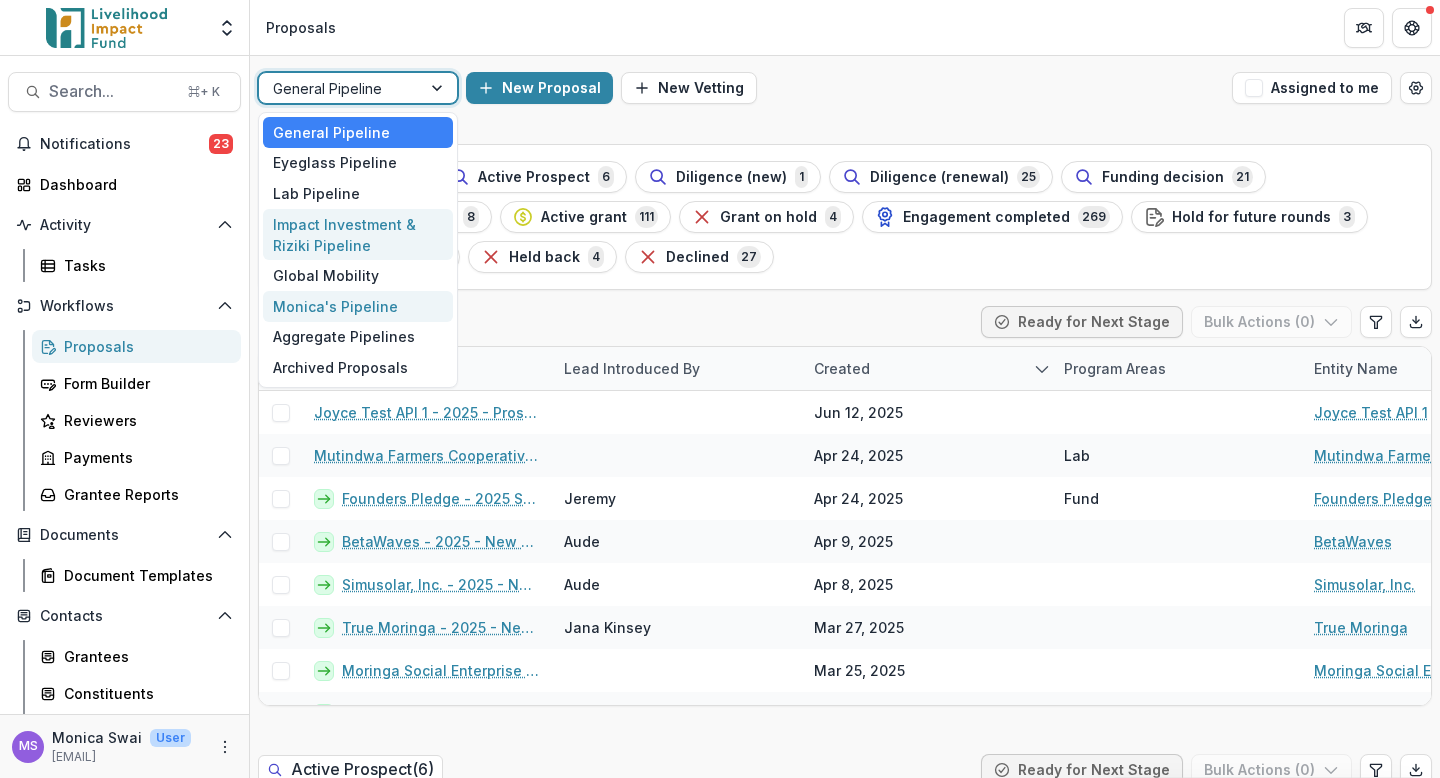 scroll, scrollTop: 0, scrollLeft: 0, axis: both 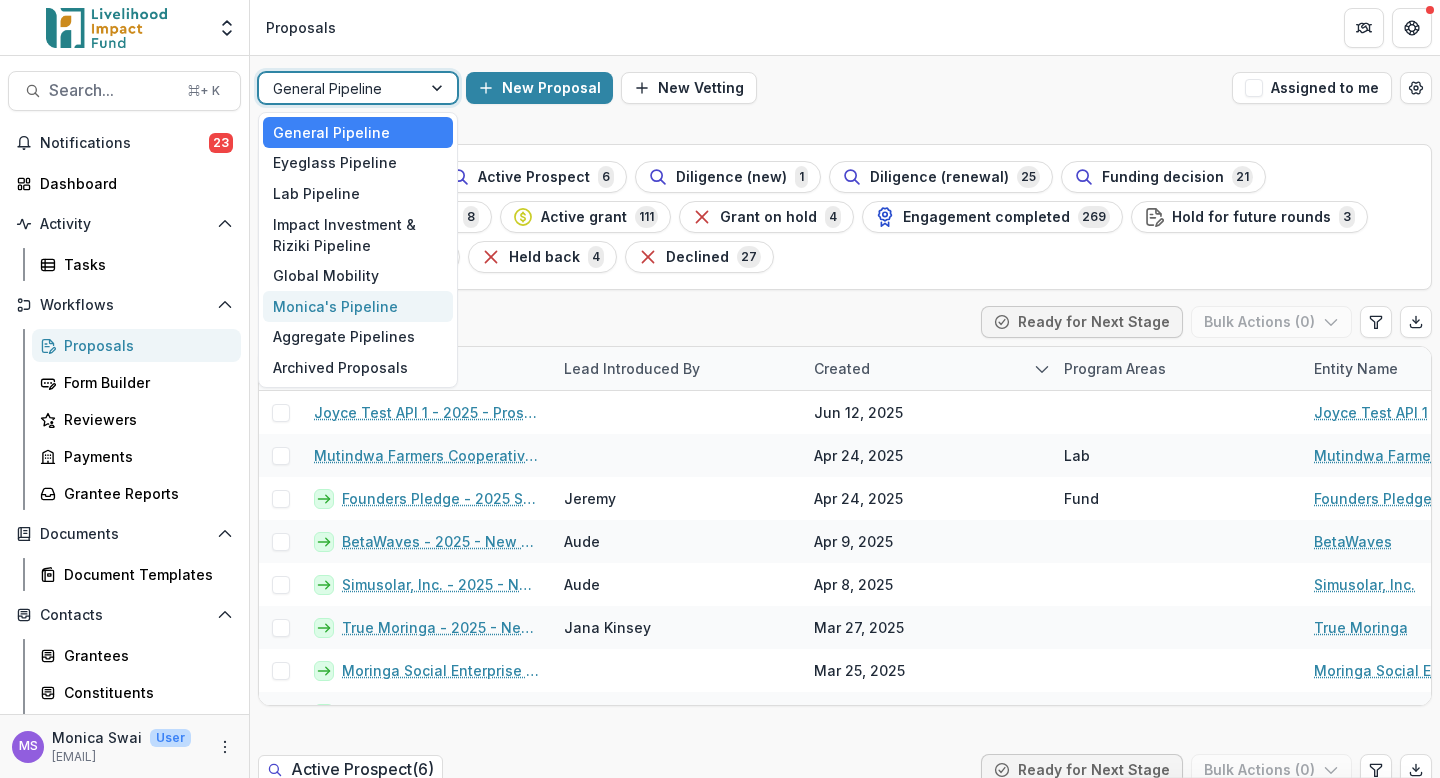 click on "Monica's Pipeline" at bounding box center [358, 306] 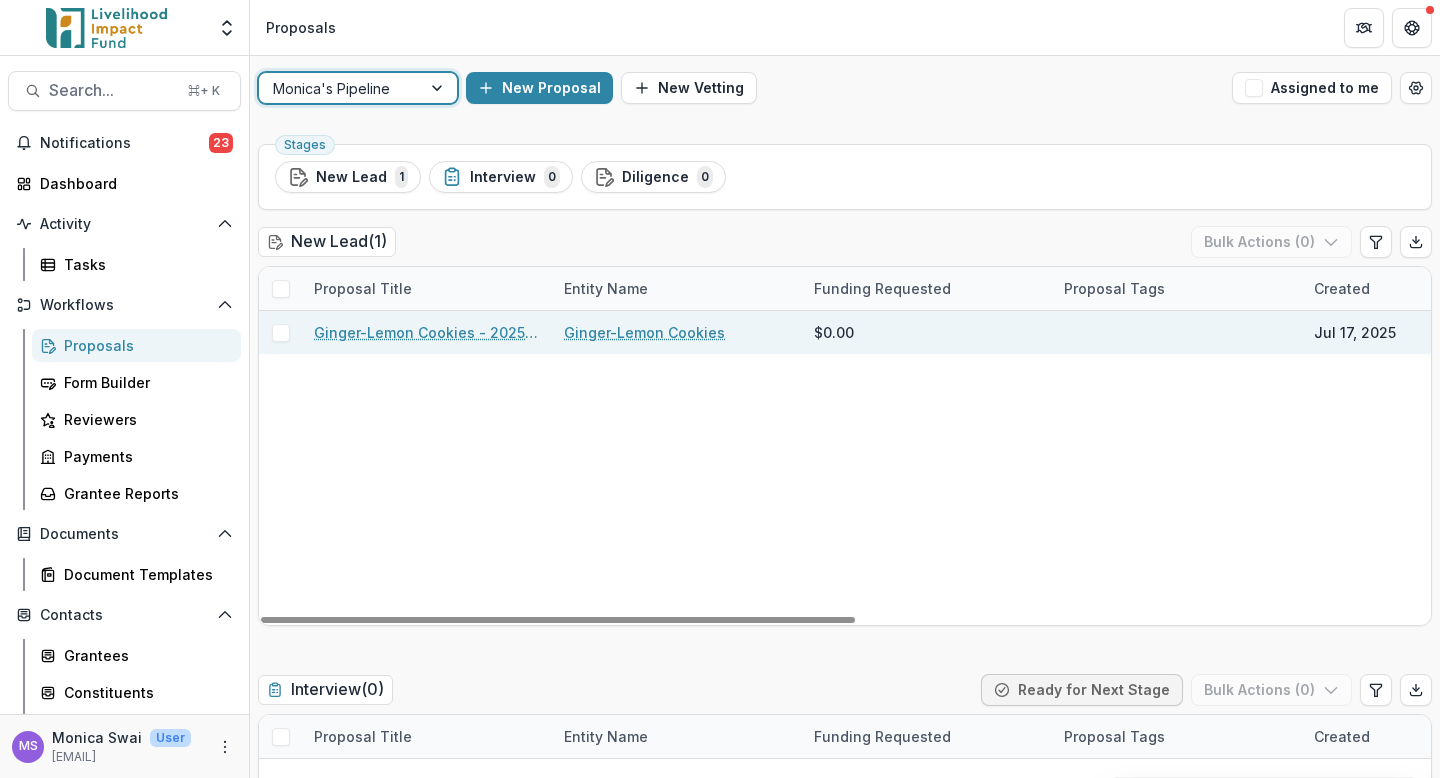 click on "Ginger-Lemon Cookies - 2025 - New Lead" at bounding box center (427, 332) 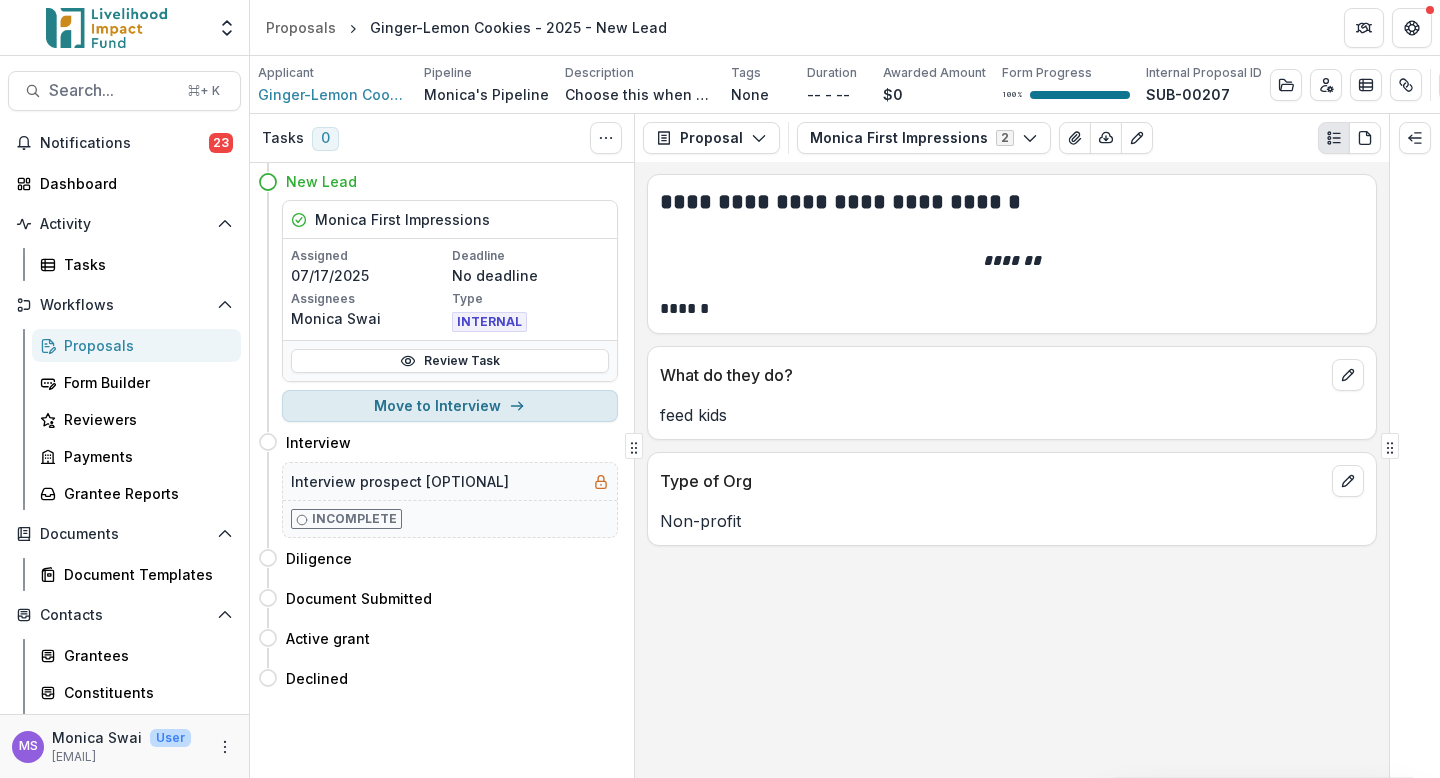 click on "Move to Interview" at bounding box center (450, 406) 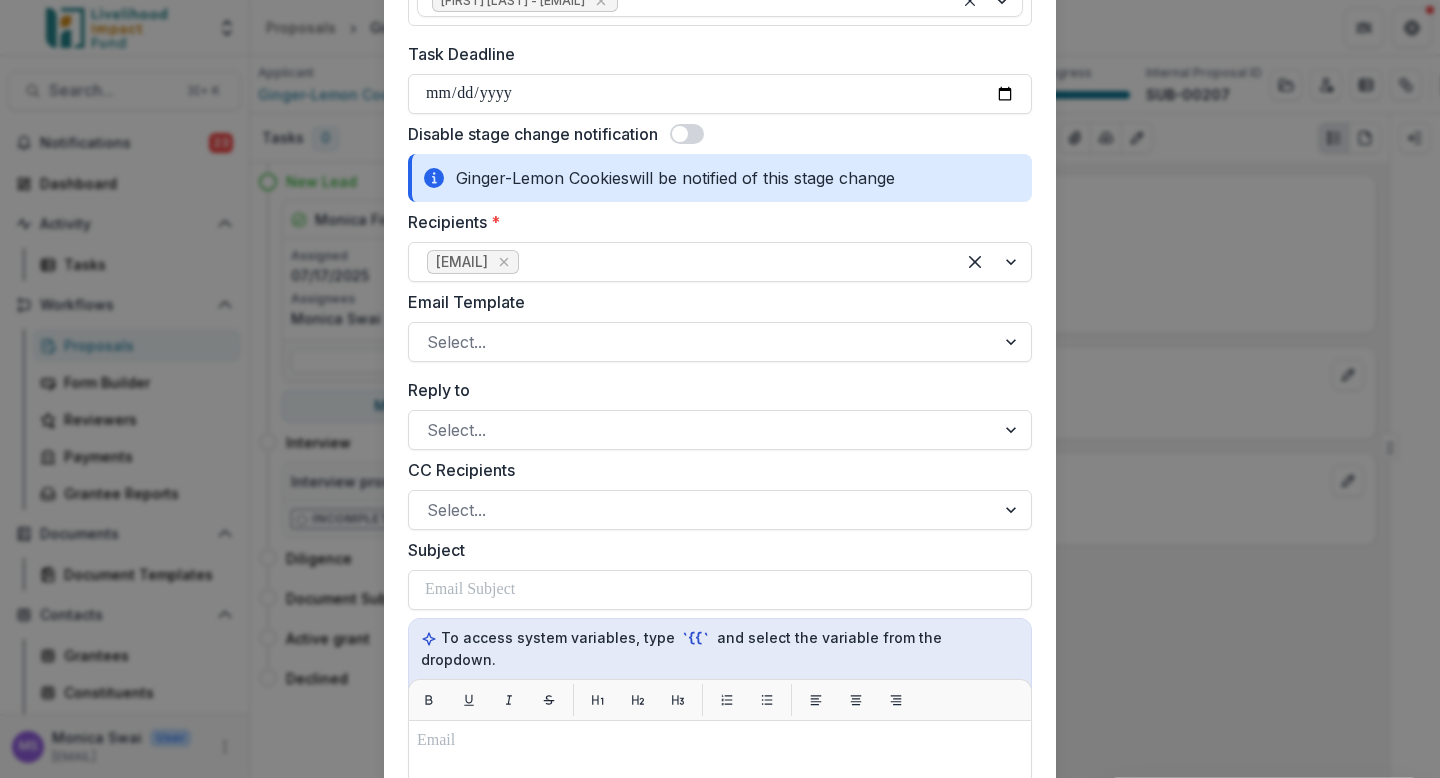 scroll, scrollTop: 315, scrollLeft: 0, axis: vertical 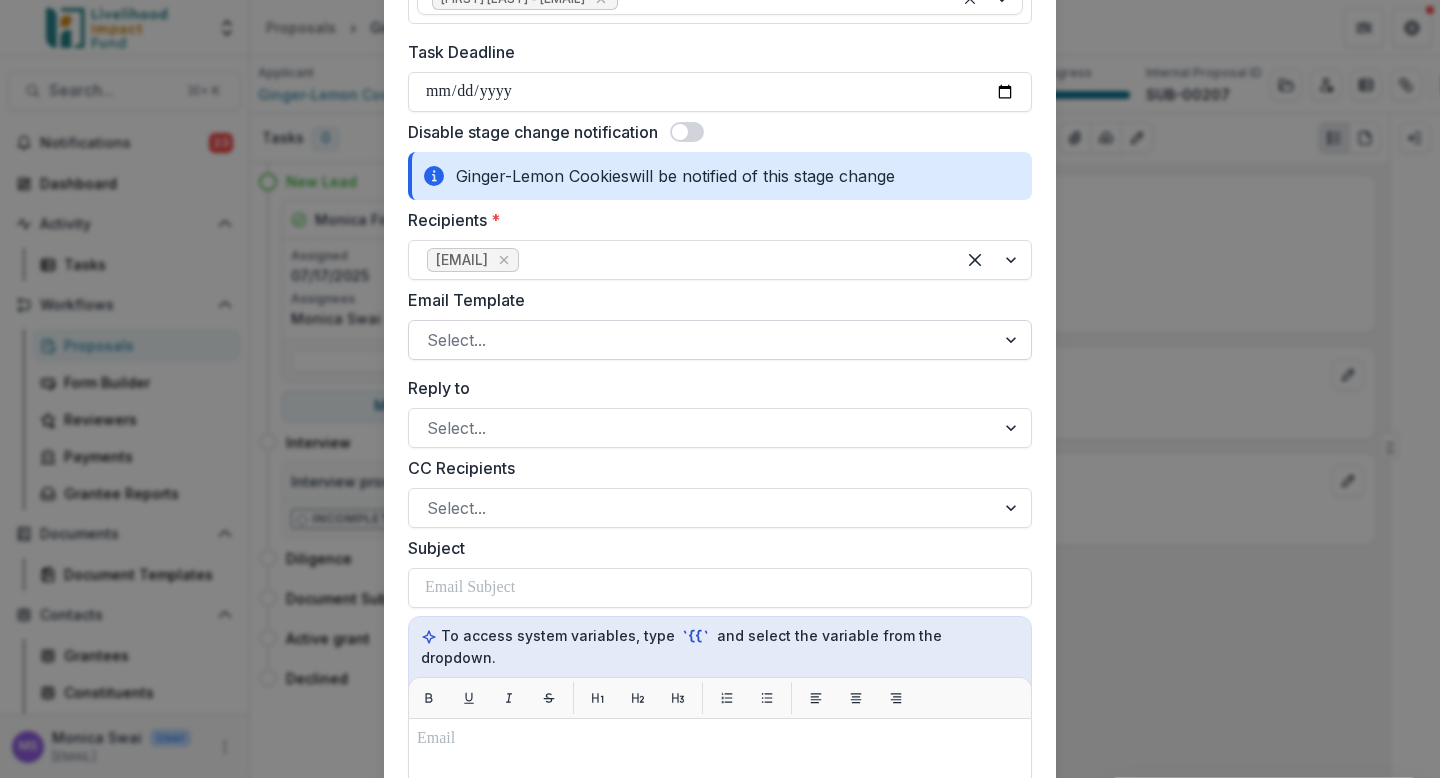 click at bounding box center (702, 340) 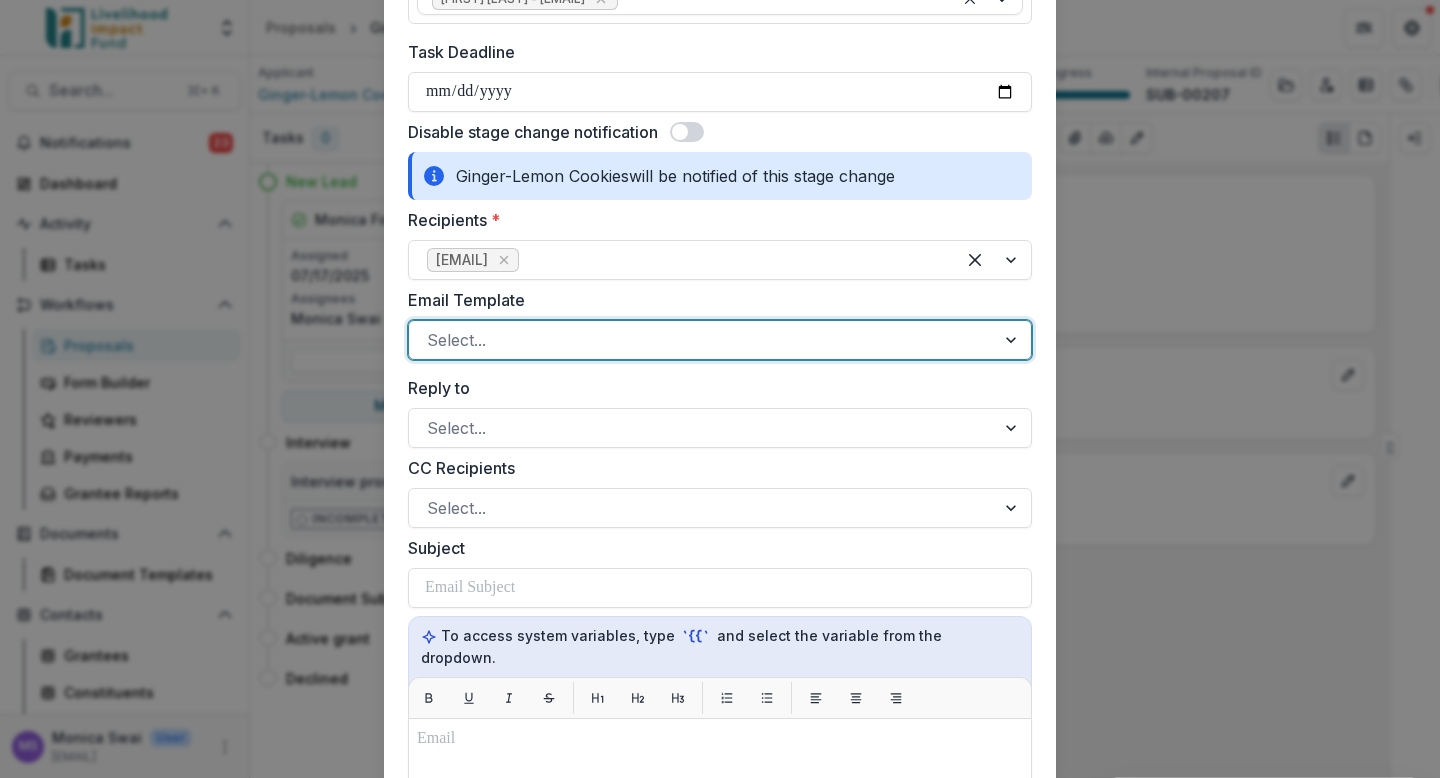 click on "Invite to Interview with Monica" at bounding box center (720, 809) 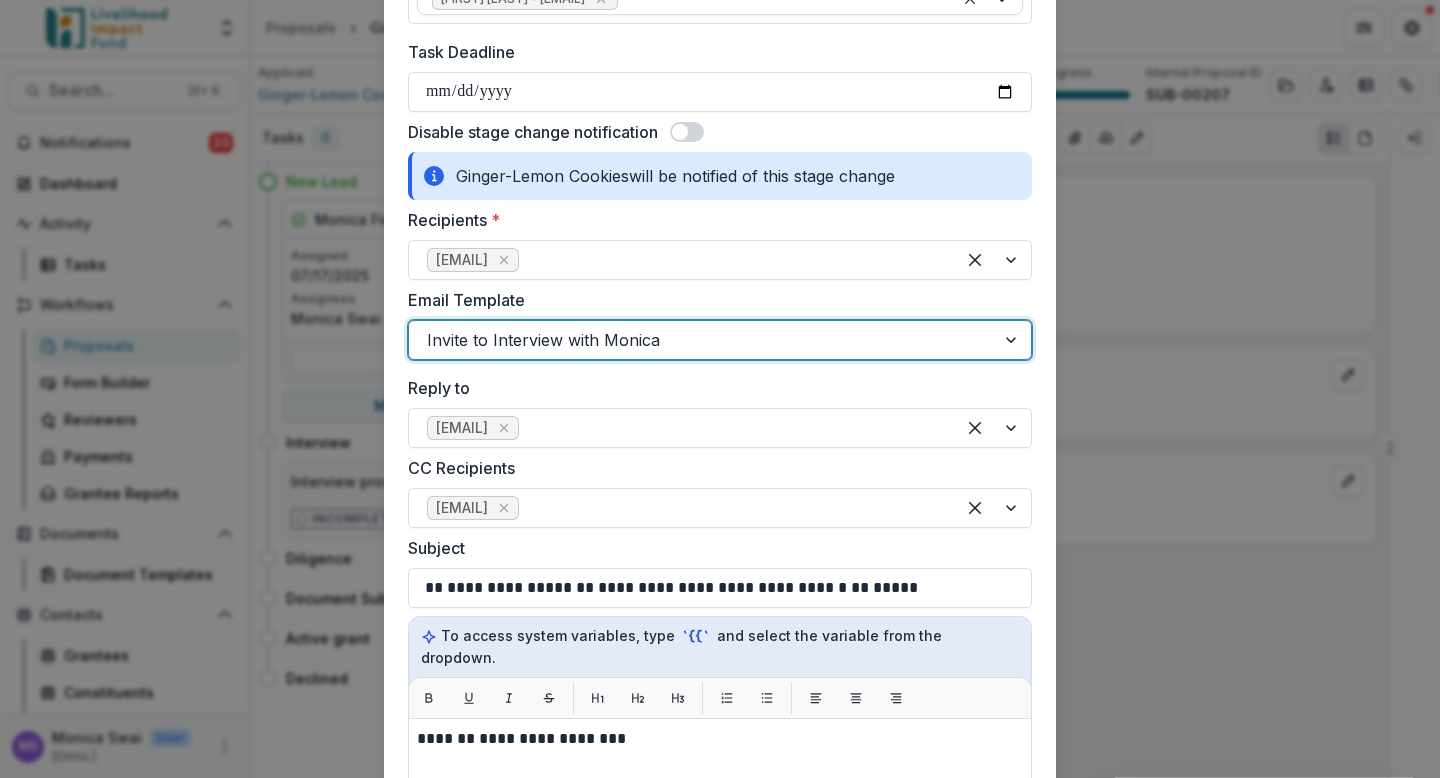 click on "**********" at bounding box center (720, 389) 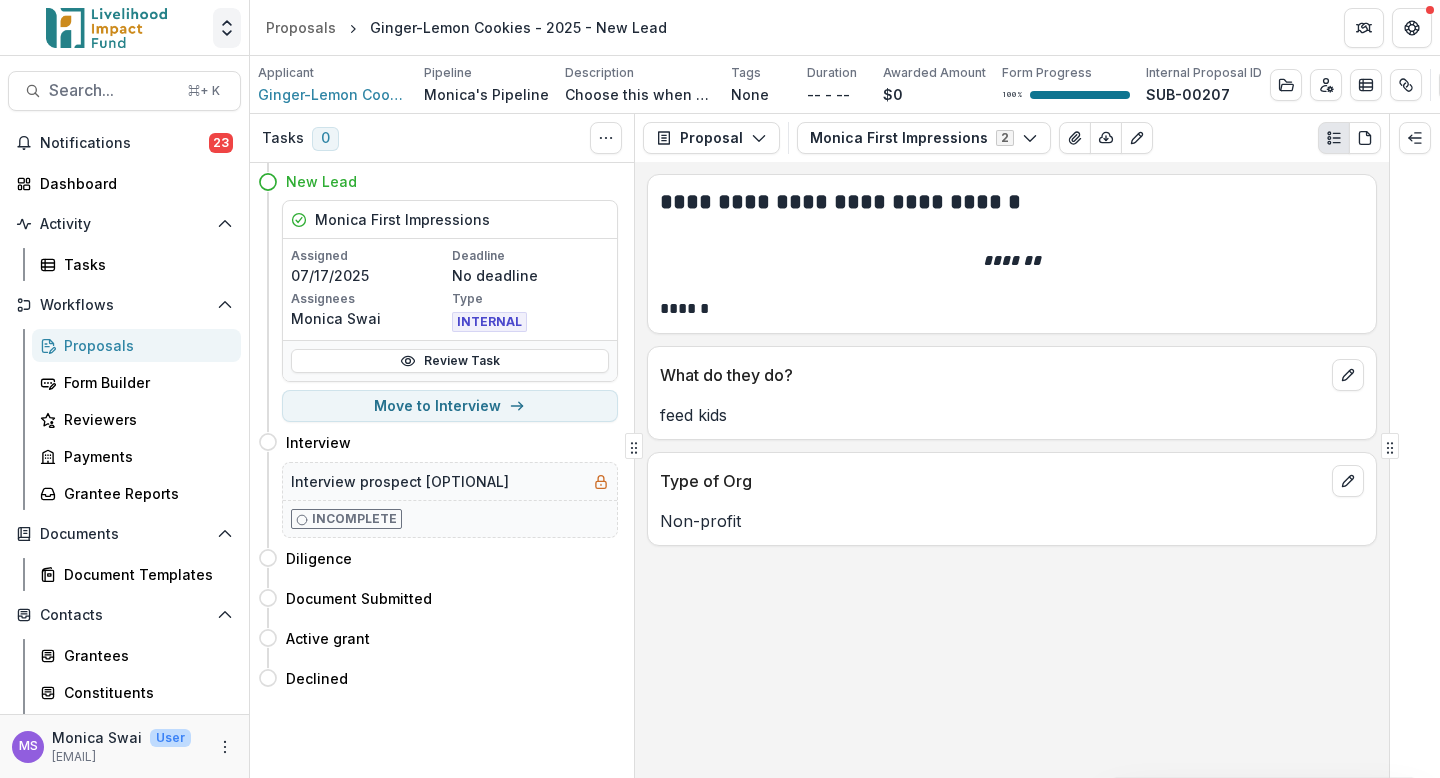 click at bounding box center (227, 28) 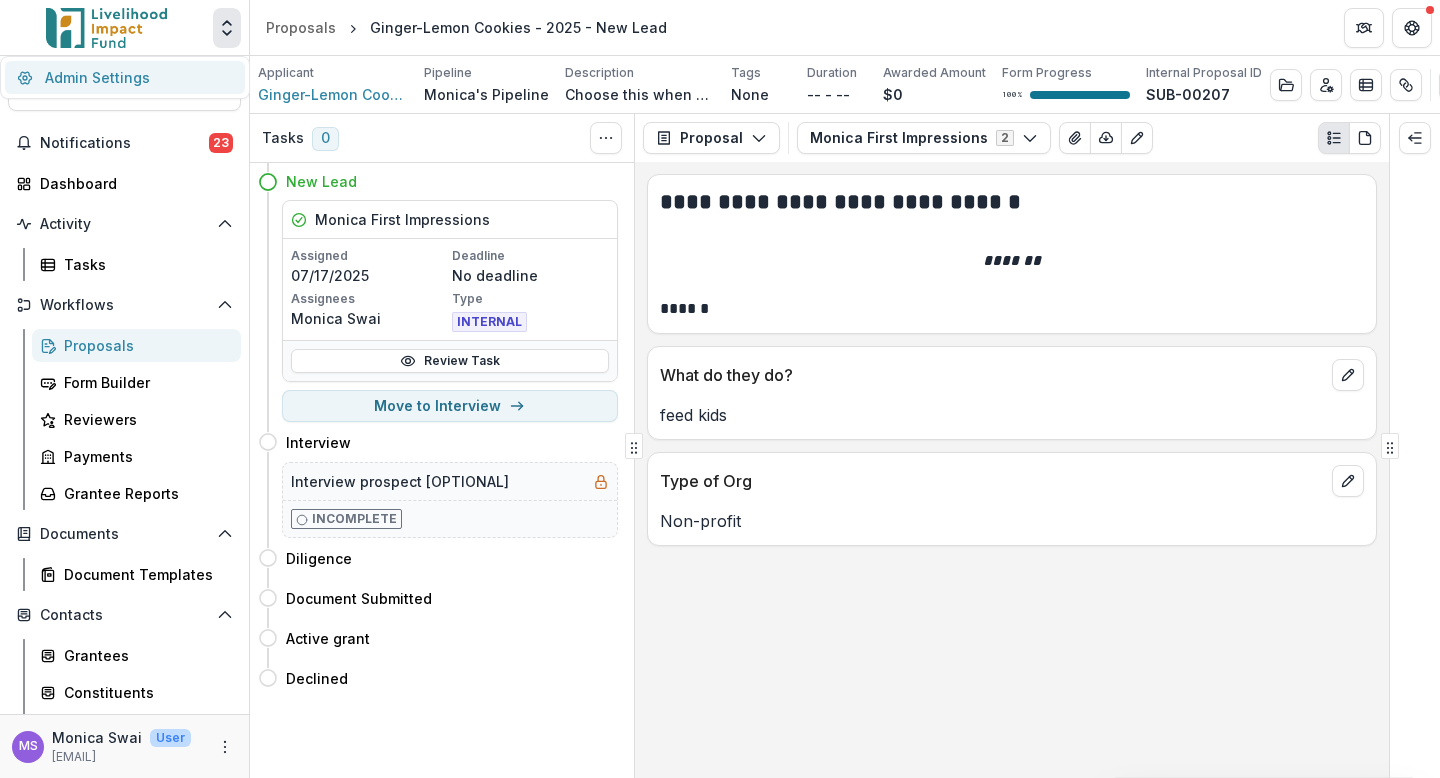 click on "Admin Settings" at bounding box center (125, 77) 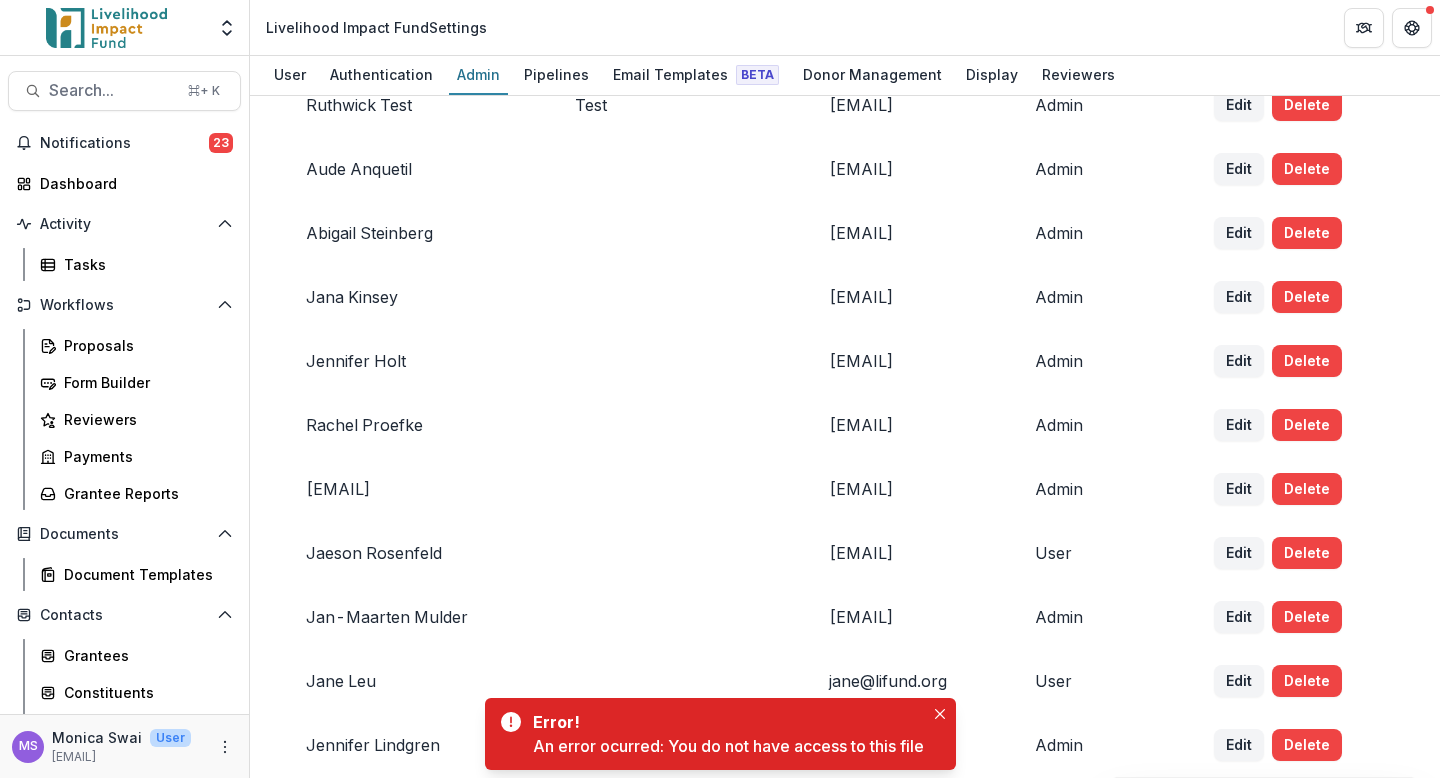 scroll, scrollTop: 0, scrollLeft: 0, axis: both 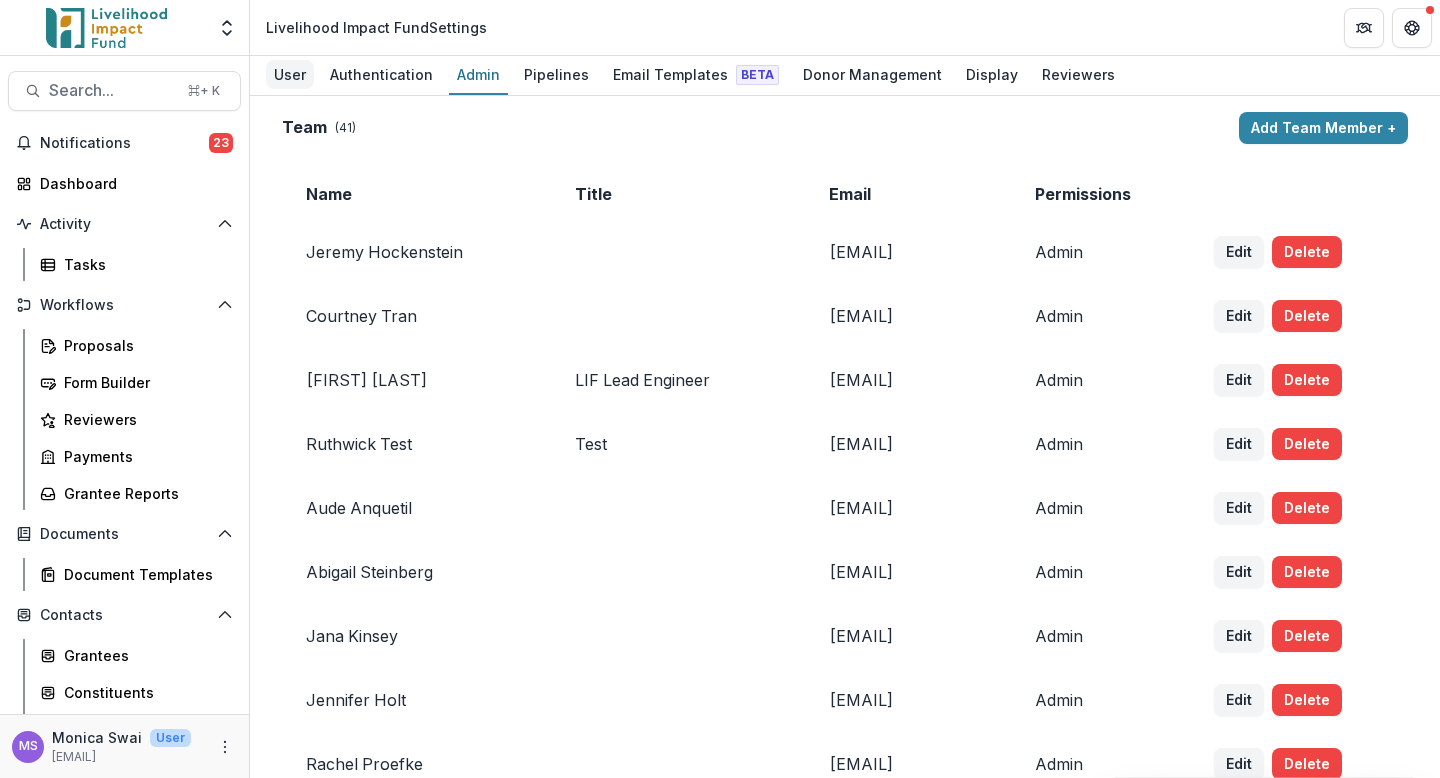 click on "User" at bounding box center [290, 74] 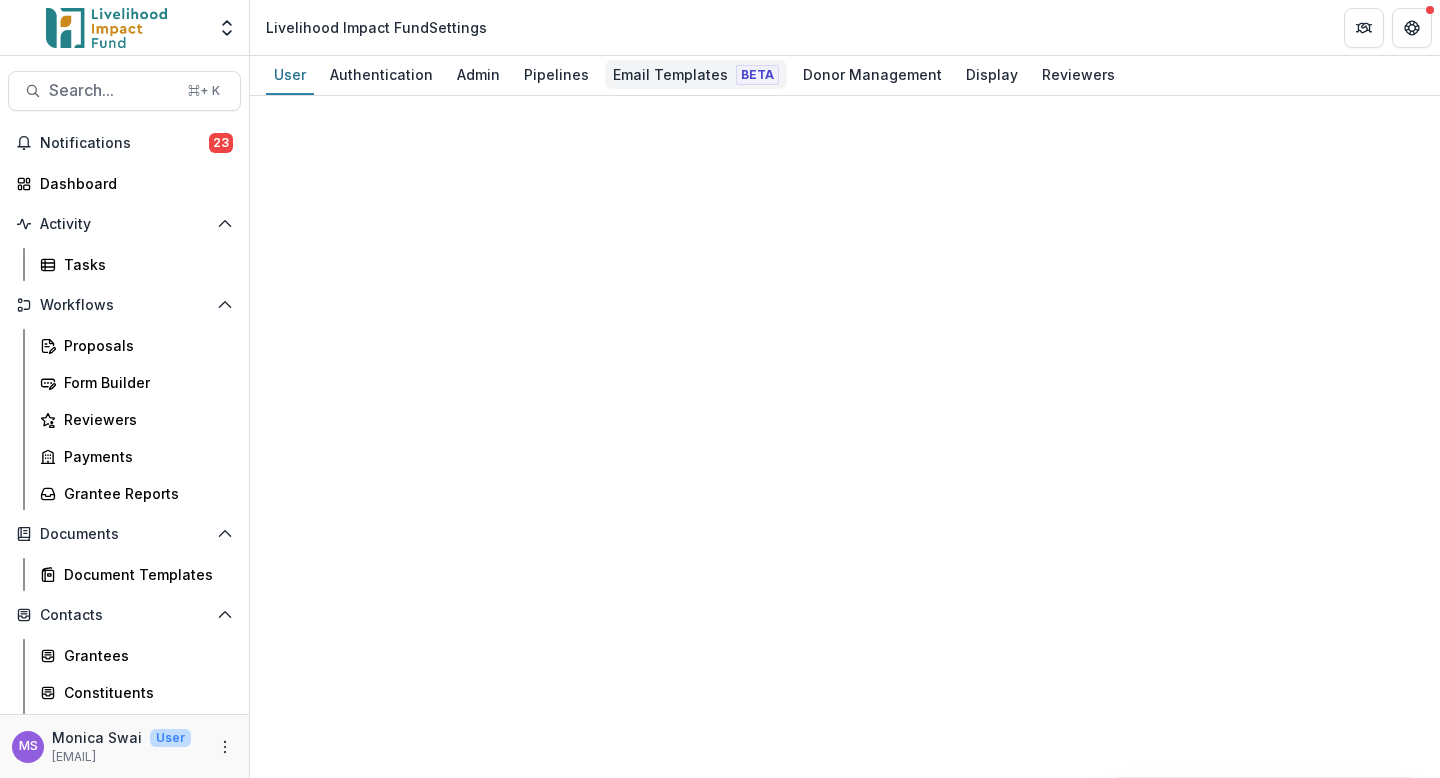 click on "Email Templates   Beta" at bounding box center [696, 74] 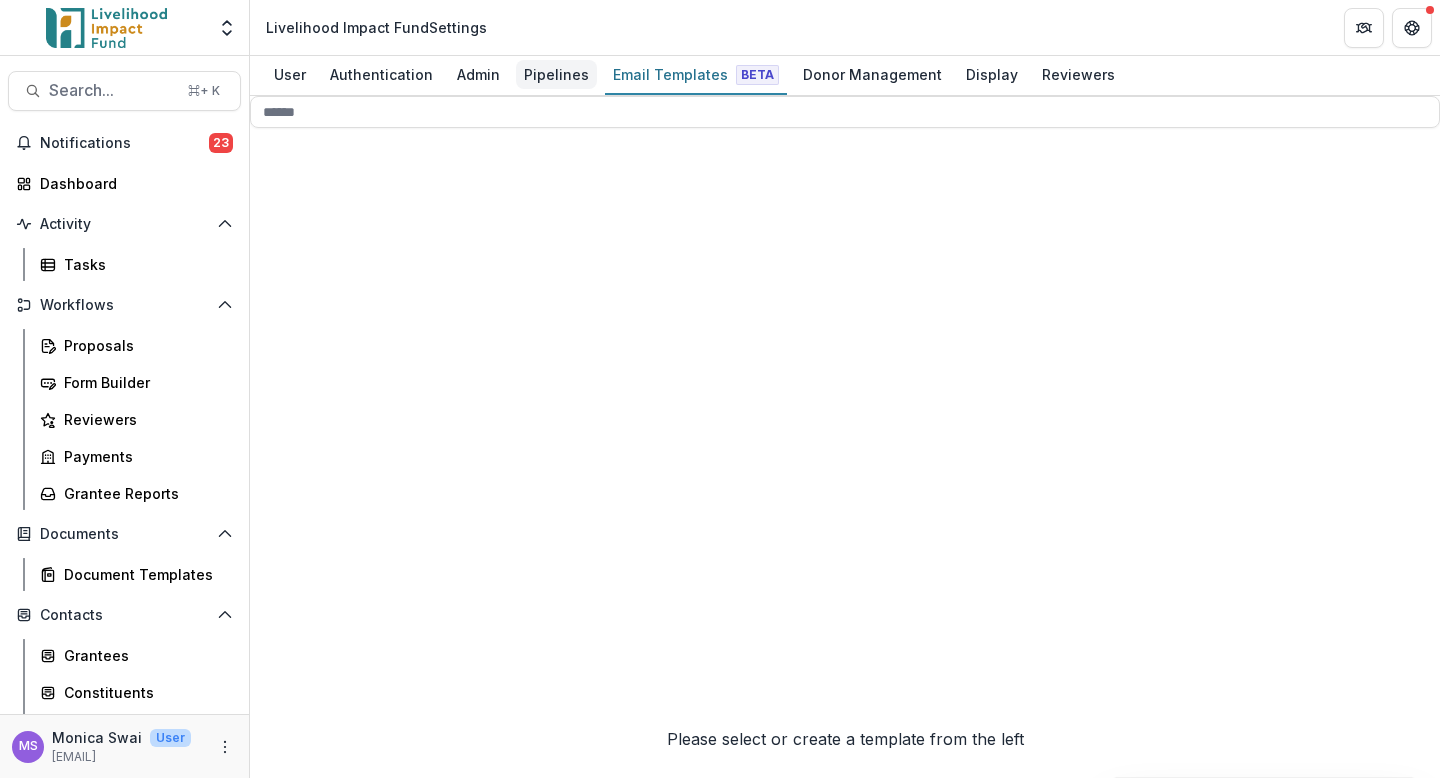 click on "Pipelines" at bounding box center [556, 74] 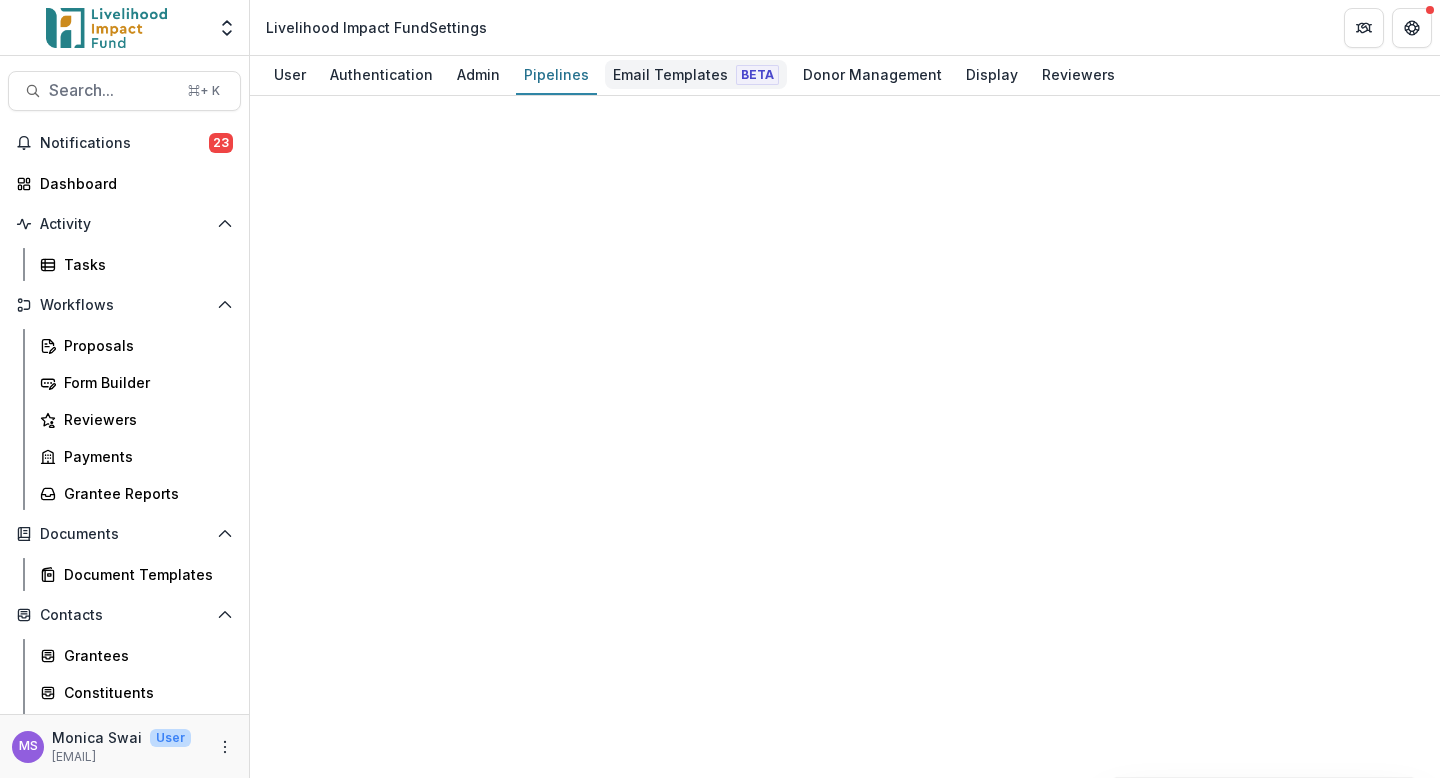 click on "Email Templates   Beta" at bounding box center [696, 74] 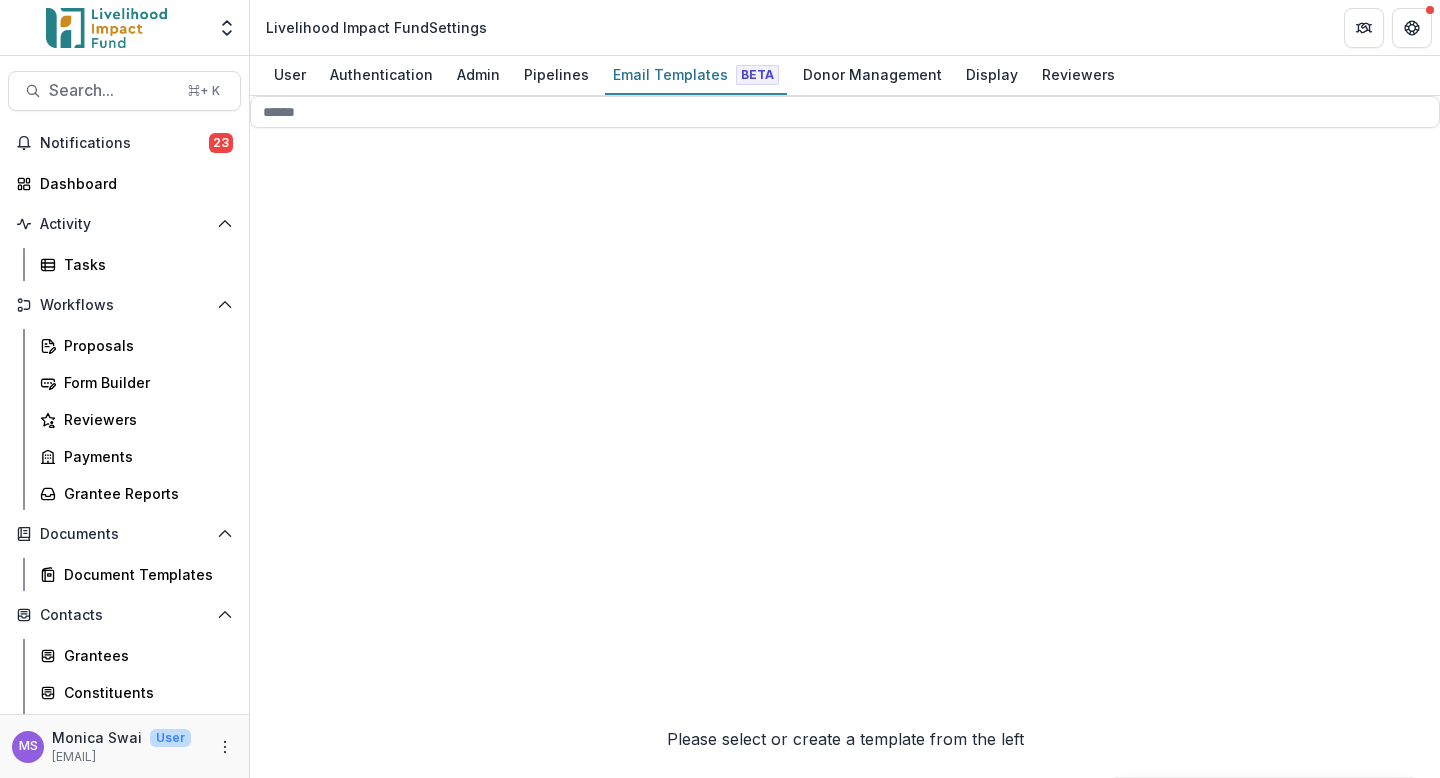 click on "Pipeline" at bounding box center [279, 932] 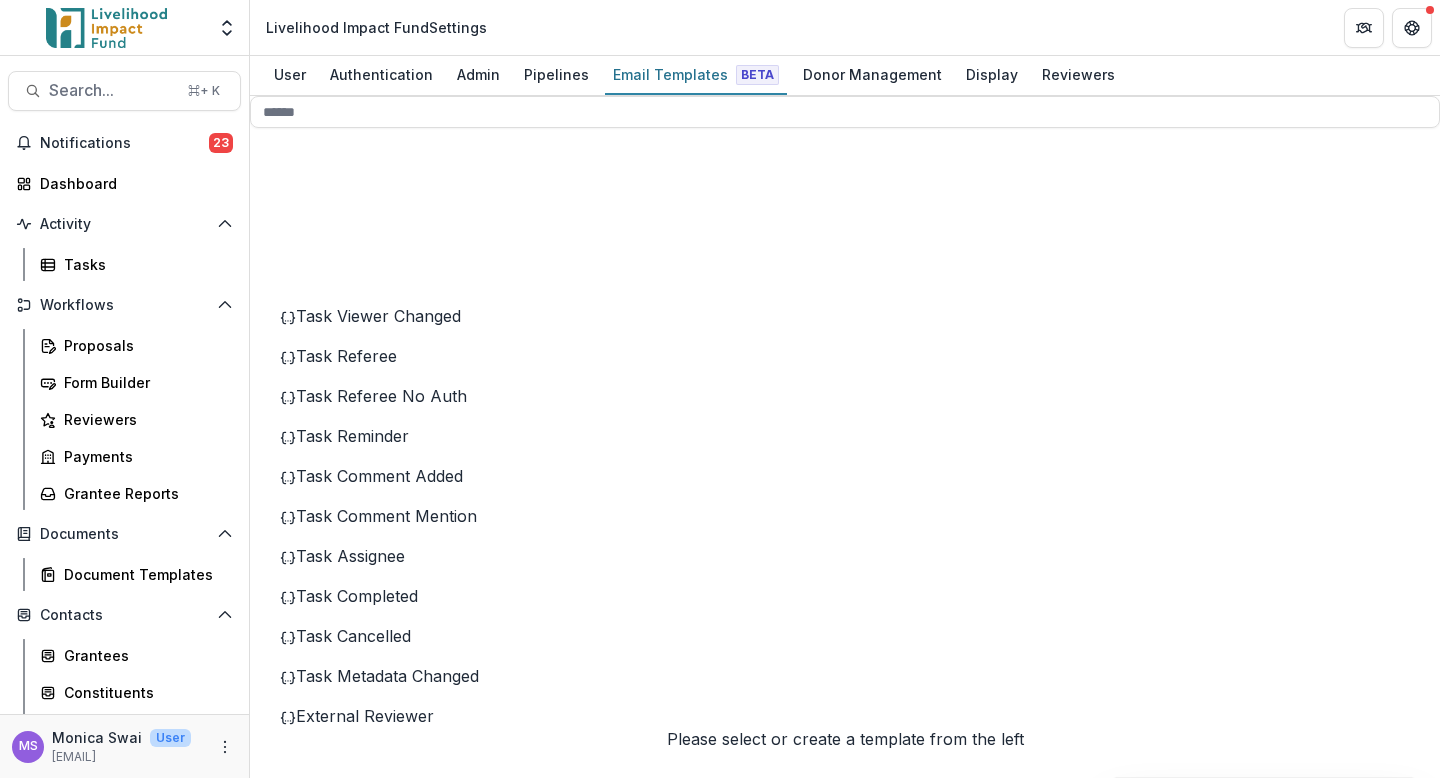 click on "Task Viewer Changed" at bounding box center [378, 316] 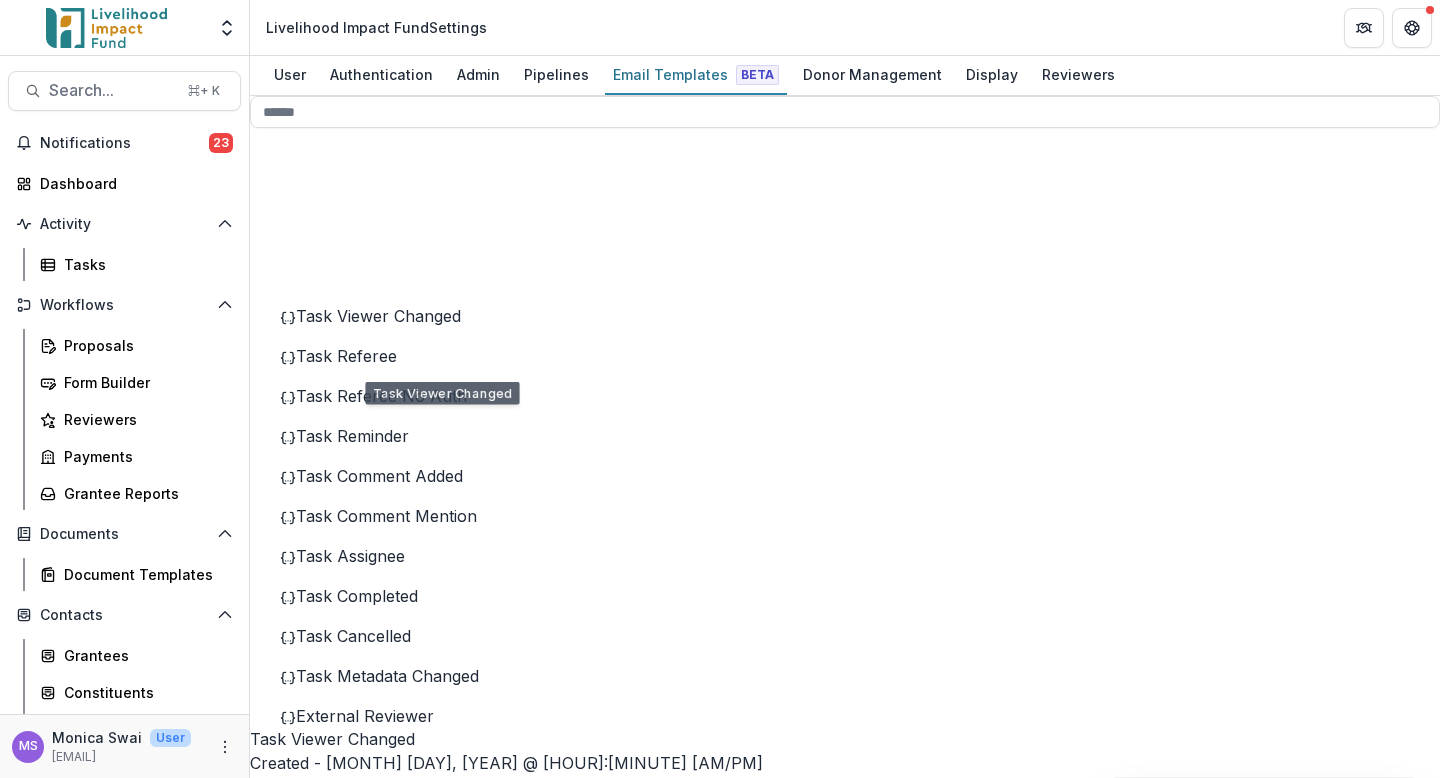 click on "Upload Signed Grant Agreements 11" at bounding box center [431, 633] 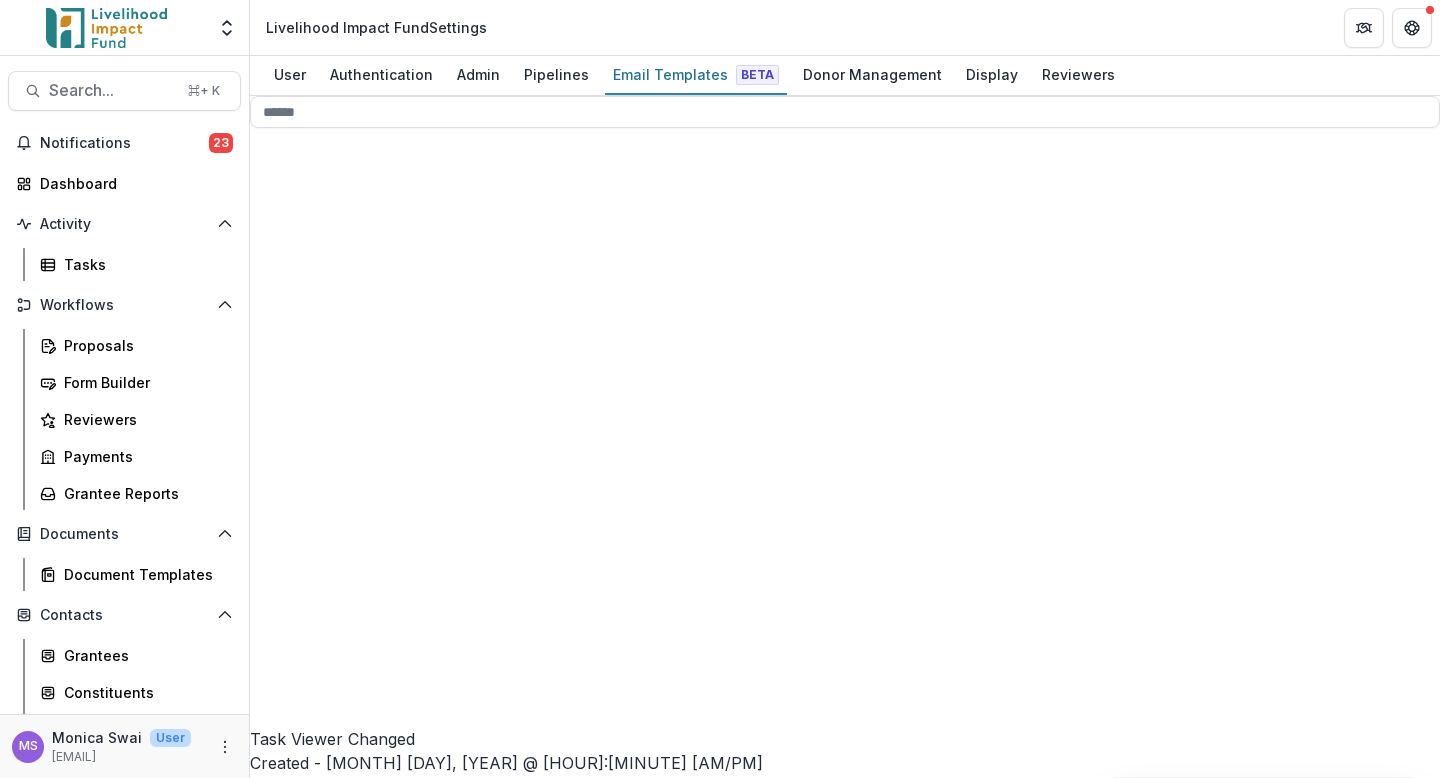 click on "Task" at bounding box center [268, 852] 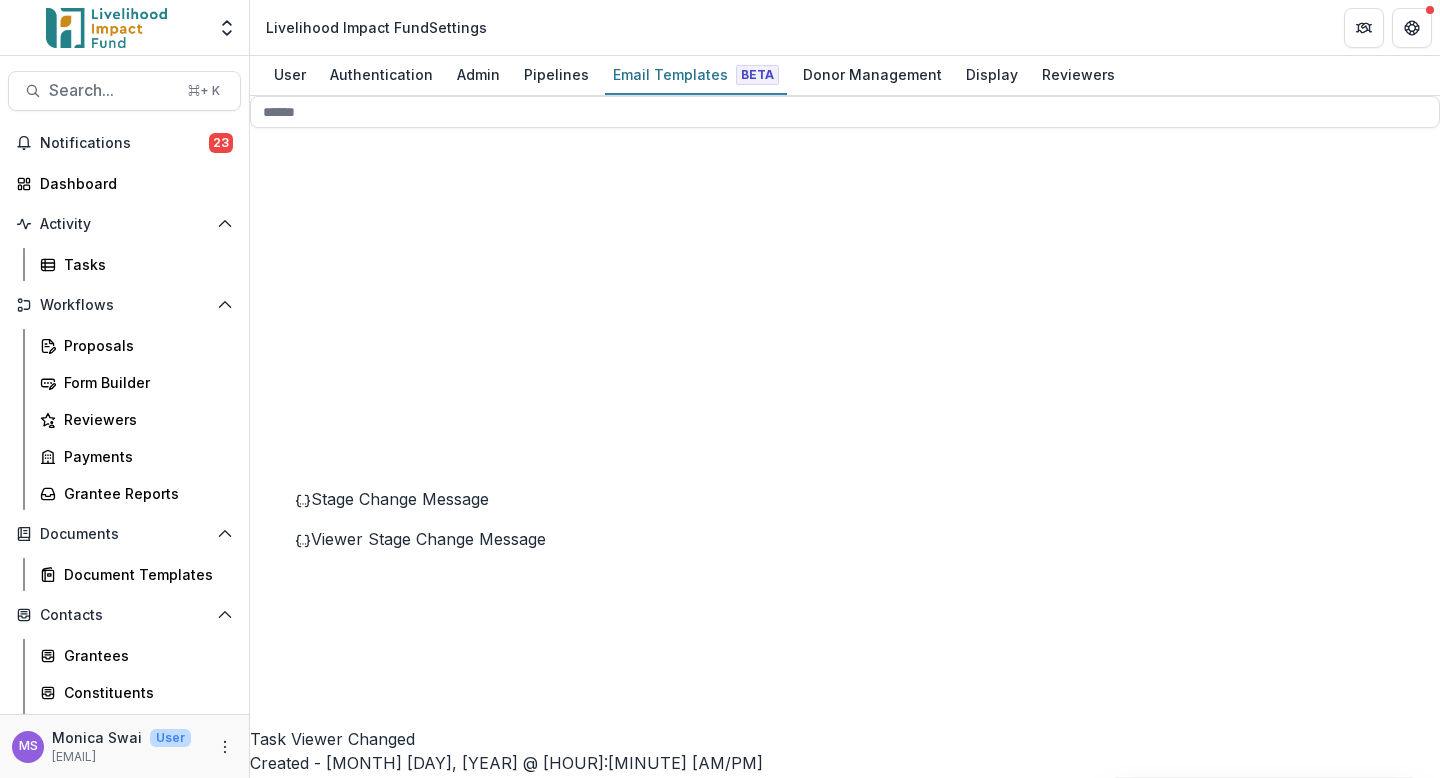 click on "Diligence" at bounding box center [314, 1095] 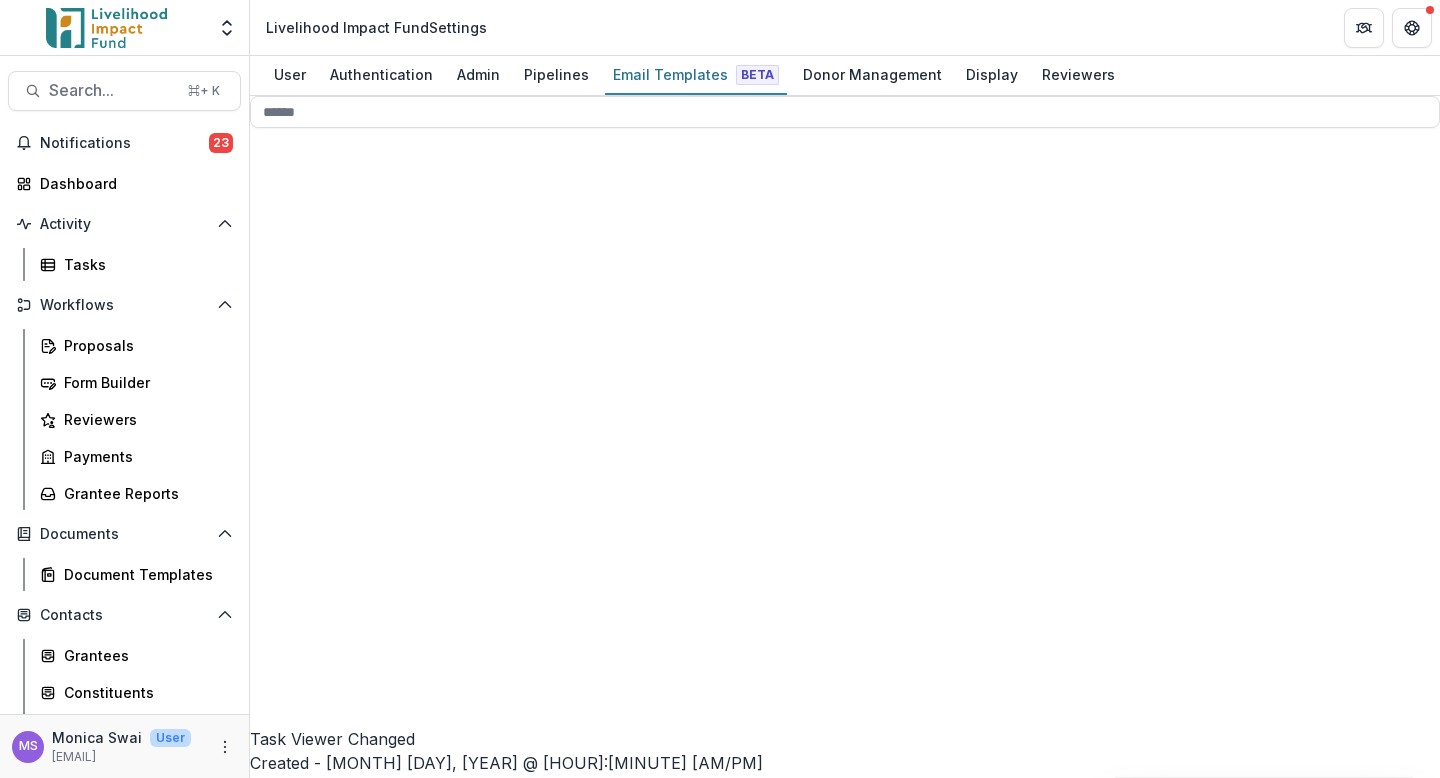 click on "Diligence" at bounding box center (314, 1095) 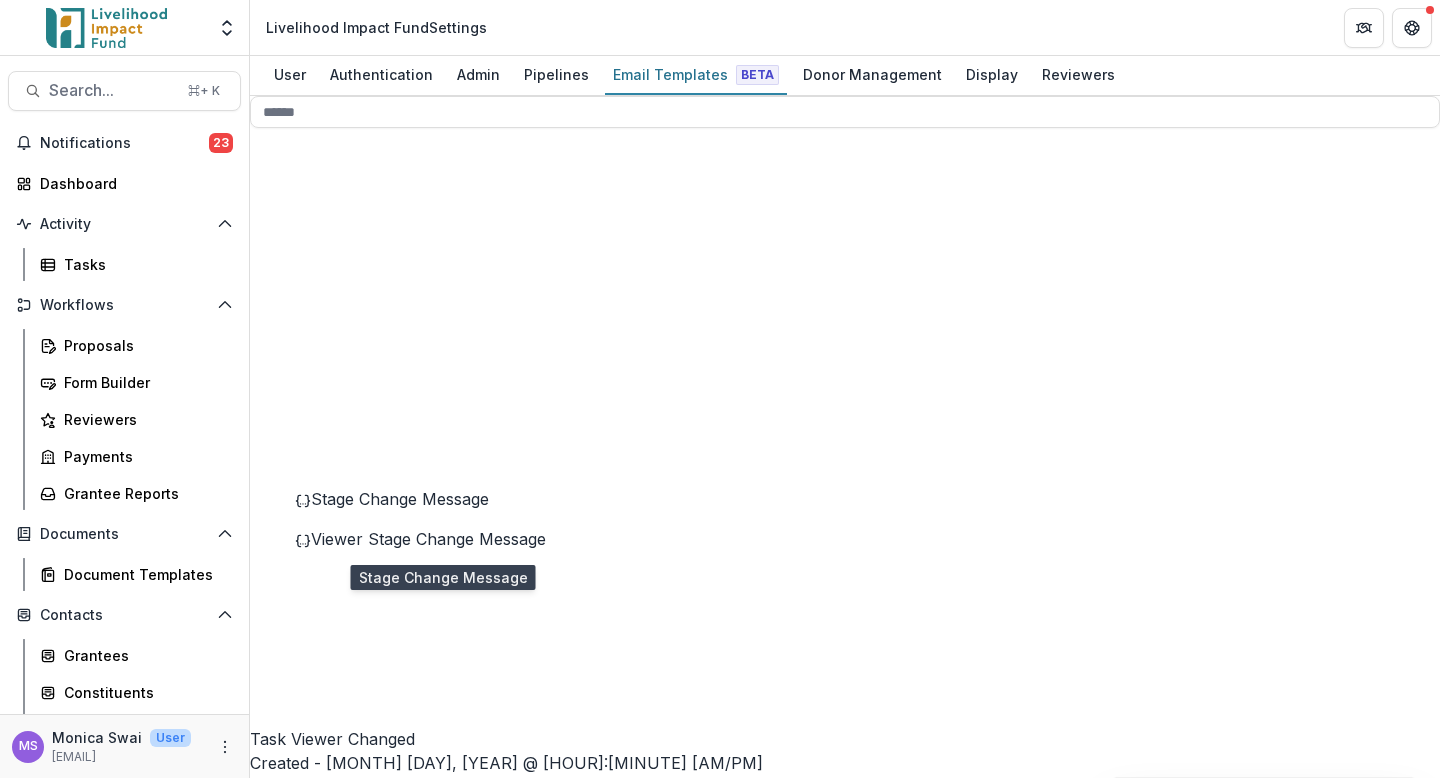click on "Stage Change Message" at bounding box center (400, 499) 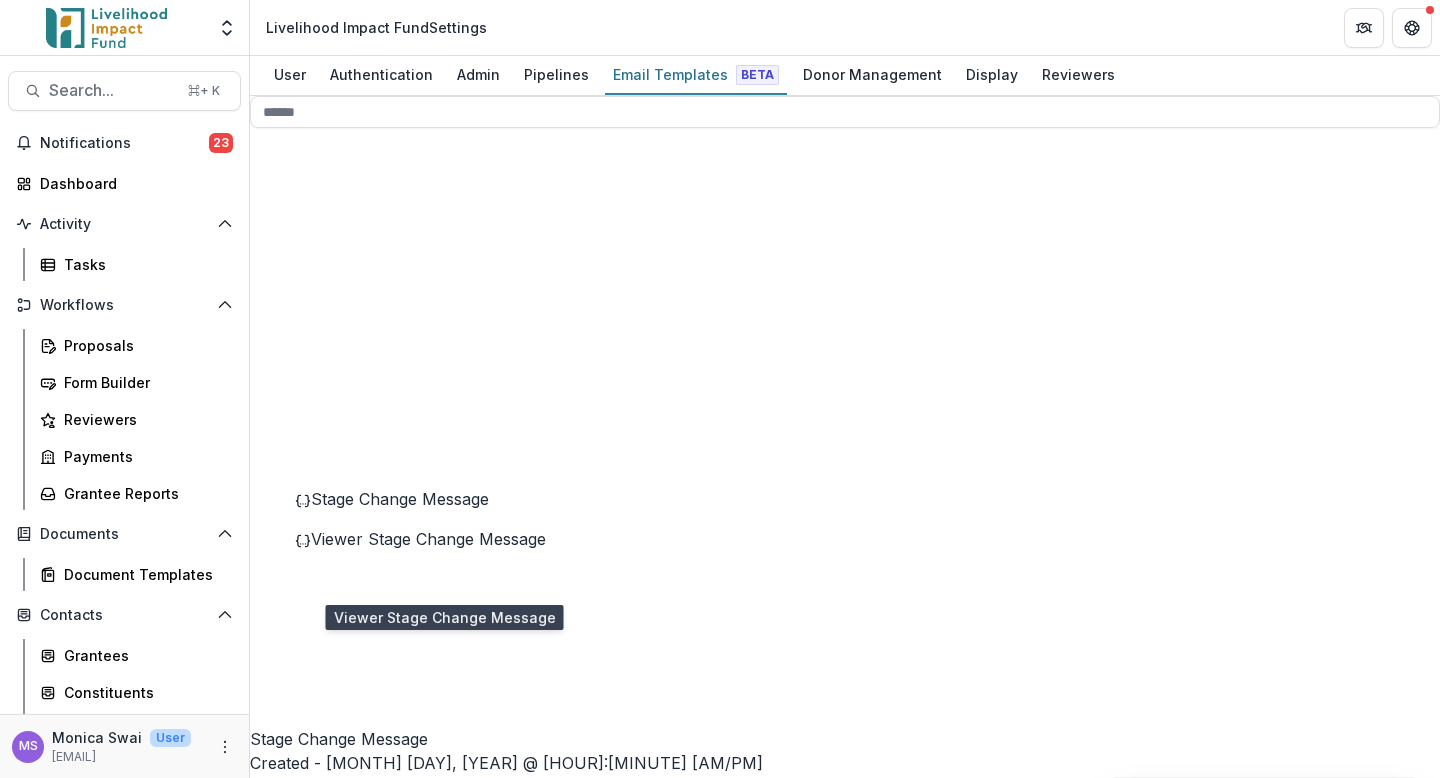click on "Viewer Stage Change Message" at bounding box center (428, 539) 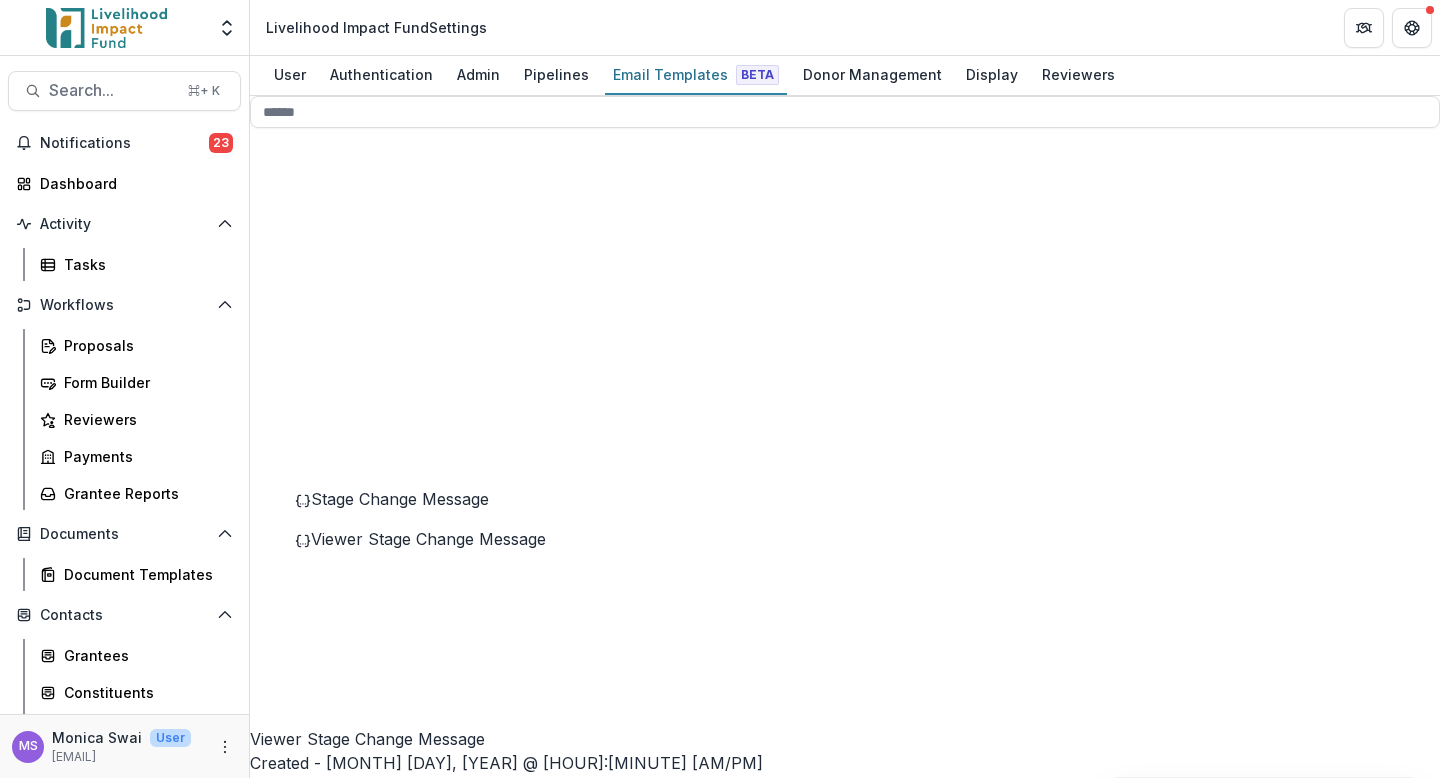 click on "Interview" at bounding box center (315, 1055) 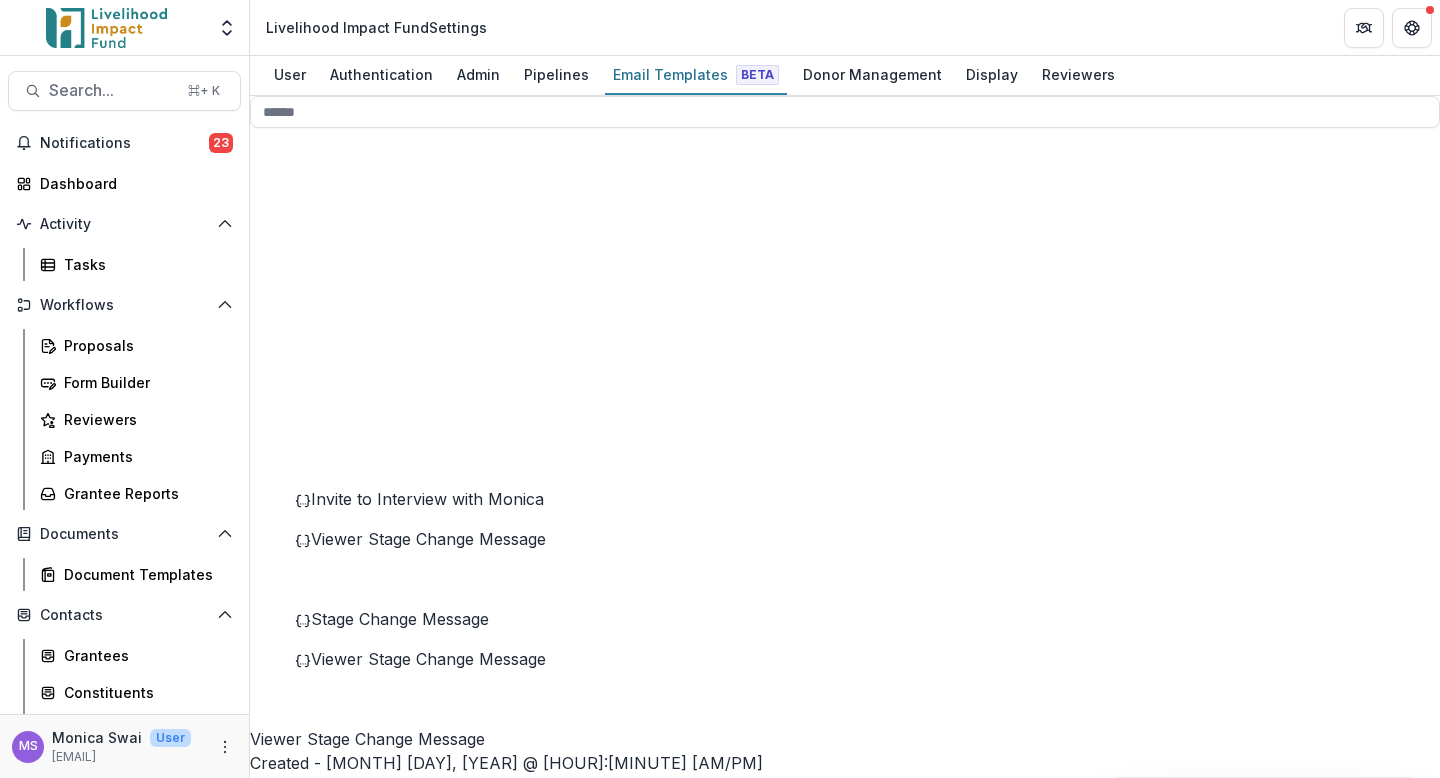 click on "Interview Interview prospect [OPTIONAL]" at bounding box center (455, 1065) 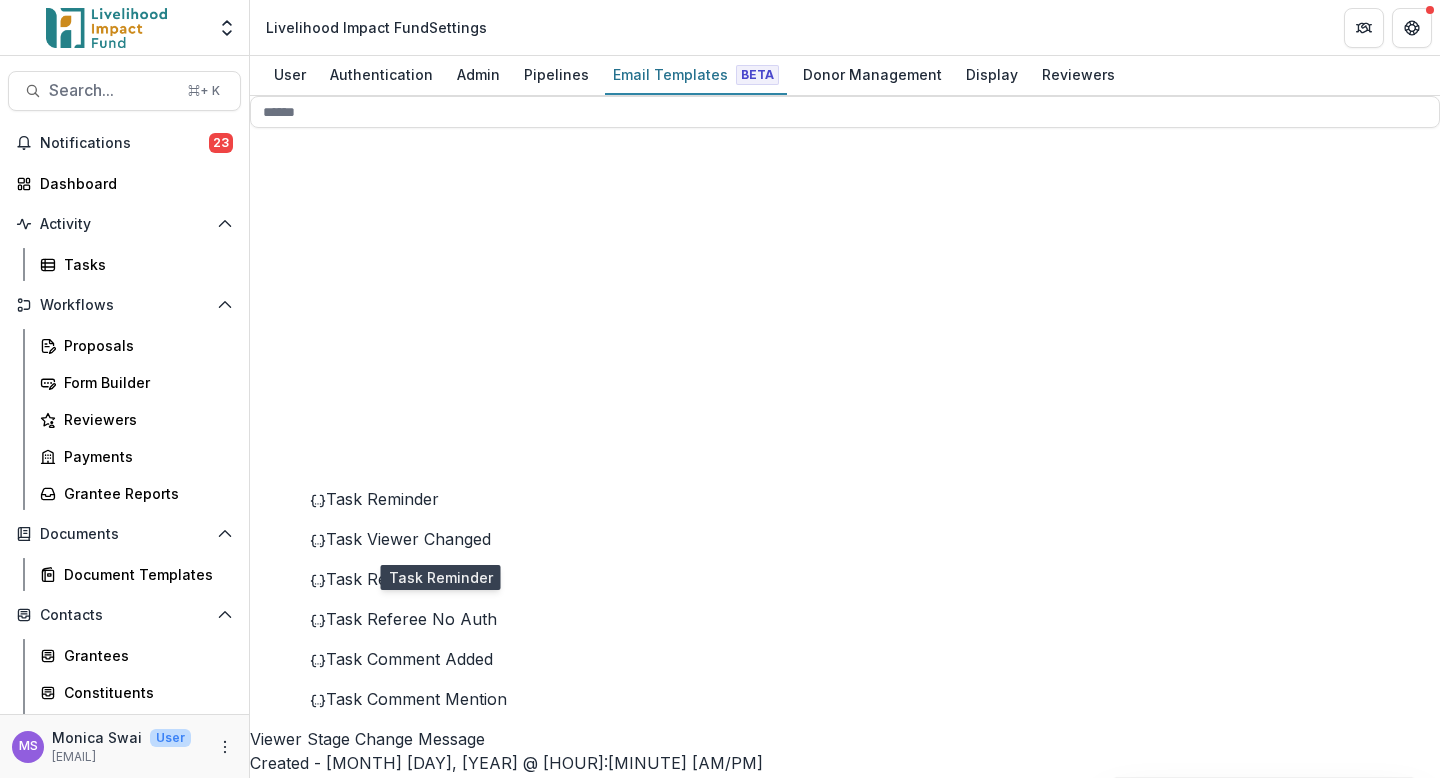click on "Task Reminder" at bounding box center [382, 499] 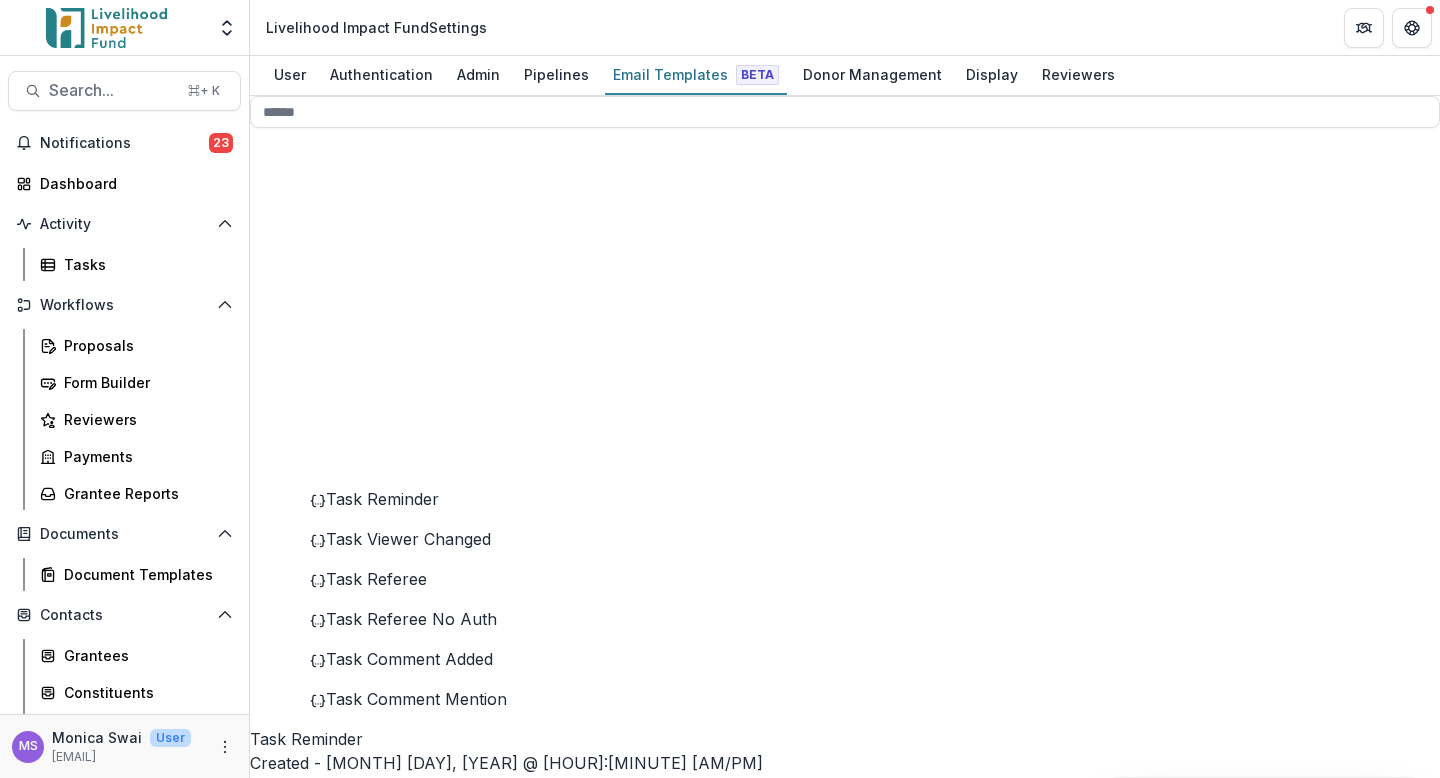 click on "Interview Interview prospect [OPTIONAL]" at bounding box center [455, 1065] 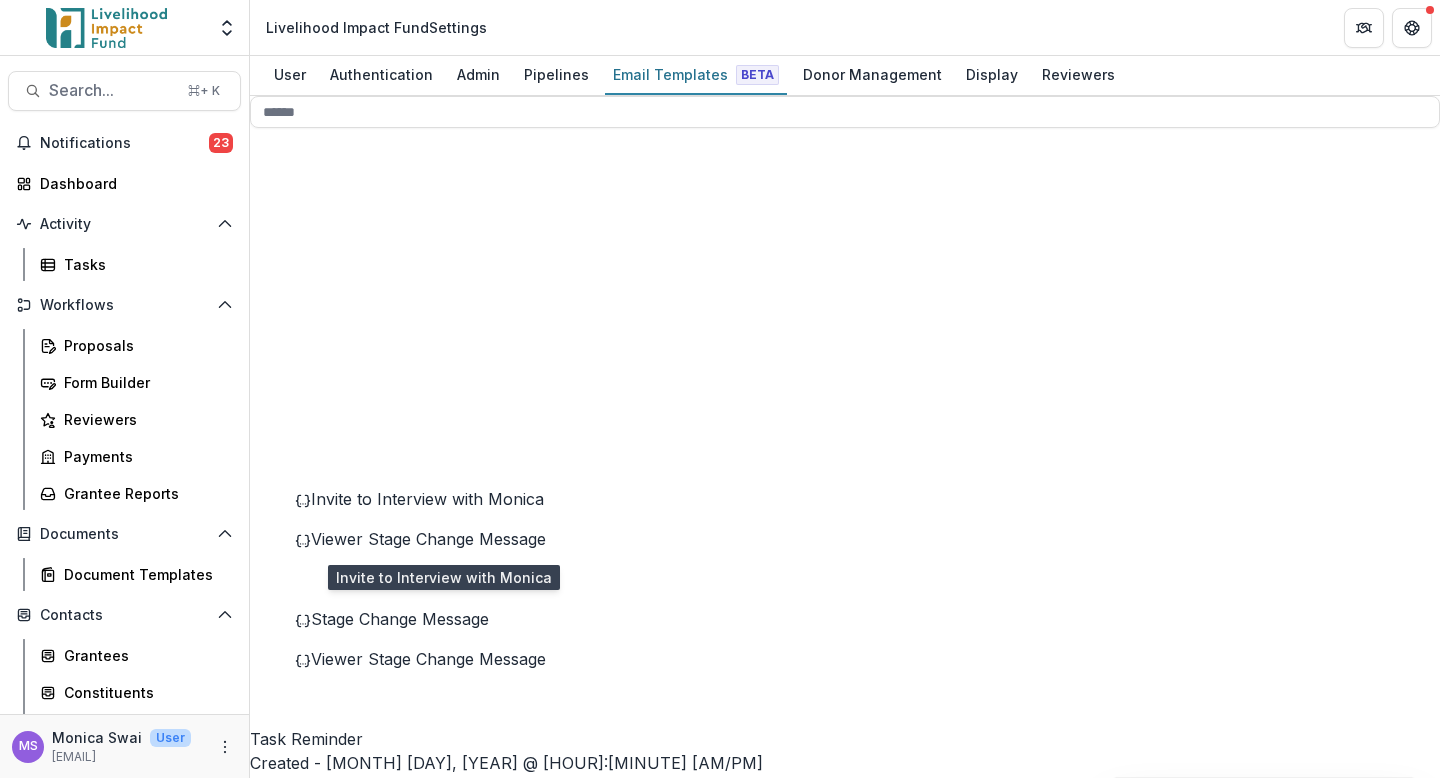 click on "Invite to Interview with Monica" at bounding box center (427, 499) 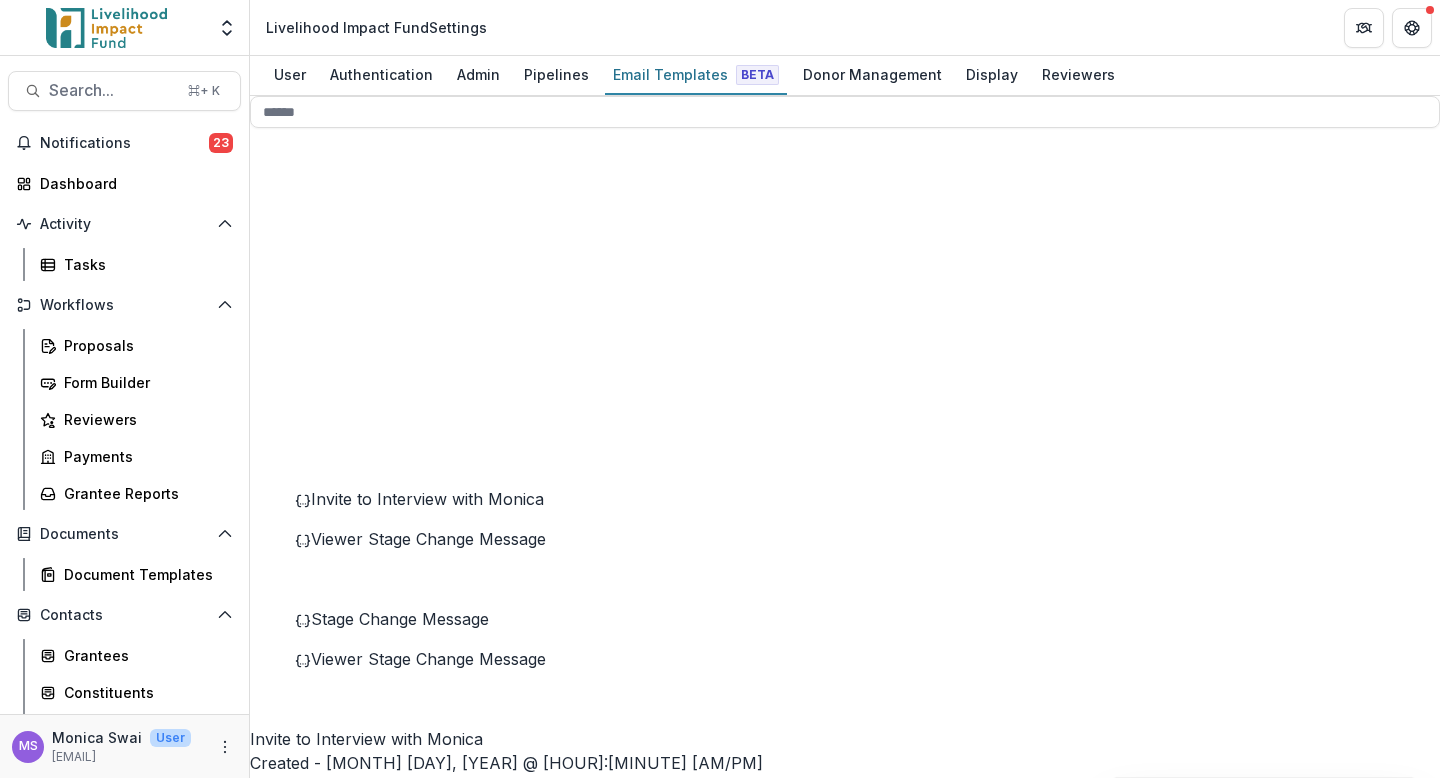 scroll, scrollTop: 166, scrollLeft: 0, axis: vertical 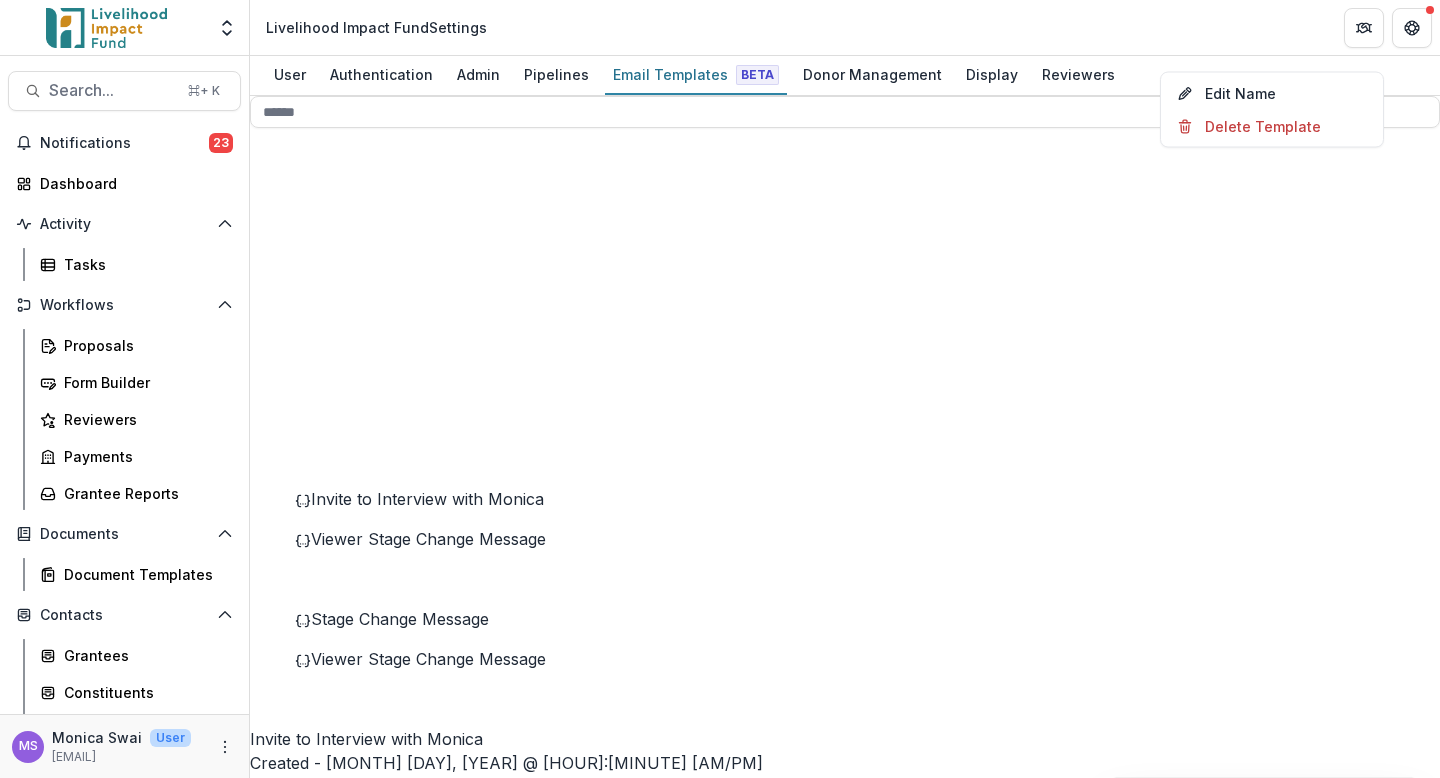 click on "**********" at bounding box center [845, 1378] 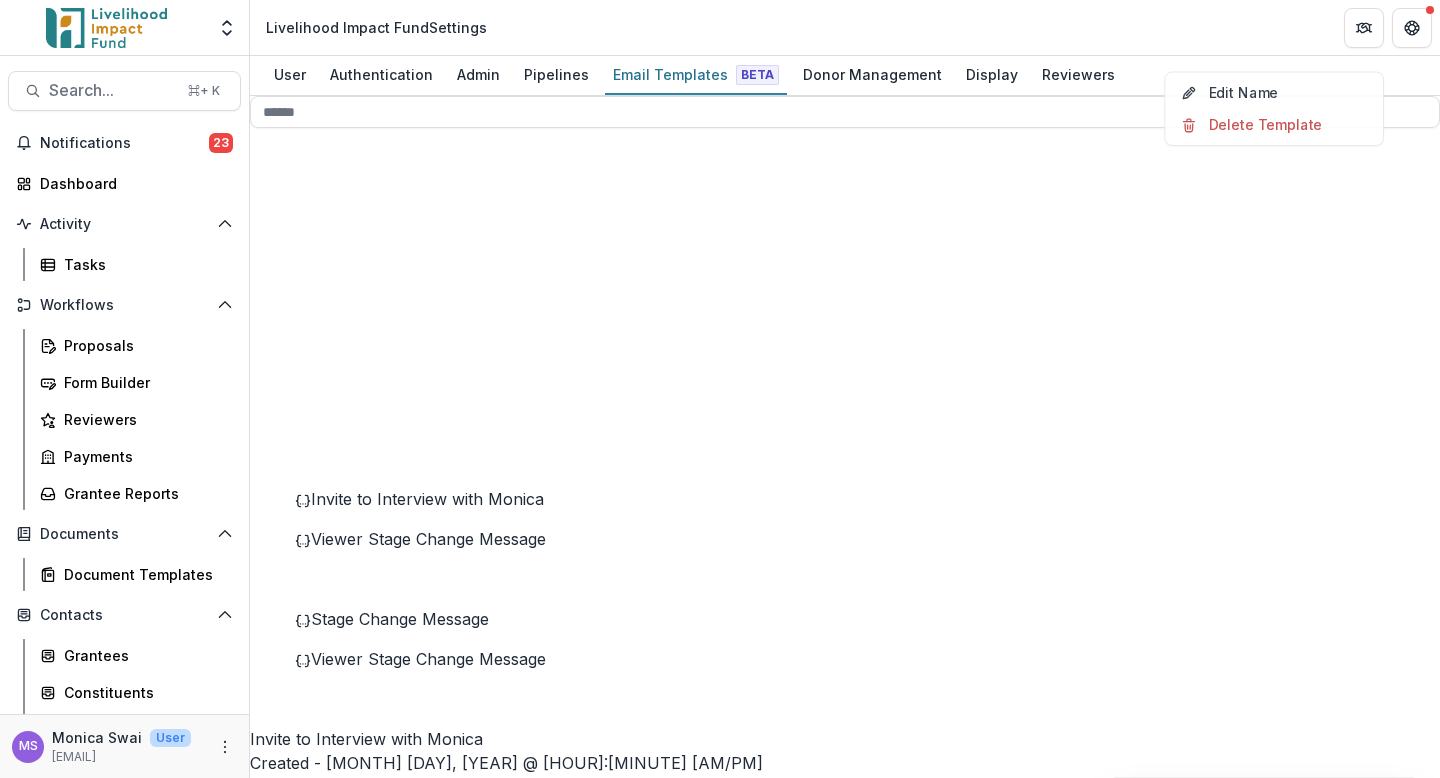 scroll, scrollTop: 166, scrollLeft: 0, axis: vertical 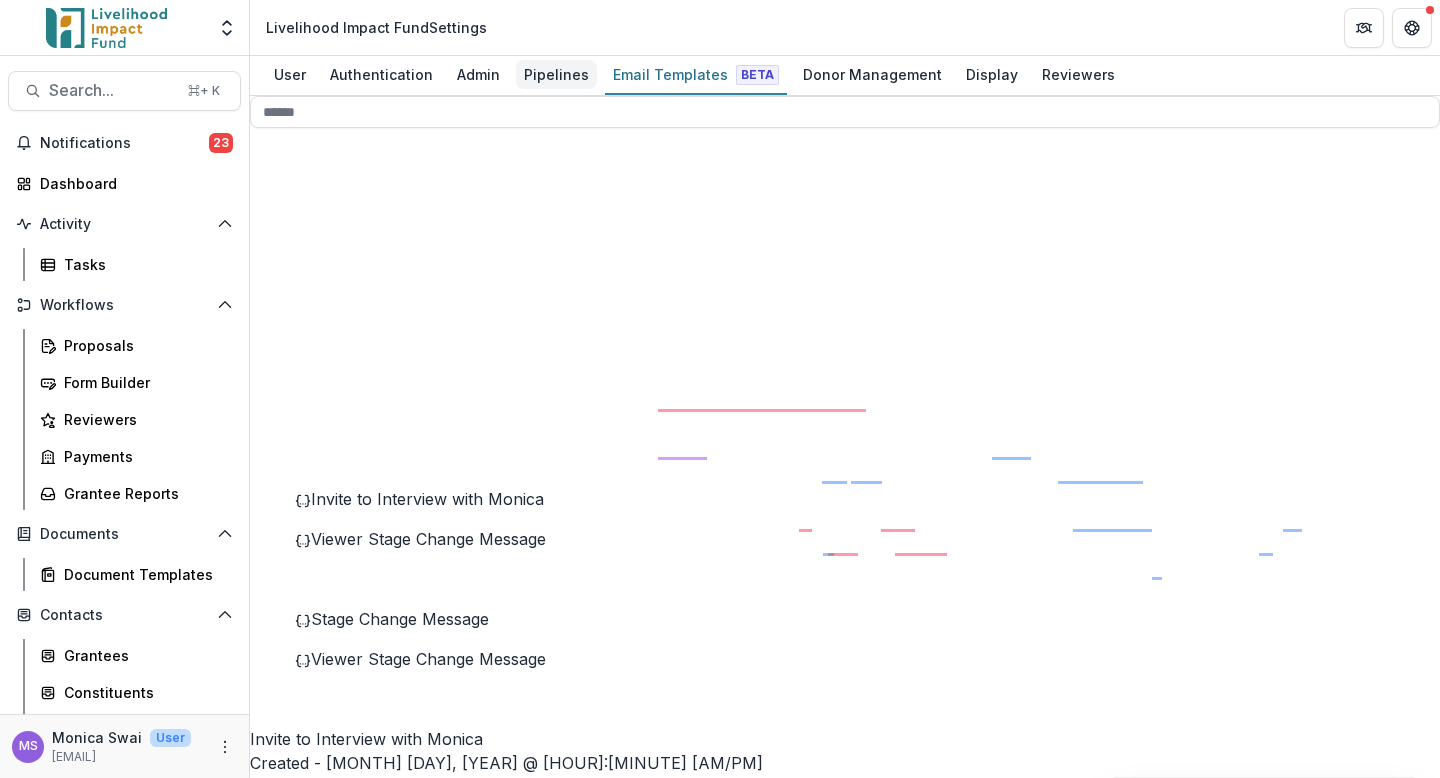 click on "Pipelines" at bounding box center [556, 74] 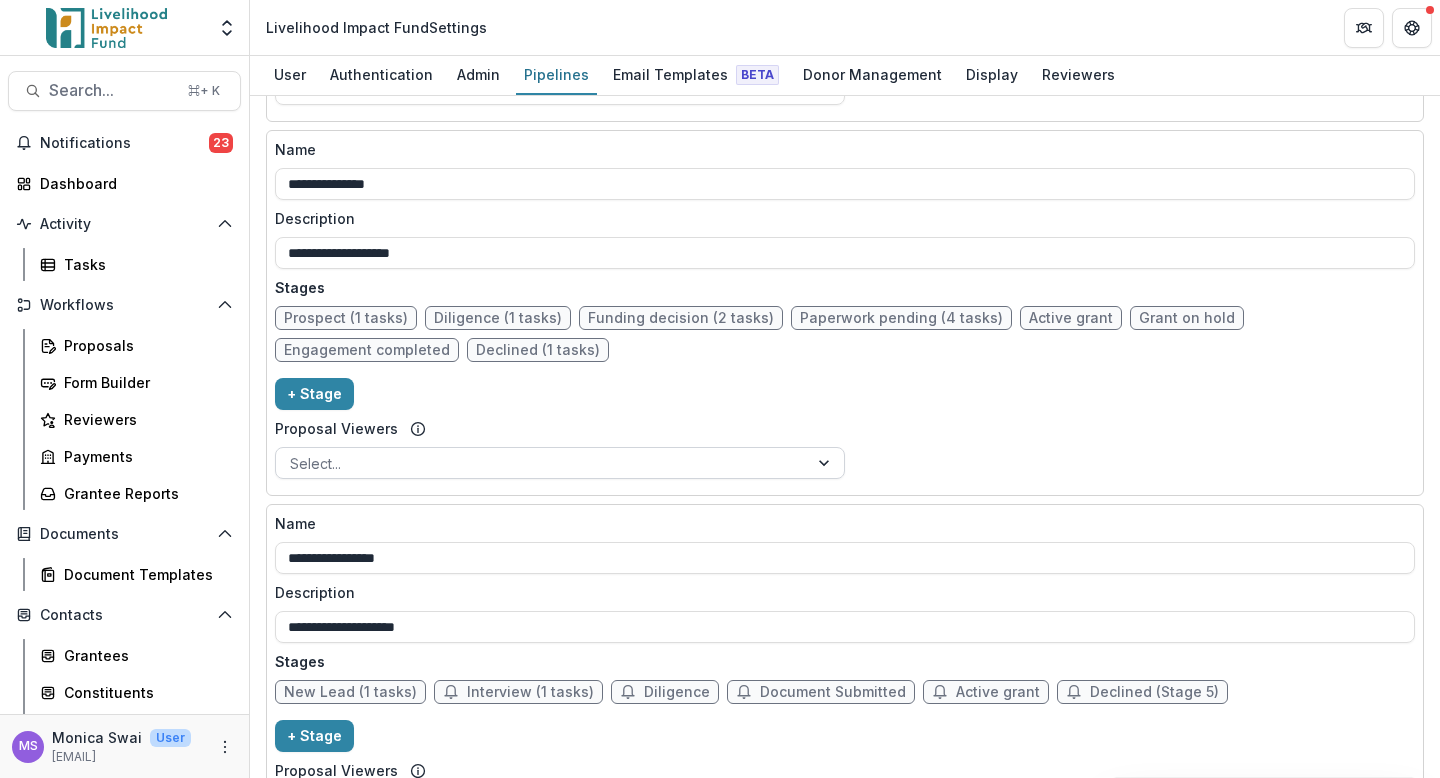 scroll, scrollTop: 1771, scrollLeft: 0, axis: vertical 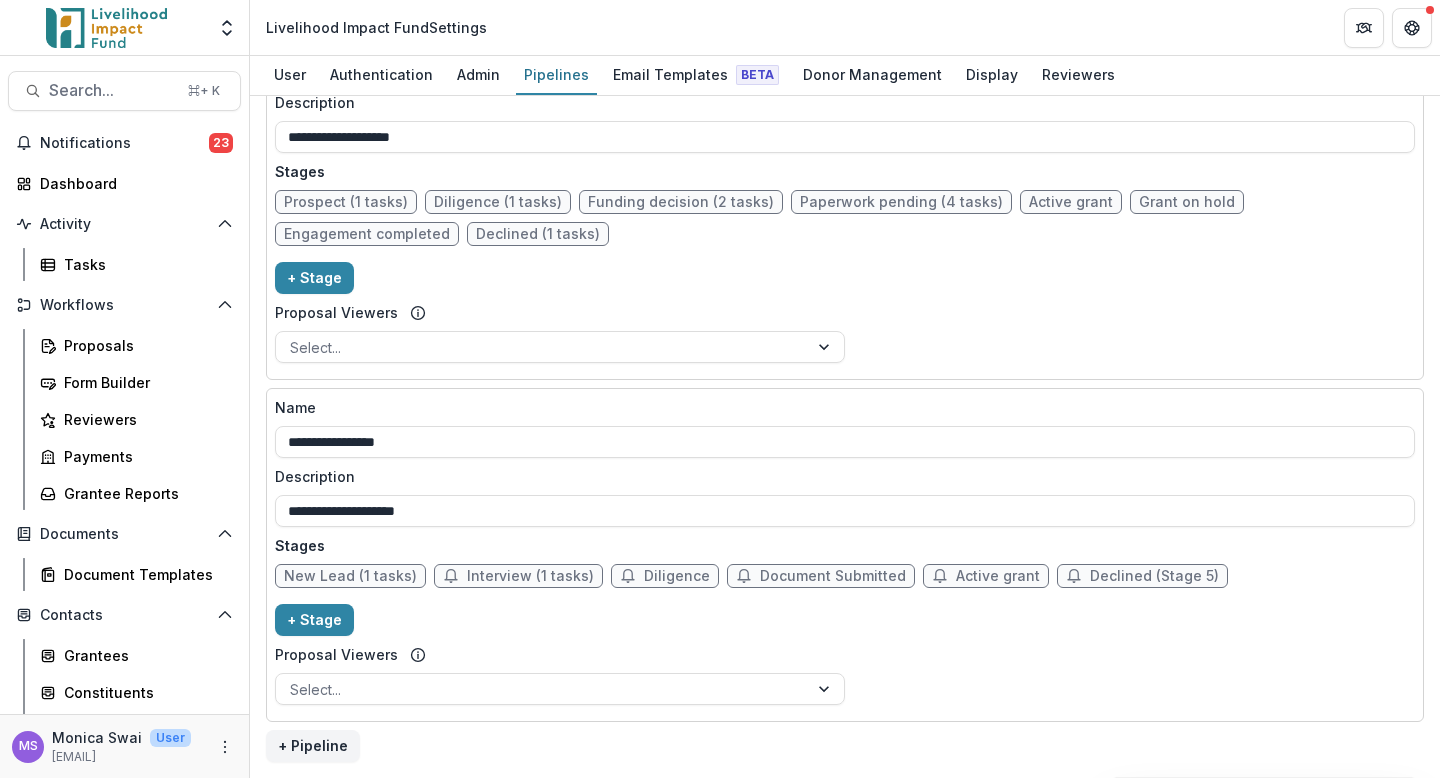 click on "Declined (Stage 5)" at bounding box center [1154, 576] 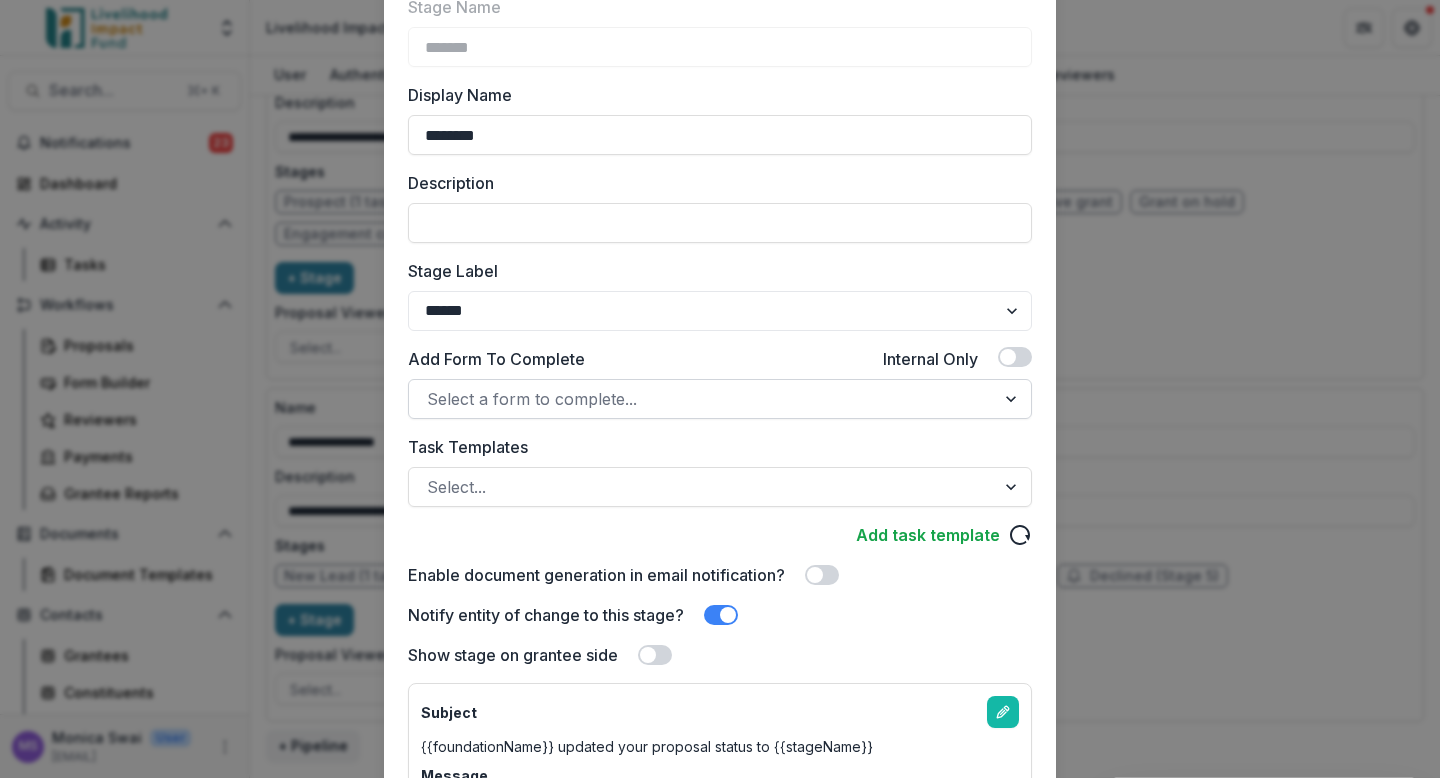 scroll, scrollTop: 135, scrollLeft: 0, axis: vertical 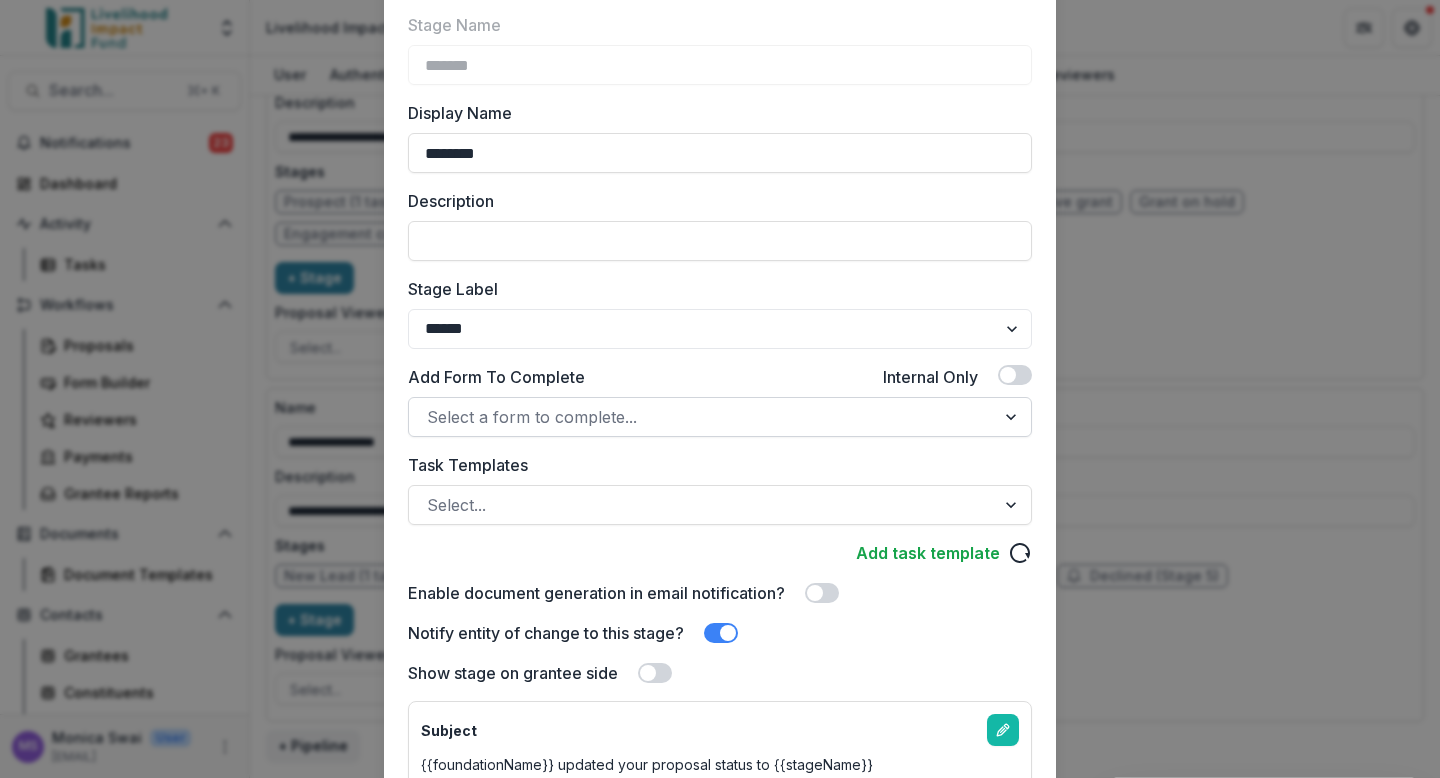 click at bounding box center [1013, 417] 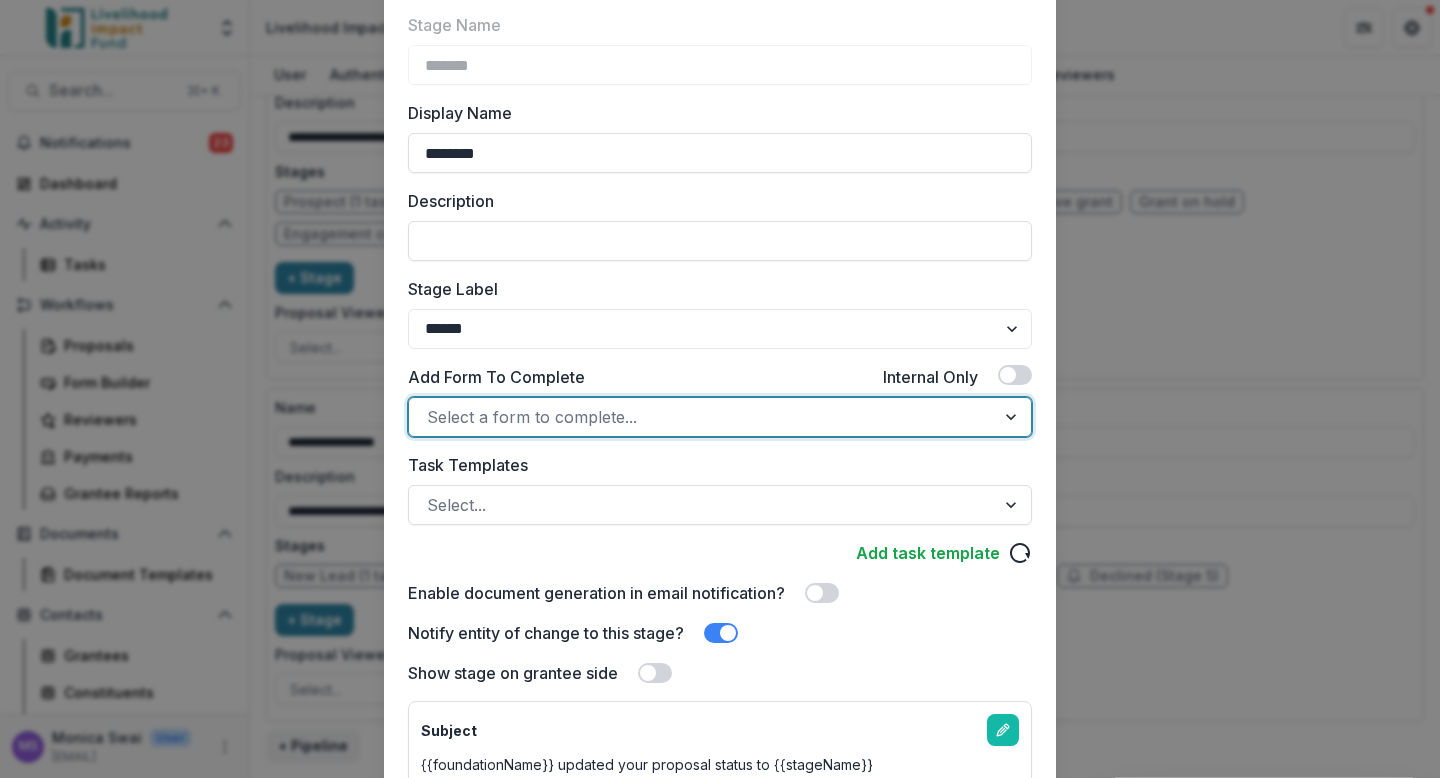 click at bounding box center [1013, 417] 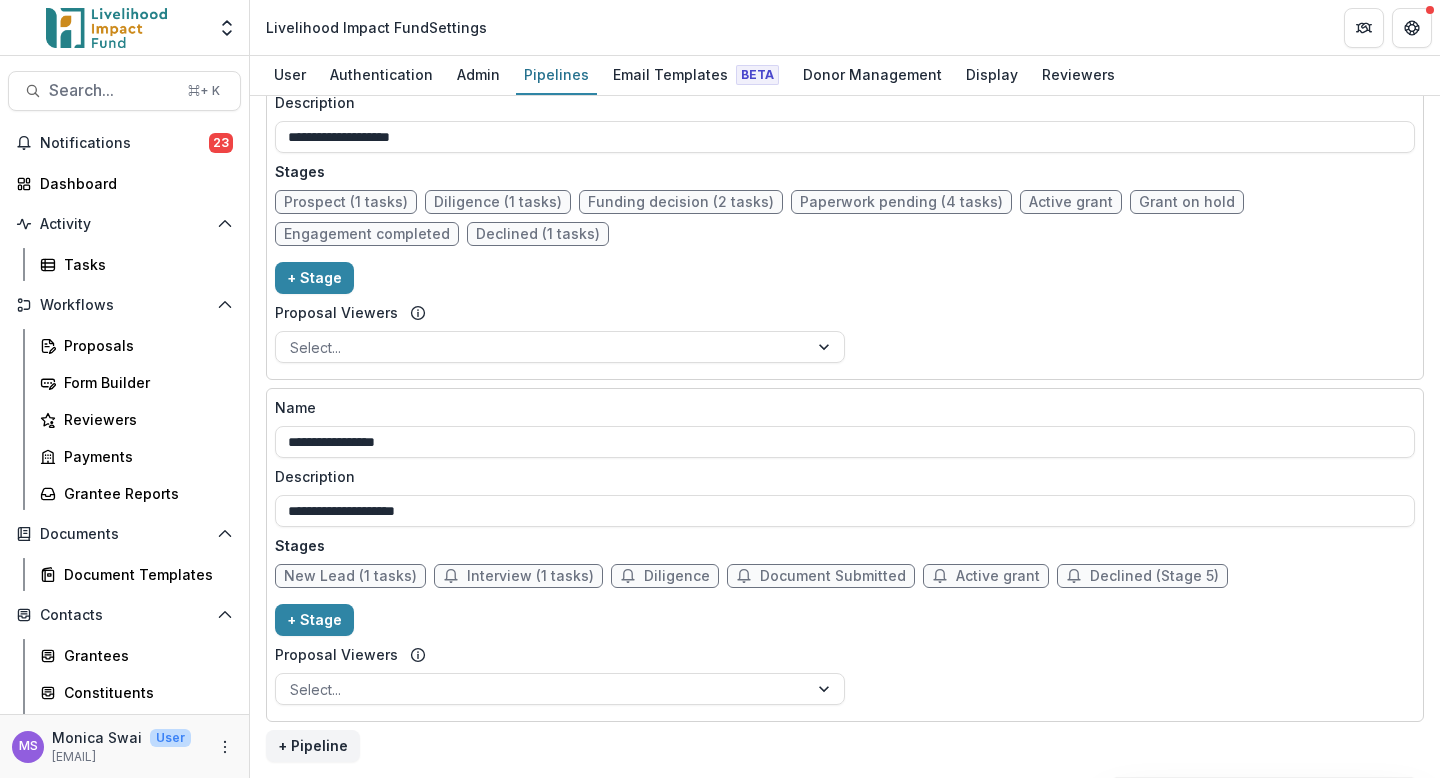 click on "Active grant" at bounding box center [998, 576] 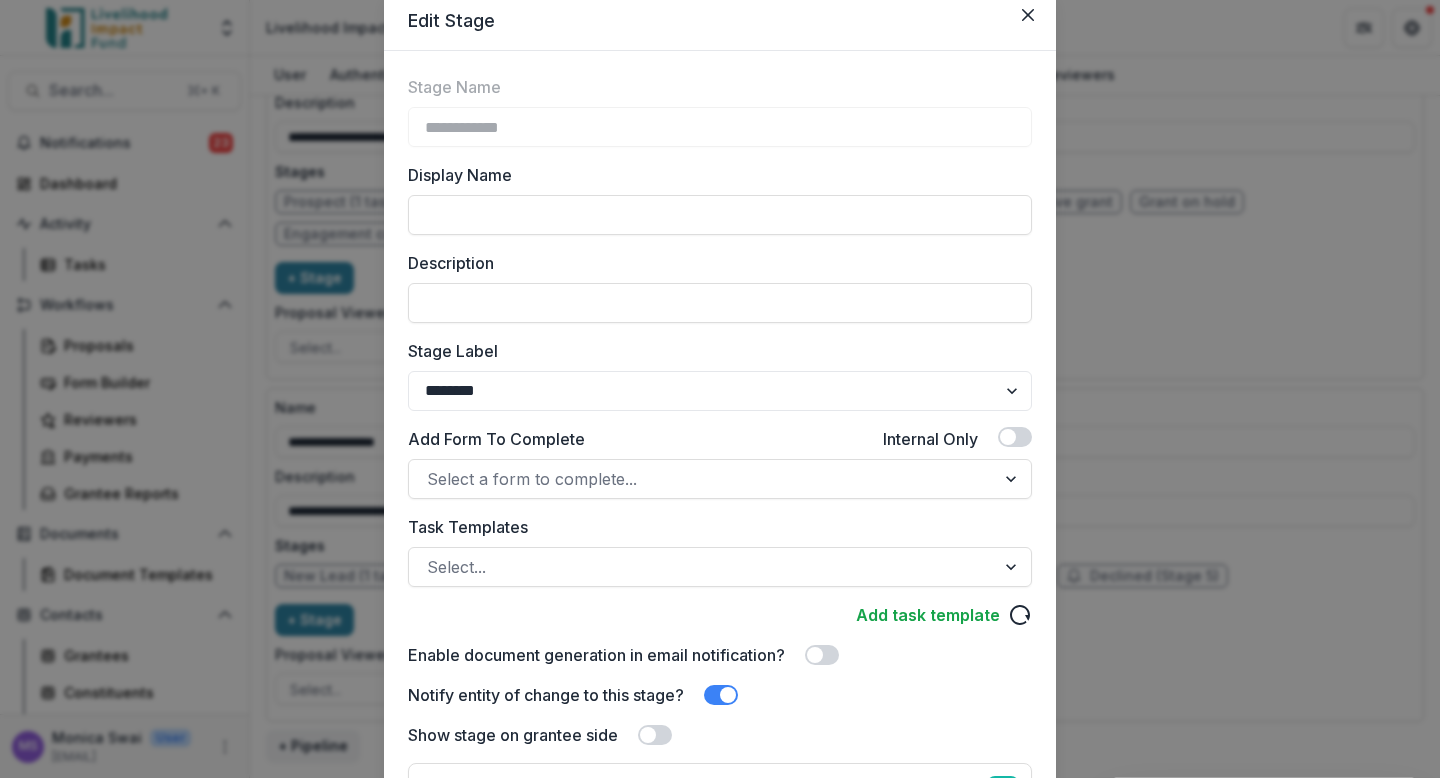 scroll, scrollTop: 76, scrollLeft: 0, axis: vertical 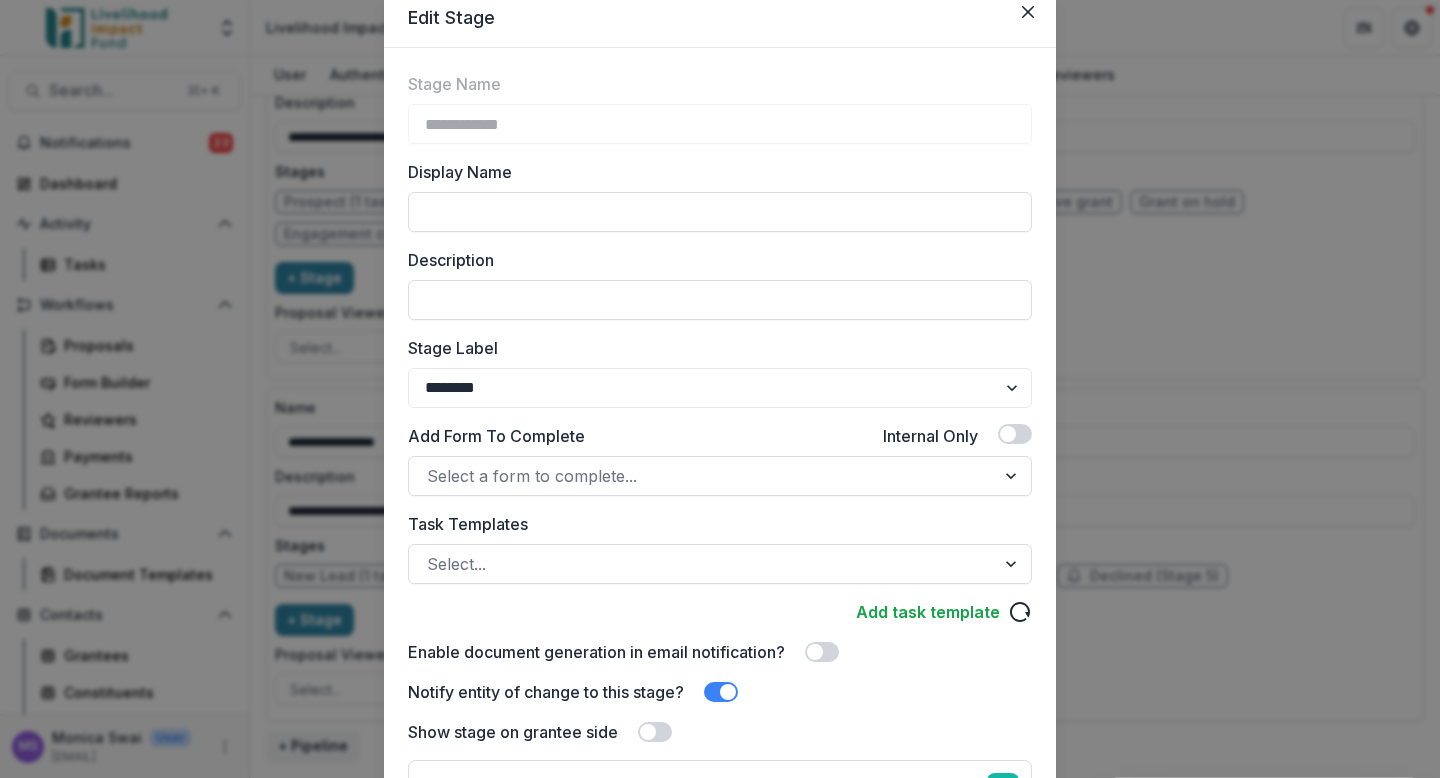 click on "**********" at bounding box center (720, 389) 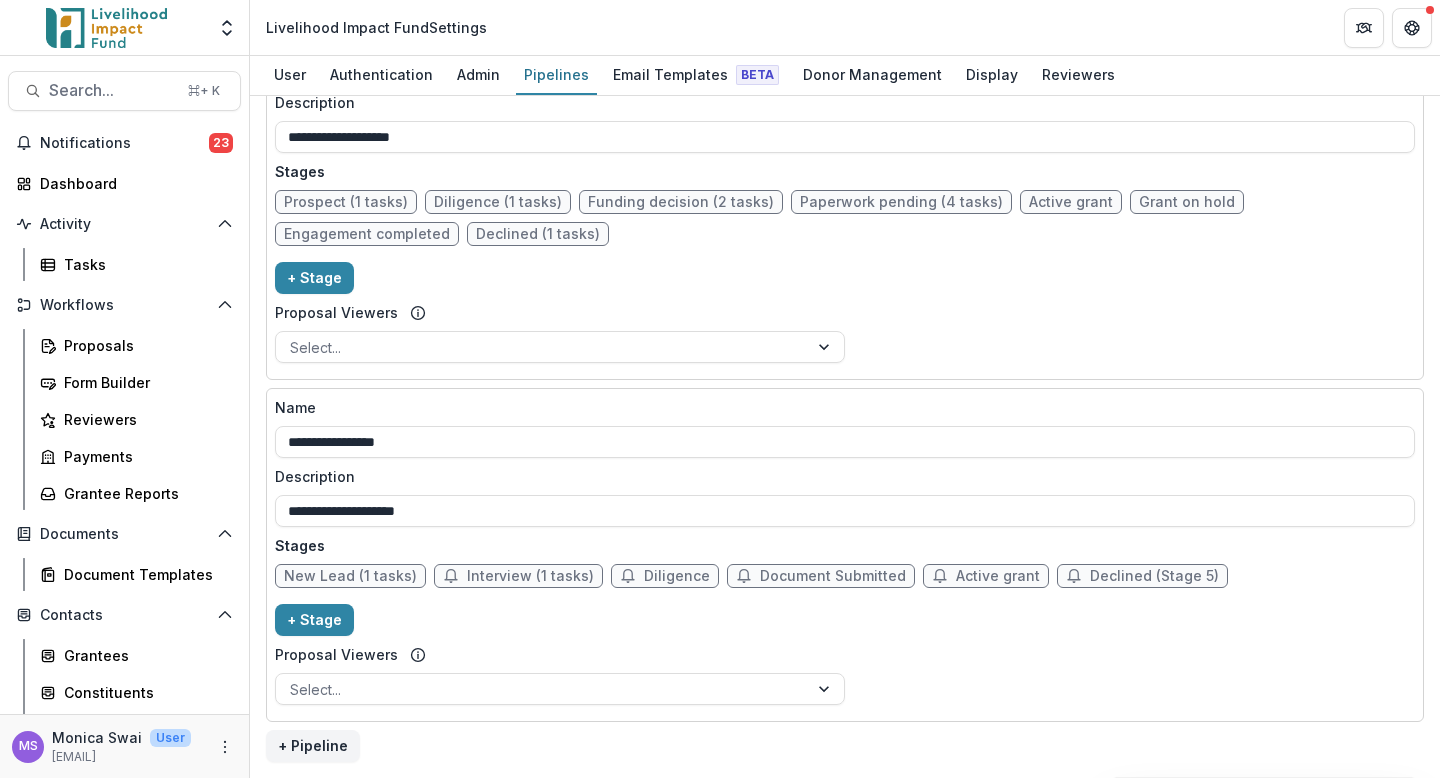 click on "Document Submitted" at bounding box center [833, 576] 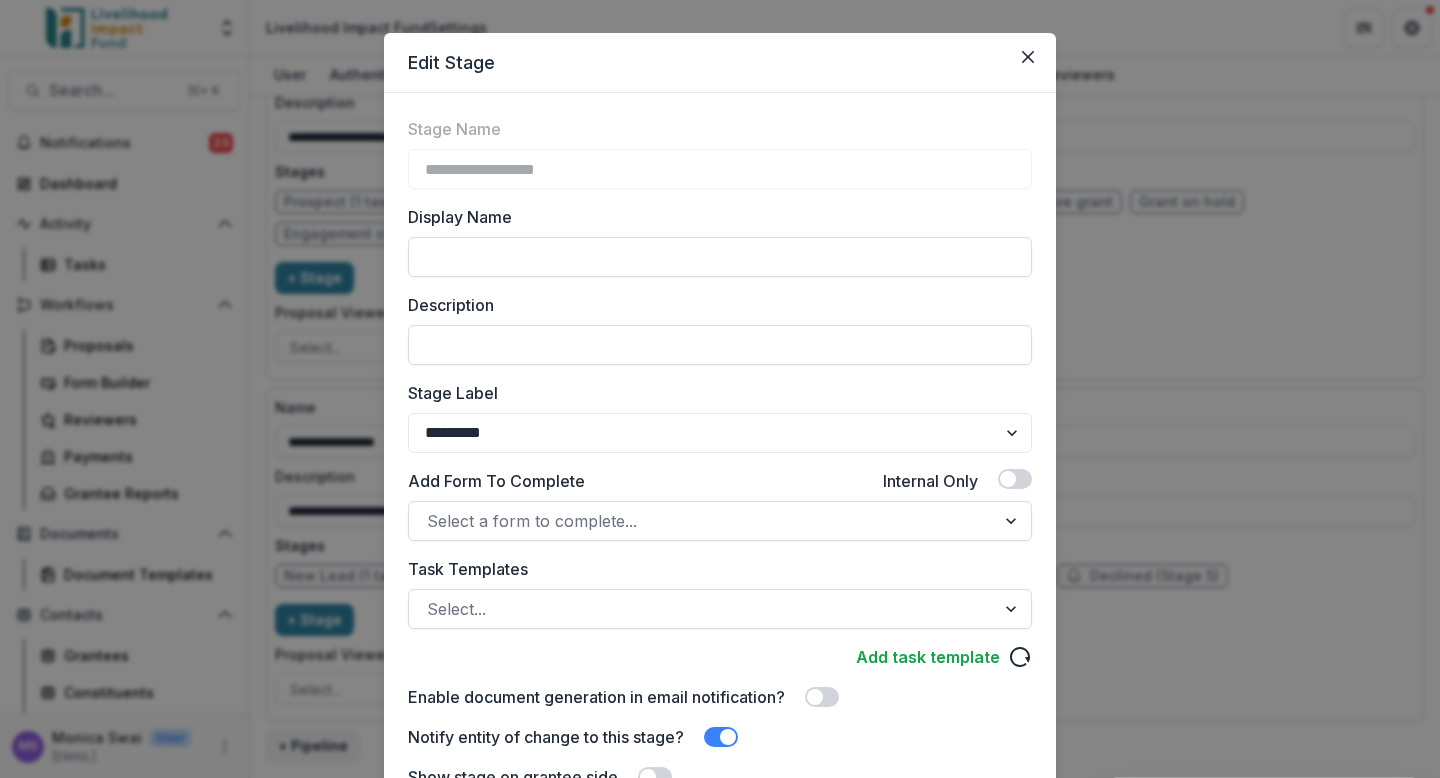 scroll, scrollTop: 0, scrollLeft: 0, axis: both 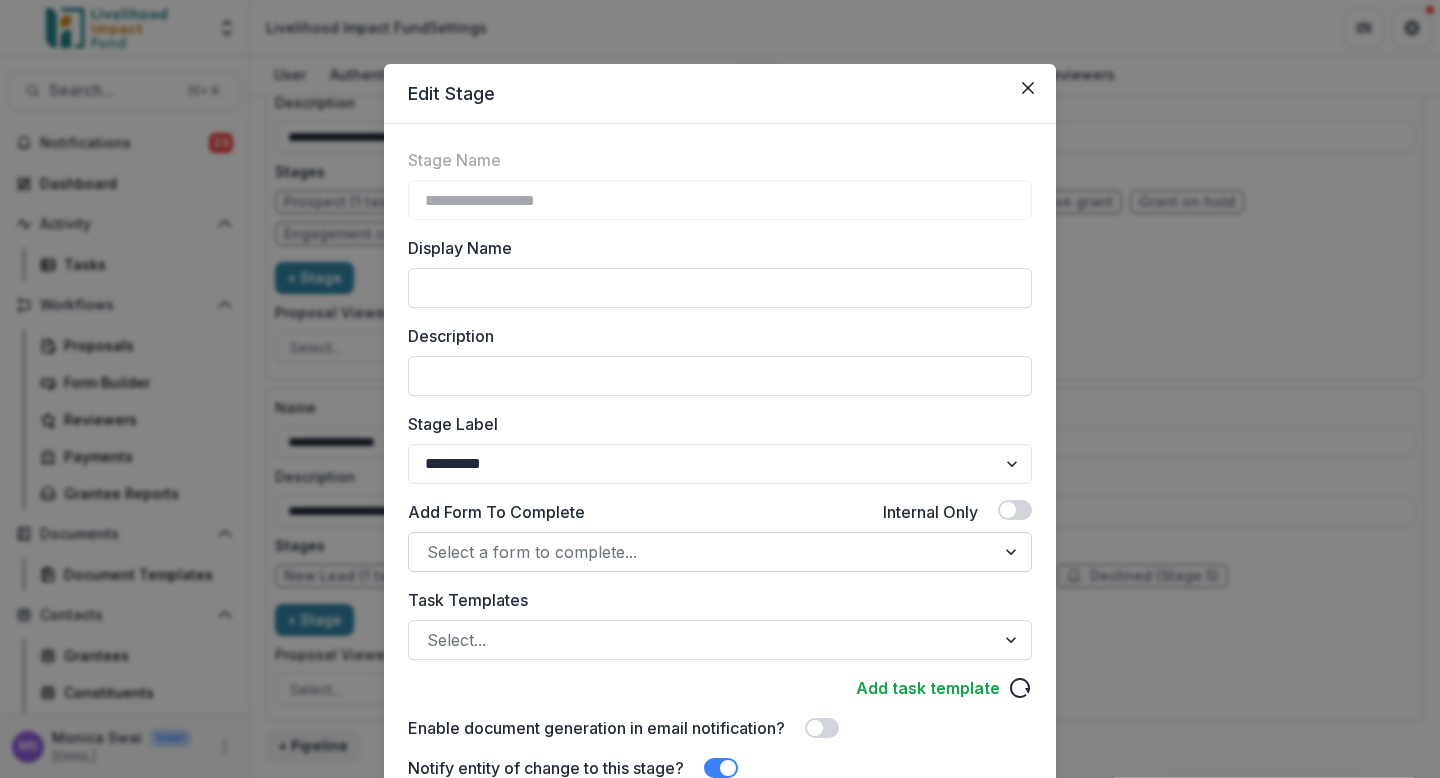 click at bounding box center (1013, 552) 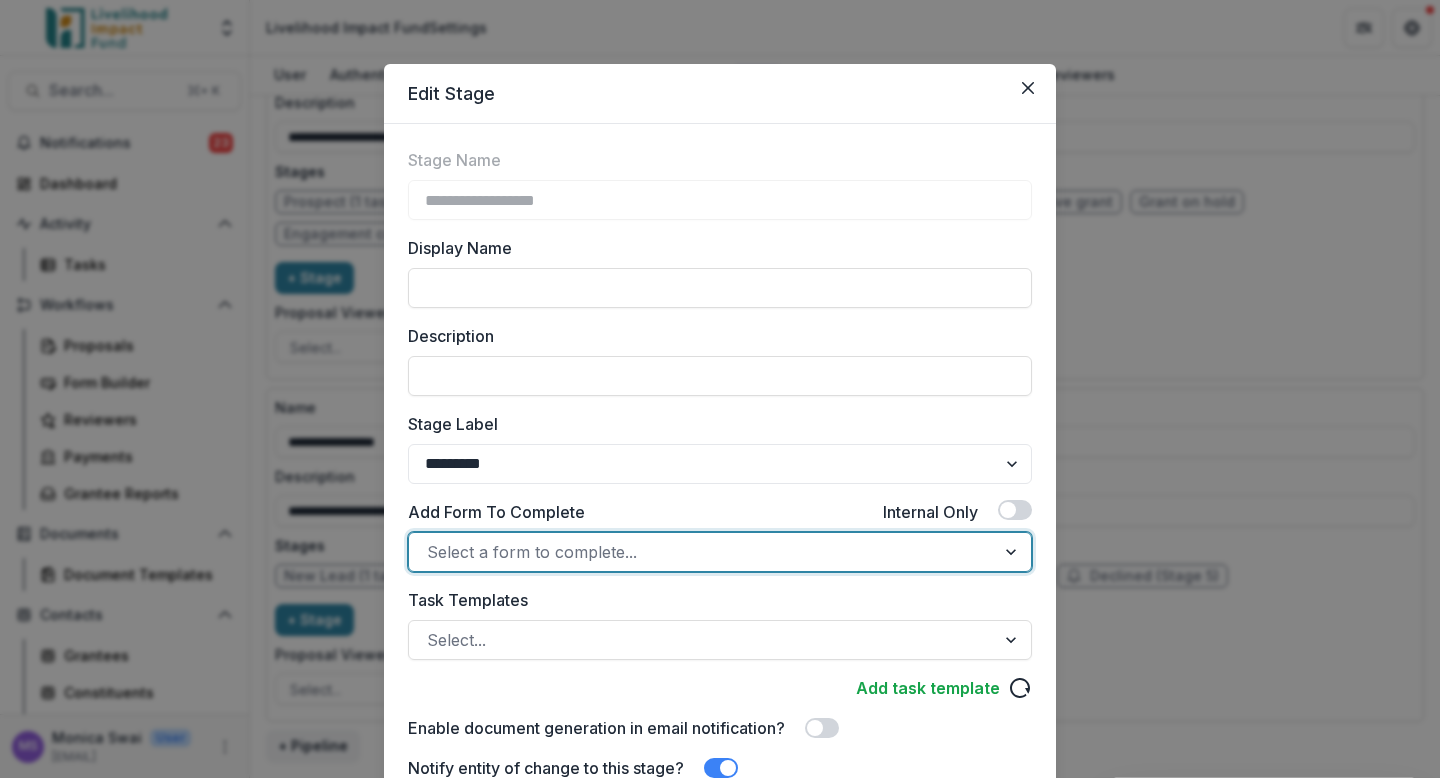 scroll, scrollTop: 119, scrollLeft: 0, axis: vertical 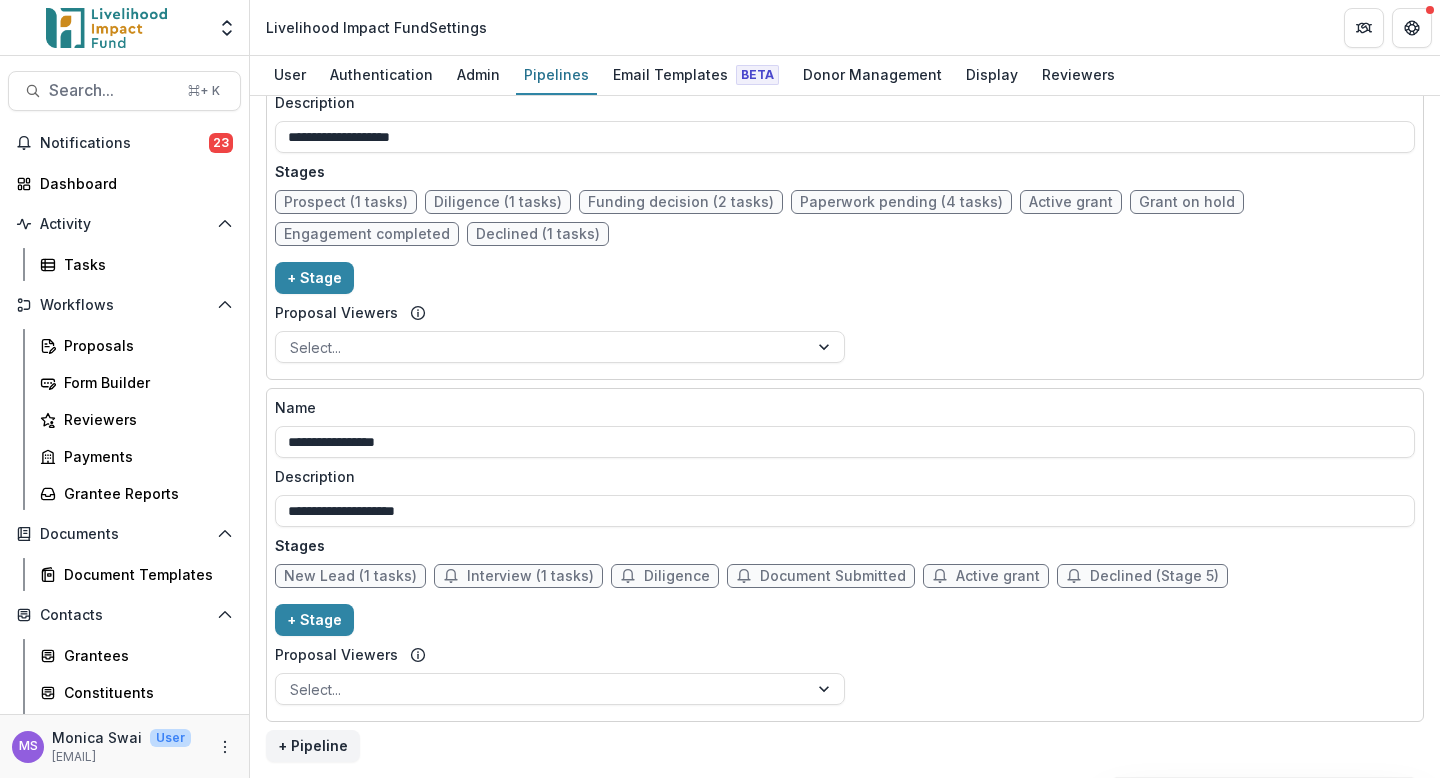 click on "Diligence" at bounding box center (677, 576) 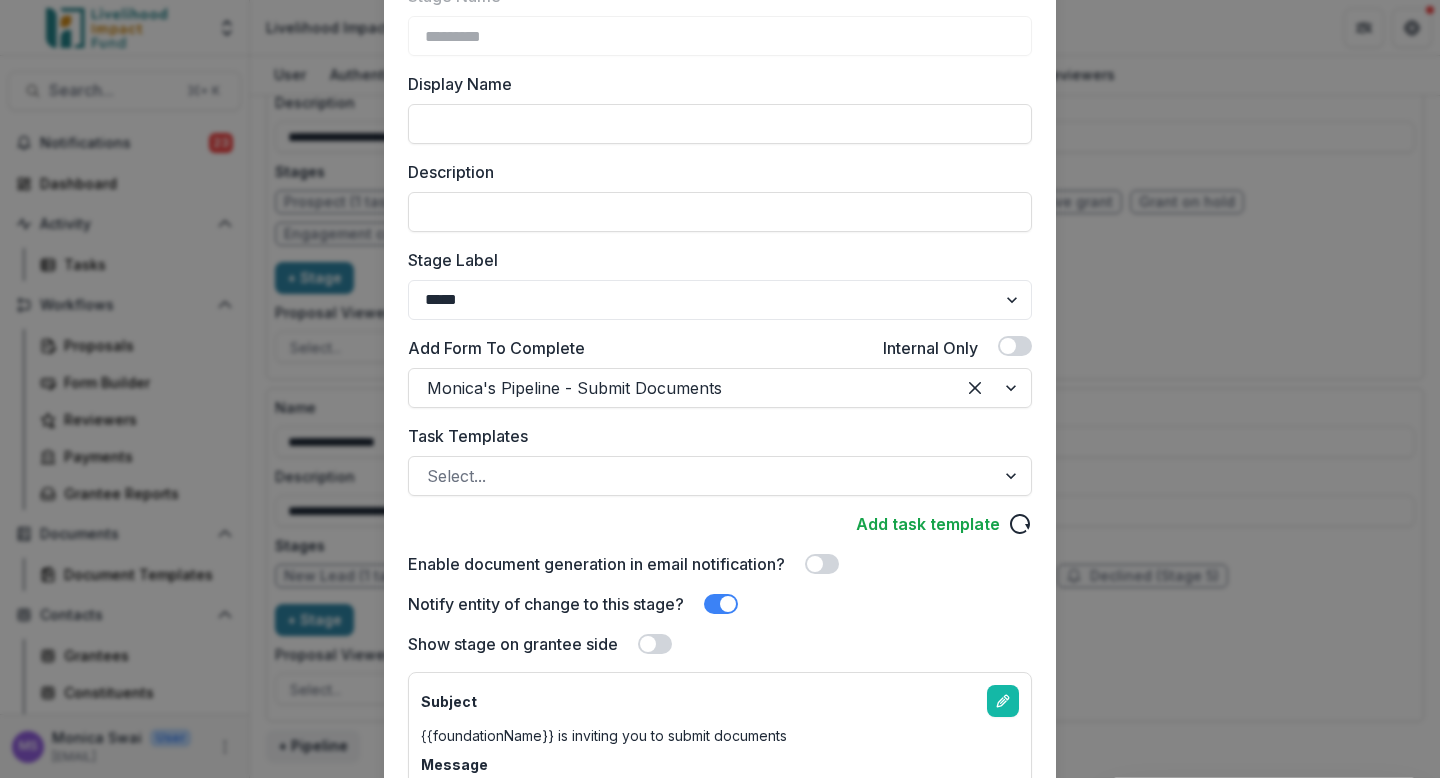scroll, scrollTop: 158, scrollLeft: 0, axis: vertical 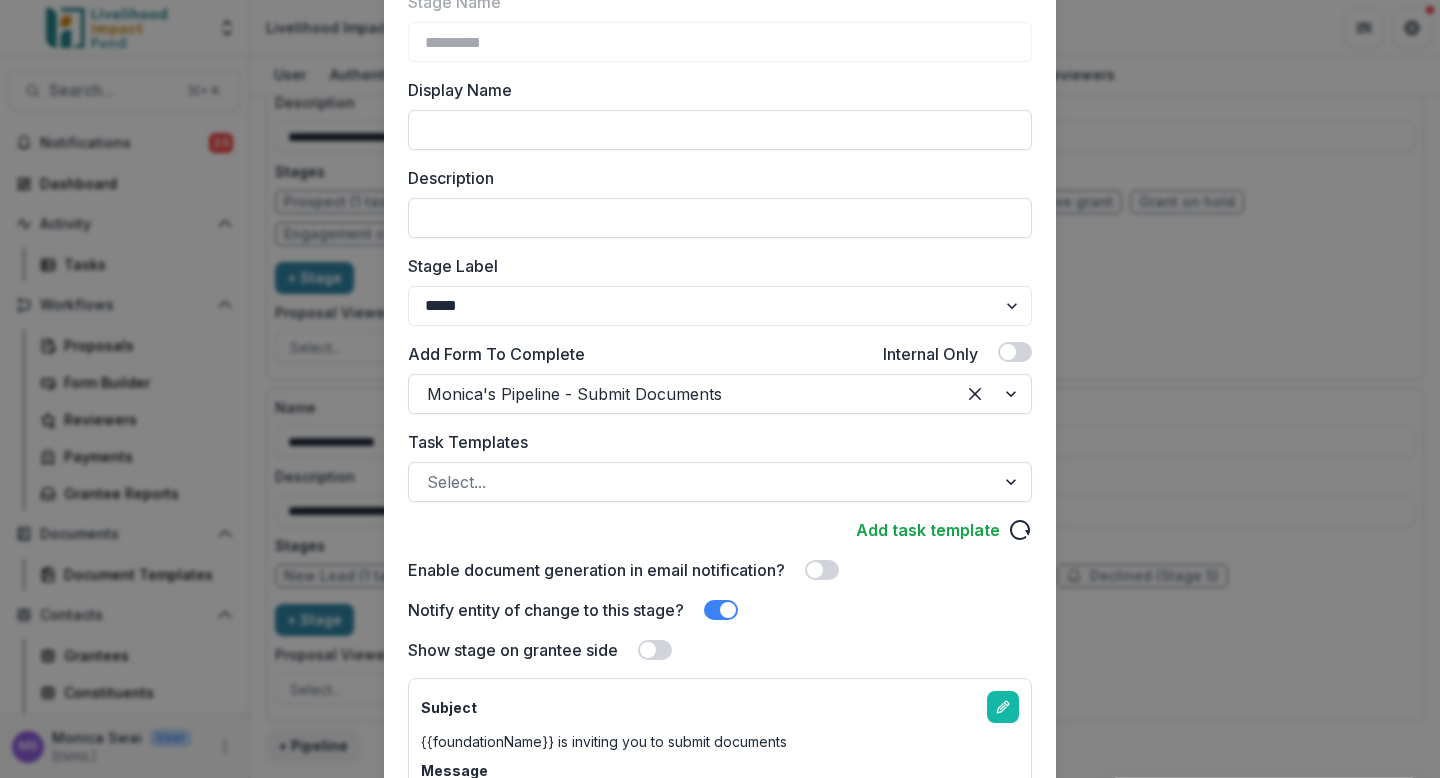 click on "**********" at bounding box center (720, 389) 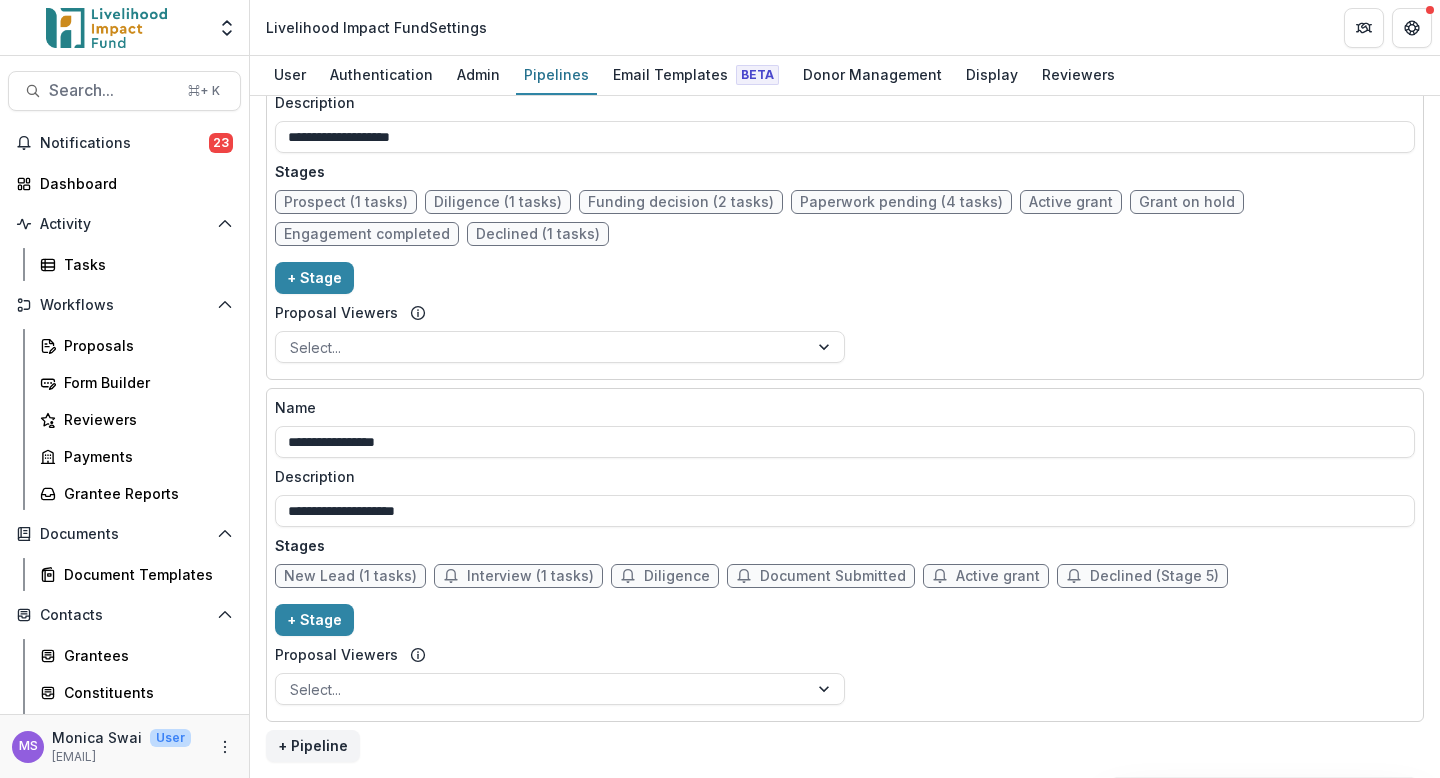 click on "New Lead (1 tasks)" at bounding box center [350, 576] 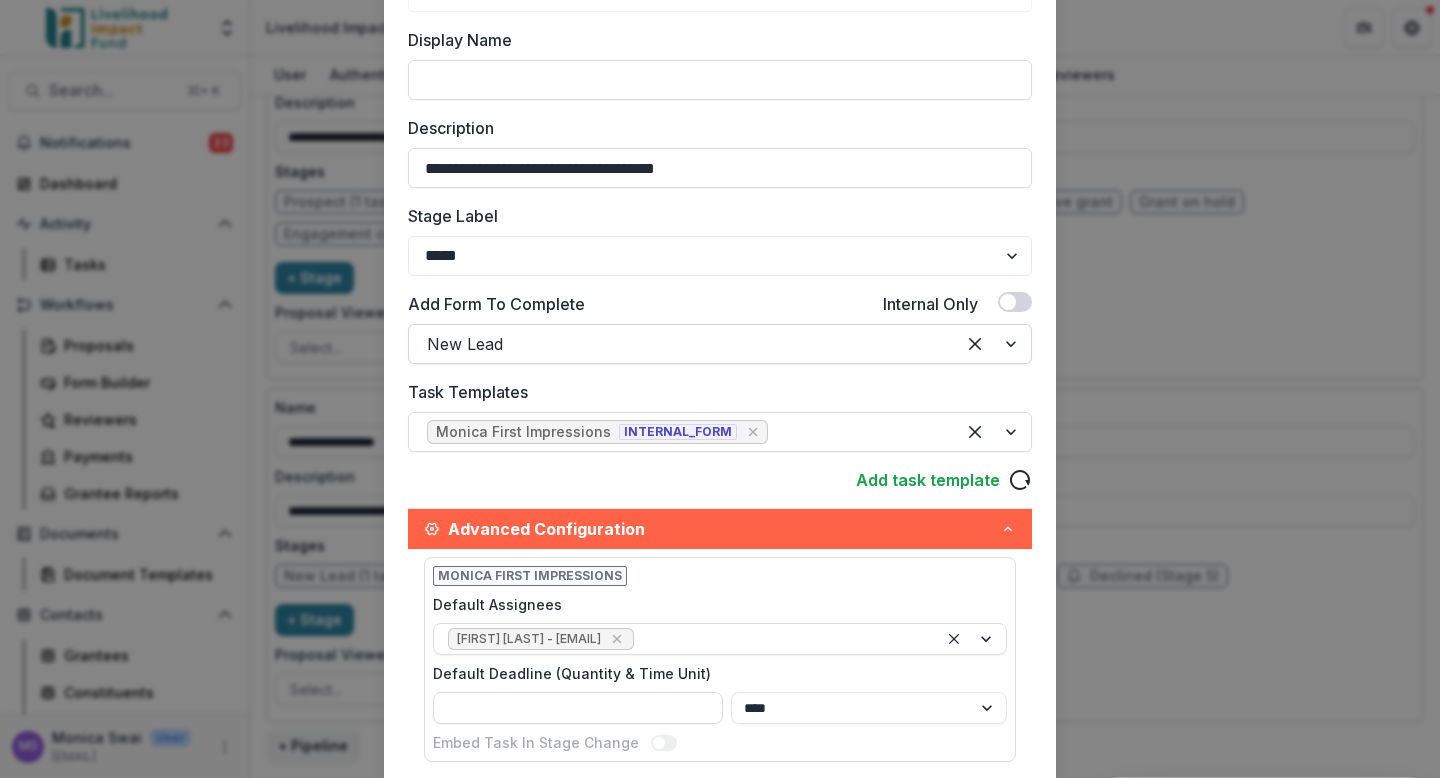 scroll, scrollTop: 138, scrollLeft: 0, axis: vertical 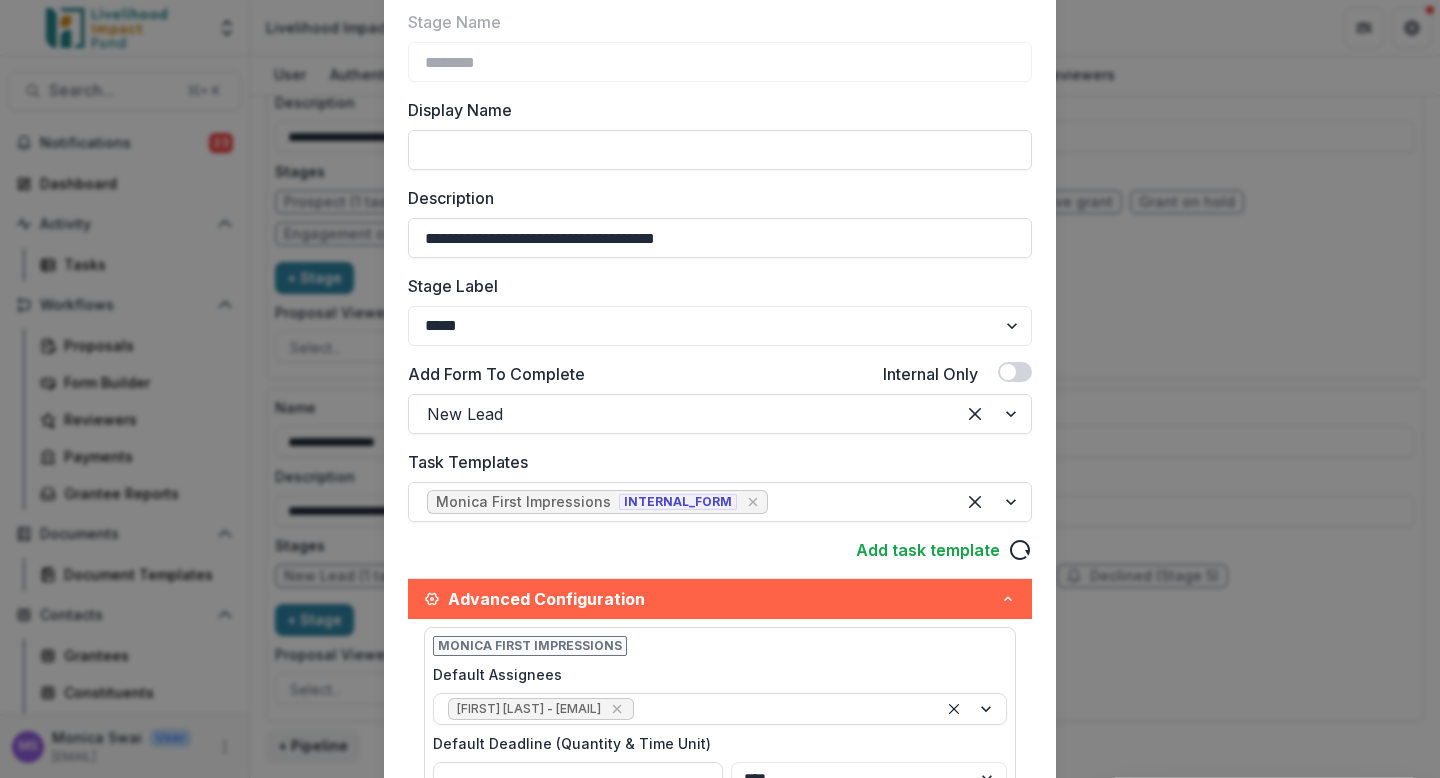 click on "**********" at bounding box center [720, 389] 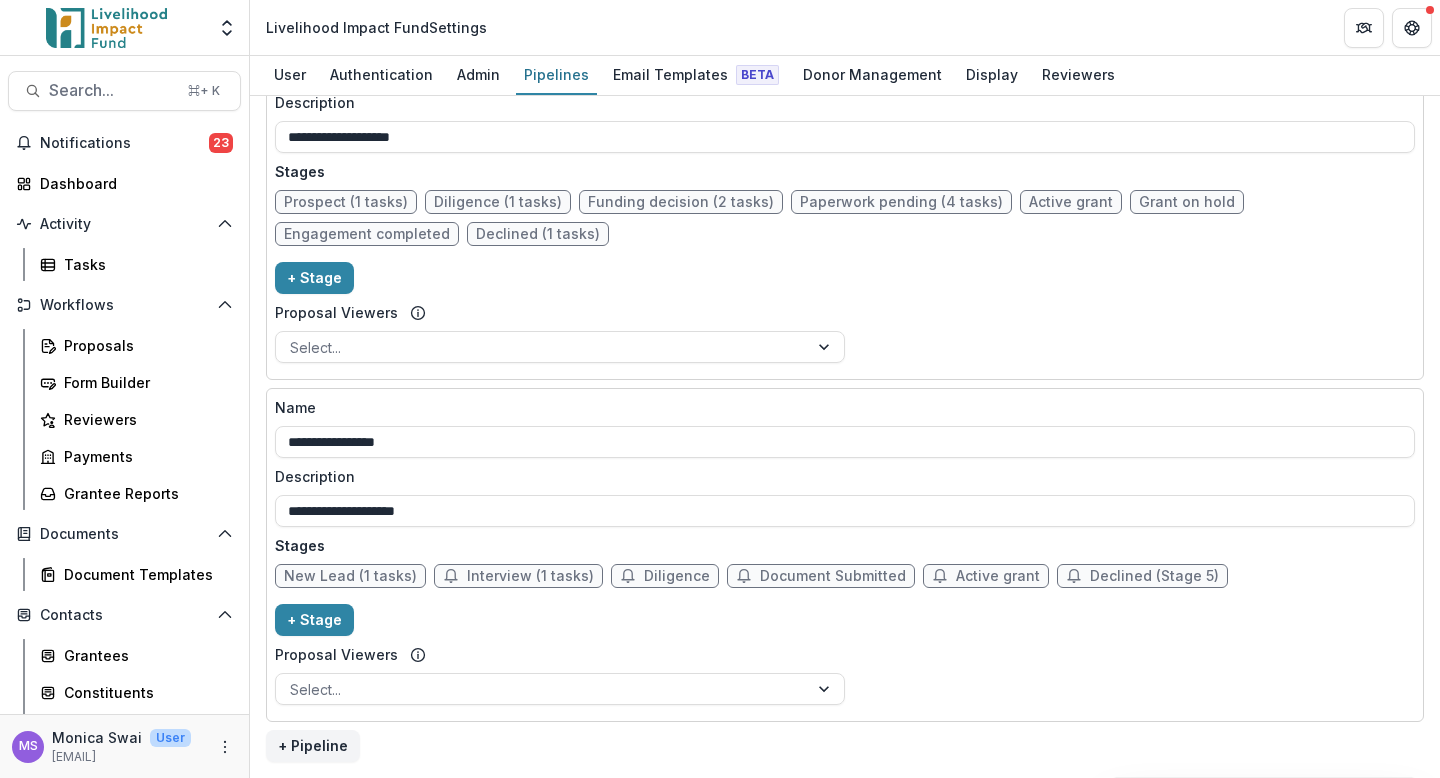 click on "Interview (1 tasks)" at bounding box center (530, 576) 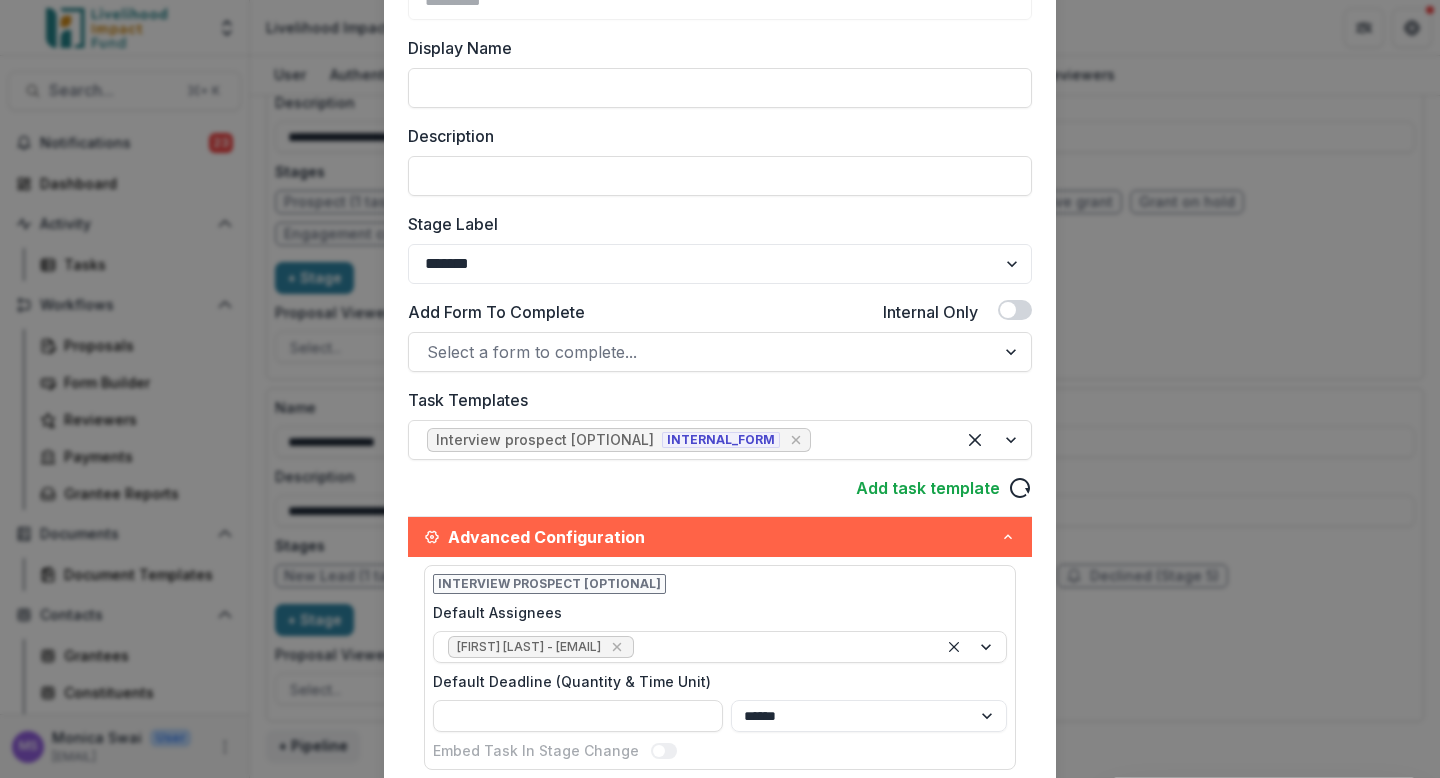 scroll, scrollTop: 152, scrollLeft: 0, axis: vertical 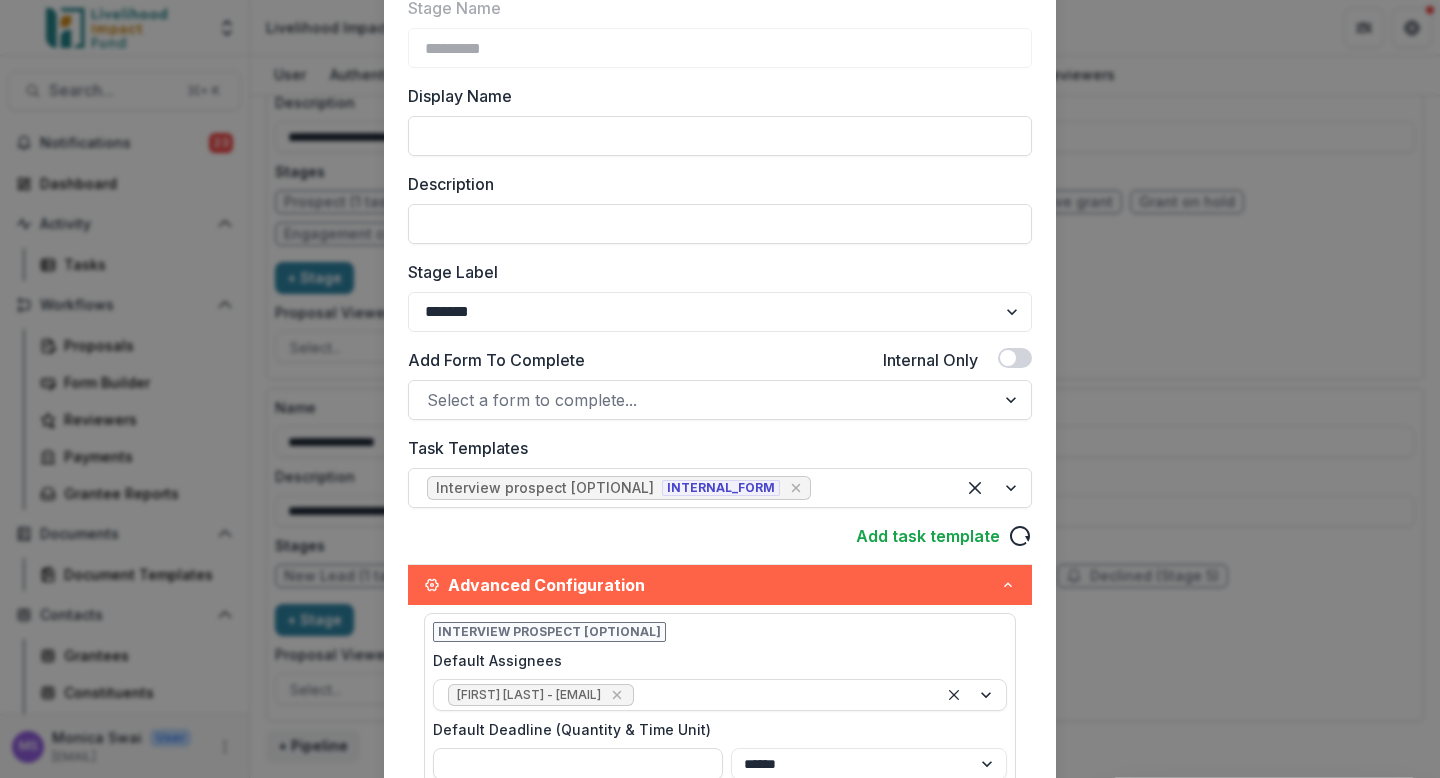 click on "**********" at bounding box center (720, 389) 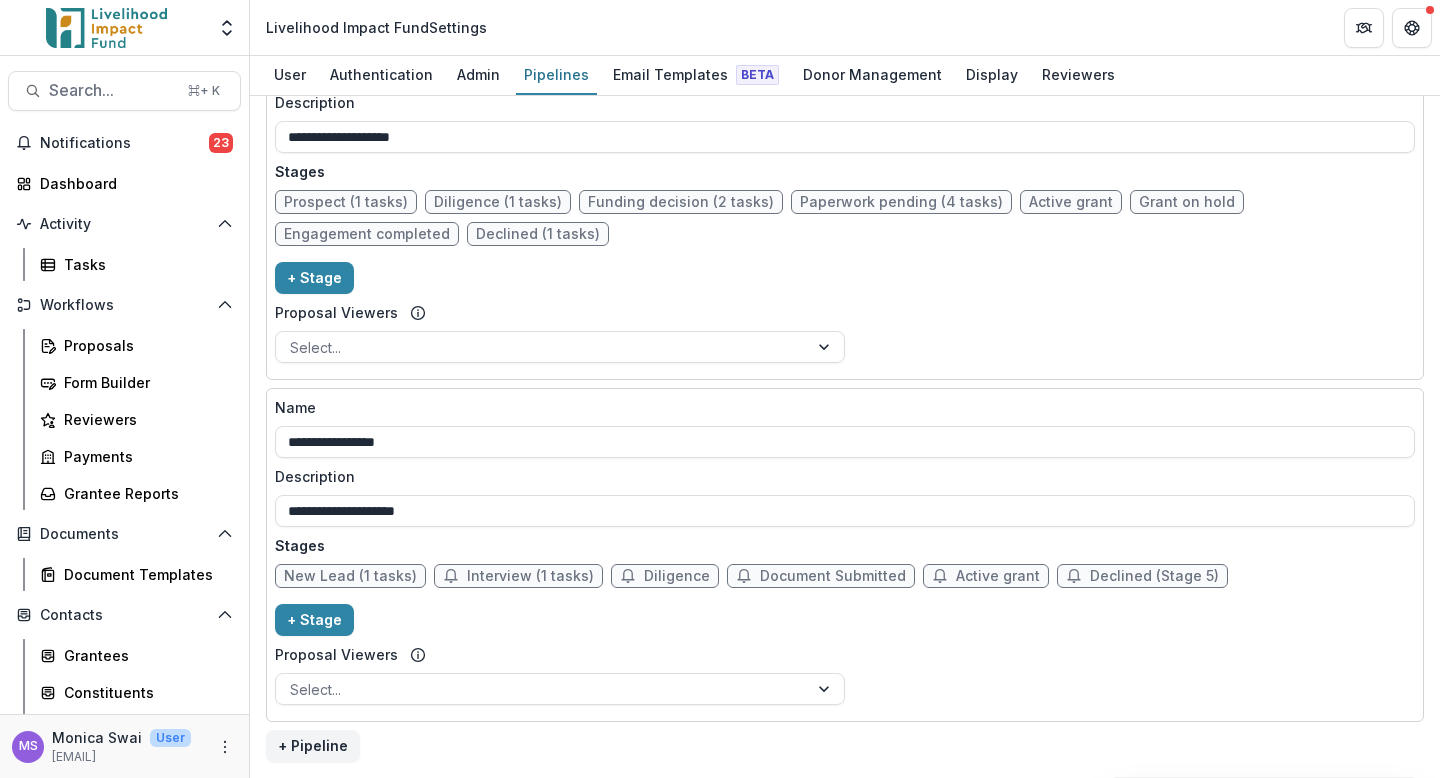click on "Diligence" at bounding box center [677, 576] 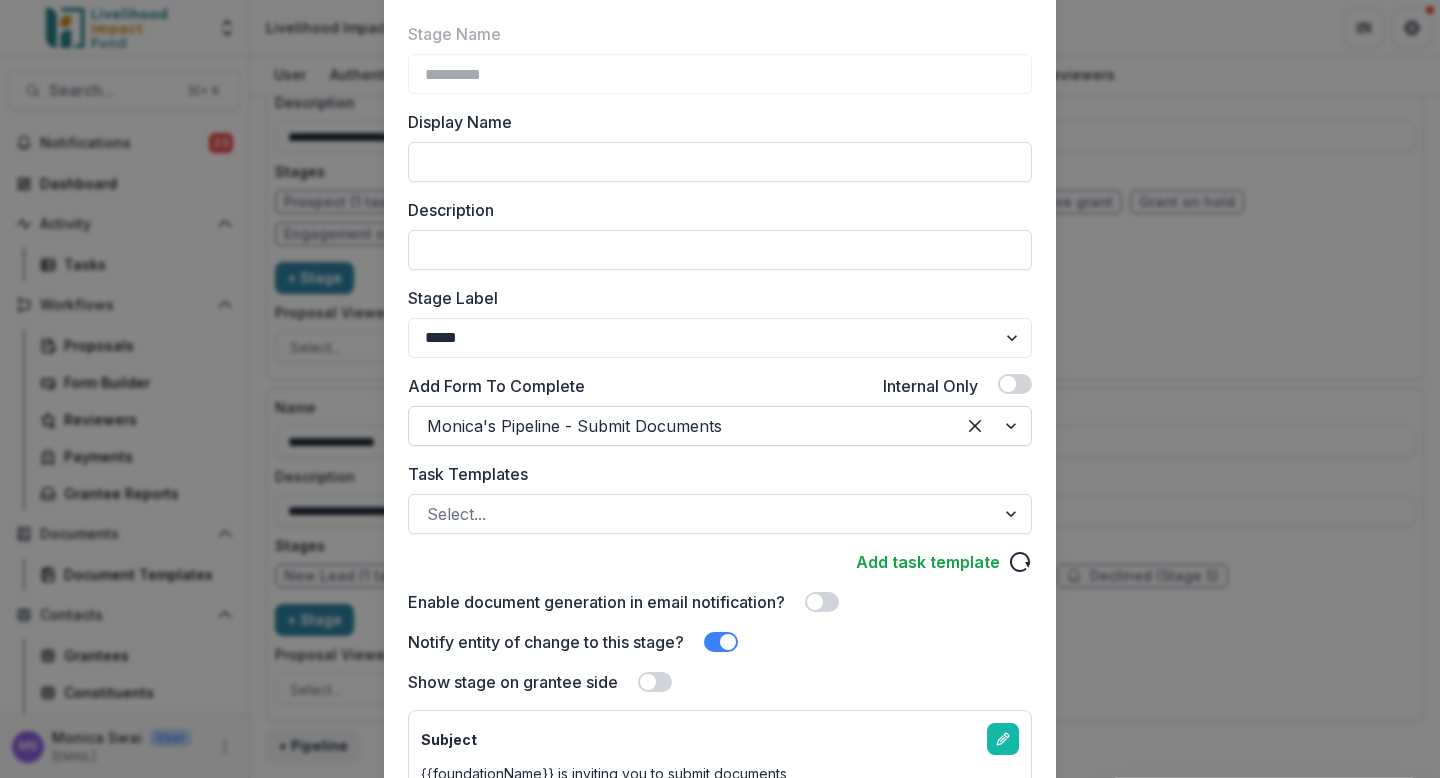 scroll, scrollTop: 129, scrollLeft: 0, axis: vertical 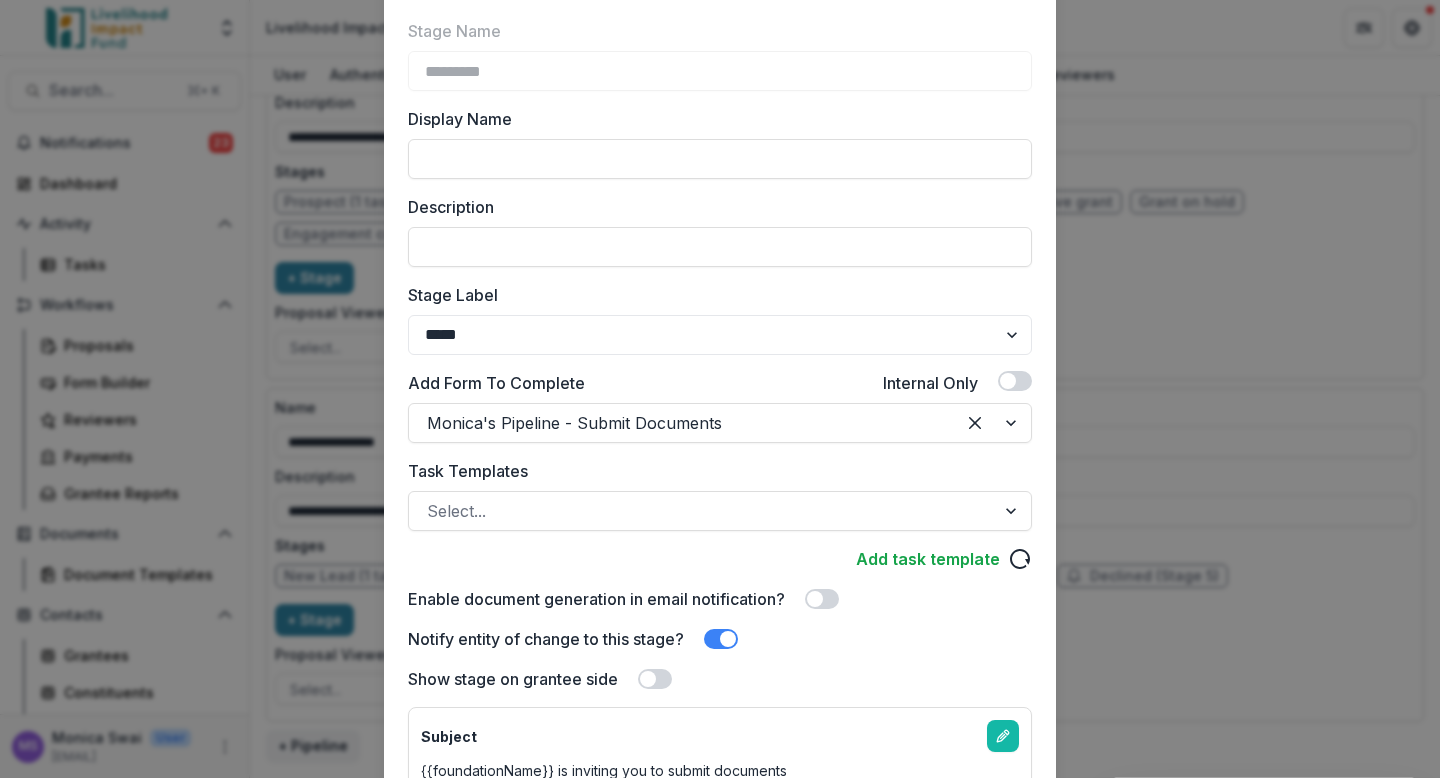 click on "**********" at bounding box center [720, 389] 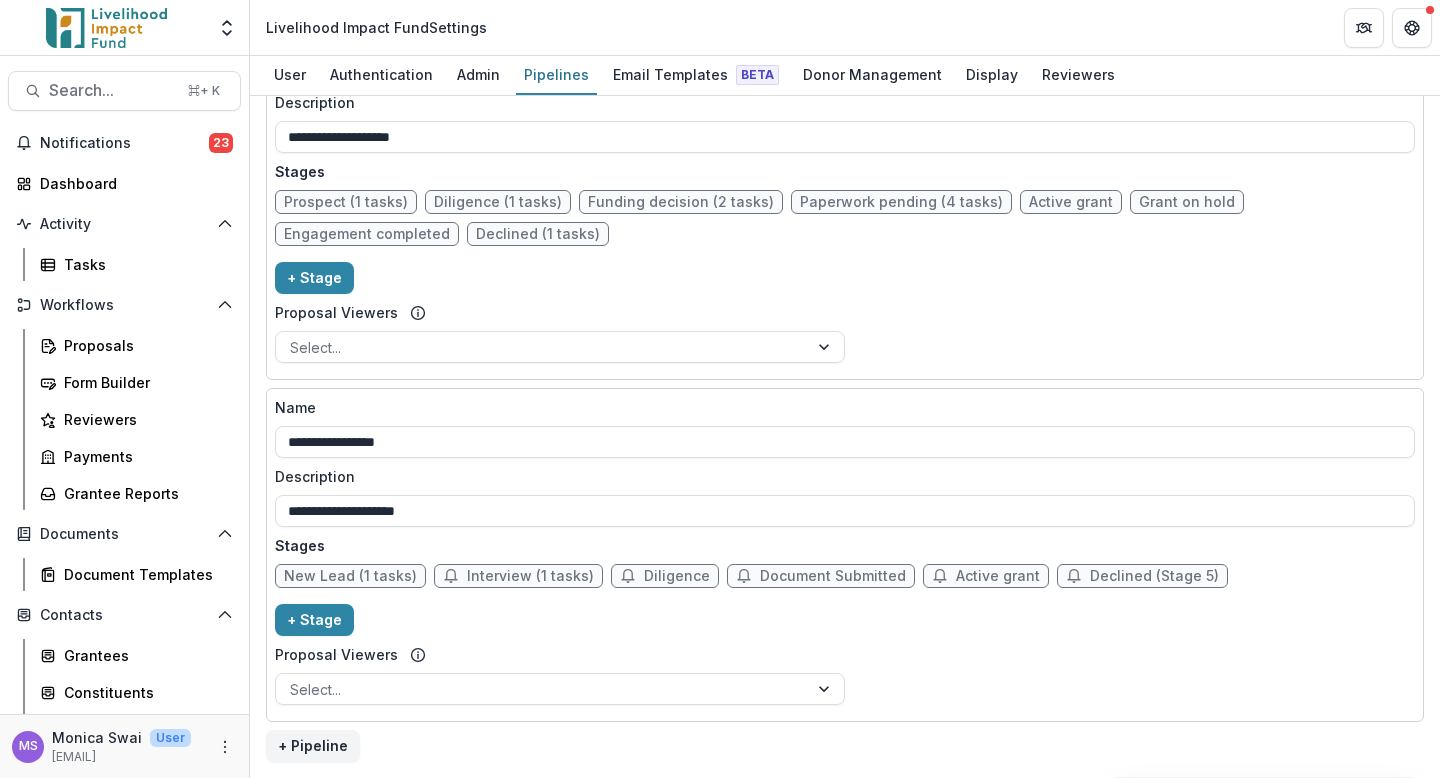 click on "Document Submitted" at bounding box center [833, 576] 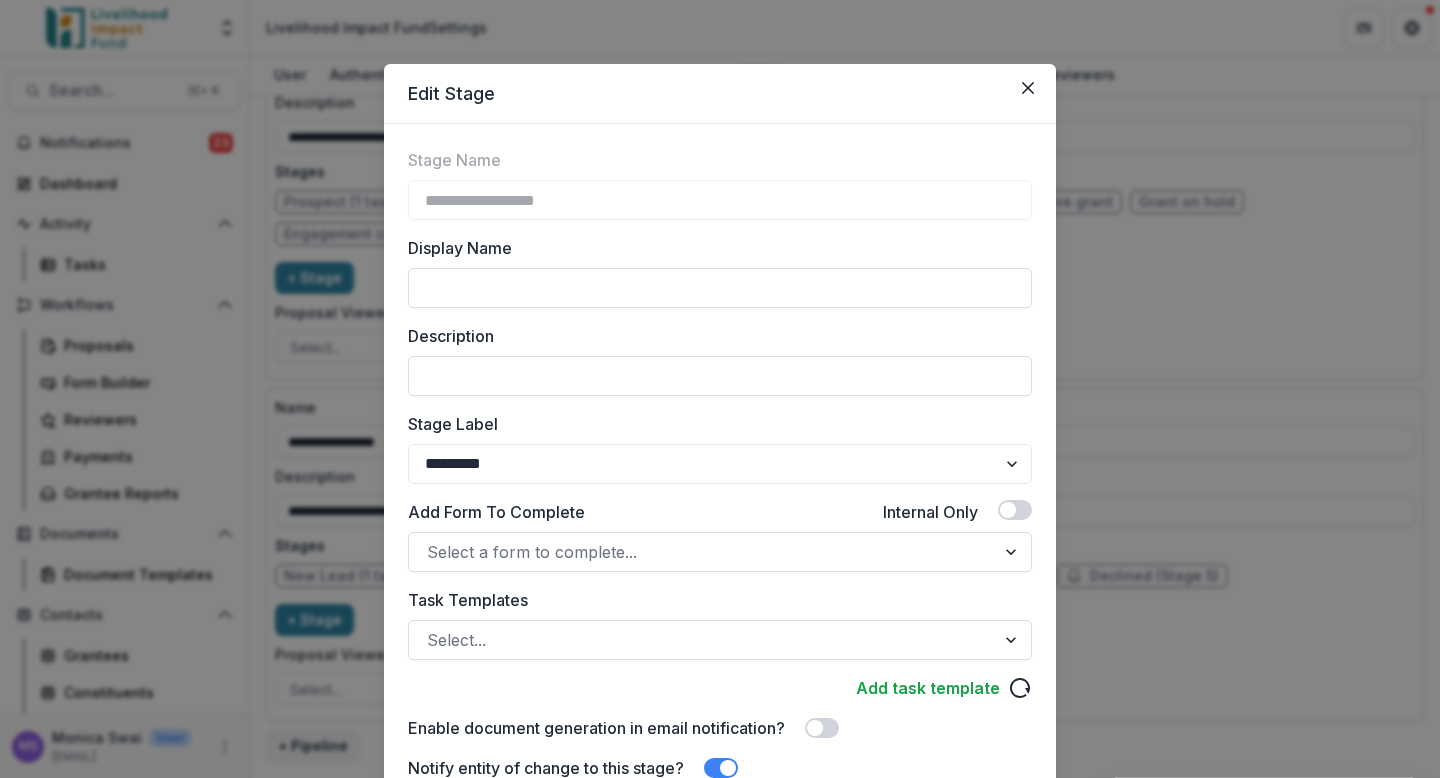 click on "**********" at bounding box center (720, 389) 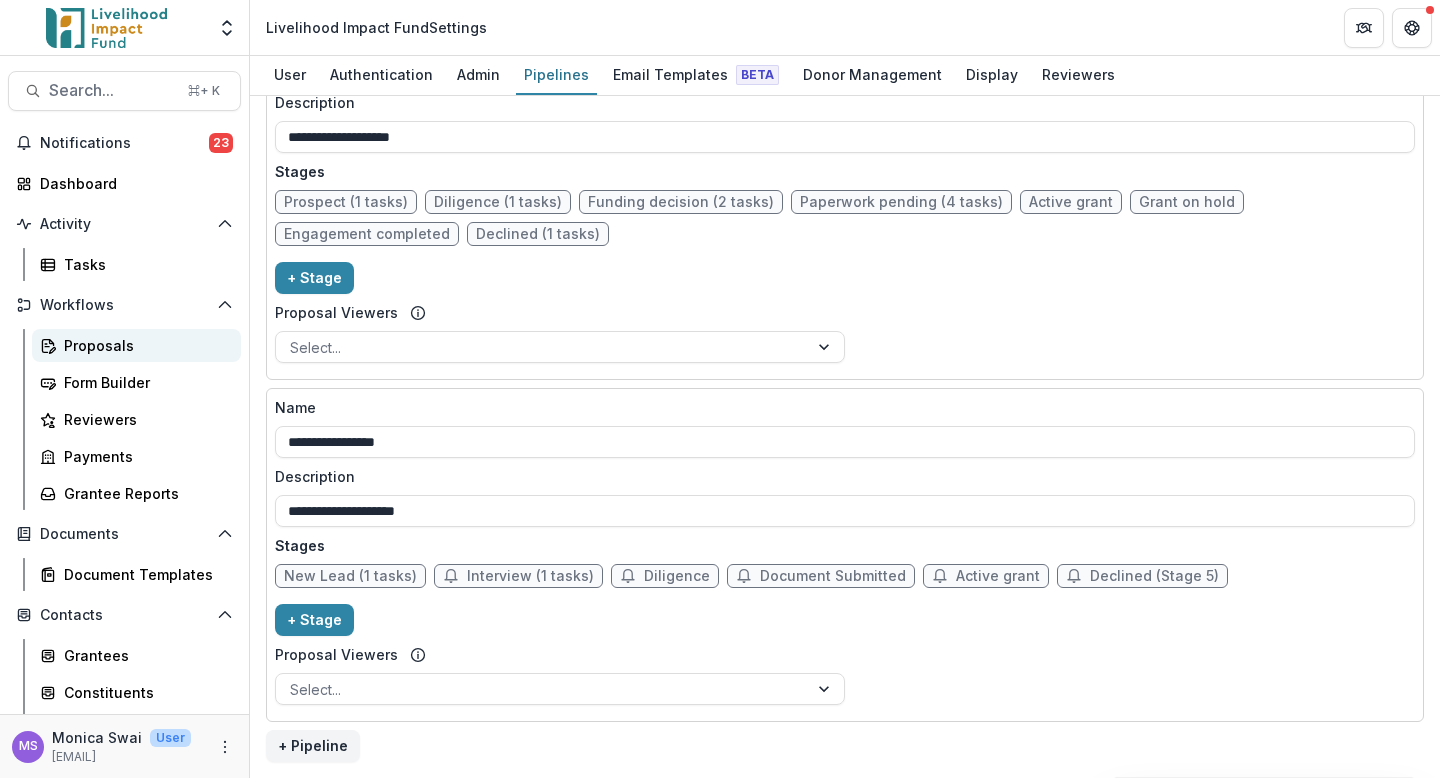 click on "Proposals" at bounding box center (144, 345) 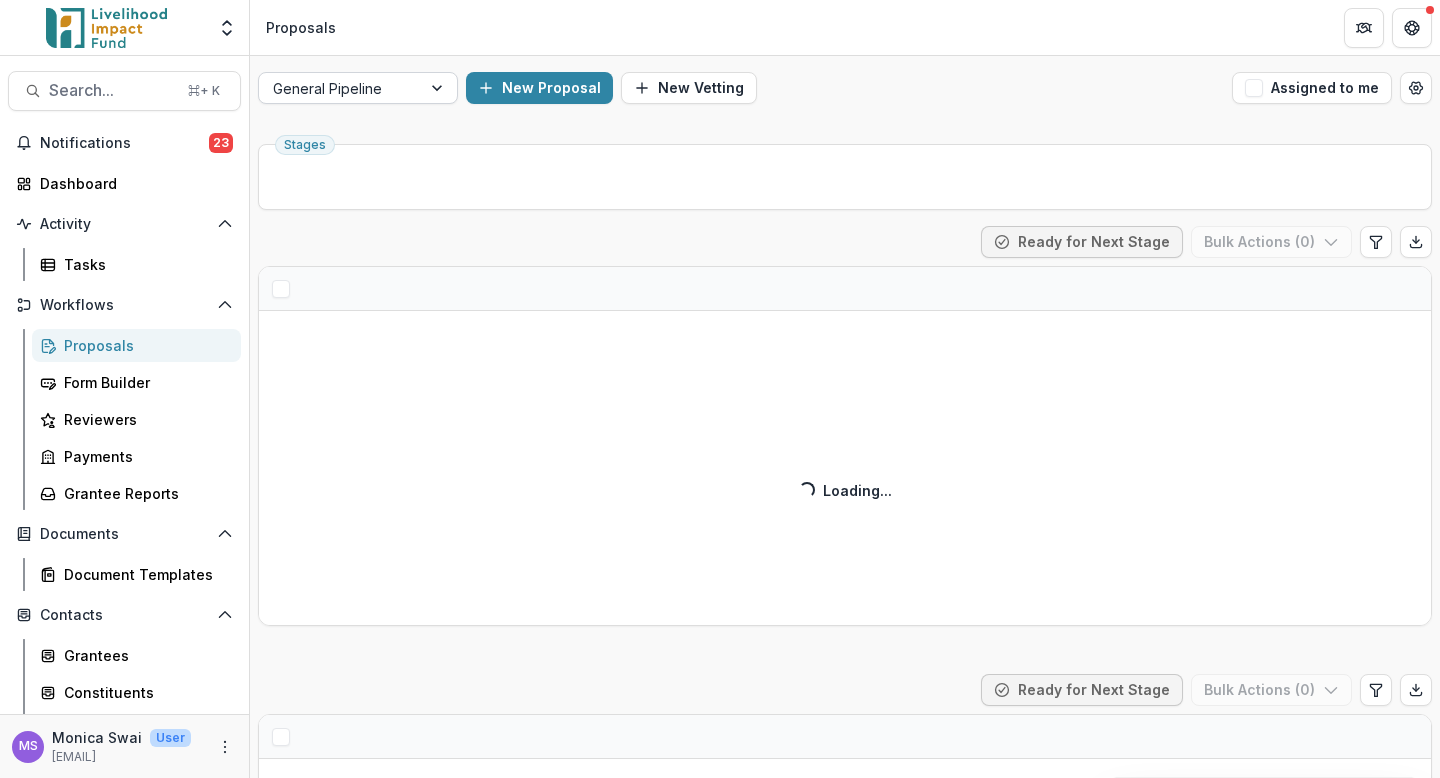click at bounding box center (439, 88) 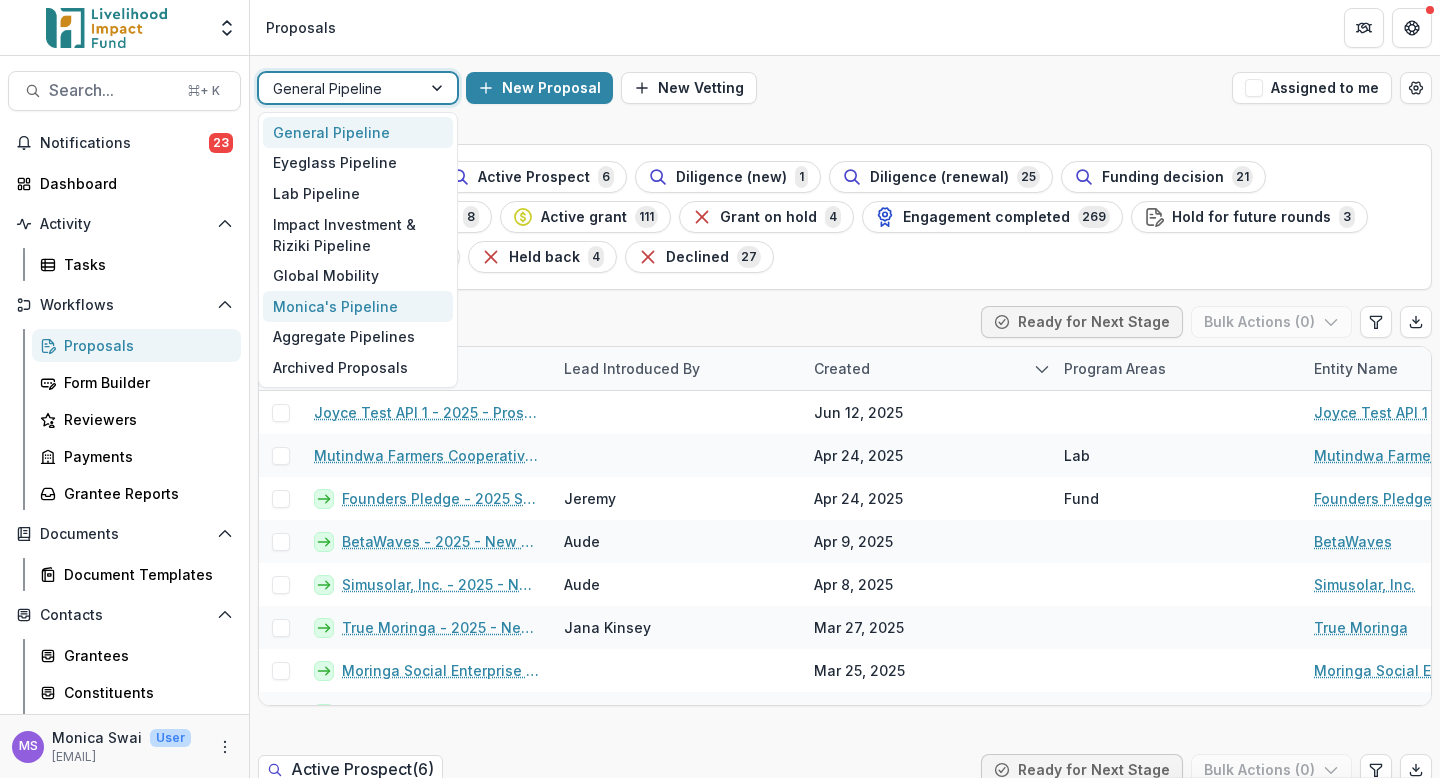 click on "Monica's Pipeline" at bounding box center (358, 306) 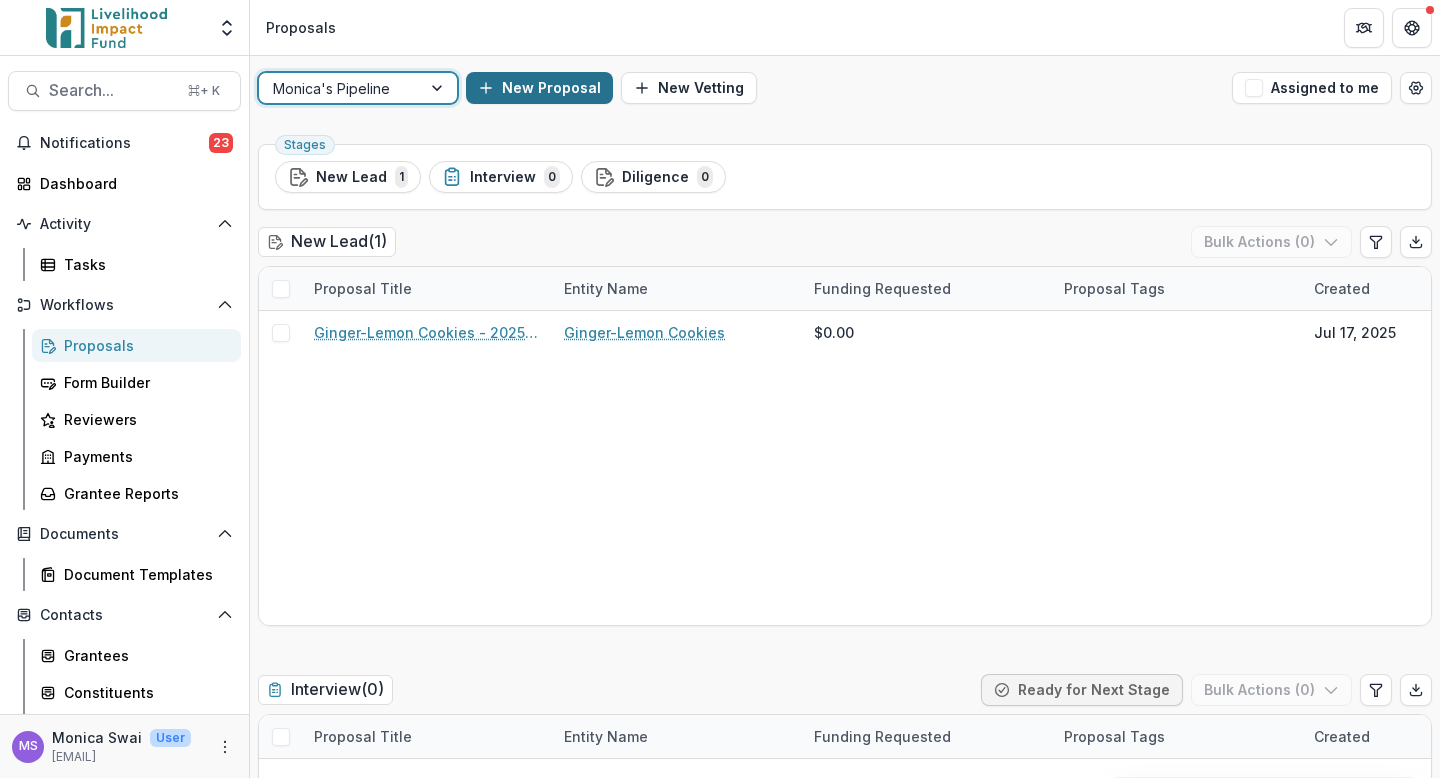 click on "New Proposal" at bounding box center [539, 88] 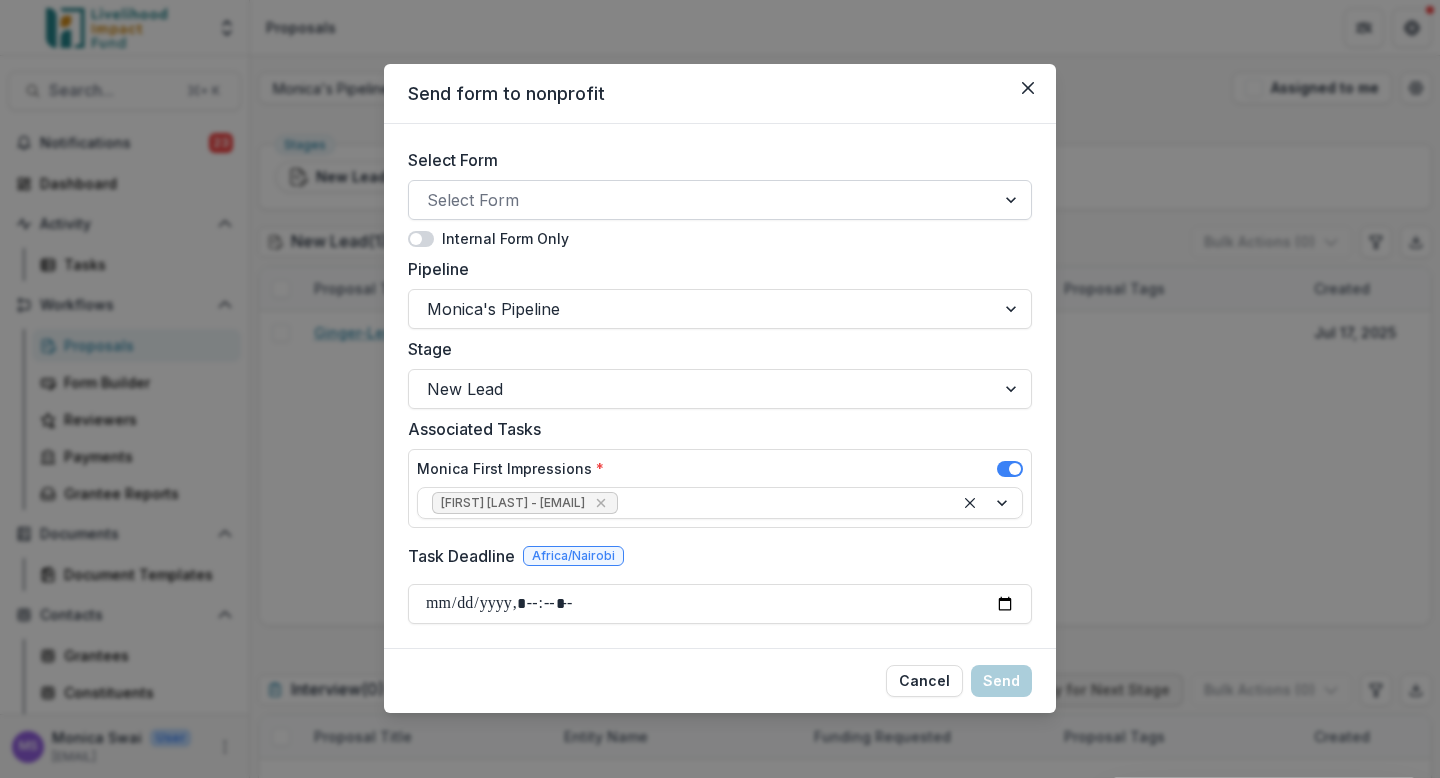 click at bounding box center [702, 200] 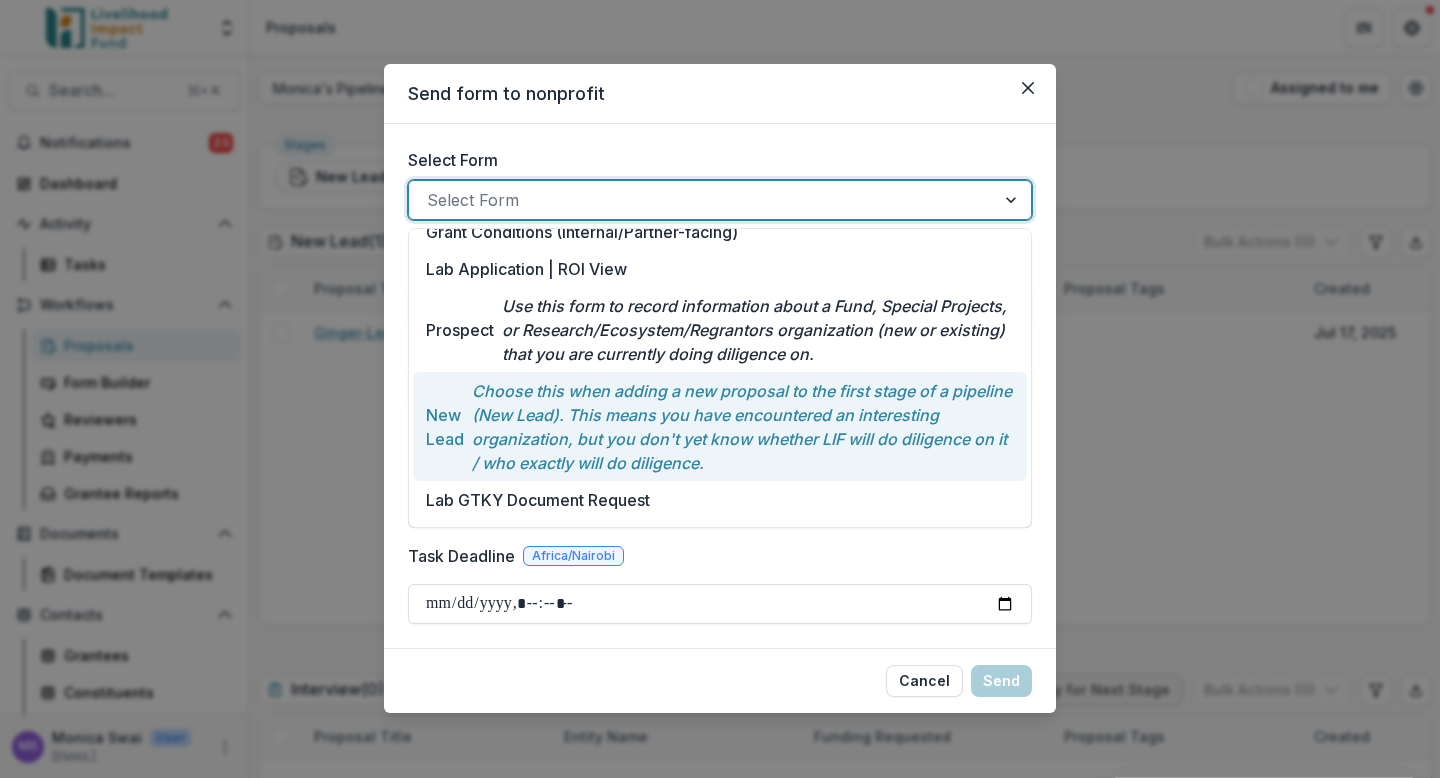 scroll, scrollTop: 22, scrollLeft: 0, axis: vertical 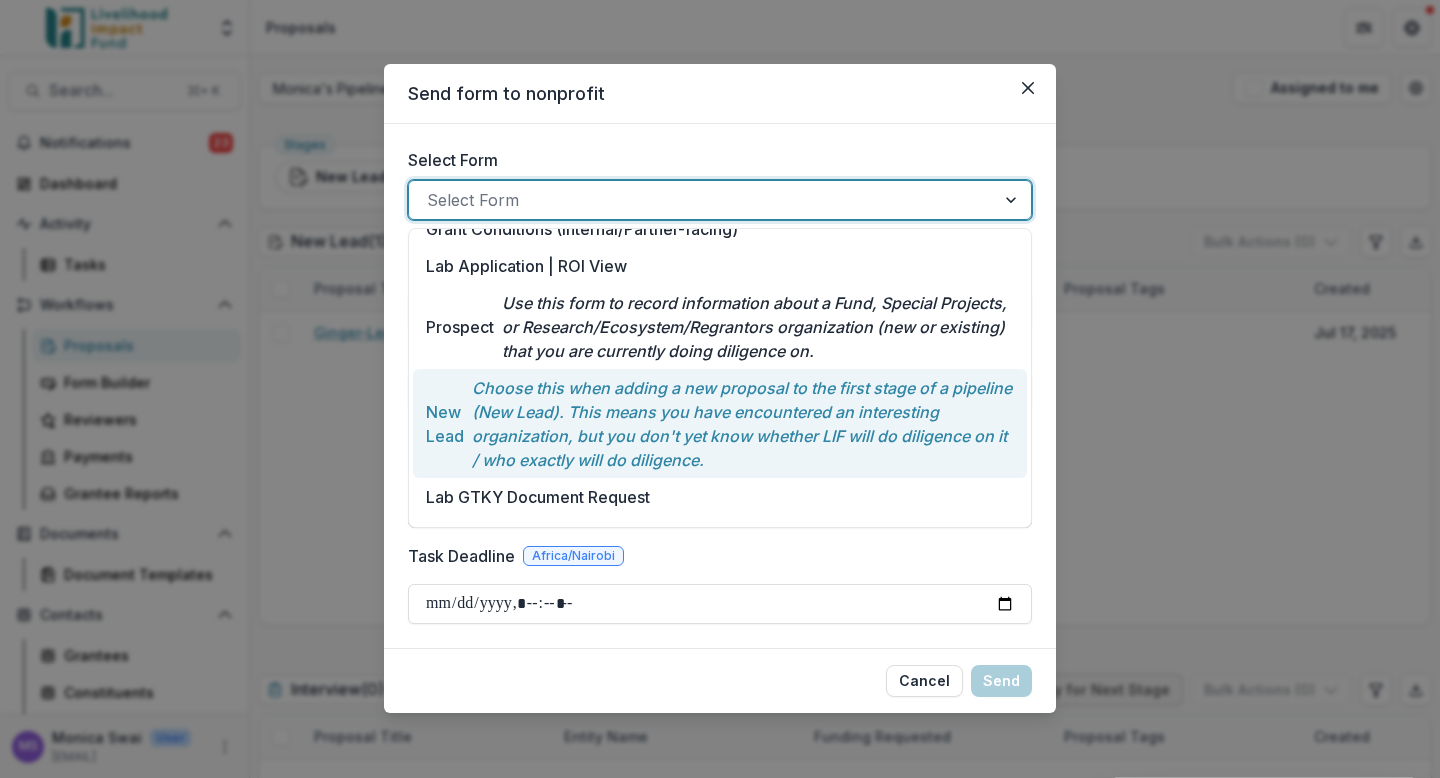 click on "Choose this when adding a new proposal to the first stage of a pipeline (New Lead). This means you have encountered an interesting organization, but you don't yet know whether LIF will do diligence on it / who exactly will do diligence." at bounding box center [743, 424] 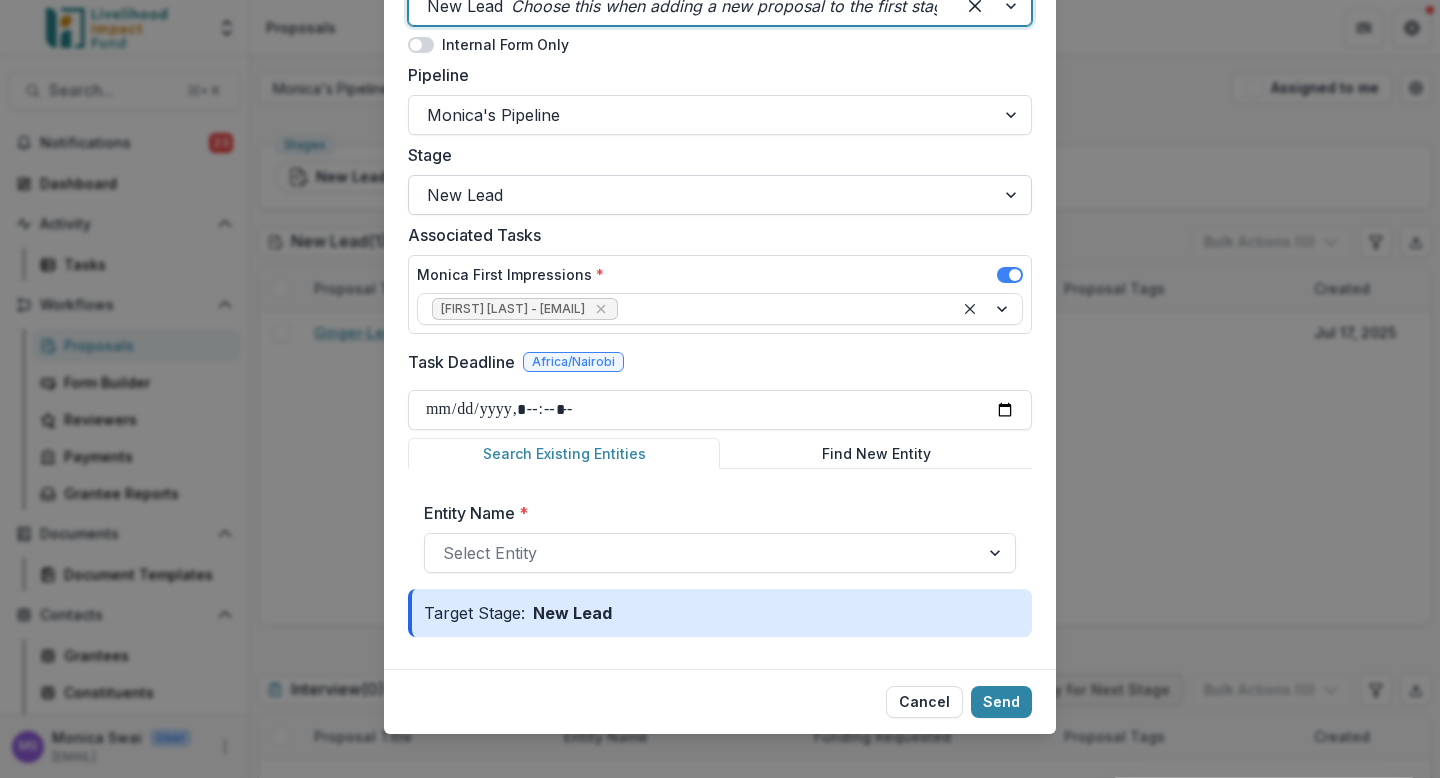 scroll, scrollTop: 214, scrollLeft: 0, axis: vertical 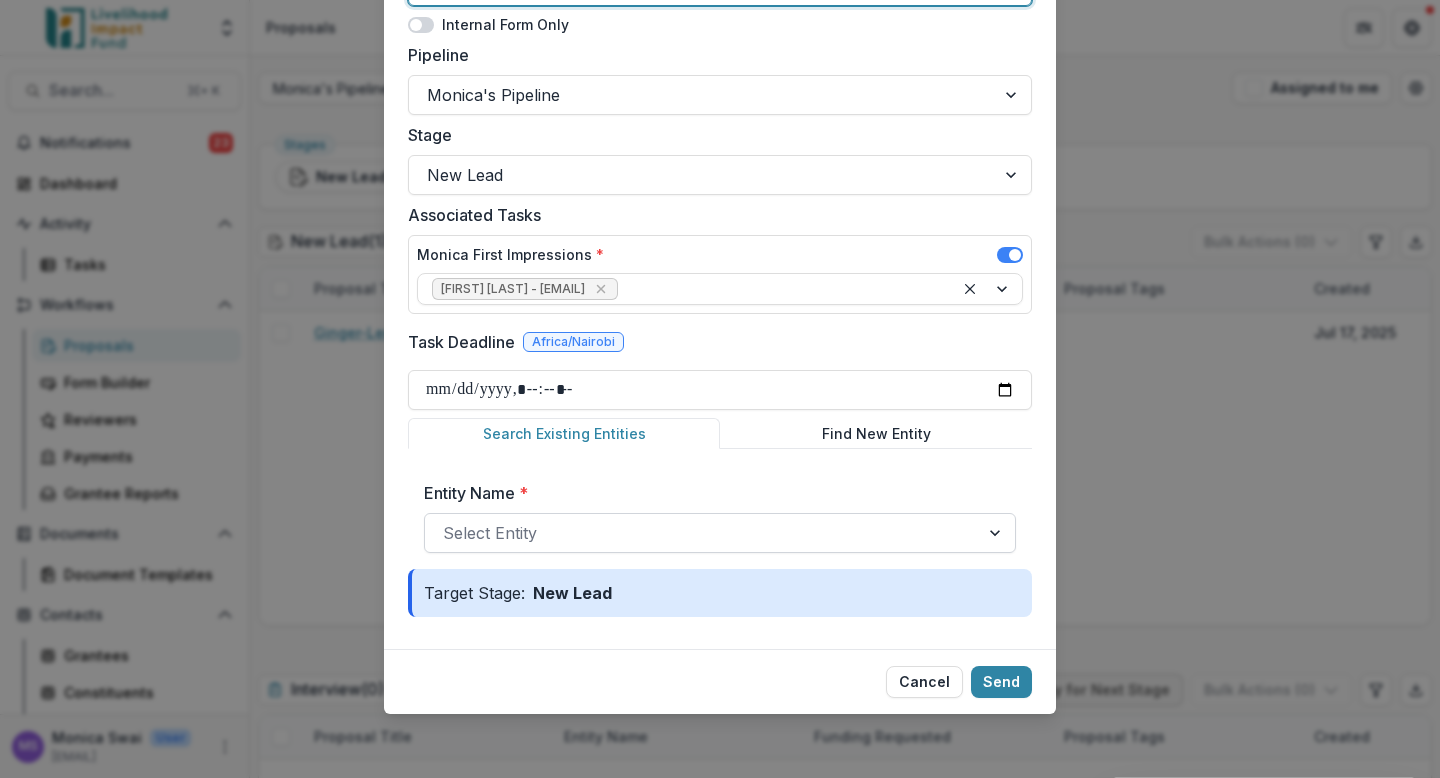 click at bounding box center (702, 533) 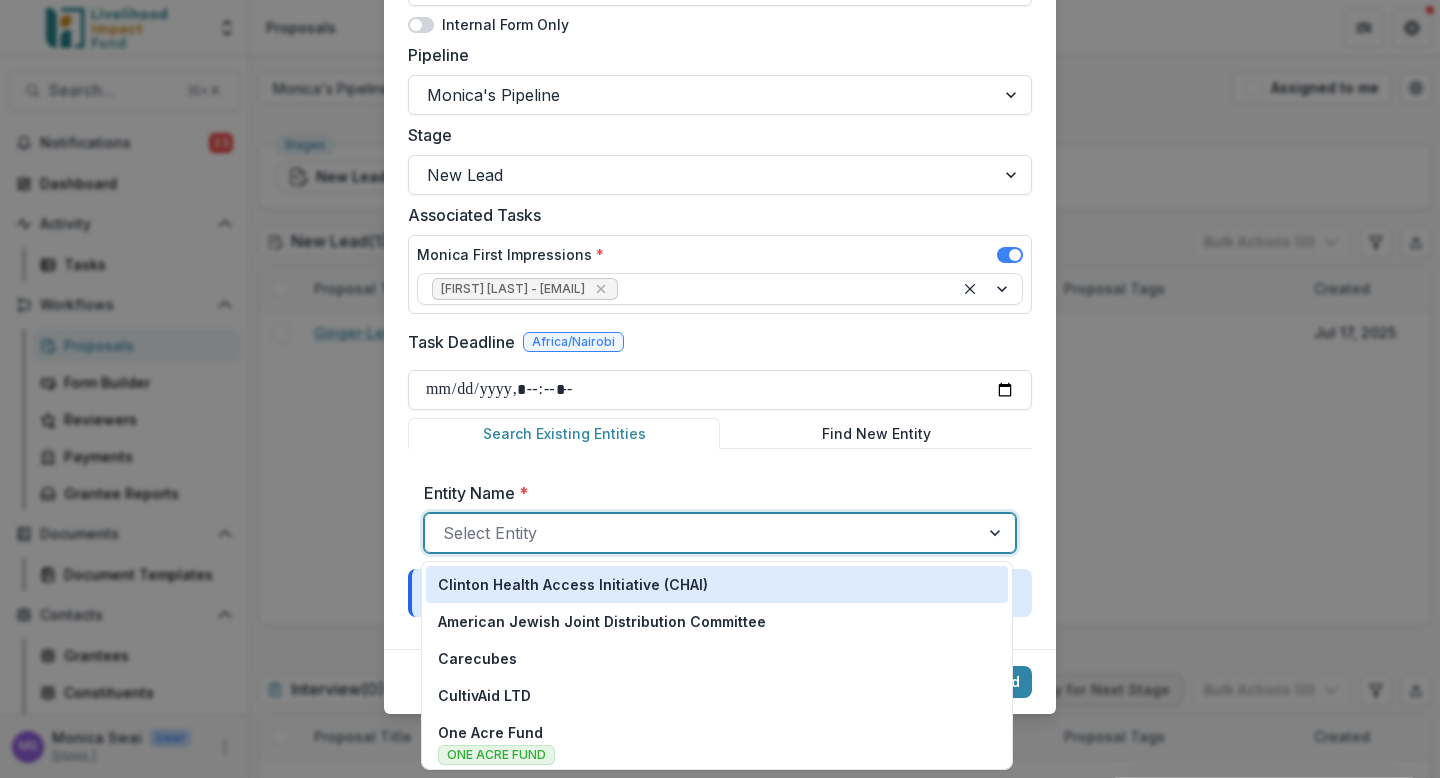 click on "Entity Name *" at bounding box center (714, 493) 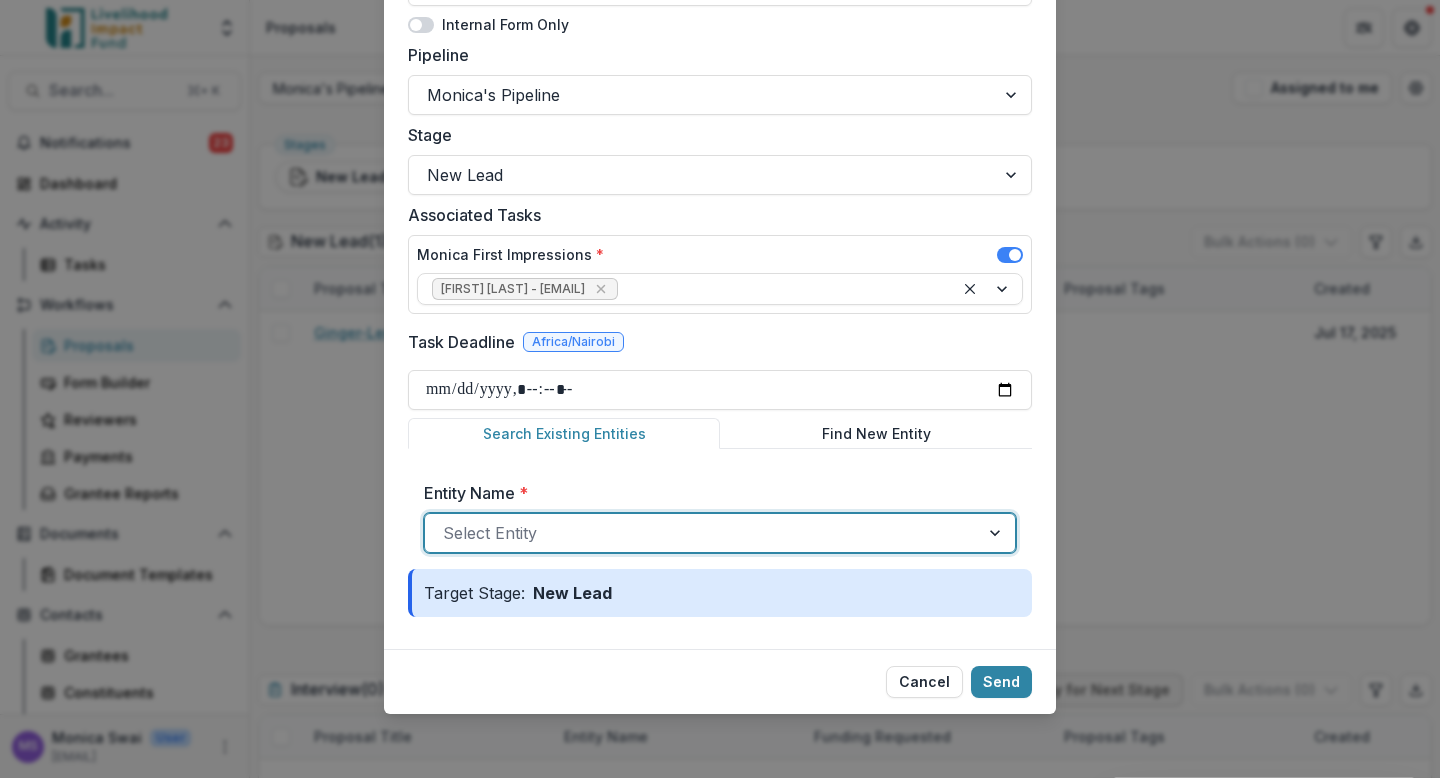 click at bounding box center (702, 533) 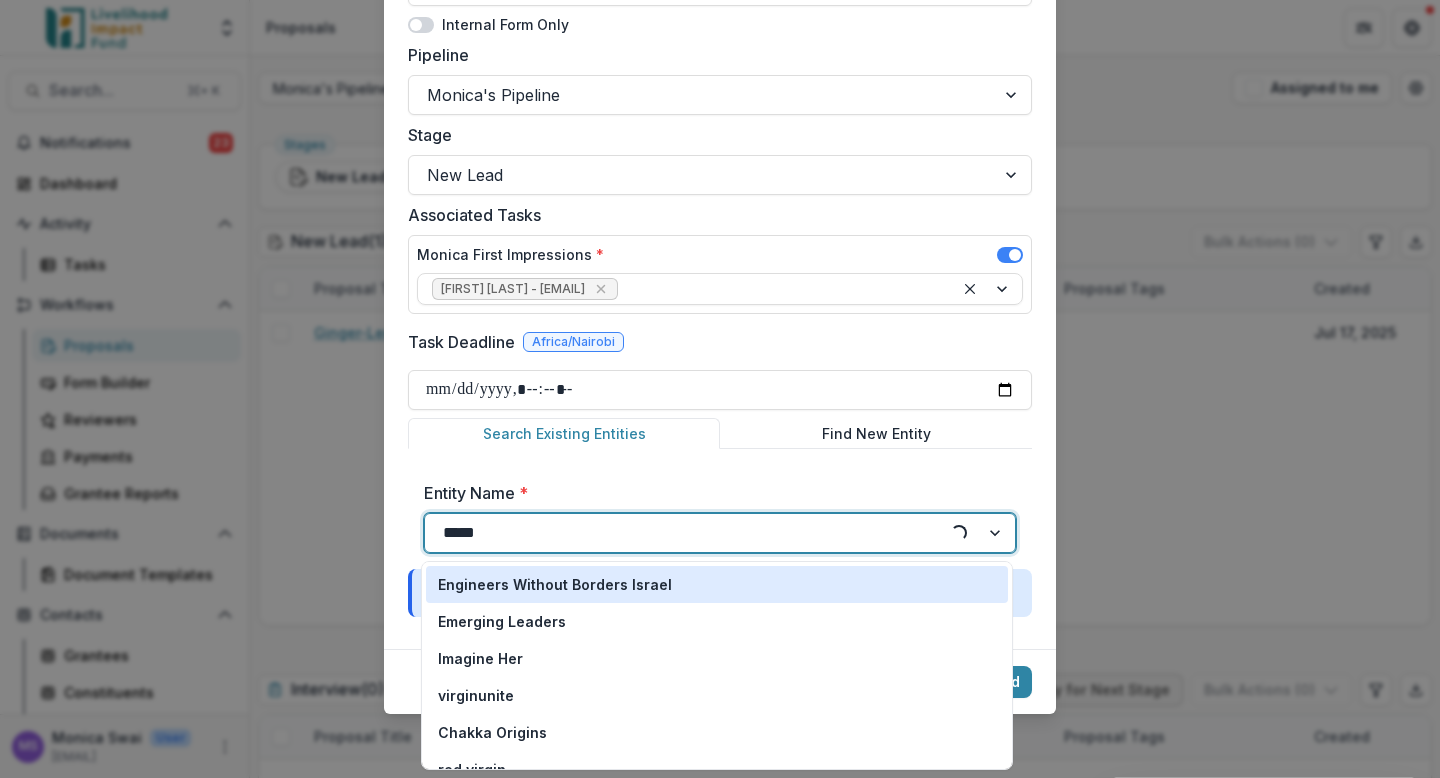 type on "******" 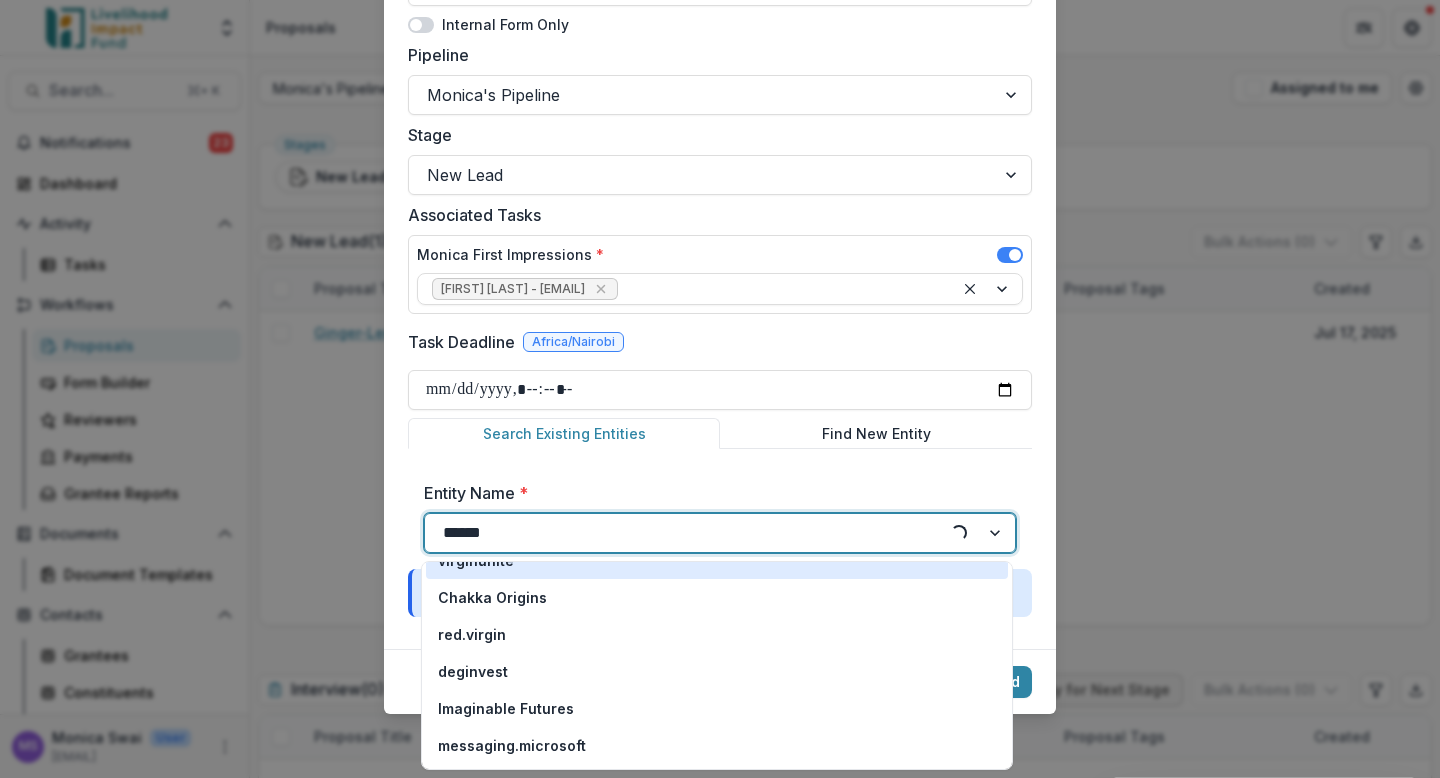 scroll, scrollTop: 0, scrollLeft: 0, axis: both 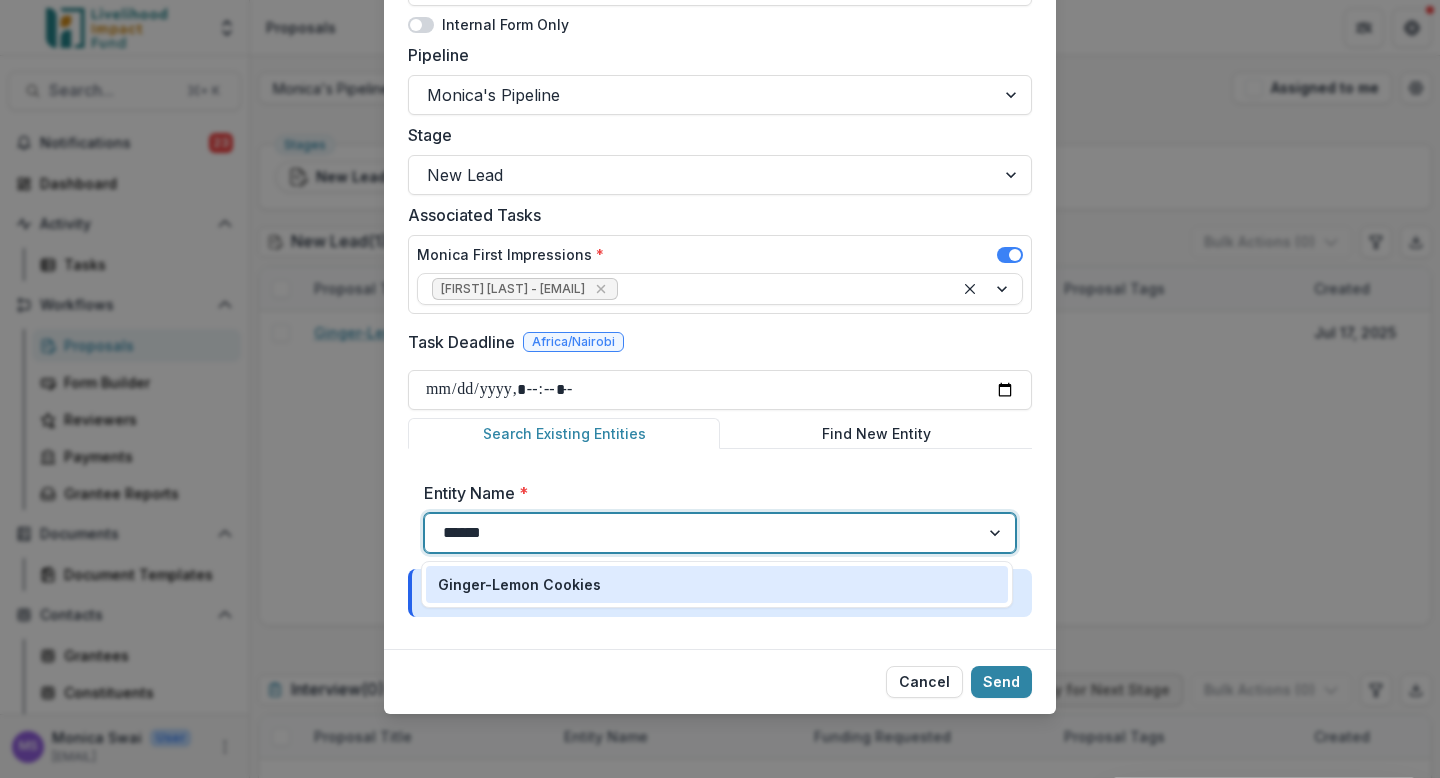 click on "Ginger-Lemon Cookies" at bounding box center [519, 584] 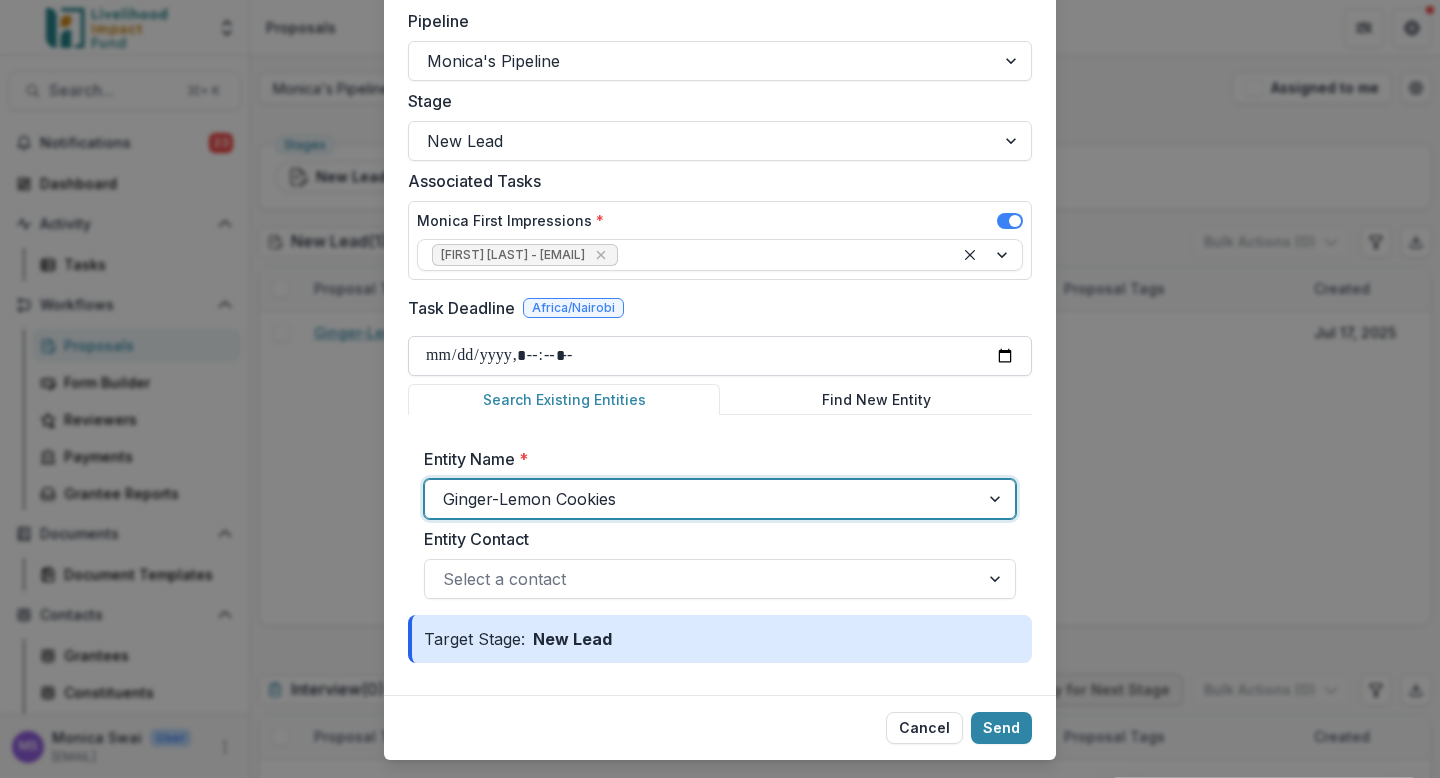 scroll, scrollTop: 294, scrollLeft: 0, axis: vertical 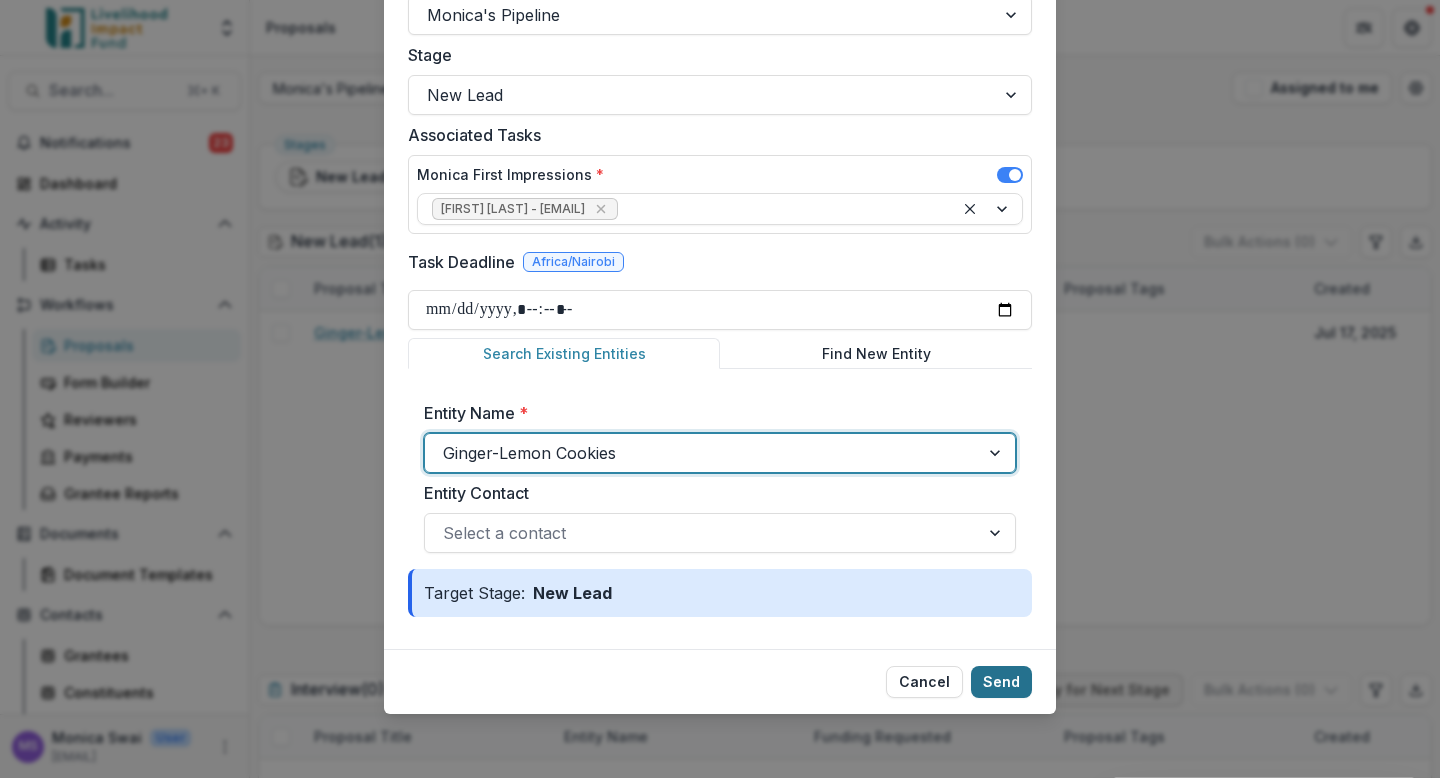 click on "Send" at bounding box center [1001, 682] 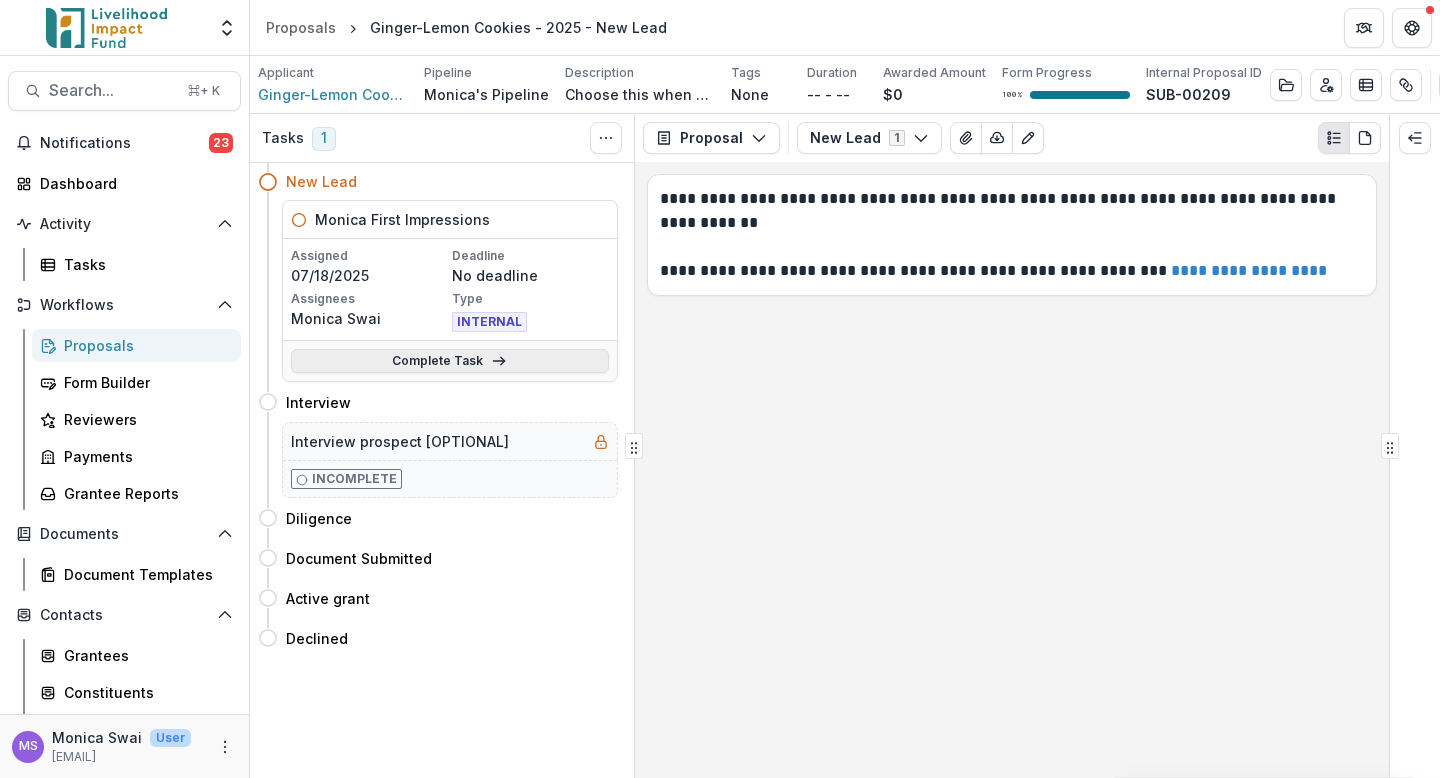click on "Complete Task" at bounding box center [450, 361] 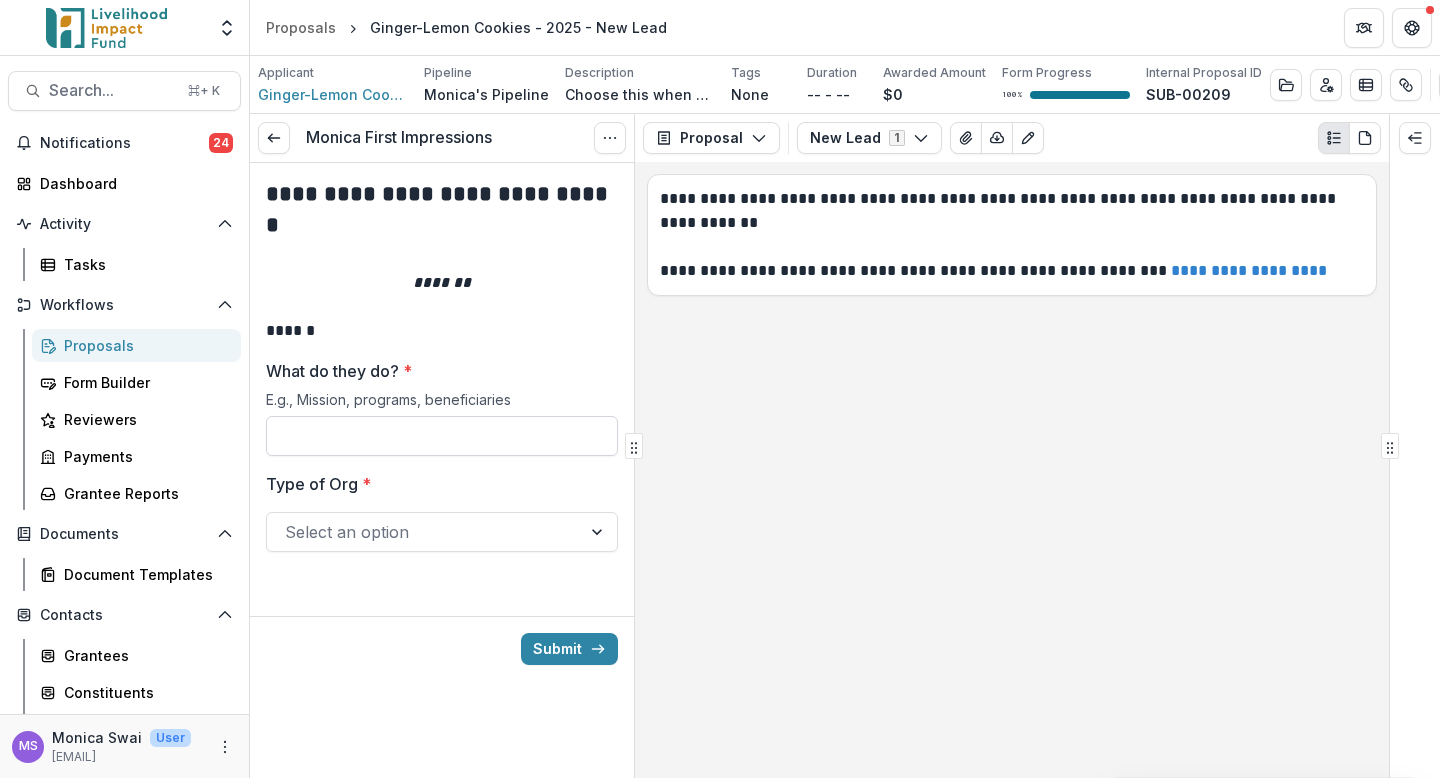 click on "What do they do? *" at bounding box center (442, 436) 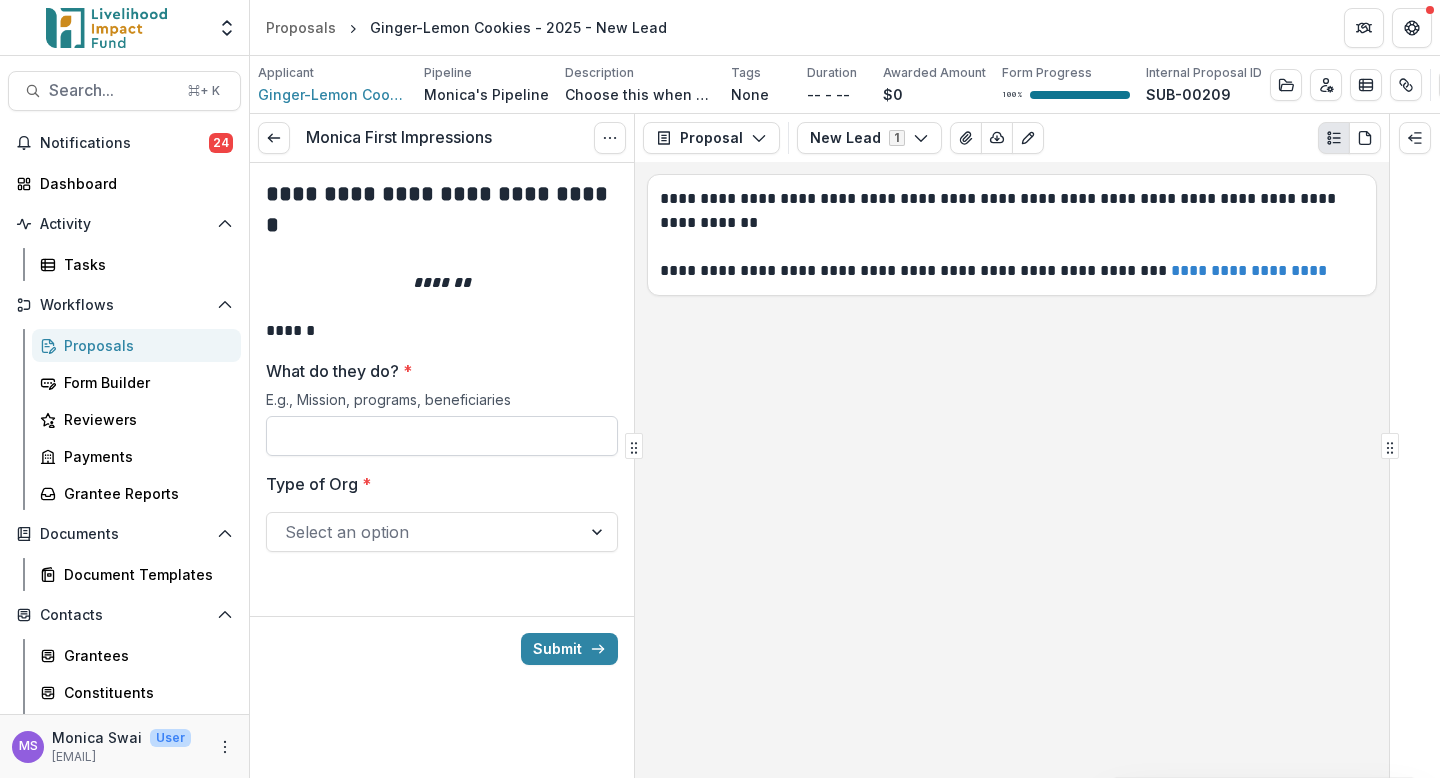 type on "*********" 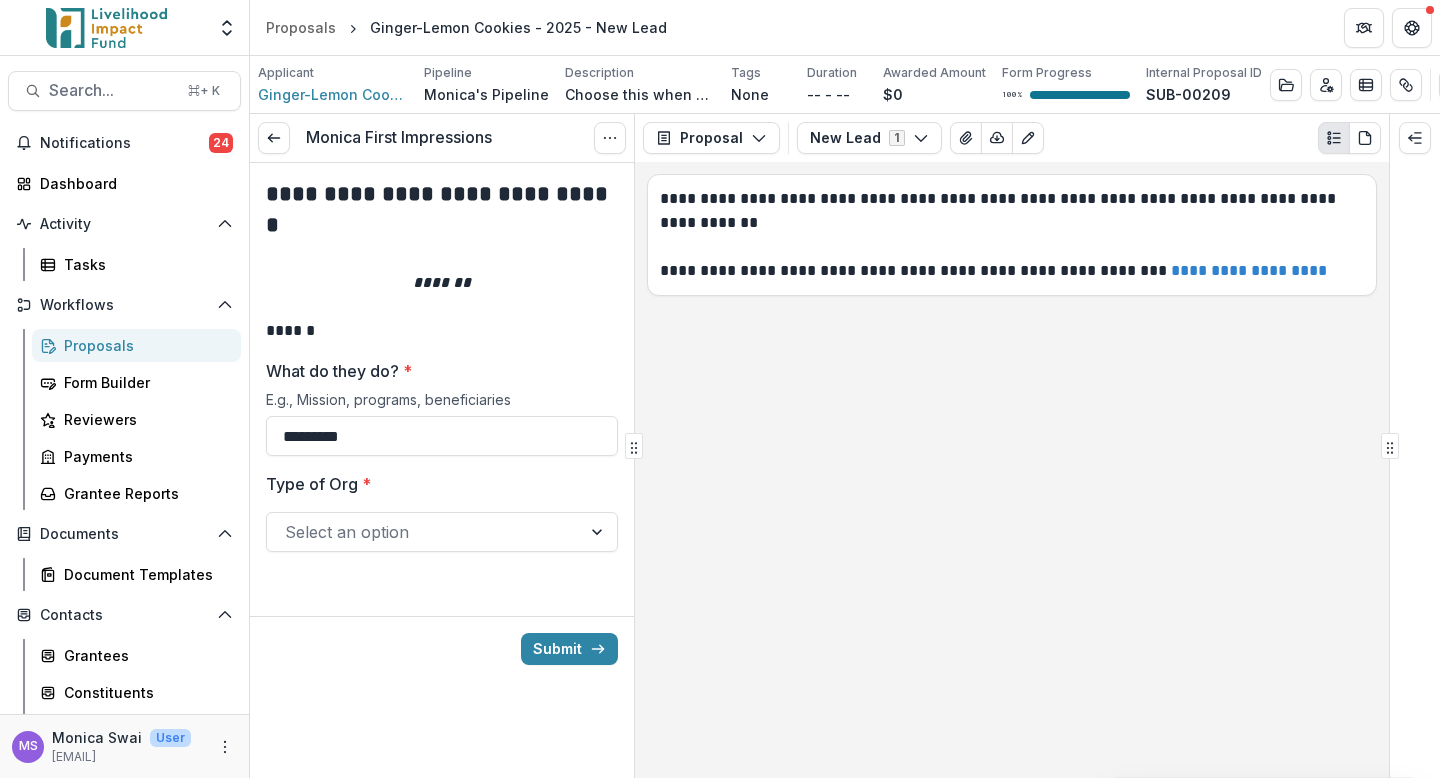 click at bounding box center (424, 532) 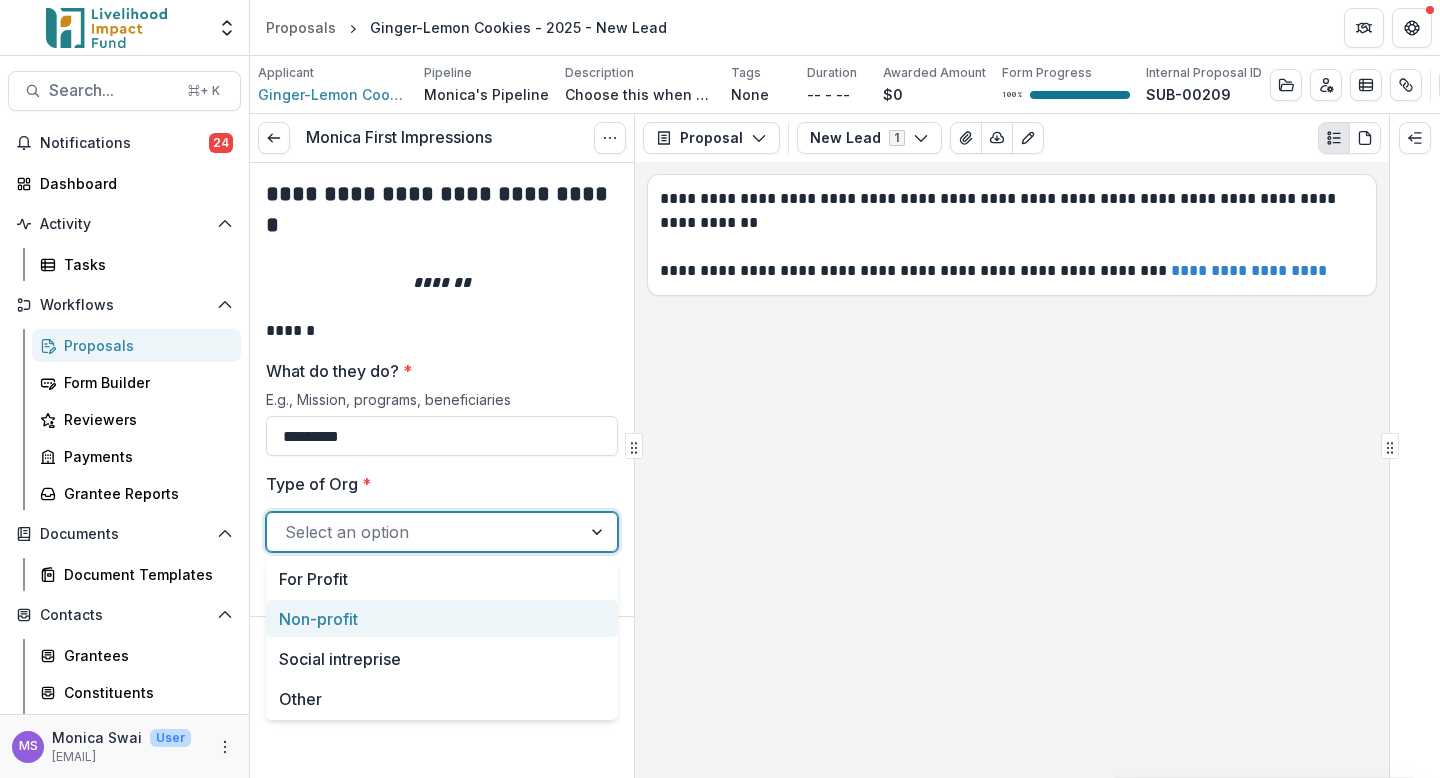 click on "Non-profit" at bounding box center [442, 618] 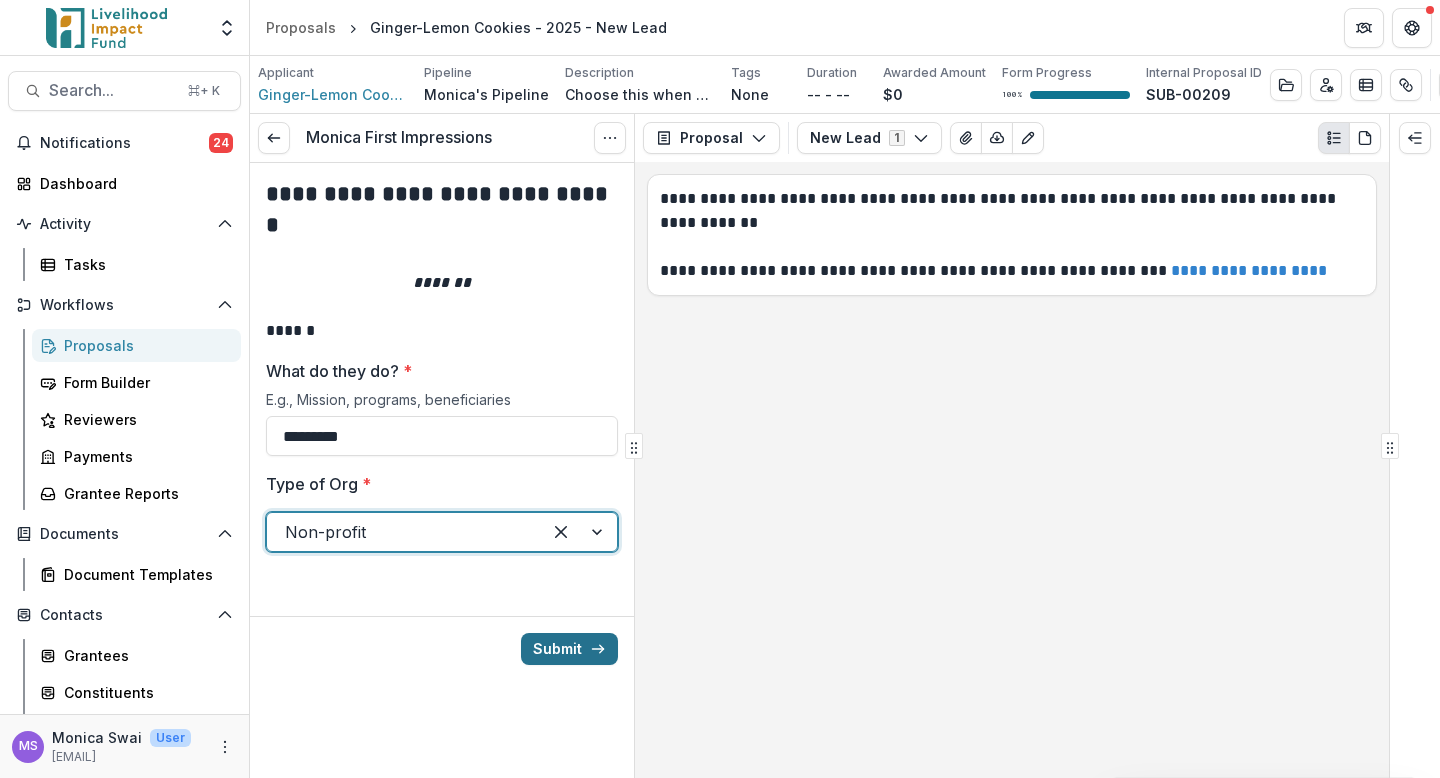 click on "Submit" at bounding box center (569, 649) 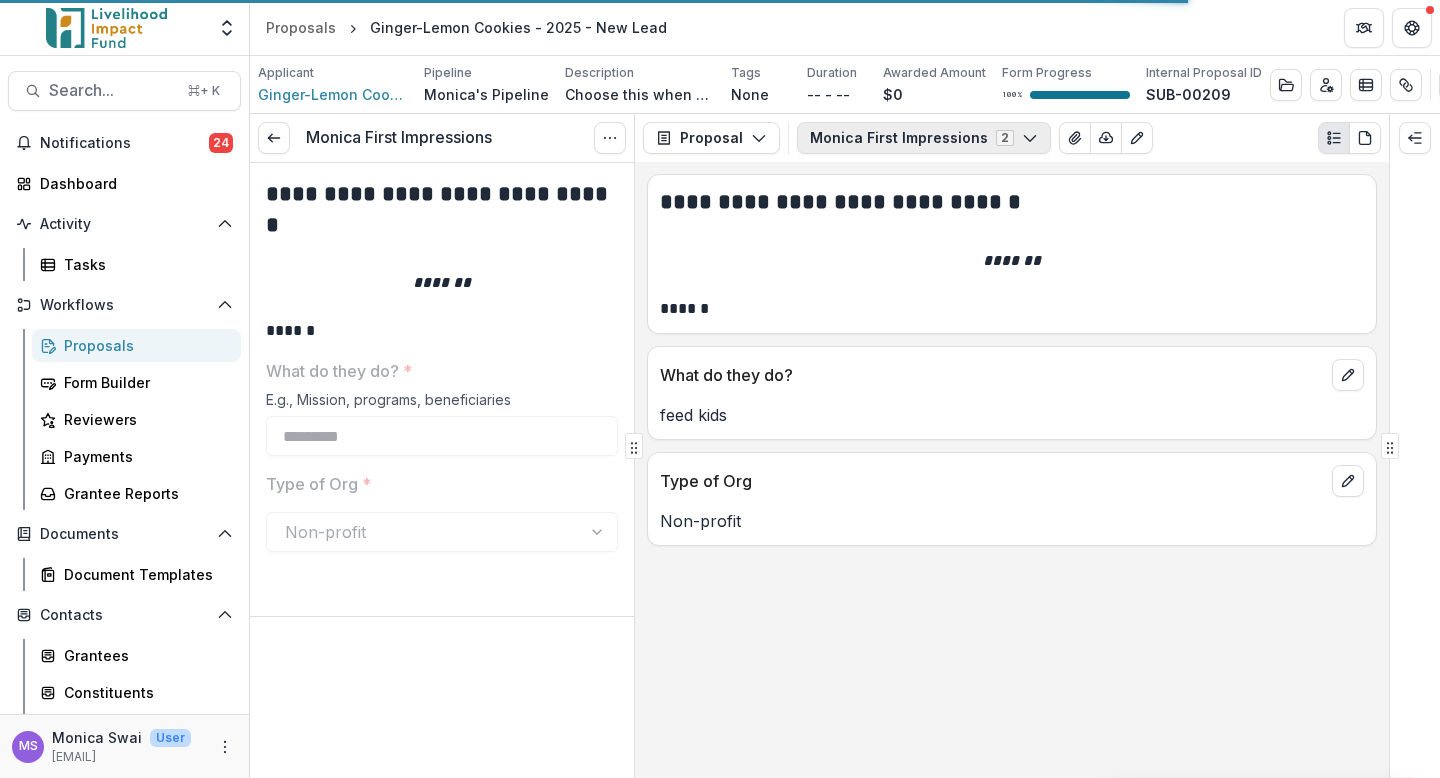 click on "Monica First Impressions 2" at bounding box center (924, 138) 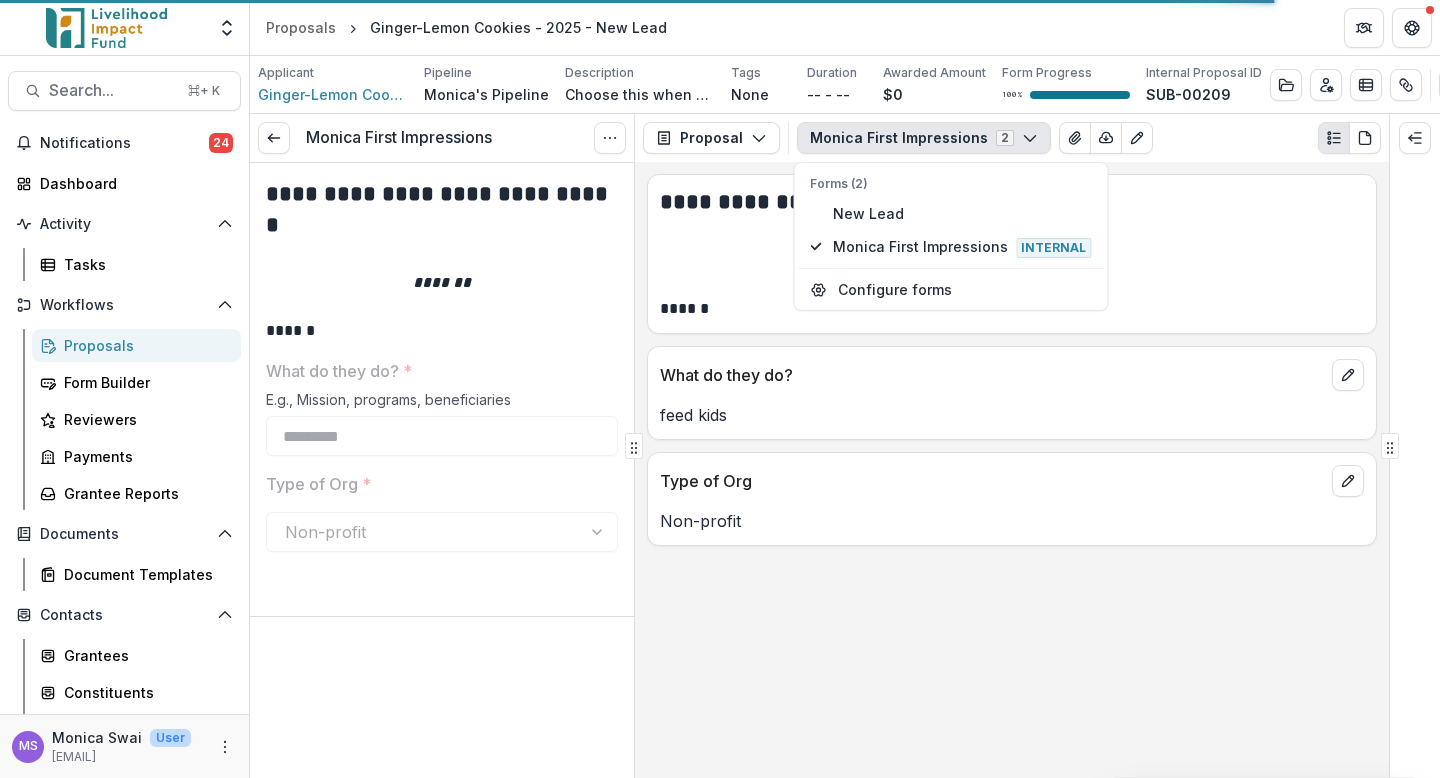 click on "**********" at bounding box center (1012, 470) 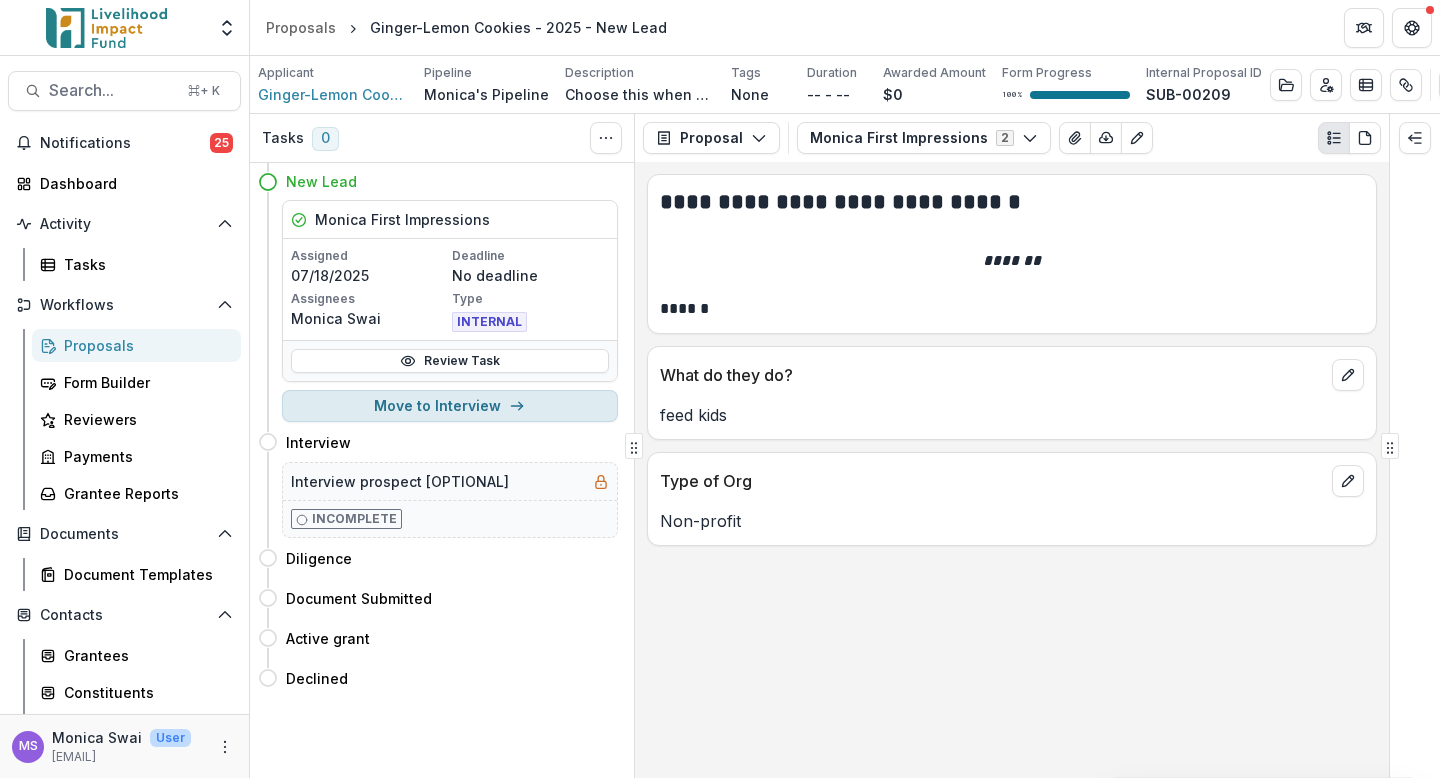 click 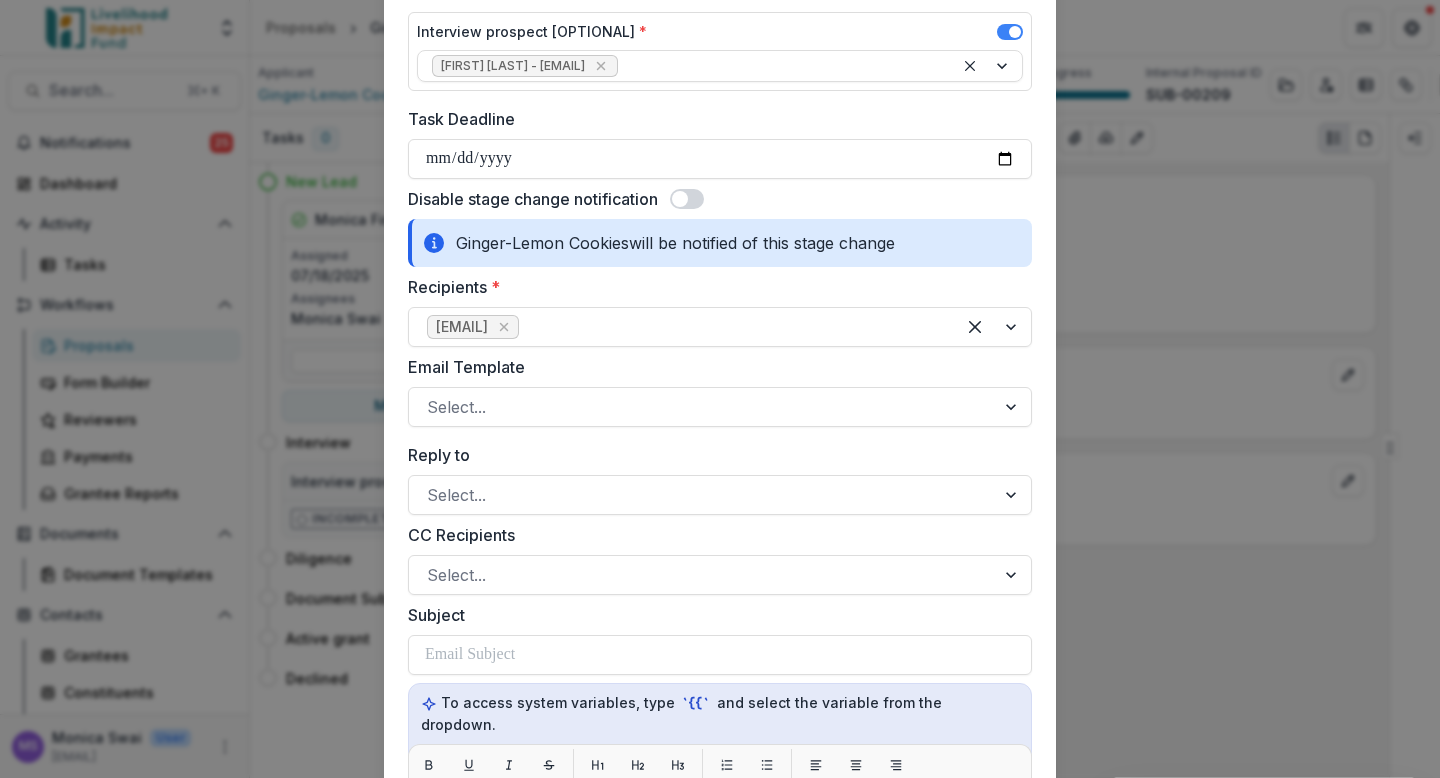 scroll, scrollTop: 250, scrollLeft: 0, axis: vertical 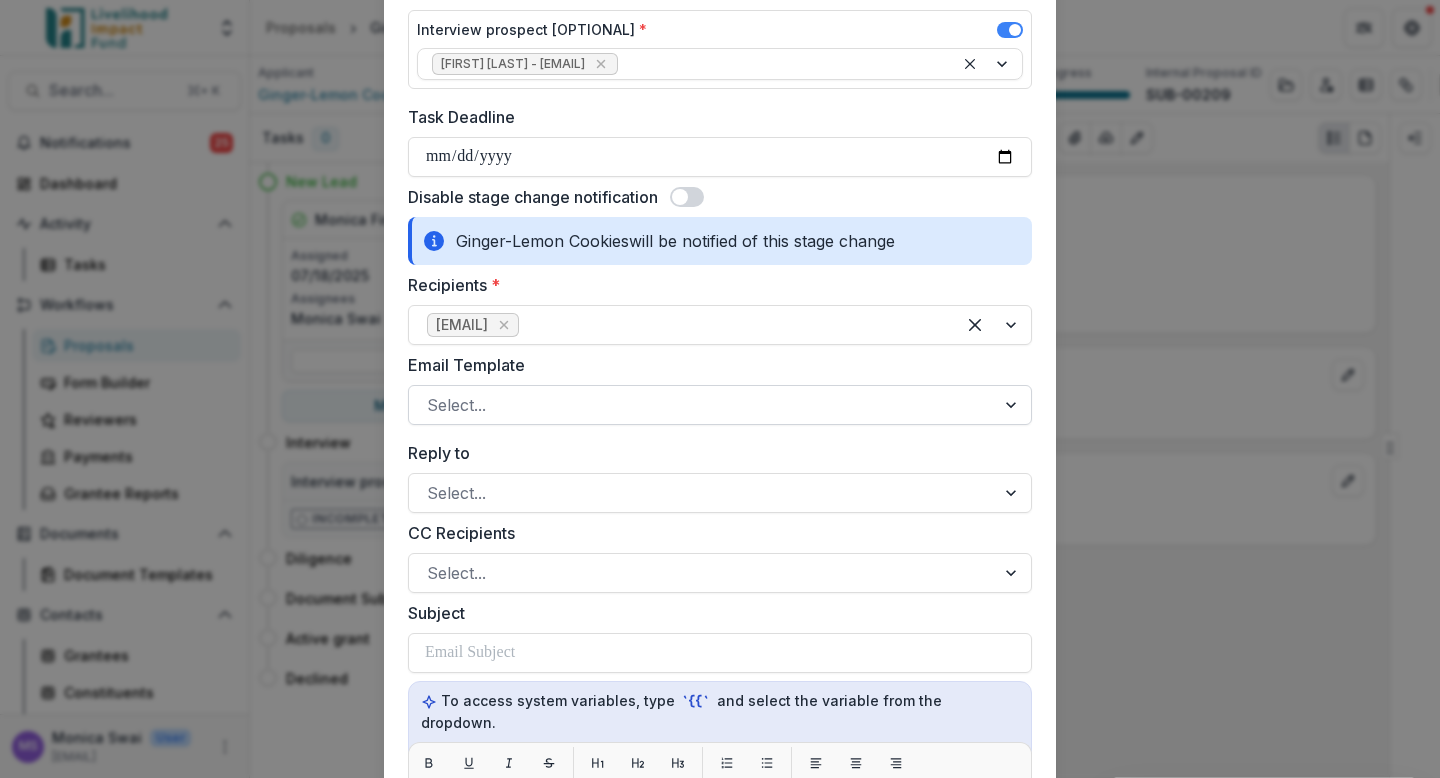 click on "Select..." at bounding box center (702, 405) 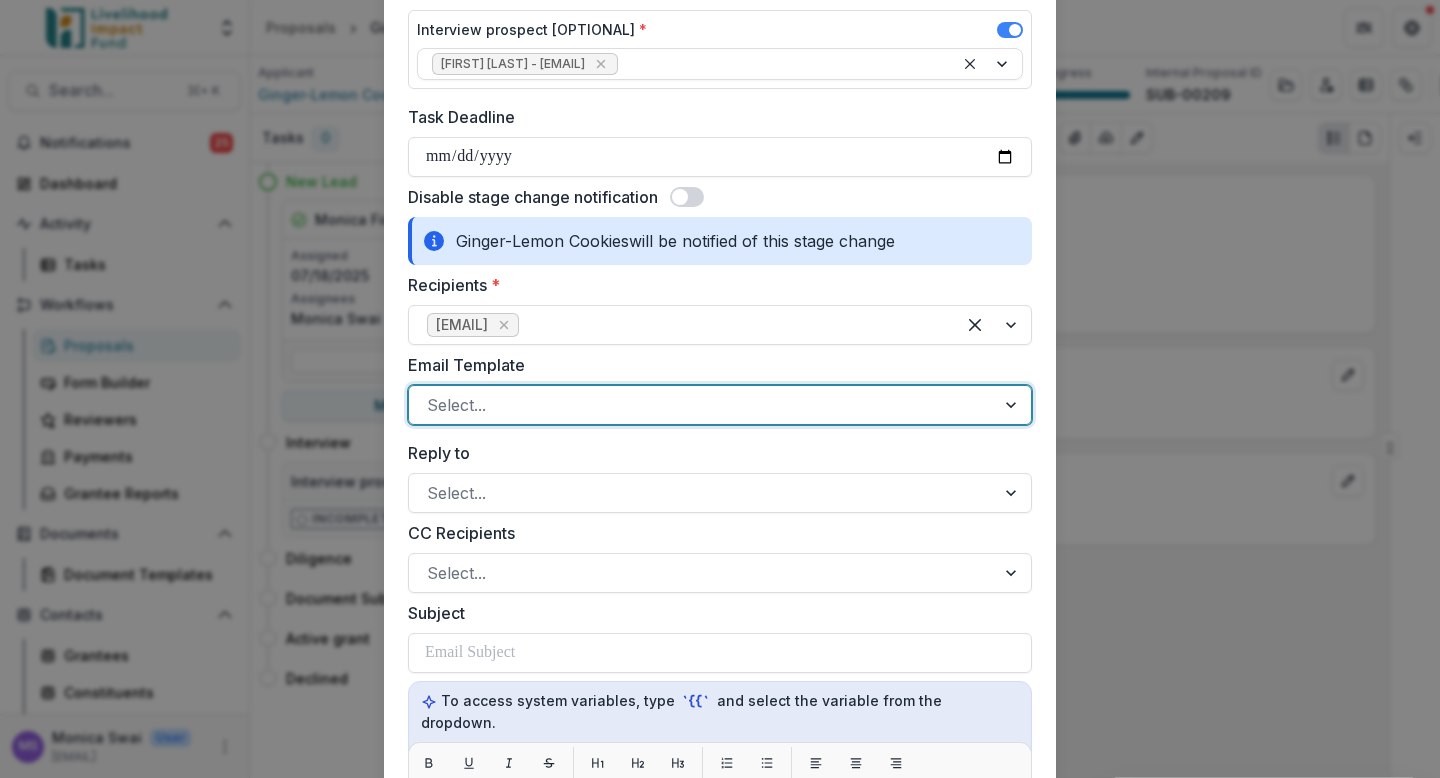 click on "Invite to Interview with Monica" at bounding box center [720, 809] 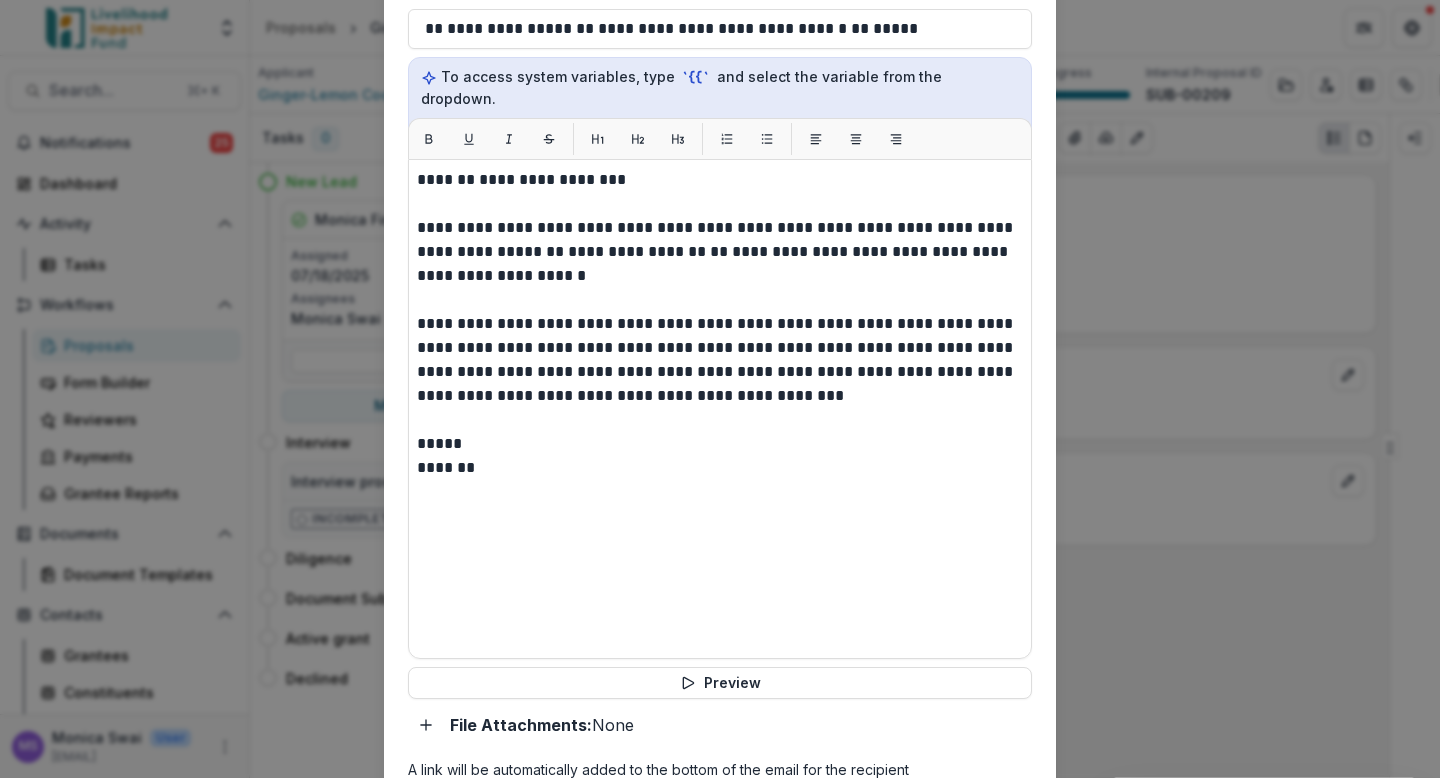 scroll, scrollTop: 886, scrollLeft: 0, axis: vertical 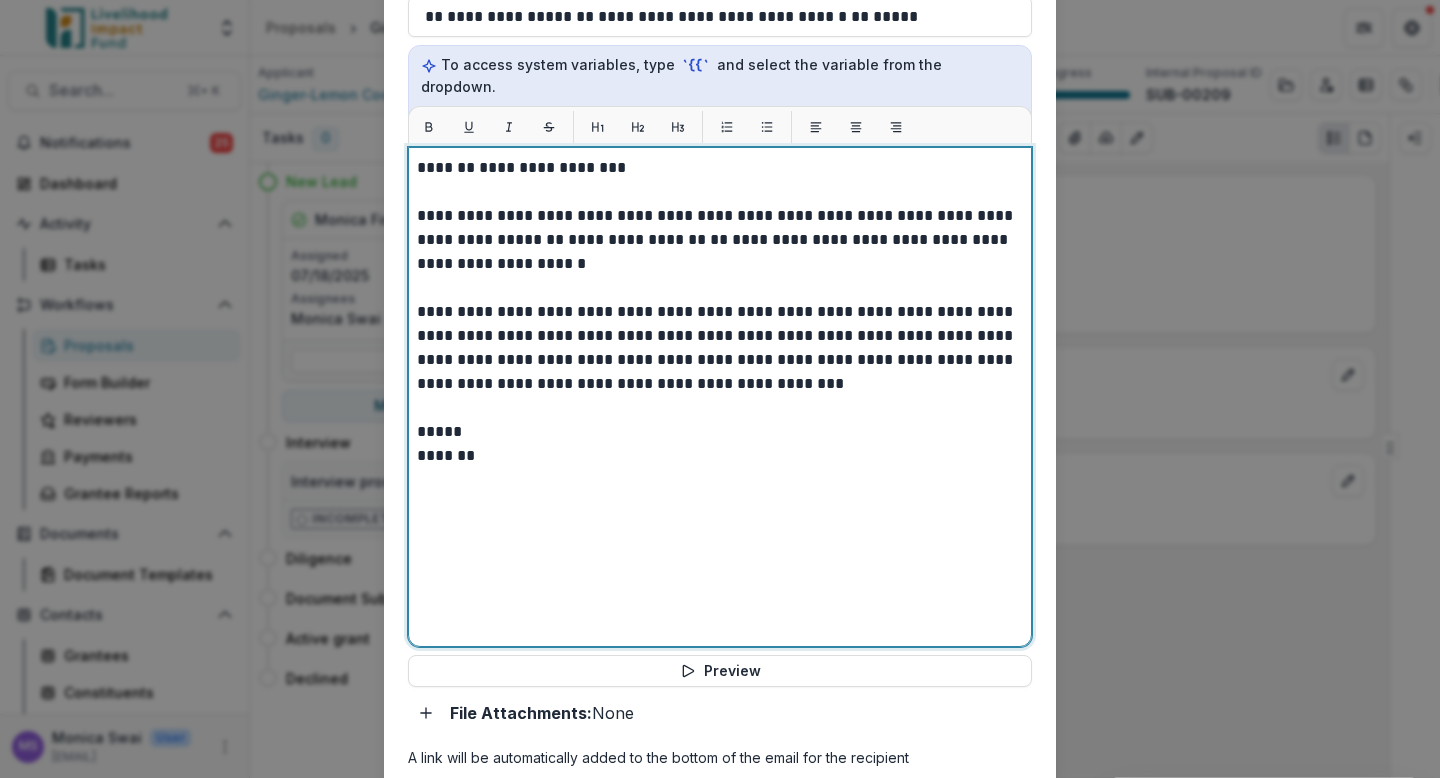 click at bounding box center (720, 288) 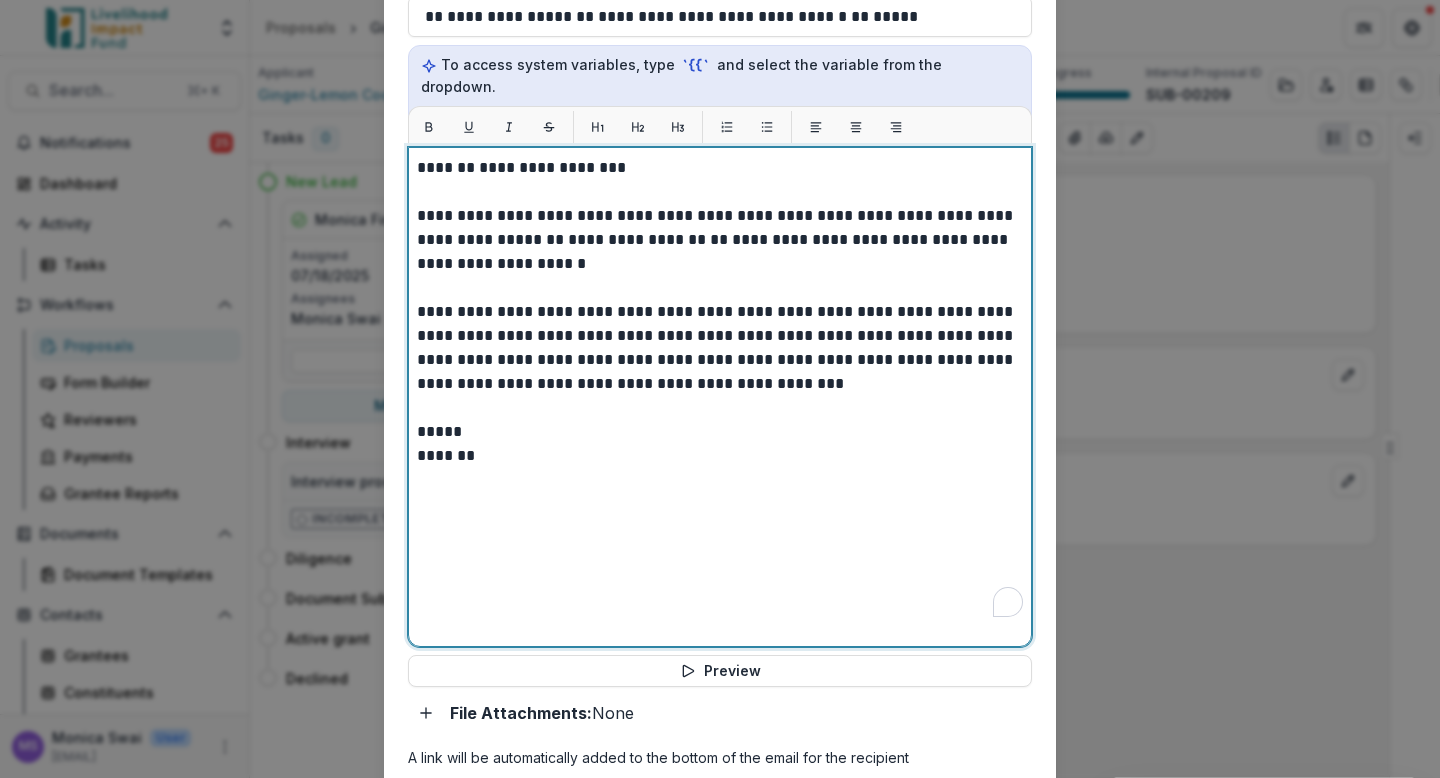 click on "**********" at bounding box center (720, 240) 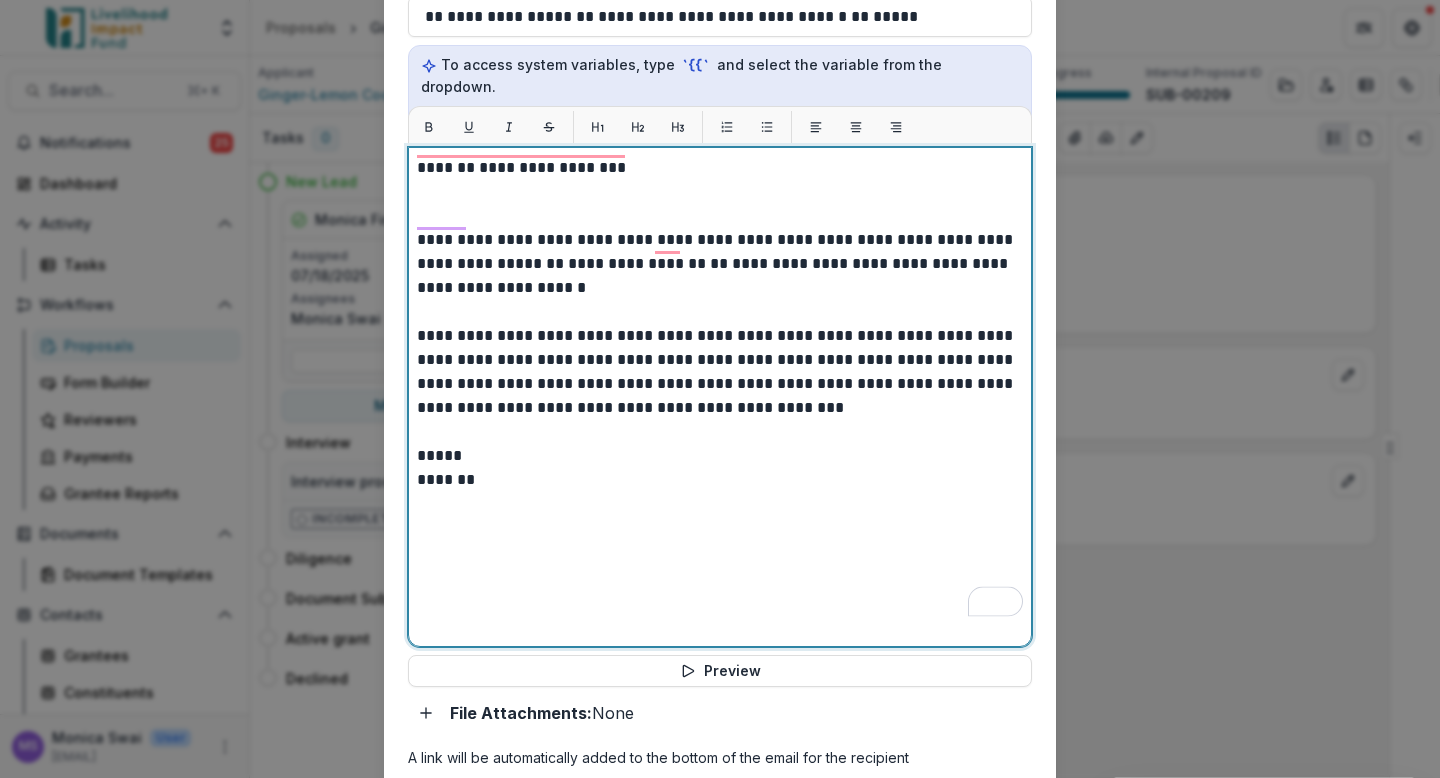 type 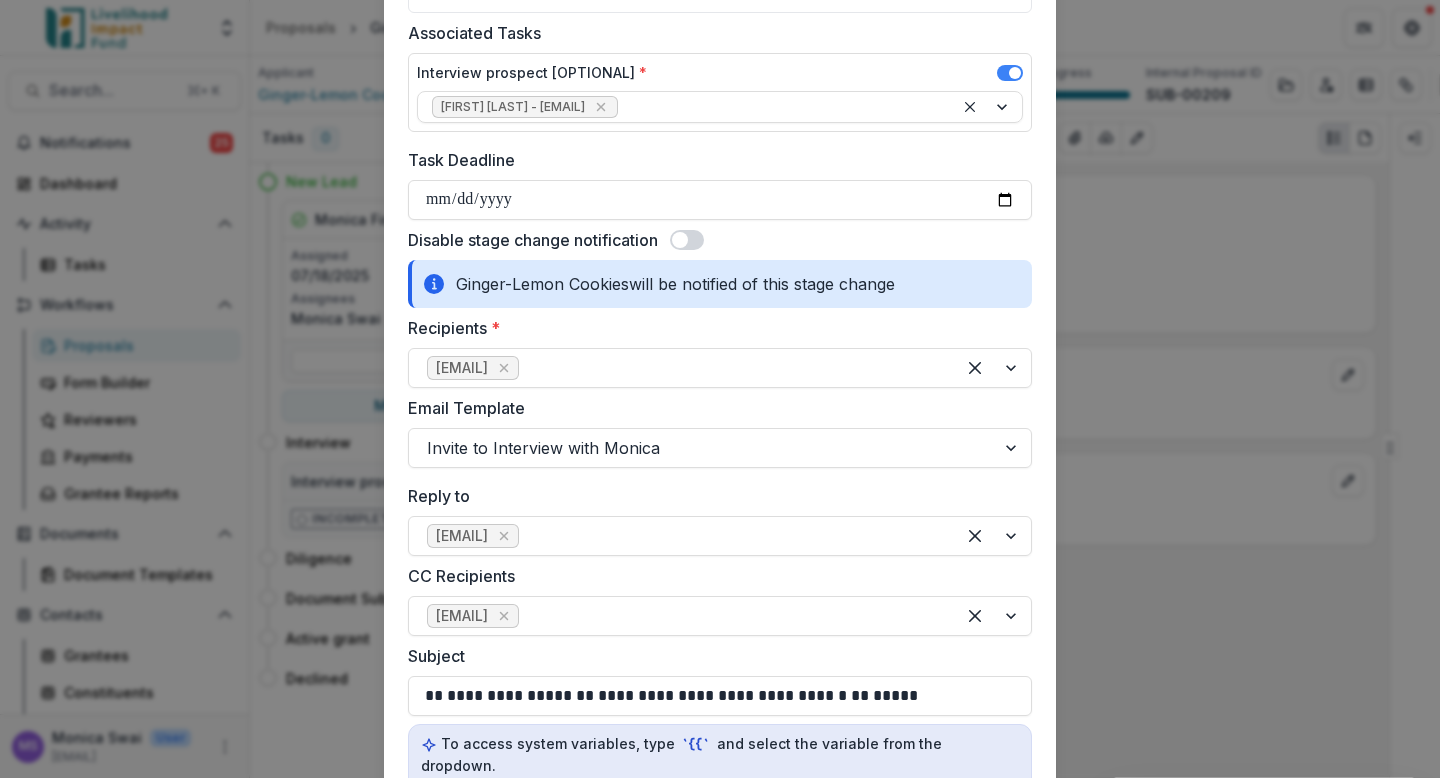 scroll, scrollTop: 1081, scrollLeft: 0, axis: vertical 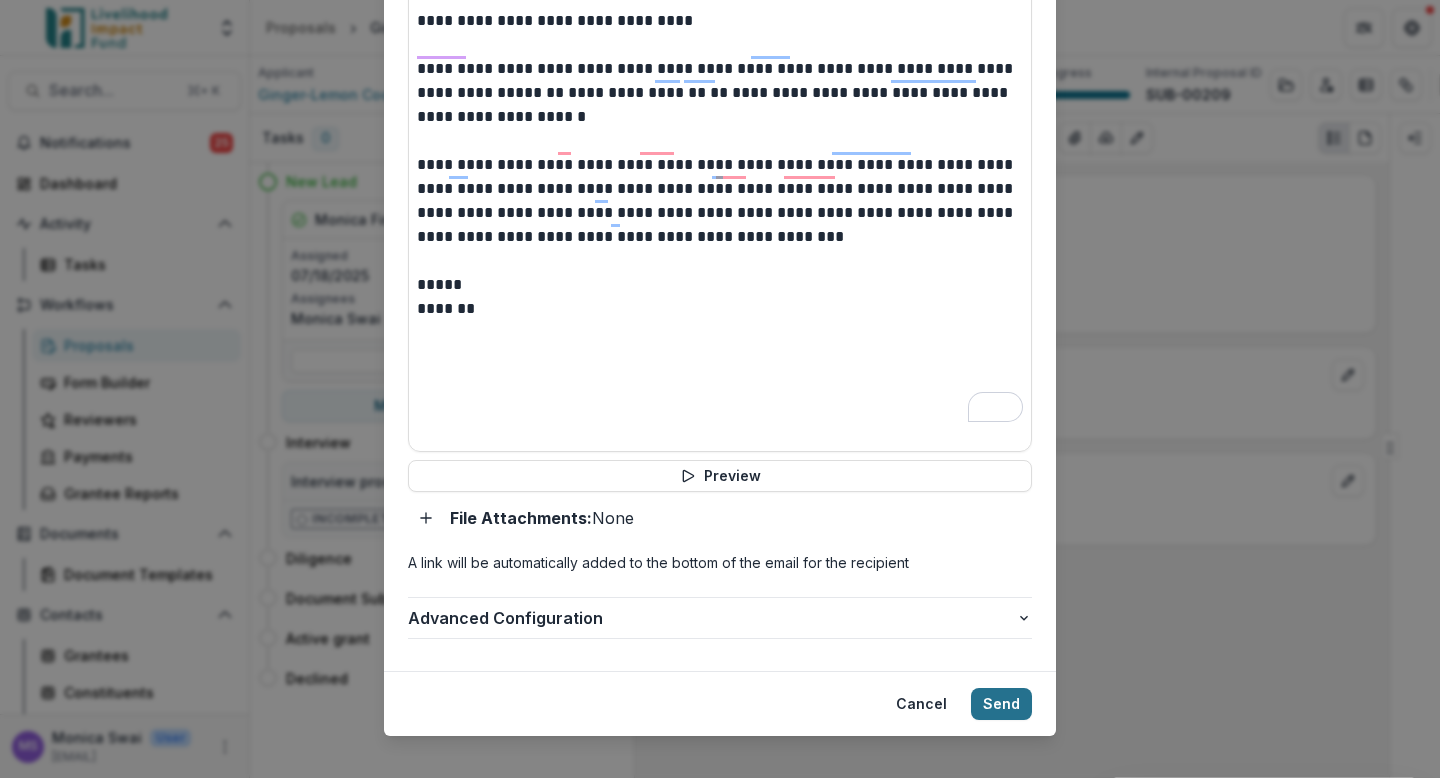 click on "Send" at bounding box center [1001, 704] 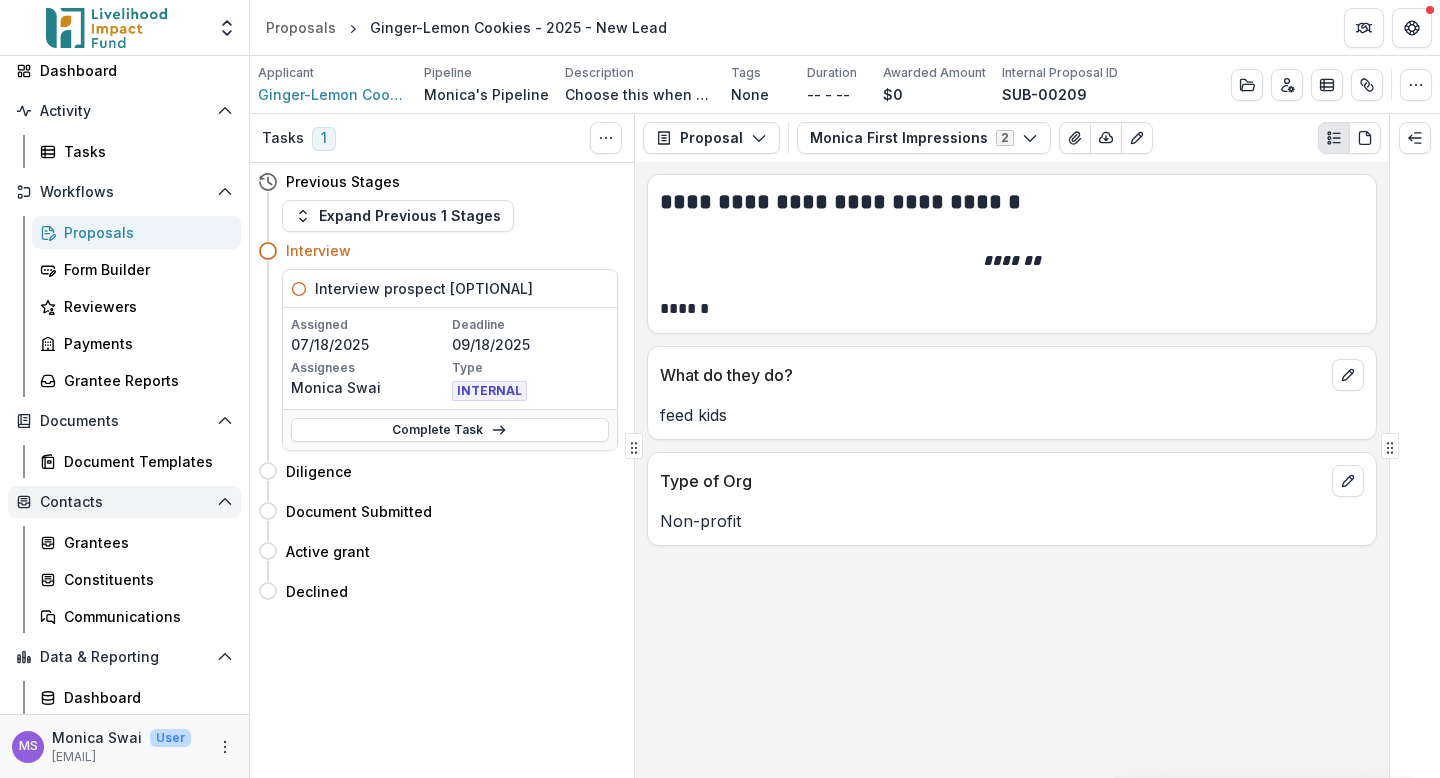 scroll, scrollTop: 0, scrollLeft: 0, axis: both 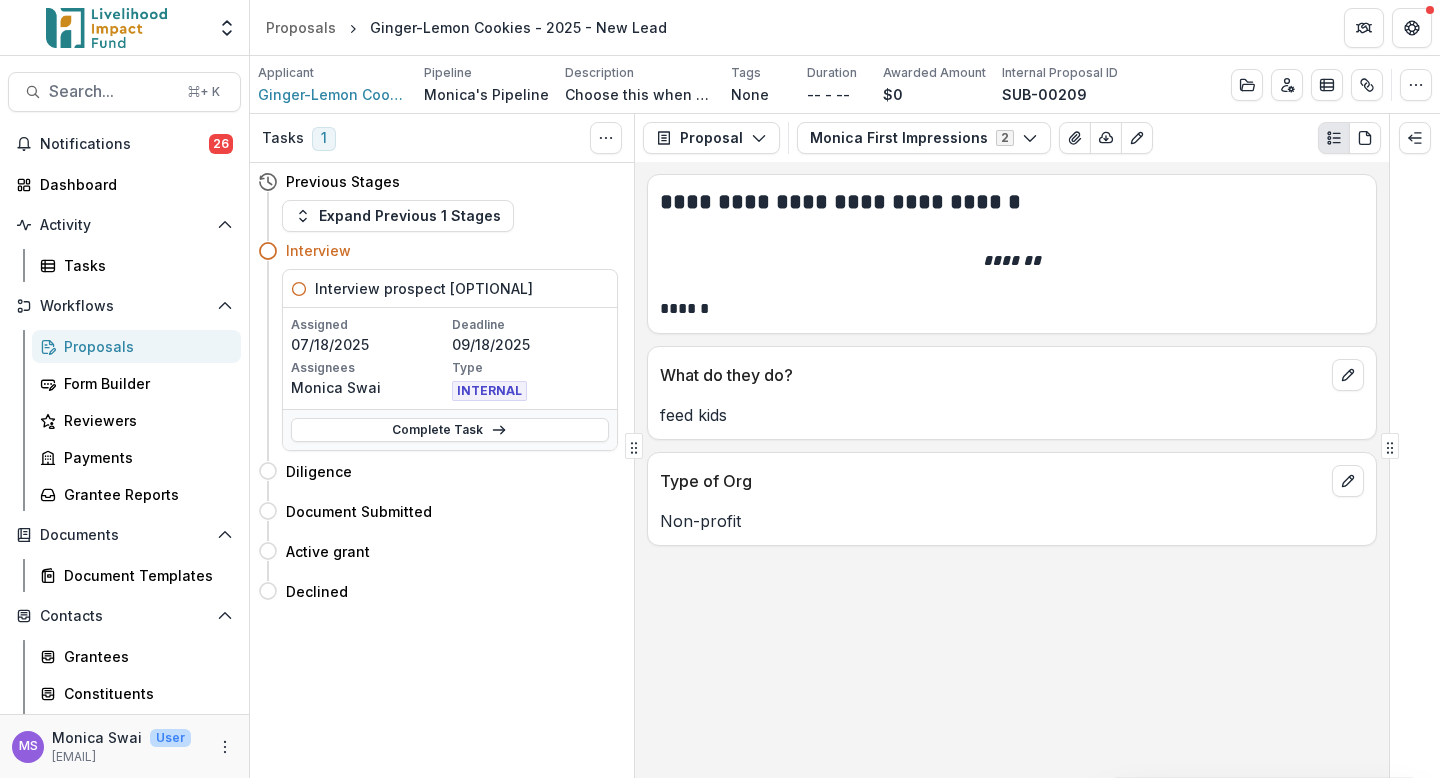 click at bounding box center (106, 28) 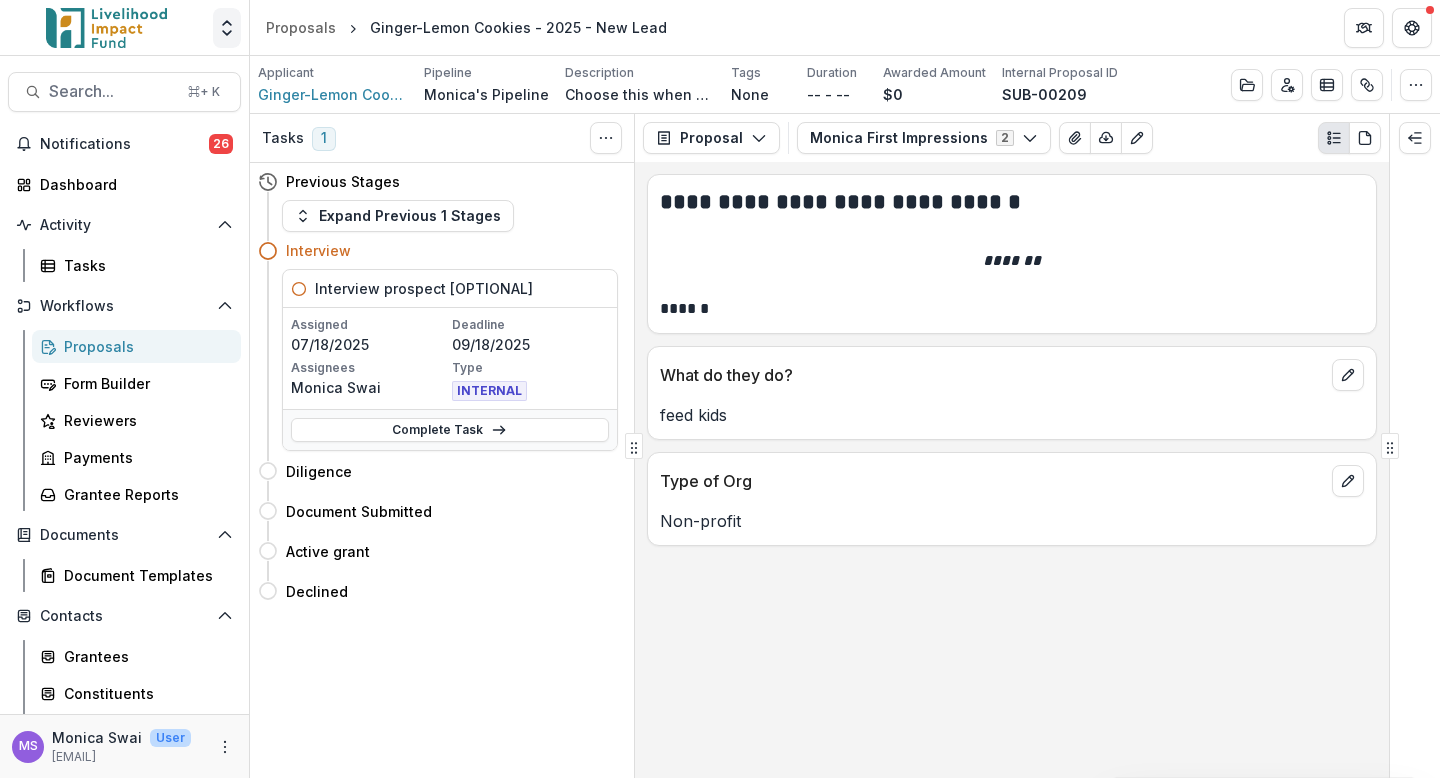 click at bounding box center (227, 28) 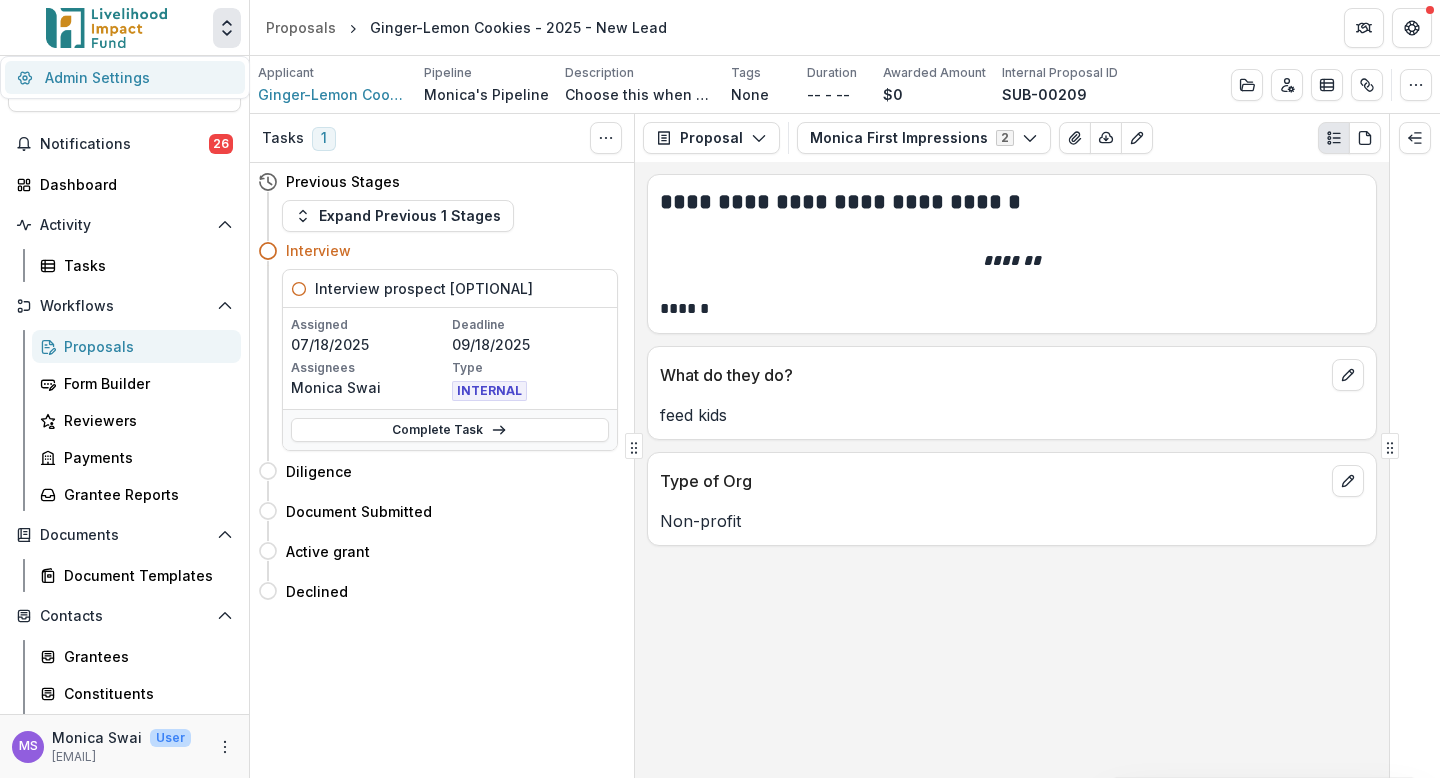 click on "Admin Settings" at bounding box center (125, 77) 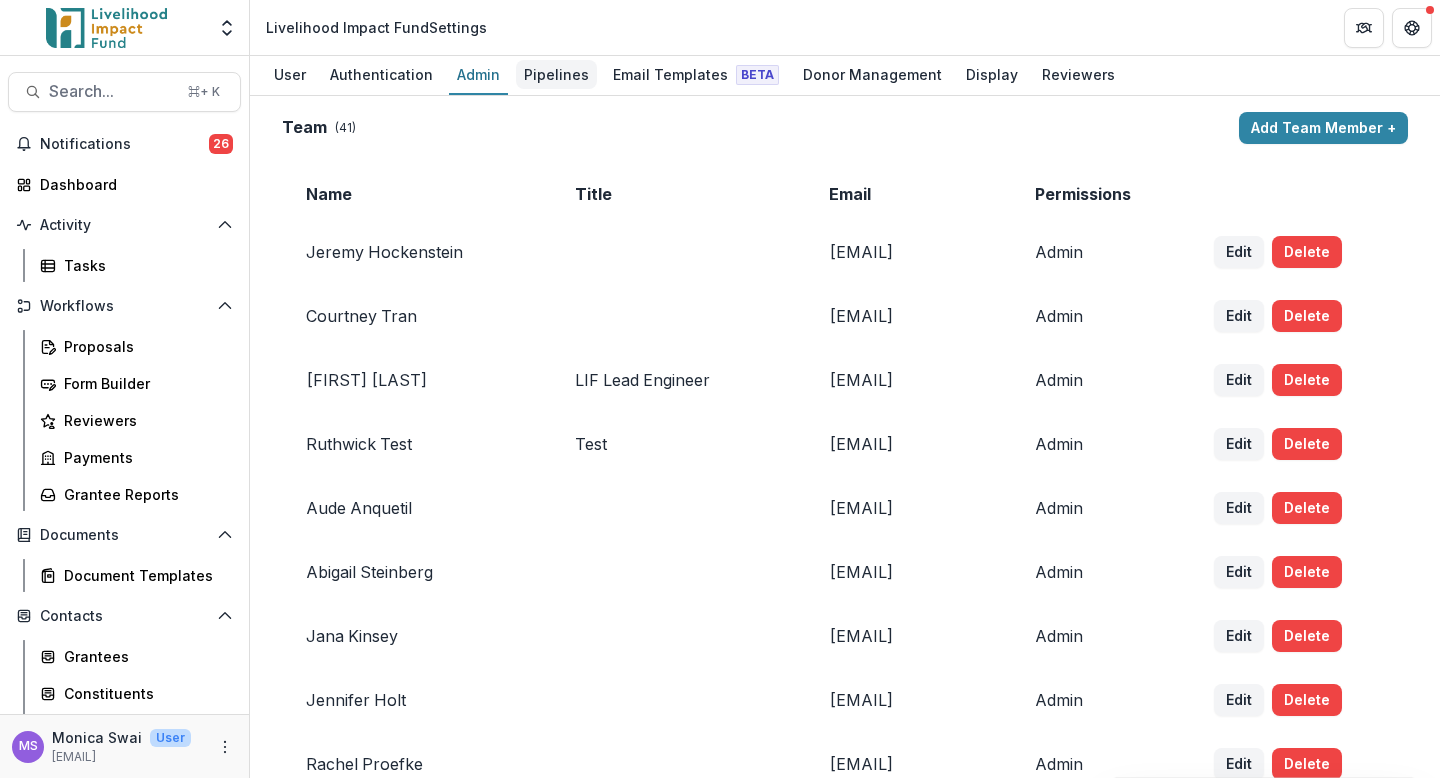 click on "Pipelines" at bounding box center (556, 74) 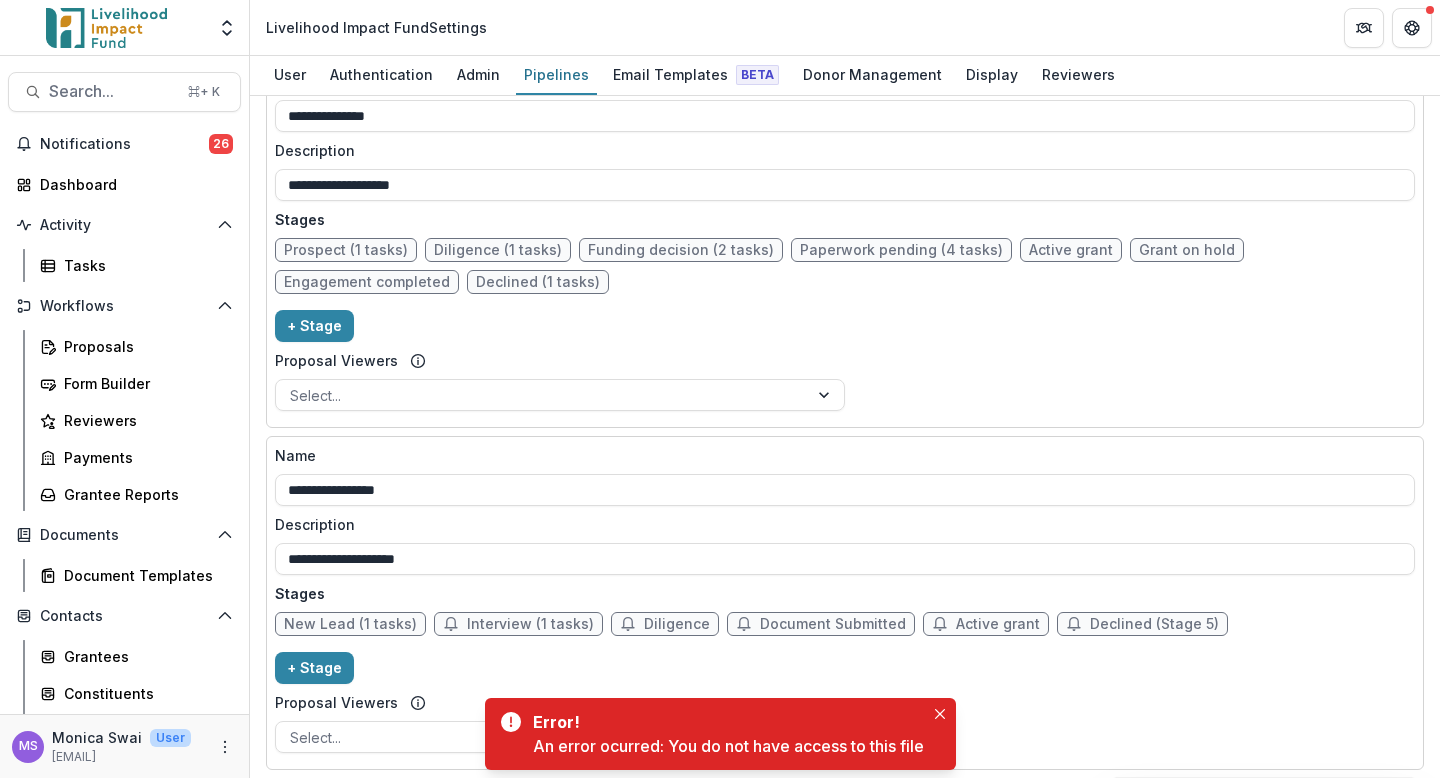 scroll, scrollTop: 1771, scrollLeft: 0, axis: vertical 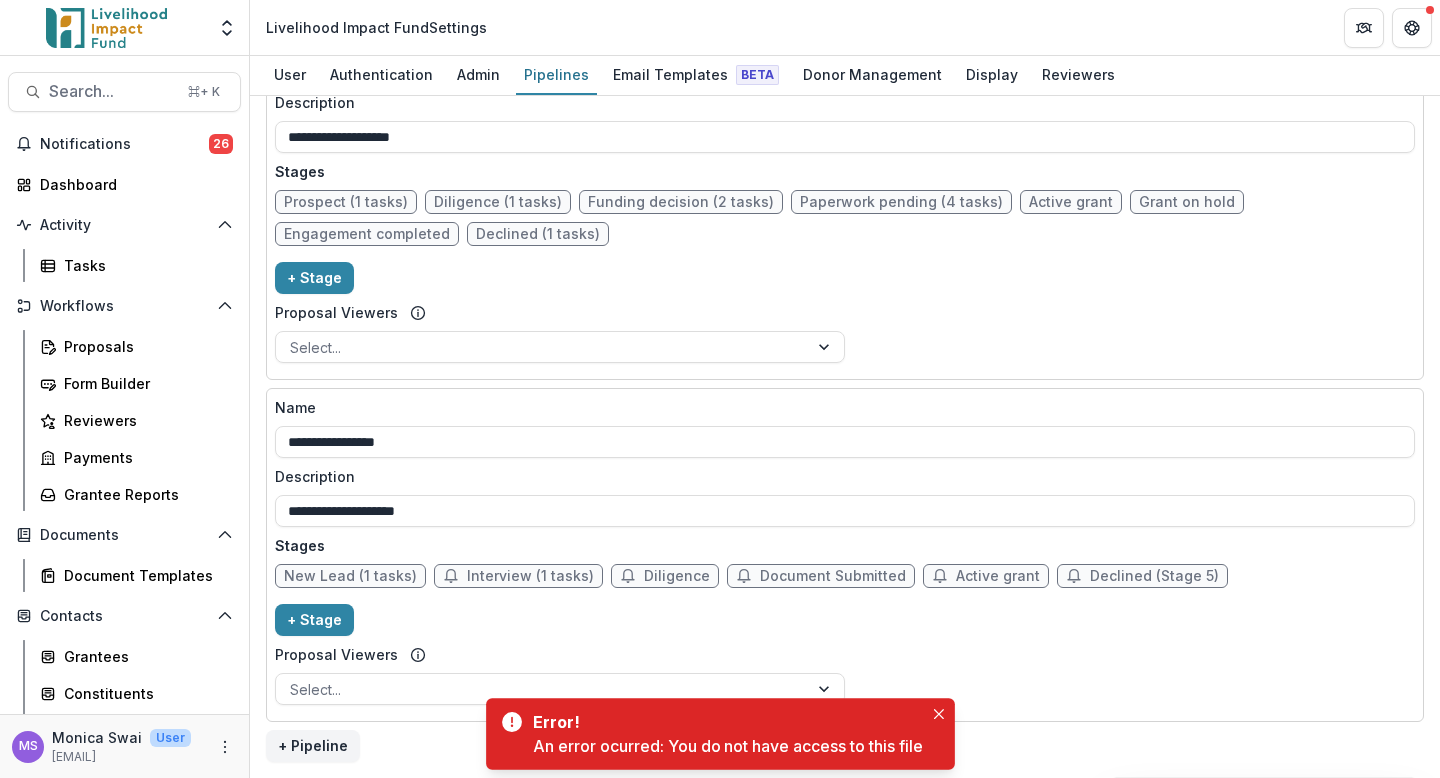 click on "Interview (1 tasks)" at bounding box center [530, 576] 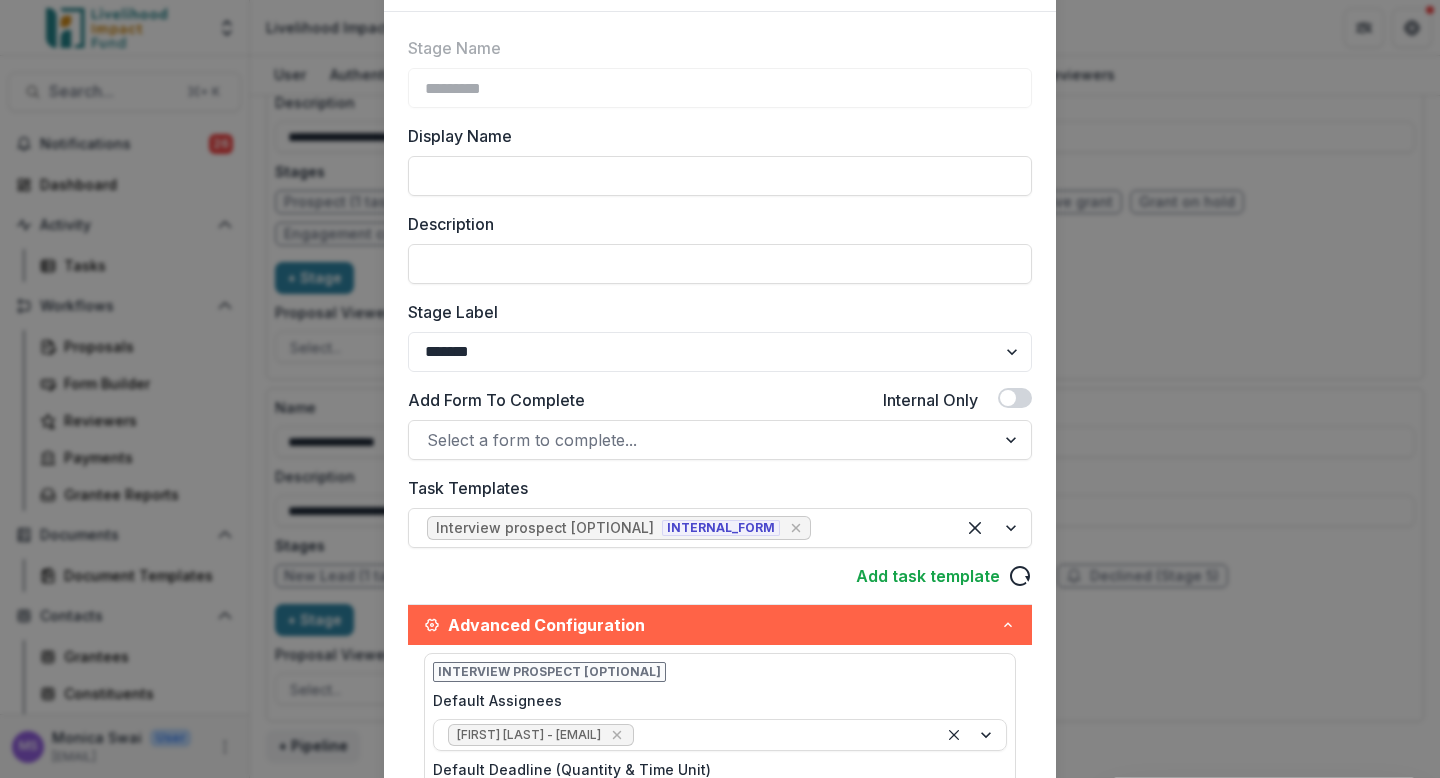 scroll, scrollTop: 118, scrollLeft: 0, axis: vertical 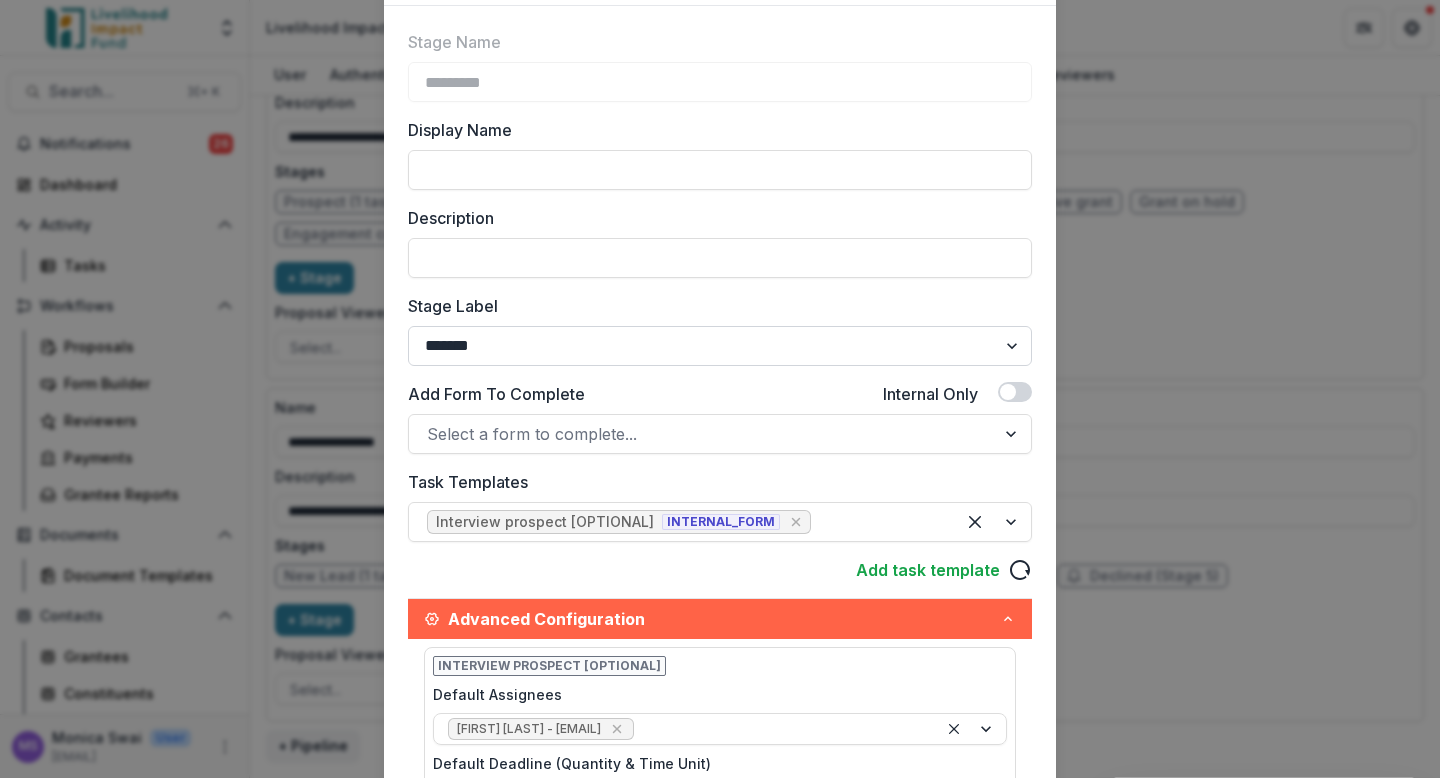 click on "******* ***** ********* ****** ******* ******** ******** ******* ********* ******* ******" at bounding box center [720, 346] 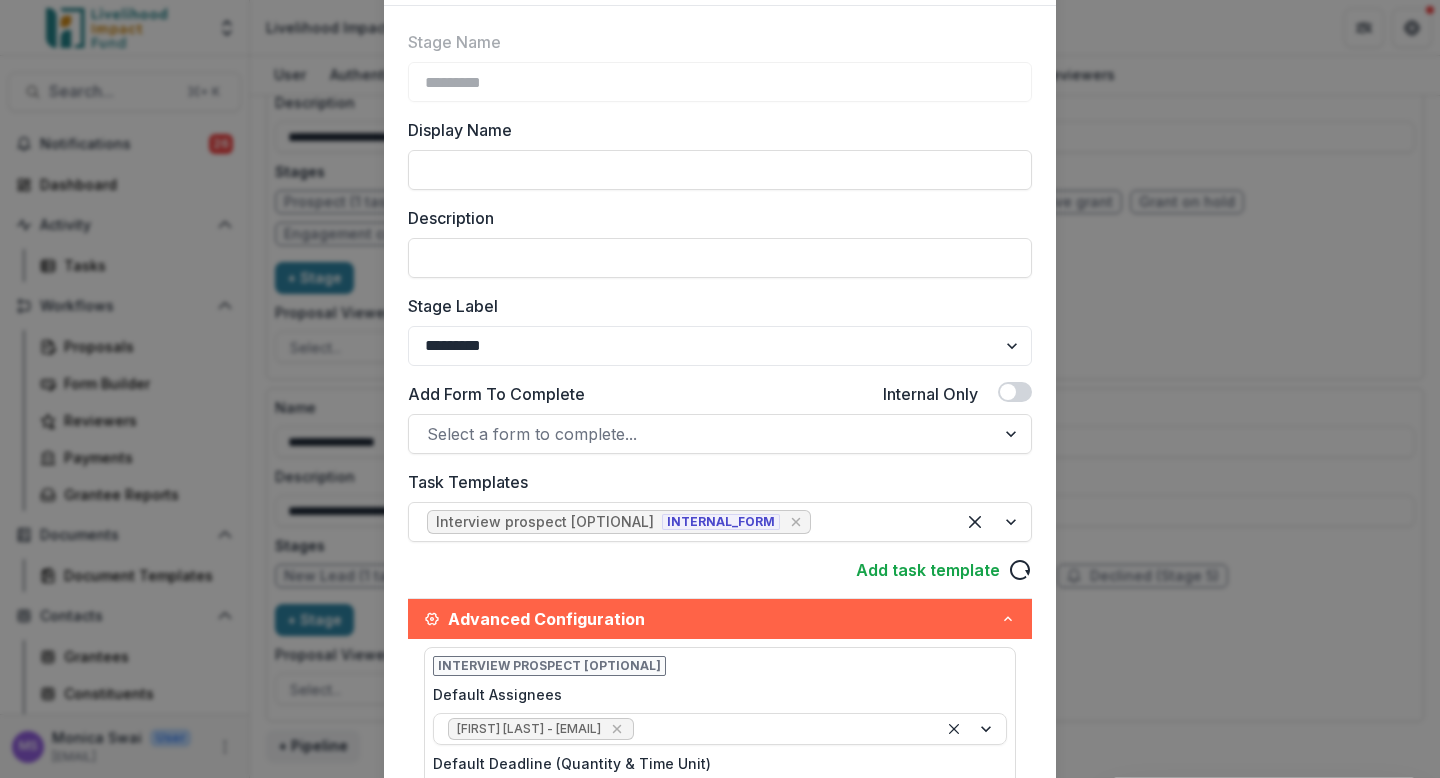 click on "Add Form To Complete Internal Only" at bounding box center [720, 398] 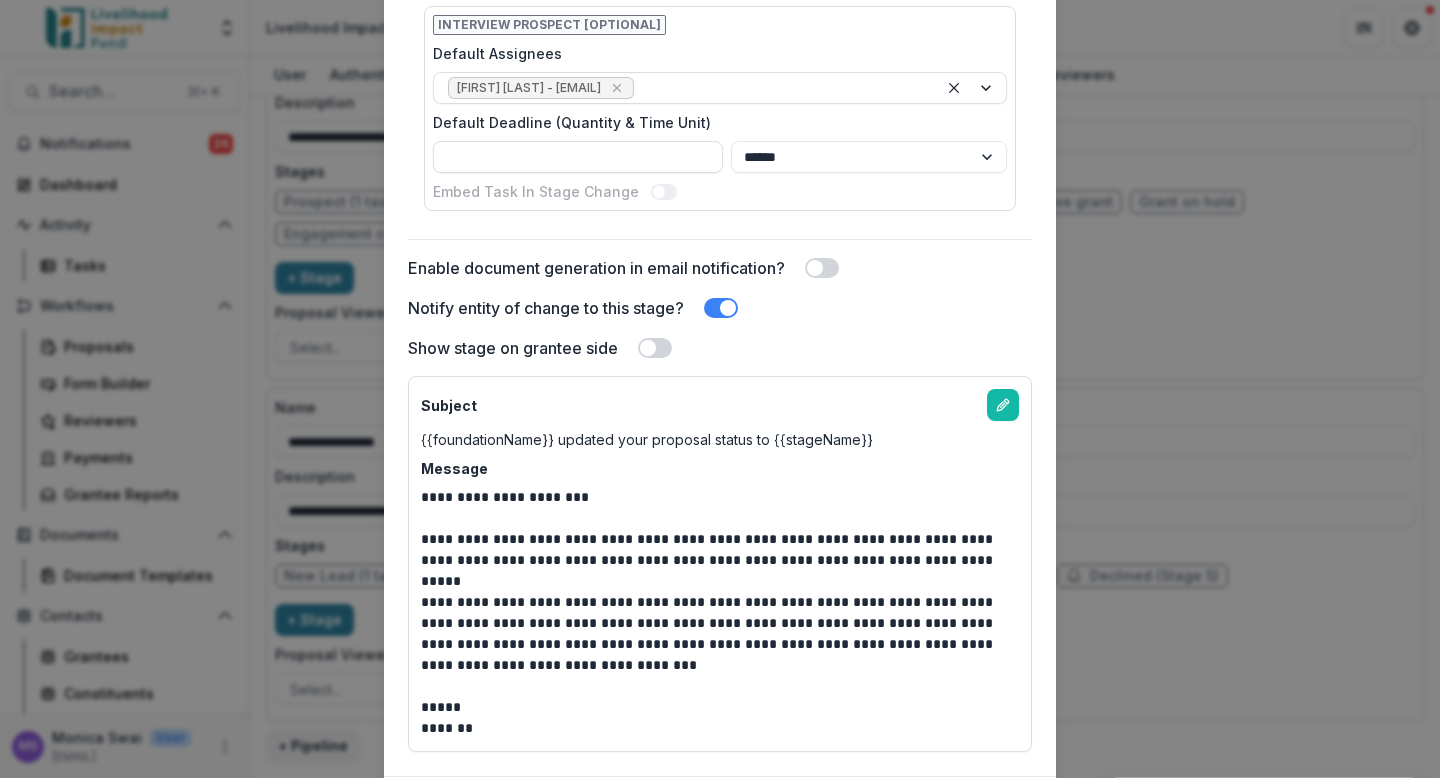 scroll, scrollTop: 886, scrollLeft: 0, axis: vertical 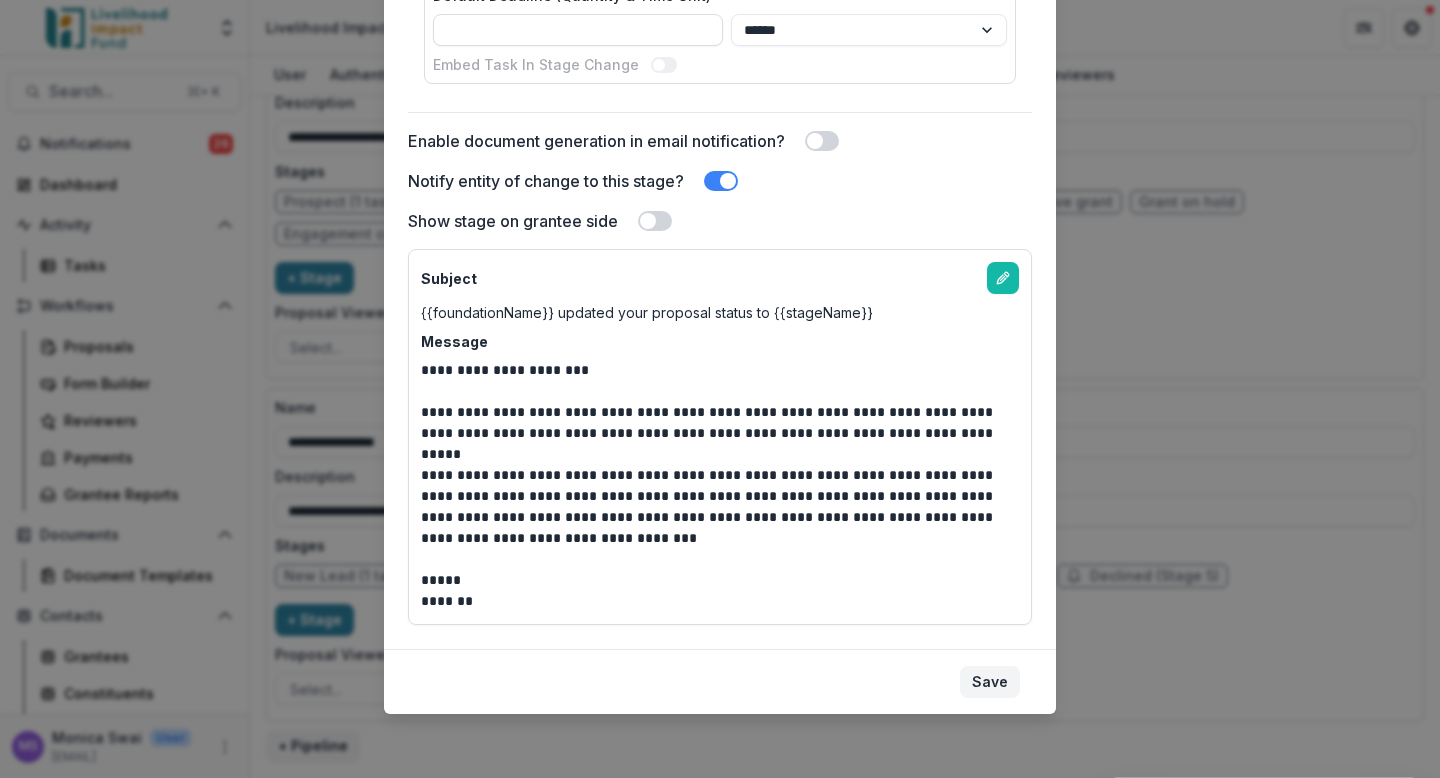 click on "Save" at bounding box center (990, 682) 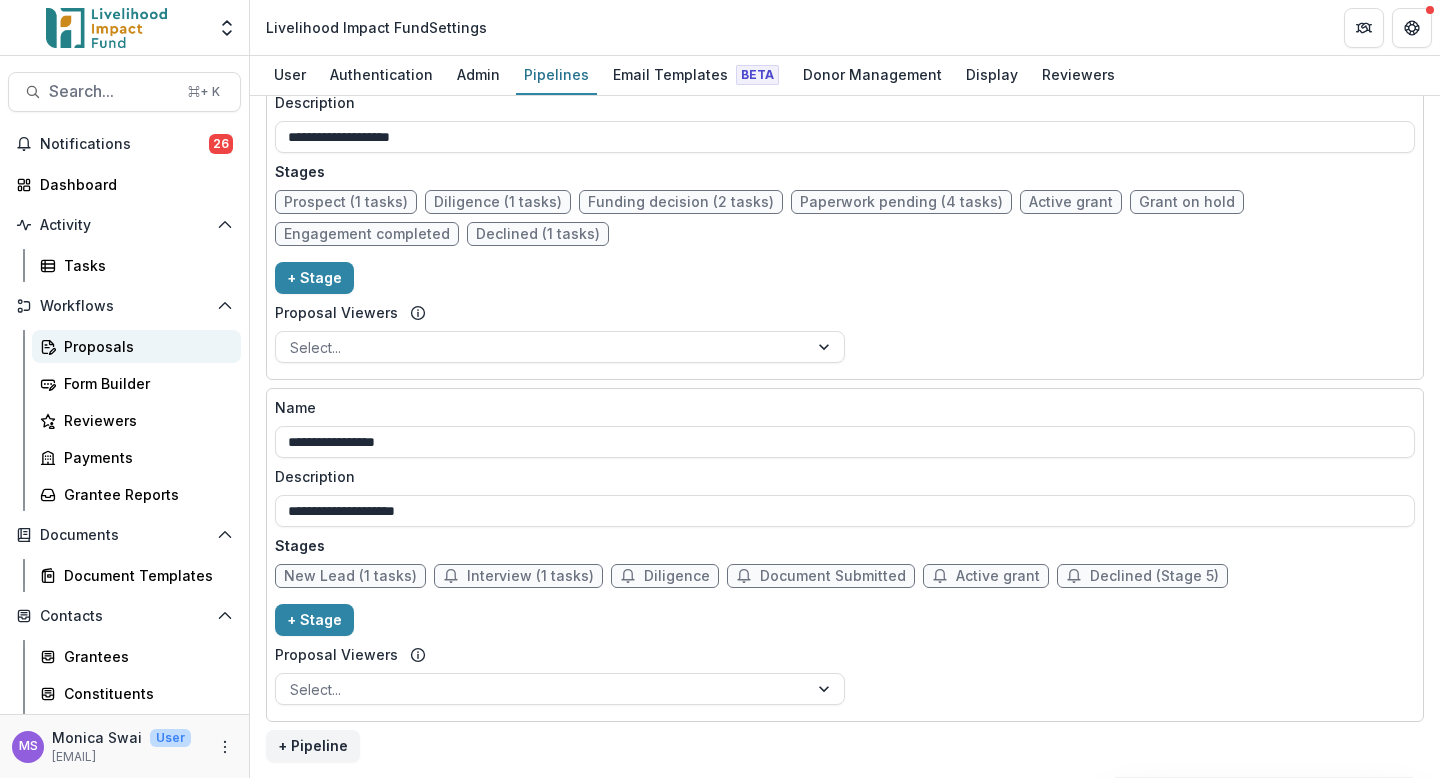 click on "Proposals" at bounding box center [136, 346] 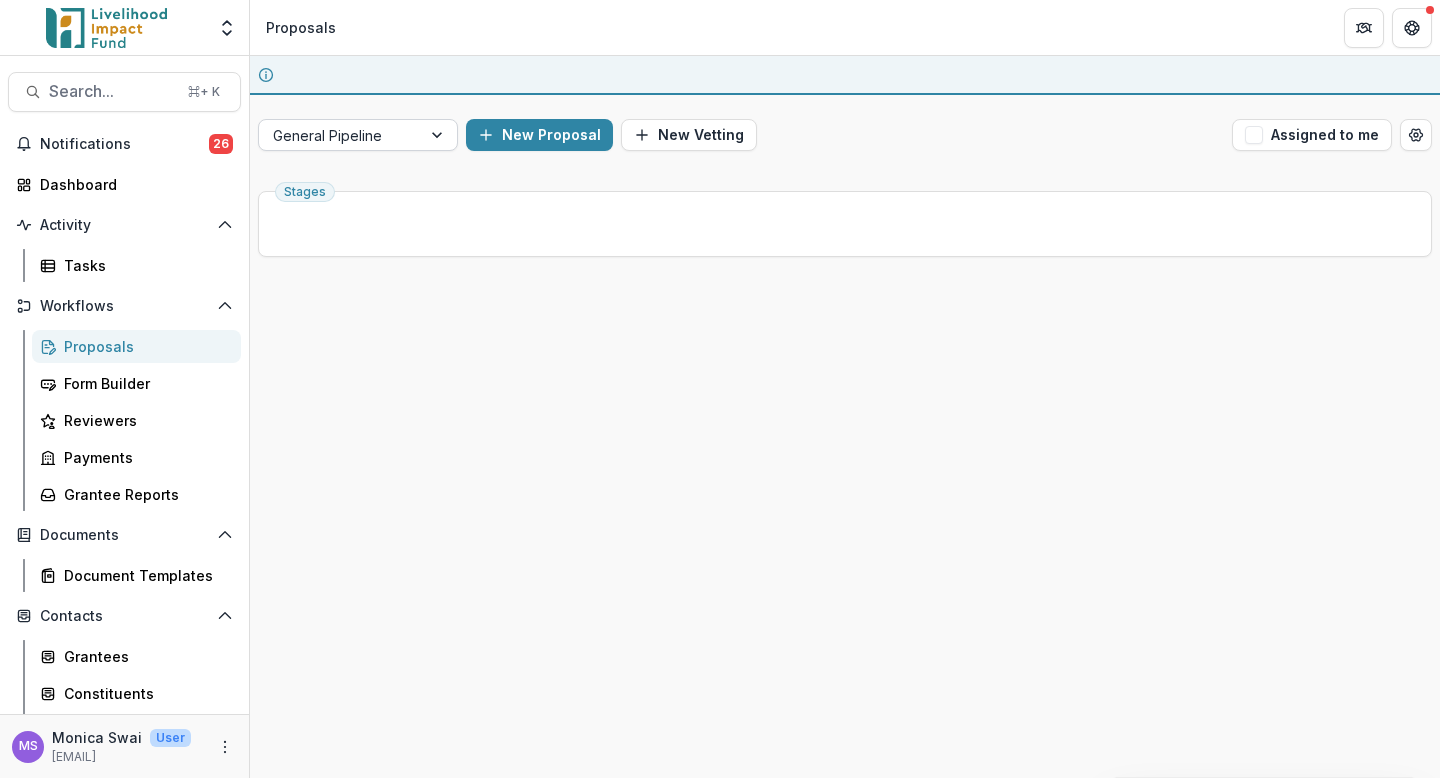 click at bounding box center (439, 135) 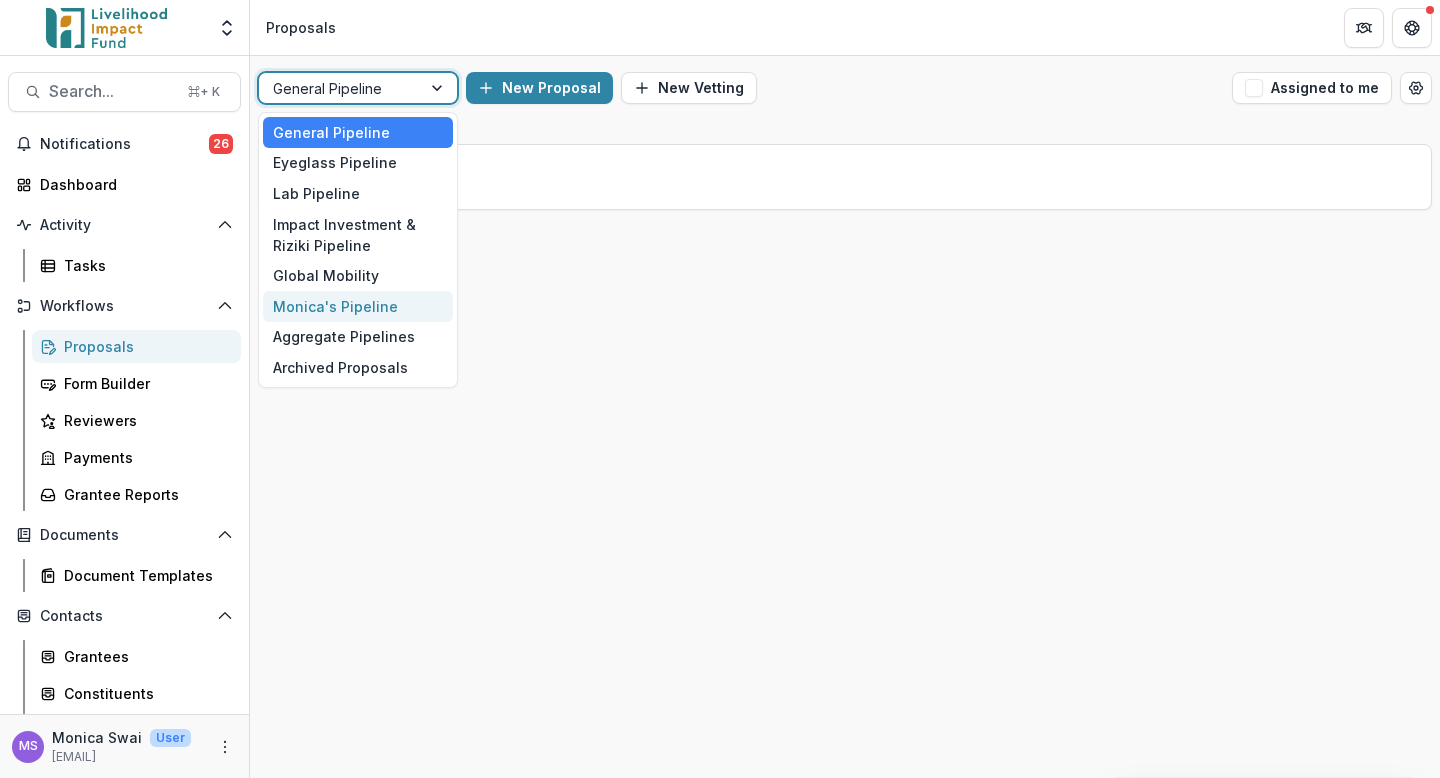 click on "Monica's Pipeline" at bounding box center [358, 306] 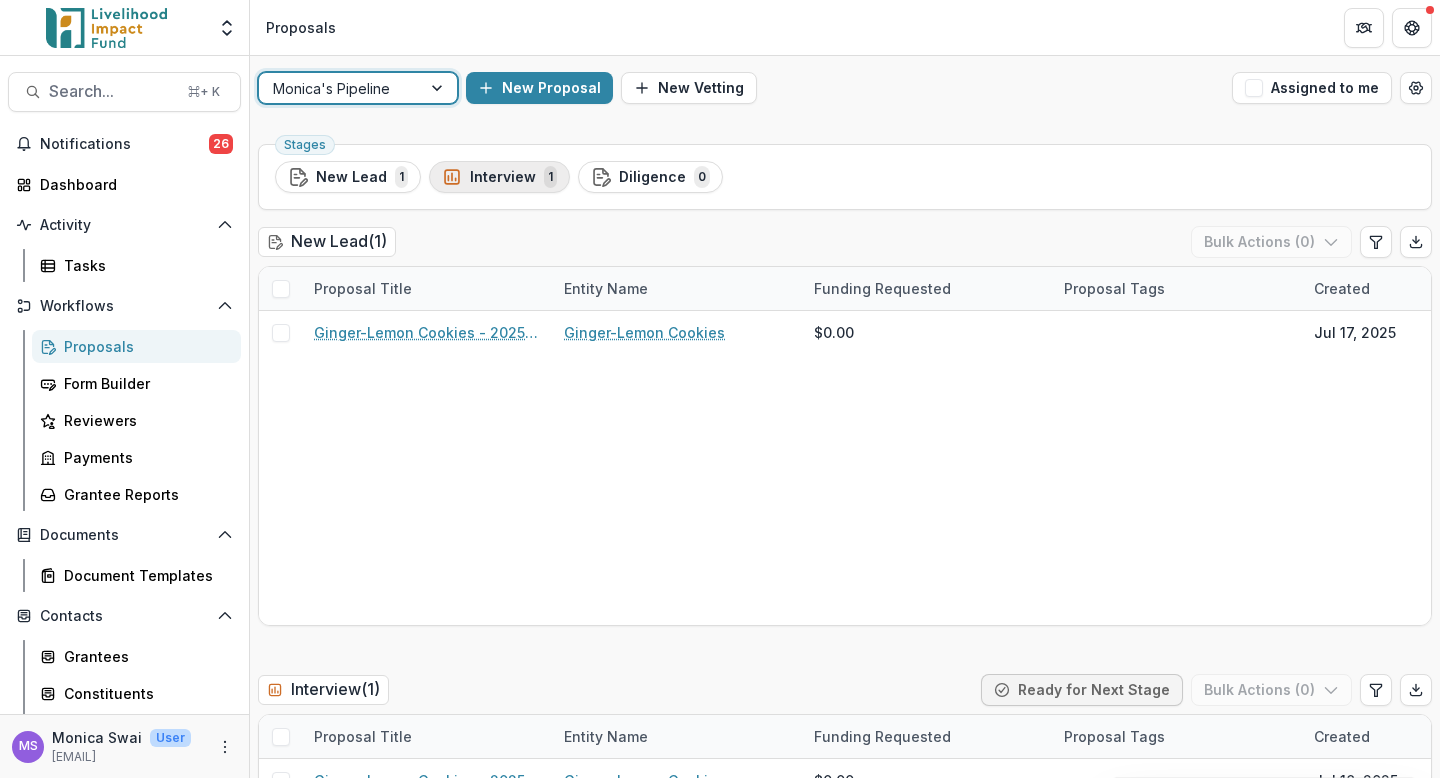 click on "Interview" at bounding box center (503, 177) 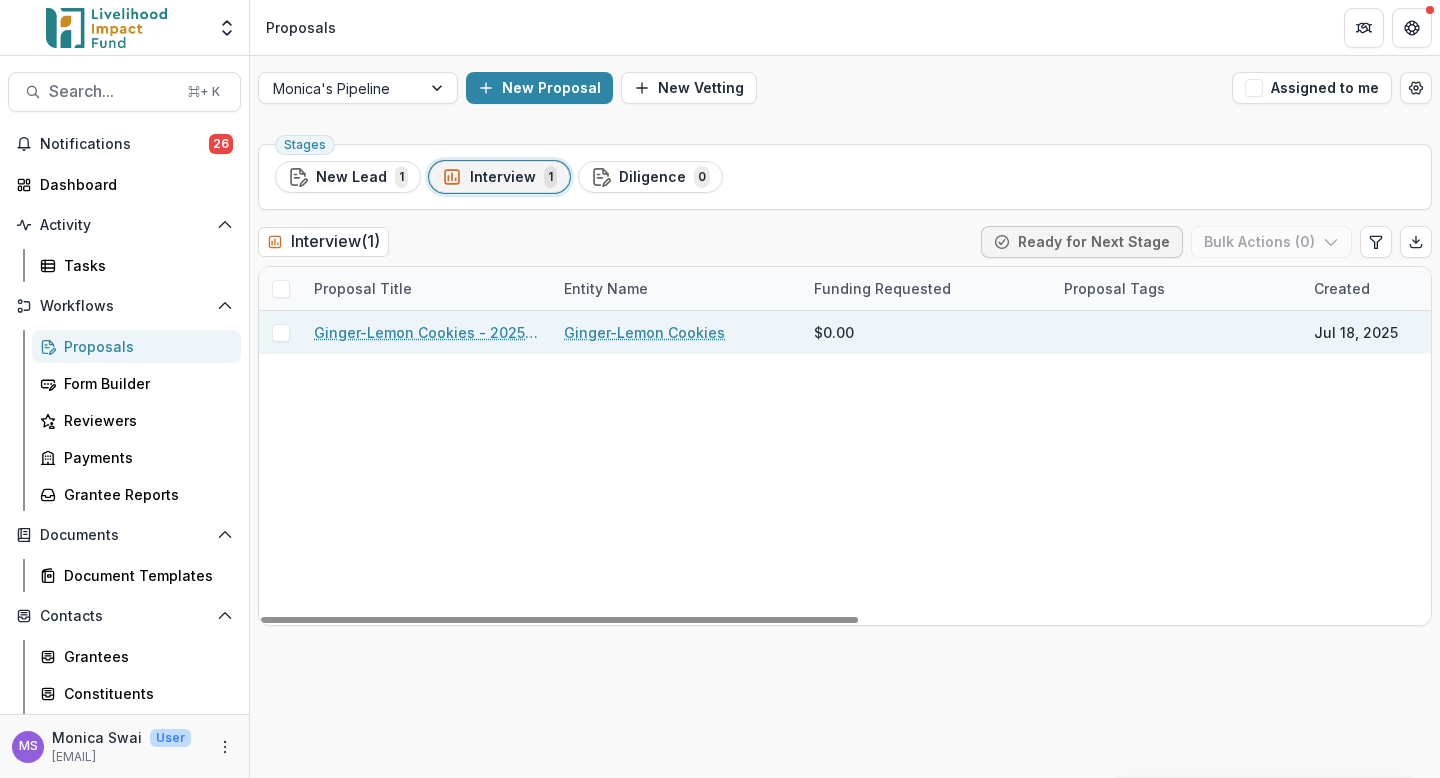 click on "Ginger-Lemon Cookies - 2025 - New Lead" at bounding box center (427, 332) 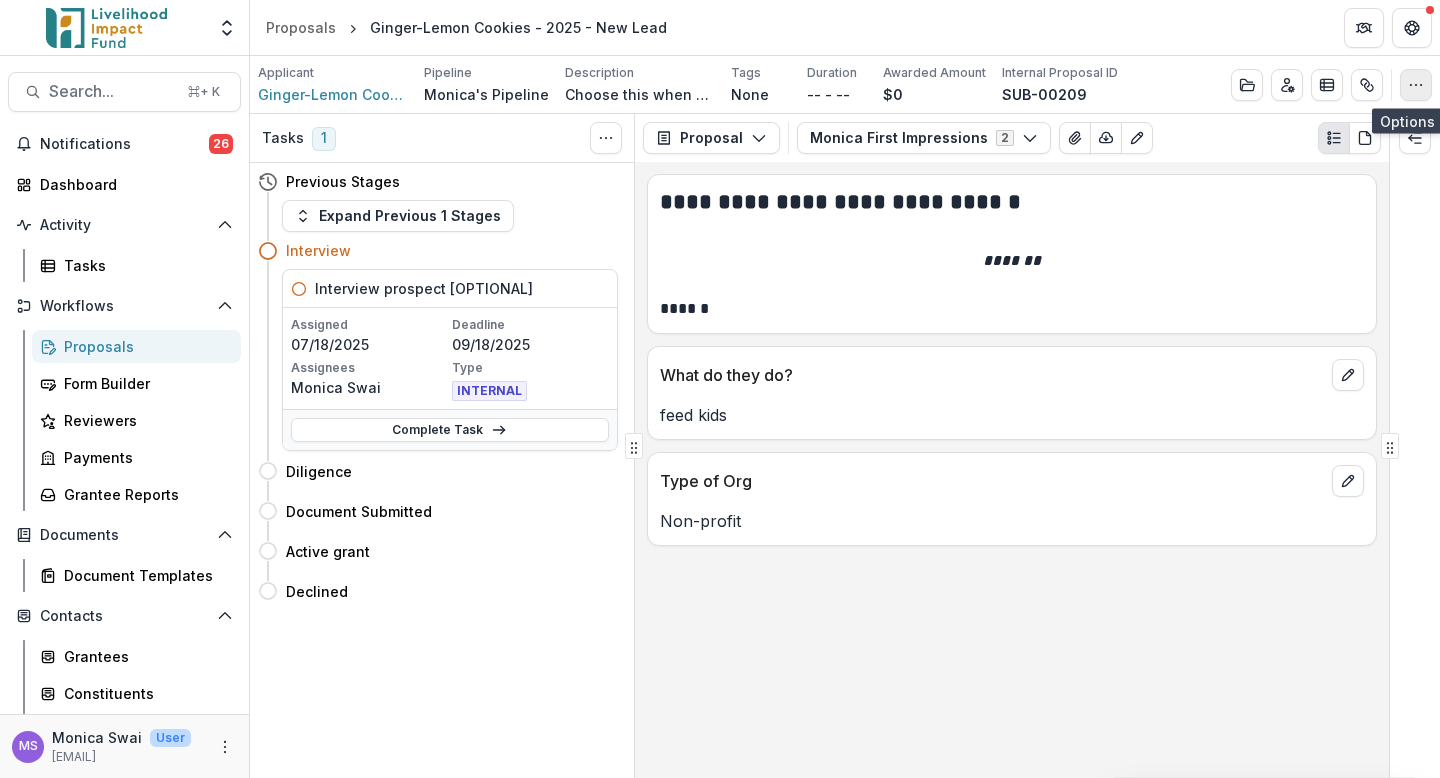 click 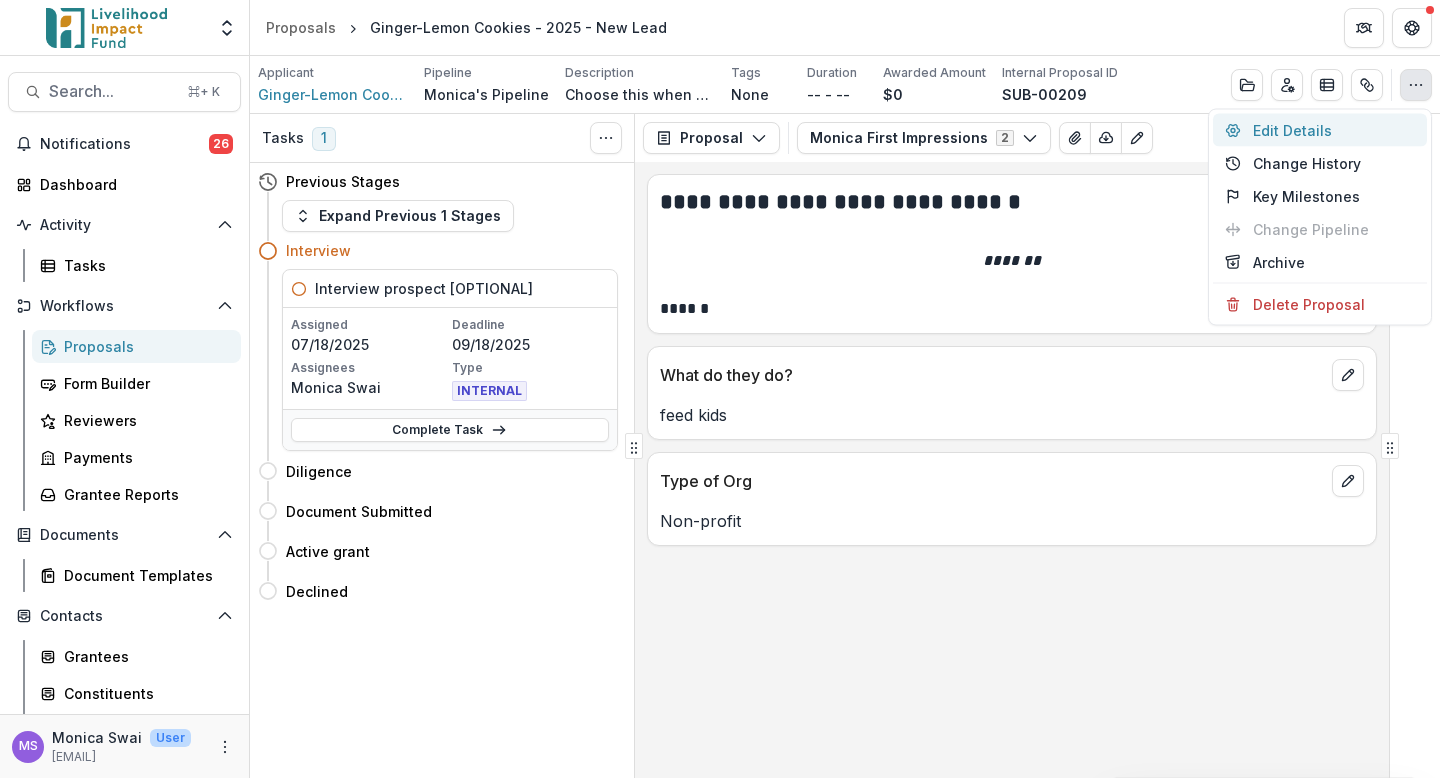 click on "Edit Details" at bounding box center [1320, 130] 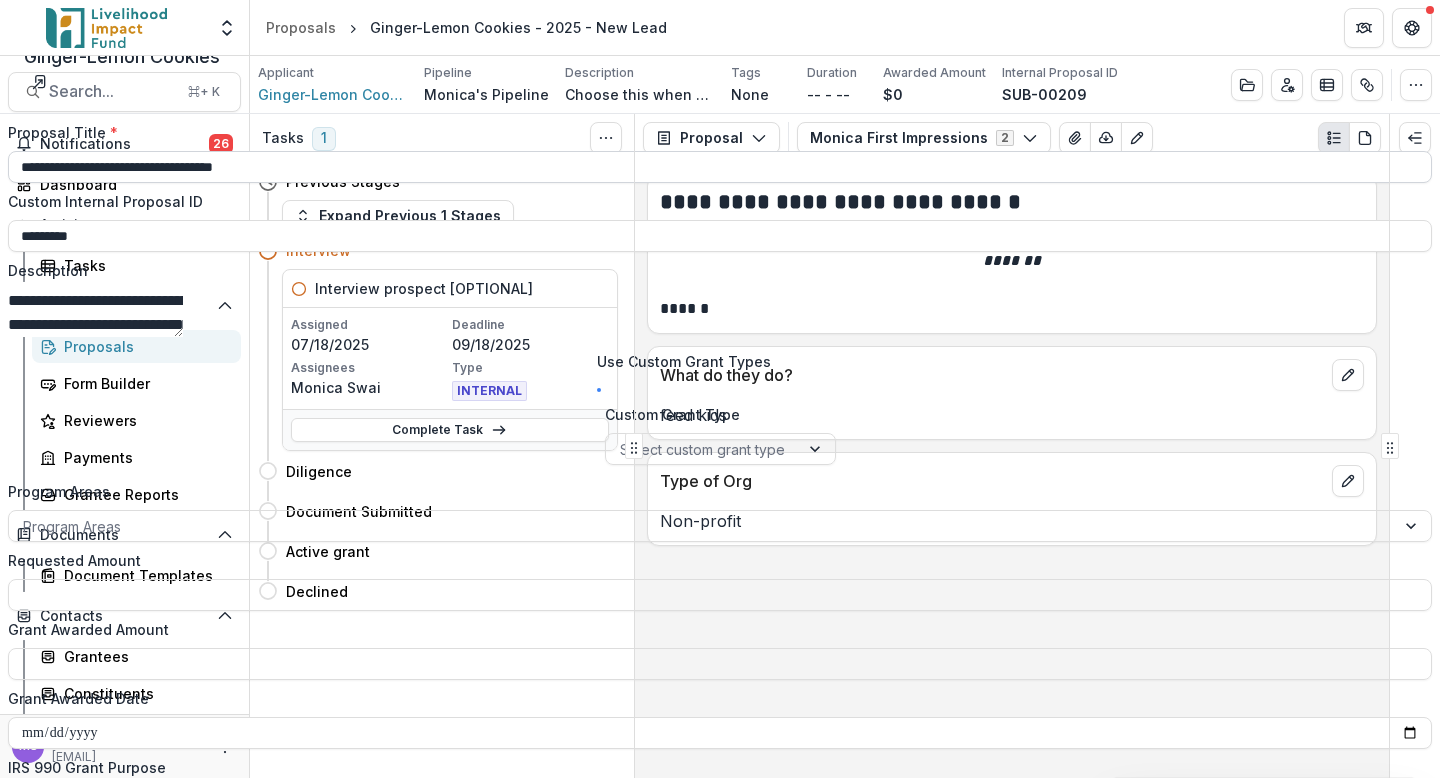click on "**********" at bounding box center [720, 167] 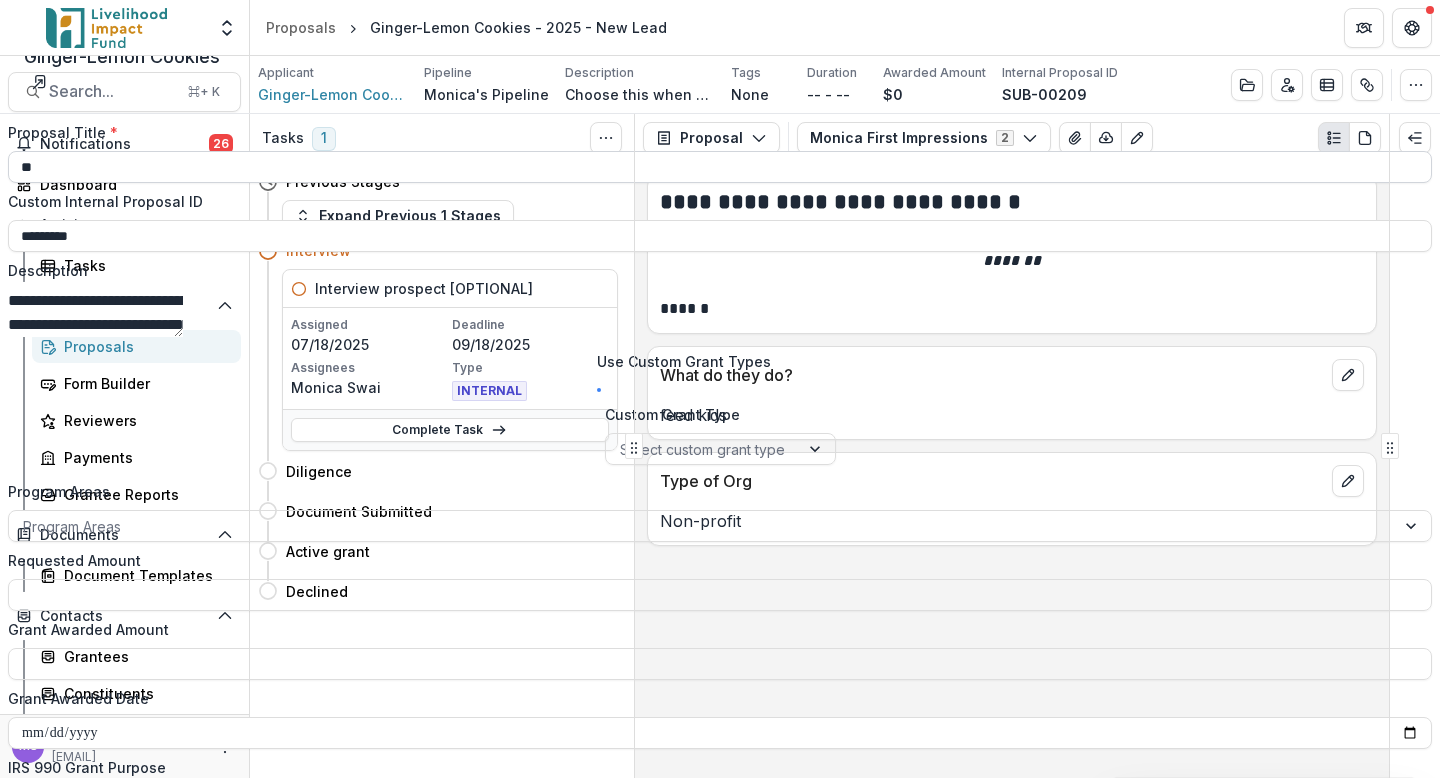 type on "*" 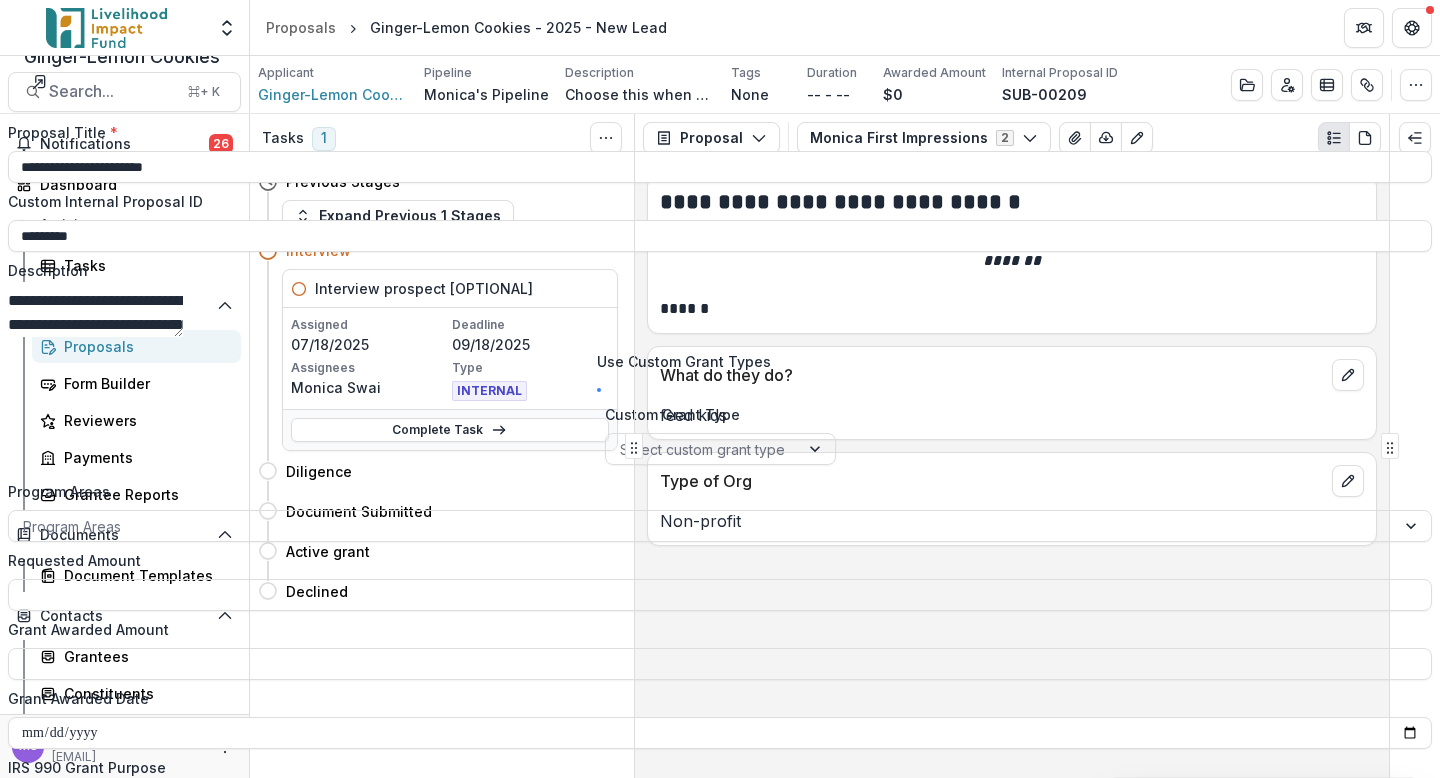 type on "**********" 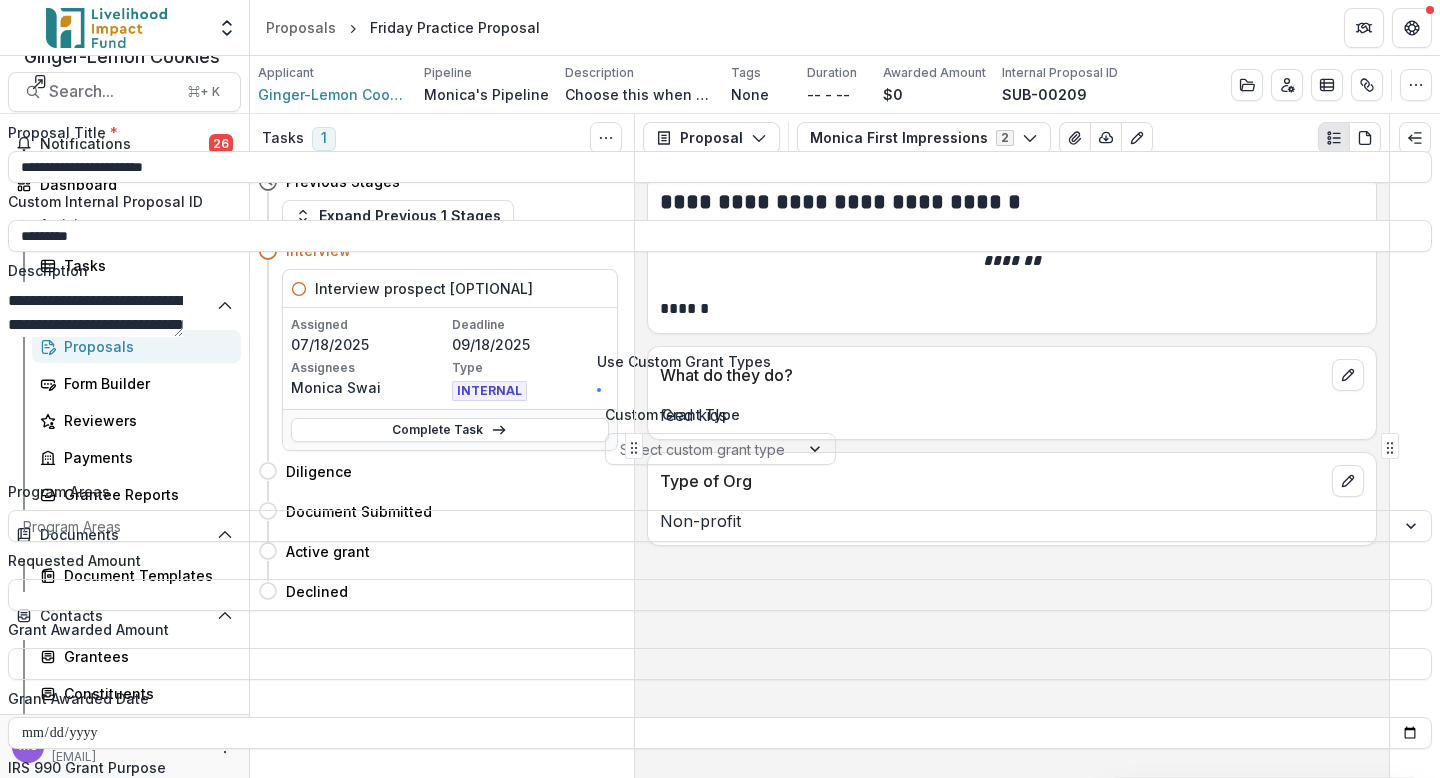 click on "**********" at bounding box center (720, 778) 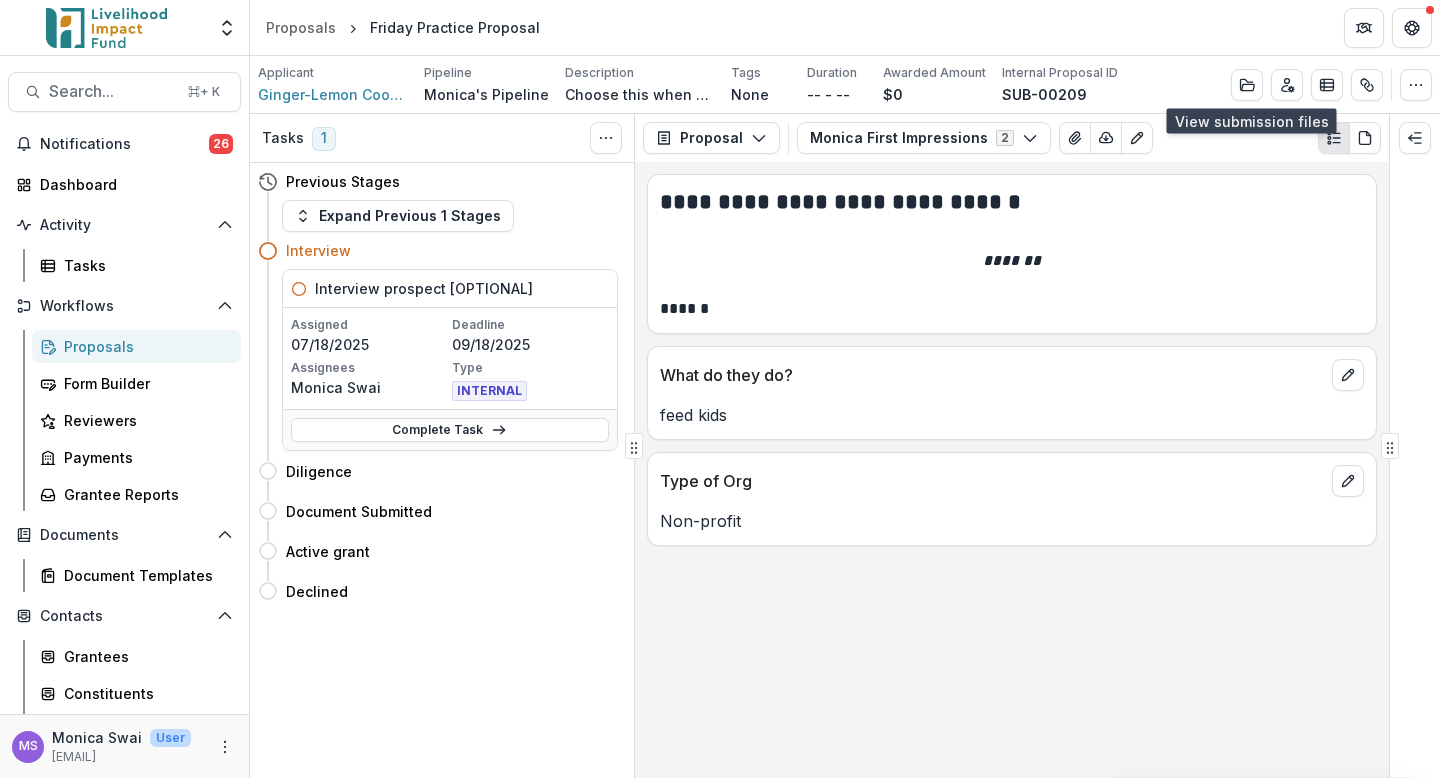 click on "Proposals" at bounding box center (144, 346) 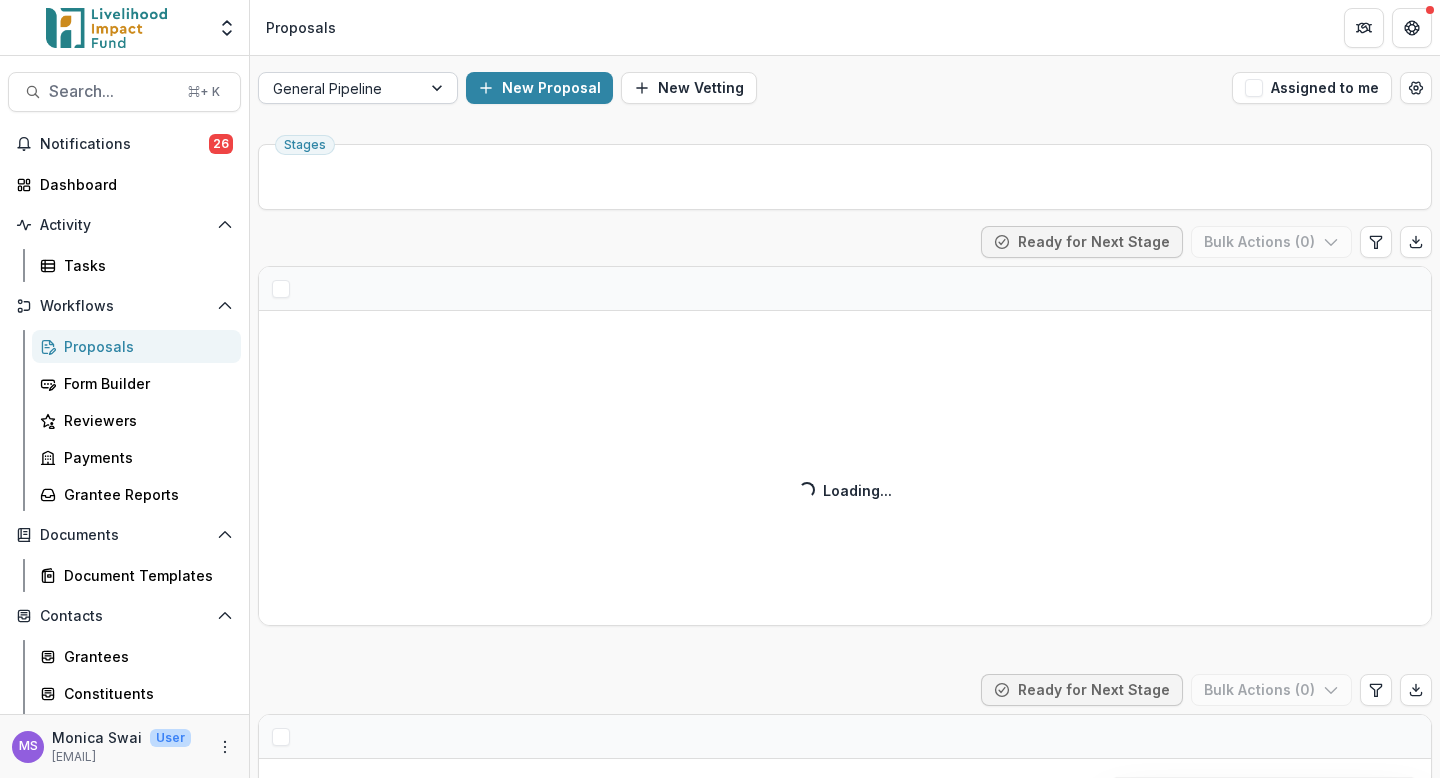 click at bounding box center (439, 88) 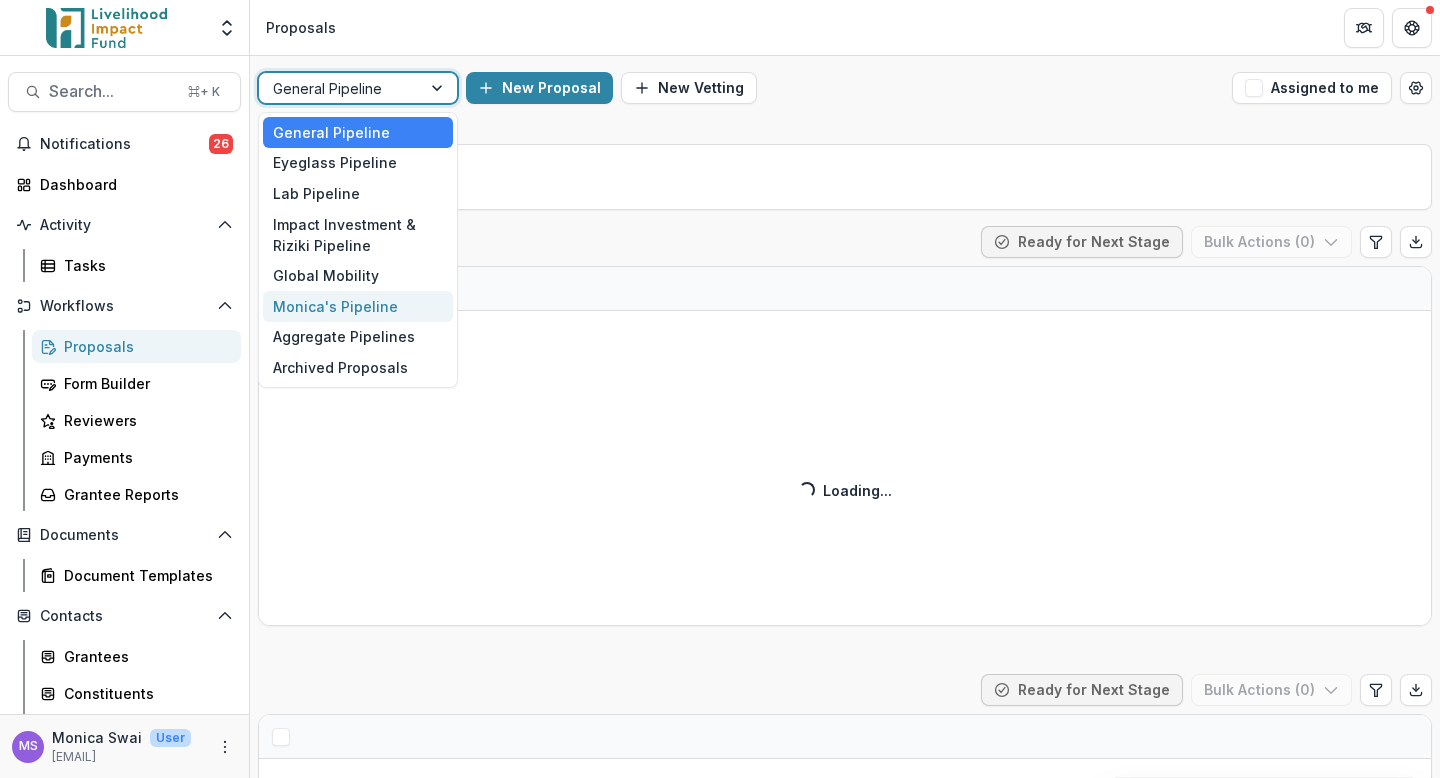 click on "Monica's Pipeline" at bounding box center (358, 306) 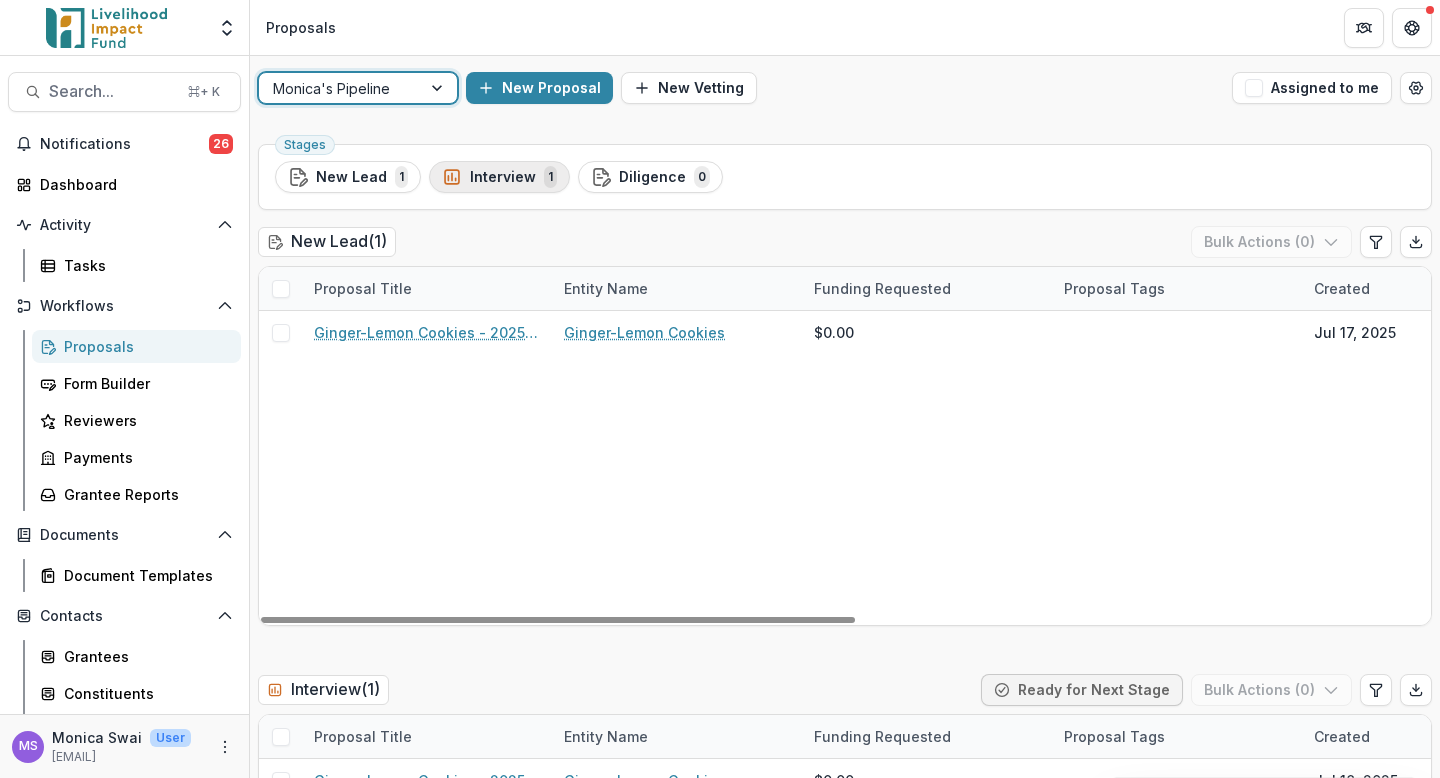 click on "Interview" at bounding box center [503, 177] 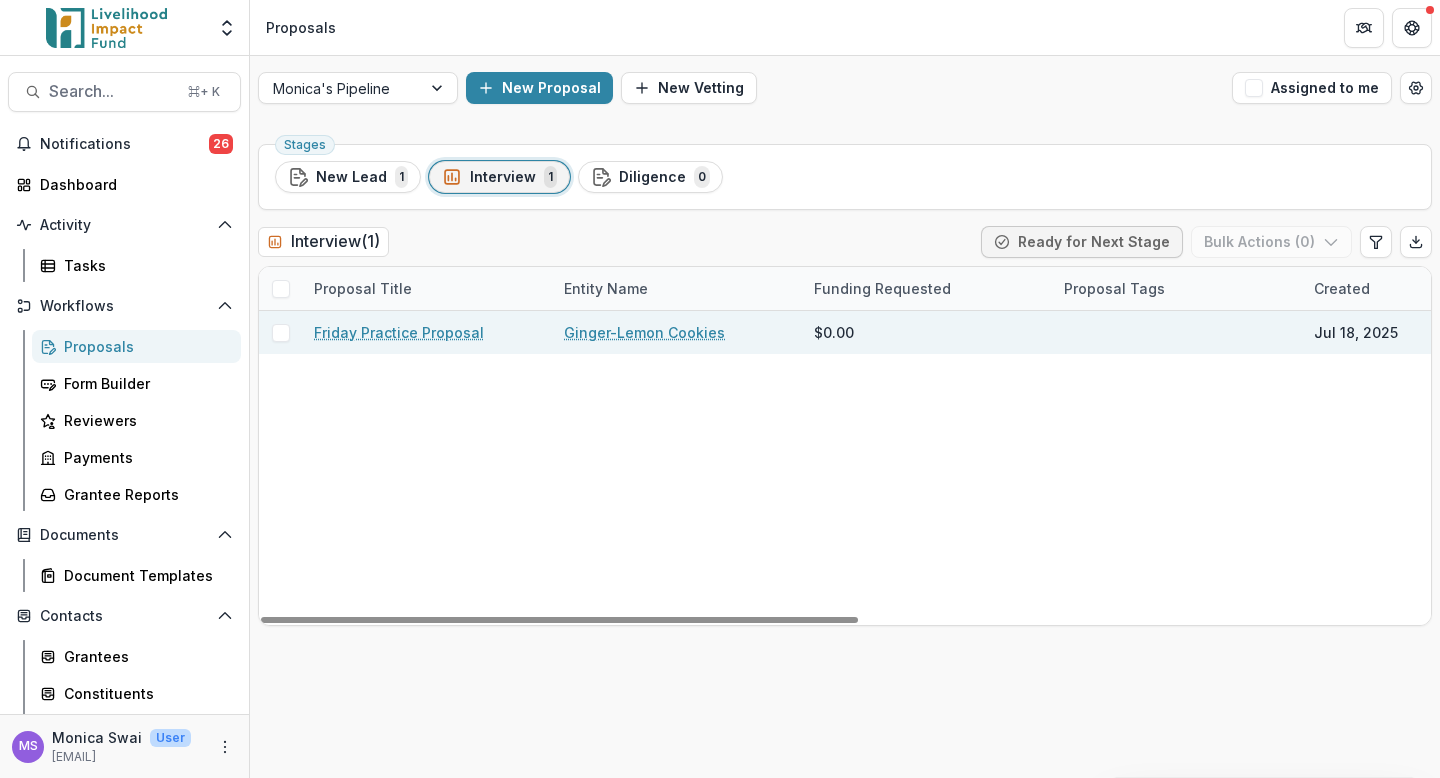 click on "Friday Practice Proposal" at bounding box center [399, 332] 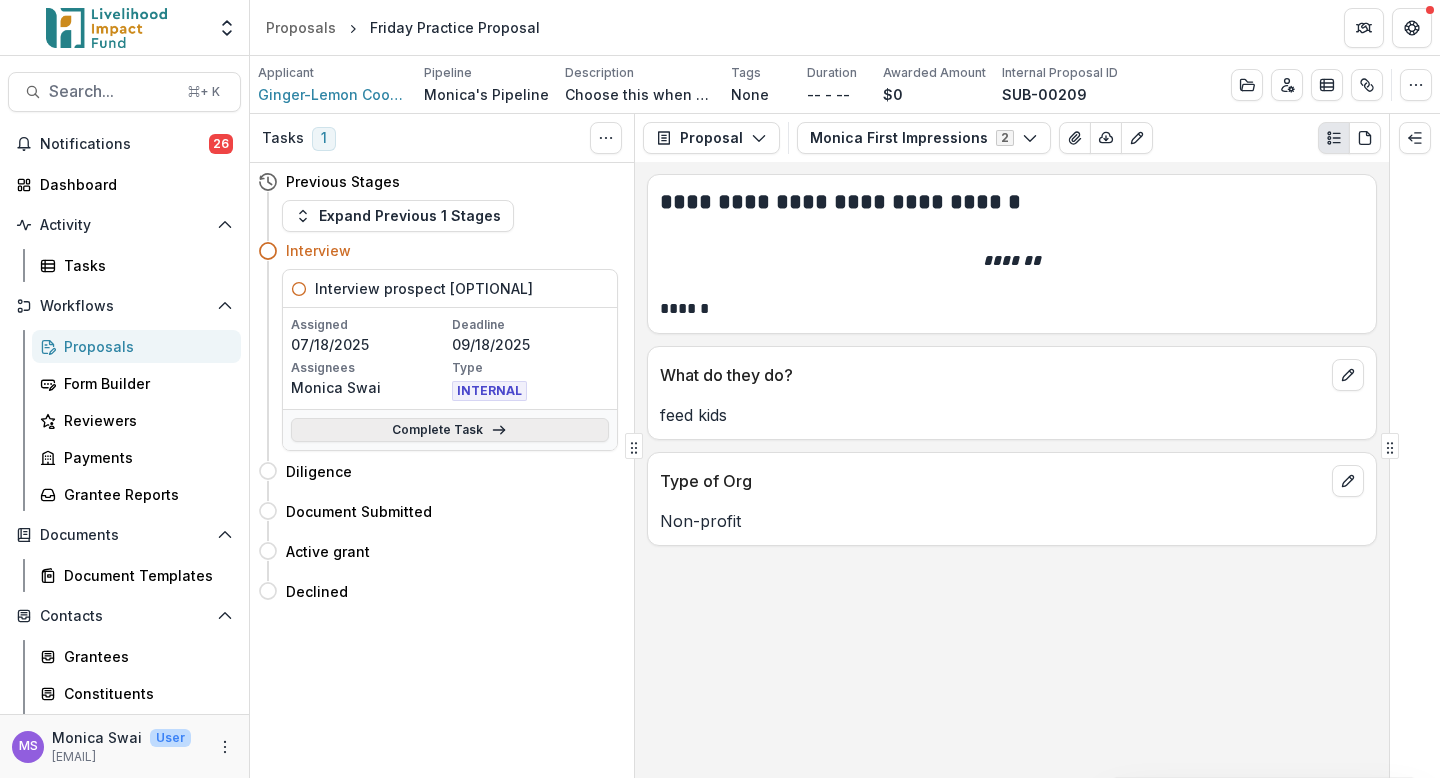 click on "Complete Task" at bounding box center (450, 430) 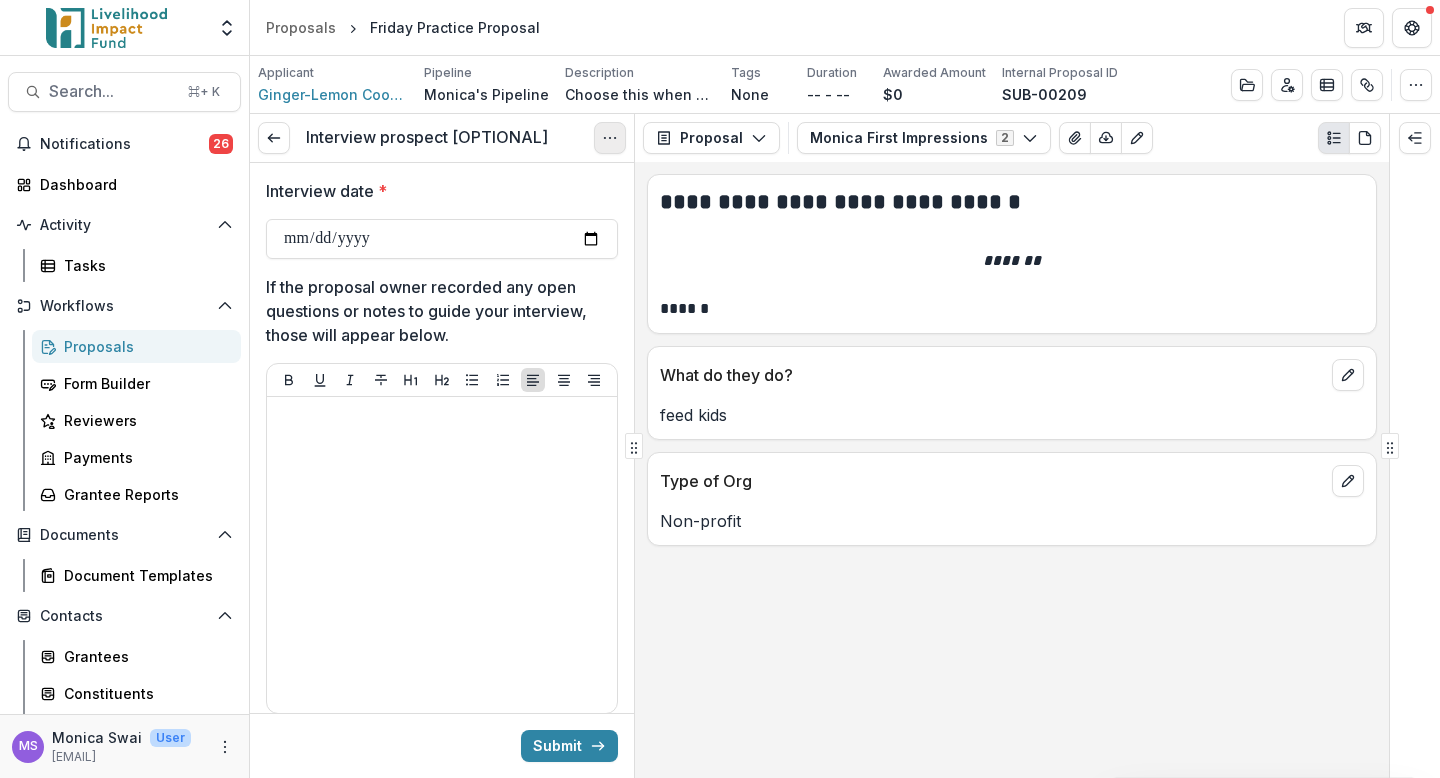click 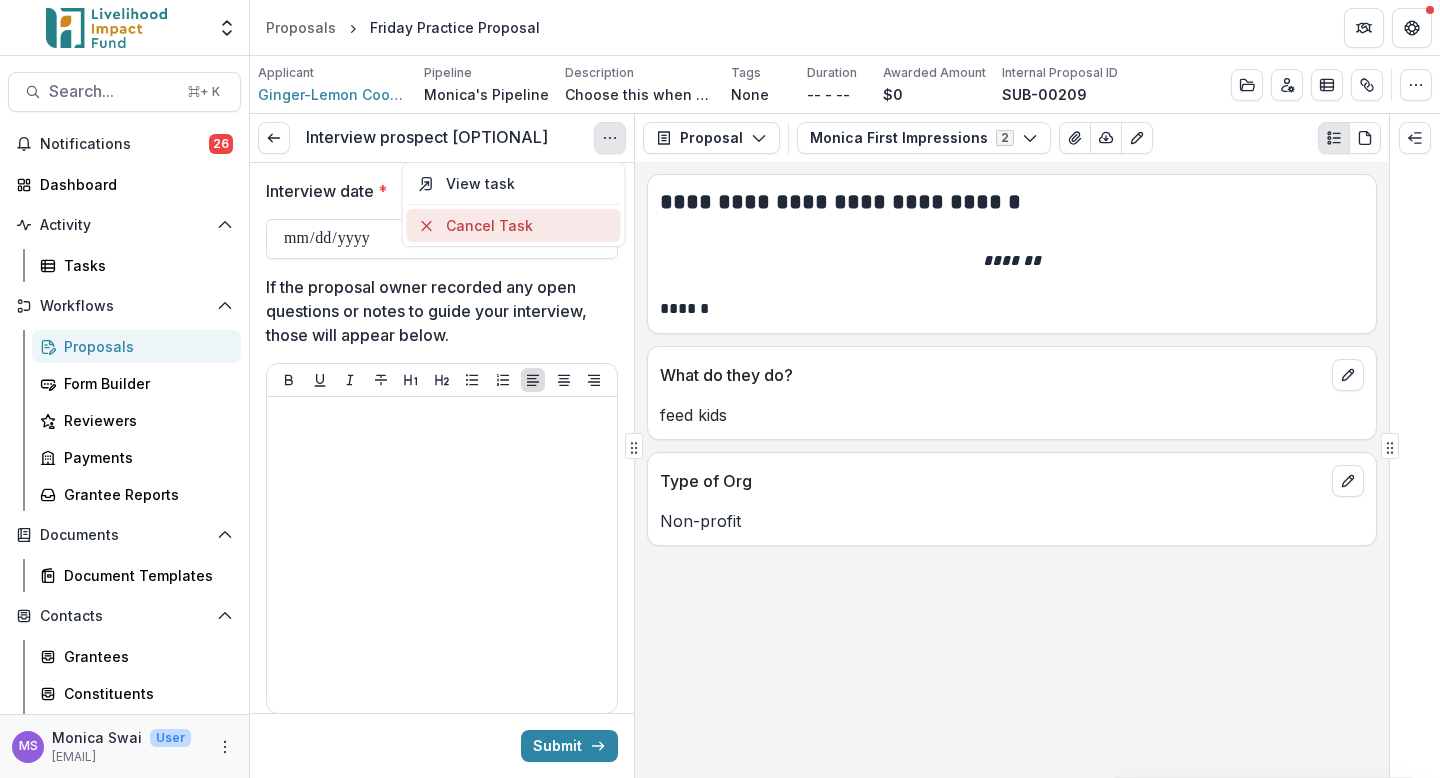 click on "Cancel Task" at bounding box center (513, 225) 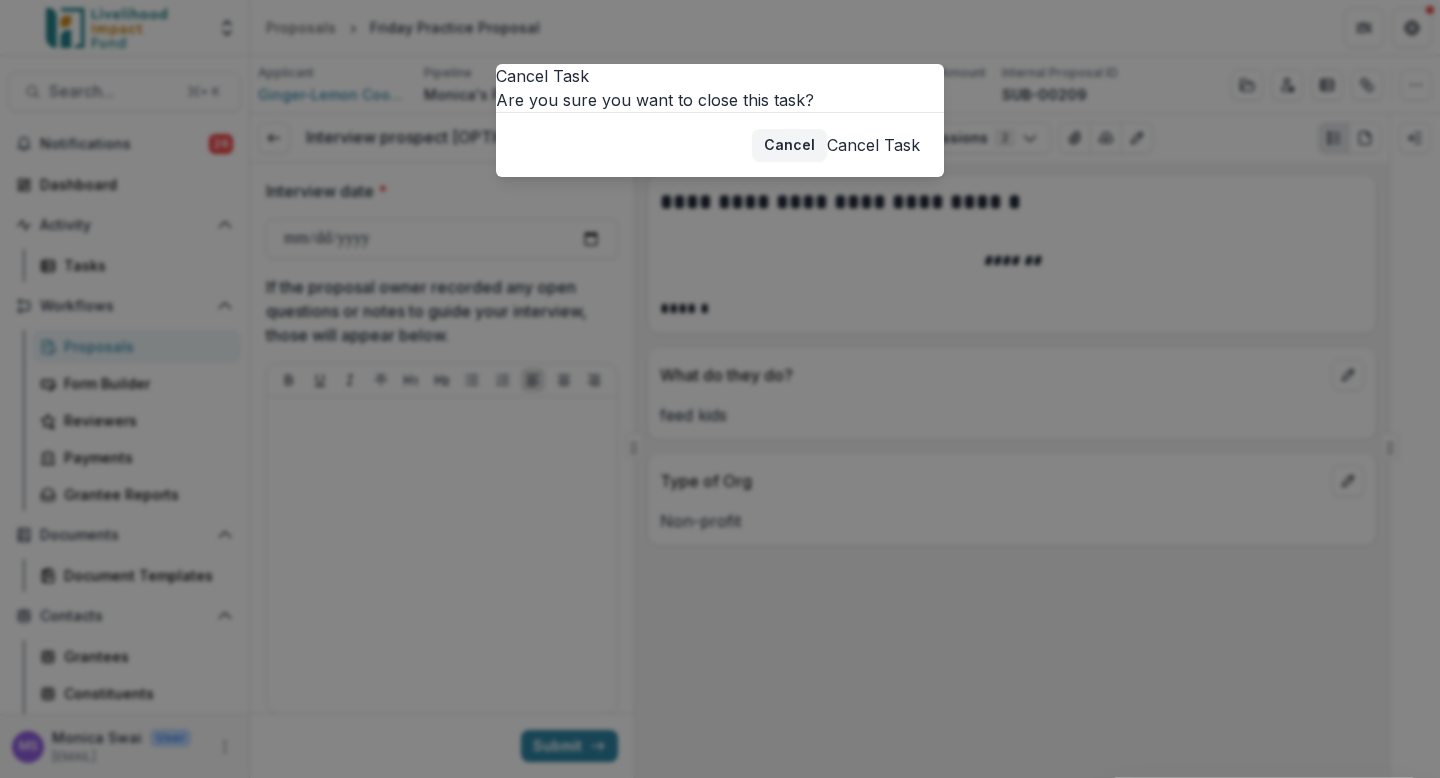 click on "Cancel Cancel Task" at bounding box center [720, 144] 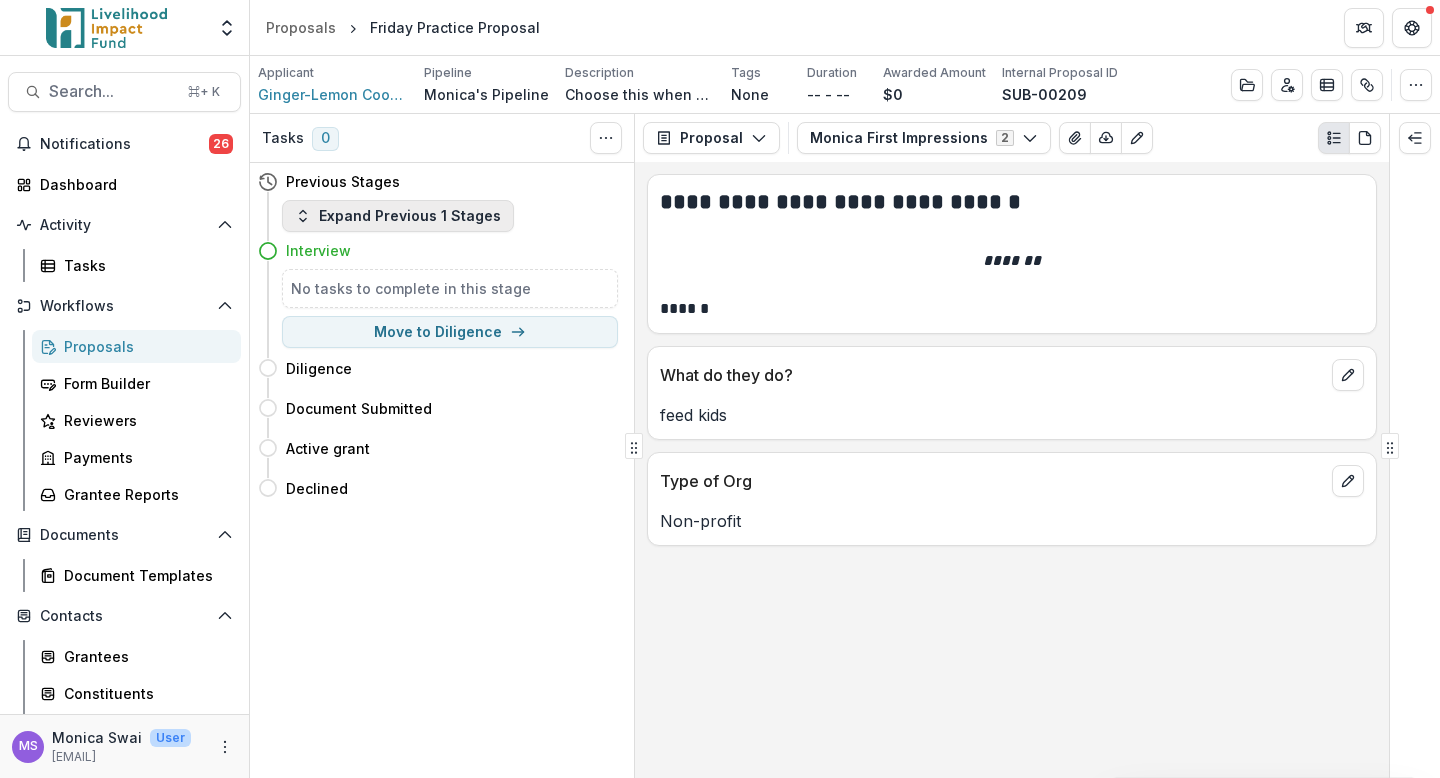 click on "Expand Previous 1 Stages" at bounding box center [398, 216] 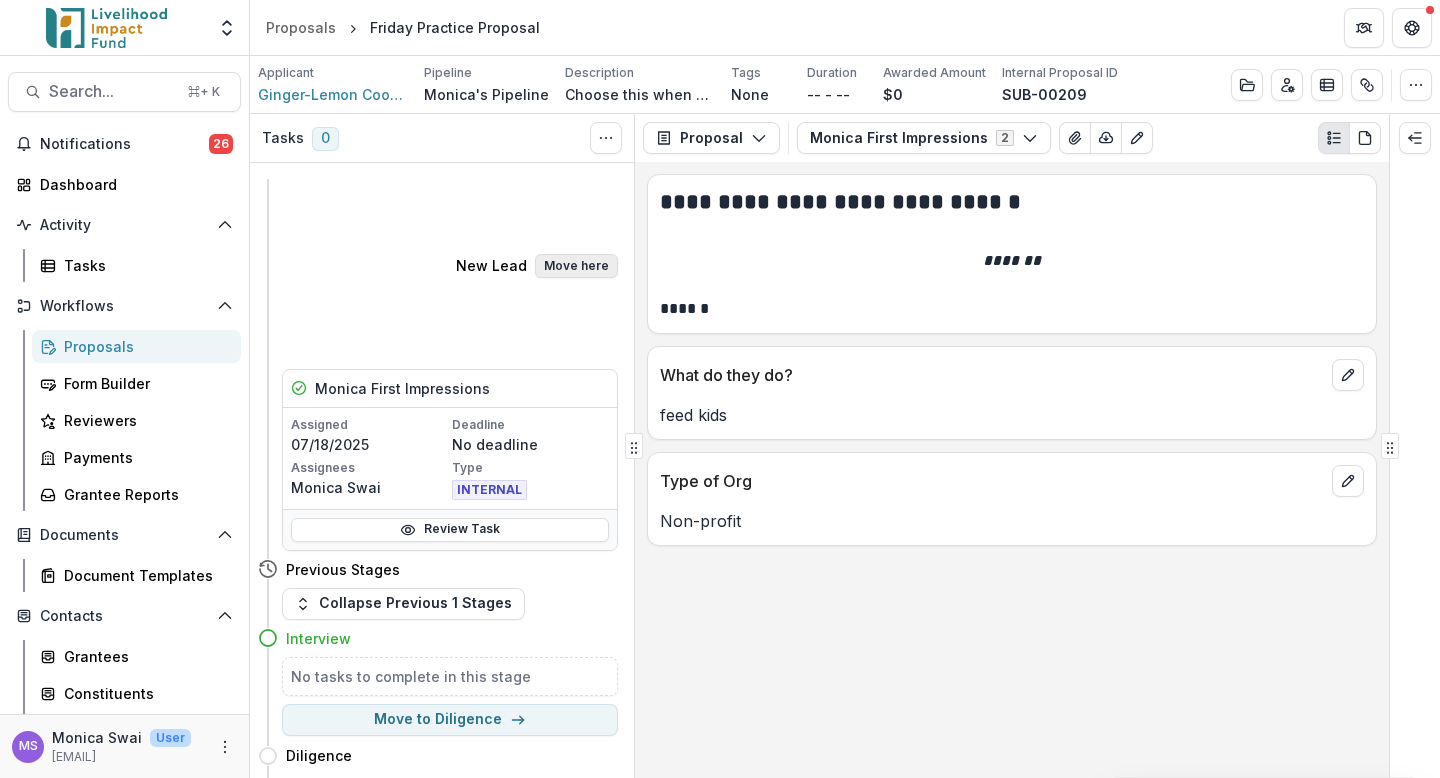 click on "Move here" at bounding box center (576, 266) 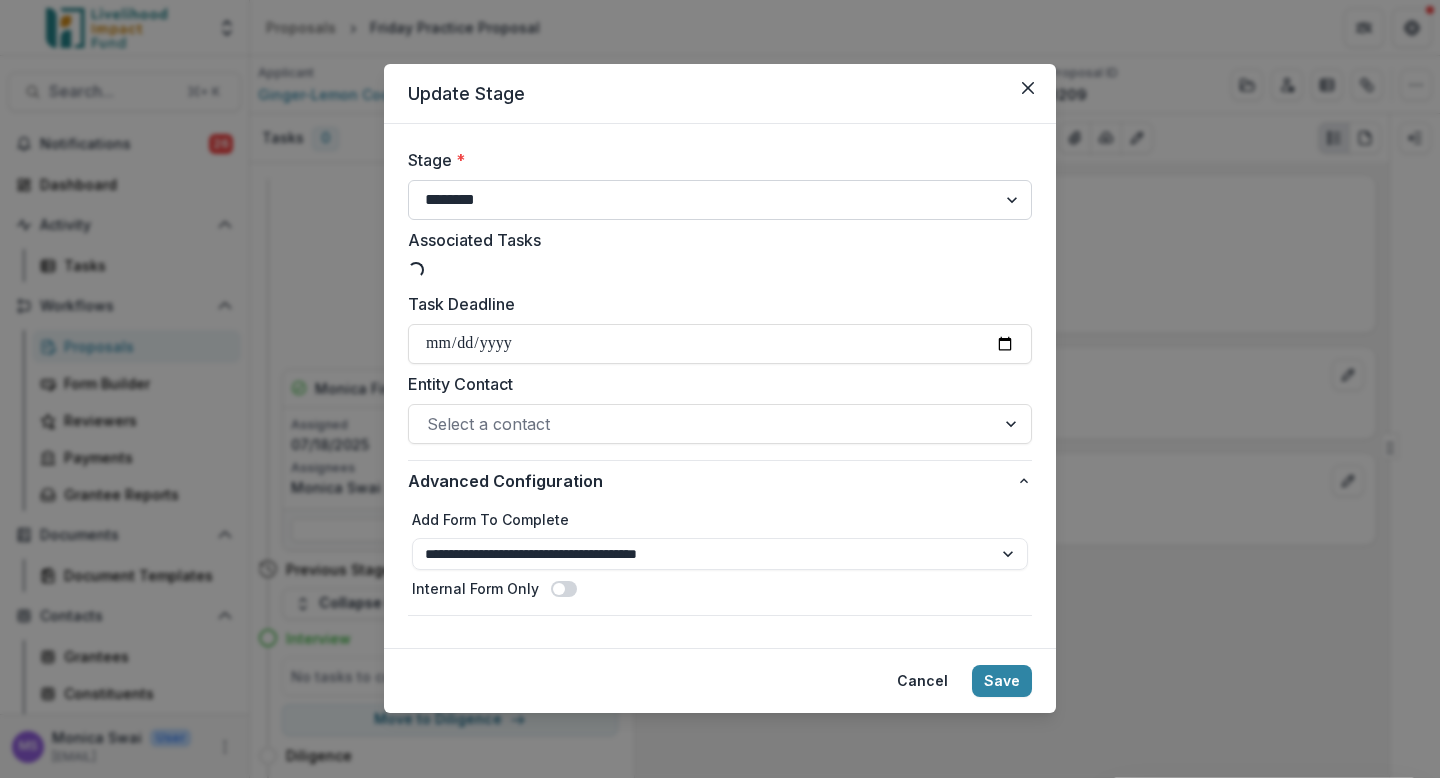 click on "**********" at bounding box center (720, 200) 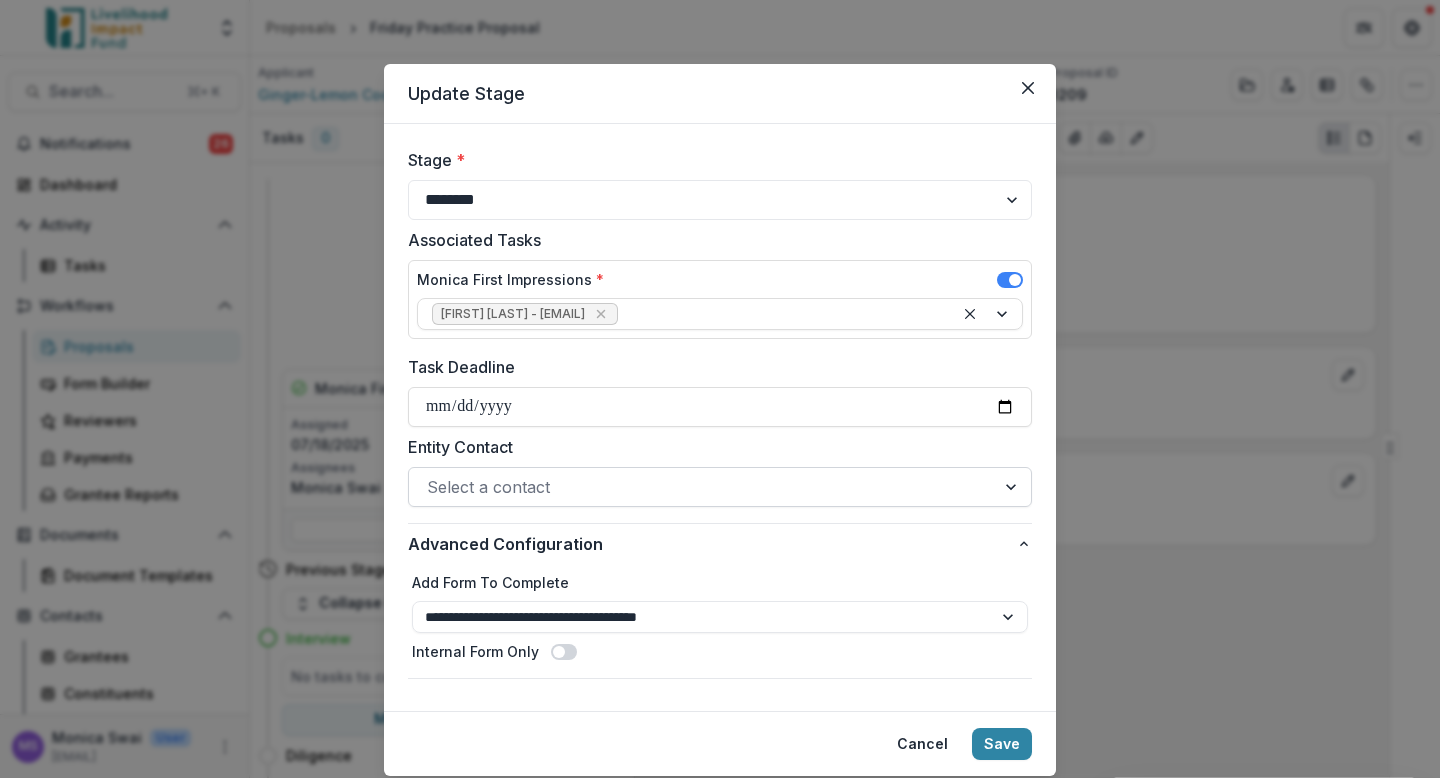 scroll, scrollTop: 62, scrollLeft: 0, axis: vertical 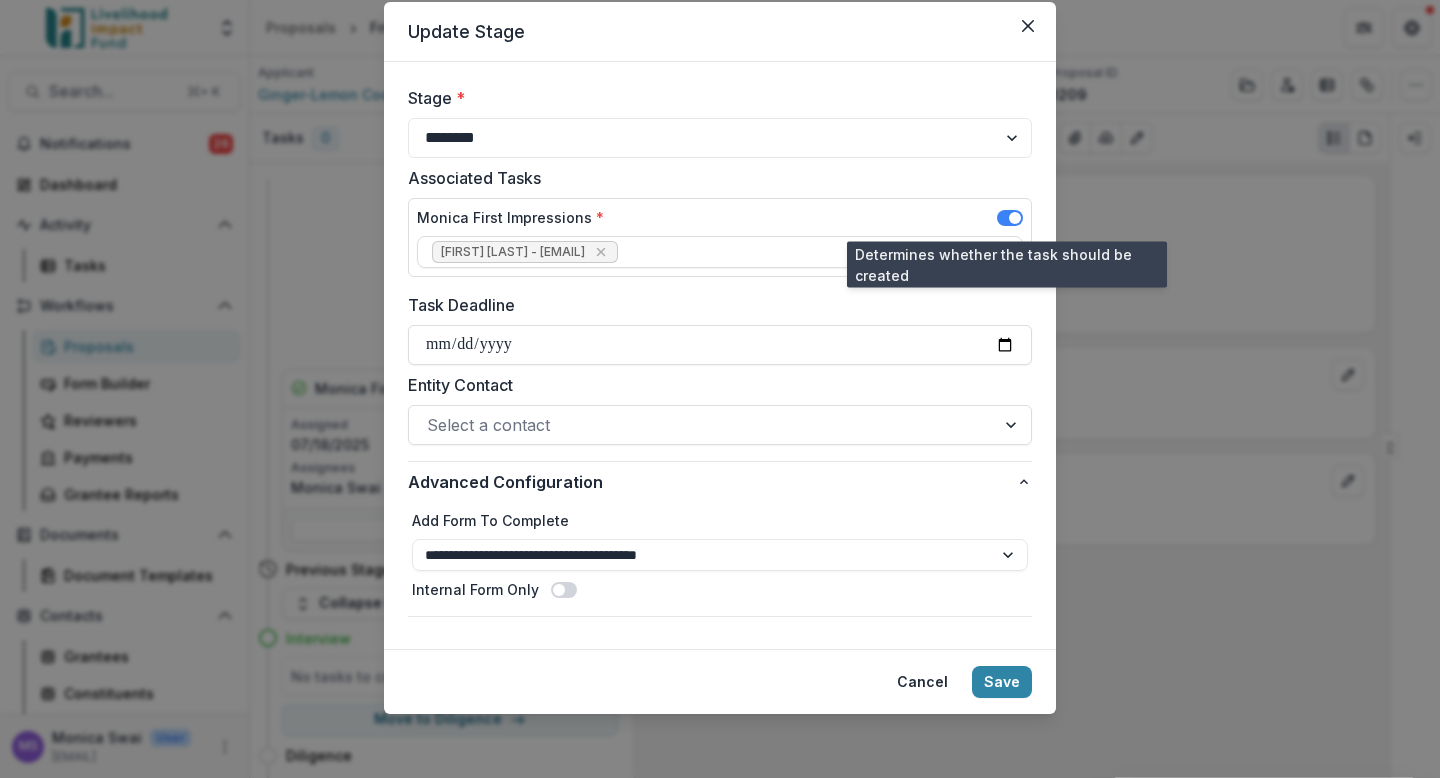 click at bounding box center (1010, 218) 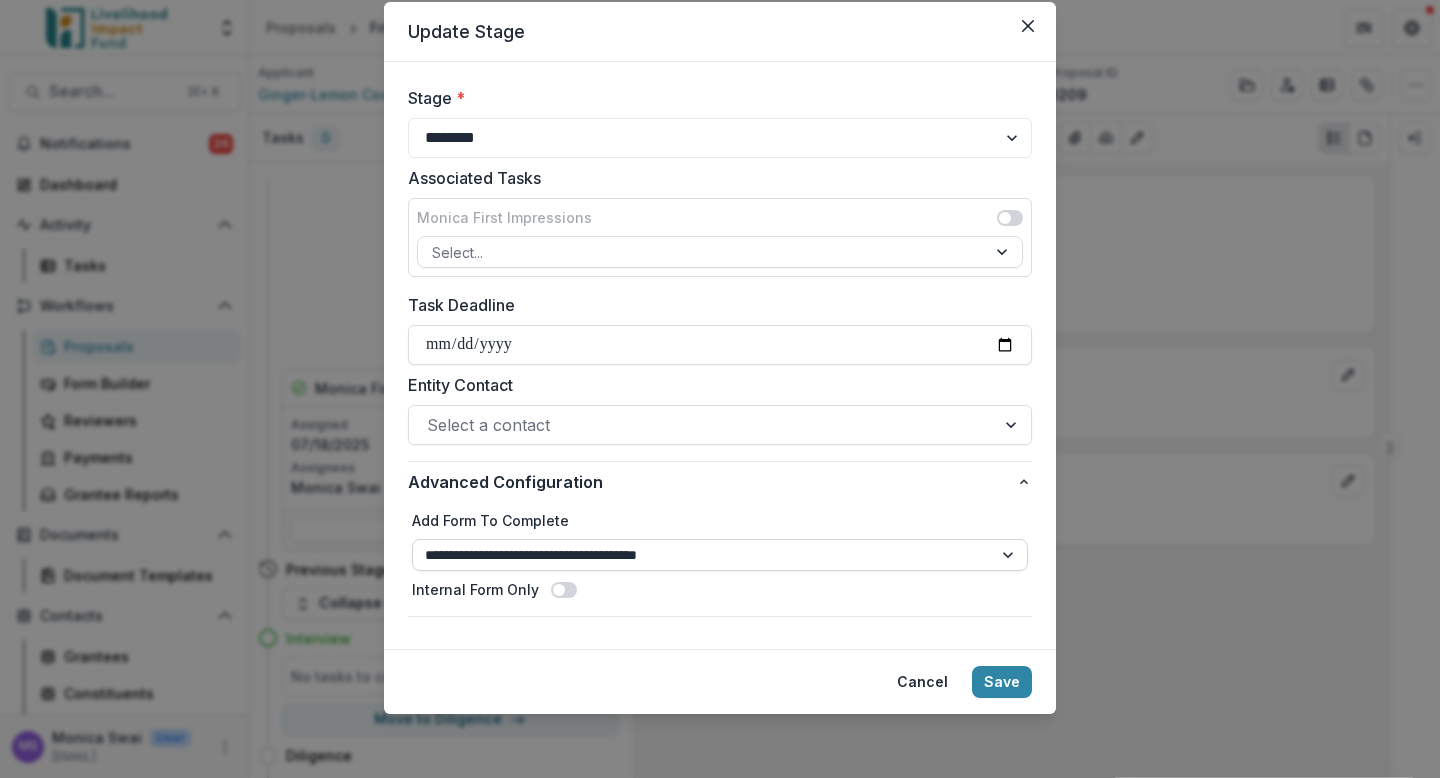 click on "**********" at bounding box center [720, 555] 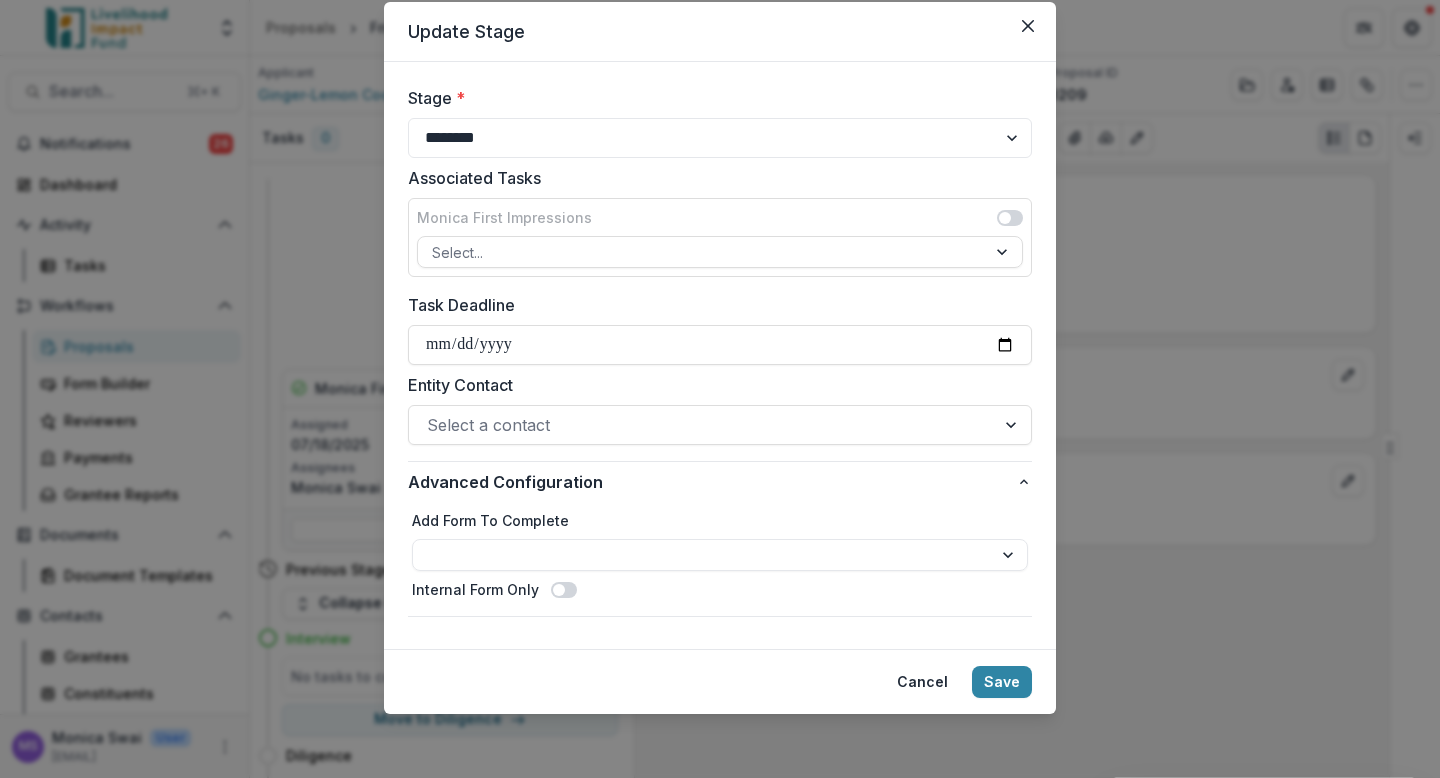 scroll, scrollTop: 0, scrollLeft: 0, axis: both 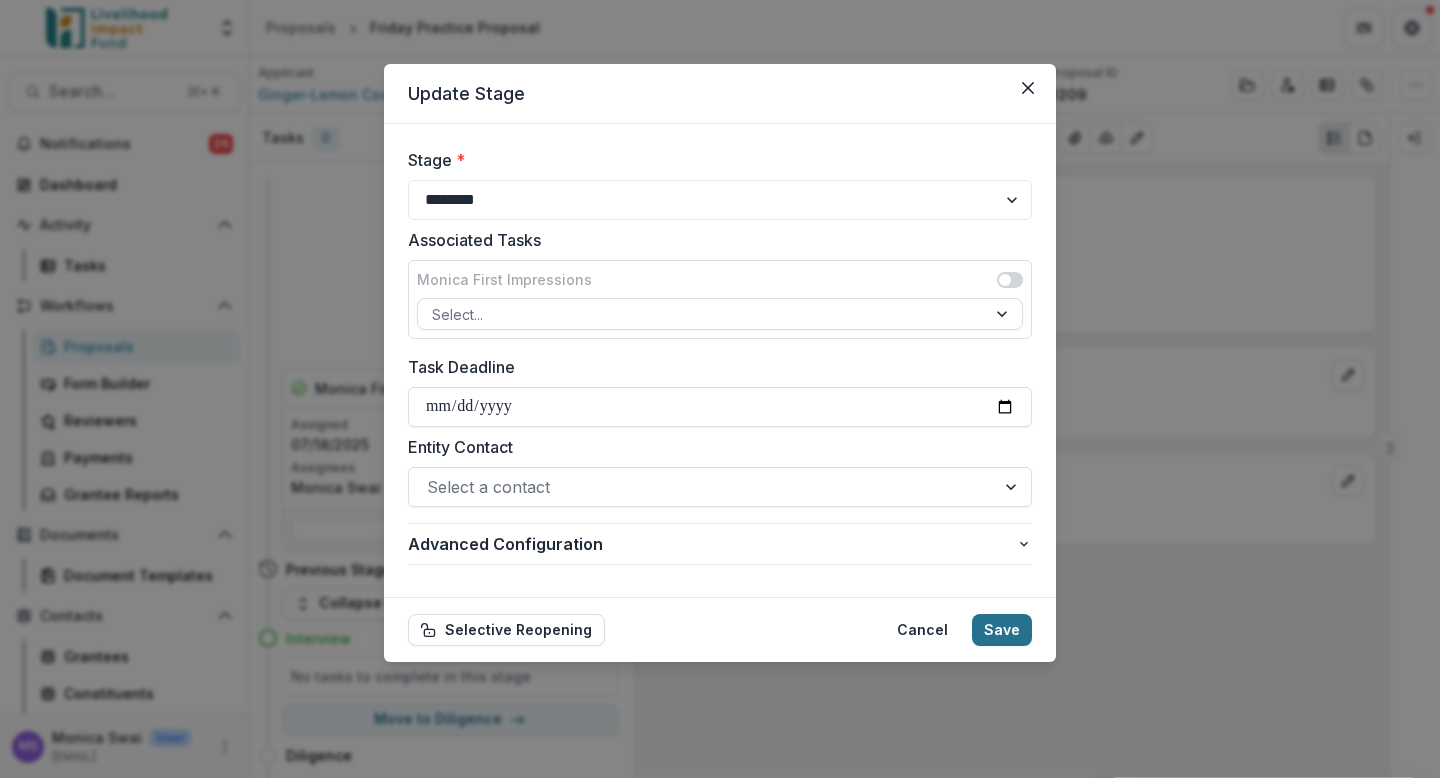 click on "Save" at bounding box center [1002, 630] 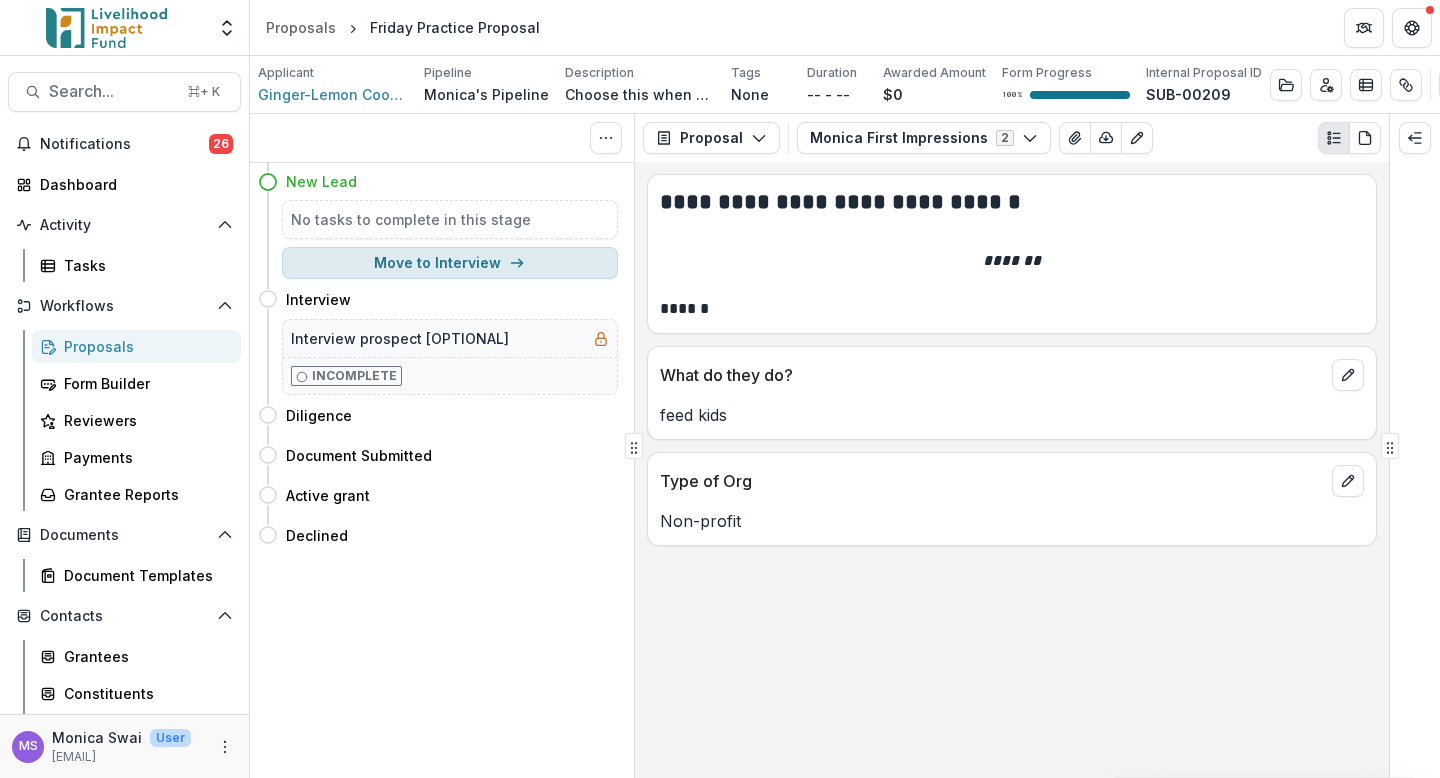 click on "Move to Interview" at bounding box center (450, 263) 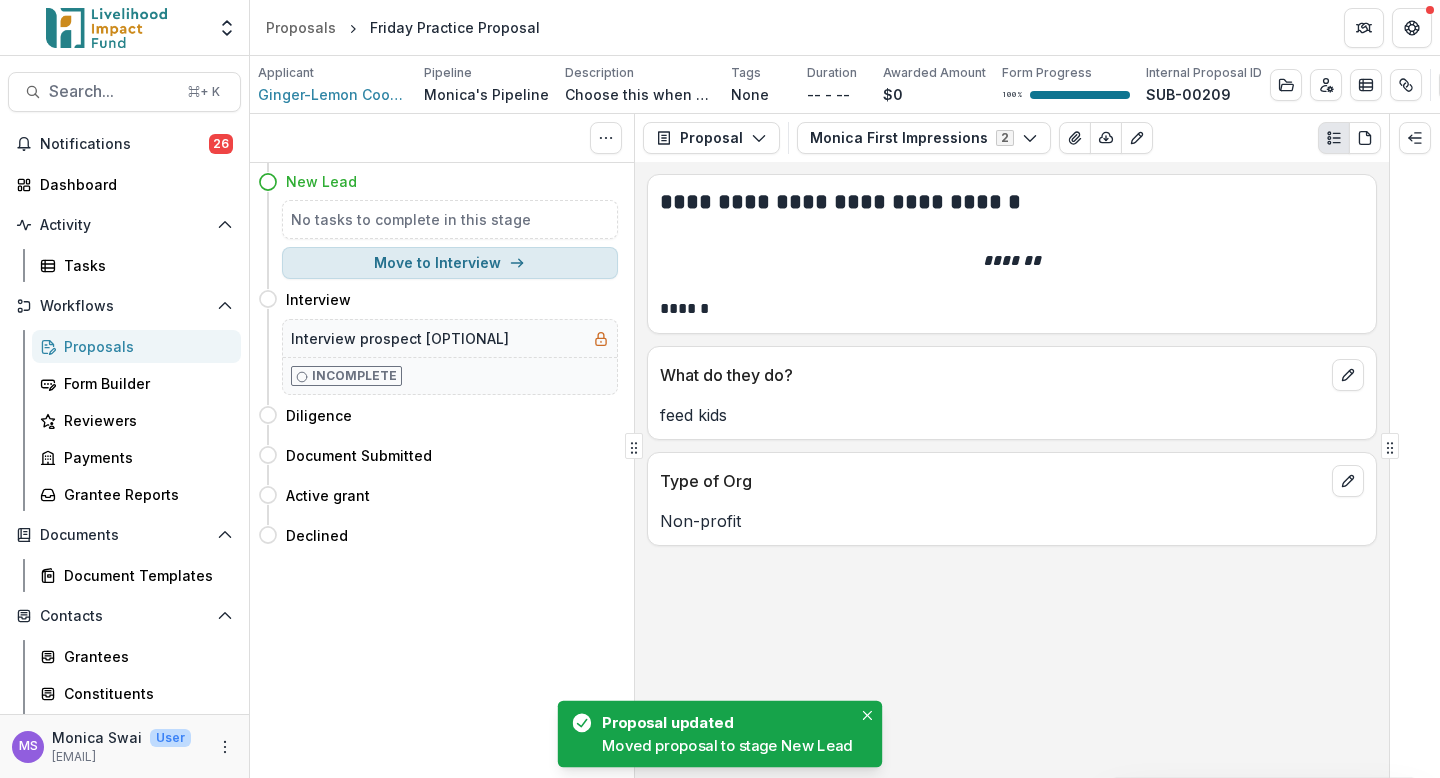 select on "*********" 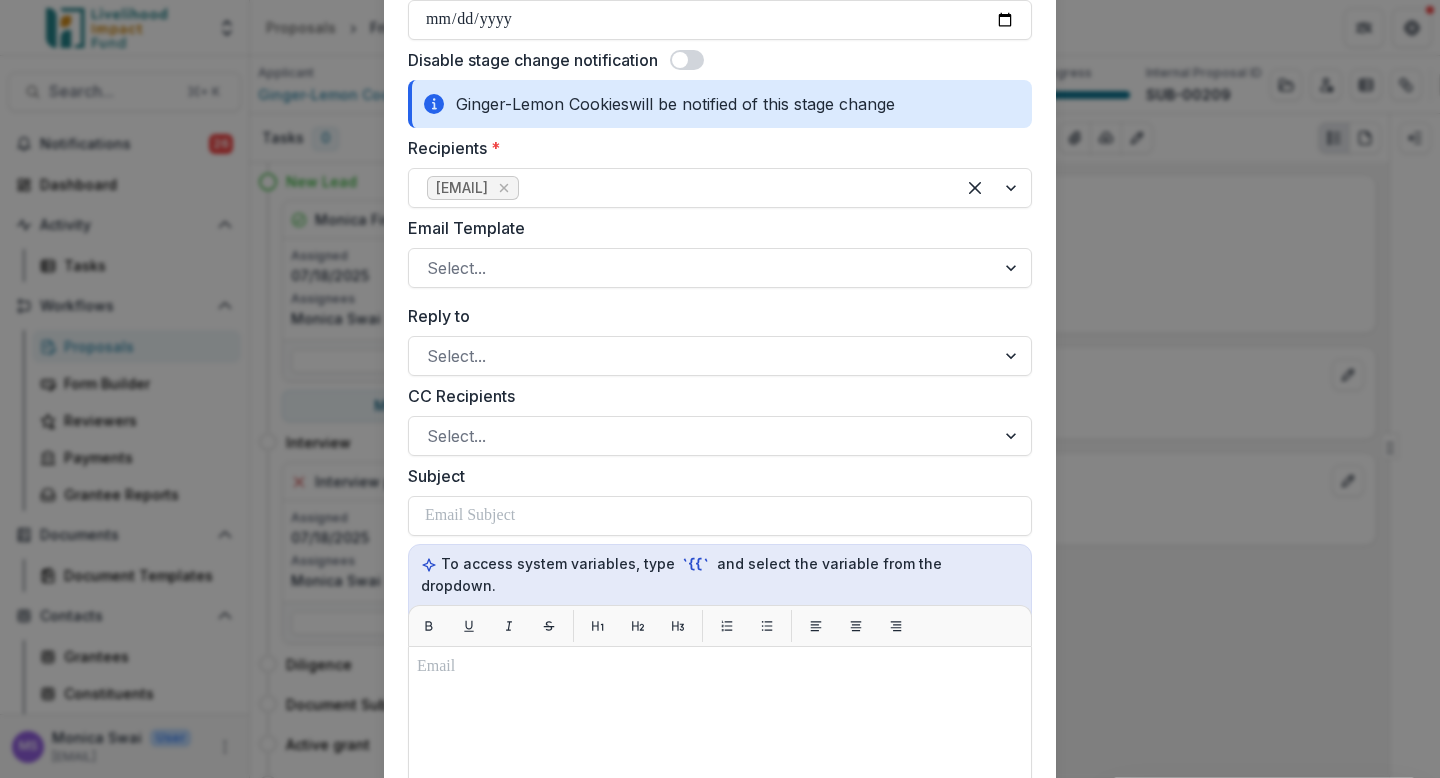 scroll, scrollTop: 409, scrollLeft: 0, axis: vertical 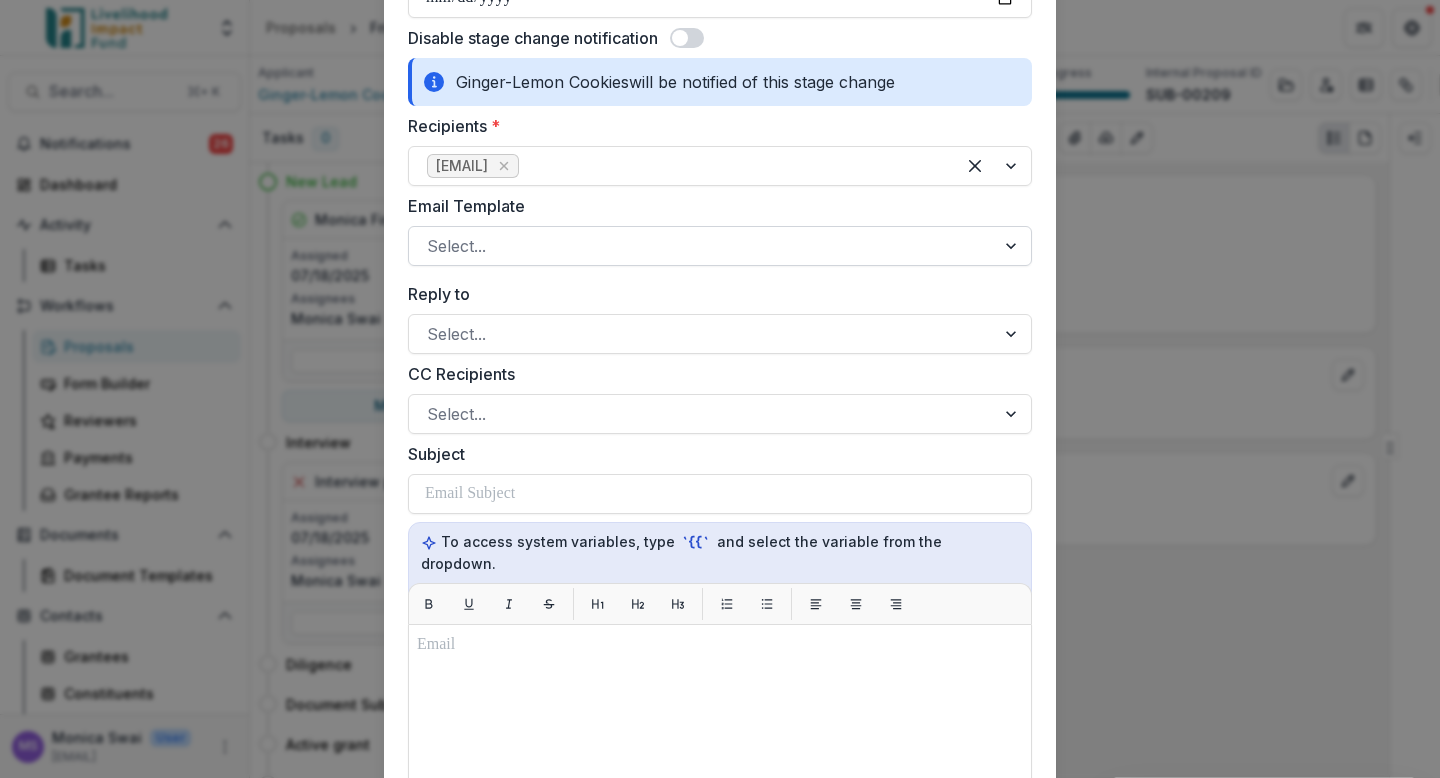 click at bounding box center [1013, 246] 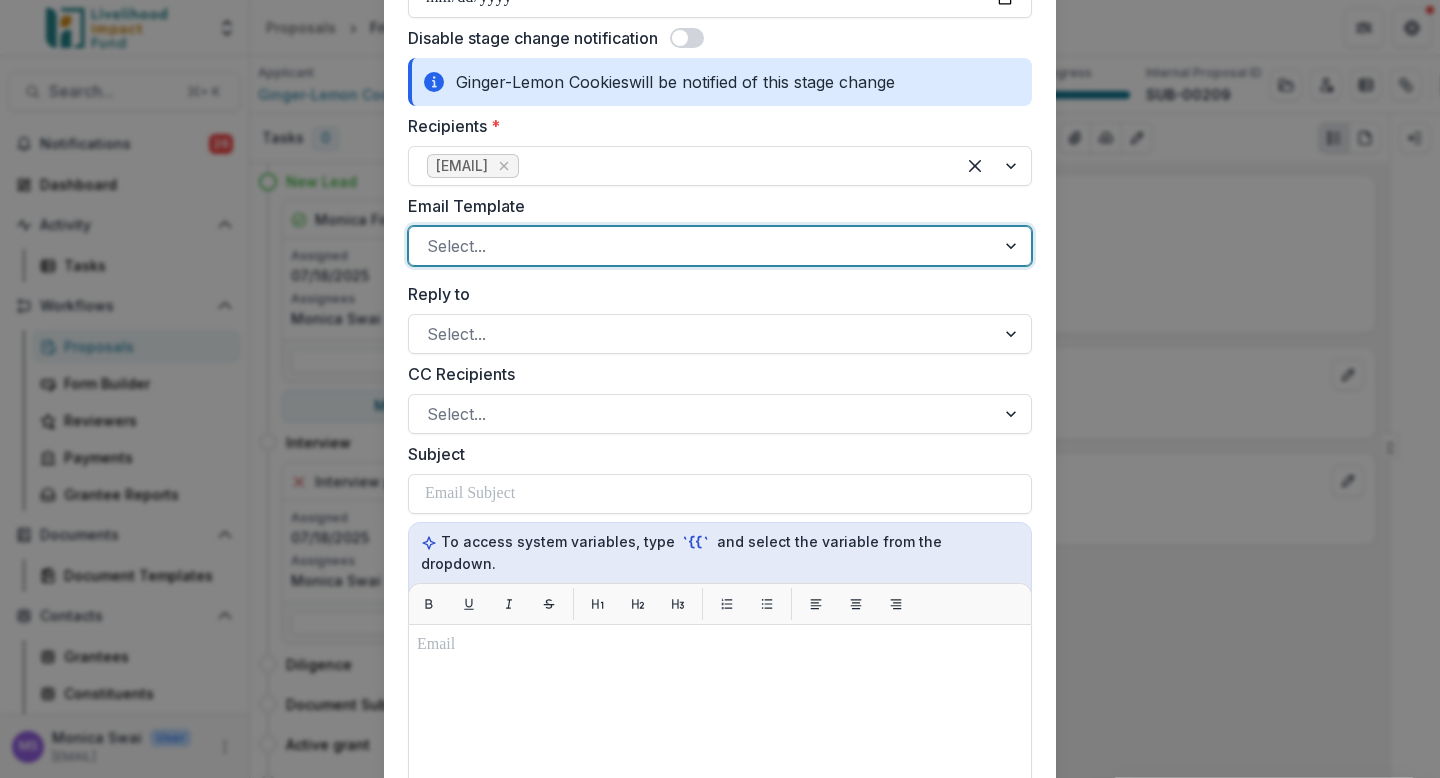 click on "Invite to Interview with Monica" at bounding box center (720, 809) 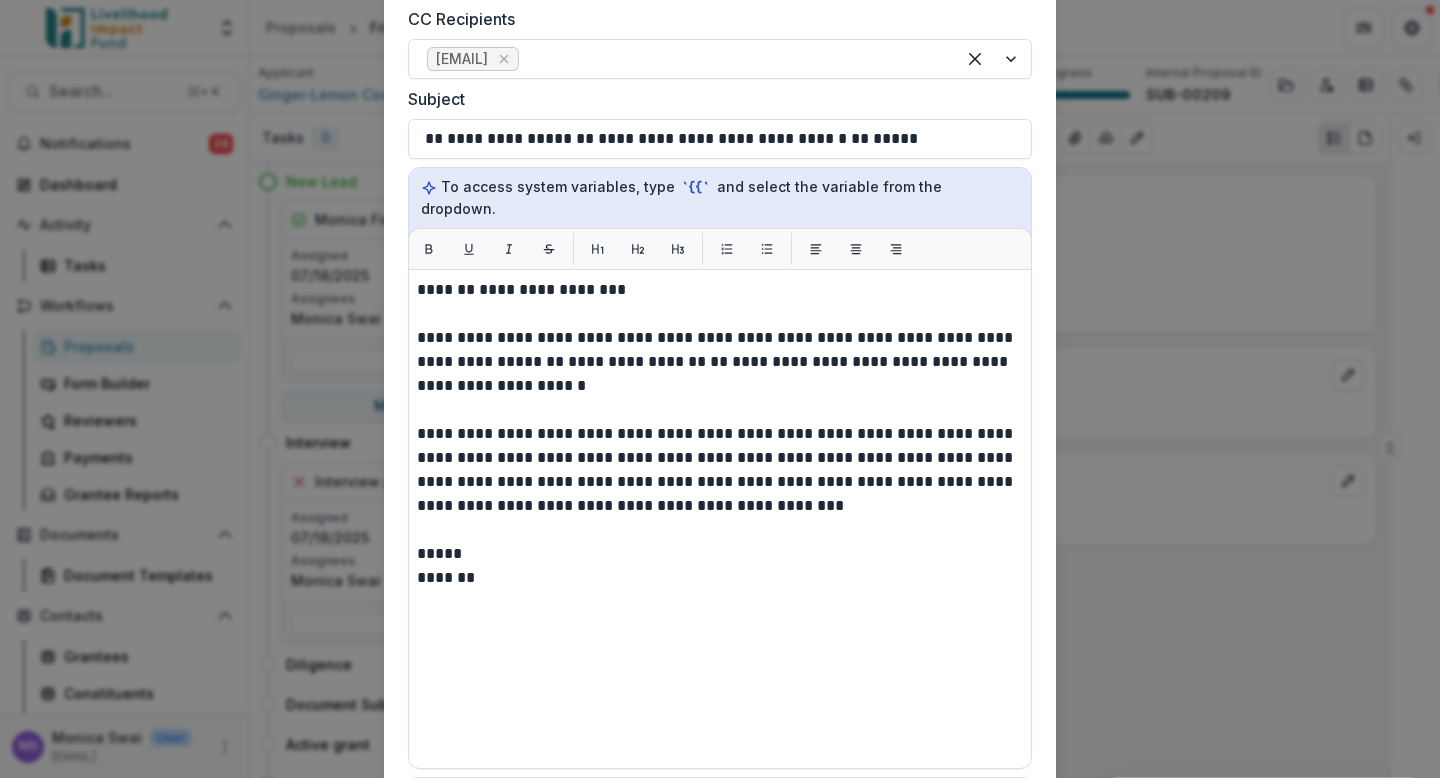 scroll, scrollTop: 1081, scrollLeft: 0, axis: vertical 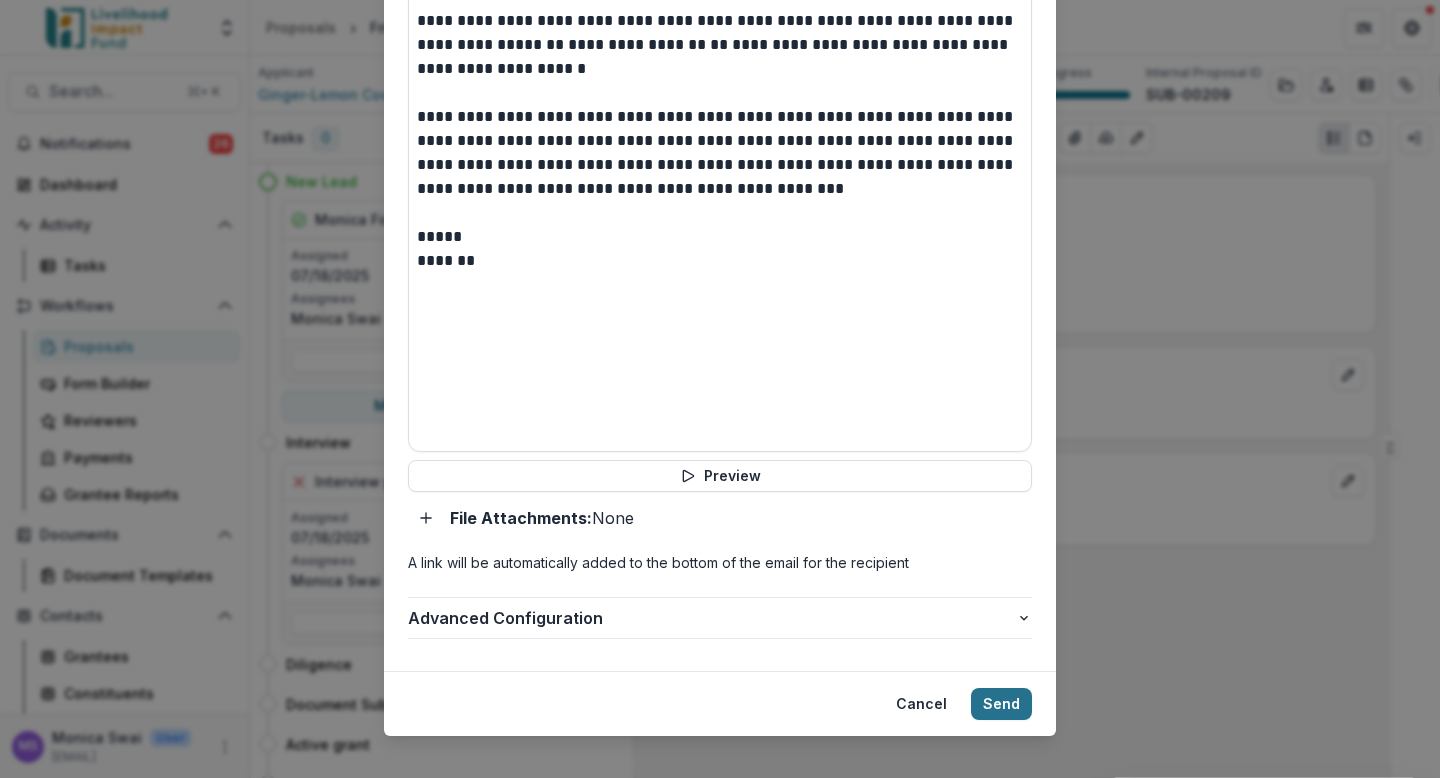 click on "Send" at bounding box center (1001, 704) 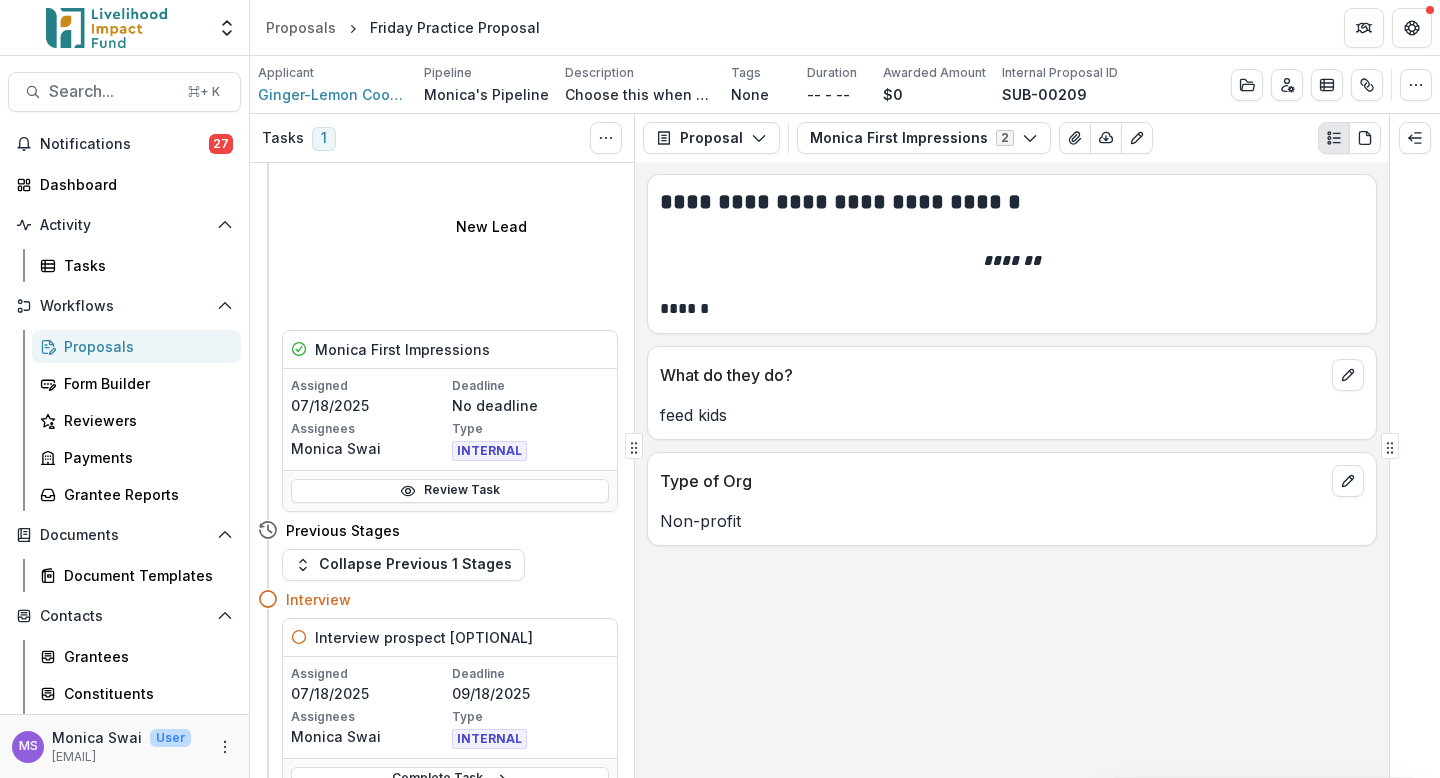 scroll, scrollTop: 55, scrollLeft: 0, axis: vertical 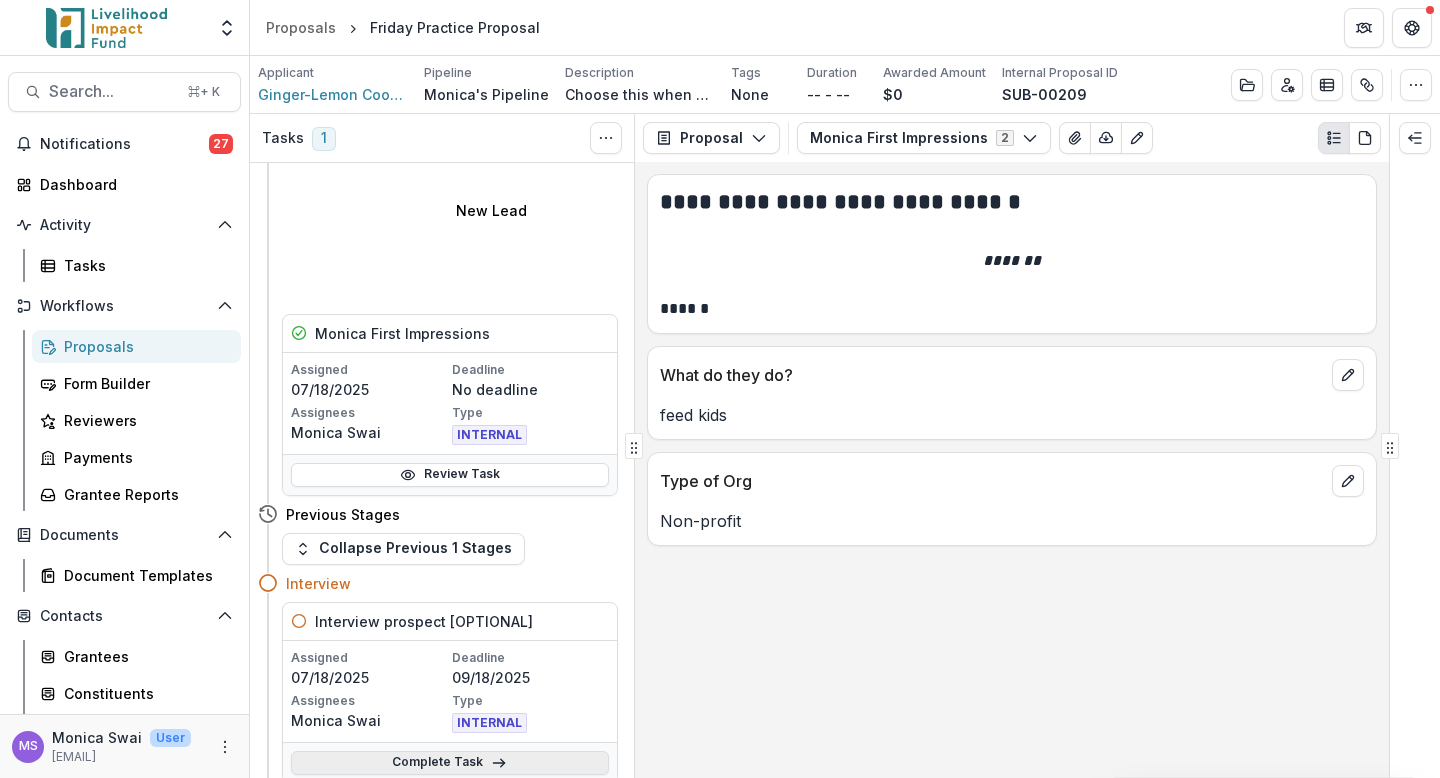 click on "Complete Task" at bounding box center (450, 763) 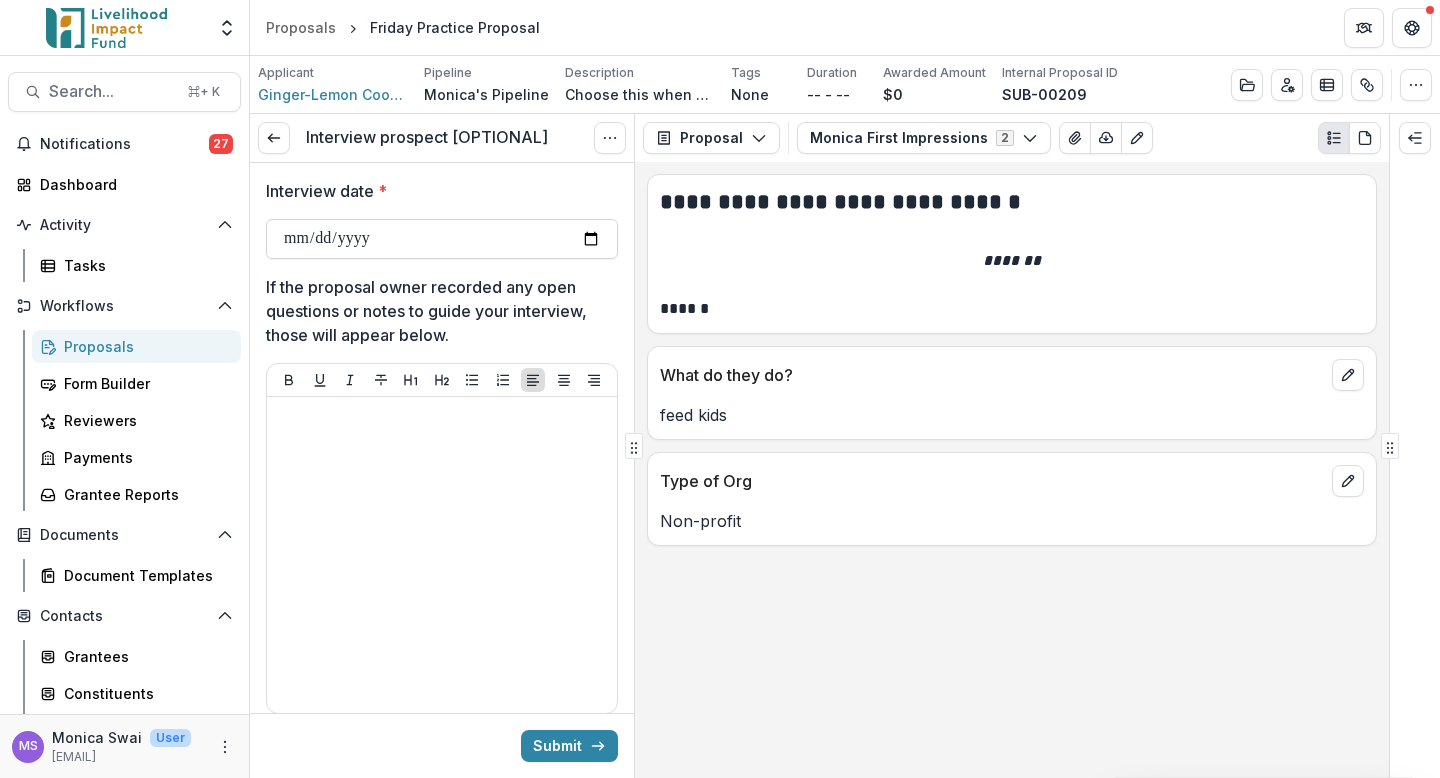 click on "Interview date *" at bounding box center (442, 239) 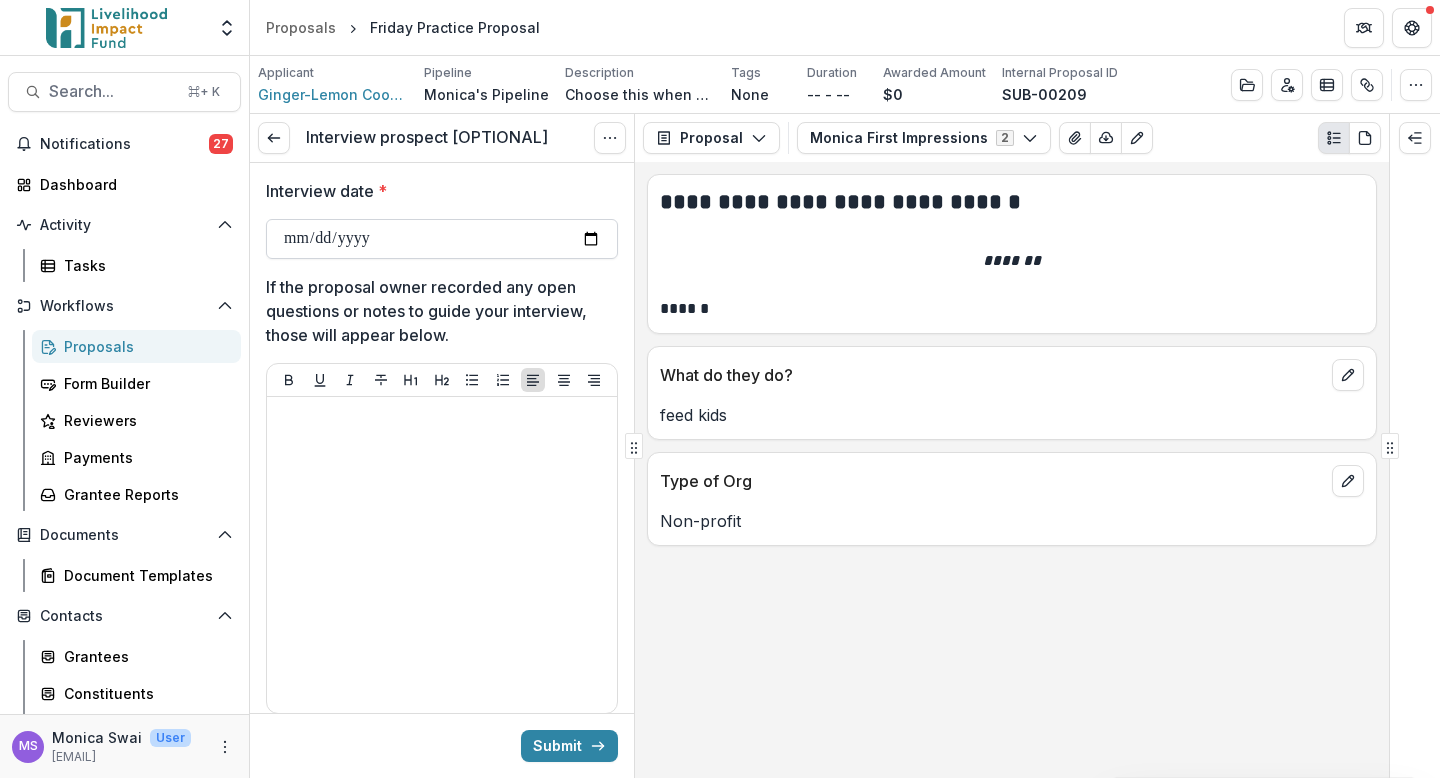 type on "**********" 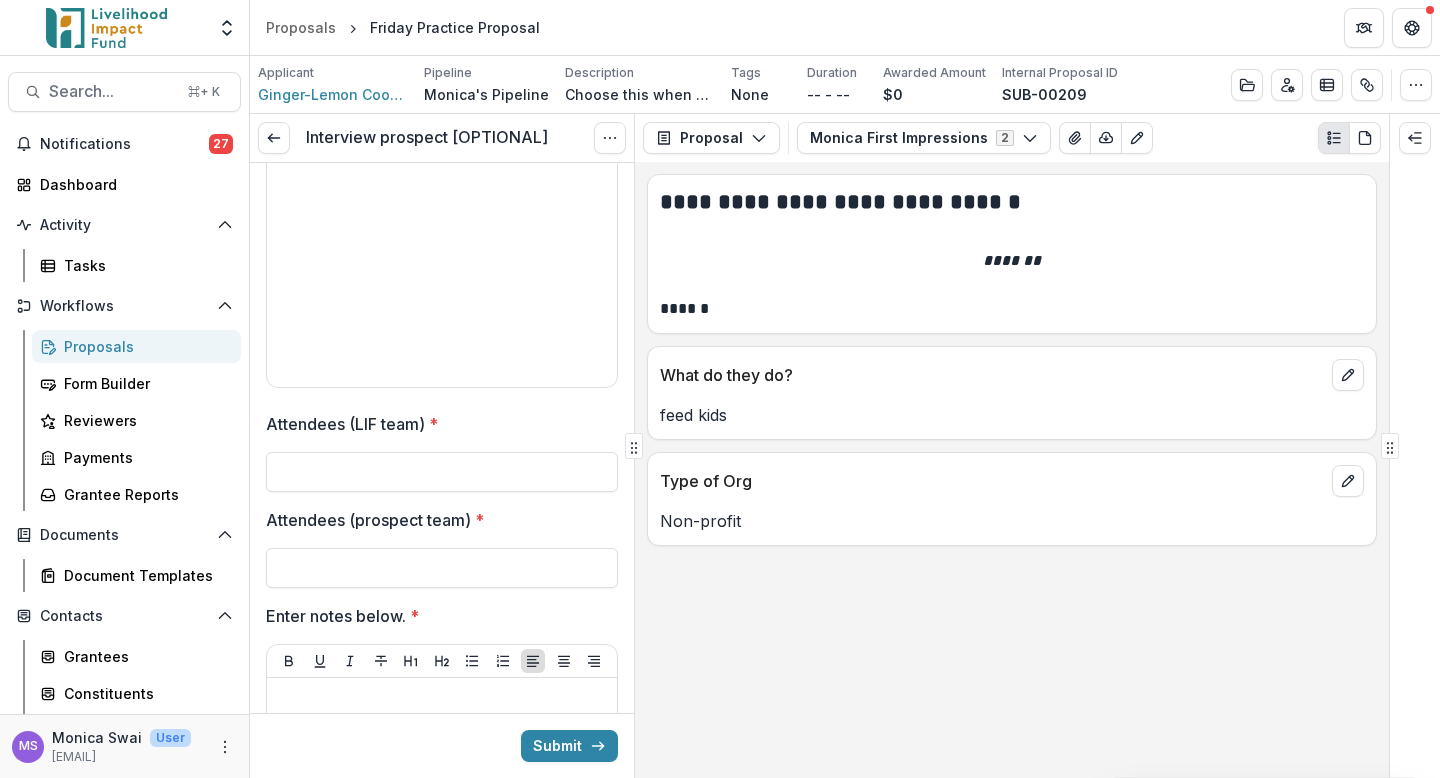 scroll, scrollTop: 352, scrollLeft: 0, axis: vertical 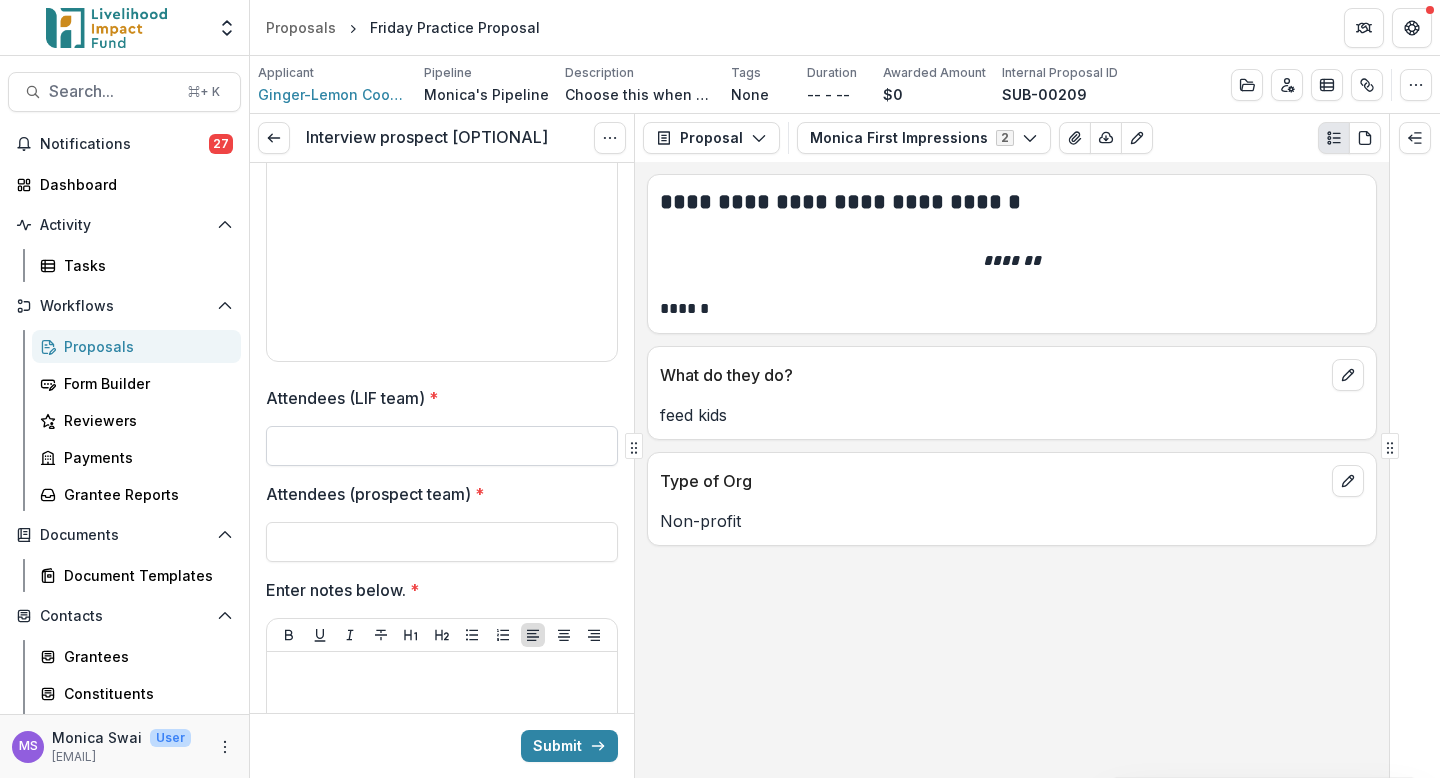 click on "Attendees (LIF team) *" at bounding box center [442, 446] 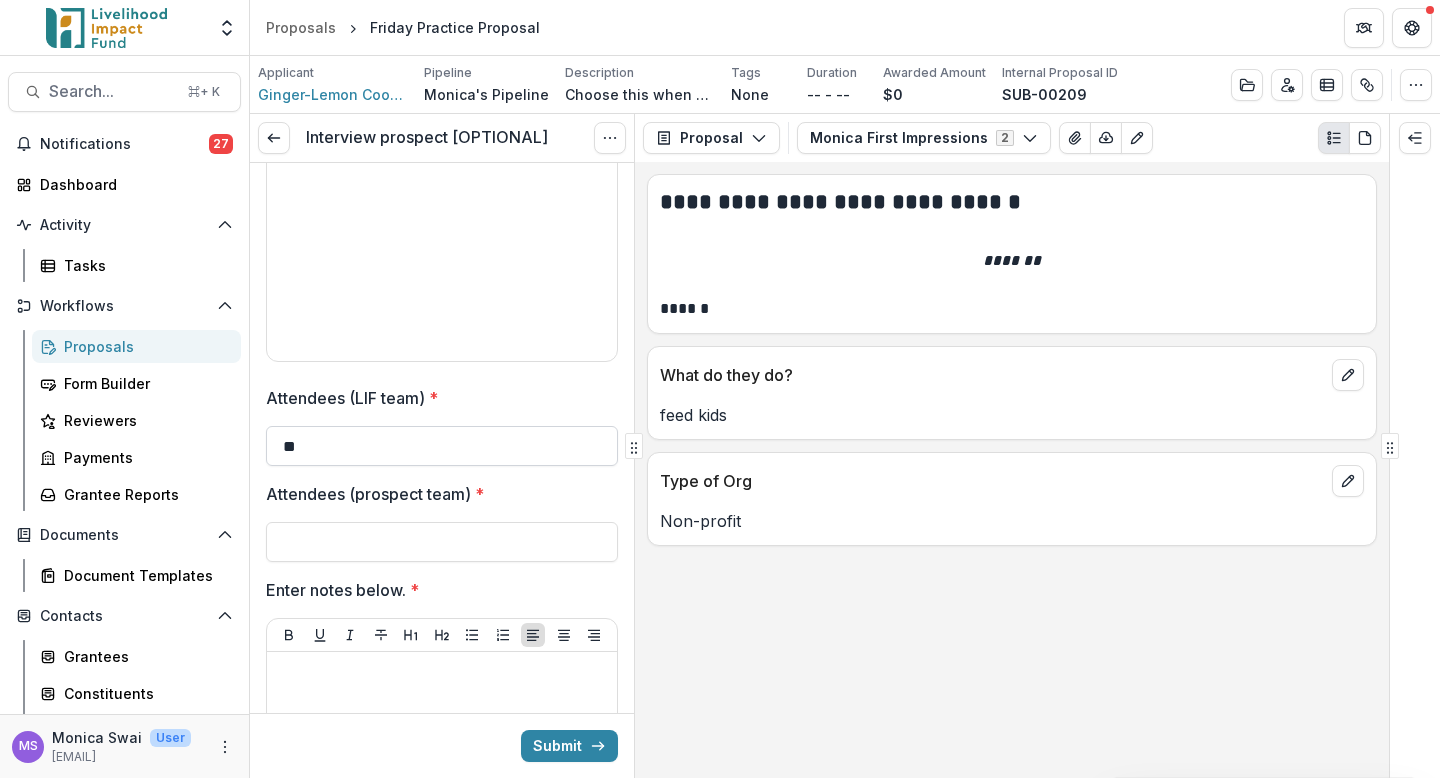 type on "*" 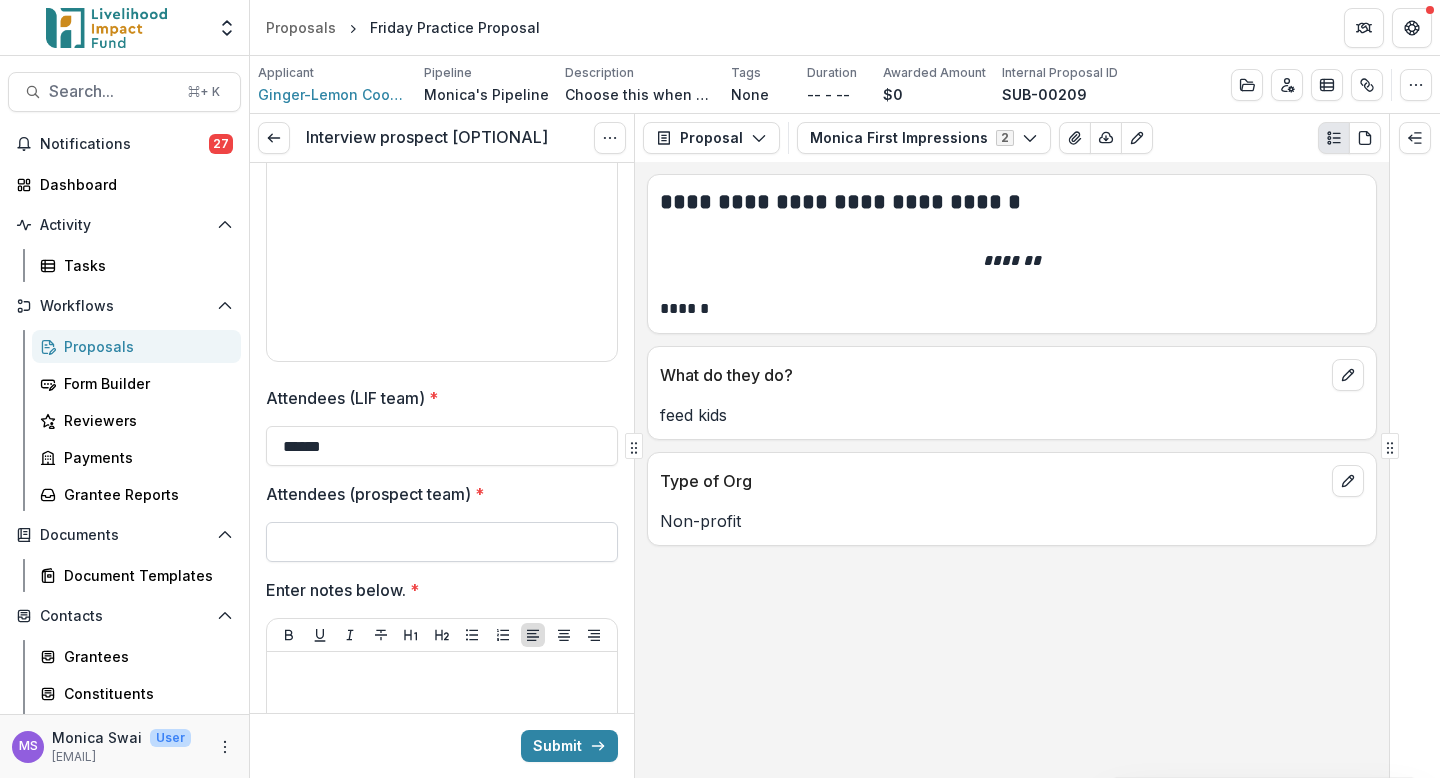 type on "******" 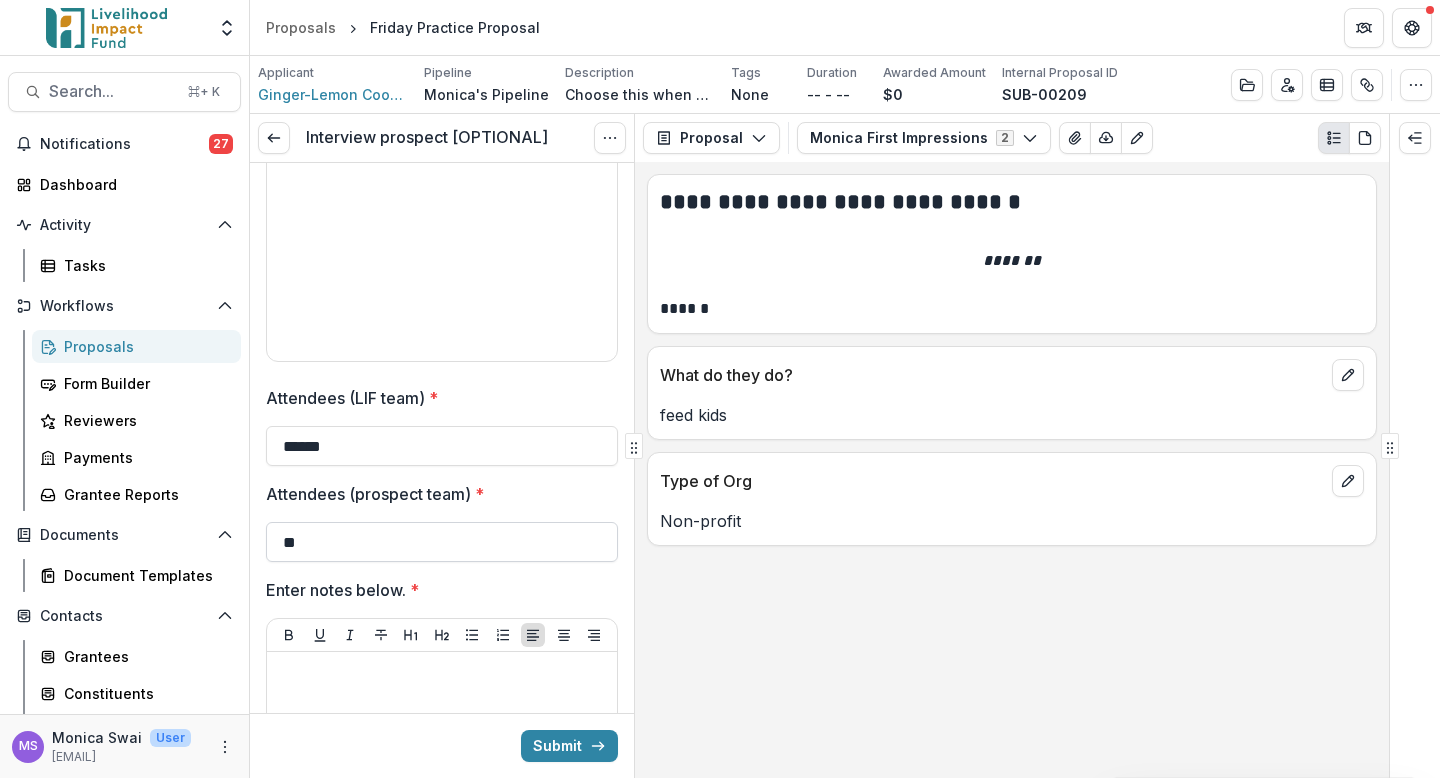 type on "*" 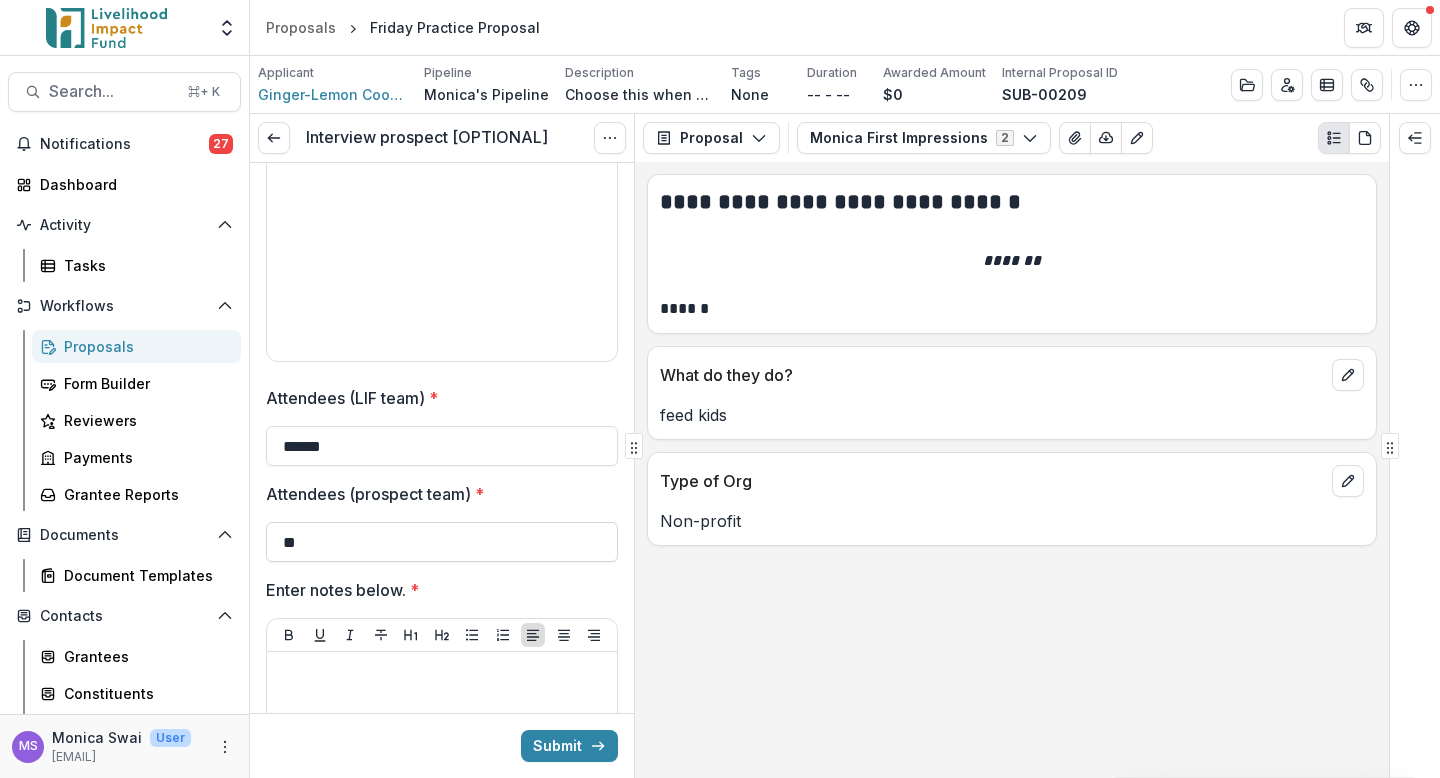 type on "*" 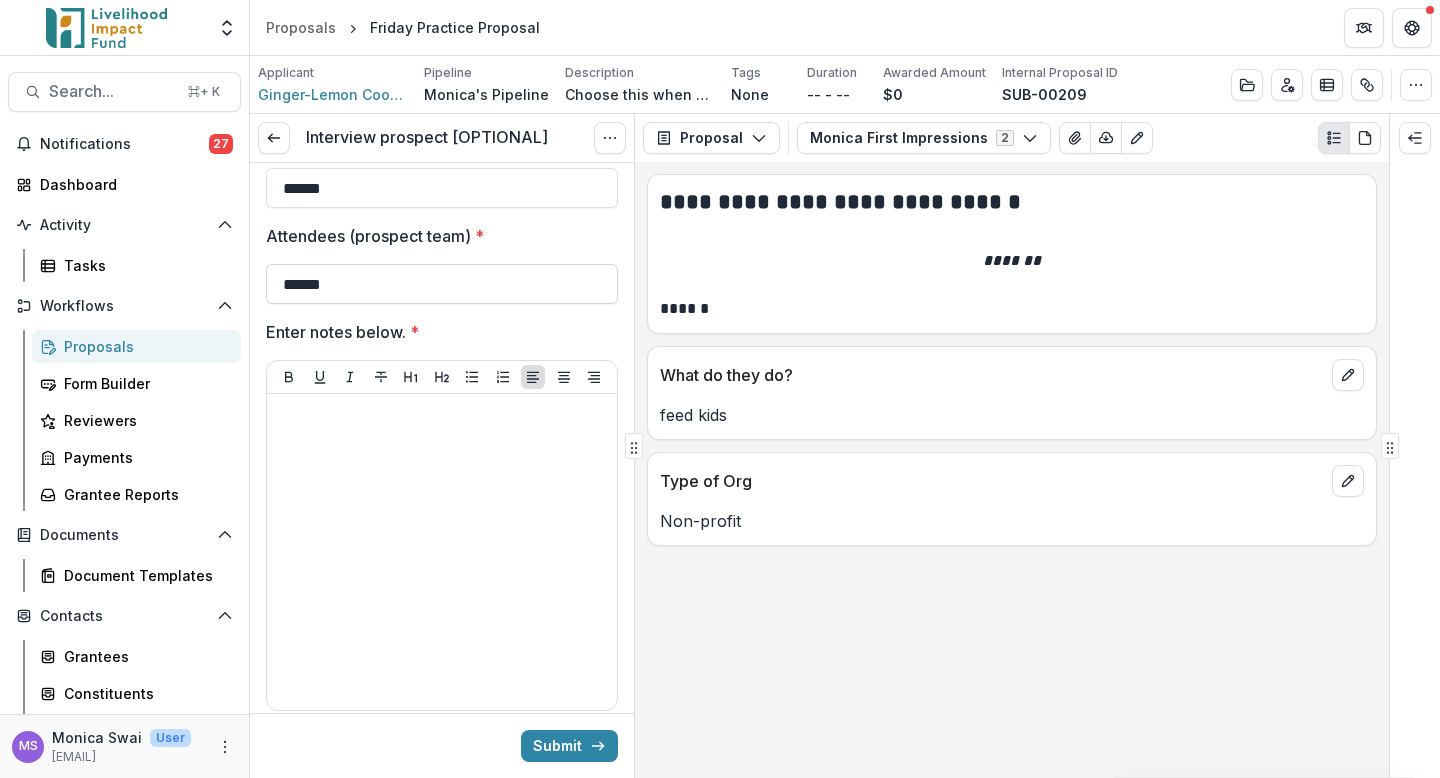 scroll, scrollTop: 621, scrollLeft: 0, axis: vertical 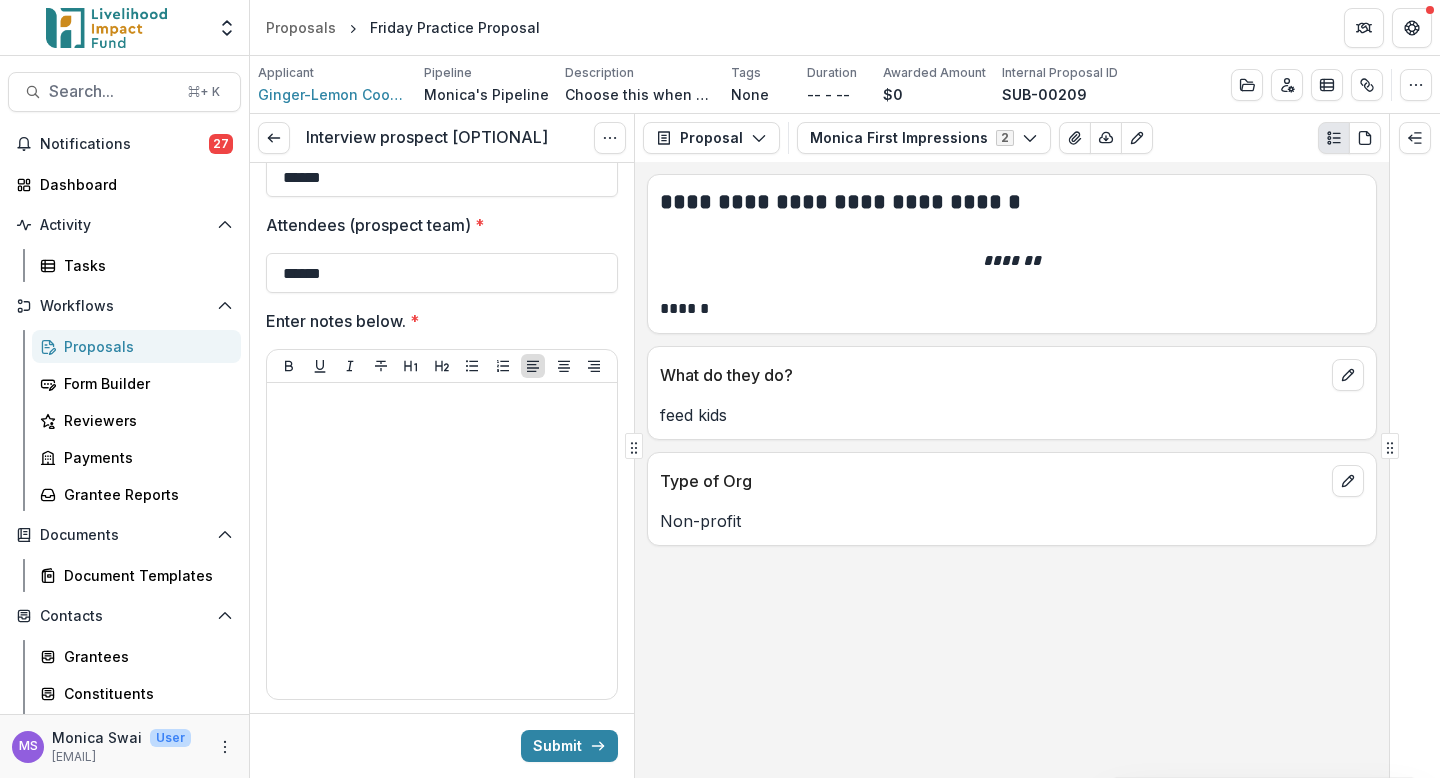 type on "******" 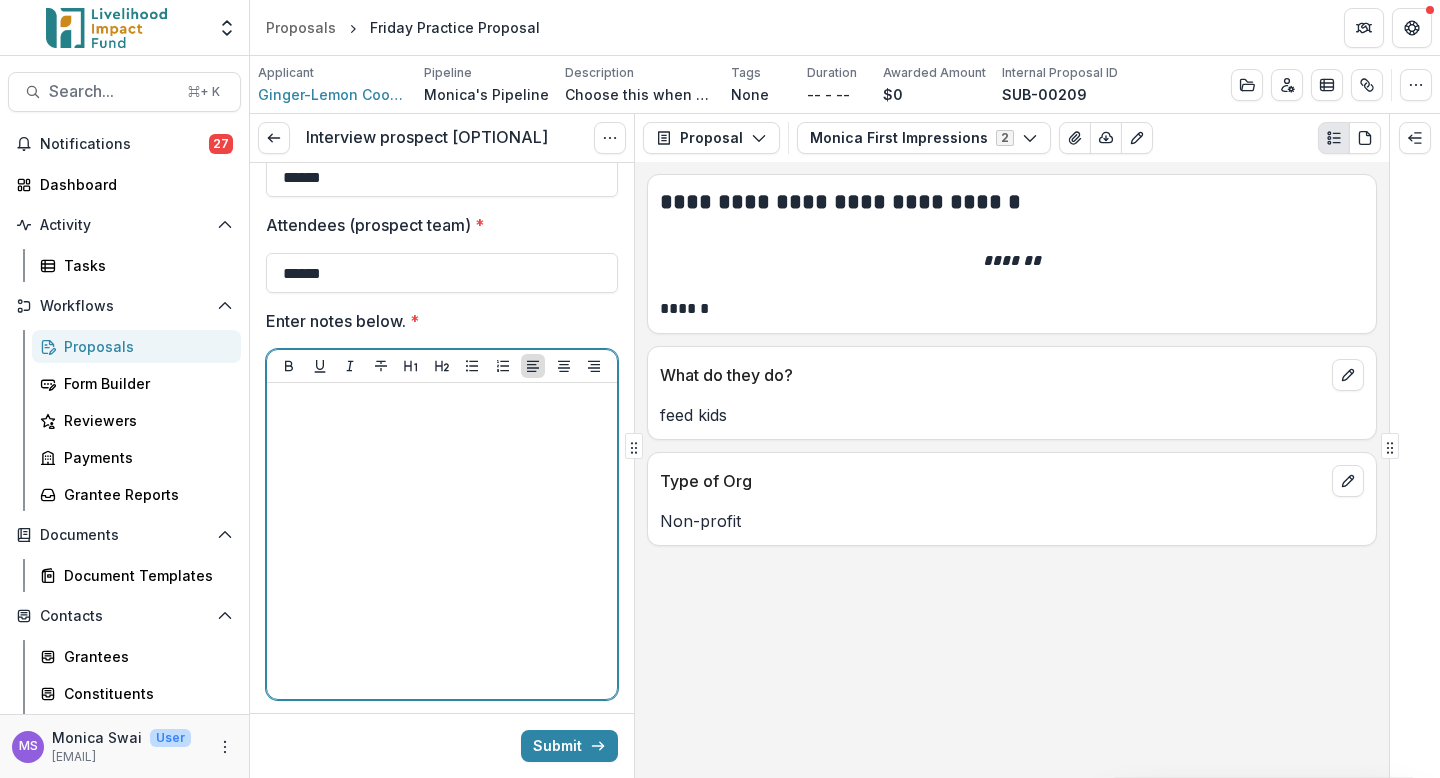 click at bounding box center (442, 541) 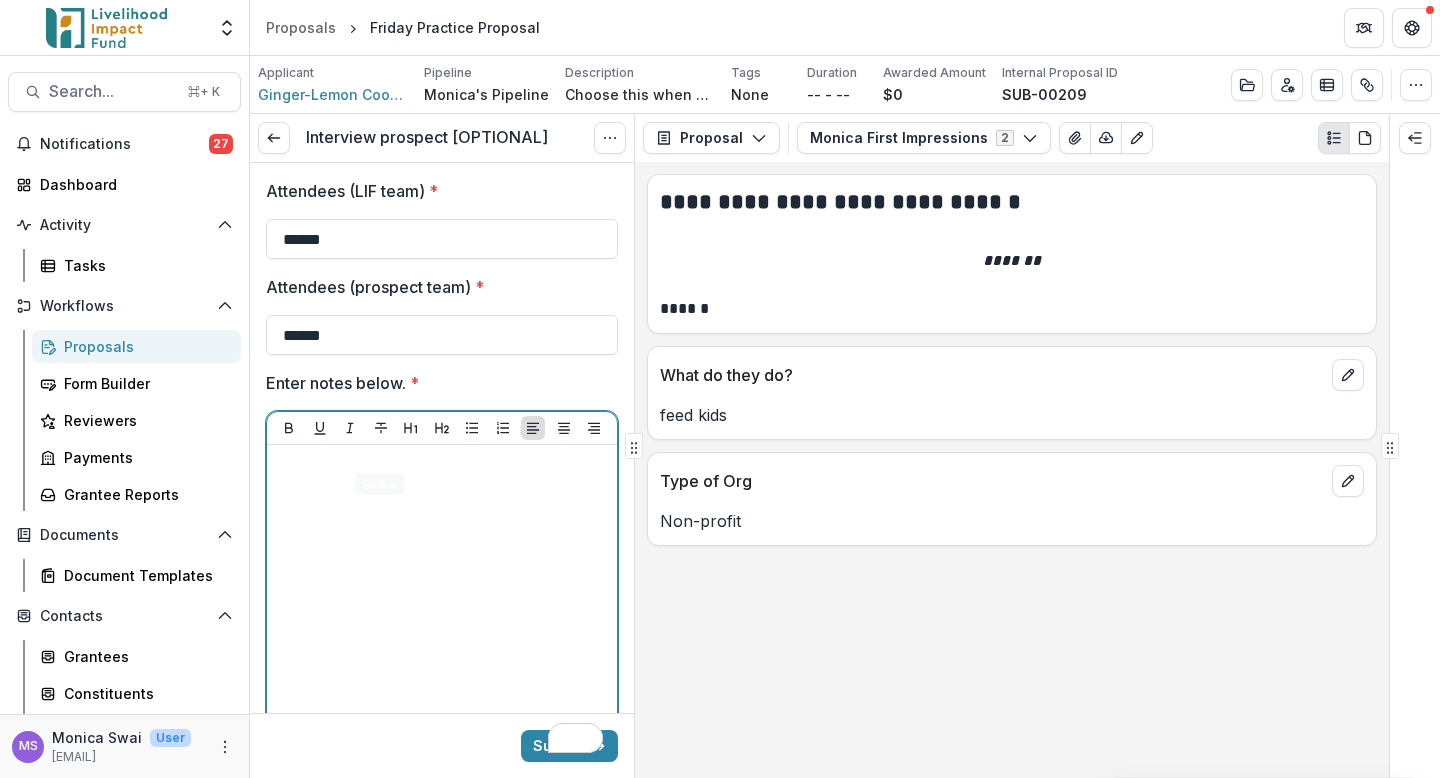 scroll, scrollTop: 574, scrollLeft: 0, axis: vertical 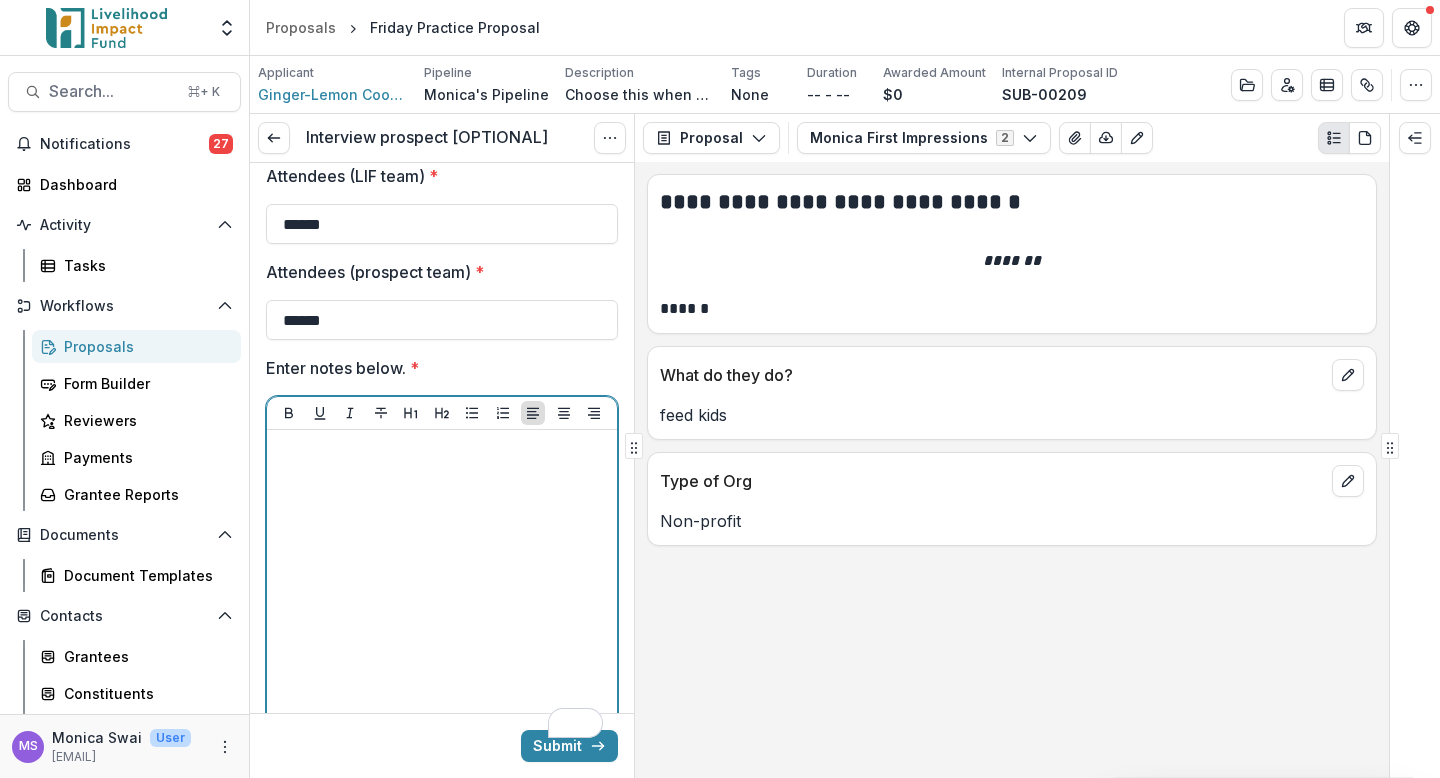type 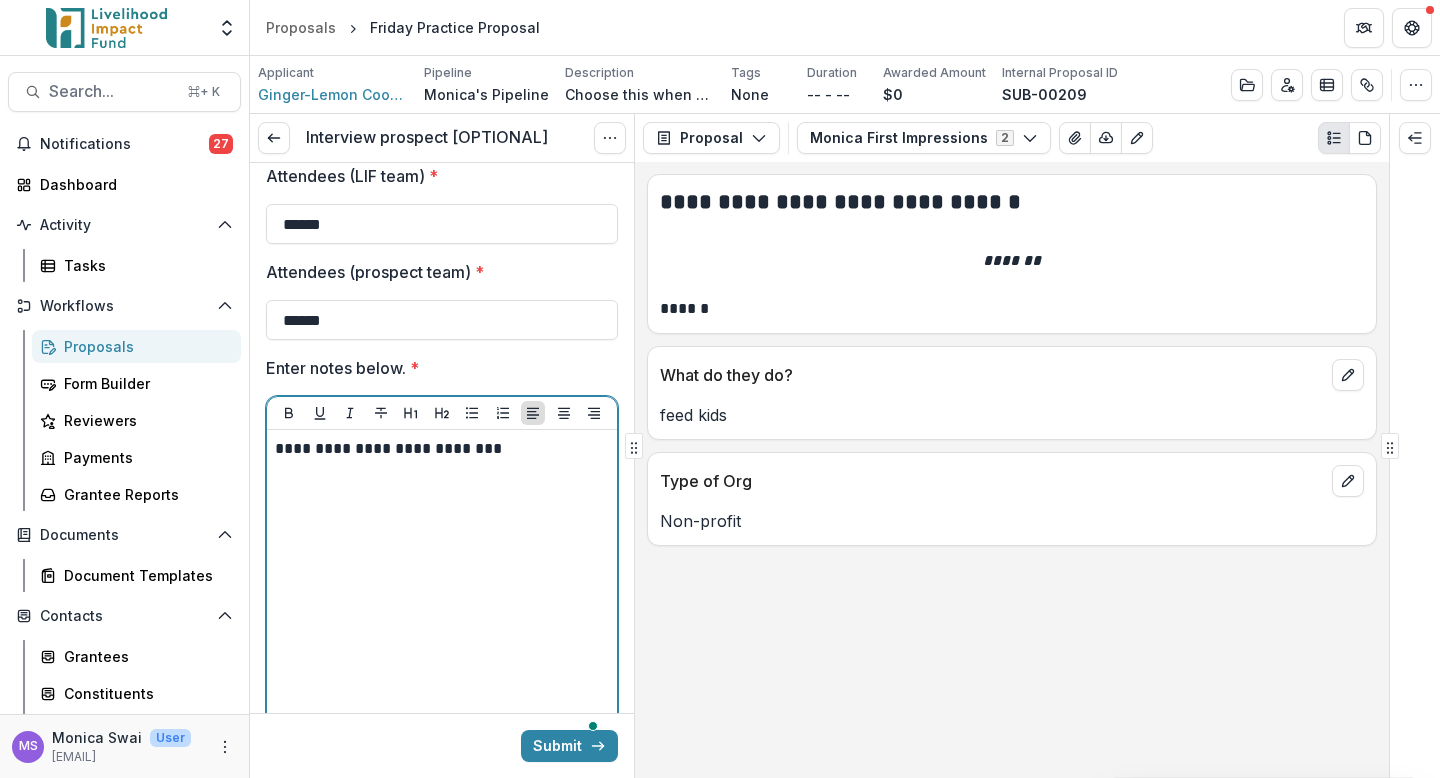 scroll, scrollTop: 384, scrollLeft: 0, axis: vertical 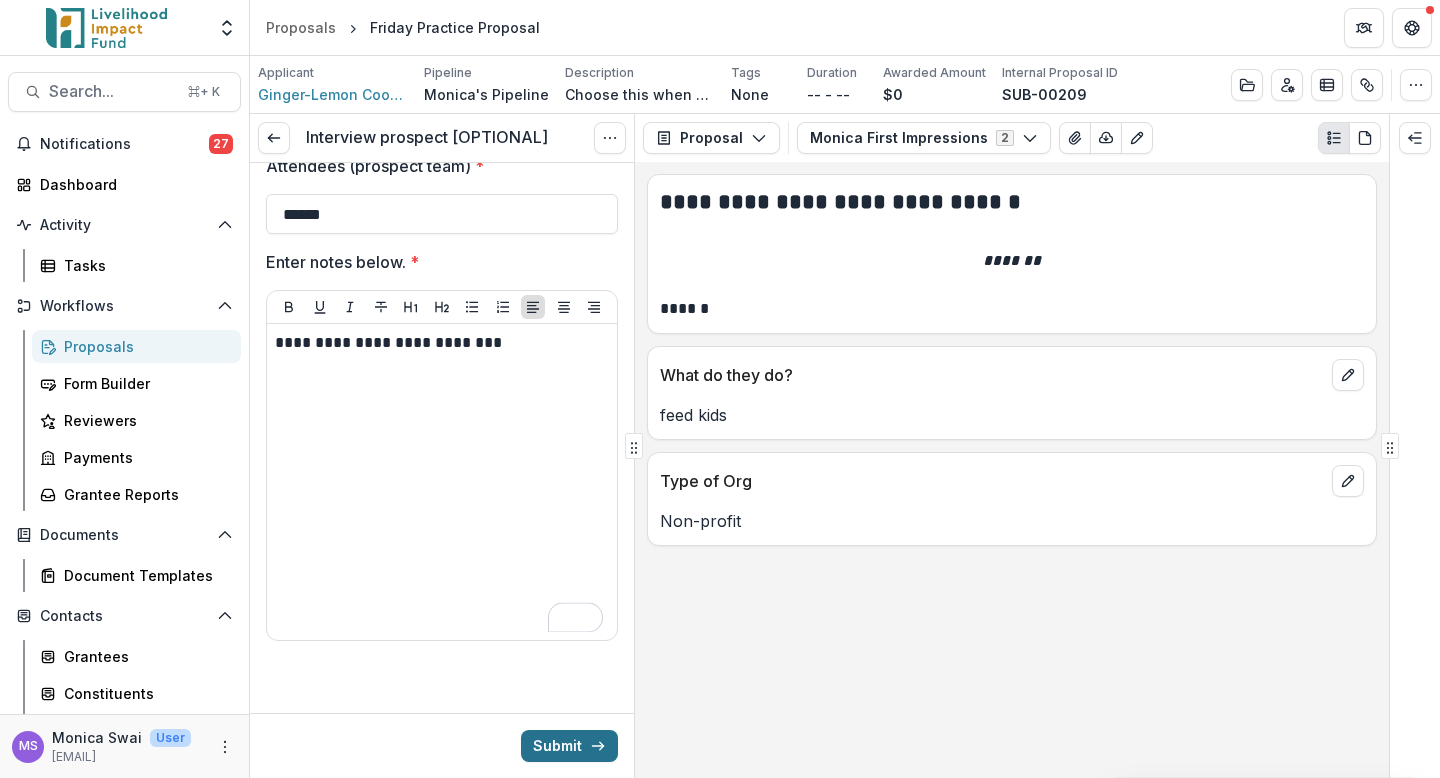 click on "Submit" at bounding box center [569, 746] 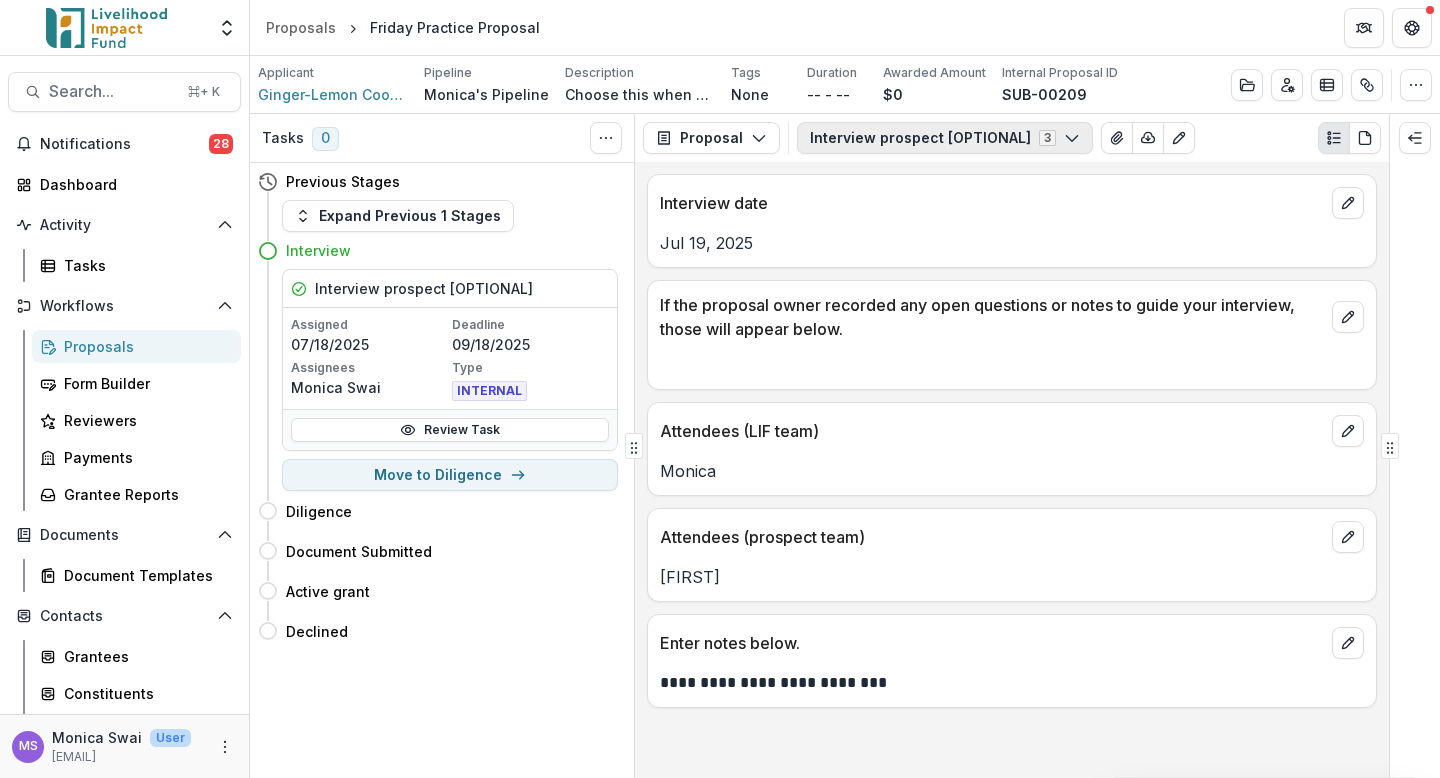 click on "Interview prospect [OPTIONAL] 3" at bounding box center [945, 138] 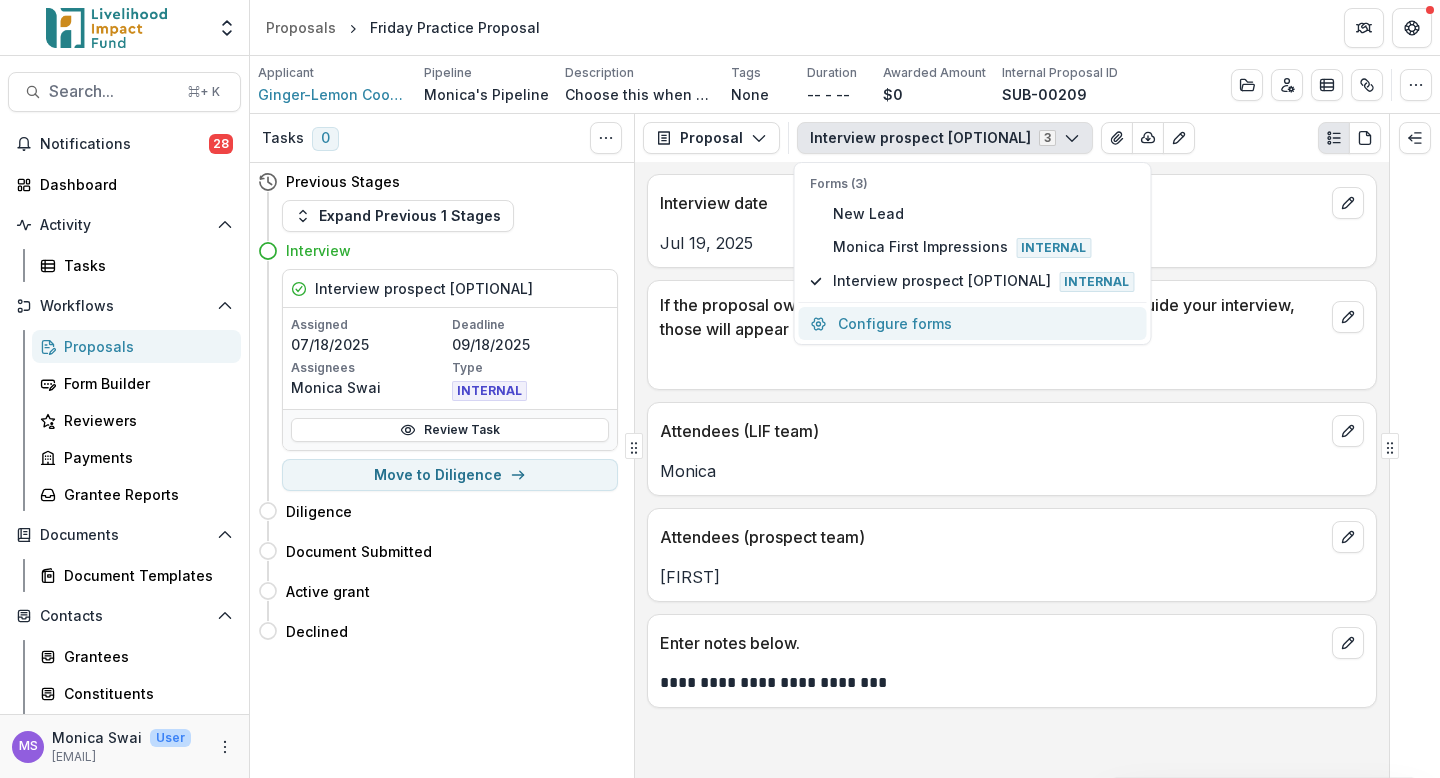 click on "Configure forms" at bounding box center [972, 323] 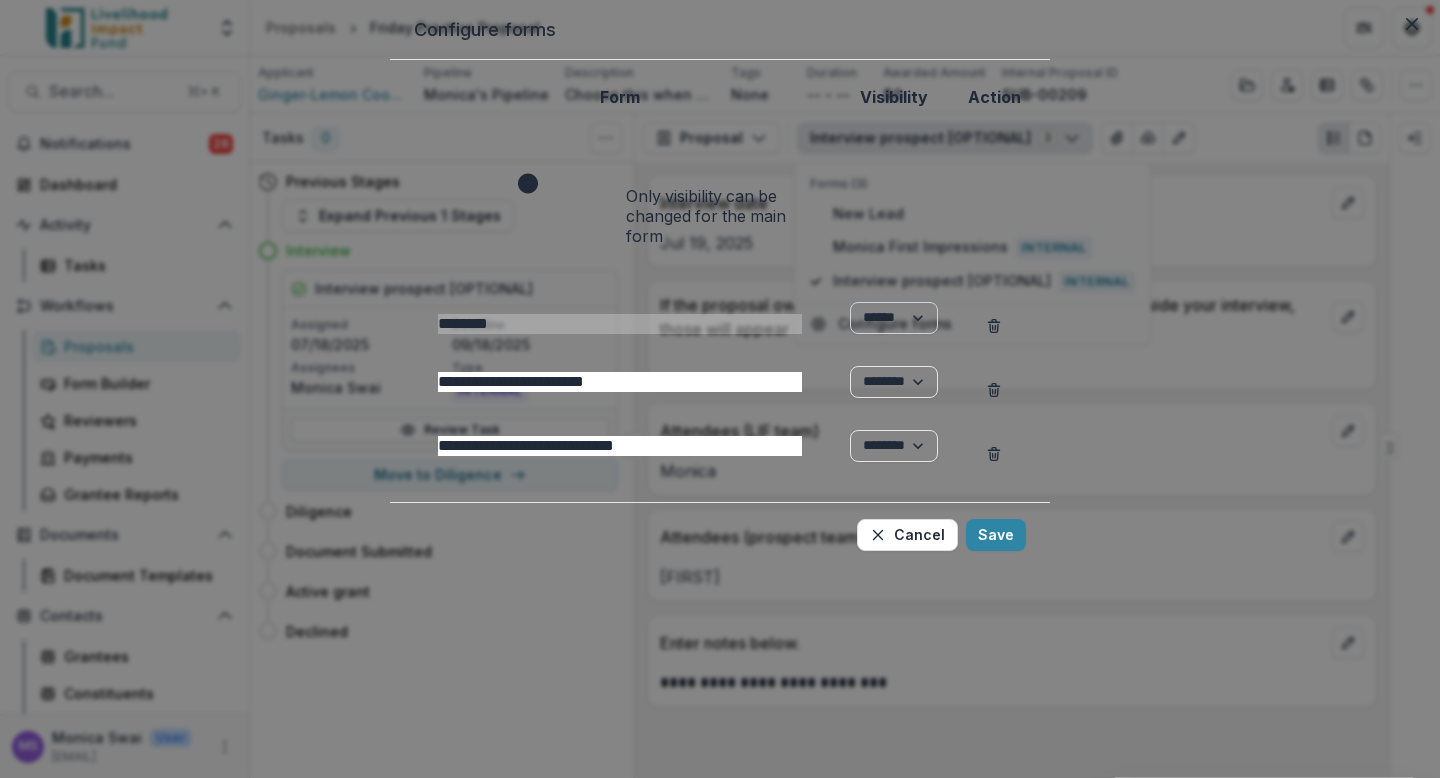 click on "****** ********" at bounding box center (894, 318) 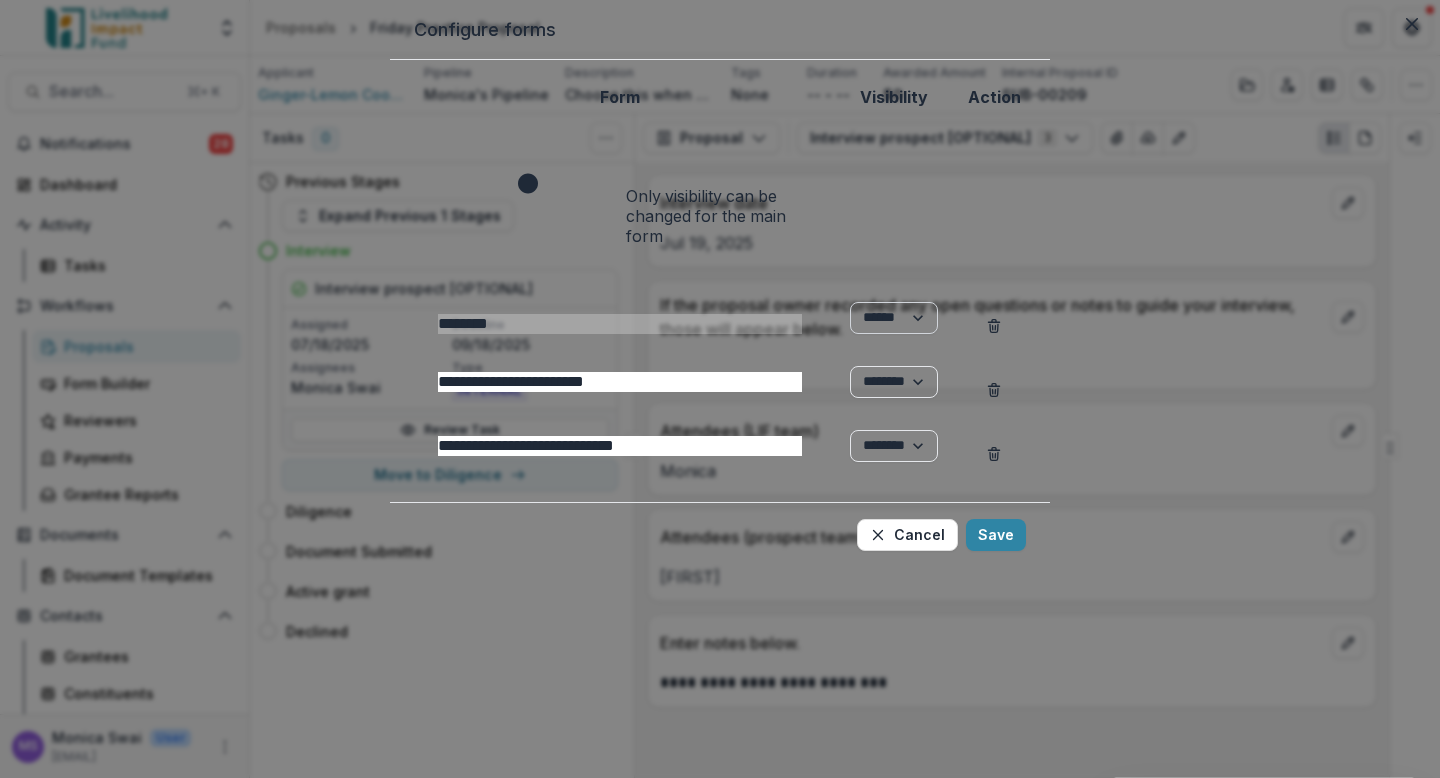 select on "****" 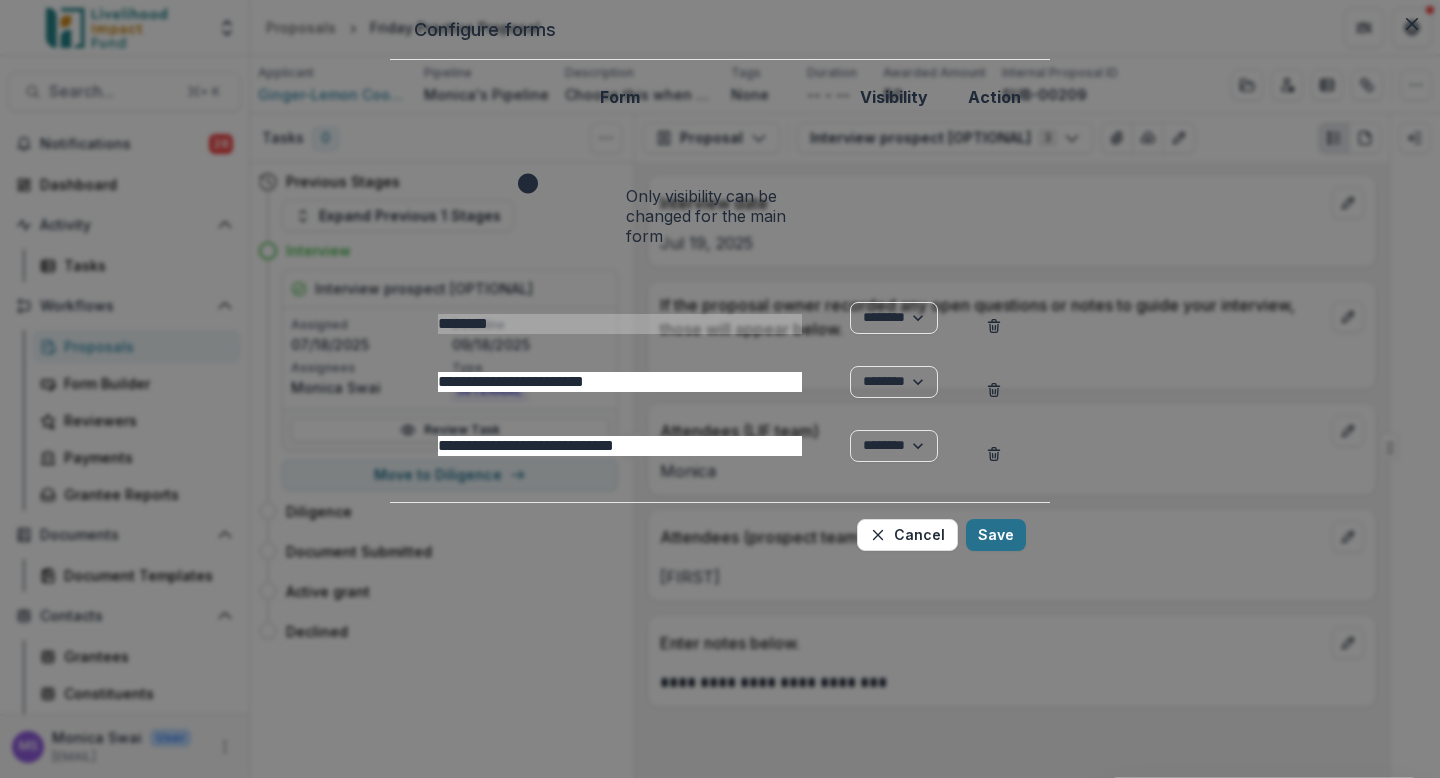 click on "Save" at bounding box center [996, 535] 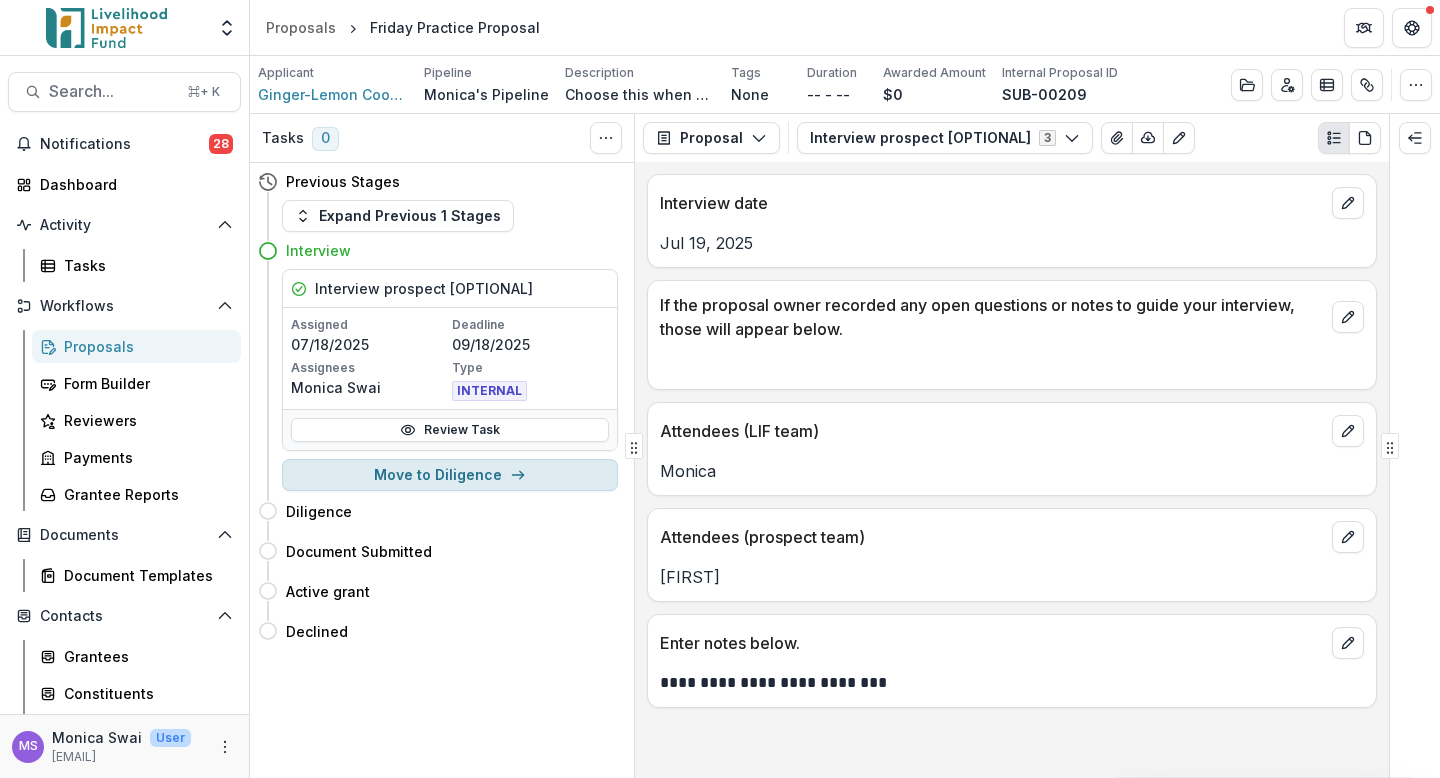 click on "Move to Diligence" at bounding box center [450, 475] 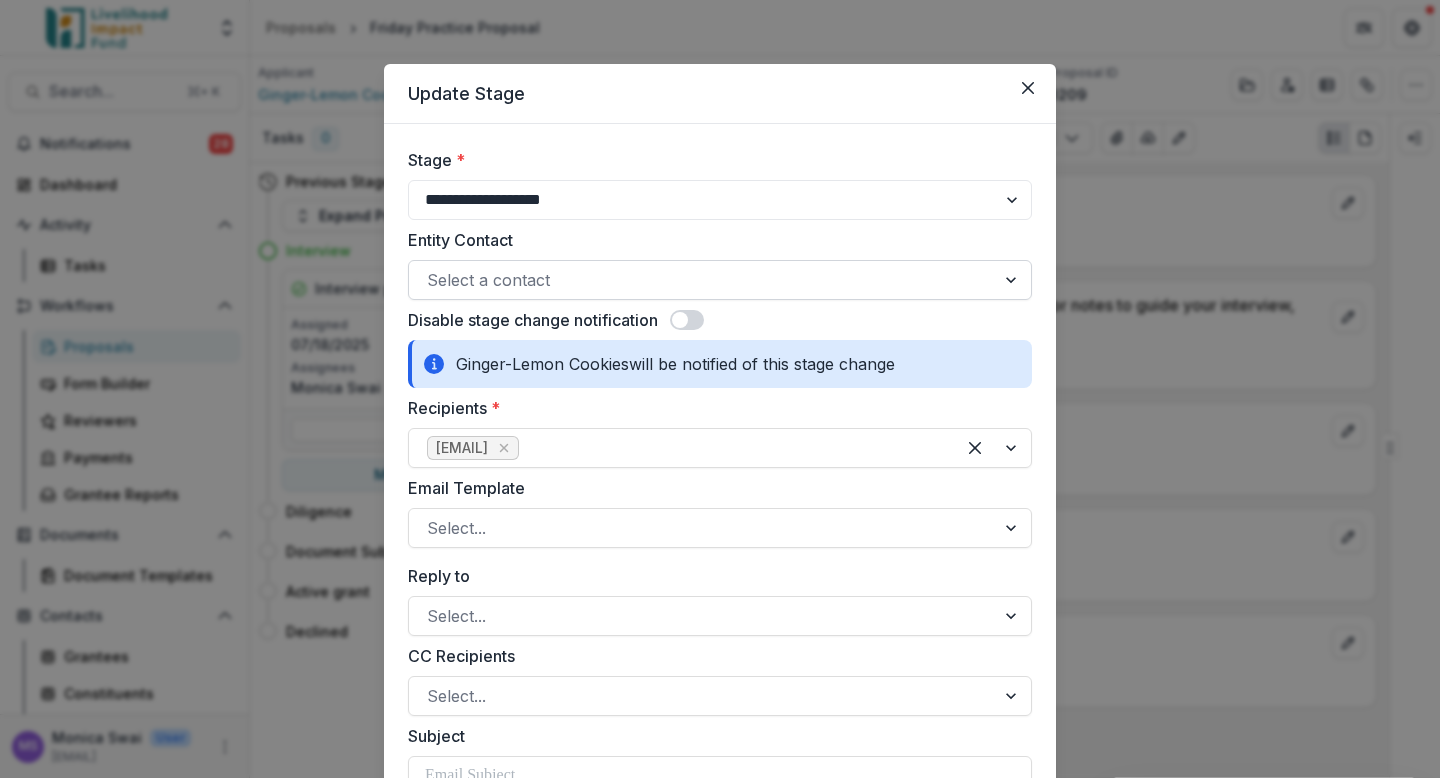 click at bounding box center (702, 280) 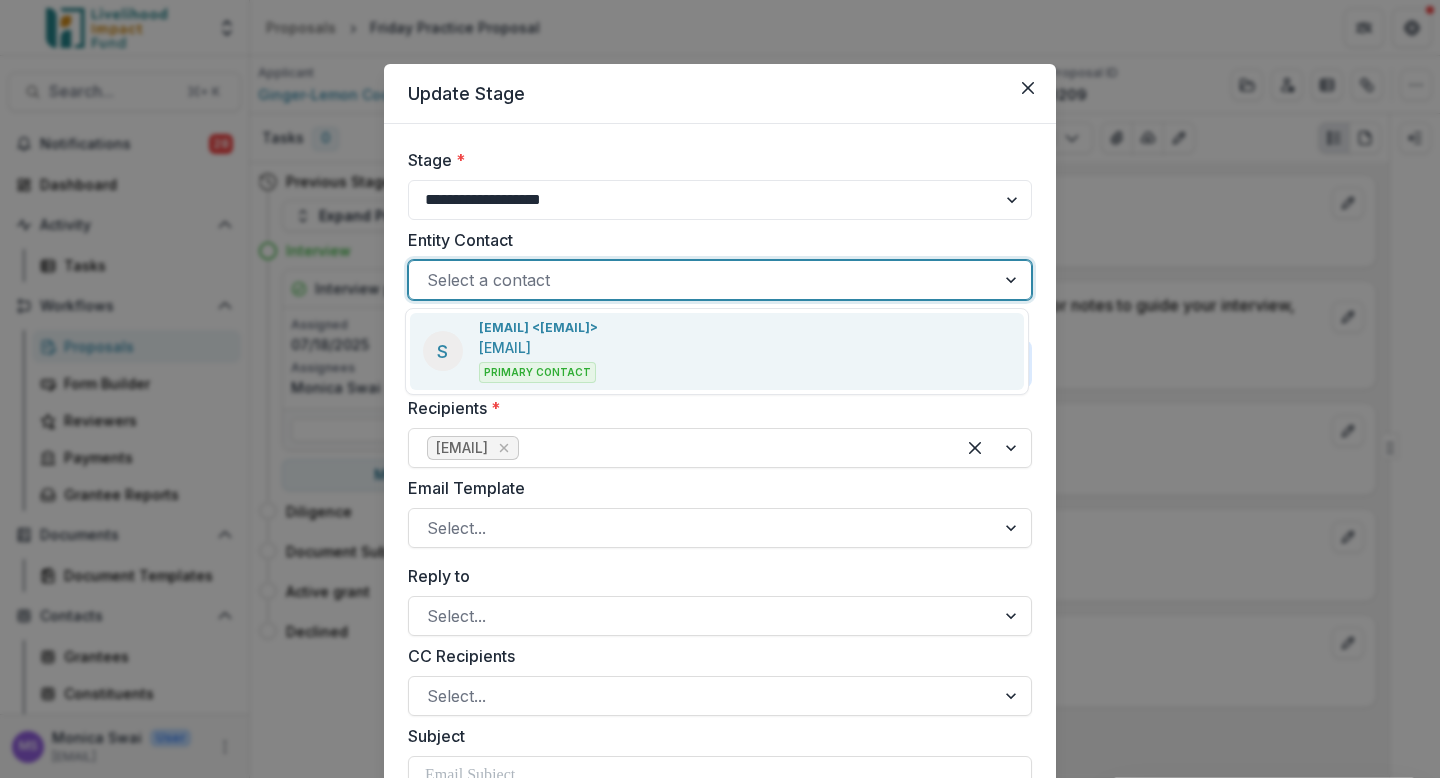 click on "S saiphojio@yahoo.com <saiphojio@yahoo.com> saiphojio@yahoo.com Primary Contact" at bounding box center (717, 351) 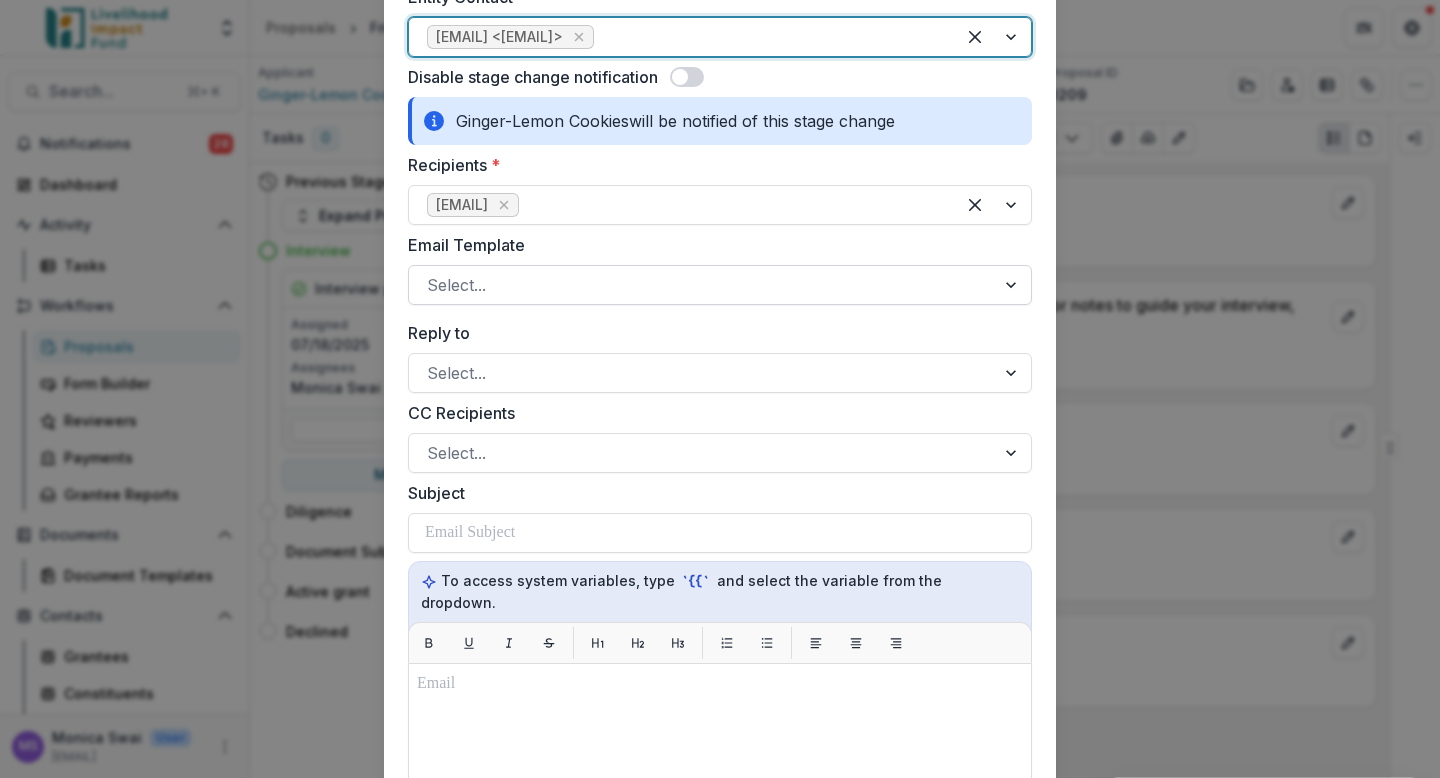scroll, scrollTop: 248, scrollLeft: 0, axis: vertical 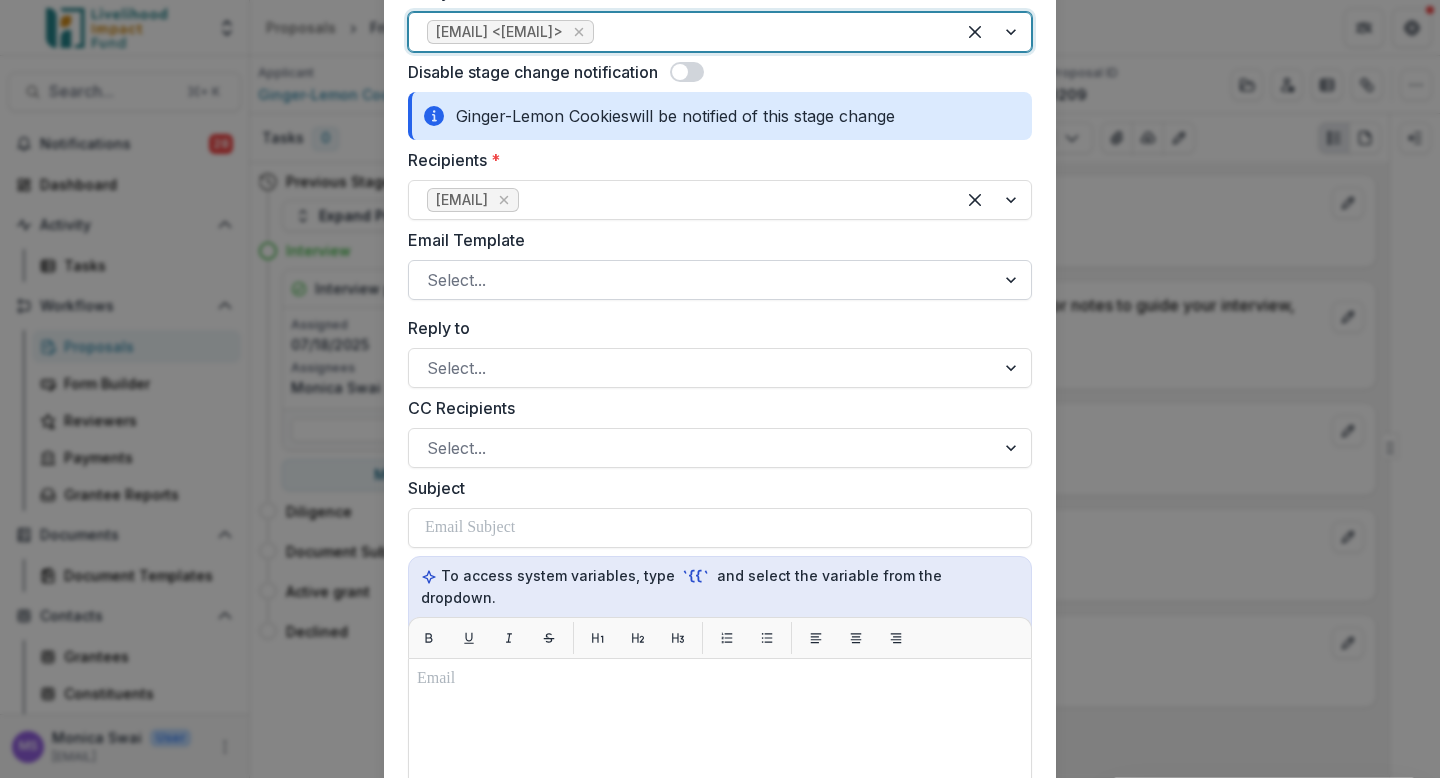 click at bounding box center [702, 280] 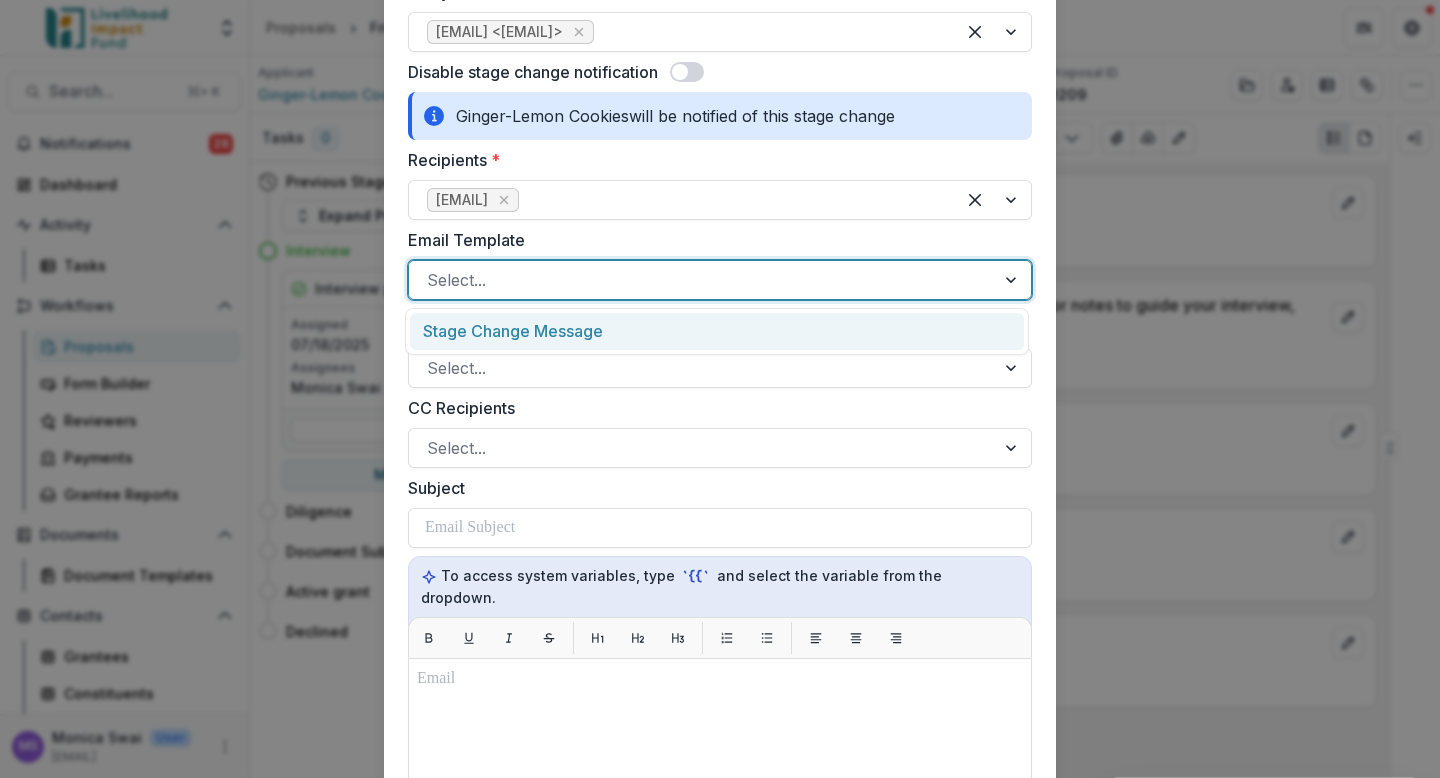 click at bounding box center (702, 280) 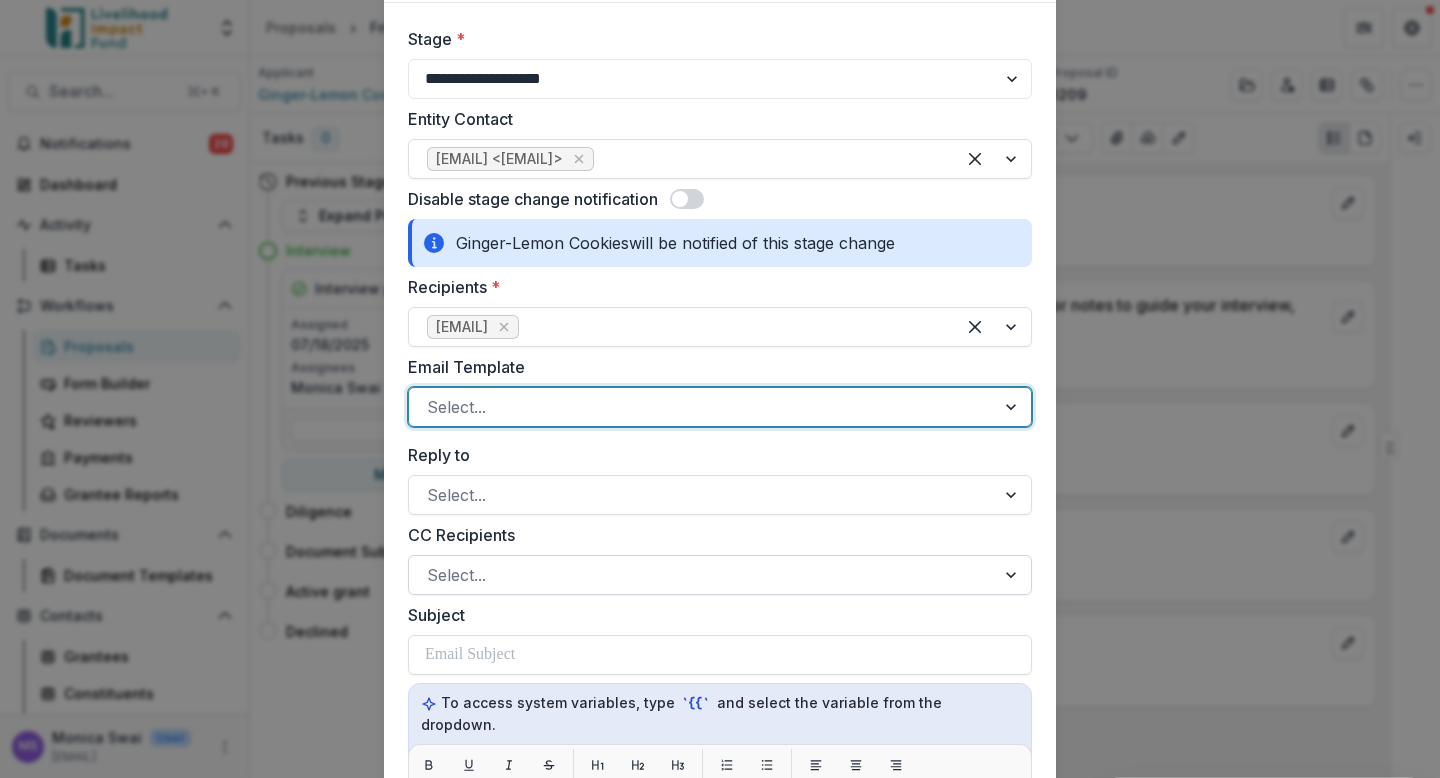 scroll, scrollTop: 119, scrollLeft: 0, axis: vertical 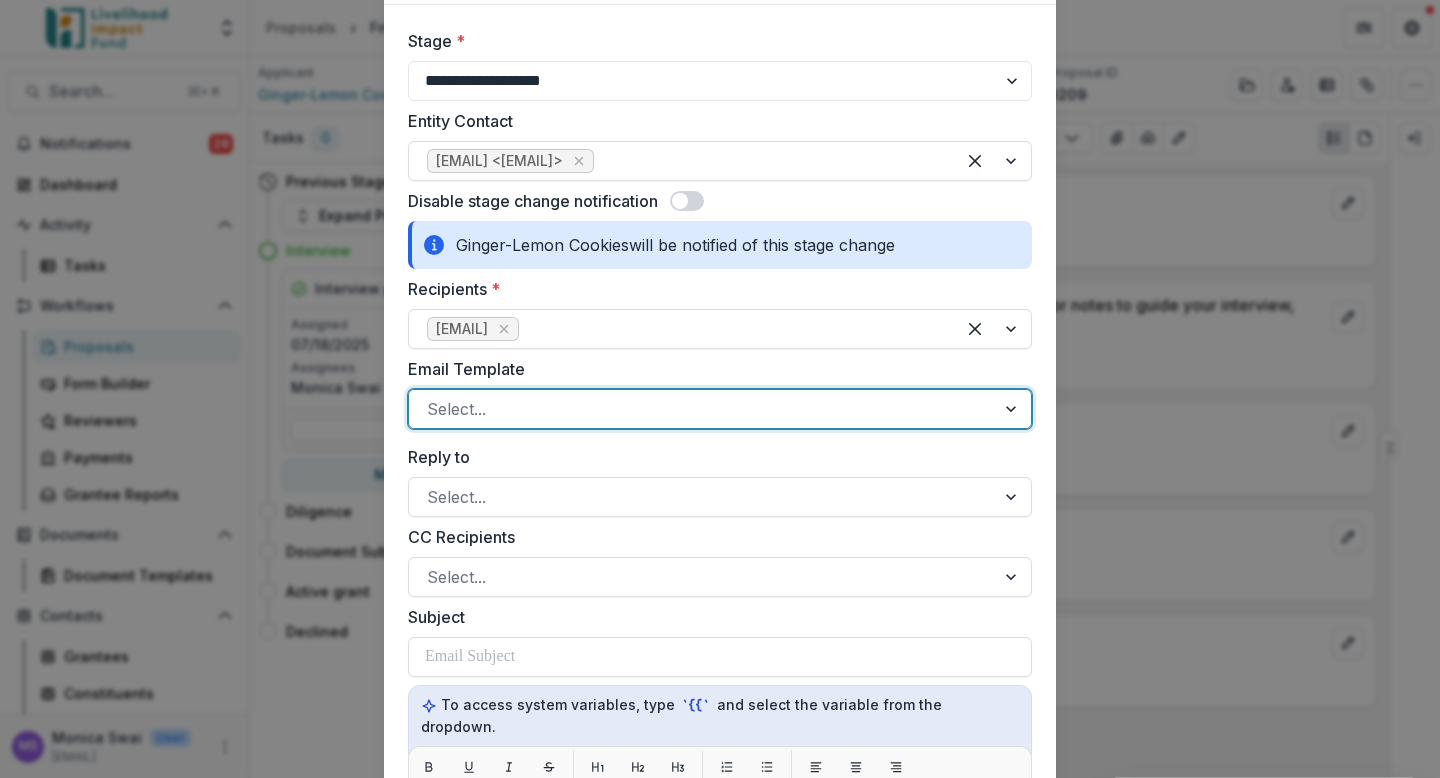 click at bounding box center (702, 409) 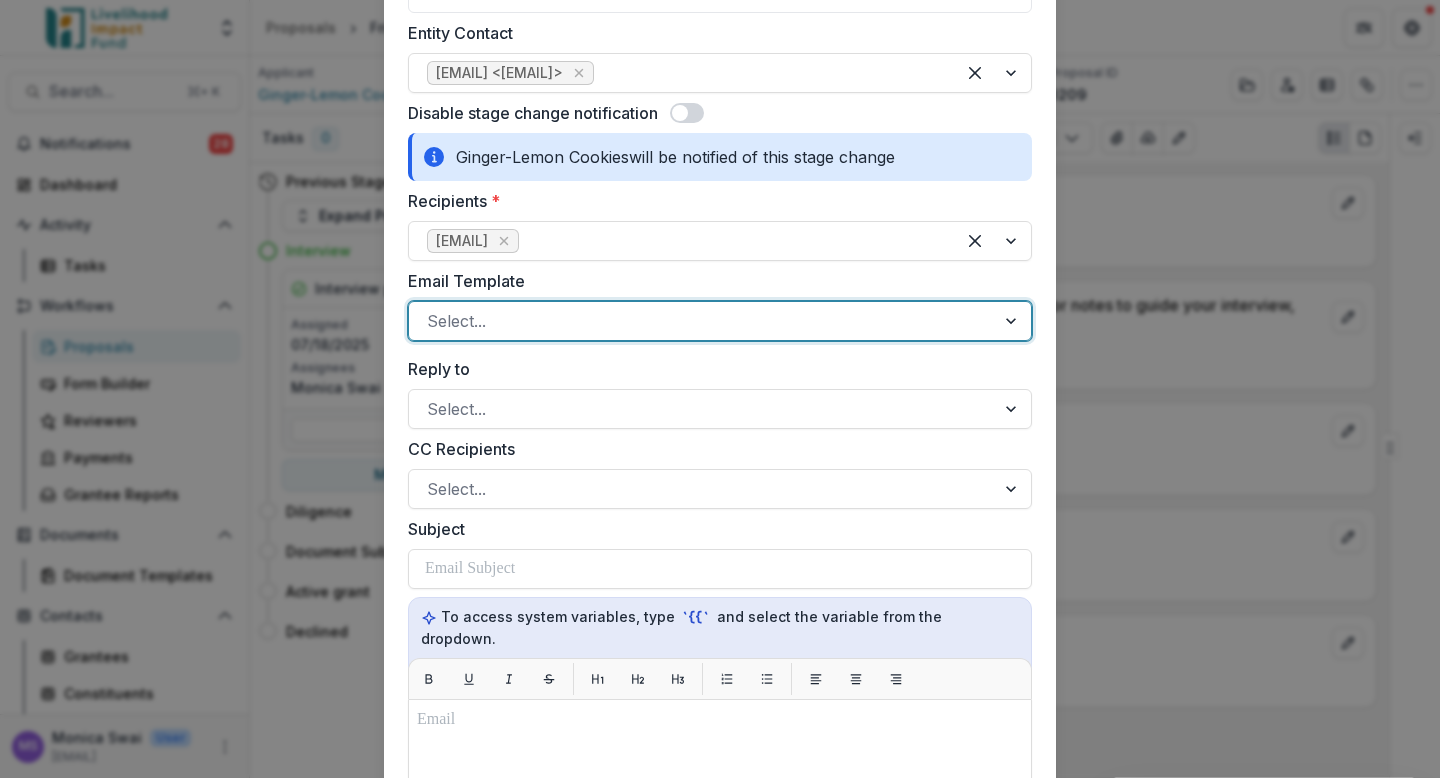 scroll, scrollTop: 234, scrollLeft: 0, axis: vertical 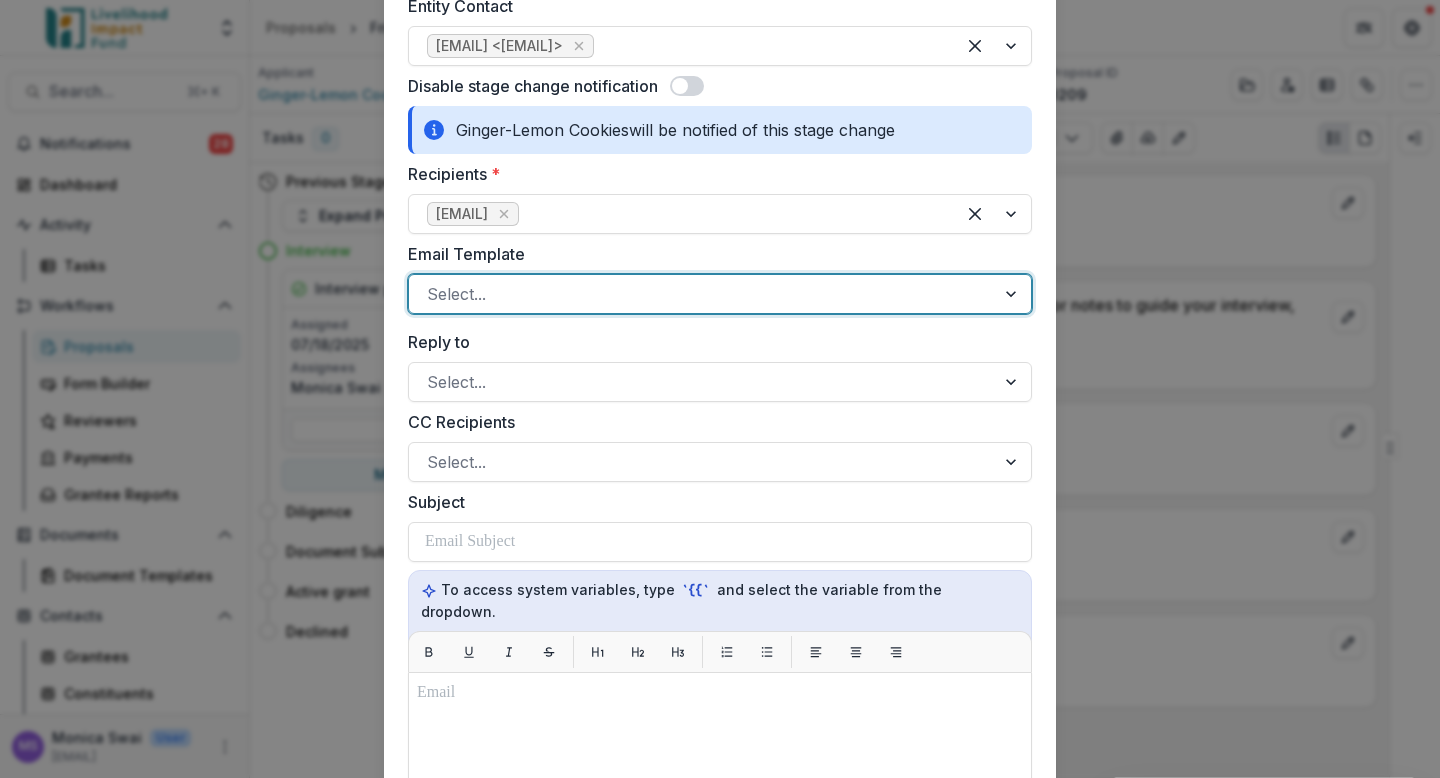 click on "Stage Change Message" at bounding box center [720, 809] 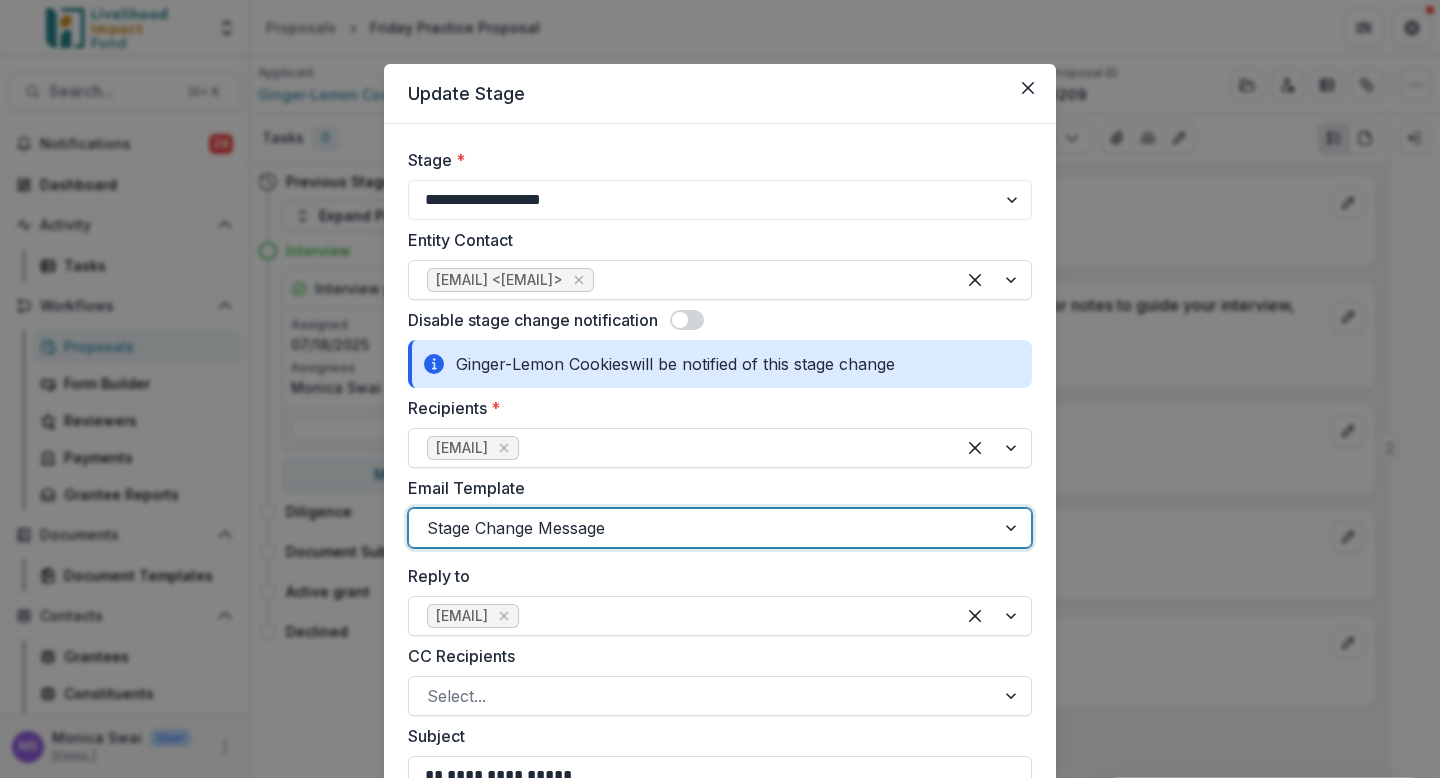 scroll, scrollTop: 1068, scrollLeft: 0, axis: vertical 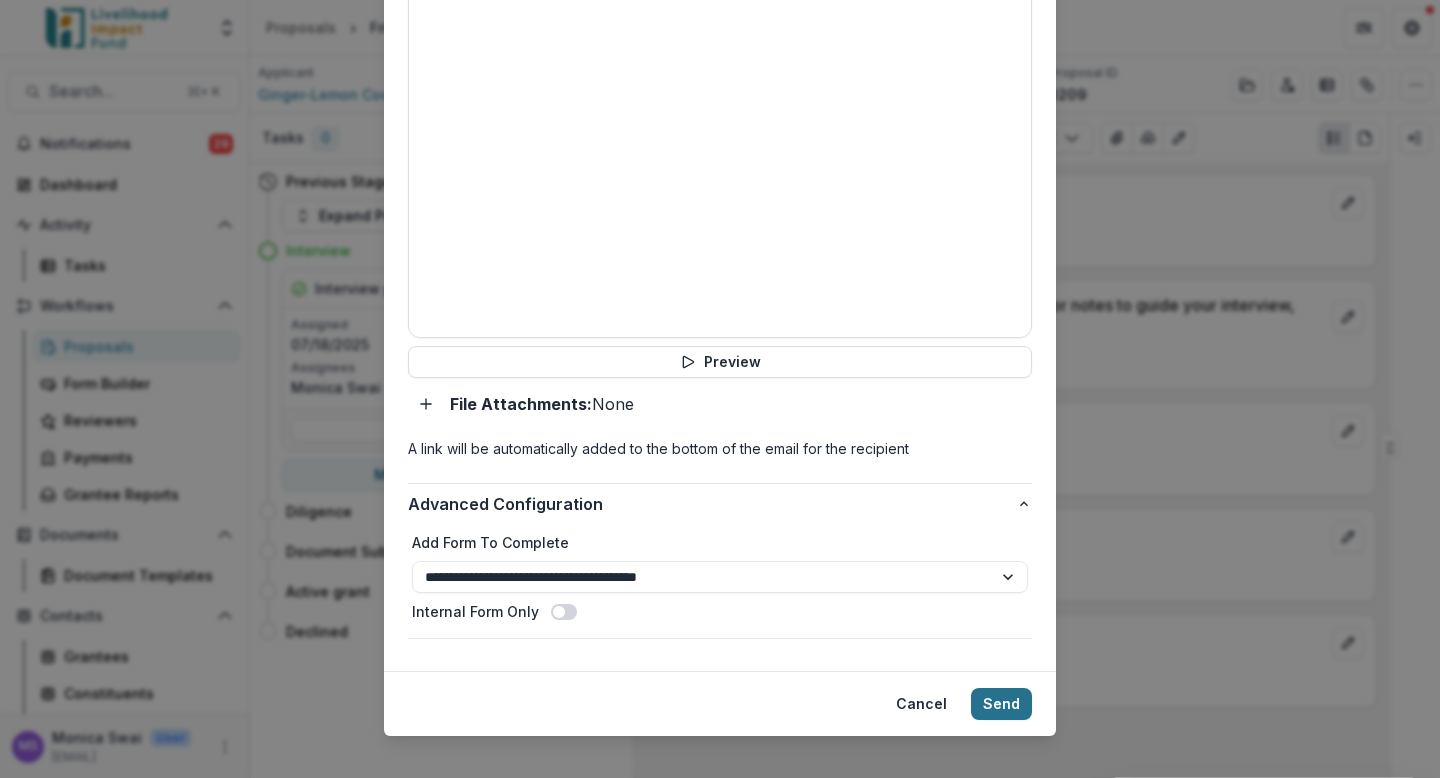 click on "Send" at bounding box center (1001, 704) 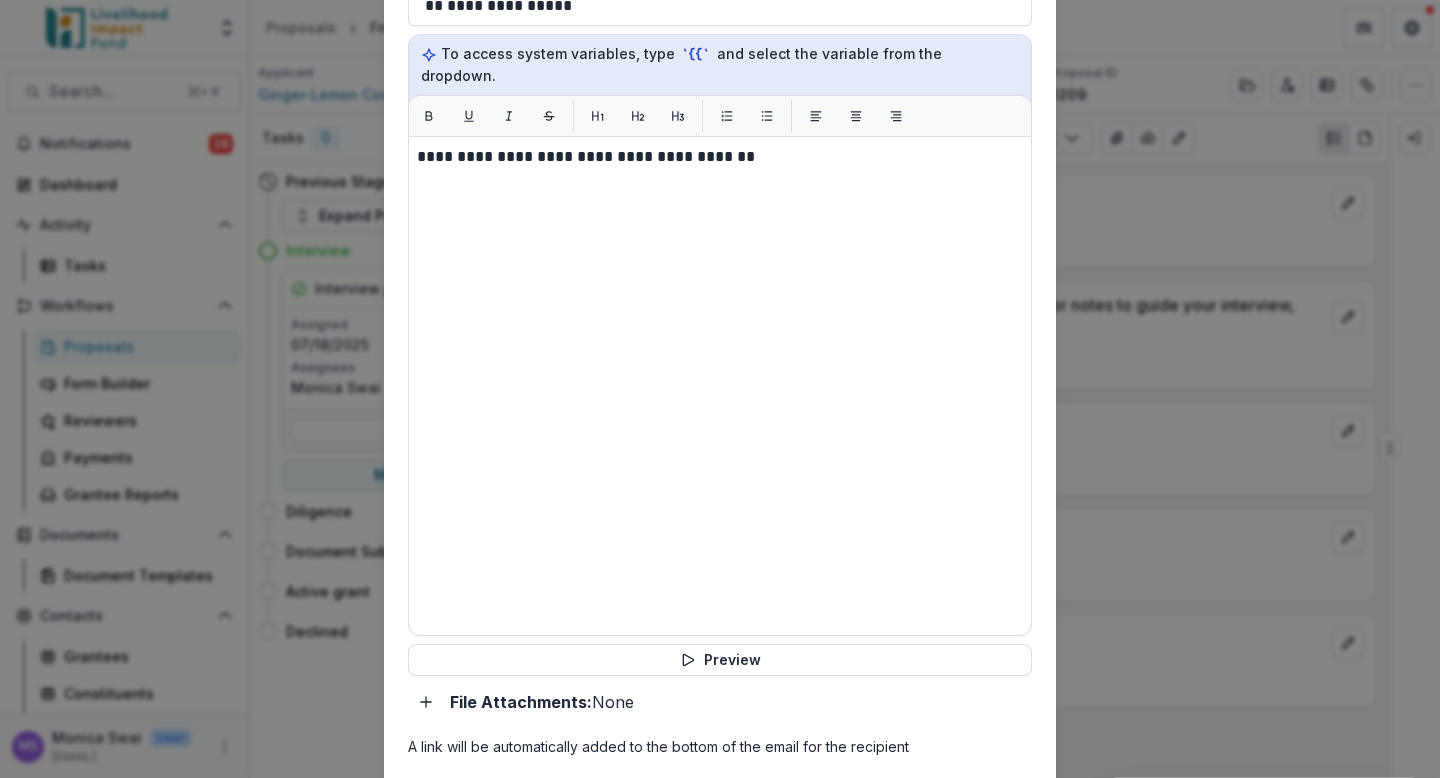scroll, scrollTop: 809, scrollLeft: 0, axis: vertical 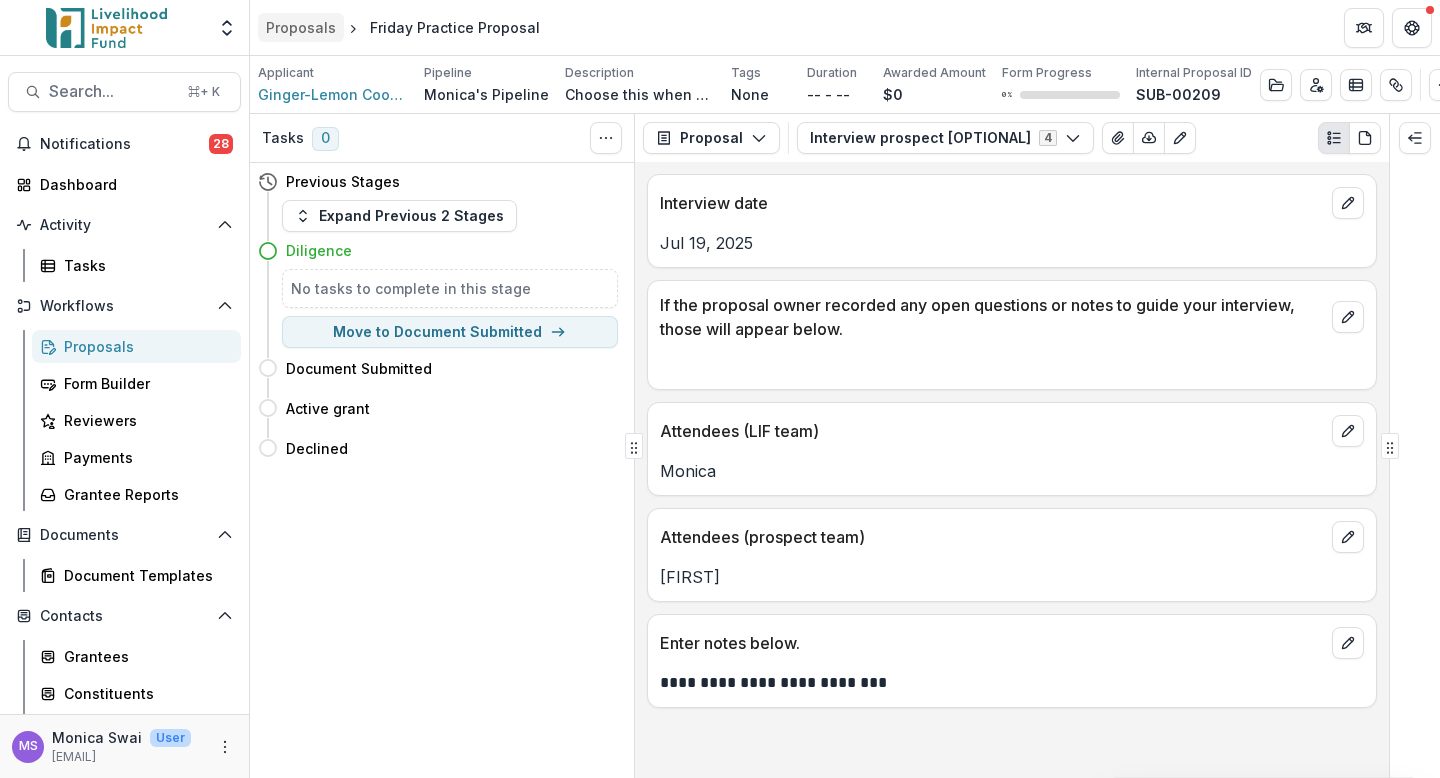 click on "Proposals" at bounding box center [301, 27] 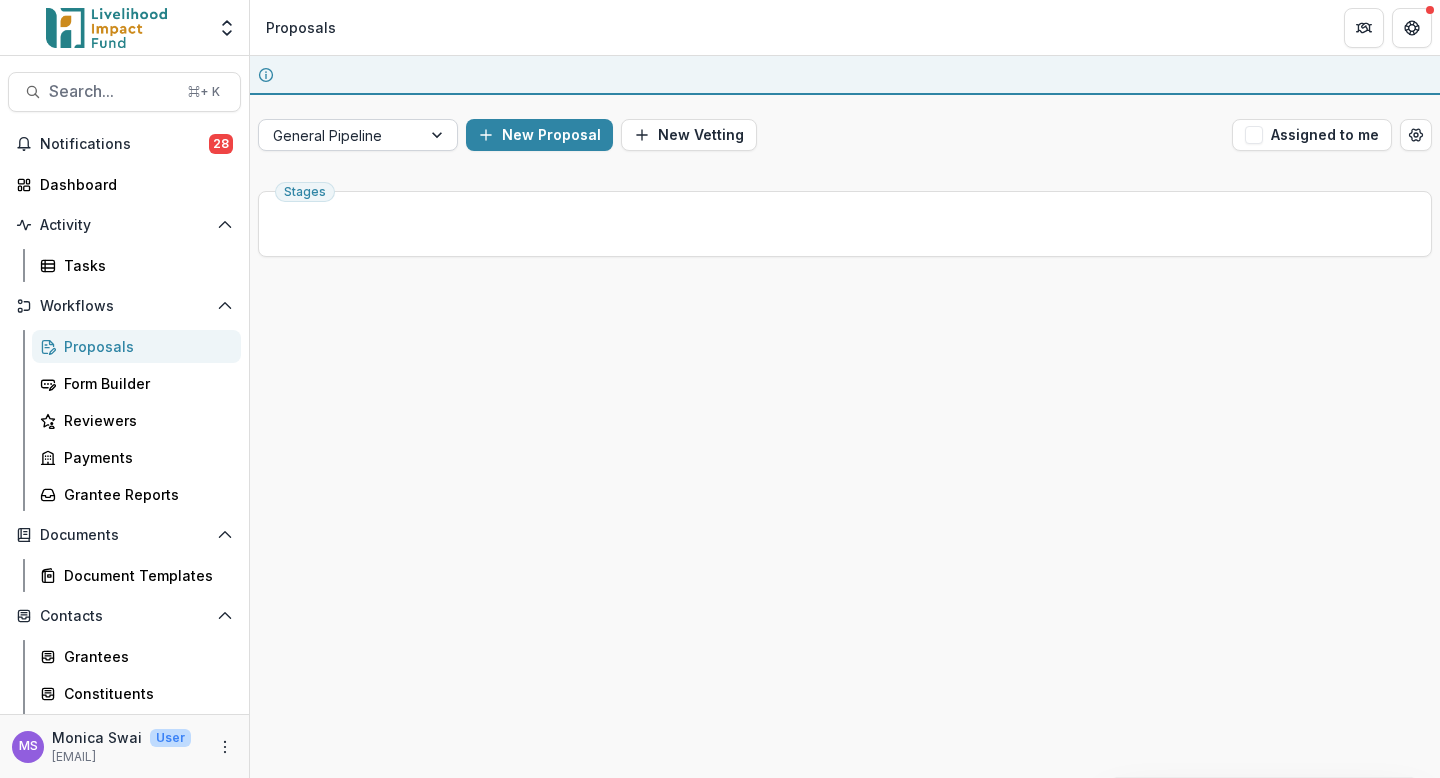 click at bounding box center (439, 135) 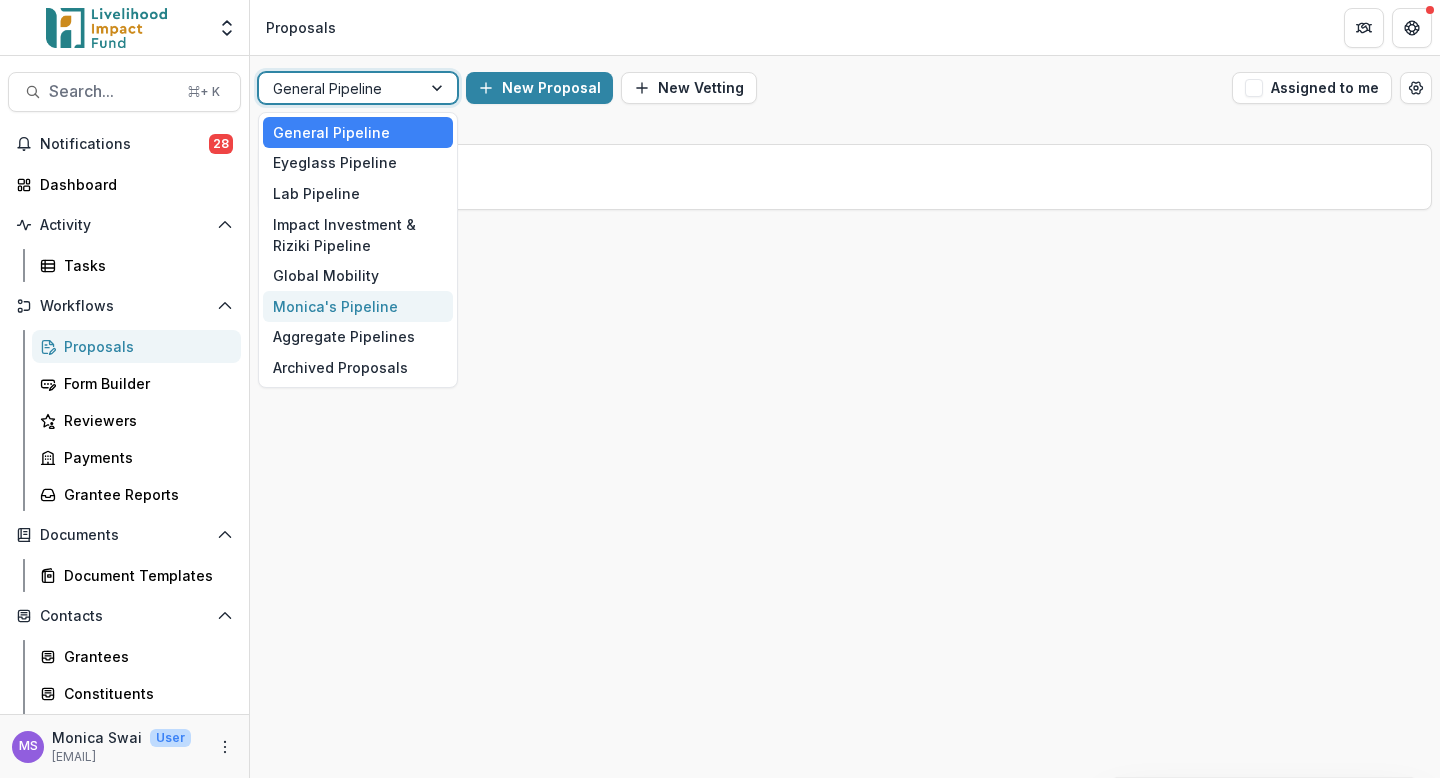 click on "Monica's Pipeline" at bounding box center [358, 306] 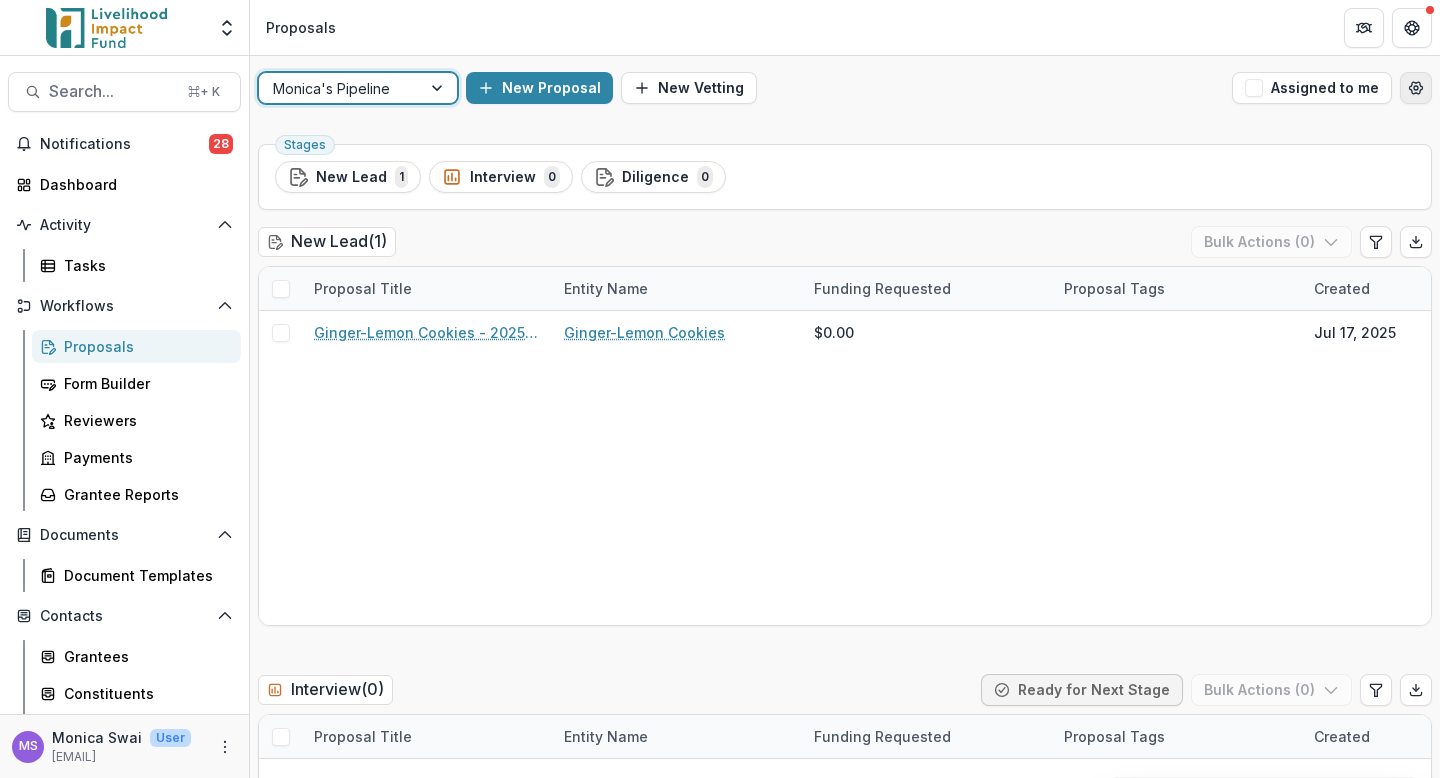 click 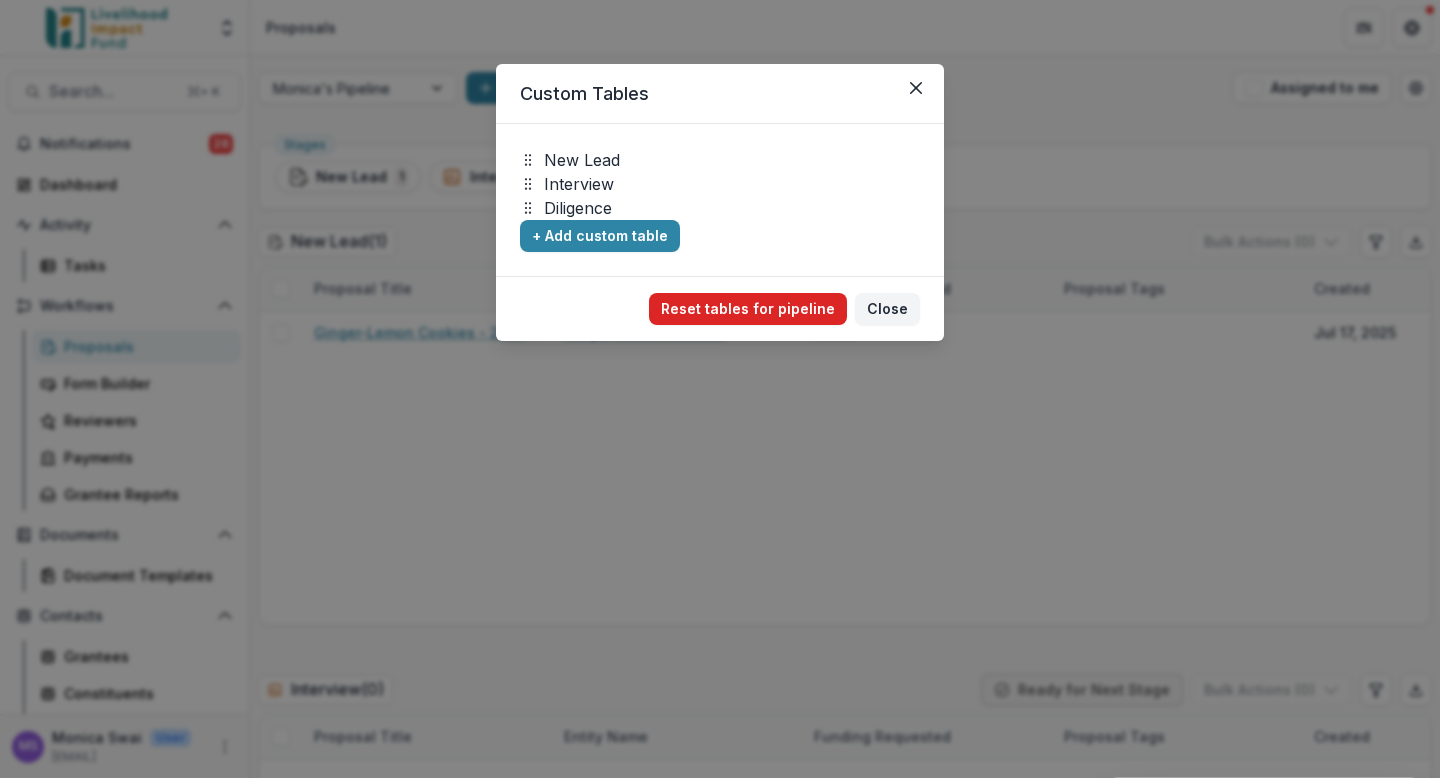 click on "Reset tables for pipeline" at bounding box center (748, 309) 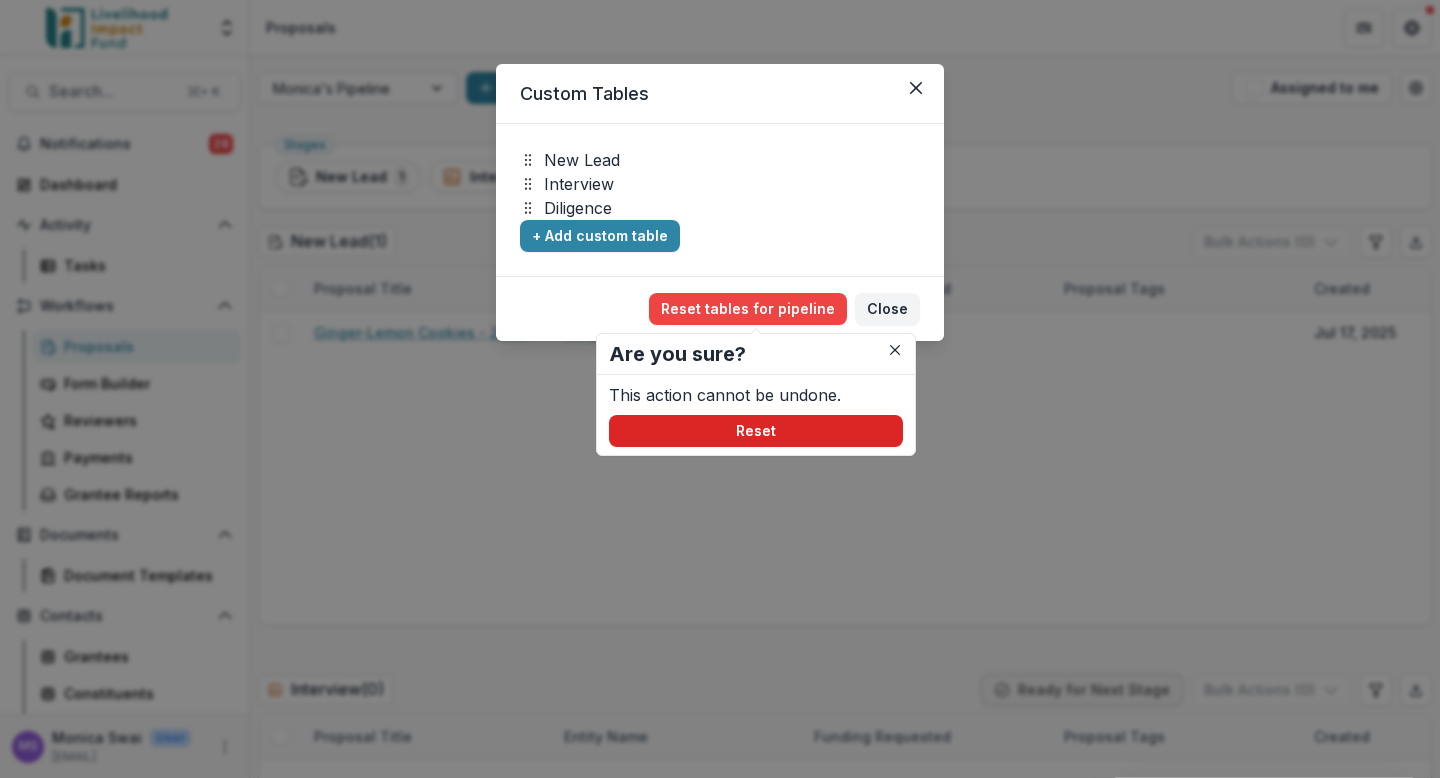 click on "Reset" at bounding box center [756, 431] 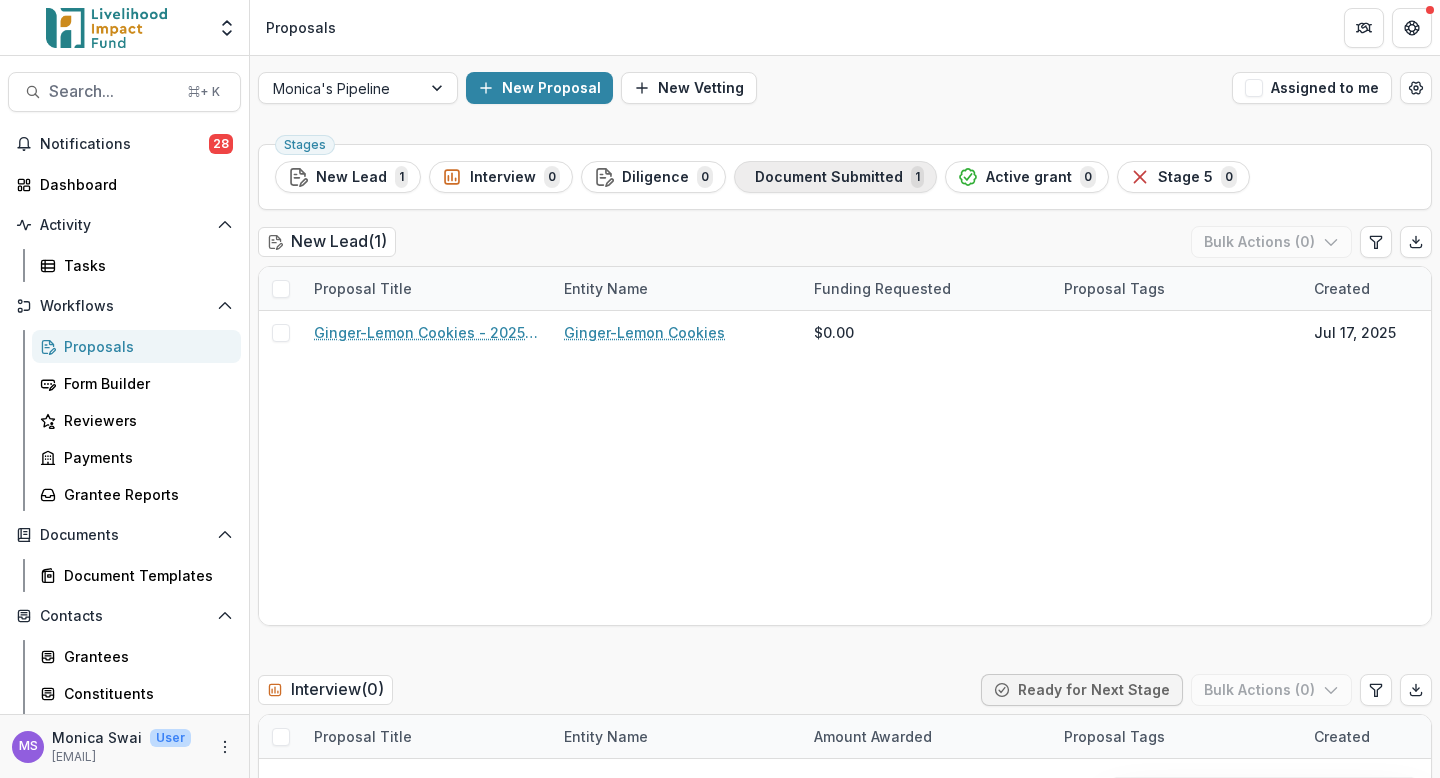 click on "Document Submitted 1" at bounding box center [835, 177] 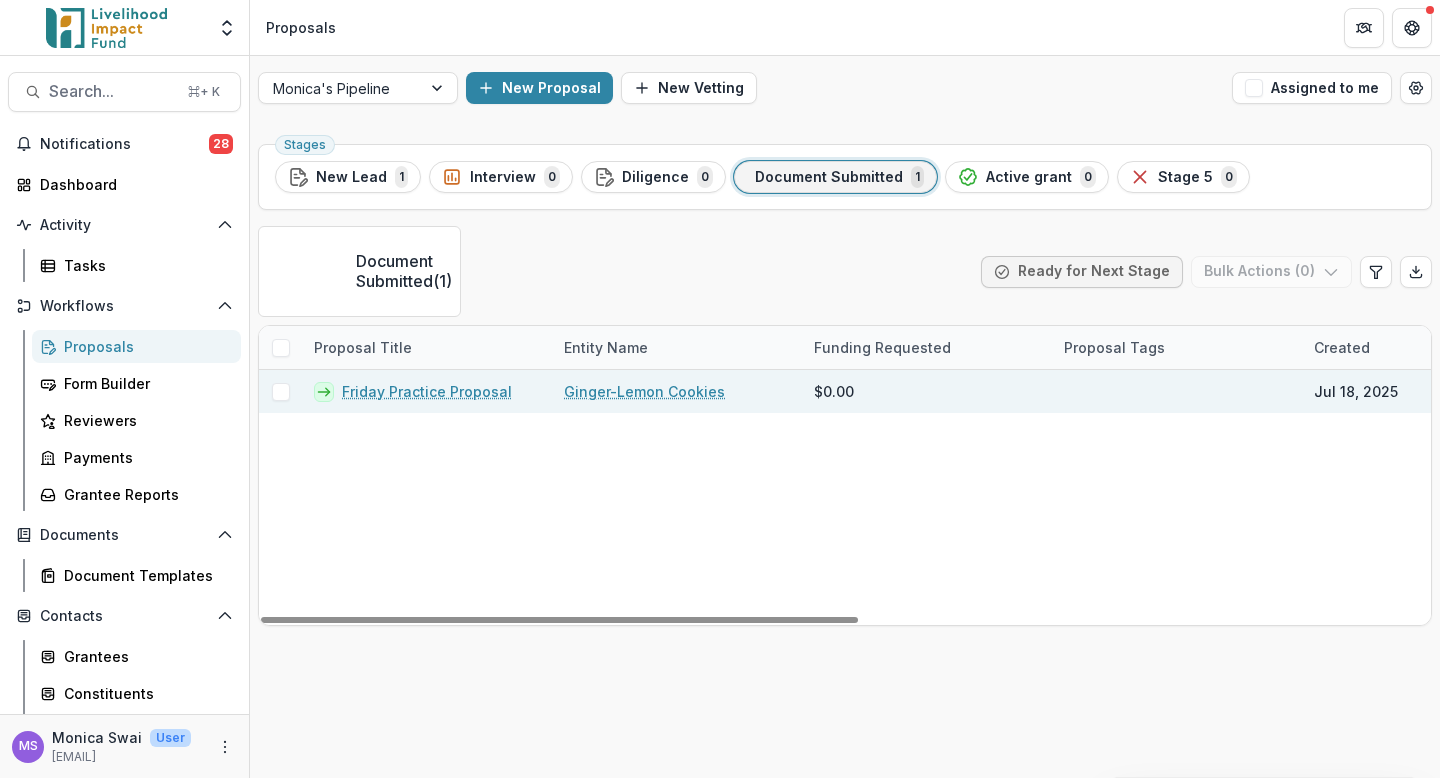 click at bounding box center [281, 392] 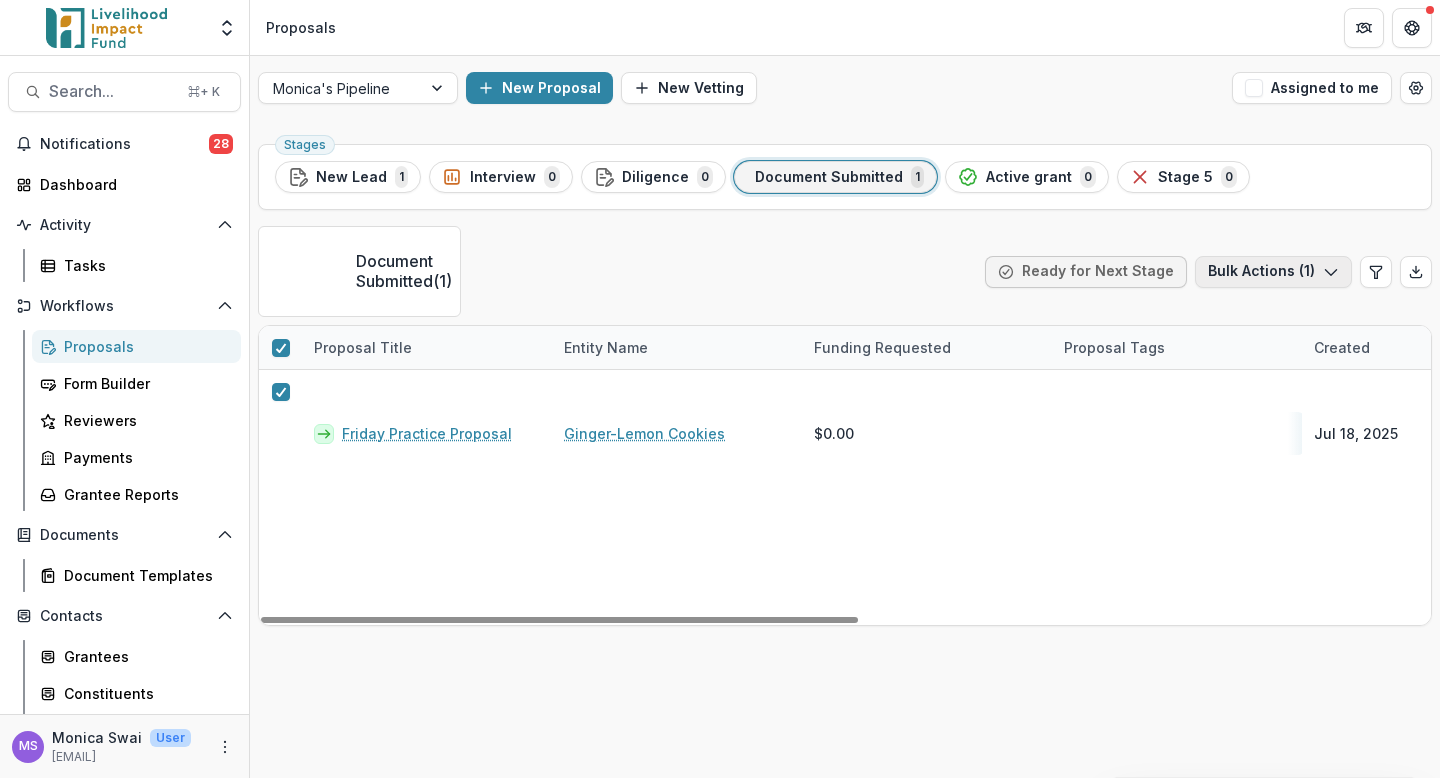 click on "Bulk Actions ( 1 )" at bounding box center [1273, 272] 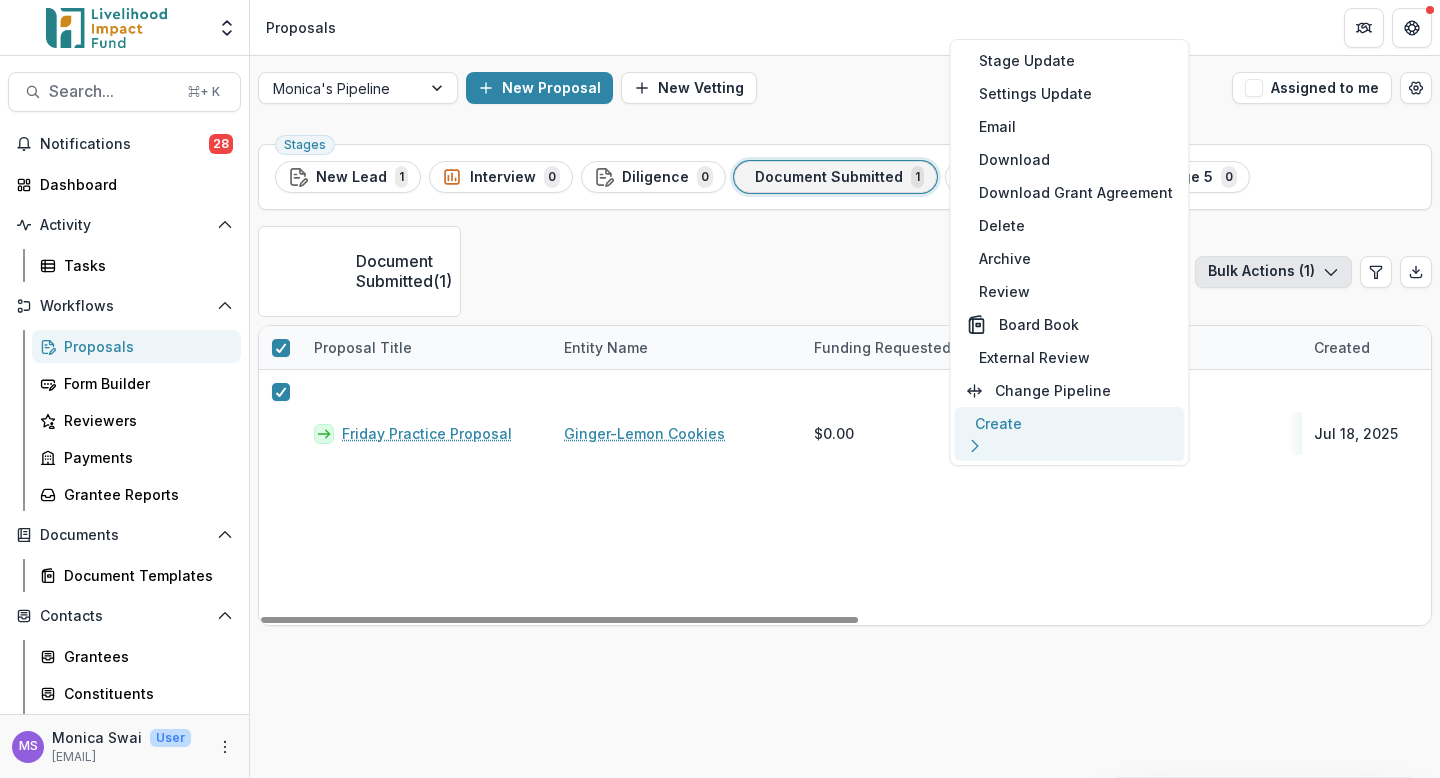 click on "Reports" at bounding box center [873, 470] 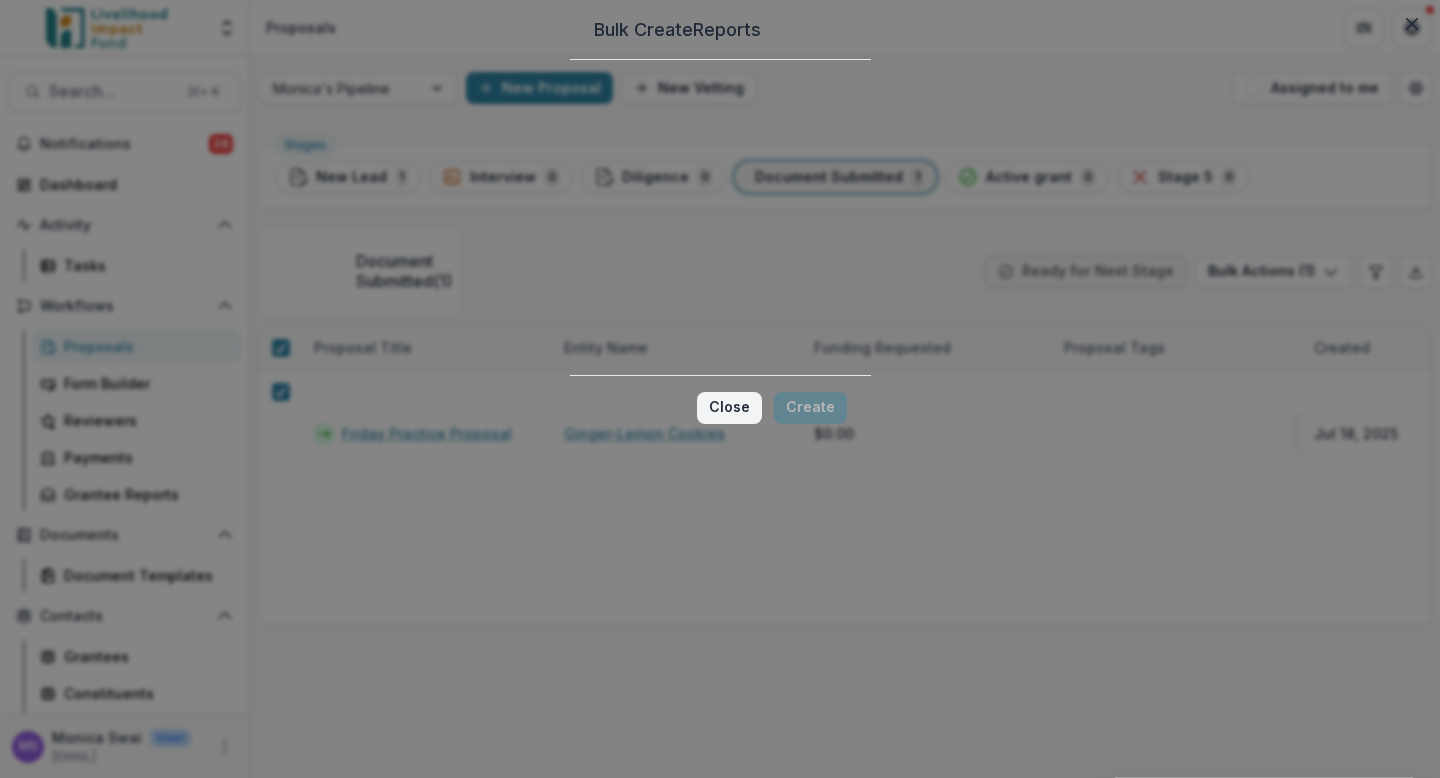 click on "Close" at bounding box center [729, 408] 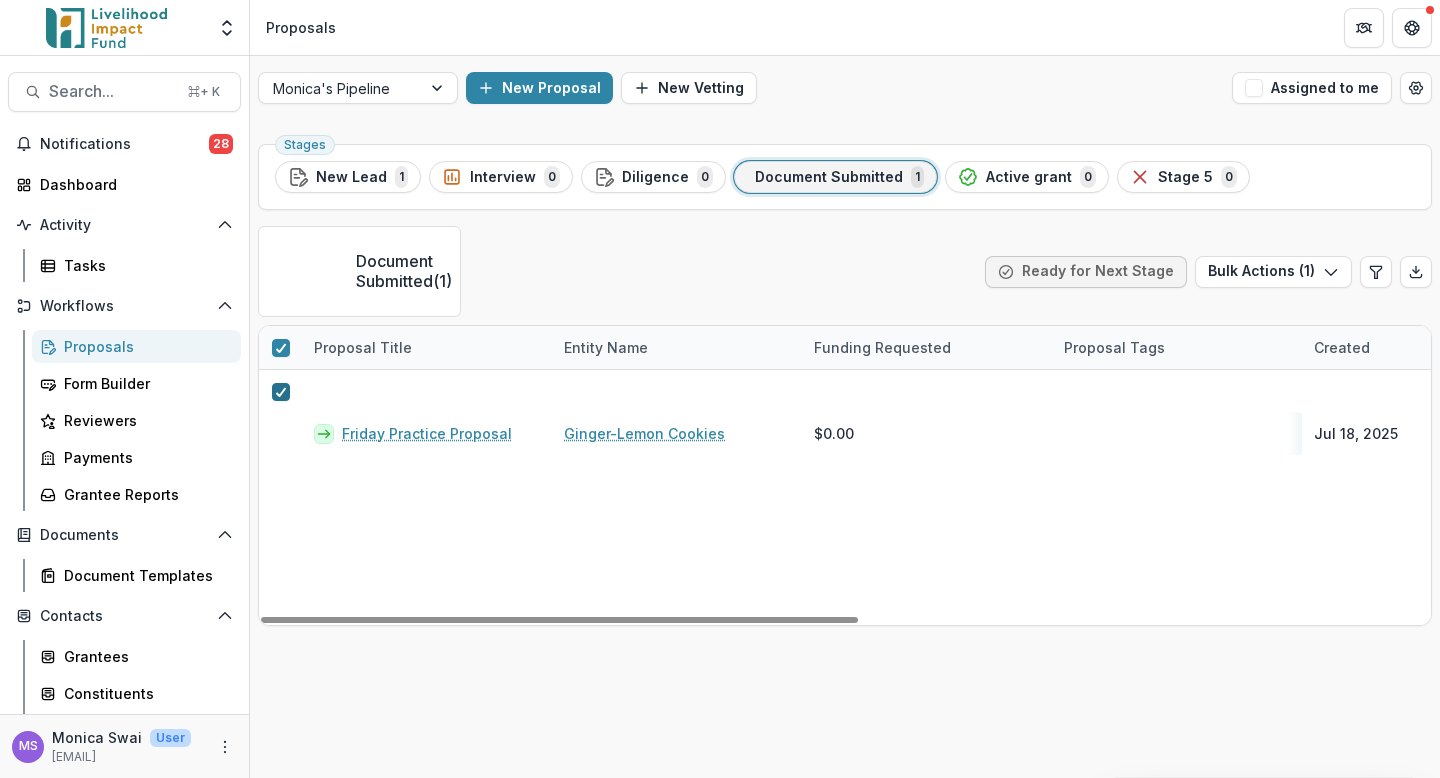 click at bounding box center [281, 392] 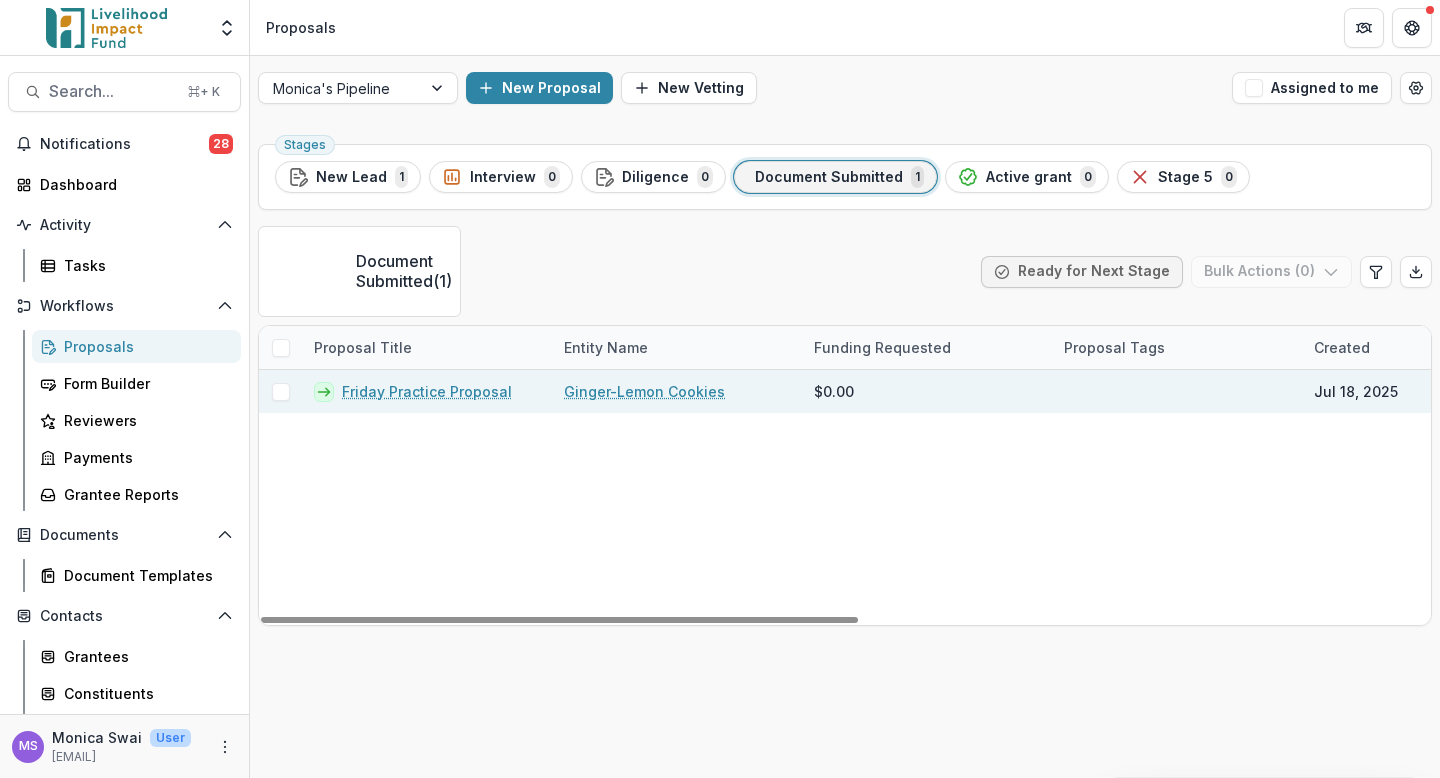 click on "Friday Practice Proposal" at bounding box center [427, 391] 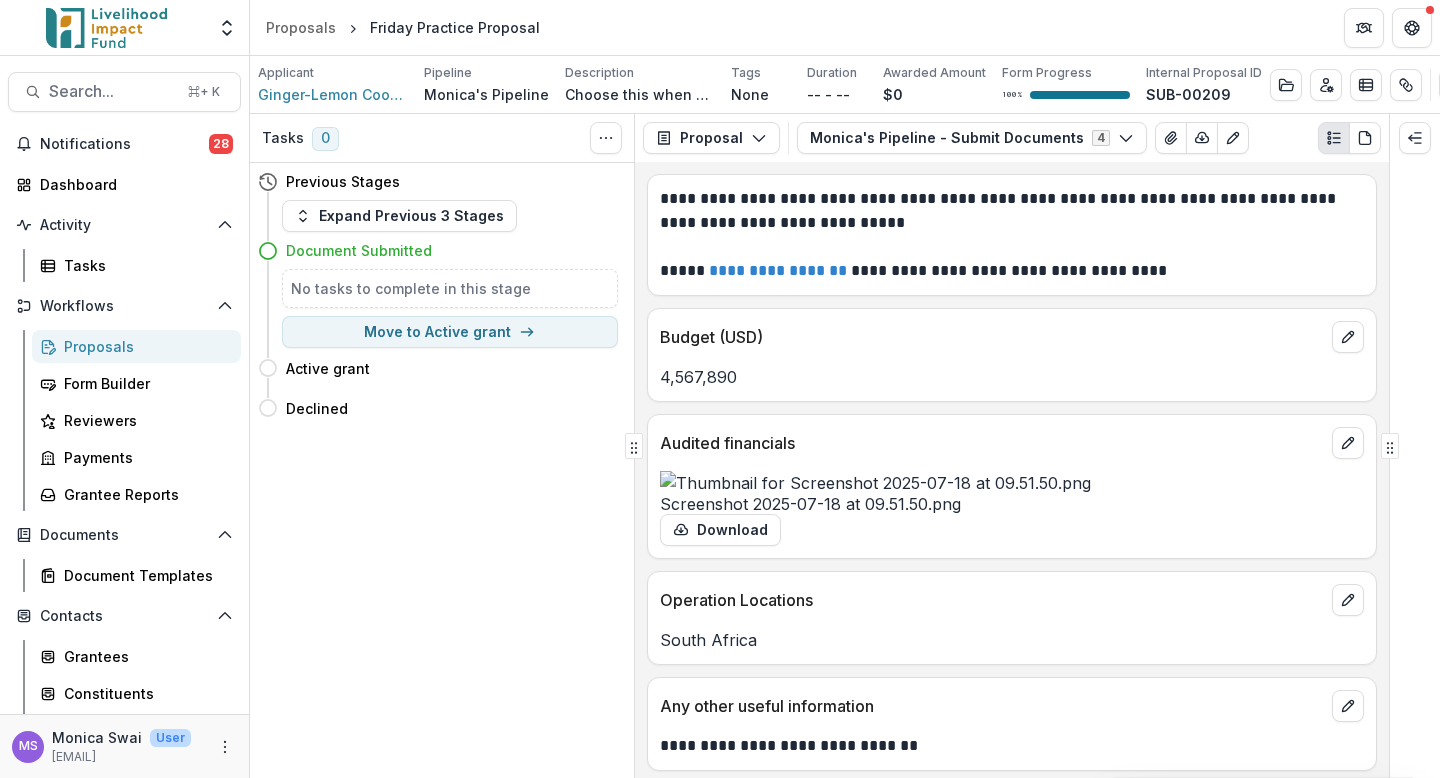 scroll, scrollTop: 119, scrollLeft: 0, axis: vertical 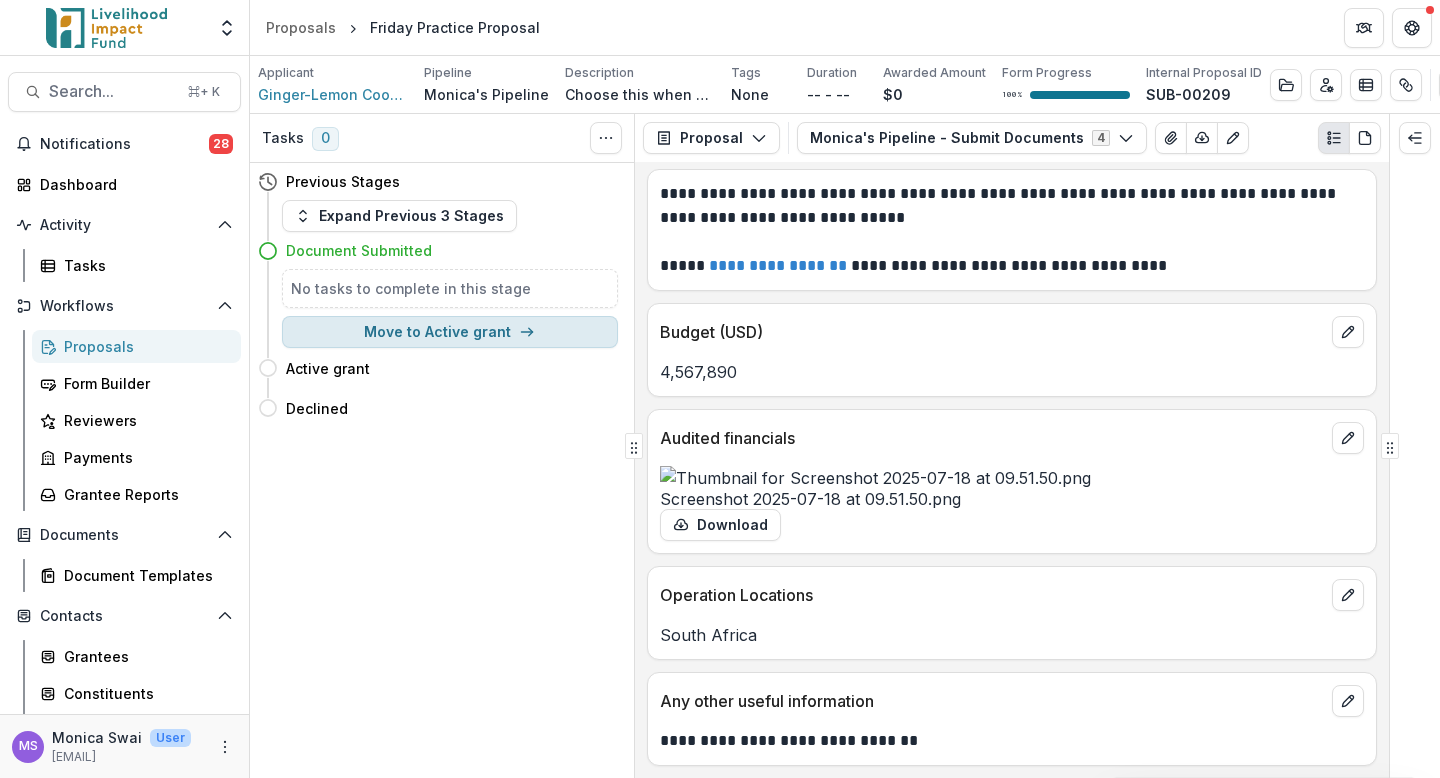 click on "Move to Active grant" at bounding box center [450, 332] 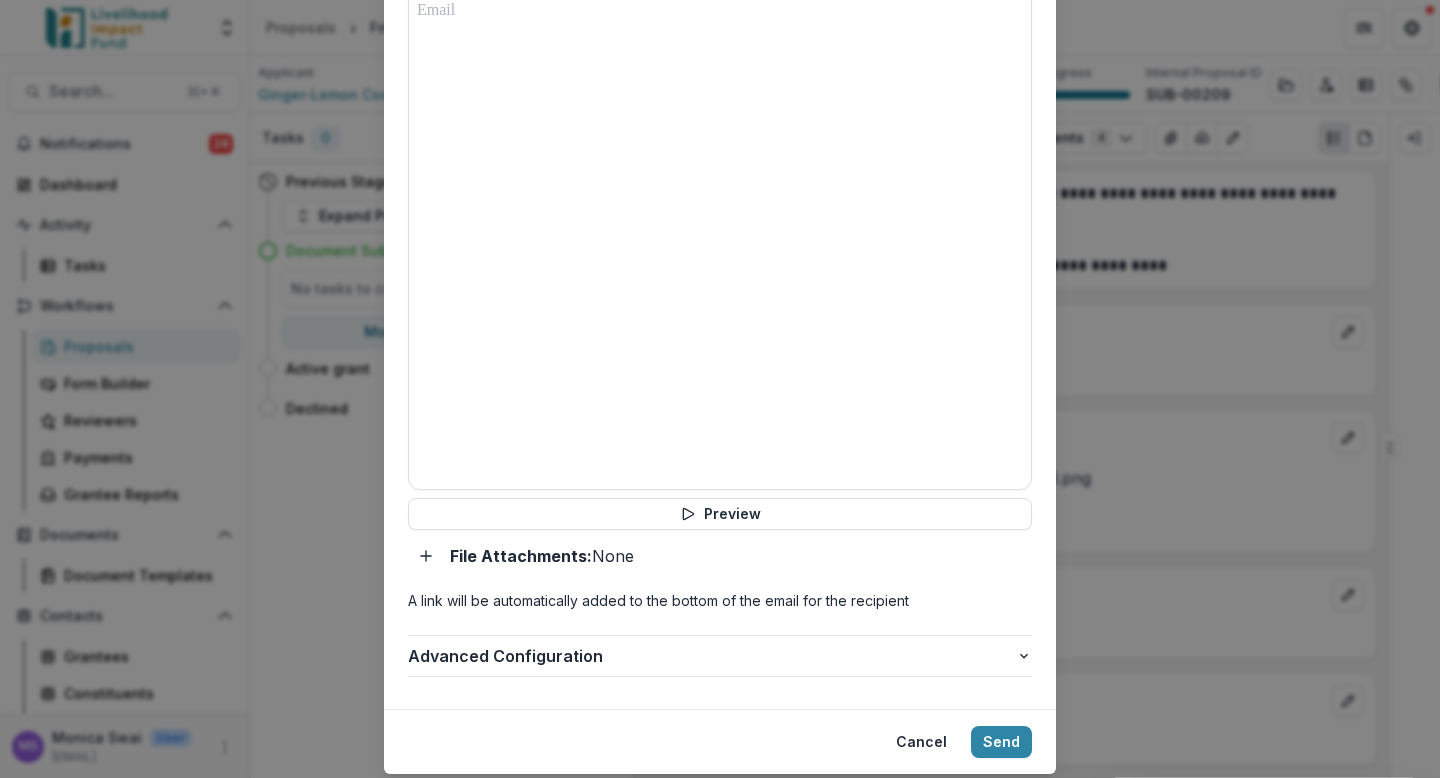 scroll, scrollTop: 1758, scrollLeft: 0, axis: vertical 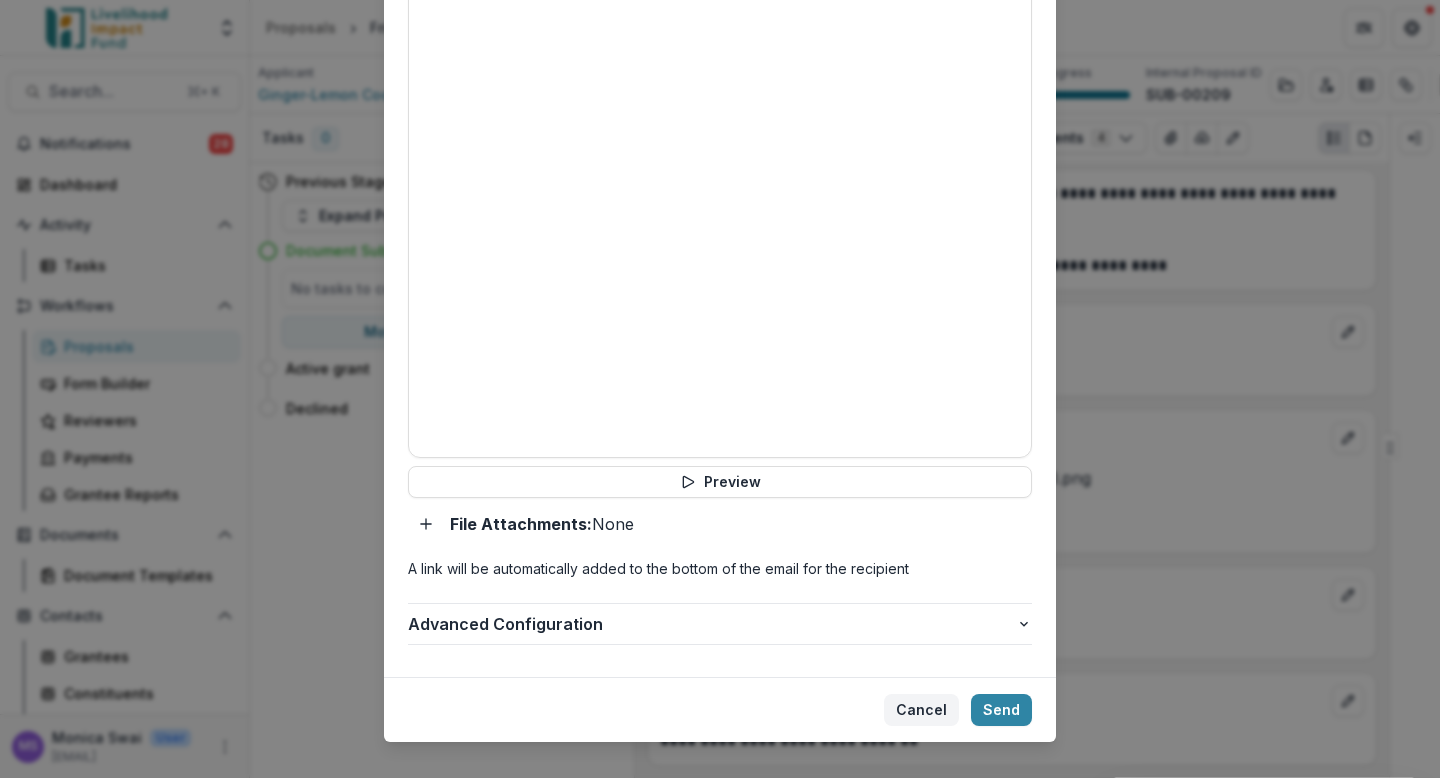 click on "Cancel" at bounding box center [921, 710] 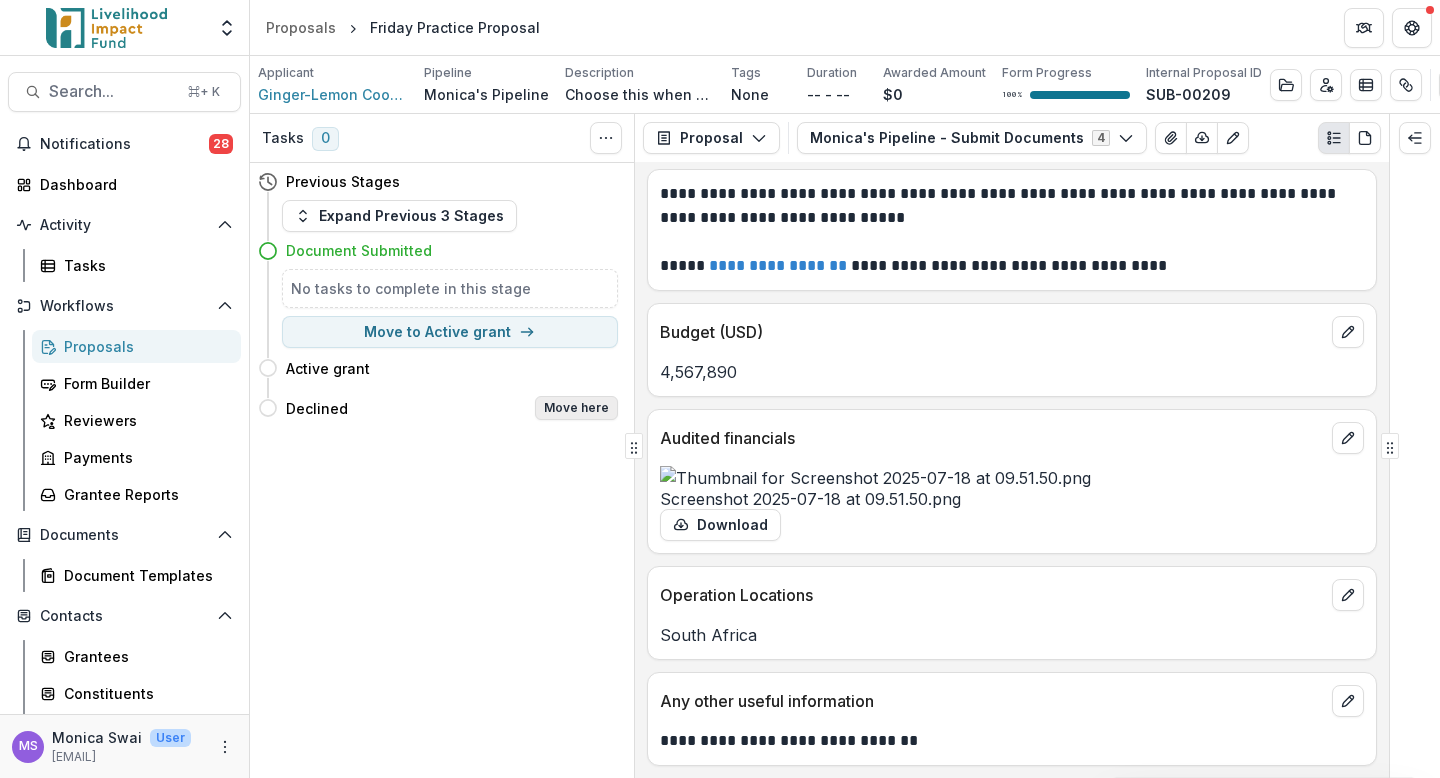 click on "Move here" at bounding box center [576, 408] 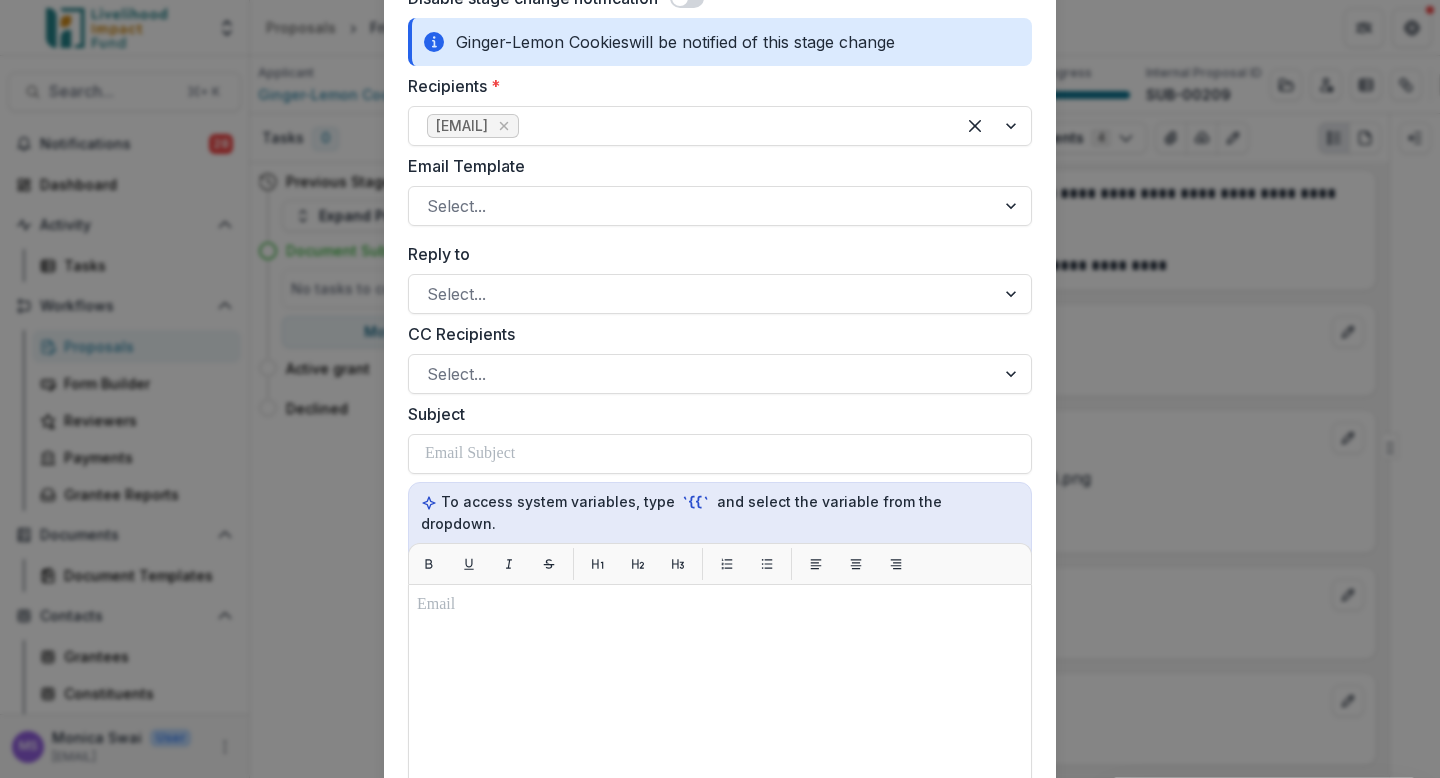 scroll, scrollTop: 246, scrollLeft: 0, axis: vertical 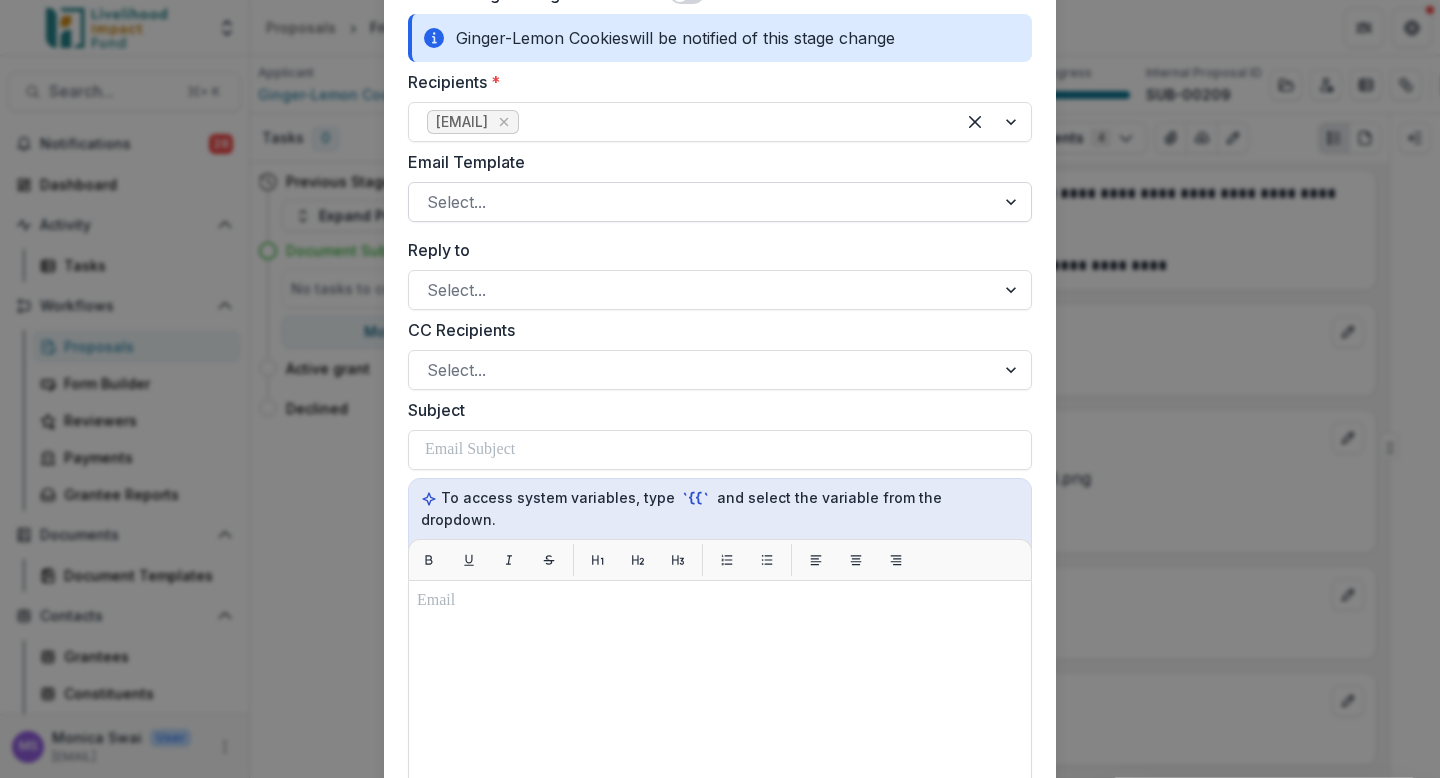 click at bounding box center [1013, 202] 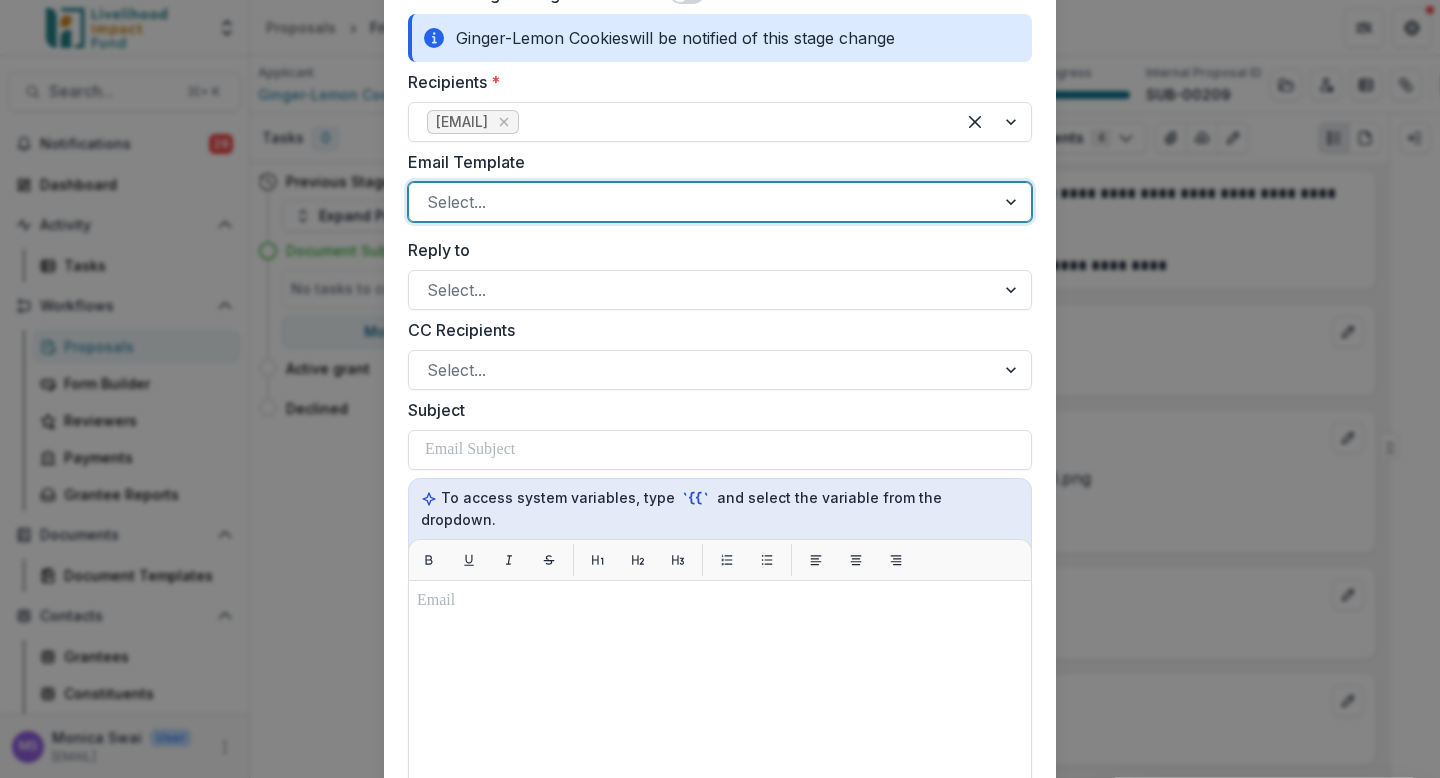 click at bounding box center [1013, 202] 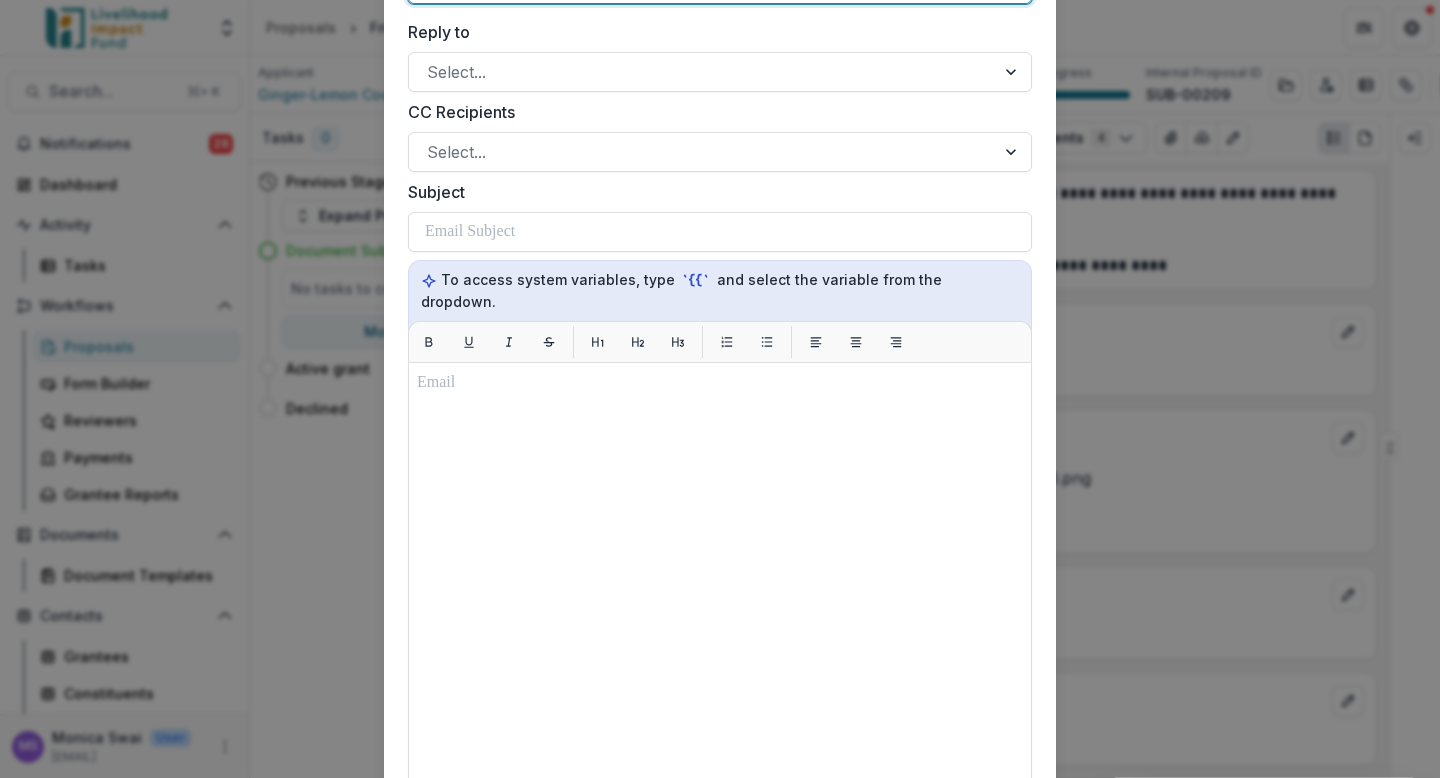 scroll, scrollTop: 495, scrollLeft: 0, axis: vertical 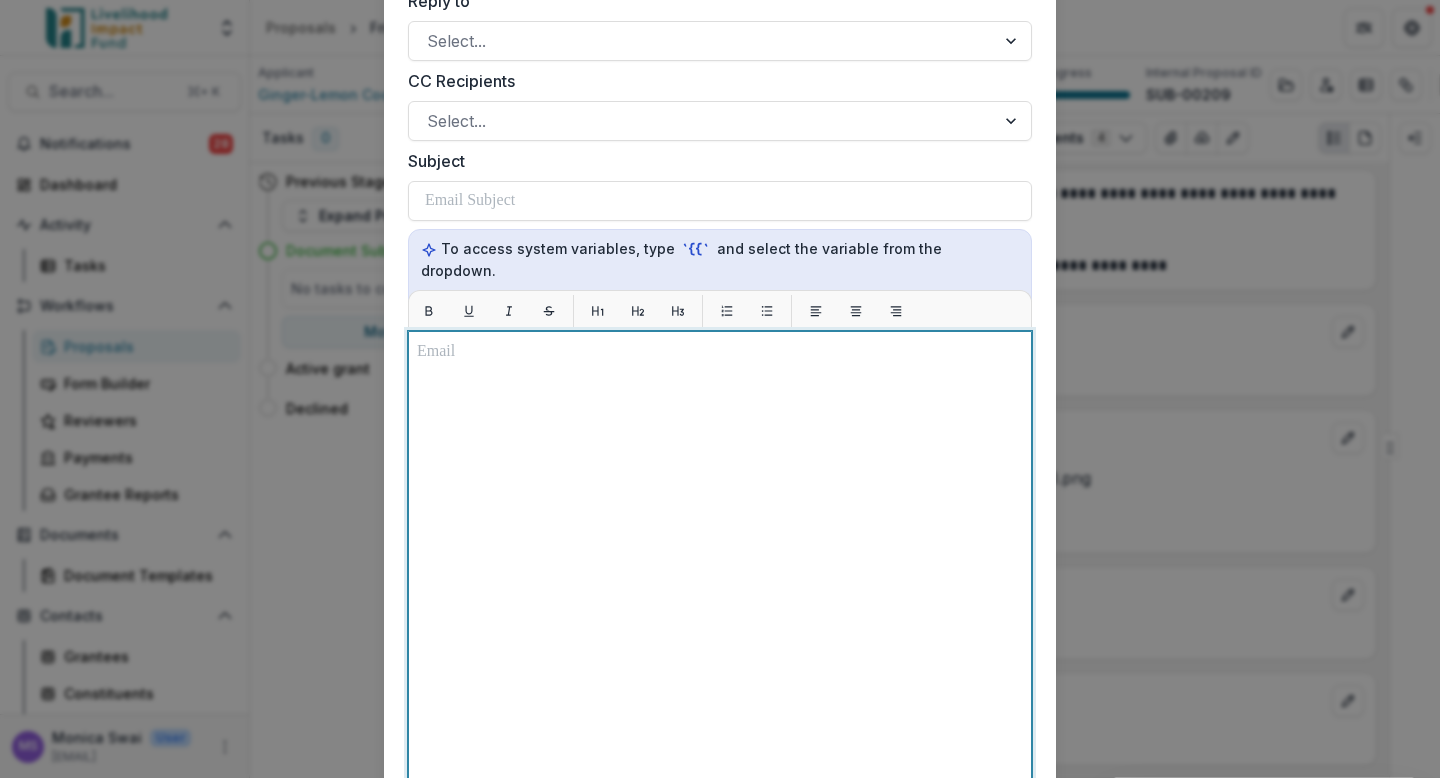 click at bounding box center [720, 581] 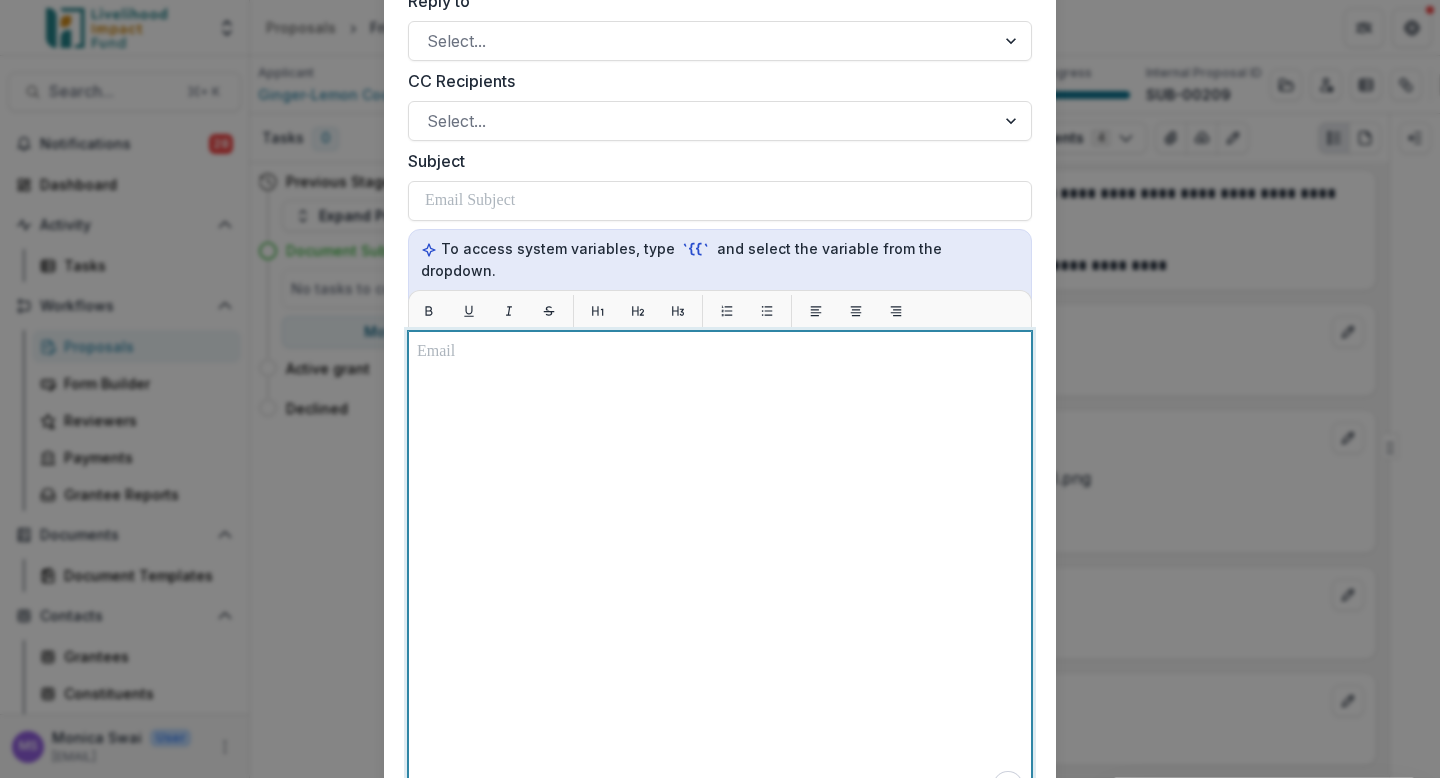 type 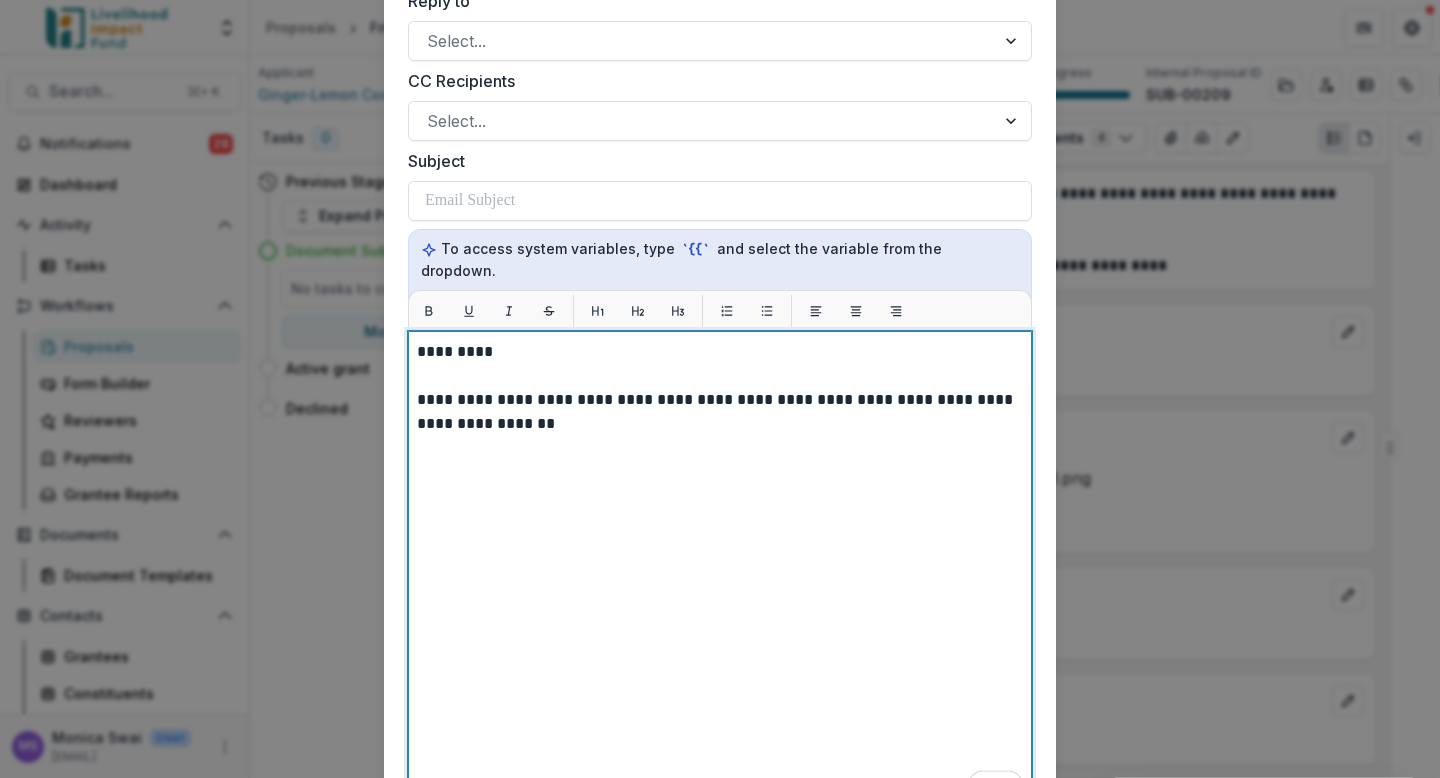 click on "**********" at bounding box center [720, 412] 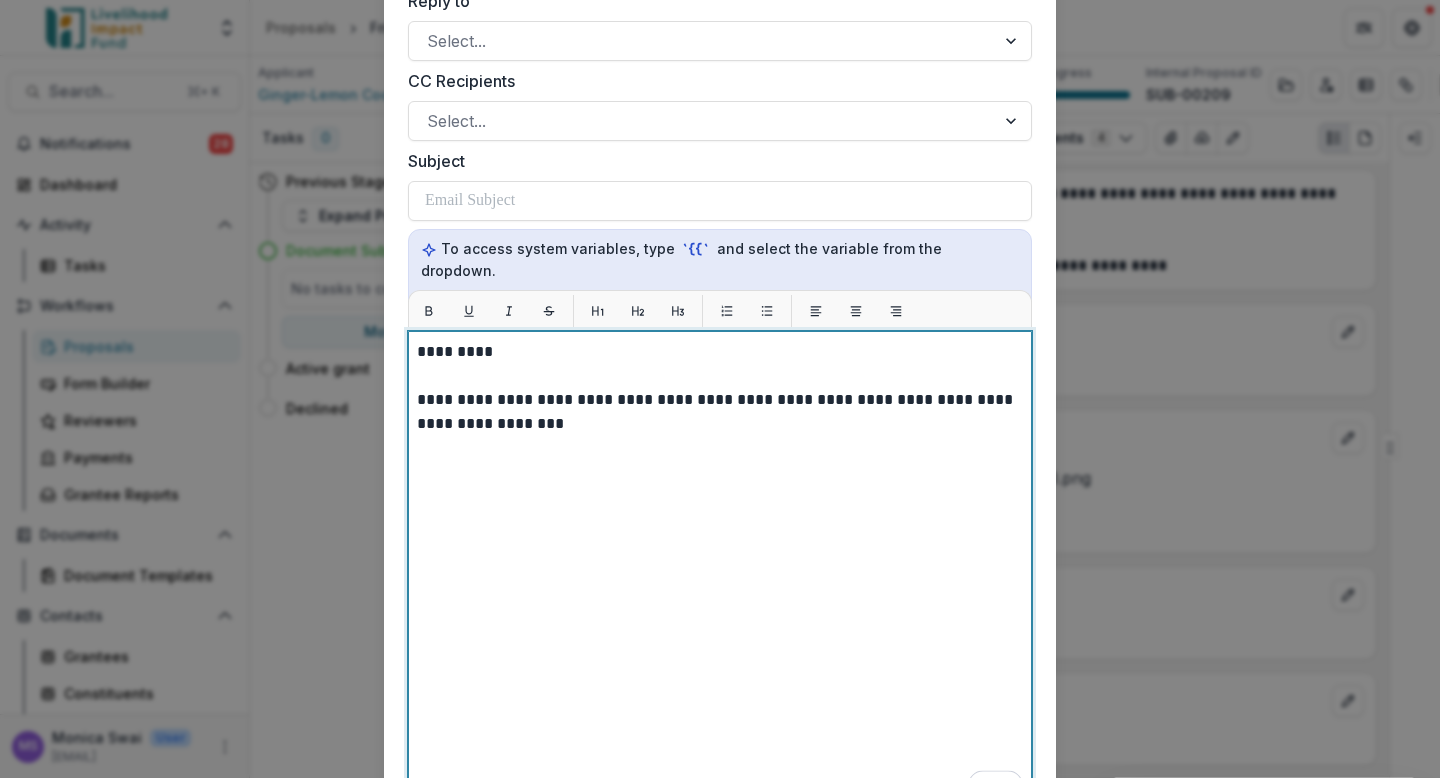 click on "**********" at bounding box center [720, 412] 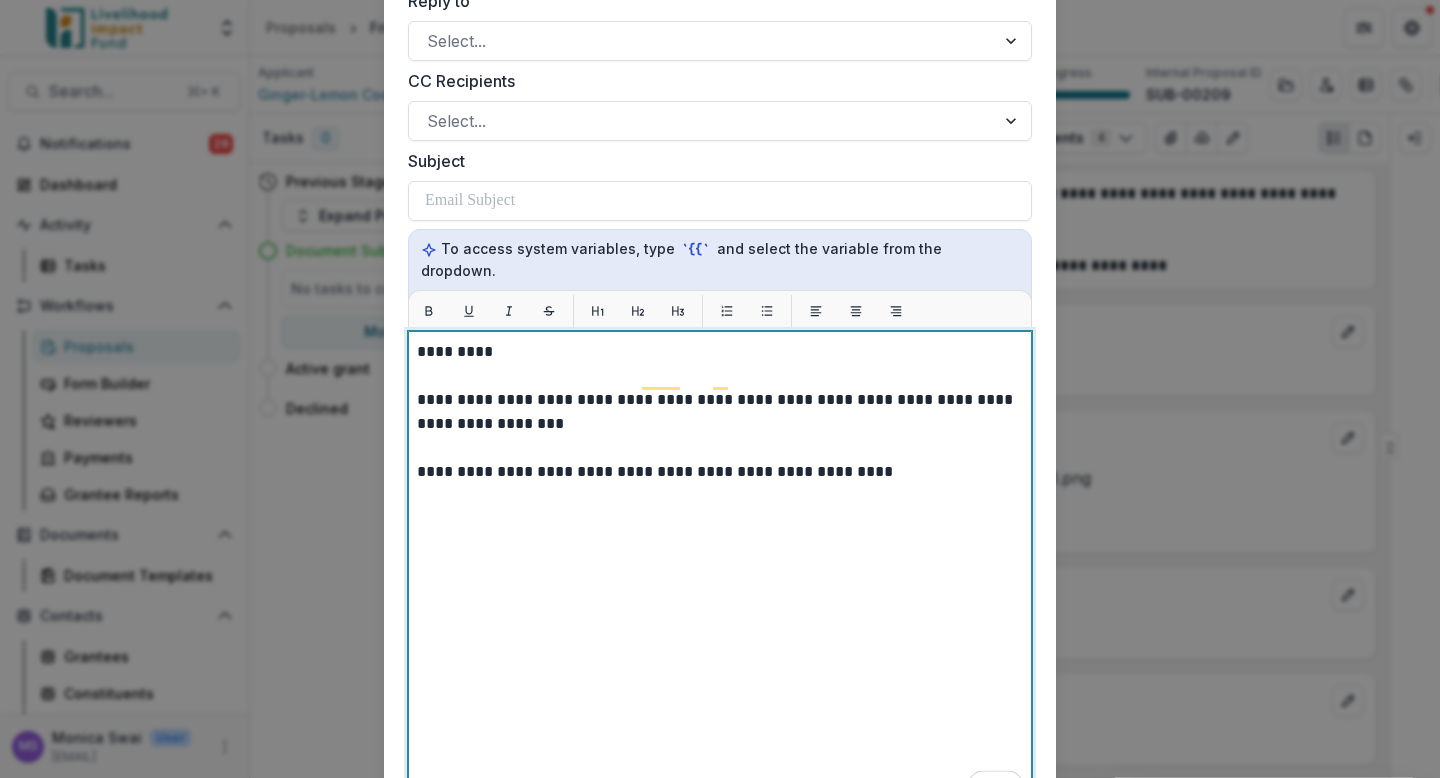 click on "**********" at bounding box center [720, 581] 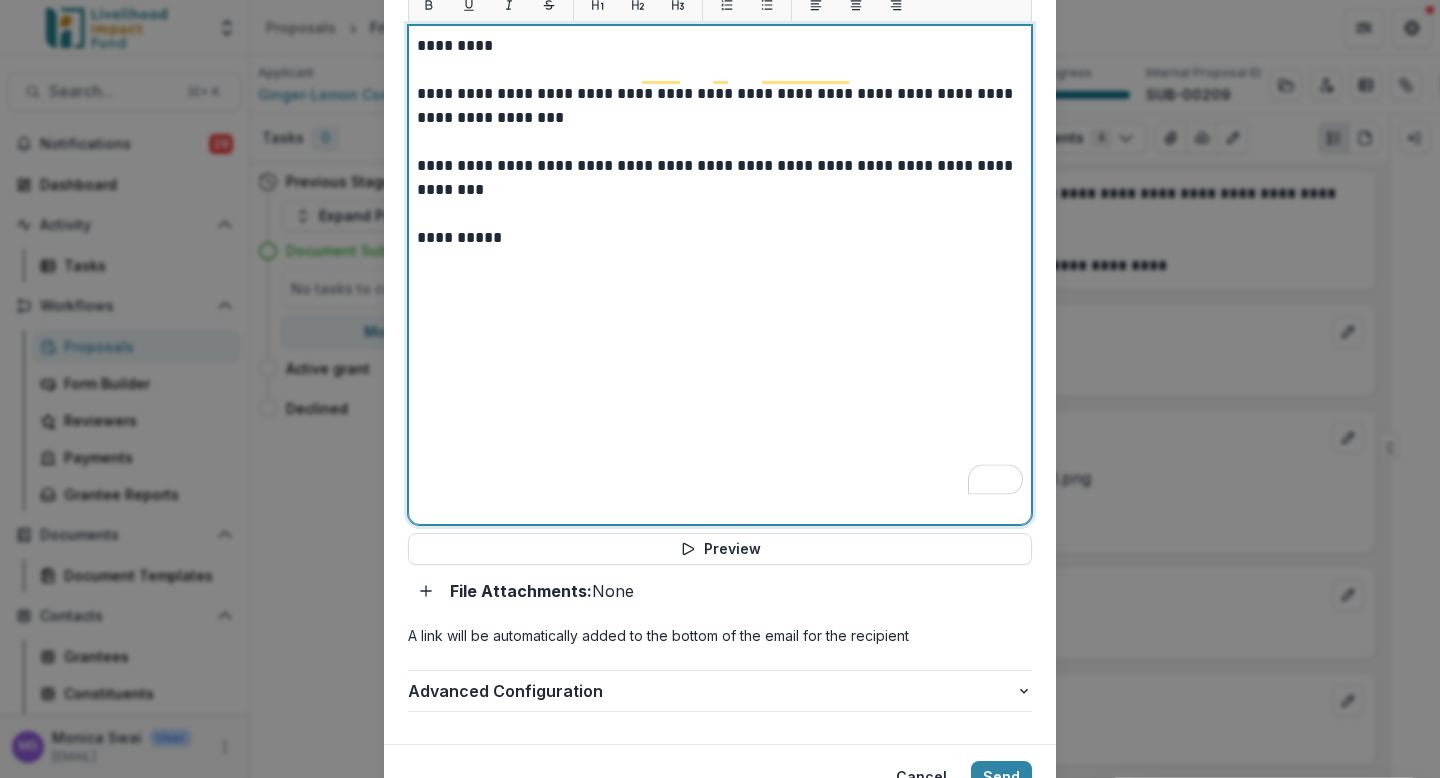 scroll, scrollTop: 874, scrollLeft: 0, axis: vertical 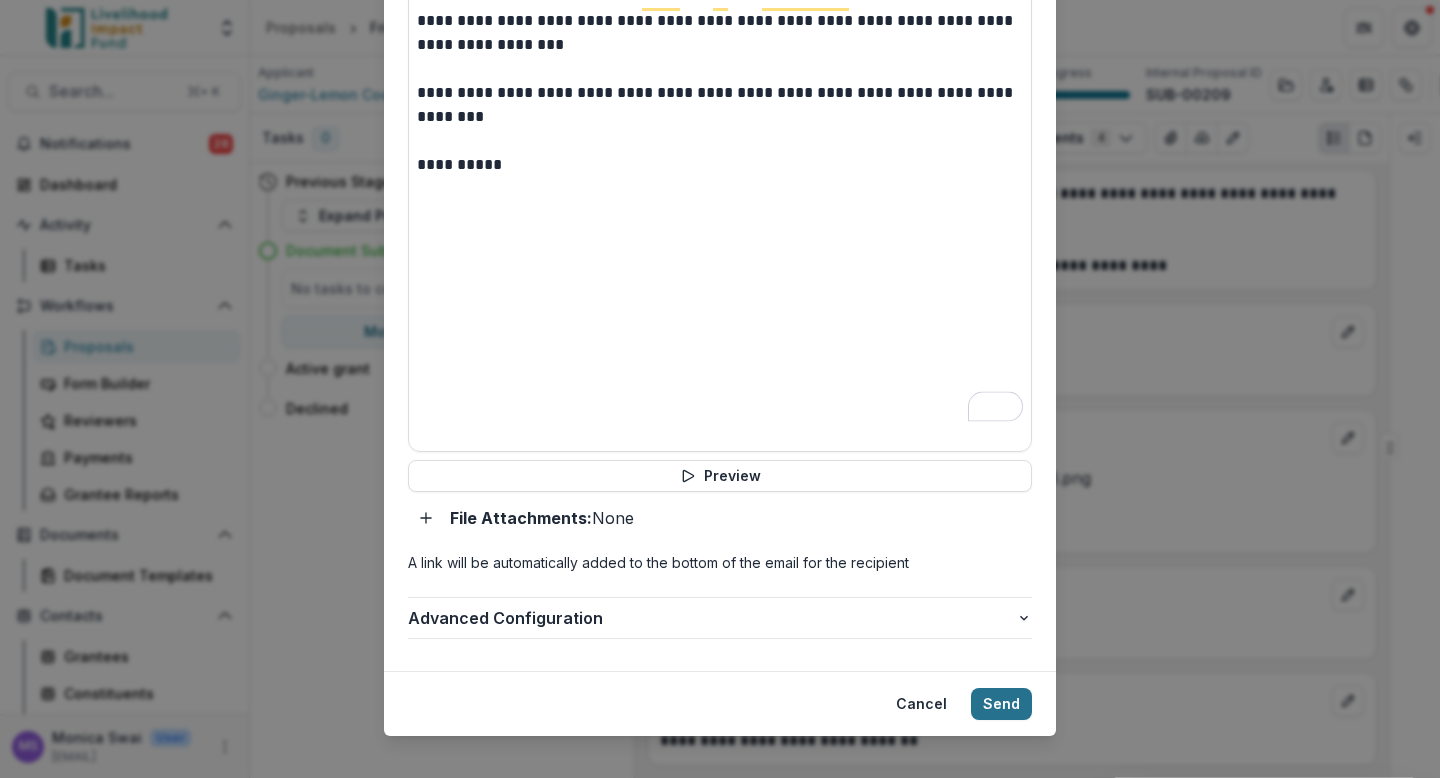 click on "Send" at bounding box center (1001, 704) 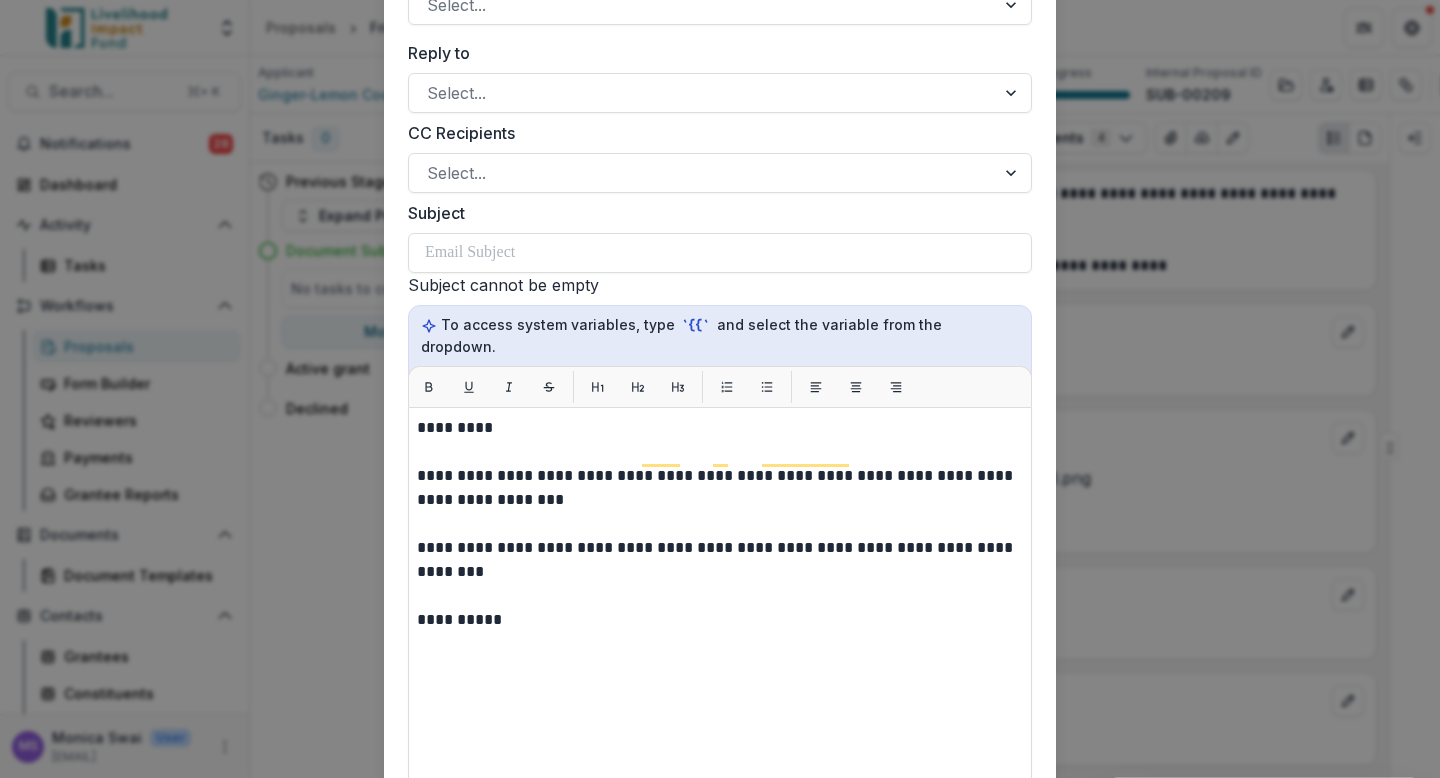 scroll, scrollTop: 899, scrollLeft: 0, axis: vertical 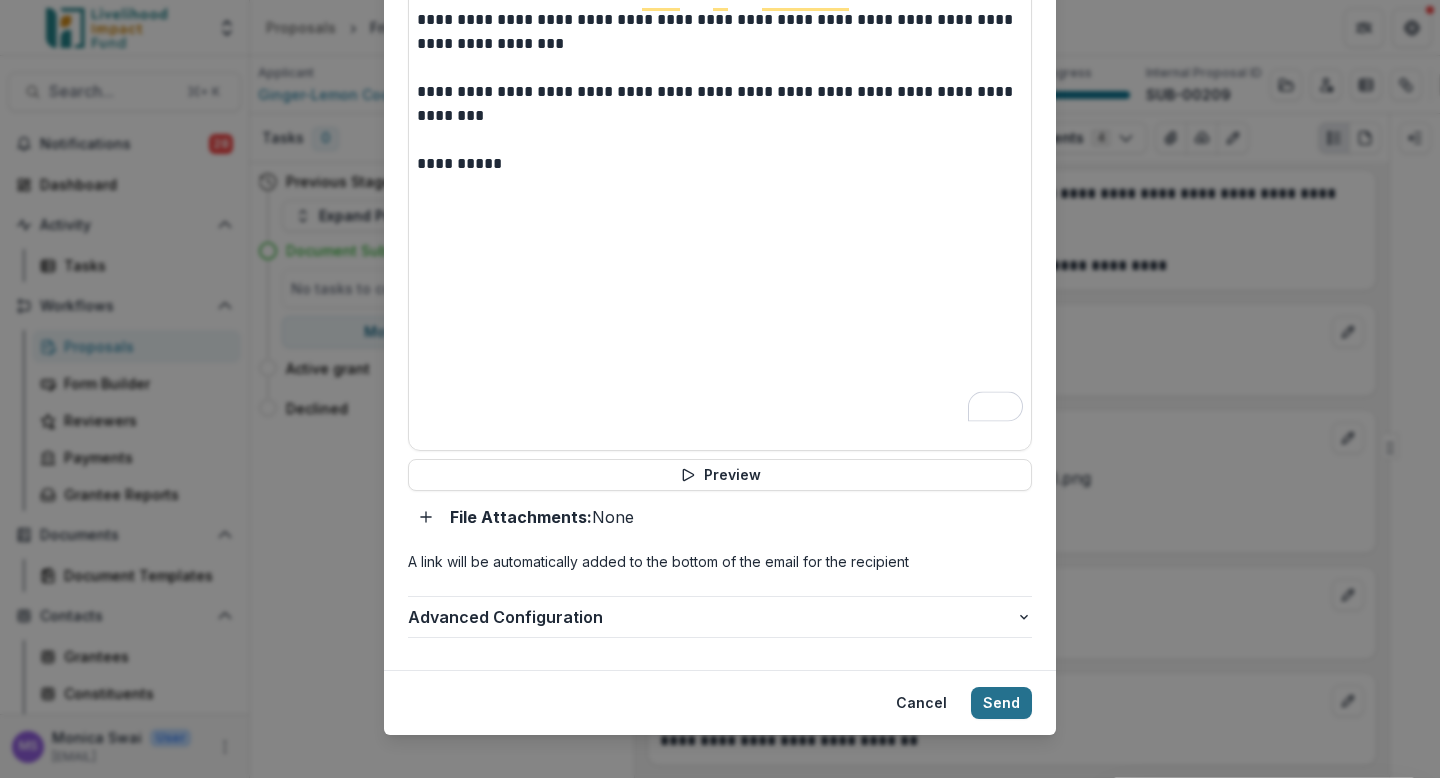 click on "Send" at bounding box center [1001, 703] 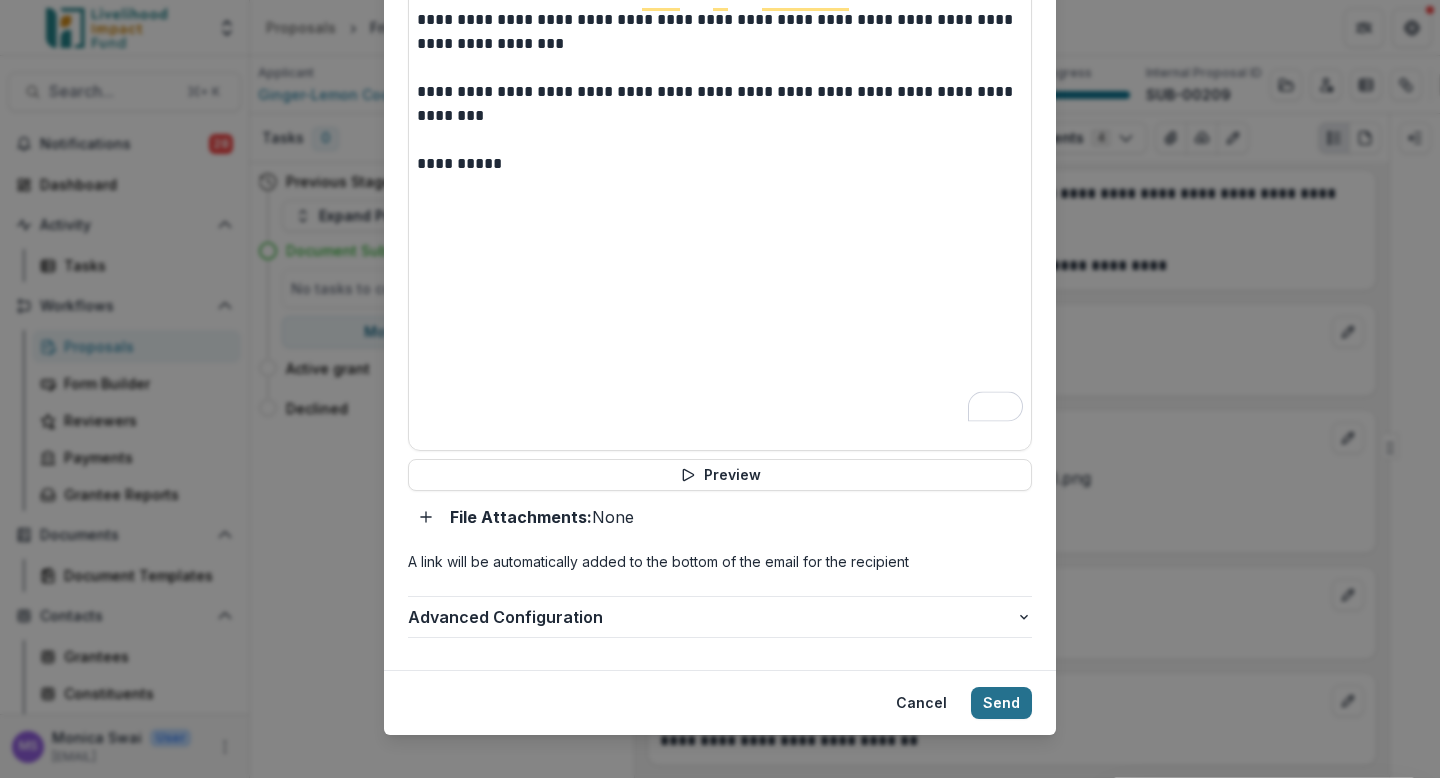 click on "Send" at bounding box center (1001, 703) 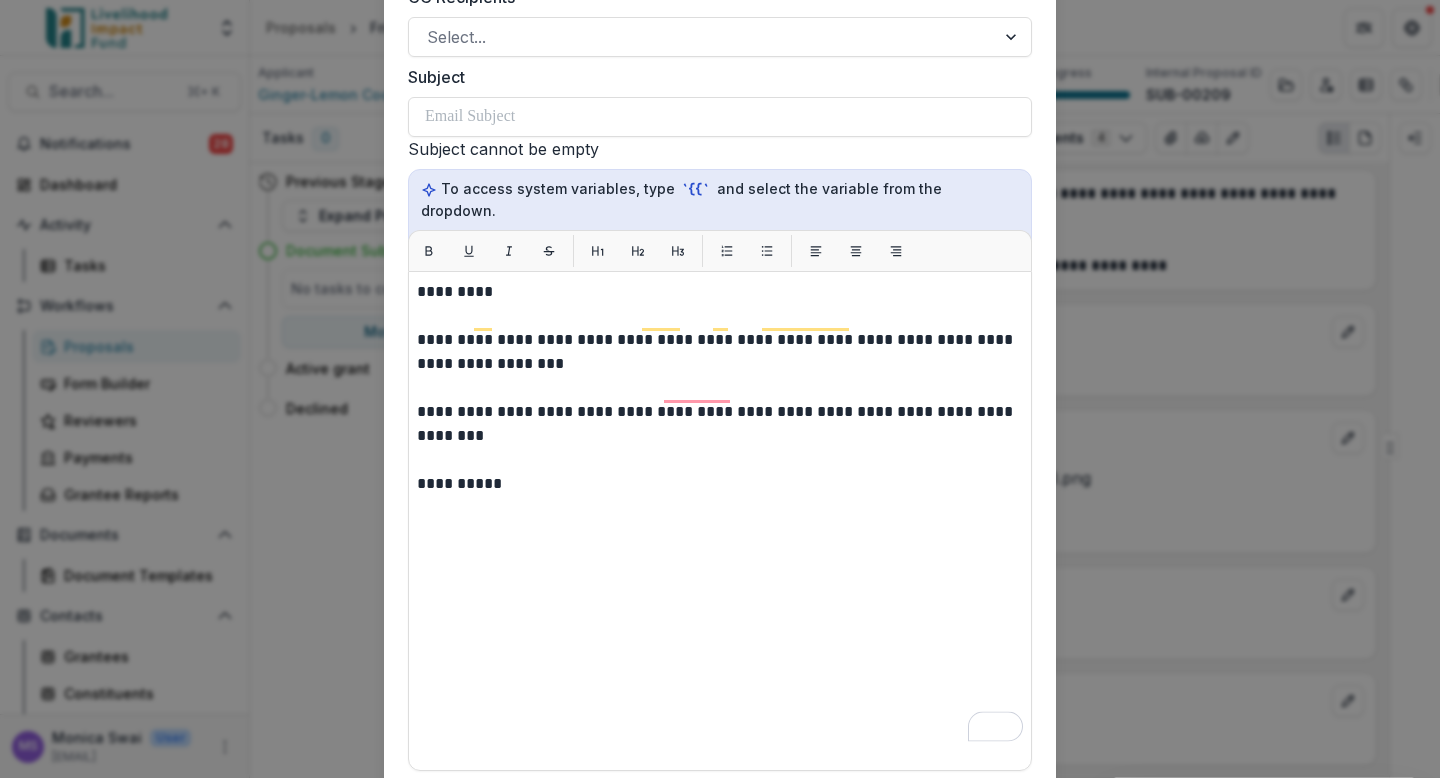 scroll, scrollTop: 899, scrollLeft: 0, axis: vertical 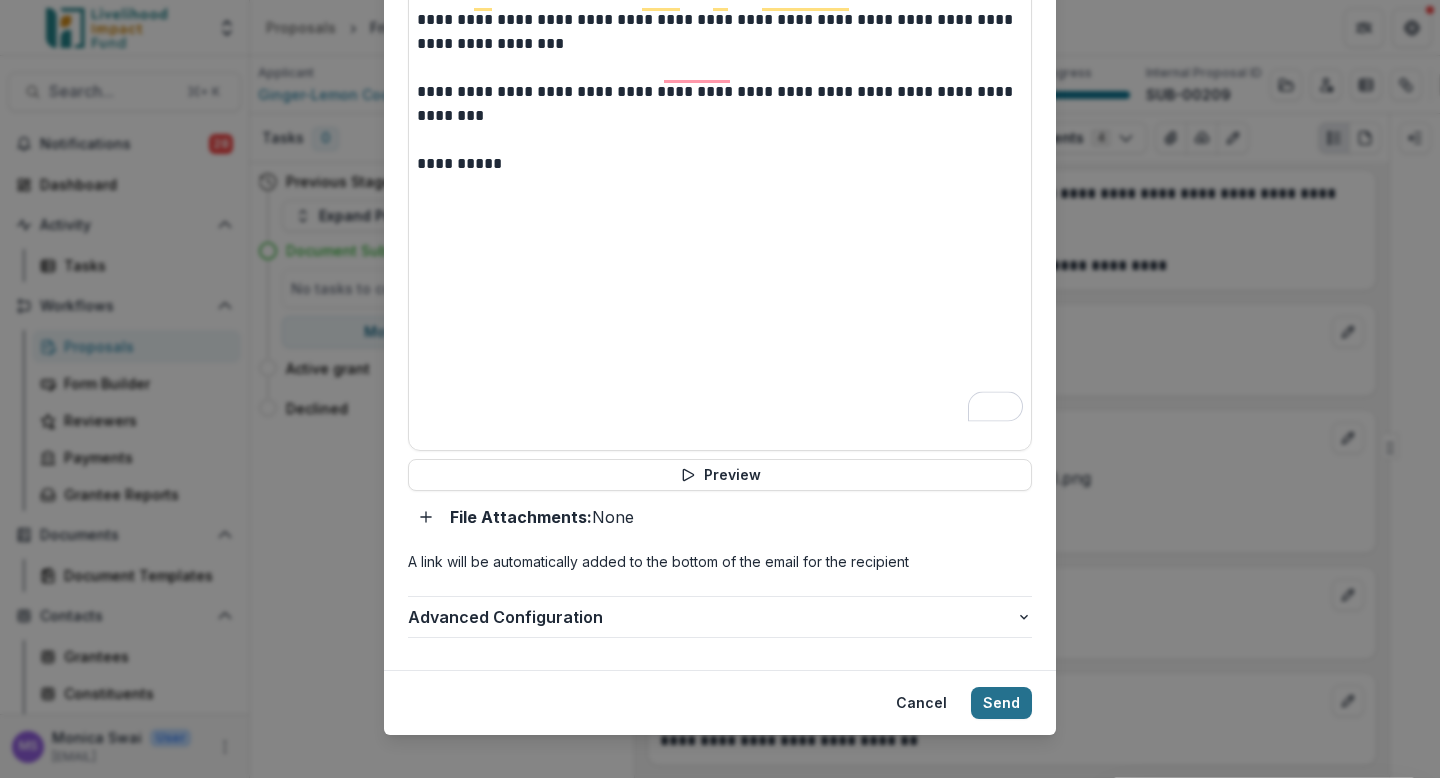 click on "Send" at bounding box center (1001, 703) 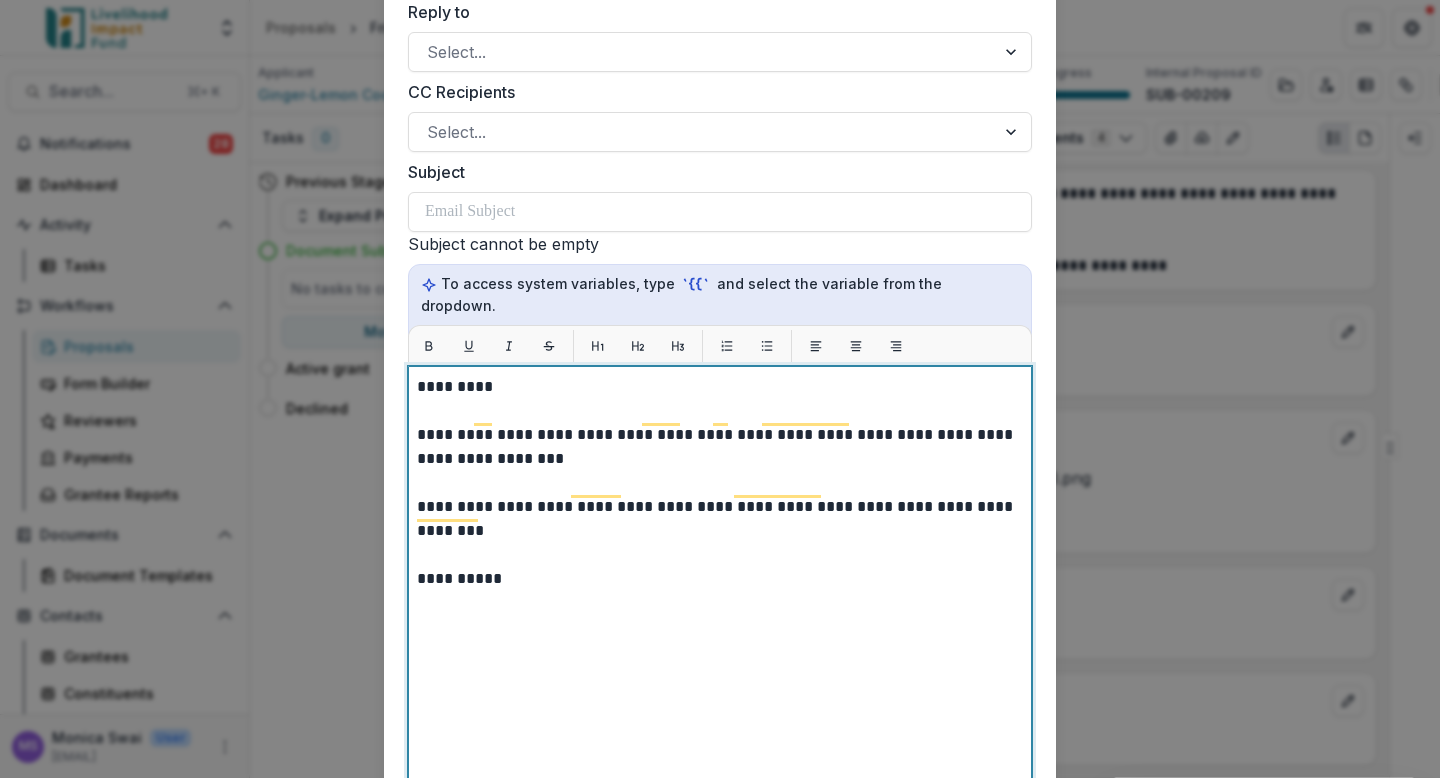 scroll, scrollTop: 483, scrollLeft: 0, axis: vertical 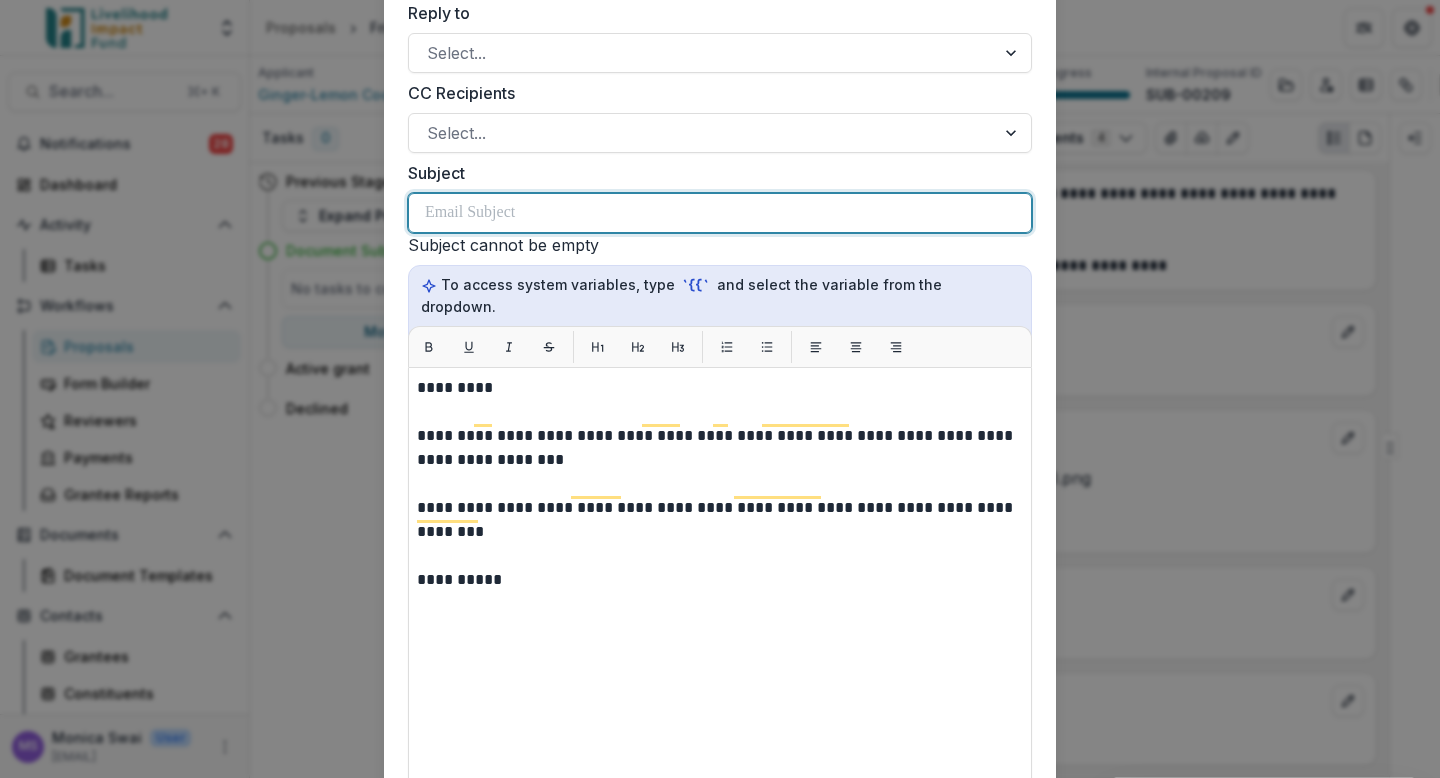 click at bounding box center (470, 213) 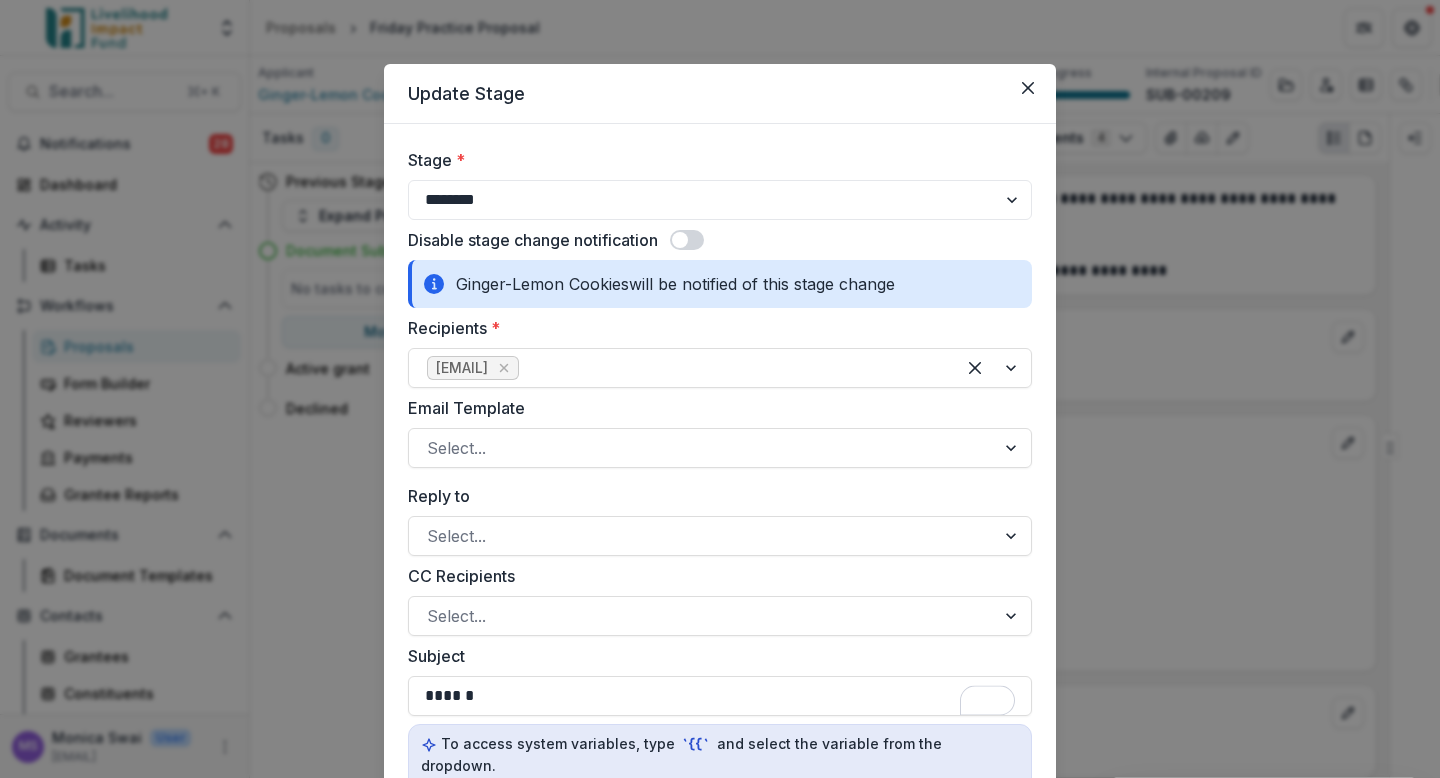 select on "*******" 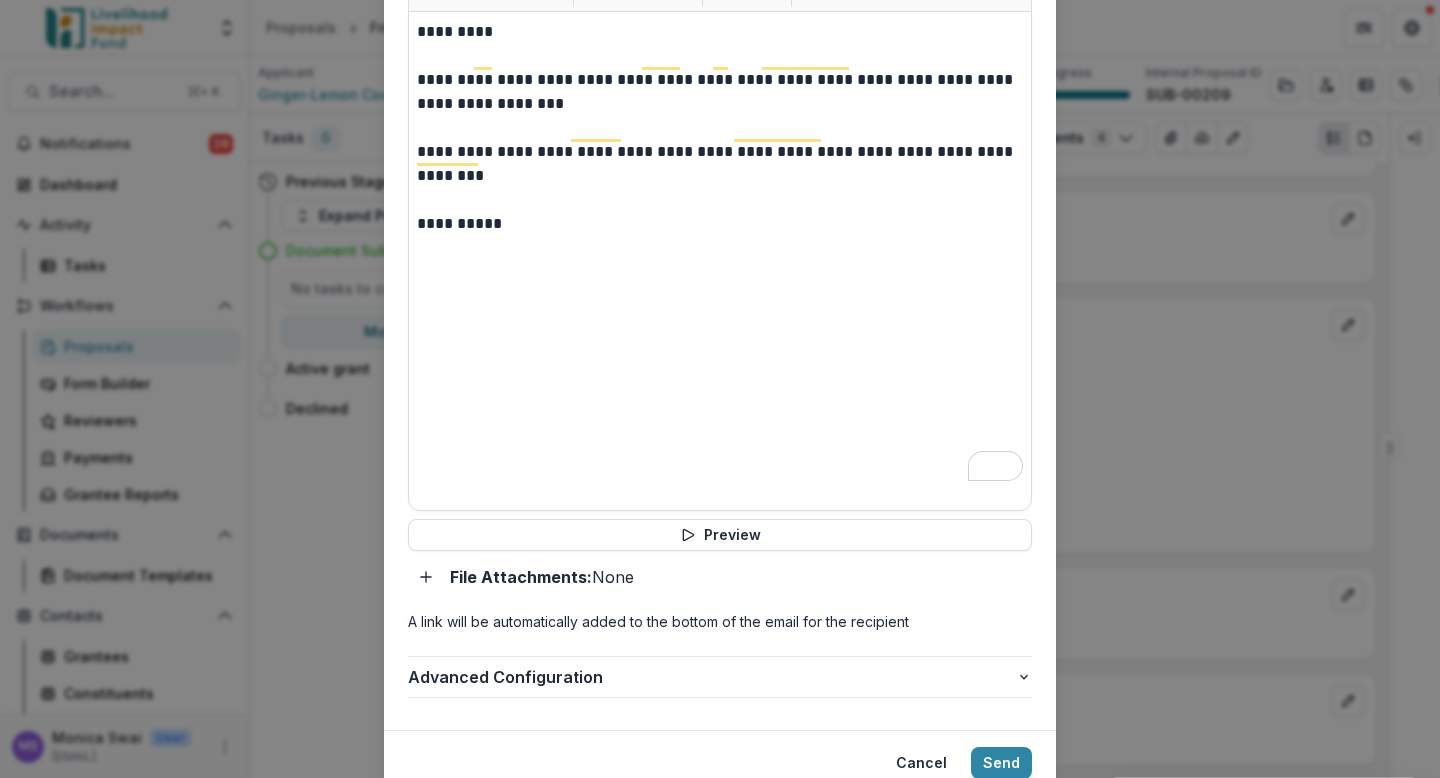 scroll, scrollTop: 874, scrollLeft: 0, axis: vertical 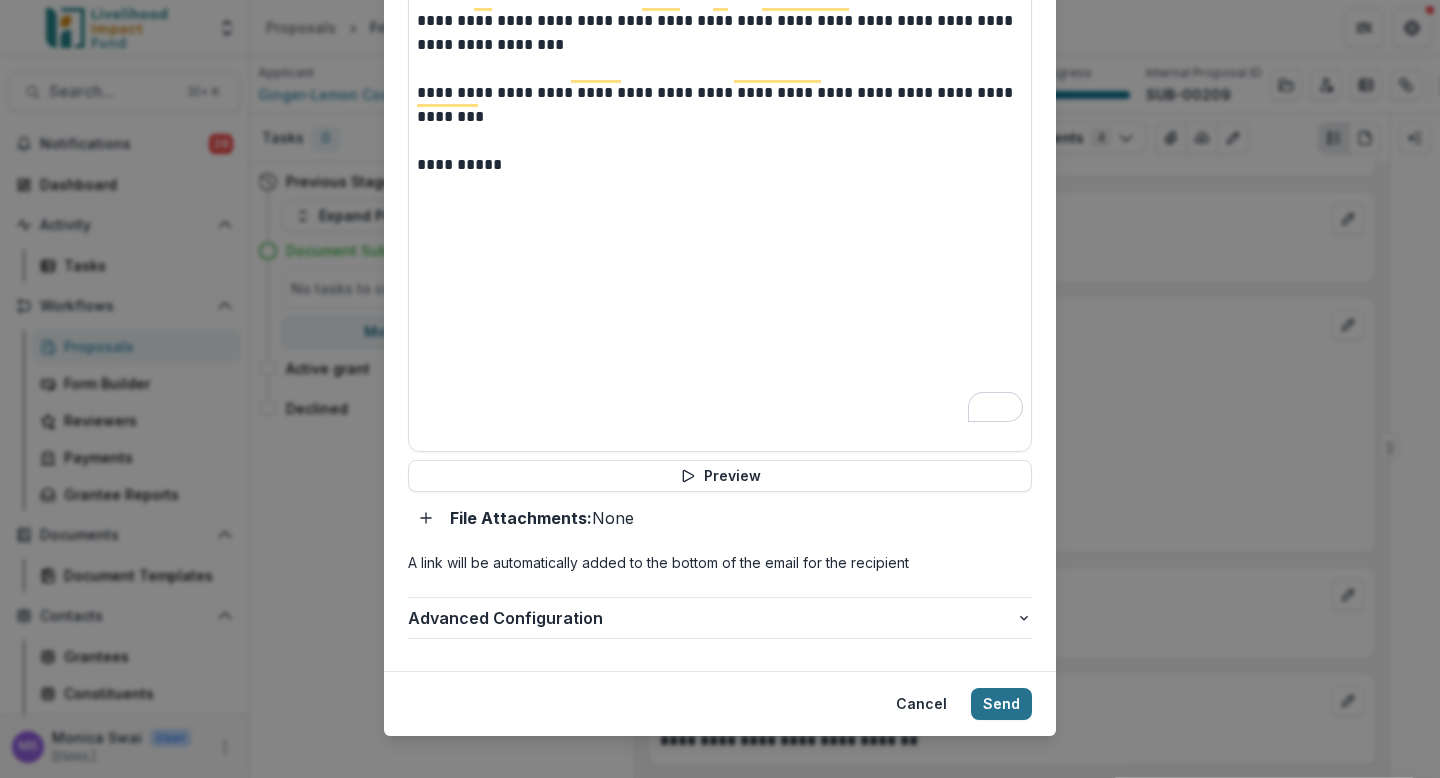 click on "Send" at bounding box center (1001, 704) 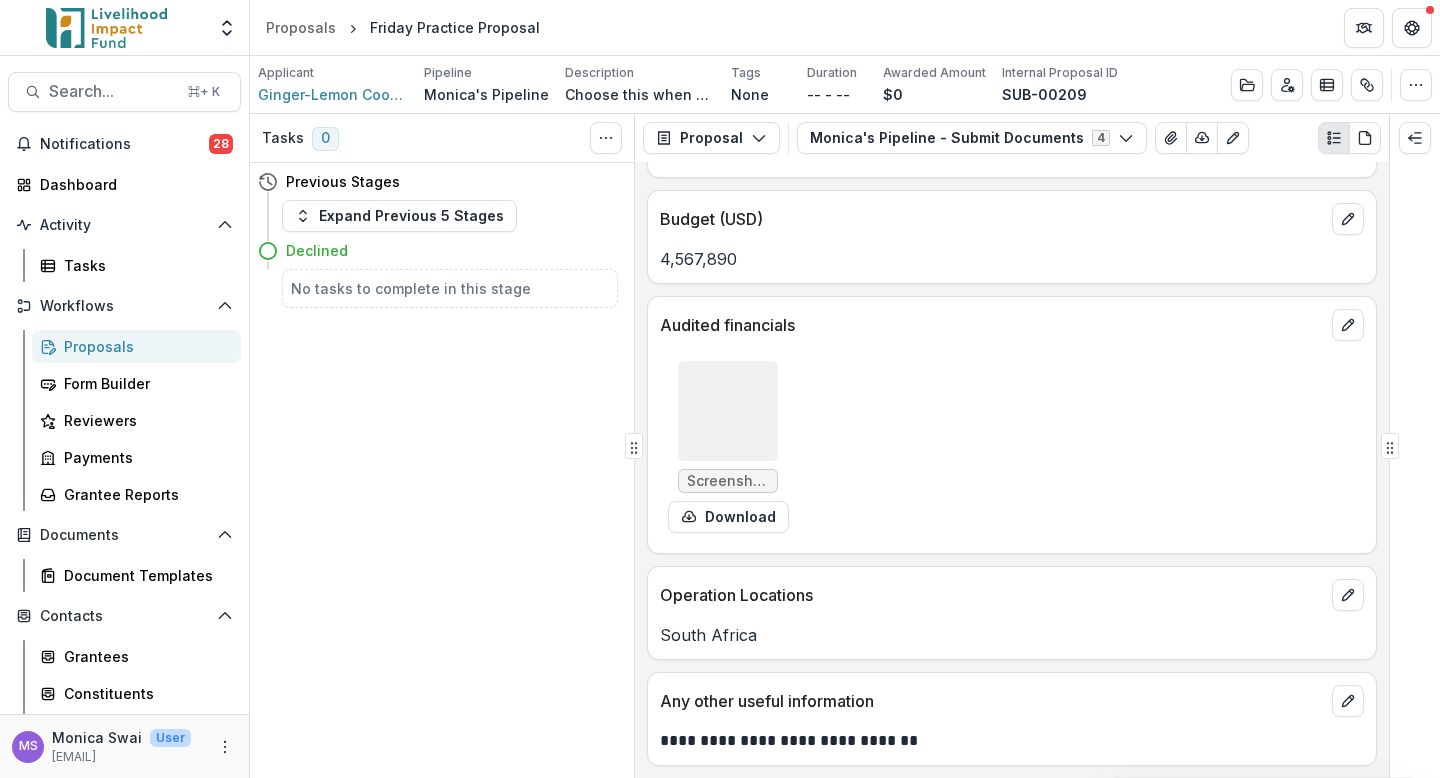 scroll, scrollTop: 0, scrollLeft: 0, axis: both 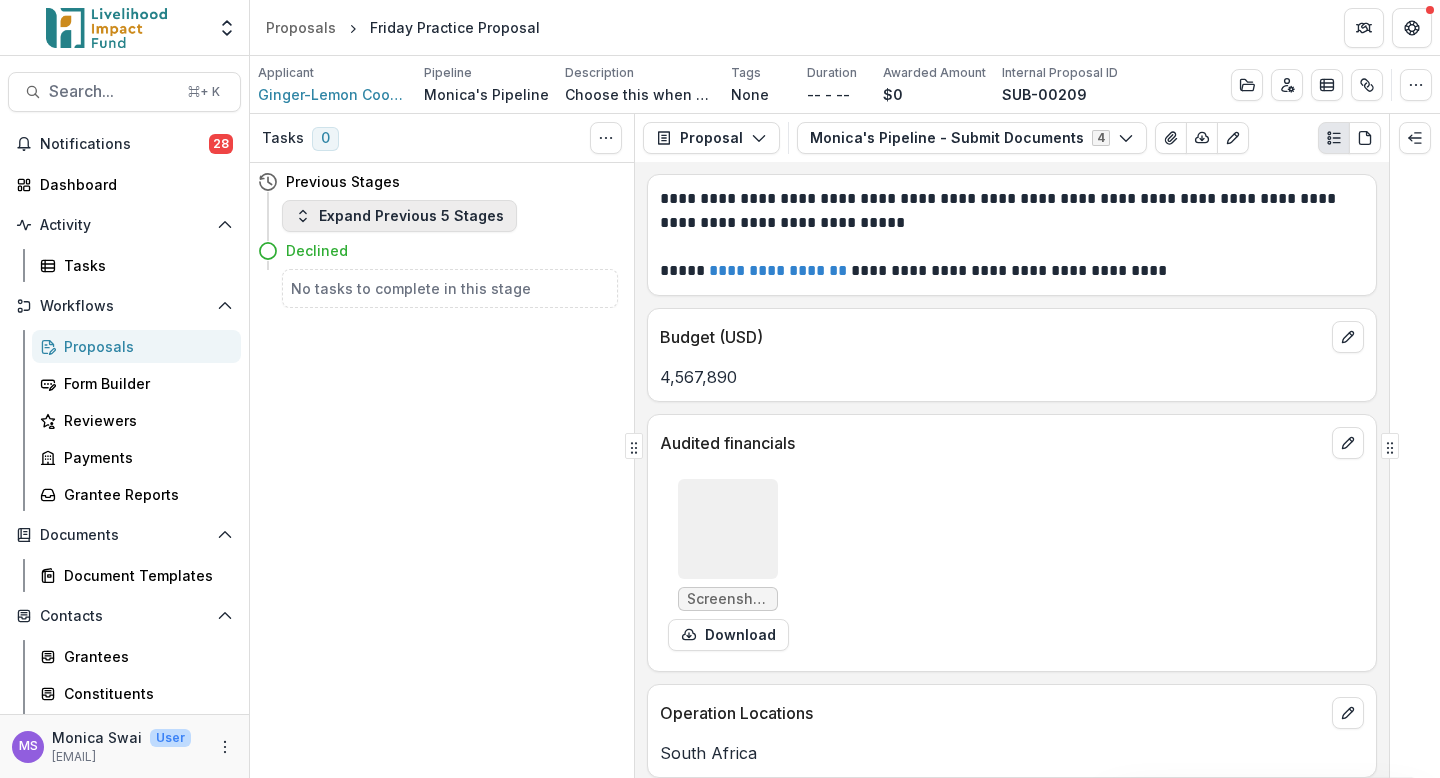 click on "Expand Previous 5 Stages" at bounding box center [399, 216] 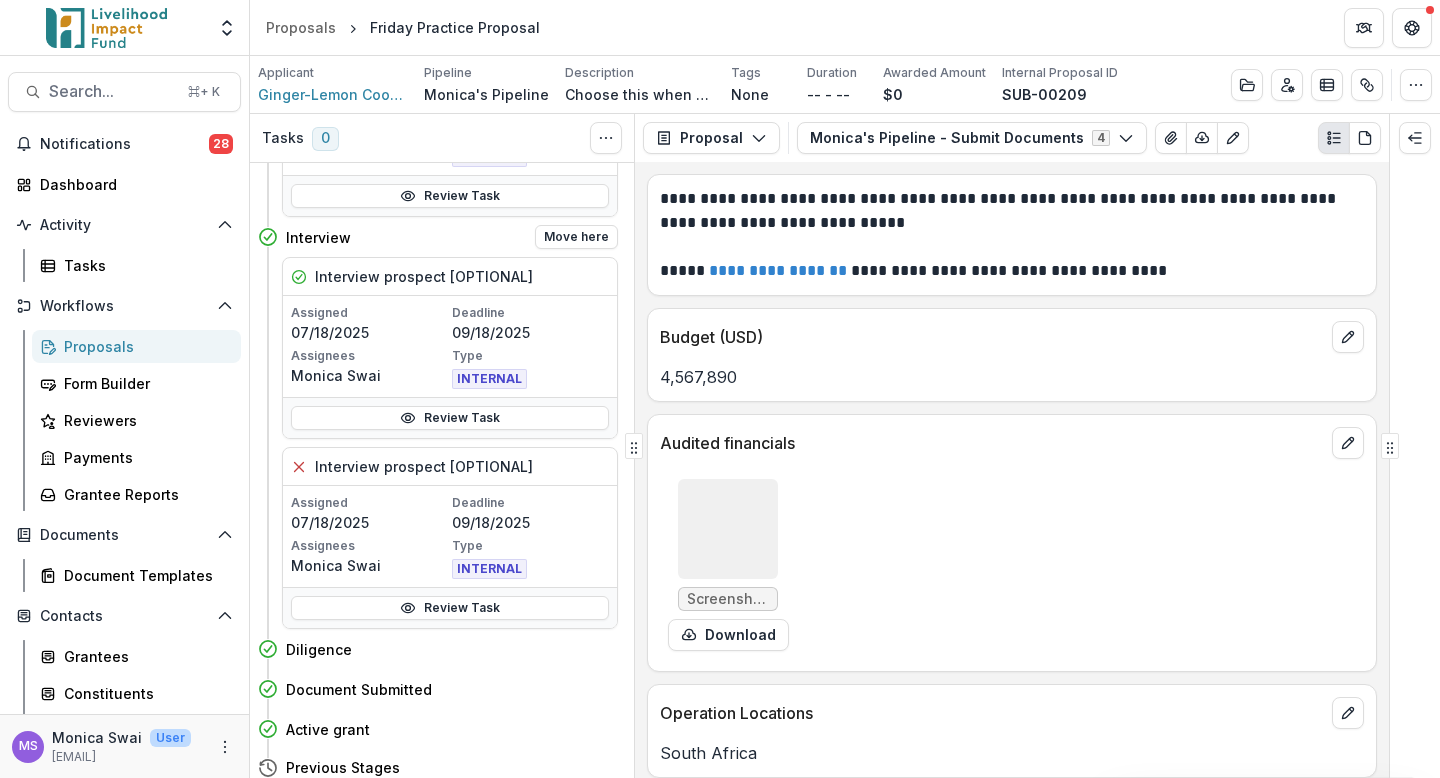 scroll, scrollTop: 284, scrollLeft: 0, axis: vertical 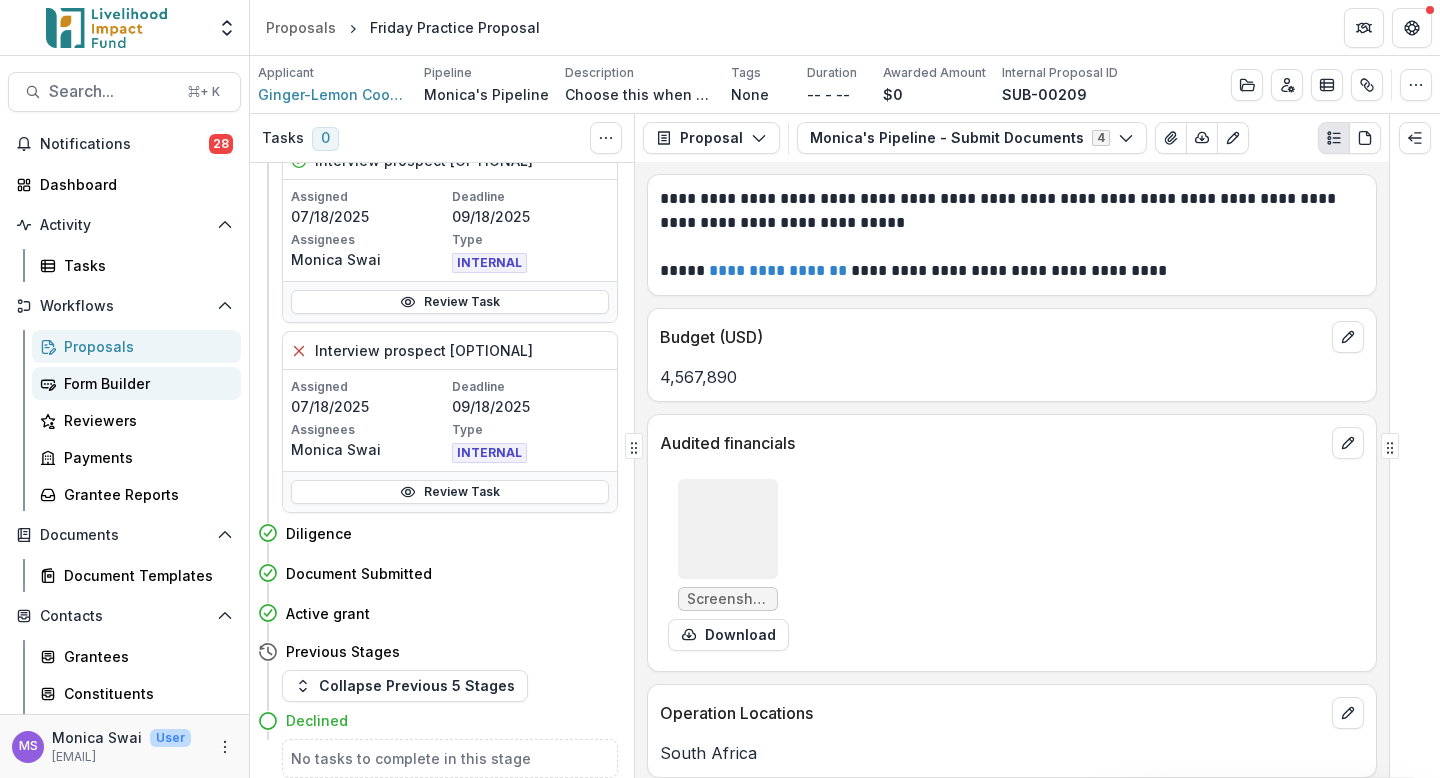 click on "Form Builder" at bounding box center [144, 383] 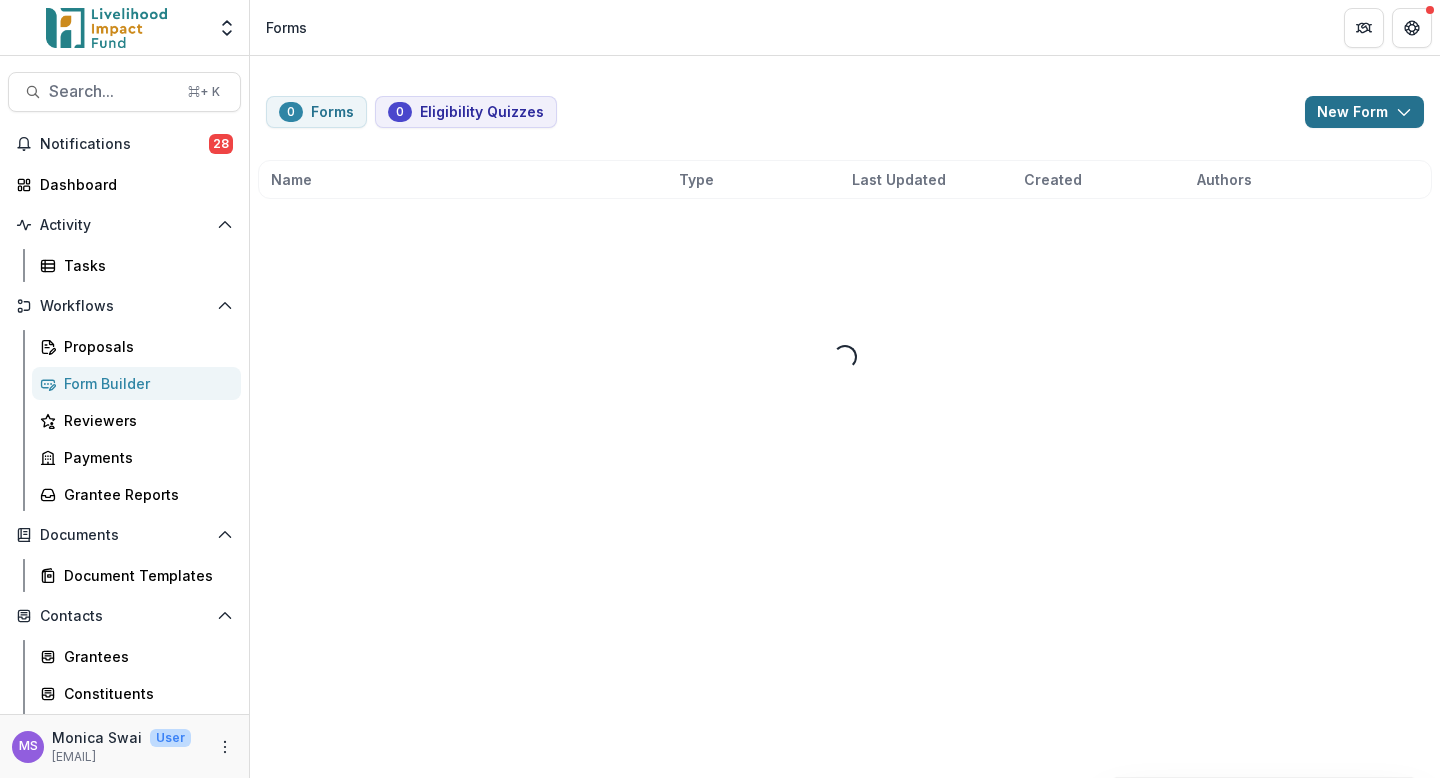 click on "New Form" at bounding box center [1364, 112] 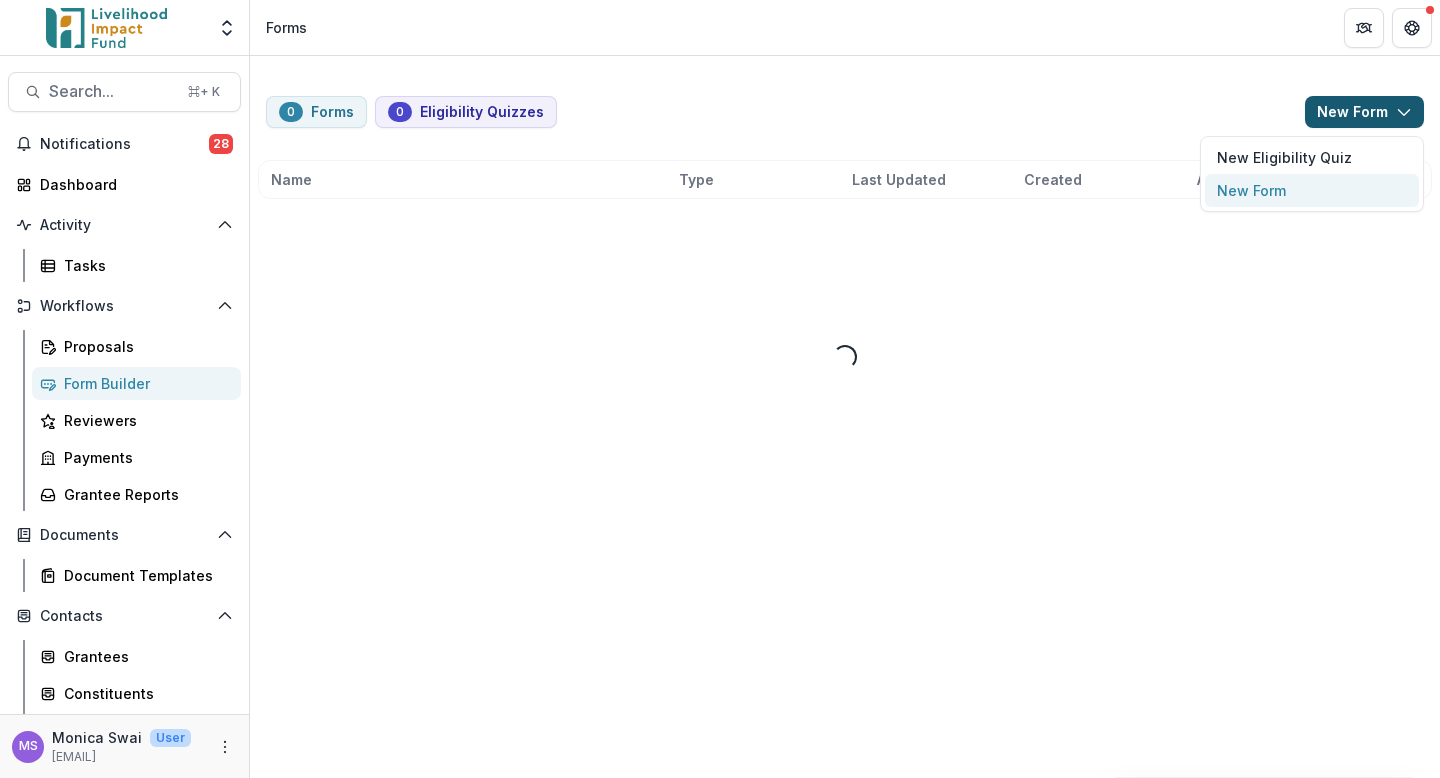 click on "New Form" at bounding box center (1312, 190) 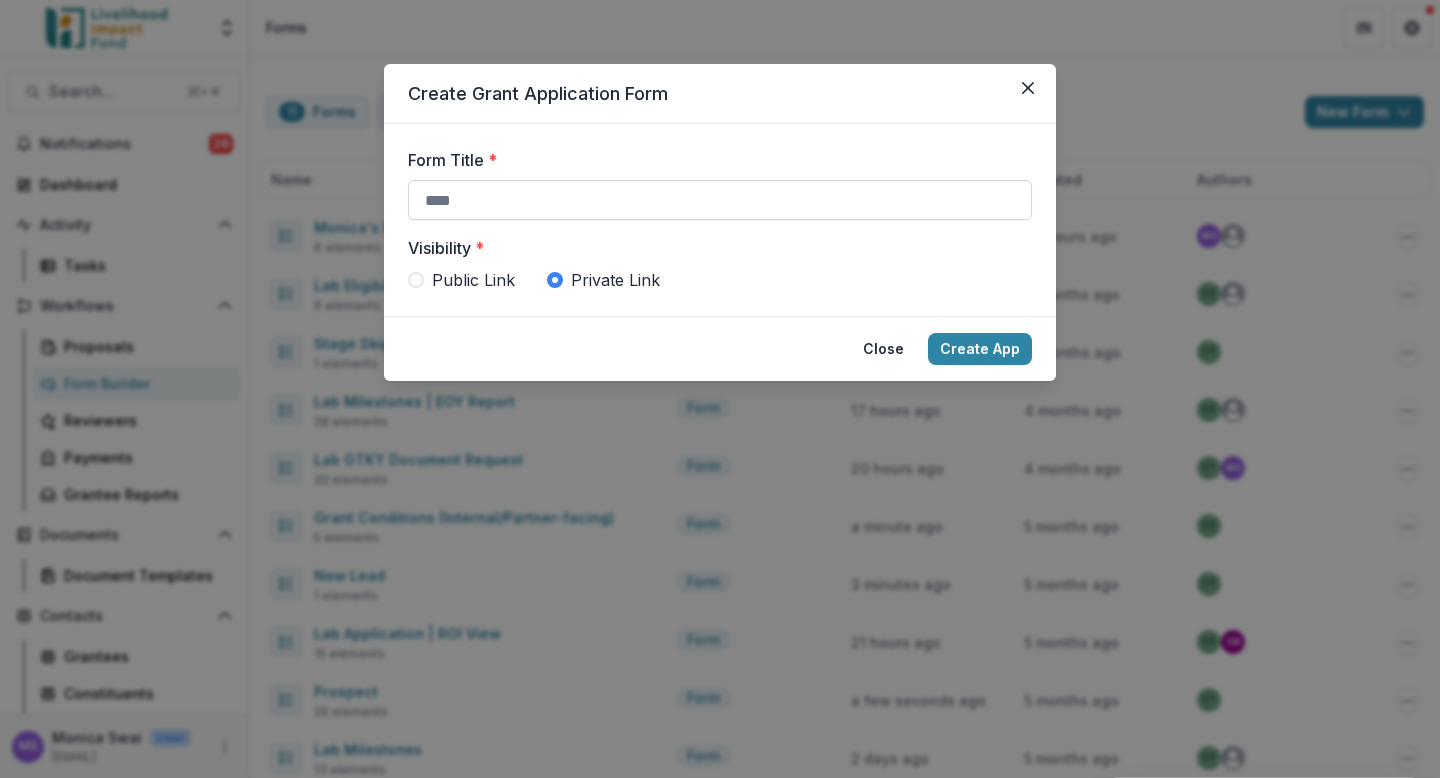 click on "Form Title *" at bounding box center [720, 200] 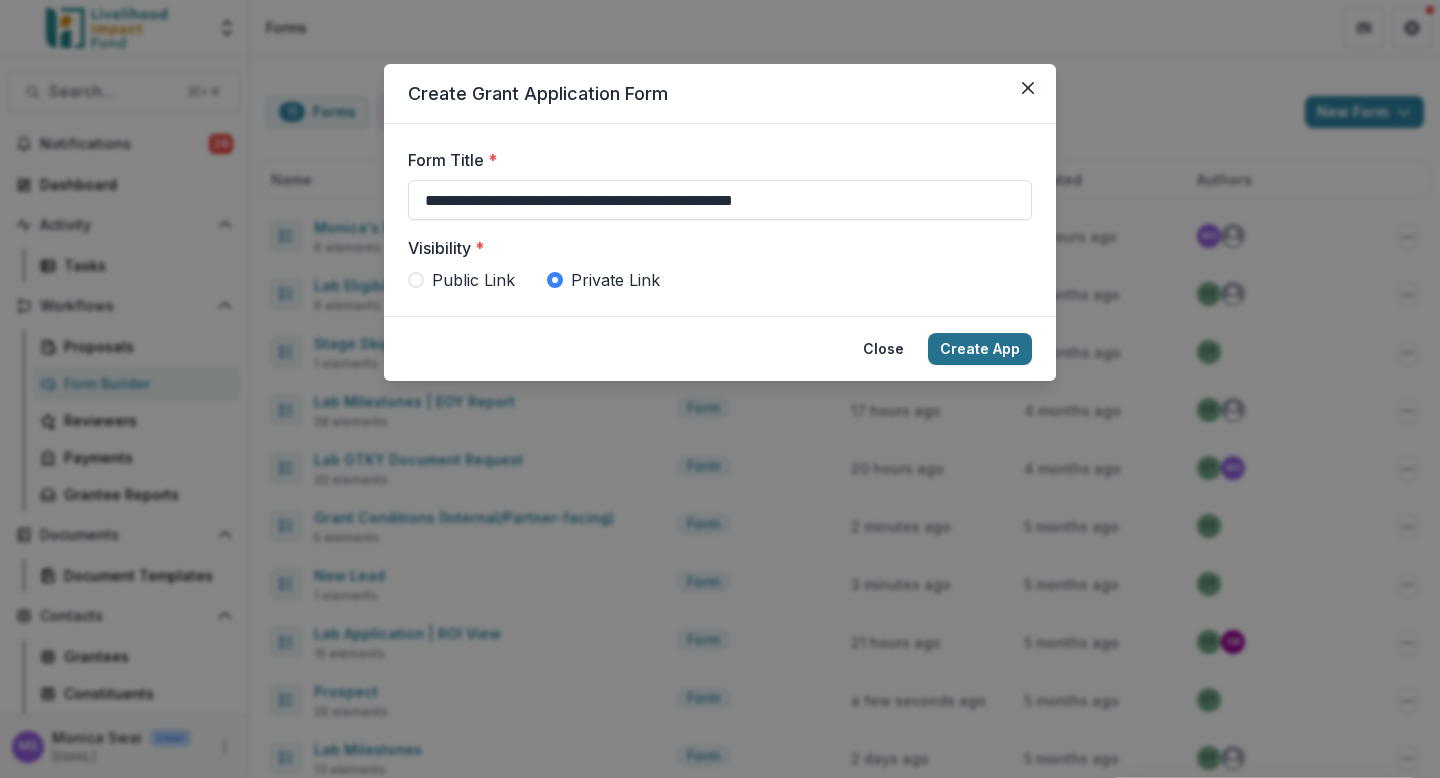 type on "**********" 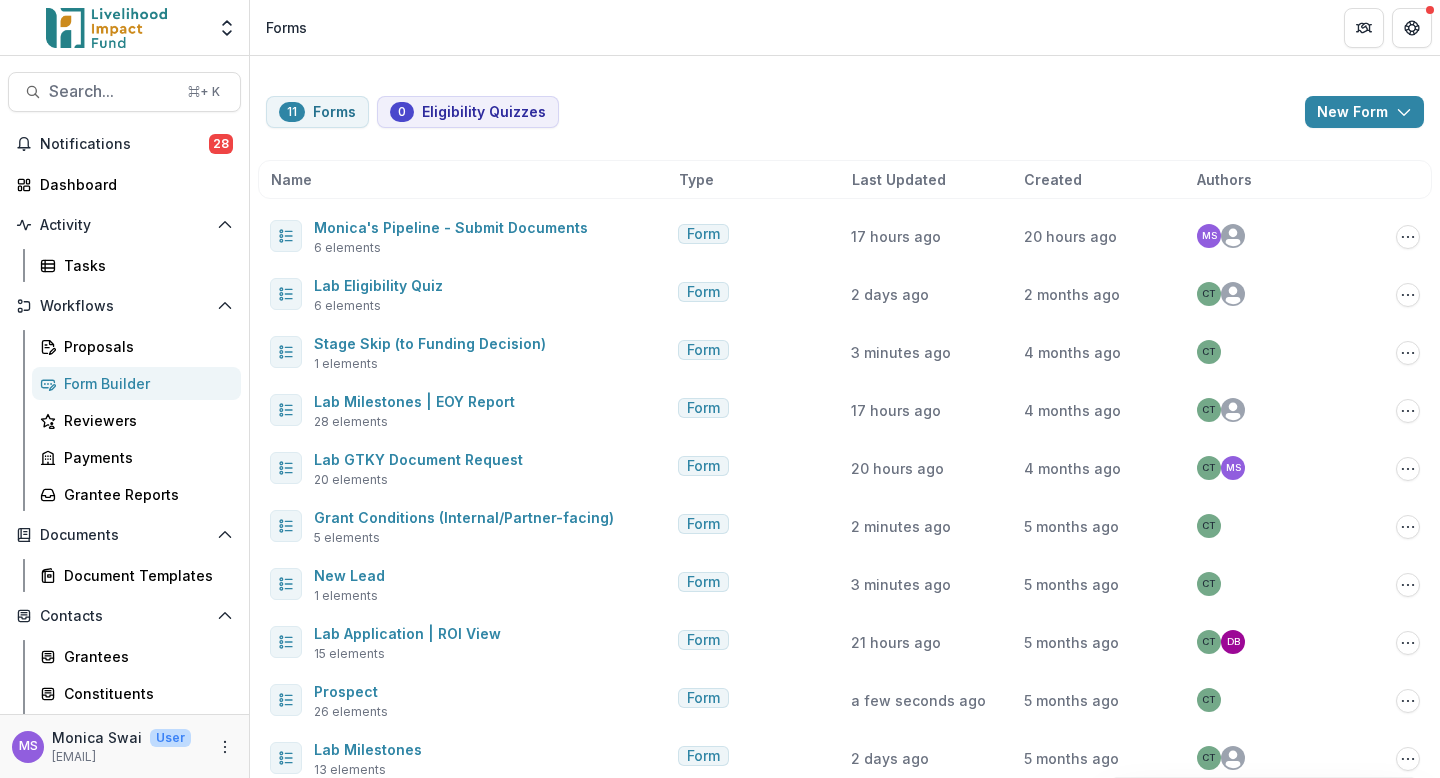 type 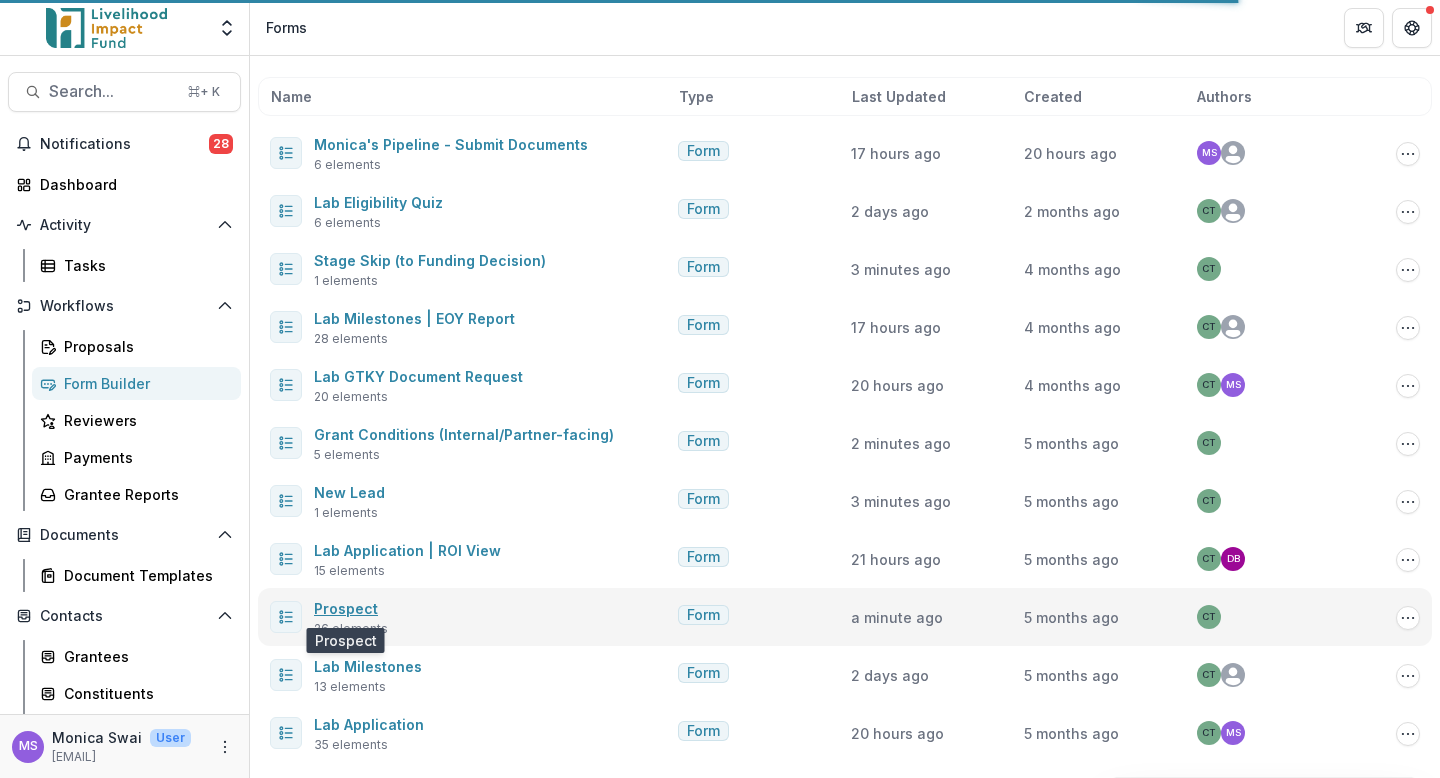 scroll, scrollTop: 0, scrollLeft: 0, axis: both 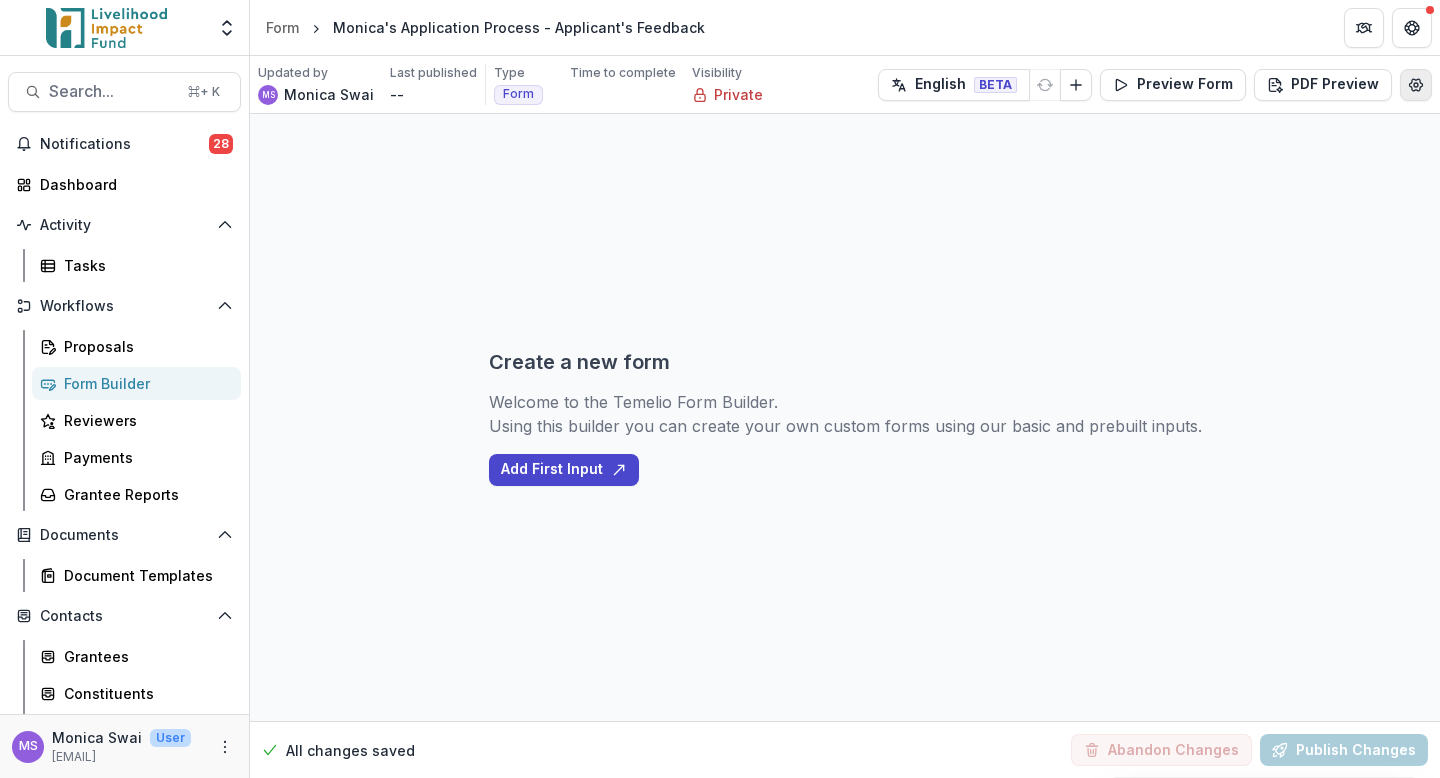 click 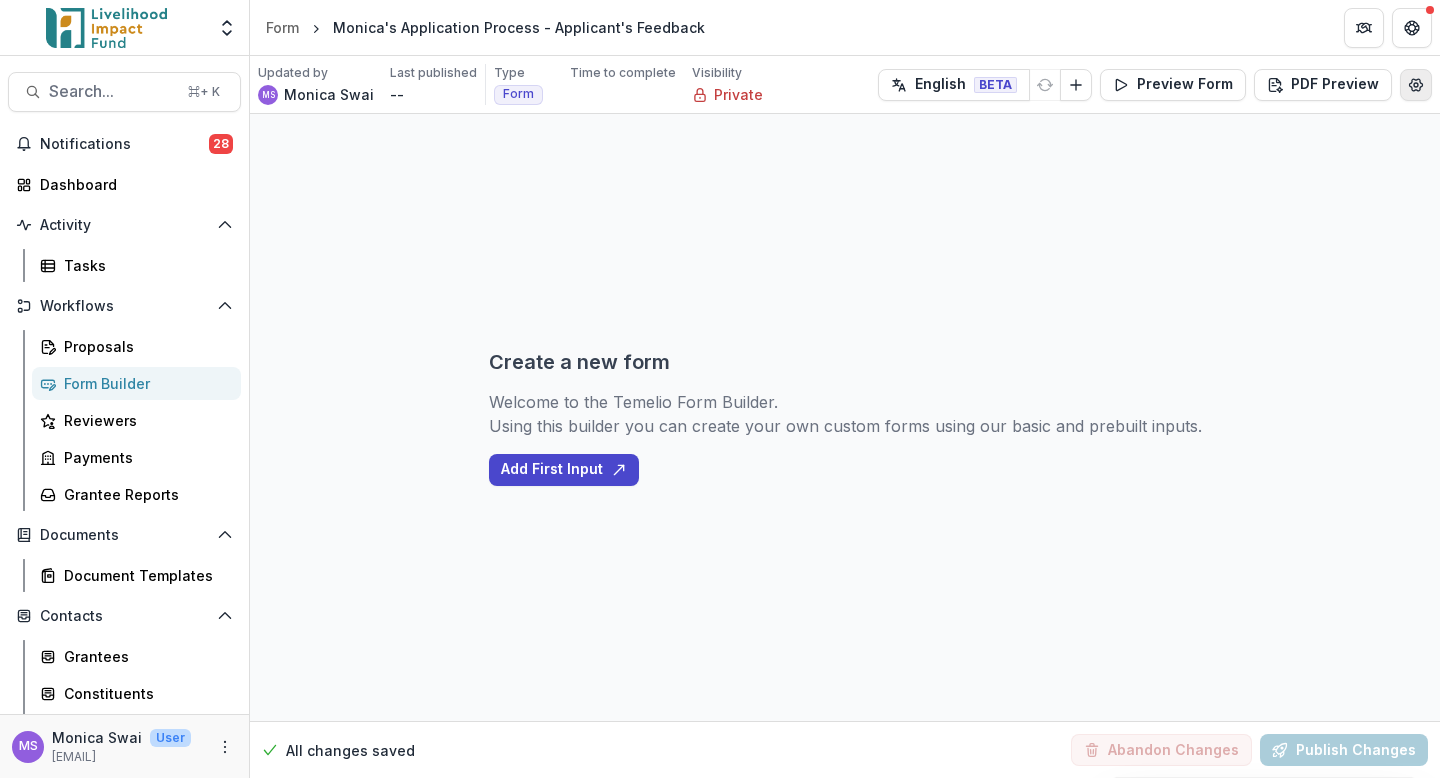 select on "*******" 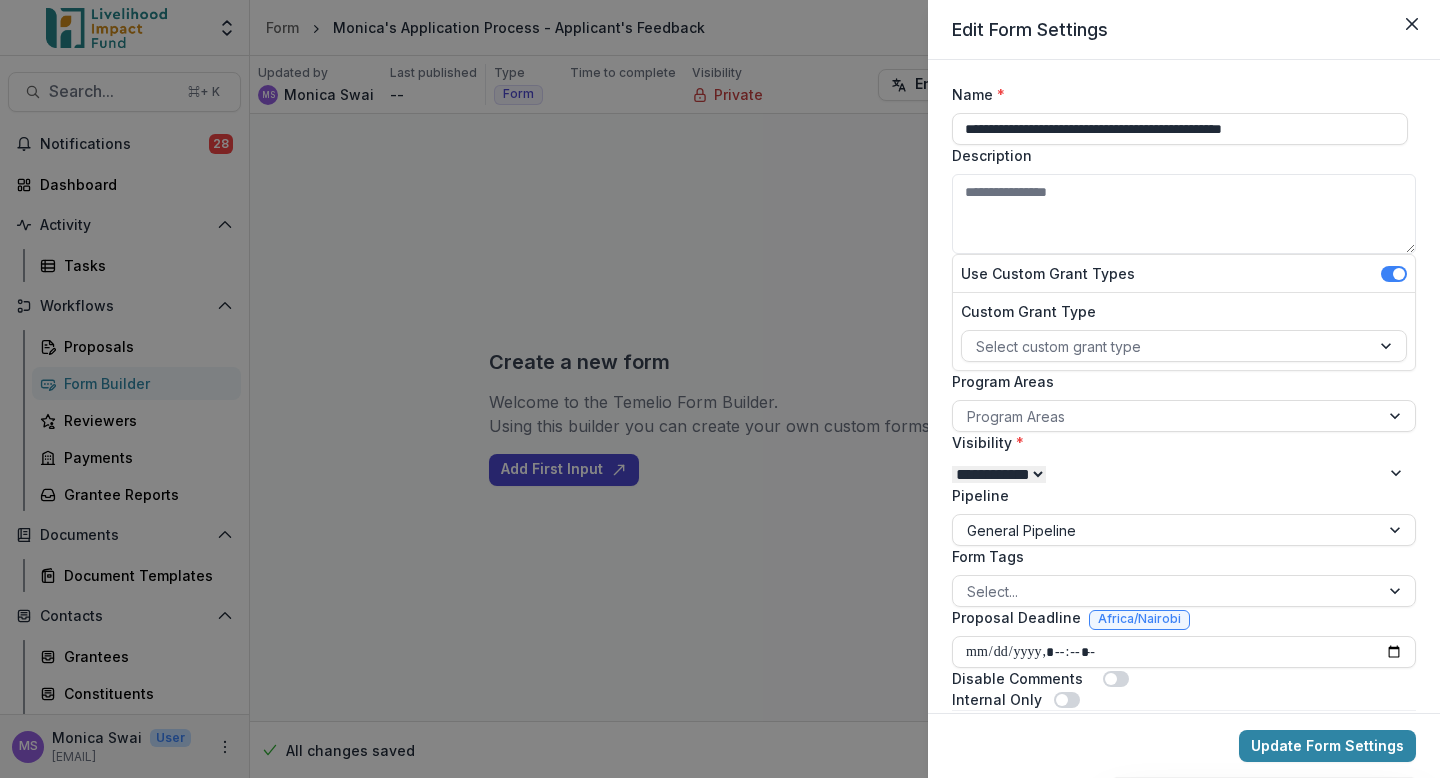 scroll, scrollTop: 239, scrollLeft: 0, axis: vertical 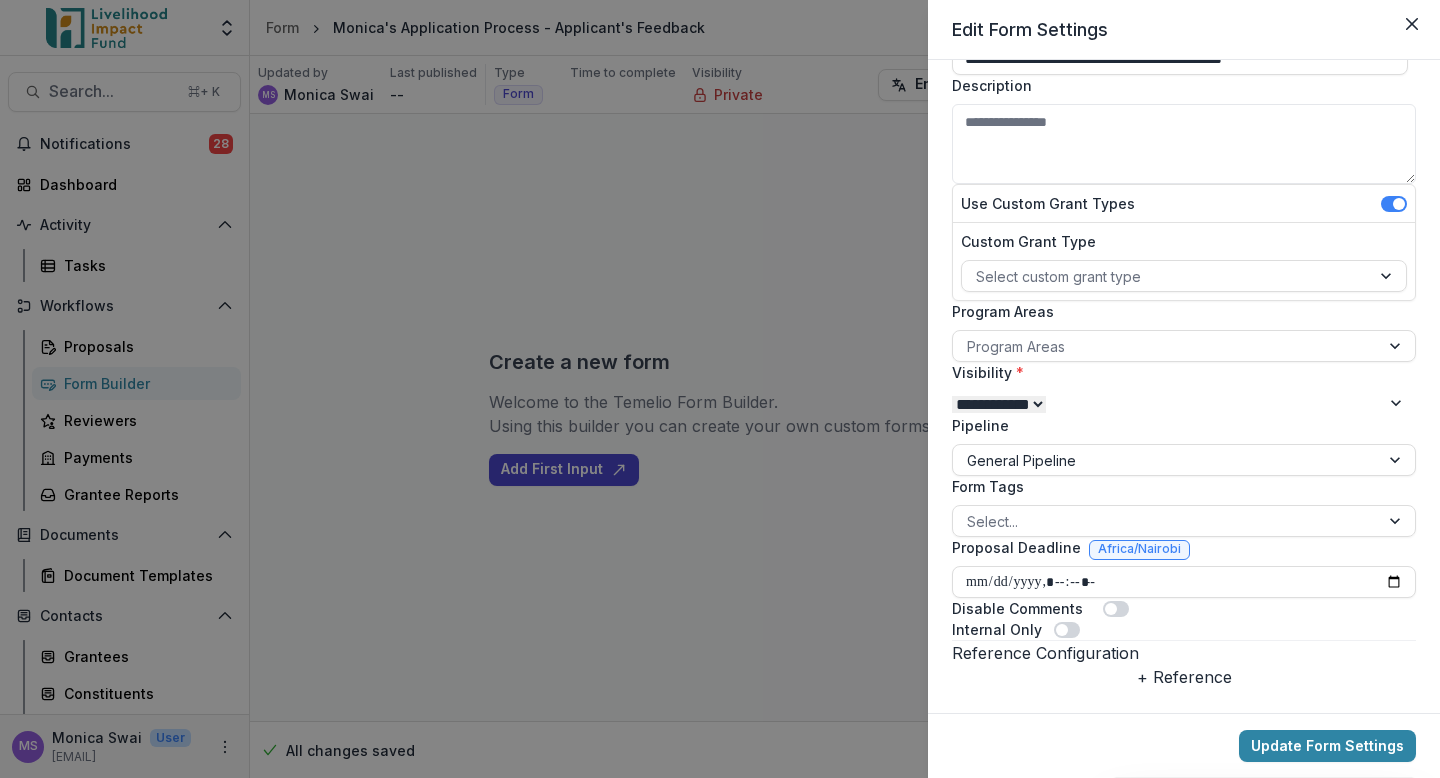 click at bounding box center (1067, 630) 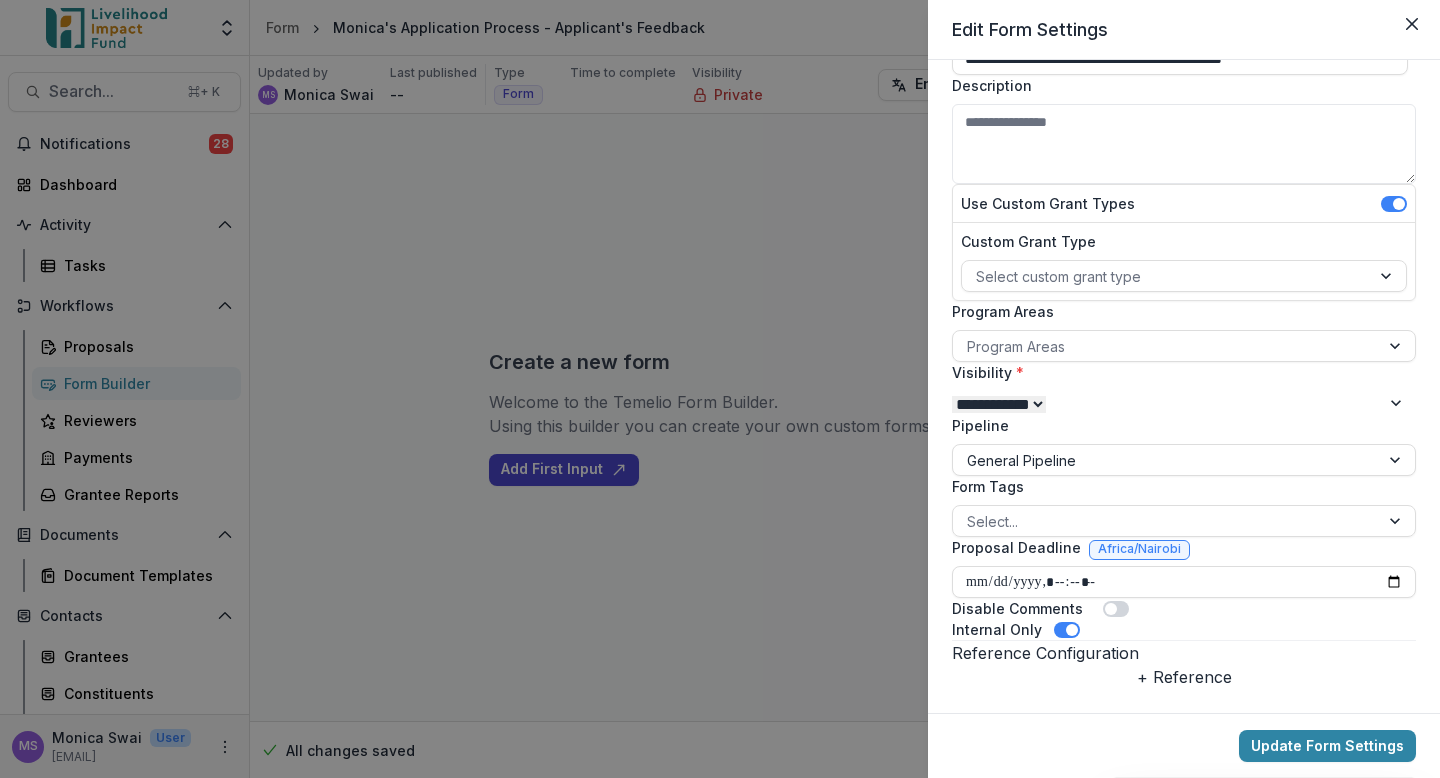 scroll, scrollTop: 239, scrollLeft: 0, axis: vertical 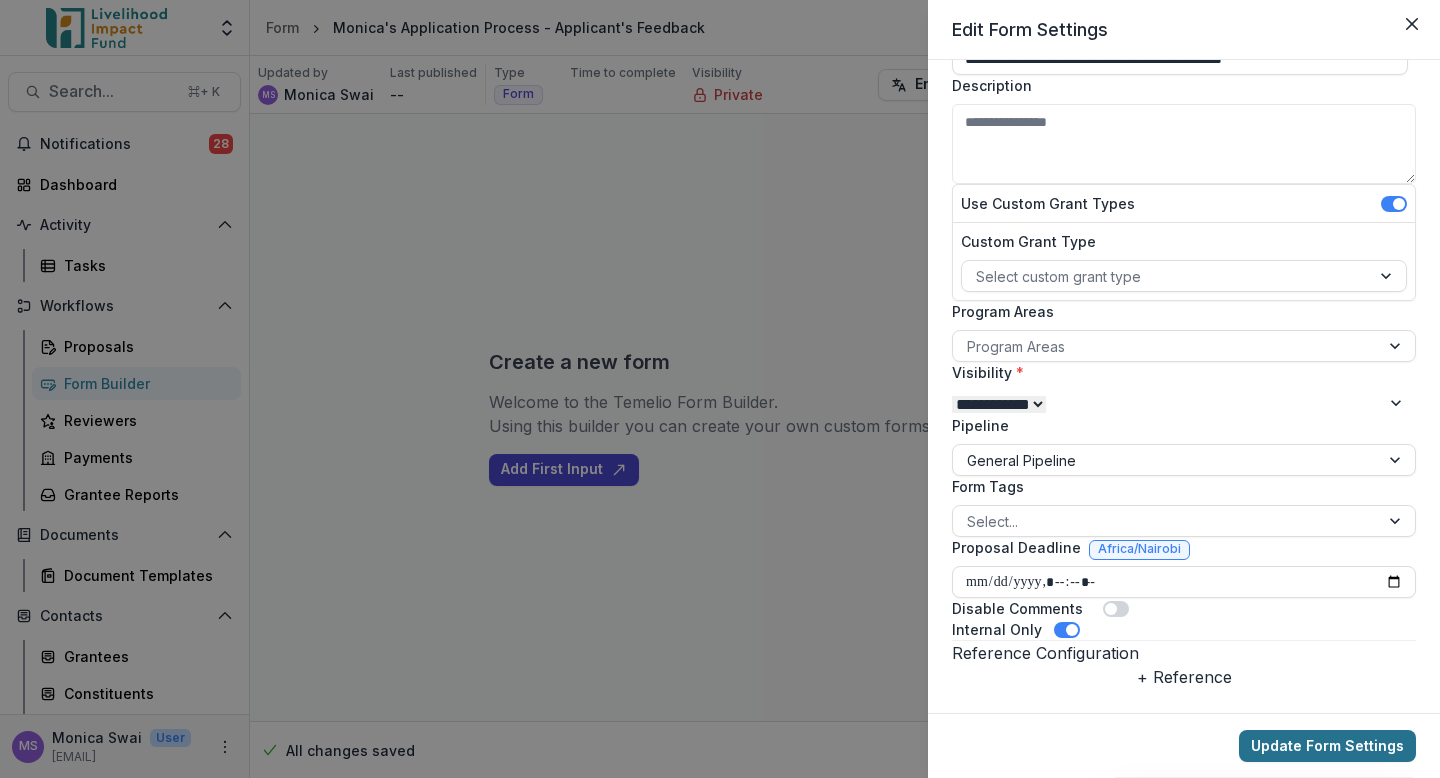 click on "Update Form Settings" at bounding box center [1327, 746] 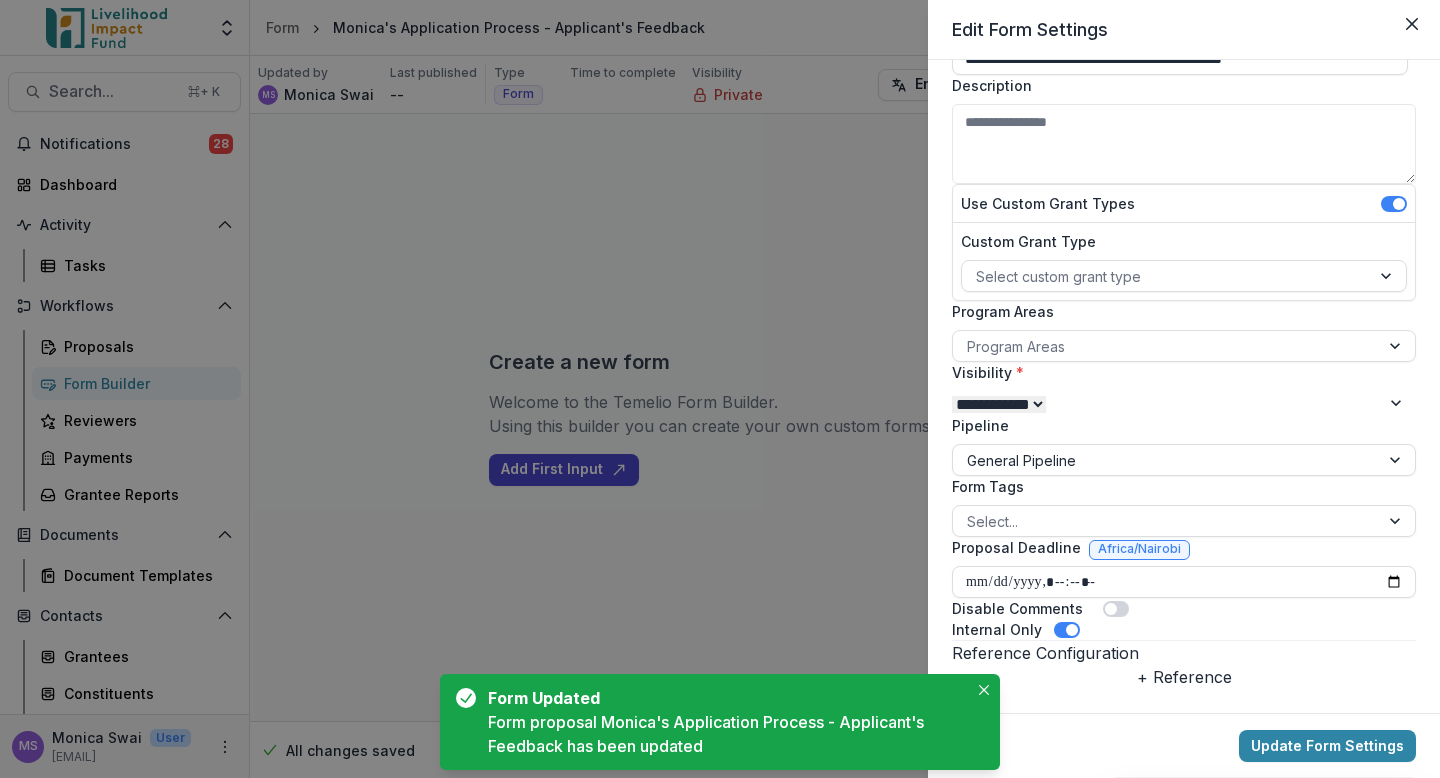 click on "**********" at bounding box center [720, 389] 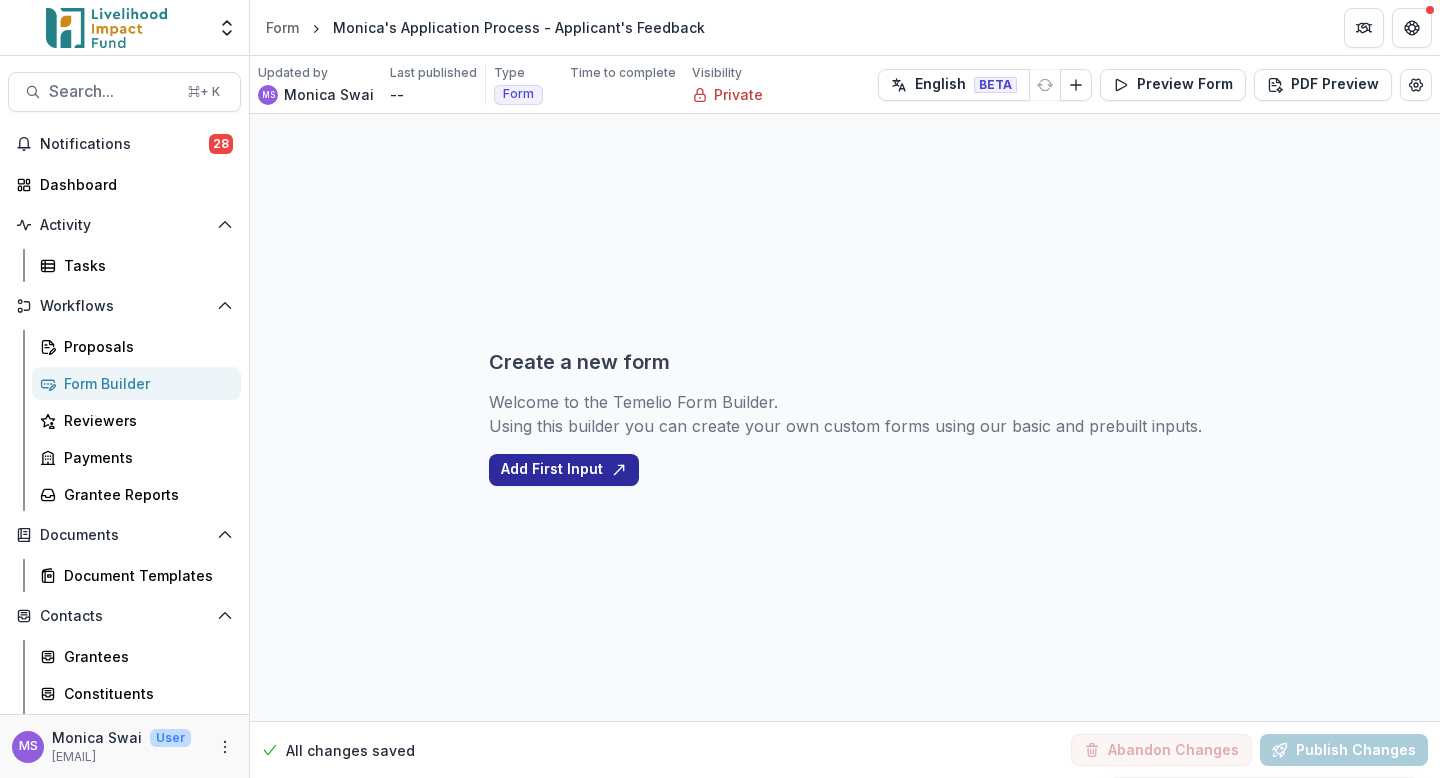 click on "Add First Input" at bounding box center [564, 470] 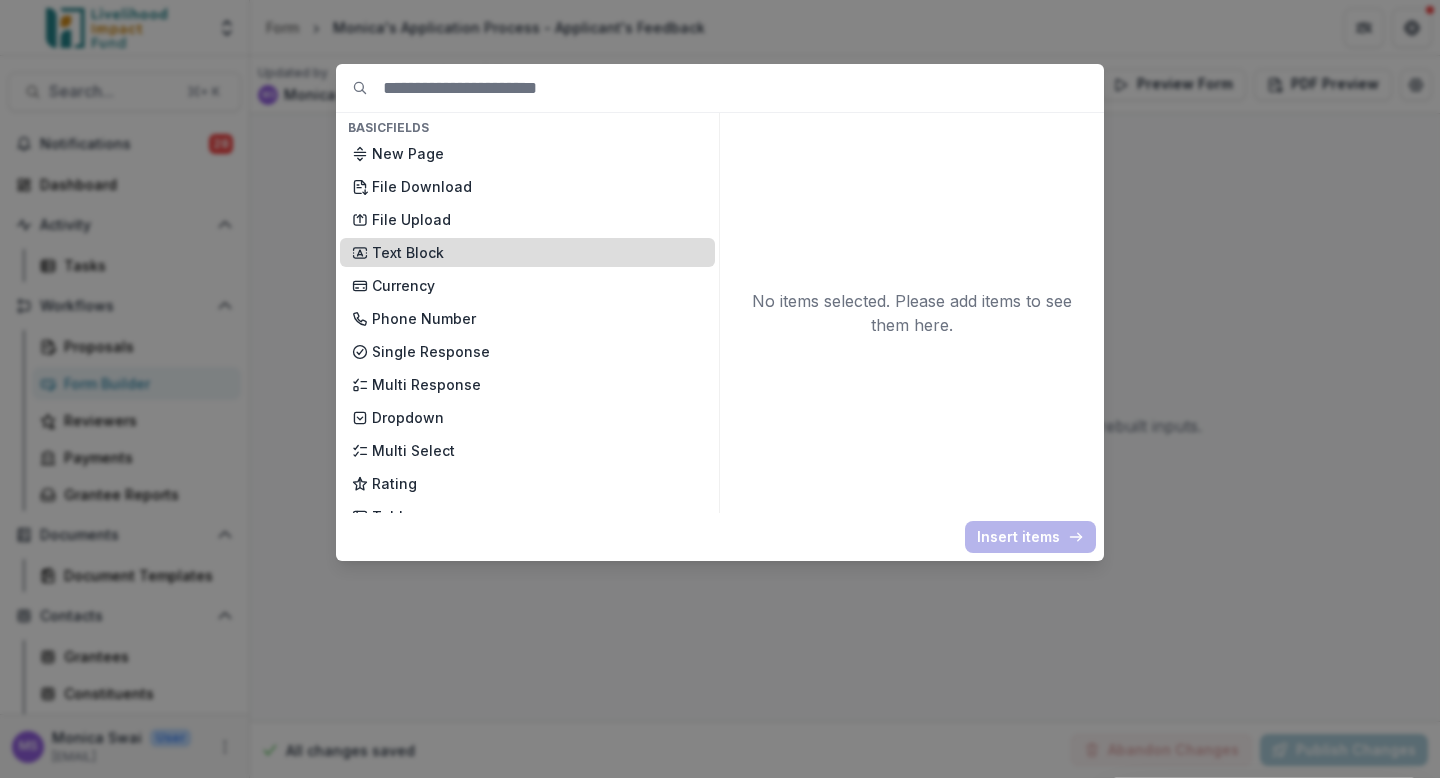 click on "Text Block" at bounding box center [527, 252] 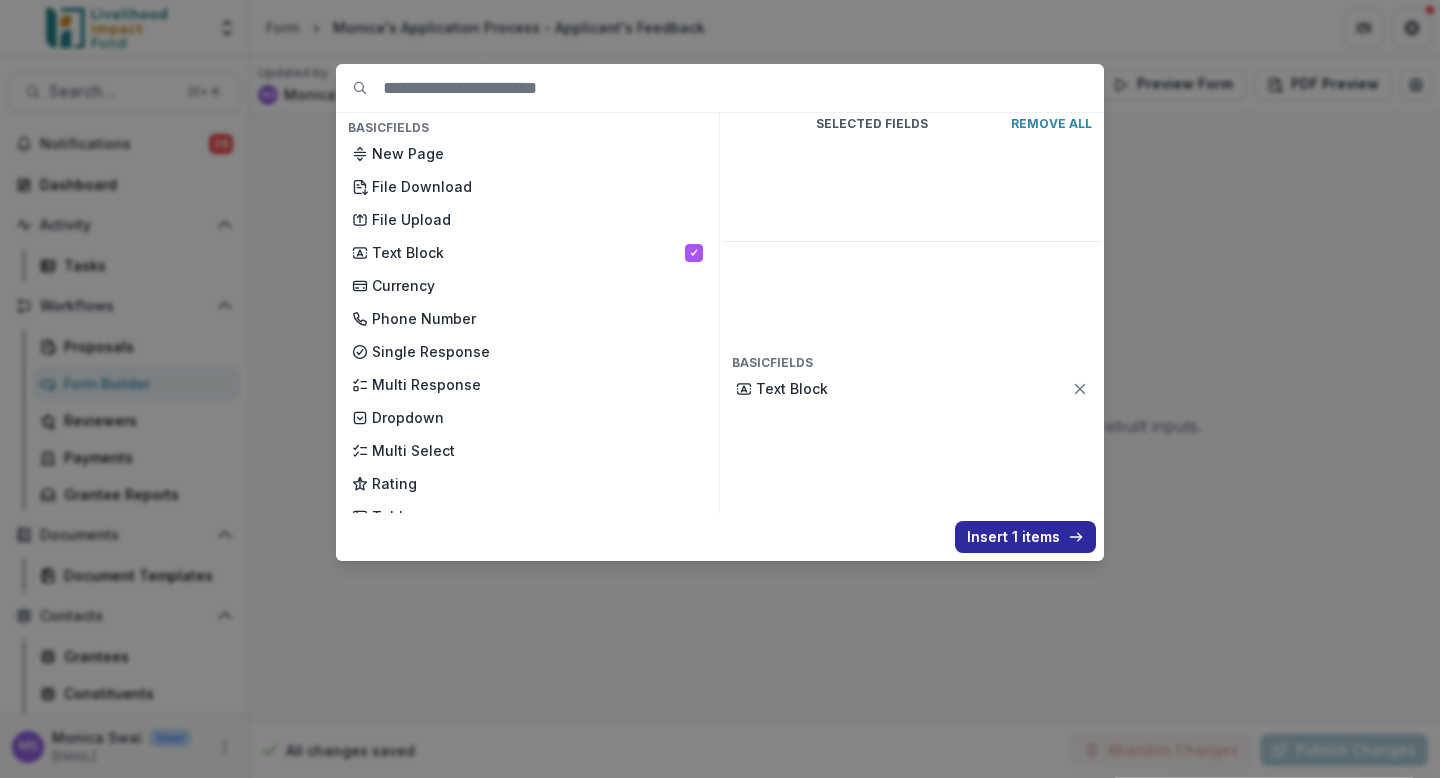 click on "Insert 1 items" at bounding box center (1025, 537) 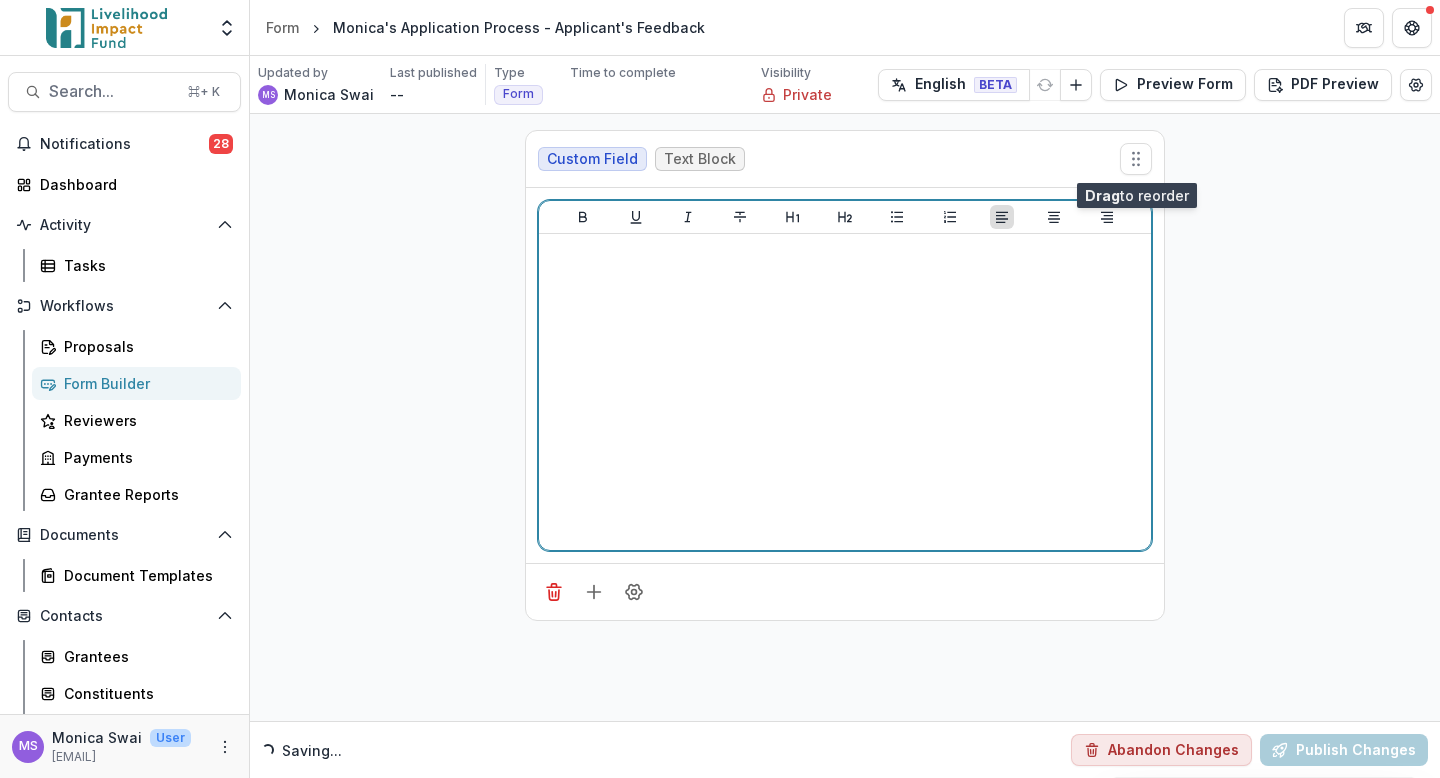 click at bounding box center [845, 392] 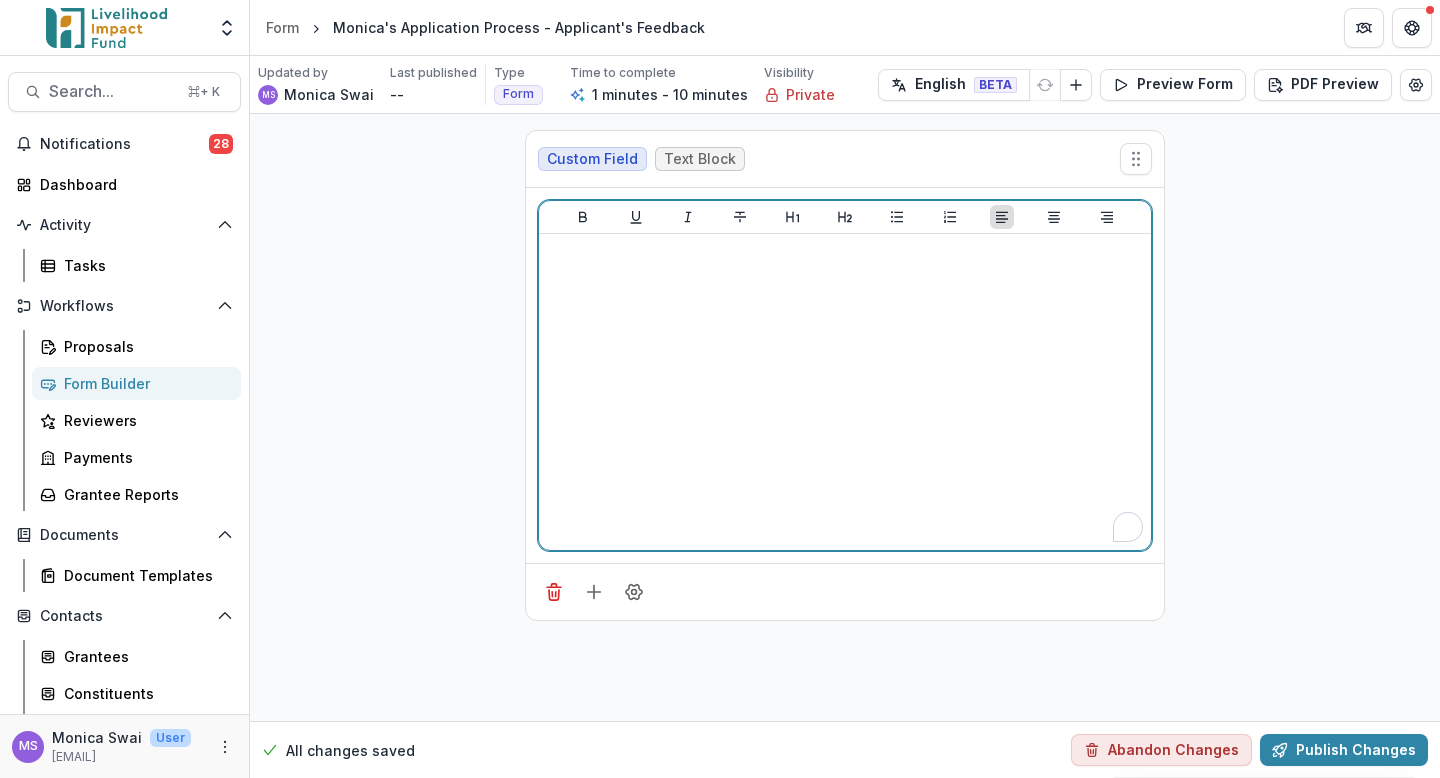 type 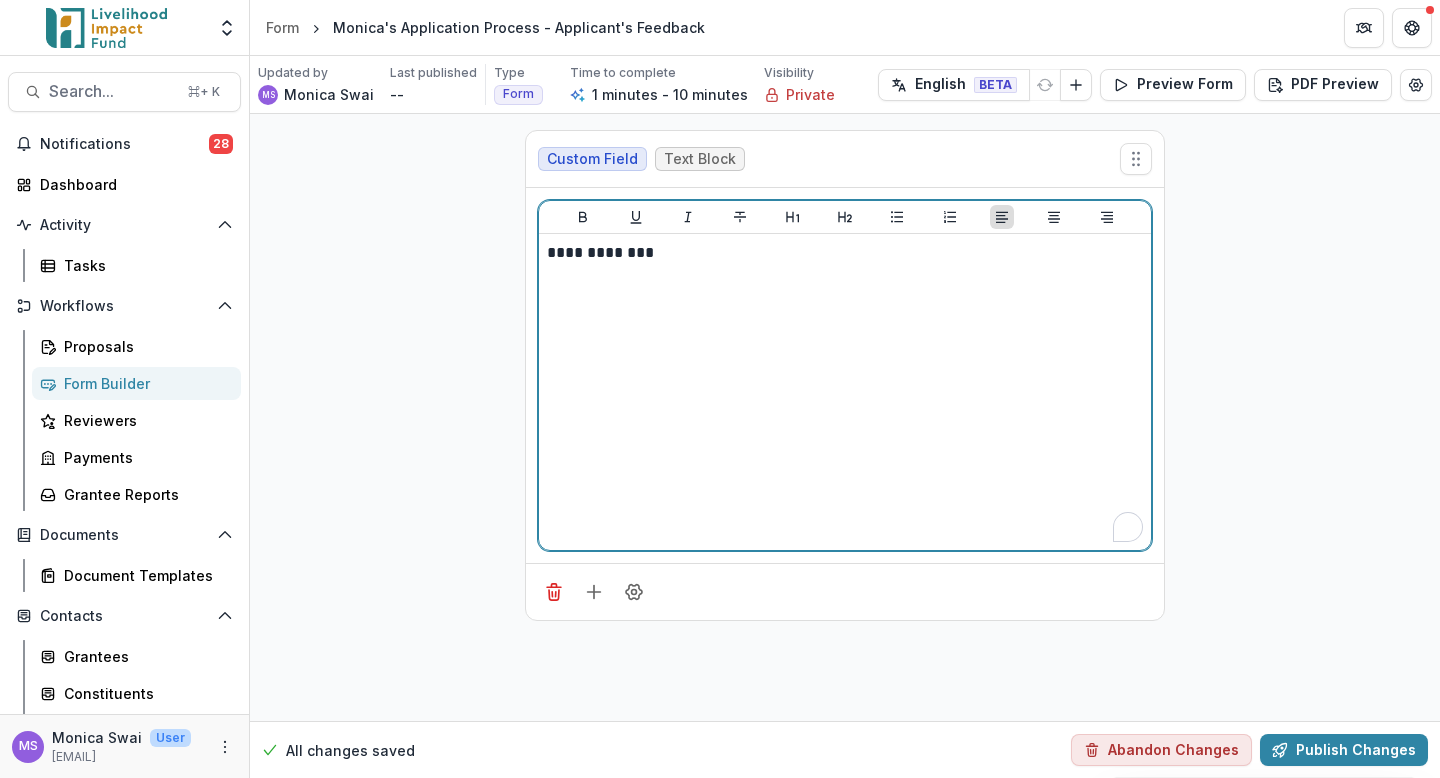click on "**********" at bounding box center [845, 253] 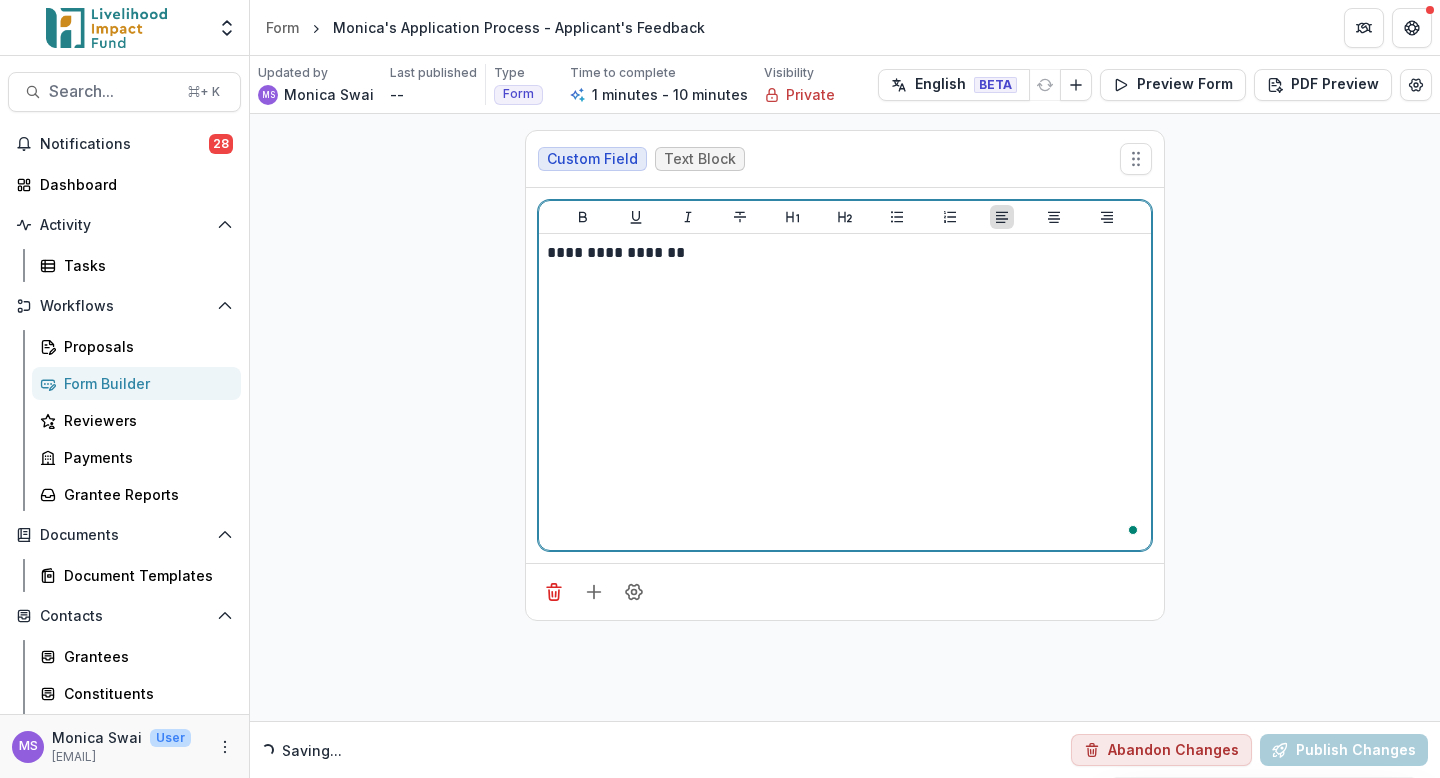 click on "**********" at bounding box center (845, 253) 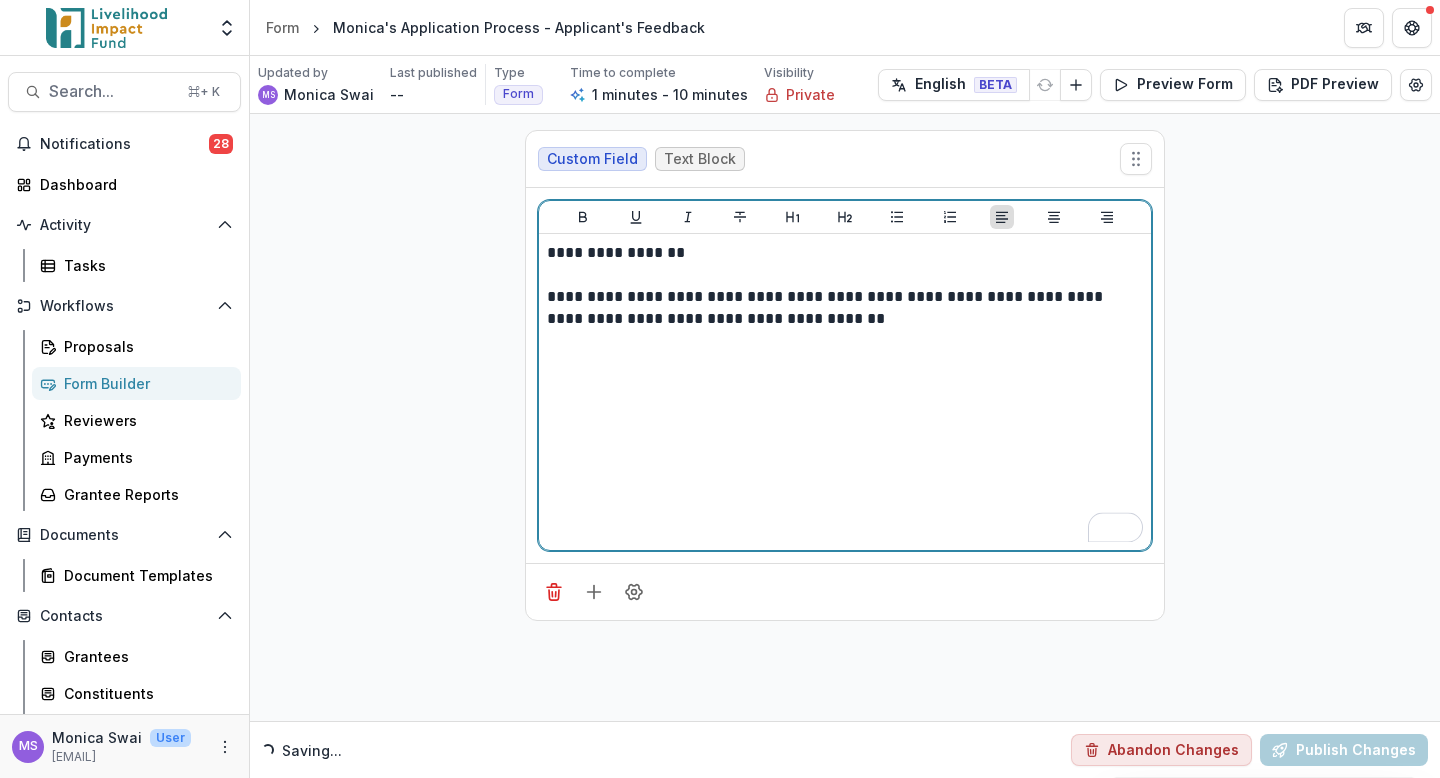 click on "**********" at bounding box center [845, 308] 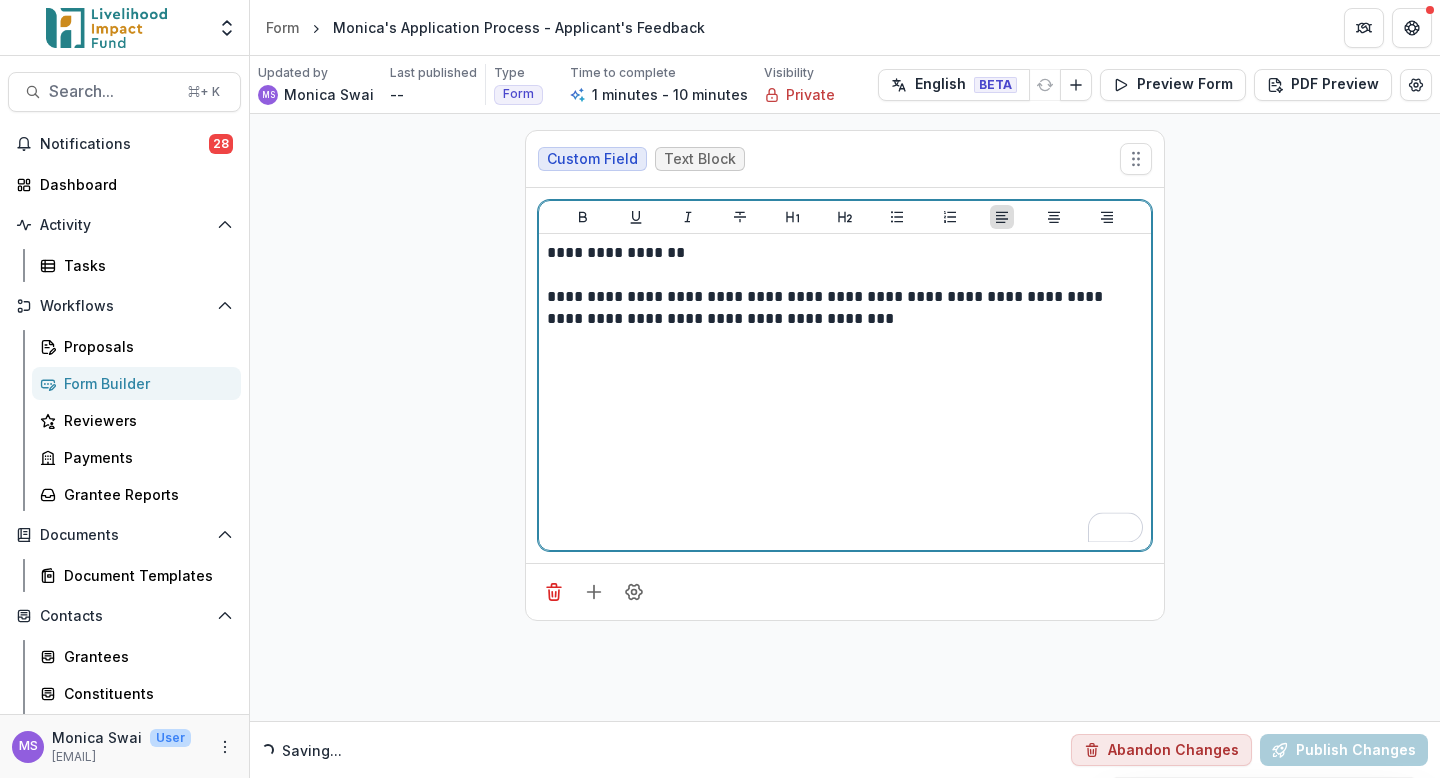 click on "**********" at bounding box center (845, 308) 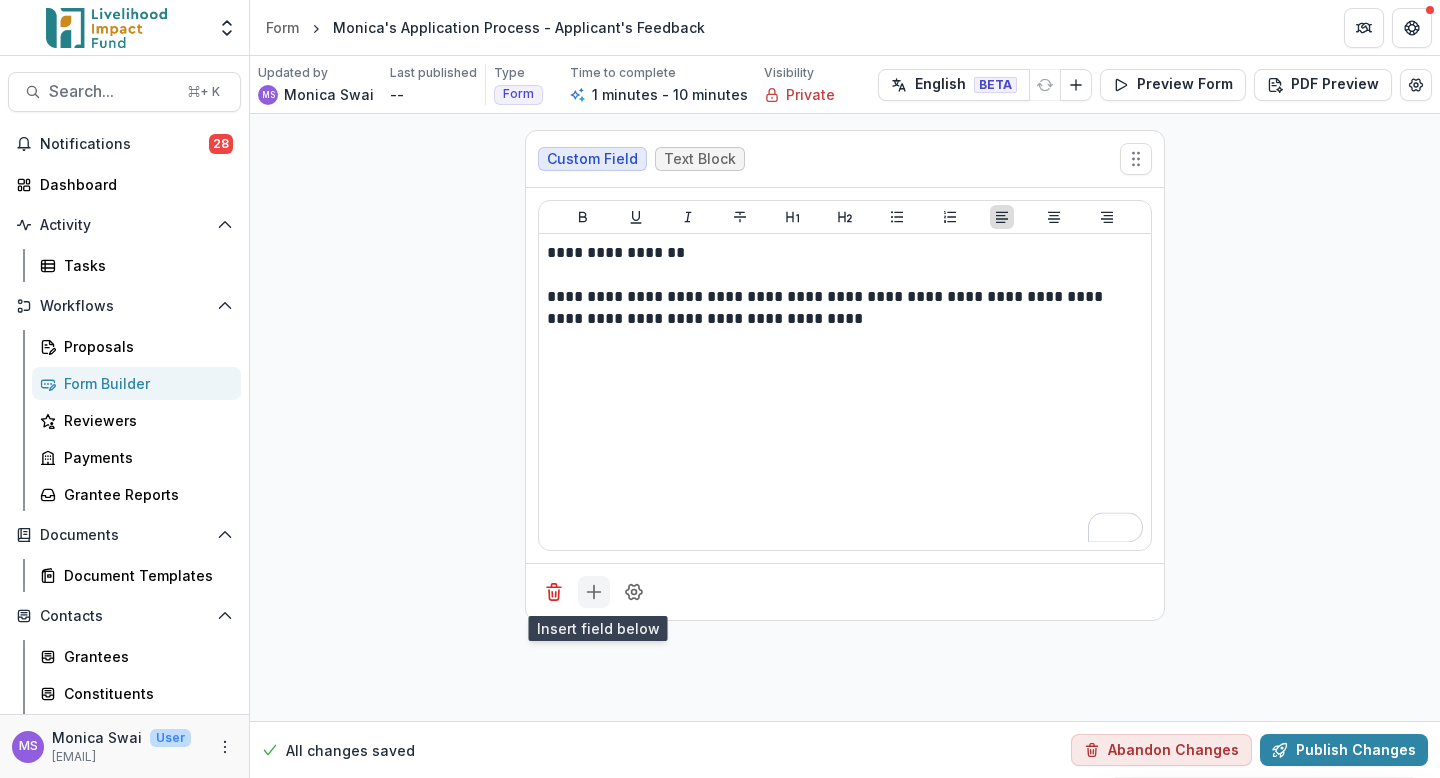 click at bounding box center (594, 592) 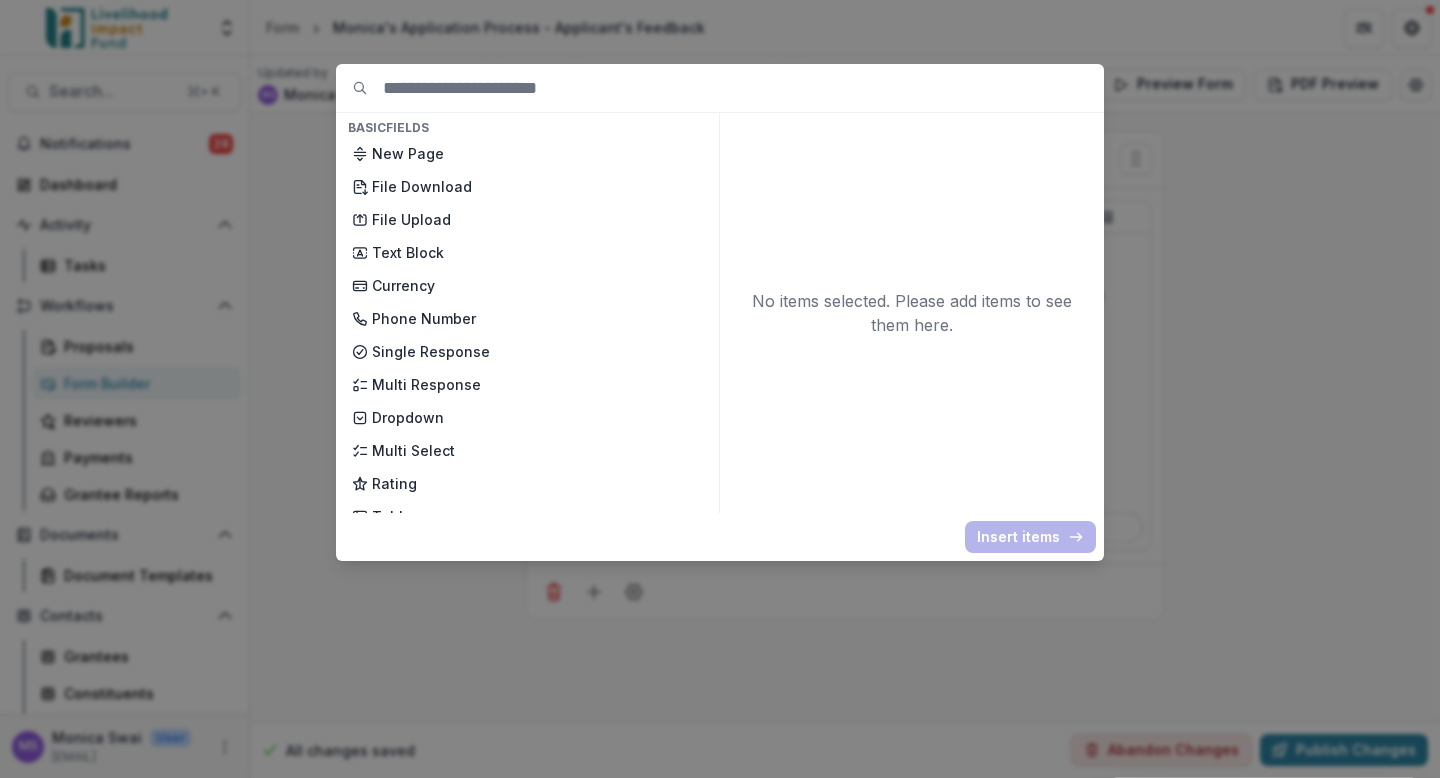 click on "Basic  Fields New Page File Download File Upload Text Block Currency Phone Number Single Response Multi Response Dropdown Multi Select Rating Table Short Answer Number Date Long answer Formatted Text Conditional Dropdown Spreadsheet Temelio  Fields External References Score Card Formula Foundation Users Foundation Tags Foundation Program Areas Grant Types Monica's Pipeline - Submit Documents  Fields Text Block Budget (USD) Audited financials  Operation Locations Name it Any other useful information Lab Eligibility Quiz  Fields Text Block How does your programming increase income? Select the answer that best reflects your work. How many individuals saw income increases as a result of your program last year? Which of the following best describes African representation in your leadership team, management team, and board of directors? What was your operating budget last year? Stage Skip (to Funding Decision)  Fields Text Block Lab Milestones | EOY Report  Fields Text Block Leadership & Governance Milestone 1" at bounding box center [720, 389] 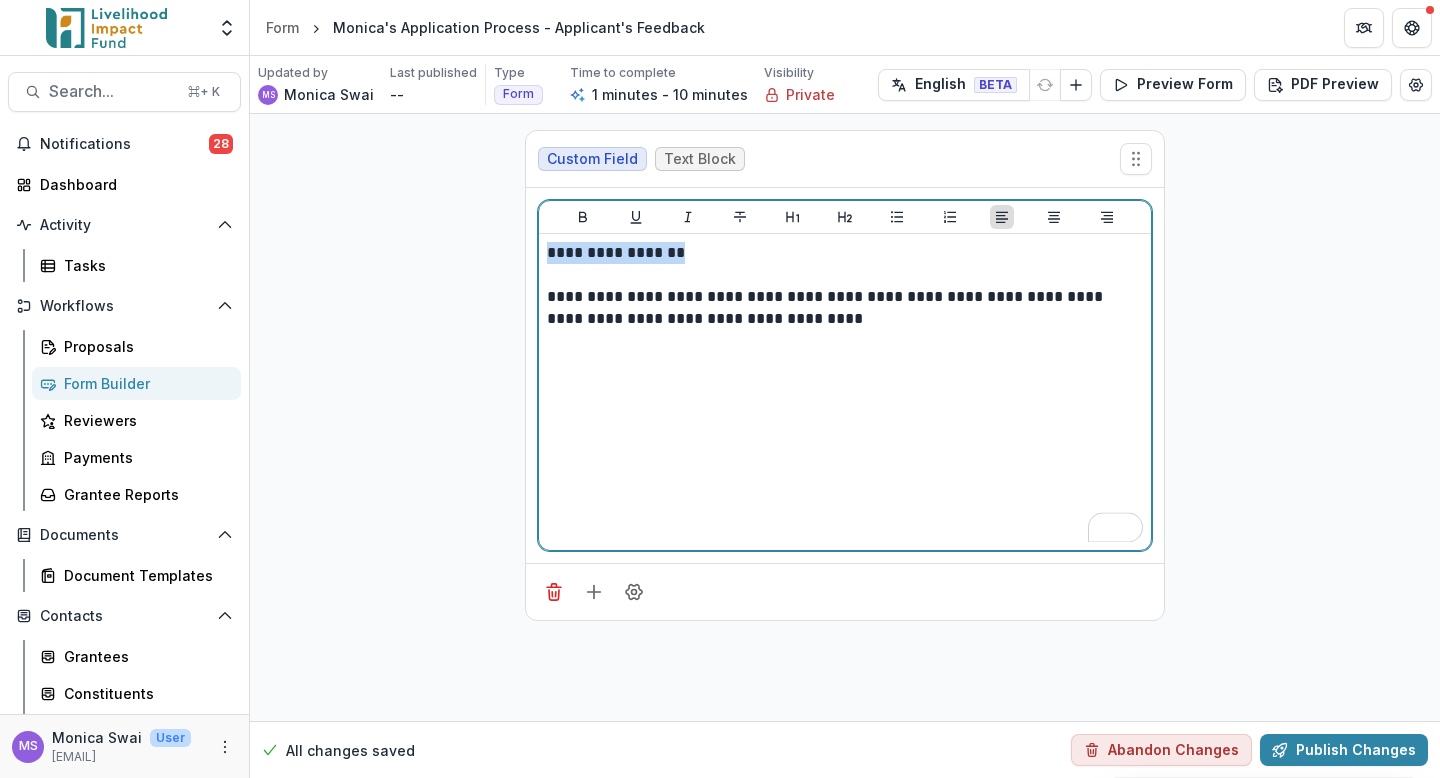 drag, startPoint x: 705, startPoint y: 261, endPoint x: 531, endPoint y: 259, distance: 174.01149 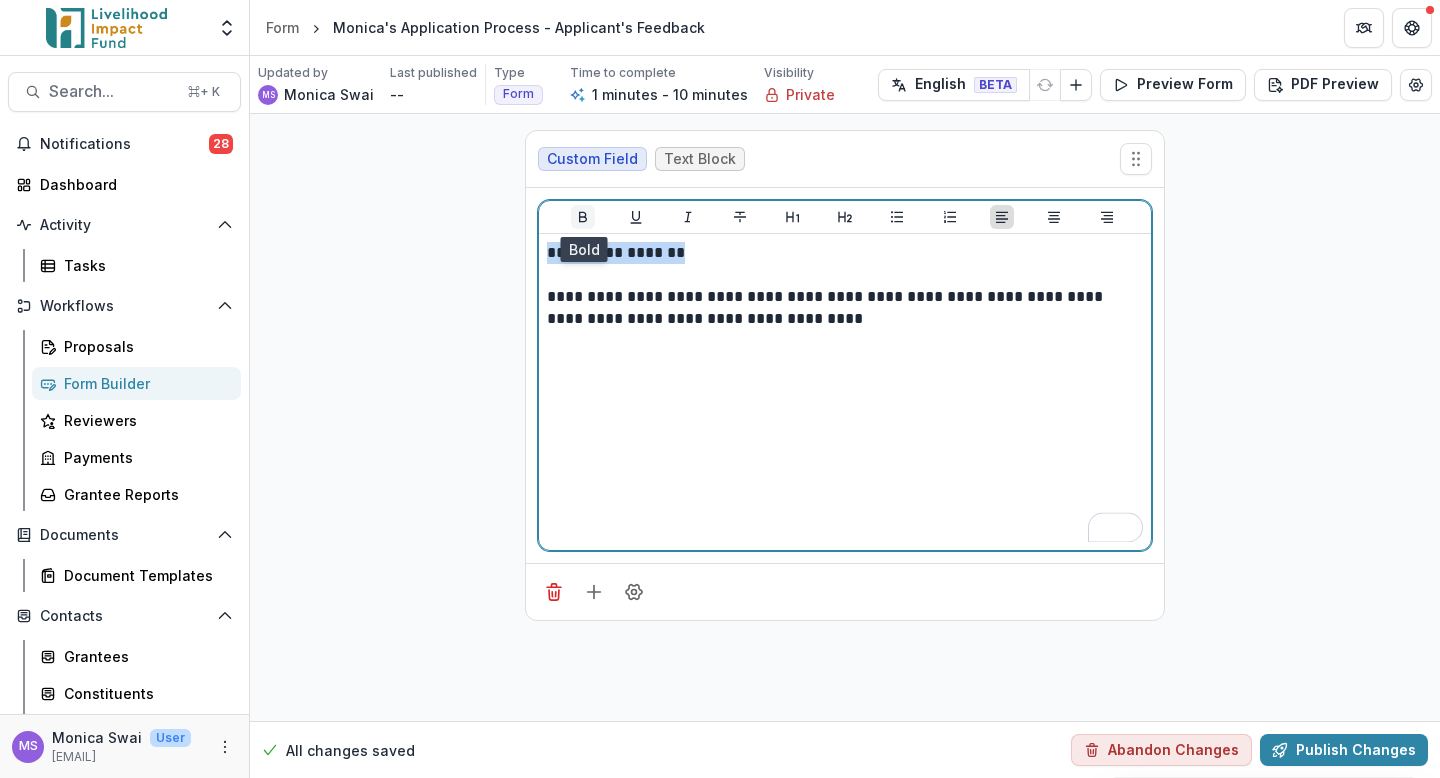 click 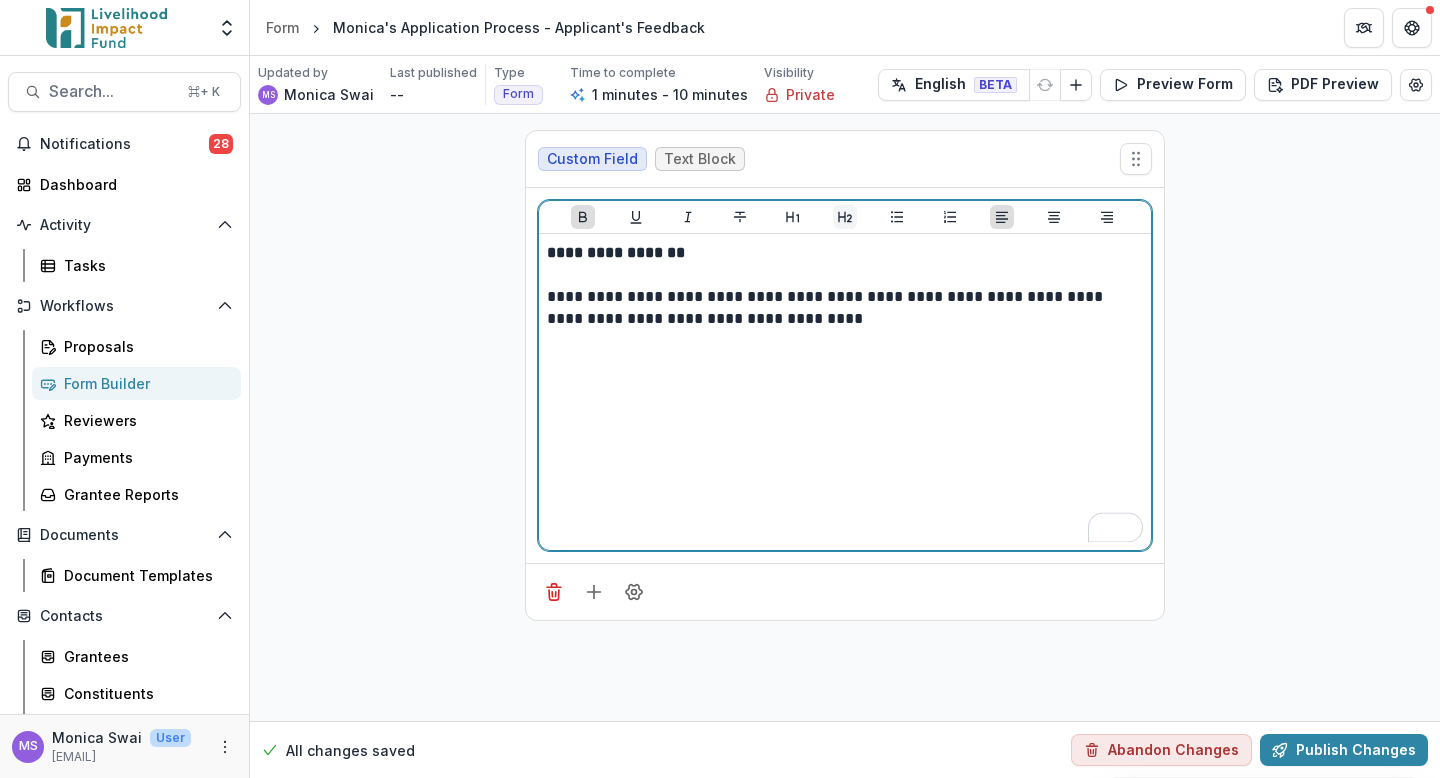 click 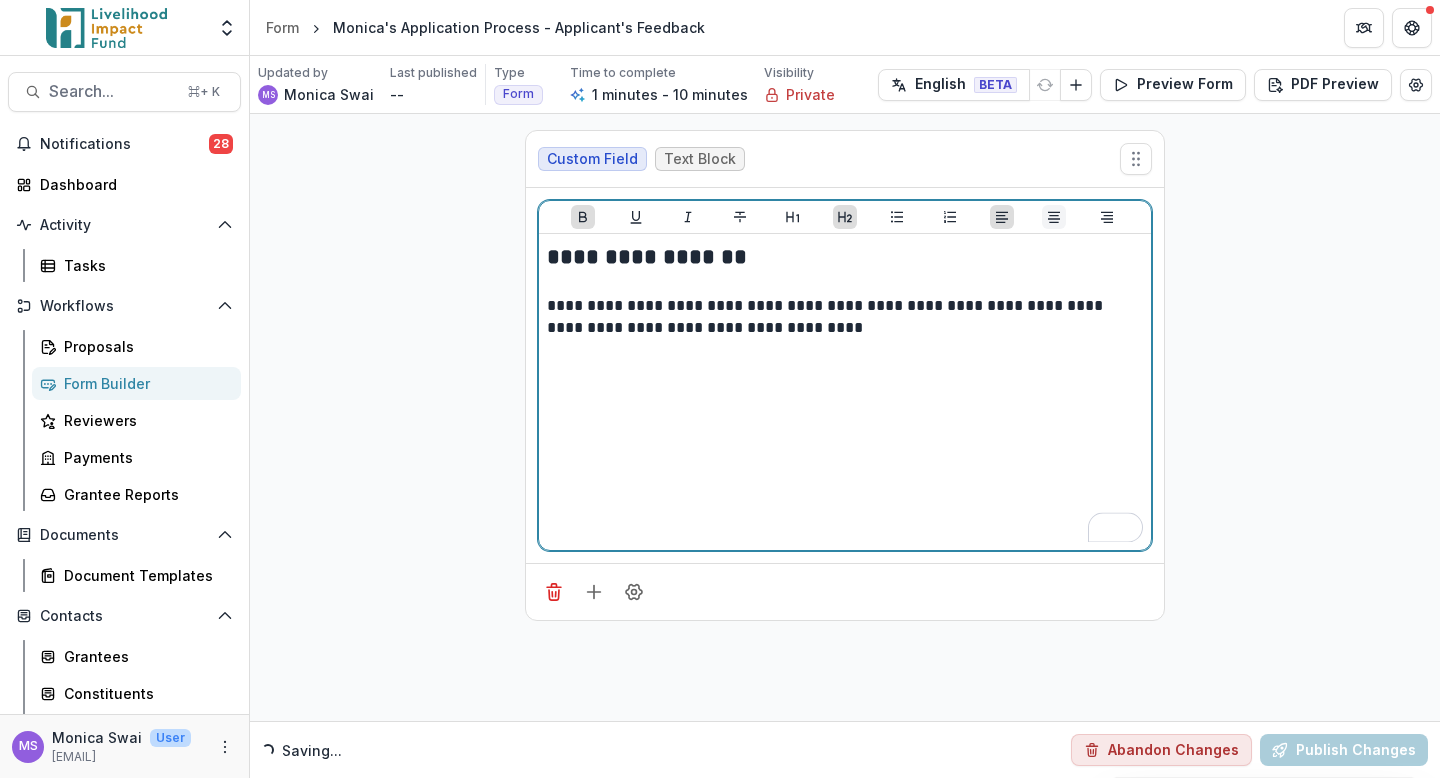 click 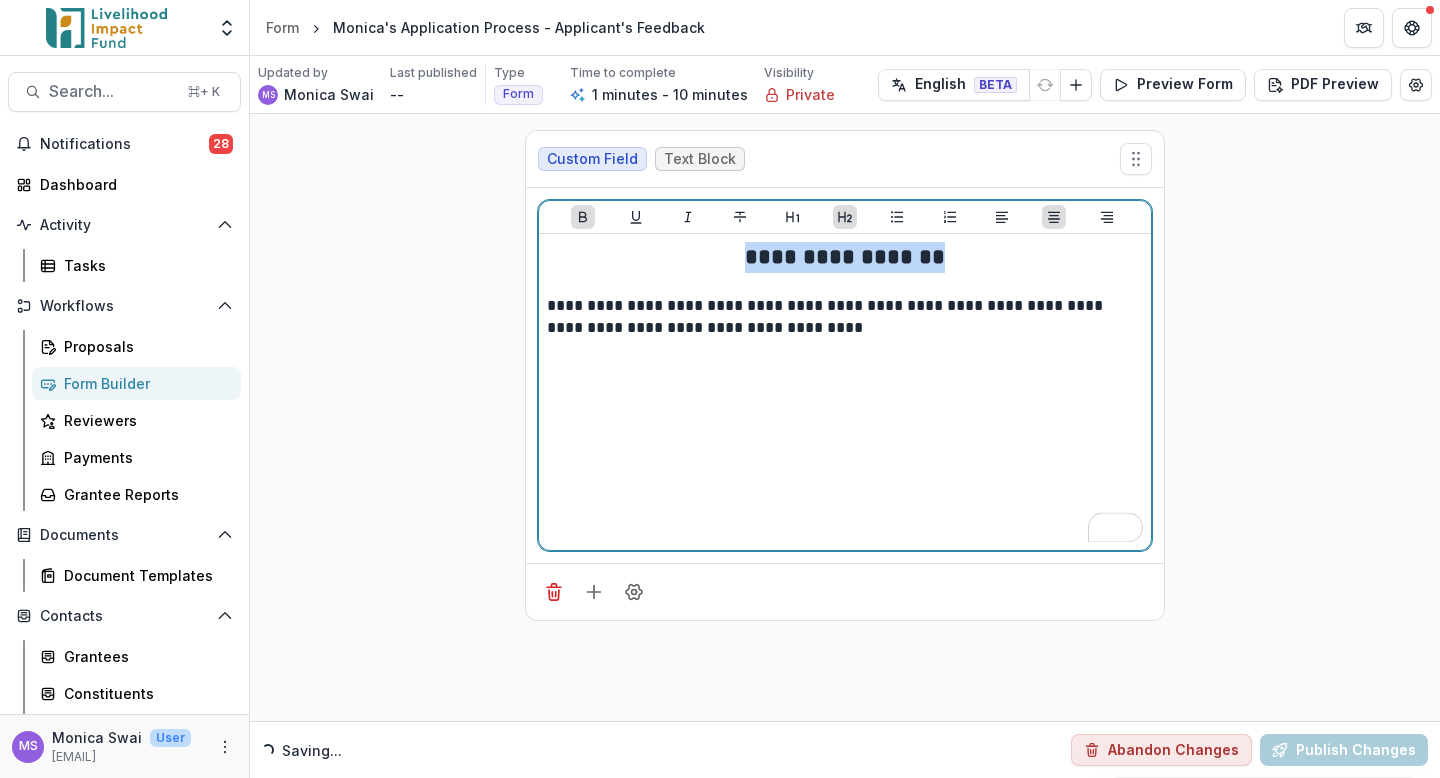 click on "**********" at bounding box center (845, 392) 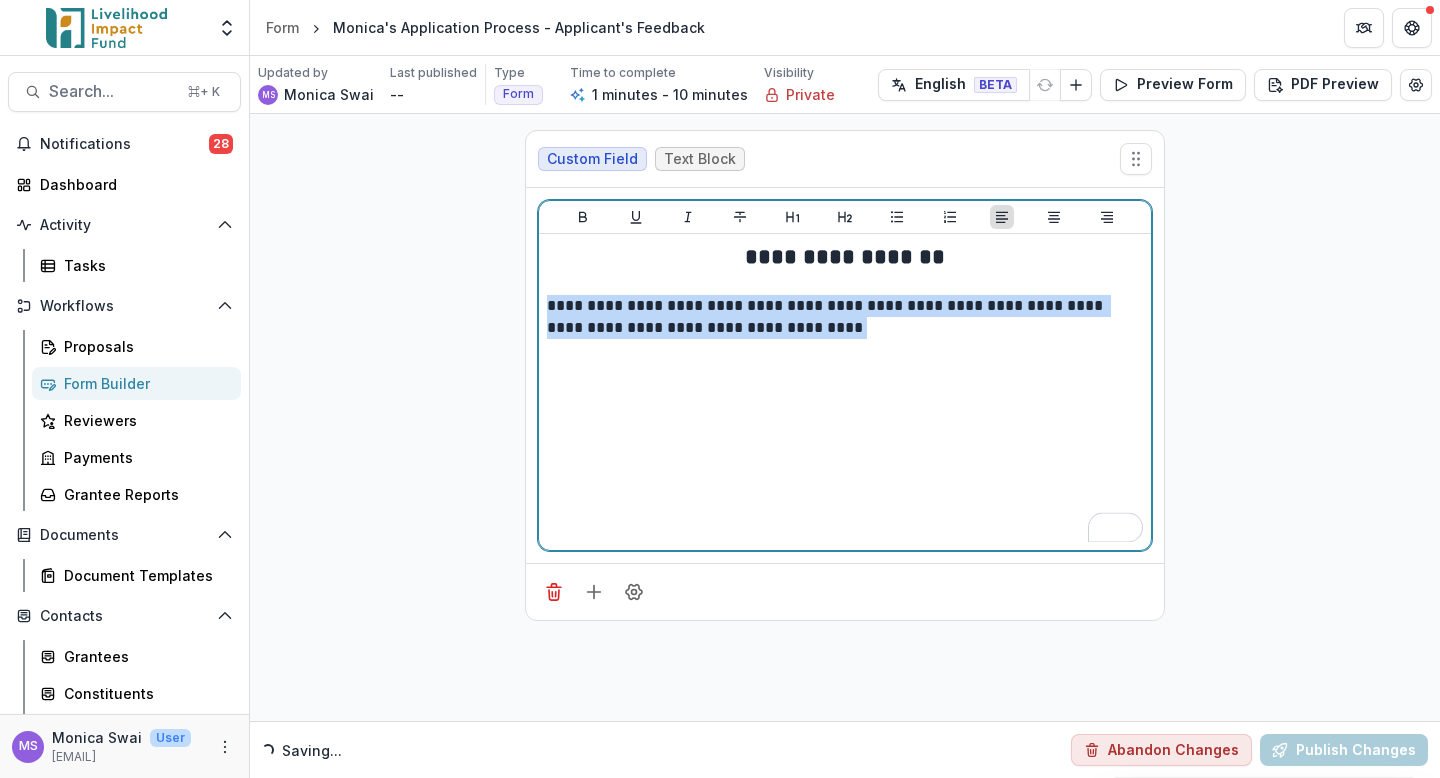 drag, startPoint x: 805, startPoint y: 338, endPoint x: 515, endPoint y: 308, distance: 291.5476 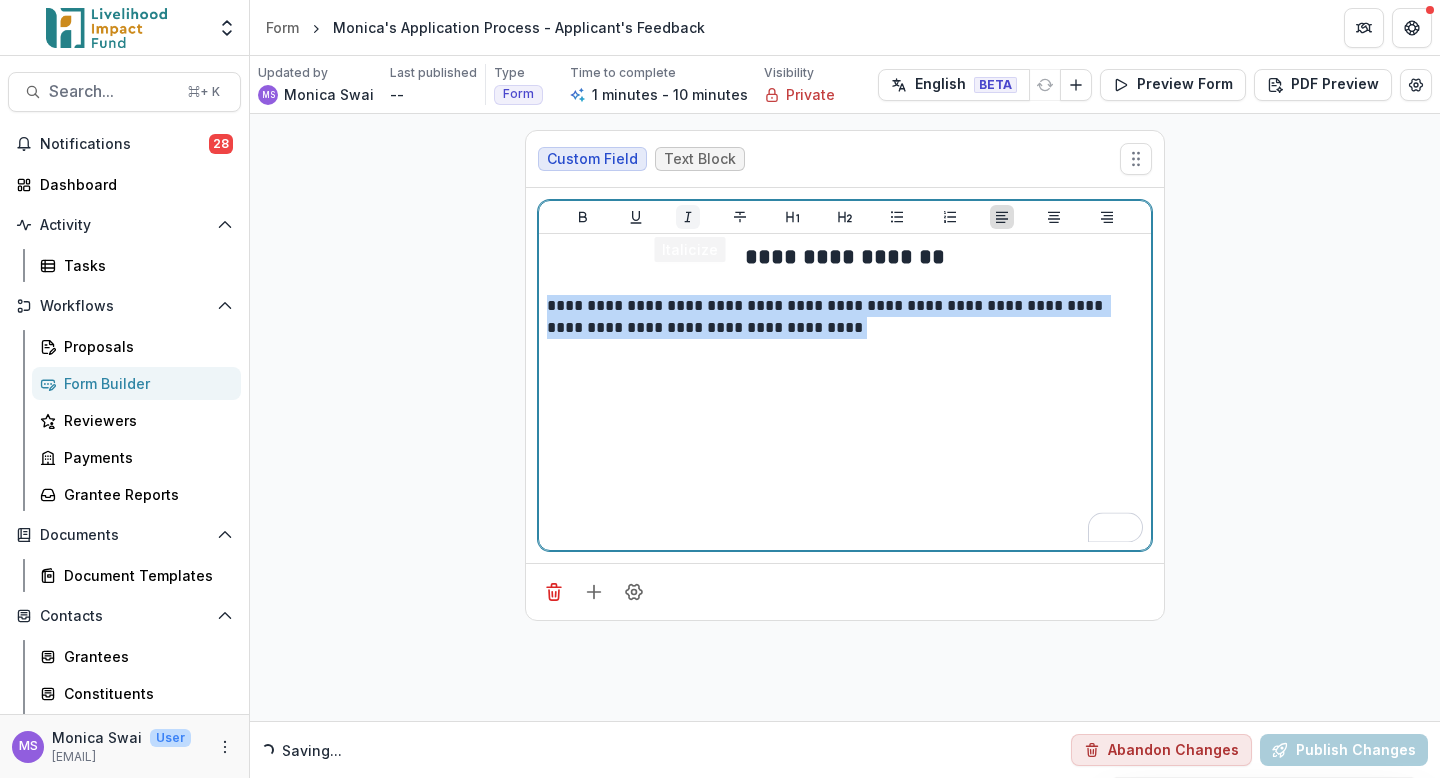 click 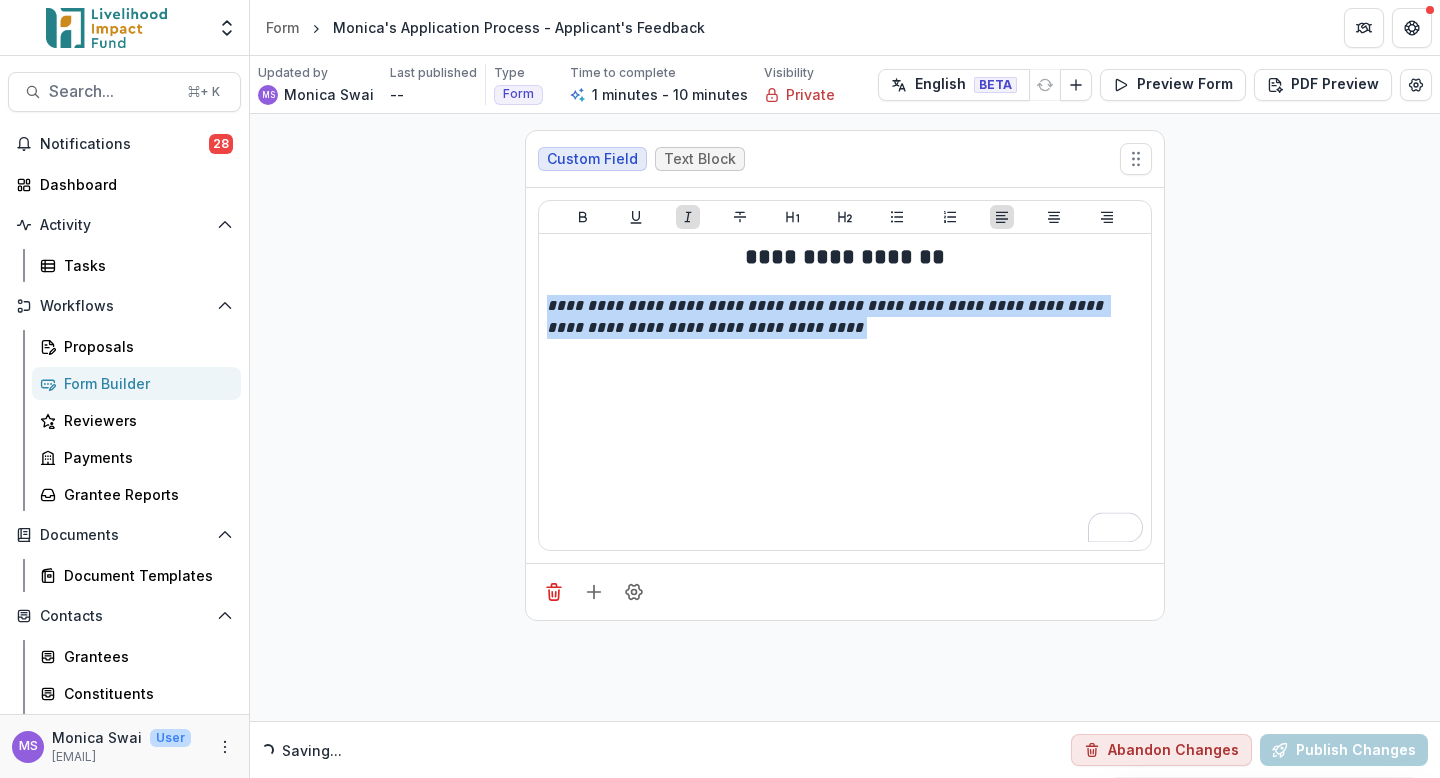 click on "**********" at bounding box center (845, 417) 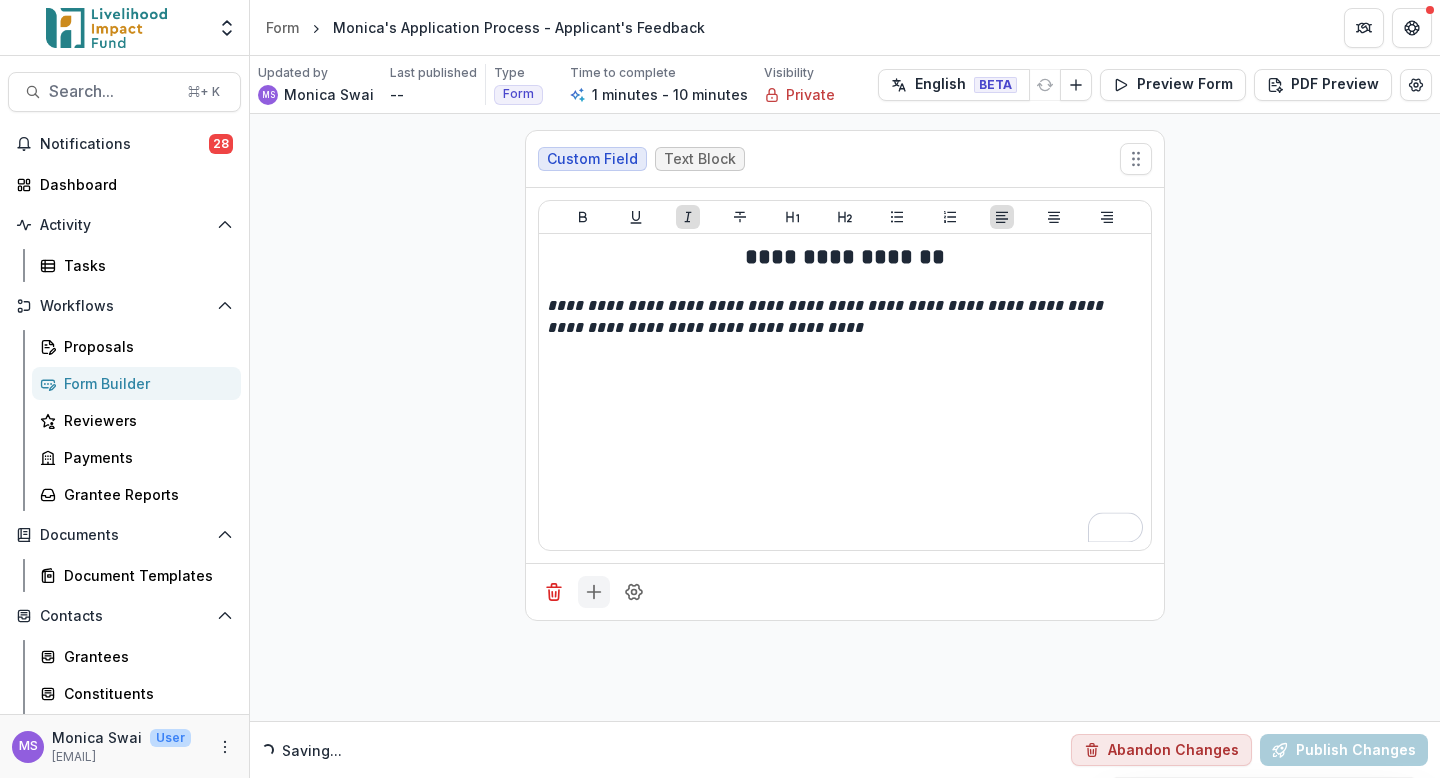 click 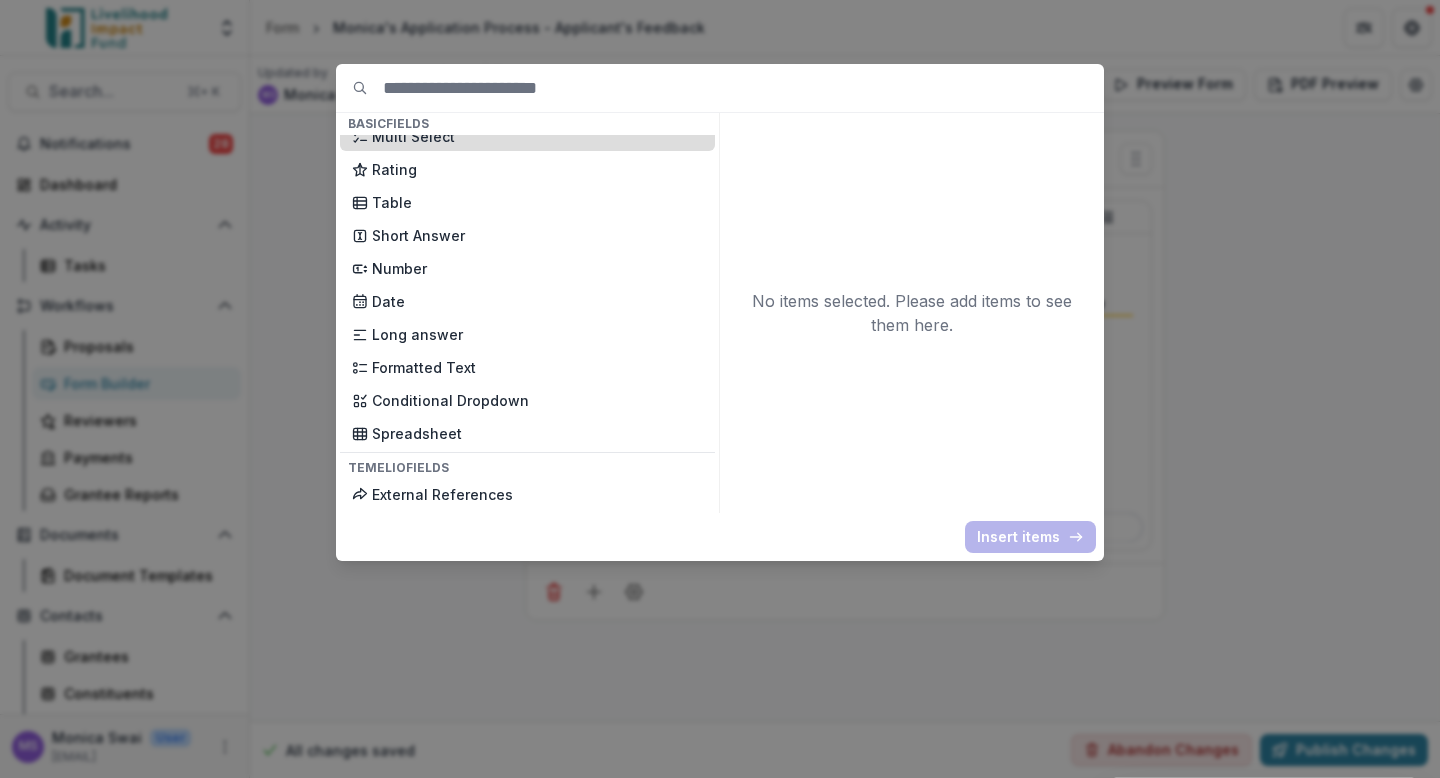 scroll, scrollTop: 309, scrollLeft: 0, axis: vertical 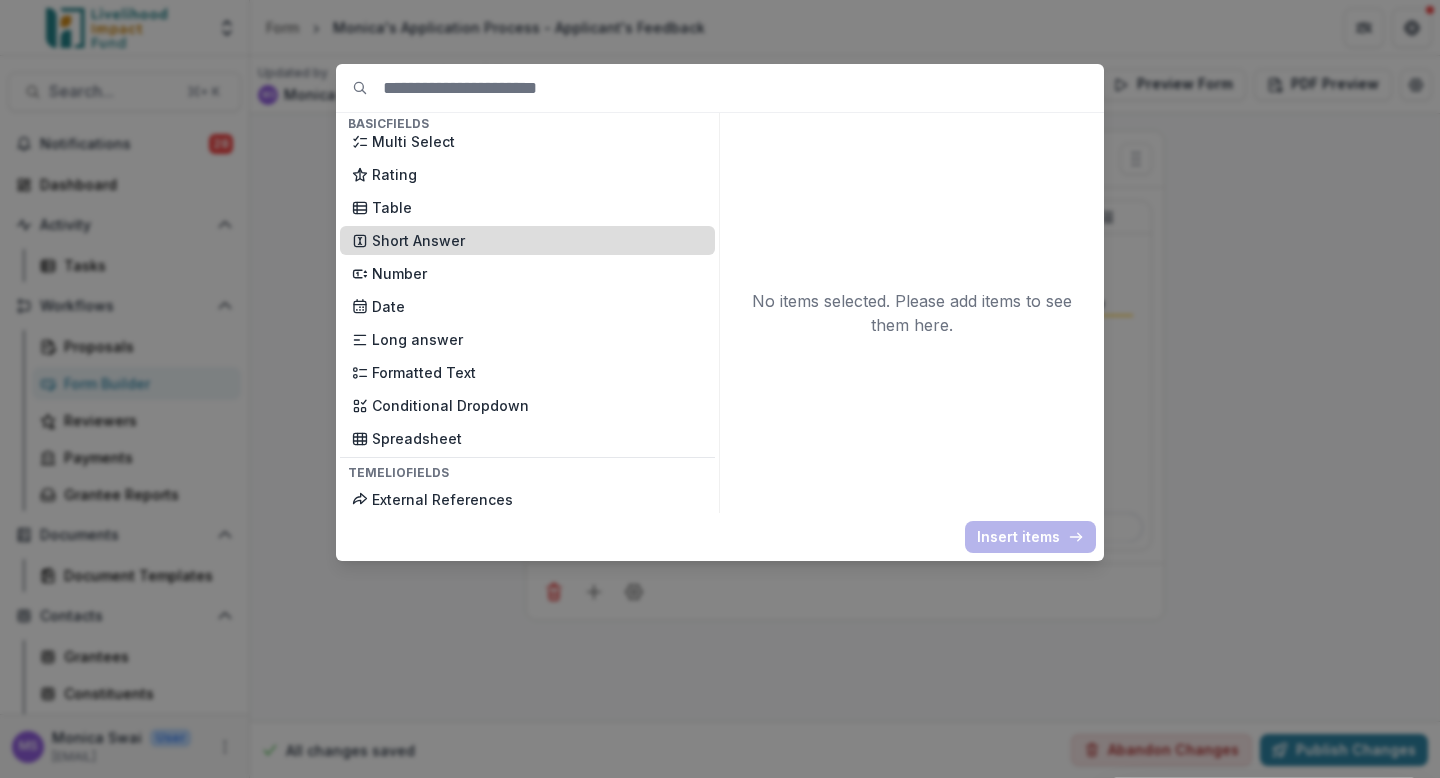 click on "Short Answer" at bounding box center (537, 240) 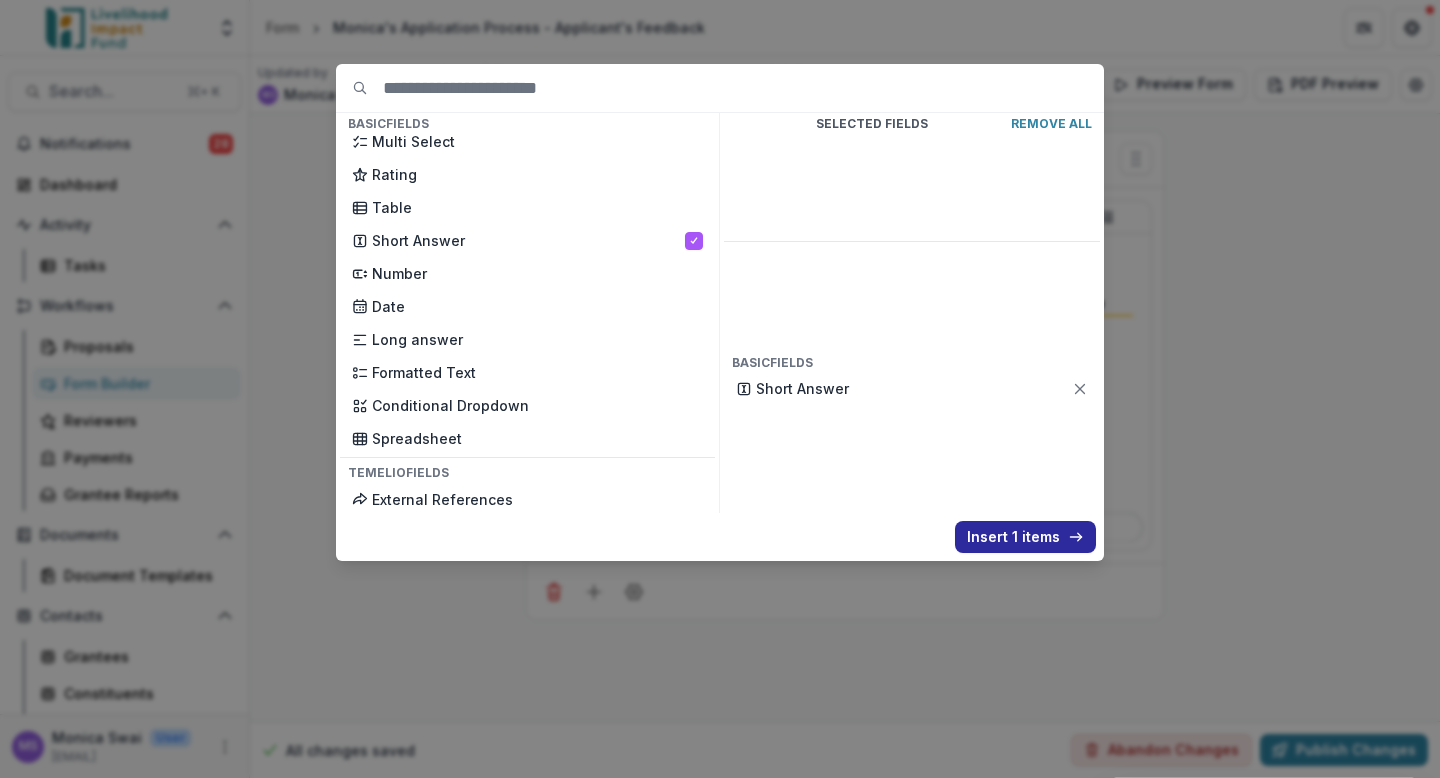 click on "Insert 1 items" at bounding box center (1025, 537) 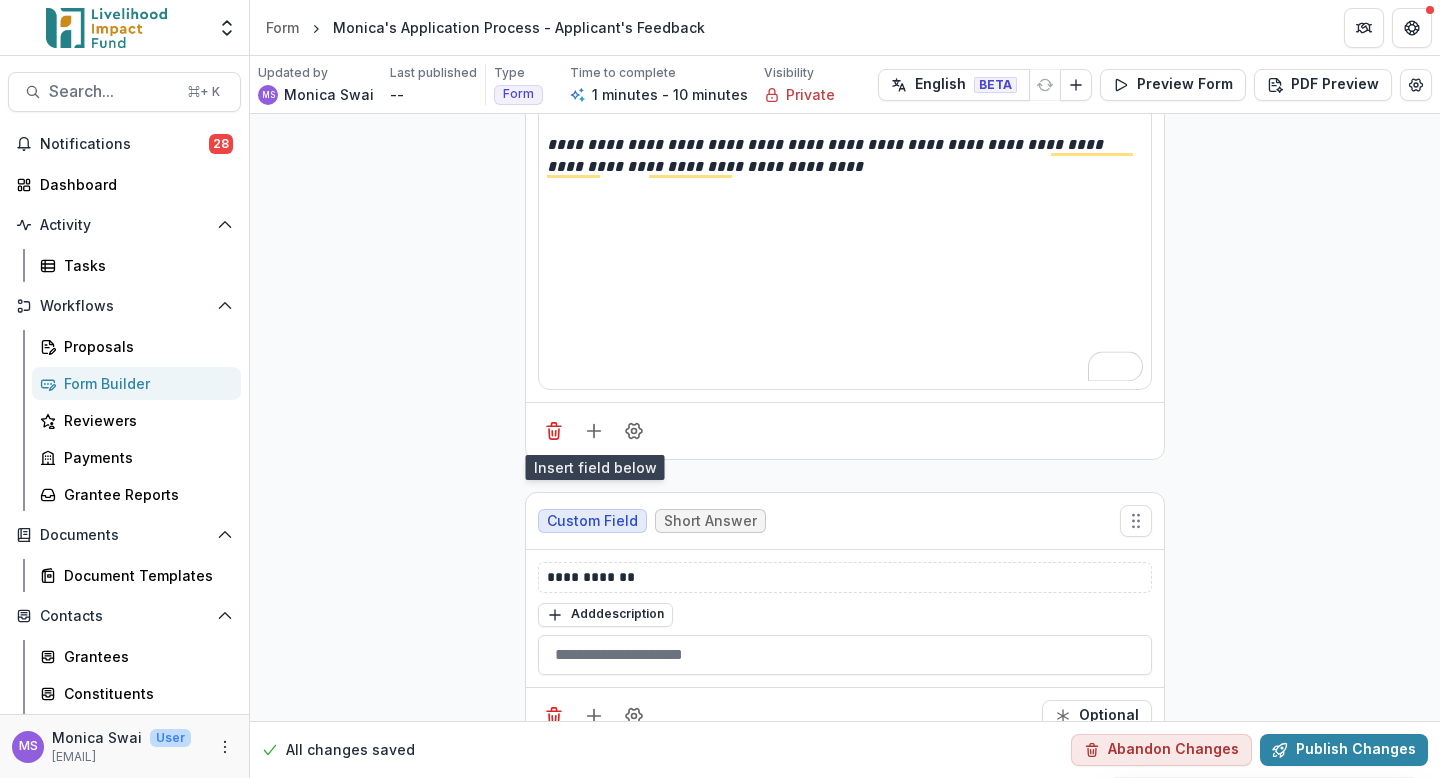 scroll, scrollTop: 200, scrollLeft: 0, axis: vertical 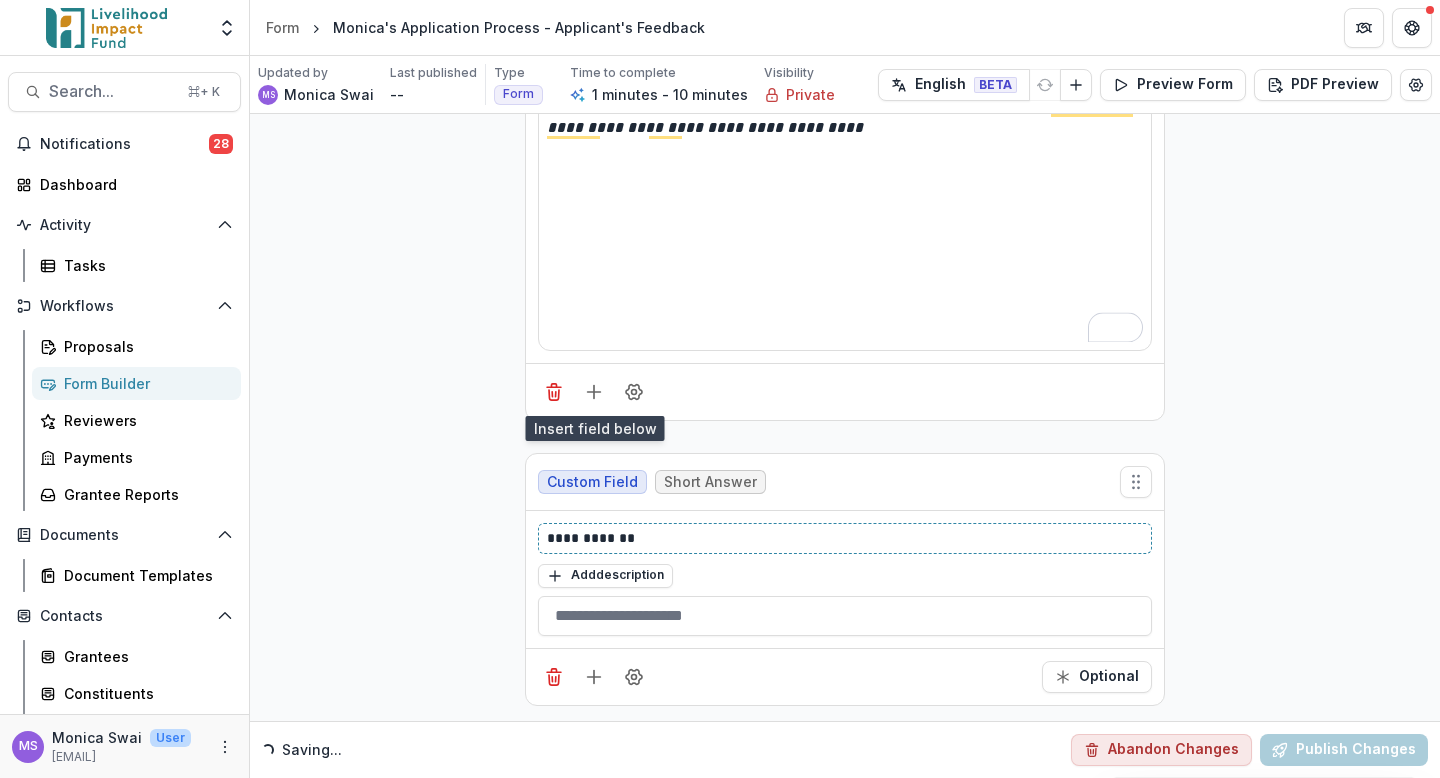click on "**********" at bounding box center (845, 538) 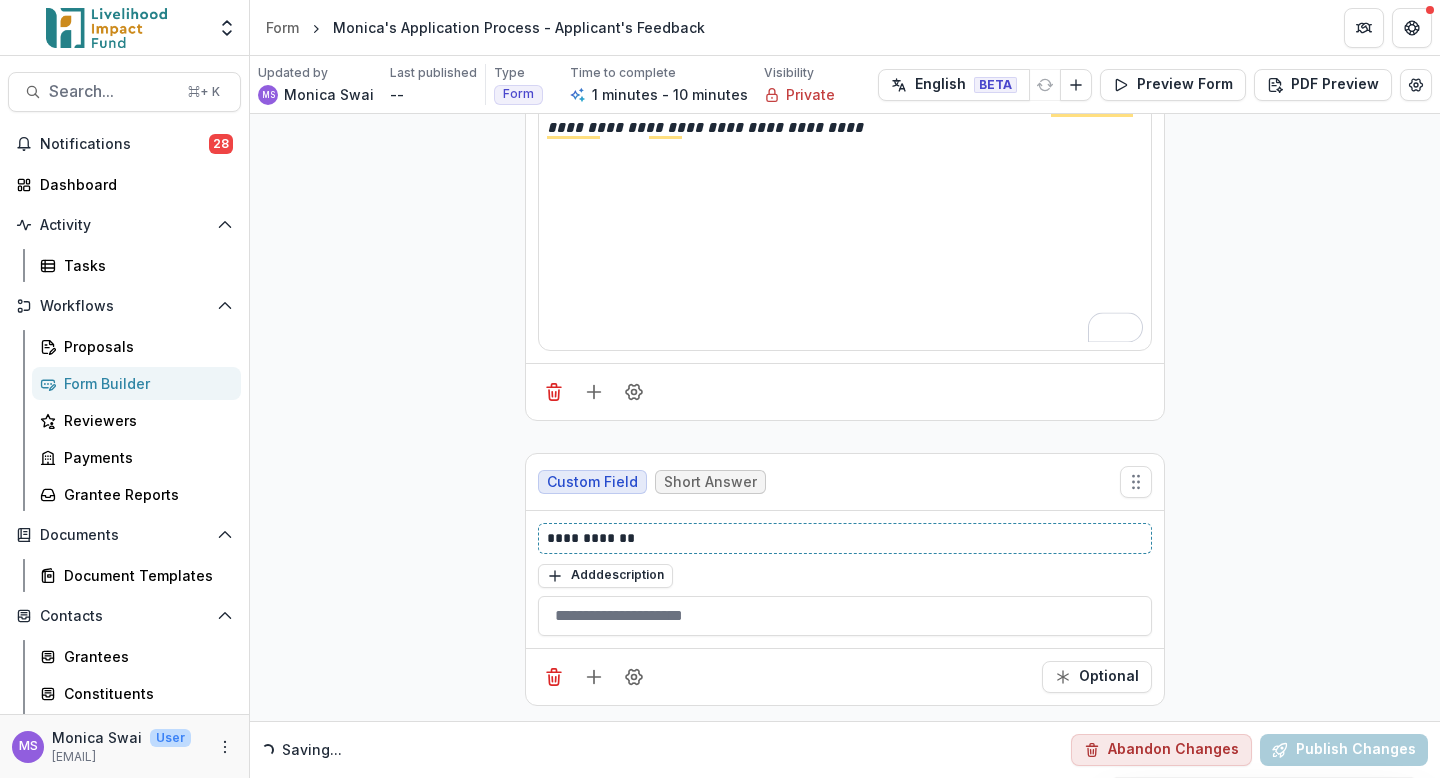 type 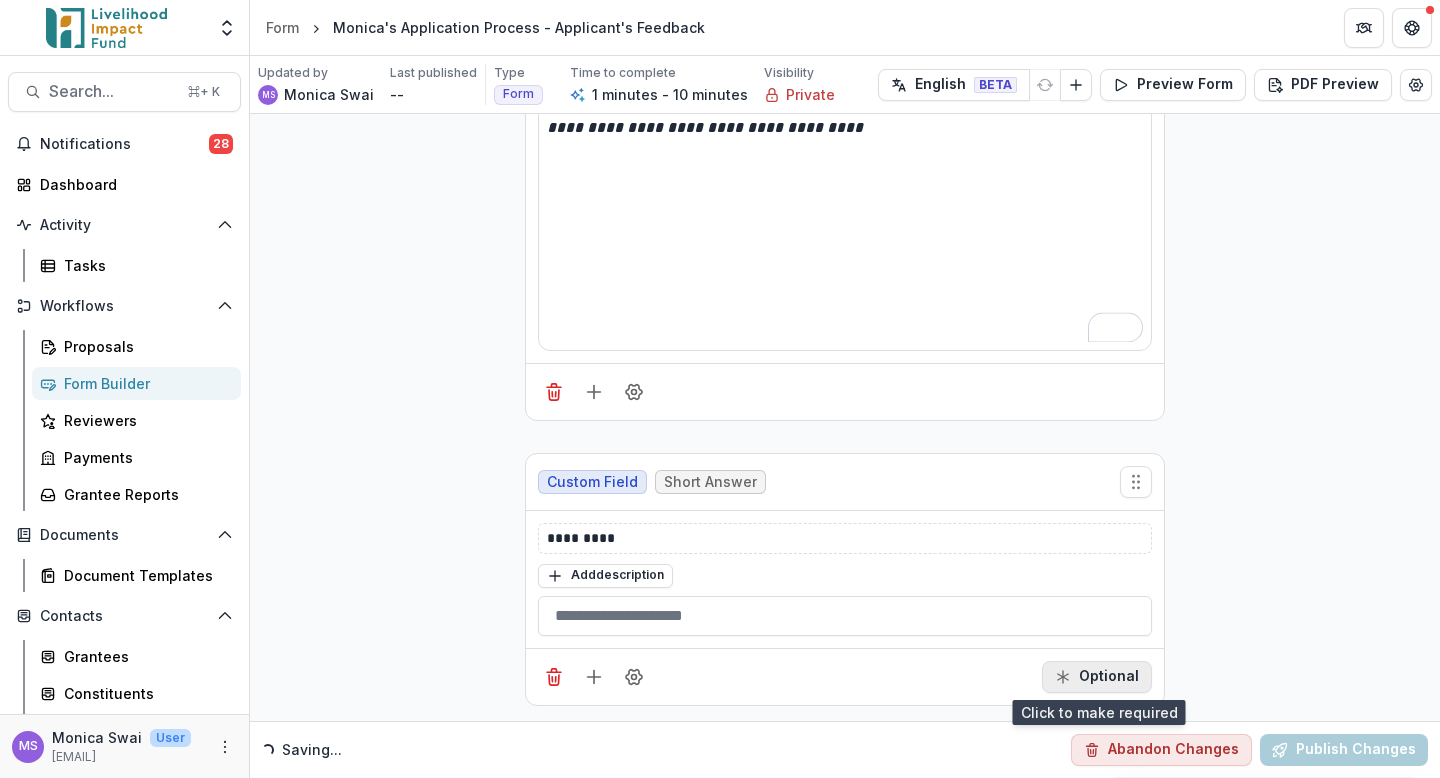 click on "Optional" at bounding box center (1097, 677) 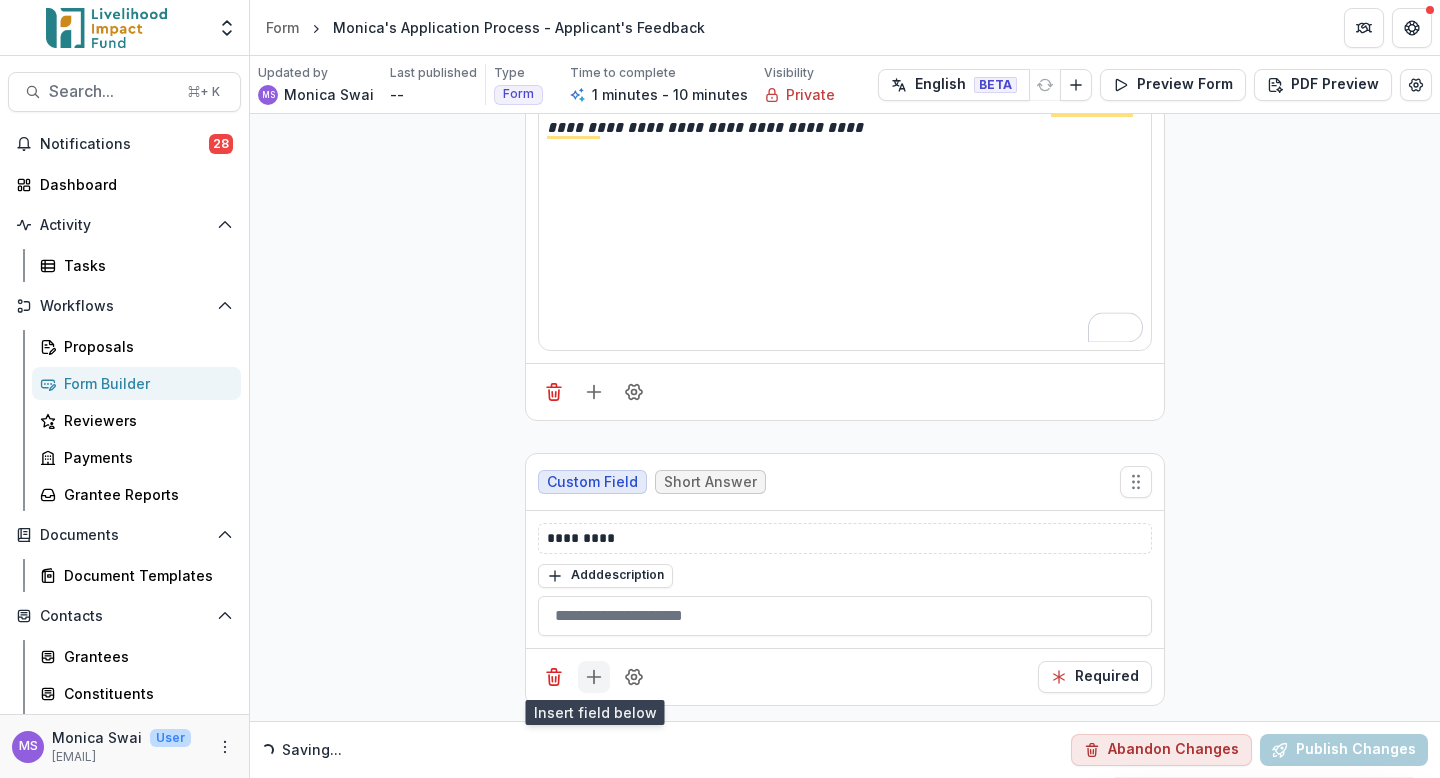 click 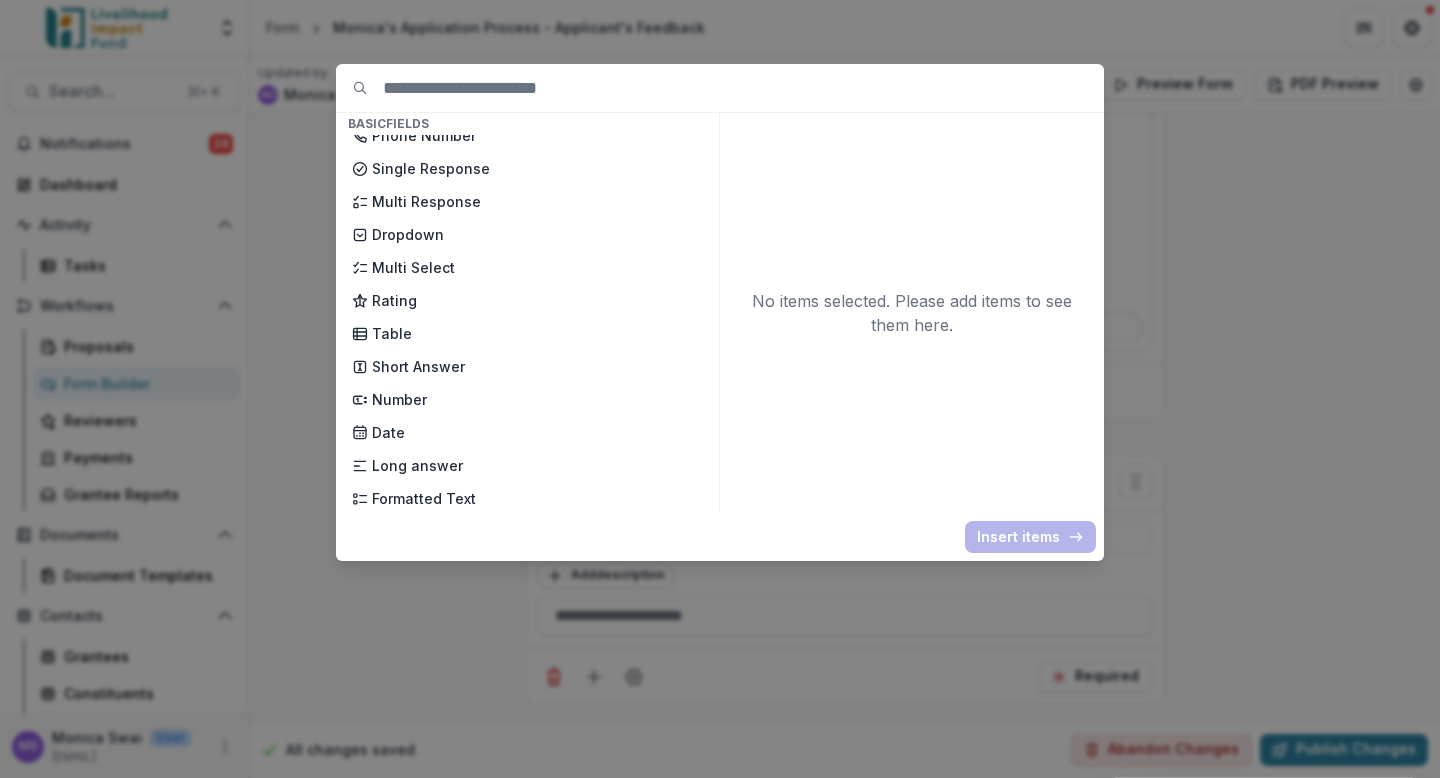 scroll, scrollTop: 180, scrollLeft: 0, axis: vertical 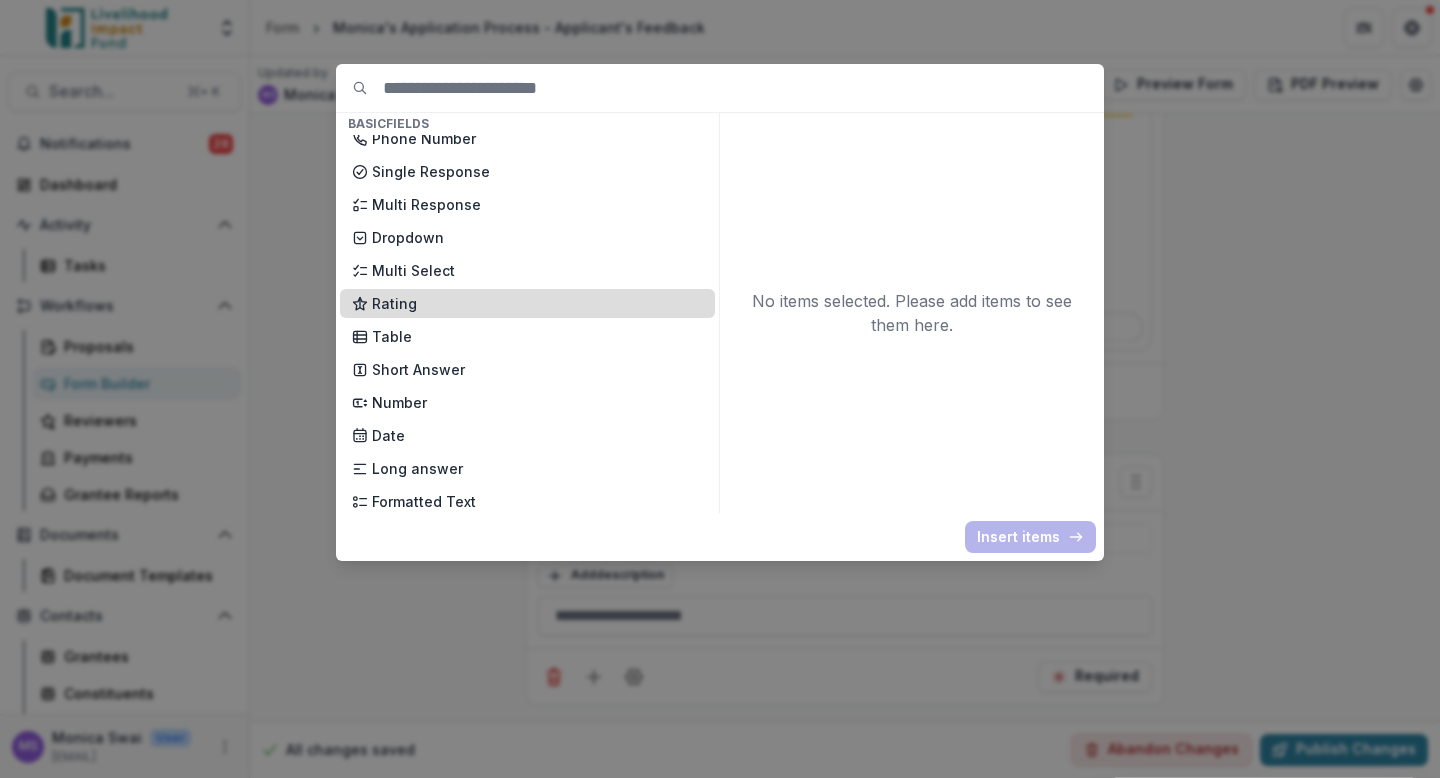click on "Rating" at bounding box center (537, 303) 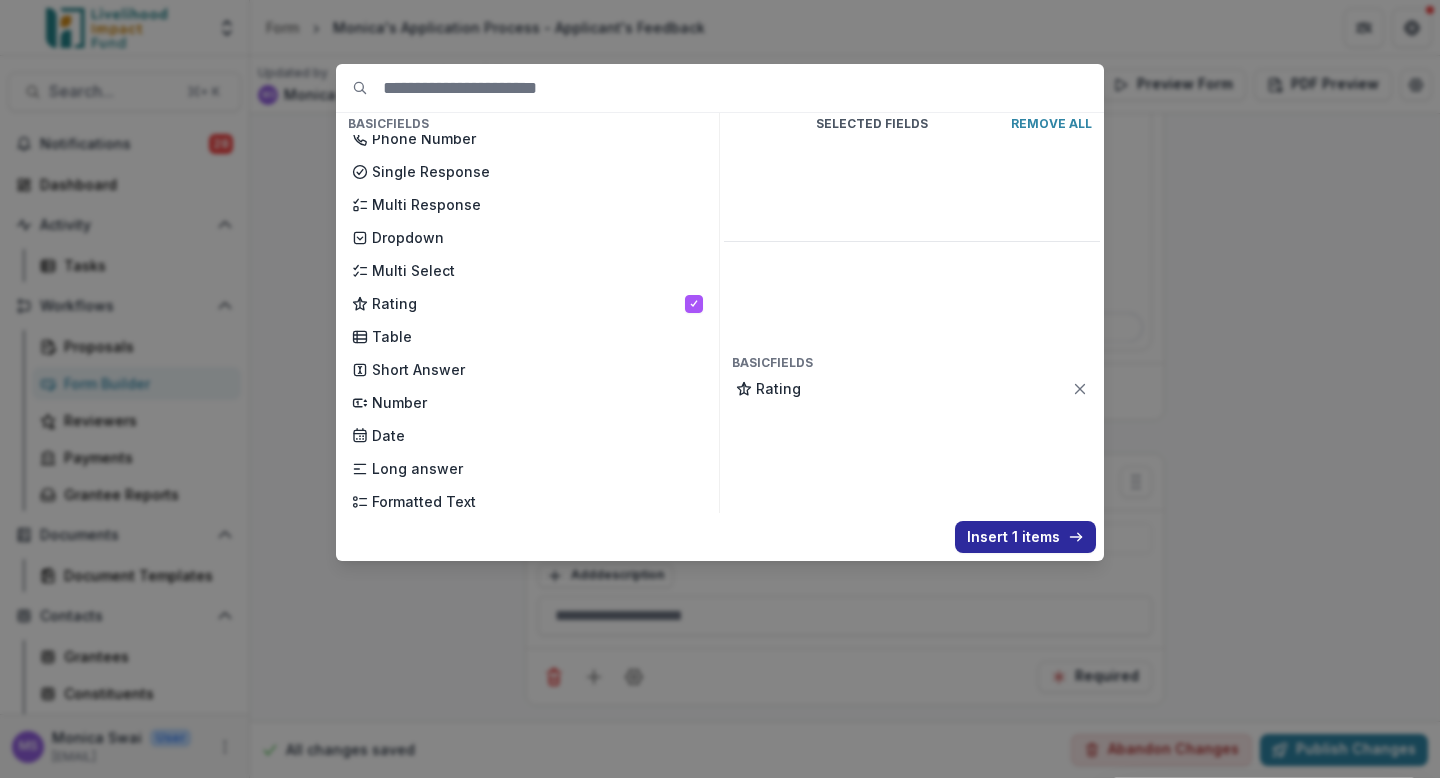 click on "Insert 1 items" at bounding box center [1025, 537] 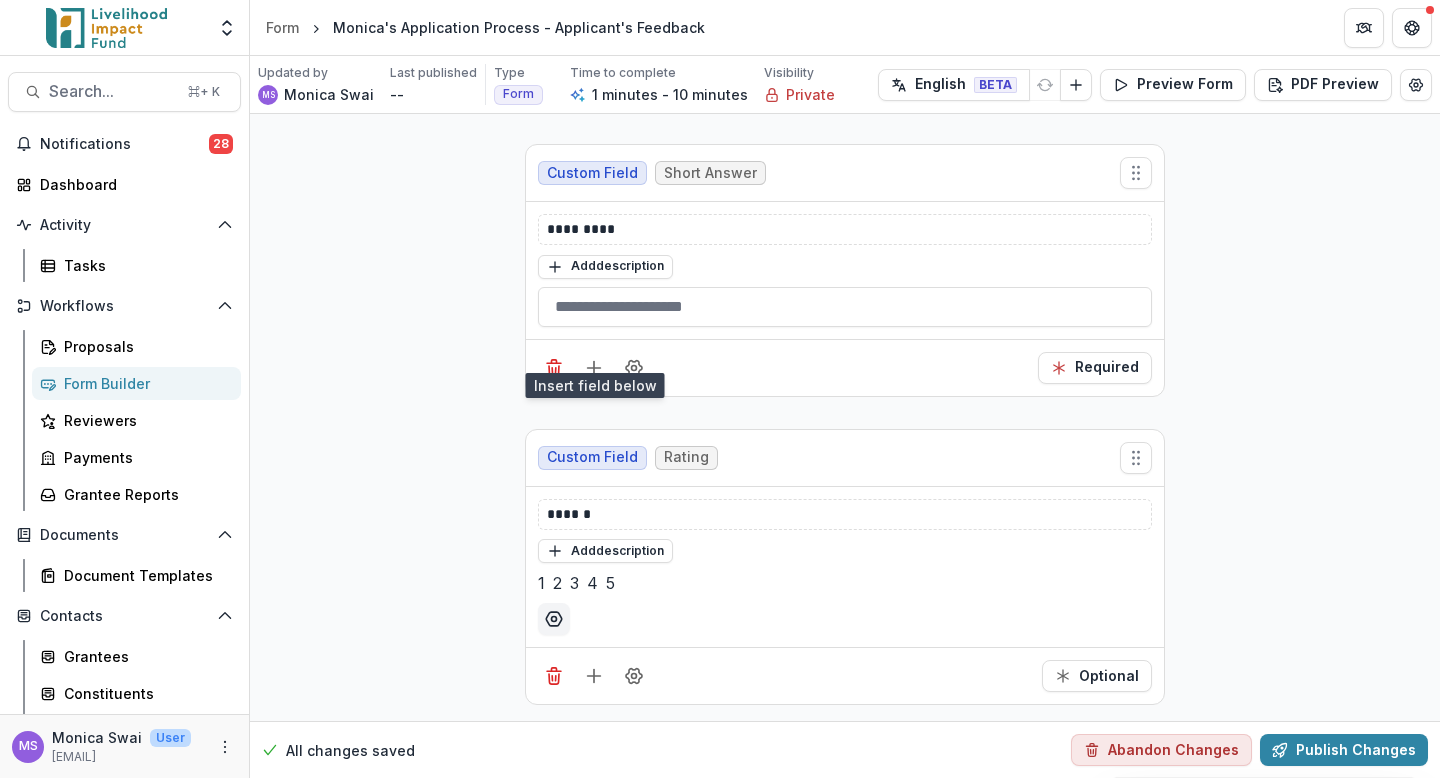 scroll, scrollTop: 534, scrollLeft: 0, axis: vertical 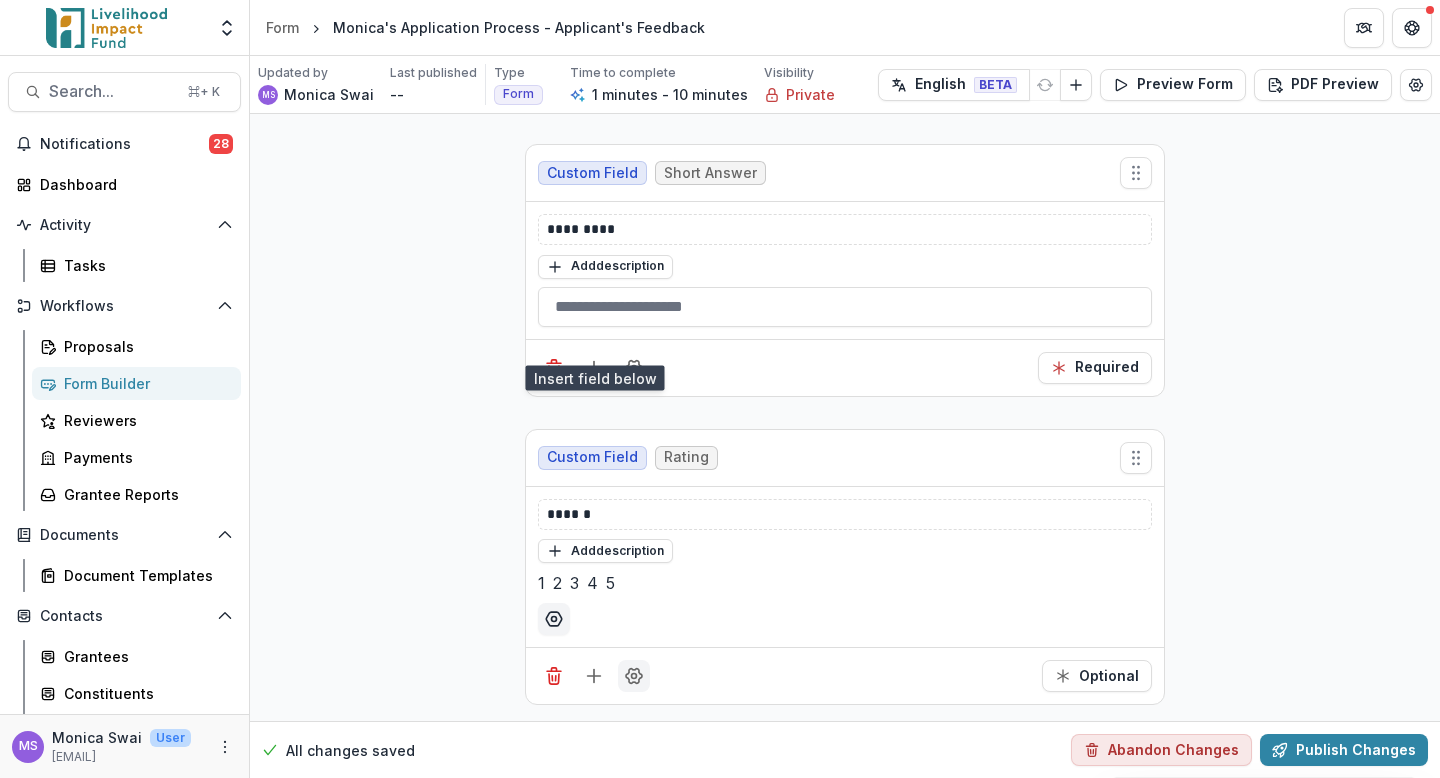 click 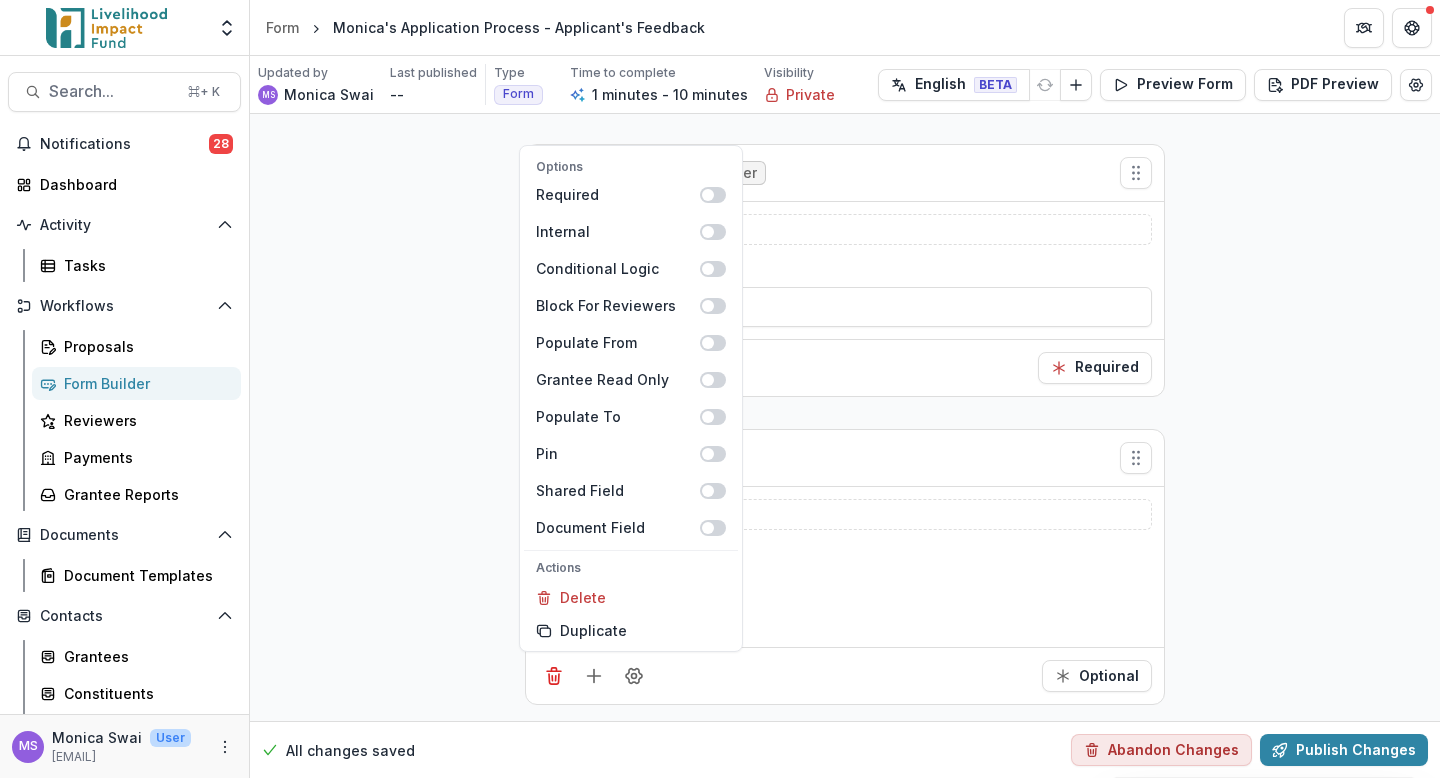 click on "Optional" at bounding box center (845, 675) 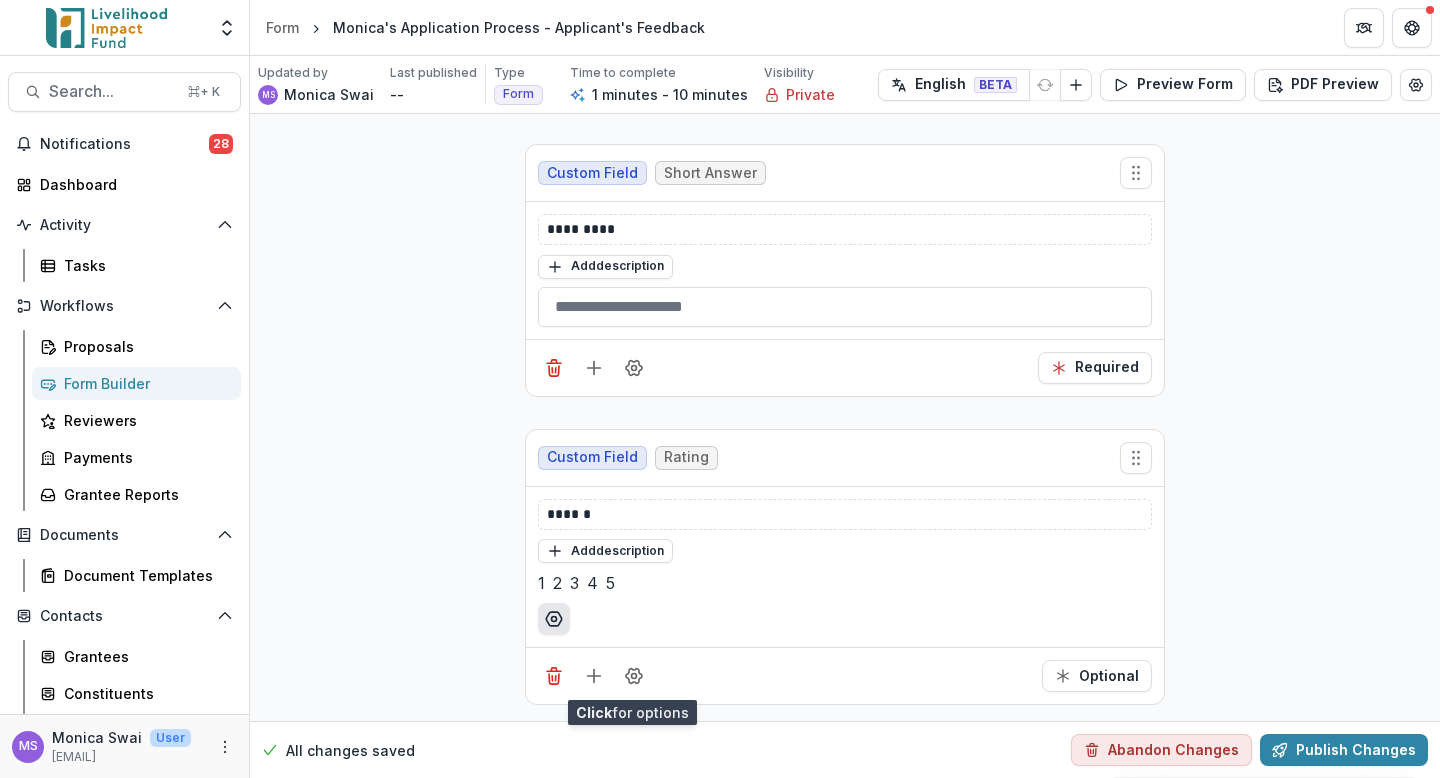 click 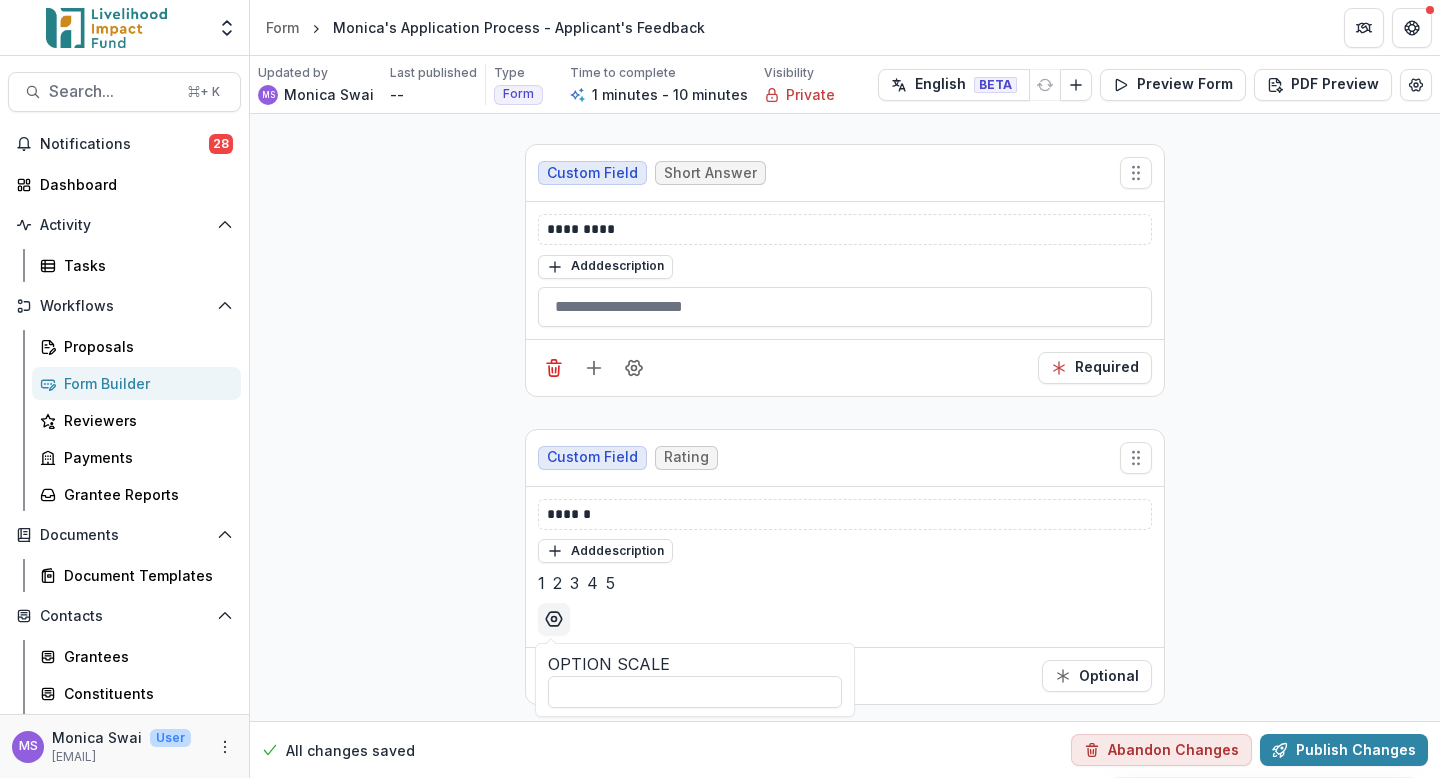click on "1 2 3 4 5" at bounding box center (845, 583) 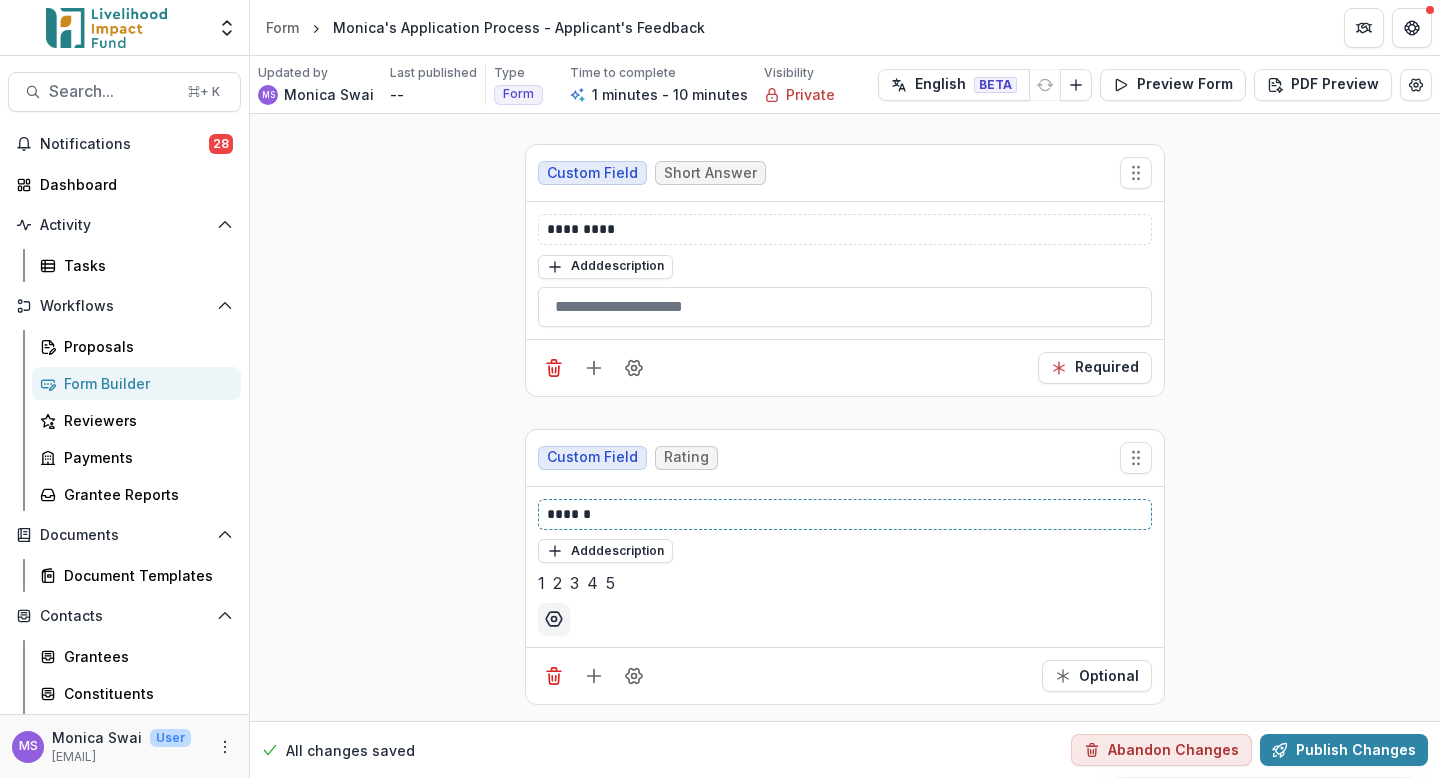 click on "******" at bounding box center (845, 514) 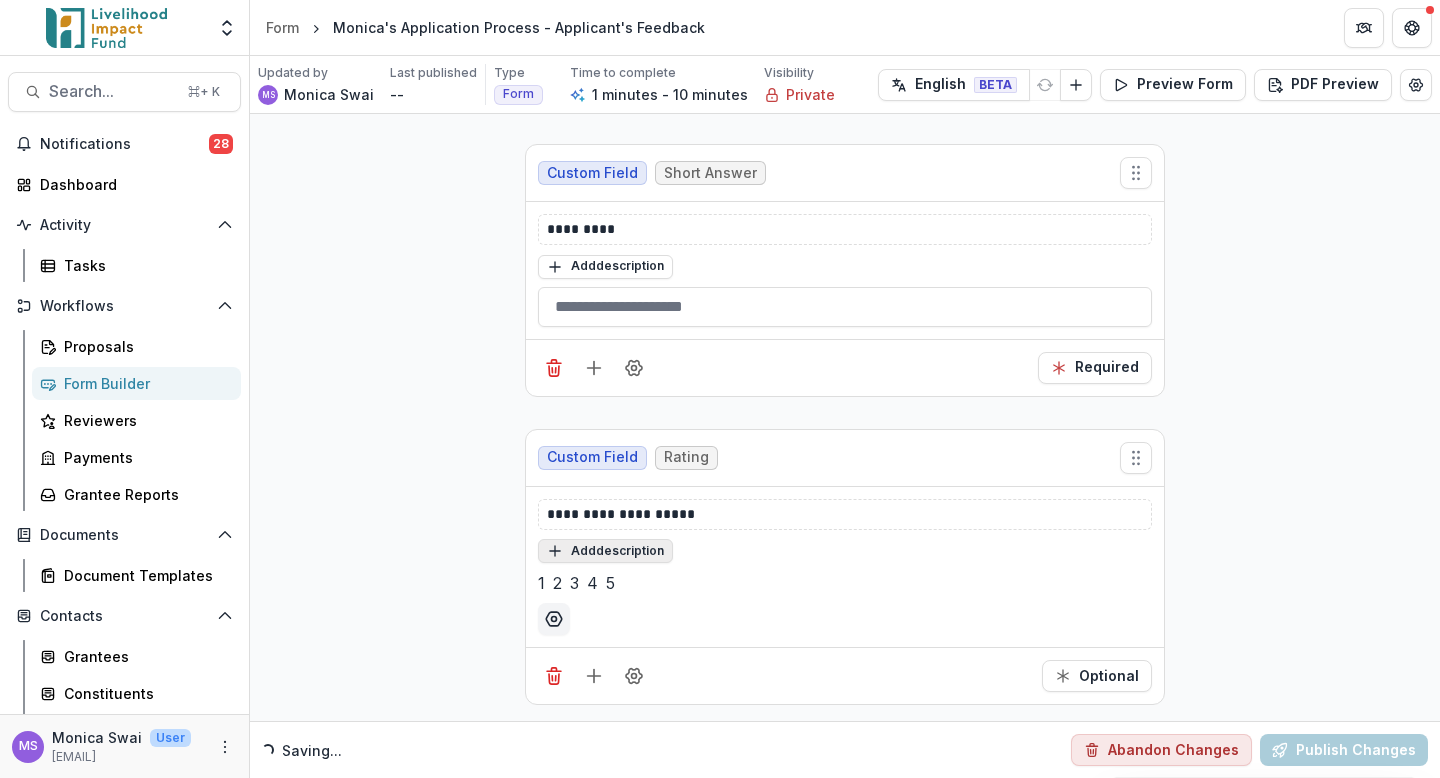 click on "Add  description" at bounding box center [605, 551] 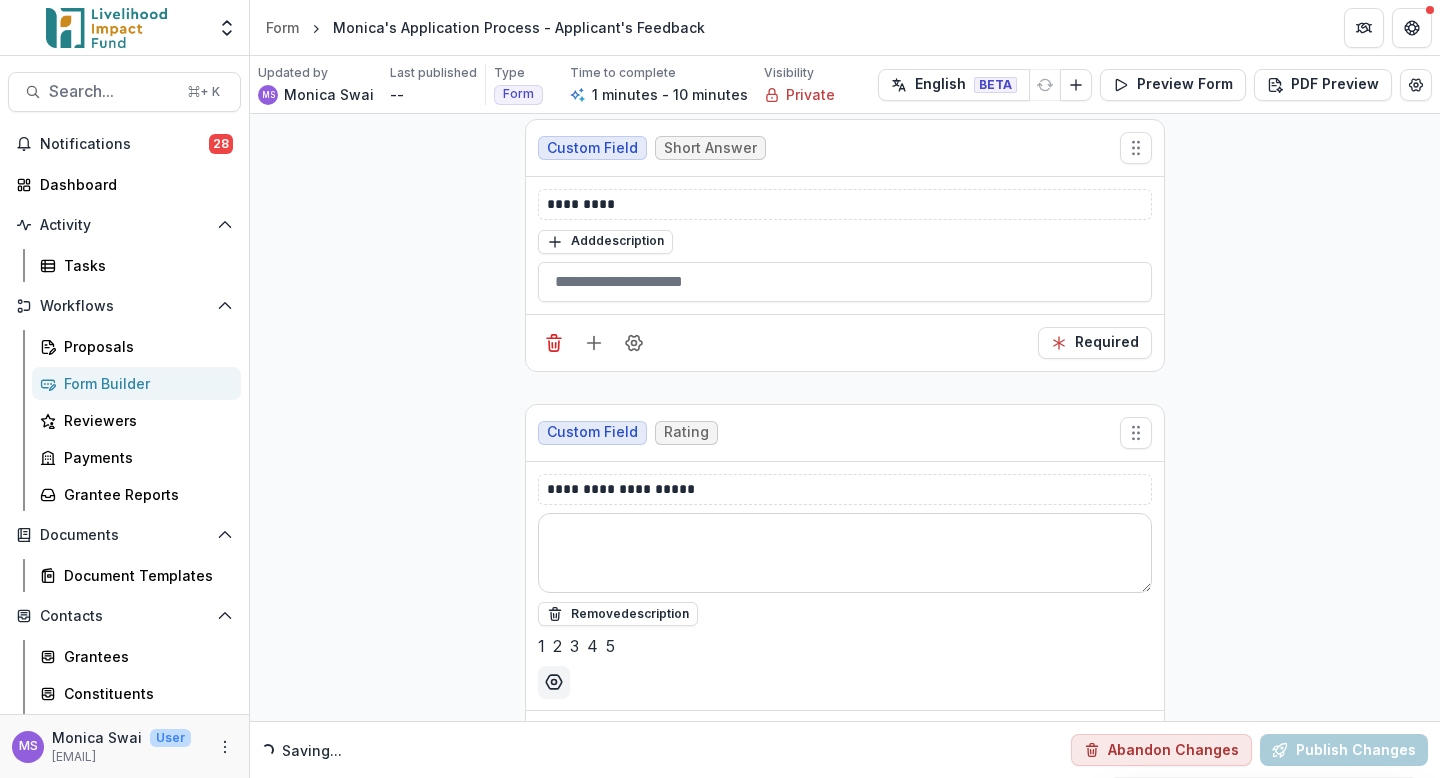 click at bounding box center [845, 553] 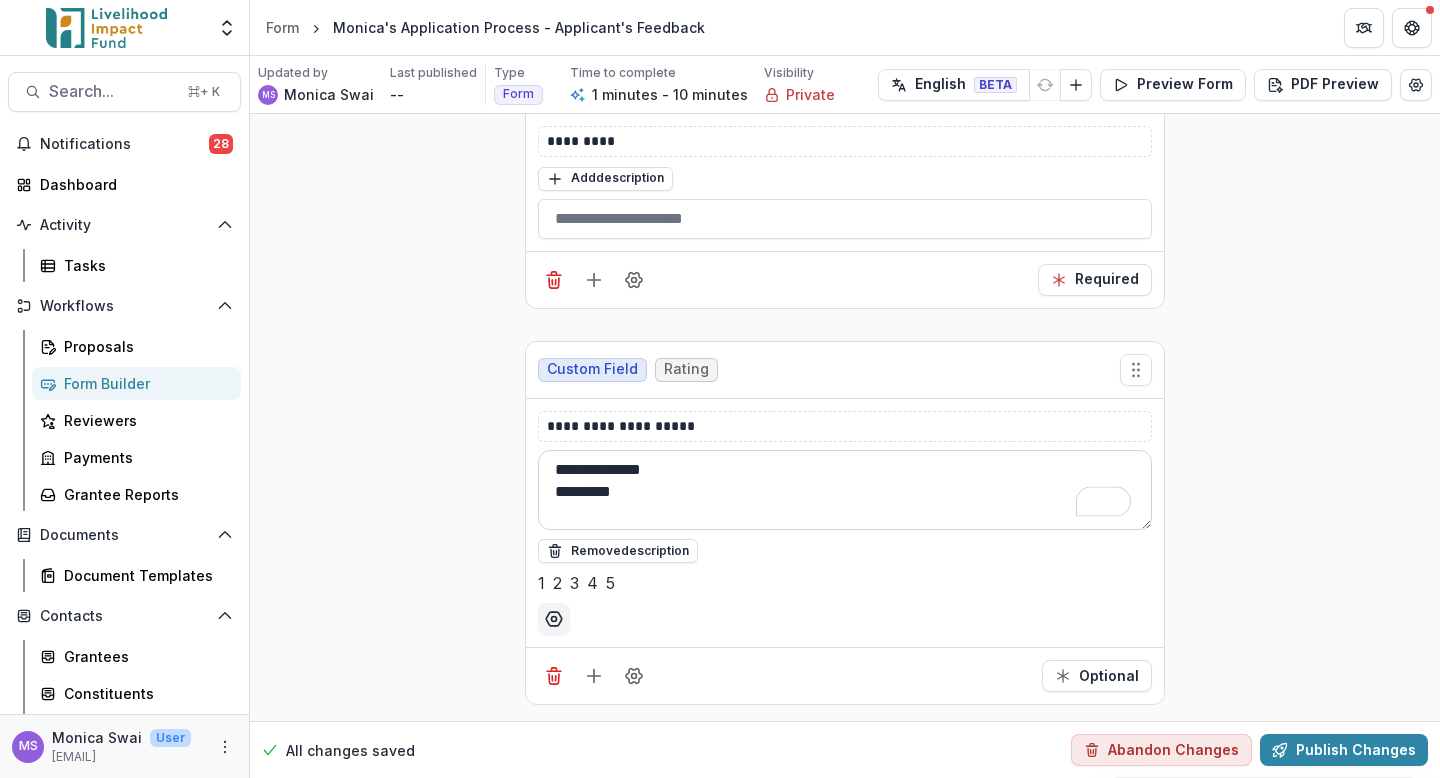 scroll, scrollTop: 622, scrollLeft: 0, axis: vertical 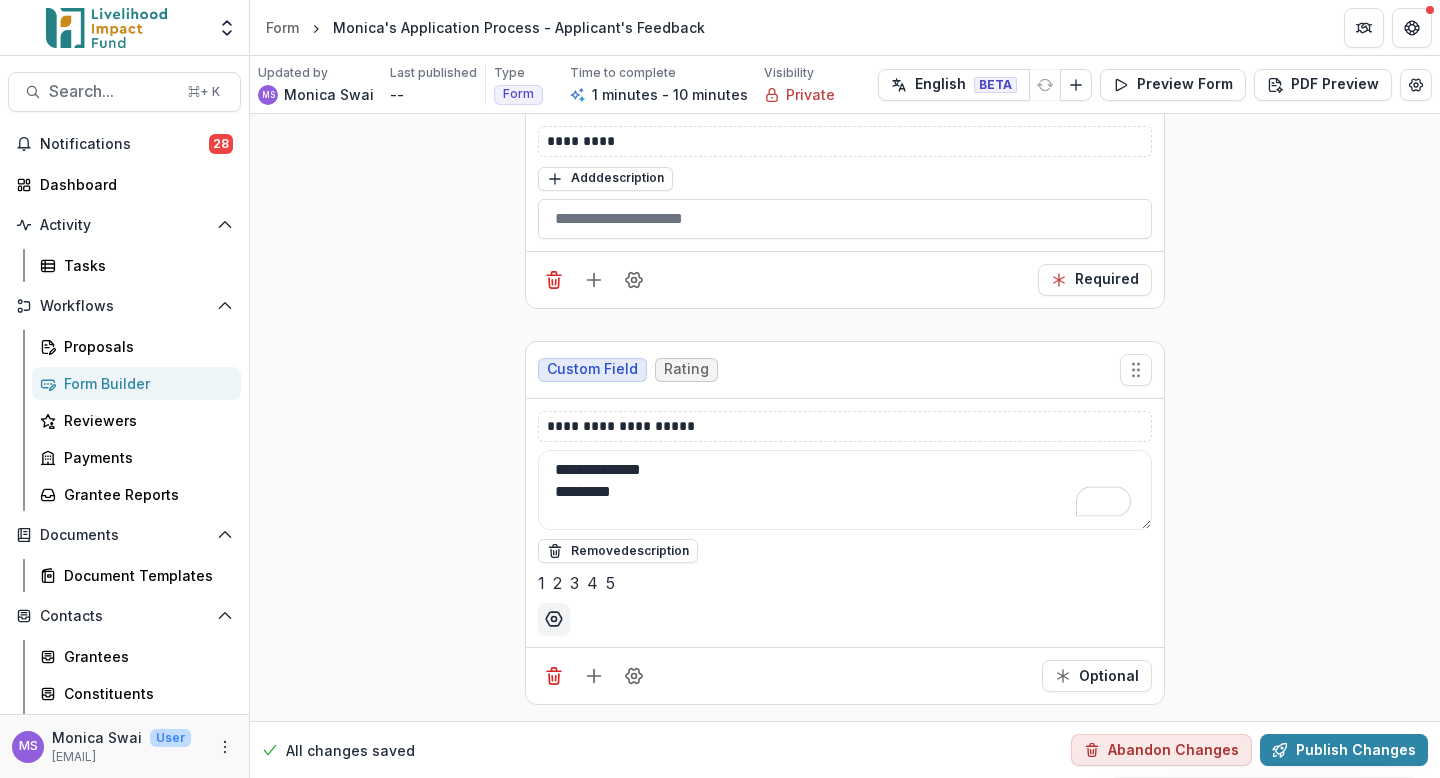 type on "**********" 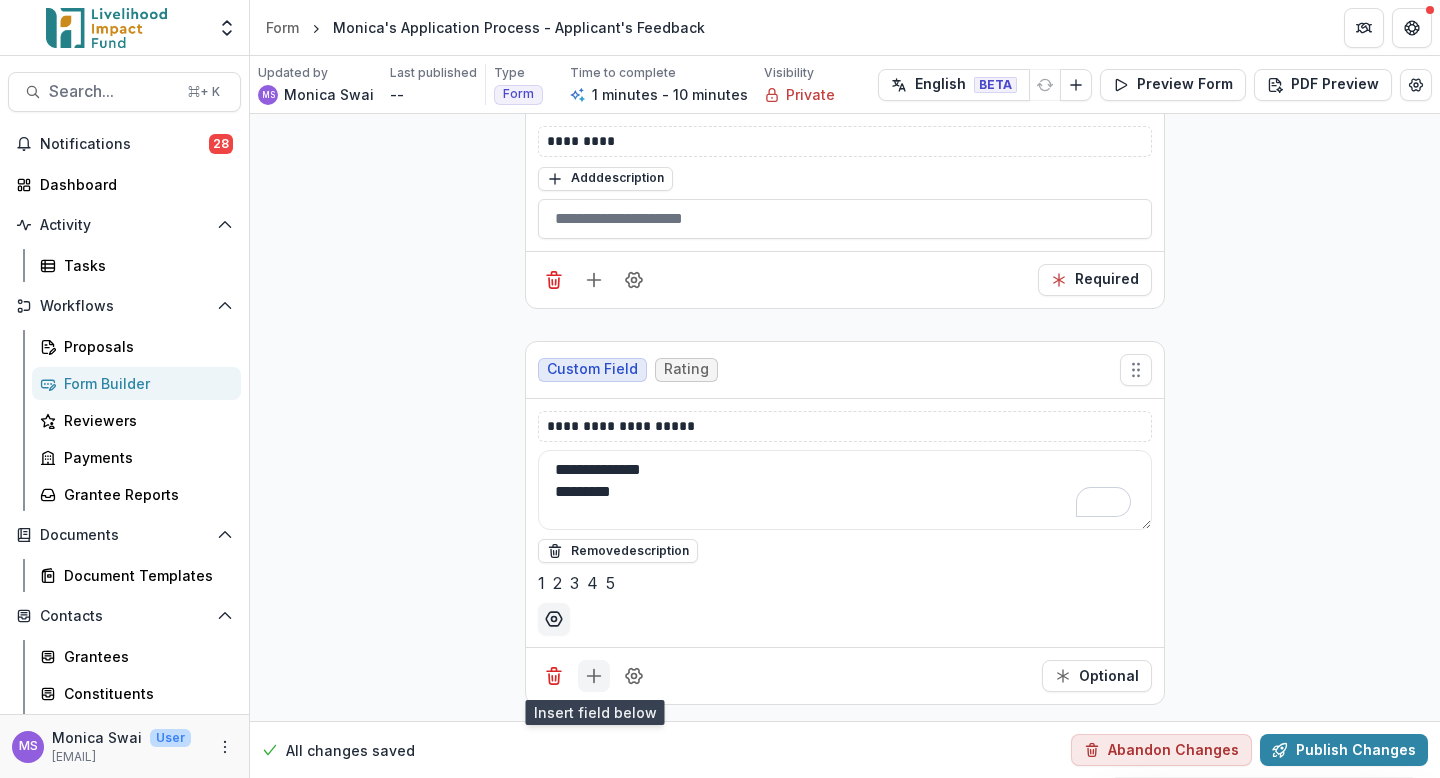 click 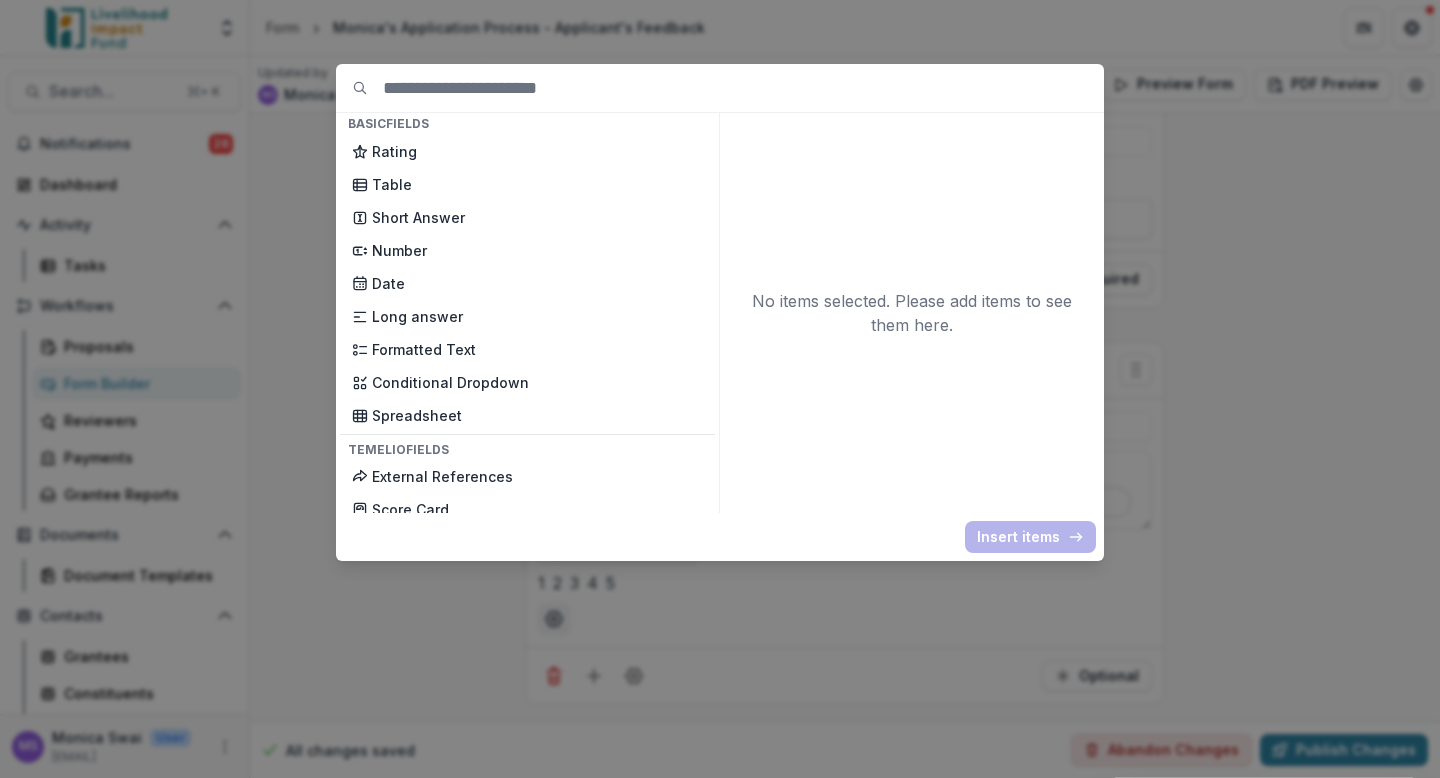 scroll, scrollTop: 336, scrollLeft: 0, axis: vertical 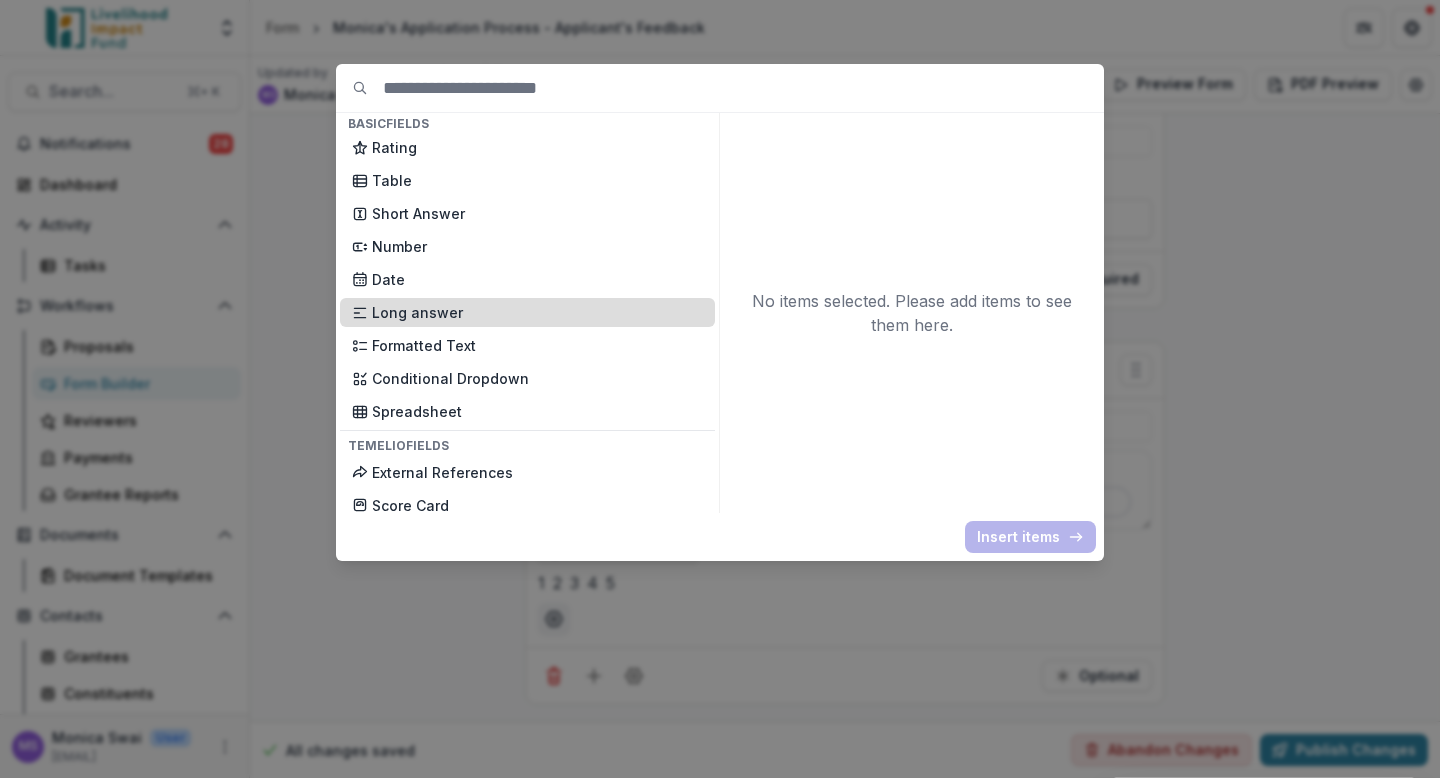 click on "Long answer" at bounding box center [537, 312] 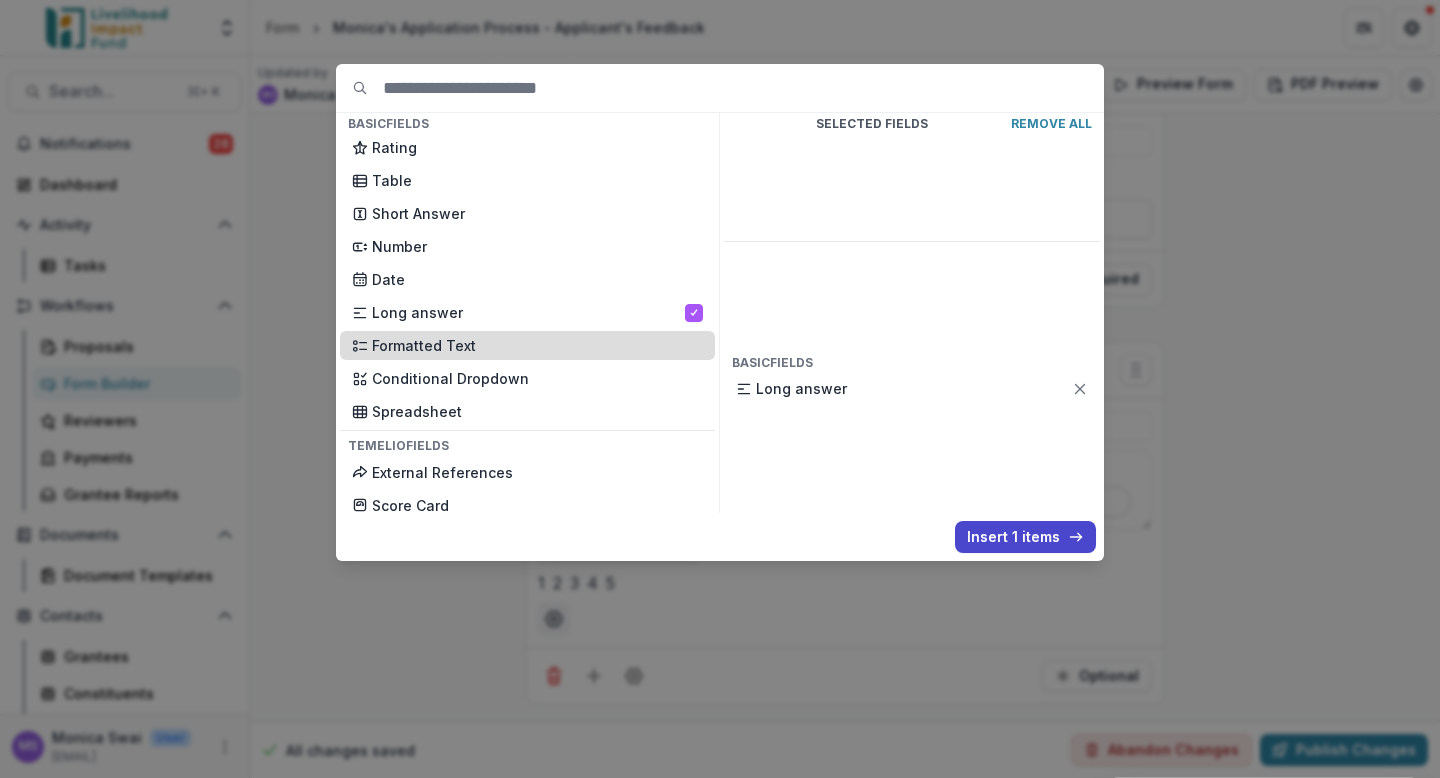 click on "Formatted Text" at bounding box center [537, 345] 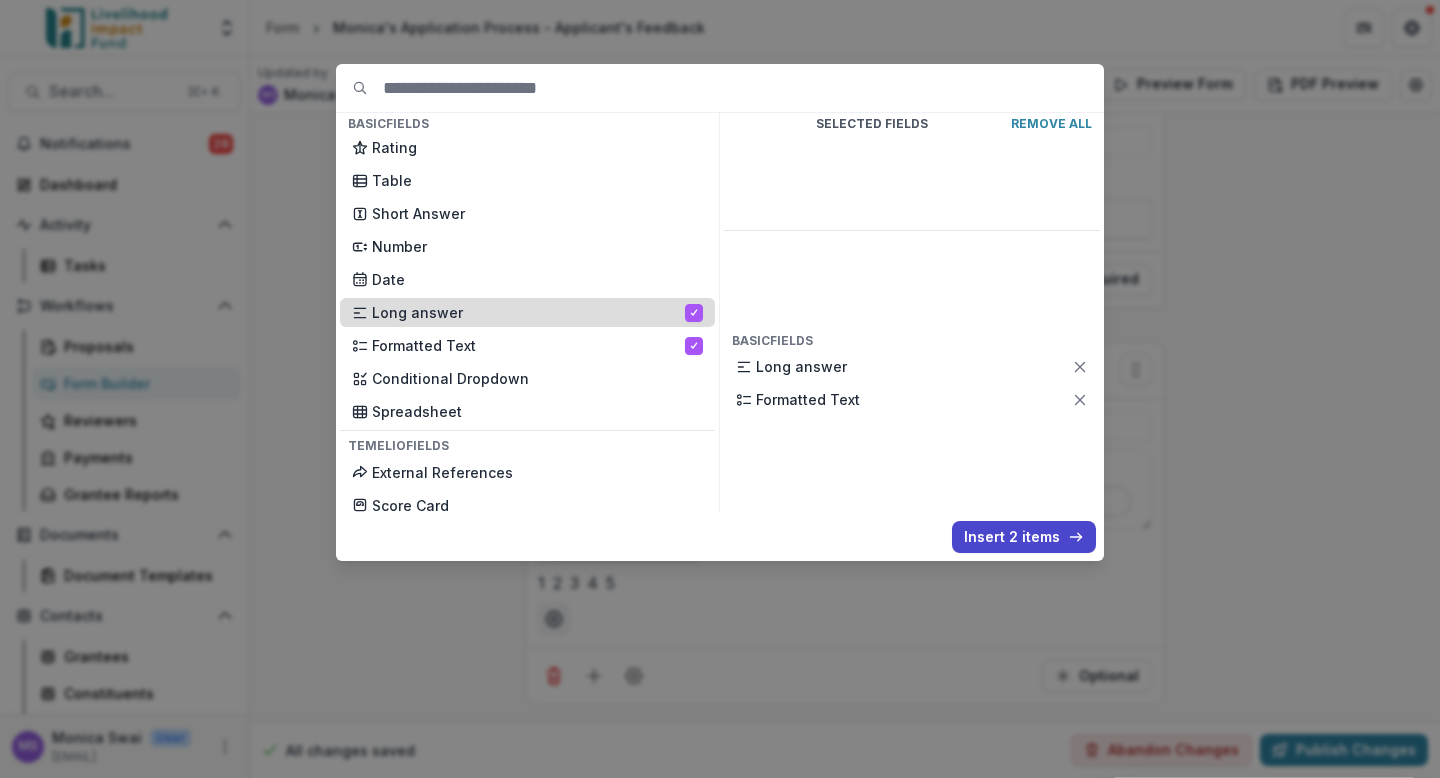 click on "Long answer" at bounding box center [527, 312] 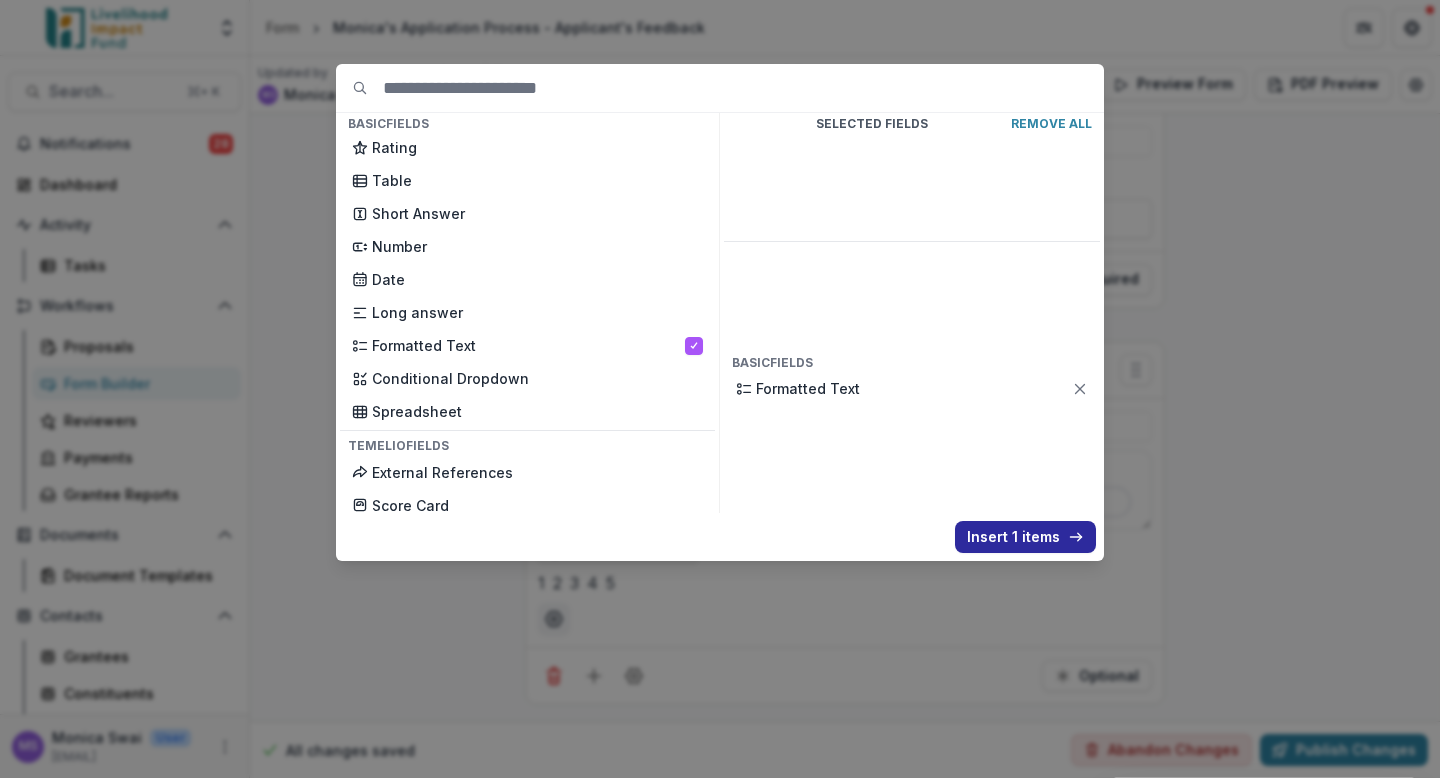 click on "Insert 1 items" at bounding box center [1025, 537] 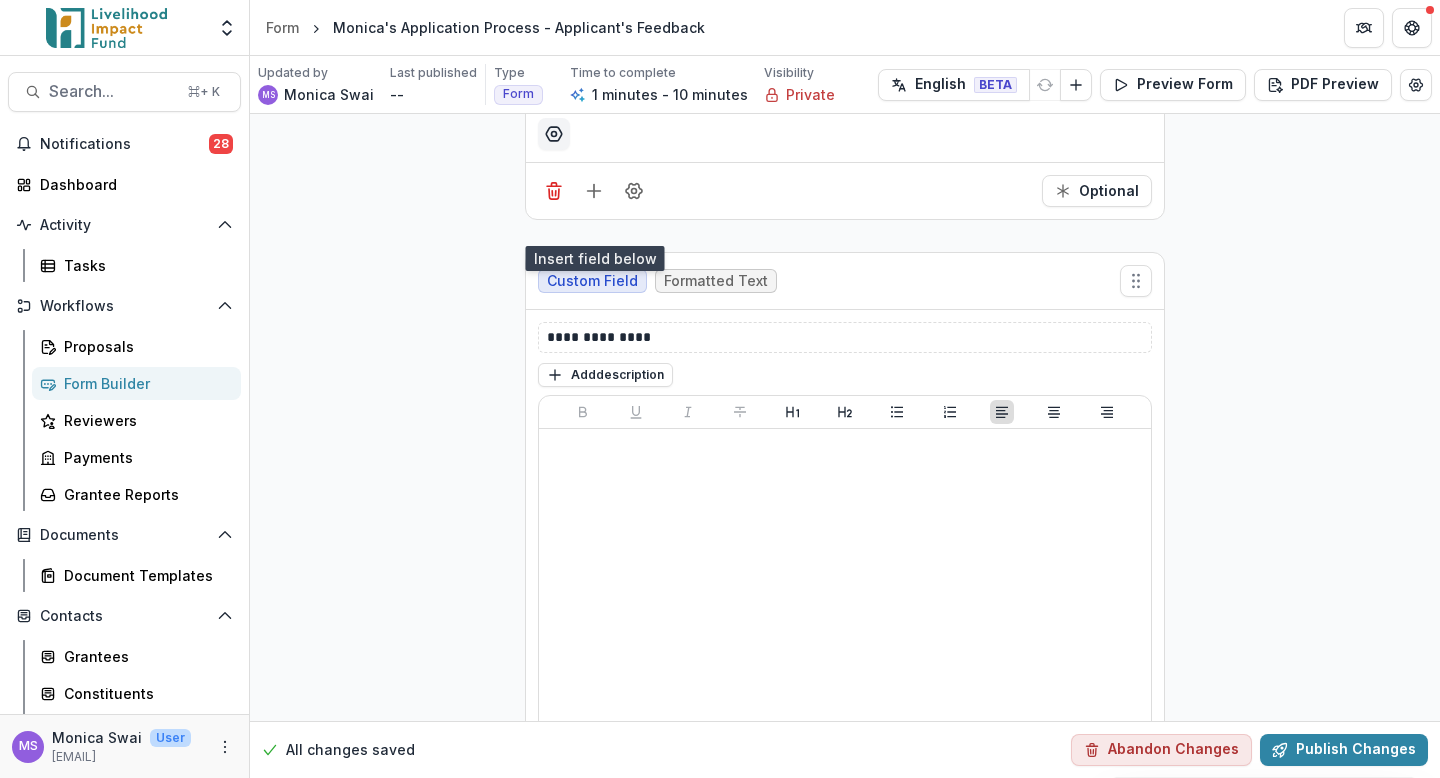 scroll, scrollTop: 1076, scrollLeft: 0, axis: vertical 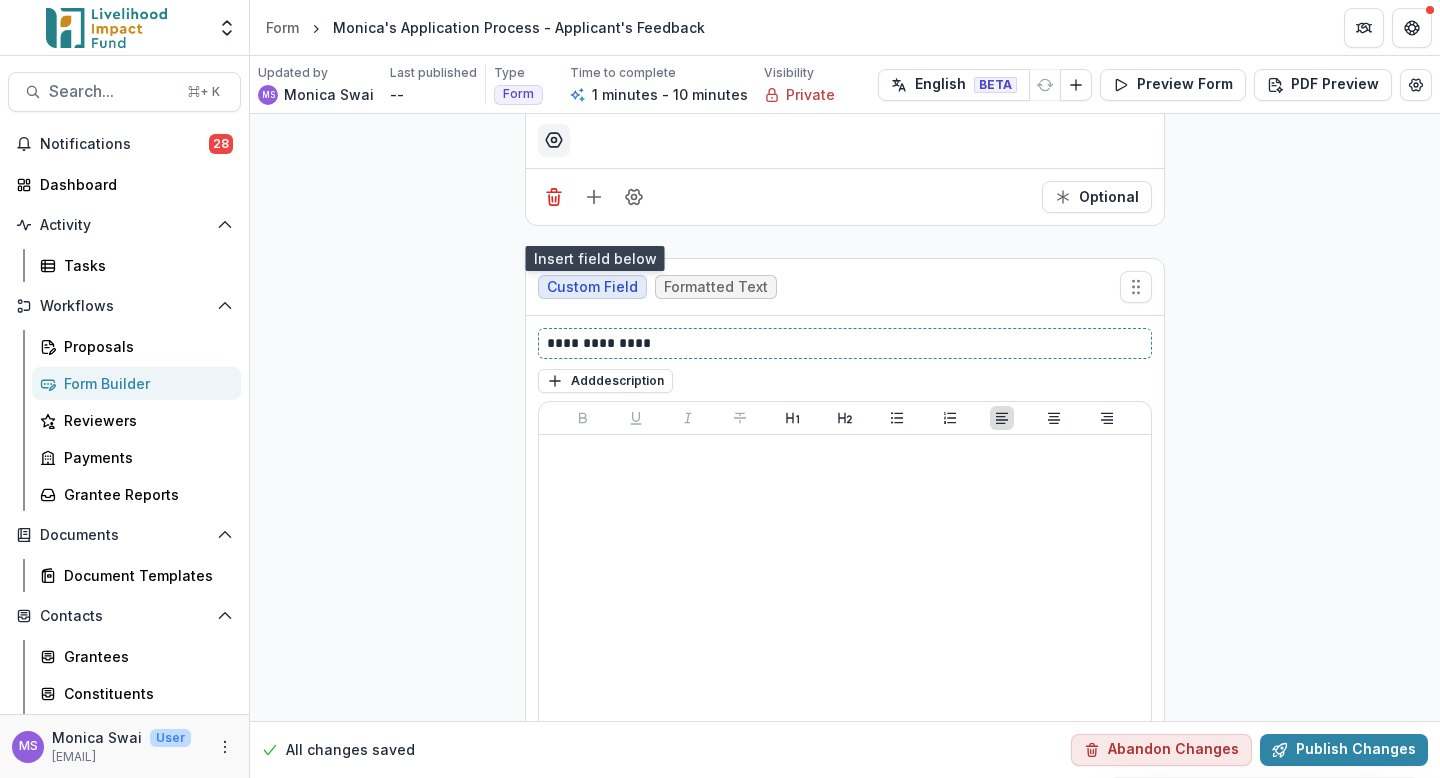 click on "**********" at bounding box center (845, 343) 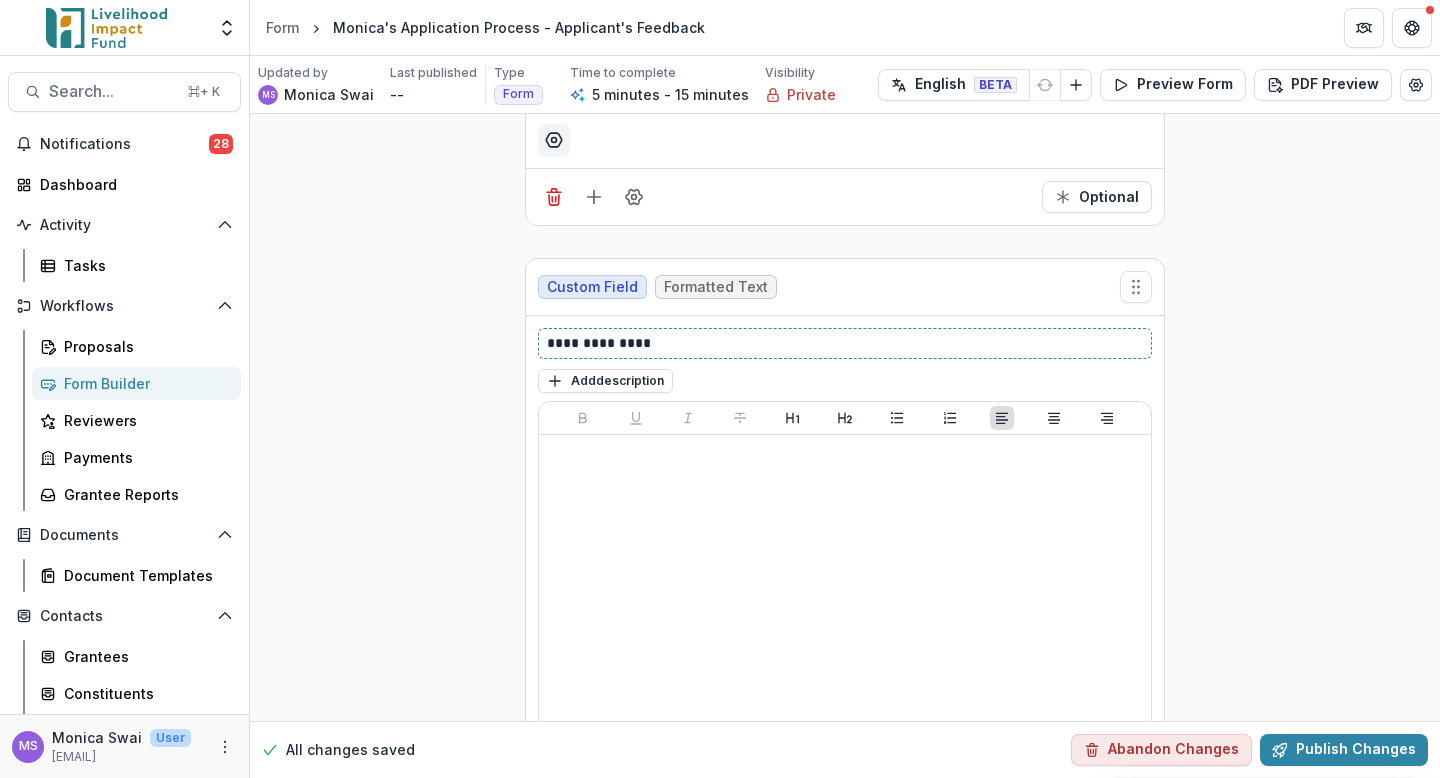type 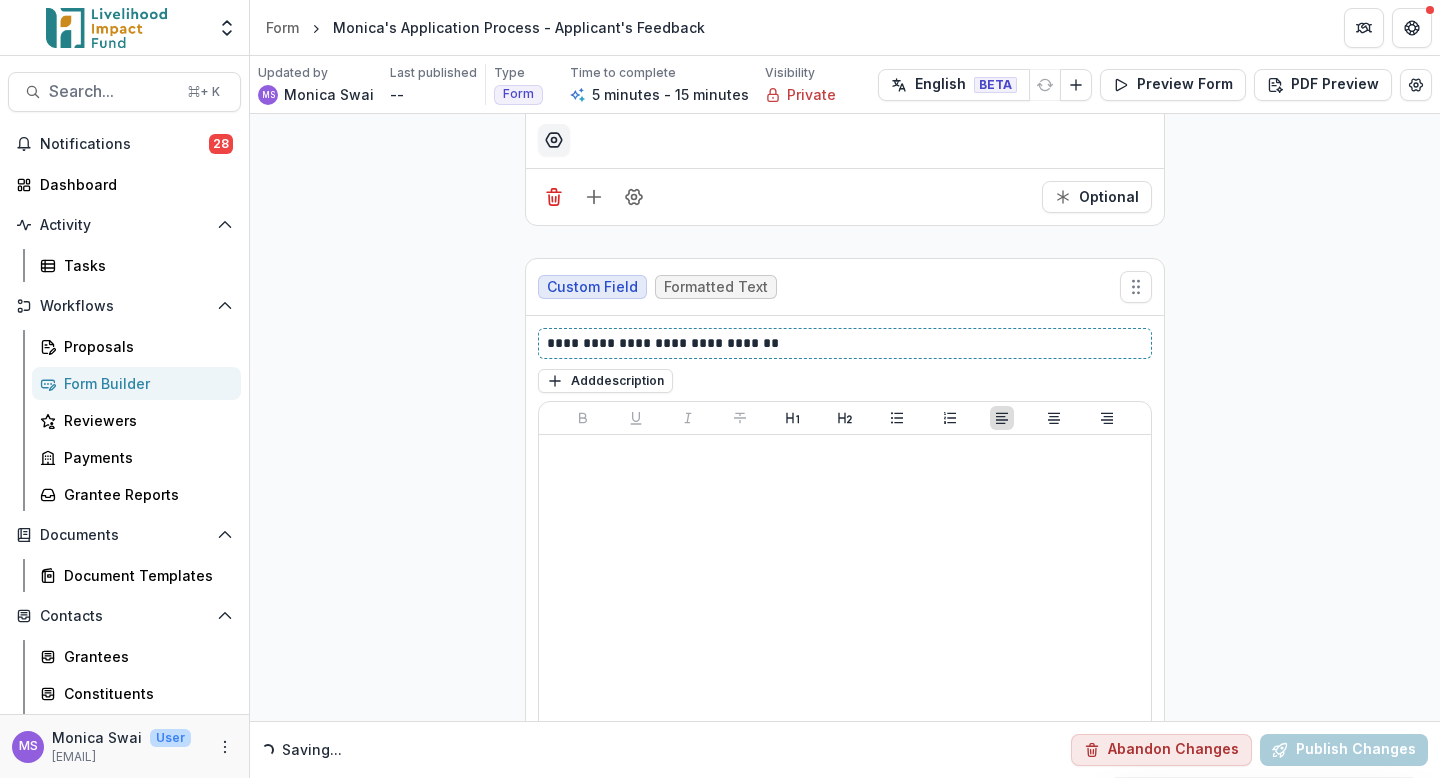 click on "**********" at bounding box center (845, 343) 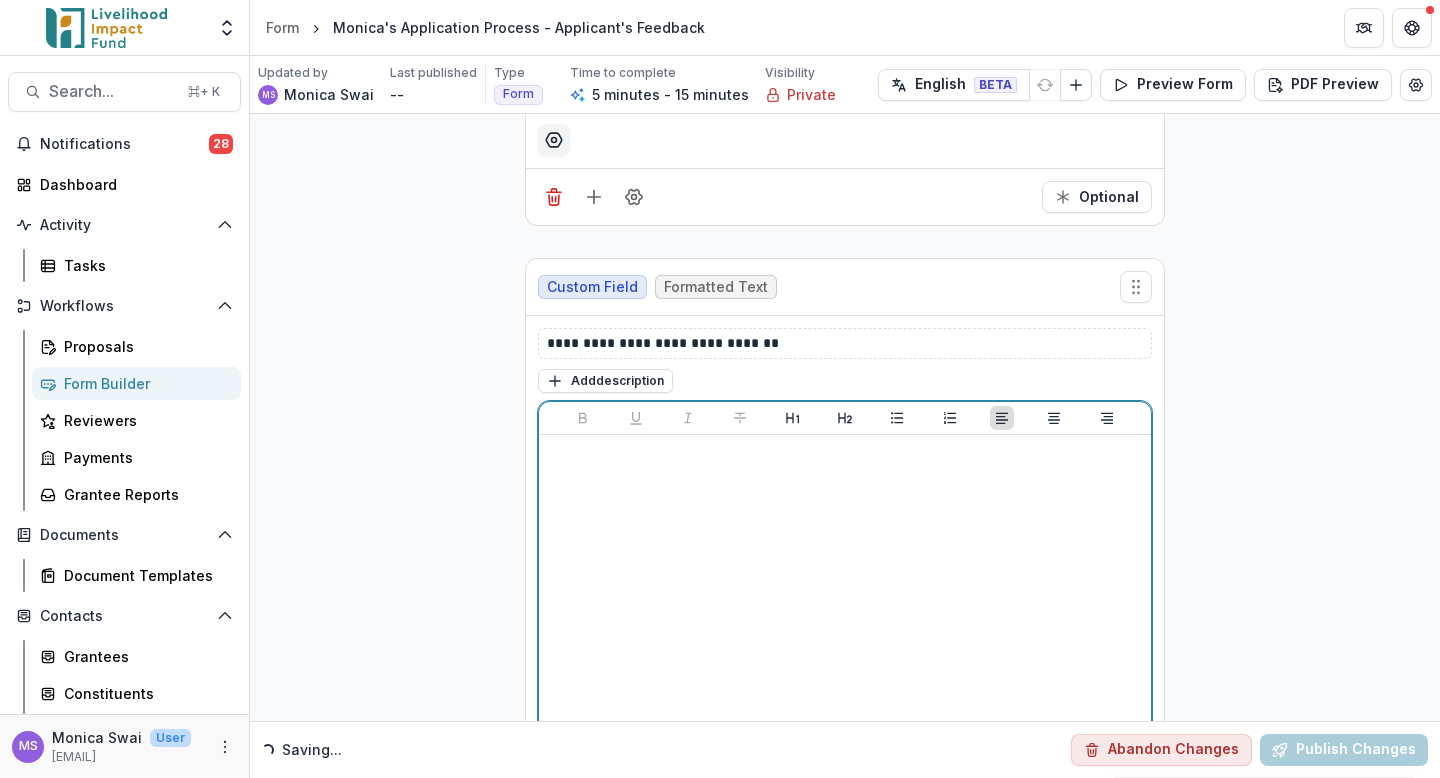 click at bounding box center [845, 593] 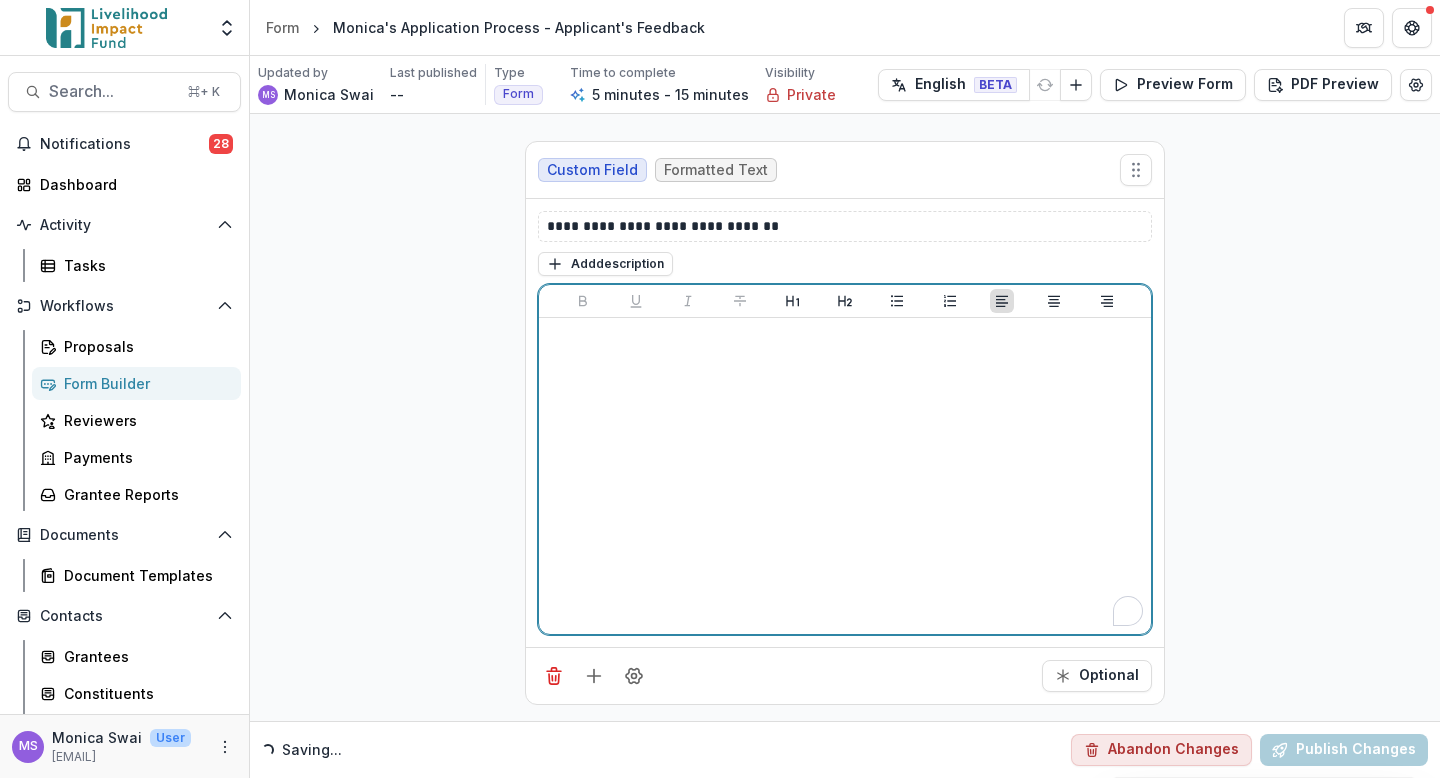scroll, scrollTop: 1217, scrollLeft: 0, axis: vertical 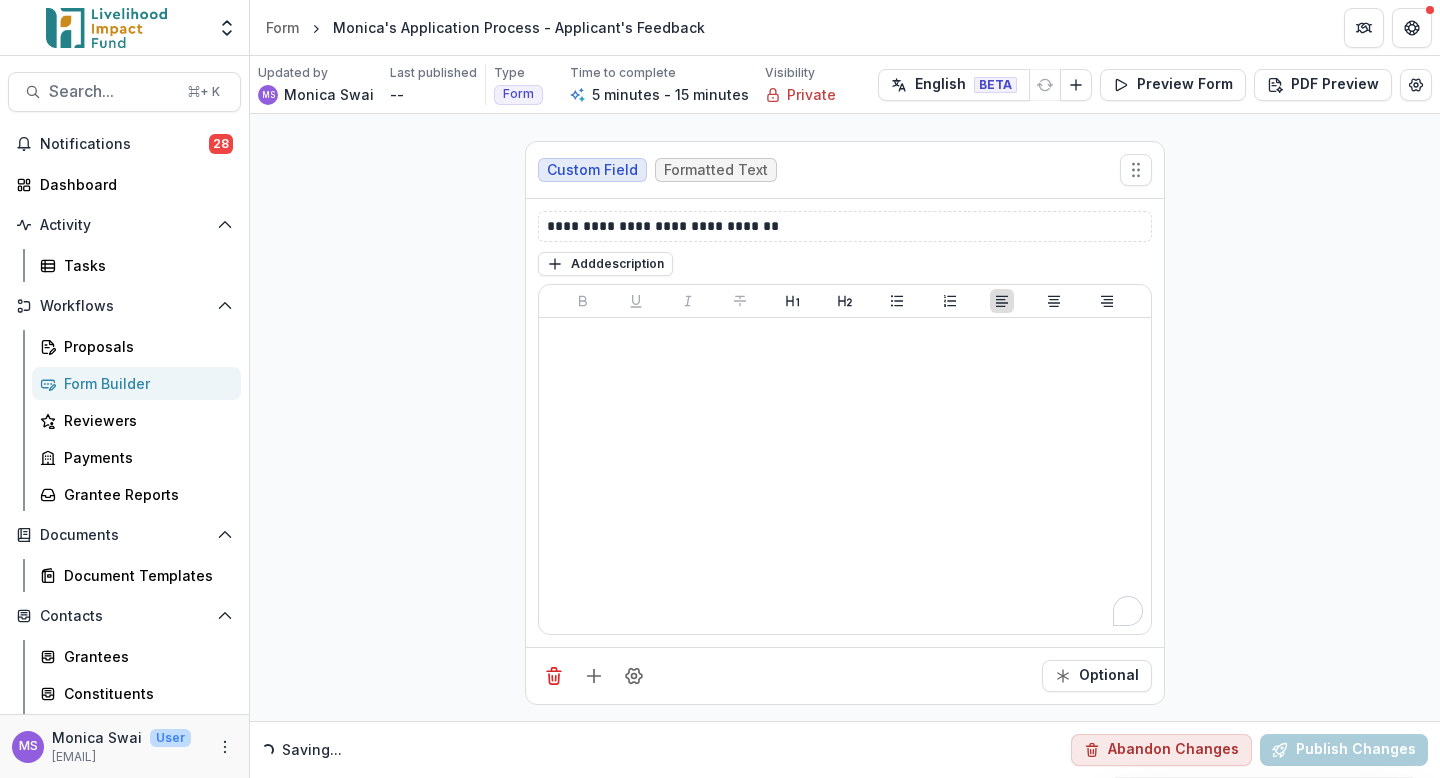 click on "**********" at bounding box center (845, -179) 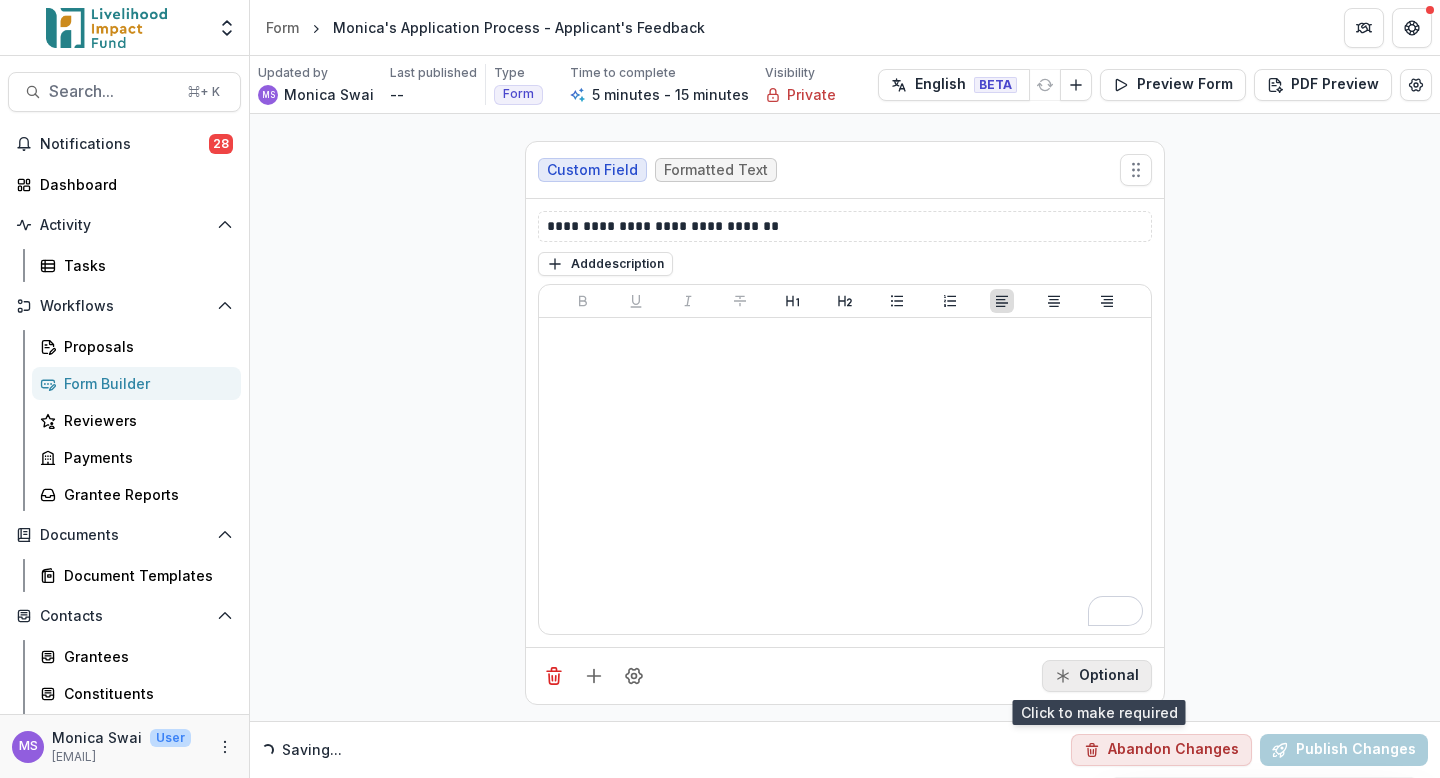 click on "Optional" at bounding box center (1097, 676) 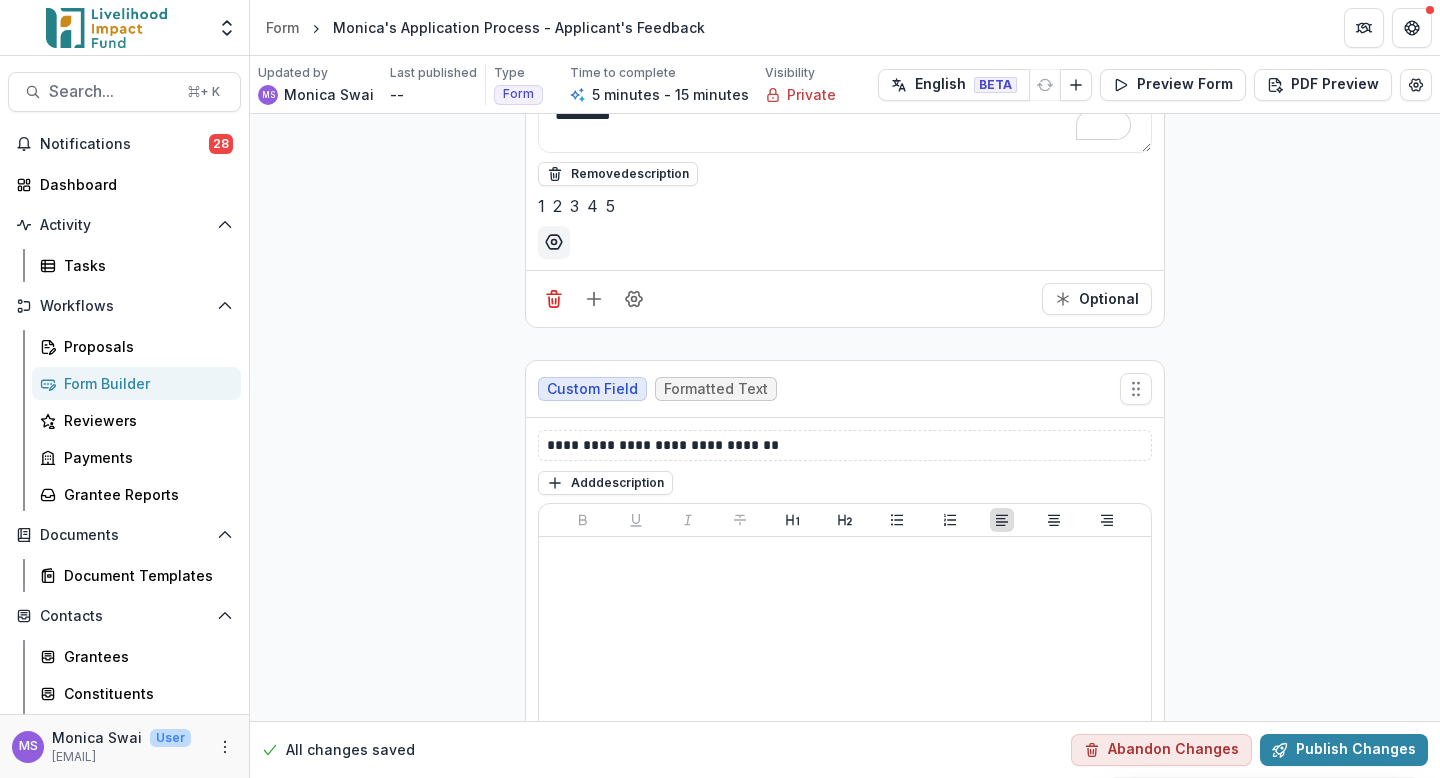 scroll, scrollTop: 969, scrollLeft: 0, axis: vertical 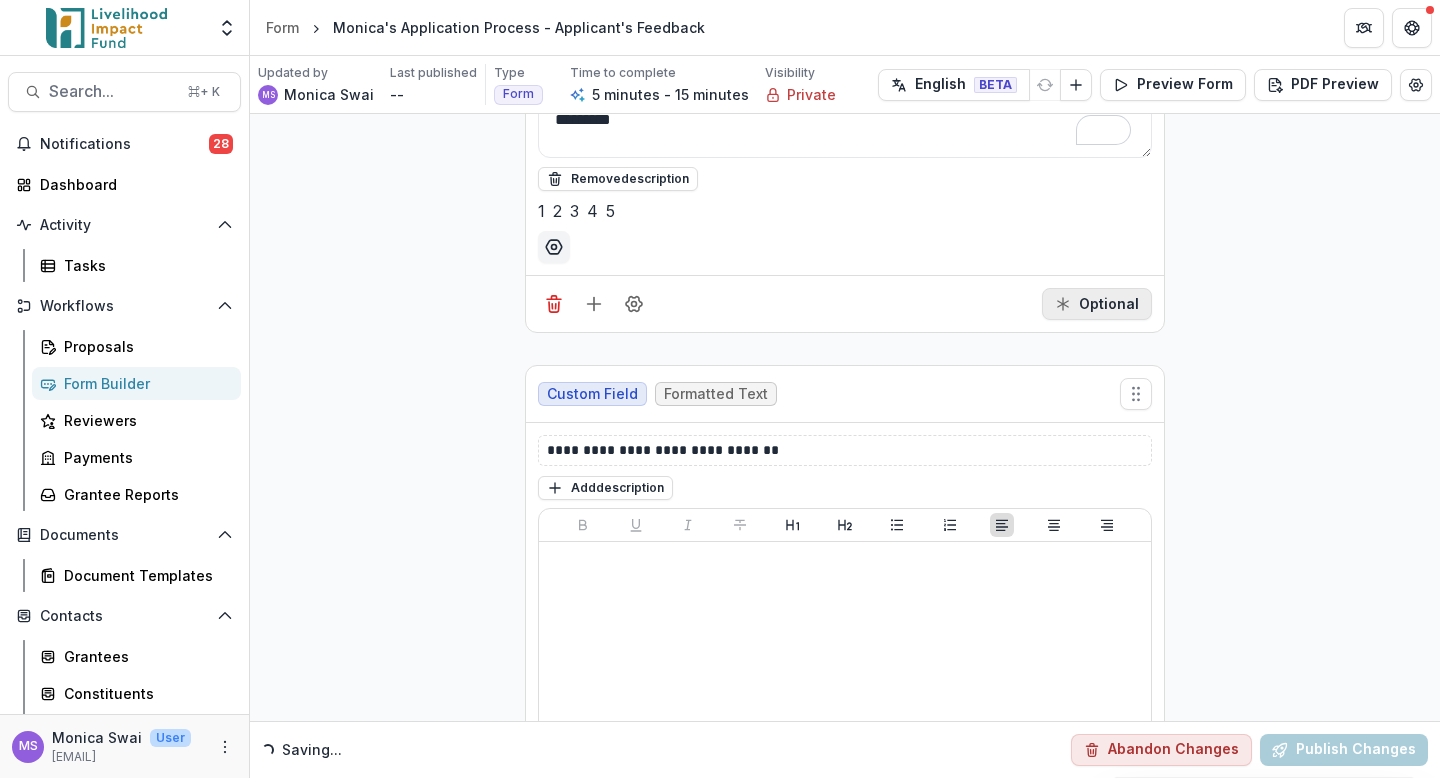 click on "Optional" at bounding box center [1097, 304] 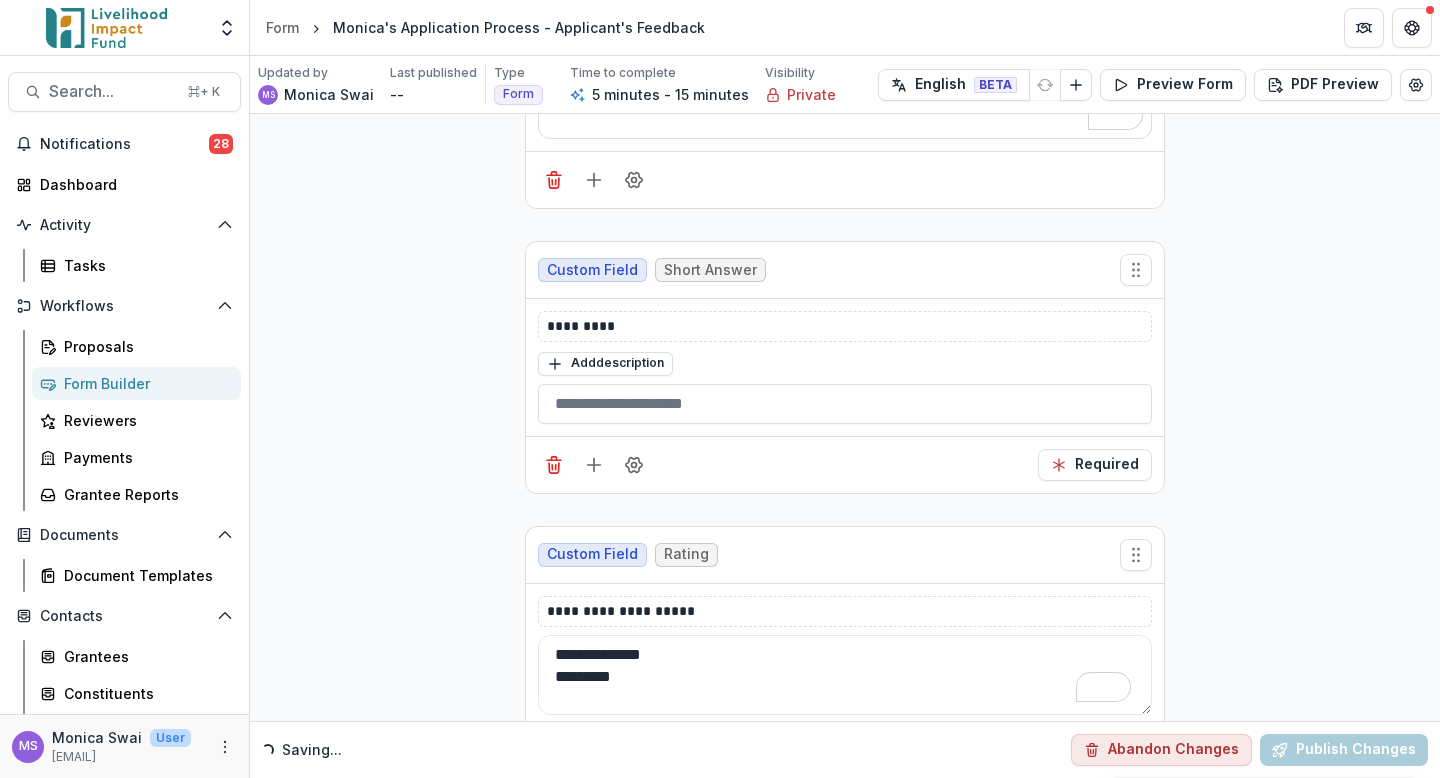 scroll, scrollTop: 1217, scrollLeft: 0, axis: vertical 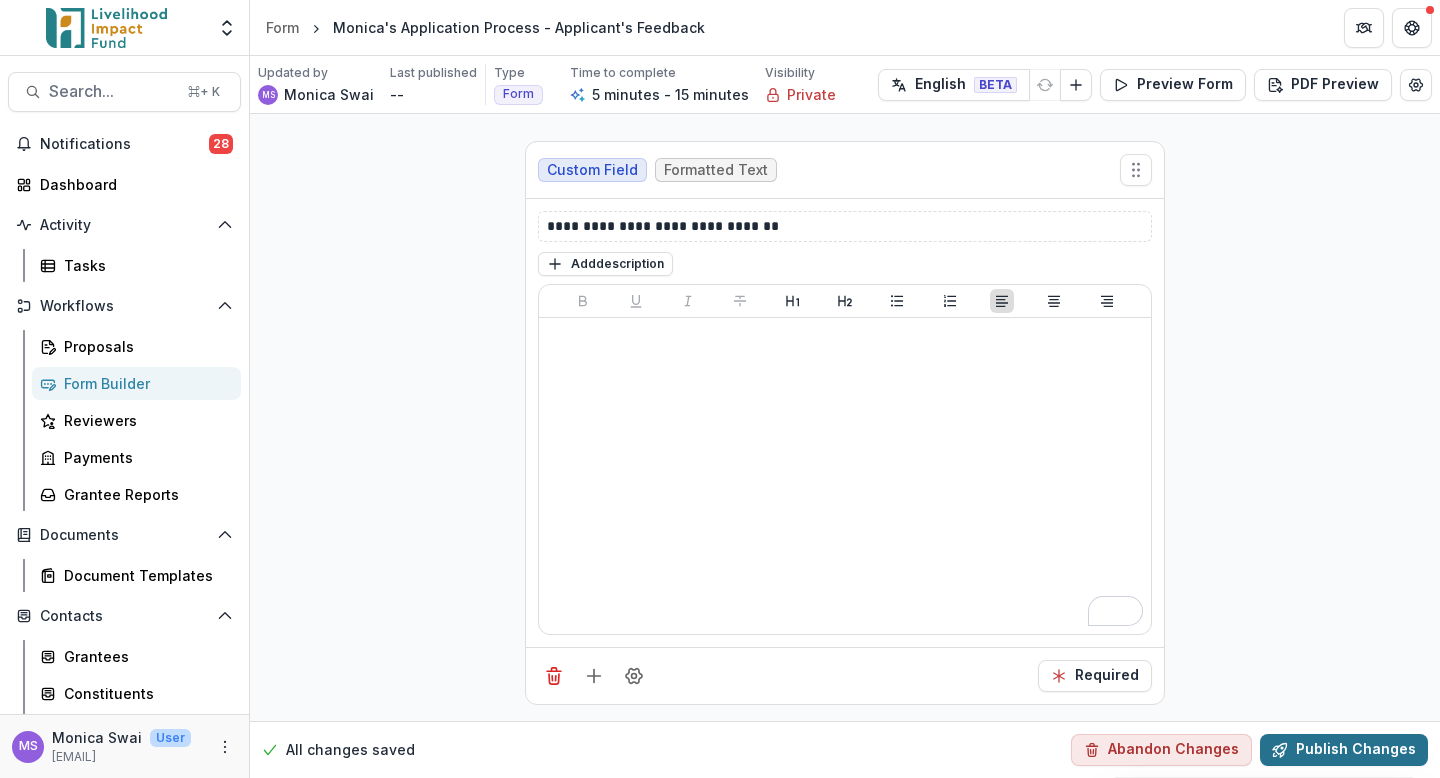 click on "Publish Changes" at bounding box center (1344, 750) 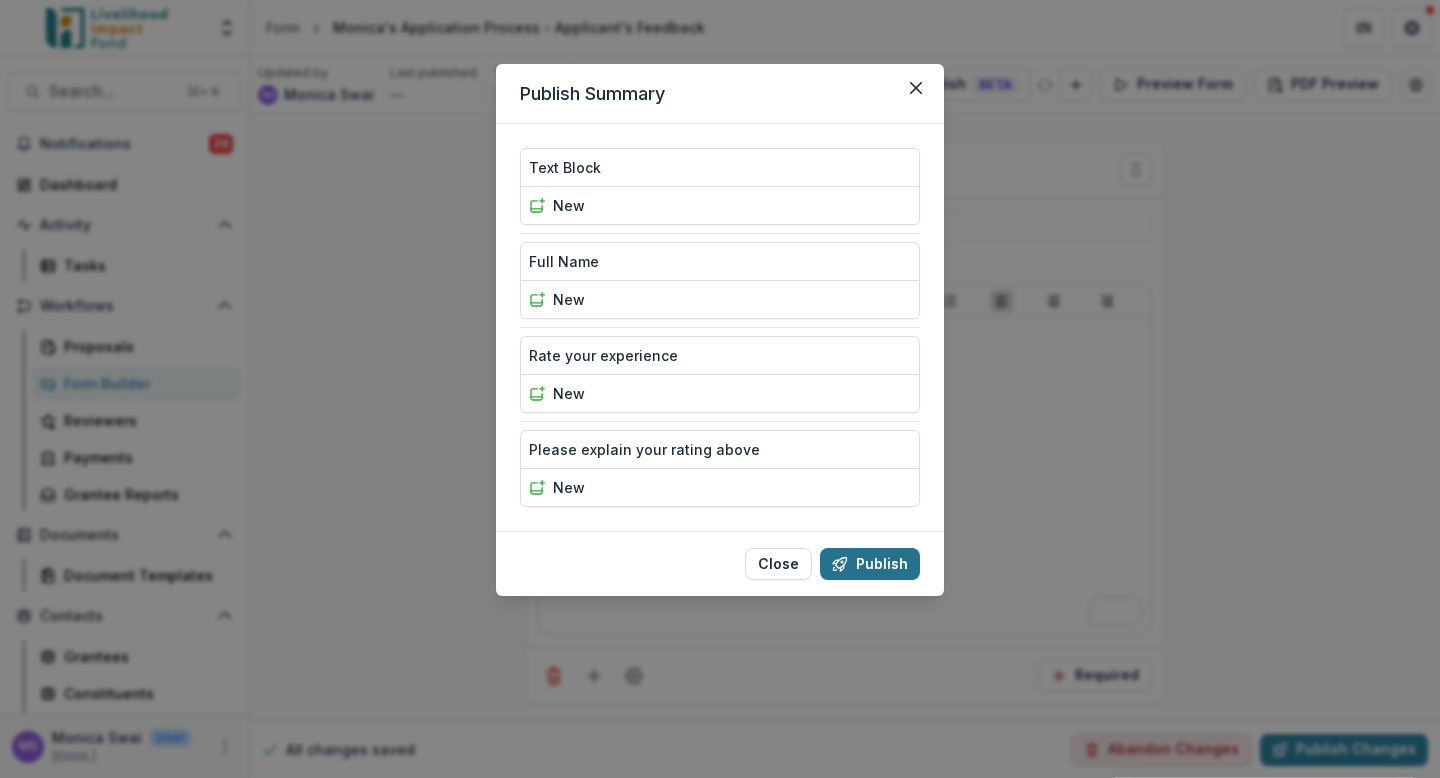 click on "Publish" at bounding box center (870, 564) 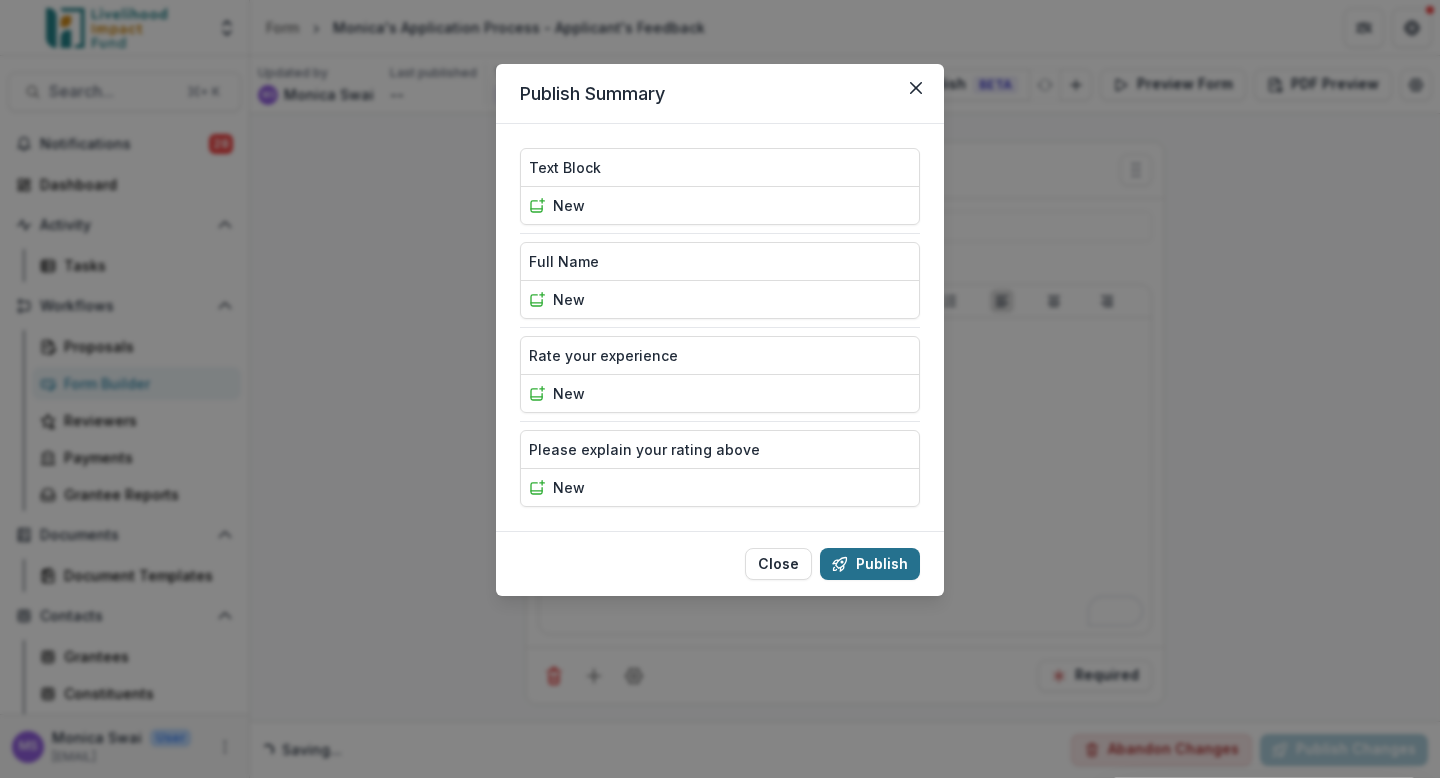 click on "Publish" at bounding box center [870, 564] 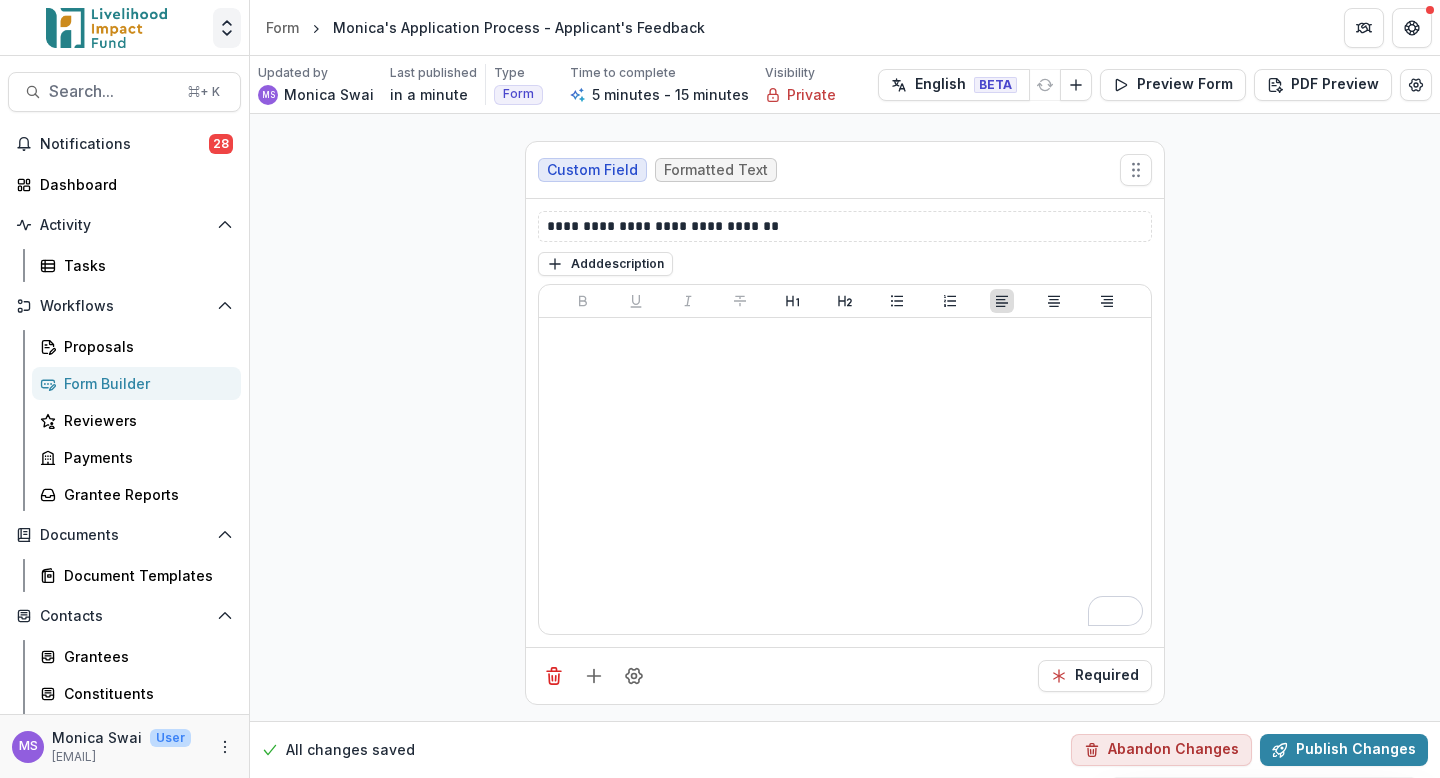 click 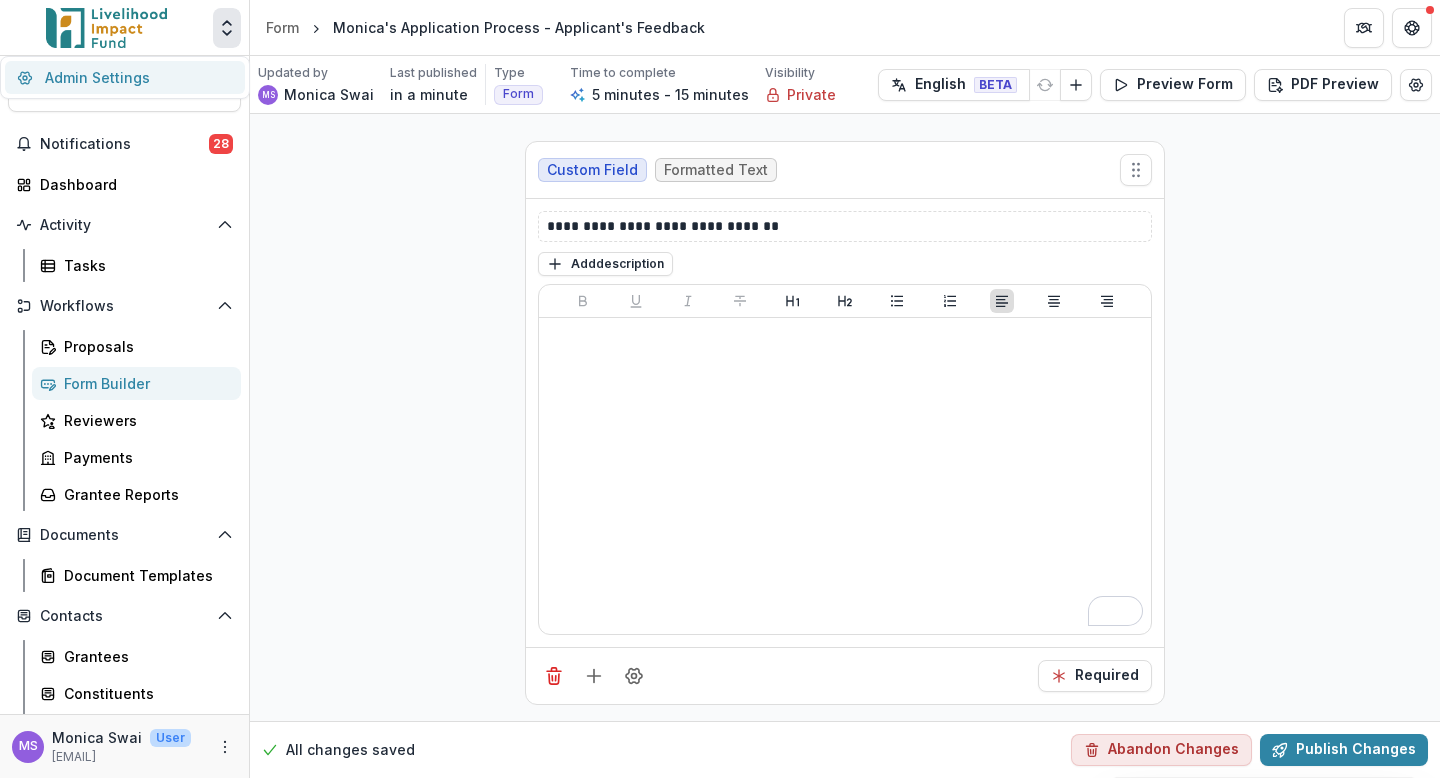 click on "Admin Settings" at bounding box center (125, 77) 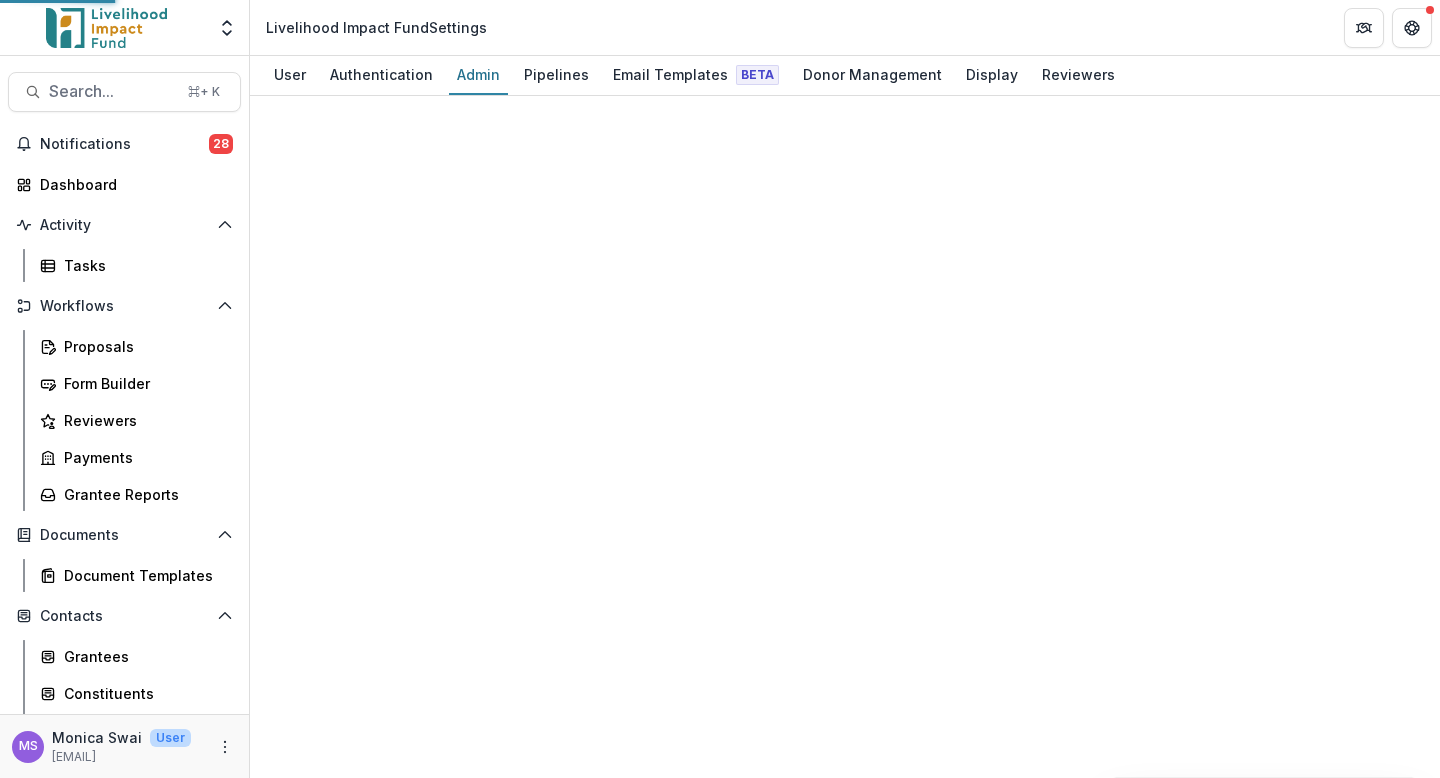 scroll, scrollTop: 0, scrollLeft: 0, axis: both 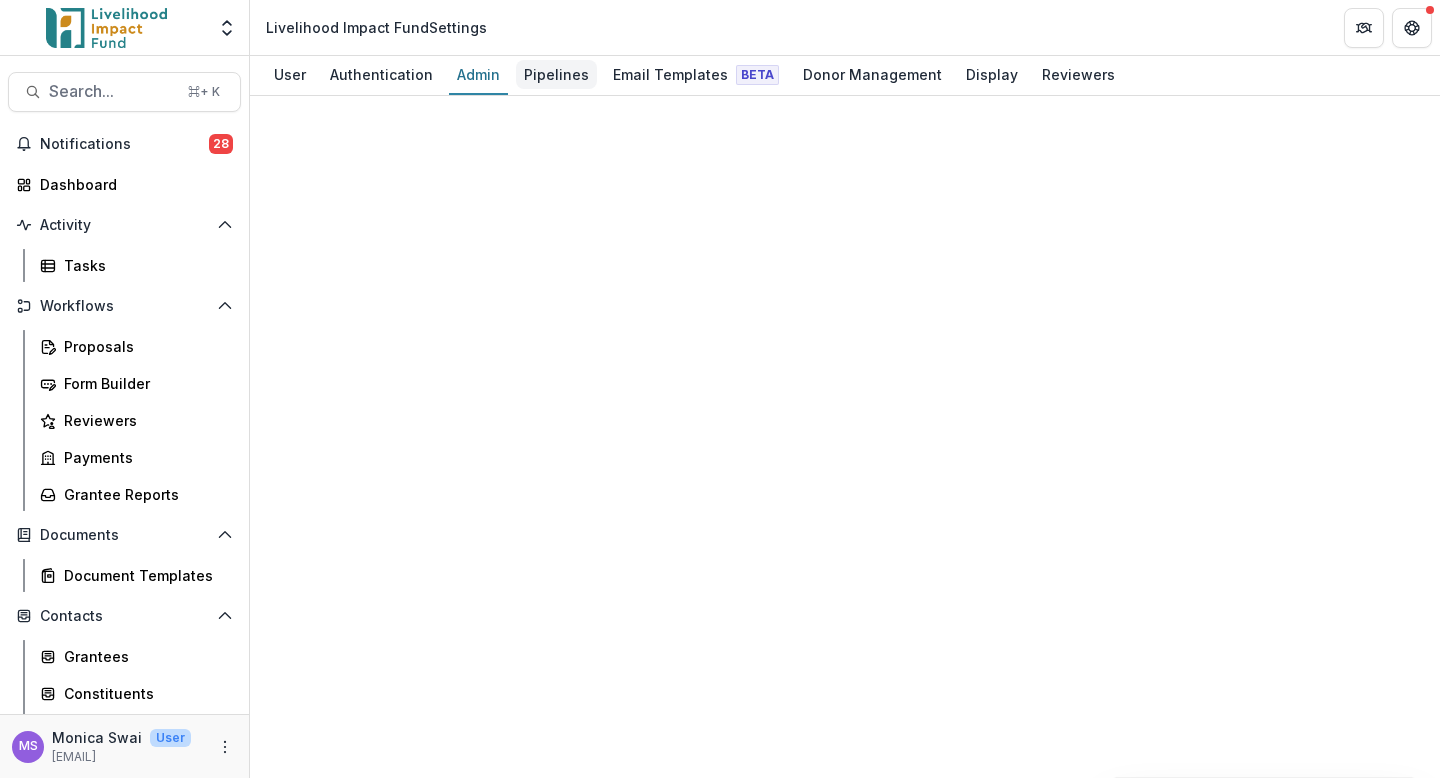 click on "Pipelines" at bounding box center (556, 74) 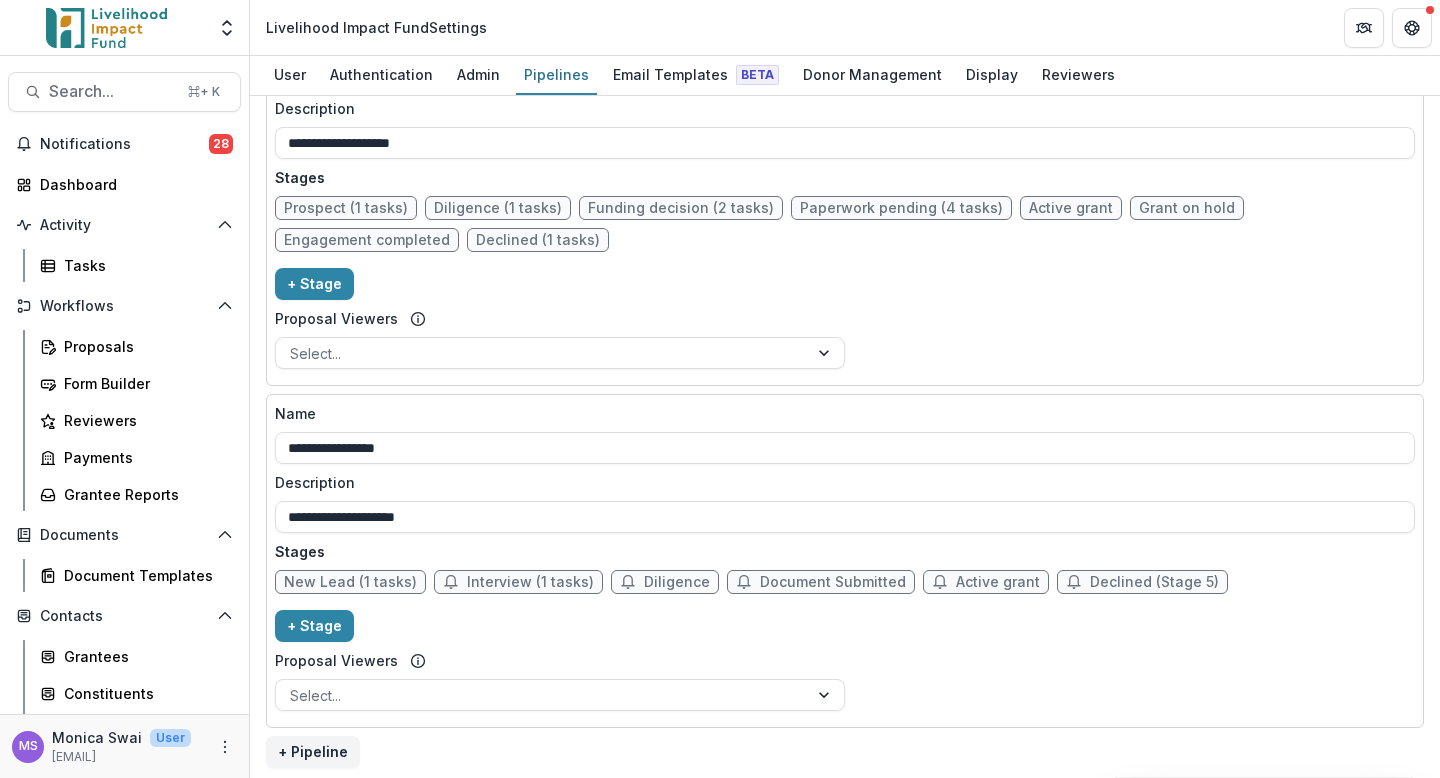scroll, scrollTop: 1771, scrollLeft: 0, axis: vertical 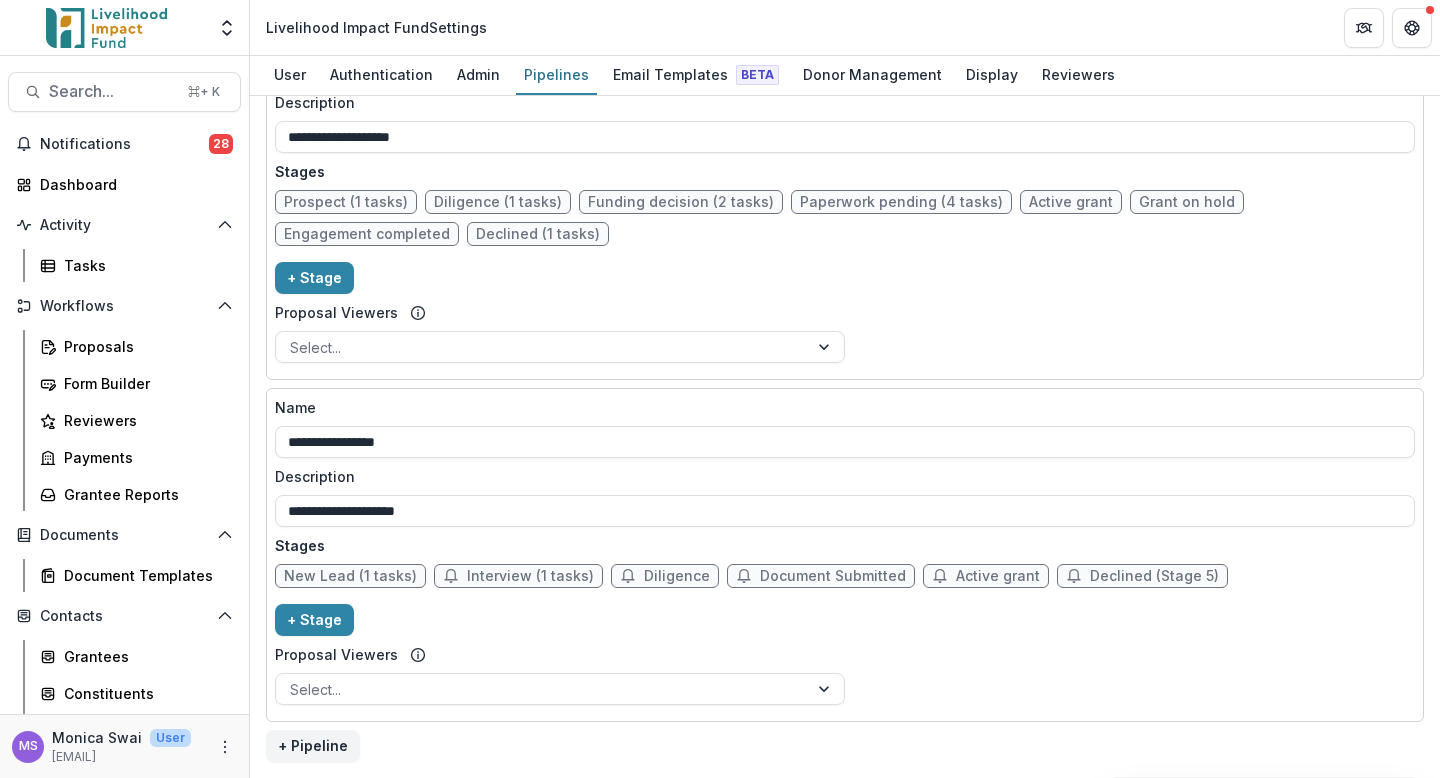 click on "Declined (Stage 5)" at bounding box center (1154, 576) 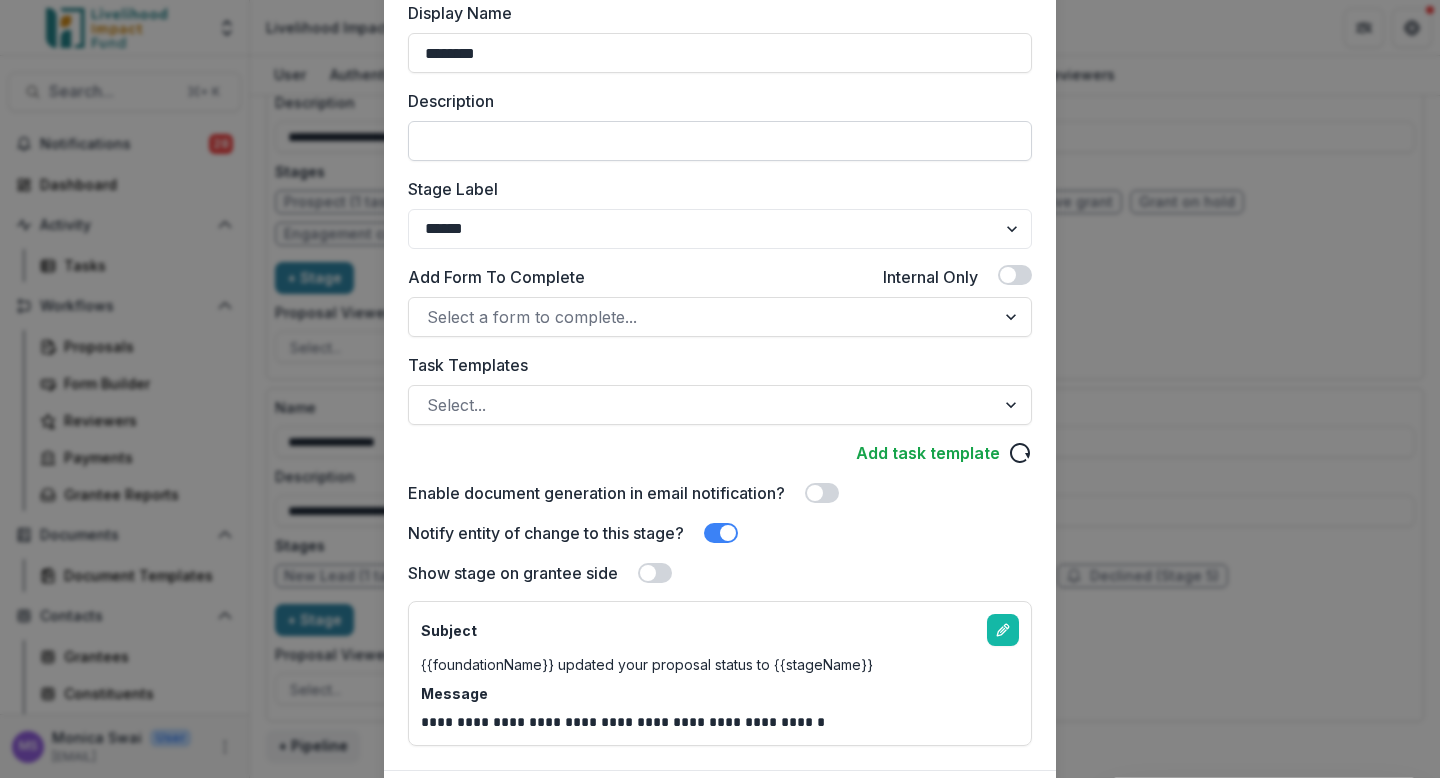 scroll, scrollTop: 248, scrollLeft: 0, axis: vertical 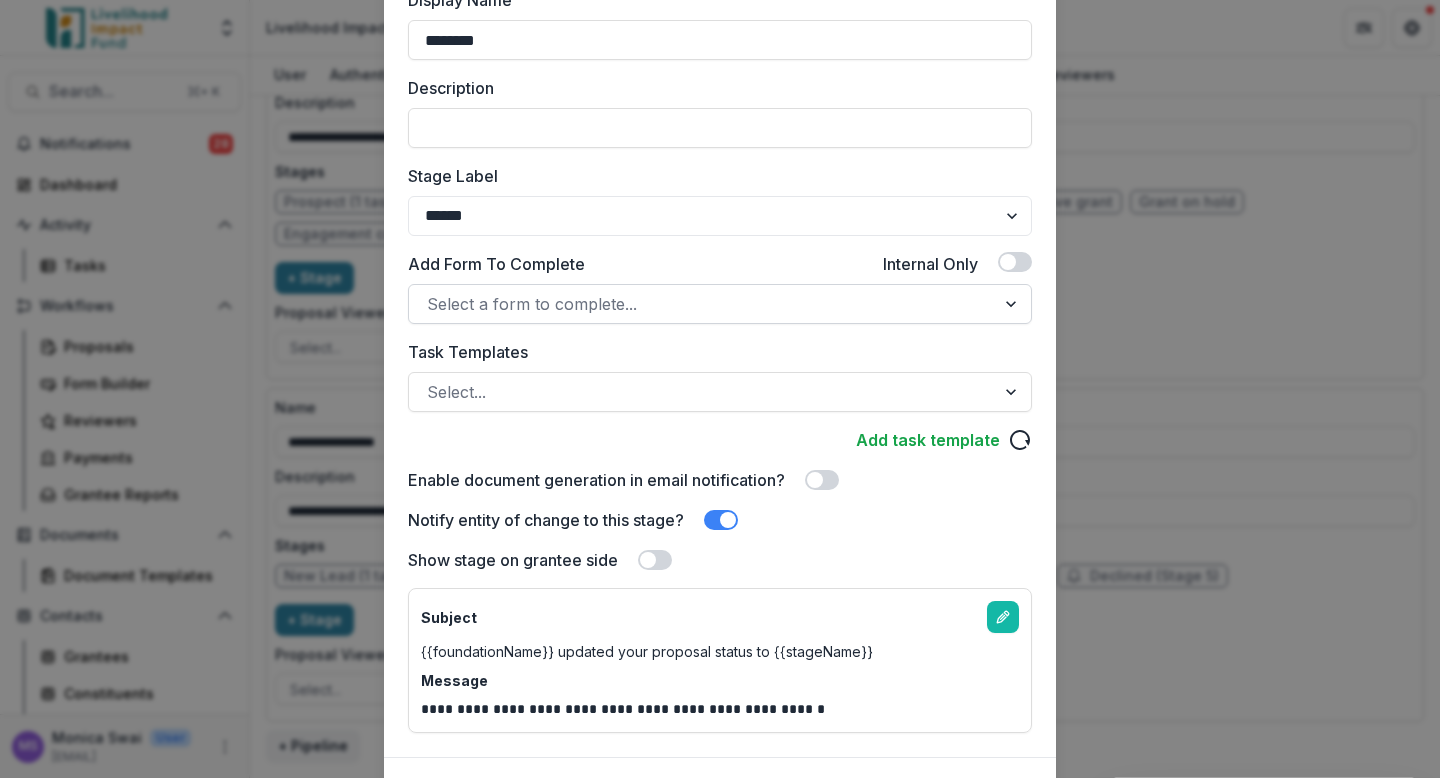 click at bounding box center (1013, 304) 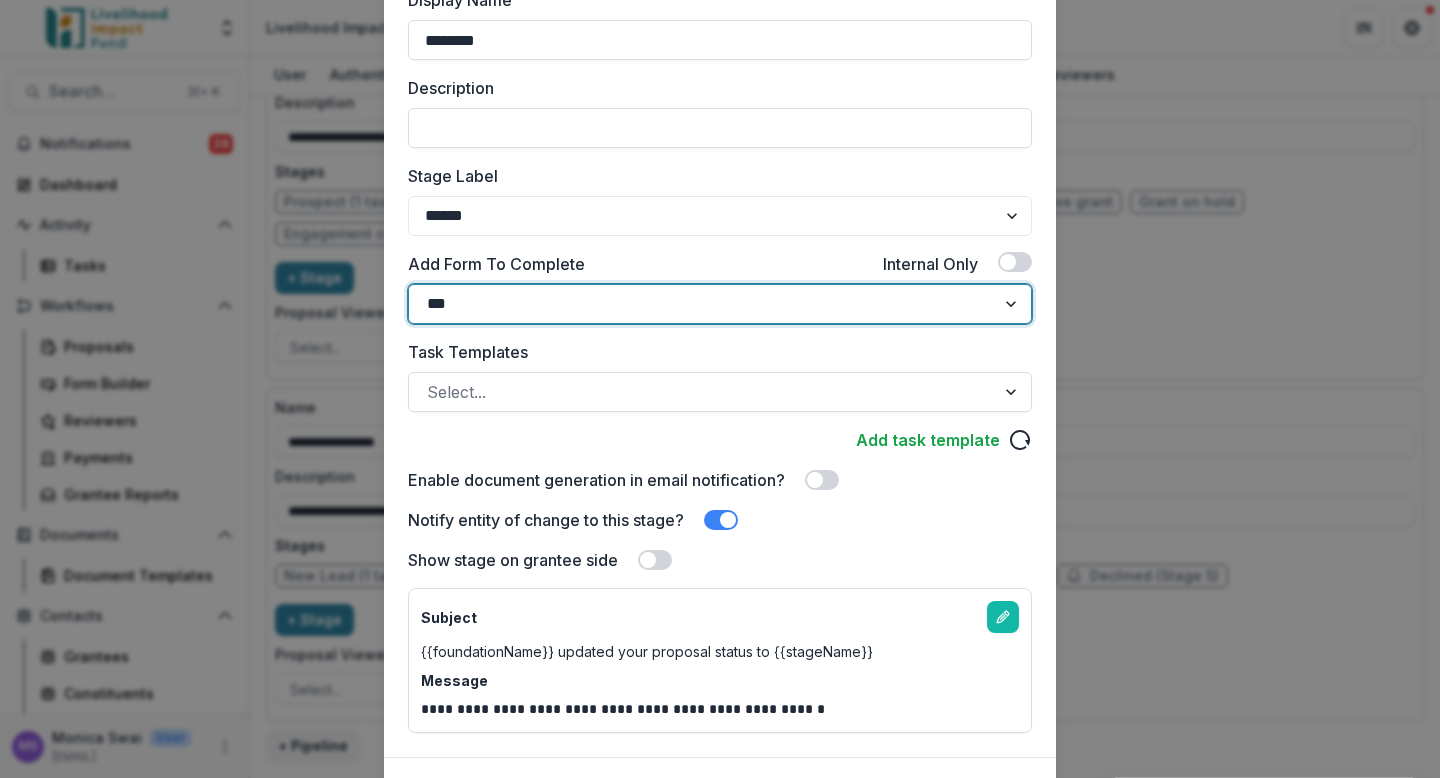 type on "****" 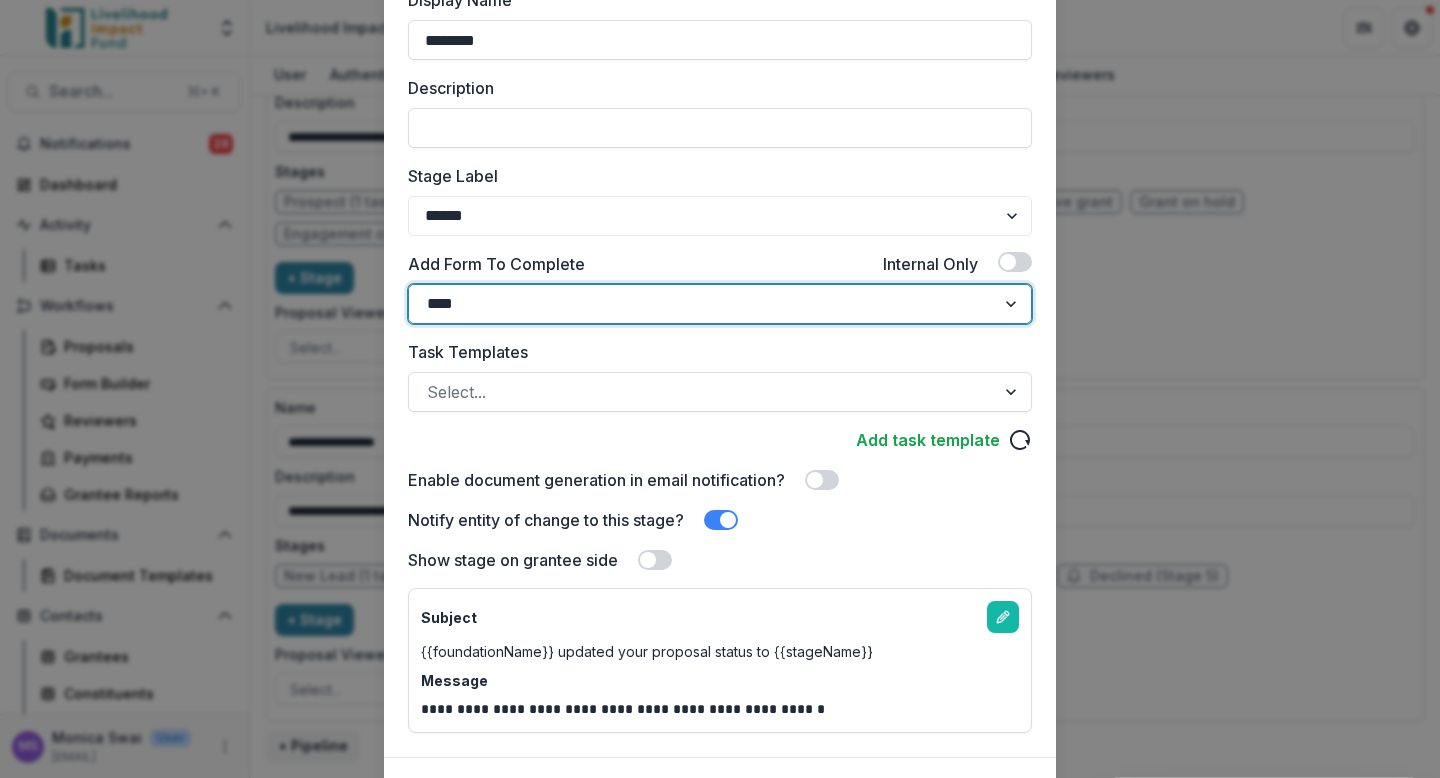 click on "Monica's Application Process - Applicant's Feedback" at bounding box center (720, 846) 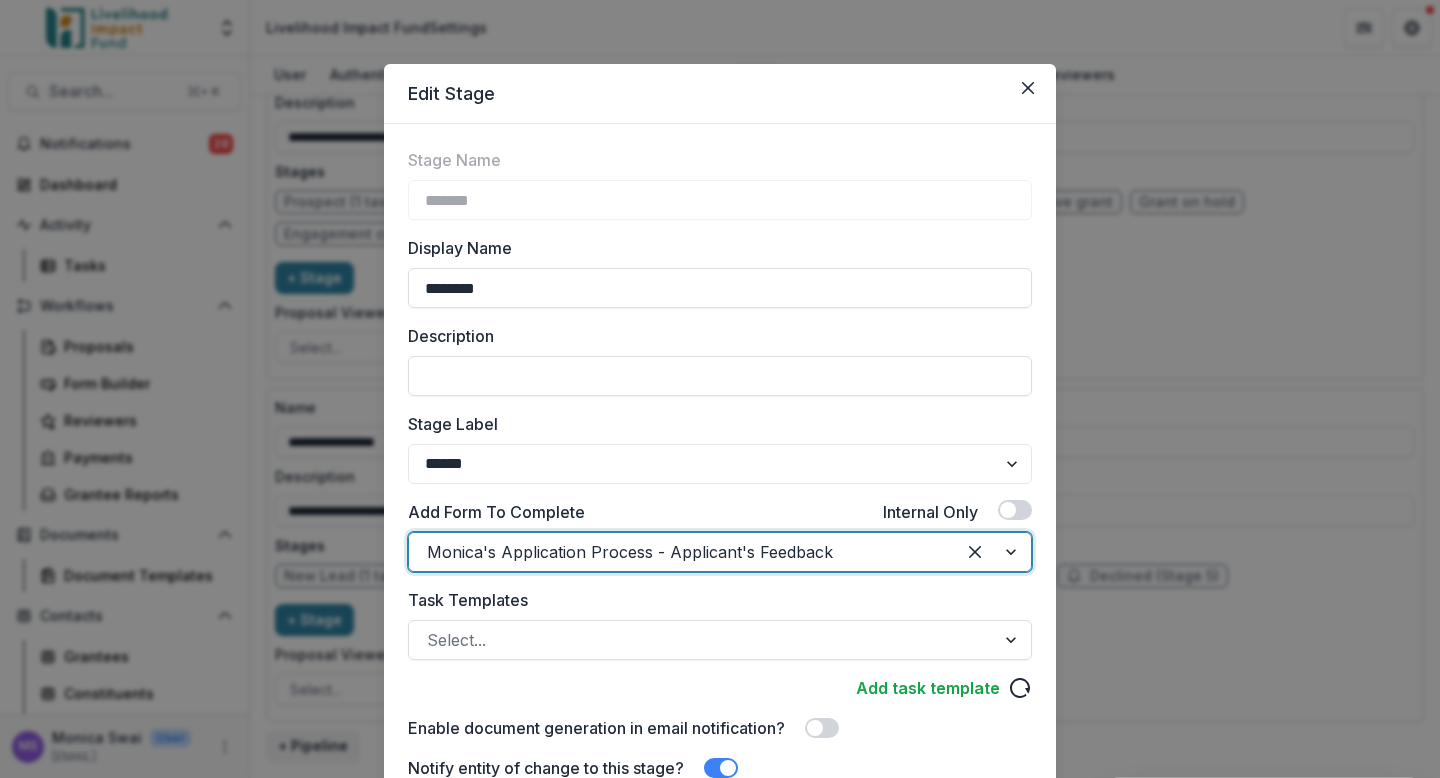 scroll, scrollTop: 356, scrollLeft: 0, axis: vertical 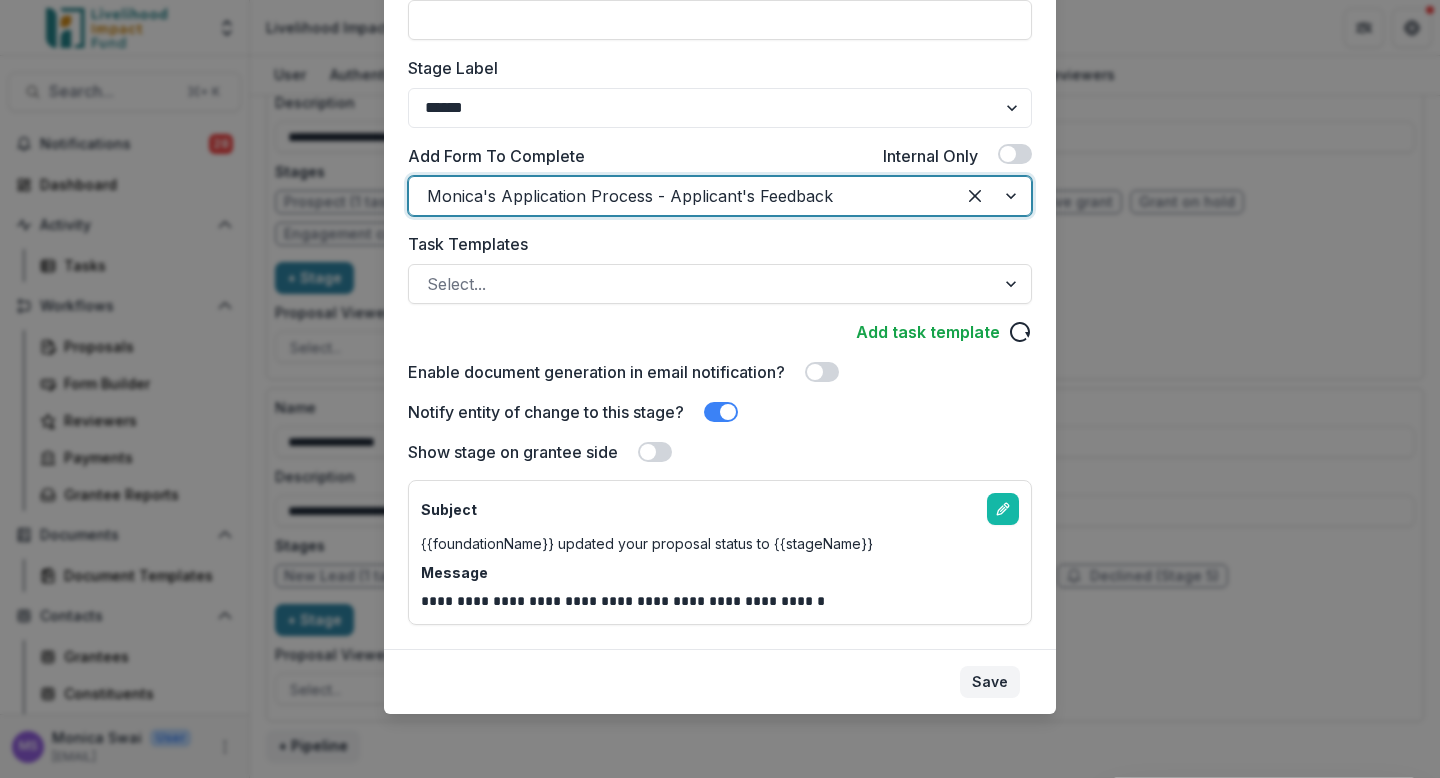 click on "Save" at bounding box center [990, 682] 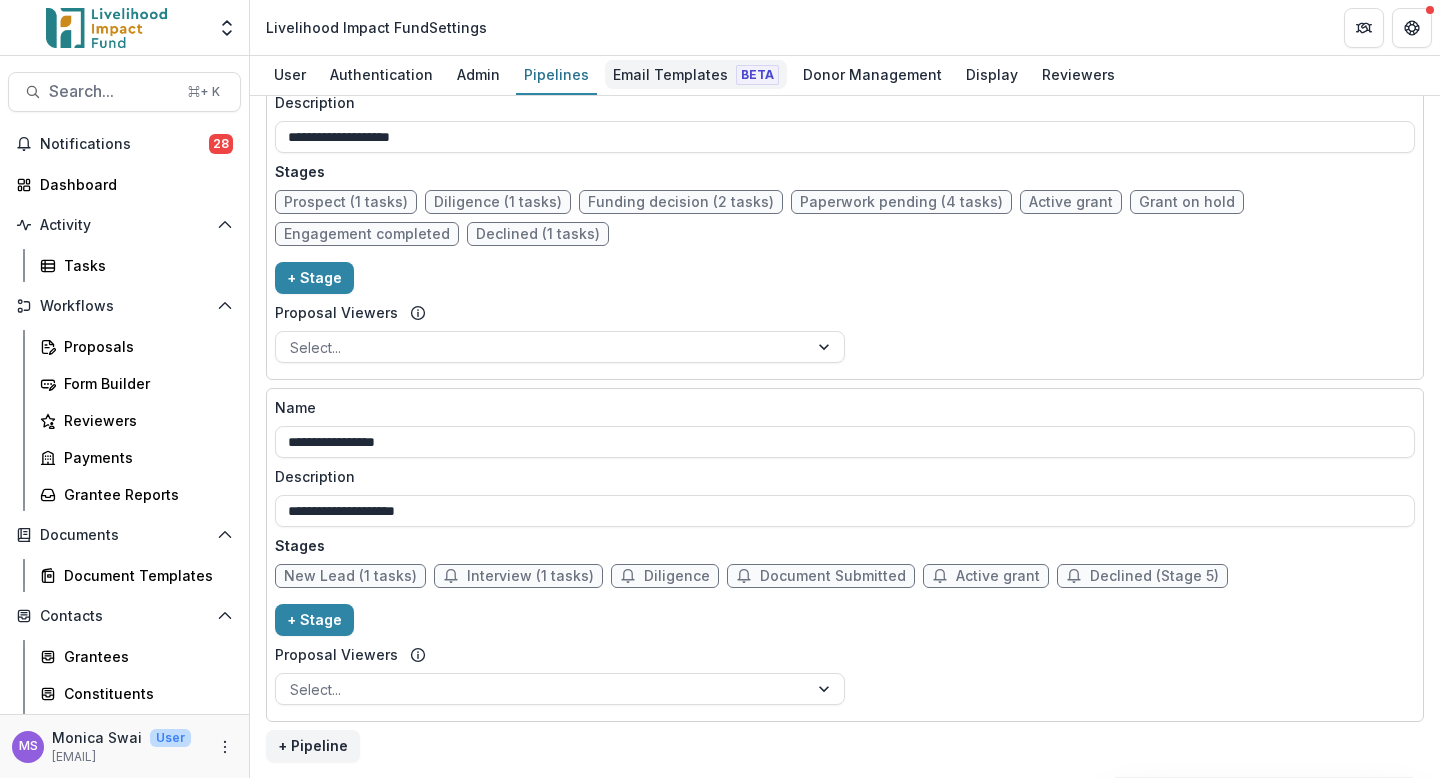 click on "Email Templates   Beta" at bounding box center (696, 74) 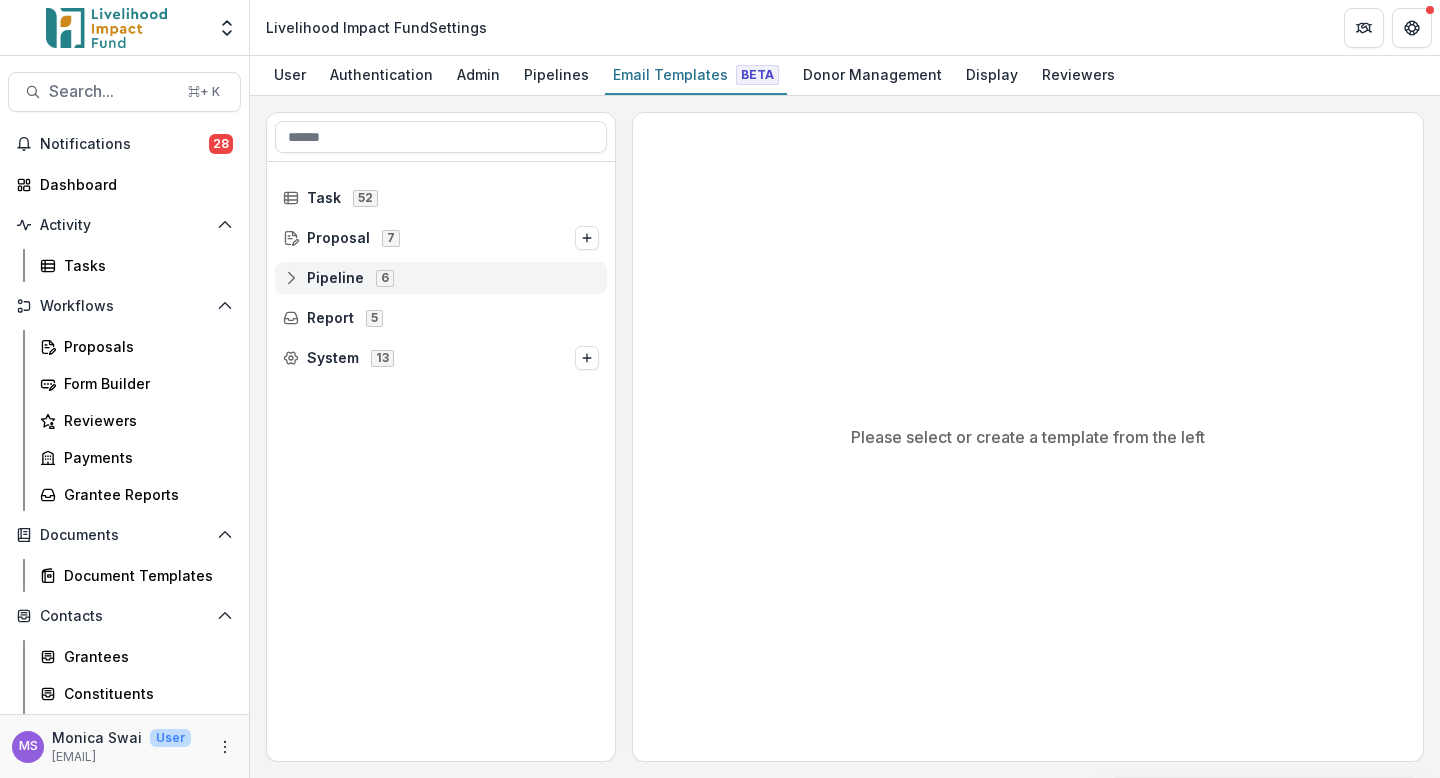 click on "Pipeline 6" at bounding box center [441, 277] 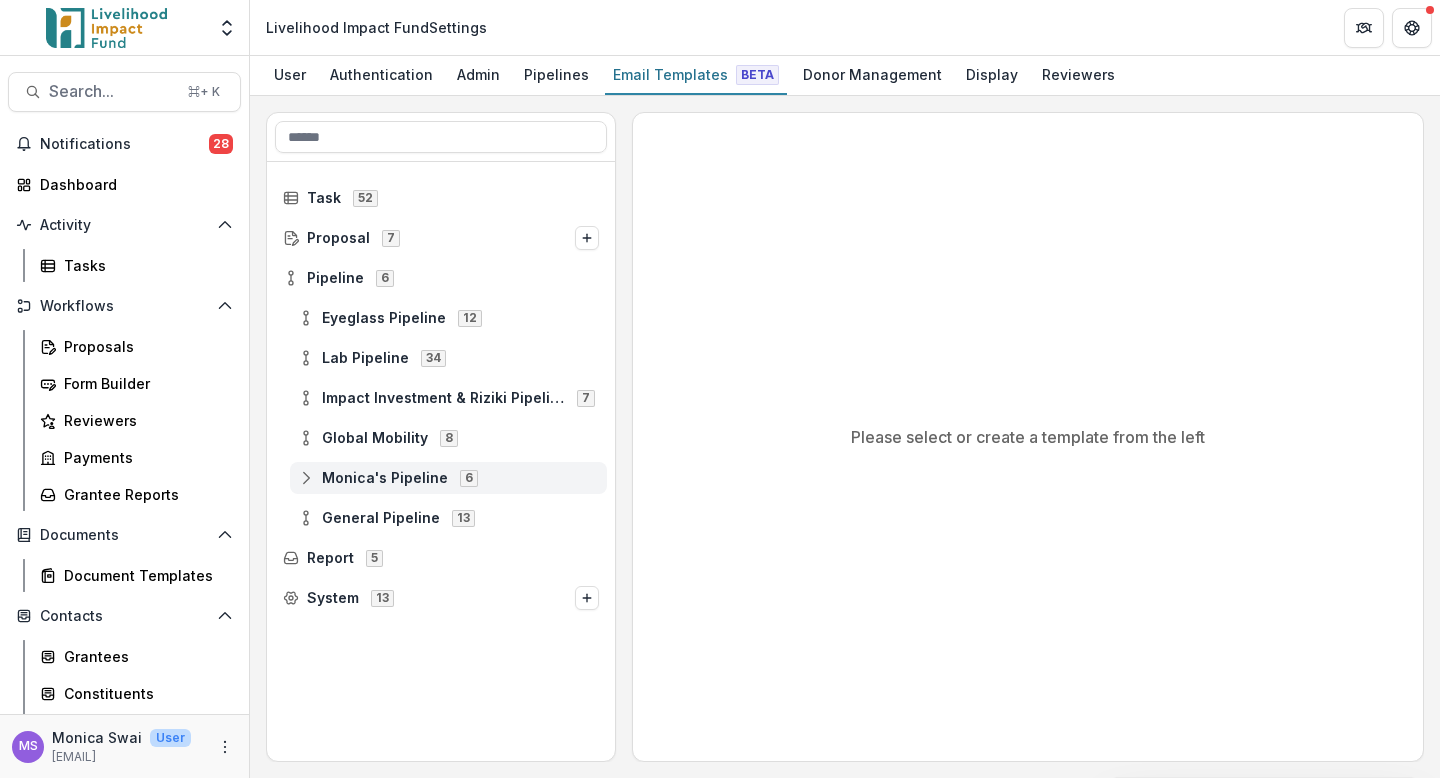 click on "Monica's Pipeline" at bounding box center (385, 478) 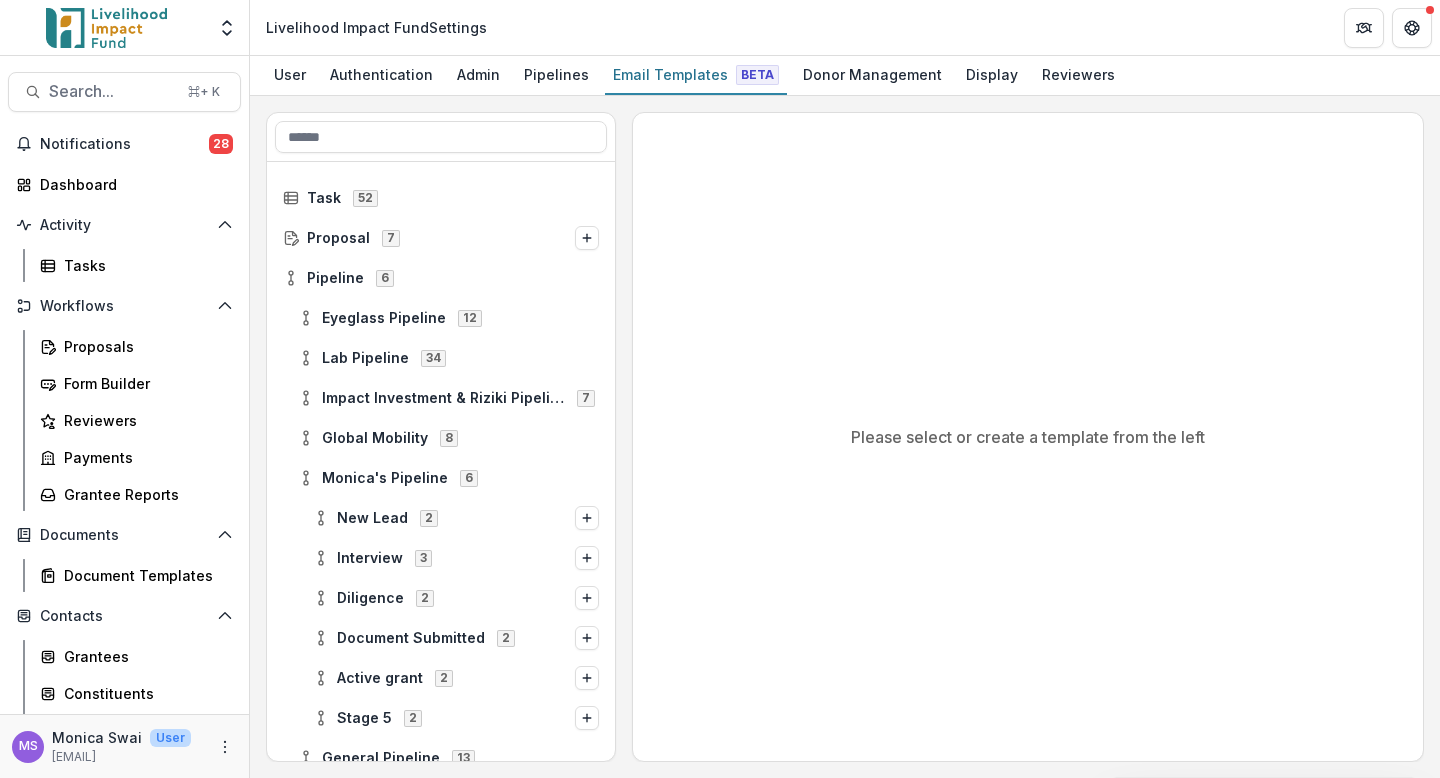 scroll, scrollTop: 97, scrollLeft: 0, axis: vertical 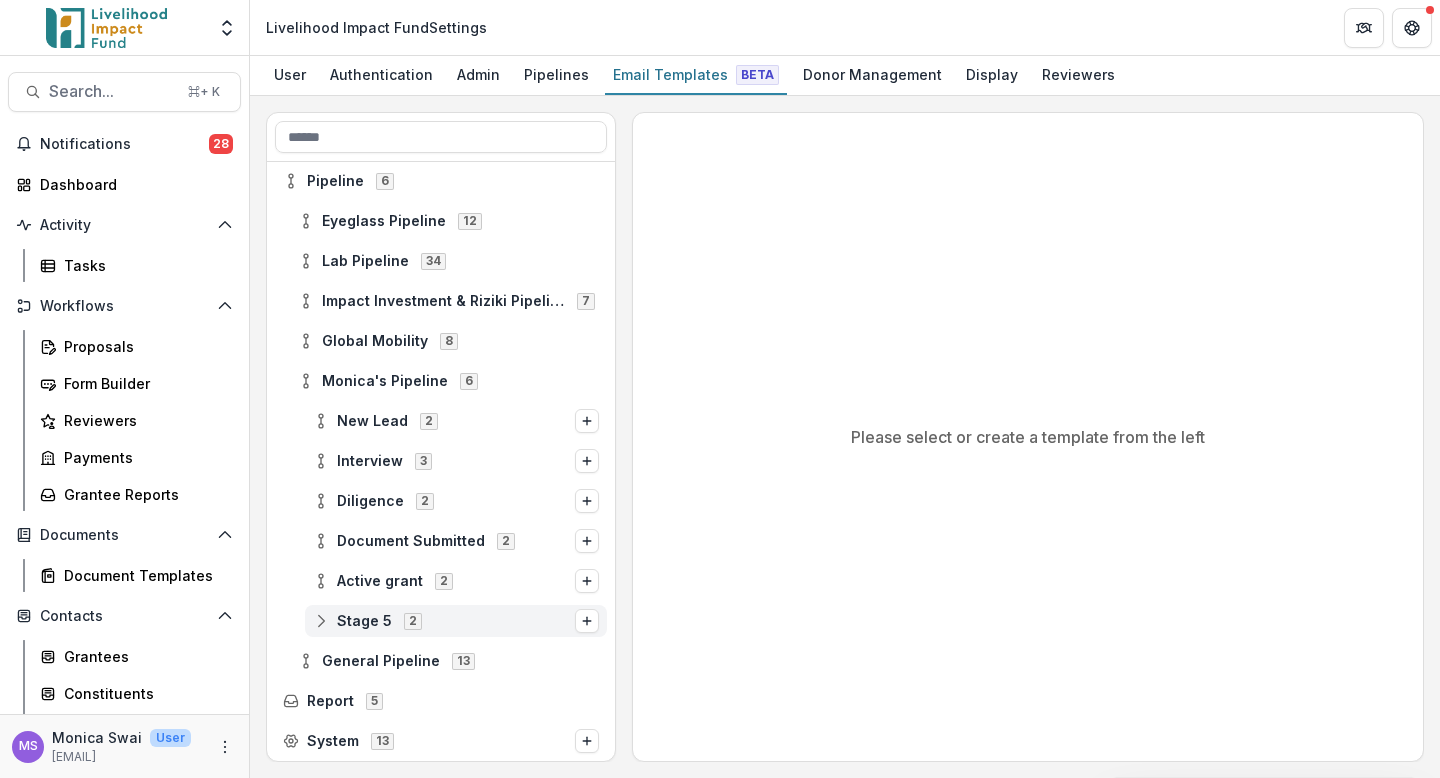 click on "Stage 5" at bounding box center (364, 621) 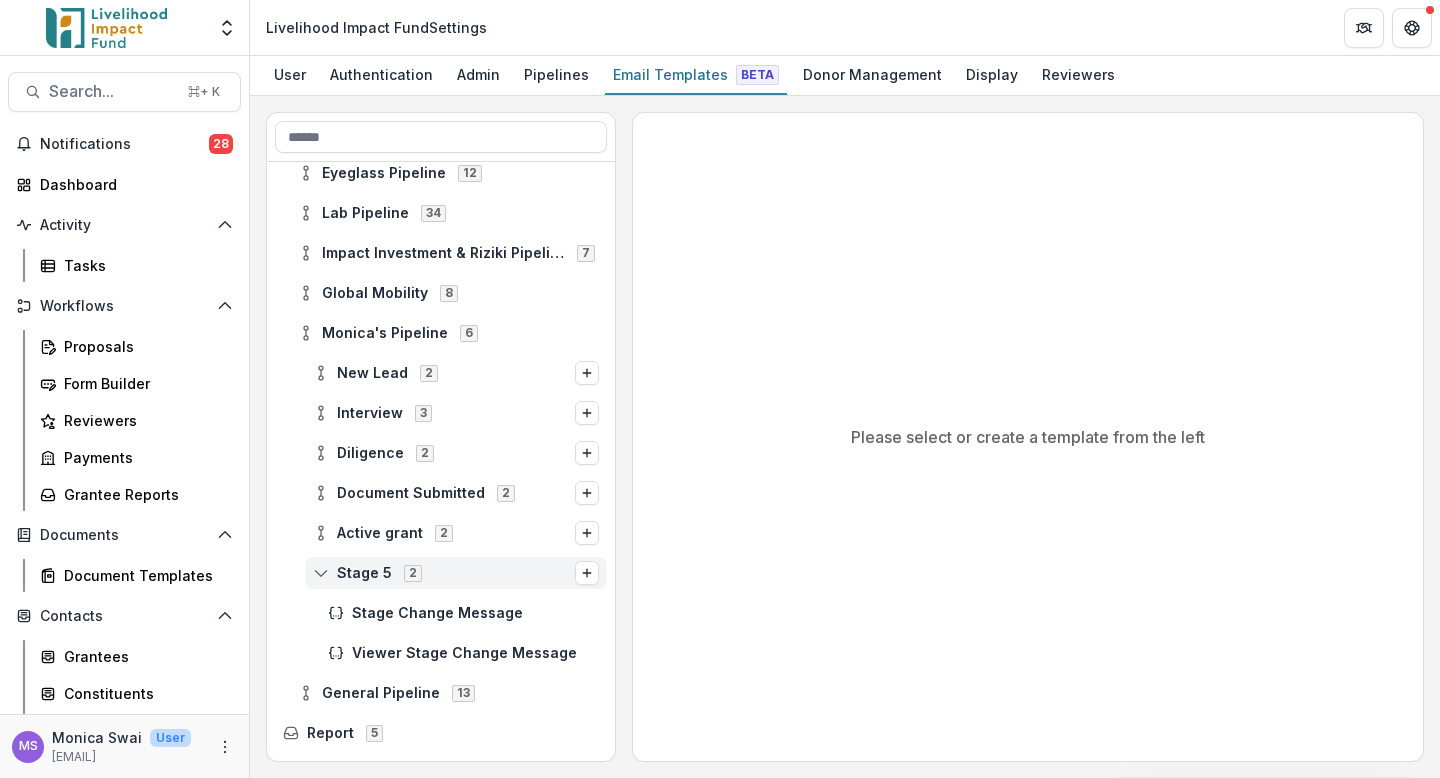 scroll, scrollTop: 177, scrollLeft: 0, axis: vertical 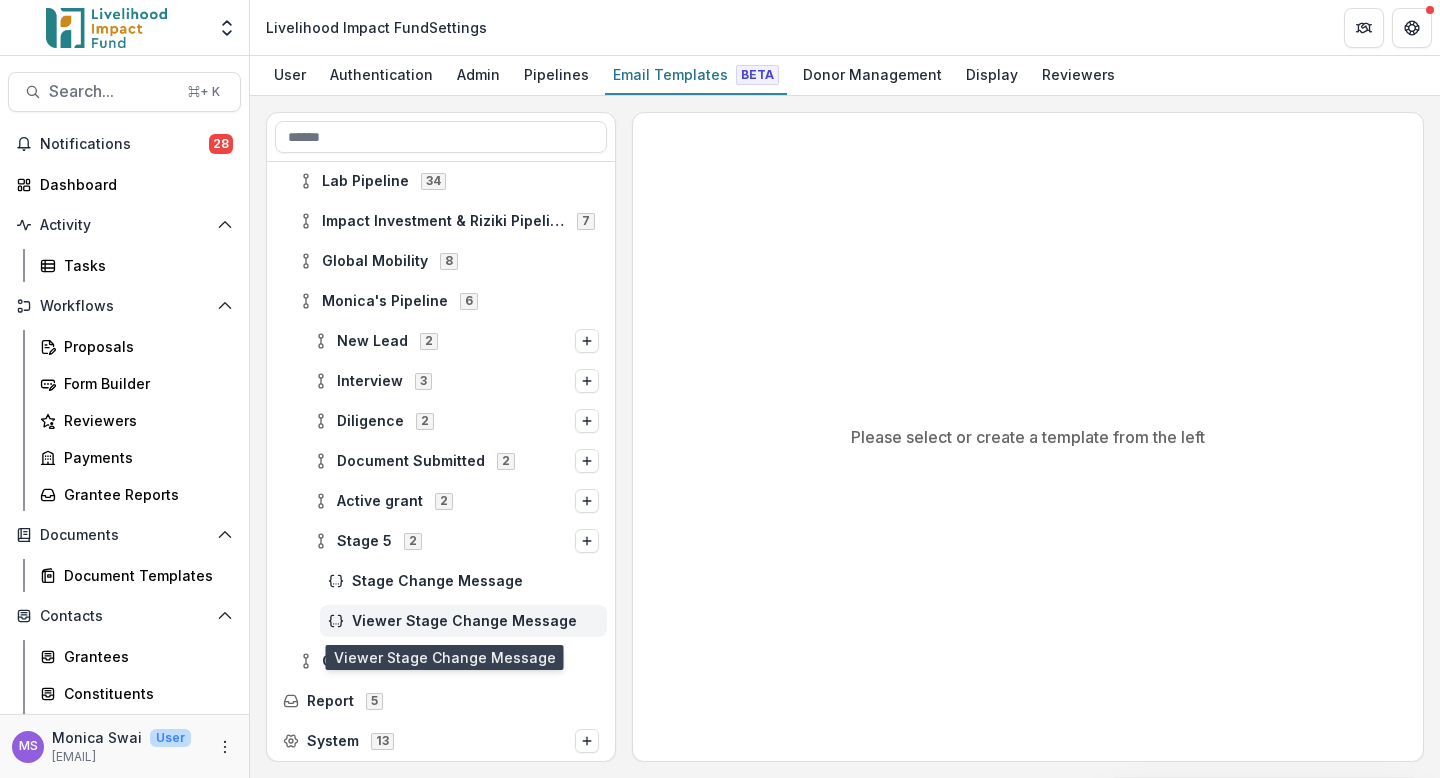 click on "Viewer Stage Change Message" at bounding box center [475, 621] 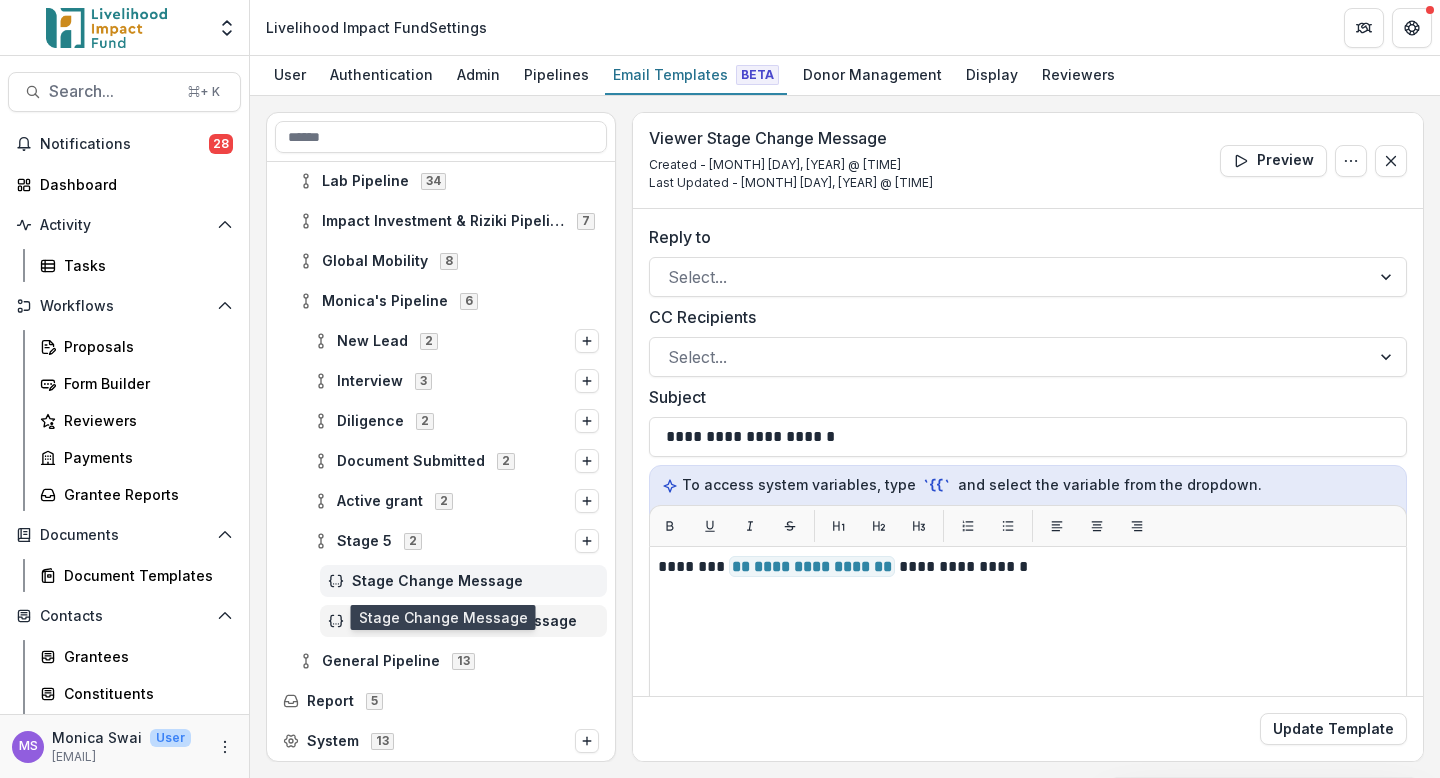 click on "Stage Change Message" at bounding box center (463, 581) 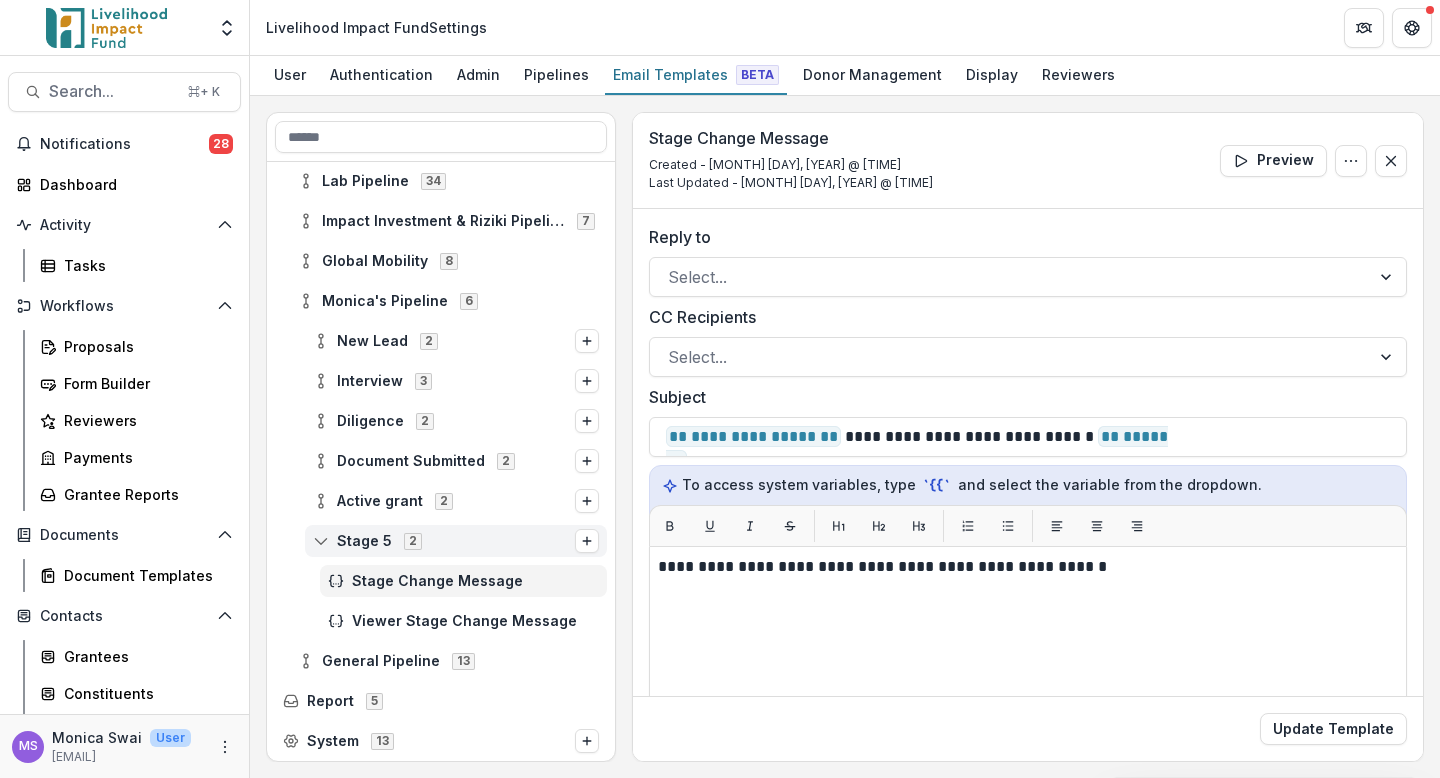 click on "Stage 5" at bounding box center (364, 541) 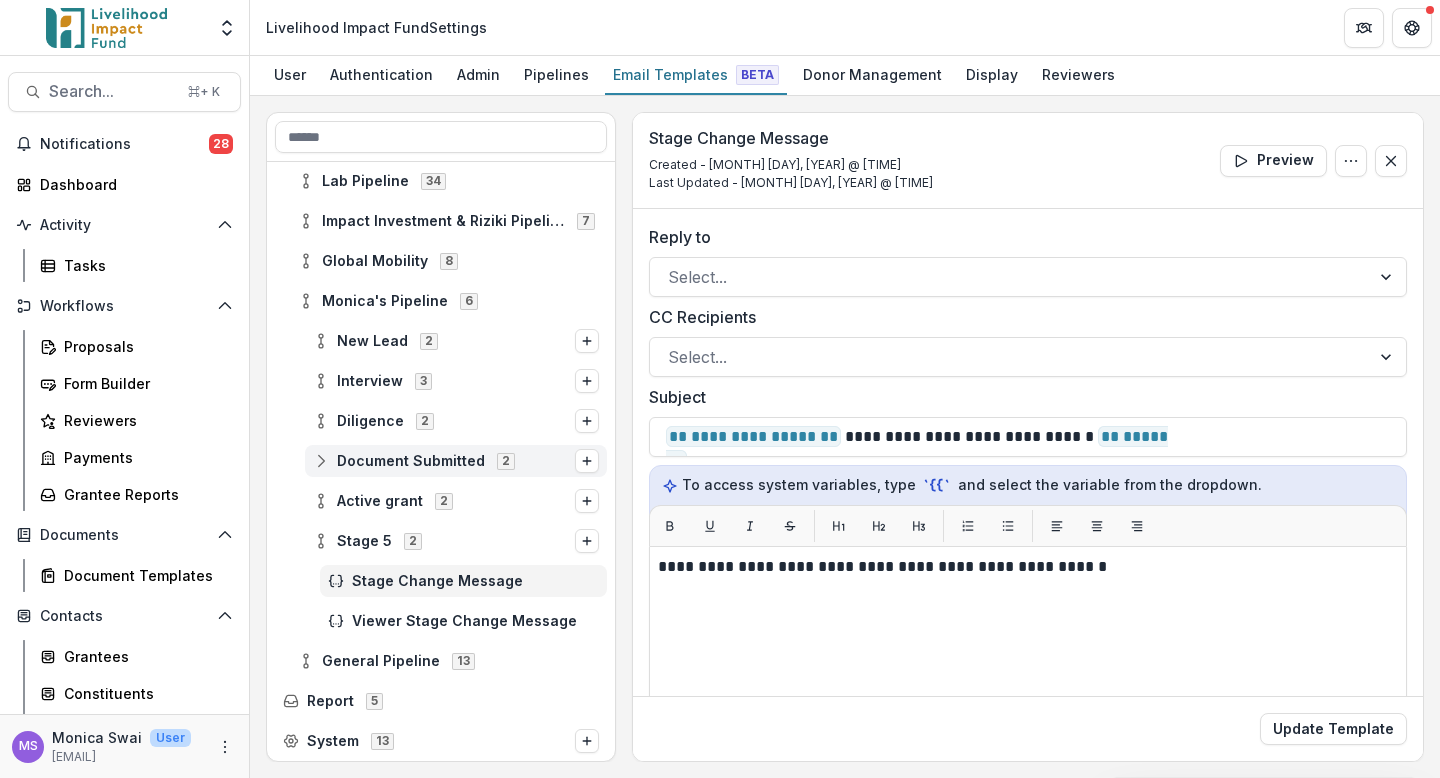 scroll, scrollTop: 97, scrollLeft: 0, axis: vertical 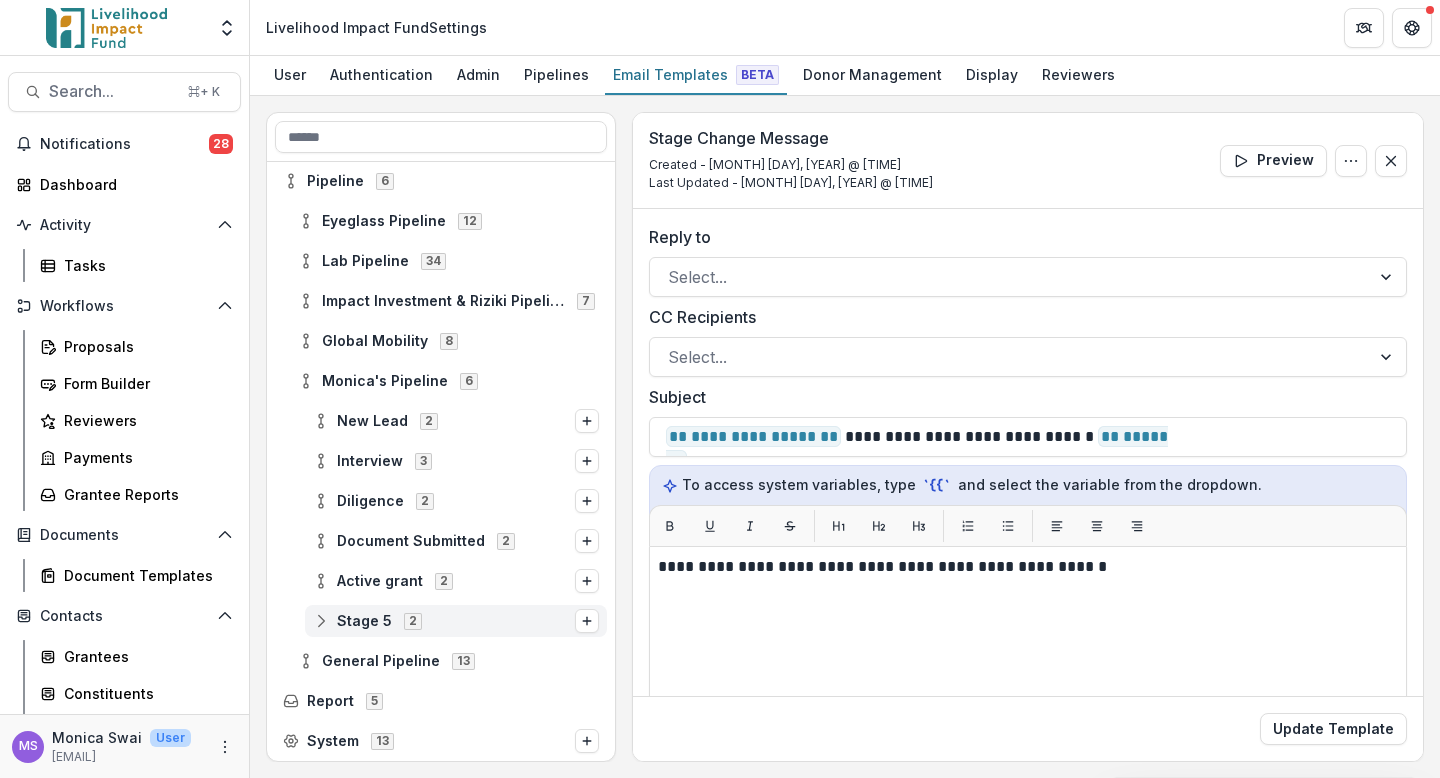 click on "Stage 5" at bounding box center (364, 621) 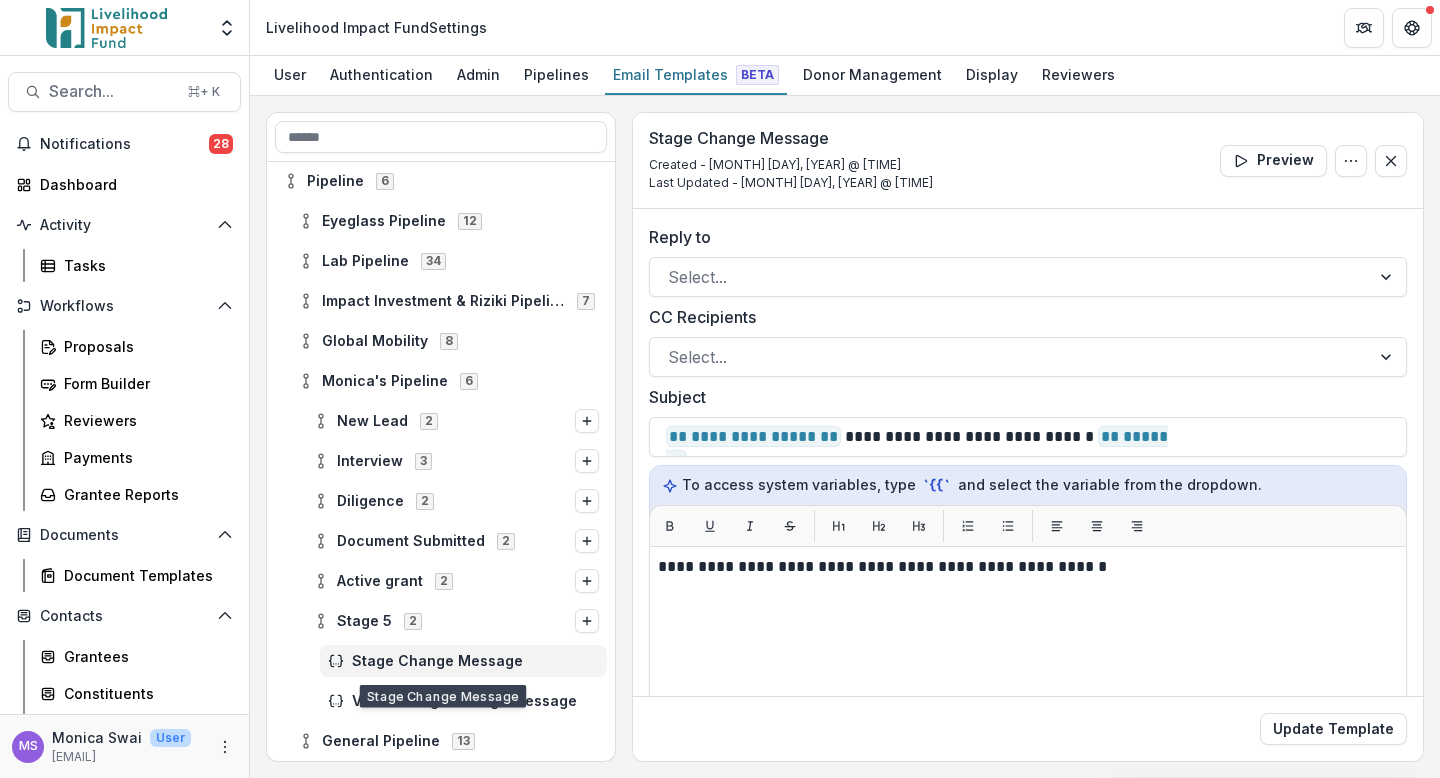 click on "Stage Change Message" at bounding box center (441, 661) 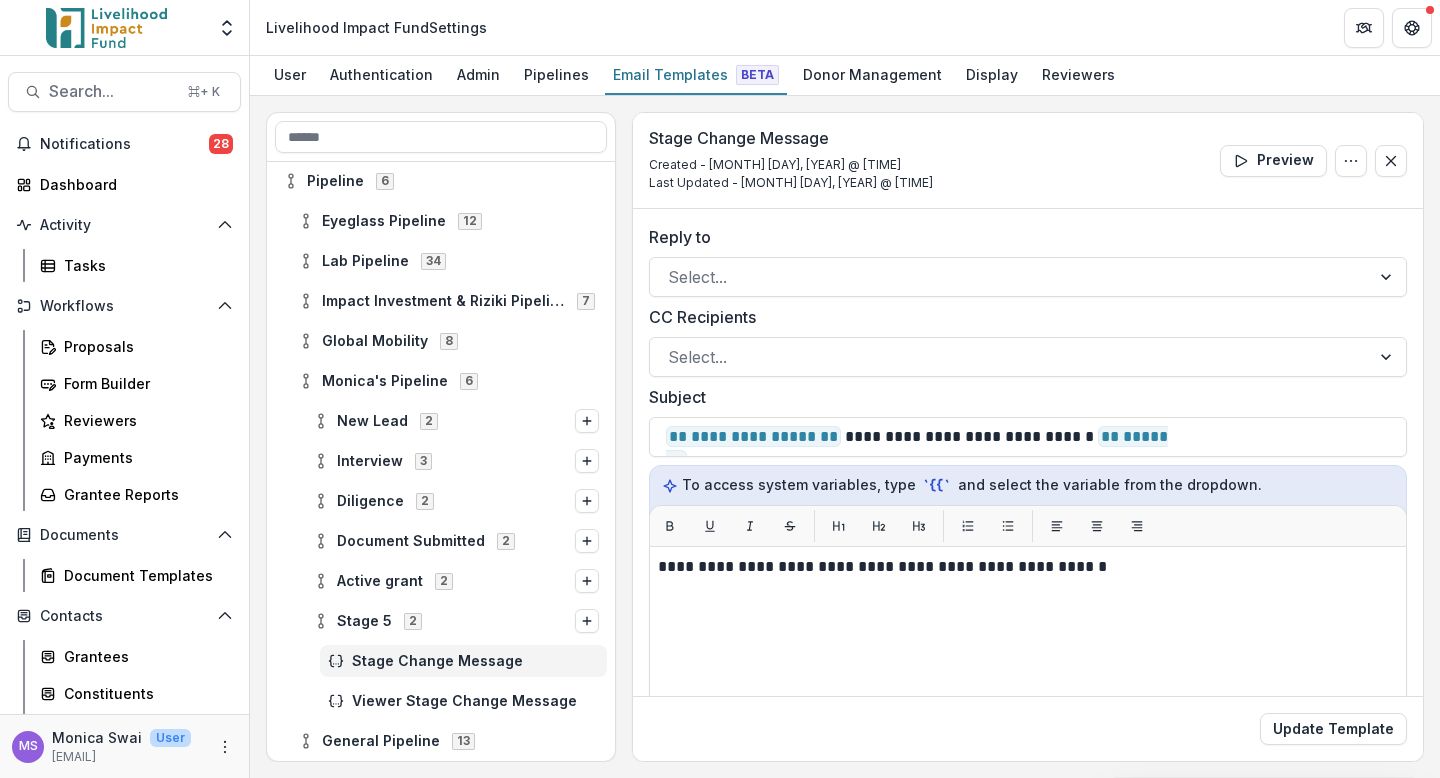 scroll, scrollTop: 177, scrollLeft: 0, axis: vertical 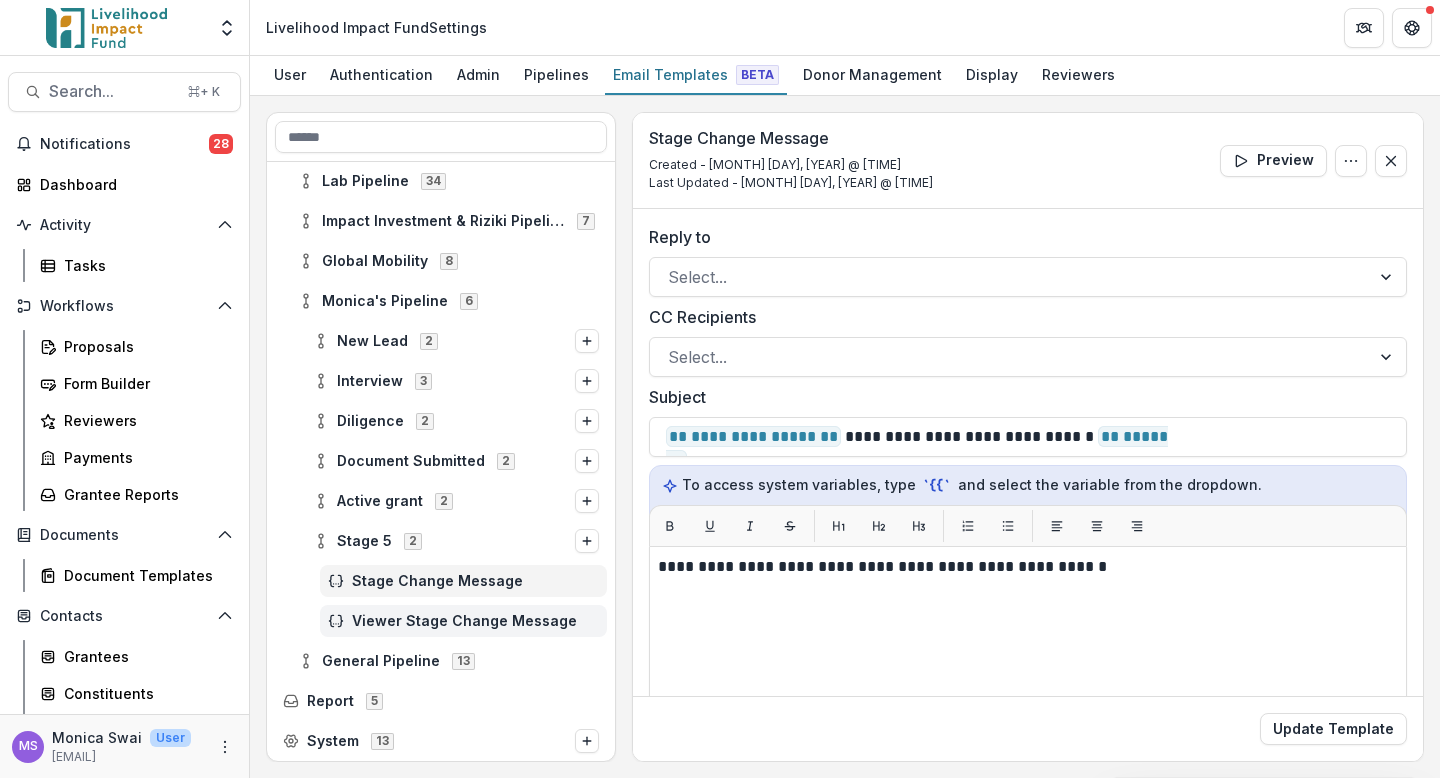 click on "Viewer Stage Change Message" at bounding box center [475, 621] 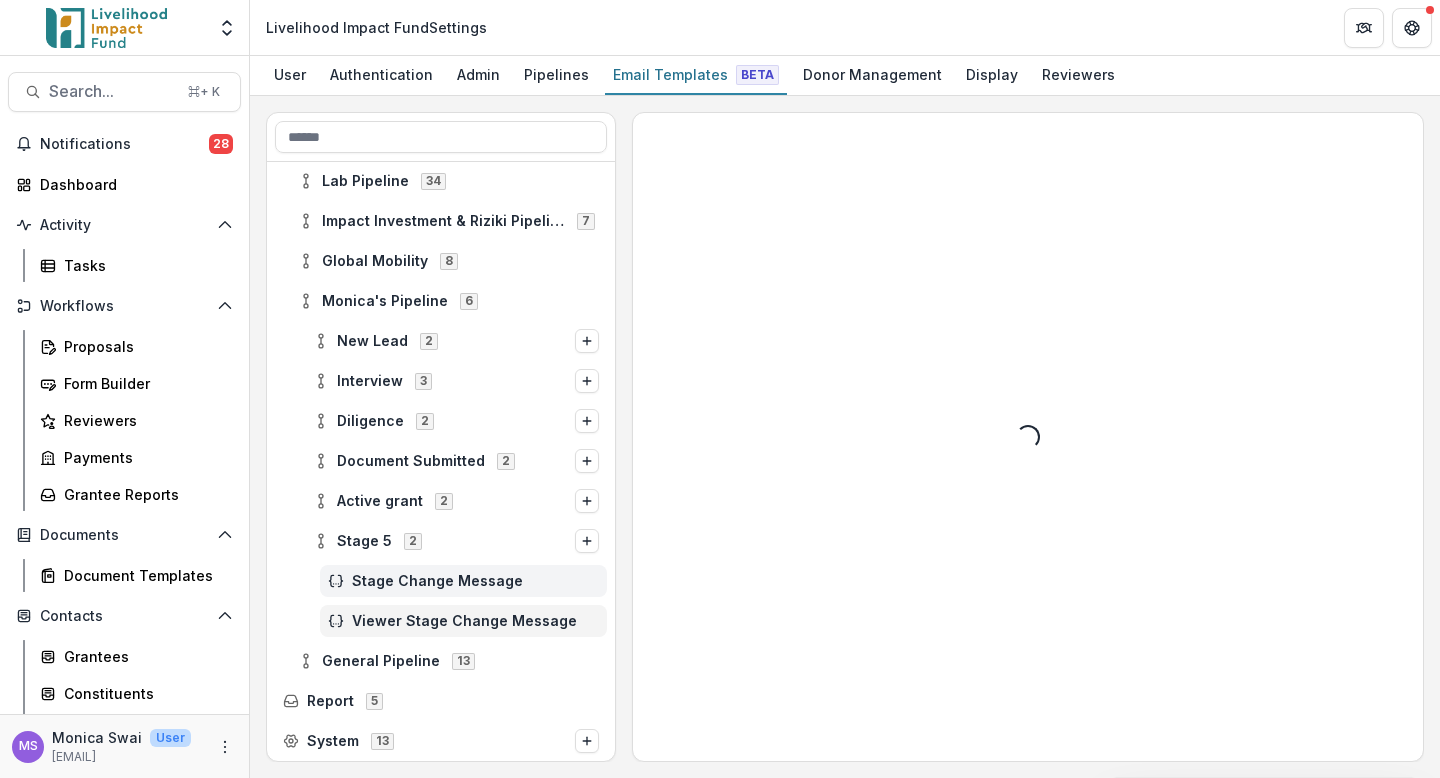 click on "Stage Change Message" at bounding box center [475, 581] 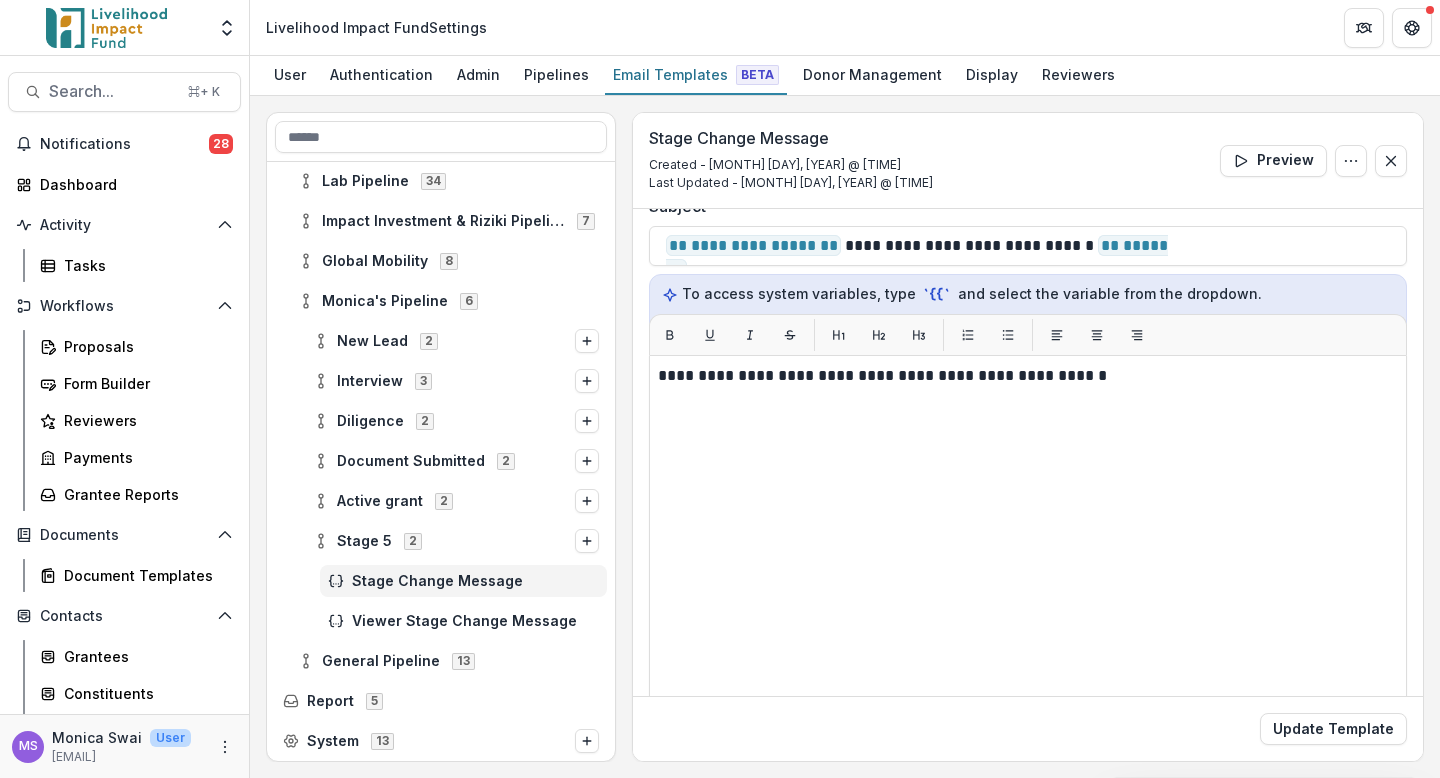 scroll, scrollTop: 97, scrollLeft: 0, axis: vertical 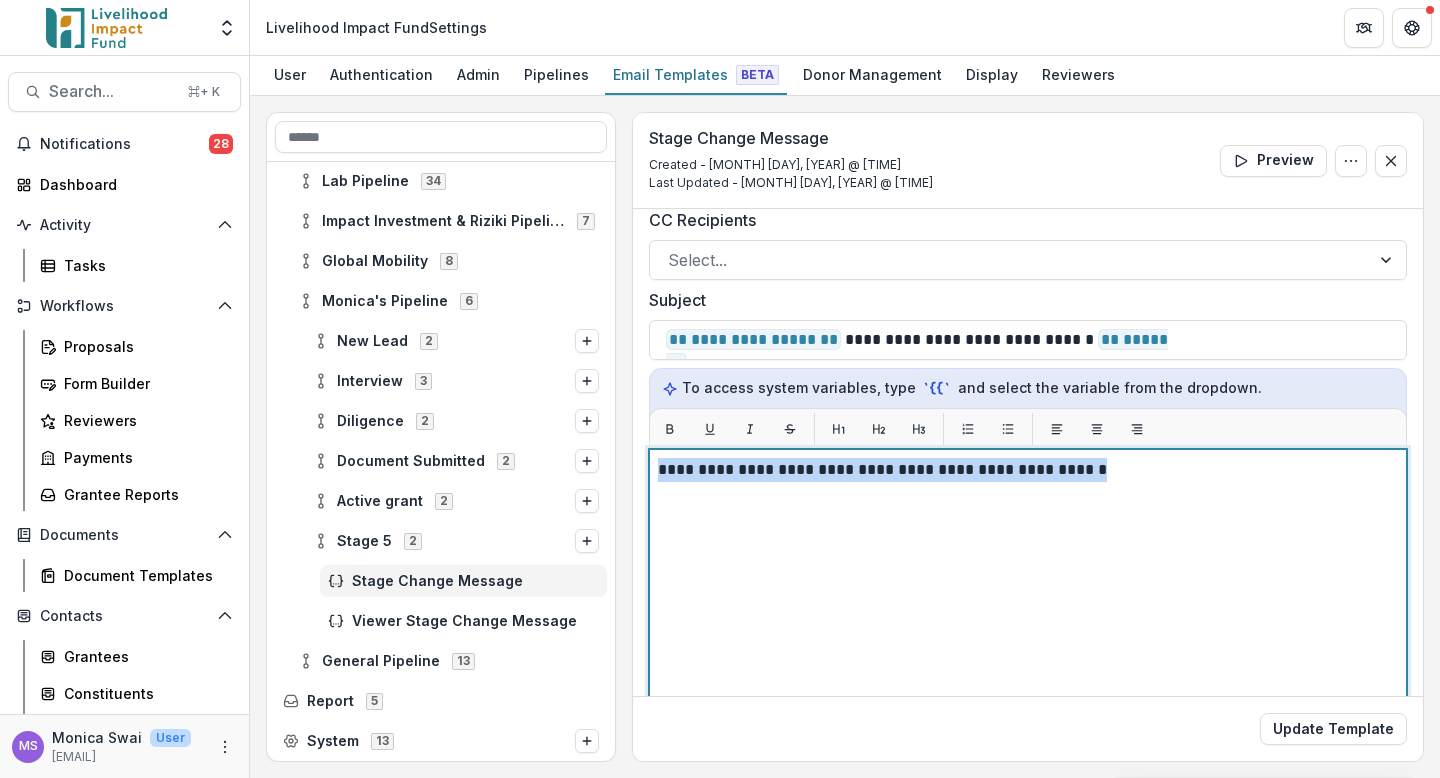 drag, startPoint x: 1114, startPoint y: 470, endPoint x: 649, endPoint y: 465, distance: 465.0269 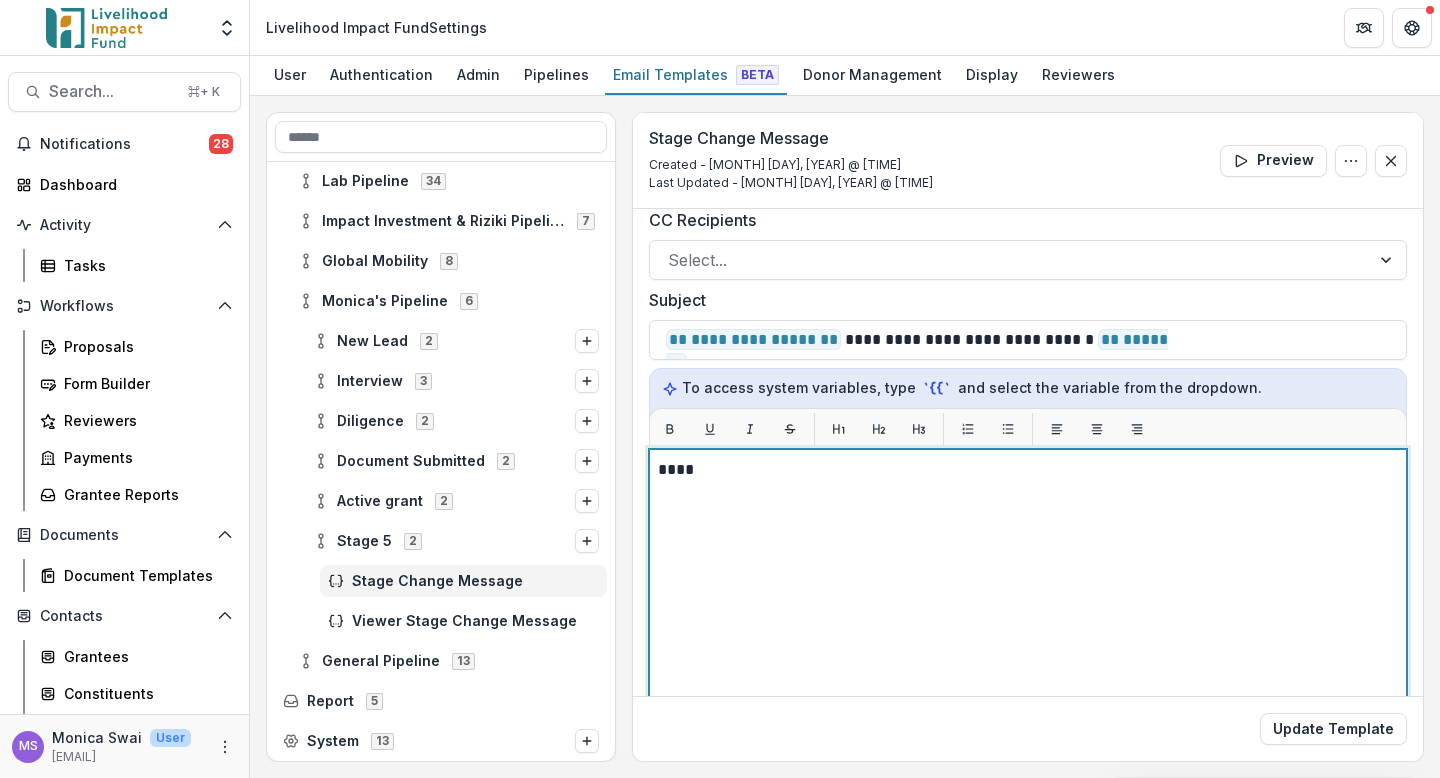 click on "****" at bounding box center [1025, 470] 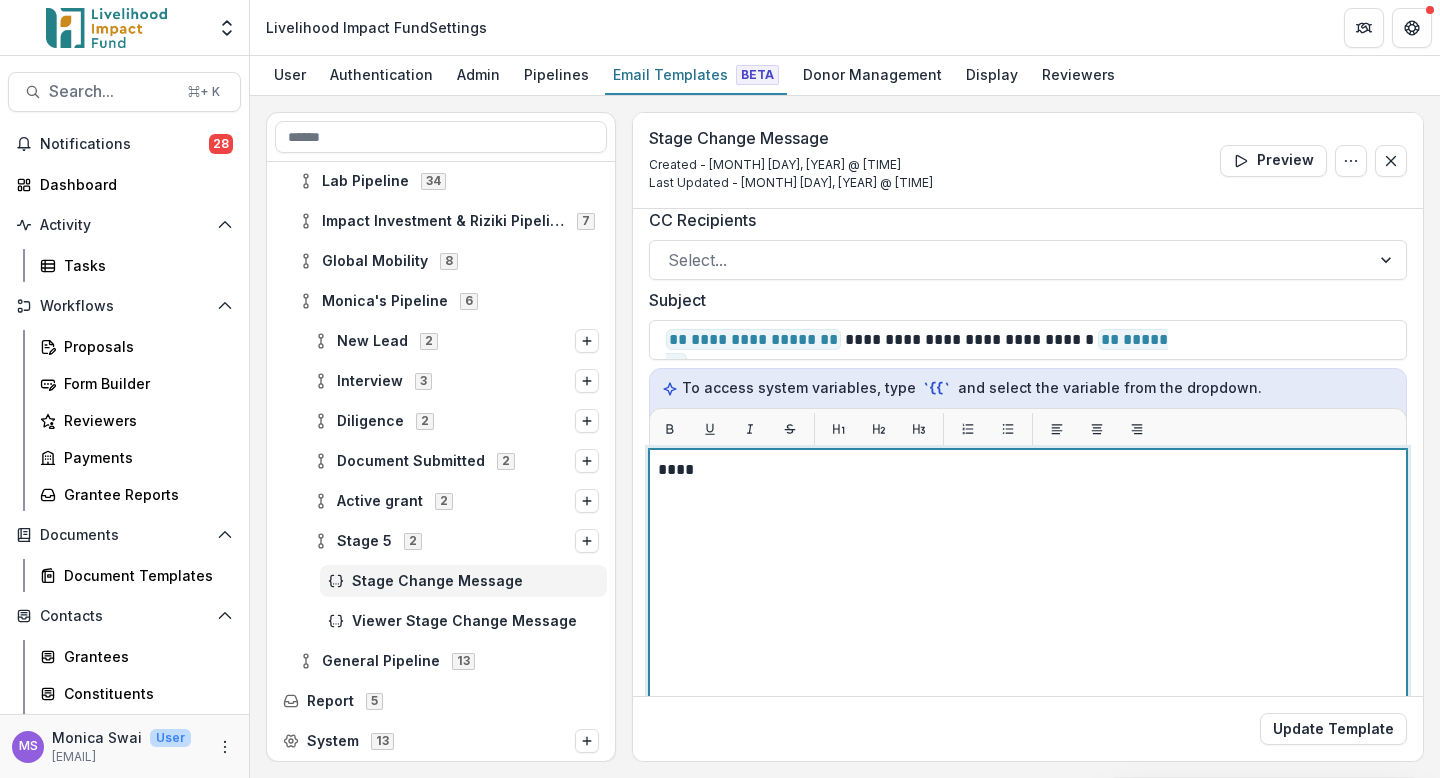 scroll, scrollTop: 97, scrollLeft: 0, axis: vertical 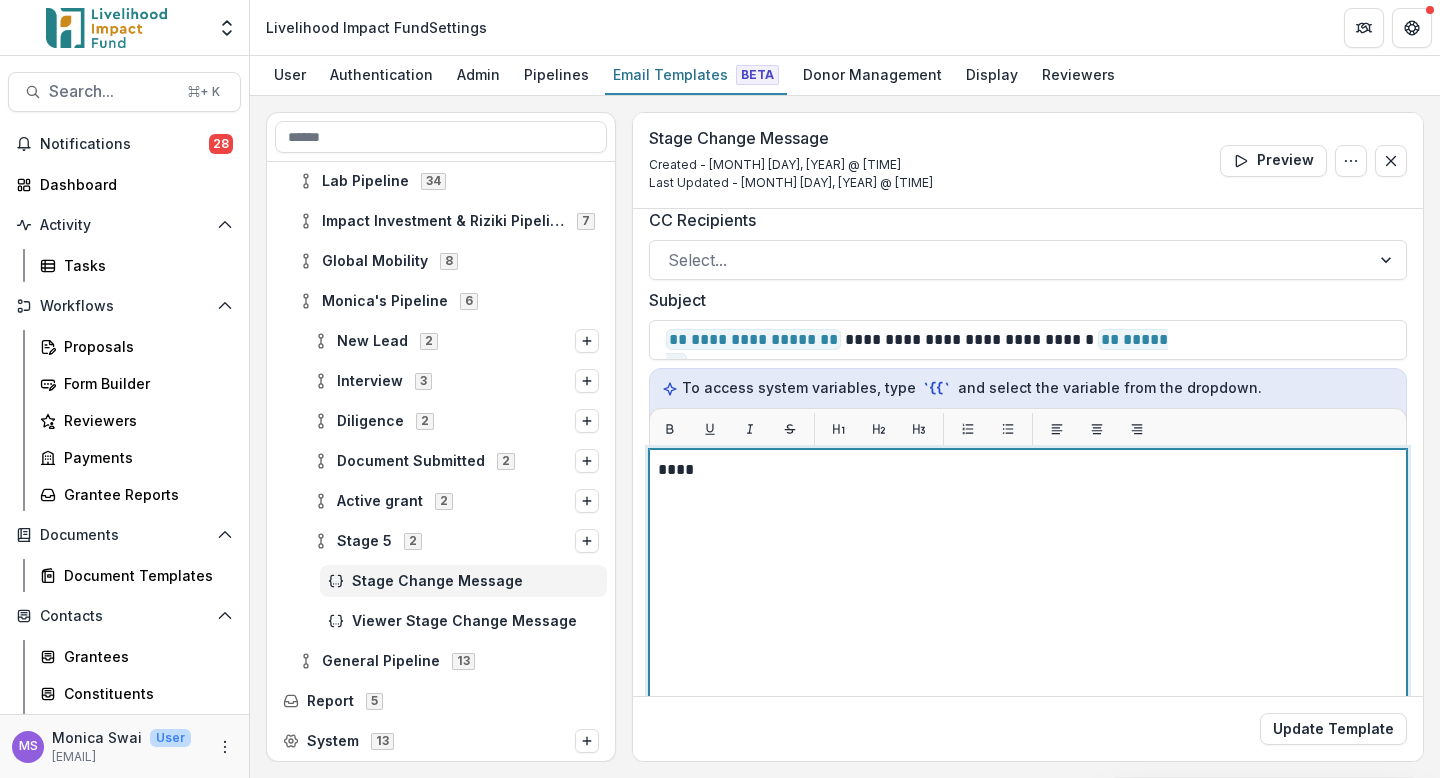 click on "****" at bounding box center [1025, 470] 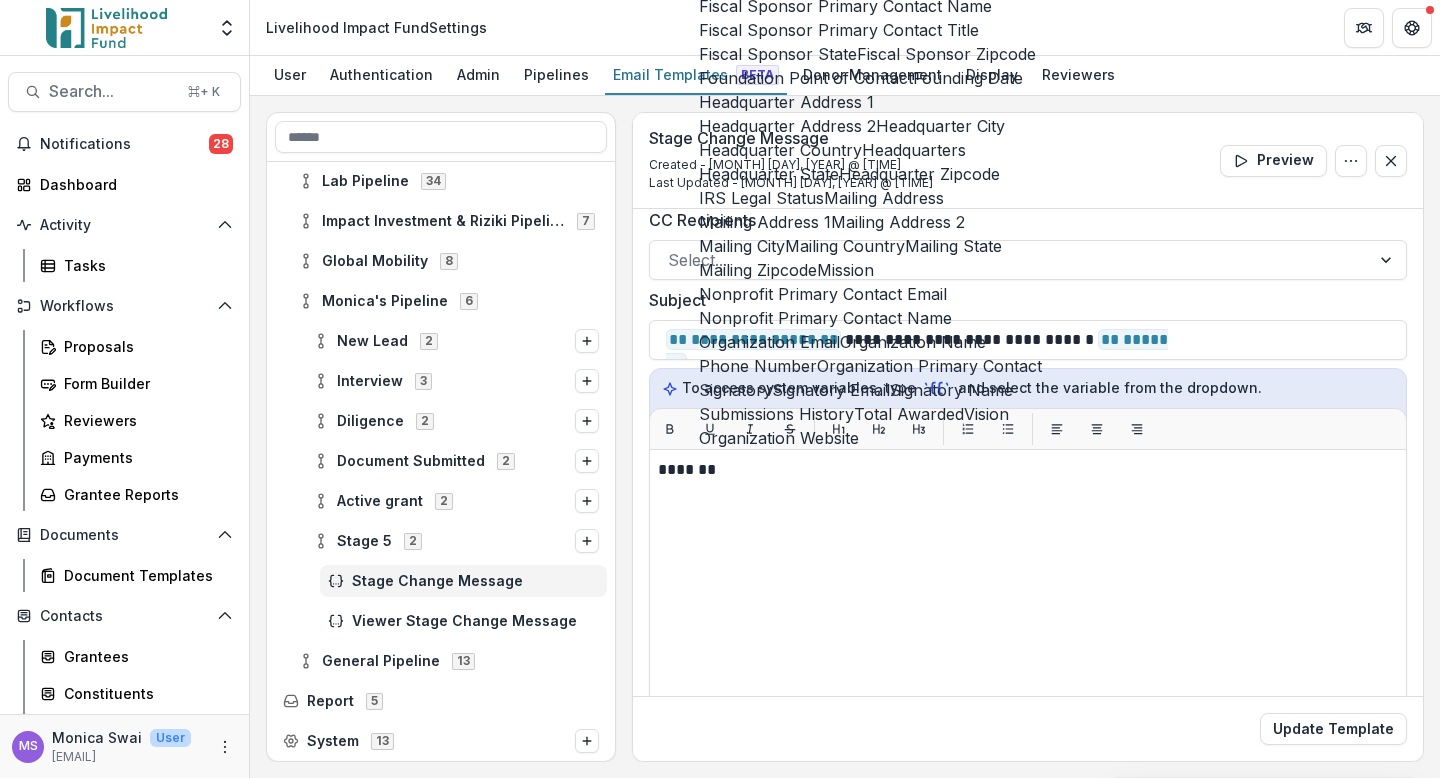 click on "Recipient Name" at bounding box center [758, -7986] 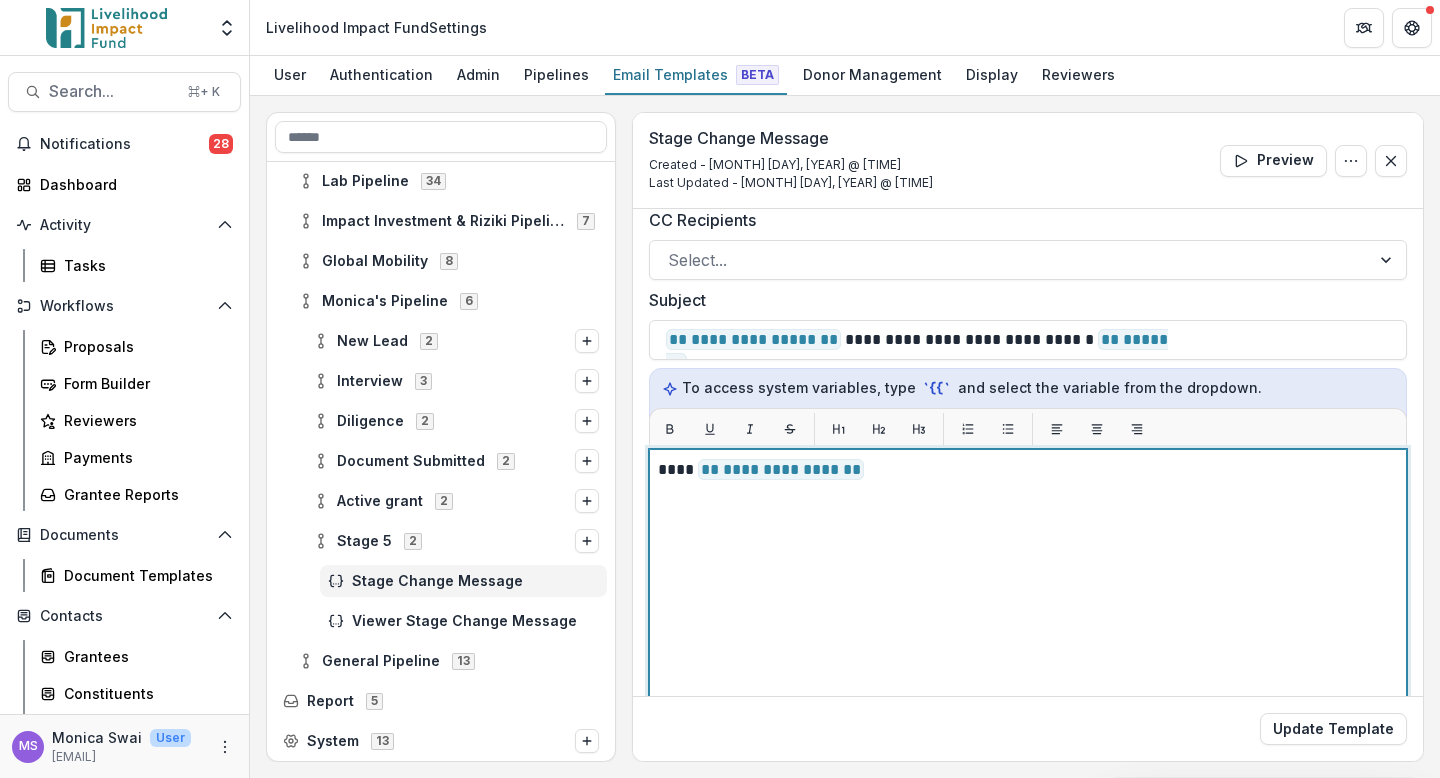 click at bounding box center (1025, 518) 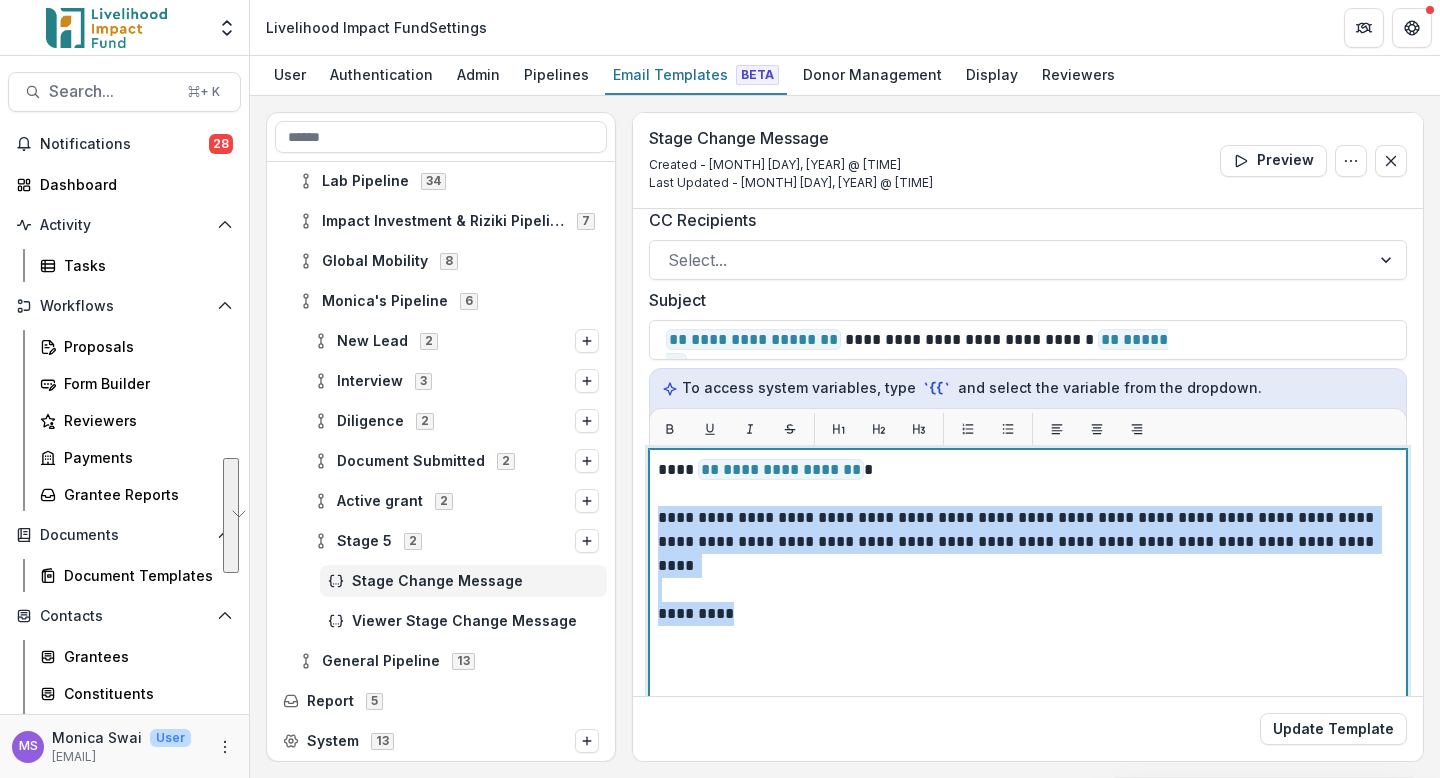 drag, startPoint x: 754, startPoint y: 604, endPoint x: 660, endPoint y: 517, distance: 128.082 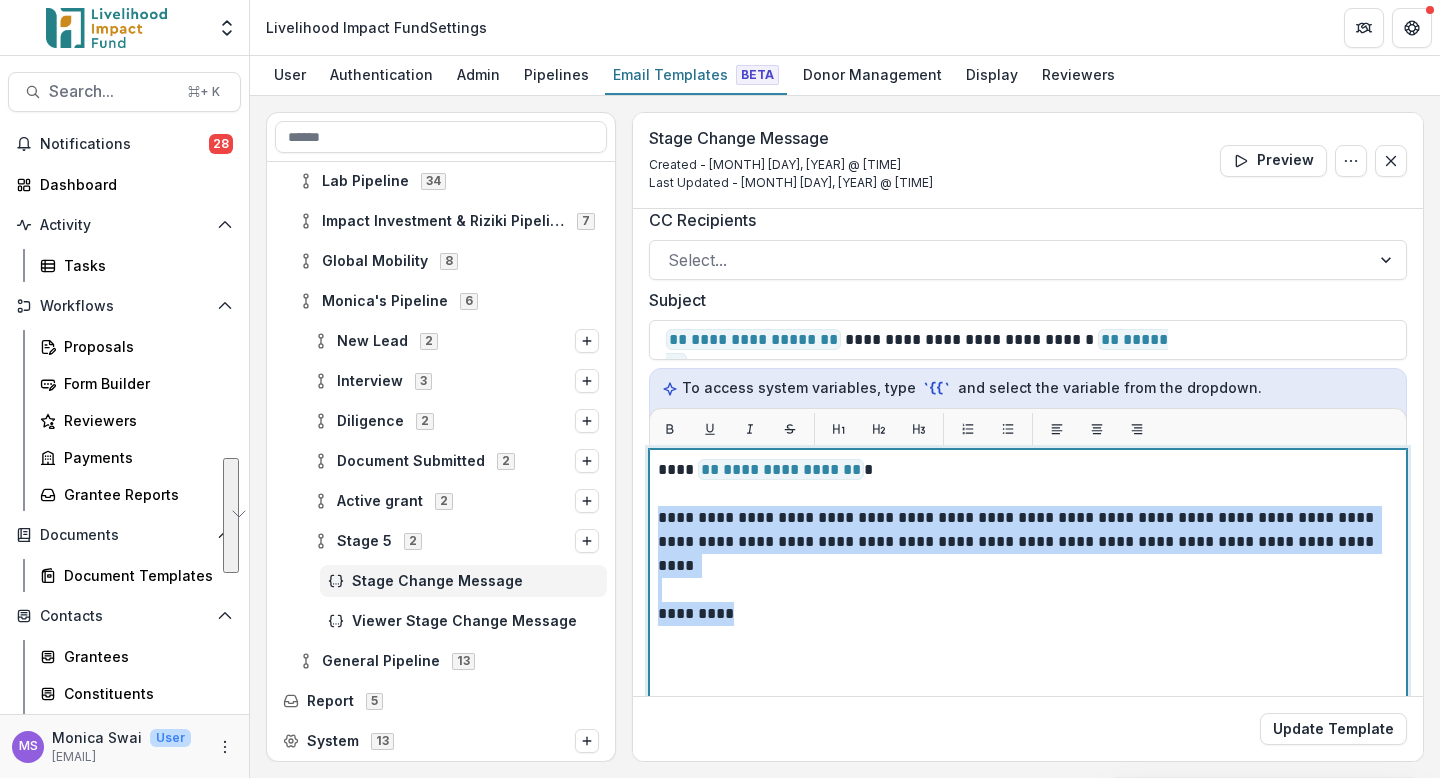 click on "**********" at bounding box center (1028, 699) 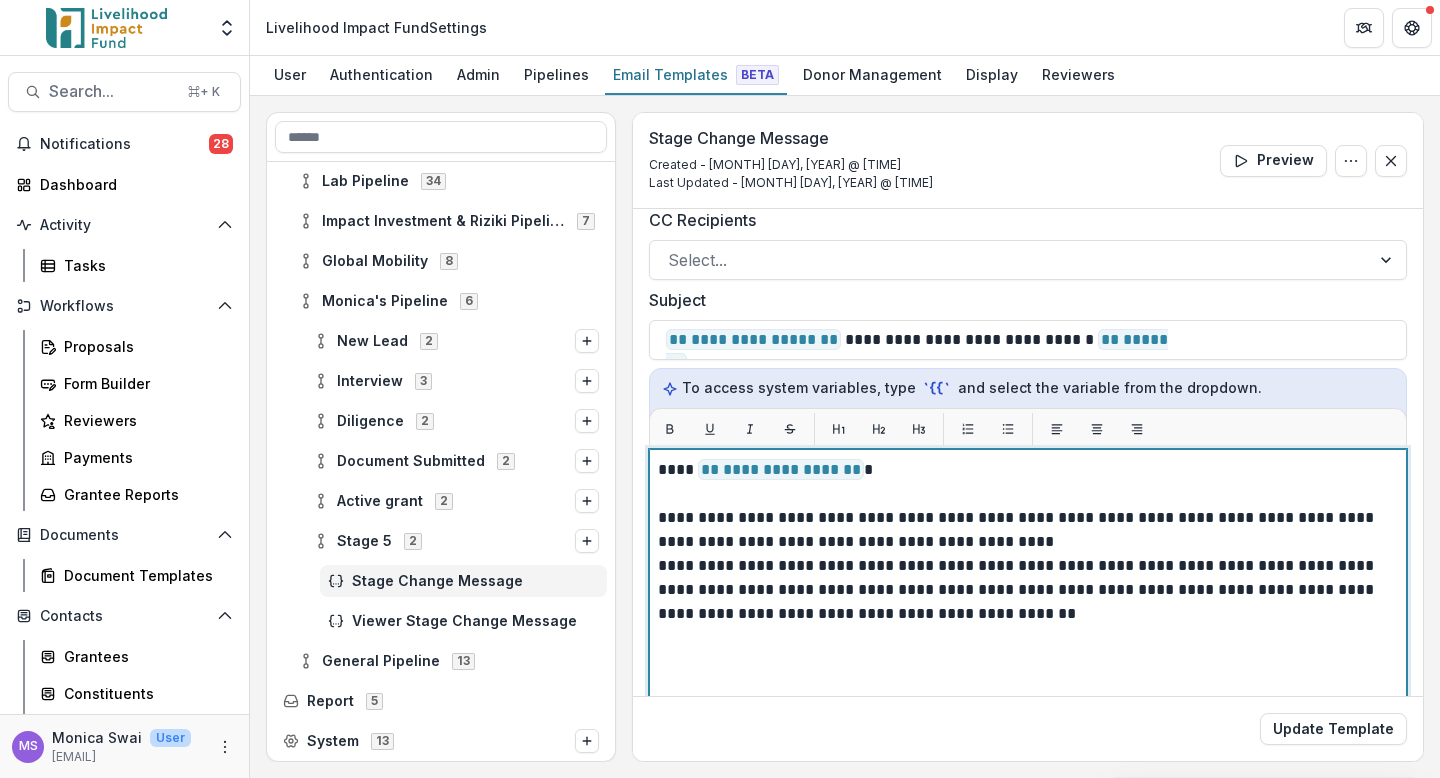 scroll, scrollTop: 112, scrollLeft: 0, axis: vertical 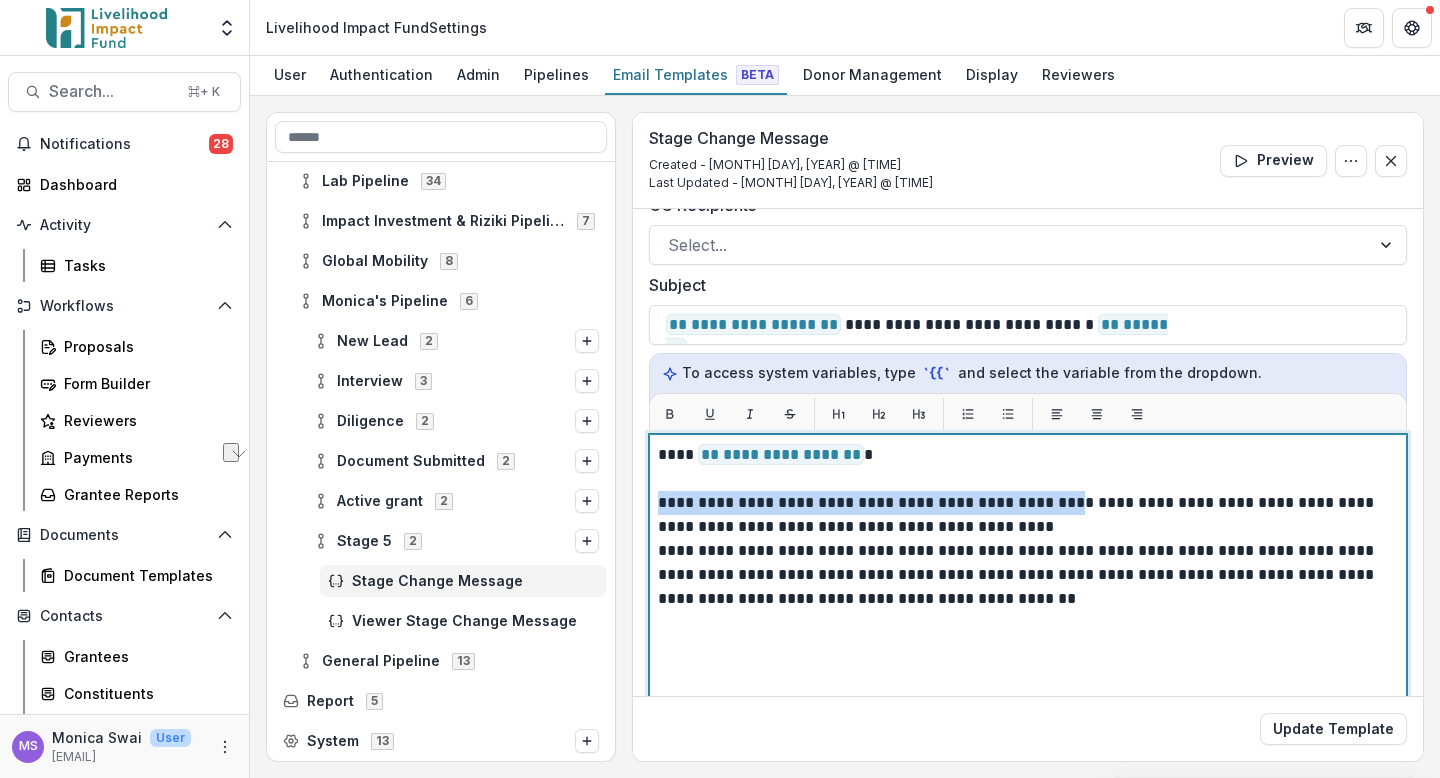 drag, startPoint x: 1042, startPoint y: 503, endPoint x: 656, endPoint y: 498, distance: 386.03238 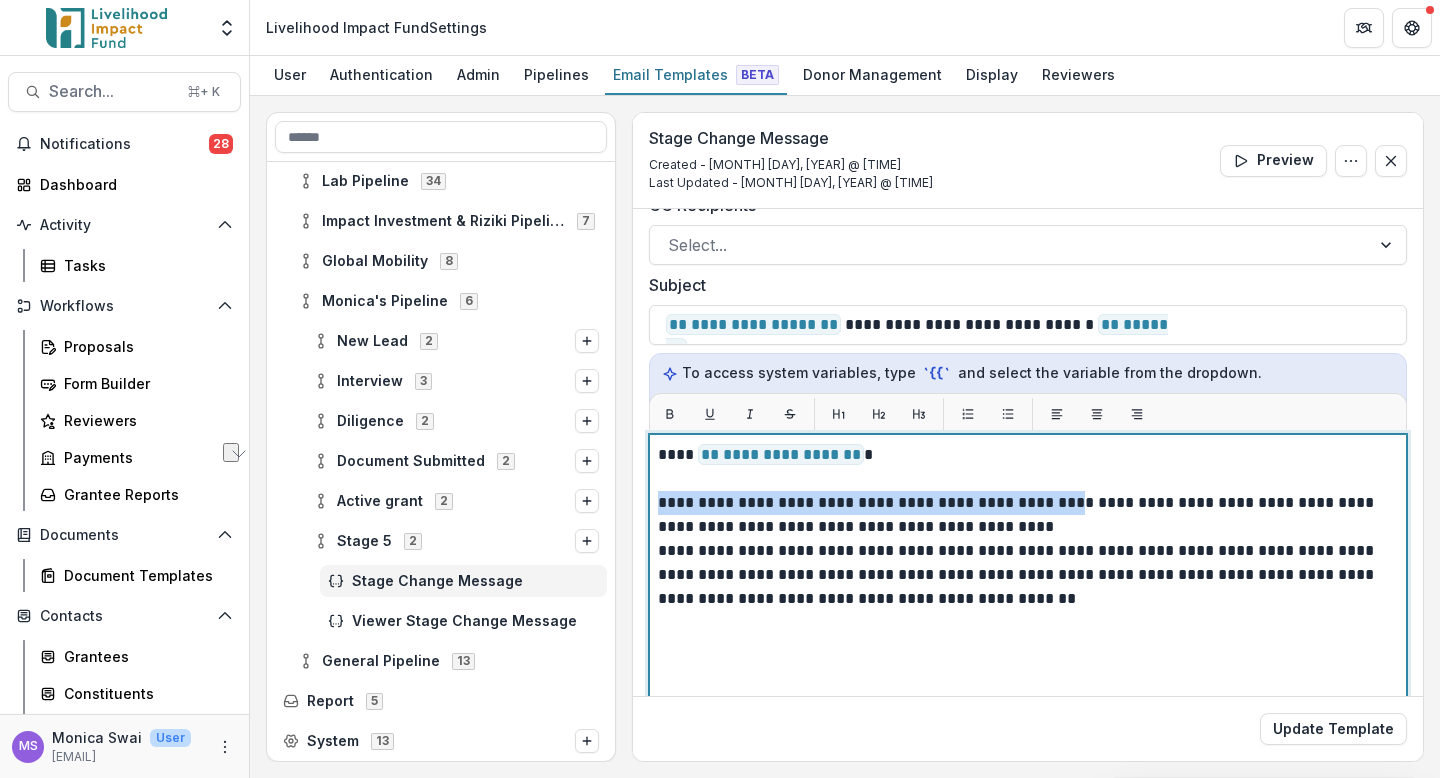 click on "**********" at bounding box center (1028, 684) 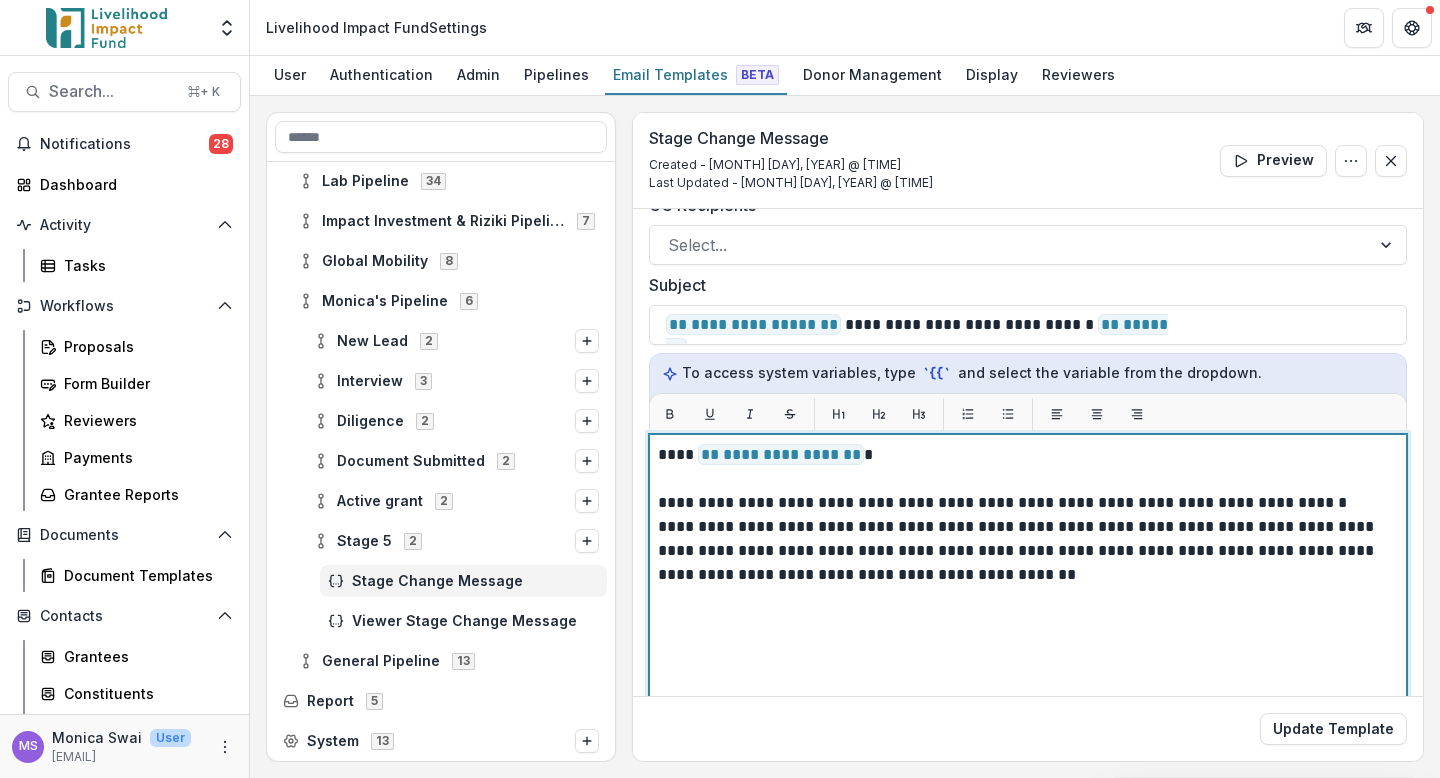 click on "**********" at bounding box center [1025, 551] 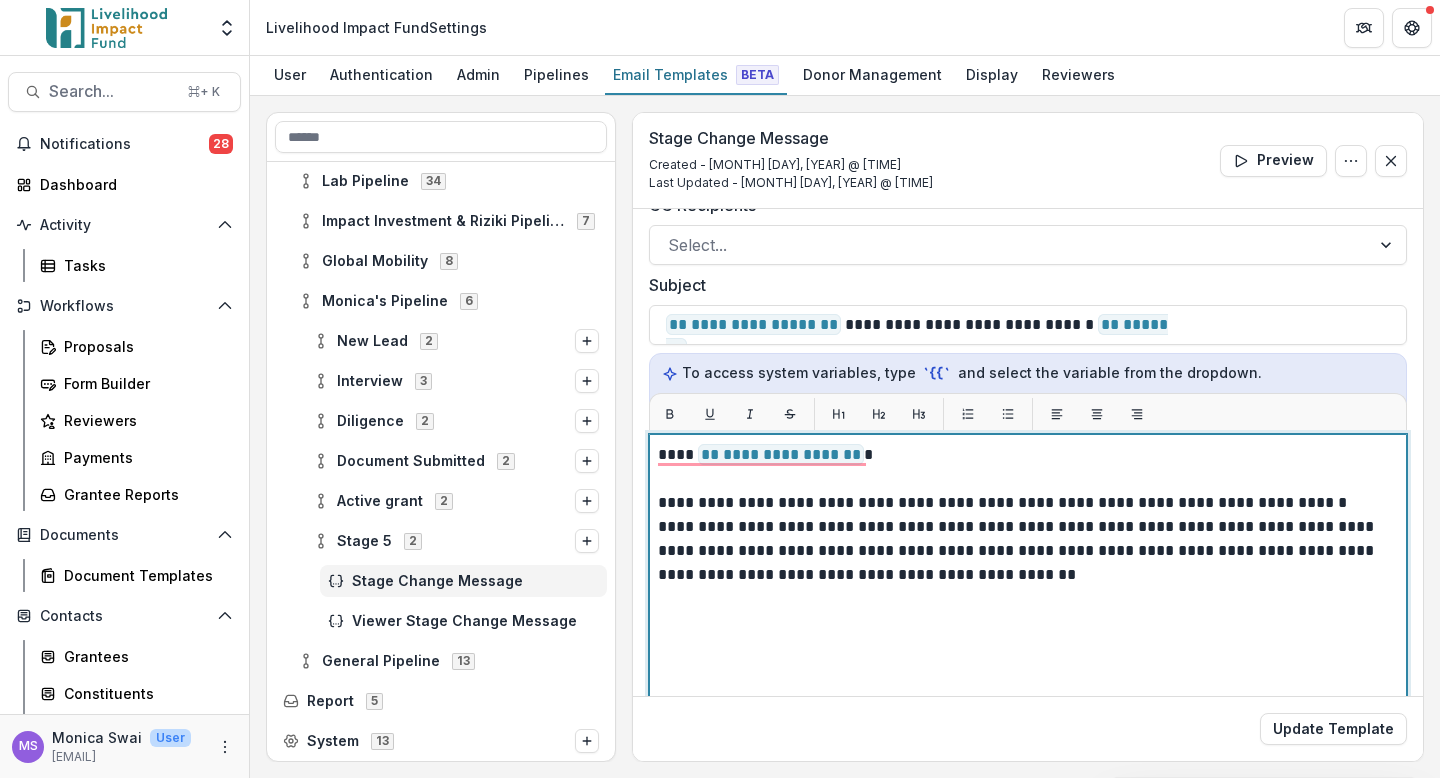 click on "**********" at bounding box center (1025, 551) 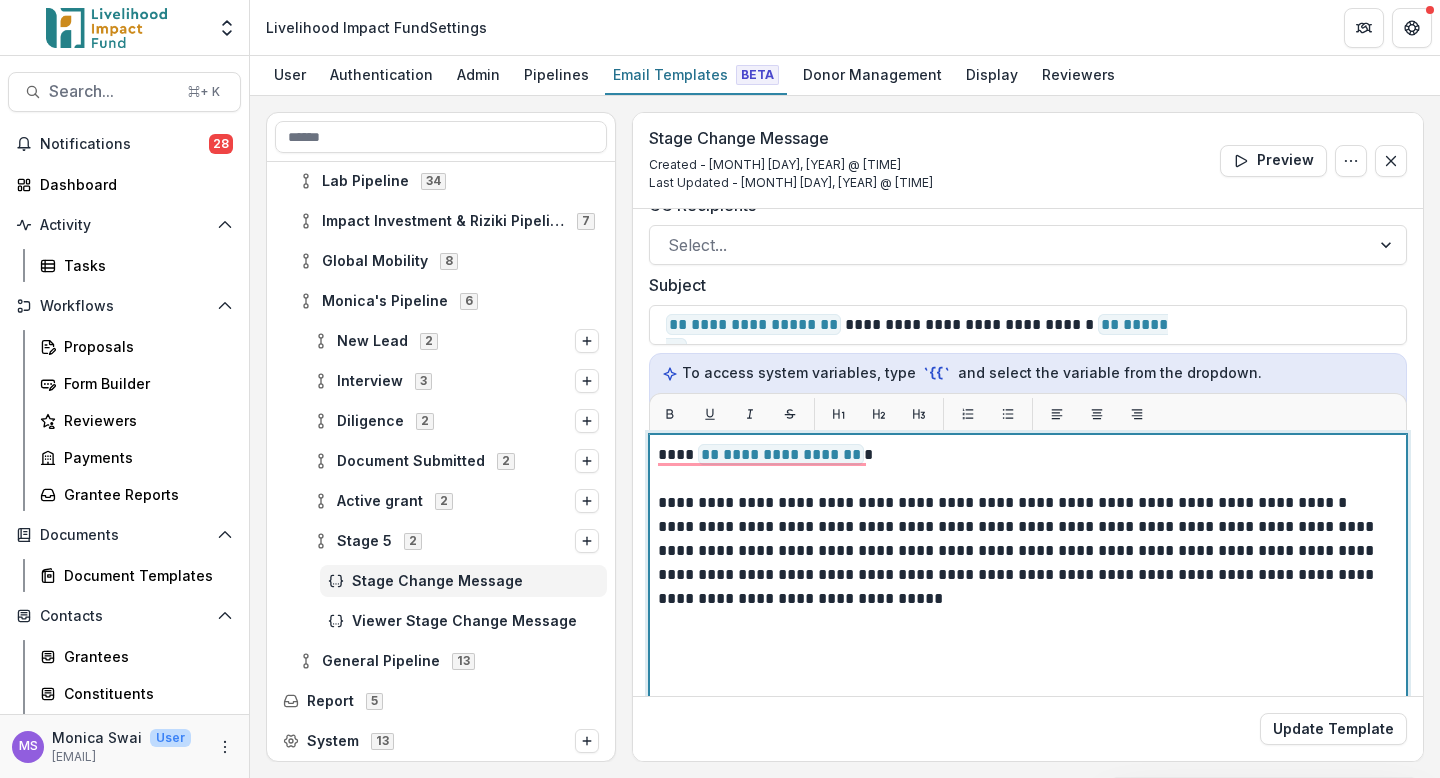 click on "**********" at bounding box center (1025, 563) 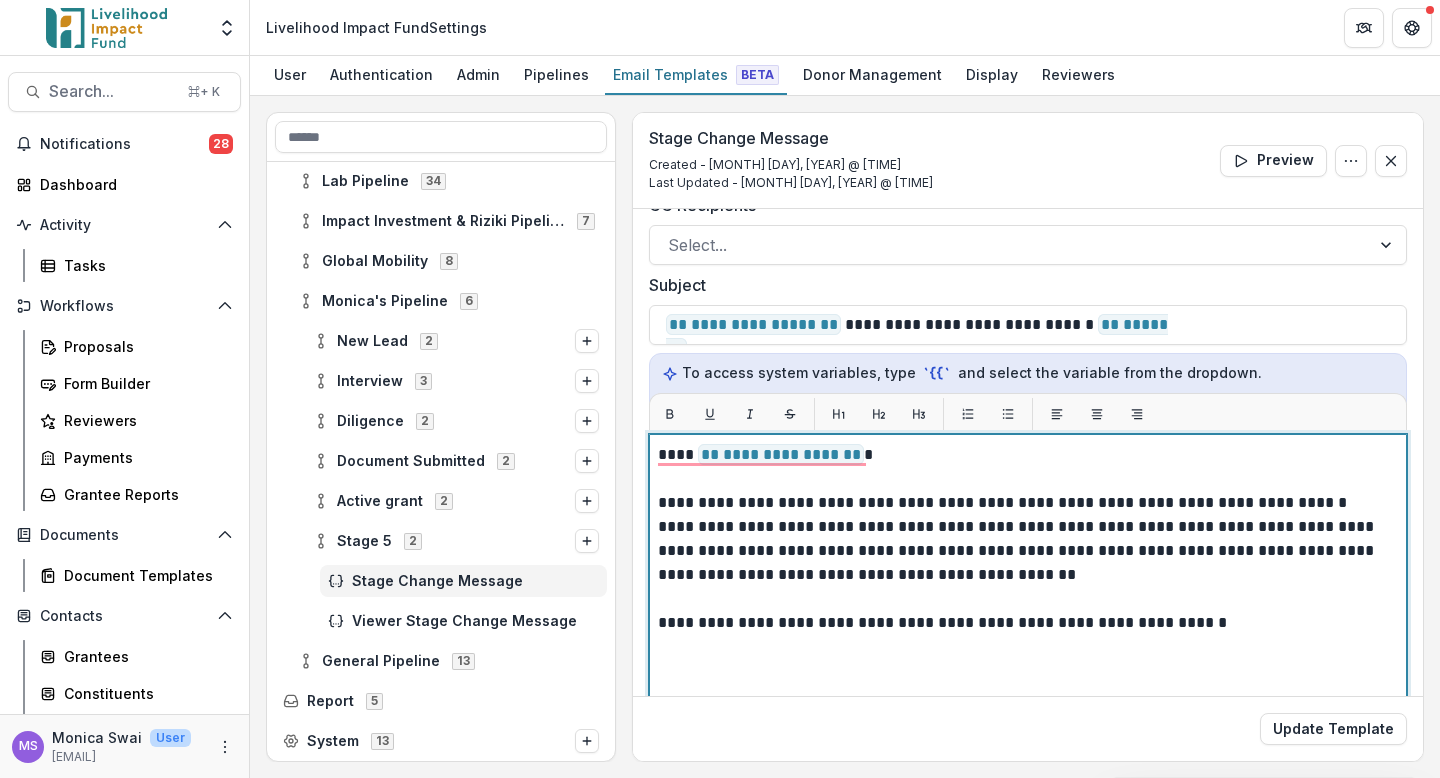 click on "**********" at bounding box center (1025, 623) 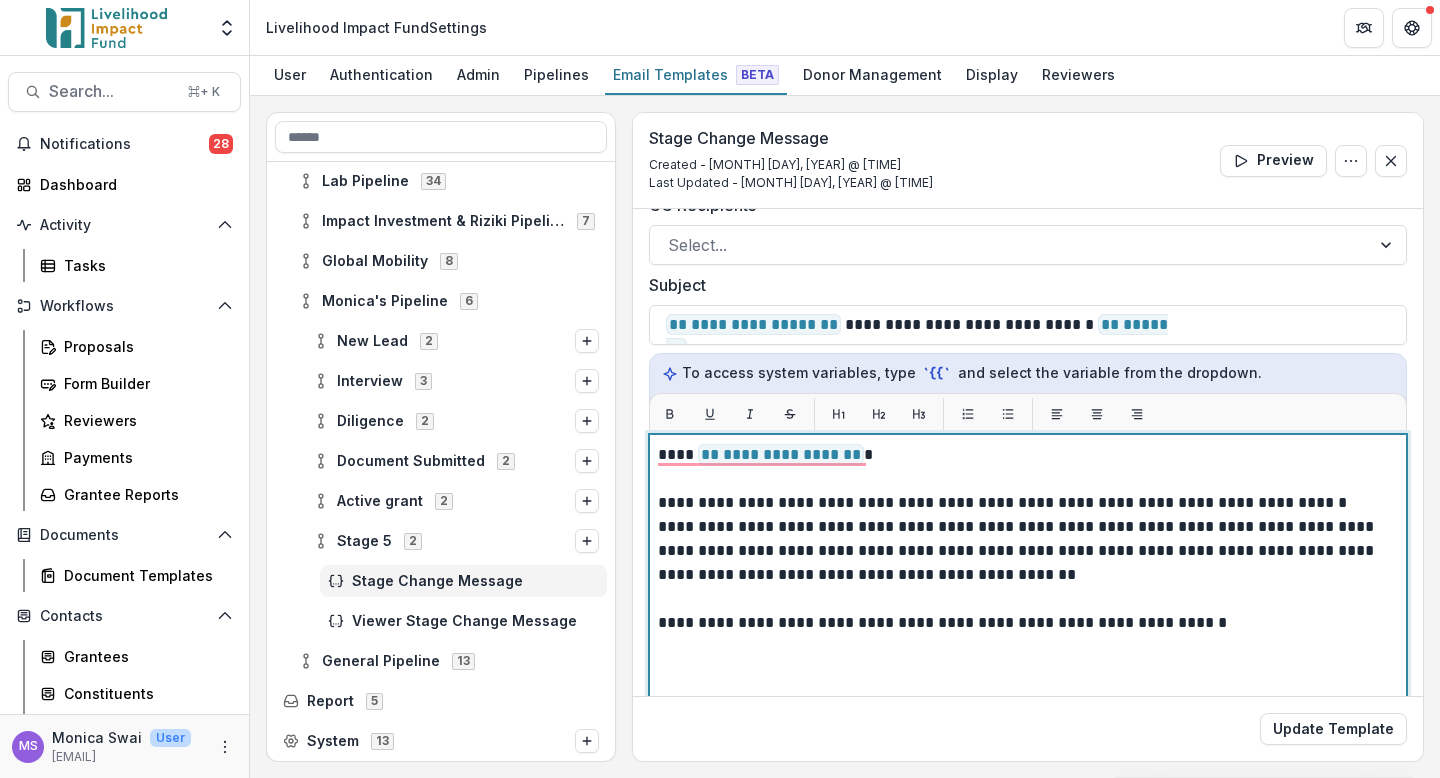 scroll, scrollTop: 241, scrollLeft: 0, axis: vertical 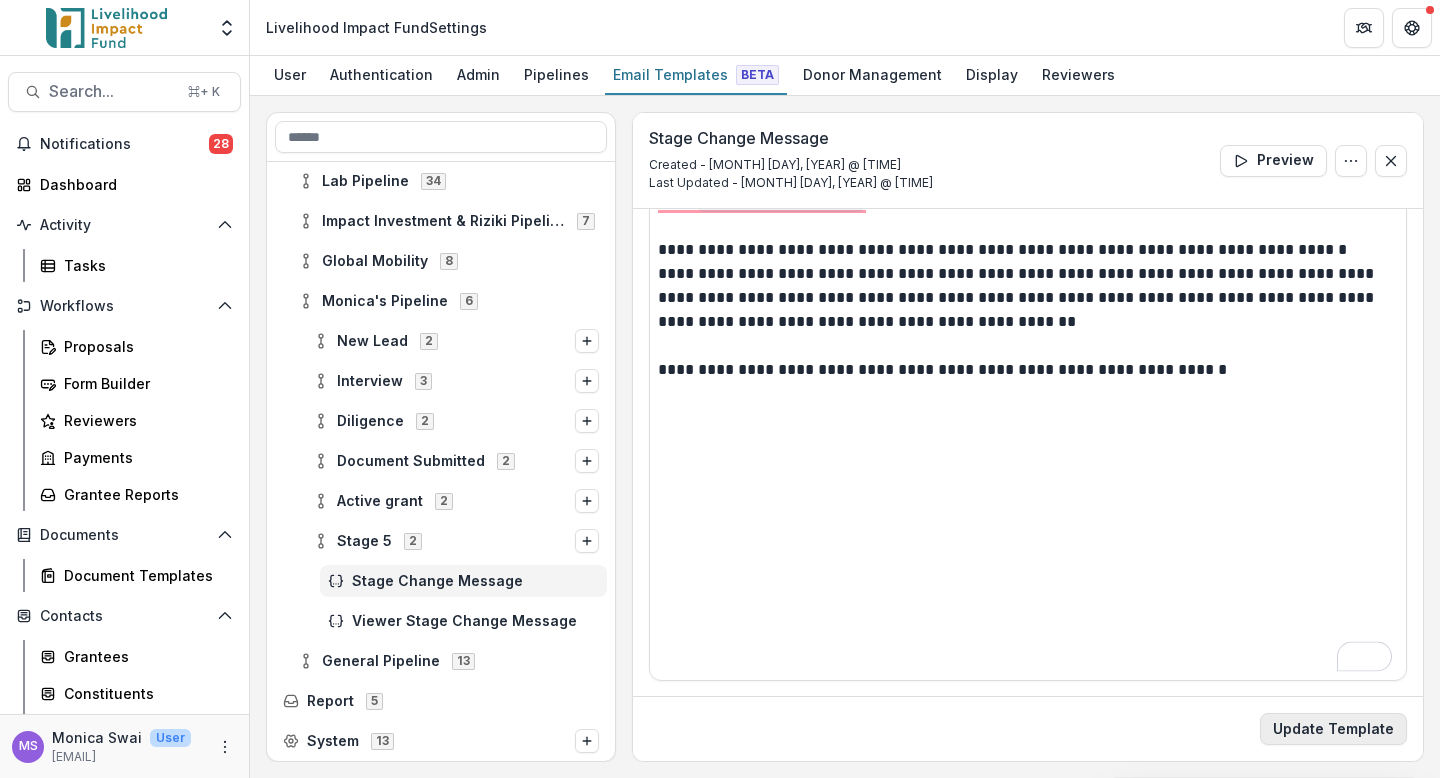 click on "Update Template" at bounding box center (1333, 729) 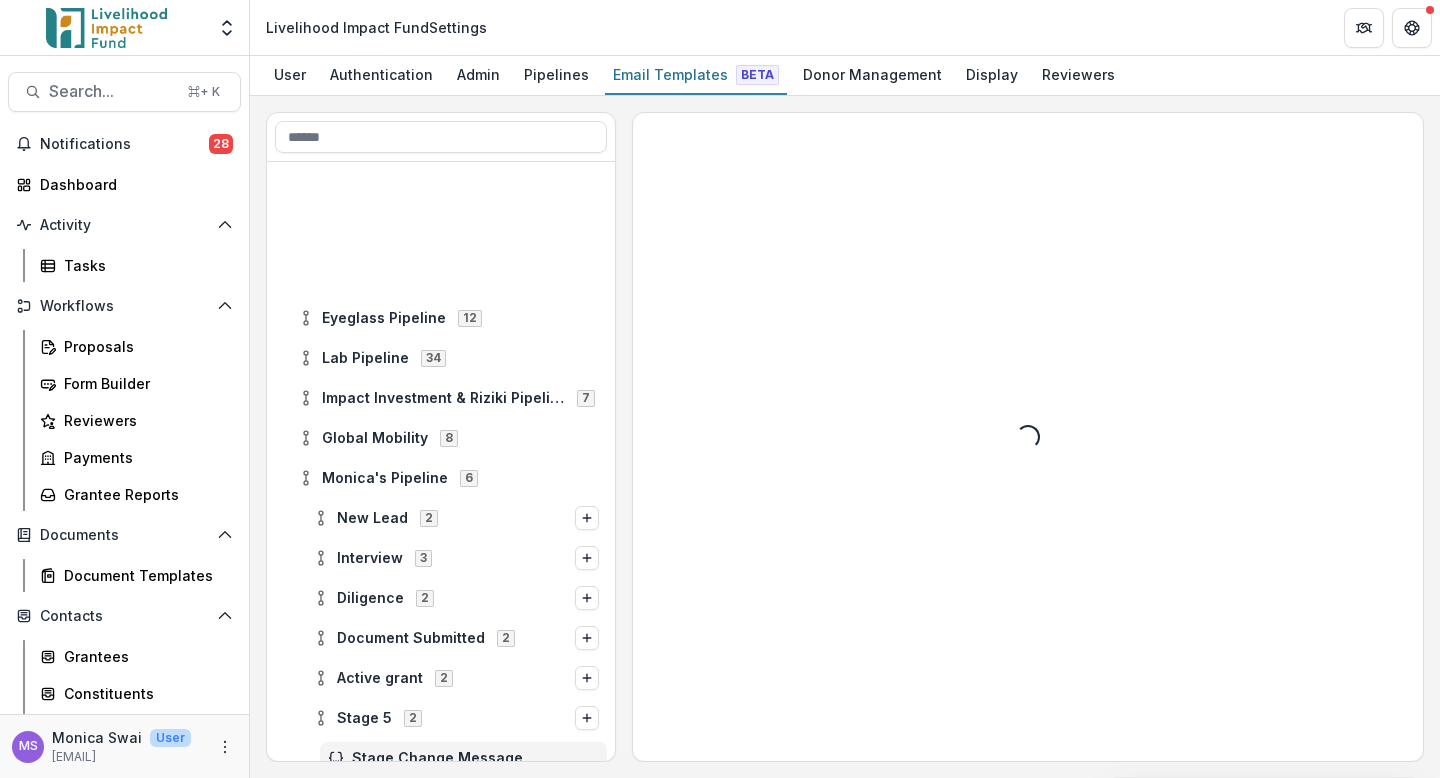 scroll, scrollTop: 0, scrollLeft: 0, axis: both 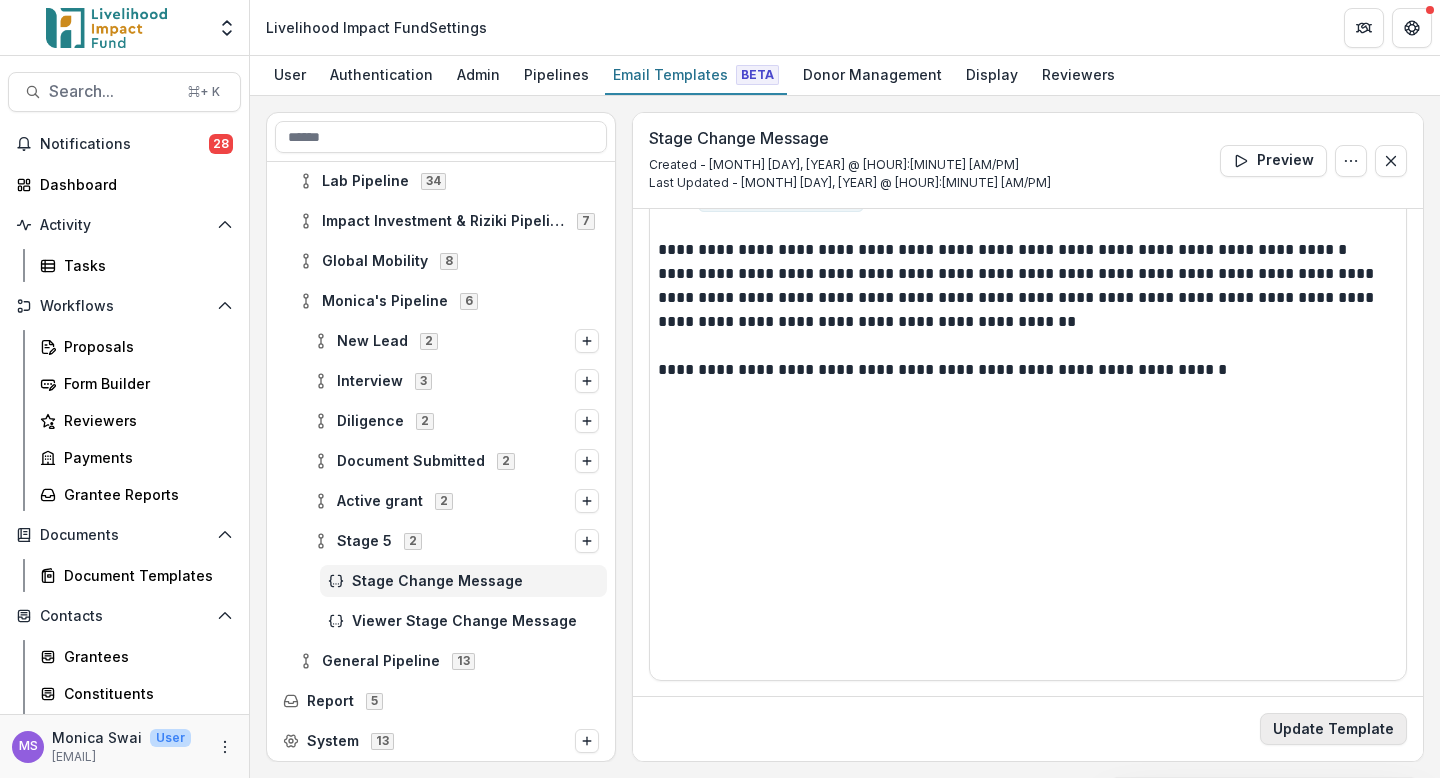 click on "Update Template" at bounding box center [1333, 729] 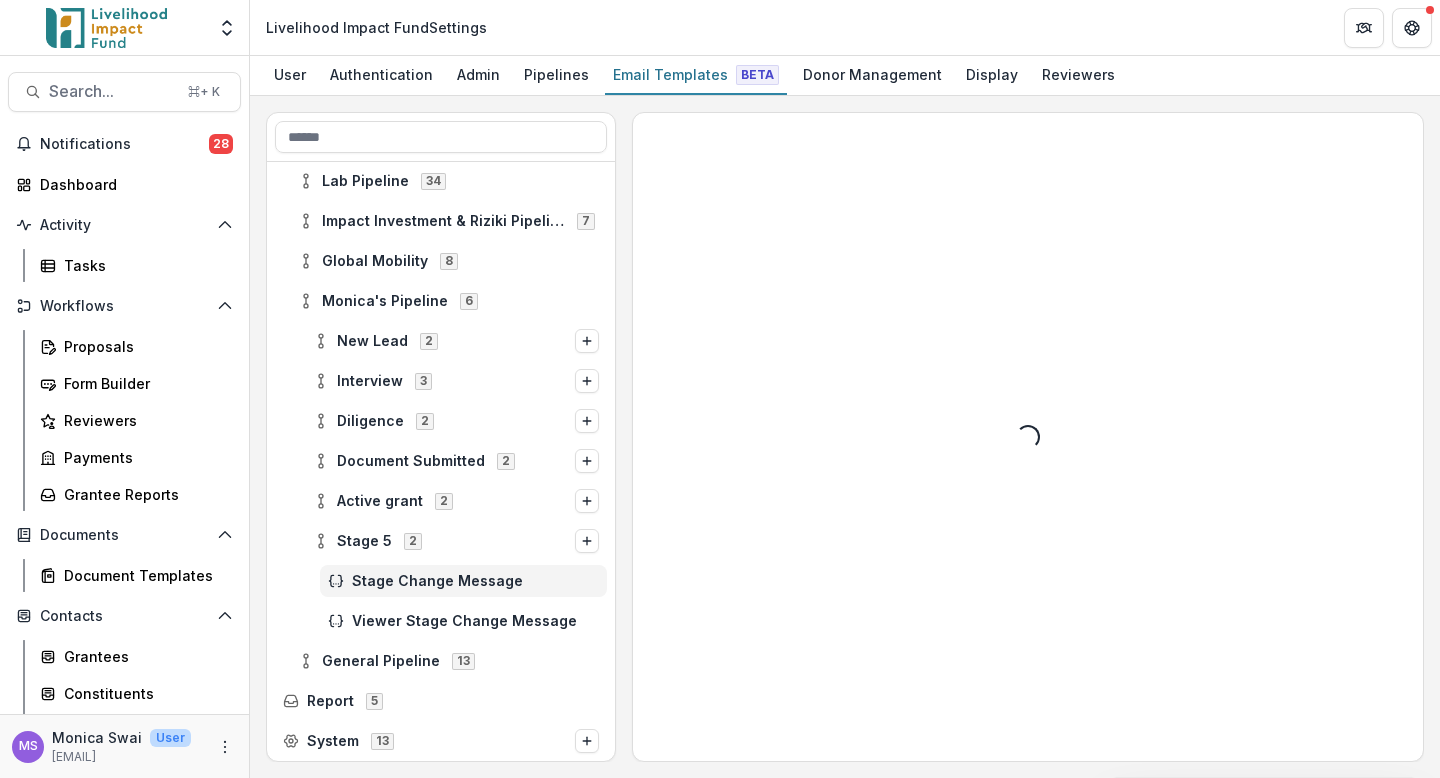 scroll, scrollTop: 0, scrollLeft: 0, axis: both 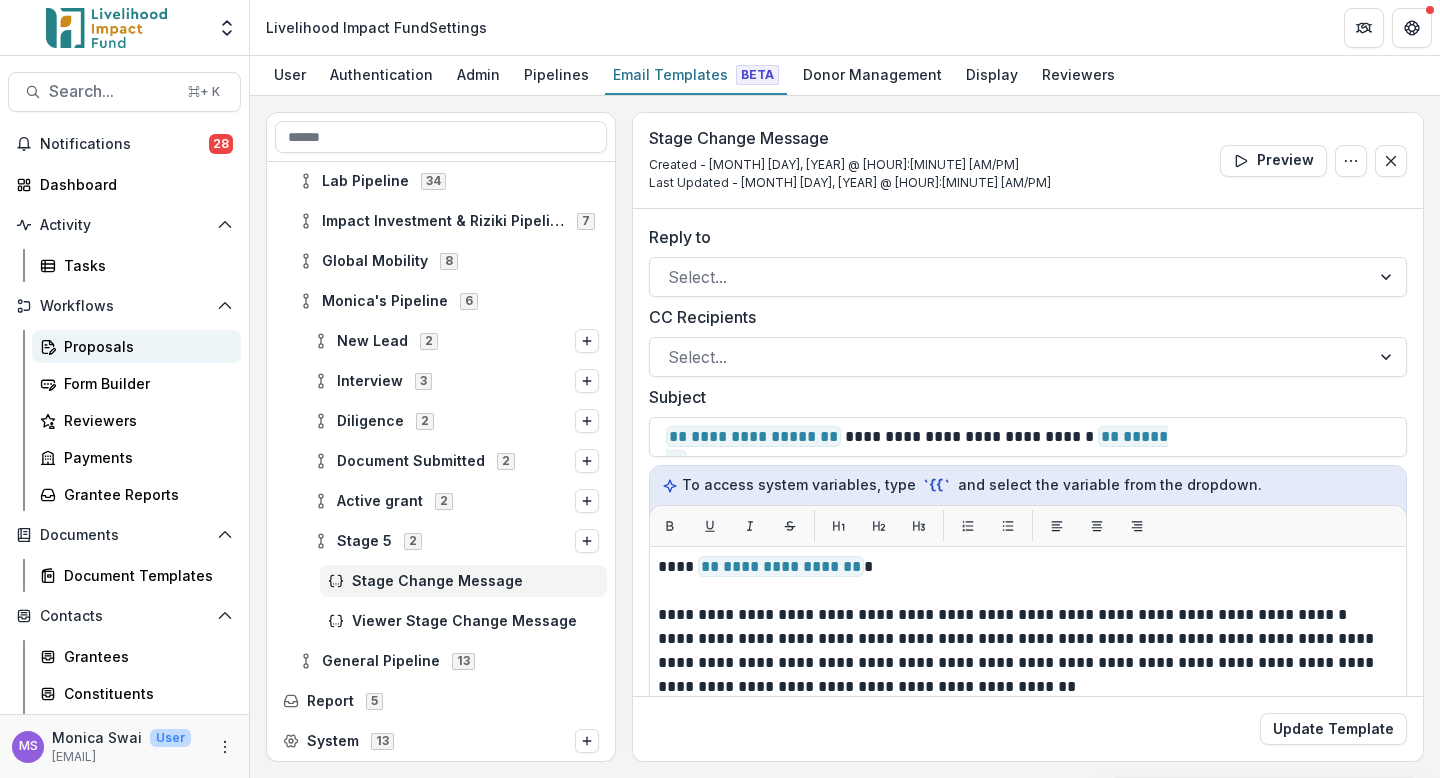 click on "Proposals" at bounding box center (144, 346) 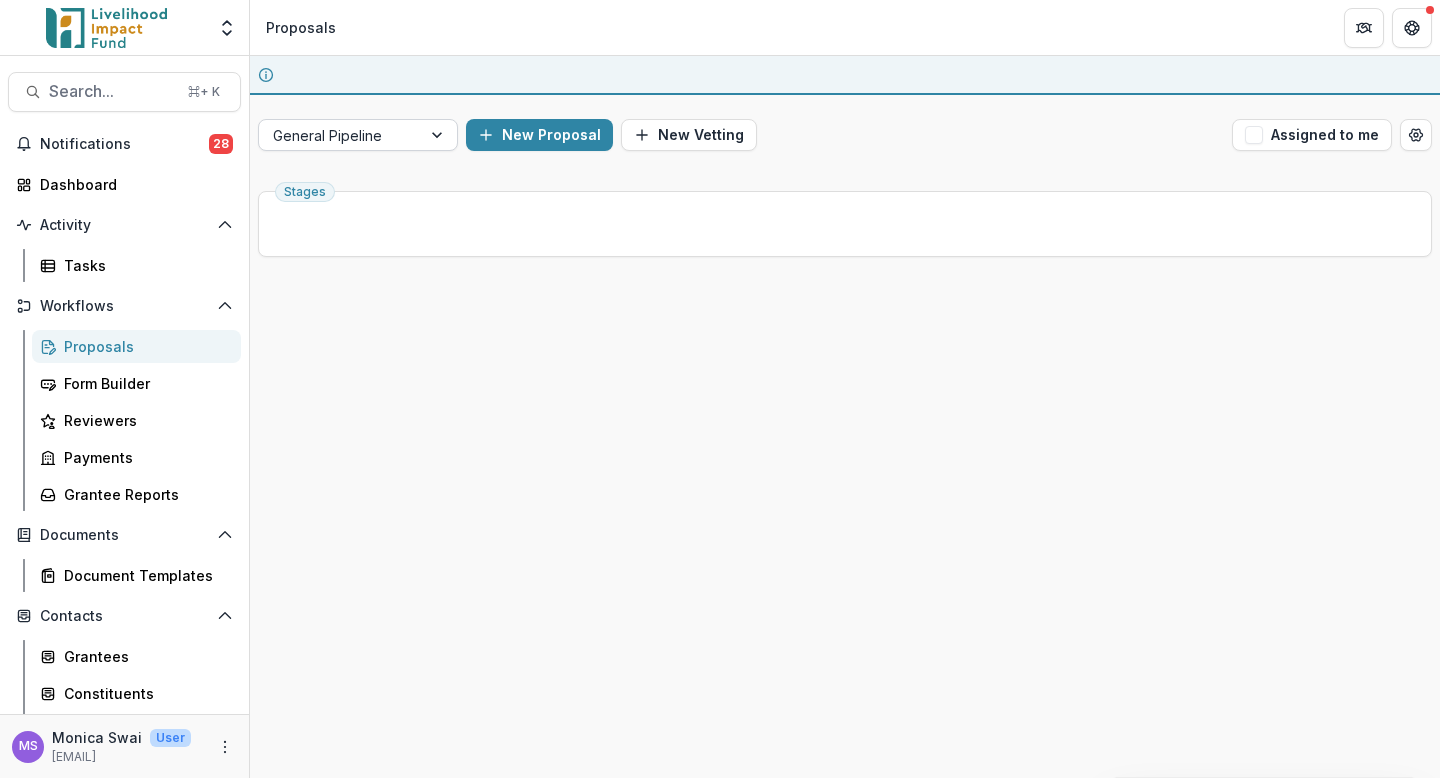click at bounding box center [439, 135] 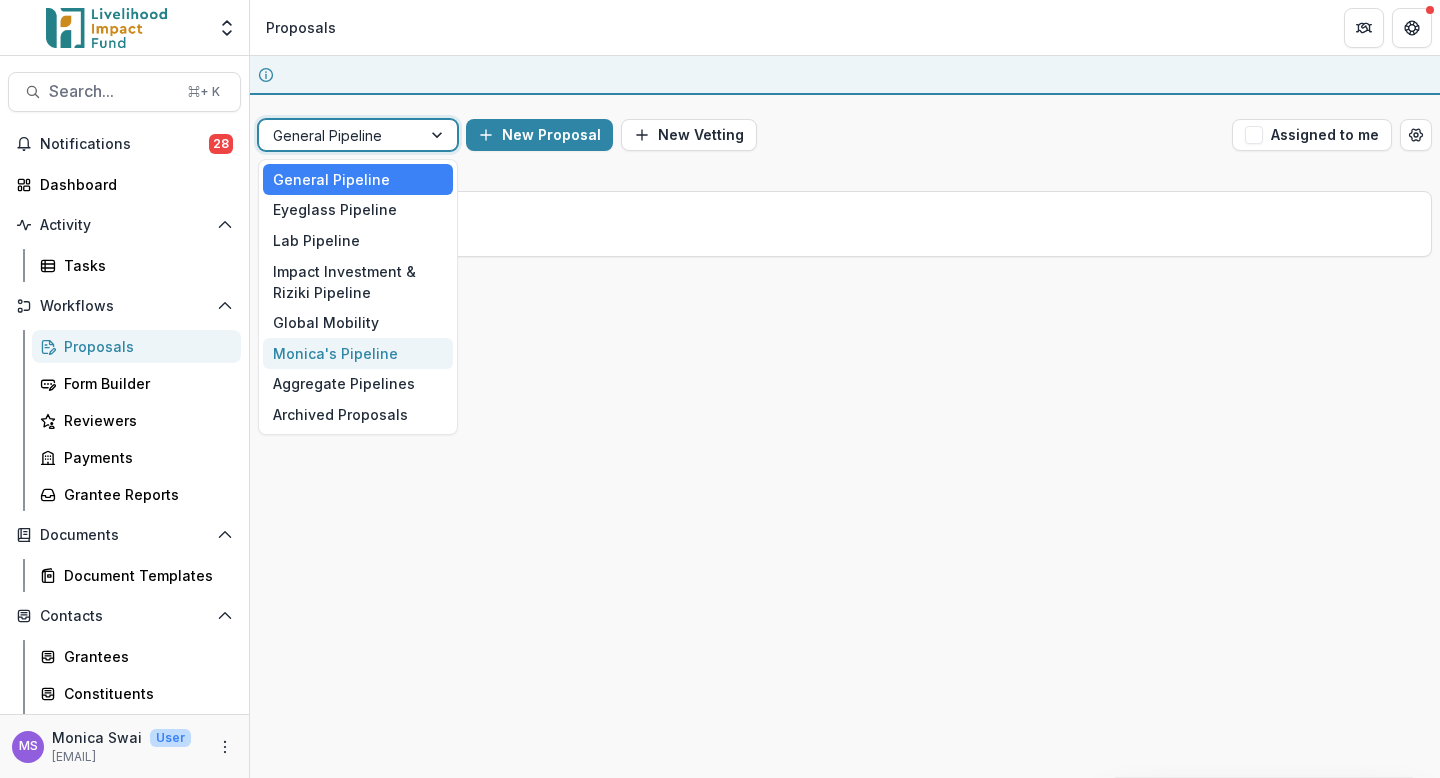 click on "Monica's Pipeline" at bounding box center [358, 353] 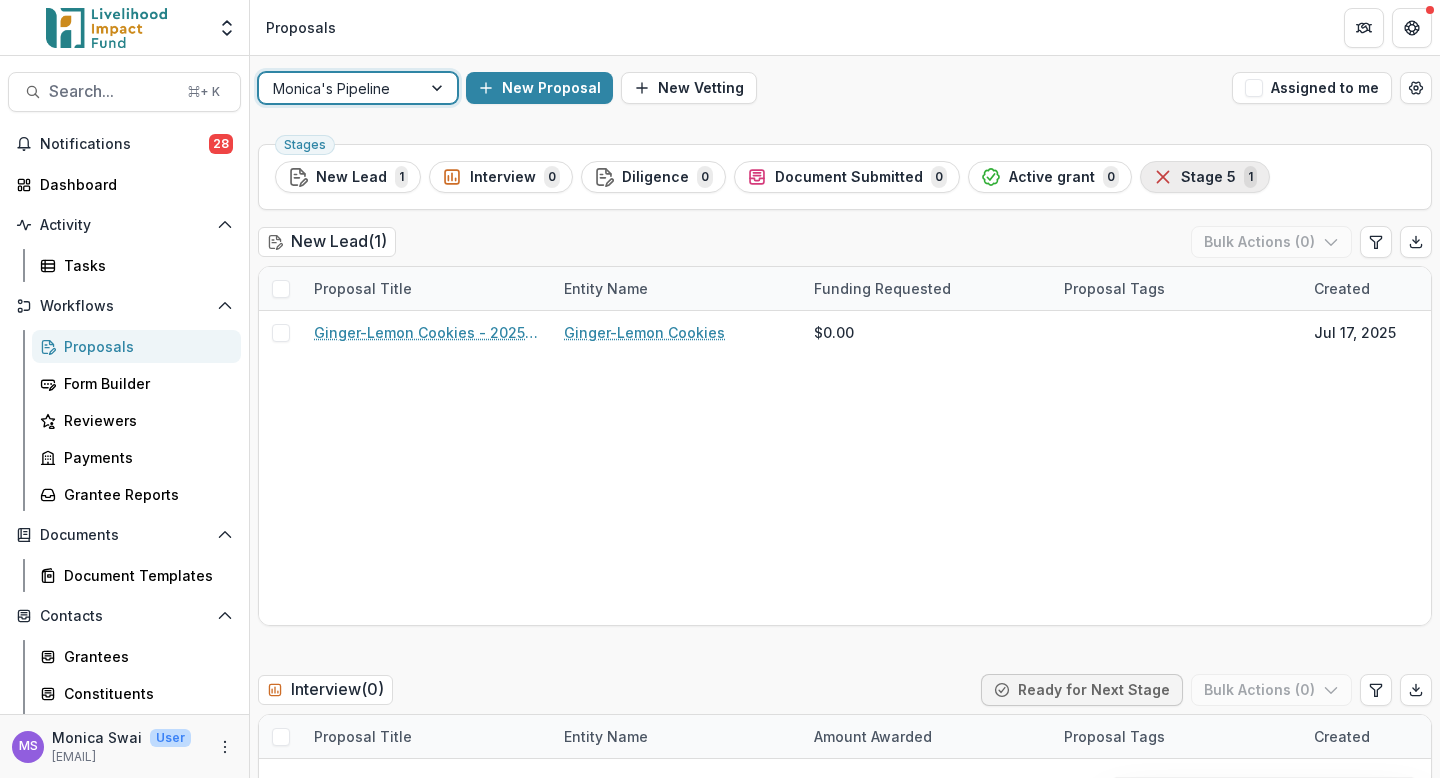 click on "Stage 5" at bounding box center (1208, 177) 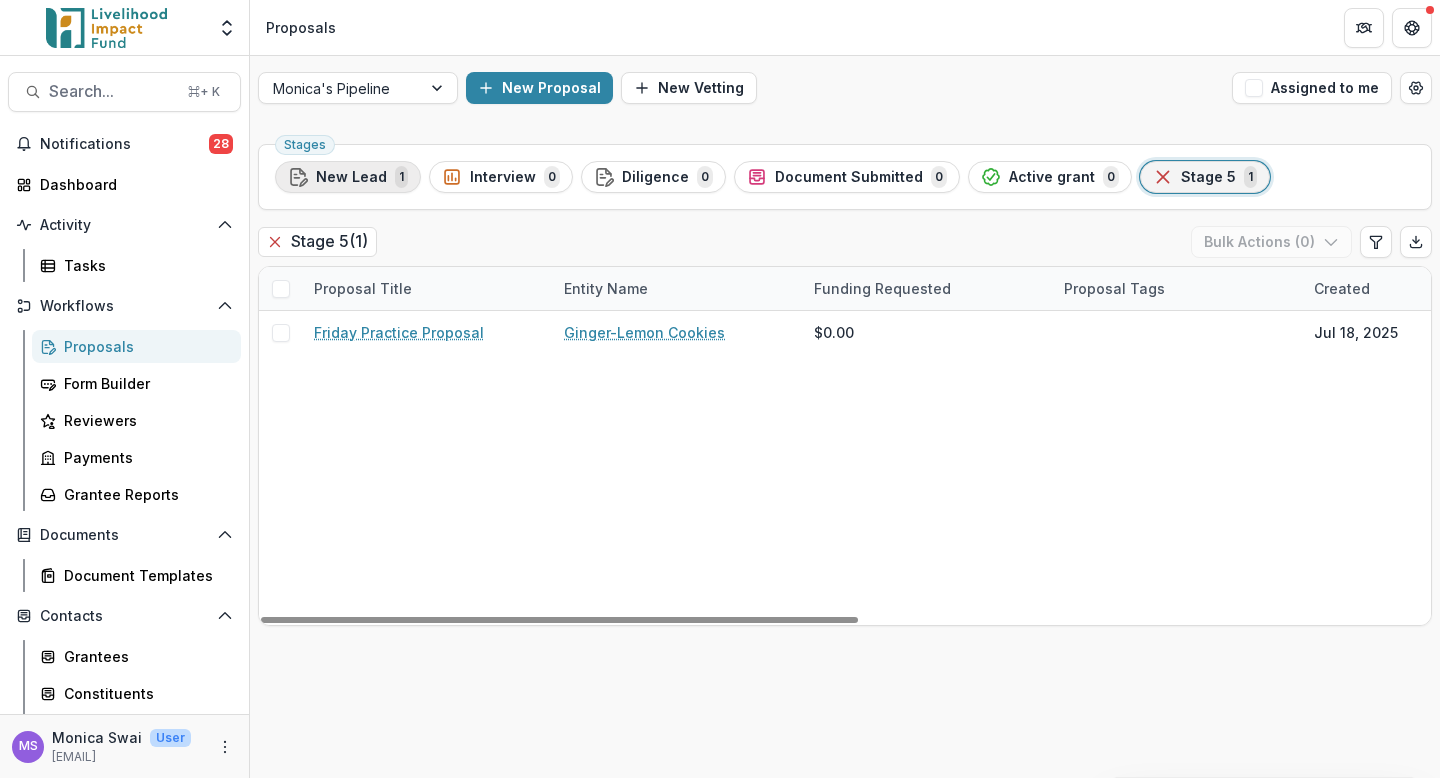 click on "New Lead" at bounding box center (351, 177) 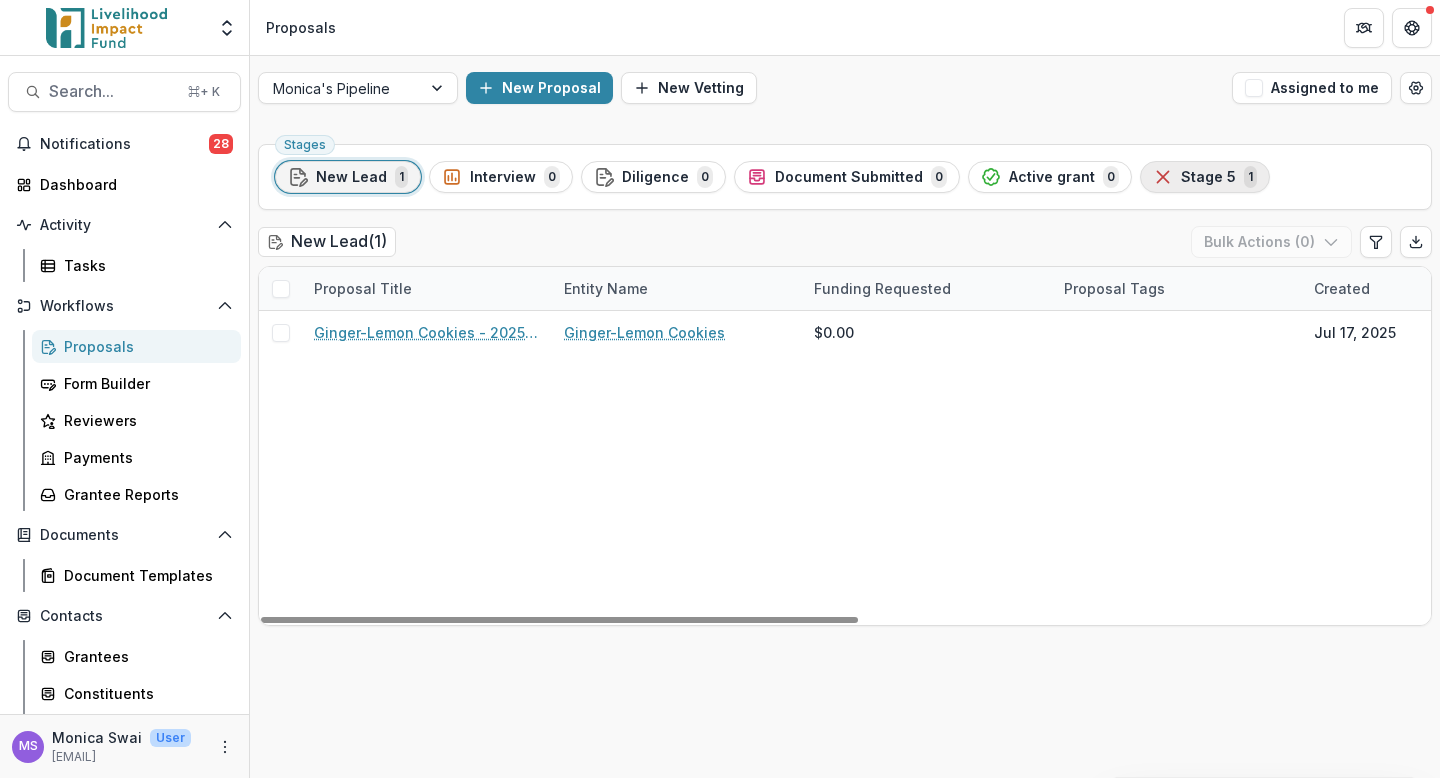 click on "Stage 5" at bounding box center (1208, 177) 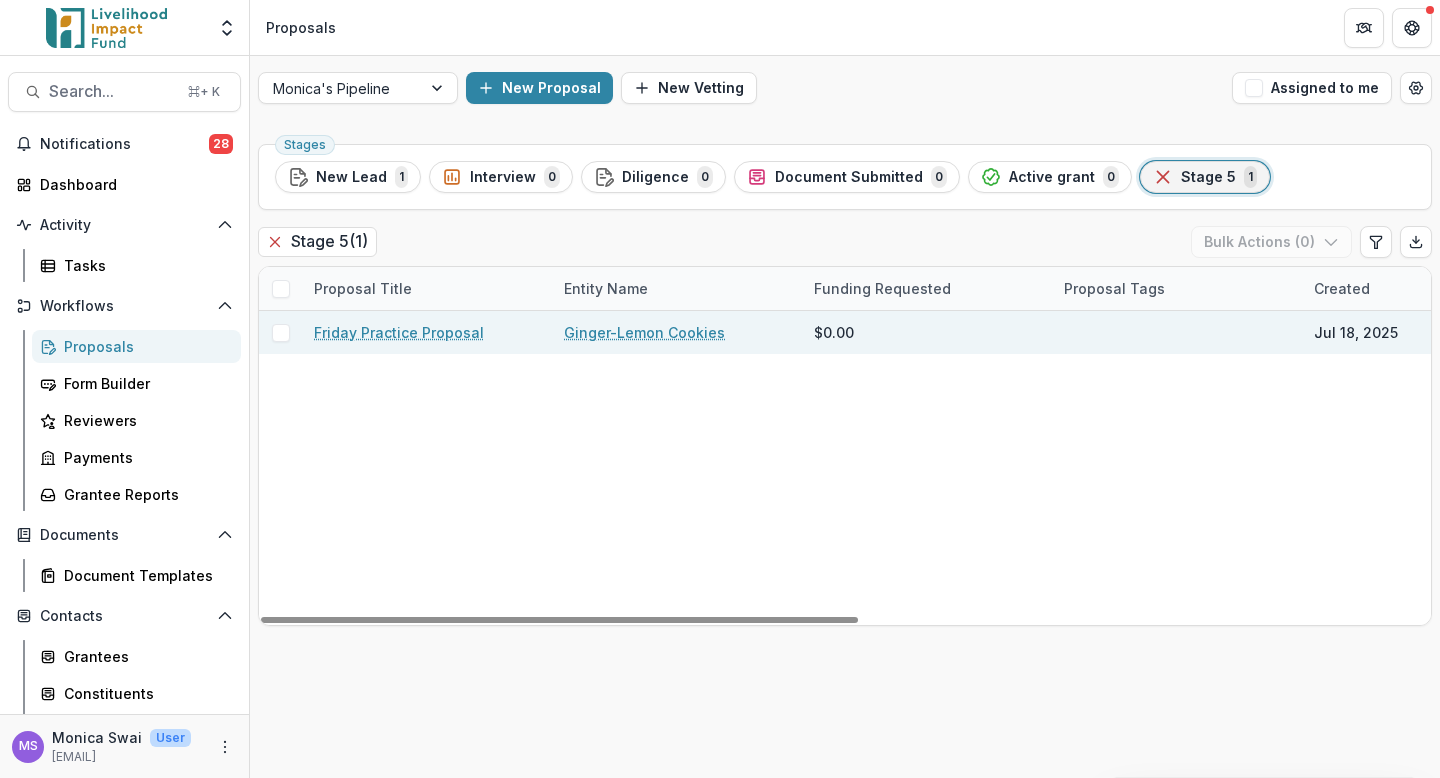 click on "Friday Practice Proposal" at bounding box center (399, 332) 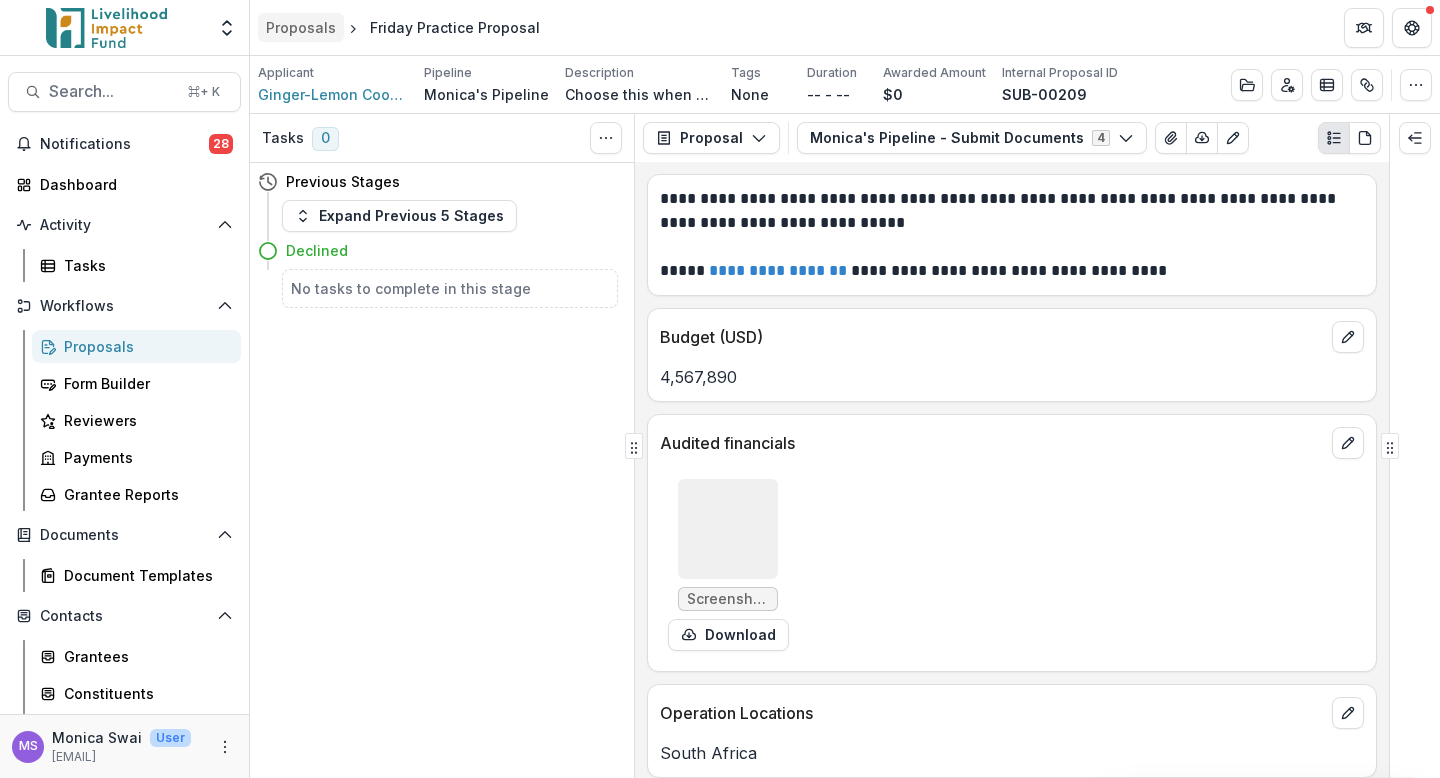 click on "Proposals" at bounding box center [301, 27] 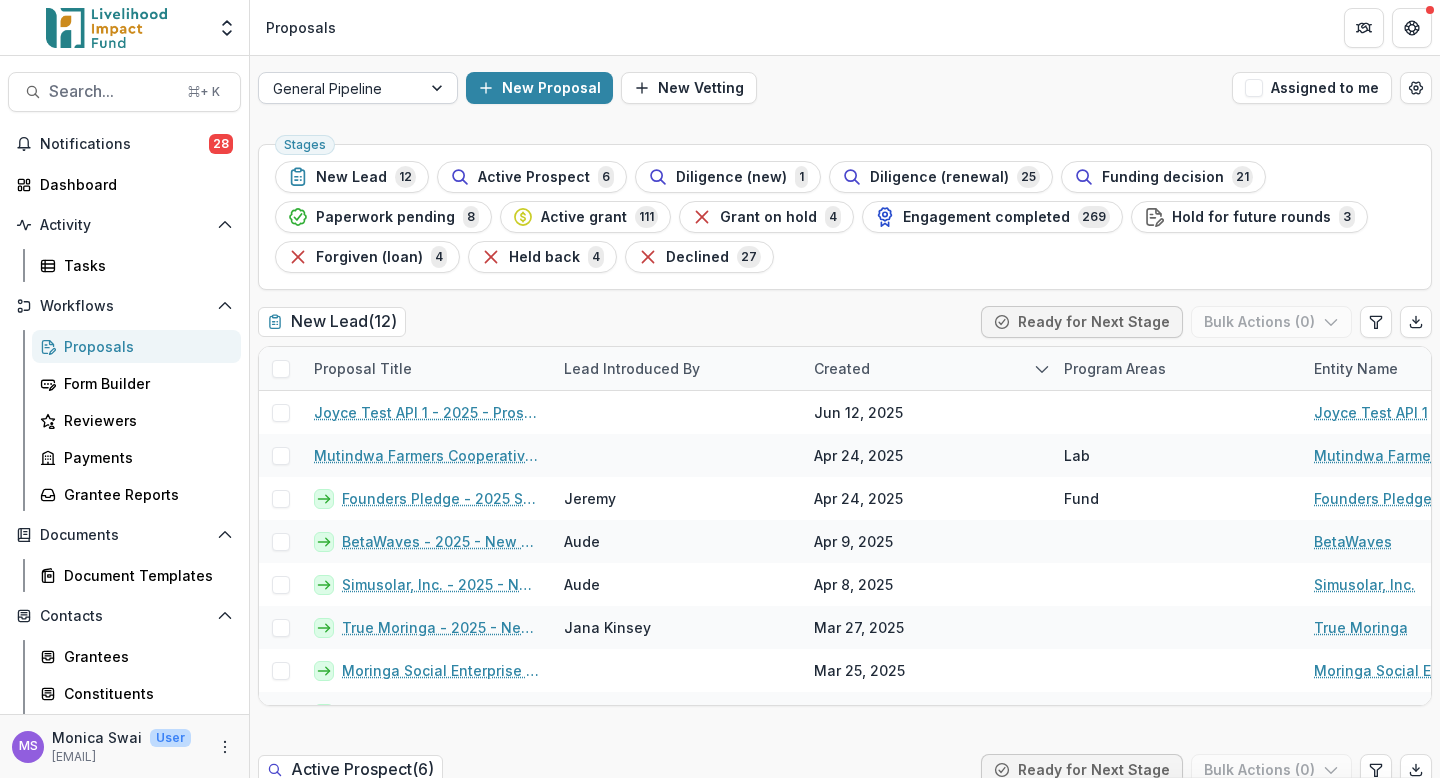 click at bounding box center (340, 88) 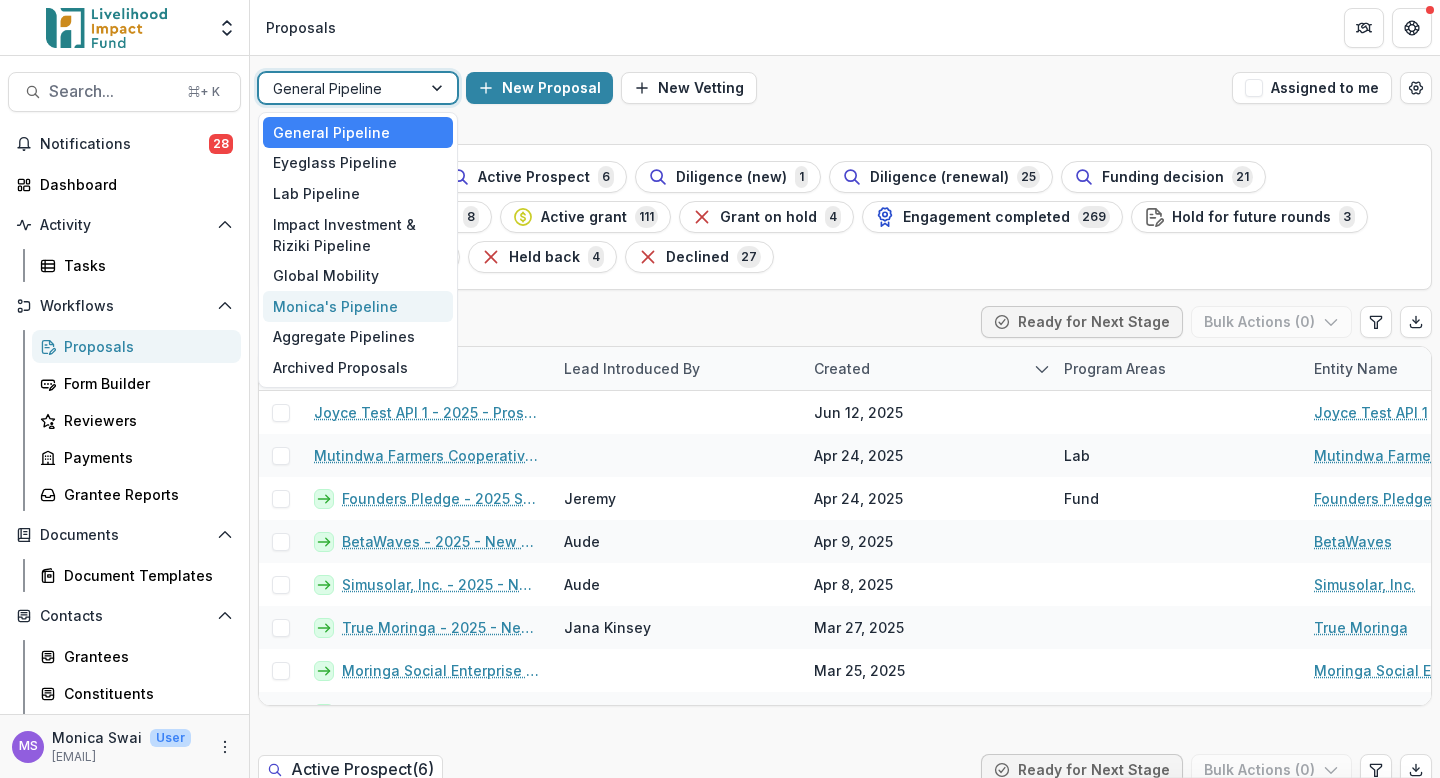 click on "Monica's Pipeline" at bounding box center [358, 306] 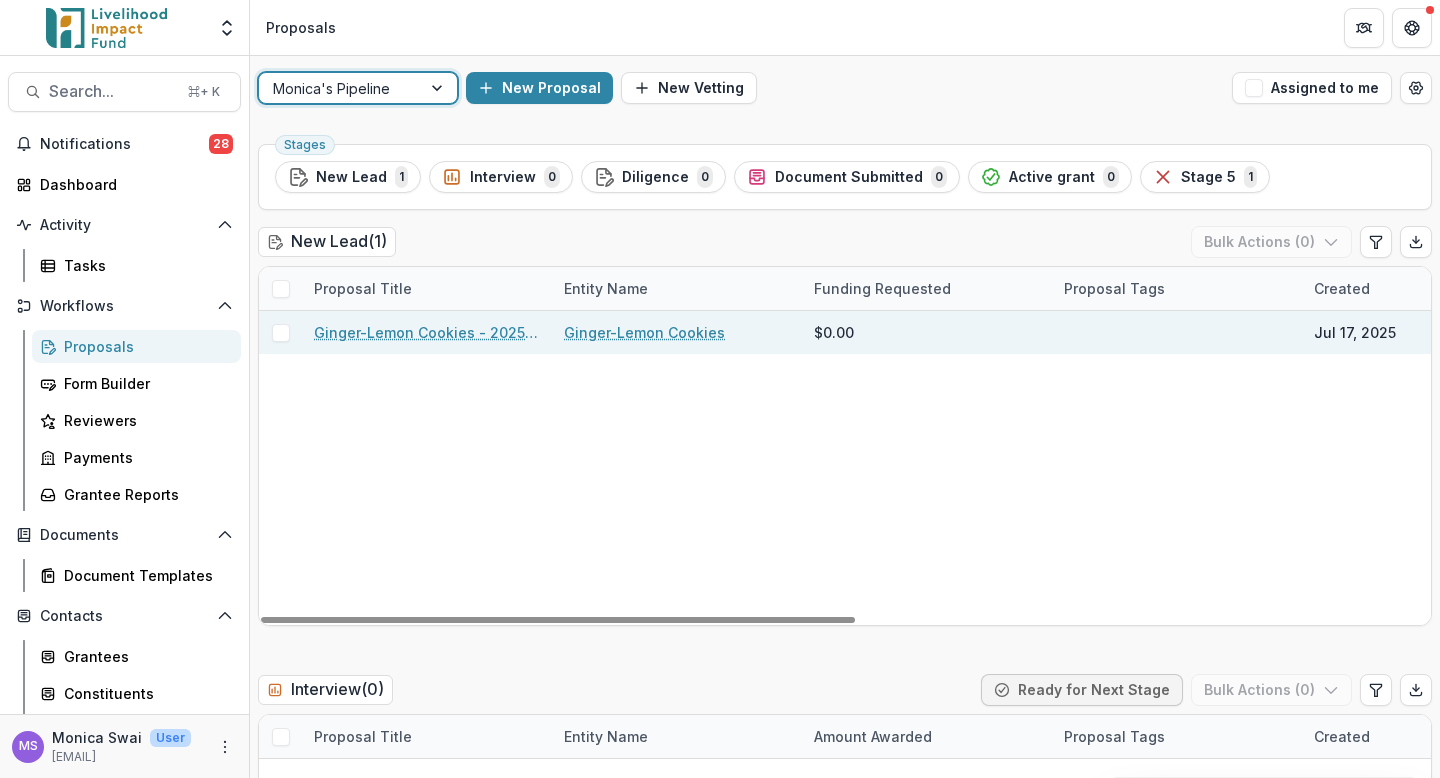 click on "Ginger-Lemon Cookies - 2025 - New Lead" at bounding box center [427, 332] 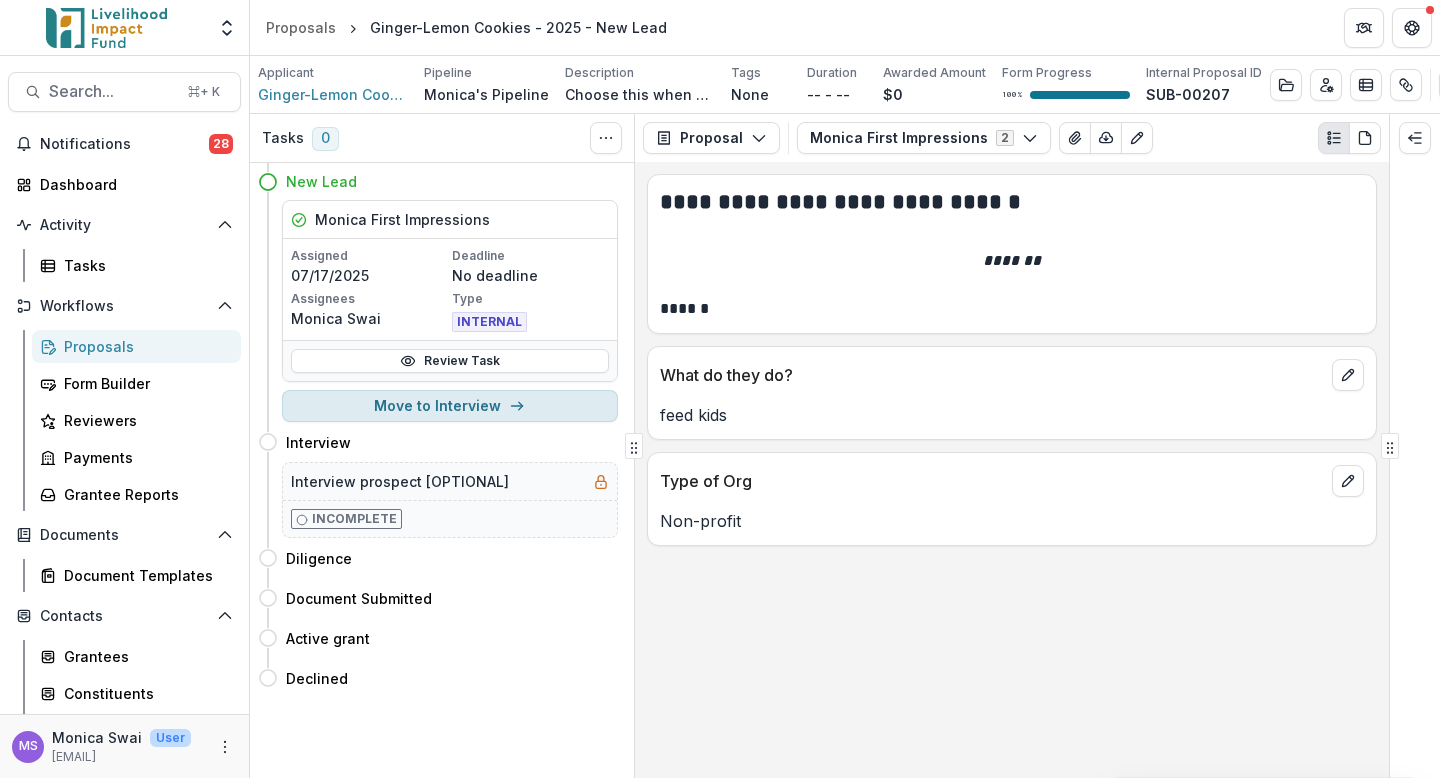 click on "Move to Interview" at bounding box center [450, 406] 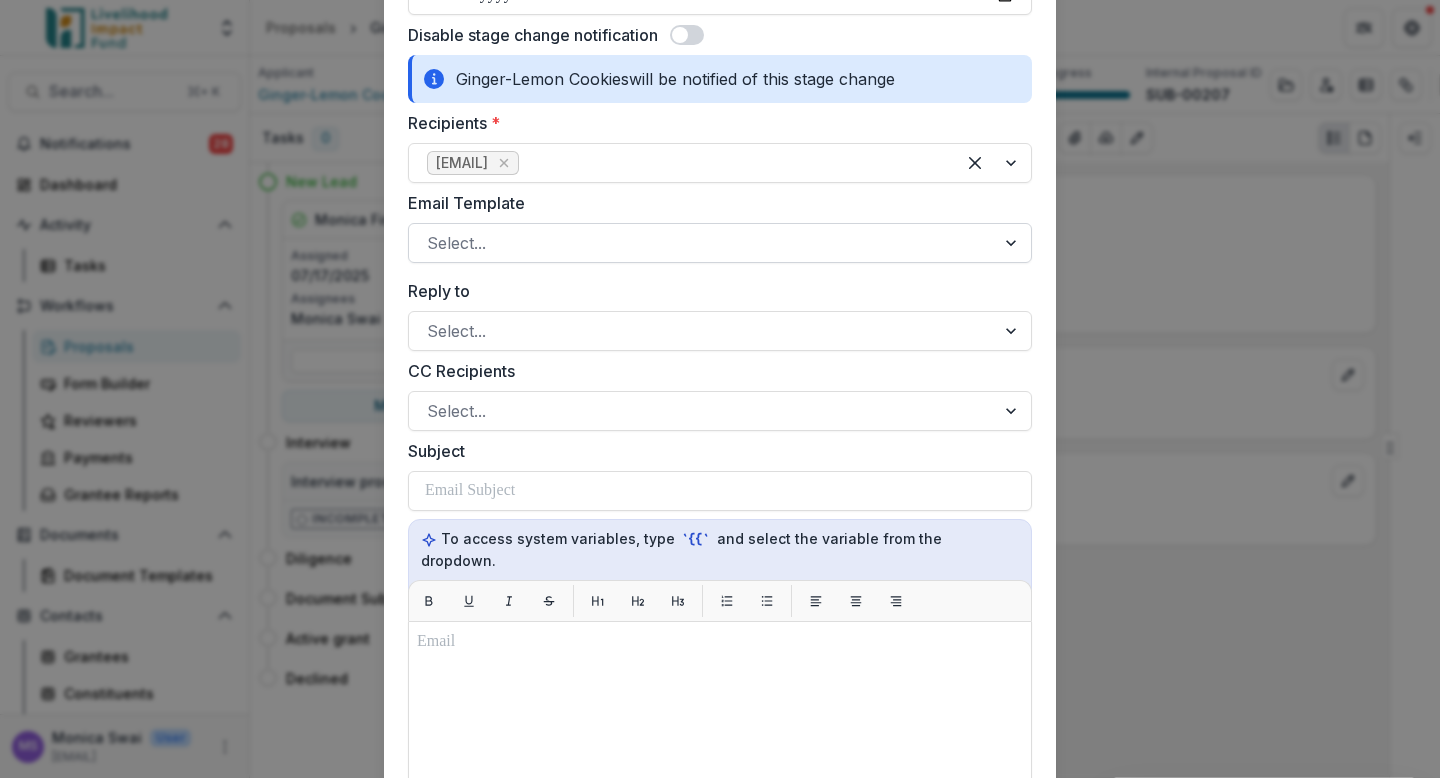 scroll, scrollTop: 424, scrollLeft: 0, axis: vertical 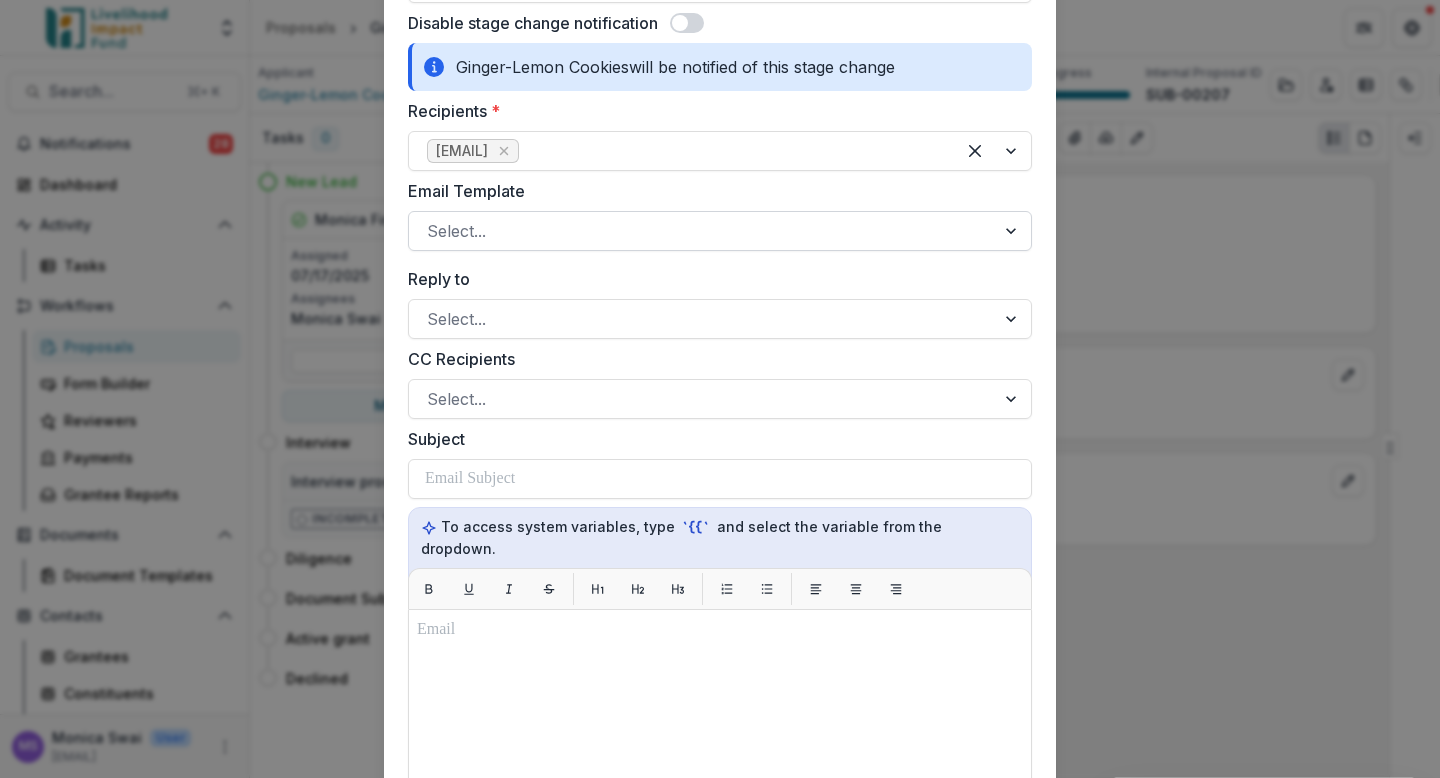 click at bounding box center [702, 231] 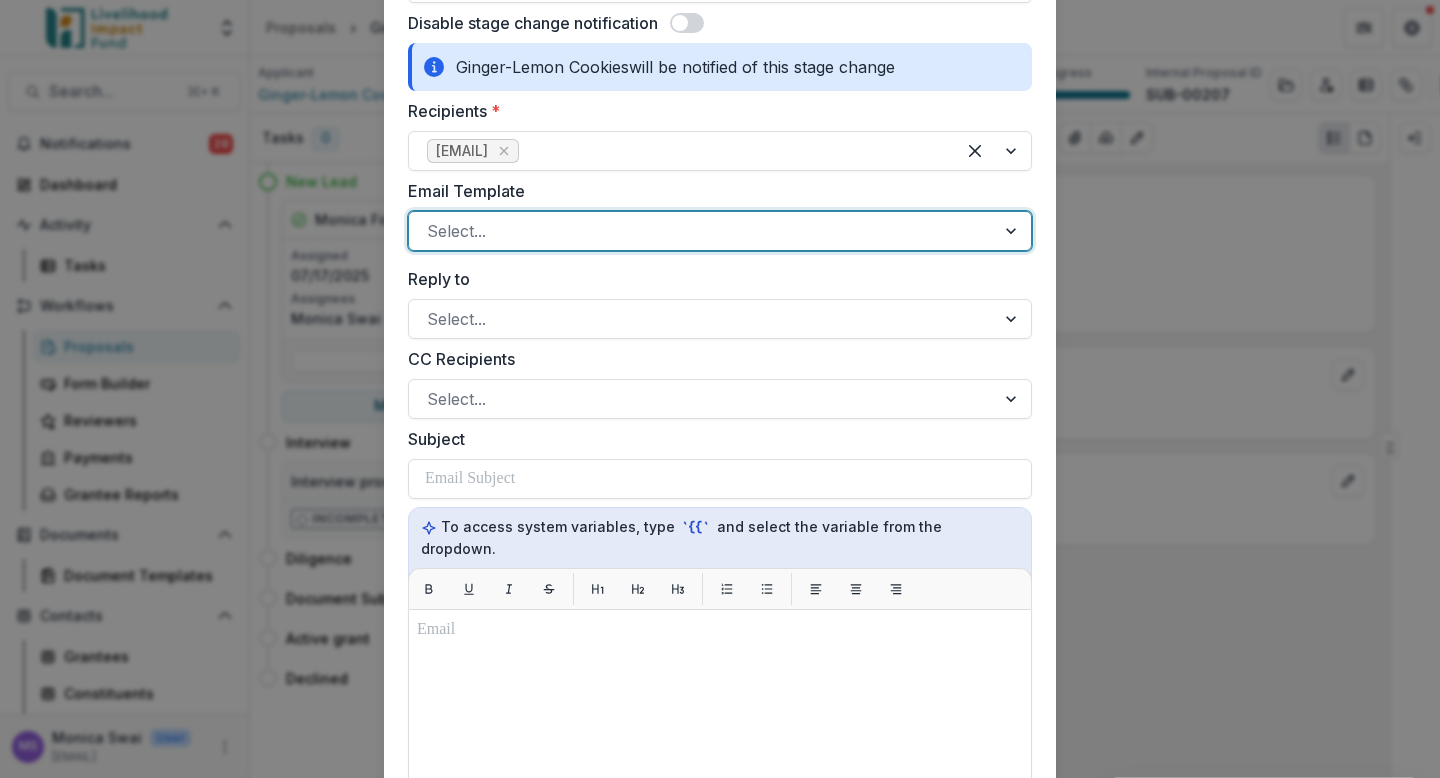 click on "Invite to Interview with Monica" at bounding box center (720, 809) 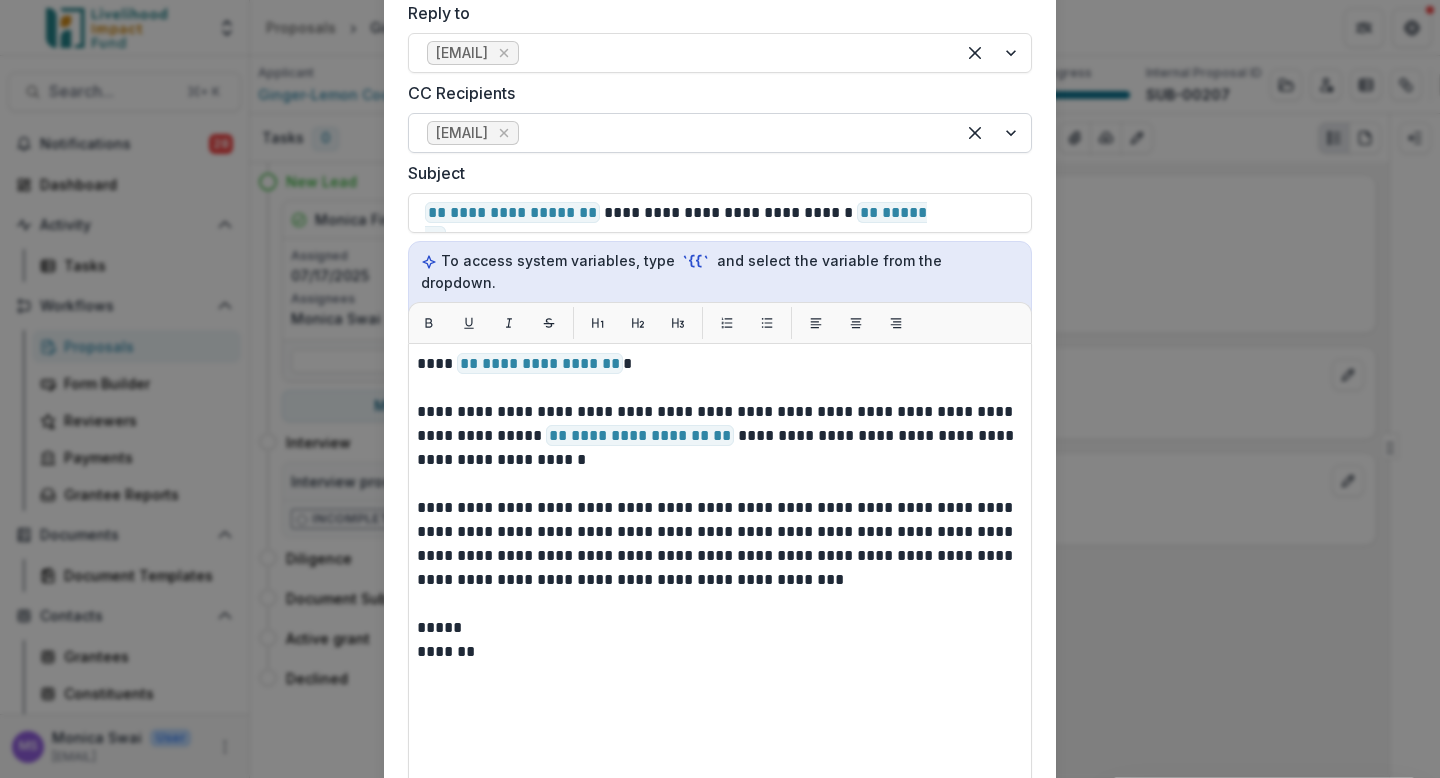 scroll, scrollTop: 663, scrollLeft: 0, axis: vertical 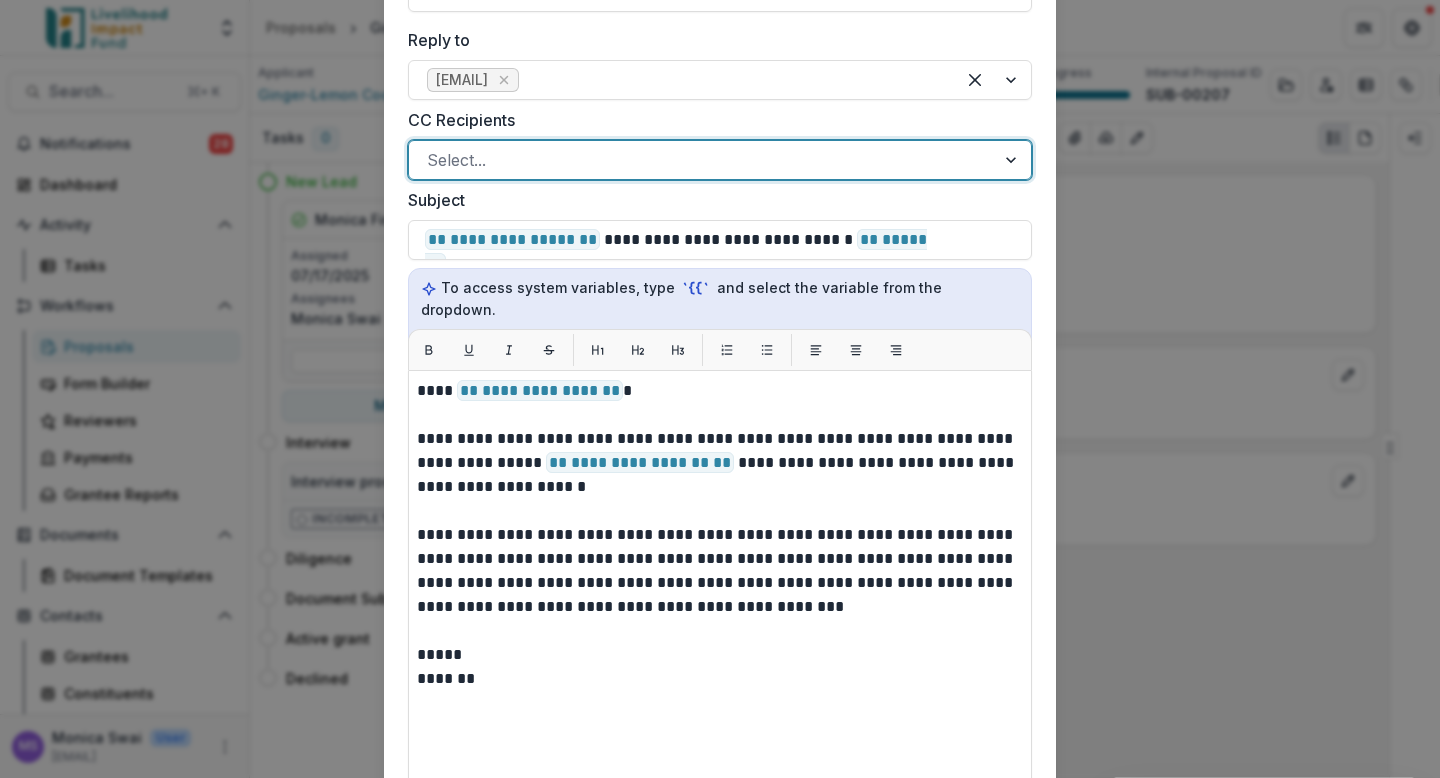 click at bounding box center (702, 160) 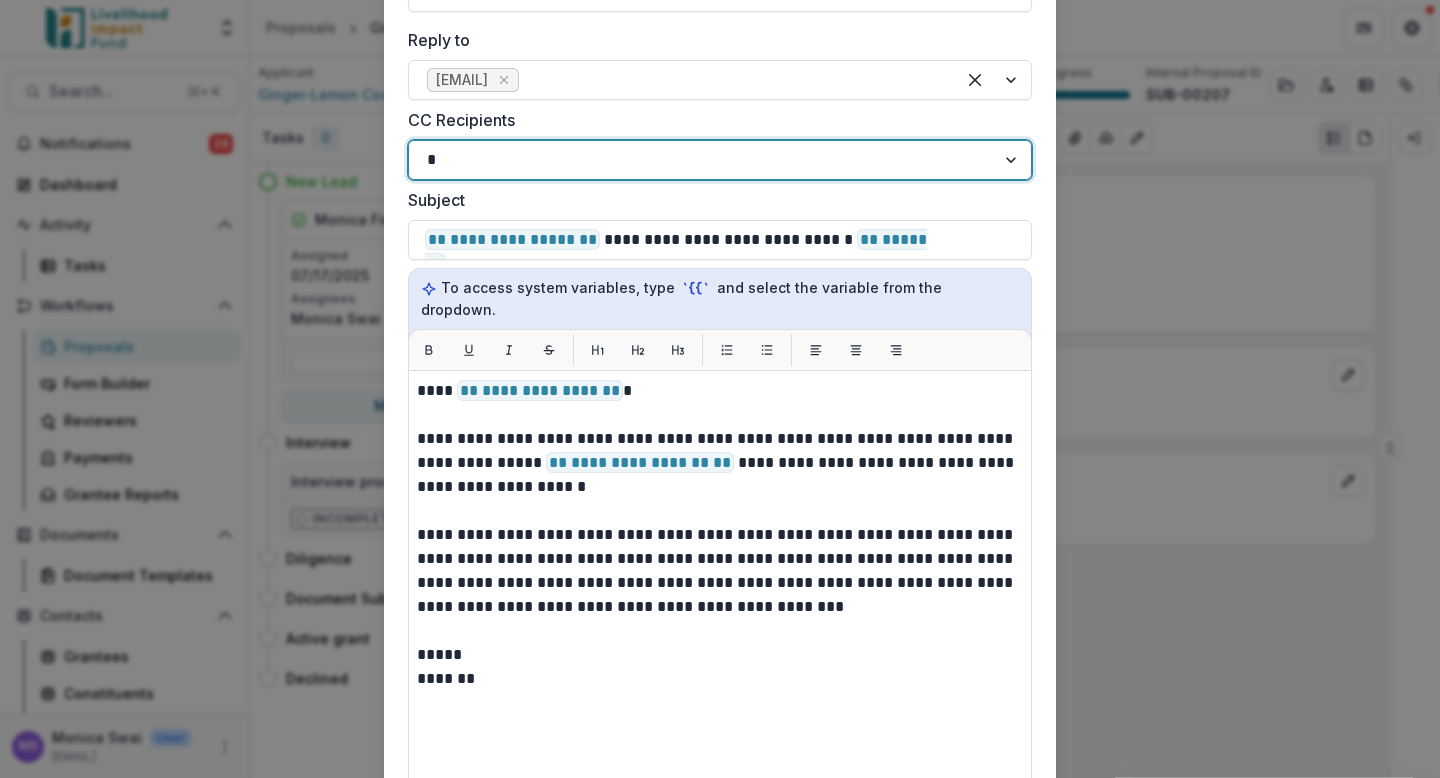 click on "[EMAIL]" at bounding box center [720, 809] 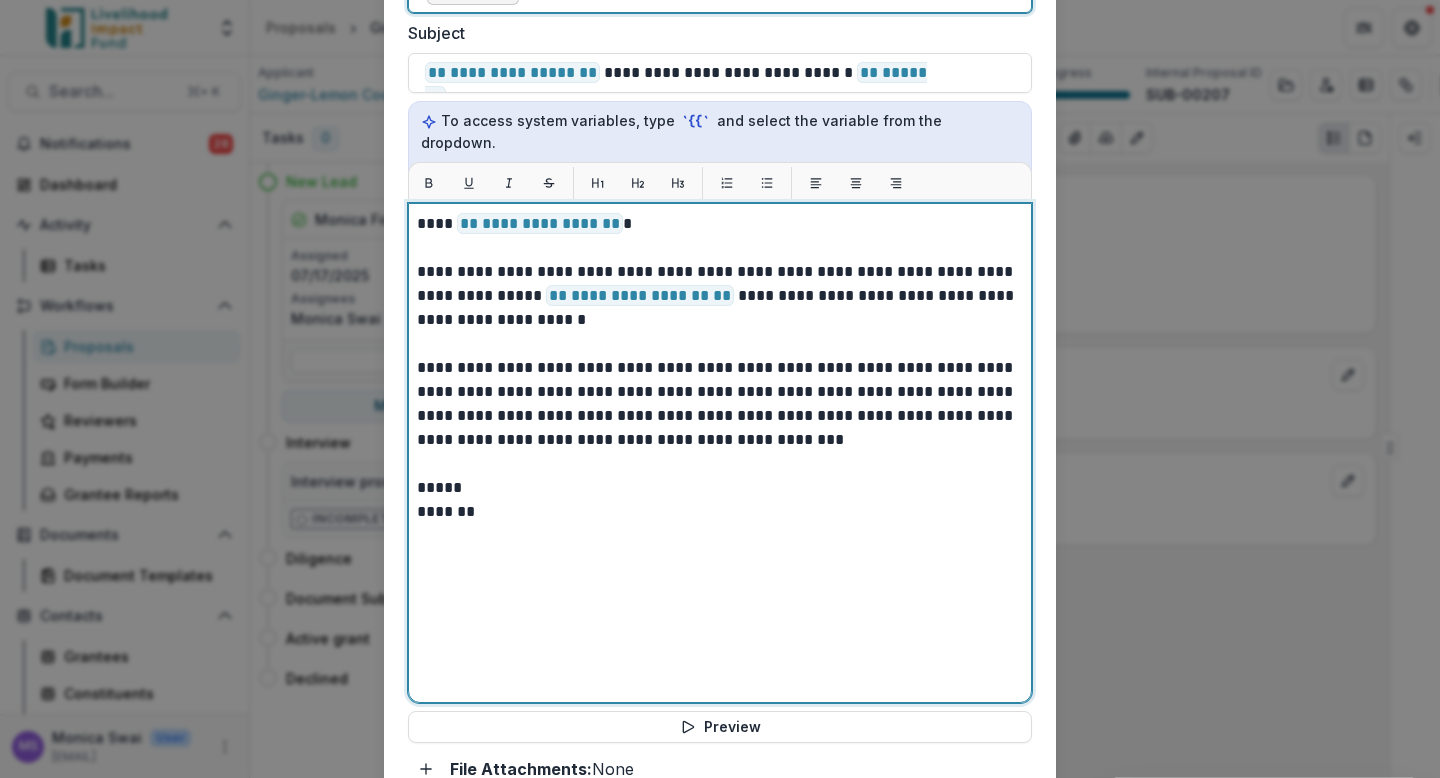 click on "**********" at bounding box center (720, 453) 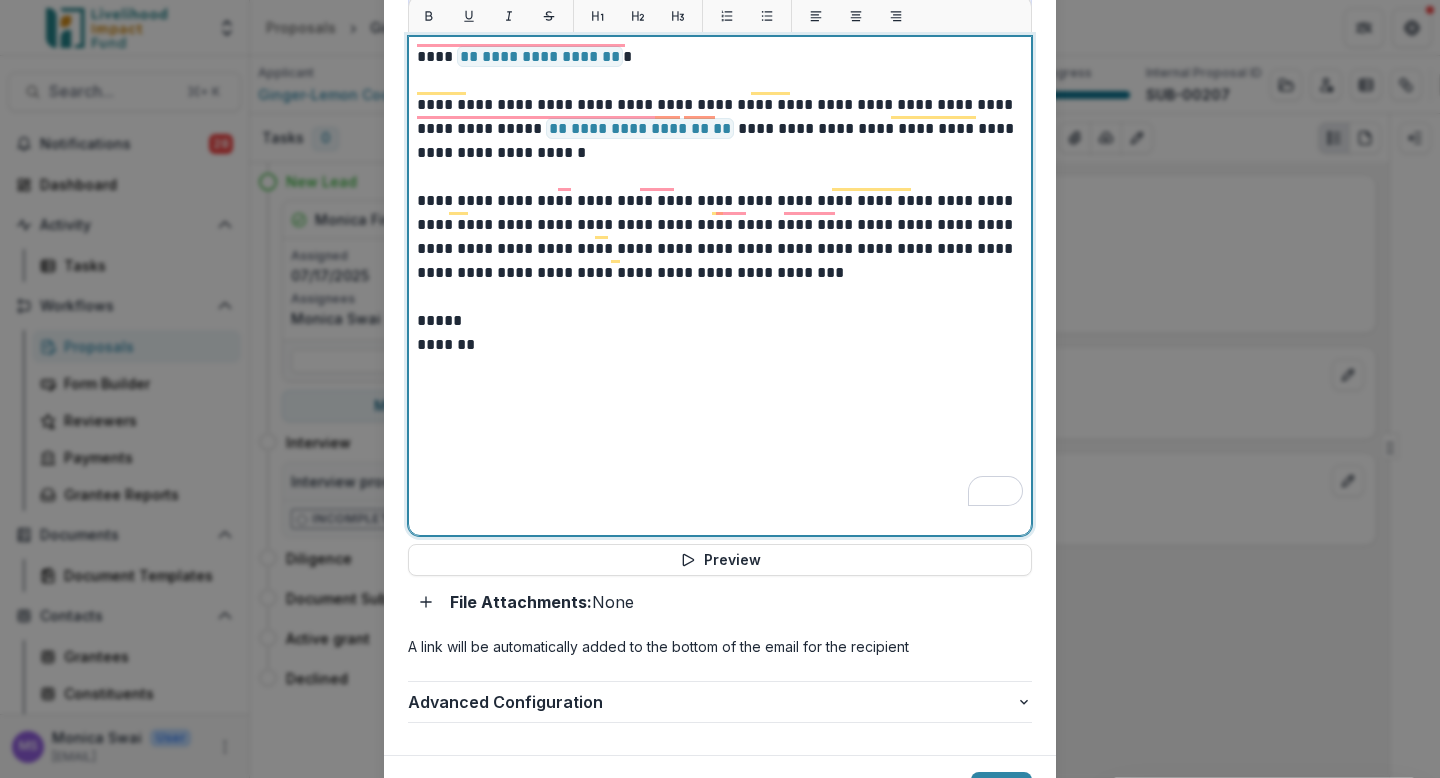 scroll, scrollTop: 1081, scrollLeft: 0, axis: vertical 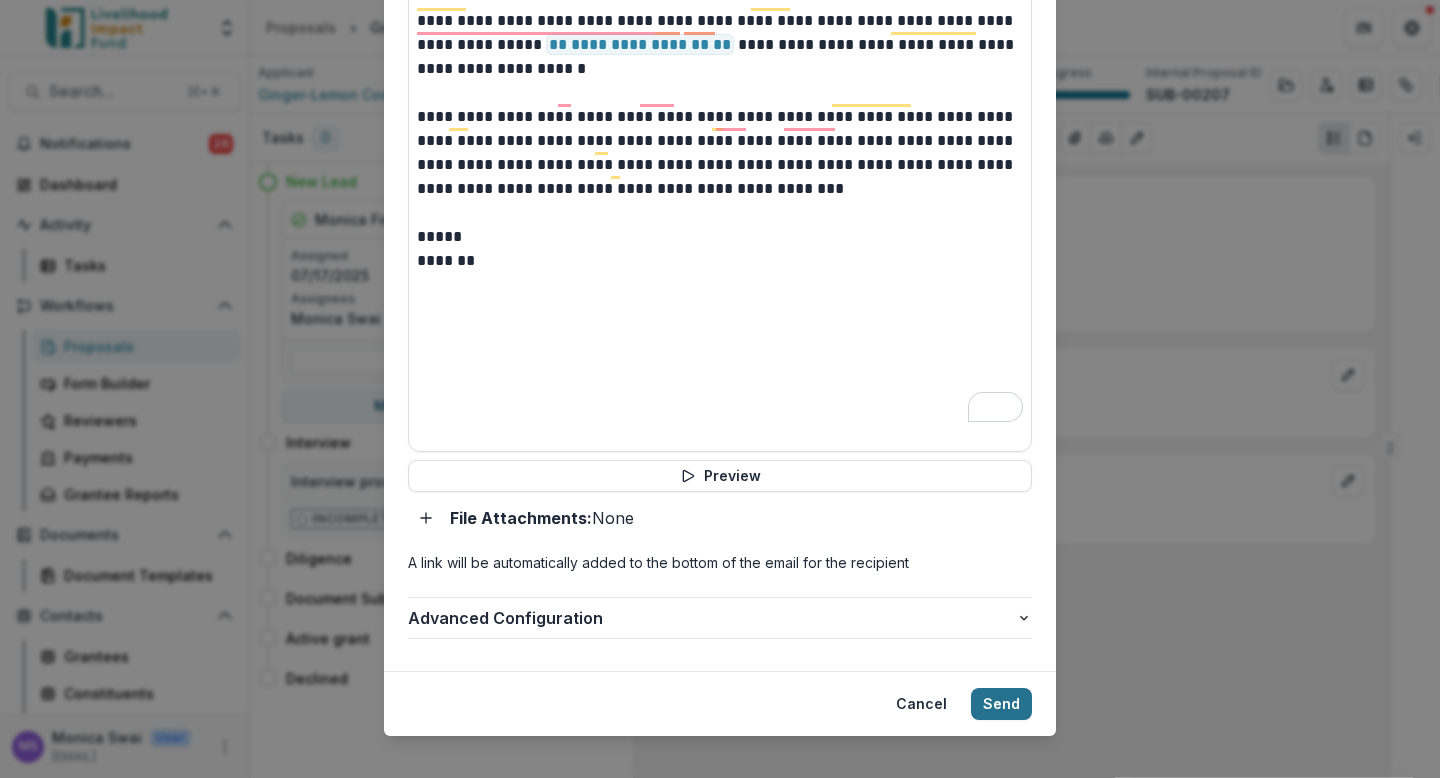 click on "Send" at bounding box center (1001, 704) 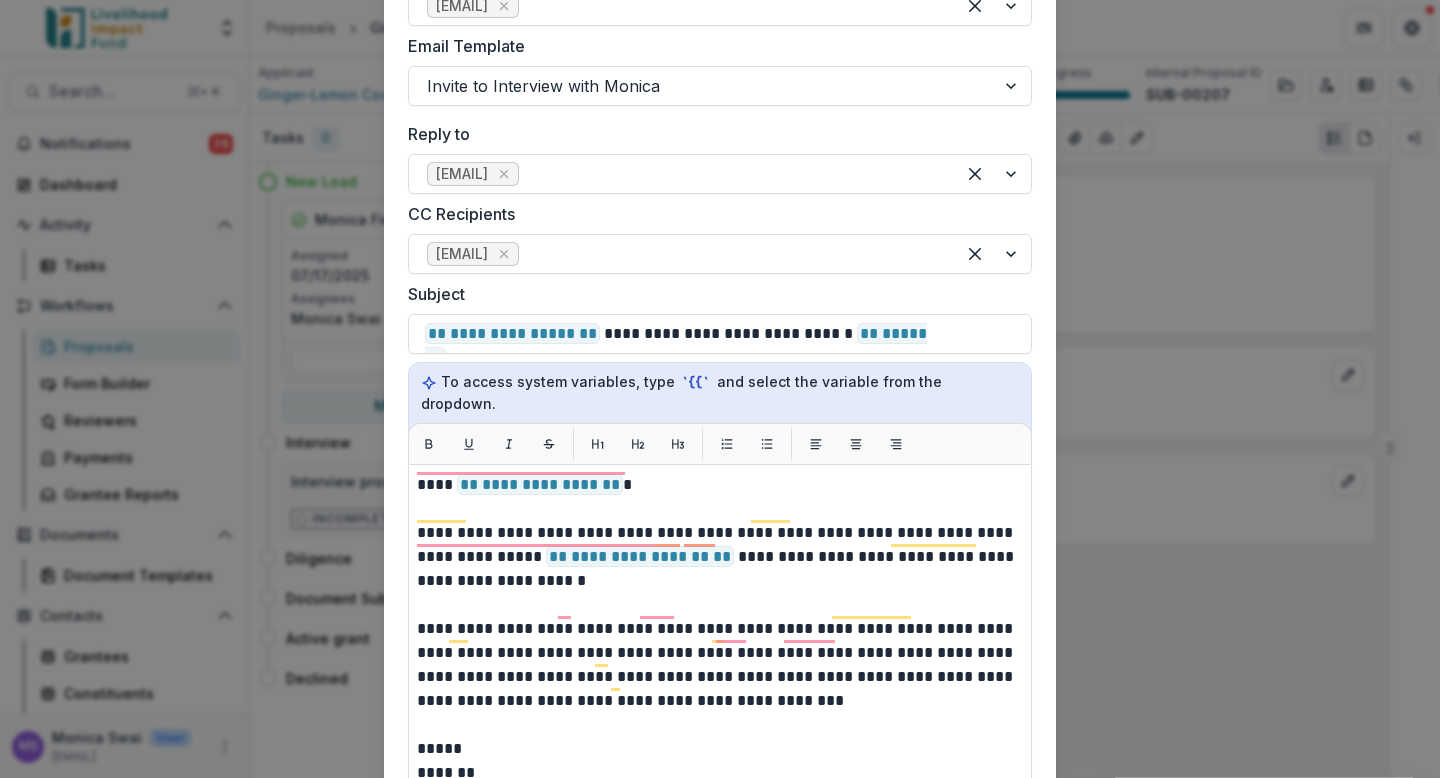 scroll, scrollTop: 1081, scrollLeft: 0, axis: vertical 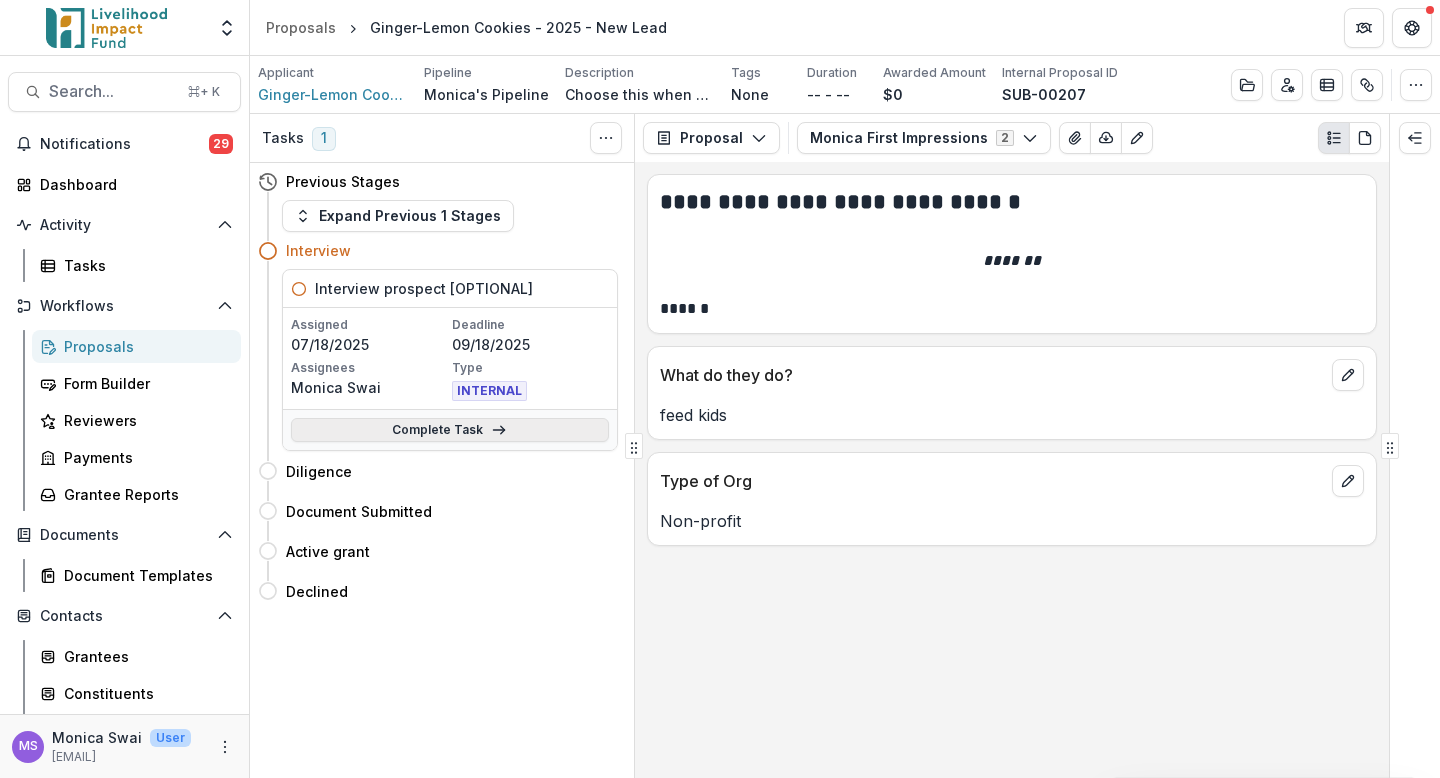 click on "Complete Task" at bounding box center (450, 430) 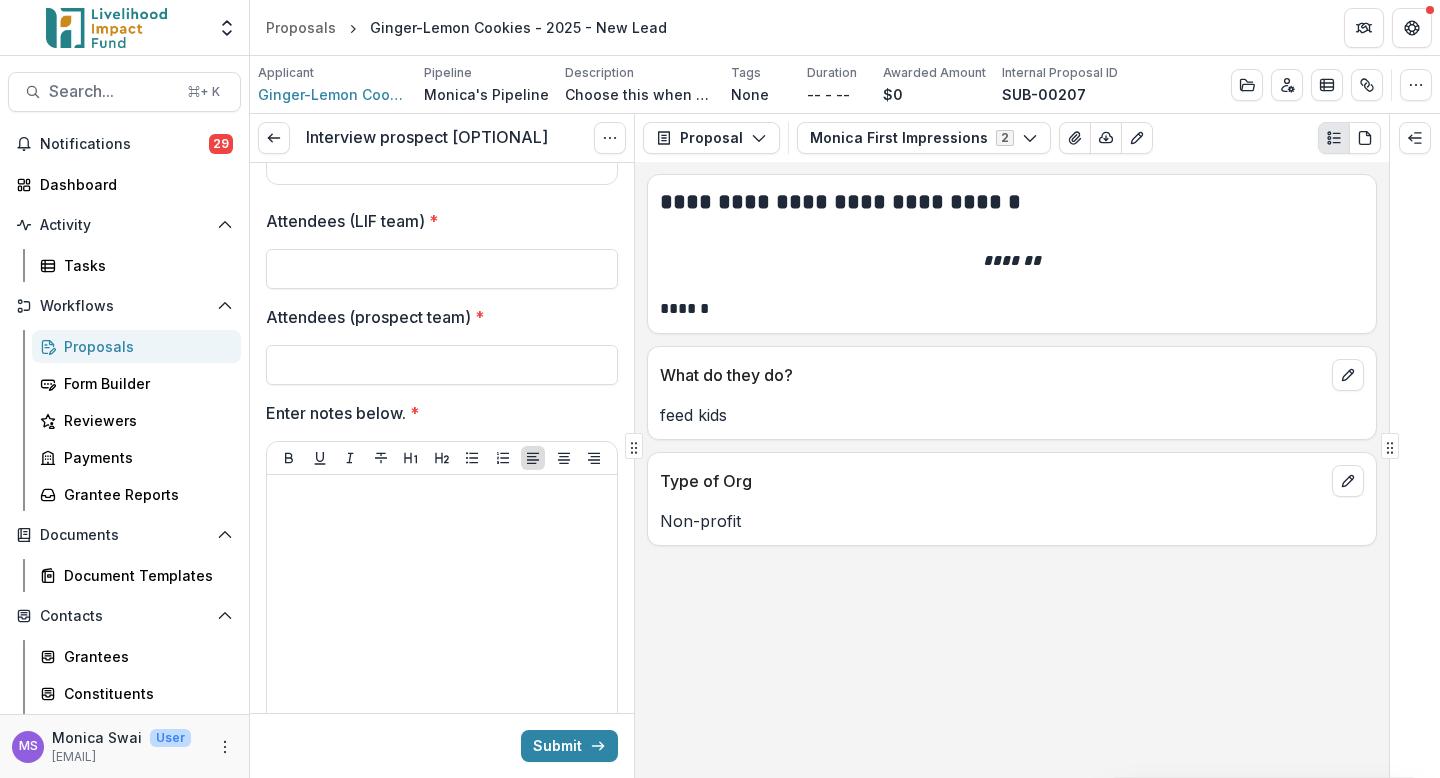 scroll, scrollTop: 538, scrollLeft: 0, axis: vertical 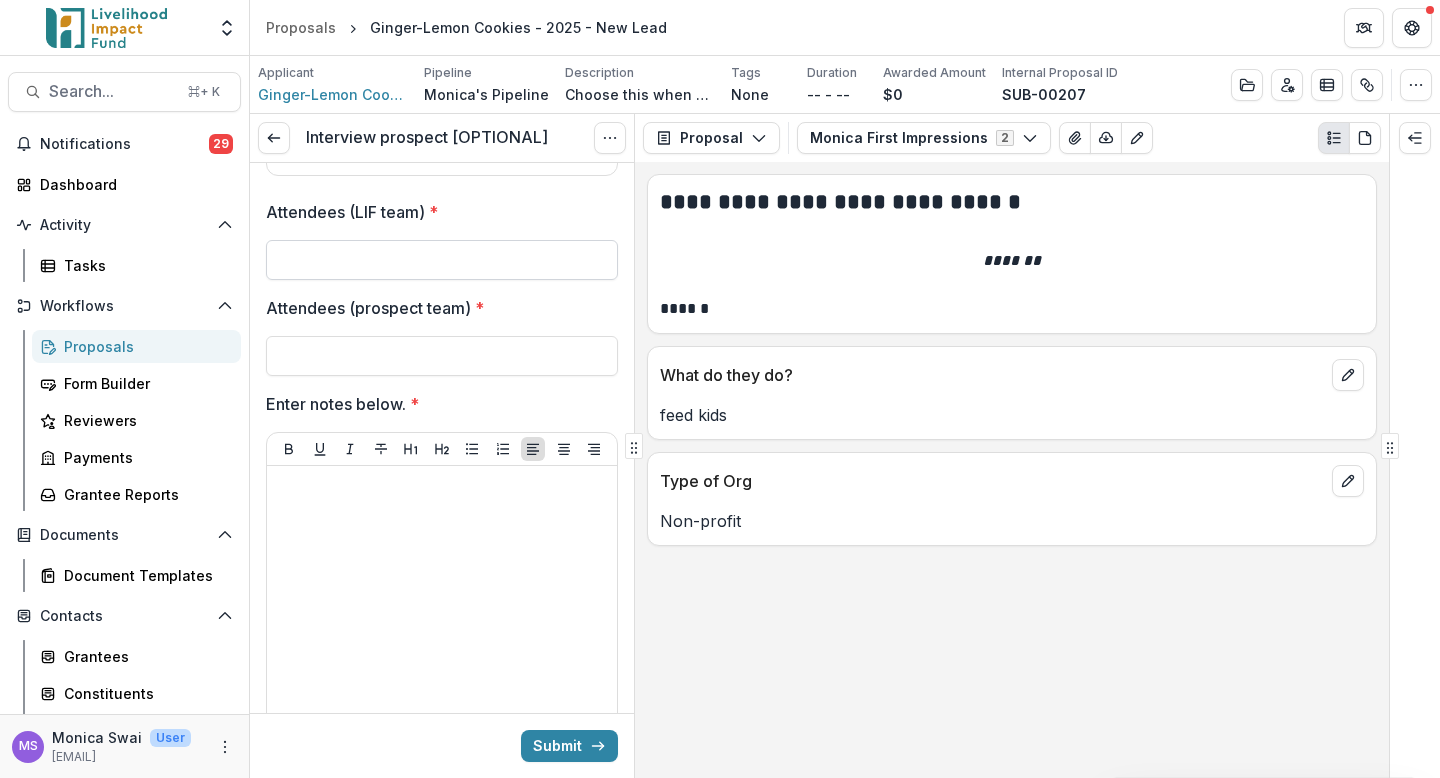 click on "Attendees (LIF team) *" at bounding box center [442, 260] 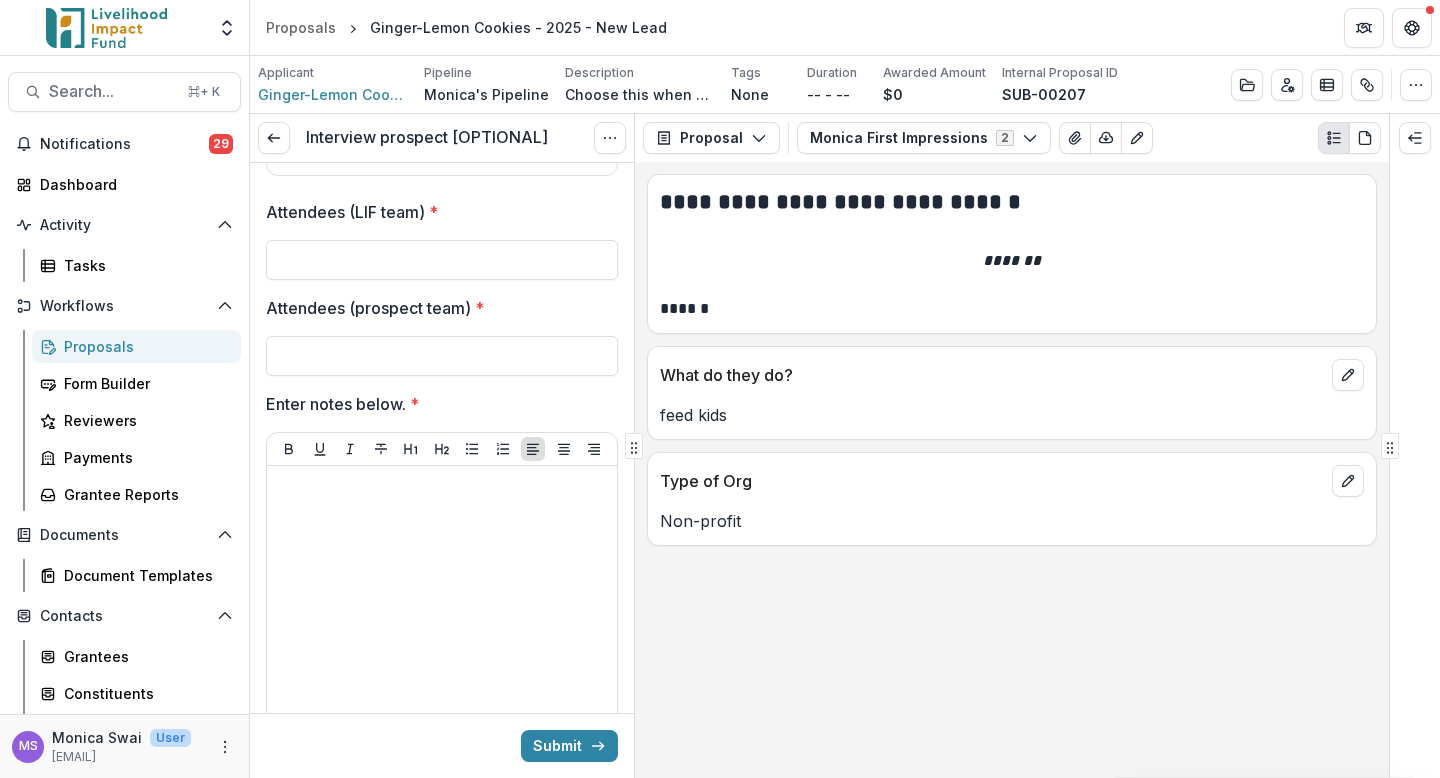 type on "******" 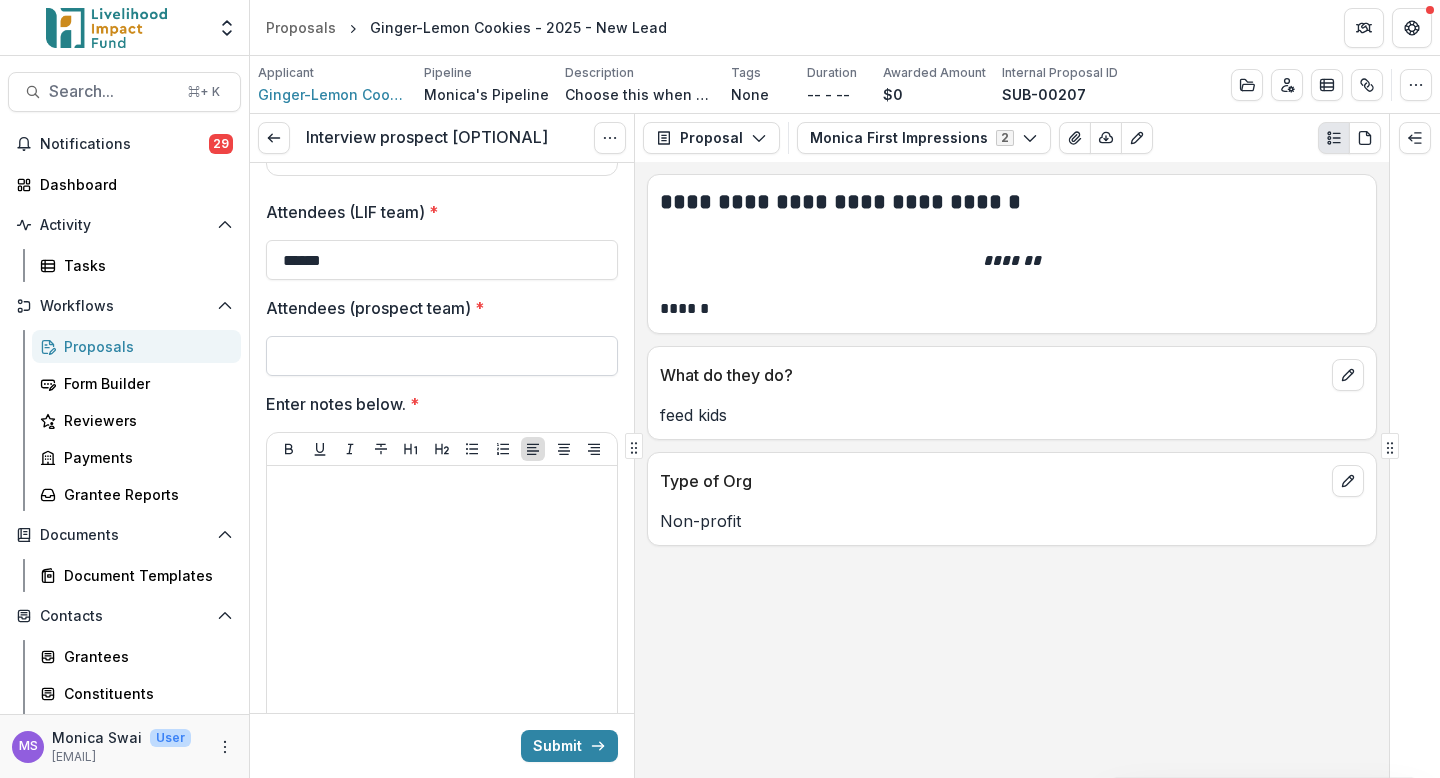 click on "Attendees (prospect team) *" at bounding box center (442, 356) 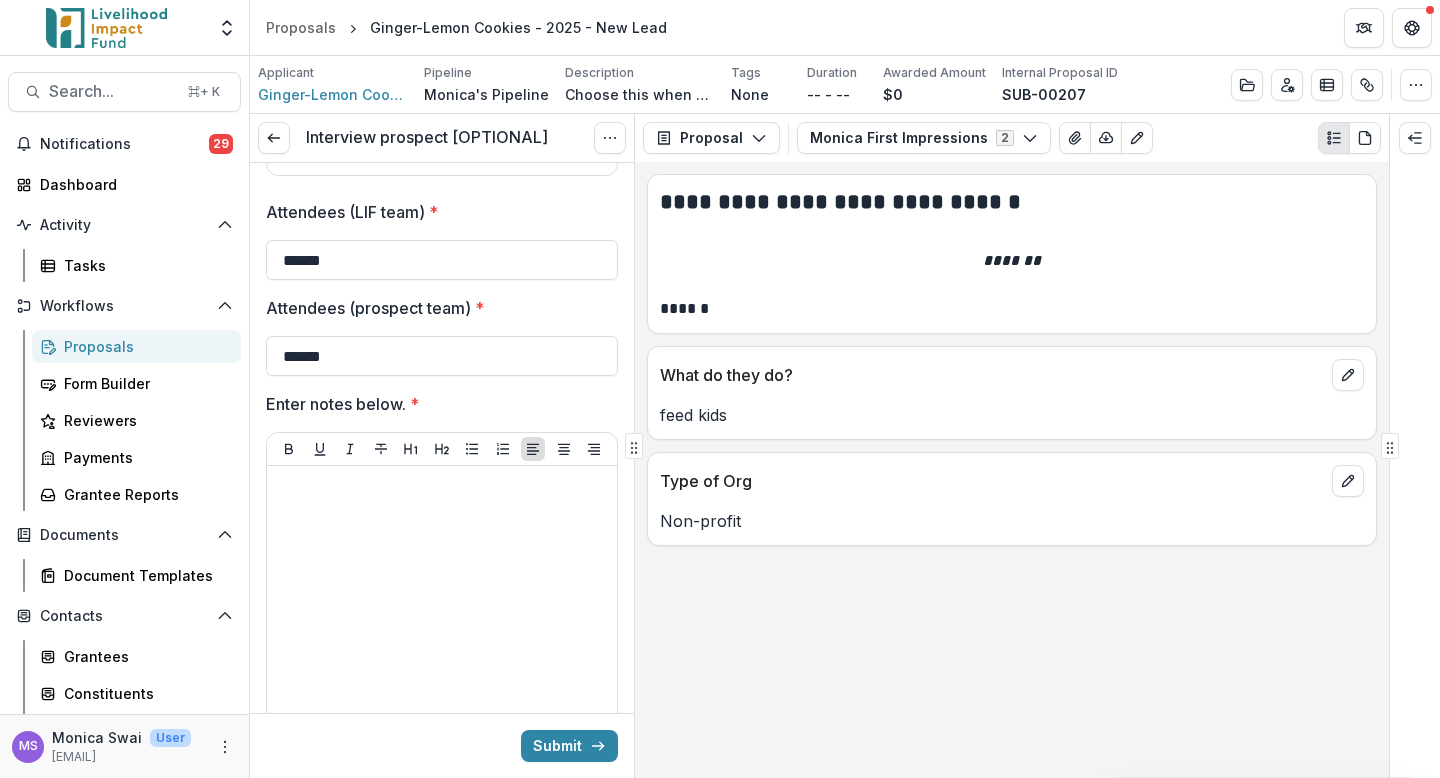 type on "******" 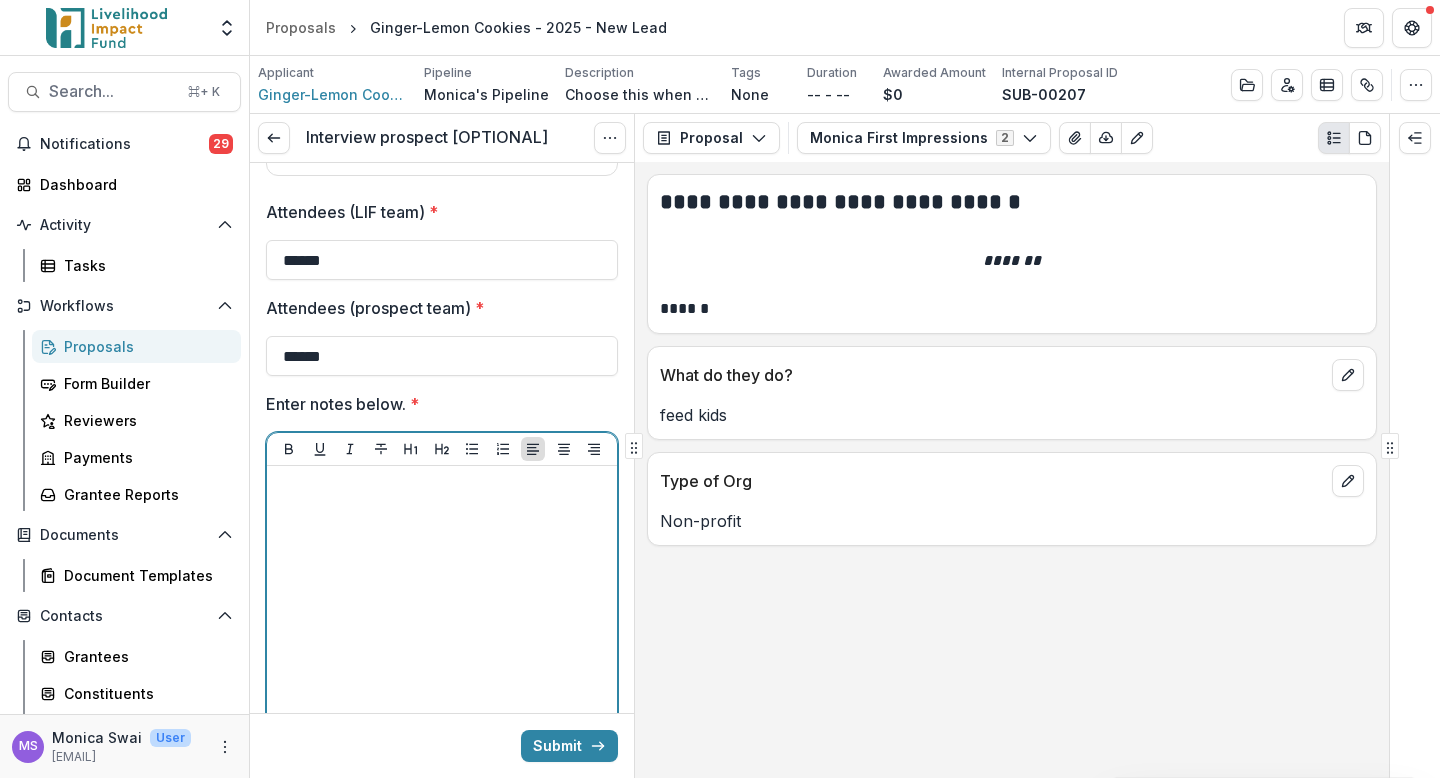 click at bounding box center [442, 624] 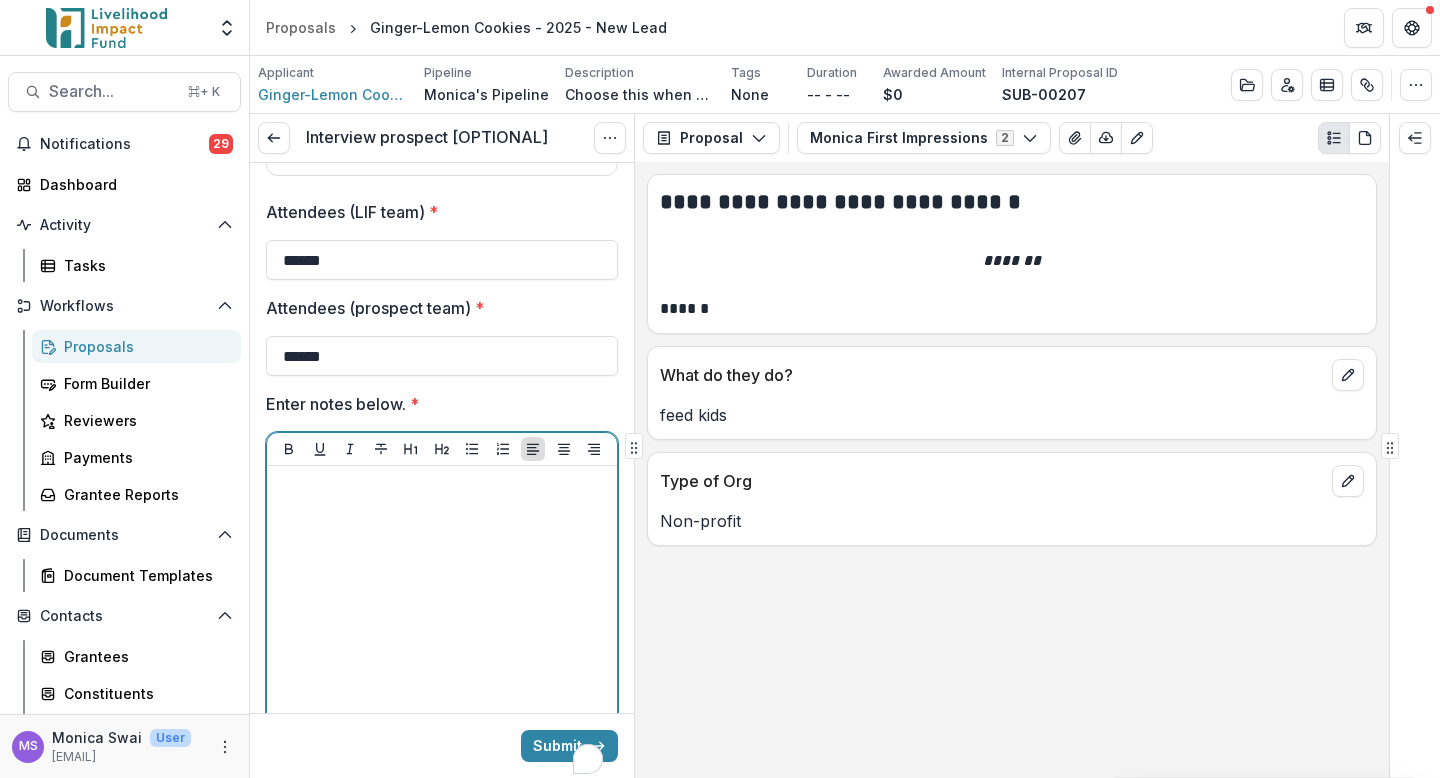 type 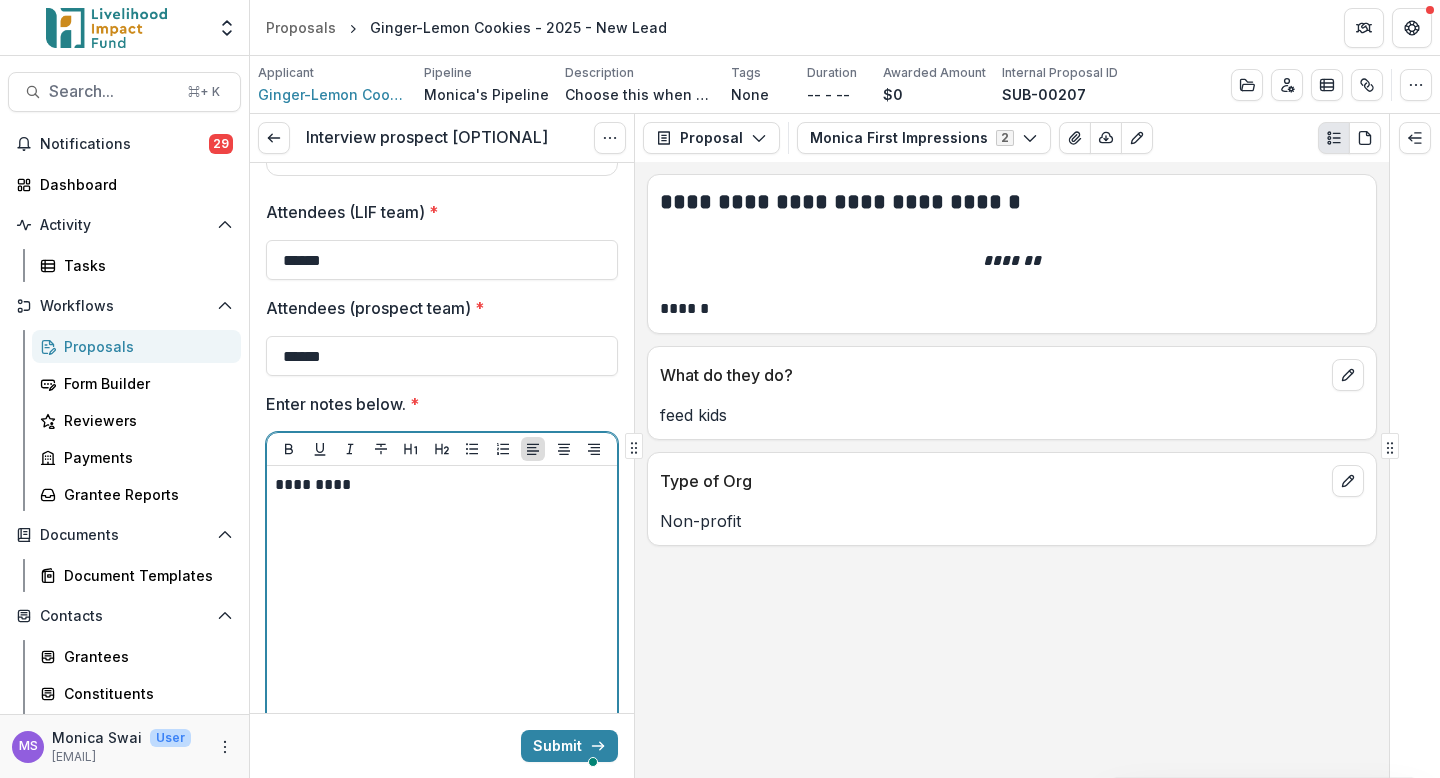 scroll, scrollTop: 680, scrollLeft: 0, axis: vertical 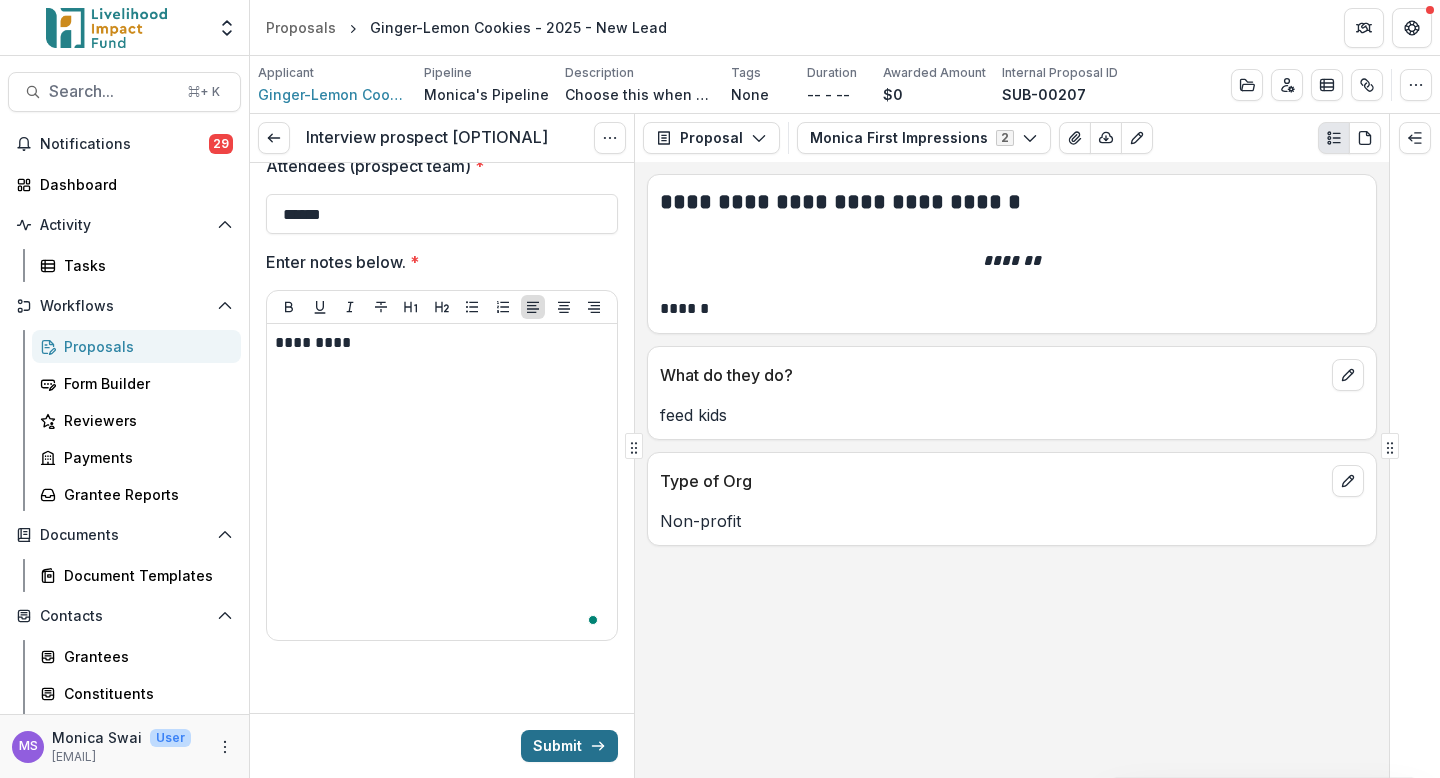 click on "Submit" at bounding box center [569, 746] 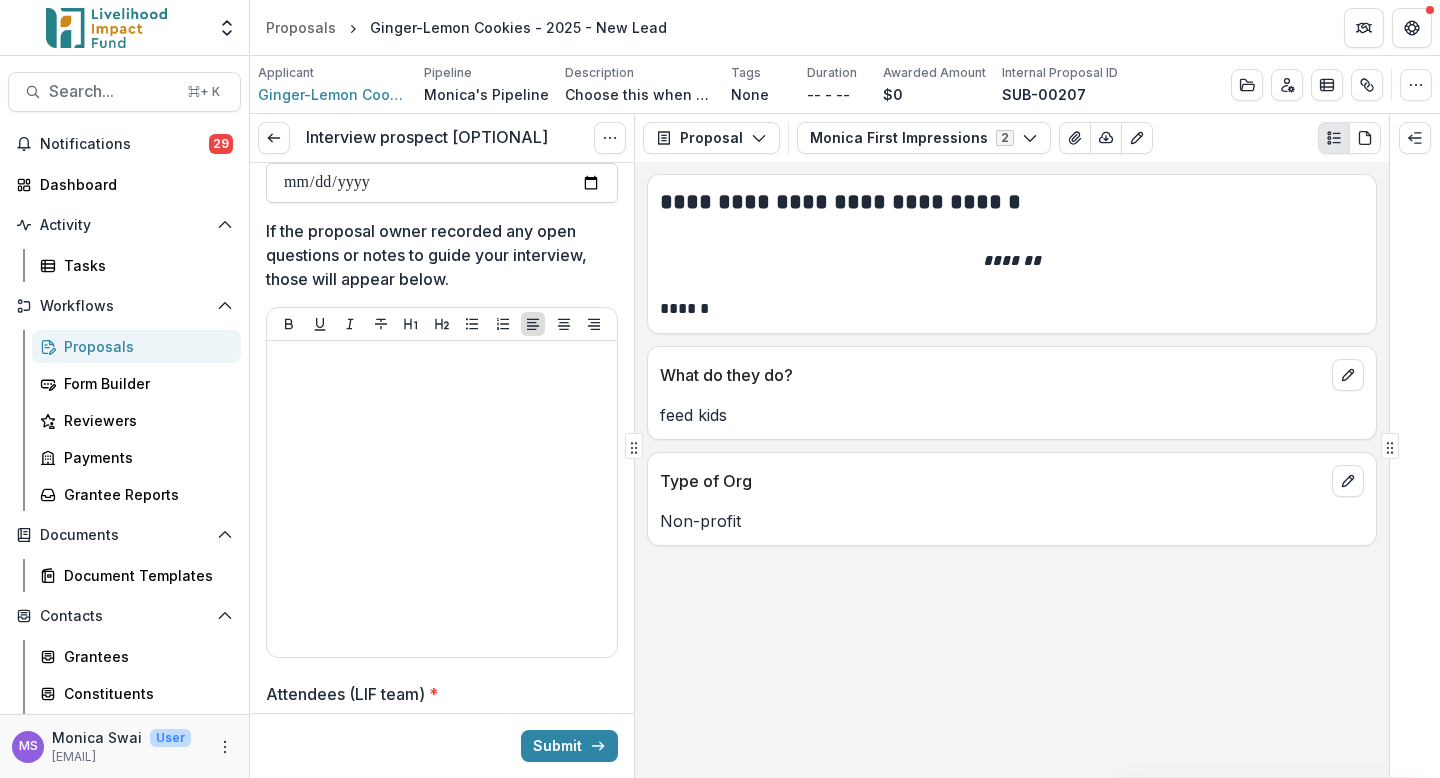 click on "Interview date *" at bounding box center [442, 183] 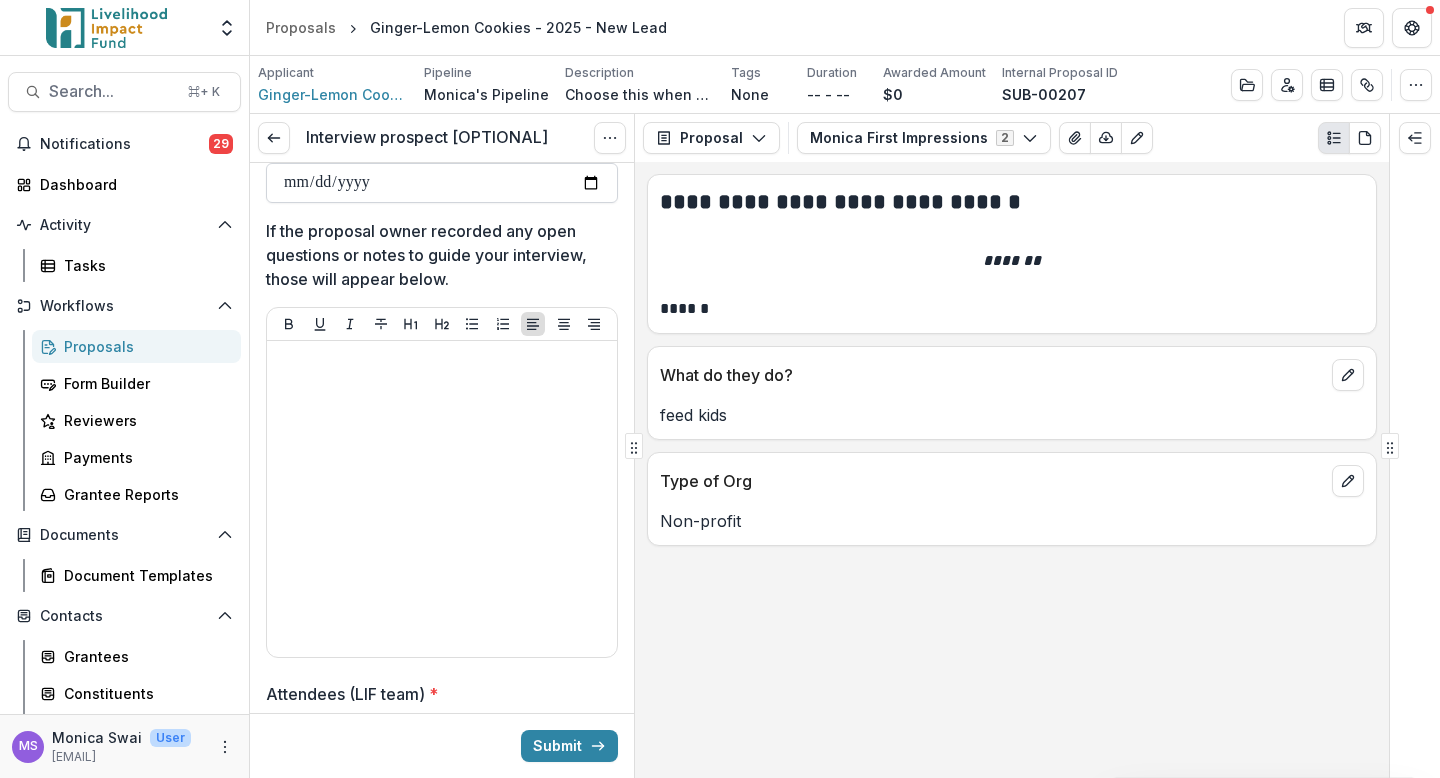 type on "**********" 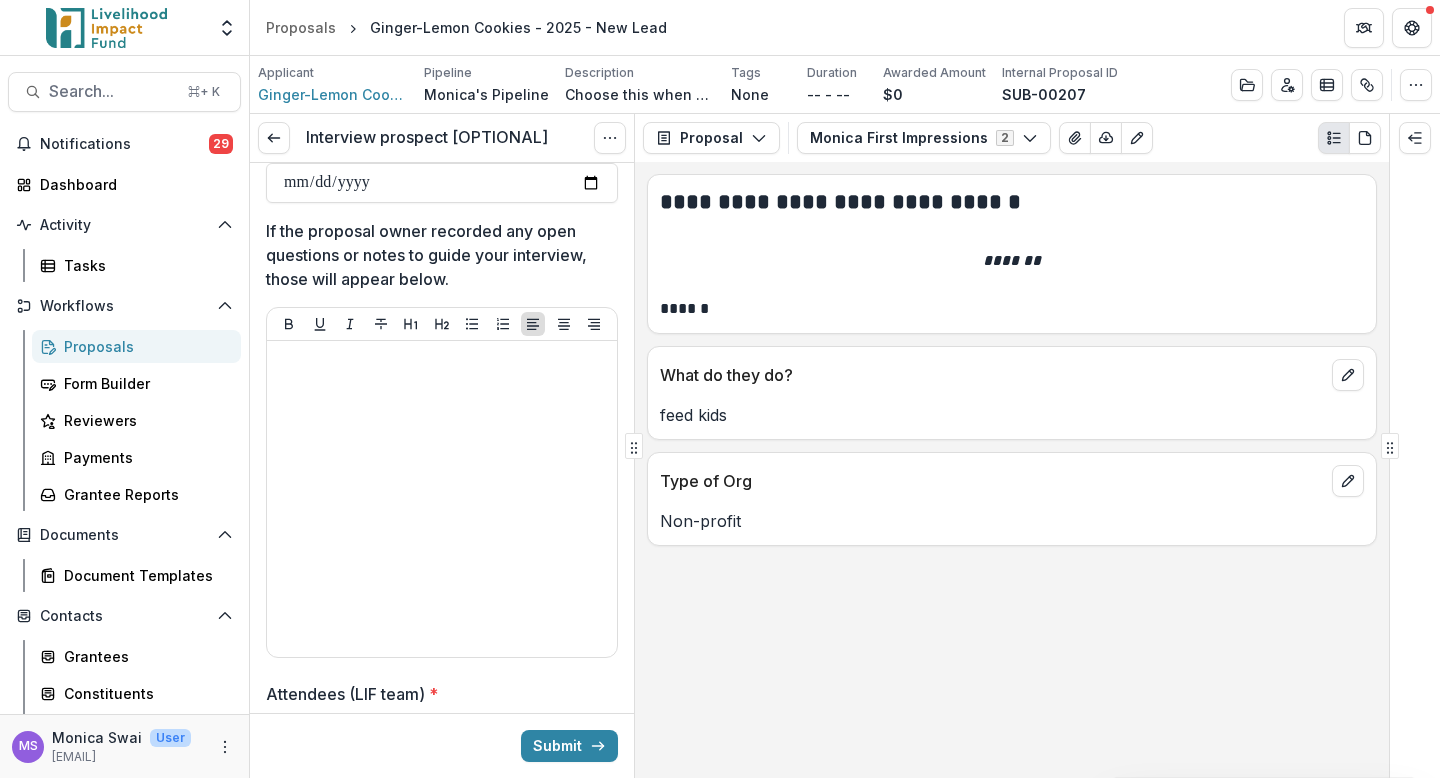 scroll, scrollTop: 56, scrollLeft: 0, axis: vertical 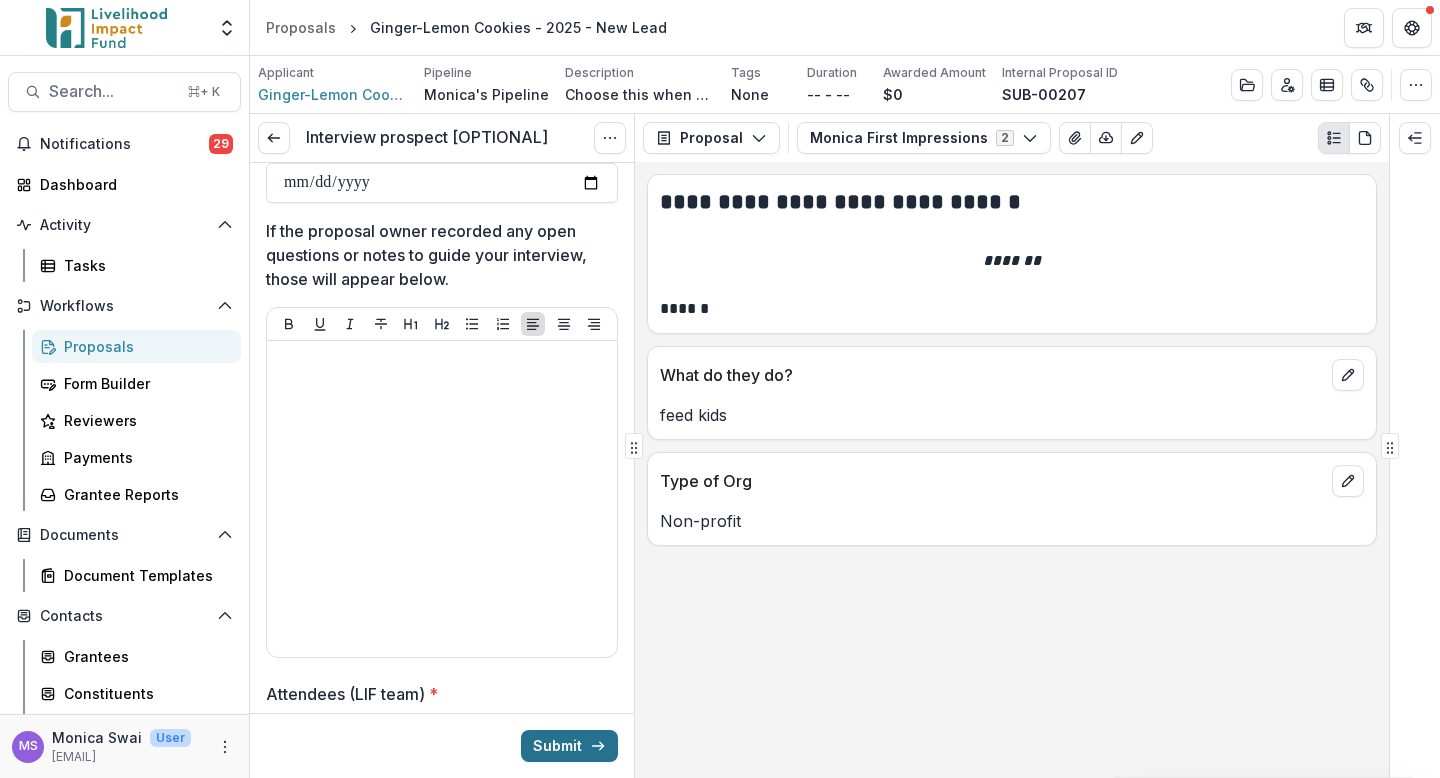 click on "Submit" at bounding box center [569, 746] 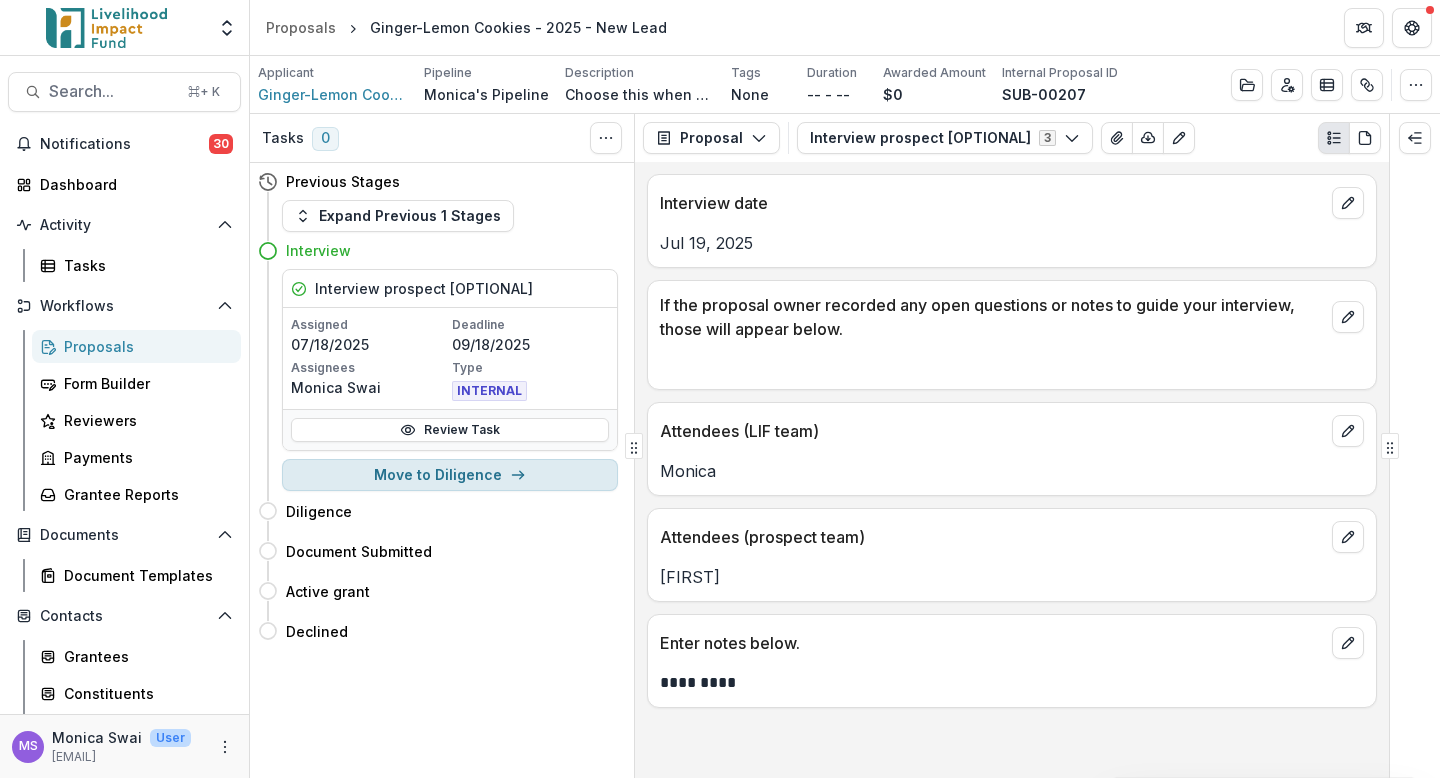 click on "Move to Diligence" at bounding box center [450, 475] 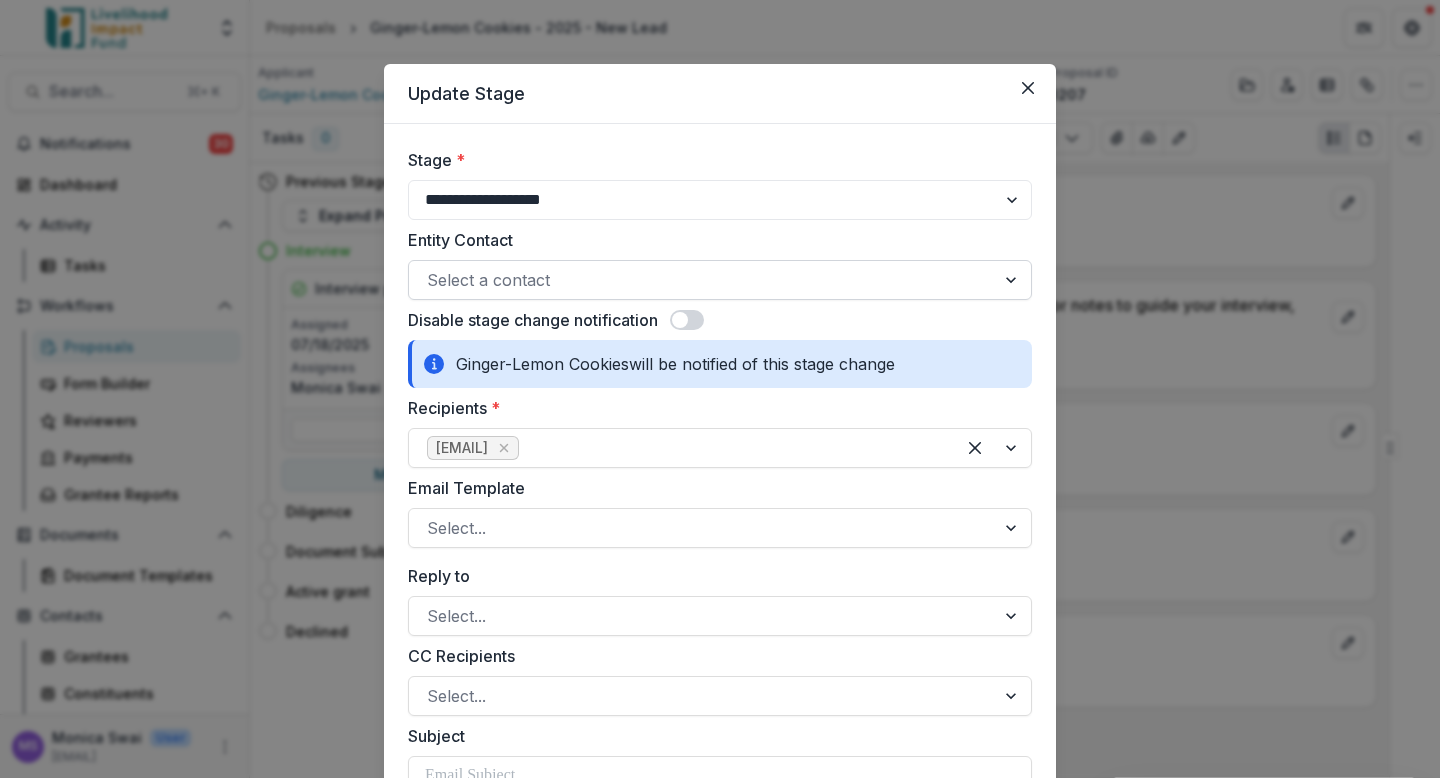 click at bounding box center (702, 280) 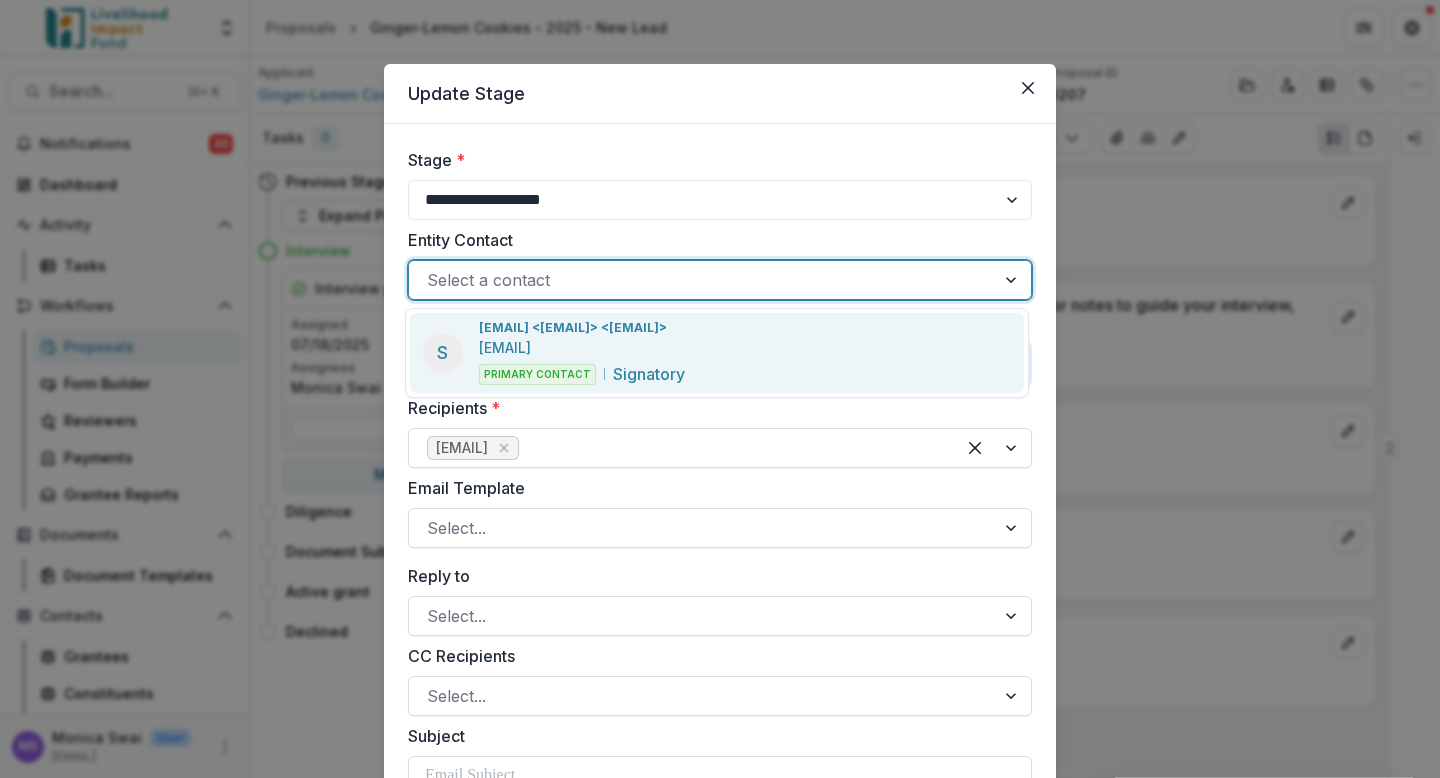click on "saiphojio@yahoo.com <saiphojio@yahoo.com> <saiphojio@yahoo.com> saiphojio@yahoo.com Primary Contact Signatory" at bounding box center (726, 352) 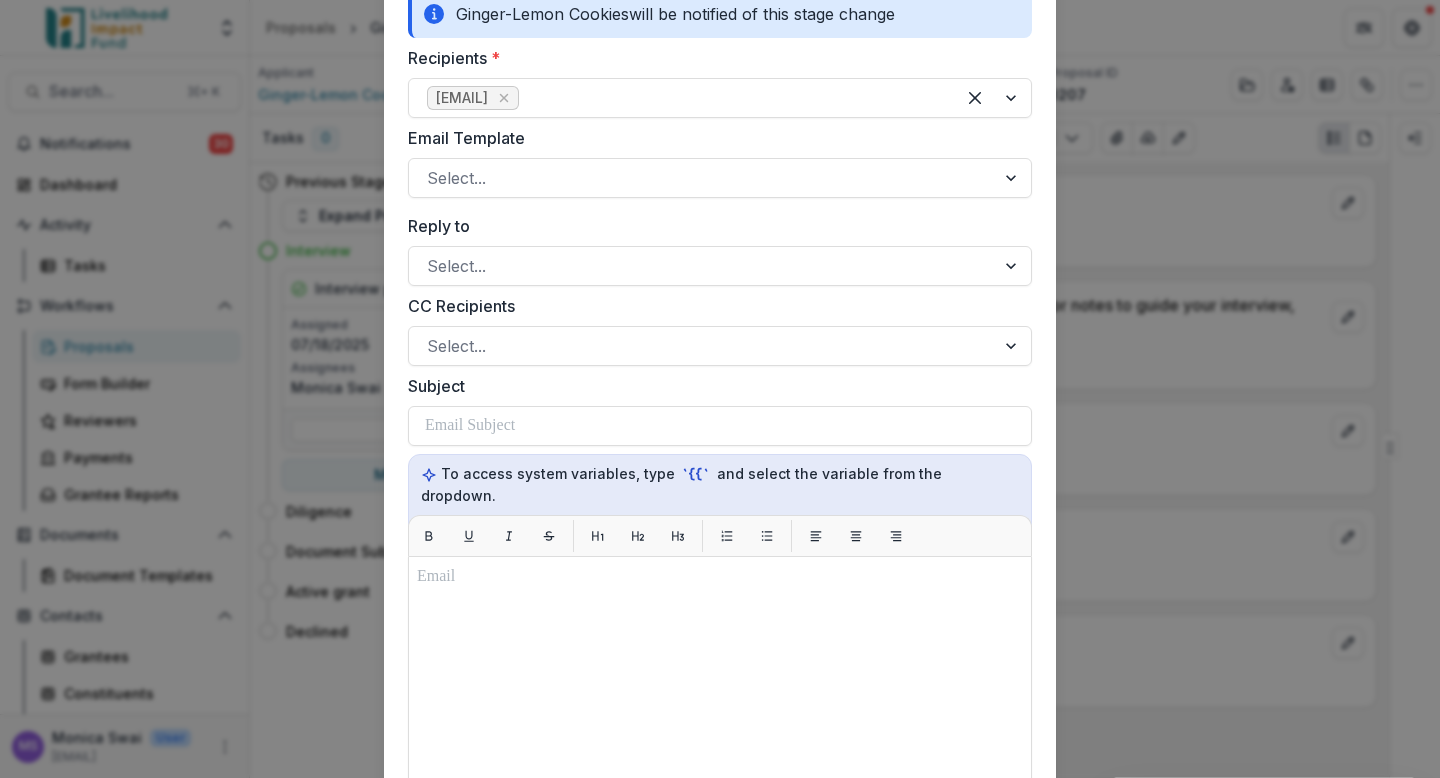 scroll, scrollTop: 364, scrollLeft: 0, axis: vertical 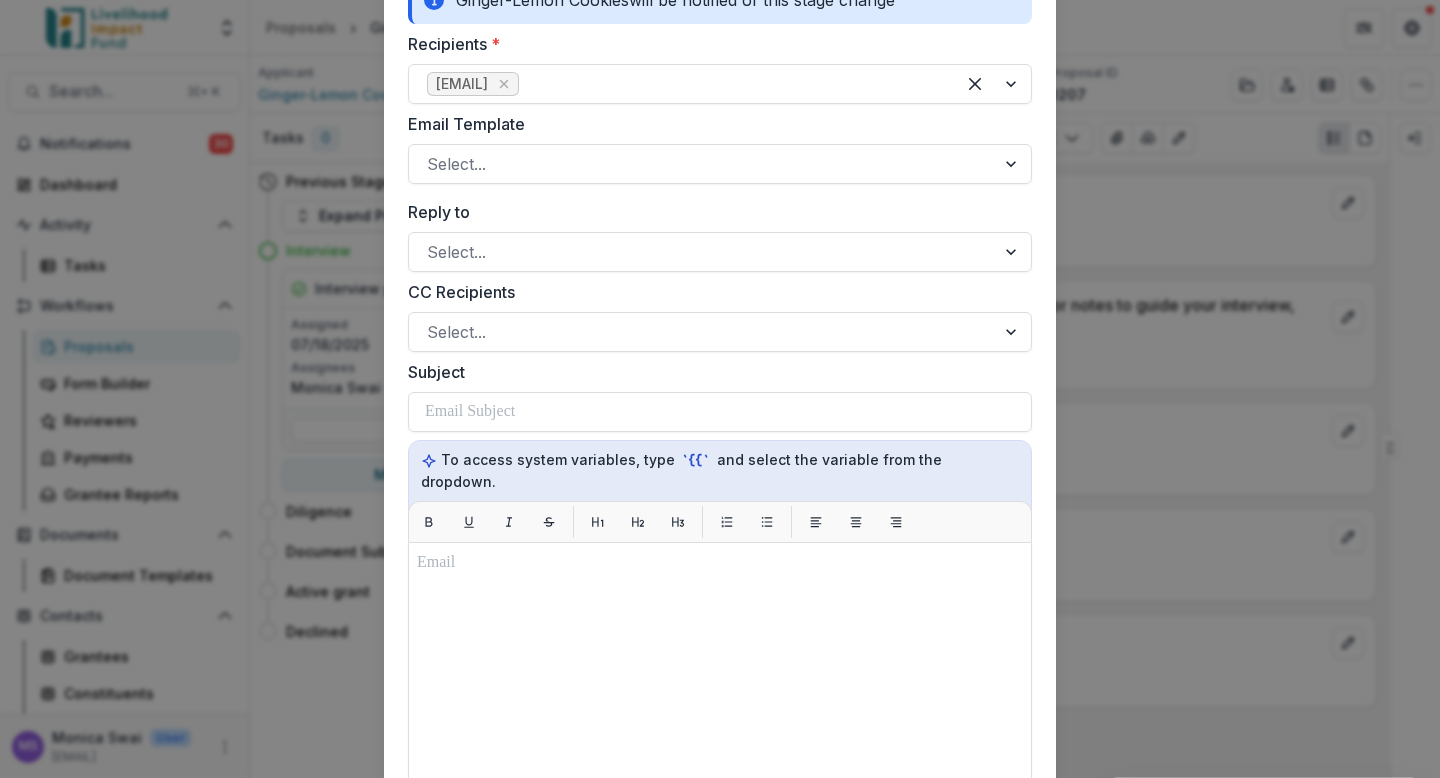click on "**********" at bounding box center [720, 578] 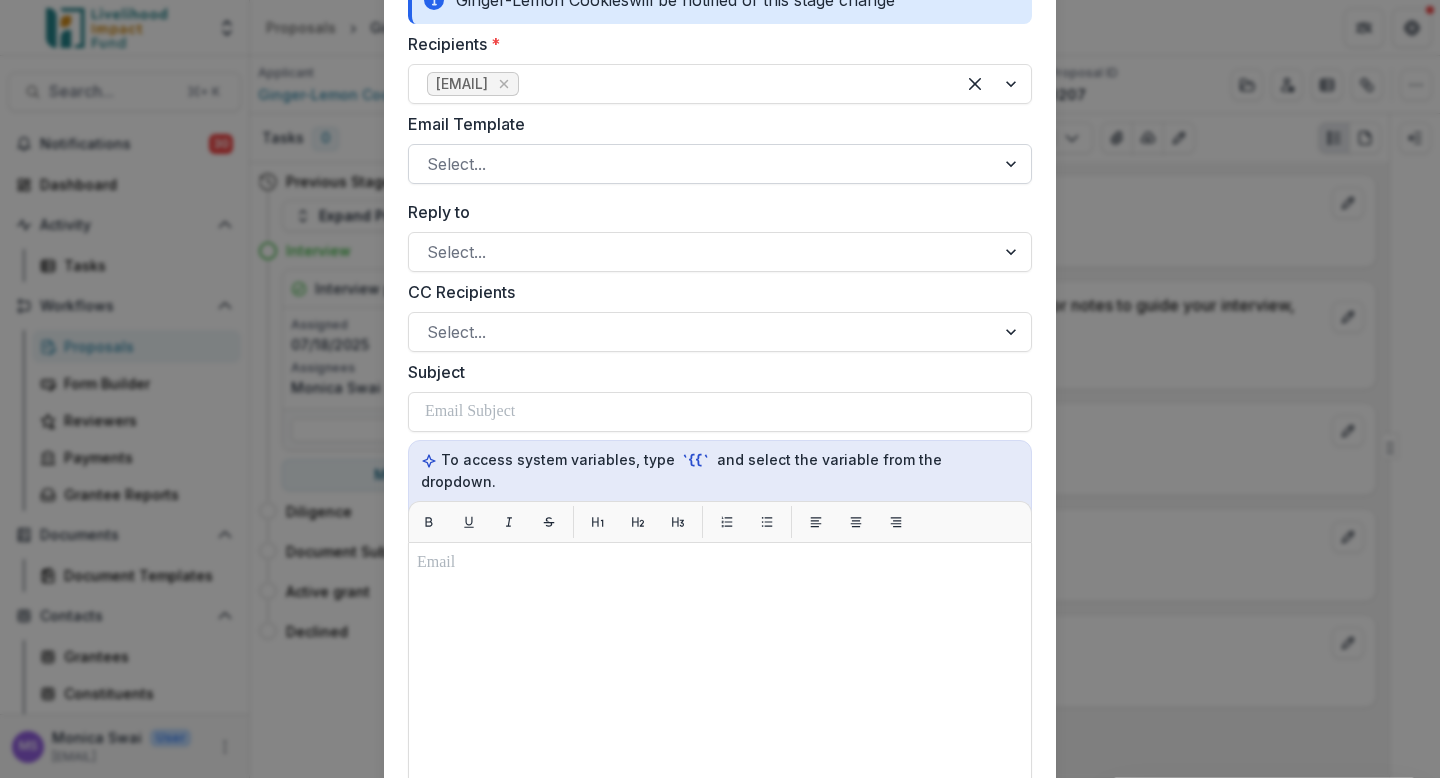 click at bounding box center (702, 186) 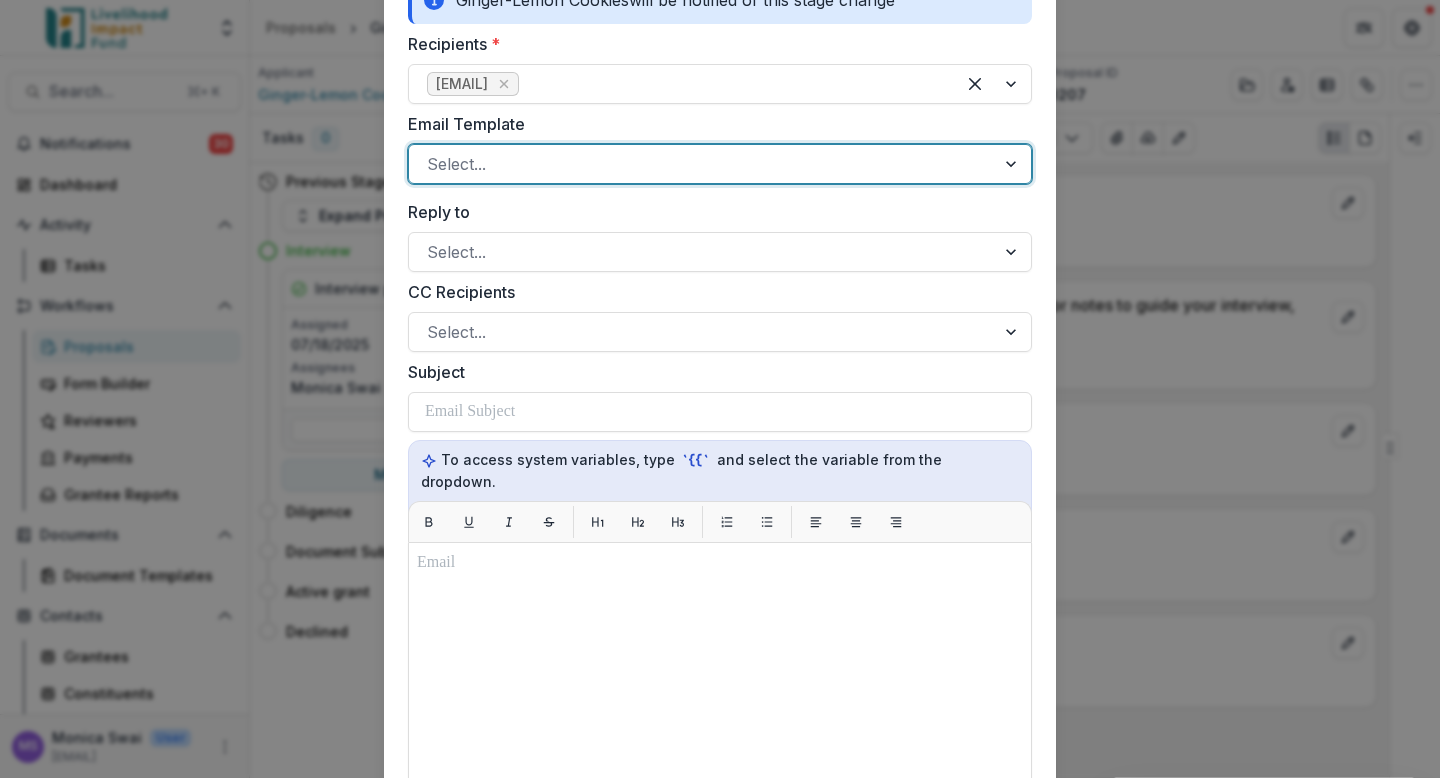 click on "Stage Change Message" at bounding box center (720, 809) 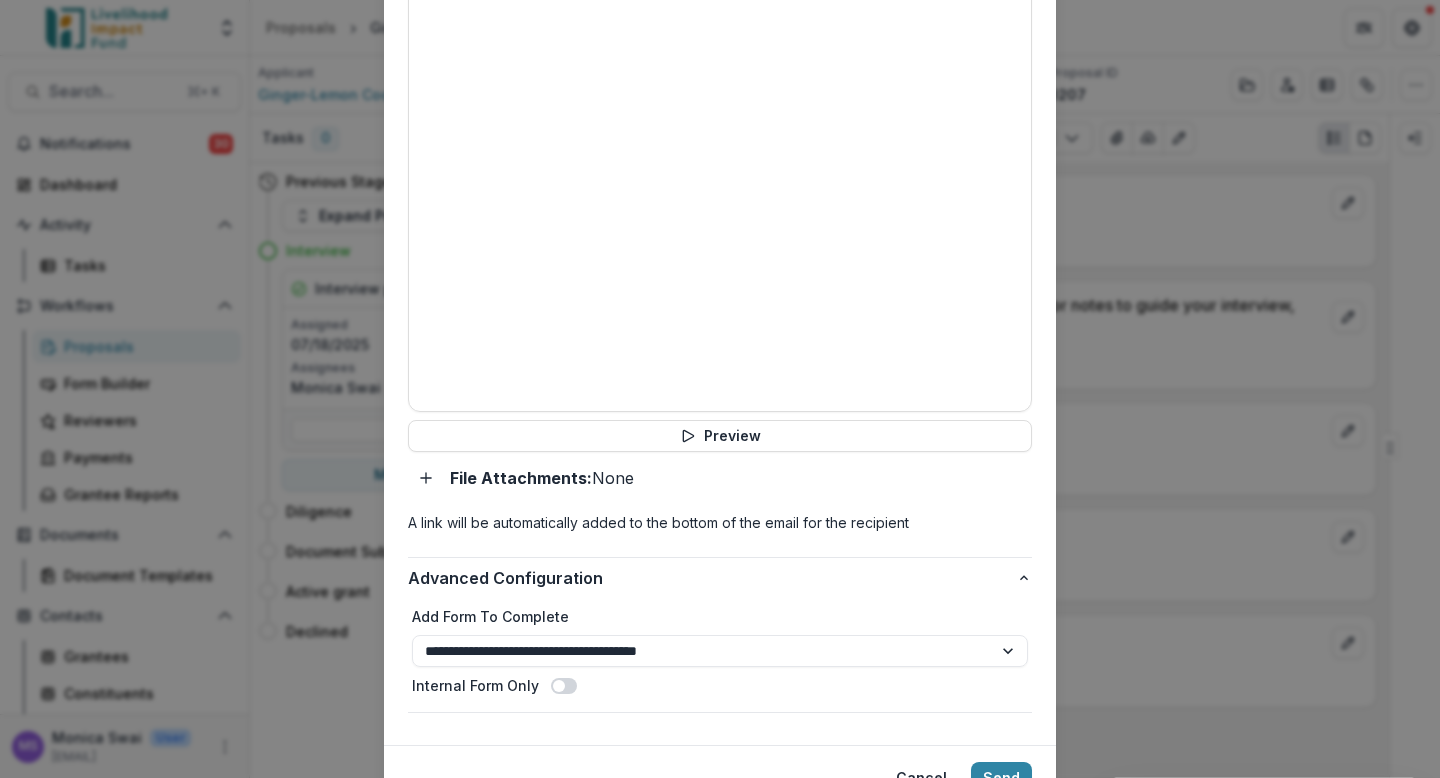 scroll, scrollTop: 1090, scrollLeft: 0, axis: vertical 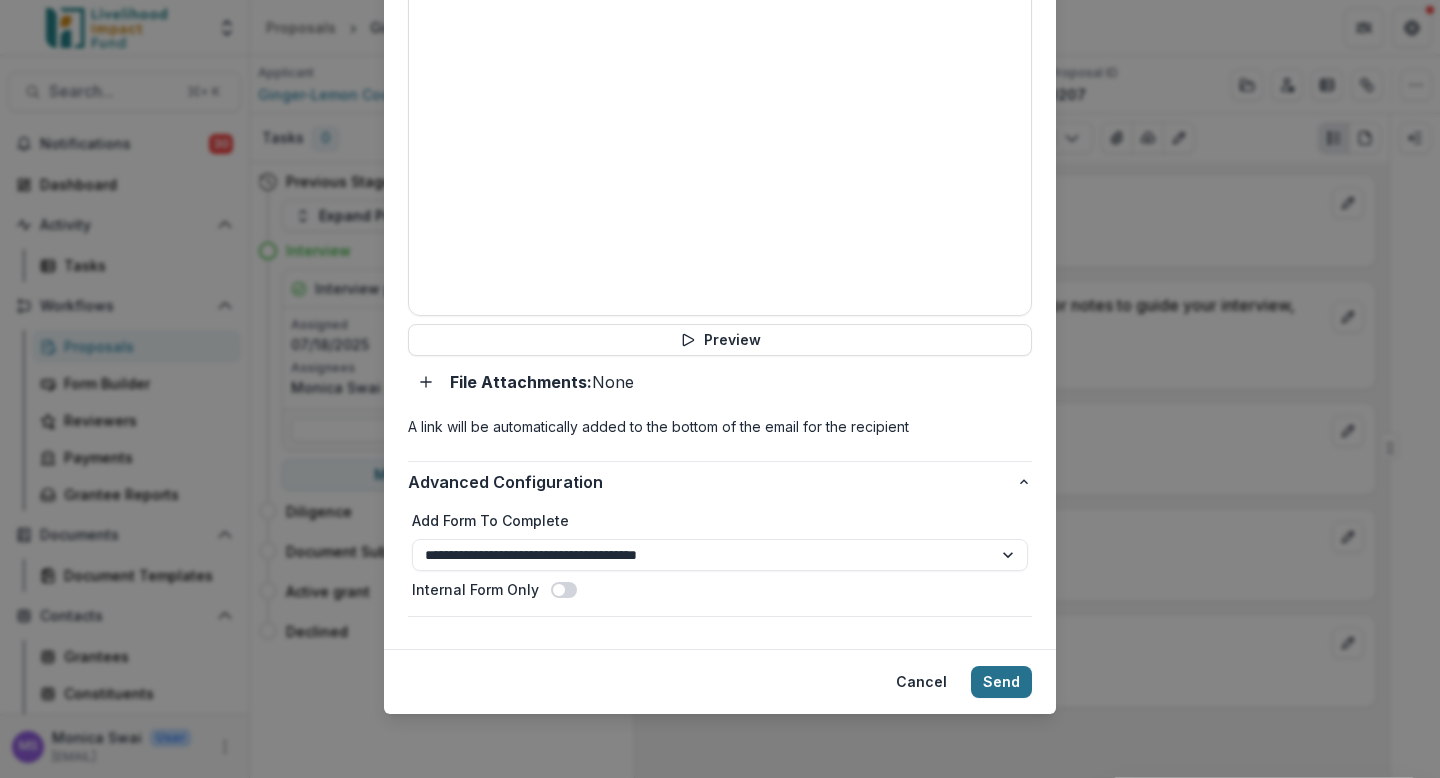 click on "Send" at bounding box center [1001, 704] 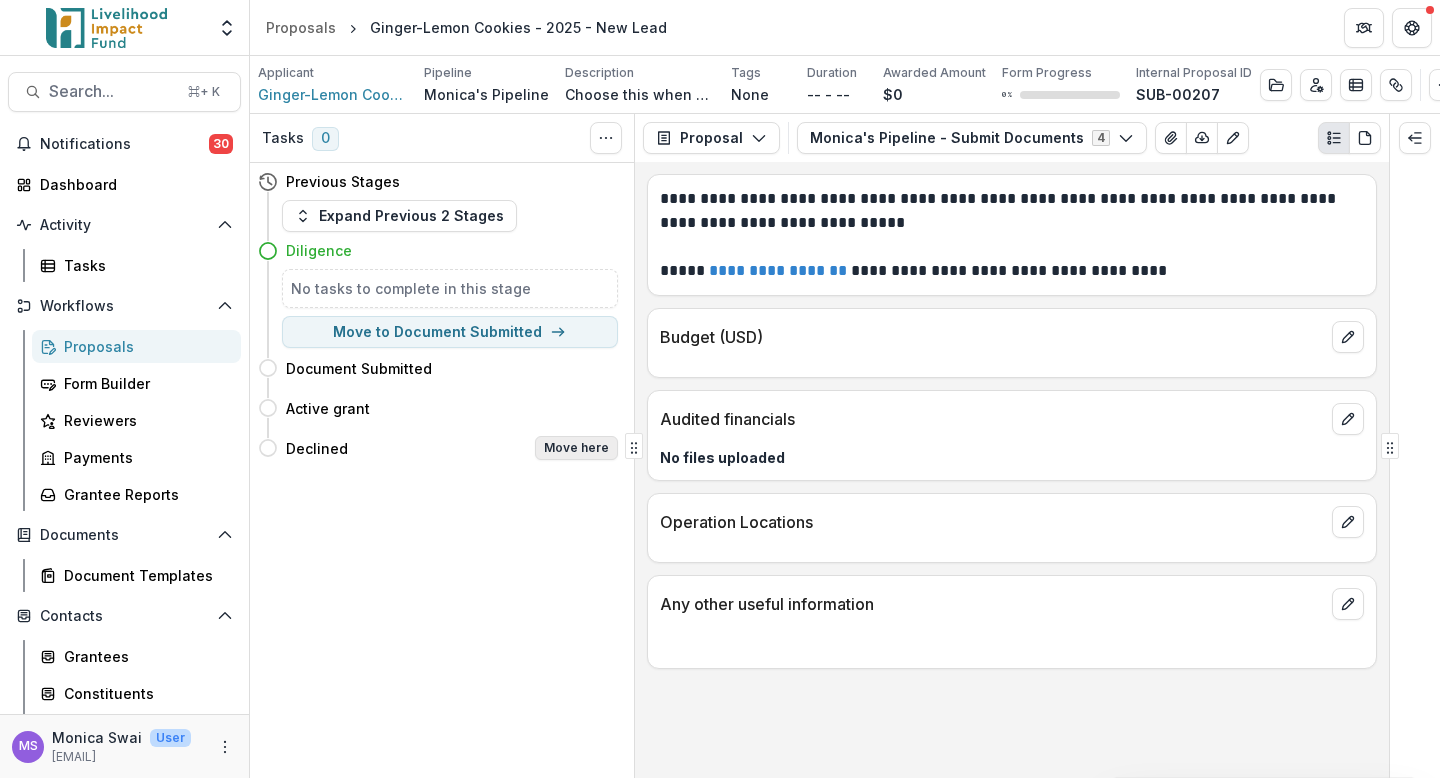click on "Move here" at bounding box center (576, 448) 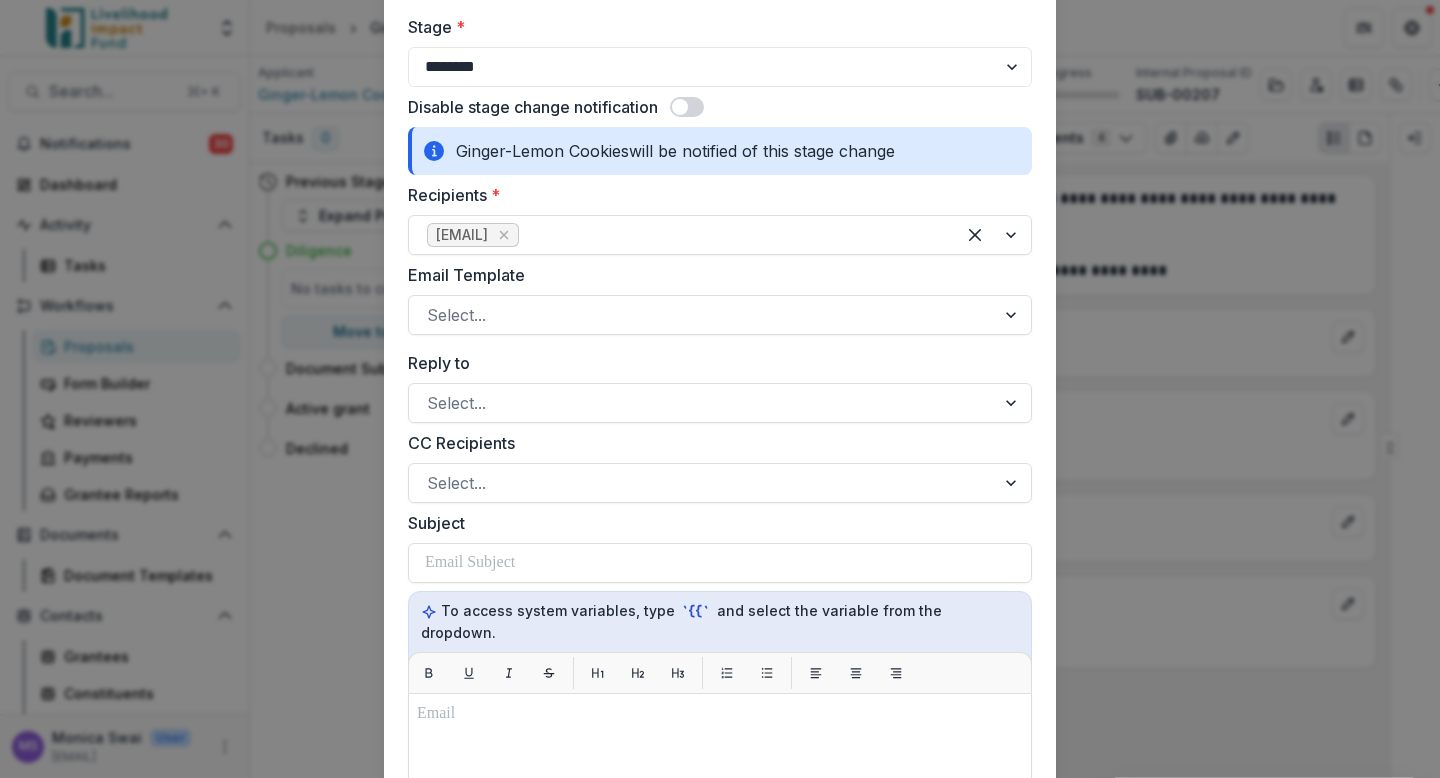 scroll, scrollTop: 134, scrollLeft: 0, axis: vertical 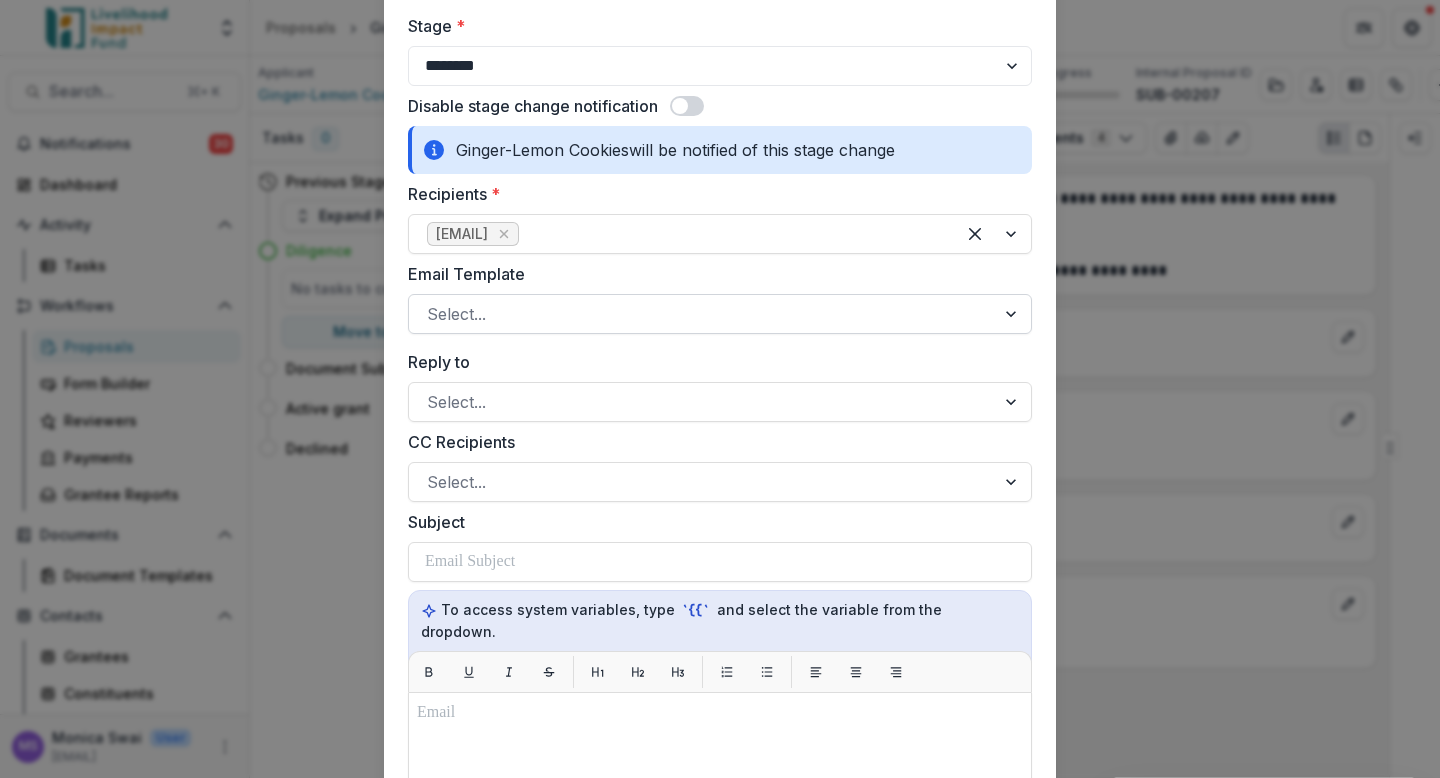 click at bounding box center (702, 314) 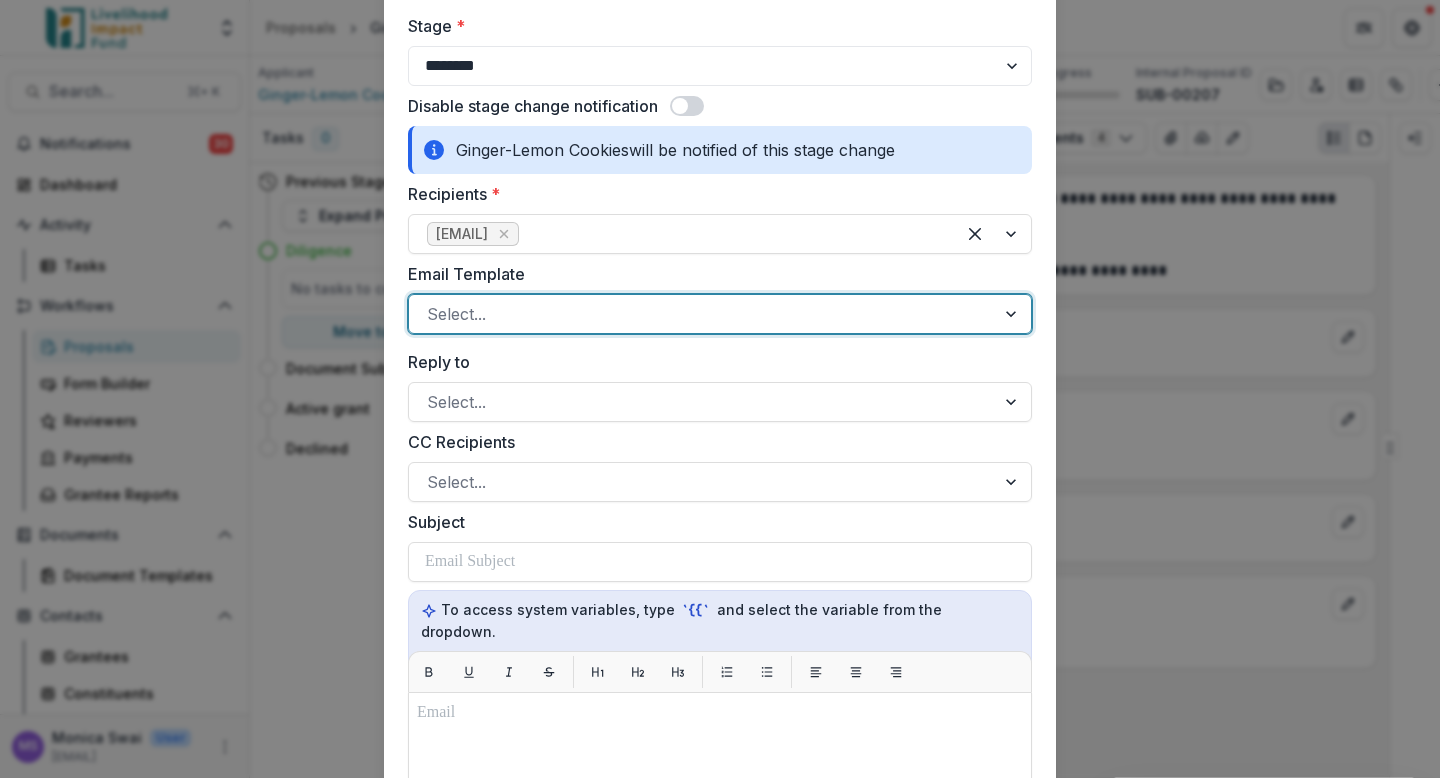 click on "Stage Change Message" at bounding box center (720, 809) 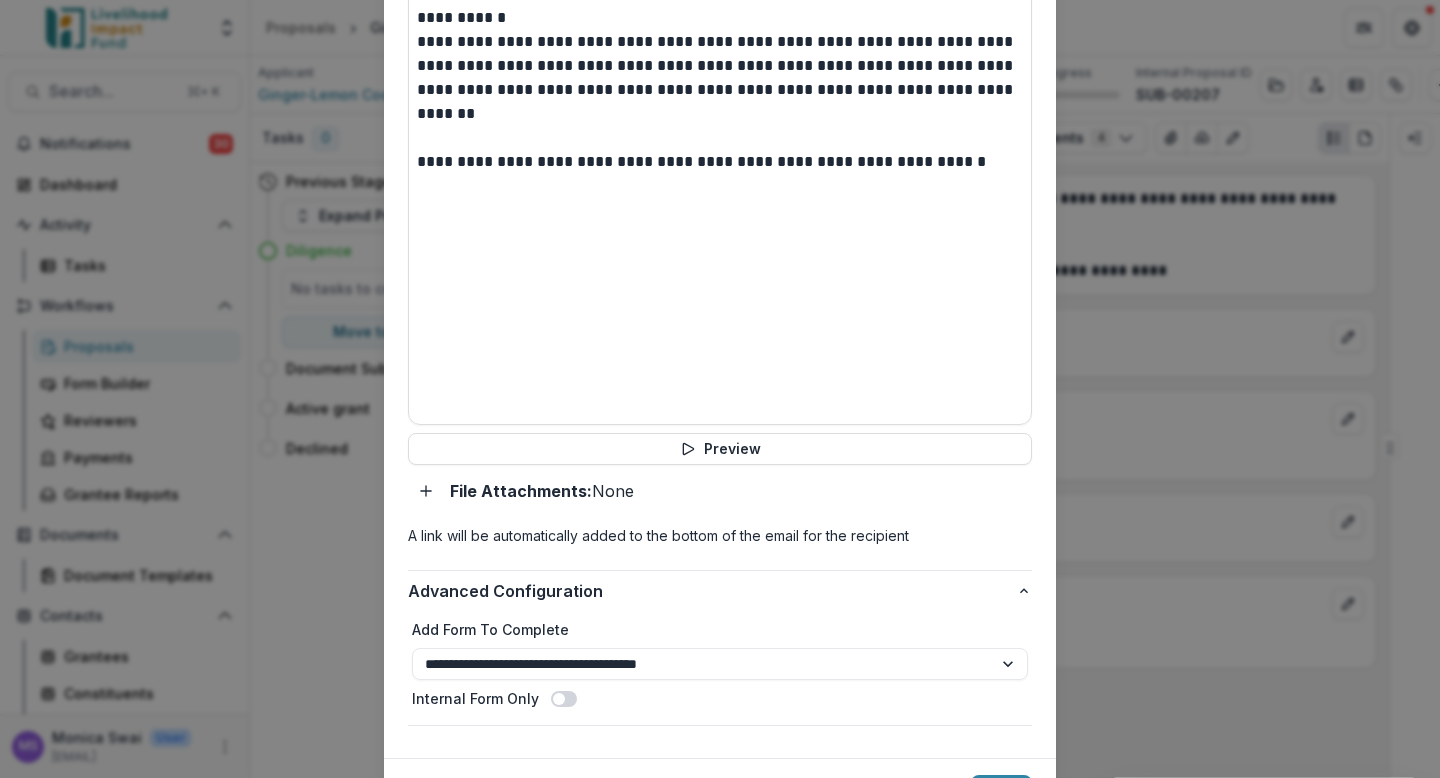 scroll, scrollTop: 988, scrollLeft: 0, axis: vertical 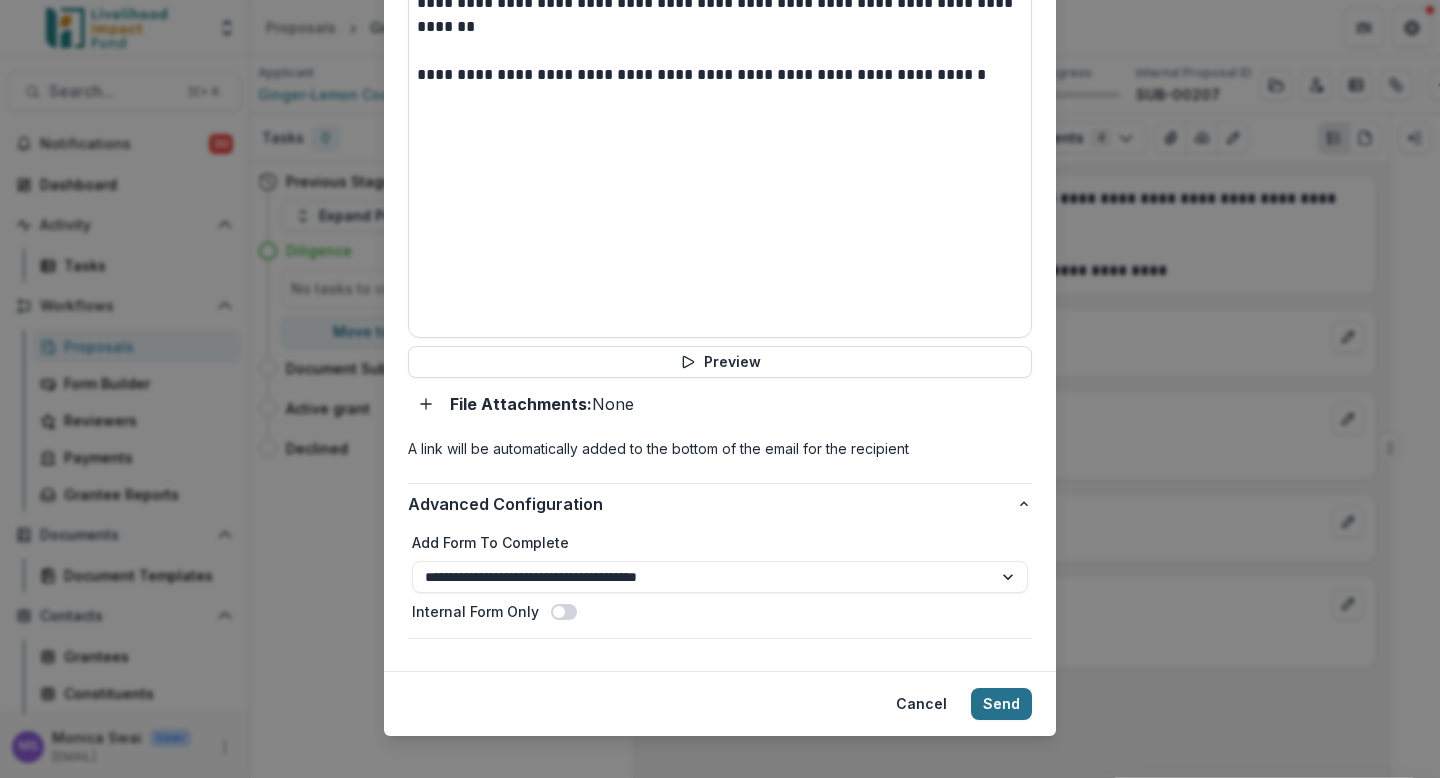 click on "Send" at bounding box center (1001, 704) 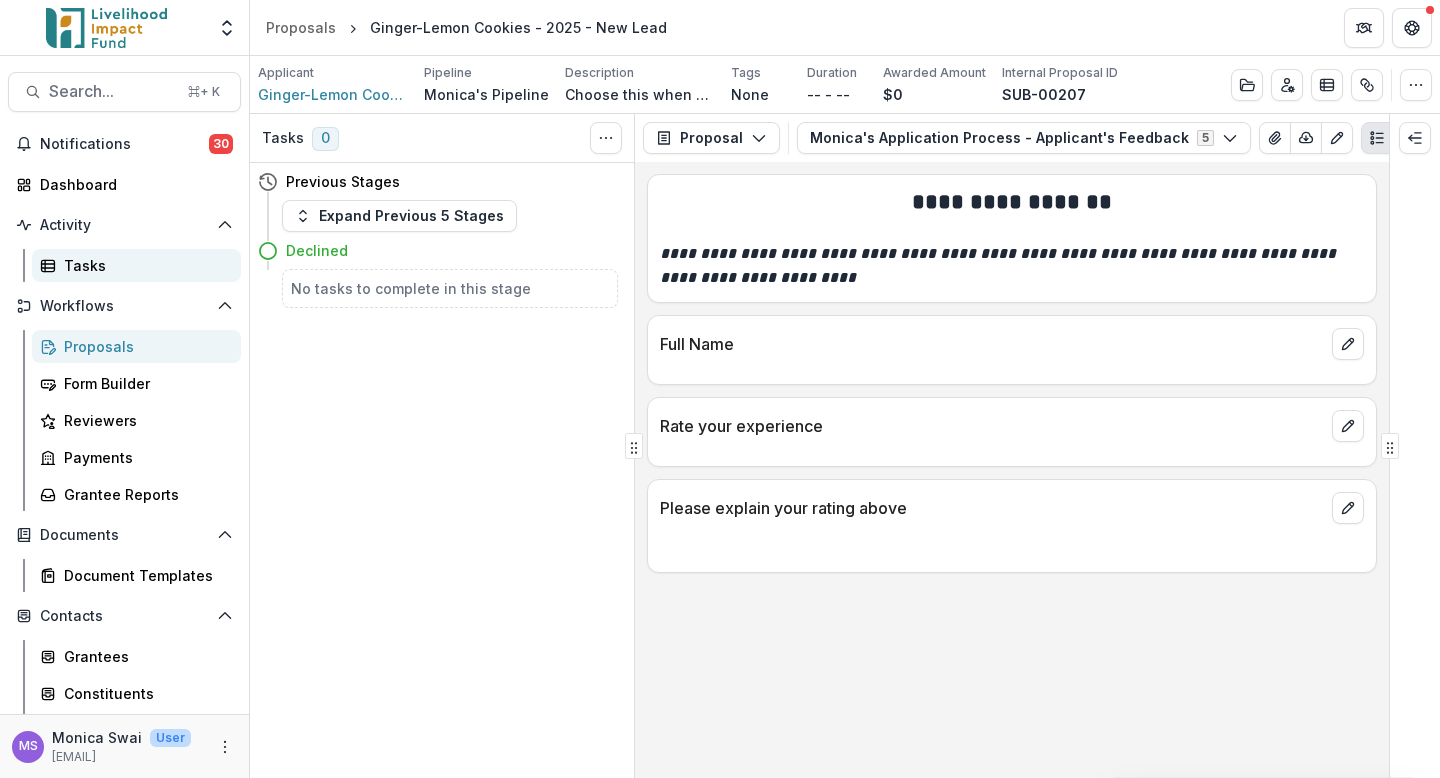click on "Tasks" at bounding box center [144, 265] 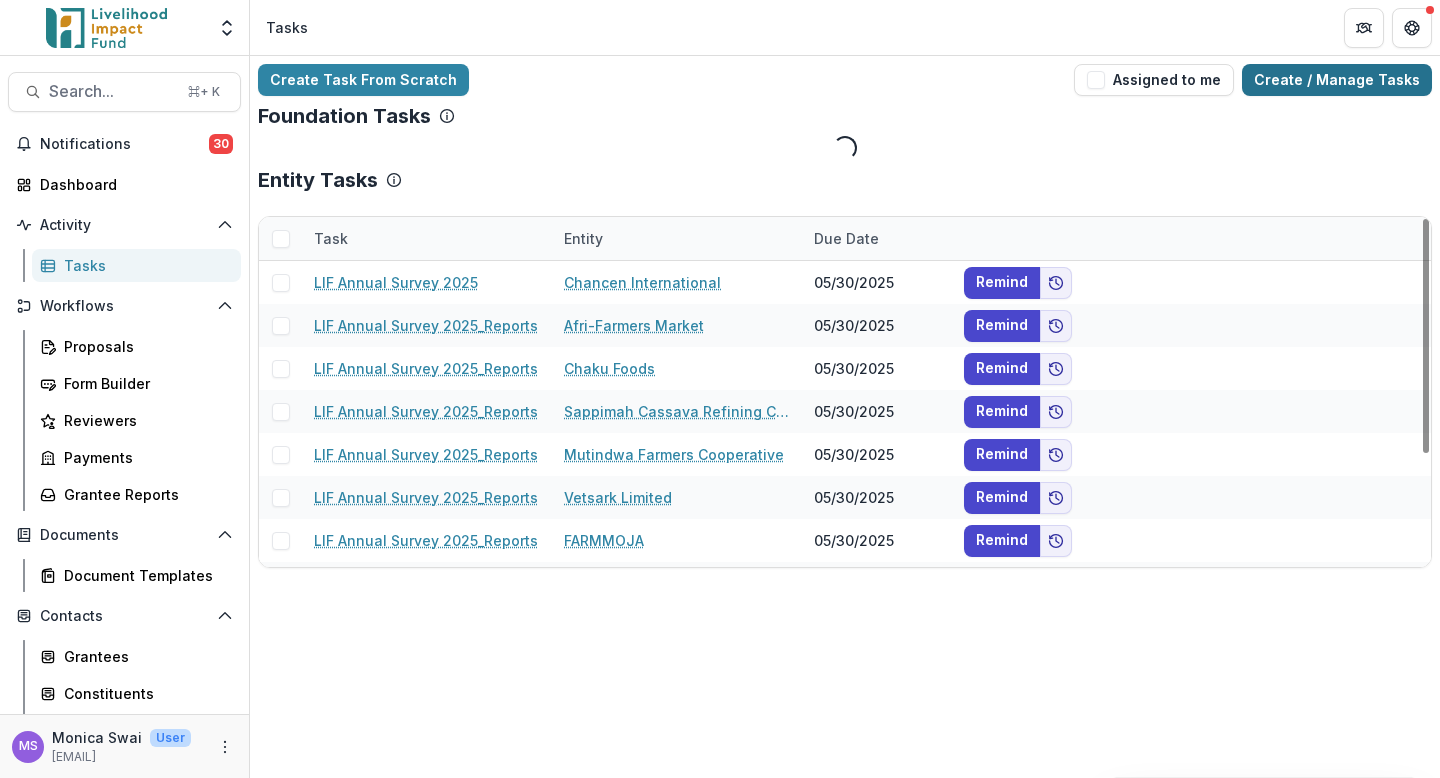 click on "Create / Manage Tasks" at bounding box center (1337, 80) 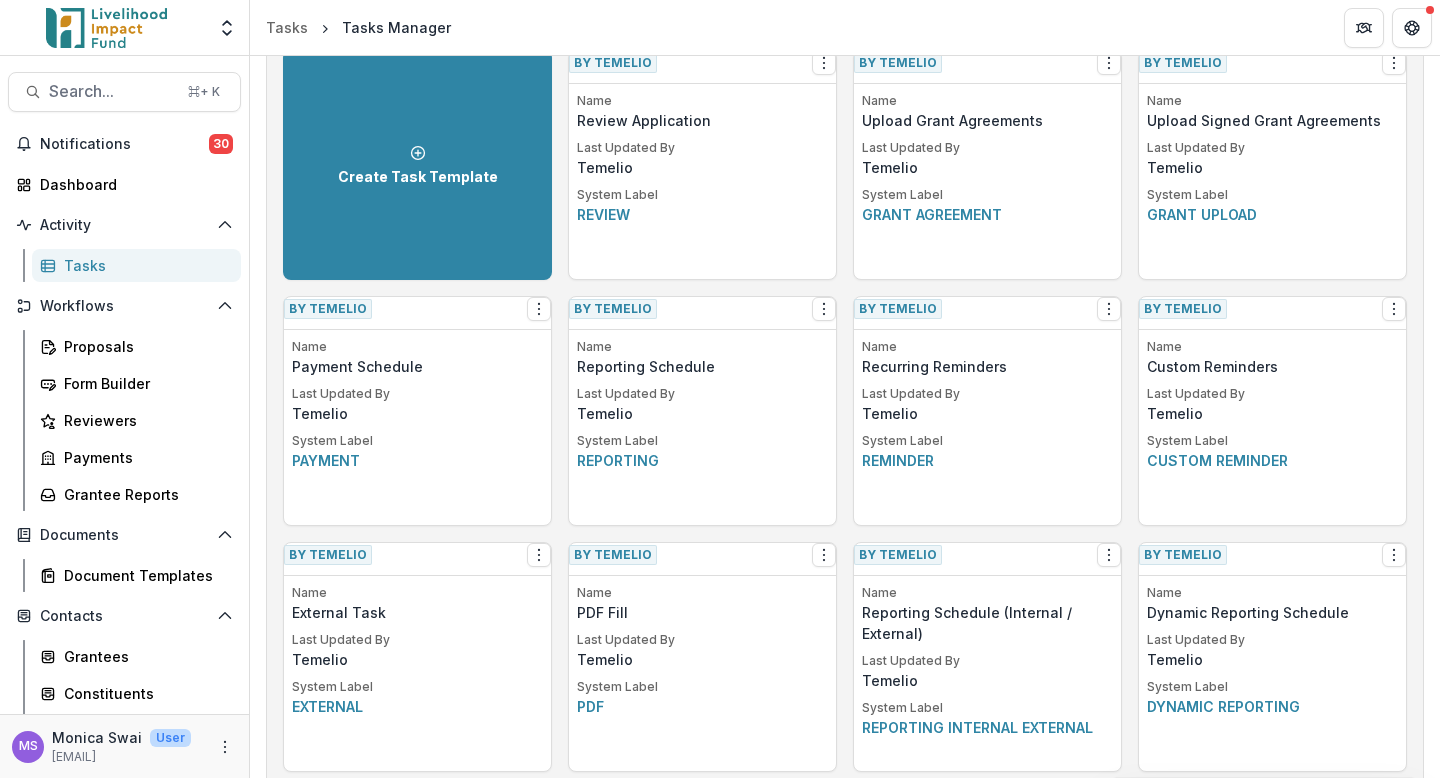 scroll, scrollTop: 3012, scrollLeft: 0, axis: vertical 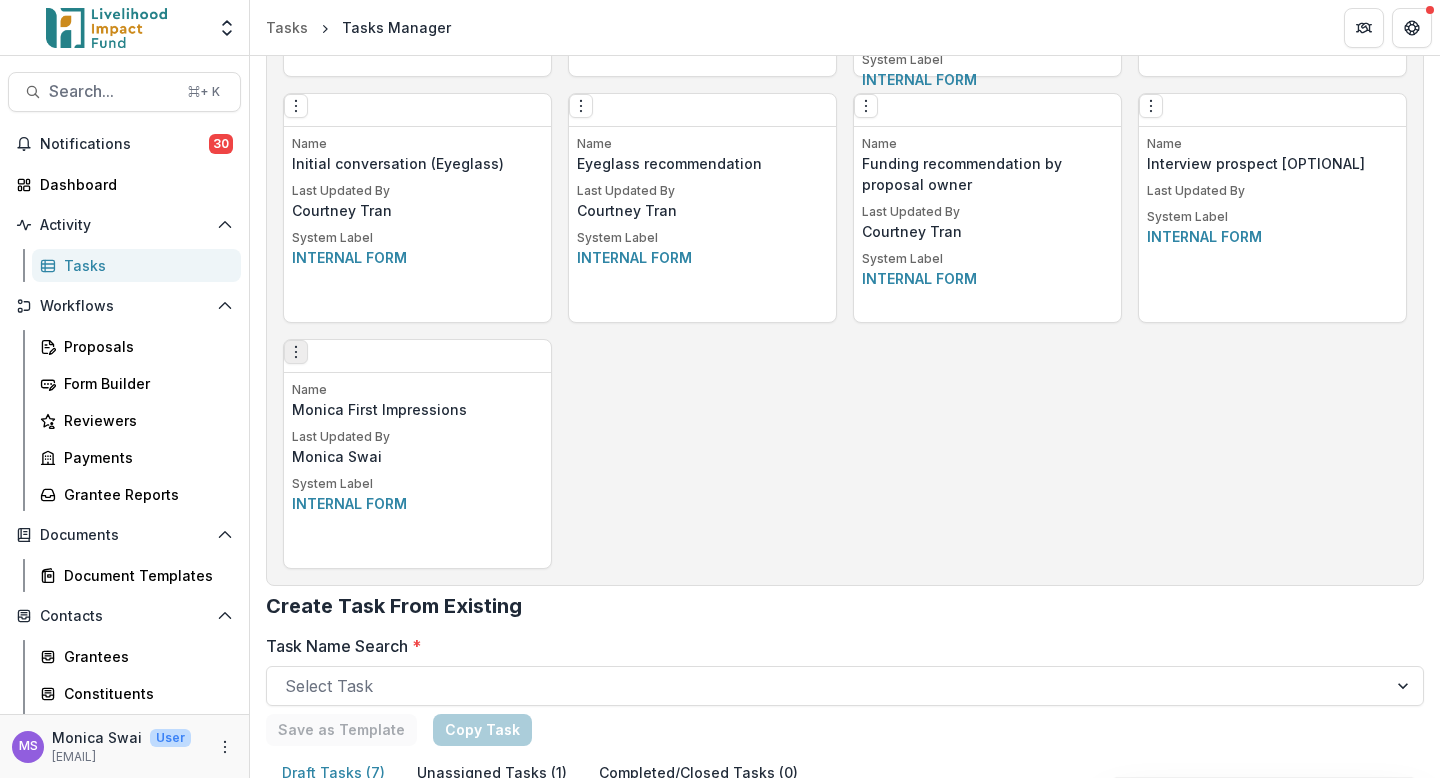 click 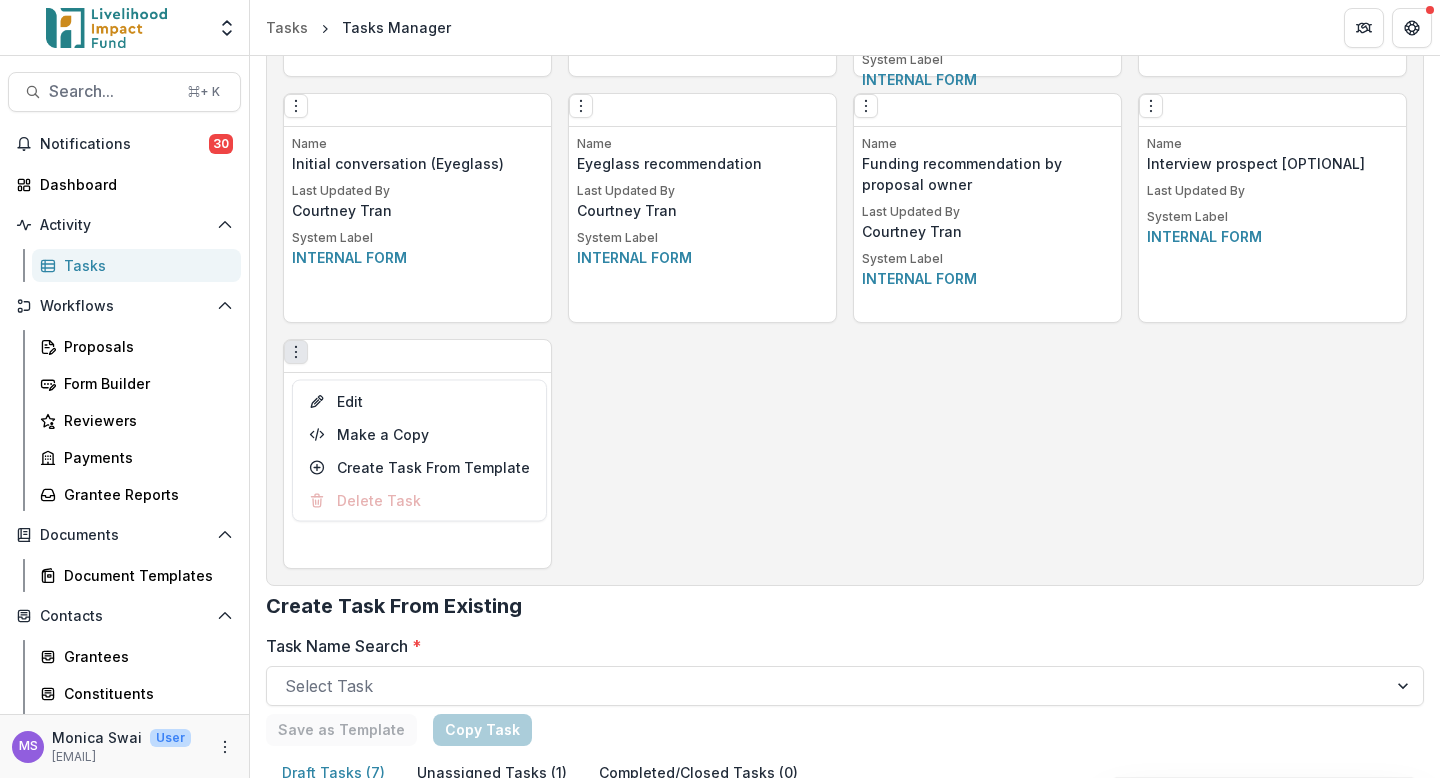 click at bounding box center (106, 28) 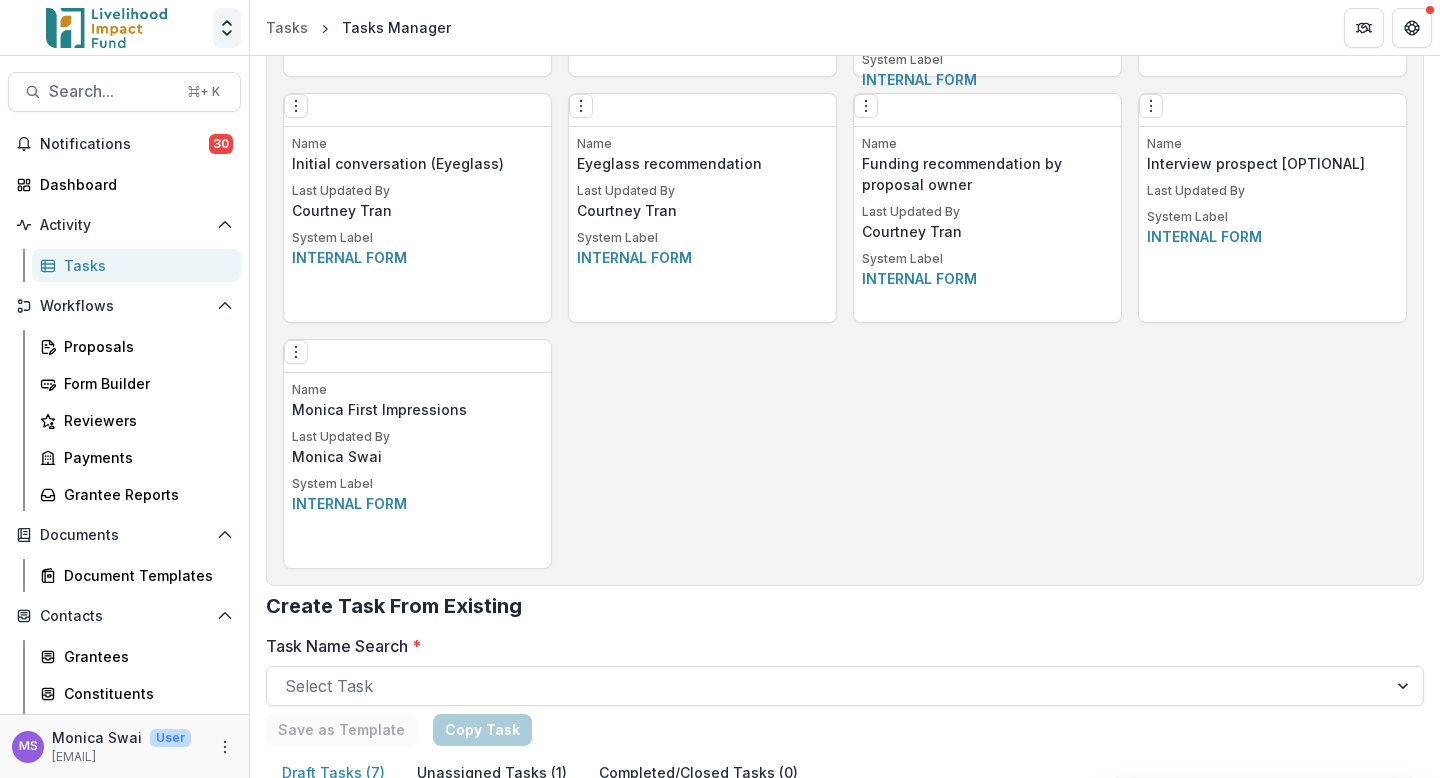 click 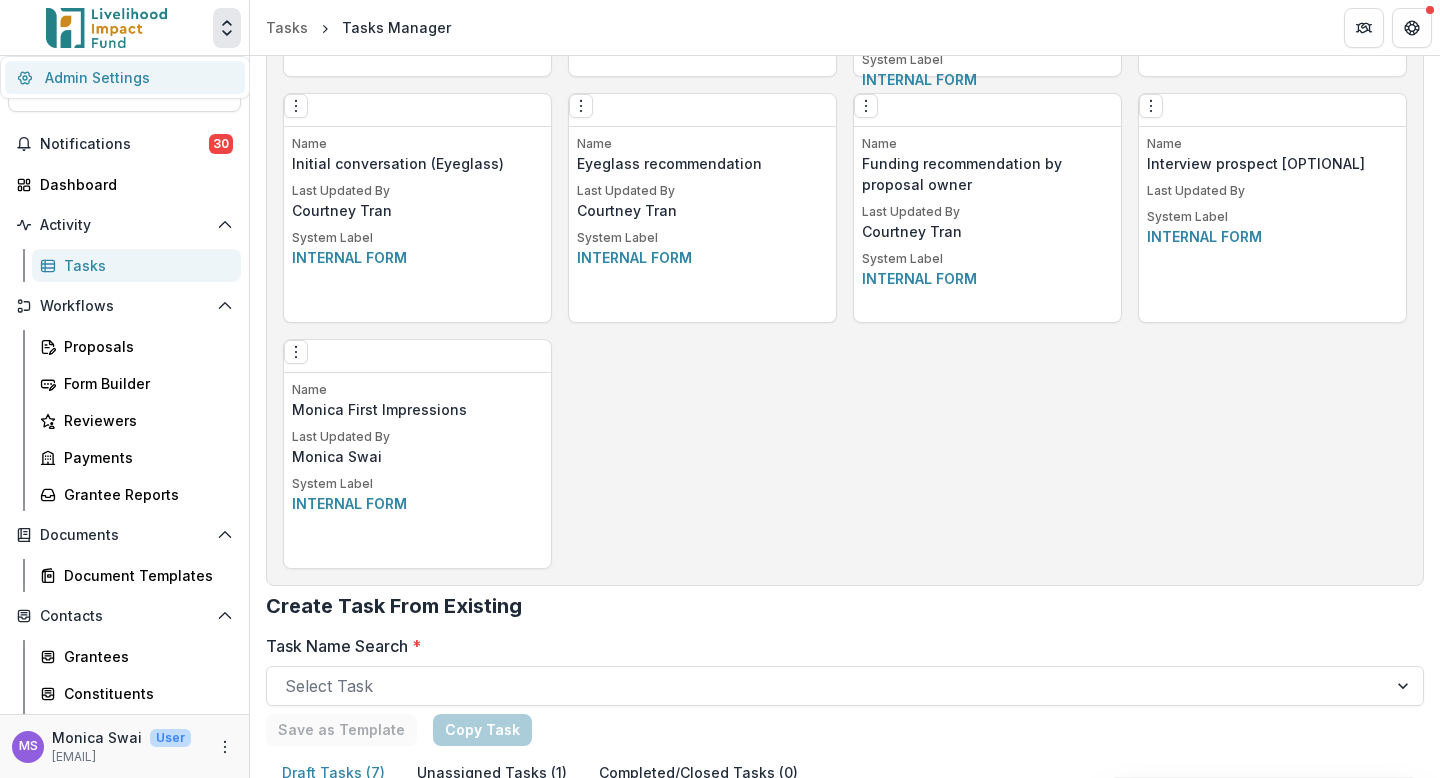 click on "Admin Settings" at bounding box center [125, 77] 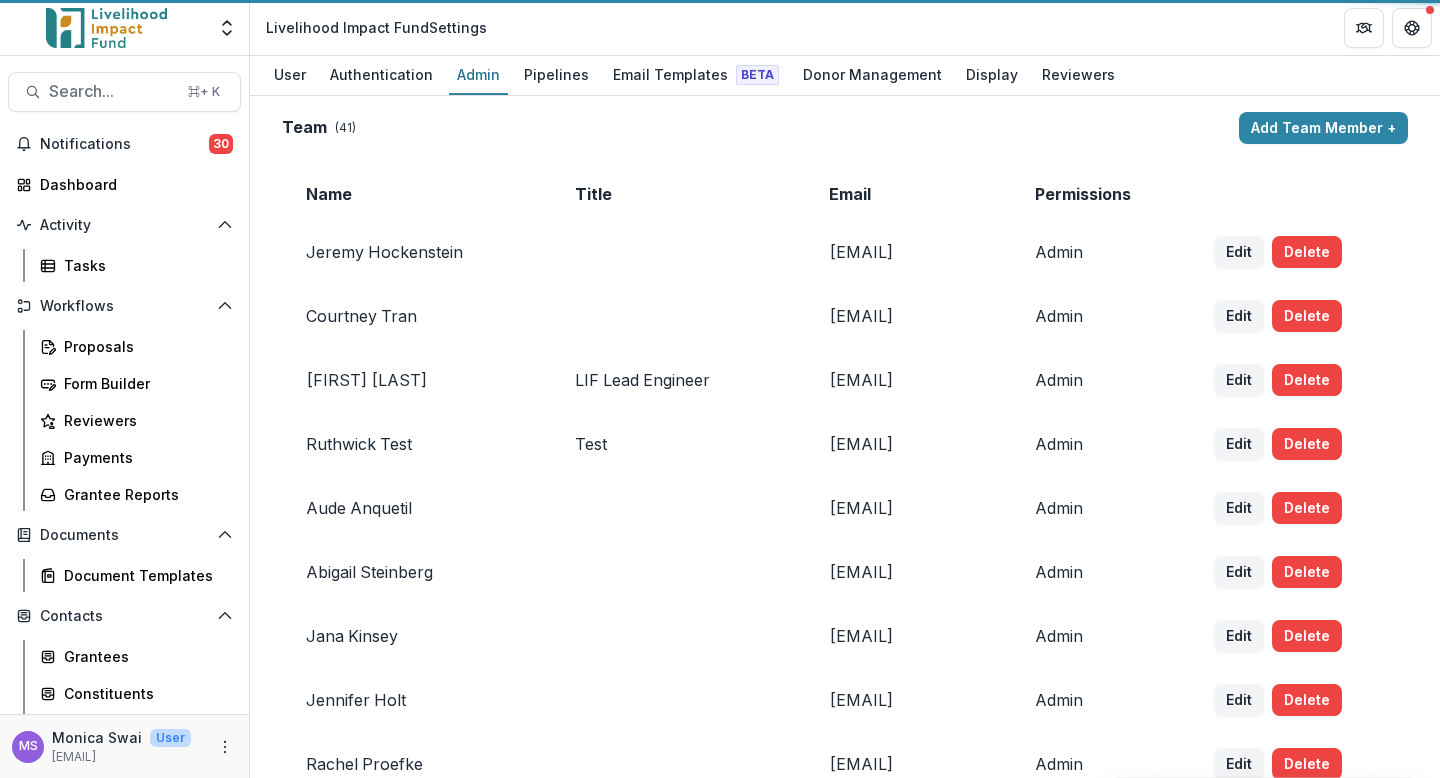 scroll, scrollTop: 0, scrollLeft: 0, axis: both 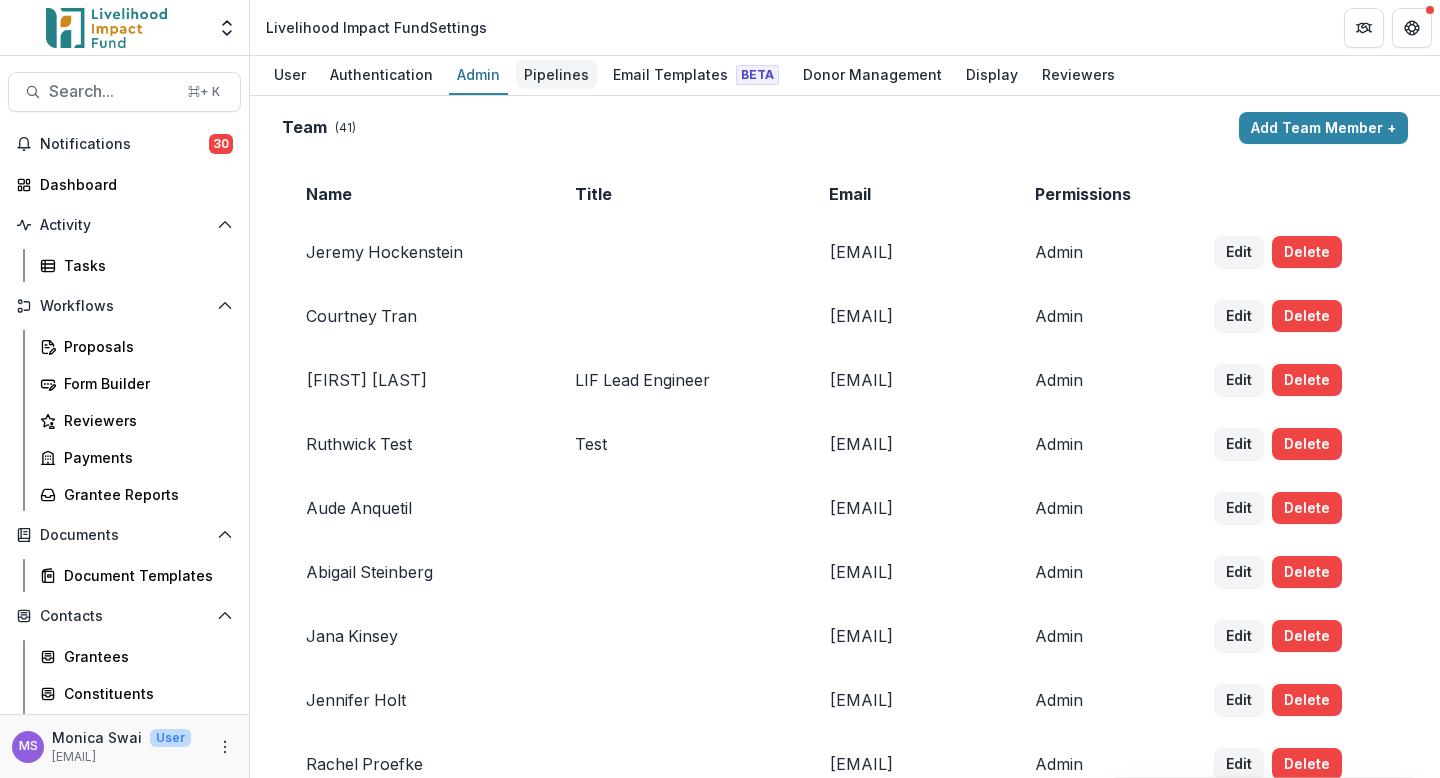 click on "Pipelines" at bounding box center [556, 74] 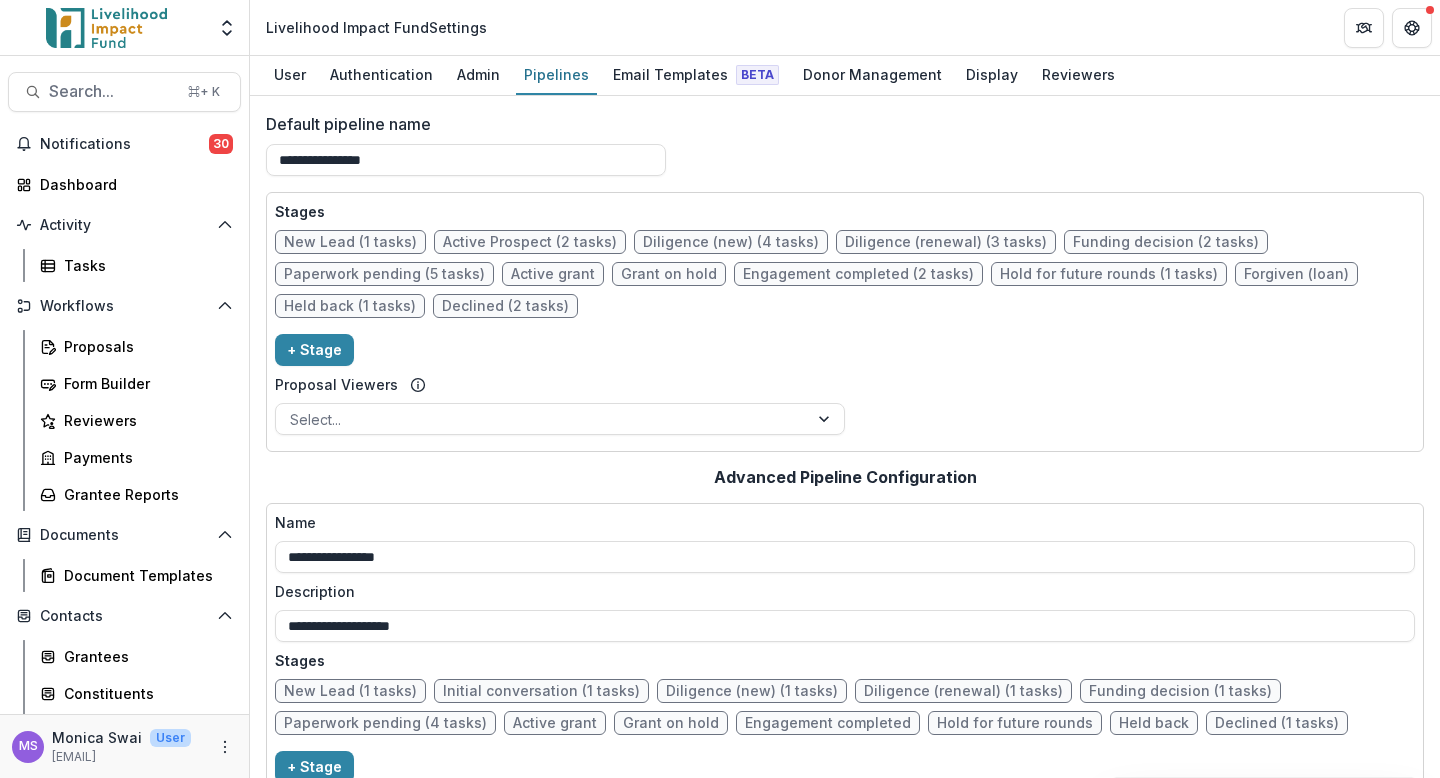 scroll, scrollTop: 1771, scrollLeft: 0, axis: vertical 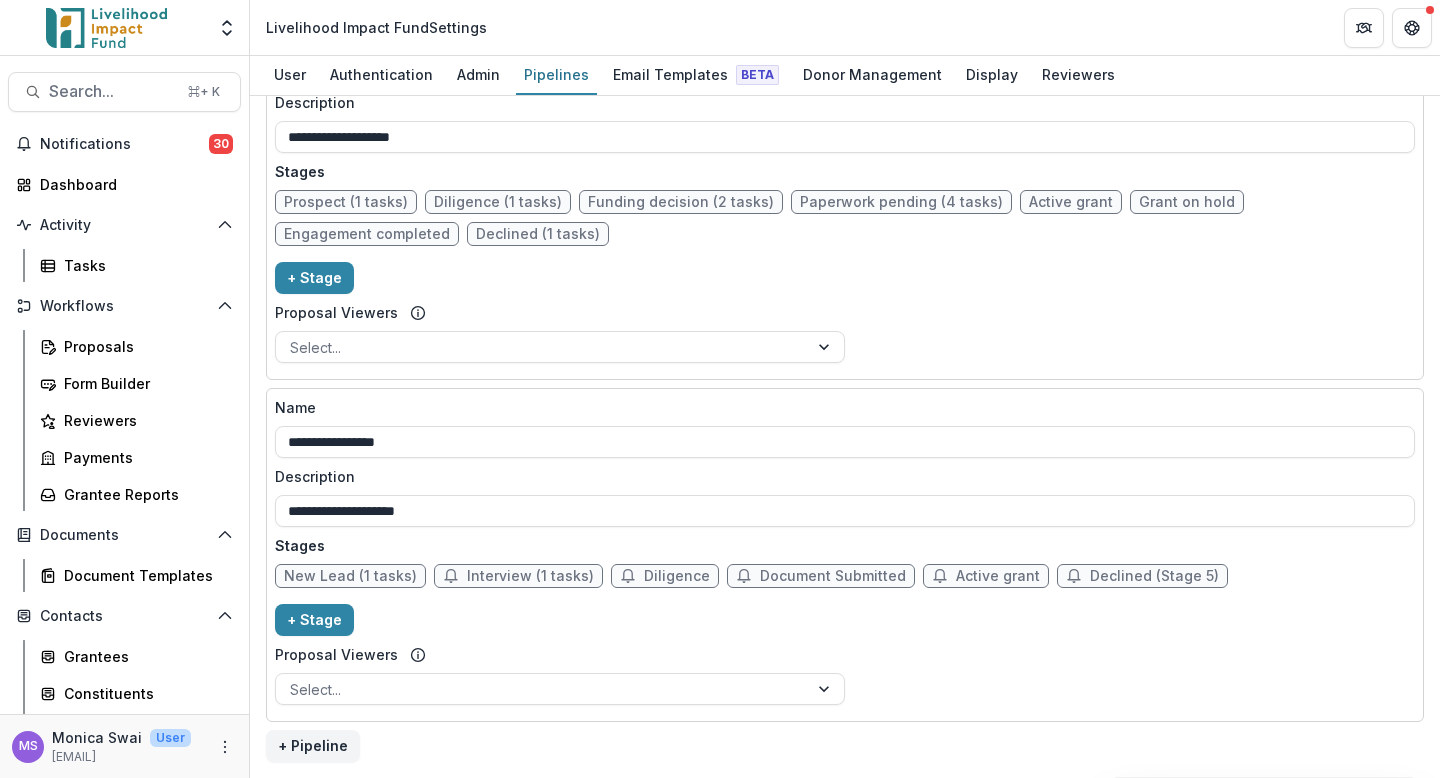 click on "New Lead (1 tasks)" at bounding box center [350, 576] 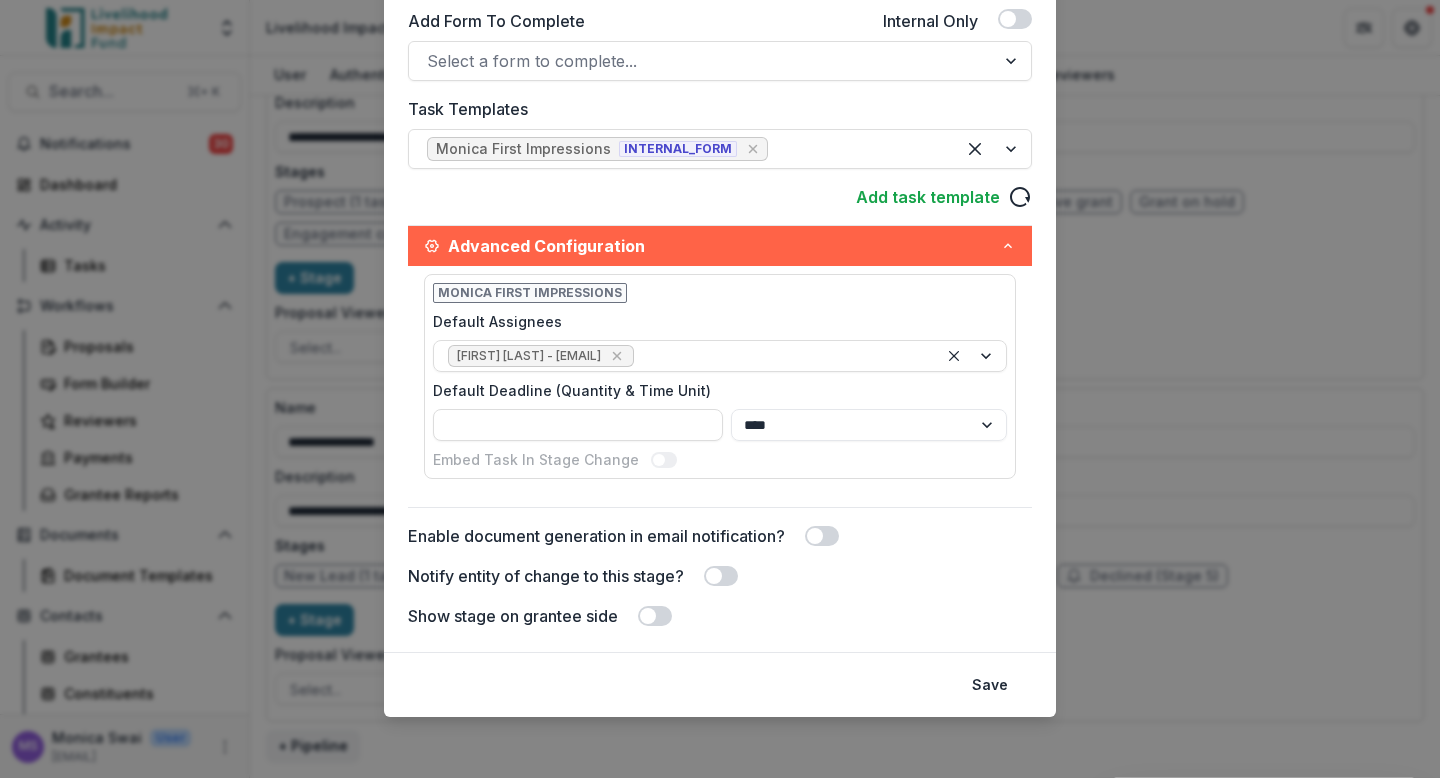 scroll, scrollTop: 494, scrollLeft: 0, axis: vertical 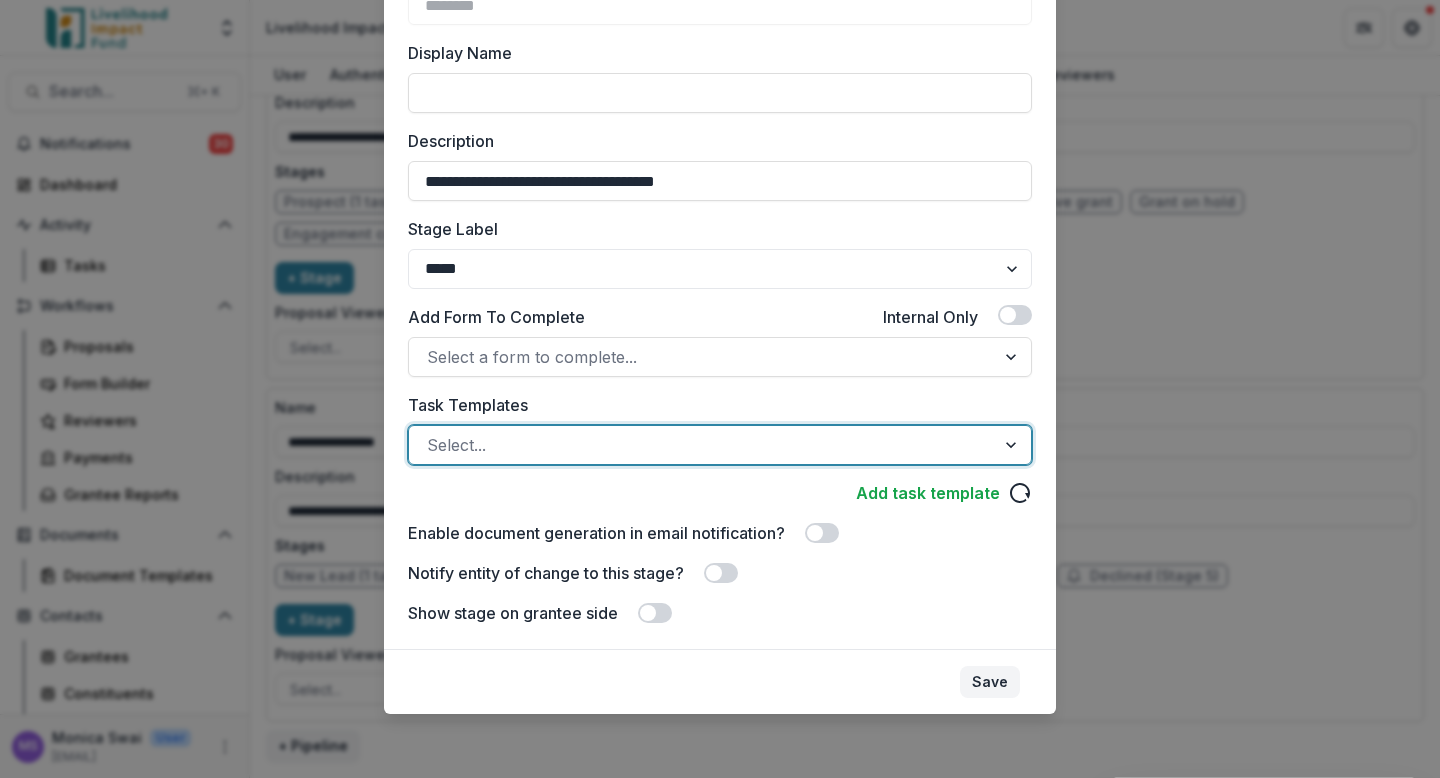 click on "Save" at bounding box center [990, 682] 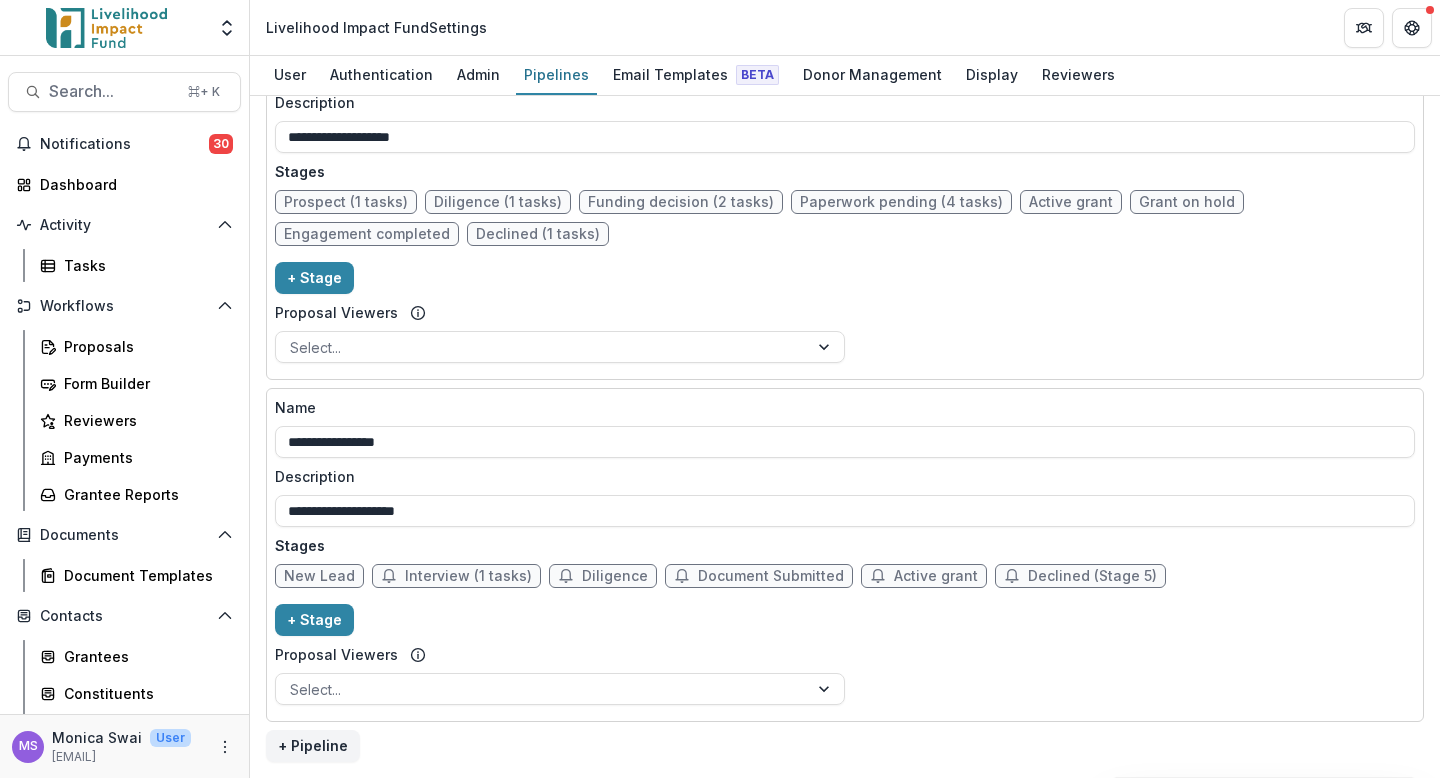 scroll, scrollTop: 1497, scrollLeft: 0, axis: vertical 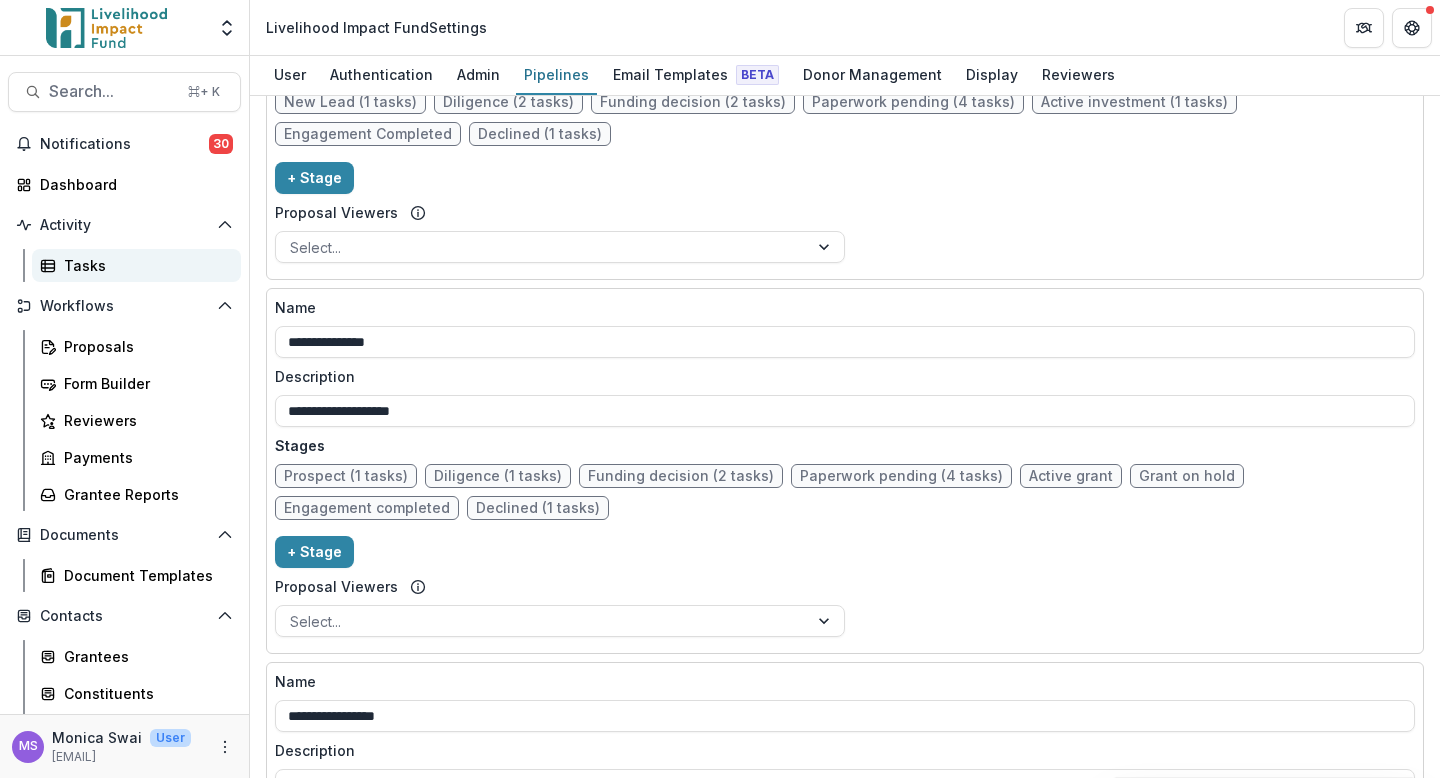 click on "Tasks" at bounding box center [144, 265] 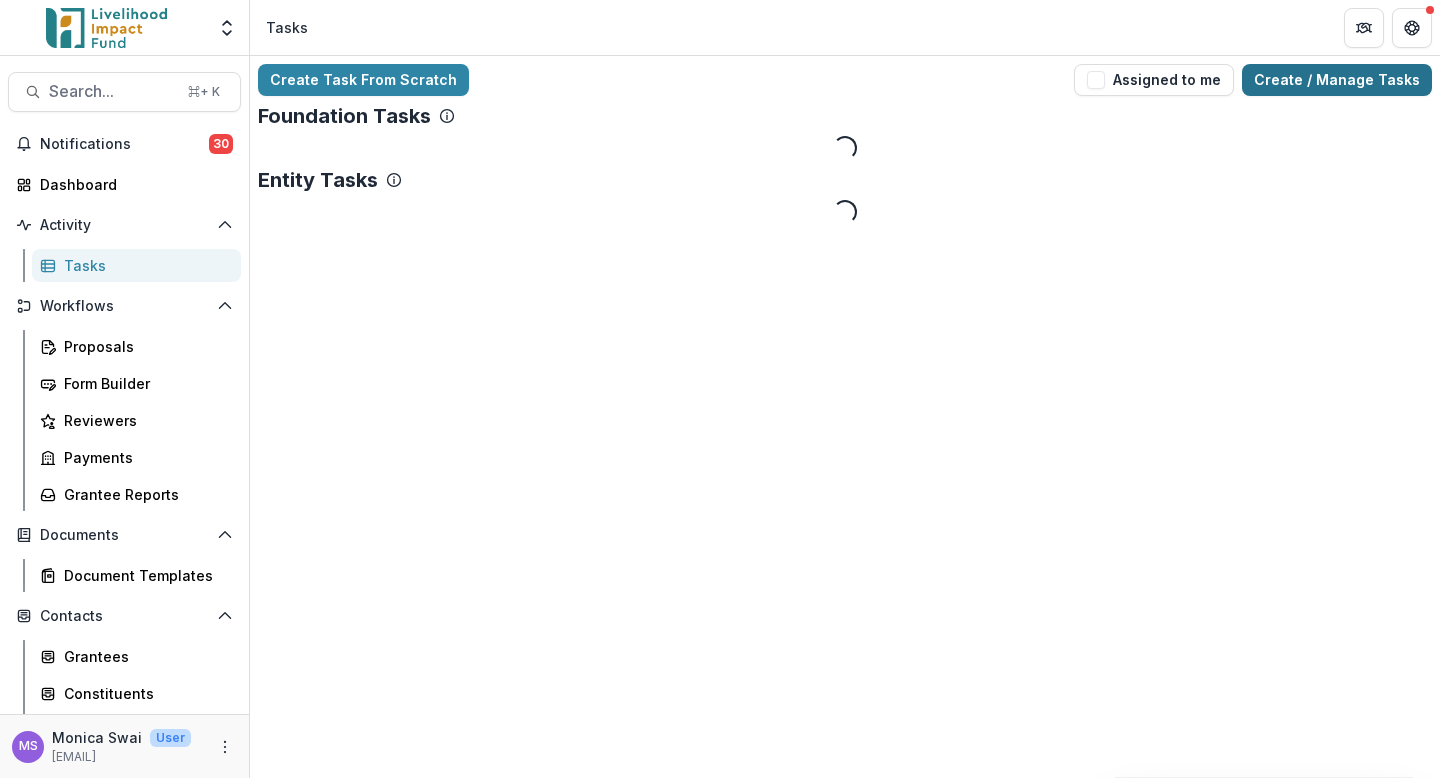 click on "Create / Manage Tasks" at bounding box center [1337, 80] 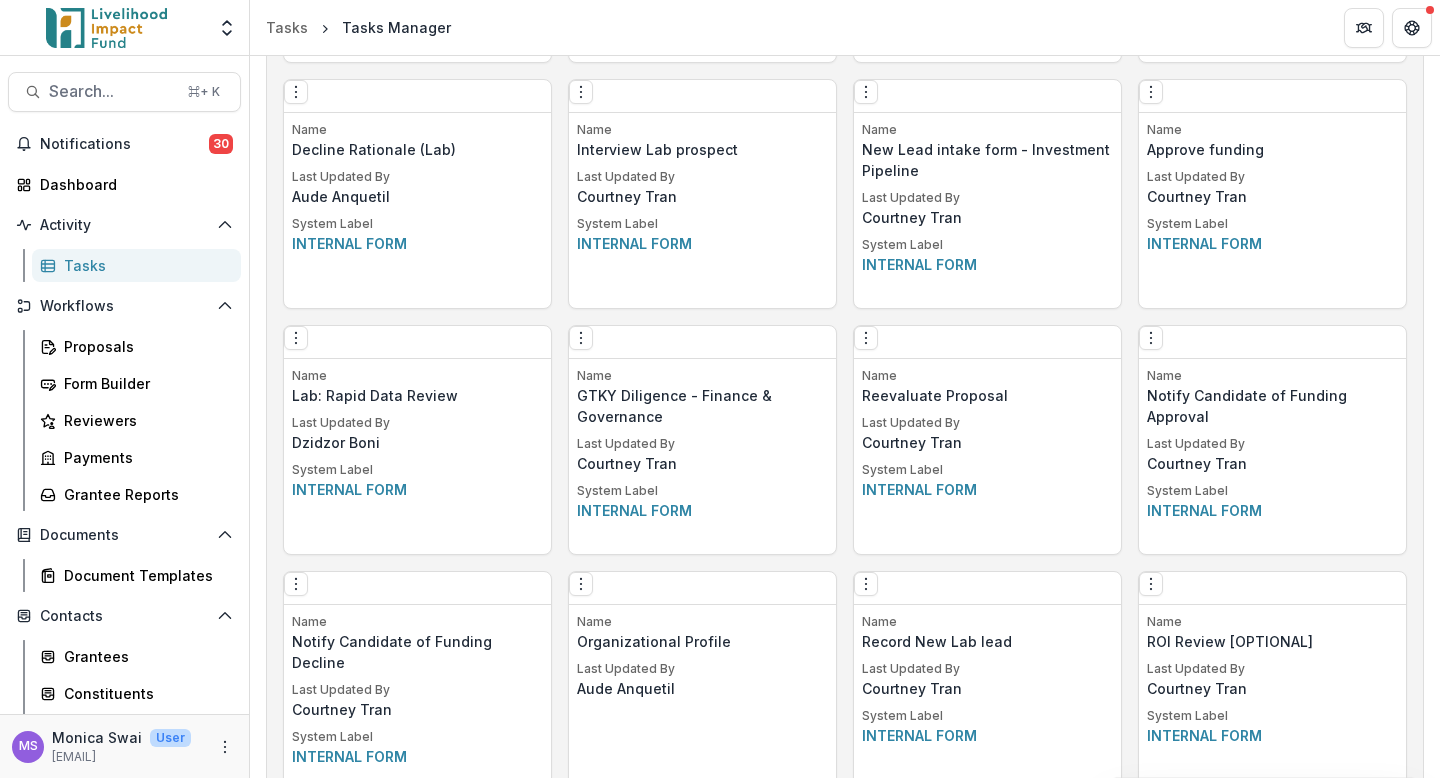 scroll, scrollTop: 3012, scrollLeft: 0, axis: vertical 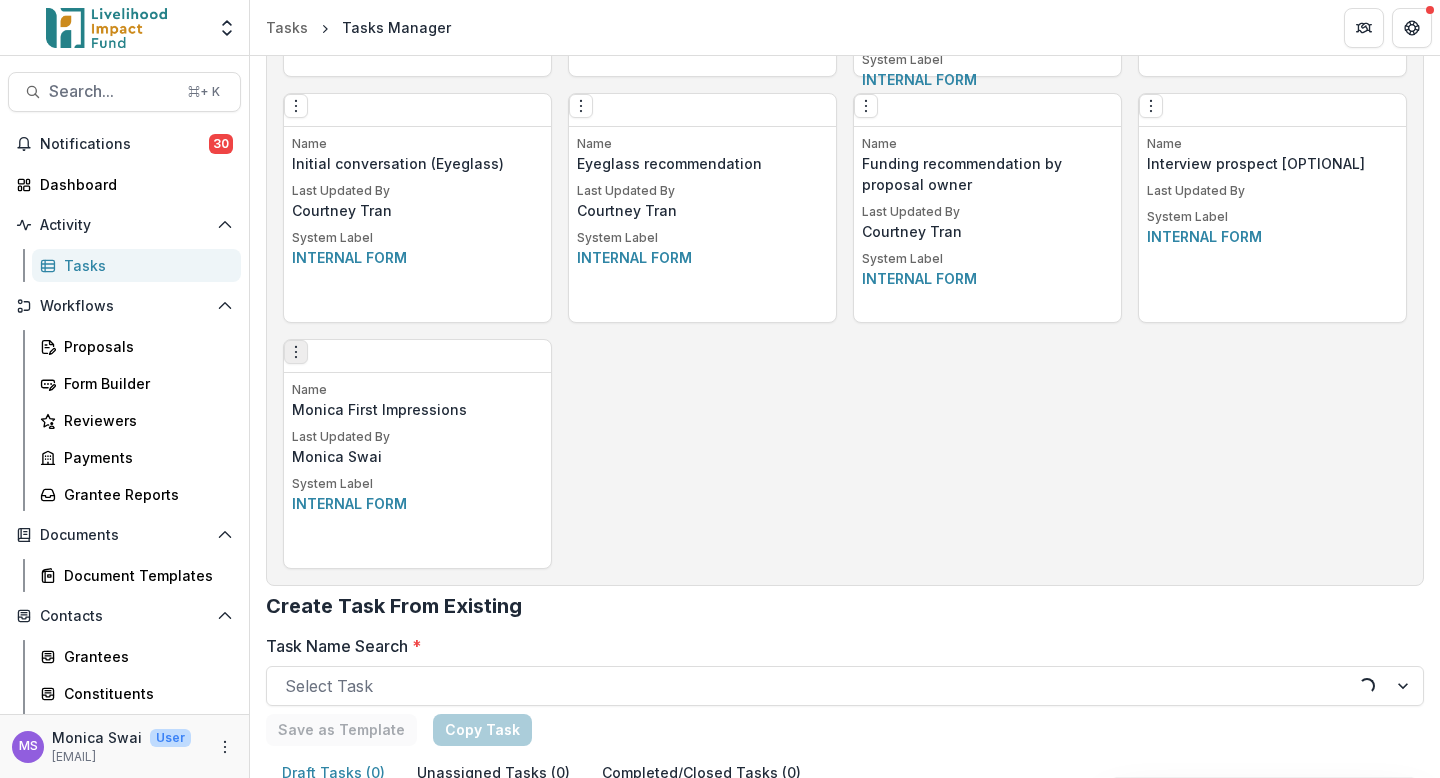 click 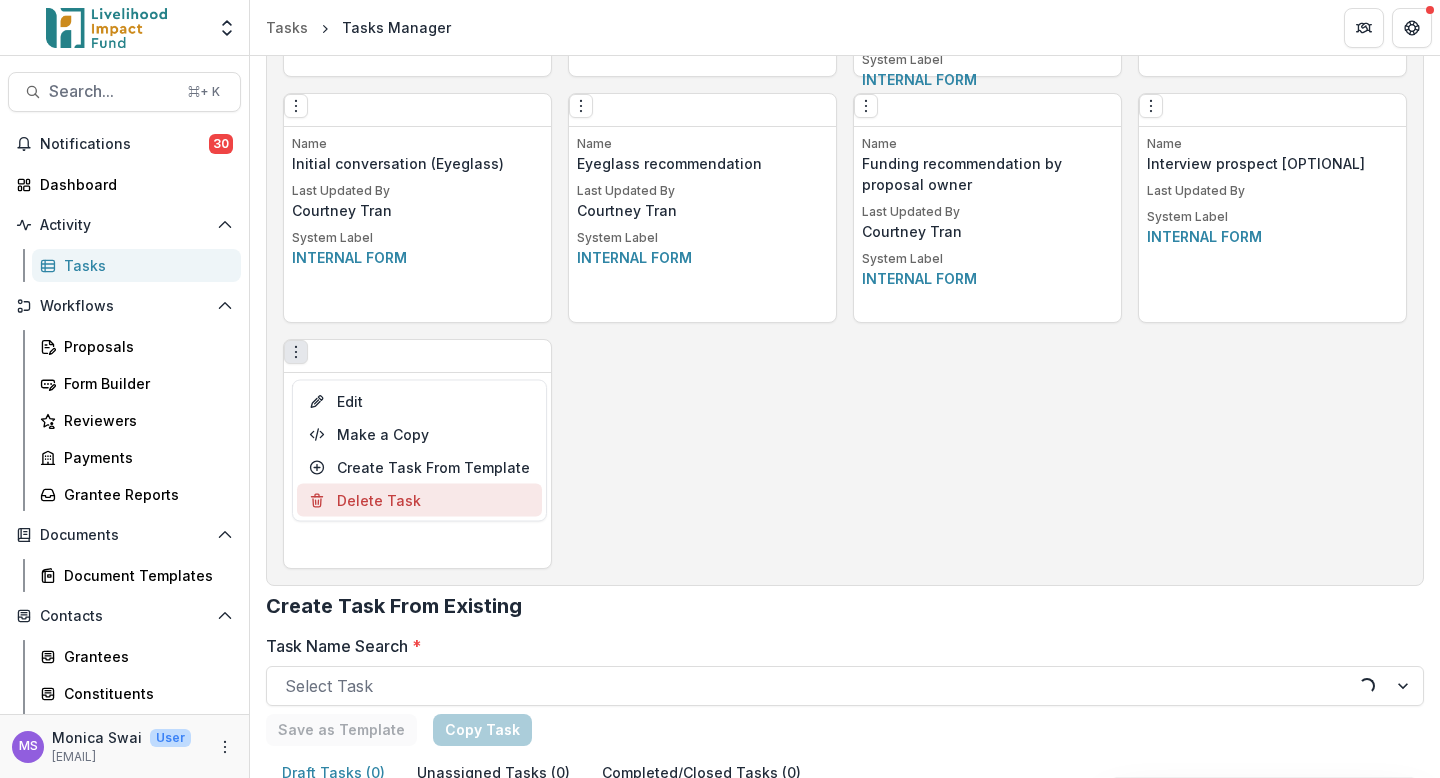 click on "Delete Task" at bounding box center [419, 500] 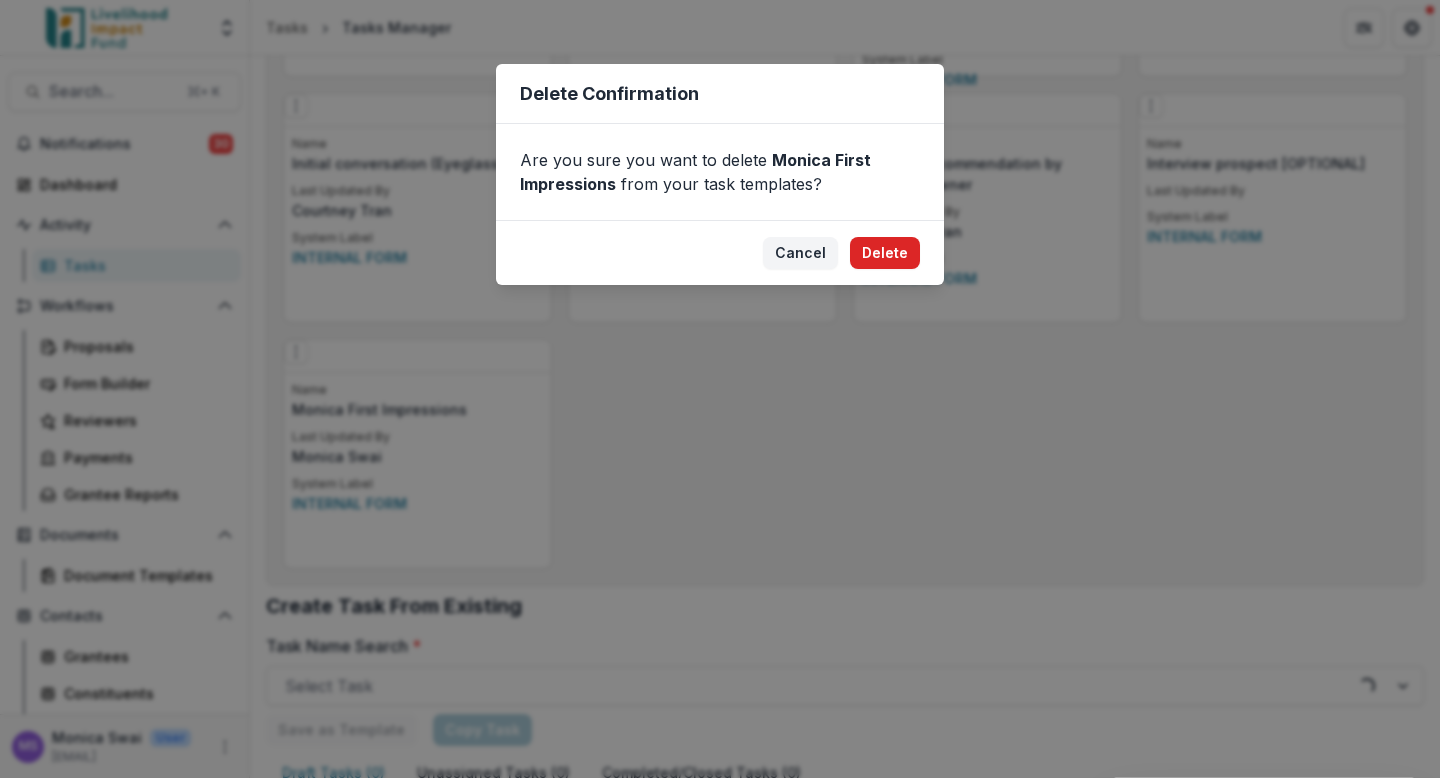 click on "Delete" at bounding box center [885, 253] 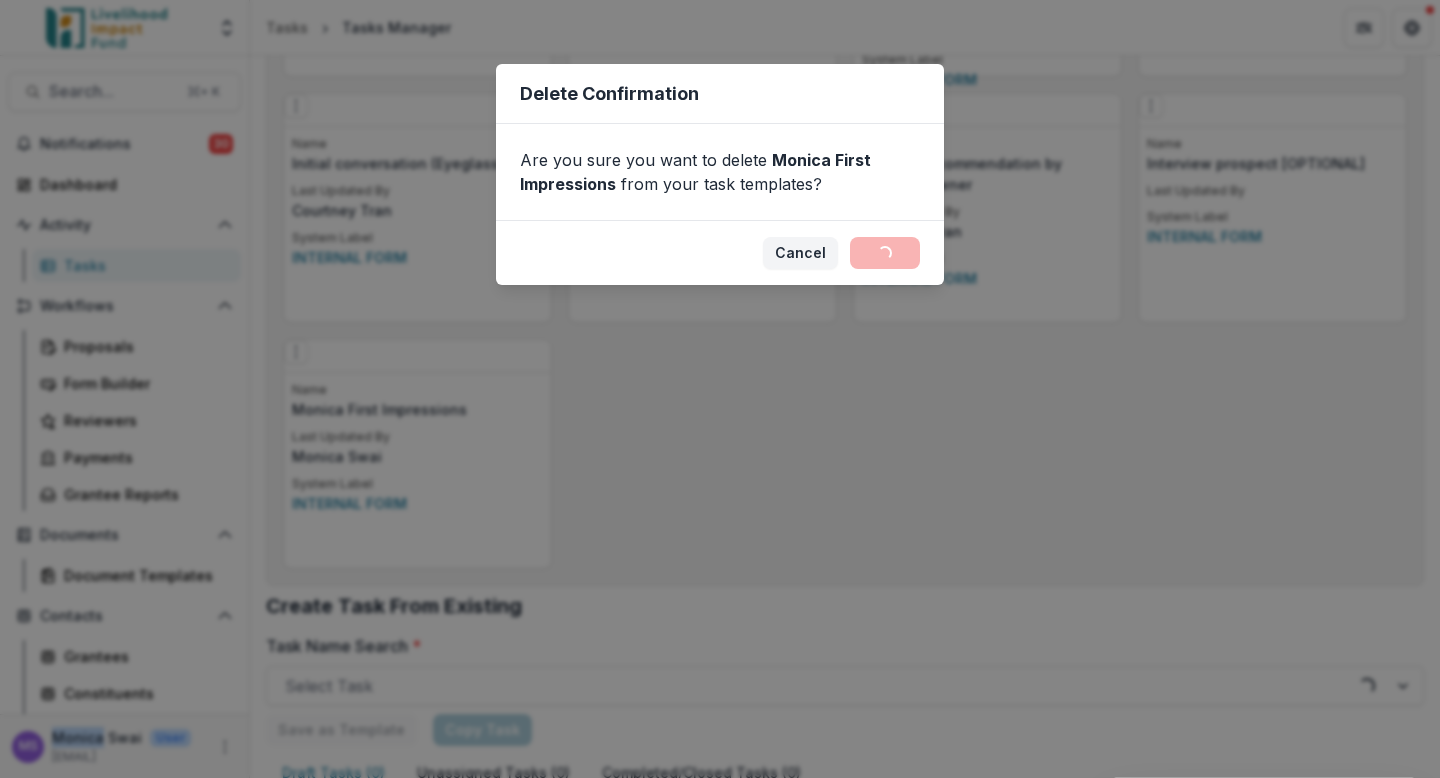 click on "Delete Confirmation Are you sure you want to delete   Monica First Impressions   from your task templates? Cancel Loading... Delete" at bounding box center [720, 389] 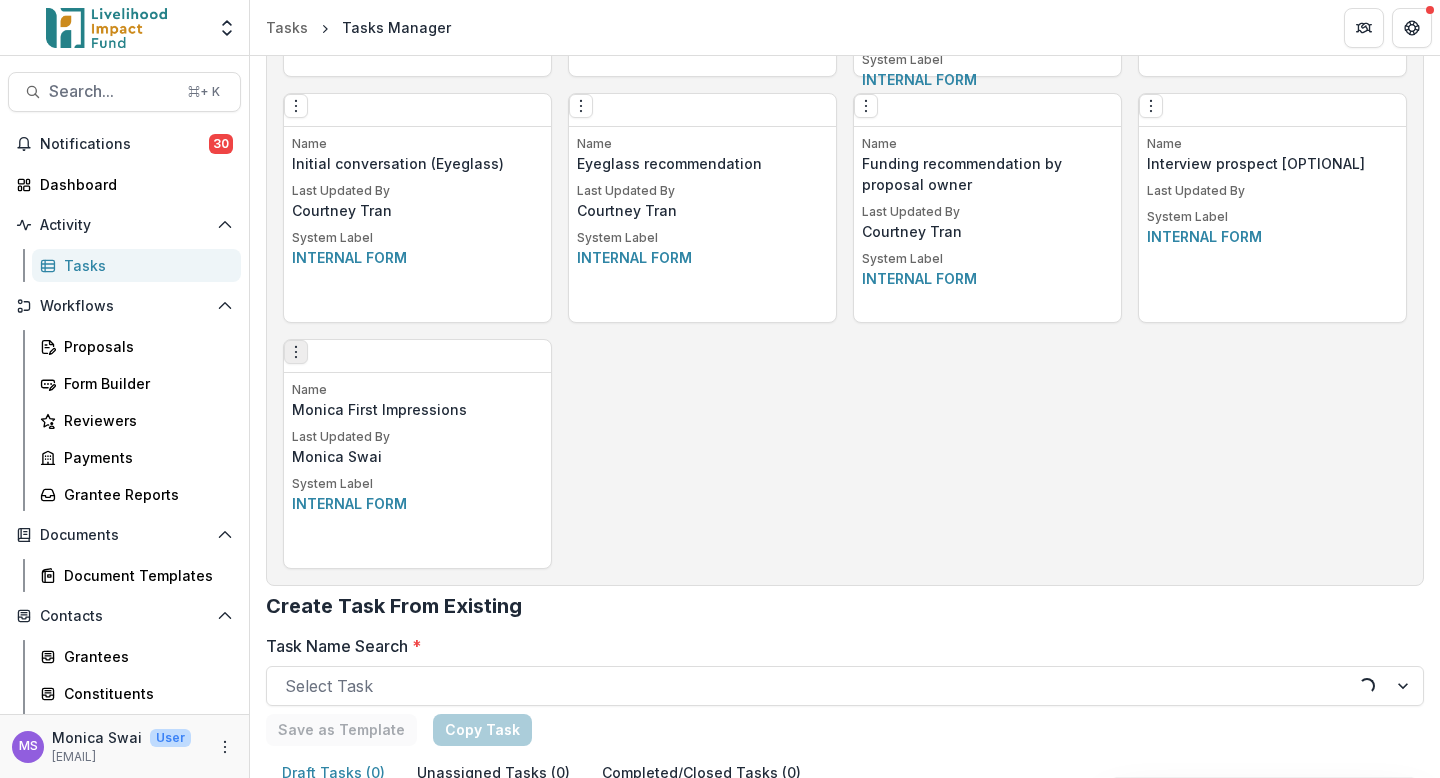 click 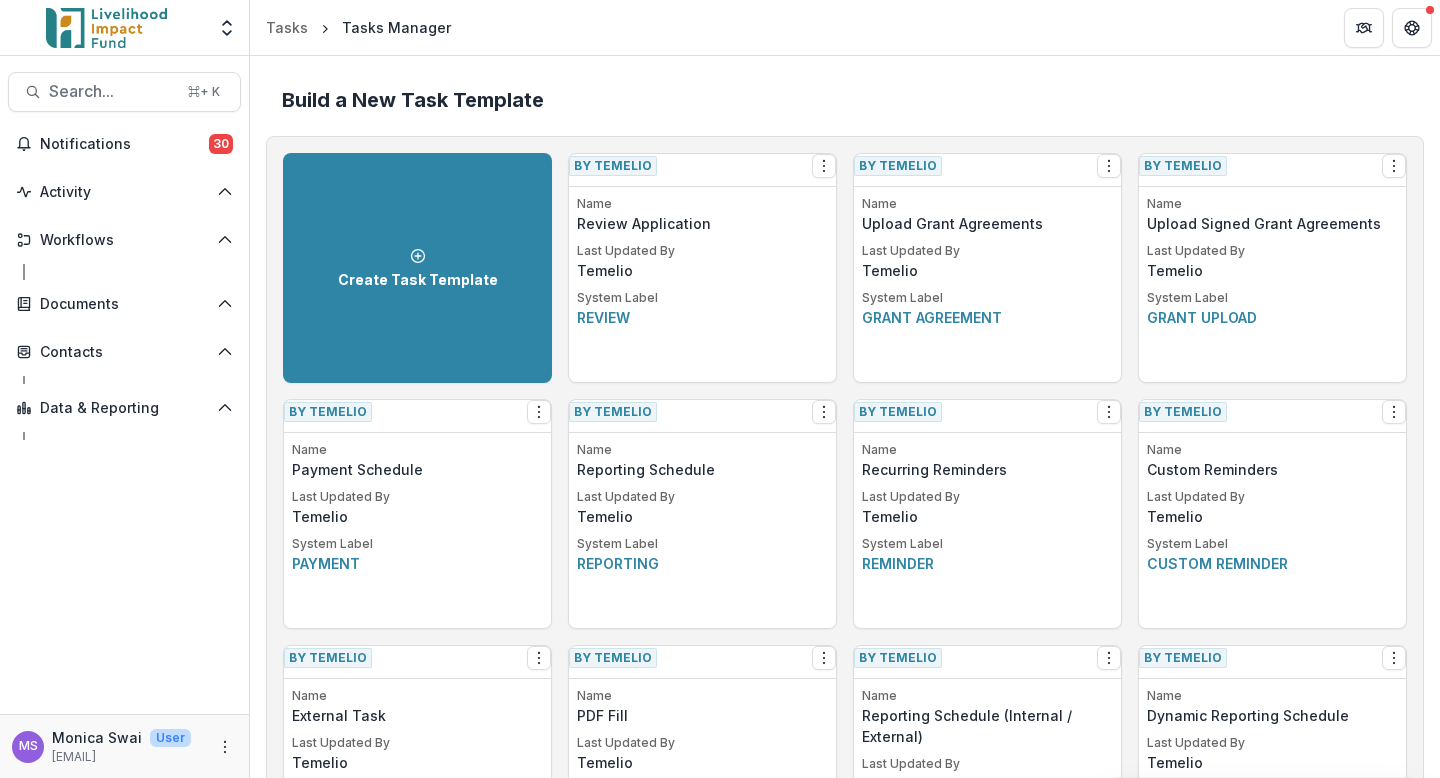 scroll, scrollTop: 0, scrollLeft: 0, axis: both 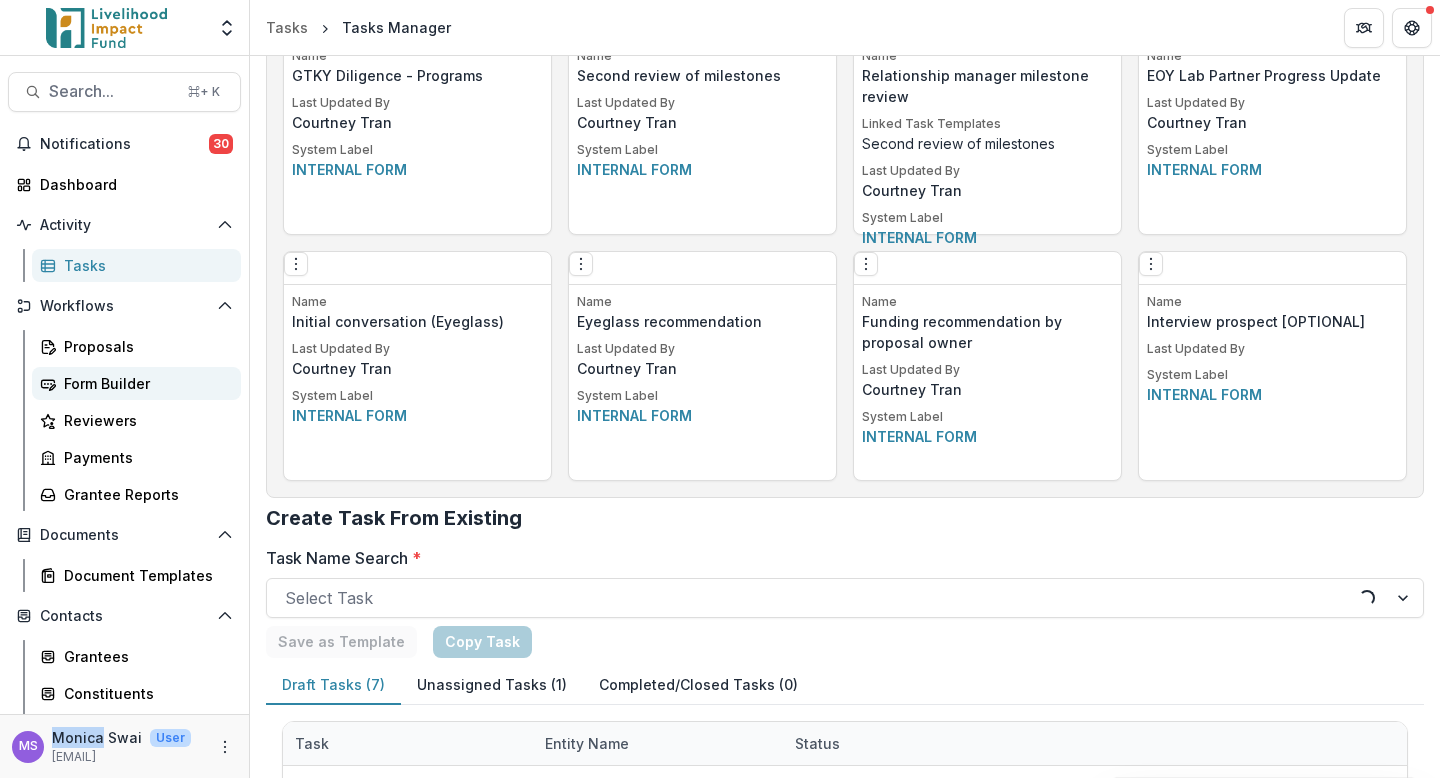 click on "Form Builder" at bounding box center (144, 383) 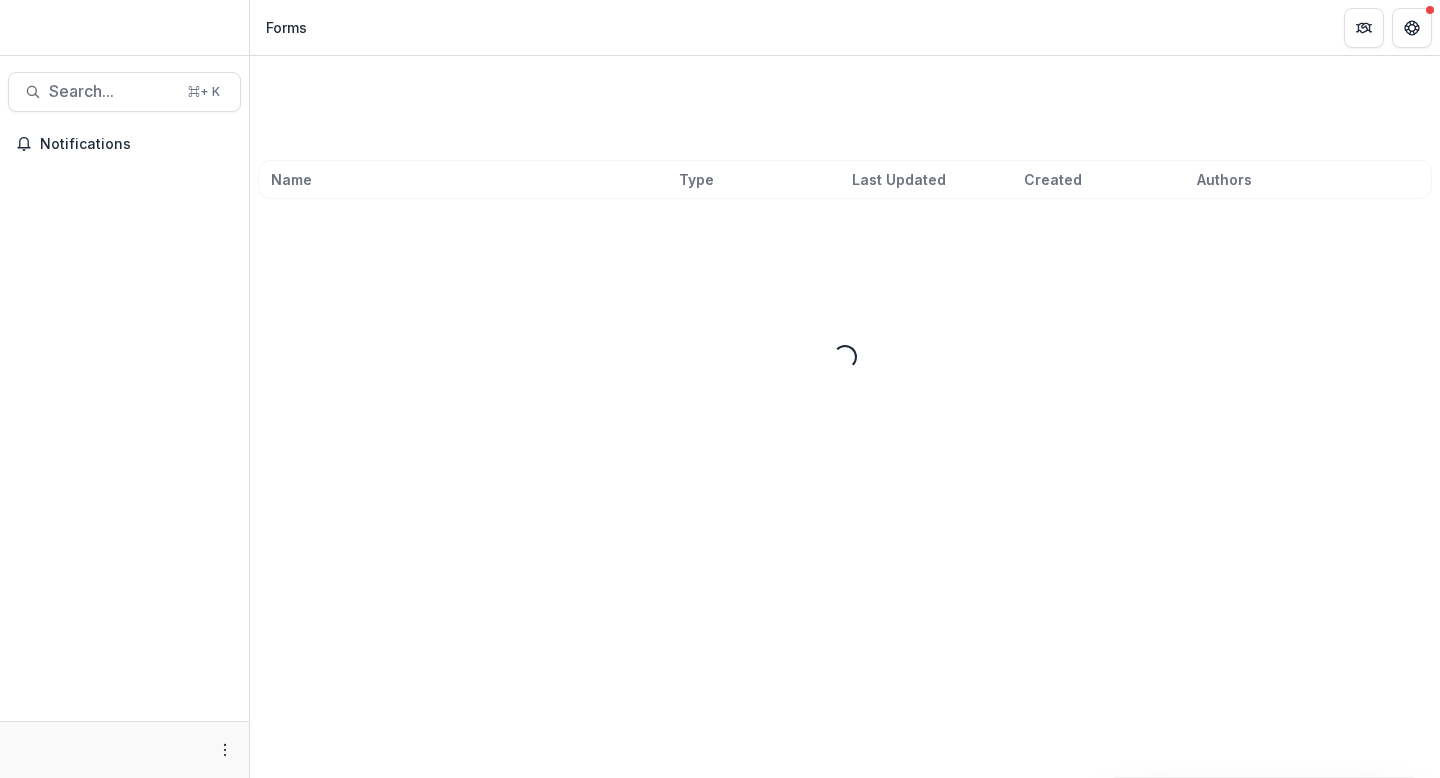 scroll, scrollTop: 0, scrollLeft: 0, axis: both 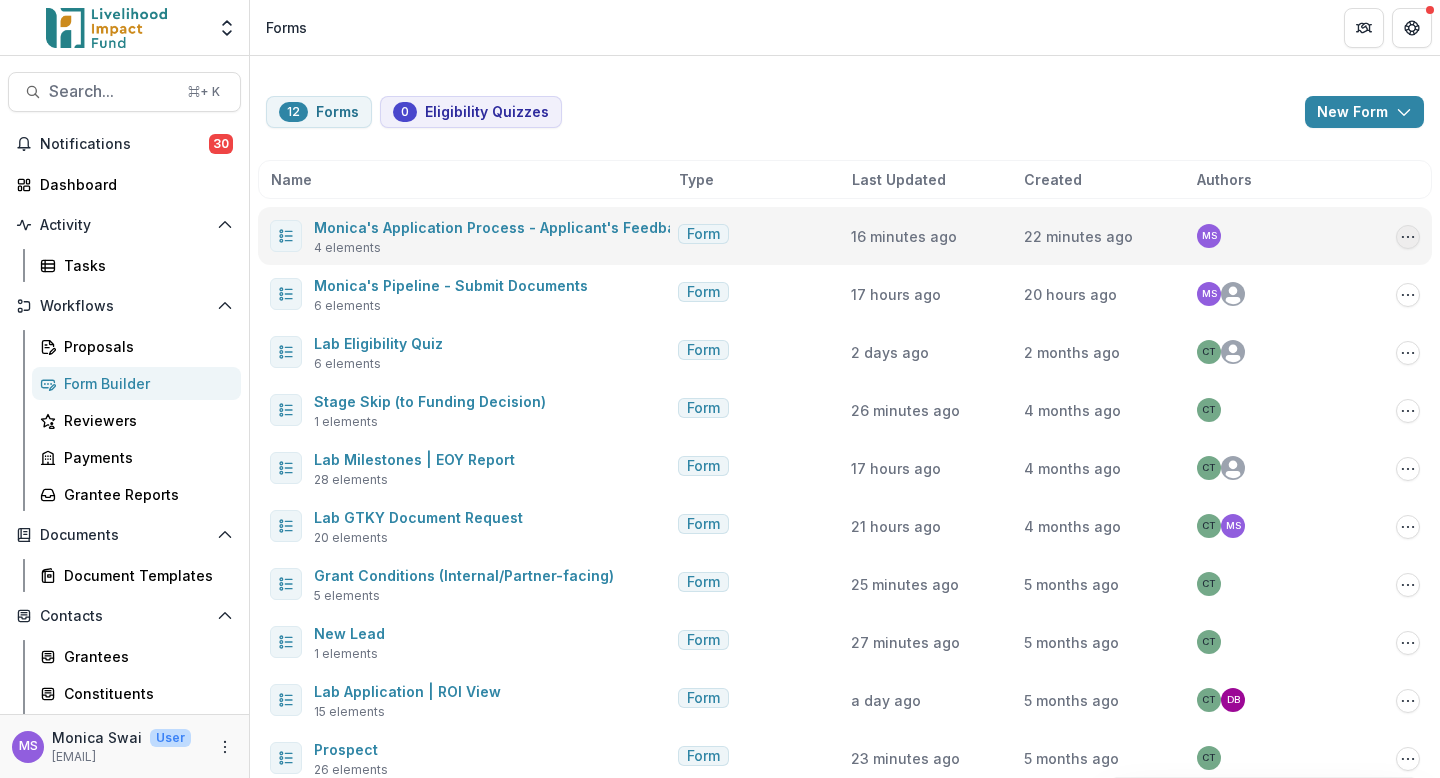 click 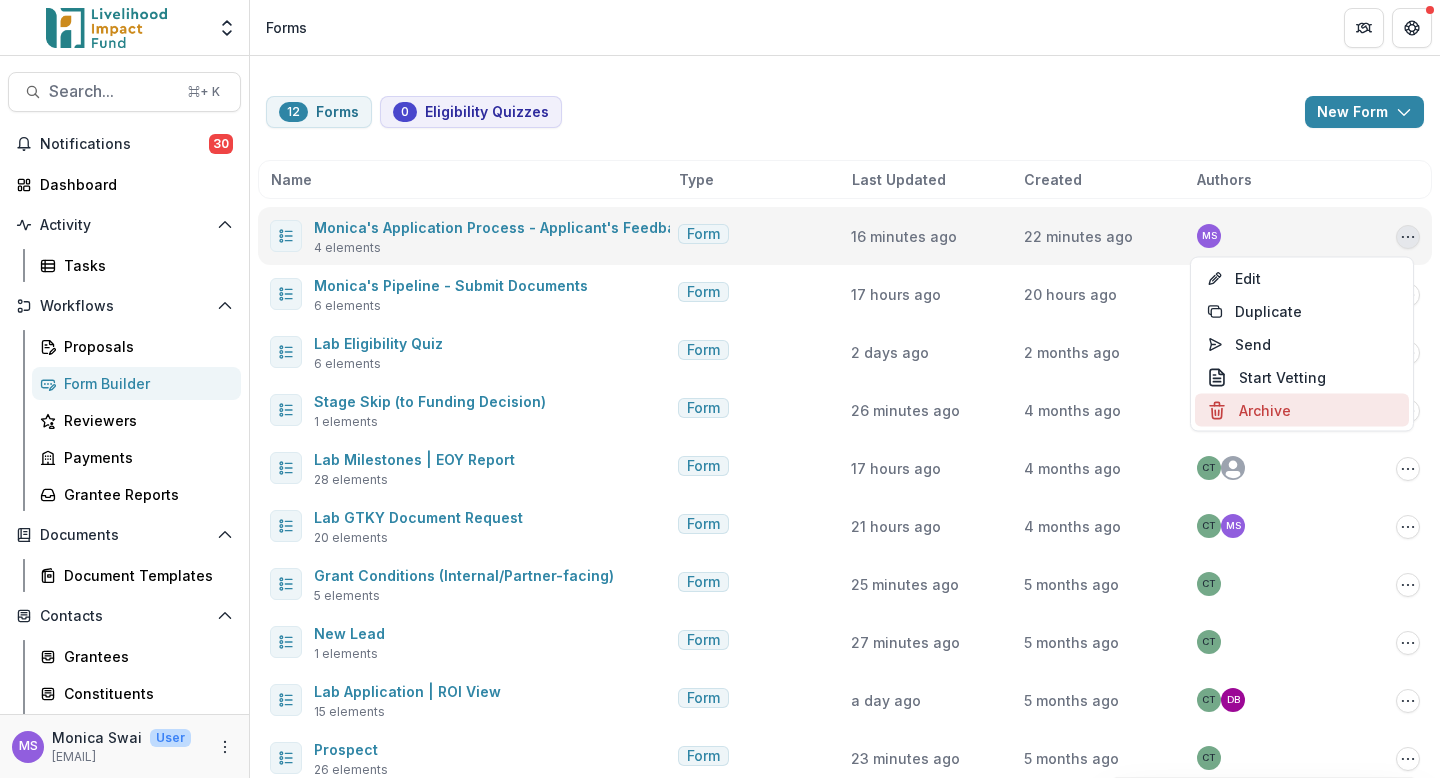 click on "Archive" at bounding box center [1302, 410] 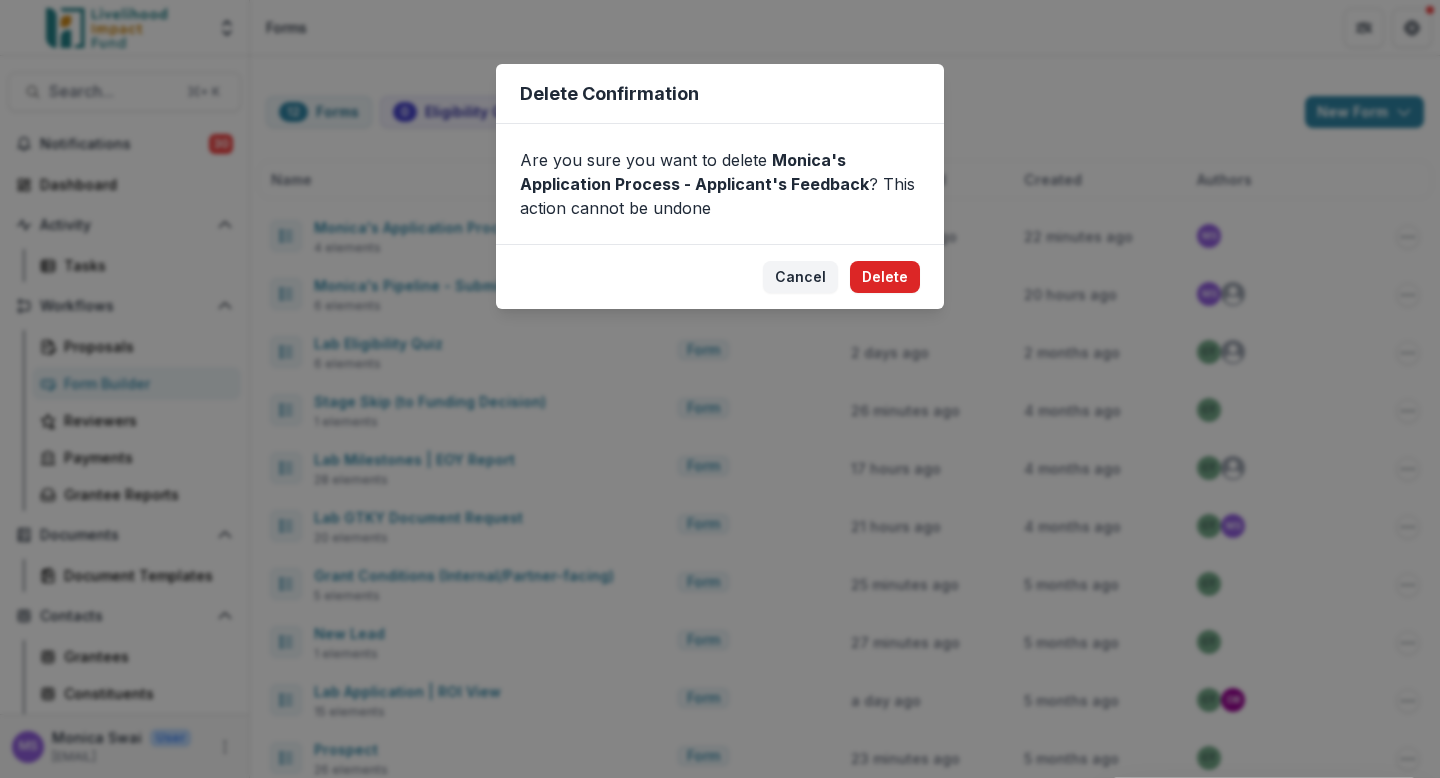 click on "Delete" at bounding box center [885, 277] 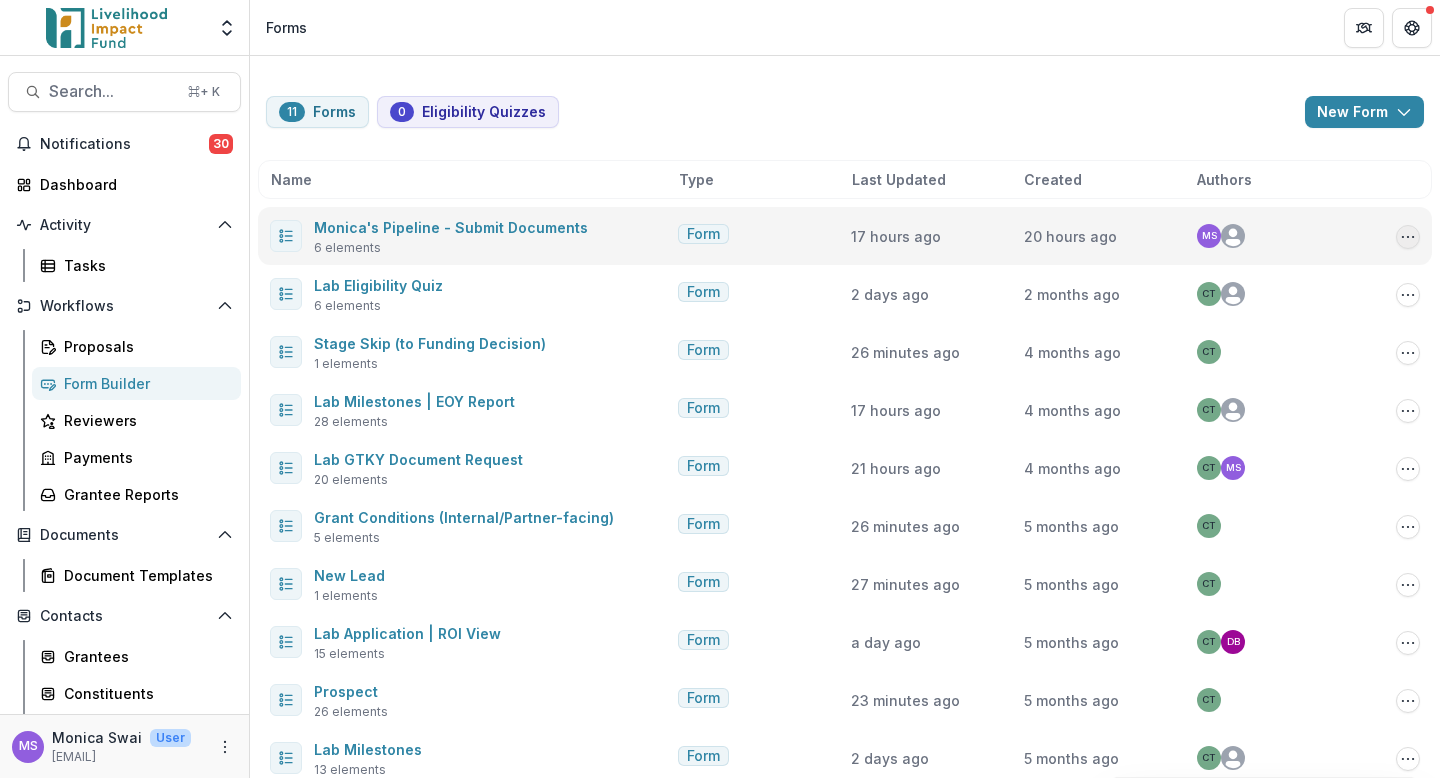 click 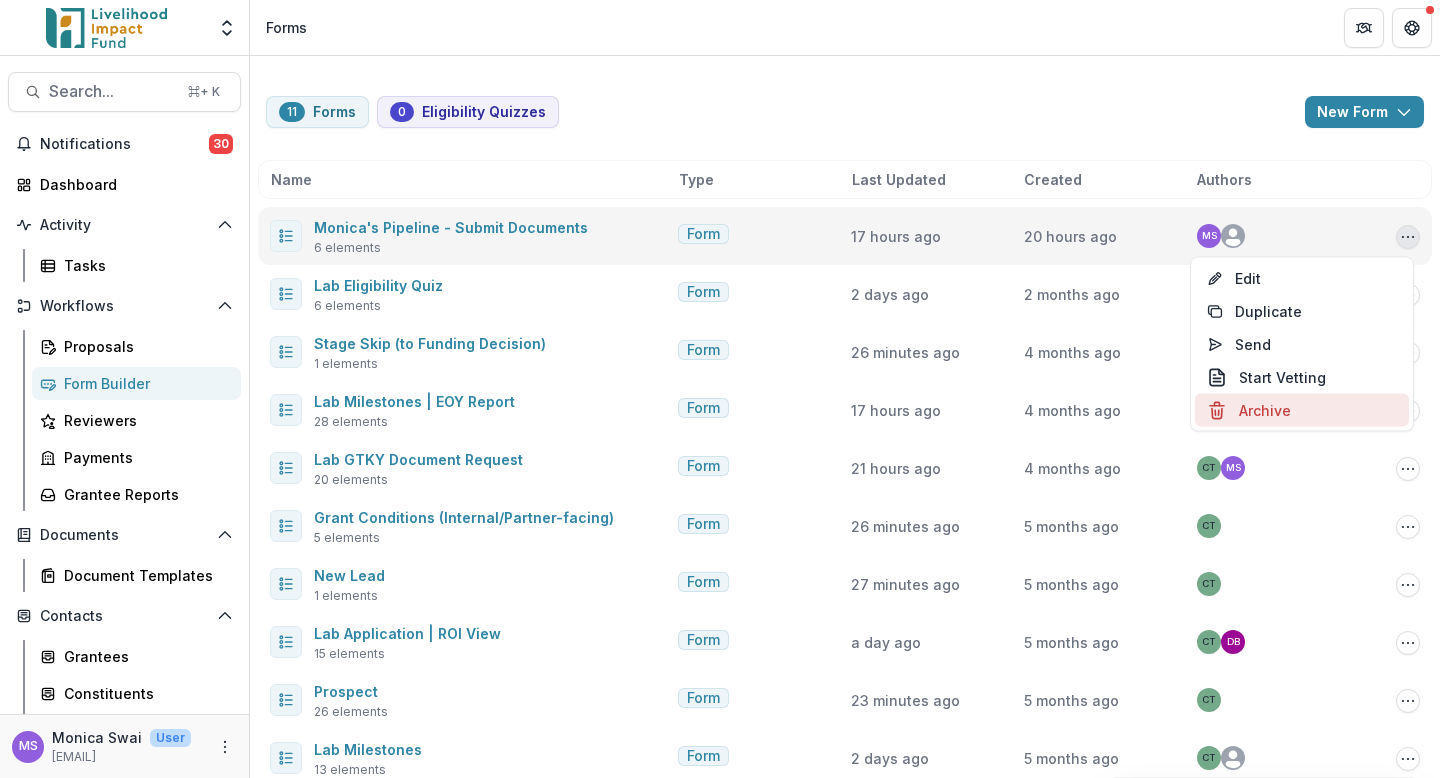 click on "Archive" at bounding box center (1302, 410) 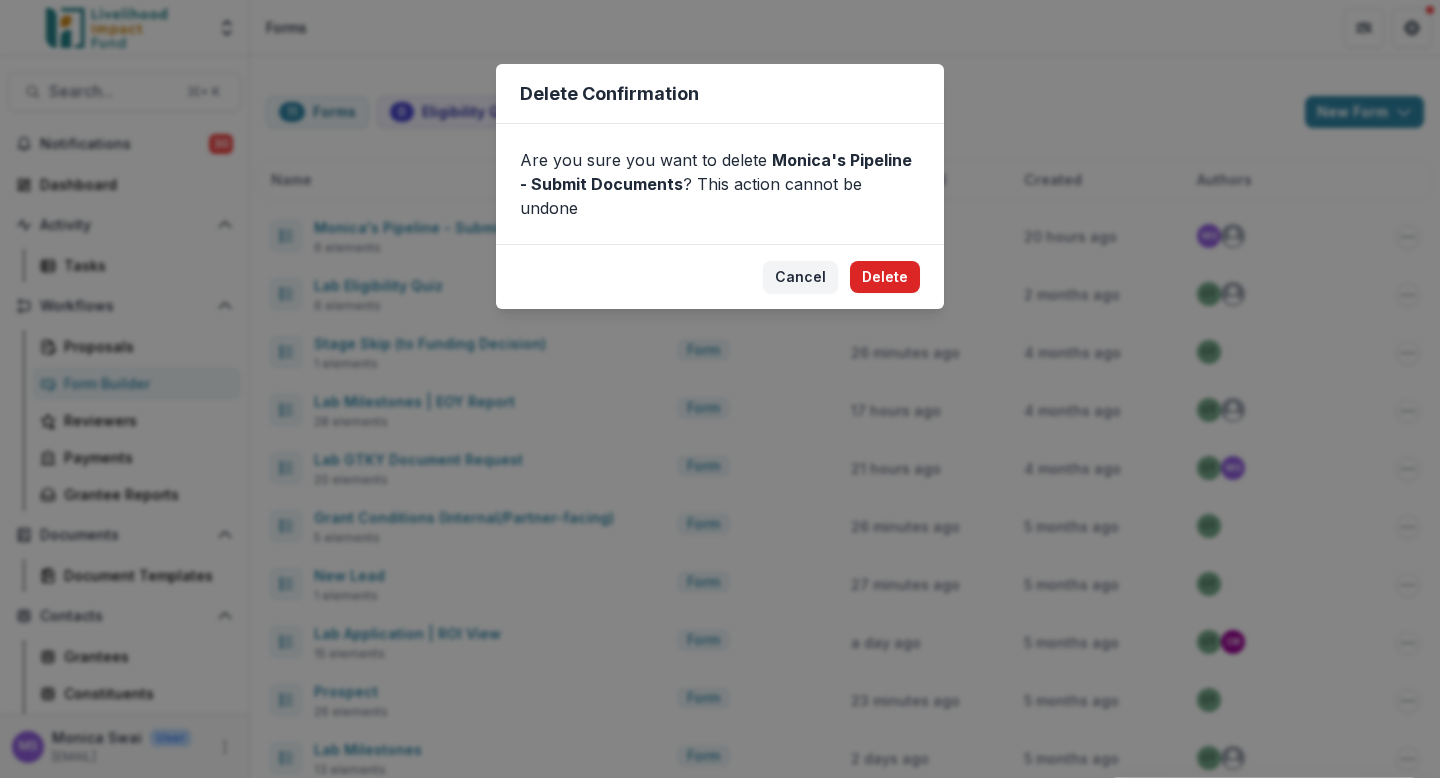 click on "Delete" at bounding box center [885, 277] 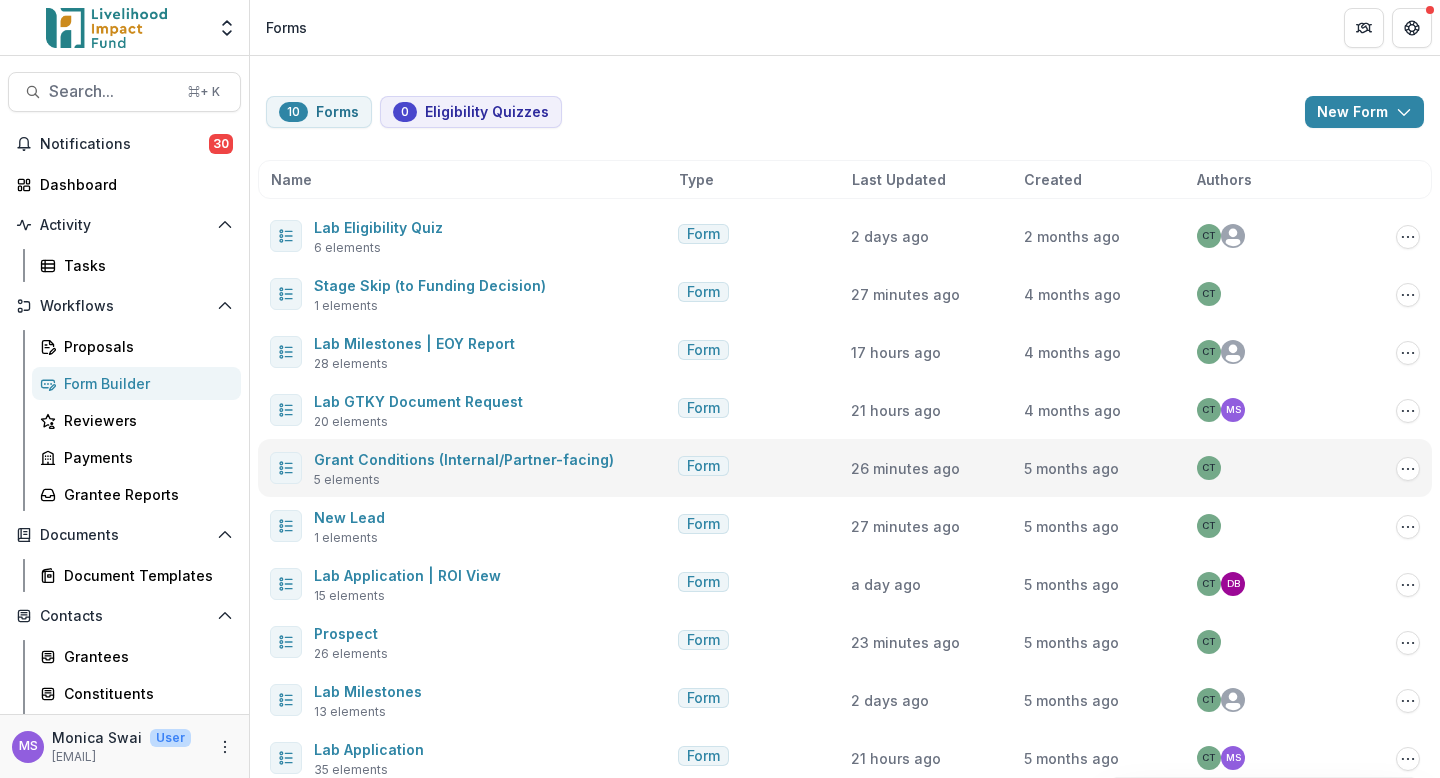 scroll, scrollTop: 25, scrollLeft: 0, axis: vertical 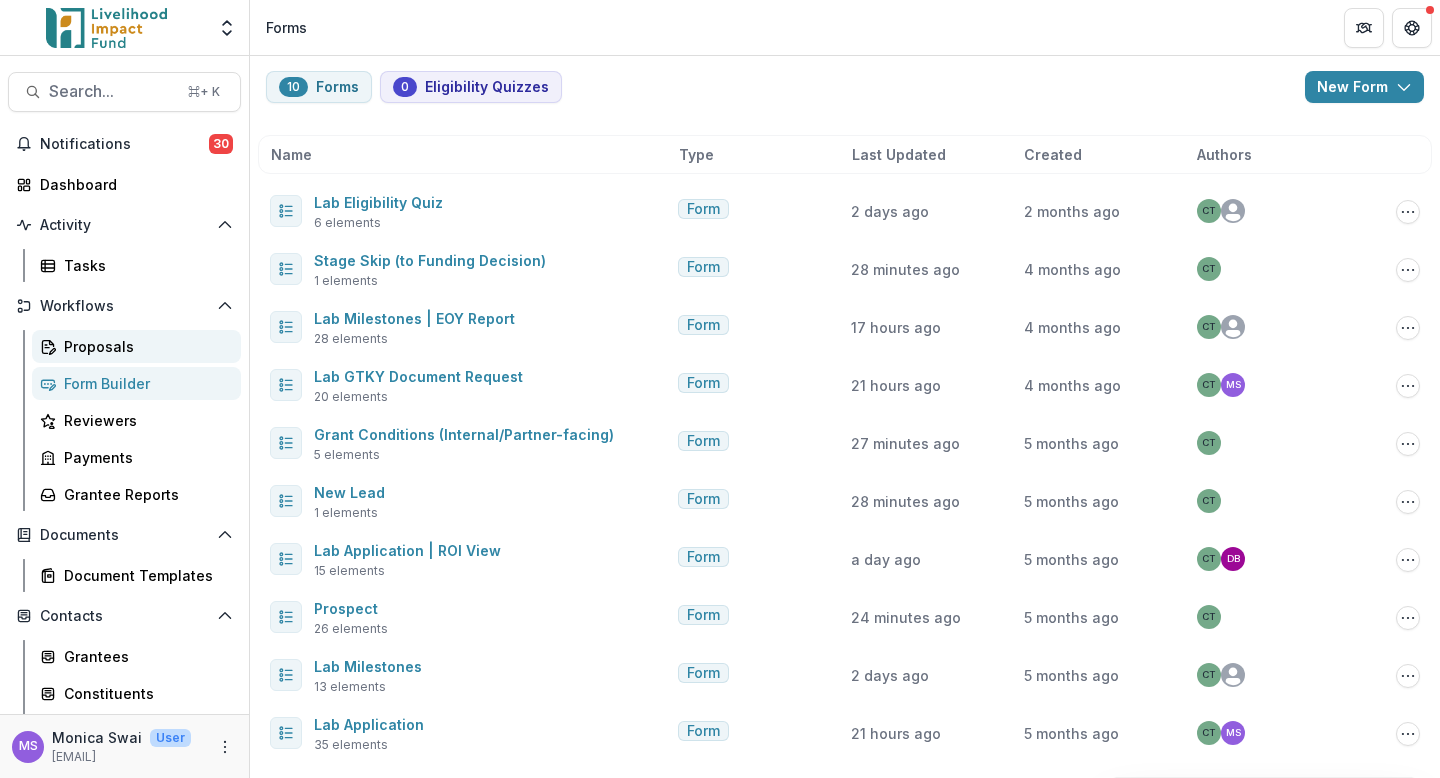 click on "Proposals" at bounding box center [144, 346] 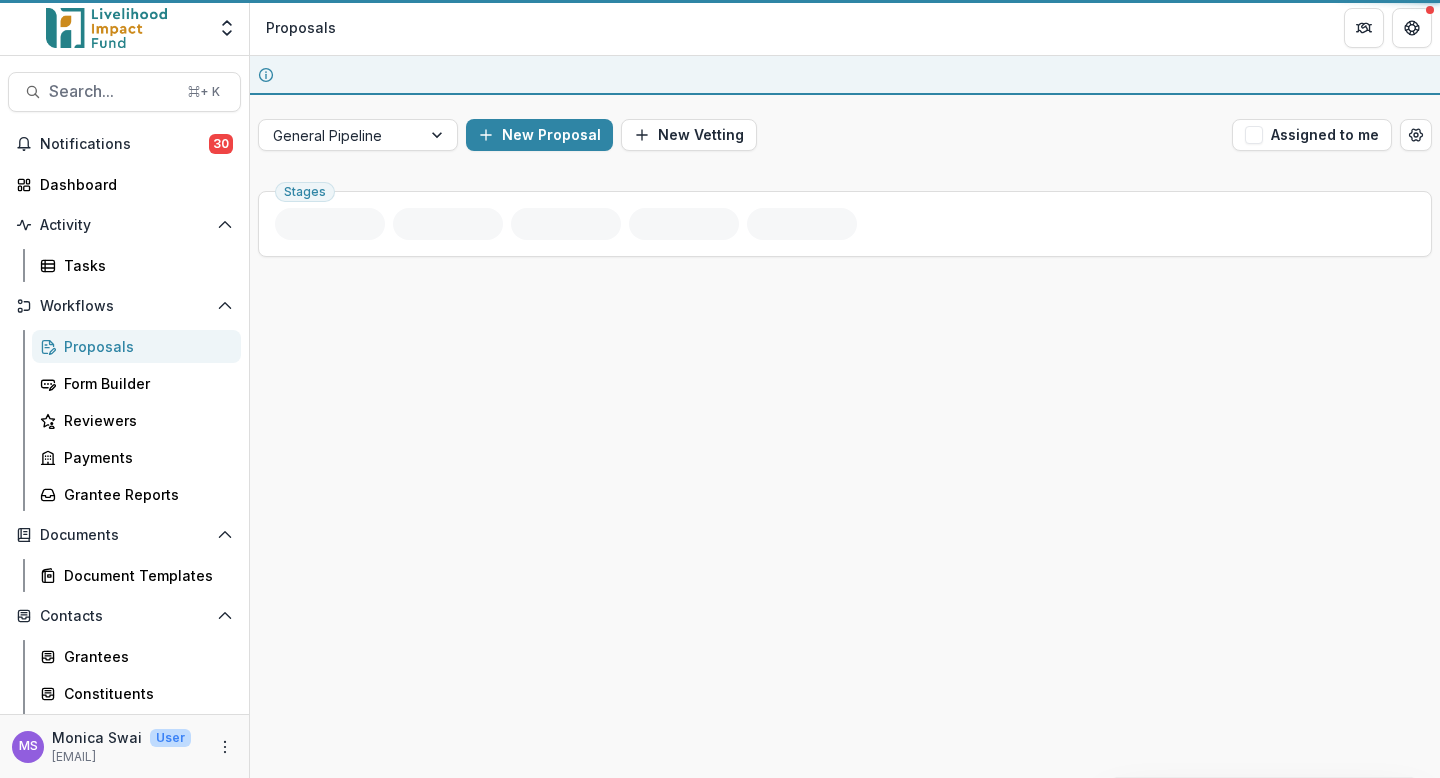 scroll, scrollTop: 0, scrollLeft: 0, axis: both 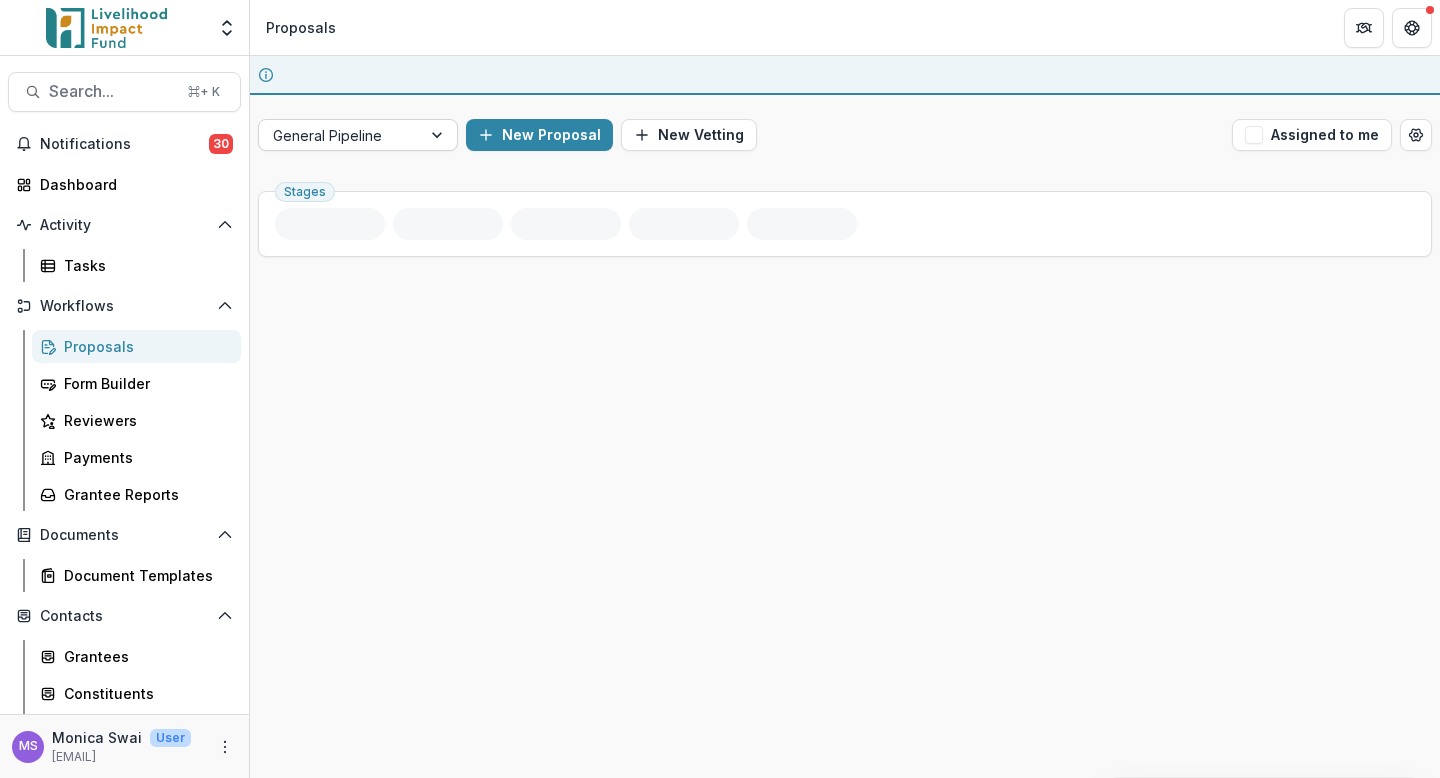 click at bounding box center (439, 135) 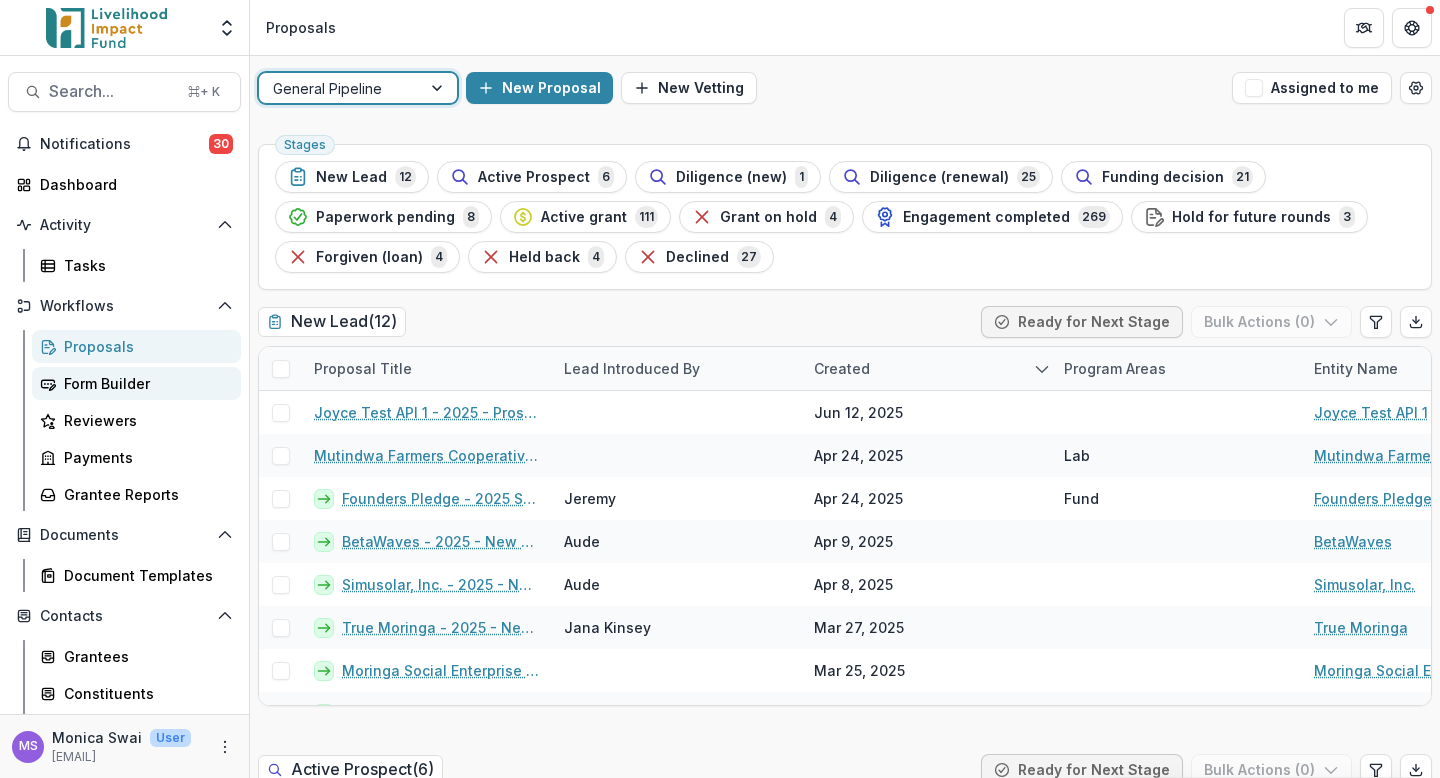 click on "Form Builder" at bounding box center (144, 383) 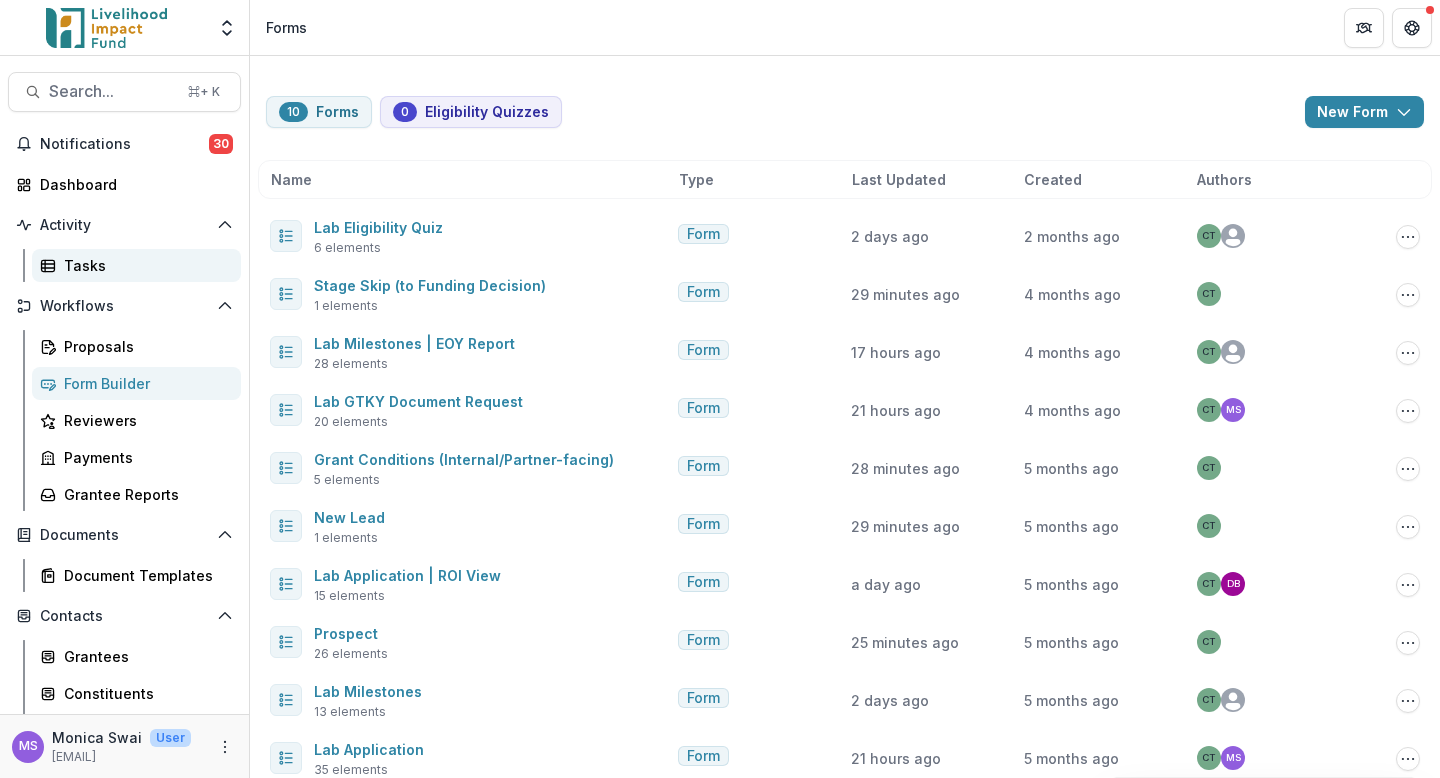 click on "Tasks" at bounding box center [144, 265] 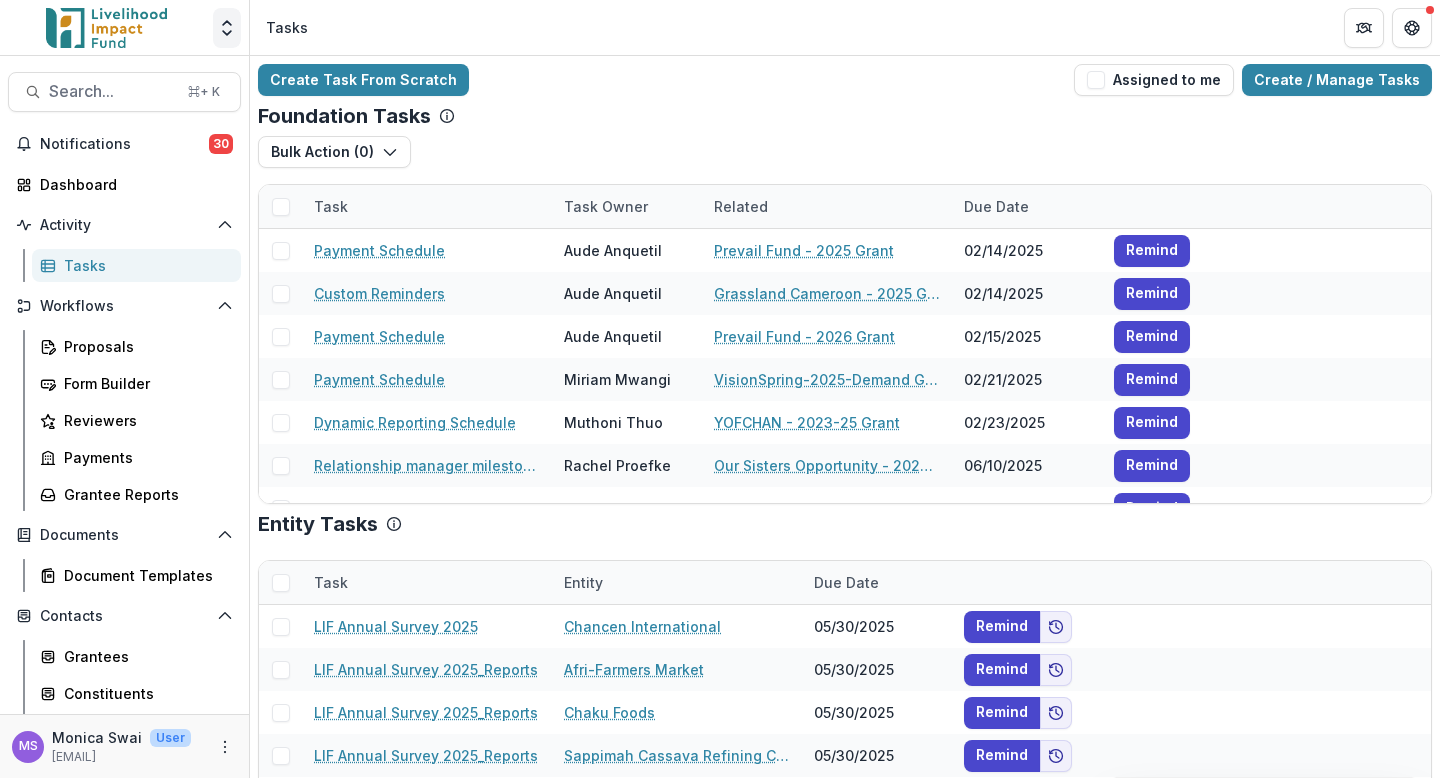 click 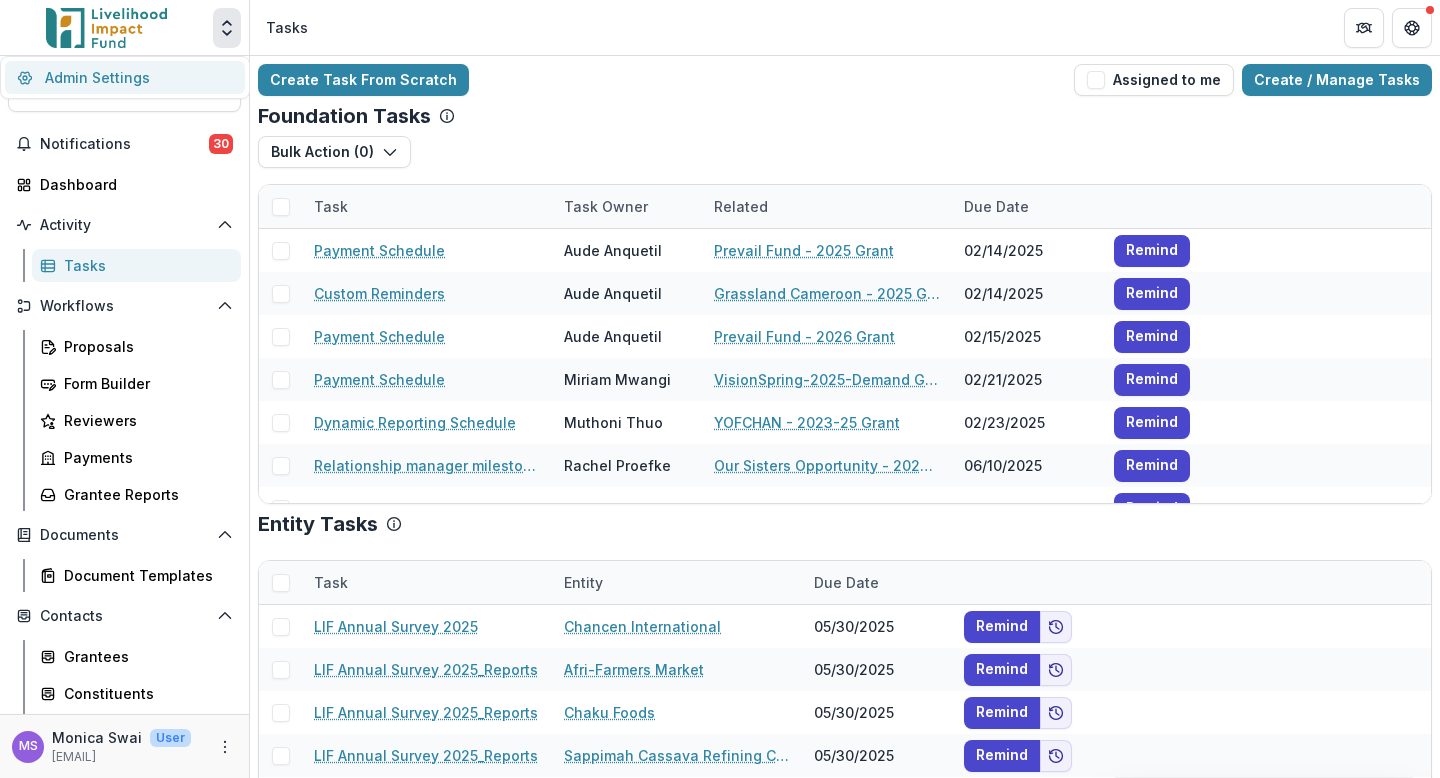 click on "Admin Settings" at bounding box center (125, 77) 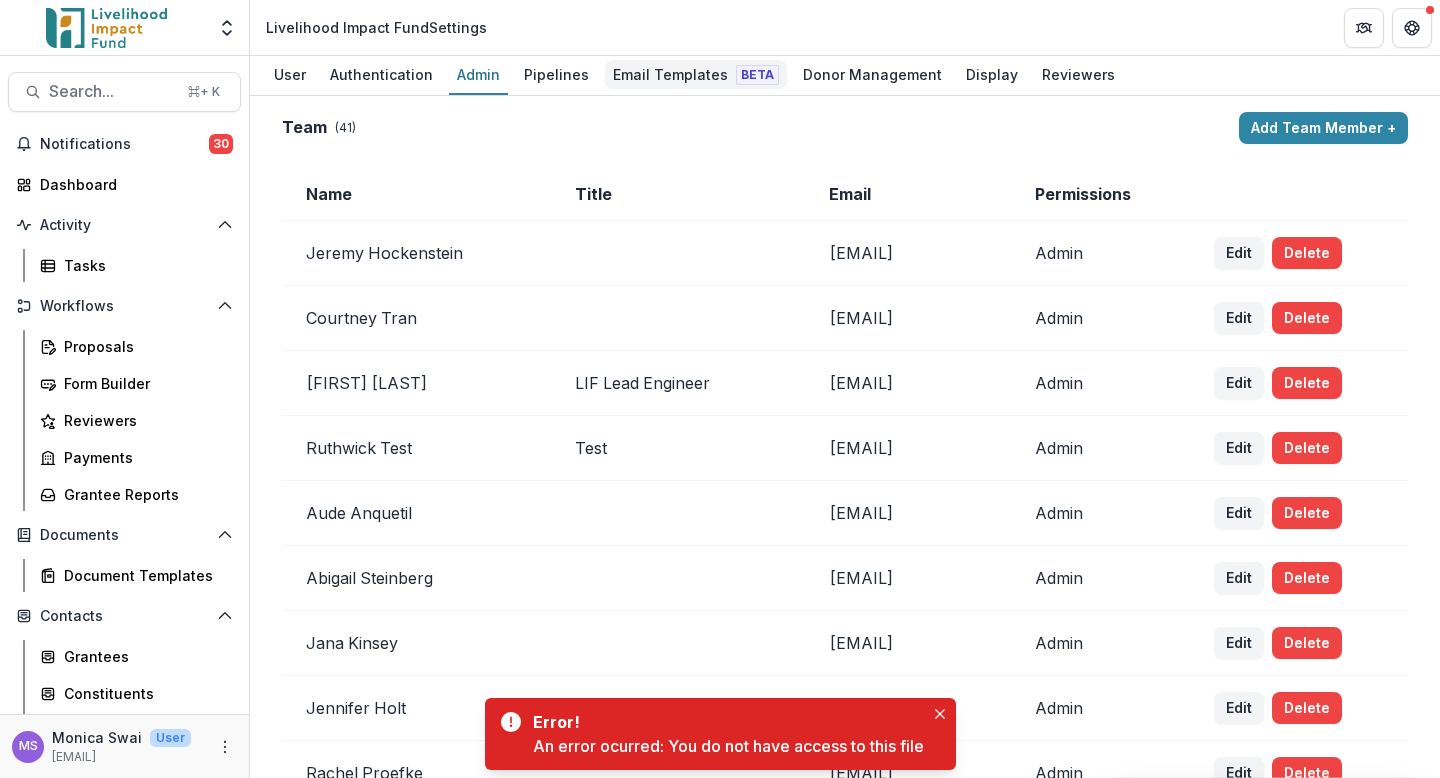 click on "Email Templates   Beta" at bounding box center [696, 74] 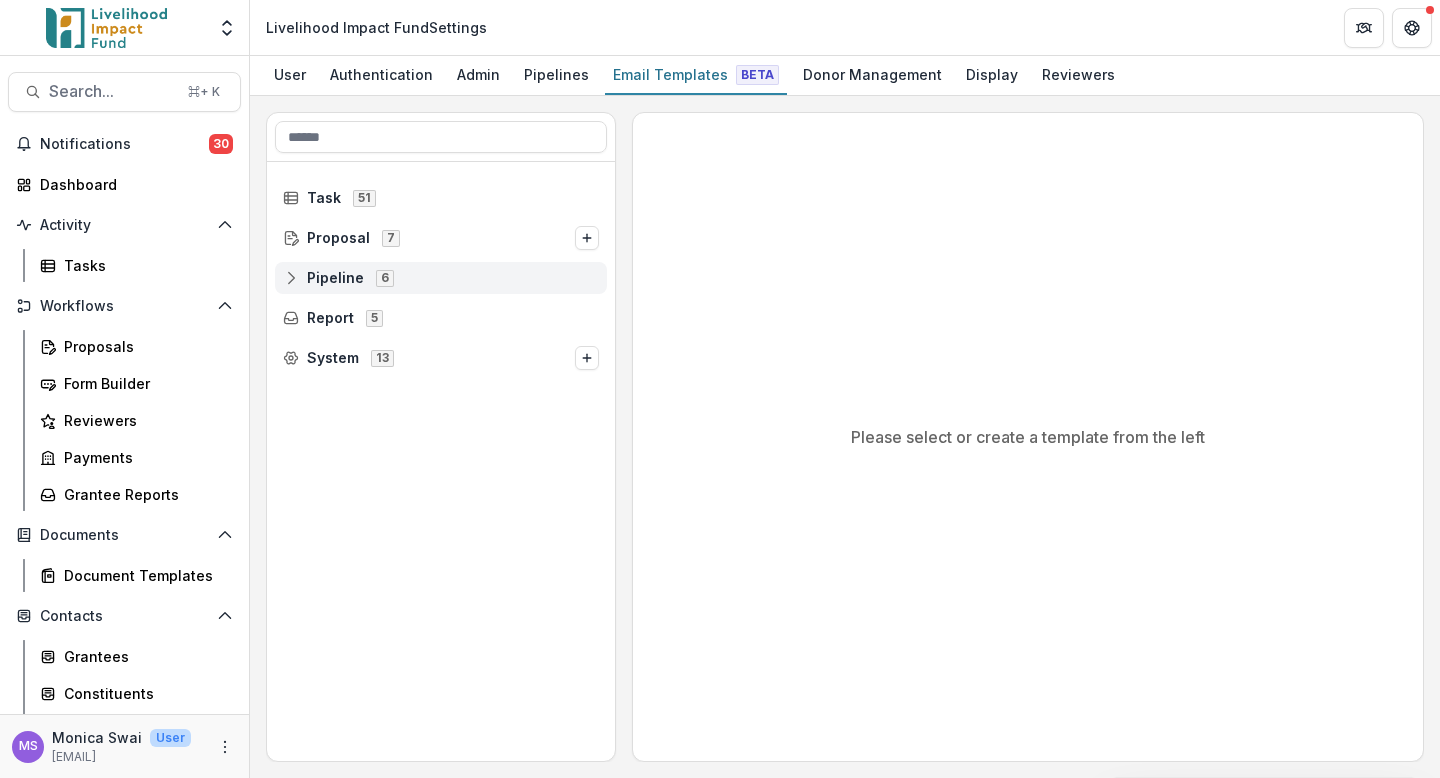 click on "Pipeline" at bounding box center (335, 278) 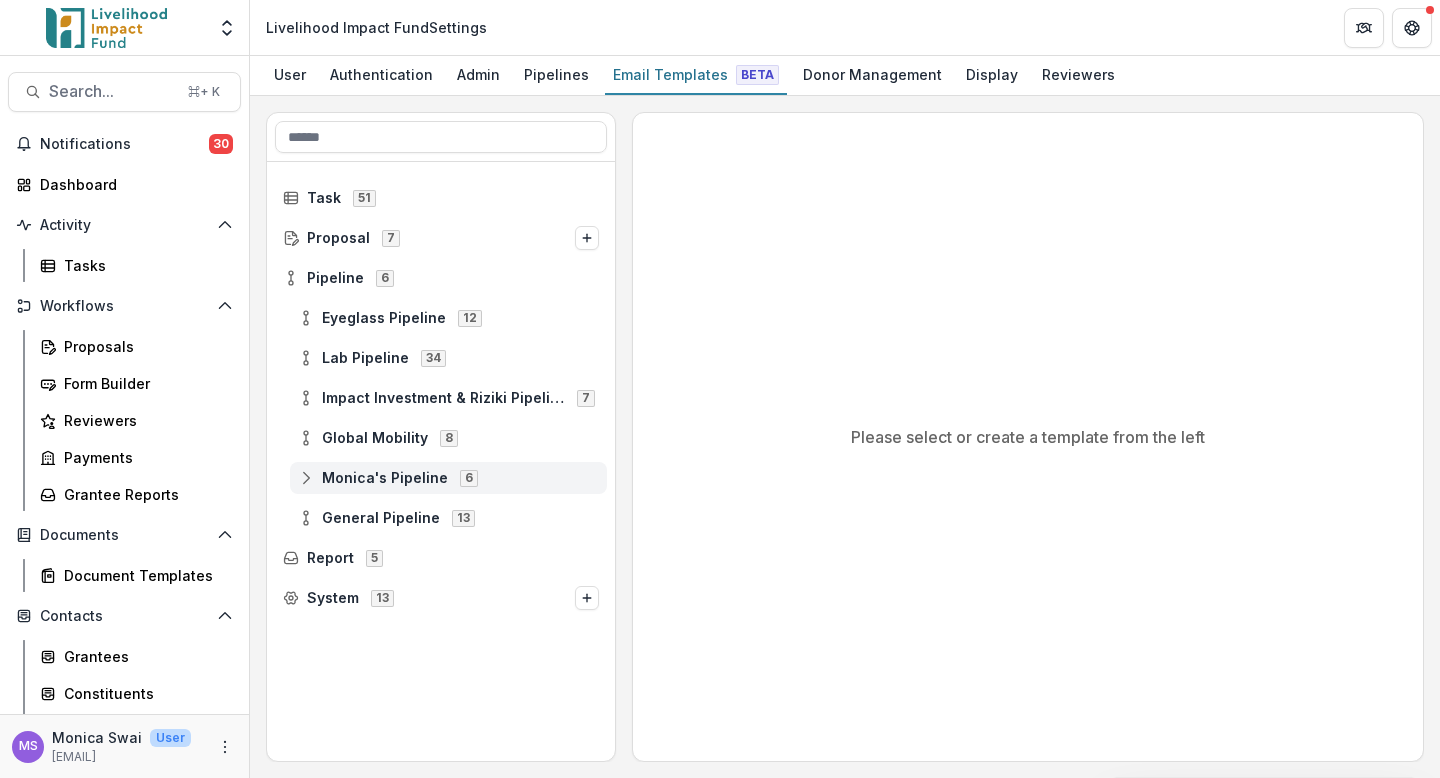 click on "Monica's Pipeline" at bounding box center [385, 478] 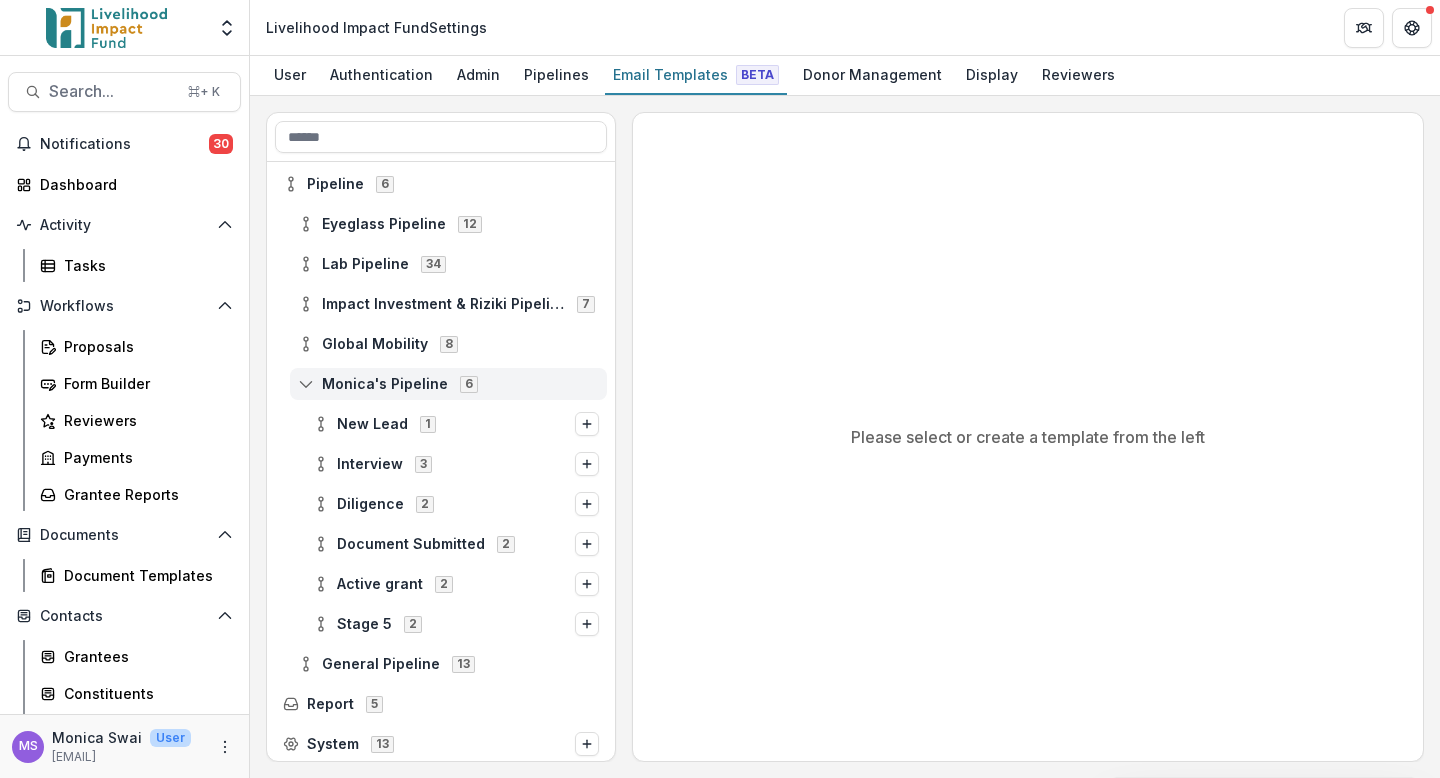 scroll, scrollTop: 97, scrollLeft: 0, axis: vertical 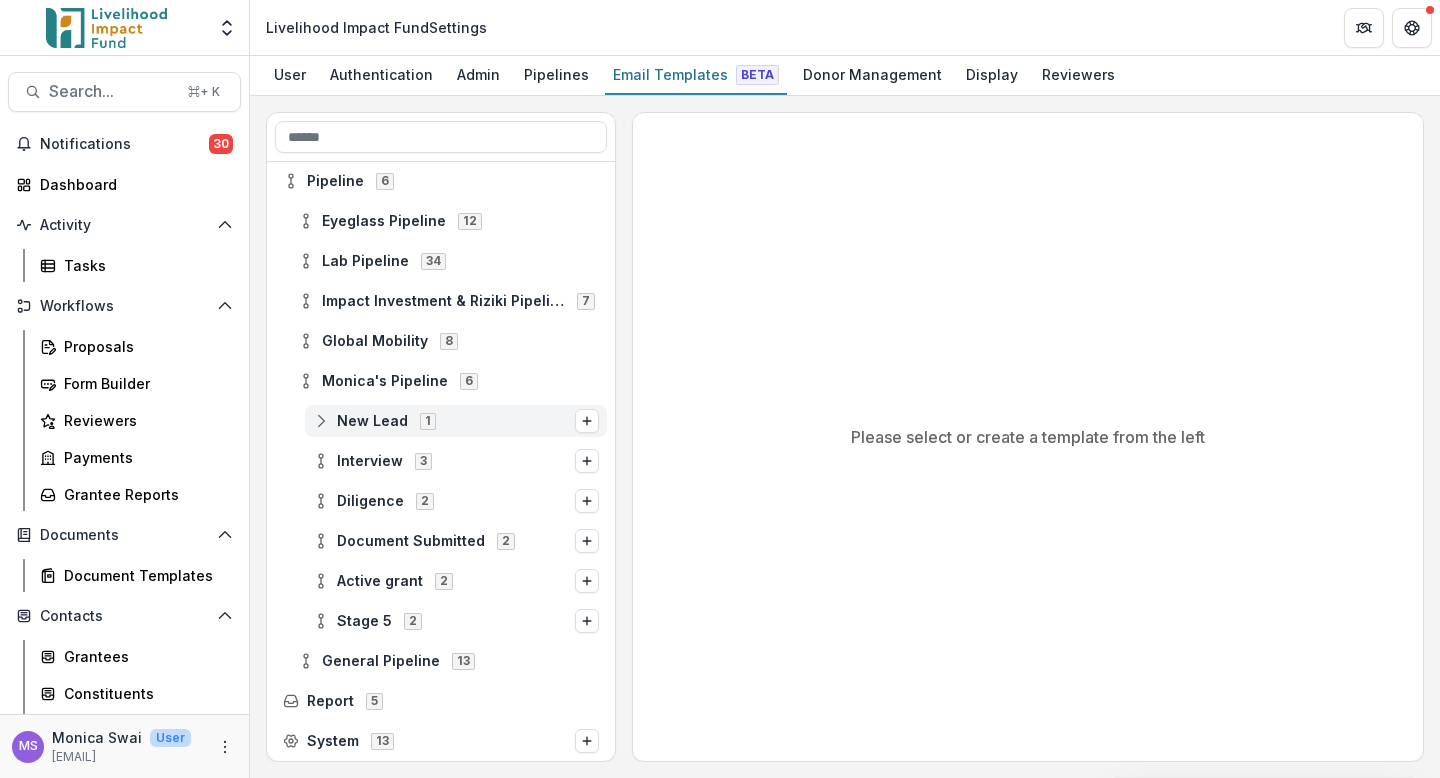 click on "1" at bounding box center (428, 420) 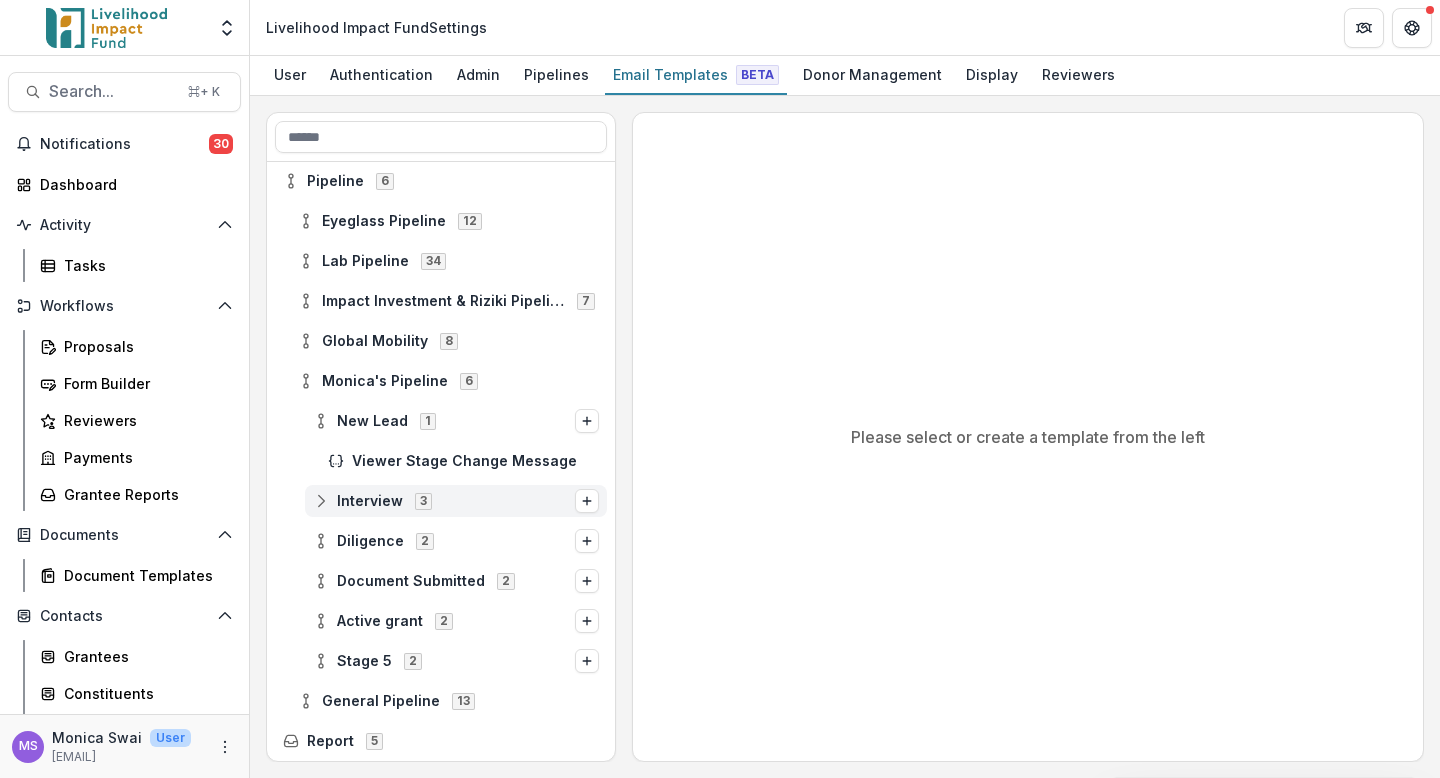 click on "Interview 3" at bounding box center (444, 500) 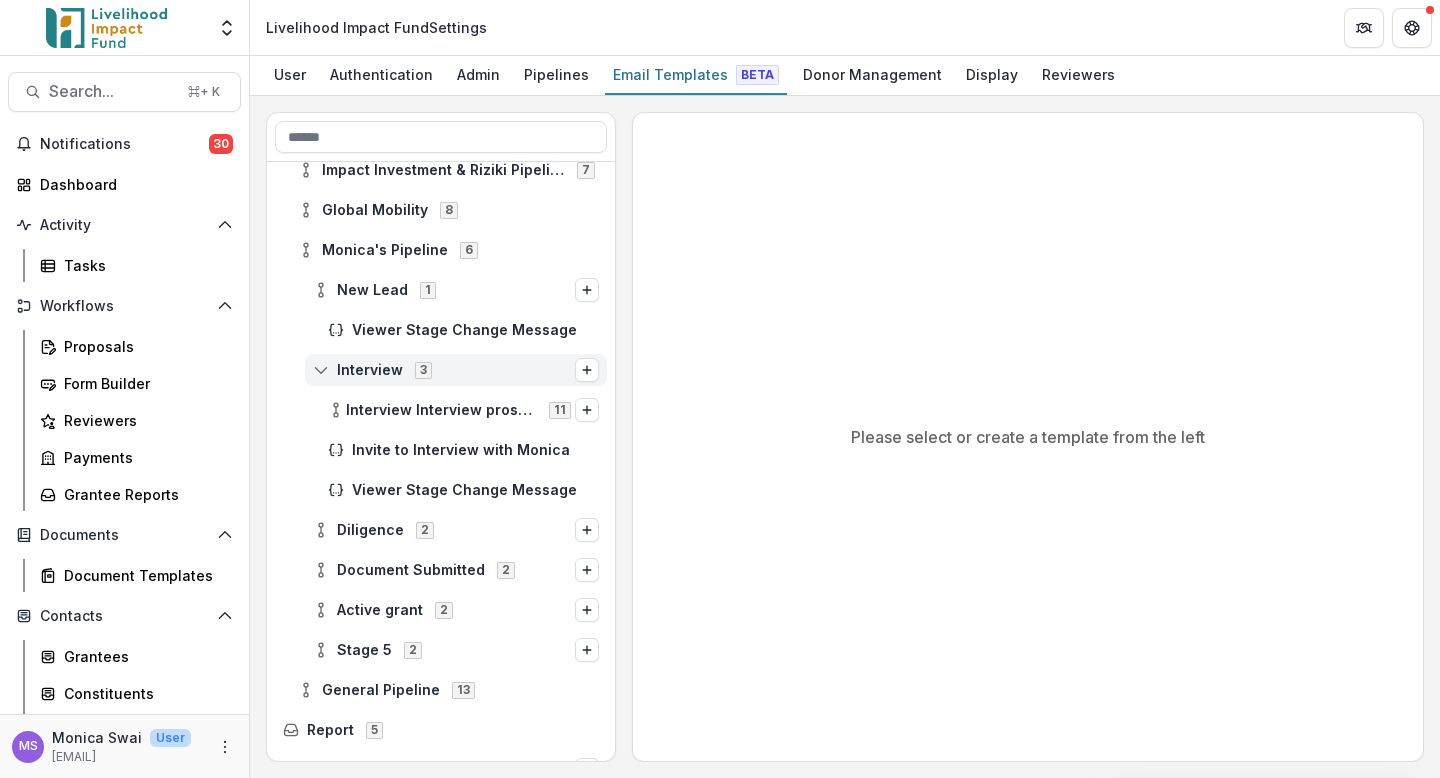 scroll, scrollTop: 231, scrollLeft: 0, axis: vertical 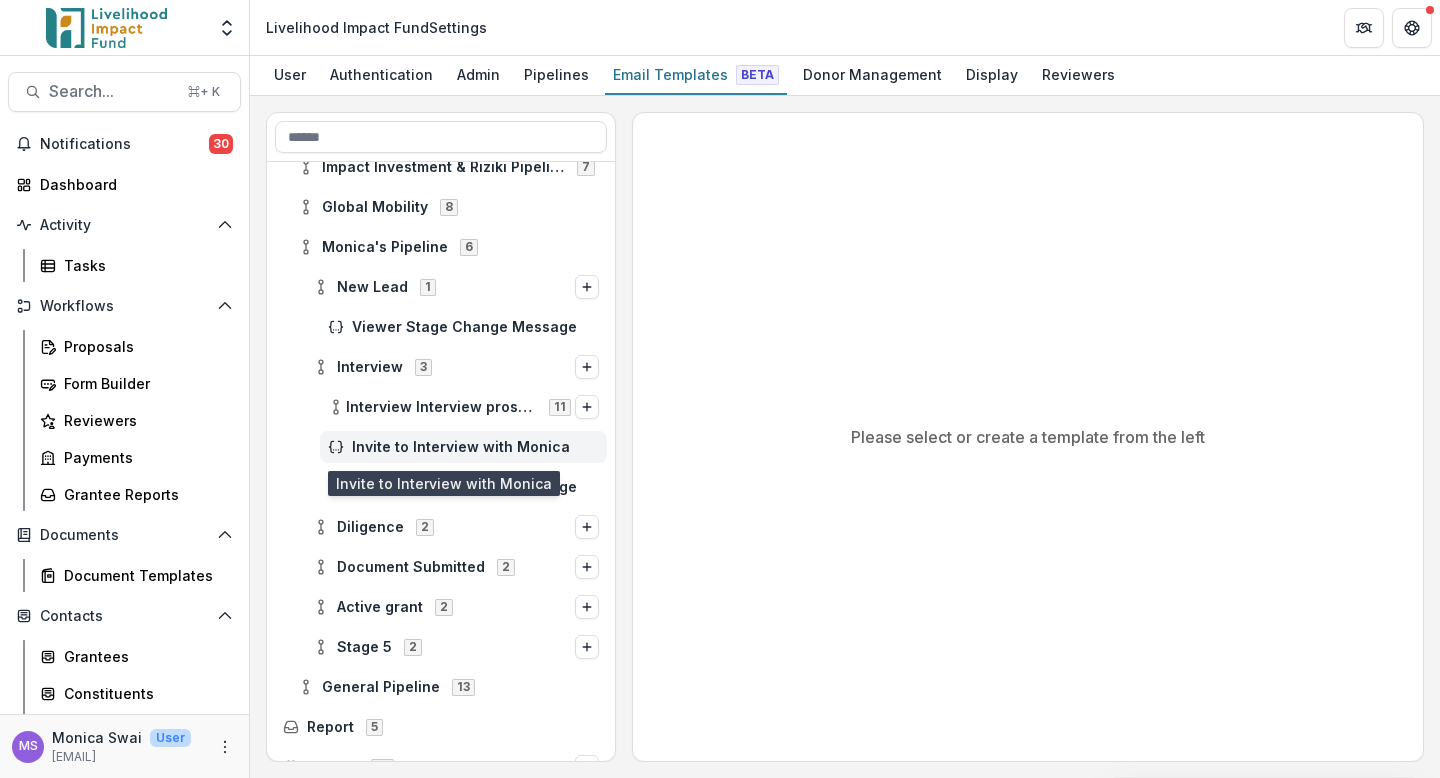 click on "Invite to Interview with Monica" at bounding box center [475, 447] 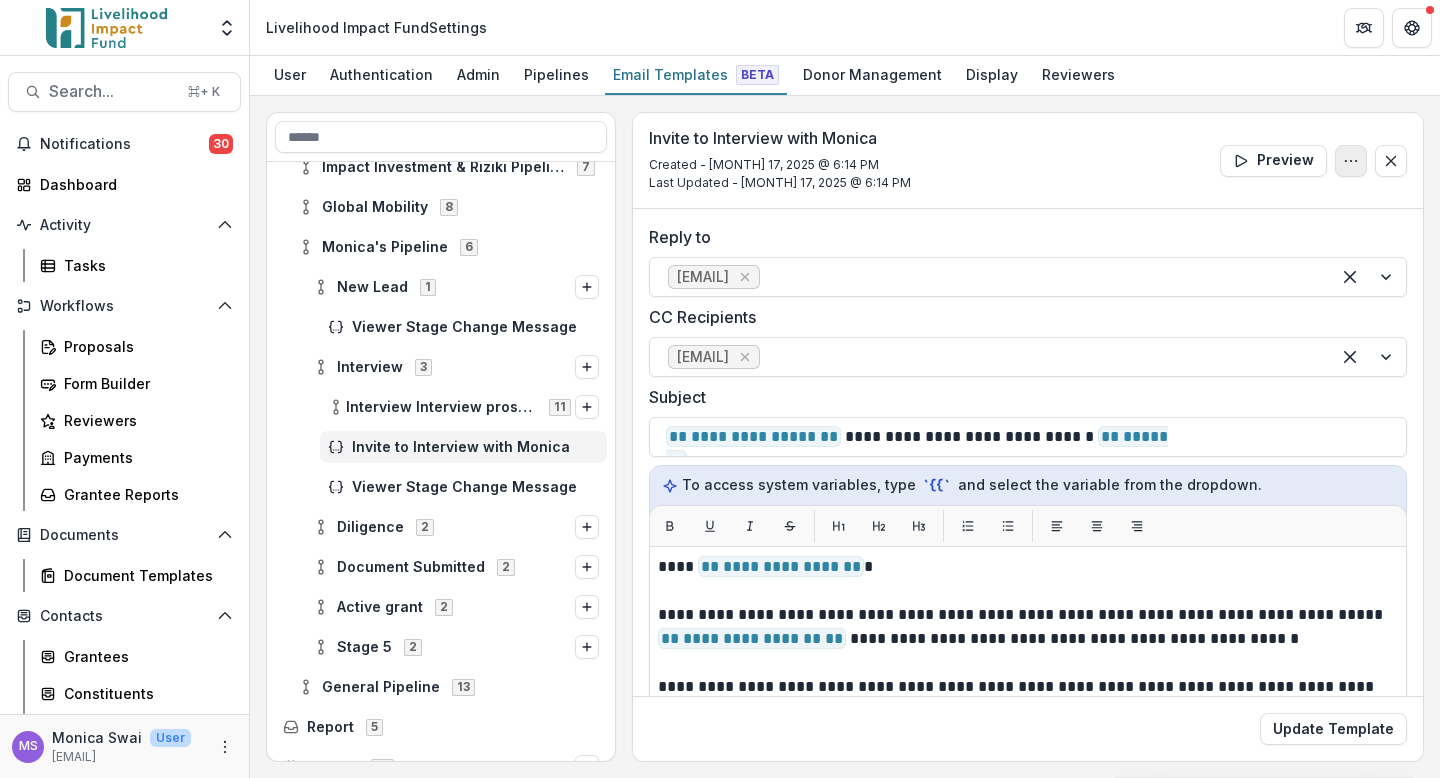 click 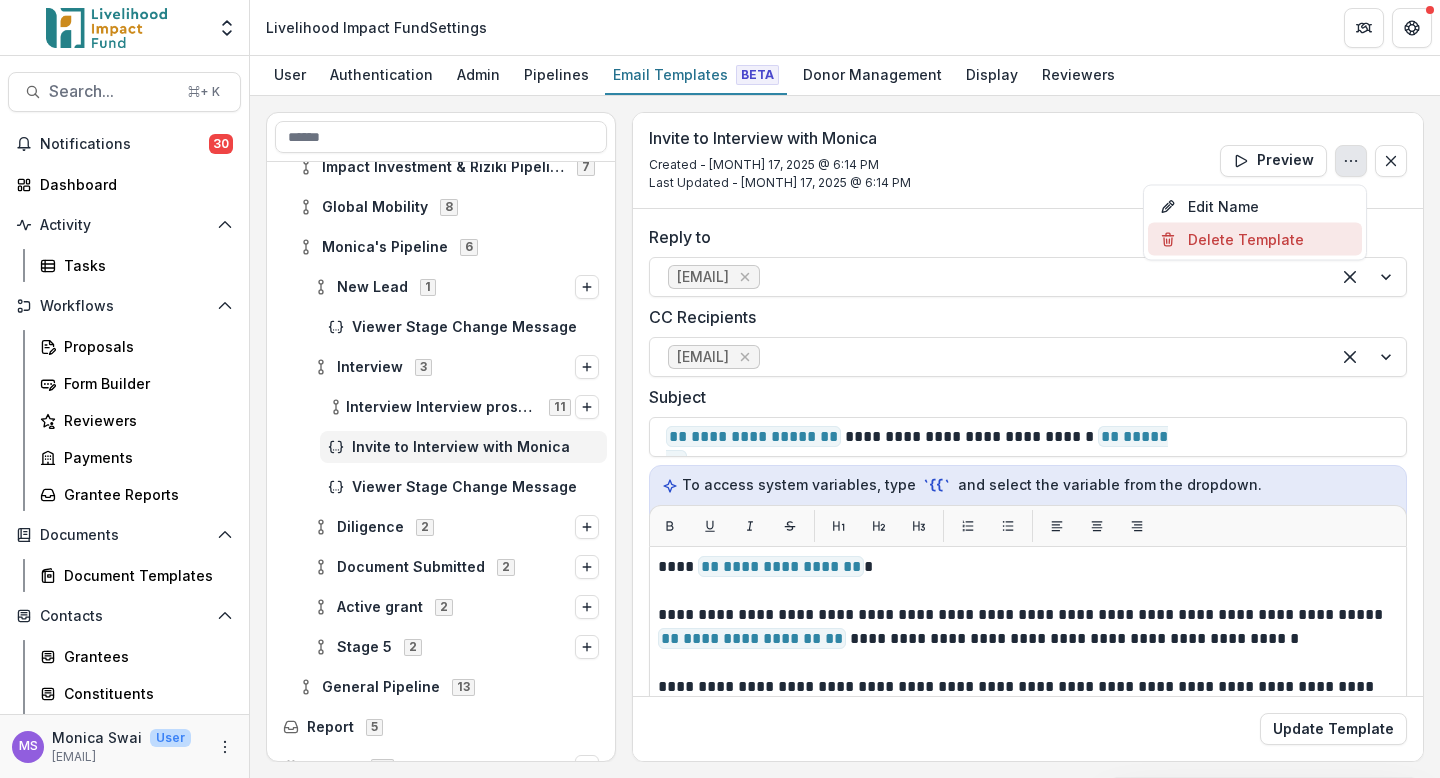 click on "Delete Template" at bounding box center [1255, 239] 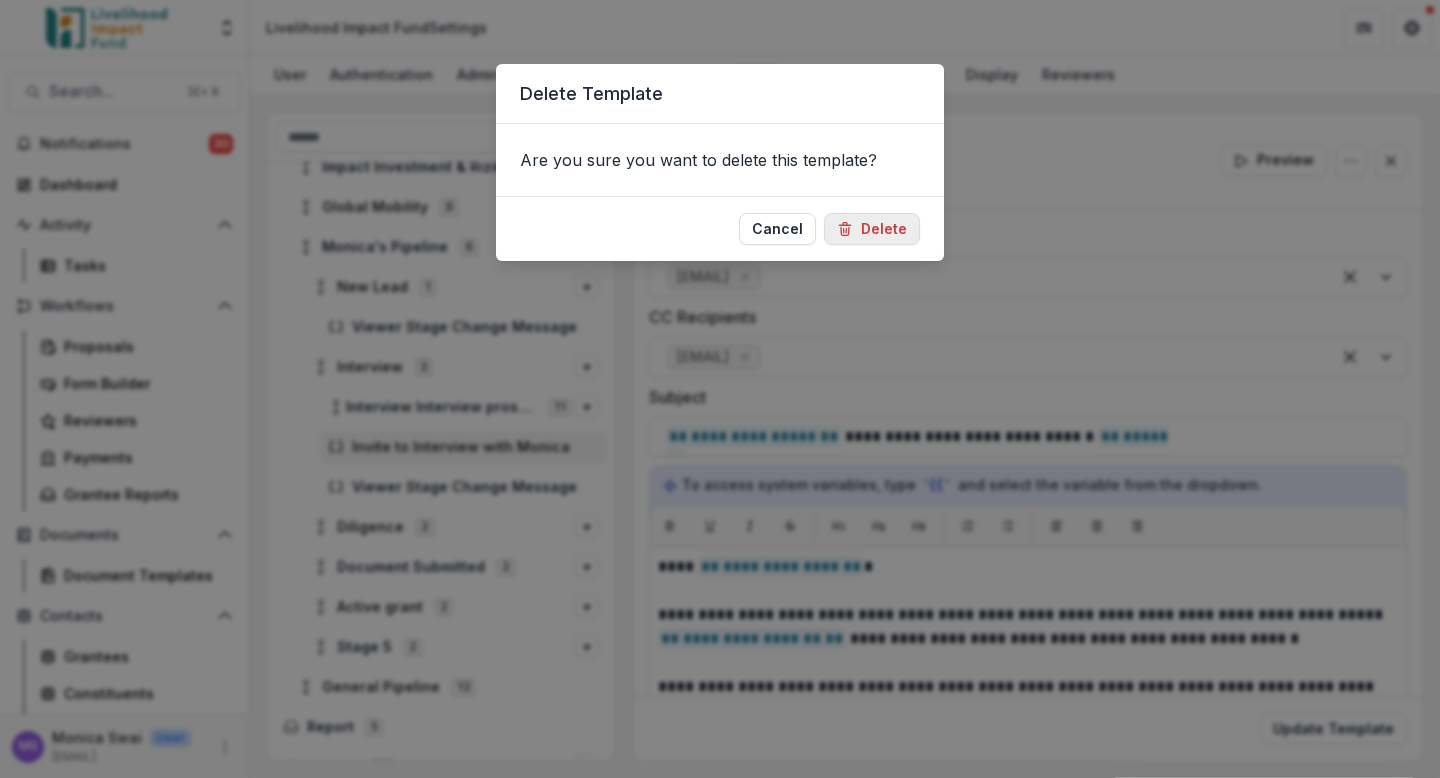 click on "Delete" at bounding box center [872, 229] 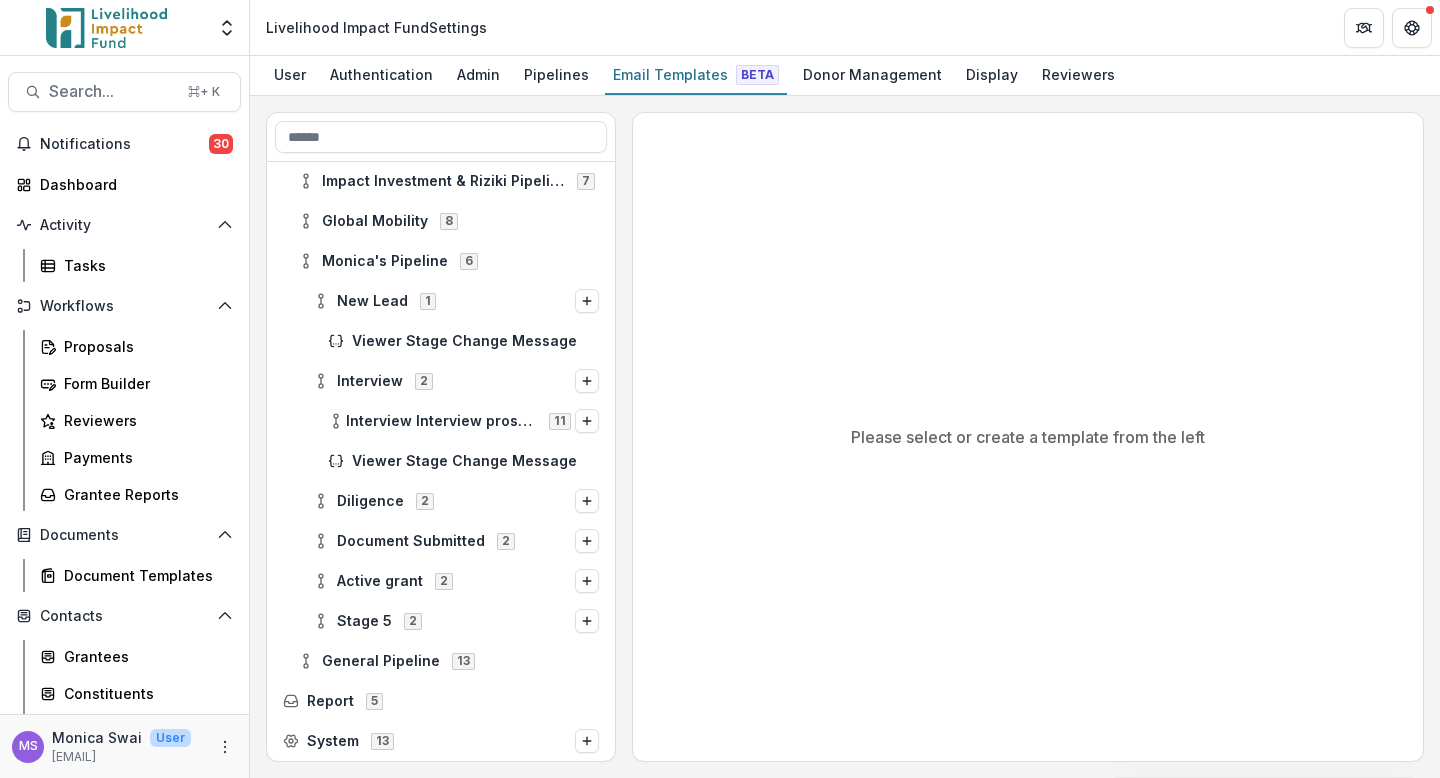 scroll, scrollTop: 217, scrollLeft: 0, axis: vertical 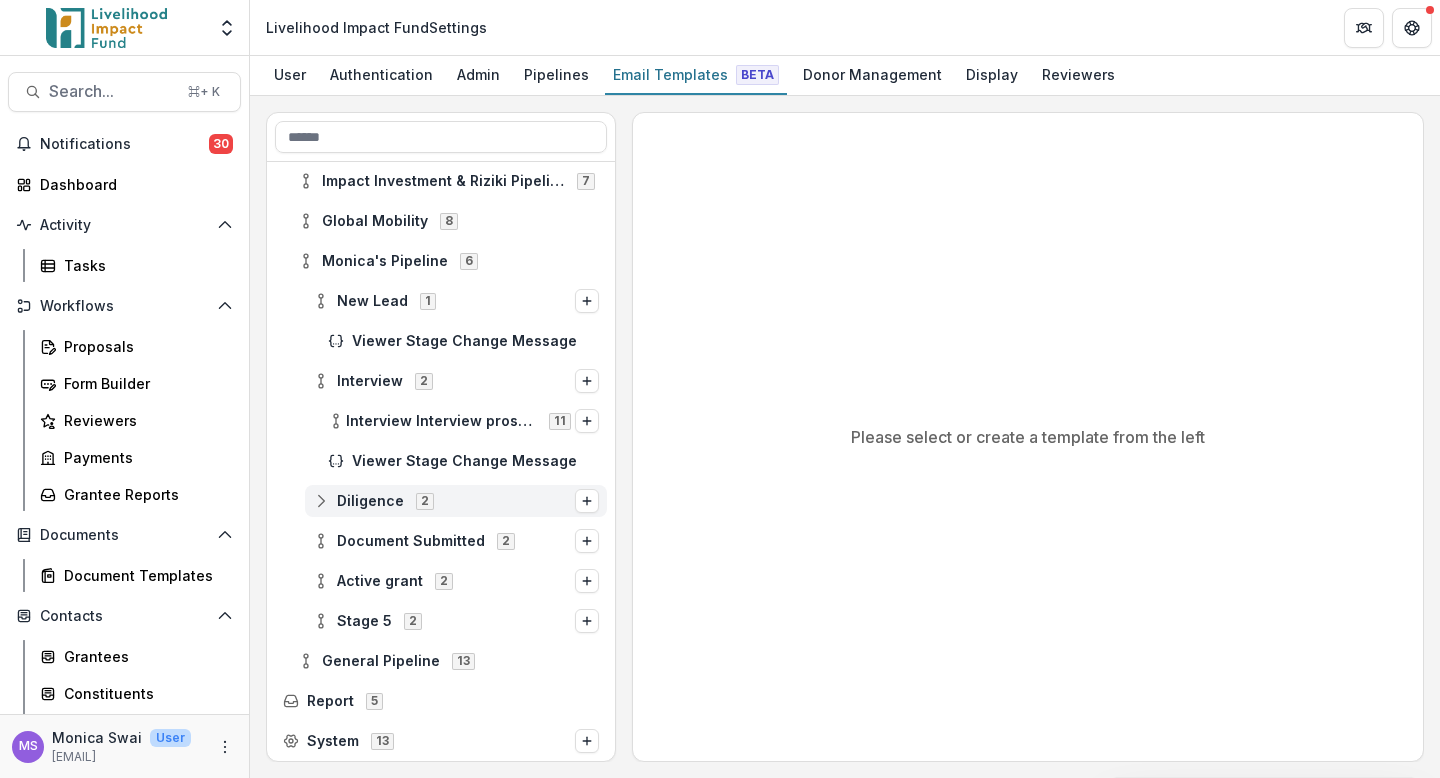 click on "Diligence 2" at bounding box center [444, 500] 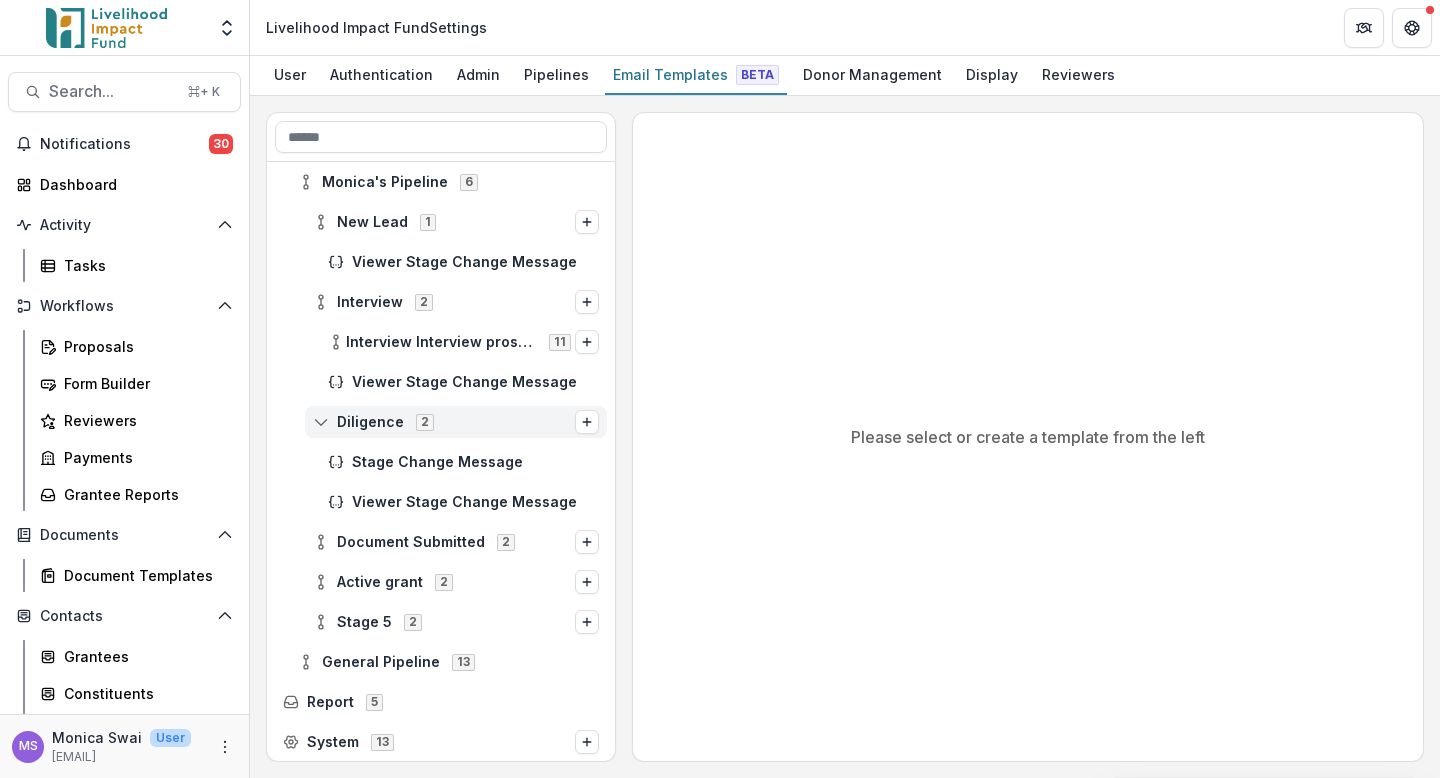 scroll, scrollTop: 297, scrollLeft: 0, axis: vertical 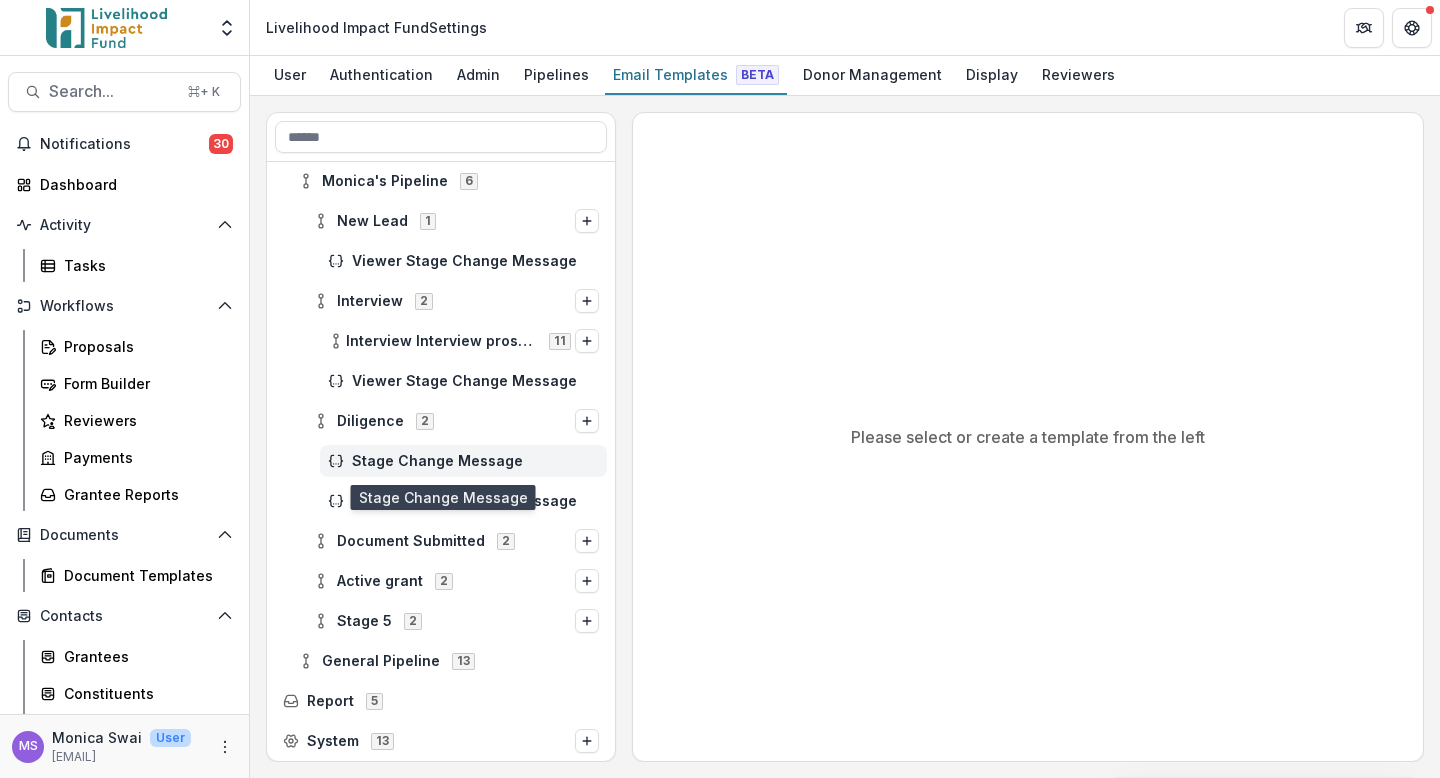 click on "Stage Change Message" at bounding box center [475, 461] 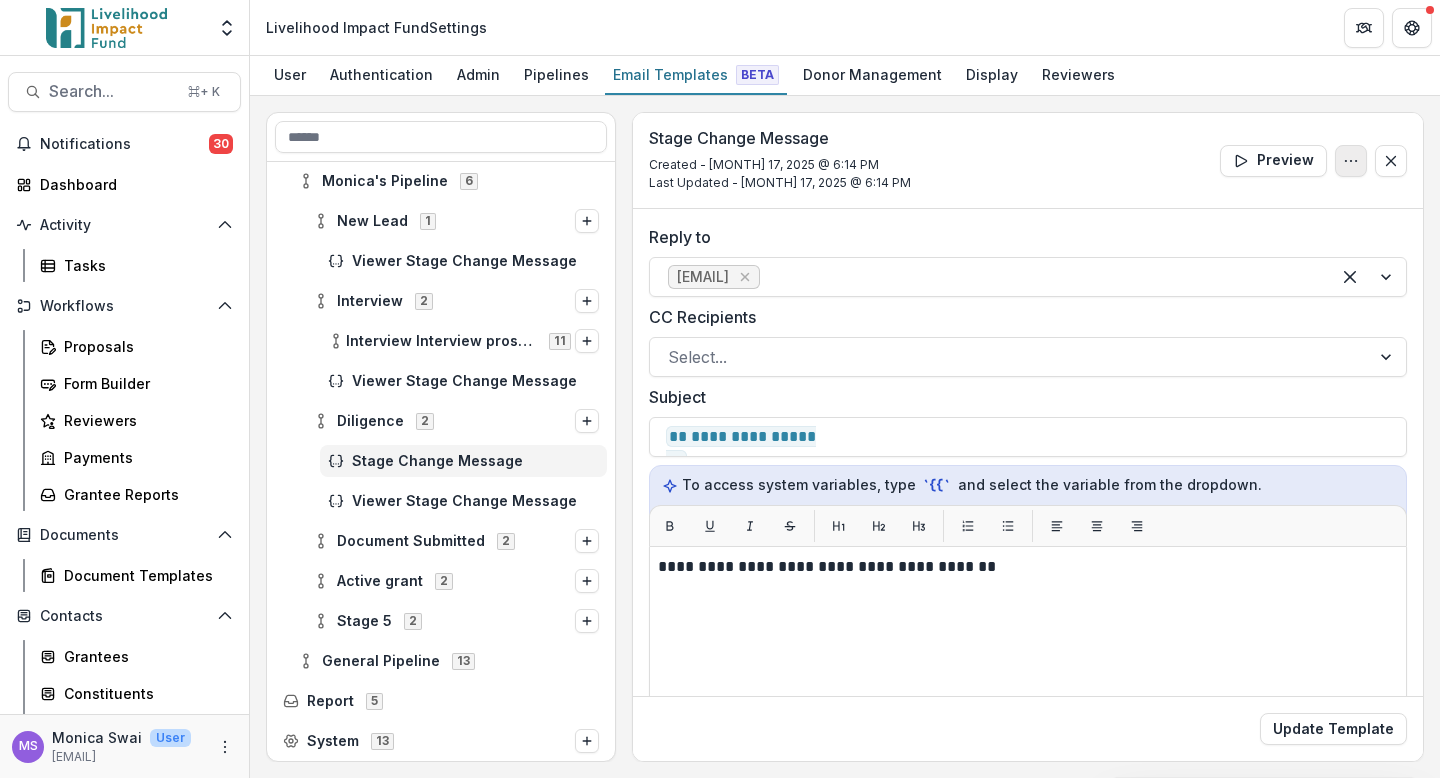 click 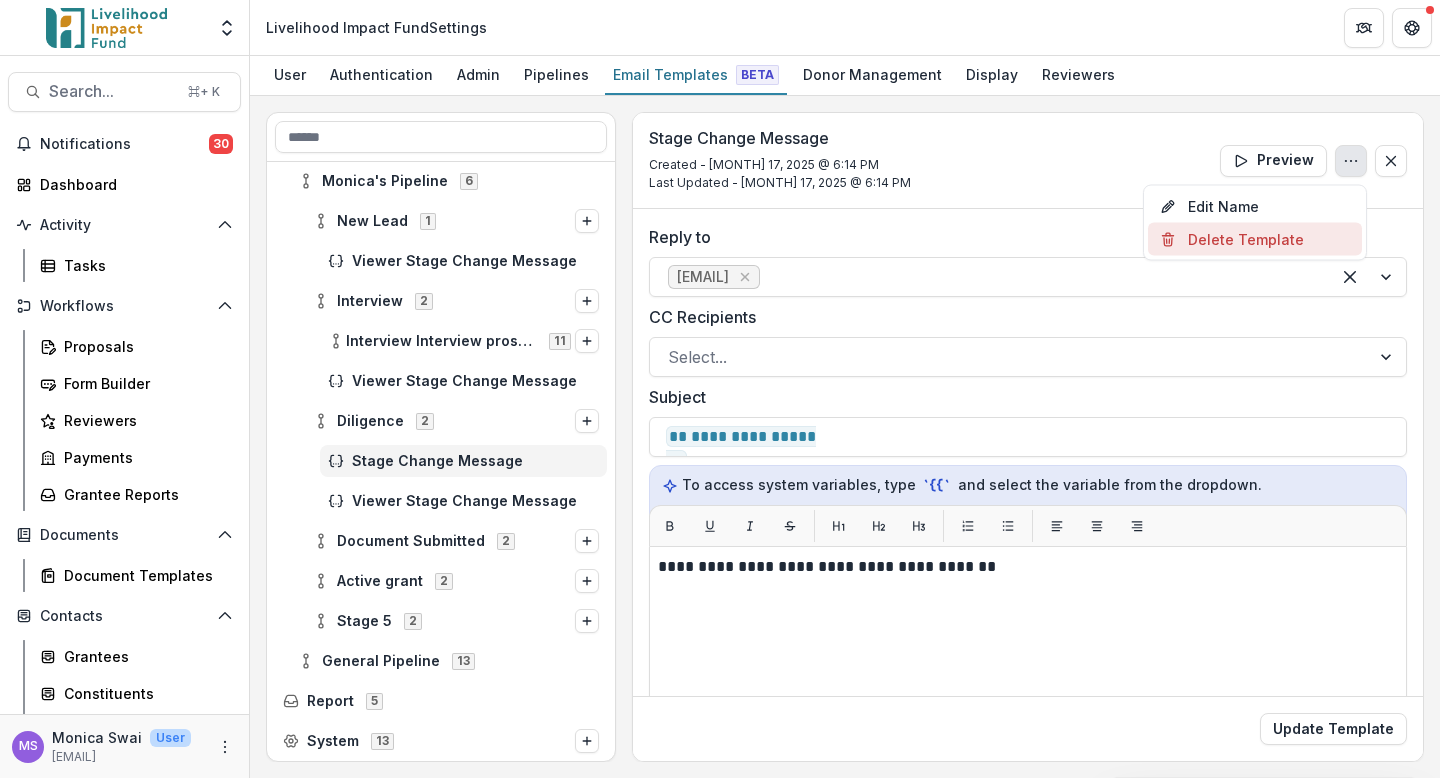 click on "Delete Template" at bounding box center [1255, 239] 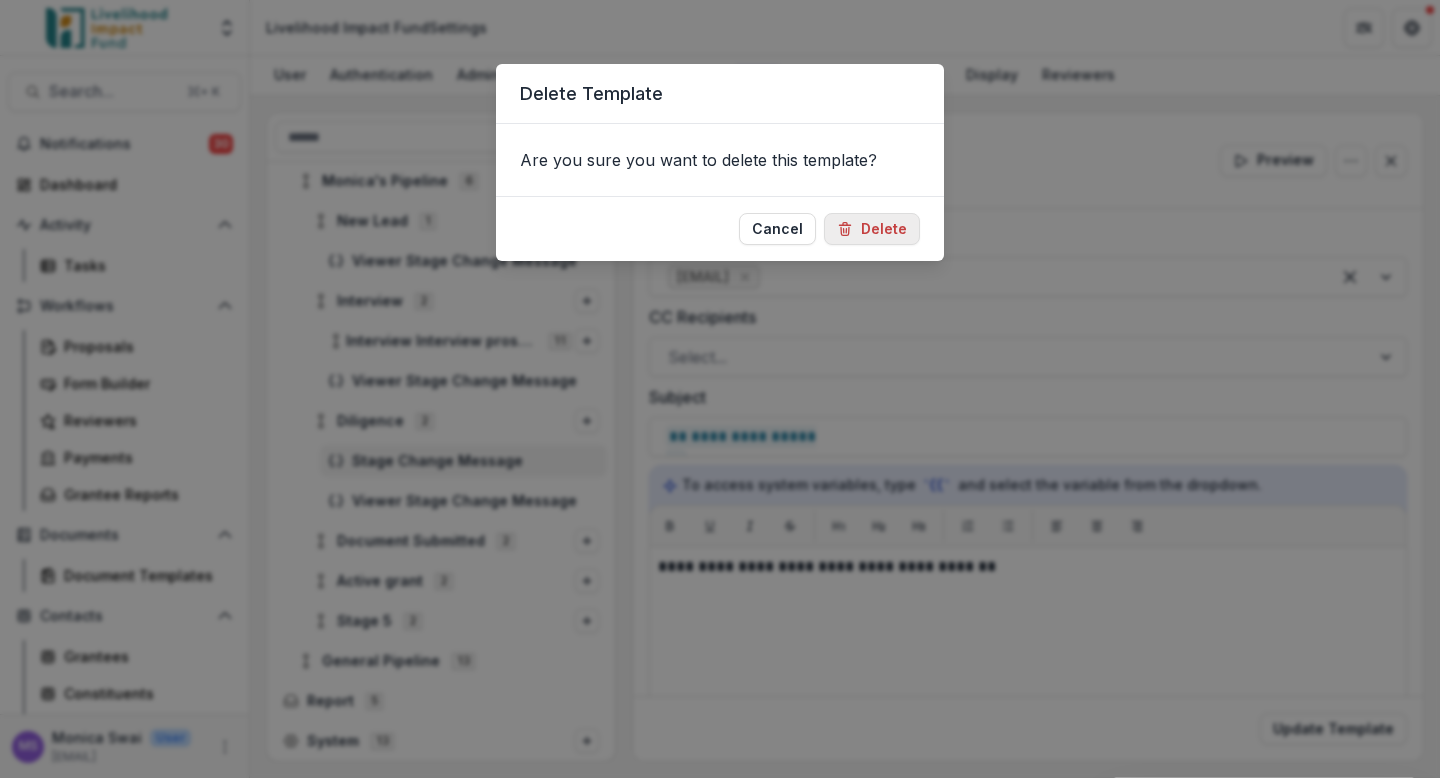 click on "Delete" at bounding box center (872, 229) 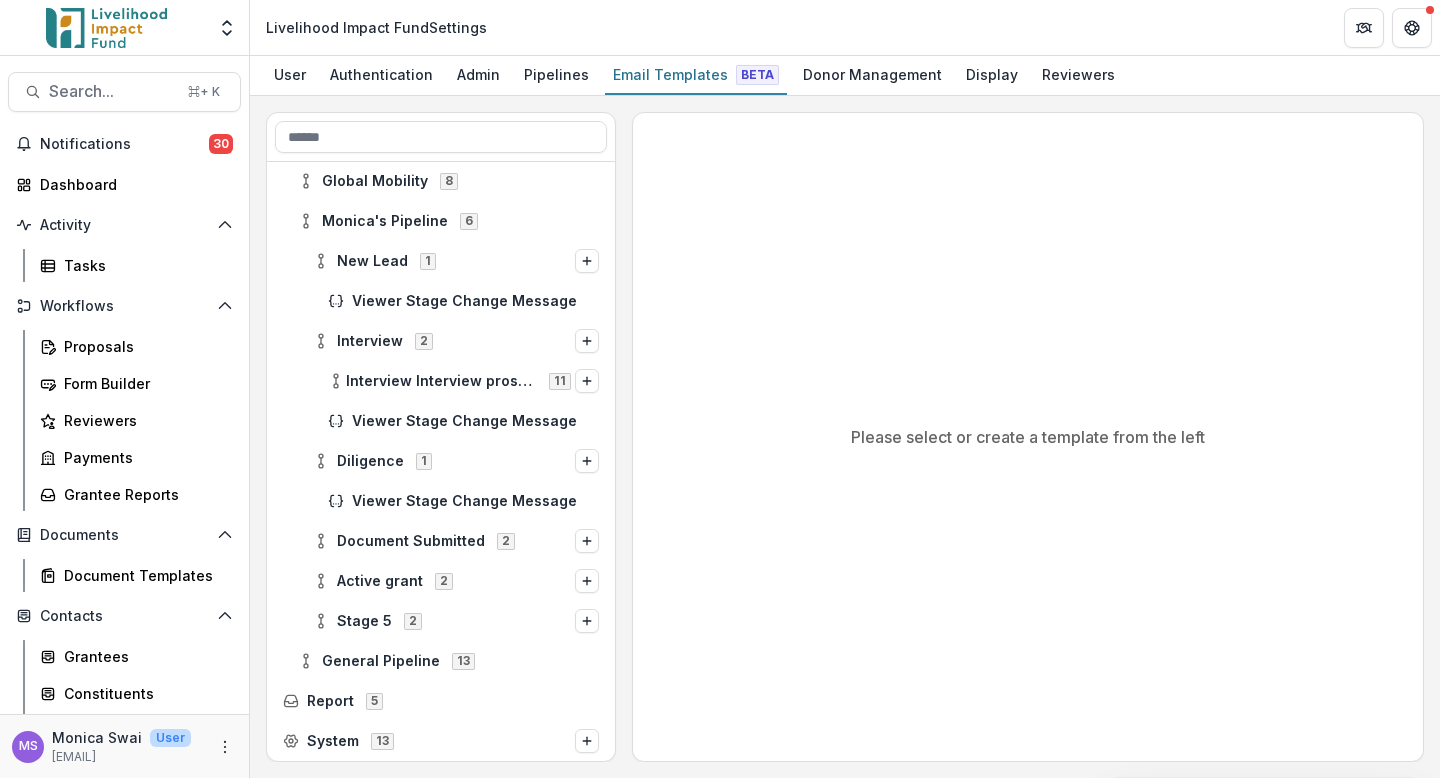 scroll, scrollTop: 257, scrollLeft: 0, axis: vertical 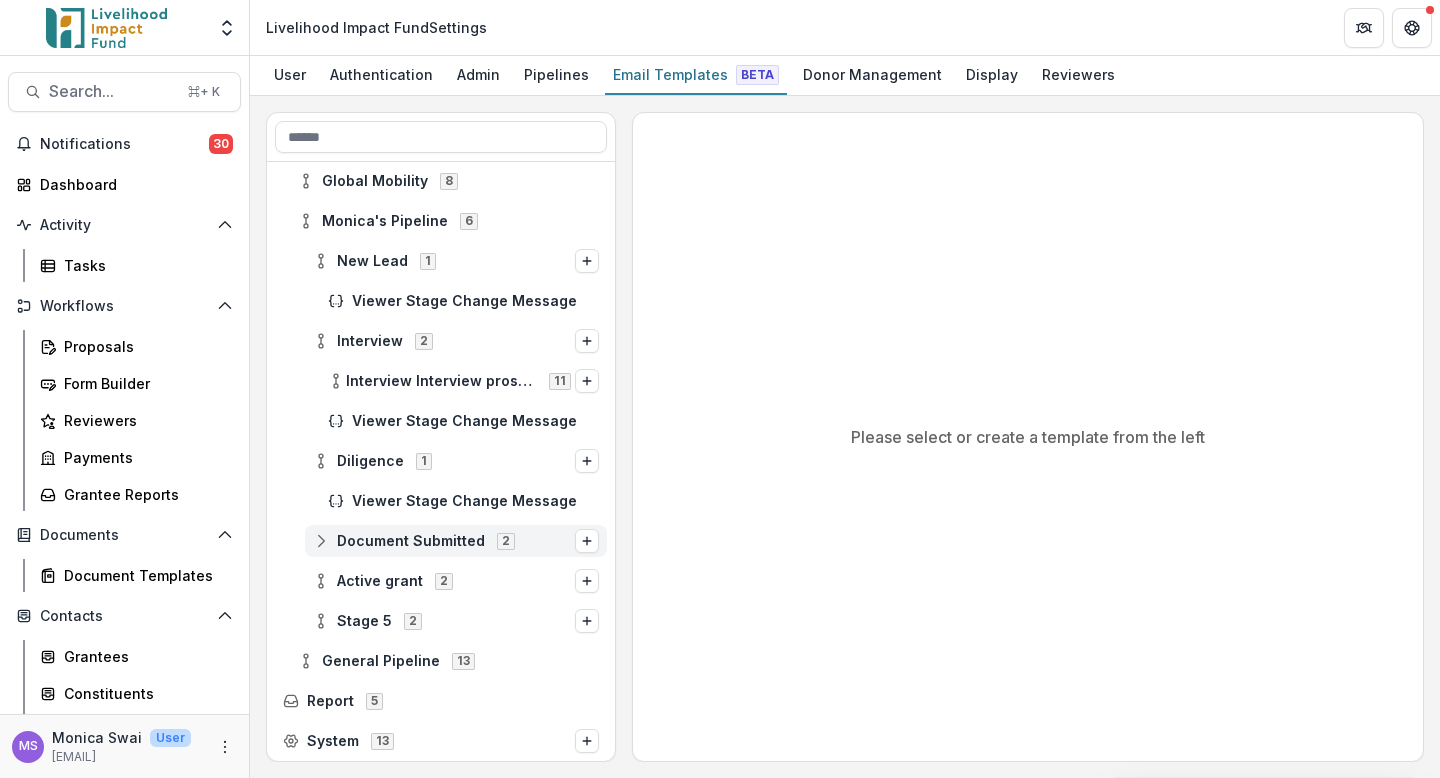 click on "Document Submitted" at bounding box center [411, 541] 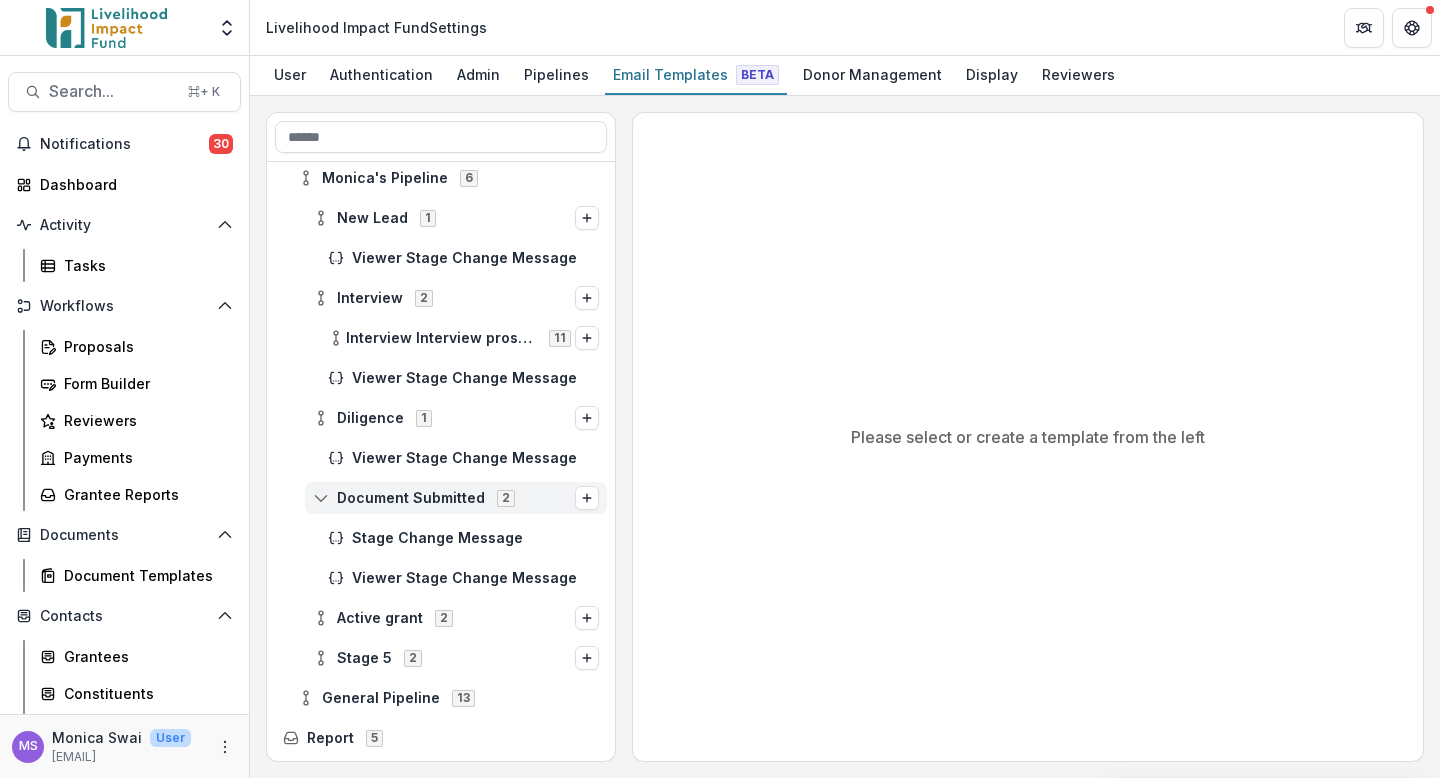scroll, scrollTop: 337, scrollLeft: 0, axis: vertical 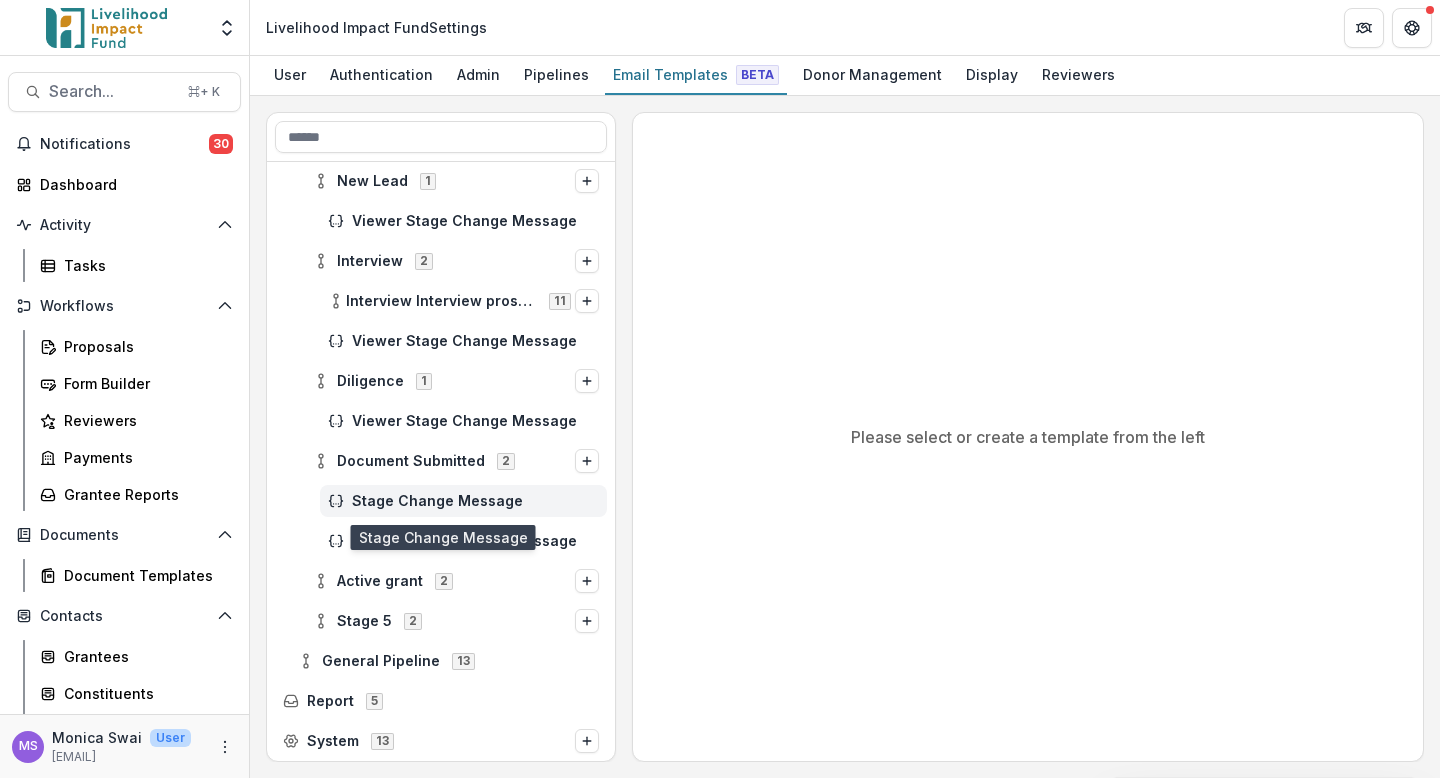 click on "Stage Change Message" at bounding box center [475, 501] 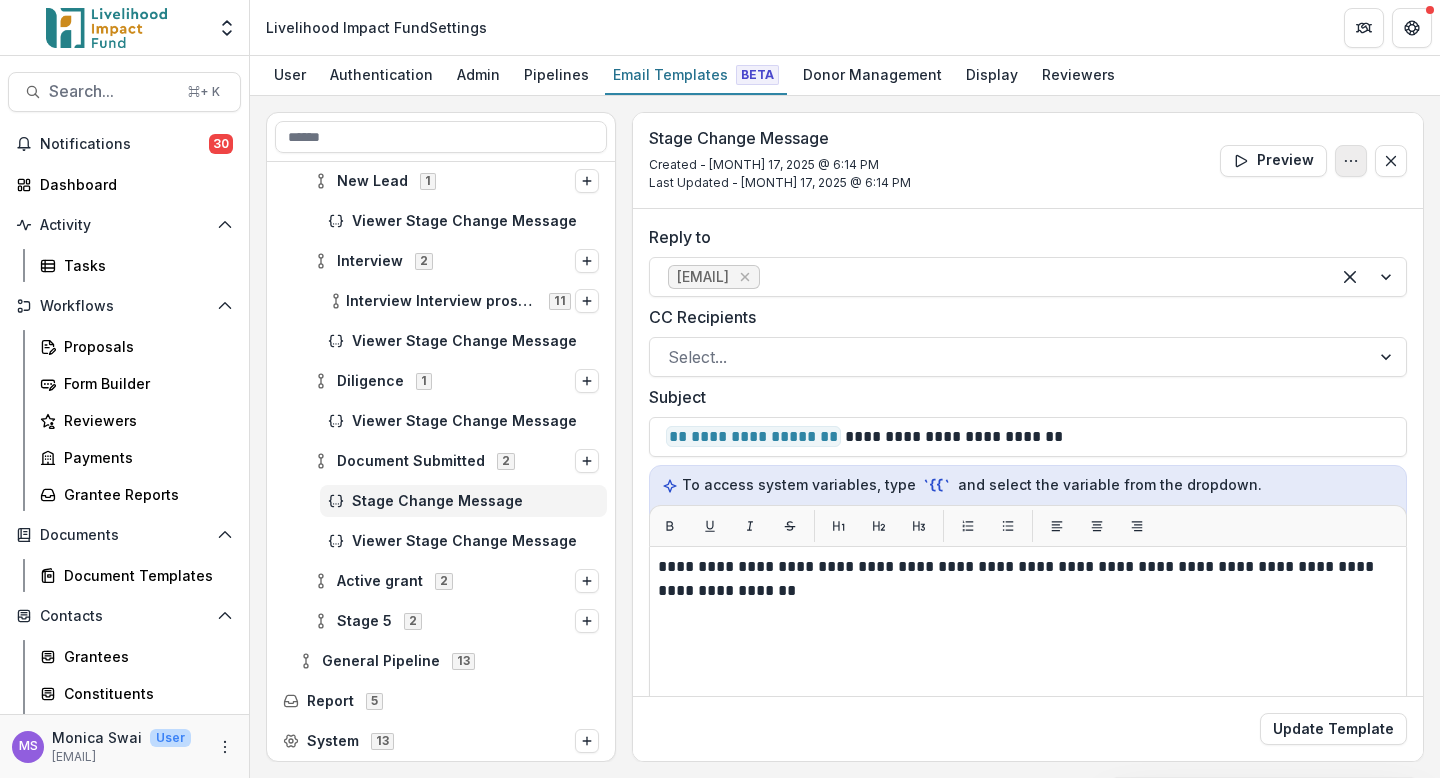 click at bounding box center (1351, 161) 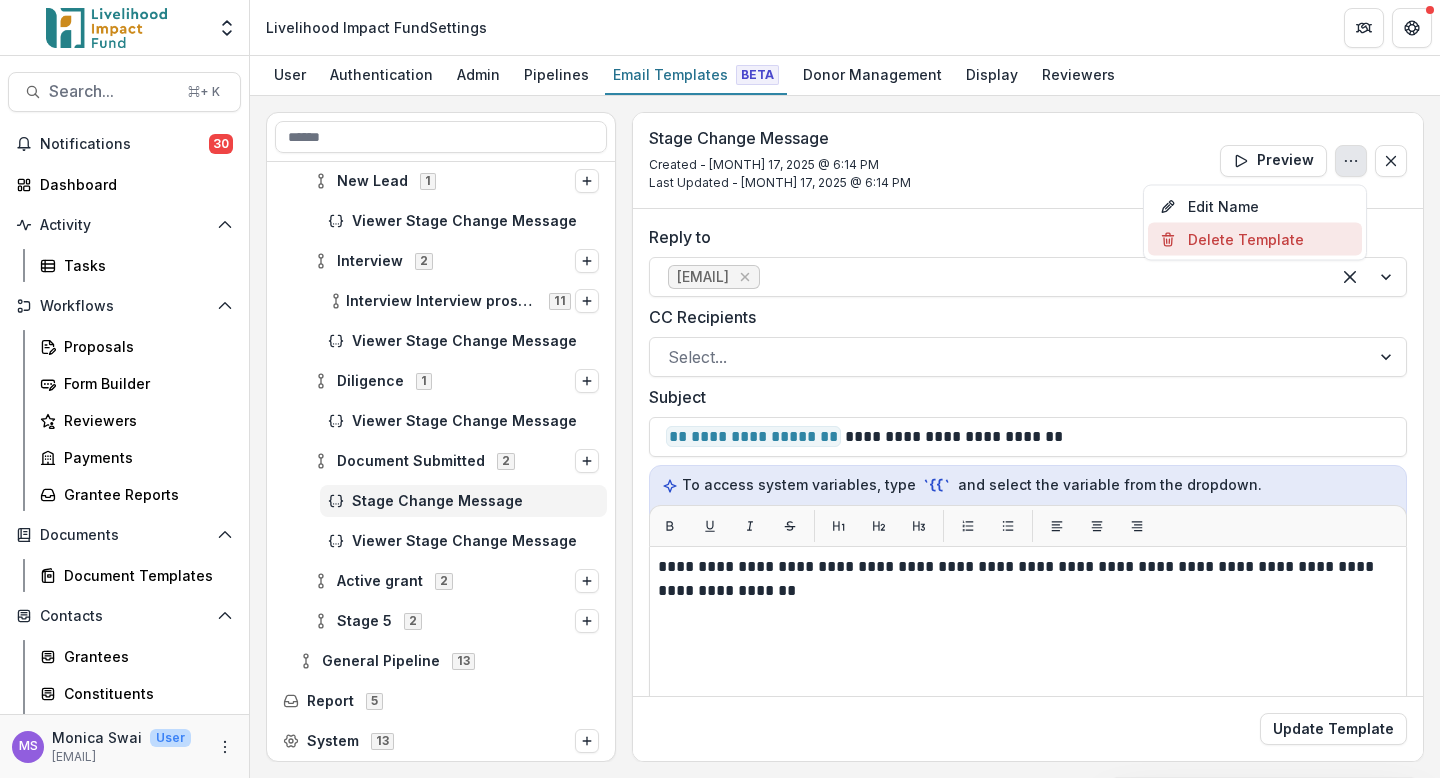 click on "Delete Template" at bounding box center [1255, 239] 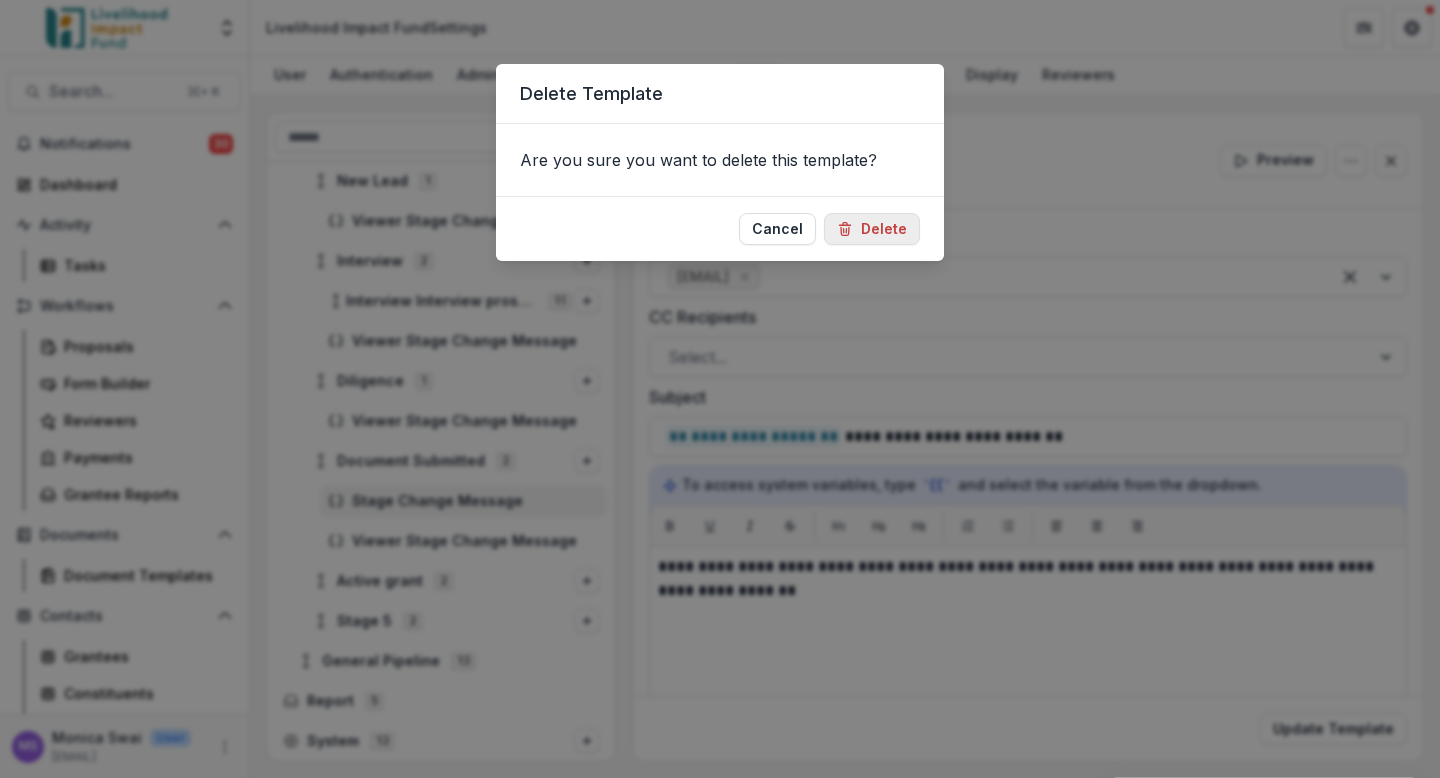 click on "Delete" at bounding box center (872, 229) 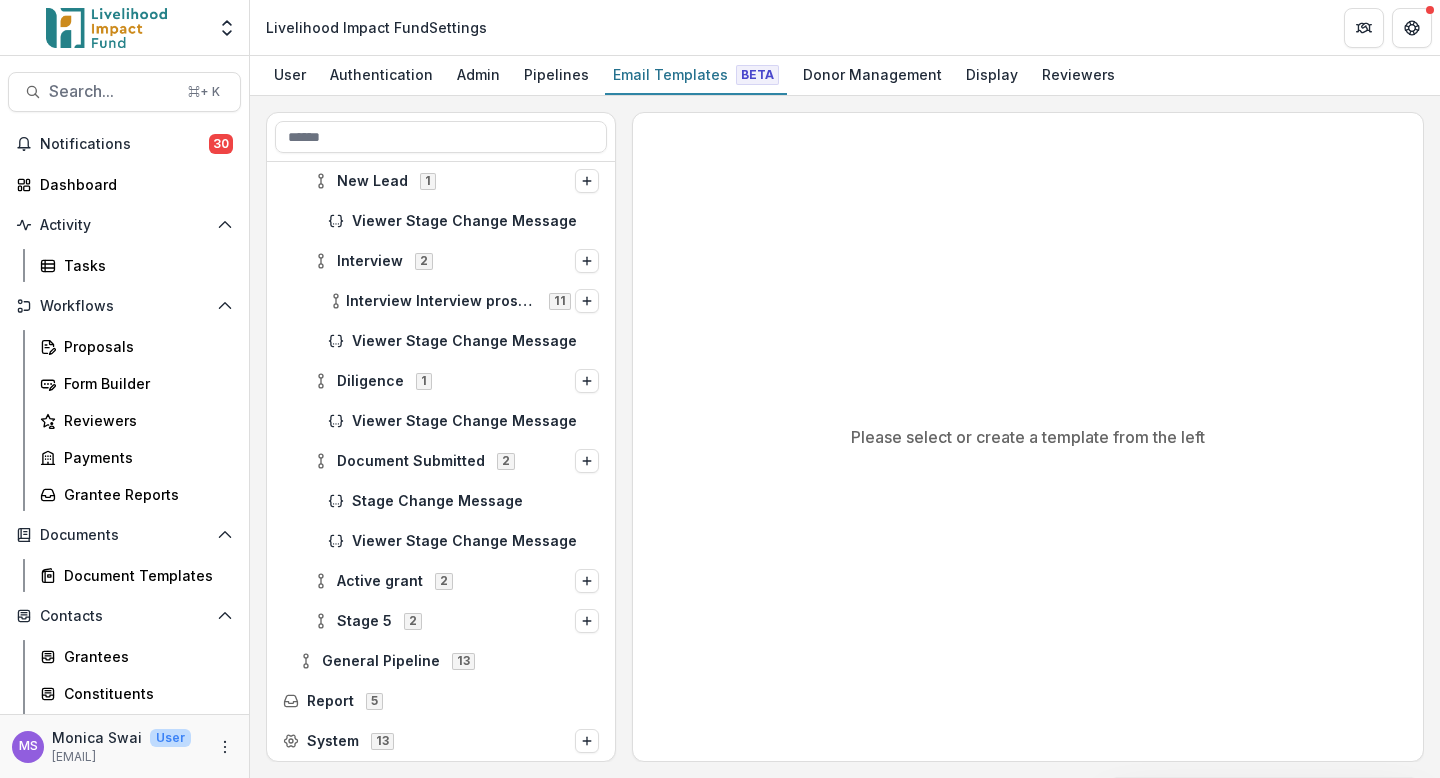 scroll, scrollTop: 297, scrollLeft: 0, axis: vertical 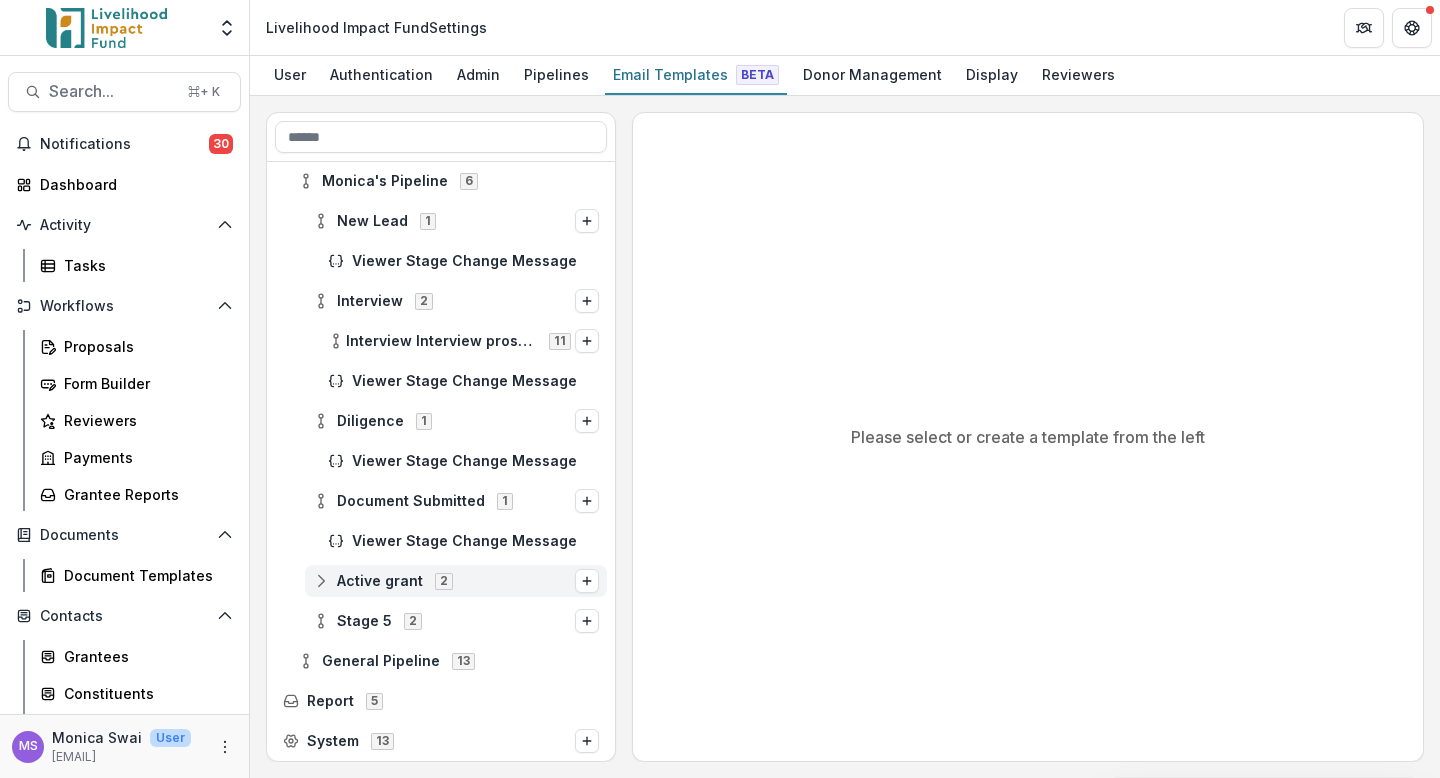 click on "2" at bounding box center (444, 580) 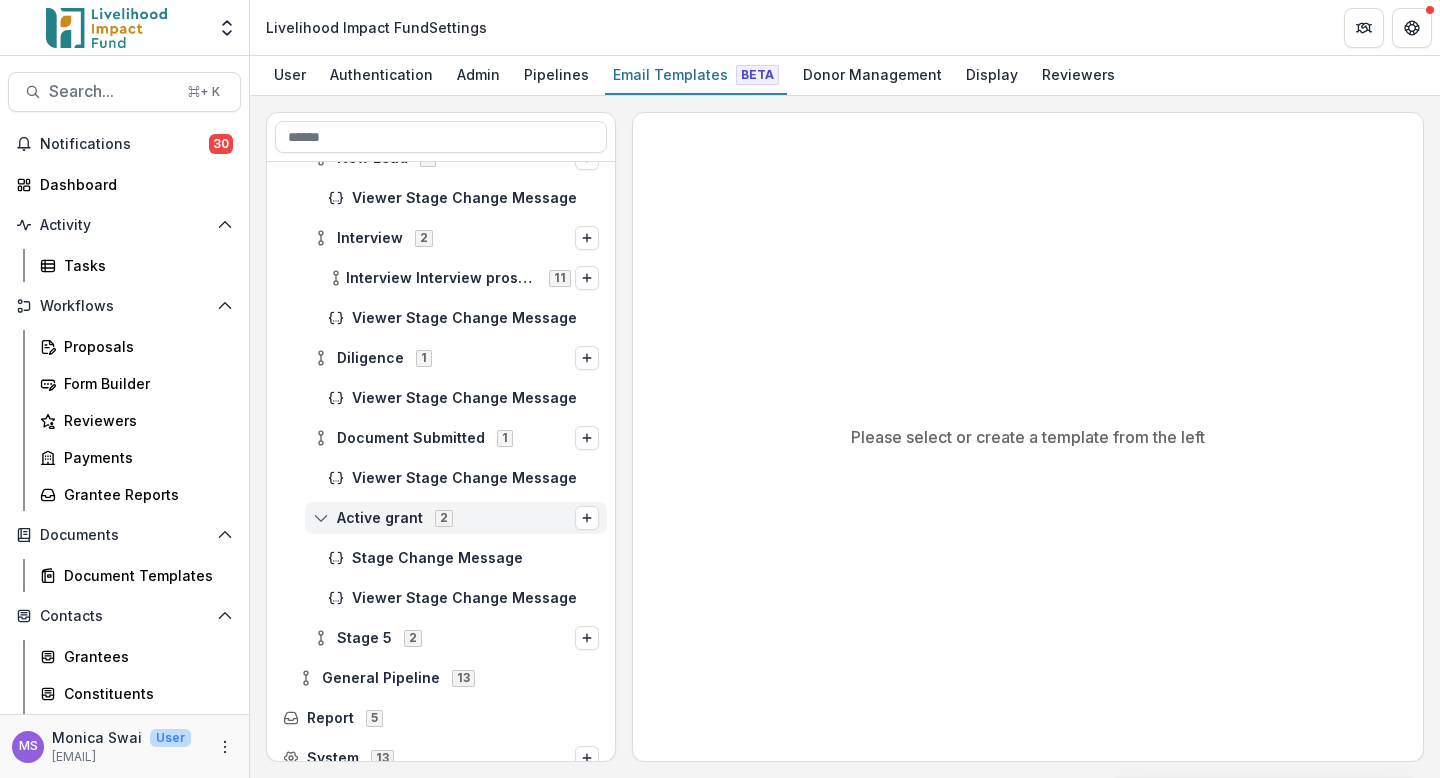 scroll, scrollTop: 377, scrollLeft: 0, axis: vertical 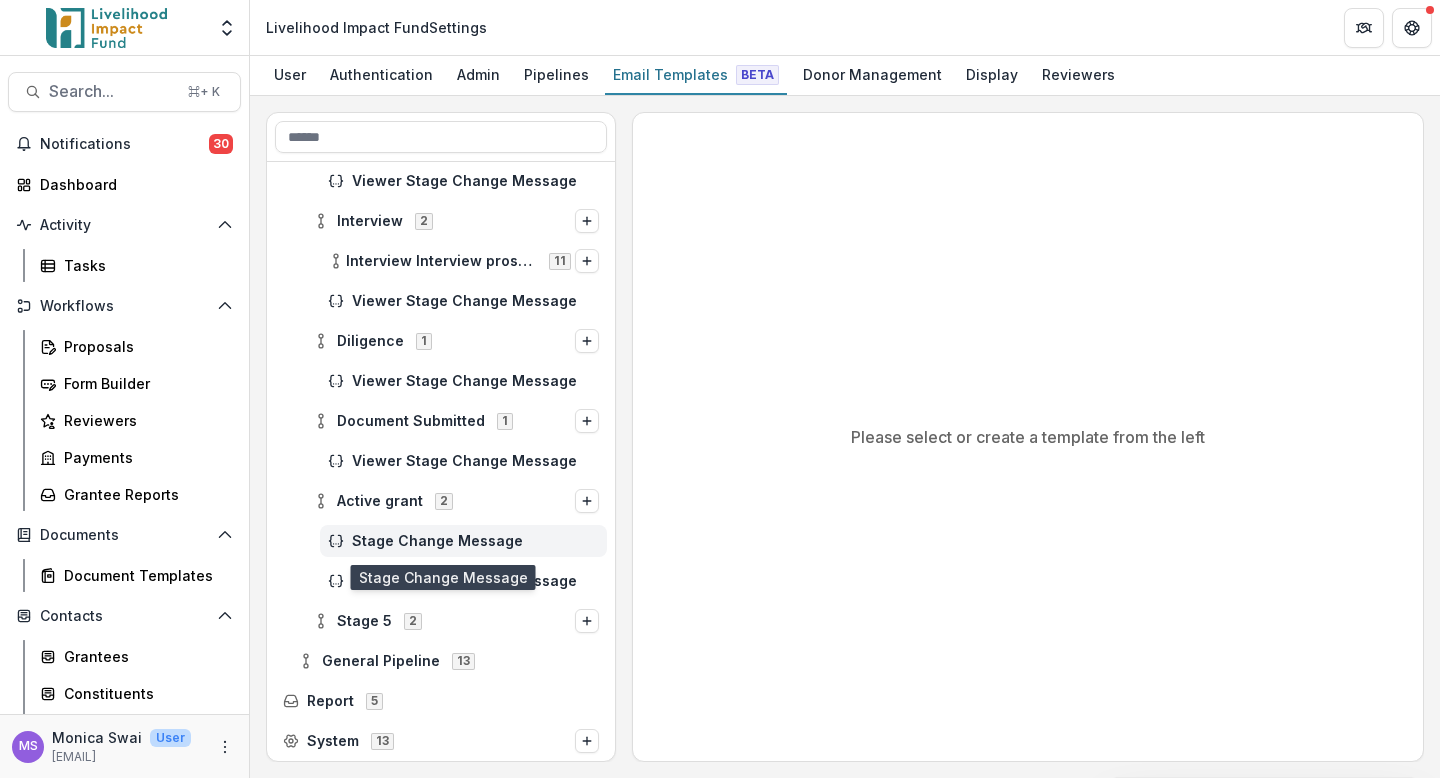 click on "Stage Change Message" at bounding box center (475, 541) 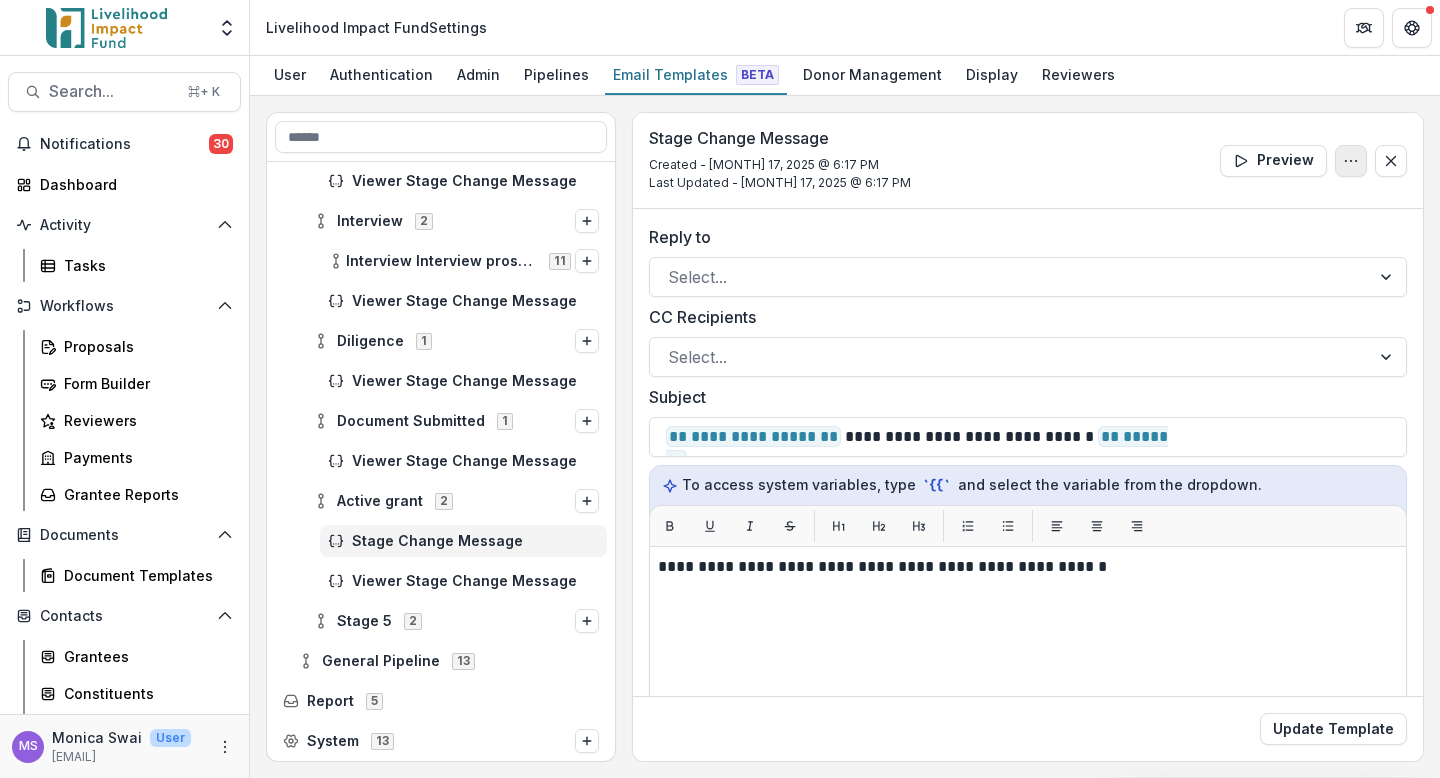 click at bounding box center (1351, 161) 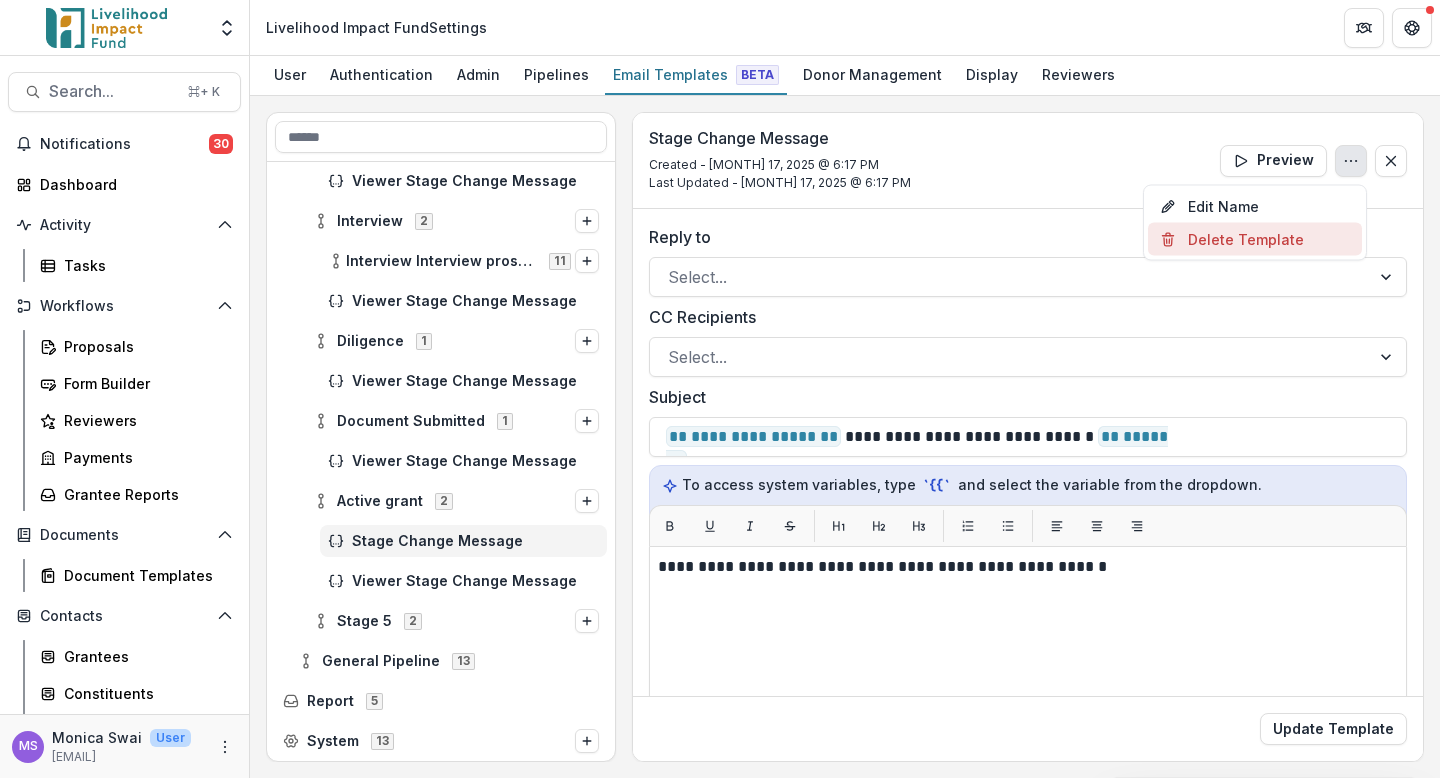 click on "Delete Template" at bounding box center (1255, 239) 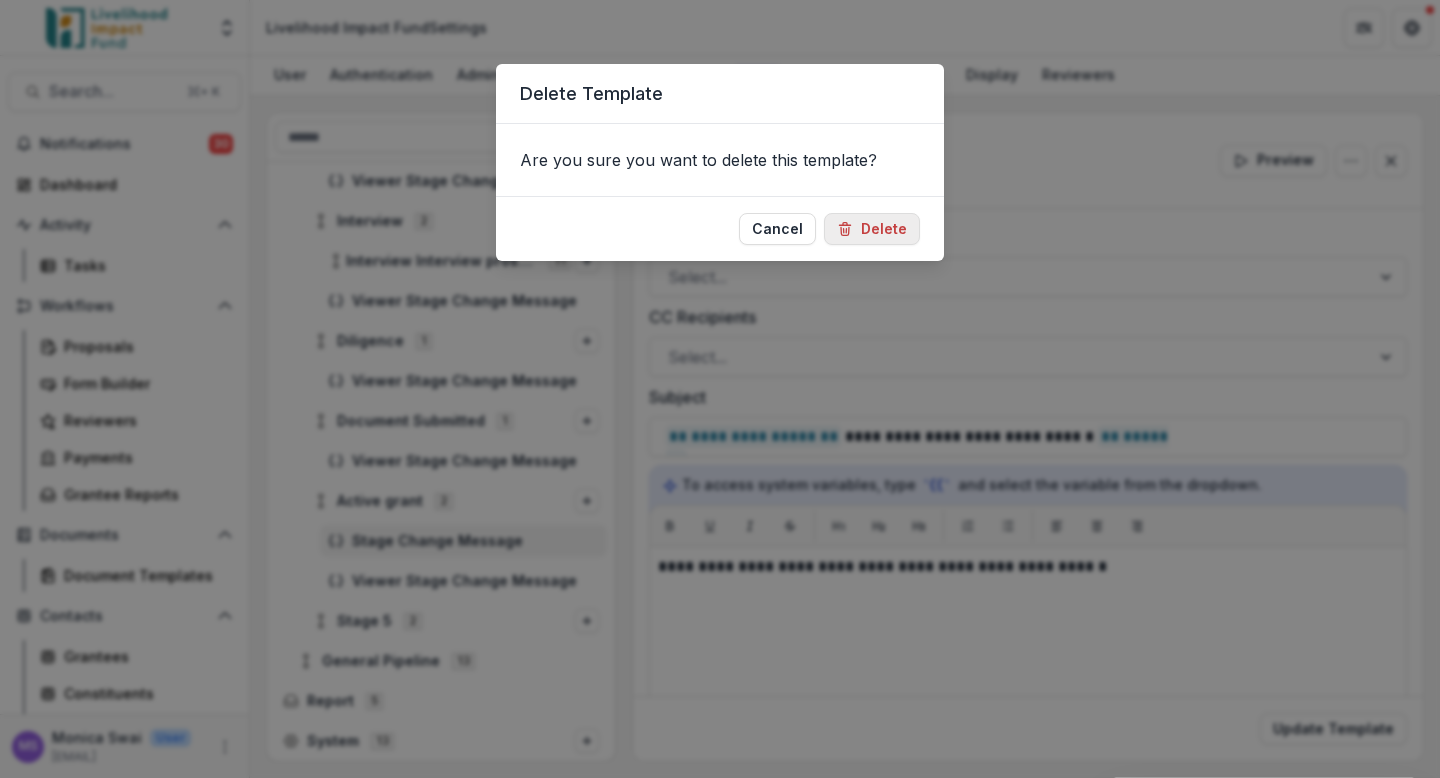 click on "Delete" at bounding box center [872, 229] 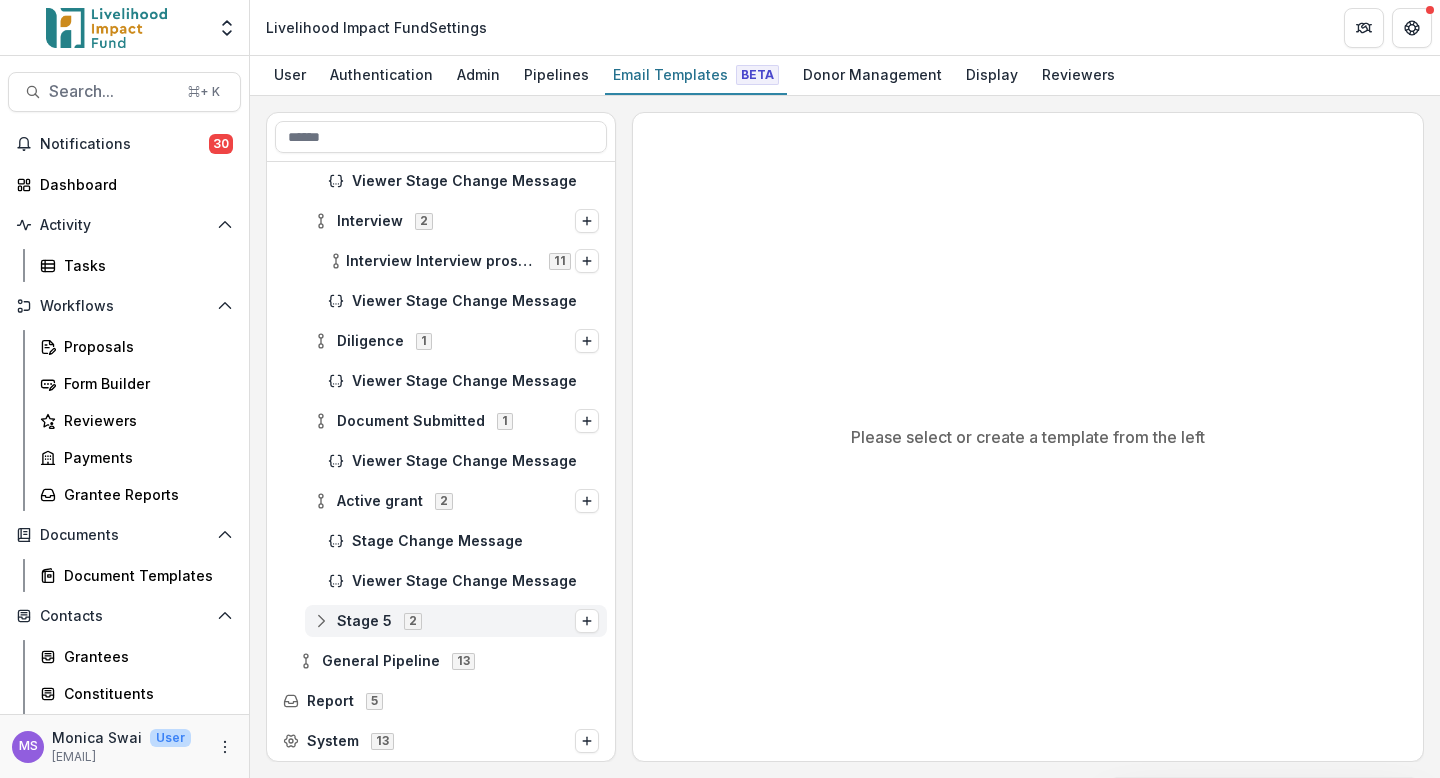 click on "2" at bounding box center [413, 621] 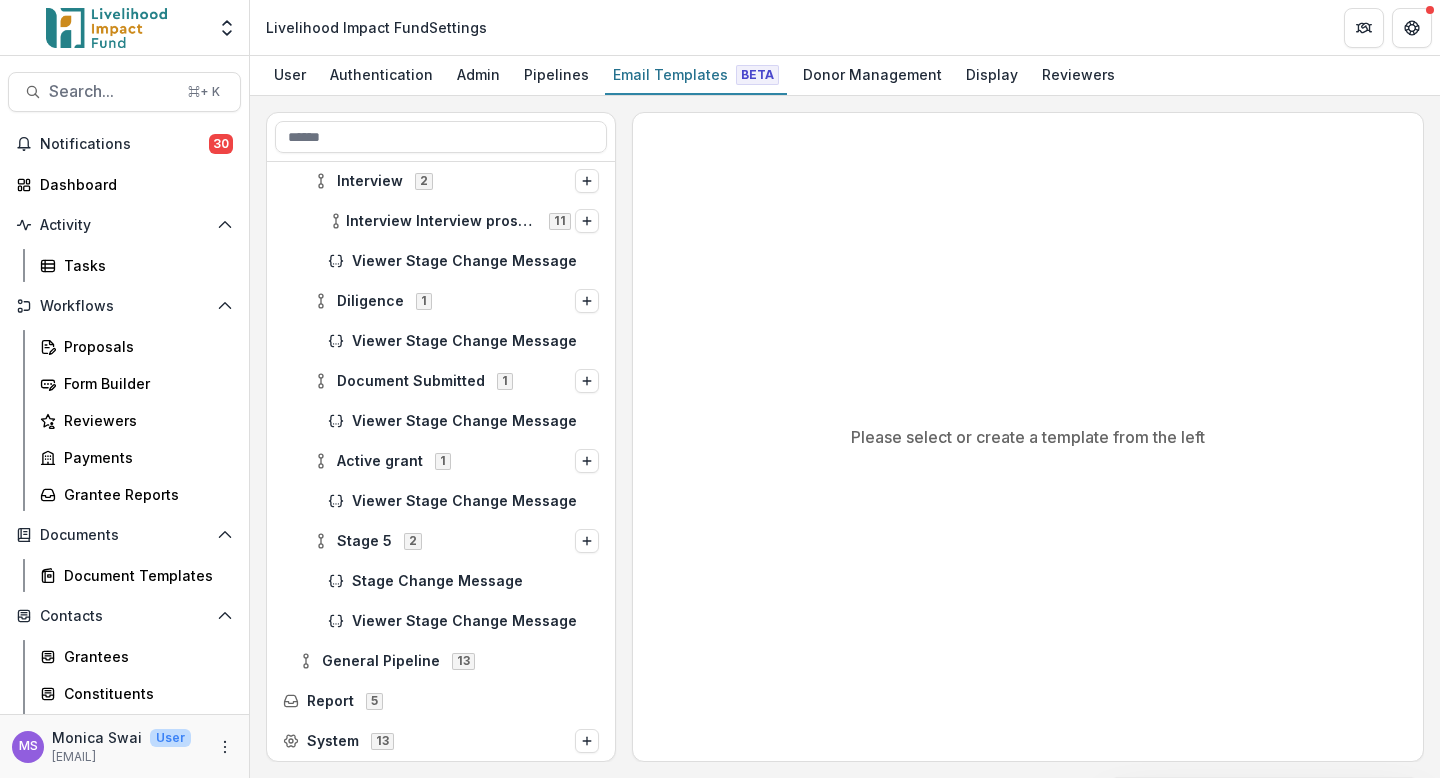 scroll, scrollTop: 417, scrollLeft: 0, axis: vertical 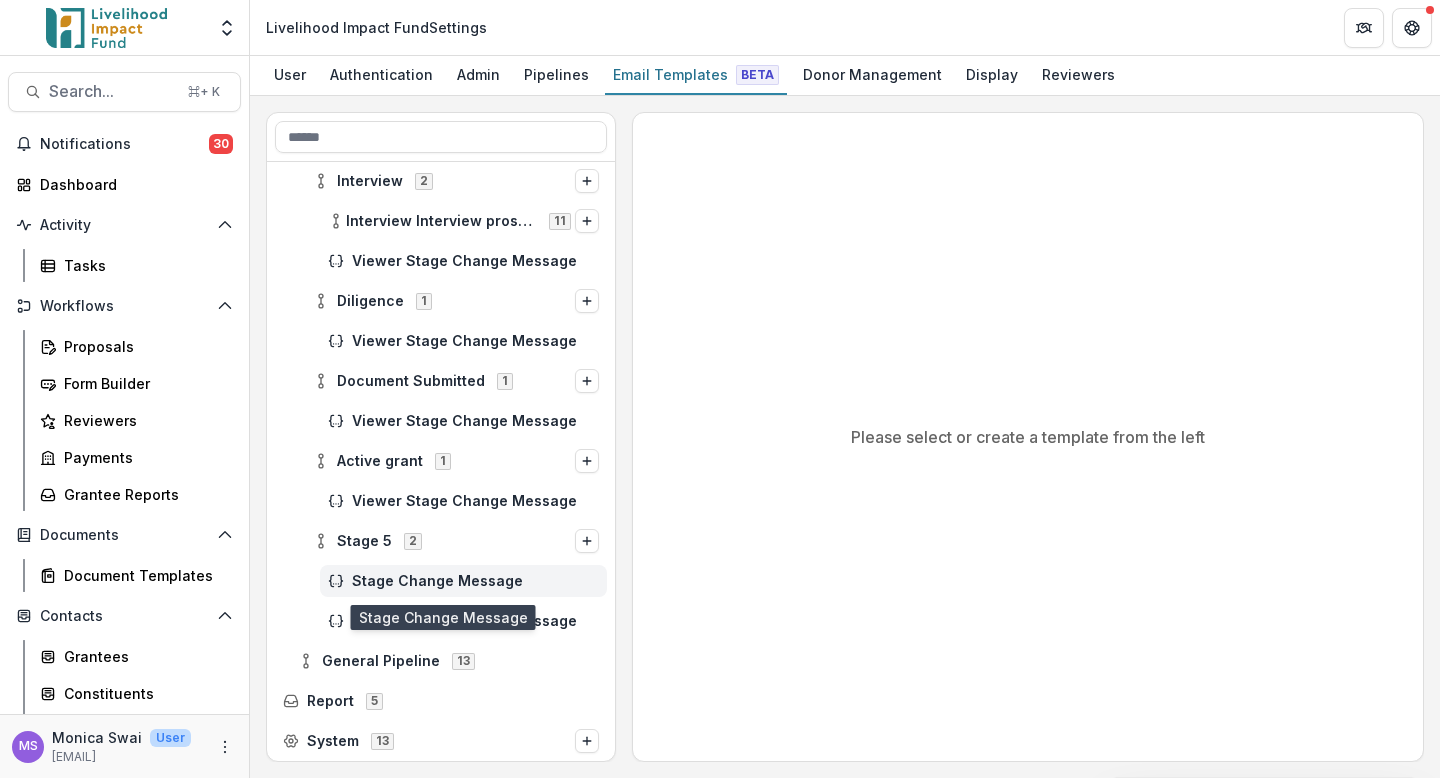 click on "Stage Change Message" at bounding box center [475, 581] 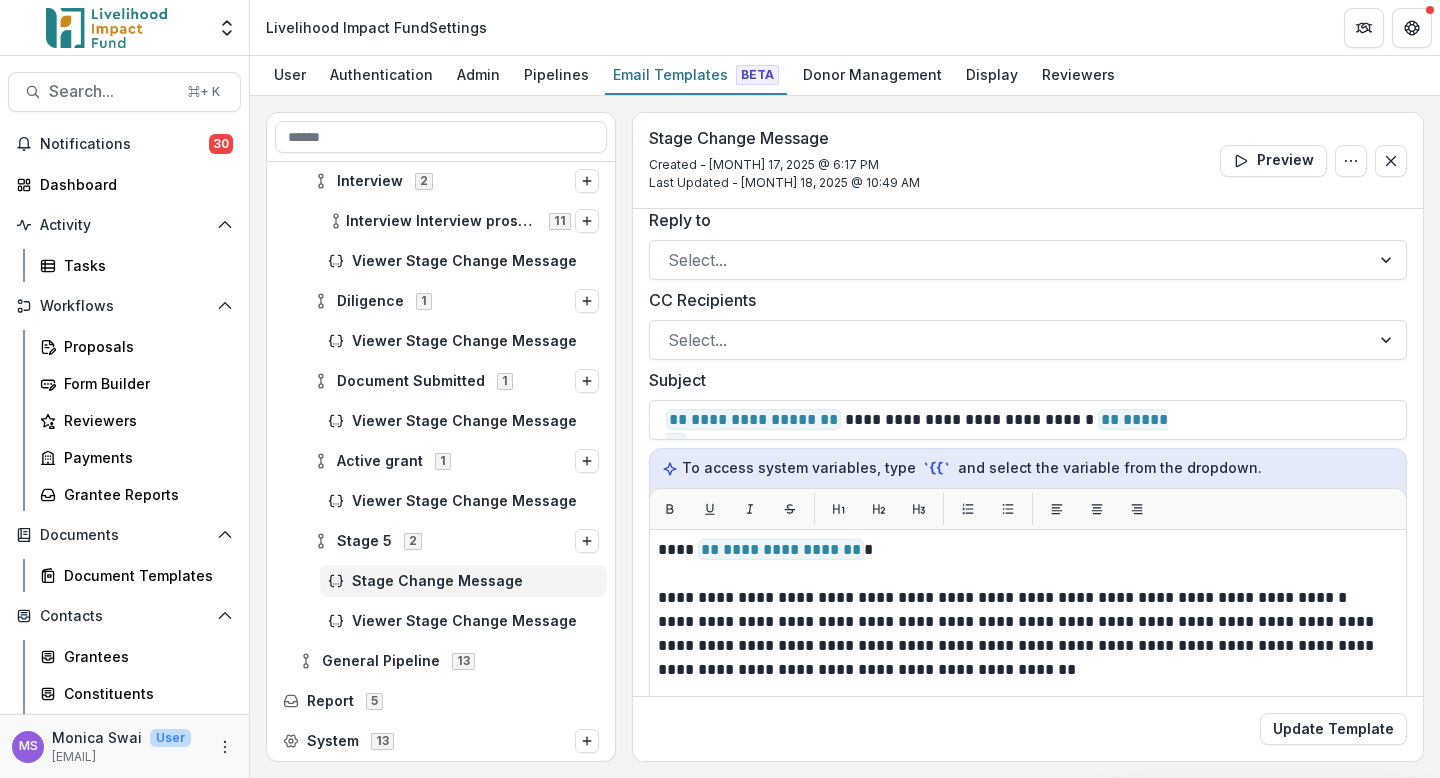 scroll, scrollTop: 0, scrollLeft: 0, axis: both 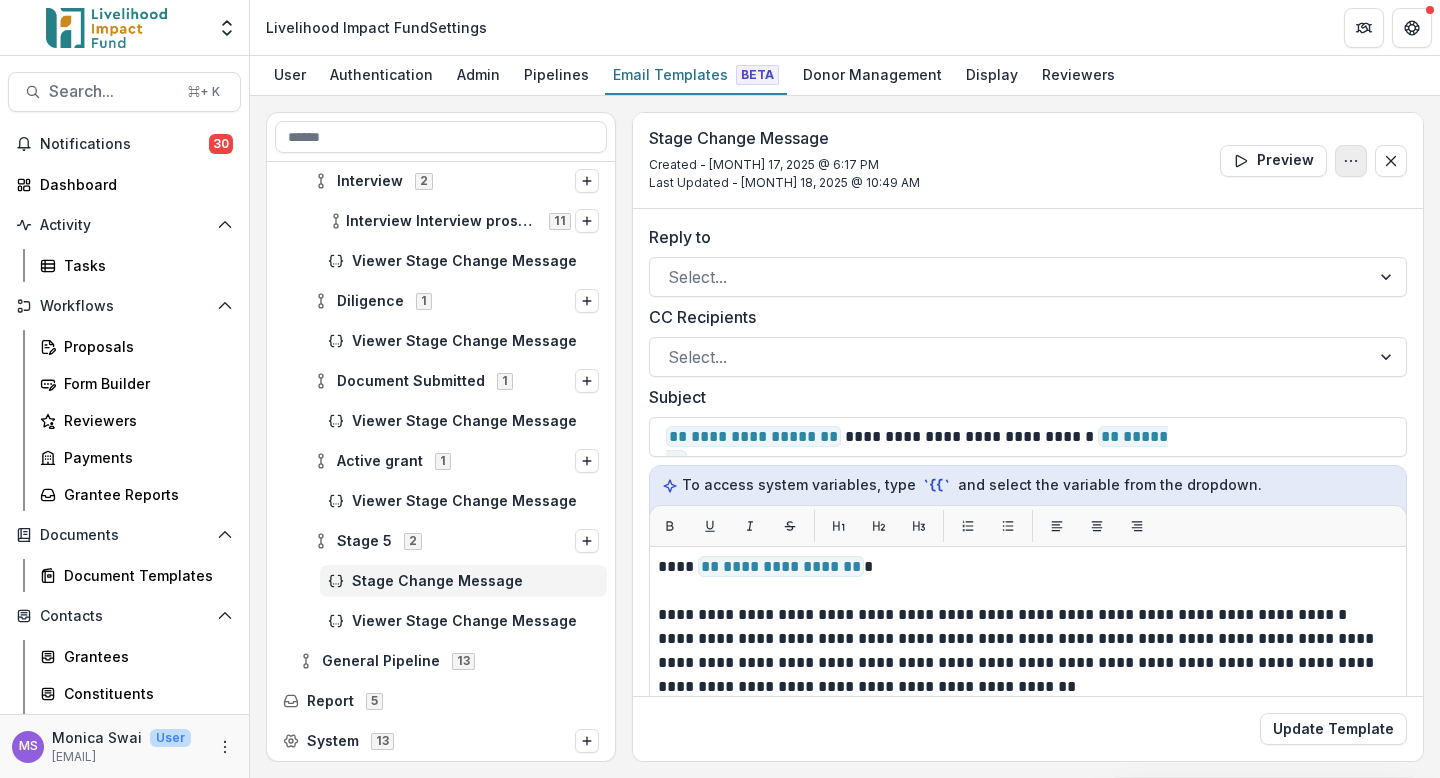 click 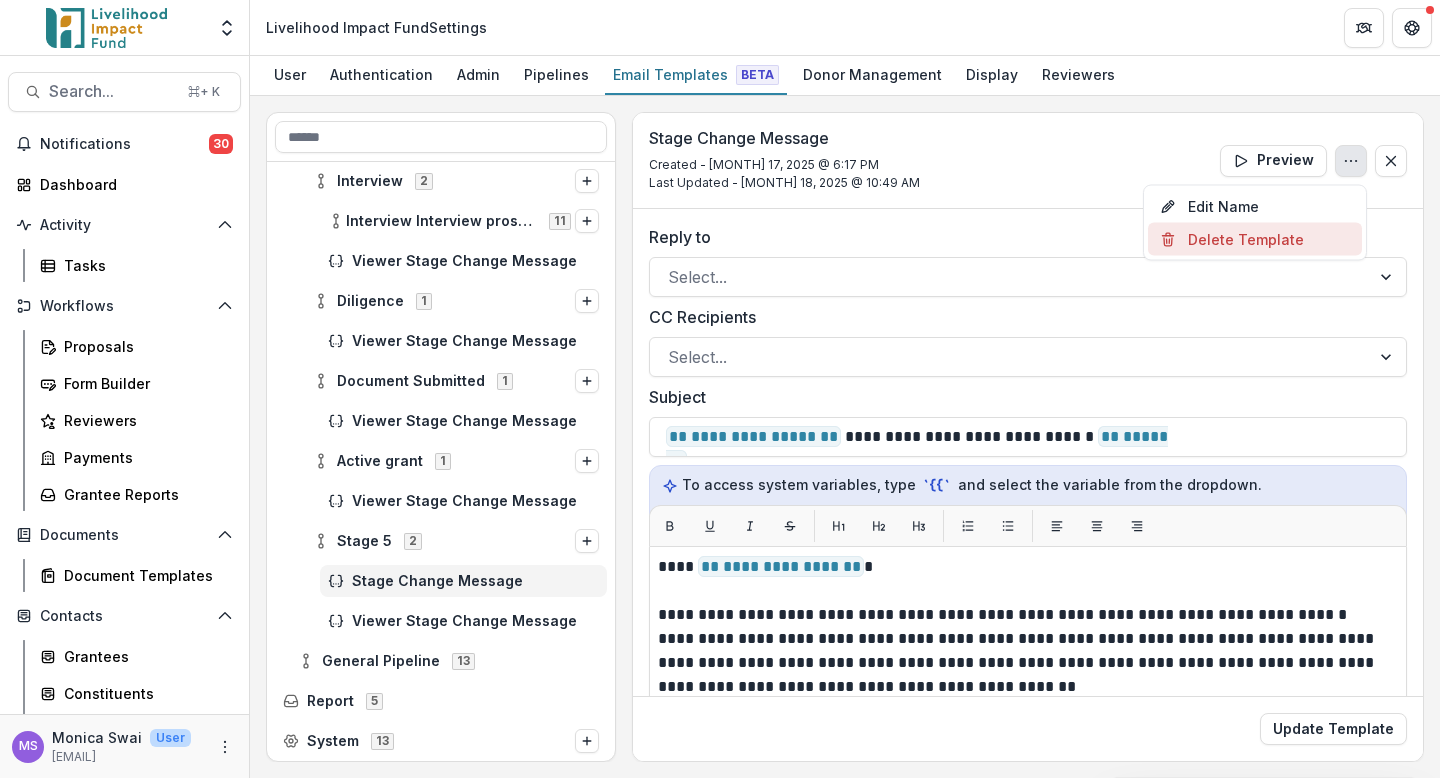click on "Delete Template" at bounding box center (1255, 239) 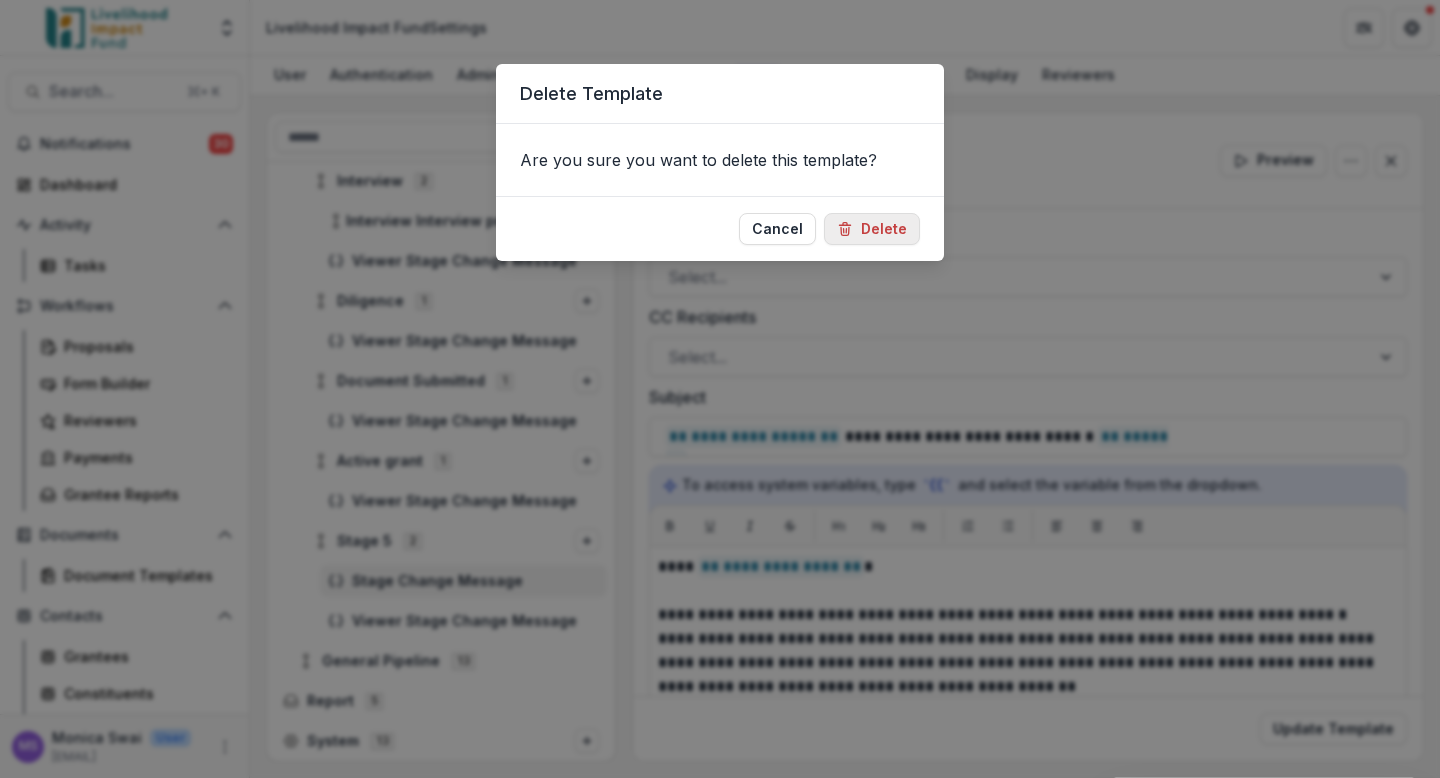 click on "Delete" at bounding box center (872, 229) 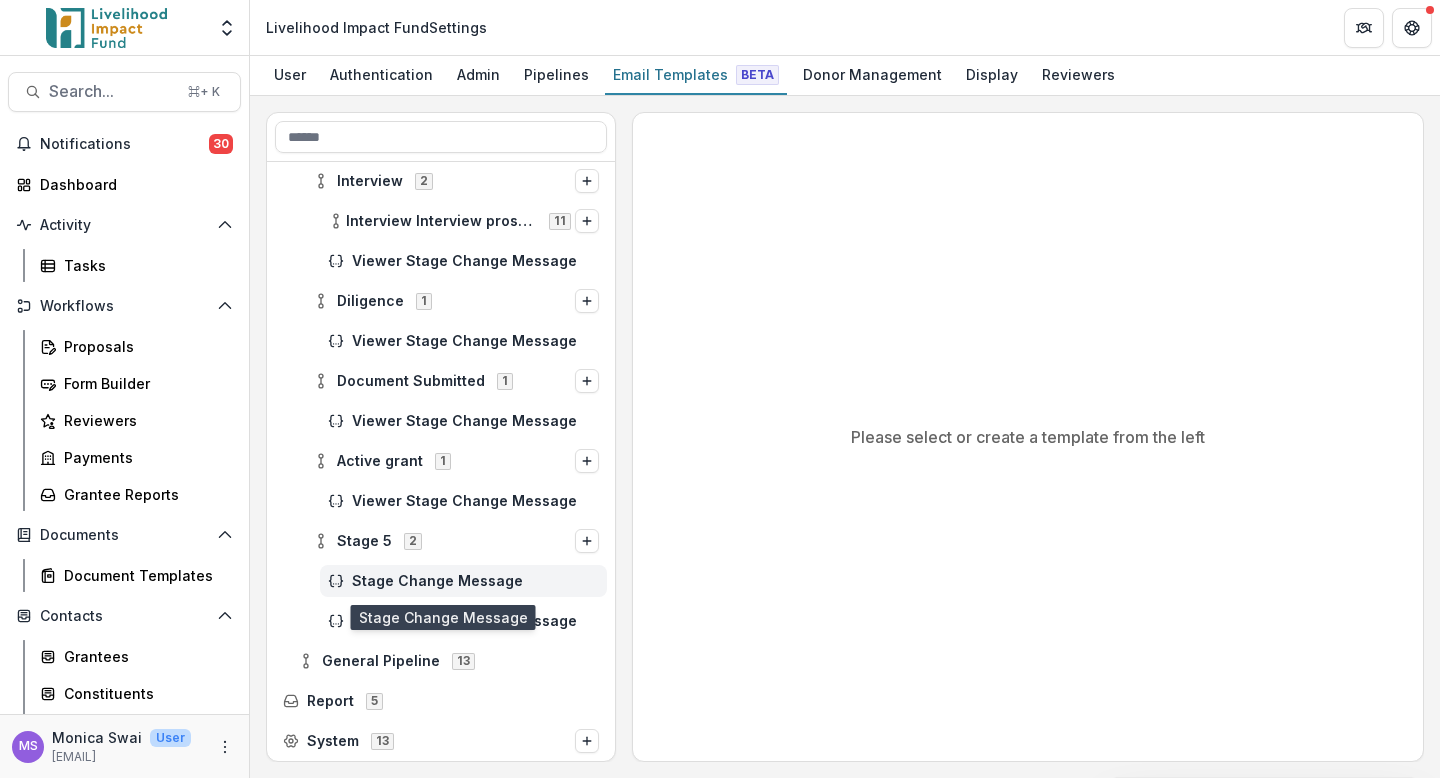 click on "Stage Change Message" at bounding box center (475, 581) 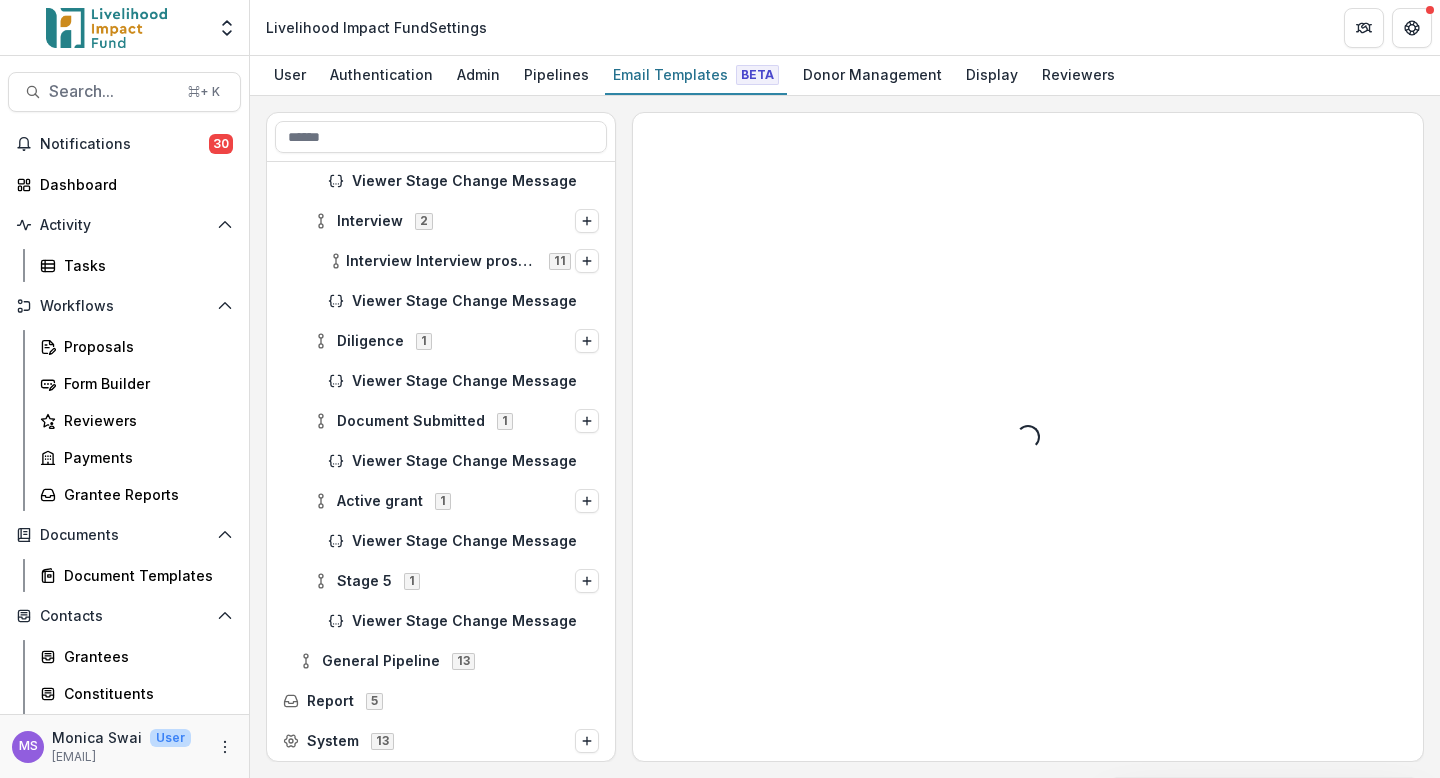 scroll, scrollTop: 377, scrollLeft: 0, axis: vertical 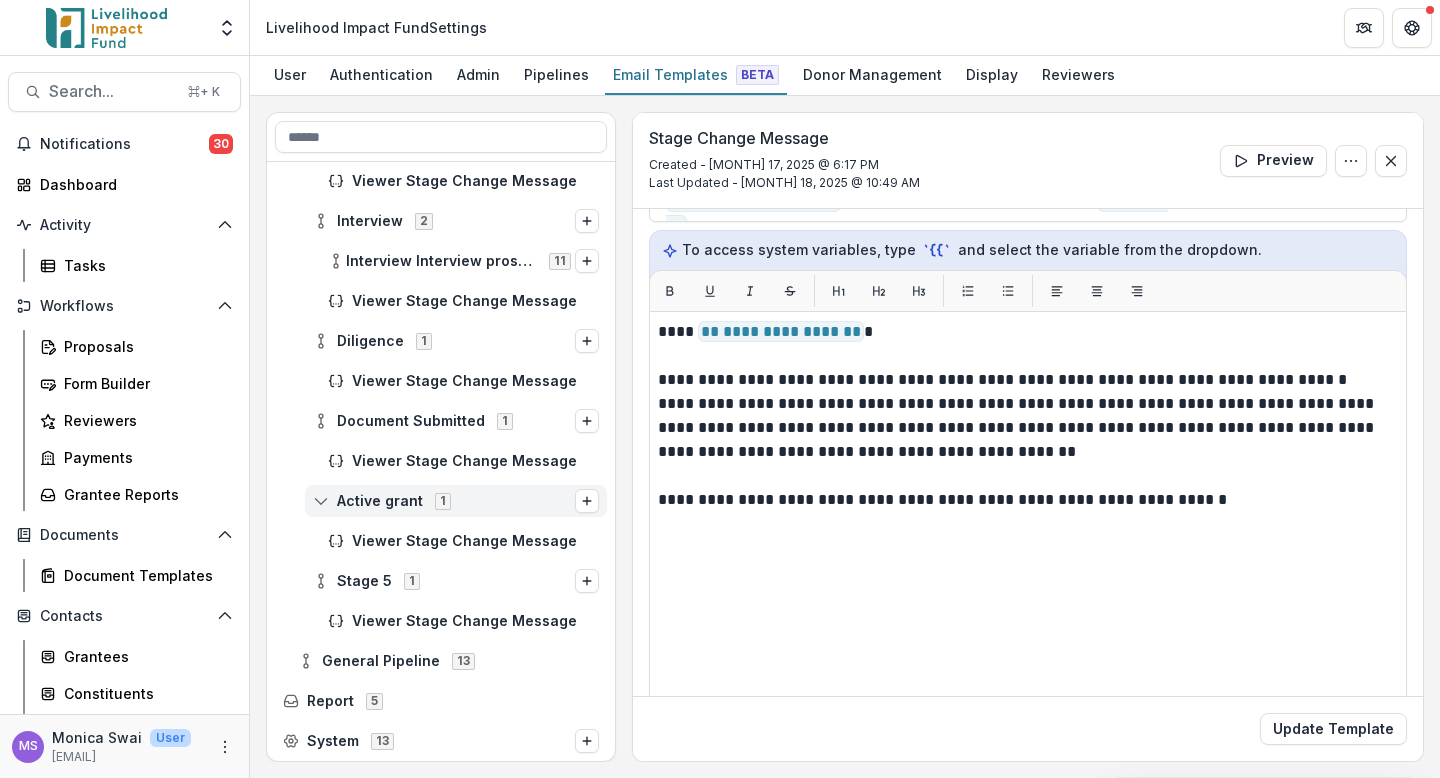click on "Active grant" at bounding box center (380, 501) 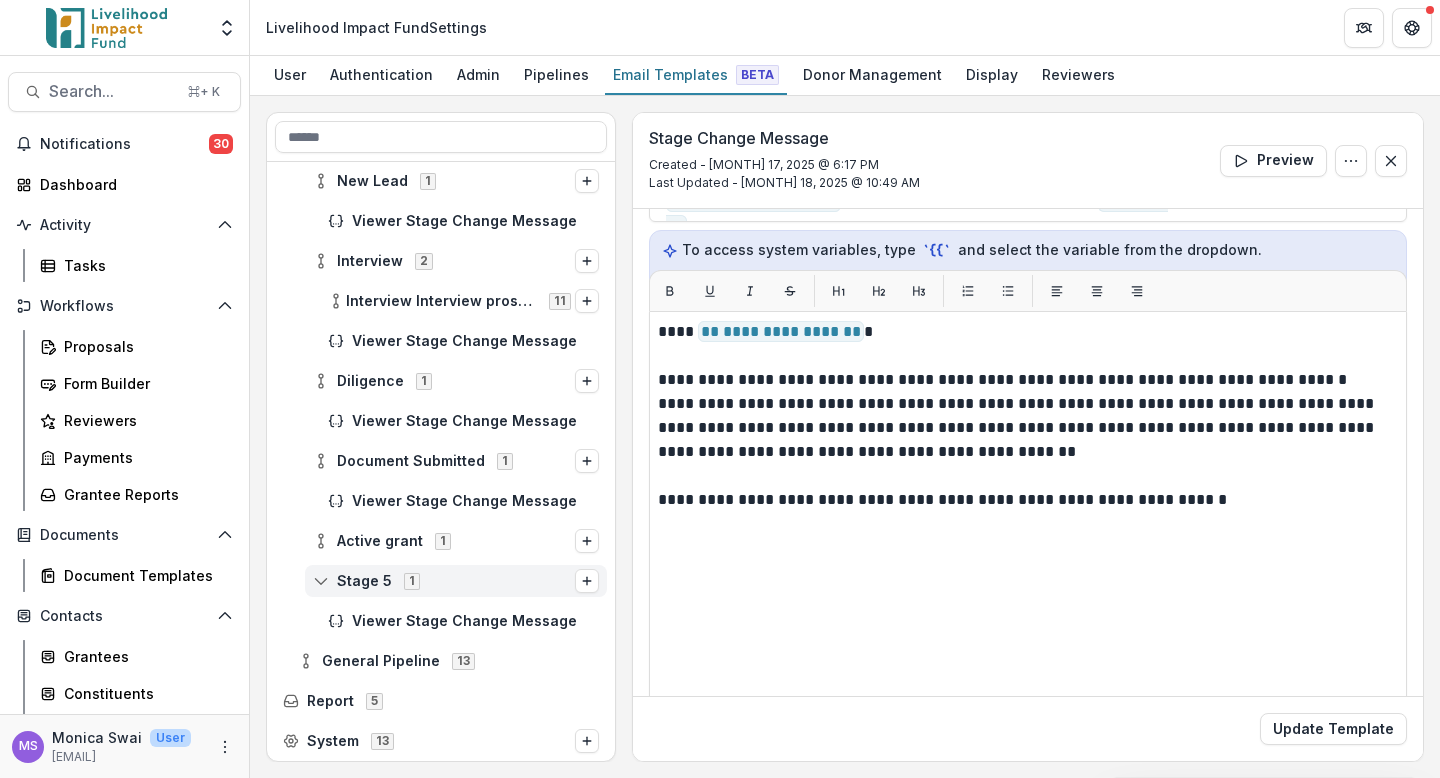 click on "Stage 5" at bounding box center (364, 581) 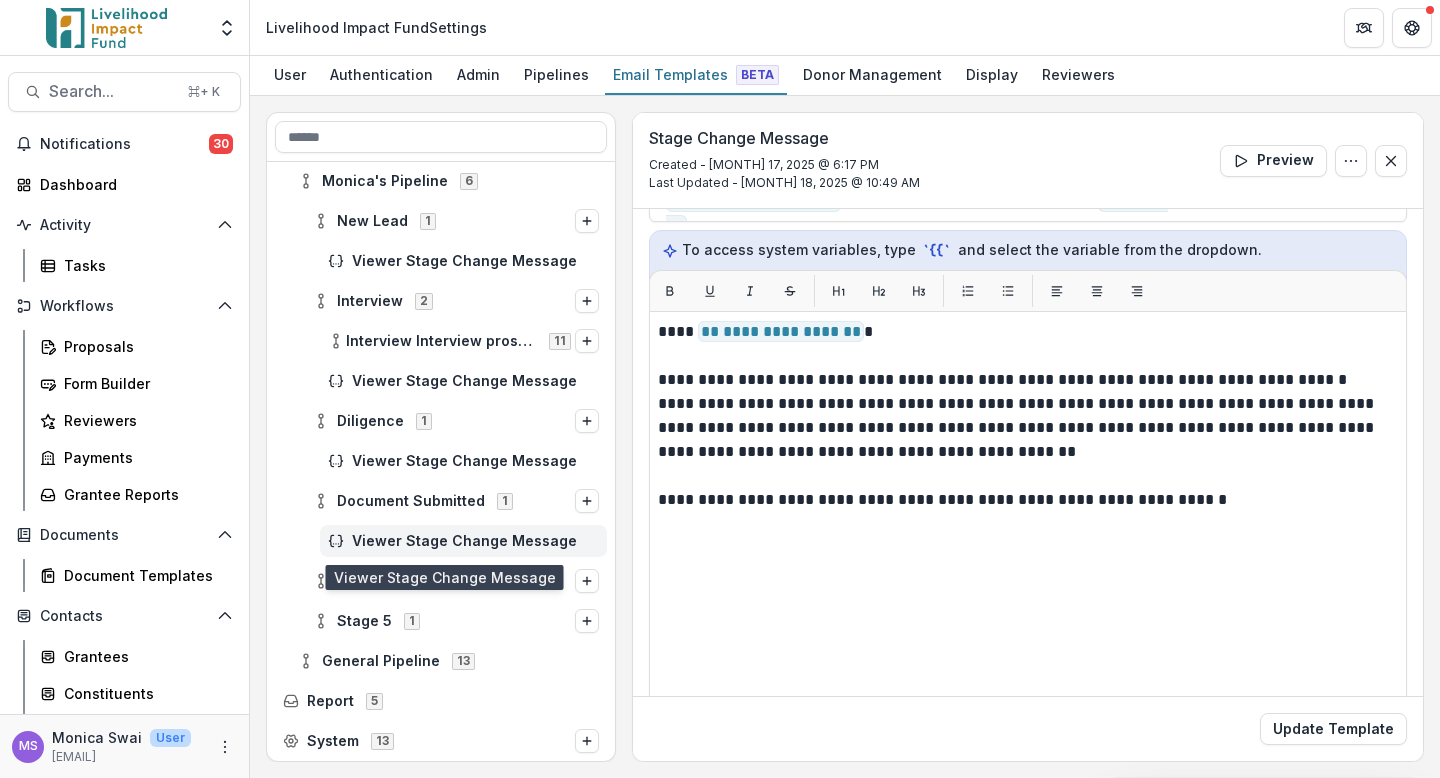 click on "Viewer Stage Change Message" at bounding box center (475, 541) 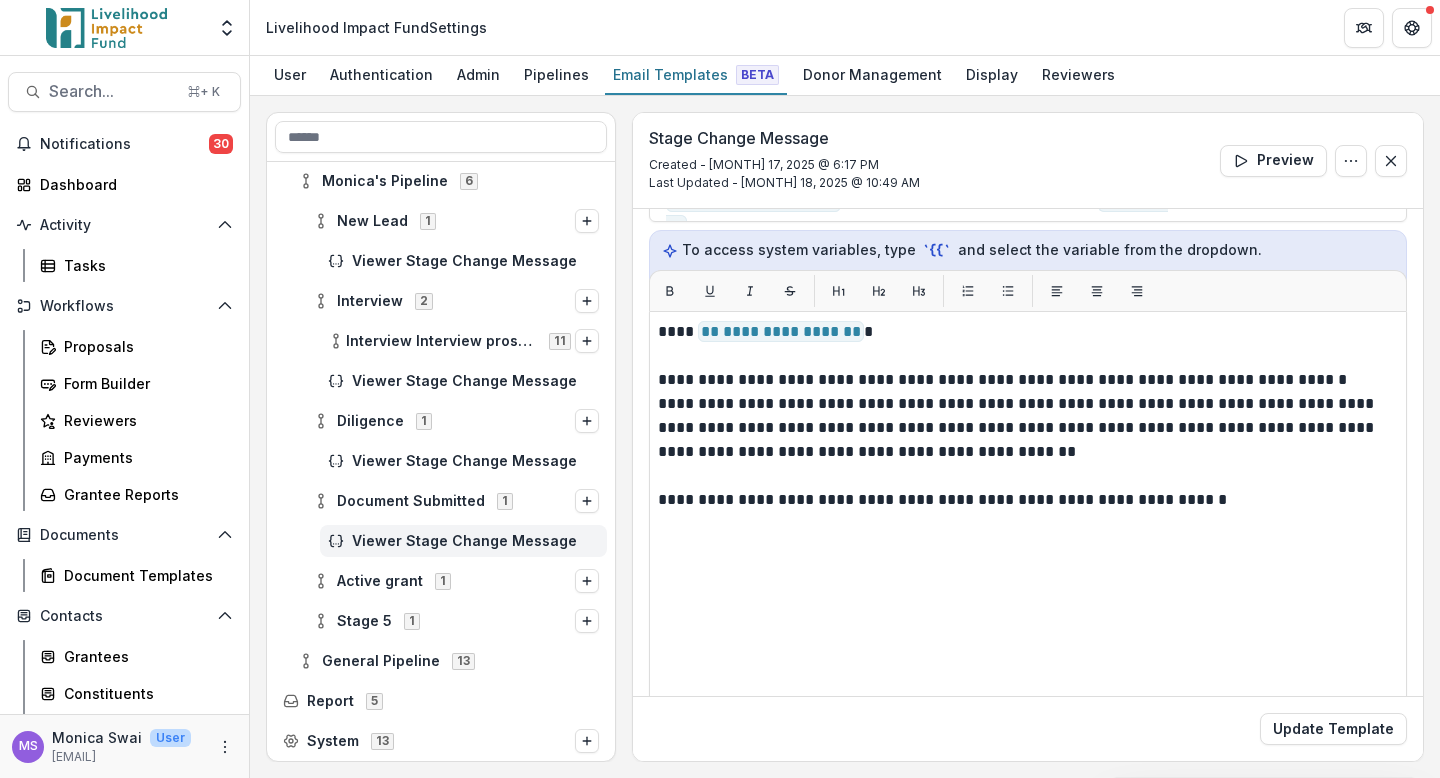 scroll, scrollTop: 0, scrollLeft: 0, axis: both 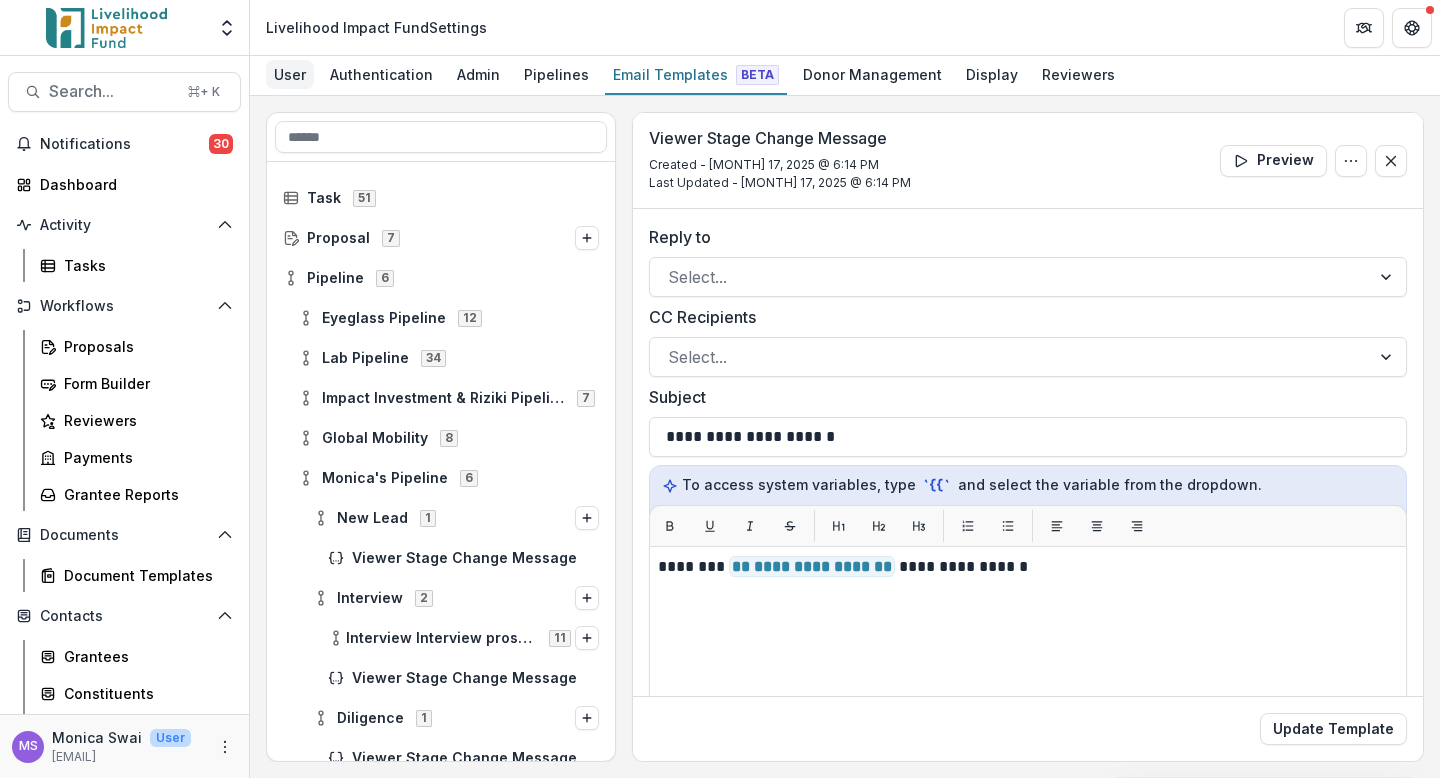 click on "User" at bounding box center [290, 74] 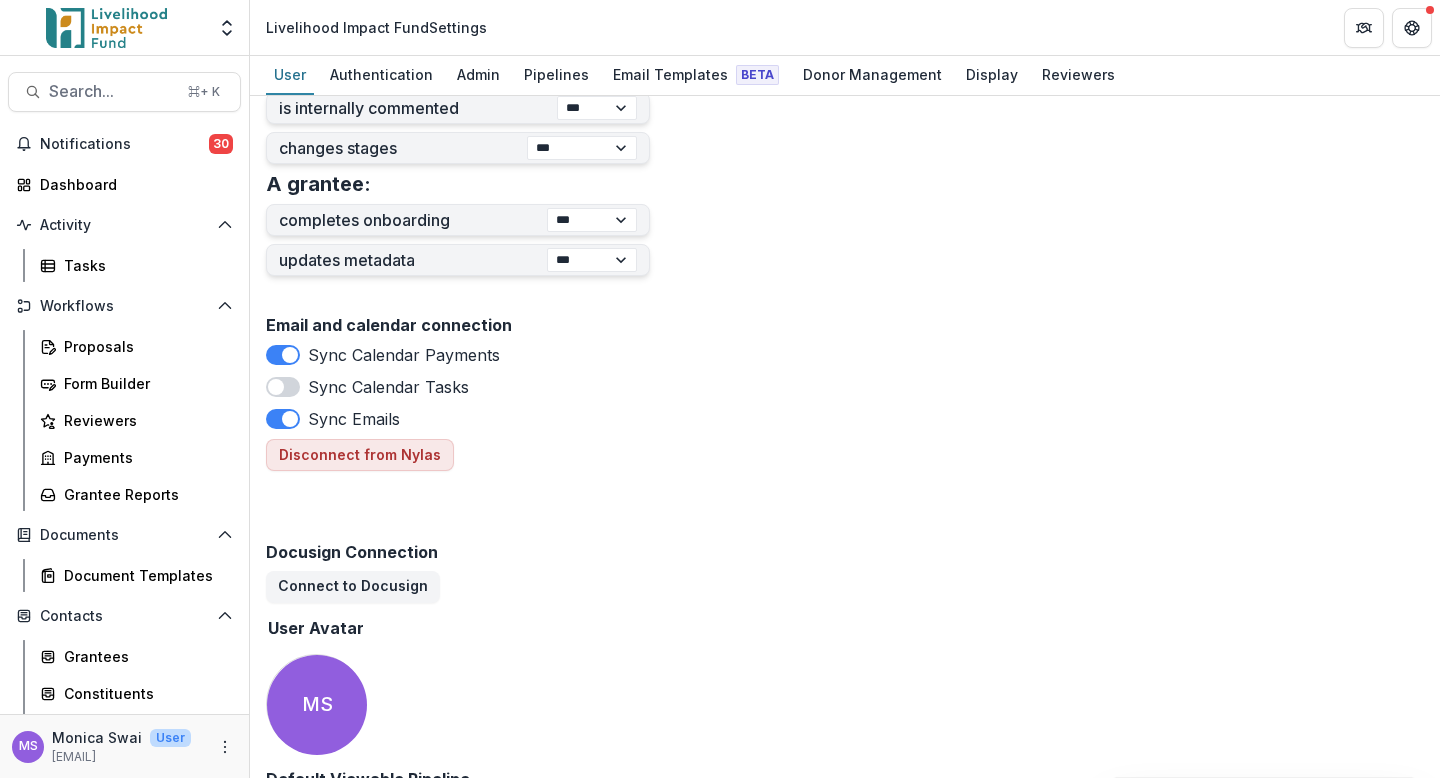 scroll, scrollTop: 934, scrollLeft: 0, axis: vertical 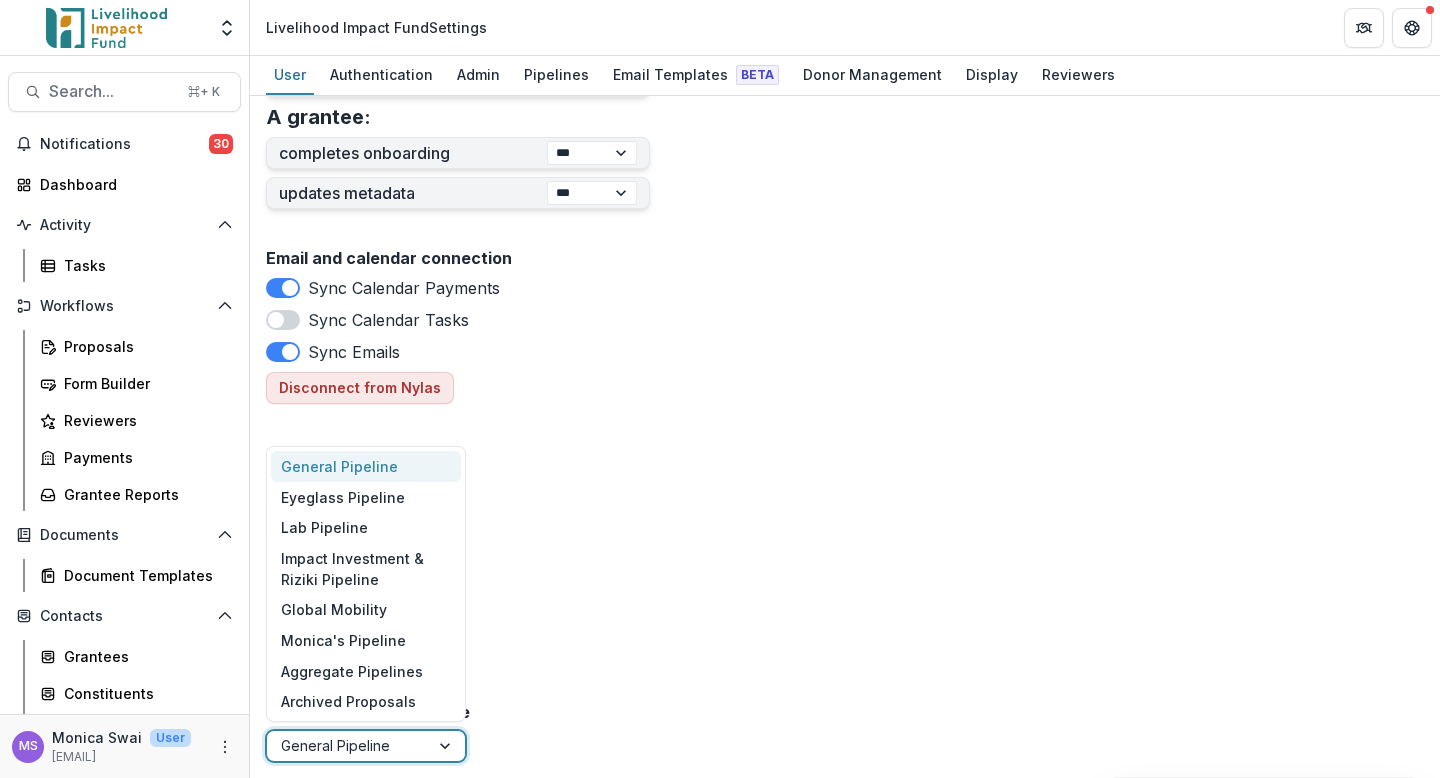 click on "General Pipeline" at bounding box center (348, 745) 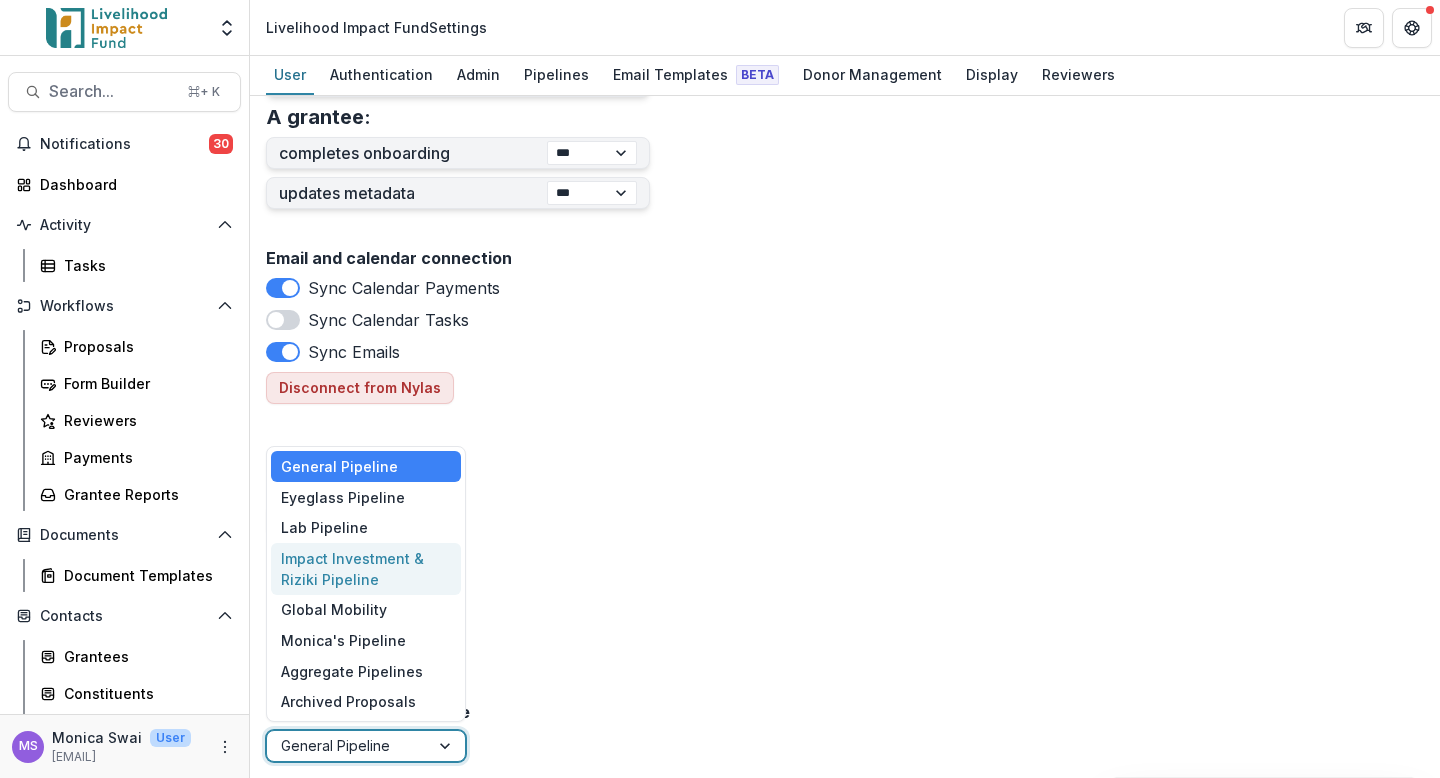 click on "Impact Investment & Riziki Pipeline" at bounding box center [366, 569] 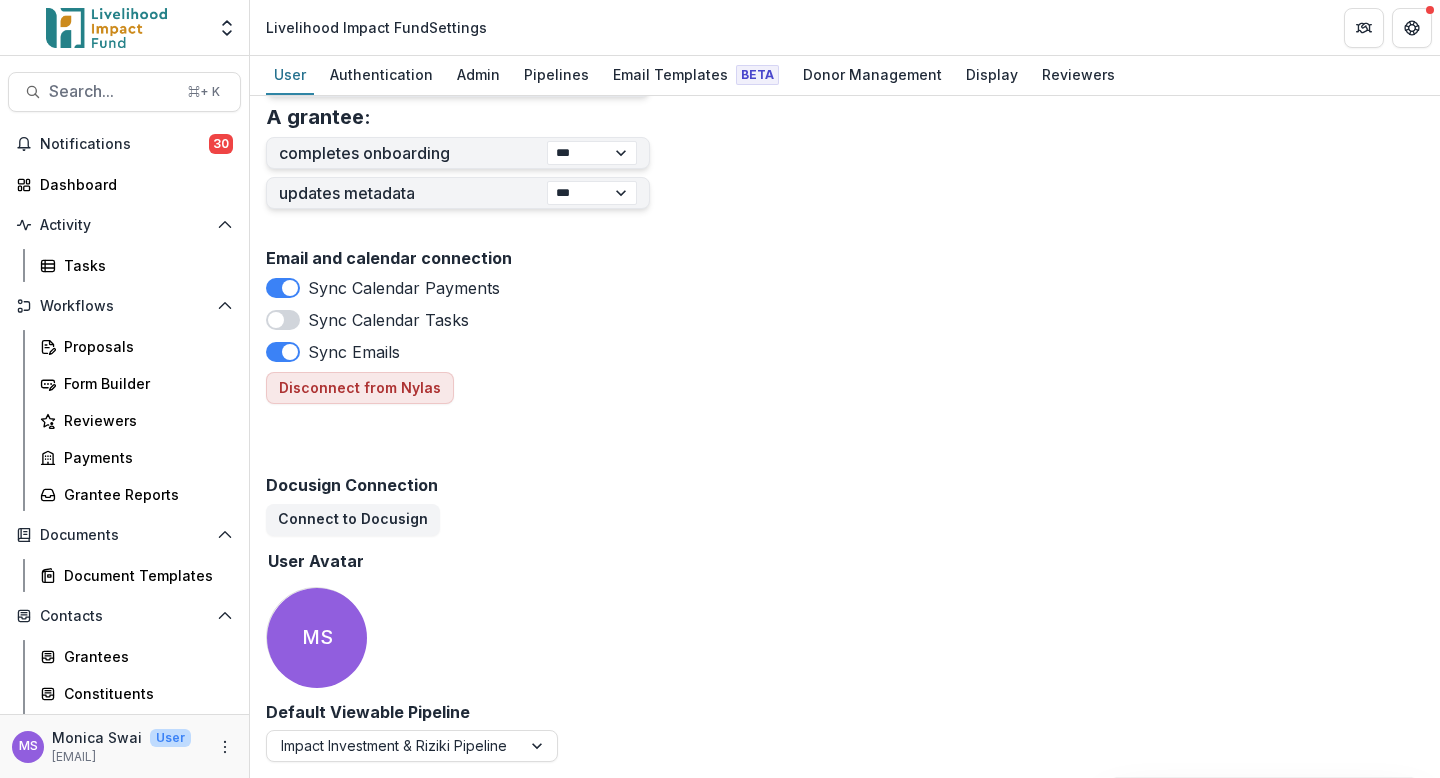 click on "Connect to Docusign" at bounding box center [845, 520] 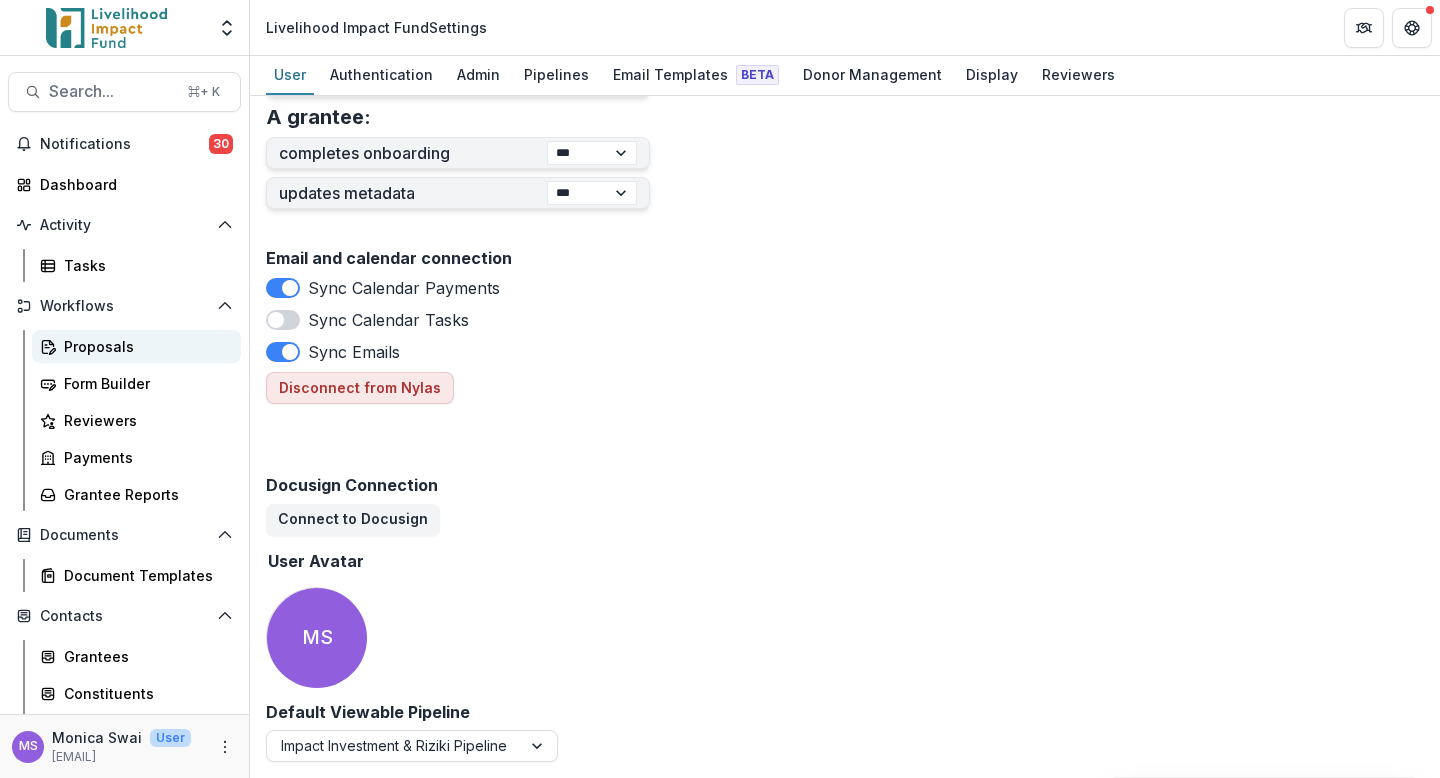click on "Proposals" at bounding box center (144, 346) 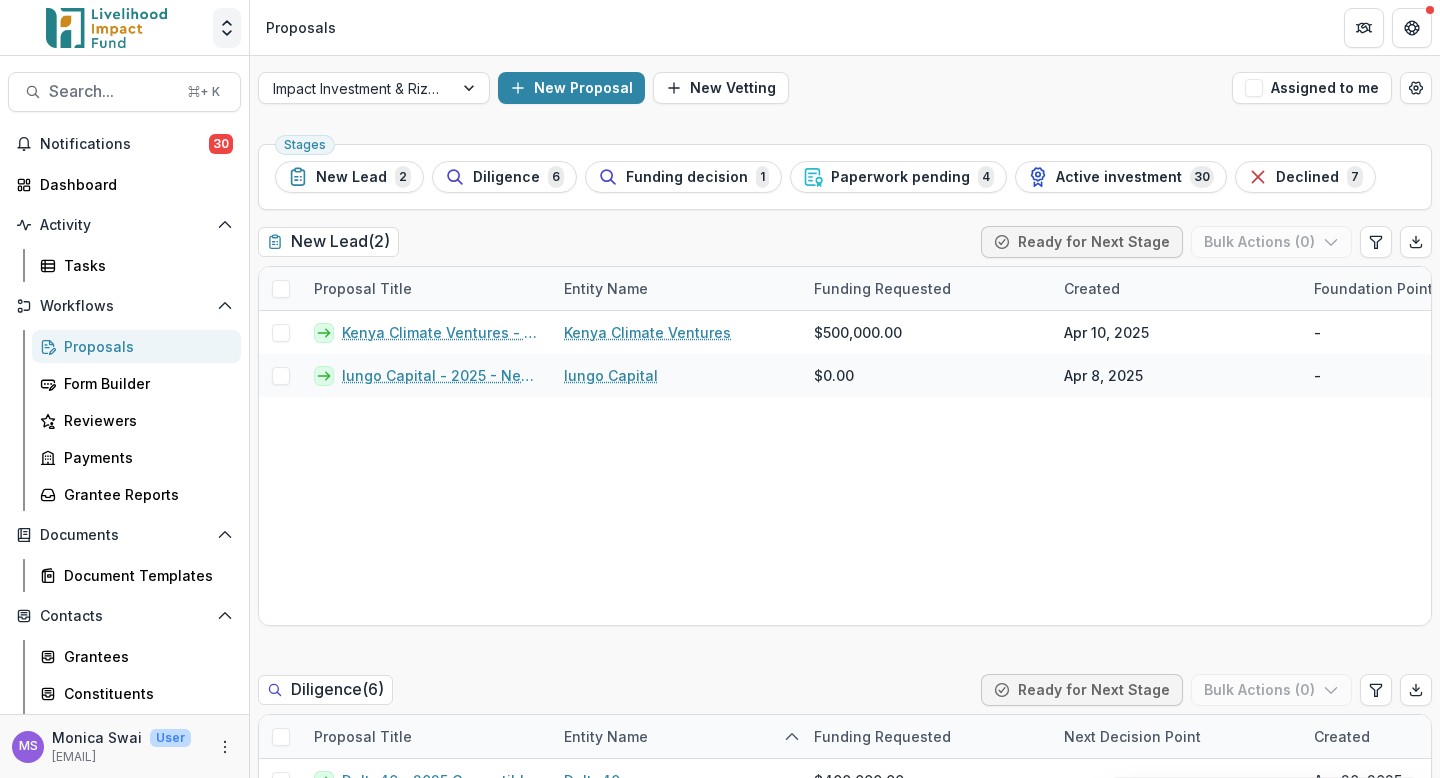 click 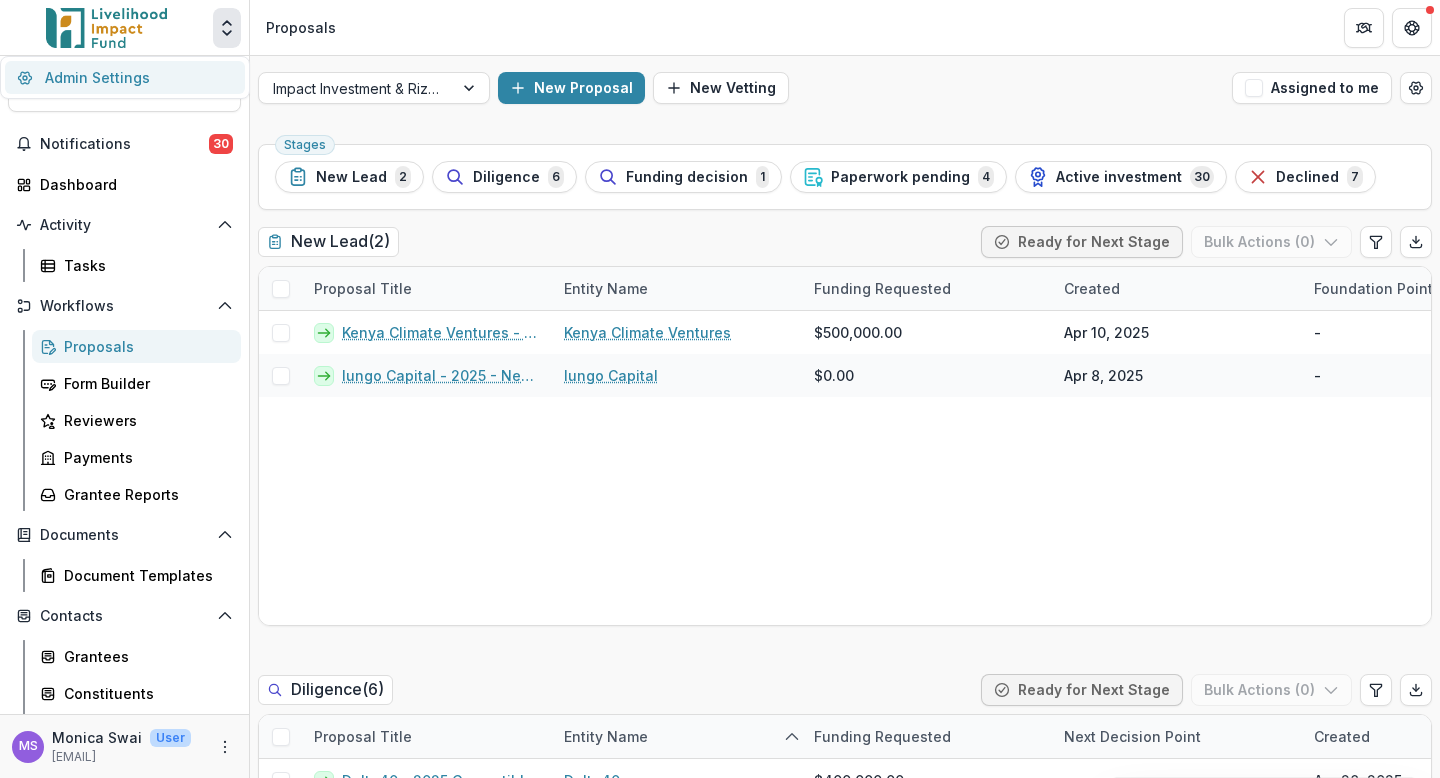 click on "Admin Settings" at bounding box center [125, 77] 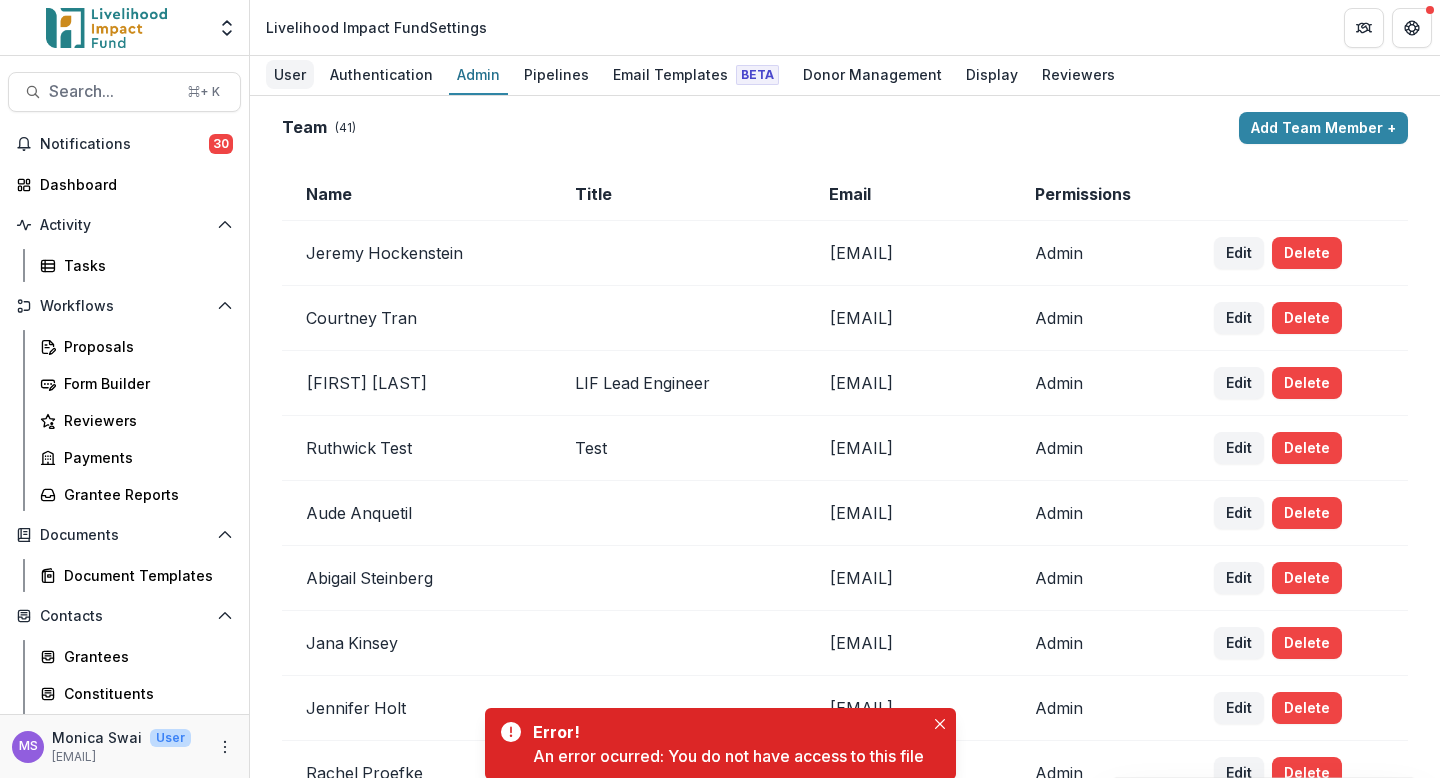 click on "User" at bounding box center [290, 74] 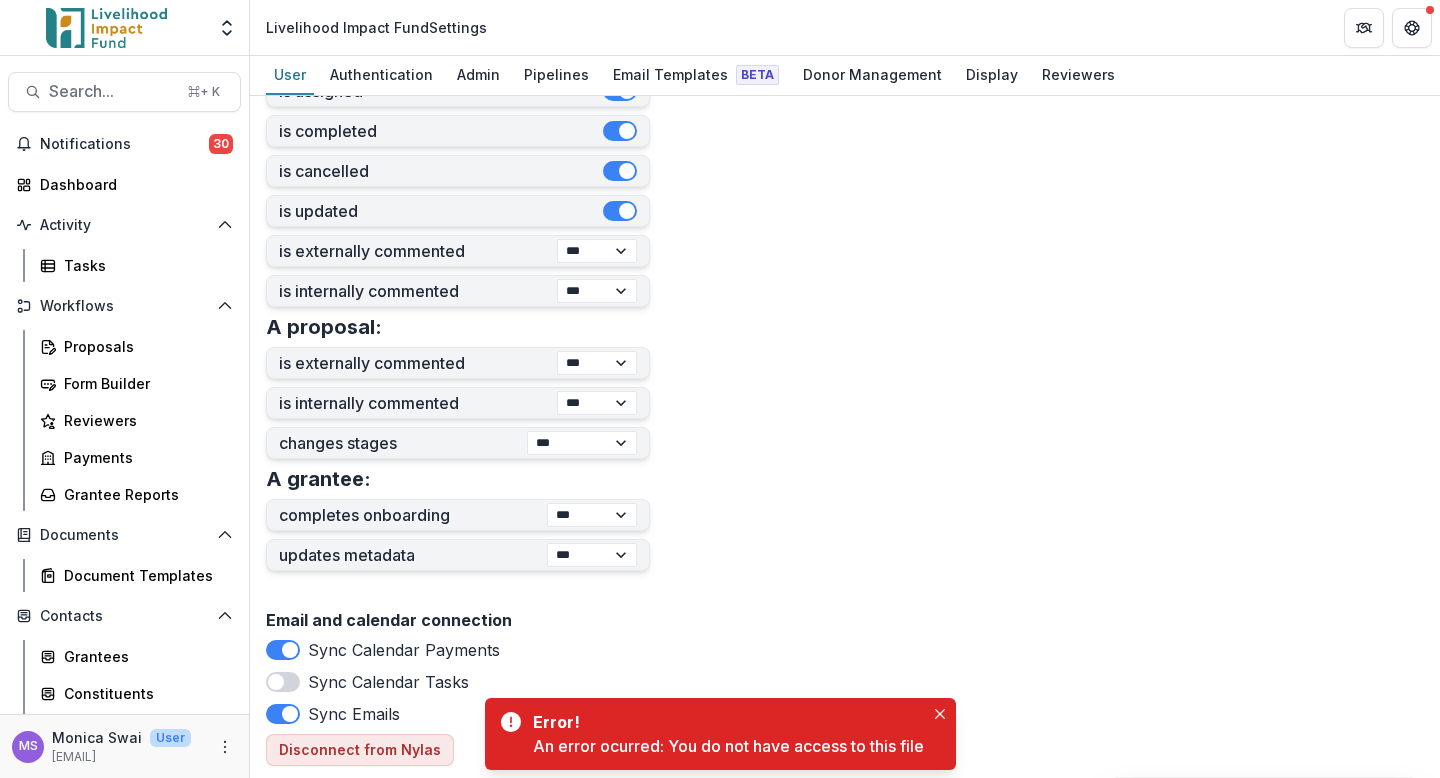 scroll, scrollTop: 934, scrollLeft: 0, axis: vertical 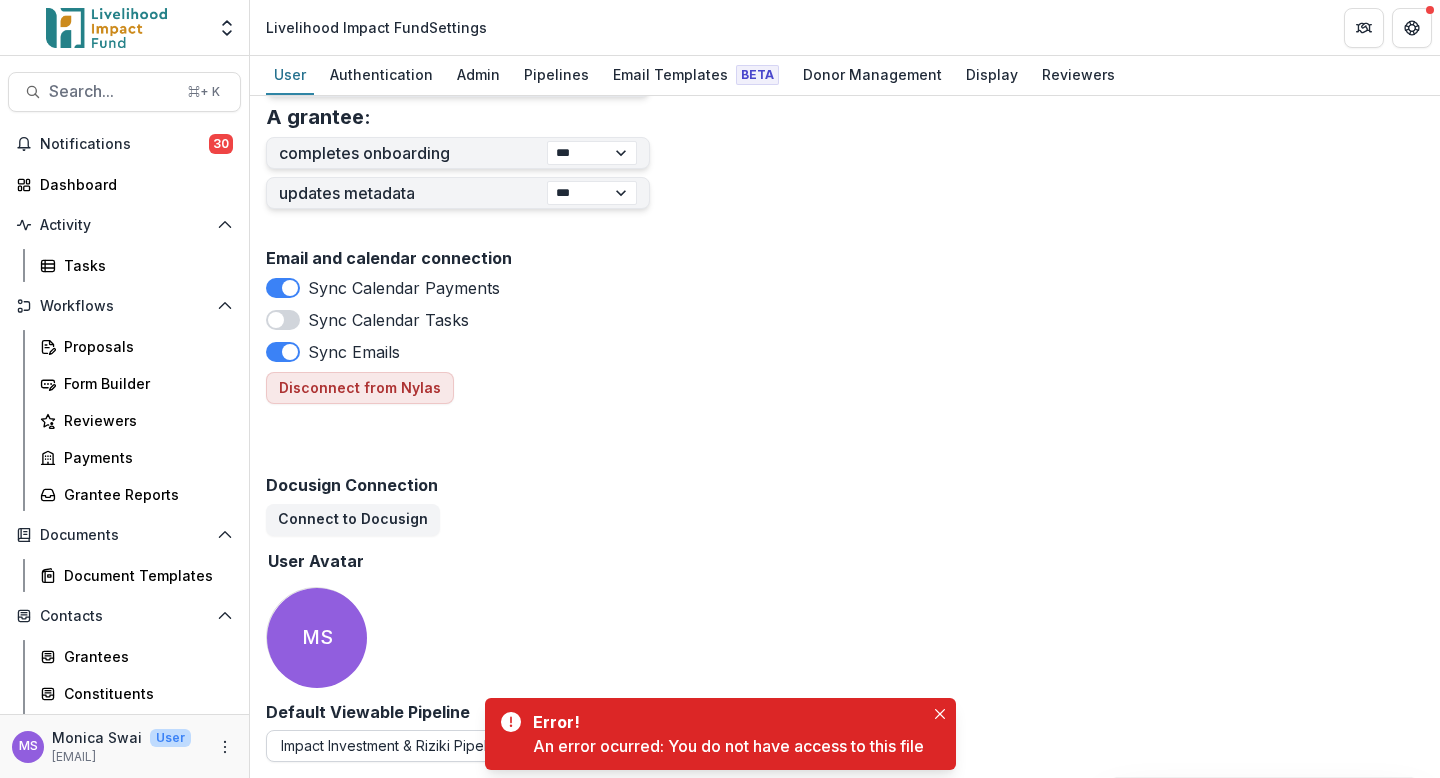 click at bounding box center [394, 745] 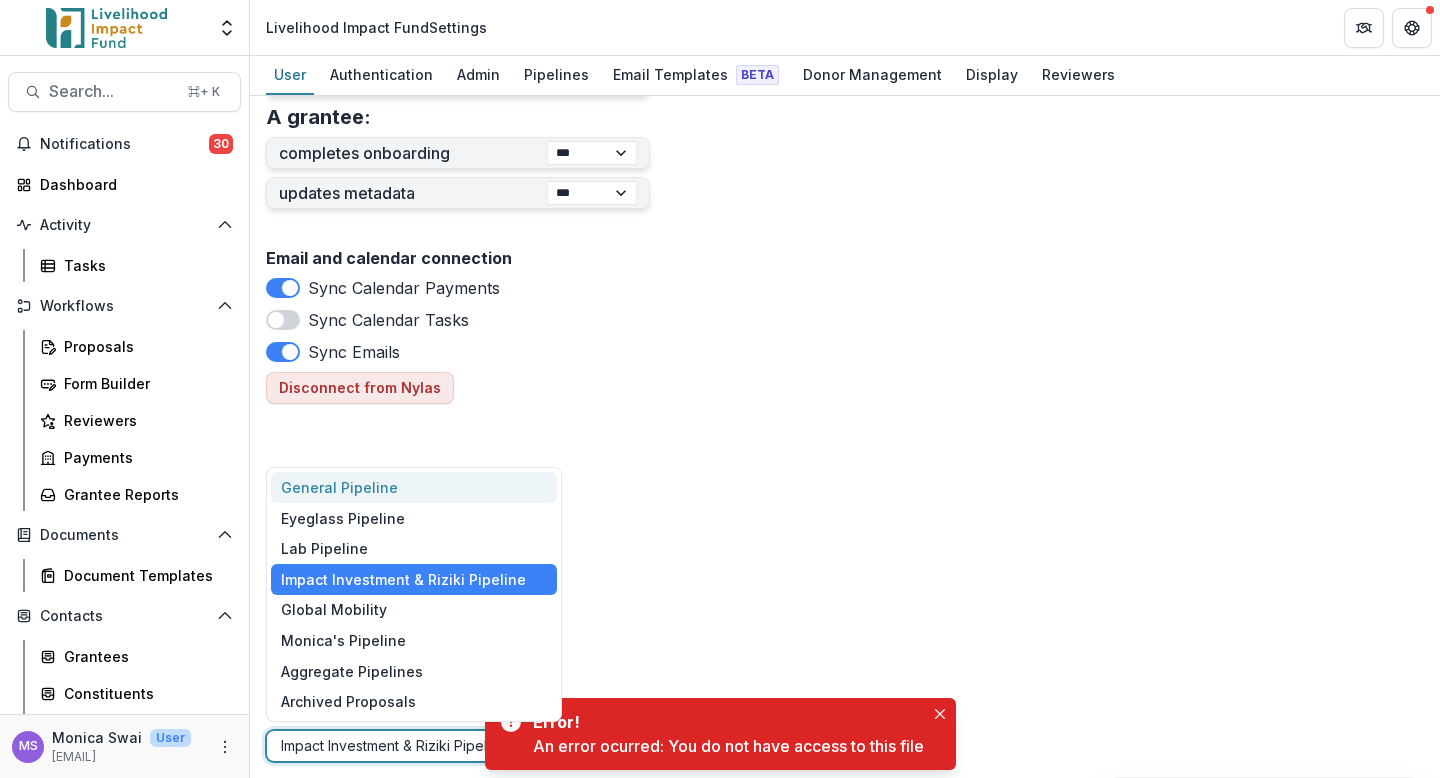 click on "General Pipeline" at bounding box center [414, 487] 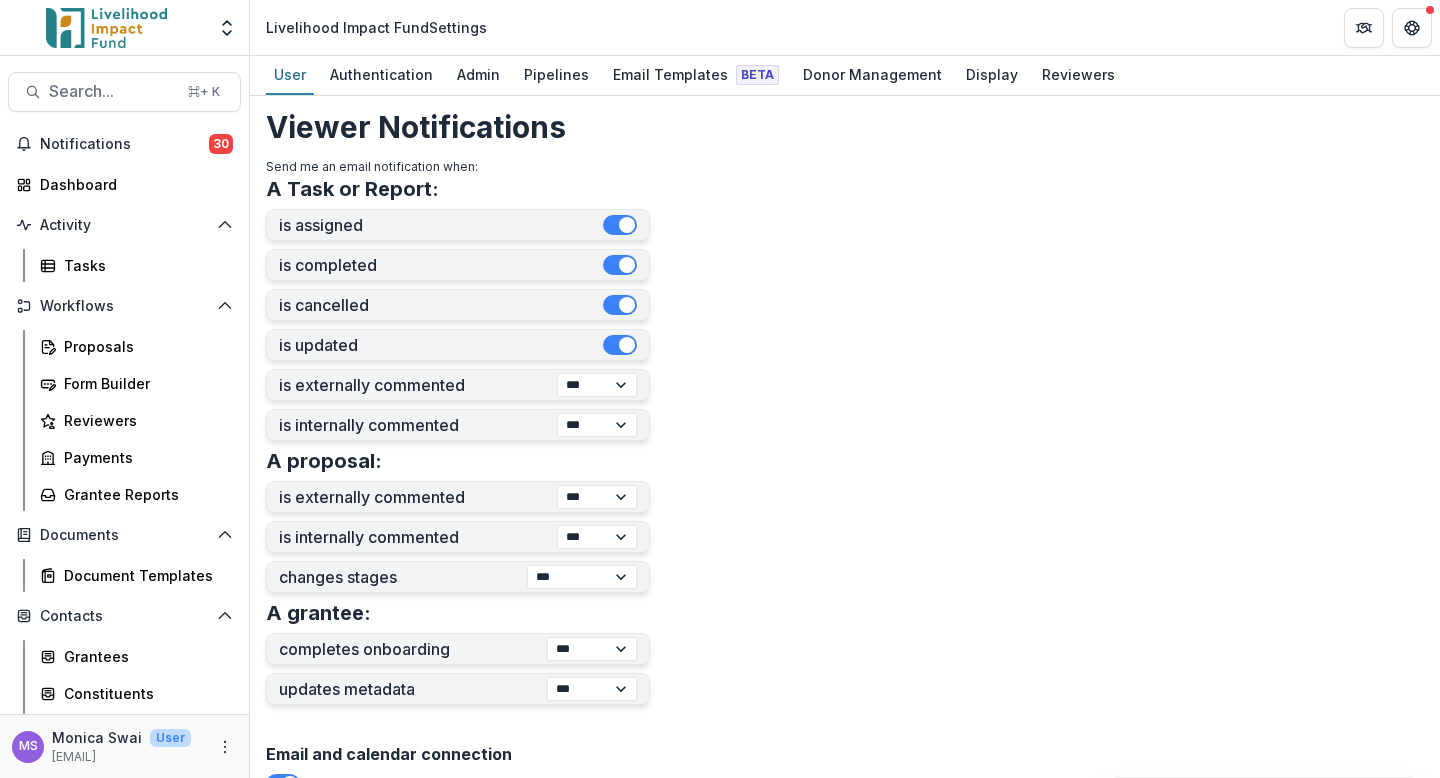 scroll, scrollTop: 441, scrollLeft: 0, axis: vertical 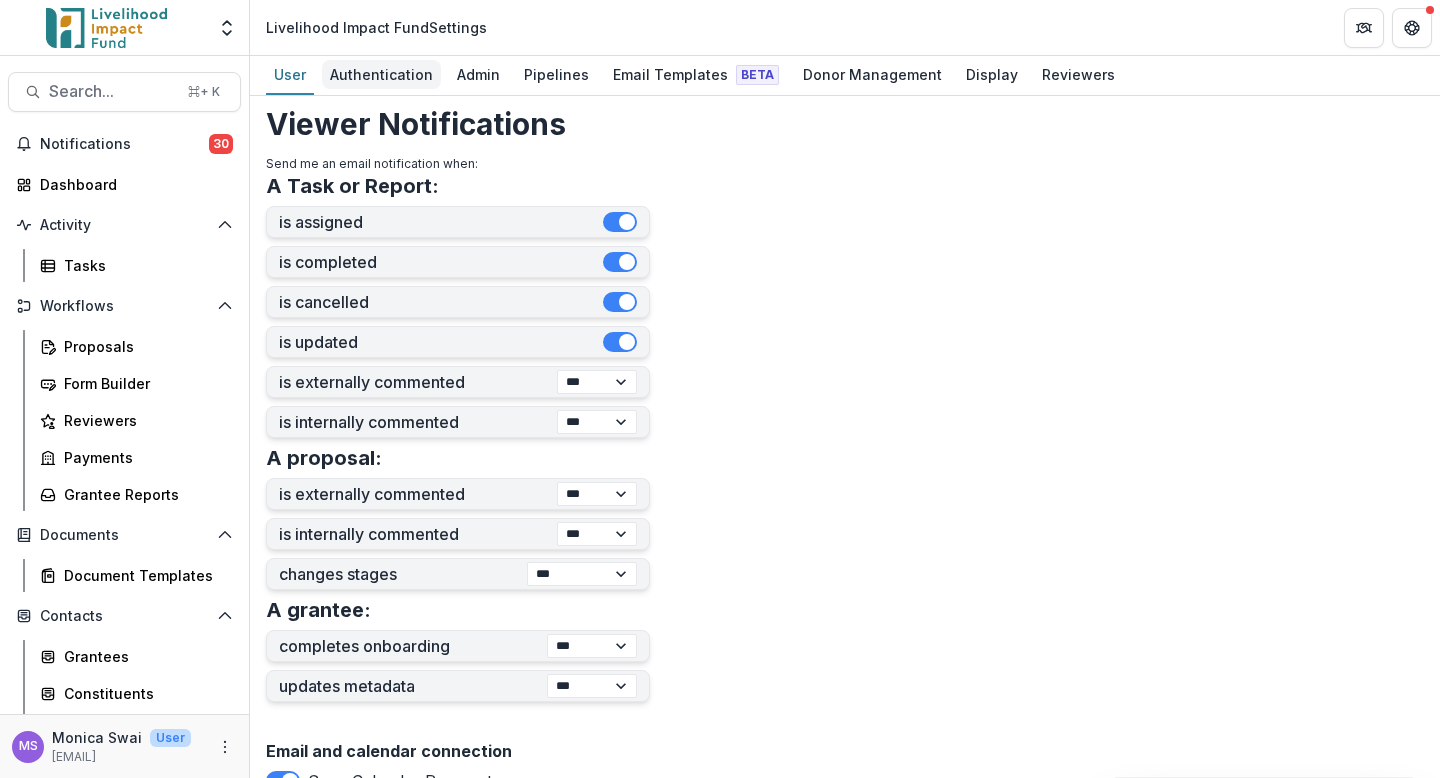 click on "Authentication" at bounding box center [381, 74] 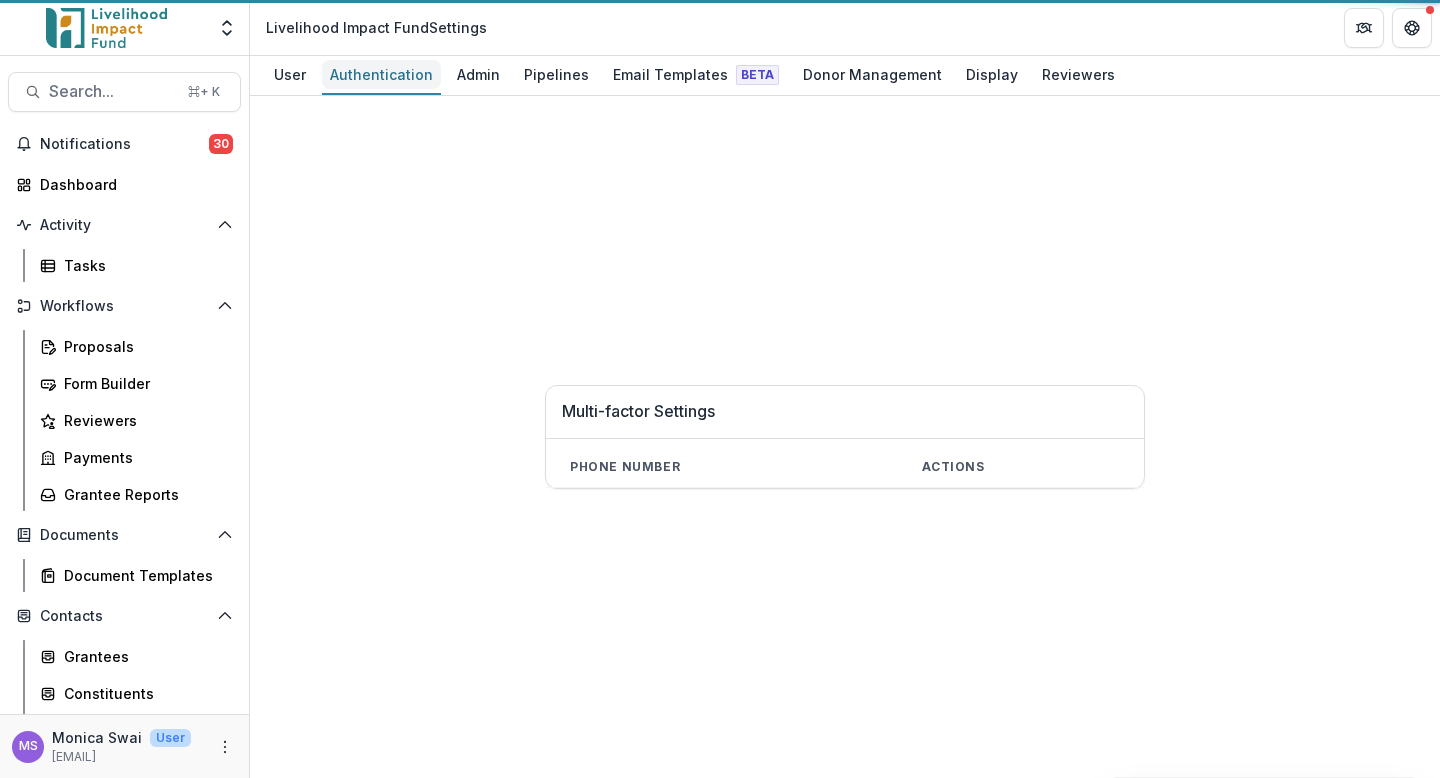 scroll, scrollTop: 0, scrollLeft: 0, axis: both 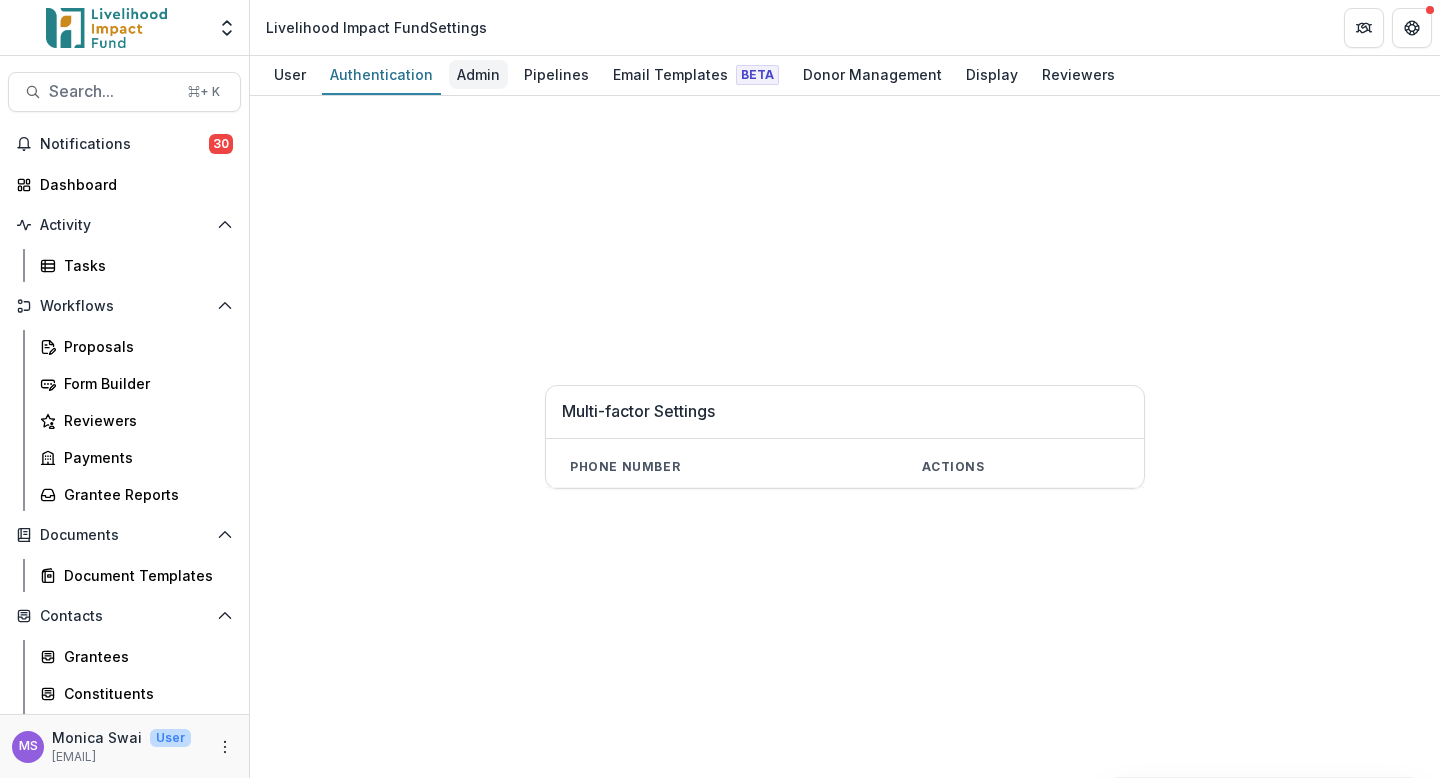 click on "Admin" at bounding box center [478, 74] 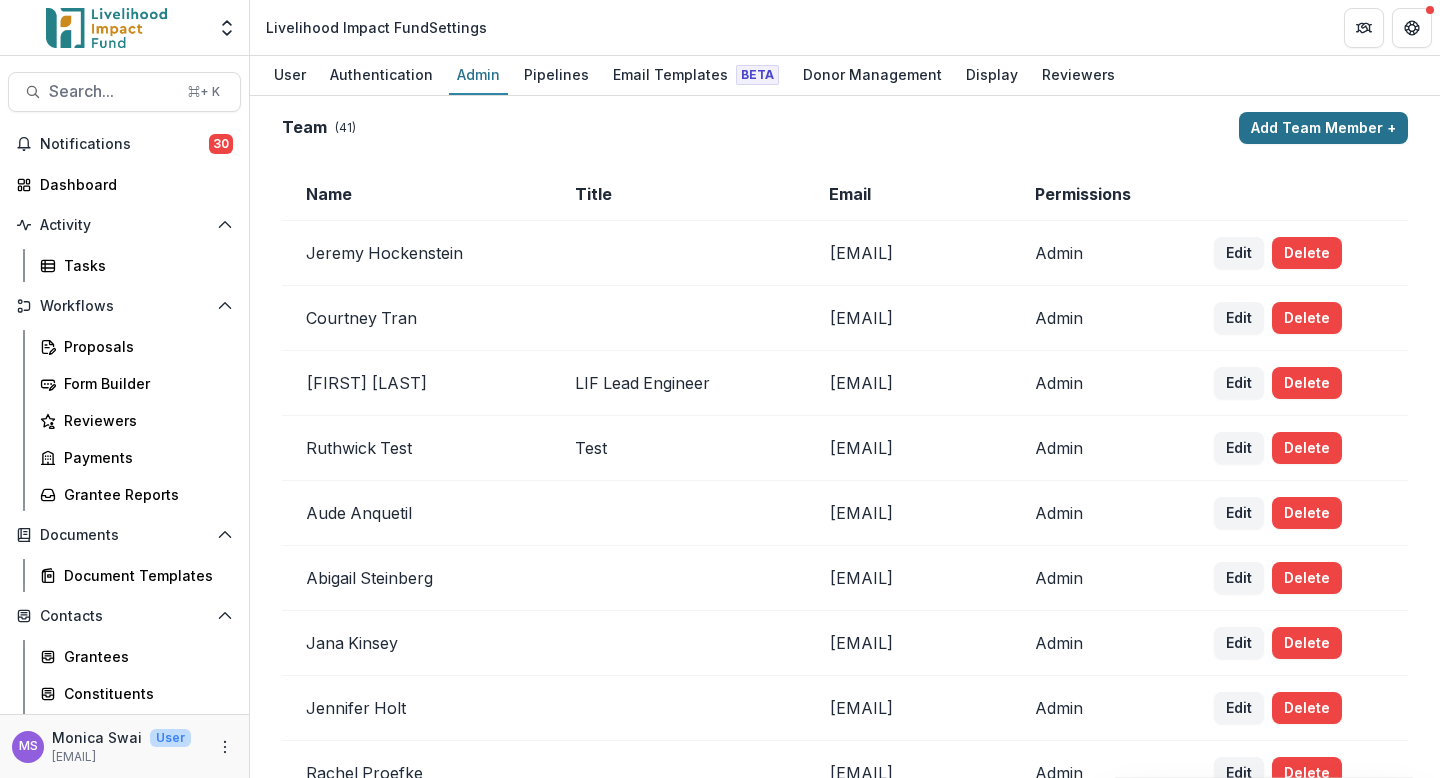 click on "Add Team Member +" at bounding box center [1323, 128] 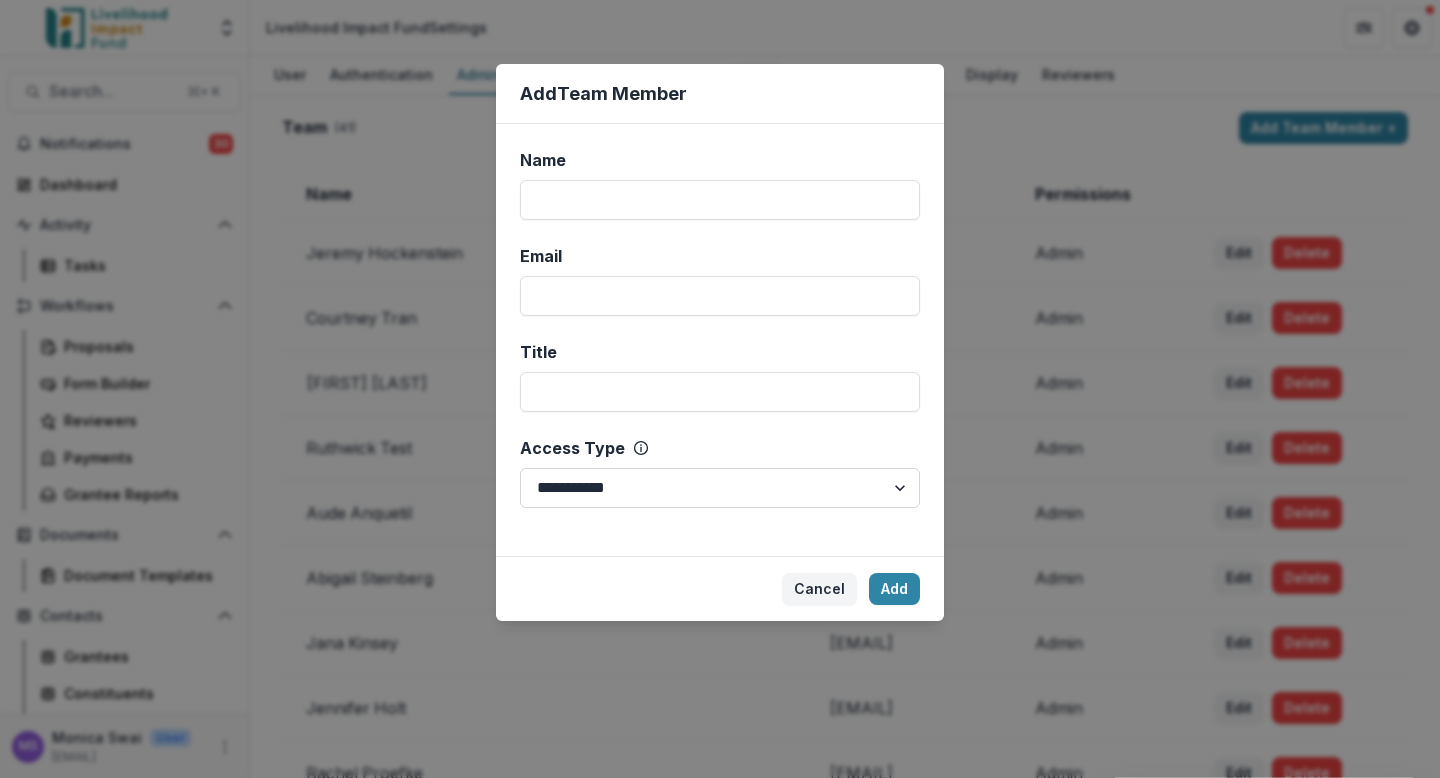 click on "**********" at bounding box center [720, 488] 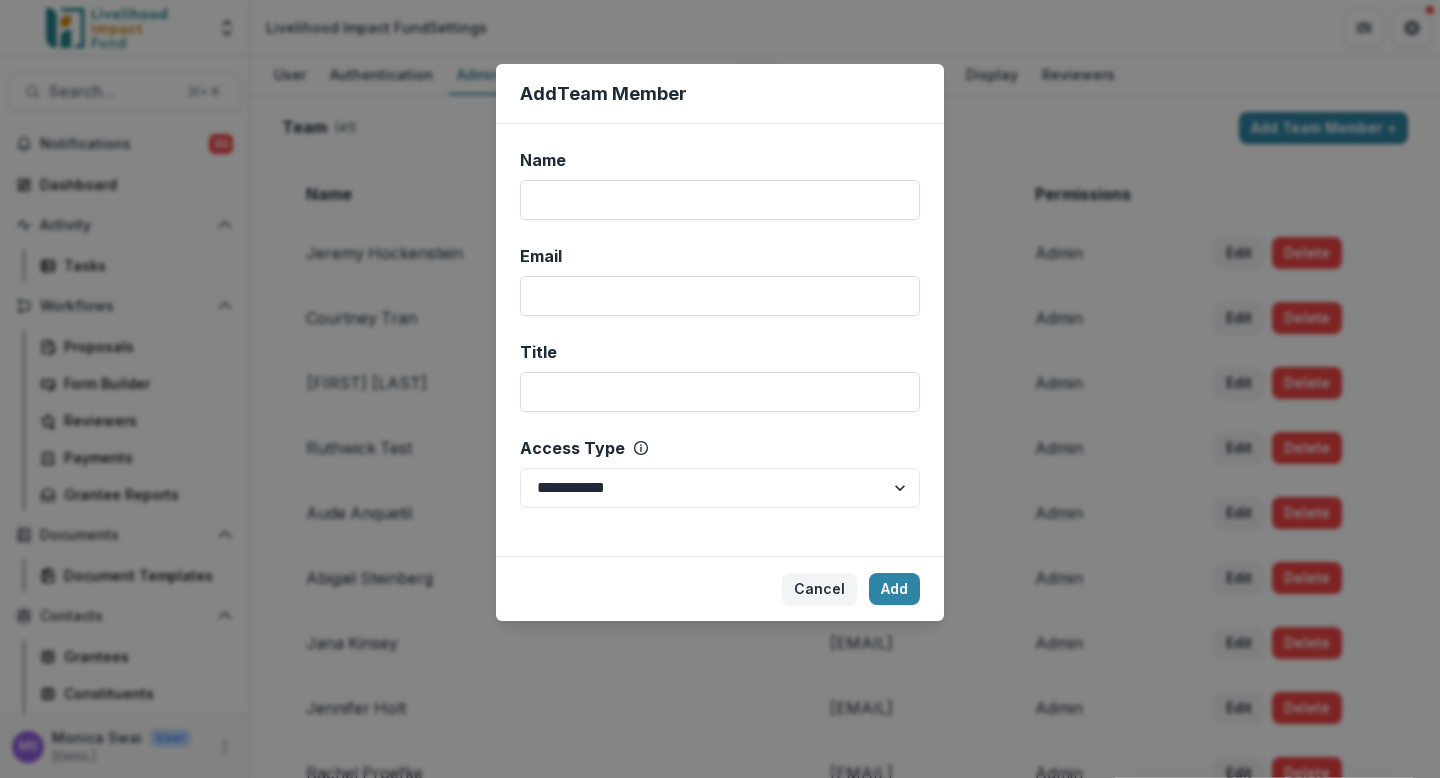 click on "**********" at bounding box center (720, 389) 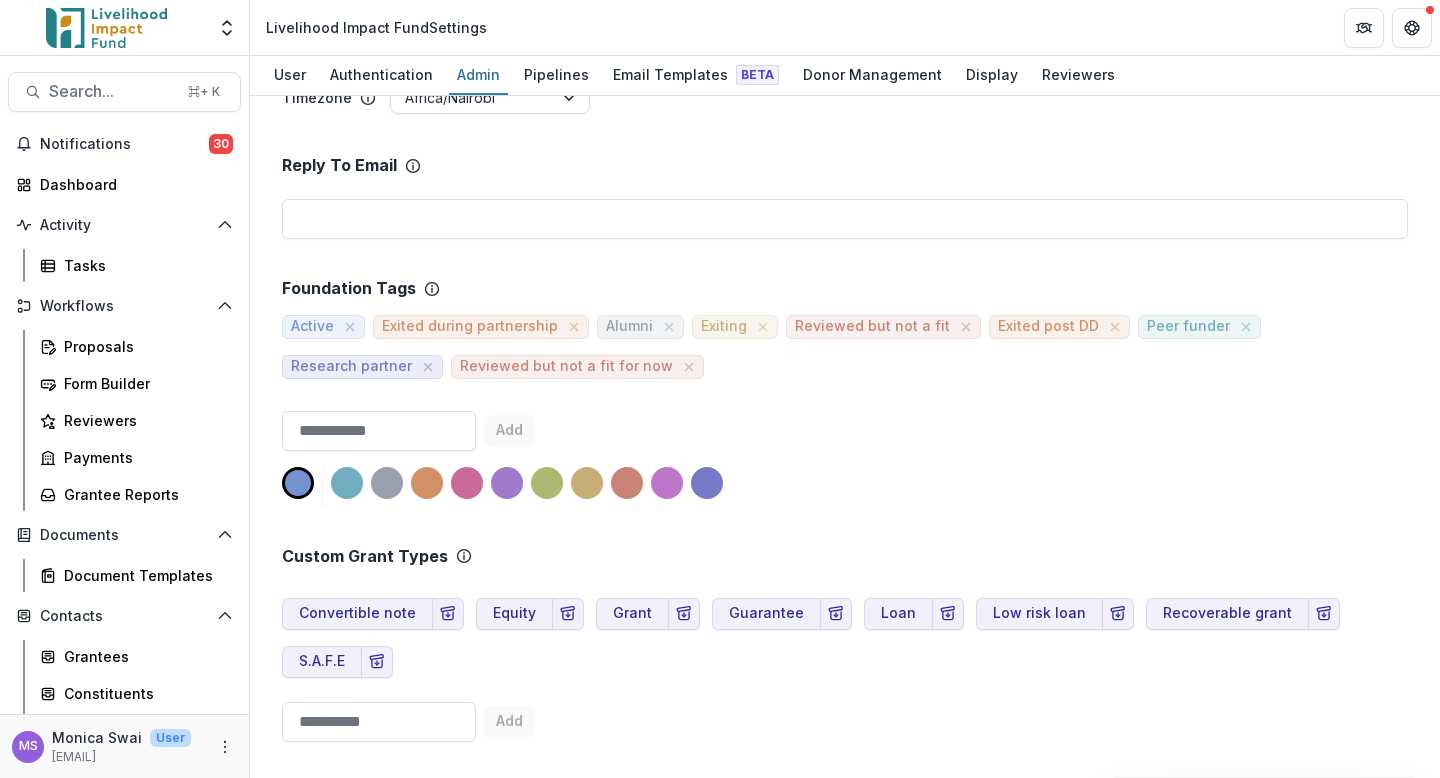 scroll, scrollTop: 2939, scrollLeft: 0, axis: vertical 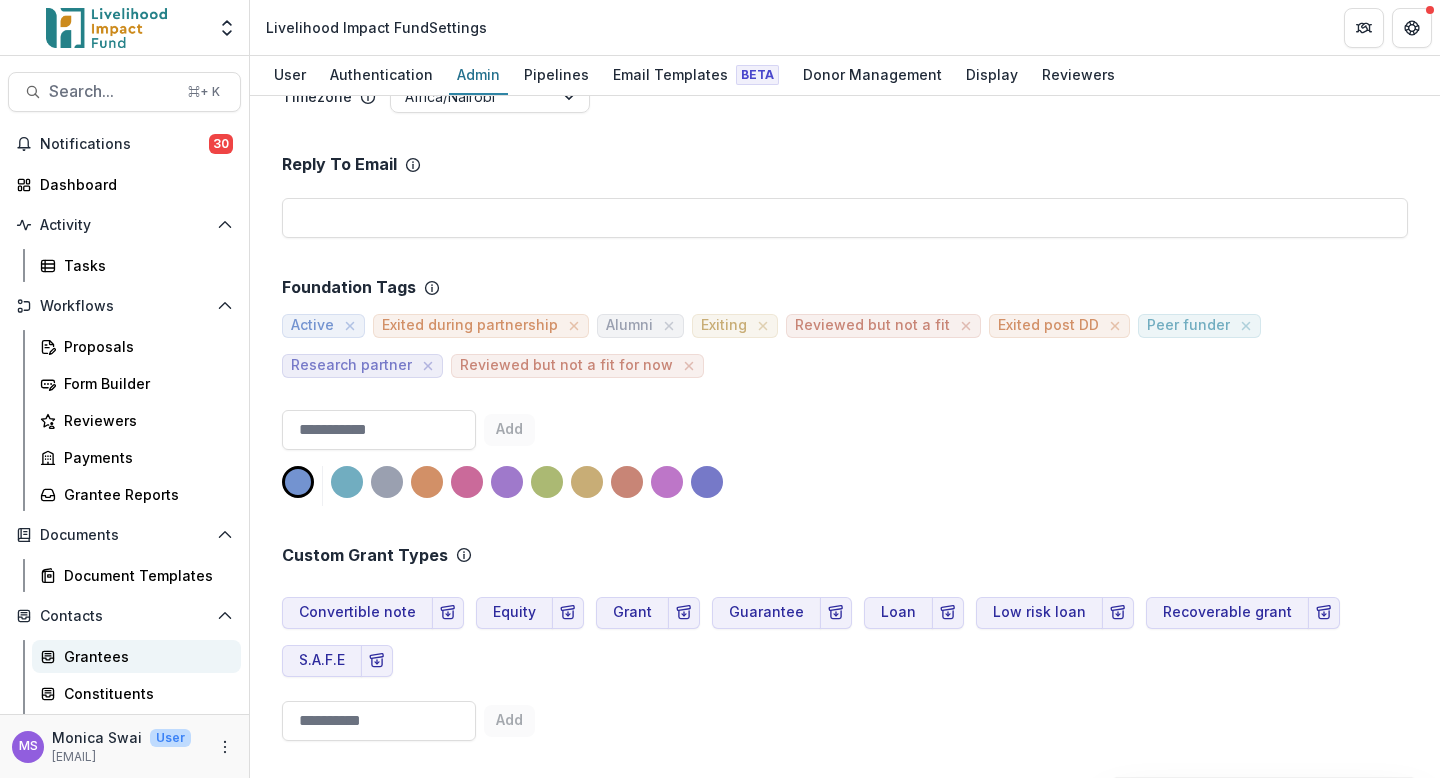 click on "Grantees" at bounding box center [144, 656] 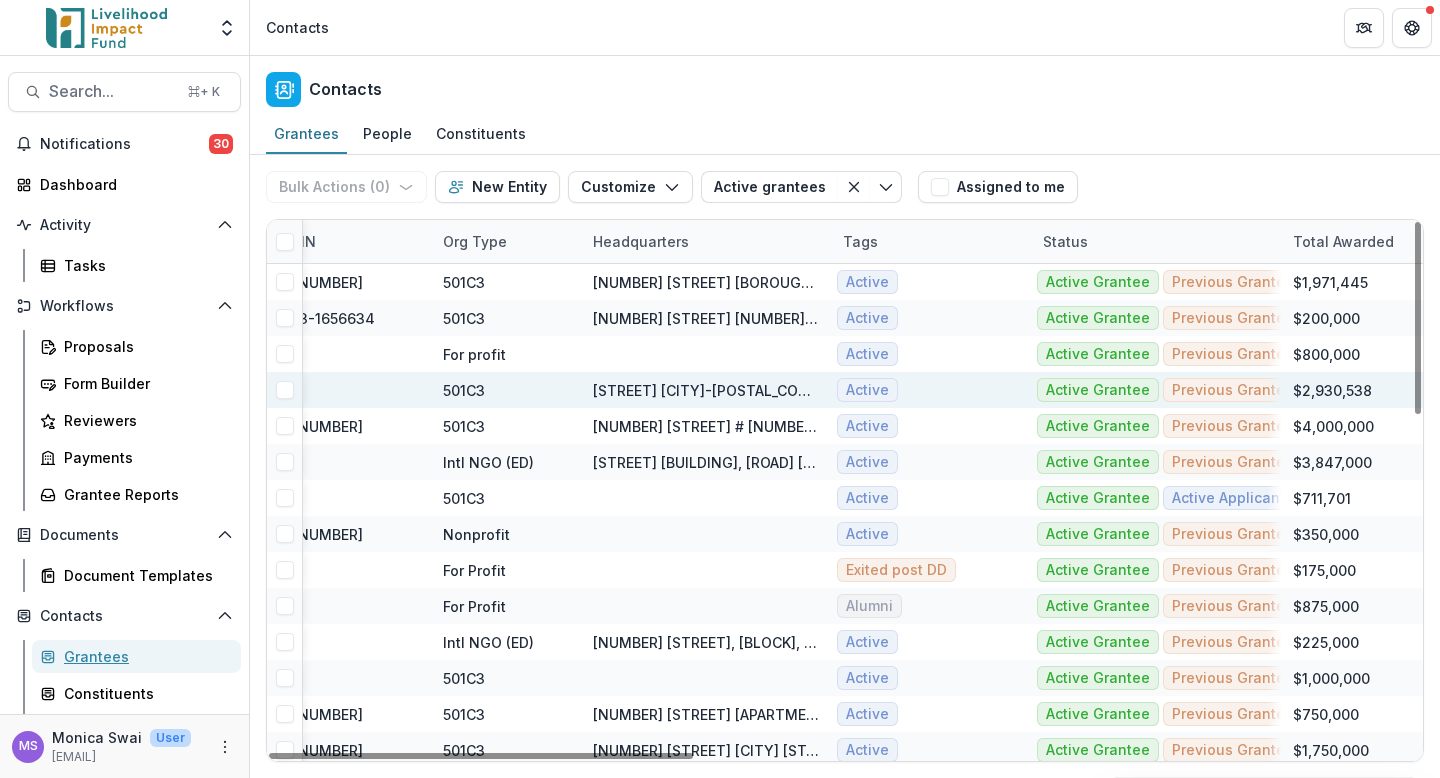 scroll, scrollTop: 0, scrollLeft: 478, axis: horizontal 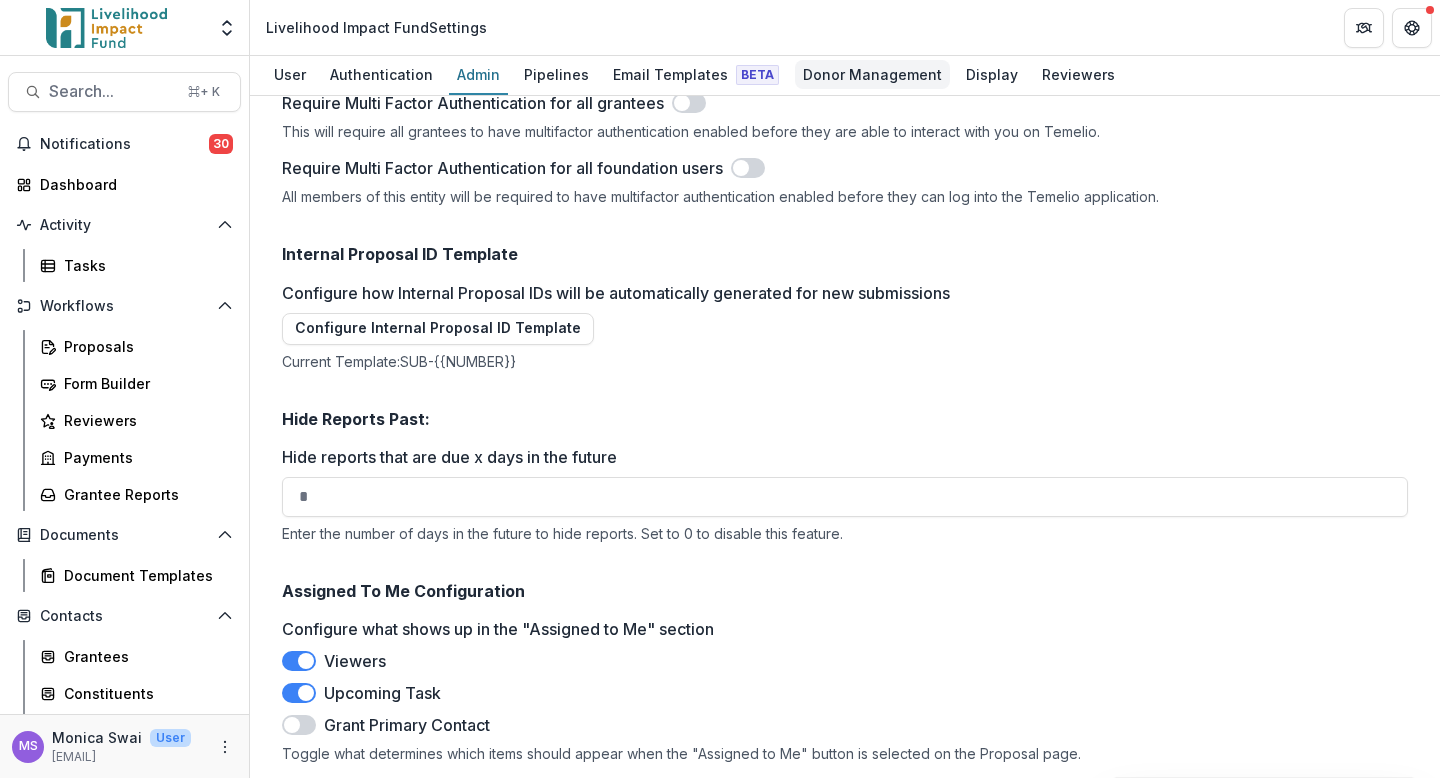 click on "Donor Management" at bounding box center (872, 74) 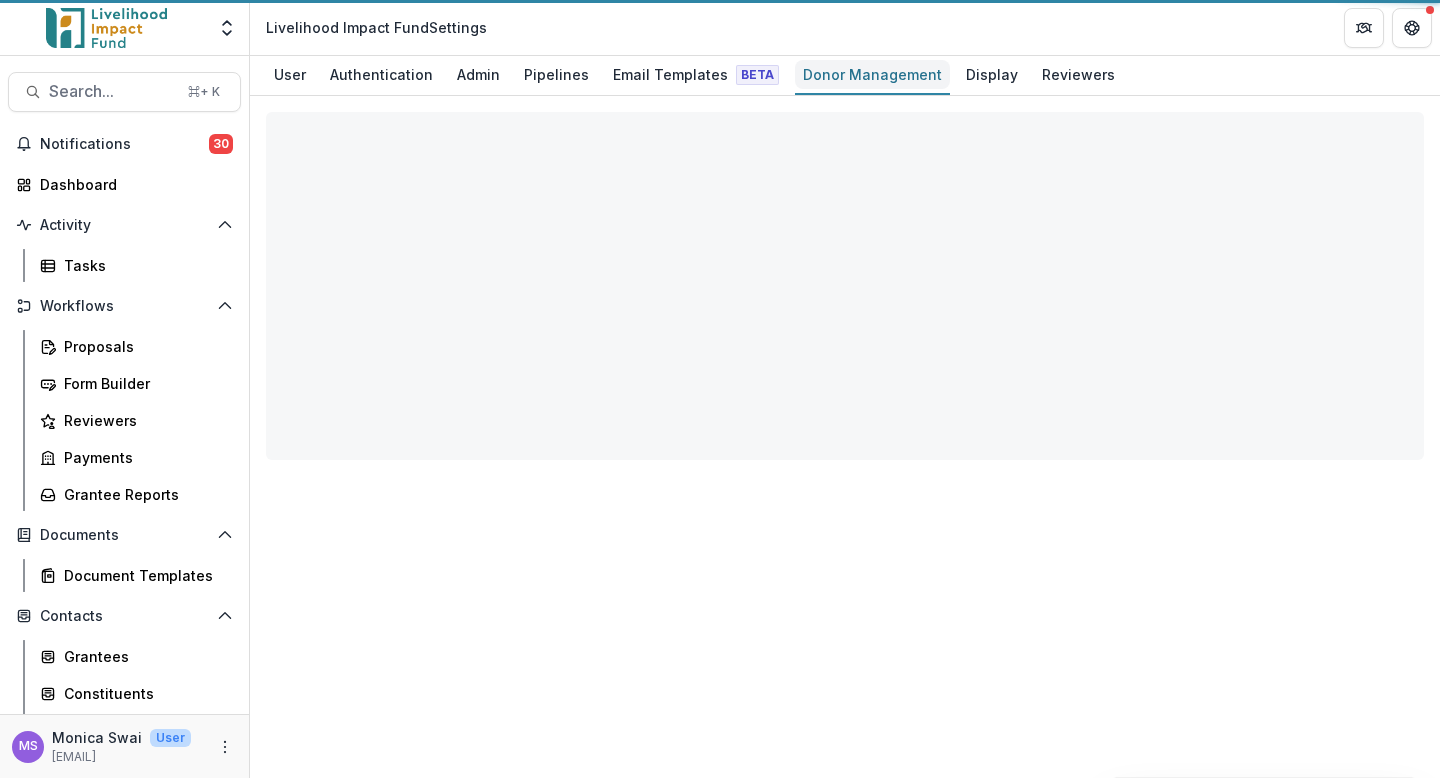scroll, scrollTop: 0, scrollLeft: 0, axis: both 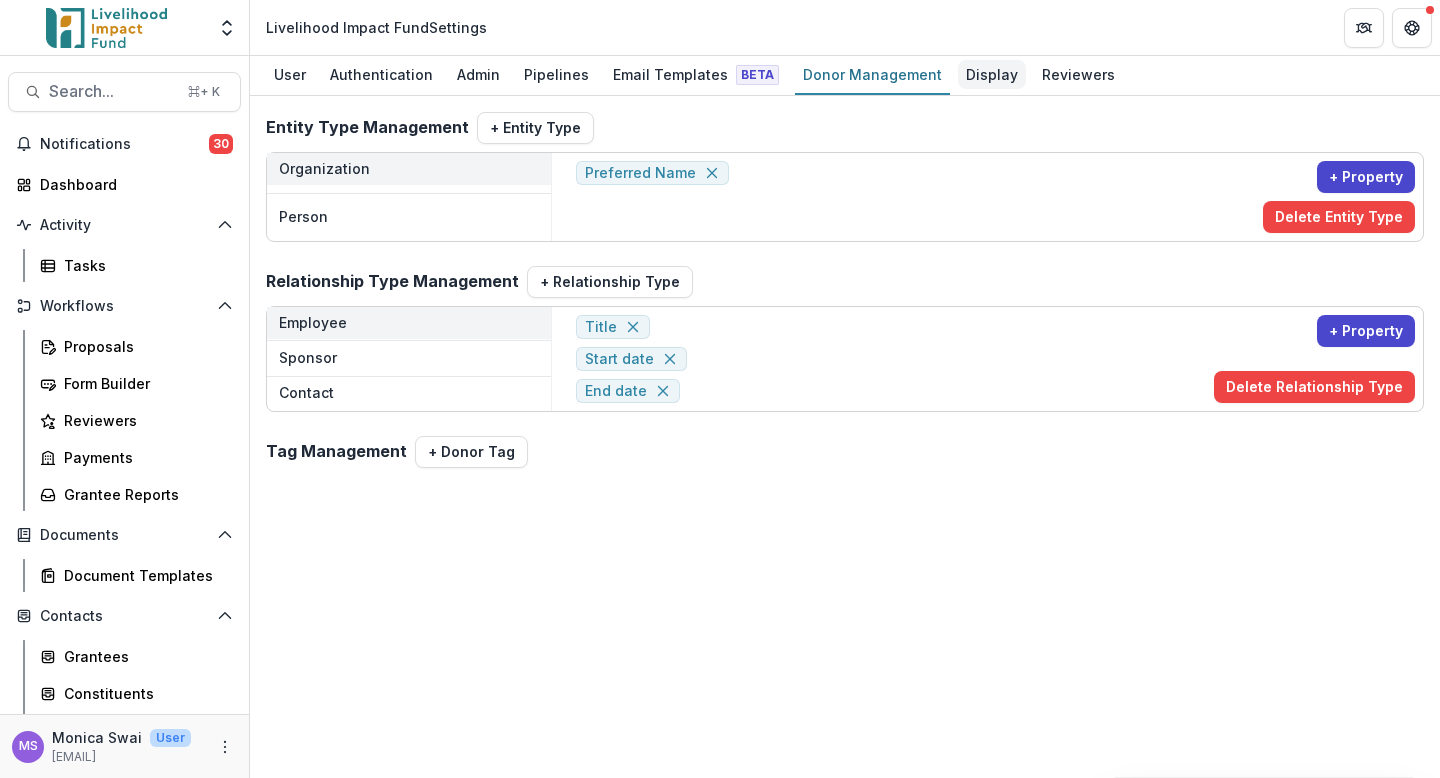 click on "Display" at bounding box center [992, 74] 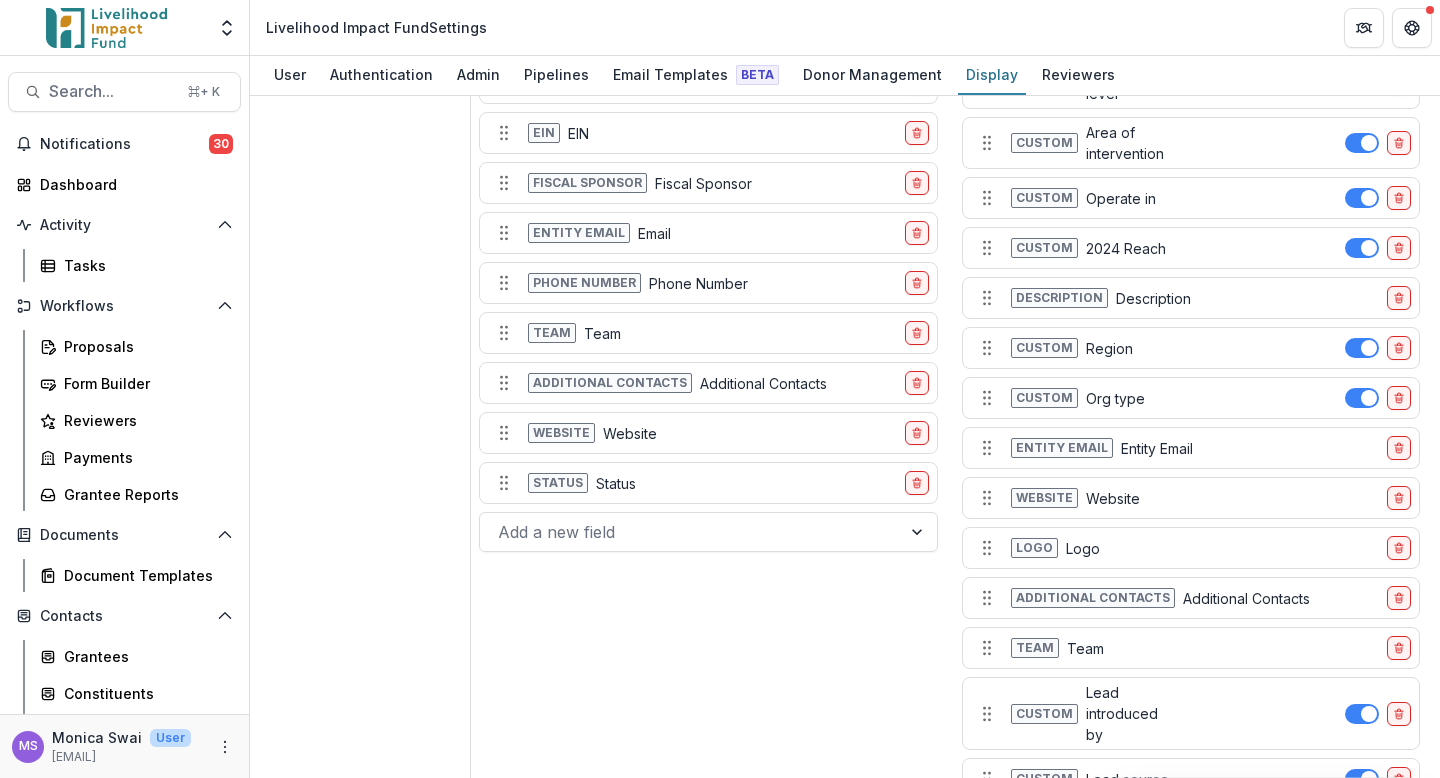 scroll, scrollTop: 1902, scrollLeft: 0, axis: vertical 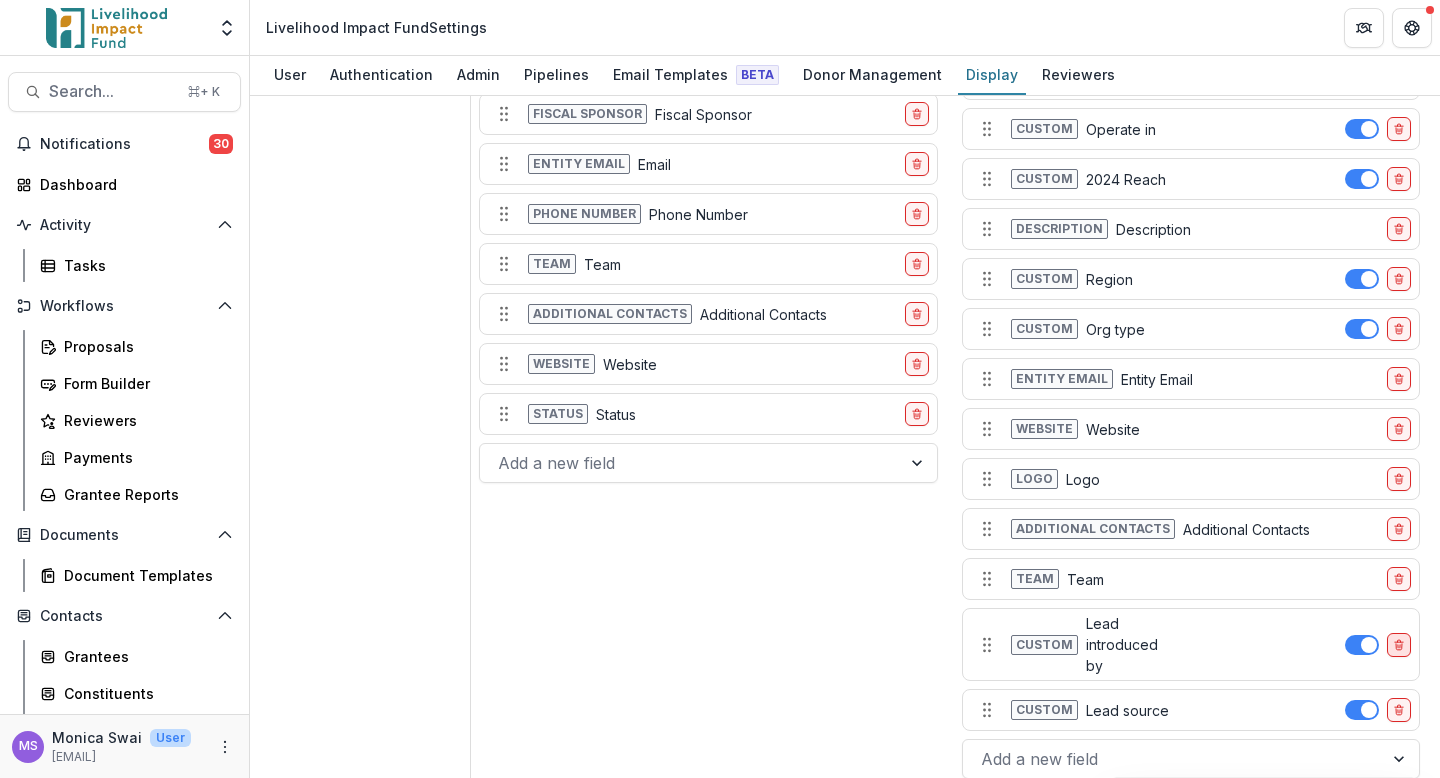 click 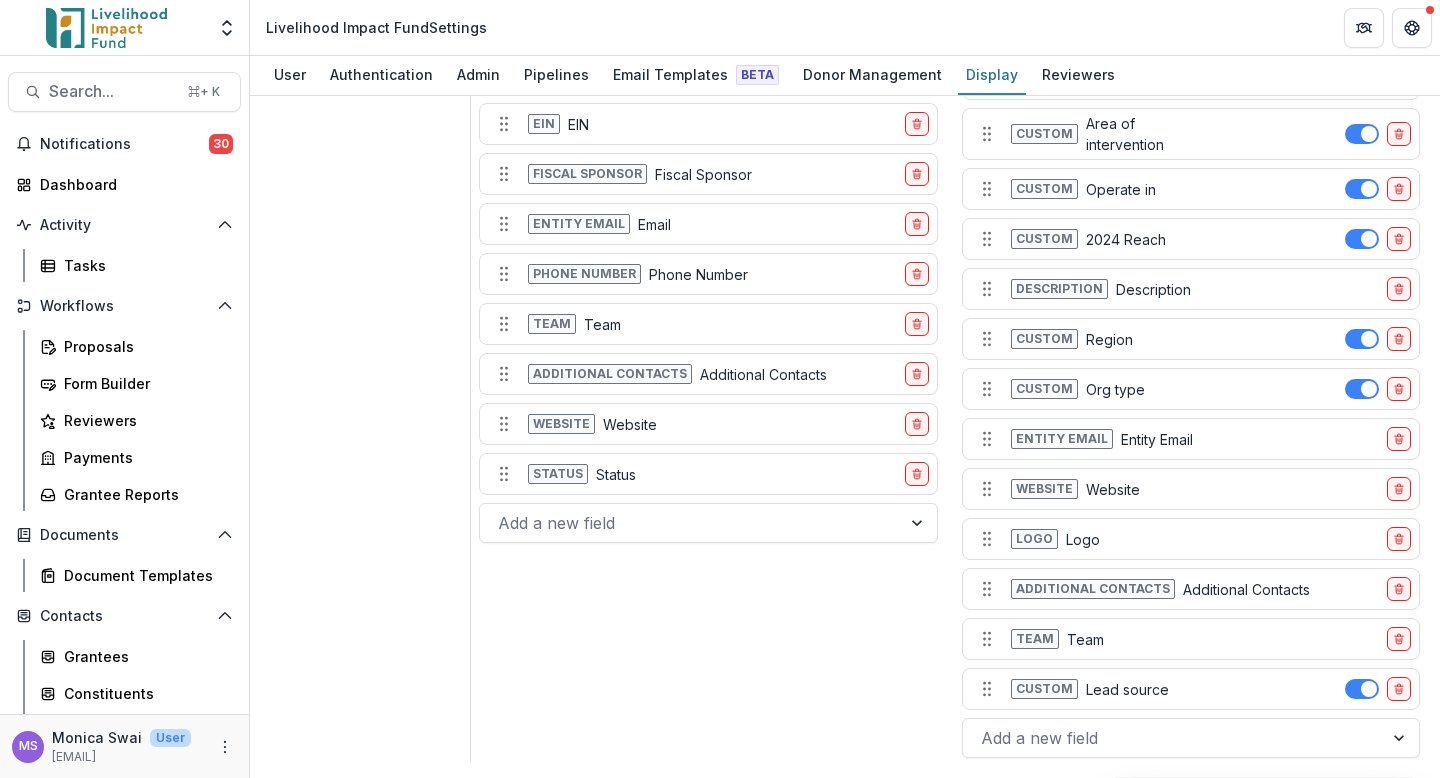 scroll, scrollTop: 1821, scrollLeft: 0, axis: vertical 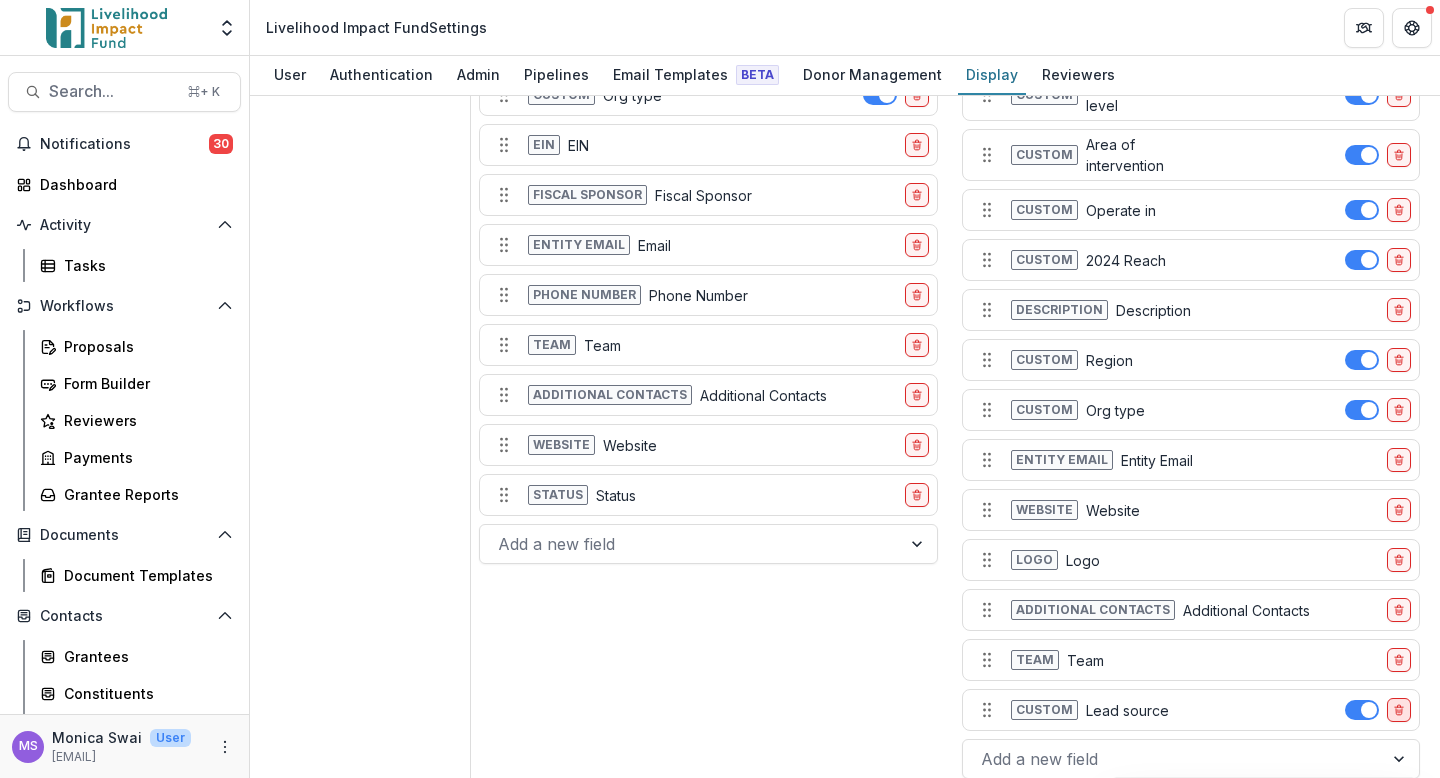 click 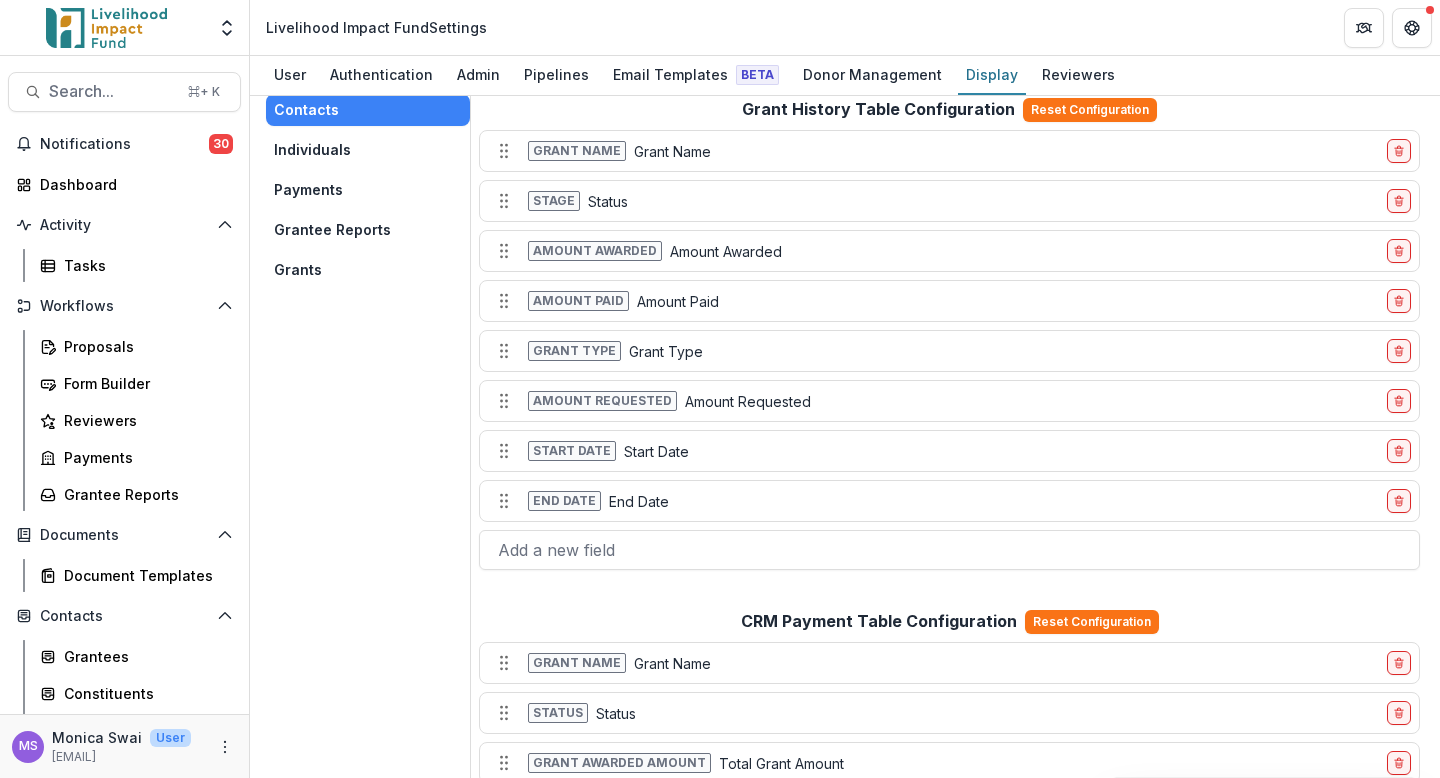 scroll, scrollTop: 0, scrollLeft: 0, axis: both 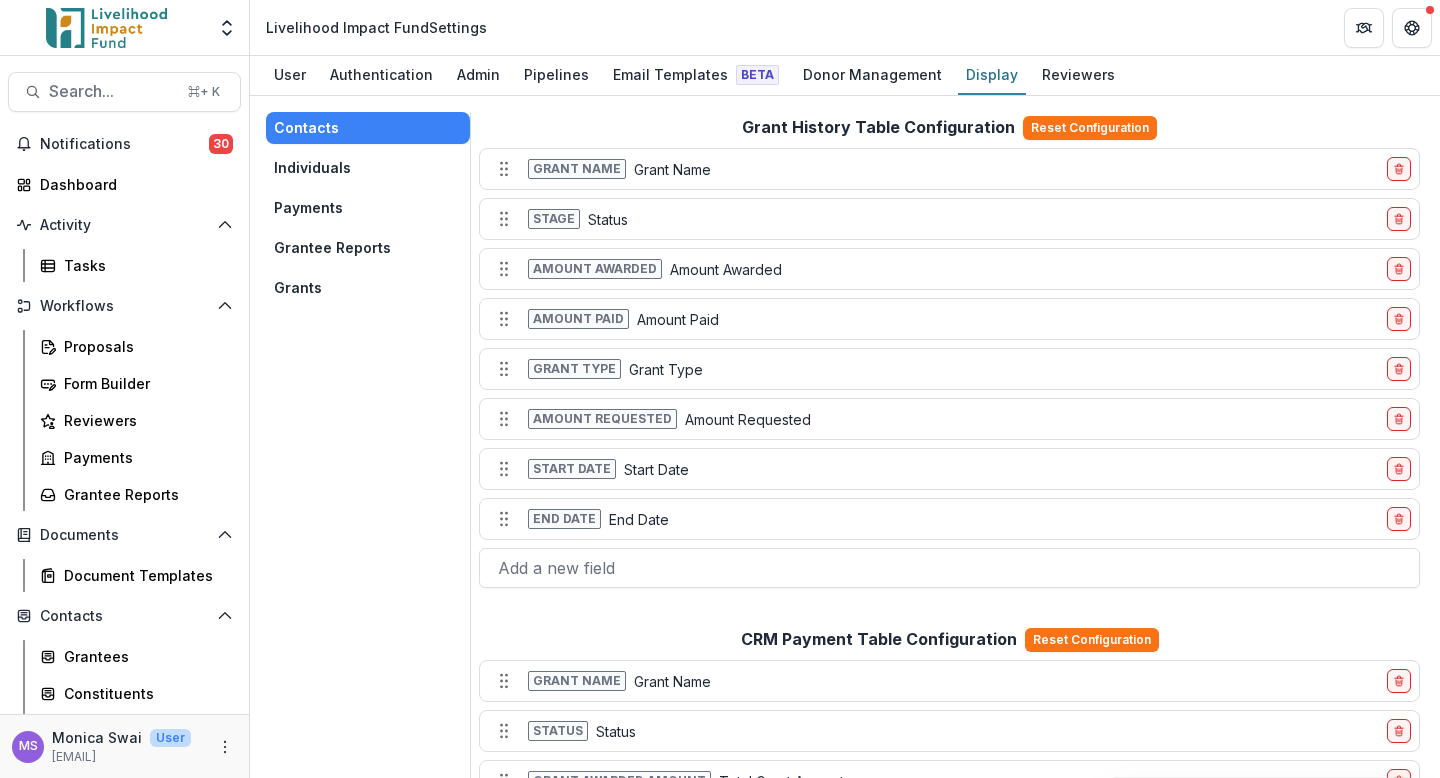 click on "Grantee Reports" at bounding box center (368, 248) 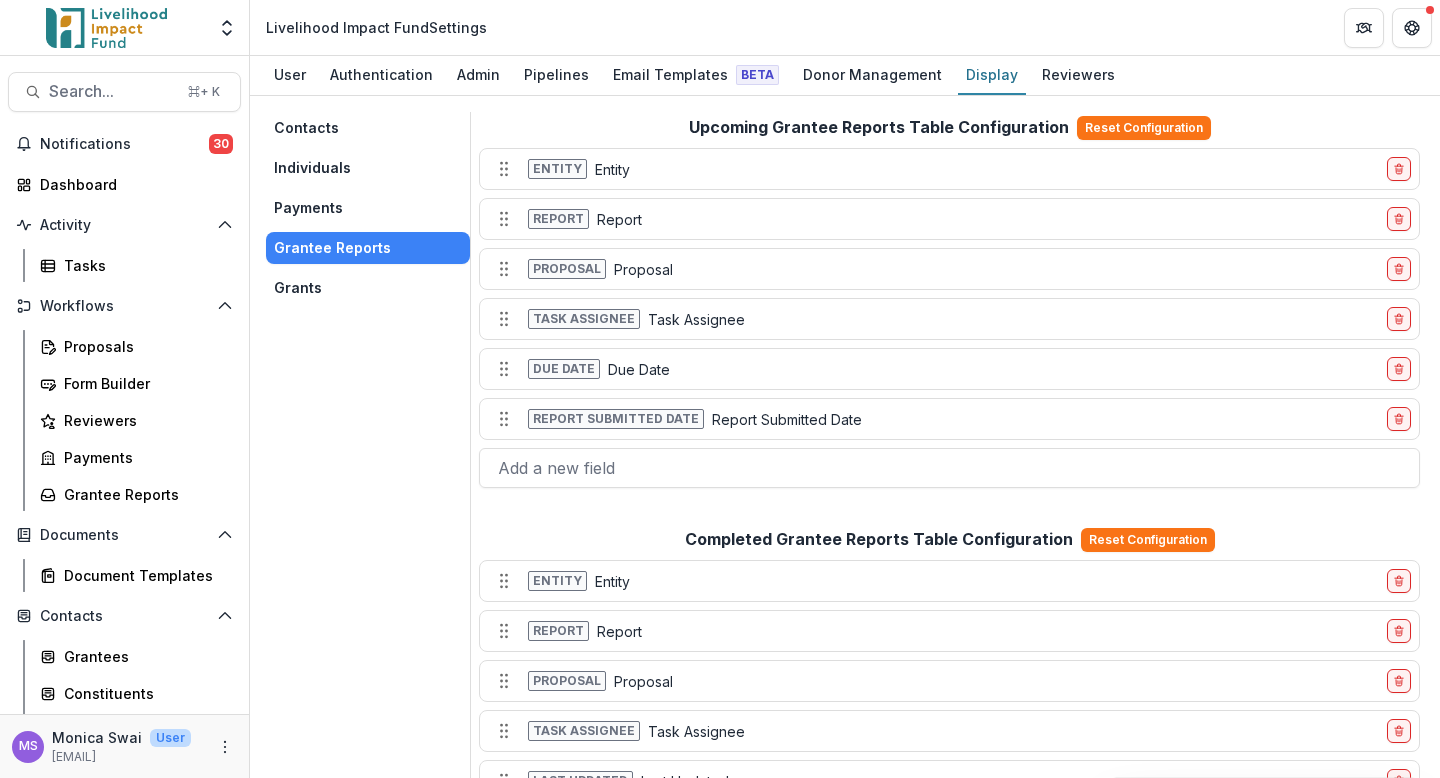 click on "Individuals" at bounding box center (368, 168) 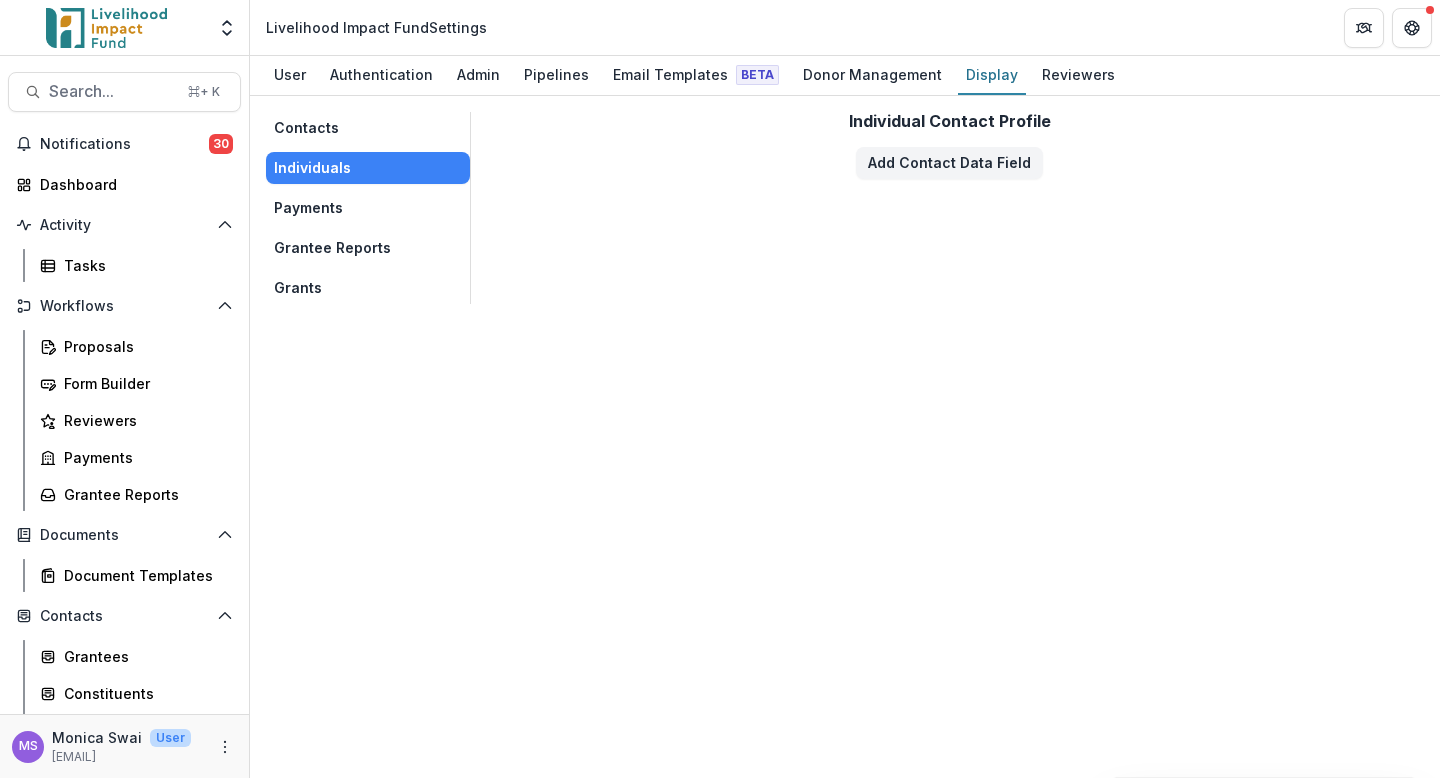 click on "Contacts" at bounding box center [368, 128] 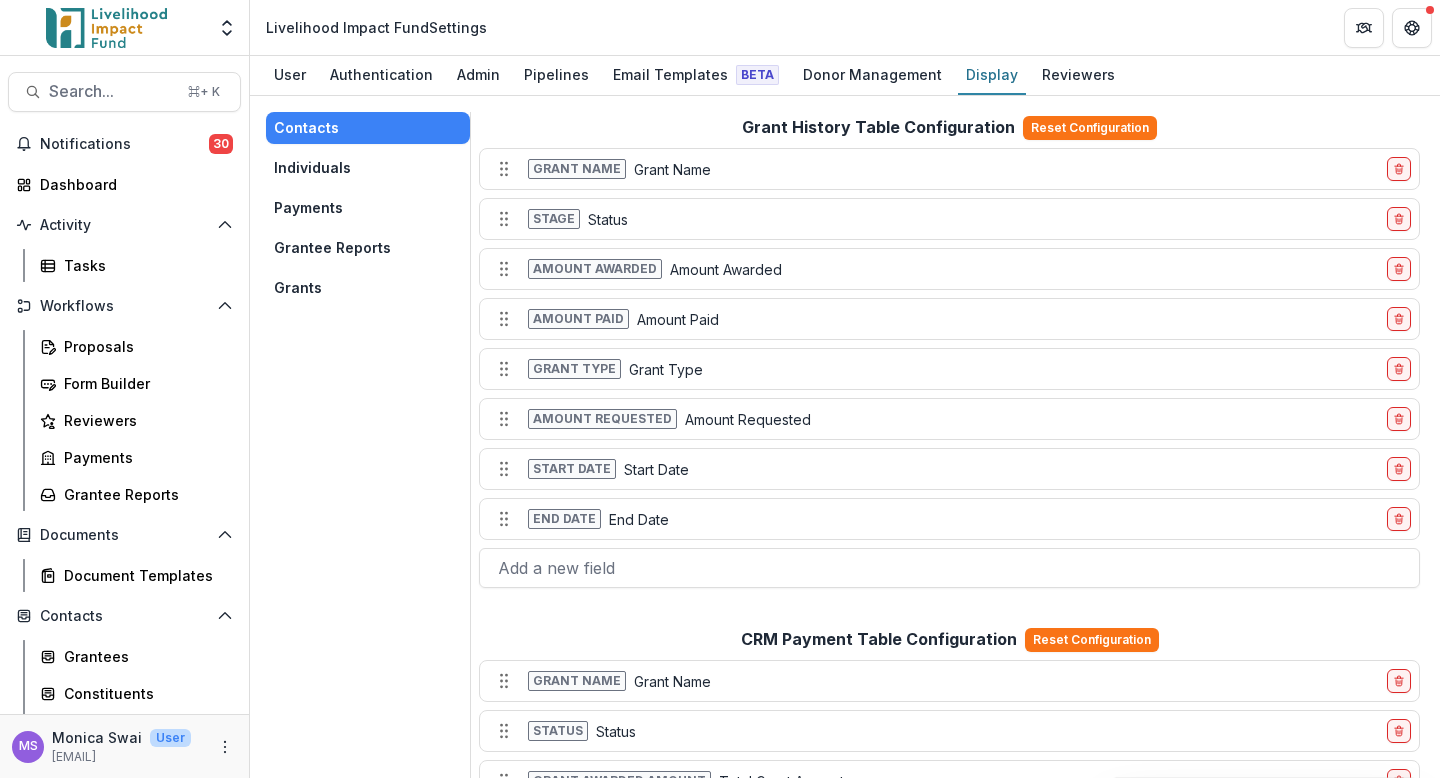 click at bounding box center [106, 28] 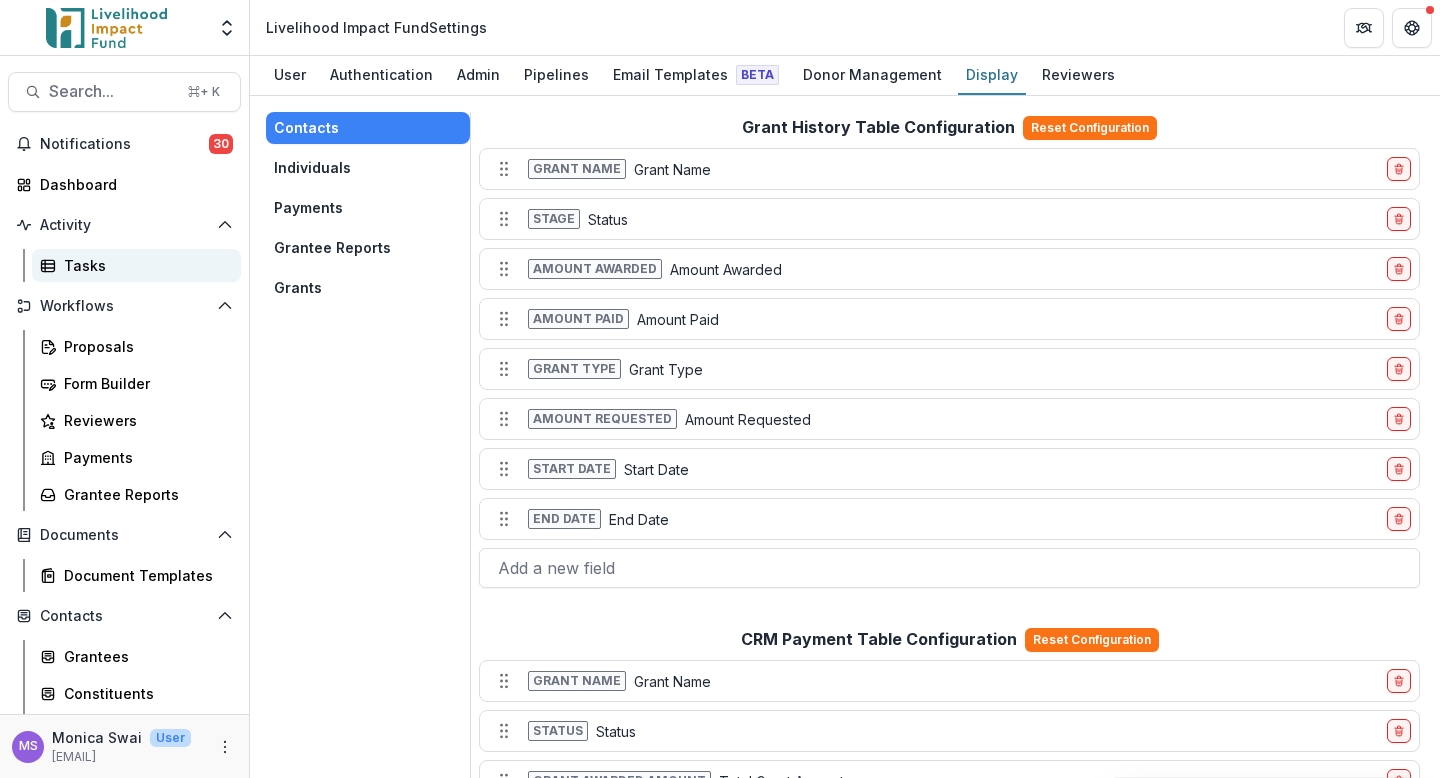 click on "Tasks" at bounding box center [144, 265] 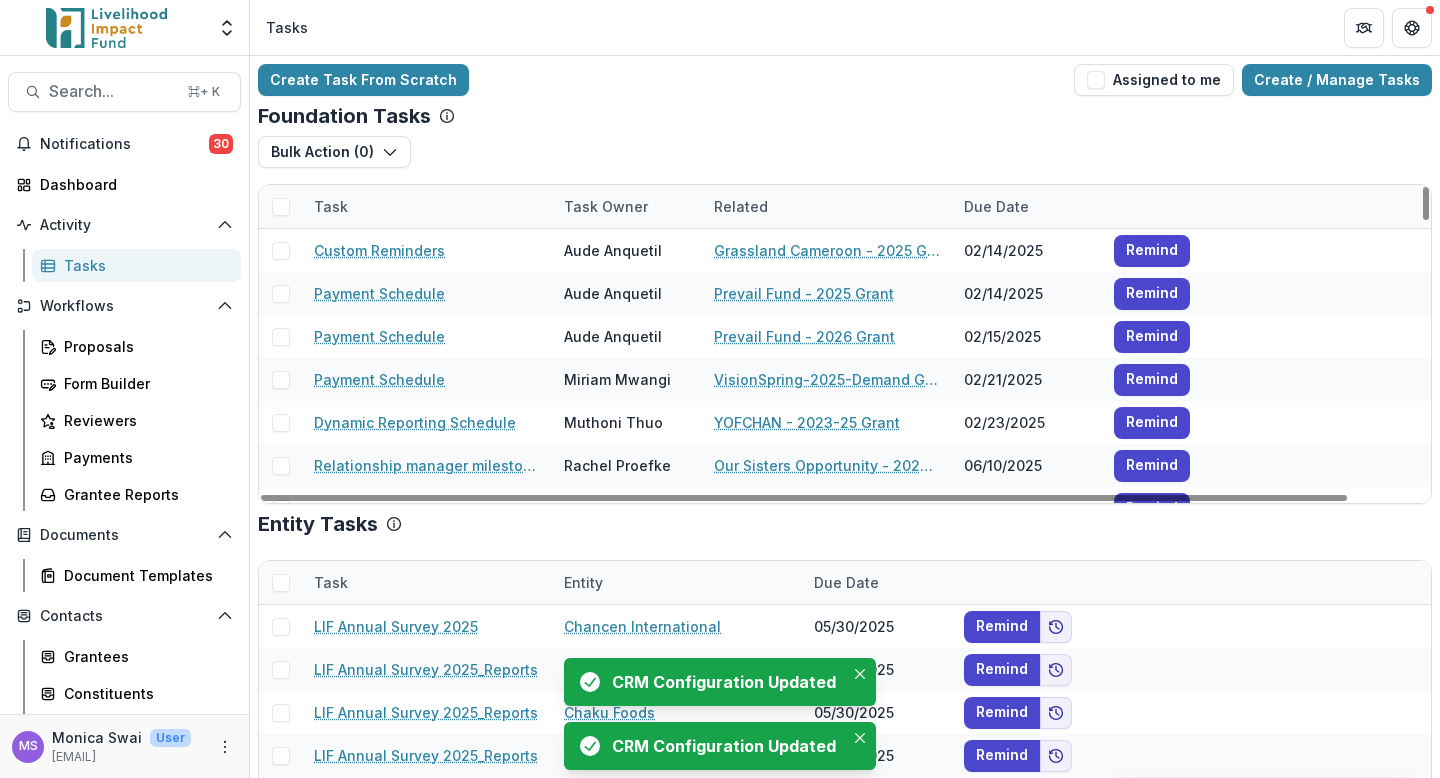 click on "Bulk Action ( 0 ) Payment Schedule Tasks Grant Upload Tasks" at bounding box center (845, 160) 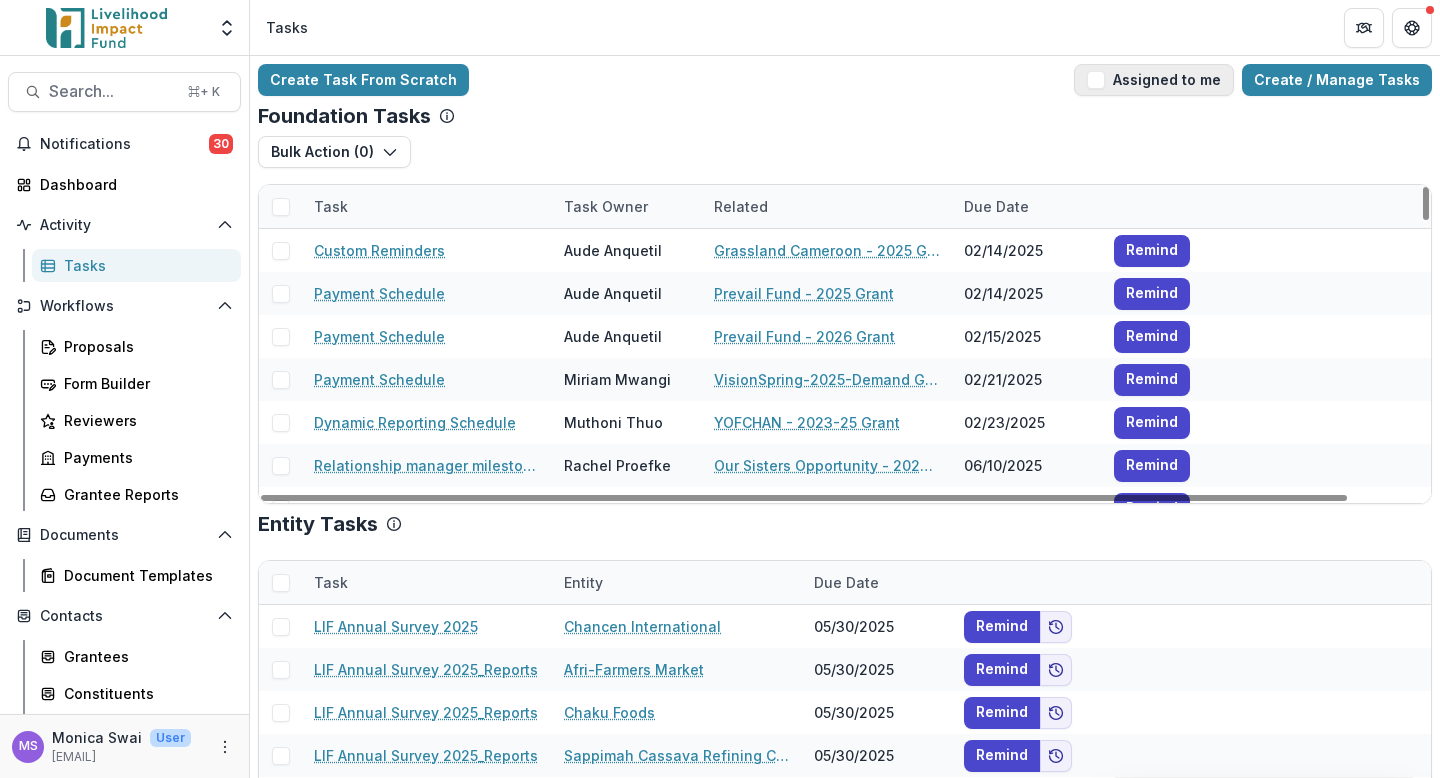 click on "Assigned to me" at bounding box center [1154, 80] 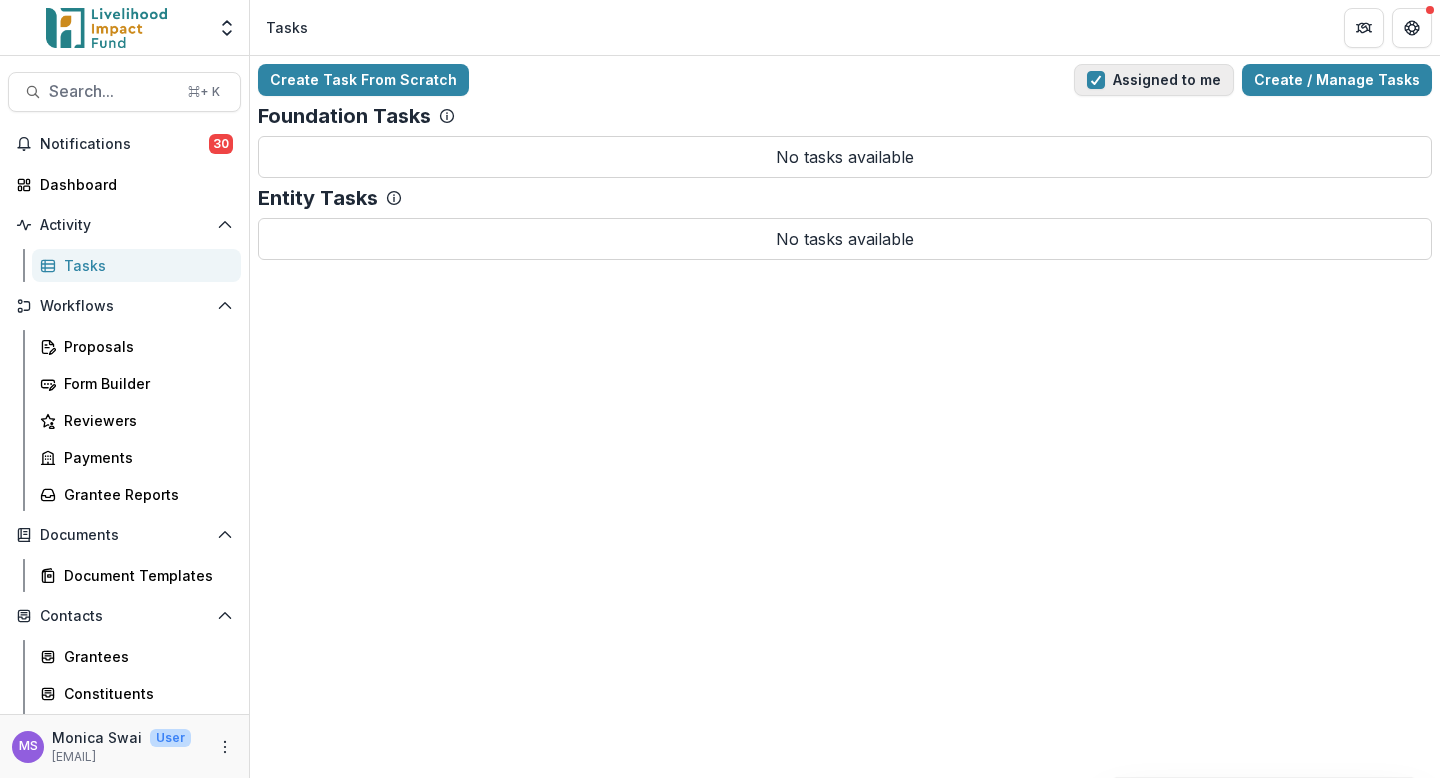 click on "Assigned to me" at bounding box center [1154, 80] 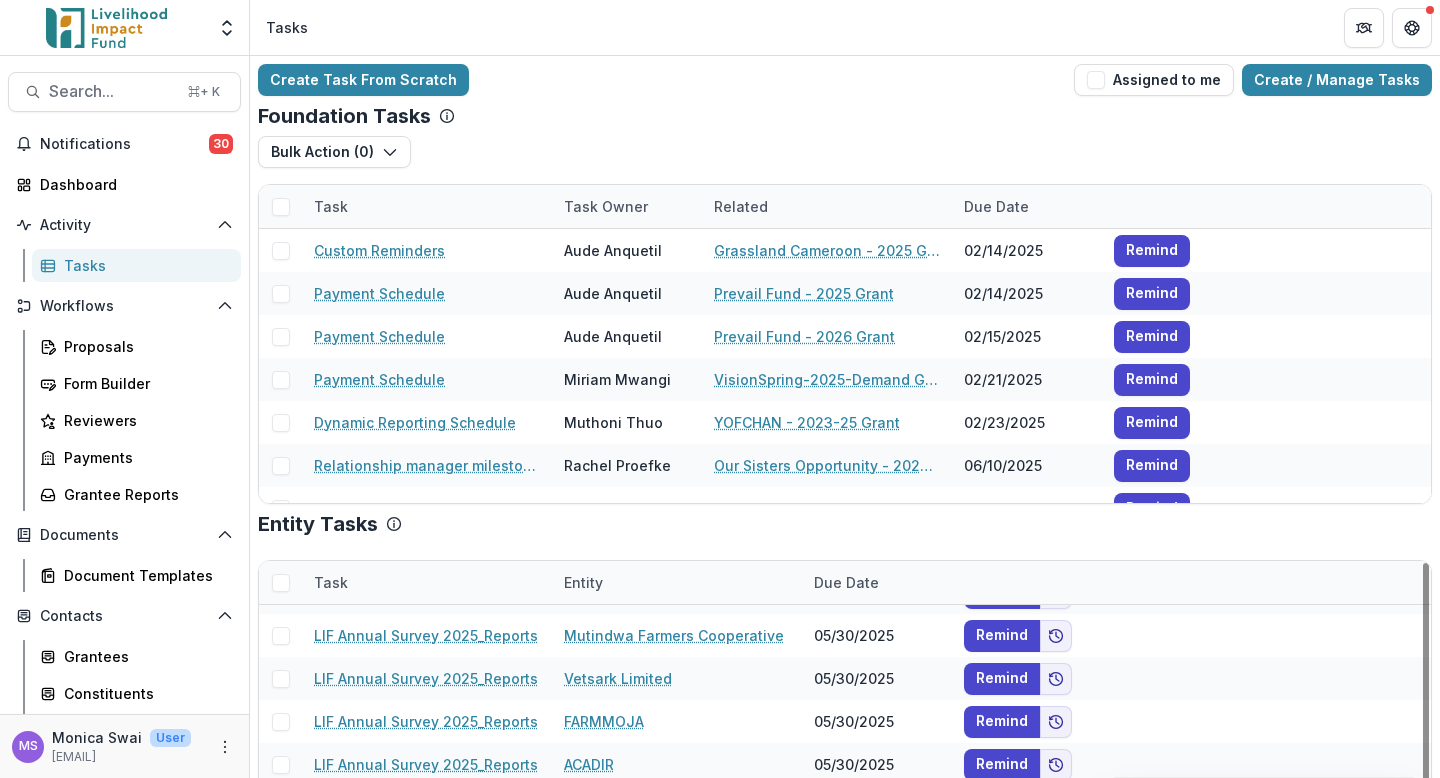 scroll, scrollTop: 167, scrollLeft: 0, axis: vertical 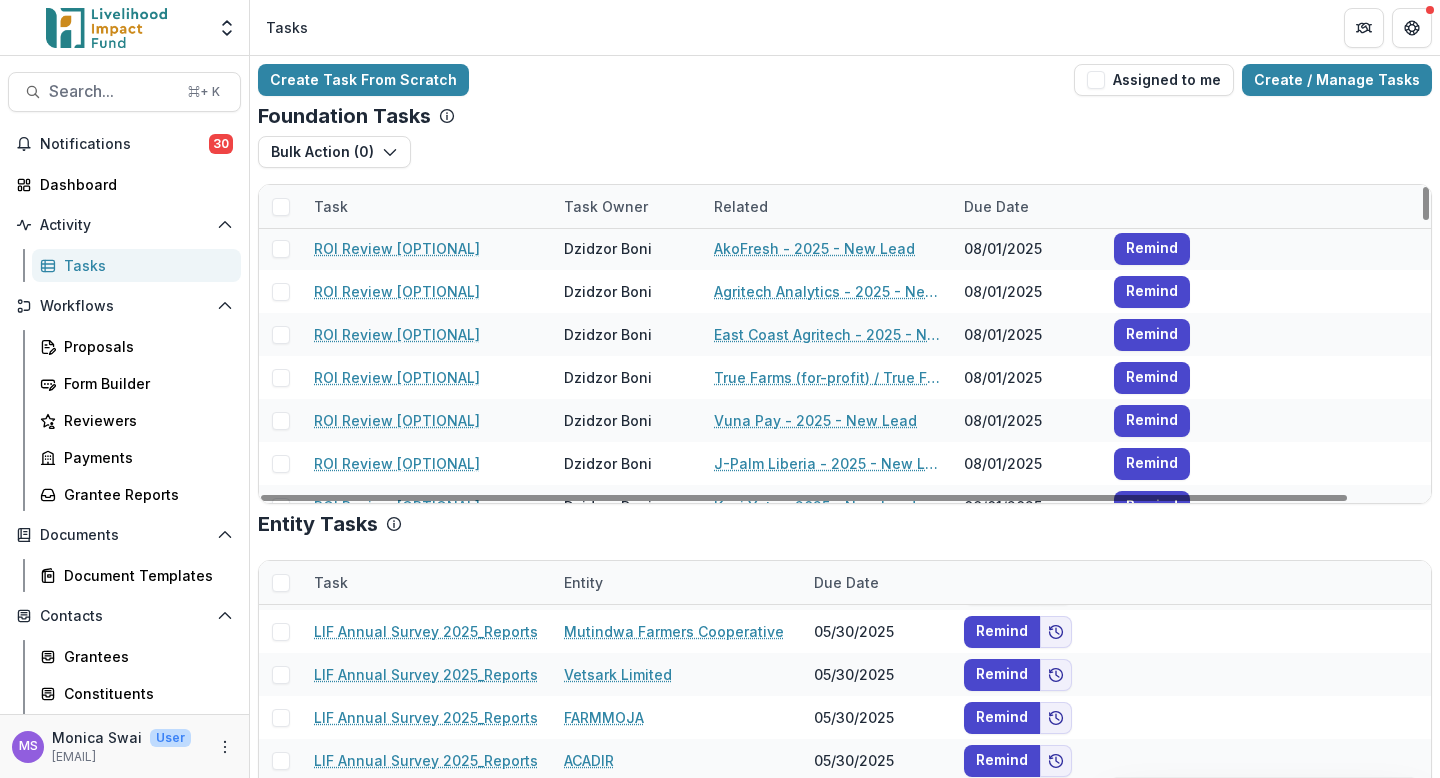 click on "Task Owner" at bounding box center (606, 206) 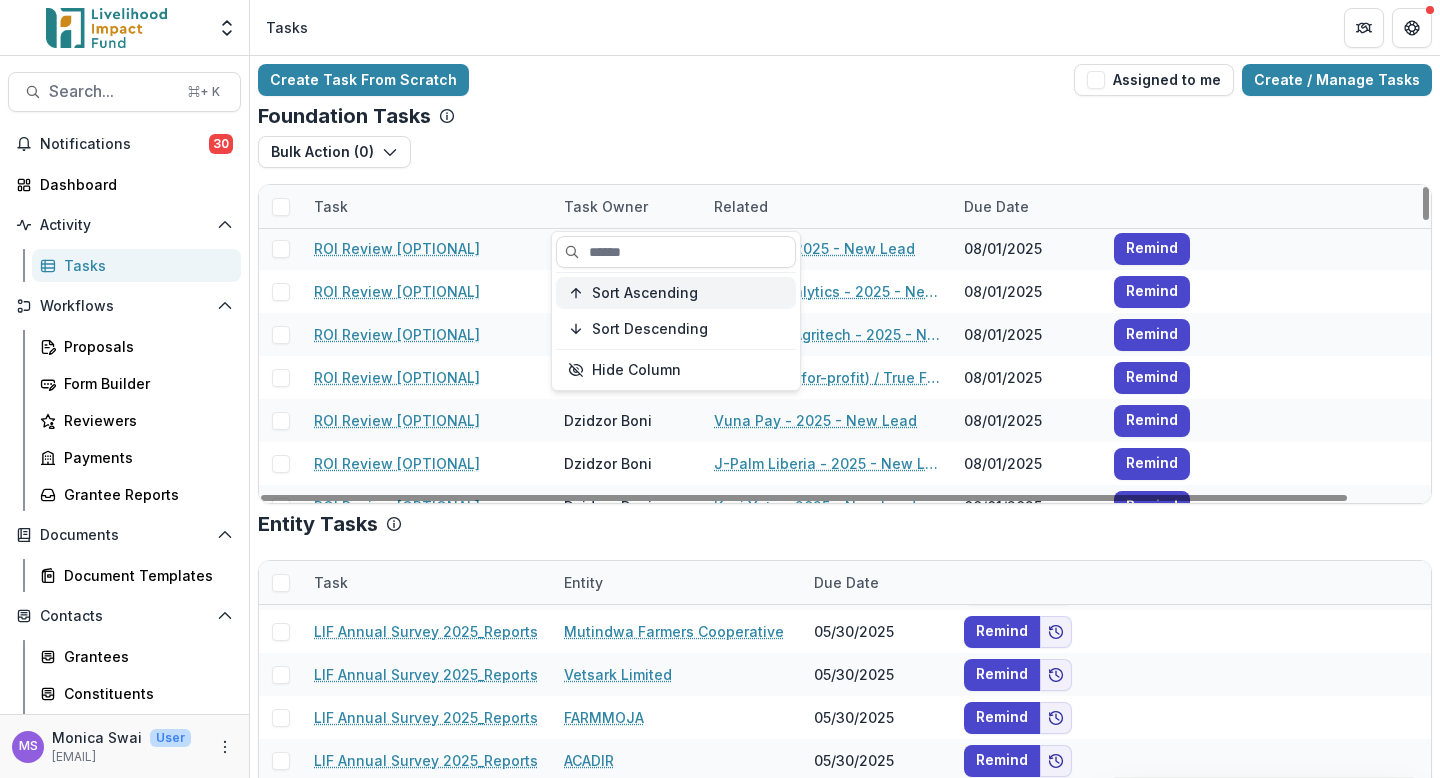 click on "Sort Ascending" at bounding box center [676, 293] 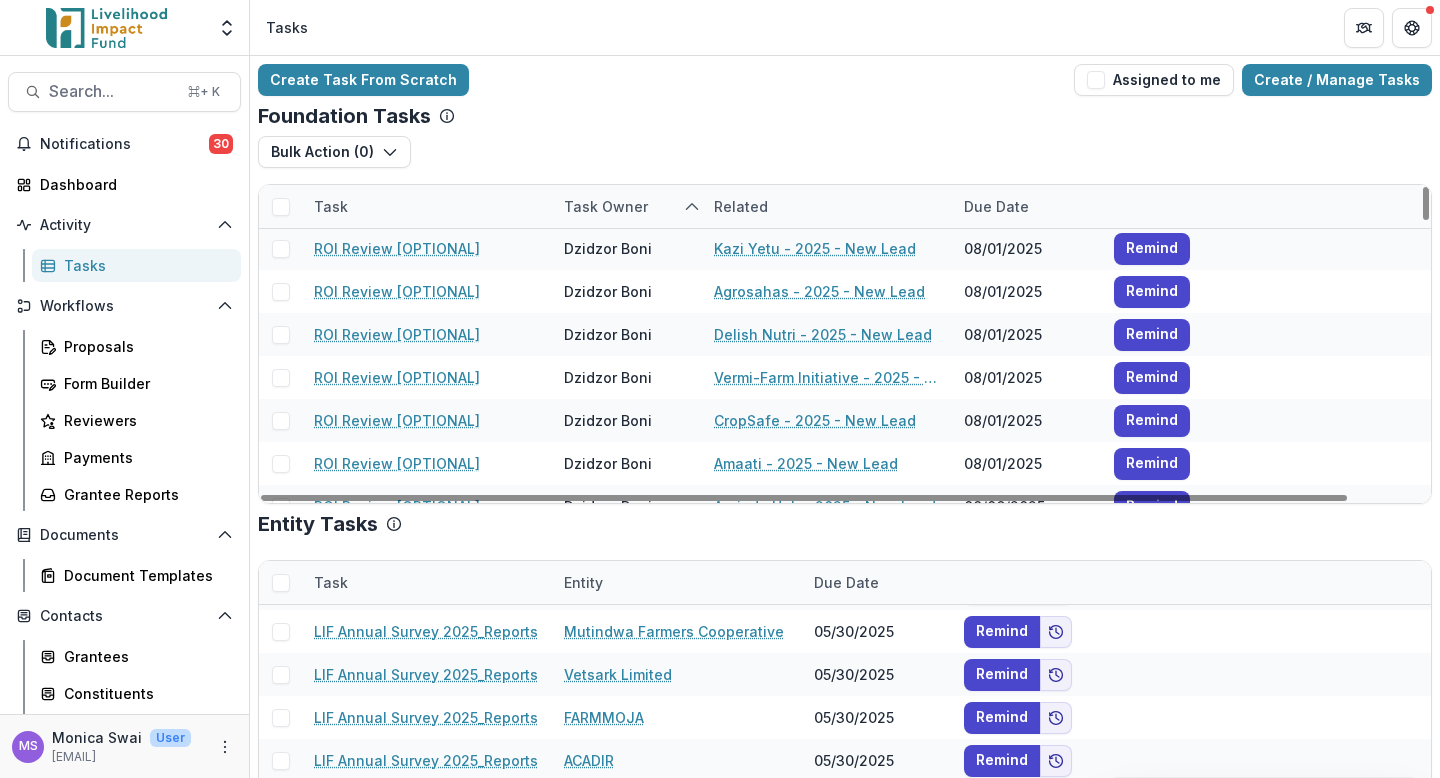 click on "Create Task From Scratch Assigned to me Create / Manage Tasks Foundation Tasks Bulk Action ( 0 ) Payment Schedule Tasks Grant Upload Tasks Task Task Owner Related Due Date Payment Schedule [FIRST] [LAST] Prevail Fund - 2025 Grant [DATE] Remind Payment Schedule [FIRST] [LAST] Prevail Fund - 2026 Grant [DATE] Remind Eyeglass recommendation [FIRST] [LAST] Courtney Test Nonprofit 20 - 2025 - New Lead -- Remind ROI Review [OPTIONAL] [FIRST] [LAST] Crop 2 Cash  - 2025 - New Lead [DATE] Remind ROI Review [OPTIONAL] [FIRST] [LAST] Agritech Analytics - 2025 - New Lead [DATE] Remind ROI Review [OPTIONAL] [FIRST] [LAST] East Coast Agritech  - 2025 - New Lead [DATE] Remind ROI Review [OPTIONAL] [FIRST] [LAST] True Farms (for-profit) / True Farmer (non-profit) - 2025 - New Lead [DATE] Remind ROI Review [OPTIONAL] [FIRST] [LAST] Vuna Pay  - 2025 - New Lead [DATE] Remind ROI Review [OPTIONAL] [FIRST] [LAST] [DATE] Remind Remind" at bounding box center [845, 488] 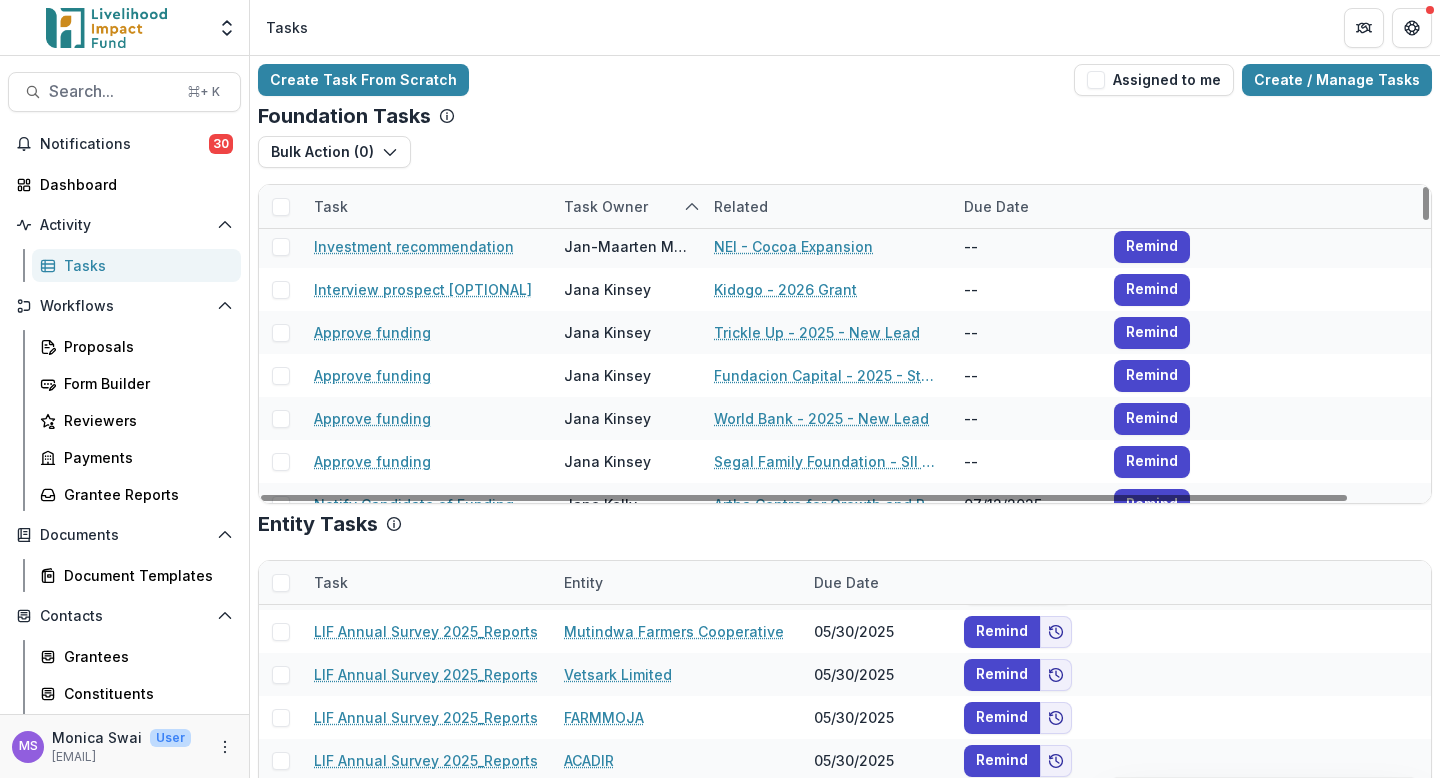 scroll, scrollTop: 1264, scrollLeft: 0, axis: vertical 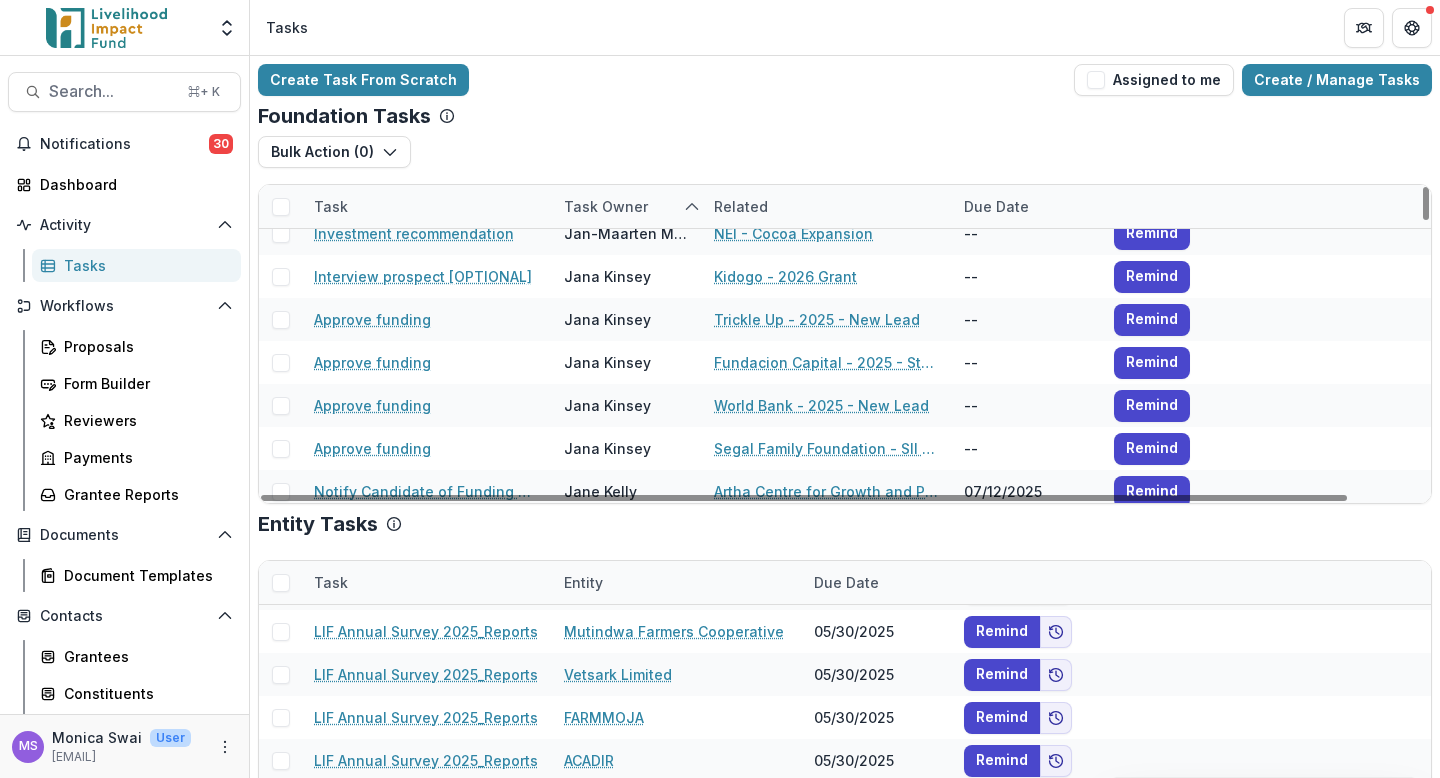 click on "Task Owner" at bounding box center (606, 206) 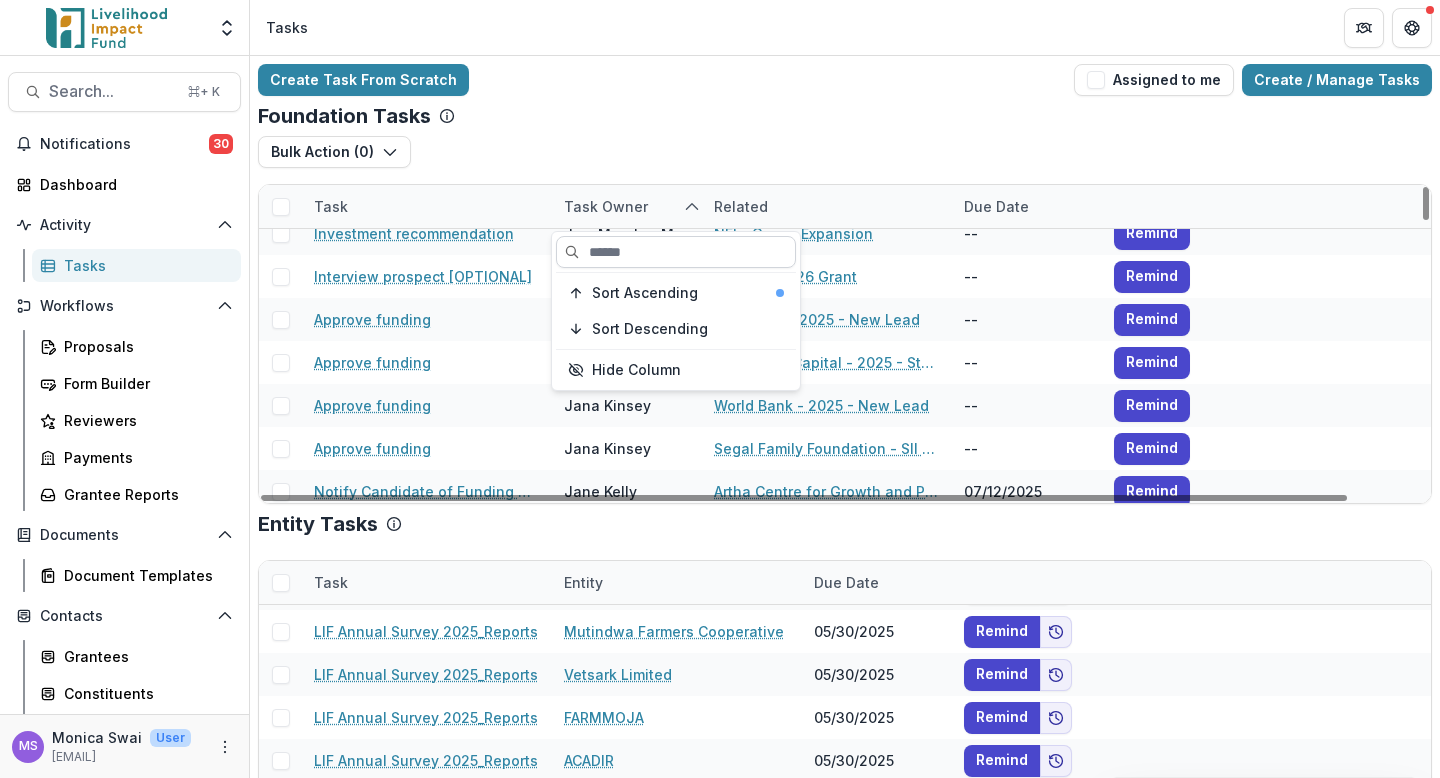 click at bounding box center [676, 252] 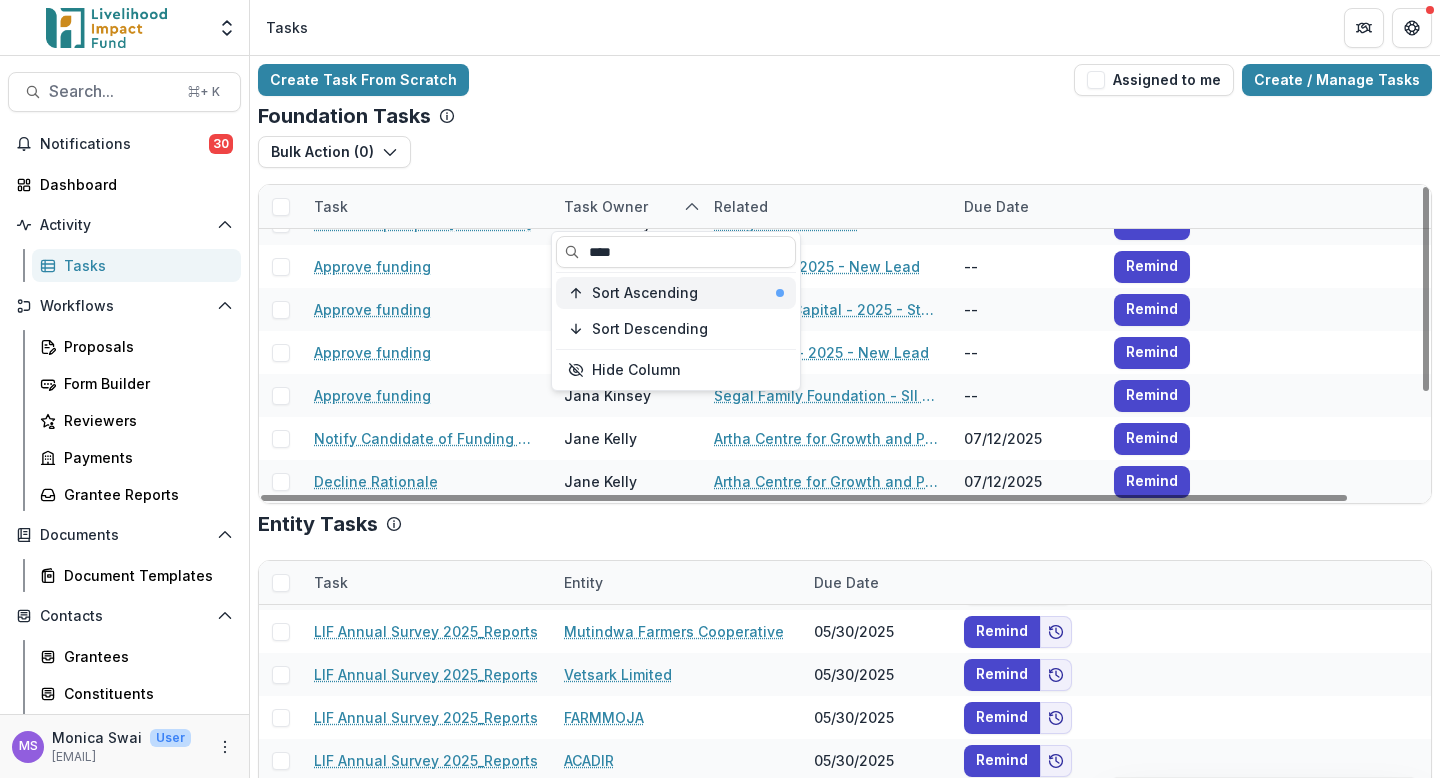 scroll, scrollTop: 0, scrollLeft: 0, axis: both 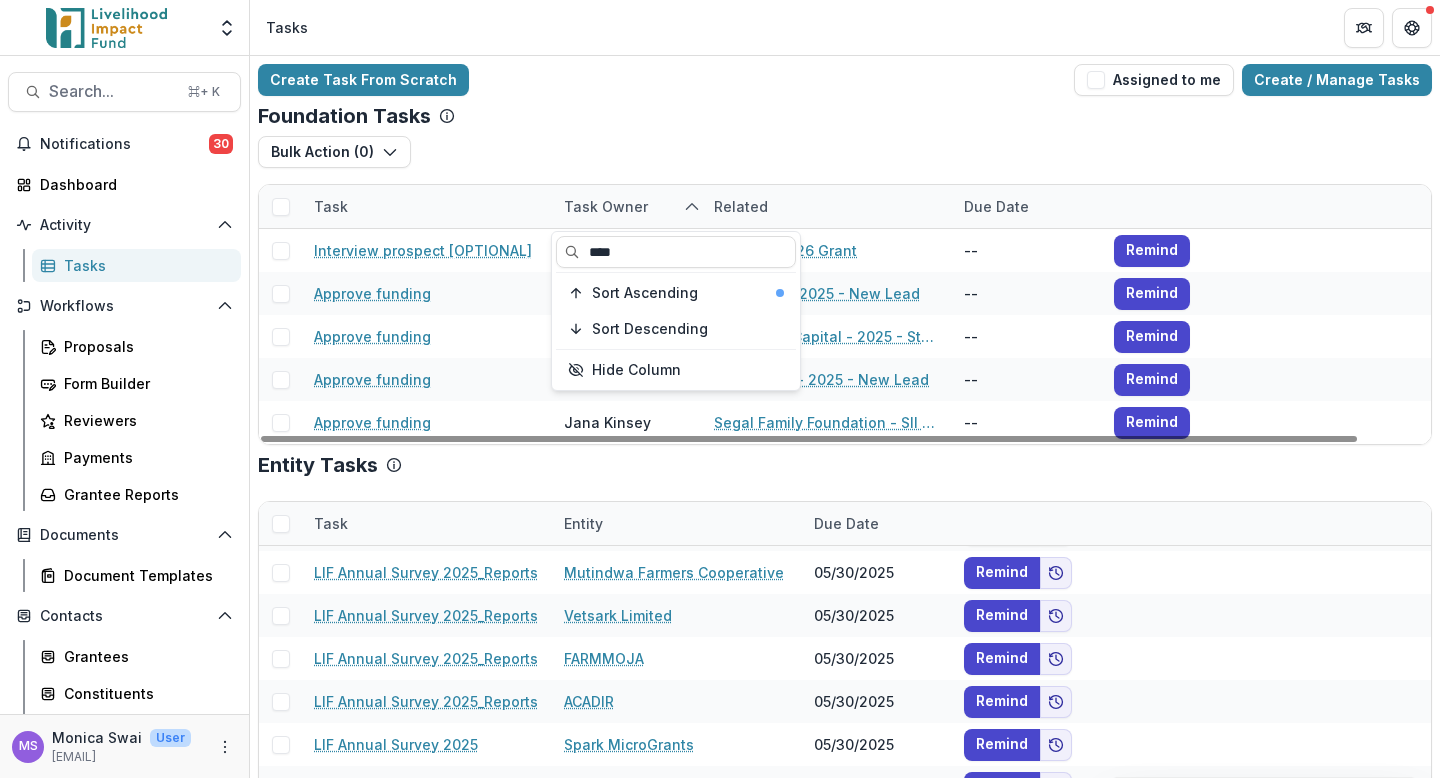 type on "****" 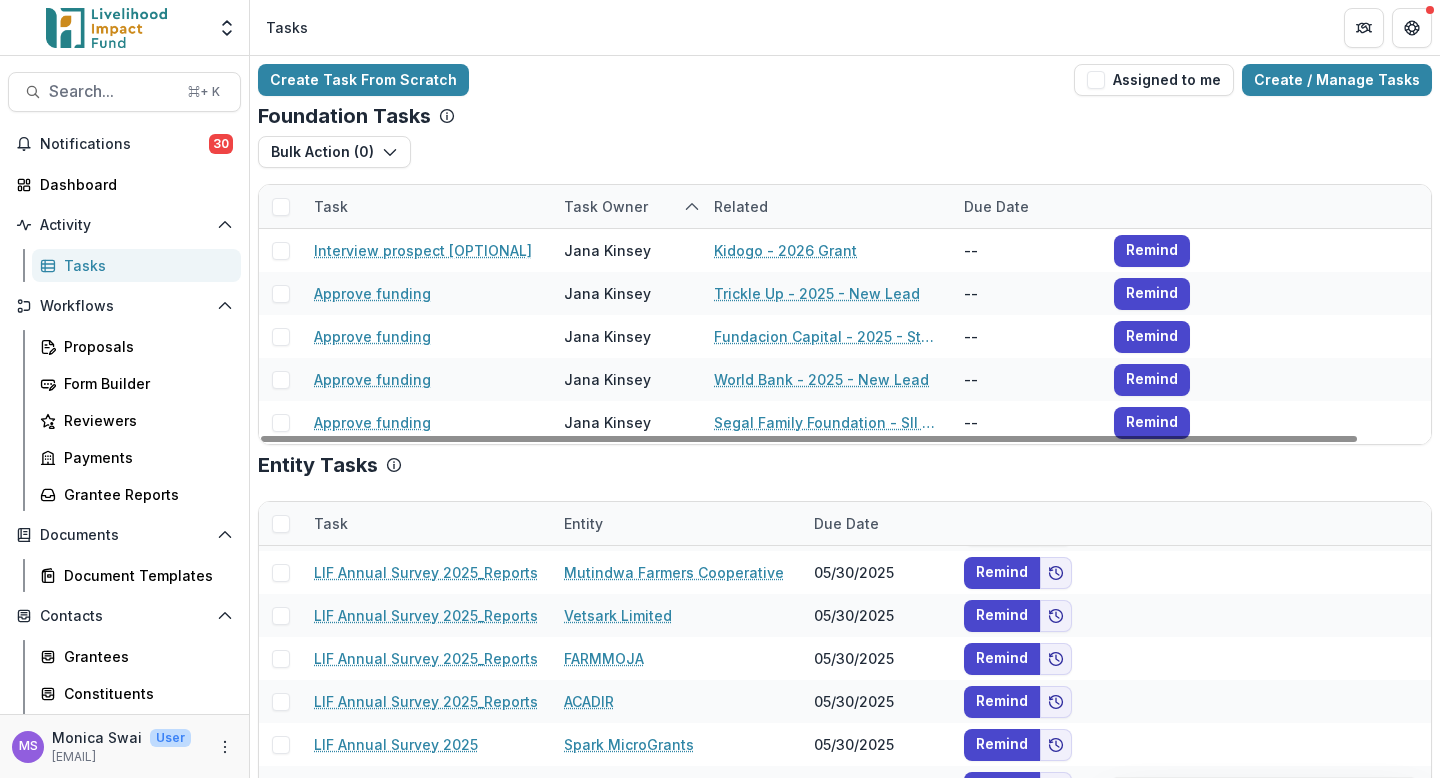 click on "Foundation Tasks" at bounding box center [845, 116] 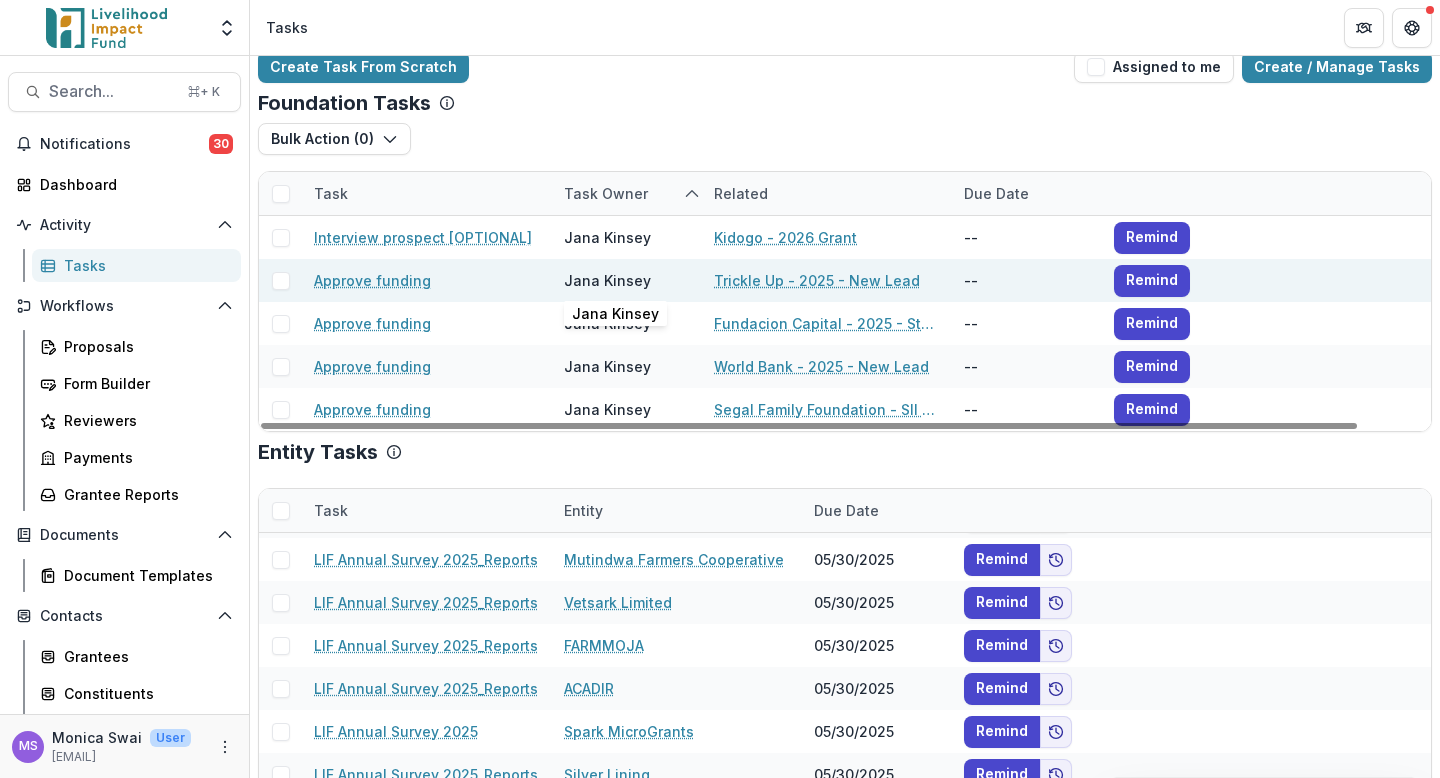 scroll, scrollTop: 0, scrollLeft: 0, axis: both 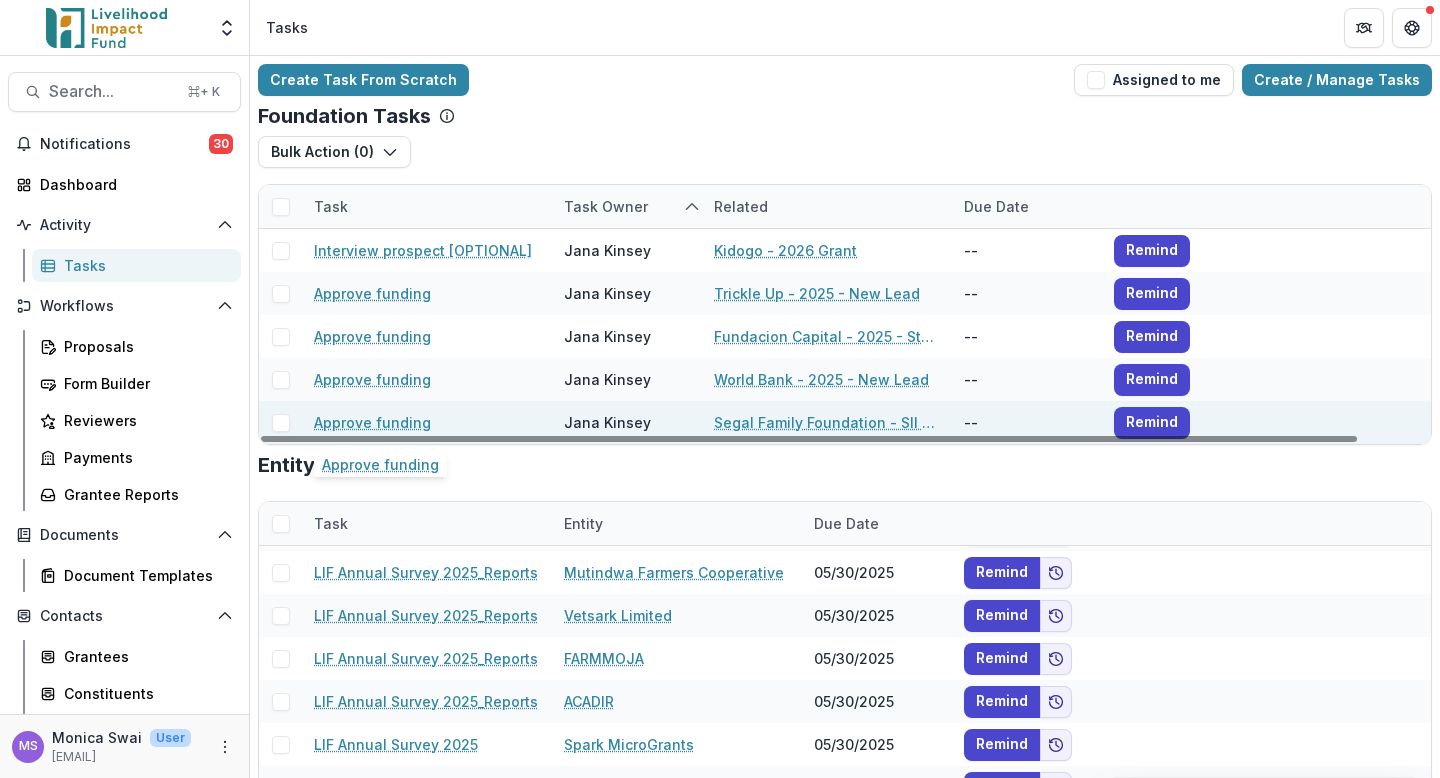 click on "Approve funding" at bounding box center (372, 422) 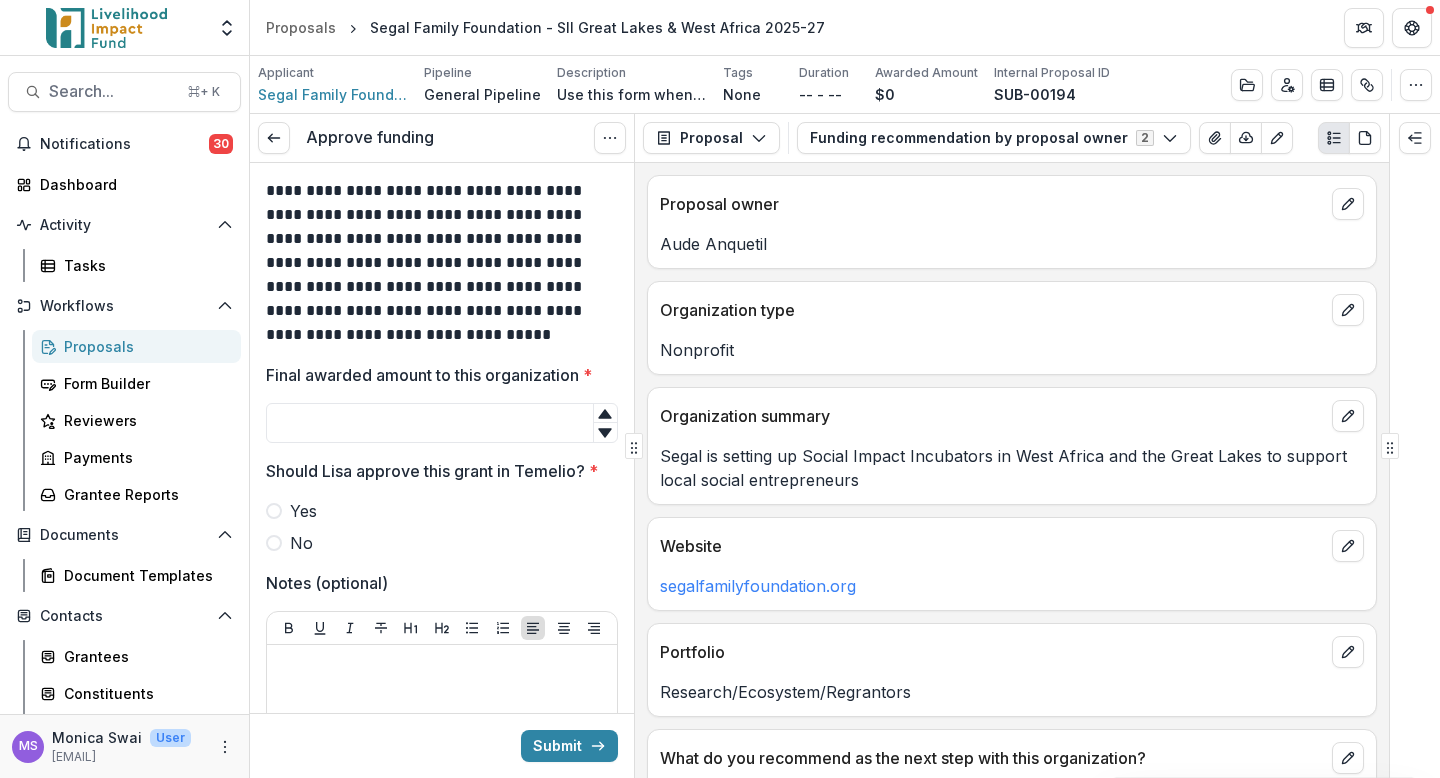 scroll, scrollTop: 345, scrollLeft: 0, axis: vertical 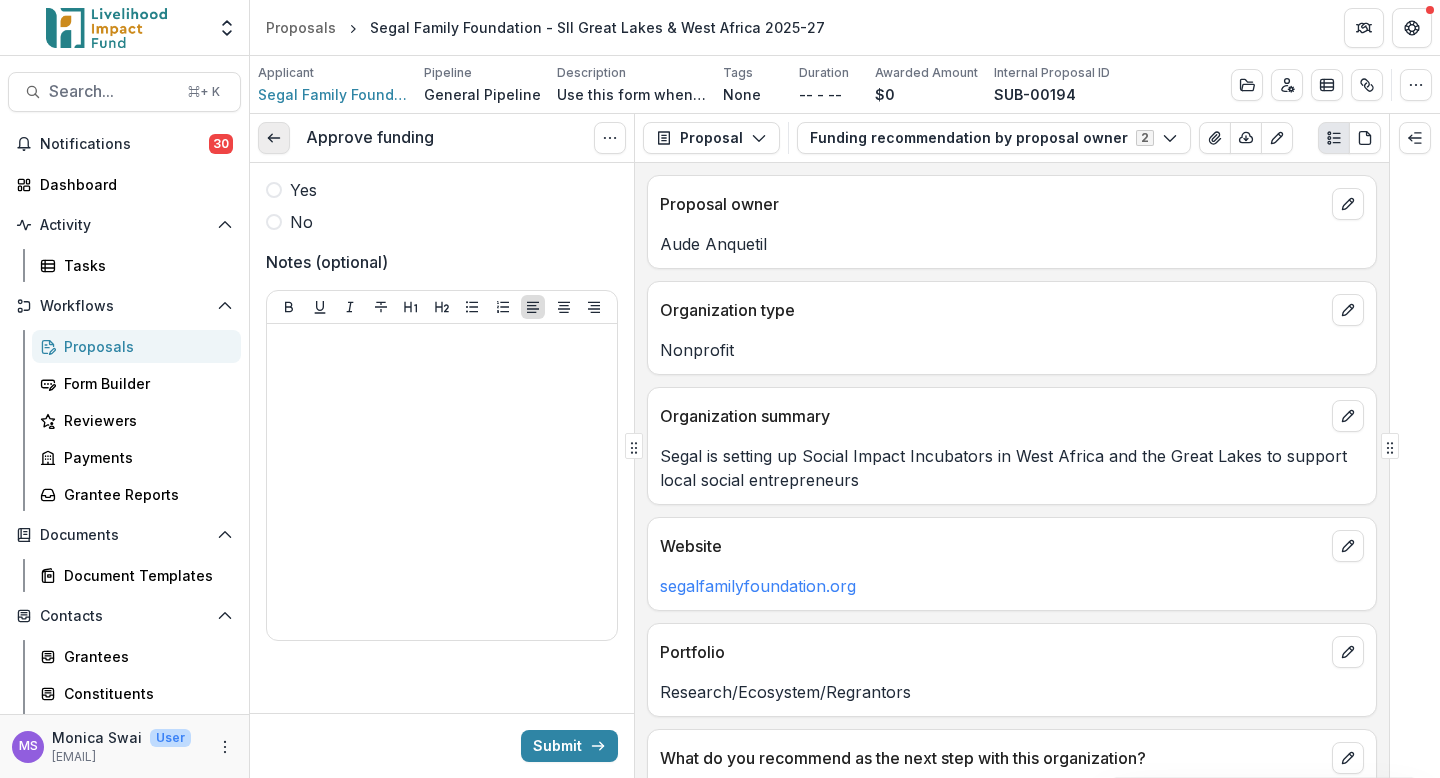 click 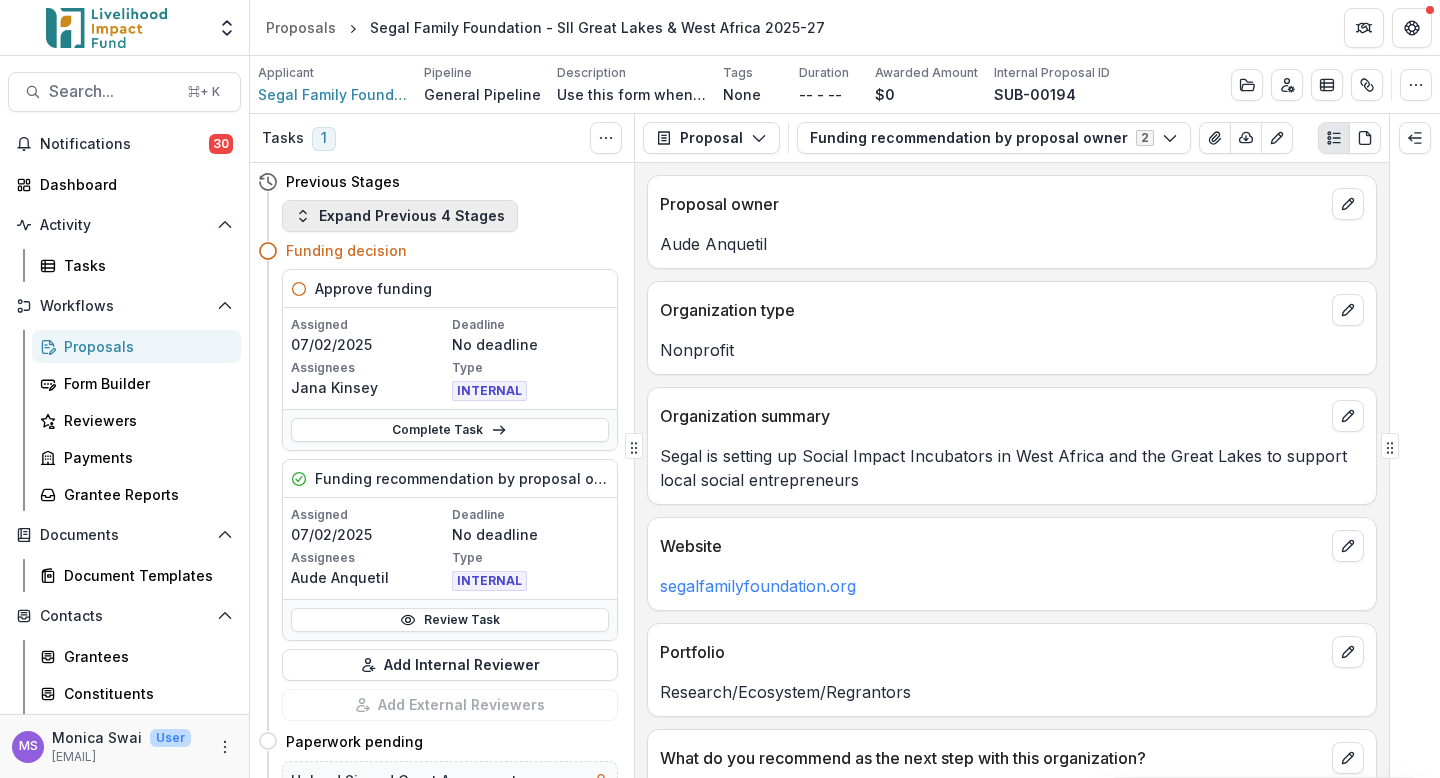 click on "Expand Previous 4 Stages" at bounding box center (400, 216) 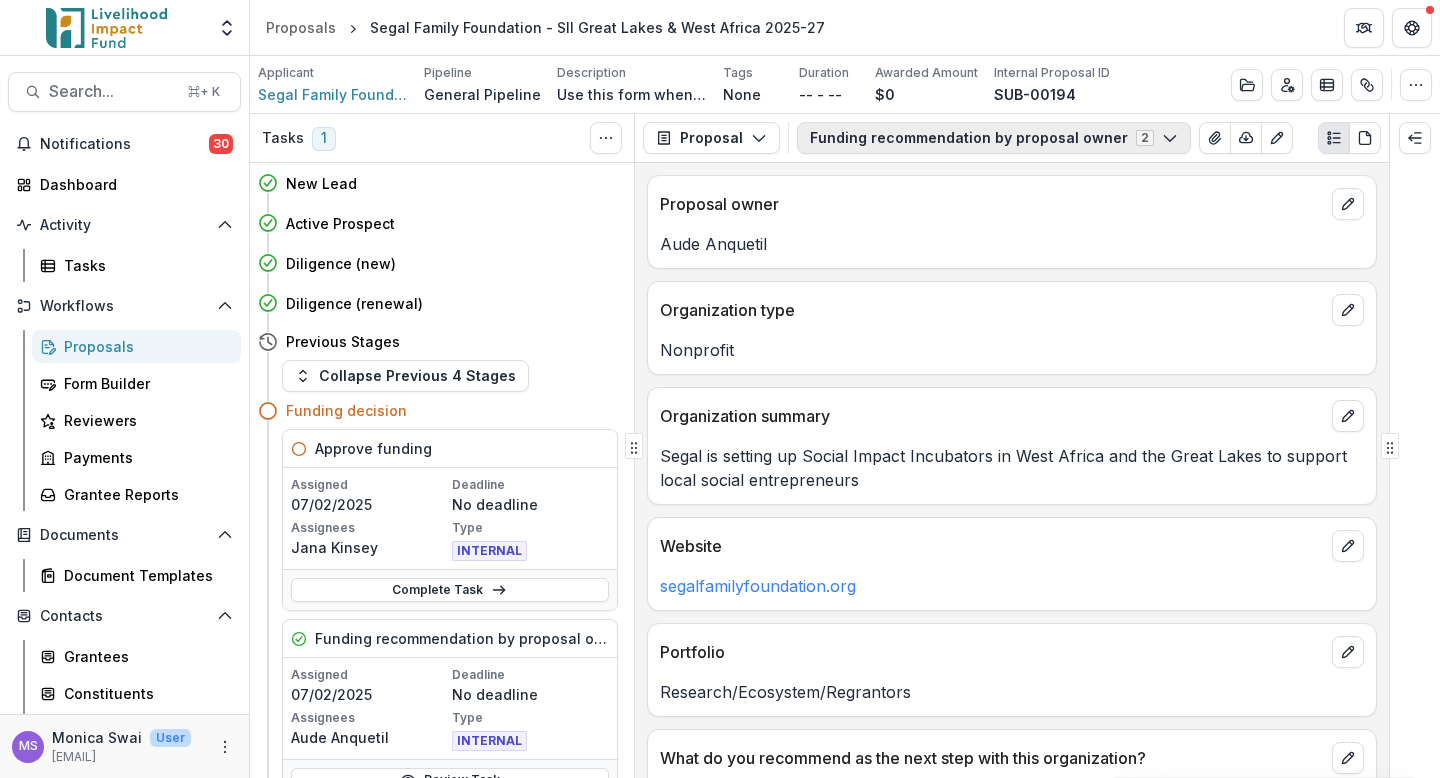 click on "Funding recommendation by proposal owner 2" at bounding box center [994, 138] 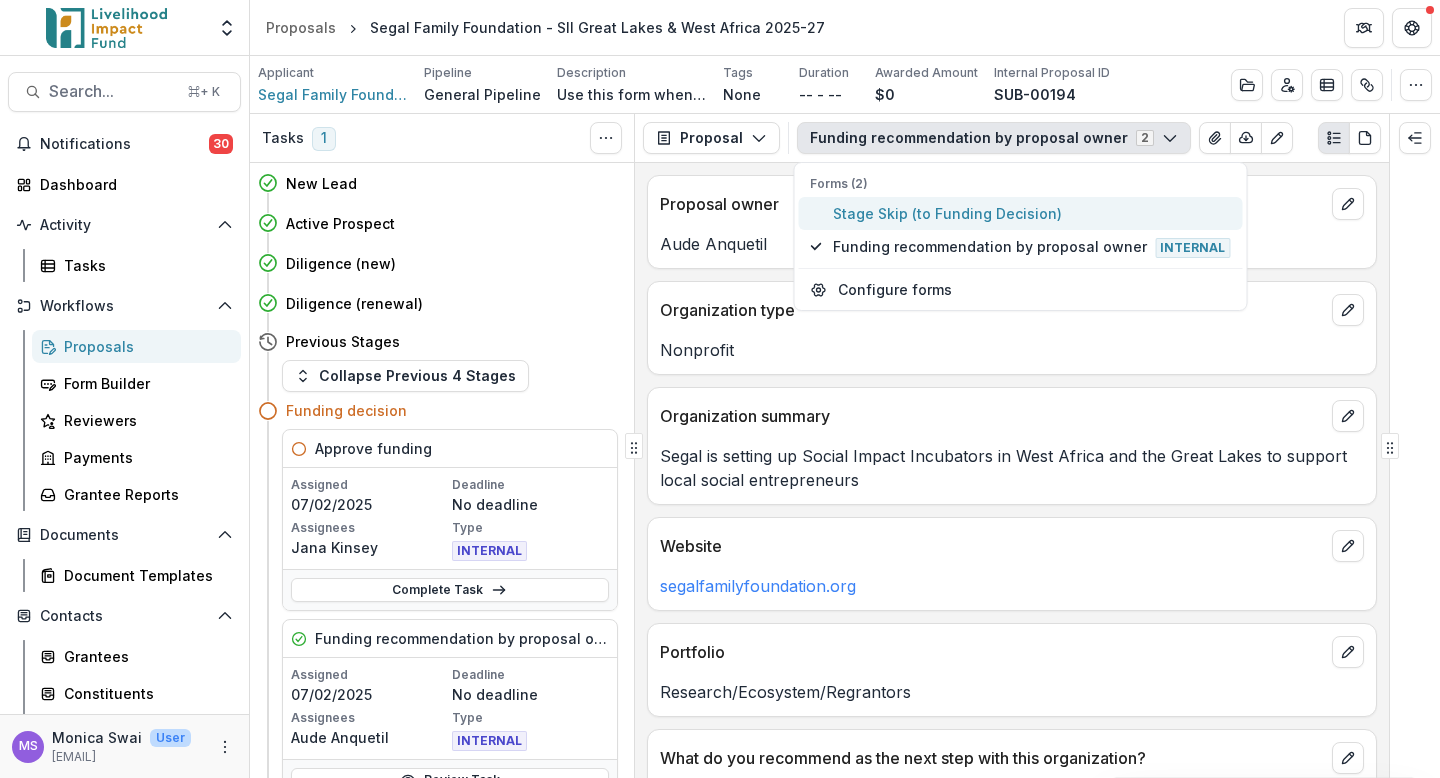 click on "Stage Skip (to Funding Decision)" at bounding box center [1031, 213] 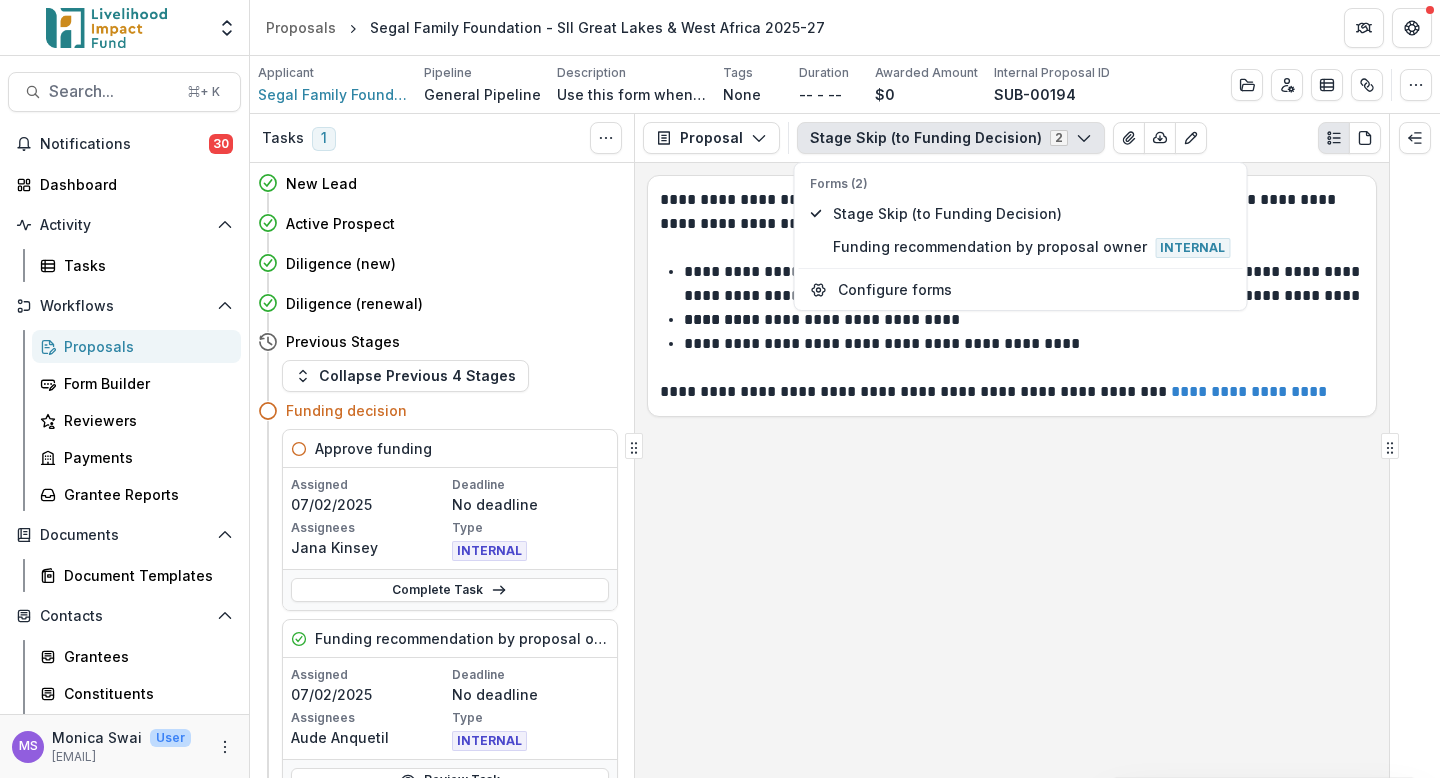 click on "**********" at bounding box center (1012, 470) 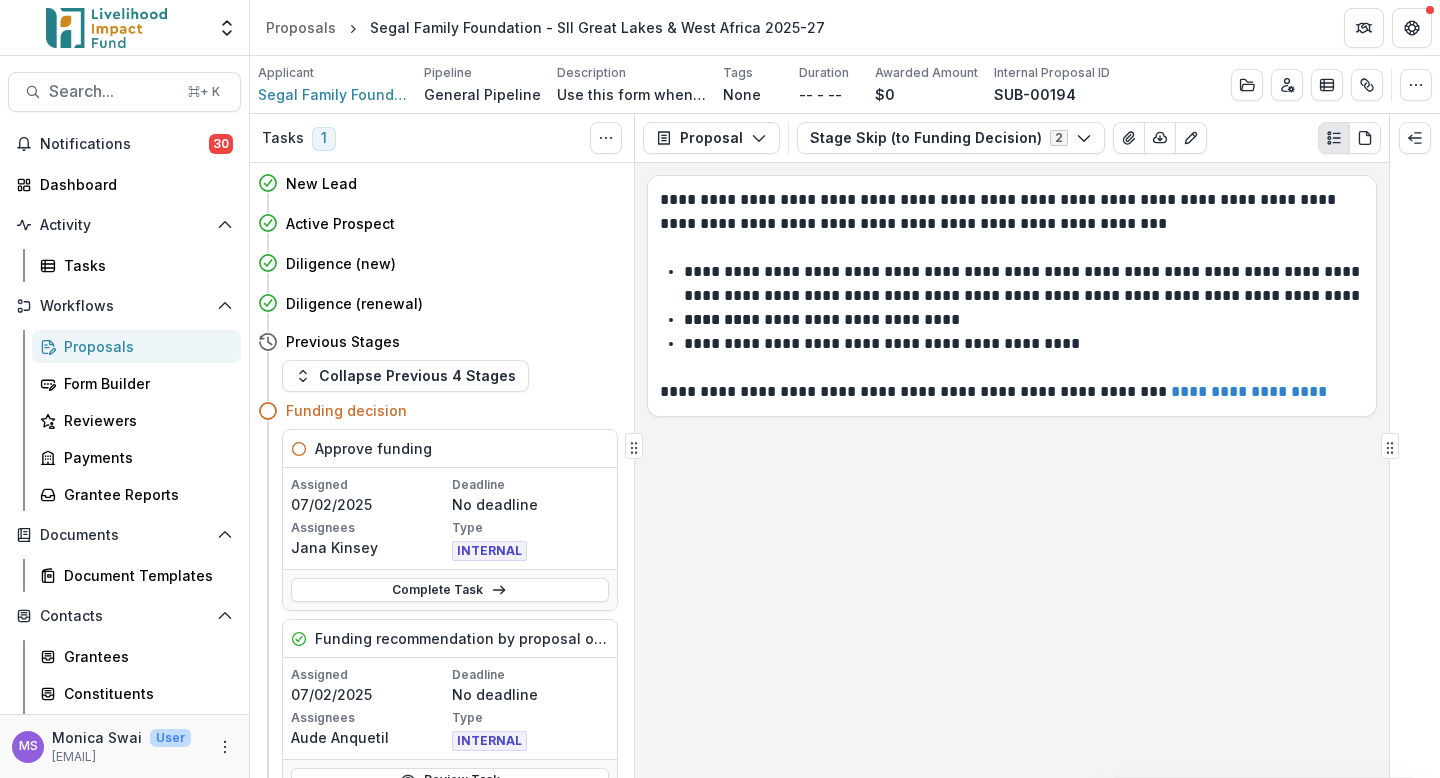 click on "**********" at bounding box center [1012, 470] 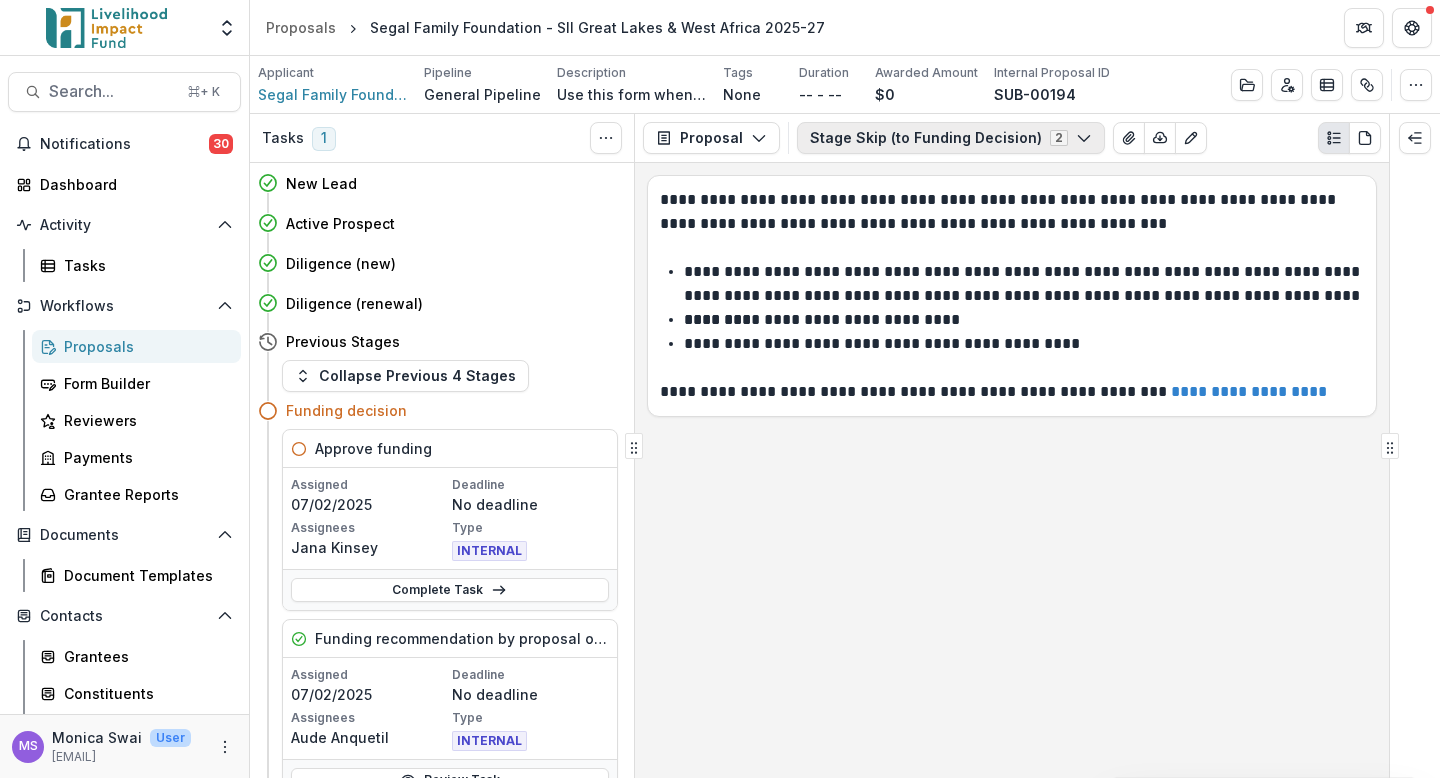 click on "Stage Skip (to Funding Decision) 2" at bounding box center [951, 138] 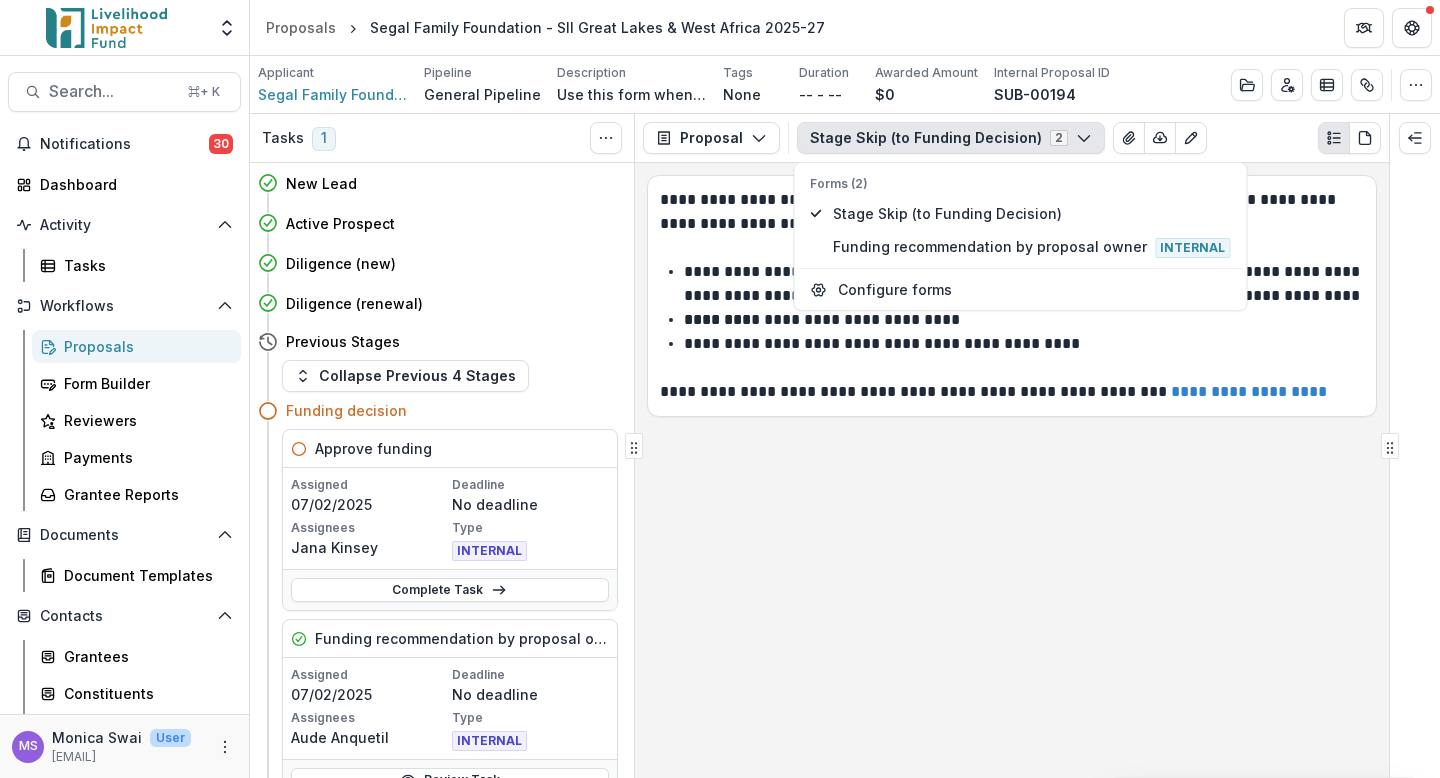 click on "**********" at bounding box center [1012, 470] 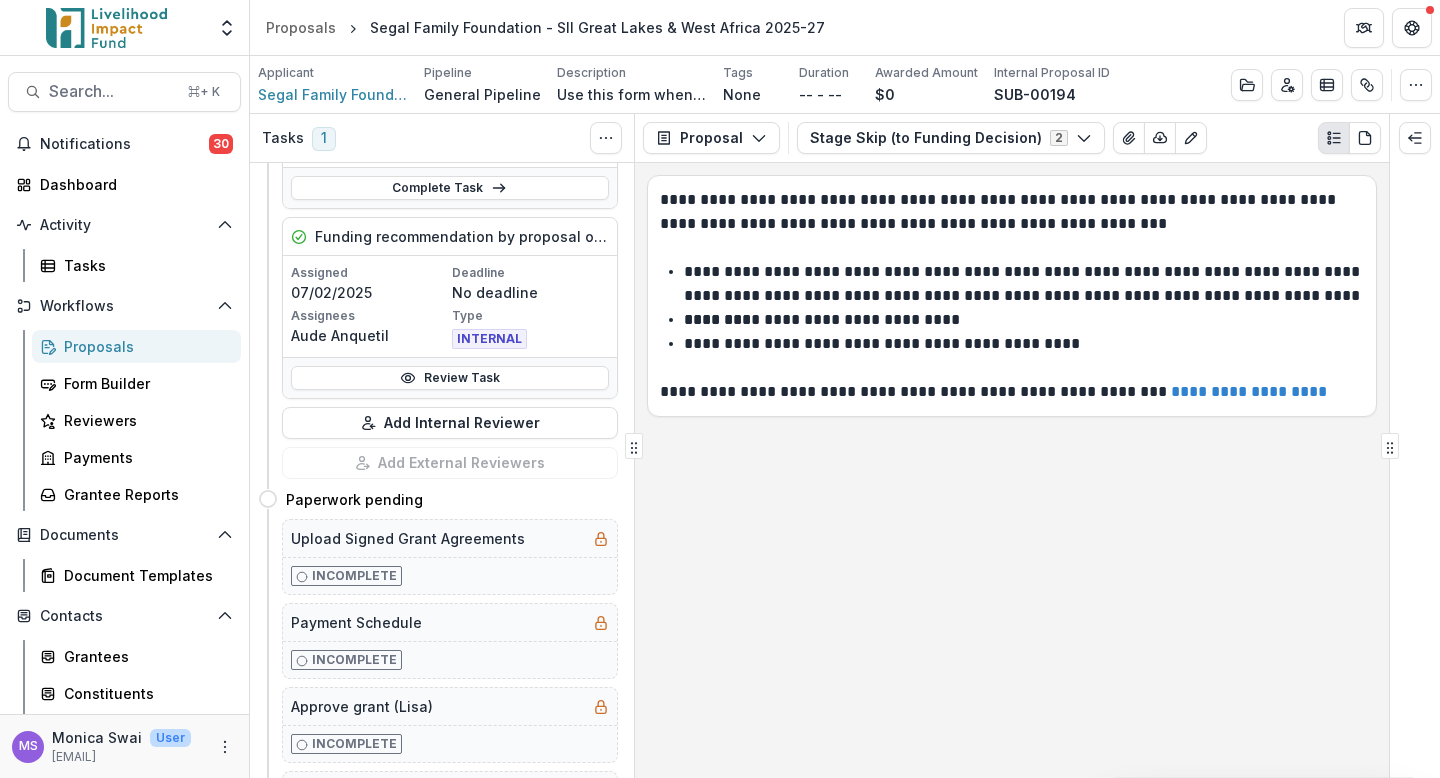 scroll, scrollTop: 0, scrollLeft: 0, axis: both 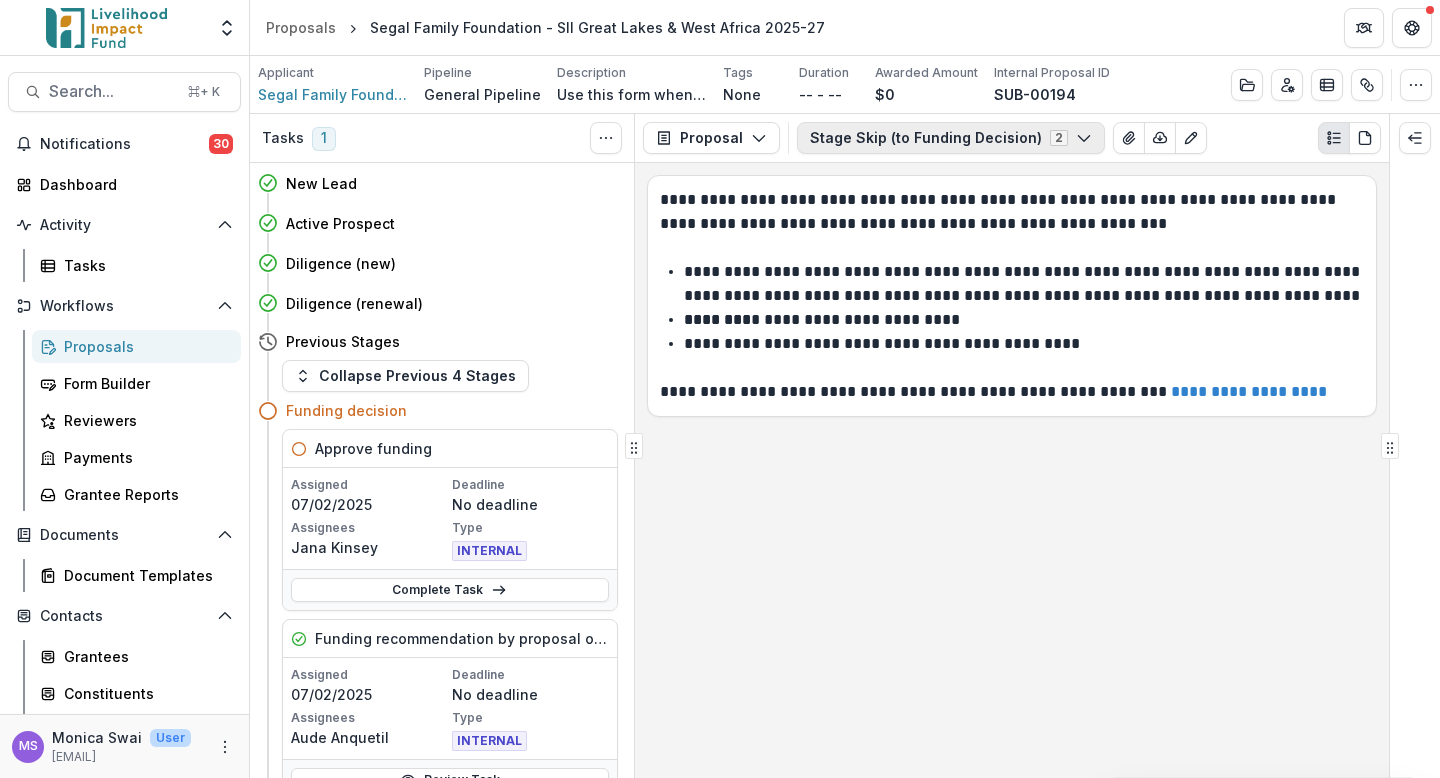 click on "Stage Skip (to Funding Decision) 2" at bounding box center [951, 138] 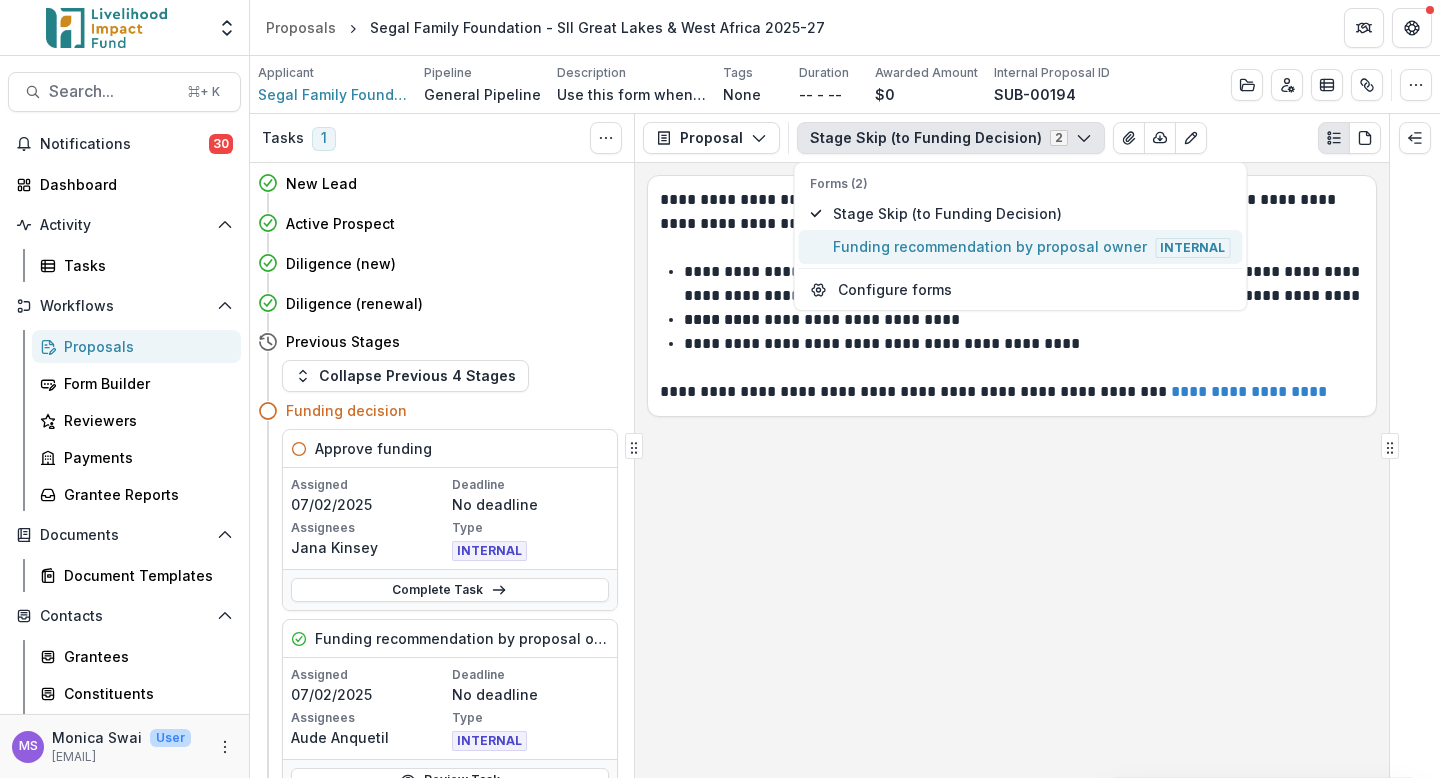 click on "Funding recommendation by proposal owner Internal" at bounding box center (1031, 247) 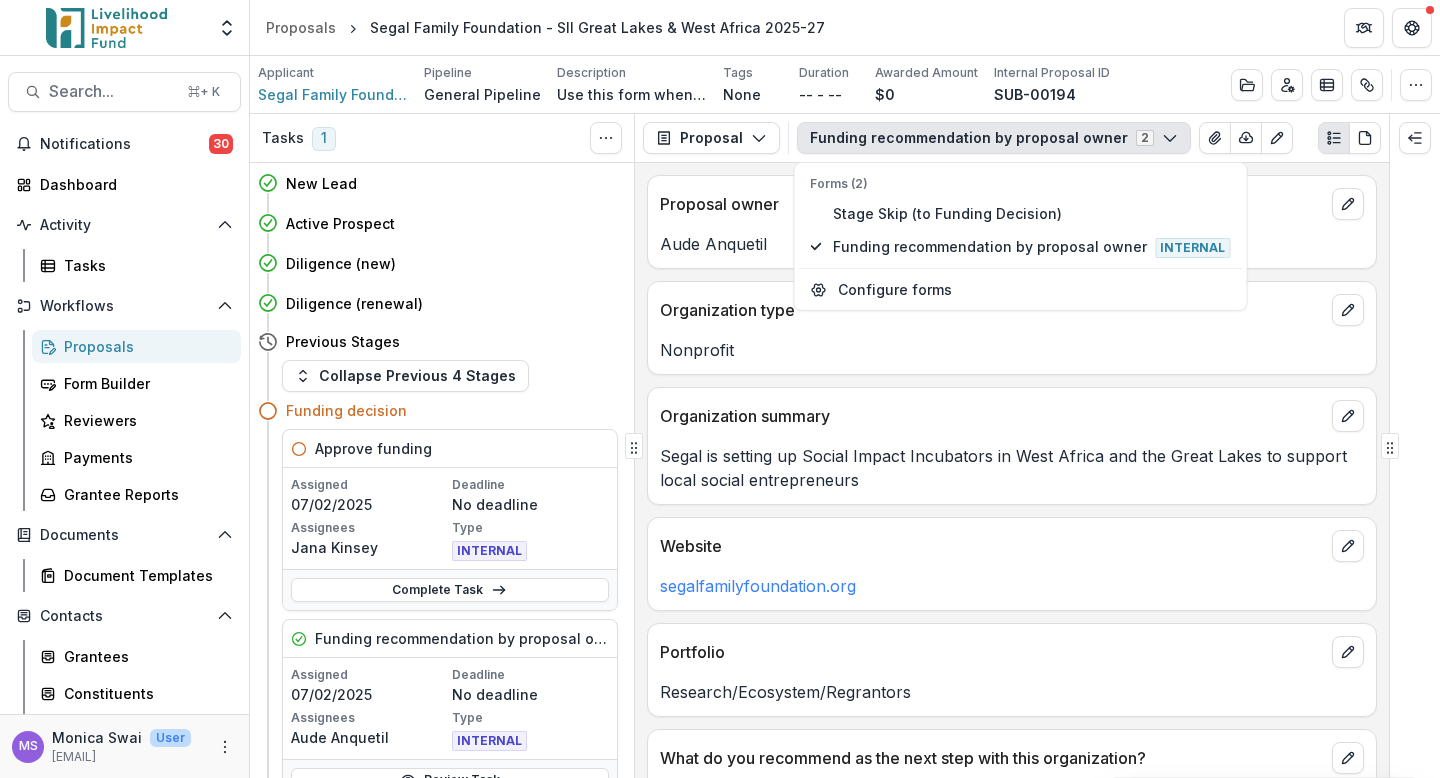 click on "Website" at bounding box center (992, 546) 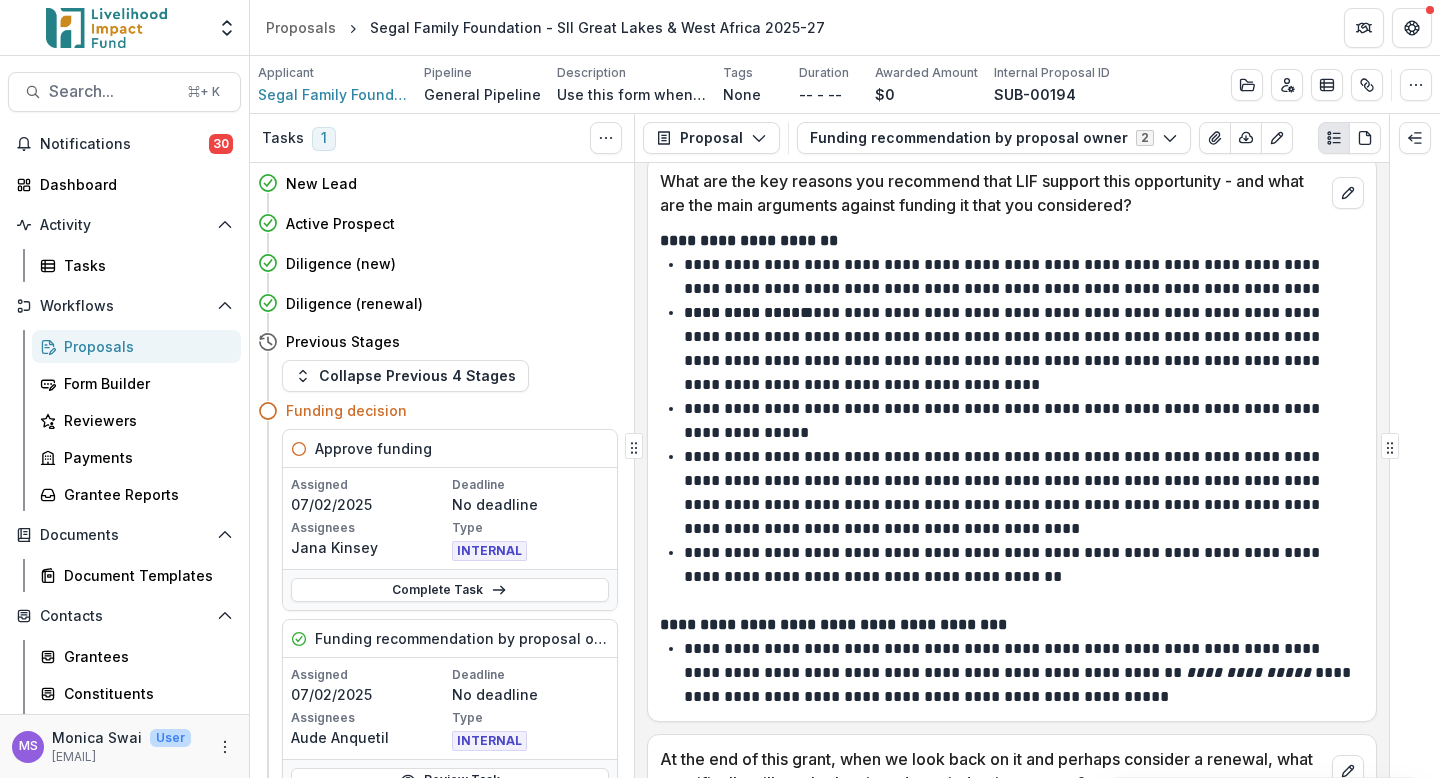 scroll, scrollTop: 1685, scrollLeft: 0, axis: vertical 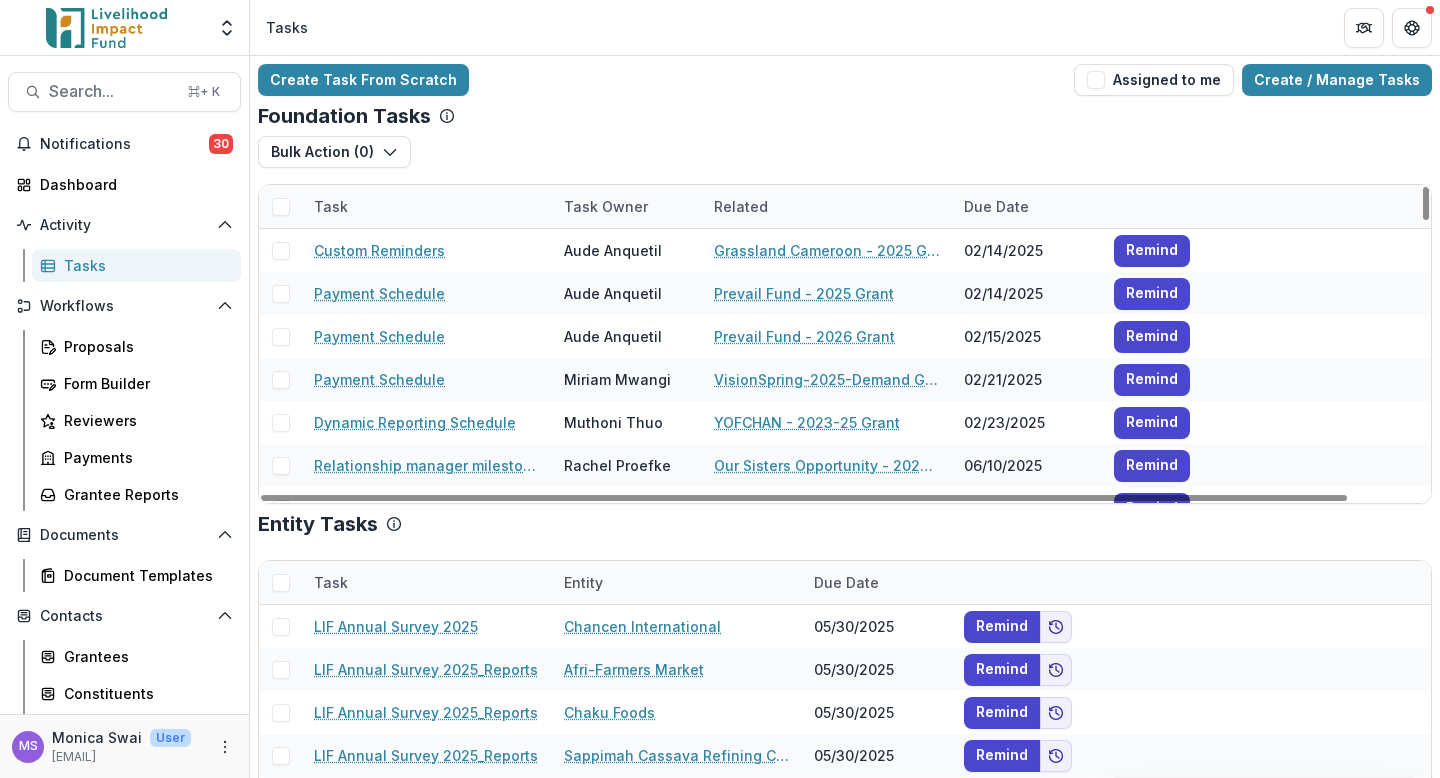 click on "Task Owner" at bounding box center [606, 206] 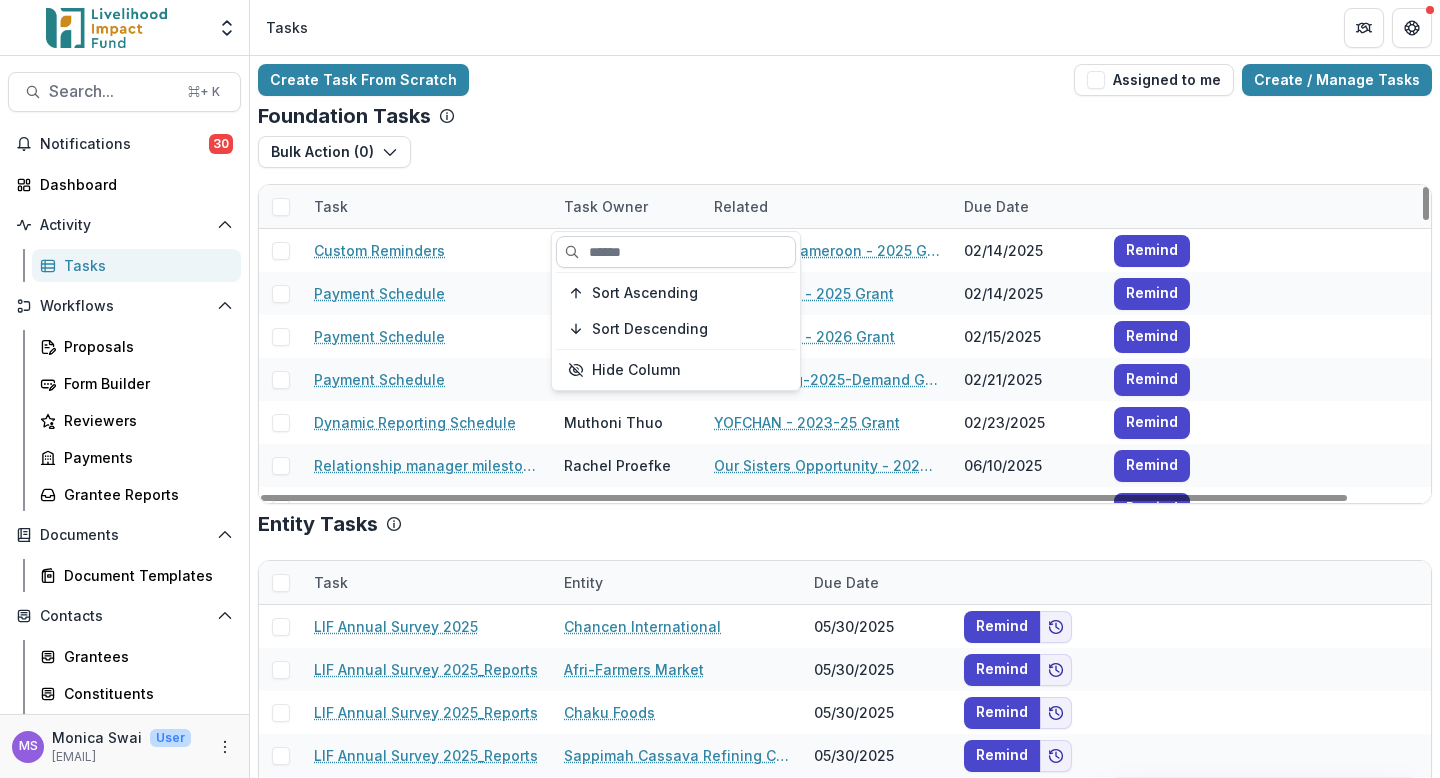 click at bounding box center (676, 252) 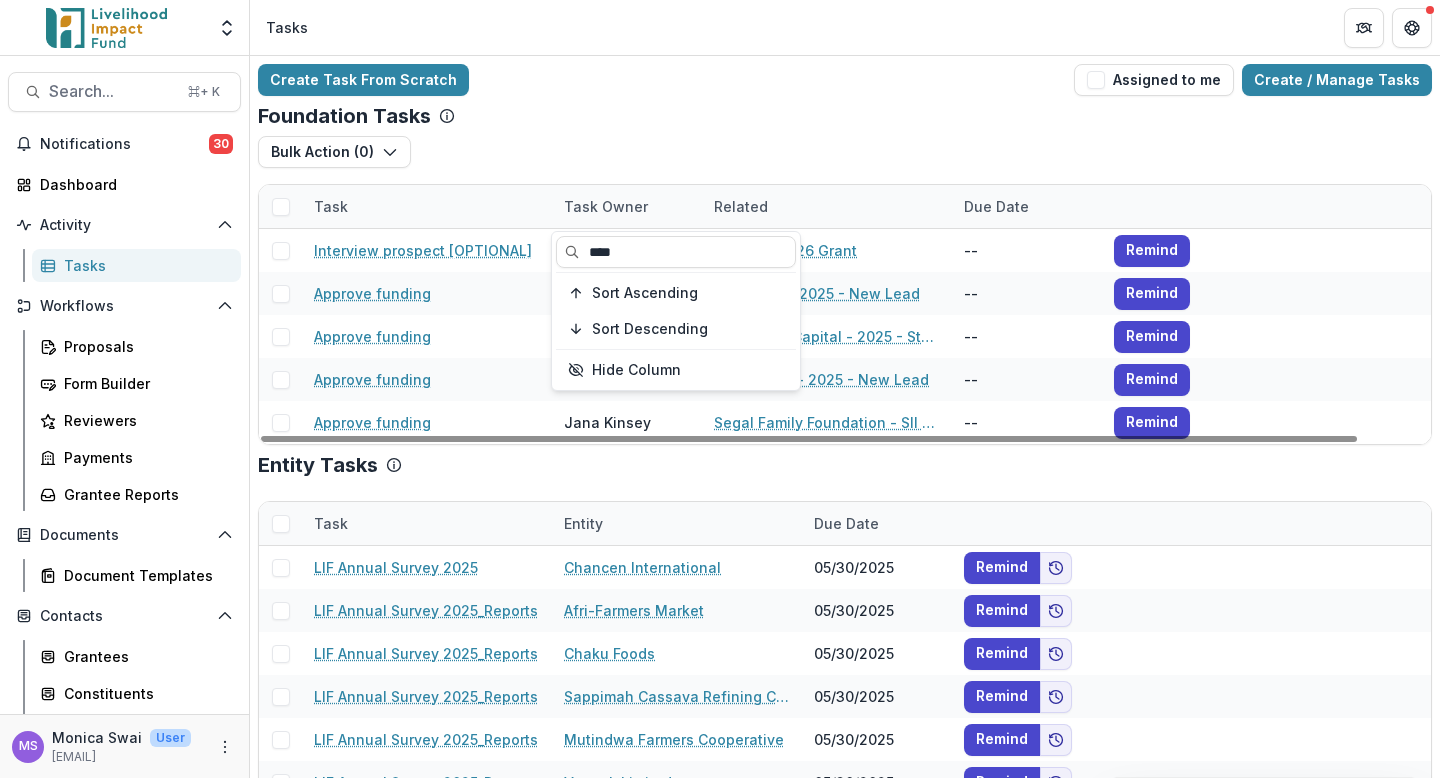 type on "****" 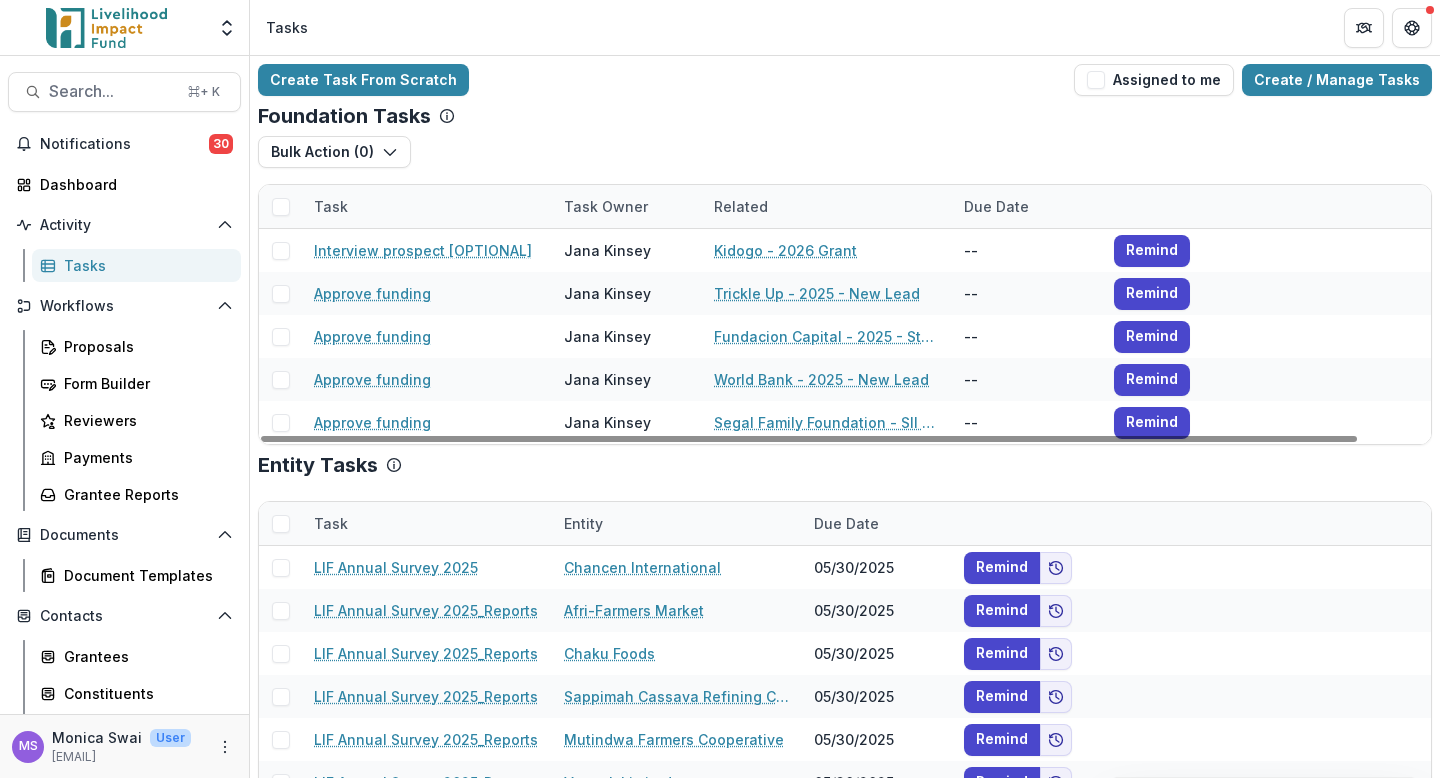 click on "Foundation Tasks Bulk Action ( 0 ) Payment Schedule Tasks Grant Upload Tasks Task Task Owner Related Due Date Interview prospect [OPTIONAL] Jana Kinsey Kidogo - 2026 Grant -- Remind Approve funding Jana Kinsey Trickle Up - 2025 - New Lead -- Remind Approve funding Jana Kinsey Fundacion Capital - 2025 - Stage Skip (to Funding Decision) -- Remind Approve funding Jana Kinsey World Bank - 2025 - New Lead -- Remind Approve funding Jana Kinsey Segal Family Foundation - SII Great Lakes & West Africa 2025-27 -- Remind" at bounding box center (845, 274) 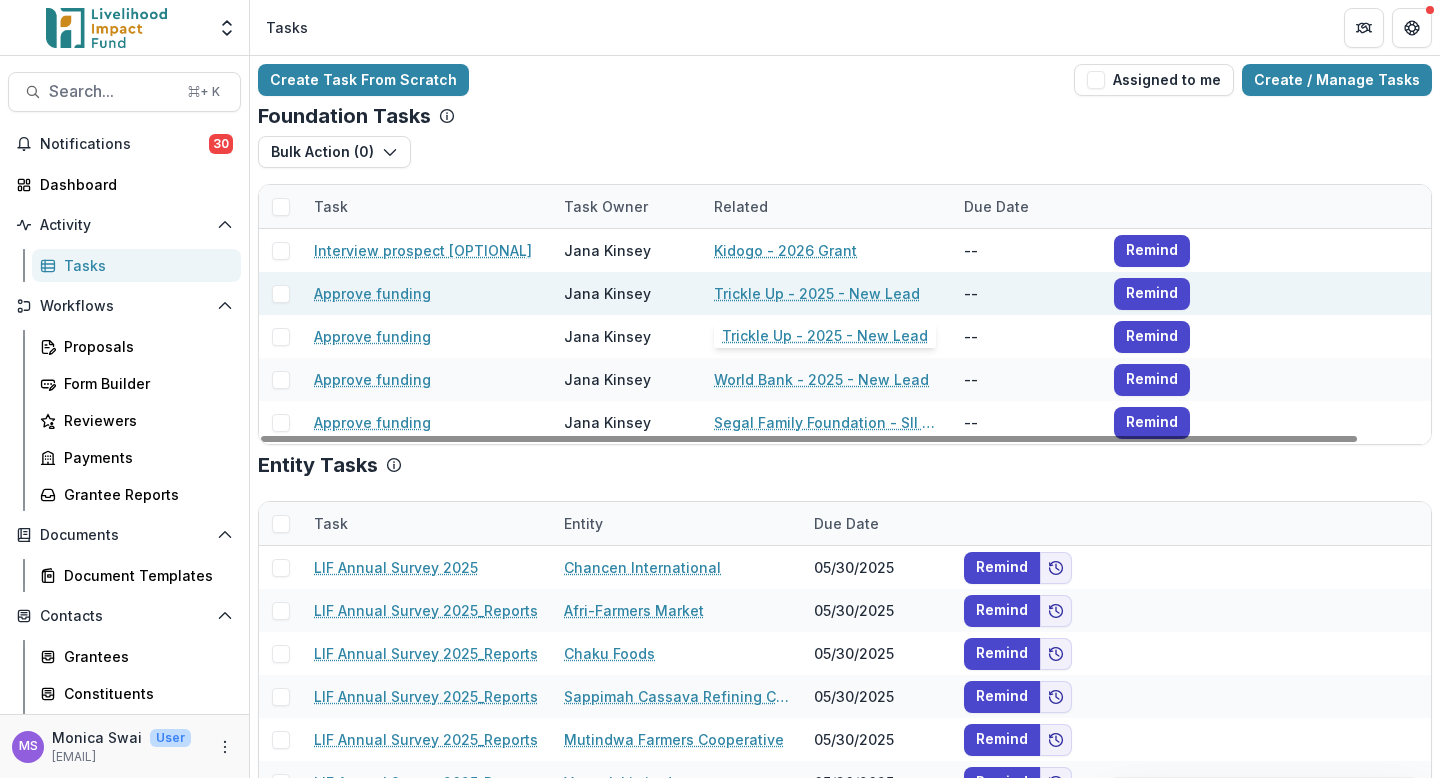 click on "Trickle Up - 2025 - New Lead" at bounding box center (817, 293) 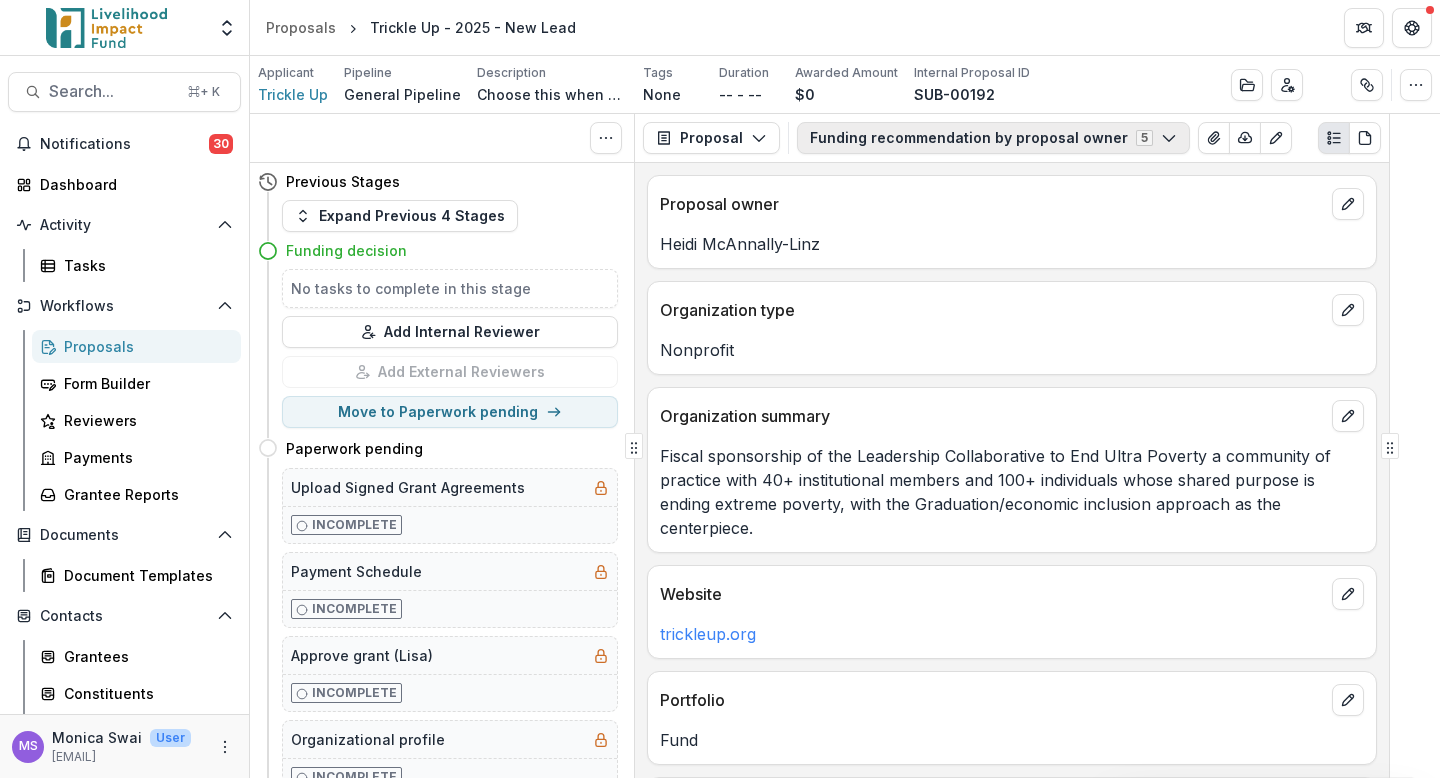 click on "Funding recommendation by proposal owner 5" at bounding box center (993, 138) 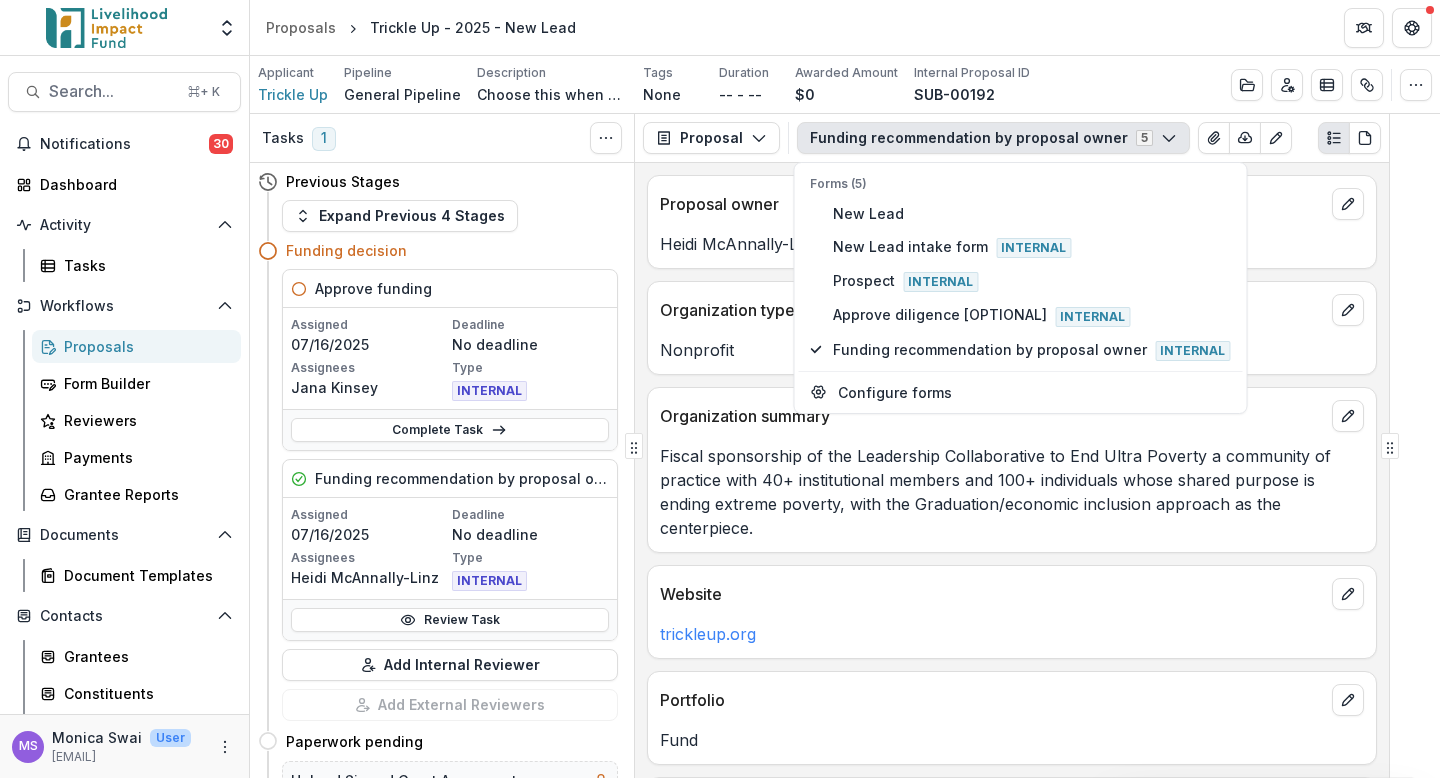 click on "Applicant Trickle Up Pipeline General Pipeline Description Choose this when adding a new proposal to the first stage of a pipeline (New Lead). This means you have encountered an interesting organization, but you don't yet know whether LIF will do diligence on it / who exactly will do diligence. Description Choose this when adding a new proposal to the first stage of a pipeline (New Lead). This means you have encountered an interesting organization, but you don't yet know whether LIF will do diligence on it / who exactly will do diligence. Tags None All tags Duration --   -   -- Awarded Amount $0 Internal Proposal ID SUB-00192 Edit Details Change History Key Milestones Change Pipeline Archive Delete Proposal" at bounding box center (845, 84) 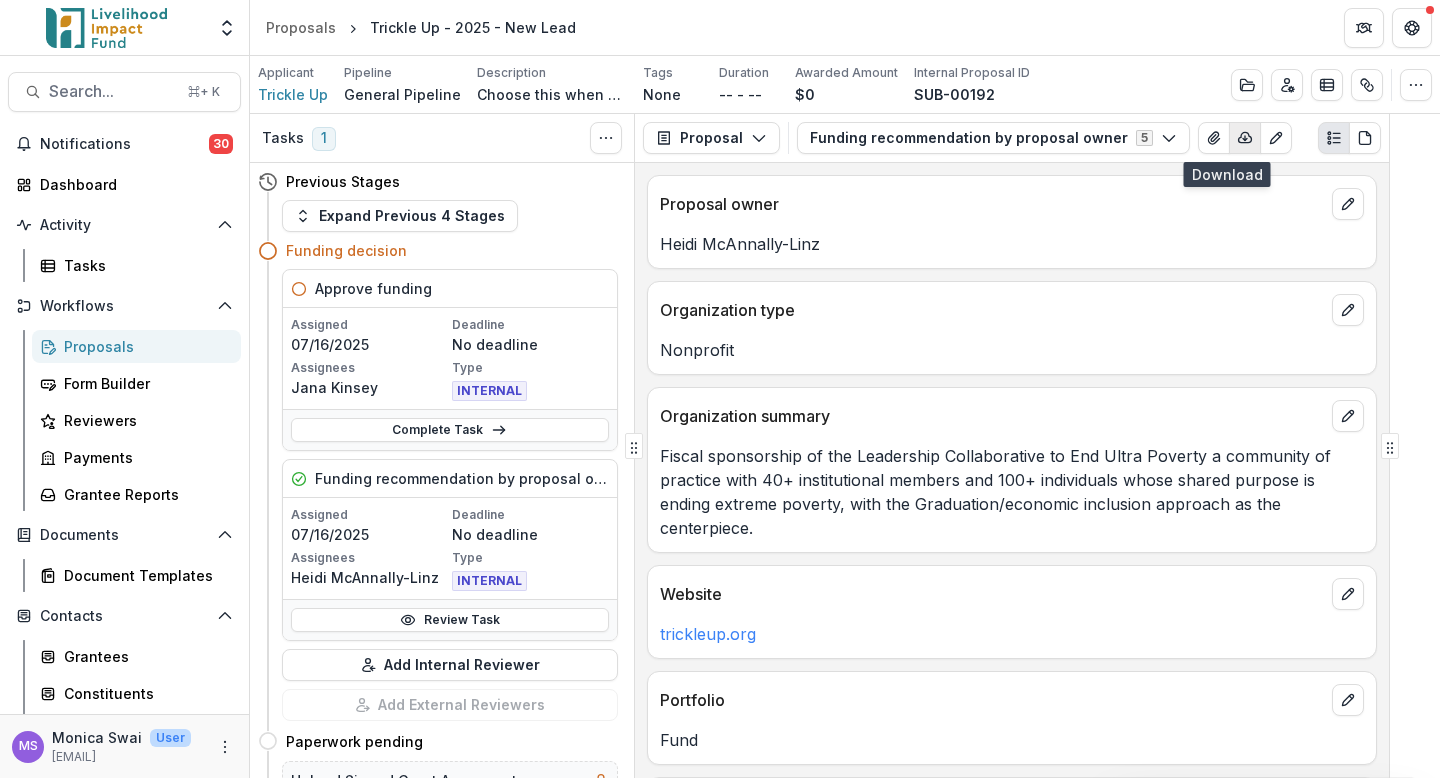 click 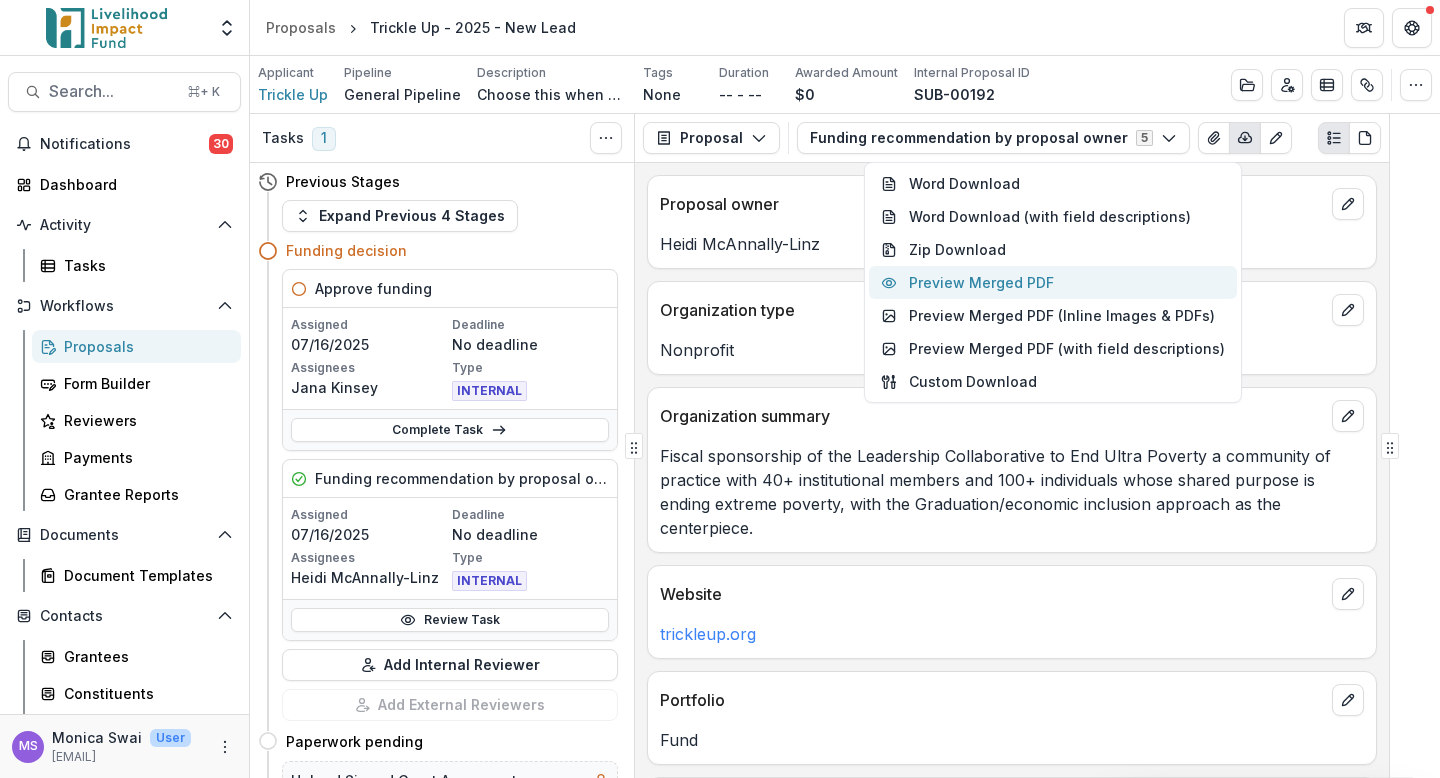 click on "Preview Merged PDF" at bounding box center [1053, 282] 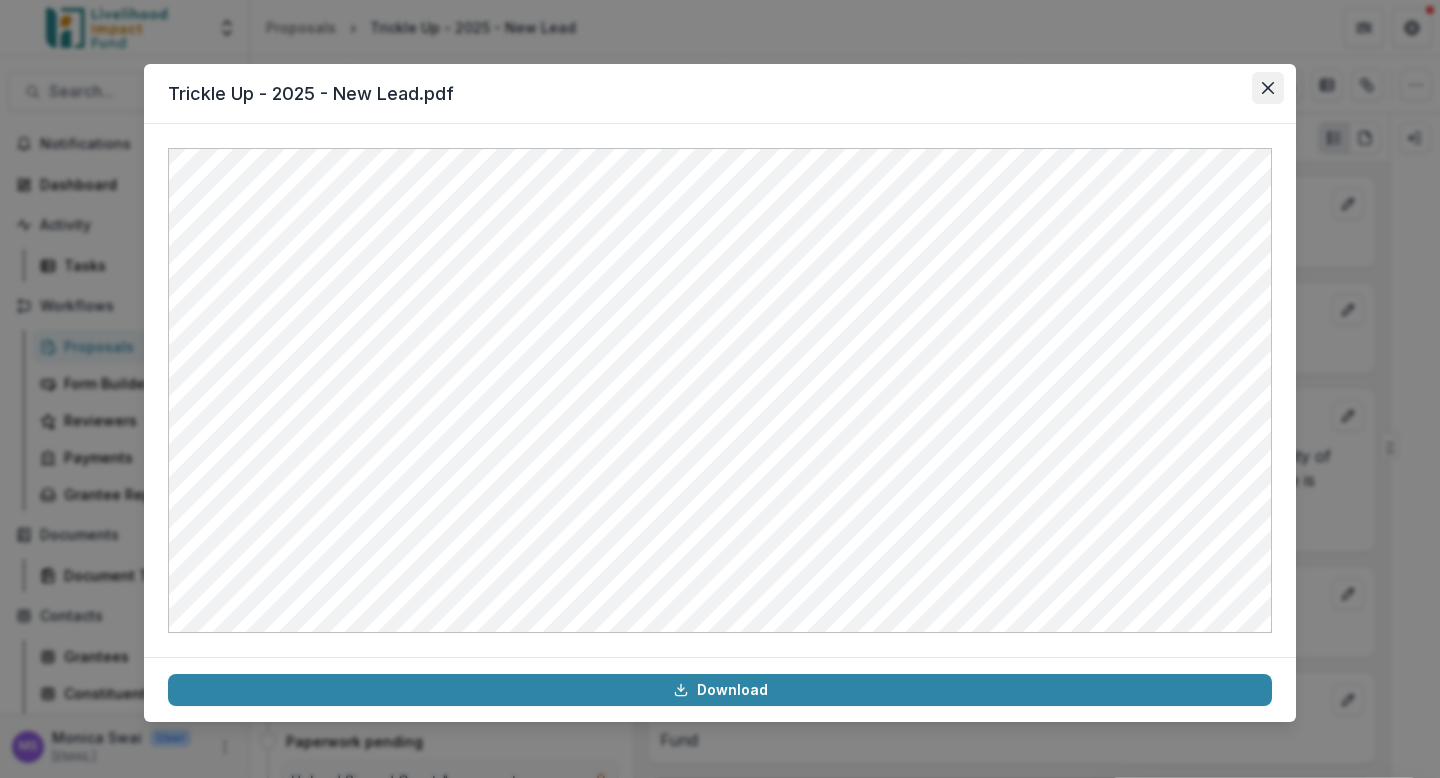 click 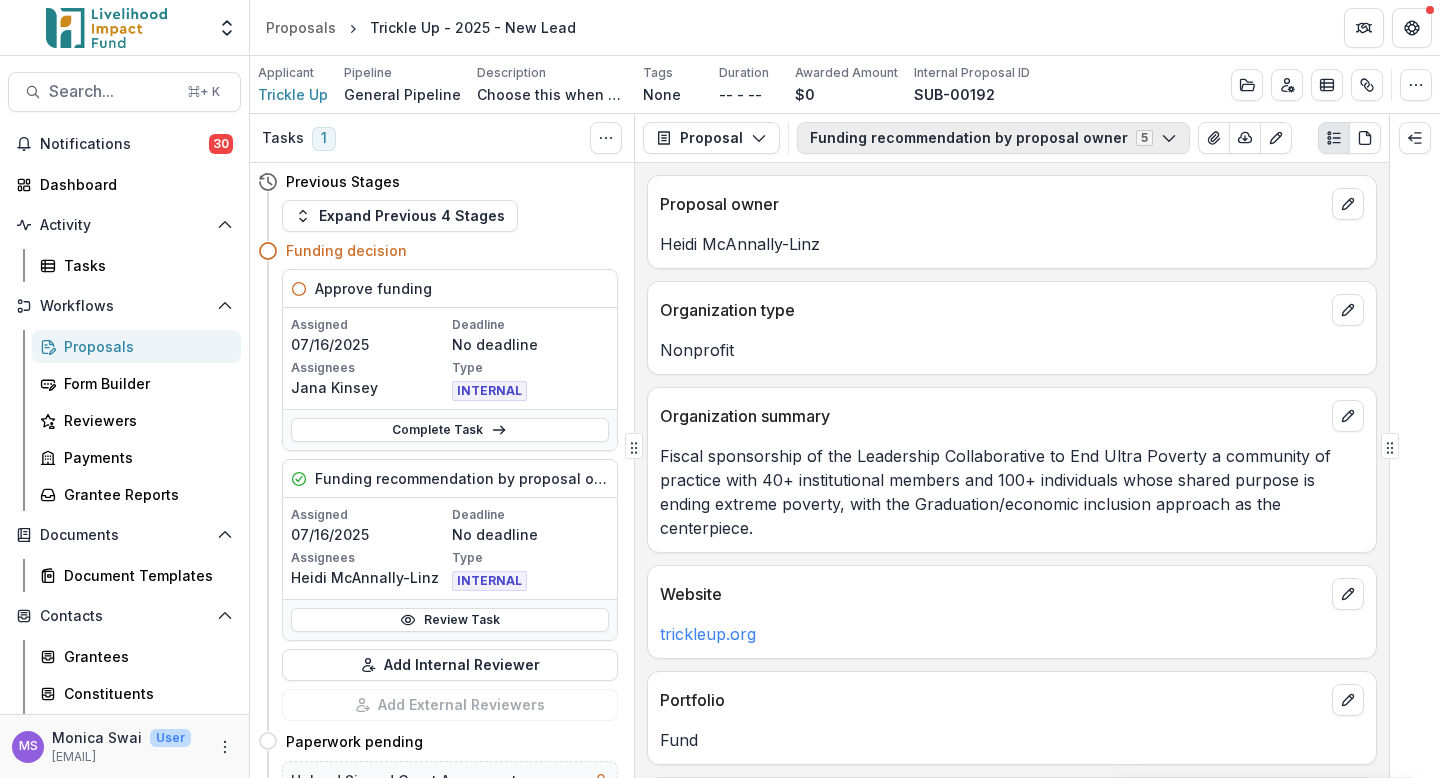 click on "Funding recommendation by proposal owner 5" at bounding box center [993, 138] 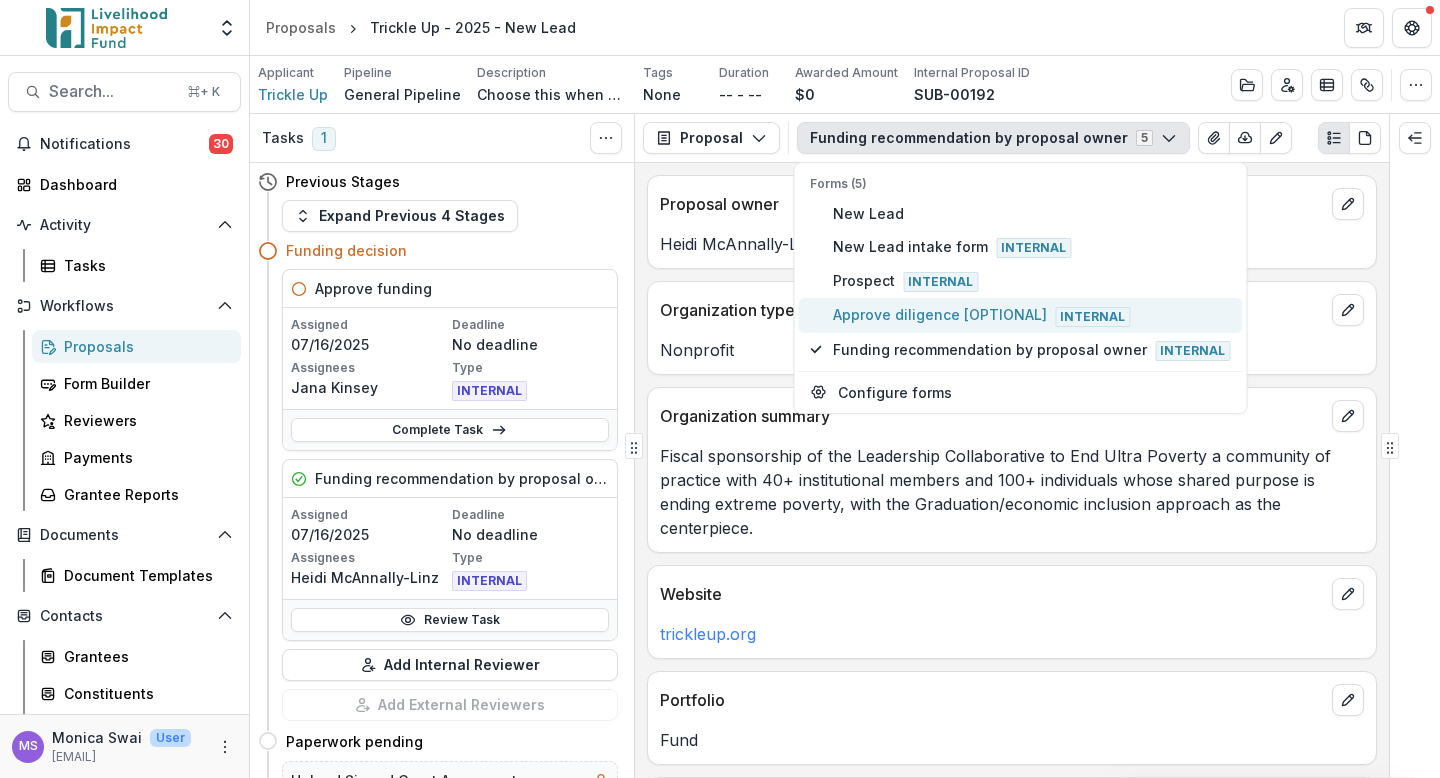 click on "Approve diligence [OPTIONAL] Internal" at bounding box center [1031, 315] 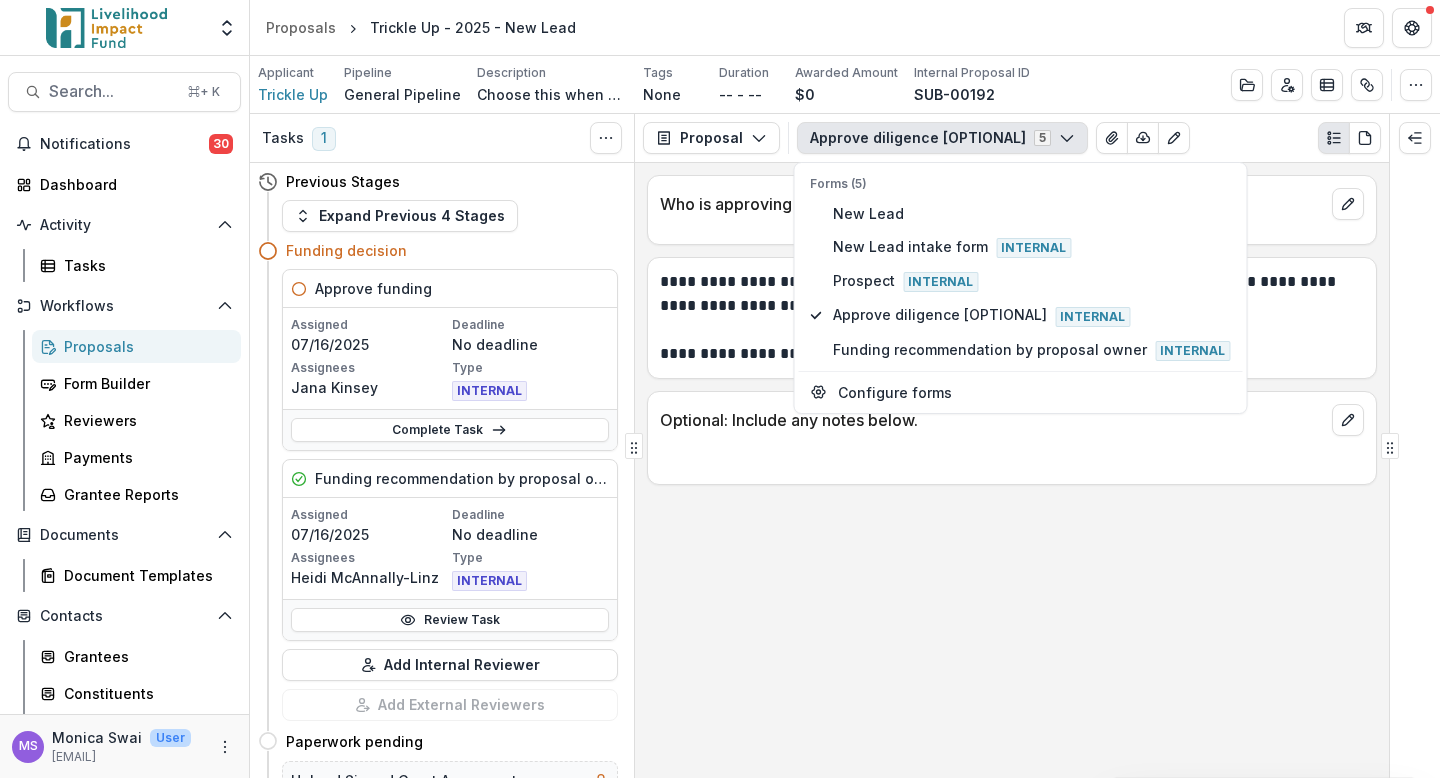 click on "**********" at bounding box center [1012, 470] 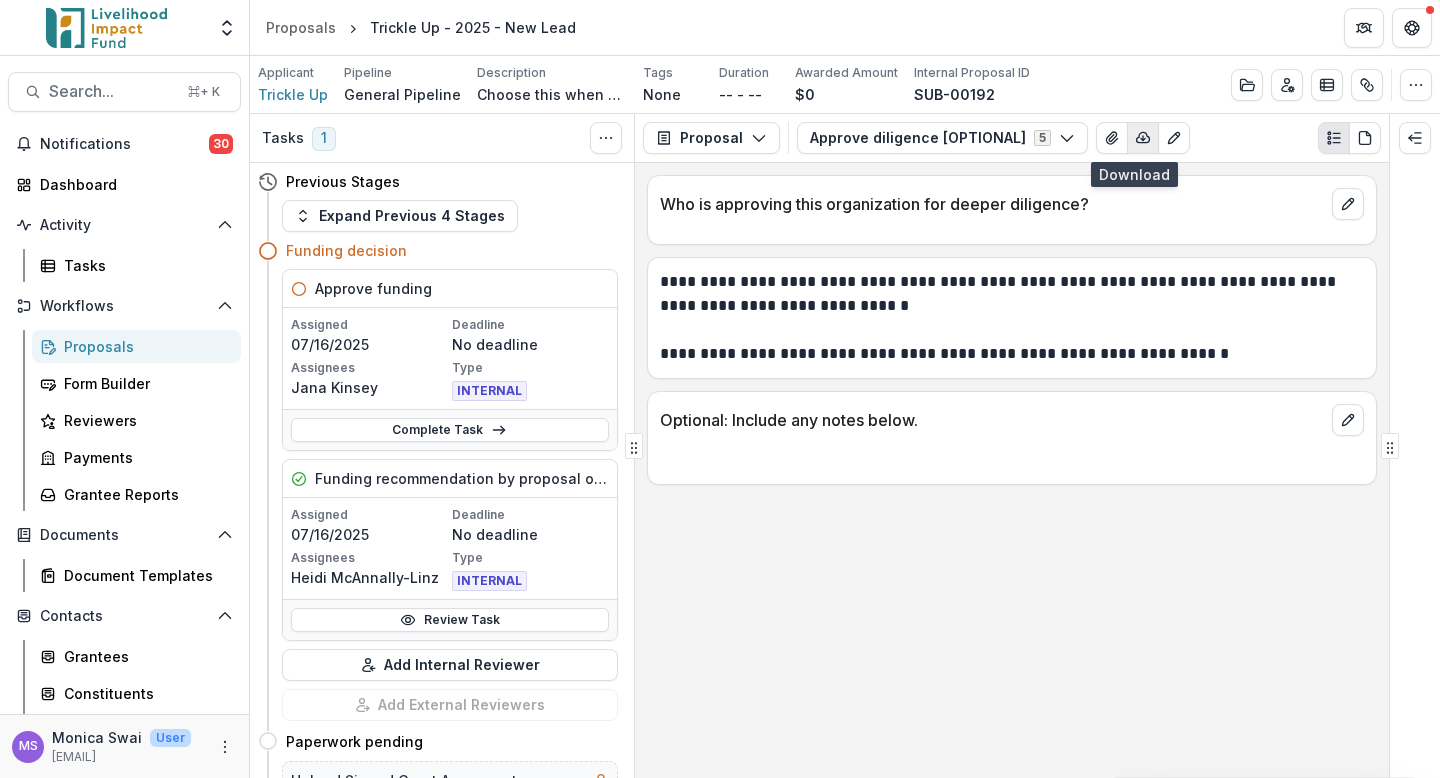 click 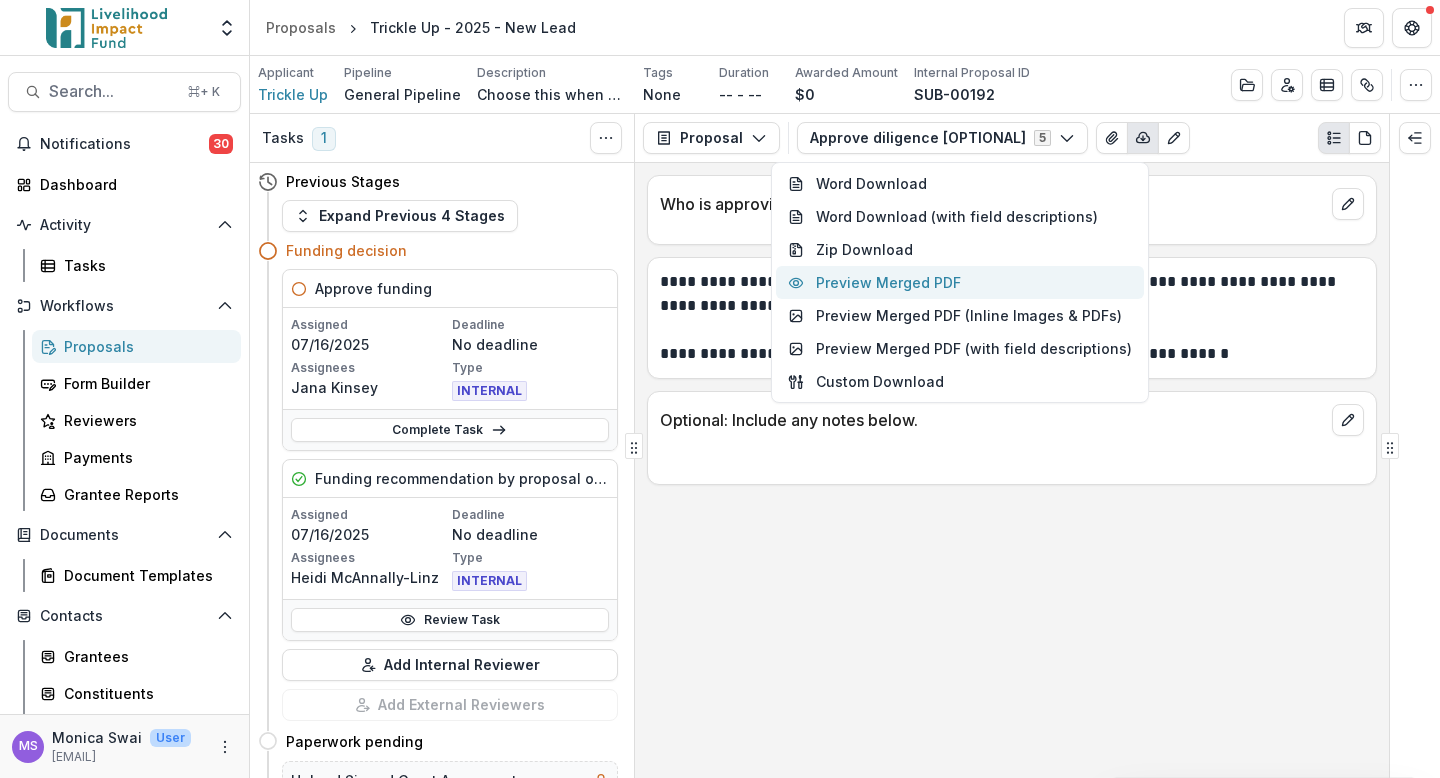 click on "Preview Merged PDF" at bounding box center (960, 282) 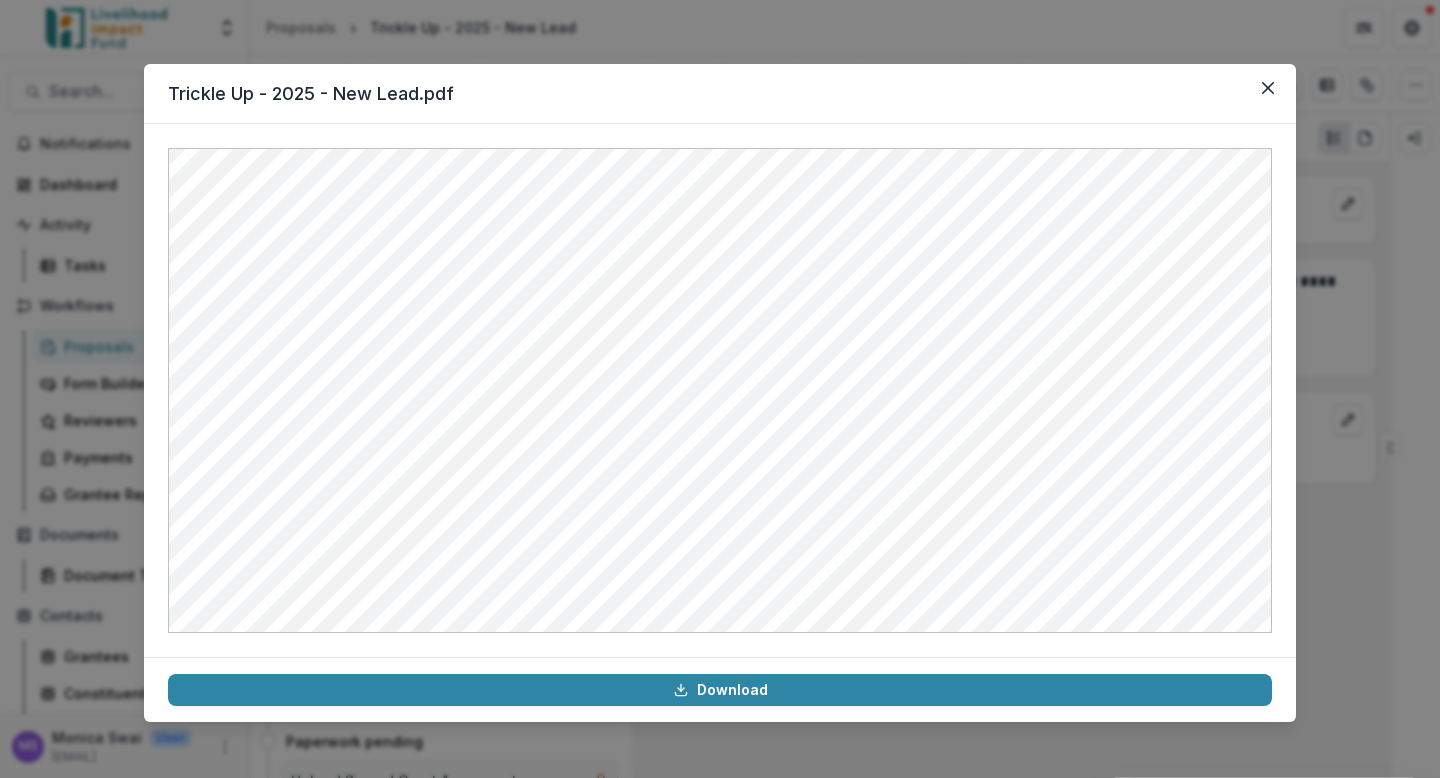 click on "Trickle Up - 2025 - New Lead.pdf Download" at bounding box center [720, 389] 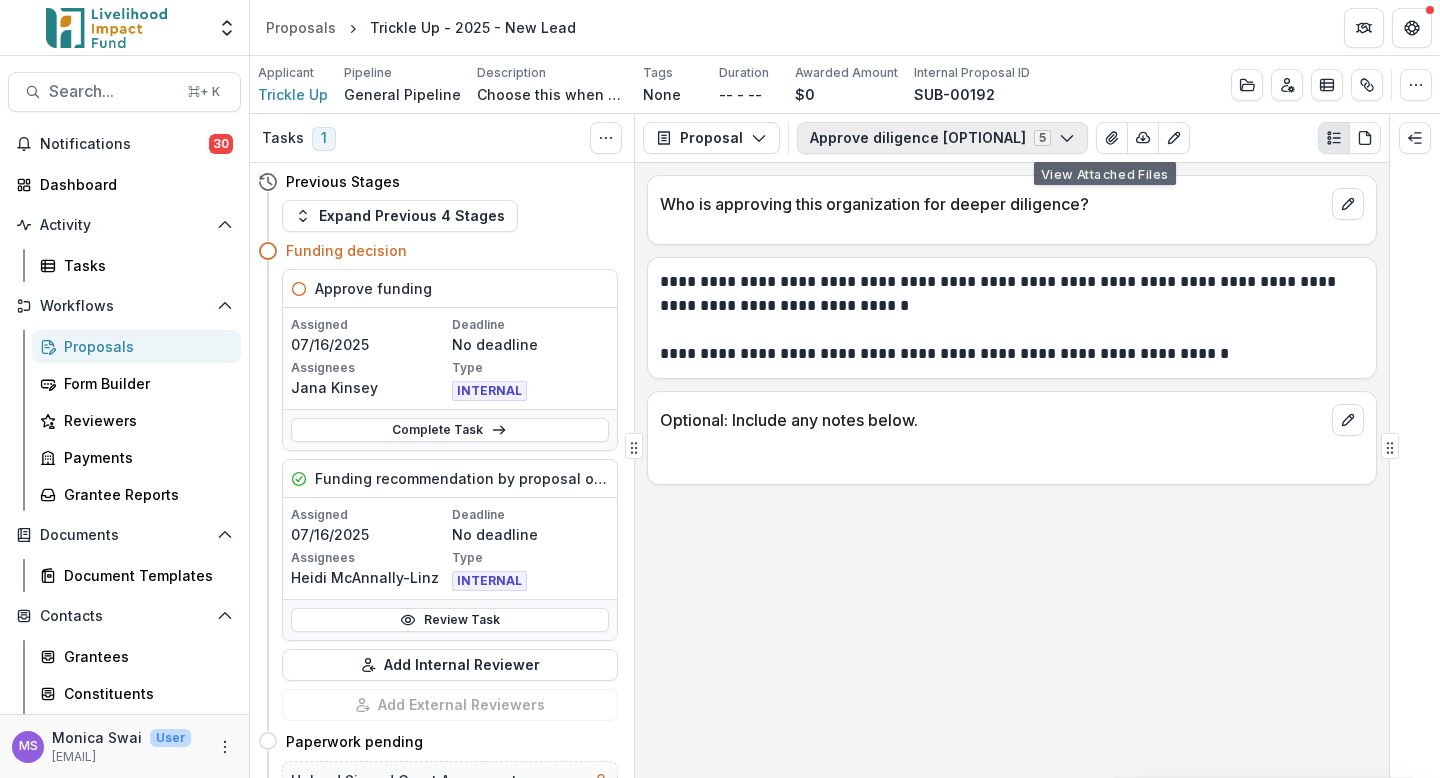 click on "Approve diligence [OPTIONAL] 5" at bounding box center (942, 138) 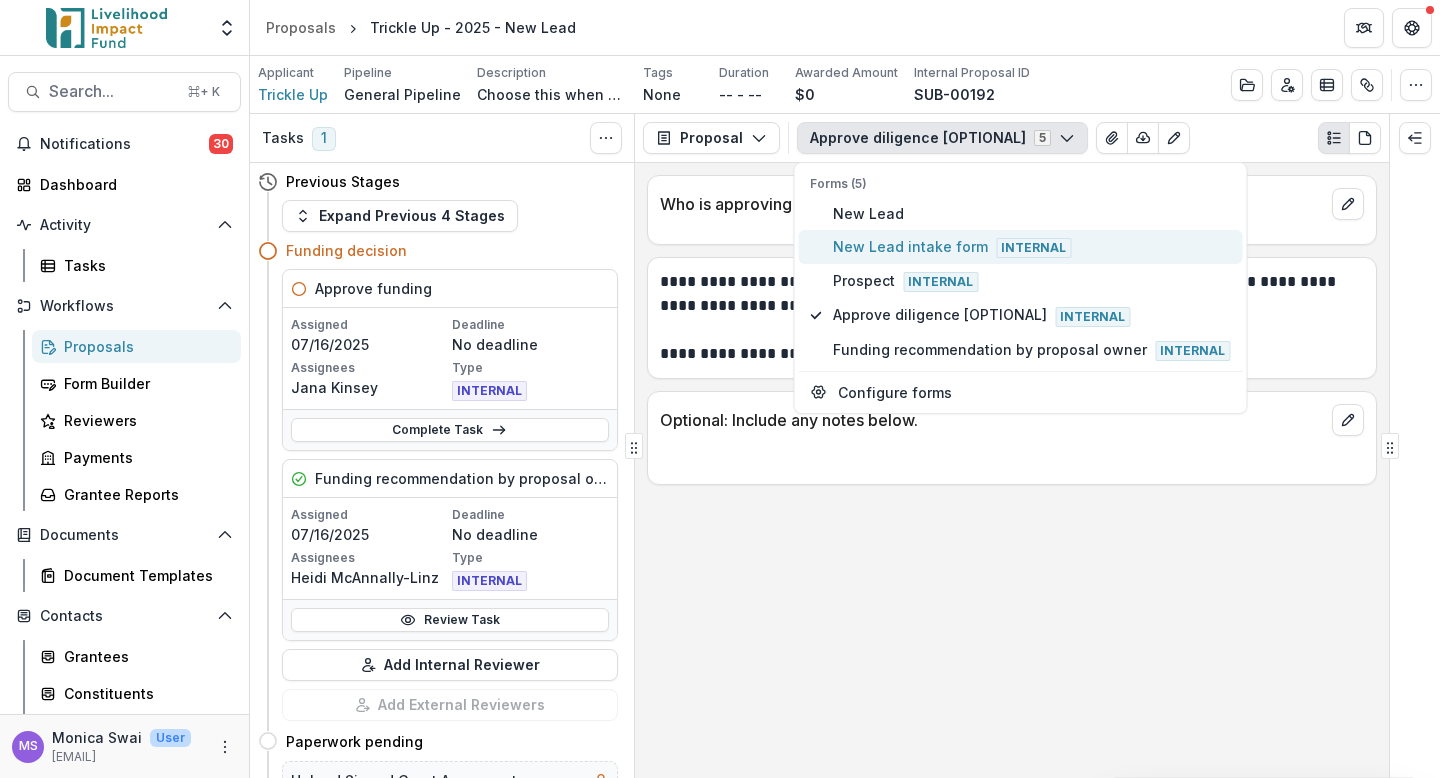 click on "New Lead intake form Internal" at bounding box center (1031, 247) 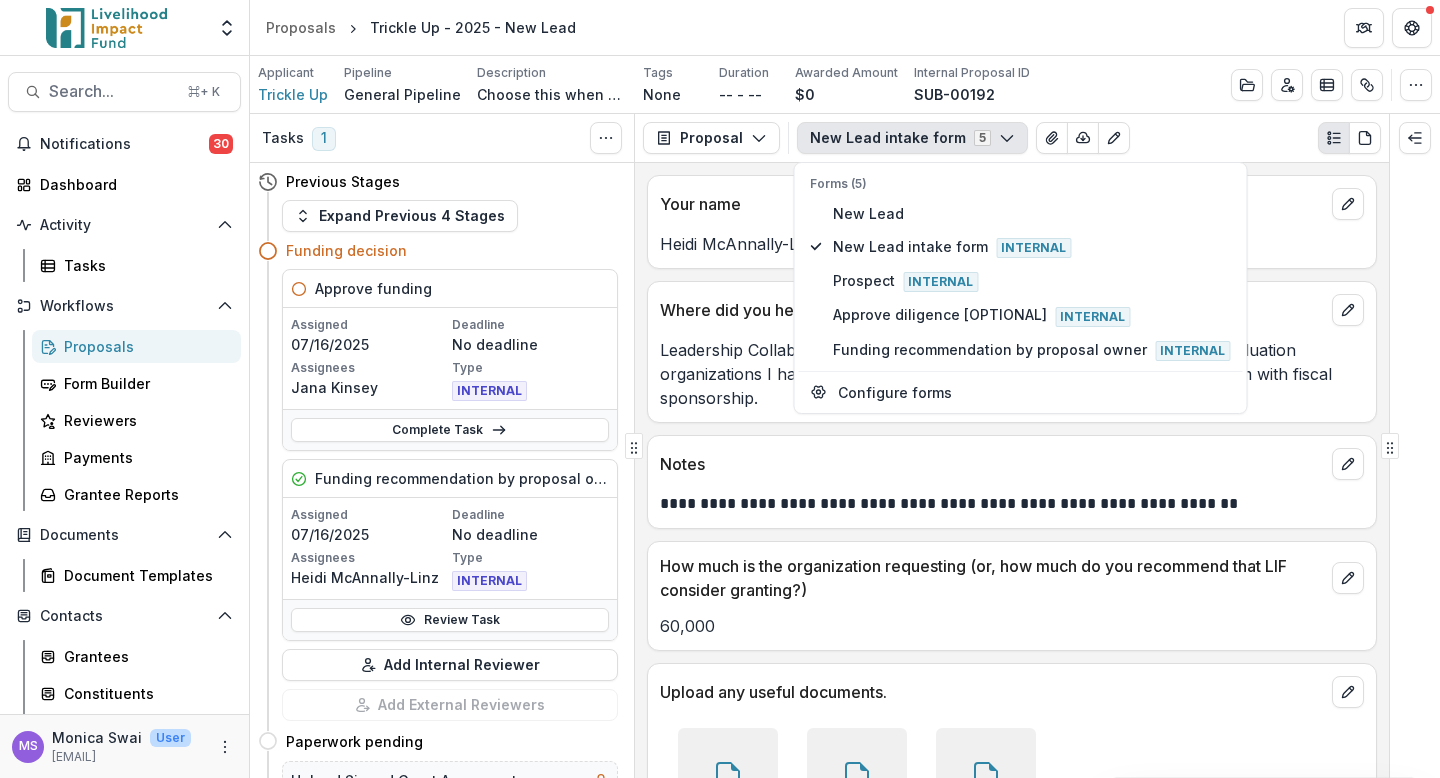 click on "Applicant Trickle Up Pipeline General Pipeline Description Choose this when adding a new proposal to the first stage of a pipeline (New Lead). This means you have encountered an interesting organization, but you don't yet know whether LIF will do diligence on it / who exactly will do diligence. Description Choose this when adding a new proposal to the first stage of a pipeline (New Lead). This means you have encountered an interesting organization, but you don't yet know whether LIF will do diligence on it / who exactly will do diligence. Tags None All tags Duration --   -   -- Awarded Amount $0 Internal Proposal ID SUB-00192 Edit Details Change History Key Milestones Change Pipeline Archive Delete Proposal" at bounding box center (845, 84) 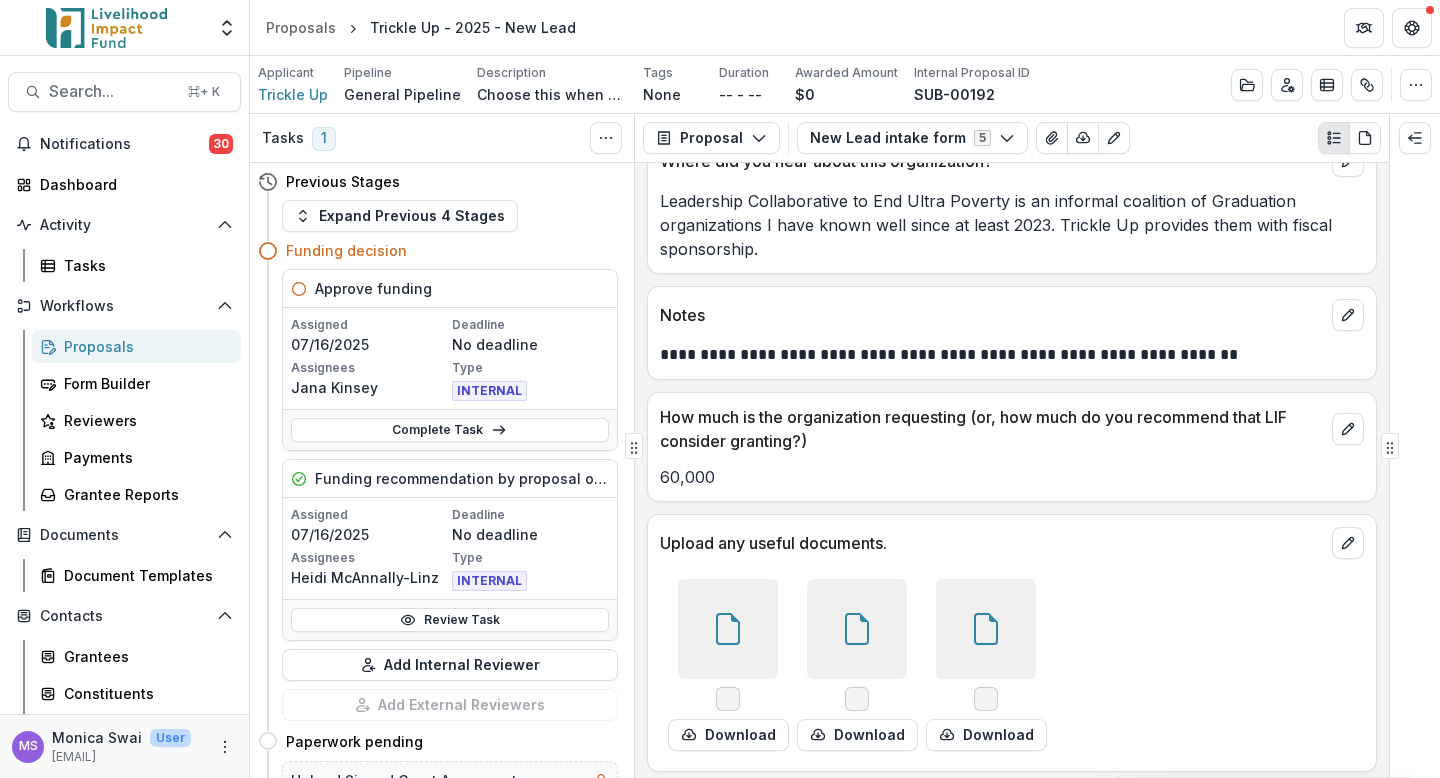 scroll, scrollTop: 155, scrollLeft: 0, axis: vertical 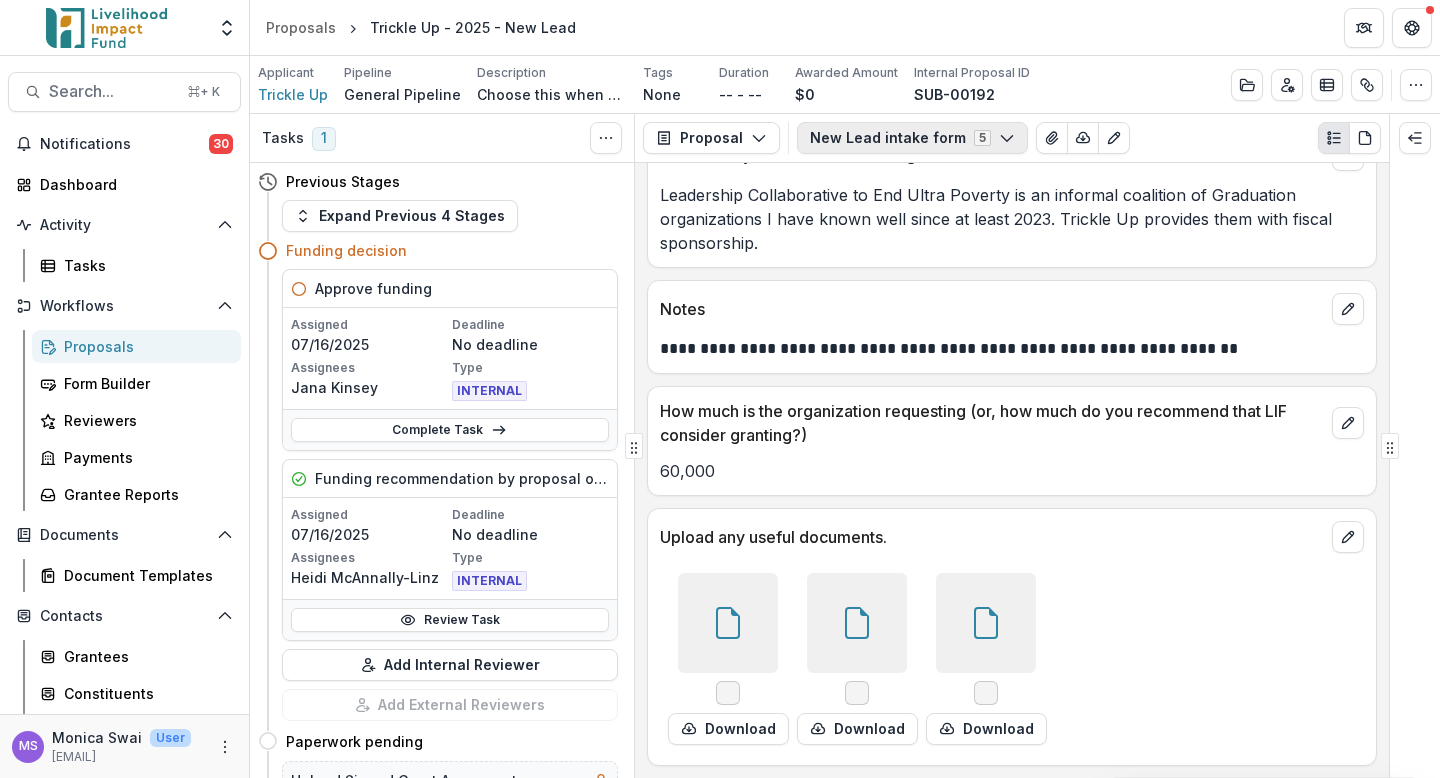 click on "New Lead intake form 5" at bounding box center [912, 138] 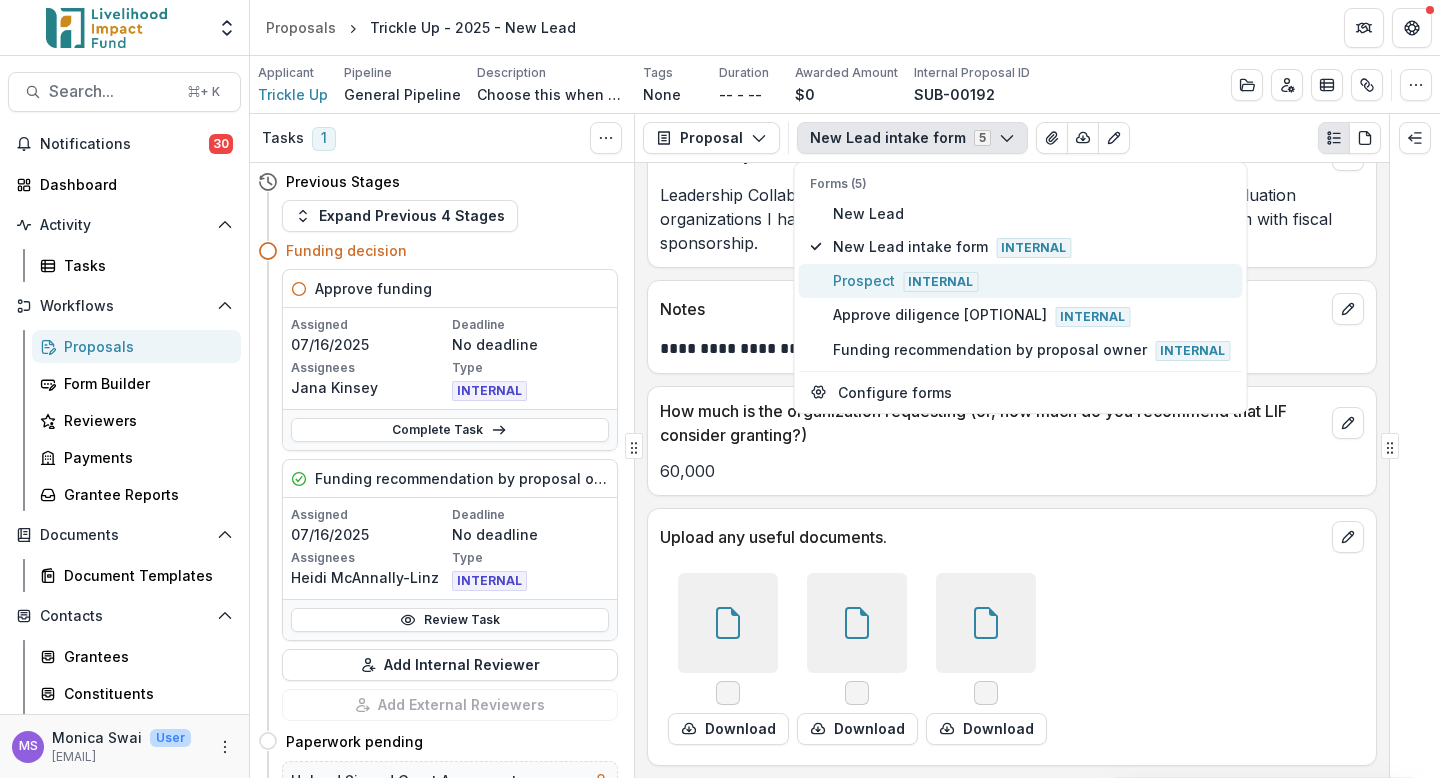 click on "Prospect Internal" at bounding box center [1031, 281] 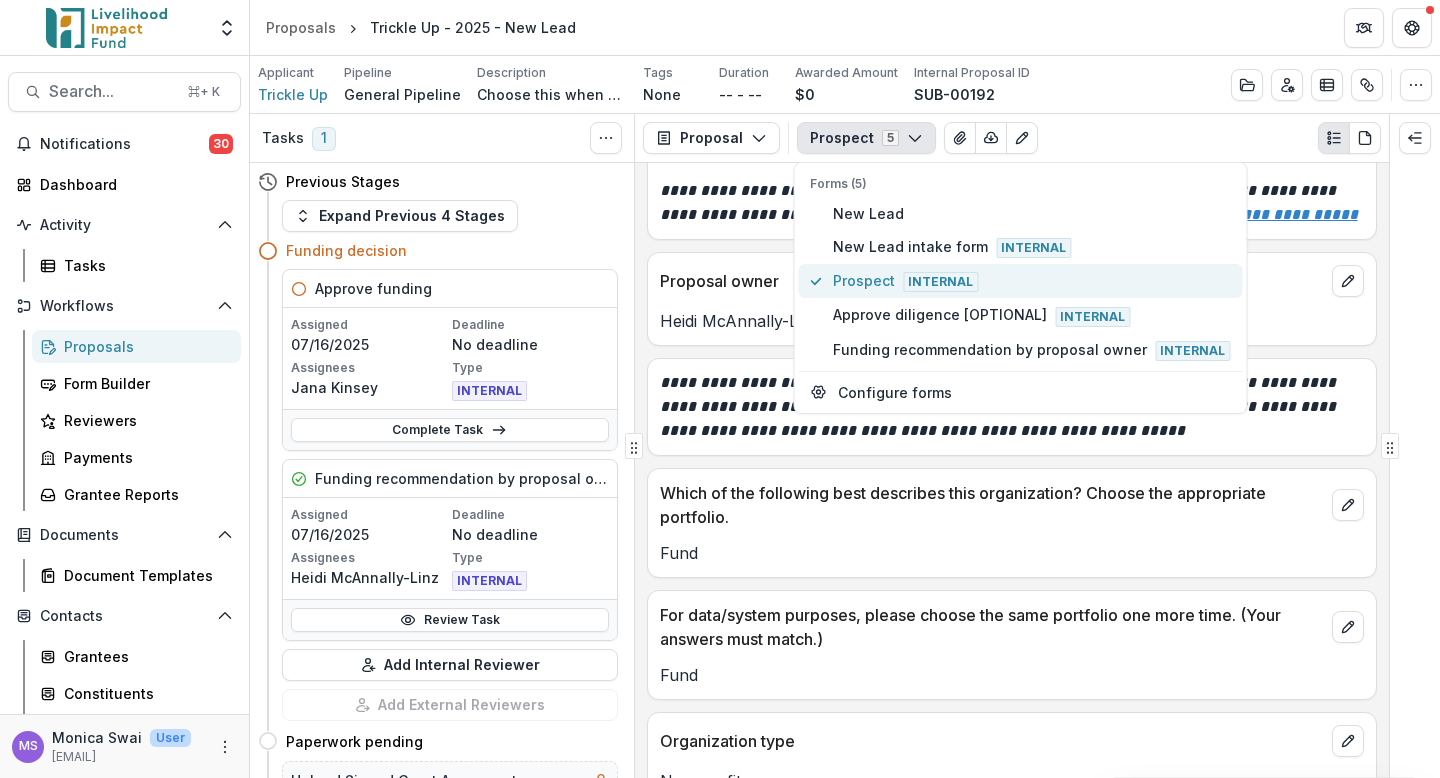 scroll, scrollTop: 349, scrollLeft: 0, axis: vertical 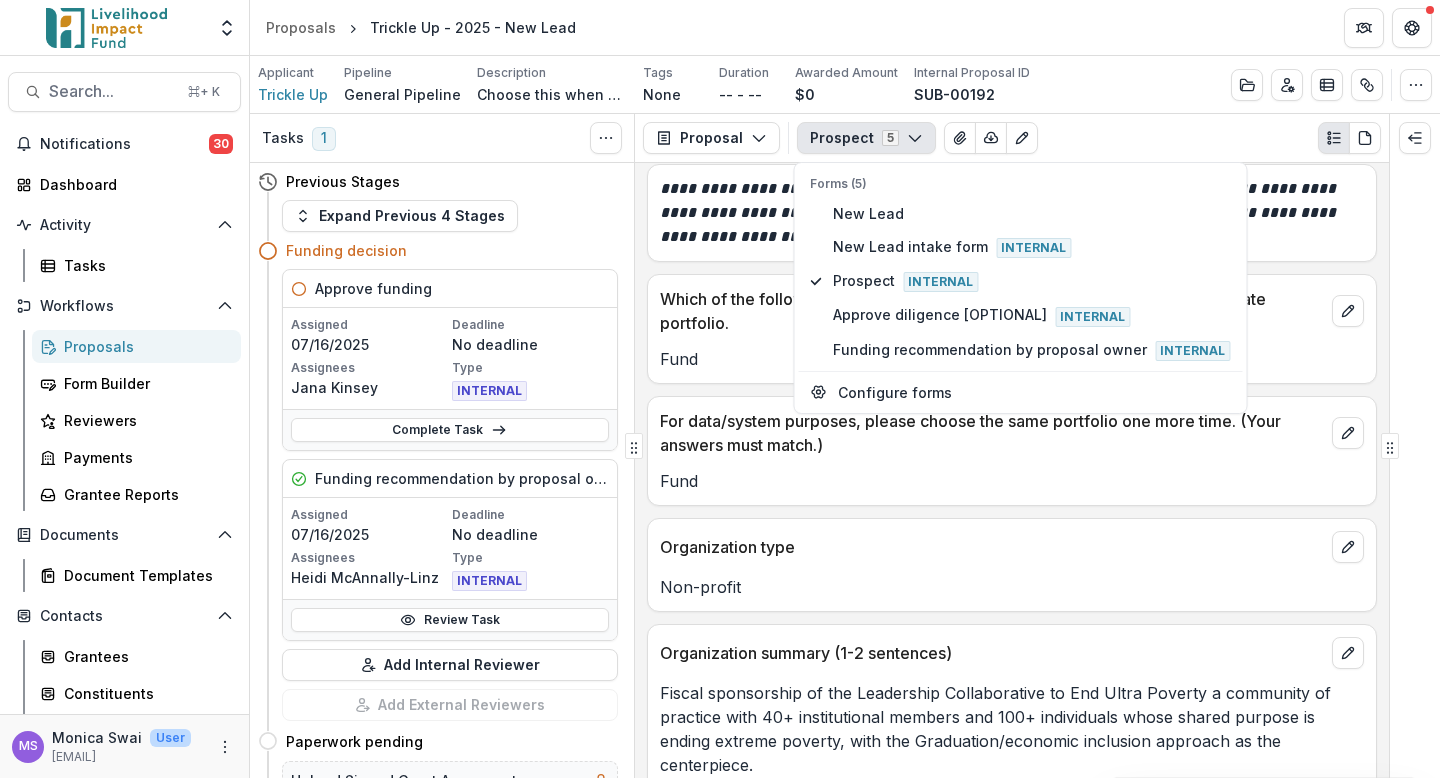 click on "For data/system purposes, please choose the same portfolio one more time. (Your answers must match.) Fund" at bounding box center (1012, 451) 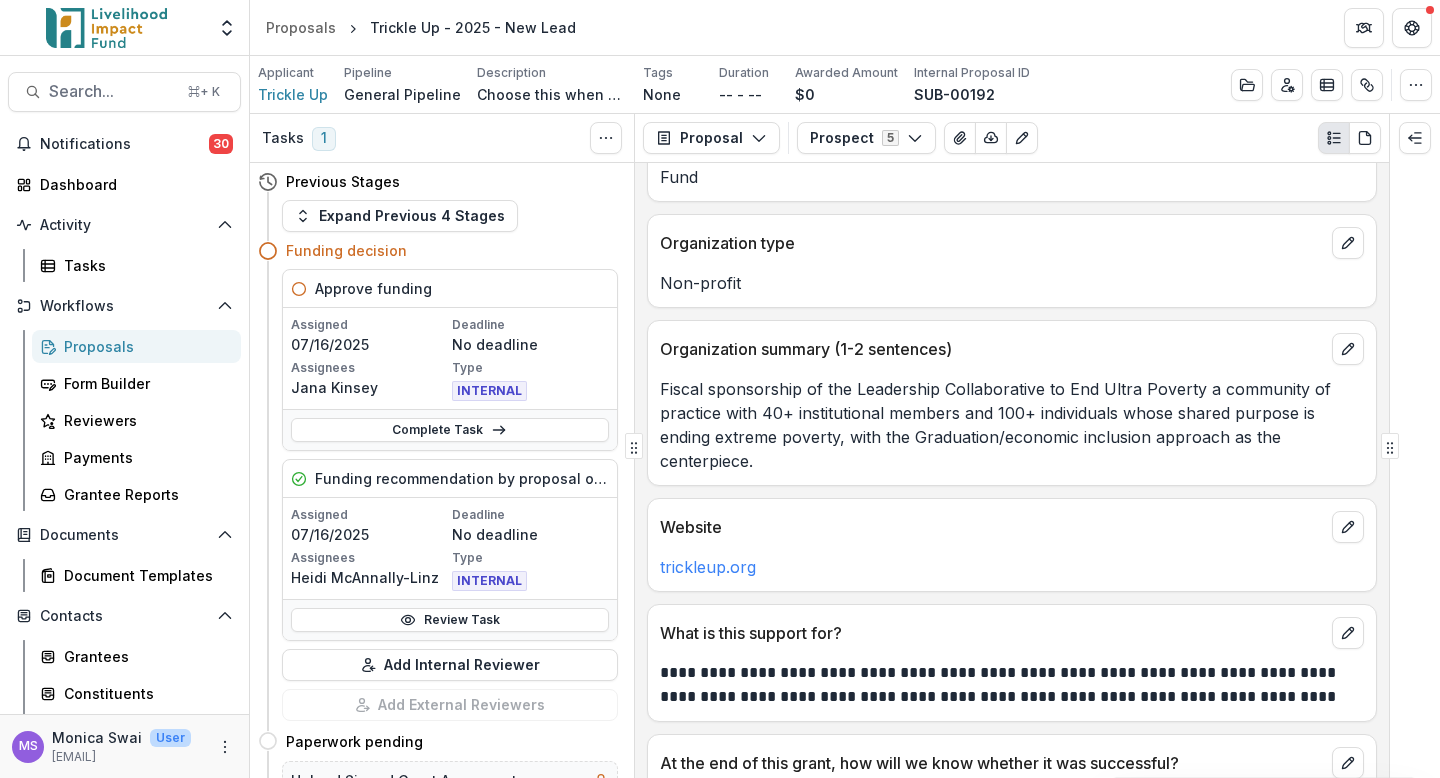 scroll, scrollTop: 658, scrollLeft: 0, axis: vertical 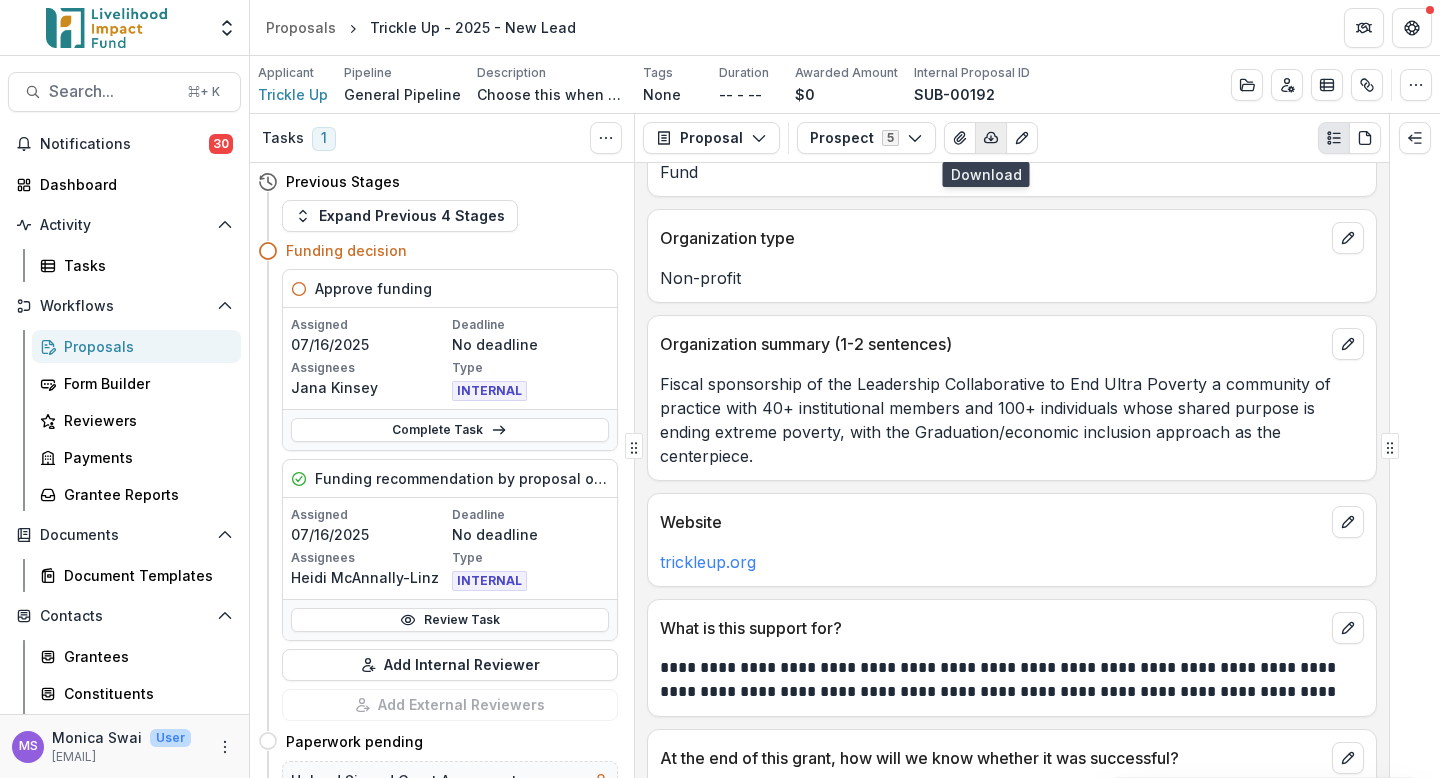 click 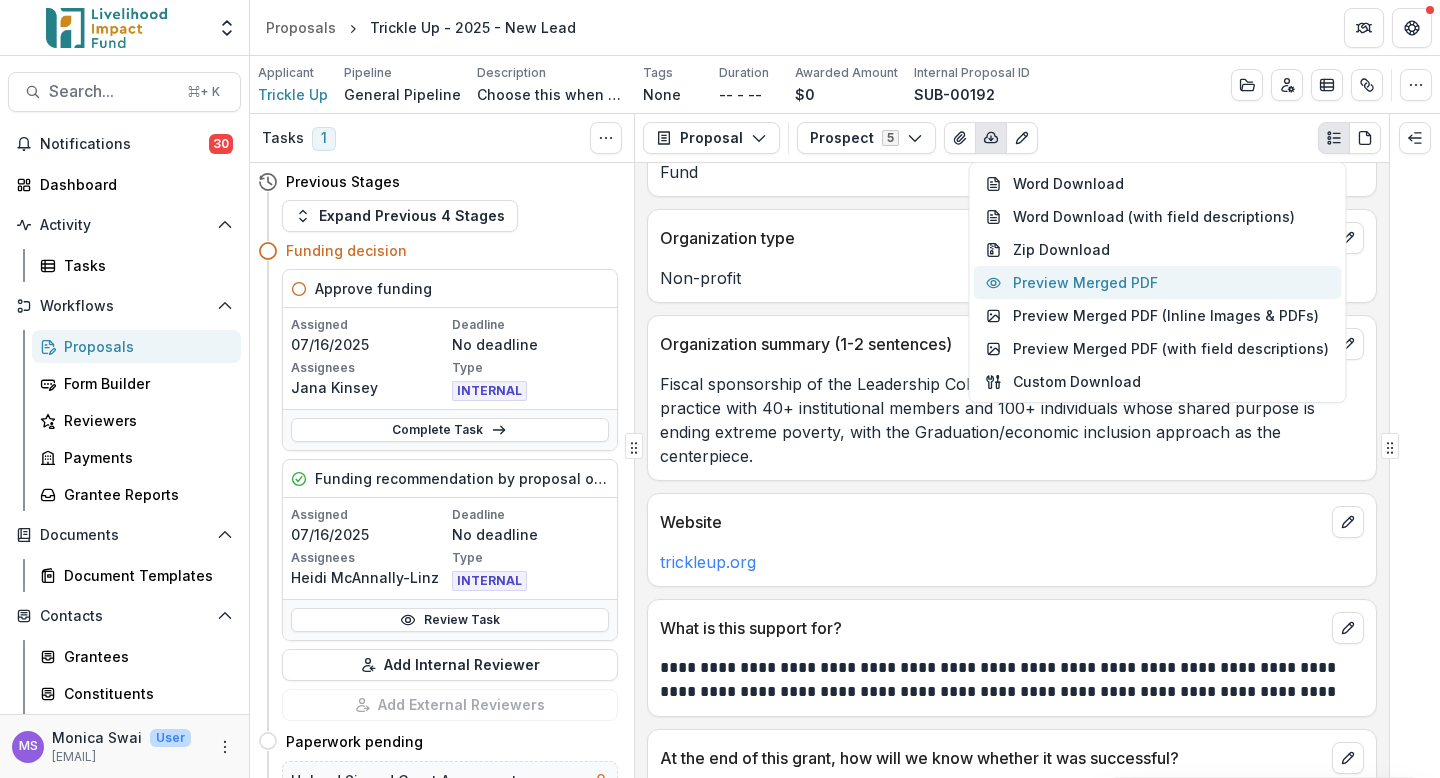 click on "Preview Merged PDF" at bounding box center [1157, 282] 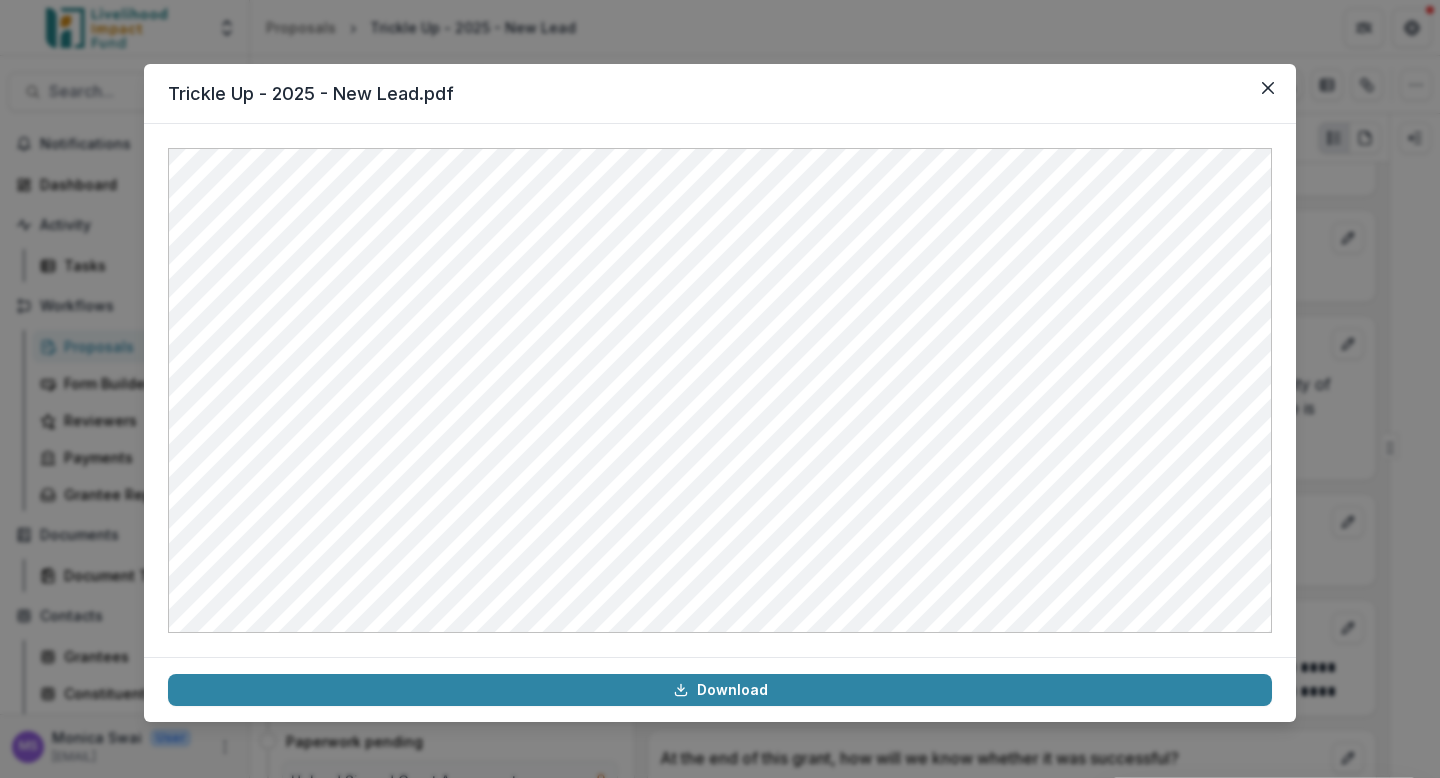 click on "Trickle Up - 2025 - New Lead.pdf Download" at bounding box center [720, 389] 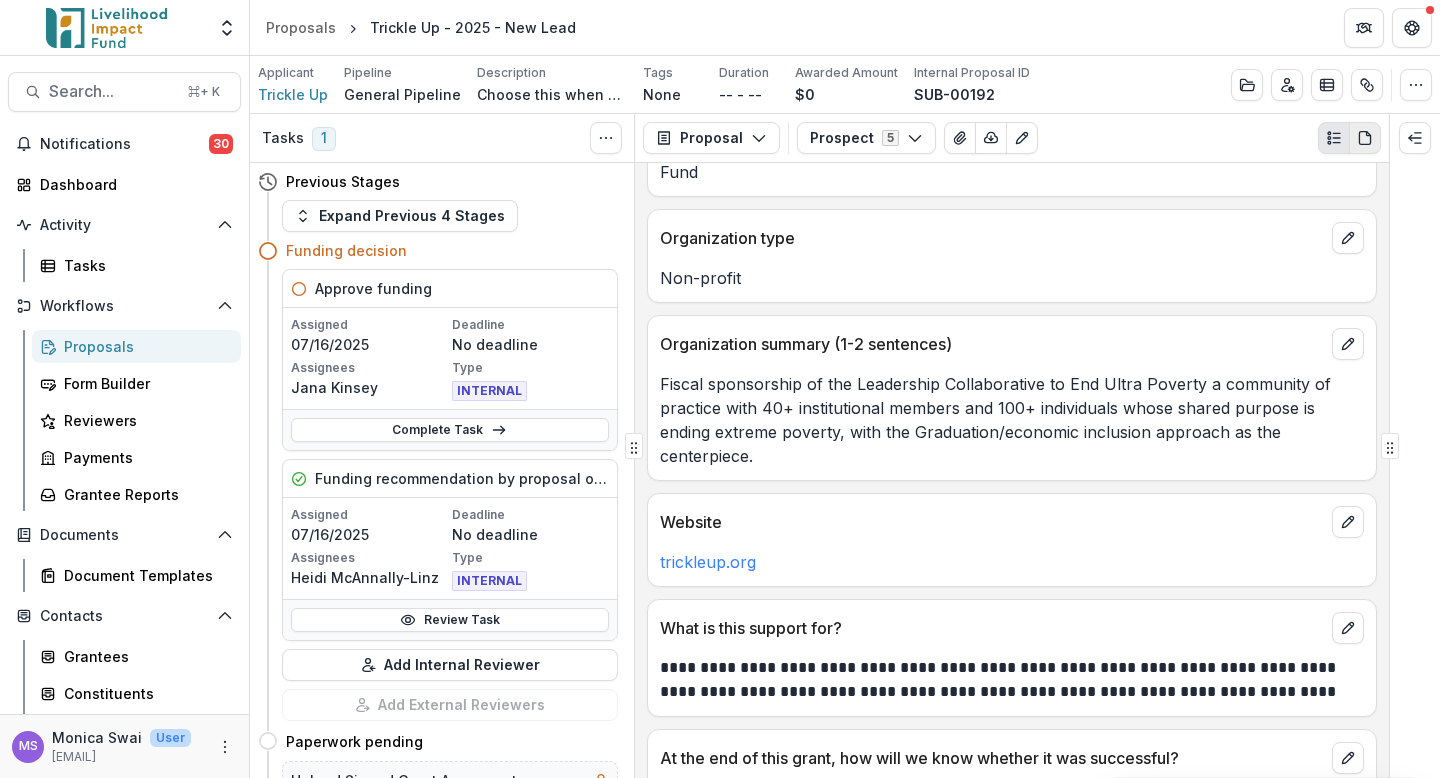 click 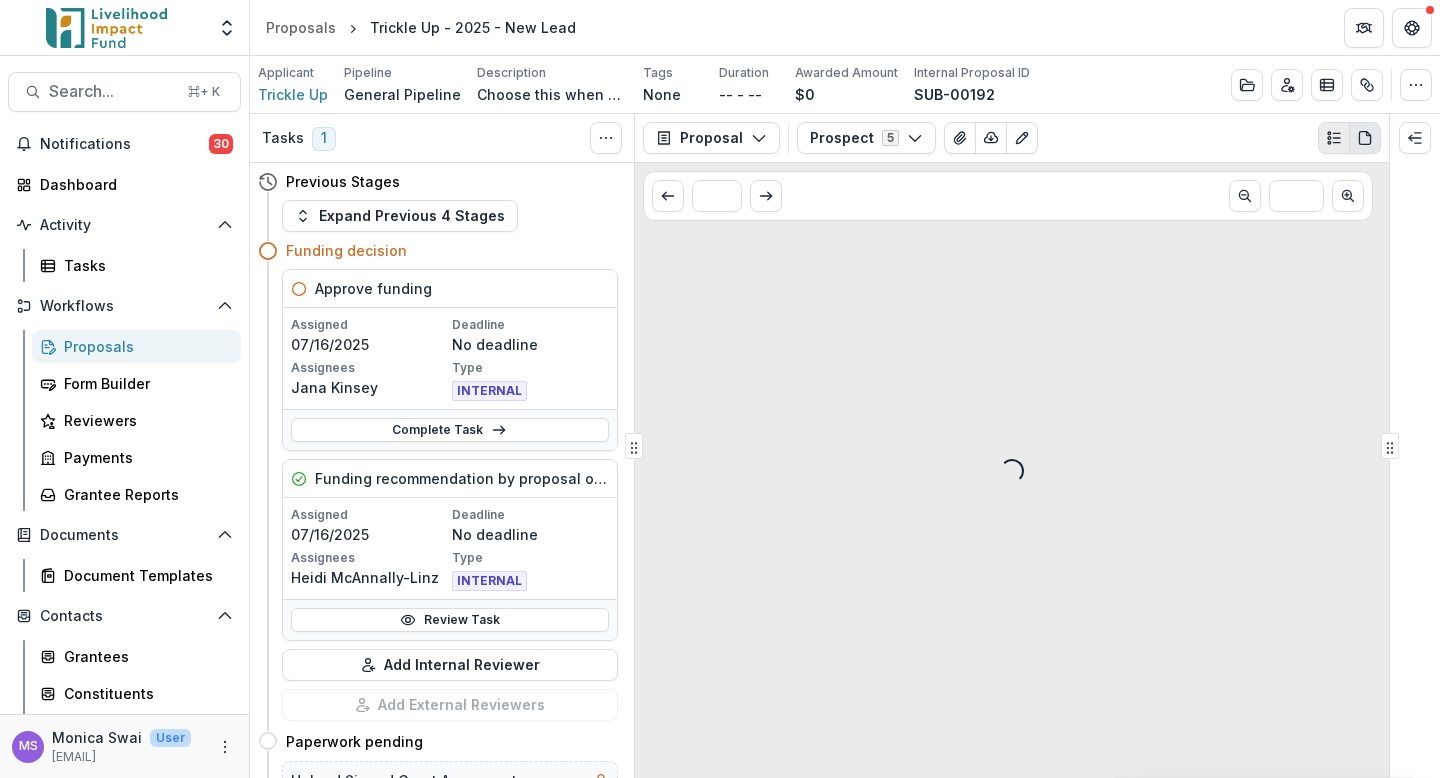 click 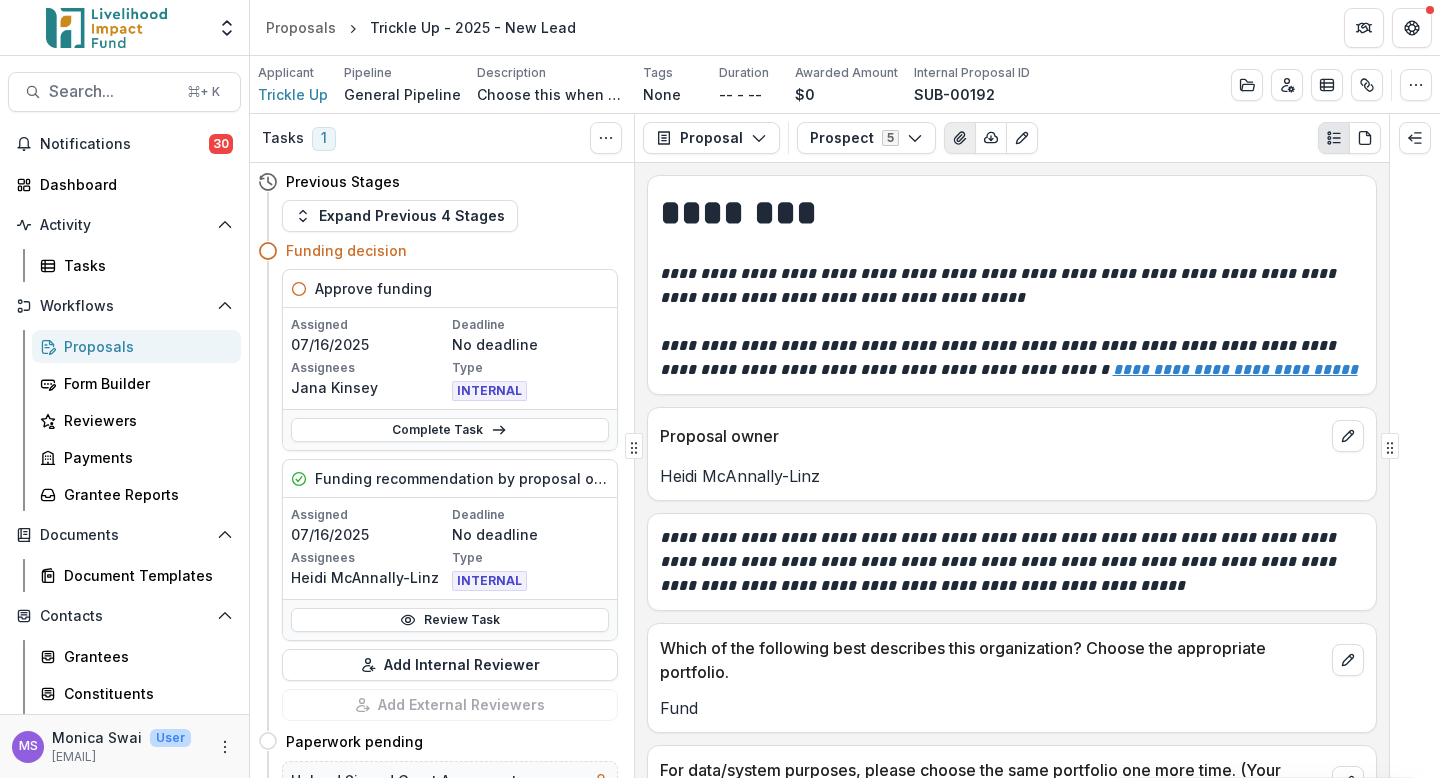 click at bounding box center [960, 138] 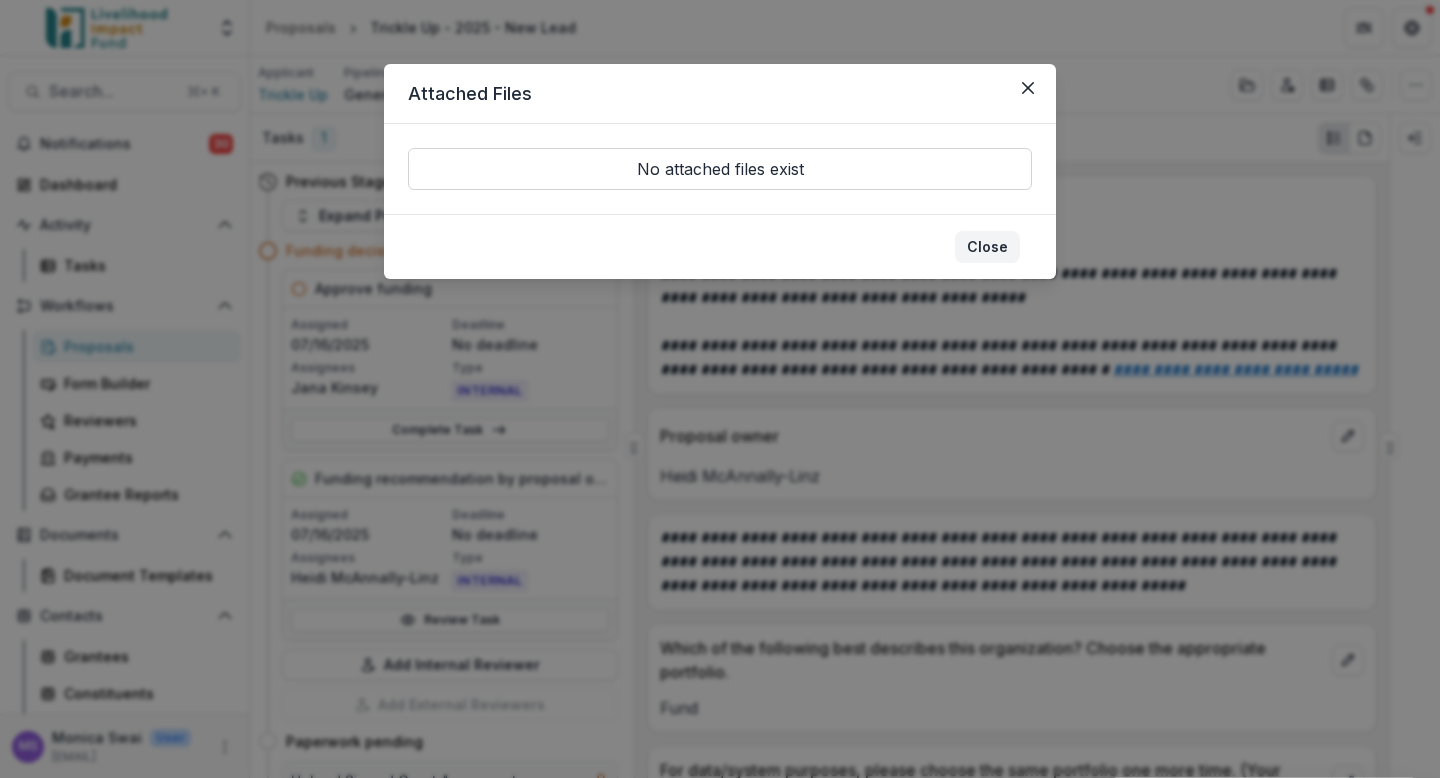 click on "Close" at bounding box center [987, 247] 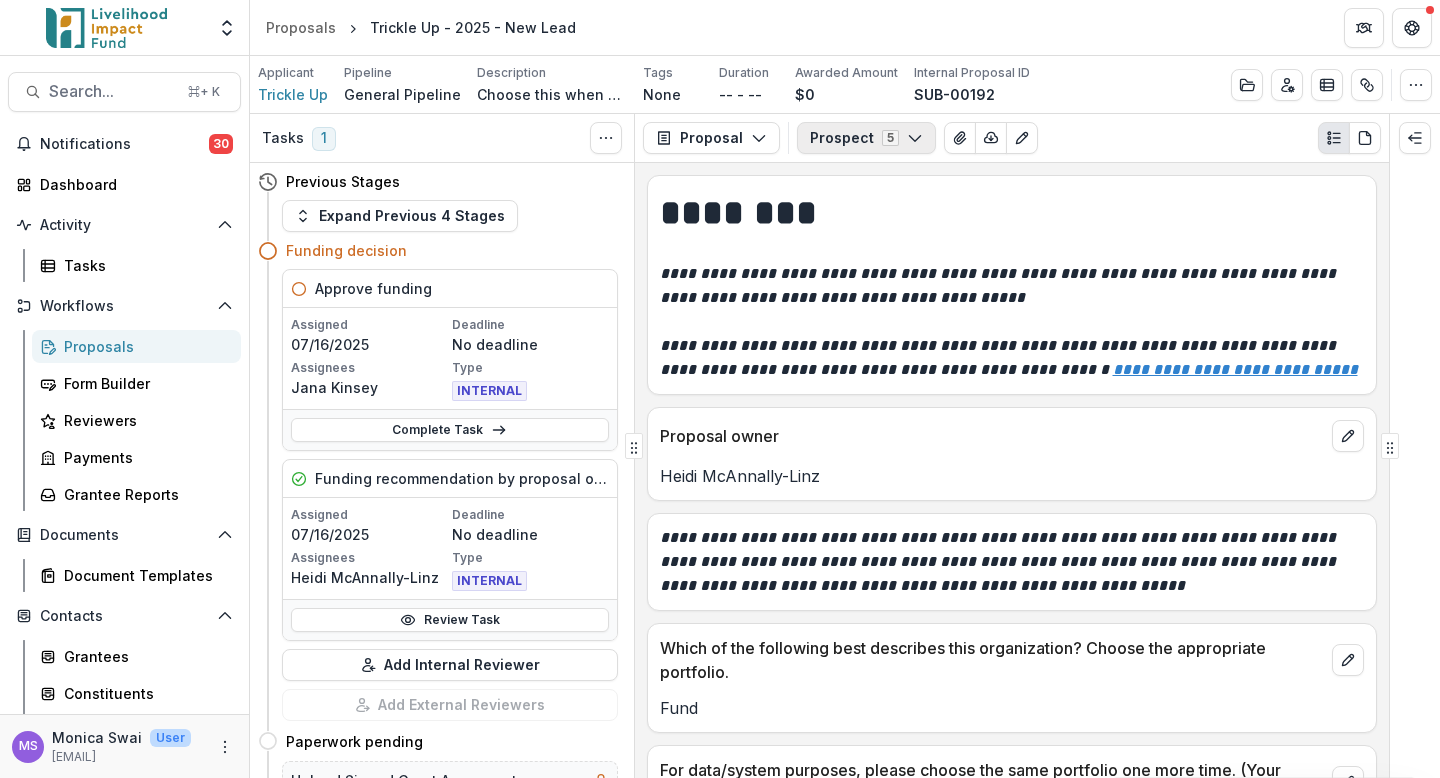 click 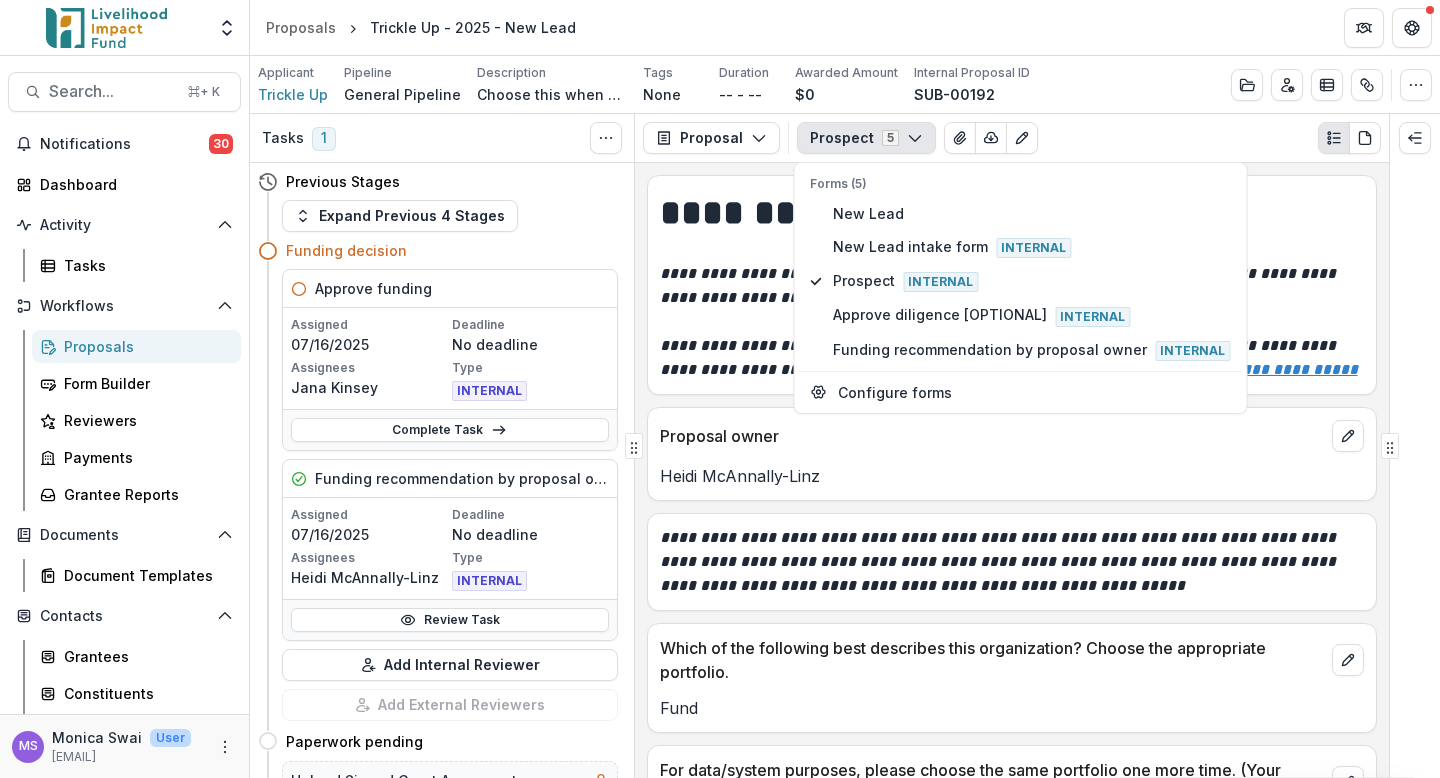 click on "Prospect 5 Forms (5) New Lead New Lead intake form Internal Prospect Internal Approve diligence [OPTIONAL] Internal Funding recommendation by proposal owner Internal Configure forms Word Download Word Download (with field descriptions) Zip Download Preview Merged PDF Preview Merged PDF (Inline Images & PDFs) Preview Merged PDF (with field descriptions) Custom Download" at bounding box center [1089, 138] 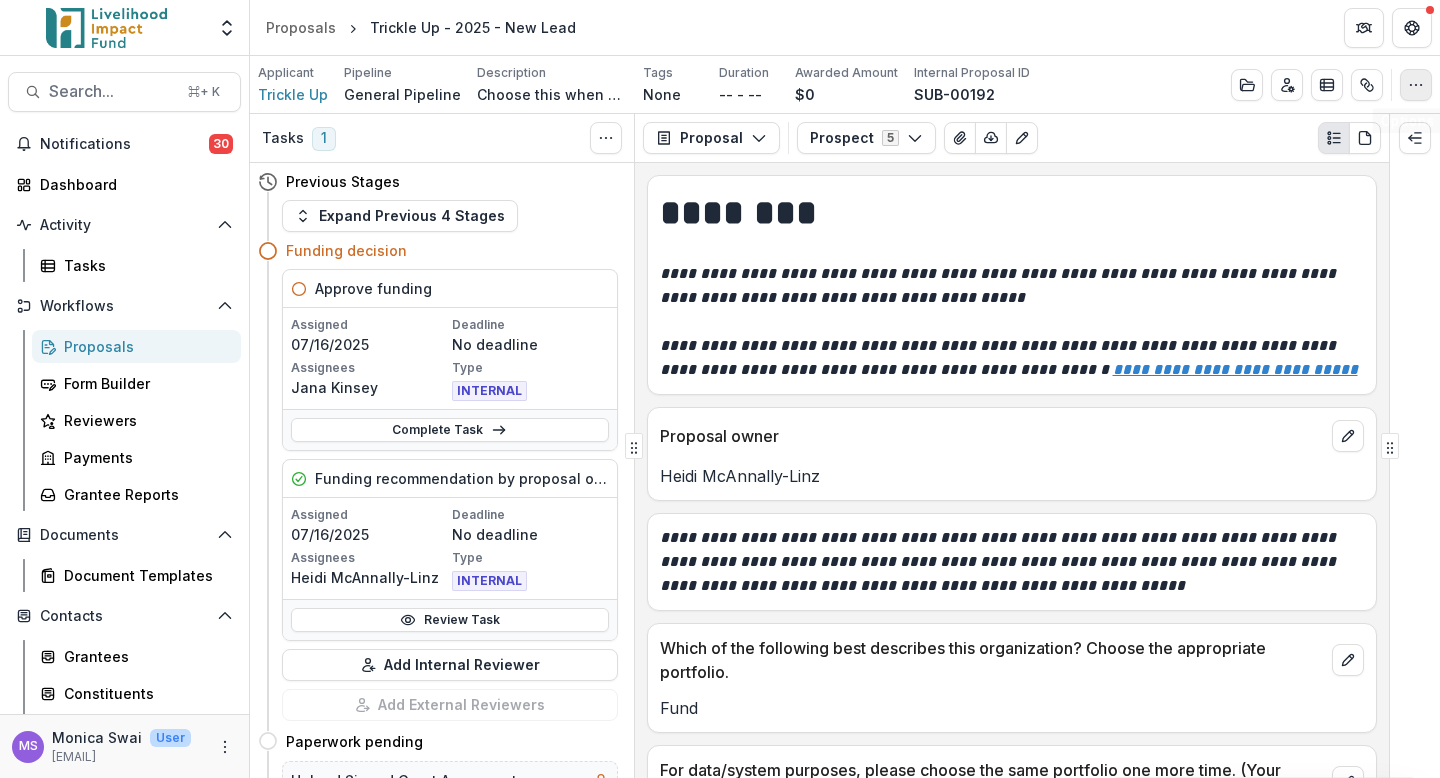 click 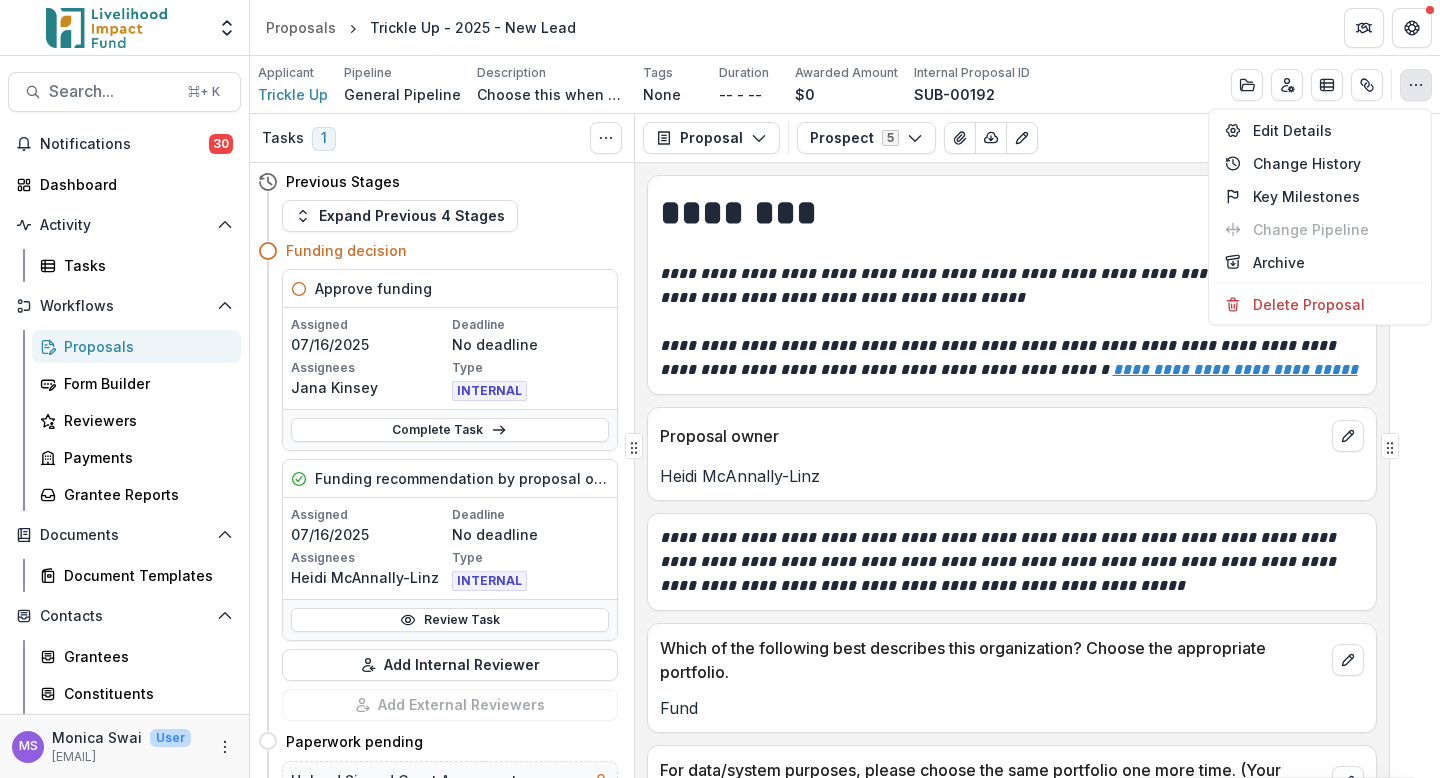 click on "Proposals Trickle Up - 2025 - New Lead" at bounding box center (845, 27) 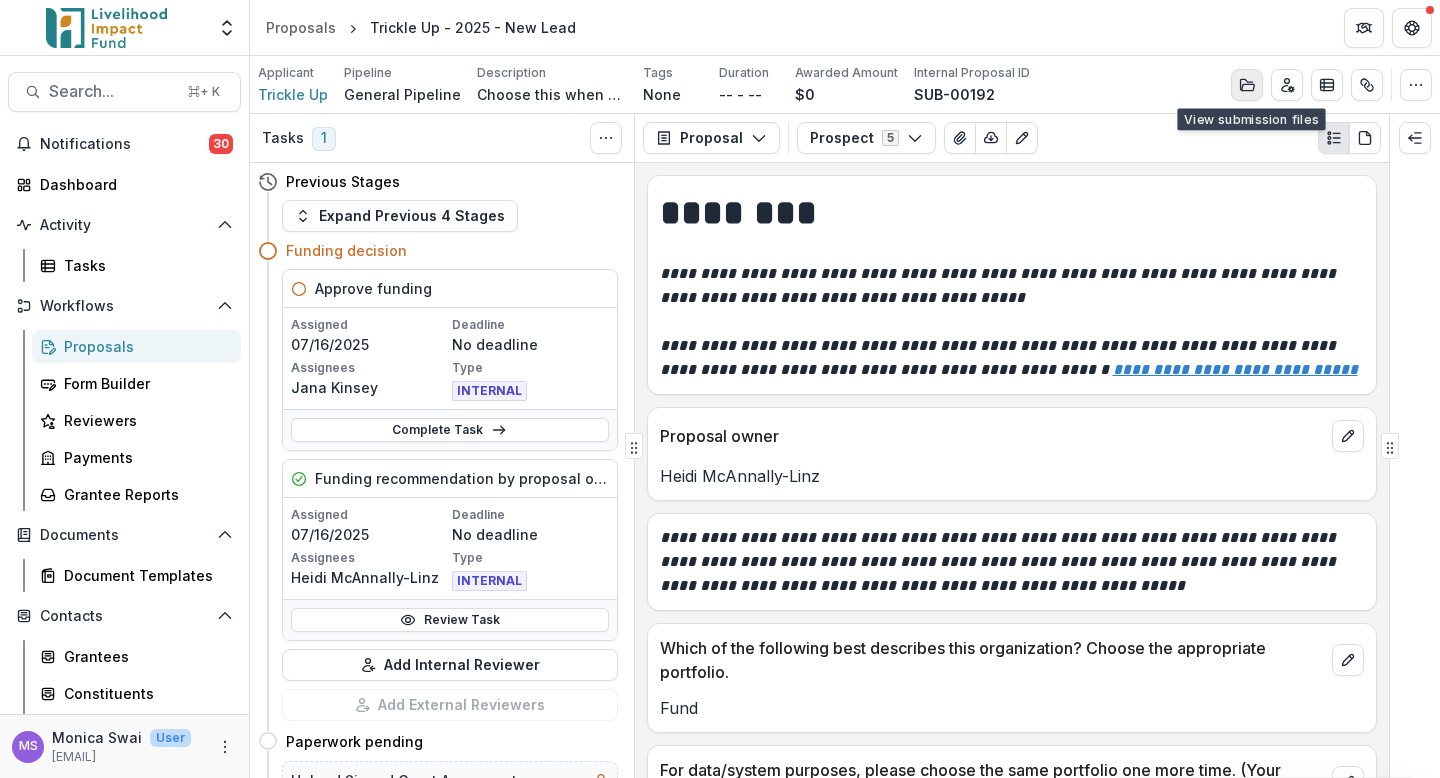 click at bounding box center [1247, 85] 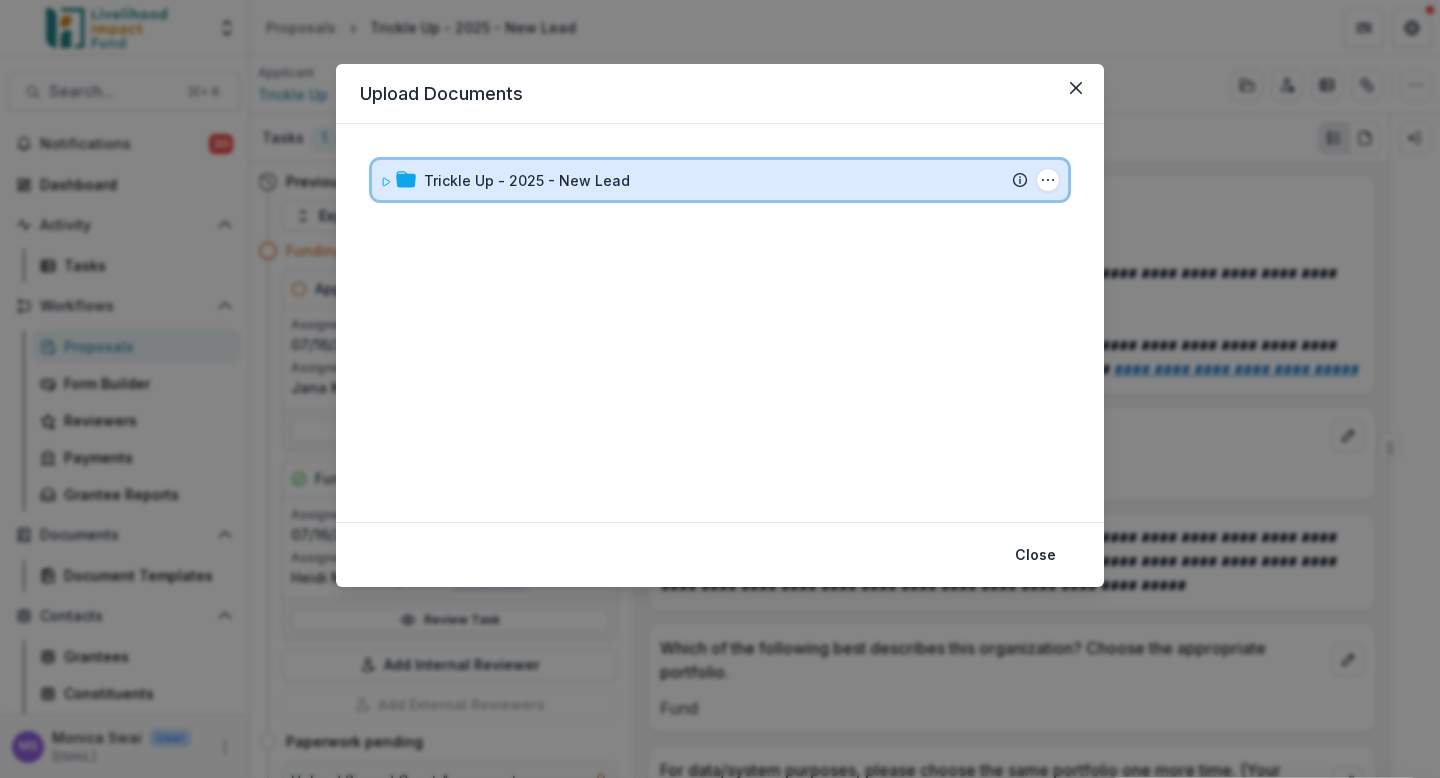 click on "Trickle Up - 2025 - New Lead" at bounding box center (726, 180) 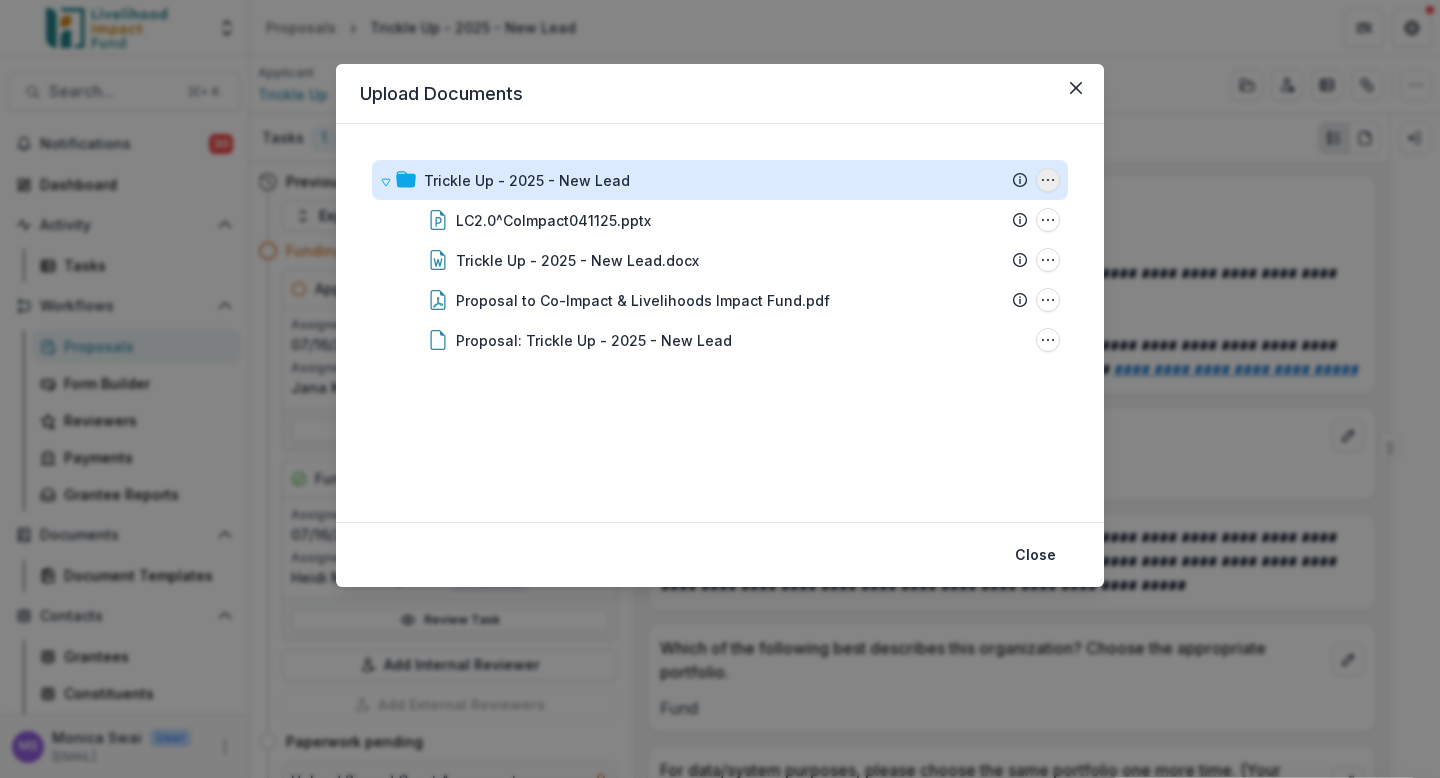 click 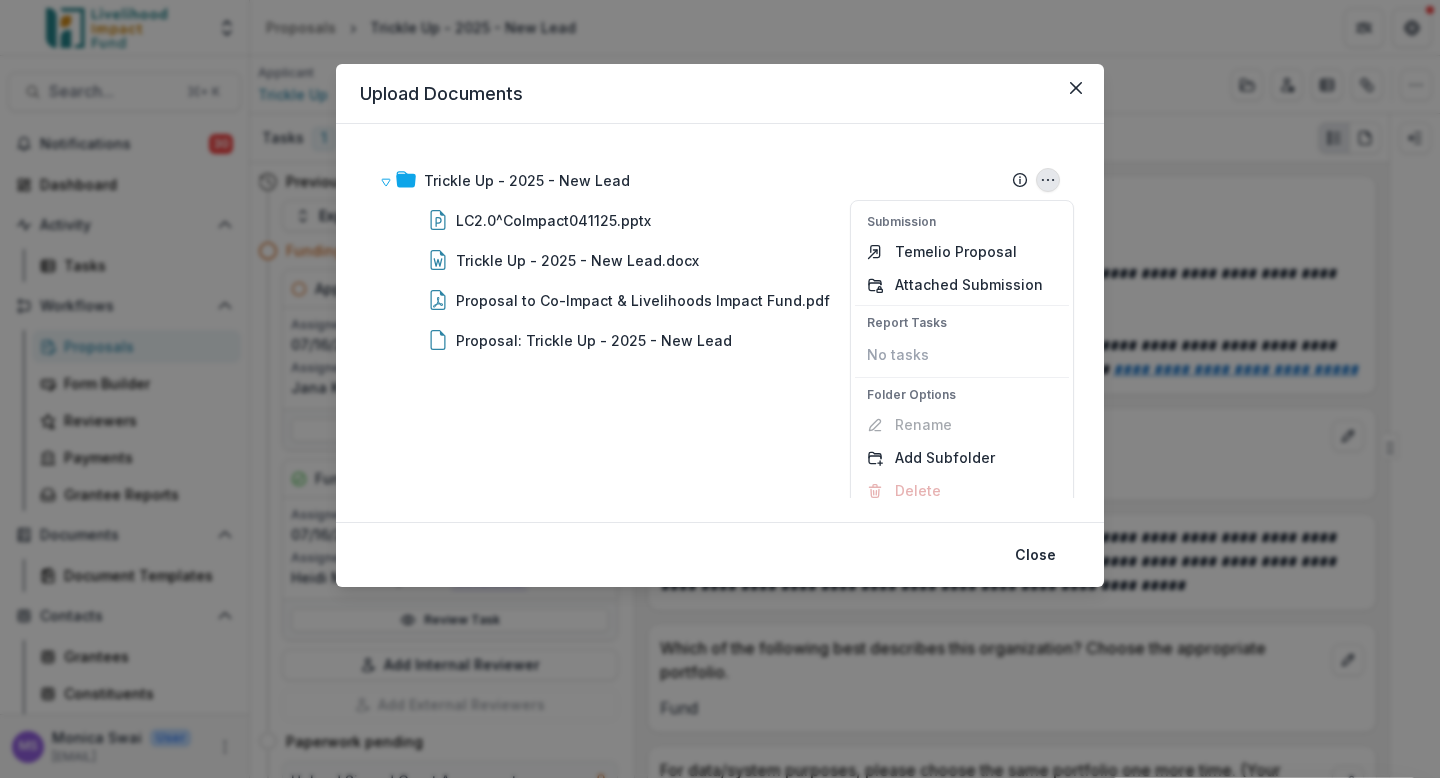click on "Trickle Up - 2025 - New Lead Submission Temelio Proposal Attached Submission Report Tasks No tasks Folder Options Rename Add Subfolder Delete LC2.0^CoImpact041125.pptx File Options Download Rename Delete DorisHeidiBill061125^general observations.docx File Options Download Rename Delete Proposal to Co-Impact & Livelihoods Impact Fund.pdf File Options Download Rename Delete Proposal: Trickle Up - 2025 - New Lead File Options Download Rename Delete
To pick up a draggable item, press the space bar.
While dragging, use the arrow keys to move the item.
Press space again to drop the item in its new position, or press escape to cancel." at bounding box center (720, 323) 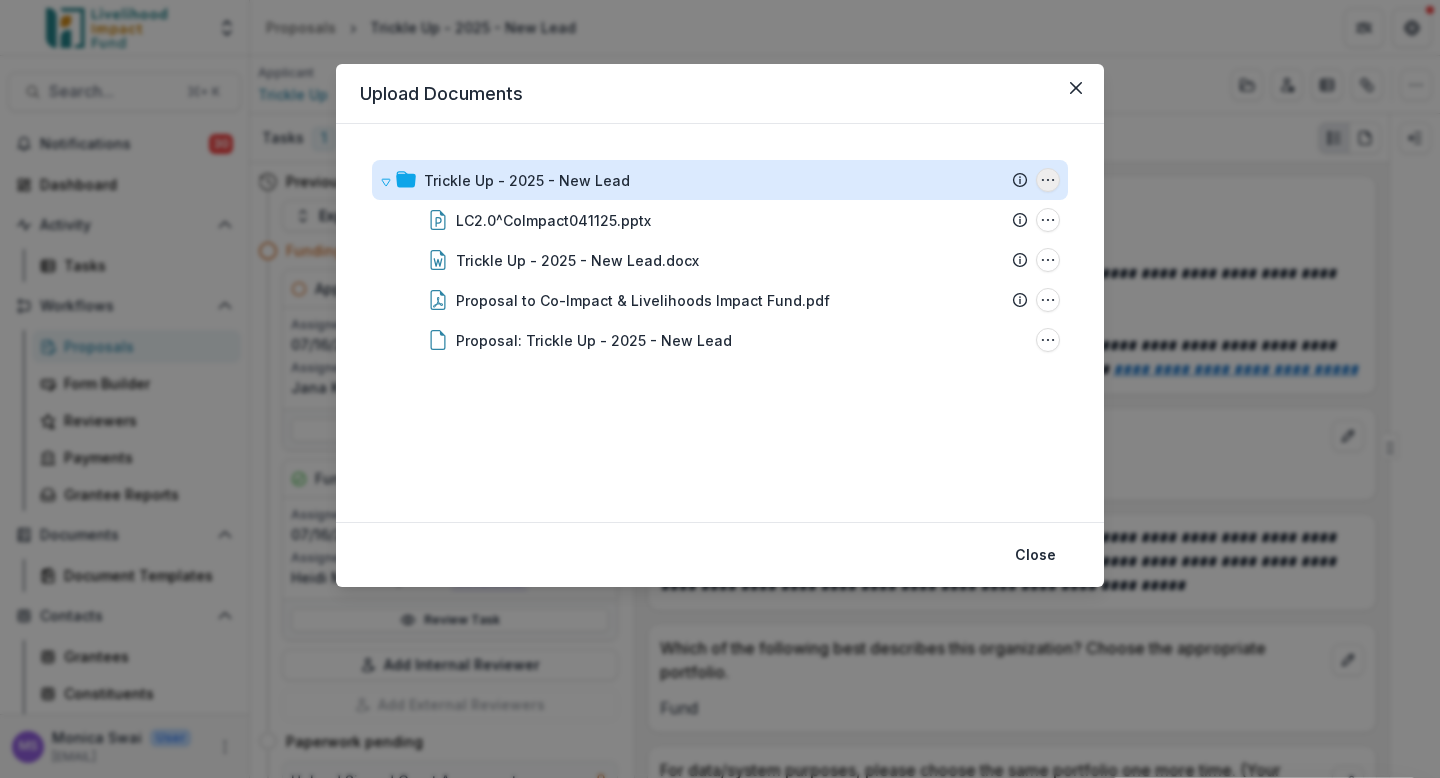 click 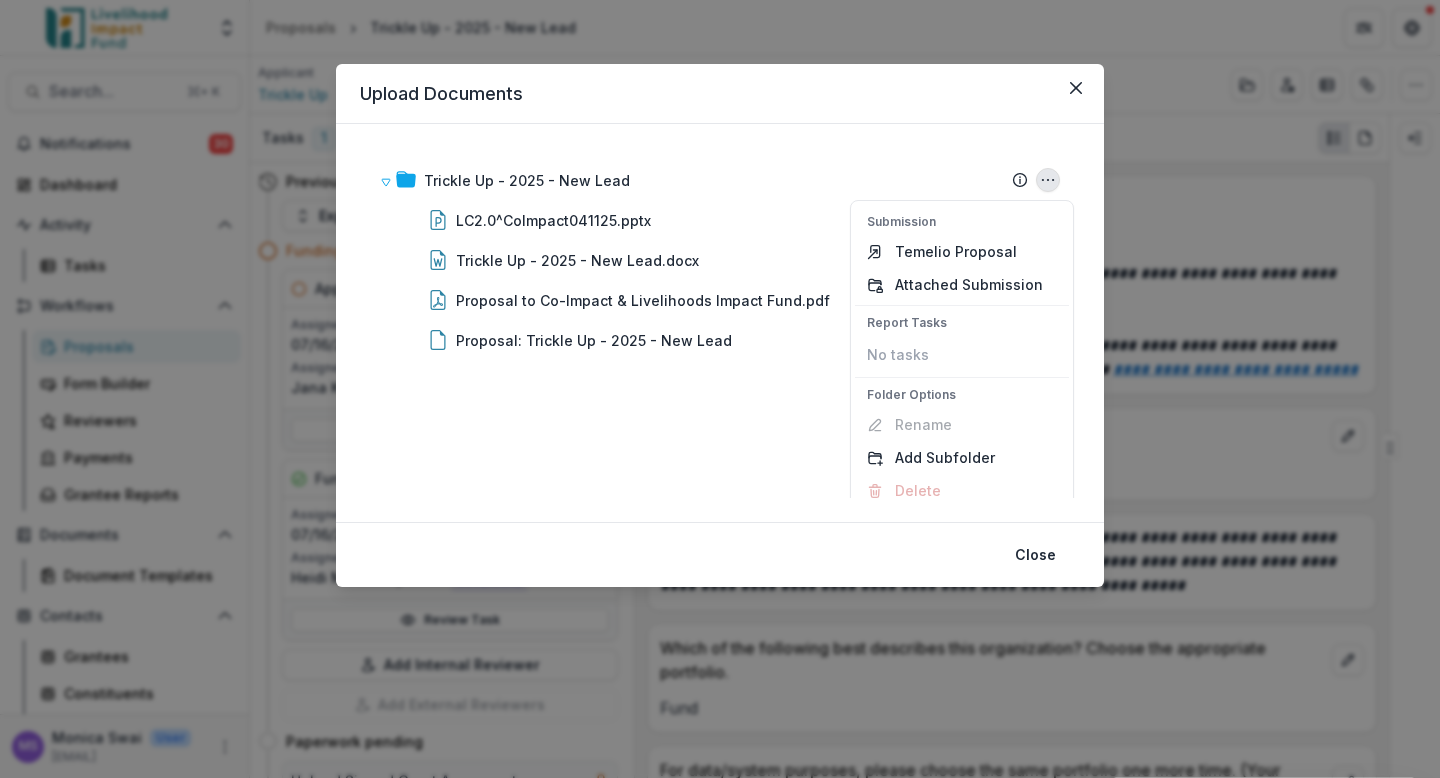 scroll, scrollTop: 14, scrollLeft: 0, axis: vertical 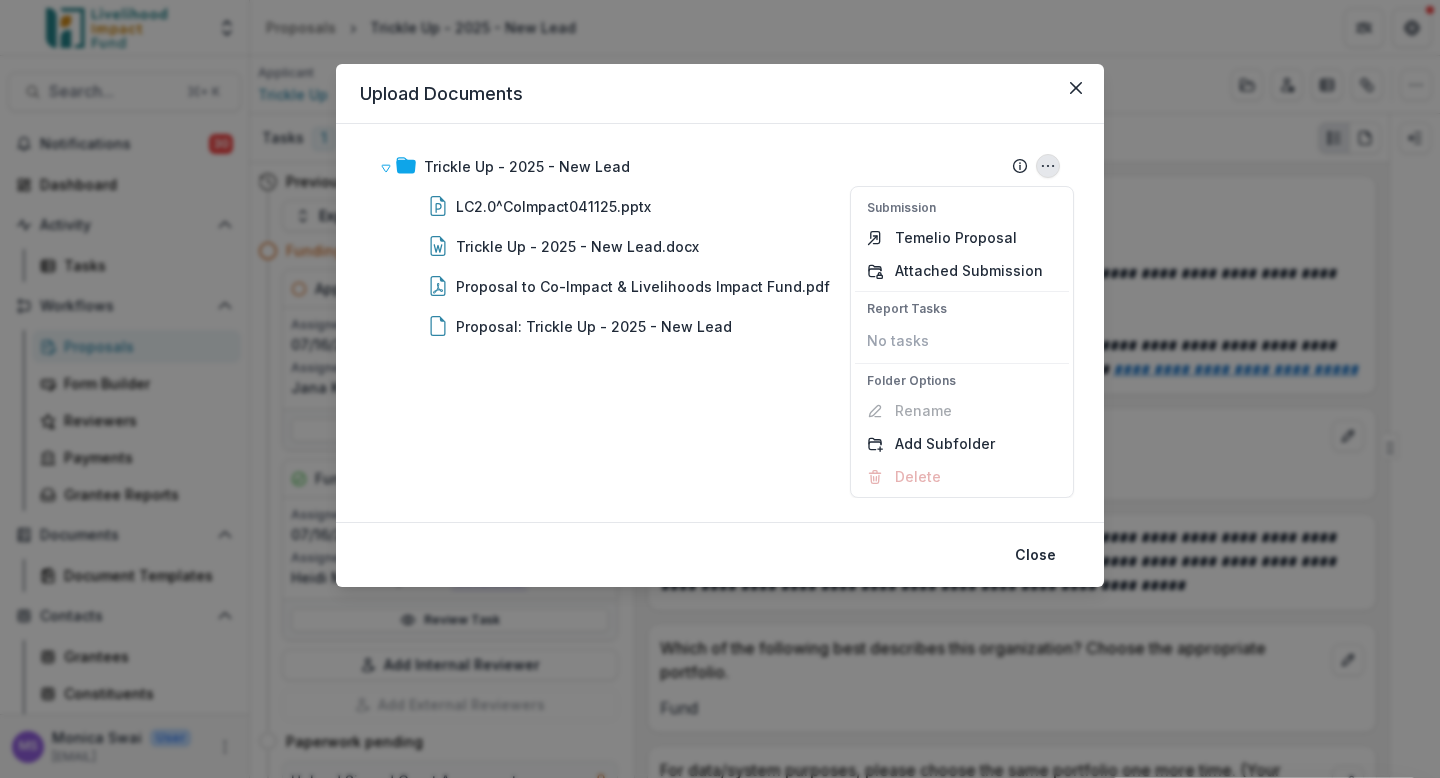 click on "Trickle Up - 2025 - New Lead Submission Temelio Proposal Attached Submission Report Tasks No tasks Folder Options Rename Add Subfolder Delete LC2.0^CoImpact041125.pptx File Options Download Rename Delete DorisHeidiBill061125^general observations.docx File Options Download Rename Delete Proposal to Co-Impact & Livelihoods Impact Fund.pdf File Options Download Rename Delete Proposal: Trickle Up - 2025 - New Lead File Options Download Rename Delete" at bounding box center (720, 323) 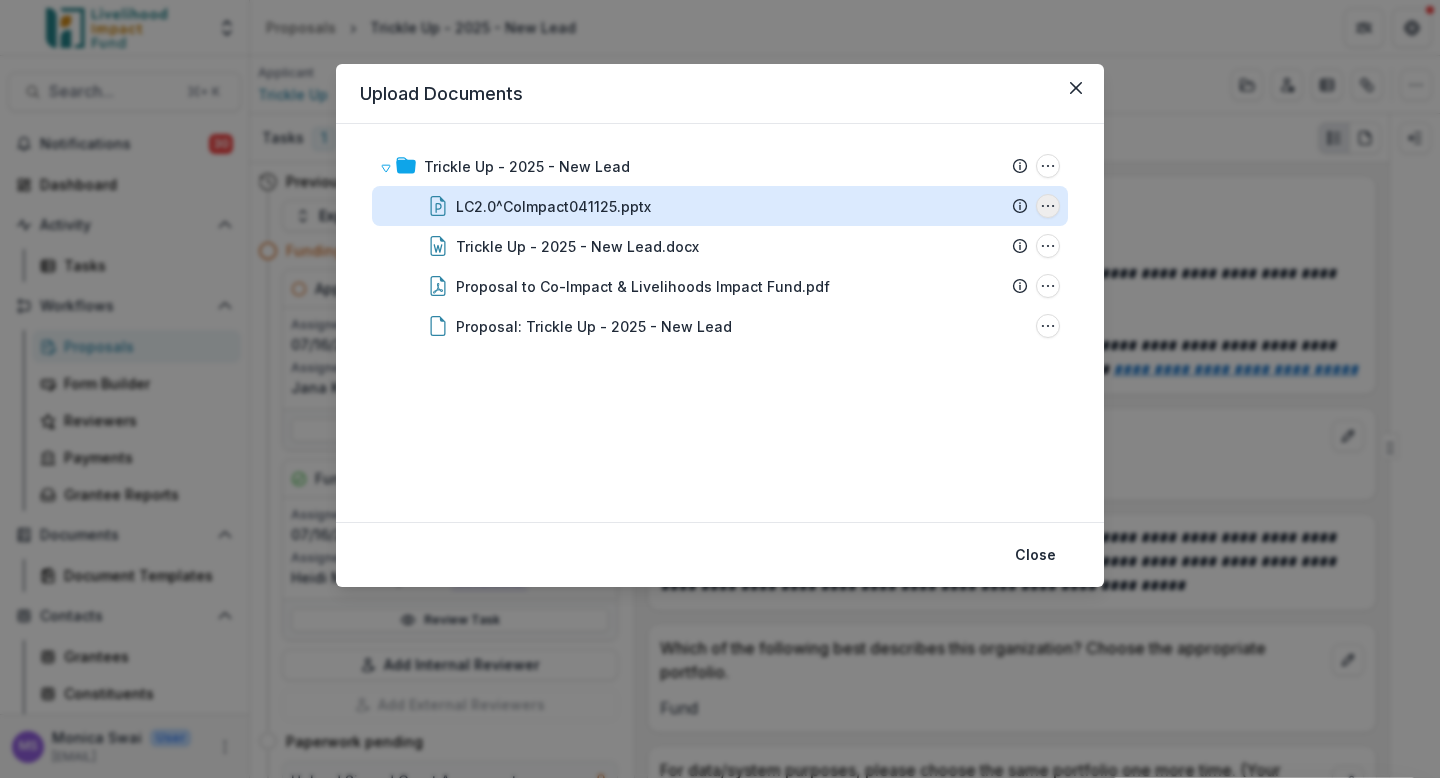 click 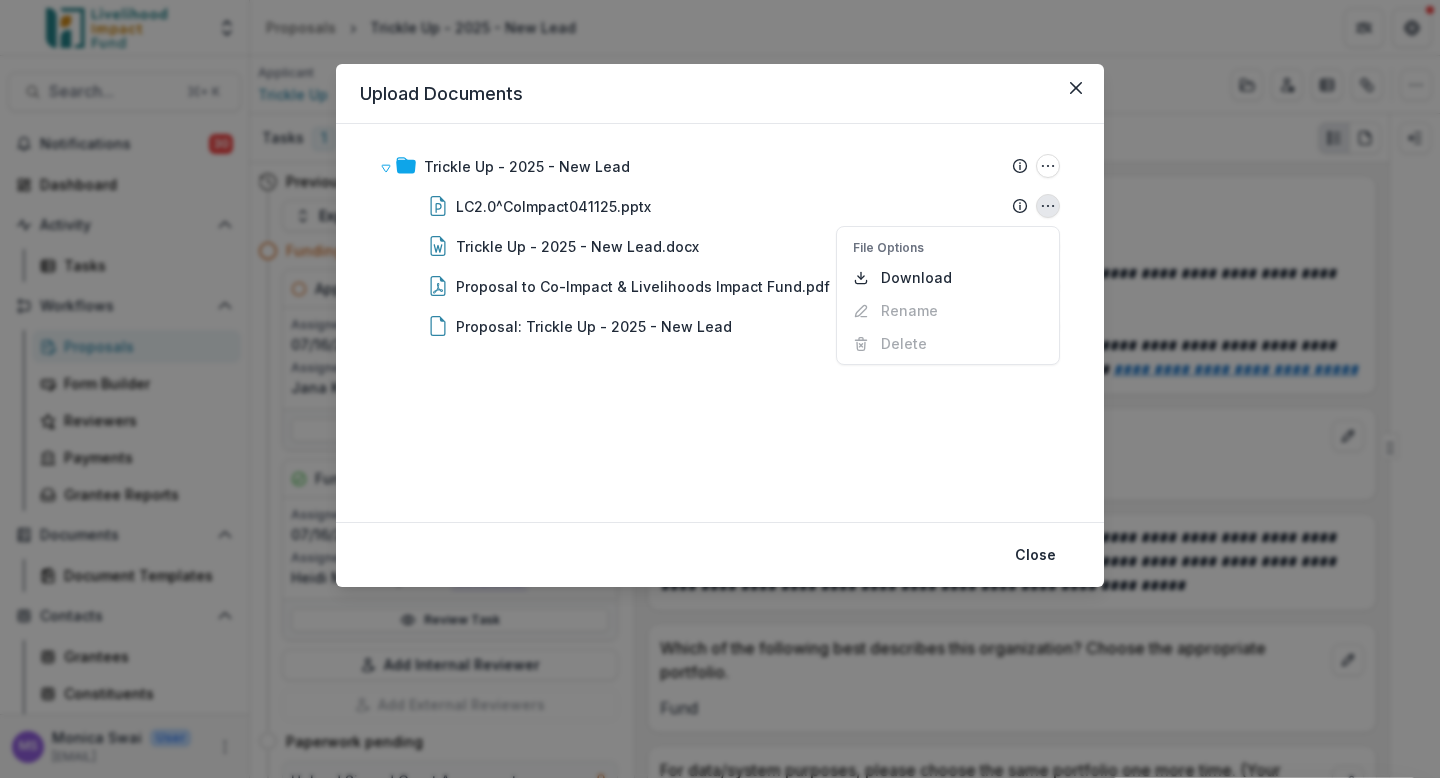 click on "Upload Documents Trickle Up - 2025 - New Lead Submission Temelio Proposal Attached Submission Report Tasks No tasks Folder Options Rename Add Subfolder Delete LC2.0^CoImpact041125.pptx File Options Download Rename Delete DorisHeidiBill061125^general observations.docx File Options Download Rename Delete Proposal to Co-Impact & Livelihoods Impact Fund.pdf File Options Download Rename Delete Proposal: Trickle Up - 2025 - New Lead File Options Download Rename Delete
To pick up a draggable item, press the space bar.
While dragging, use the arrow keys to move the item.
Press space again to drop the item in its new position, or press escape to cancel.
Close" at bounding box center [720, 389] 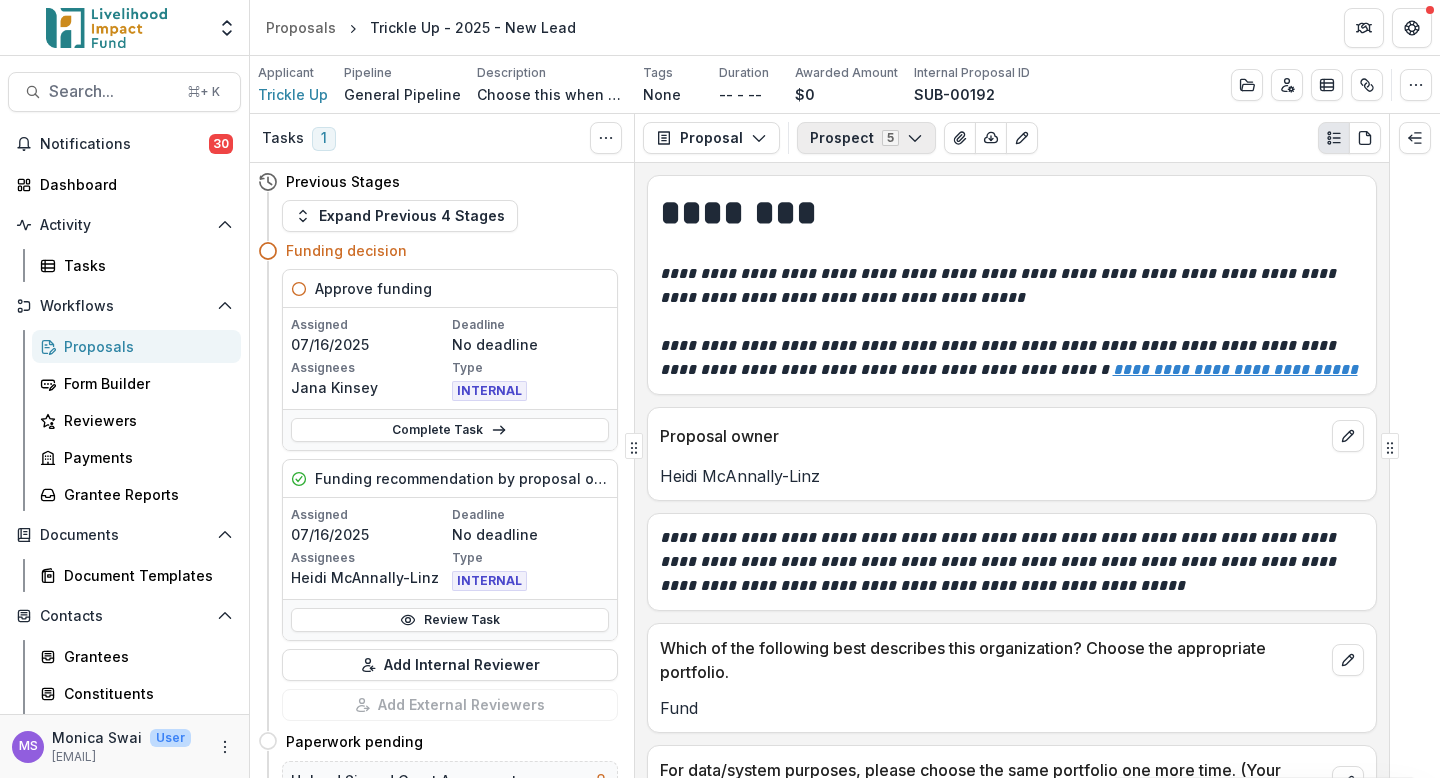 click on "Prospect 5" at bounding box center [866, 138] 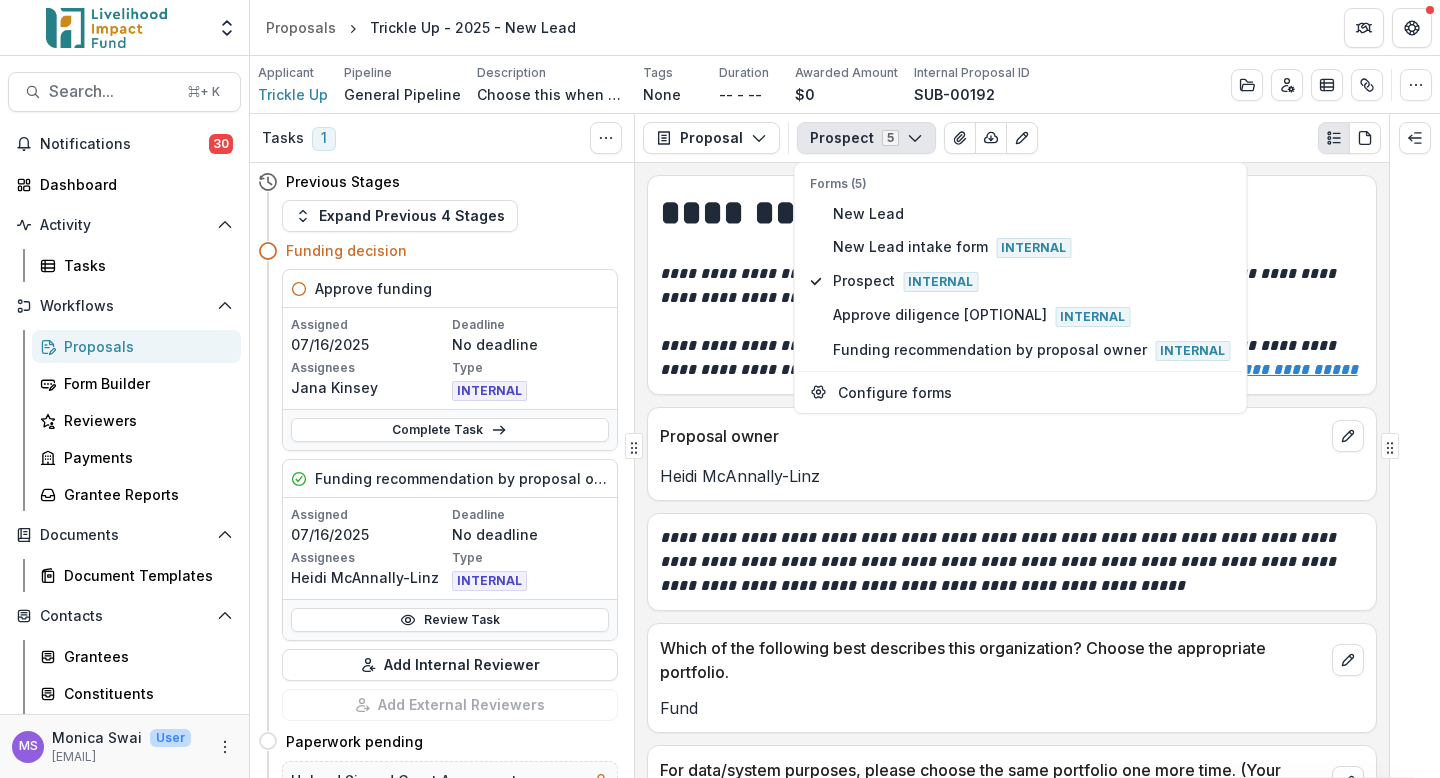 click on "Prospect 5 Forms (5) New Lead New Lead intake form Internal Prospect Internal Approve diligence [OPTIONAL] Internal Funding recommendation by proposal owner Internal Configure forms Word Download Word Download (with field descriptions) Zip Download Preview Merged PDF Preview Merged PDF (Inline Images & PDFs) Preview Merged PDF (with field descriptions) Custom Download" at bounding box center [1089, 138] 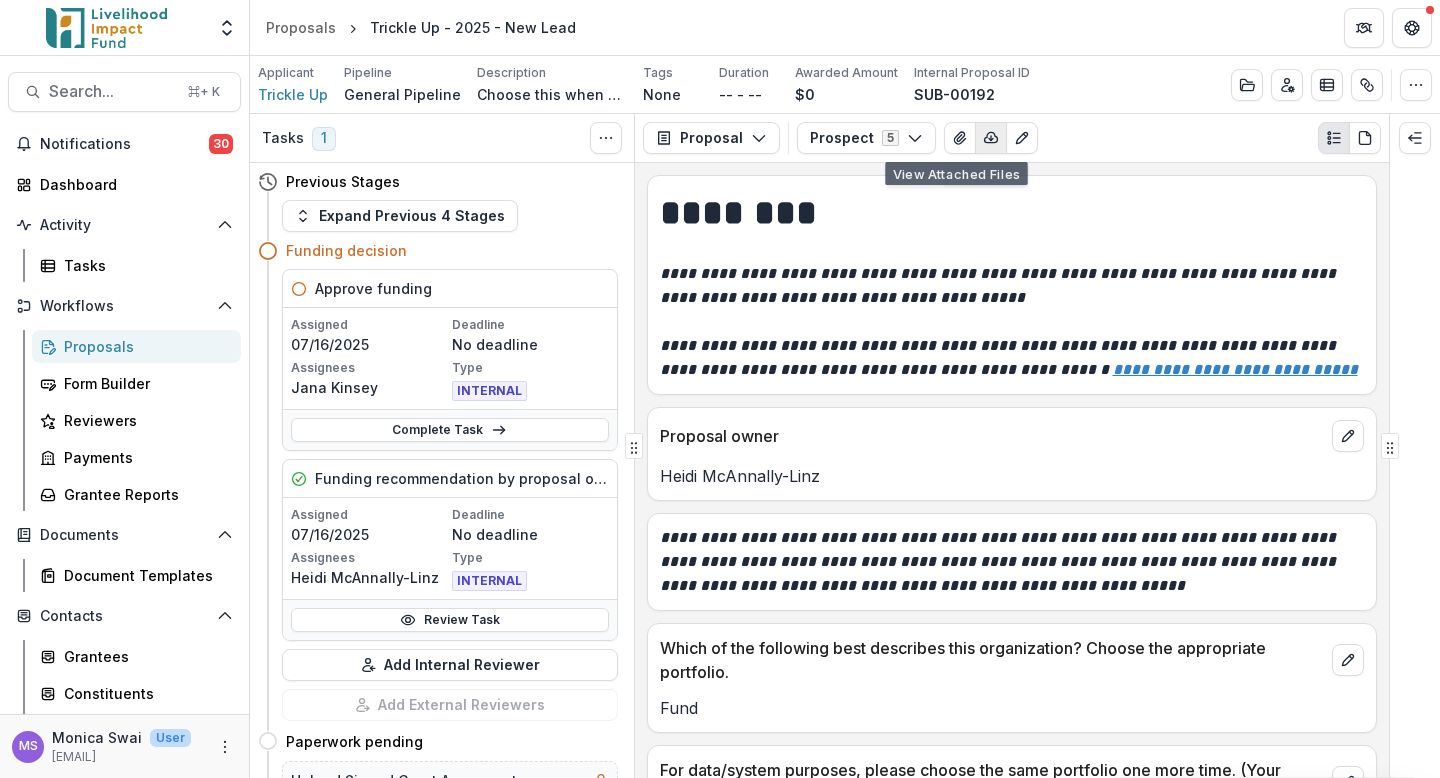 click 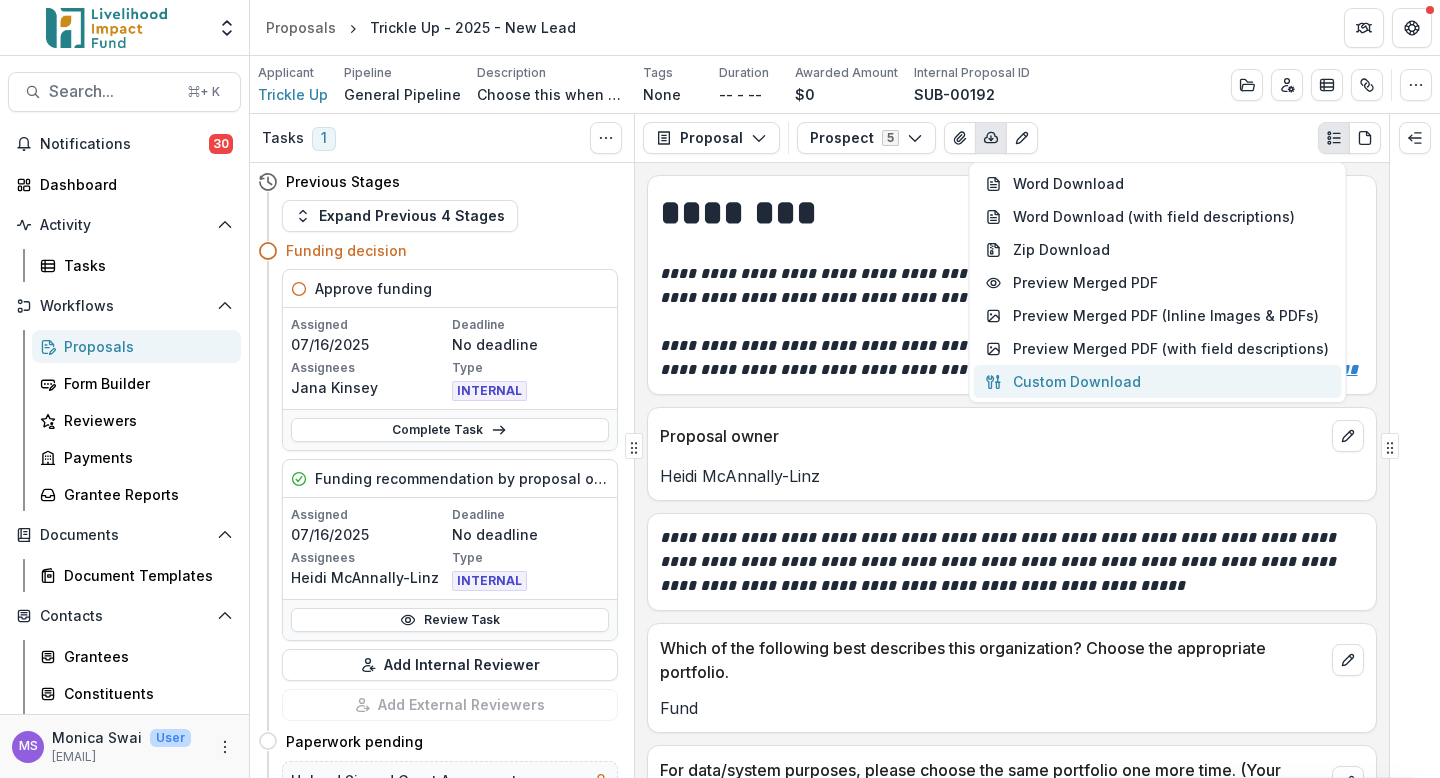 click on "Custom Download" at bounding box center [1157, 381] 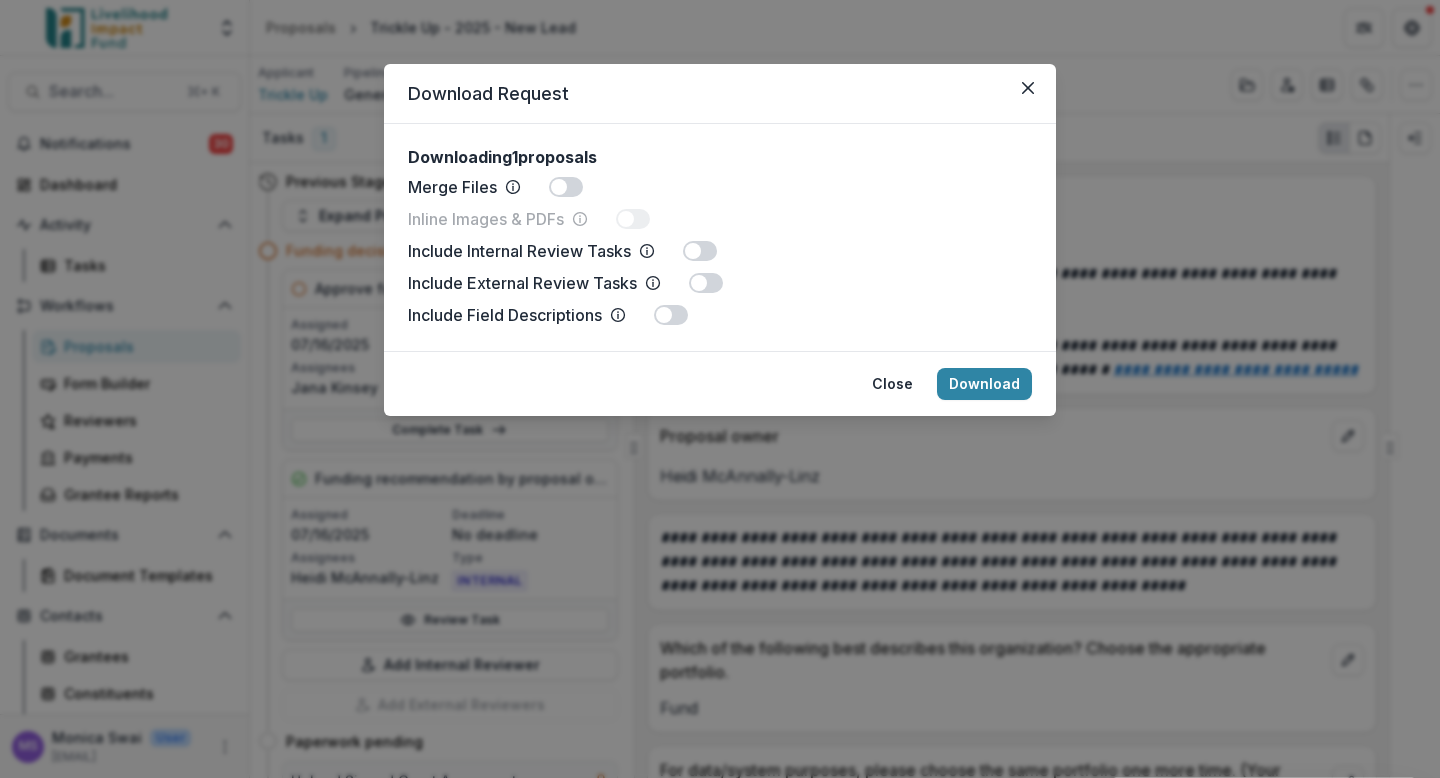 click at bounding box center [559, 187] 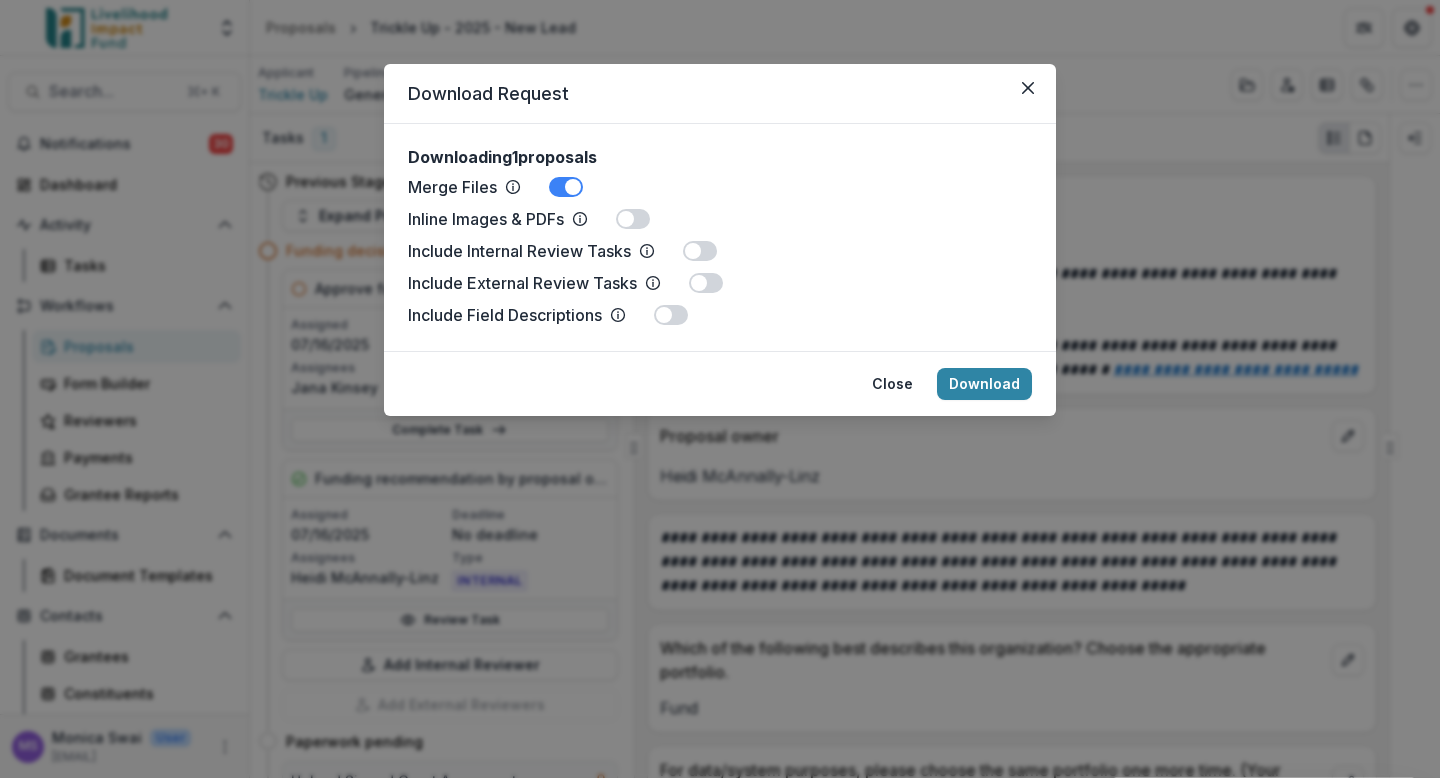 click at bounding box center (693, 251) 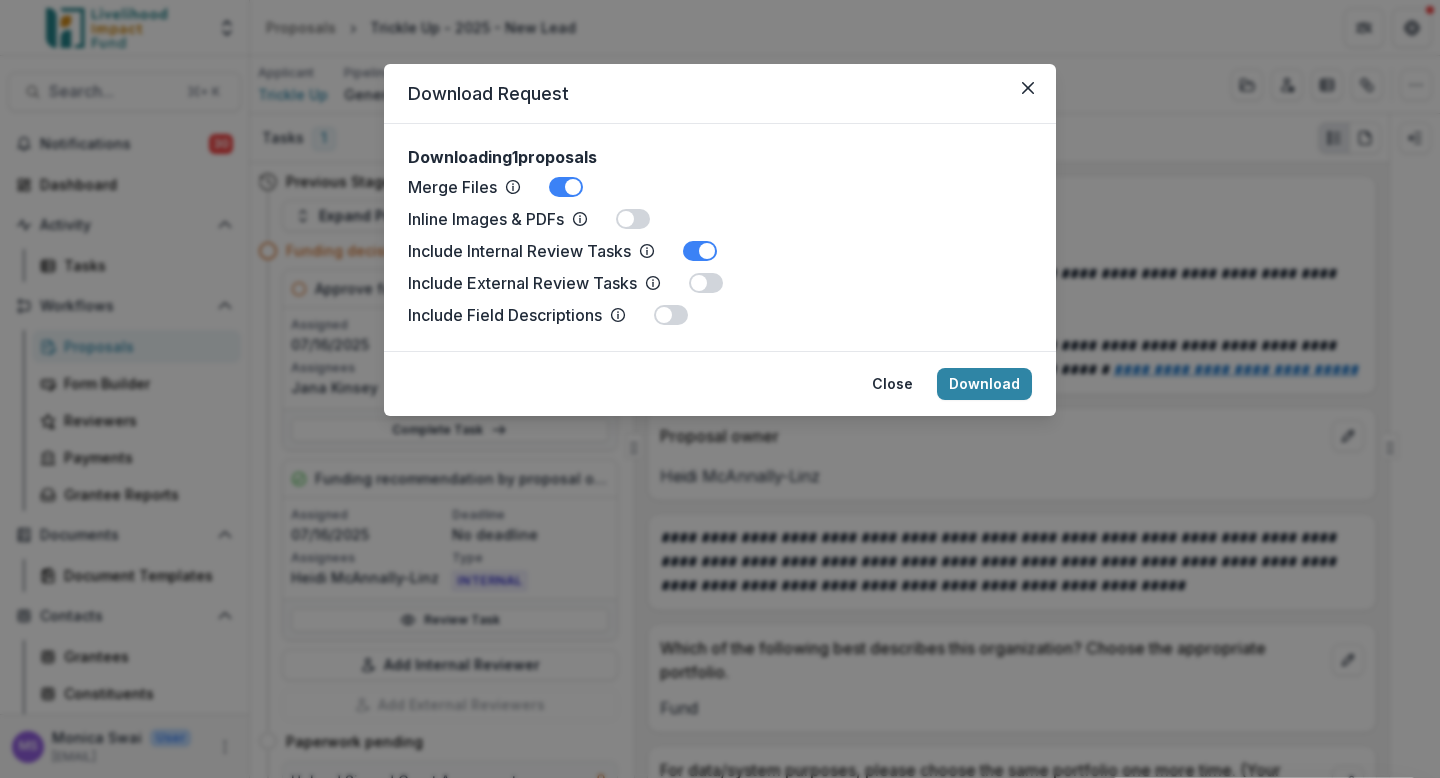 click at bounding box center [699, 283] 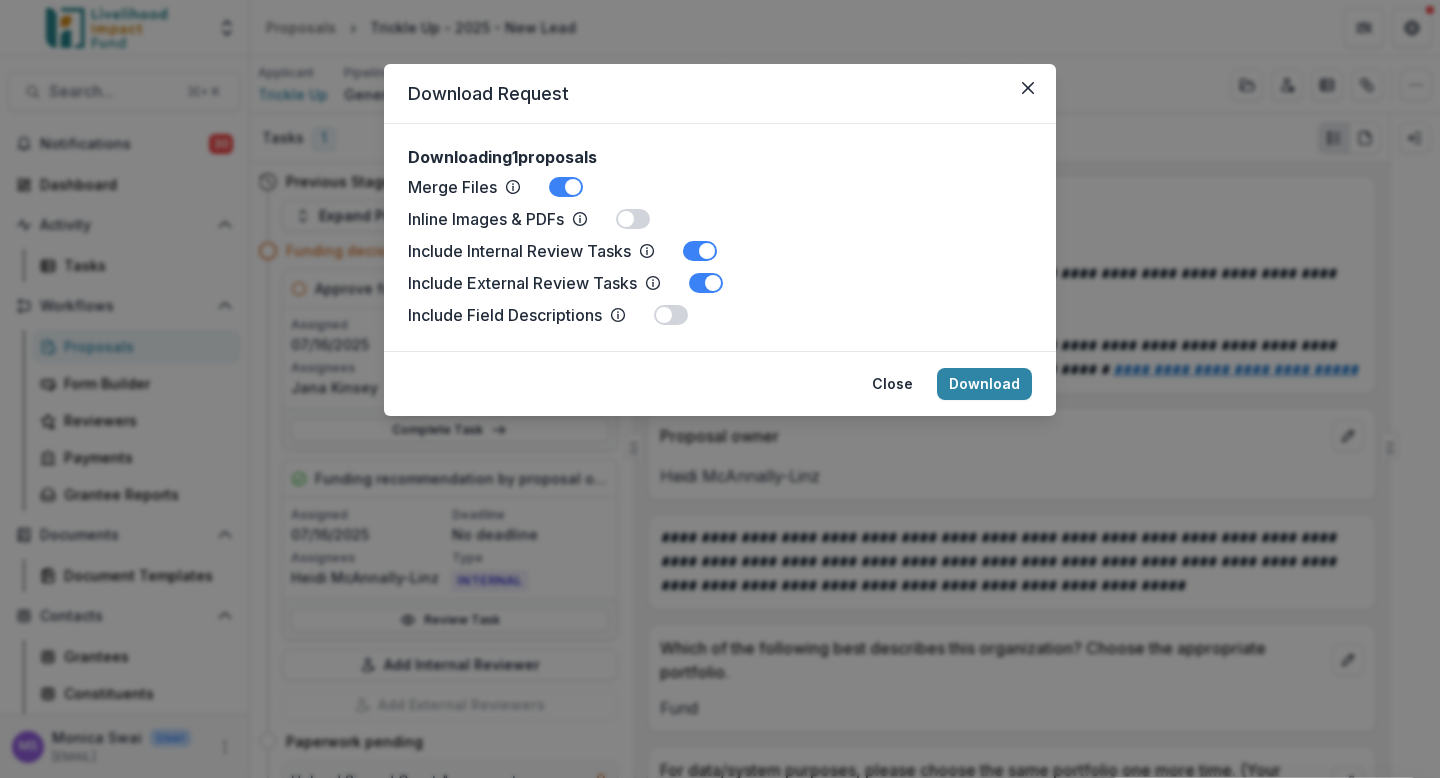 click at bounding box center [664, 315] 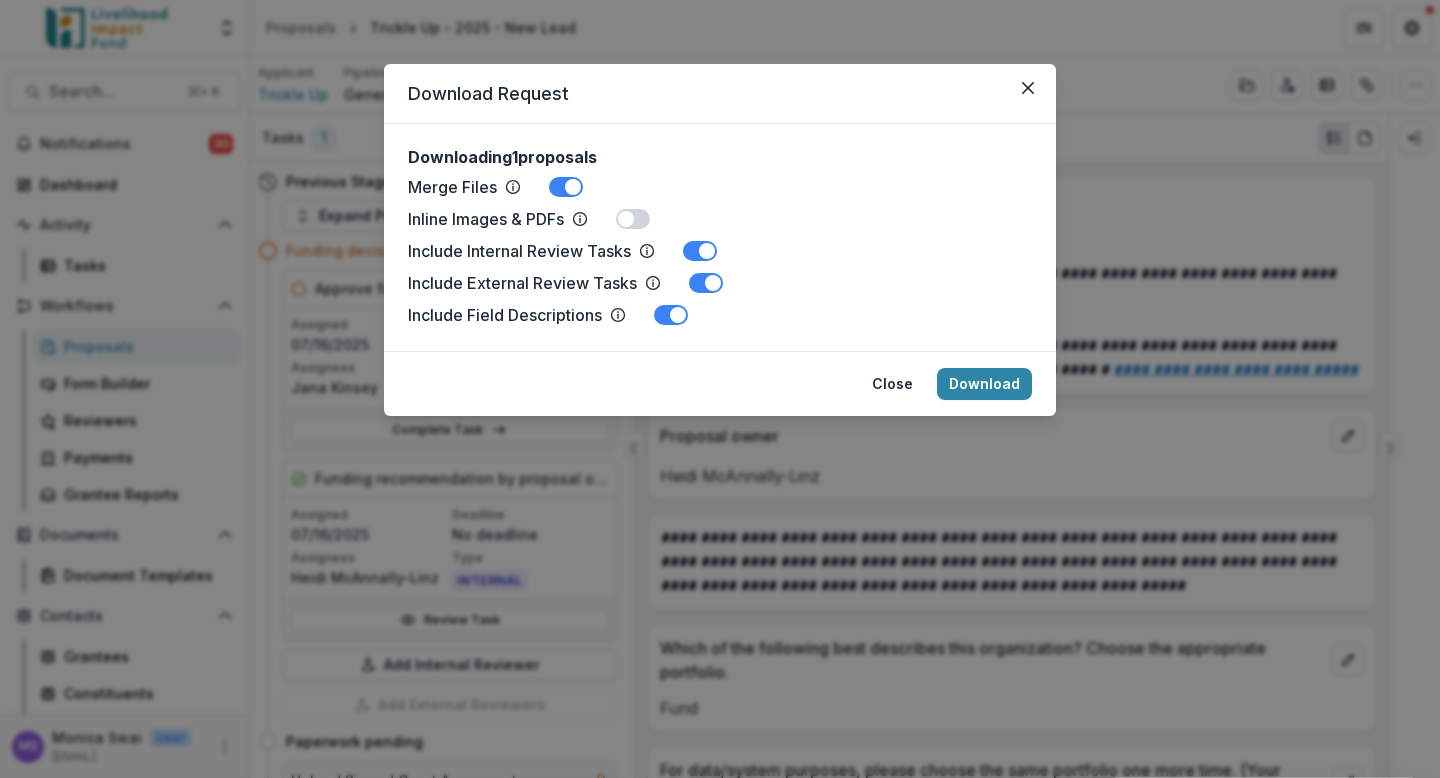 click at bounding box center [626, 219] 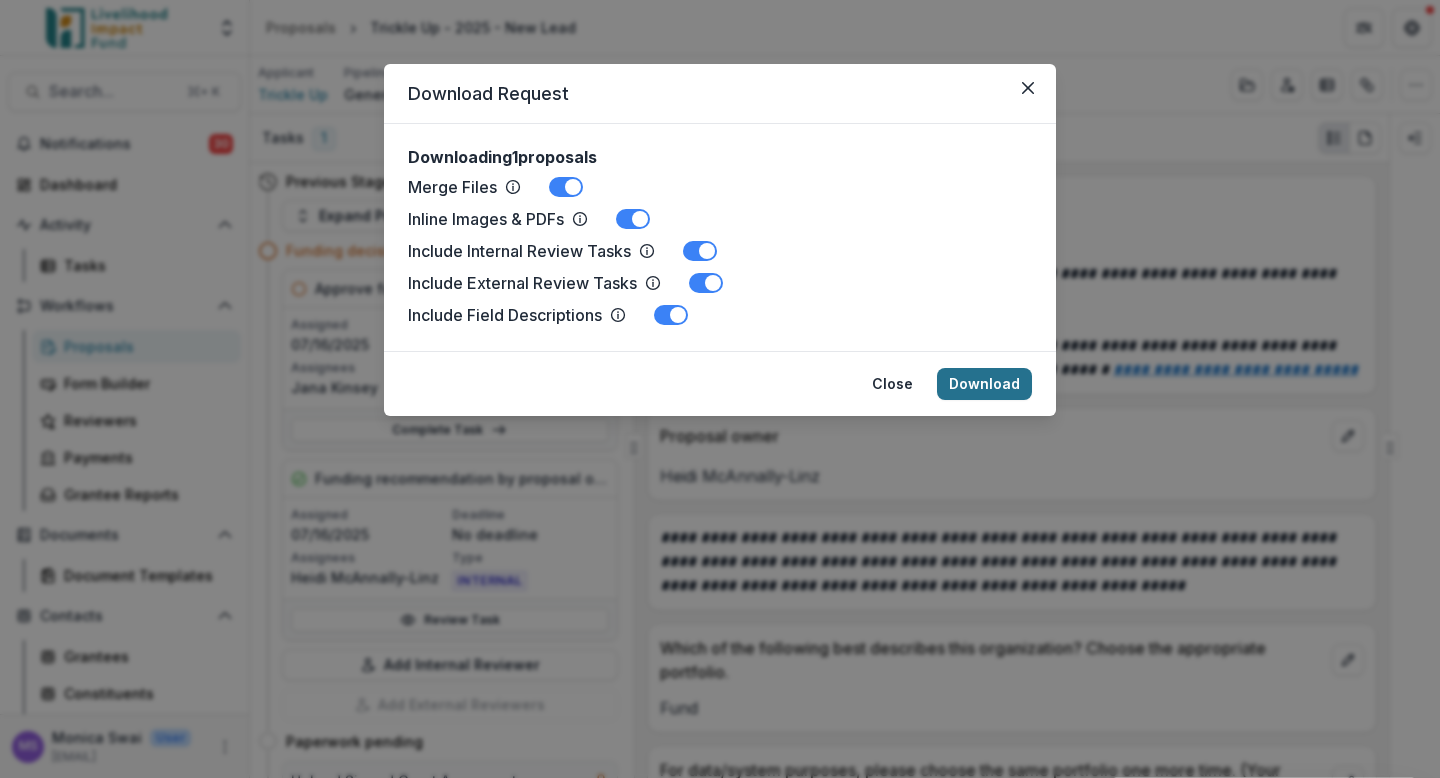 drag, startPoint x: 965, startPoint y: 379, endPoint x: 965, endPoint y: 368, distance: 11 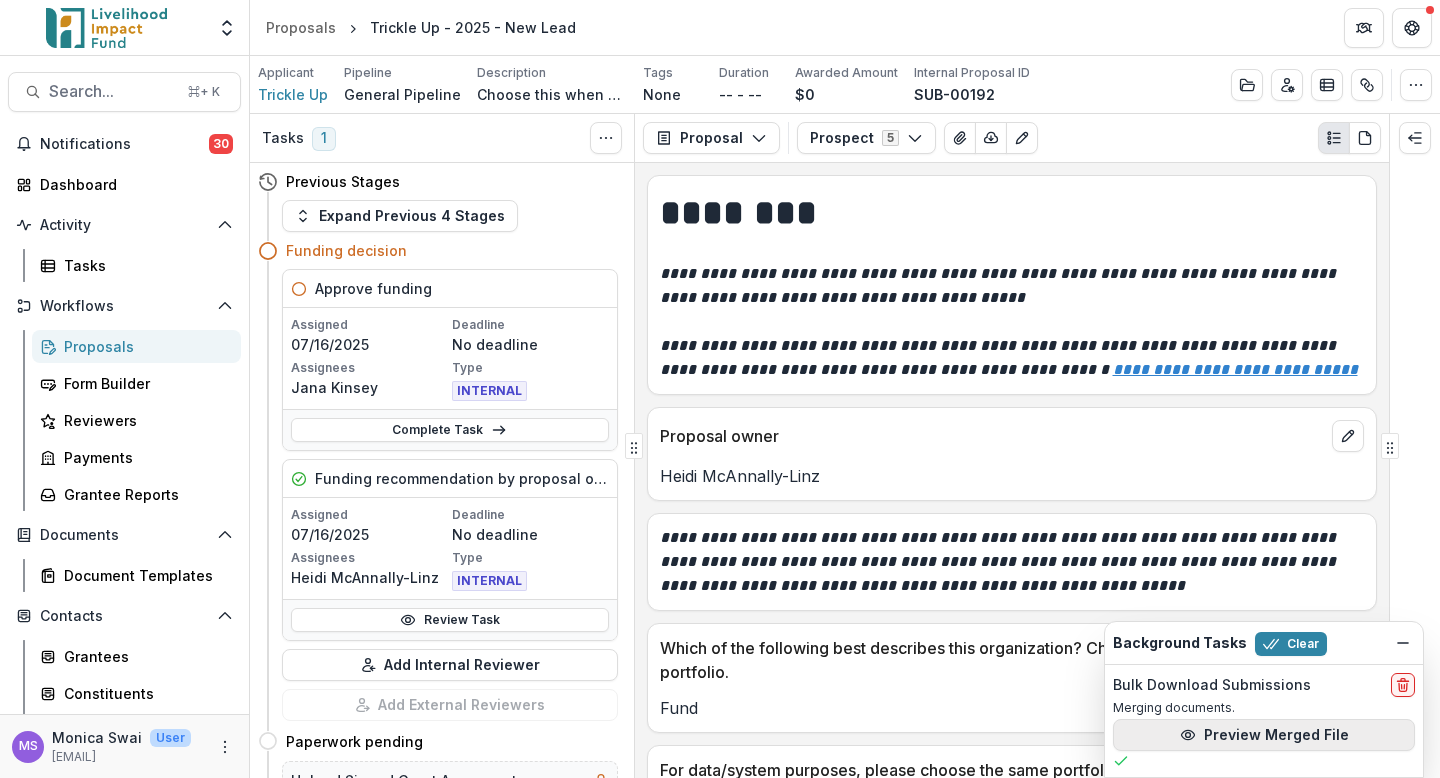 click on "Preview Merged File" at bounding box center [1264, 735] 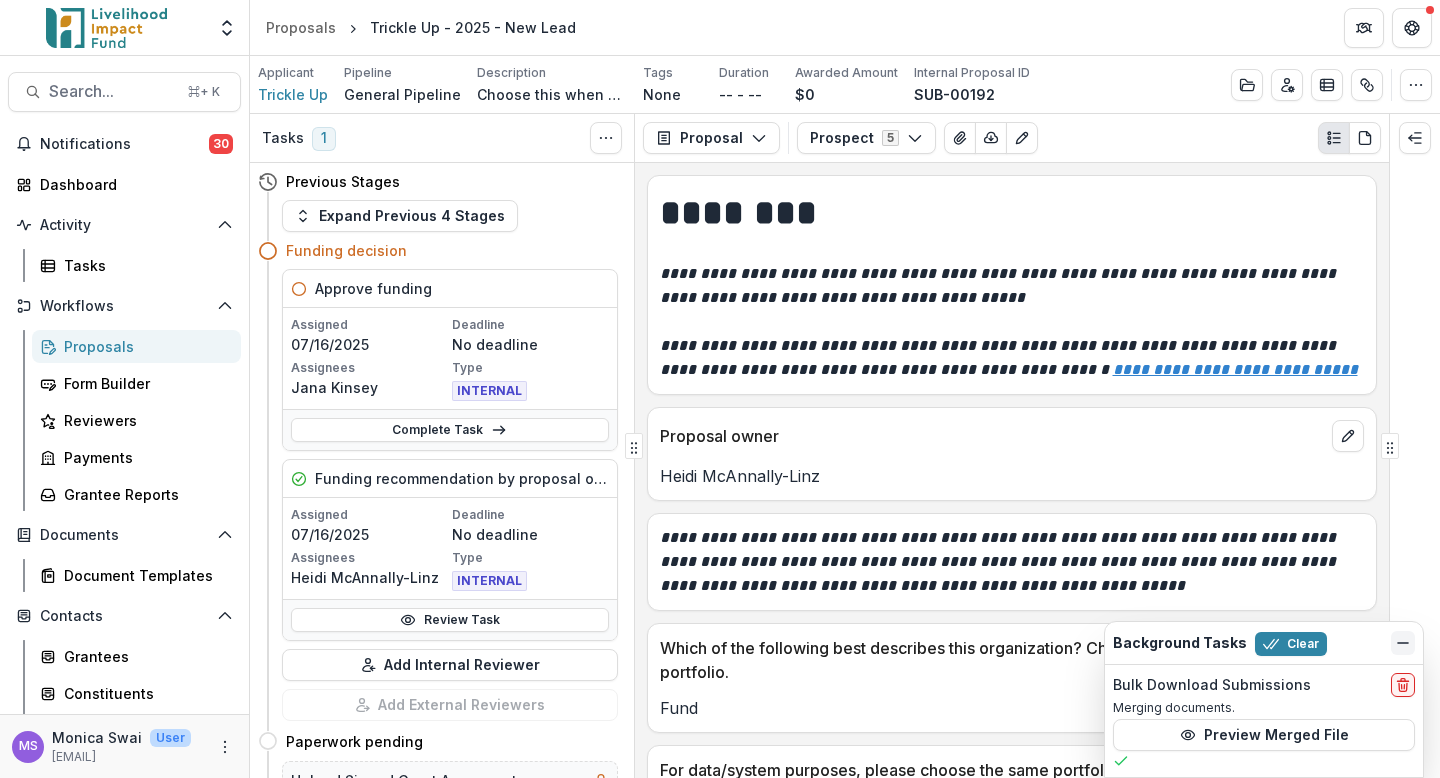 click 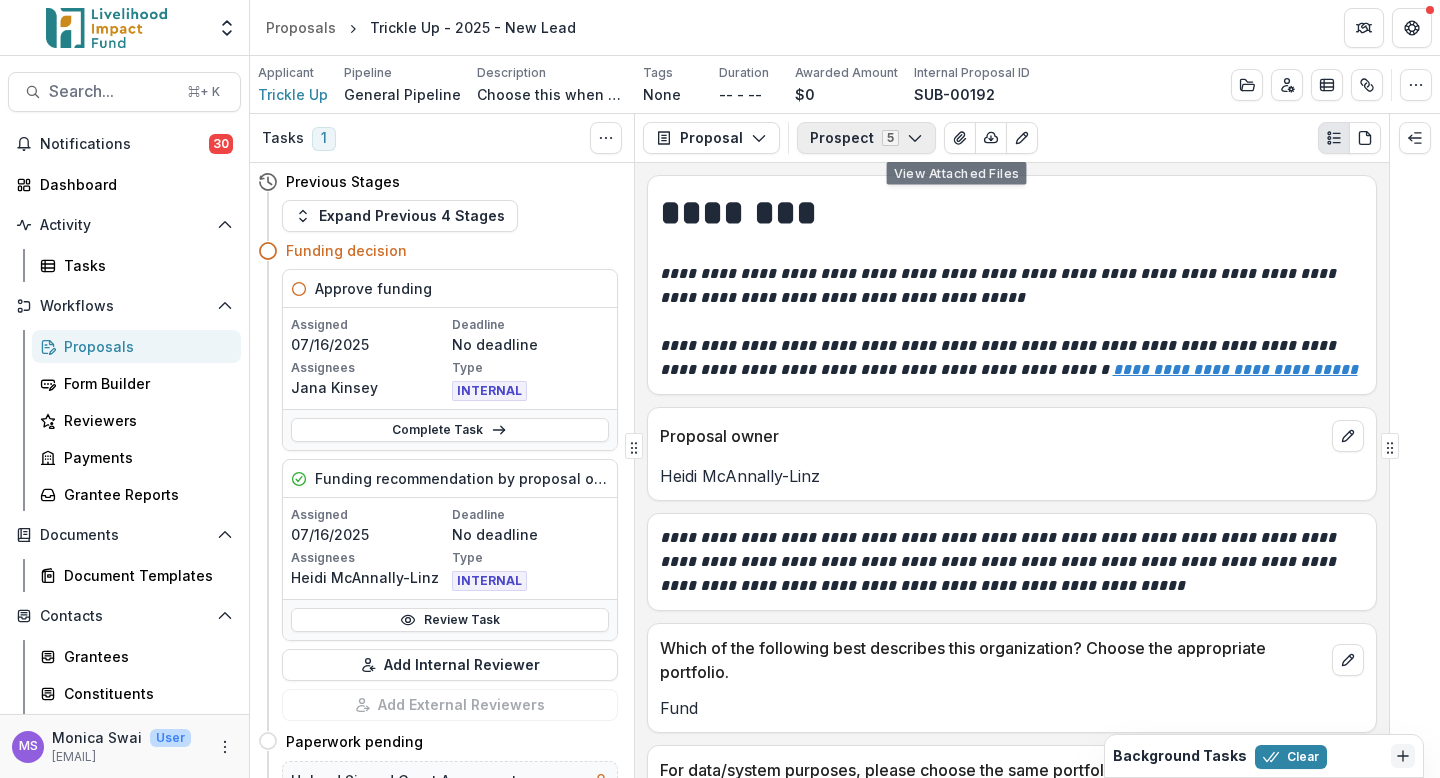 click on "Prospect 5" at bounding box center [866, 138] 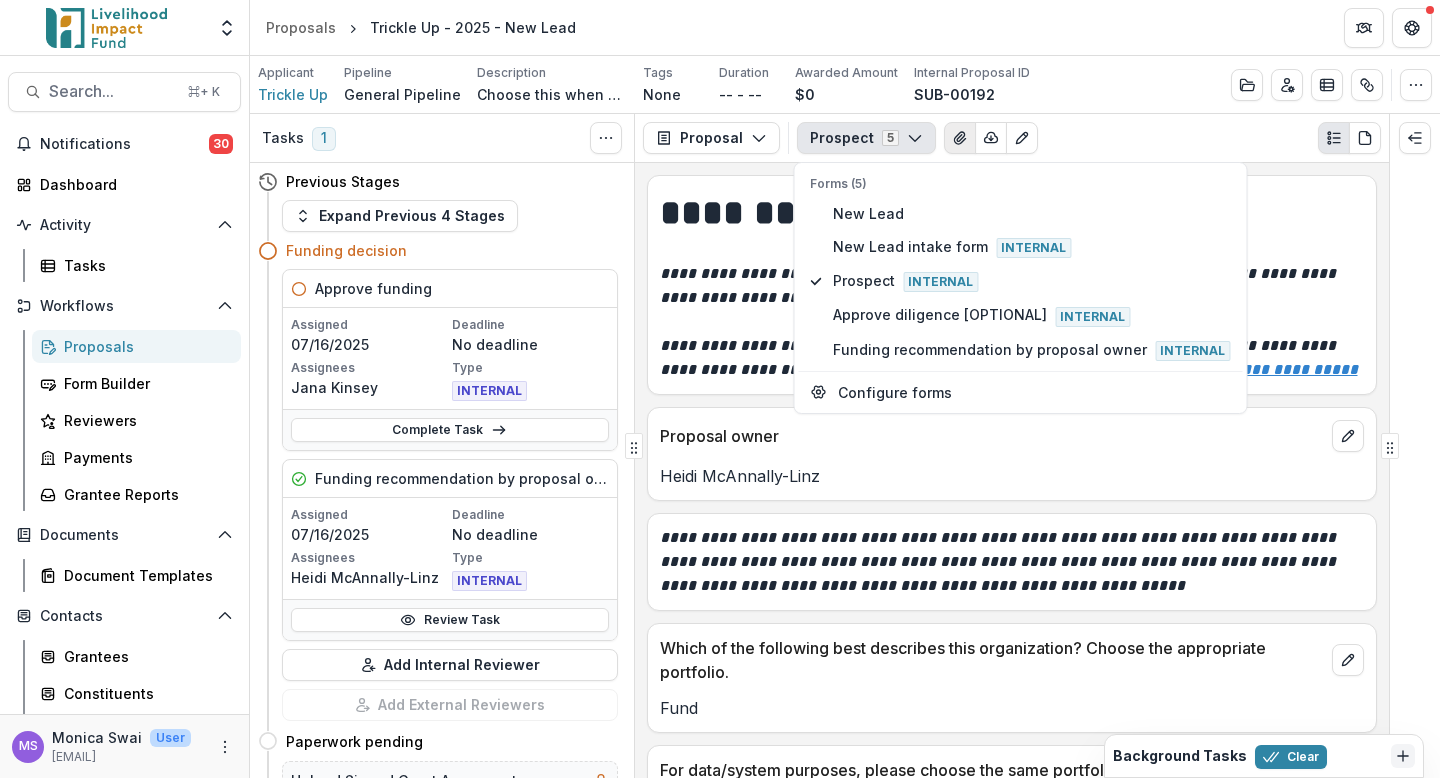 click 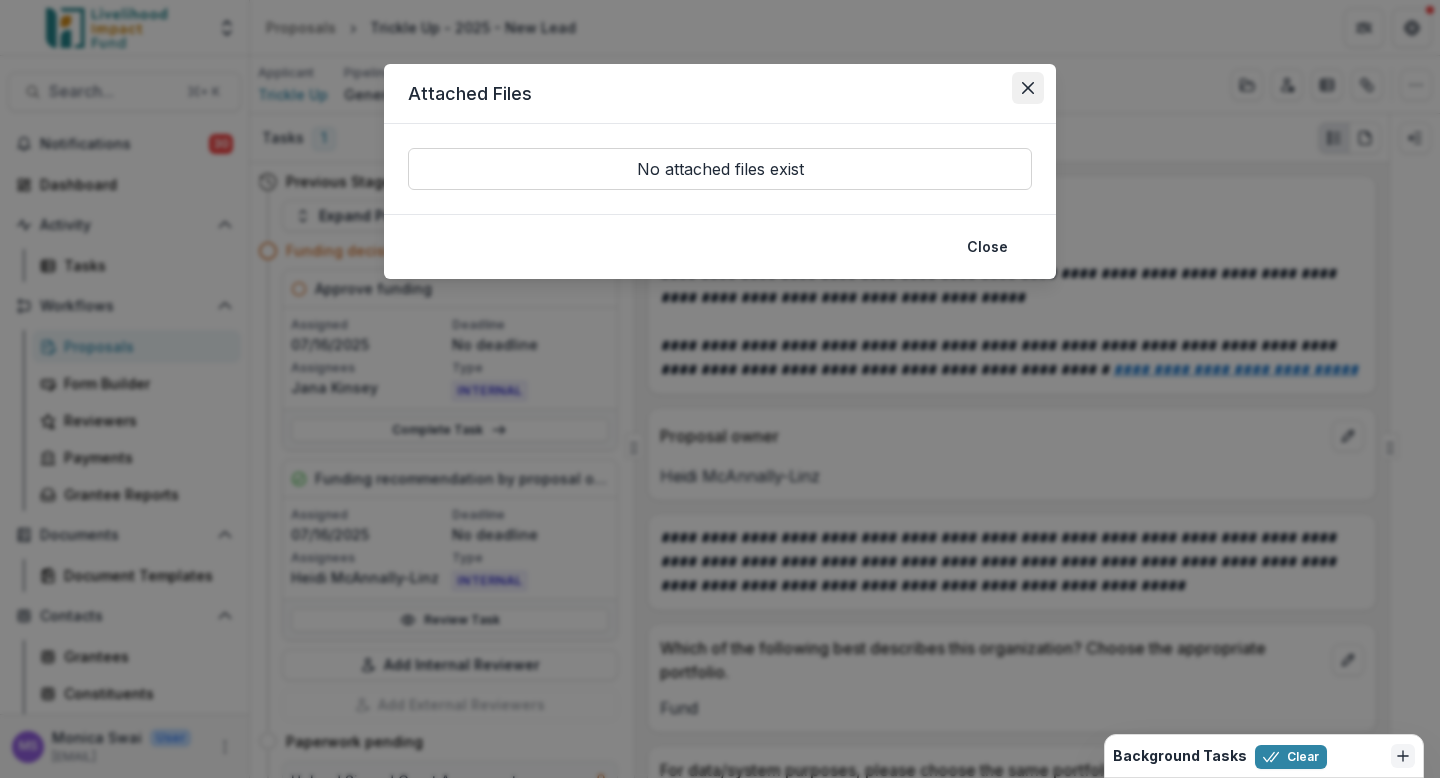 click at bounding box center [1028, 88] 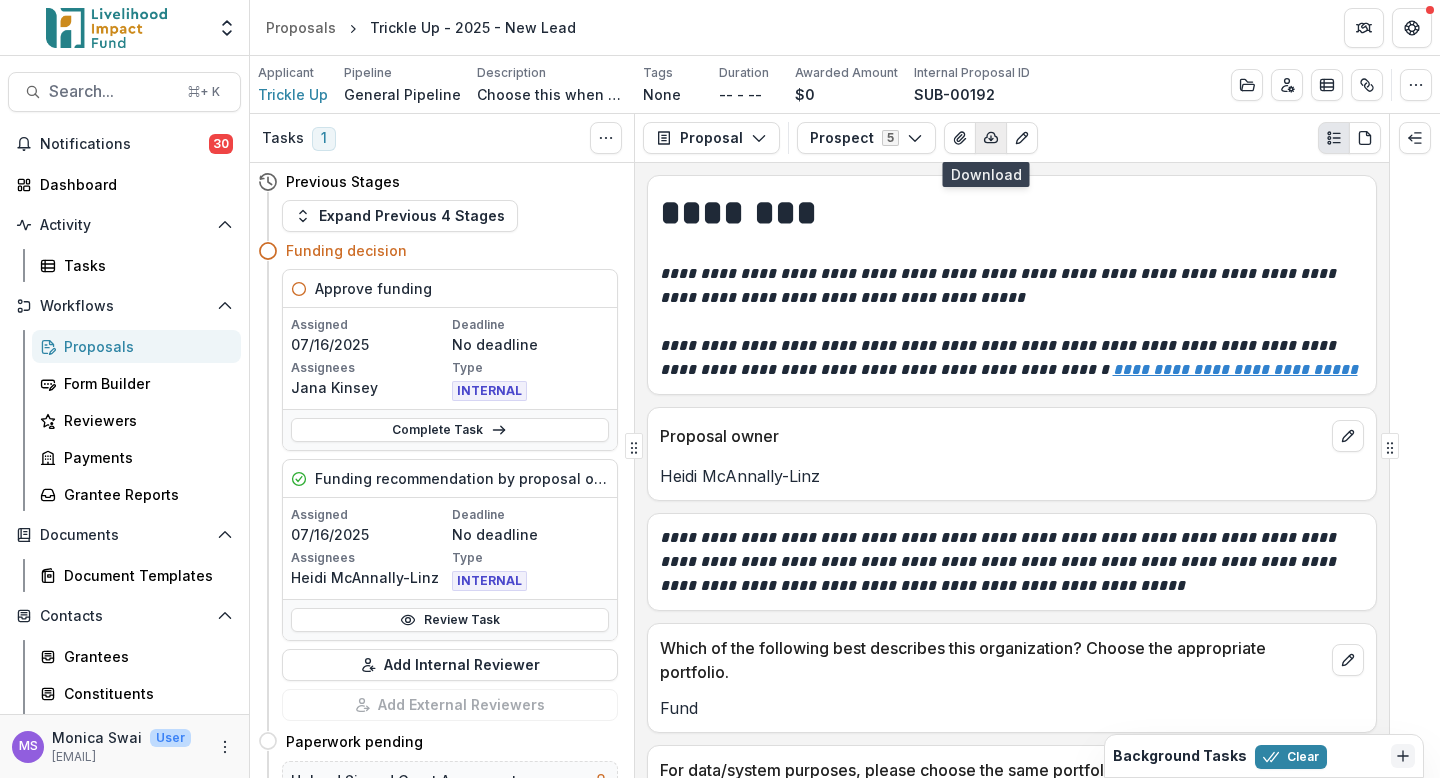 click 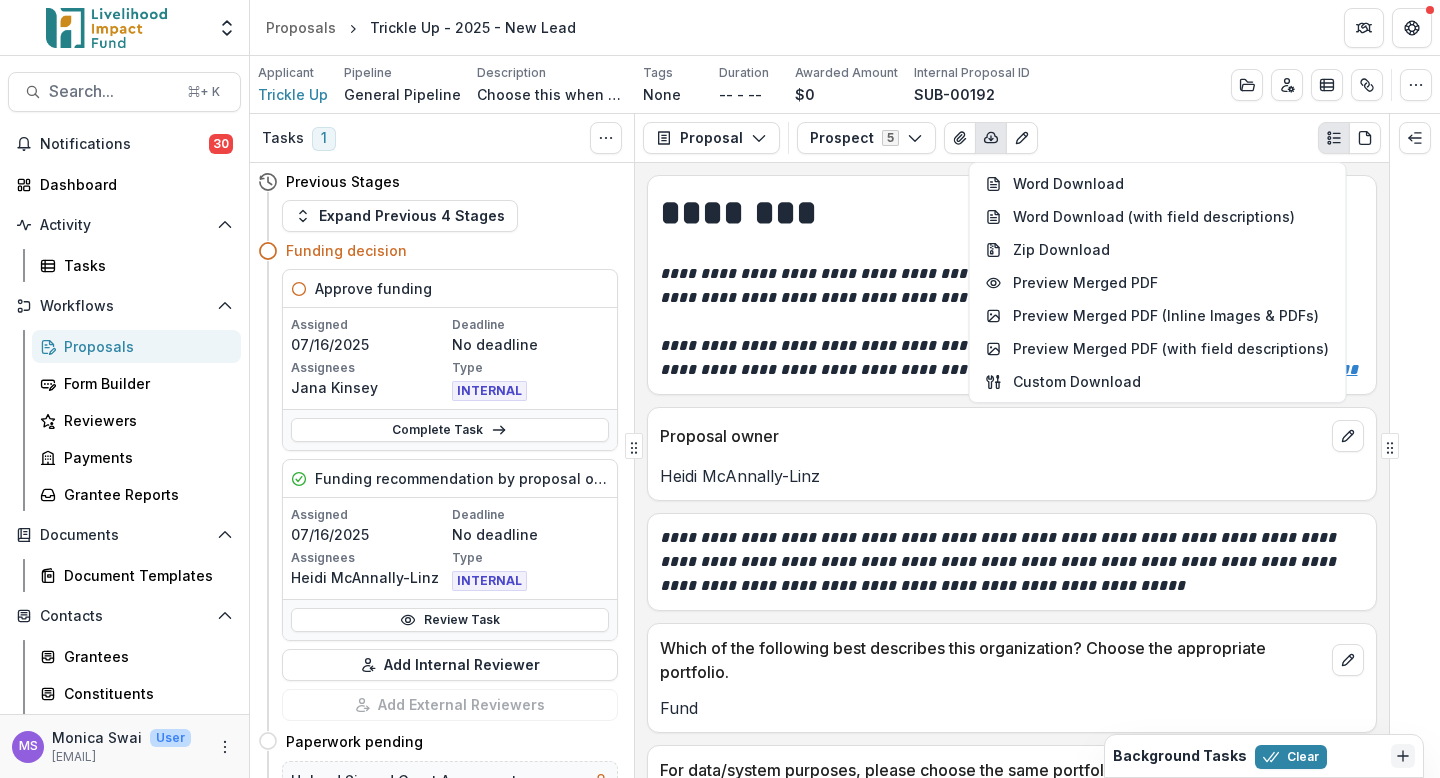 click on "Prospect 5 Forms (5) New Lead New Lead intake form Internal Prospect Internal Approve diligence [OPTIONAL] Internal Funding recommendation by proposal owner Internal Configure forms Word Download Word Download (with field descriptions) Zip Download Preview Merged PDF Preview Merged PDF (Inline Images & PDFs) Preview Merged PDF (with field descriptions) Custom Download" at bounding box center [1089, 138] 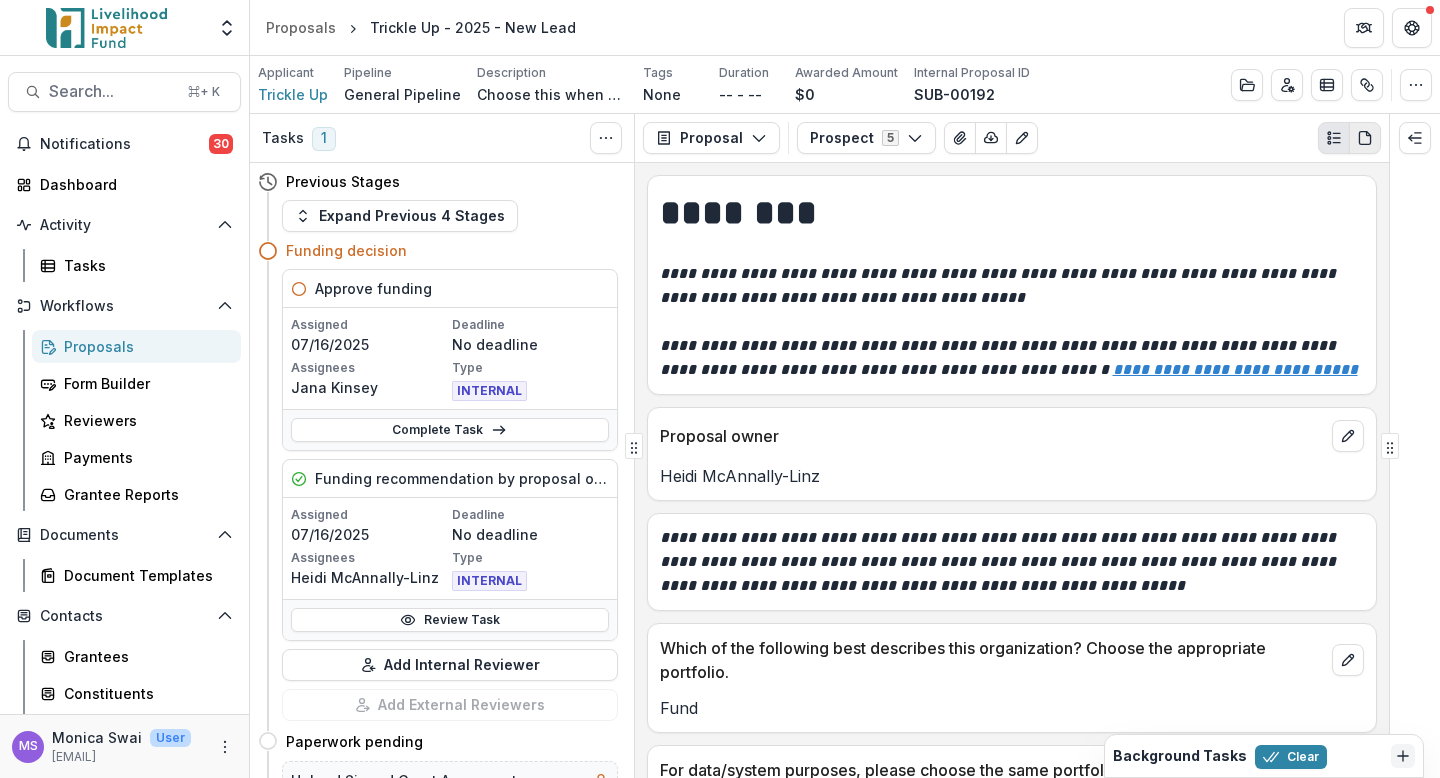 click 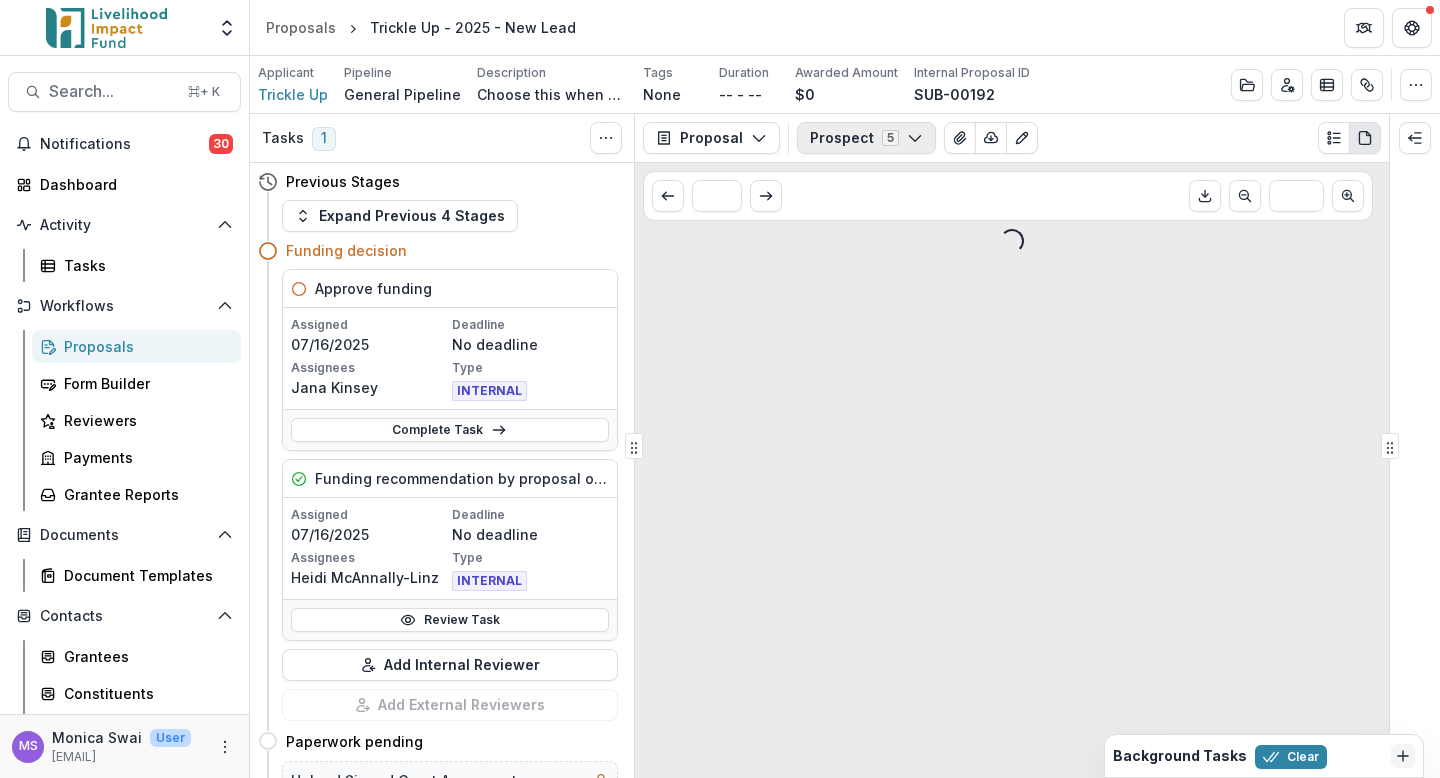 click 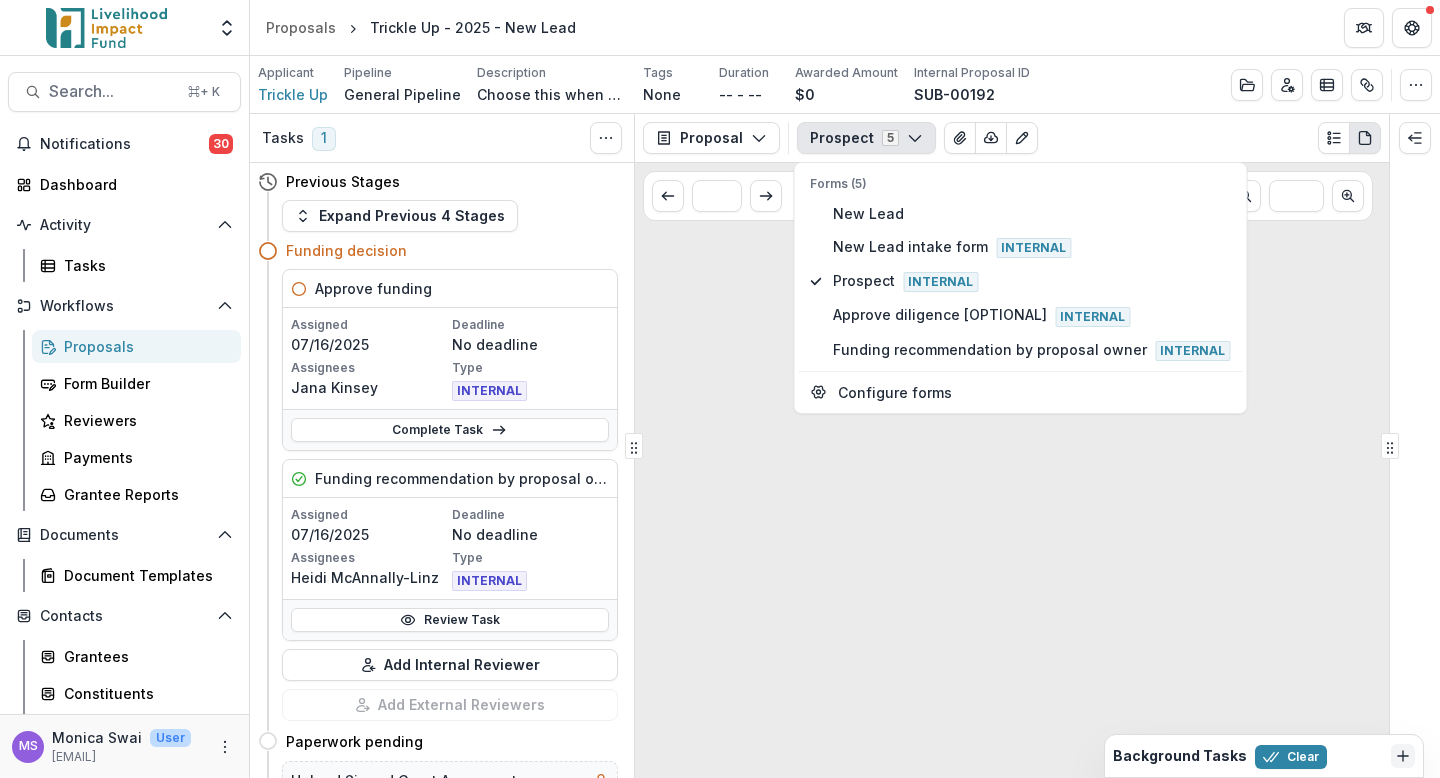 click on "Proposal Proposal Payments Reports Grant Agreements Board Summaries Bank Details Prospect 5 Forms (5) New Lead New Lead intake form Internal Prospect Internal Approve diligence [OPTIONAL] Internal Funding recommendation by proposal owner Internal Configure forms Word Download Word Download (with field descriptions) Zip Download Preview Merged PDF Preview Merged PDF (Inline Images & PDFs) Preview Merged PDF (with field descriptions) Custom Download" at bounding box center (1012, 138) 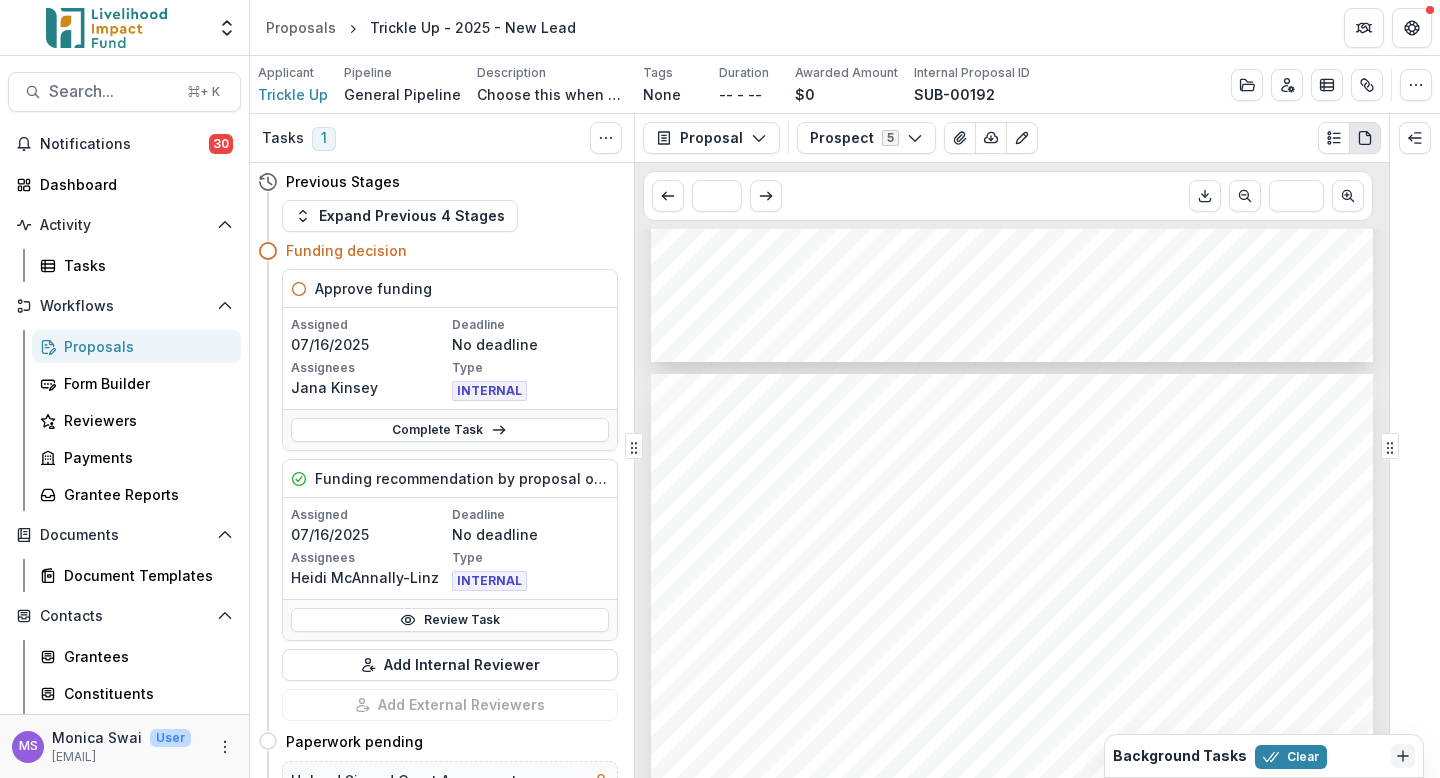 scroll, scrollTop: 0, scrollLeft: 0, axis: both 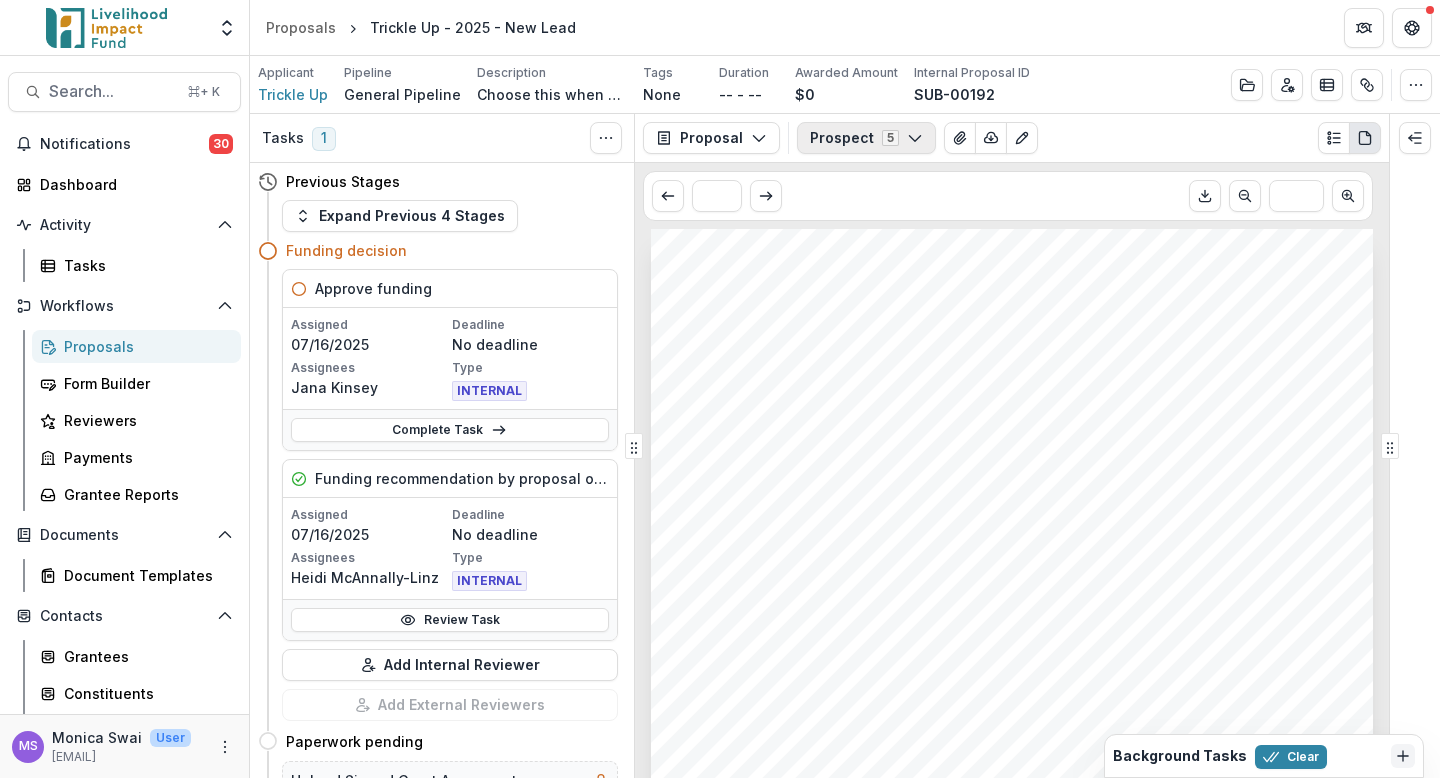 click on "Prospect 5" at bounding box center (866, 138) 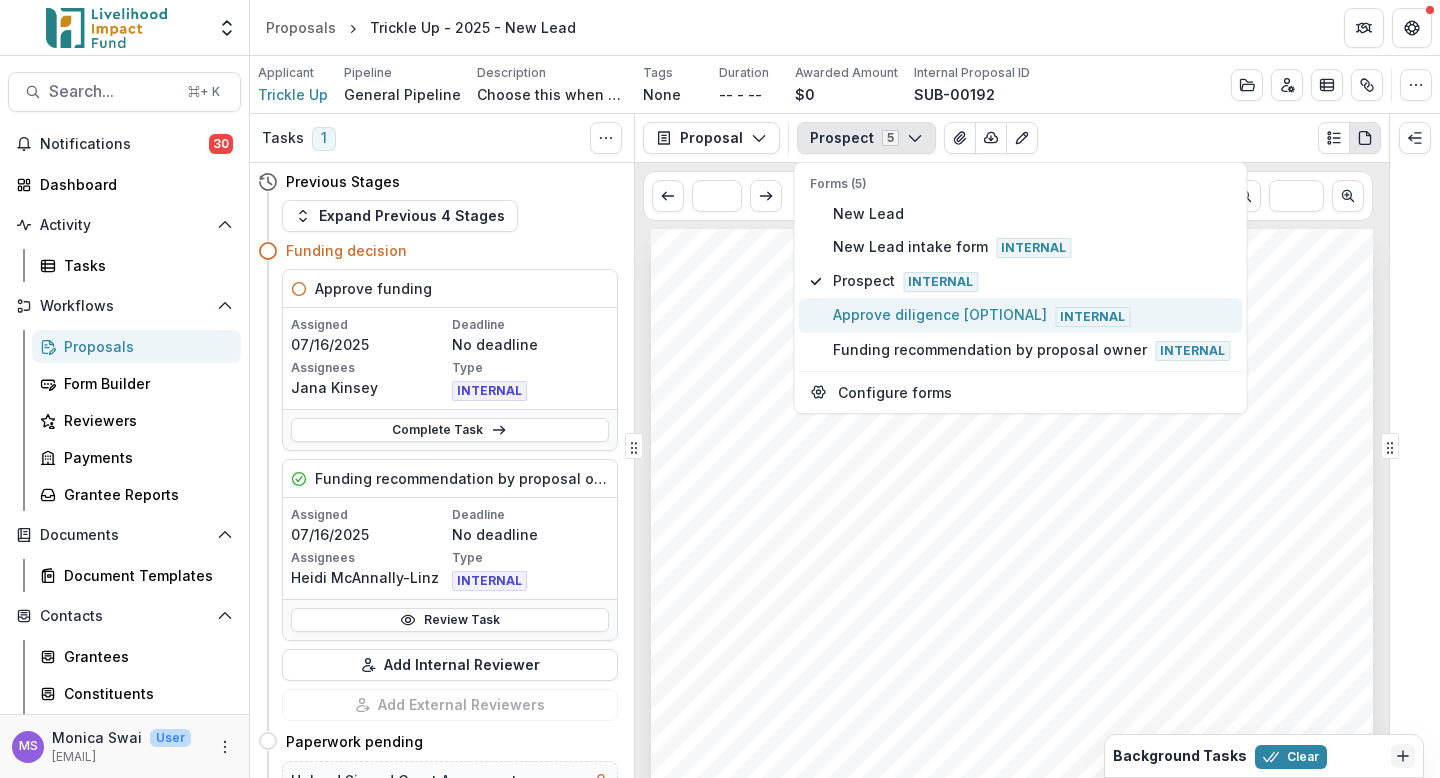 click on "Approve diligence [OPTIONAL] Internal" at bounding box center [1031, 315] 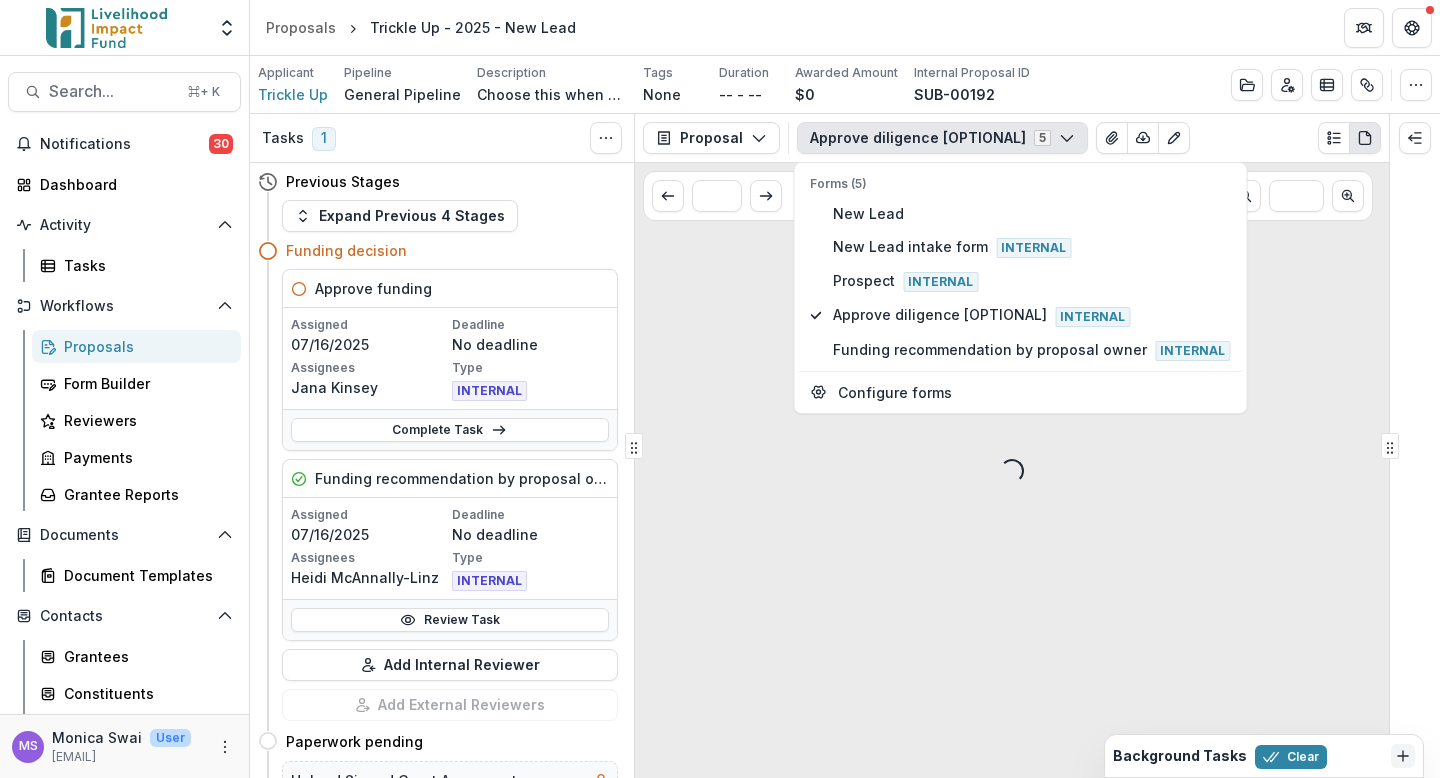 click on "Applicant Trickle Up Pipeline General Pipeline Description Choose this when adding a new proposal to the first stage of a pipeline (New Lead). This means you have encountered an interesting organization, but you don't yet know whether LIF will do diligence on it / who exactly will do diligence. Description Choose this when adding a new proposal to the first stage of a pipeline (New Lead). This means you have encountered an interesting organization, but you don't yet know whether LIF will do diligence on it / who exactly will do diligence. Tags None All tags Duration --   -   -- Awarded Amount $0 Internal Proposal ID SUB-00192 Edit Details Change History Key Milestones Change Pipeline Archive Delete Proposal" at bounding box center (845, 84) 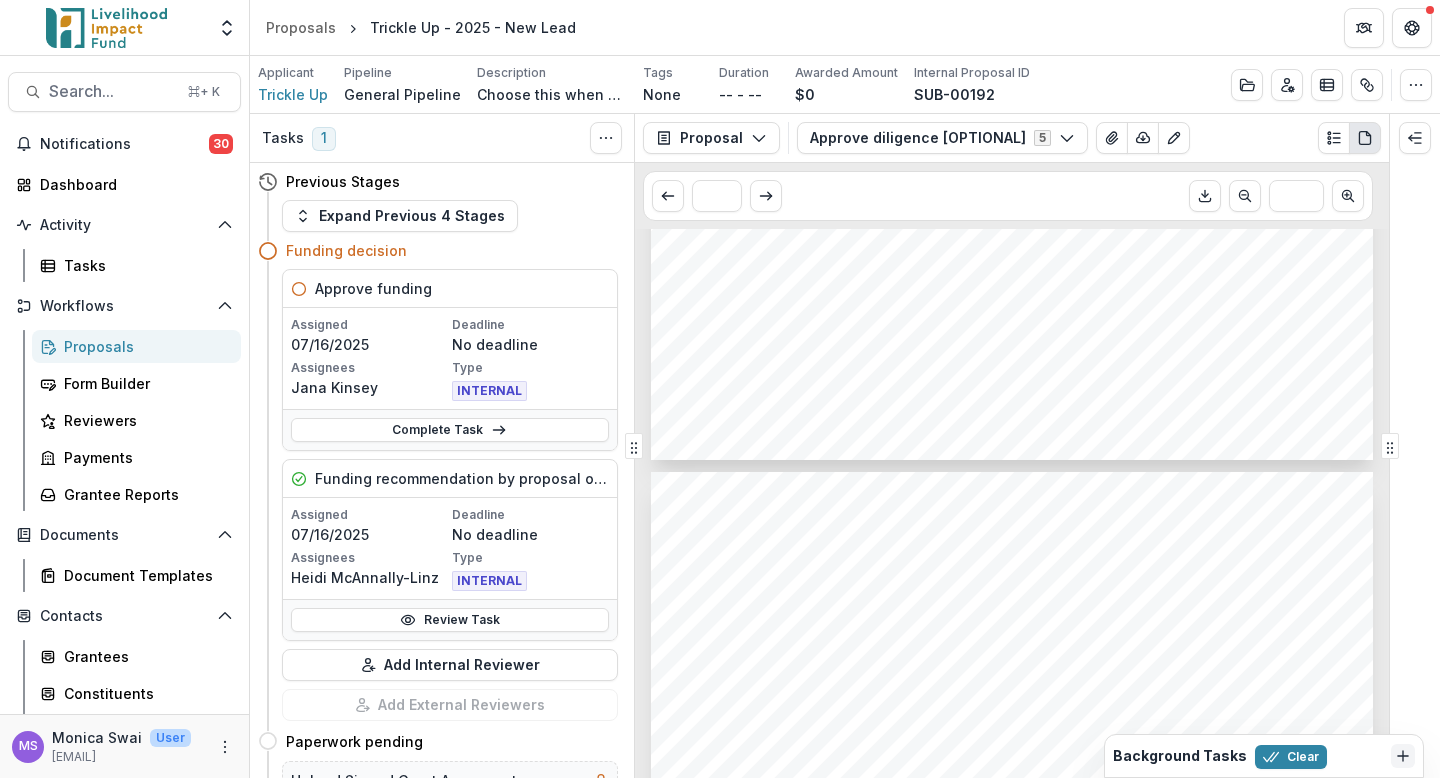 scroll, scrollTop: 0, scrollLeft: 0, axis: both 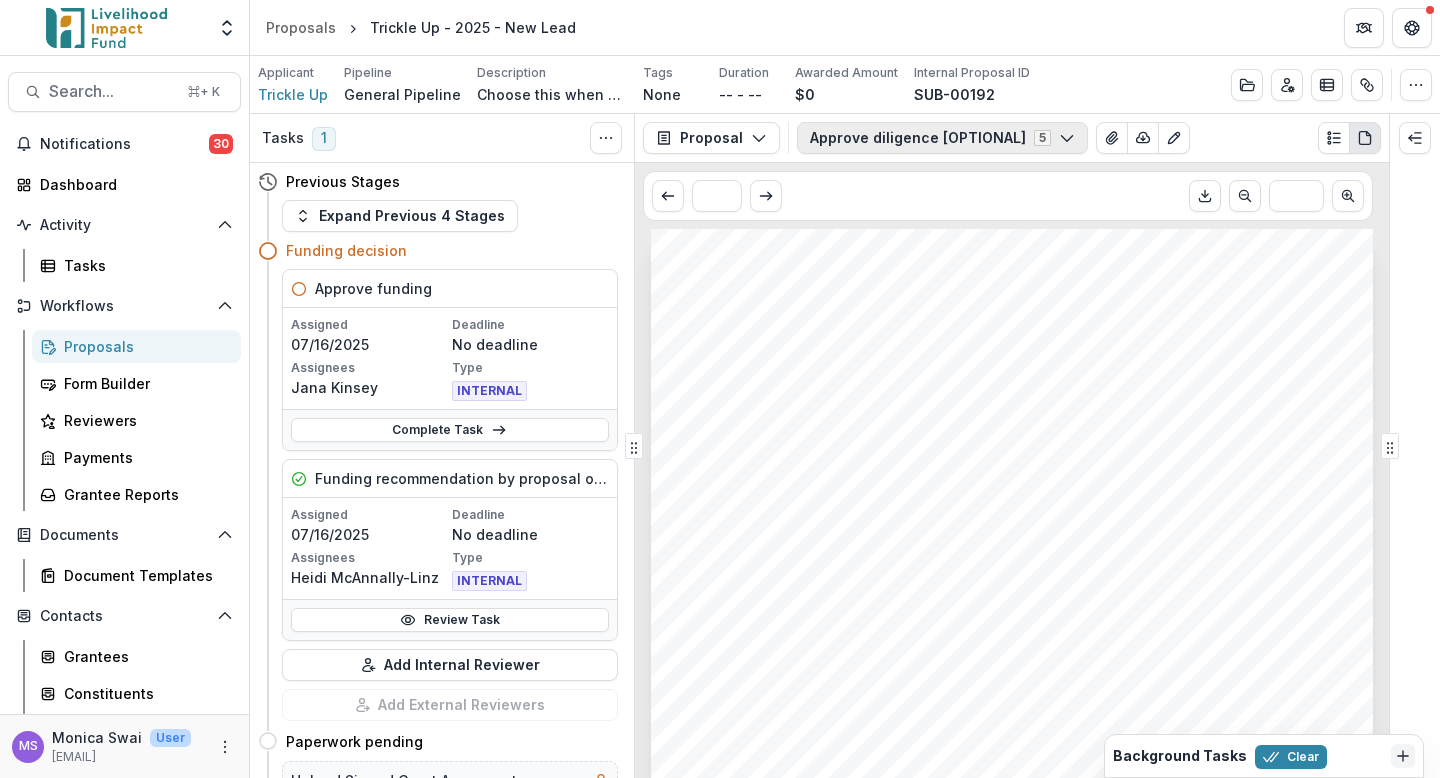 click on "Approve diligence [OPTIONAL] 5" at bounding box center [942, 138] 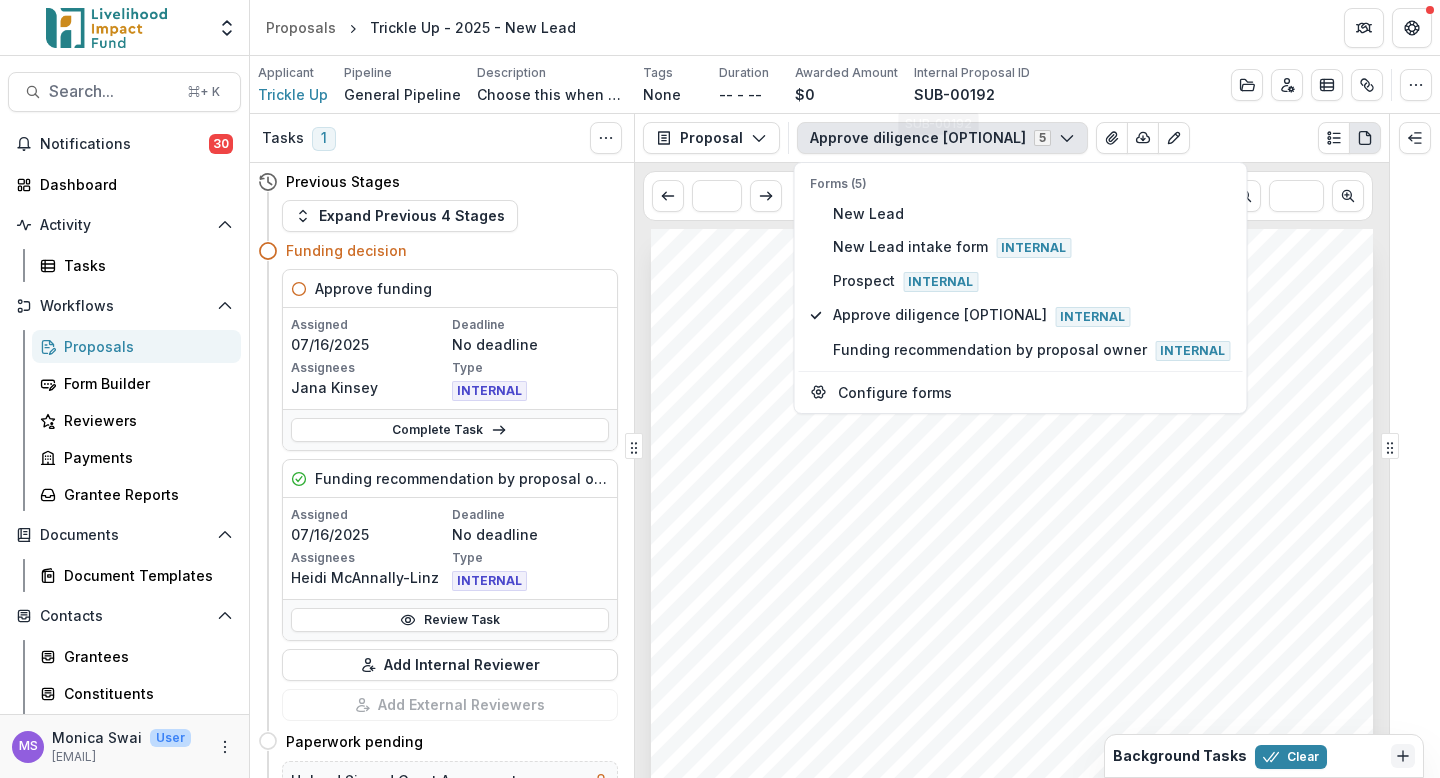 click on "Applicant Trickle Up Pipeline General Pipeline Description Choose this when adding a new proposal to the first stage of a pipeline (New Lead). This means you have encountered an interesting organization, but you don't yet know whether LIF will do diligence on it / who exactly will do diligence. Description Choose this when adding a new proposal to the first stage of a pipeline (New Lead). This means you have encountered an interesting organization, but you don't yet know whether LIF will do diligence on it / who exactly will do diligence. Tags None All tags Duration --   -   -- Awarded Amount $0 Internal Proposal ID SUB-00192 Edit Details Change History Key Milestones Change Pipeline Archive Delete Proposal" at bounding box center [845, 84] 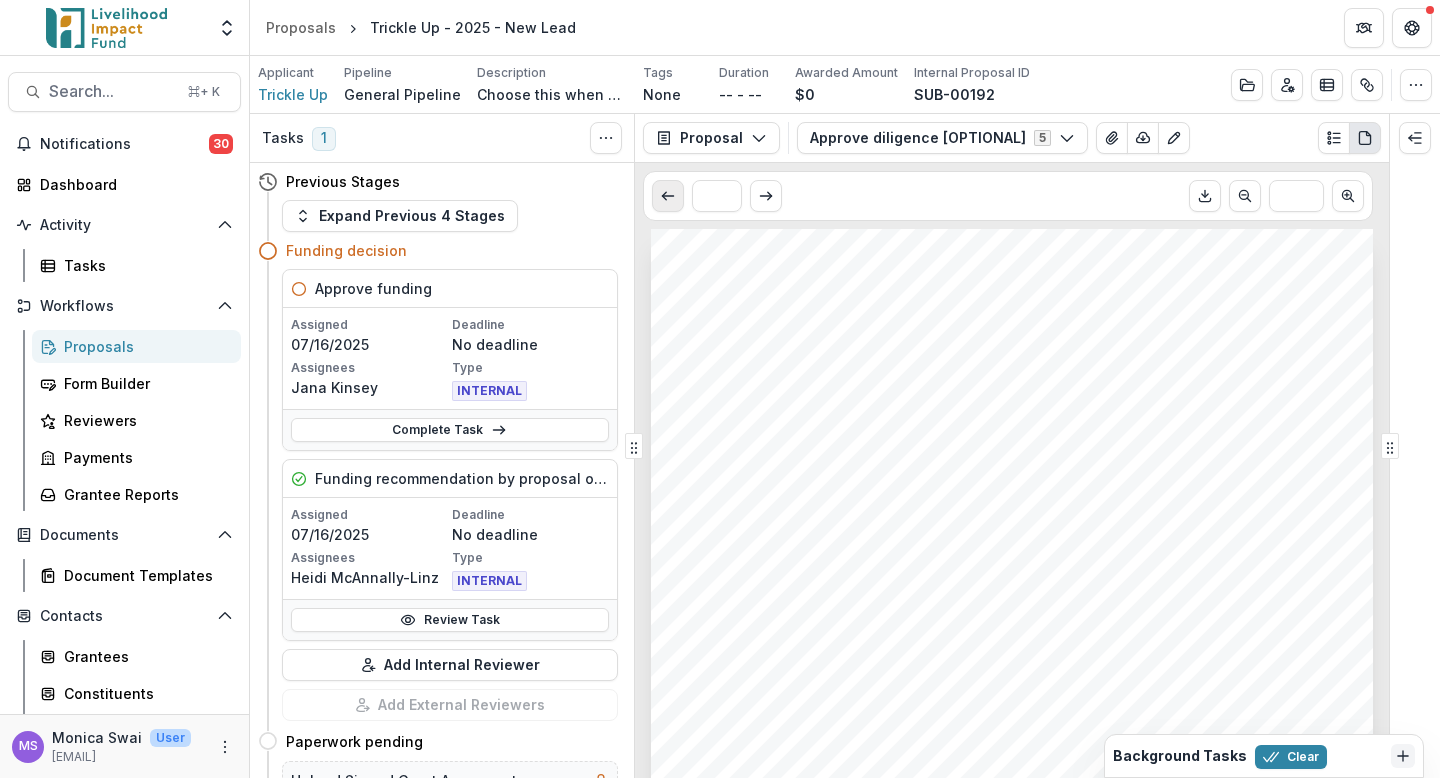 click at bounding box center (668, 196) 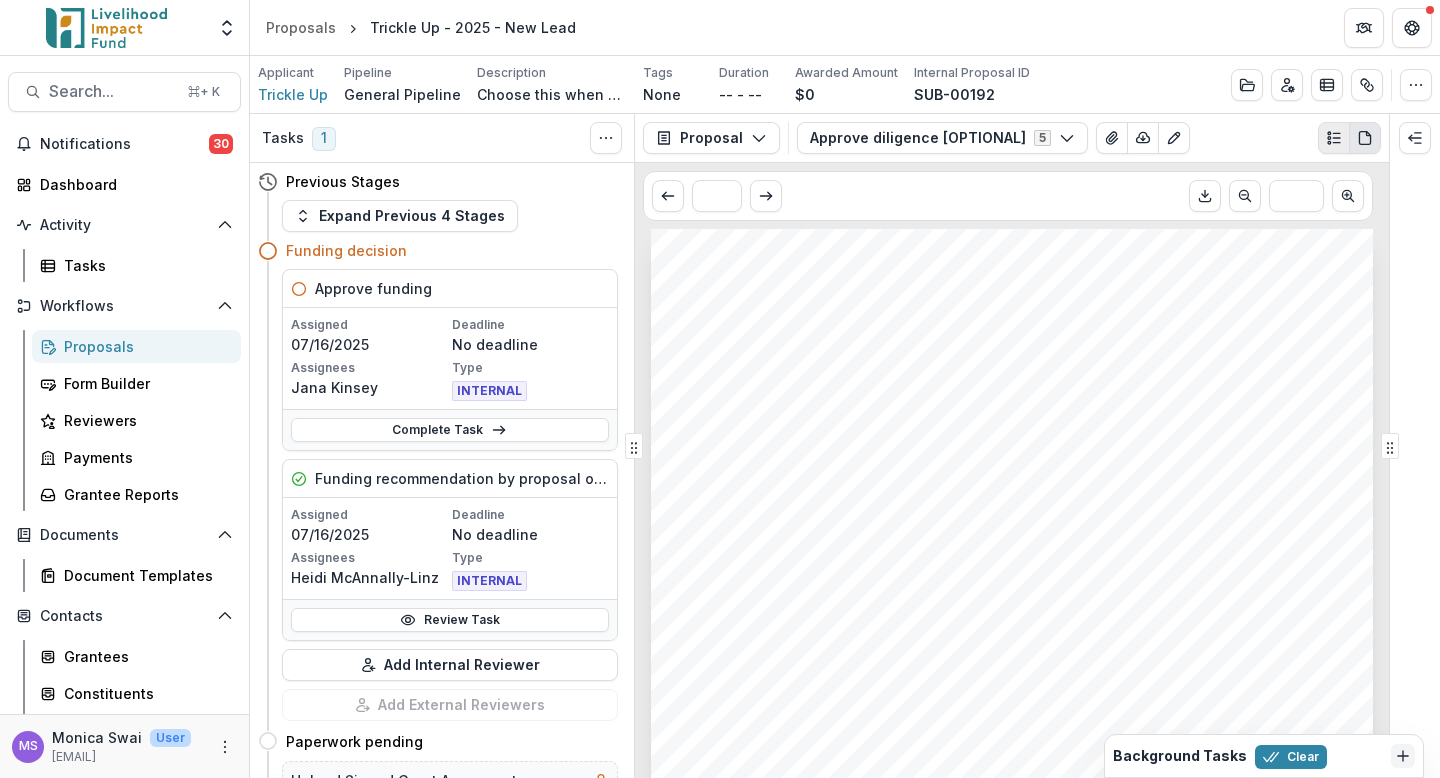 click at bounding box center (1334, 138) 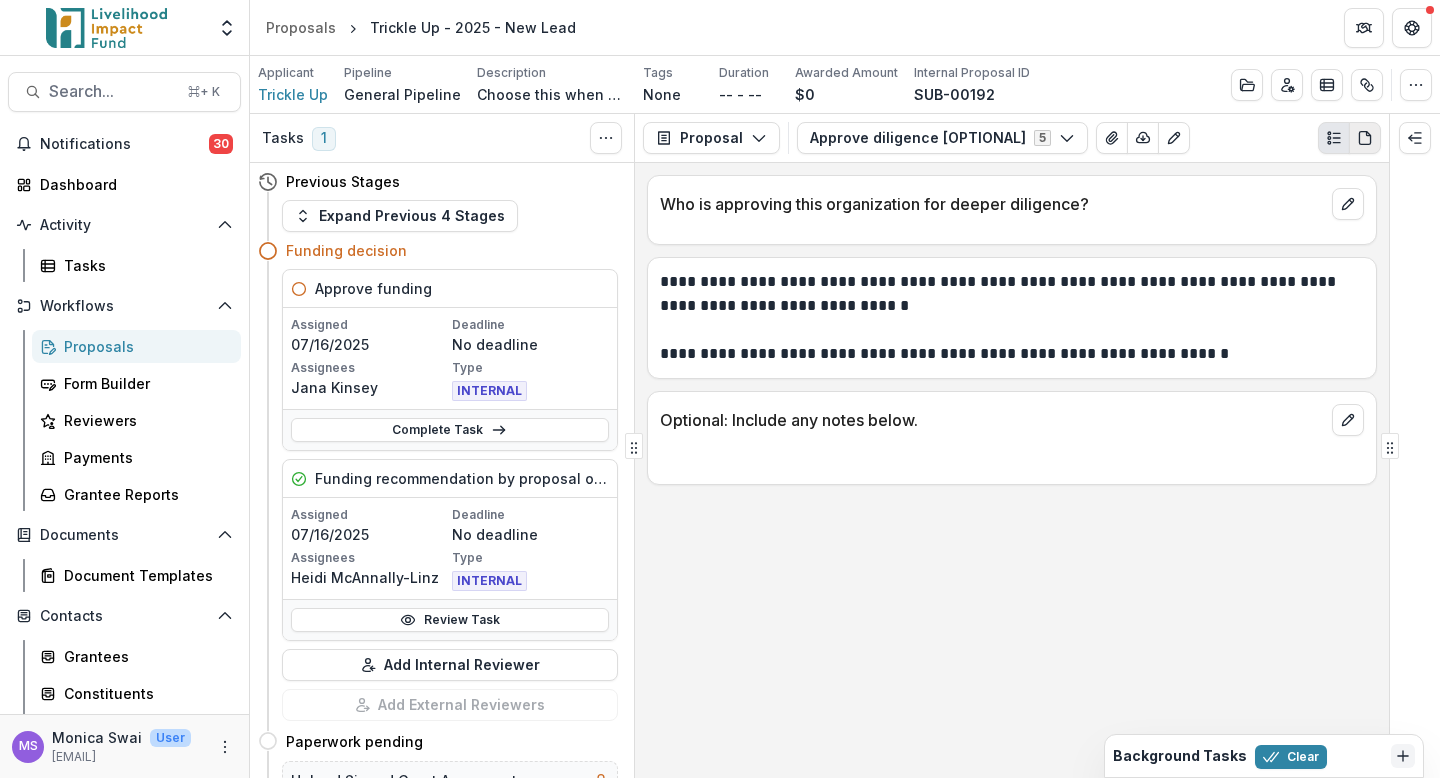 click 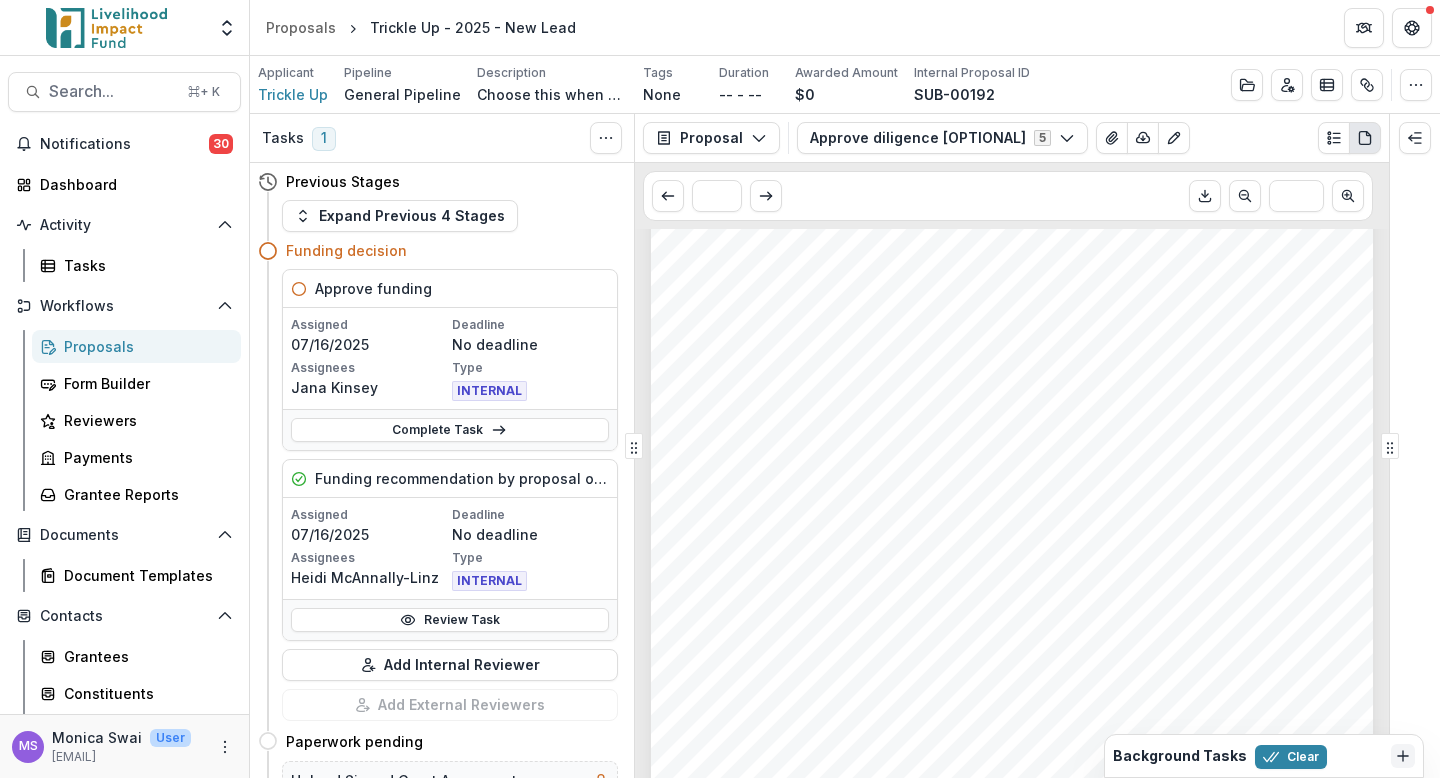 scroll, scrollTop: 1175, scrollLeft: 0, axis: vertical 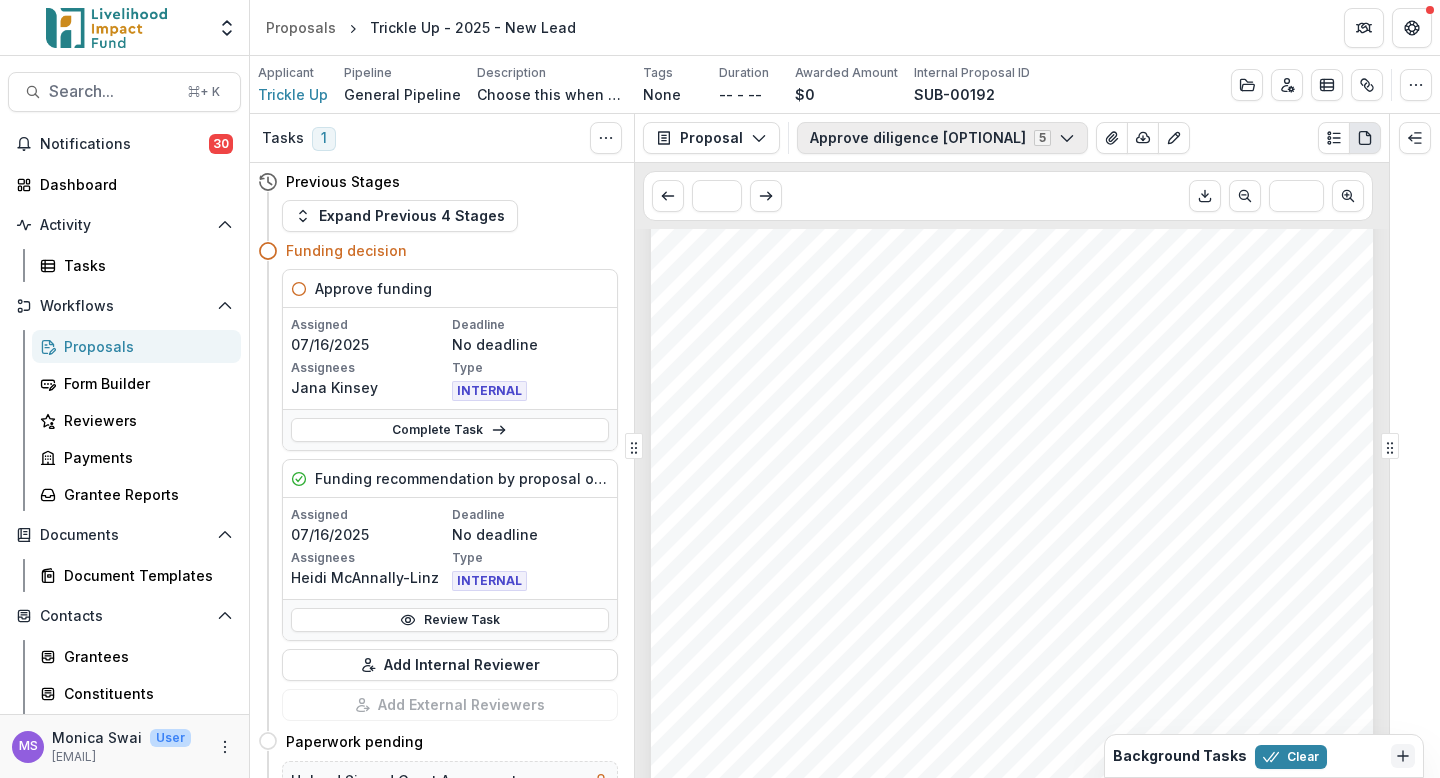 click on "Approve diligence [OPTIONAL] 5" at bounding box center [942, 138] 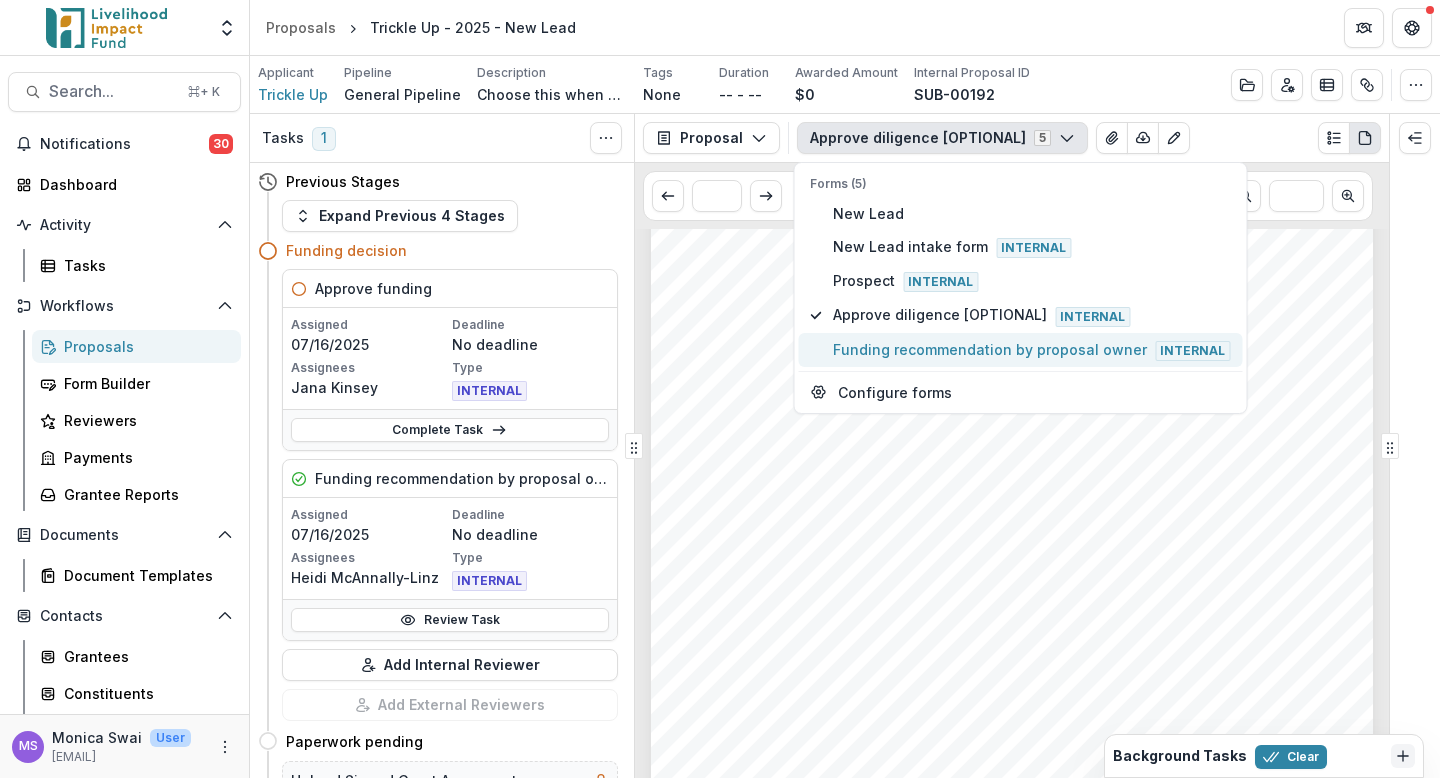 click on "Funding recommendation by proposal owner Internal" at bounding box center (1031, 350) 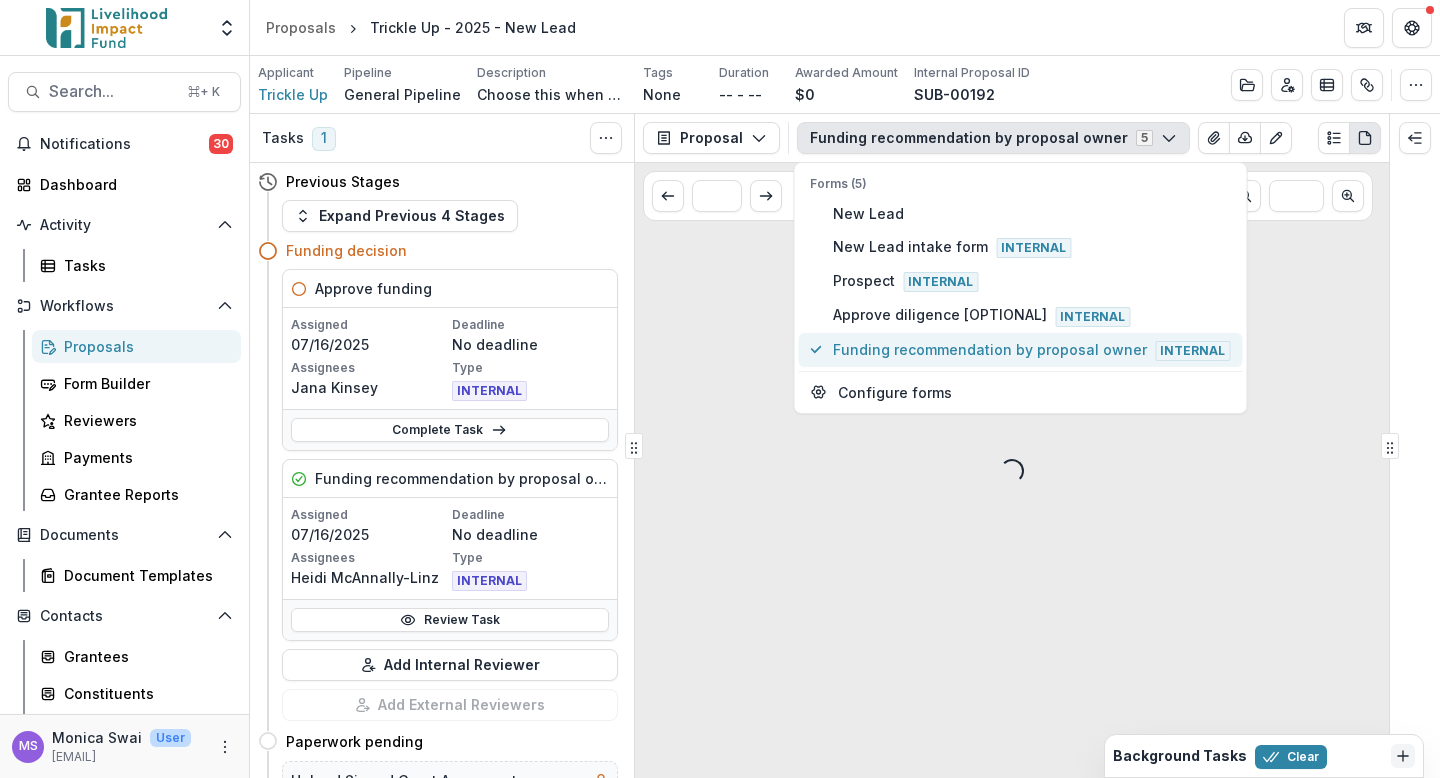 scroll, scrollTop: 0, scrollLeft: 0, axis: both 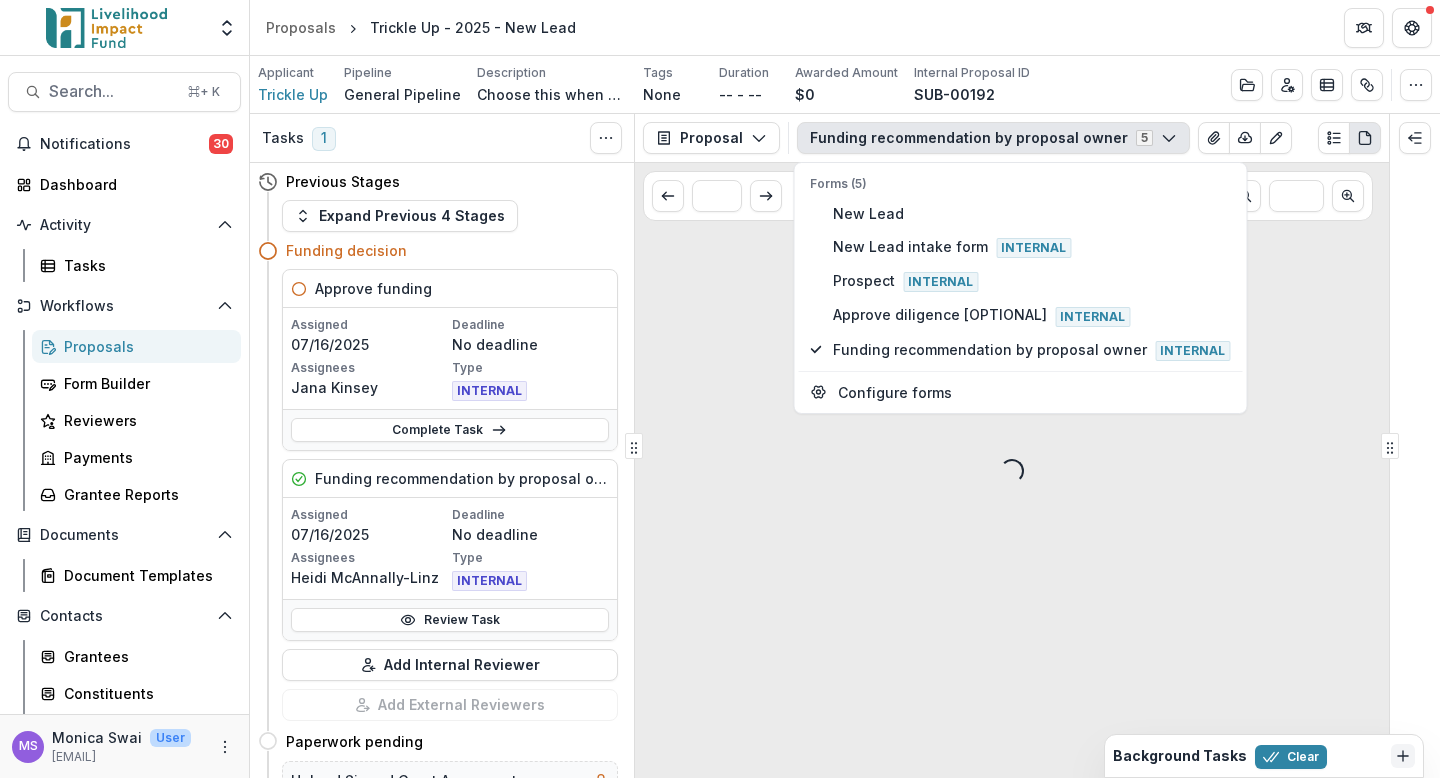 click on "Applicant Trickle Up Pipeline General Pipeline Description Choose this when adding a new proposal to the first stage of a pipeline (New Lead). This means you have encountered an interesting organization, but you don't yet know whether LIF will do diligence on it / who exactly will do diligence. Description Choose this when adding a new proposal to the first stage of a pipeline (New Lead). This means you have encountered an interesting organization, but you don't yet know whether LIF will do diligence on it / who exactly will do diligence. Tags None All tags Duration --   -   -- Awarded Amount $0 Internal Proposal ID SUB-00192 Edit Details Change History Key Milestones Change Pipeline Archive Delete Proposal" at bounding box center (845, 84) 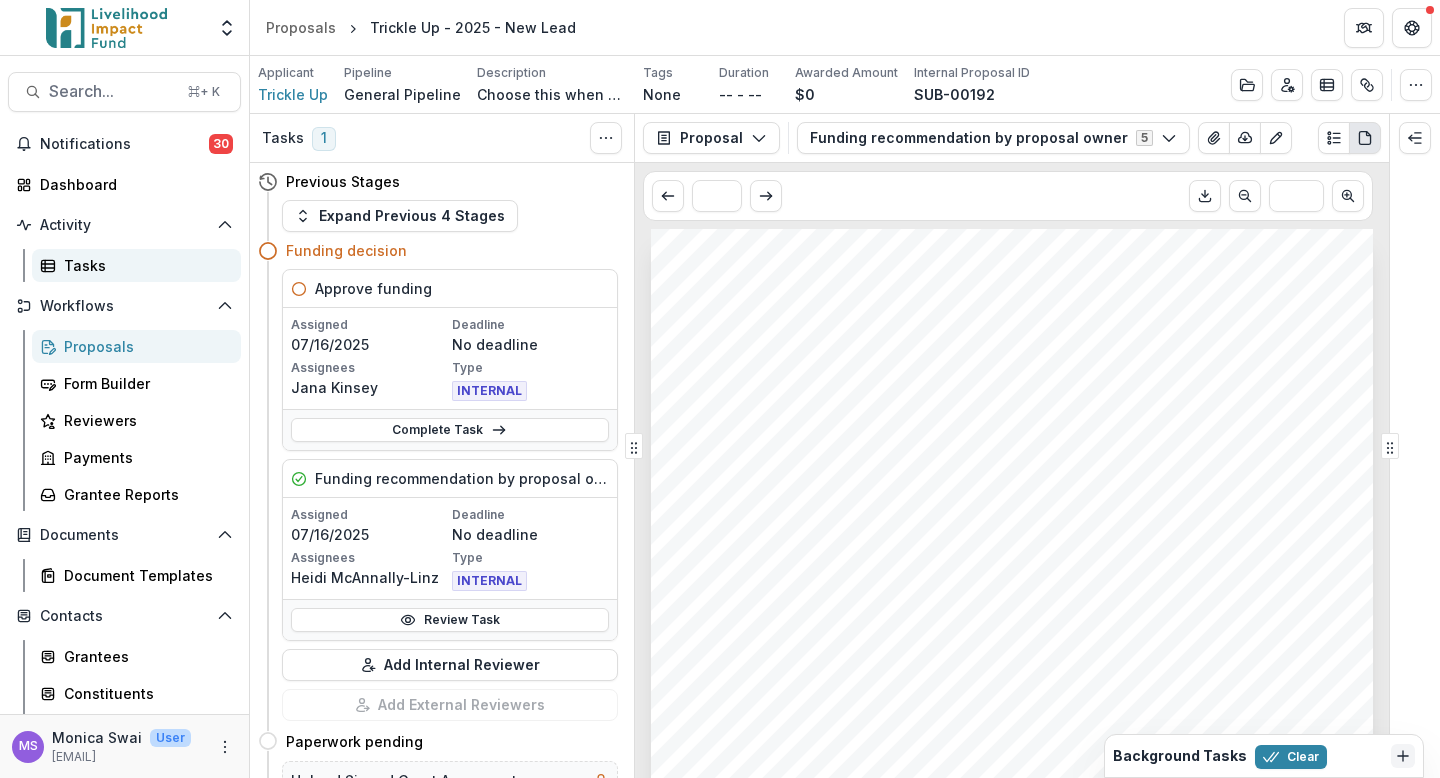 click on "Tasks" at bounding box center [144, 265] 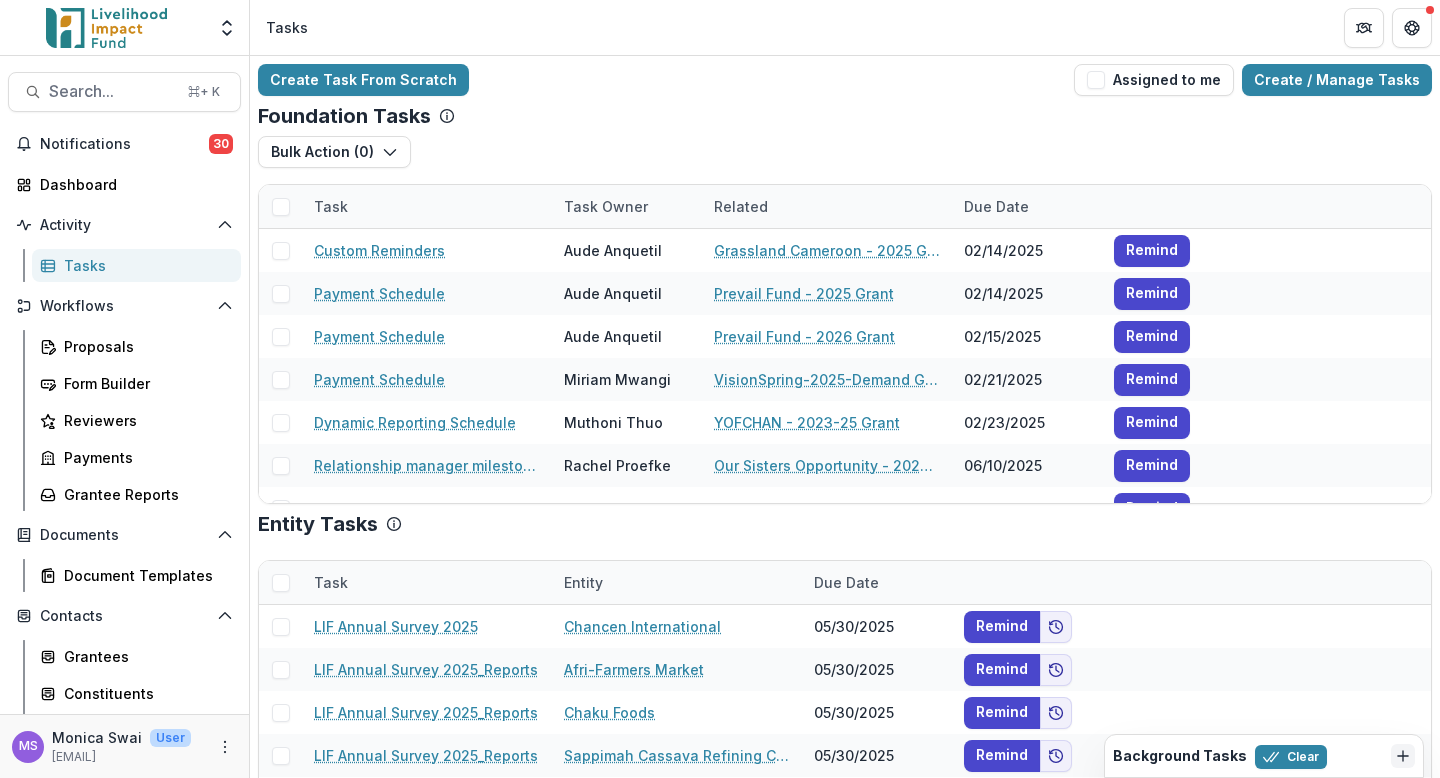 click on "Create Task From Scratch Assigned to me Create / Manage Tasks" at bounding box center (845, 80) 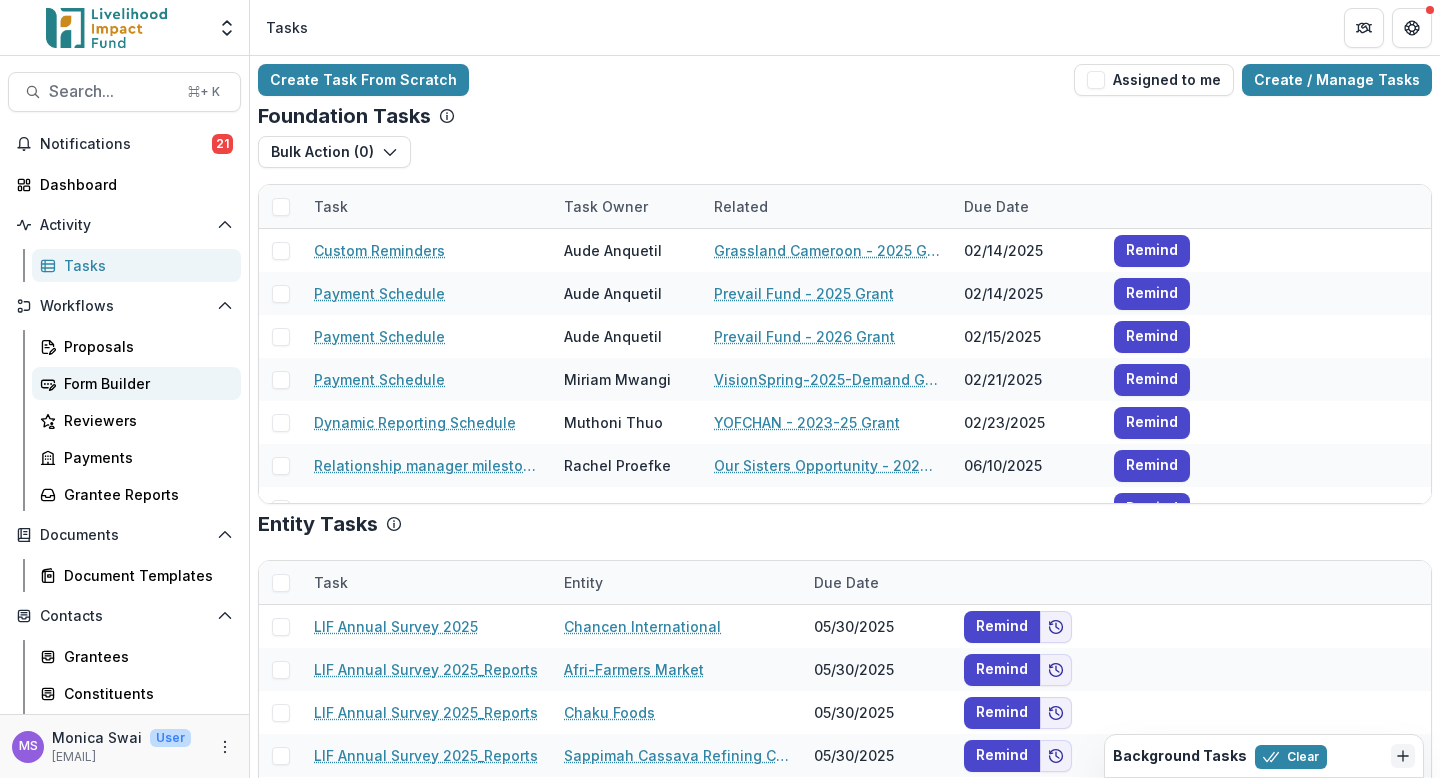 click on "Form Builder" at bounding box center [136, 383] 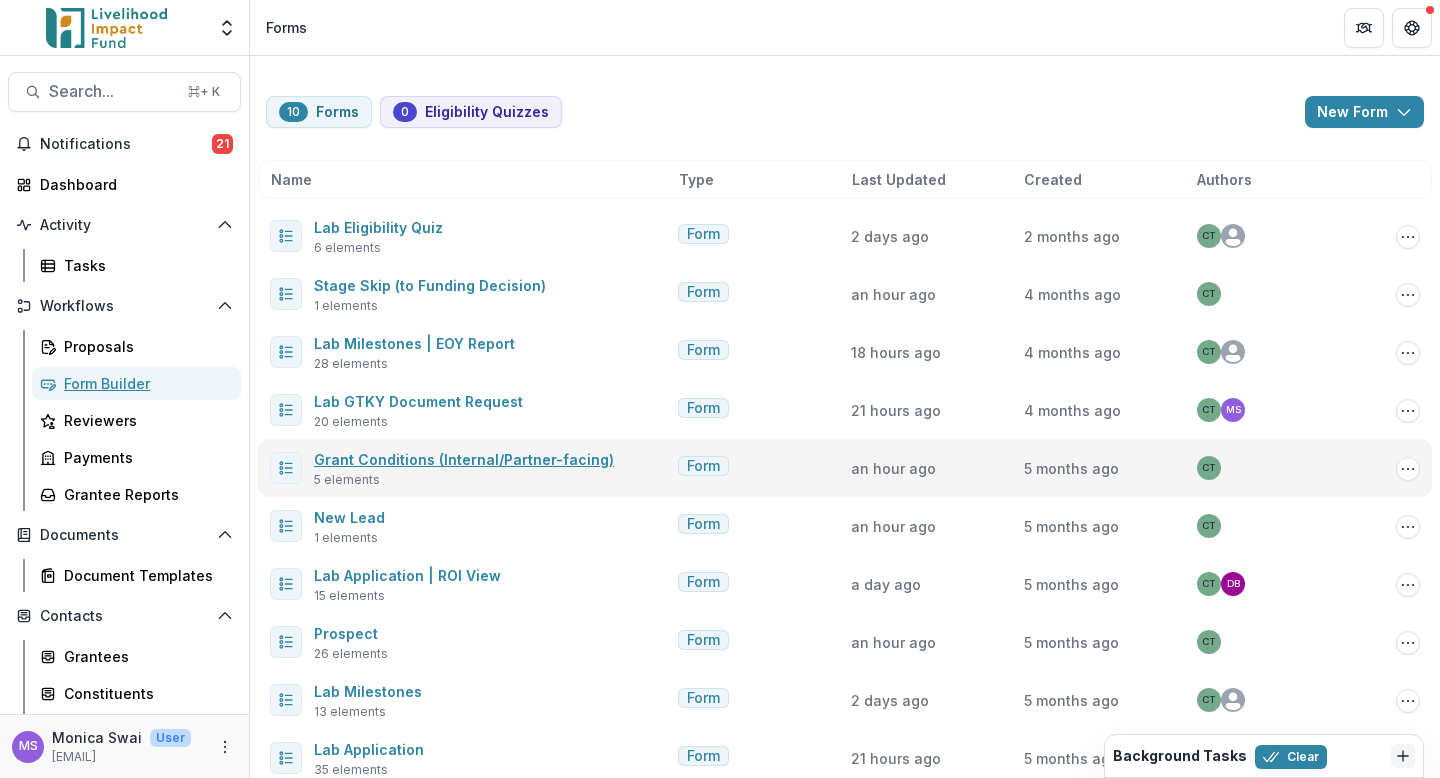 scroll, scrollTop: 25, scrollLeft: 0, axis: vertical 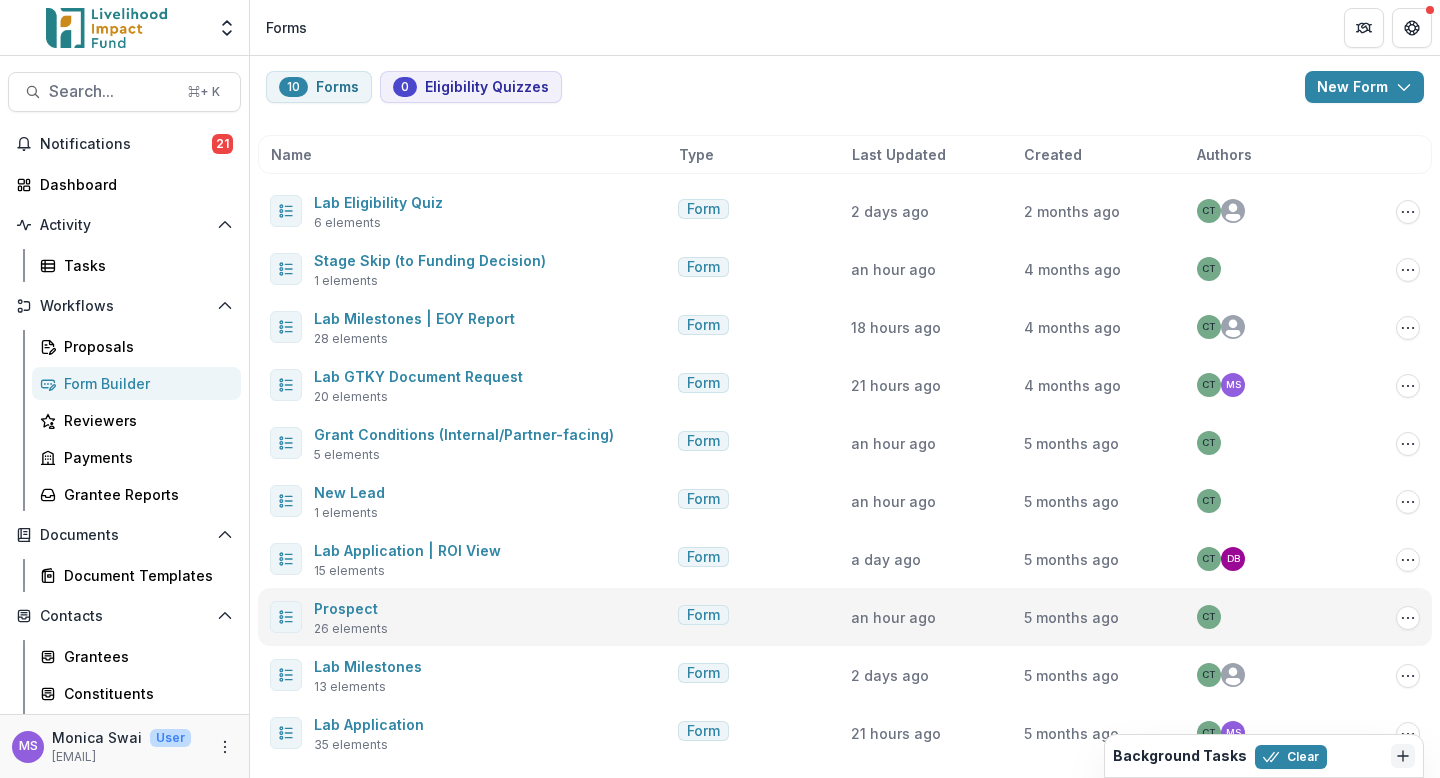 click on "26   elements" at bounding box center [351, 629] 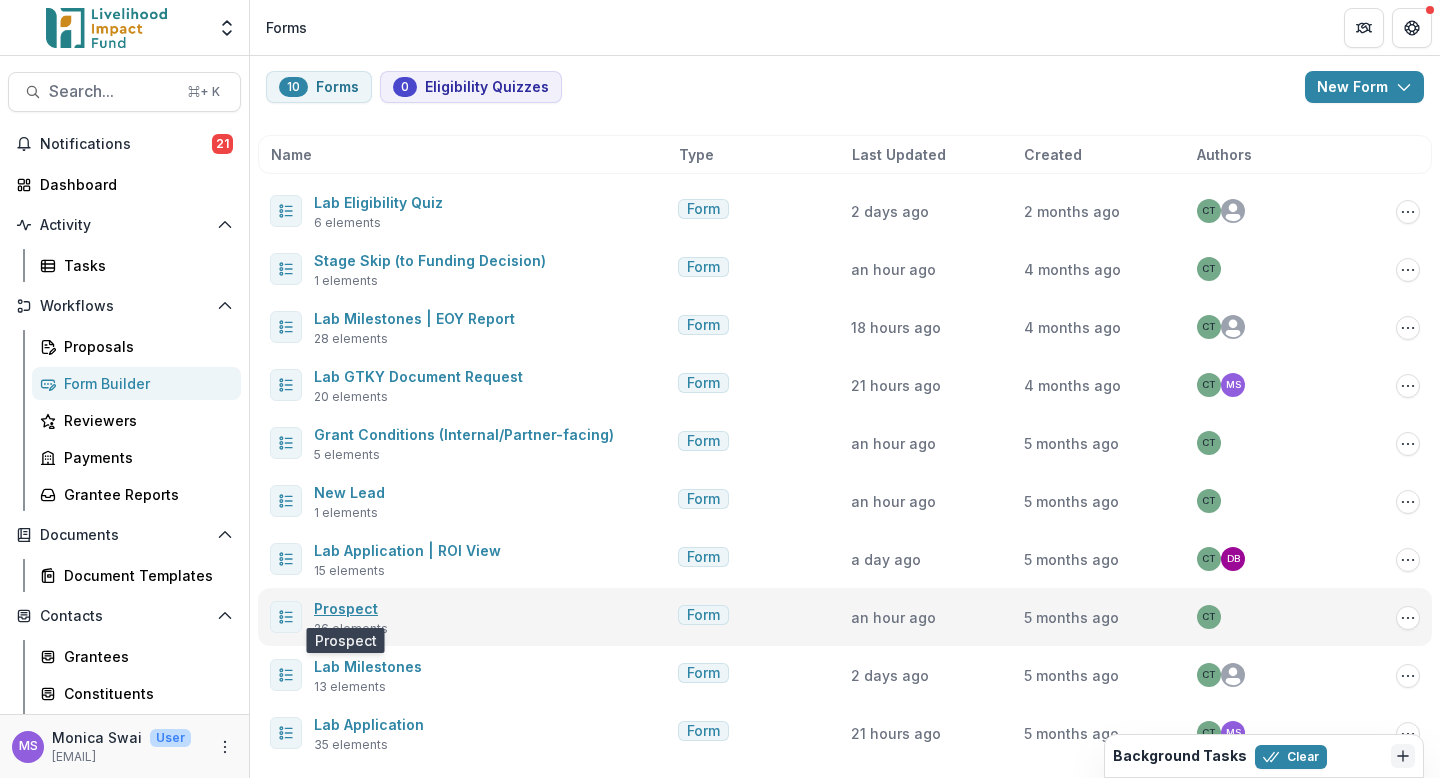 click on "Prospect" at bounding box center [346, 608] 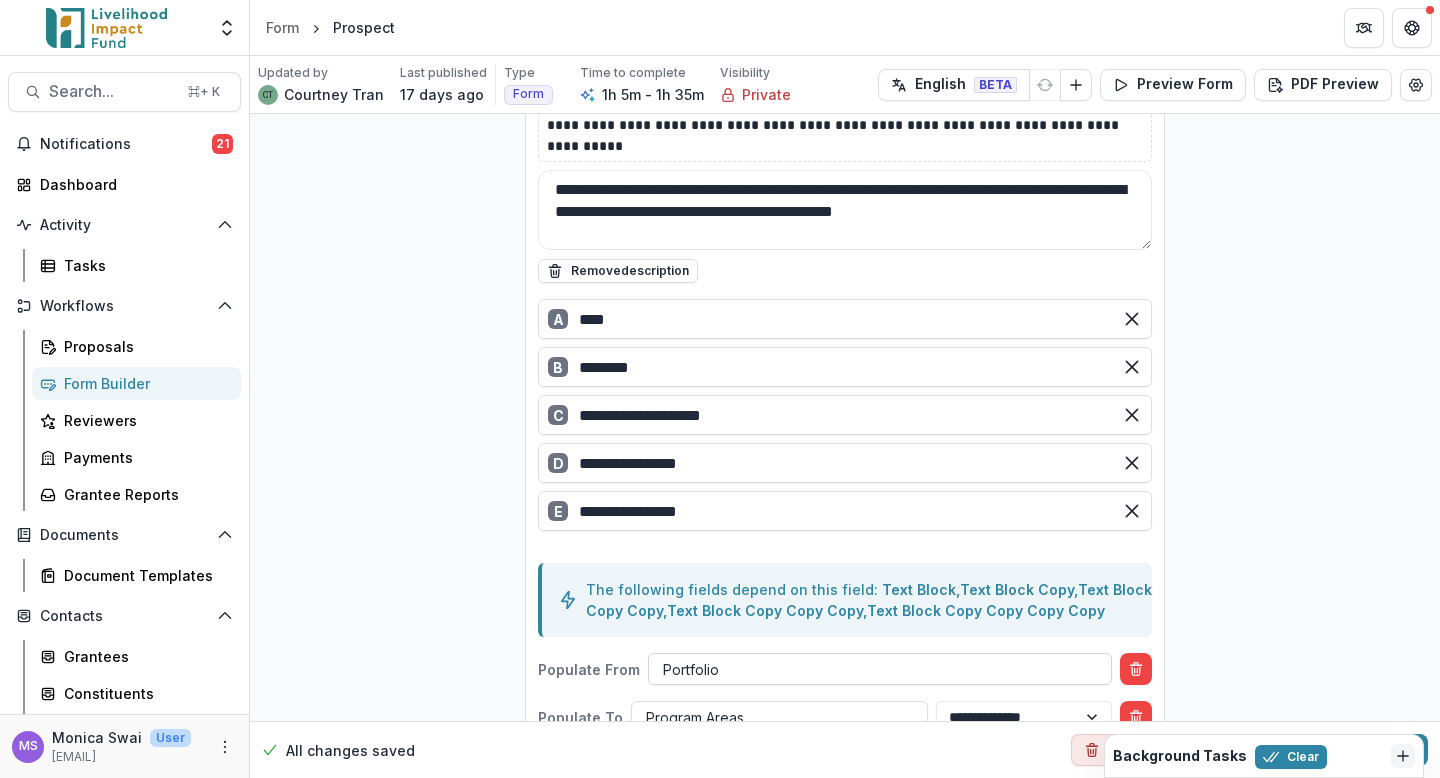 scroll, scrollTop: 2089, scrollLeft: 0, axis: vertical 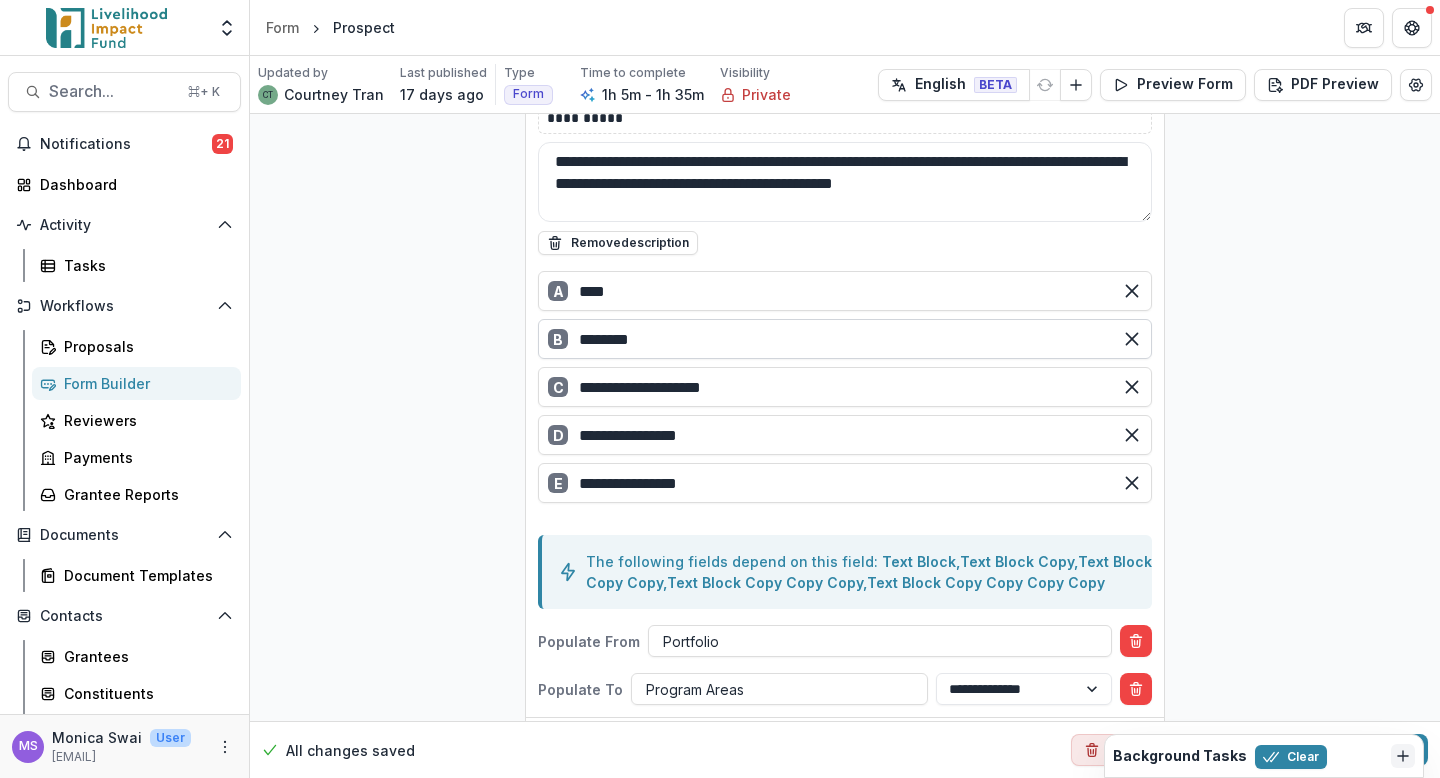 click on "********" at bounding box center (845, 339) 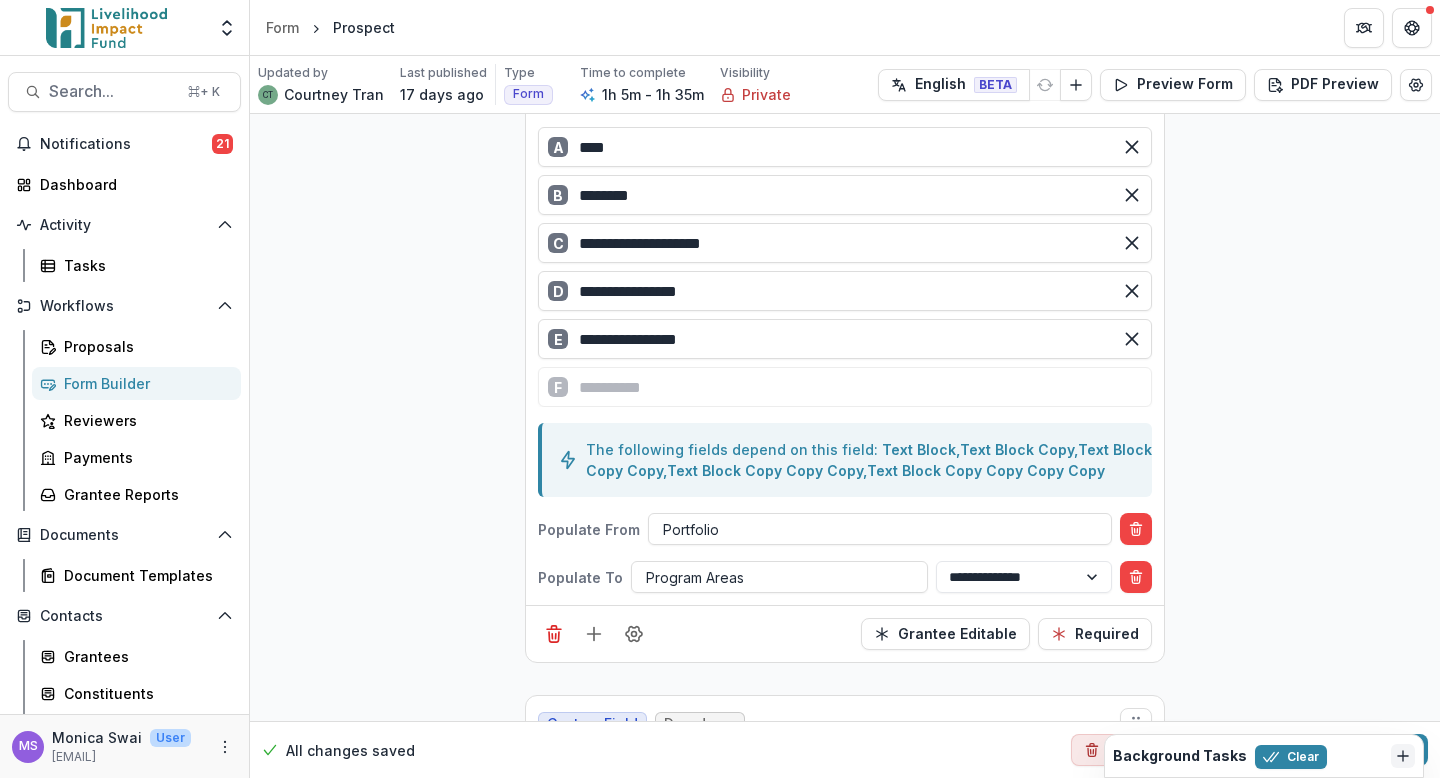 scroll, scrollTop: 2293, scrollLeft: 0, axis: vertical 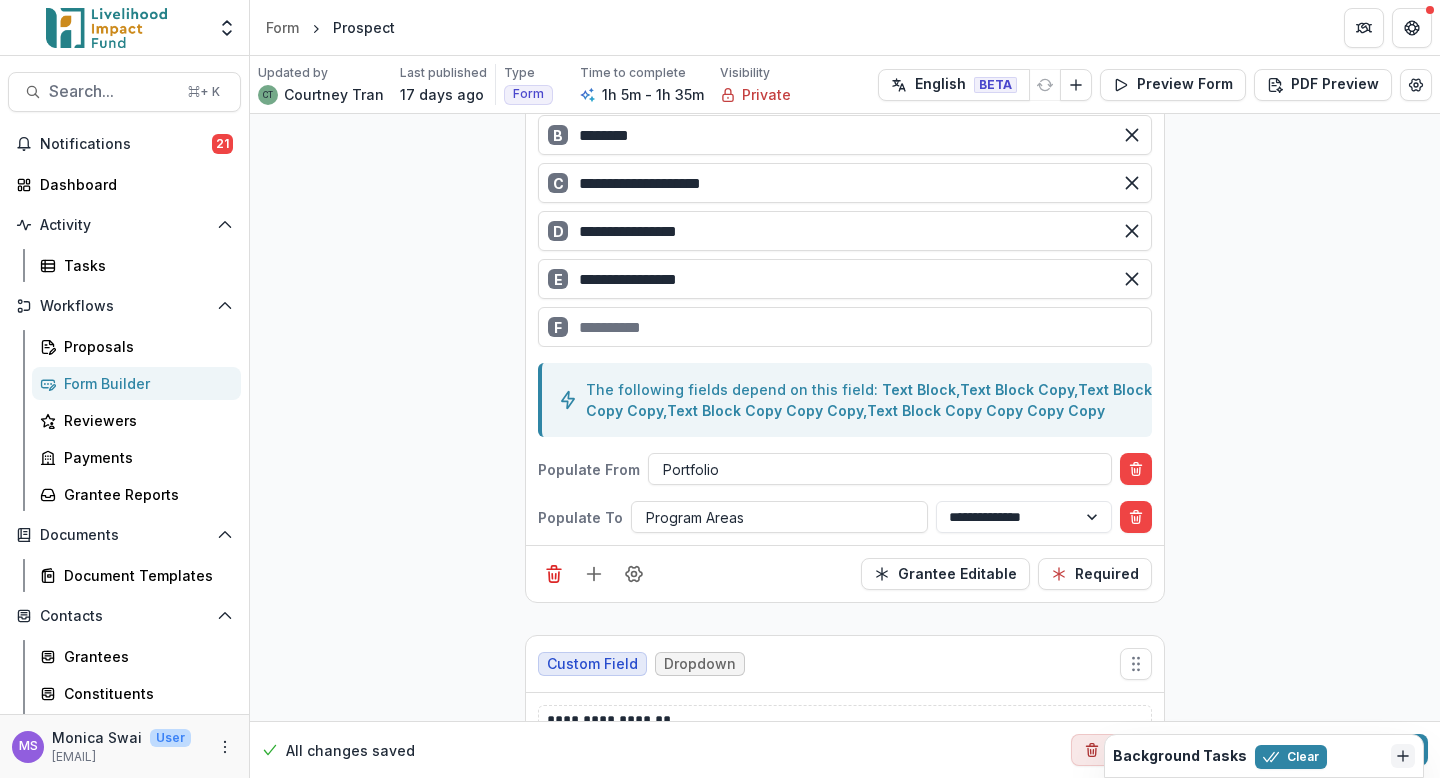 click on "F" at bounding box center (845, 327) 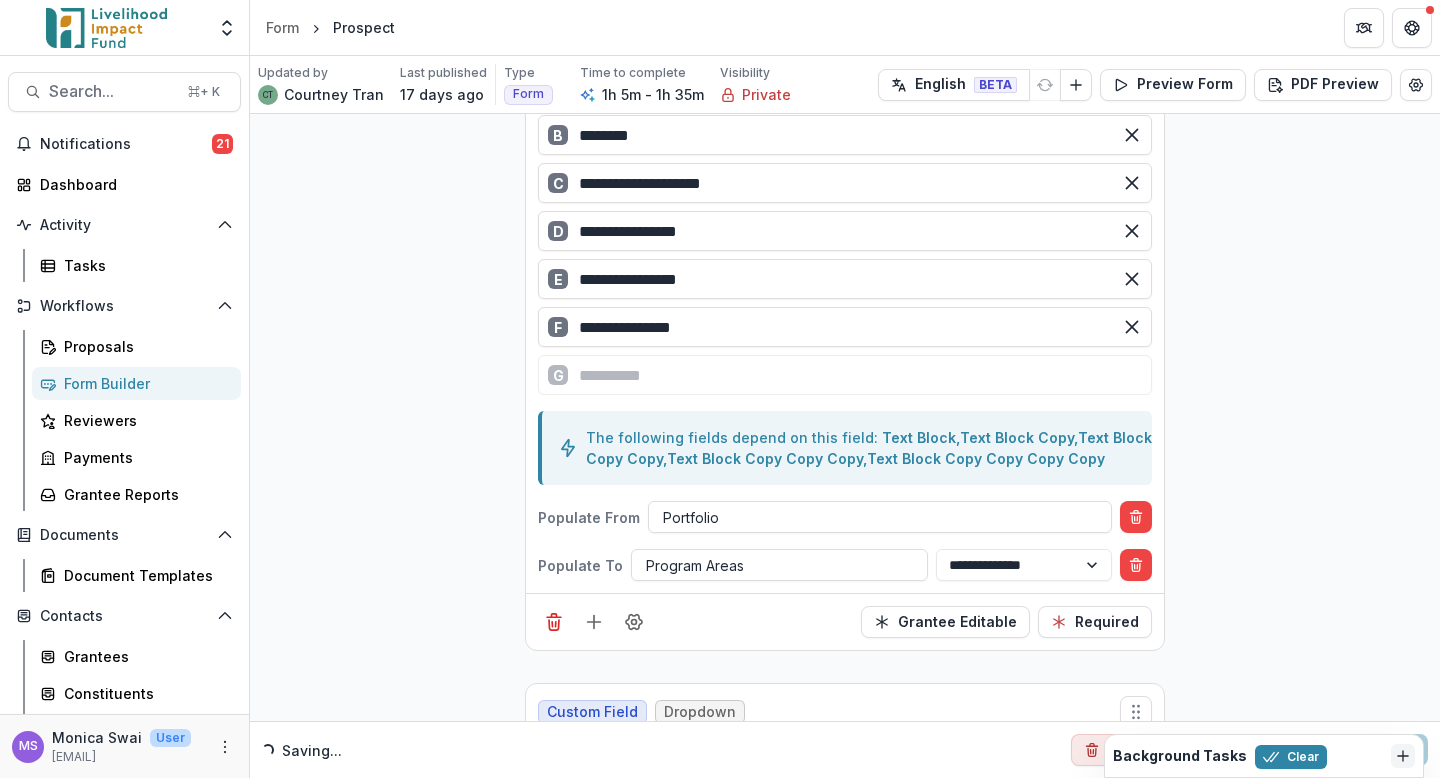 type on "**********" 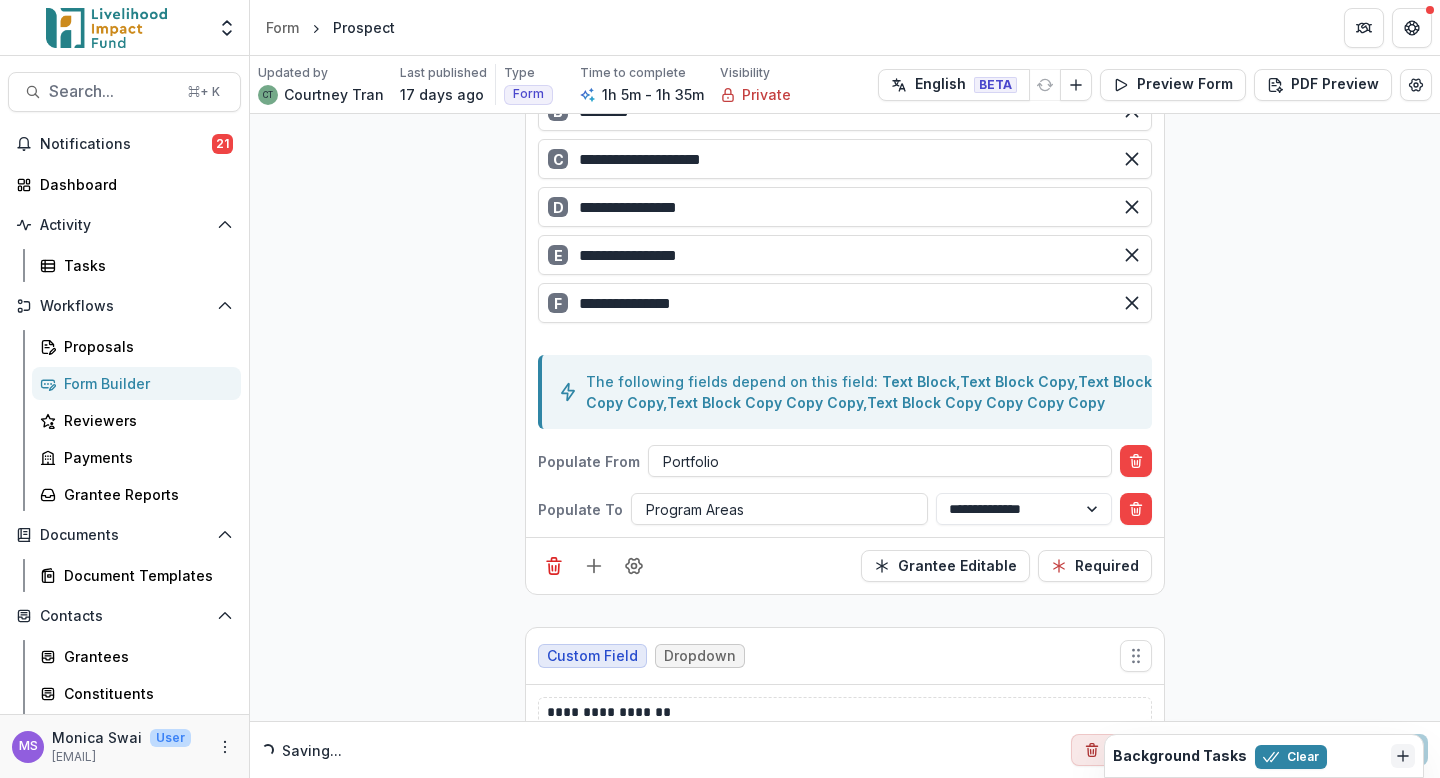 scroll, scrollTop: 2291, scrollLeft: 0, axis: vertical 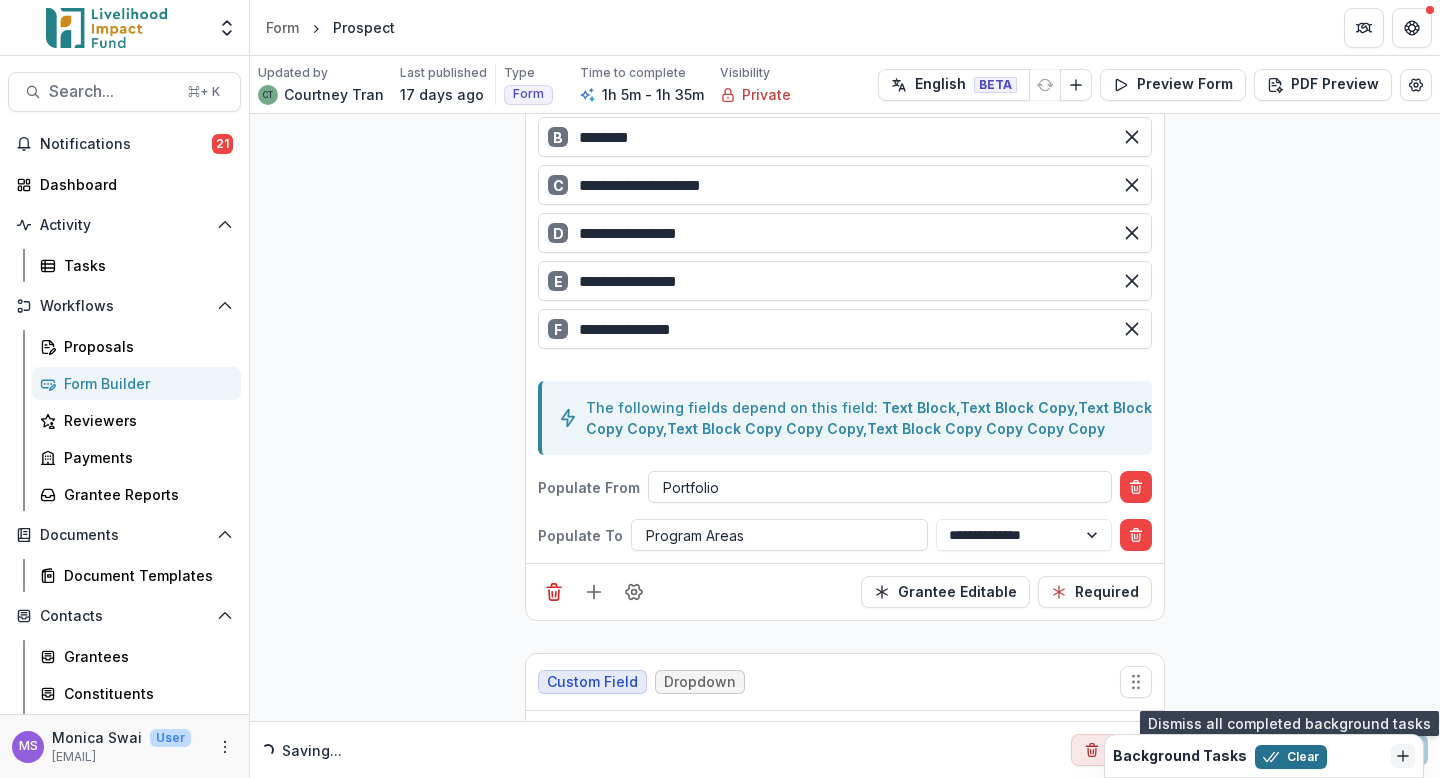 click on "Clear" at bounding box center [1291, 757] 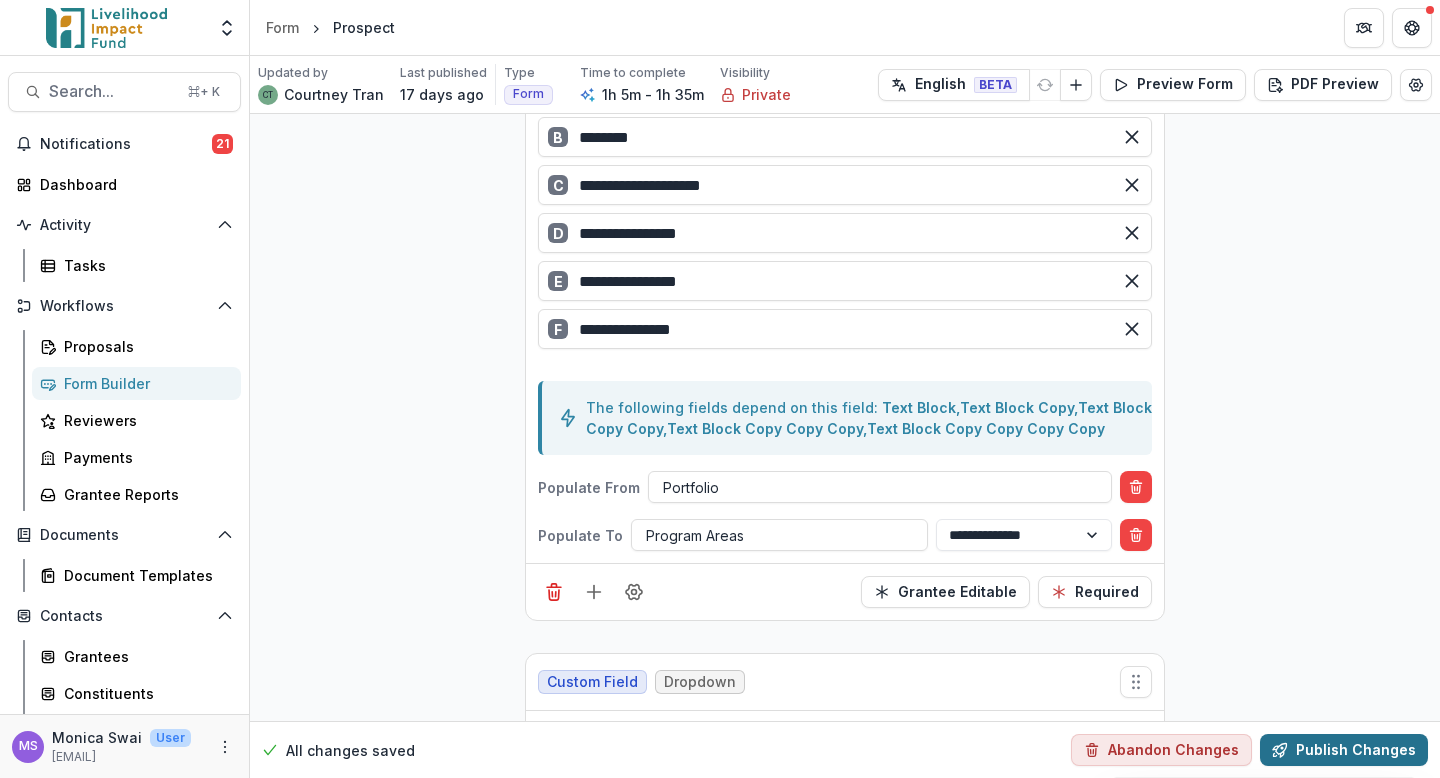 click on "Publish Changes" at bounding box center [1344, 750] 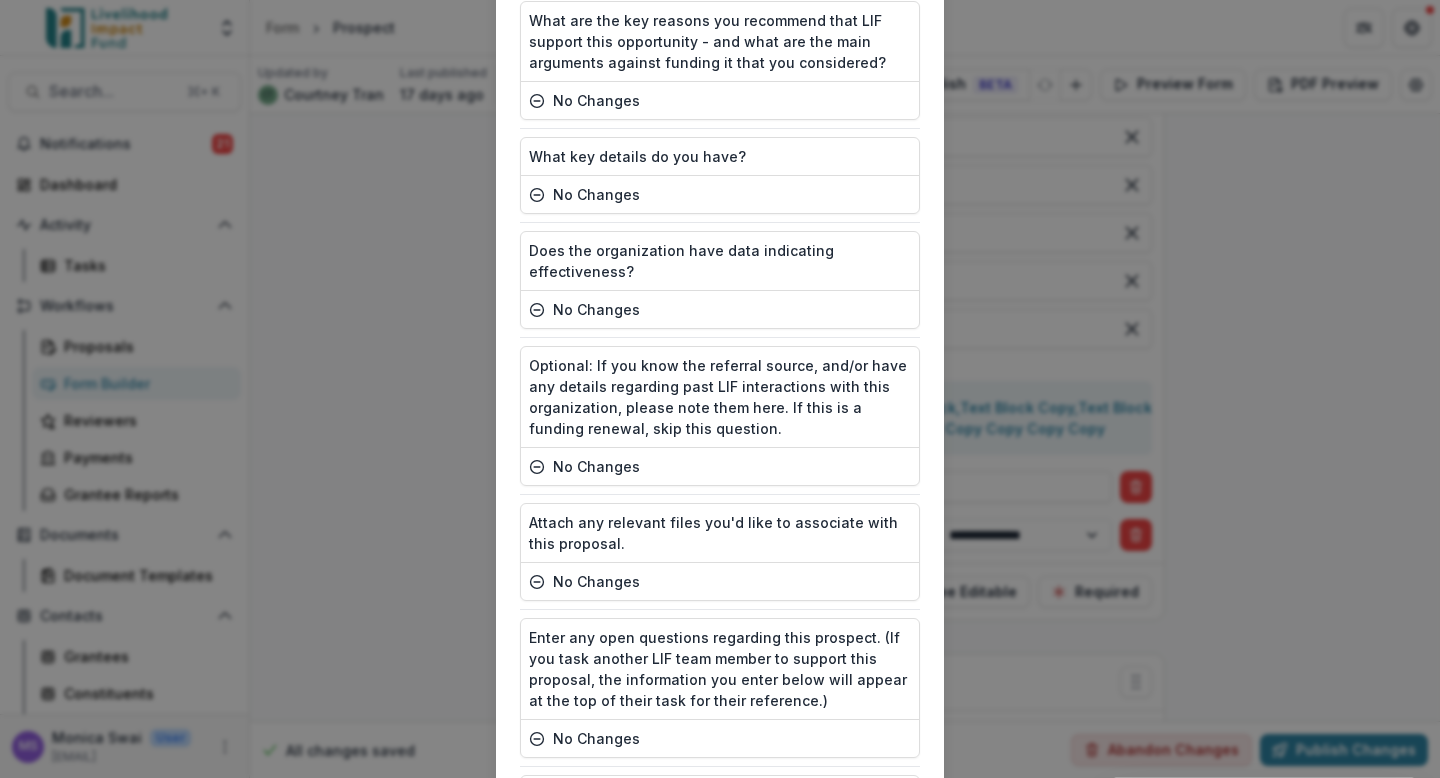 scroll, scrollTop: 2517, scrollLeft: 0, axis: vertical 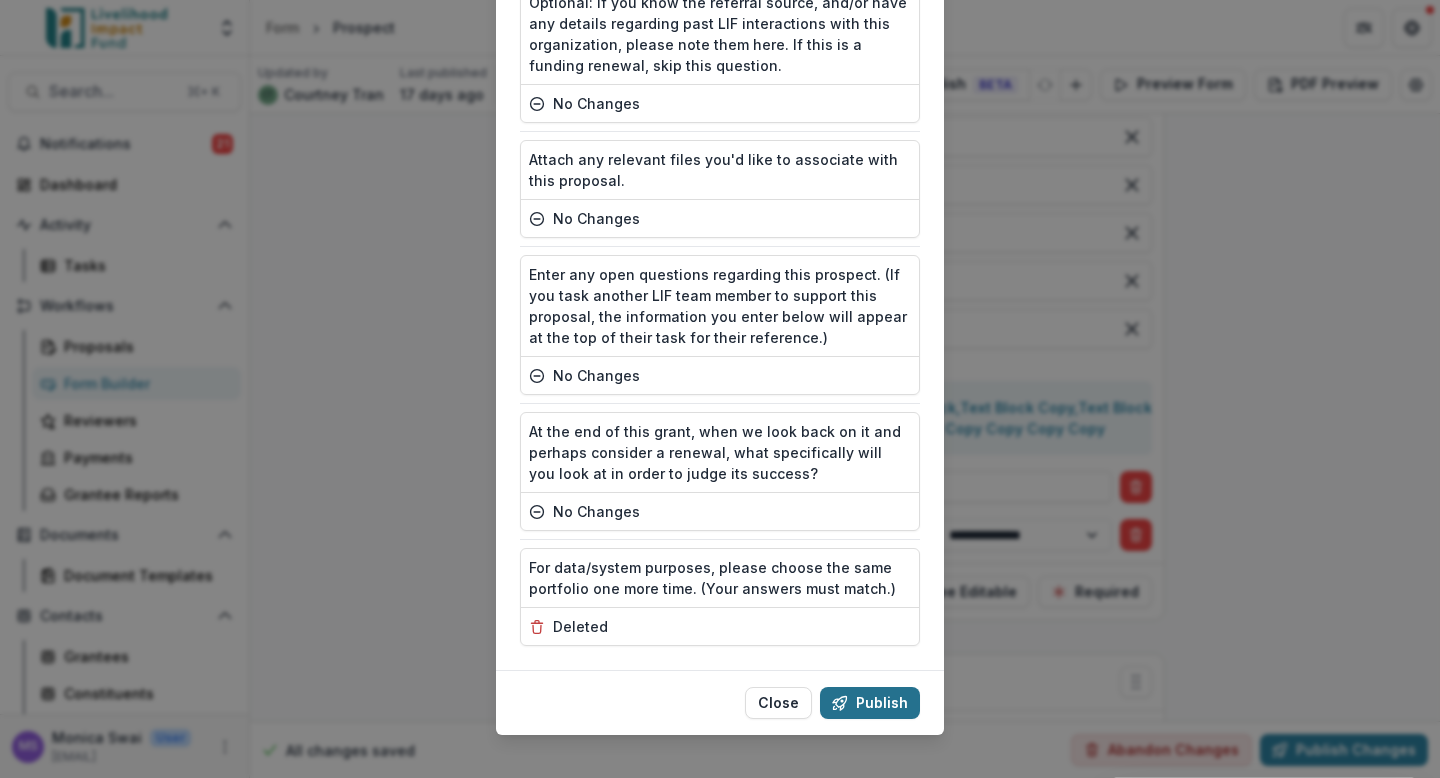 click on "Publish" at bounding box center (870, 703) 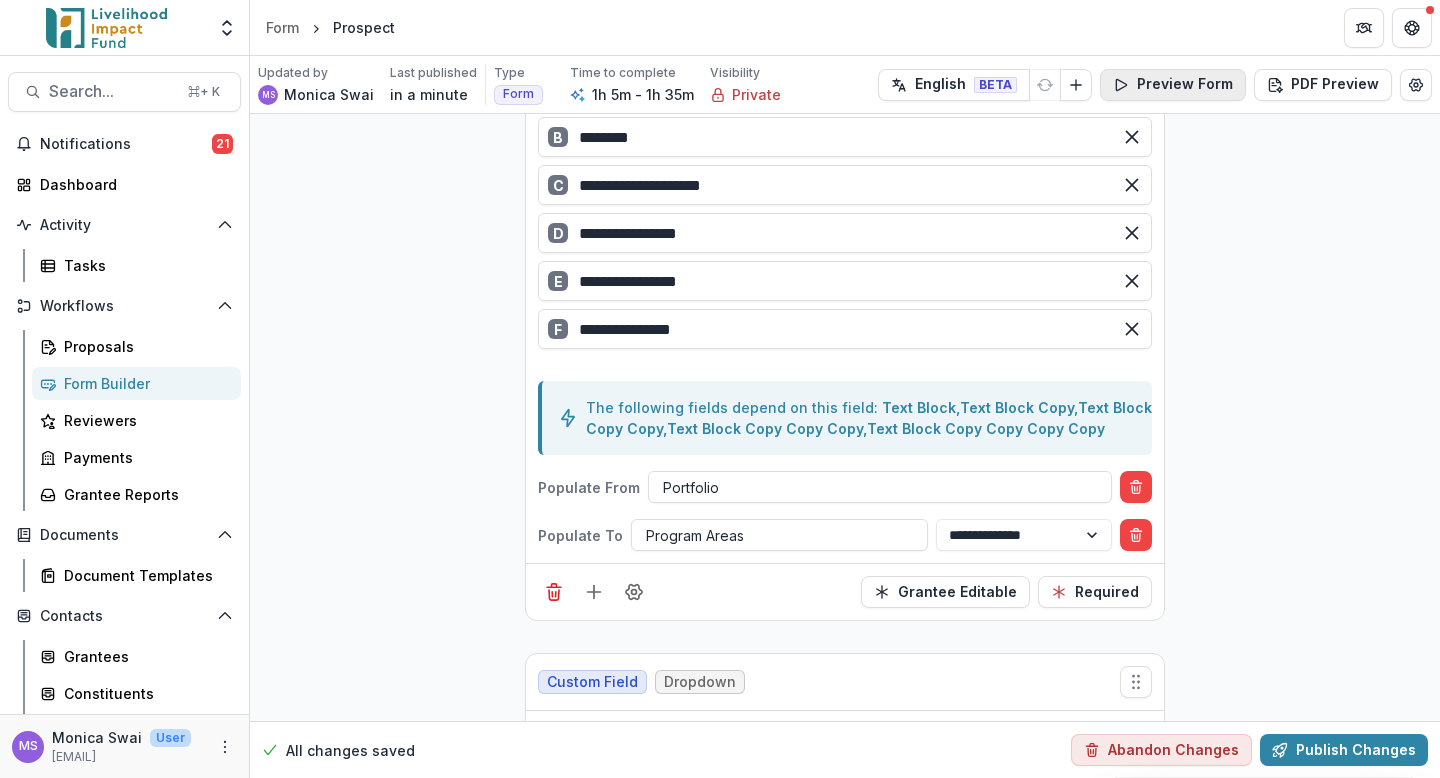 click on "Preview Form" at bounding box center [1173, 85] 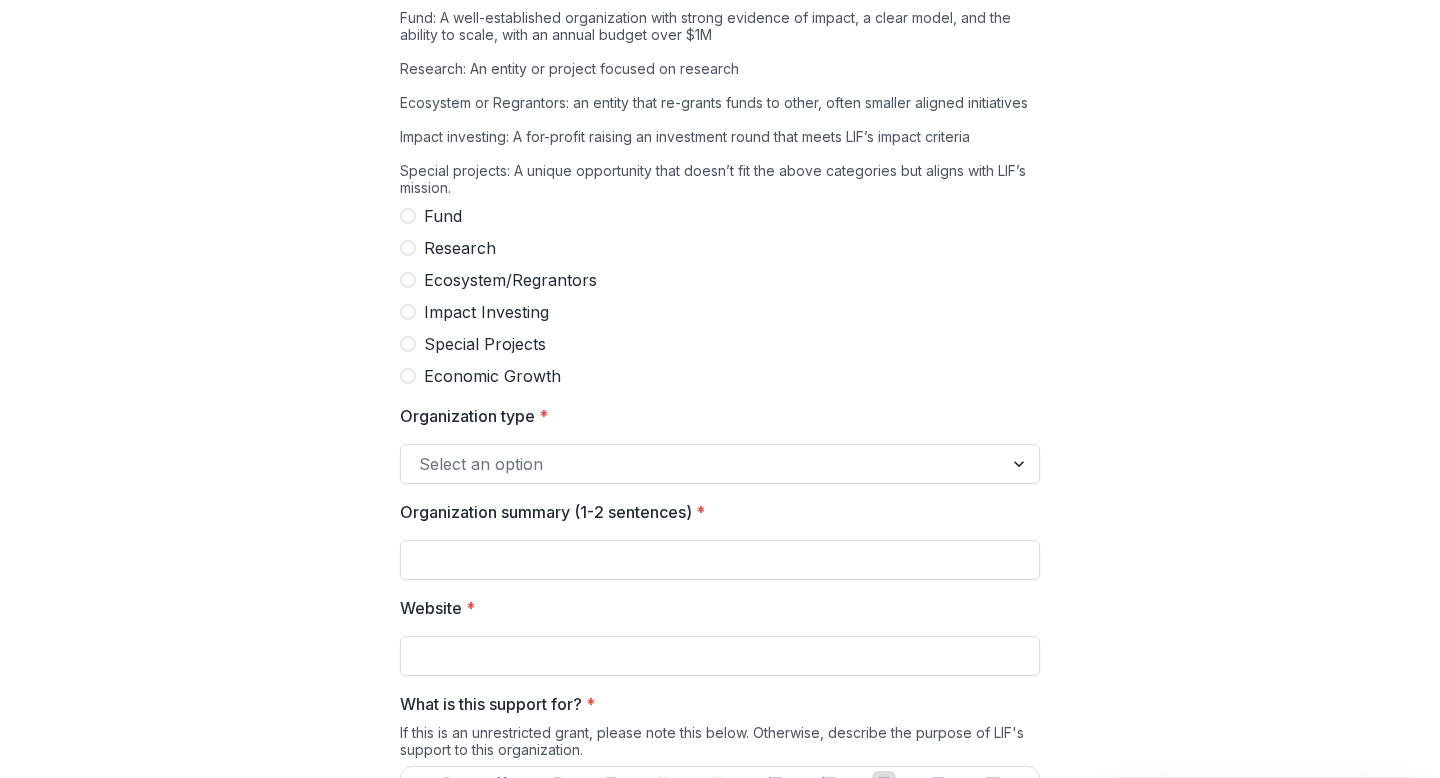scroll, scrollTop: 586, scrollLeft: 0, axis: vertical 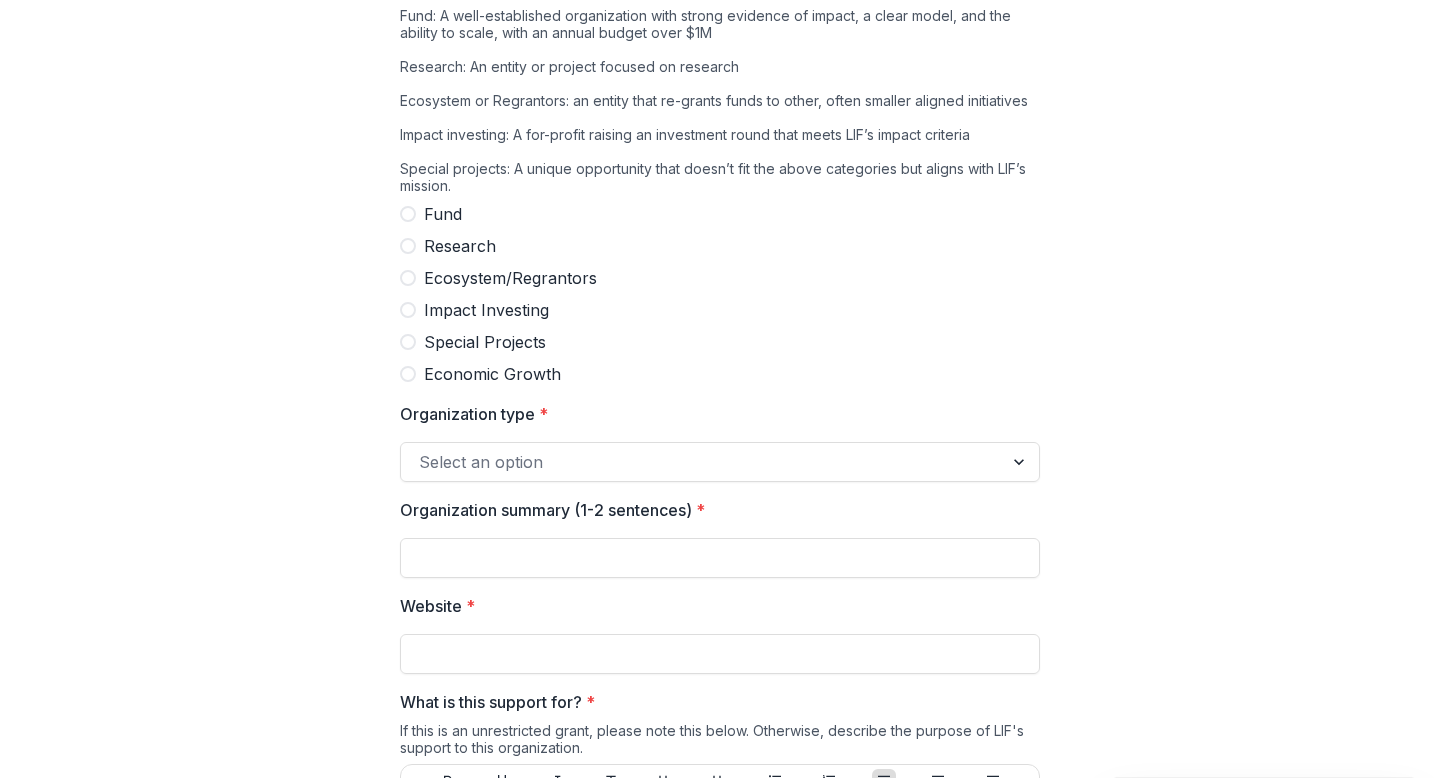 click at bounding box center [408, 342] 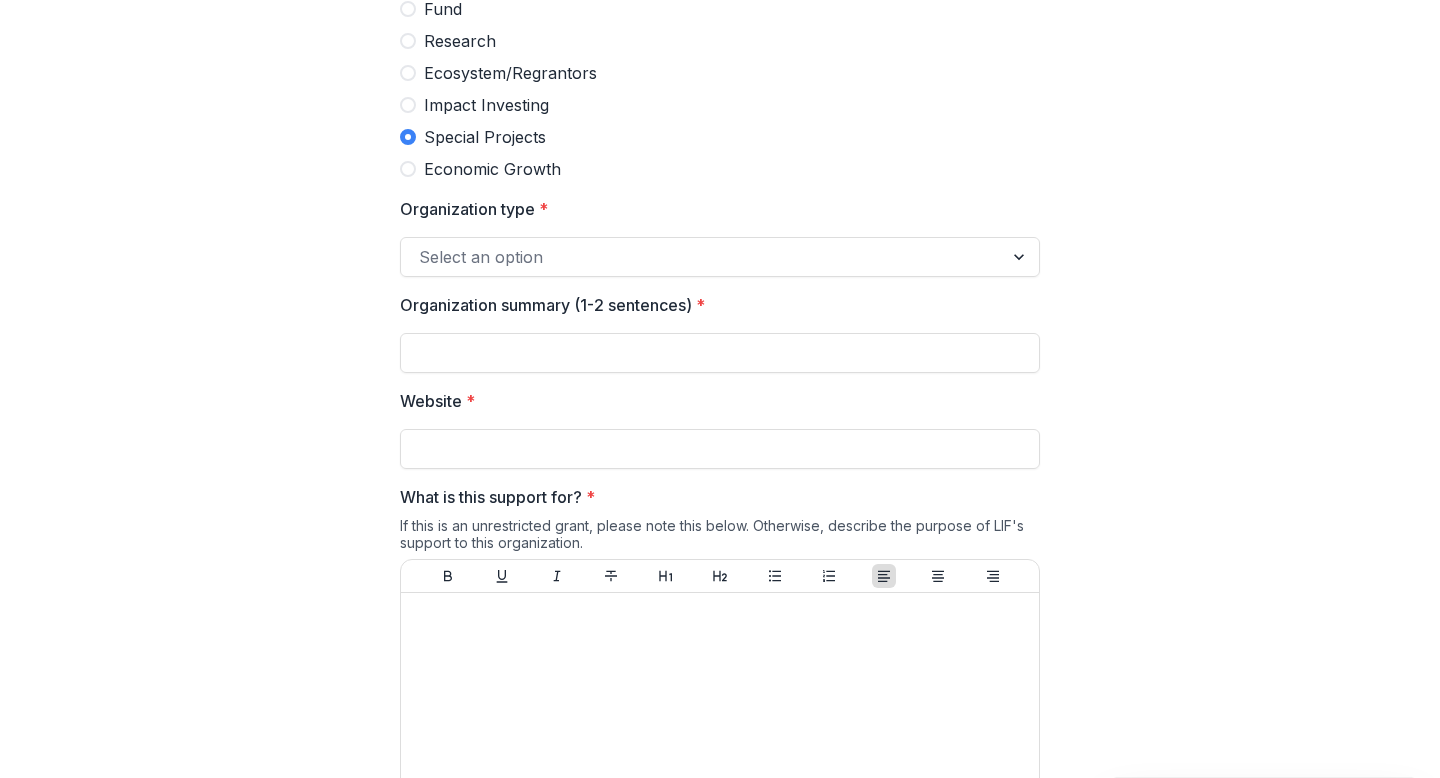scroll, scrollTop: 788, scrollLeft: 0, axis: vertical 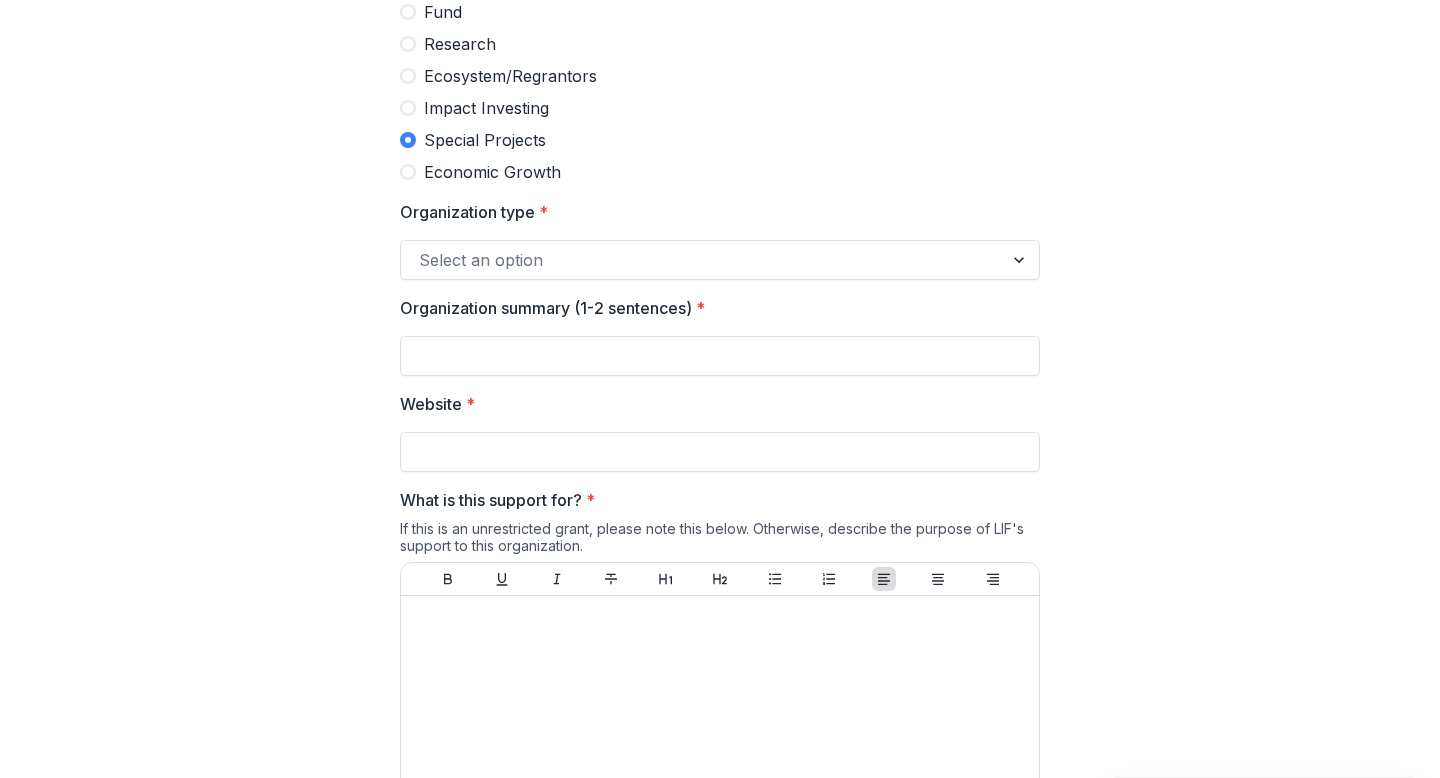 click at bounding box center (408, 172) 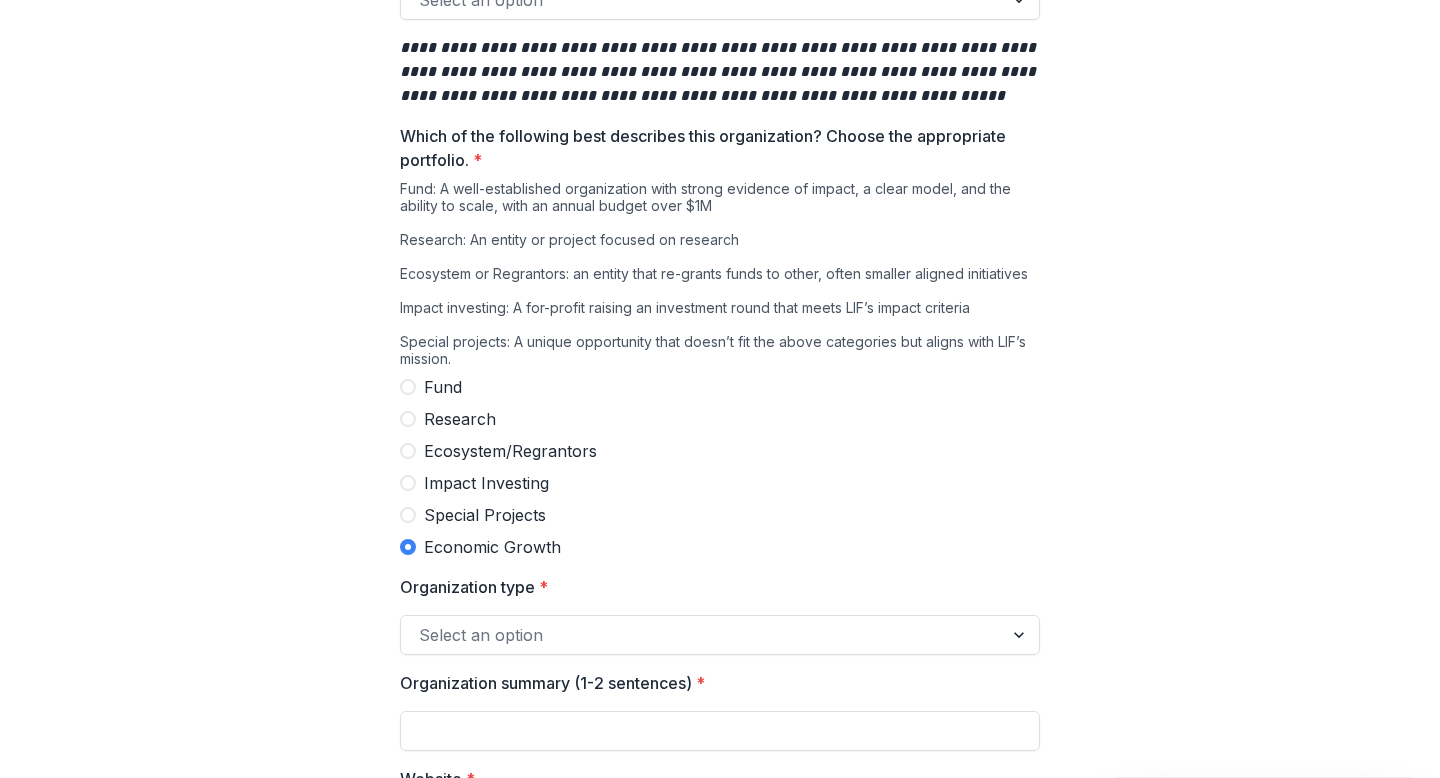 scroll, scrollTop: 0, scrollLeft: 0, axis: both 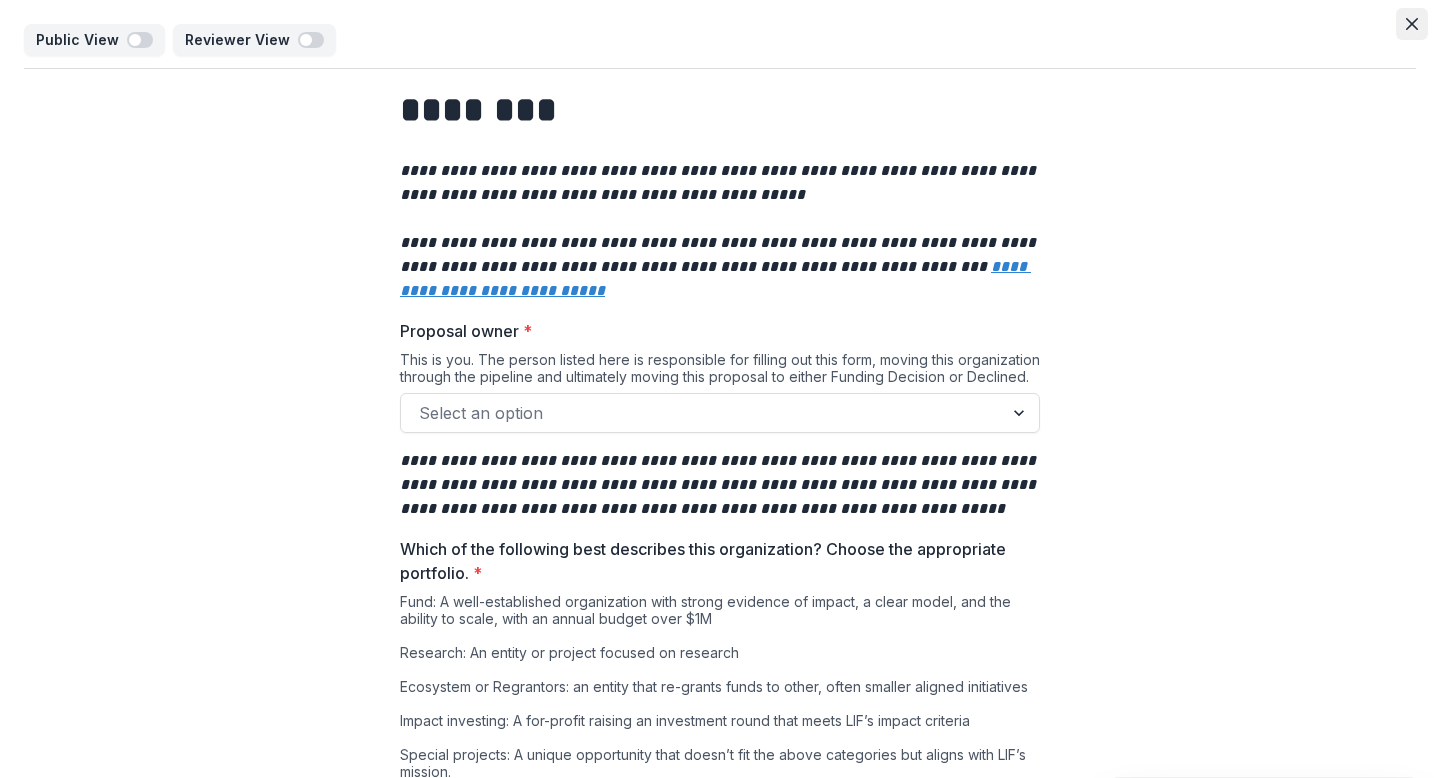 click at bounding box center [1412, 24] 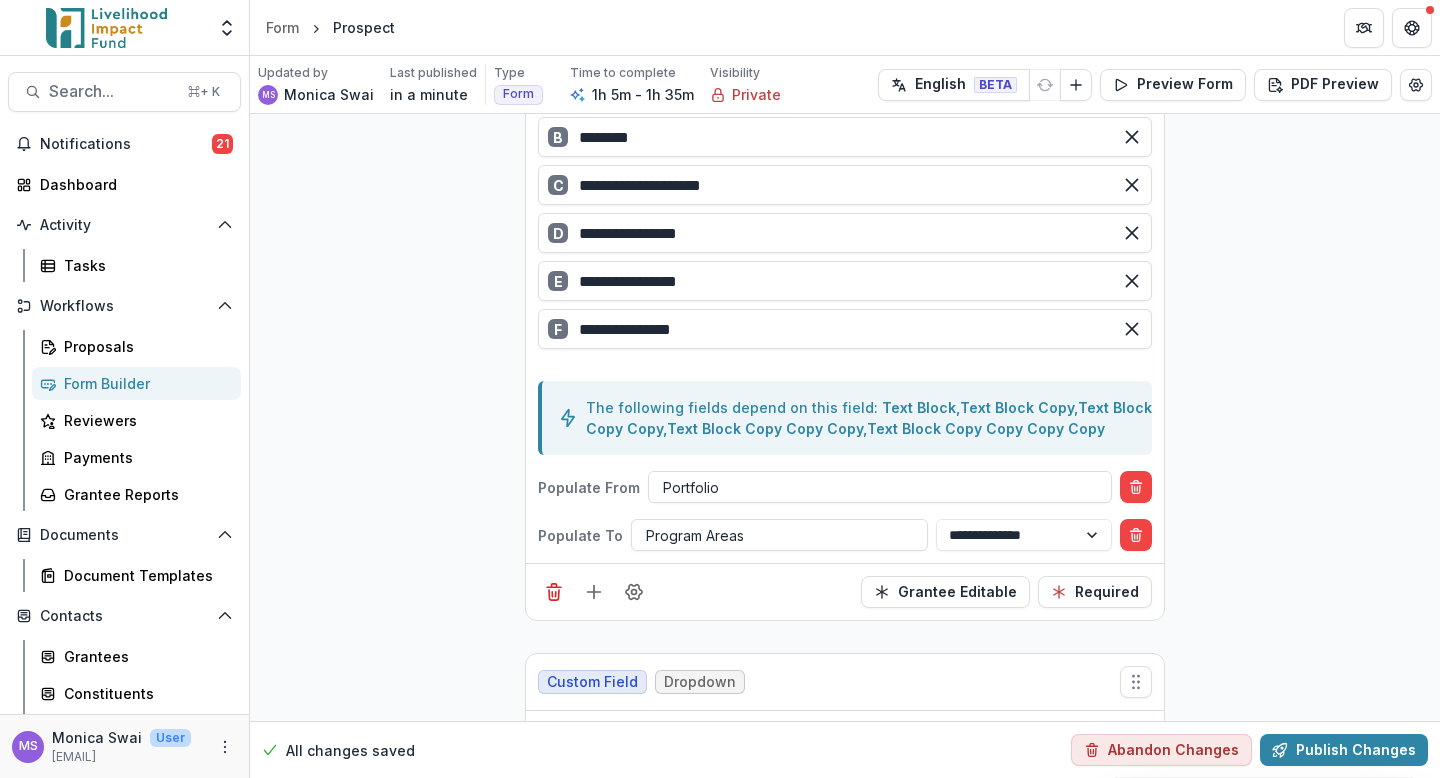 click on "**********" at bounding box center (845, 5753) 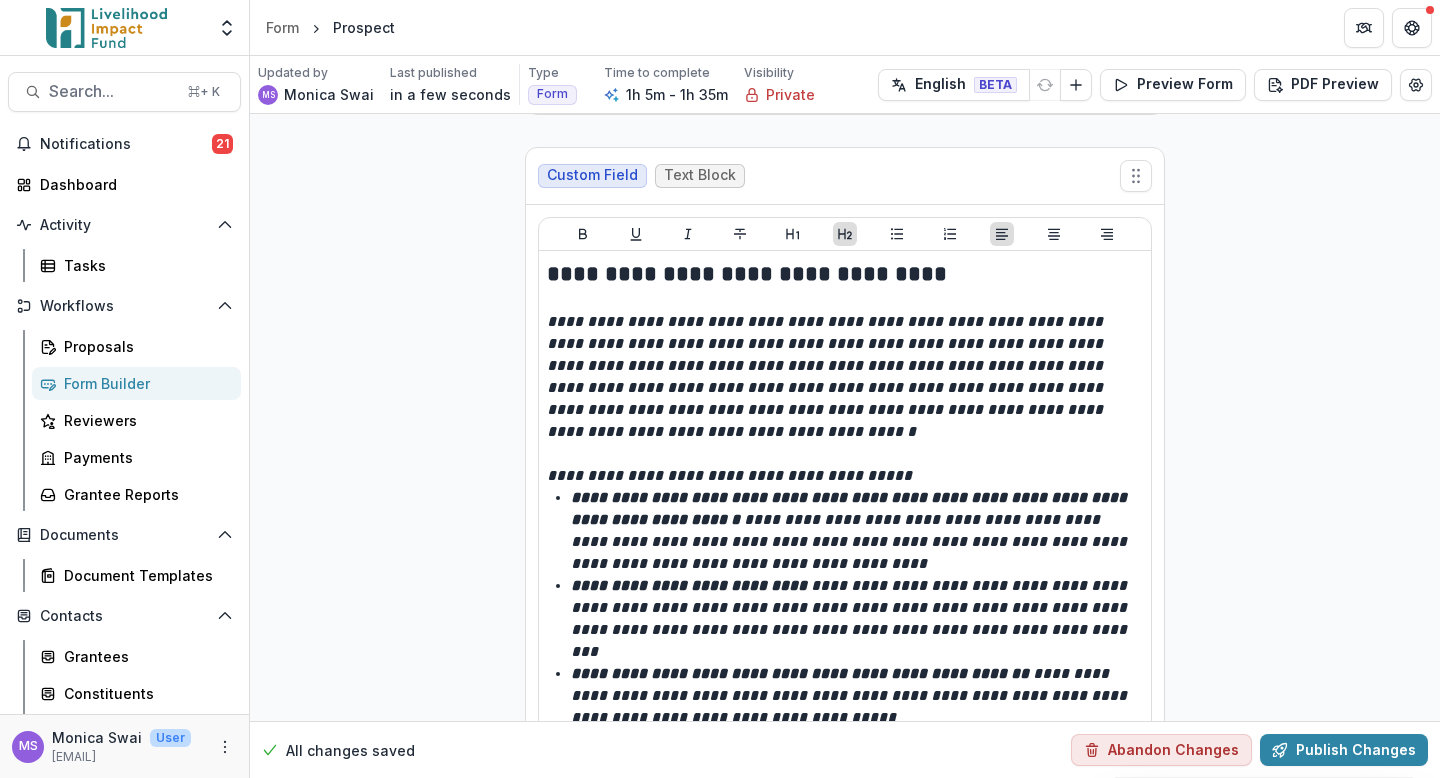 scroll, scrollTop: 8386, scrollLeft: 0, axis: vertical 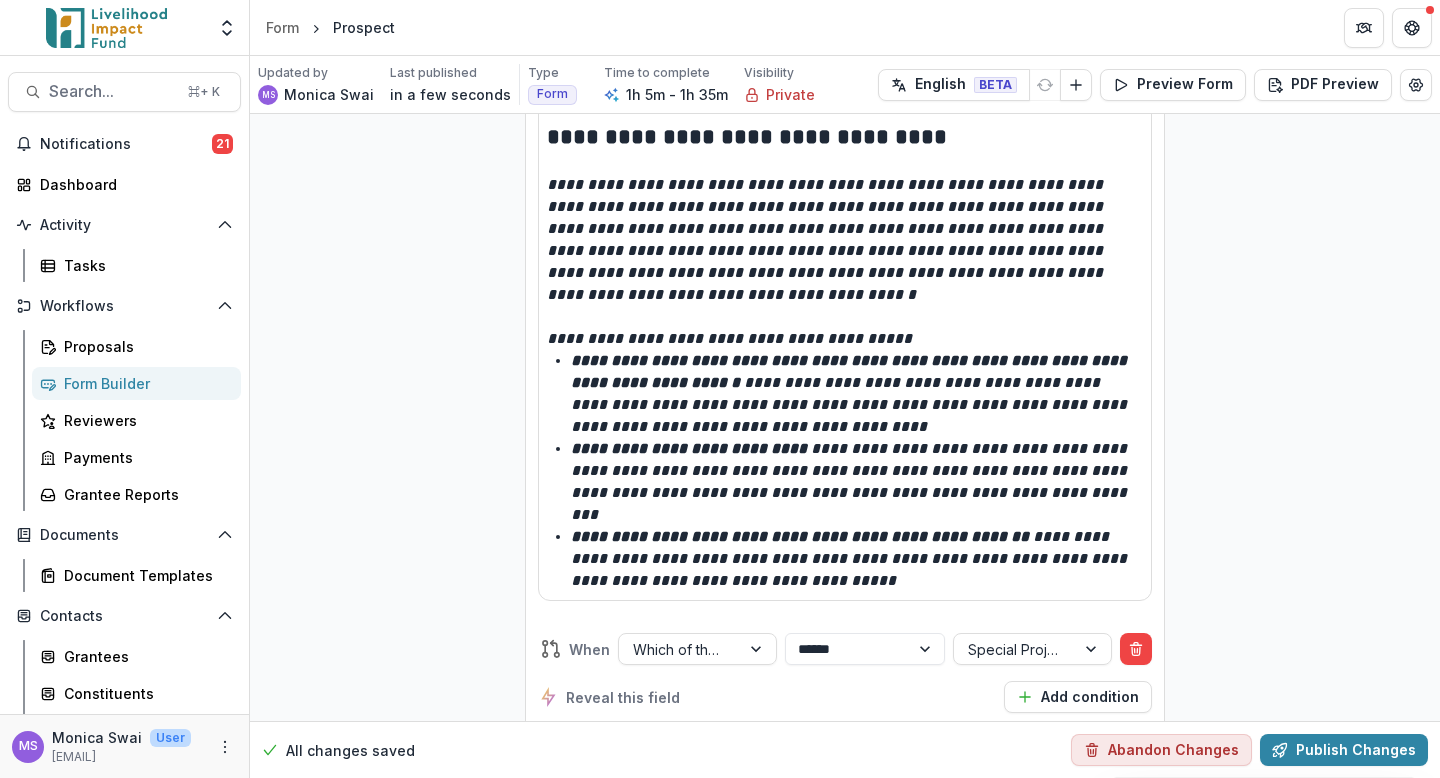 click 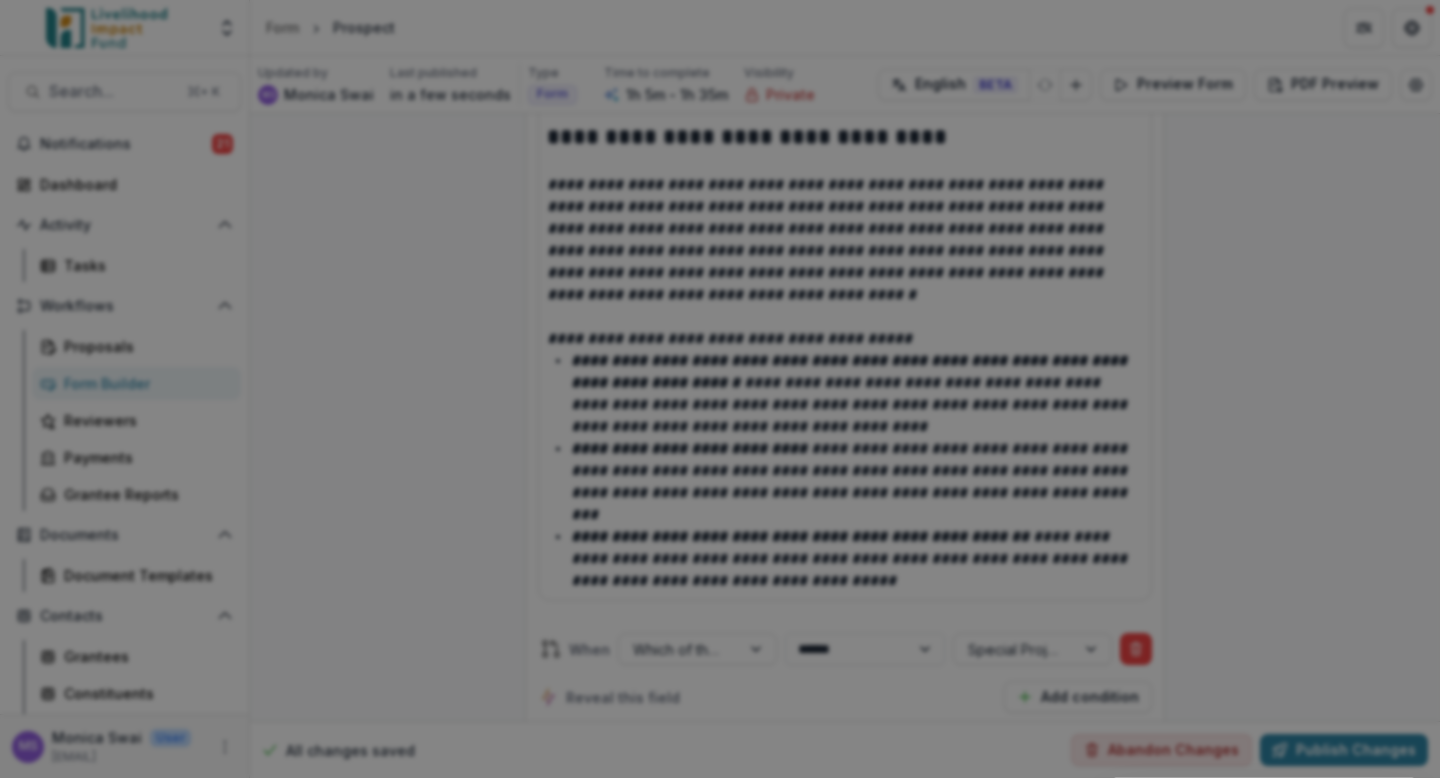 click on "Text Block" at bounding box center (720, 7335) 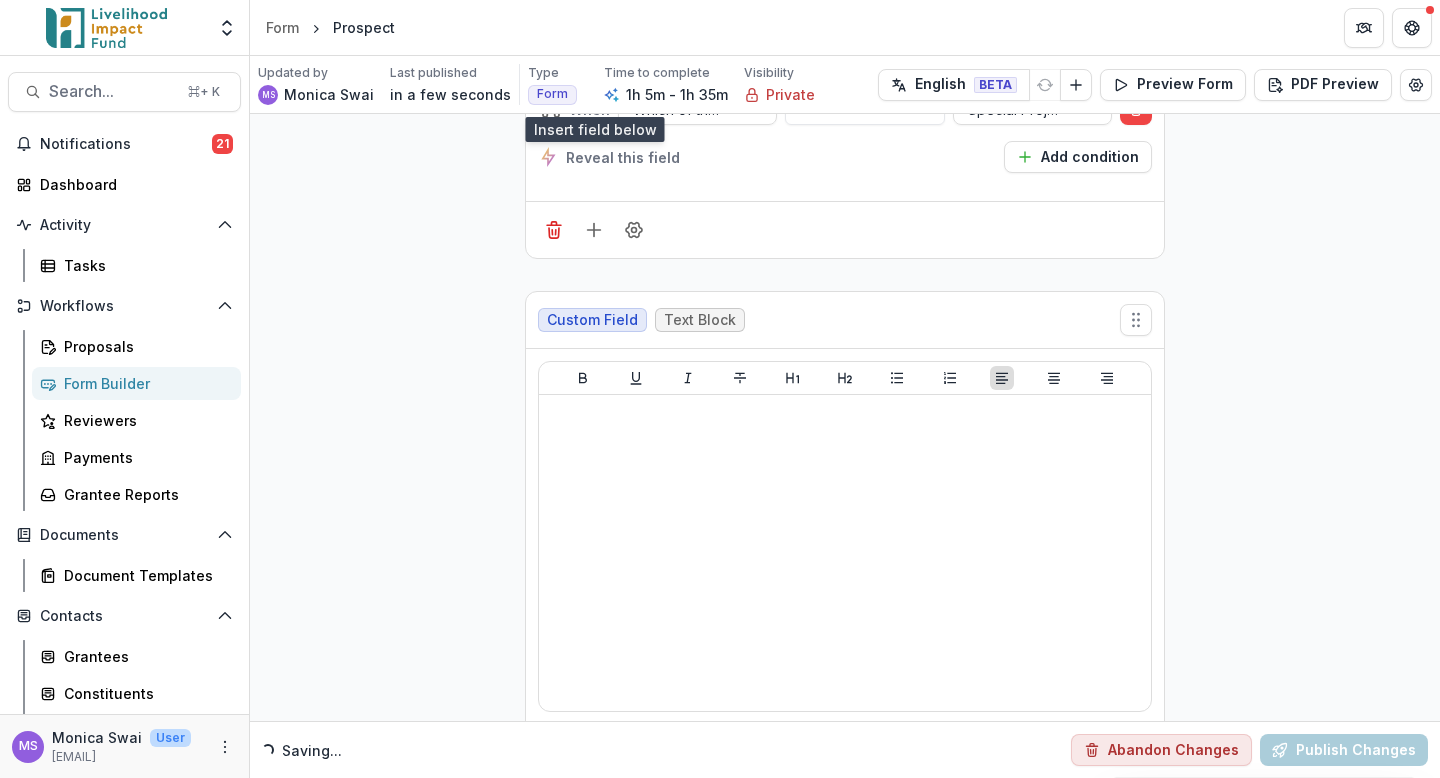 scroll, scrollTop: 8979, scrollLeft: 0, axis: vertical 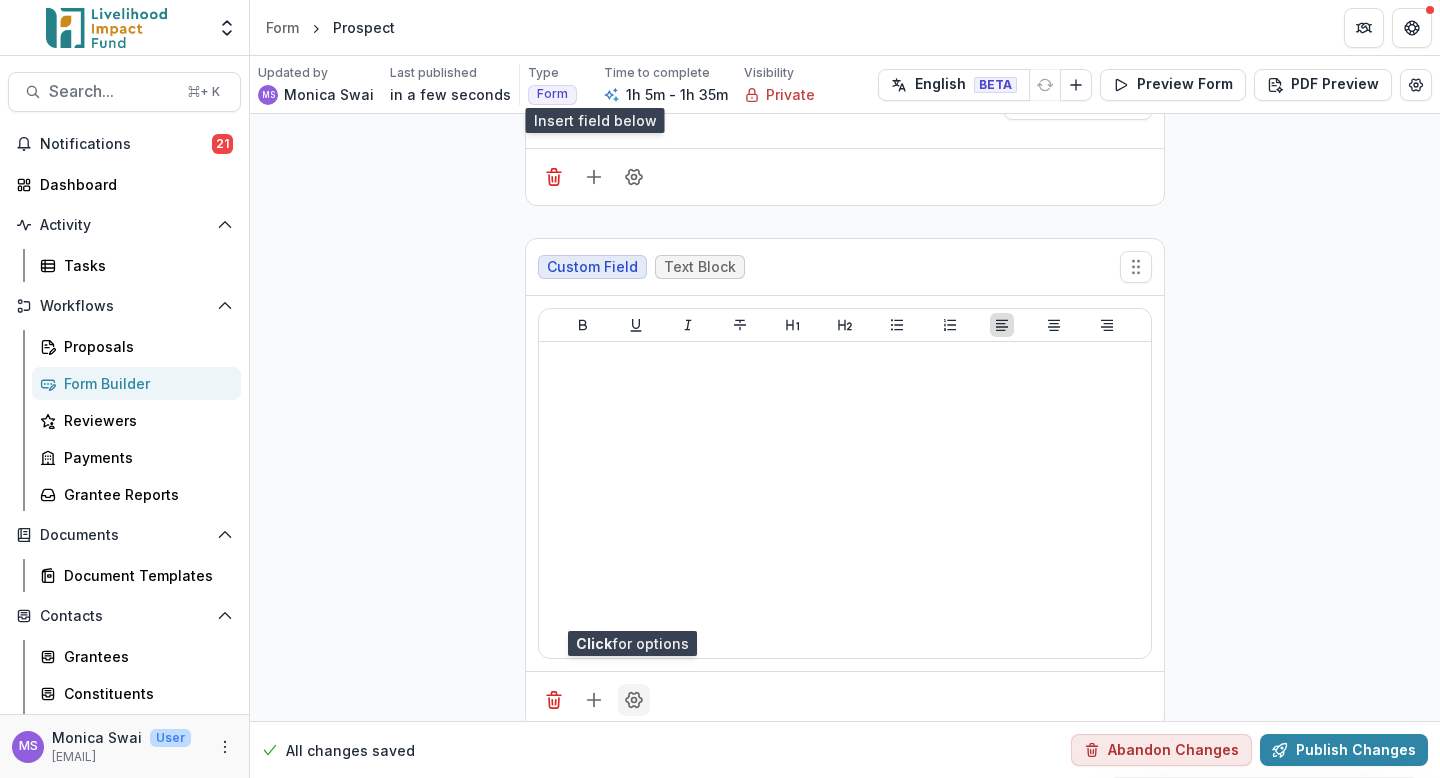 click 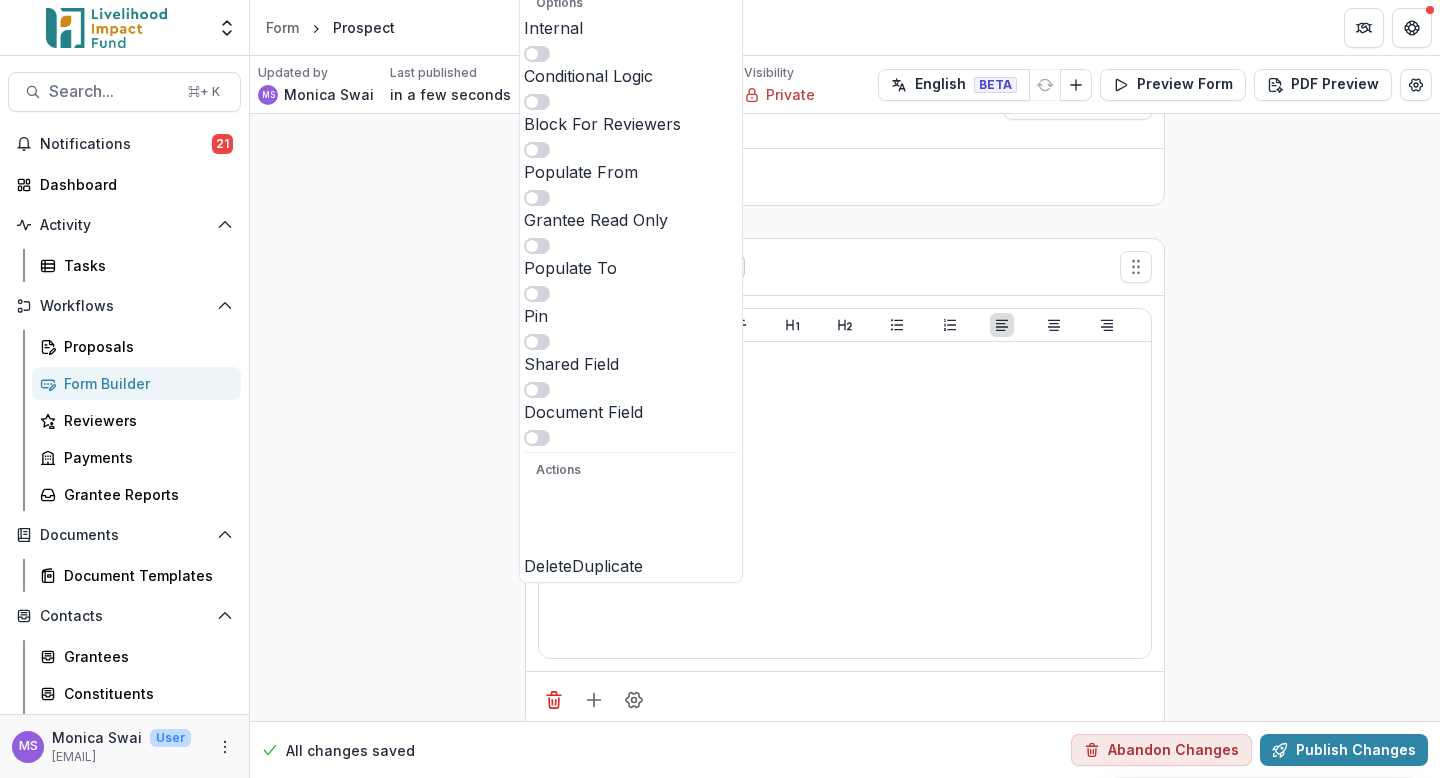 click on "Conditional Logic" at bounding box center [631, 76] 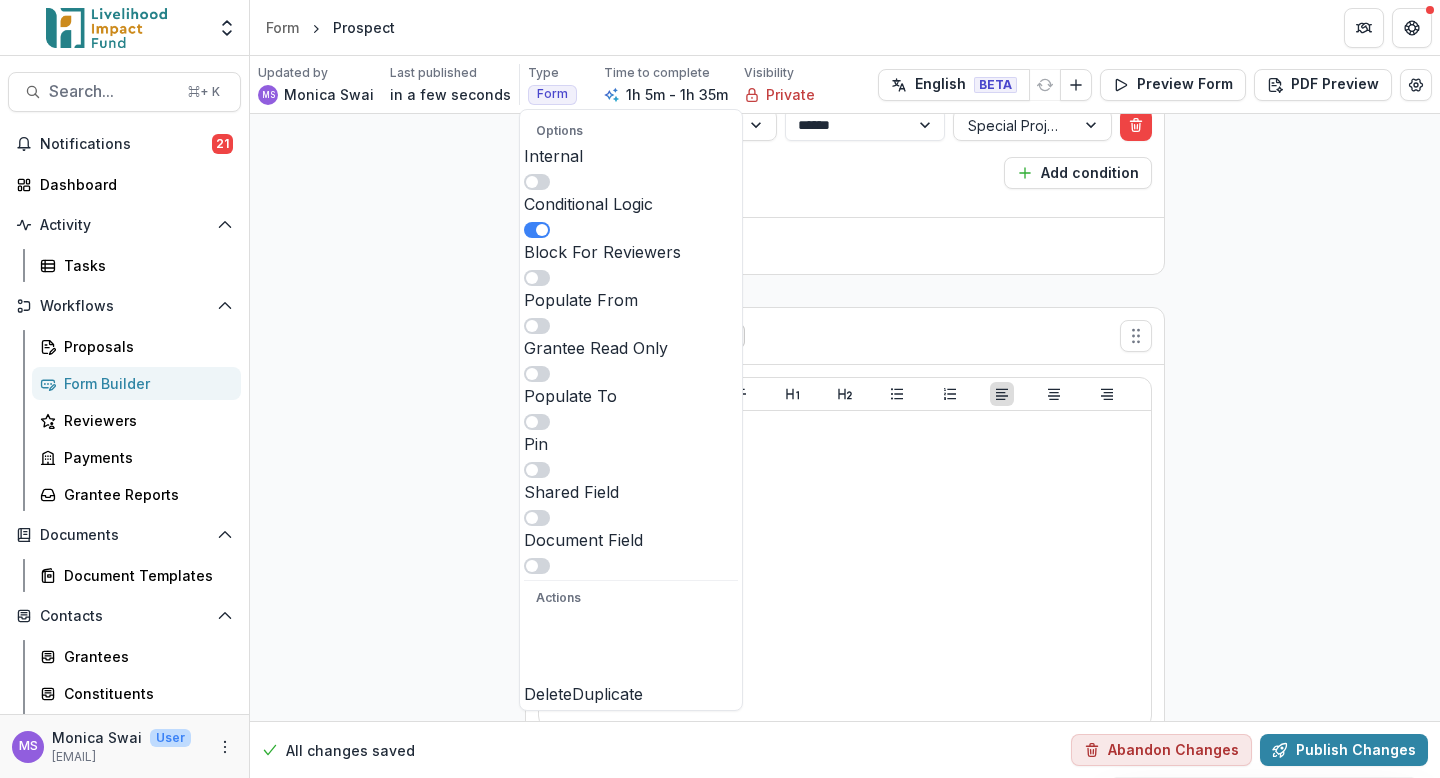scroll, scrollTop: 9048, scrollLeft: 0, axis: vertical 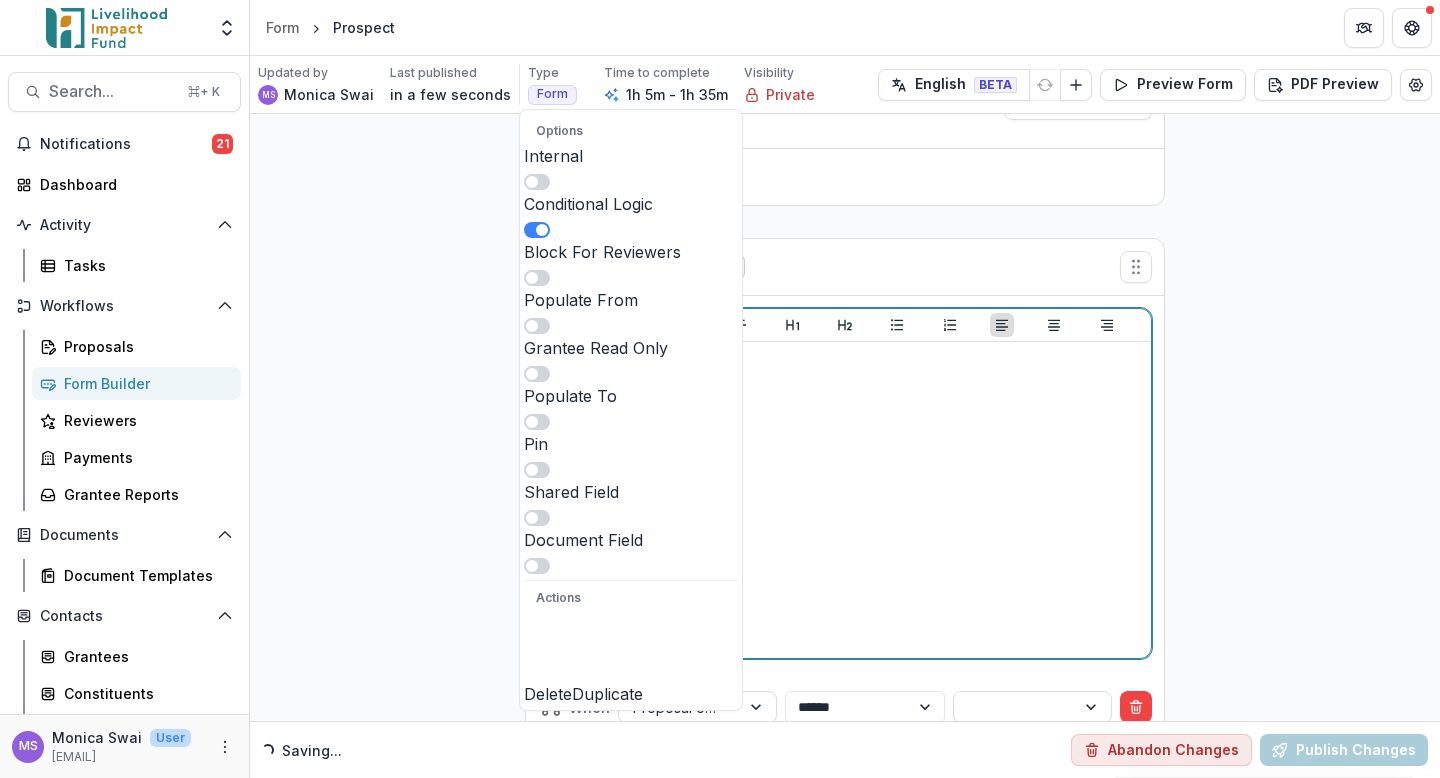 click at bounding box center (845, 500) 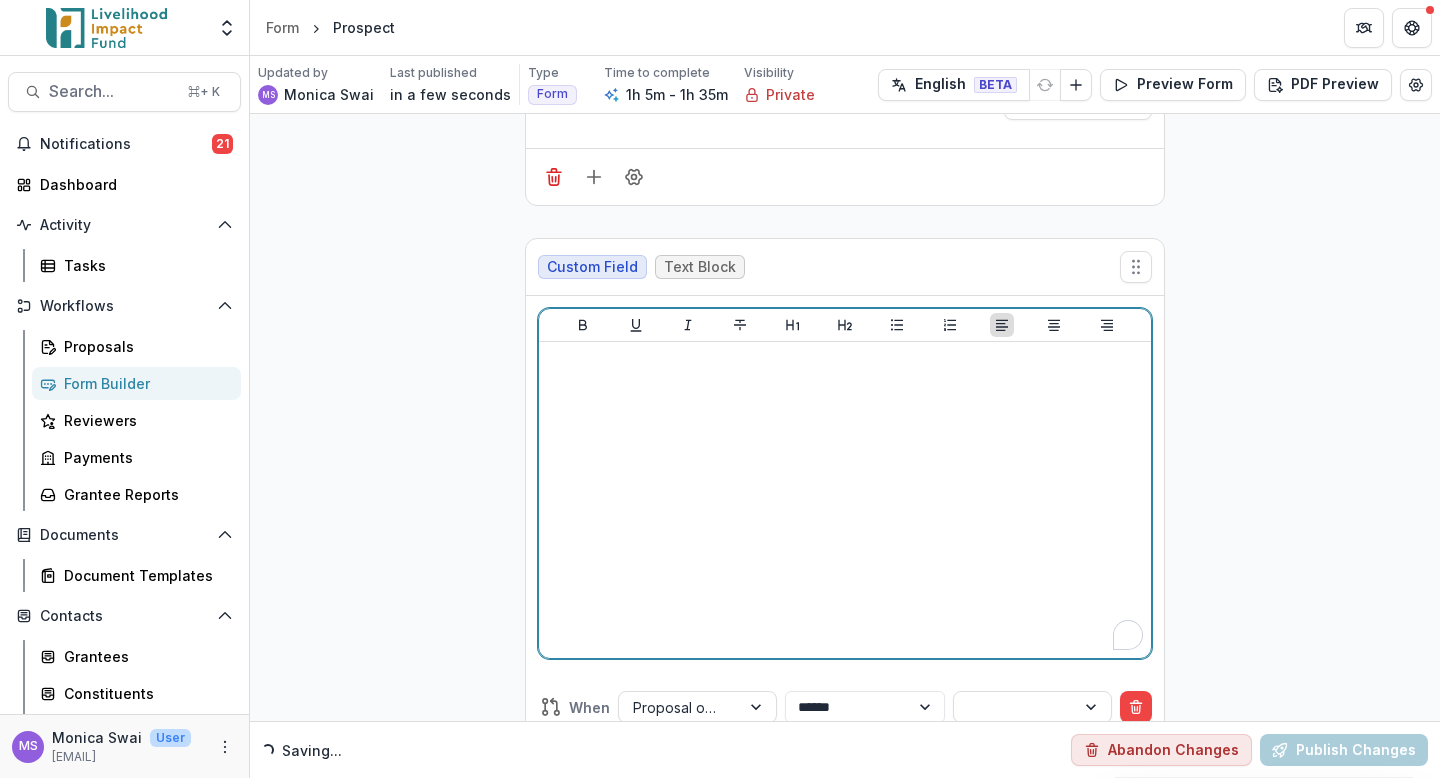 scroll, scrollTop: 9110, scrollLeft: 0, axis: vertical 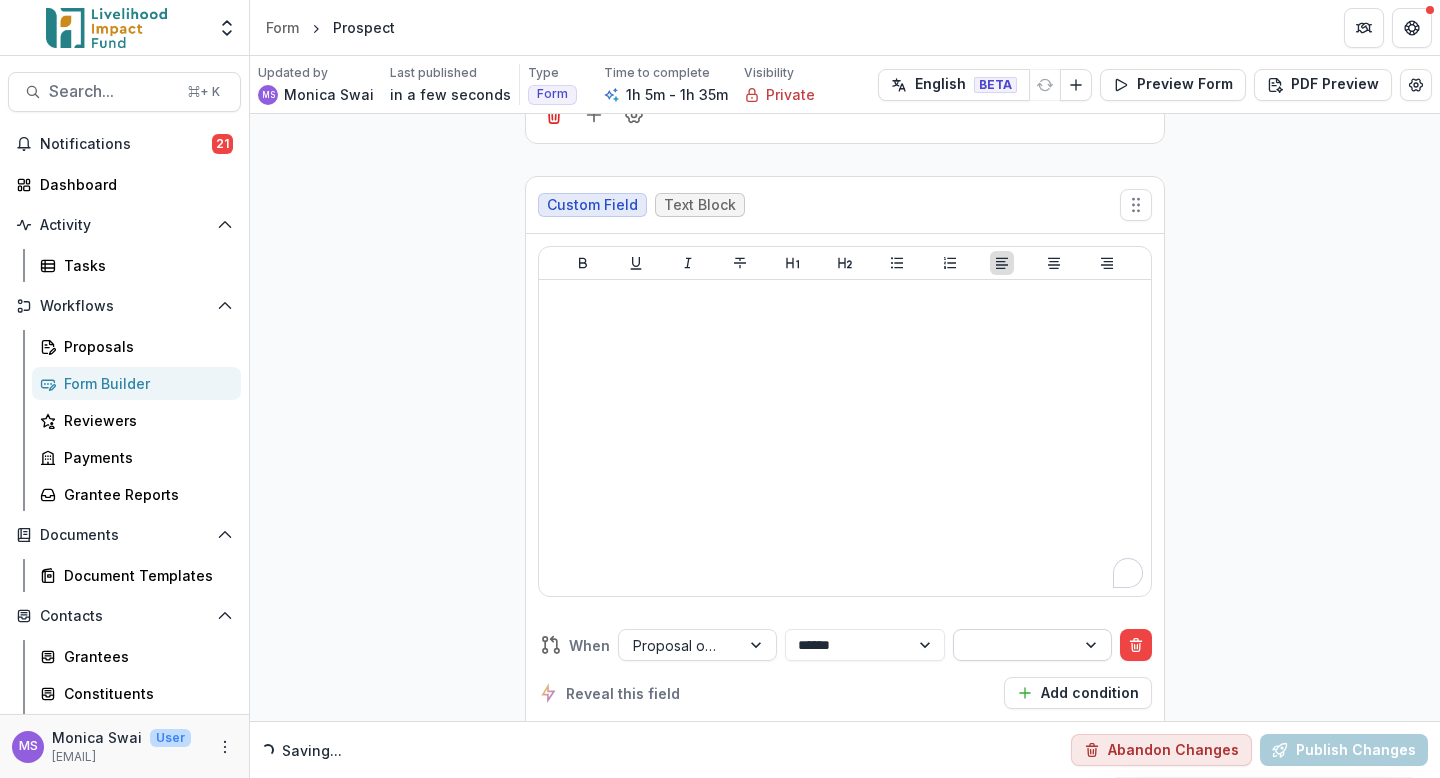 click at bounding box center [1014, 645] 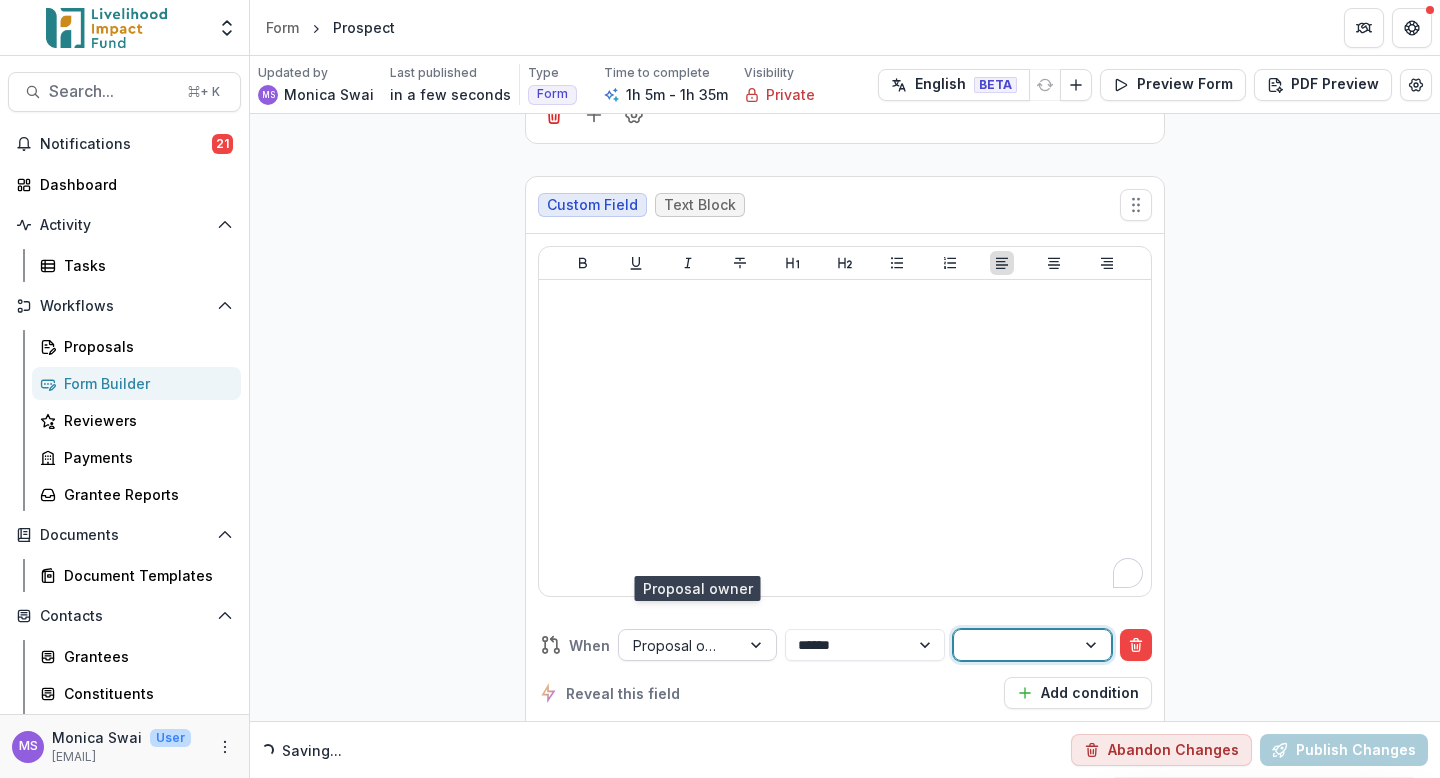click at bounding box center (758, 645) 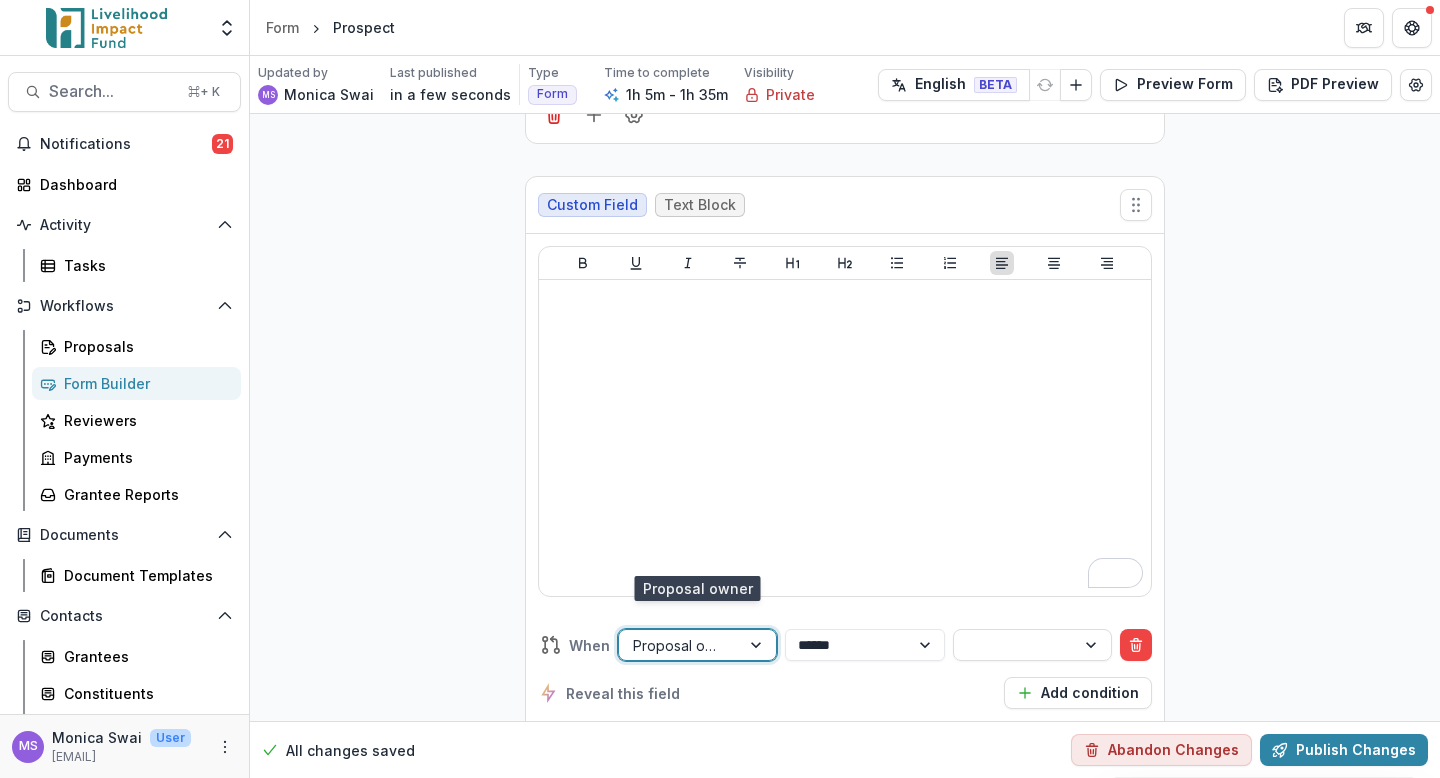 scroll, scrollTop: 0, scrollLeft: 0, axis: both 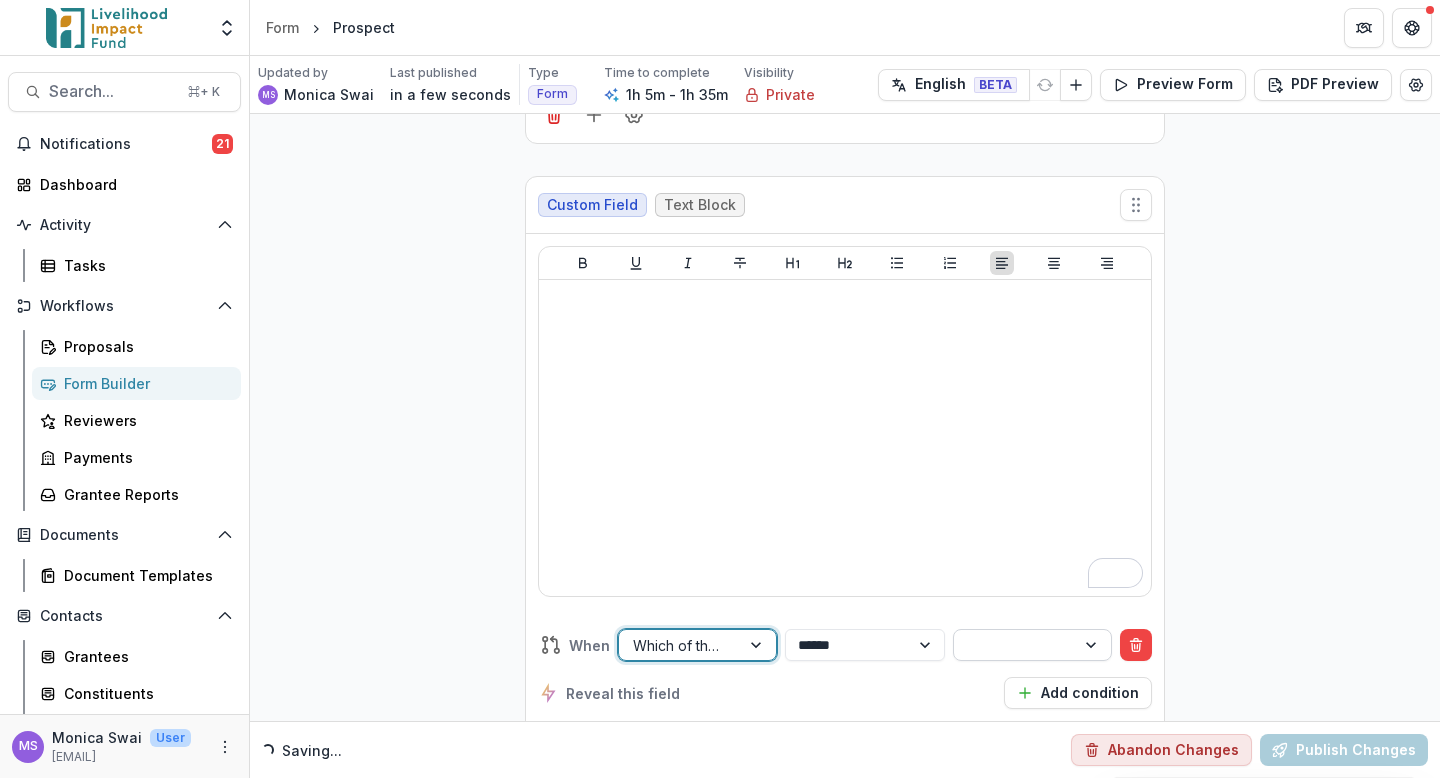 click at bounding box center (1093, 645) 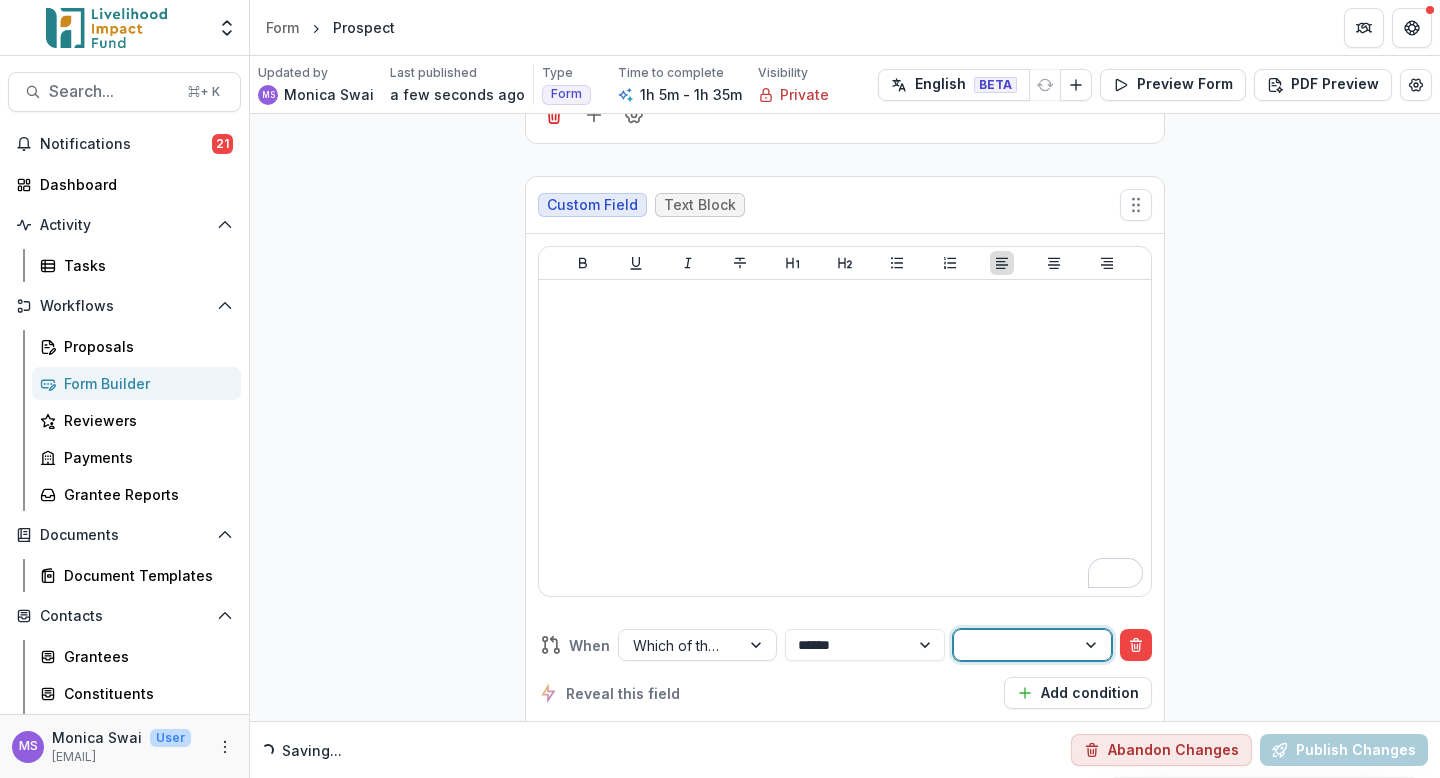 scroll, scrollTop: 15, scrollLeft: 0, axis: vertical 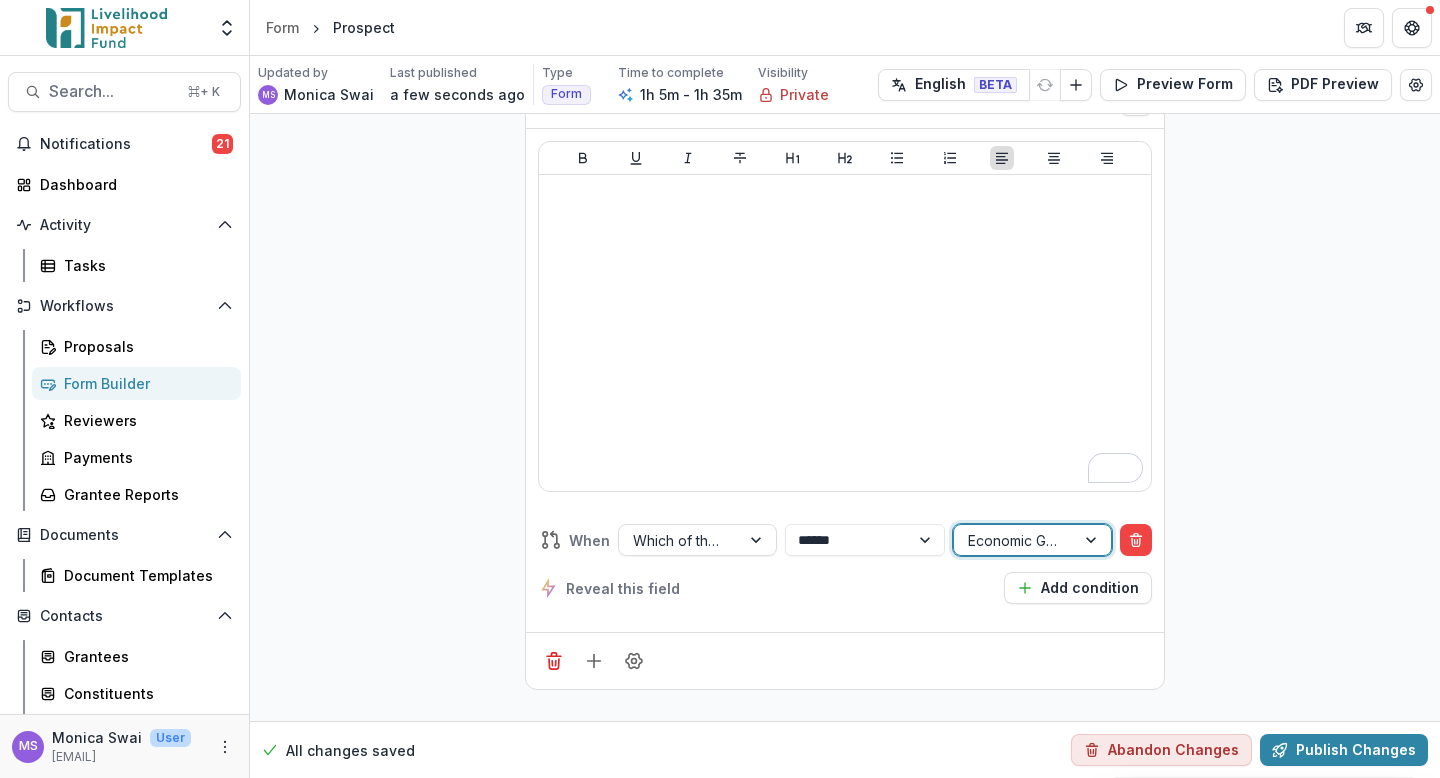 click on "Reveal this field Add condition" at bounding box center [845, 588] 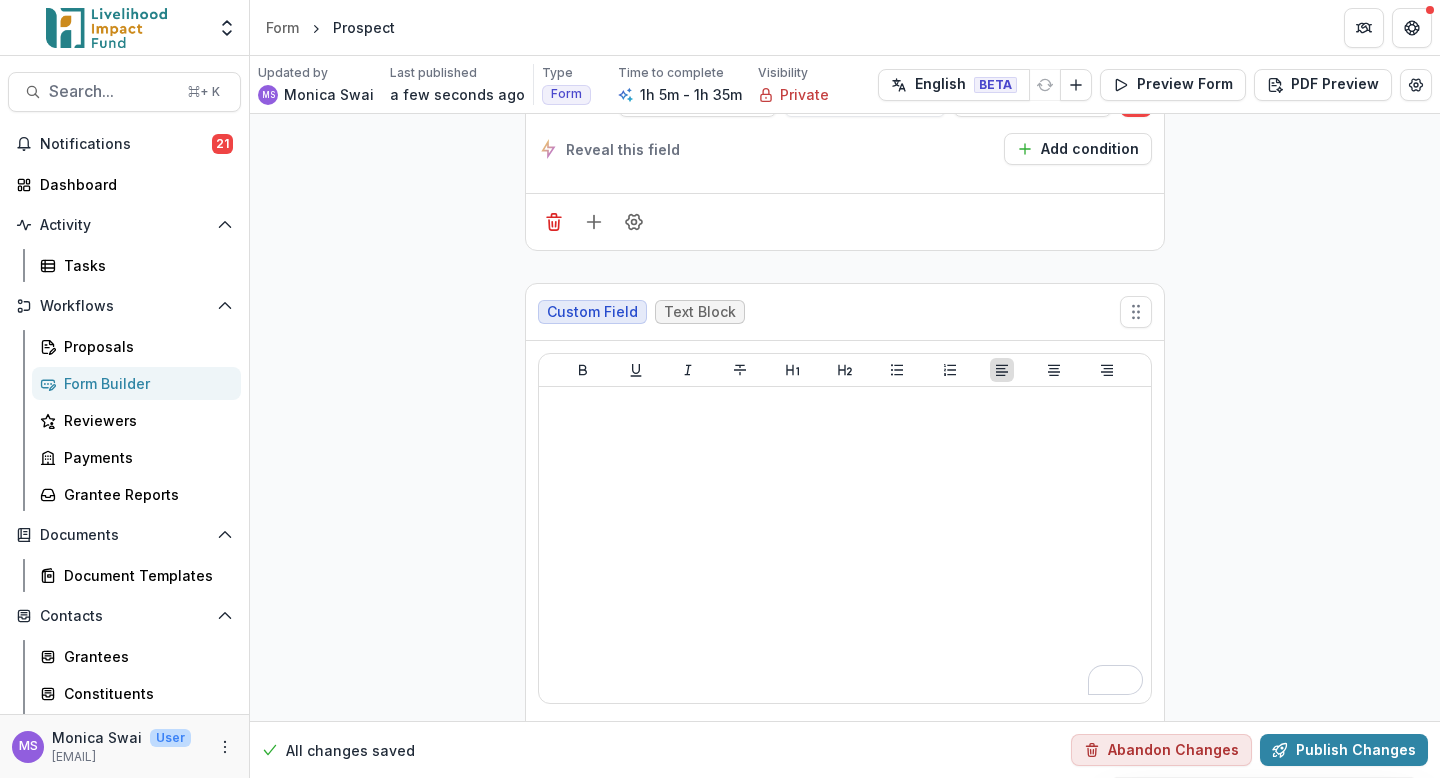scroll, scrollTop: 8936, scrollLeft: 0, axis: vertical 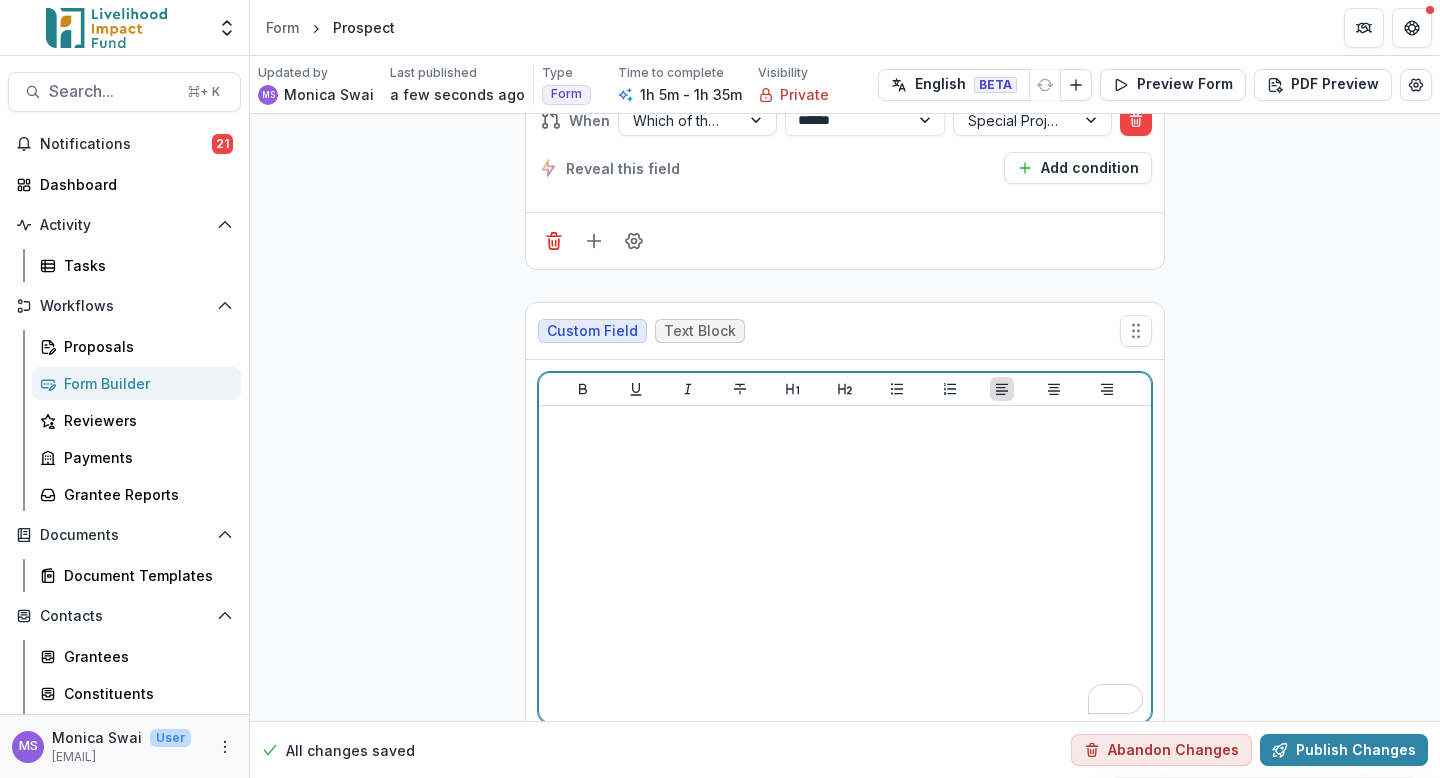 click at bounding box center (845, 564) 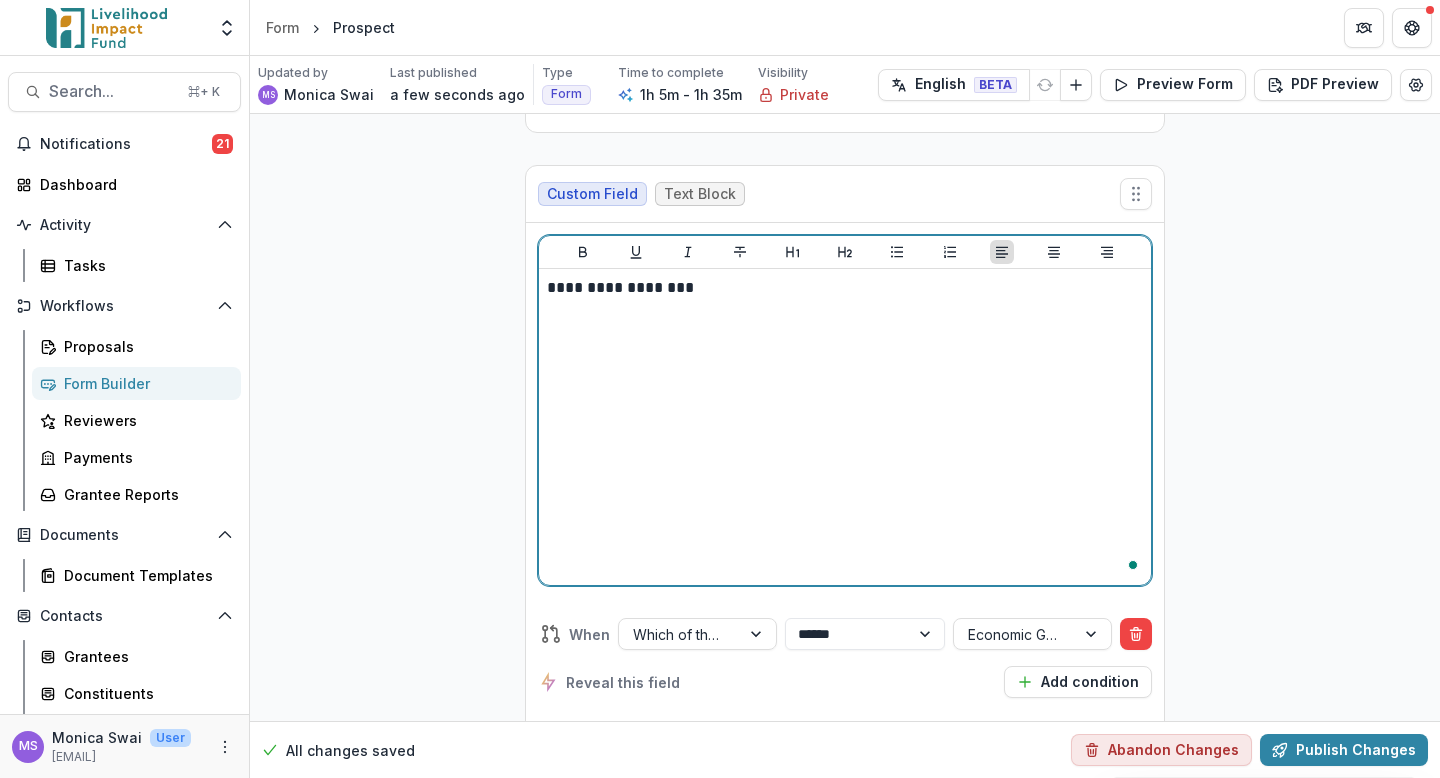 scroll, scrollTop: 9115, scrollLeft: 0, axis: vertical 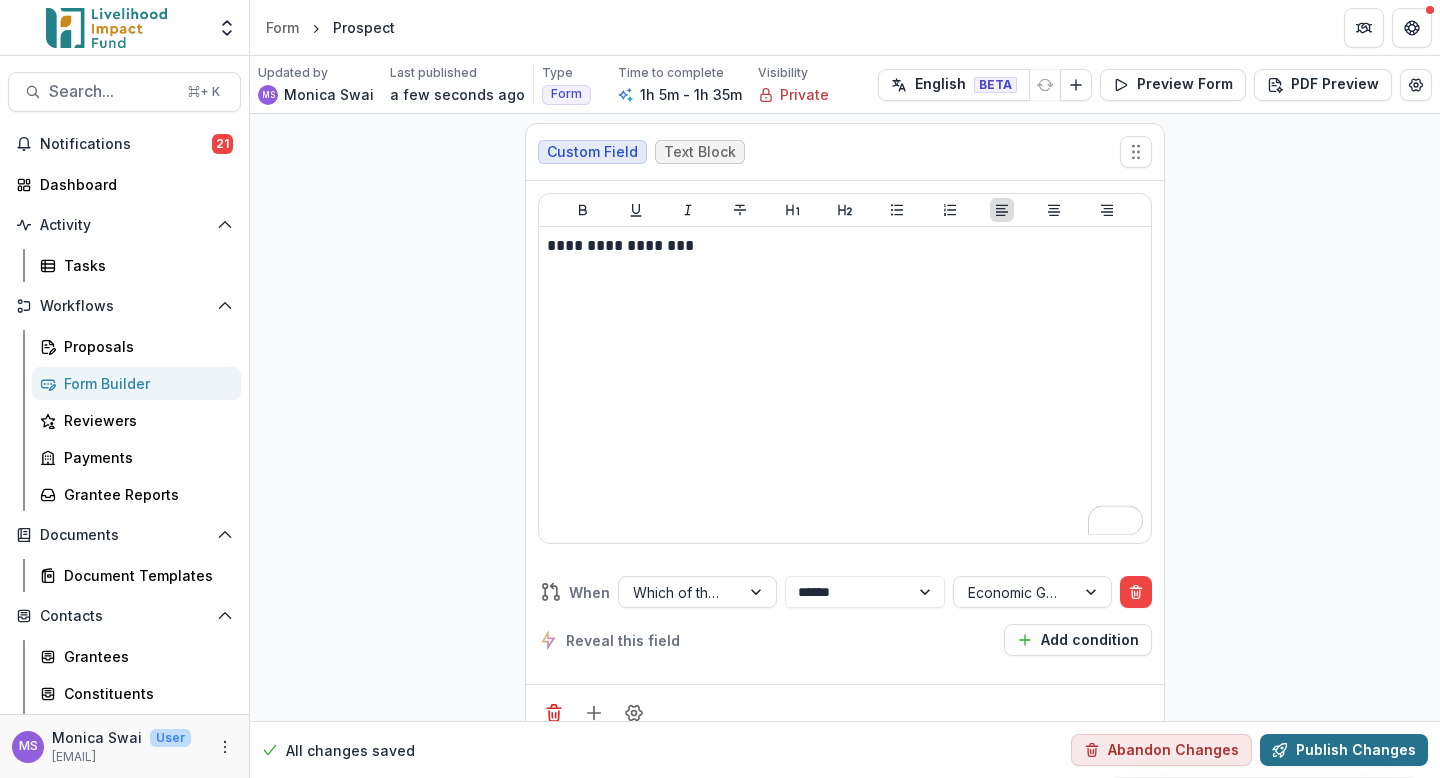 click on "Publish Changes" at bounding box center (1344, 750) 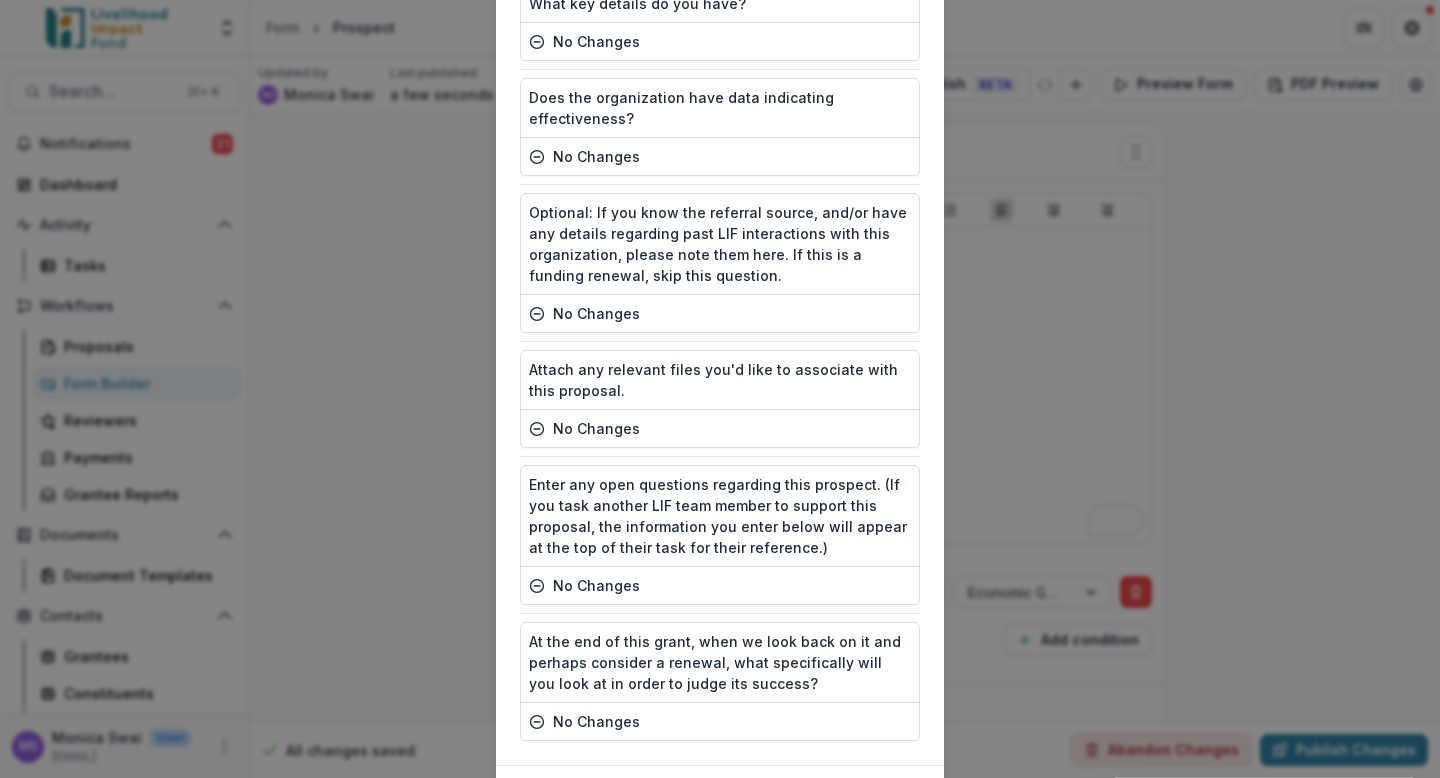 scroll, scrollTop: 2496, scrollLeft: 0, axis: vertical 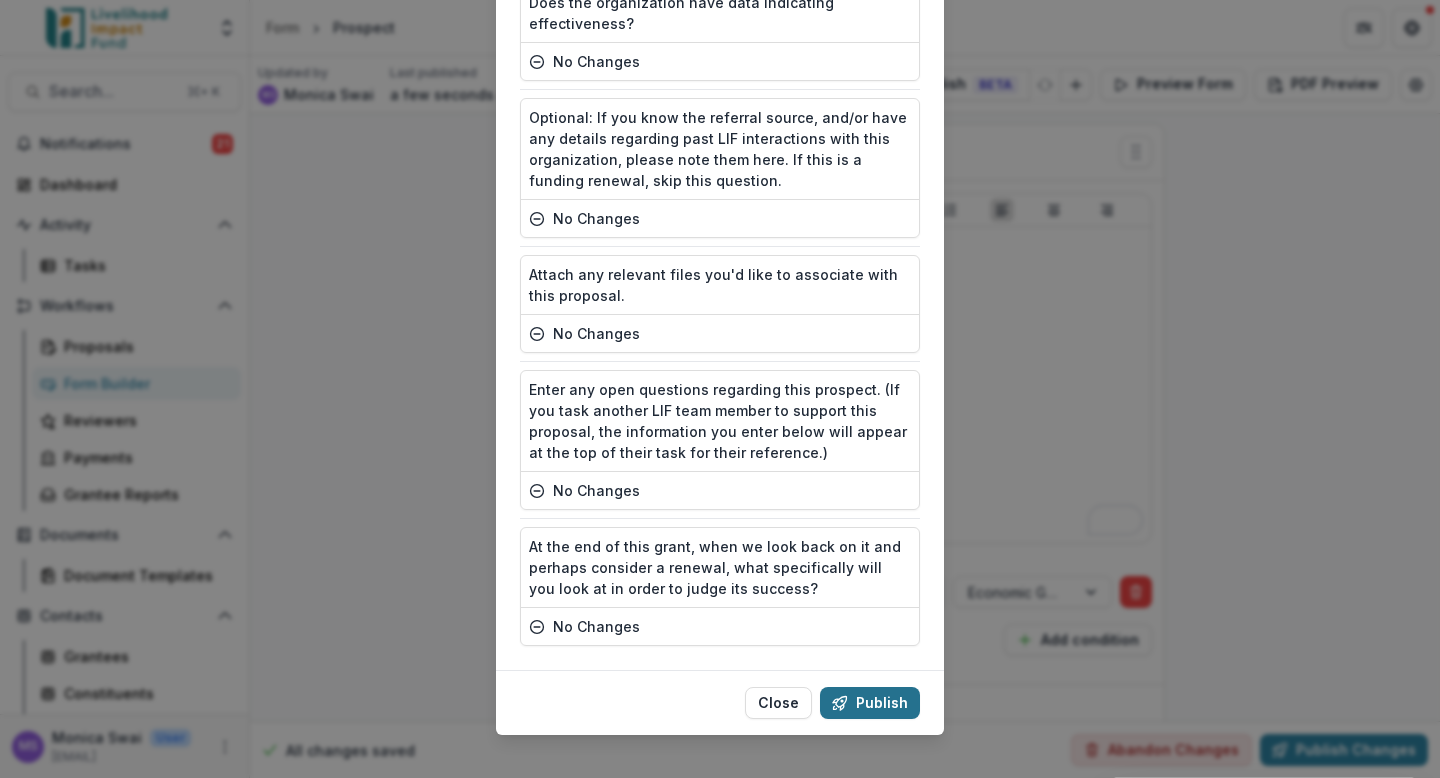 click on "Publish" at bounding box center (870, 703) 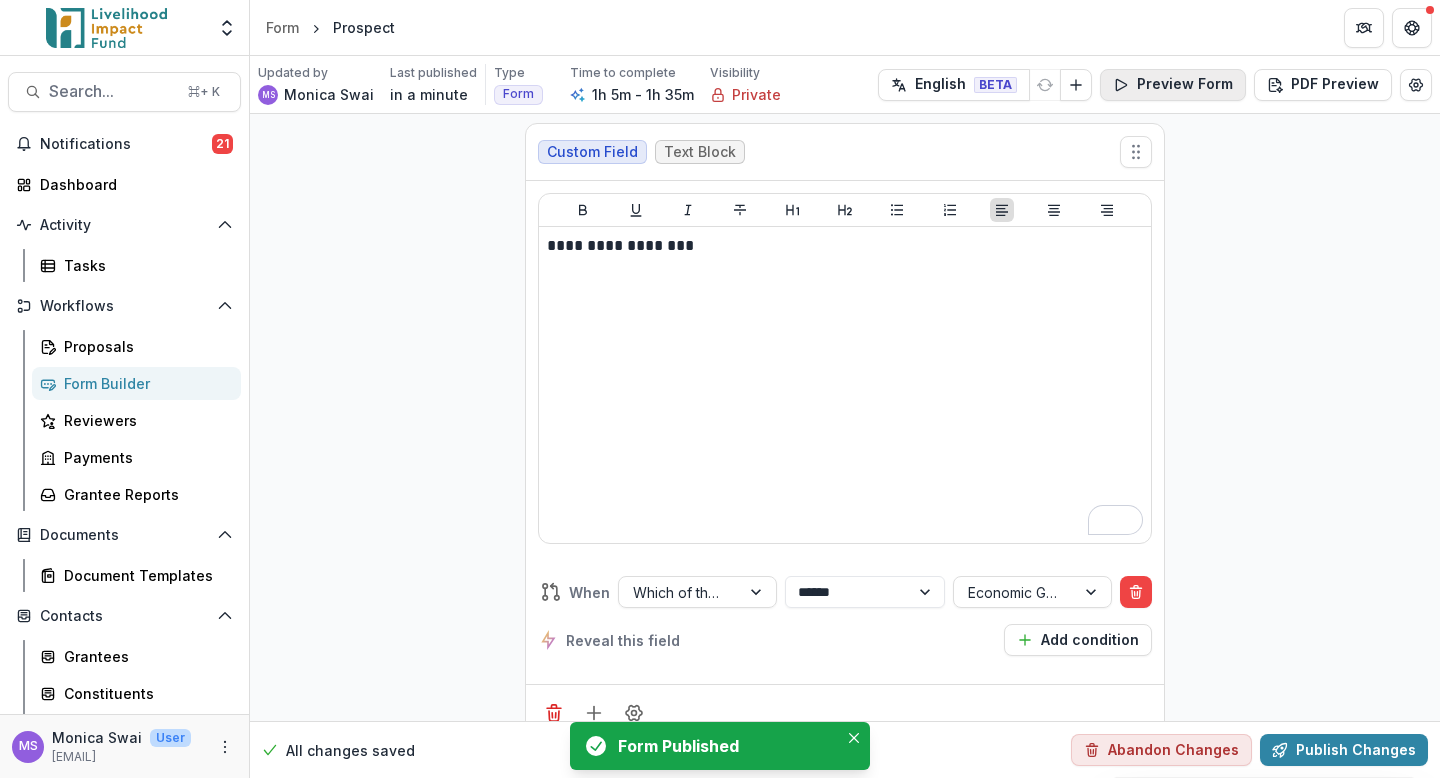 click on "Preview Form" at bounding box center [1173, 85] 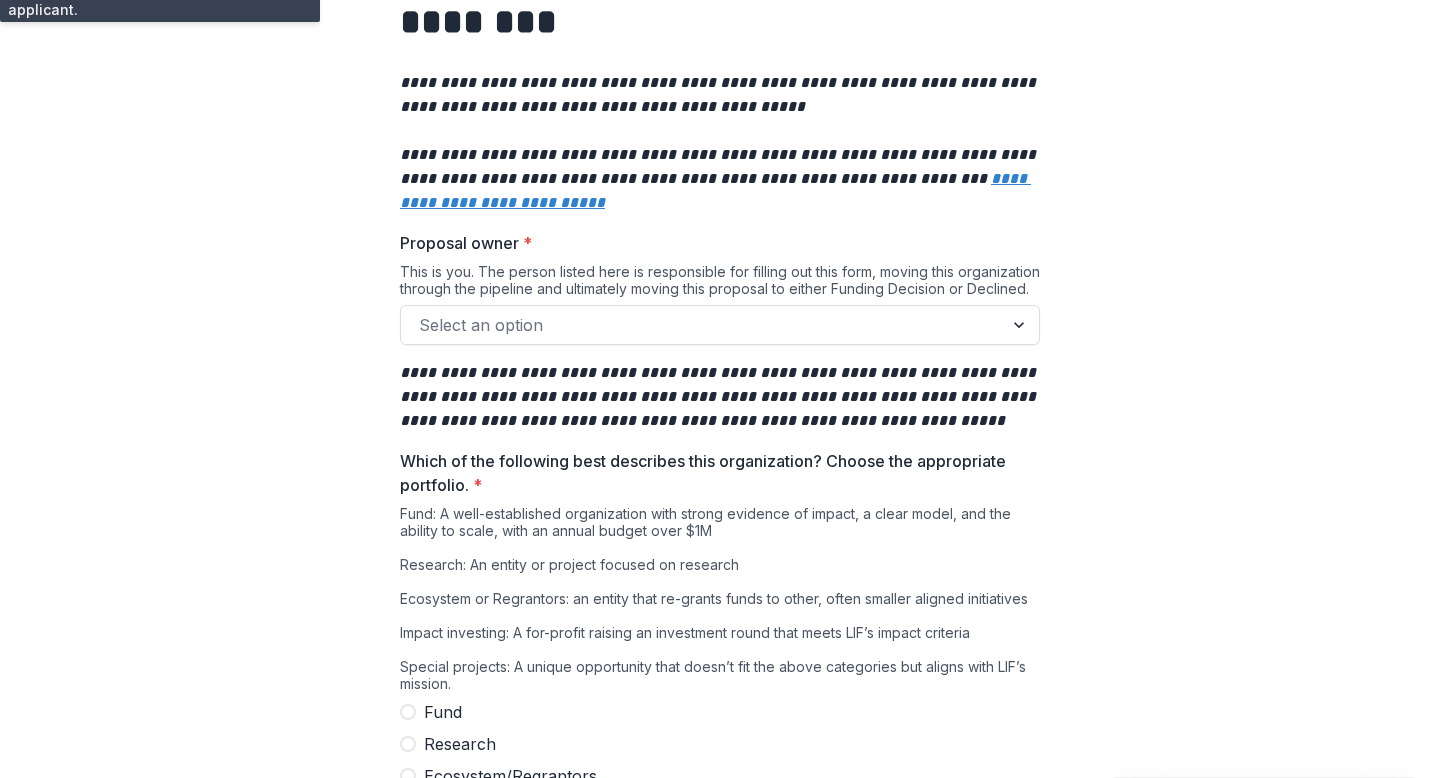 scroll, scrollTop: 0, scrollLeft: 0, axis: both 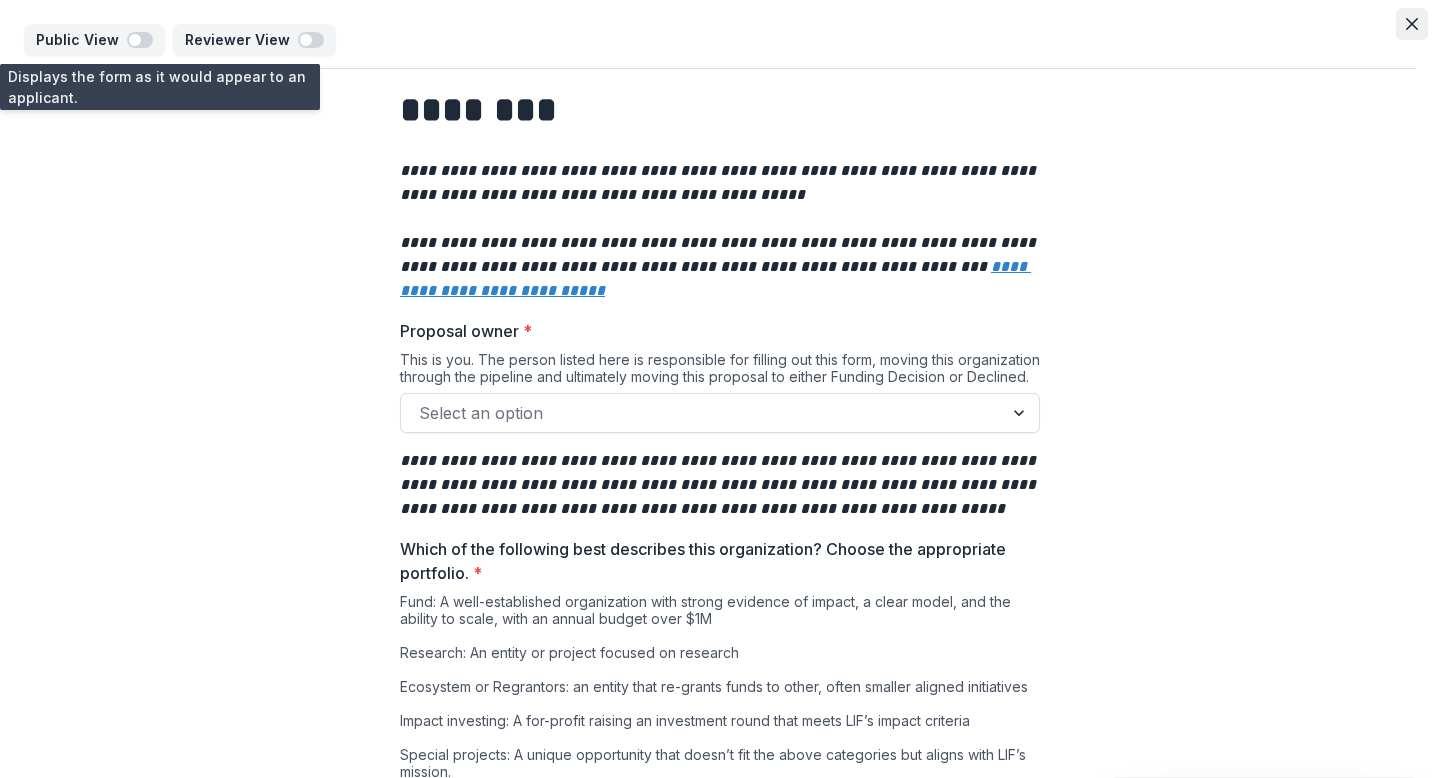 click 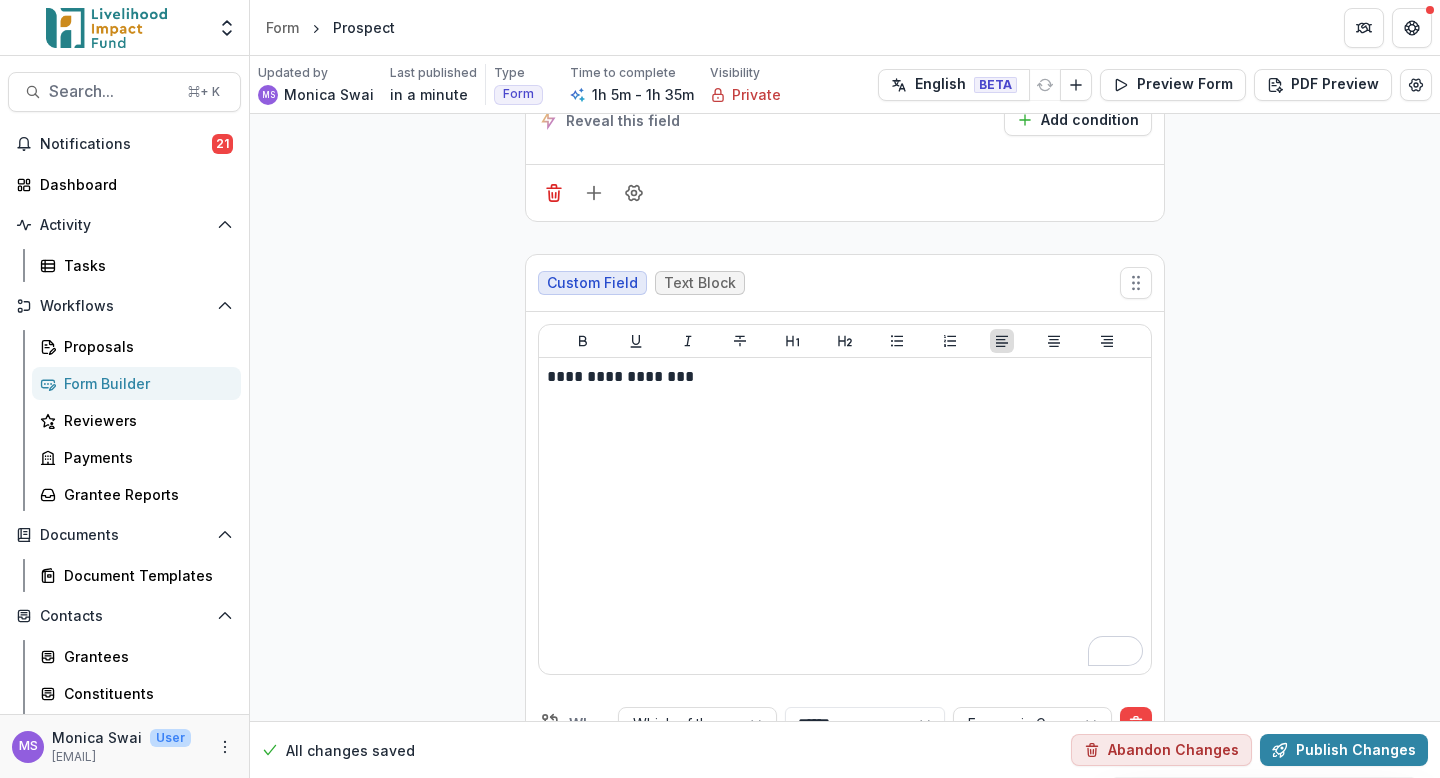 scroll, scrollTop: 8983, scrollLeft: 0, axis: vertical 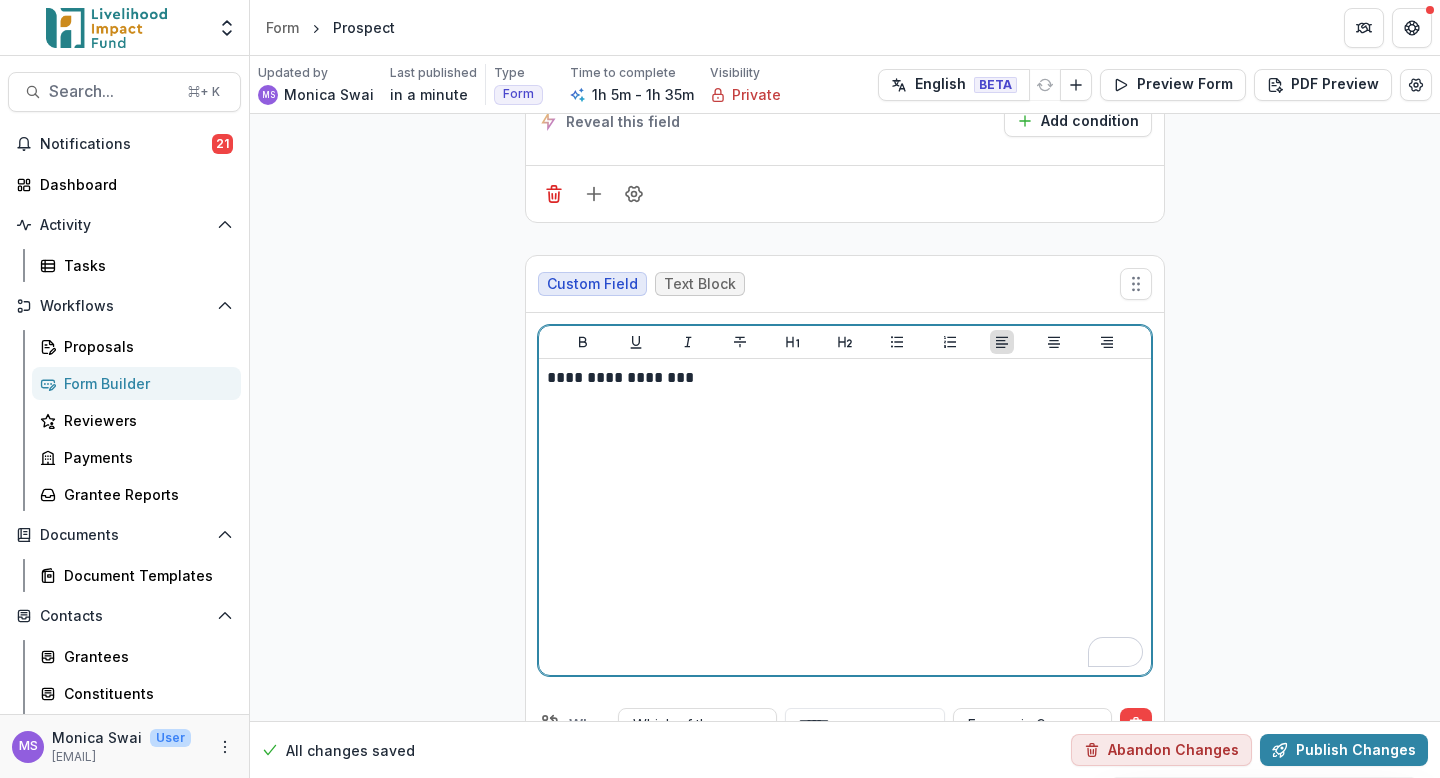 click on "**********" at bounding box center (845, 378) 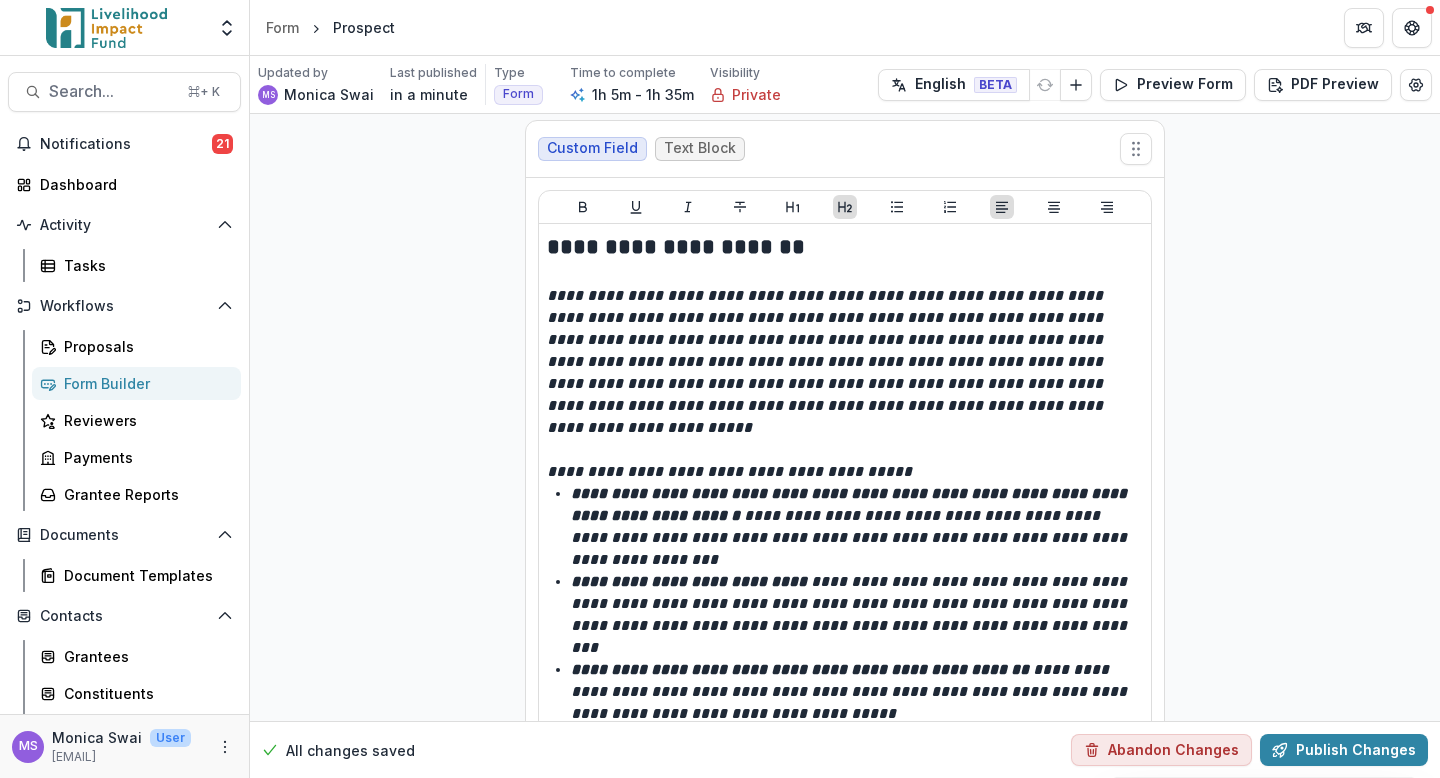 scroll, scrollTop: 7450, scrollLeft: 0, axis: vertical 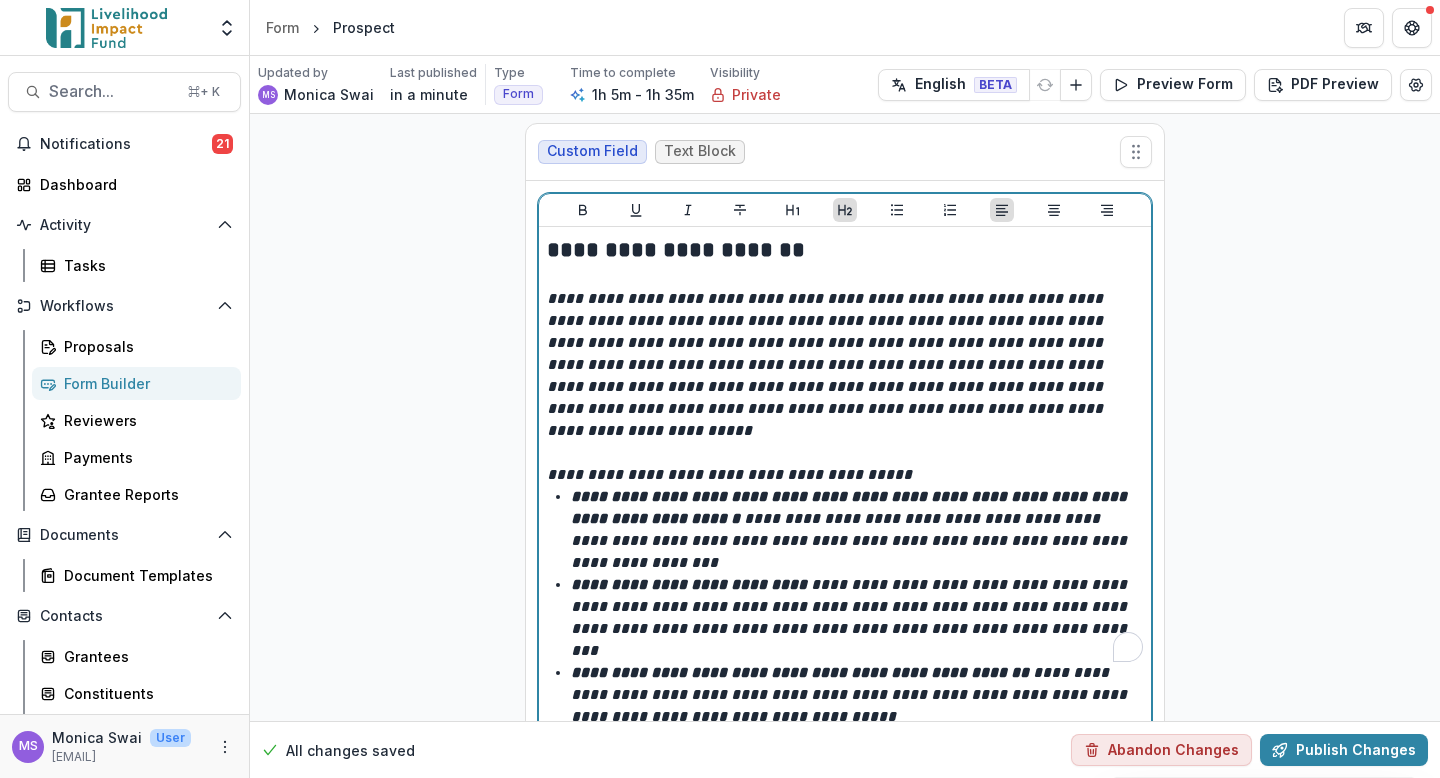 click on "**********" at bounding box center [827, 364] 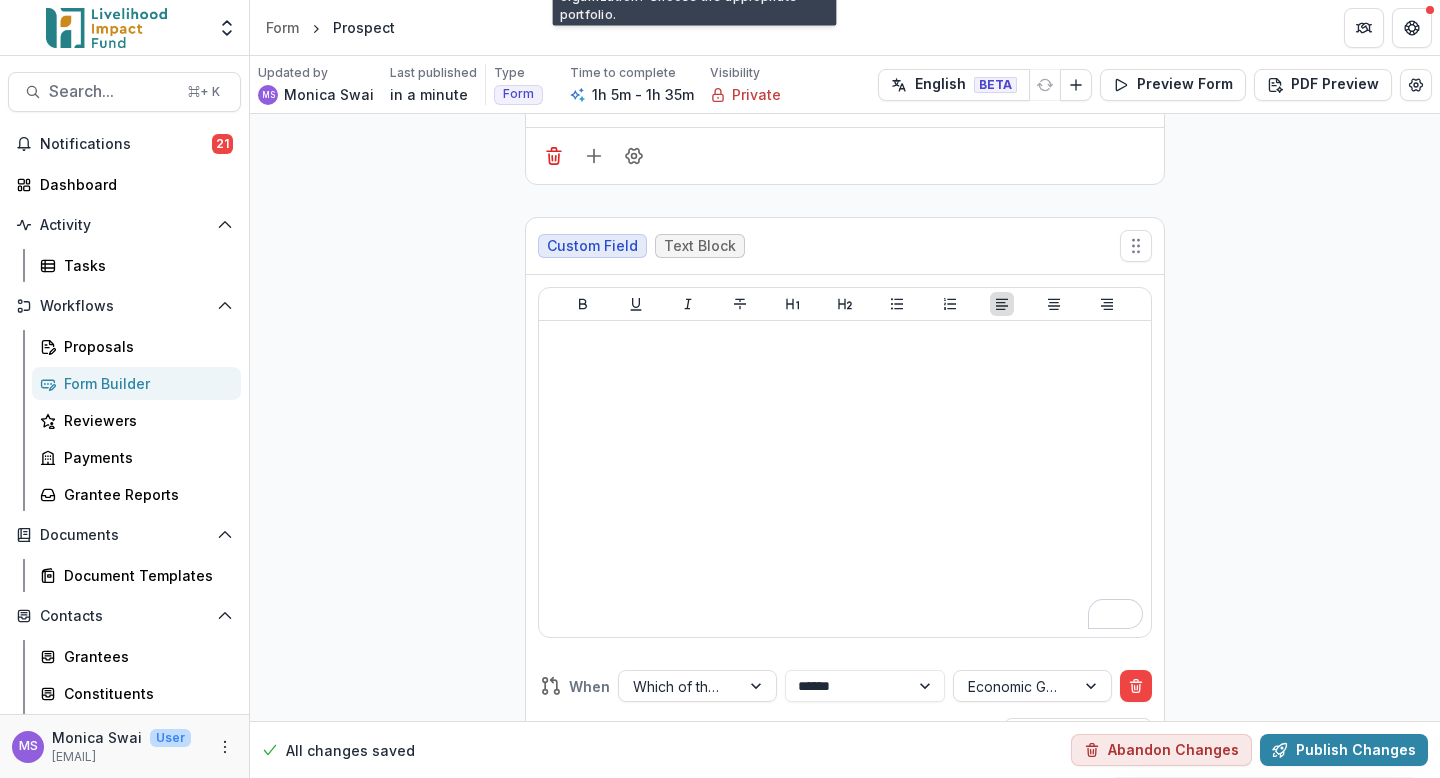 scroll, scrollTop: 9023, scrollLeft: 0, axis: vertical 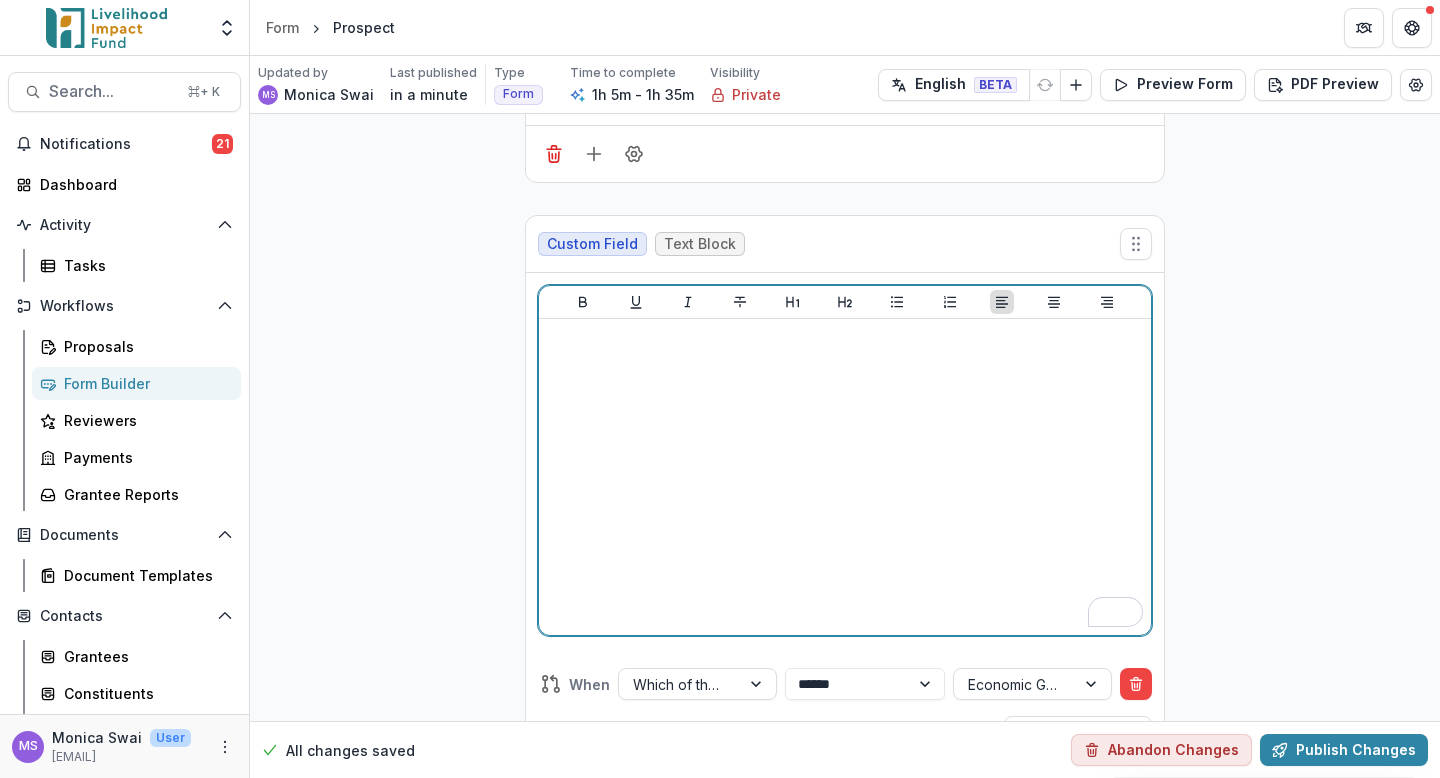 click at bounding box center (845, 477) 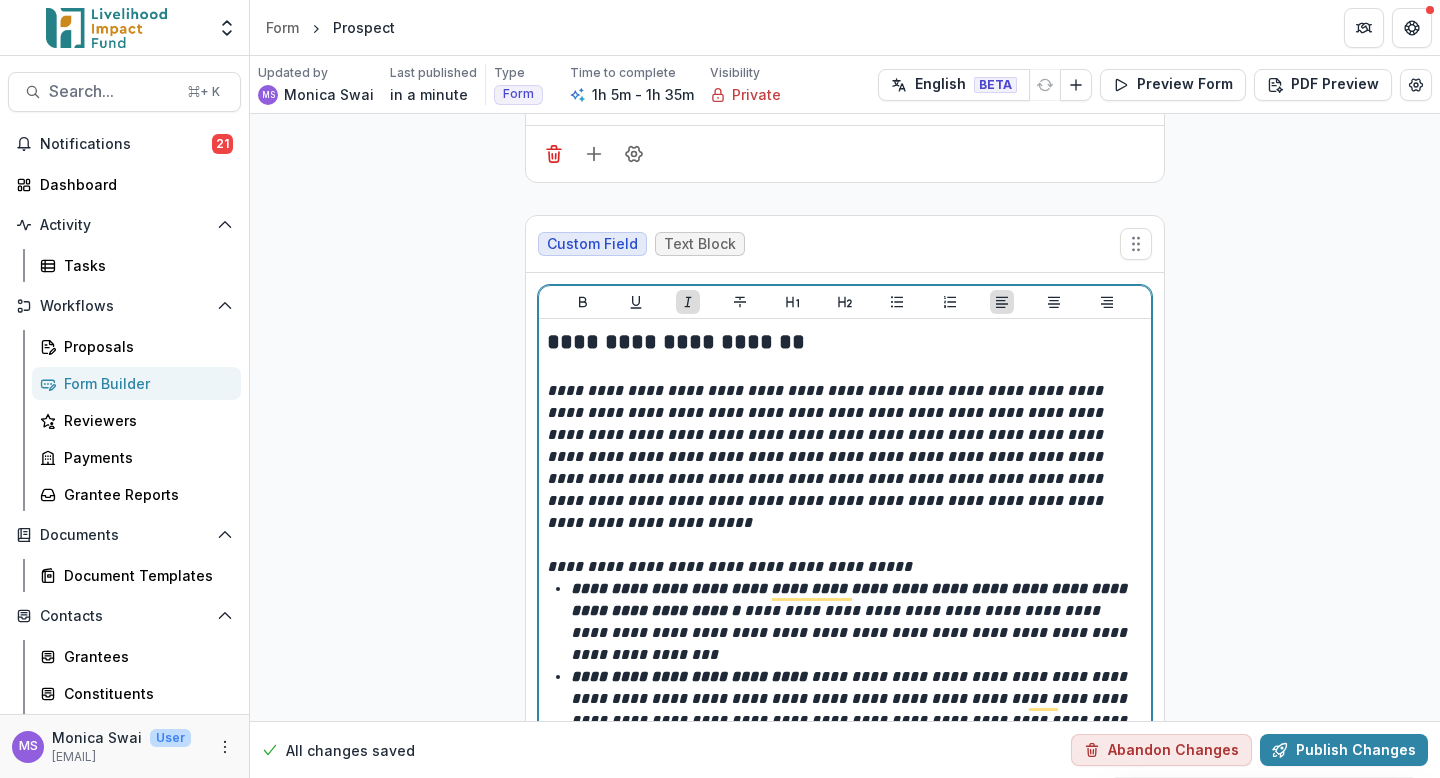 click on "**********" at bounding box center [845, 342] 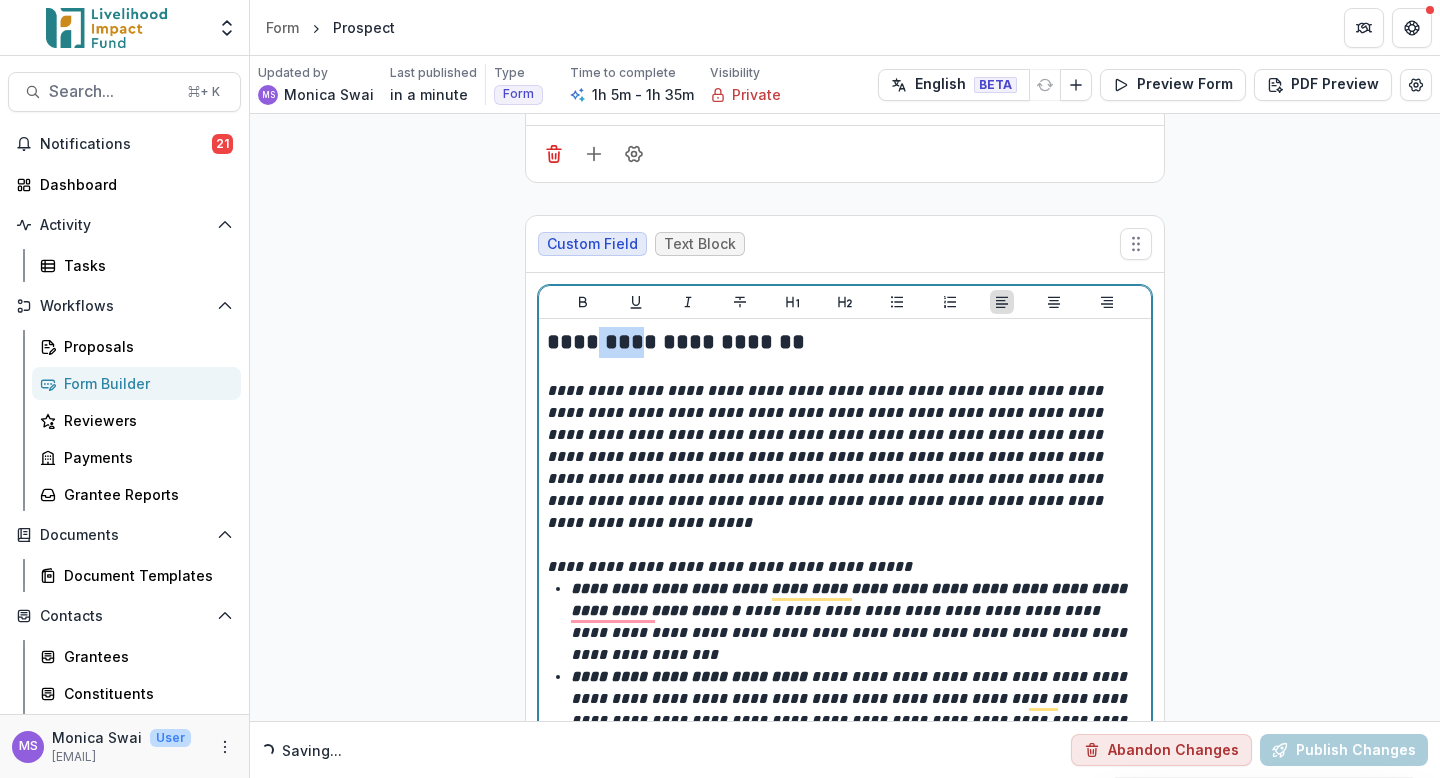 click on "**********" at bounding box center (845, 342) 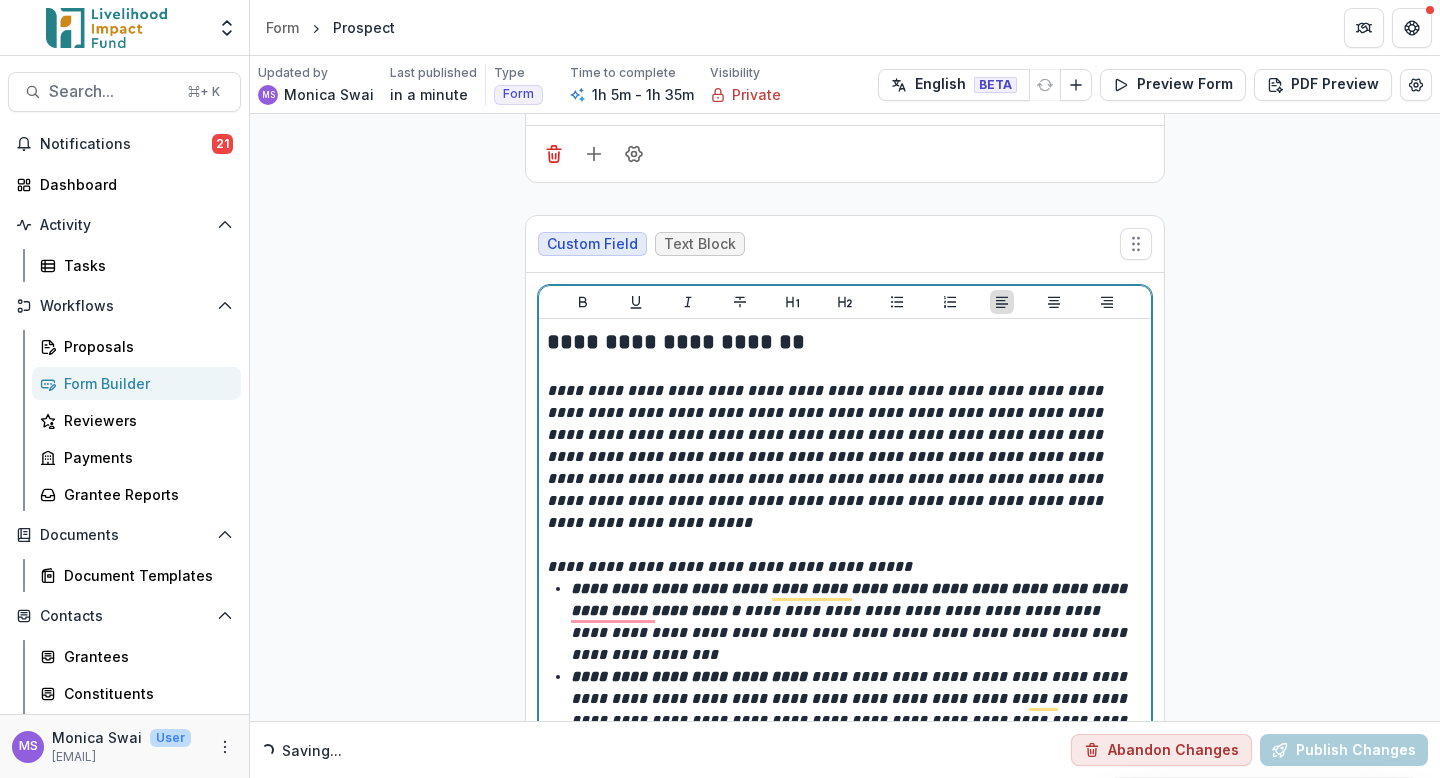 click on "**********" at bounding box center [845, 342] 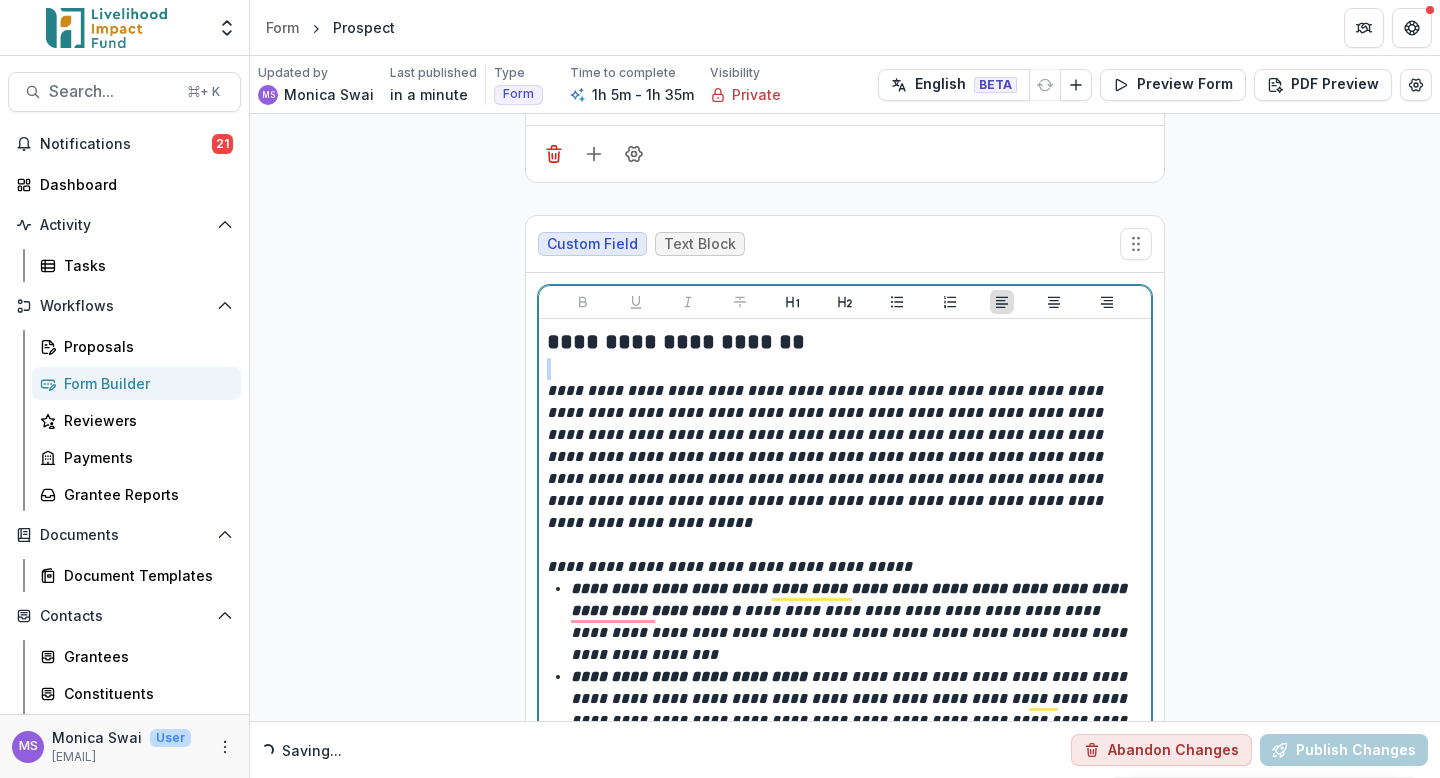 click on "**********" at bounding box center (845, 342) 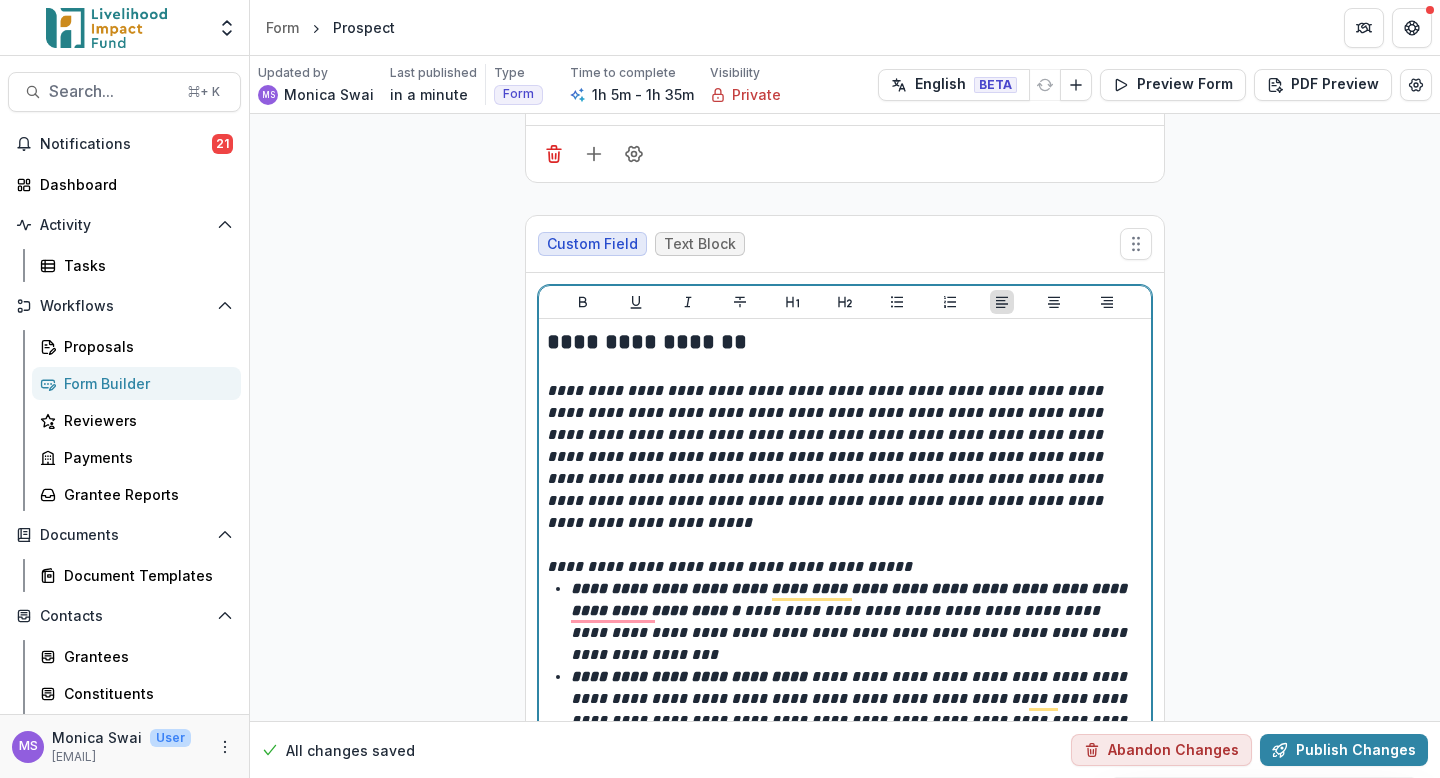 click on "**********" at bounding box center [845, 342] 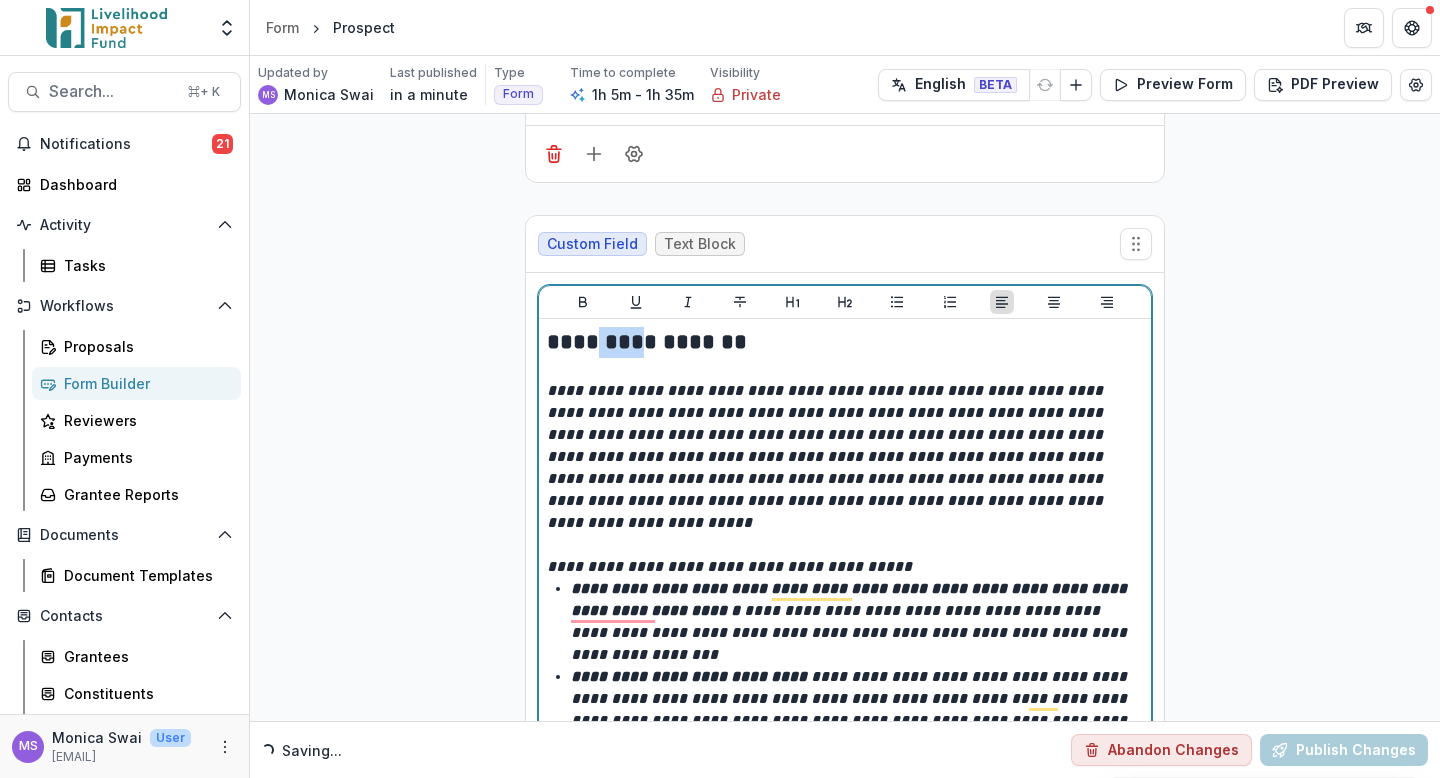 click on "**********" at bounding box center [845, 342] 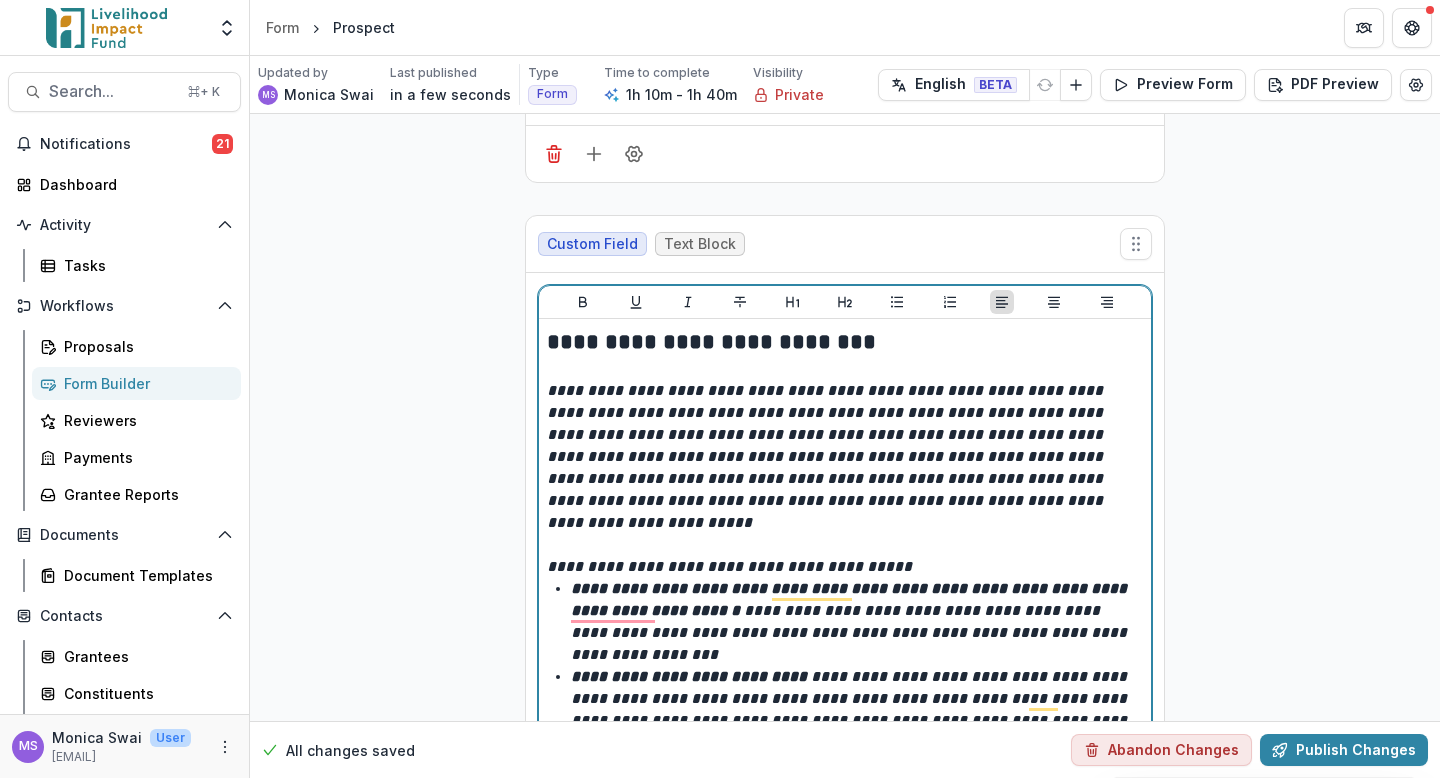 click on "**********" at bounding box center [827, 456] 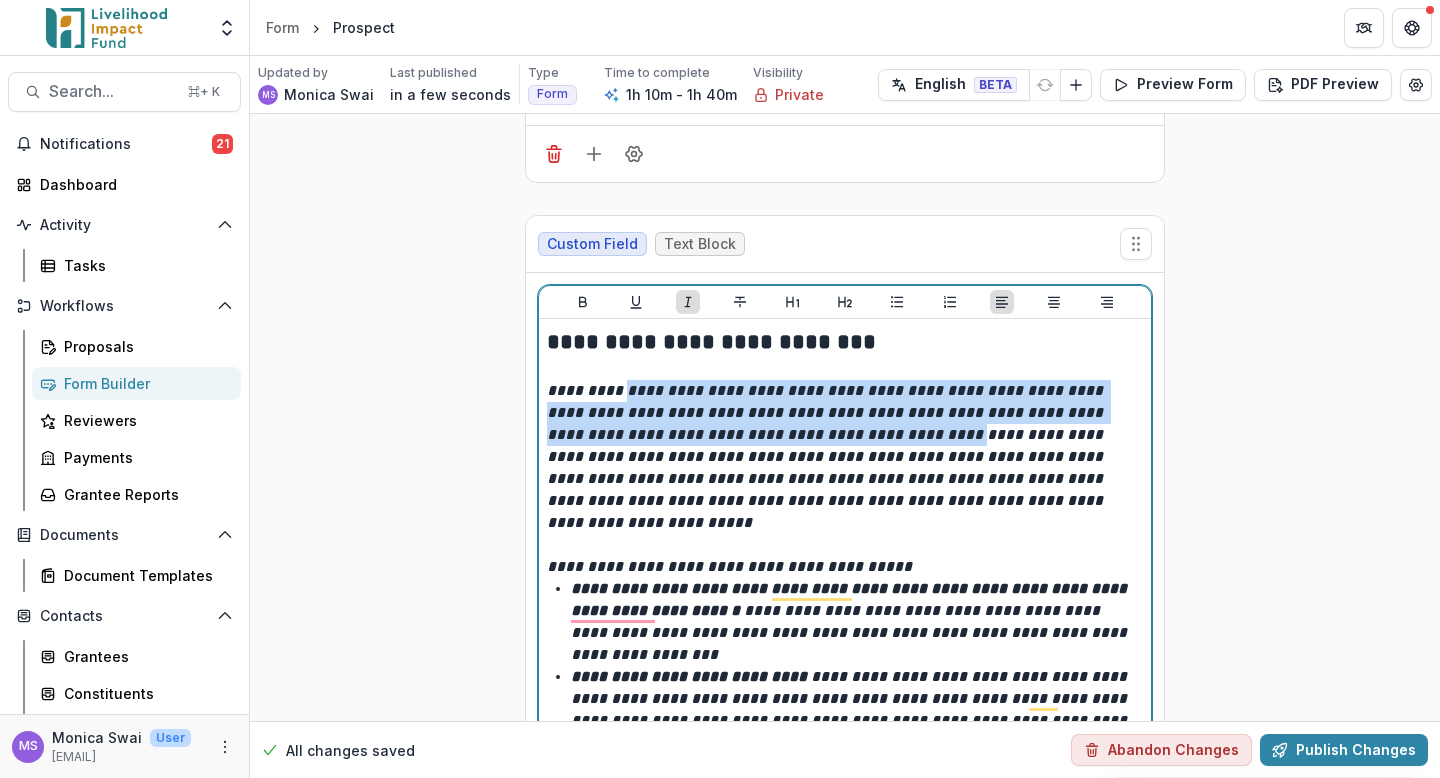 drag, startPoint x: 833, startPoint y: 338, endPoint x: 627, endPoint y: 300, distance: 209.47554 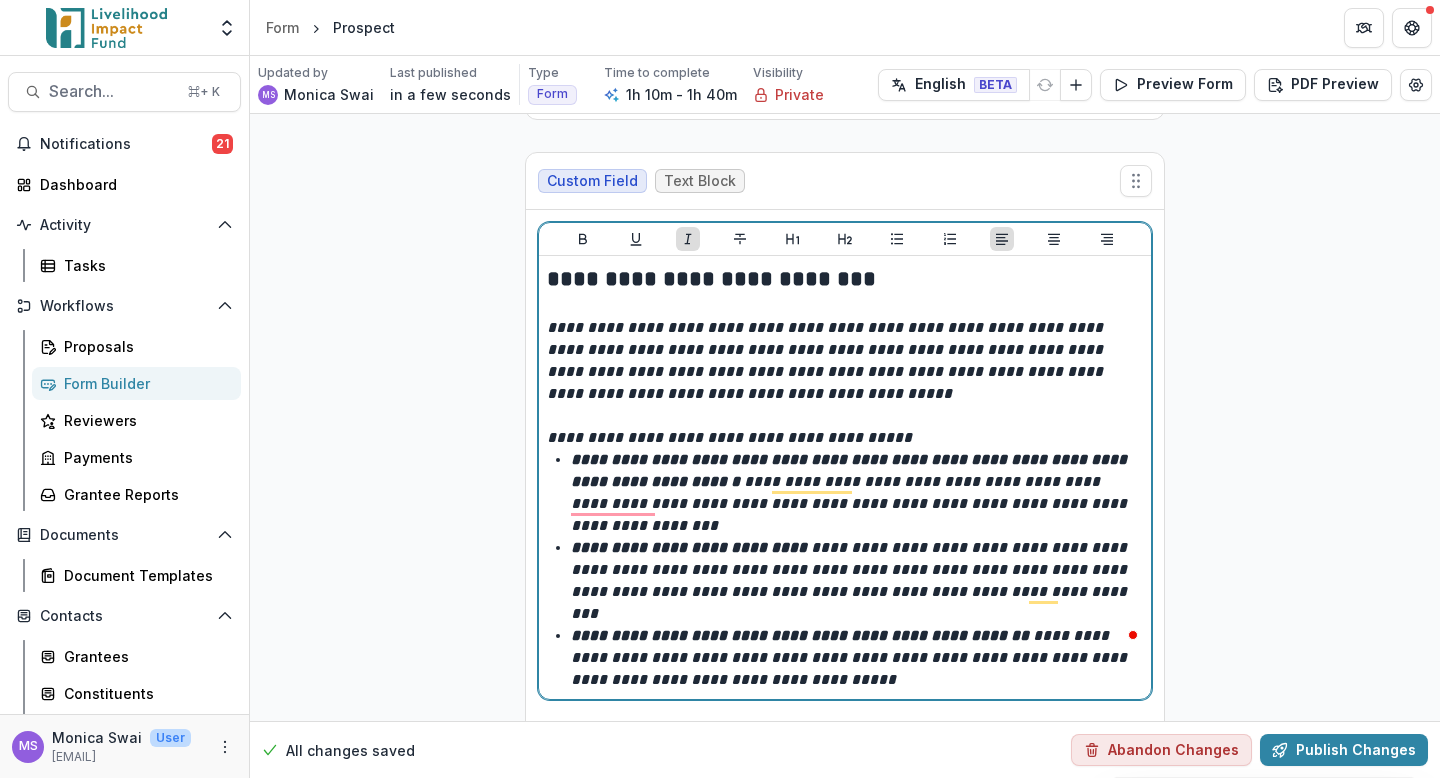 scroll, scrollTop: 9083, scrollLeft: 0, axis: vertical 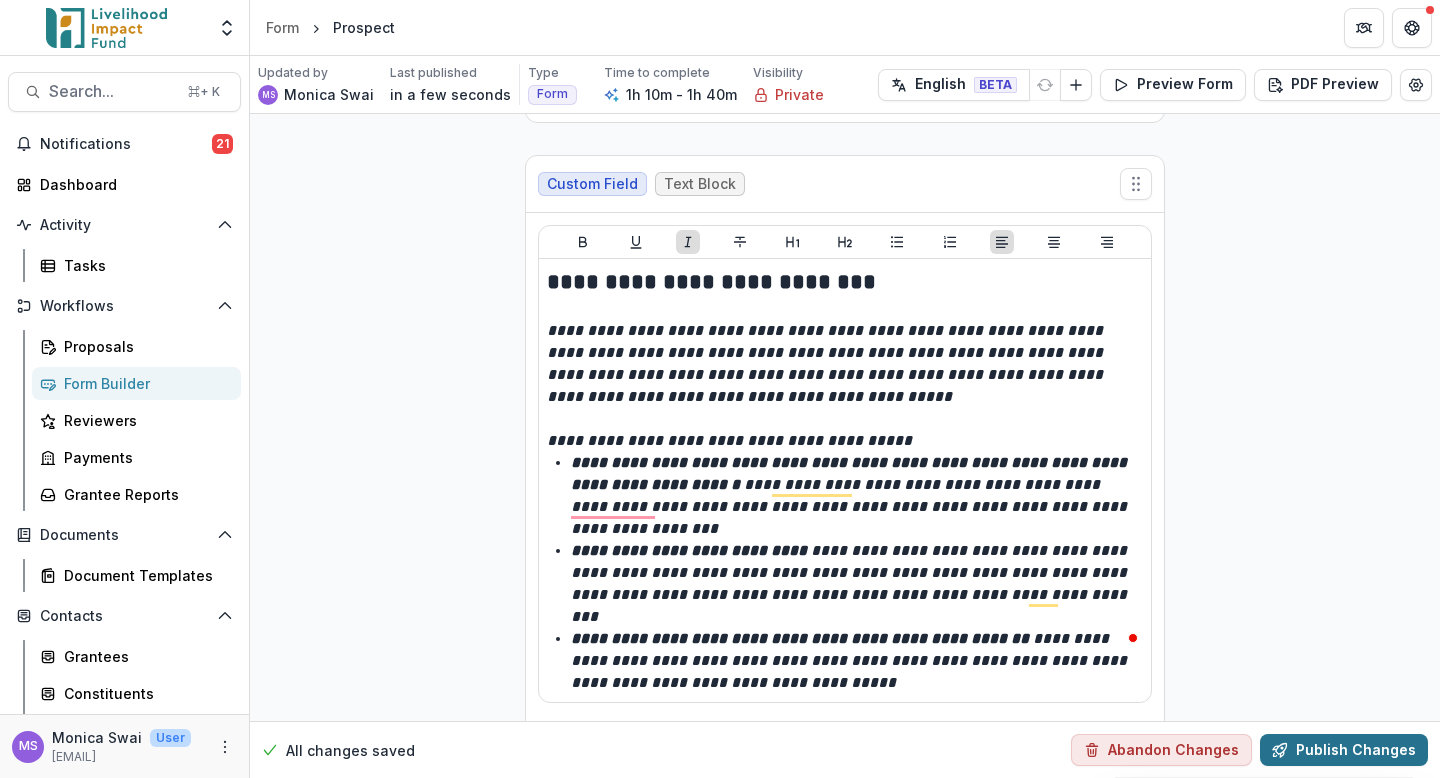 click on "Publish Changes" at bounding box center [1344, 750] 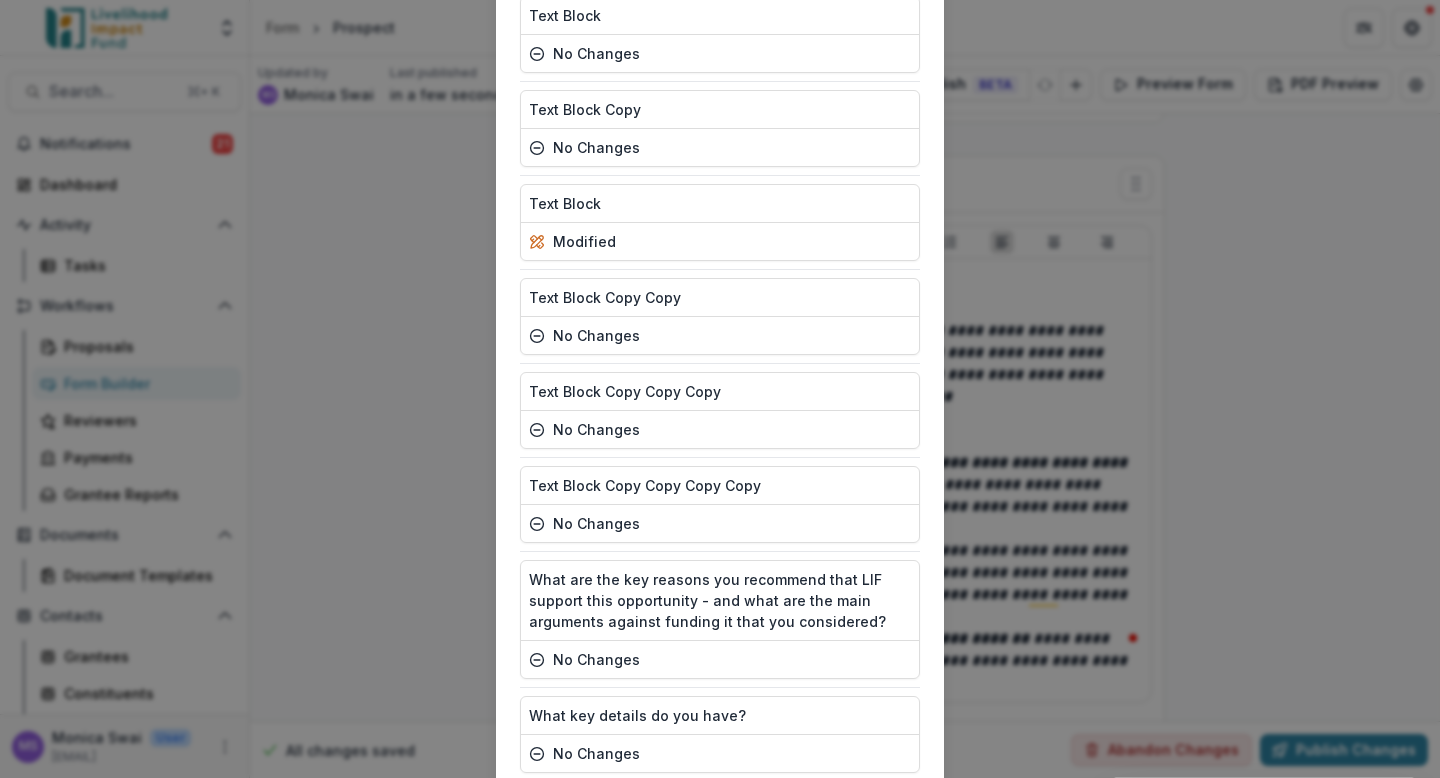 scroll, scrollTop: 2496, scrollLeft: 0, axis: vertical 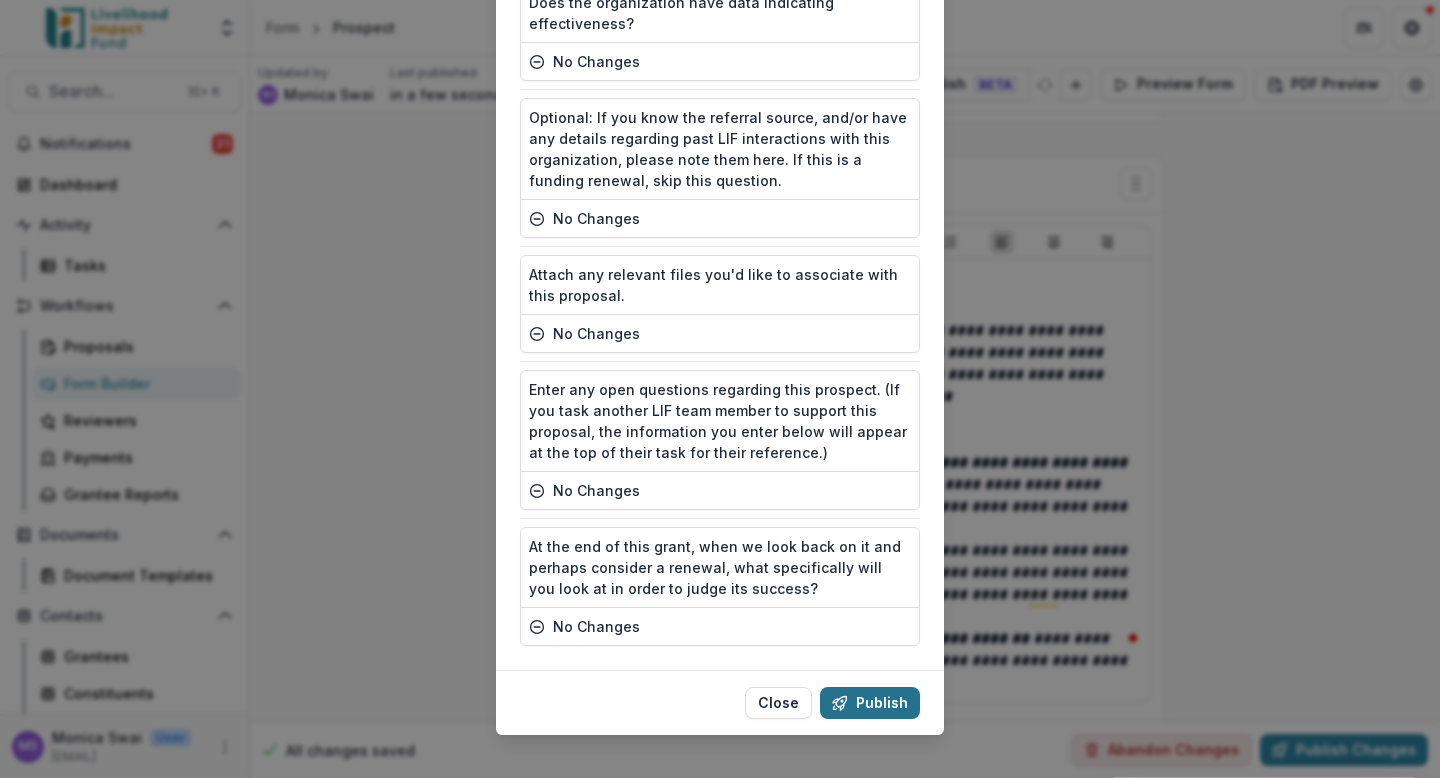 click on "Publish" at bounding box center (870, 703) 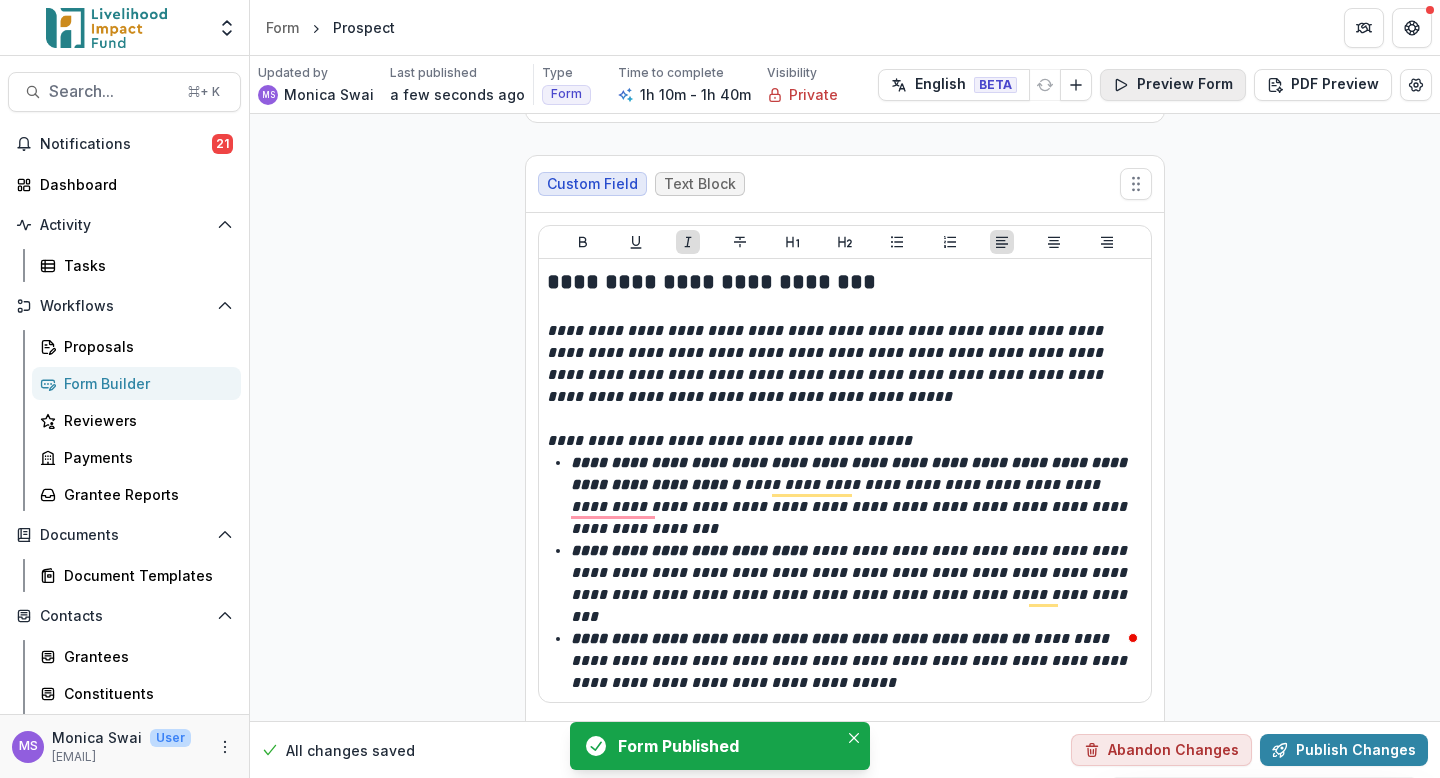 click on "Preview Form" at bounding box center [1173, 85] 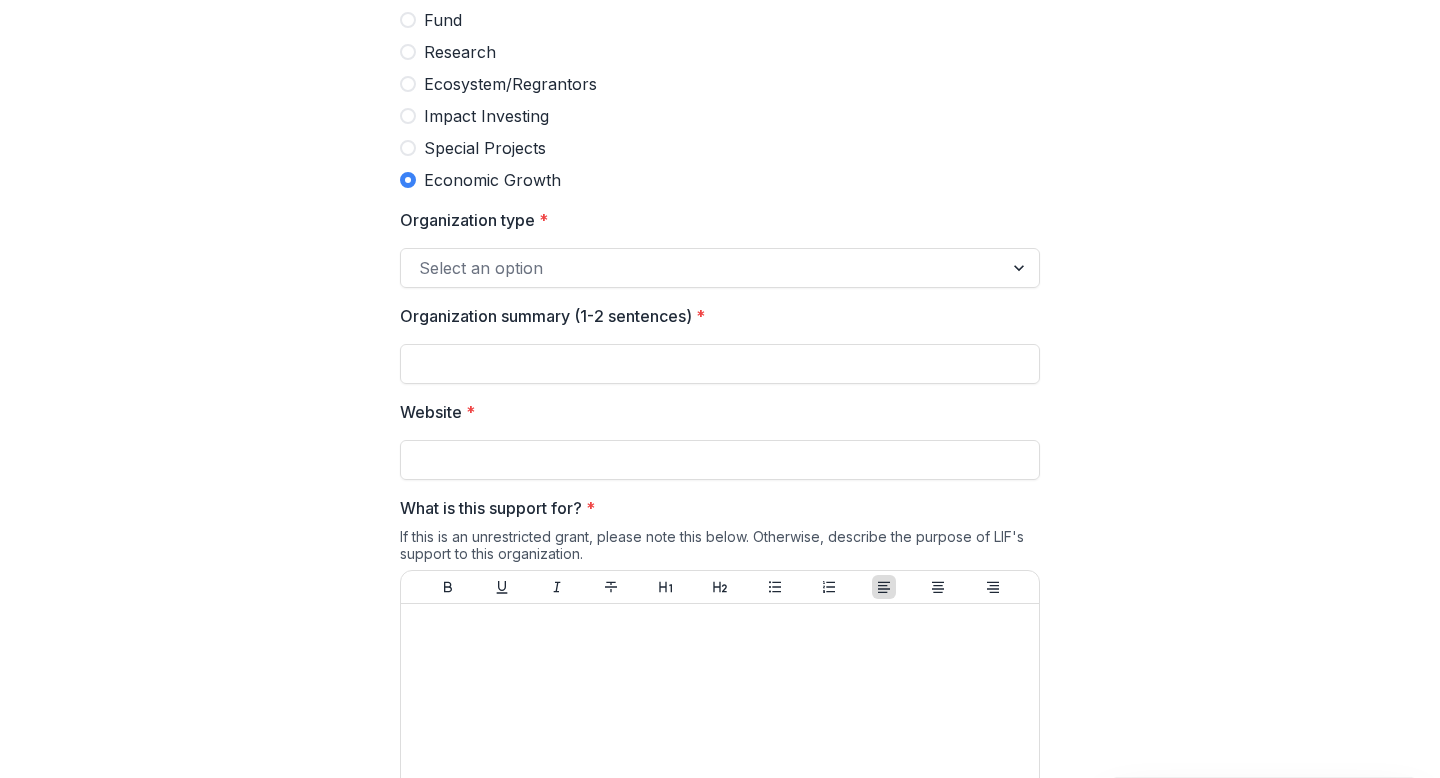 scroll, scrollTop: 0, scrollLeft: 0, axis: both 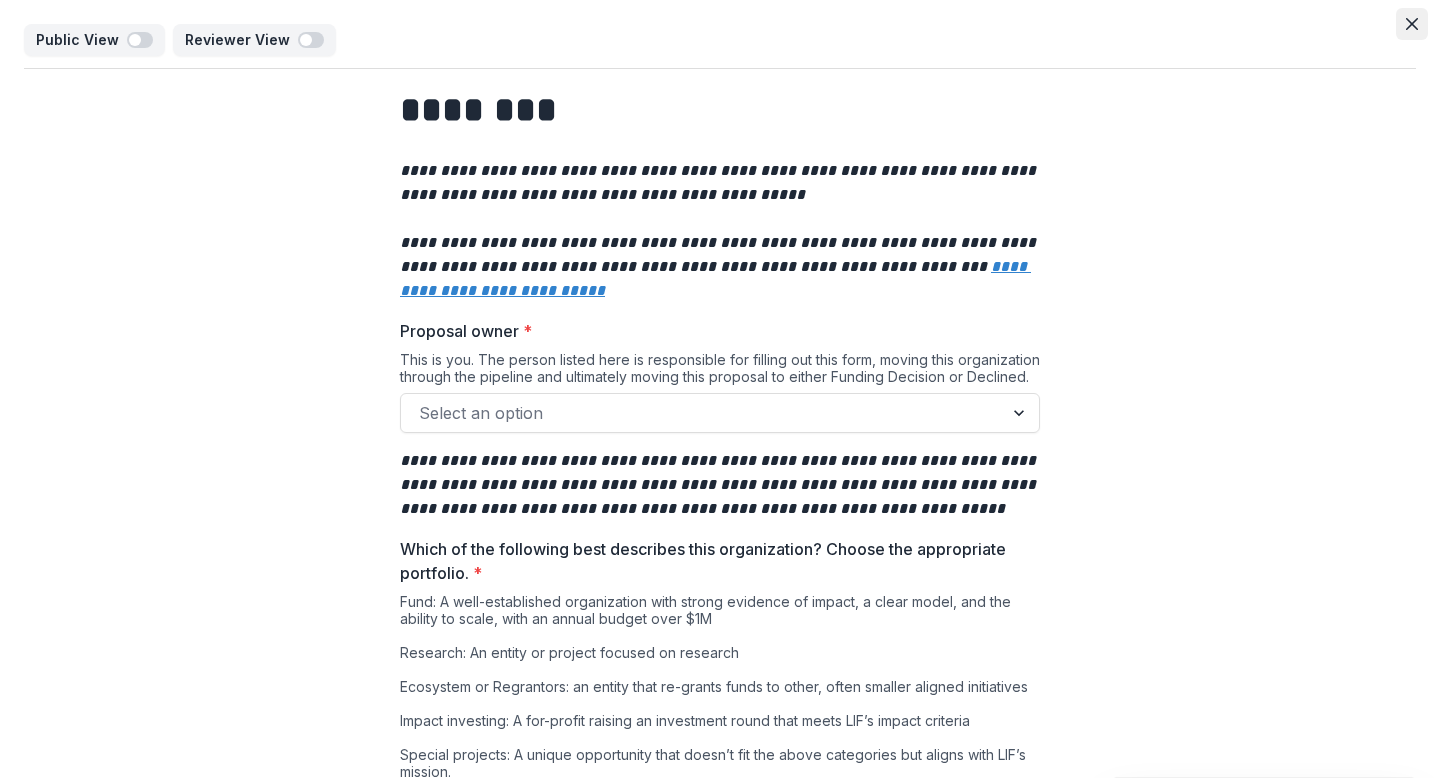 click 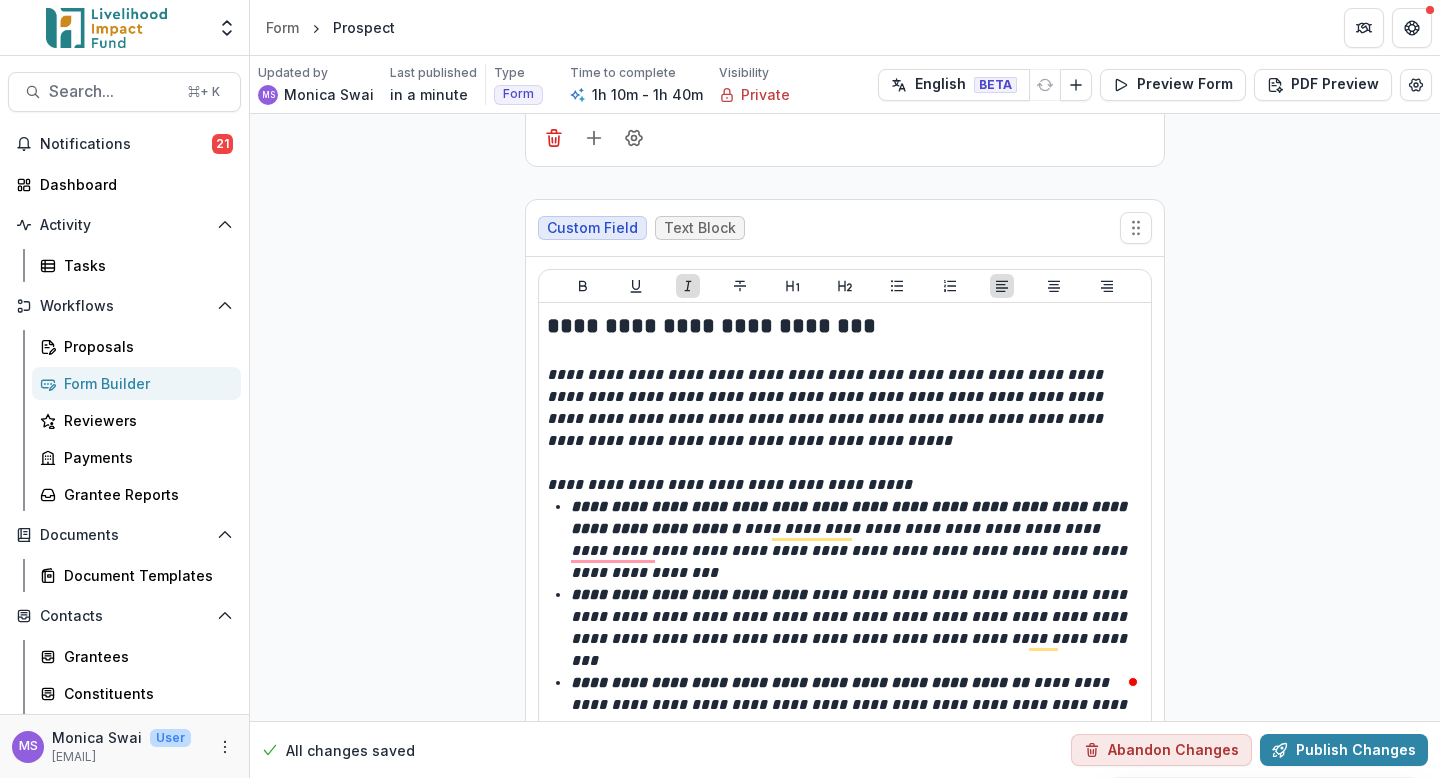 scroll, scrollTop: 9019, scrollLeft: 0, axis: vertical 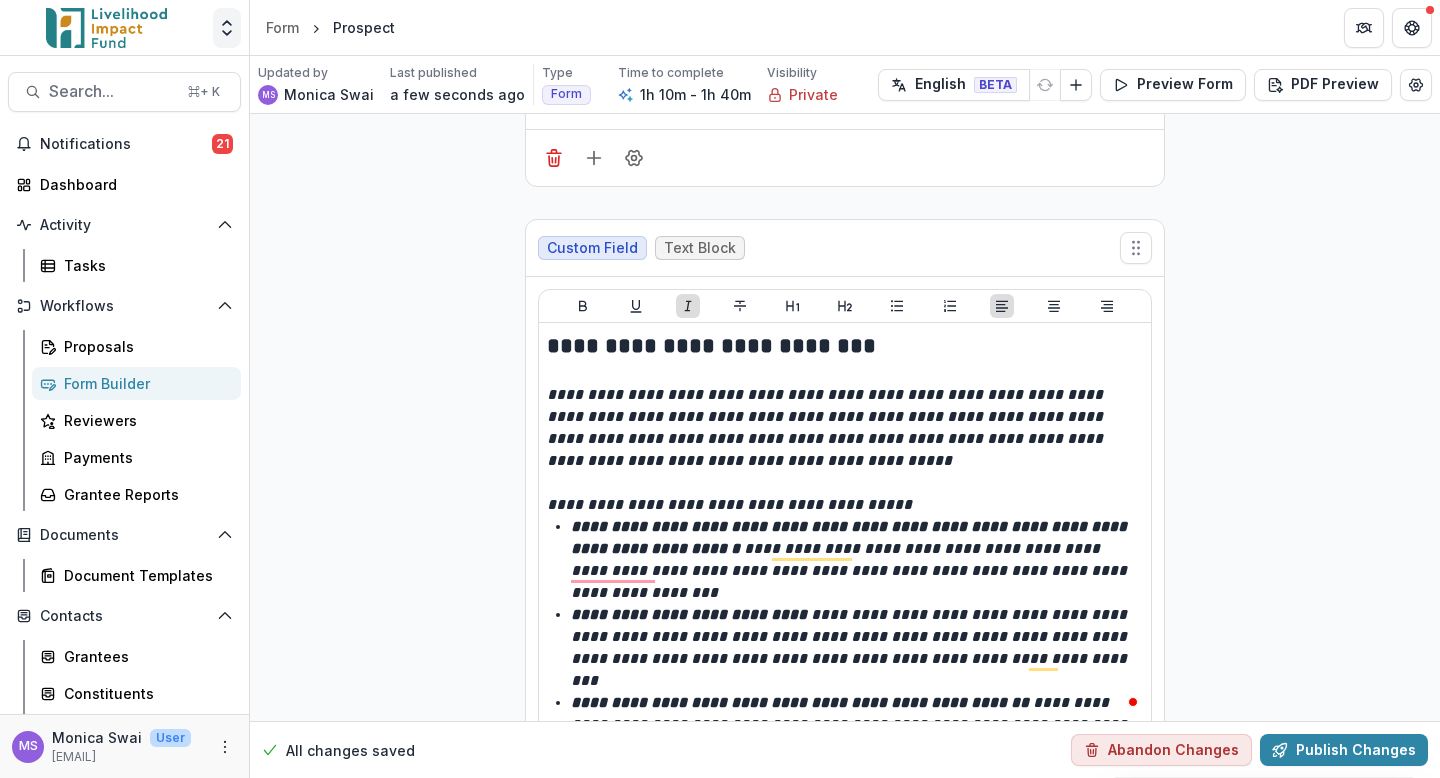 click 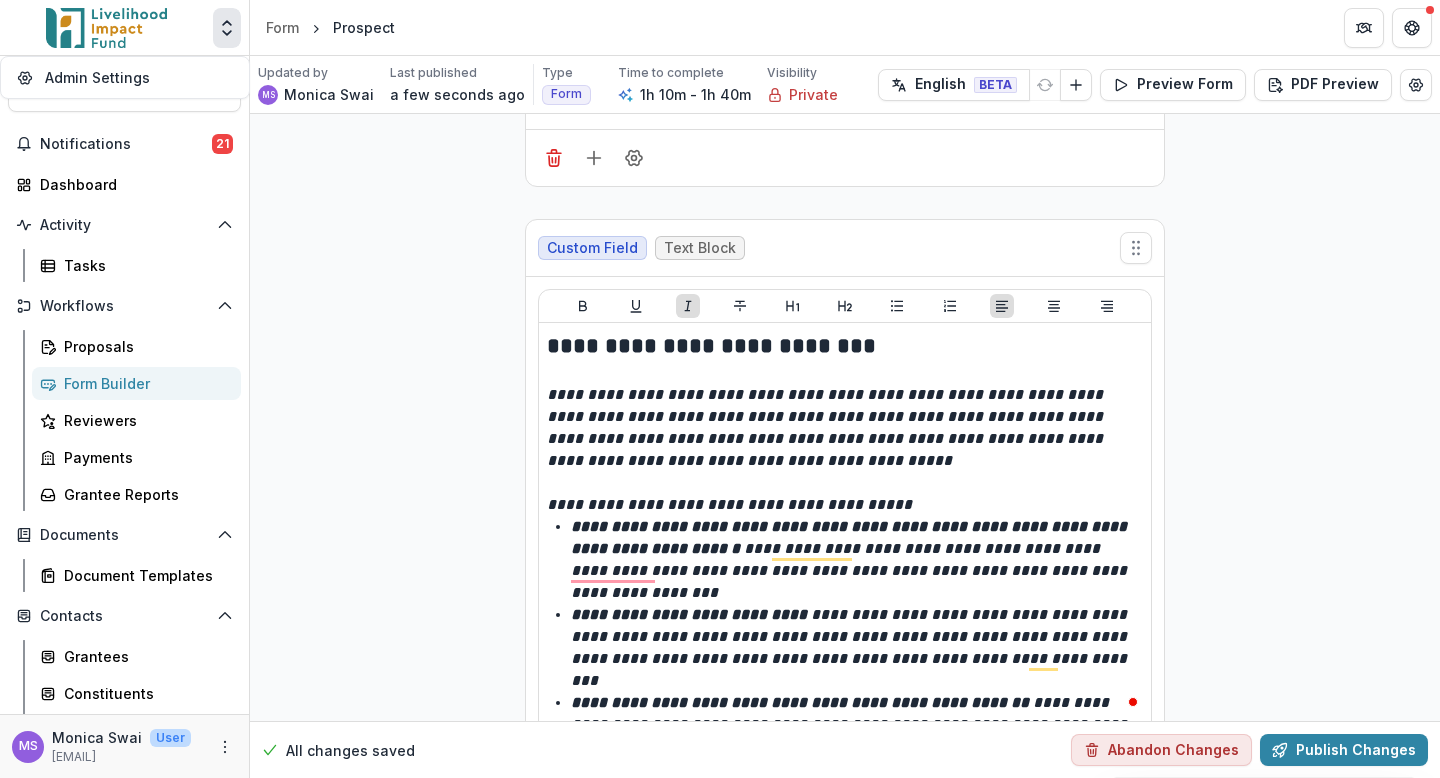click on "**********" at bounding box center [845, -575] 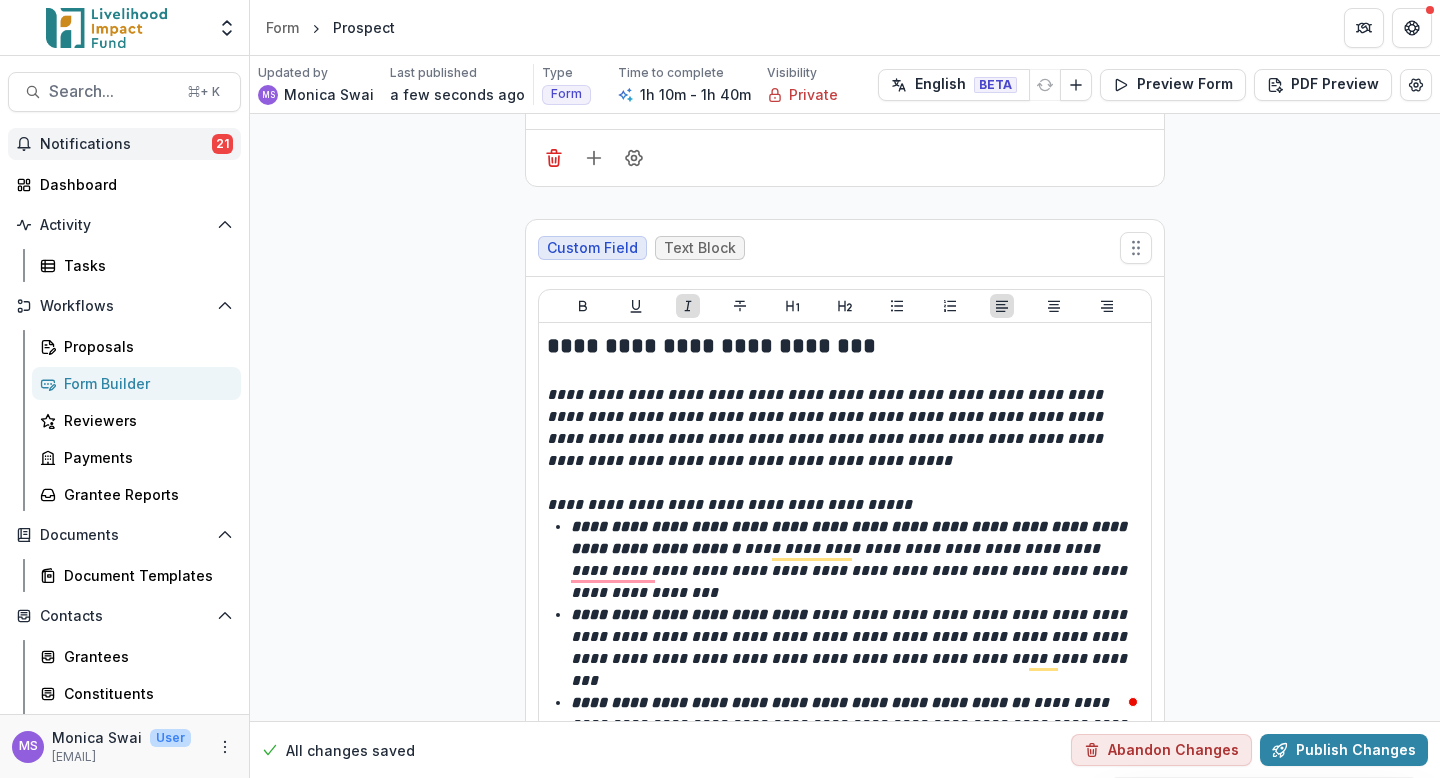 click on "Notifications" at bounding box center [126, 144] 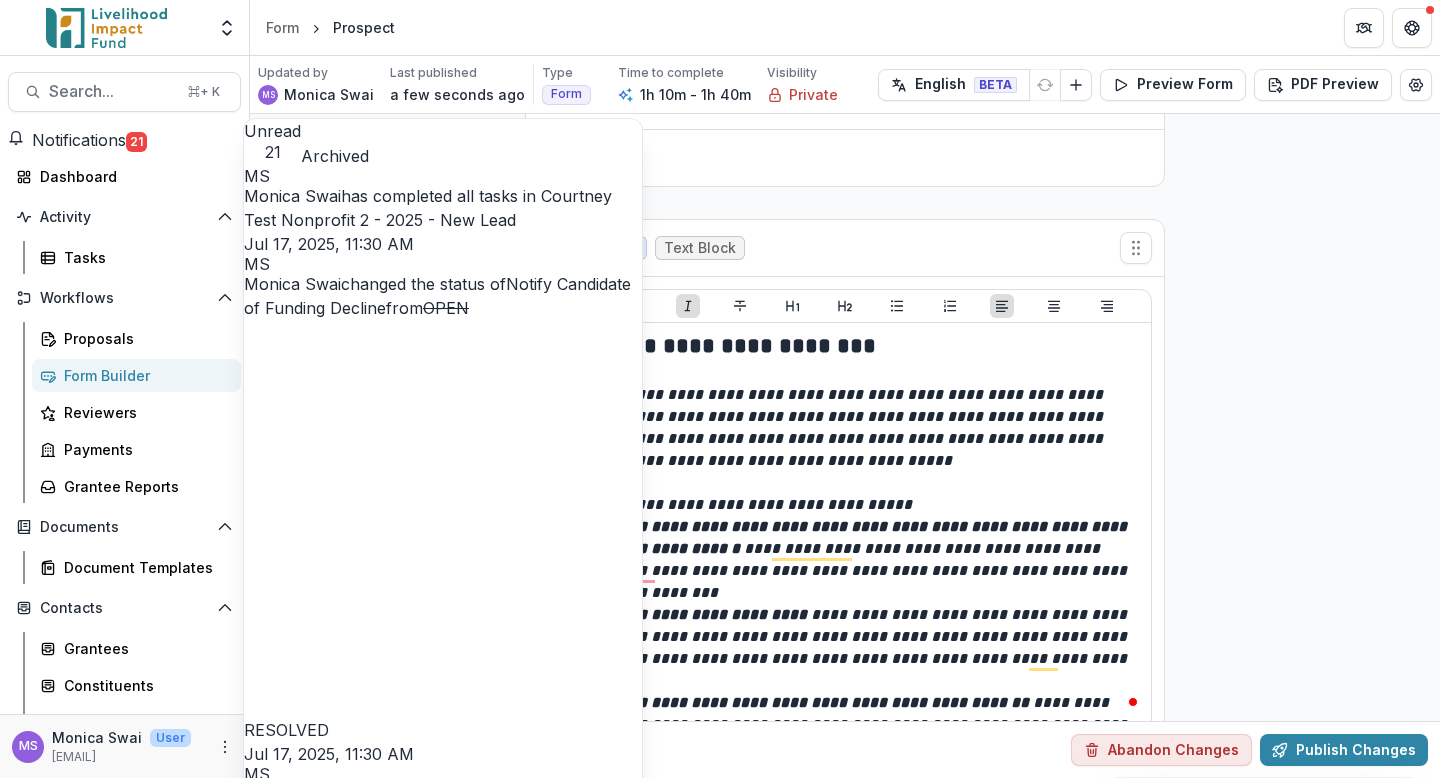 click on "Mark all as read" at bounding box center (317, 4032) 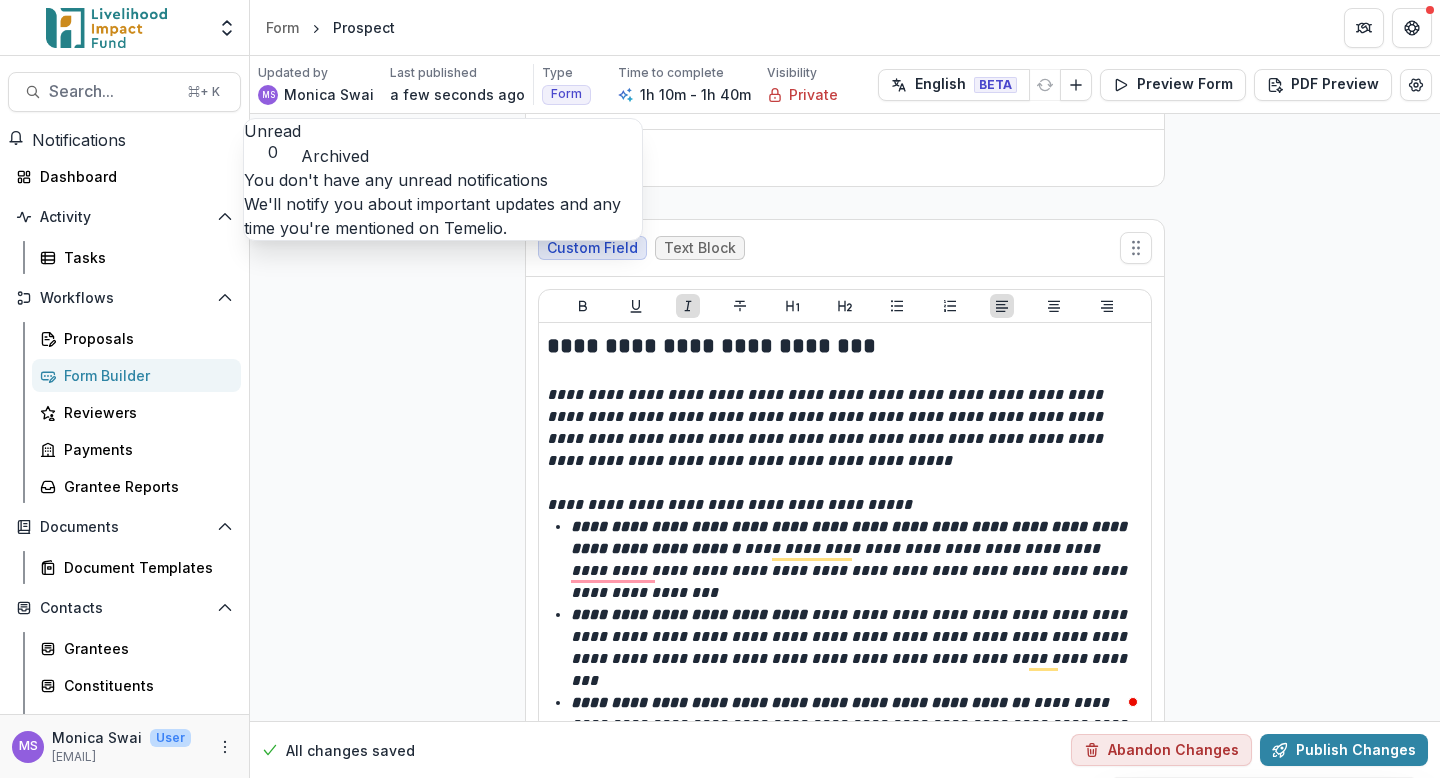 click on "**********" at bounding box center (845, -575) 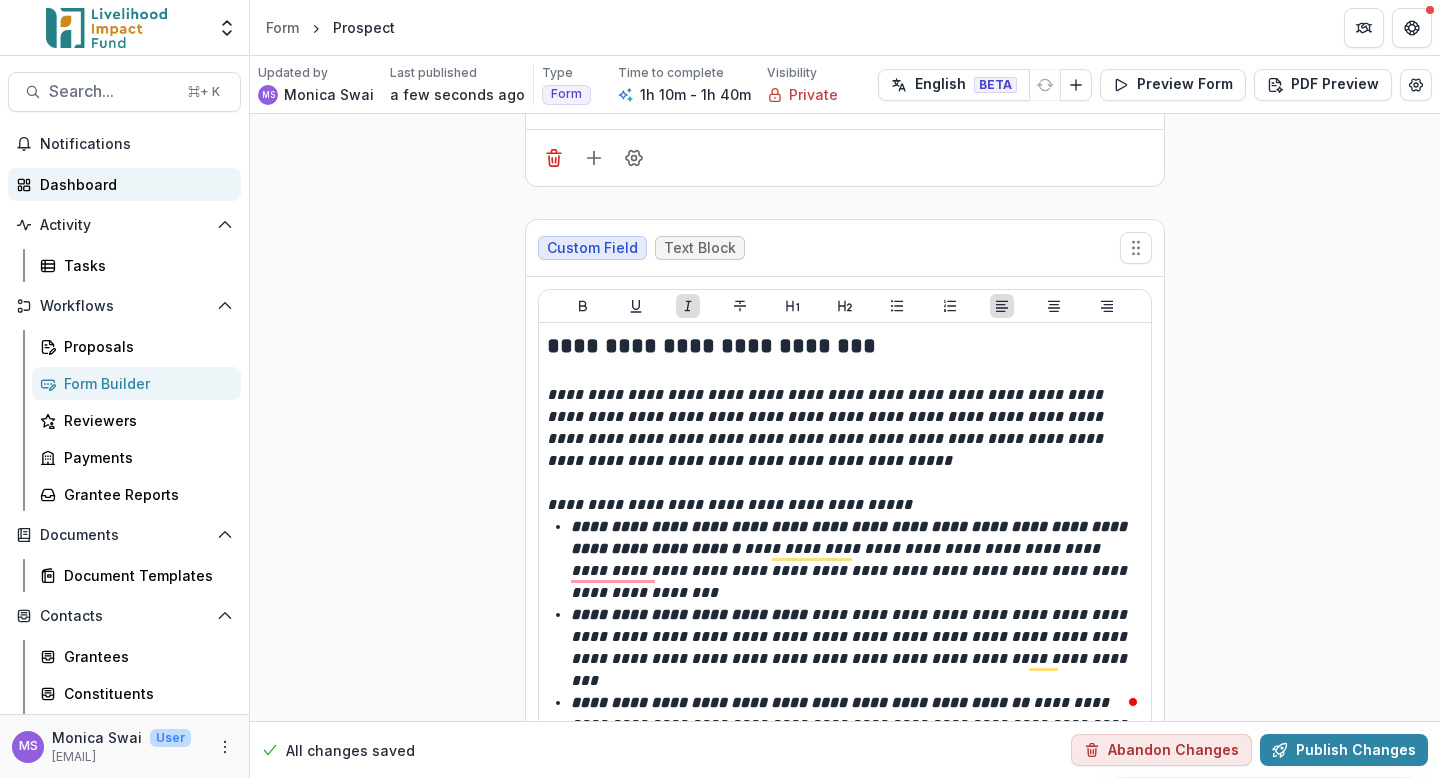 click on "Dashboard" at bounding box center [132, 184] 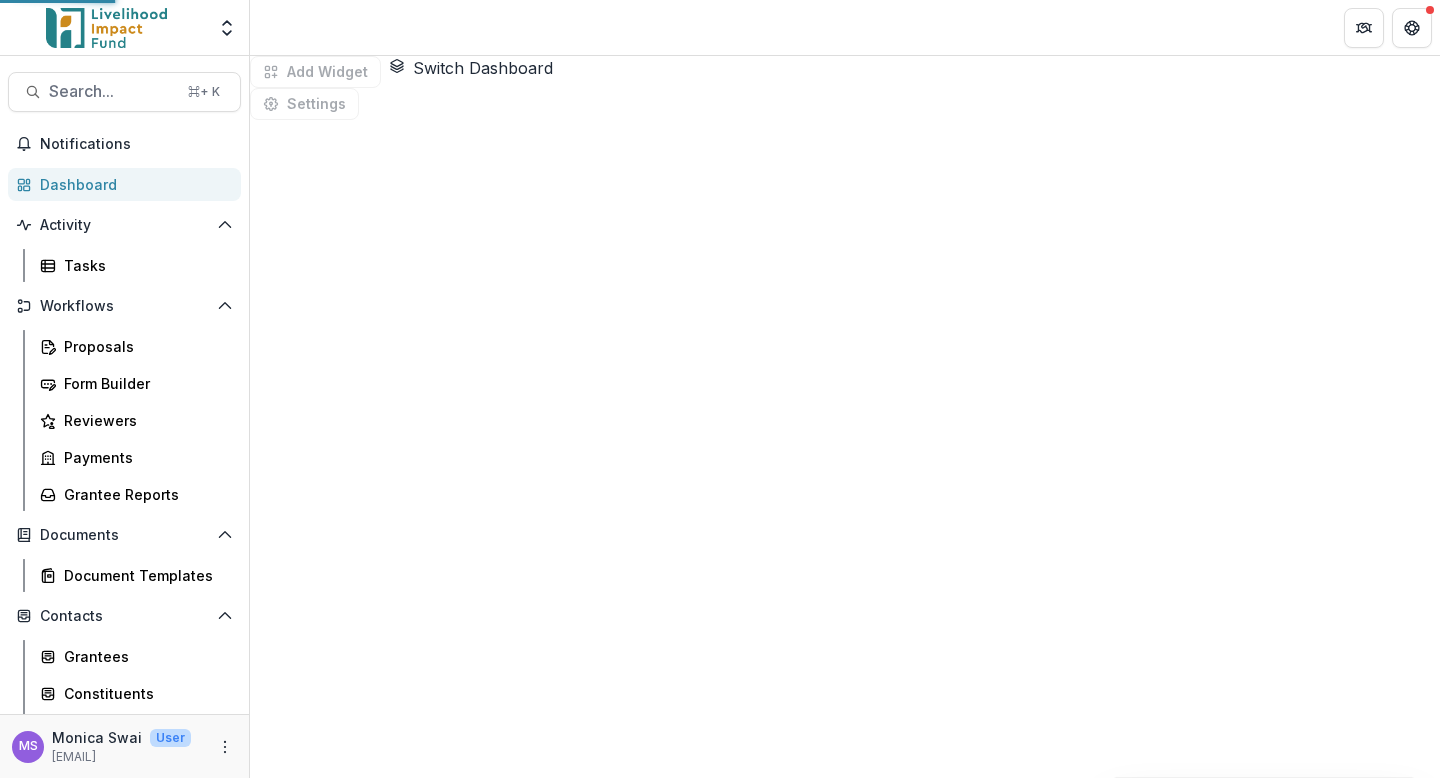 scroll, scrollTop: 0, scrollLeft: 0, axis: both 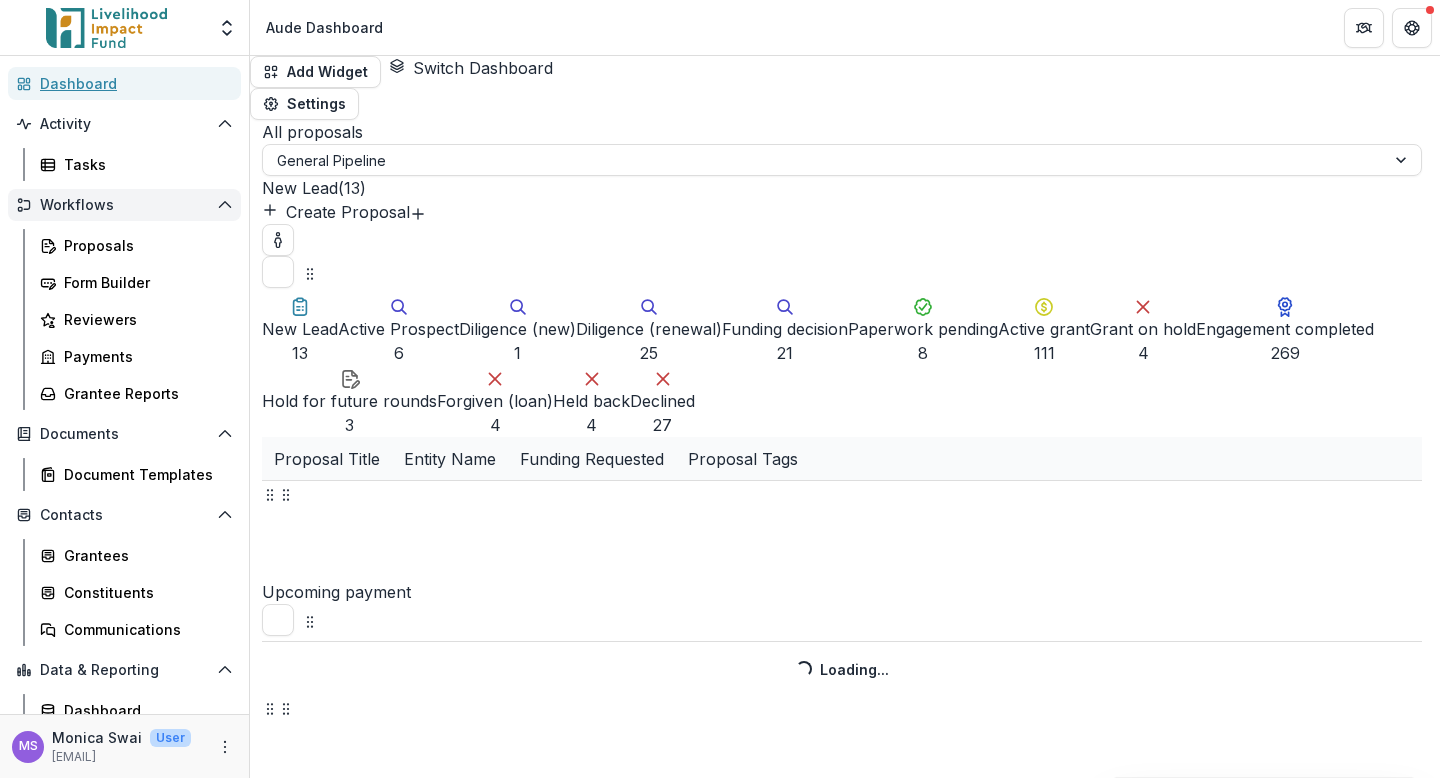 select on "******" 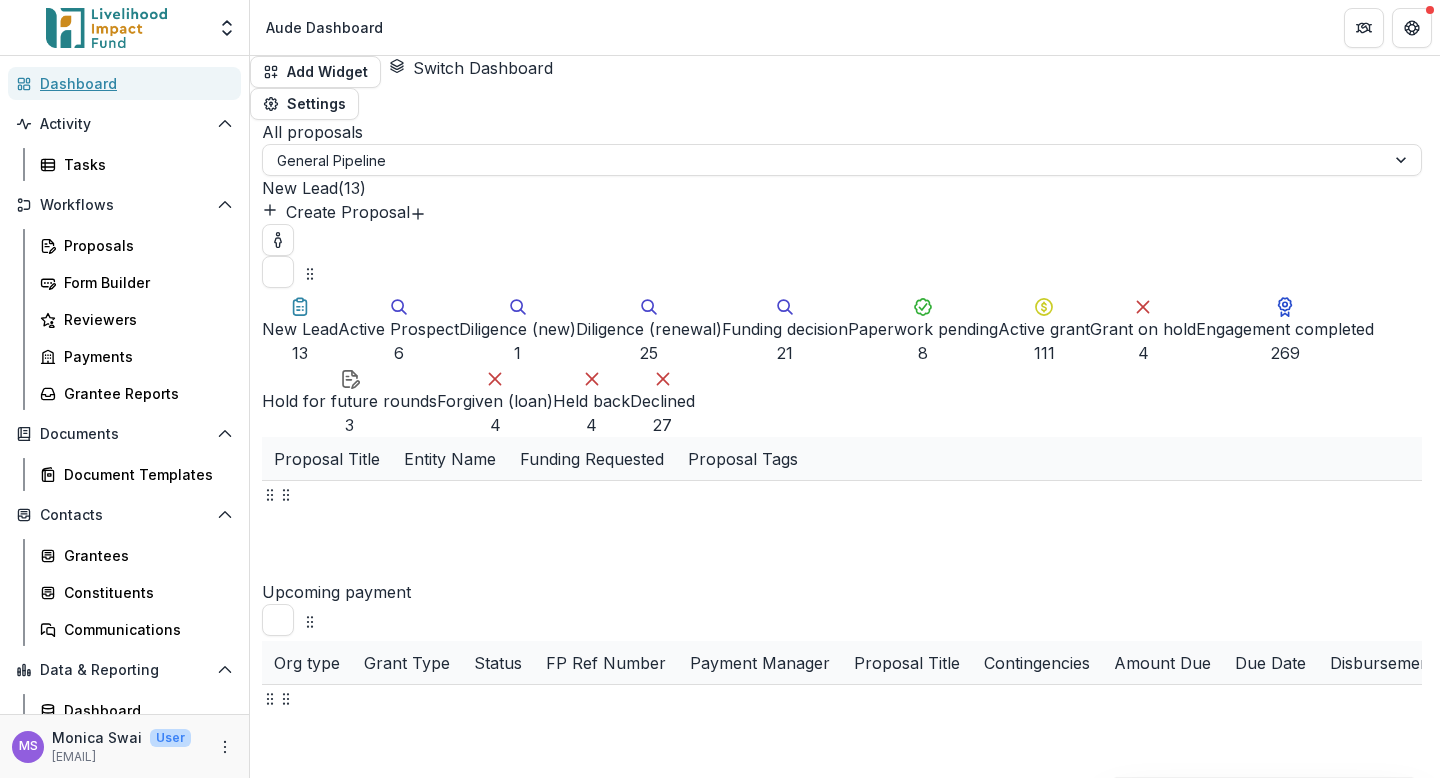 scroll, scrollTop: 310, scrollLeft: 0, axis: vertical 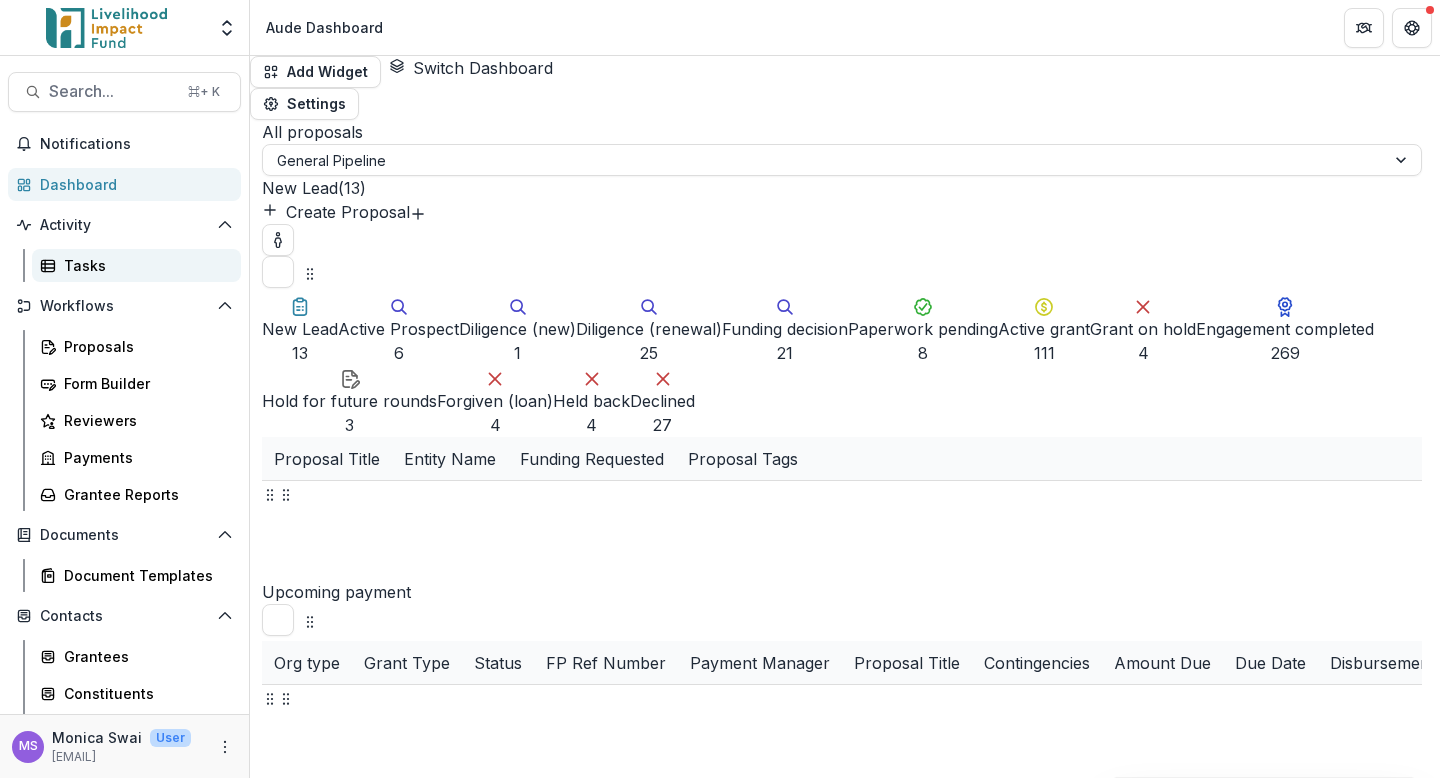 click on "Tasks" at bounding box center (144, 265) 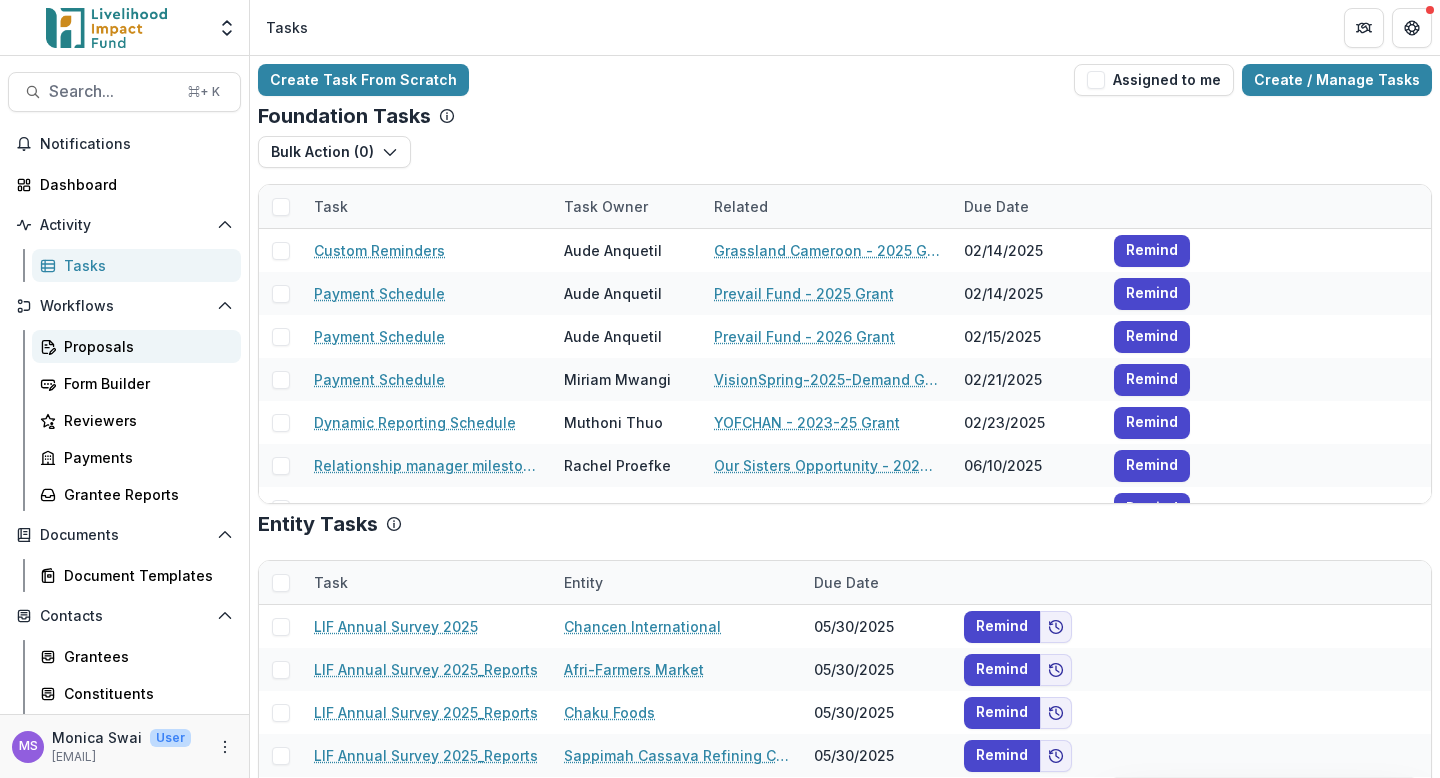 click on "Proposals" at bounding box center [144, 346] 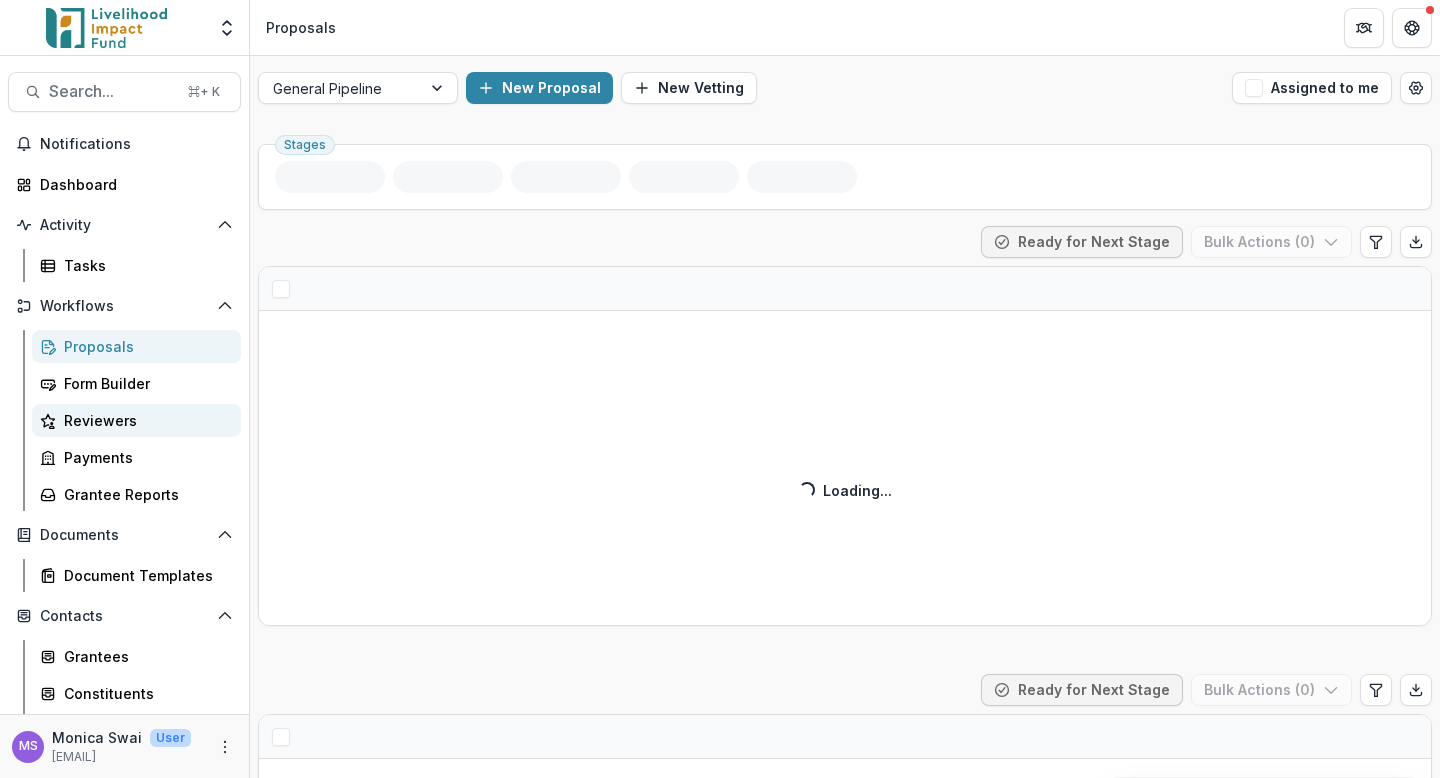 click on "Reviewers" at bounding box center [144, 420] 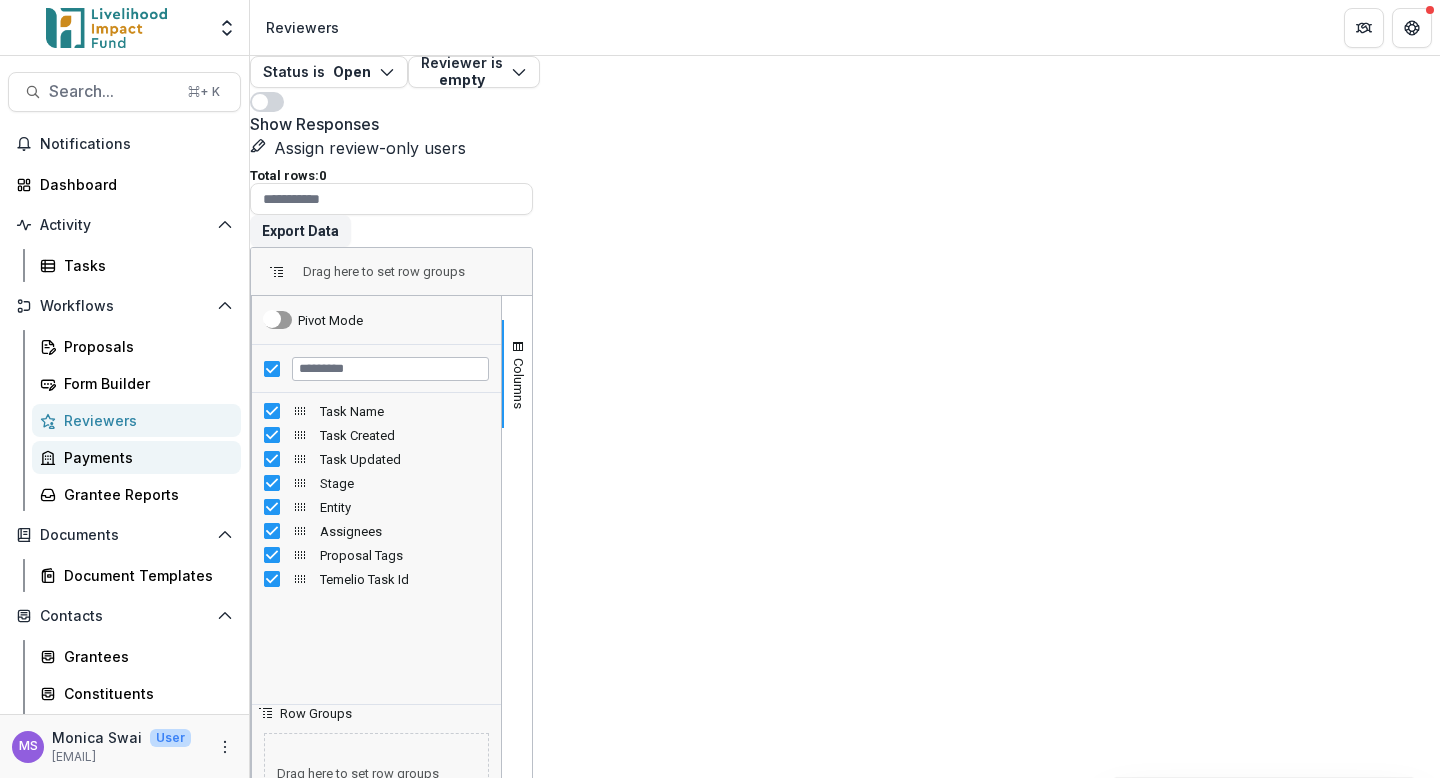 click on "Payments" at bounding box center [144, 457] 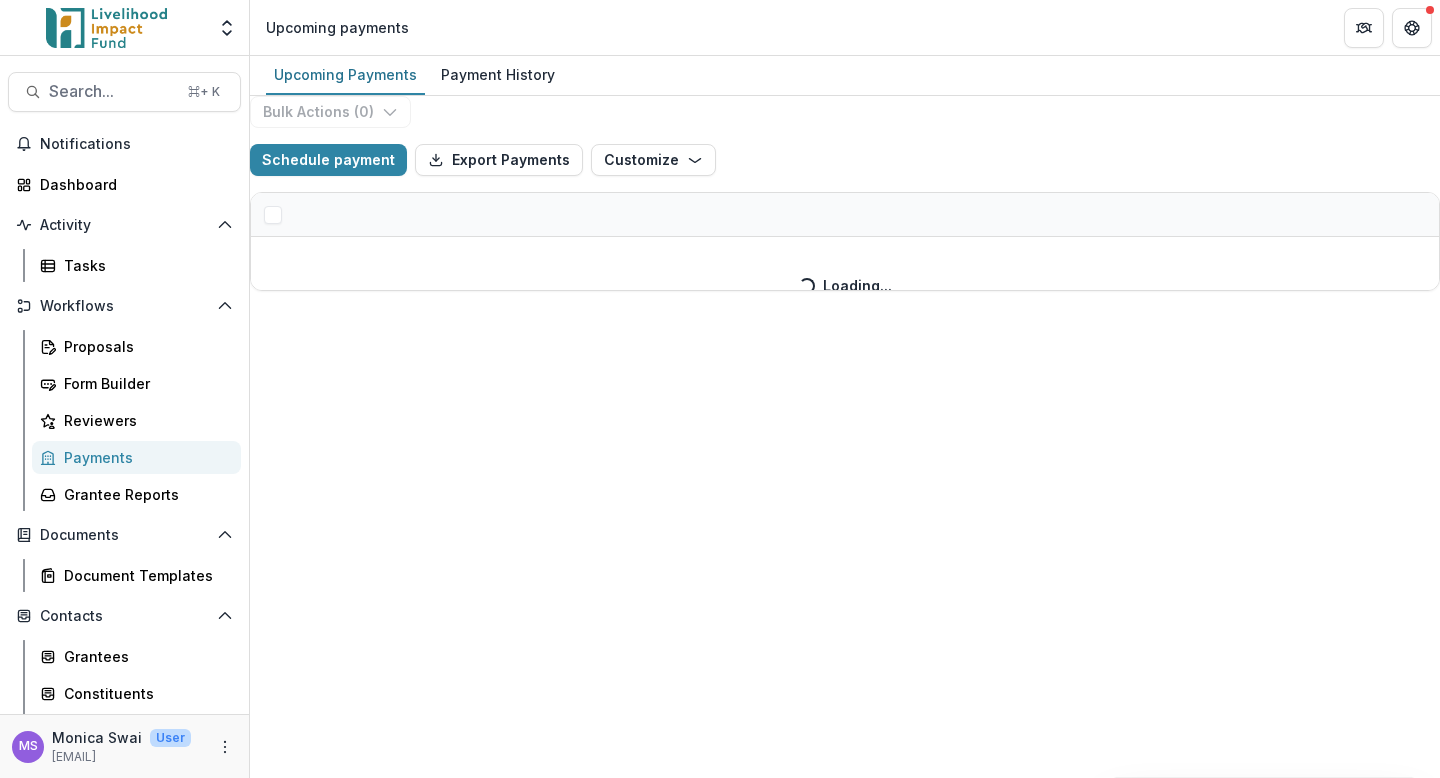 select on "******" 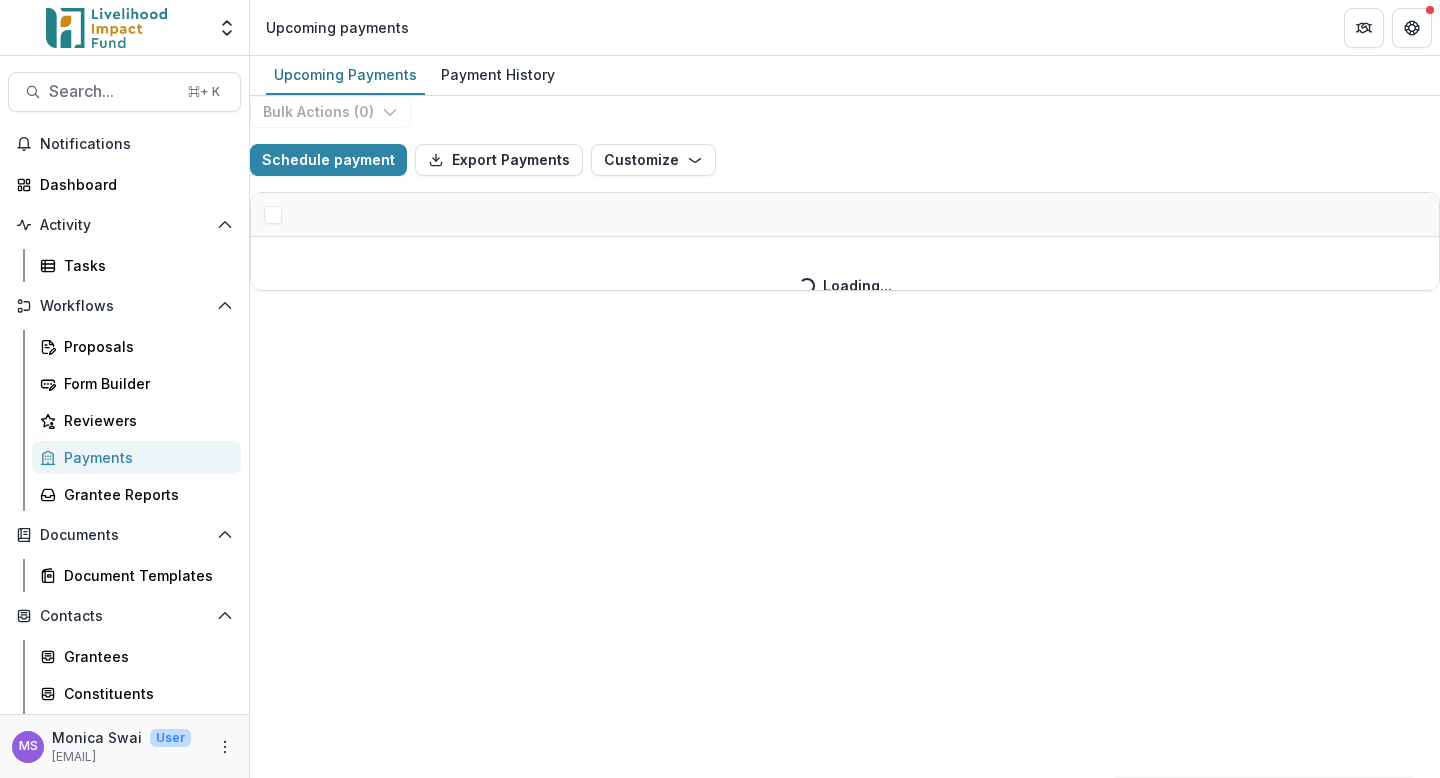 select on "******" 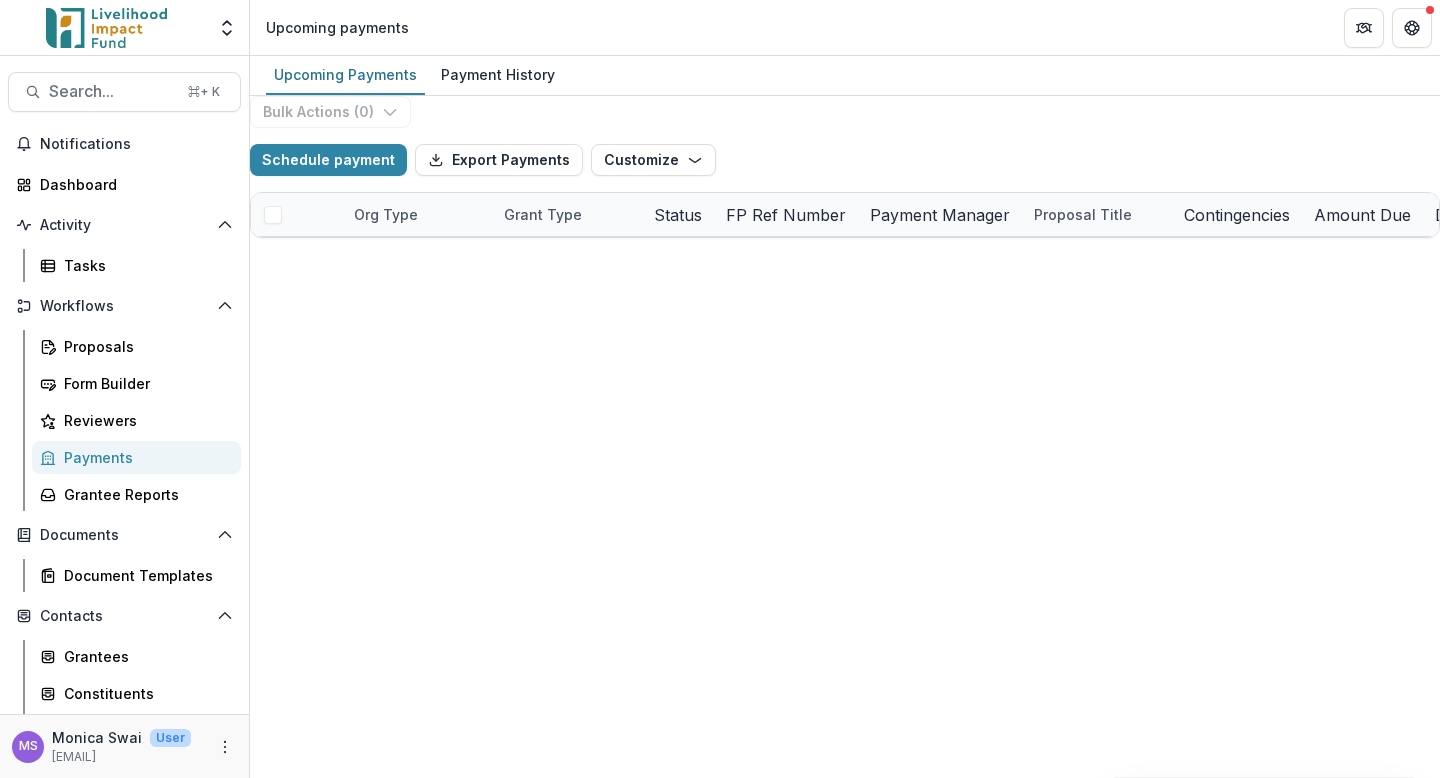 select on "******" 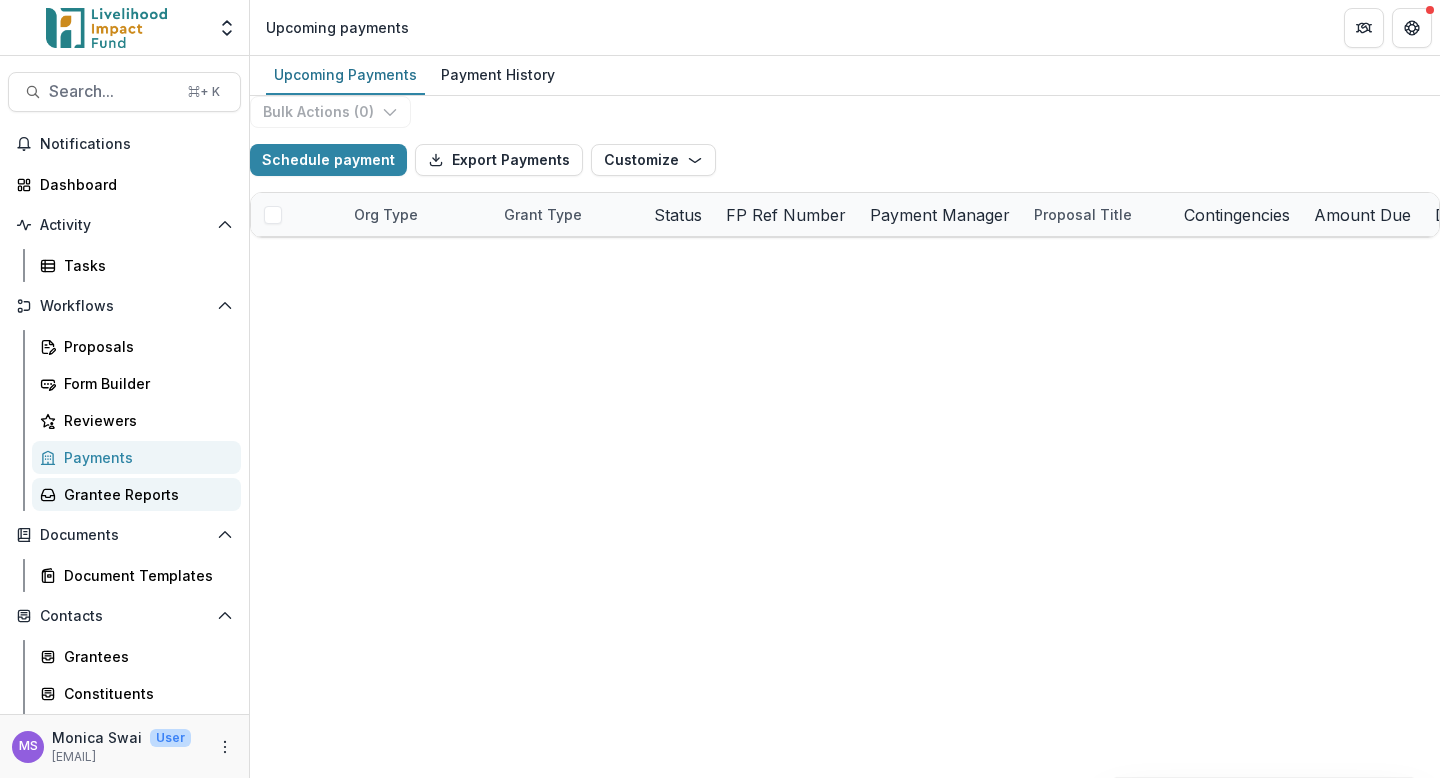 click on "Grantee Reports" at bounding box center [144, 494] 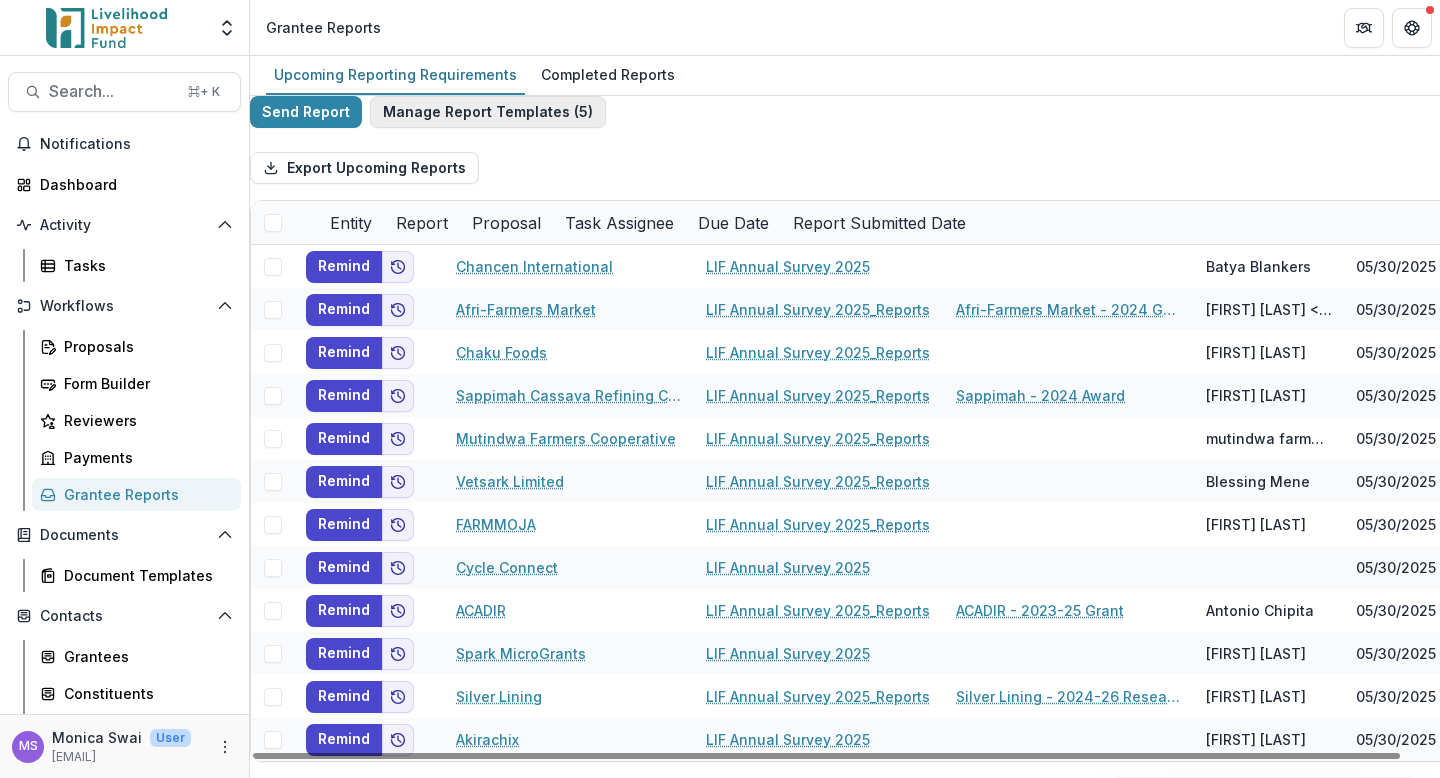 click on "Manage Report Templates ( 5 )" at bounding box center [488, 112] 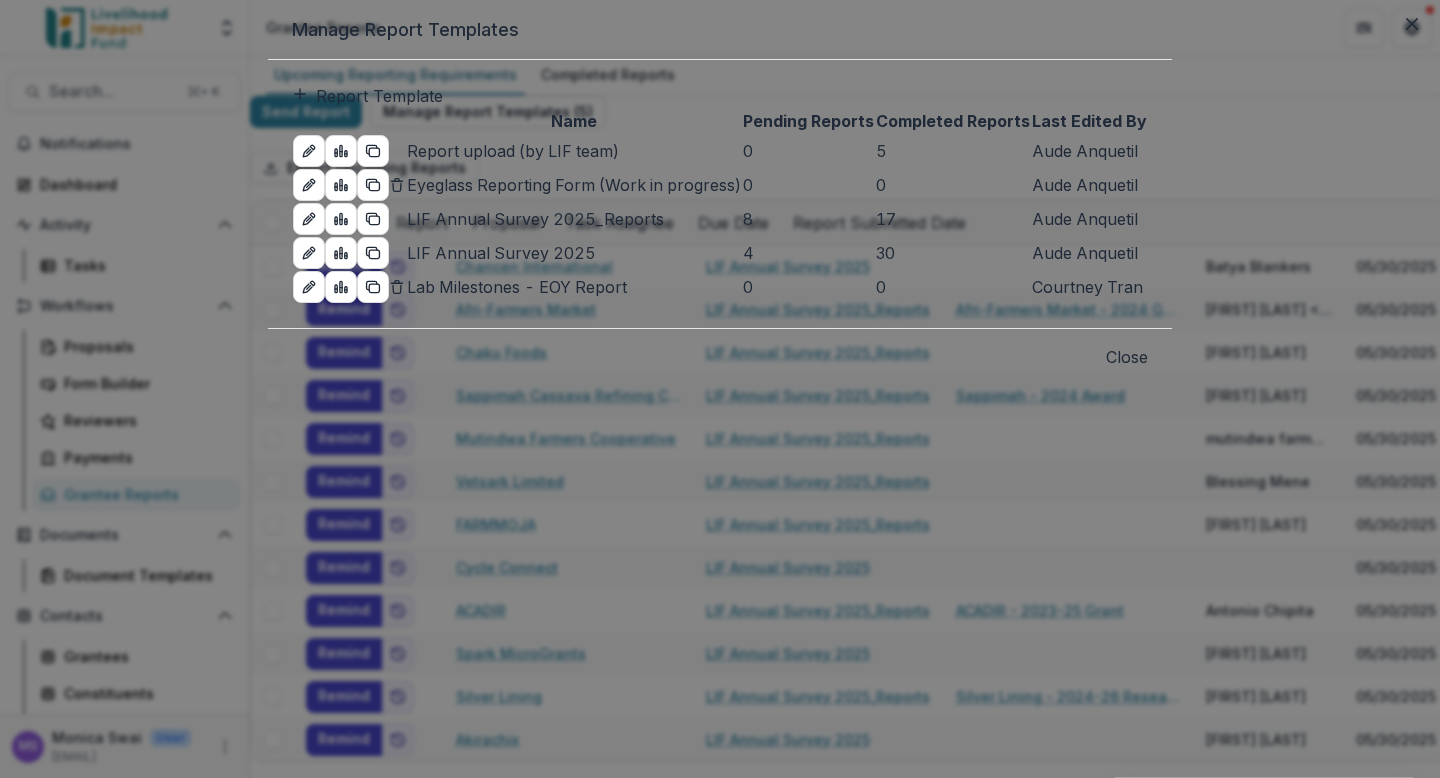 click on "Lab Milestones - EOY Report" at bounding box center [574, 287] 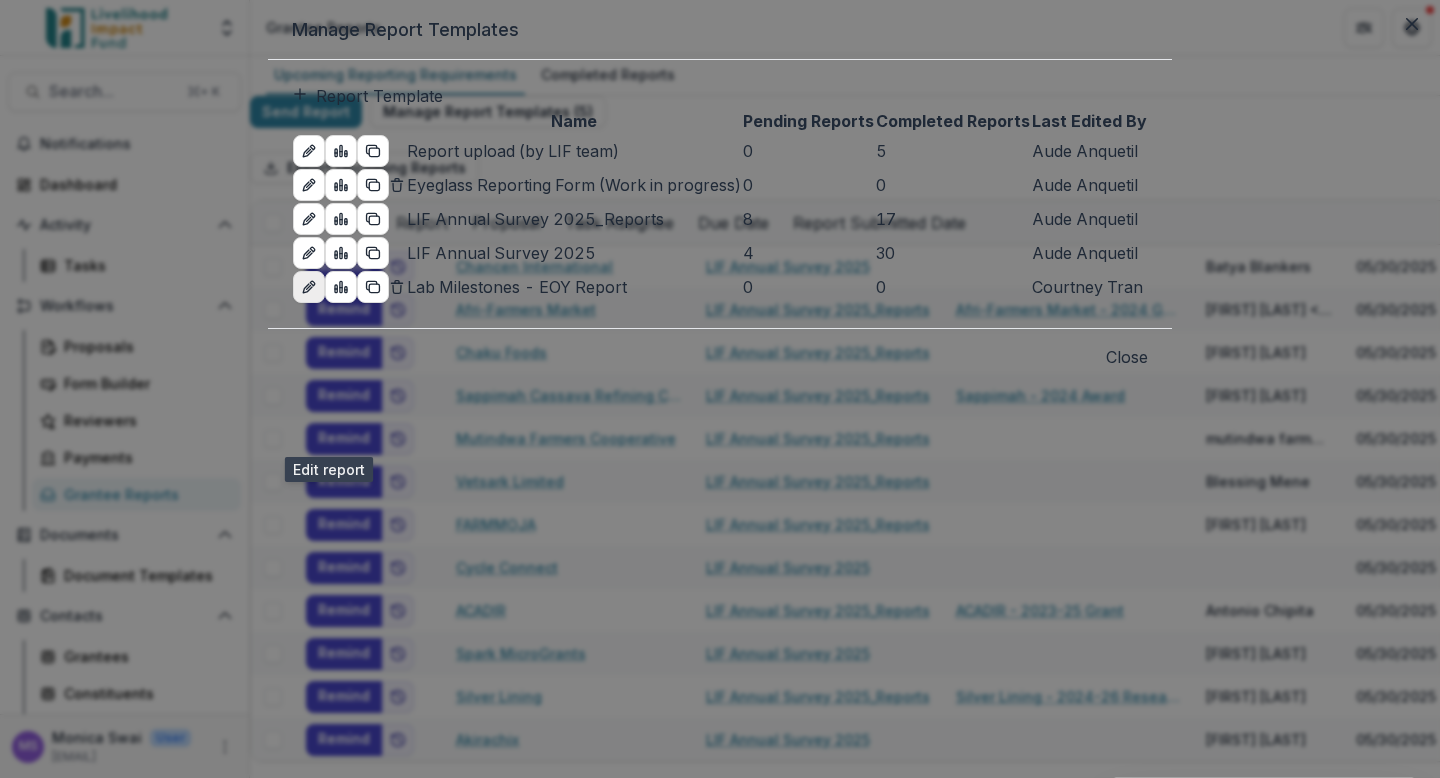 click 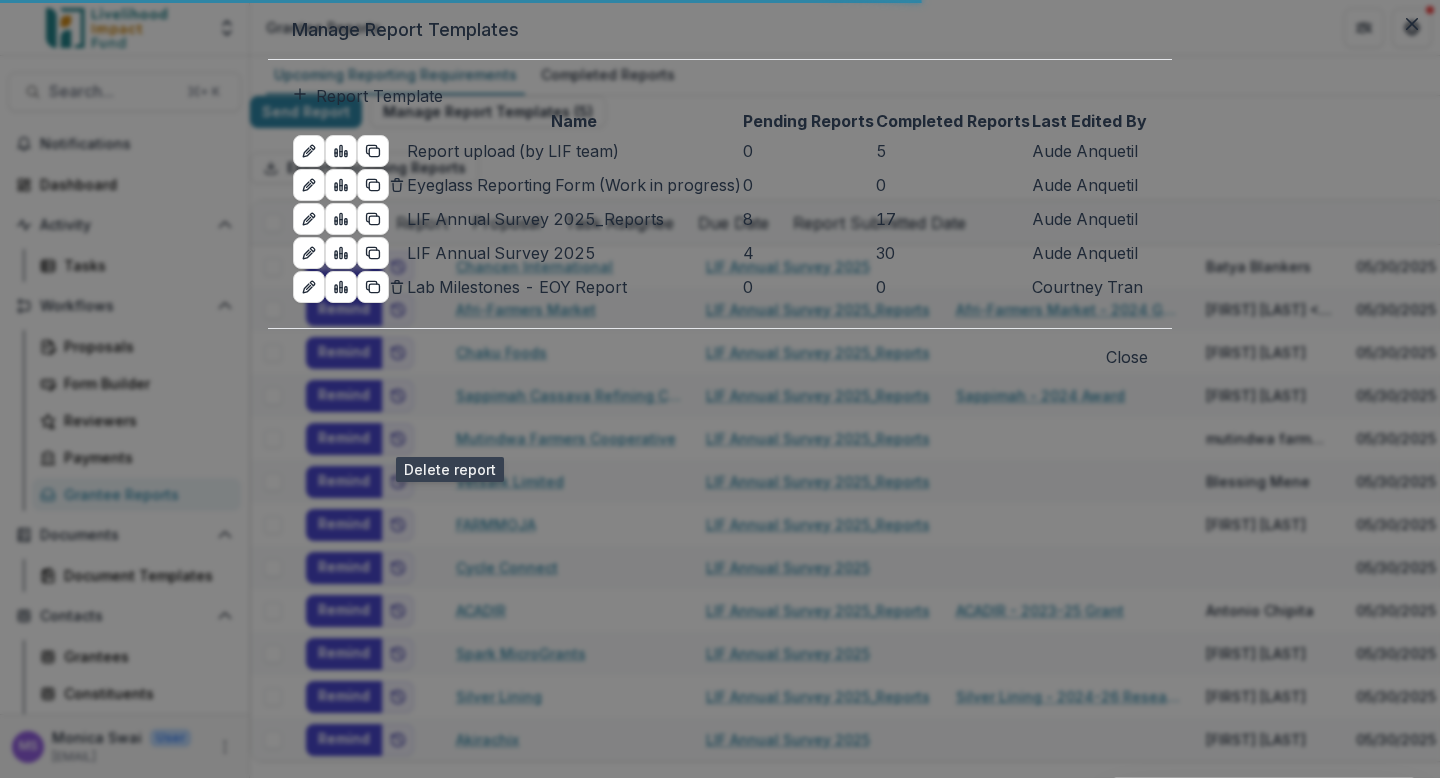 click at bounding box center [397, 285] 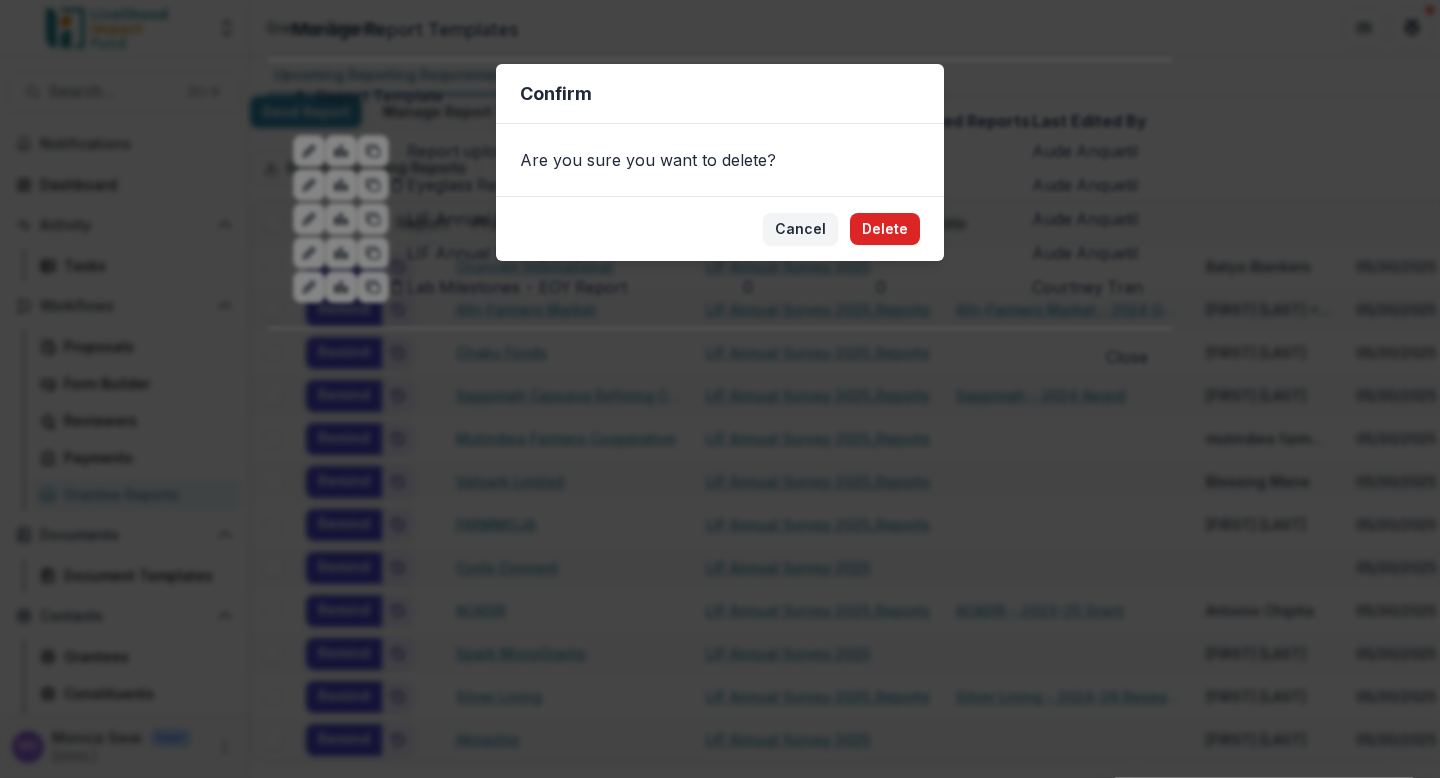 click on "Delete" at bounding box center [885, 229] 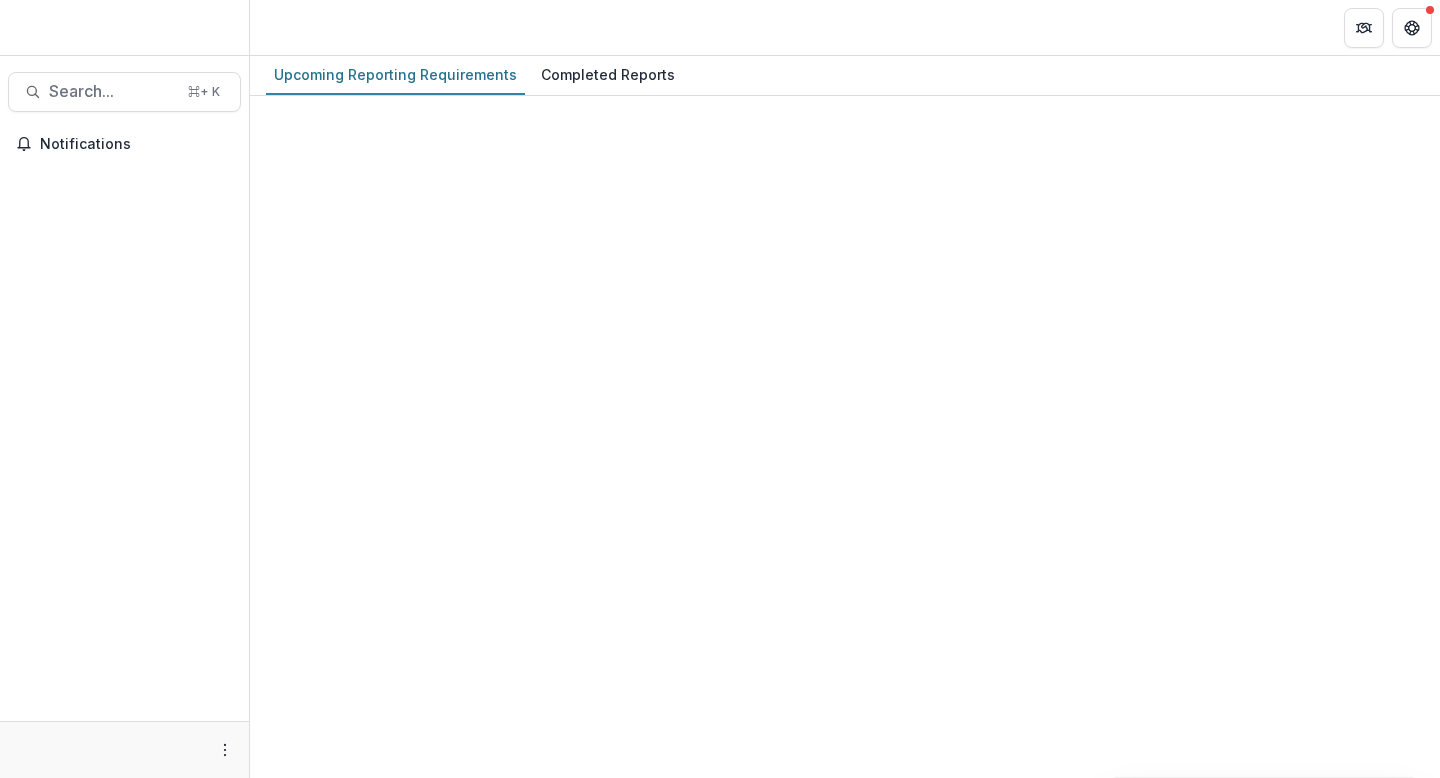 scroll, scrollTop: 0, scrollLeft: 0, axis: both 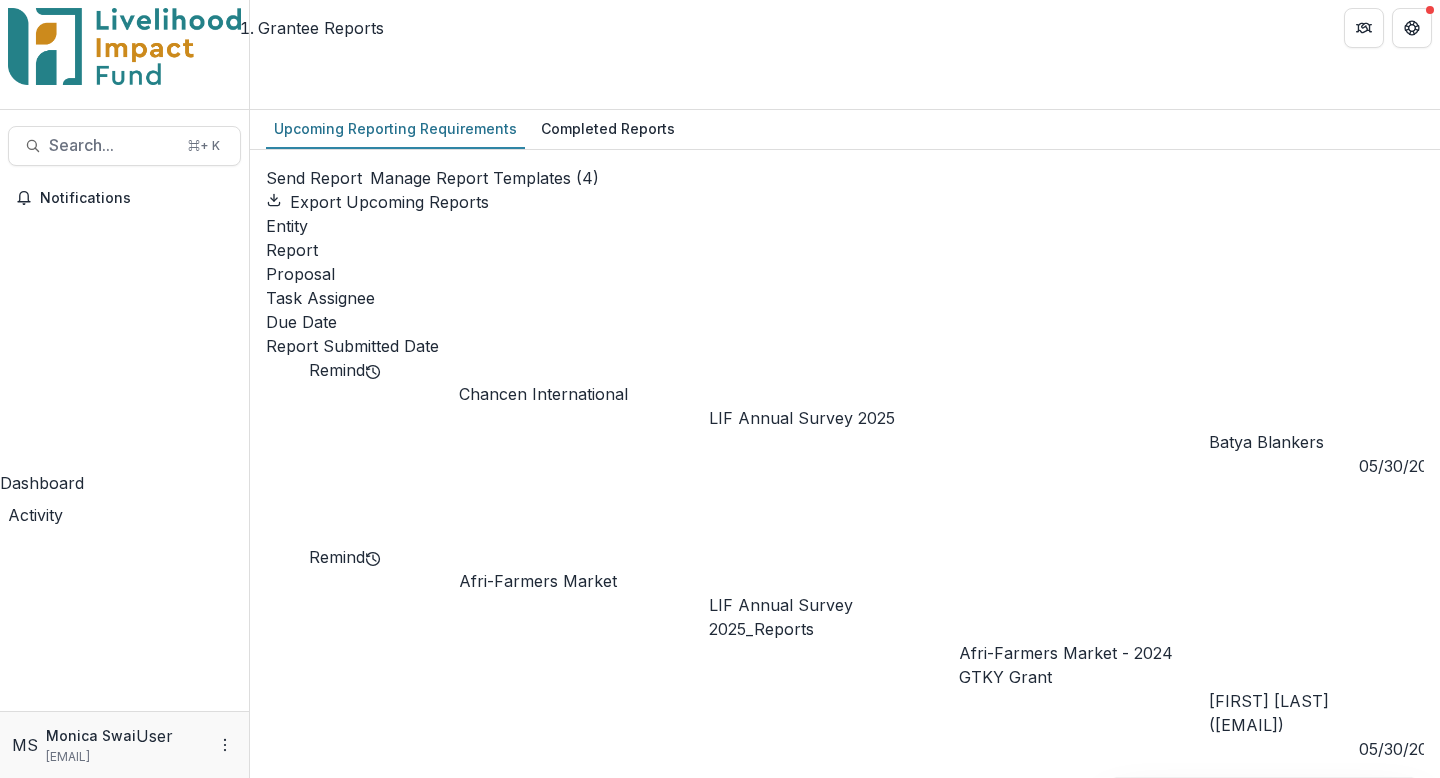 click on "Manage Report Templates ( 4 )" at bounding box center (484, 178) 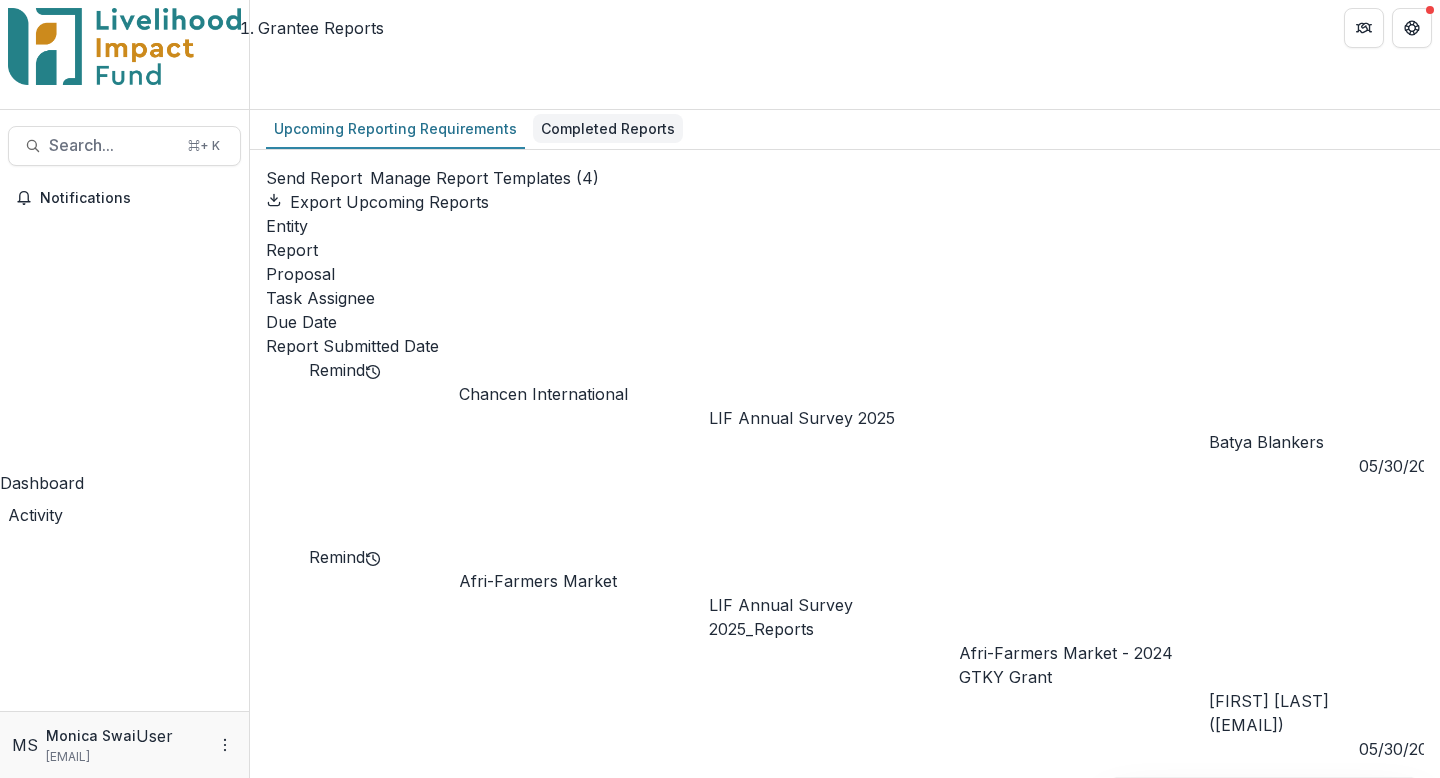 click on "Completed Reports" at bounding box center [608, 128] 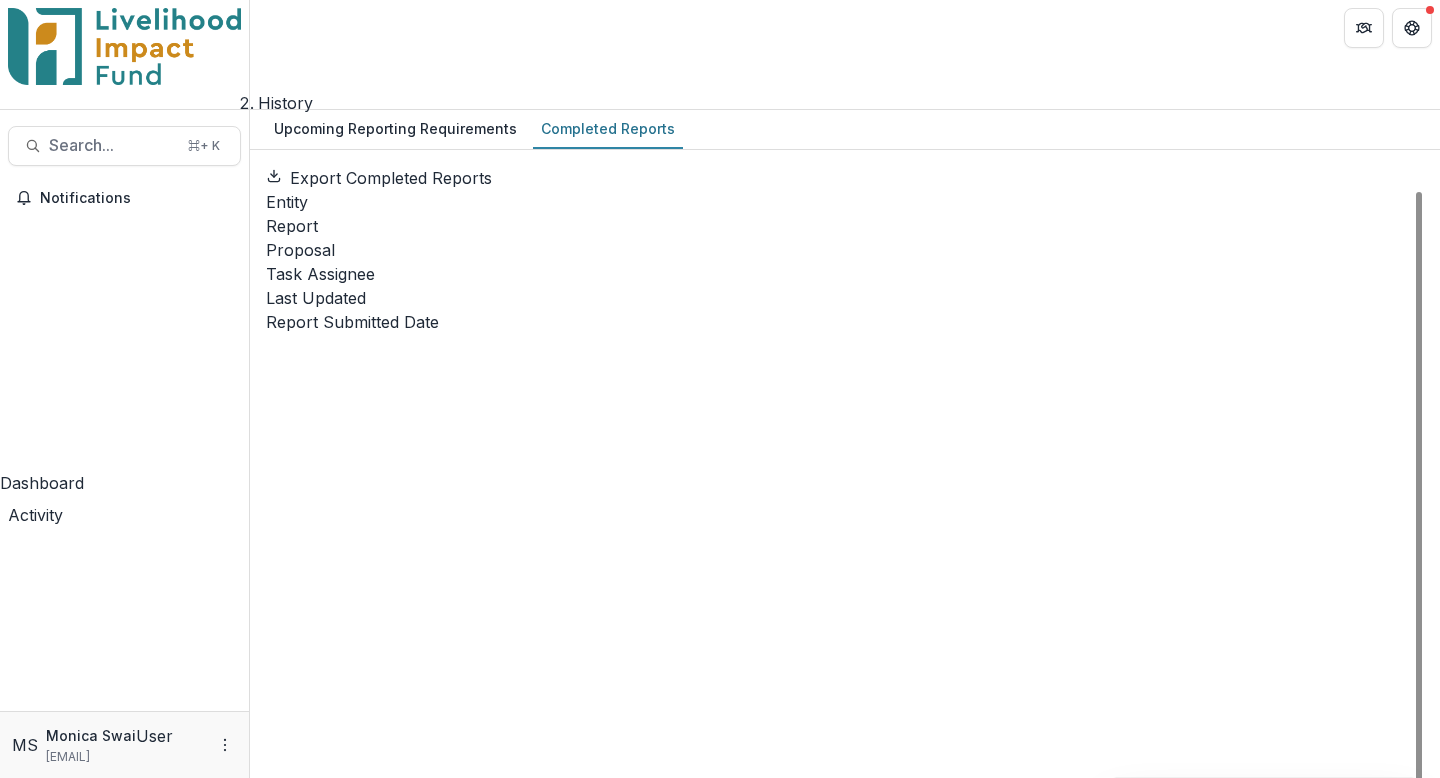 scroll, scrollTop: 1040, scrollLeft: 0, axis: vertical 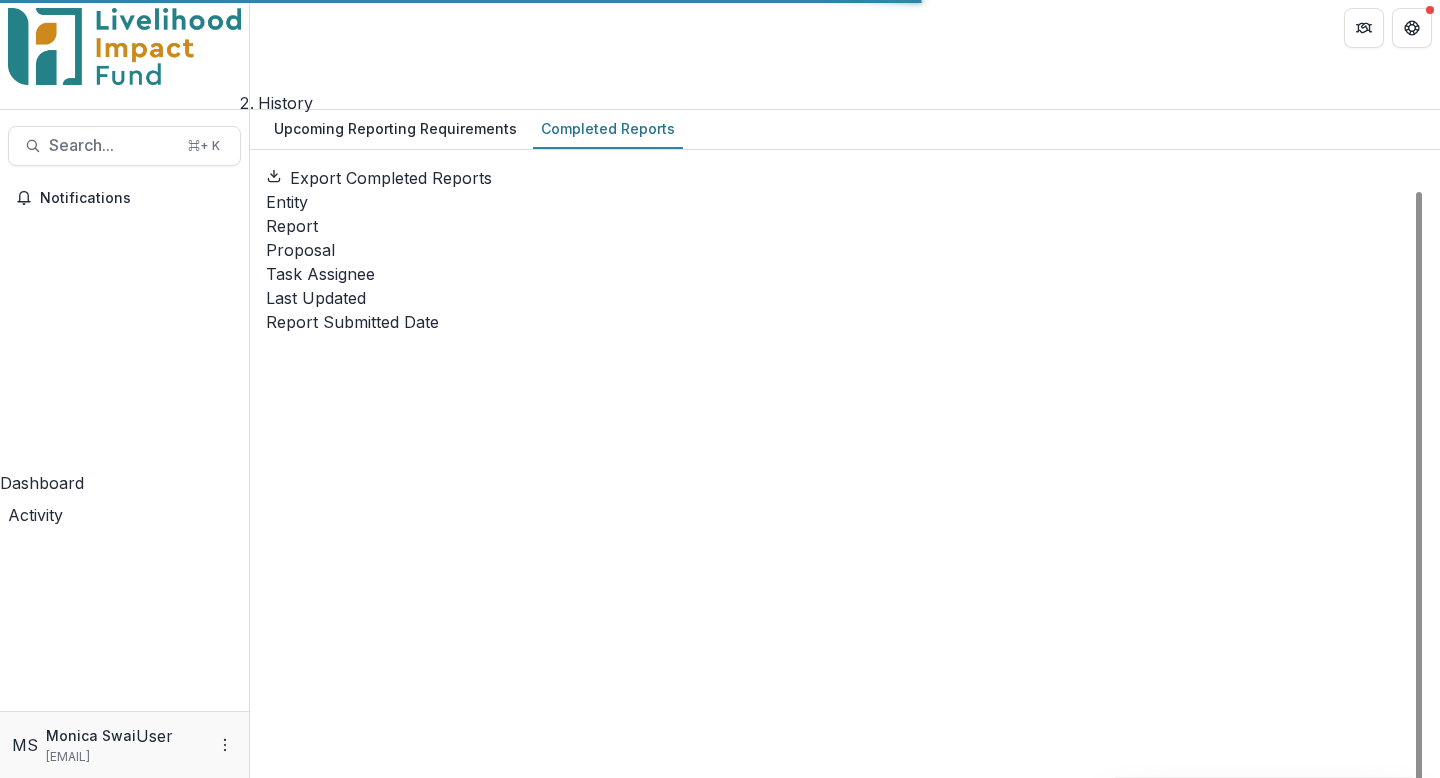 click on "LIF Annual Survey 2025" at bounding box center [652, 3566] 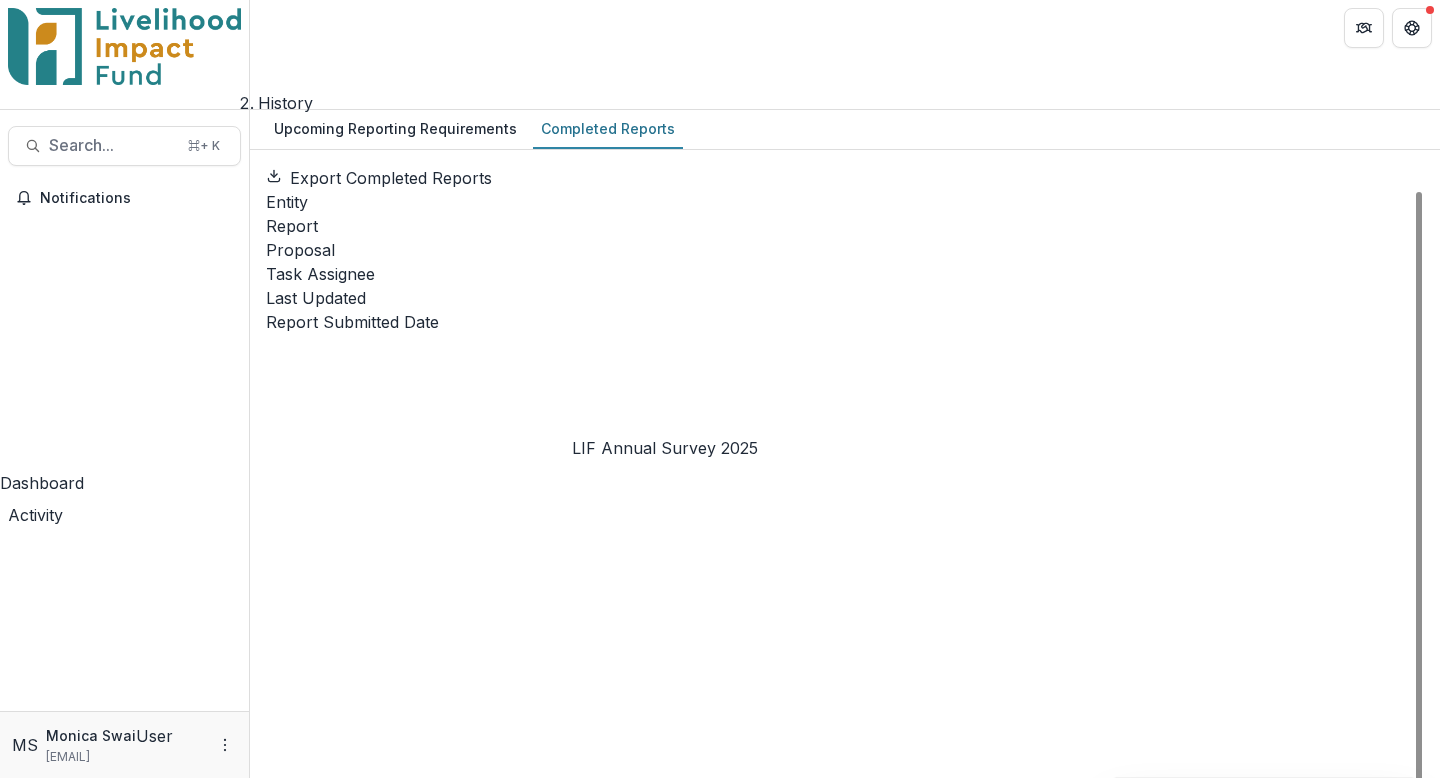 click on "LIF Annual Survey 2025" at bounding box center [652, 3566] 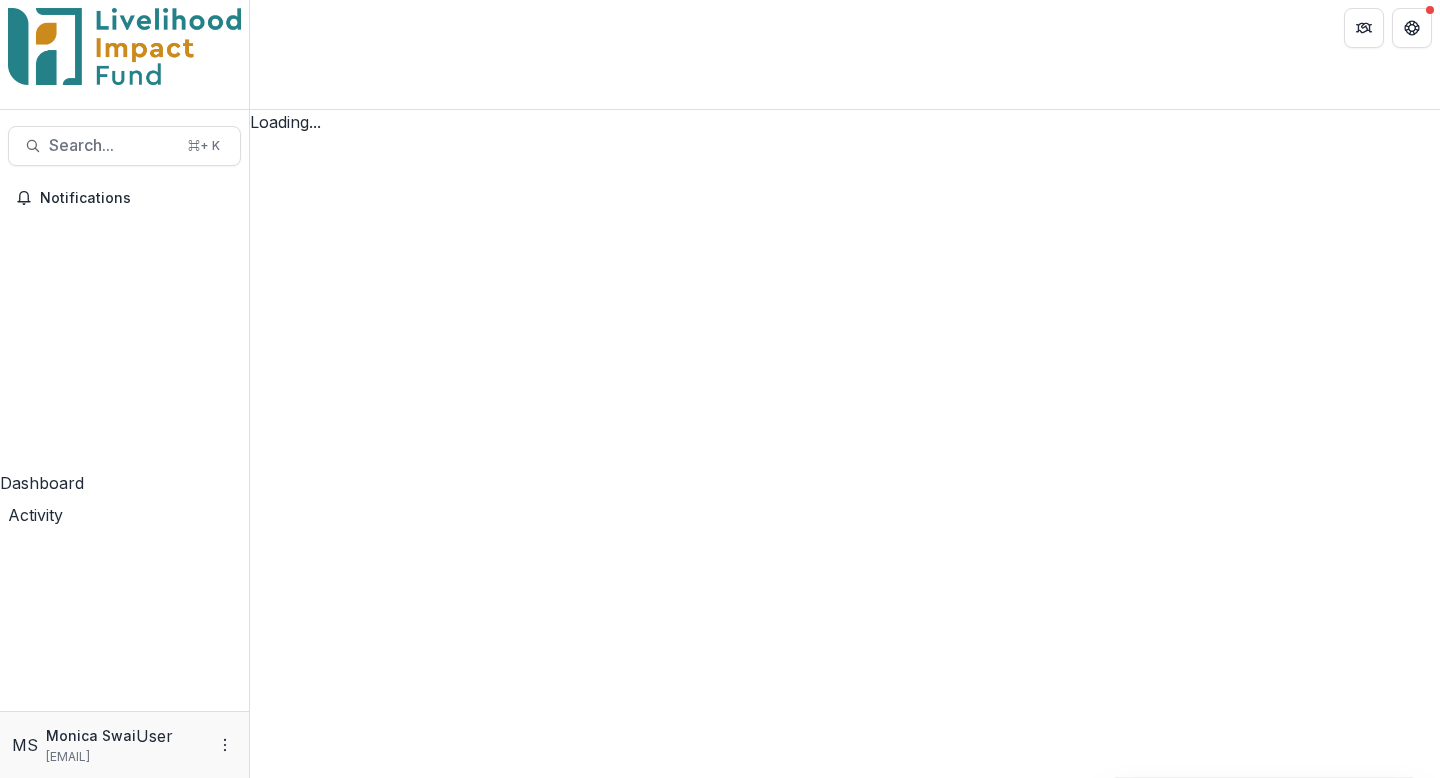 select on "********" 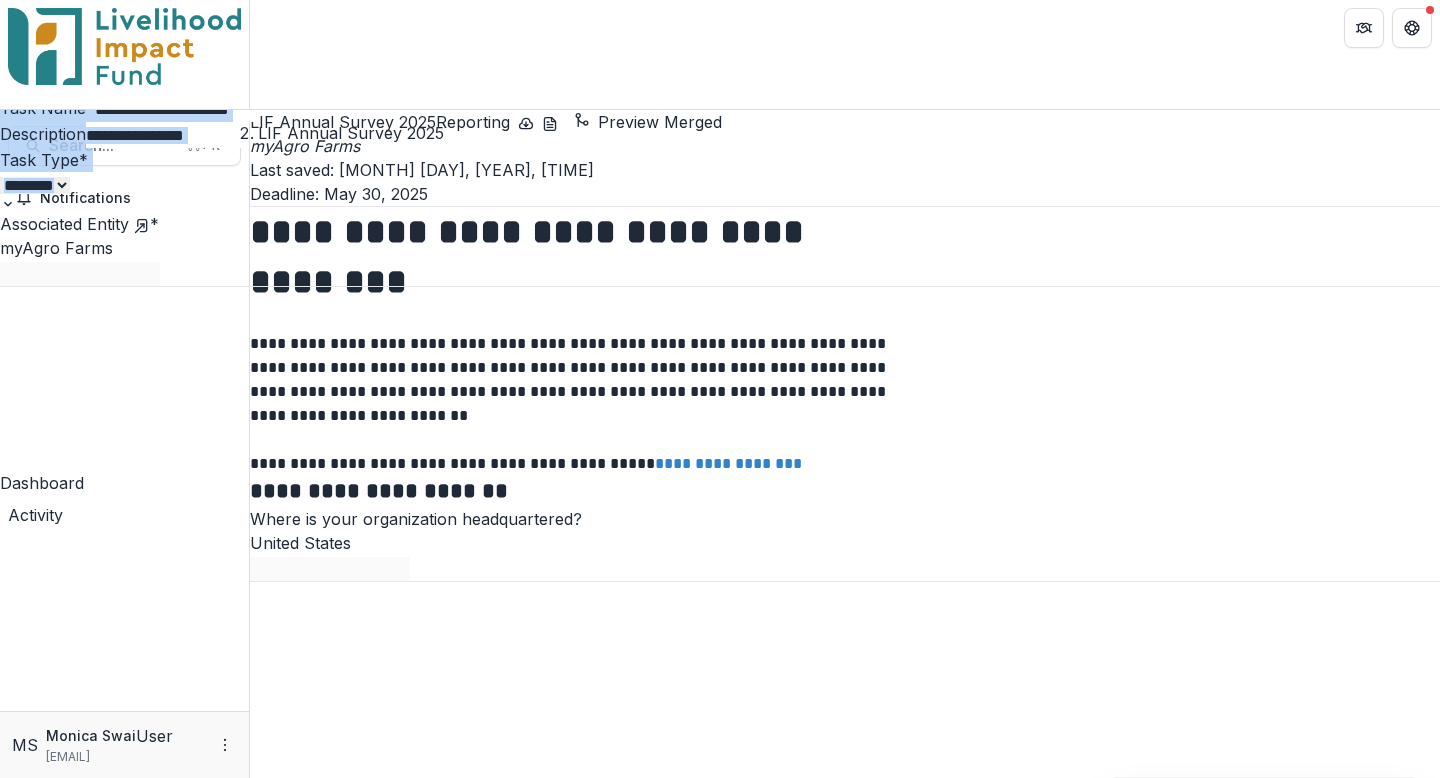 drag, startPoint x: 1041, startPoint y: 197, endPoint x: 1055, endPoint y: 335, distance: 138.70833 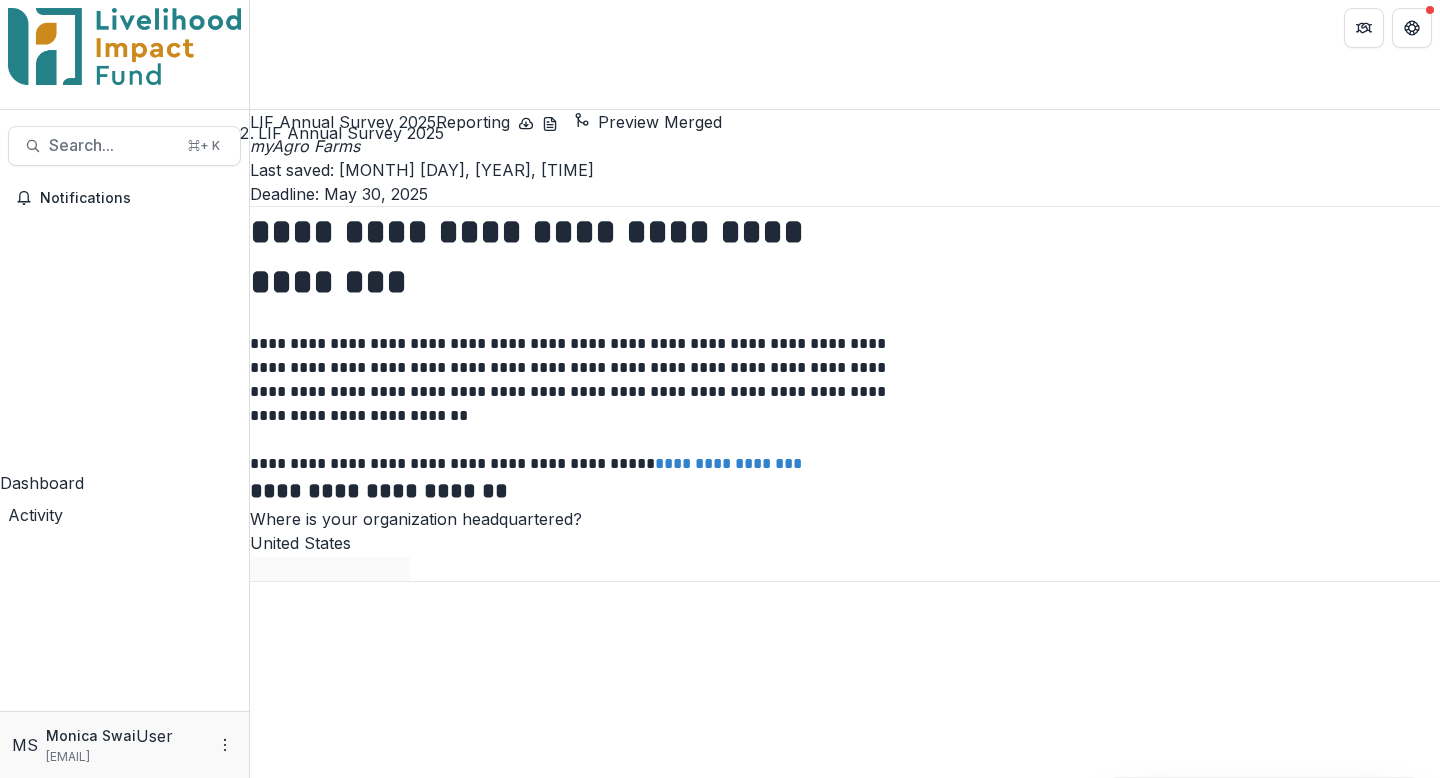 click on "**********" at bounding box center (845, 7613) 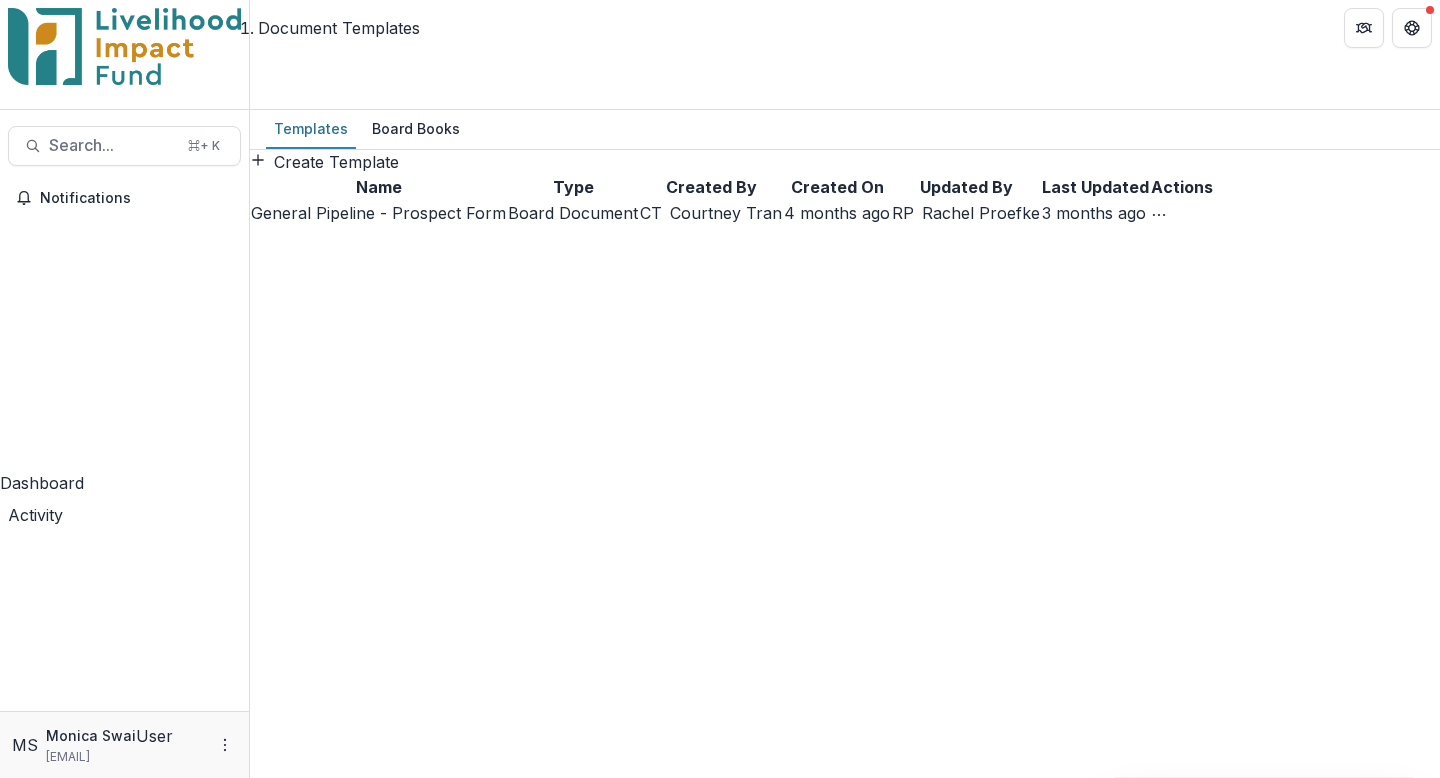 scroll, scrollTop: 188, scrollLeft: 0, axis: vertical 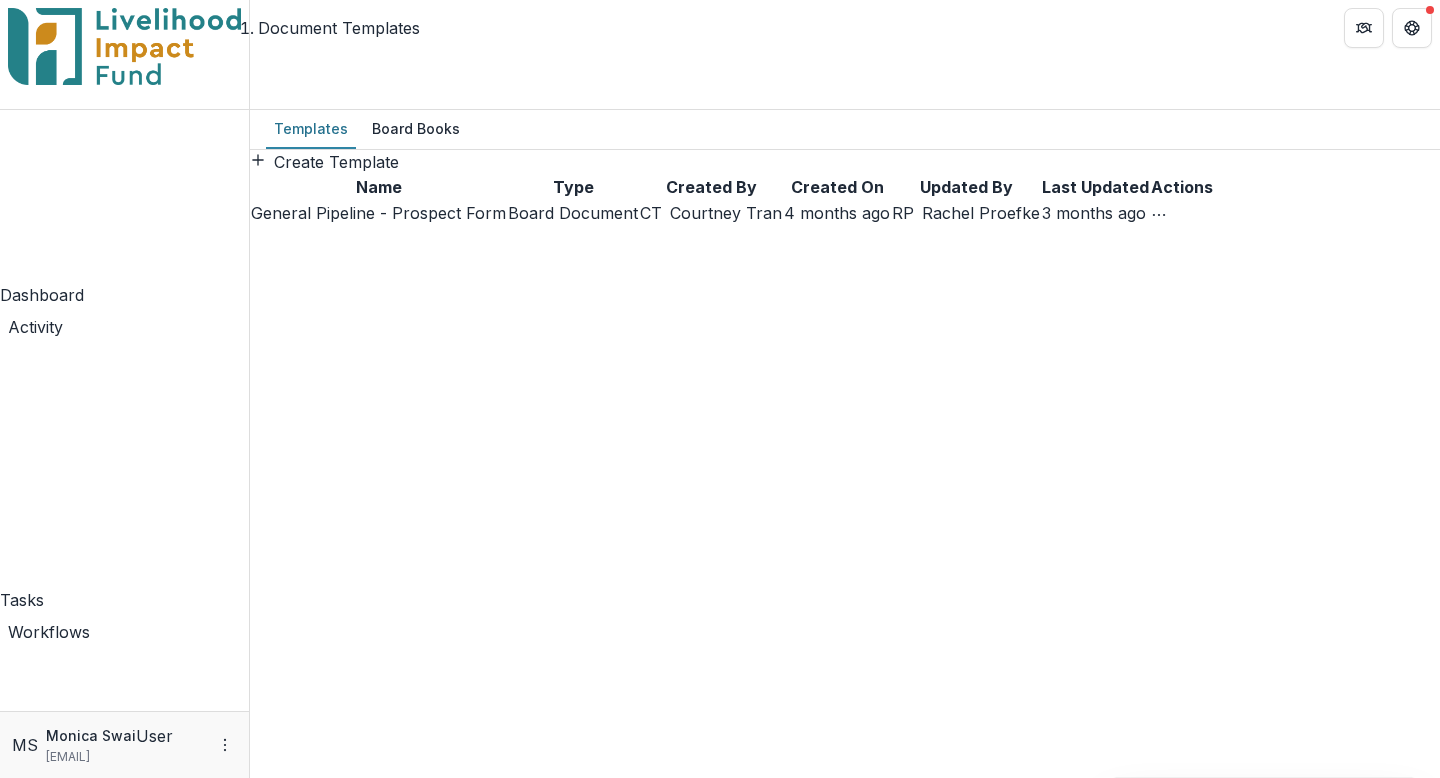 click on "Communications" at bounding box center (124, 3153) 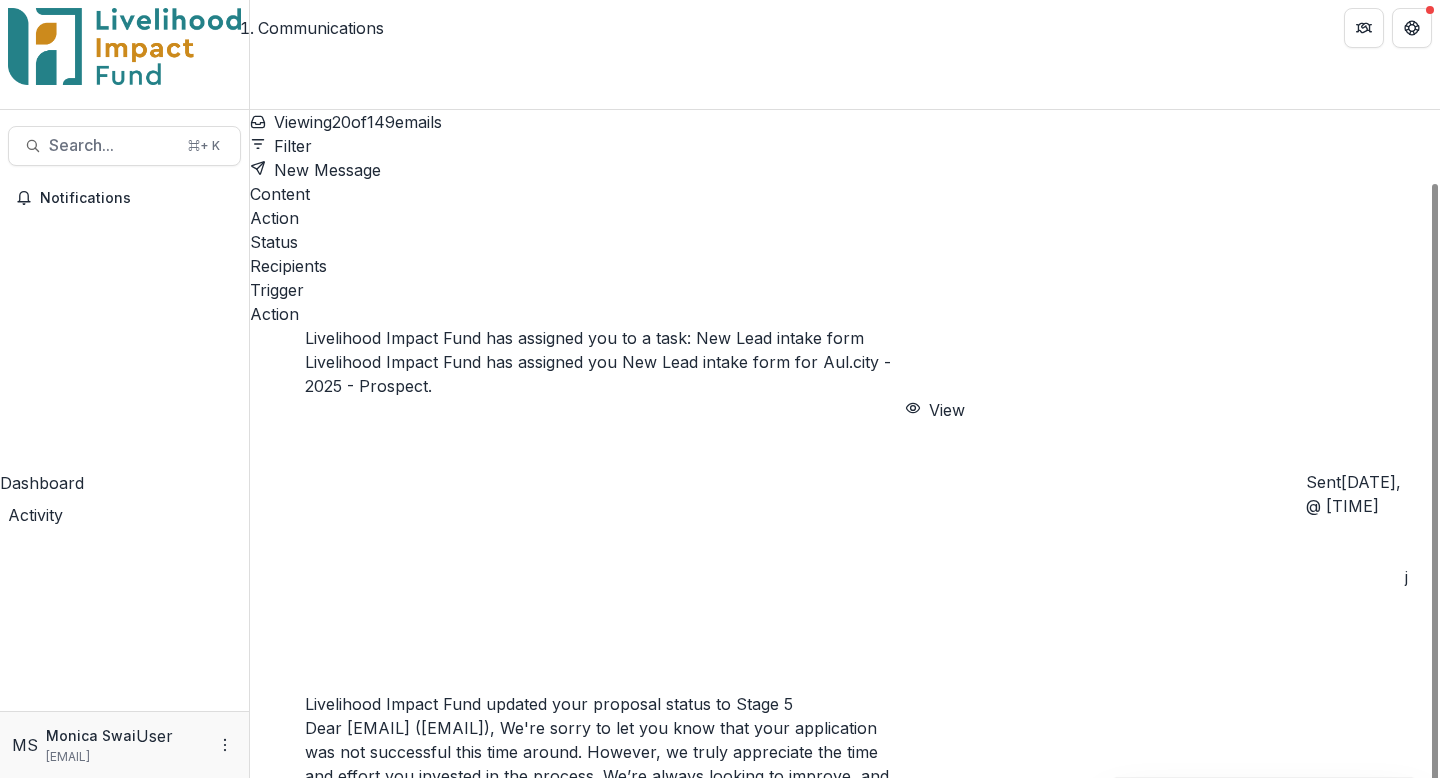 scroll, scrollTop: 0, scrollLeft: 0, axis: both 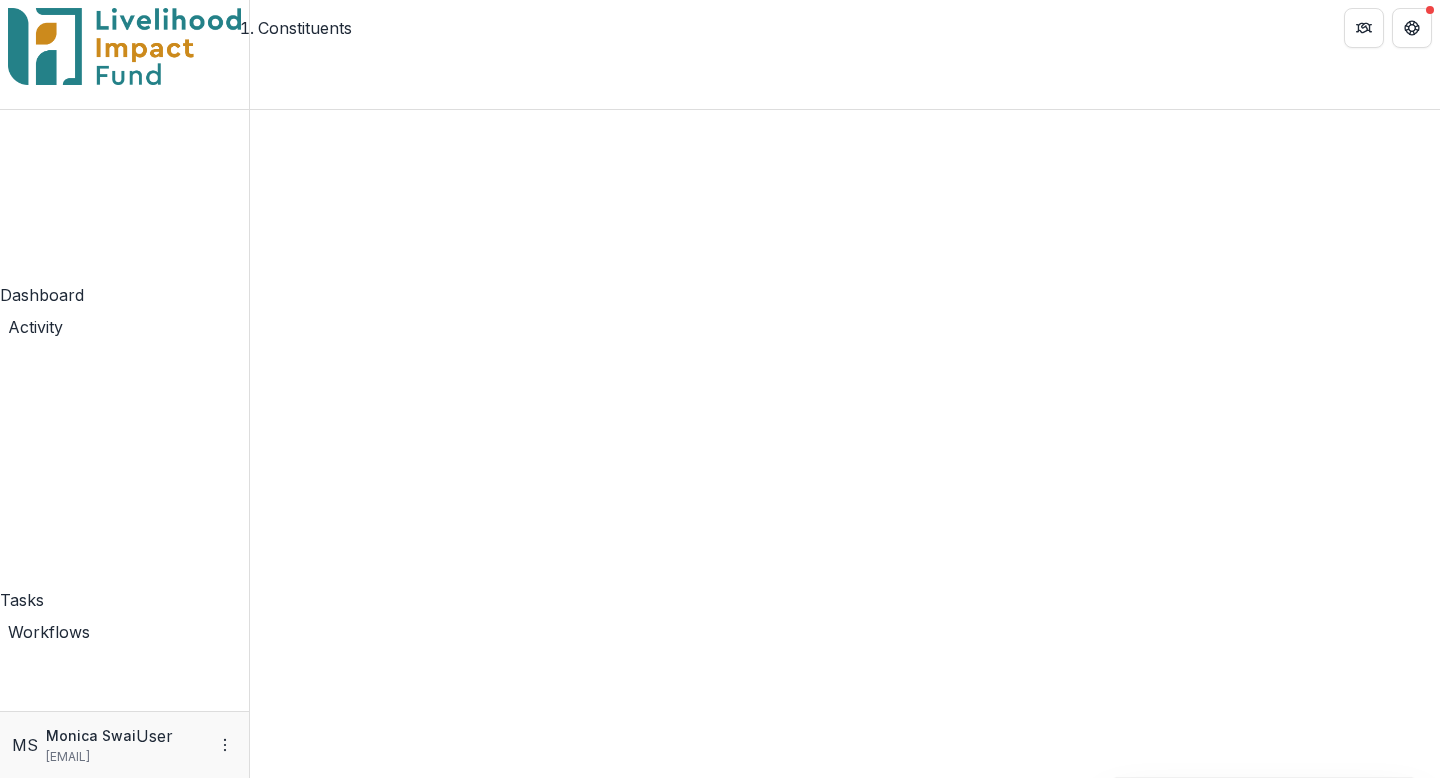 click on "Grantees" at bounding box center (306, 1342) 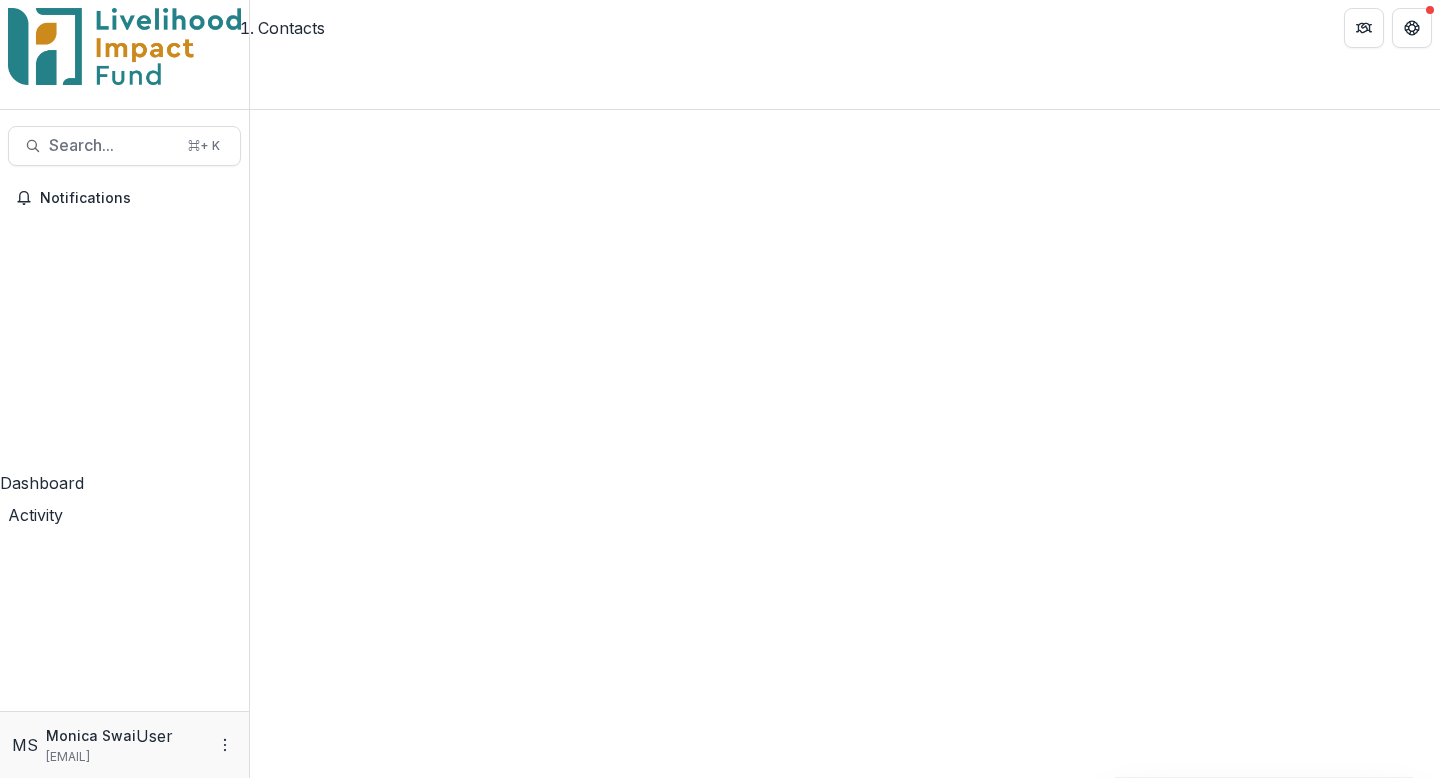 scroll, scrollTop: 188, scrollLeft: 0, axis: vertical 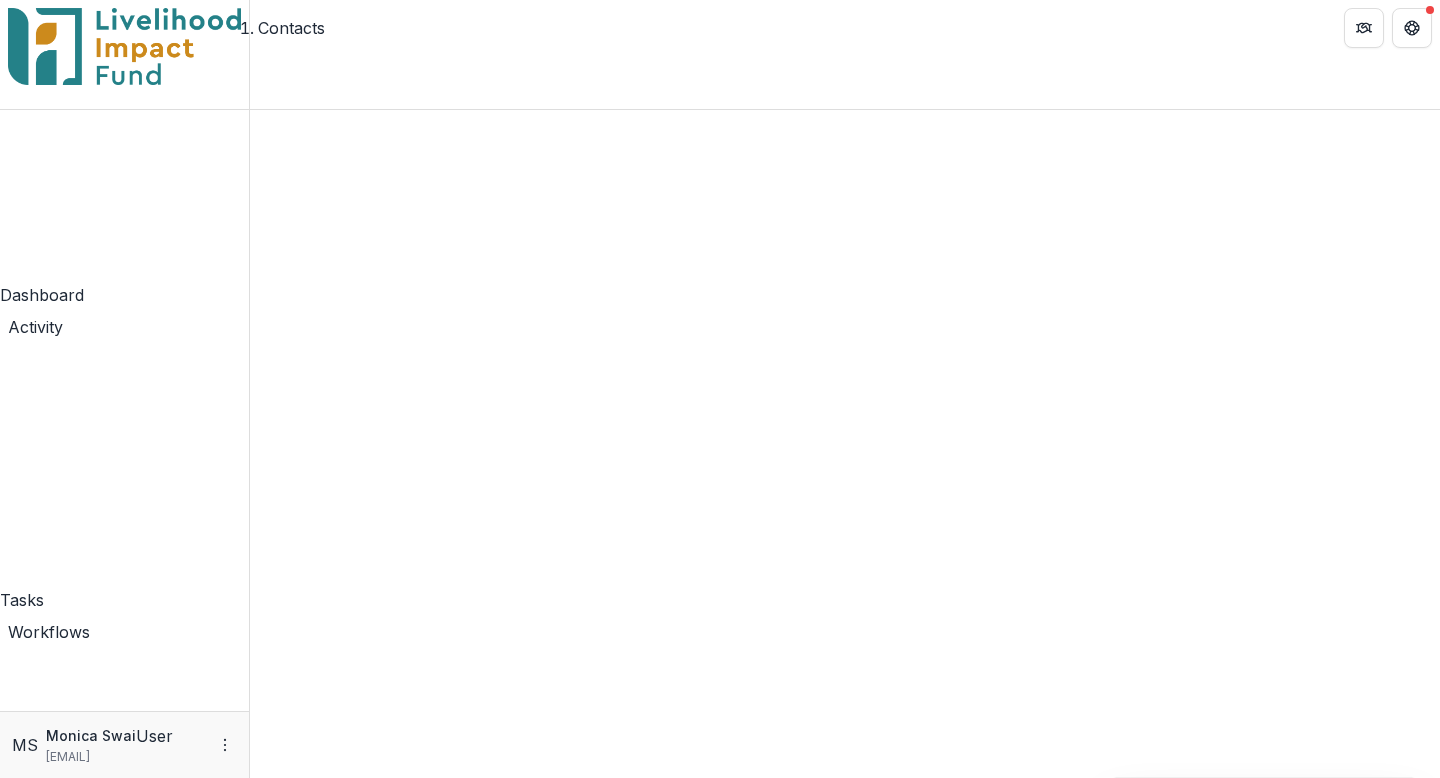 click on "Document Templates" at bounding box center [124, 2302] 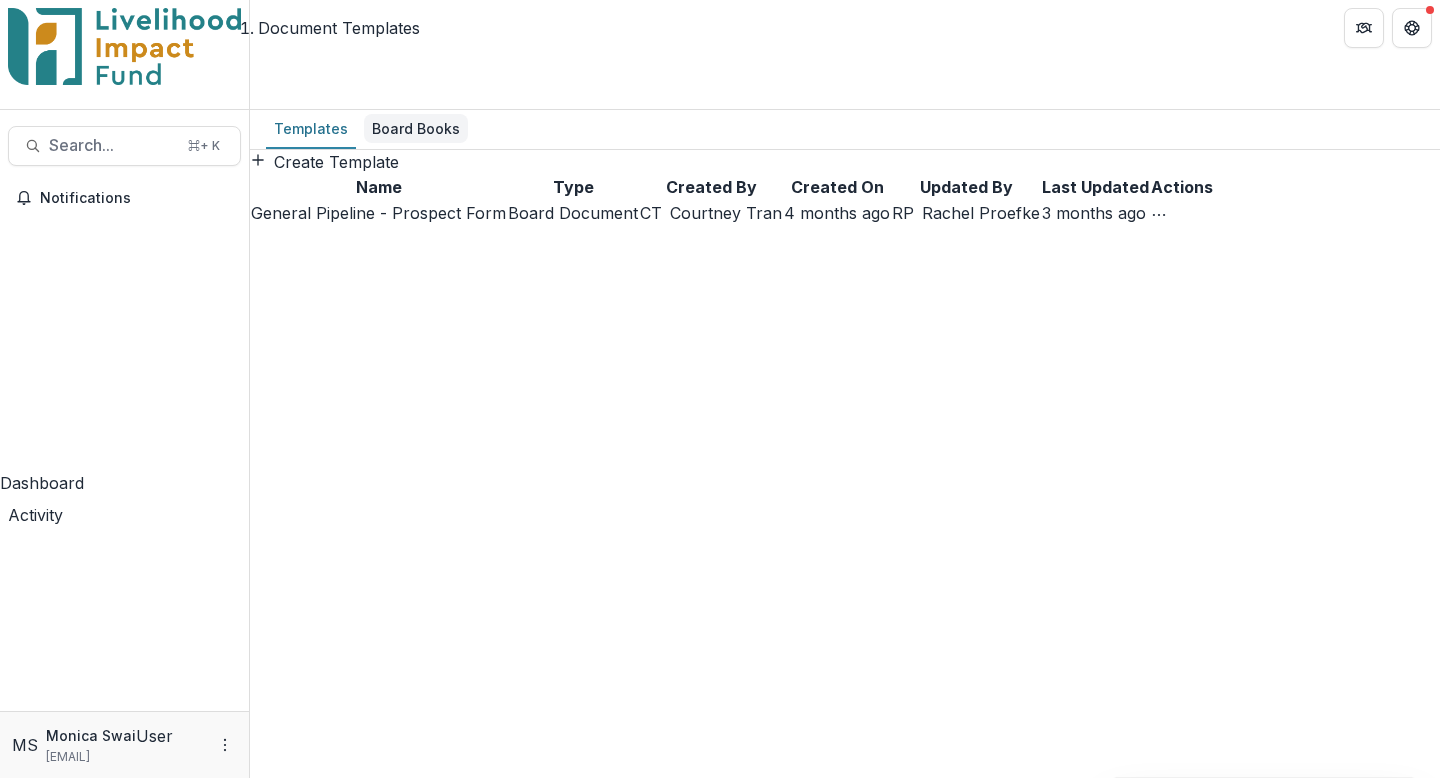 click on "Board Books" at bounding box center (416, 128) 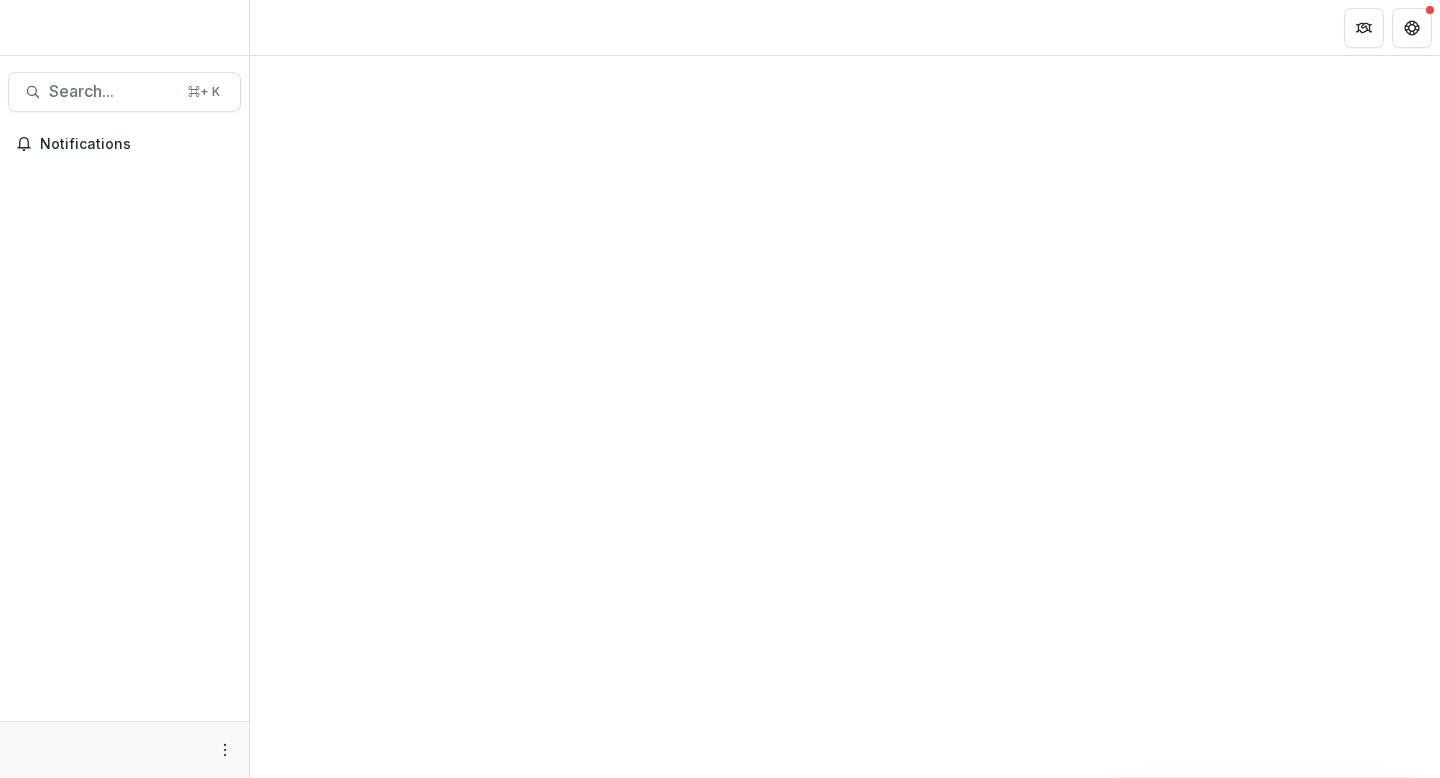 scroll, scrollTop: 0, scrollLeft: 0, axis: both 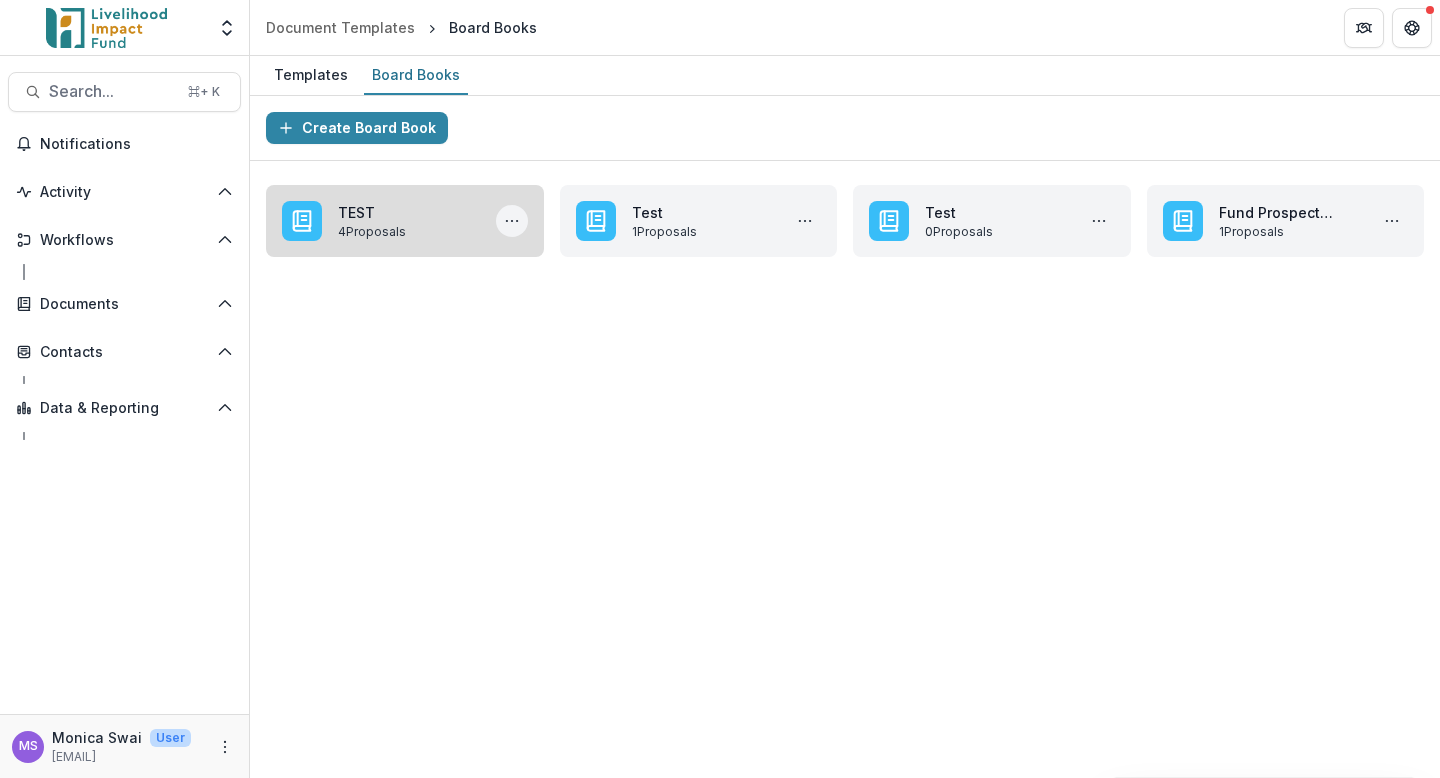 click 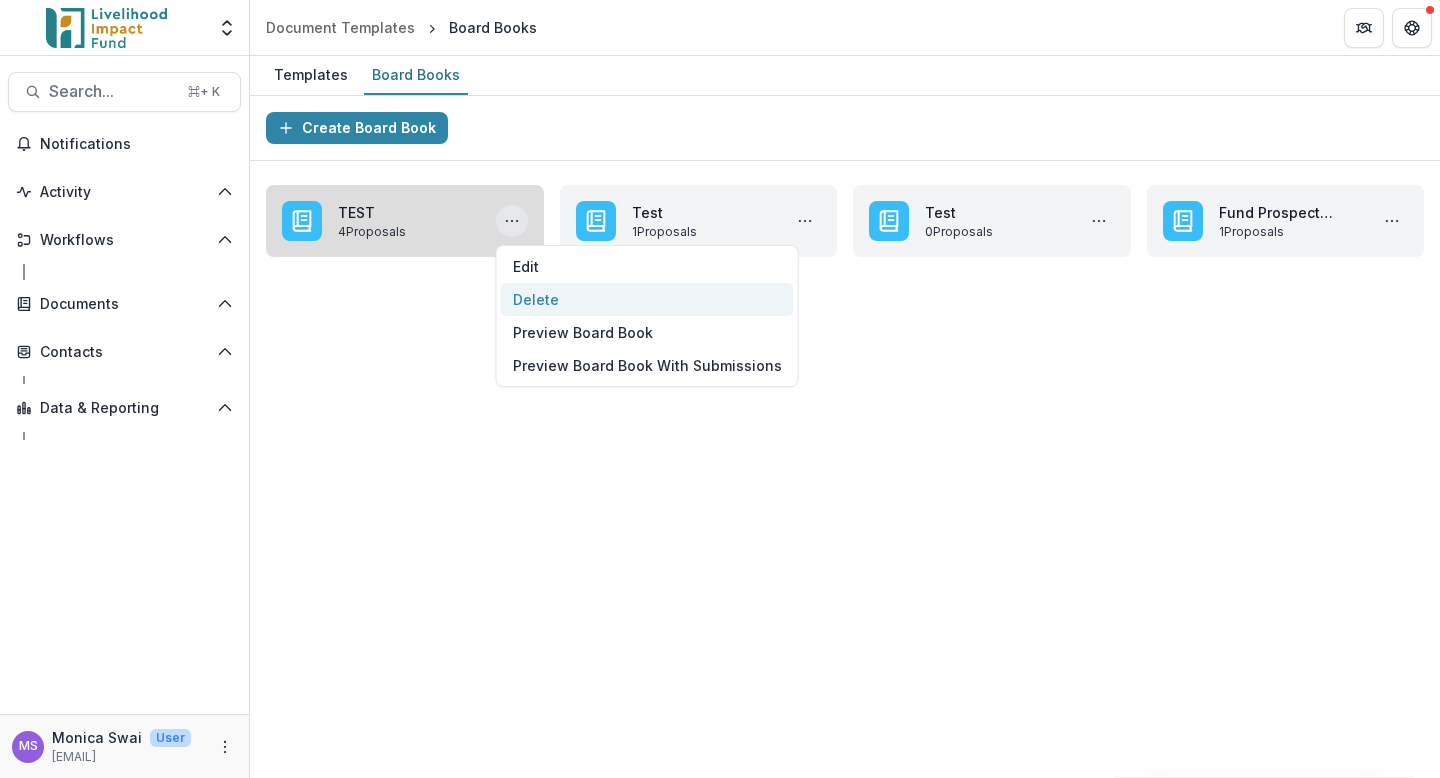 click on "Delete" at bounding box center (647, 299) 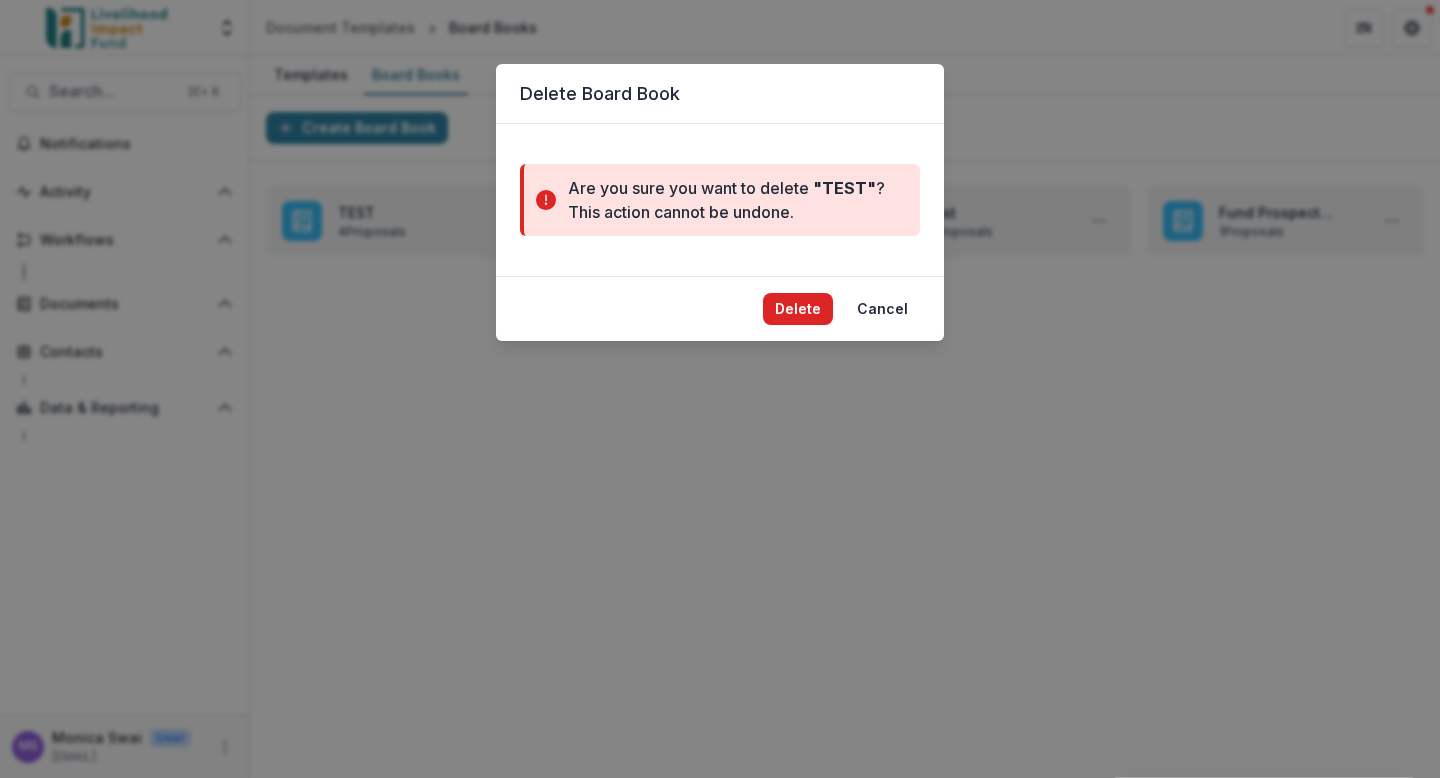 click on "Delete" at bounding box center [798, 309] 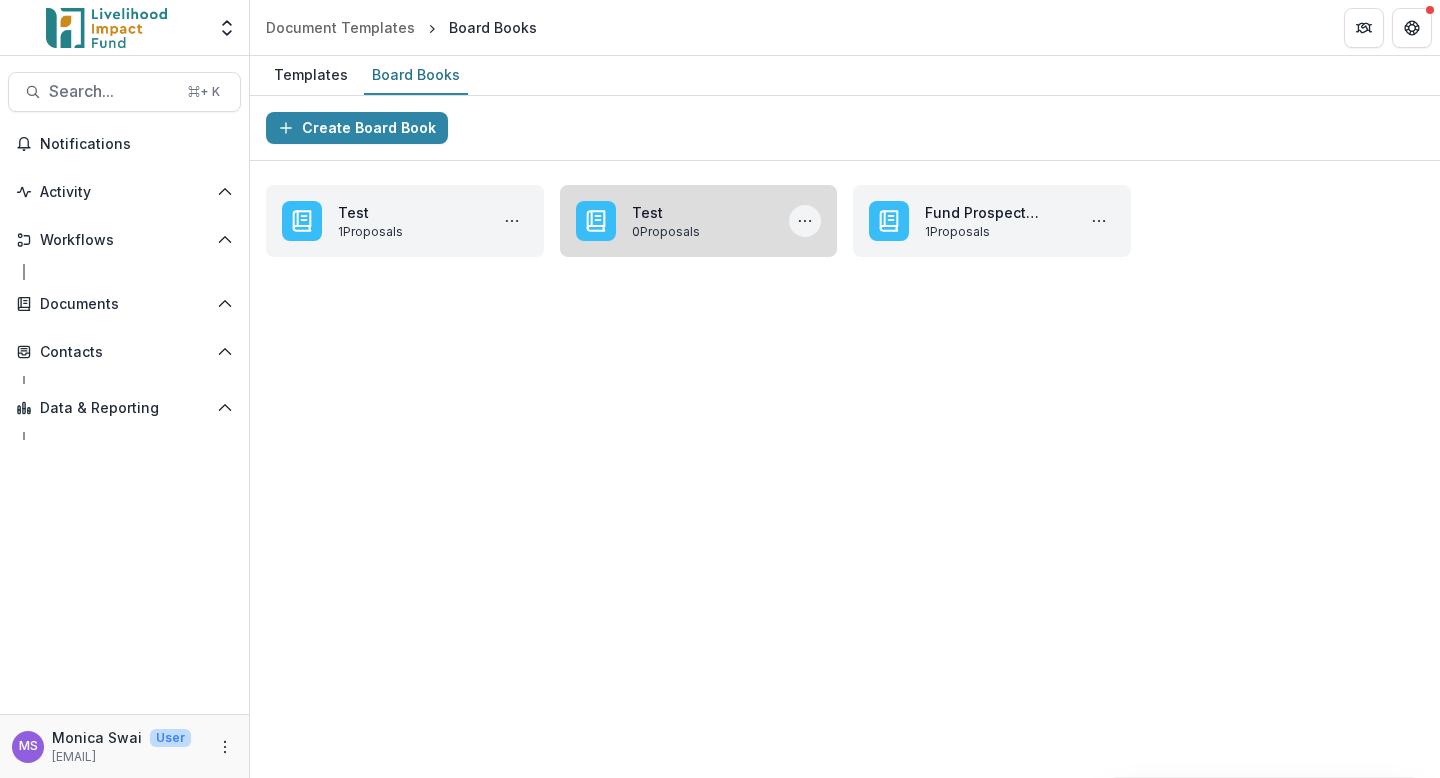 click 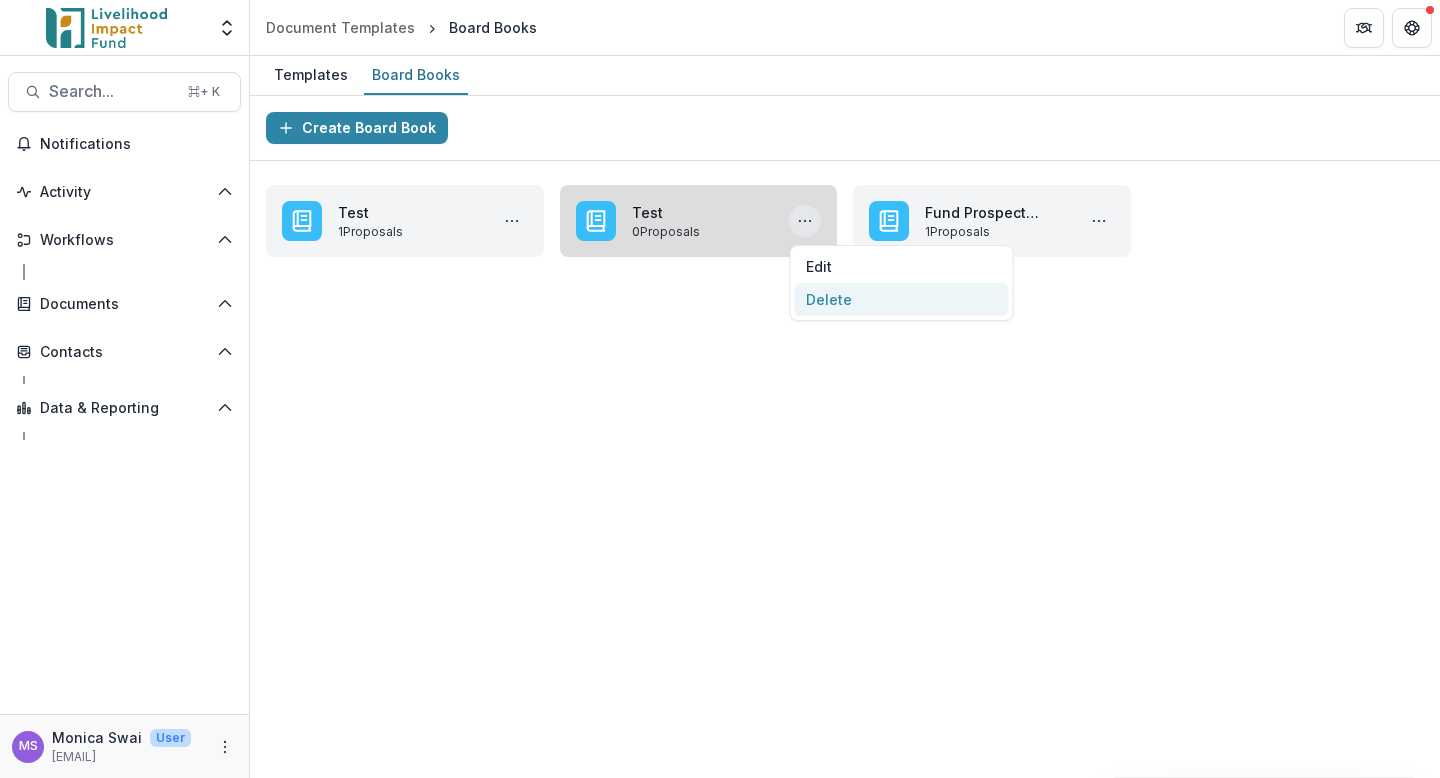 click on "Delete" at bounding box center (901, 299) 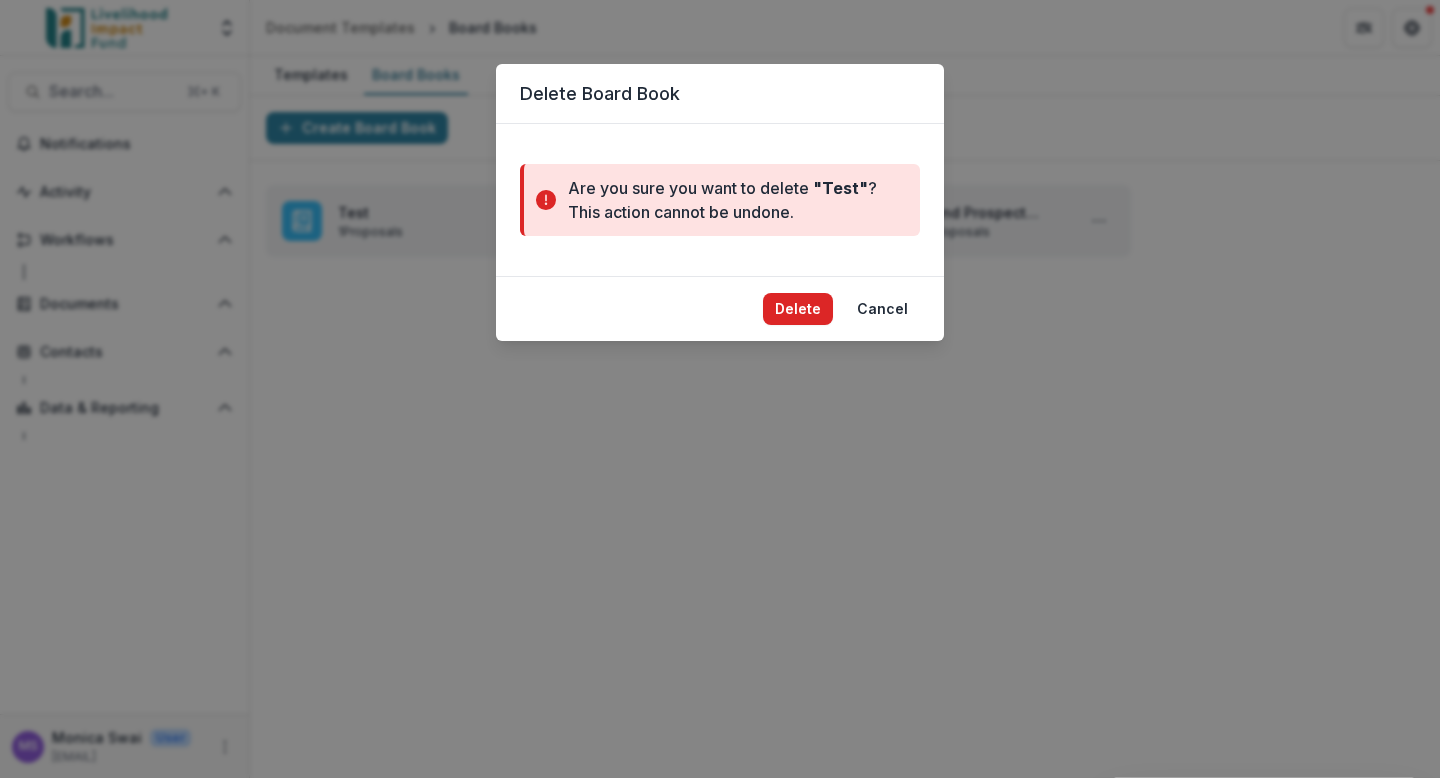 click on "Delete" at bounding box center [798, 309] 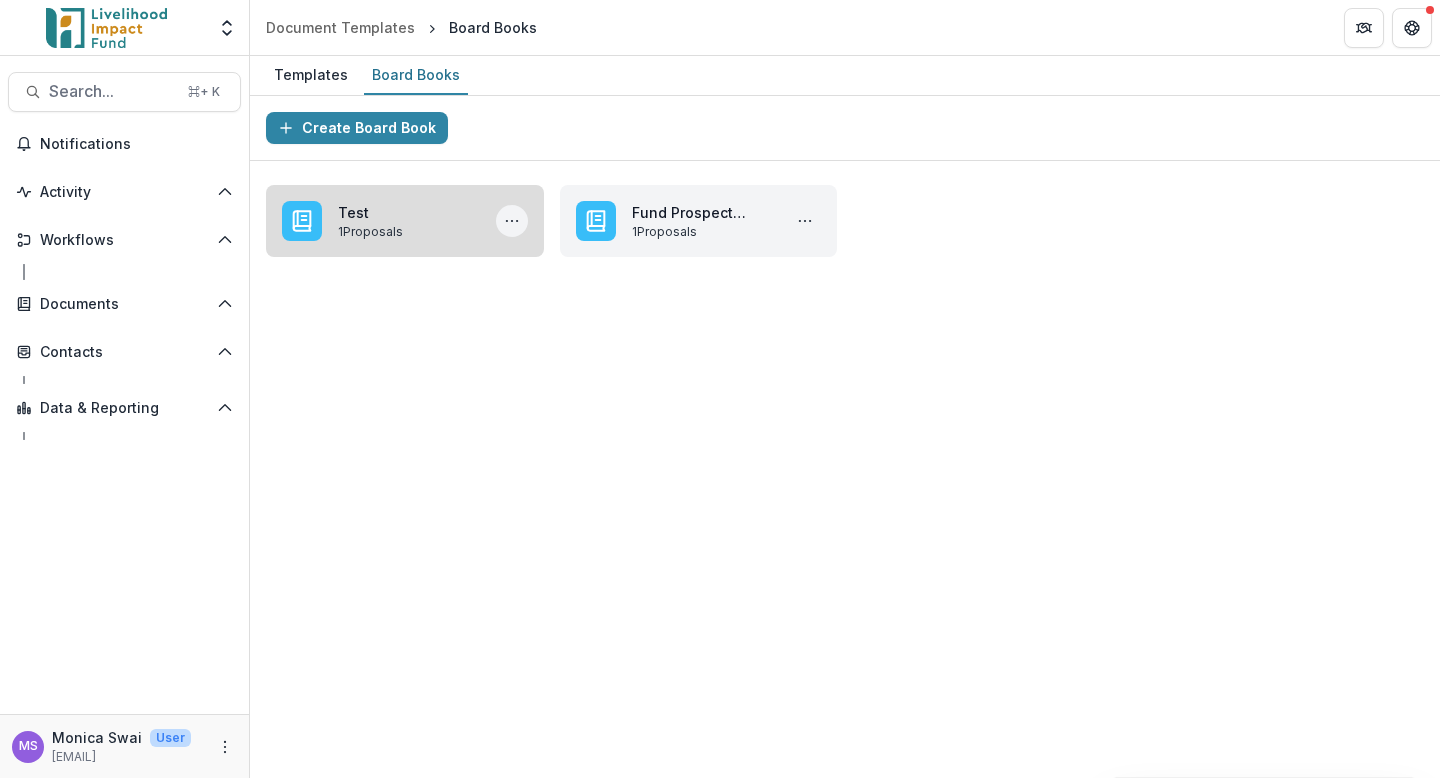 click 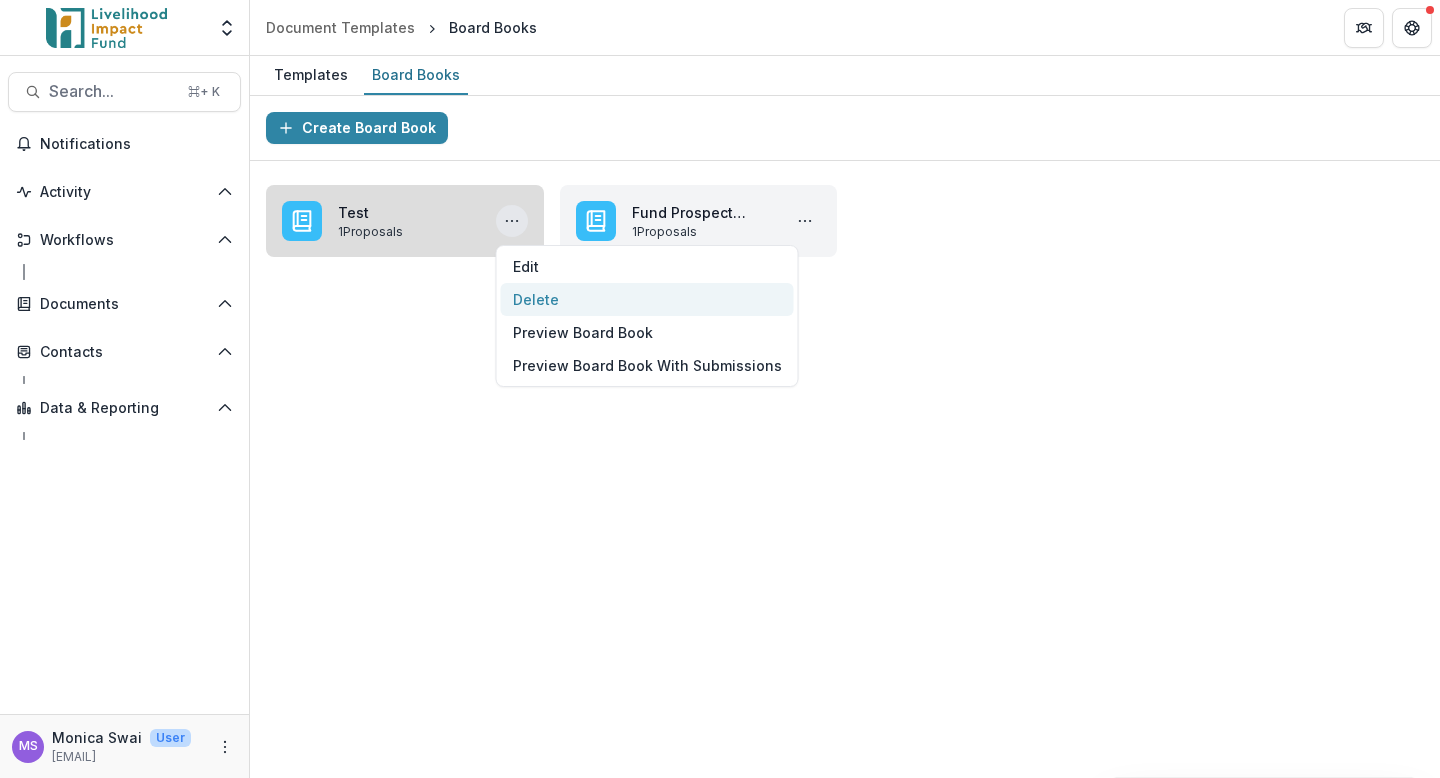 click on "Delete" at bounding box center (647, 299) 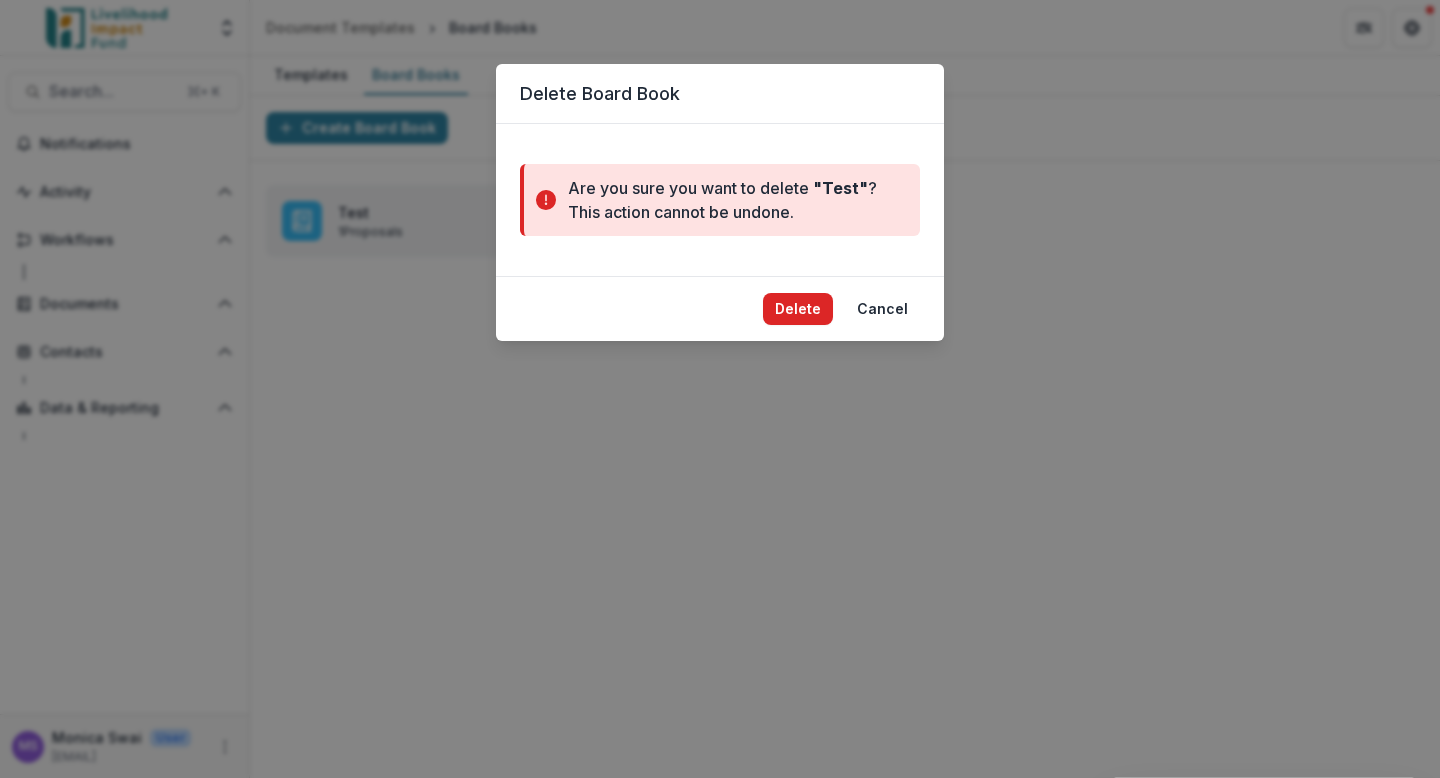 click on "Delete" at bounding box center (798, 309) 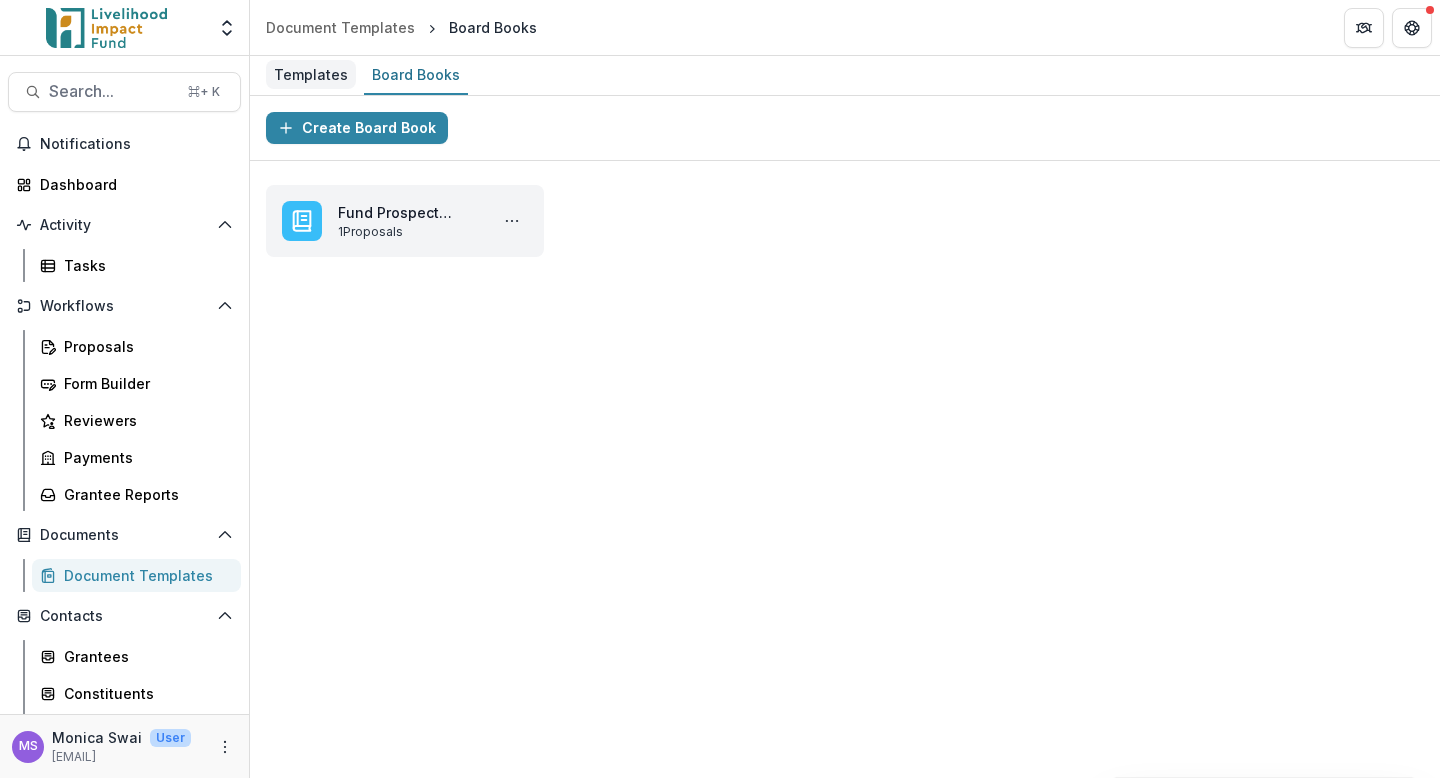 click on "Templates" at bounding box center (311, 74) 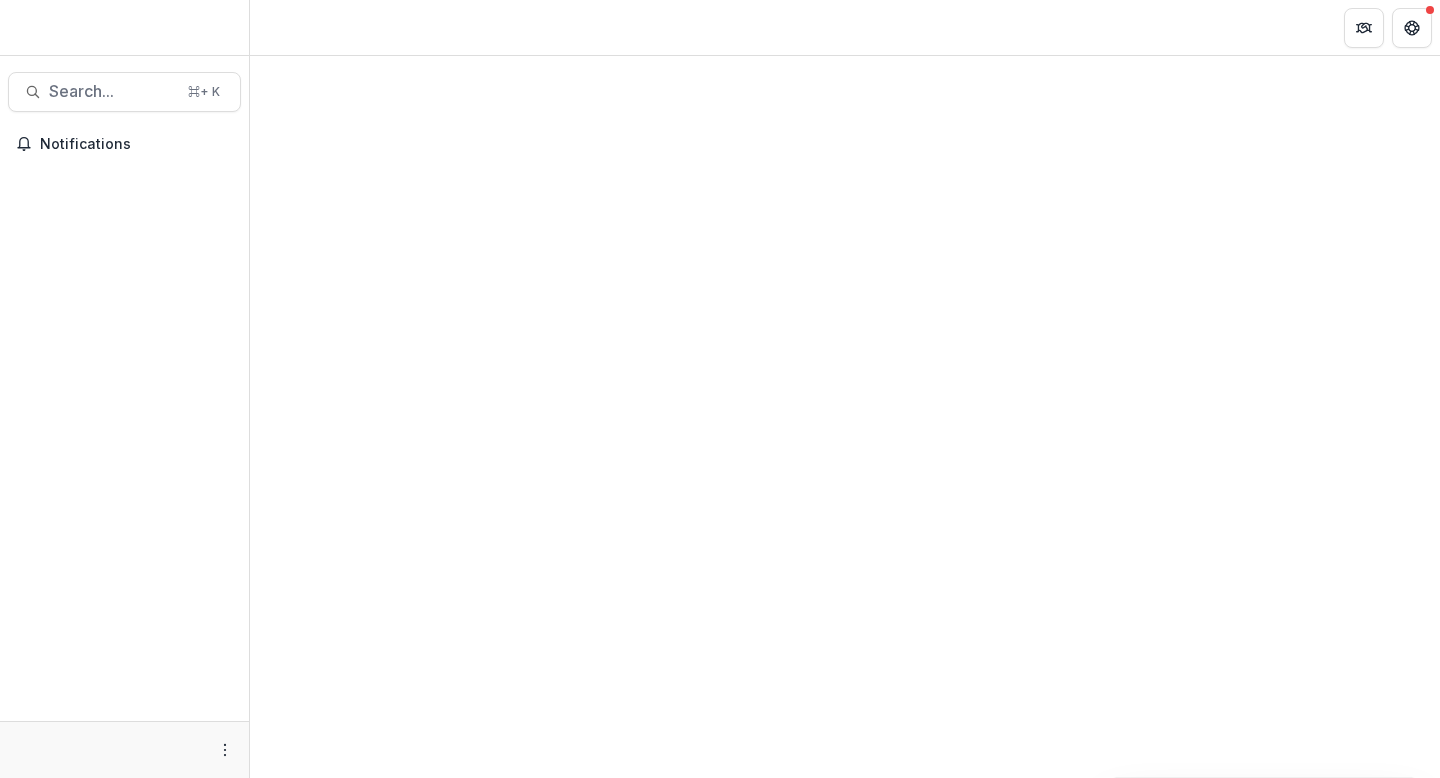 scroll, scrollTop: 0, scrollLeft: 0, axis: both 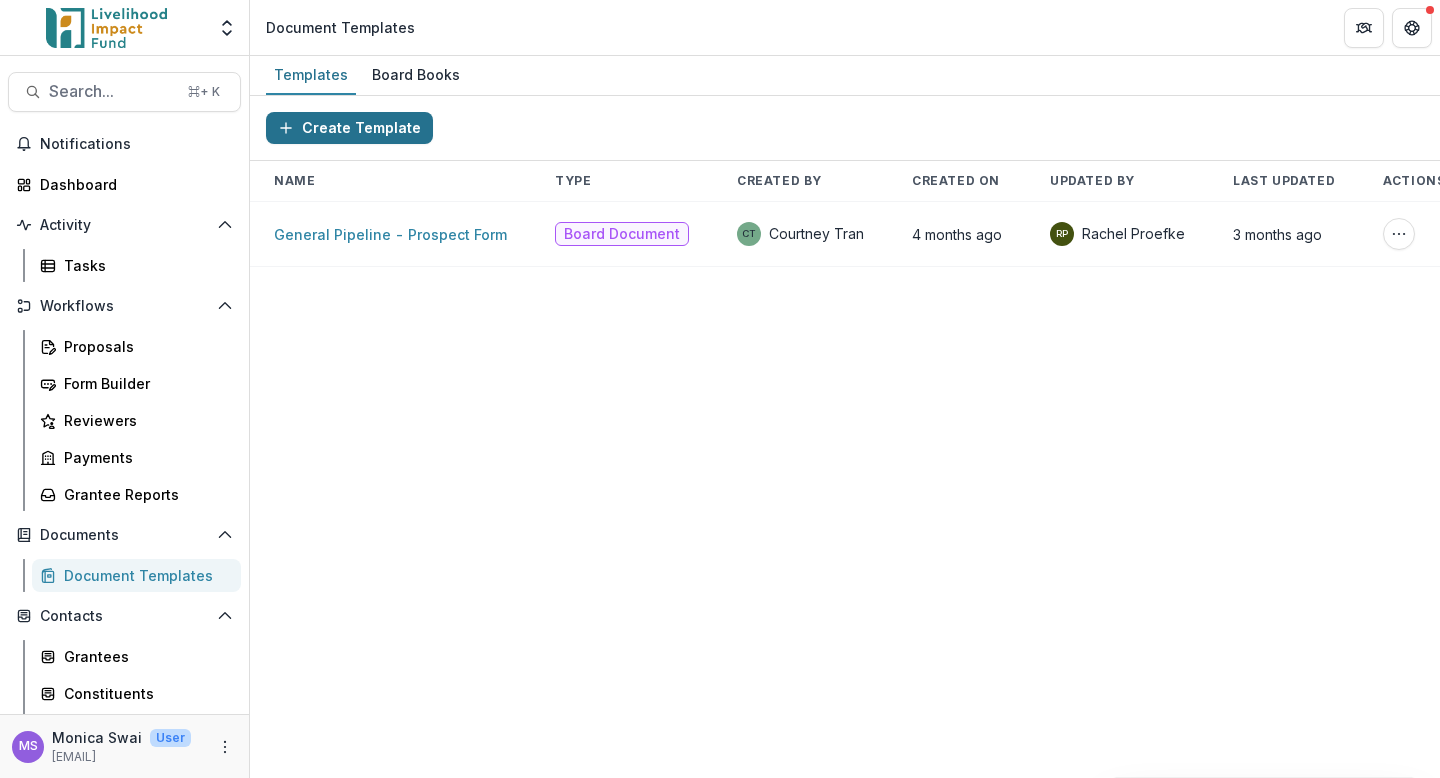click on "Create Template" at bounding box center [349, 128] 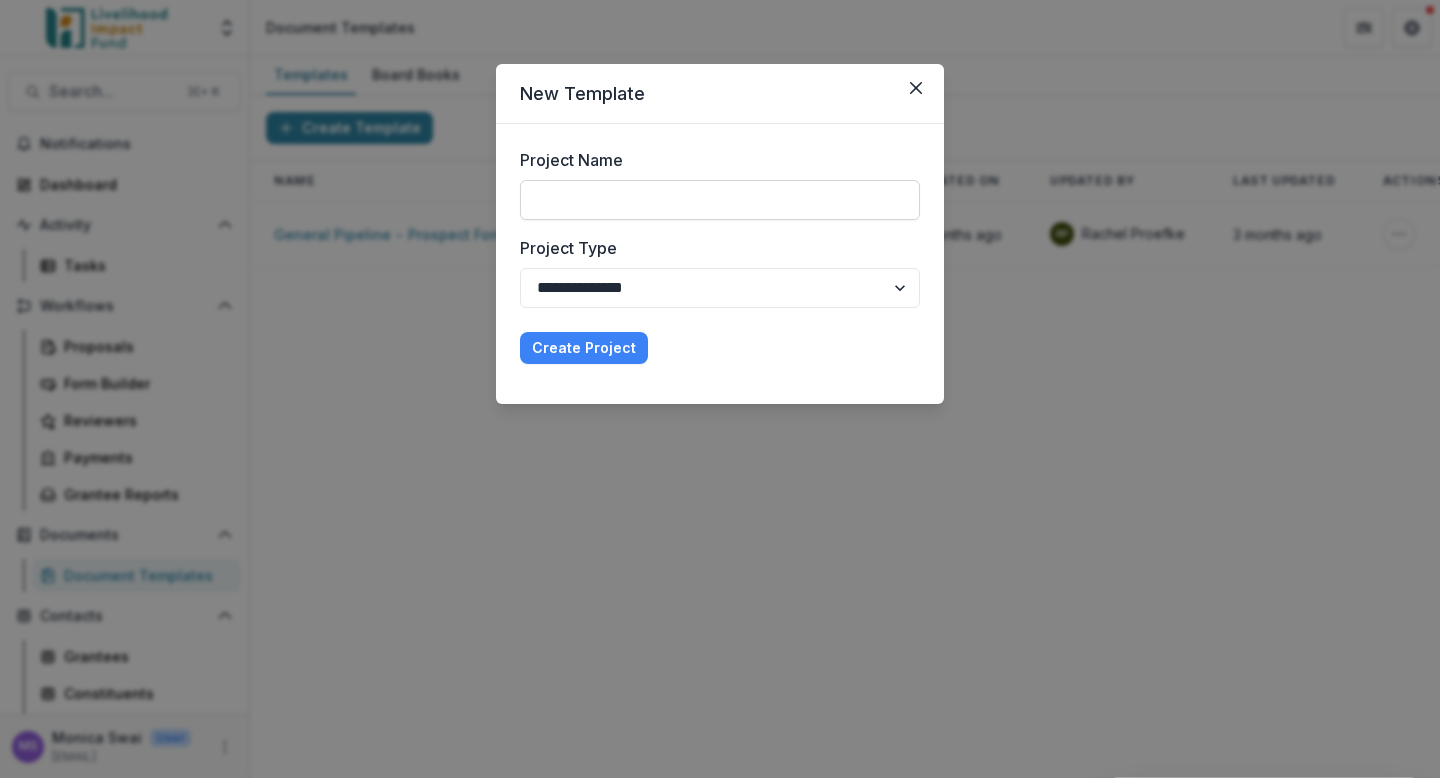 click on "Project Name" at bounding box center (720, 200) 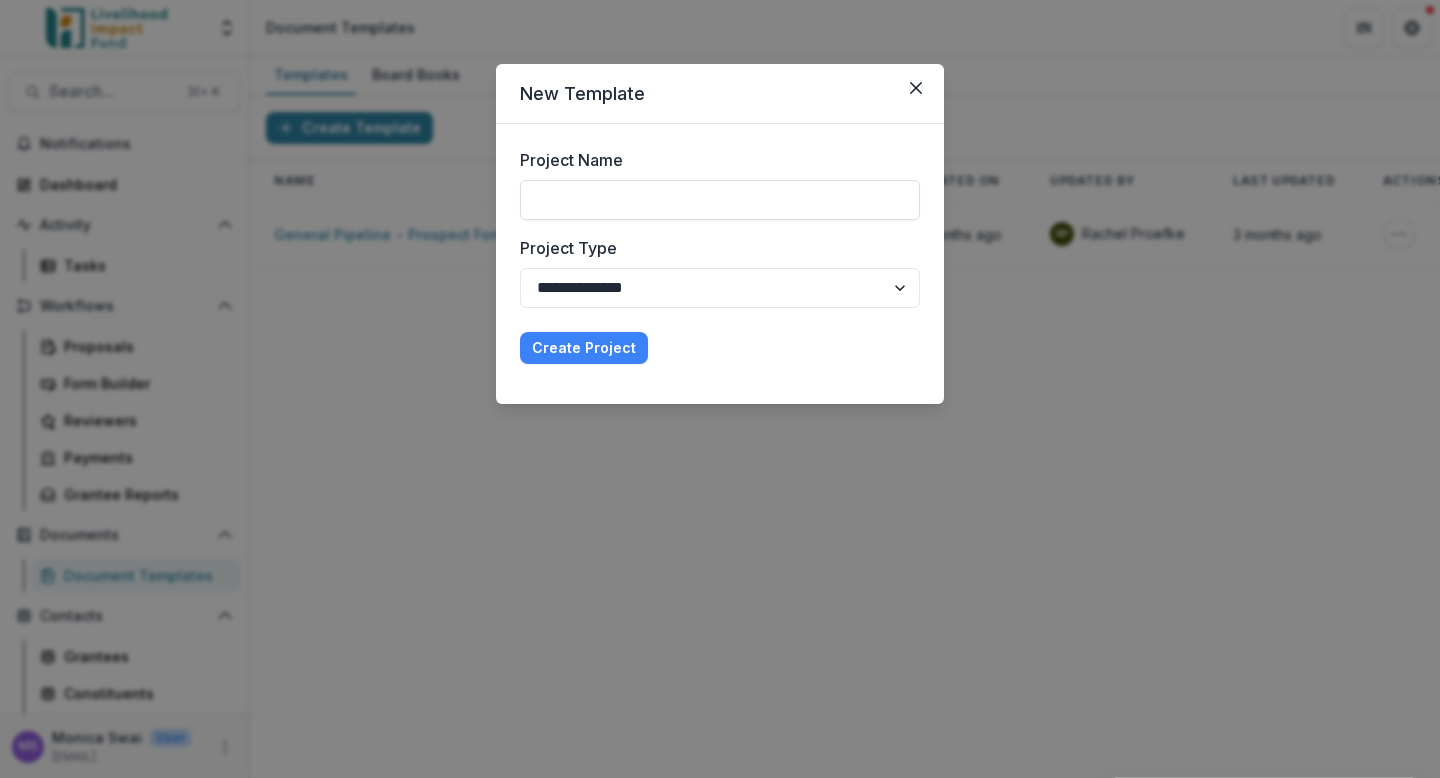 click on "**********" at bounding box center [720, 389] 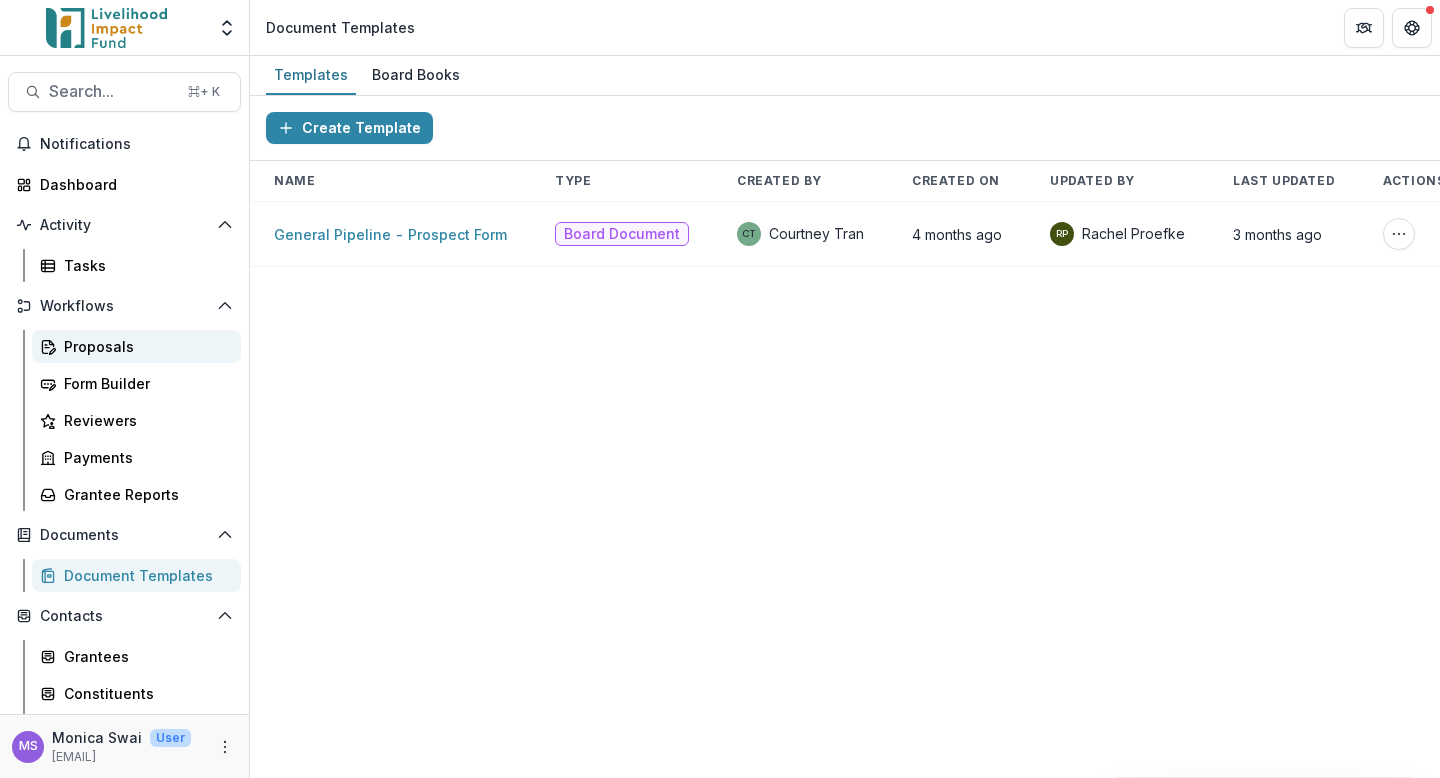 click on "Proposals" at bounding box center (136, 346) 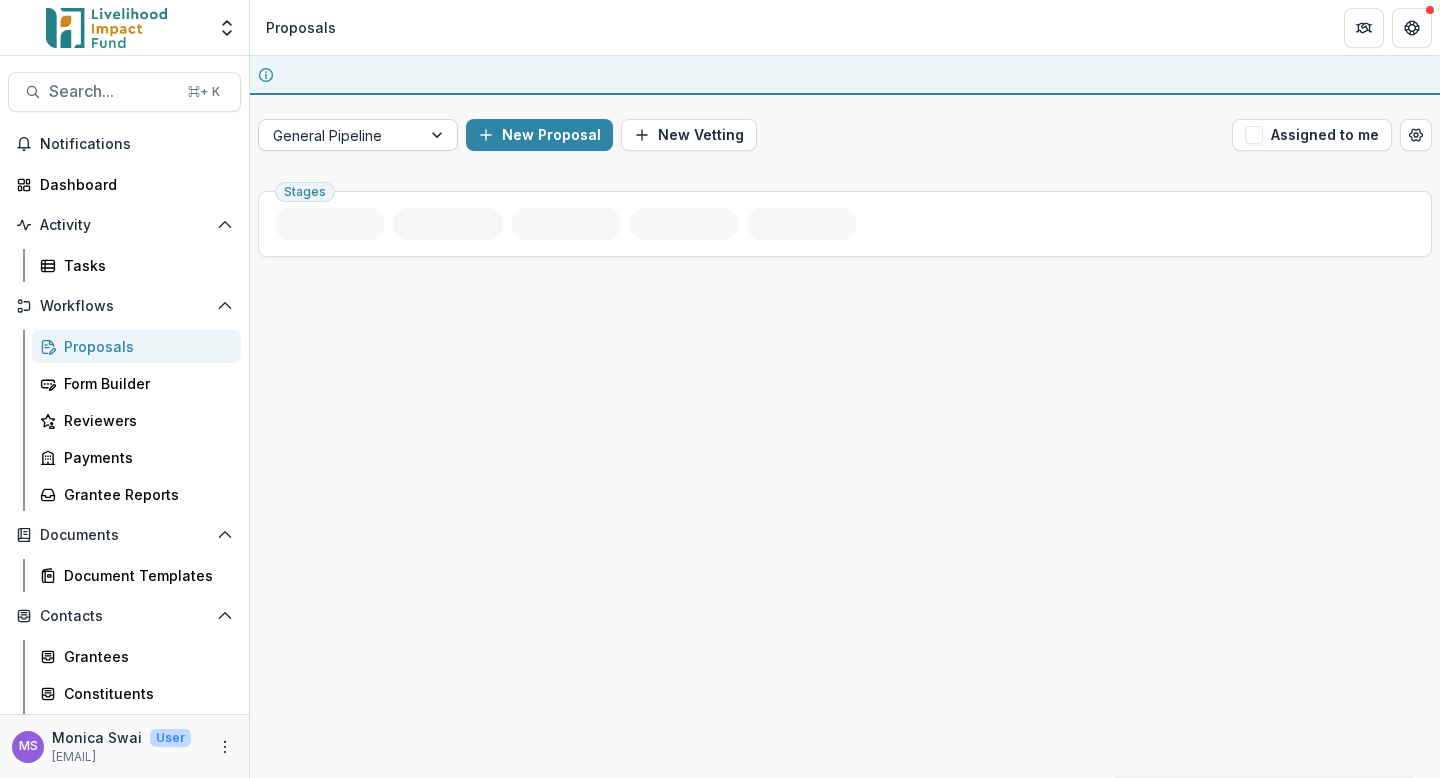 click at bounding box center [439, 135] 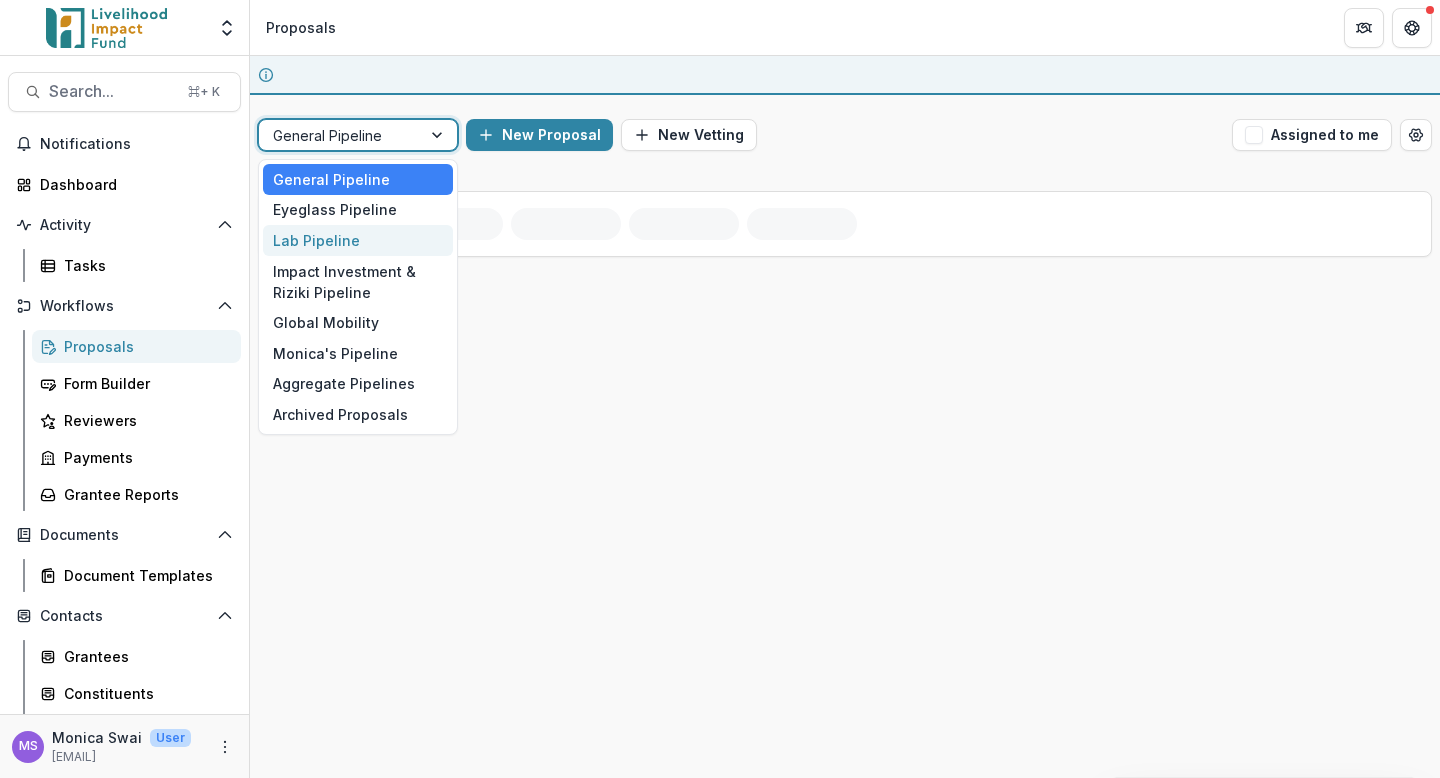 click on "Lab Pipeline" at bounding box center [358, 240] 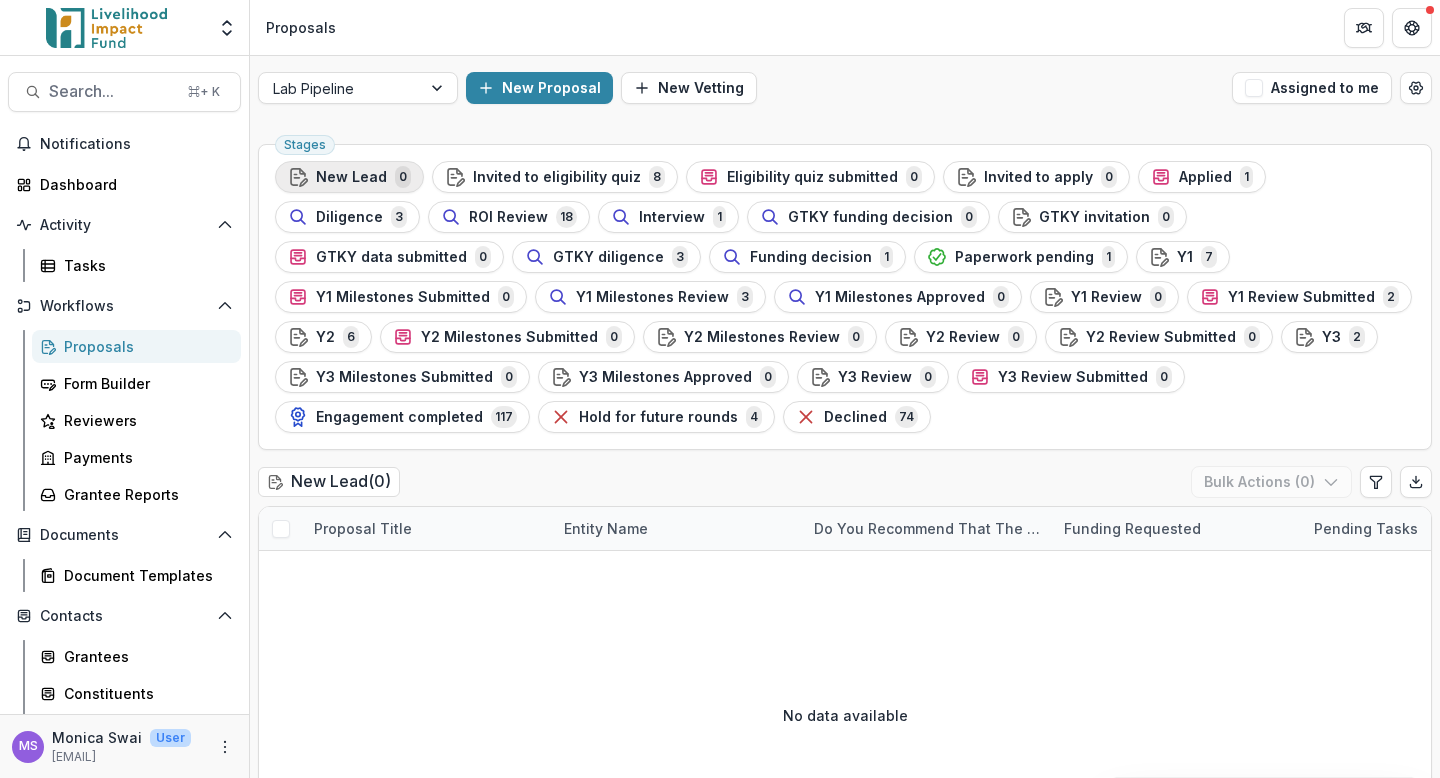 click on "New Lead" at bounding box center (351, 177) 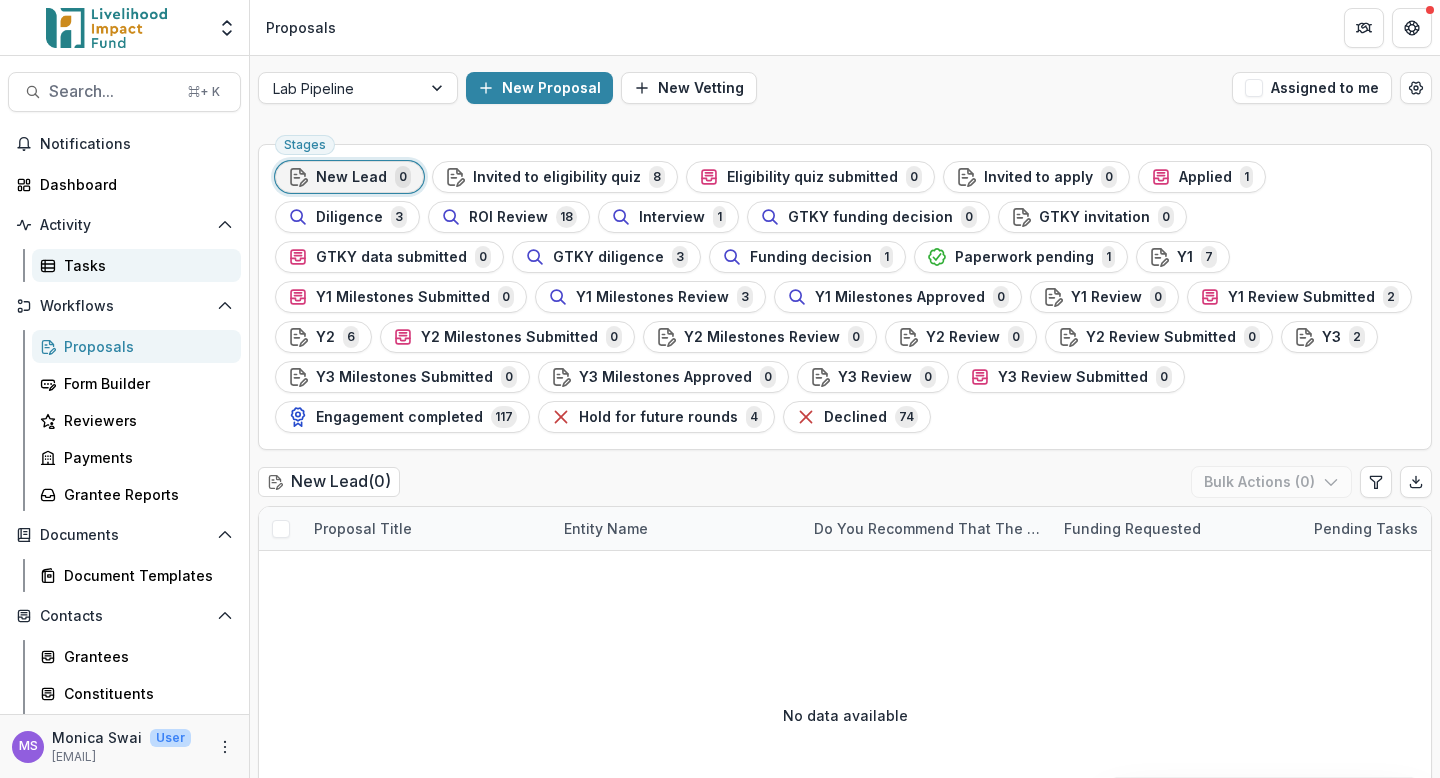 click on "Tasks" at bounding box center [144, 265] 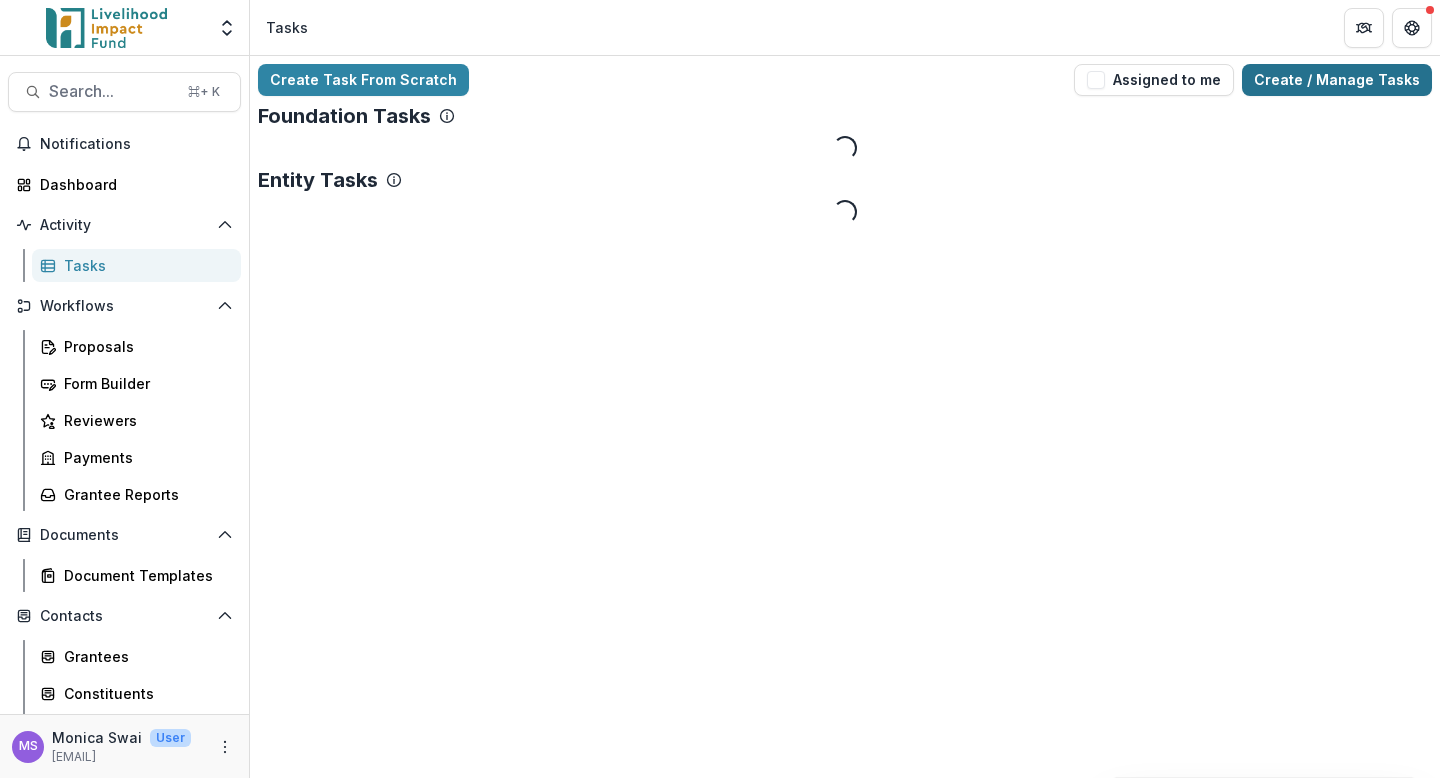 click on "Create / Manage Tasks" at bounding box center [1337, 80] 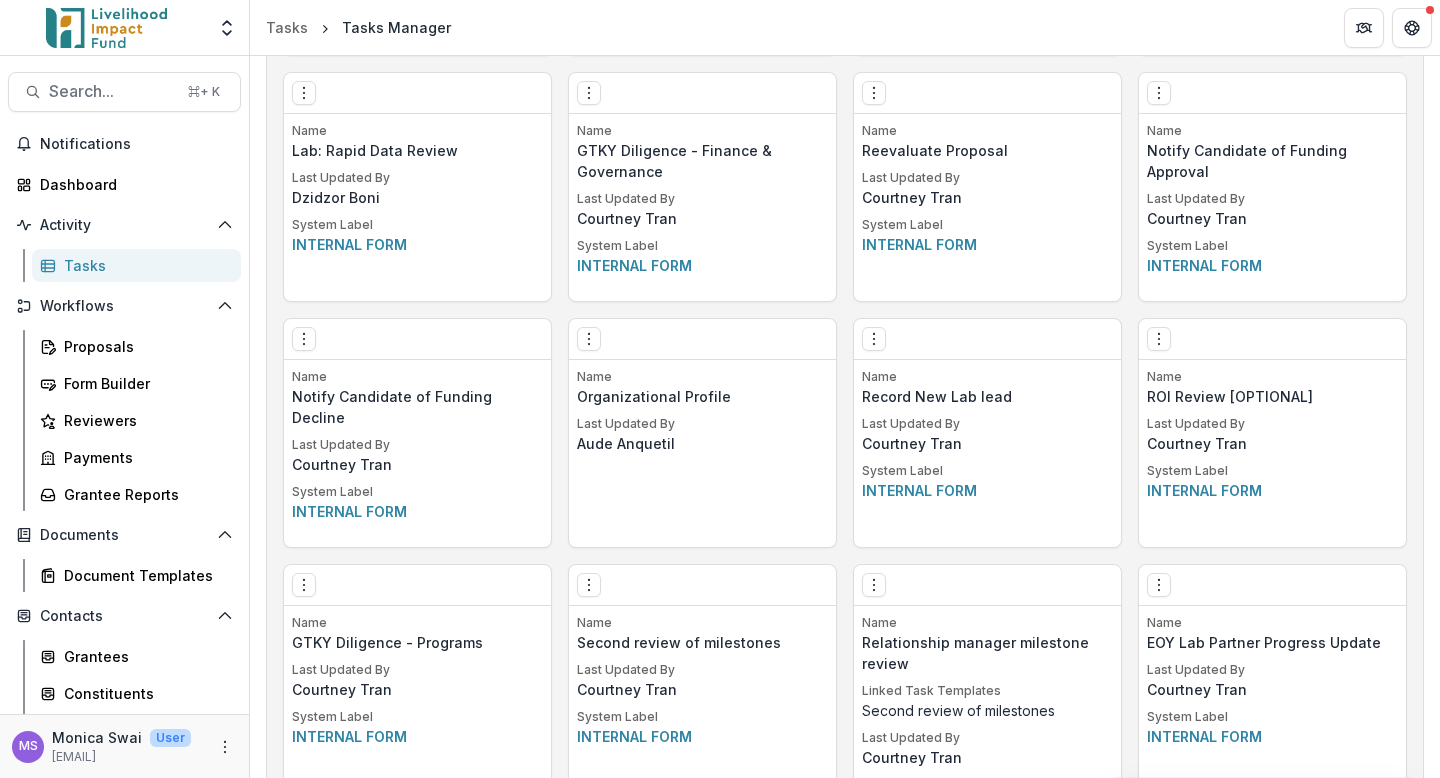 scroll, scrollTop: 2217, scrollLeft: 0, axis: vertical 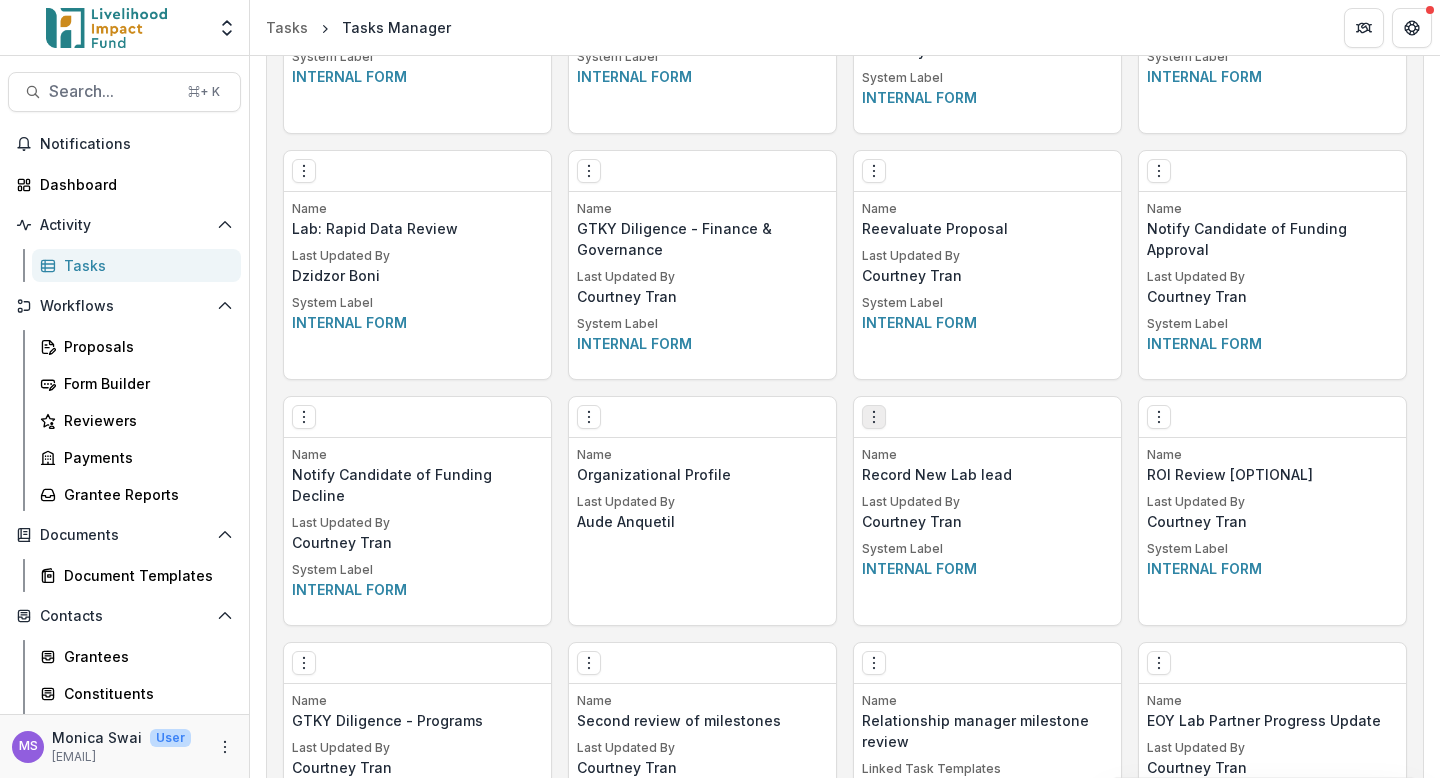 click 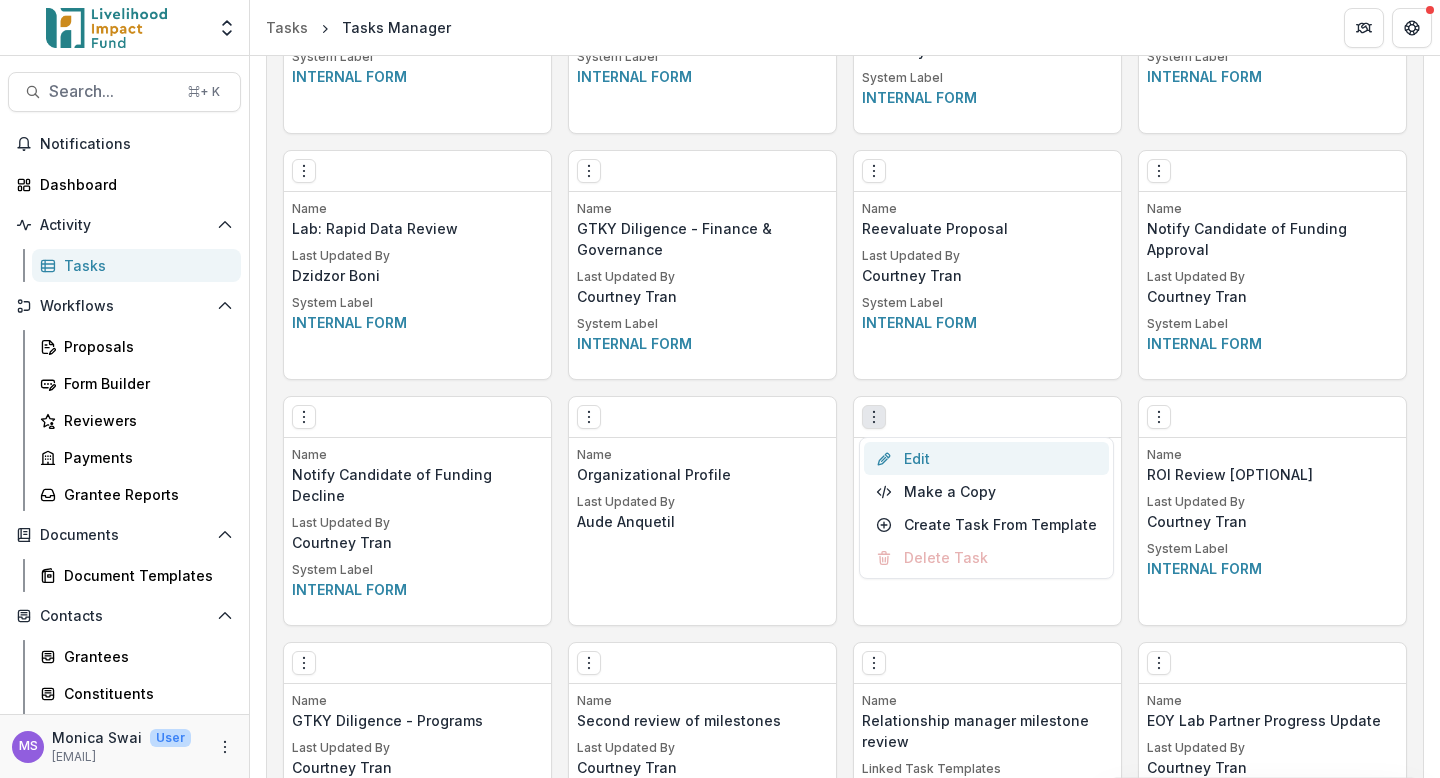 click on "Edit" at bounding box center [986, 458] 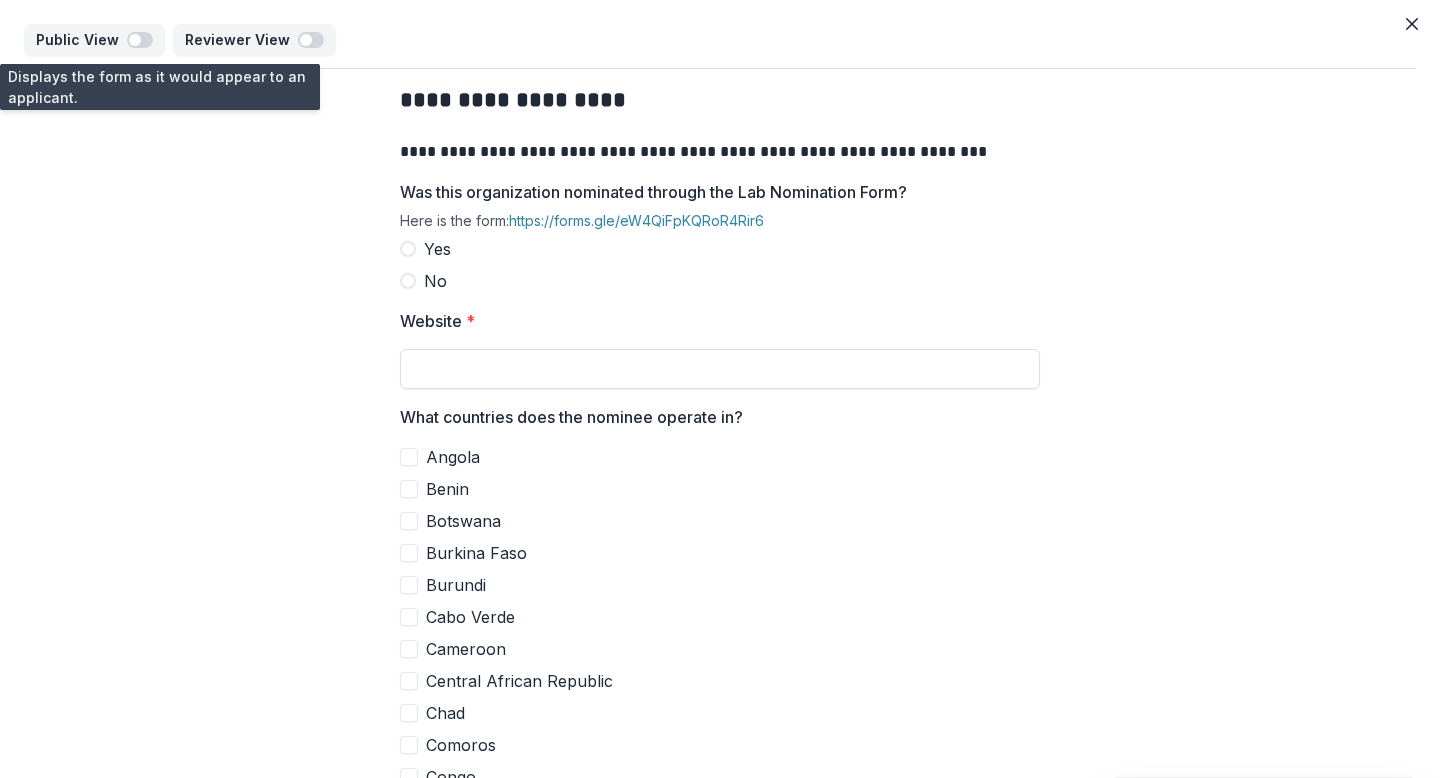 scroll, scrollTop: 0, scrollLeft: 0, axis: both 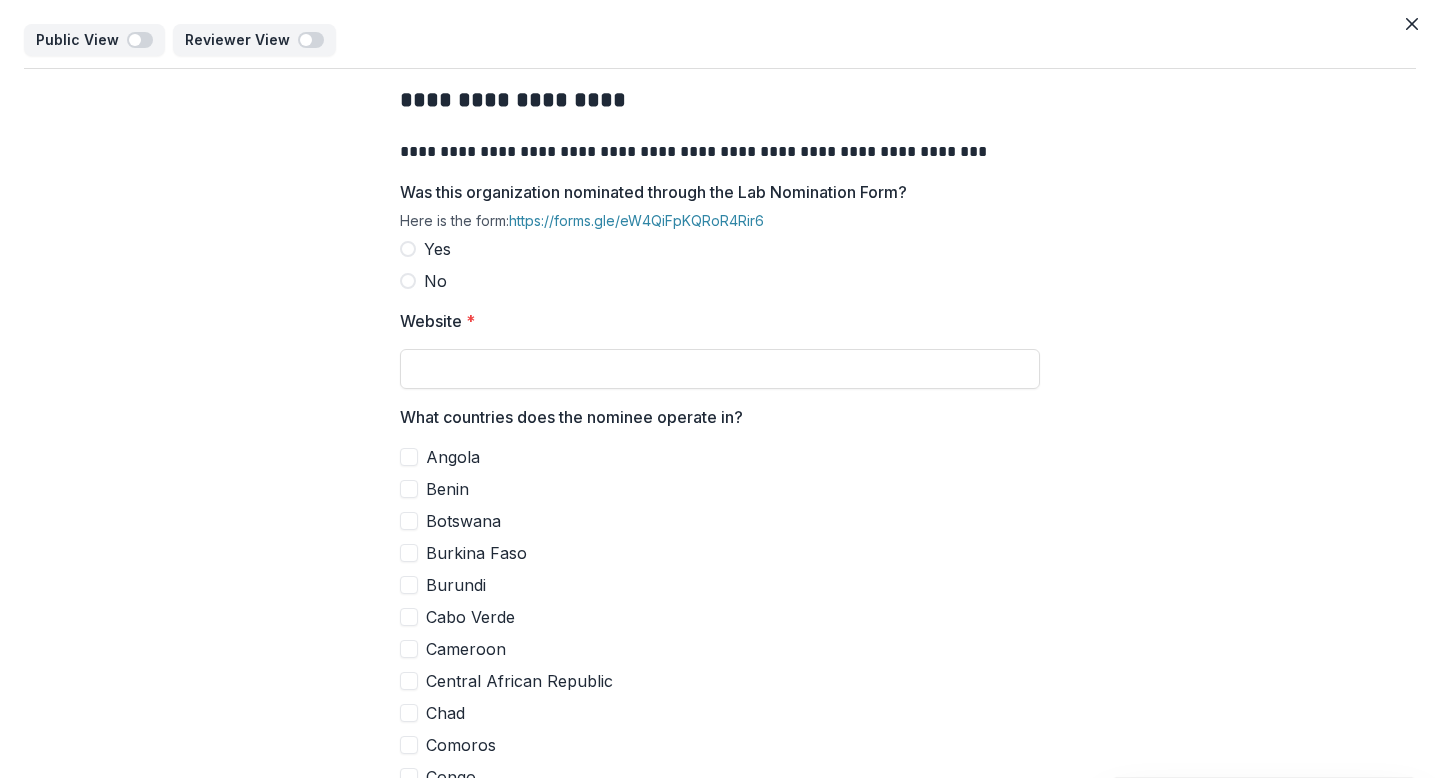 click at bounding box center (408, 249) 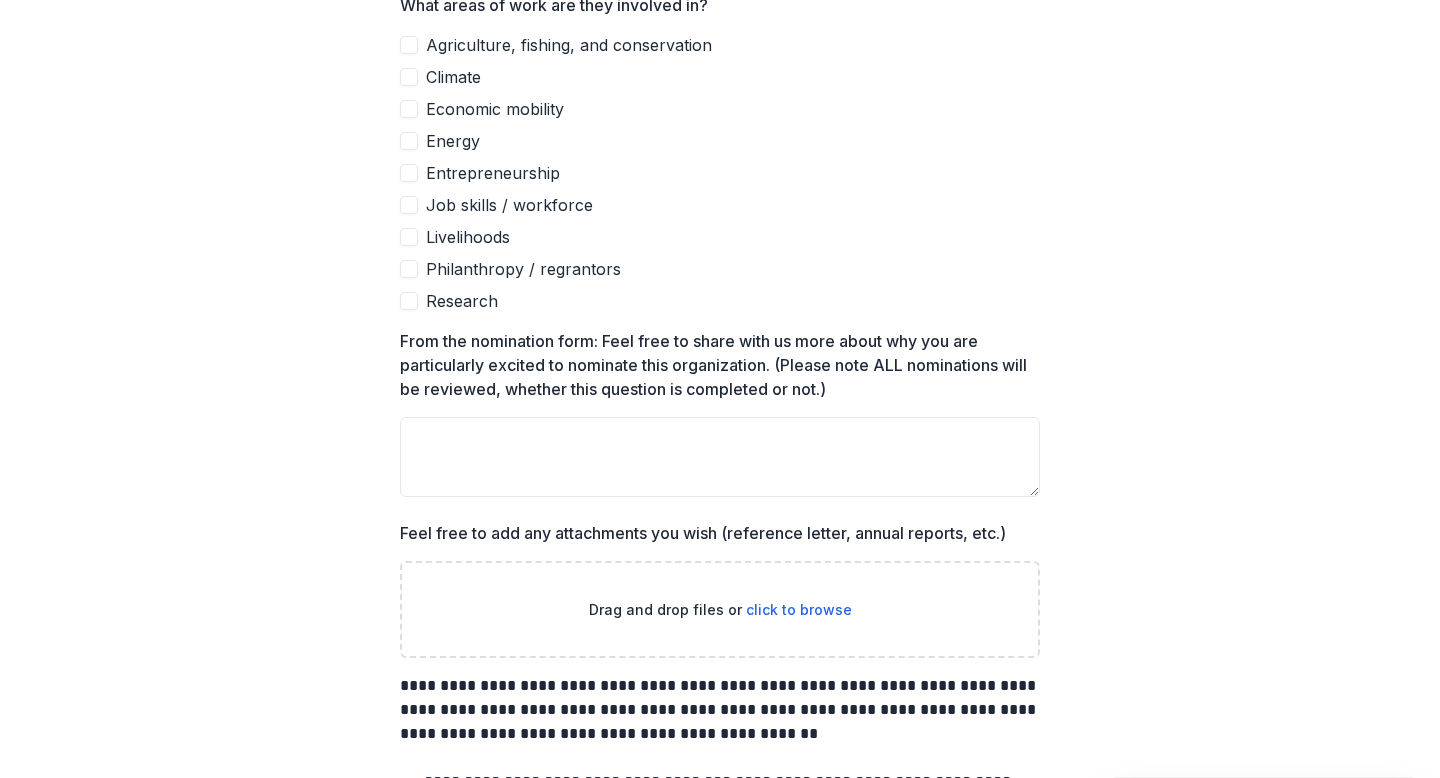 scroll, scrollTop: 2283, scrollLeft: 0, axis: vertical 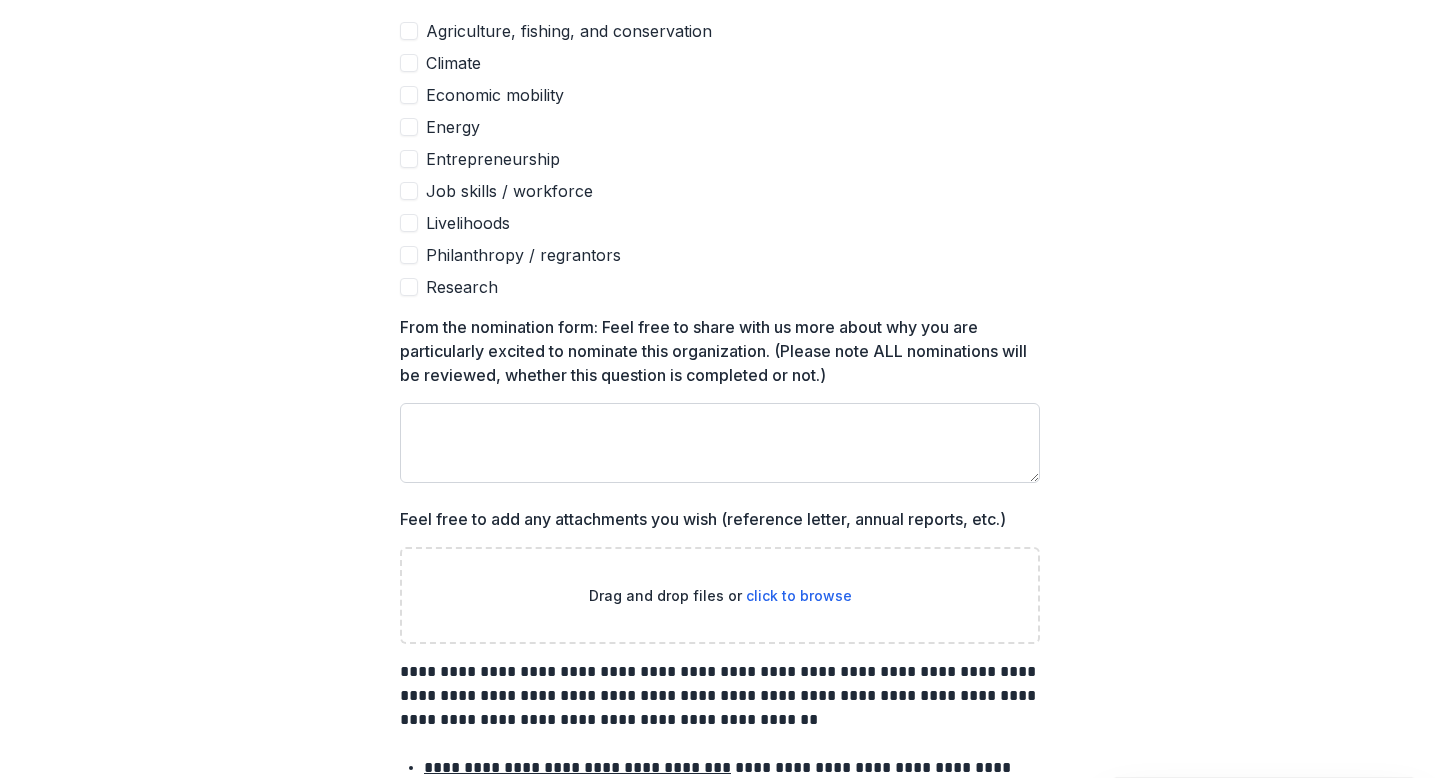 click on "From the nomination form: Feel free to share with us more about why you are particularly excited to nominate this organization. (Please note ALL nominations will be reviewed, whether this question is completed or not.)" at bounding box center (720, 443) 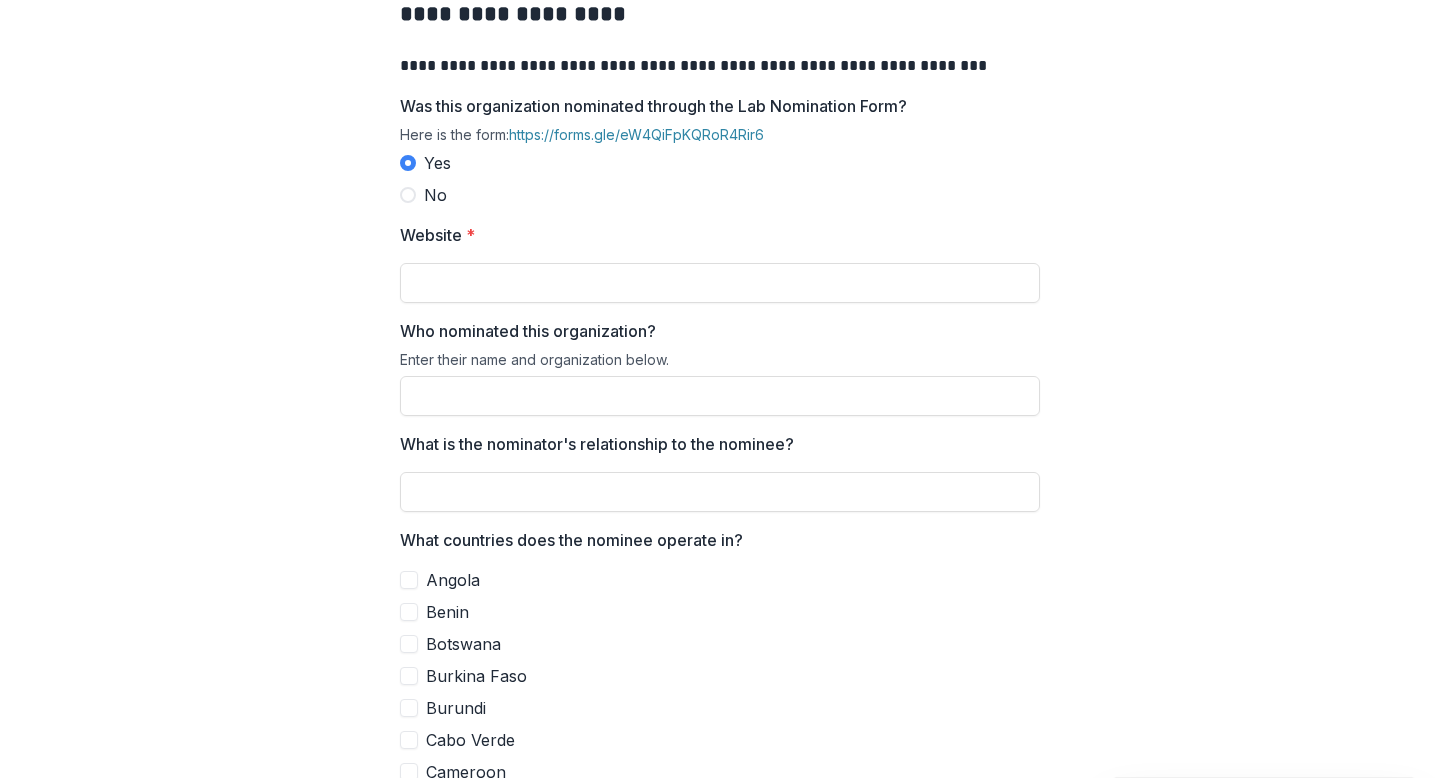 scroll, scrollTop: 0, scrollLeft: 0, axis: both 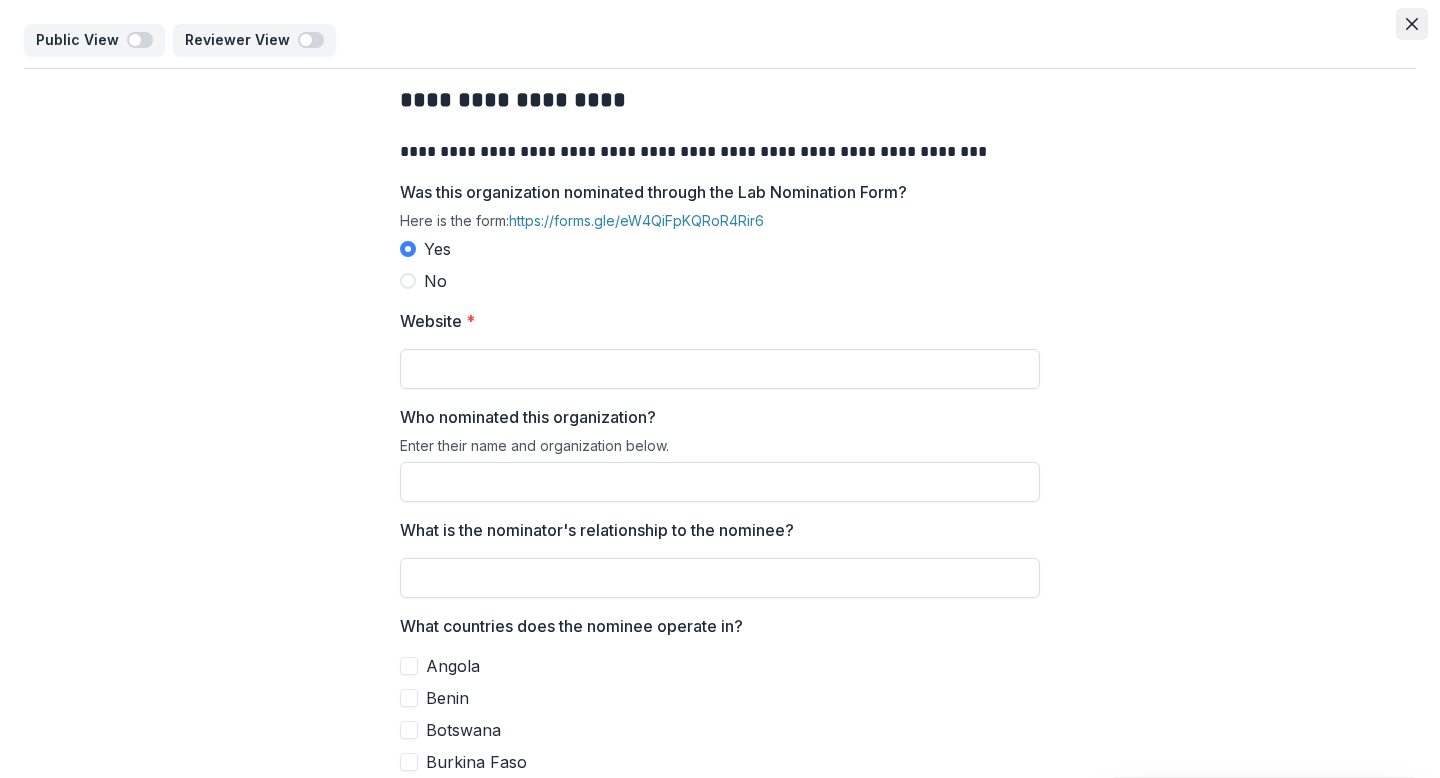 click at bounding box center (1412, 24) 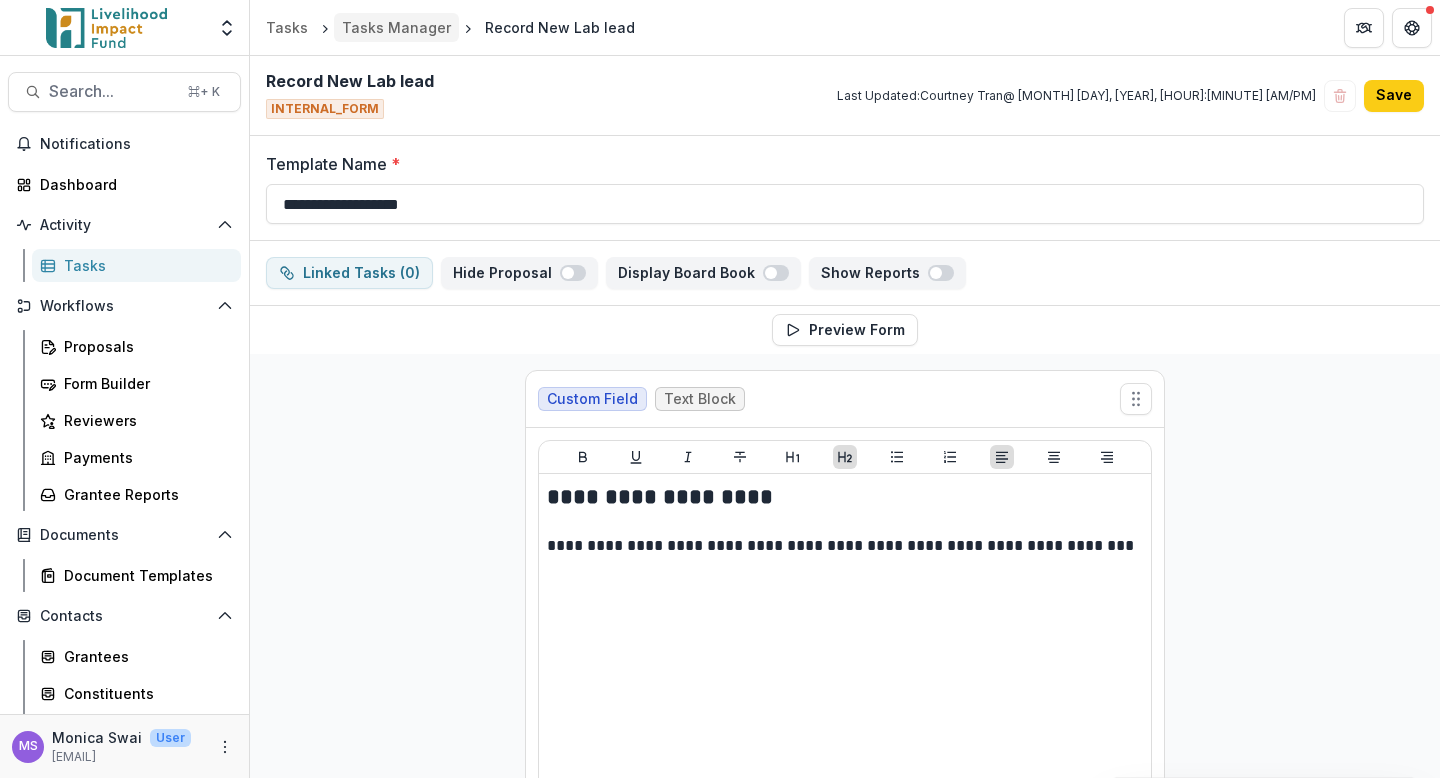 click on "Tasks Manager" at bounding box center (396, 27) 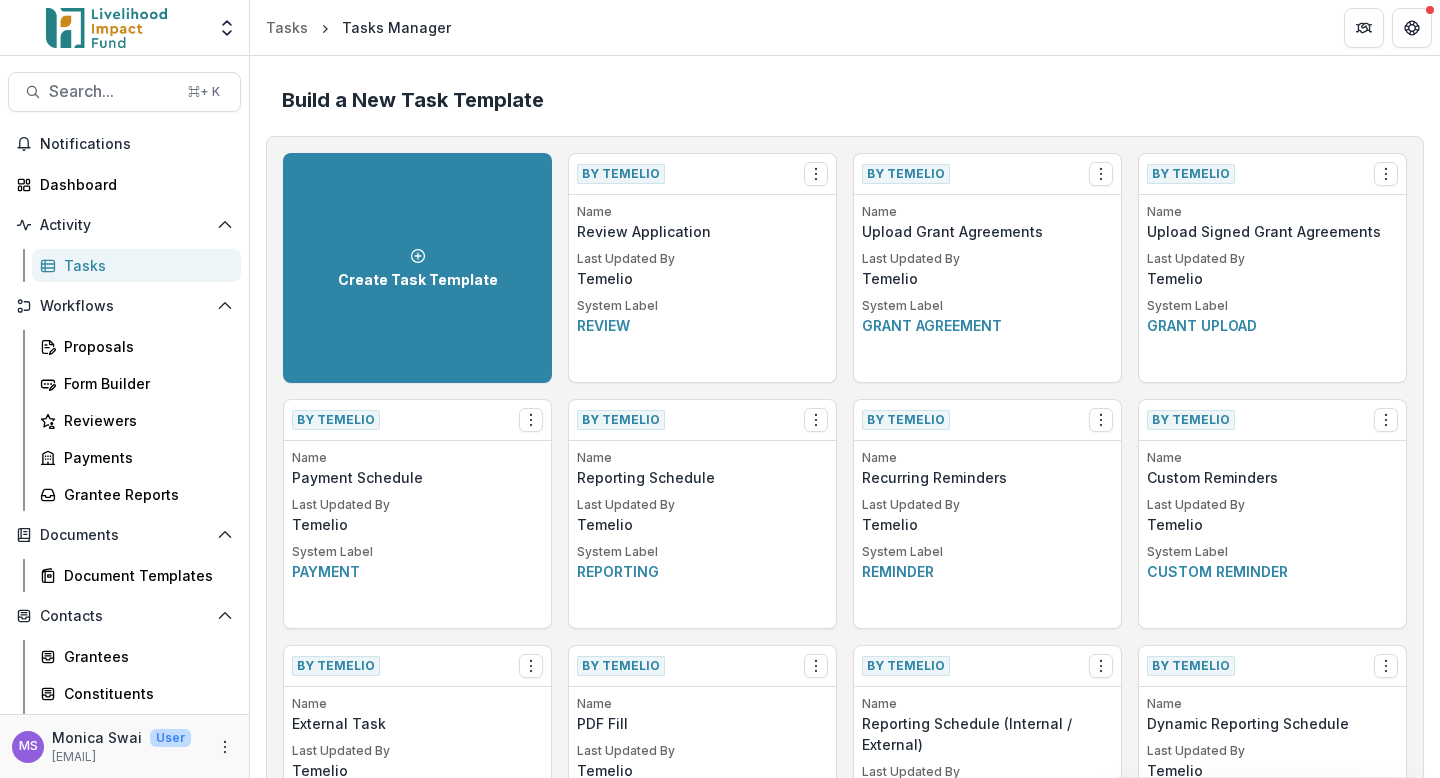 scroll, scrollTop: 1290, scrollLeft: 0, axis: vertical 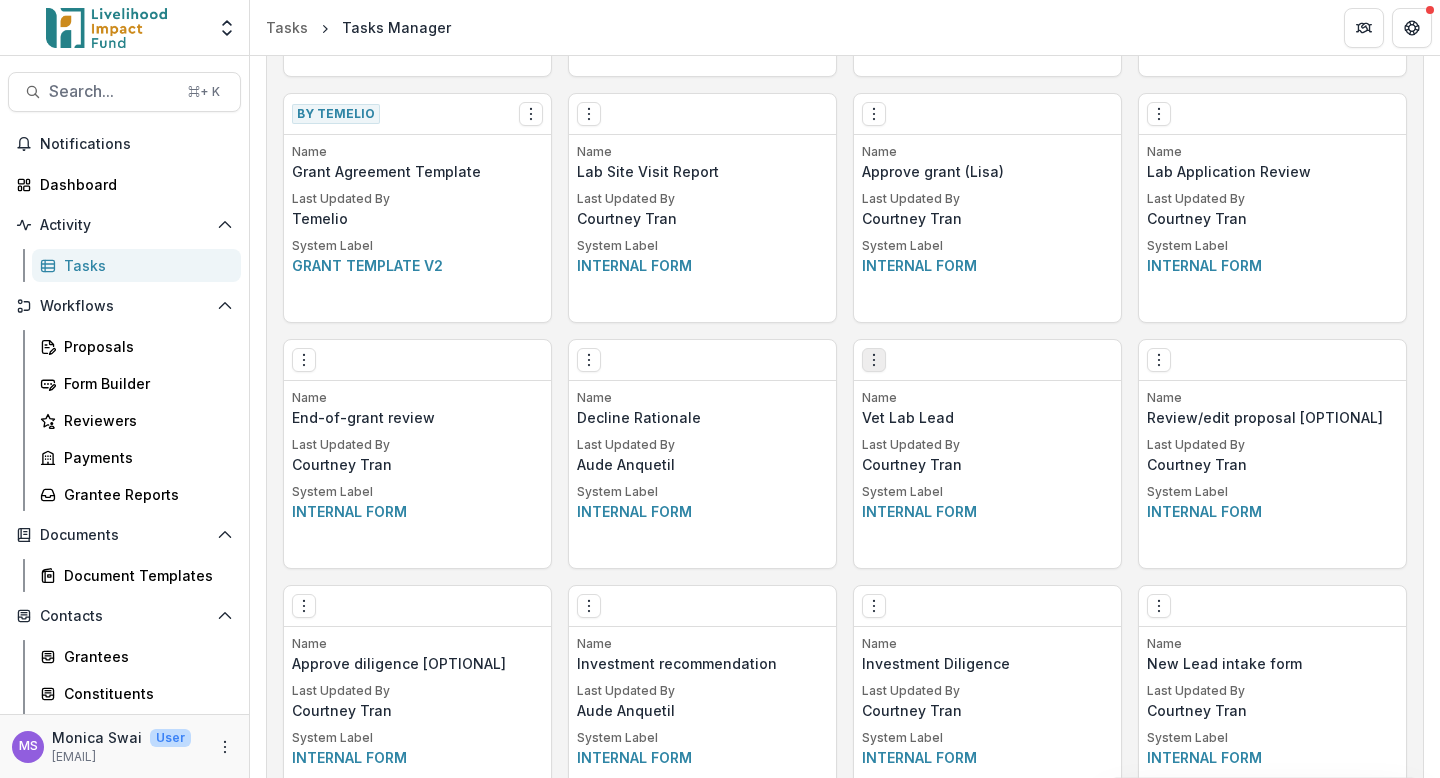 click 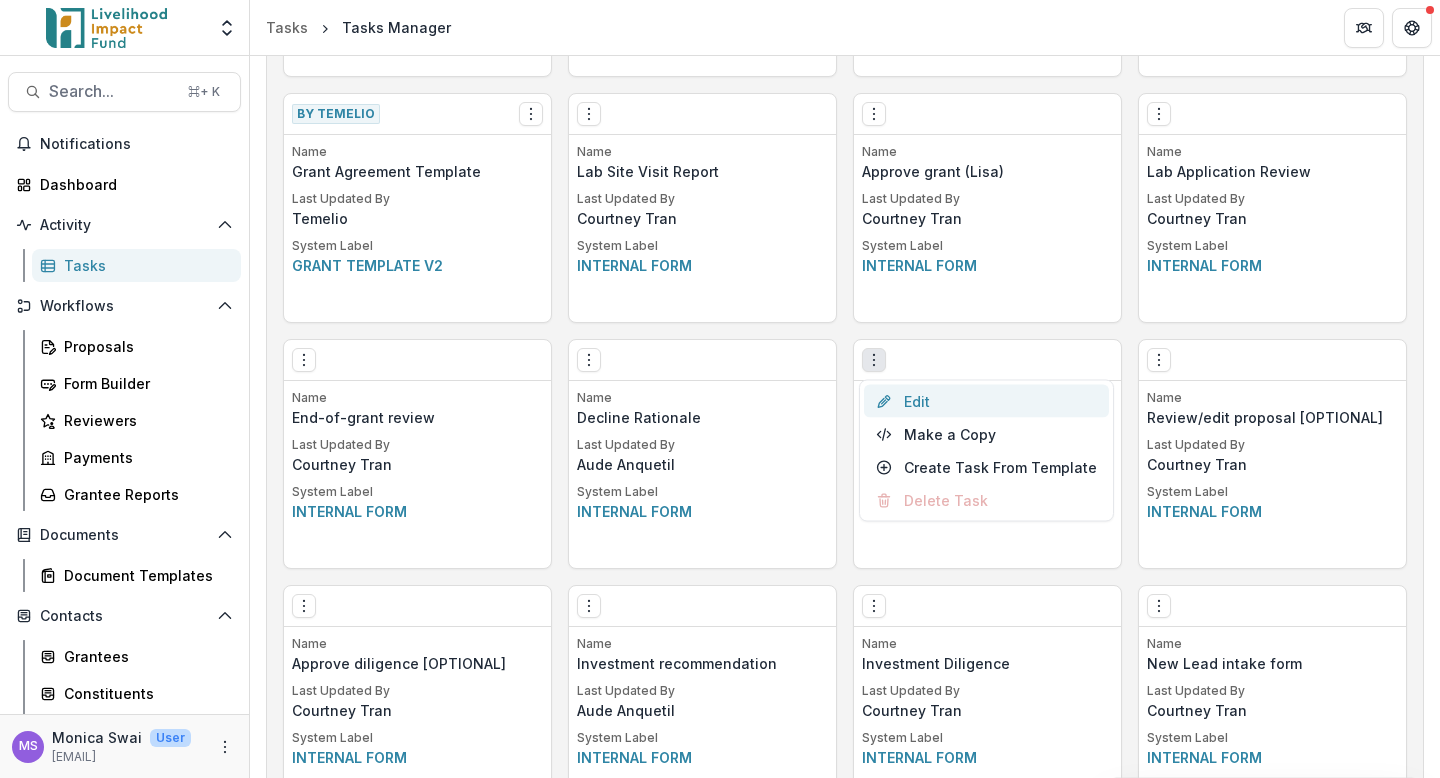 click on "Edit" at bounding box center (986, 401) 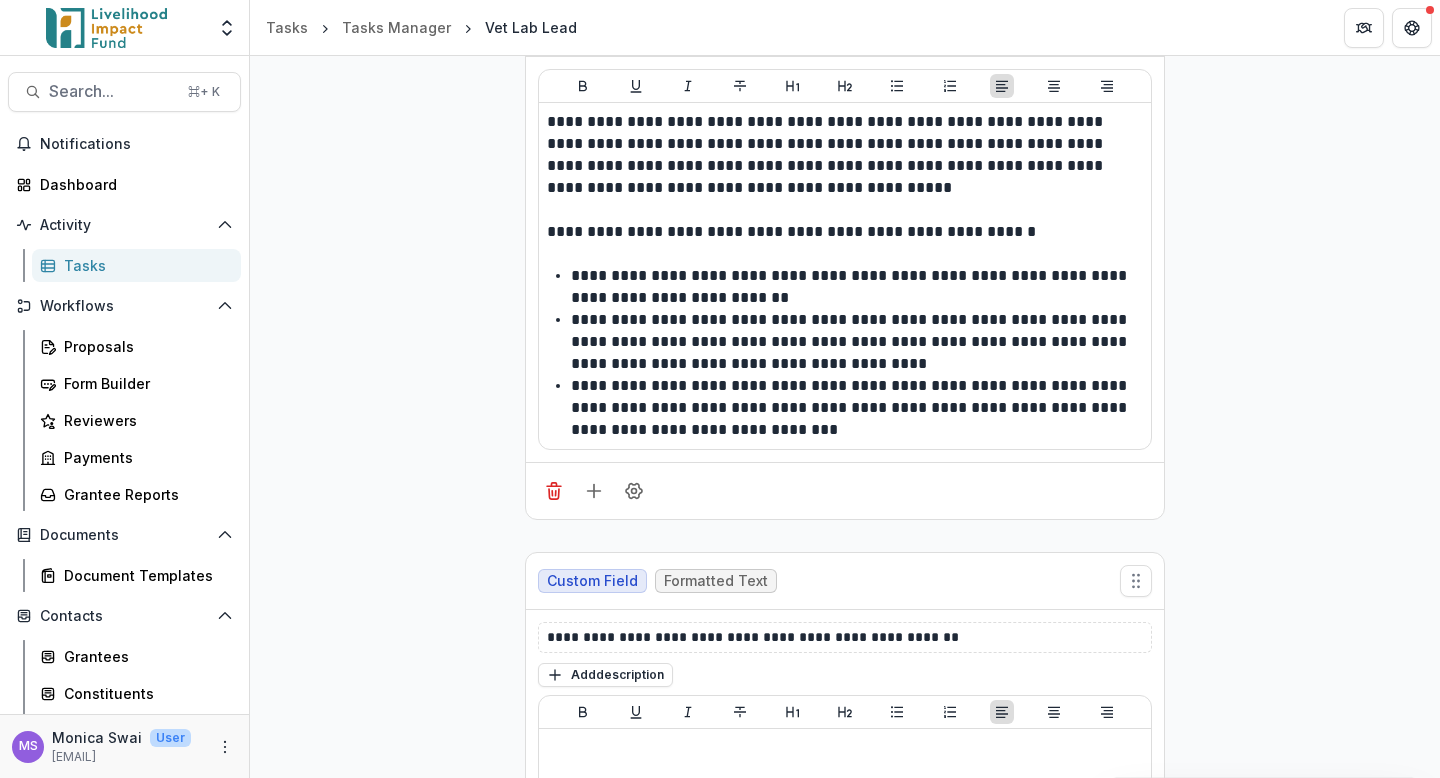 scroll, scrollTop: 388, scrollLeft: 0, axis: vertical 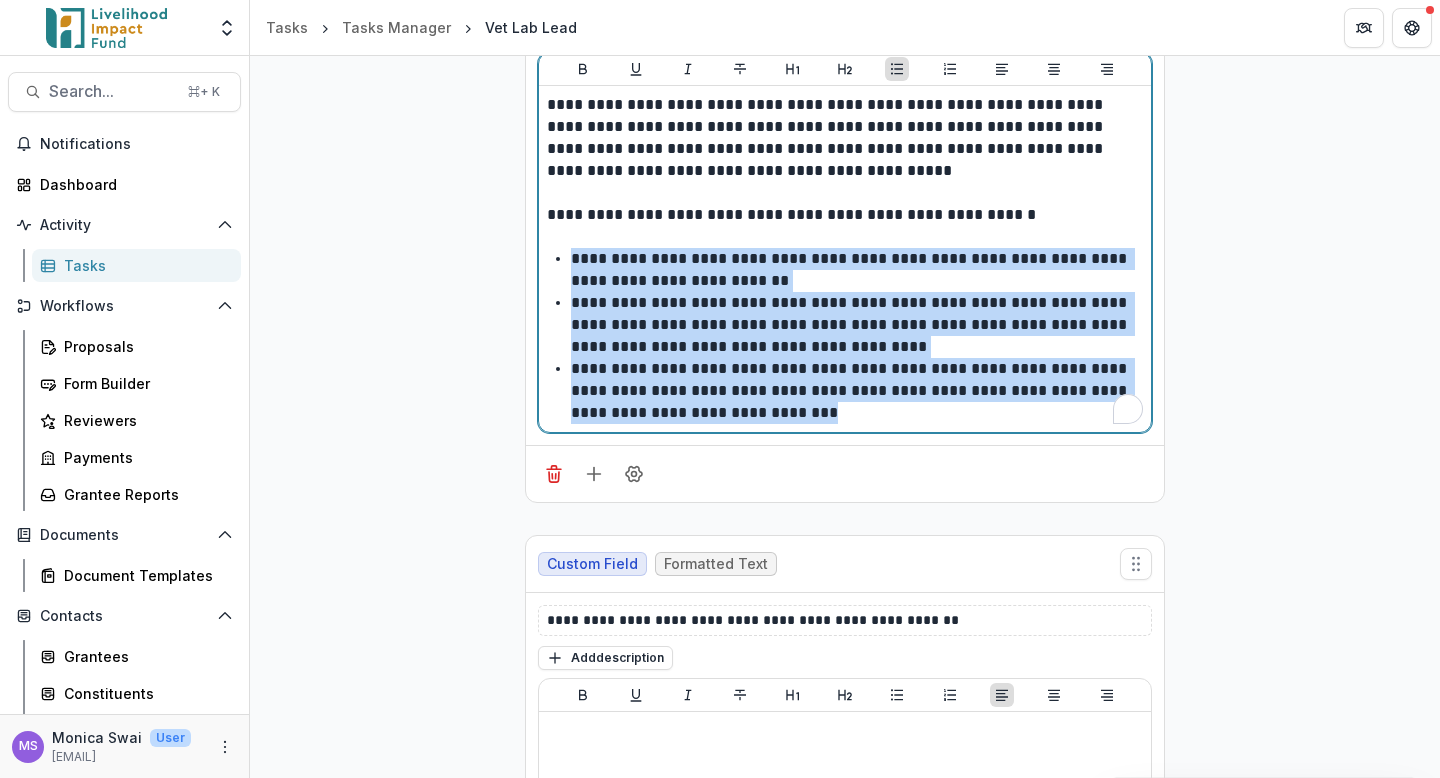drag, startPoint x: 554, startPoint y: 256, endPoint x: 845, endPoint y: 432, distance: 340.0838 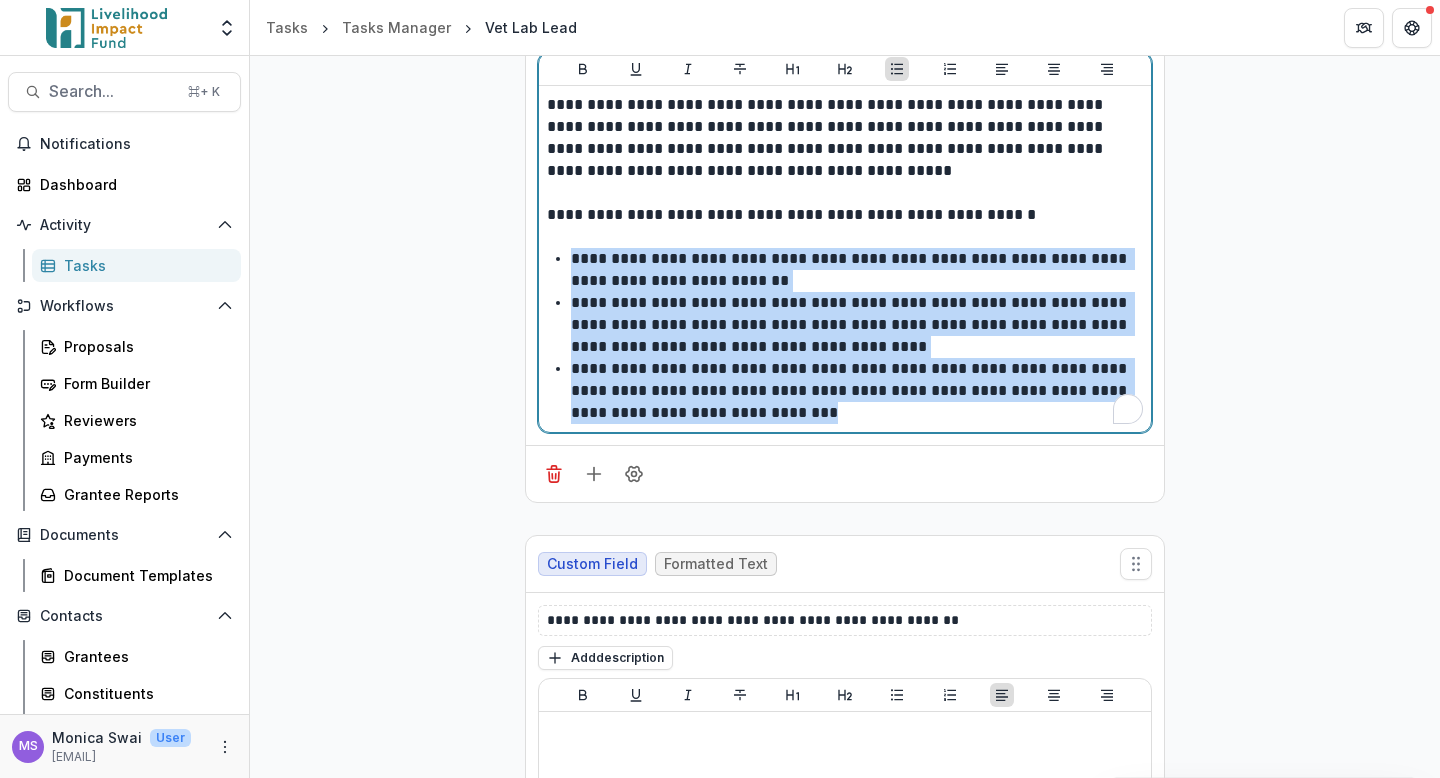 click on "**********" at bounding box center (845, 242) 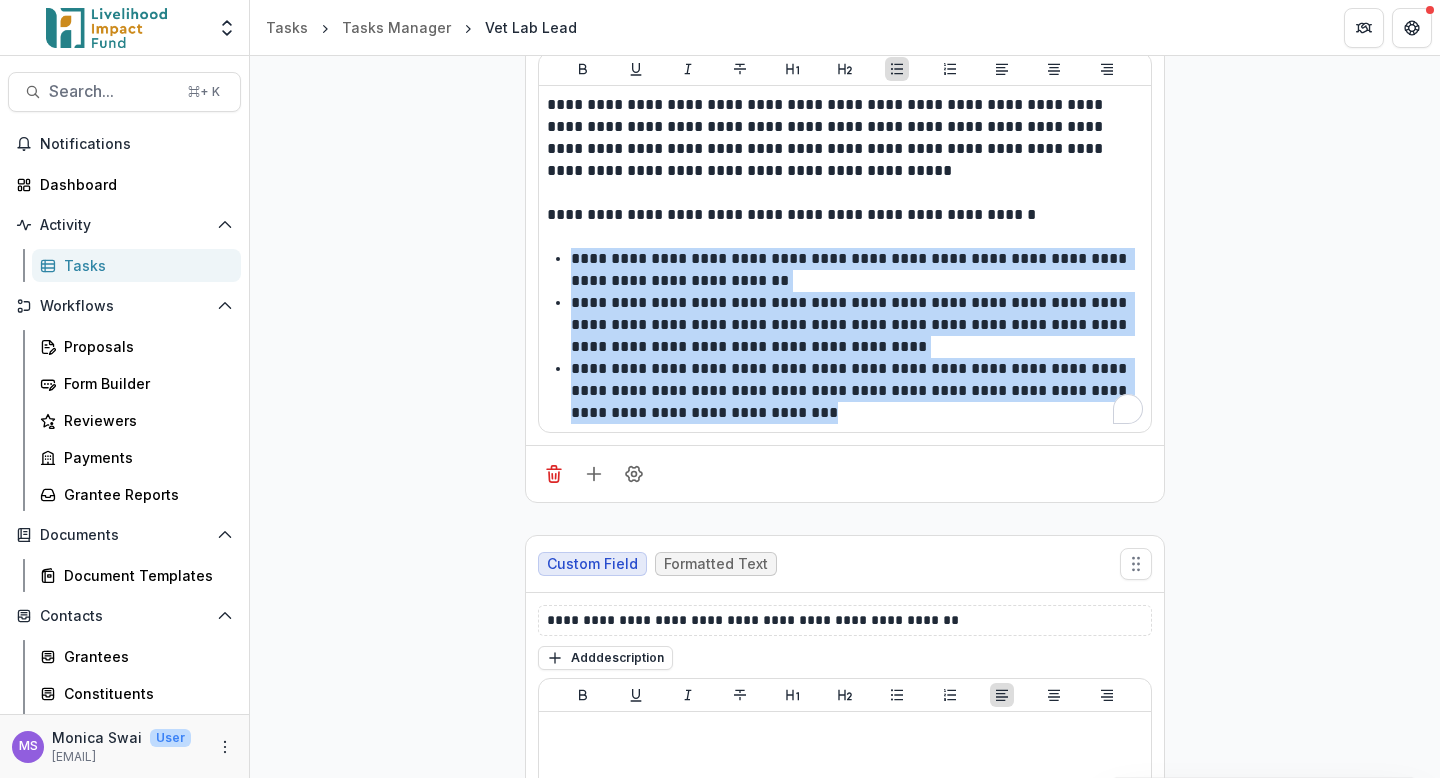 click on "**********" at bounding box center (845, 1038) 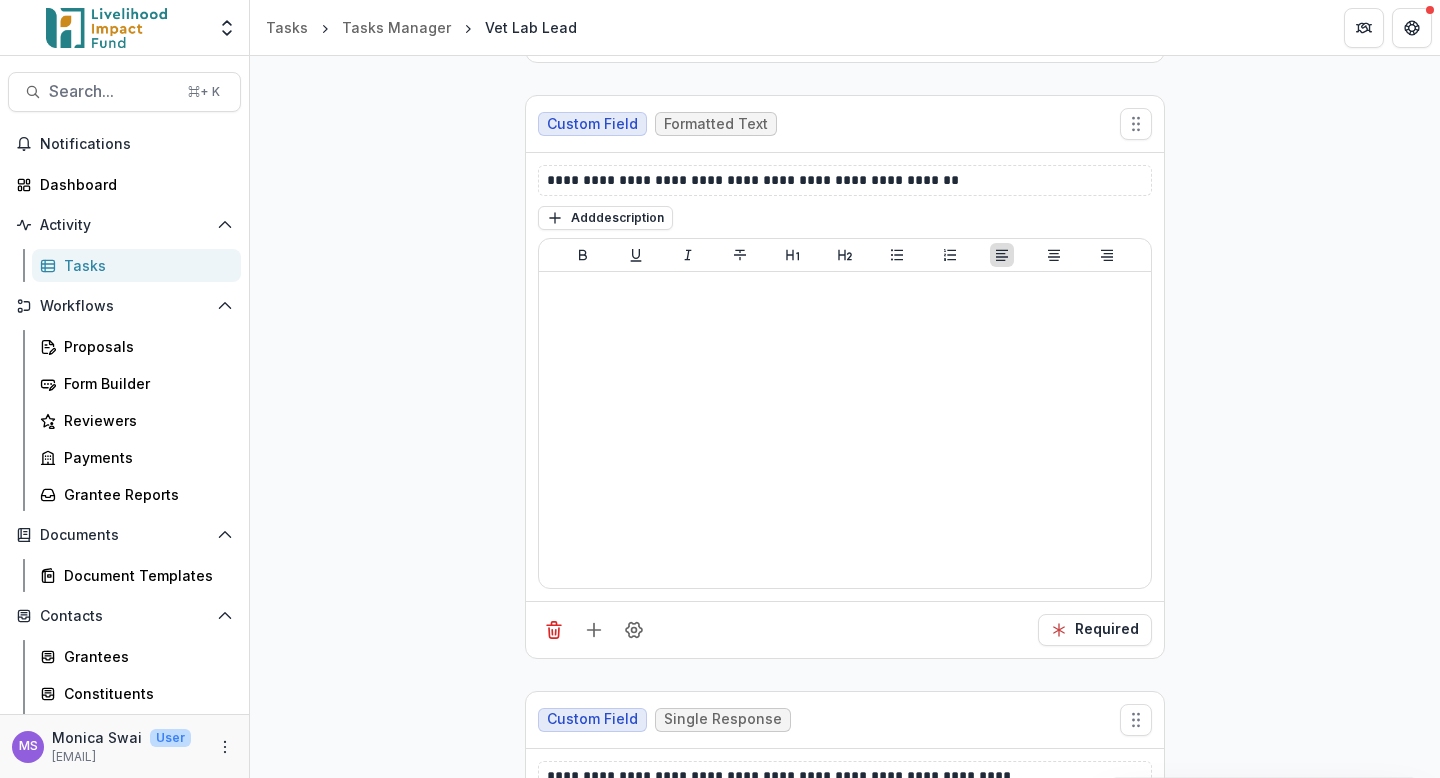scroll, scrollTop: 829, scrollLeft: 0, axis: vertical 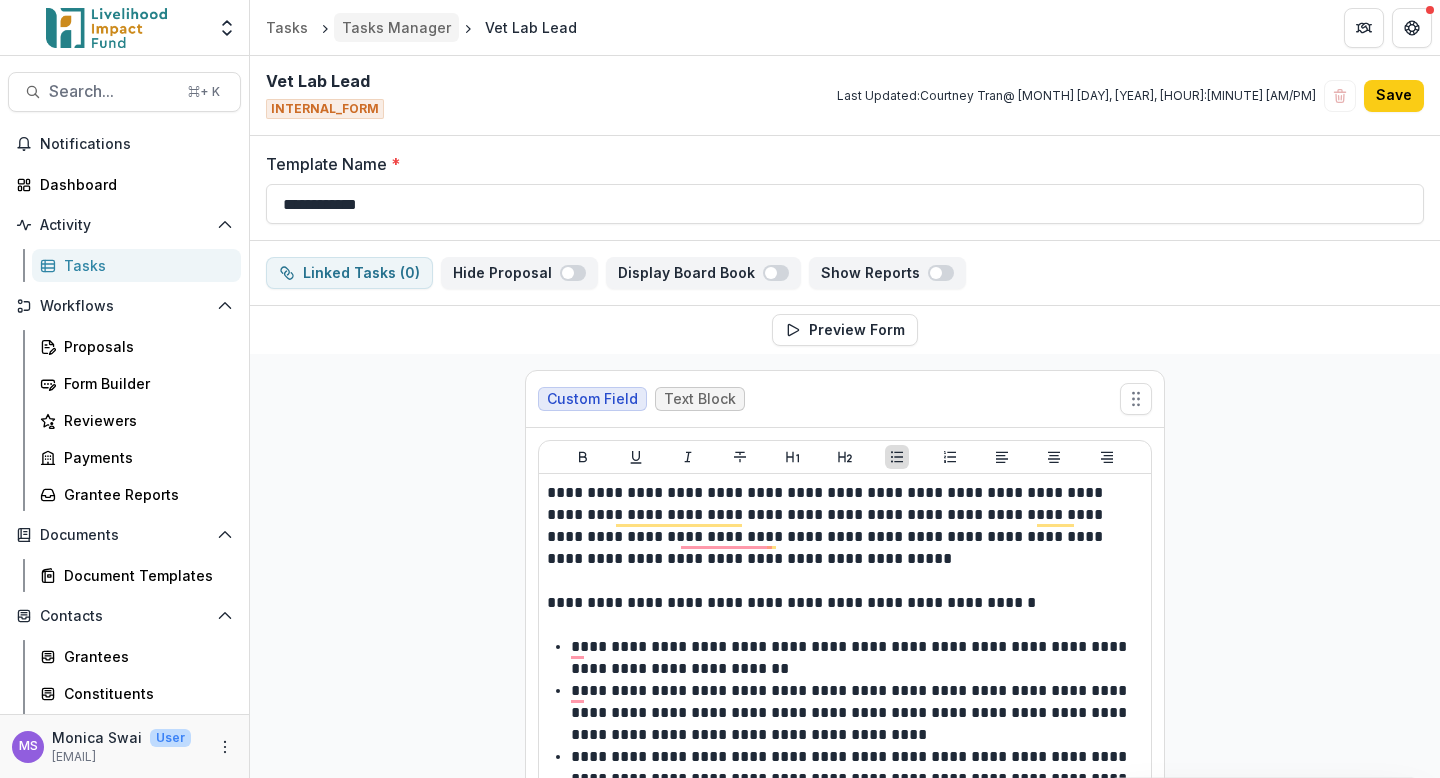 click on "Tasks Manager" at bounding box center (396, 27) 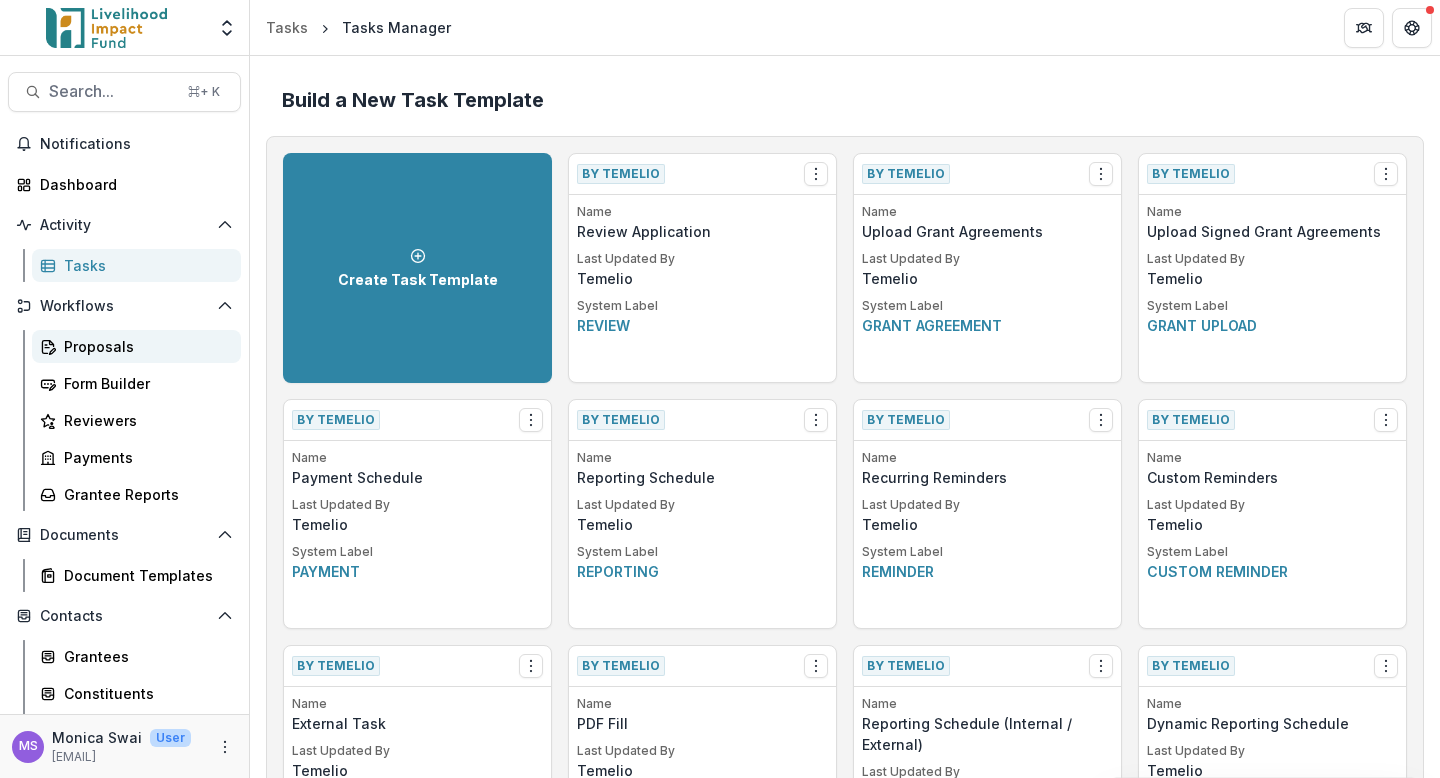 click on "Proposals" at bounding box center (144, 346) 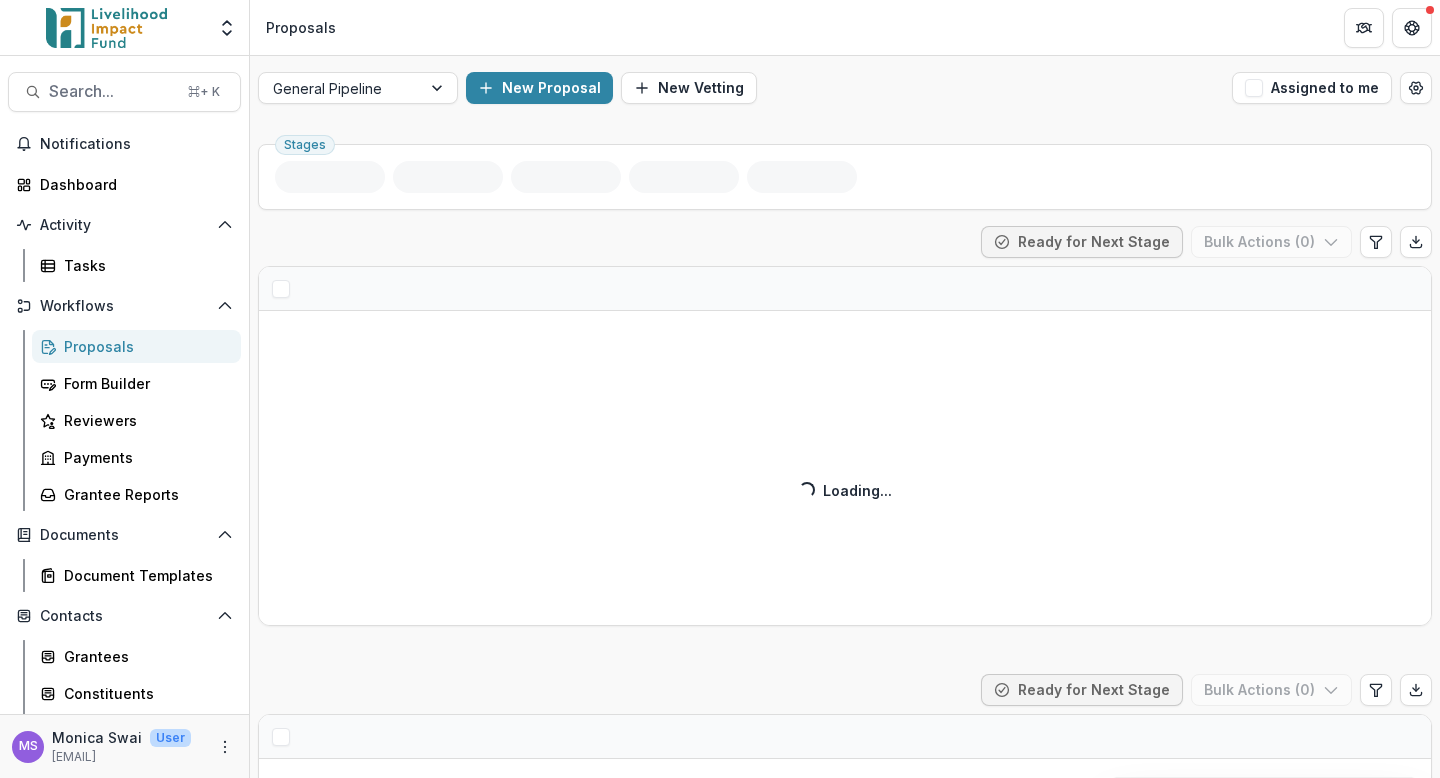 click on "Proposals" at bounding box center [144, 346] 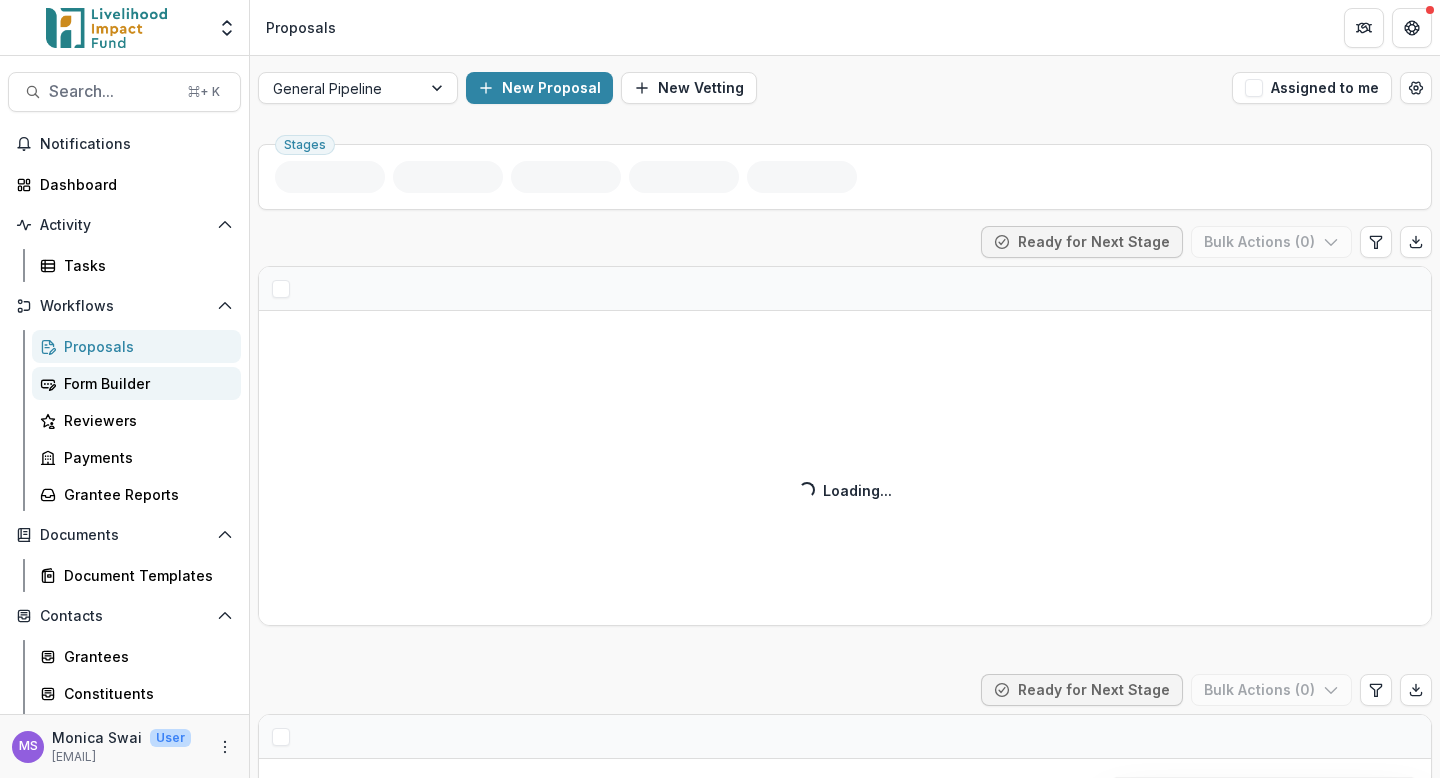 click on "Form Builder" at bounding box center [144, 383] 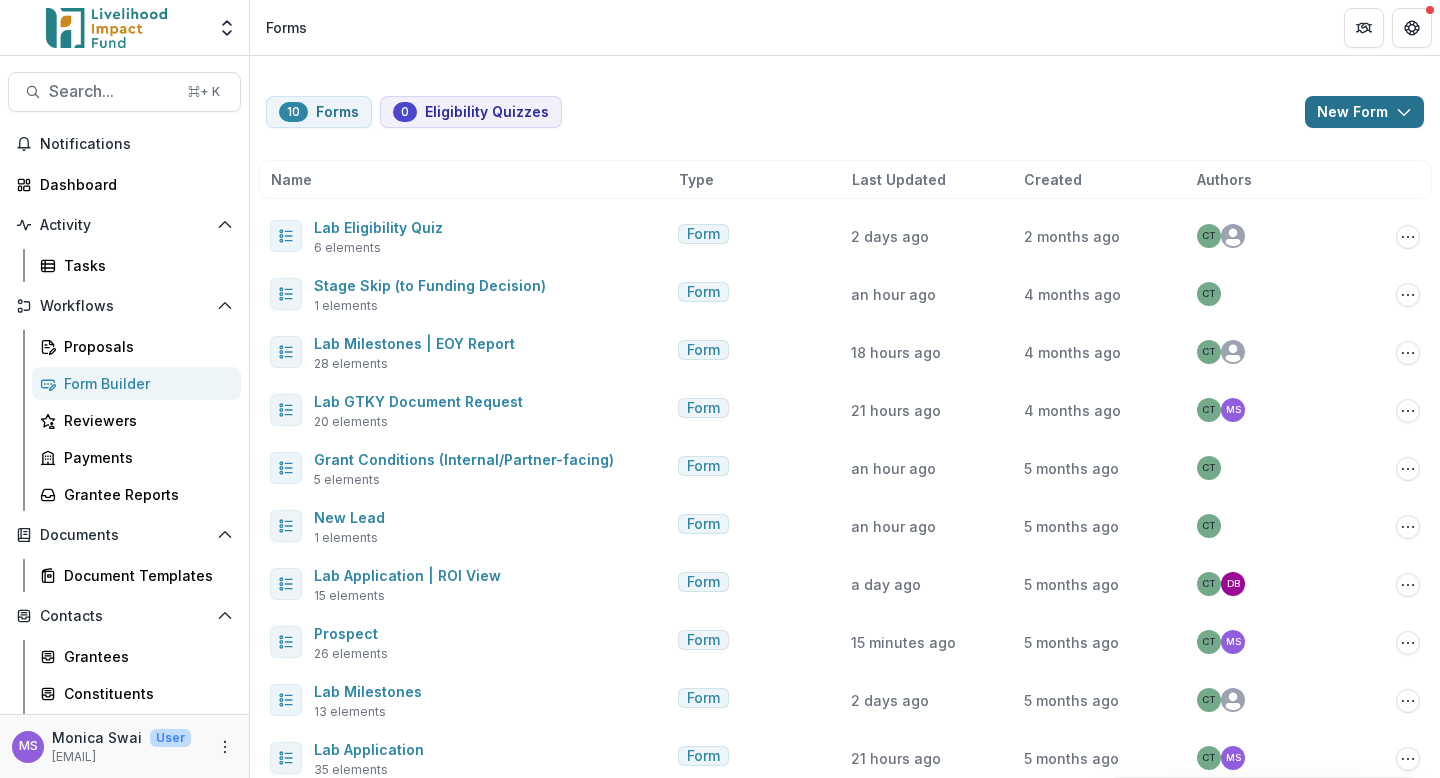 click on "New Form" at bounding box center (1364, 112) 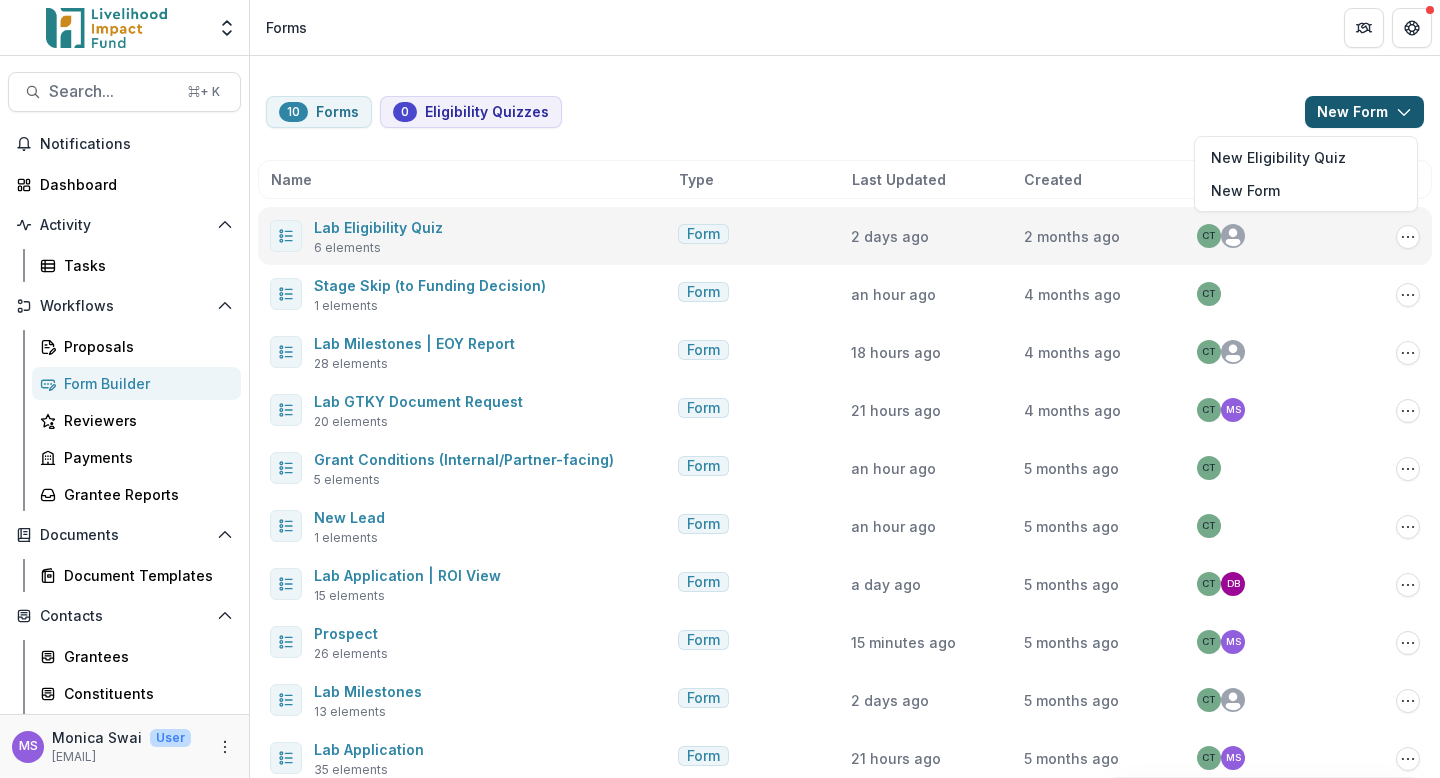 click on "Lab Eligibility Quiz" at bounding box center (378, 227) 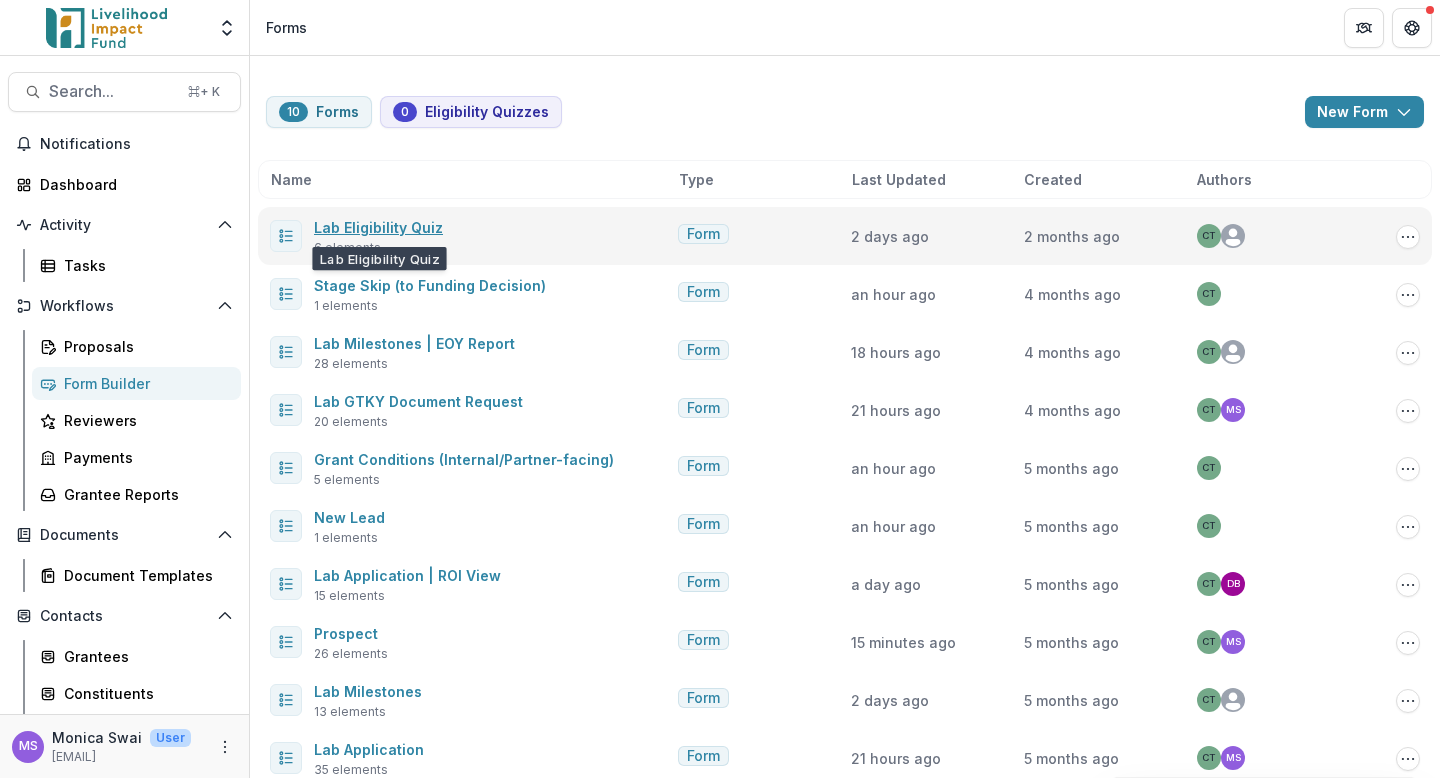 click on "Lab Eligibility Quiz" at bounding box center [378, 227] 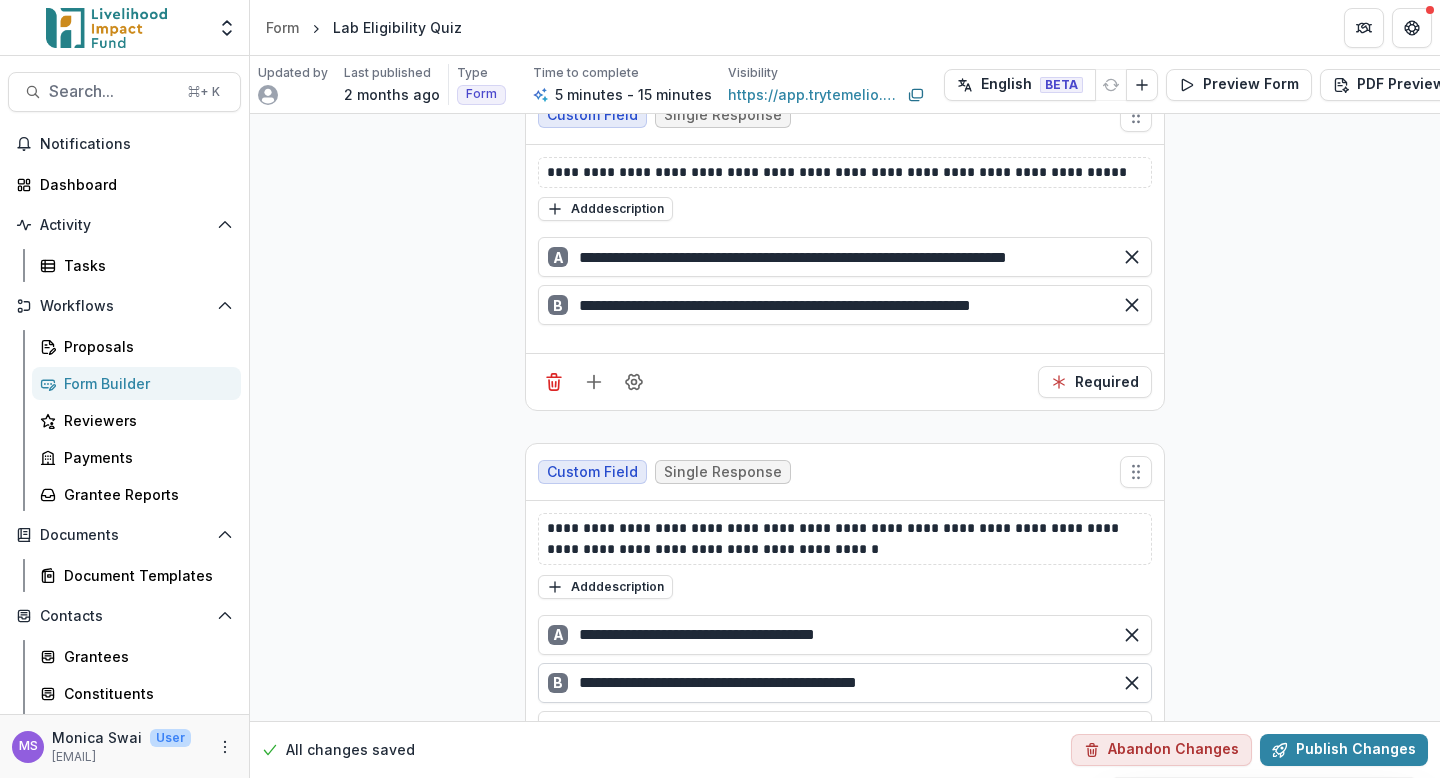 scroll, scrollTop: 997, scrollLeft: 0, axis: vertical 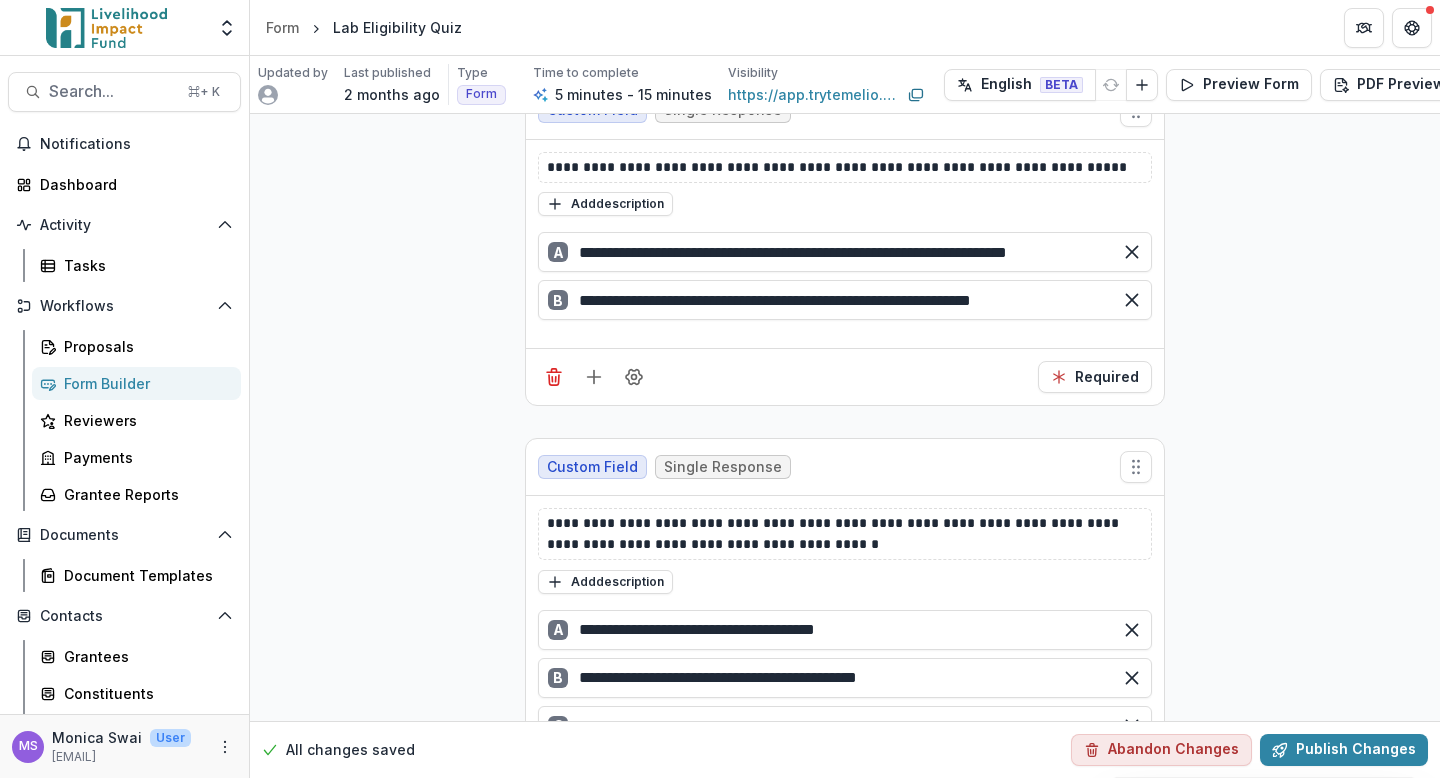 click on "Form Builder" at bounding box center (144, 383) 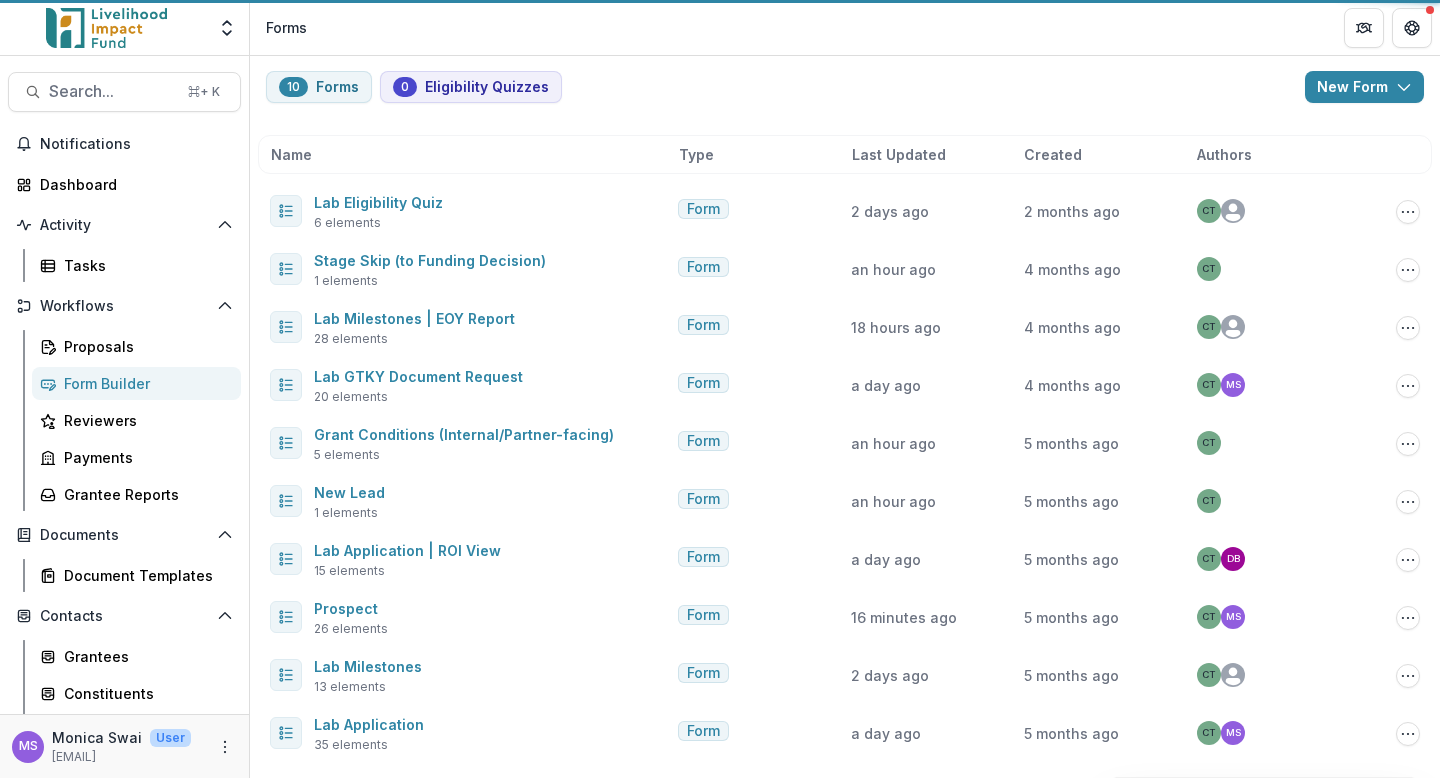 scroll, scrollTop: 25, scrollLeft: 0, axis: vertical 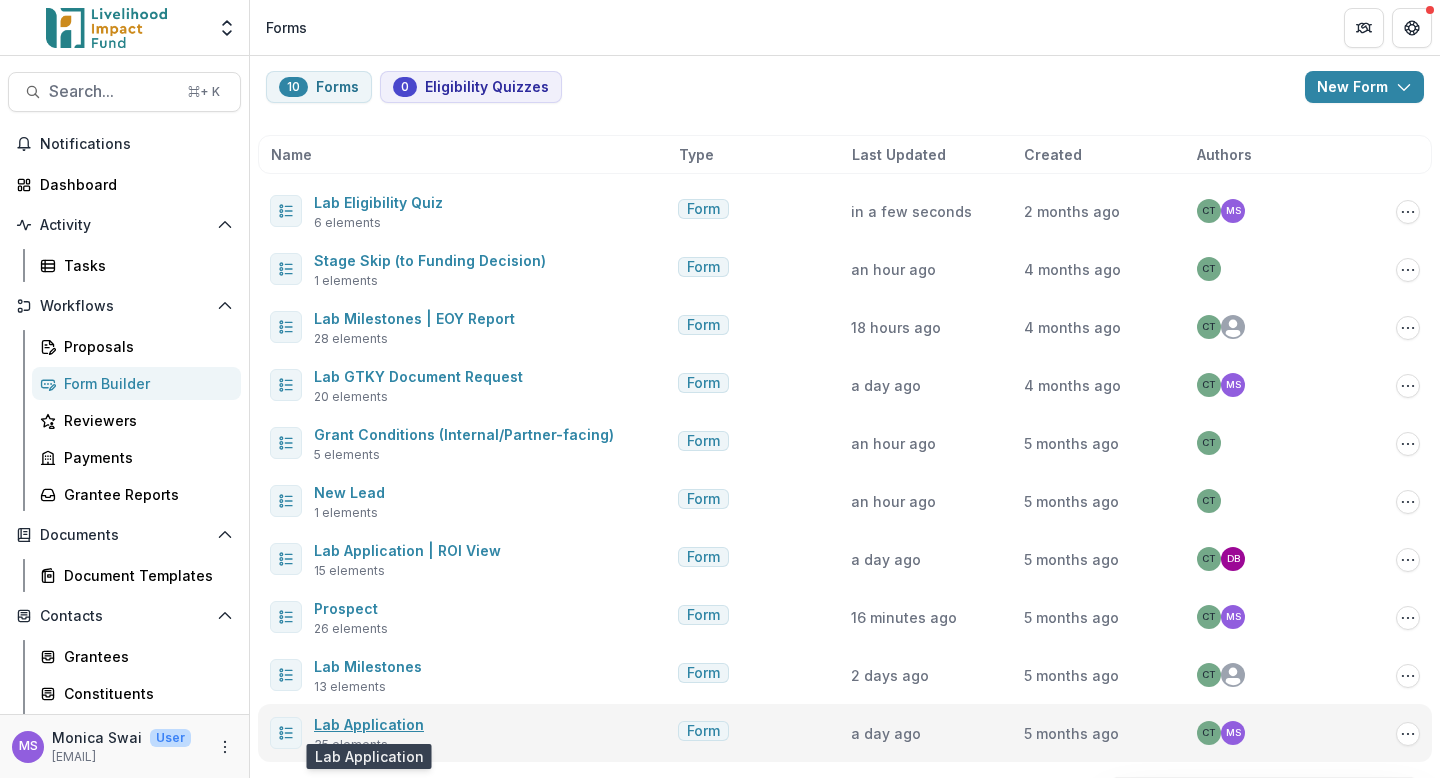 click on "Lab Application" at bounding box center (369, 724) 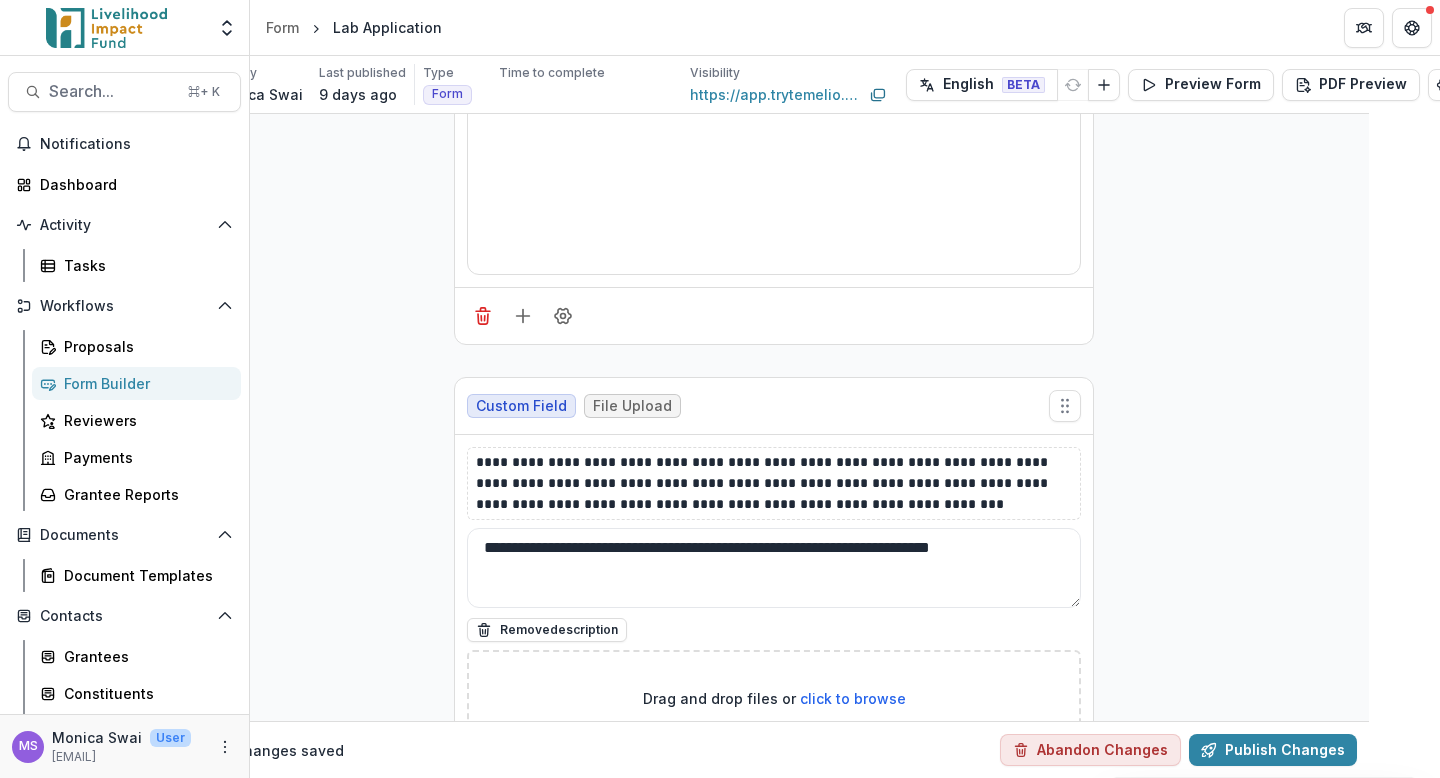 scroll, scrollTop: 15533, scrollLeft: 31, axis: both 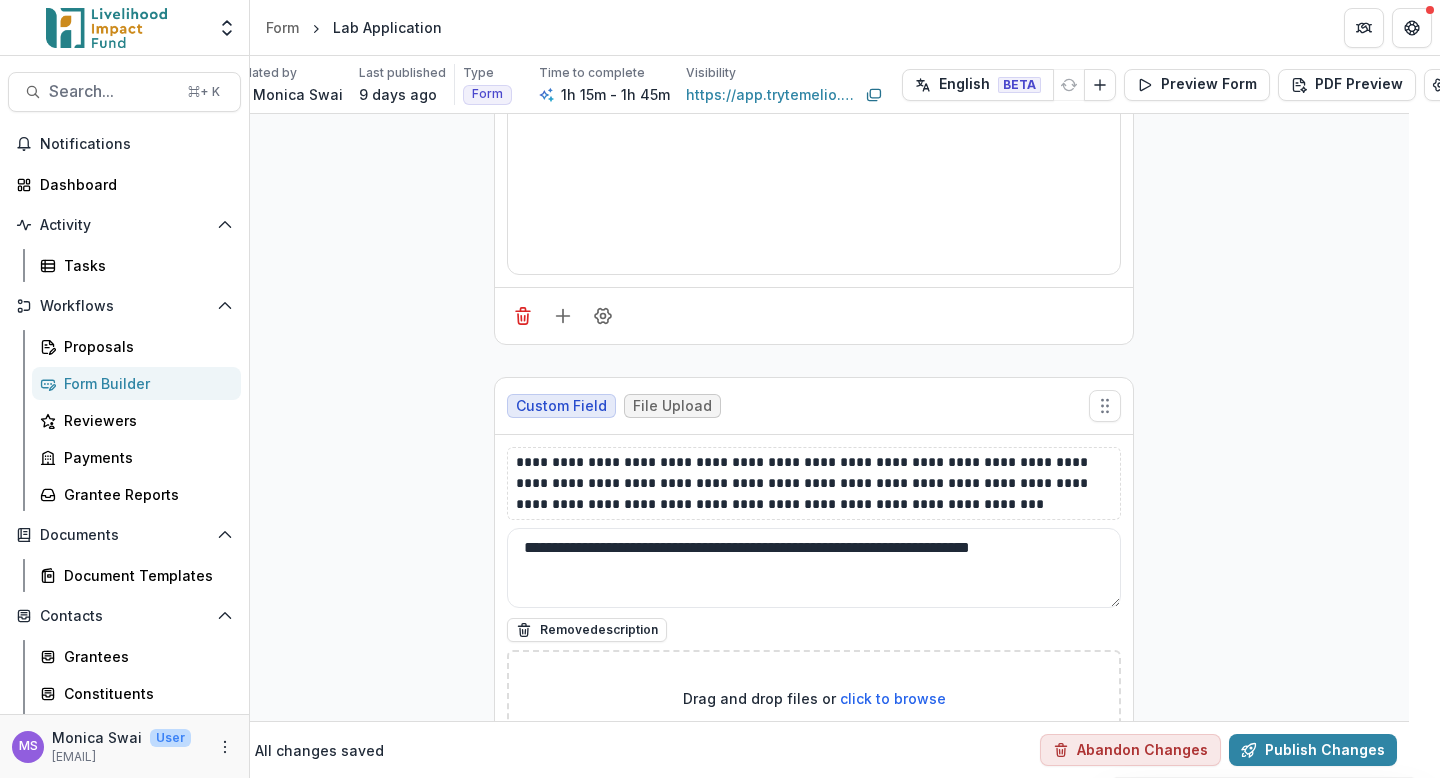 click on "Form Builder" at bounding box center (144, 383) 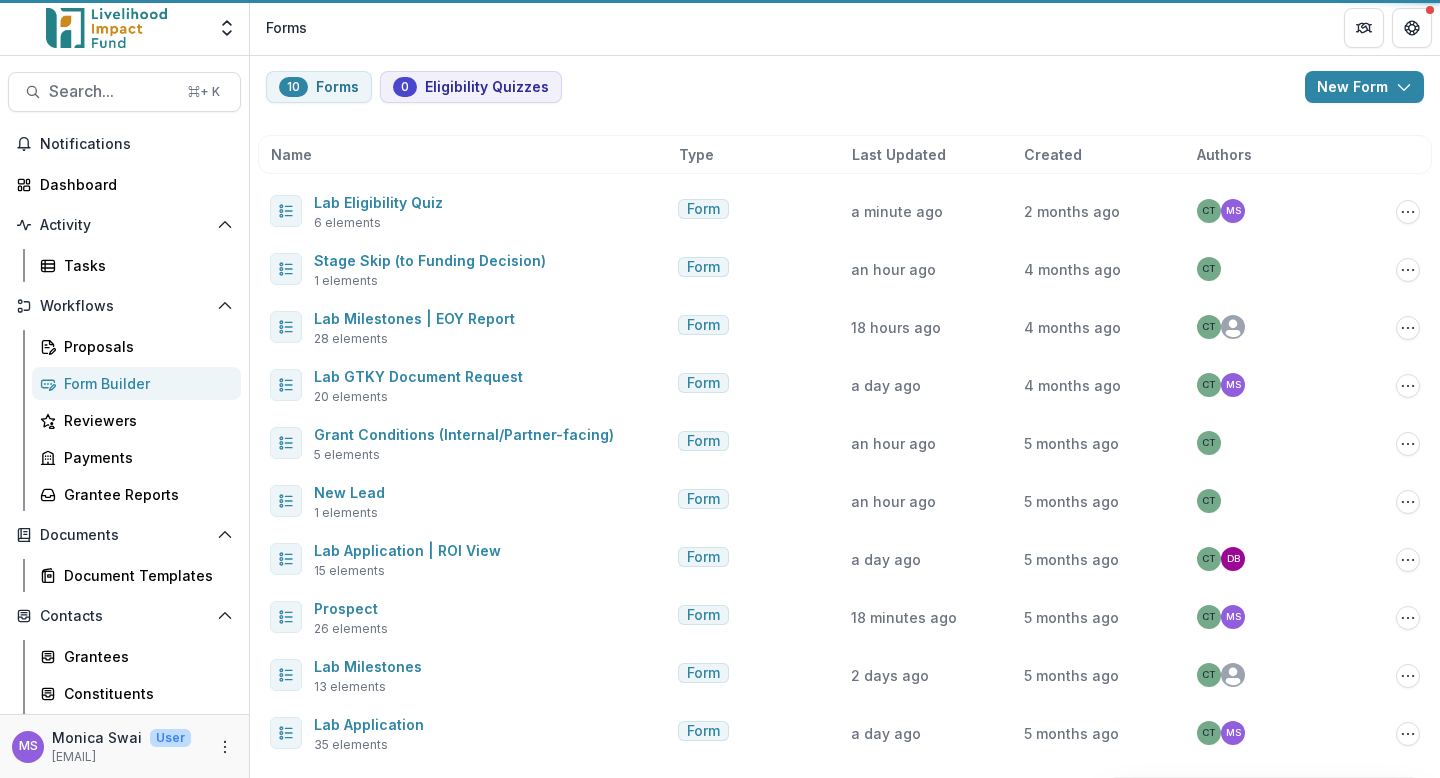 scroll, scrollTop: 25, scrollLeft: 0, axis: vertical 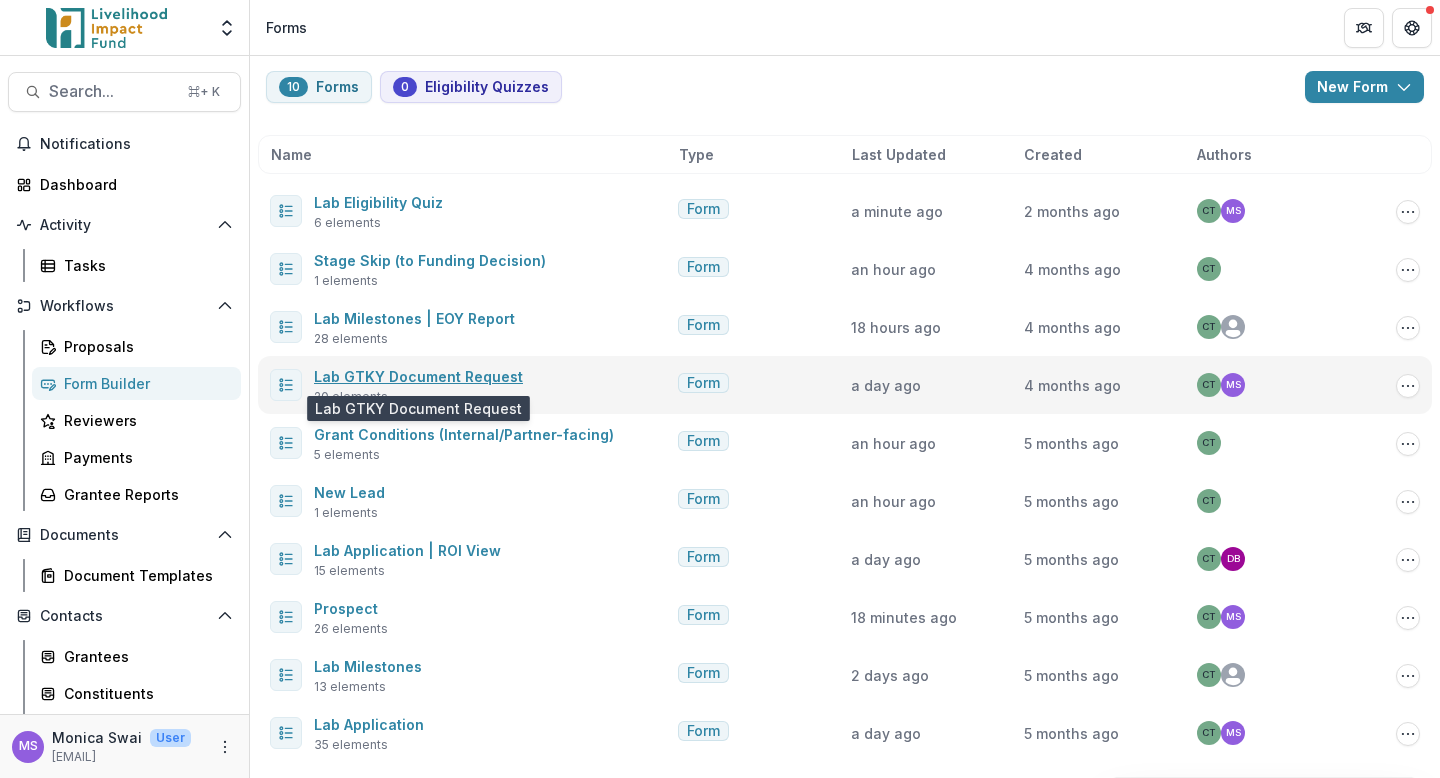 click on "Lab GTKY Document Request" at bounding box center (418, 376) 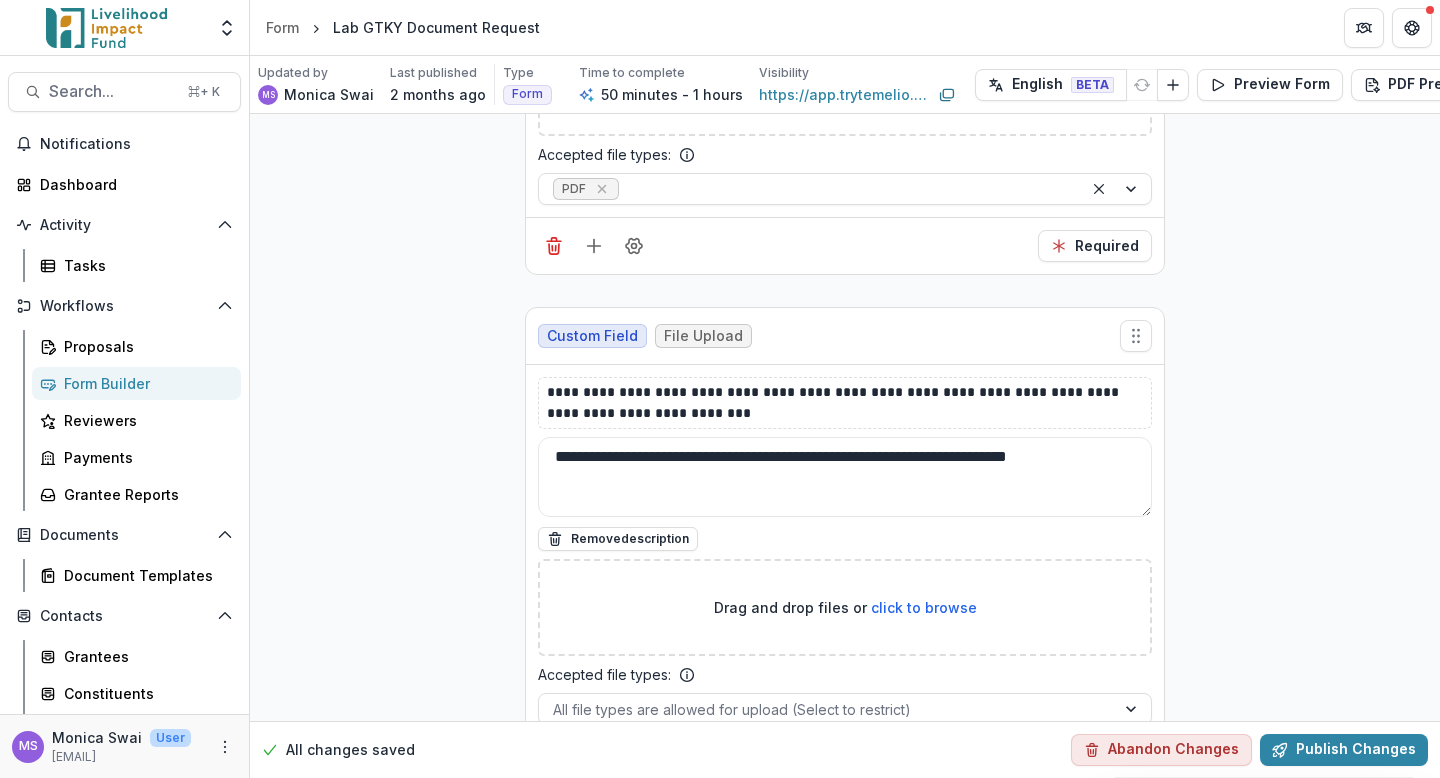 scroll, scrollTop: 6157, scrollLeft: 0, axis: vertical 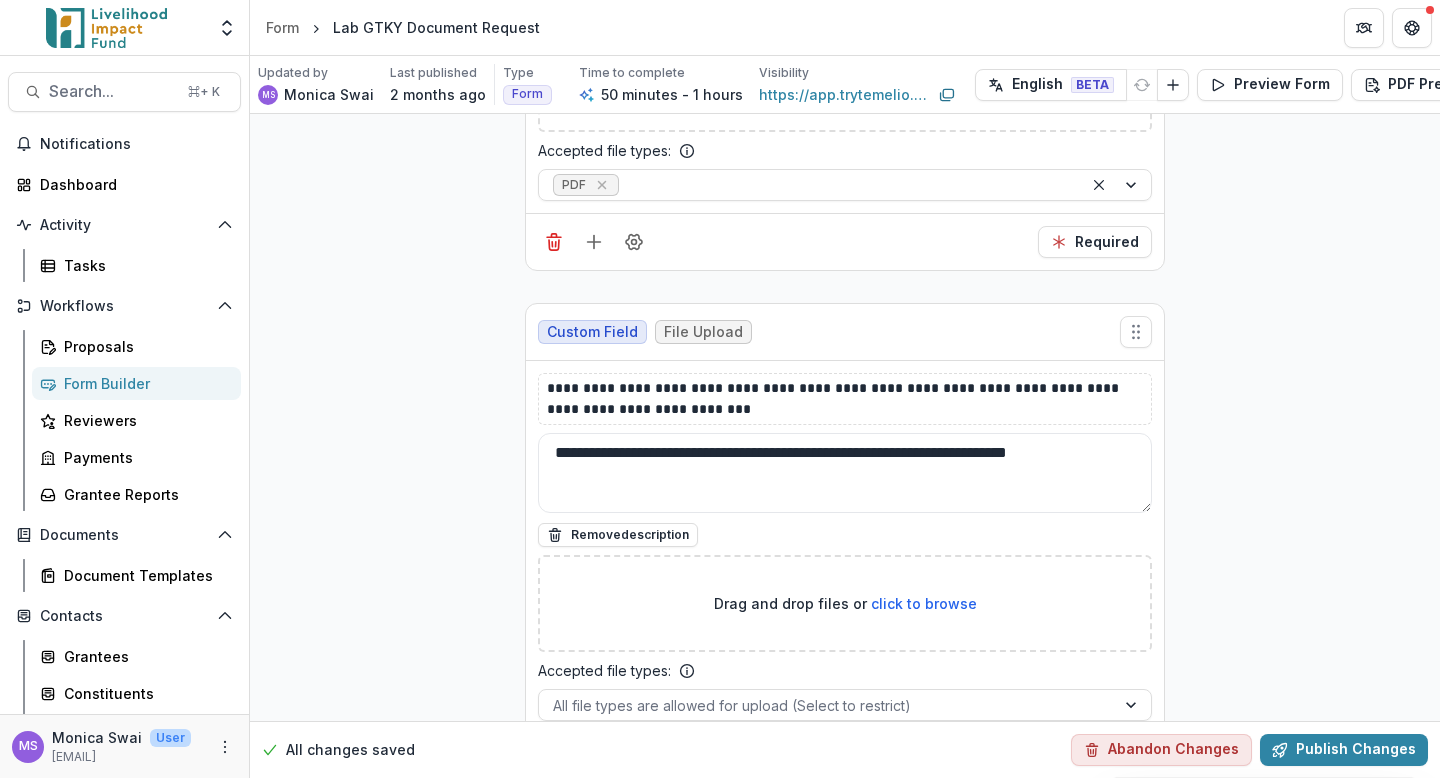 click on "Form Builder" at bounding box center [136, 383] 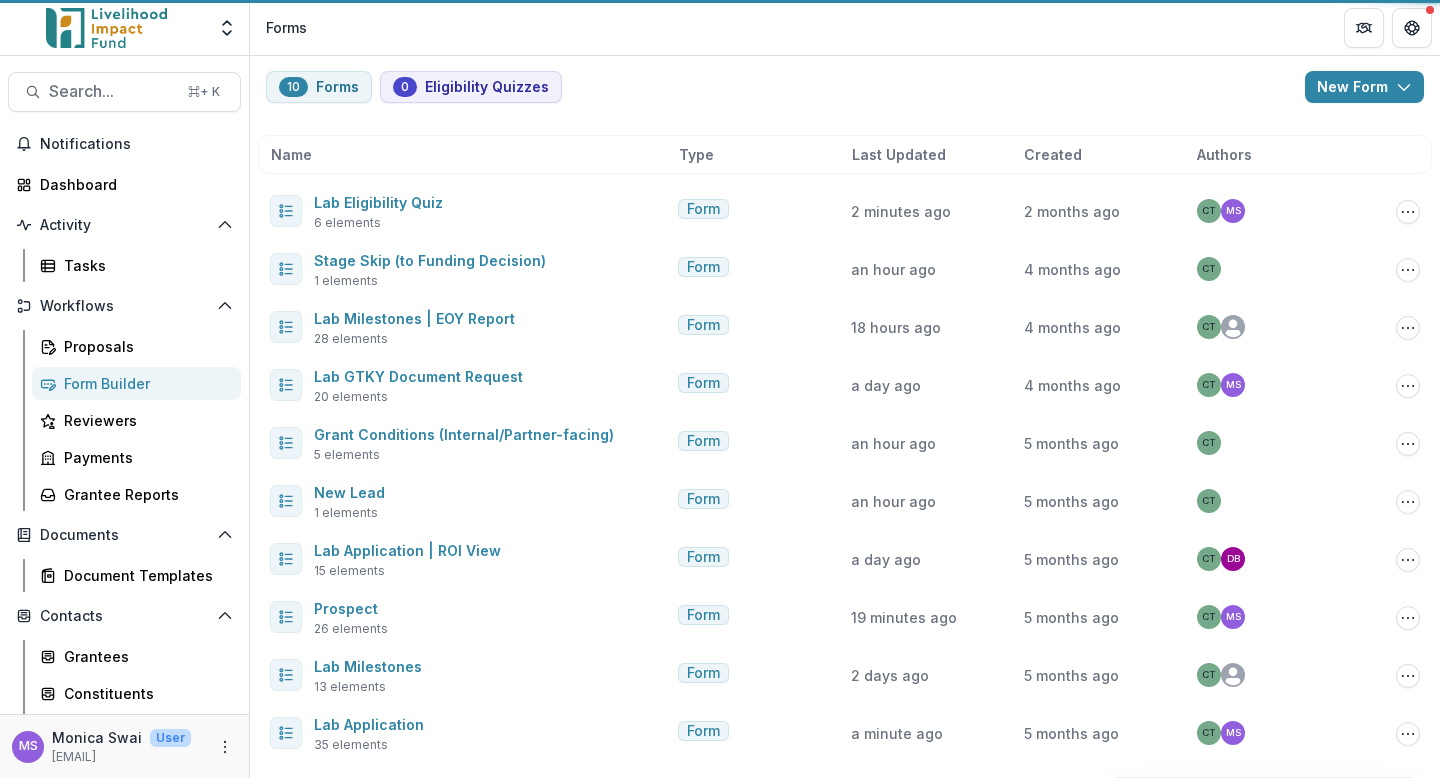 scroll, scrollTop: 25, scrollLeft: 0, axis: vertical 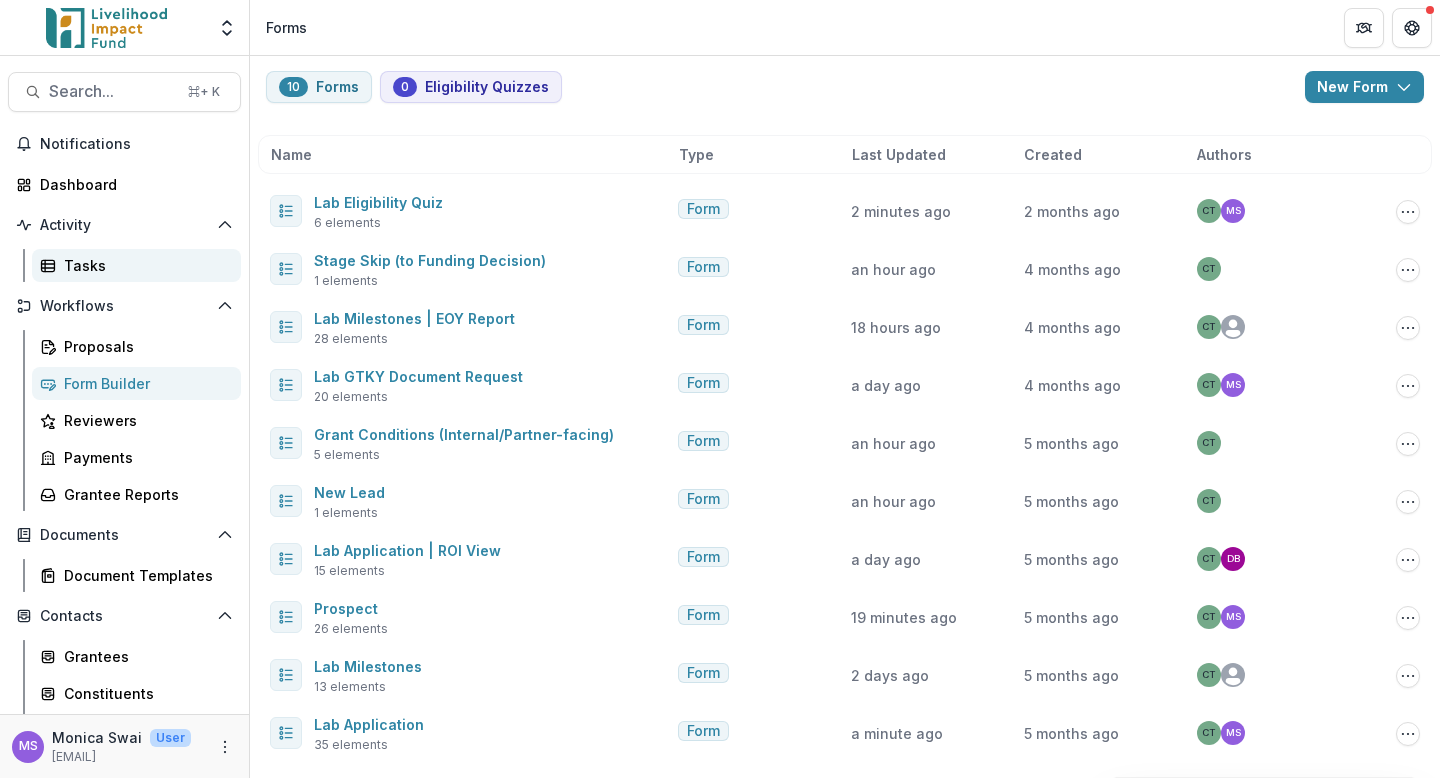 click on "Tasks" at bounding box center [144, 265] 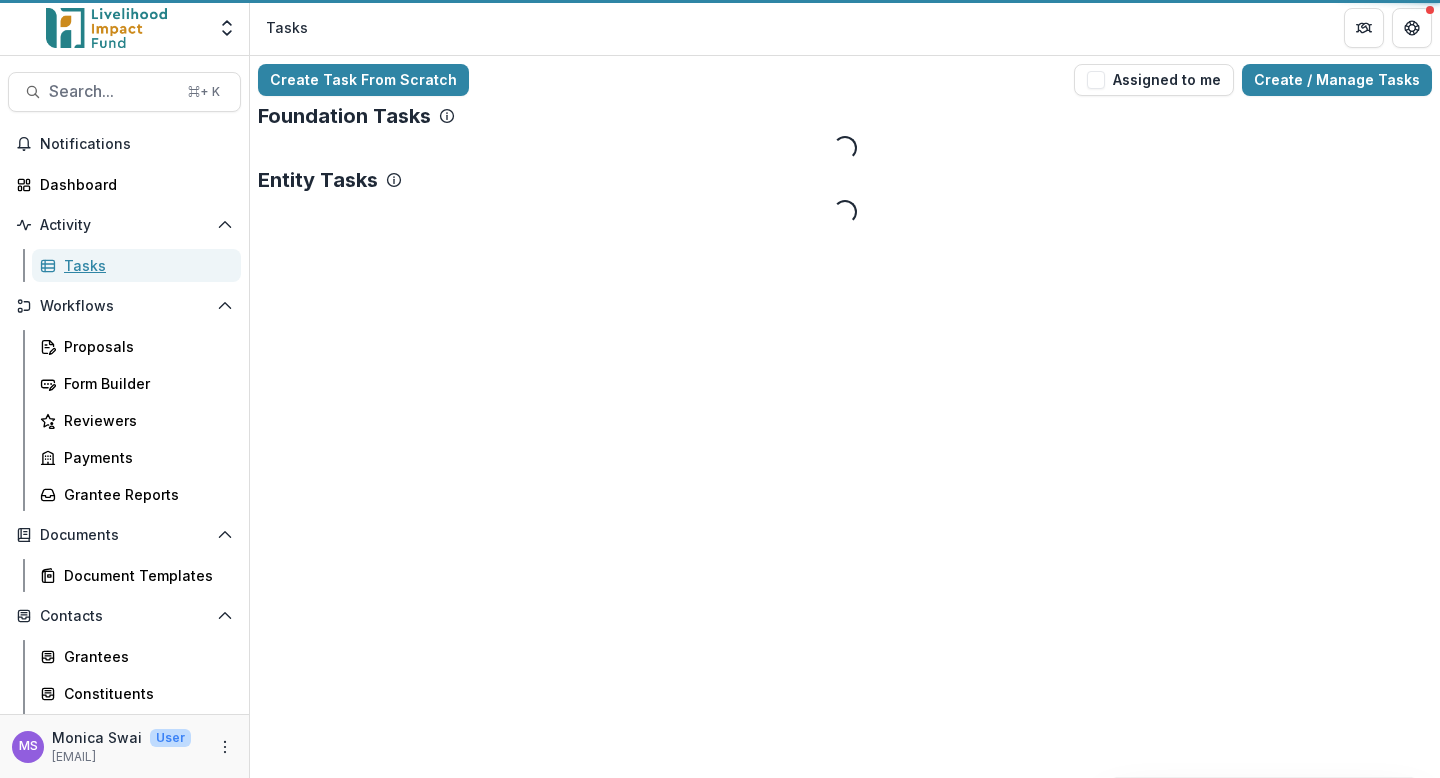scroll, scrollTop: 0, scrollLeft: 0, axis: both 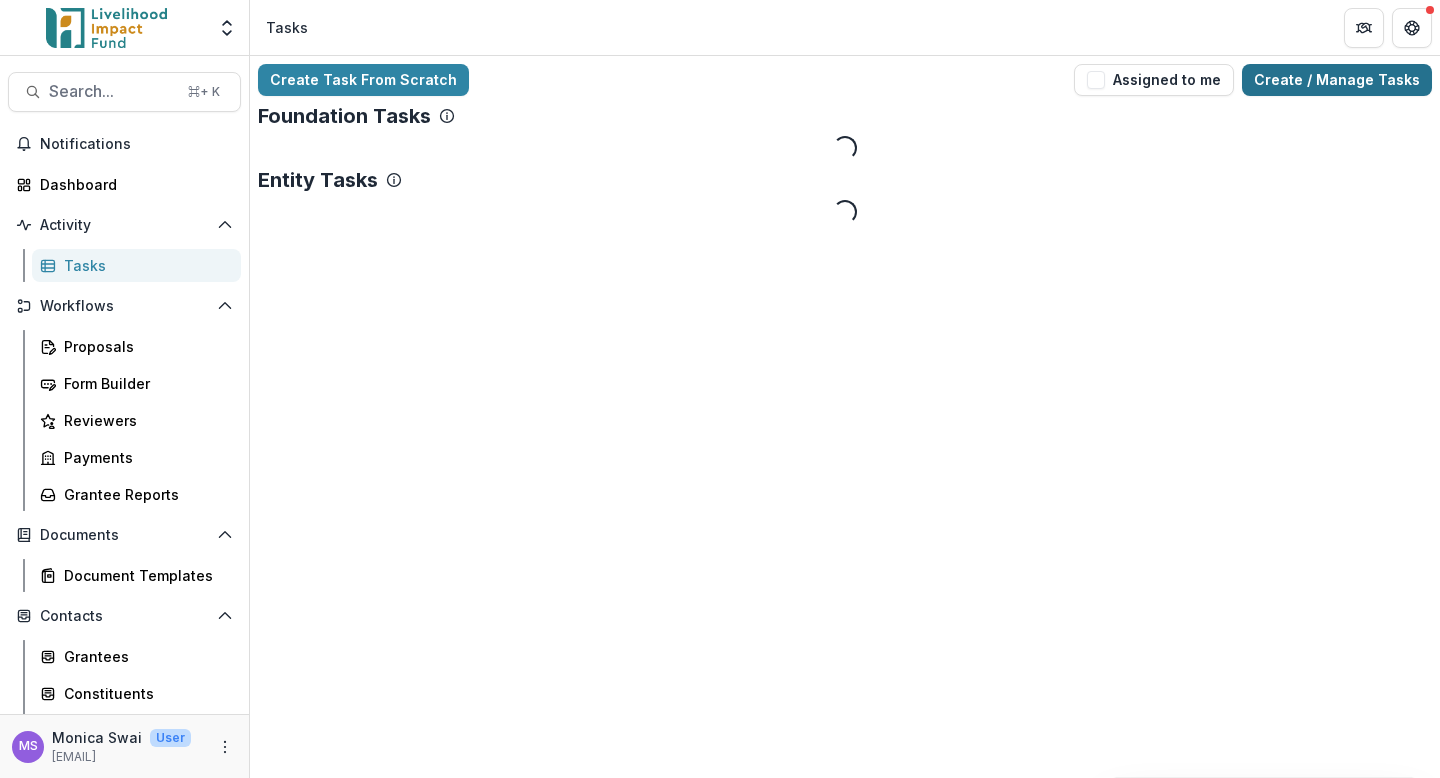 click on "Create / Manage Tasks" at bounding box center [1337, 80] 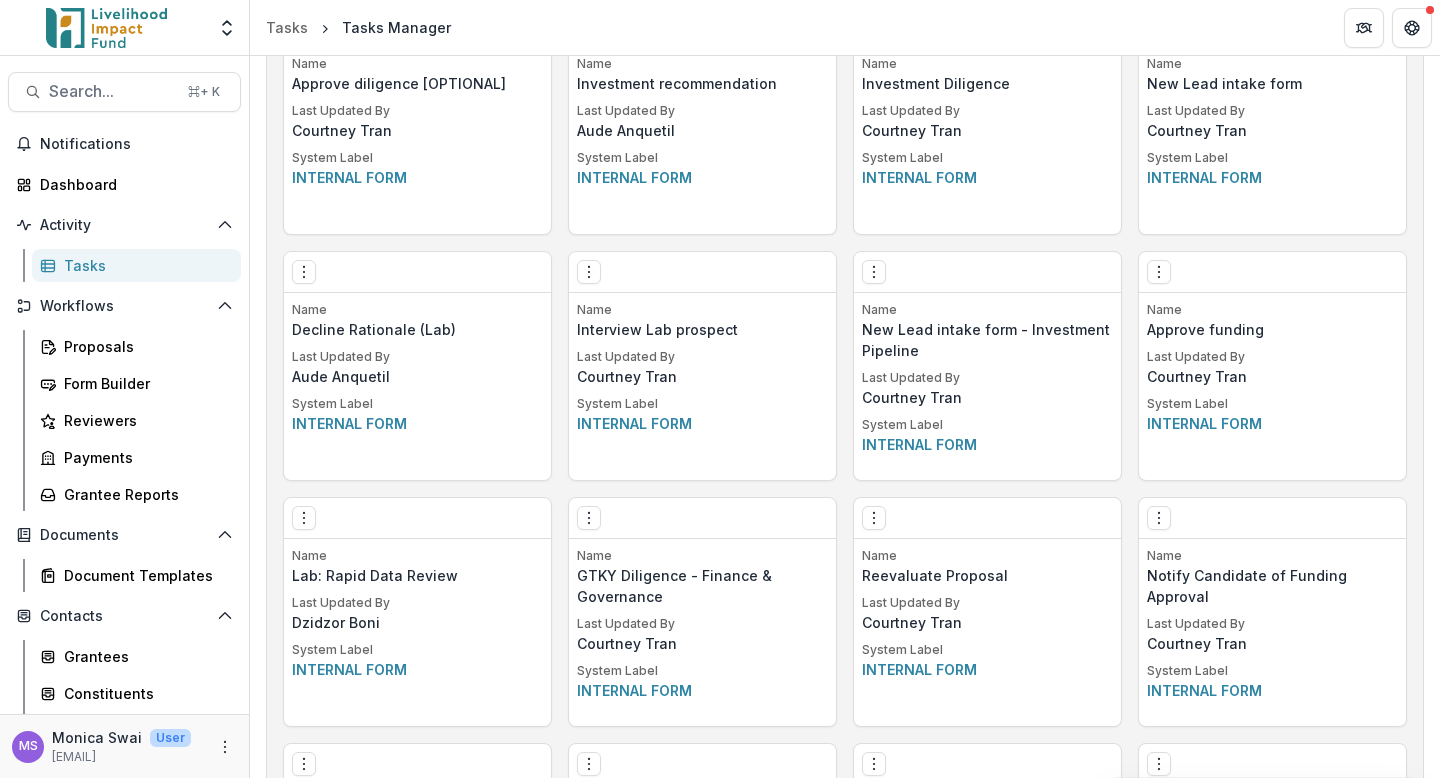 scroll, scrollTop: 1924, scrollLeft: 0, axis: vertical 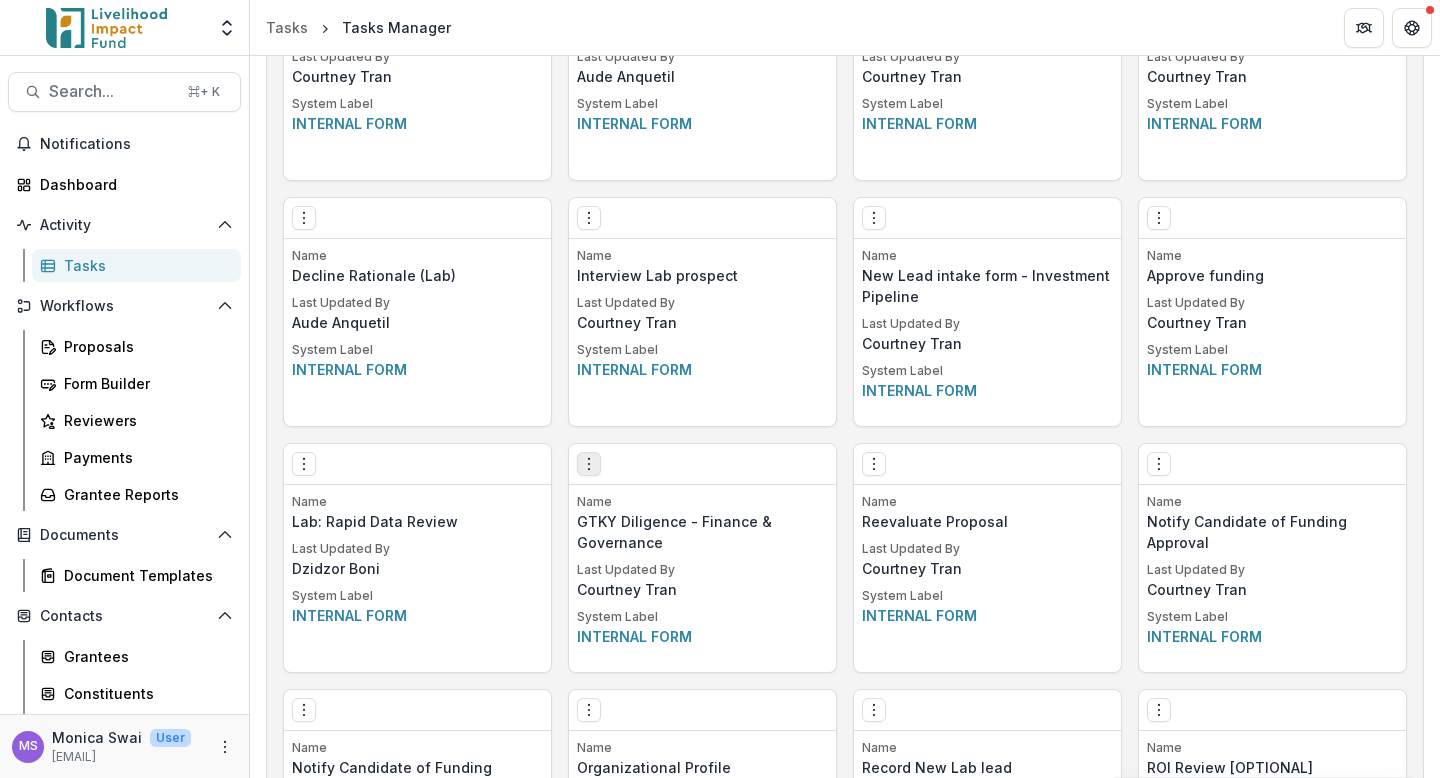 click 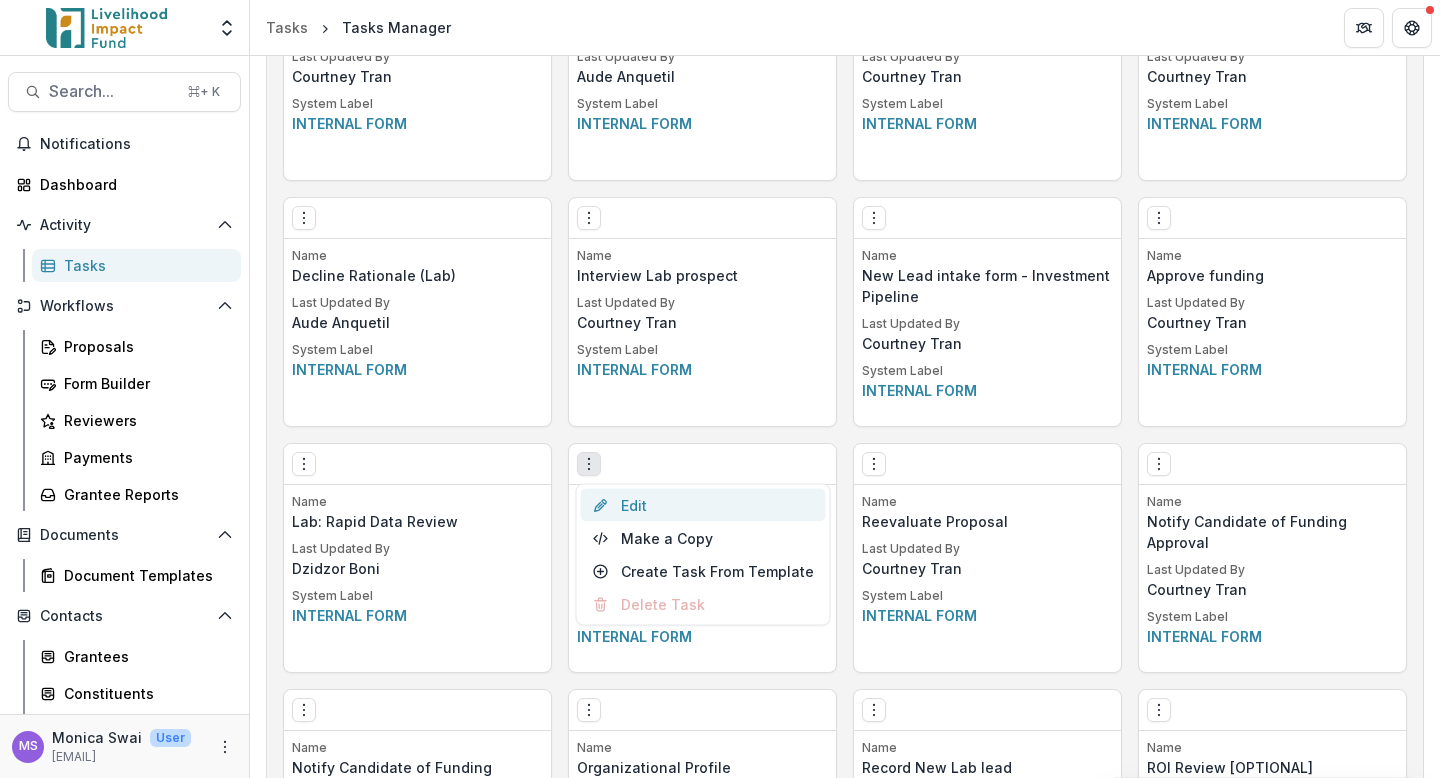 click on "Edit" at bounding box center (703, 505) 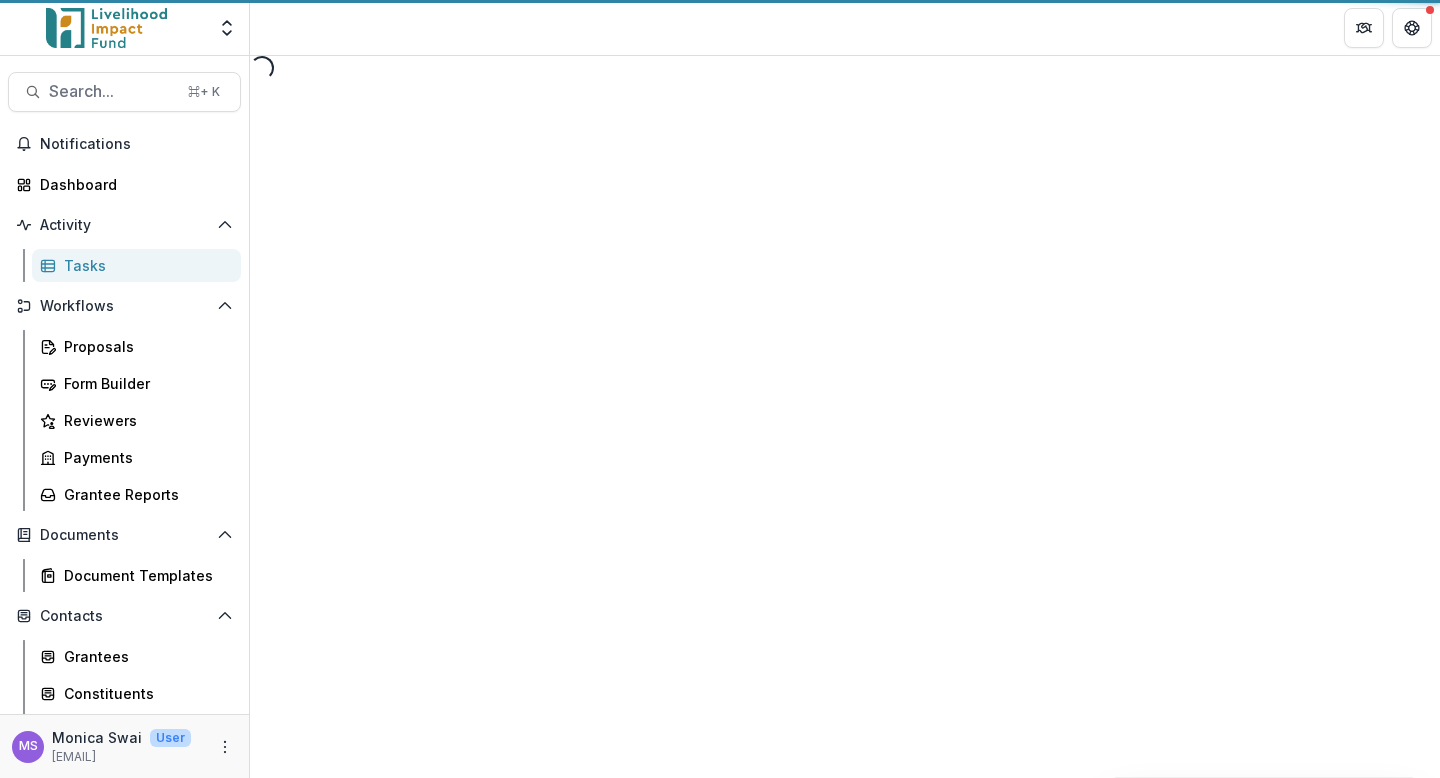 scroll, scrollTop: 0, scrollLeft: 0, axis: both 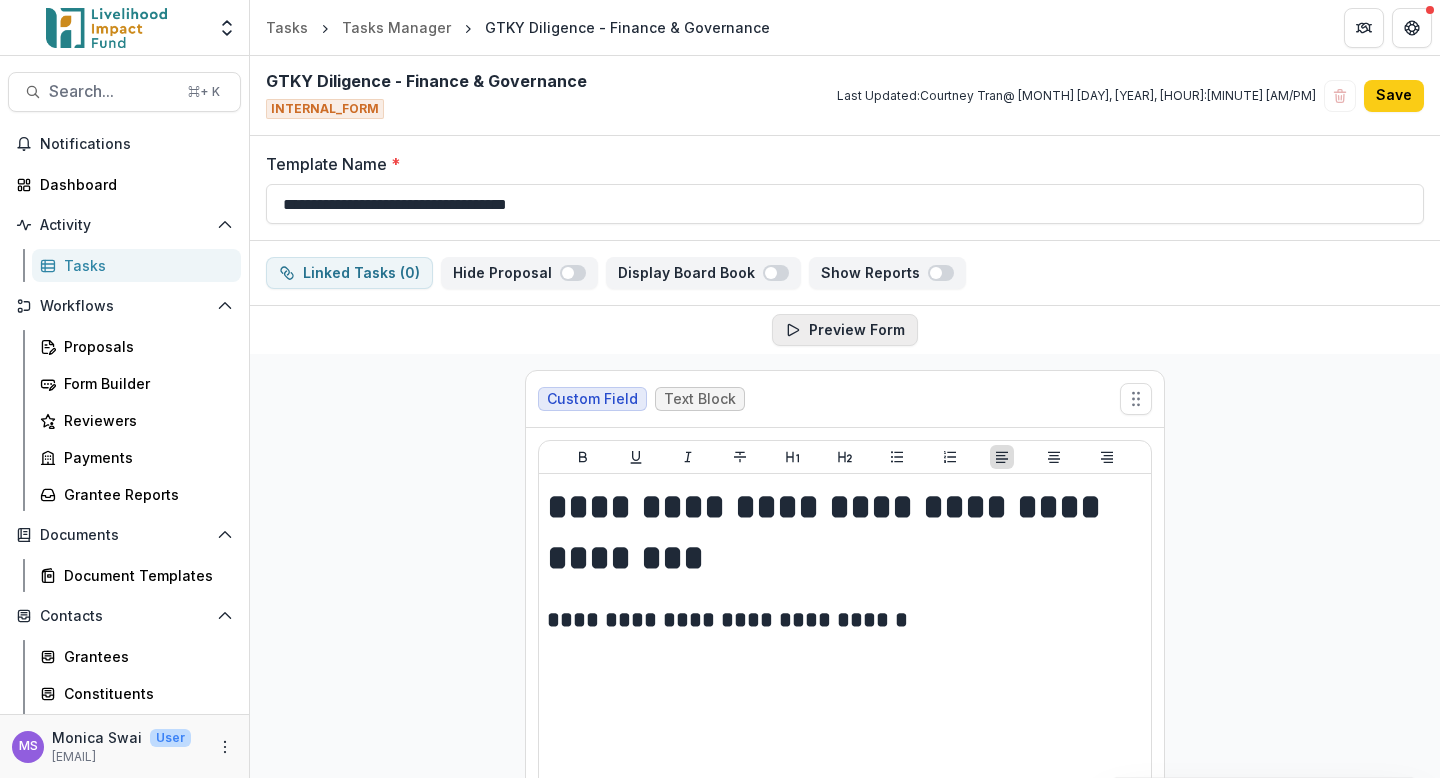 click on "Preview Form" at bounding box center (845, 330) 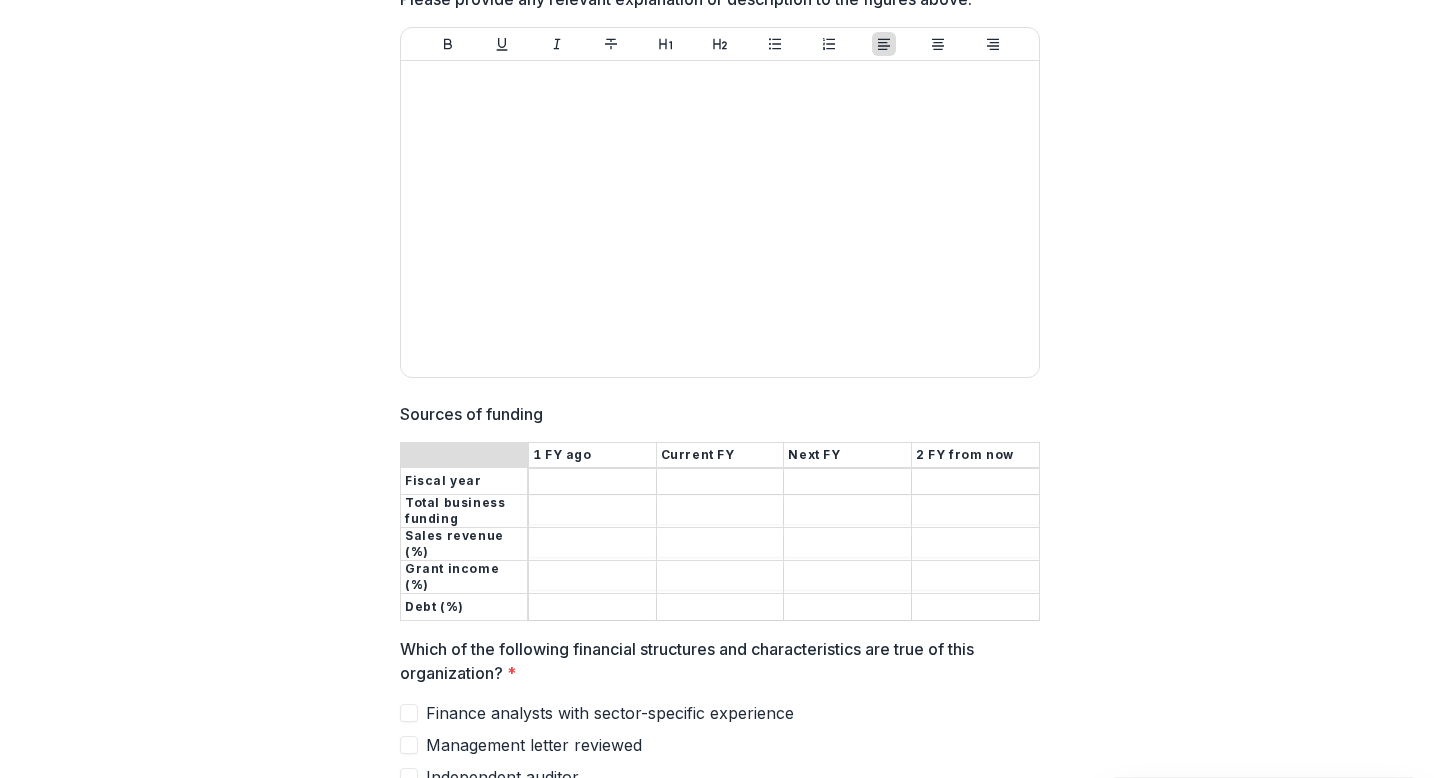 scroll, scrollTop: 0, scrollLeft: 0, axis: both 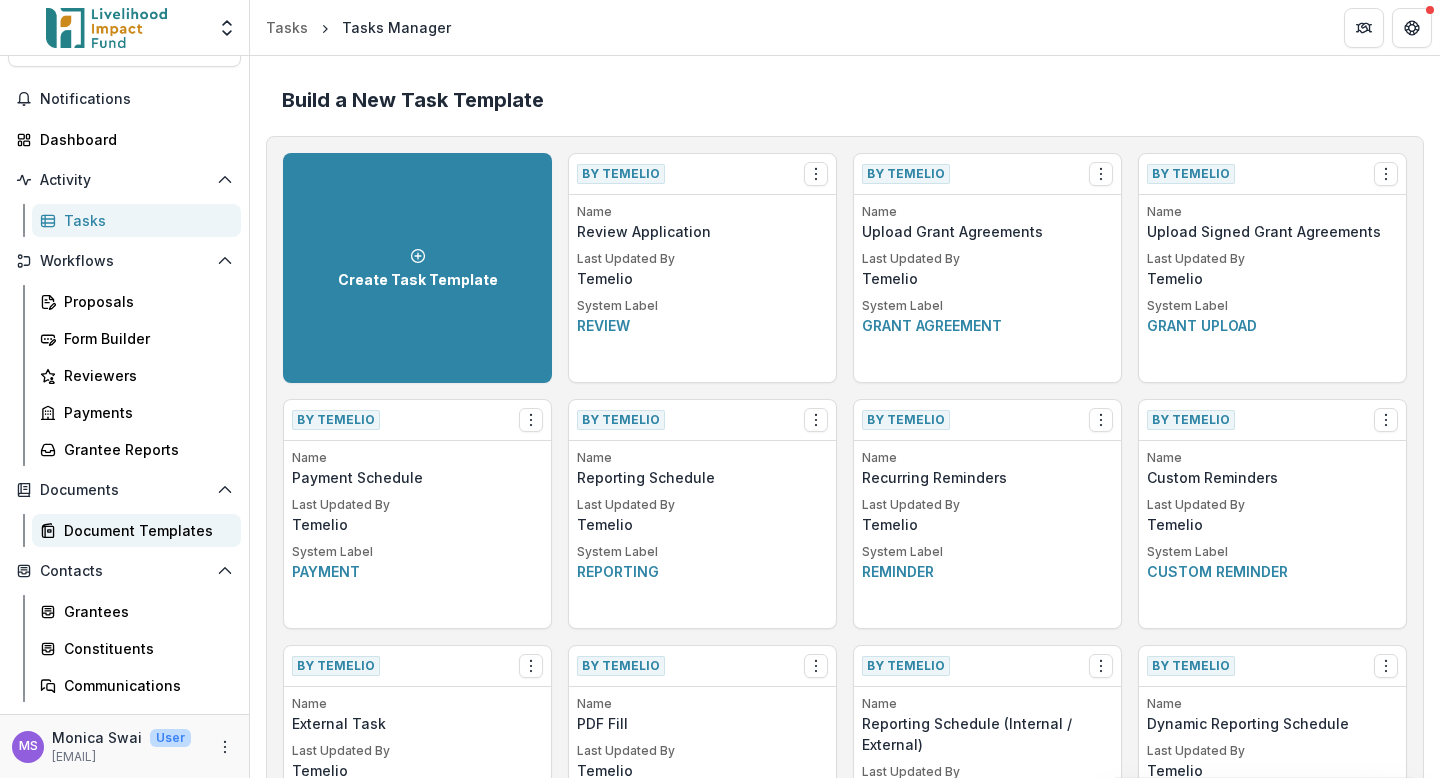 click on "Document Templates" at bounding box center (144, 530) 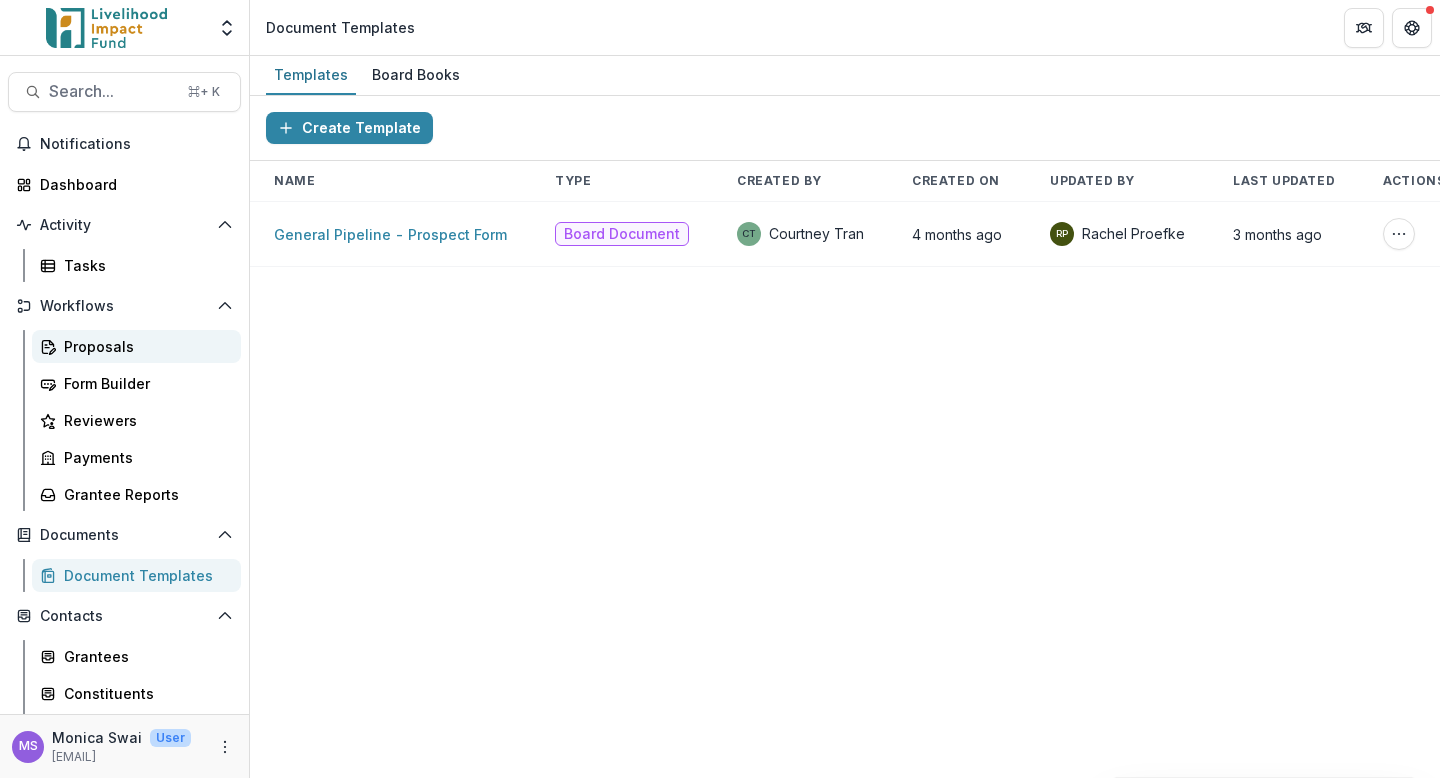 click on "Proposals" at bounding box center [144, 346] 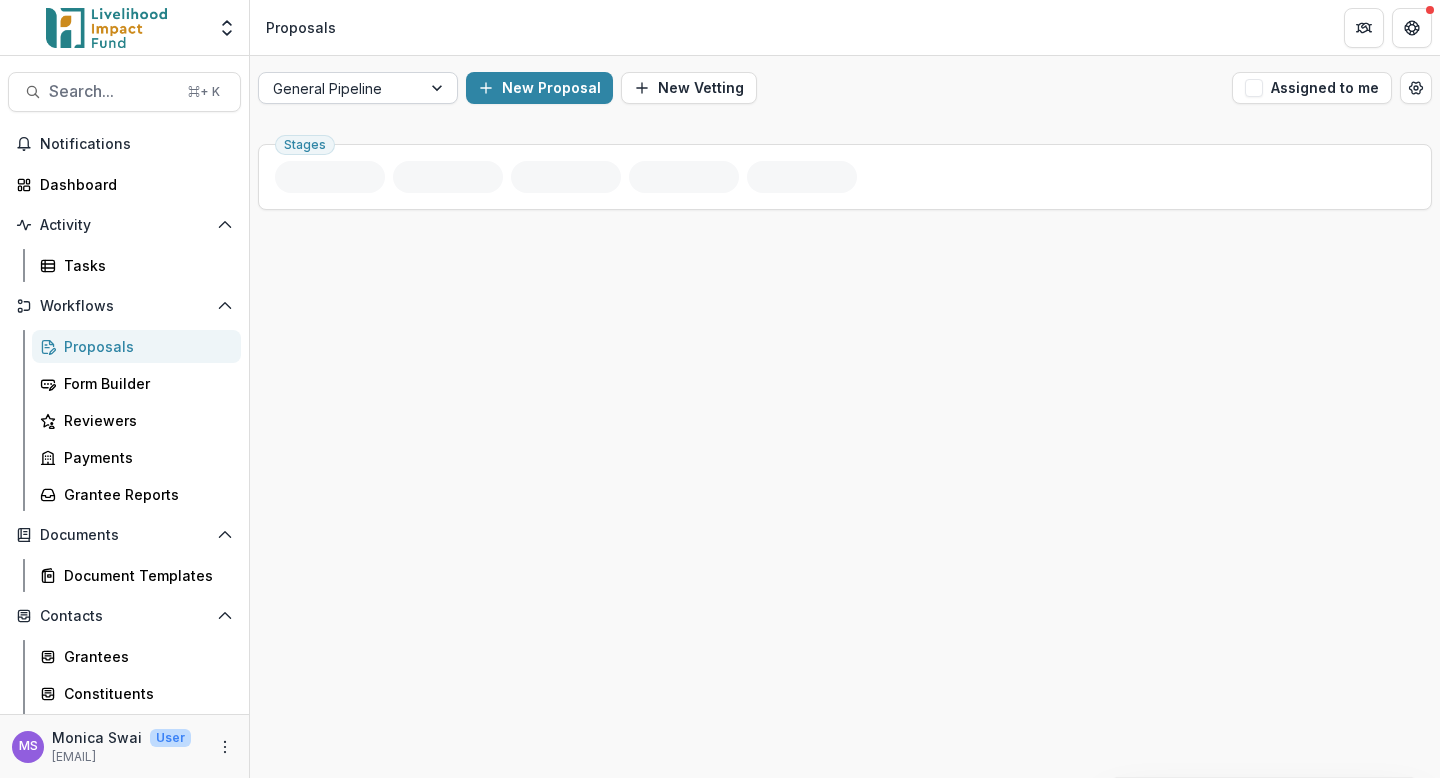 click at bounding box center (439, 88) 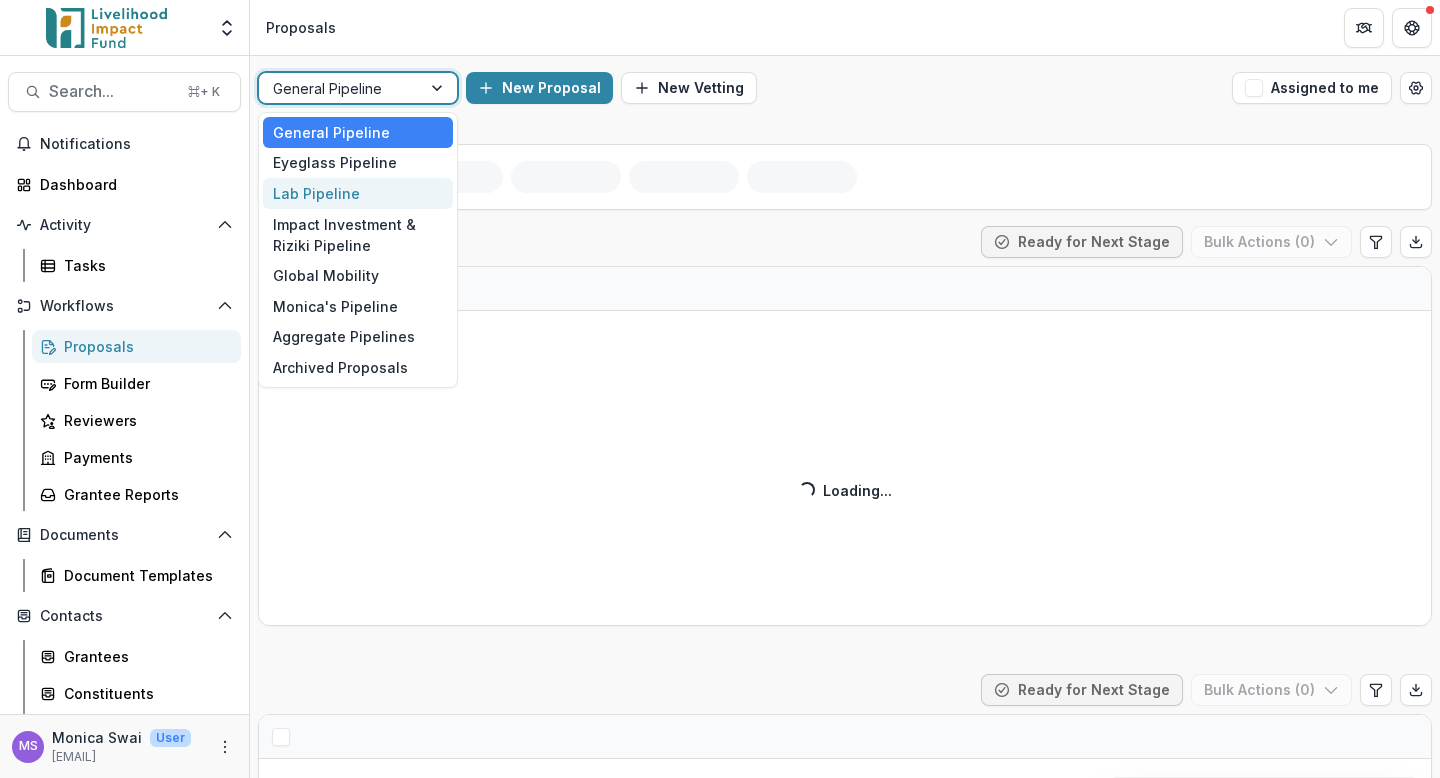 click on "Lab Pipeline" at bounding box center (358, 193) 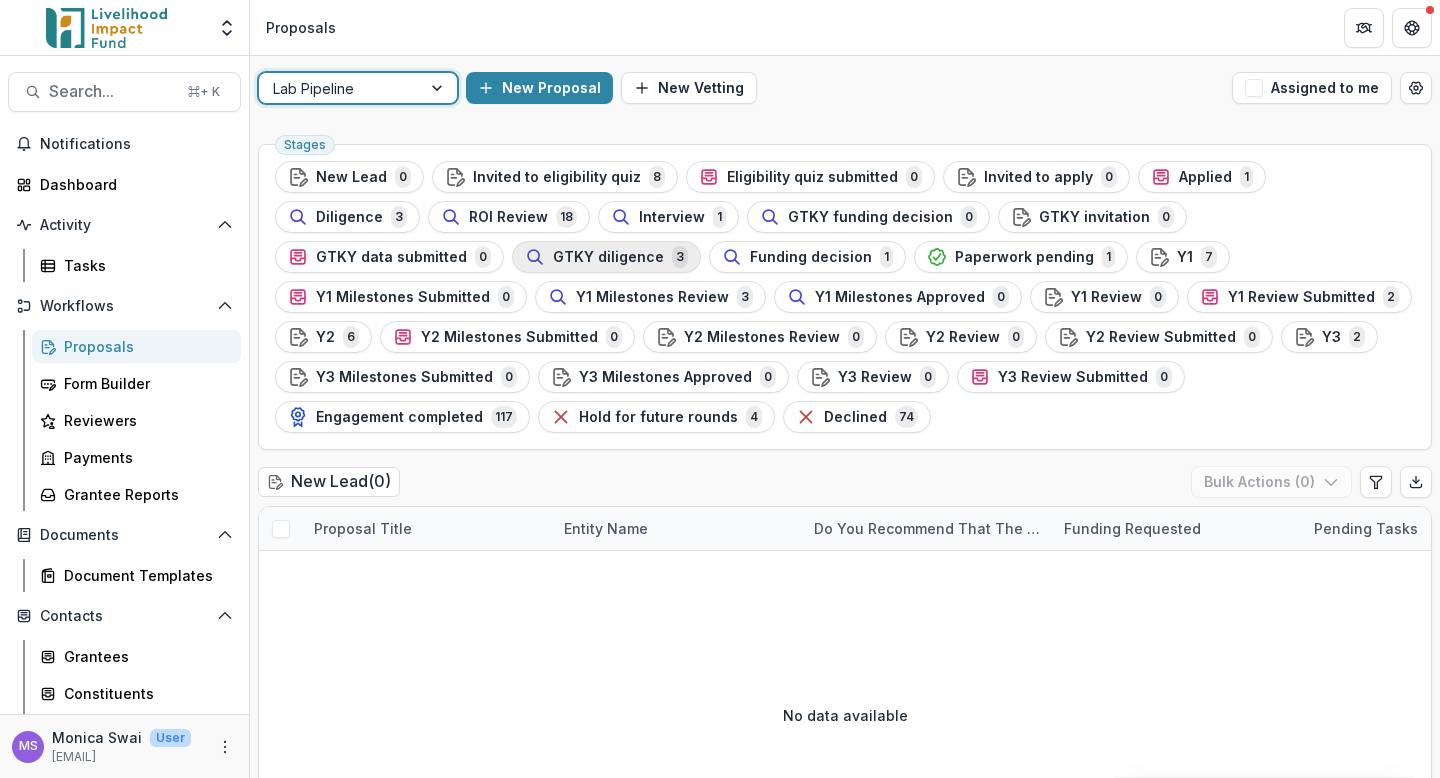 click on "GTKY diligence" at bounding box center (608, 257) 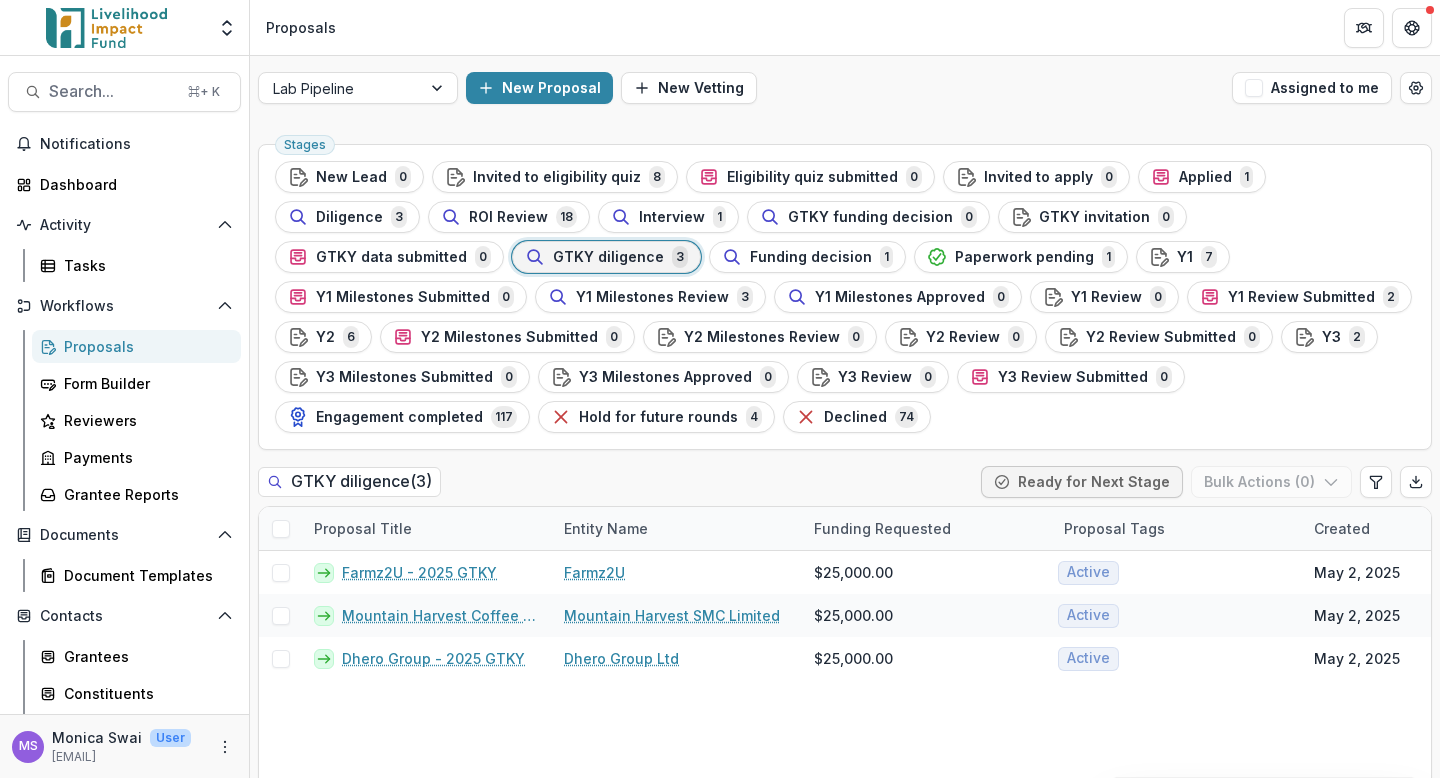 scroll, scrollTop: 96, scrollLeft: 0, axis: vertical 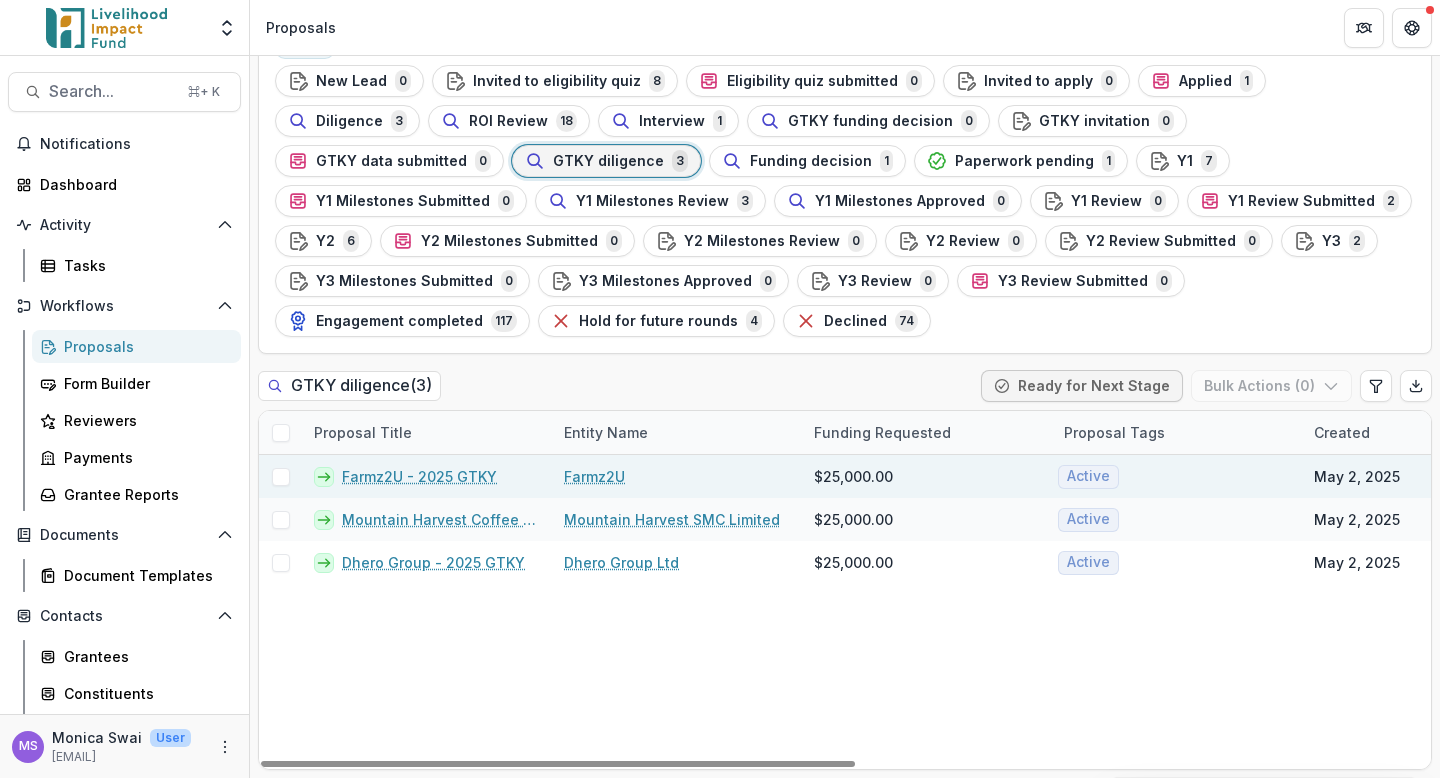 click on "Farmz2U - 2025 GTKY" at bounding box center [419, 476] 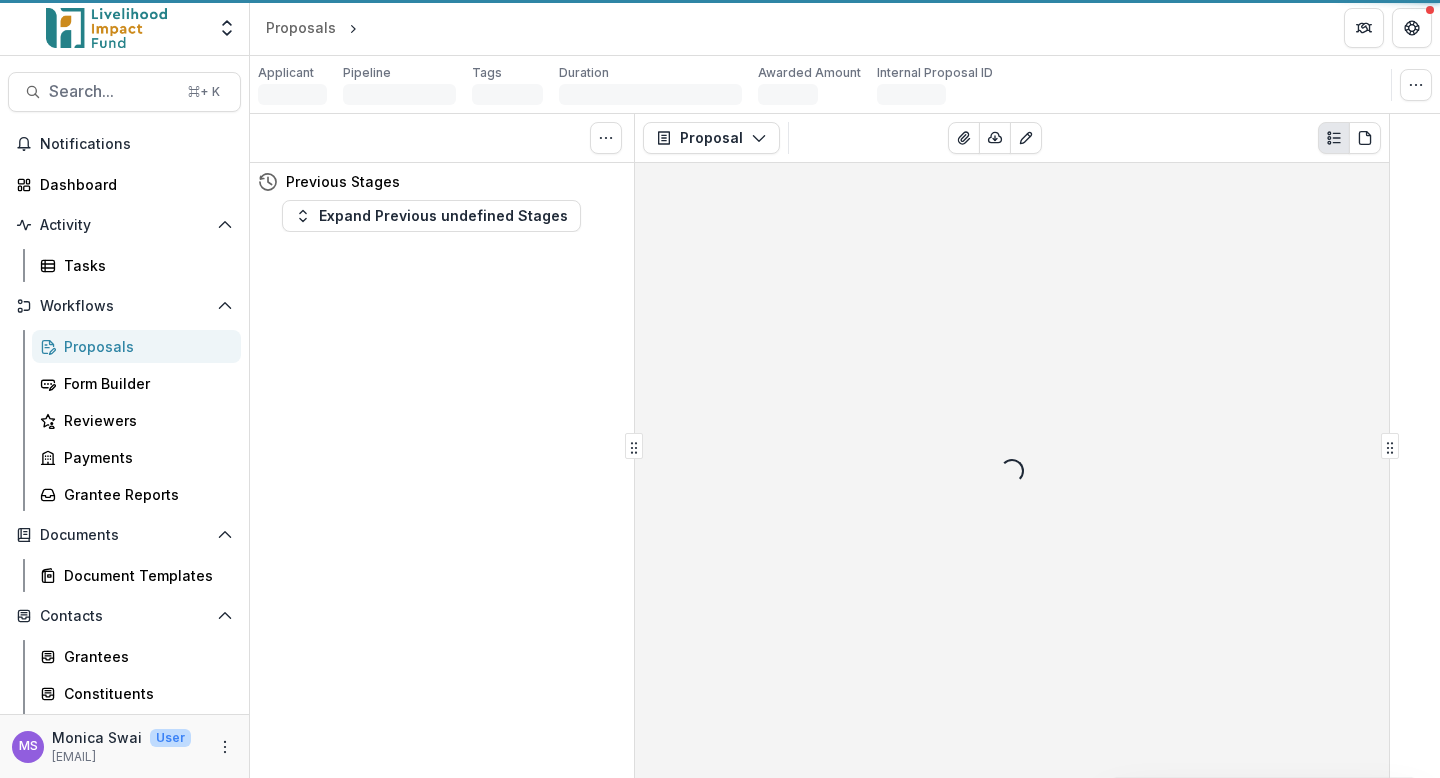 scroll, scrollTop: 0, scrollLeft: 0, axis: both 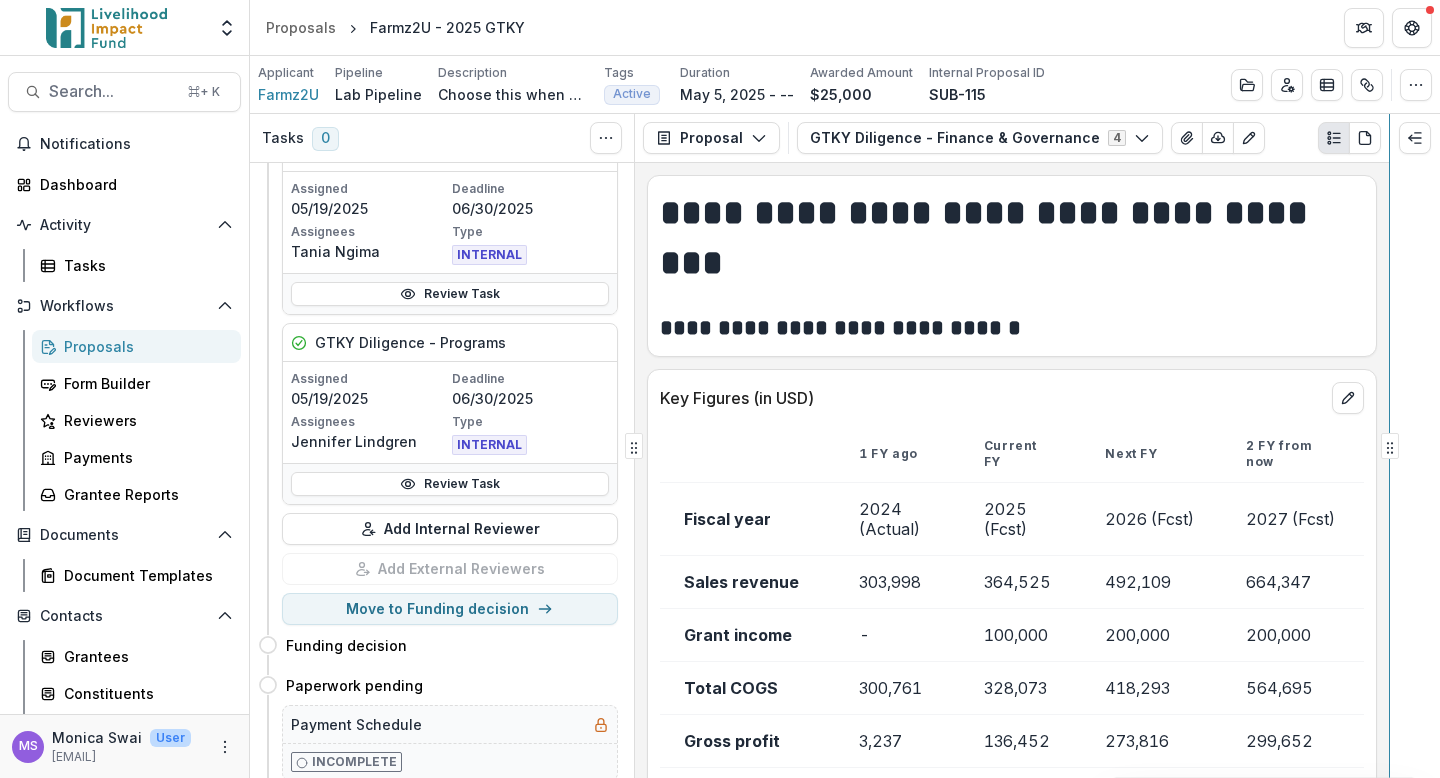 click on "Tasks 0 Show Cancelled Tasks Previous Stages Expand Previous 11 Stages GTKY diligence GTKY Diligence - Finance & Governance Assigned 05/19/2025 Deadline 06/30/2025 Assignees [FIRST] [LAST] Type INTERNAL Review Task GTKY Diligence - Programs Assigned 05/19/2025 Deadline 06/30/2025 Assignees [FIRST] [LAST] Type INTERNAL Review Task Add Internal Reviewer Add External Reviewers Move to Funding decision Funding decision Move here Paperwork pending Move here Payment Schedule Incomplete Upload Signed Grant Agreements Incomplete Y1 Move here Y1 Milestones Submitted Move here Y1 Milestones Review Move here Relationship manager milestone review Incomplete Y1 Milestones Approved Move here Y1 Review Move here Y1 Review Submitted Move here EOY Lab Partner Progress Update Incomplete Y2 Move here Y2 Milestones Submitted Move here Y2 Milestones Review Move here Y2 Milestones Approved Move here Y2 Review Move here Y2 Review Submitted Move here EOY Lab Partner Progress Update Incomplete Y3 Move here Y3 Milestones Submitted 4 -" at bounding box center [845, 446] 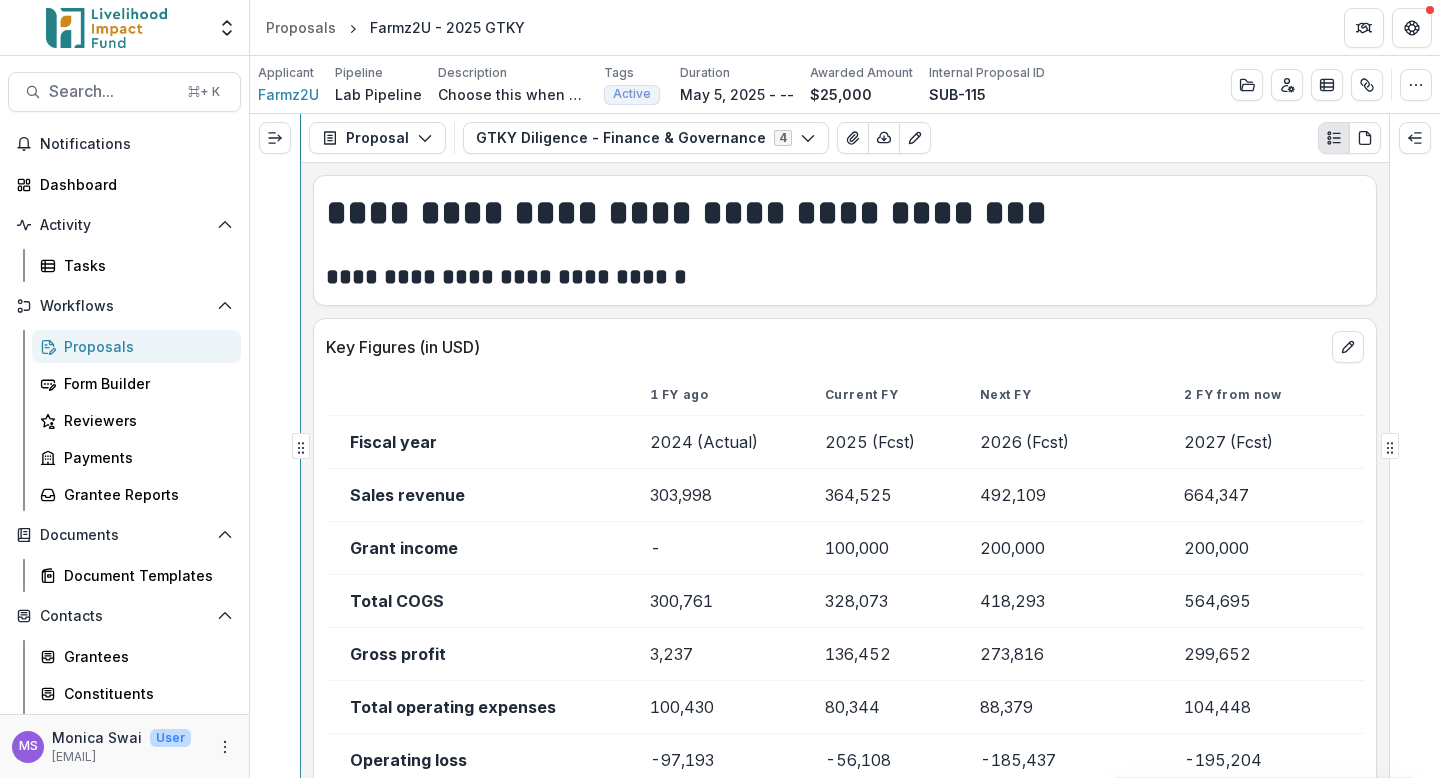click on "Search... ⌘  + K Notifications Dashboard Activity Tasks Workflows Proposals Form Builder Reviewers Payments Grantee Reports Documents Document Templates Contacts Grantees Constituents Communications Data & Reporting Dashboard Advanced Analytics Data Report MS [FIRST] [LAST] User [EMAIL] Applicant Farmz2U Pipeline Lab Pipeline Description Choose this when adding a new proposal to the first stage of a pipeline. Description Choose this when adding a new proposal to the first stage of a pipeline. Tags Active All tags Active Duration [MONTH] [DAY], [YEAR]   -   -- Awarded Amount $25,000 Internal Proposal ID SUB-115 Edit Details Change History Key Milestones Change Pipeline Archive Delete Proposal Proposal Proposal Payments Reports Grant Agreements Board Summaries Bank Details GTKY Diligence - Finance & Governance 4 Forms (4) New Lead Lab GTKY Data Request GTKY Diligence - Programs Internal GTKY Diligence - Finance & Governance Internal Configure forms Word Download Word Download (with field descriptions) Text Block" at bounding box center [720, 417] 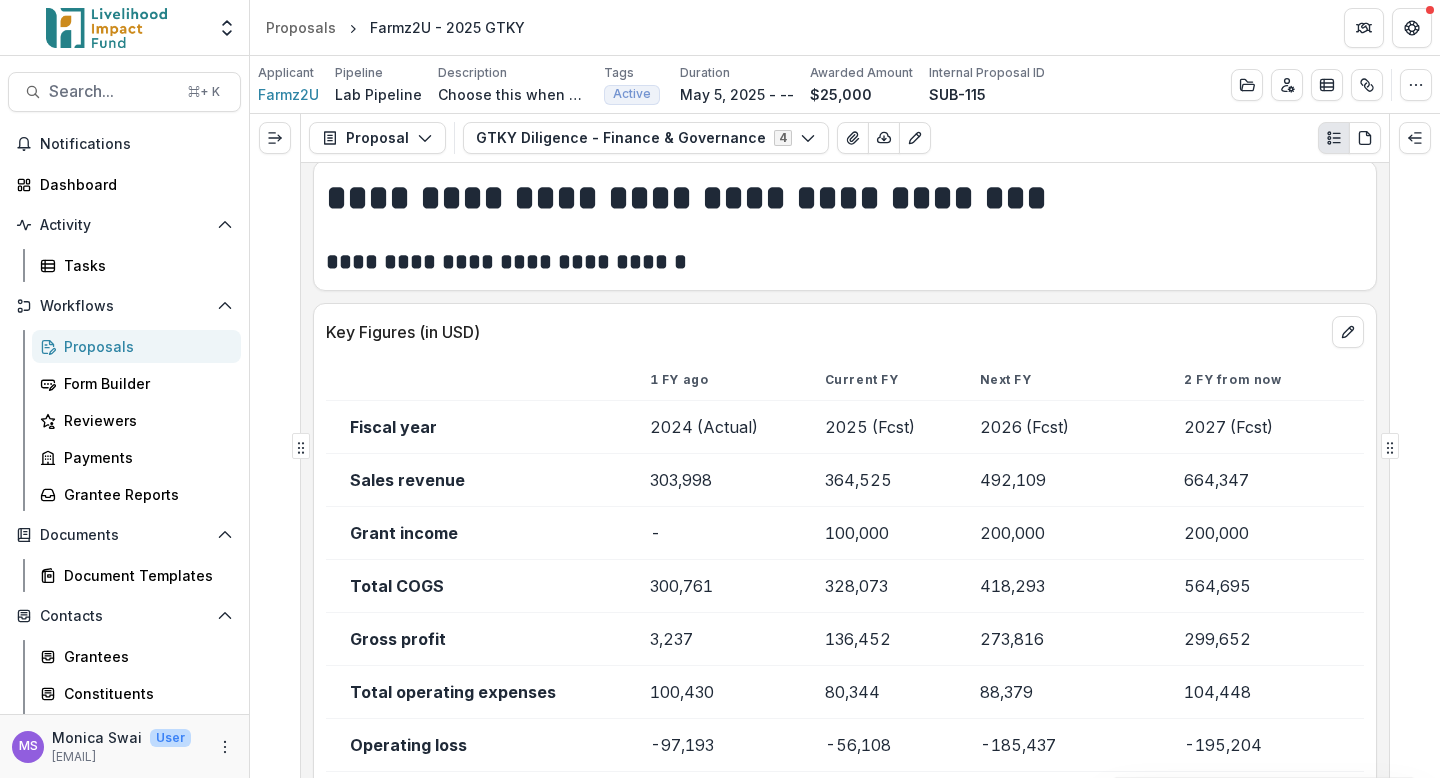 scroll, scrollTop: 0, scrollLeft: 0, axis: both 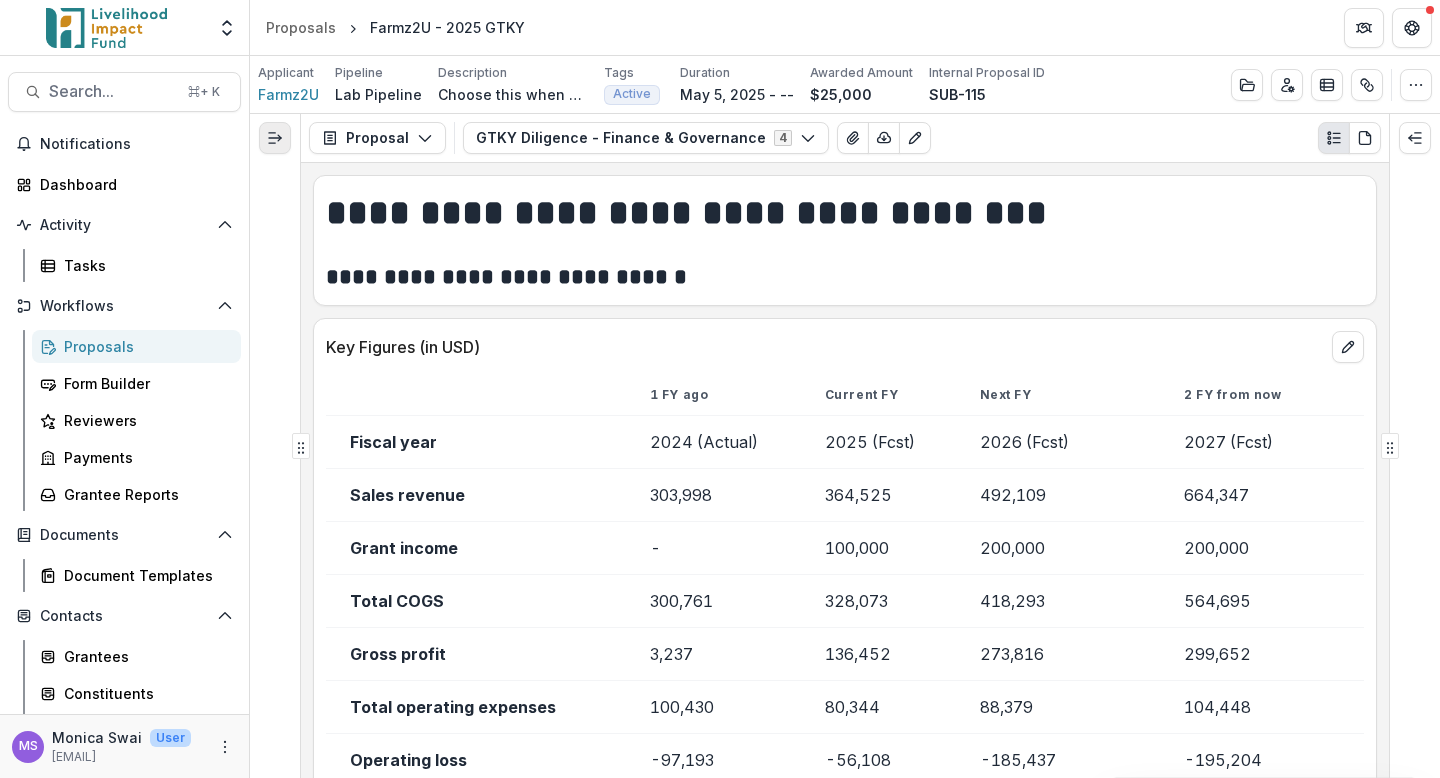 click at bounding box center [275, 138] 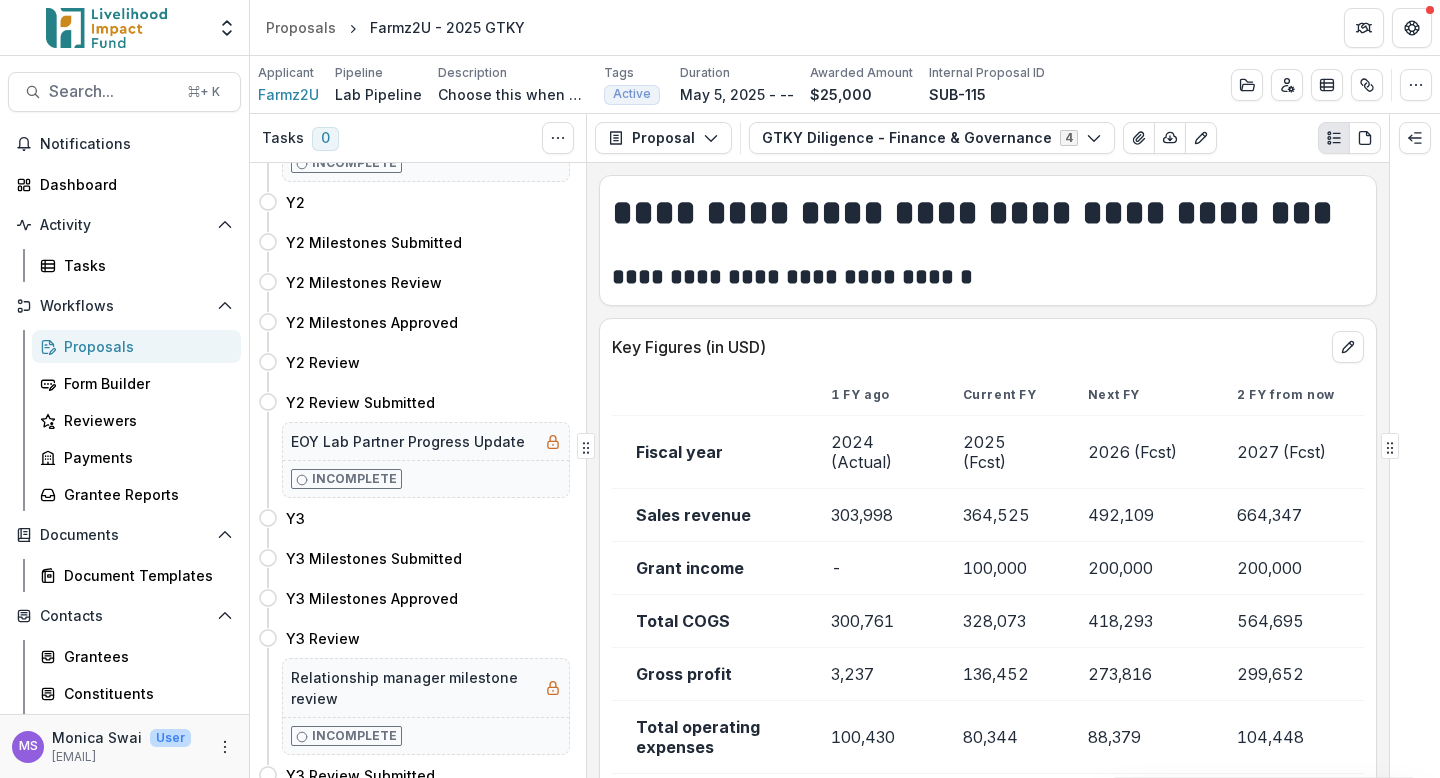 scroll, scrollTop: 1597, scrollLeft: 0, axis: vertical 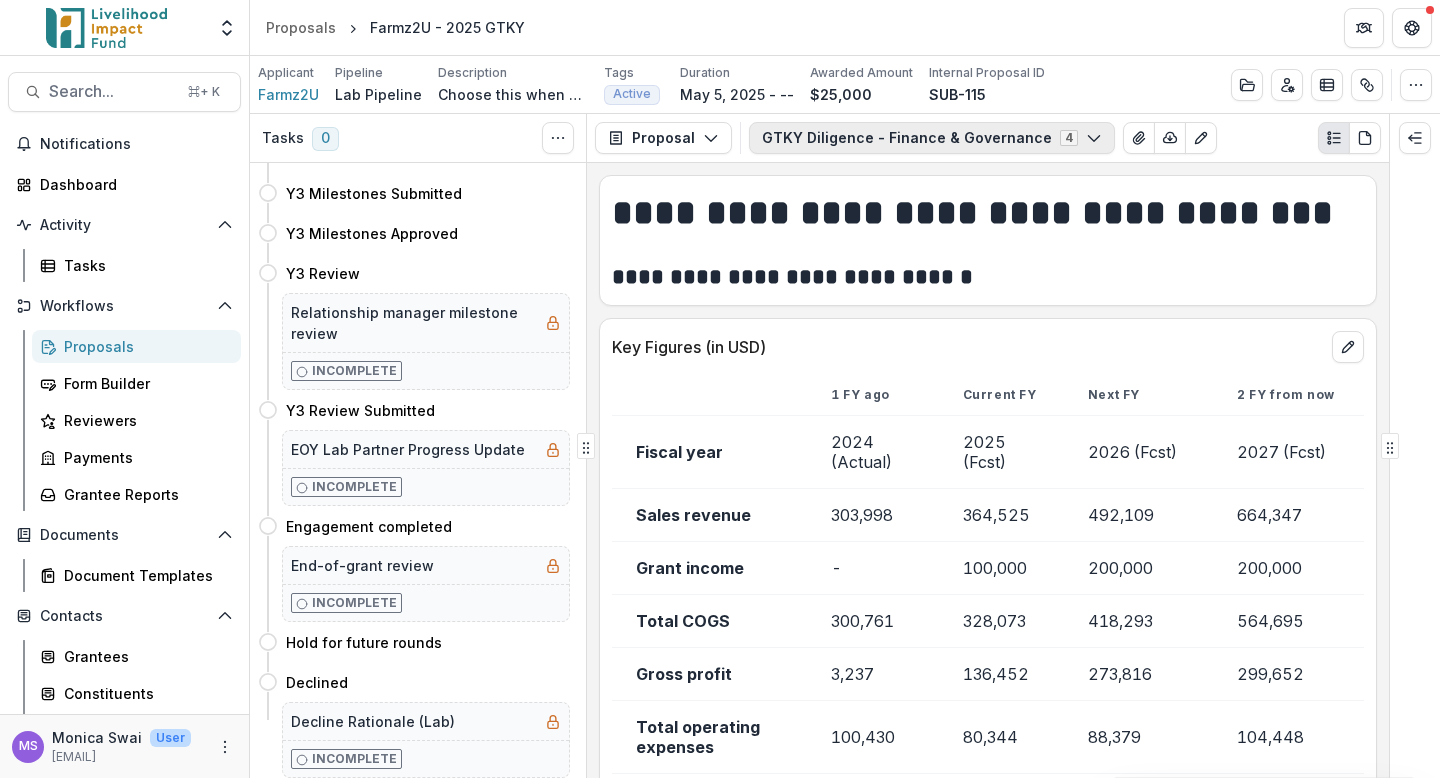 click 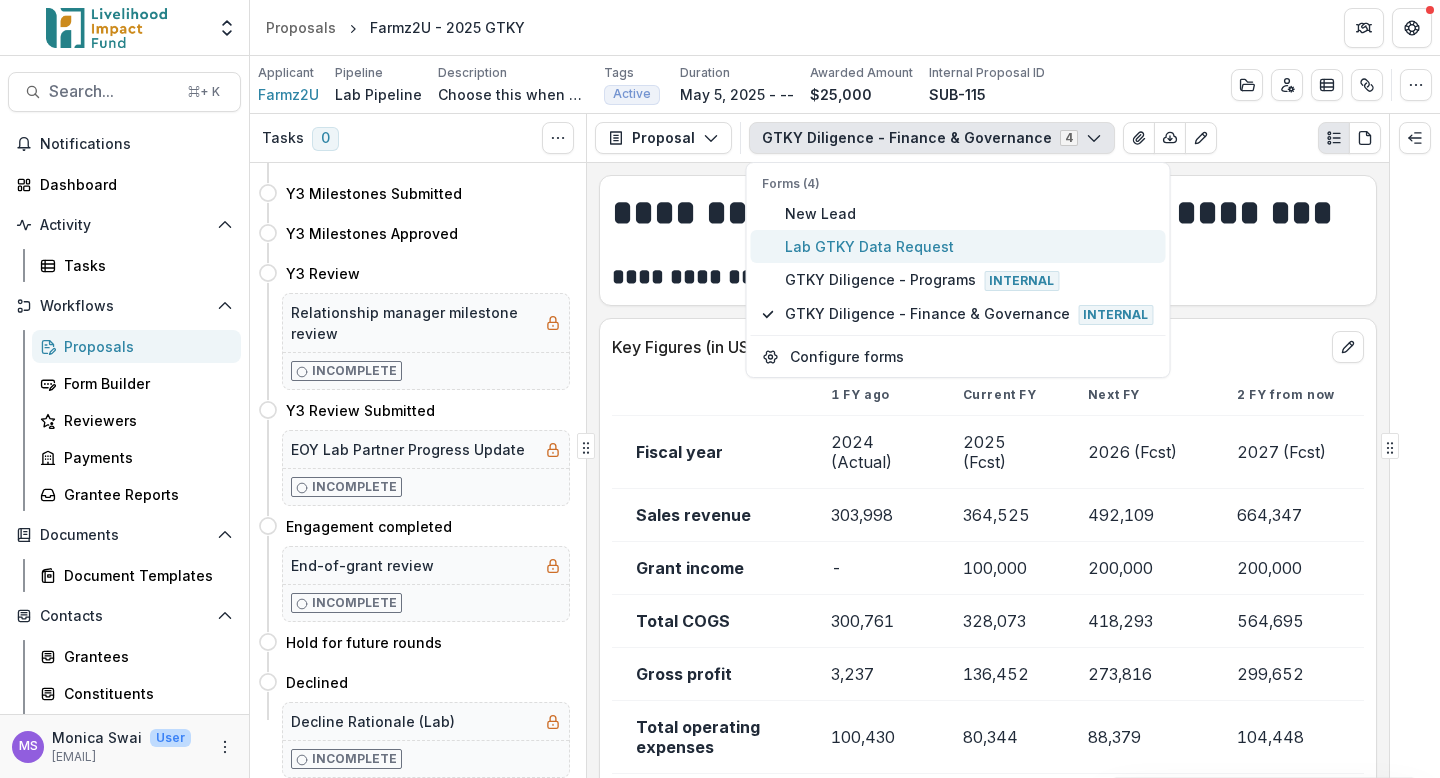 click on "Lab GTKY Data Request" at bounding box center (969, 246) 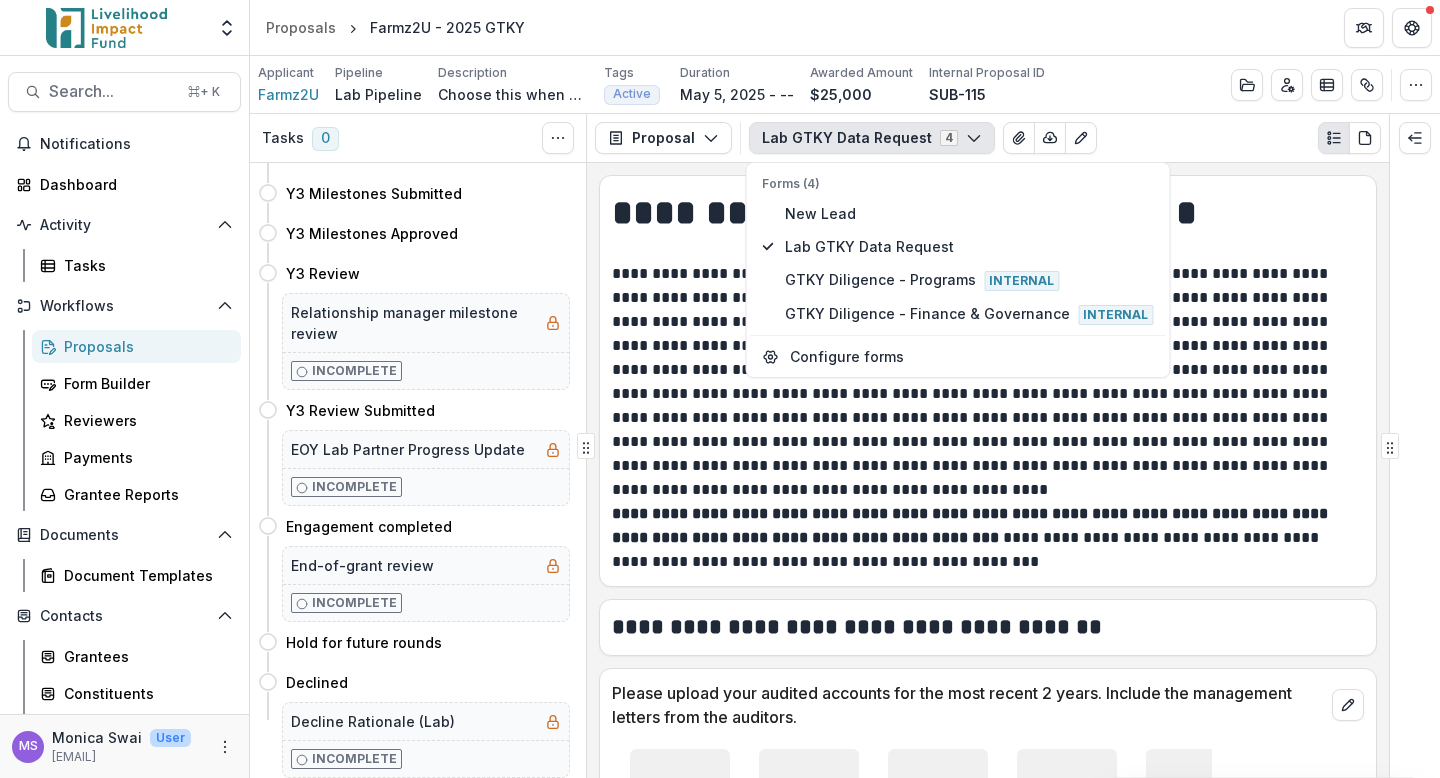 click 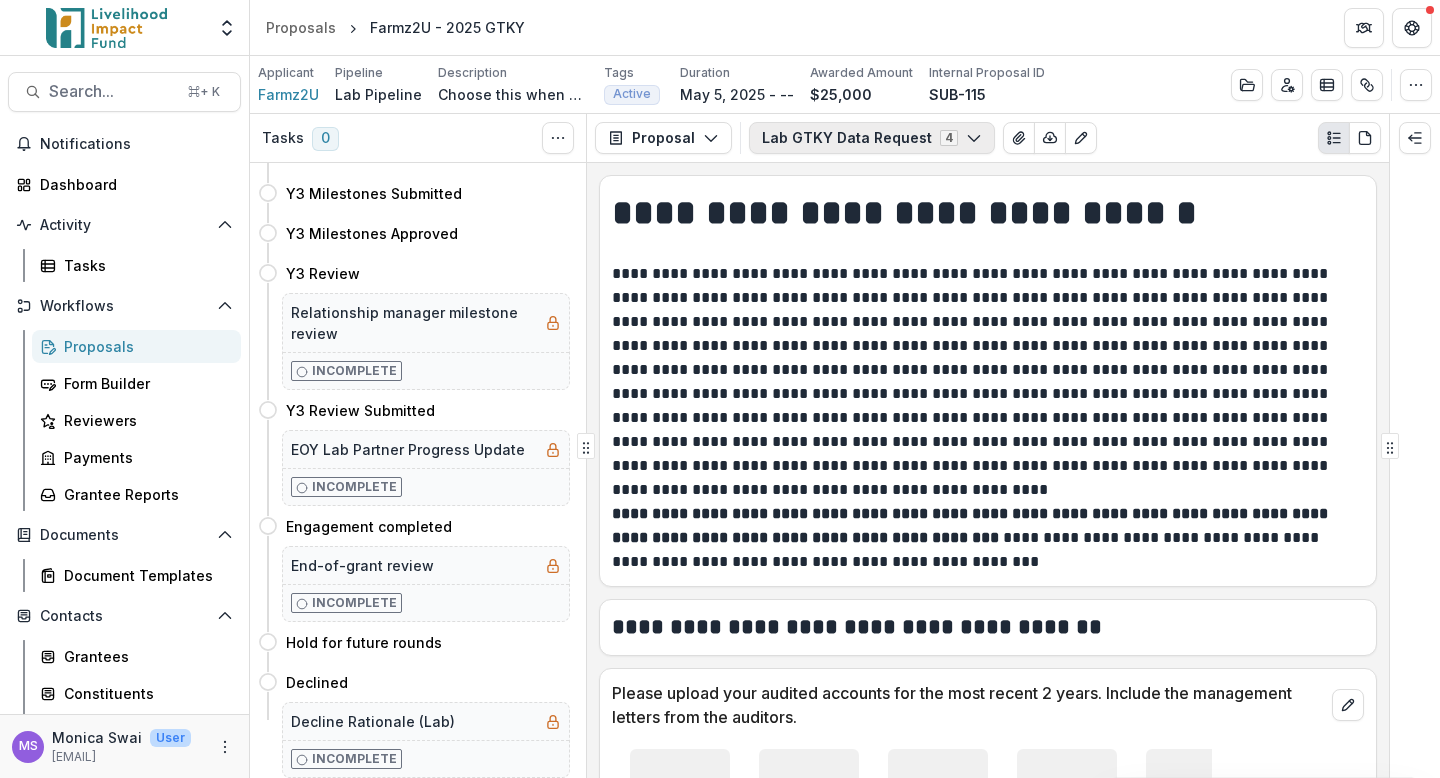 click 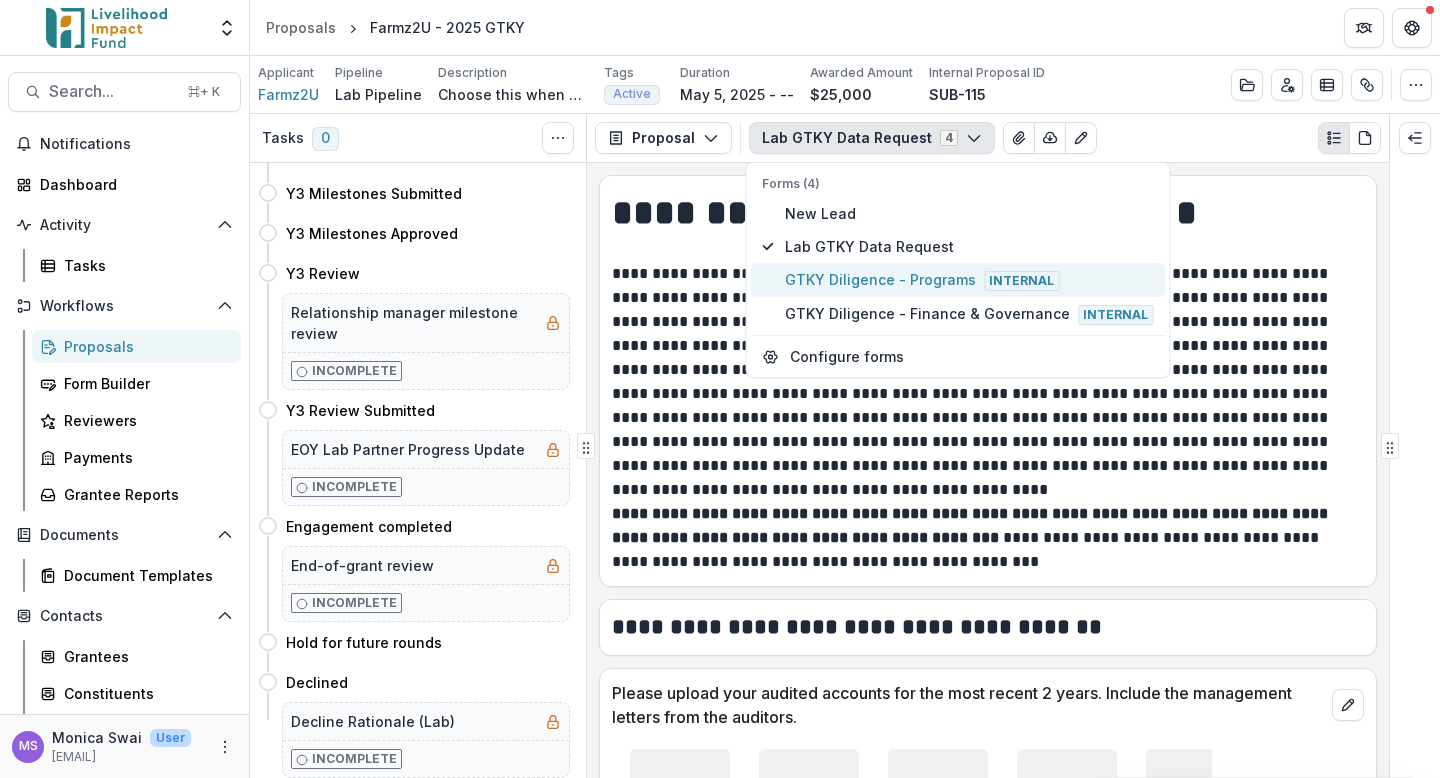 click on "GTKY Diligence - Programs Internal" at bounding box center [969, 280] 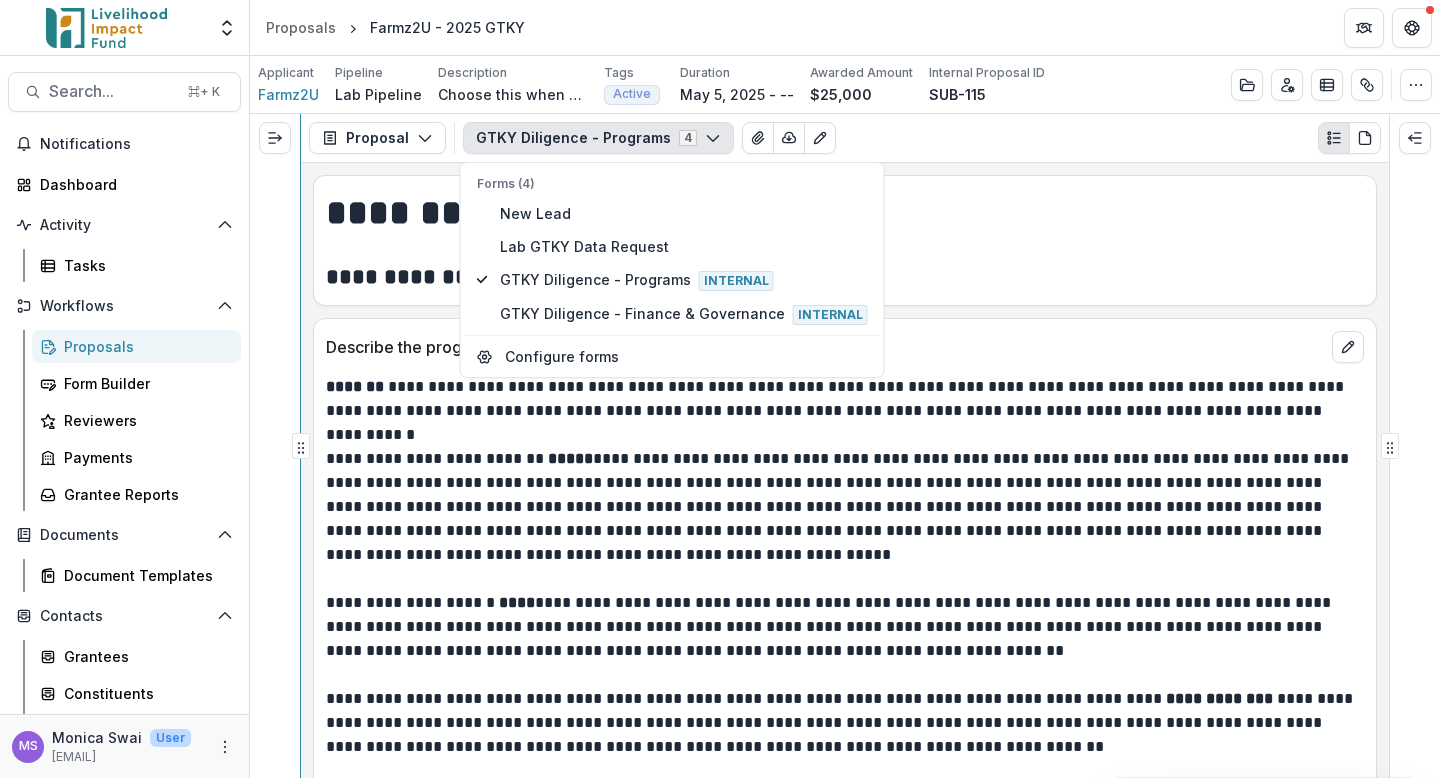 click on "Search... ⌘  + K Notifications Dashboard Activity Tasks Workflows Proposals Form Builder Reviewers Payments Grantee Reports Documents Document Templates Contacts Grantees Constituents Communications Data & Reporting Dashboard Advanced Analytics Data Report MS [FIRST] [LAST] User [EMAIL] Applicant Farmz2U Pipeline Lab Pipeline Description Choose this when adding a new proposal to the first stage of a pipeline. Description Choose this when adding a new proposal to the first stage of a pipeline. Tags Active All tags Active Duration [MONTH] [DAY], [YEAR]   -   -- Awarded Amount $25,000 Internal Proposal ID SUB-115 Edit Details Change History Key Milestones Change Pipeline Archive Delete Proposal Proposal Proposal Payments Reports Grant Agreements Board Summaries Bank Details GTKY Diligence - Programs 4 Forms (4) New Lead Lab GTKY Data Request GTKY Diligence - Programs Internal GTKY Diligence - Finance & Governance Internal Configure forms Word Download Word Download (with field descriptions) Zip Download ******* *" at bounding box center [720, 417] 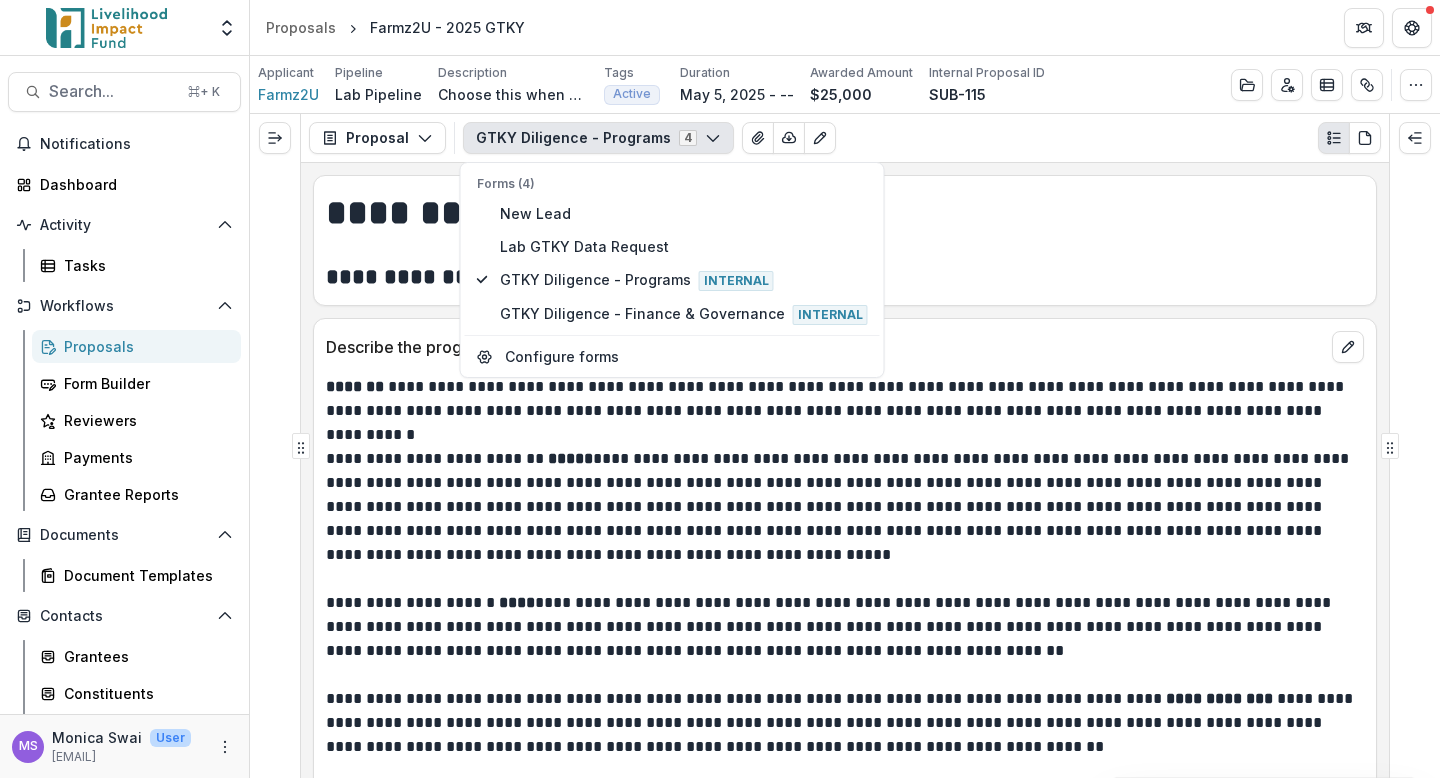 click at bounding box center [845, 250] 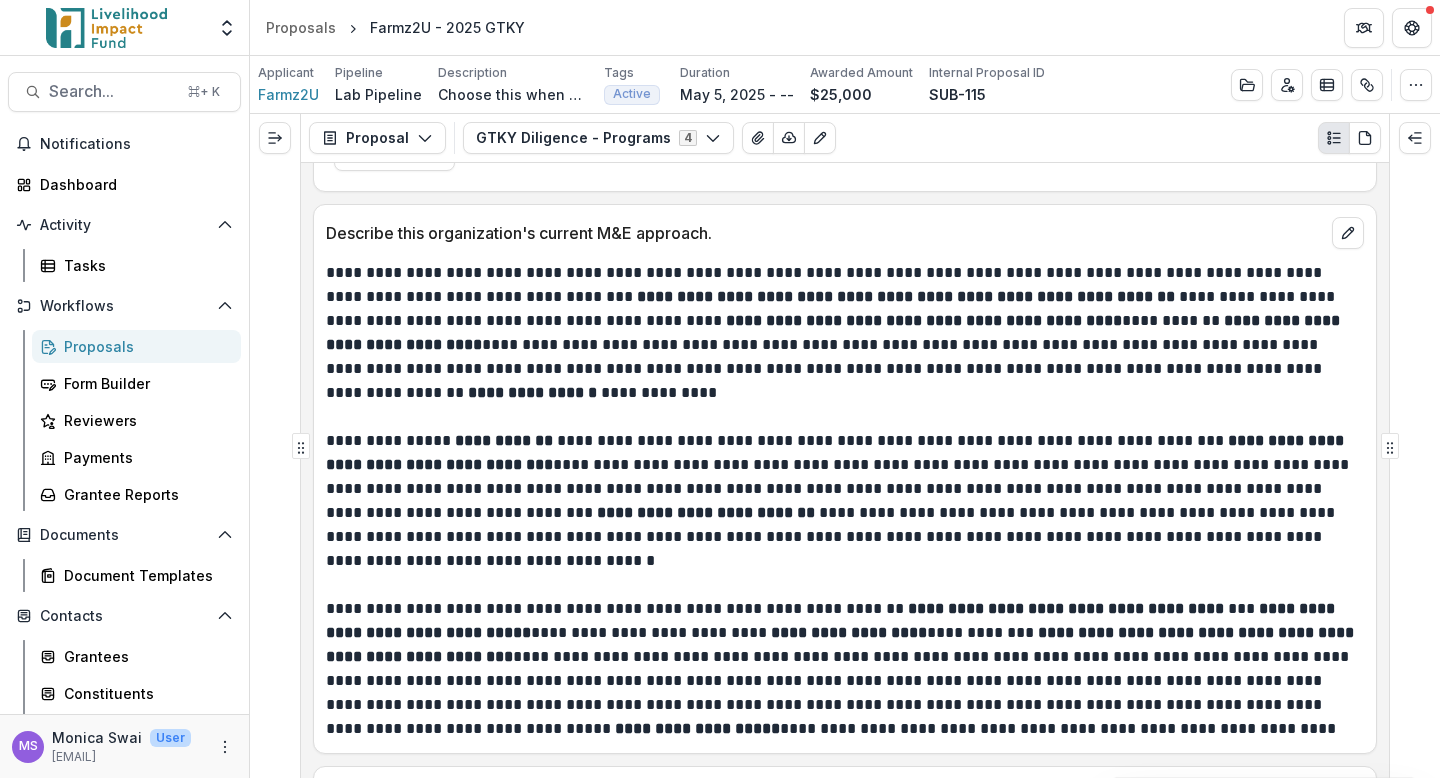 scroll, scrollTop: 2309, scrollLeft: 0, axis: vertical 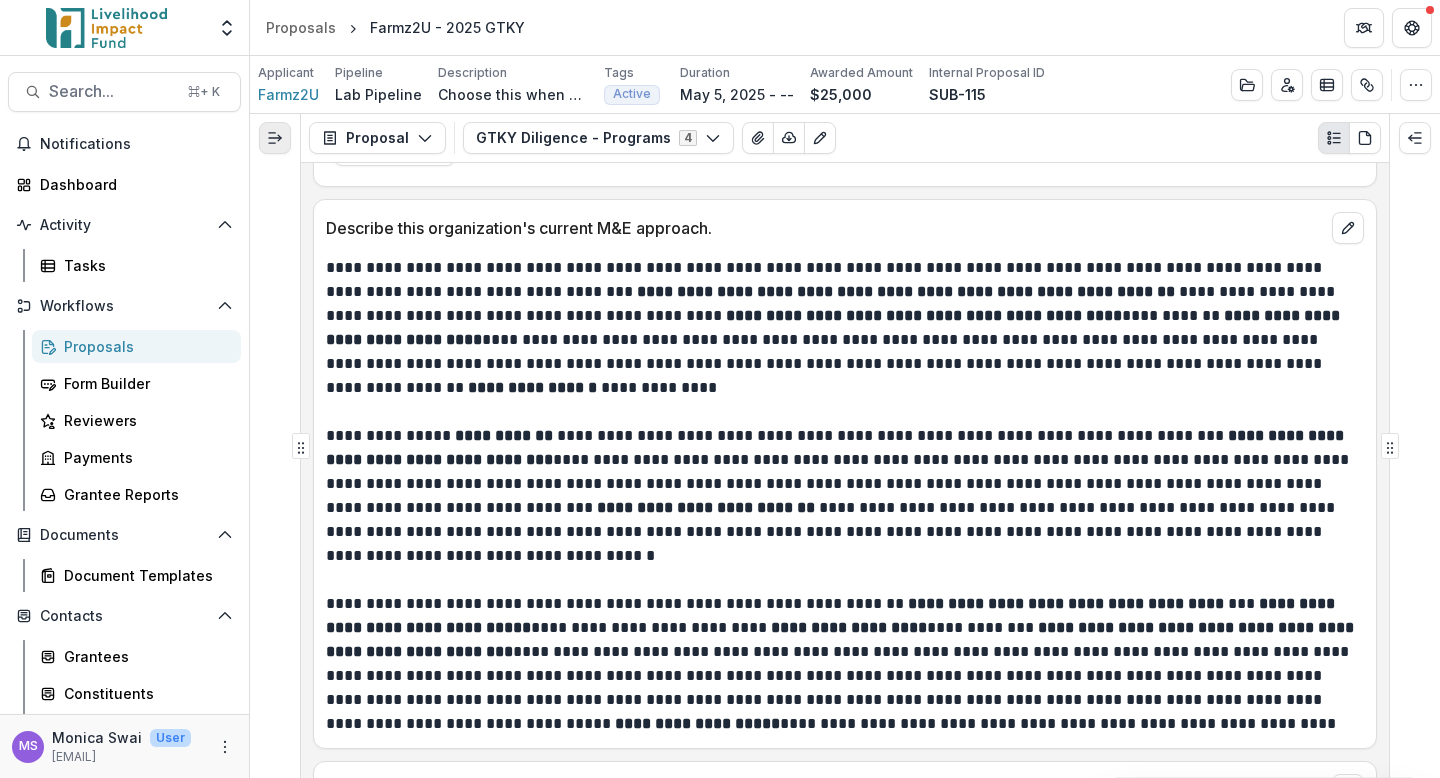 click 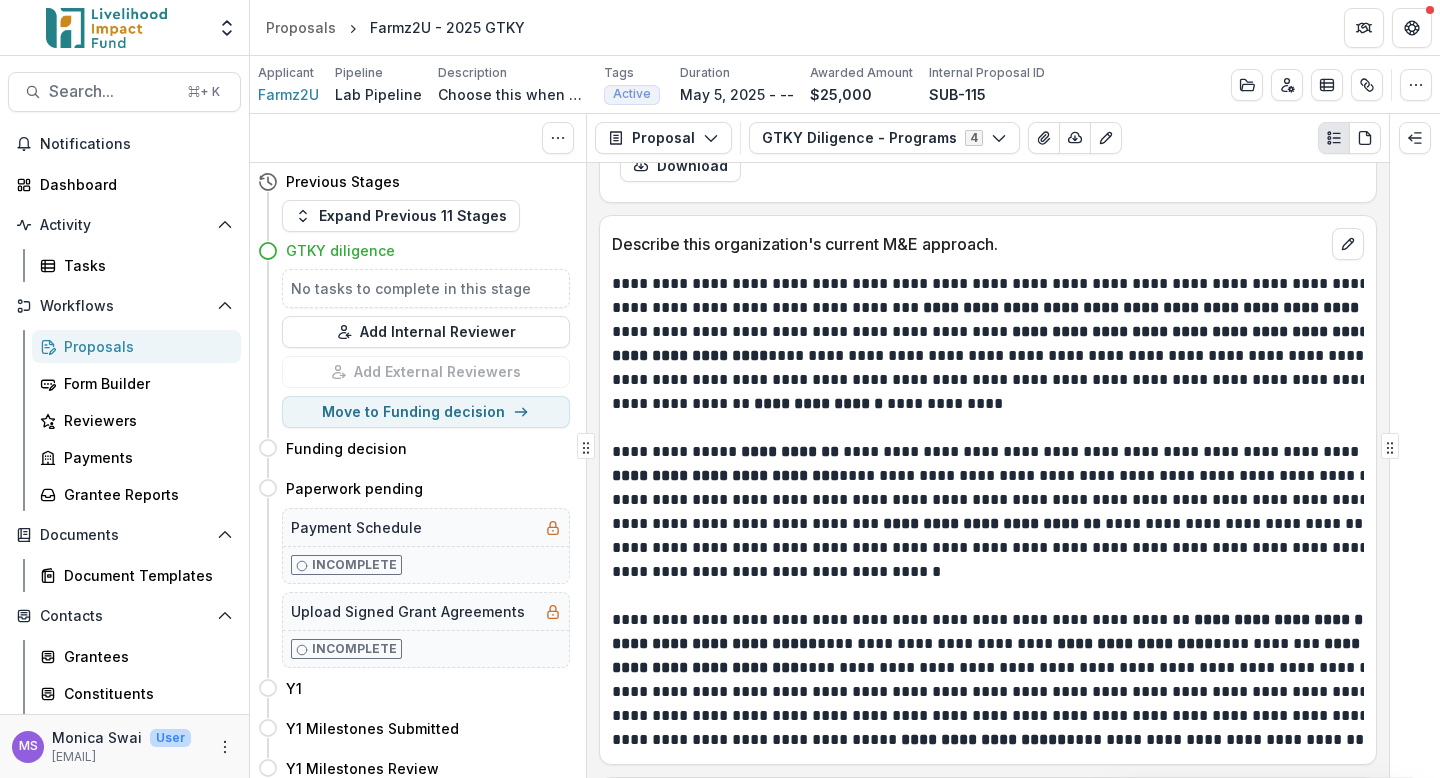 scroll, scrollTop: 2709, scrollLeft: 0, axis: vertical 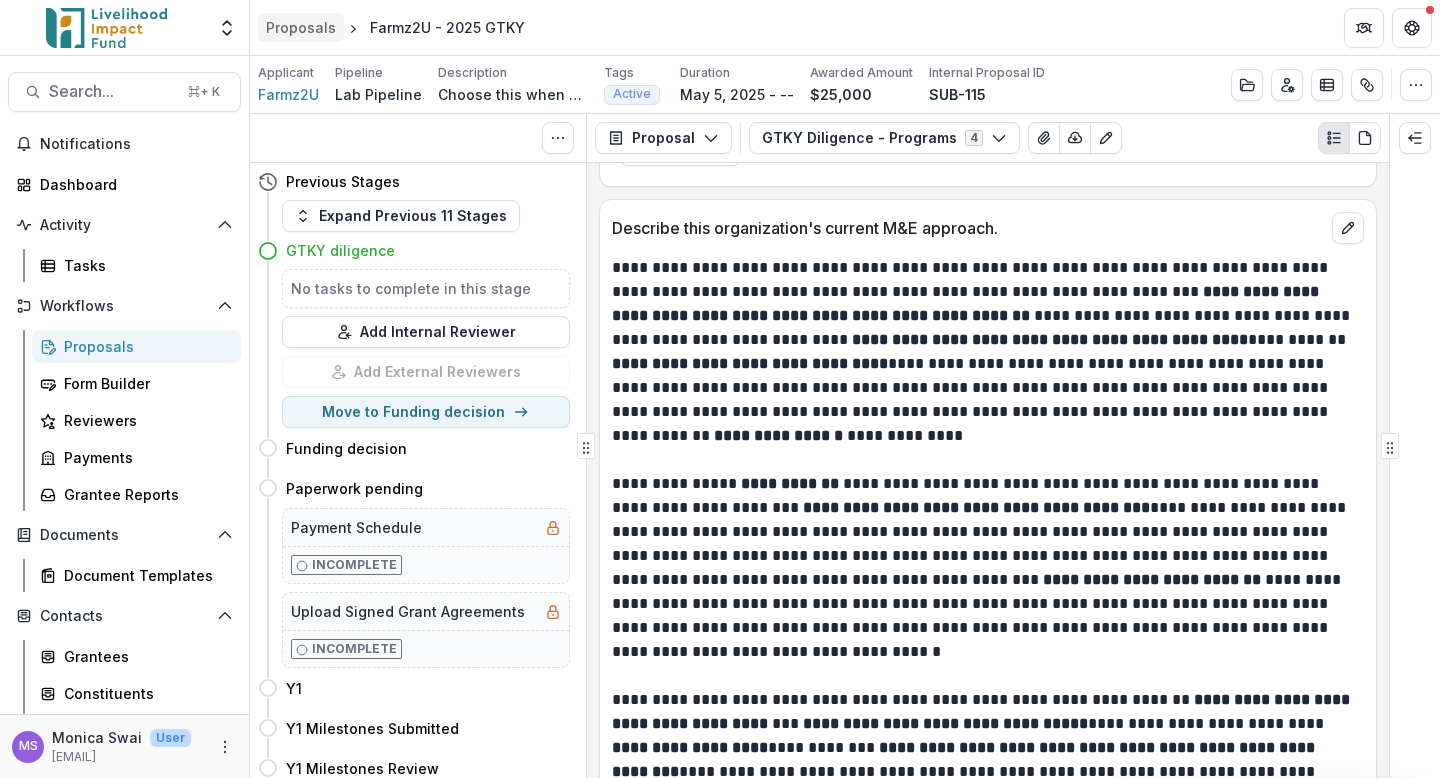 click on "Proposals" at bounding box center [301, 27] 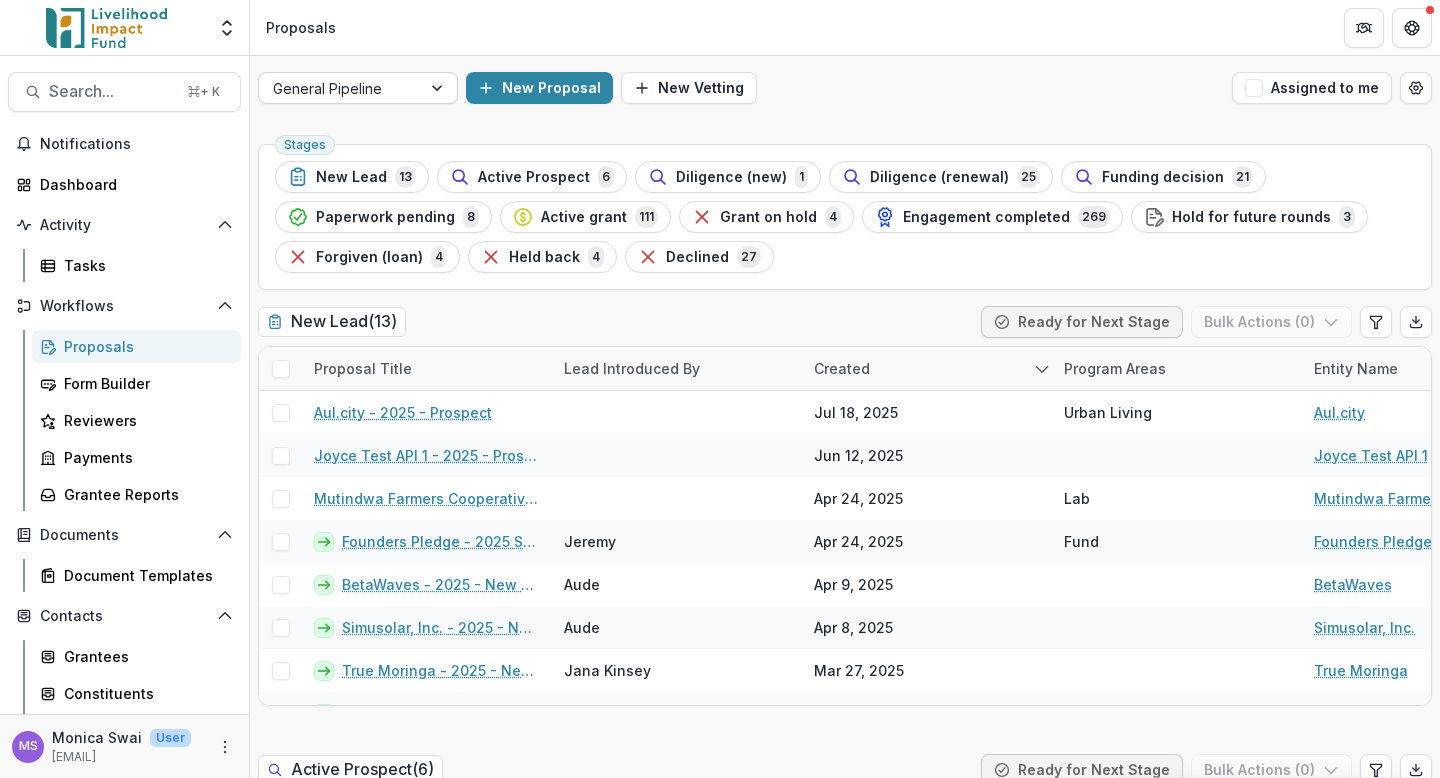 click at bounding box center (439, 88) 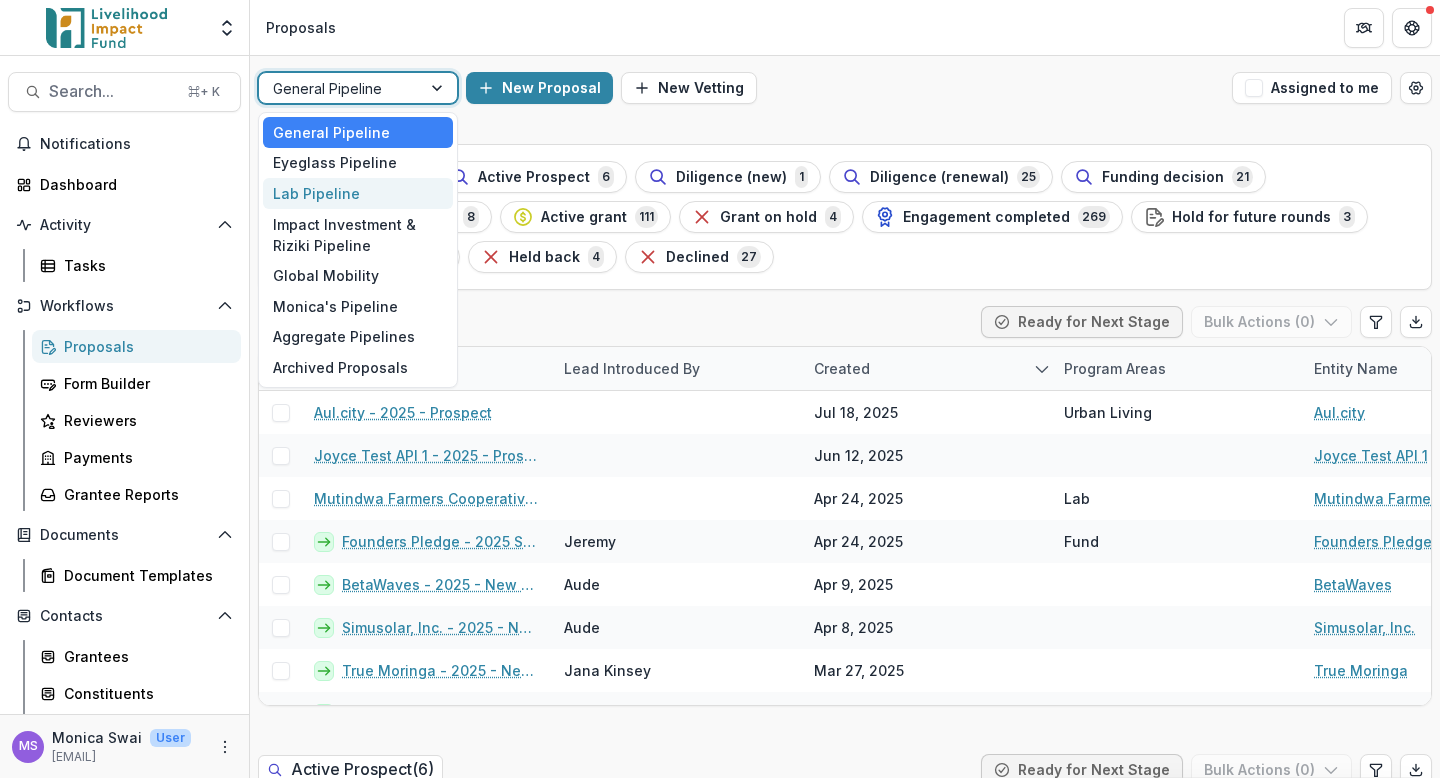 click on "Lab Pipeline" at bounding box center (358, 193) 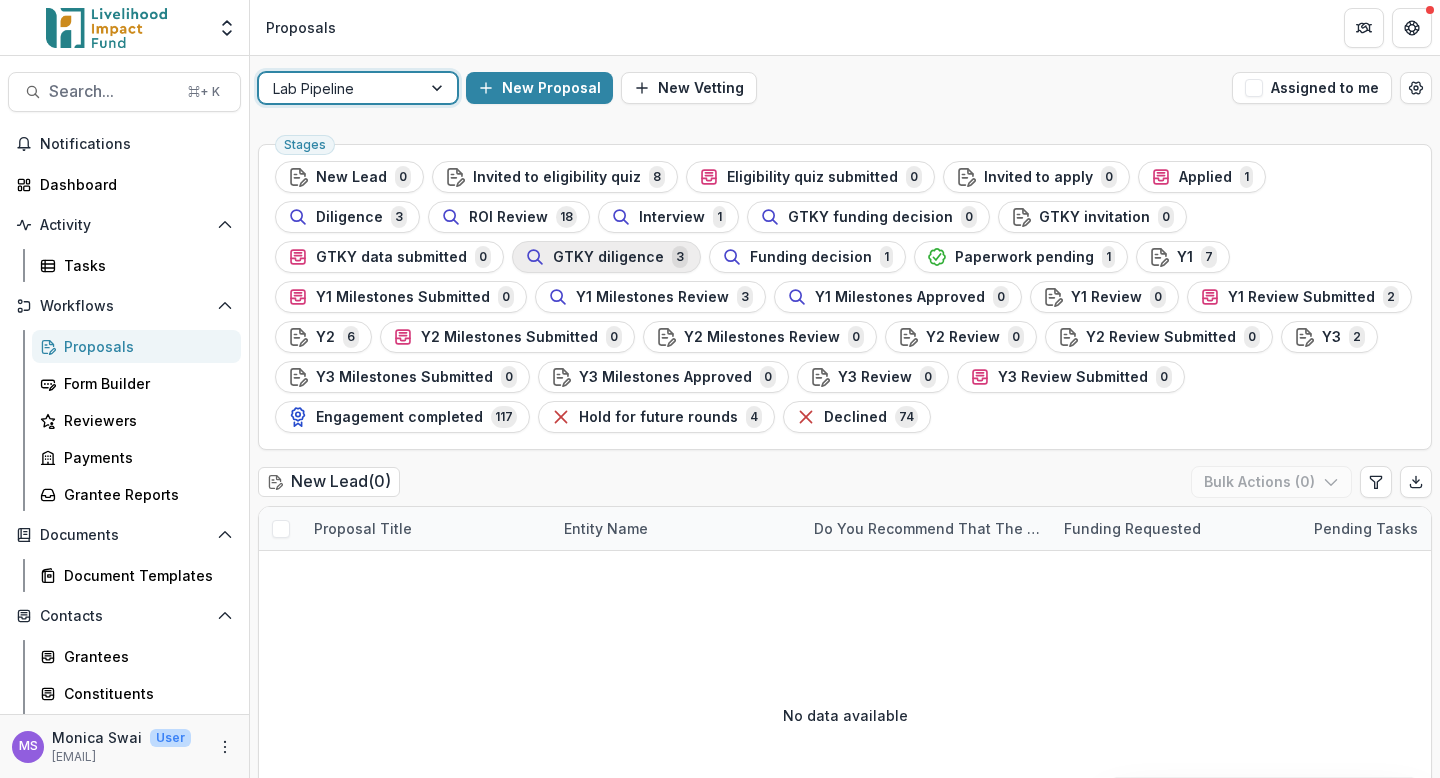 click on "GTKY diligence" at bounding box center (608, 257) 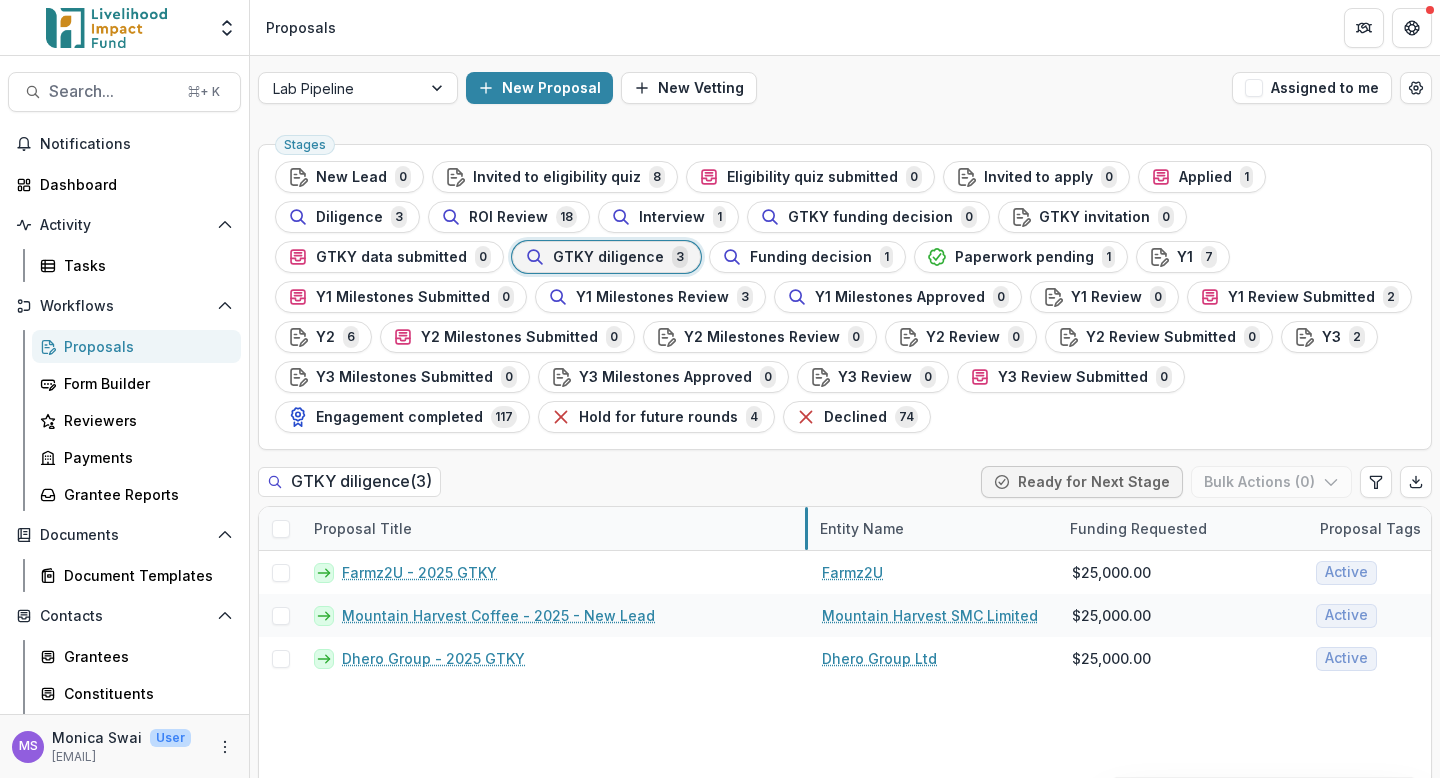 drag, startPoint x: 549, startPoint y: 529, endPoint x: 805, endPoint y: 499, distance: 257.75183 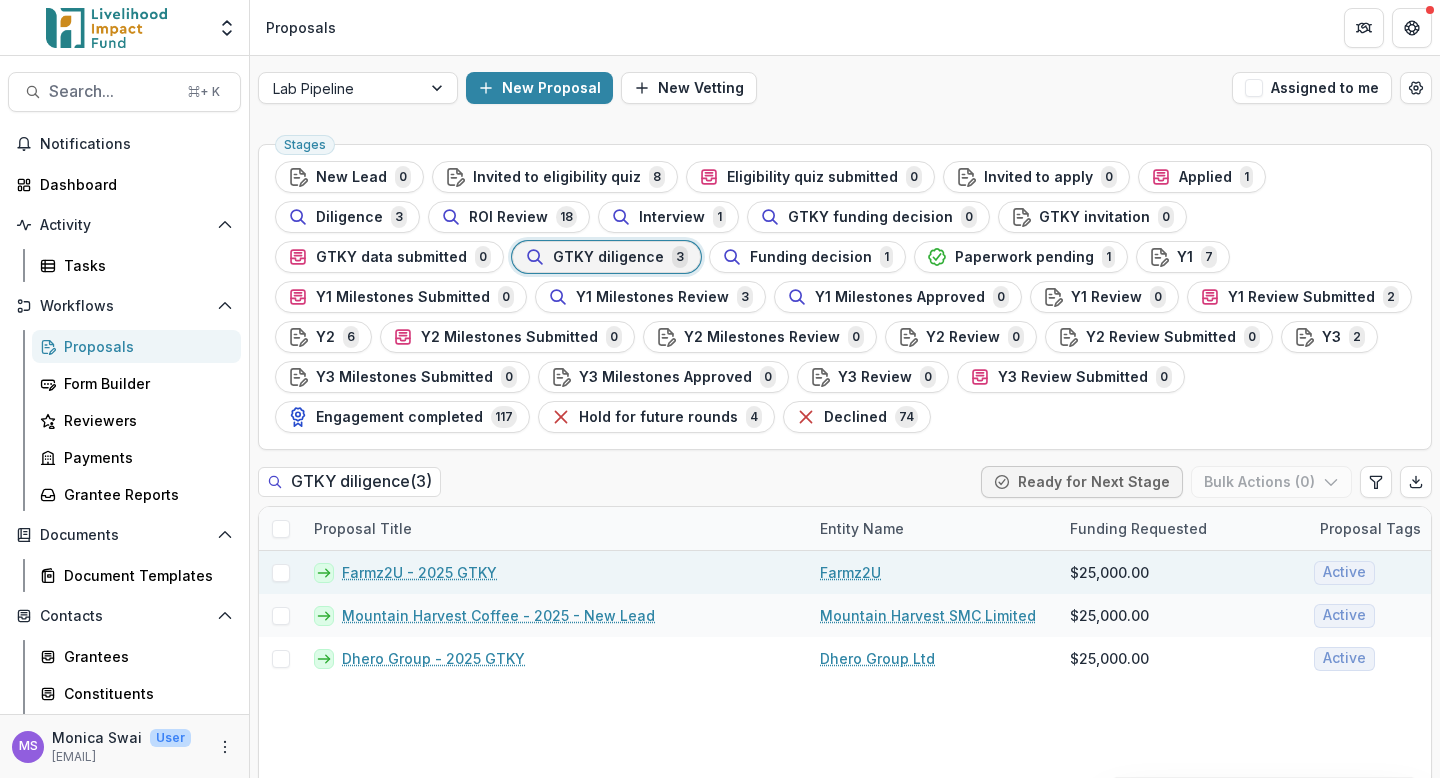 click on "Farmz2U - 2025 GTKY" at bounding box center [419, 572] 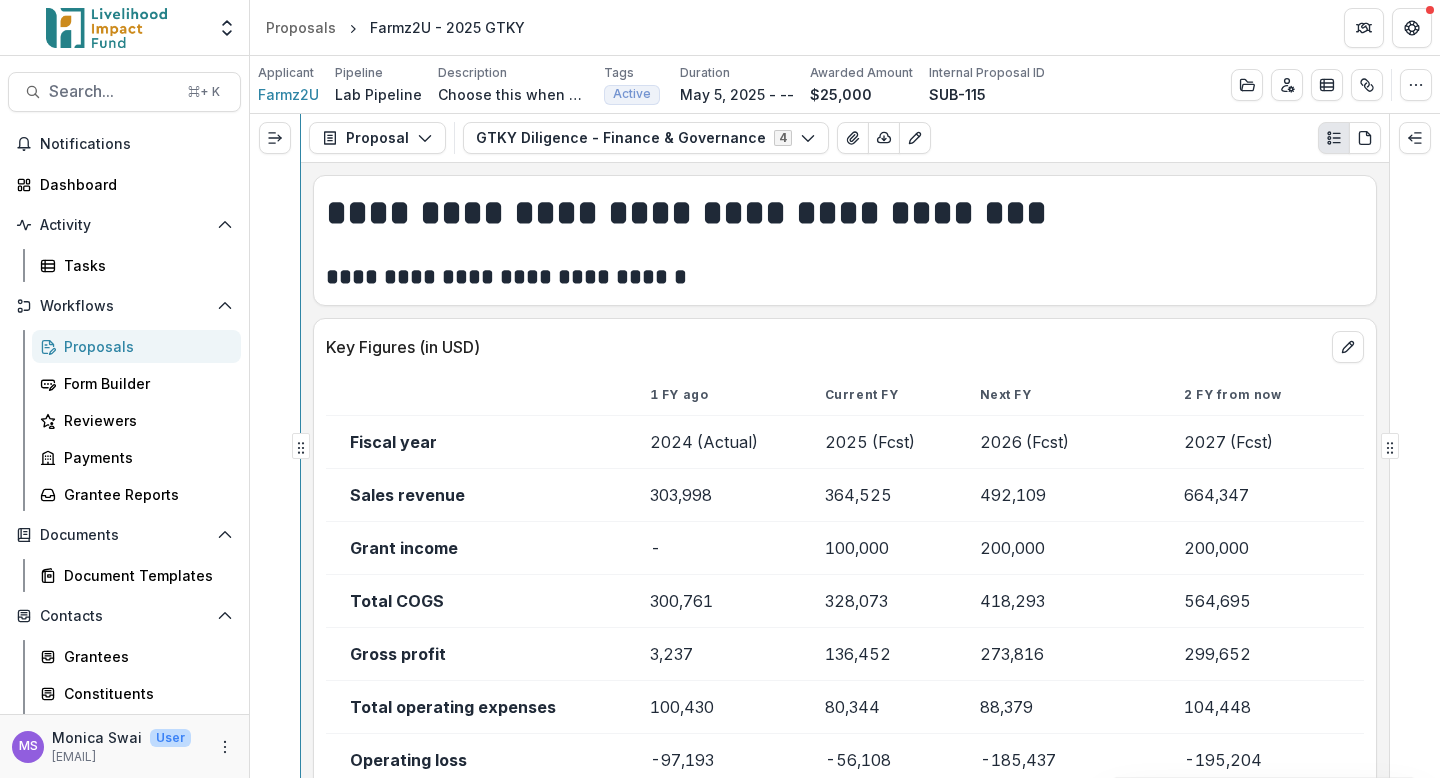 click on "Search... ⌘  + K Notifications Dashboard Activity Tasks Workflows Proposals Form Builder Reviewers Payments Grantee Reports Documents Document Templates Contacts Grantees Constituents Communications Data & Reporting Dashboard Advanced Analytics Data Report MS [FIRST] [LAST] User [EMAIL] Applicant Farmz2U Pipeline Lab Pipeline Description Choose this when adding a new proposal to the first stage of a pipeline. Description Choose this when adding a new proposal to the first stage of a pipeline. Tags Active All tags Active Duration [MONTH] [DAY], [YEAR]   -   -- Awarded Amount $25,000 Internal Proposal ID SUB-115 Edit Details Change History Key Milestones Change Pipeline Archive Delete Proposal Proposal Proposal Payments Reports Grant Agreements Board Summaries Bank Details GTKY Diligence - Finance & Governance 4 Forms (4) New Lead Lab GTKY Data Request GTKY Diligence - Programs Internal GTKY Diligence - Finance & Governance Internal Configure forms Word Download Word Download (with field descriptions) Text Block" at bounding box center (720, 417) 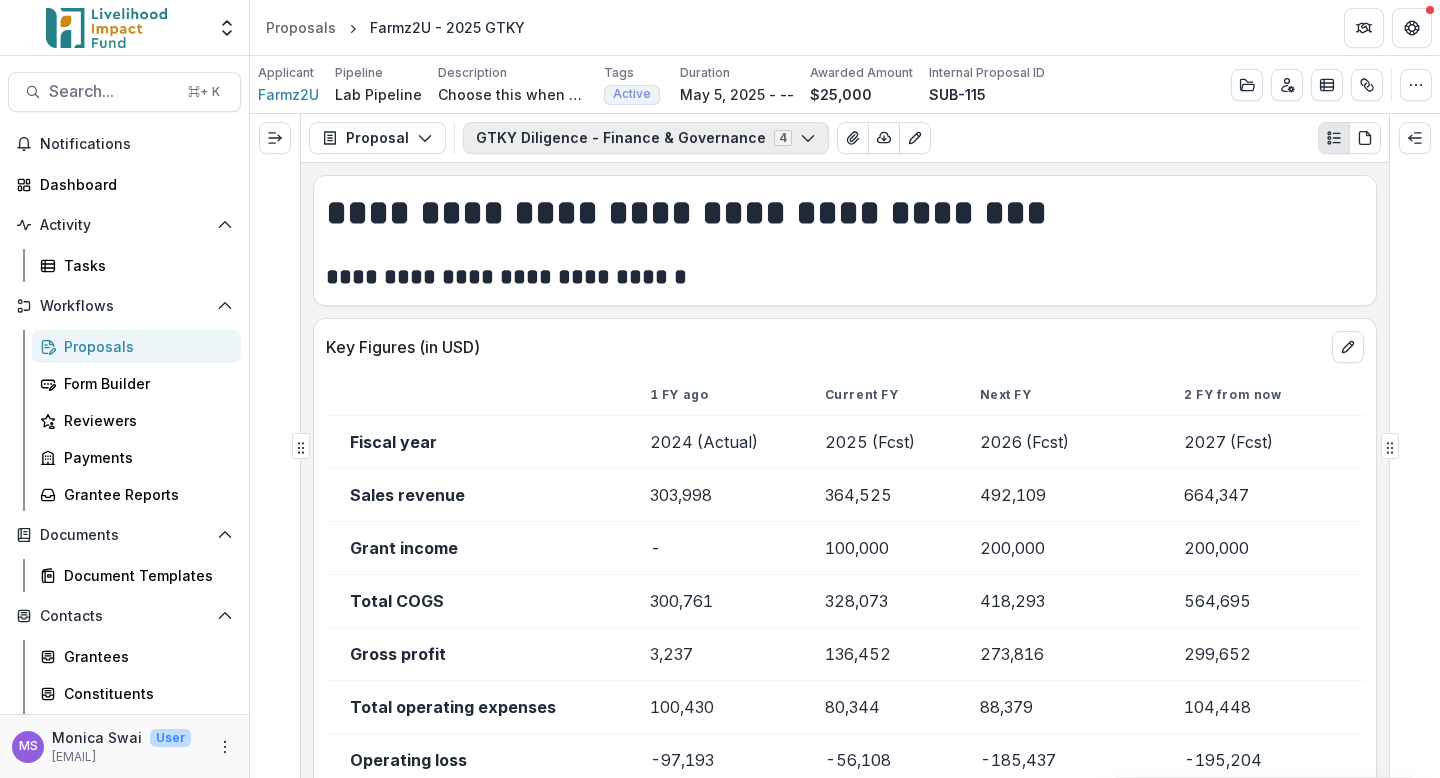 click on "GTKY Diligence - Finance & Governance 4" at bounding box center (646, 138) 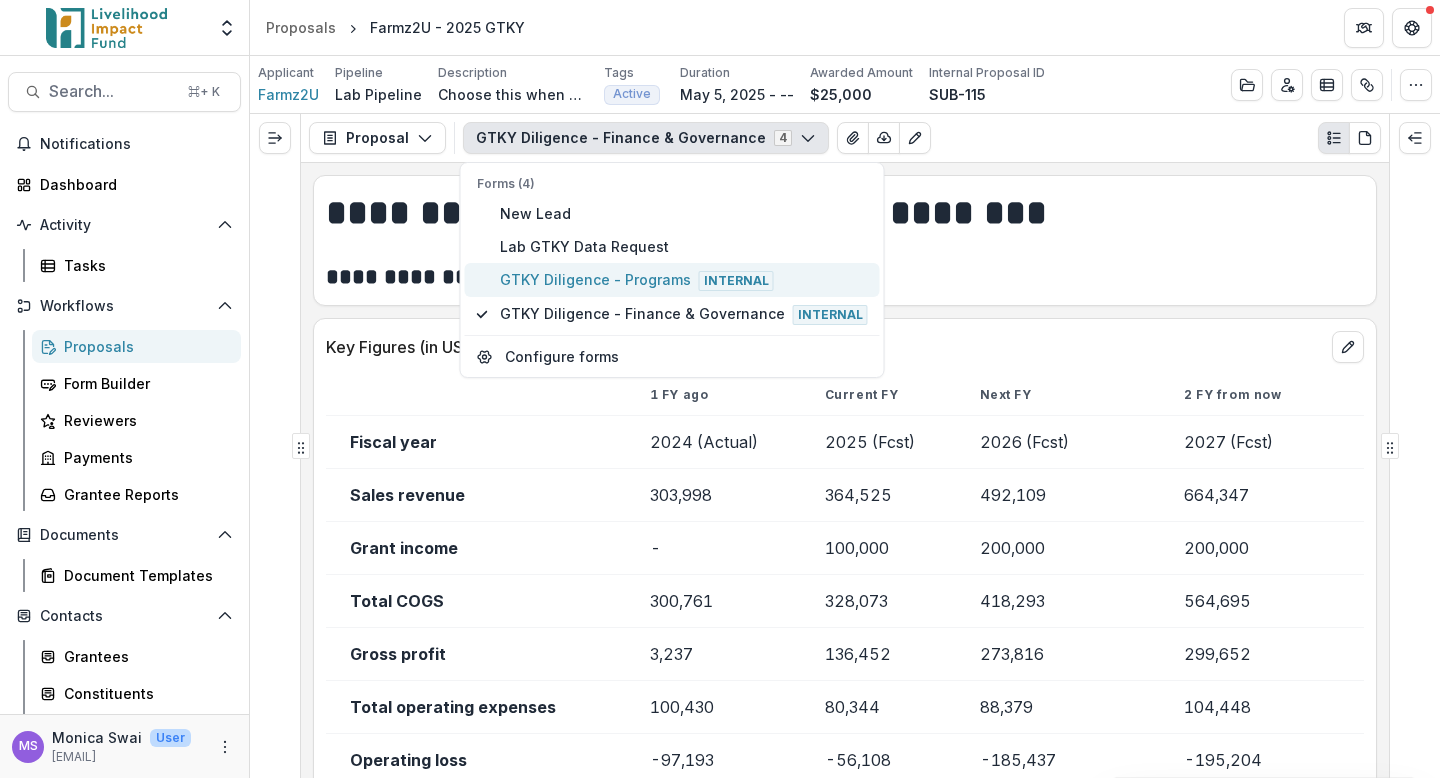 click on "GTKY Diligence - Programs Internal" at bounding box center [684, 280] 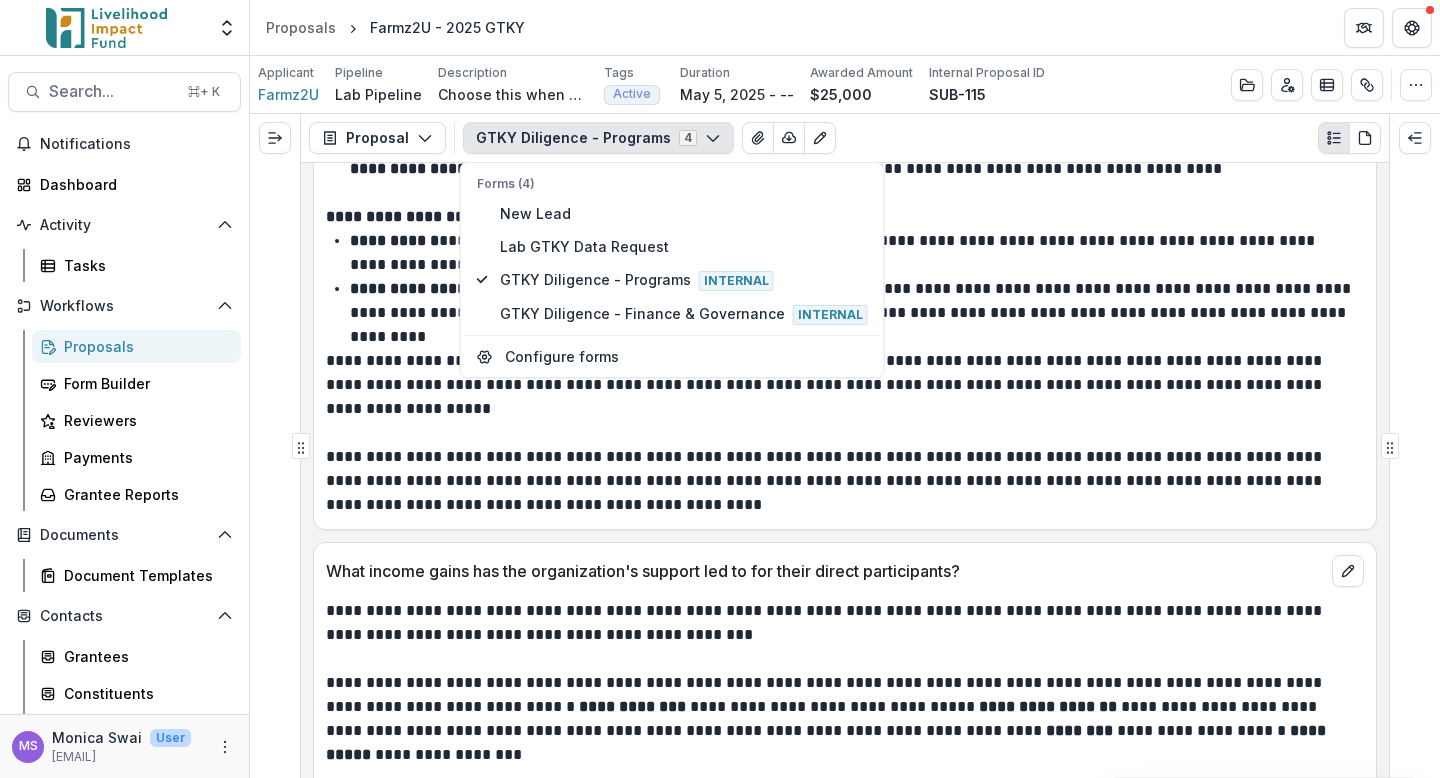 scroll, scrollTop: 705, scrollLeft: 0, axis: vertical 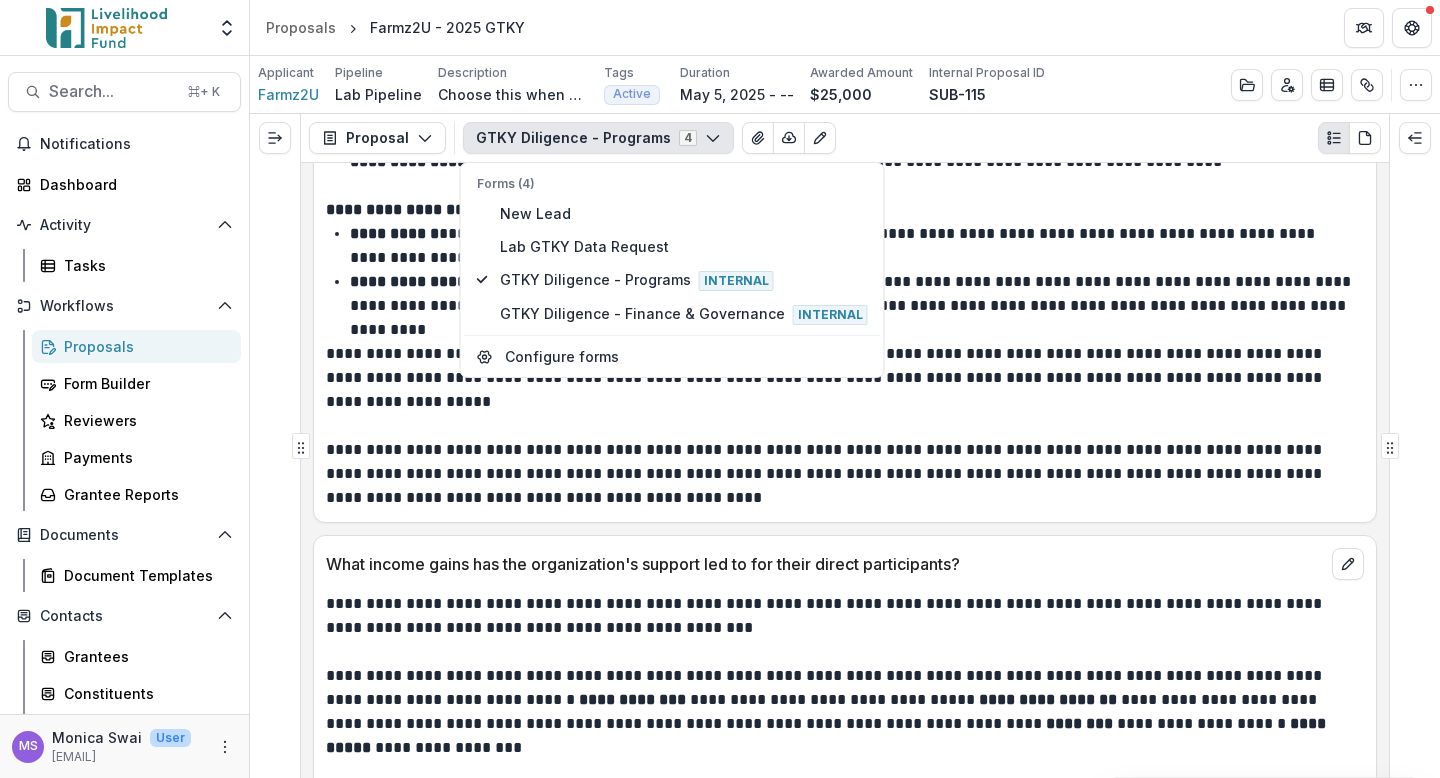 click on "**********" at bounding box center [845, 210] 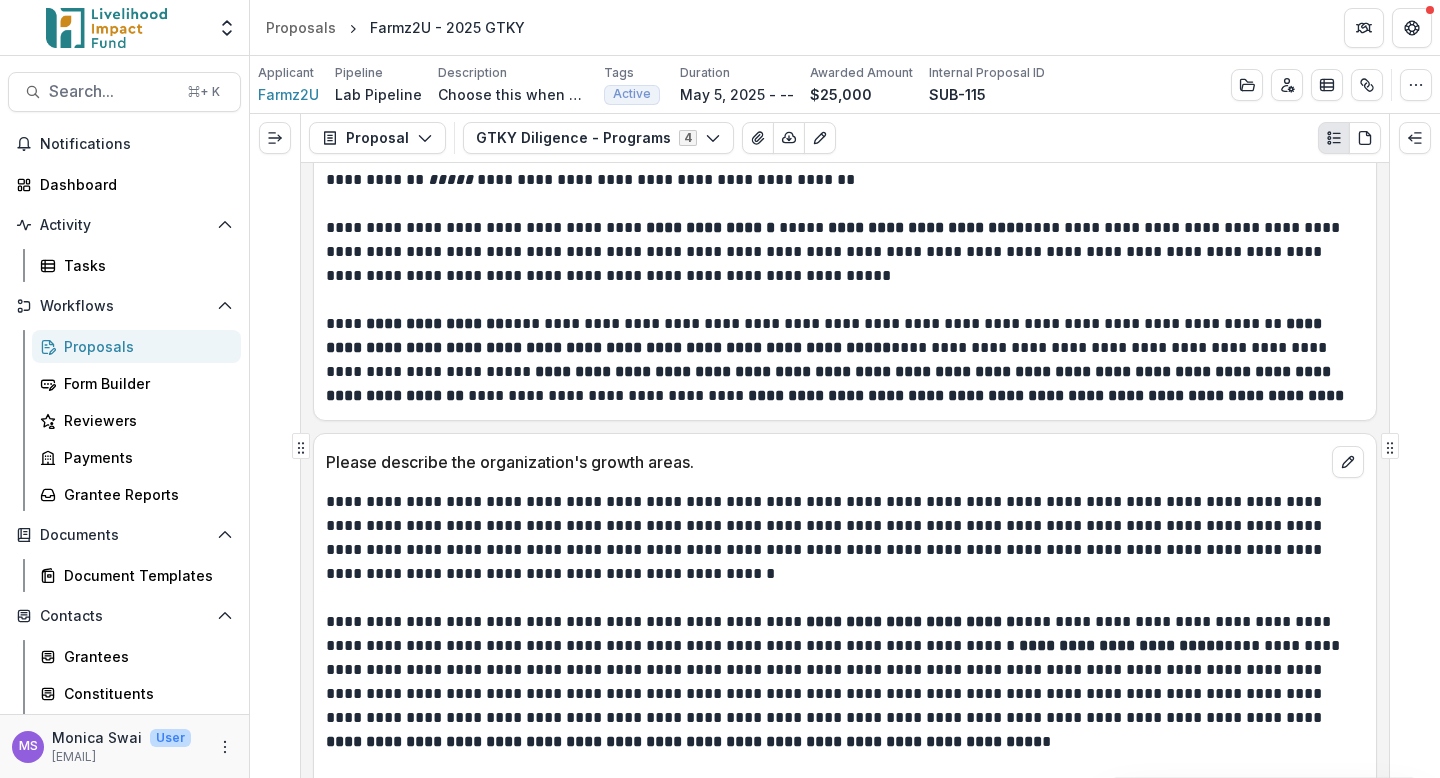 scroll, scrollTop: 4244, scrollLeft: 0, axis: vertical 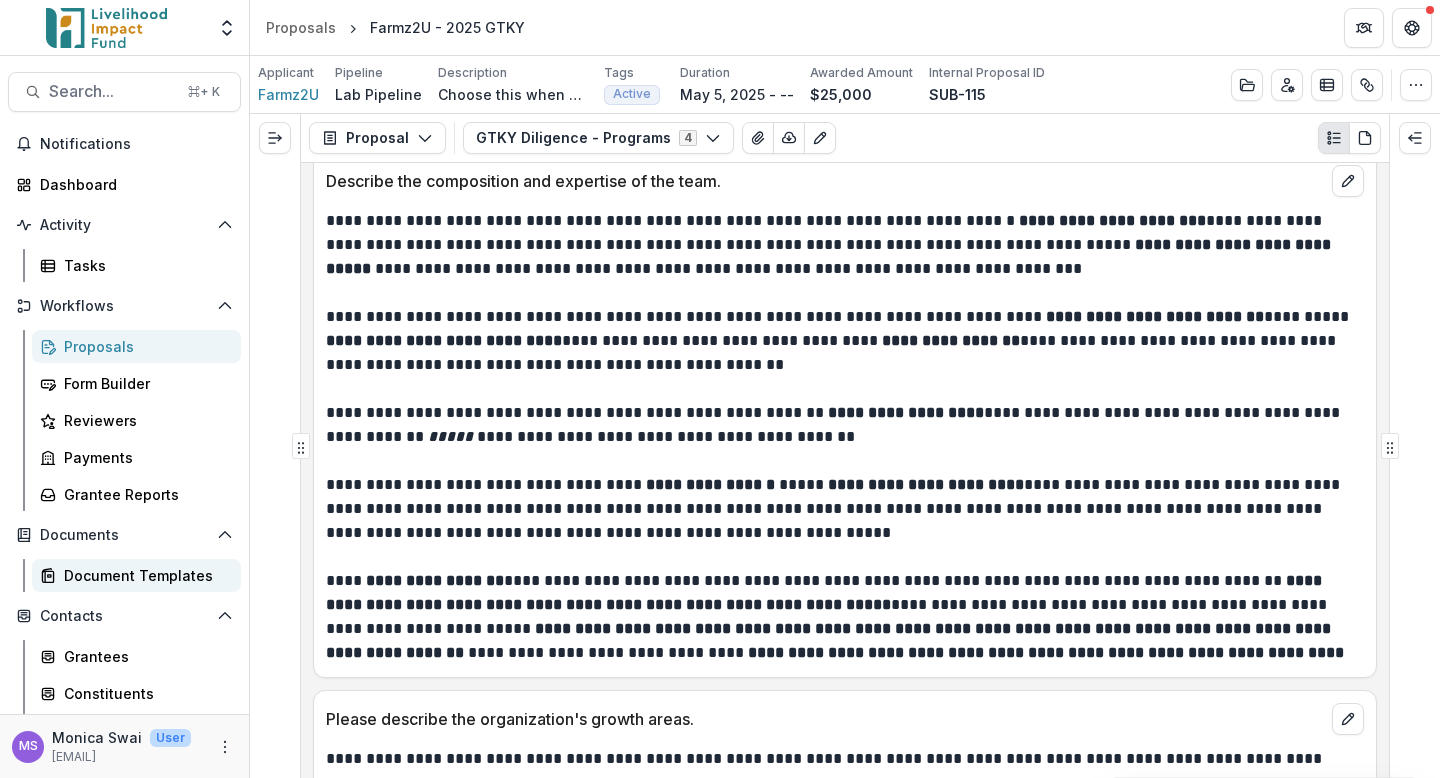 click on "Document Templates" at bounding box center [144, 575] 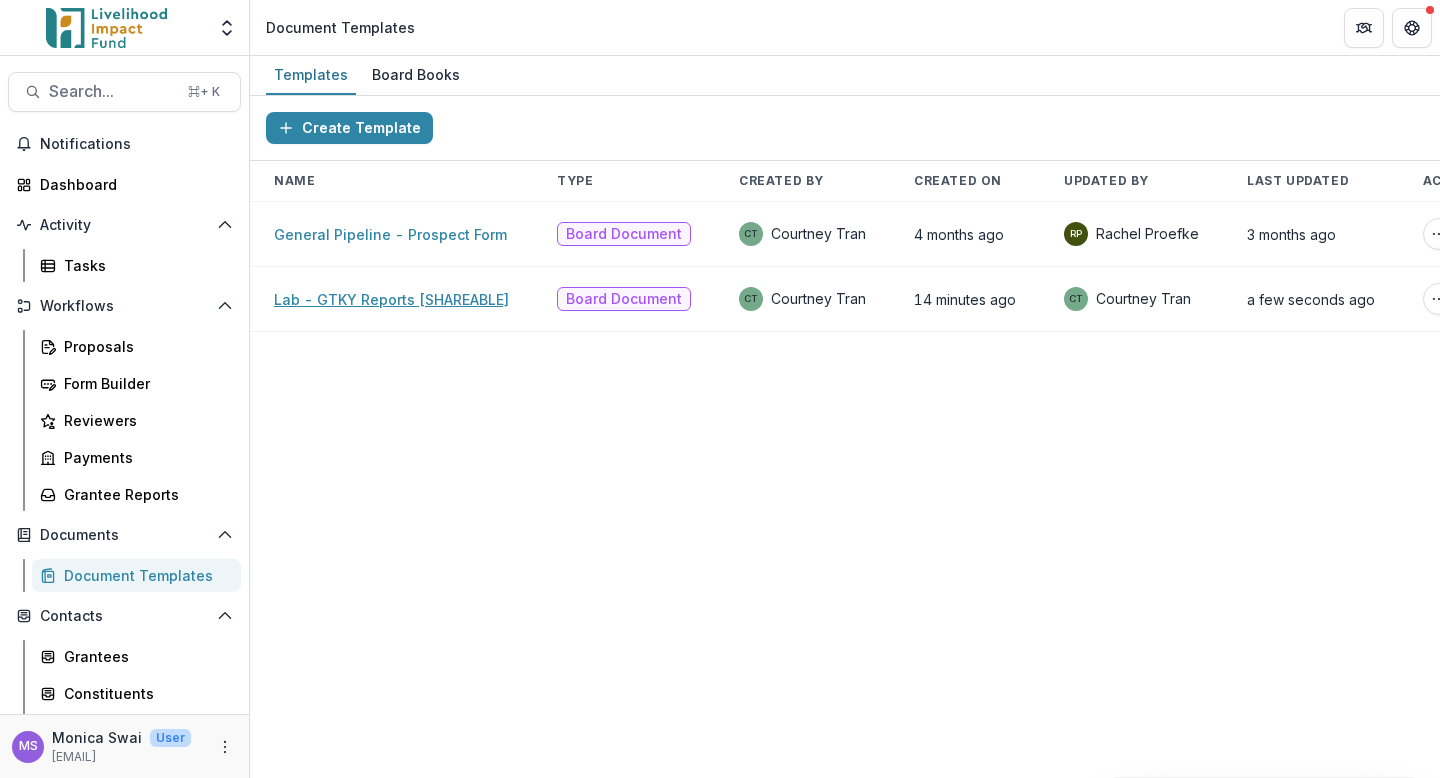 click on "Lab - GTKY Reports [SHAREABLE]" at bounding box center [391, 299] 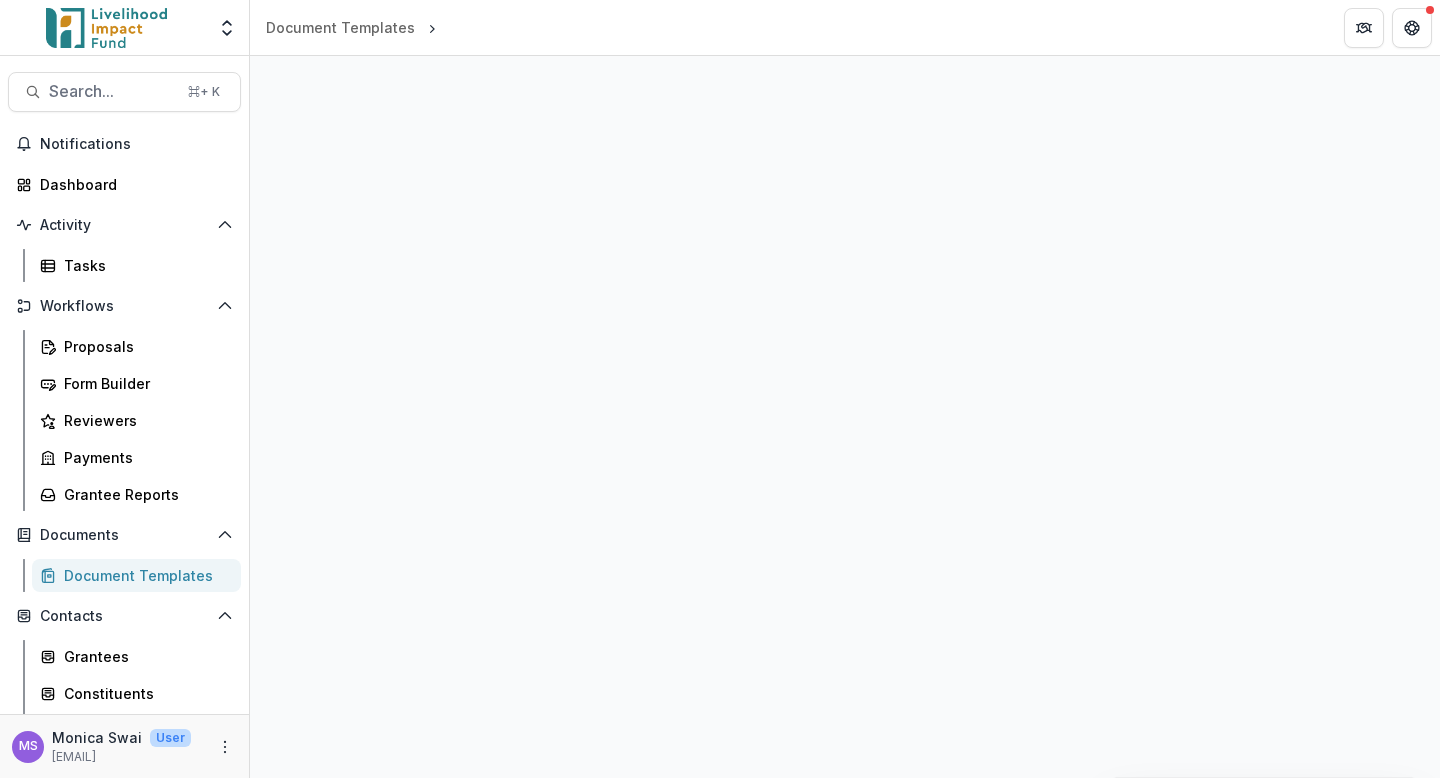 select on "**********" 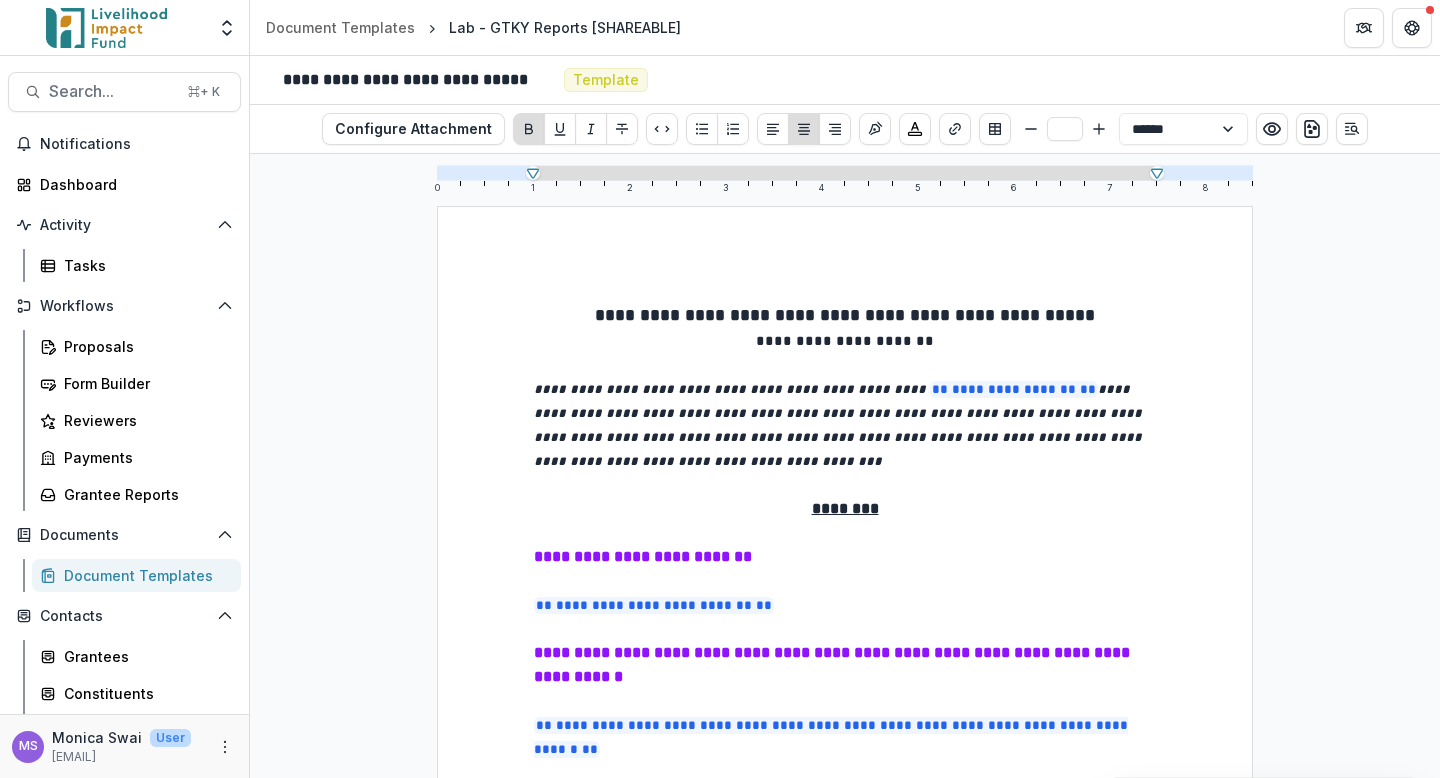 scroll, scrollTop: 152, scrollLeft: 0, axis: vertical 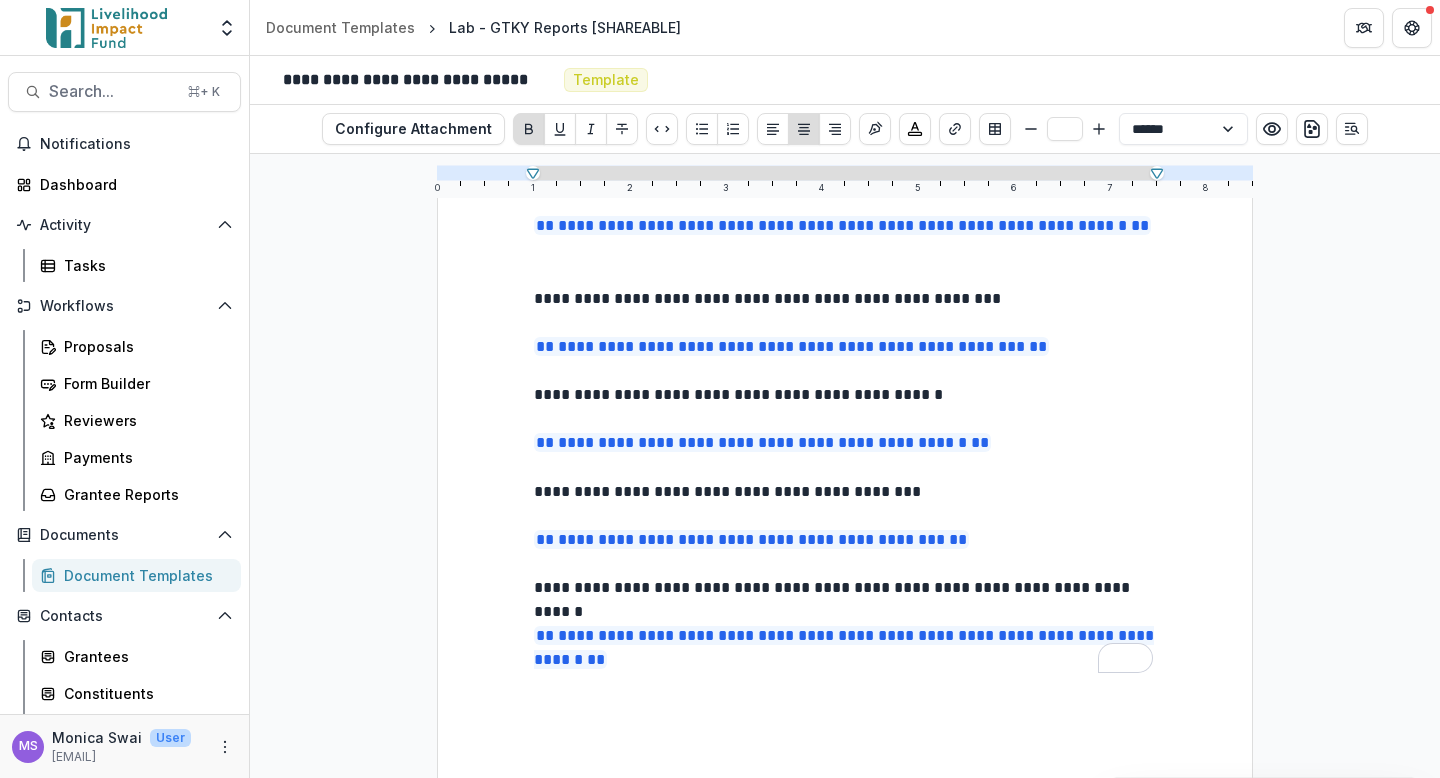 click on "**********" at bounding box center [845, 106] 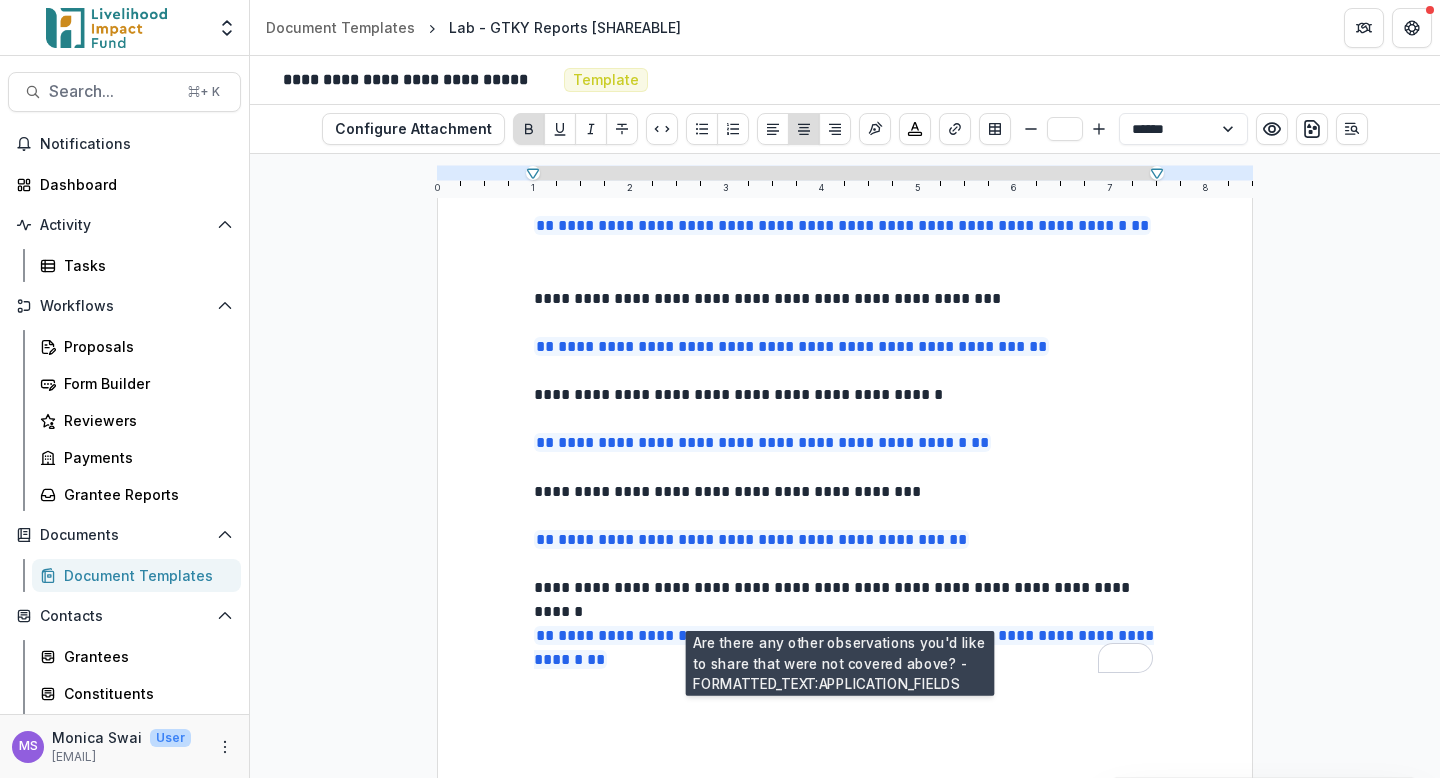 click on "**********" at bounding box center [845, 106] 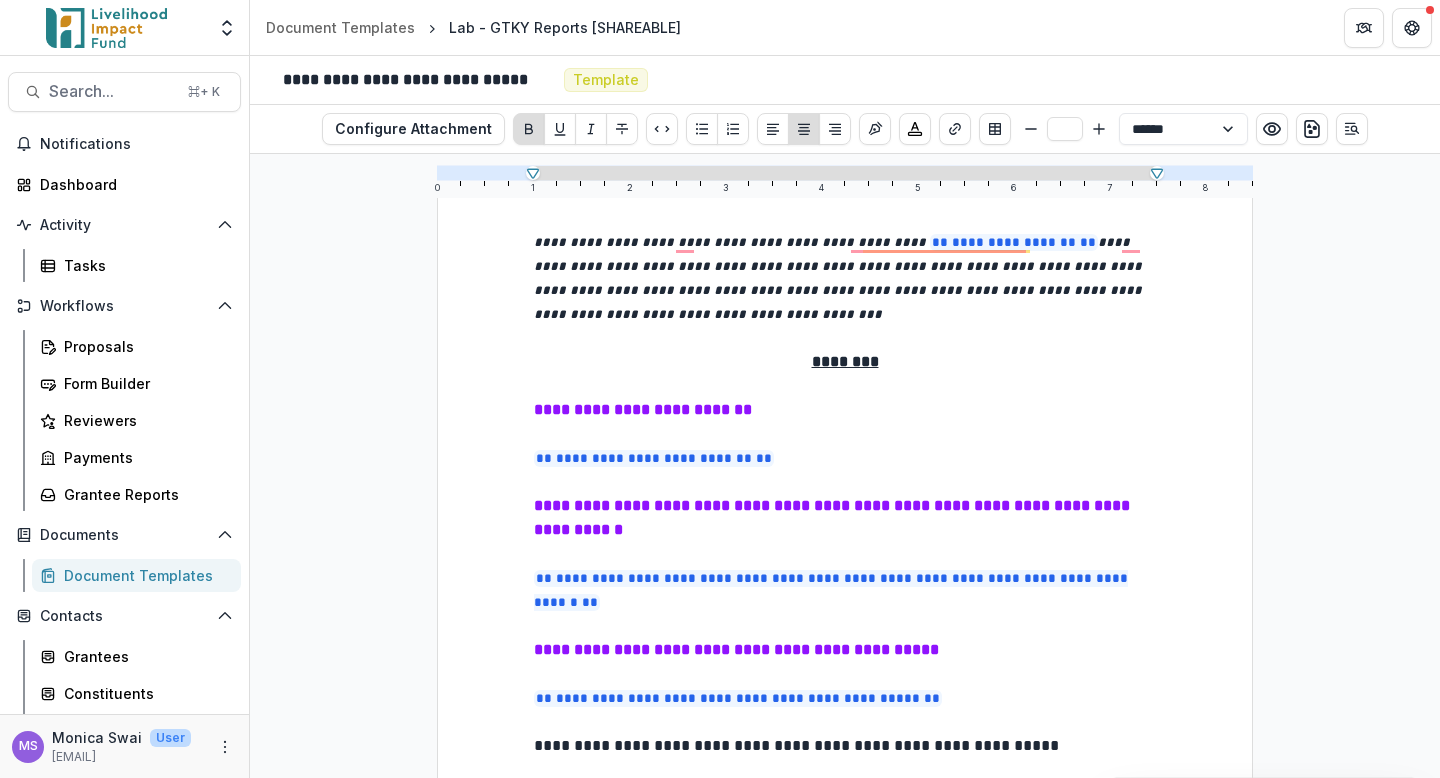 type on "**" 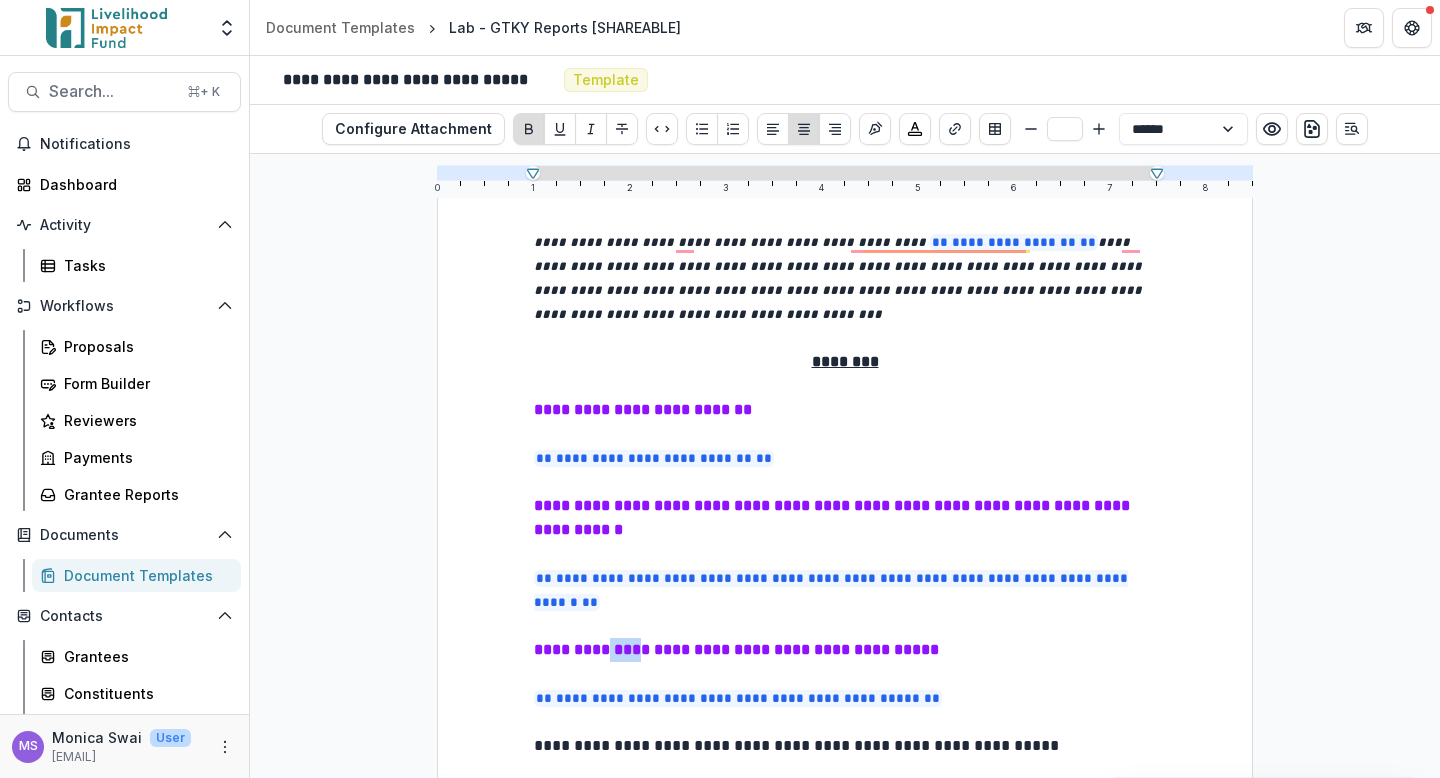 click on "**********" at bounding box center (736, 649) 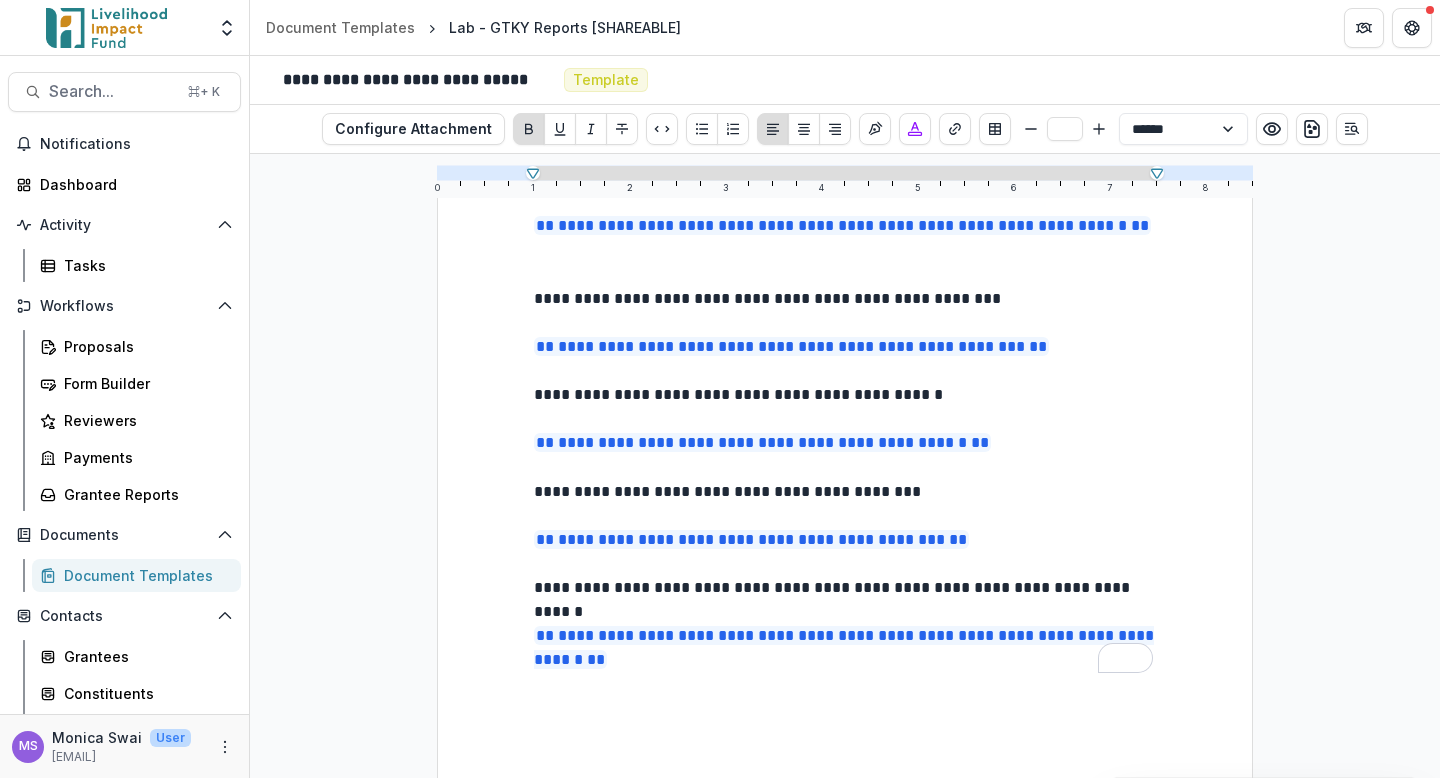 select on "**********" 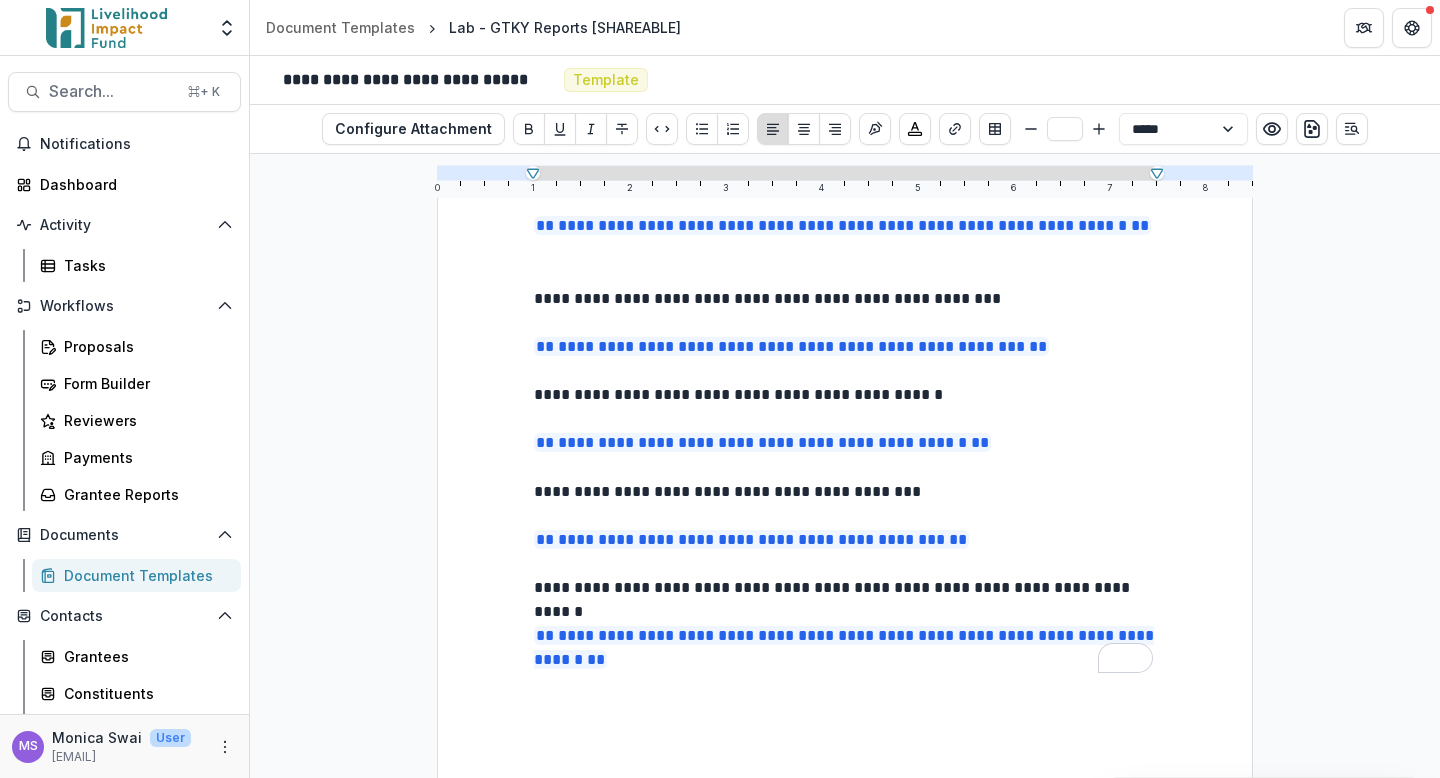 click on "**********" at bounding box center (845, 648) 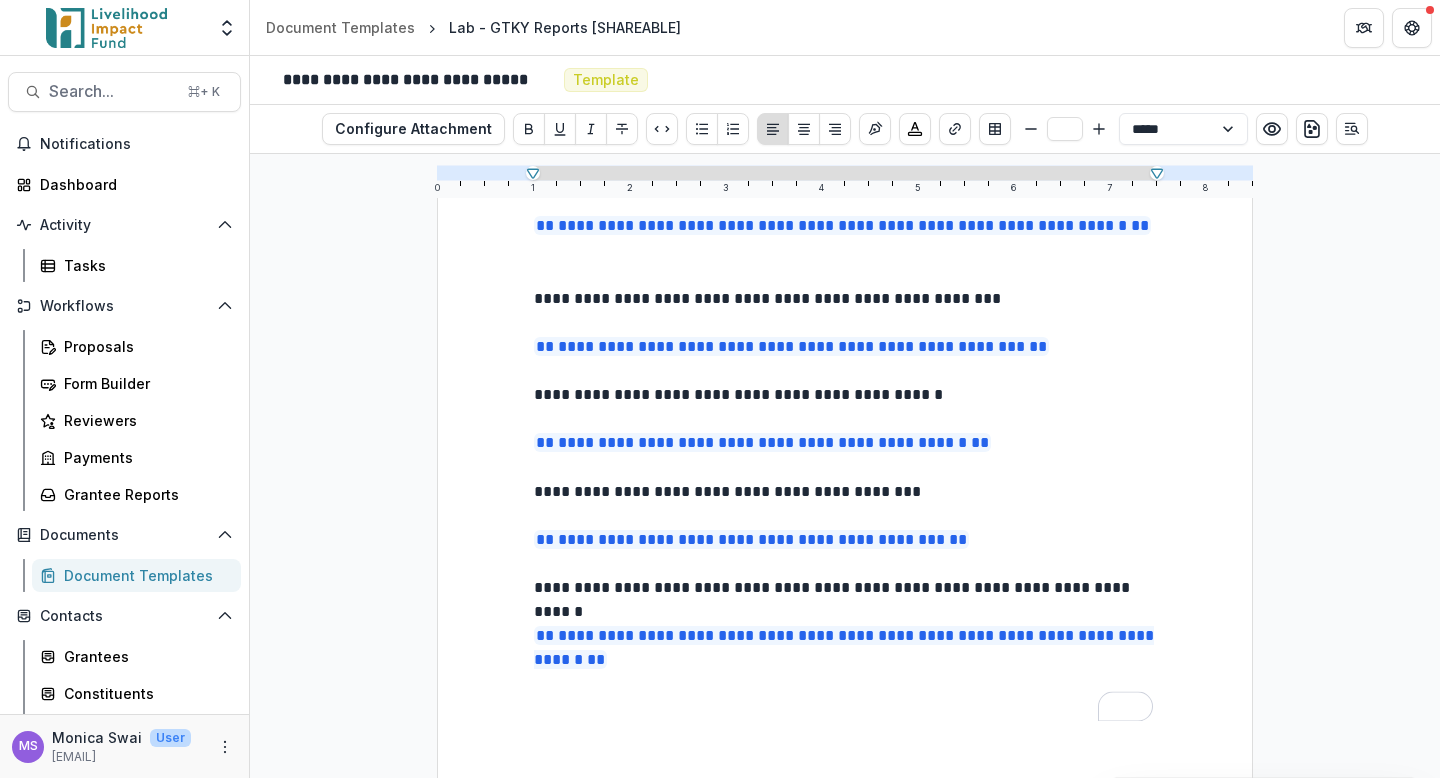 type 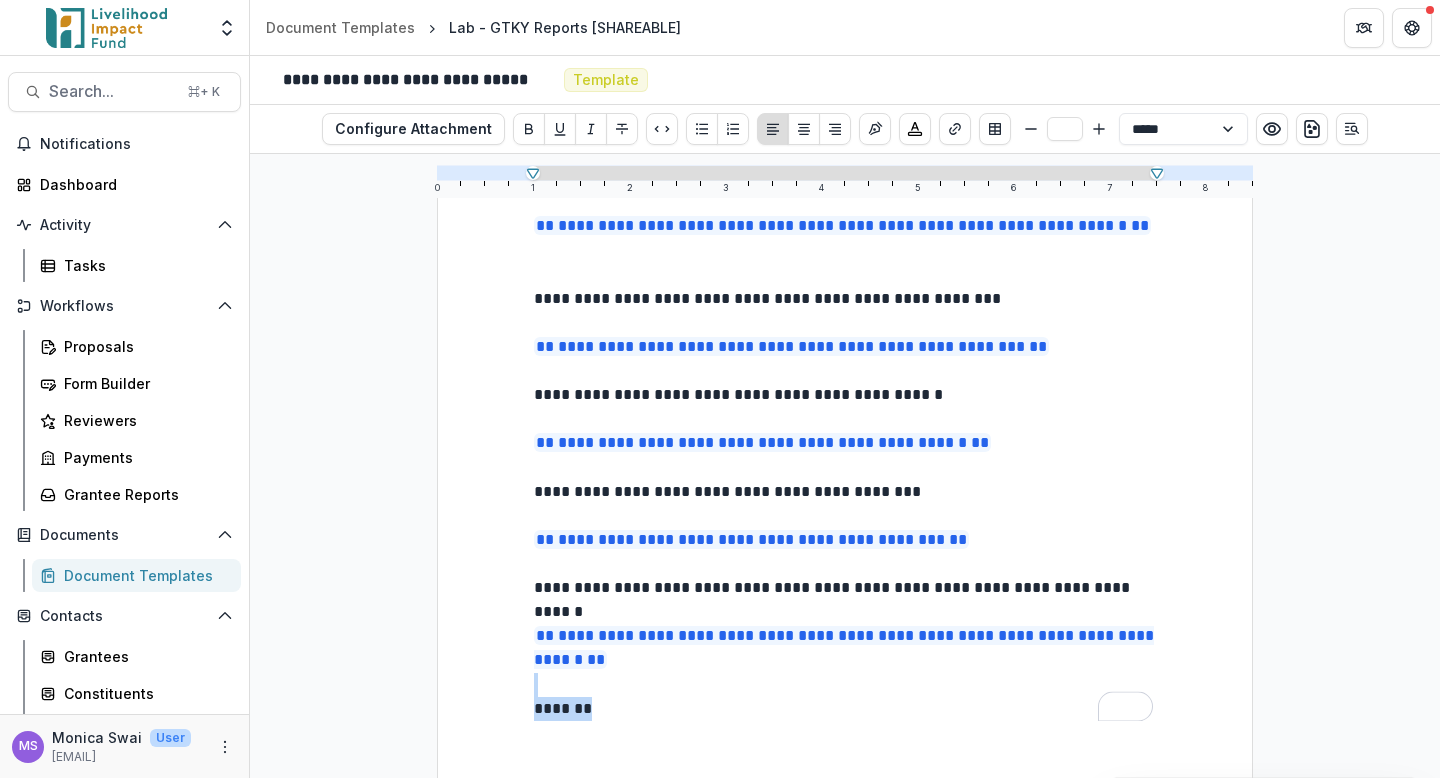 drag, startPoint x: 629, startPoint y: 658, endPoint x: 483, endPoint y: 646, distance: 146.49232 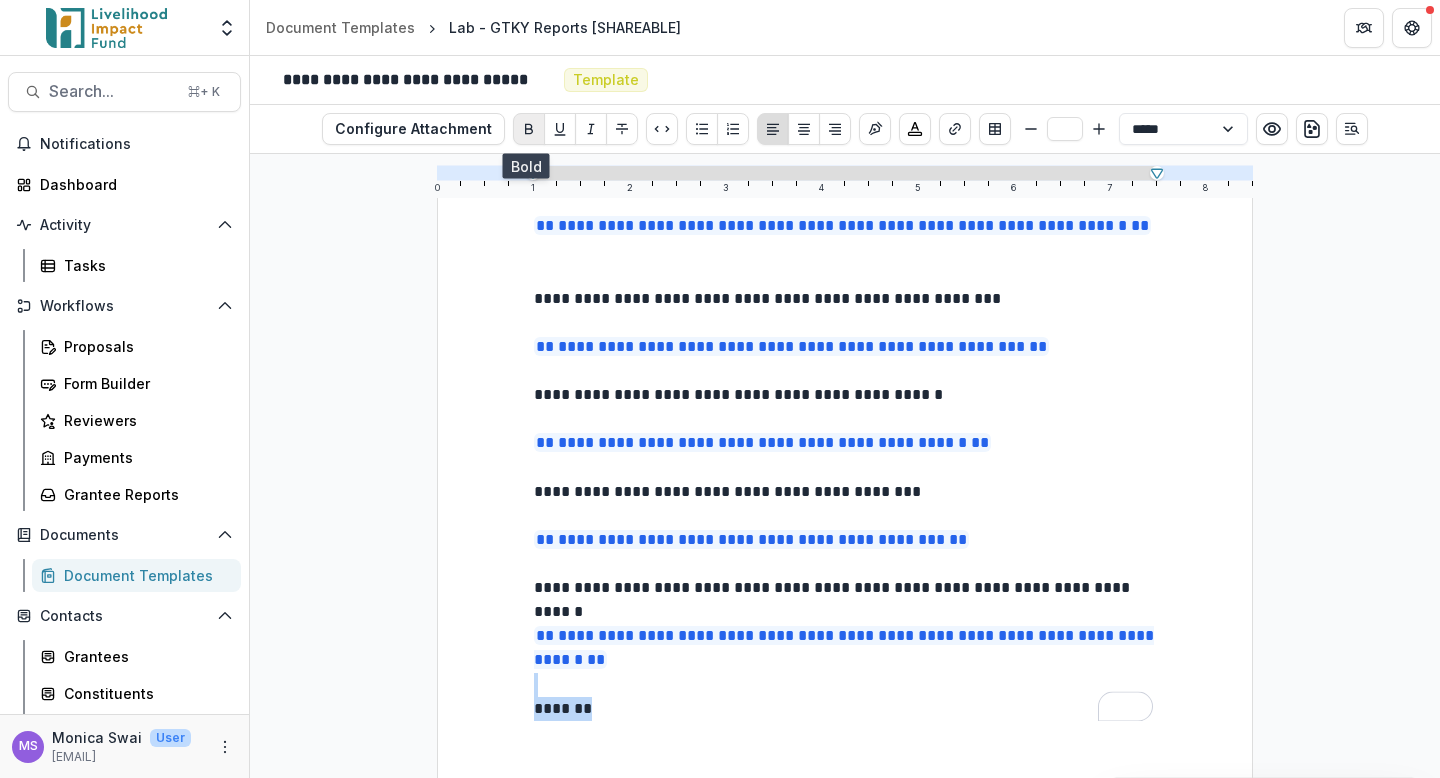 click 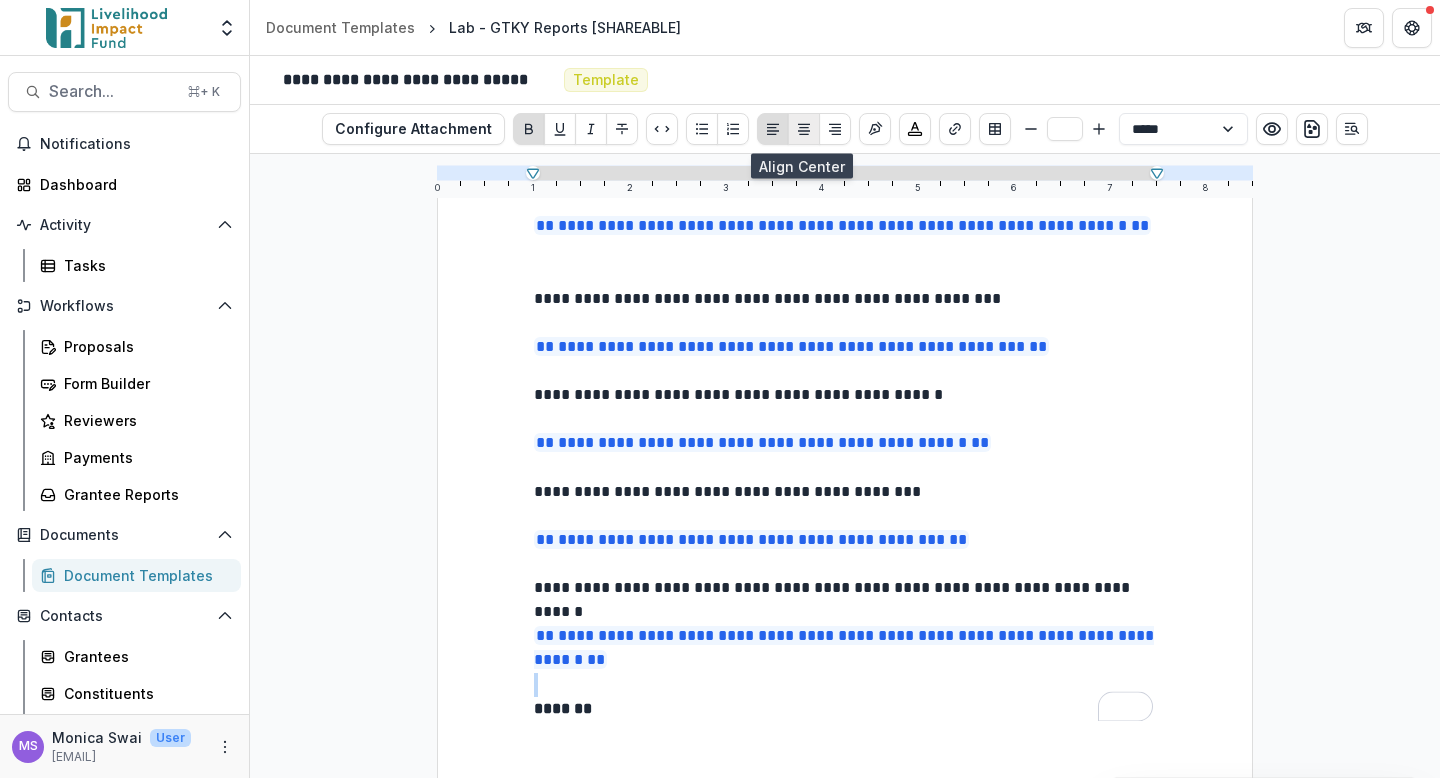 click 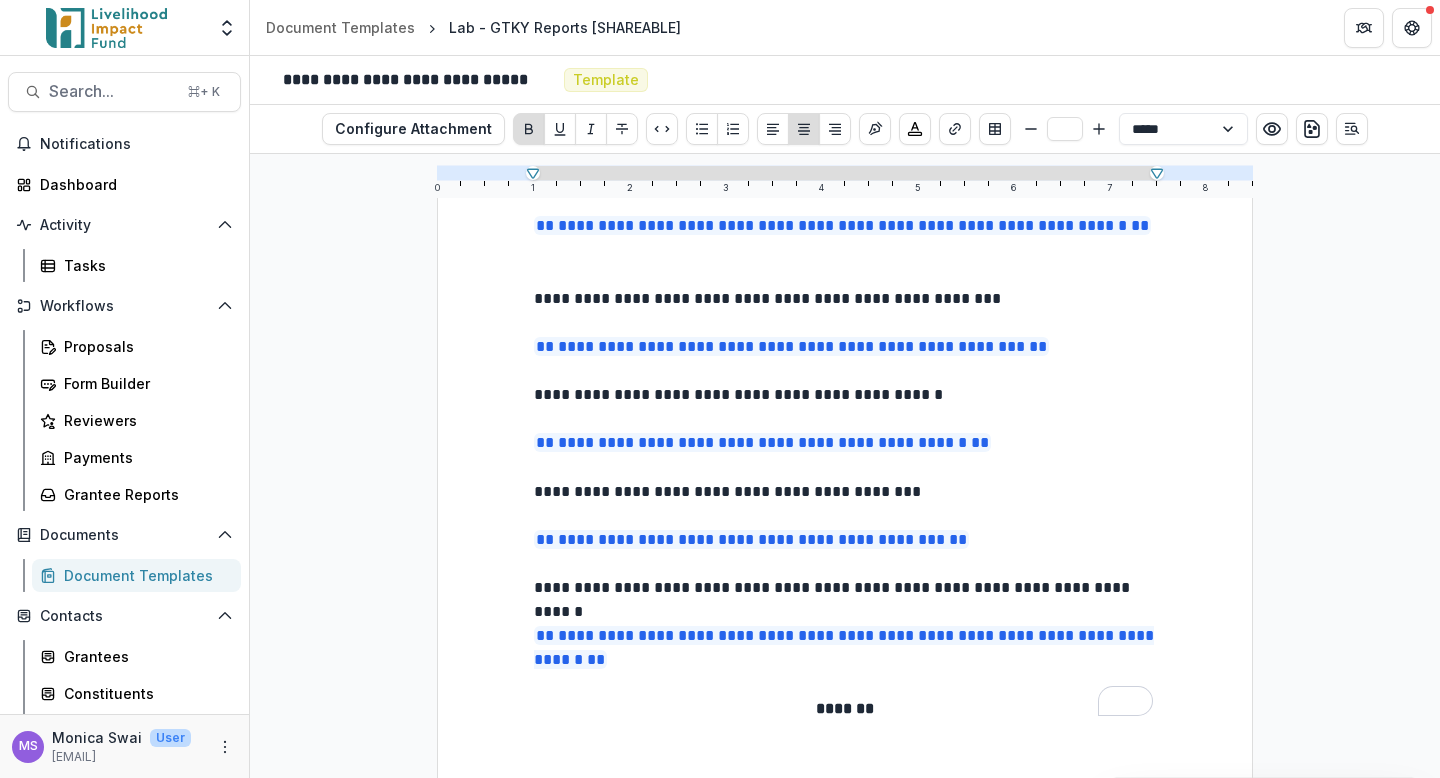 click on "**********" at bounding box center [845, 299] 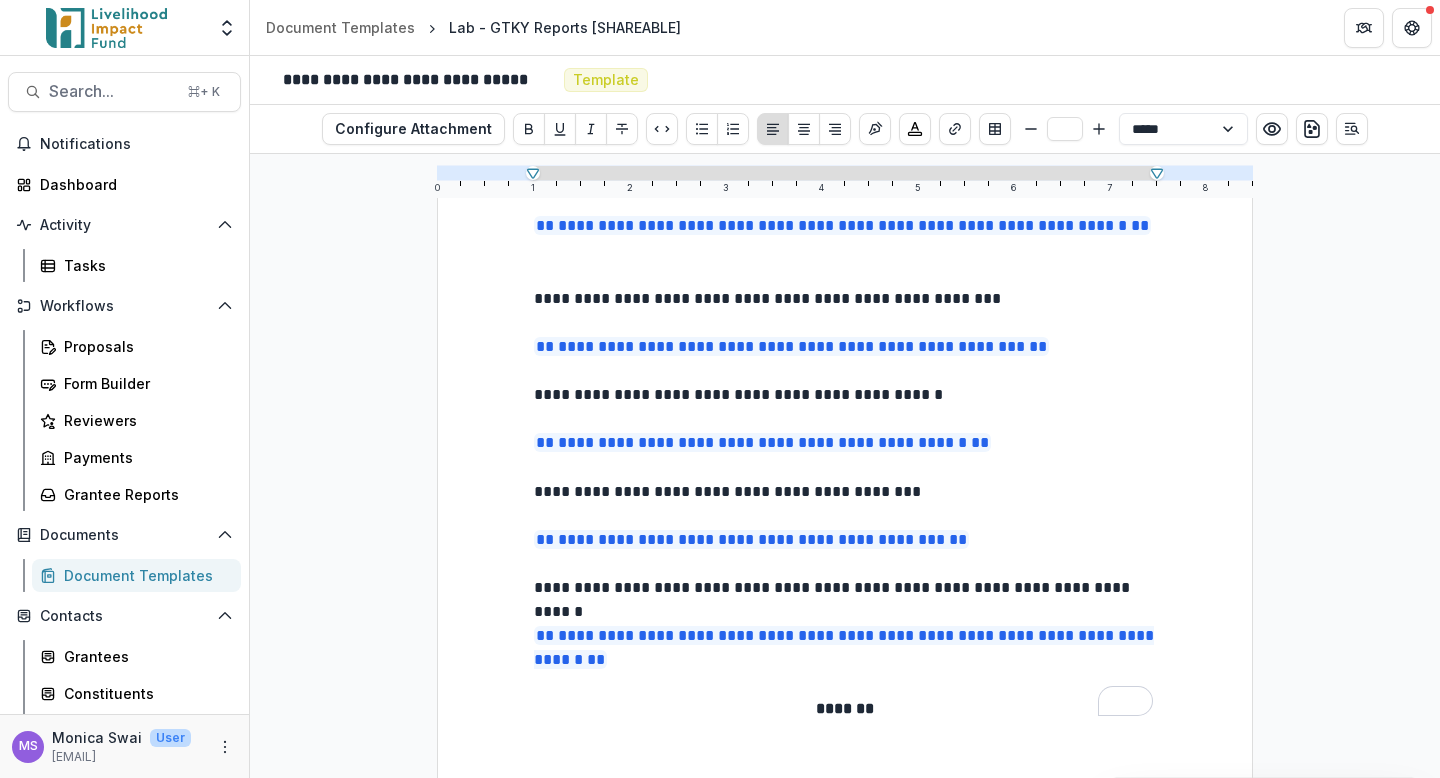 click on "*******" at bounding box center (845, 709) 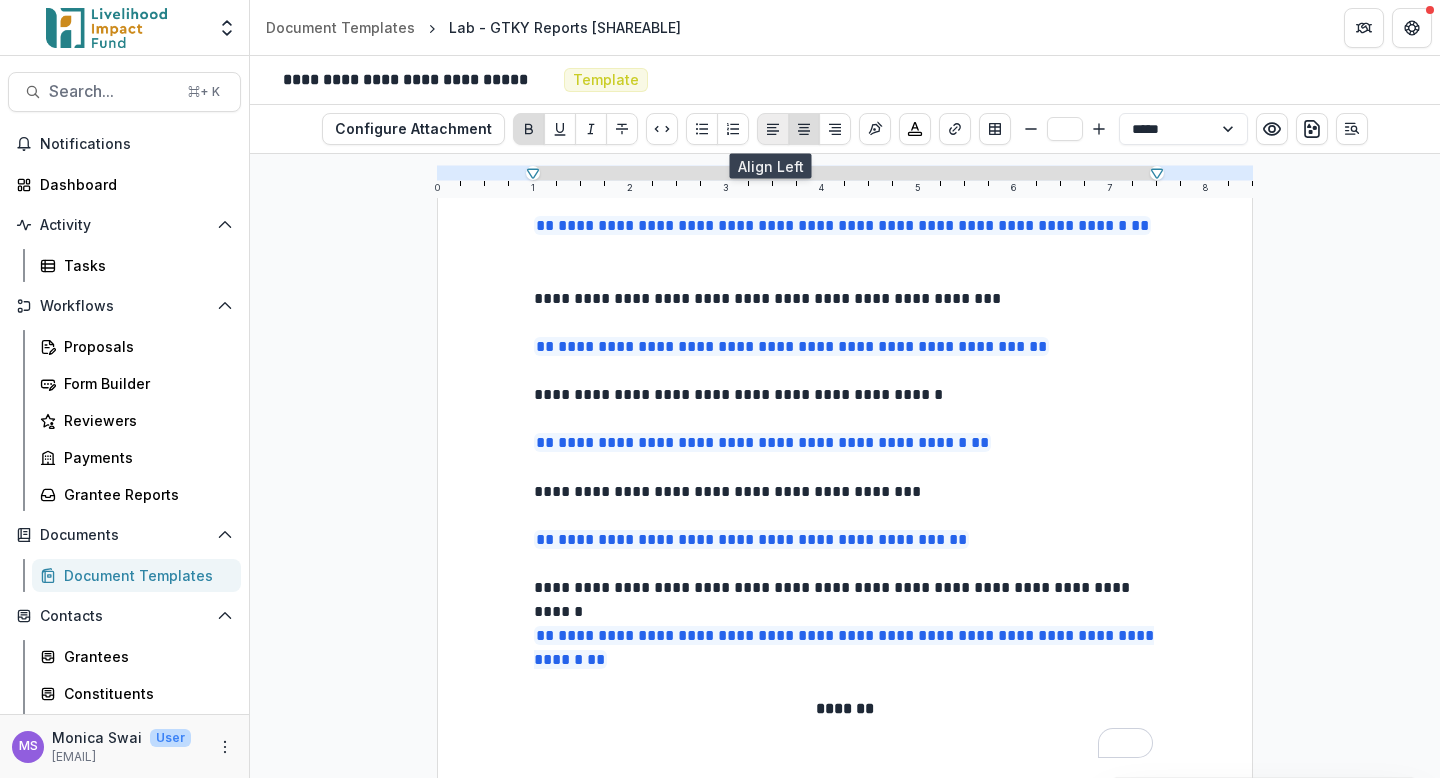 click 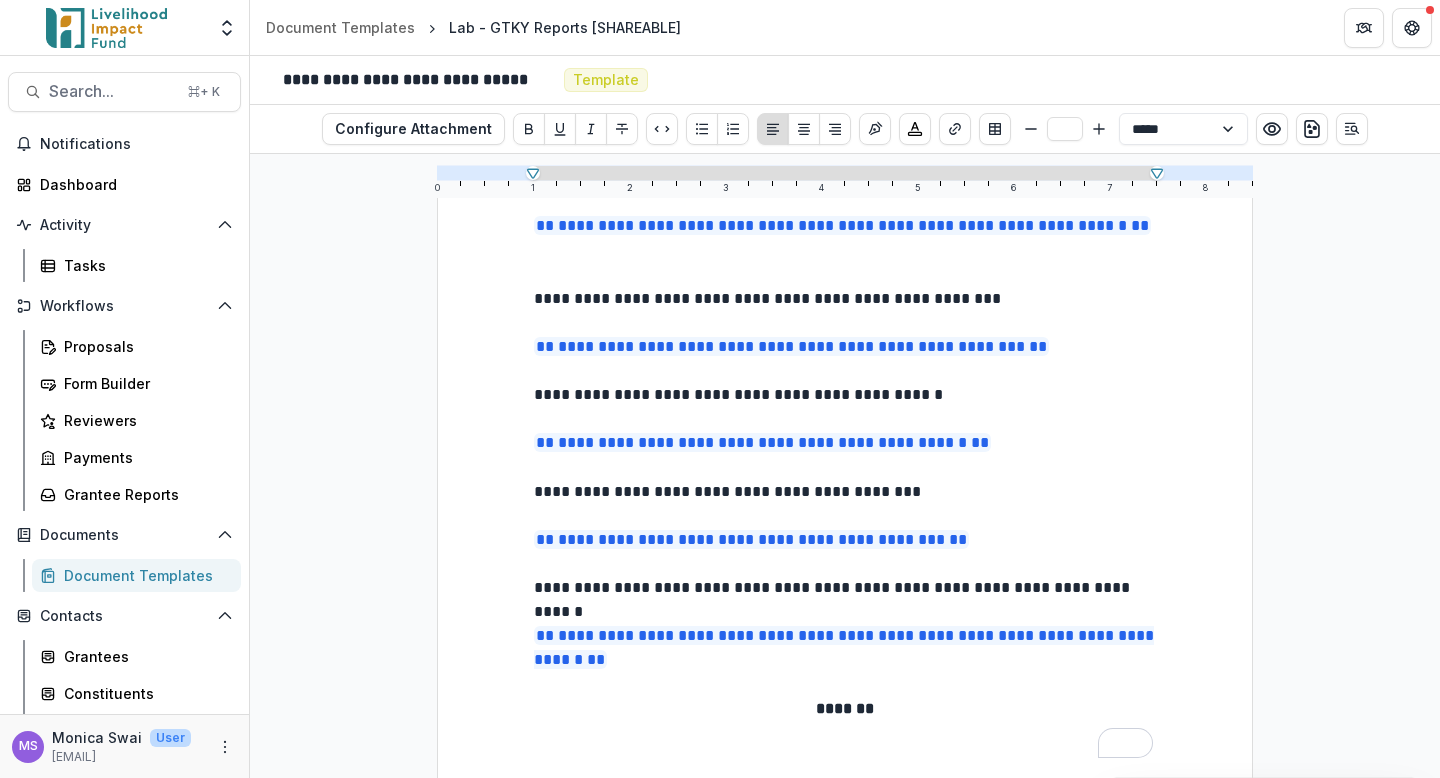 click at bounding box center [845, 733] 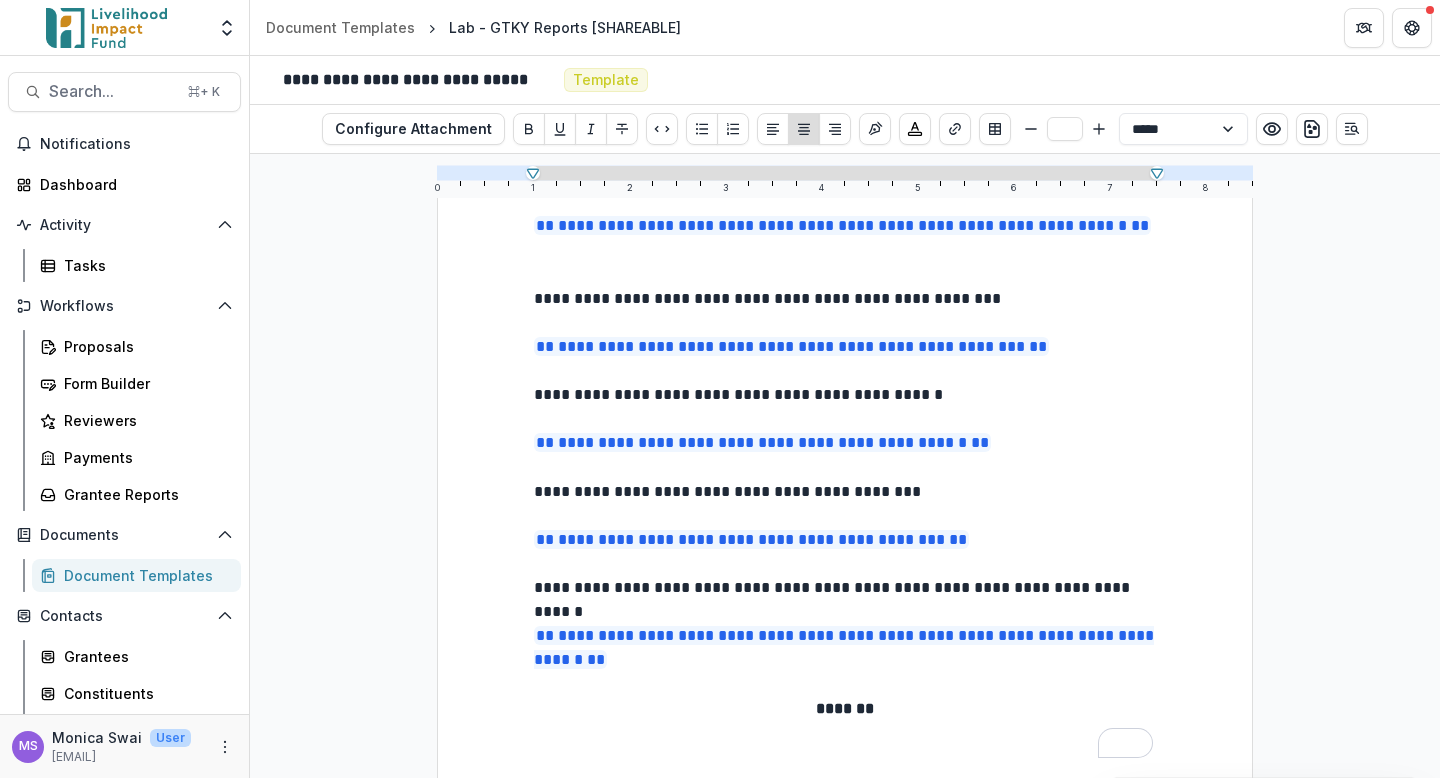 click on "*******" at bounding box center (845, 709) 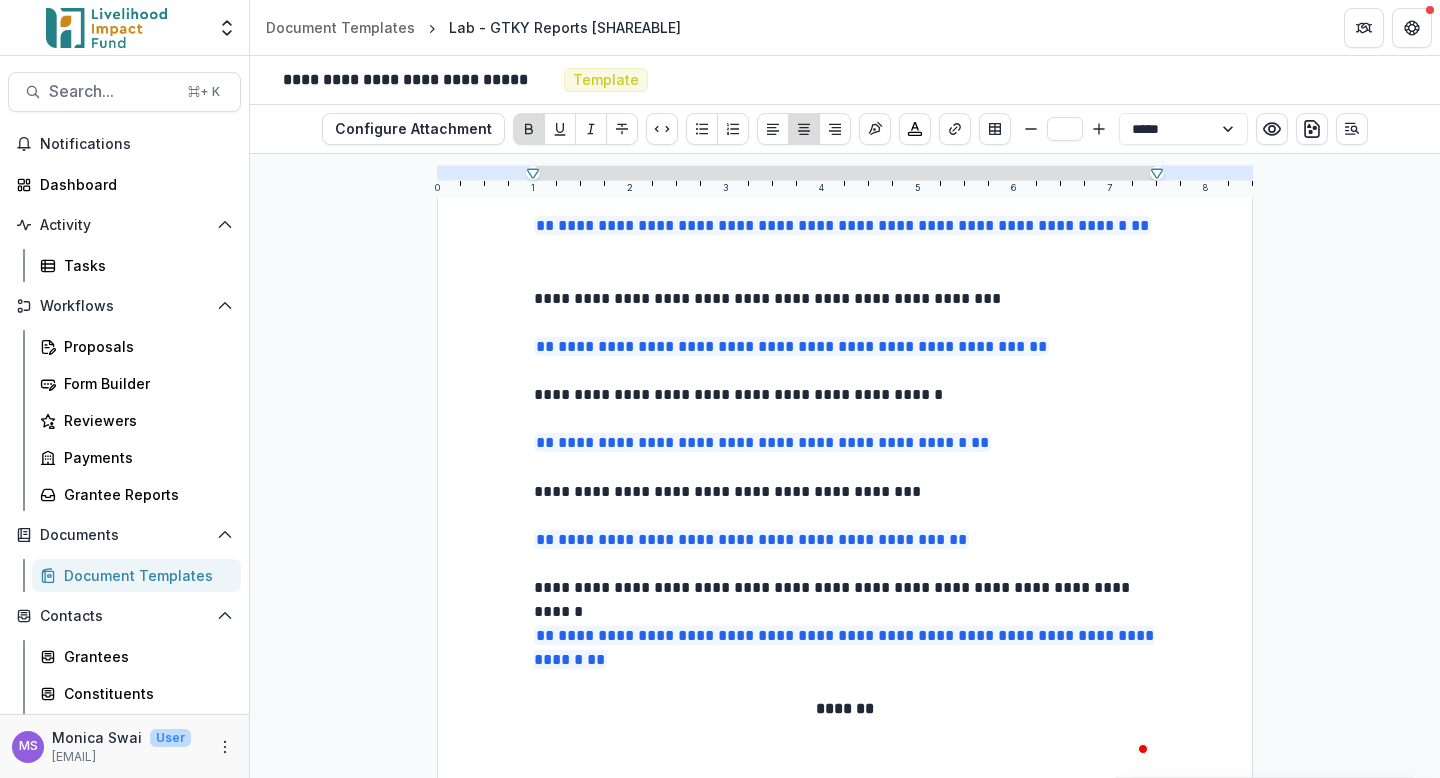 scroll, scrollTop: 825, scrollLeft: 0, axis: vertical 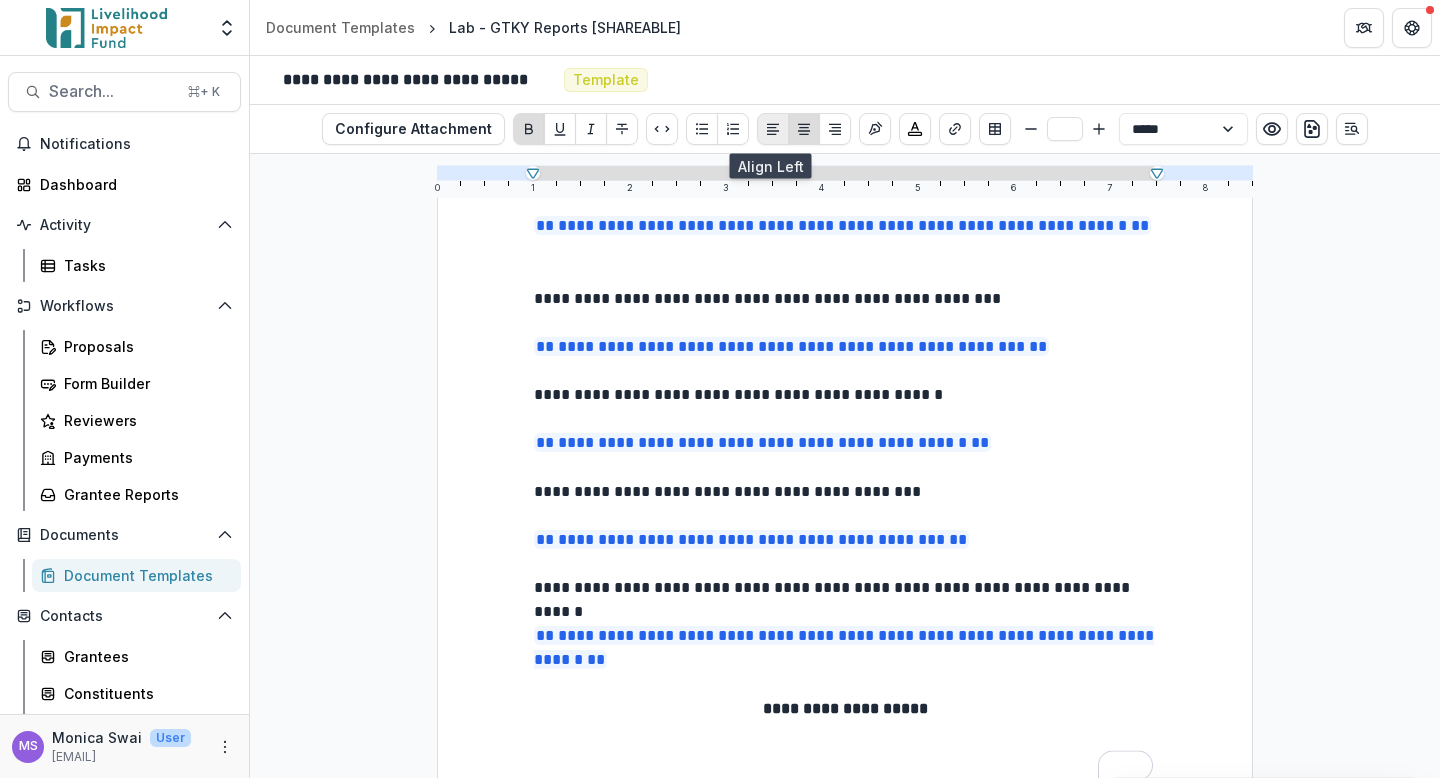 click 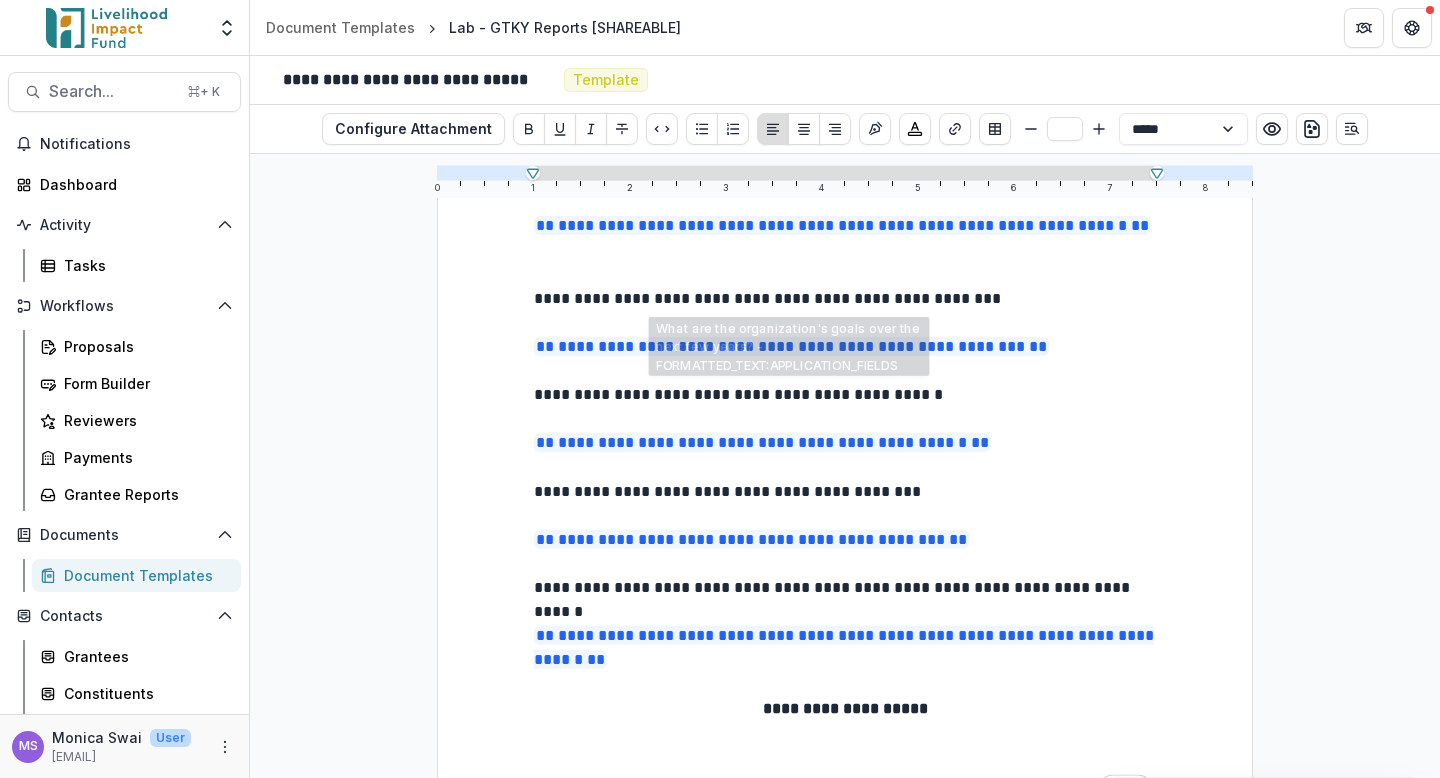 scroll, scrollTop: 947, scrollLeft: 0, axis: vertical 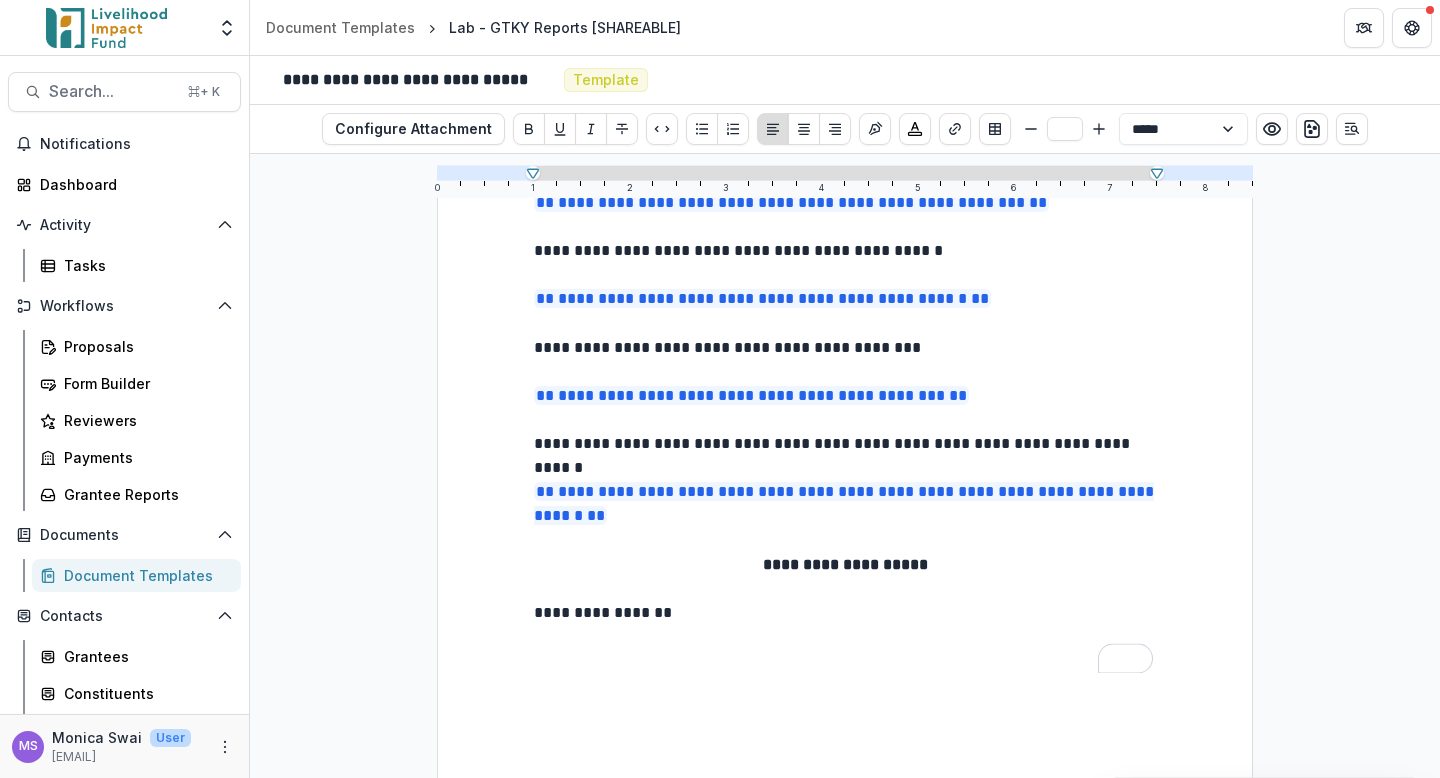 click on "**********" at bounding box center [845, 613] 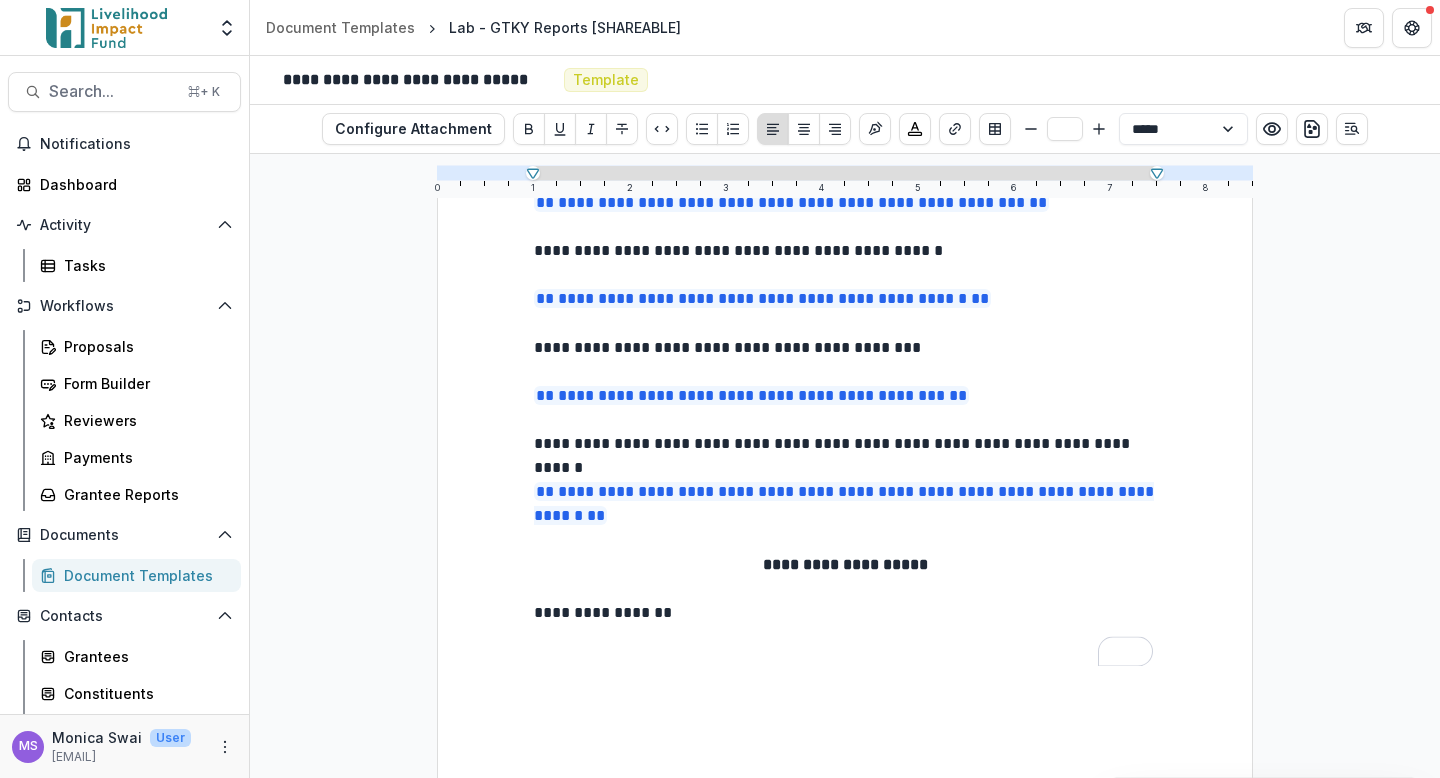 scroll, scrollTop: 956, scrollLeft: 0, axis: vertical 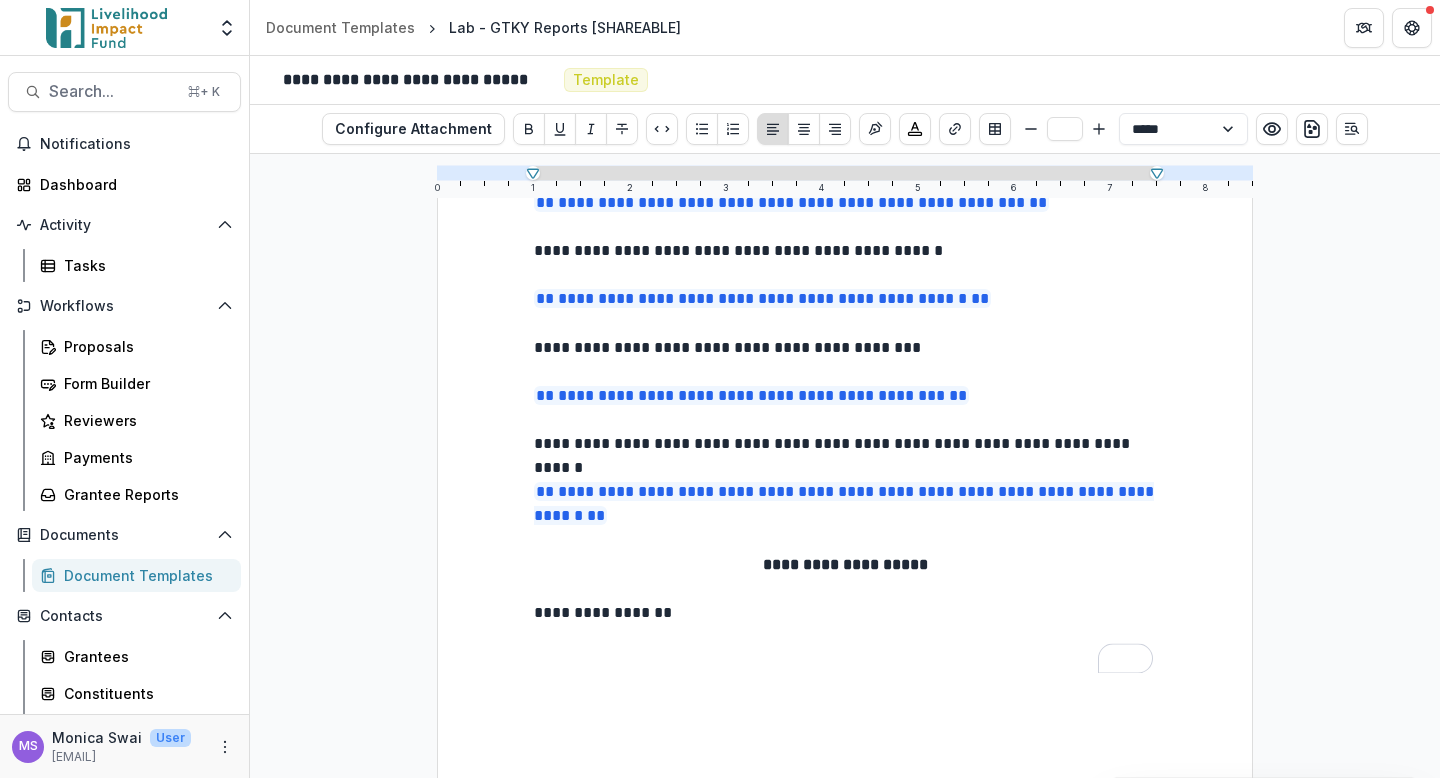 click on "**********" at bounding box center [845, 613] 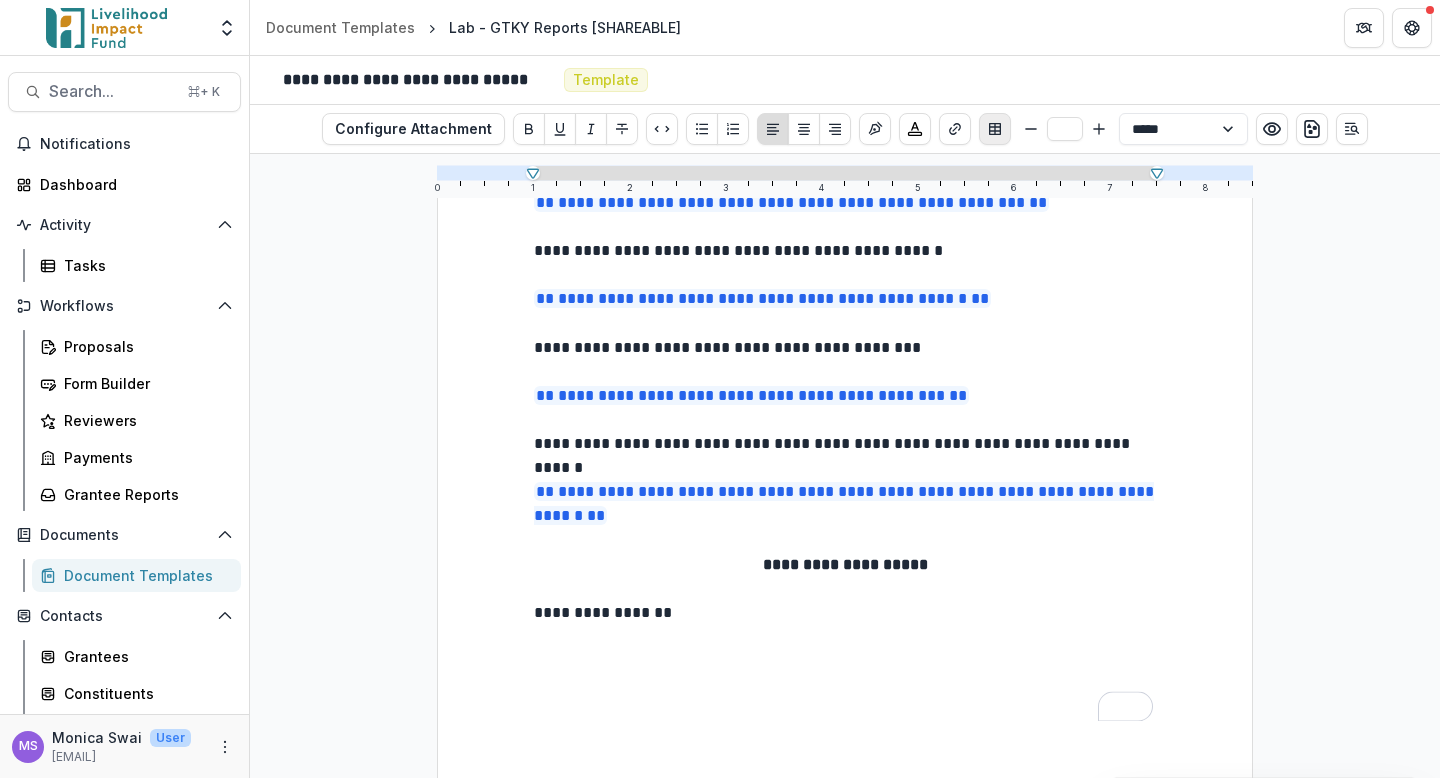 click 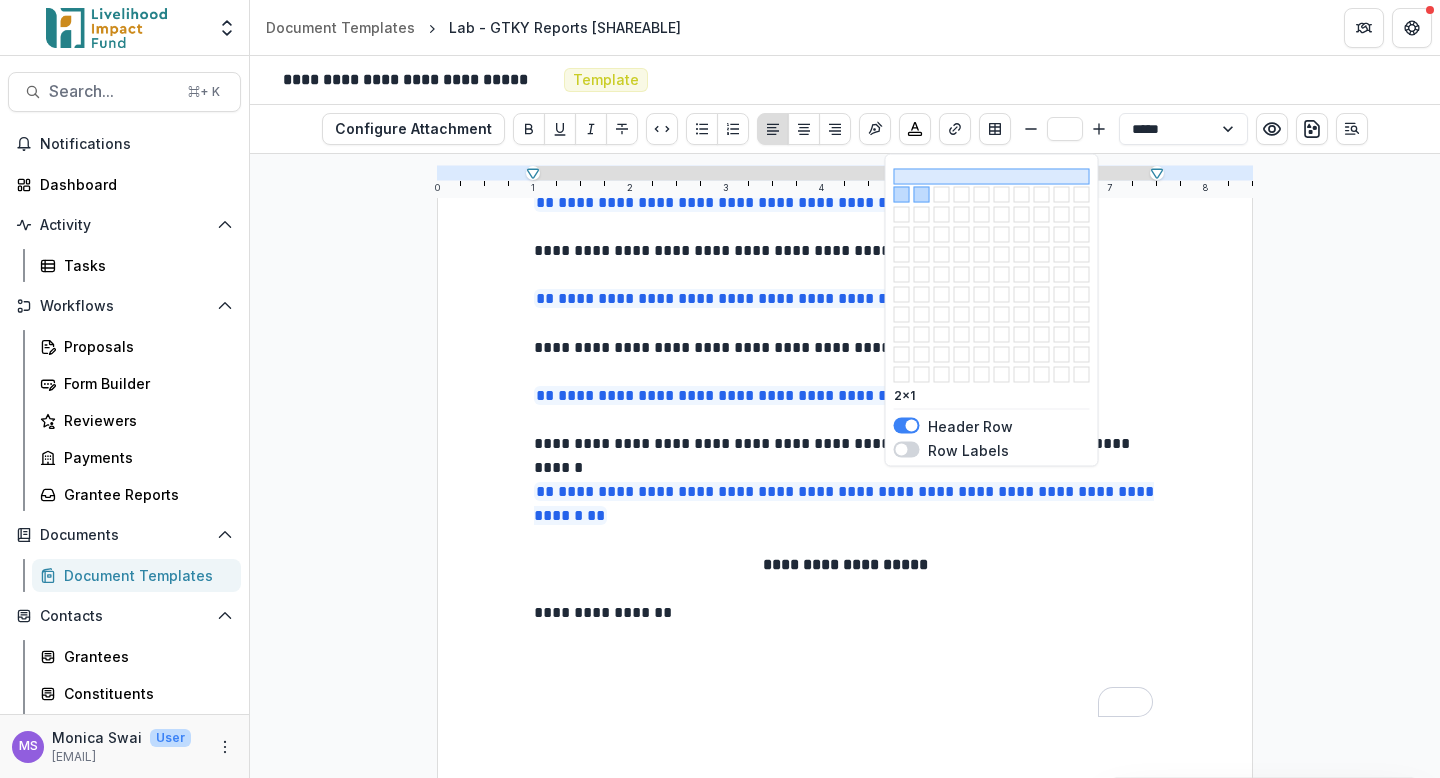 scroll, scrollTop: 961, scrollLeft: 0, axis: vertical 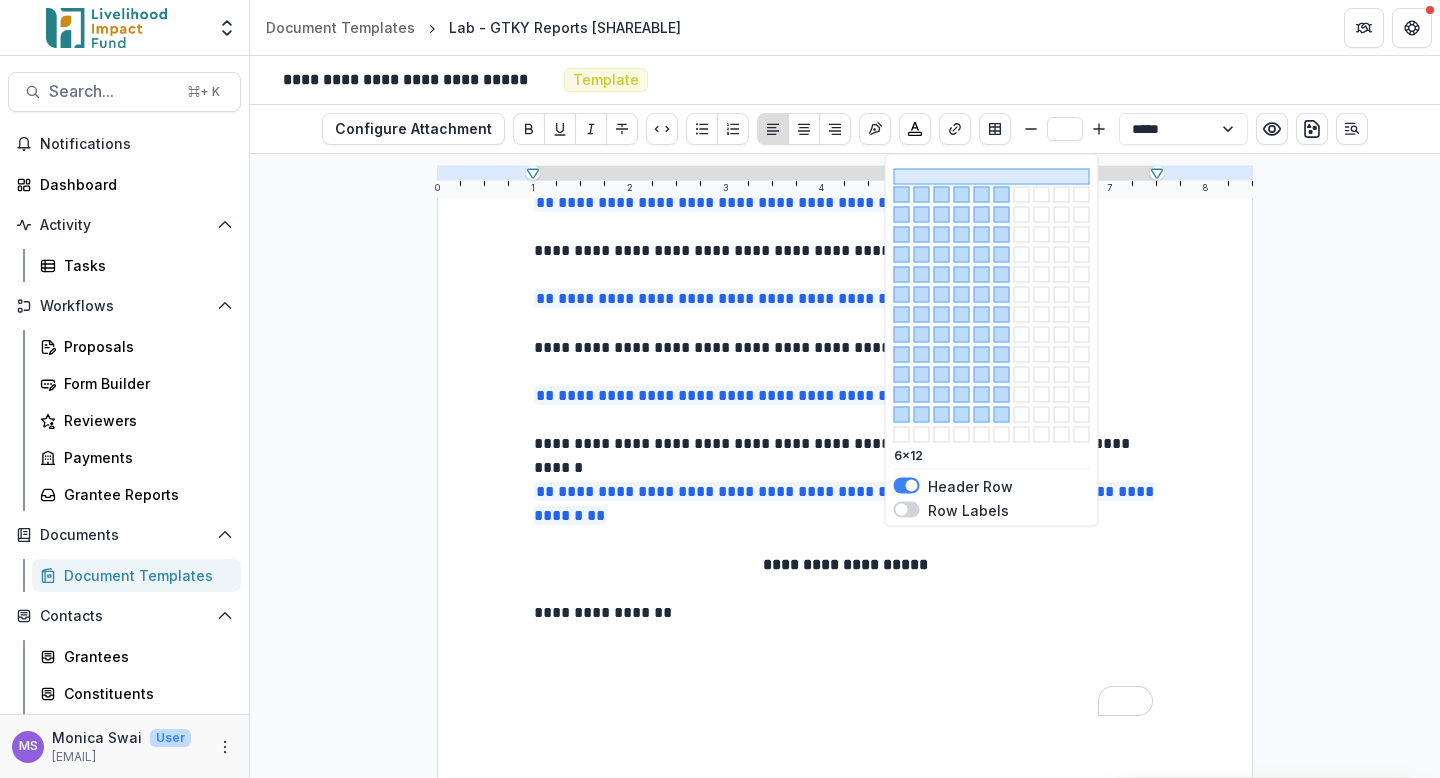 click at bounding box center [907, 510] 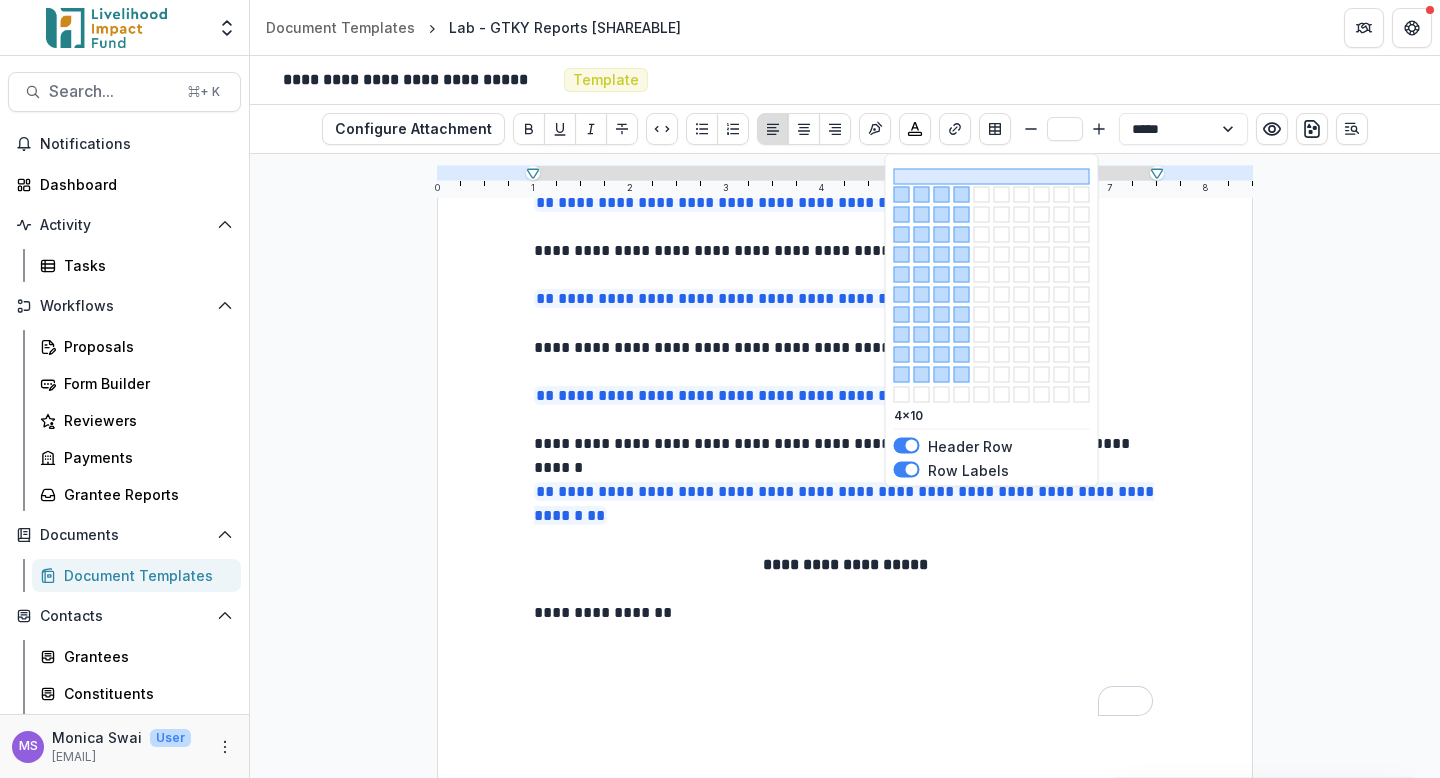 click at bounding box center (962, 375) 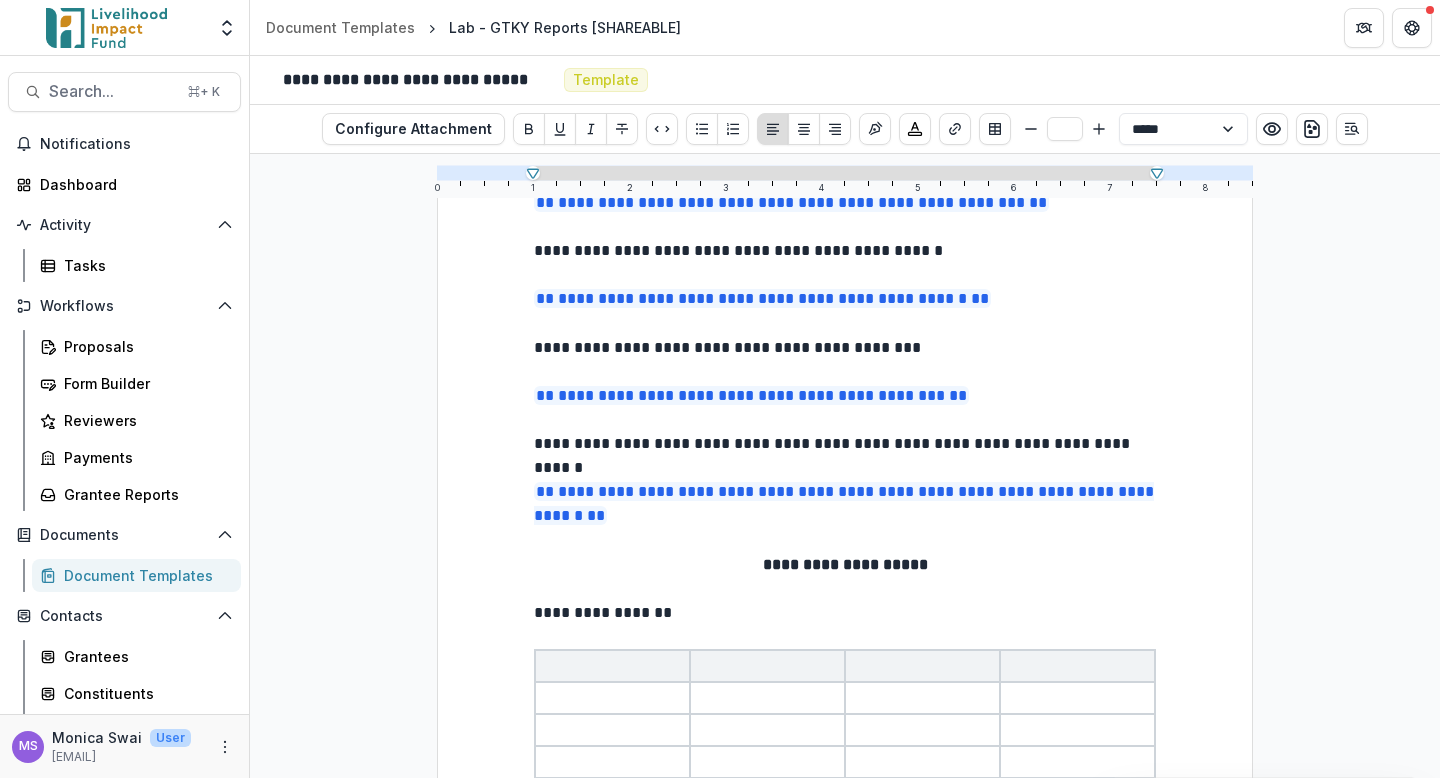 scroll, scrollTop: 1082, scrollLeft: 0, axis: vertical 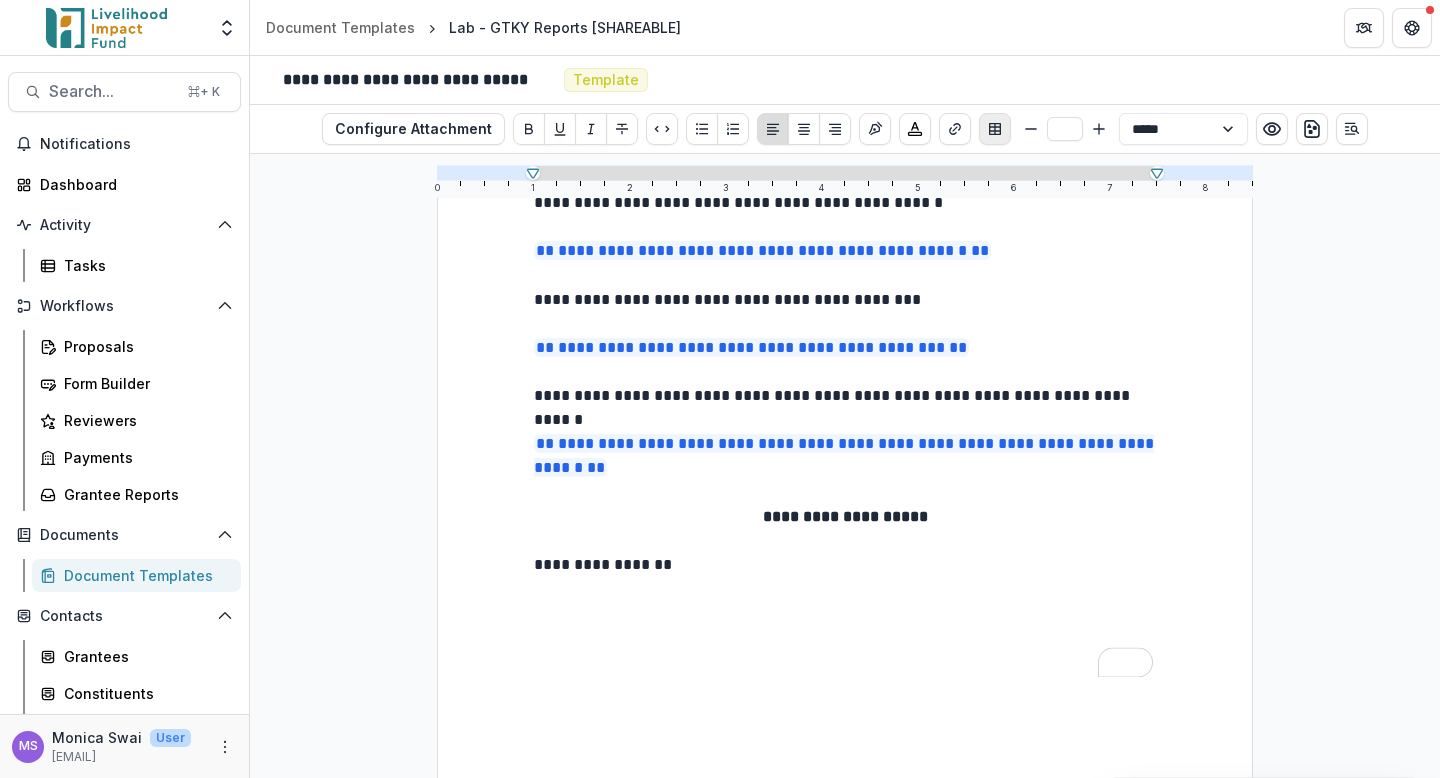 click 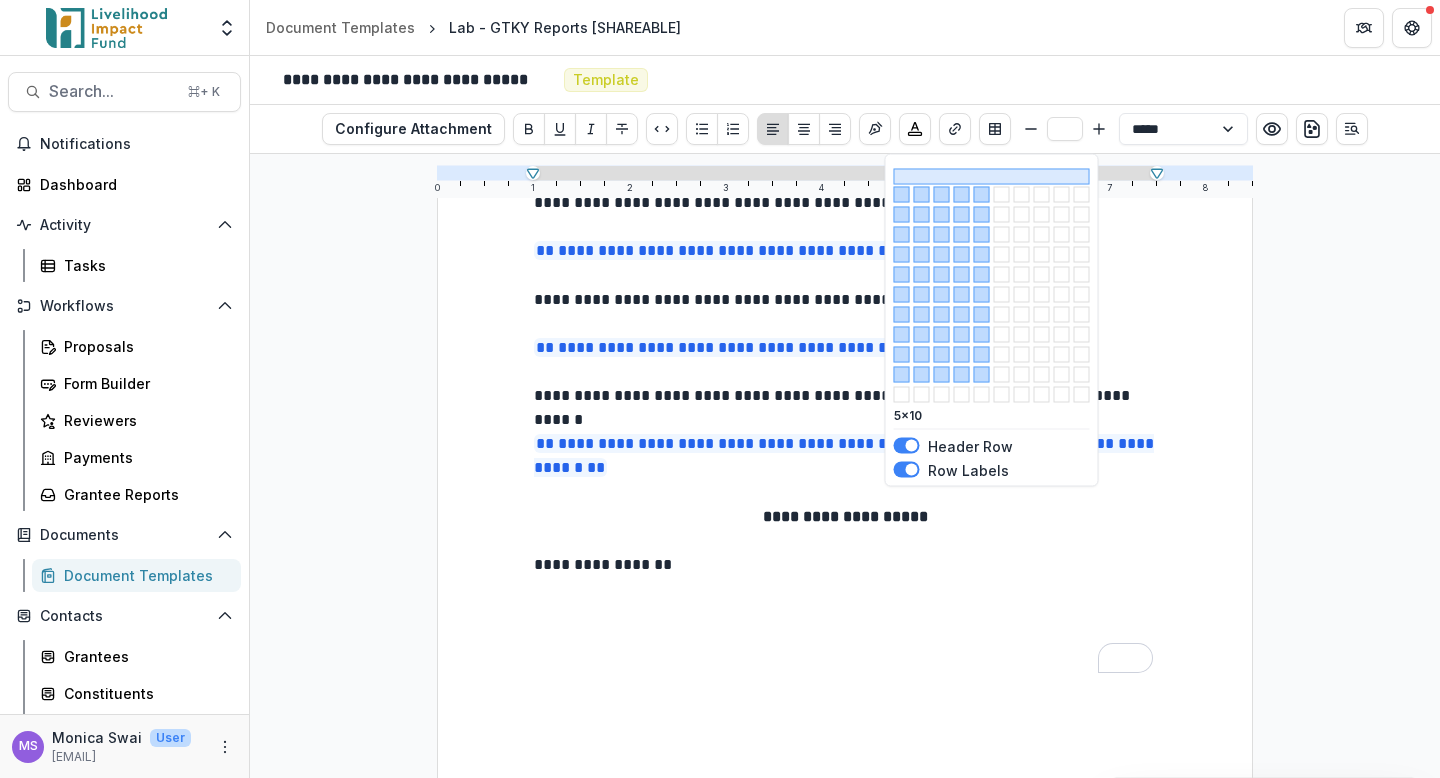 click at bounding box center (982, 375) 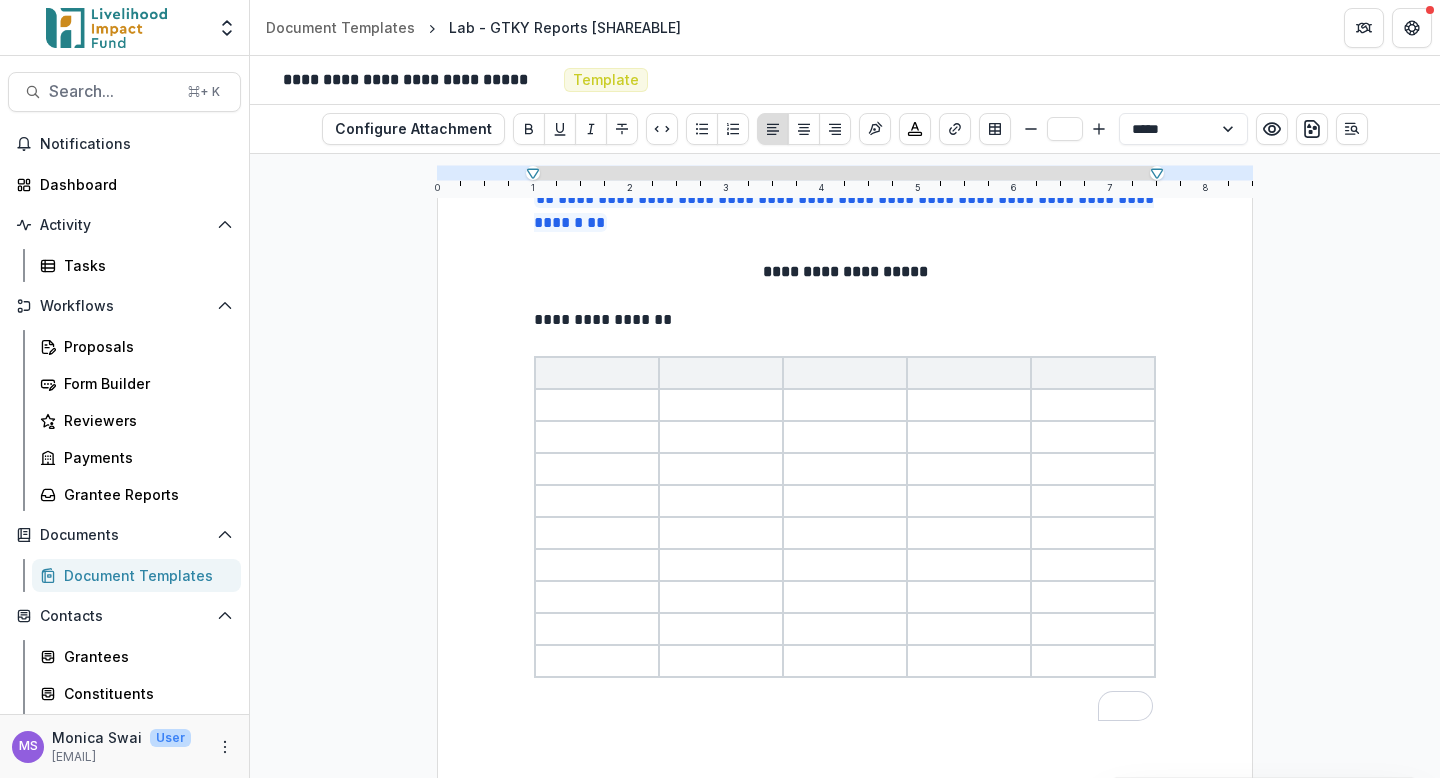 click at bounding box center [721, 373] 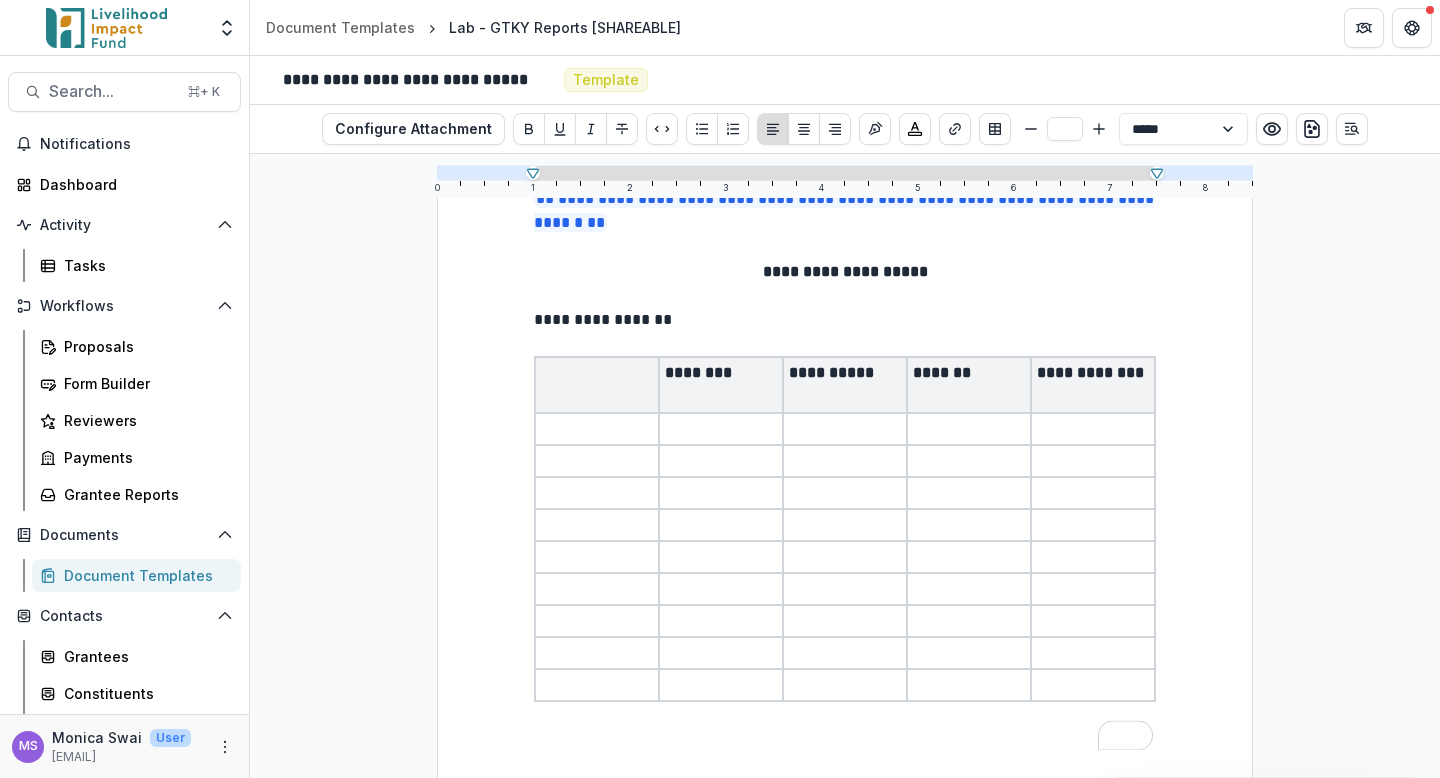 click on "**********" at bounding box center [1093, 385] 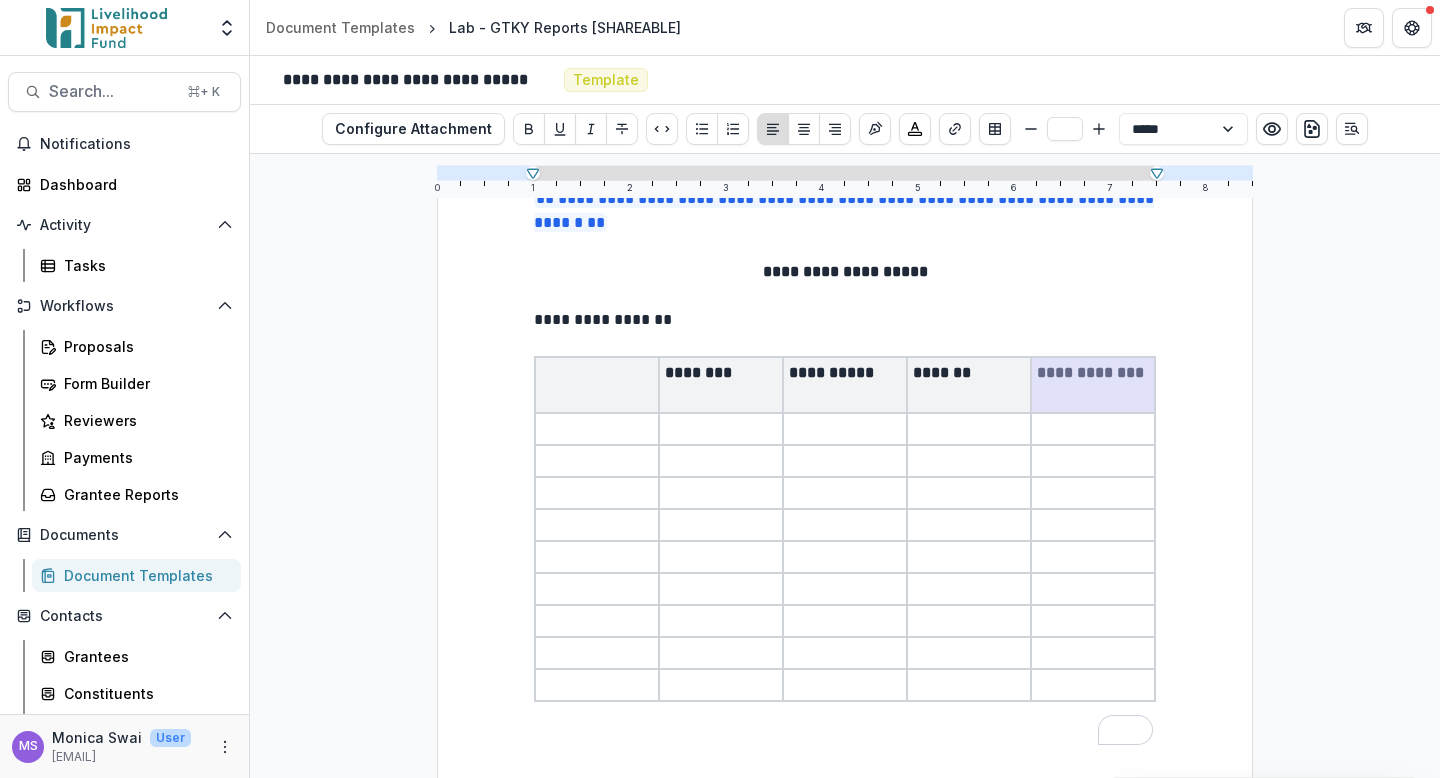 drag, startPoint x: 1150, startPoint y: 334, endPoint x: 1167, endPoint y: 334, distance: 17 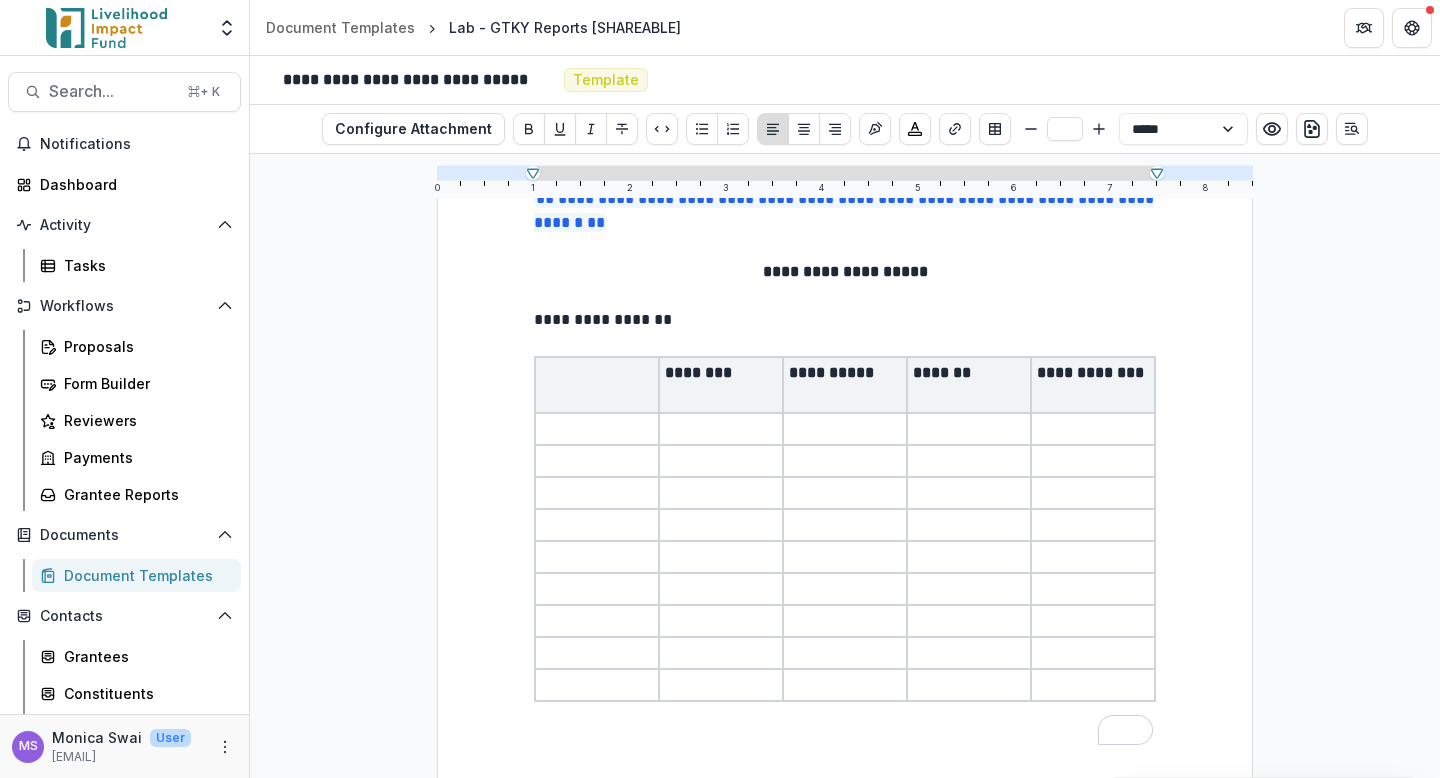 click at bounding box center (597, 429) 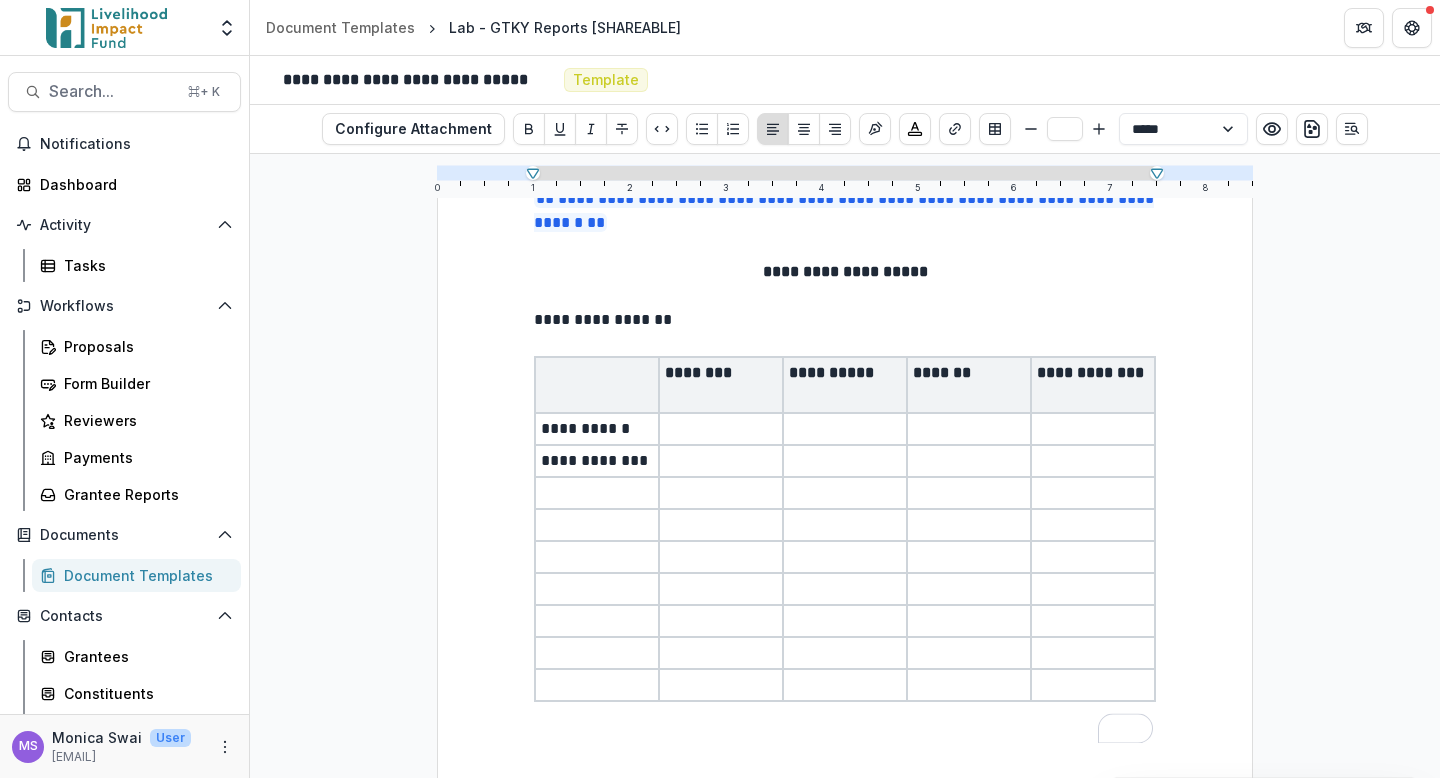 click at bounding box center [597, 493] 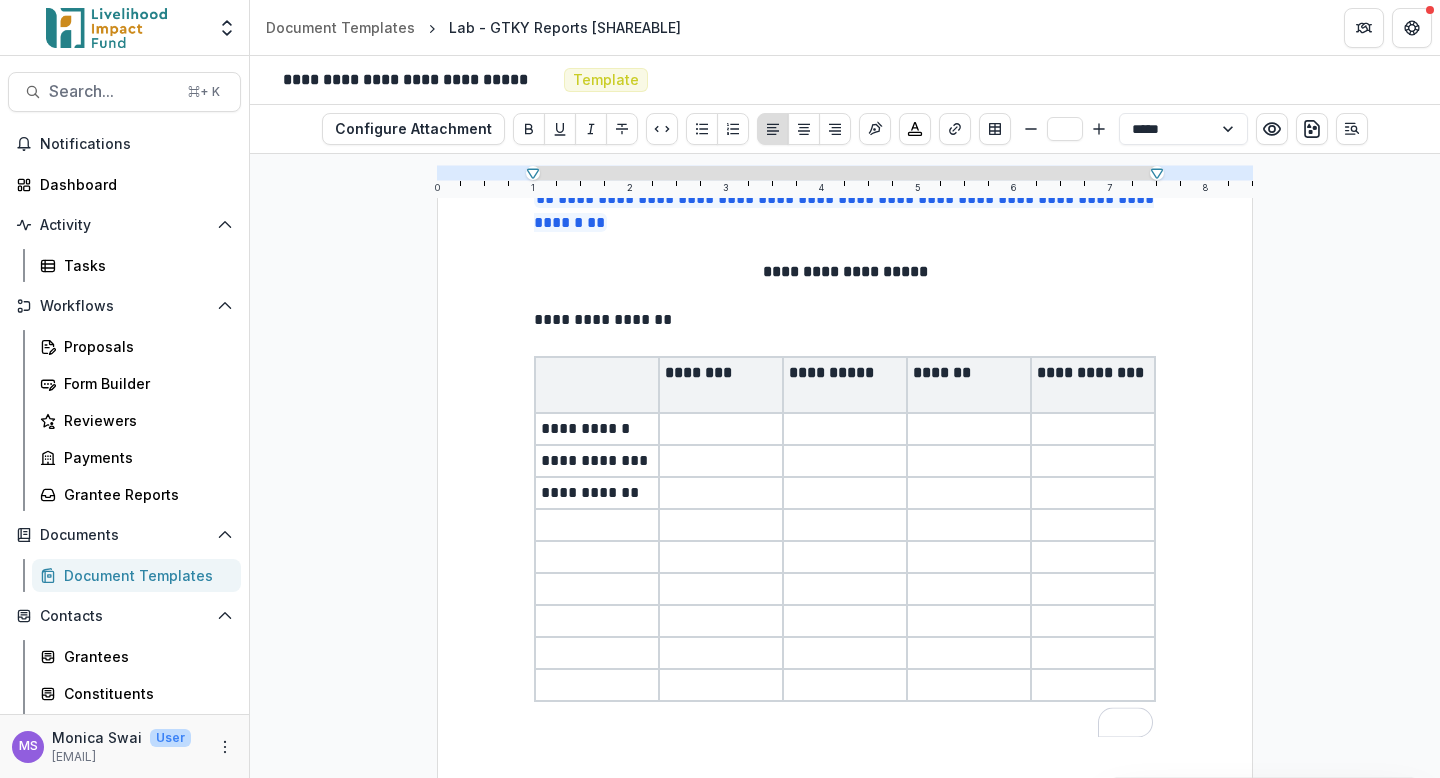 scroll, scrollTop: 1256, scrollLeft: 0, axis: vertical 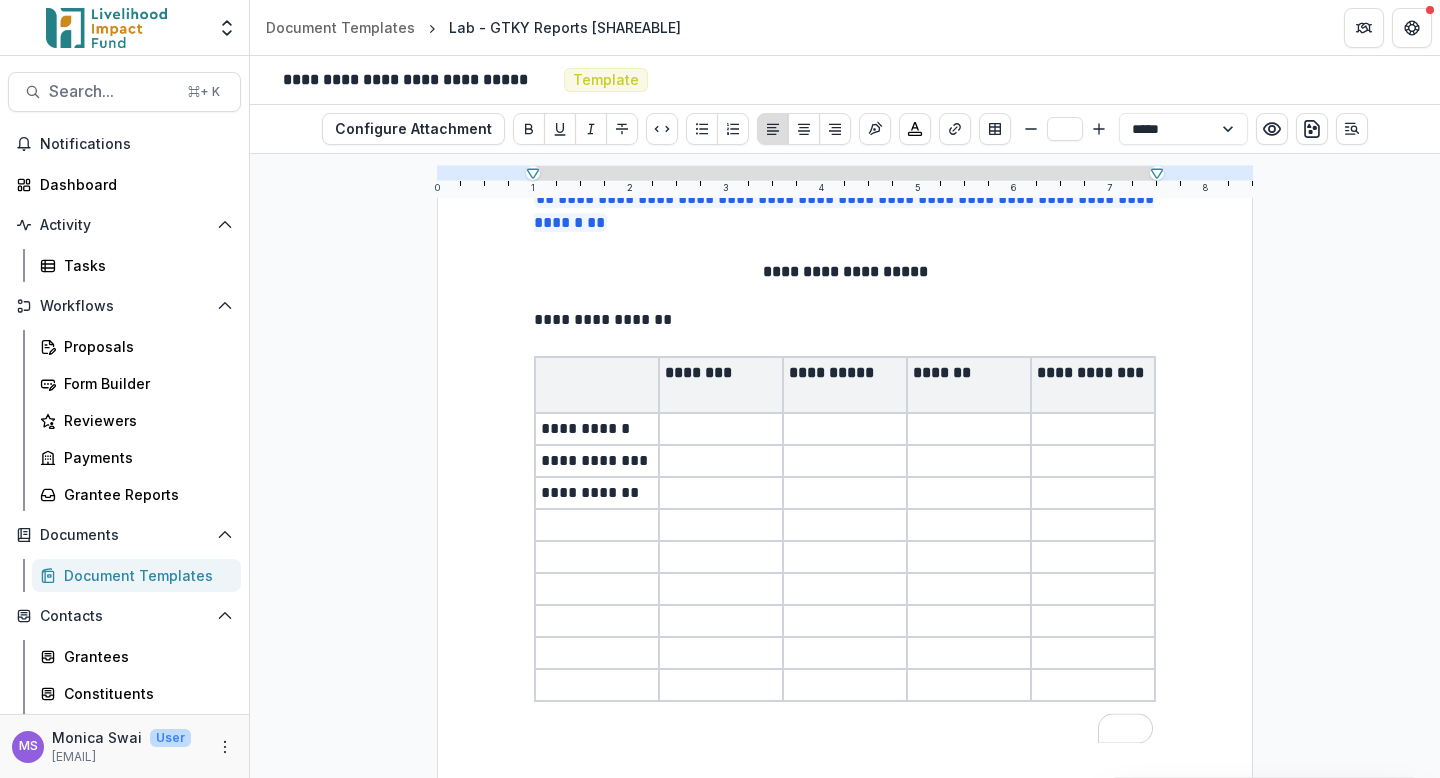 click at bounding box center [597, 525] 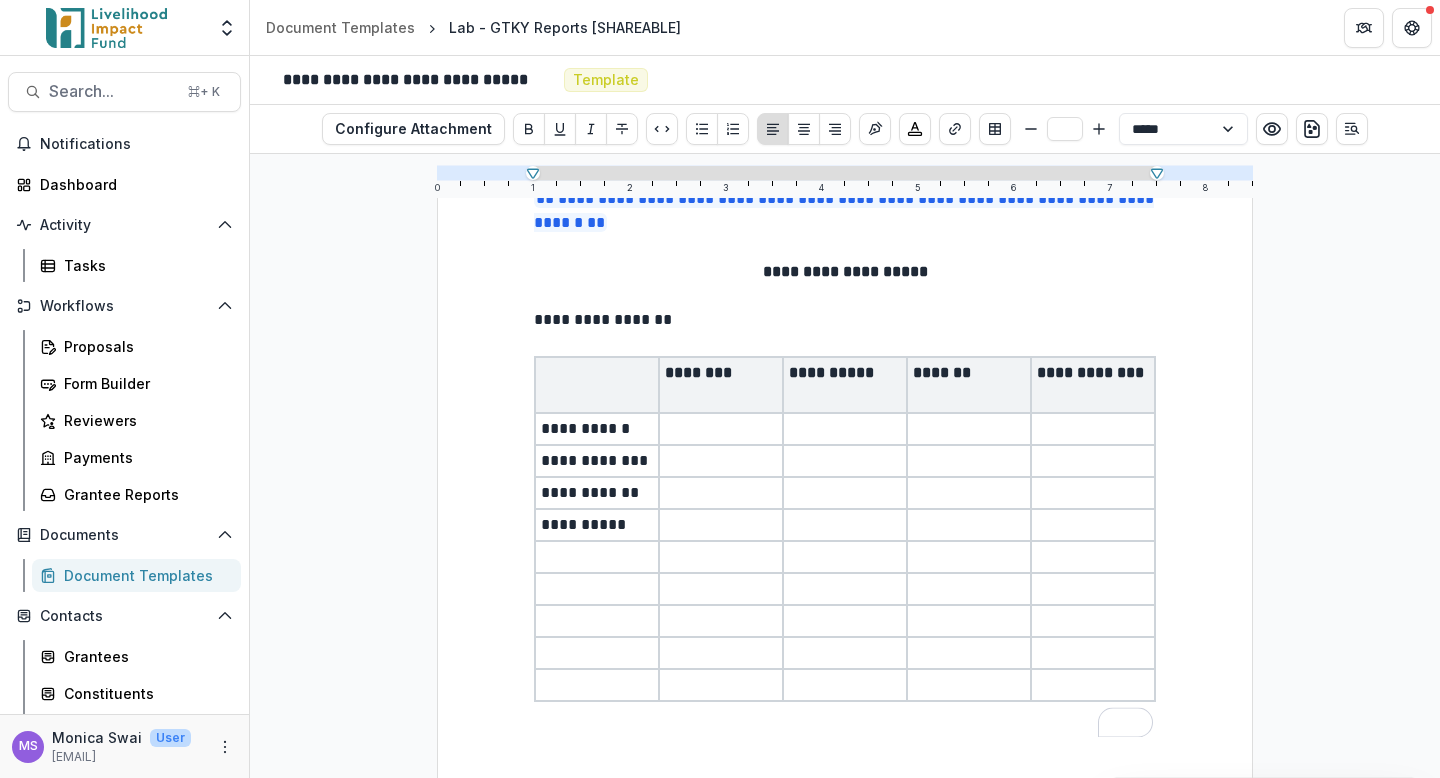 scroll, scrollTop: 1256, scrollLeft: 0, axis: vertical 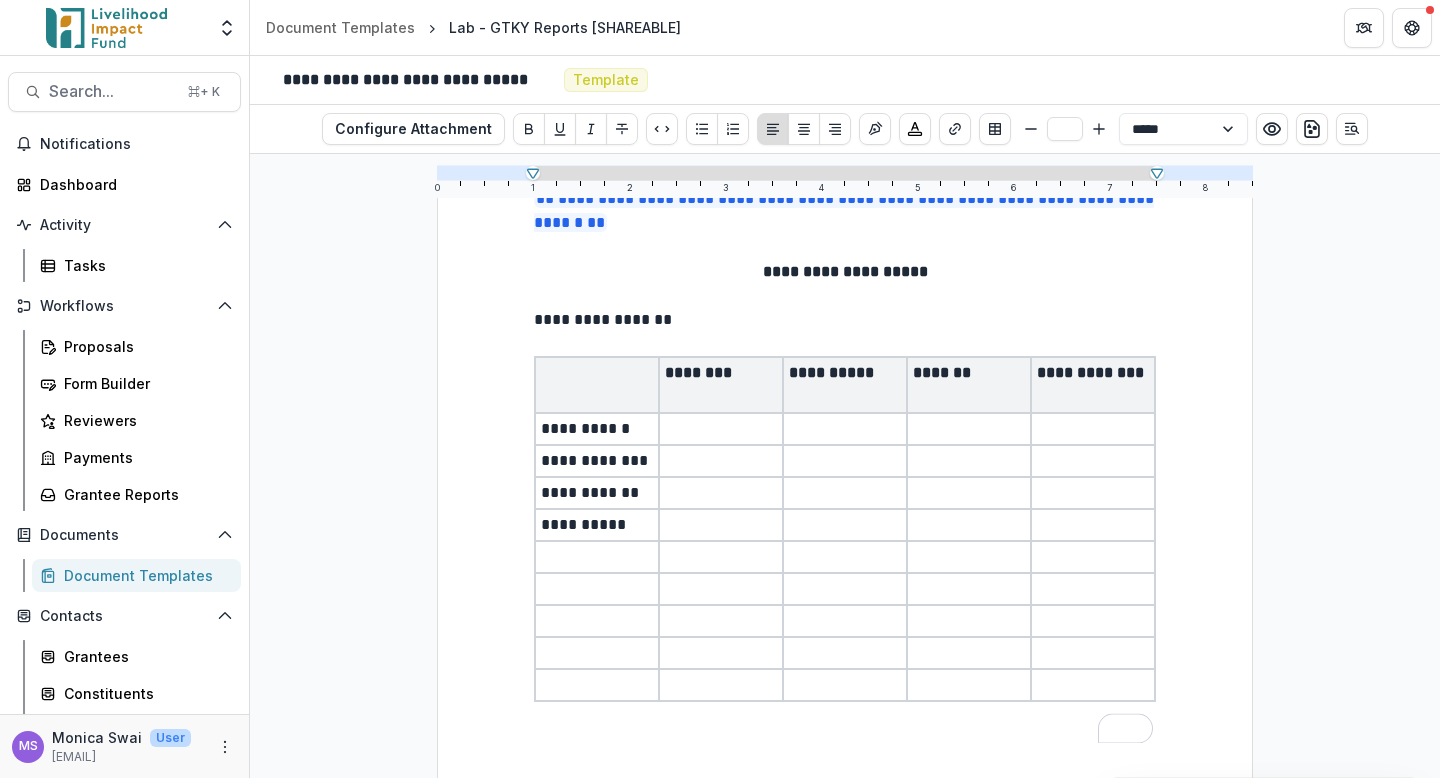 click at bounding box center (597, 557) 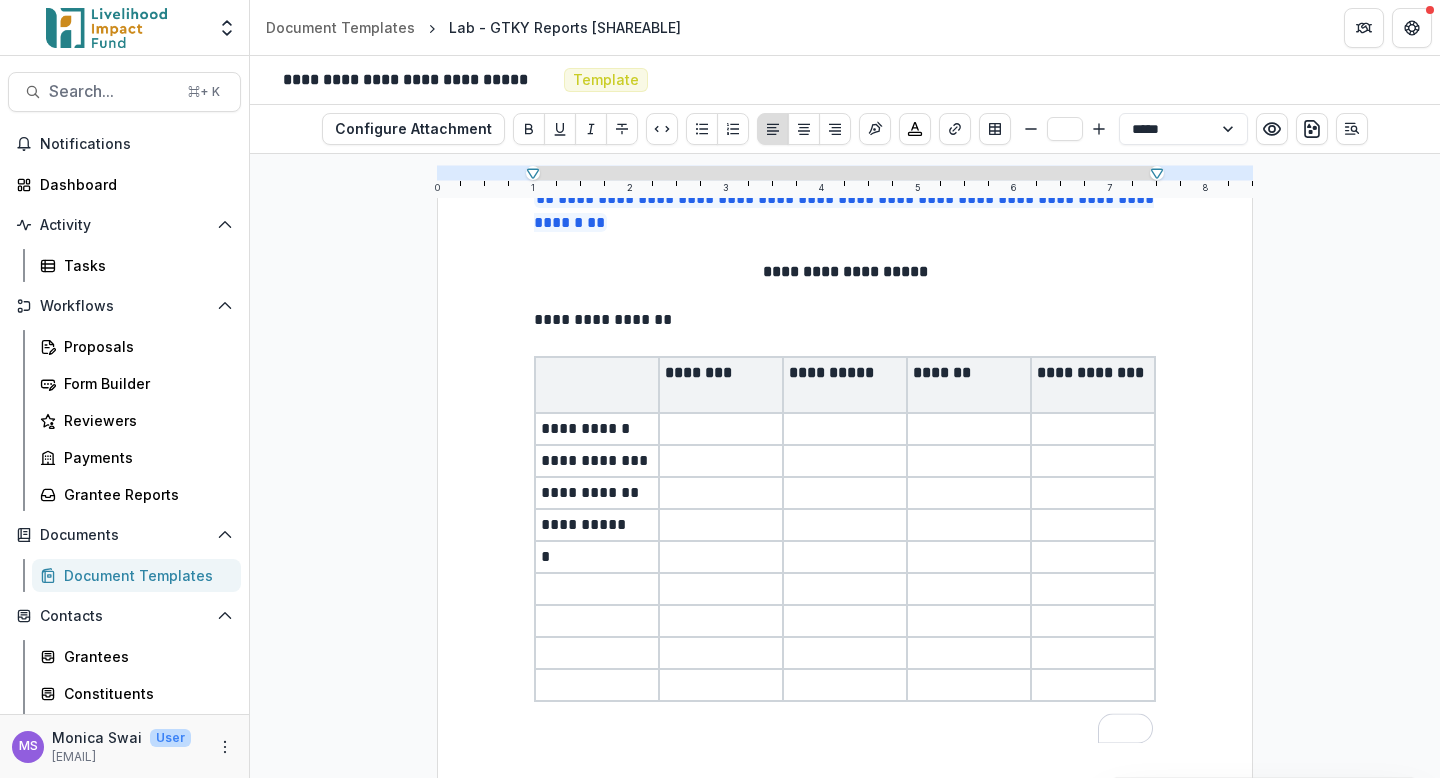 scroll, scrollTop: 1262, scrollLeft: 0, axis: vertical 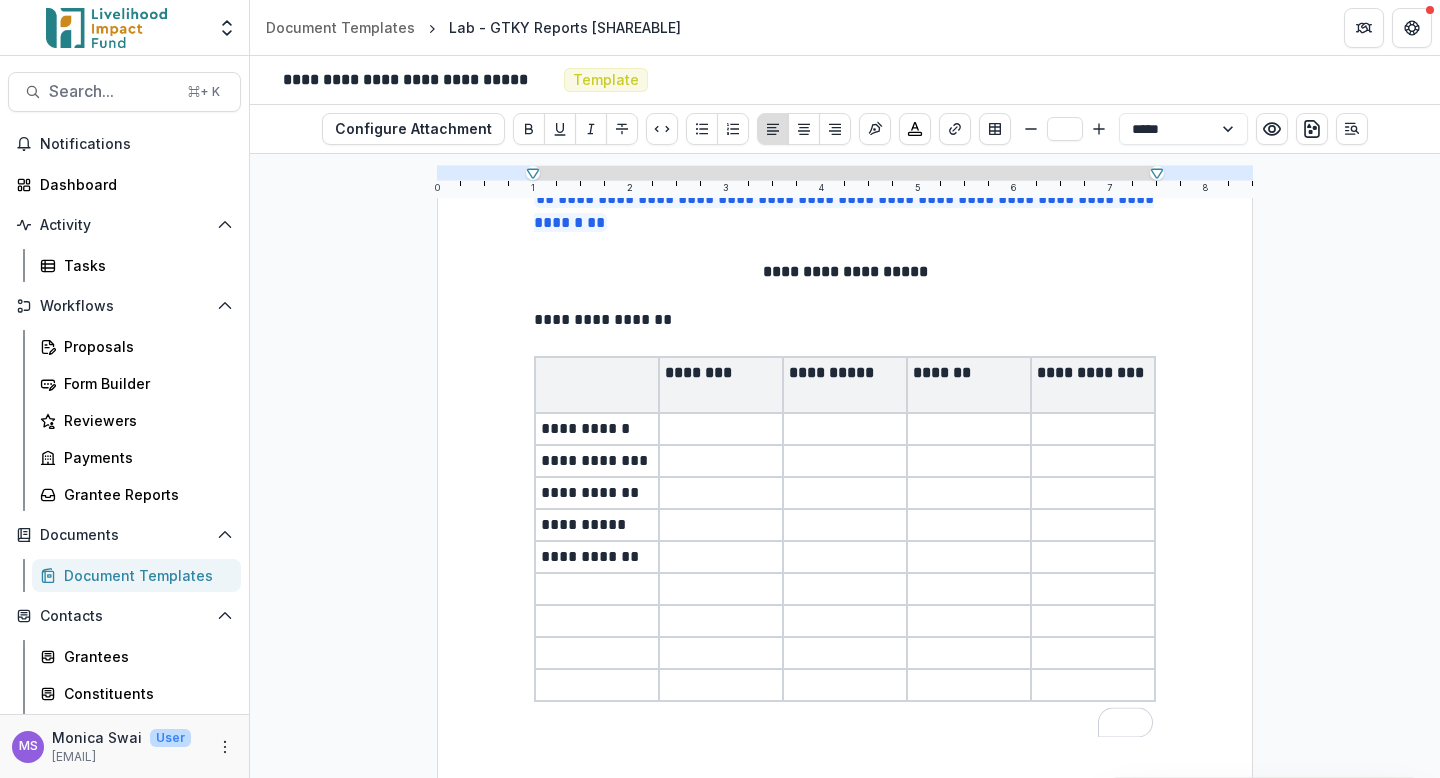 click at bounding box center [597, 589] 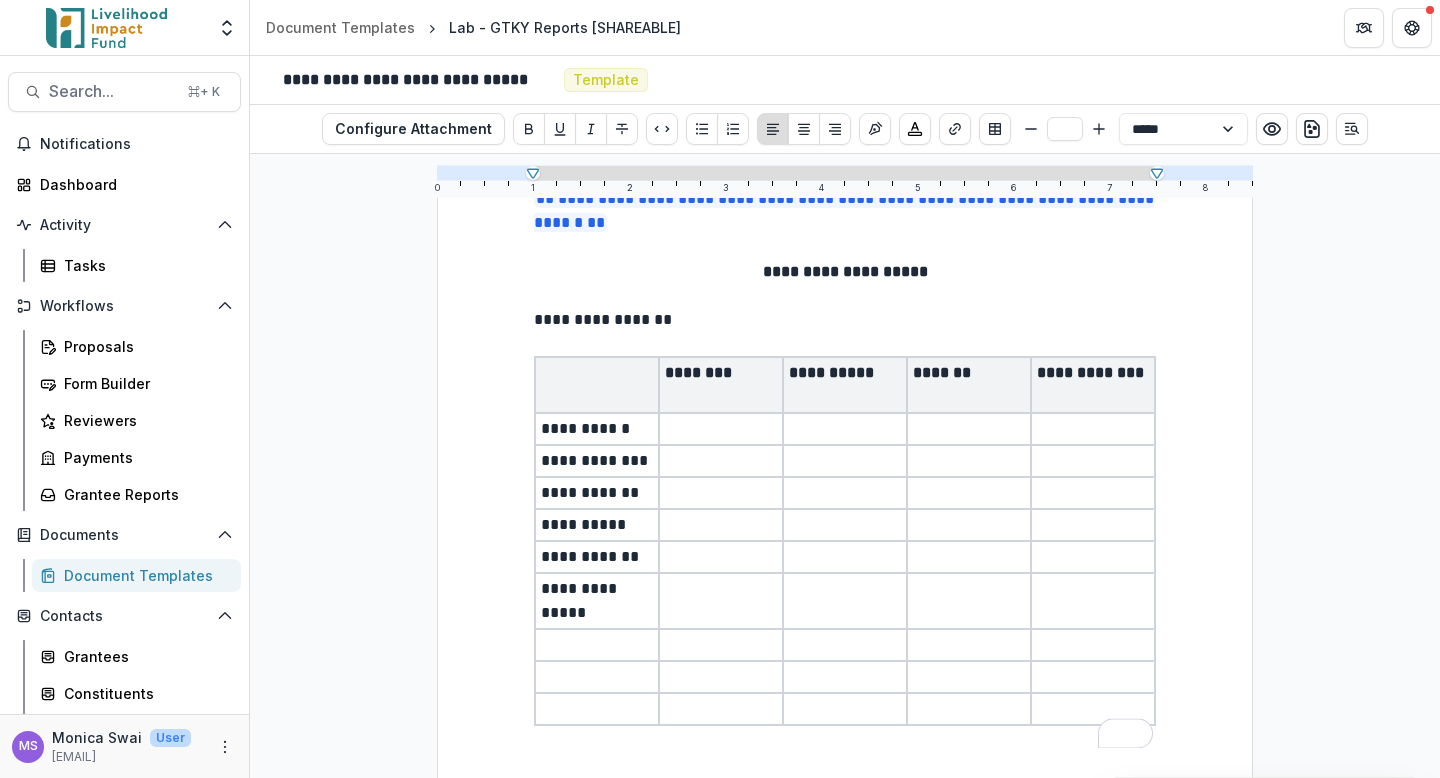 scroll, scrollTop: 1282, scrollLeft: 0, axis: vertical 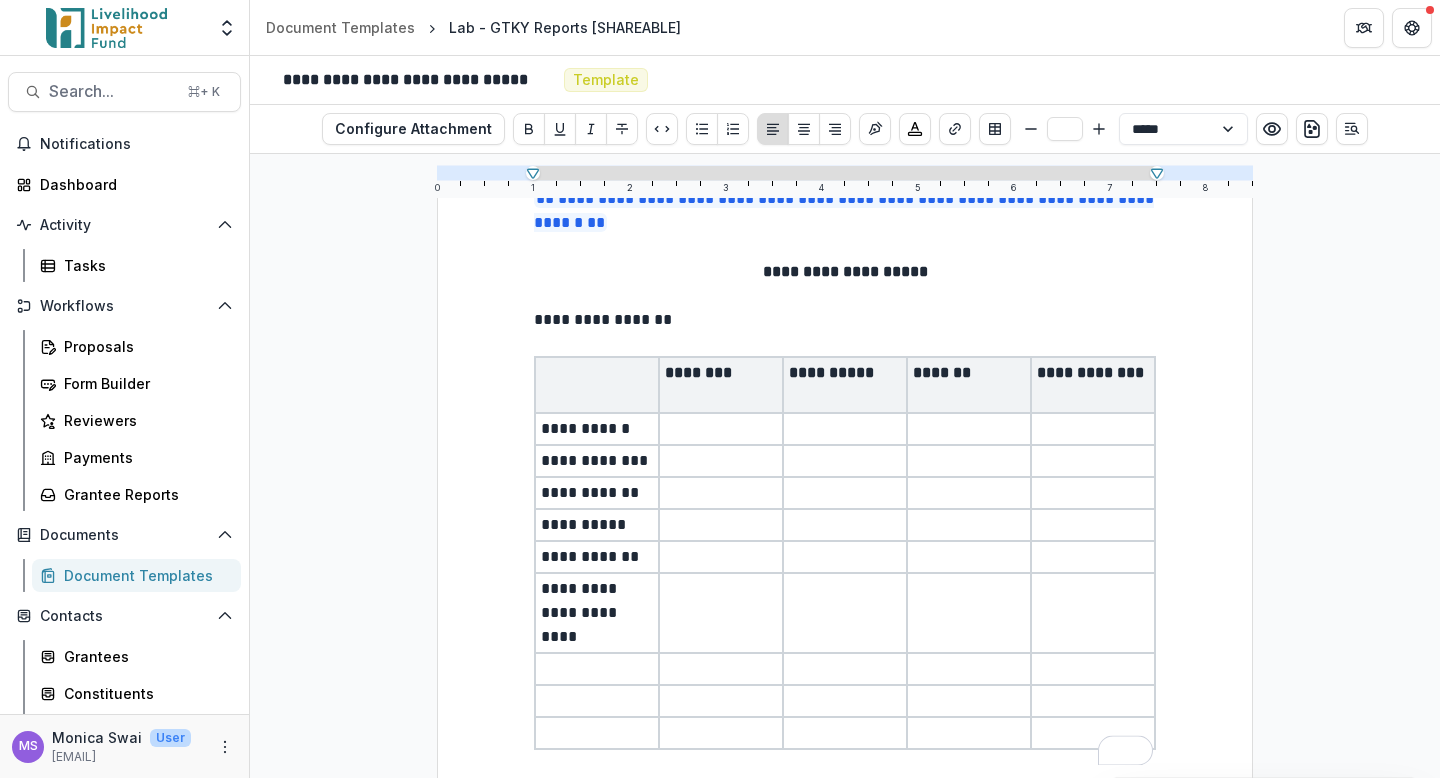 click at bounding box center [597, 669] 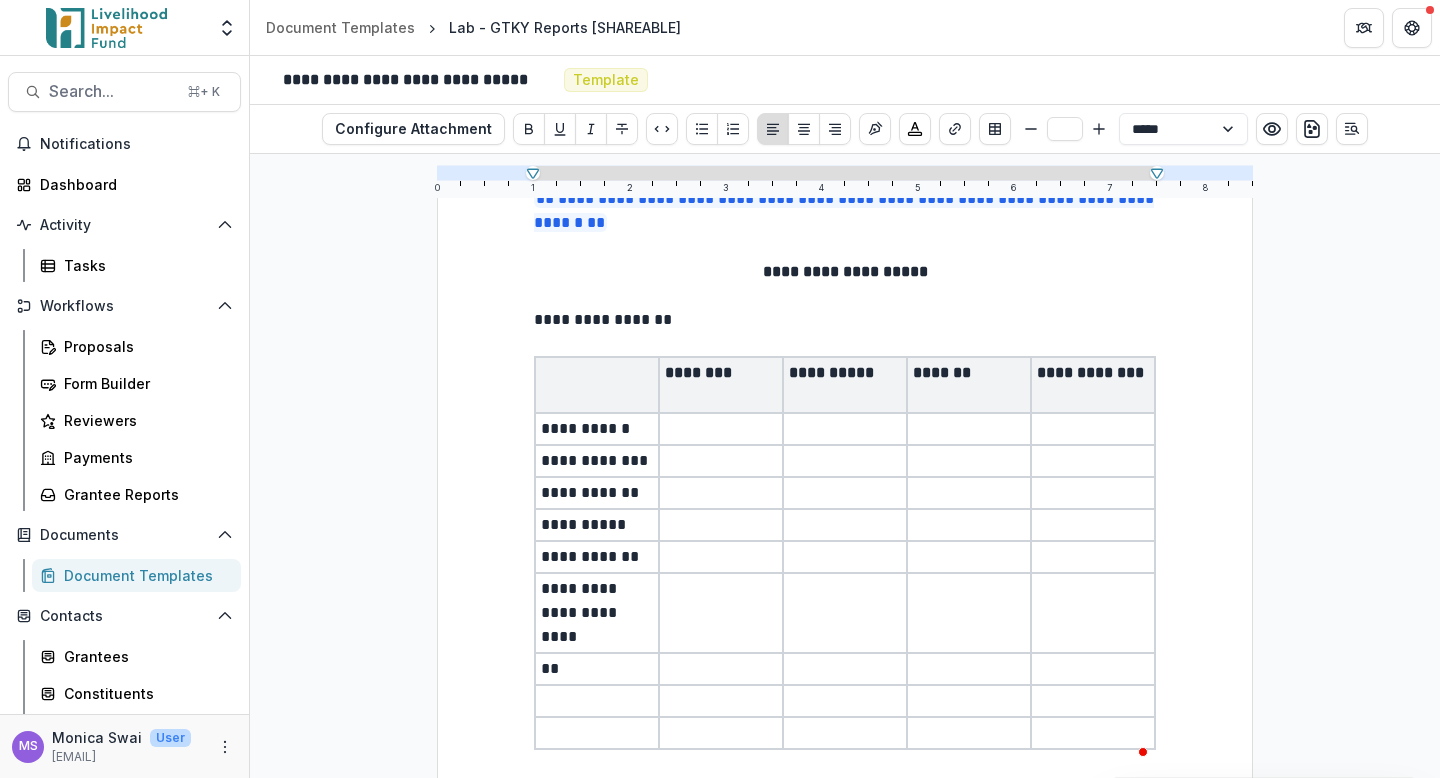 scroll, scrollTop: 1288, scrollLeft: 0, axis: vertical 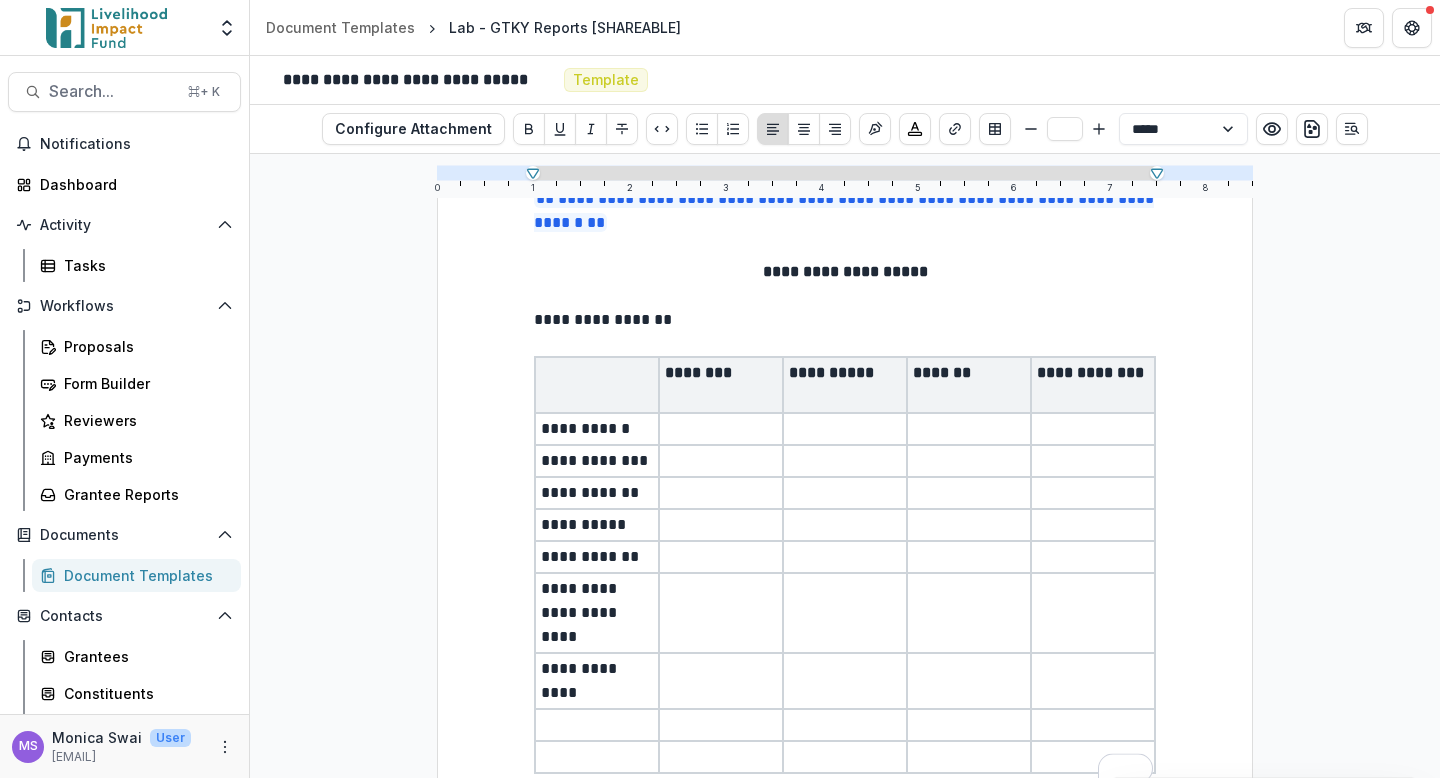 click at bounding box center (597, 725) 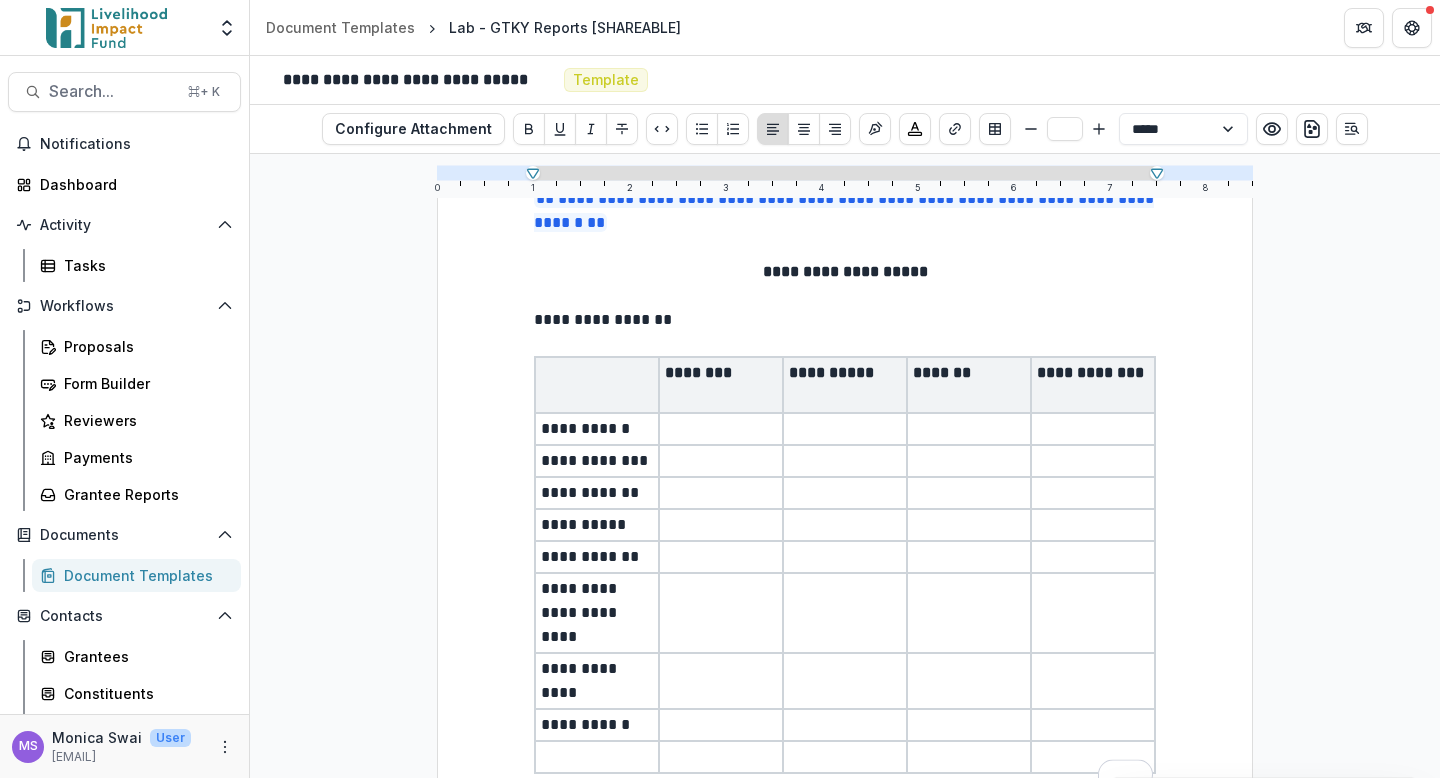 scroll, scrollTop: 1288, scrollLeft: 0, axis: vertical 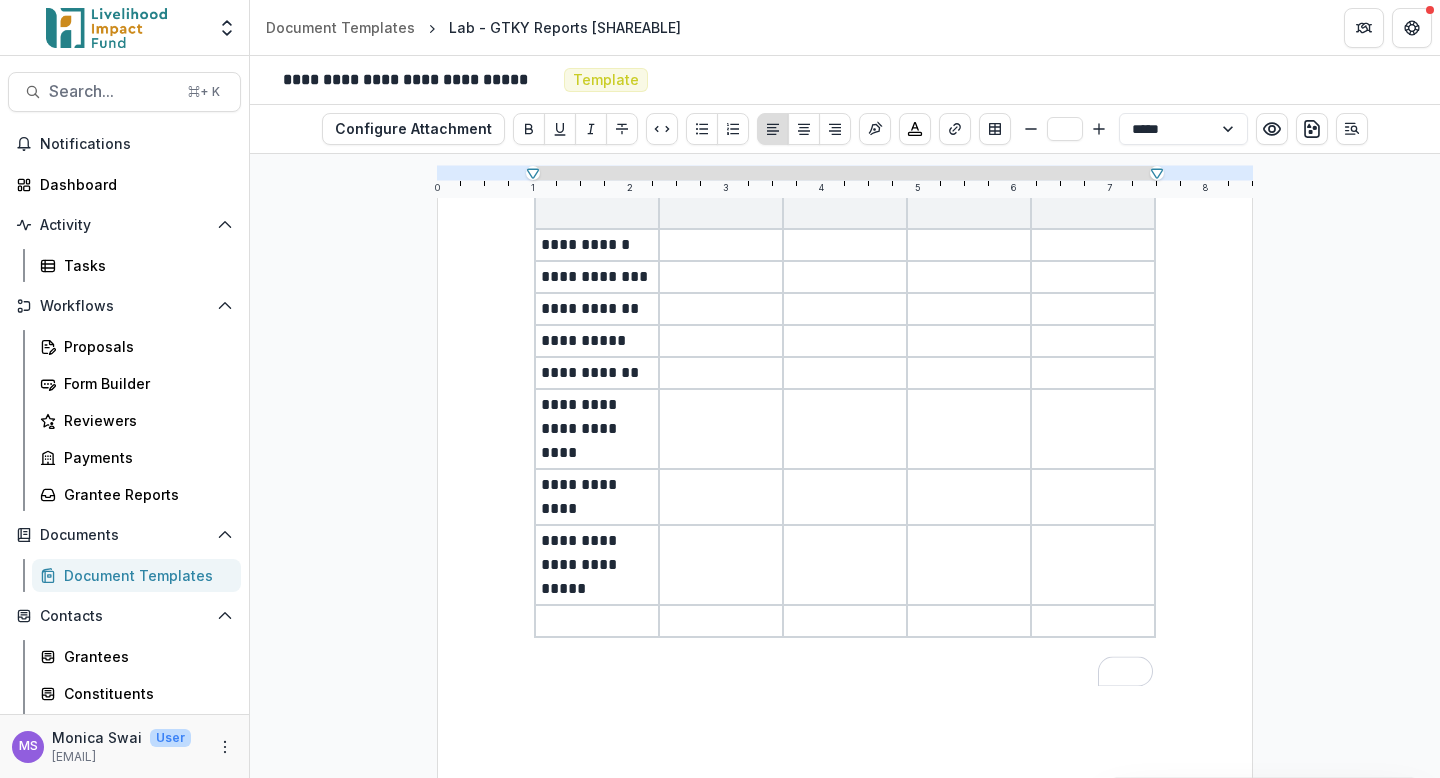 click at bounding box center (597, 621) 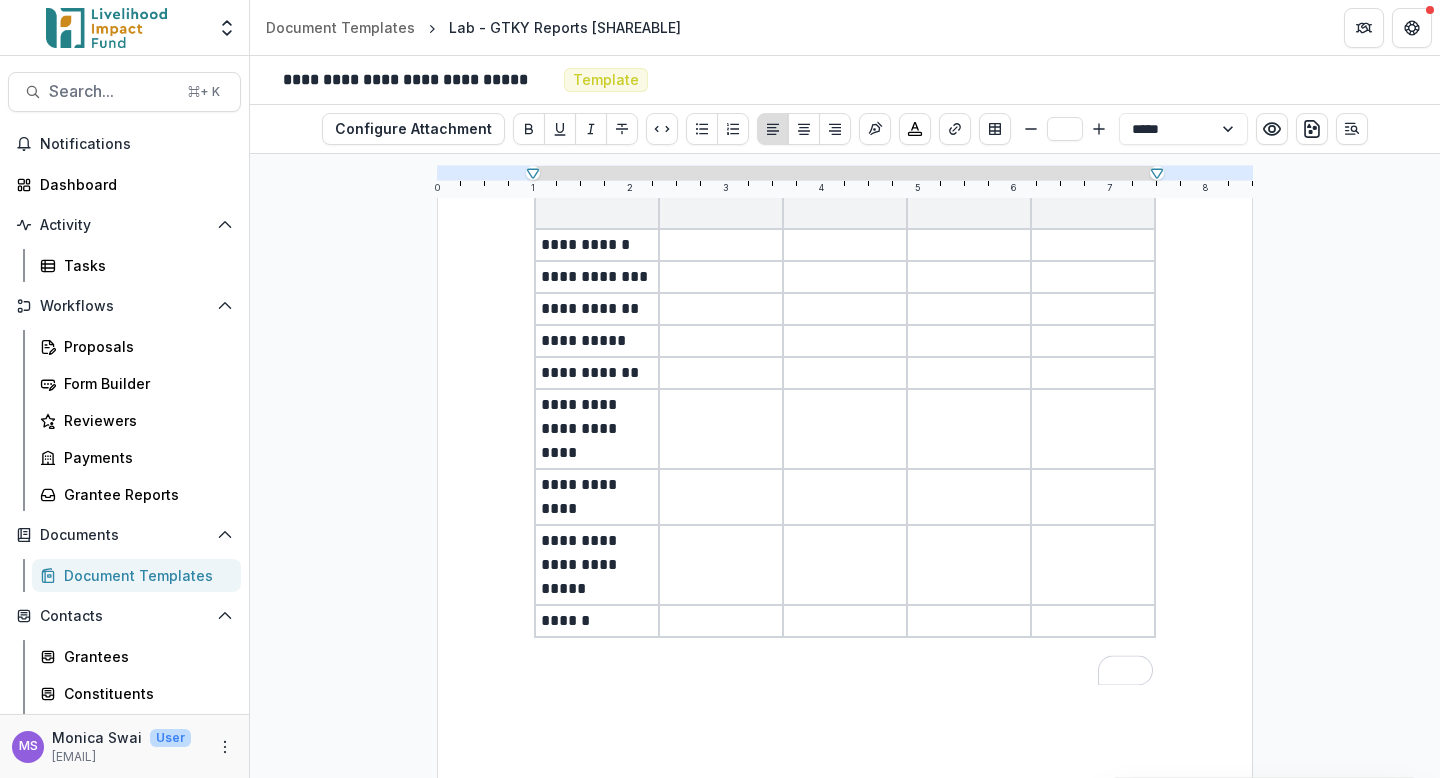scroll, scrollTop: 1433, scrollLeft: 0, axis: vertical 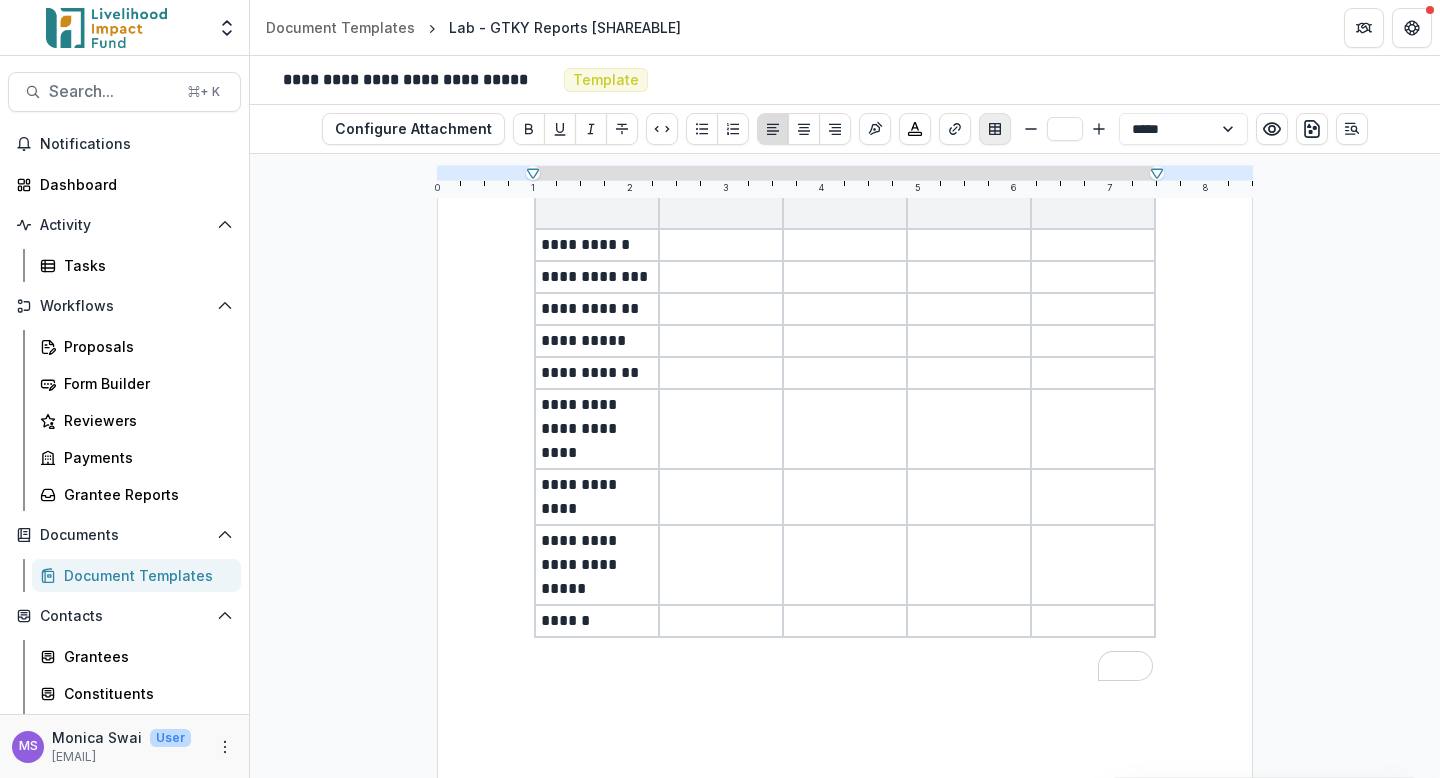 click 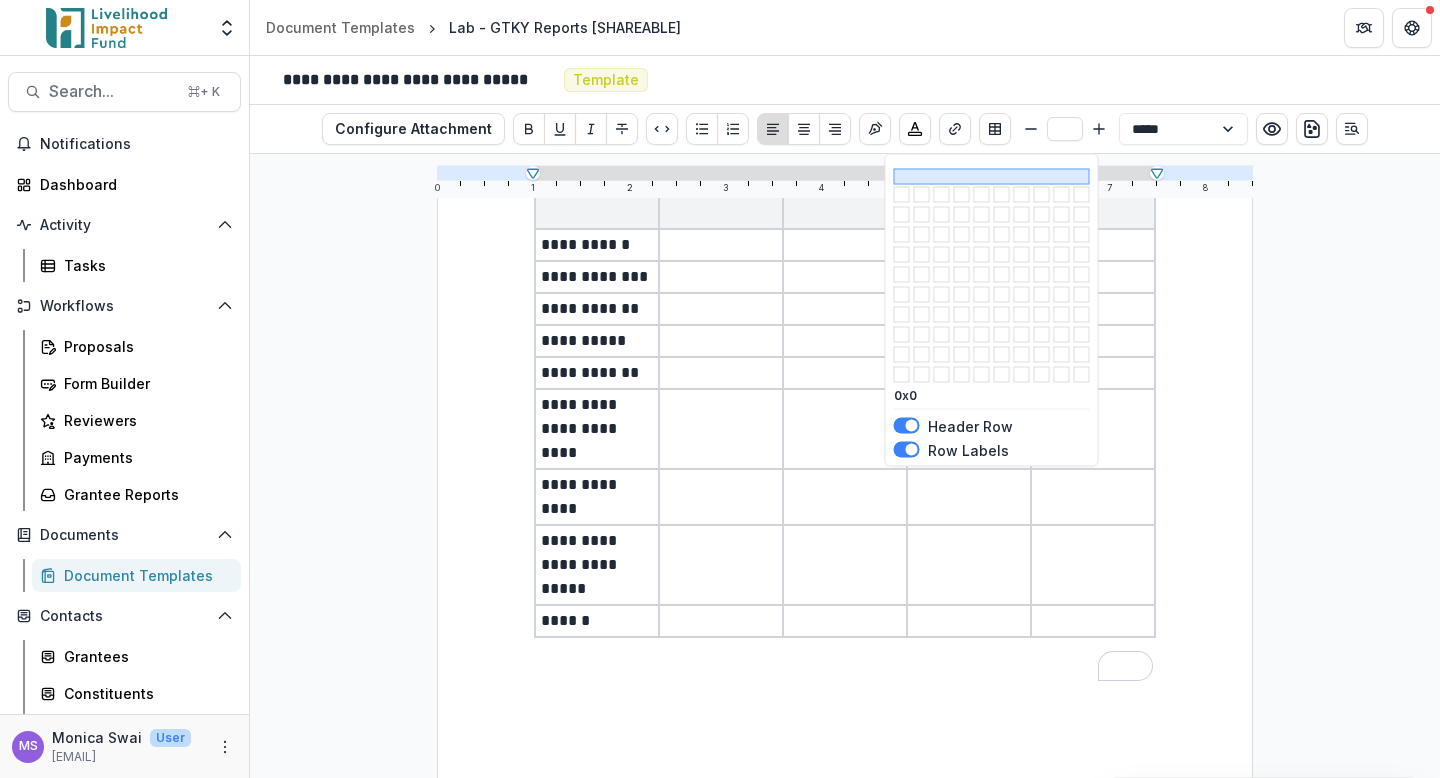 click on "******" at bounding box center (597, 621) 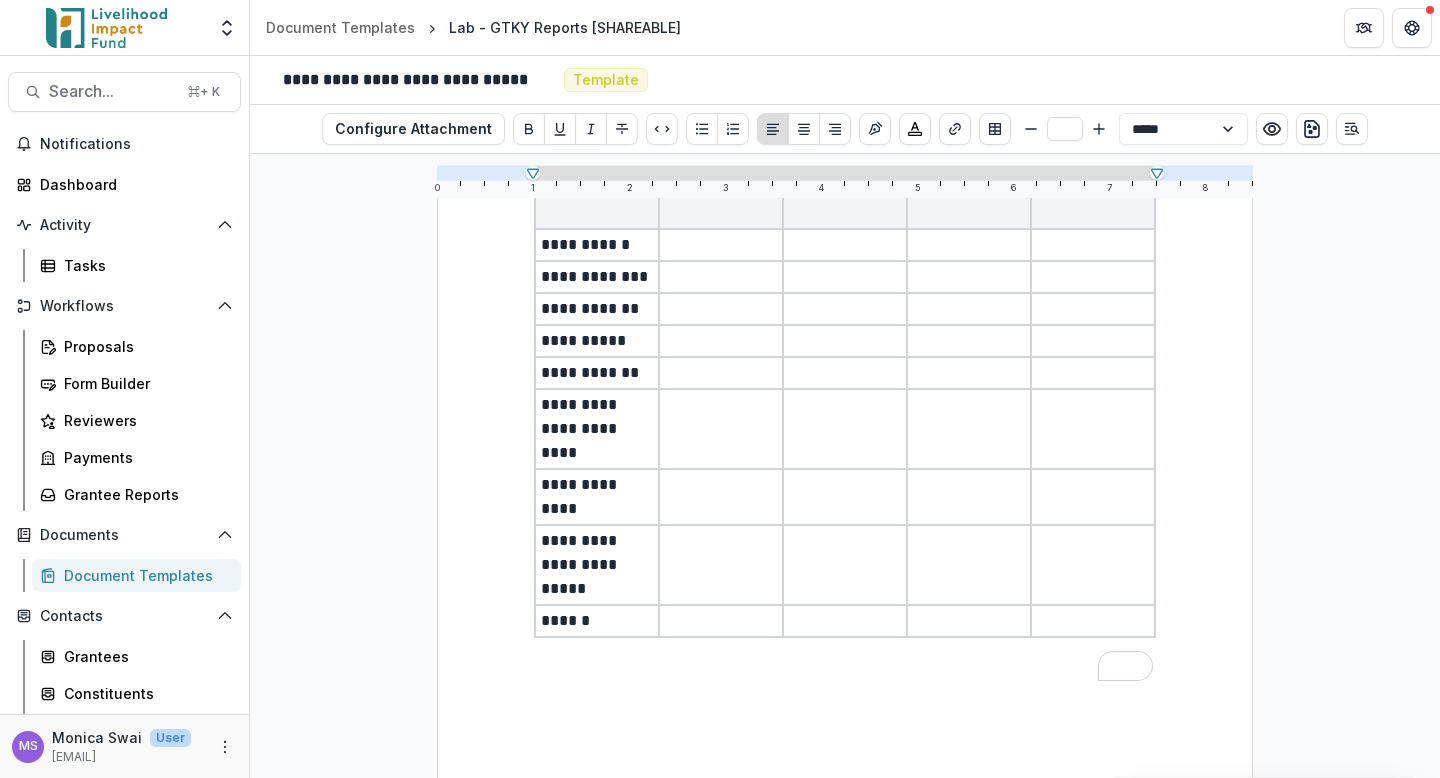 click on "**********" at bounding box center [845, -198] 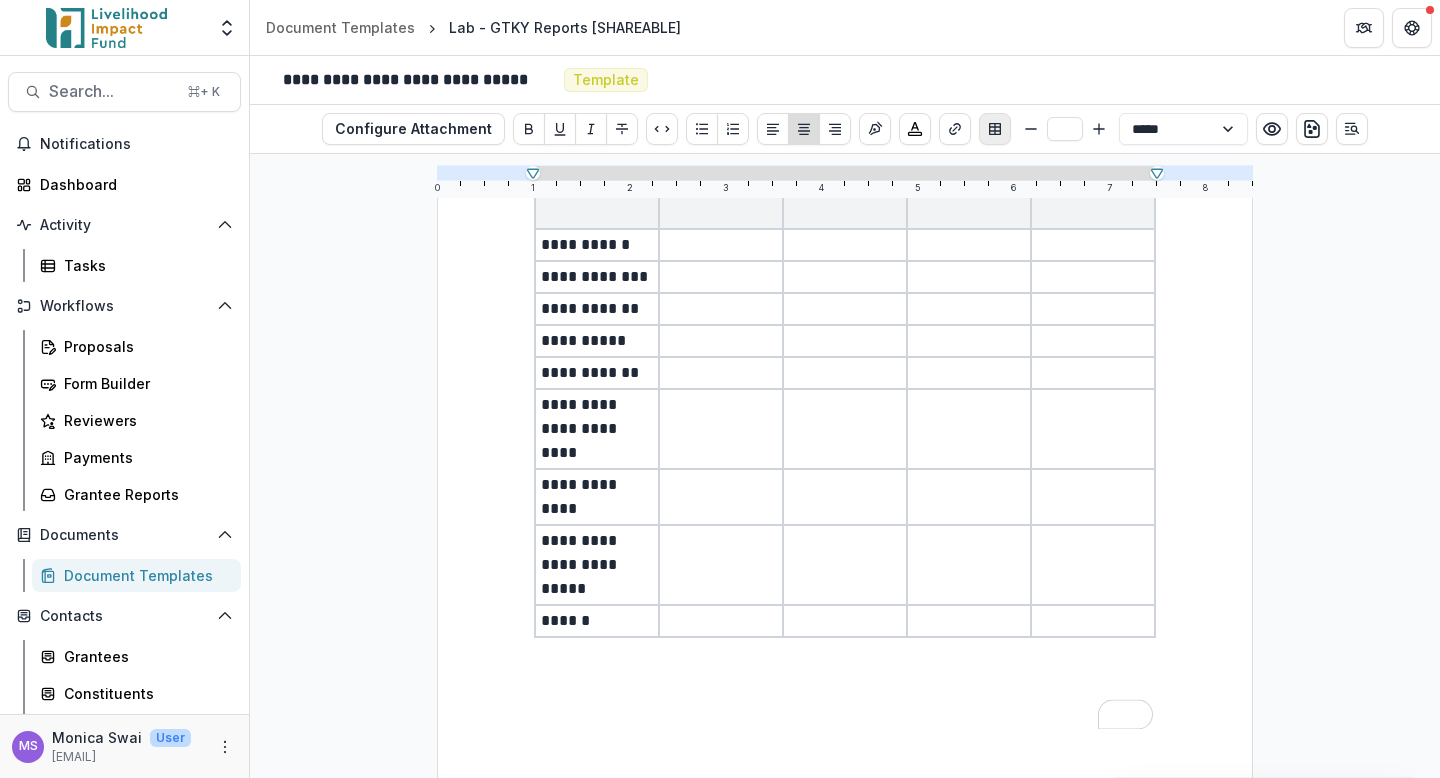 click 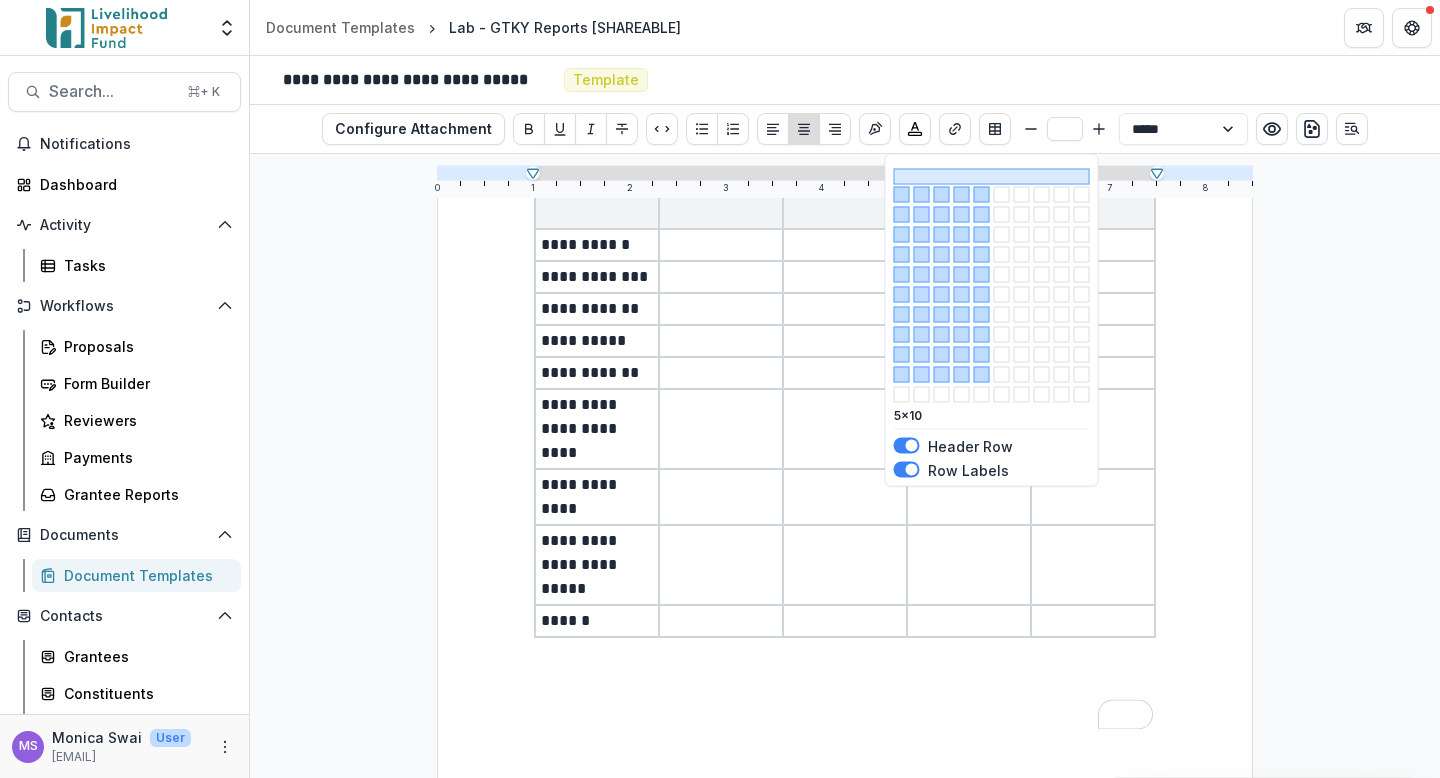 scroll, scrollTop: 1442, scrollLeft: 0, axis: vertical 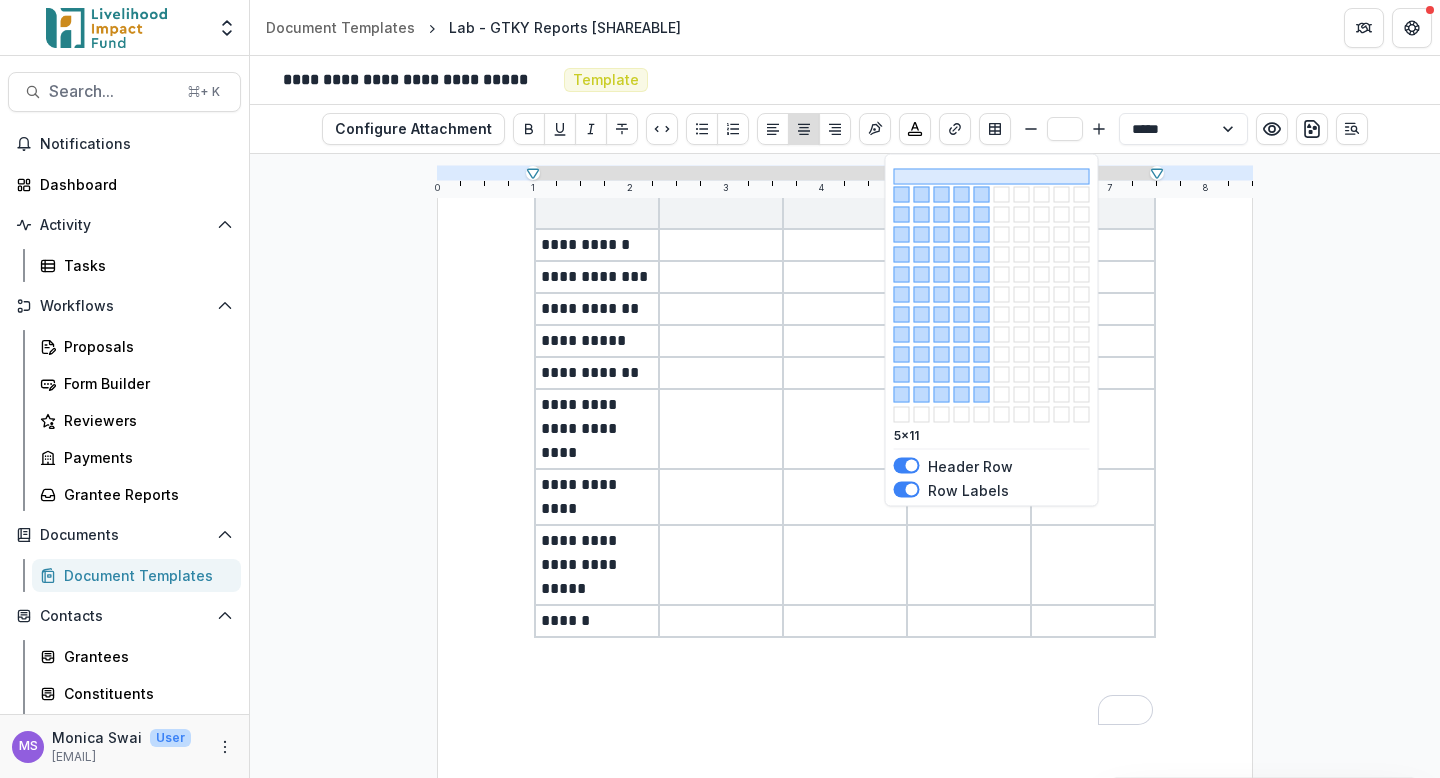 click at bounding box center (982, 395) 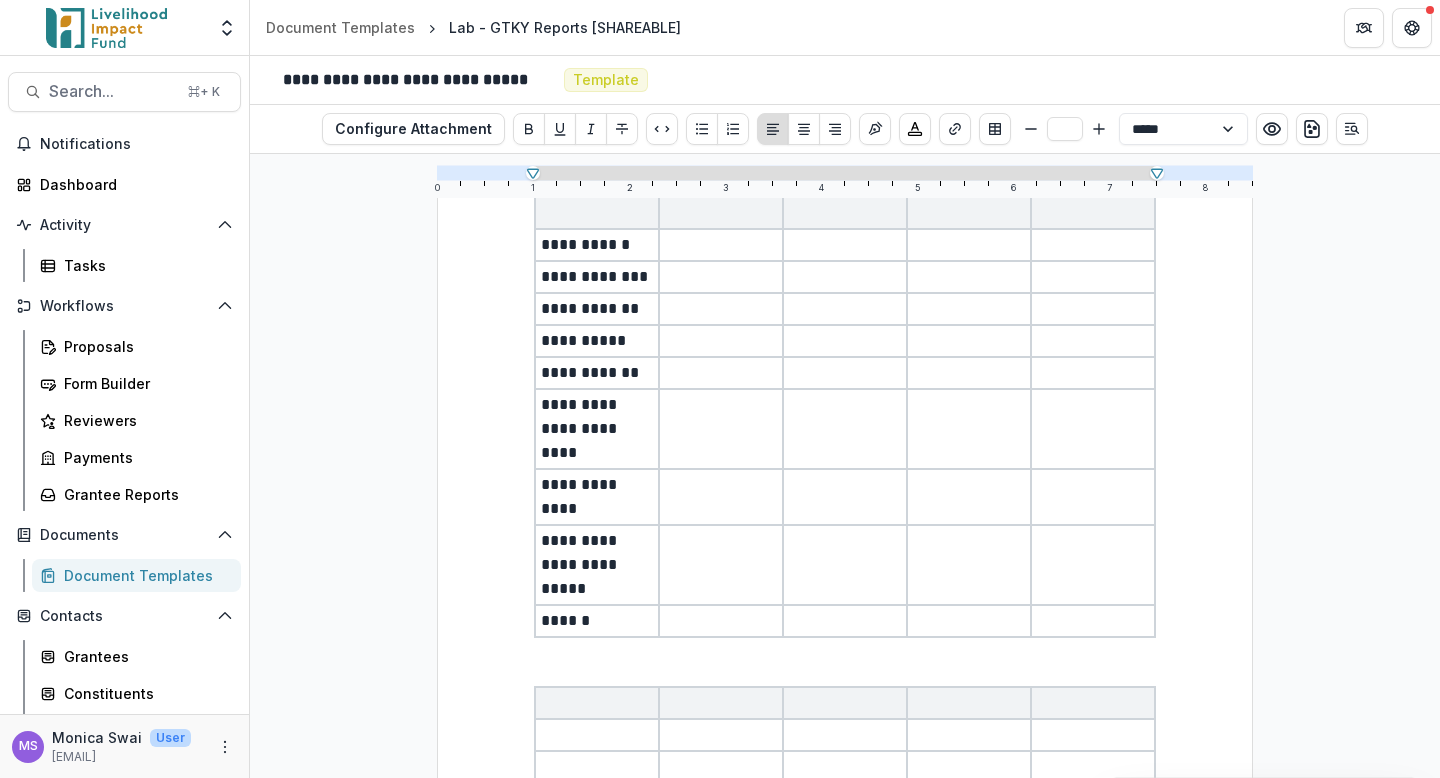 scroll, scrollTop: 1652, scrollLeft: 0, axis: vertical 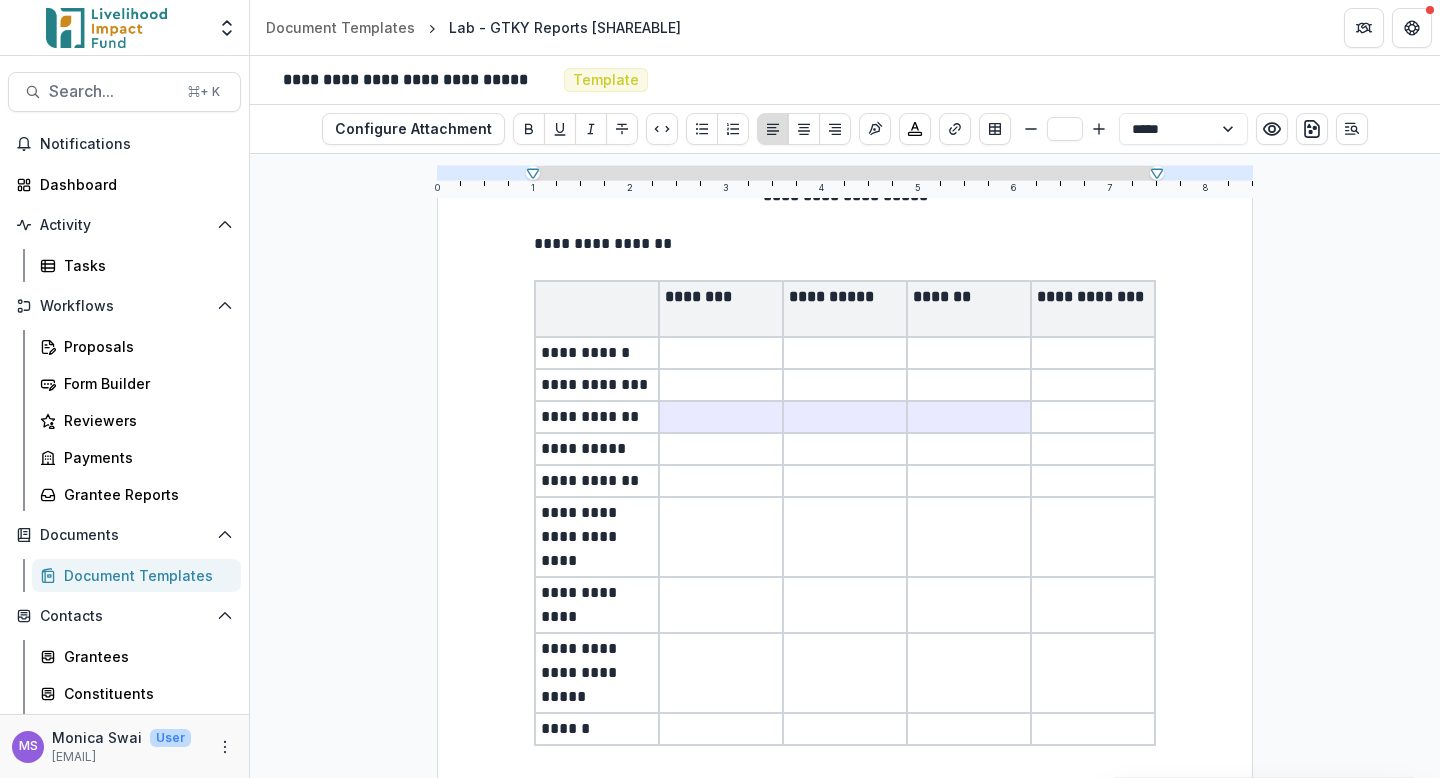 drag, startPoint x: 705, startPoint y: 374, endPoint x: 993, endPoint y: 348, distance: 289.17123 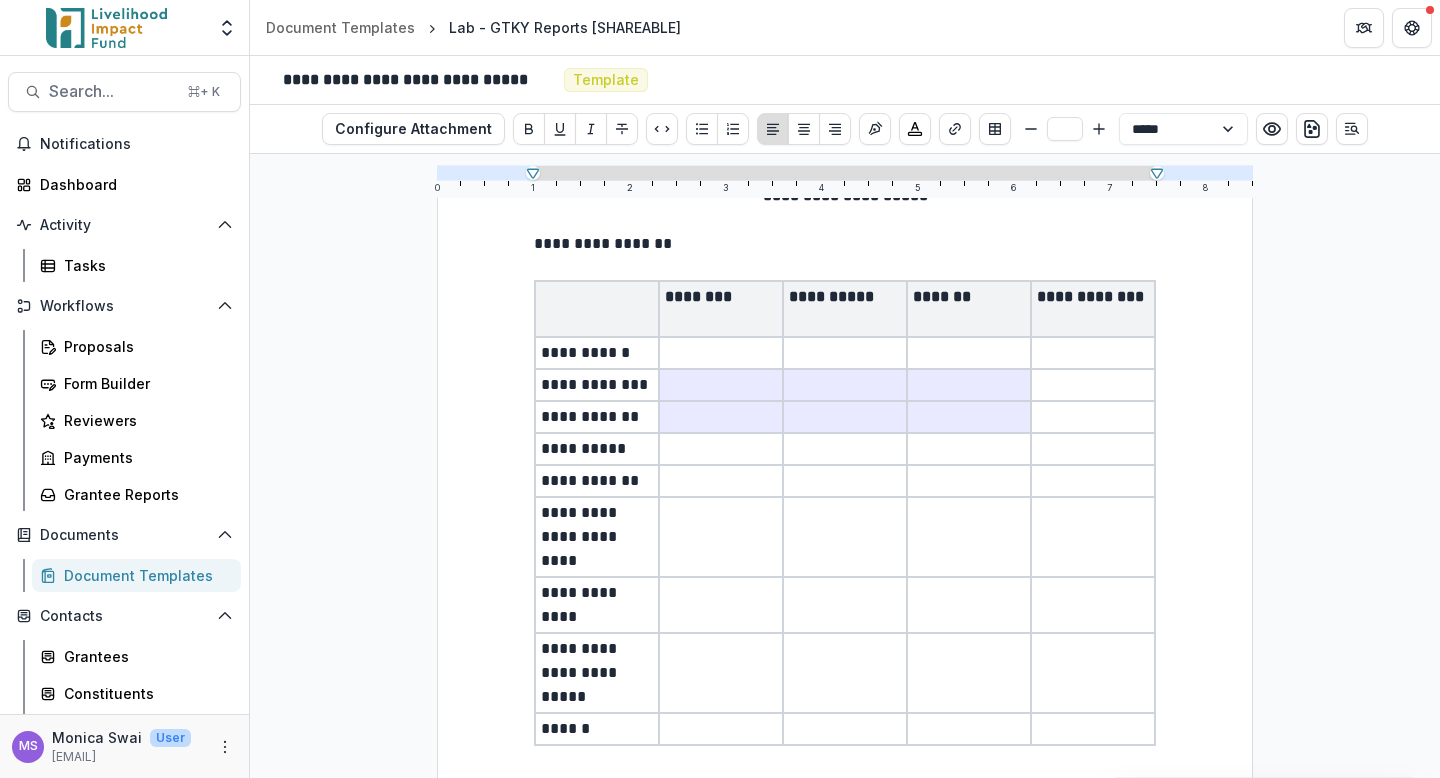 click at bounding box center (845, 353) 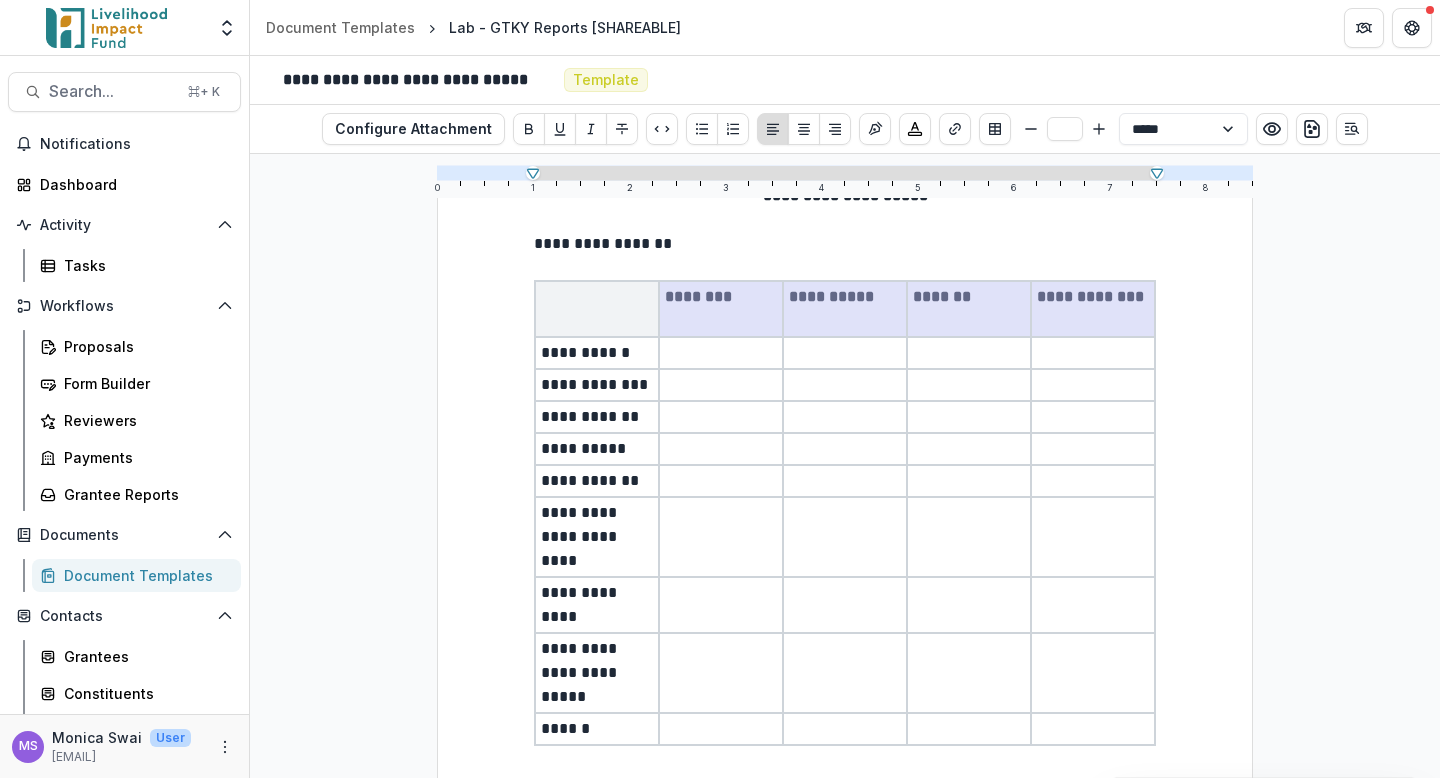drag, startPoint x: 737, startPoint y: 259, endPoint x: 1082, endPoint y: 250, distance: 345.11737 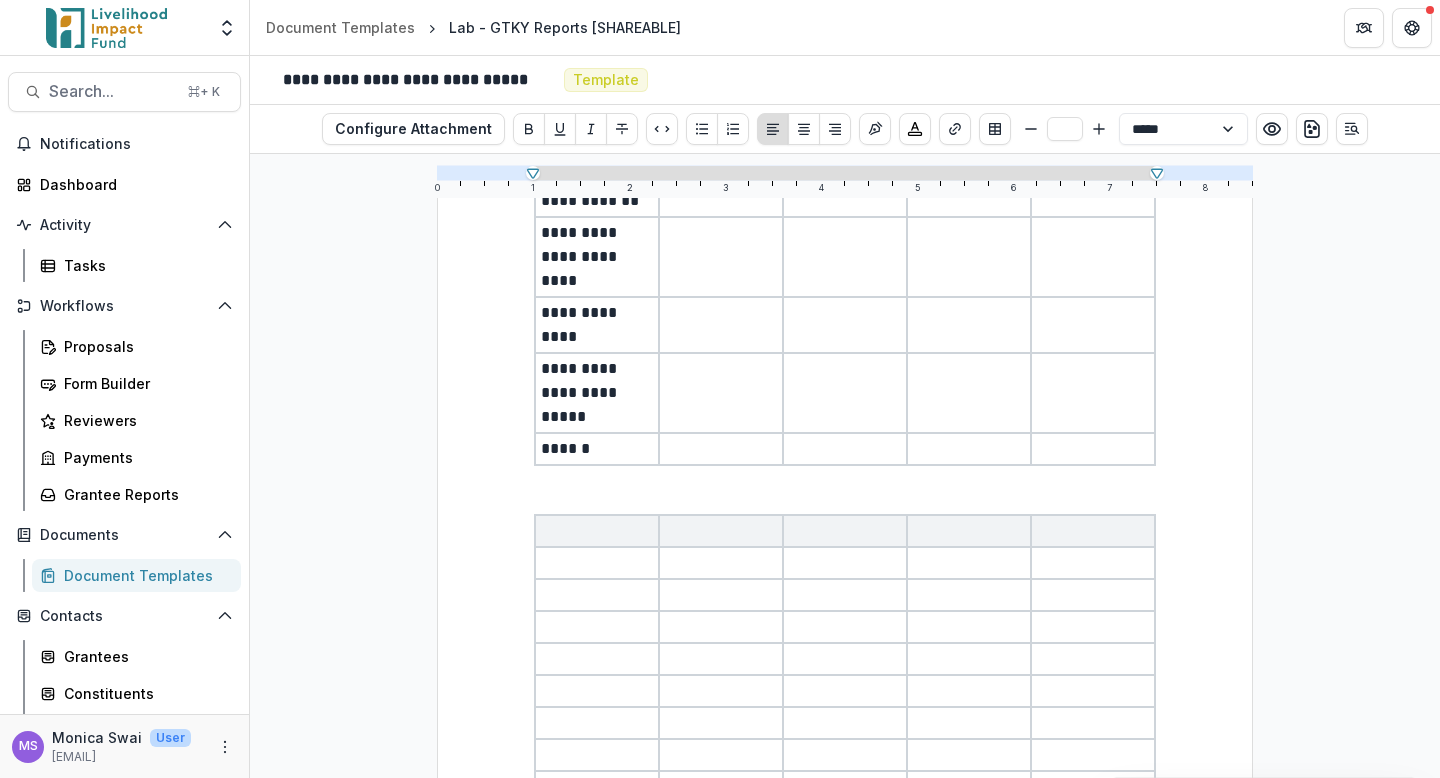 click at bounding box center [721, 531] 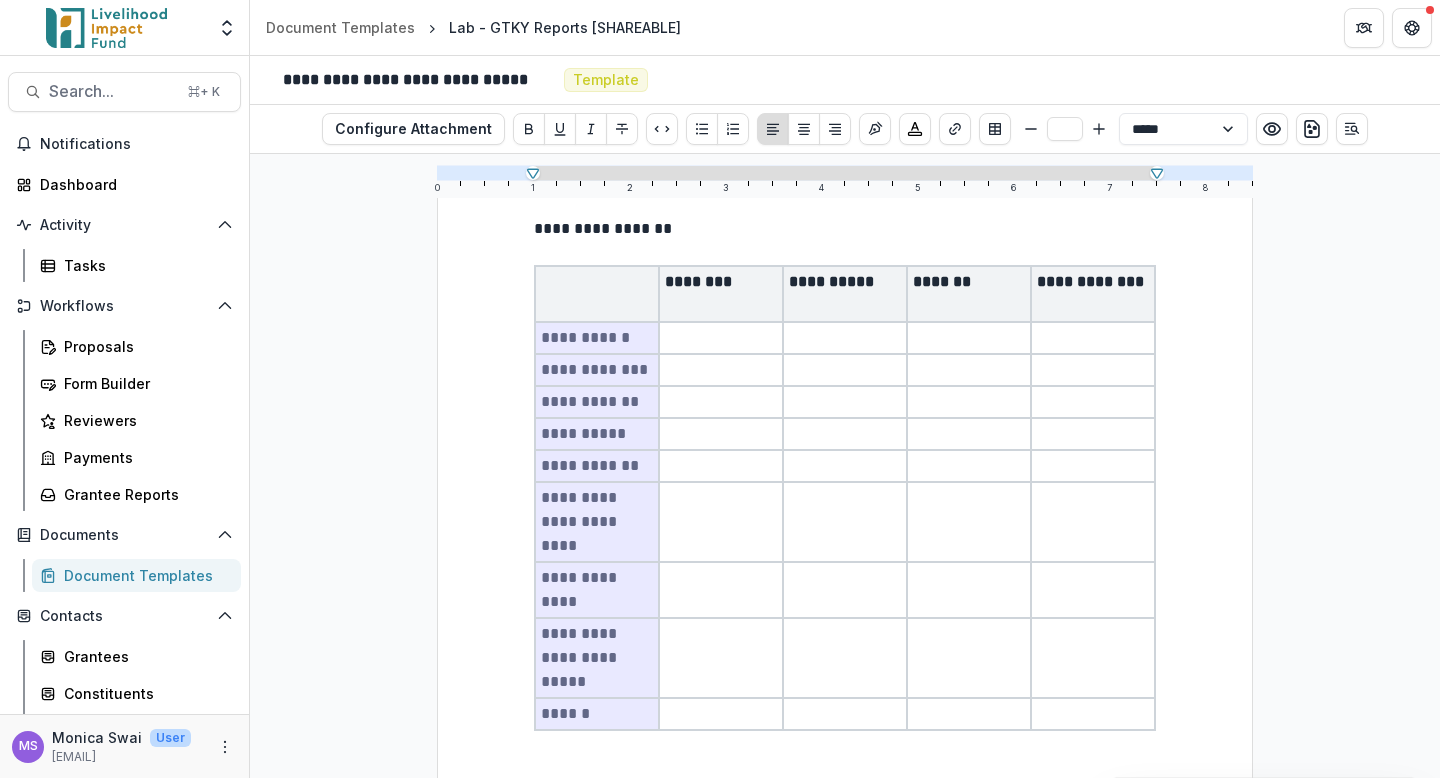 drag, startPoint x: 580, startPoint y: 290, endPoint x: 621, endPoint y: 662, distance: 374.2526 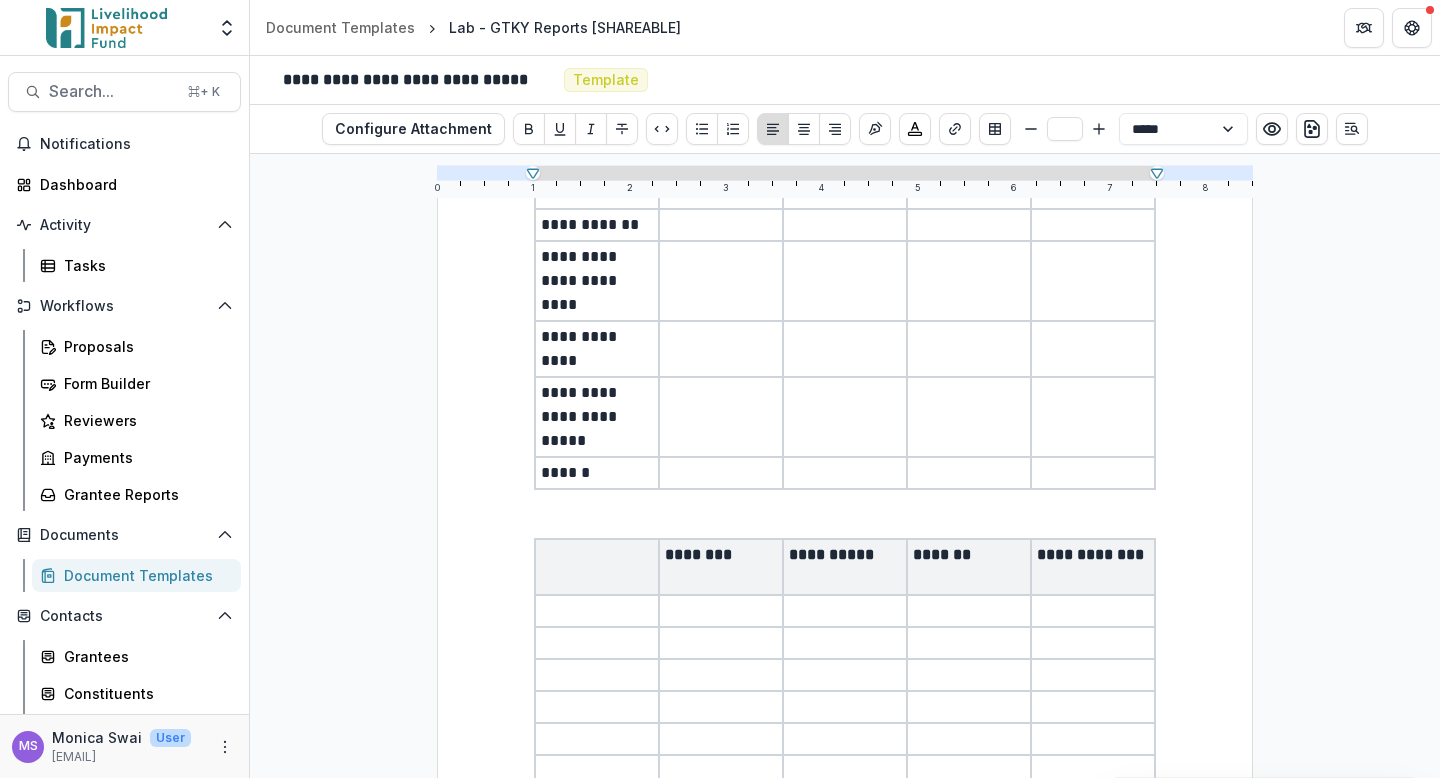 click at bounding box center (597, 611) 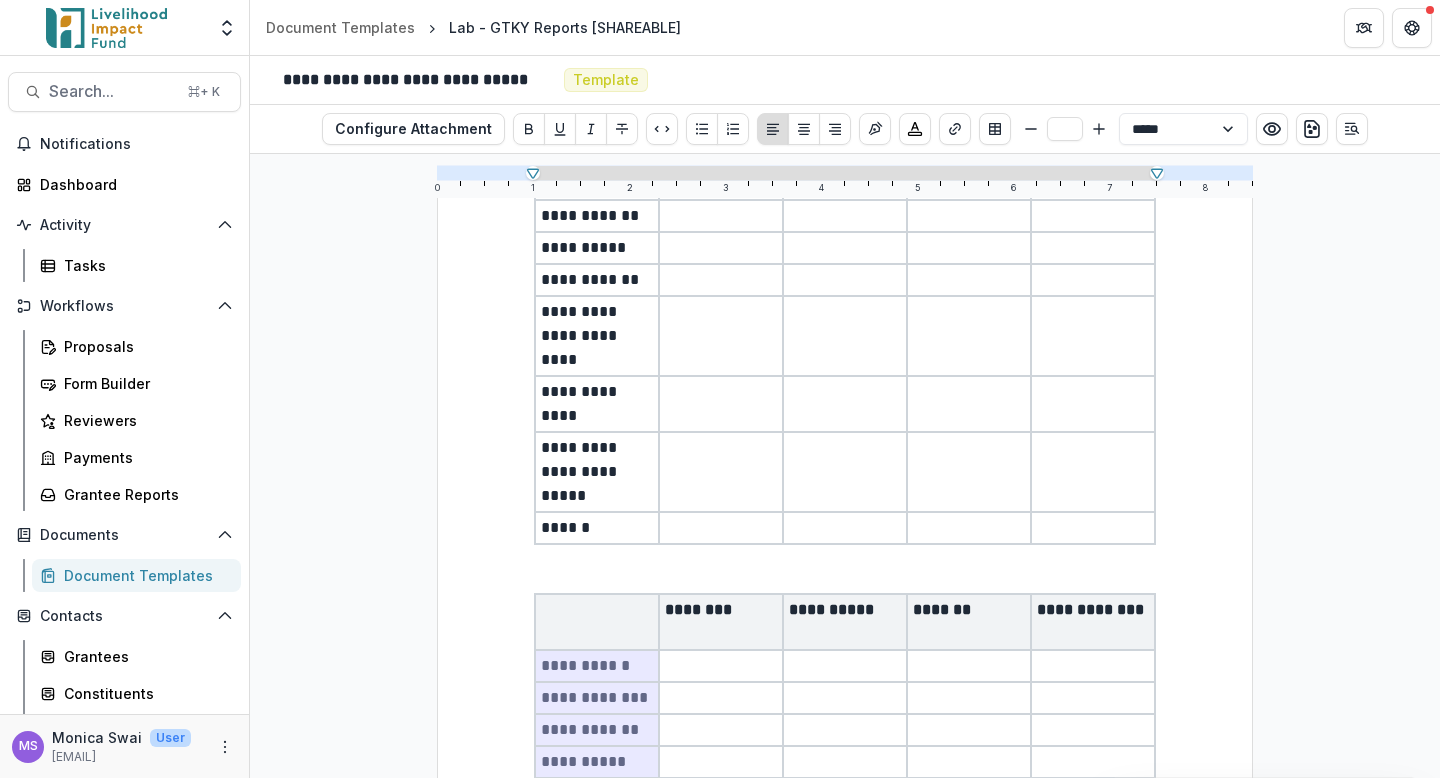 click at bounding box center (845, 557) 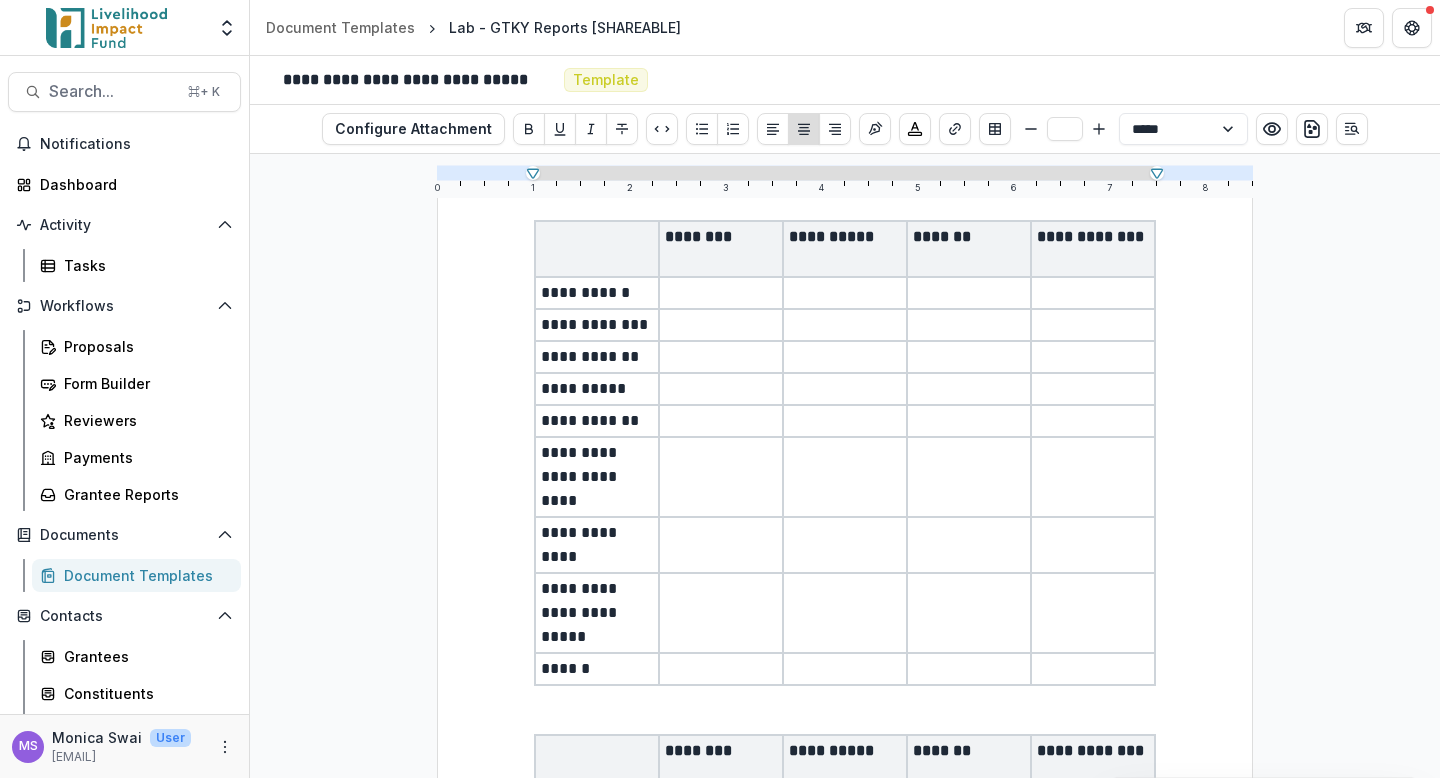 click at bounding box center (721, 545) 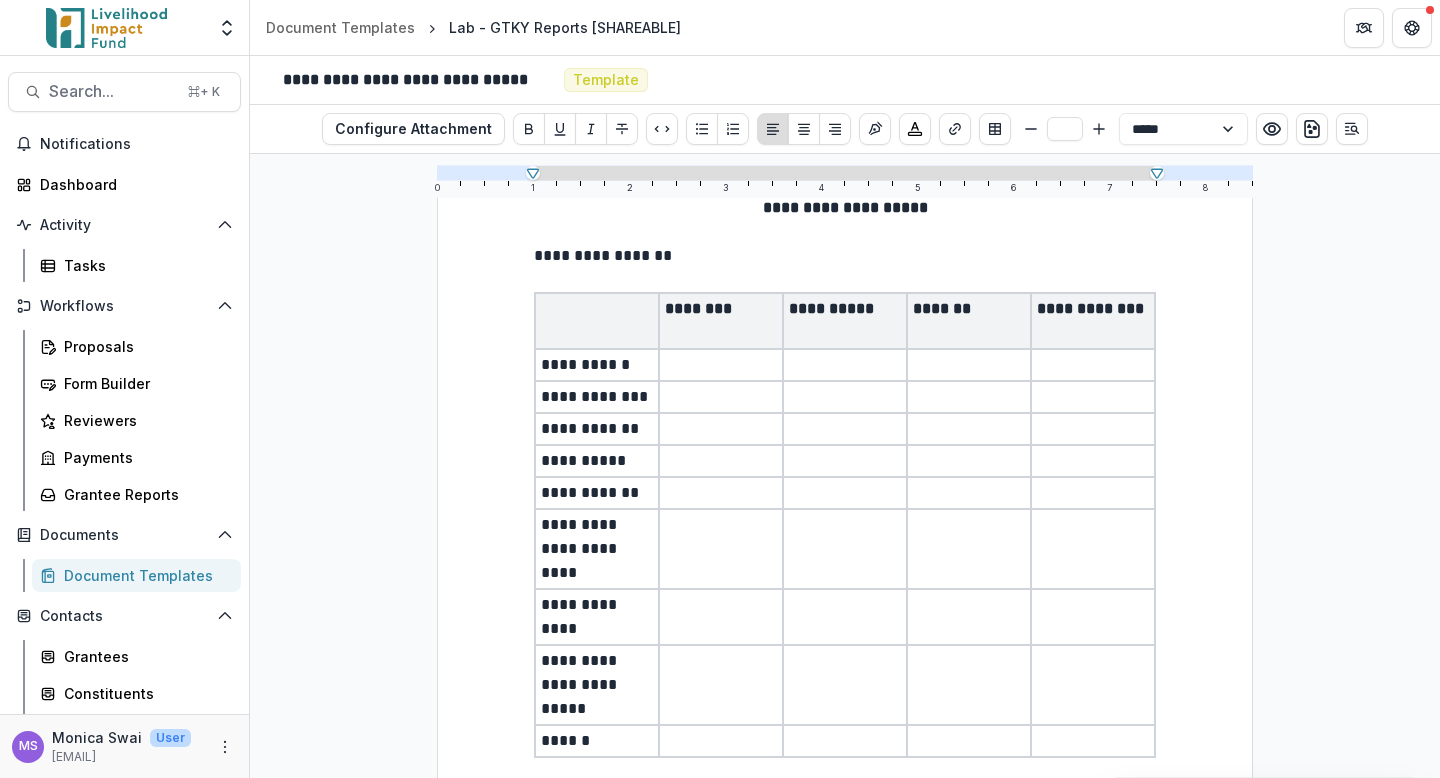 drag, startPoint x: 1190, startPoint y: 698, endPoint x: 623, endPoint y: 282, distance: 703.23895 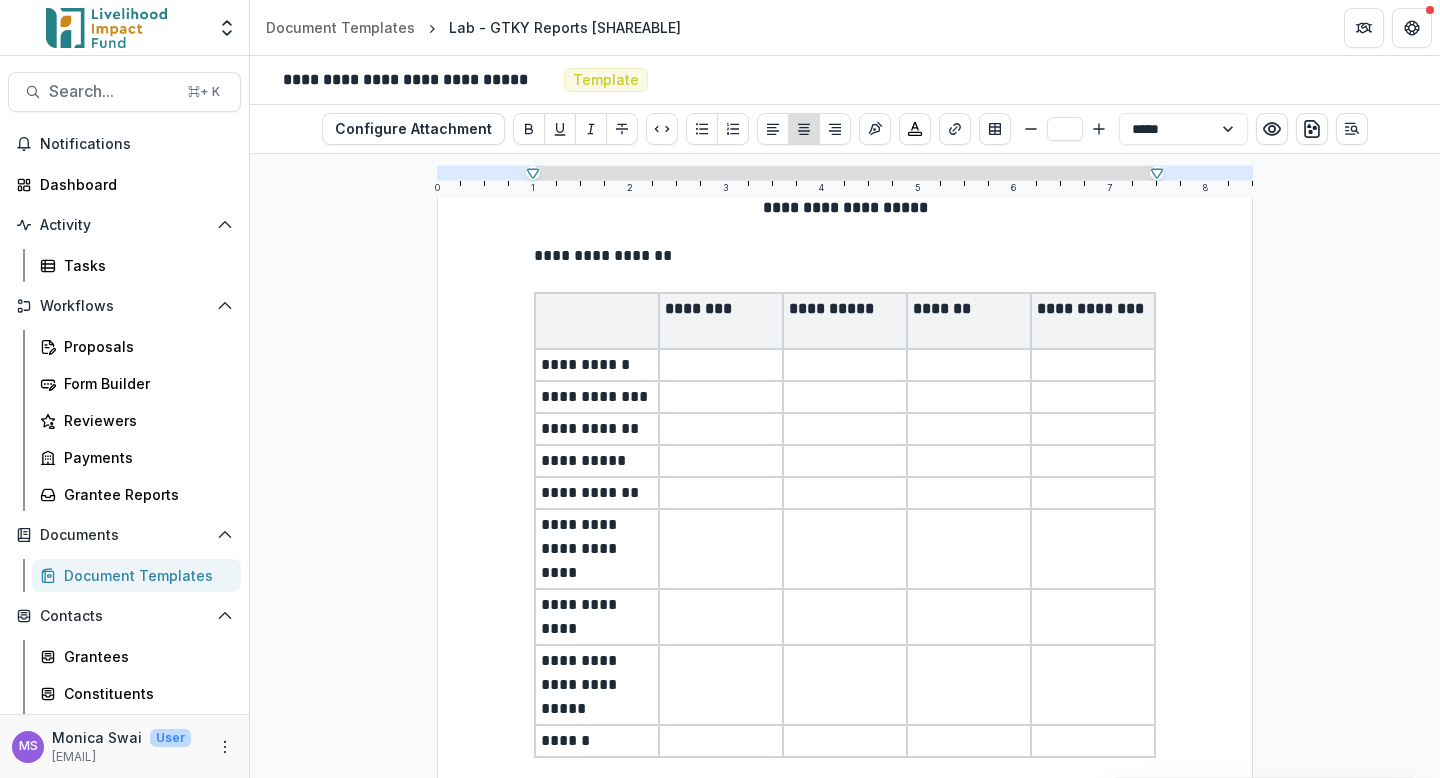 click on "**********" at bounding box center (845, 183) 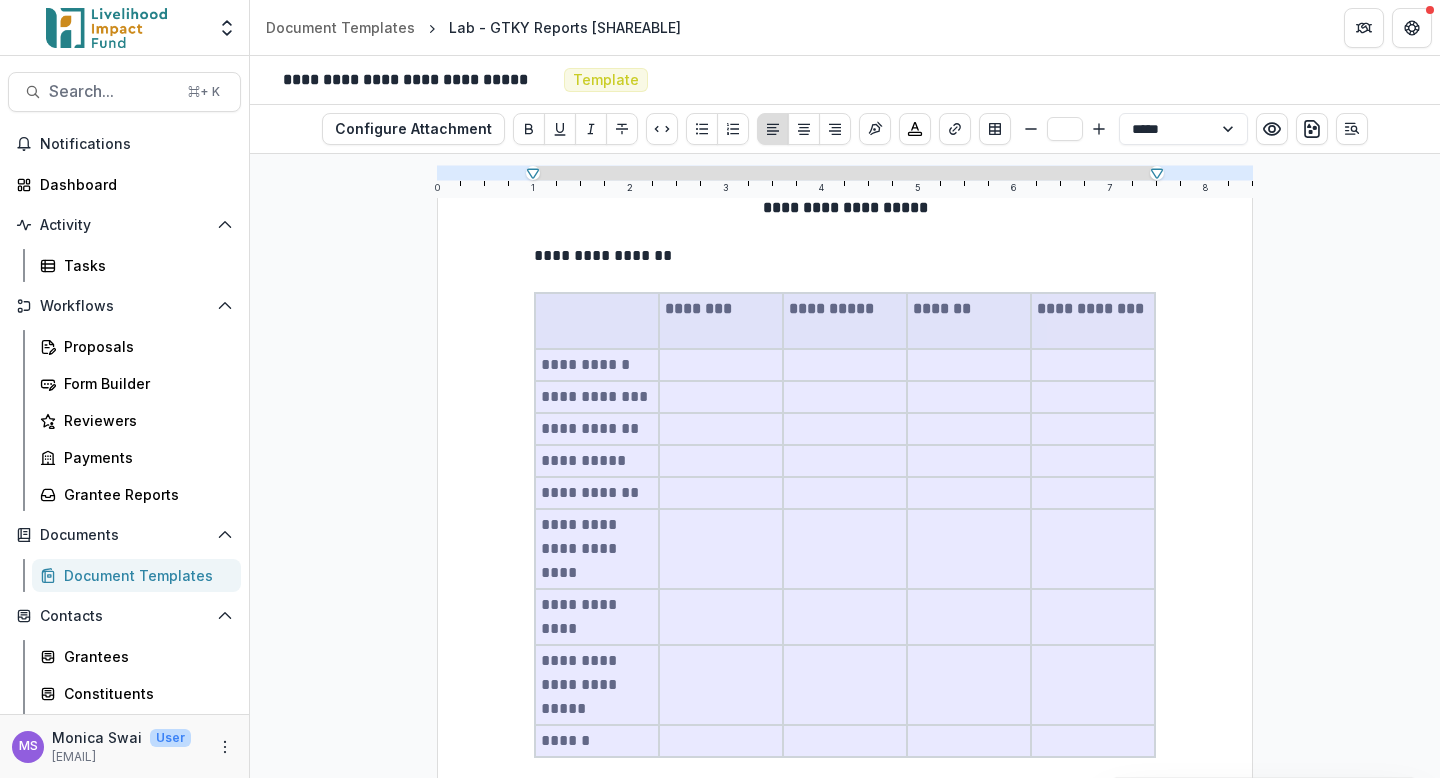 drag, startPoint x: 1082, startPoint y: 692, endPoint x: 589, endPoint y: 293, distance: 634.2318 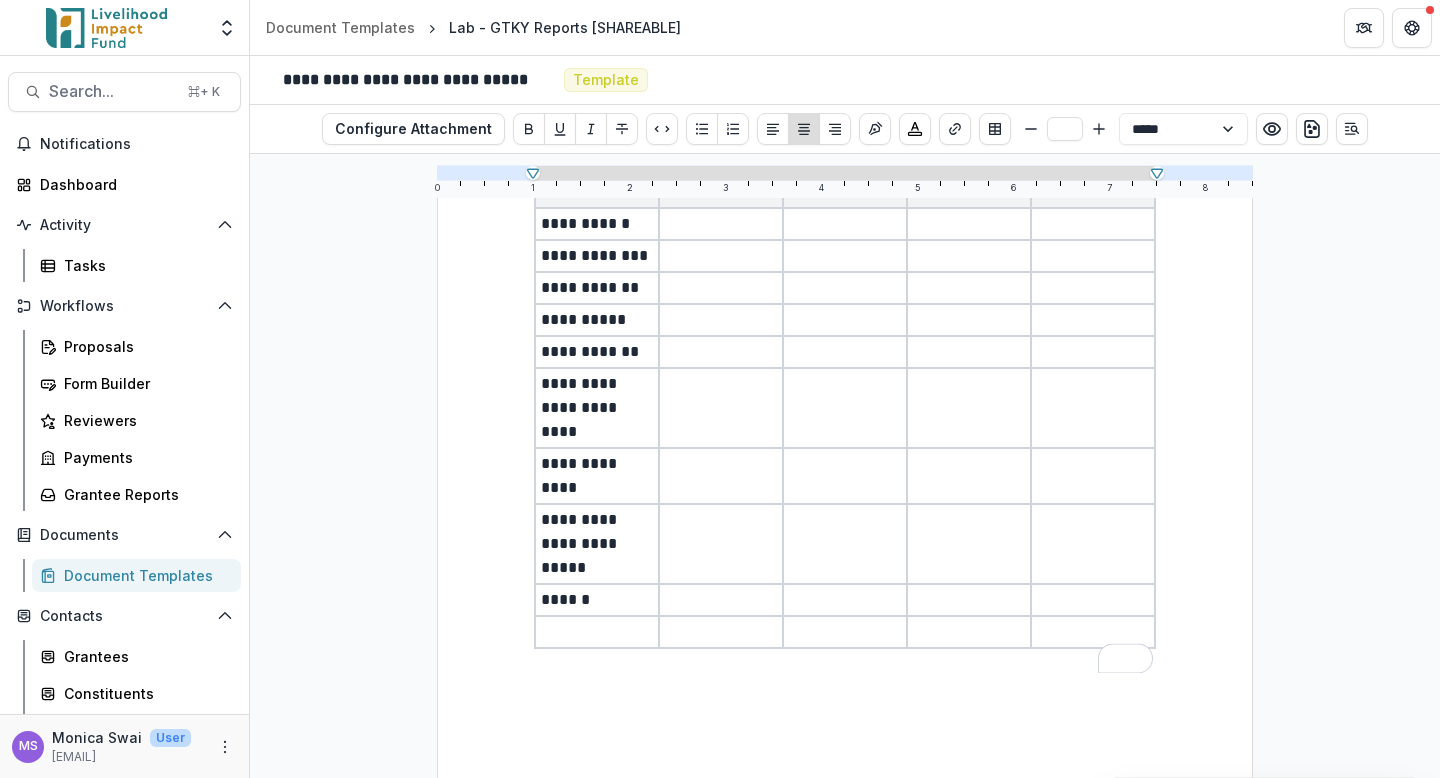 click at bounding box center (597, 632) 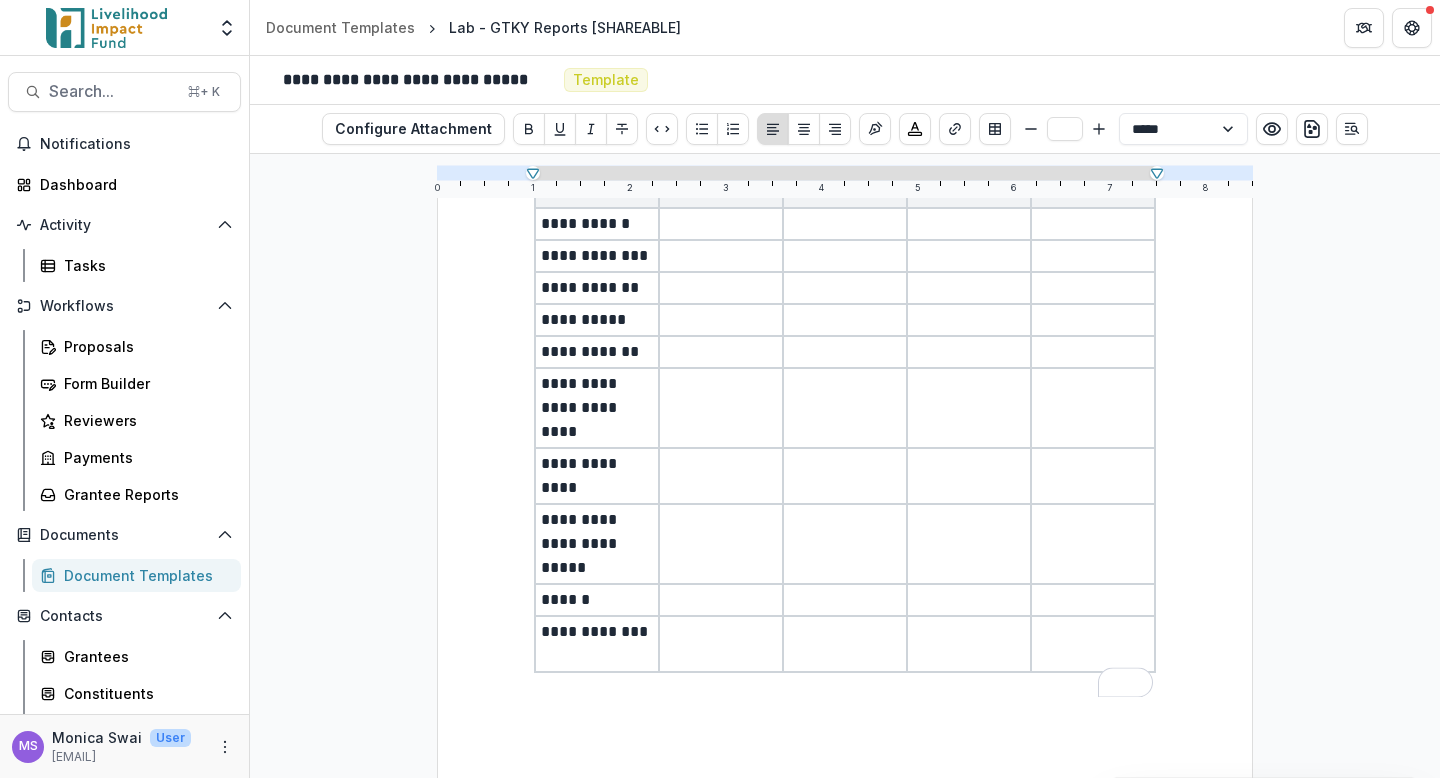 click on "**********" at bounding box center [597, 644] 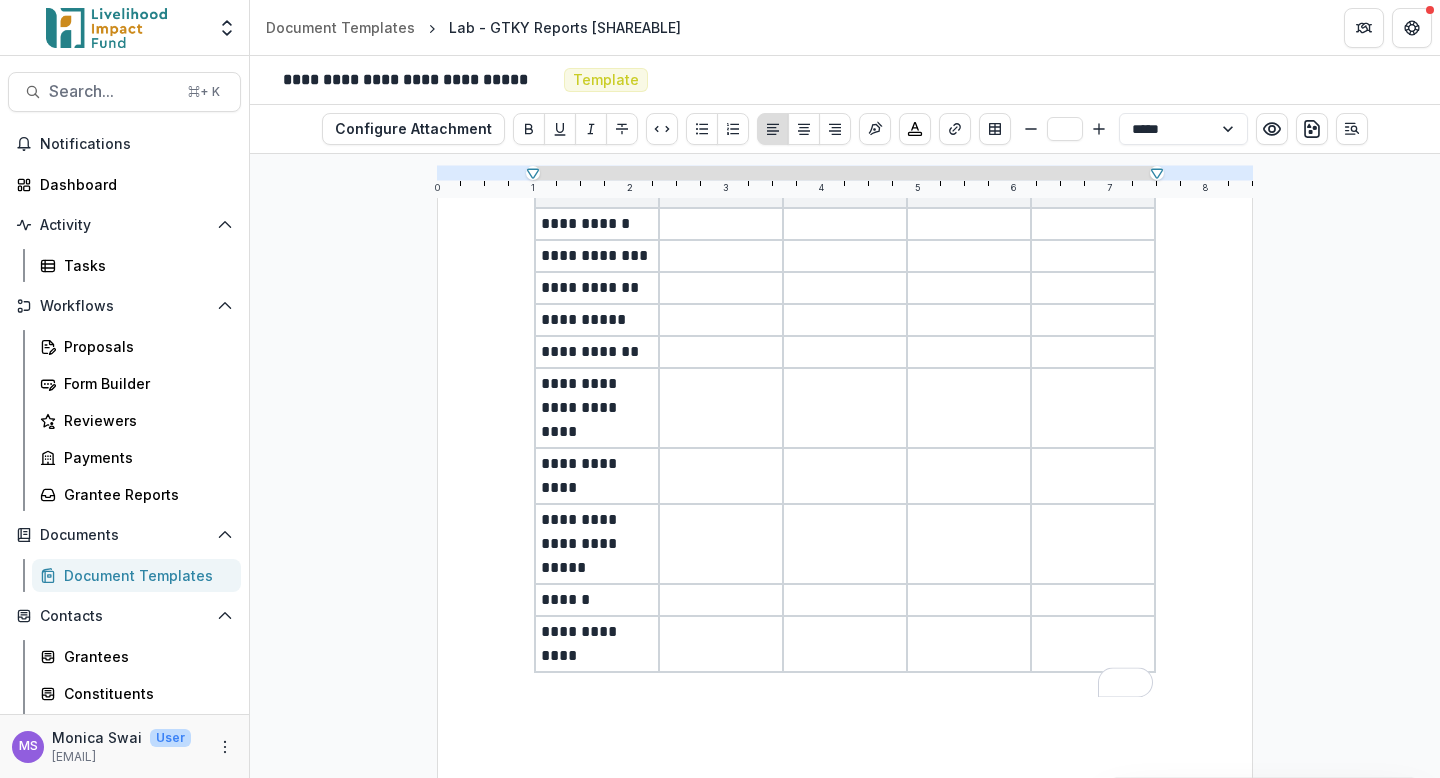 click at bounding box center [845, 733] 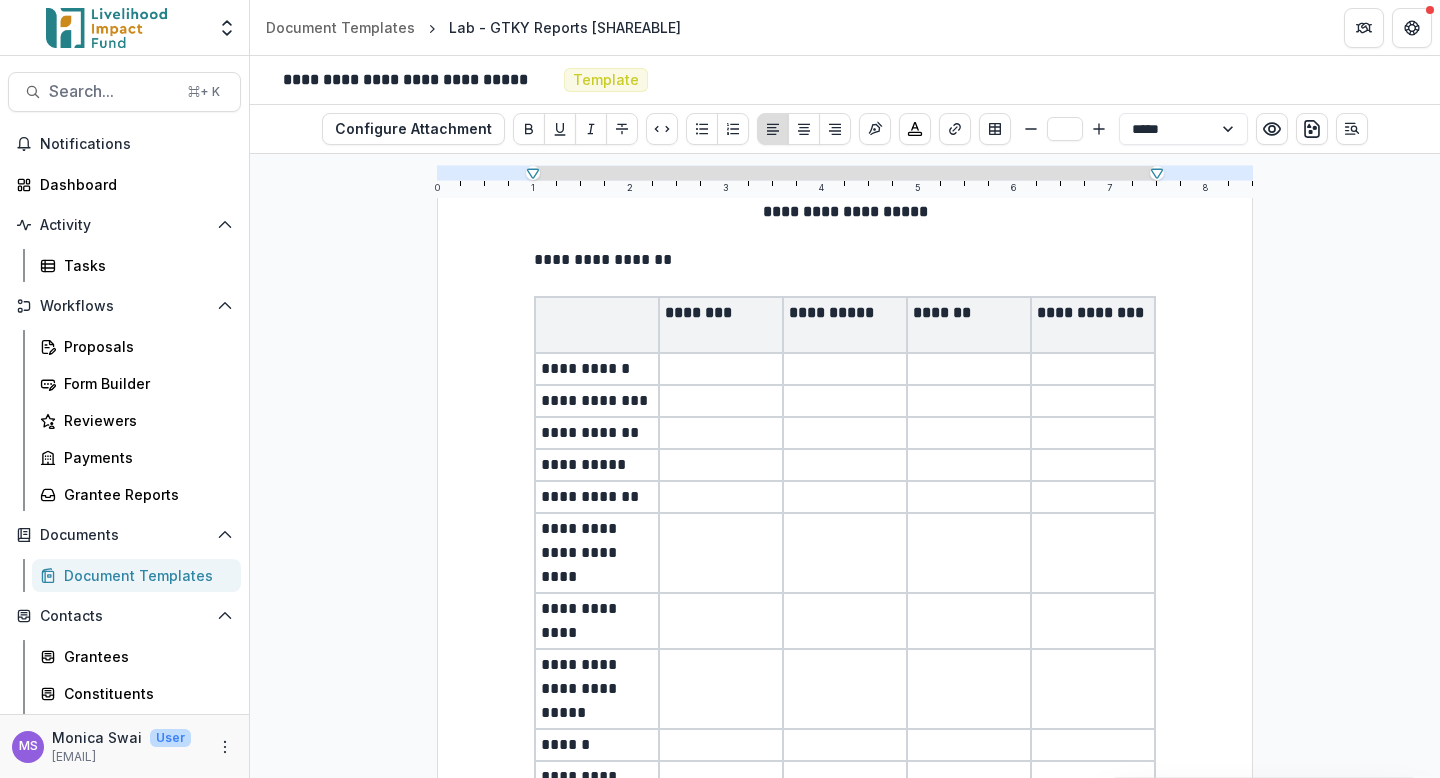 click at bounding box center [721, 369] 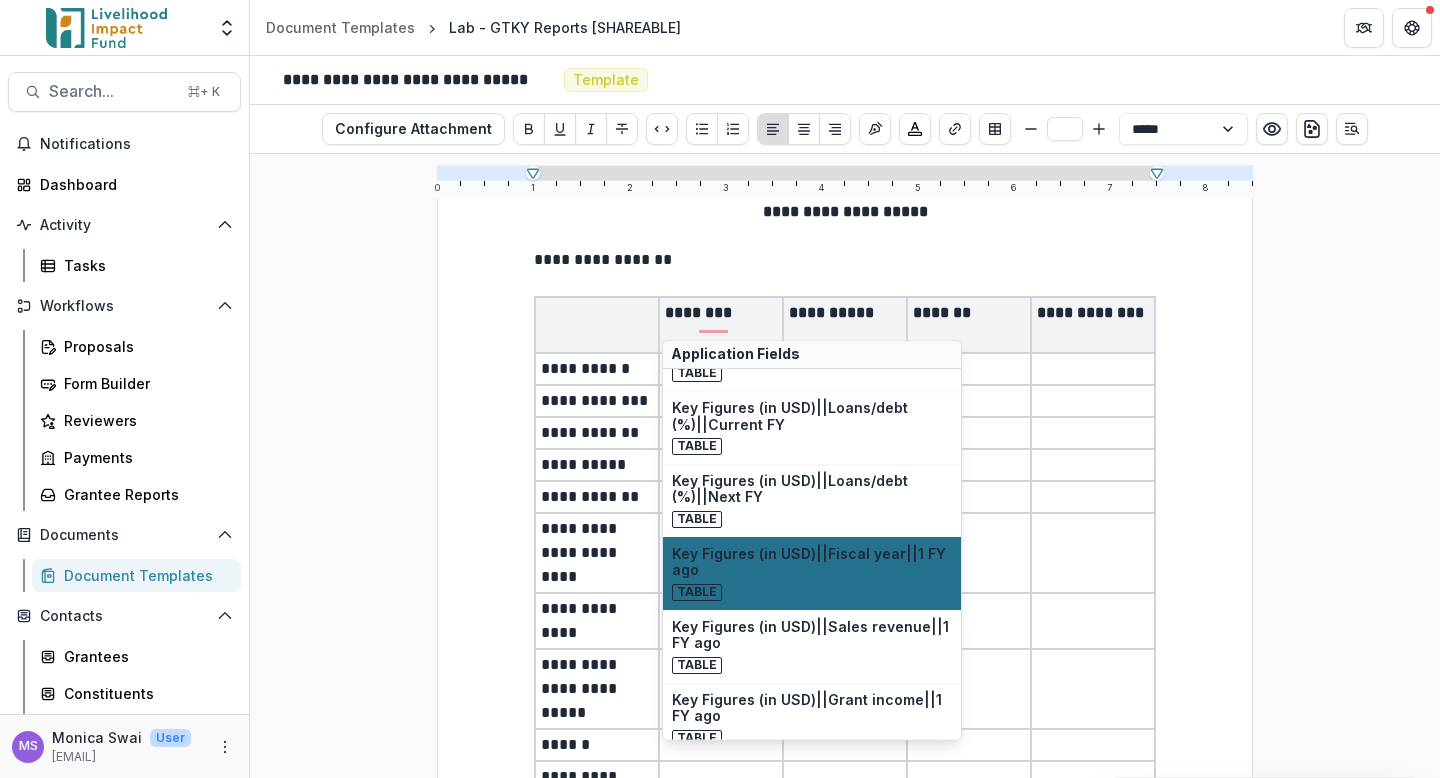 click on "Key Figures (in USD)||Fiscal year||1 FY ago" at bounding box center [812, 563] 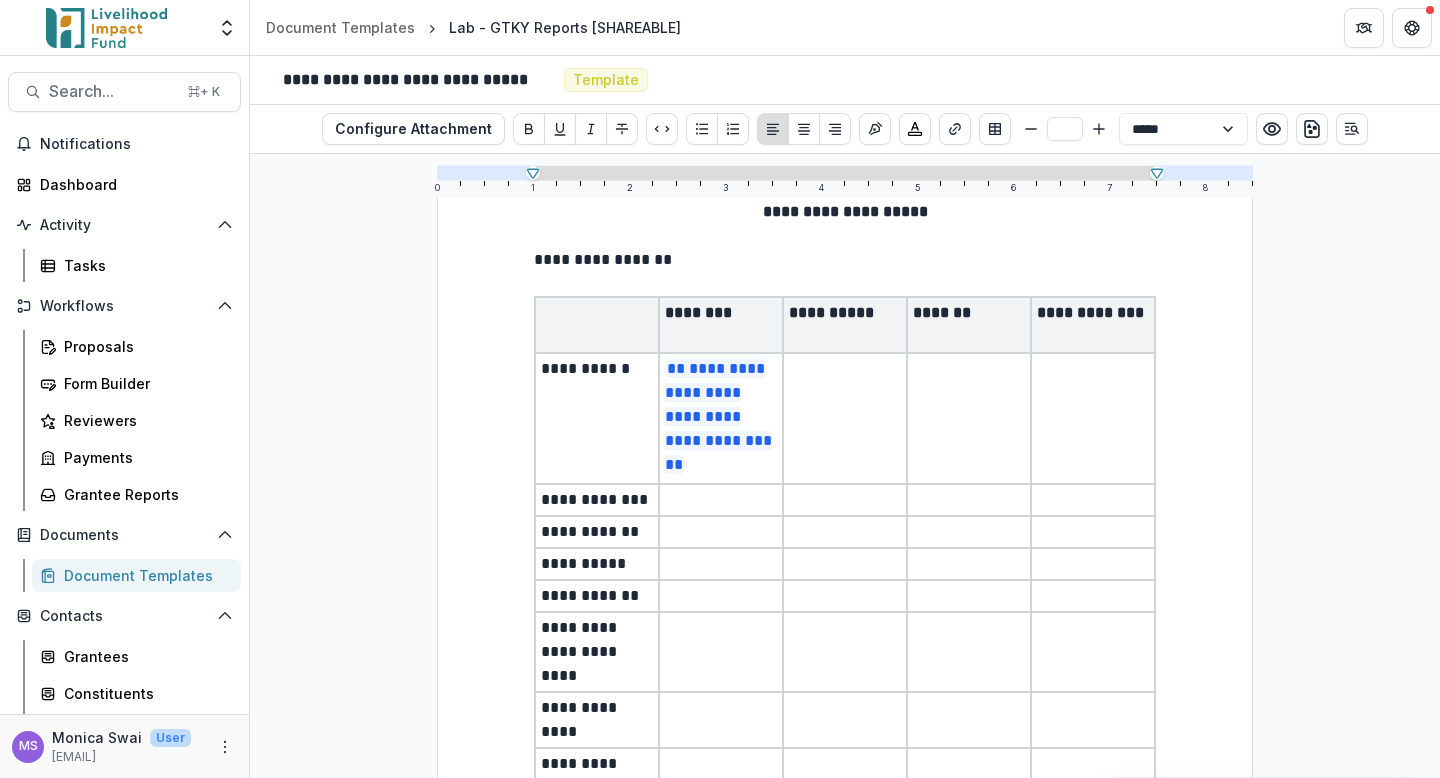click at bounding box center (845, 418) 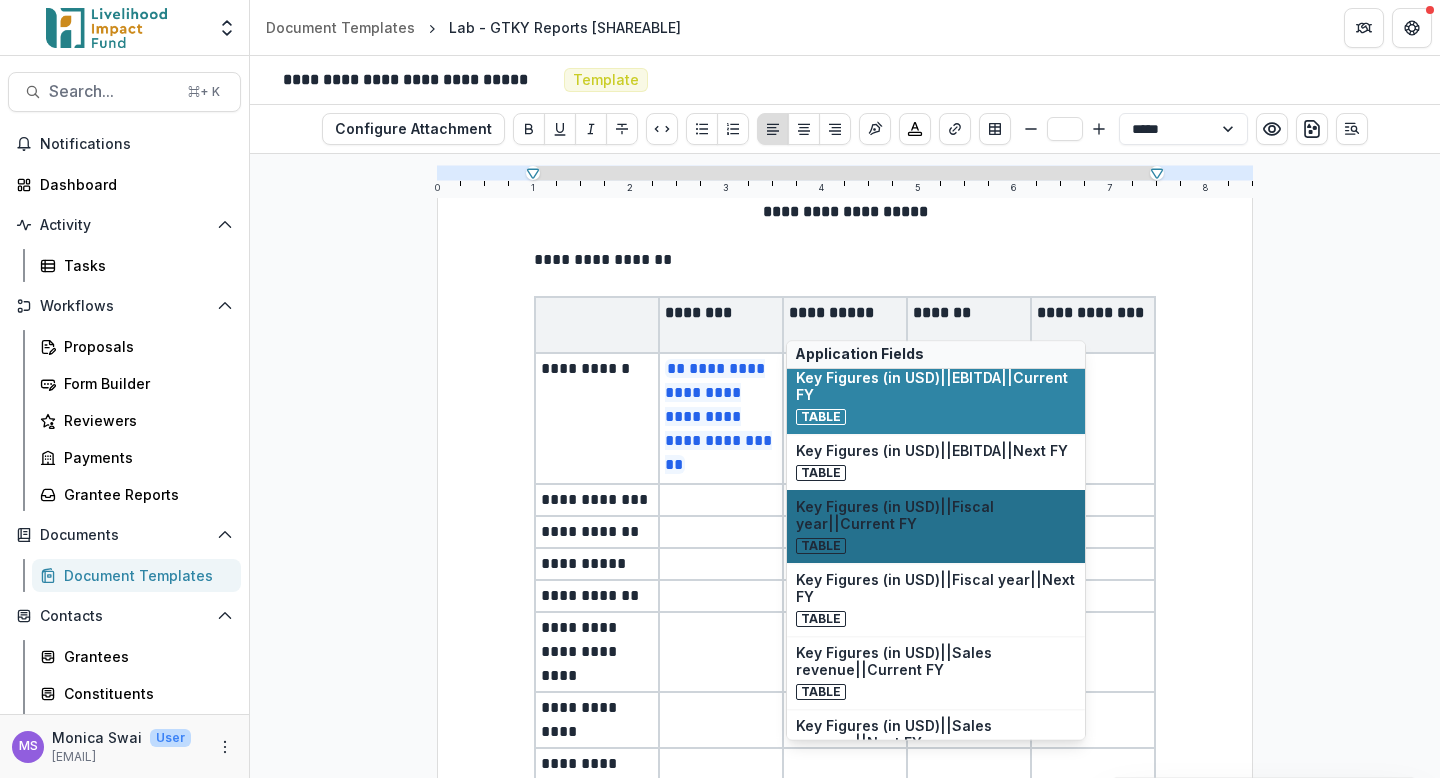 scroll, scrollTop: 47, scrollLeft: 0, axis: vertical 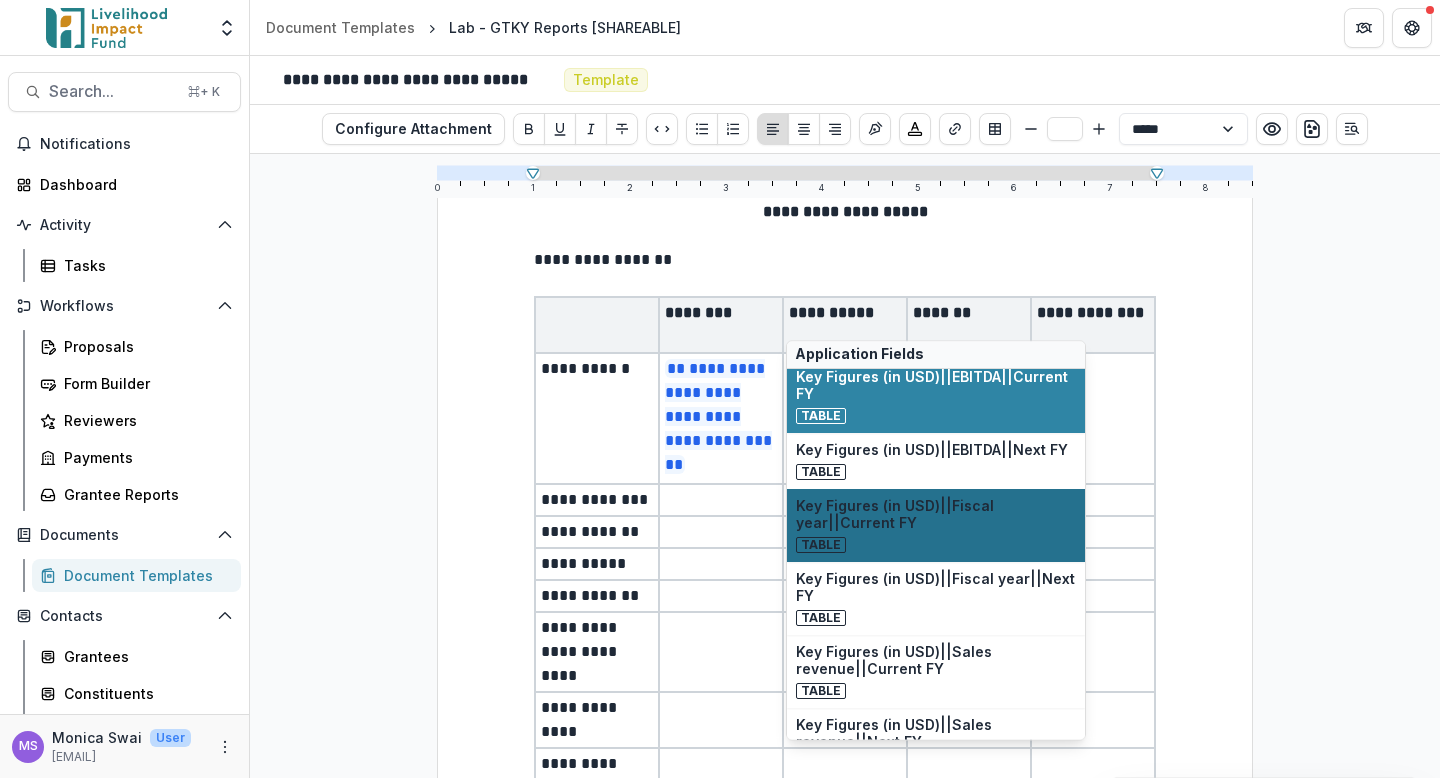 click on "Key Figures (in USD)||Fiscal year||Current FY" at bounding box center (936, 515) 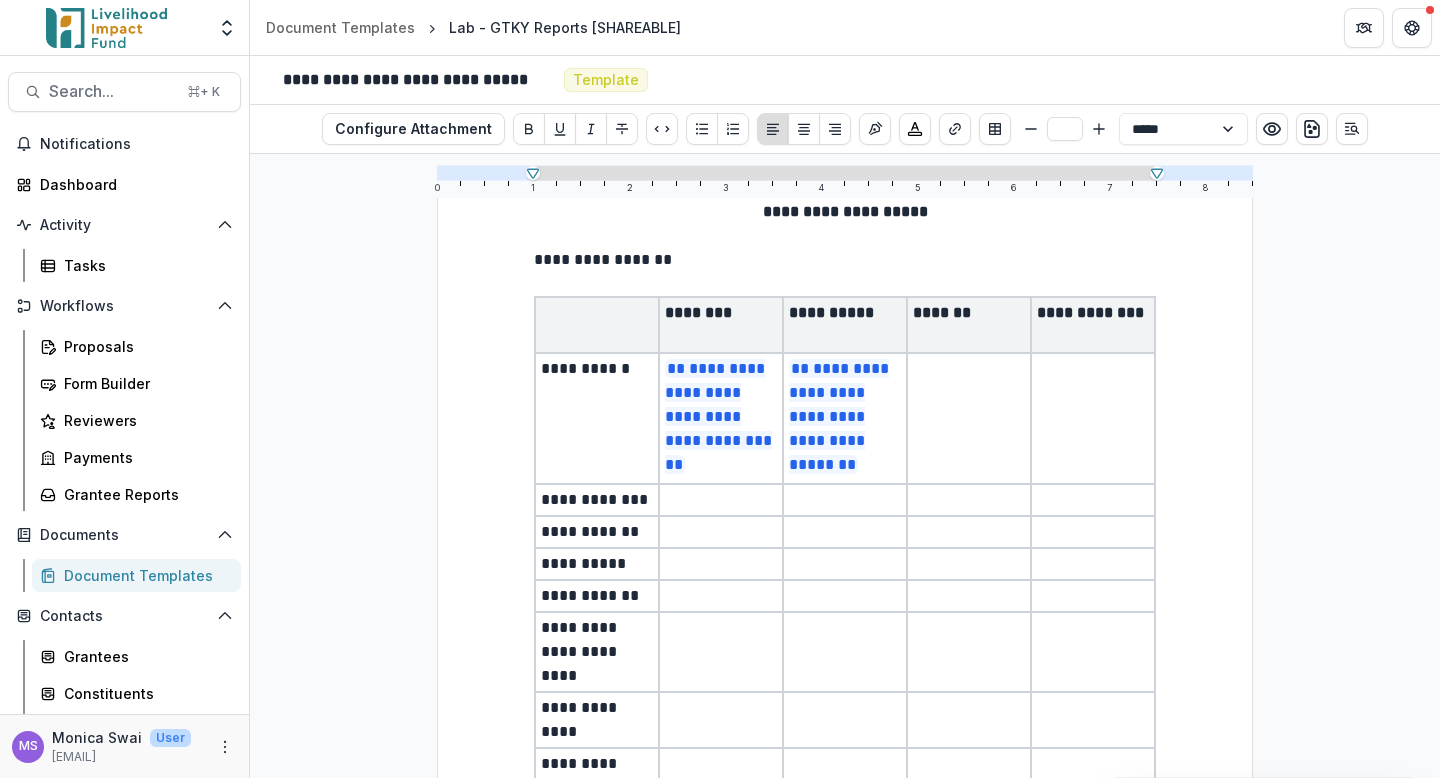 click at bounding box center [969, 418] 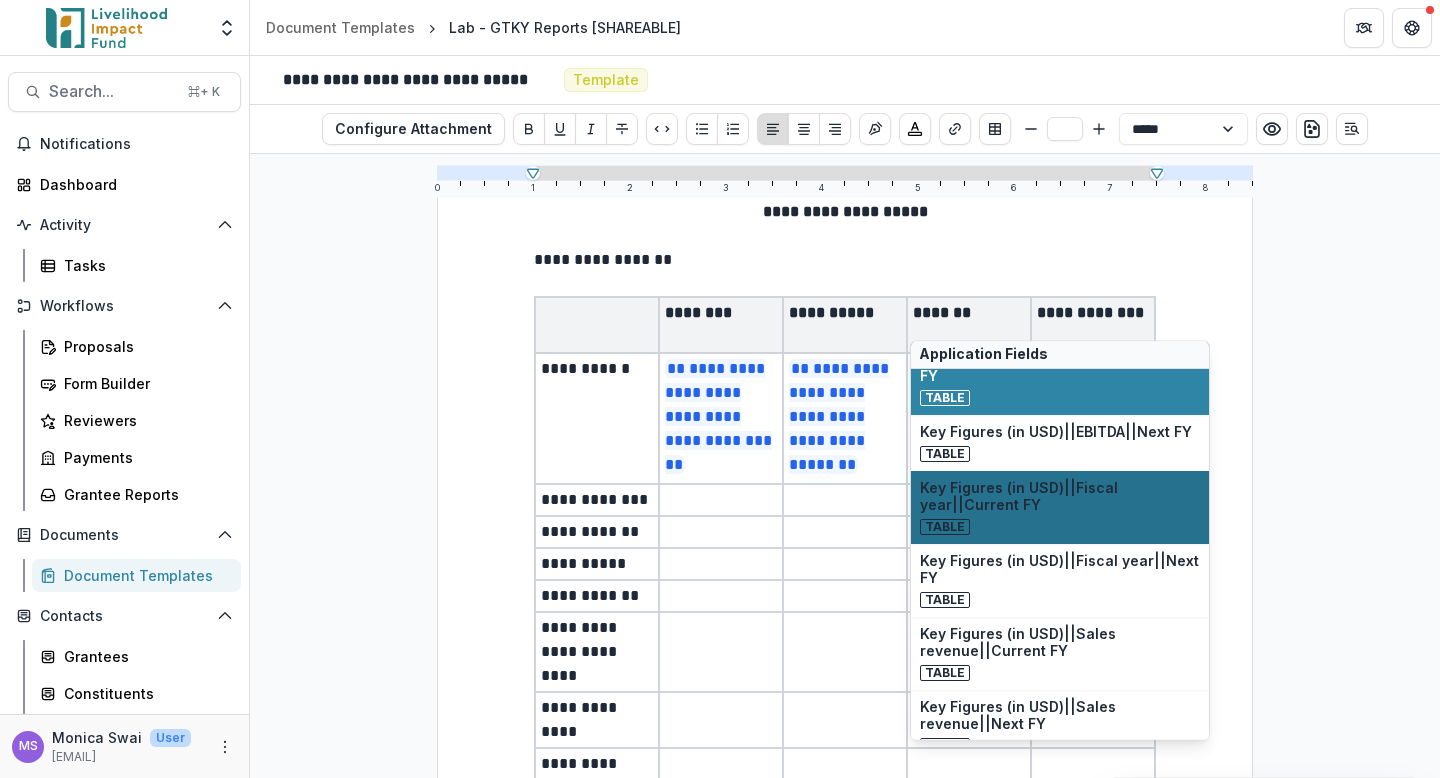 scroll, scrollTop: 66, scrollLeft: 0, axis: vertical 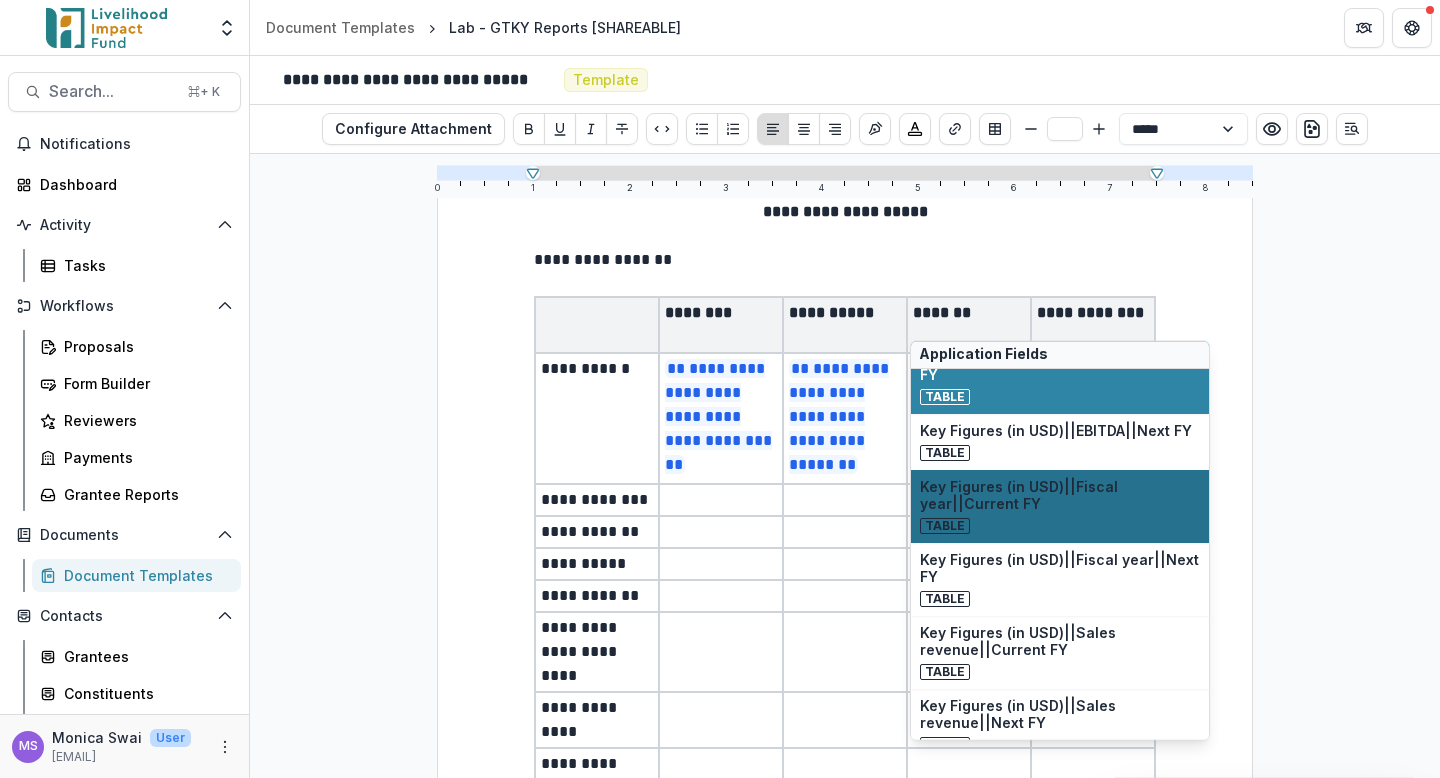 click on "Table" at bounding box center (1060, 597) 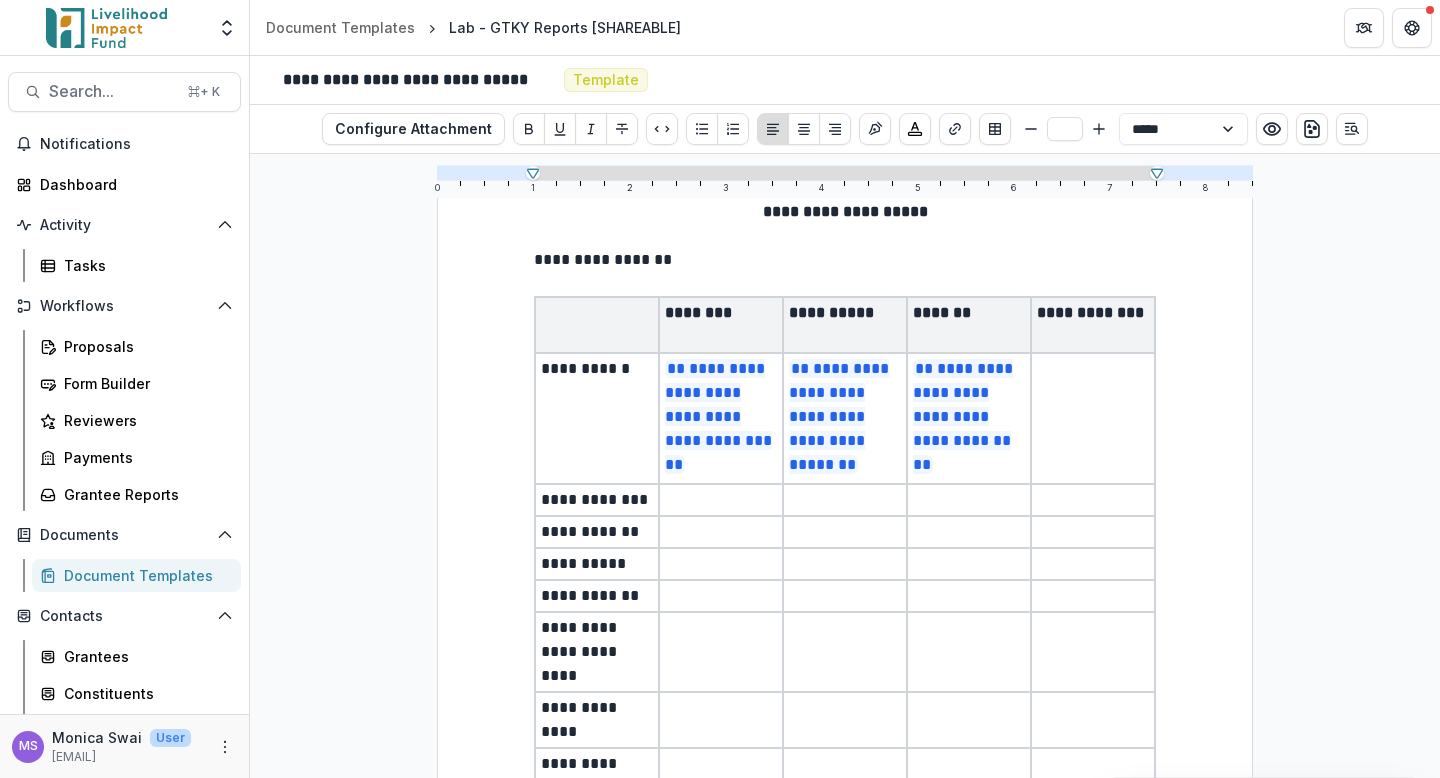 click at bounding box center (1093, 418) 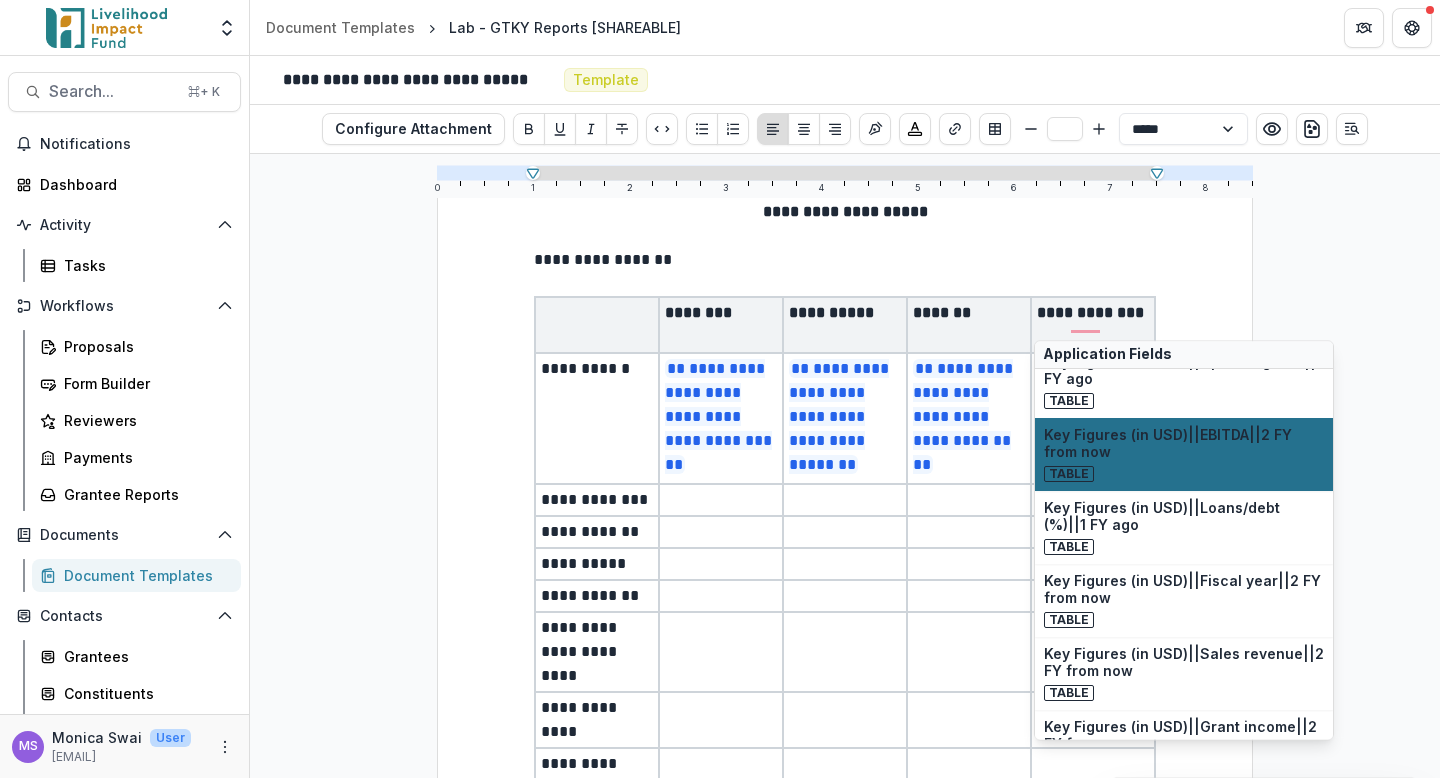 scroll, scrollTop: 1784, scrollLeft: 0, axis: vertical 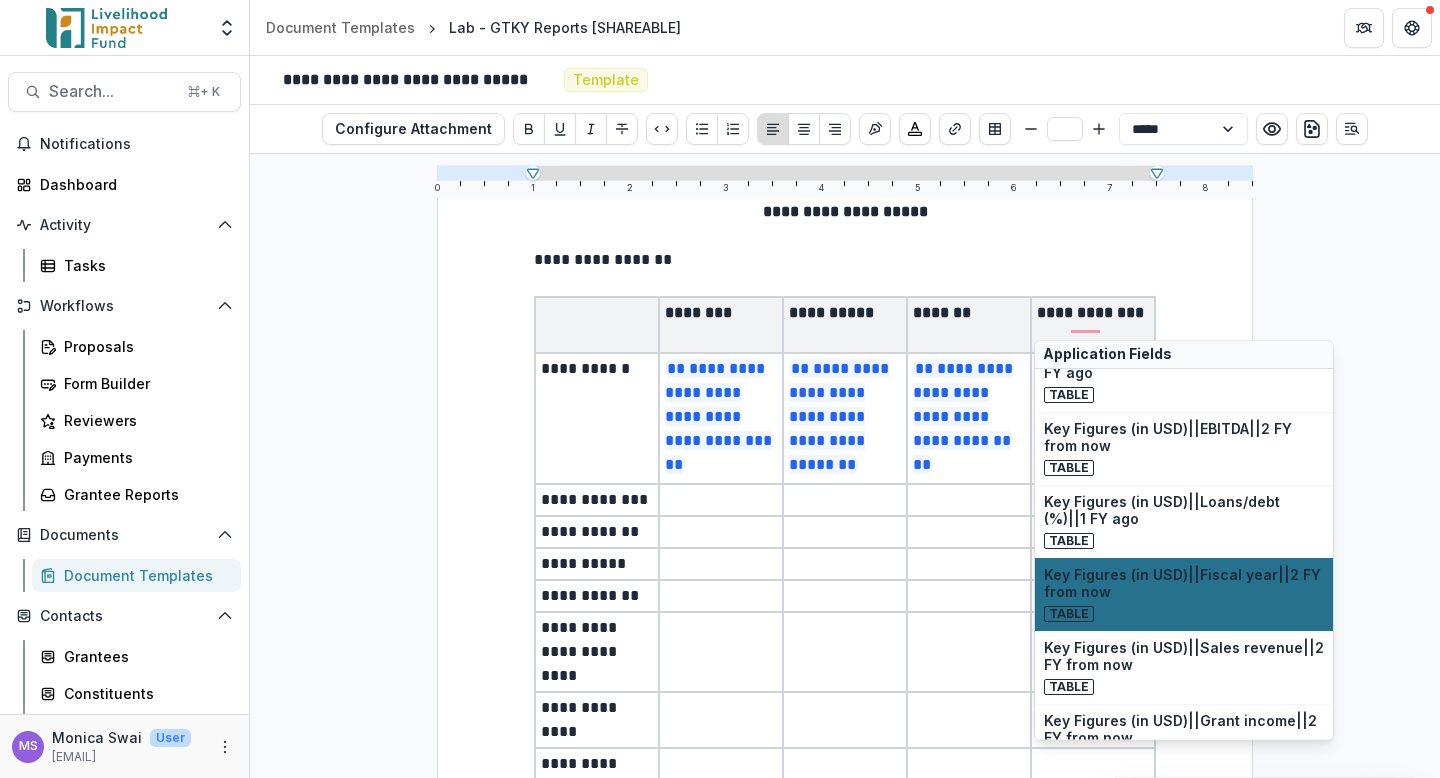 click on "Key Figures (in USD)||Fiscal year||2 FY from now" at bounding box center (1184, 585) 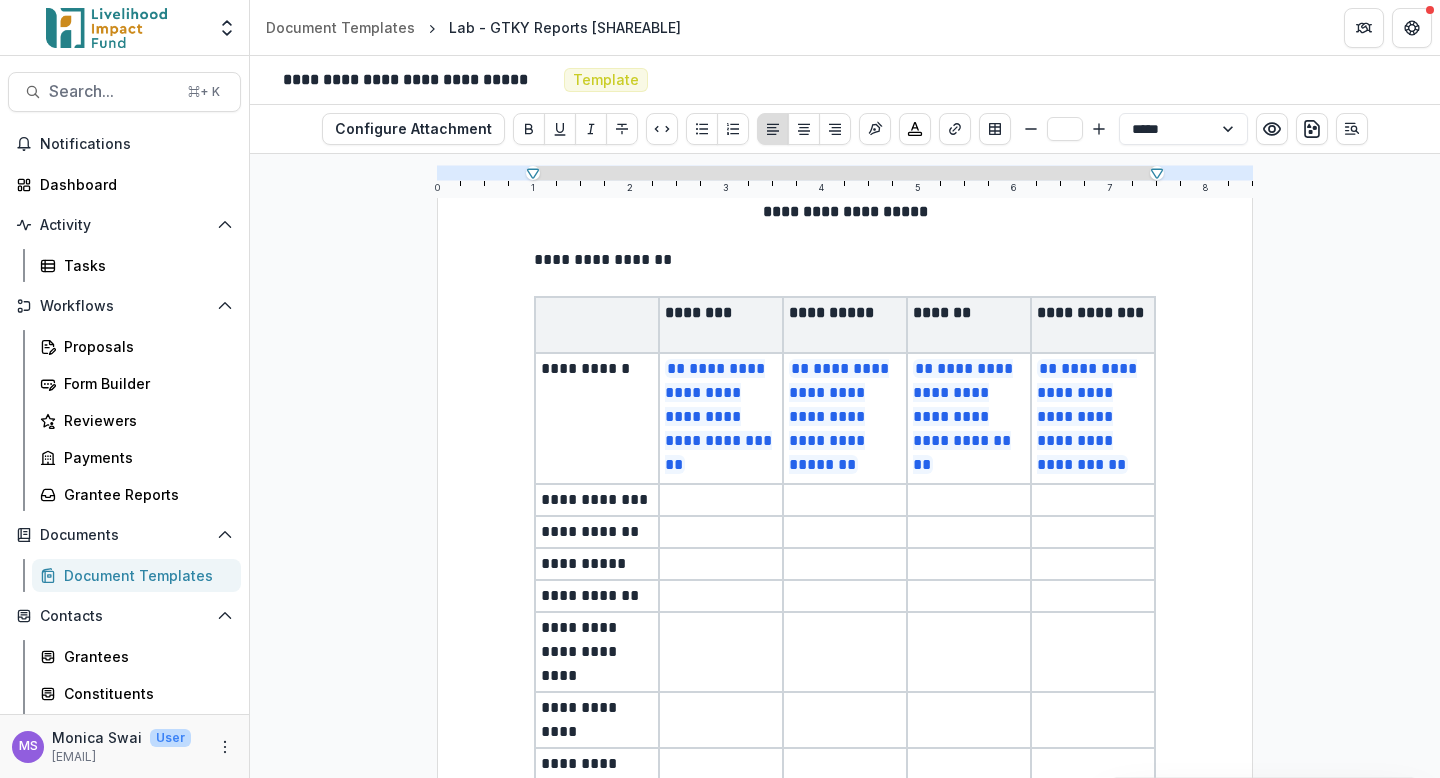 click at bounding box center [721, 500] 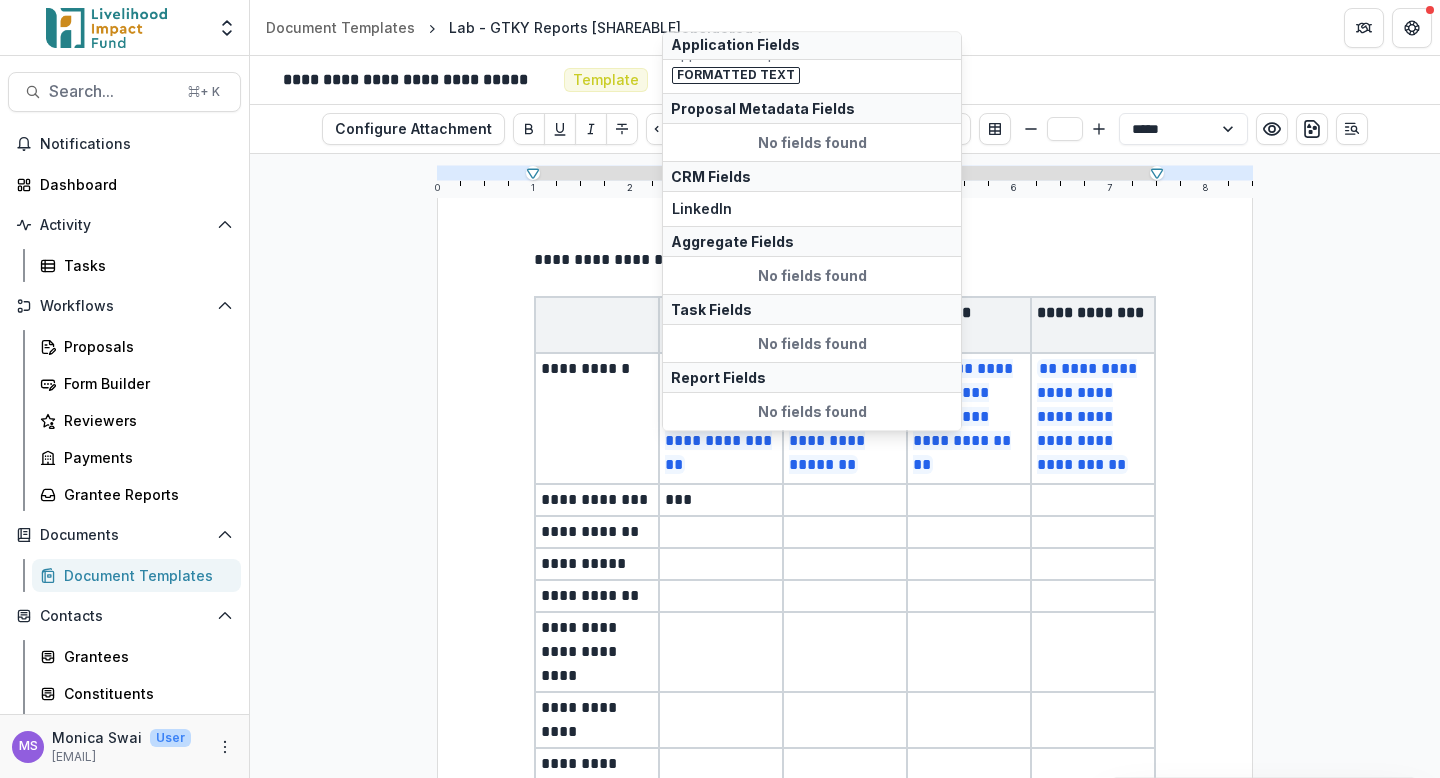 scroll, scrollTop: 0, scrollLeft: 0, axis: both 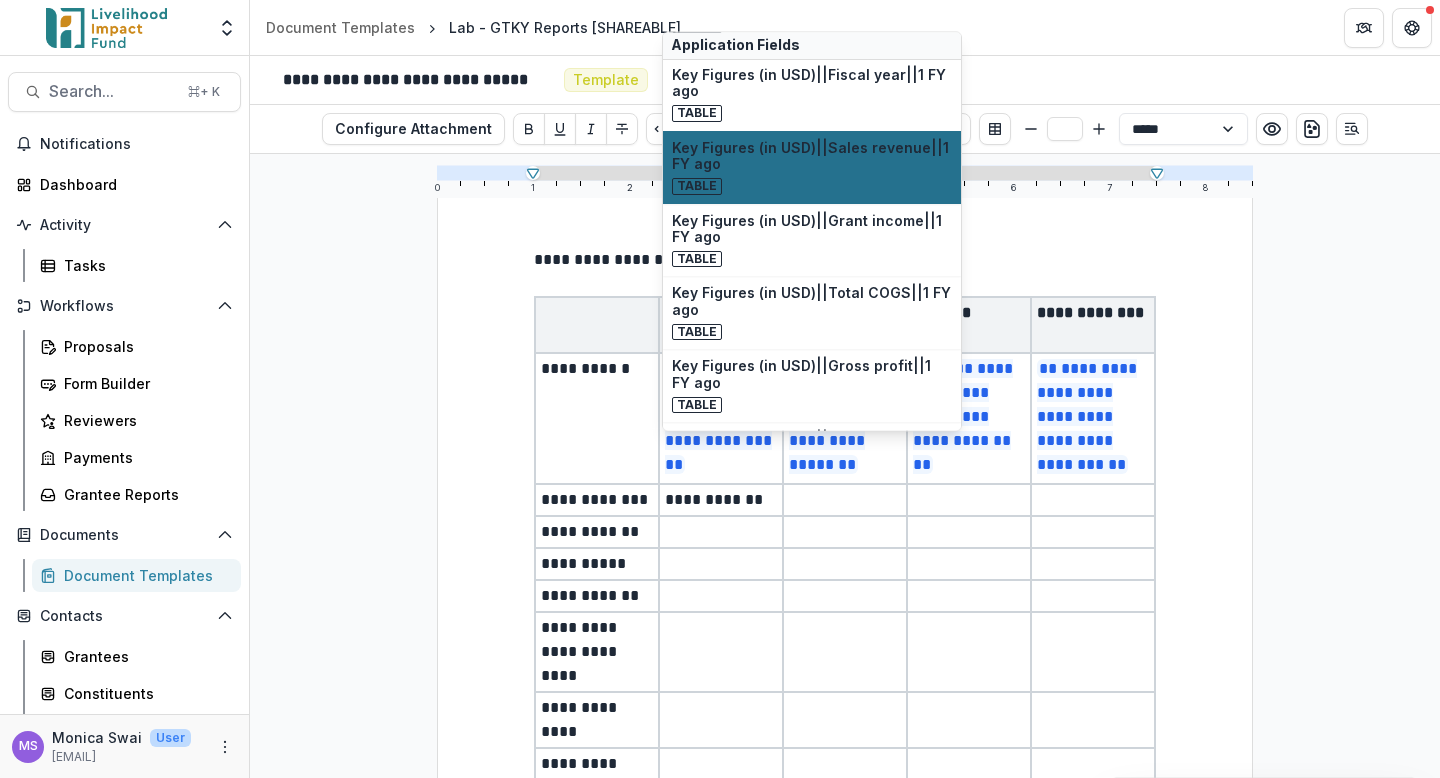 click on "Table" at bounding box center (812, 186) 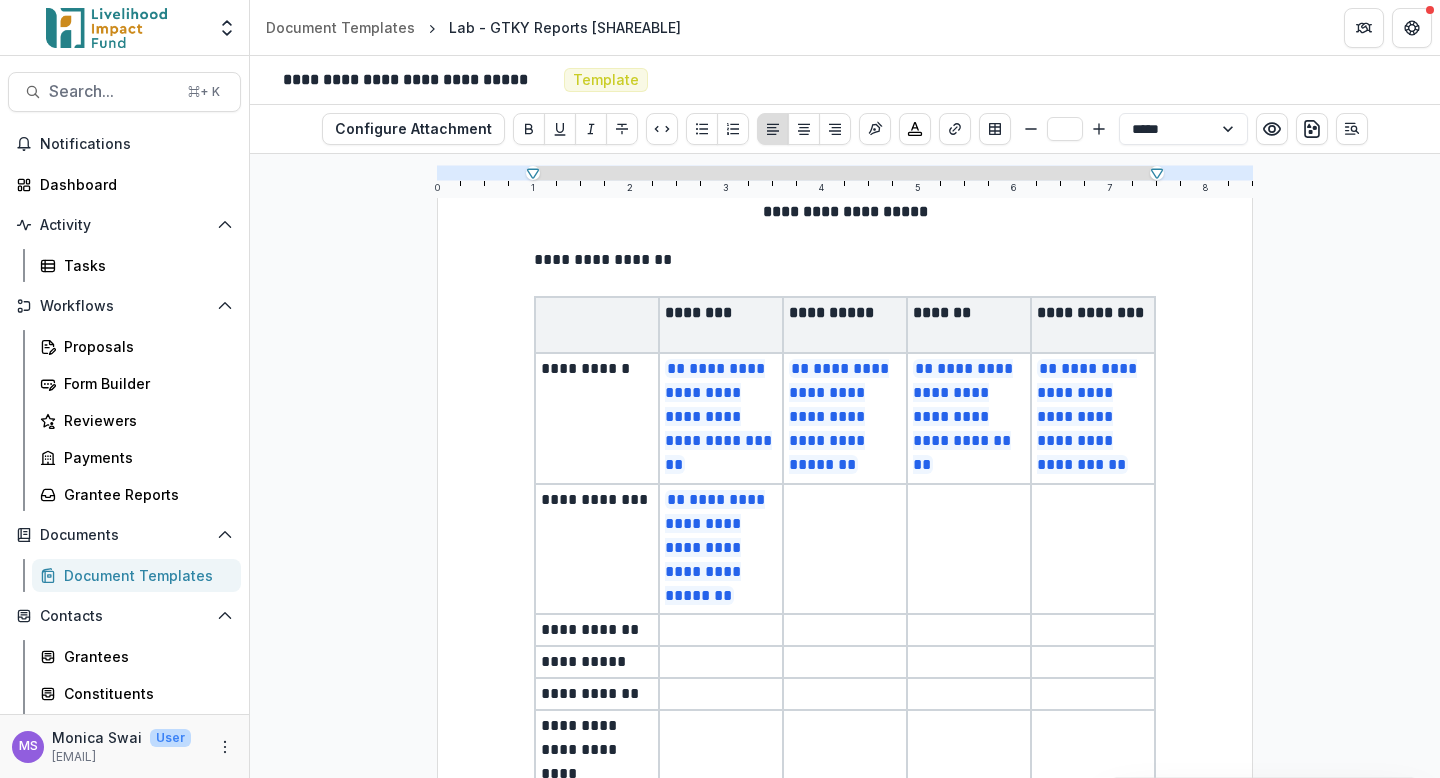 click at bounding box center (845, 549) 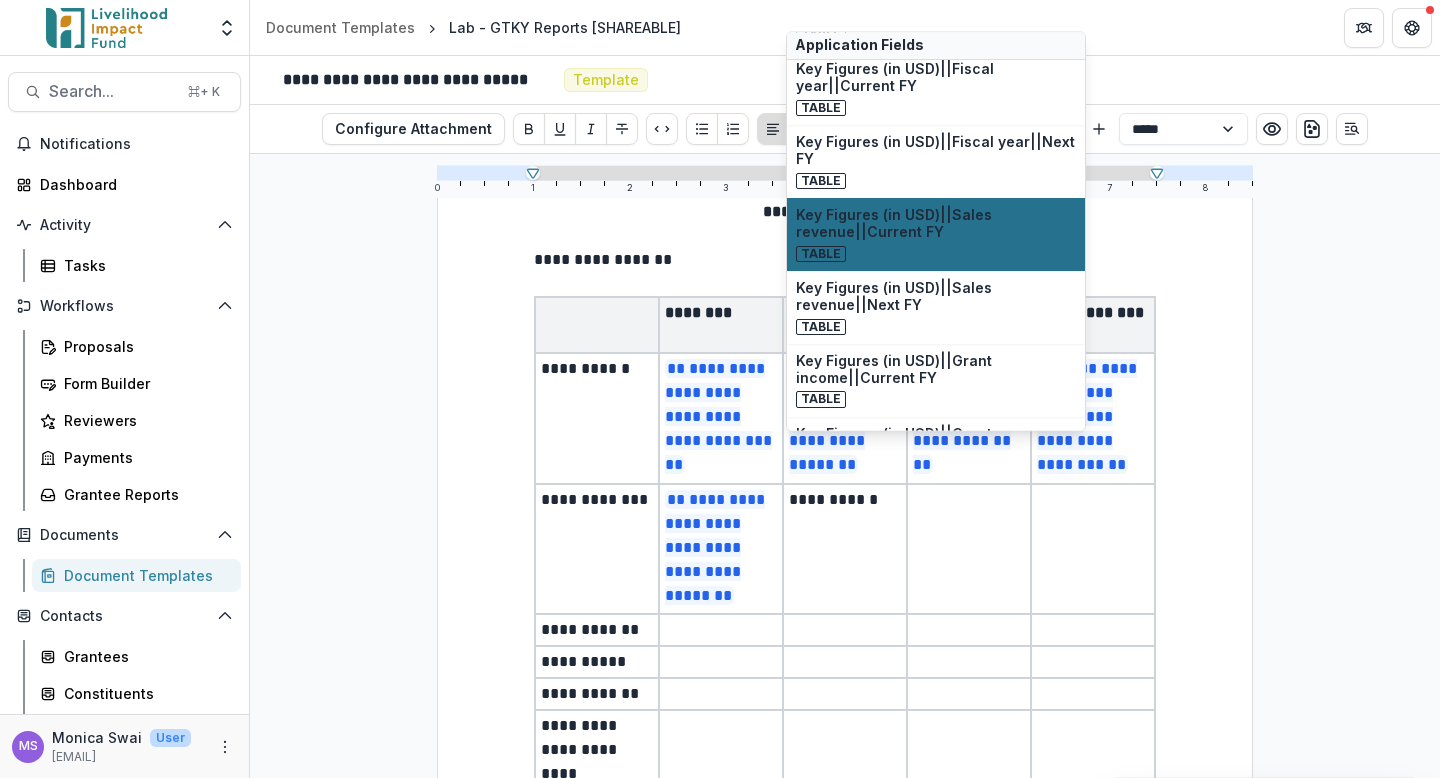 scroll, scrollTop: 175, scrollLeft: 0, axis: vertical 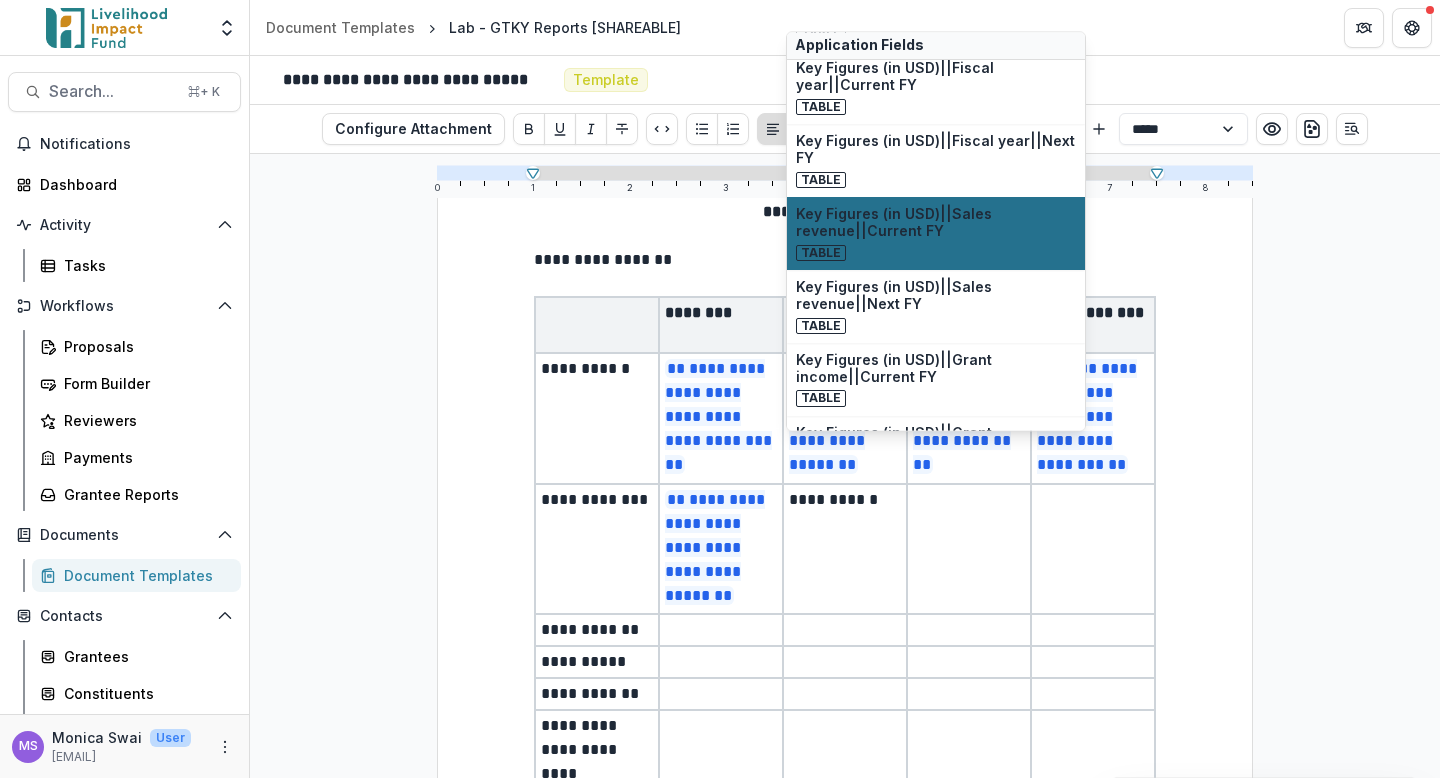 click on "Key Figures (in USD)||Sales revenue||Current FY" at bounding box center (936, 224) 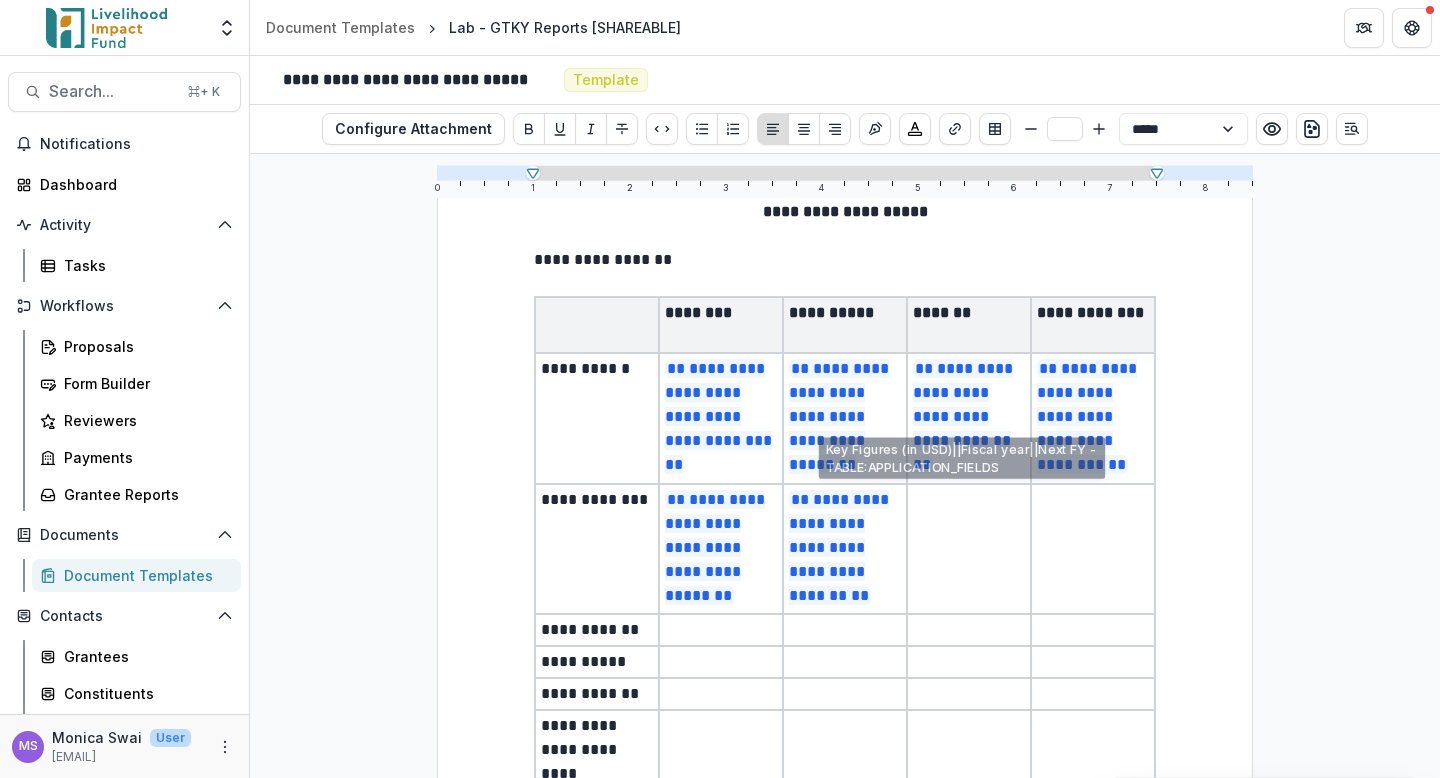 click at bounding box center [969, 549] 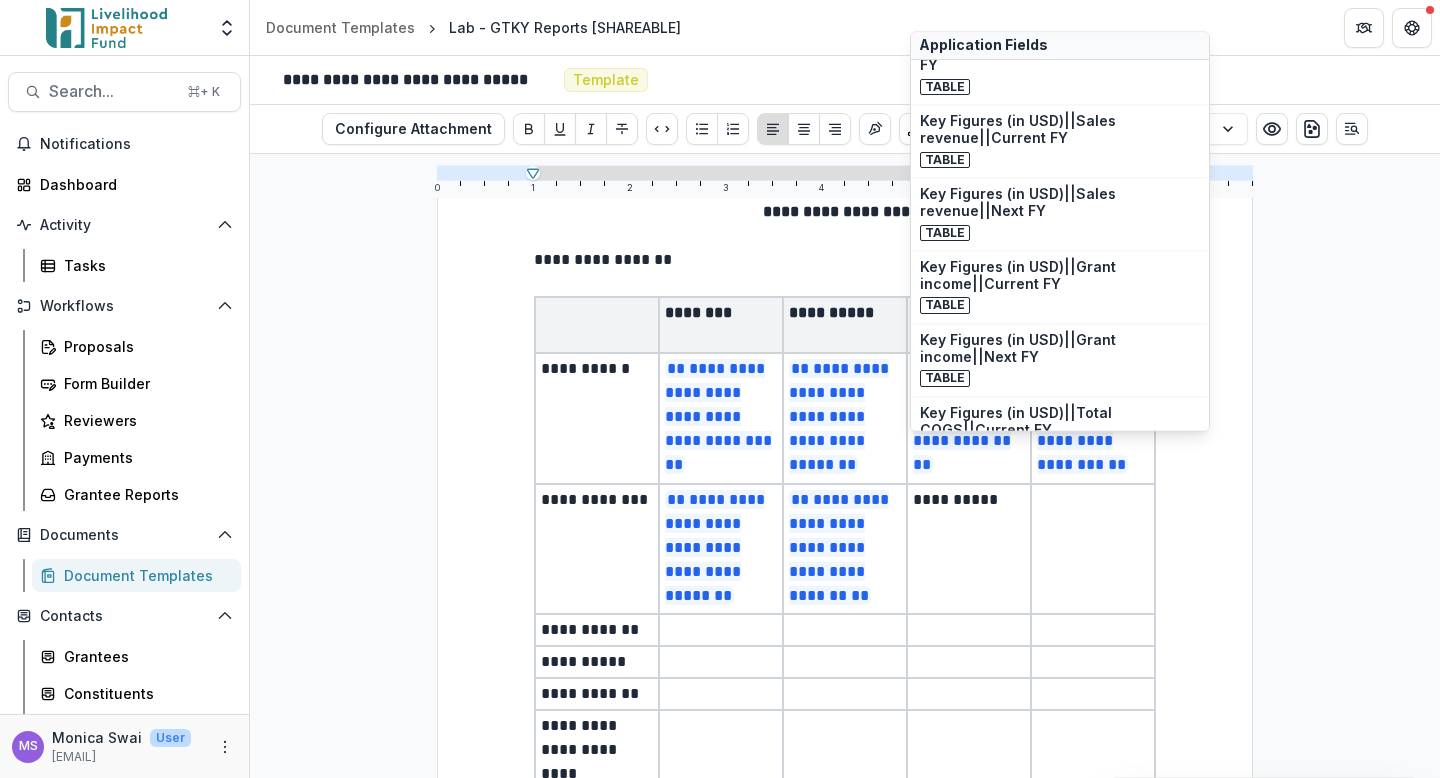 scroll, scrollTop: 286, scrollLeft: 0, axis: vertical 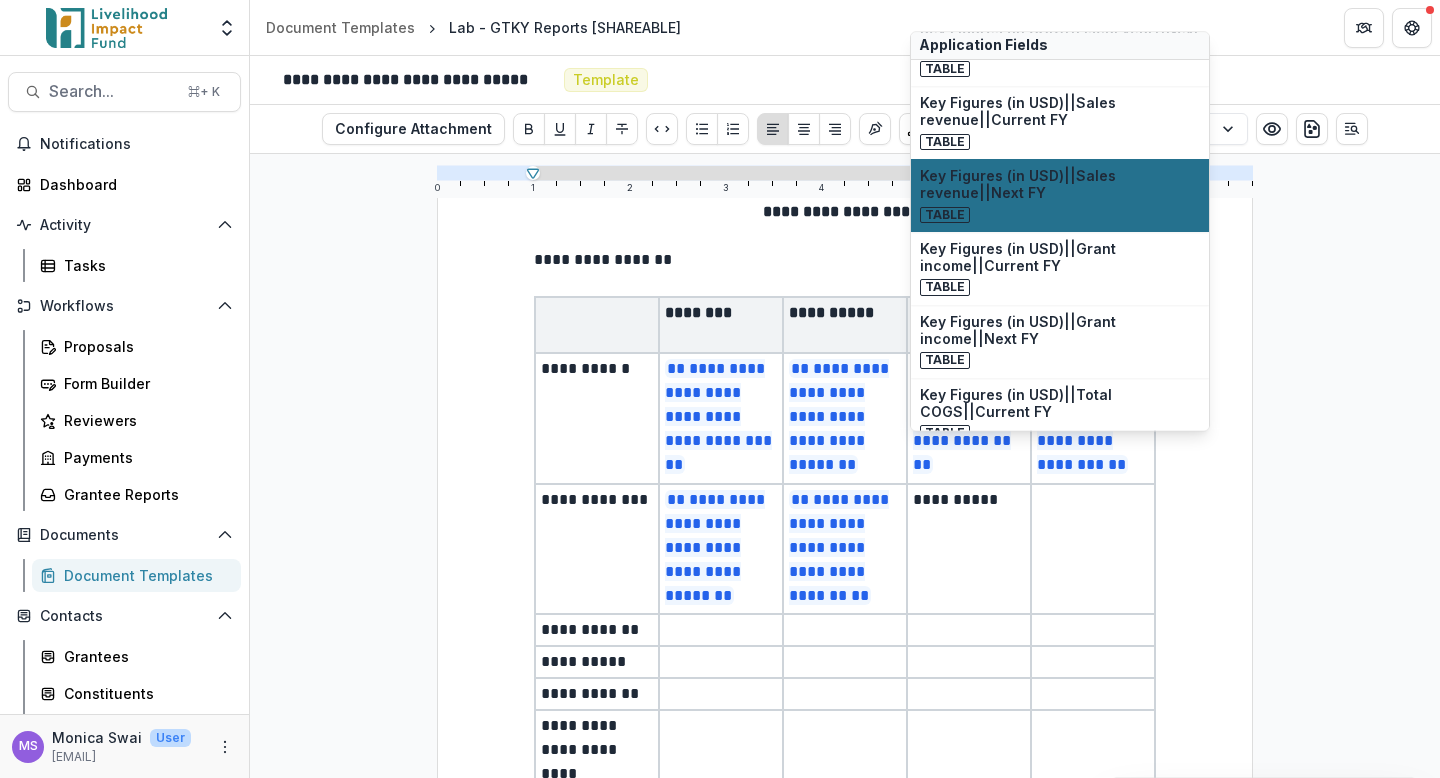 click on "Key Figures (in USD)||Sales revenue||Next FY Table" at bounding box center (1060, 195) 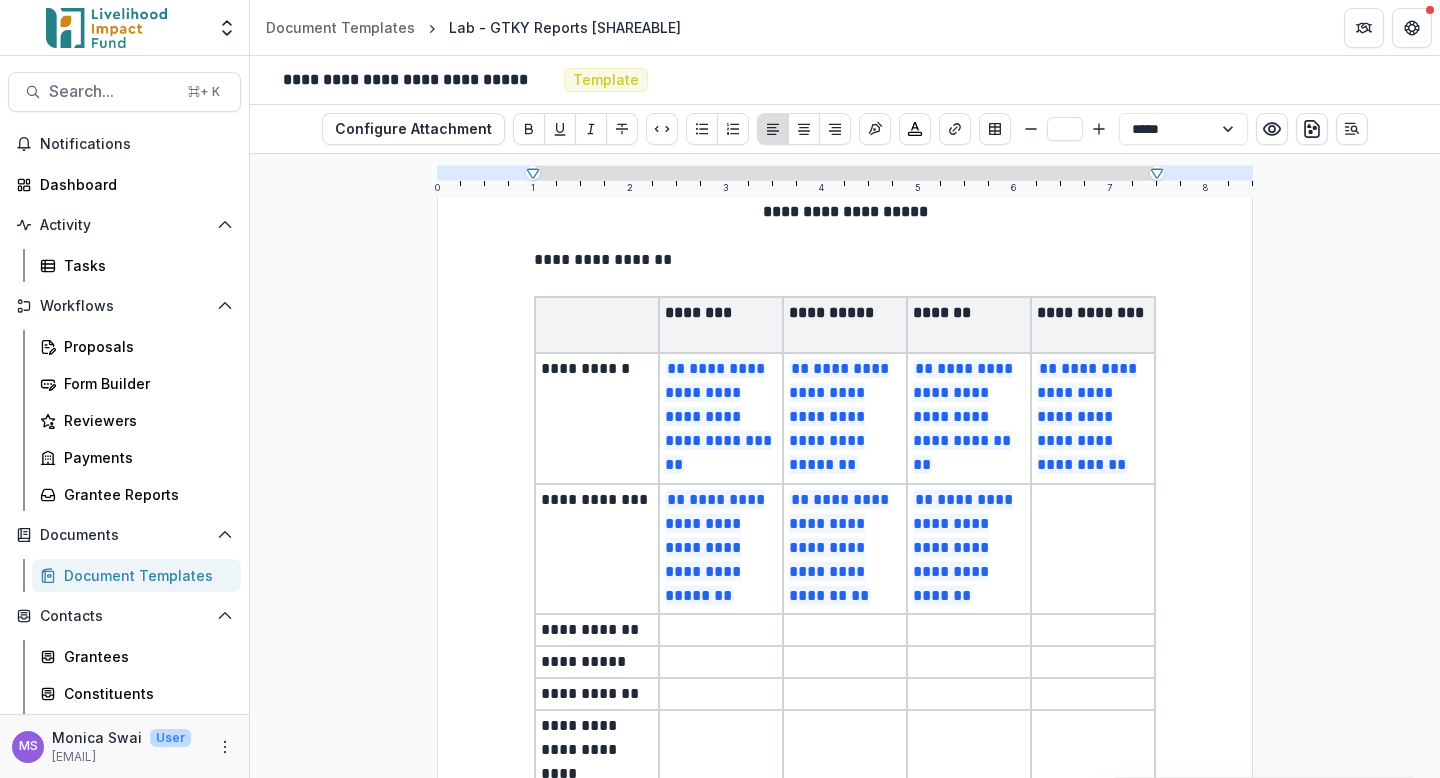 click at bounding box center [1093, 549] 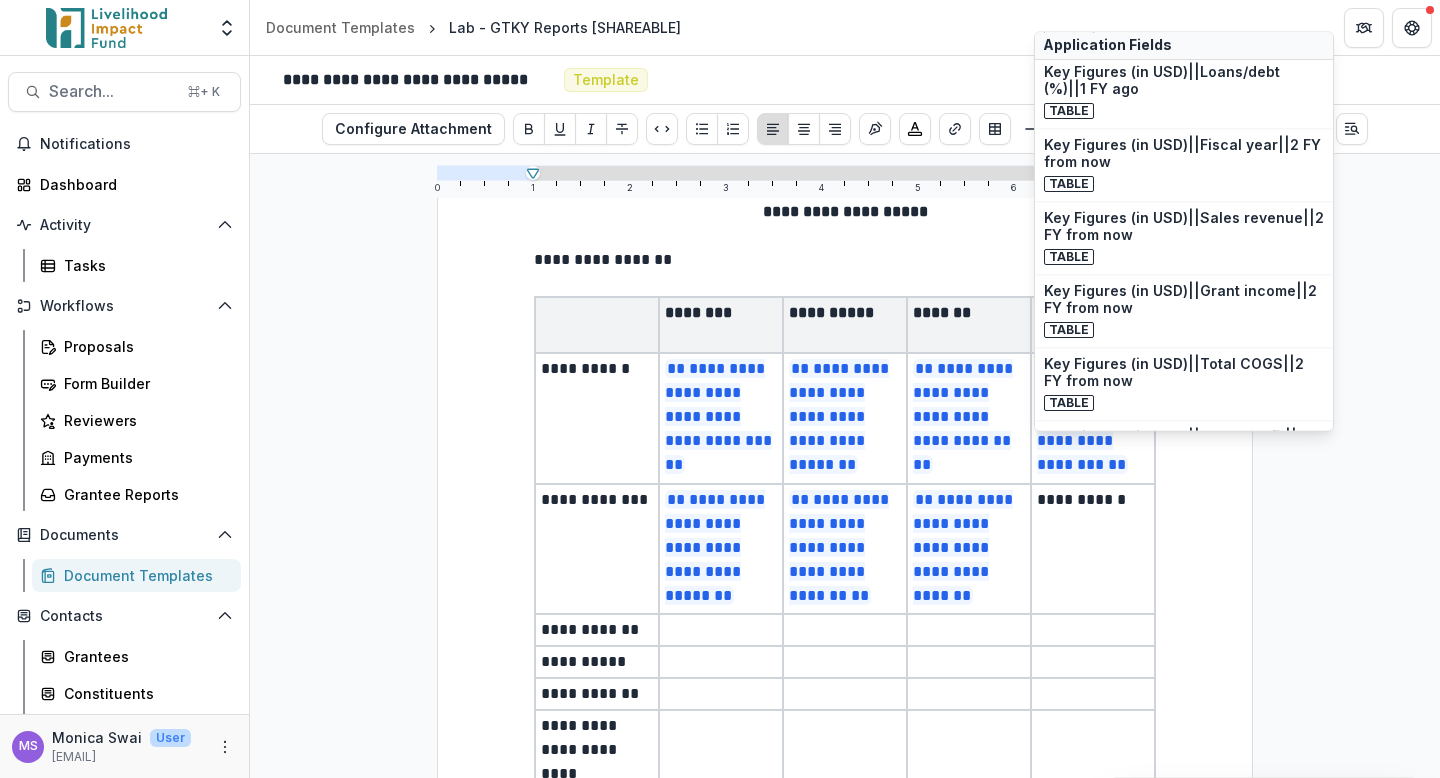 scroll, scrollTop: 1906, scrollLeft: 0, axis: vertical 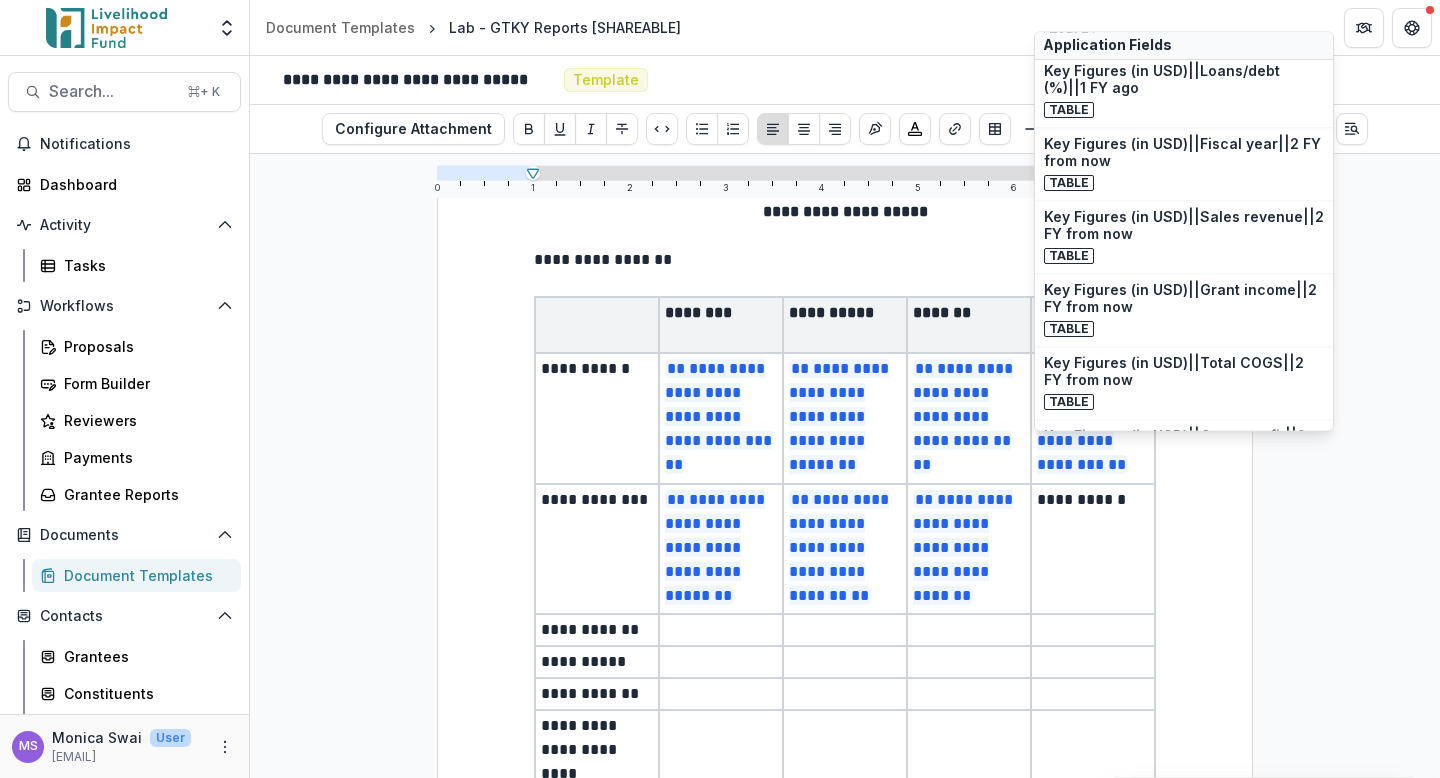 click on "Key Figures (in USD)||Sales revenue||2 FY from now" at bounding box center (1184, 227) 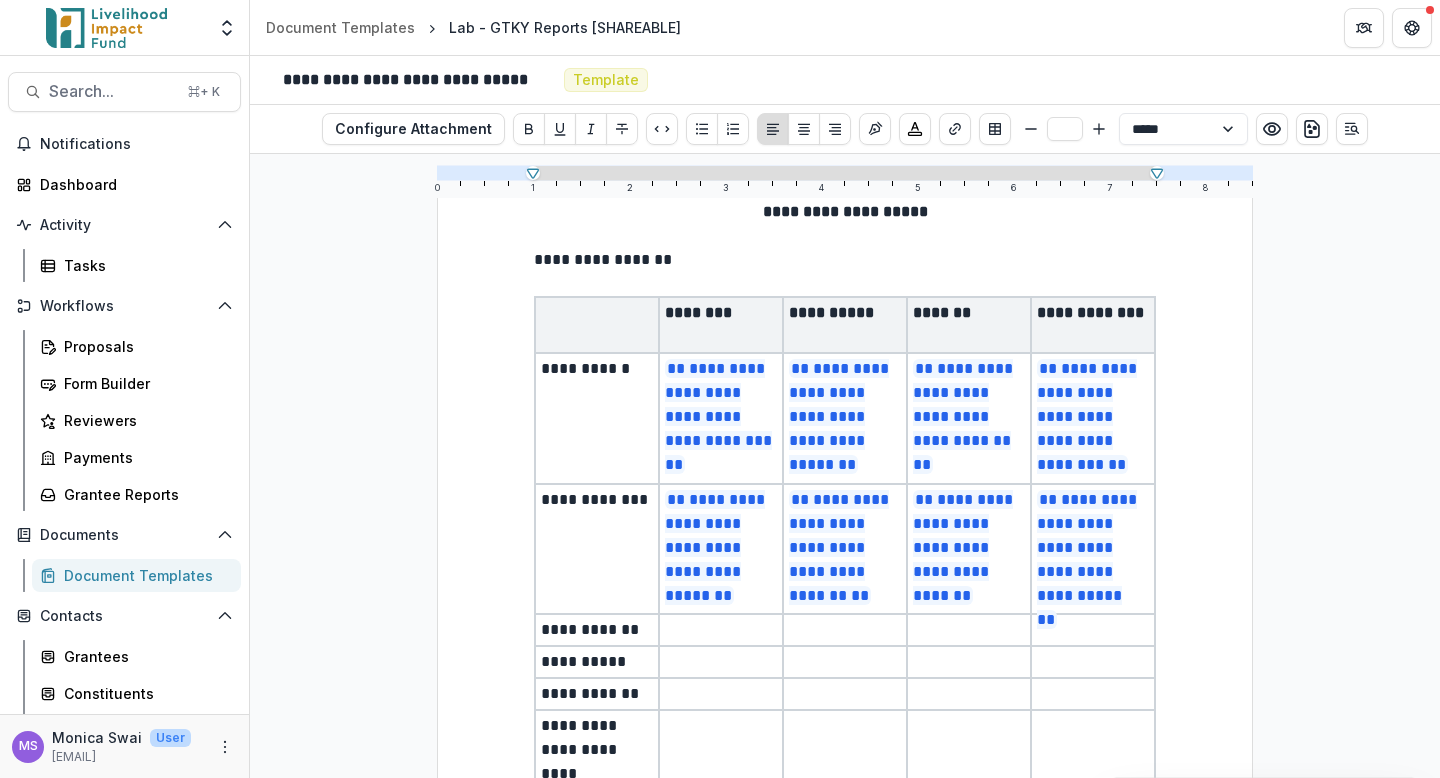 scroll, scrollTop: 1376, scrollLeft: 0, axis: vertical 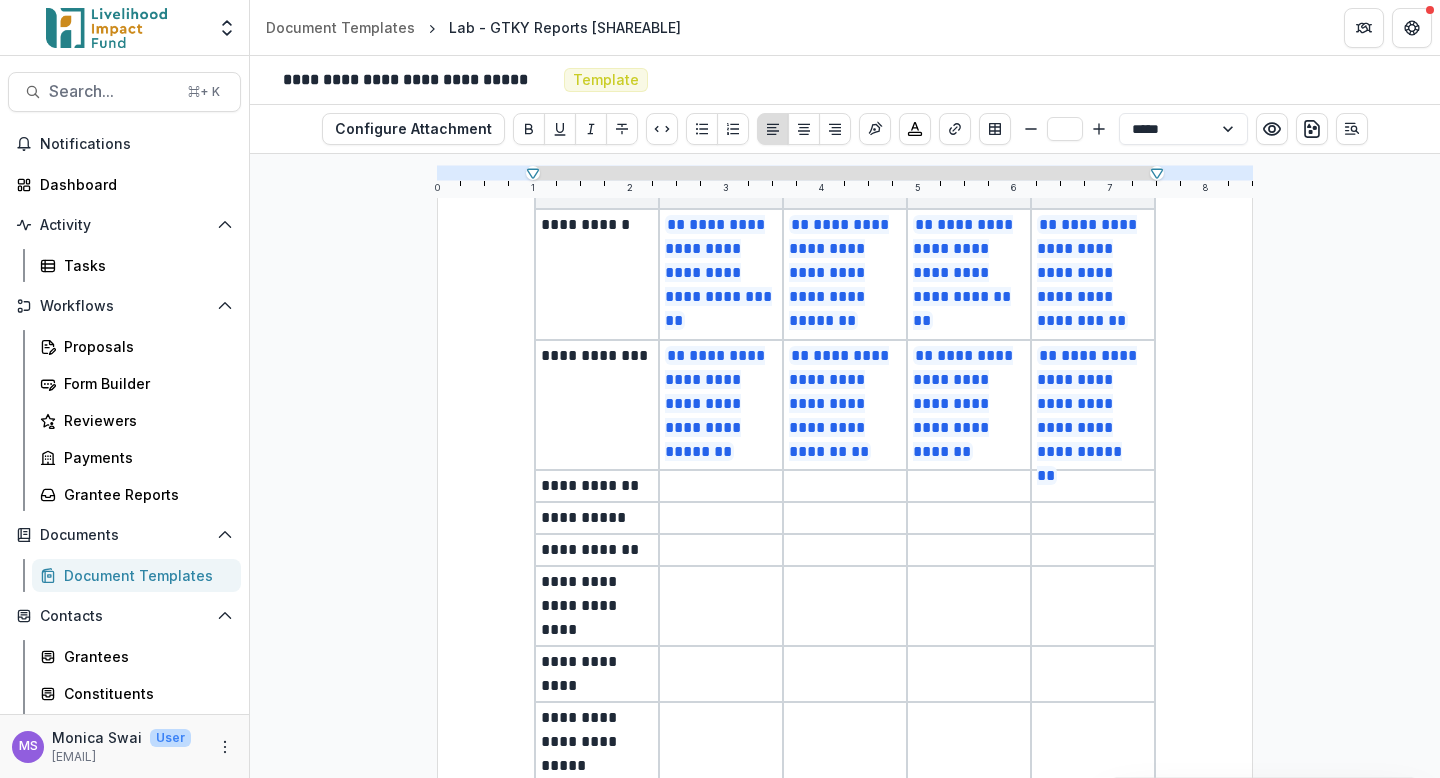 click at bounding box center (721, 486) 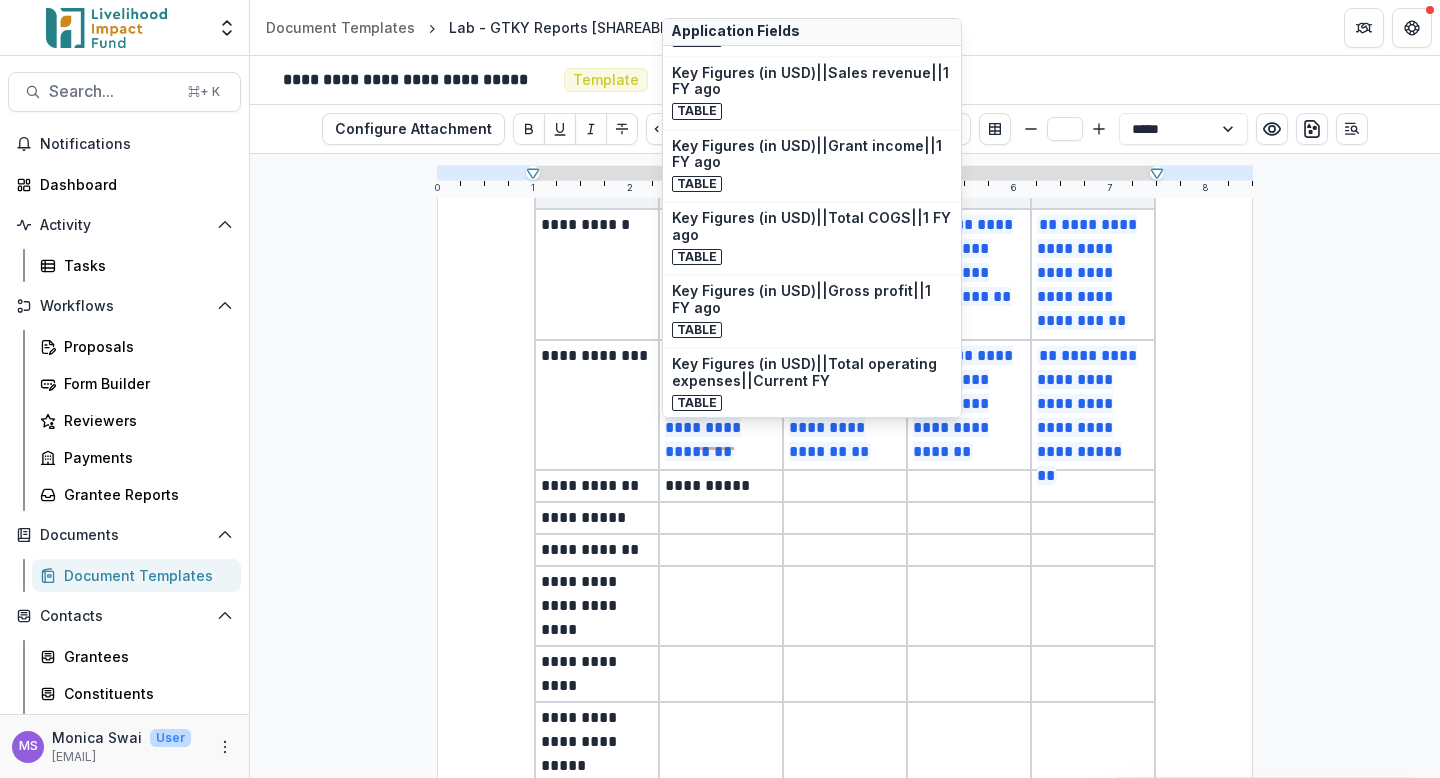 scroll, scrollTop: 1279, scrollLeft: 0, axis: vertical 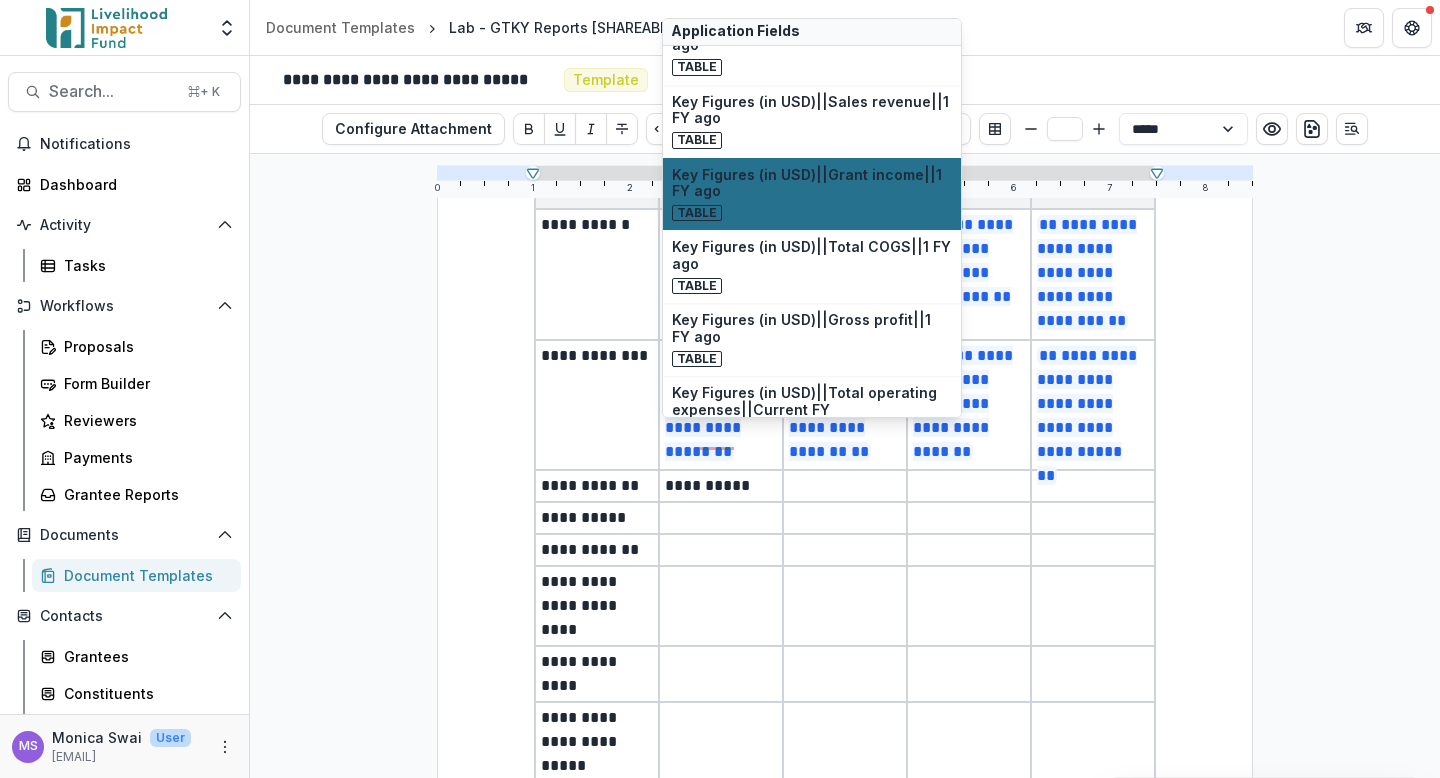 click on "Table" at bounding box center [812, 212] 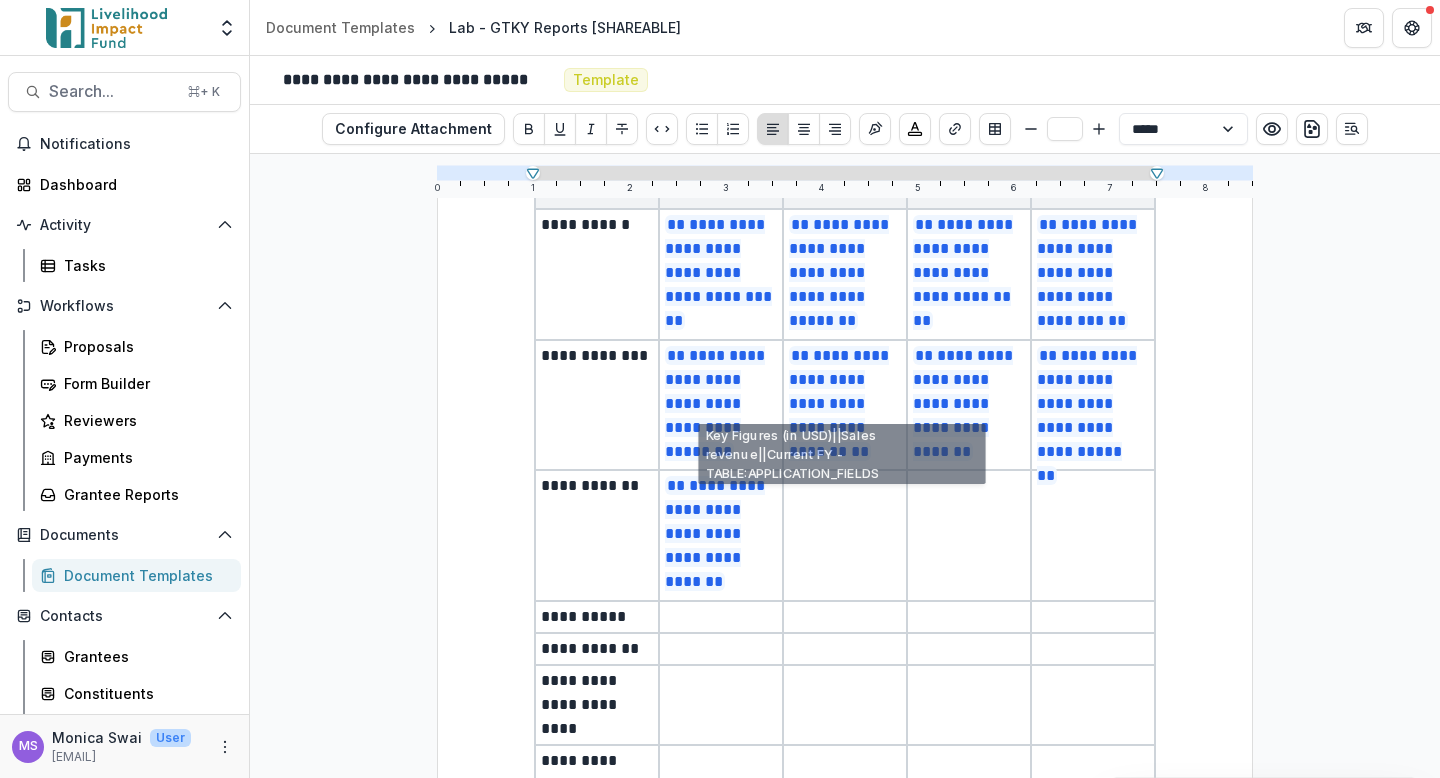 click at bounding box center (845, 535) 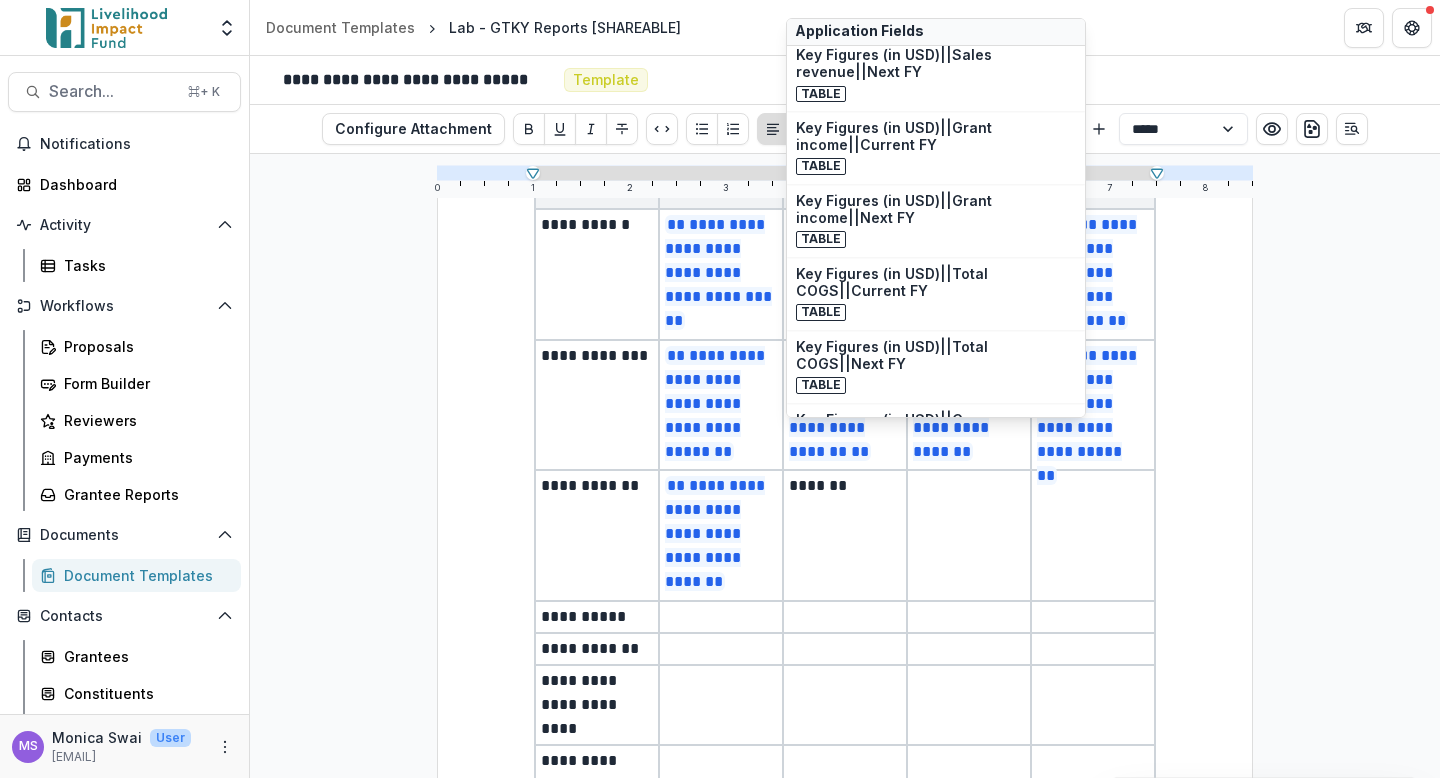 scroll, scrollTop: 400, scrollLeft: 0, axis: vertical 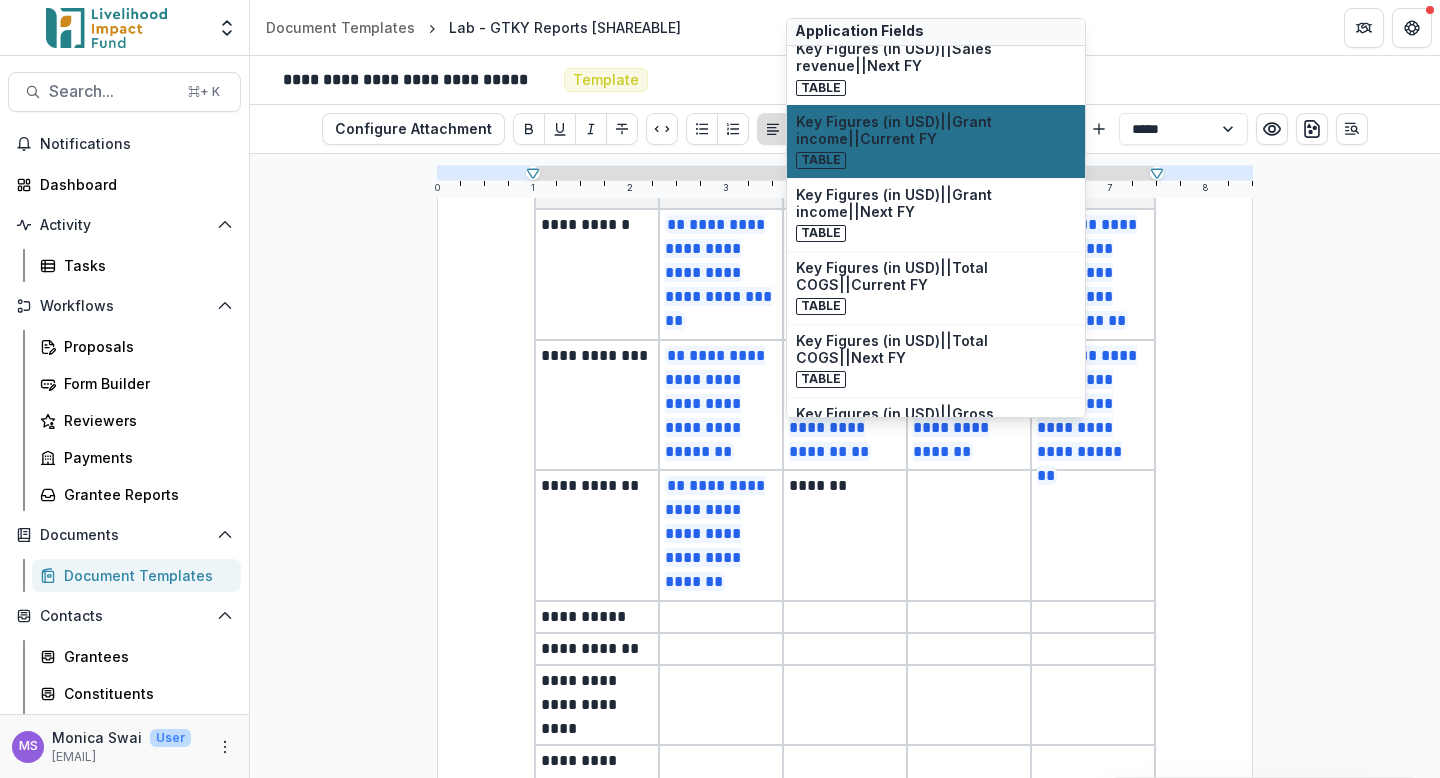 click on "Key Figures (in USD)||Grant income||Current FY" at bounding box center [936, 131] 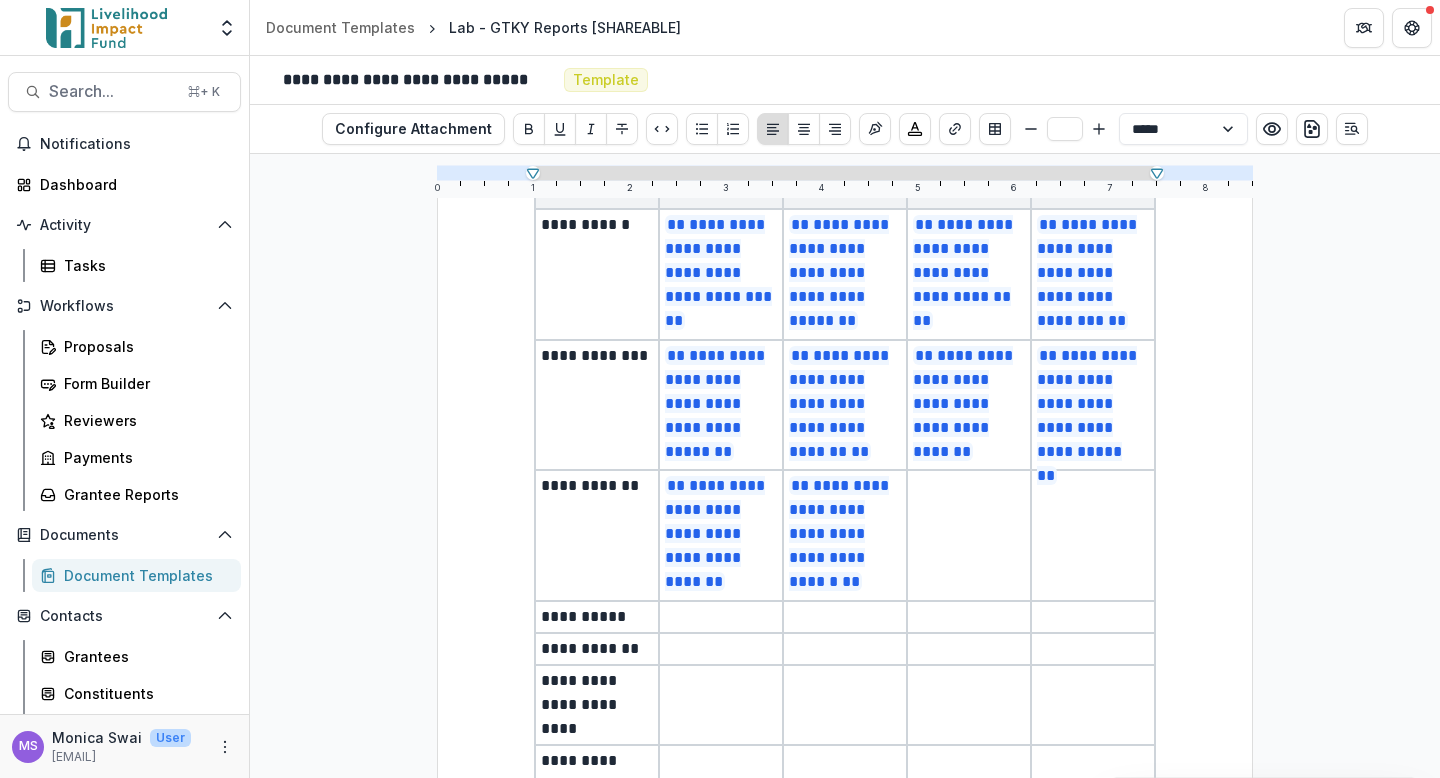 click at bounding box center [969, 535] 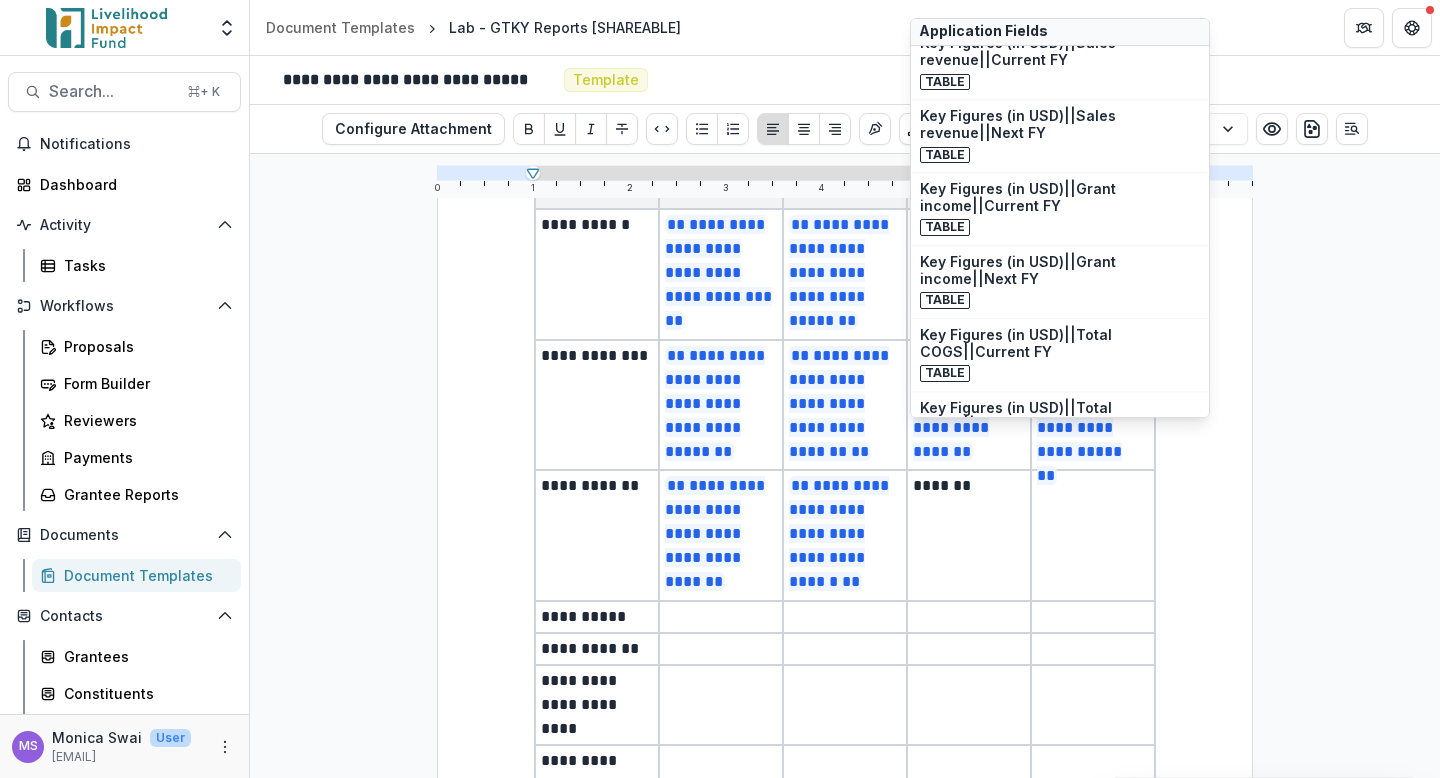 scroll, scrollTop: 350, scrollLeft: 0, axis: vertical 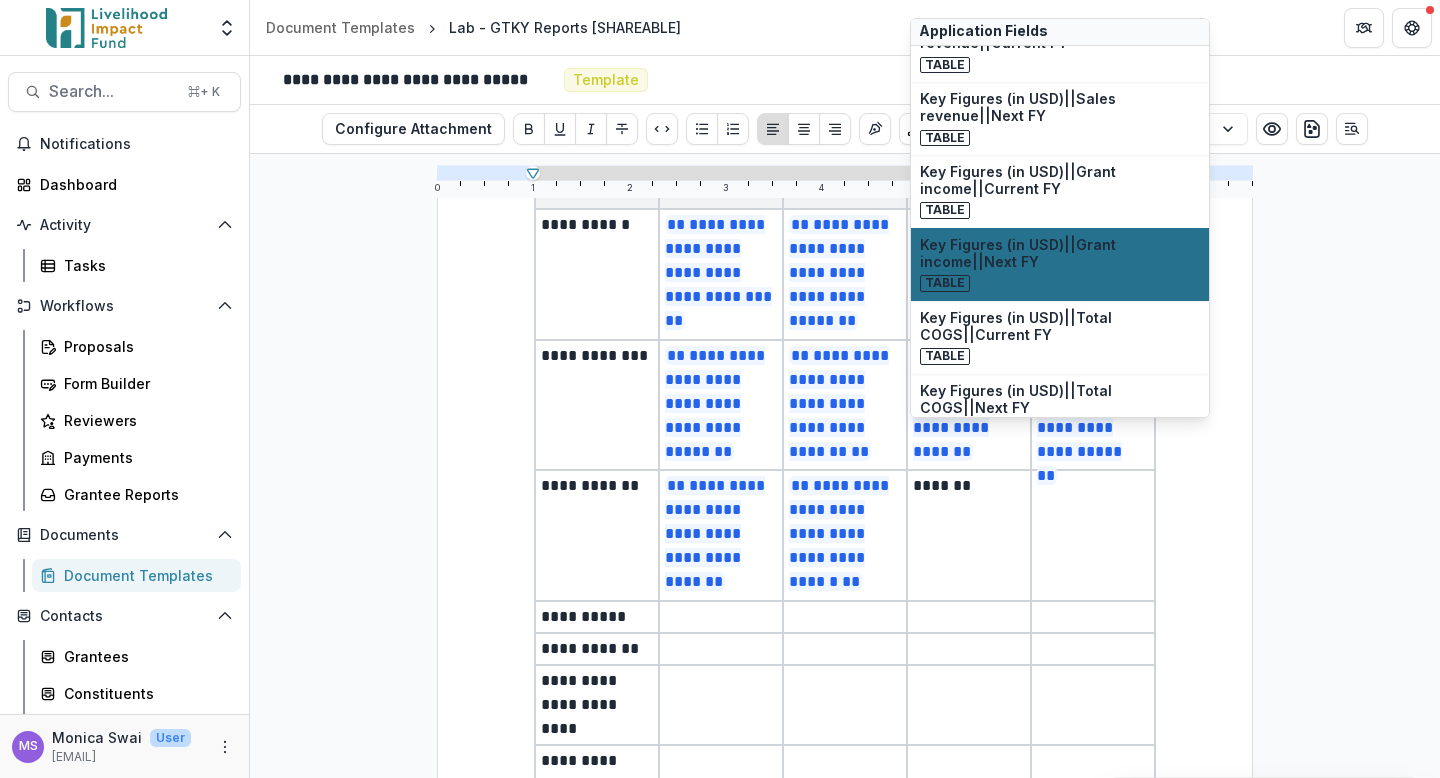 click on "Key Figures (in USD)||Grant income||Next FY" at bounding box center [1060, 254] 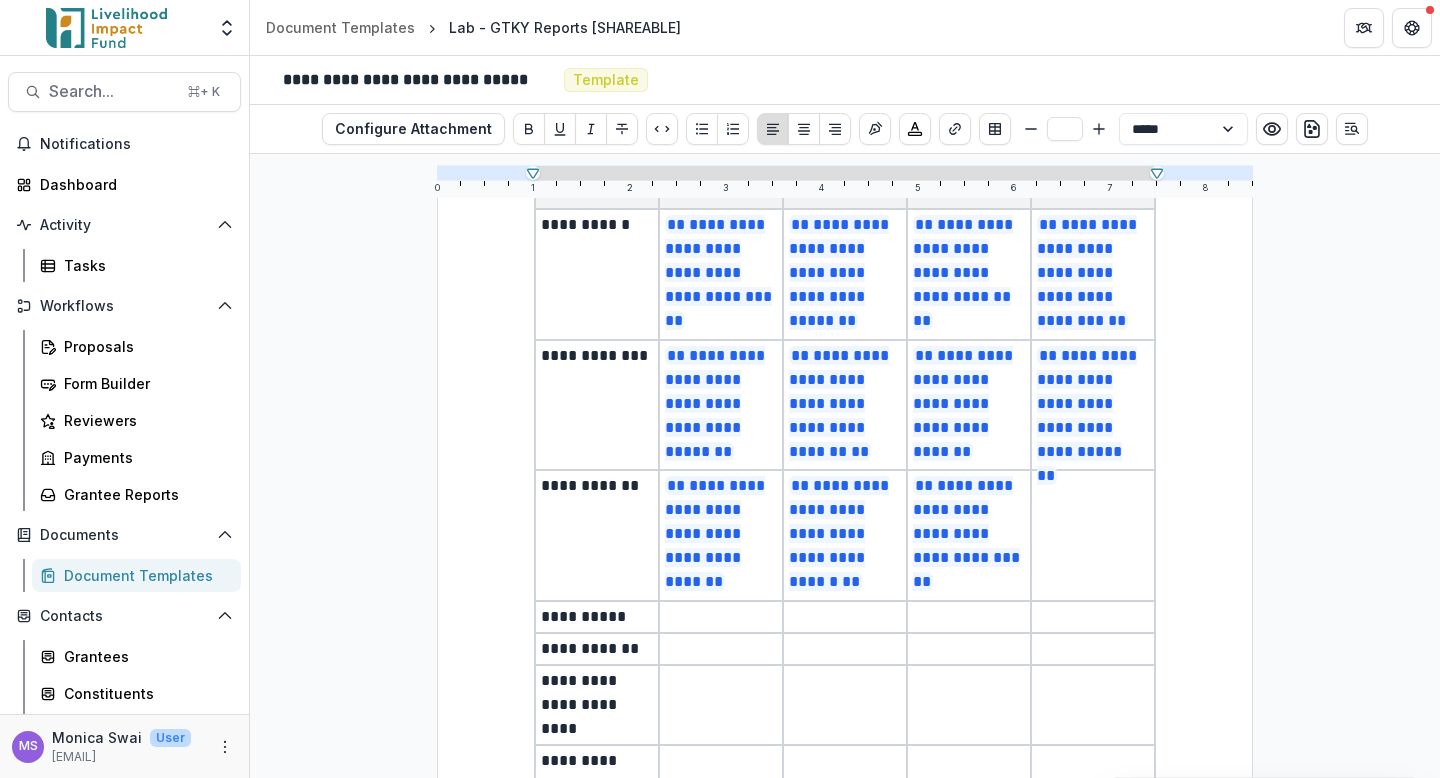 click at bounding box center (1093, 535) 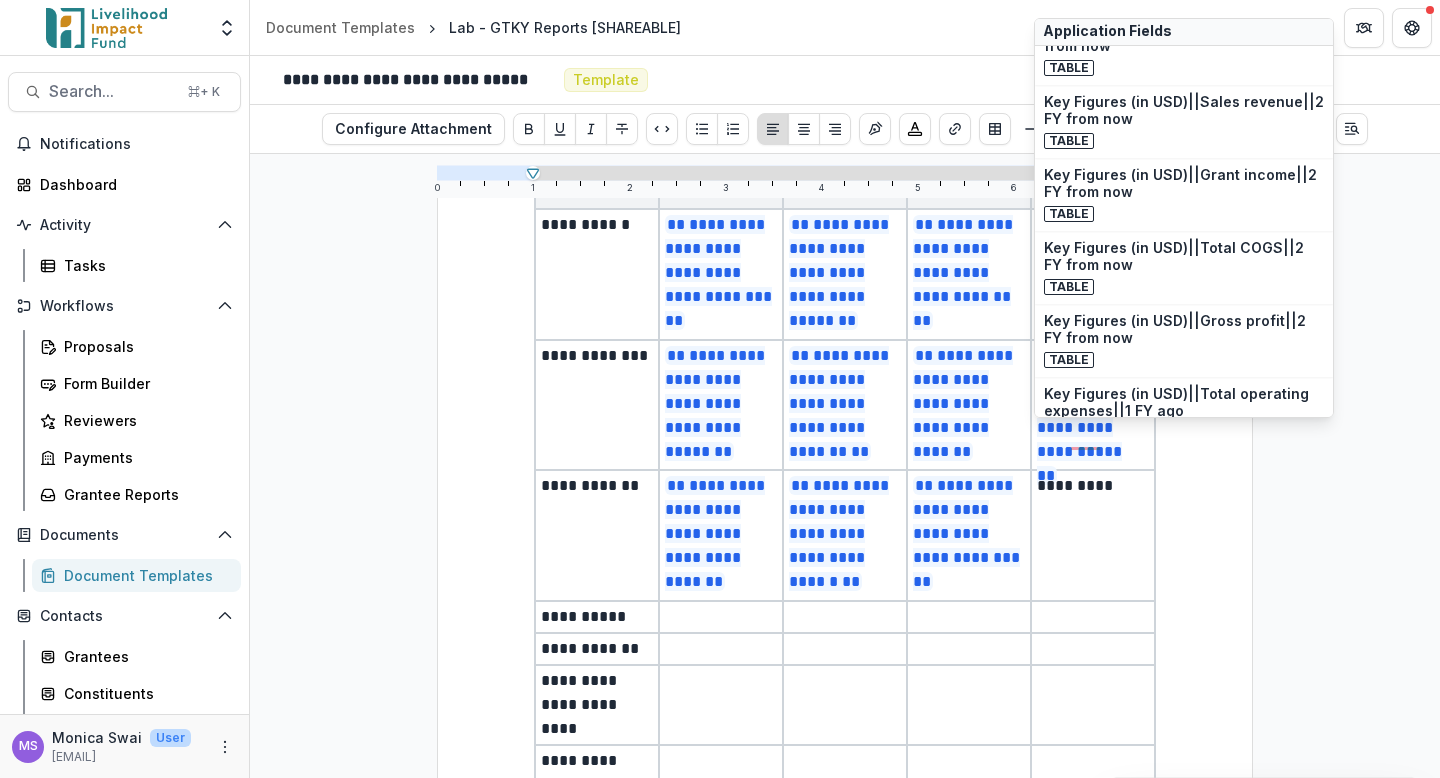 scroll, scrollTop: 2040, scrollLeft: 0, axis: vertical 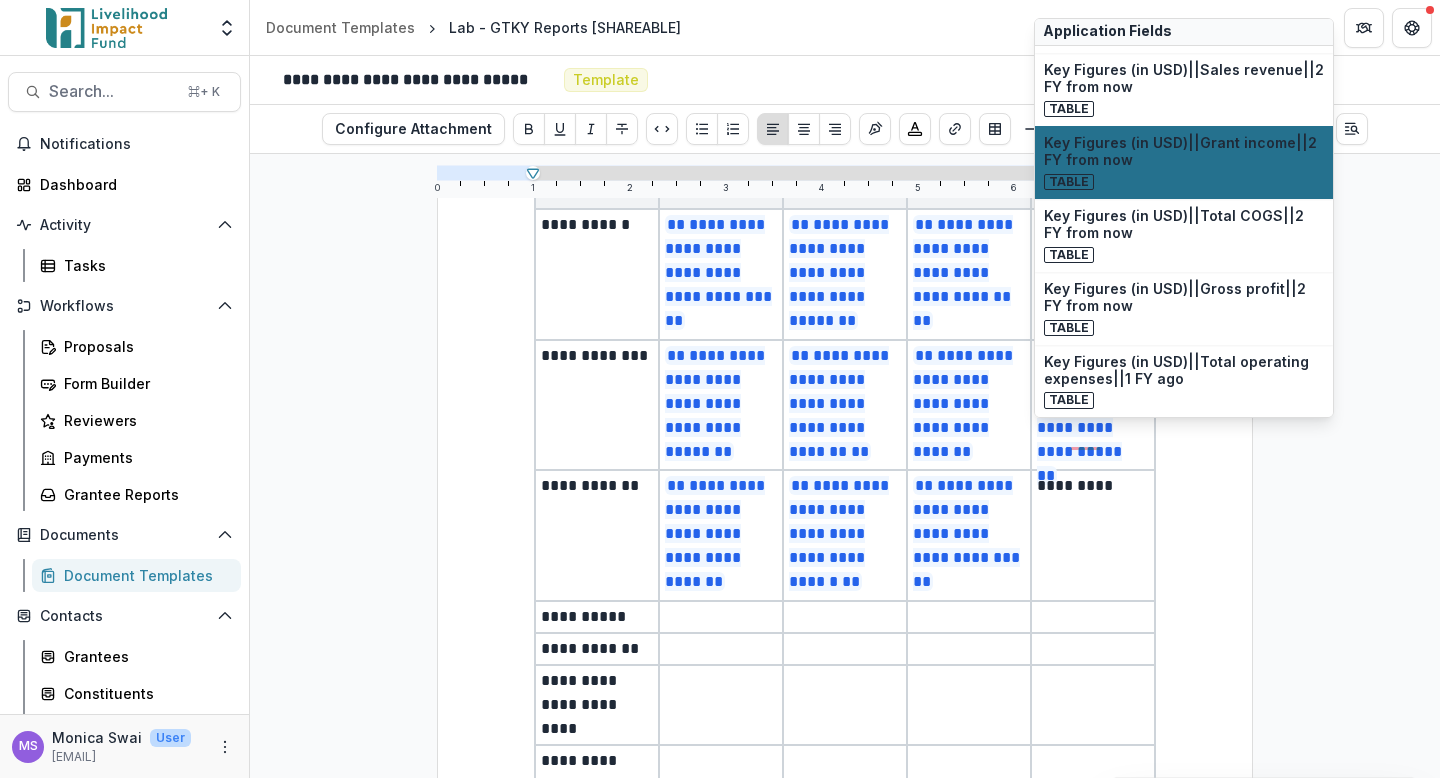 click on "Table" at bounding box center (1184, 181) 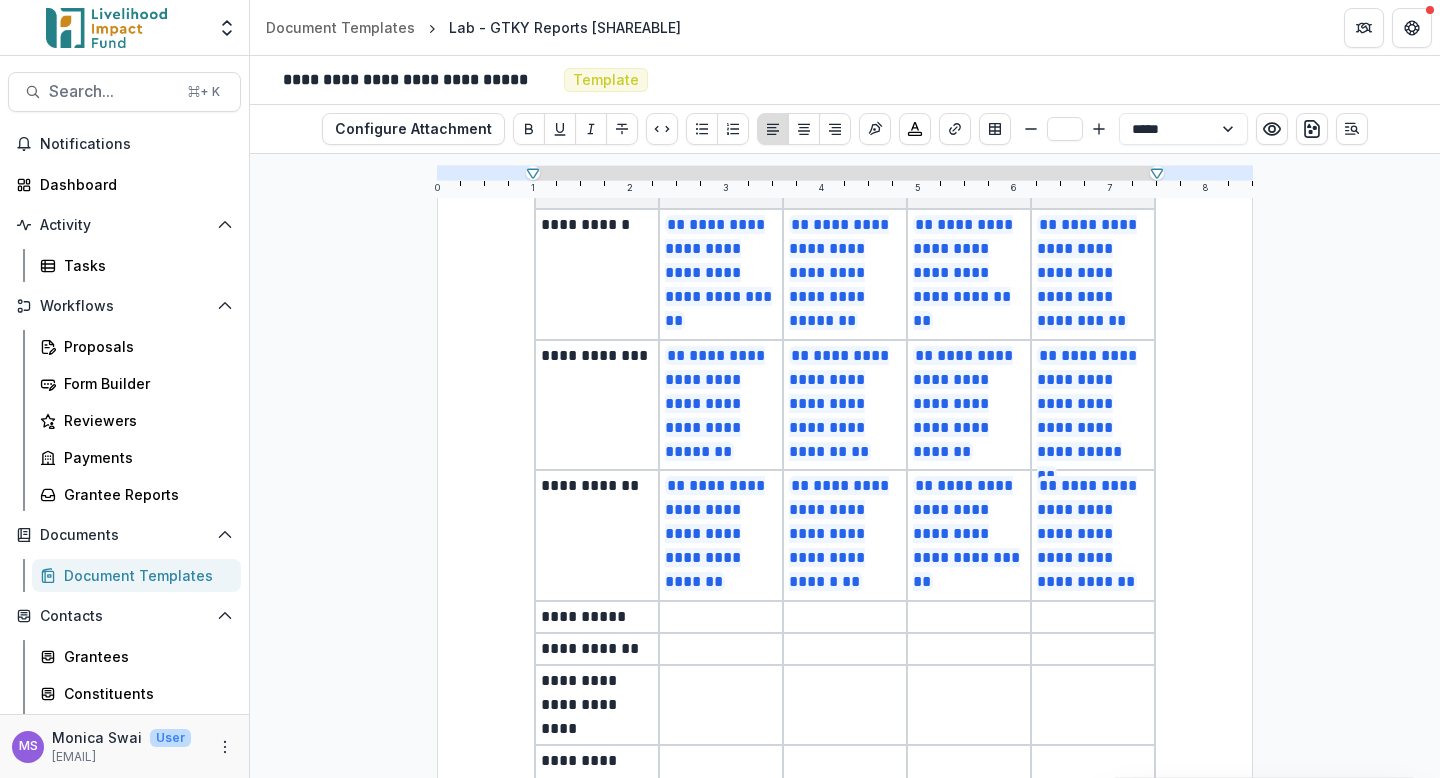 click at bounding box center (721, 617) 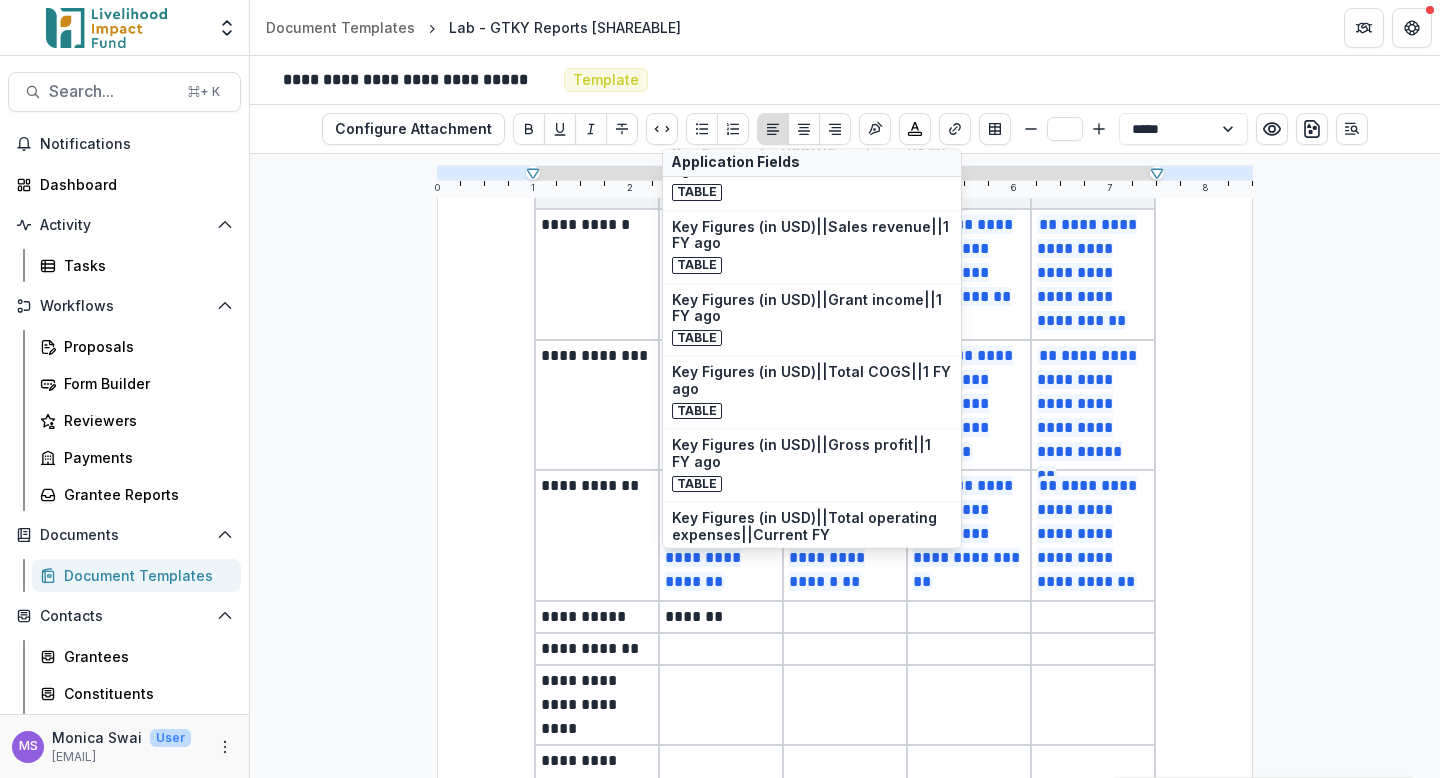 scroll, scrollTop: 1321, scrollLeft: 0, axis: vertical 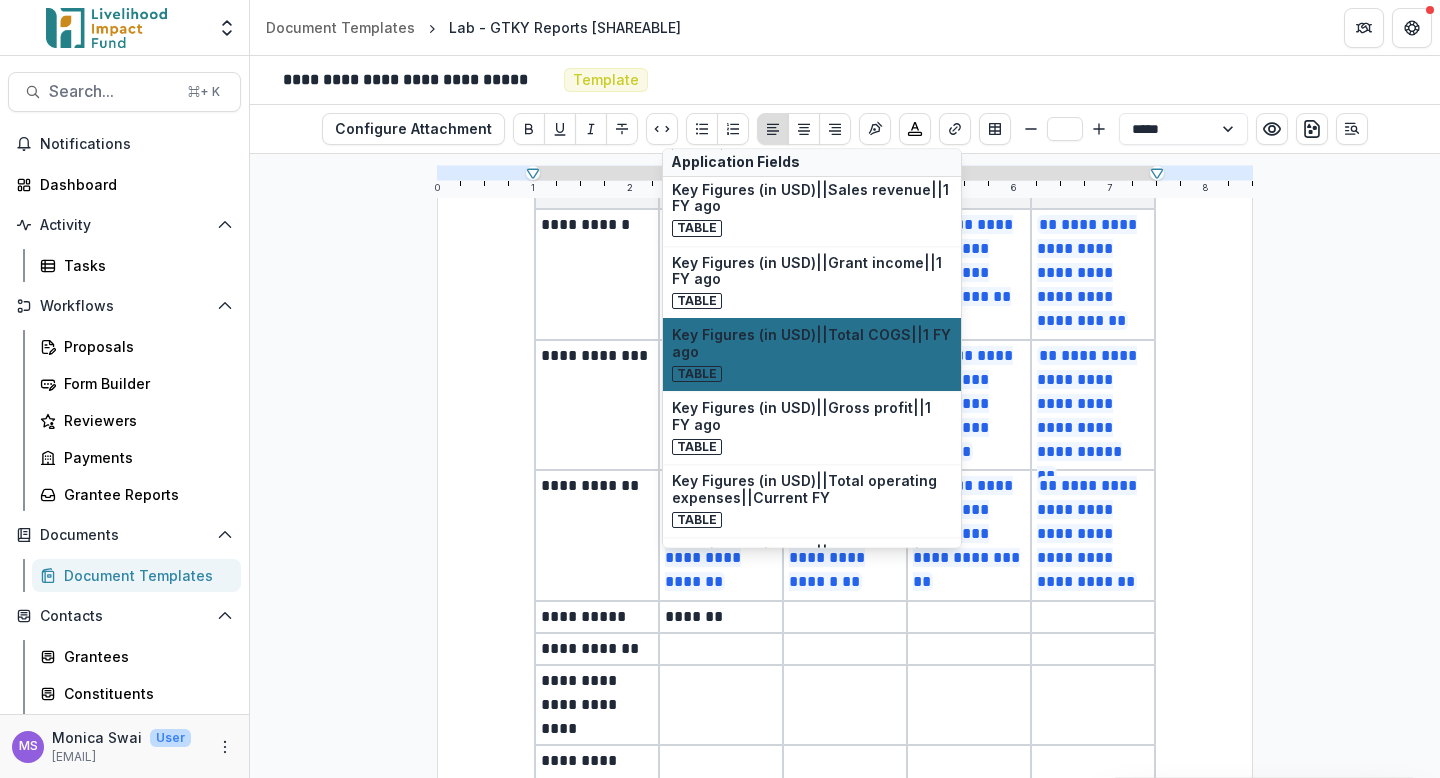 click on "Key Figures (in USD)||Total COGS||1 FY ago" at bounding box center [812, 345] 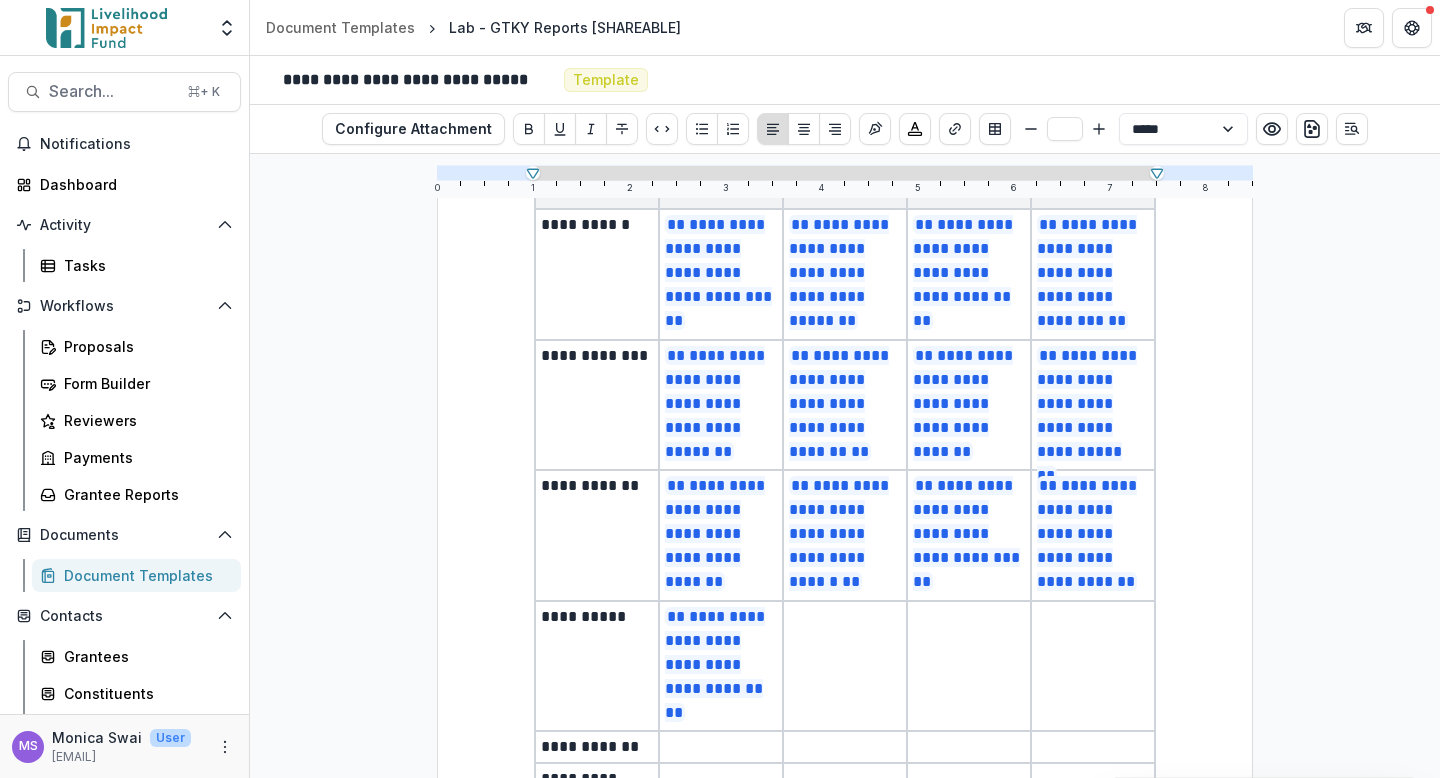click at bounding box center (845, 666) 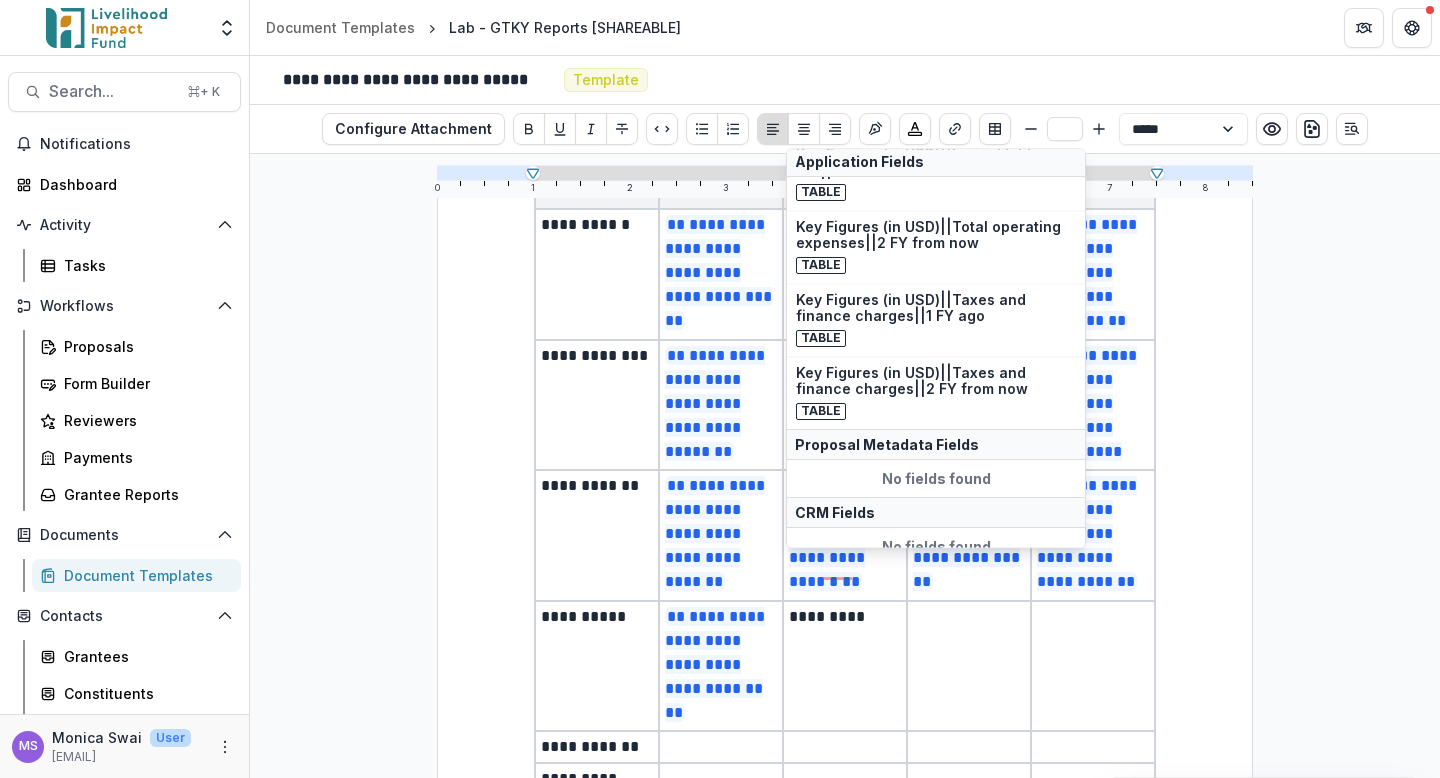 scroll, scrollTop: 2671, scrollLeft: 0, axis: vertical 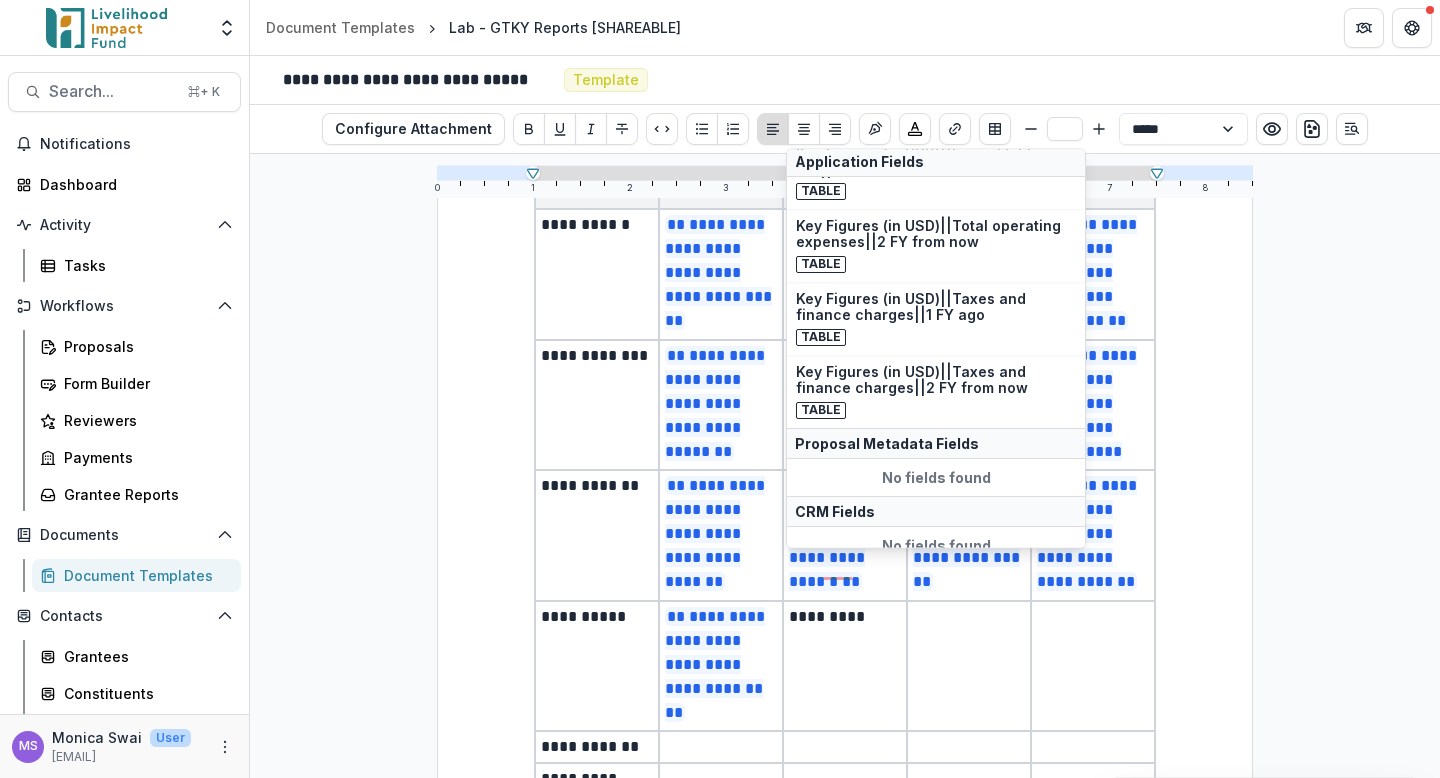 click on "*********" at bounding box center (845, 666) 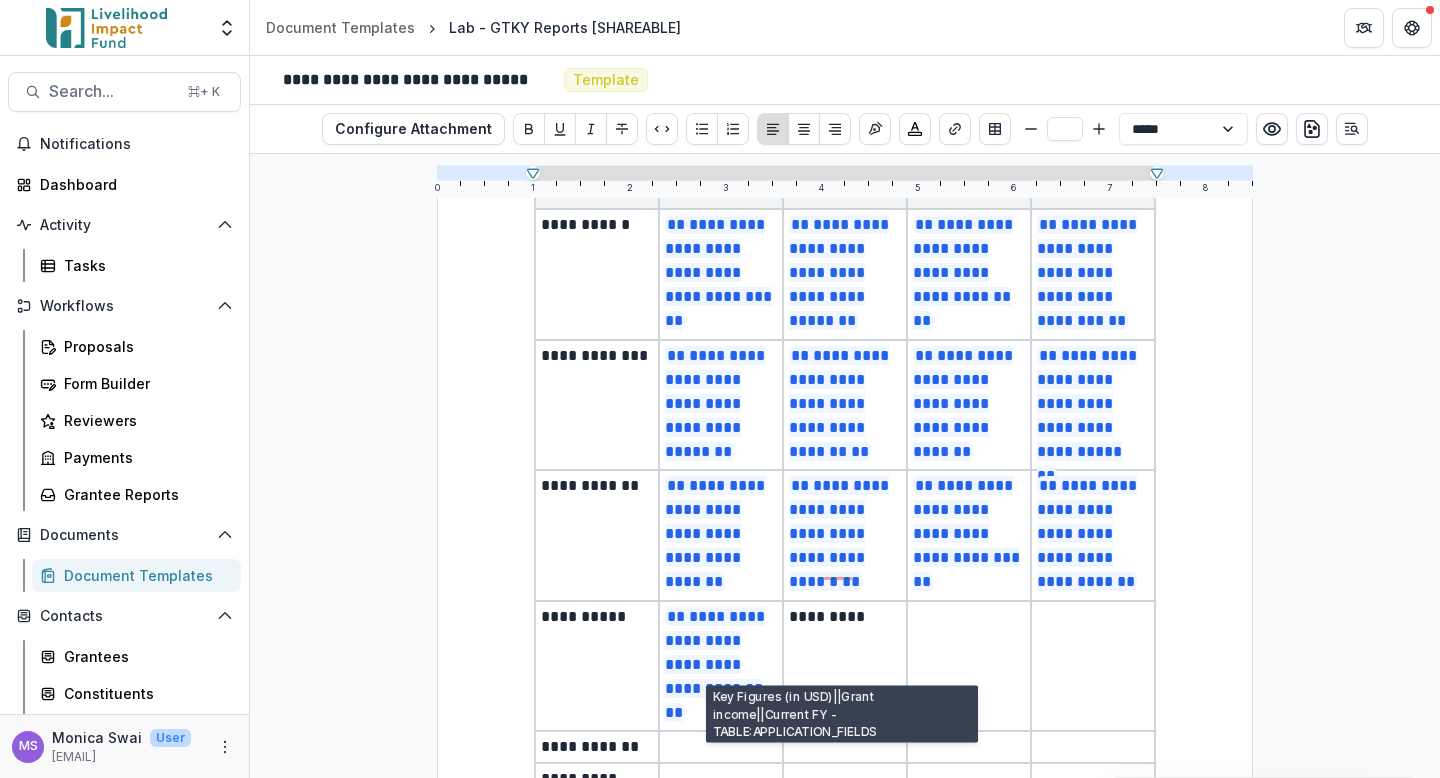 scroll, scrollTop: 1282, scrollLeft: 0, axis: vertical 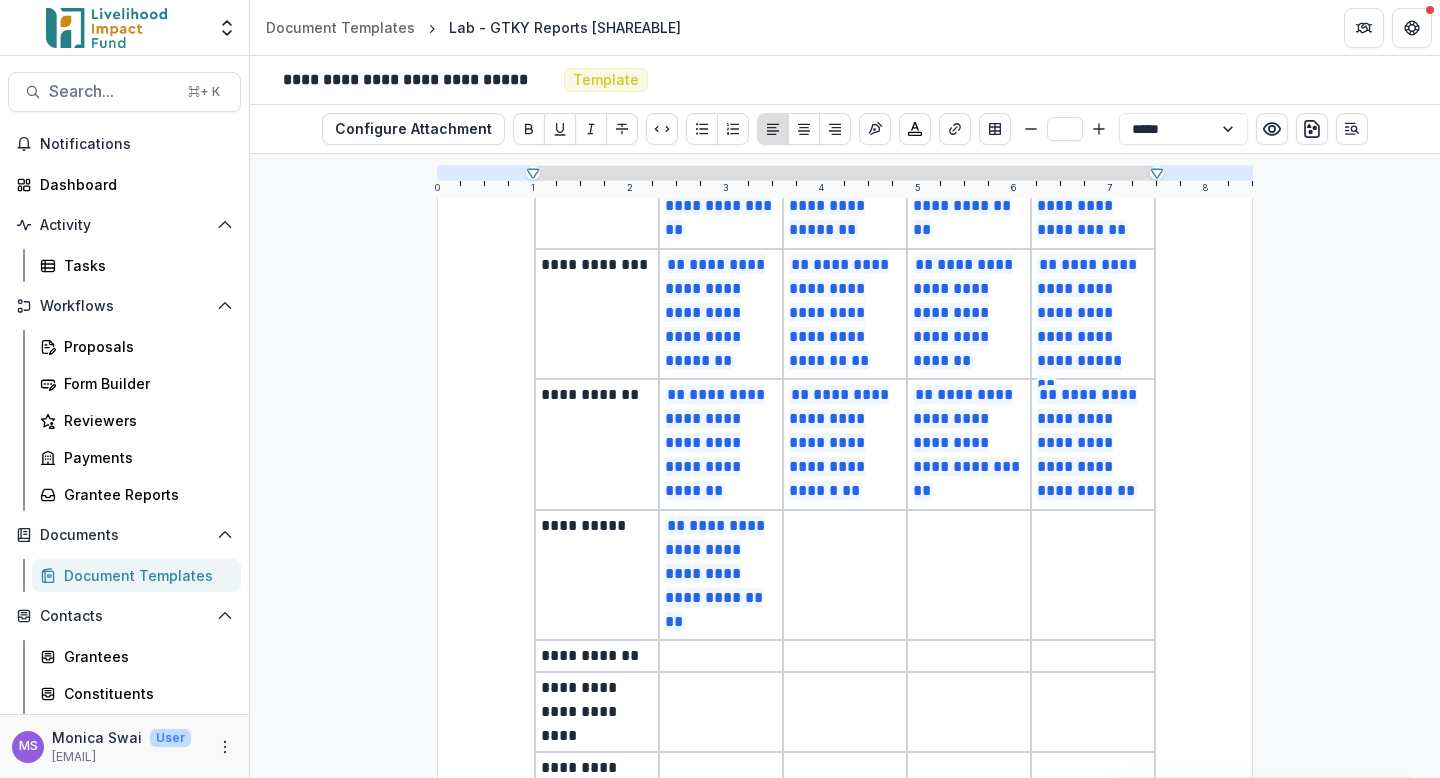 click at bounding box center (969, 575) 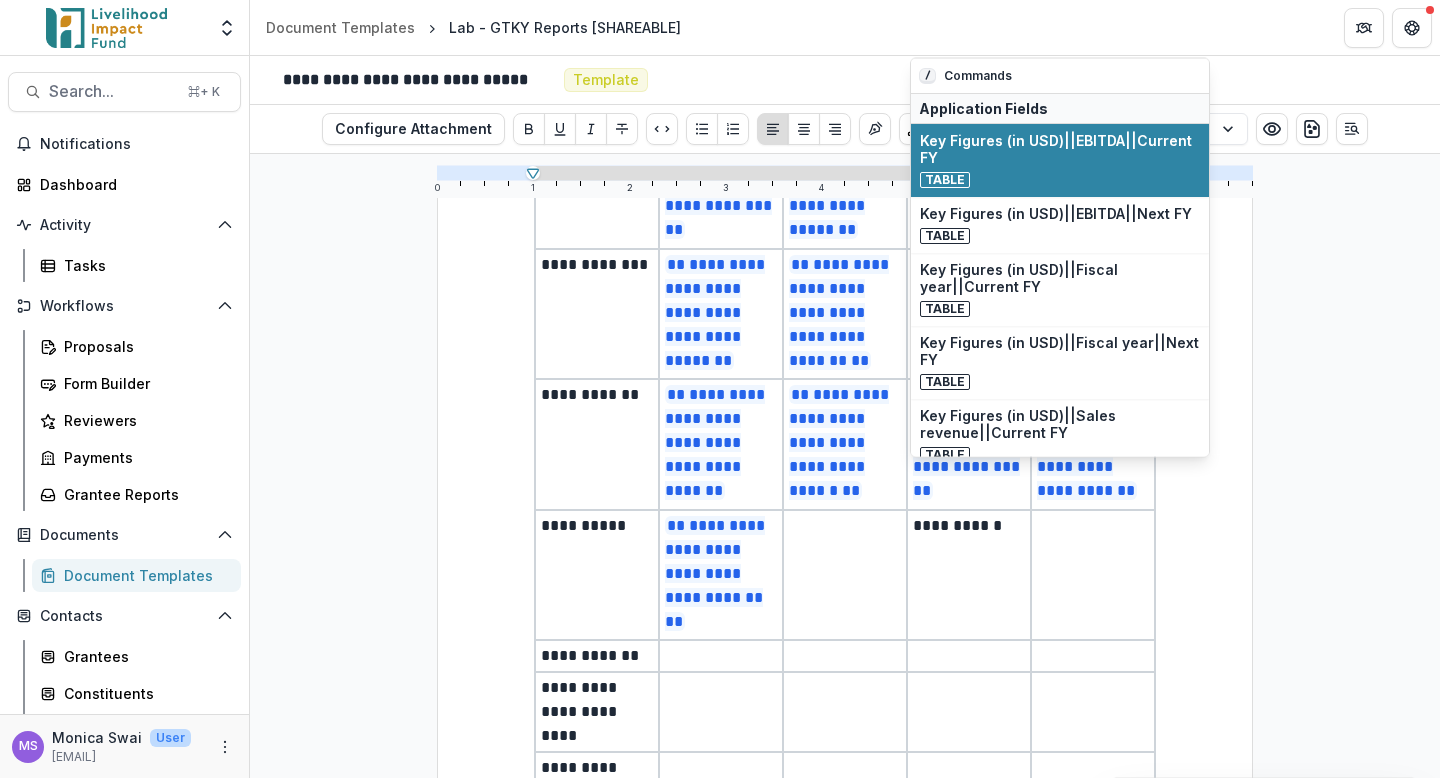 click at bounding box center (969, 656) 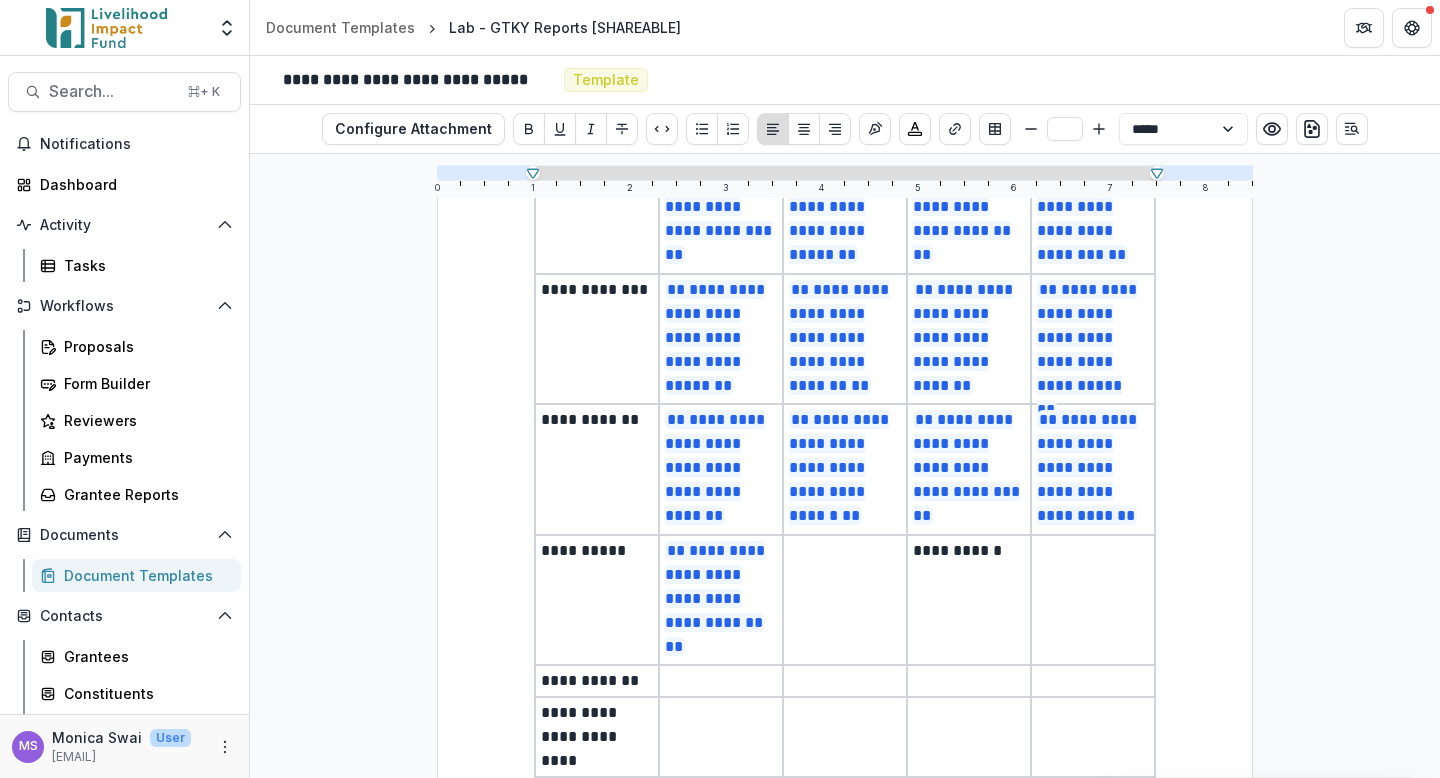 click on "**********" at bounding box center (969, 551) 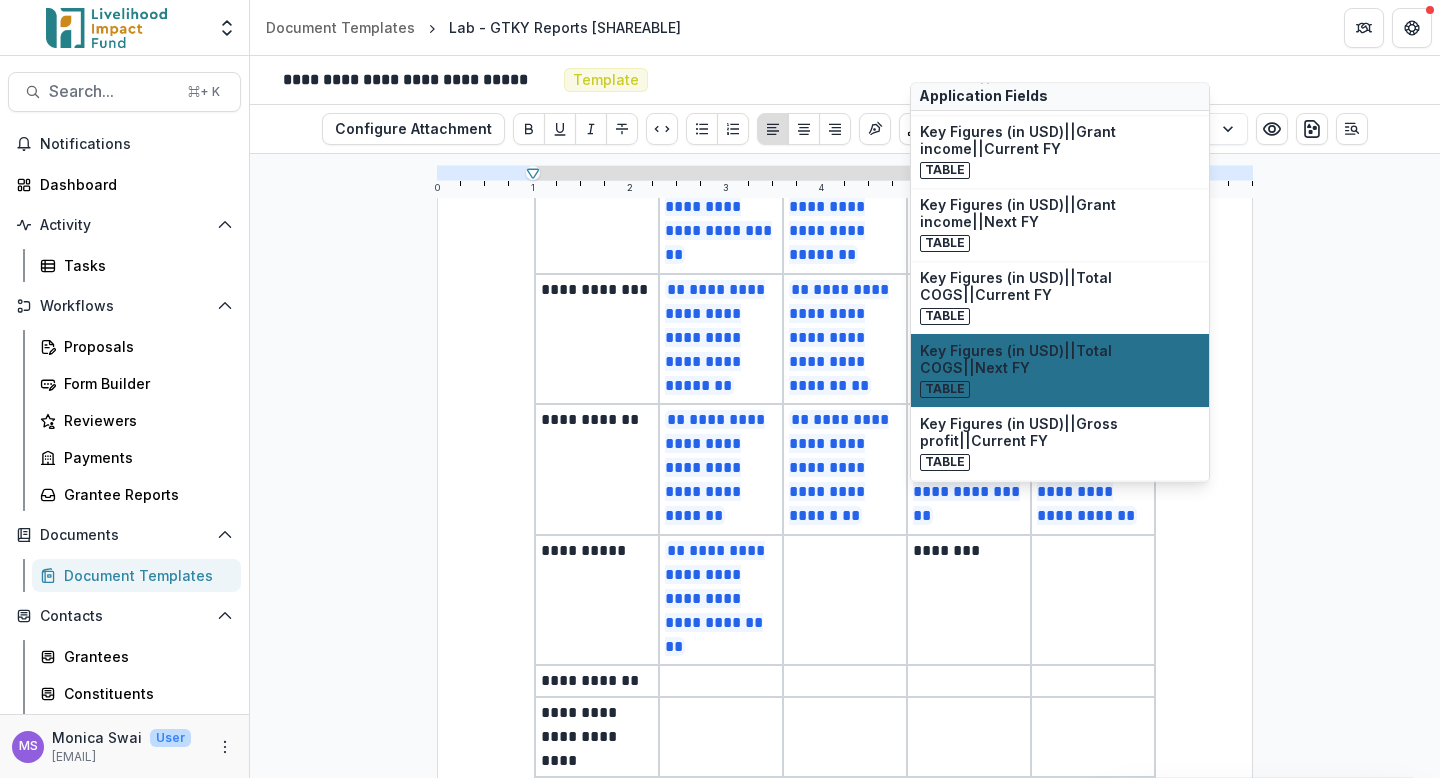 click on "Key Figures (in USD)||Total COGS||Next FY" at bounding box center (1060, 360) 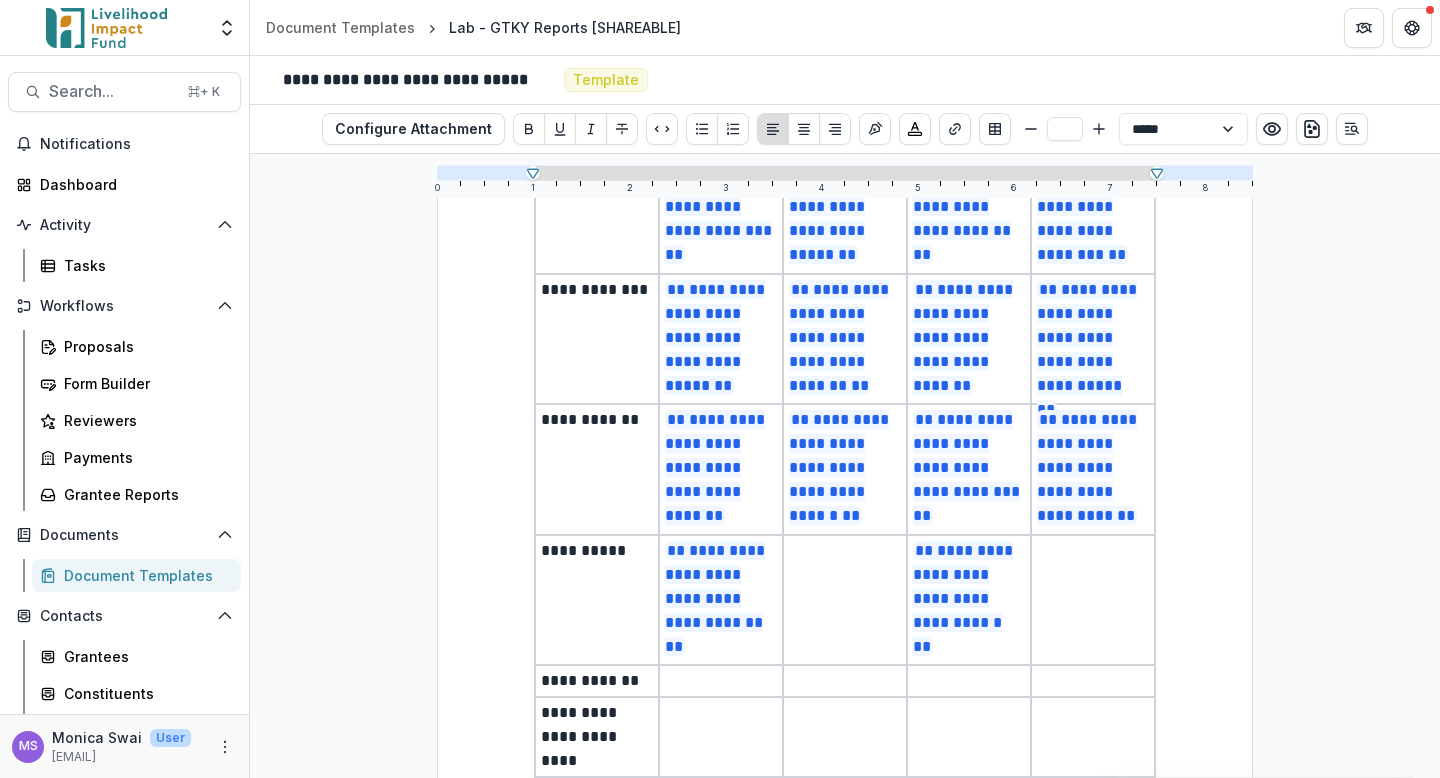 click at bounding box center [1093, 600] 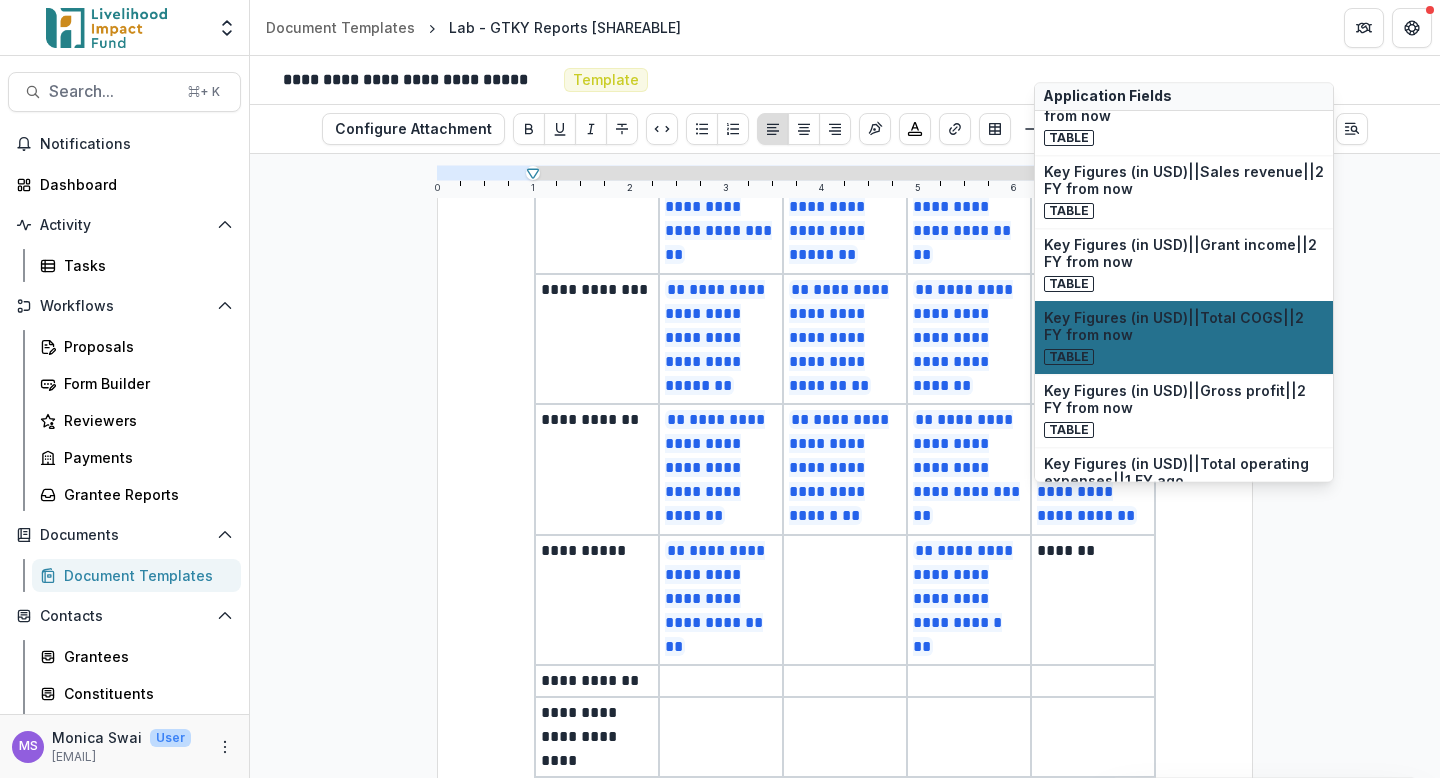 click on "Key Figures (in USD)||Total COGS||2 FY from now" at bounding box center (1184, 328) 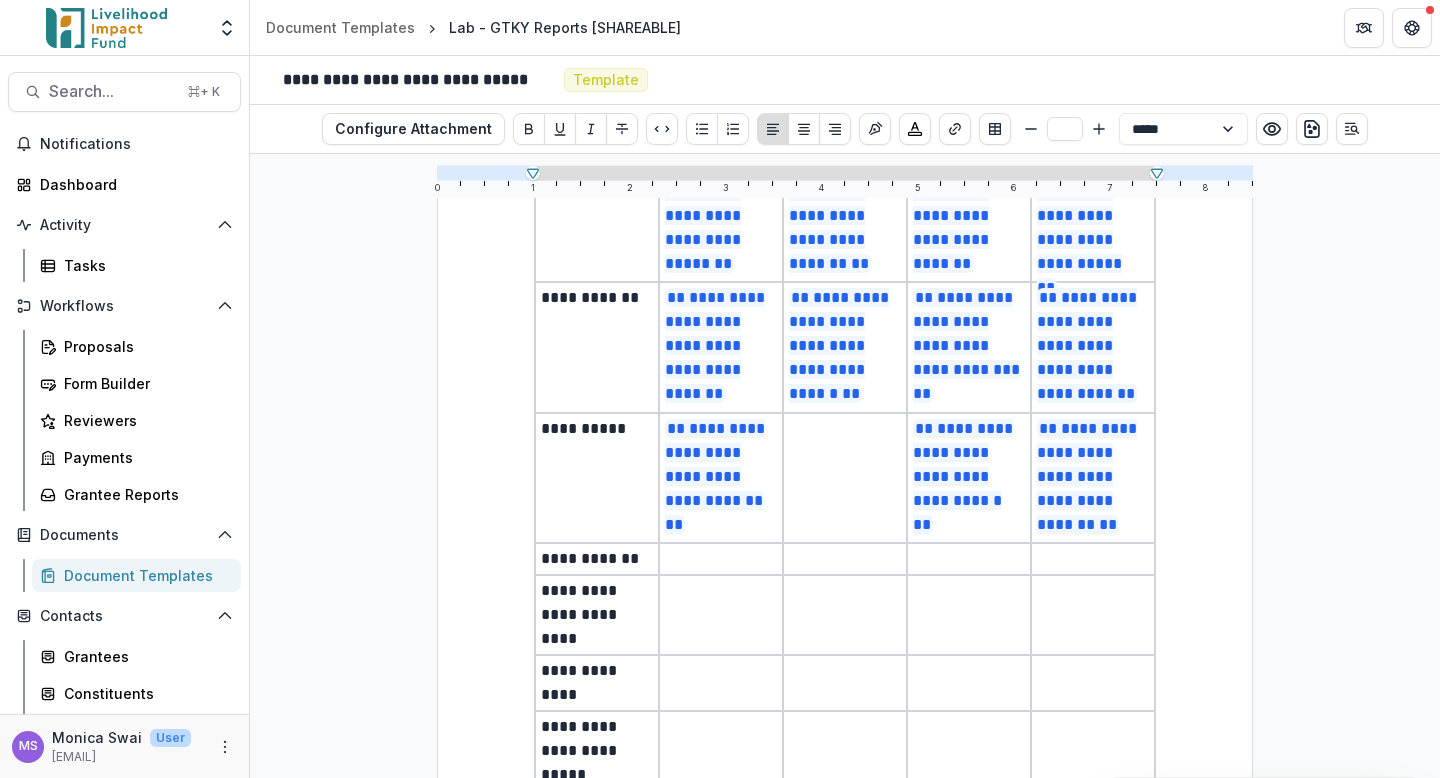 click at bounding box center (721, 559) 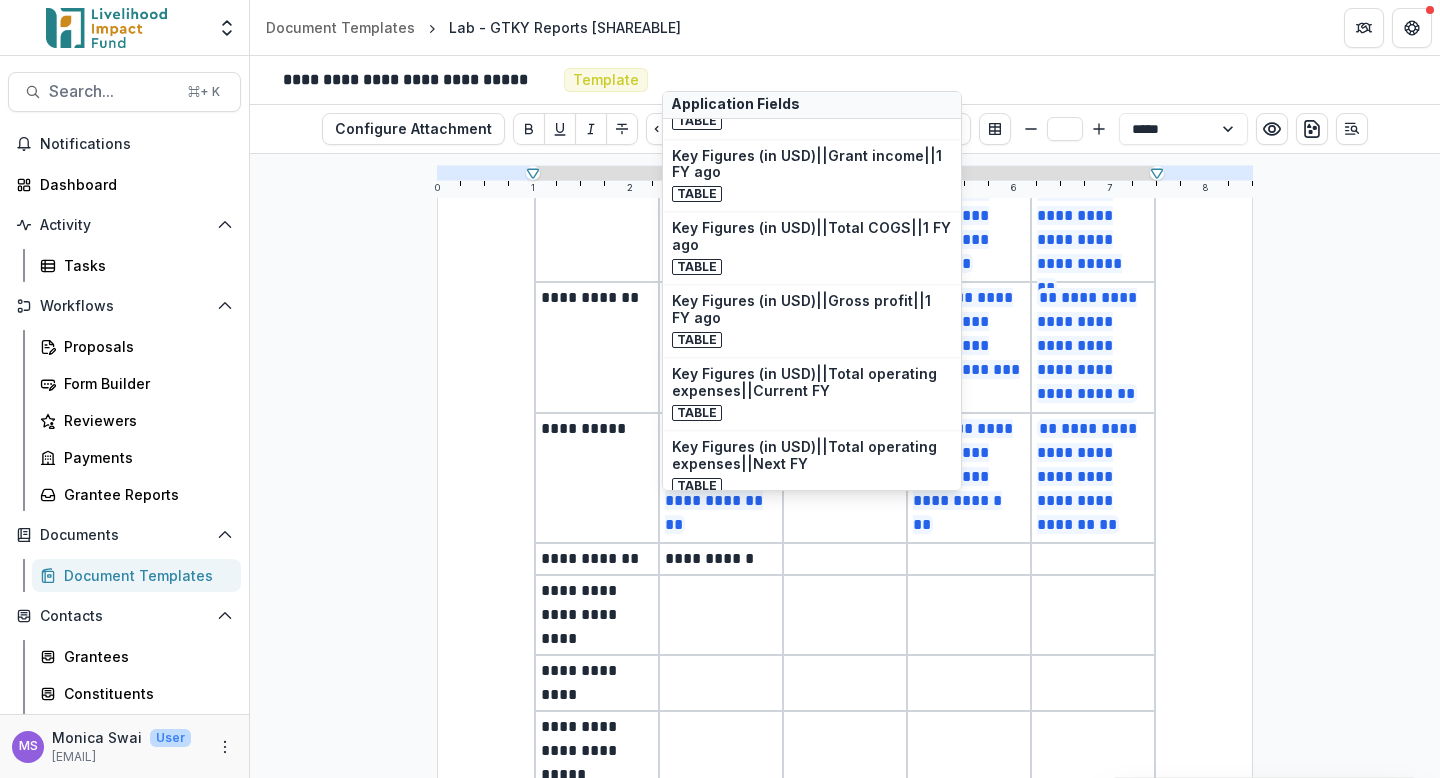 scroll, scrollTop: 1348, scrollLeft: 0, axis: vertical 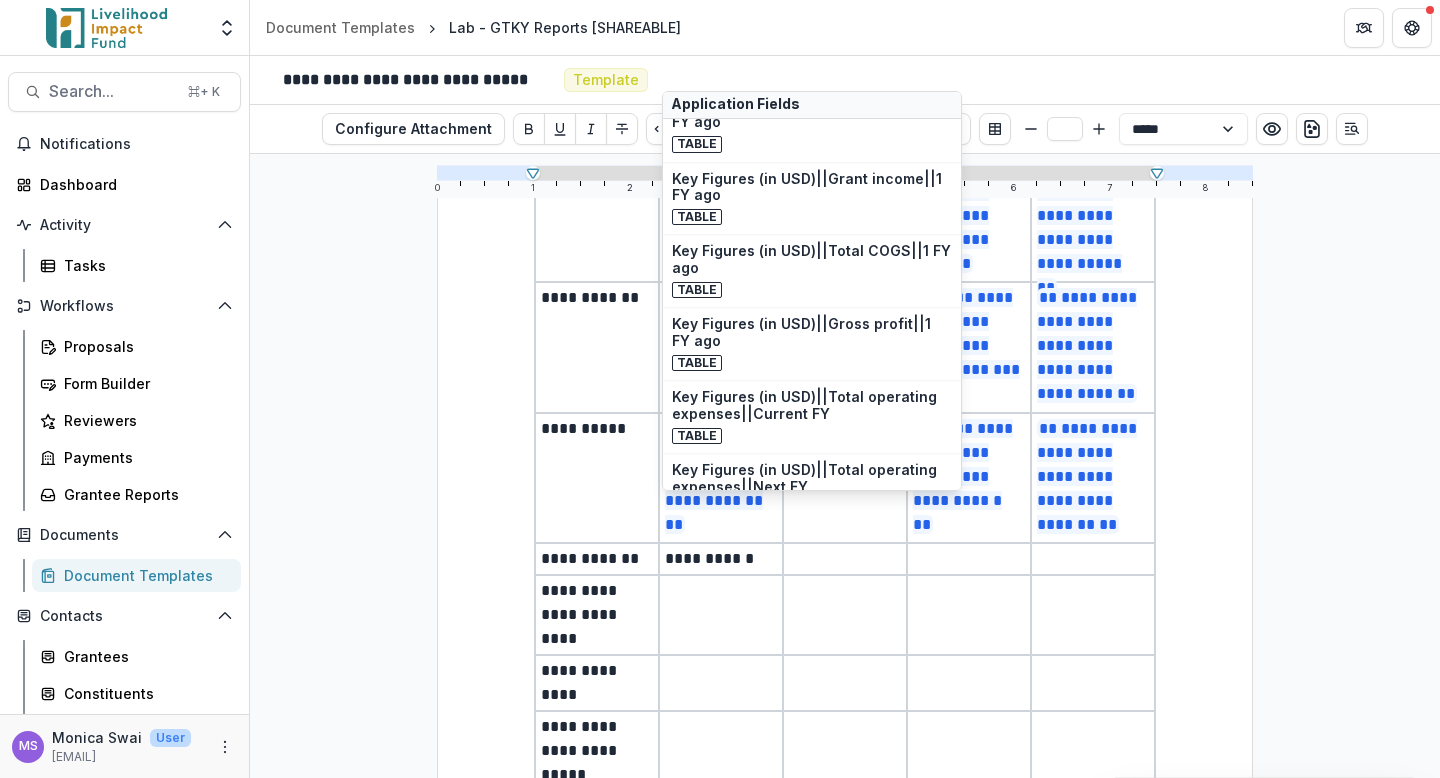 click on "Key Figures (in USD)||Gross profit||1 FY ago Table" at bounding box center [812, 343] 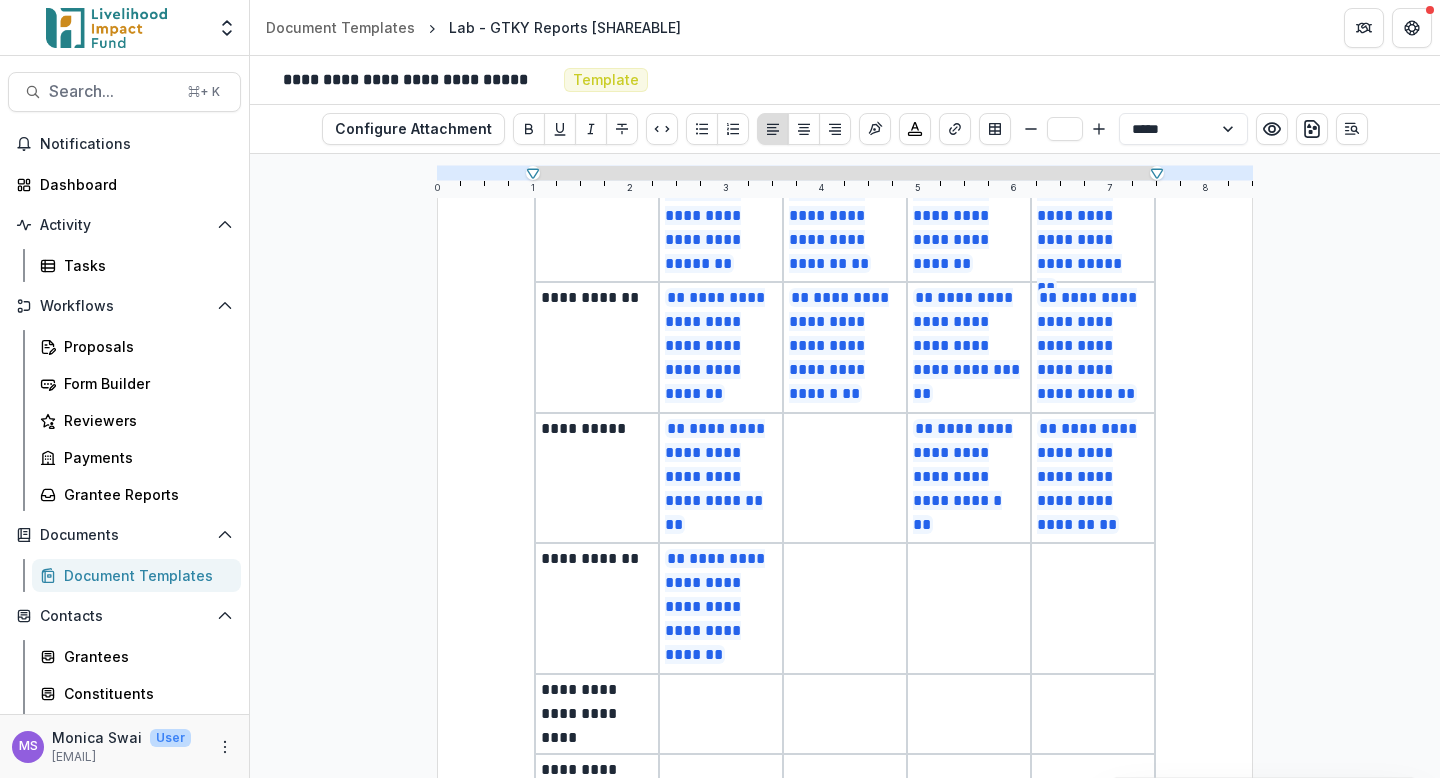 click at bounding box center [845, 608] 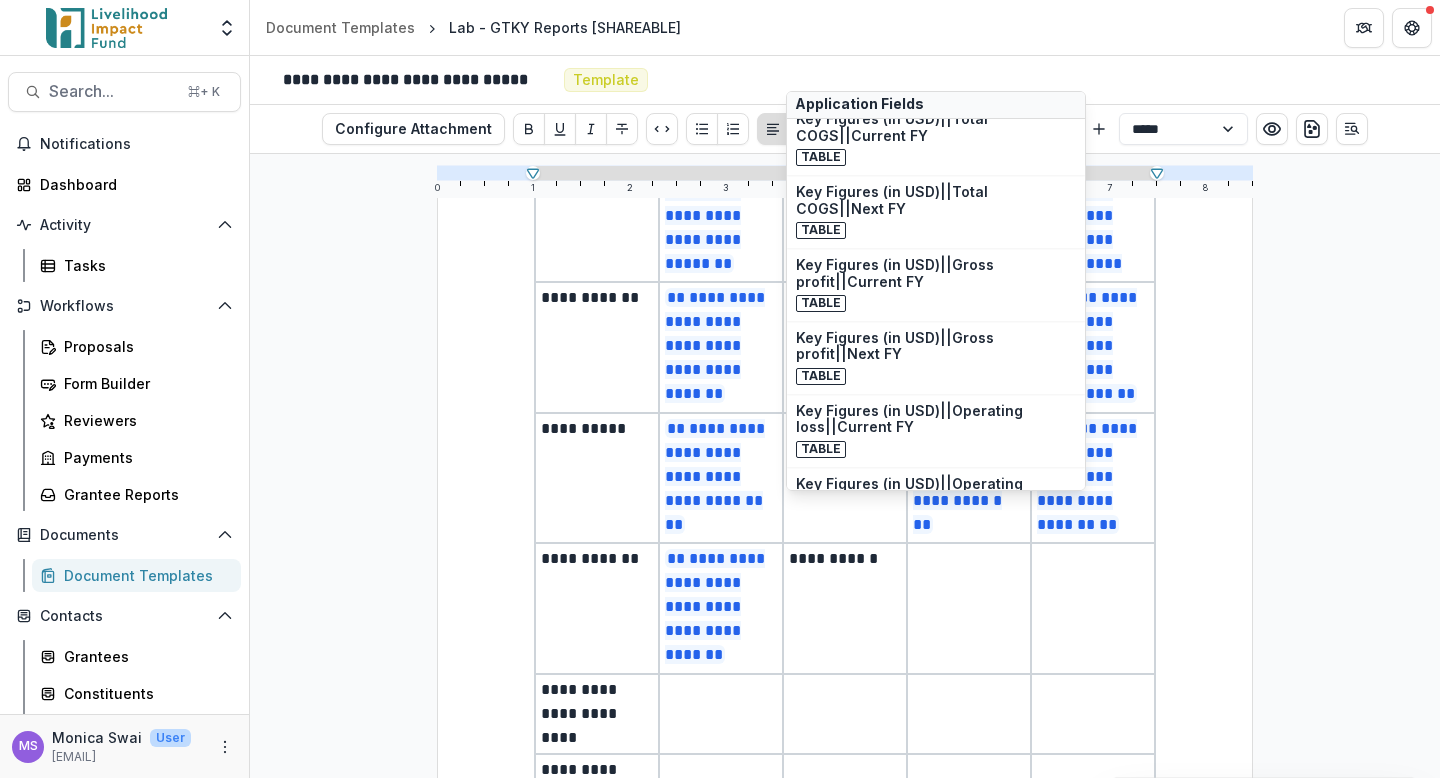 scroll, scrollTop: 615, scrollLeft: 0, axis: vertical 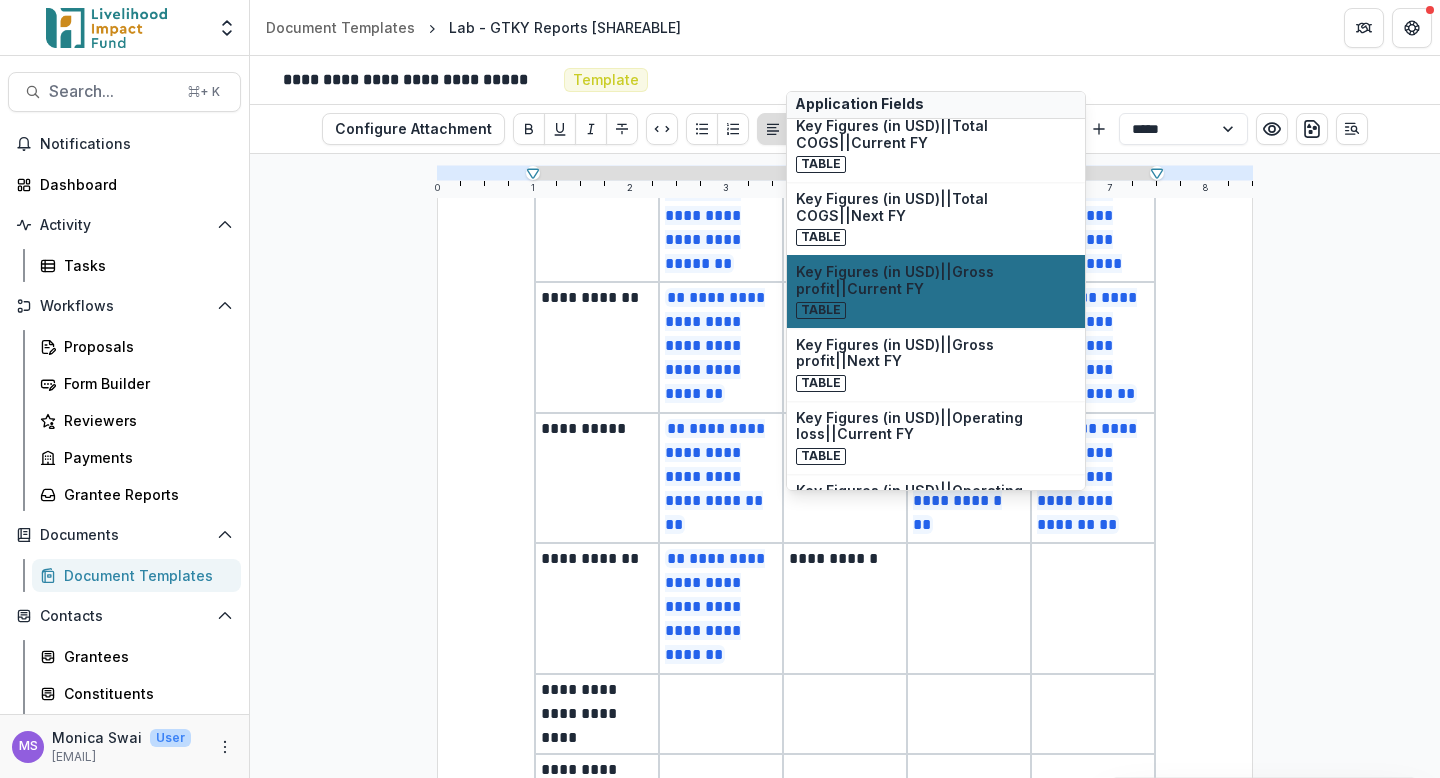 click on "Key Figures (in USD)||Gross profit||Current FY" at bounding box center (936, 281) 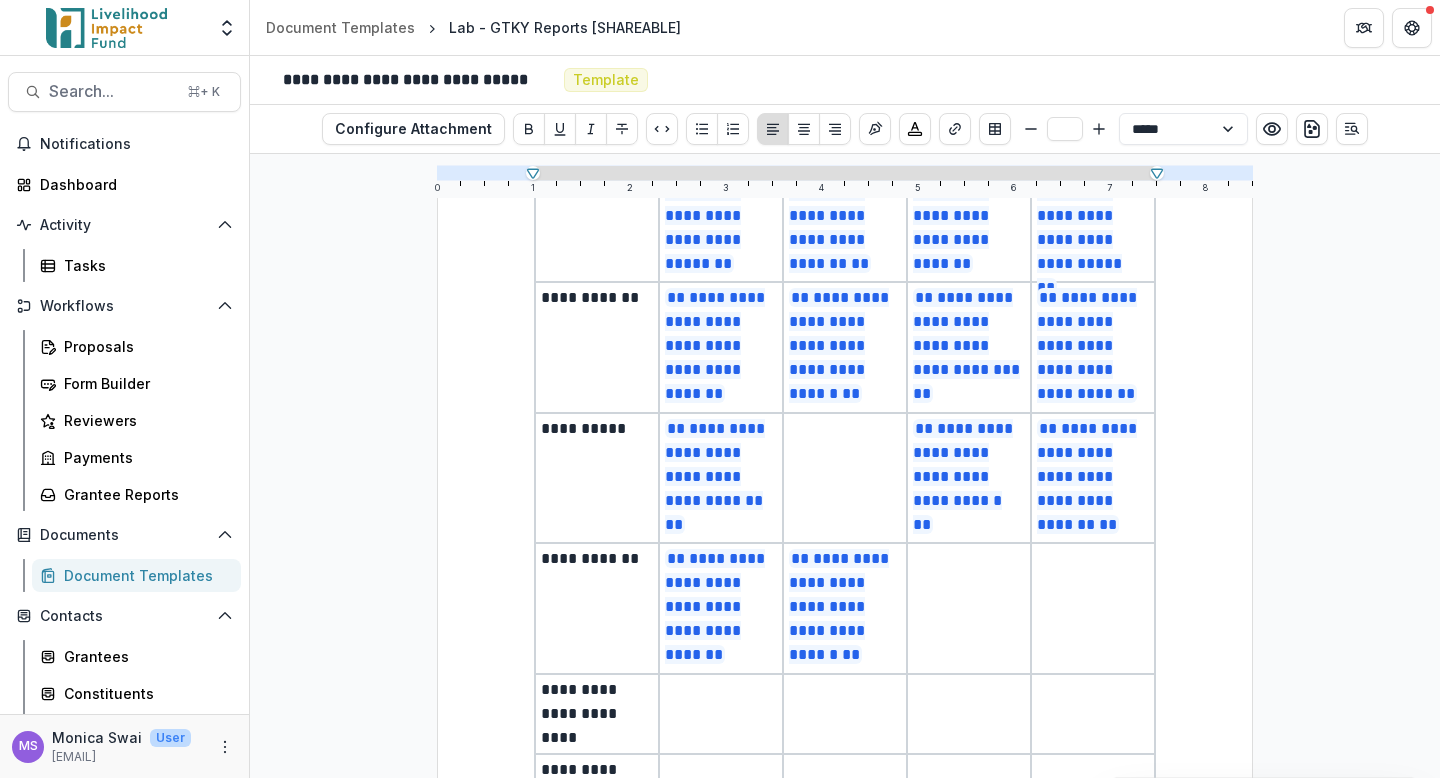 click at bounding box center (969, 608) 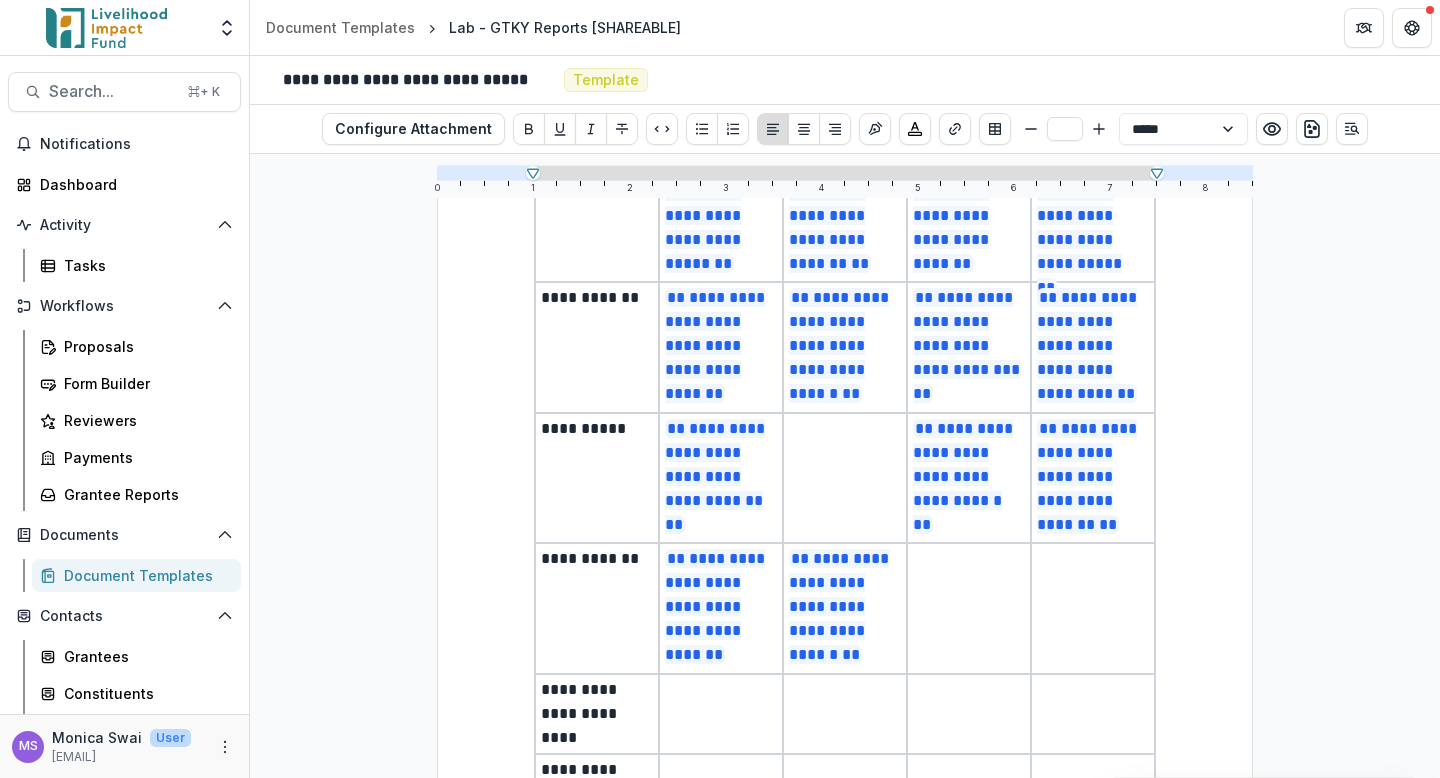 scroll, scrollTop: 1377, scrollLeft: 0, axis: vertical 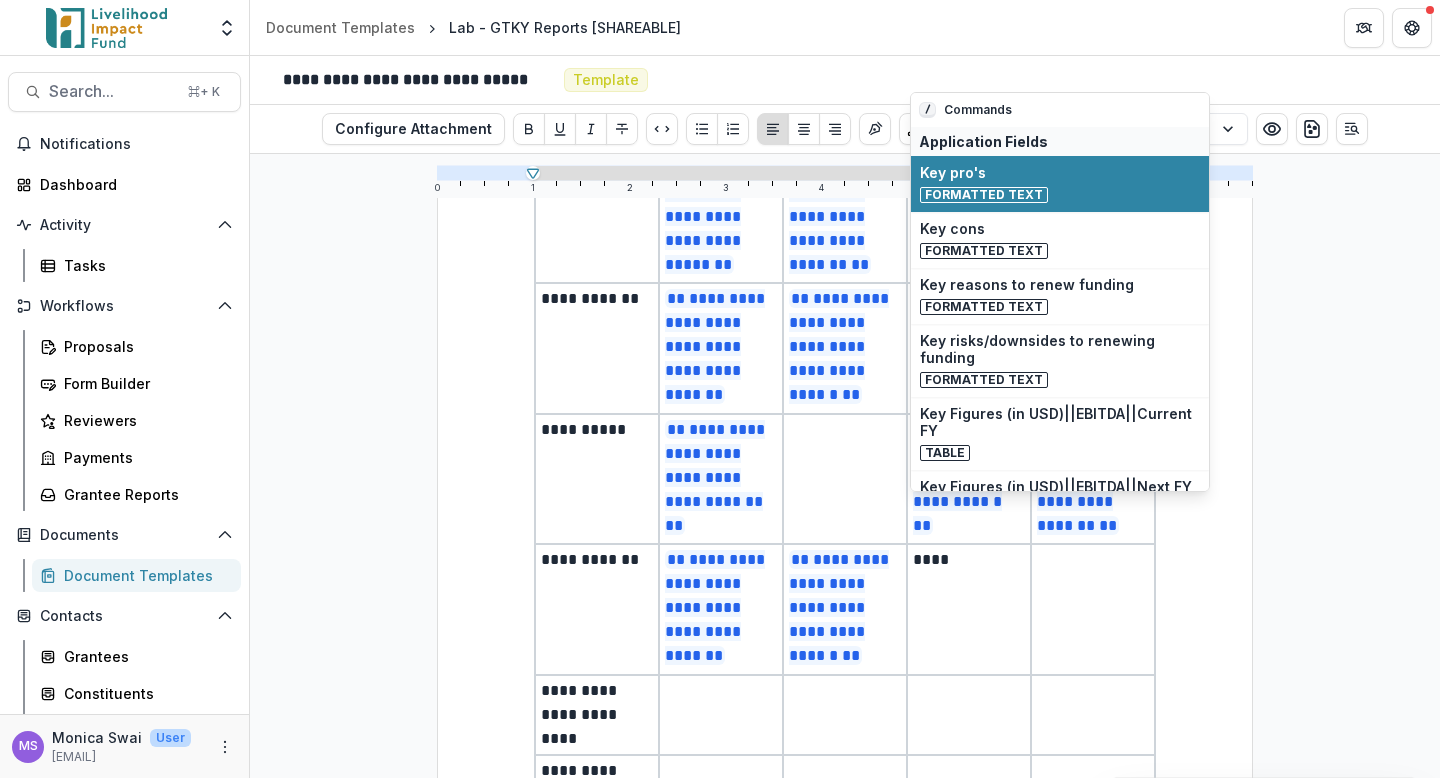 type 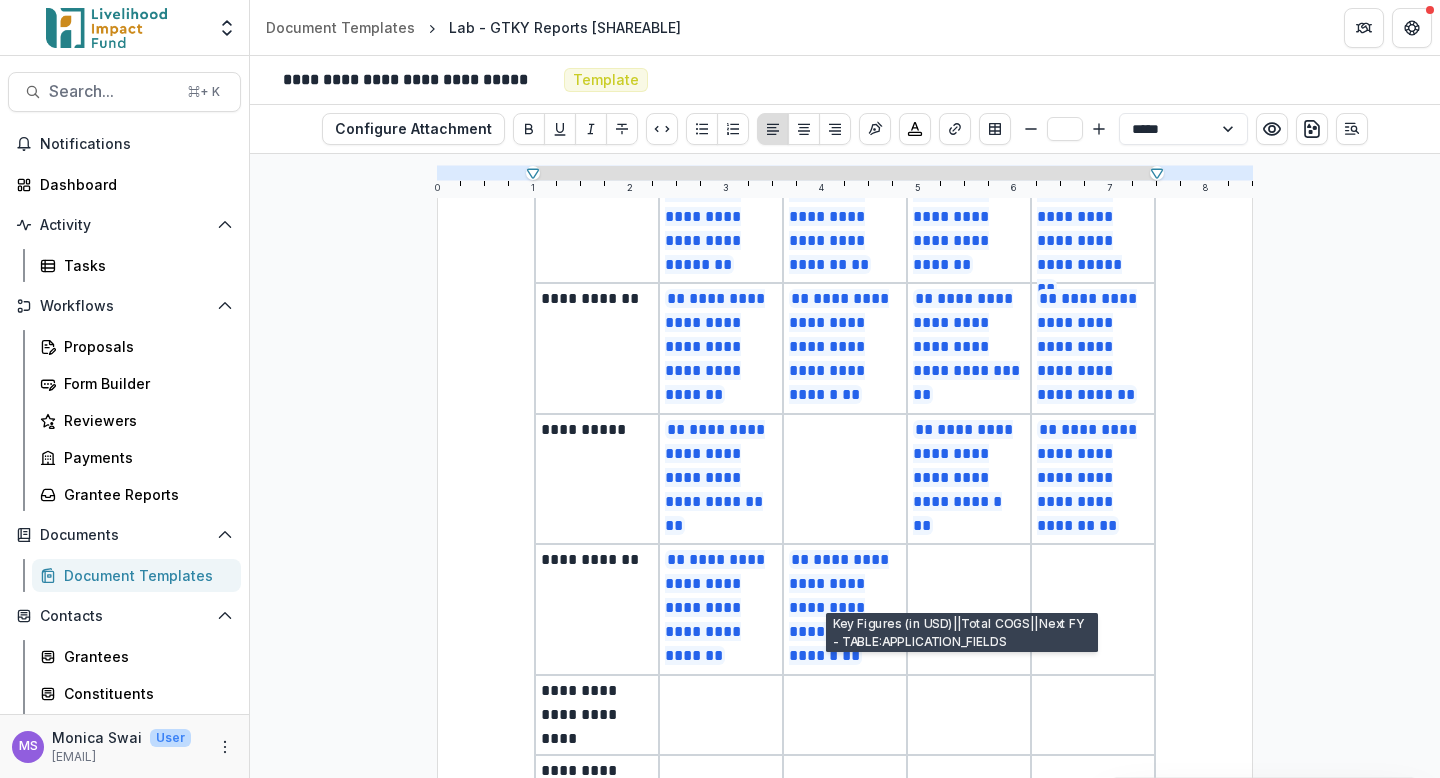 scroll, scrollTop: 1454, scrollLeft: 0, axis: vertical 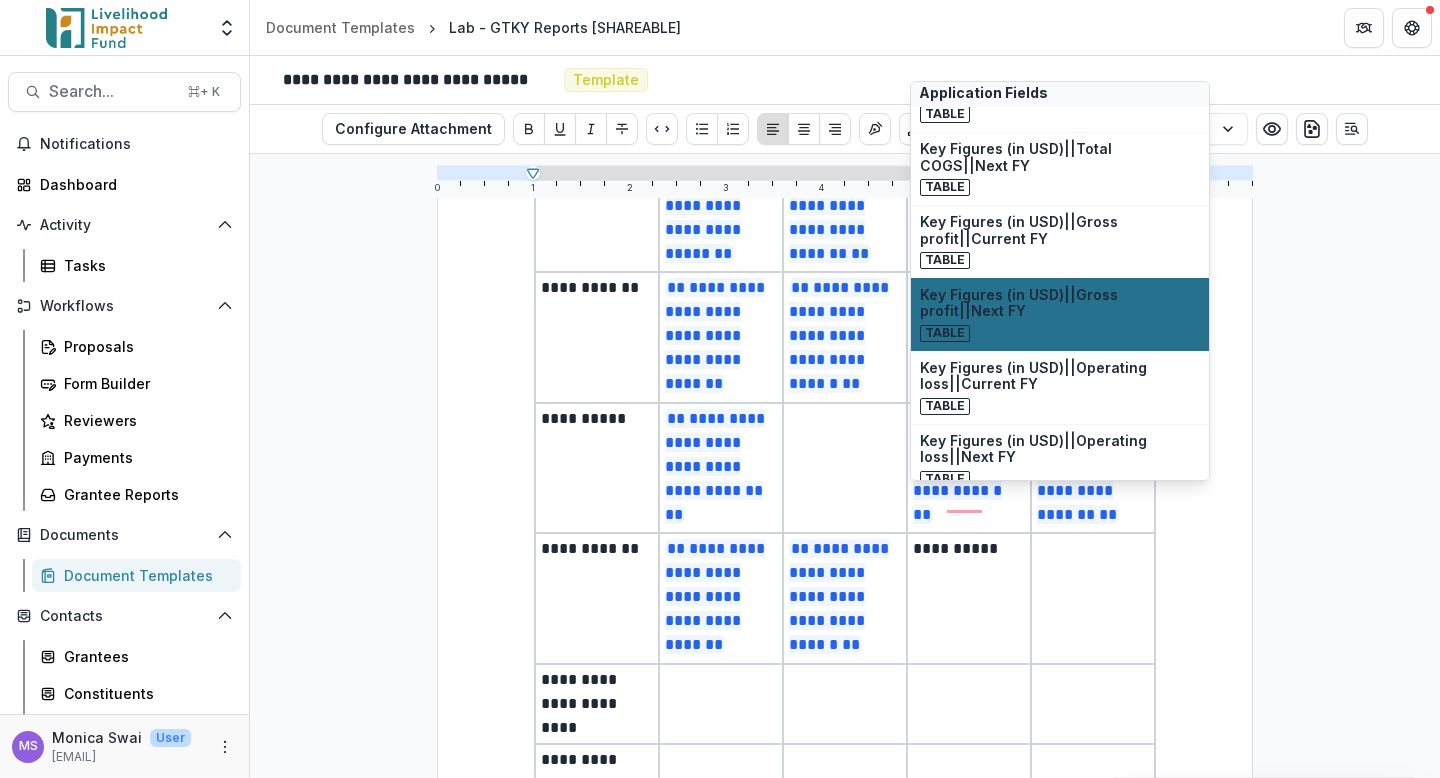 click on "Key Figures (in USD)||Gross profit||Next FY Table" at bounding box center (1060, 314) 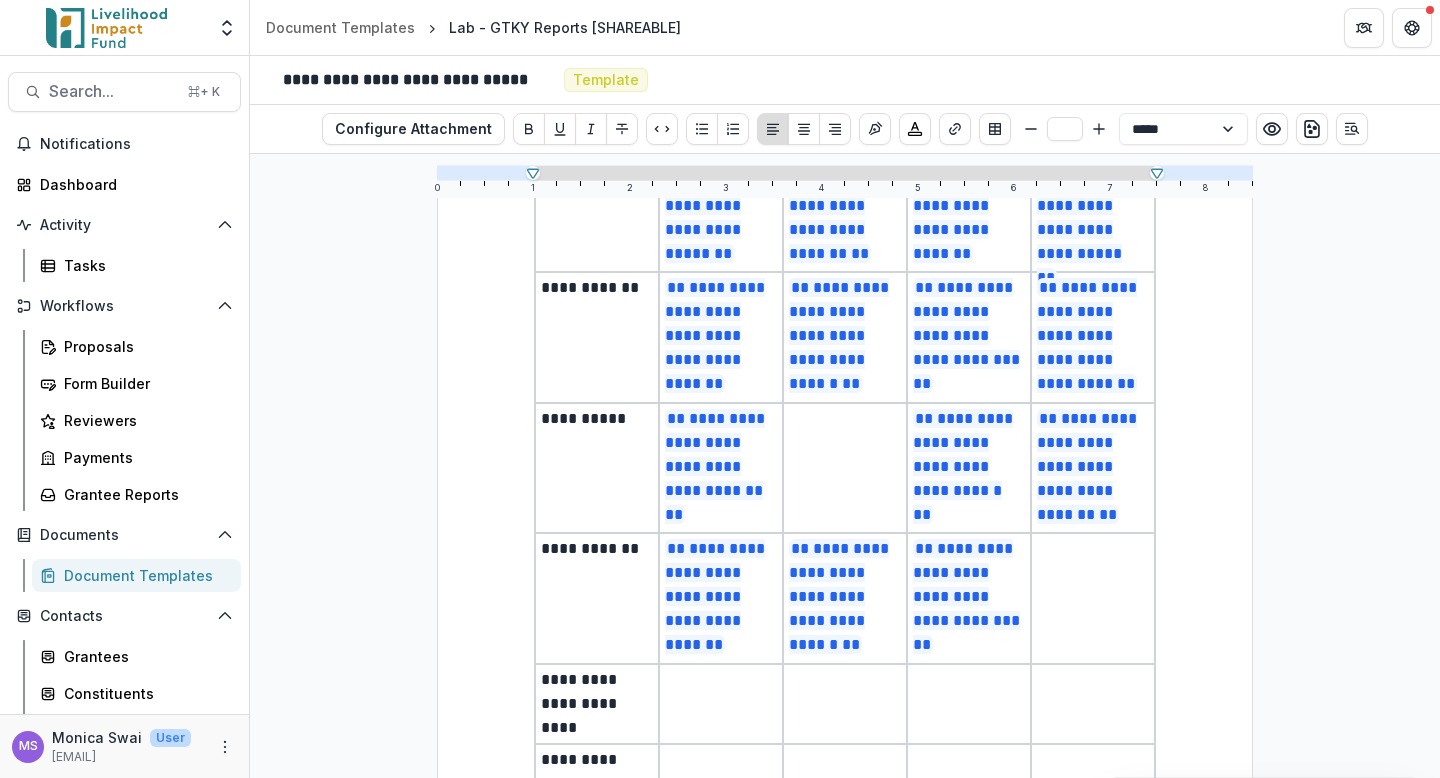 click at bounding box center [1093, 598] 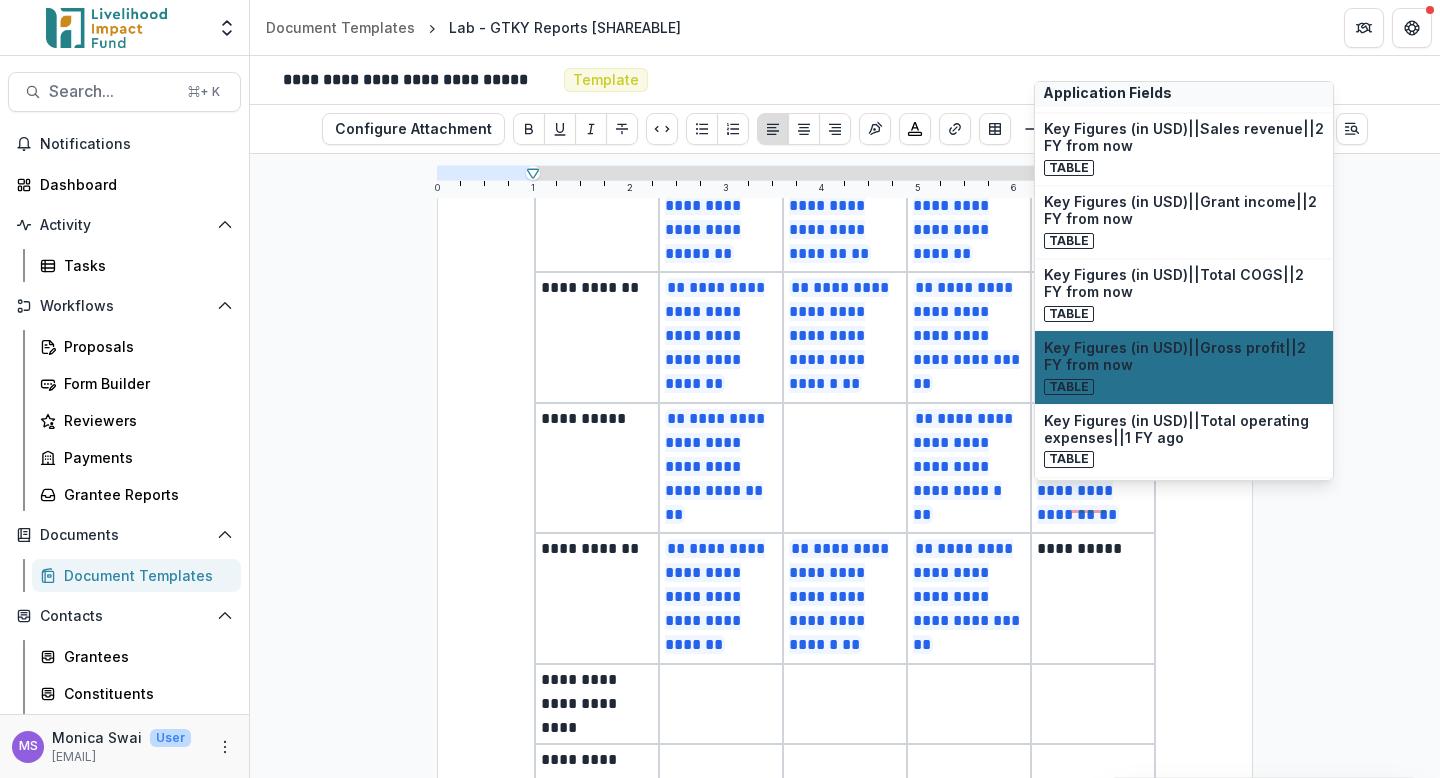 click on "Key Figures (in USD)||Gross profit||2 FY from now Table" at bounding box center [1184, 367] 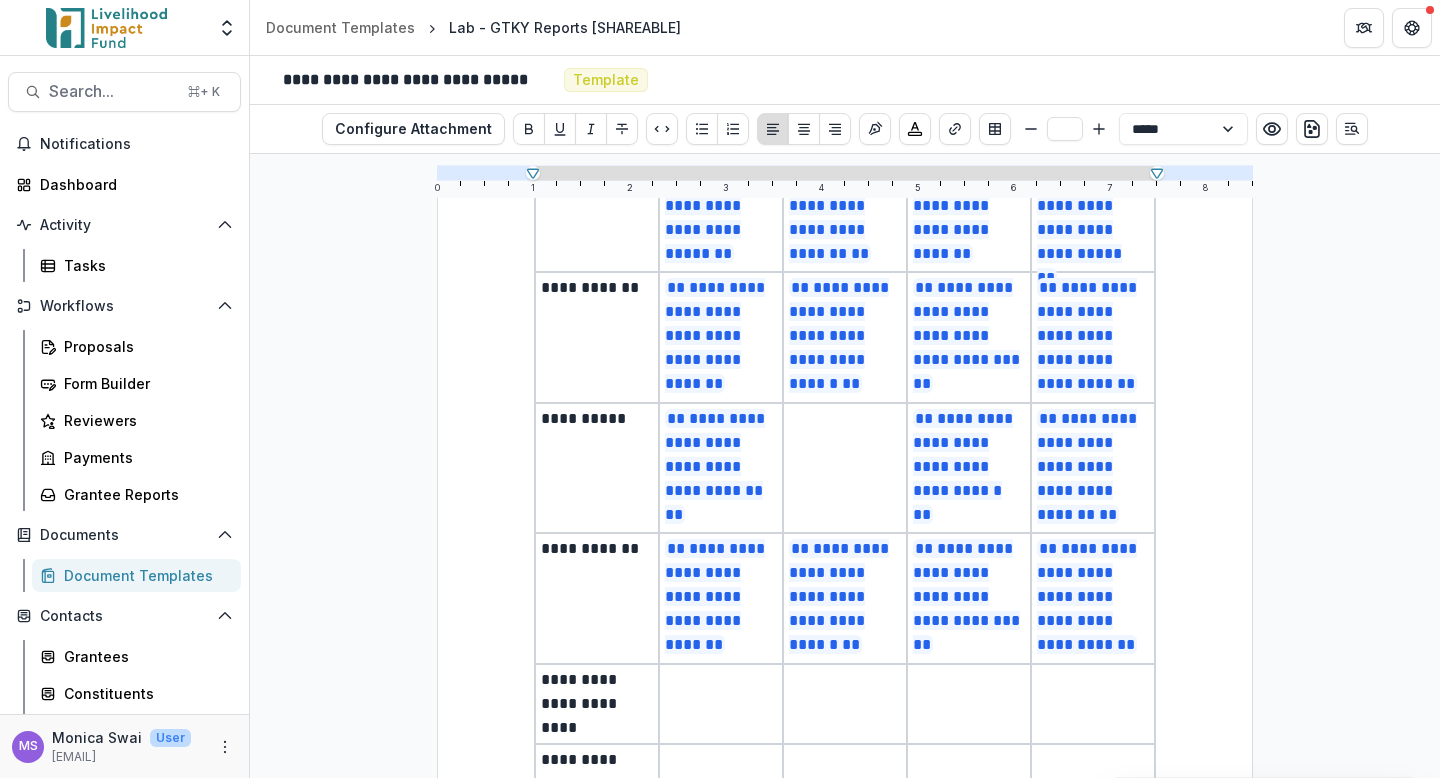 click at bounding box center (845, 468) 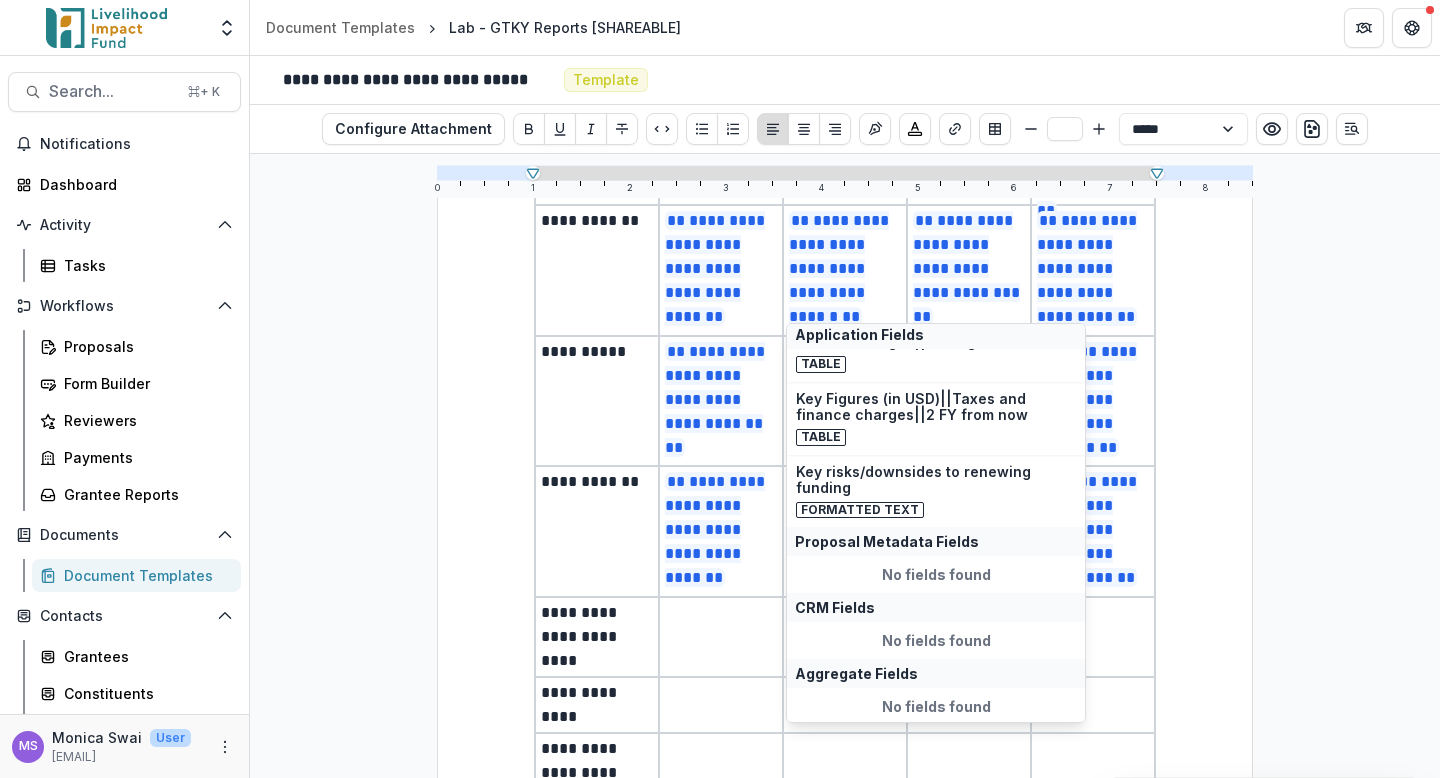 click at bounding box center (721, 637) 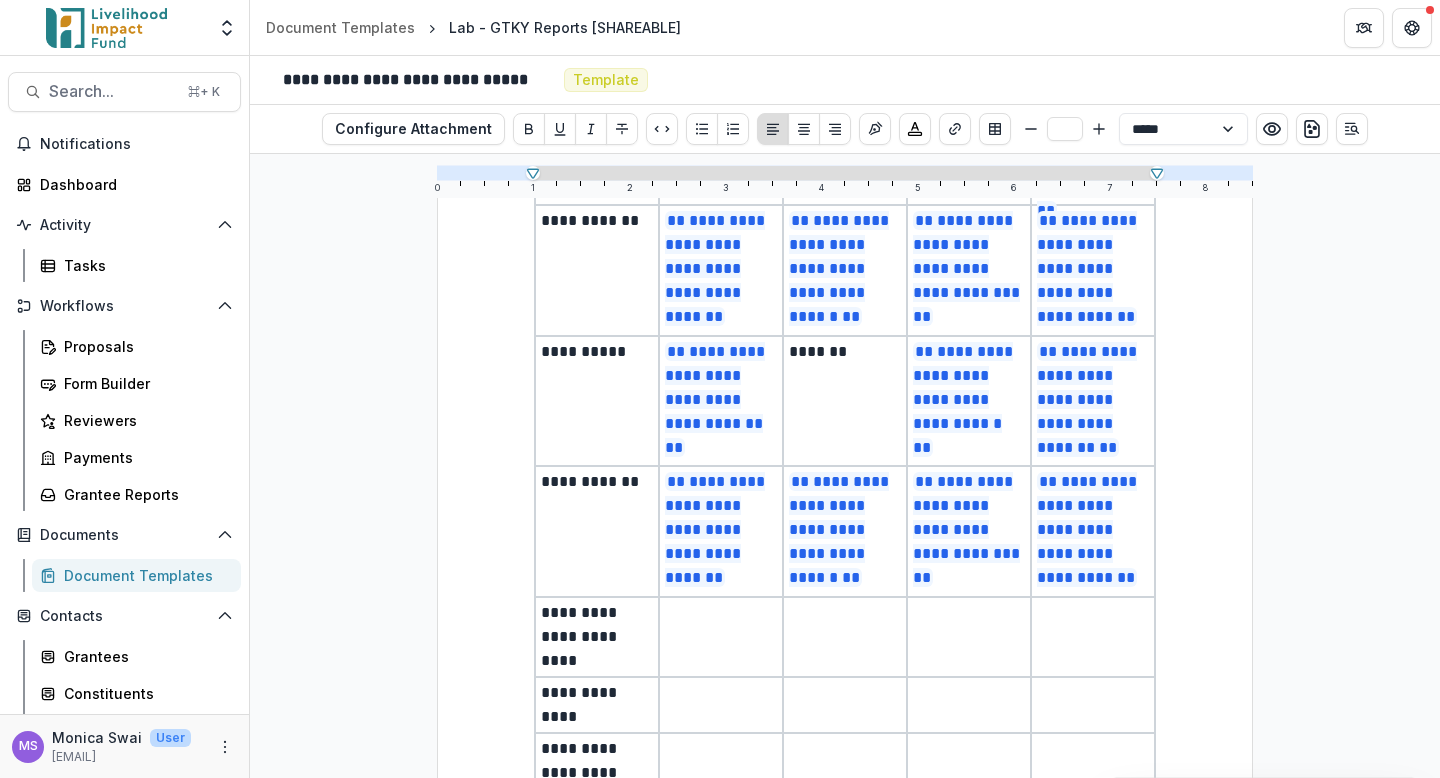 click on "*******" at bounding box center [845, 352] 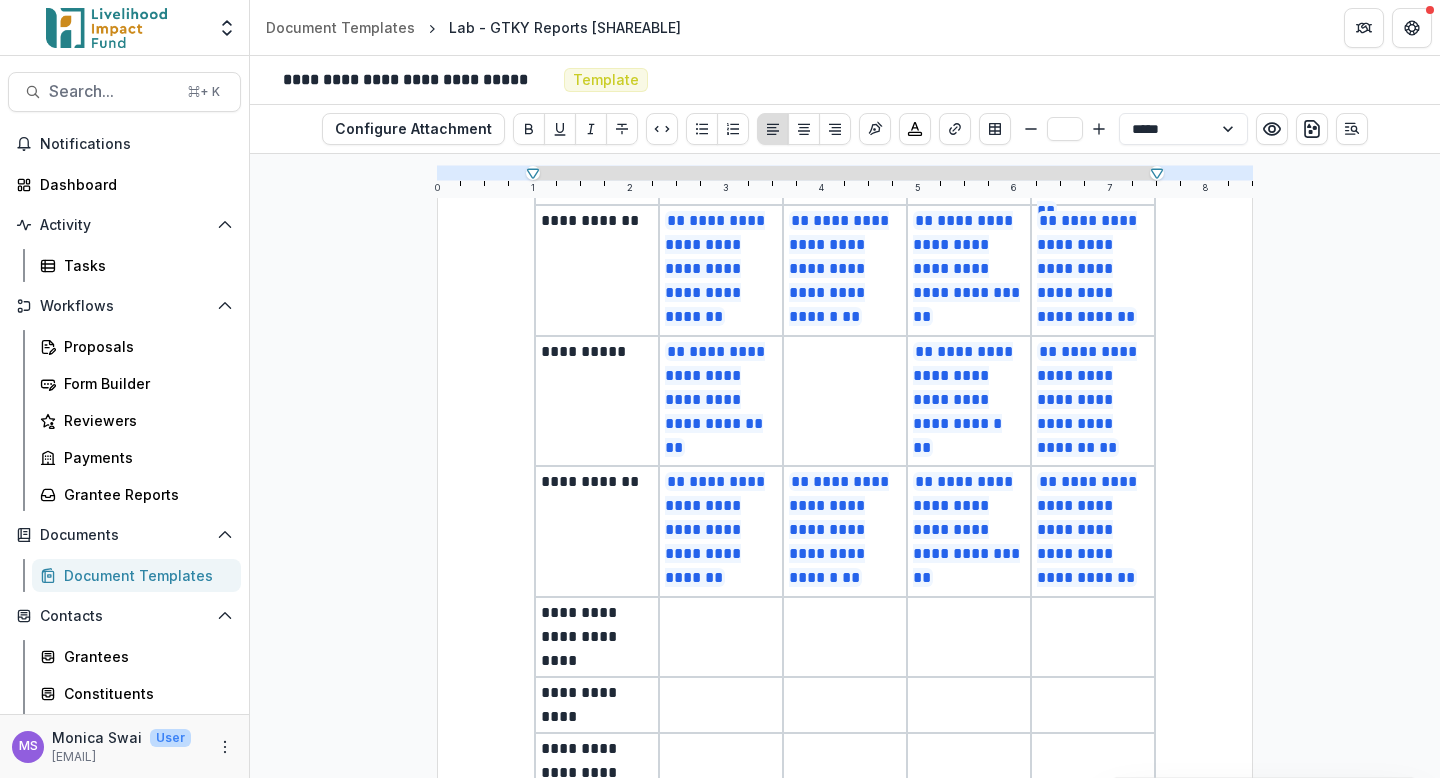 click at bounding box center [721, 637] 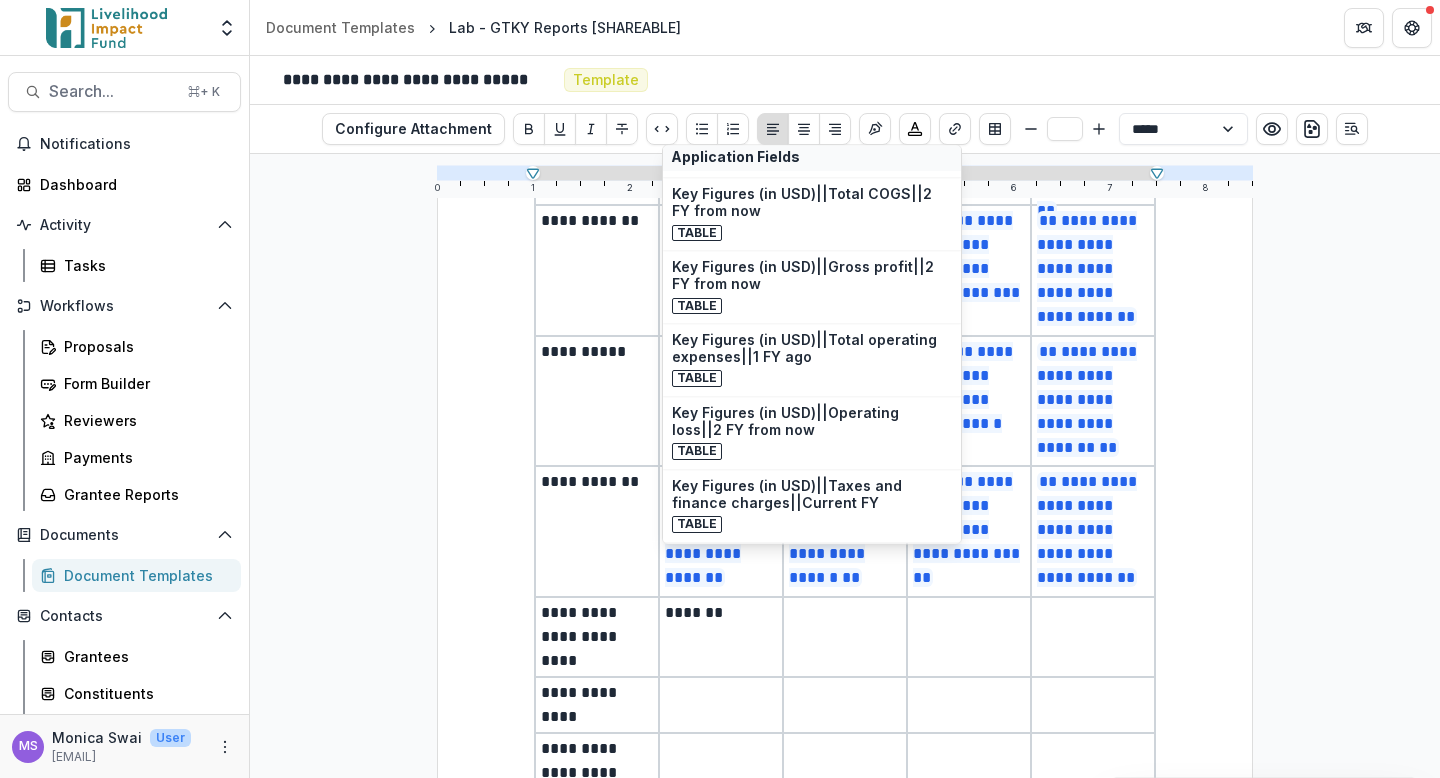 scroll, scrollTop: 2193, scrollLeft: 0, axis: vertical 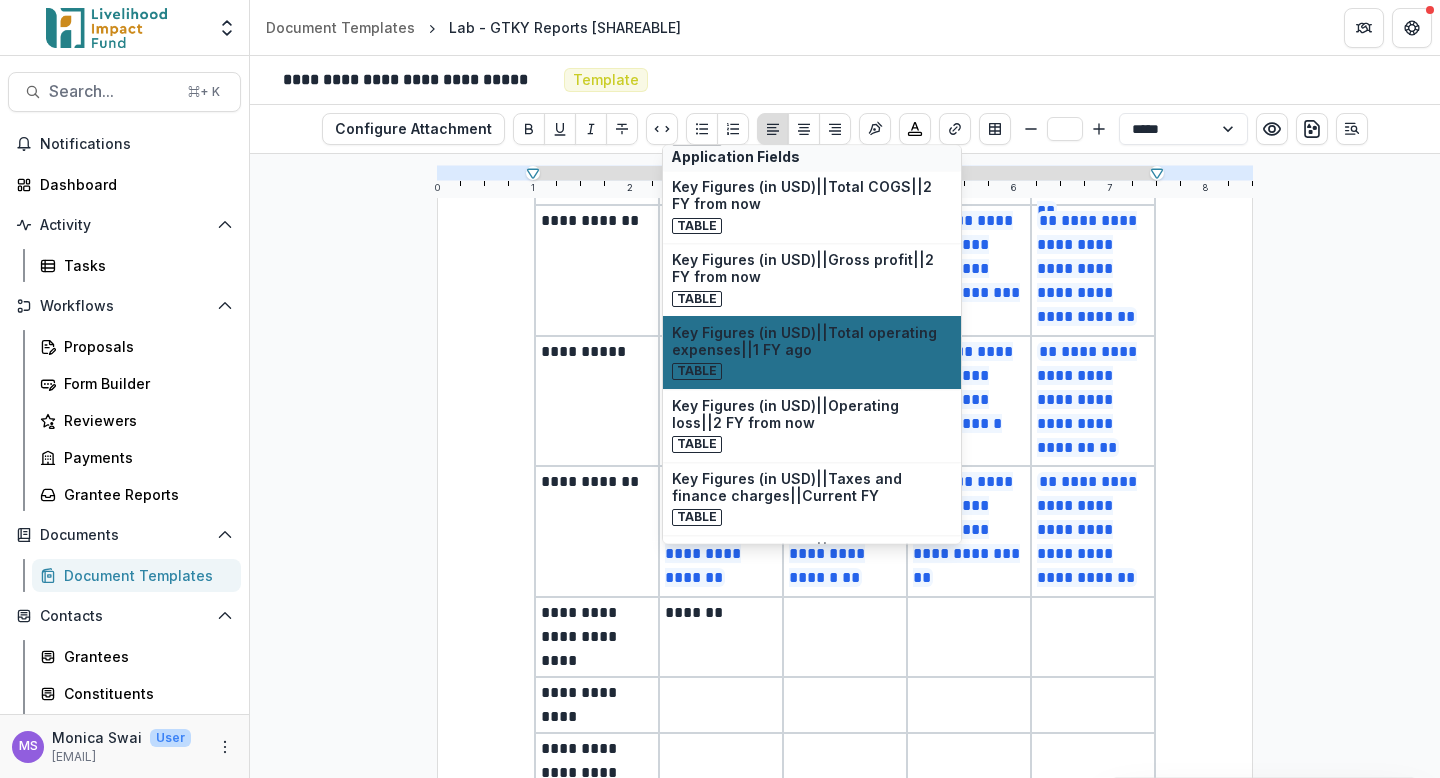 click on "Key Figures (in USD)||Total operating expenses||1 FY ago" at bounding box center (812, 342) 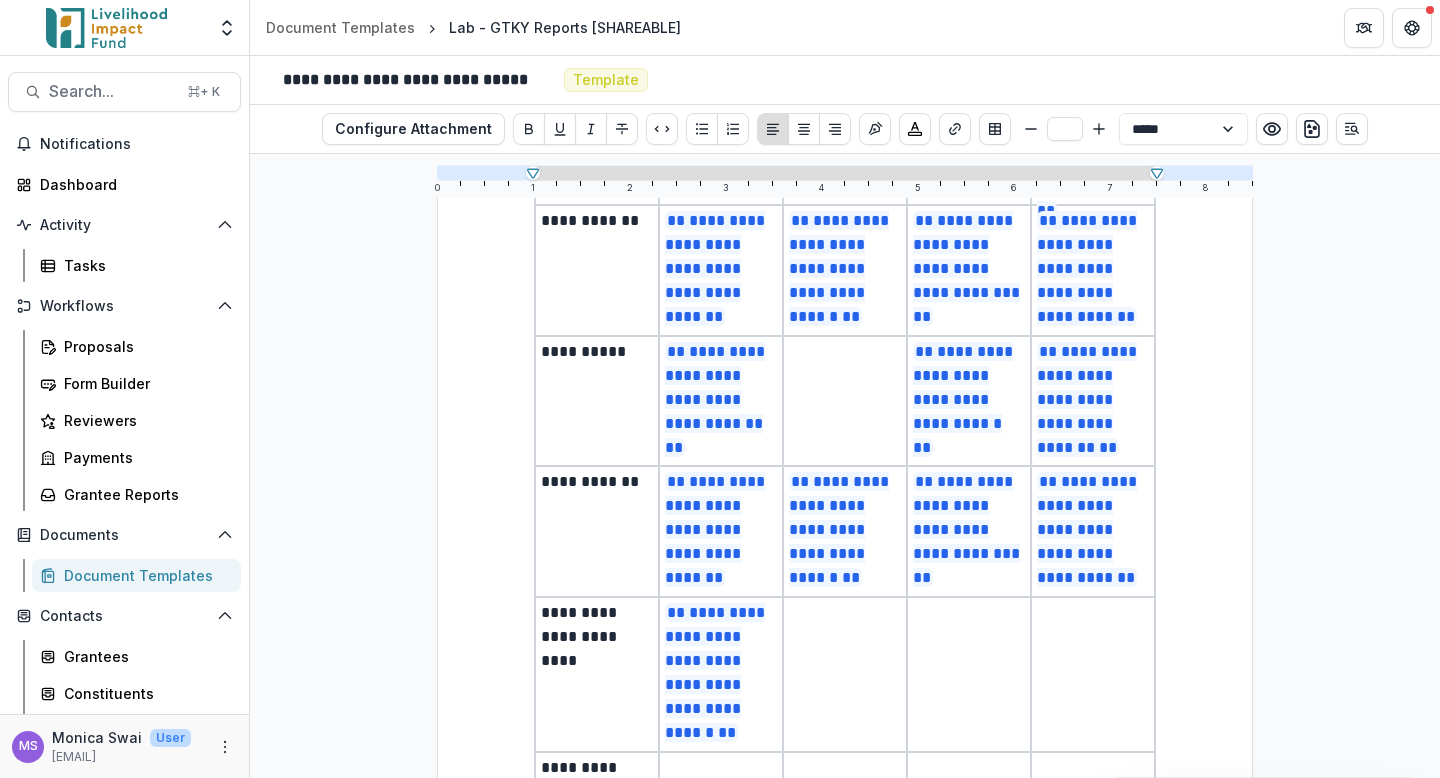 click at bounding box center [845, 674] 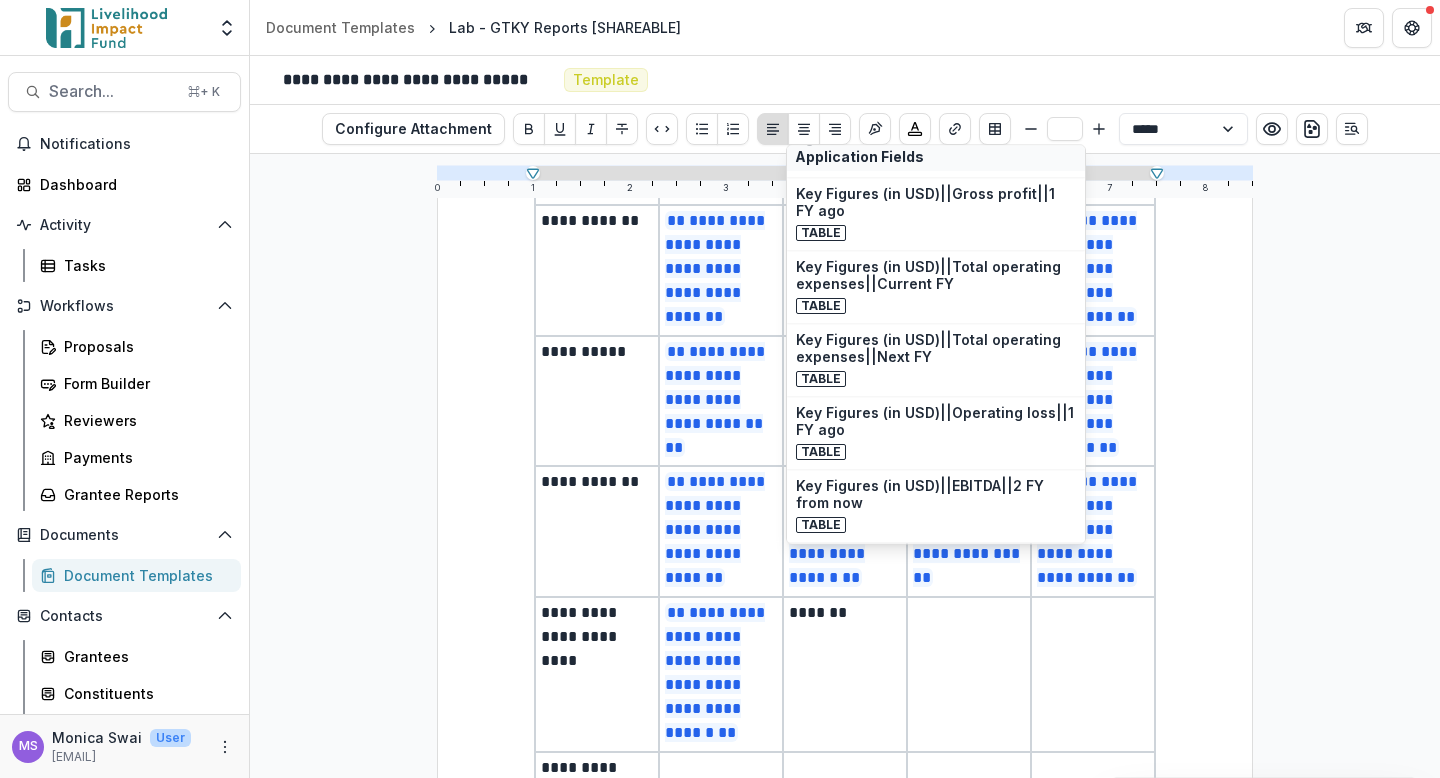 scroll, scrollTop: 1531, scrollLeft: 0, axis: vertical 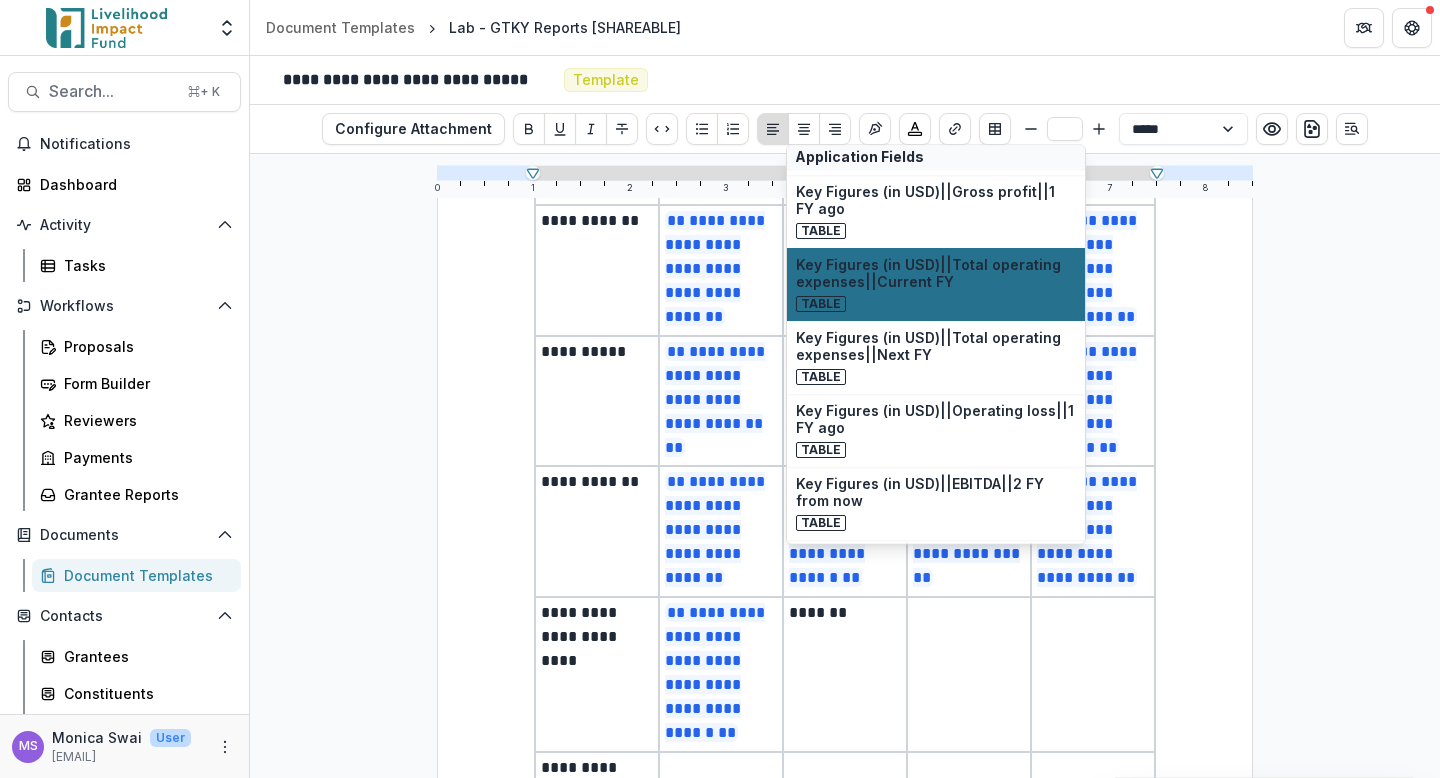 click on "Key Figures (in USD)||Total operating expenses||Current FY" at bounding box center [936, 275] 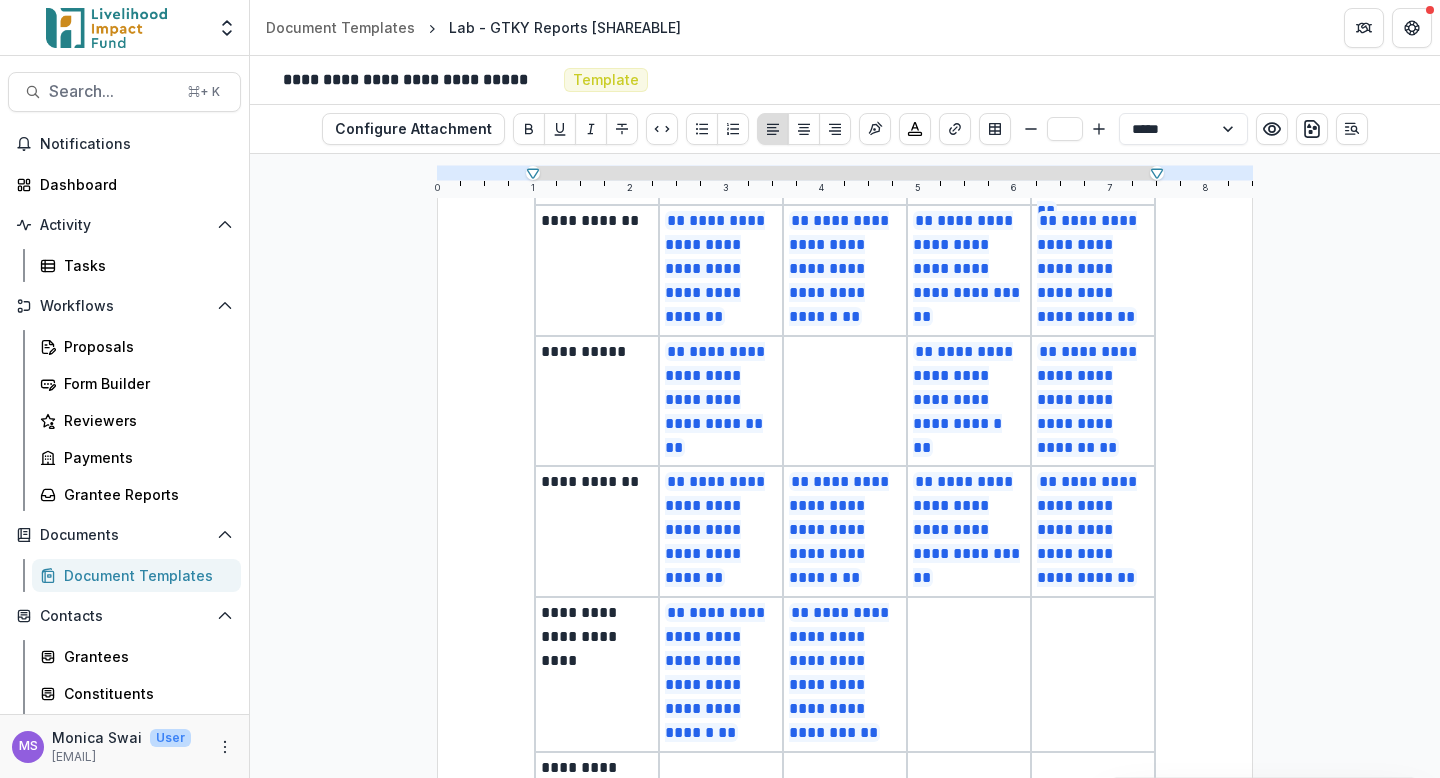 click at bounding box center (969, 674) 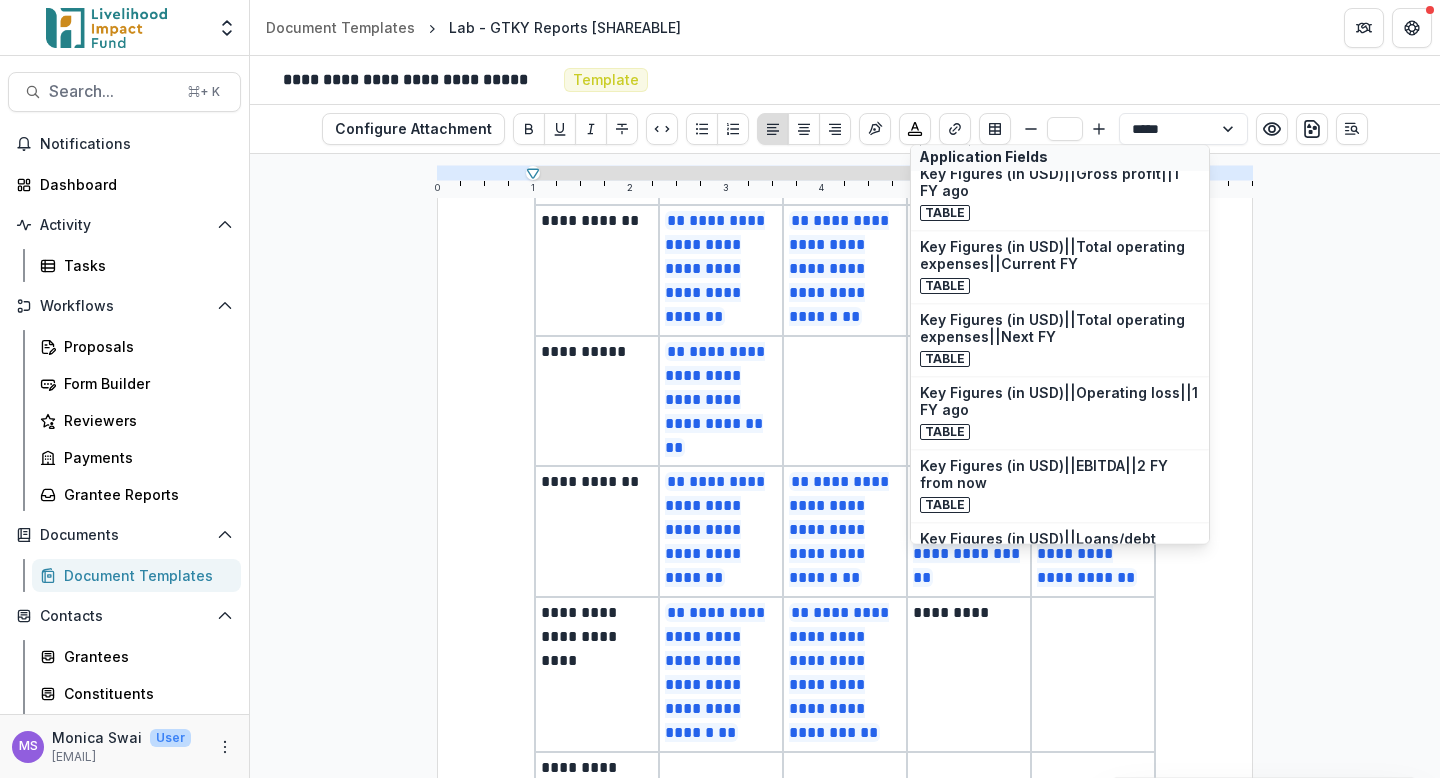 scroll, scrollTop: 1557, scrollLeft: 0, axis: vertical 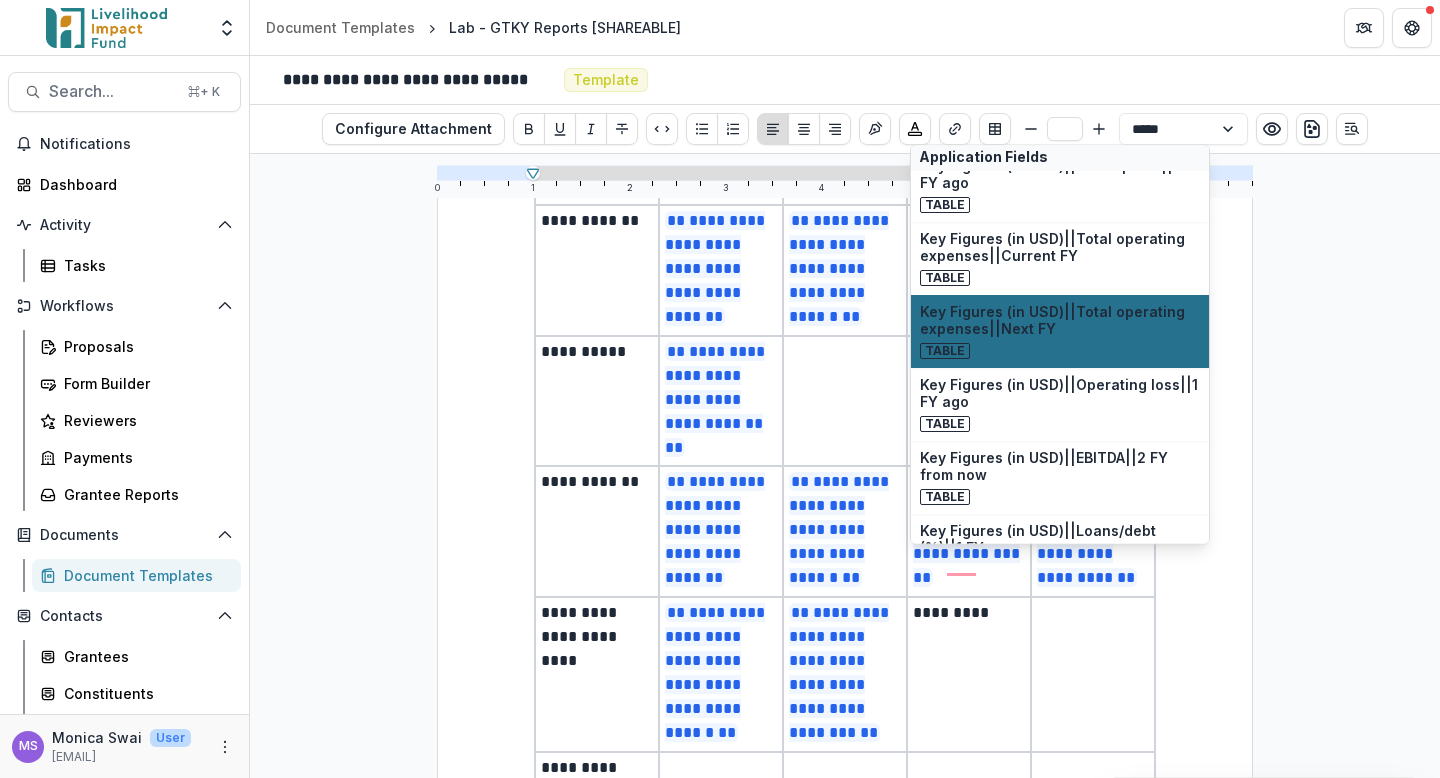 click on "Table" at bounding box center (1060, 350) 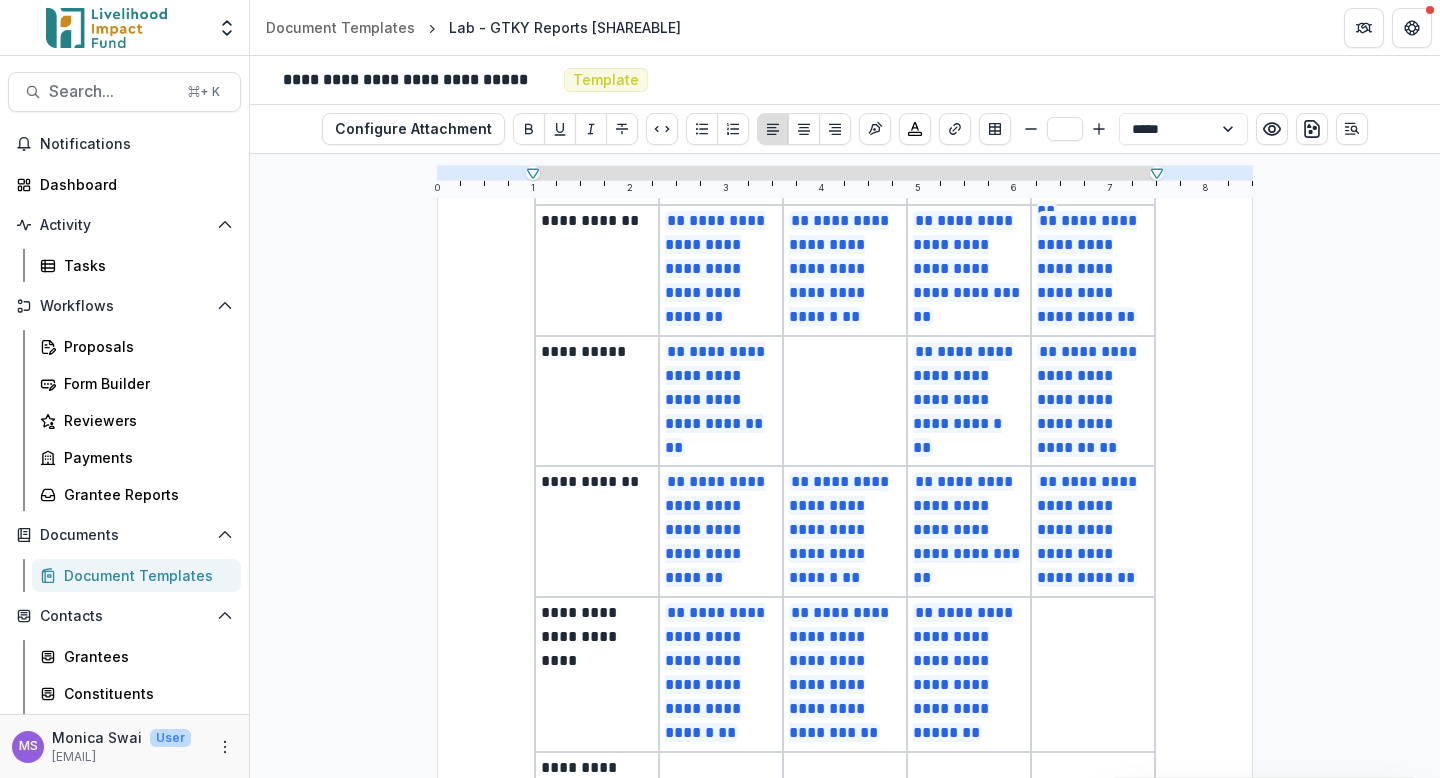click at bounding box center (1093, 674) 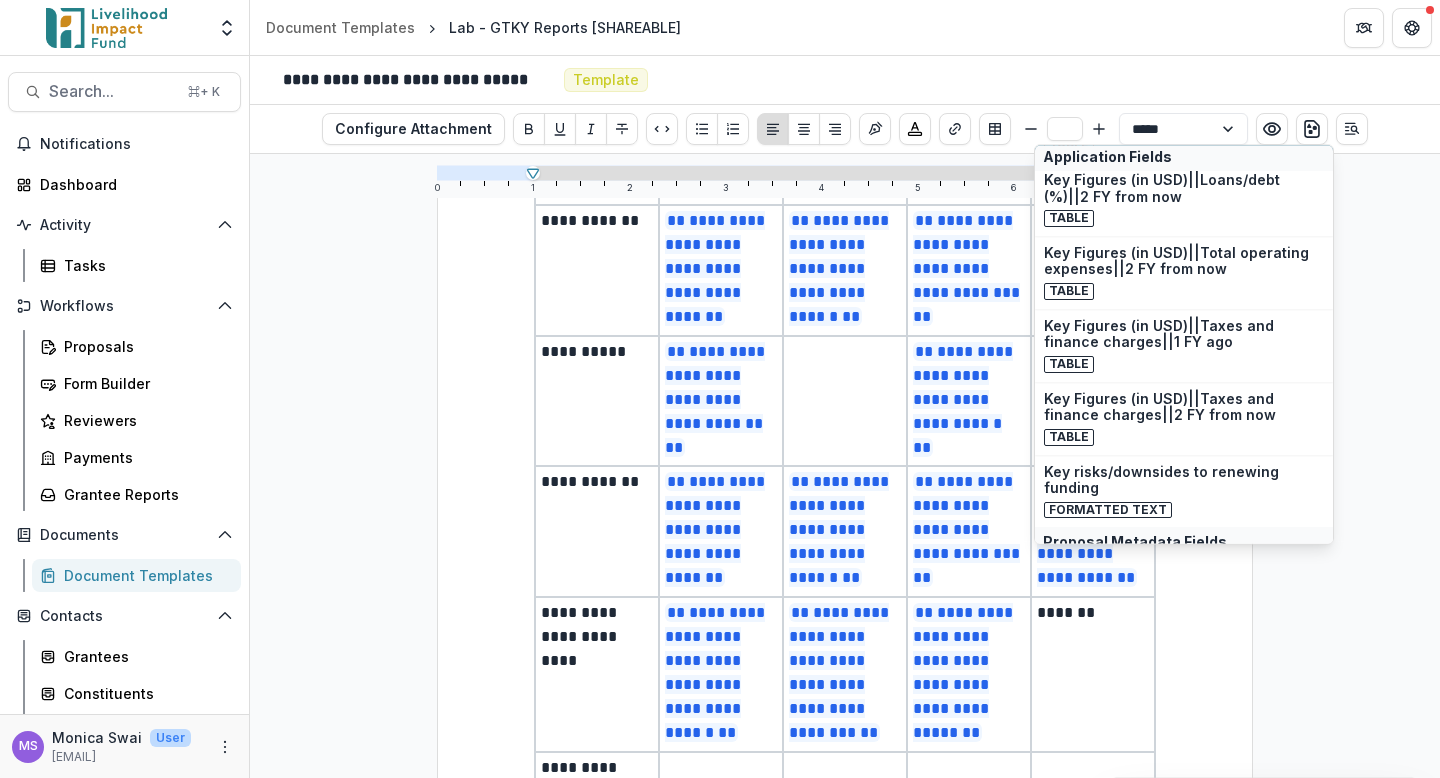 scroll, scrollTop: 2624, scrollLeft: 0, axis: vertical 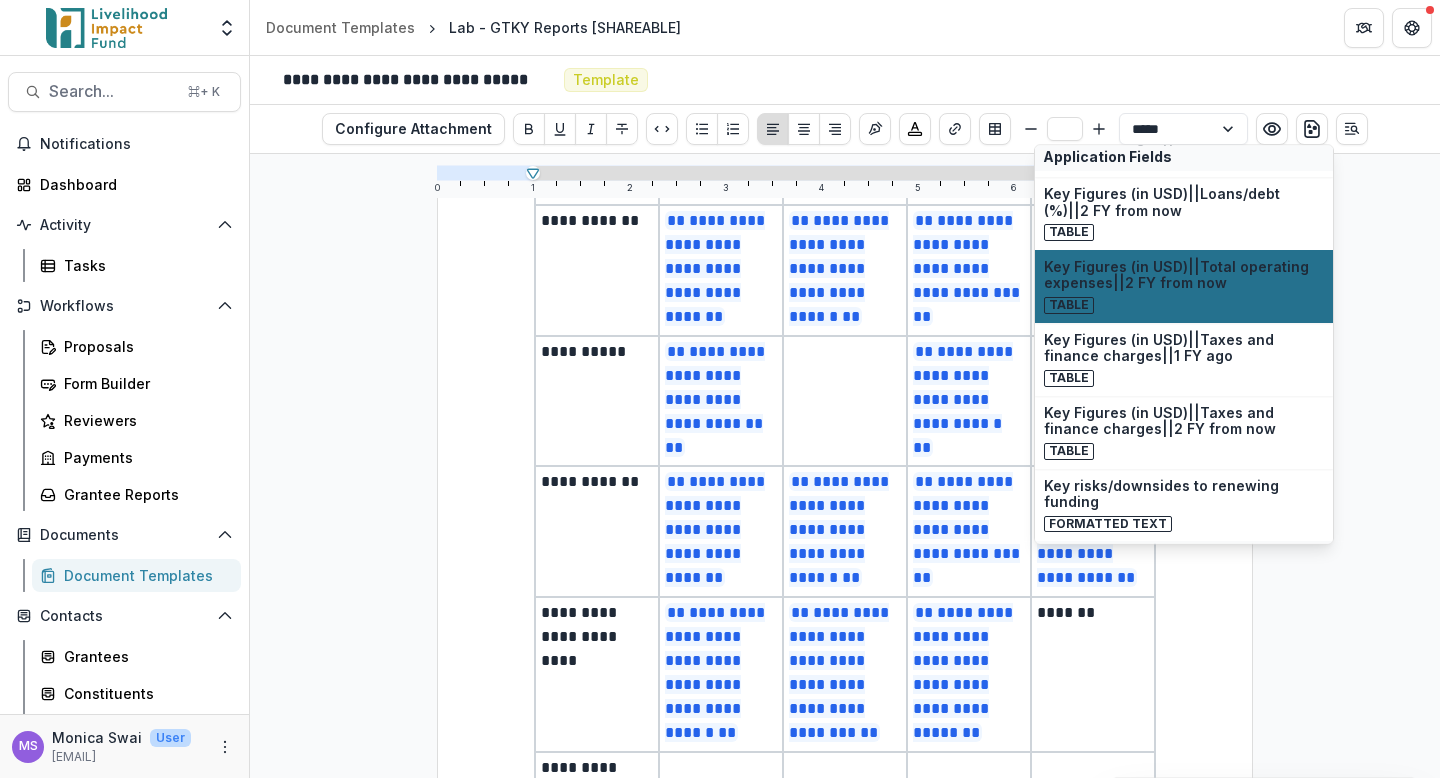 click on "Key Figures (in USD)||Total operating expenses||2 FY from now" at bounding box center (1184, 276) 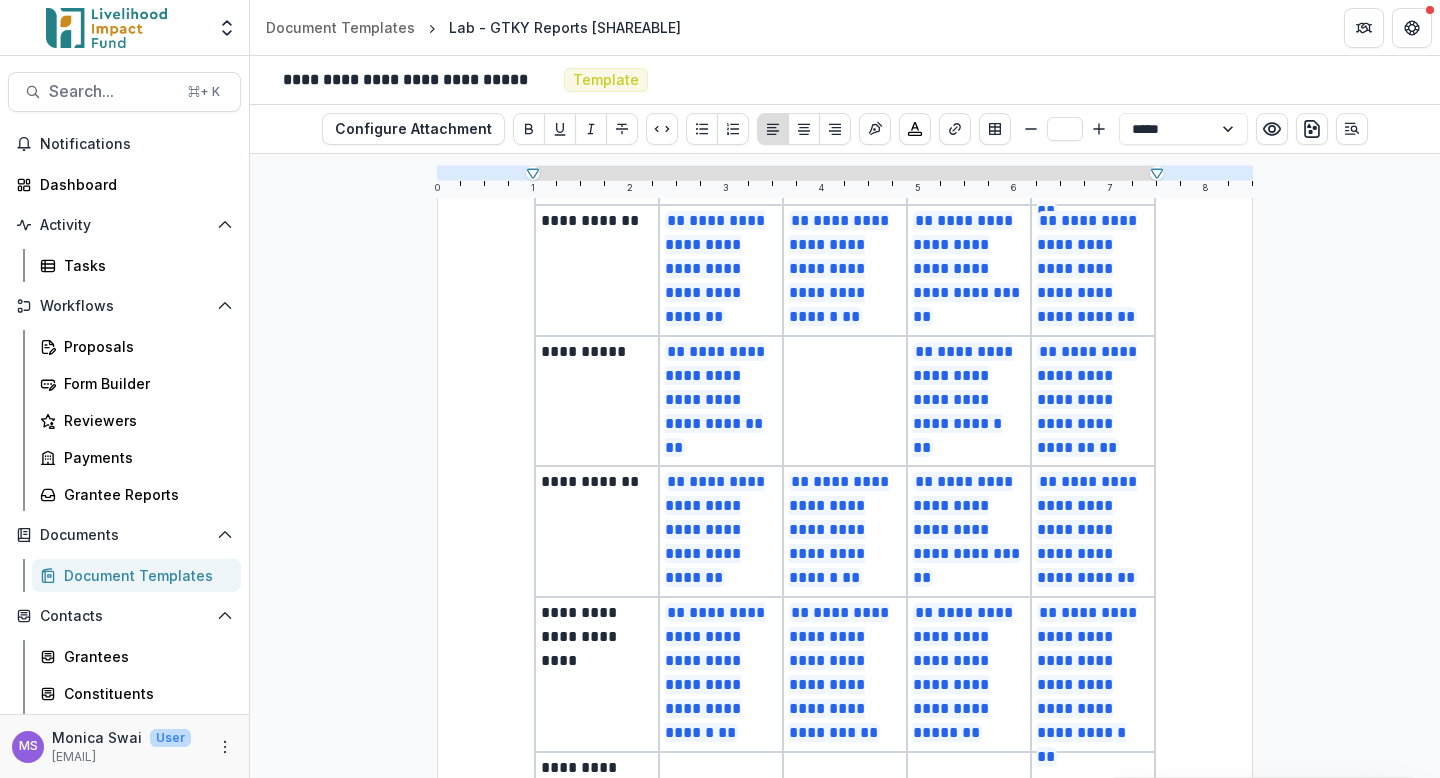 click at bounding box center (845, 401) 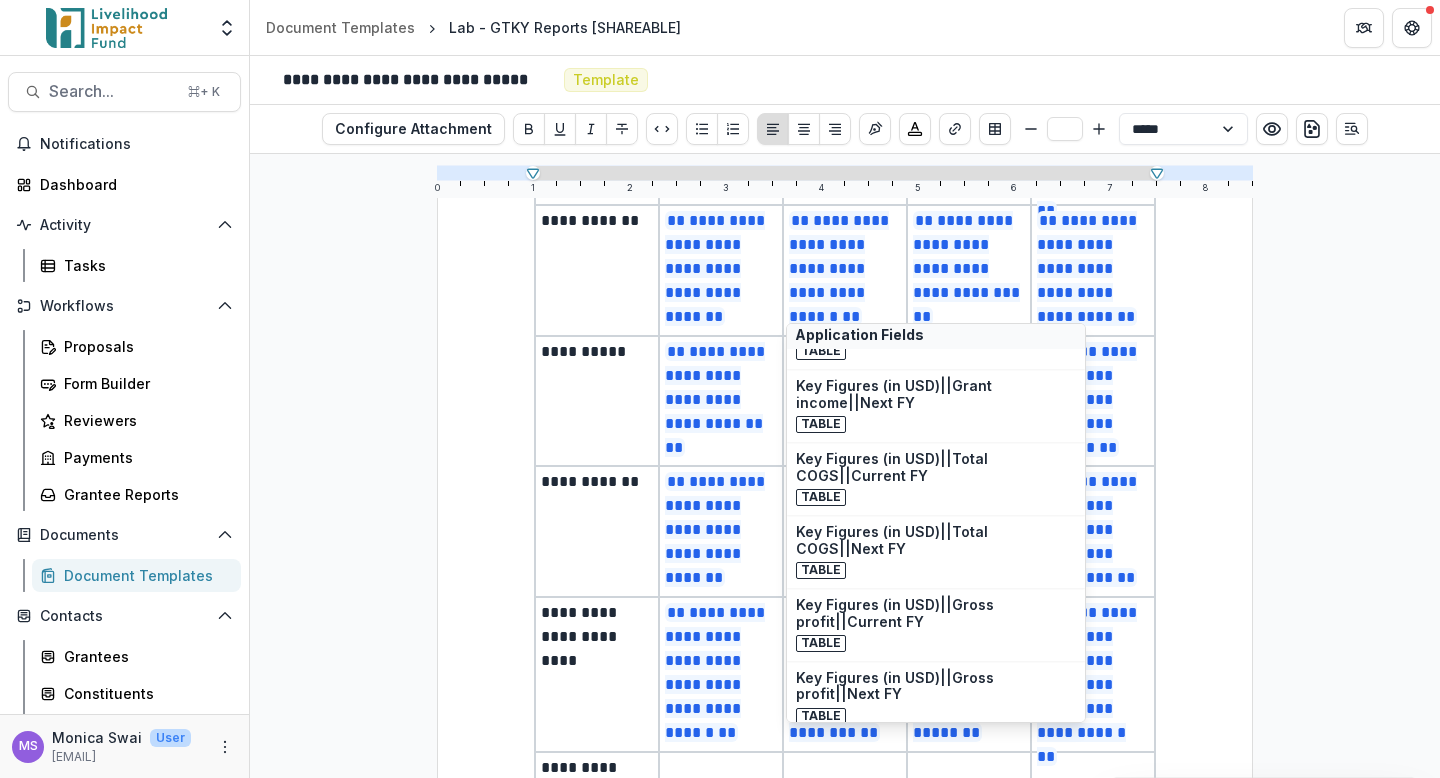 scroll, scrollTop: 516, scrollLeft: 0, axis: vertical 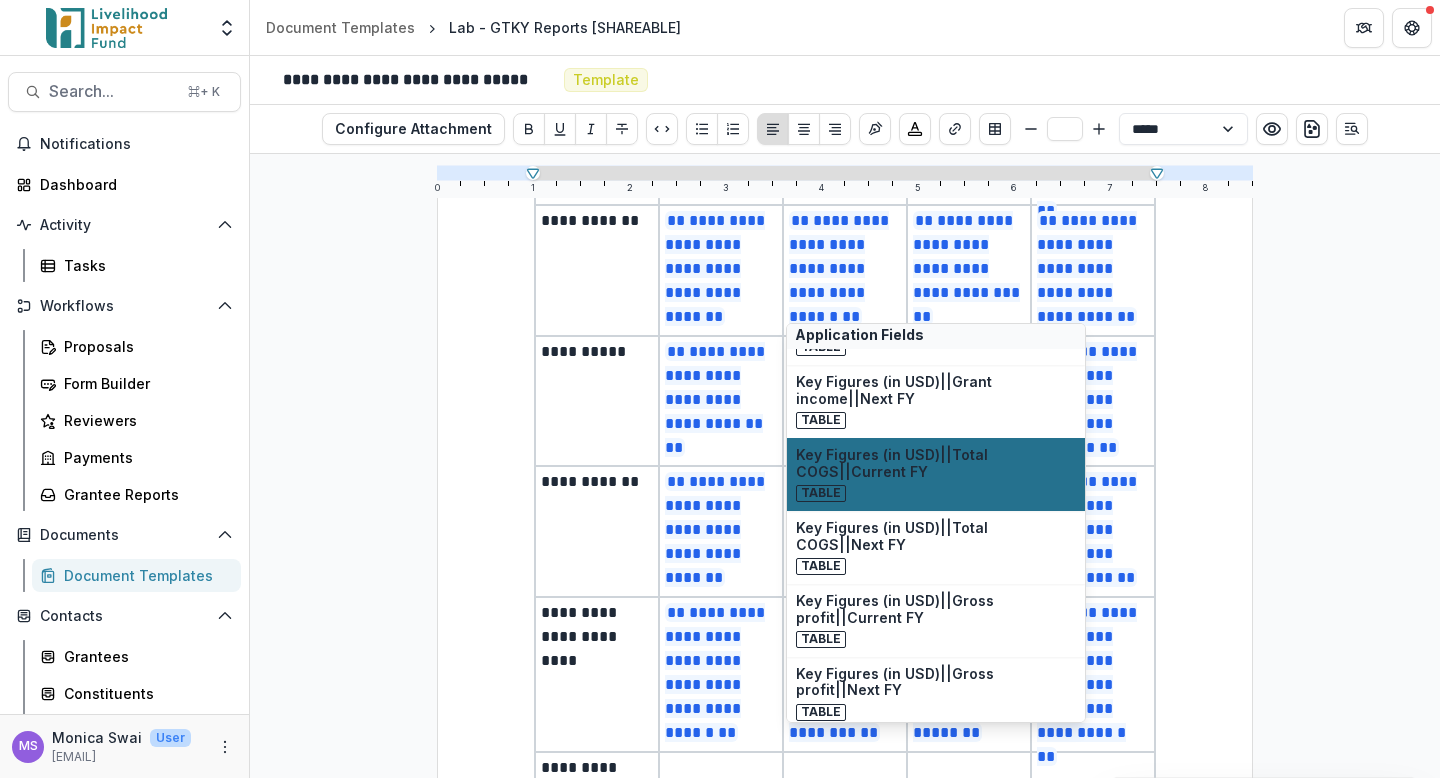 click on "Key Figures (in USD)||Total COGS||Current FY" at bounding box center (936, 464) 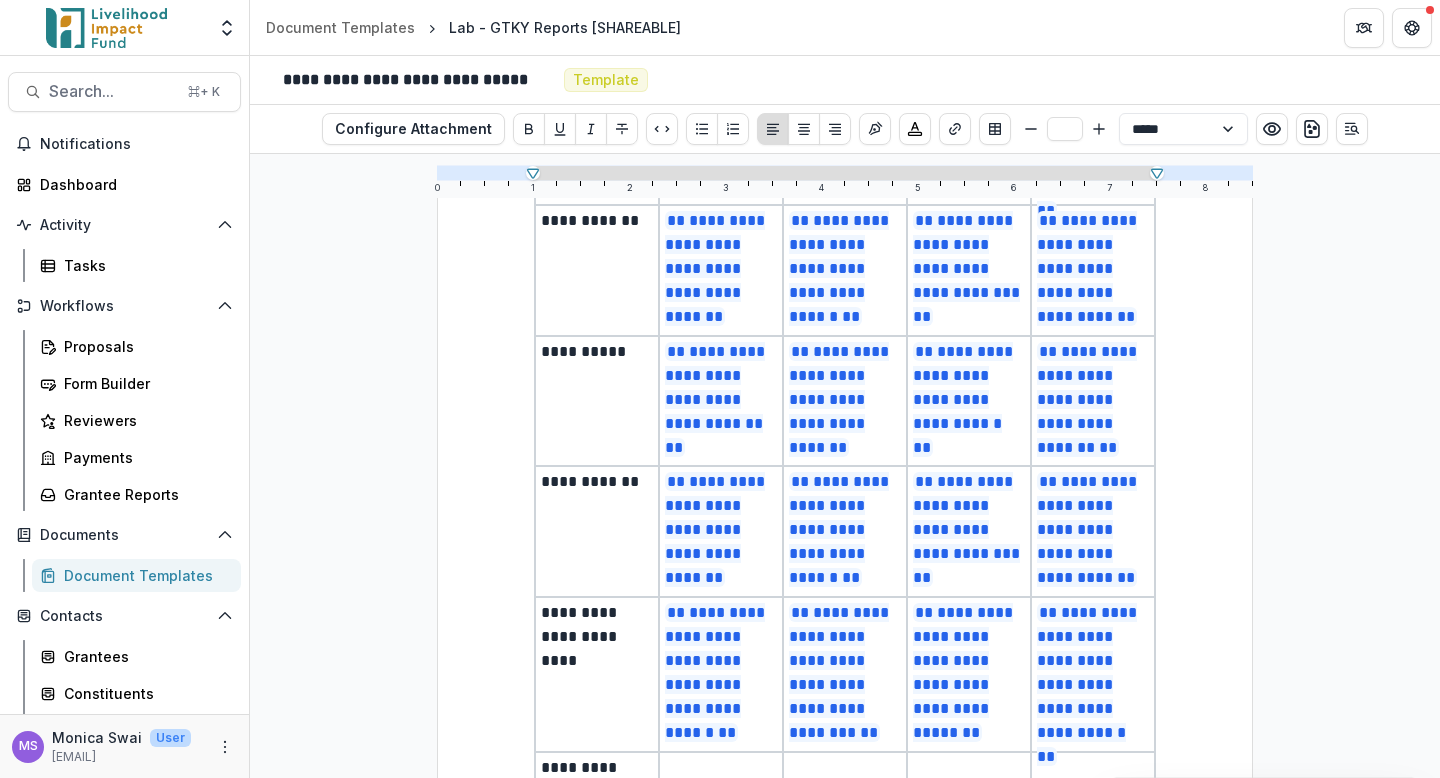 scroll, scrollTop: 1902, scrollLeft: 0, axis: vertical 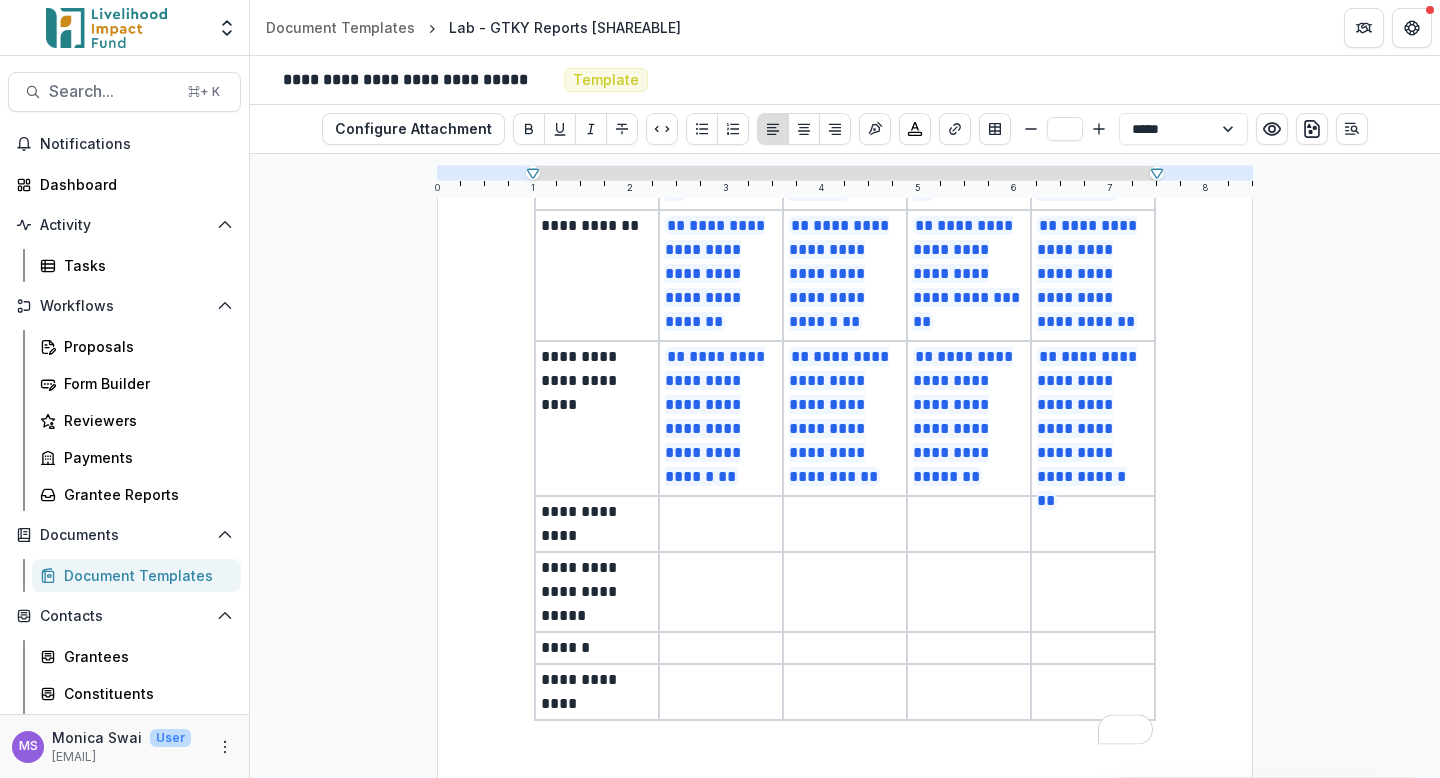 click at bounding box center (721, 512) 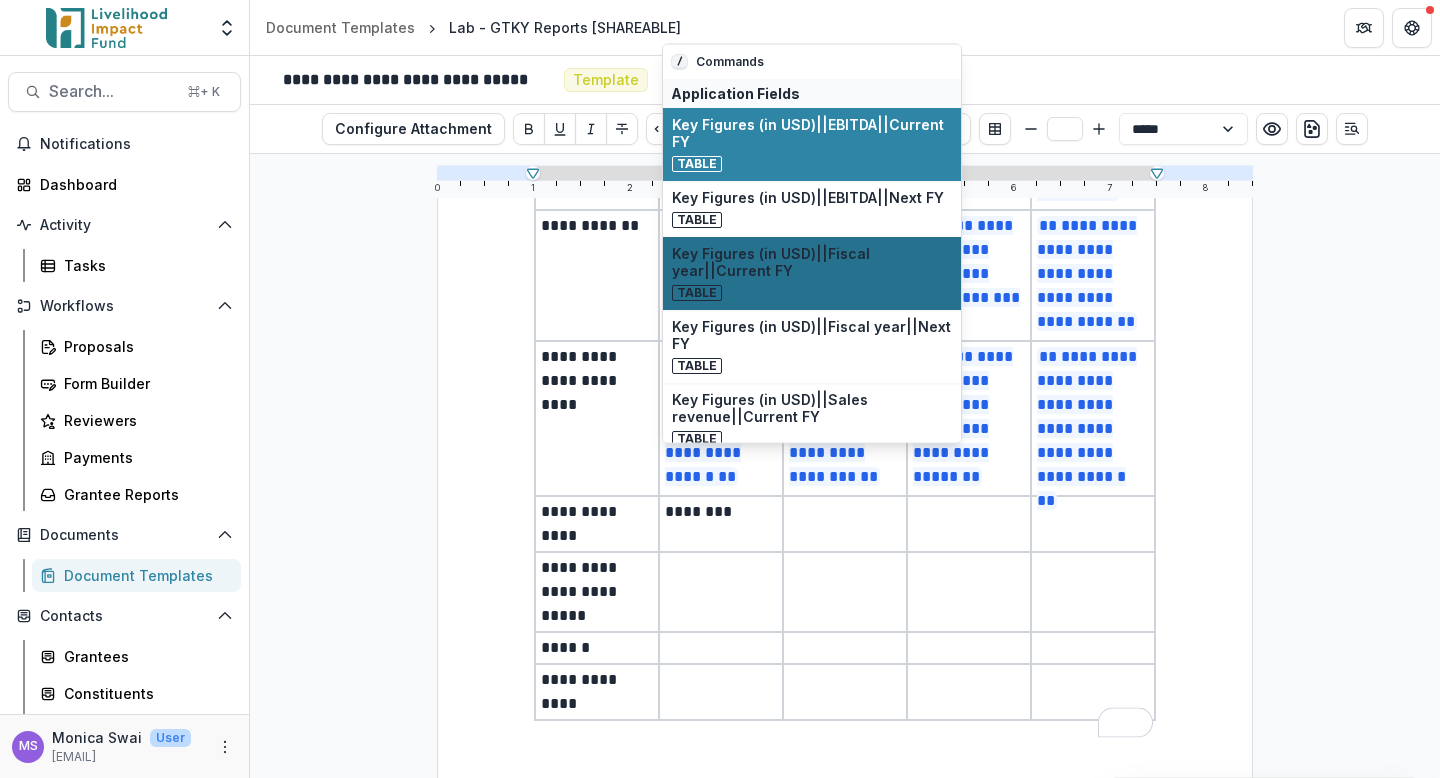 scroll, scrollTop: 1974, scrollLeft: 0, axis: vertical 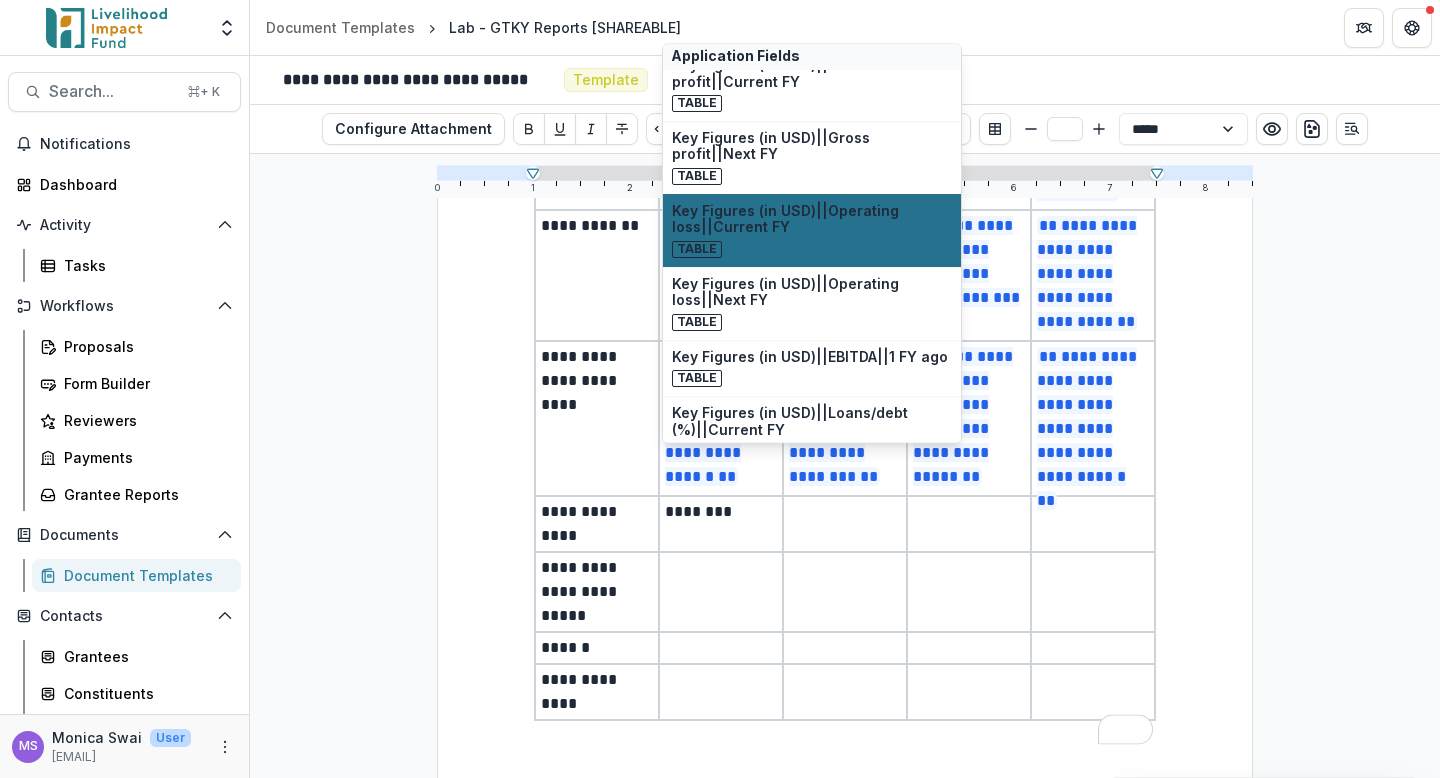 click on "Key Figures (in USD)||Operating loss||Current FY" at bounding box center [812, 220] 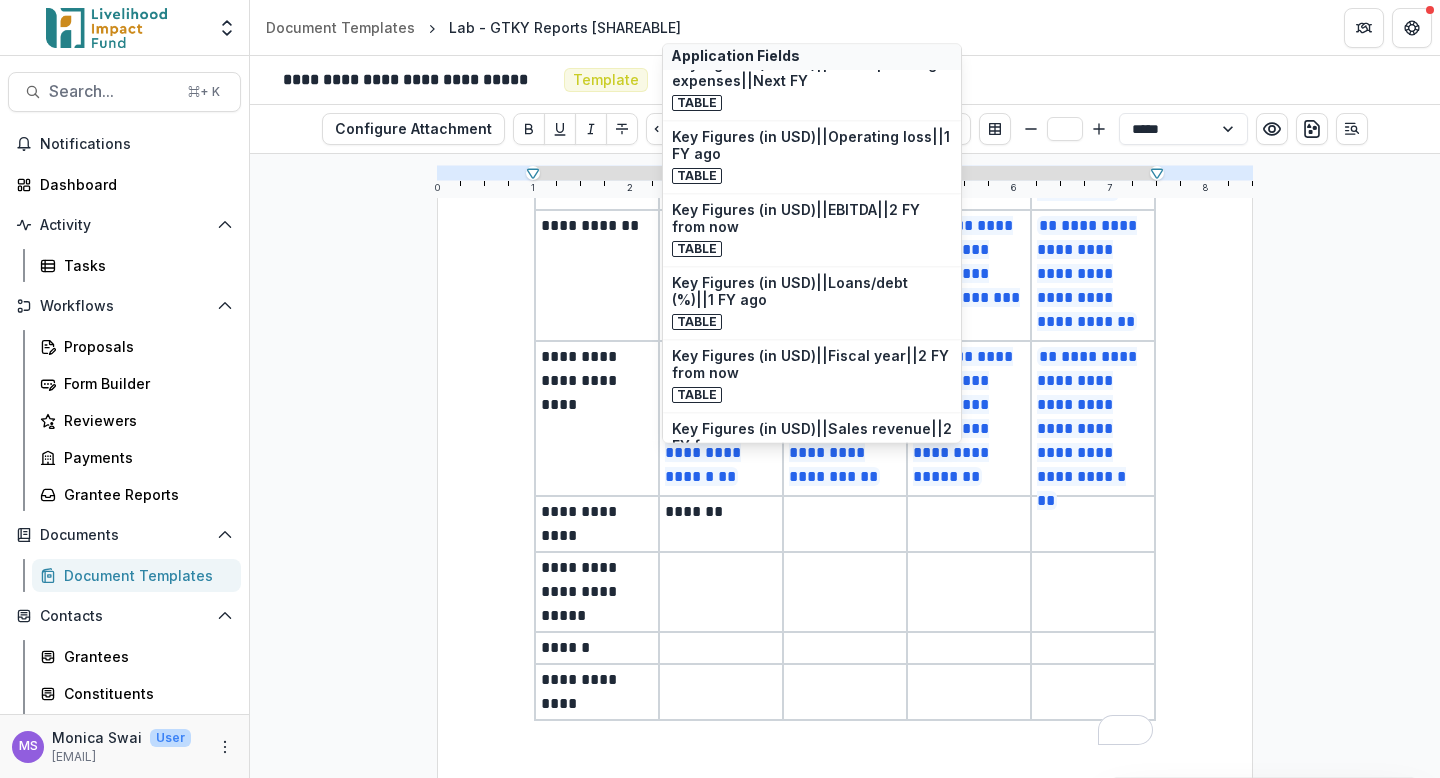 scroll, scrollTop: 1710, scrollLeft: 0, axis: vertical 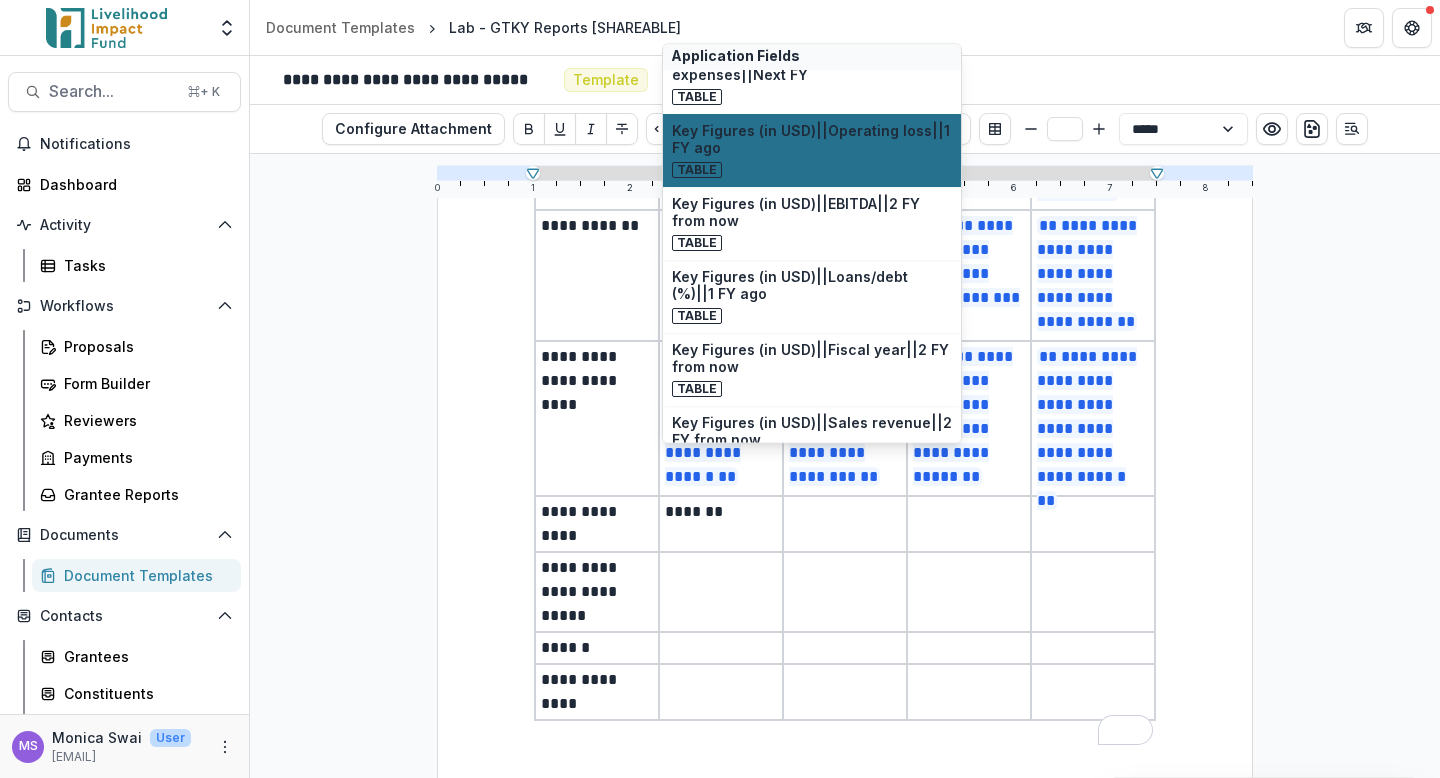 click on "Key Figures (in USD)||Operating loss||1 FY ago" at bounding box center [812, 141] 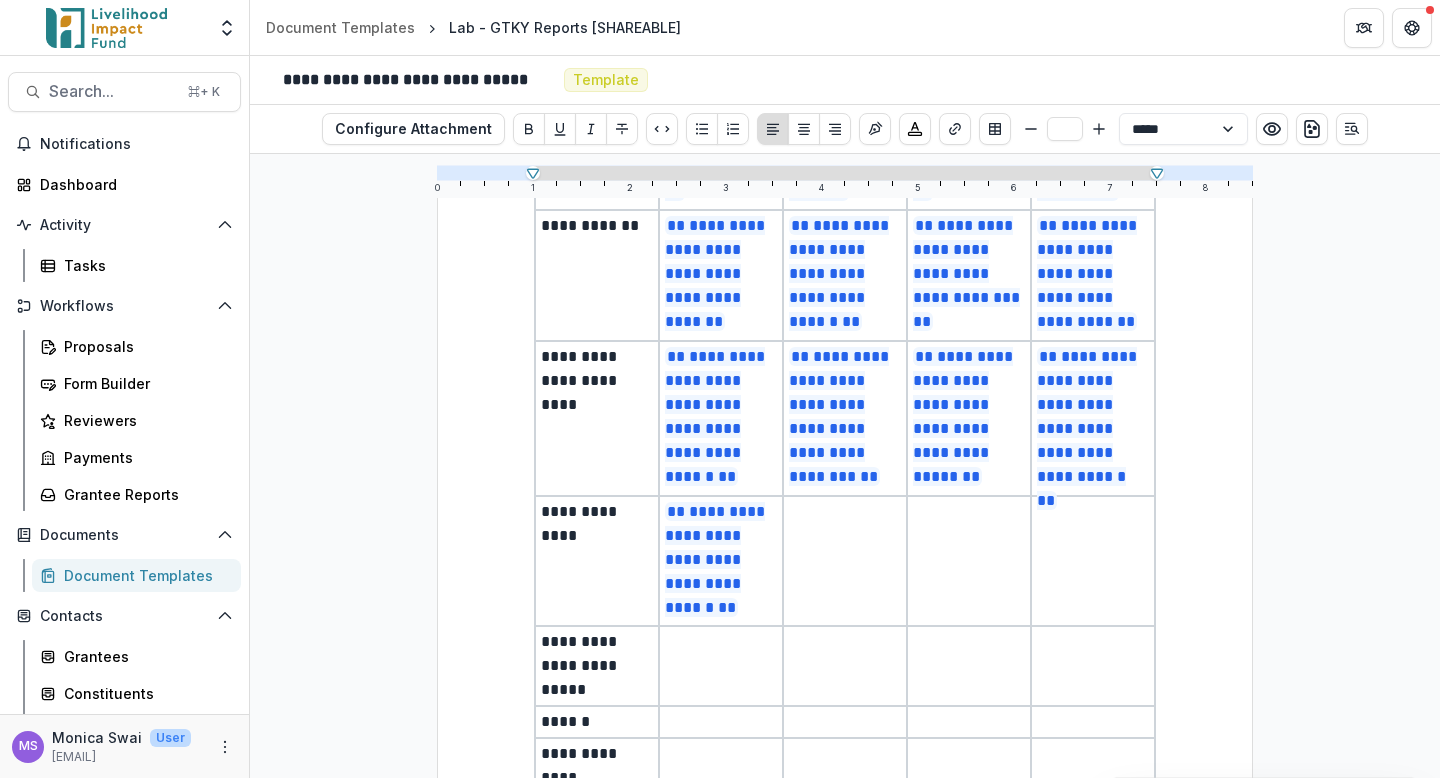 click at bounding box center (845, 561) 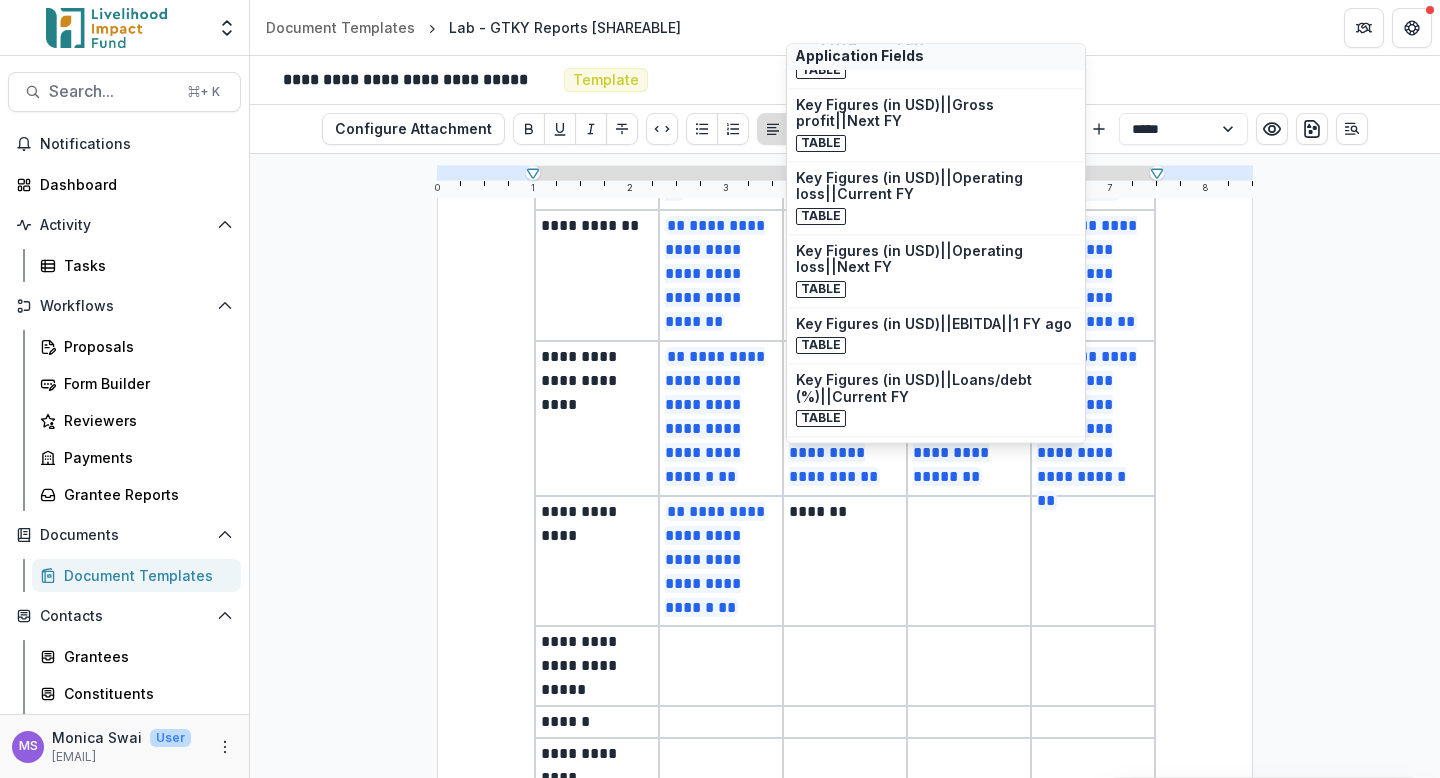 scroll, scrollTop: 807, scrollLeft: 0, axis: vertical 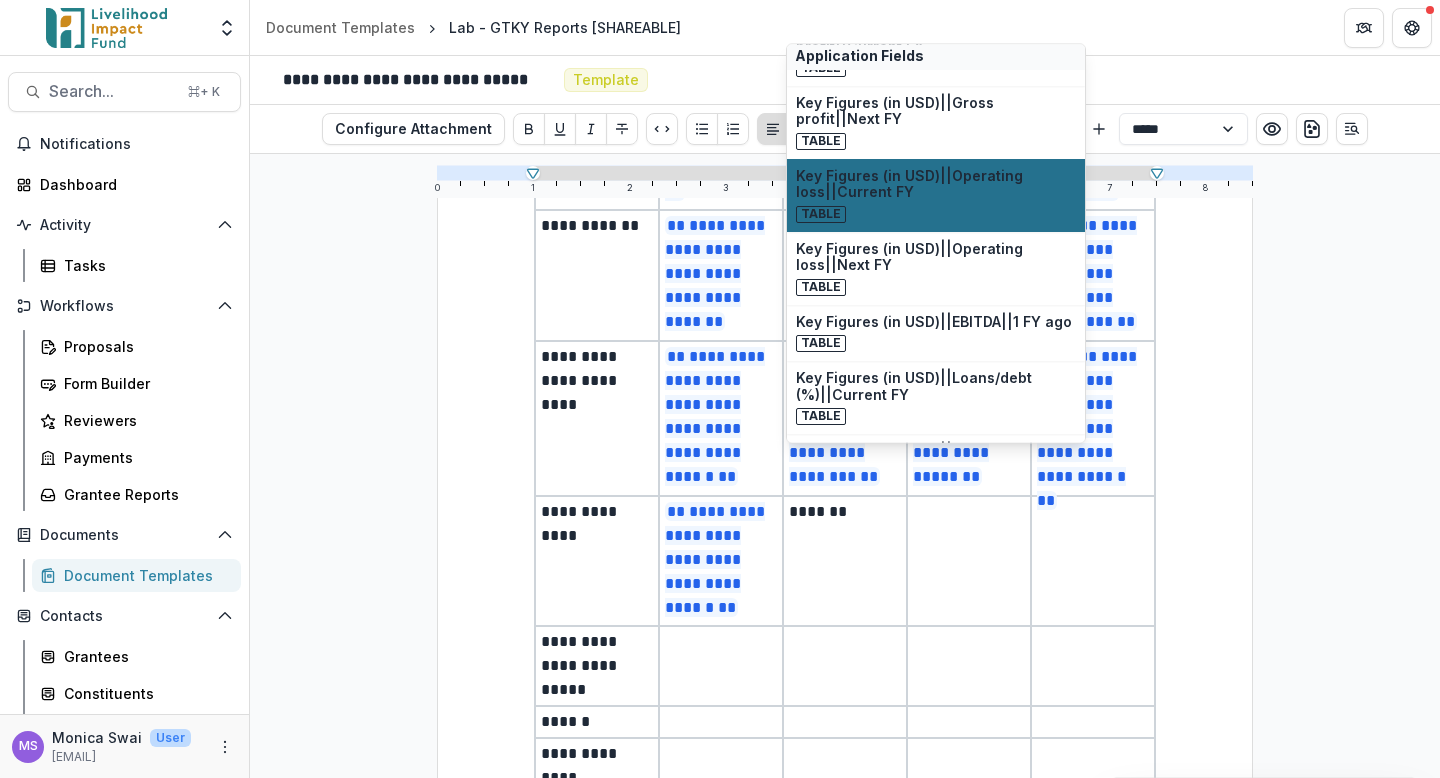 click on "Table" at bounding box center (936, 214) 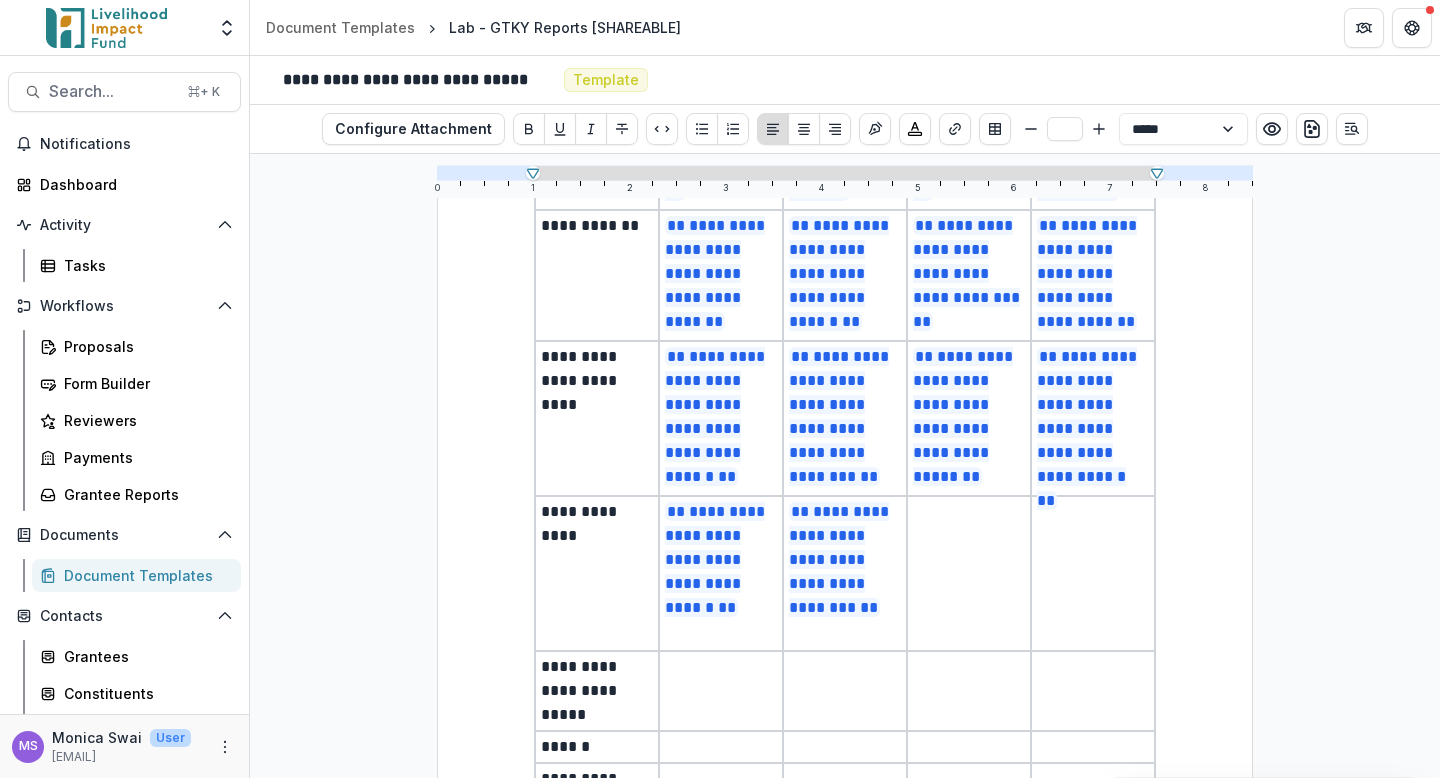 click at bounding box center [969, 573] 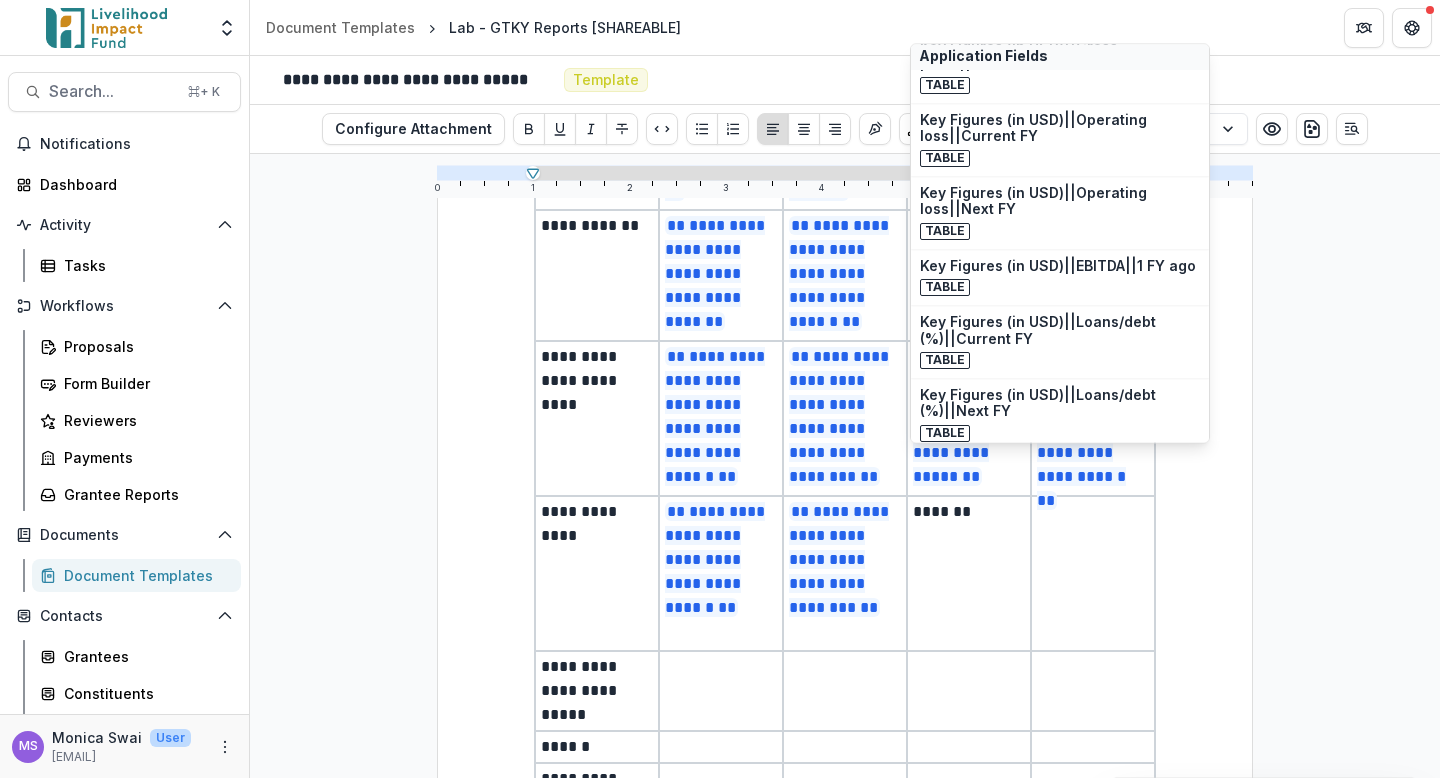 scroll, scrollTop: 844, scrollLeft: 0, axis: vertical 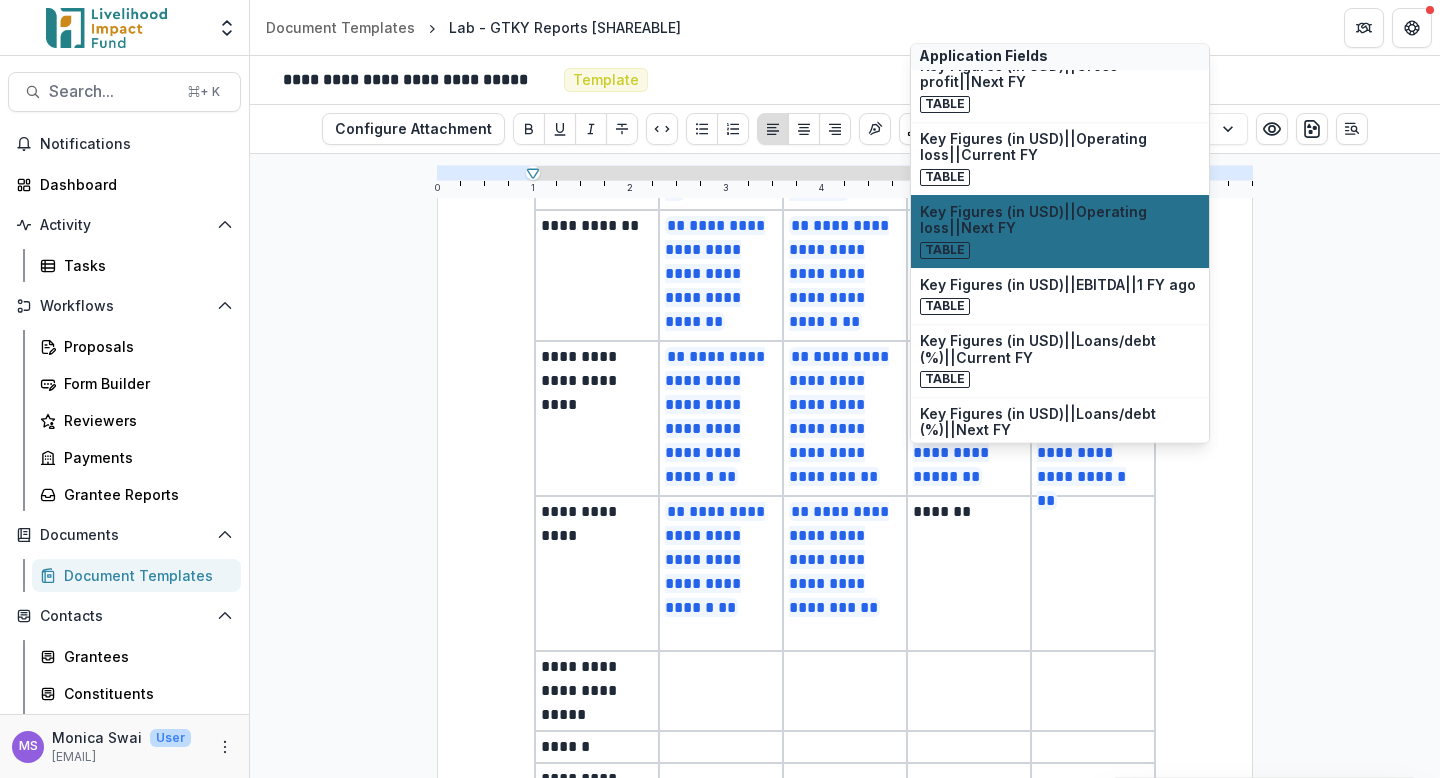 click on "Key Figures (in USD)||Operating loss||Next FY" at bounding box center [1060, 221] 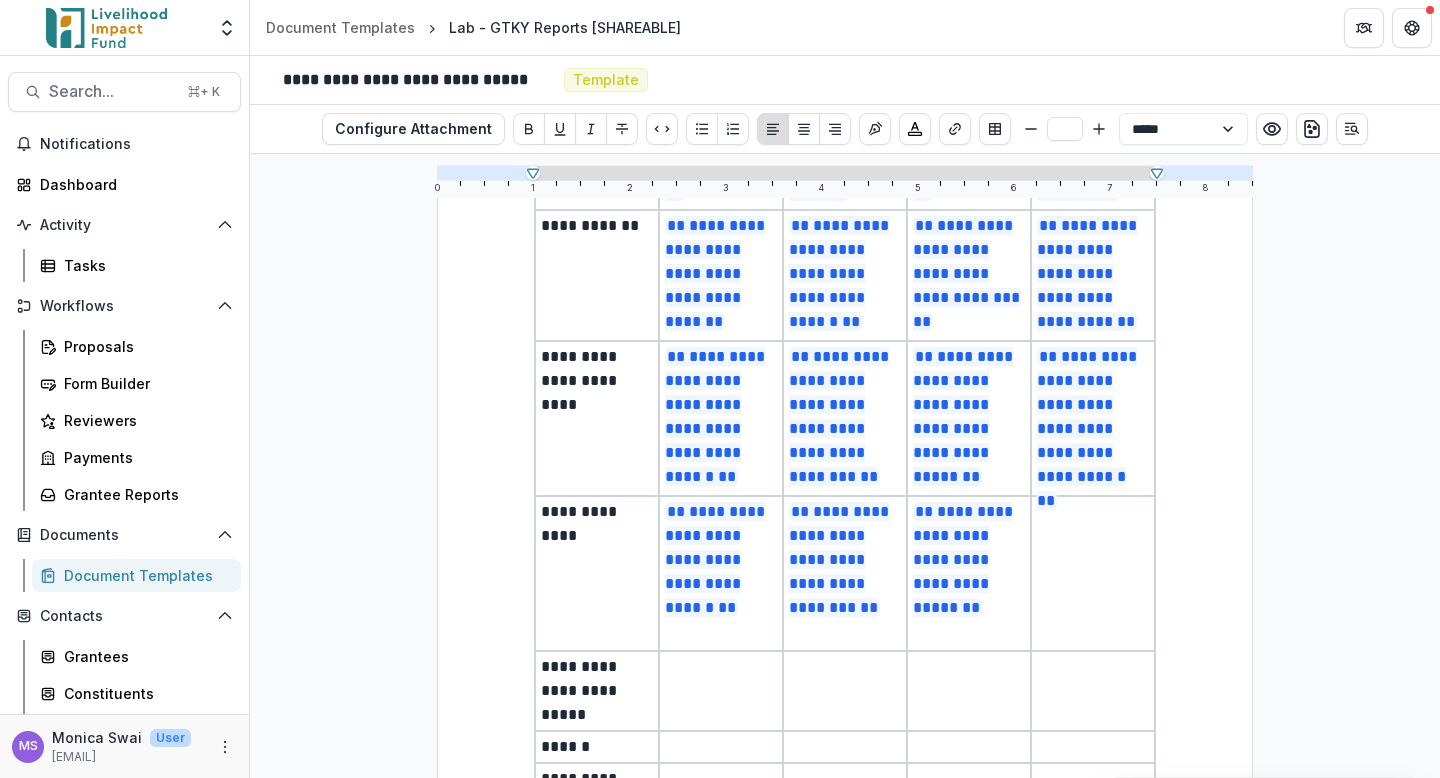 click at bounding box center (1093, 573) 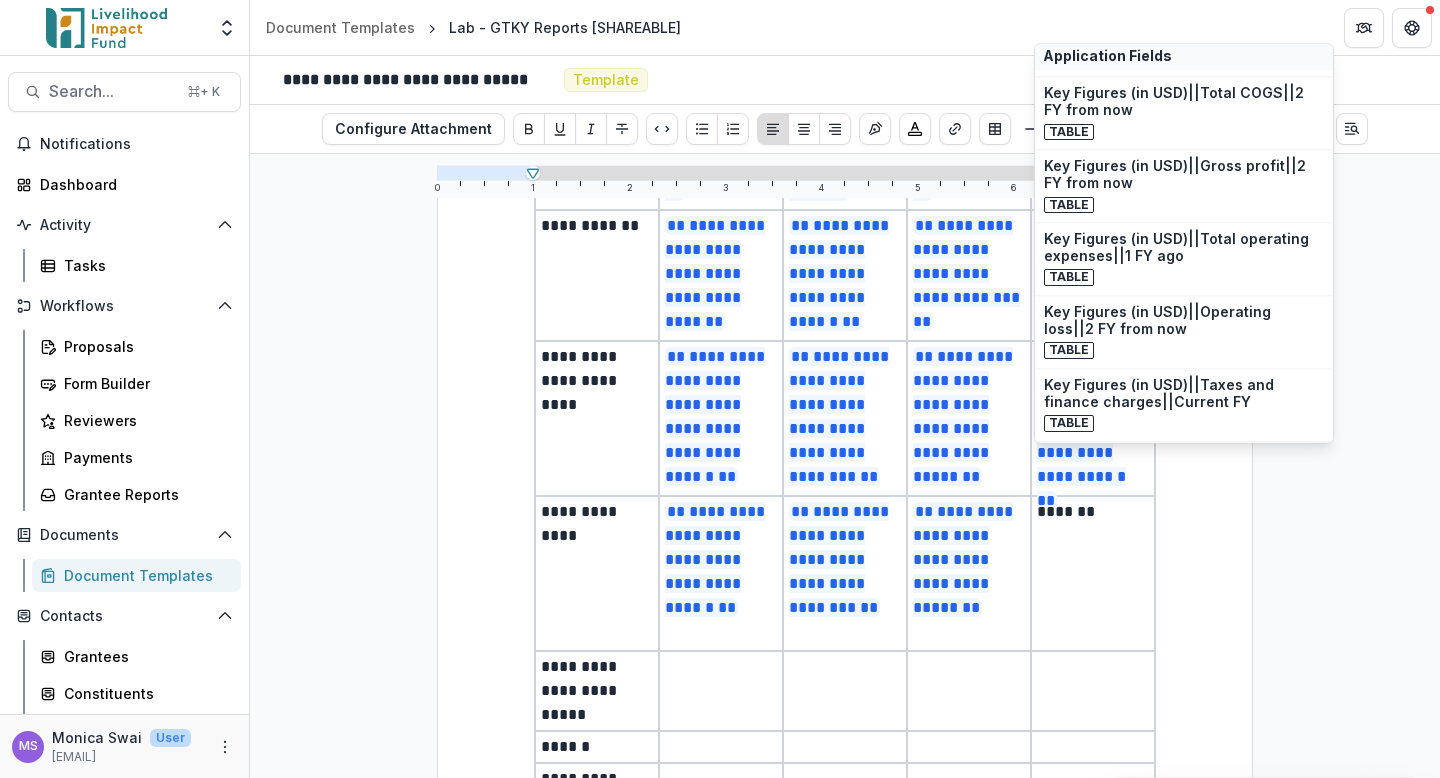 scroll, scrollTop: 2196, scrollLeft: 0, axis: vertical 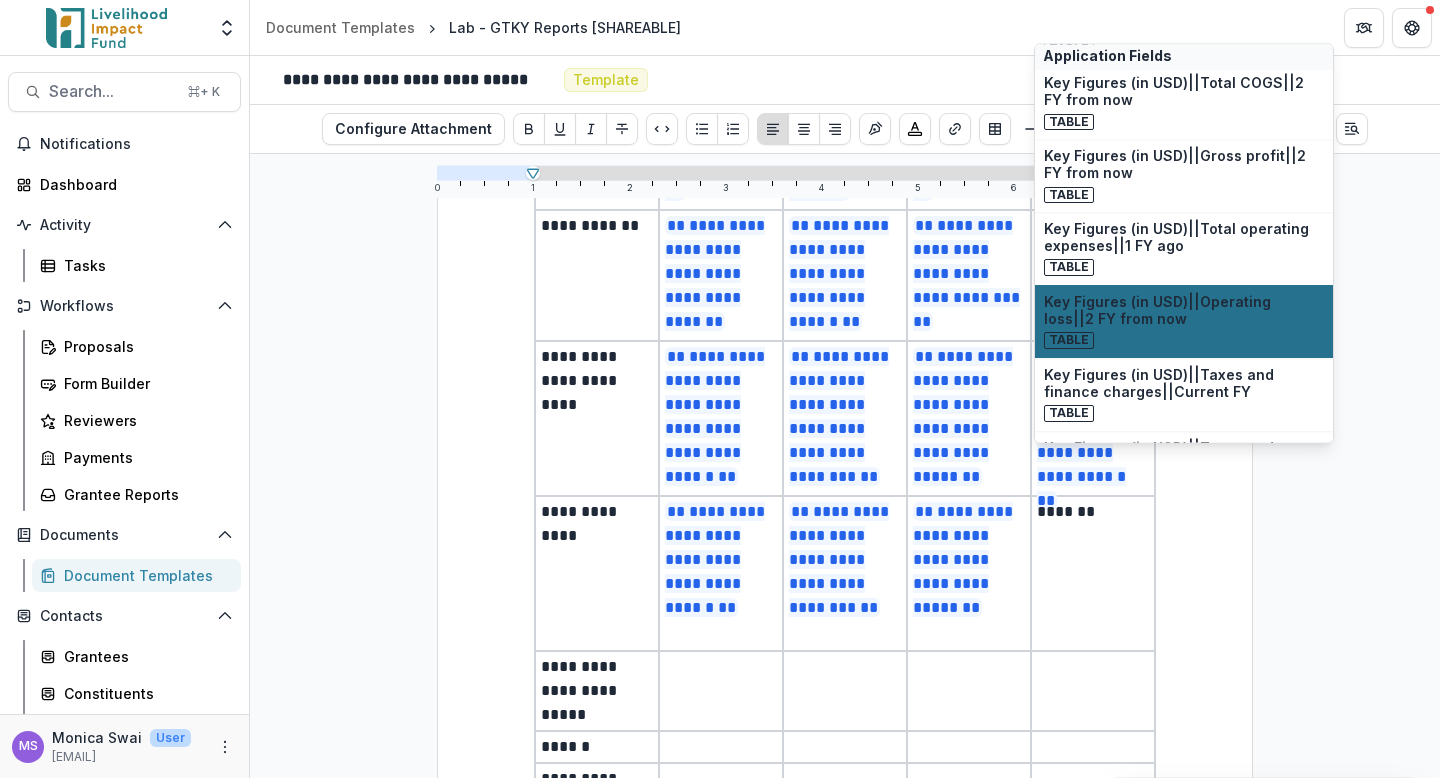 click on "Key Figures (in USD)||Operating loss||2 FY from now" at bounding box center (1184, 311) 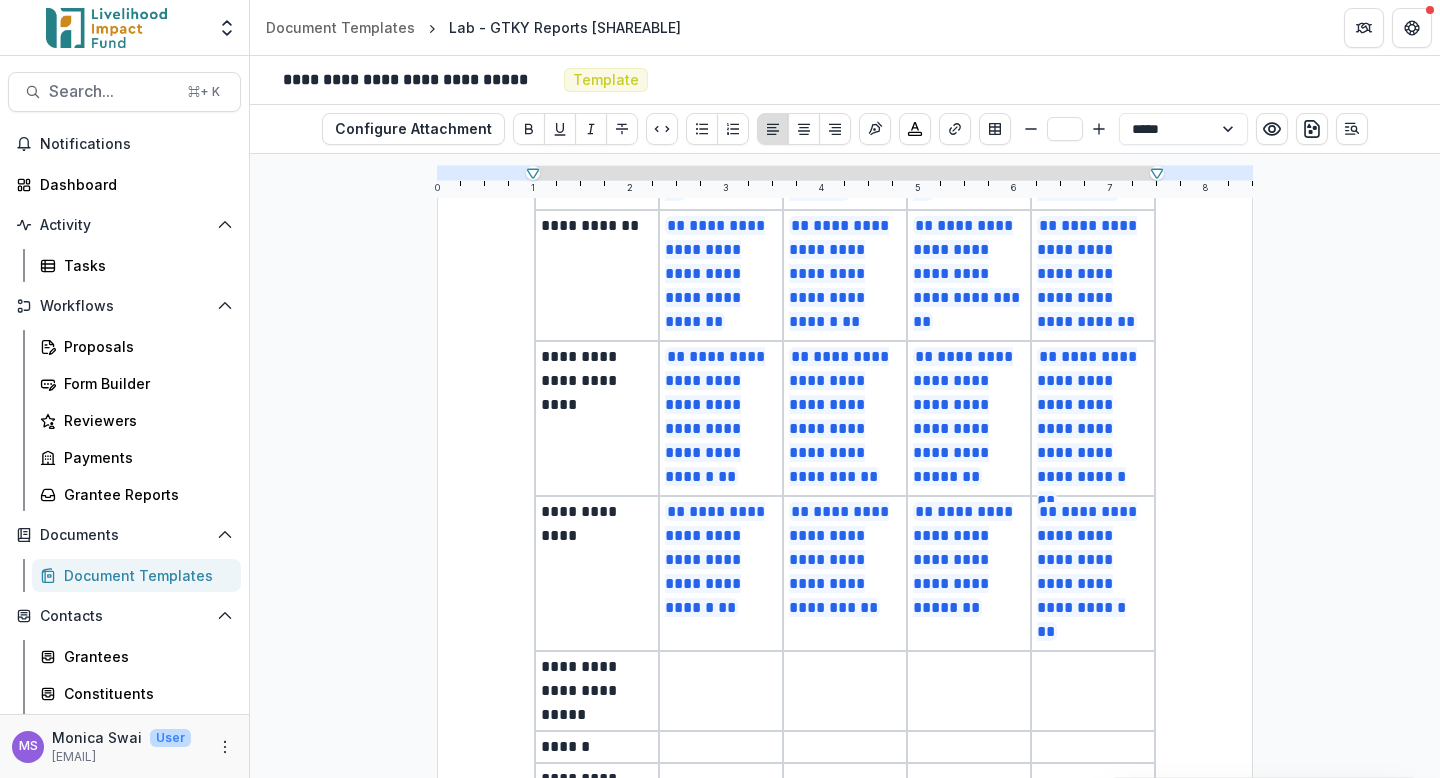 click at bounding box center (721, 691) 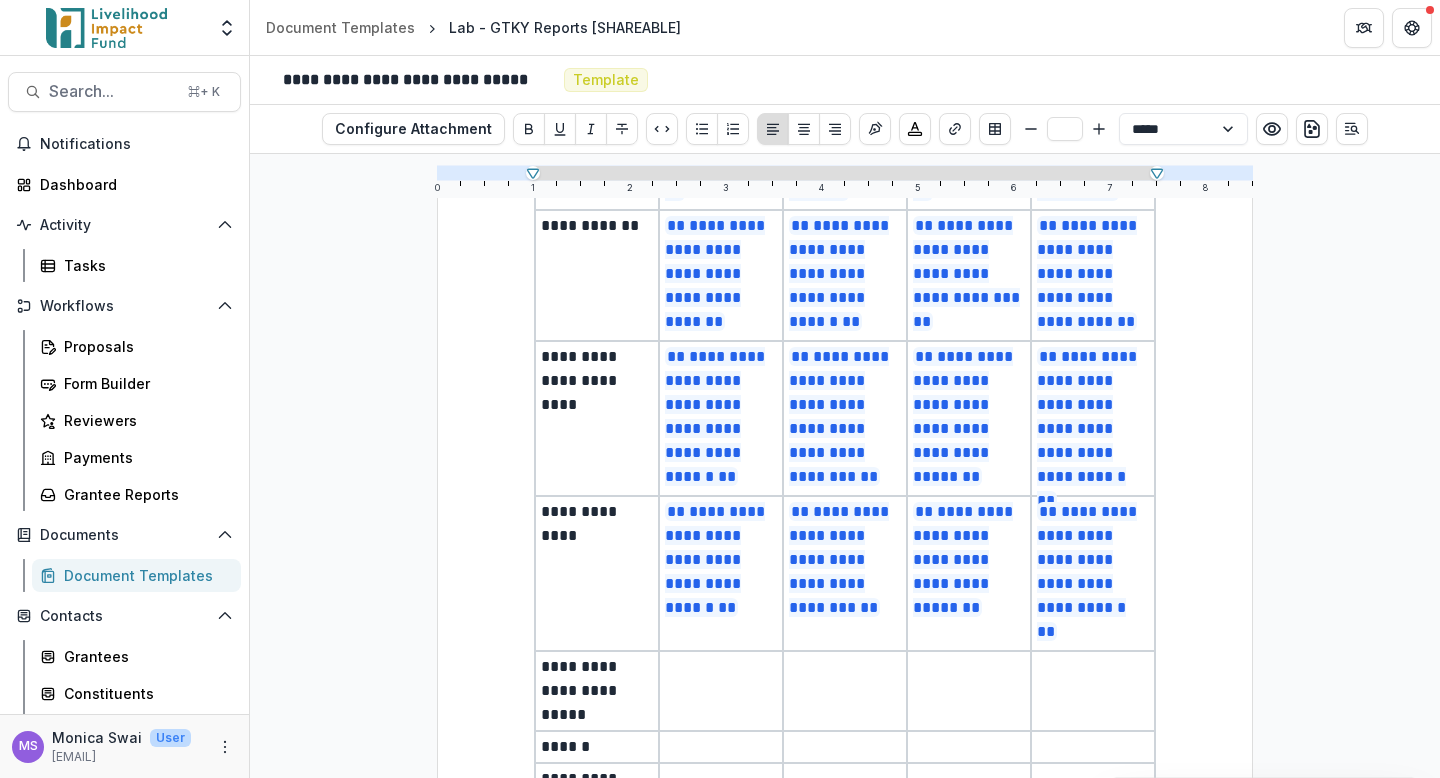scroll, scrollTop: 2089, scrollLeft: 0, axis: vertical 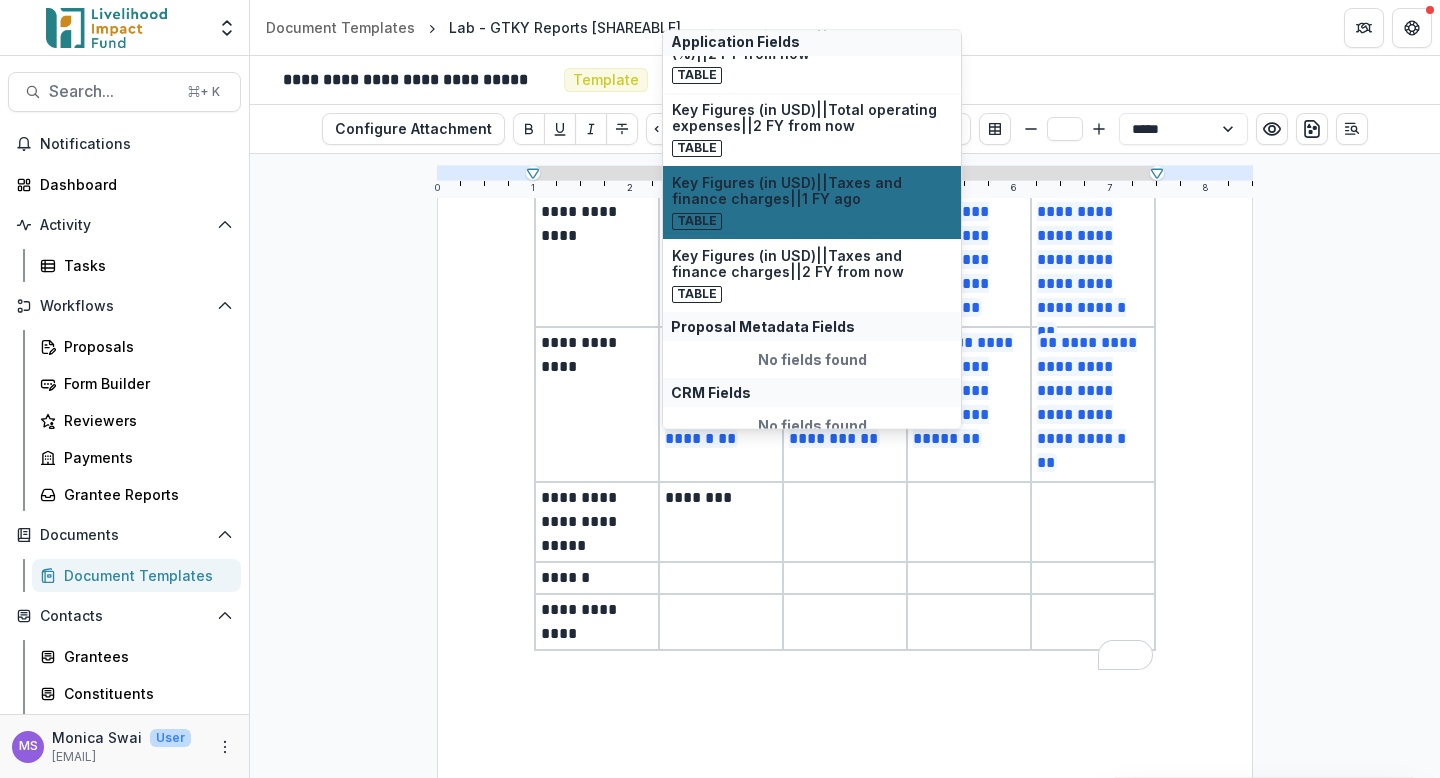 click on "Table" at bounding box center [812, 221] 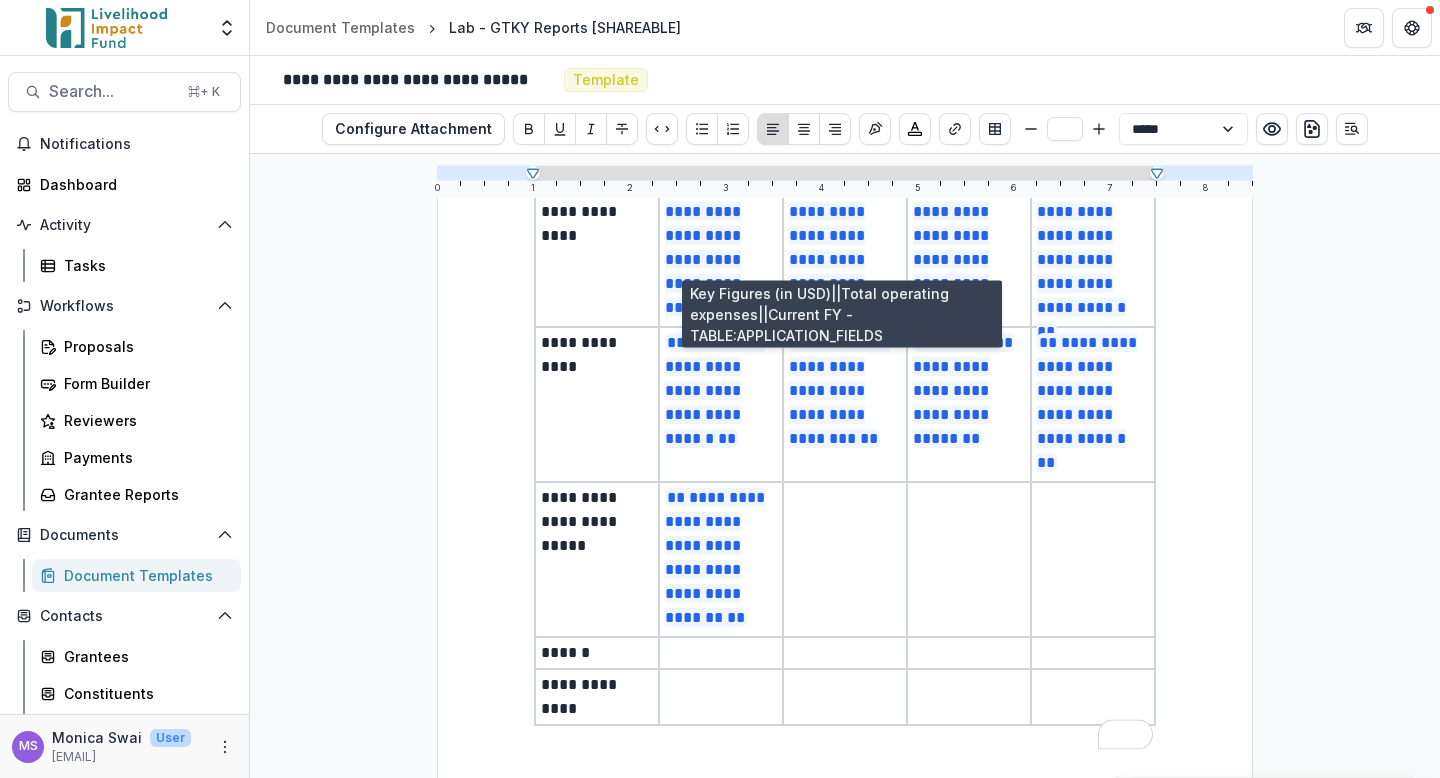 scroll, scrollTop: 2143, scrollLeft: 0, axis: vertical 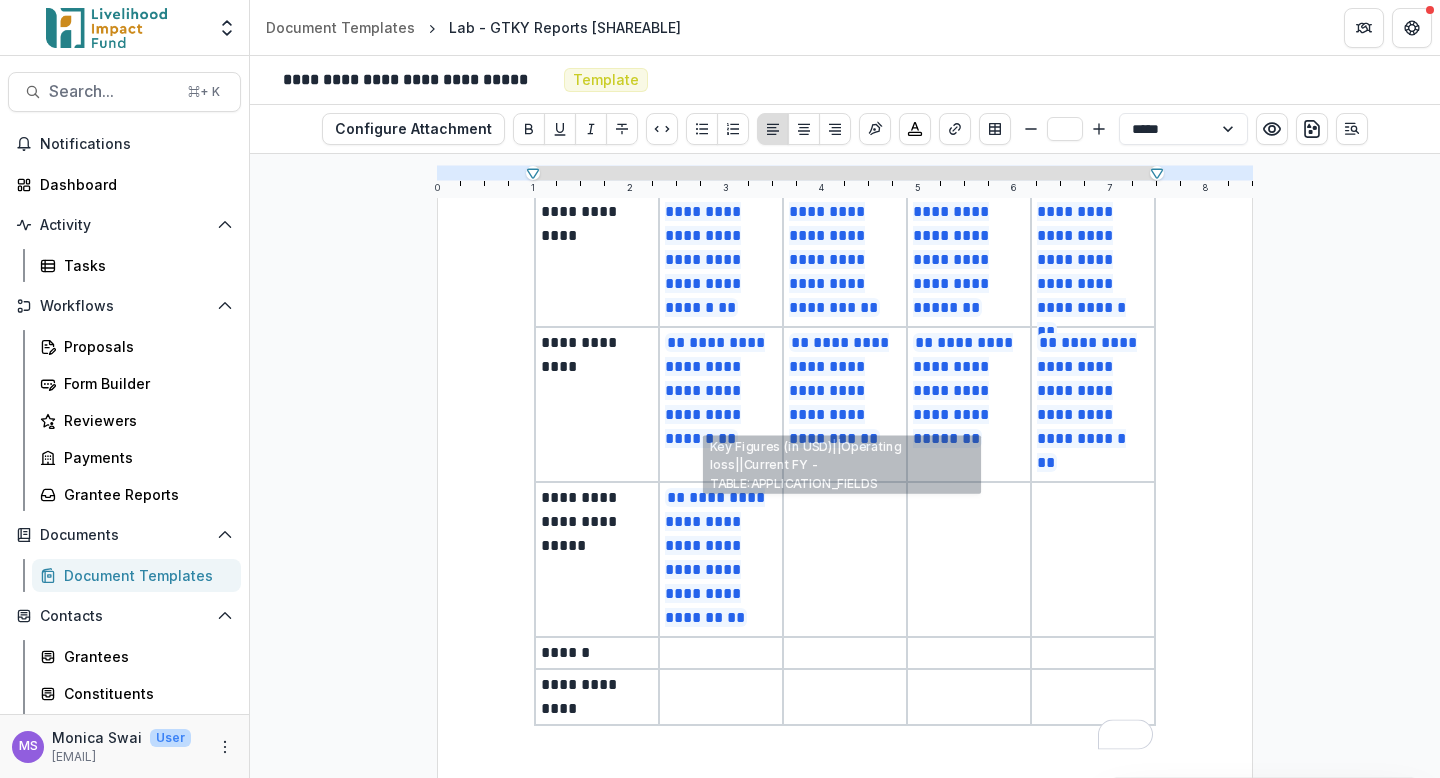 click at bounding box center [845, 559] 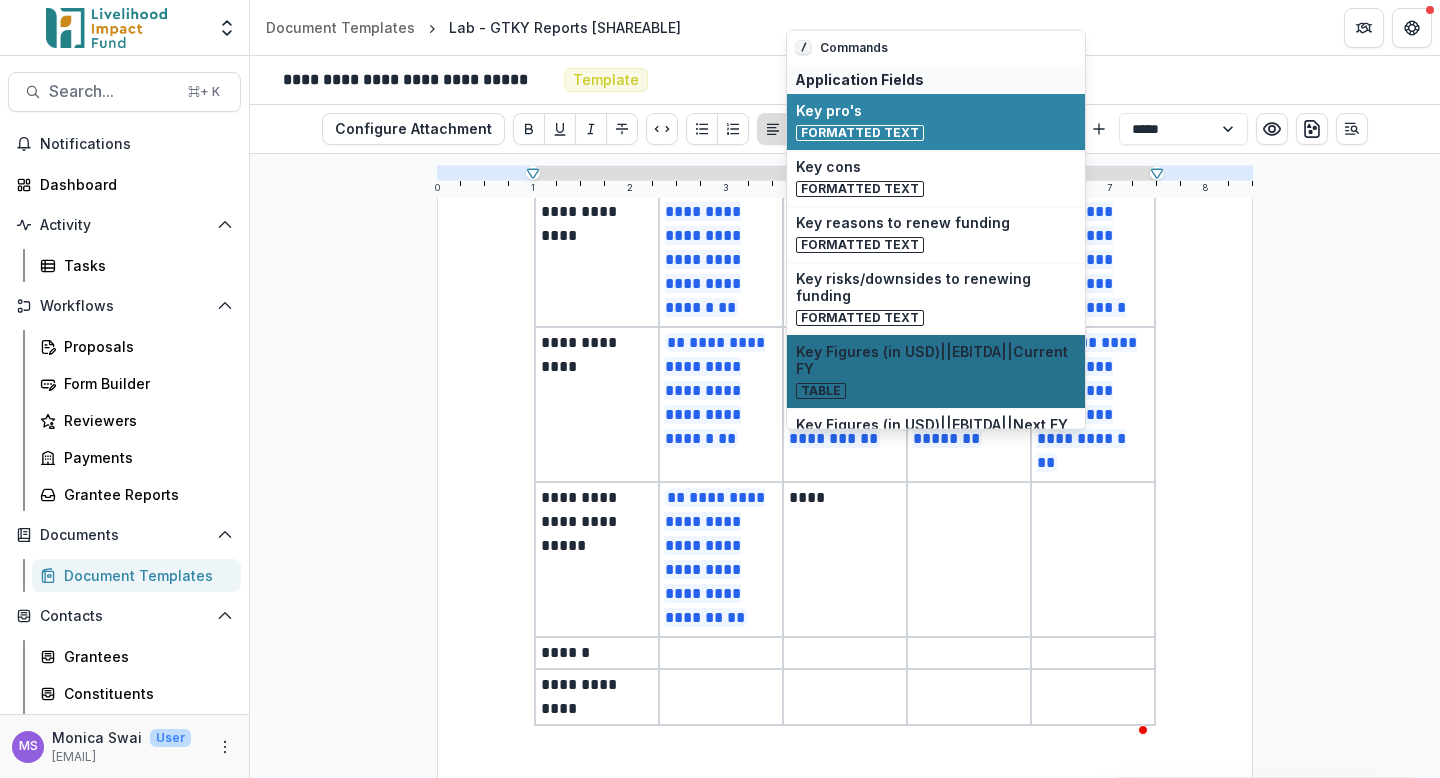 scroll, scrollTop: 2143, scrollLeft: 0, axis: vertical 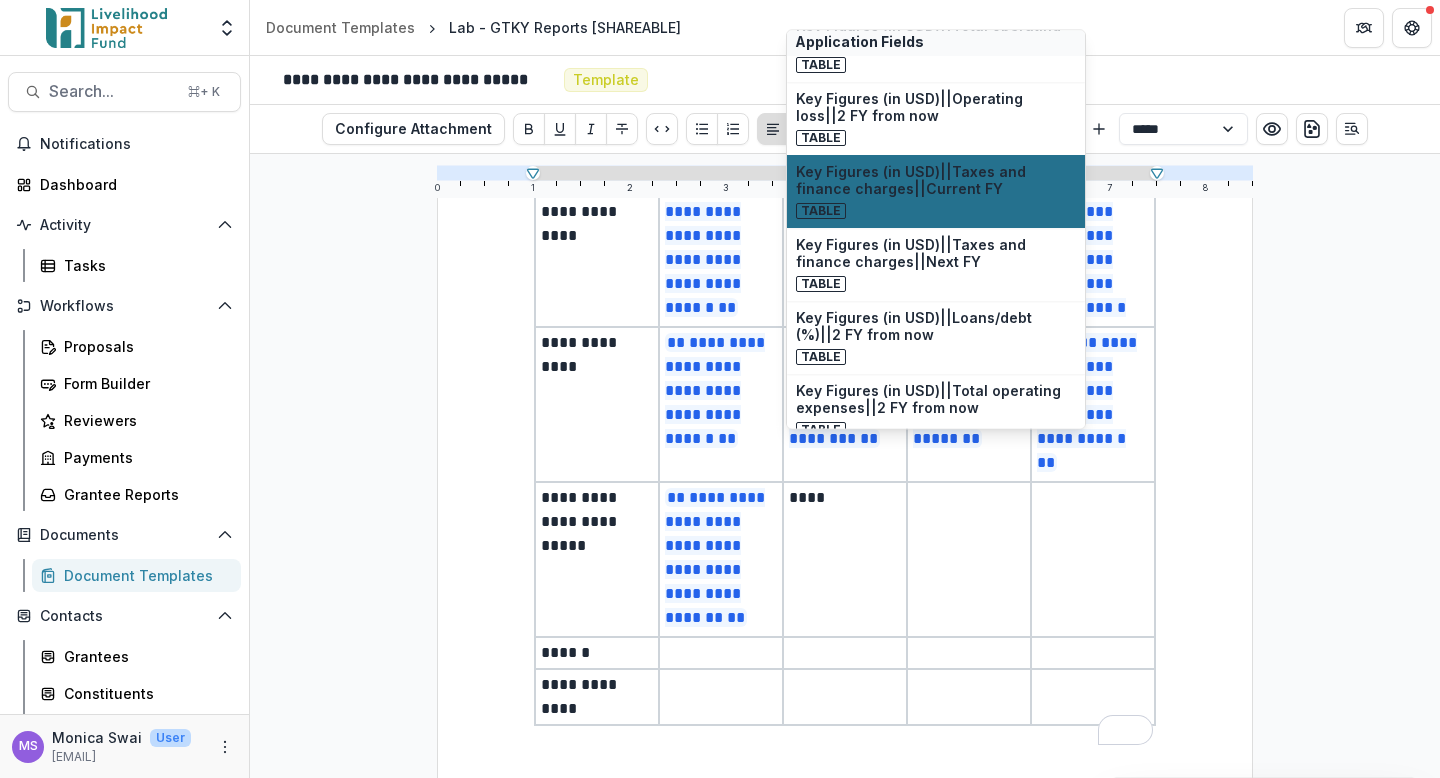 click on "Table" at bounding box center (936, 210) 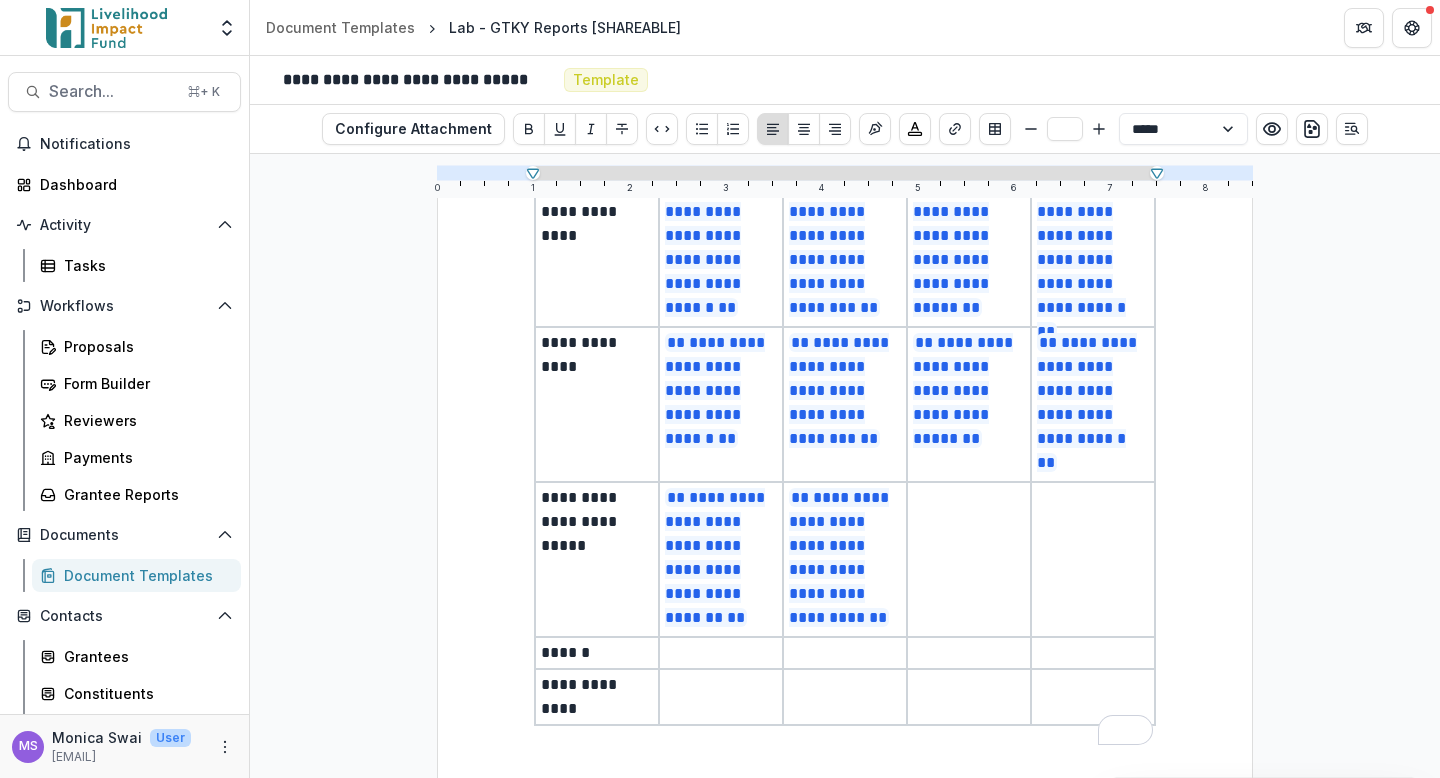 scroll, scrollTop: 2143, scrollLeft: 0, axis: vertical 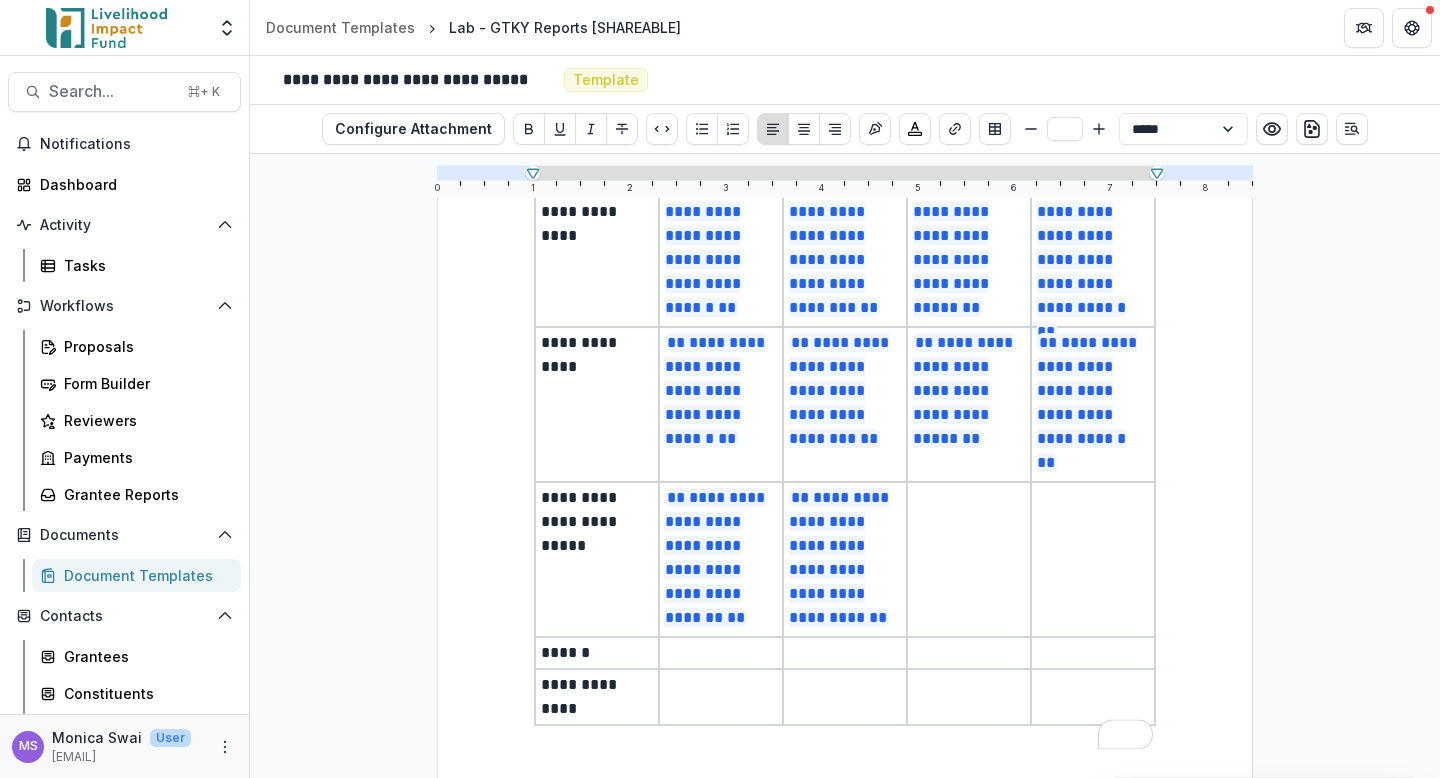 click at bounding box center [969, 559] 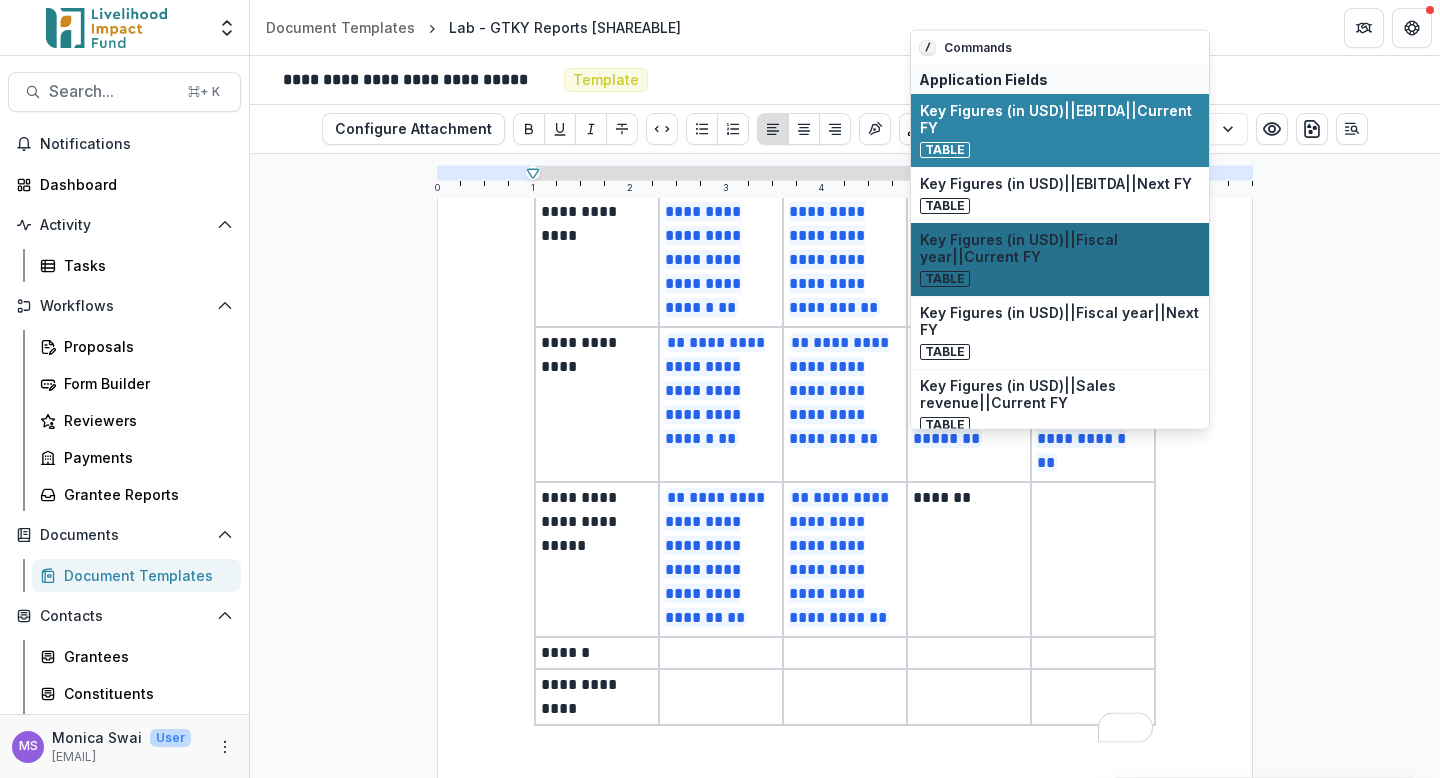 scroll, scrollTop: 2143, scrollLeft: 0, axis: vertical 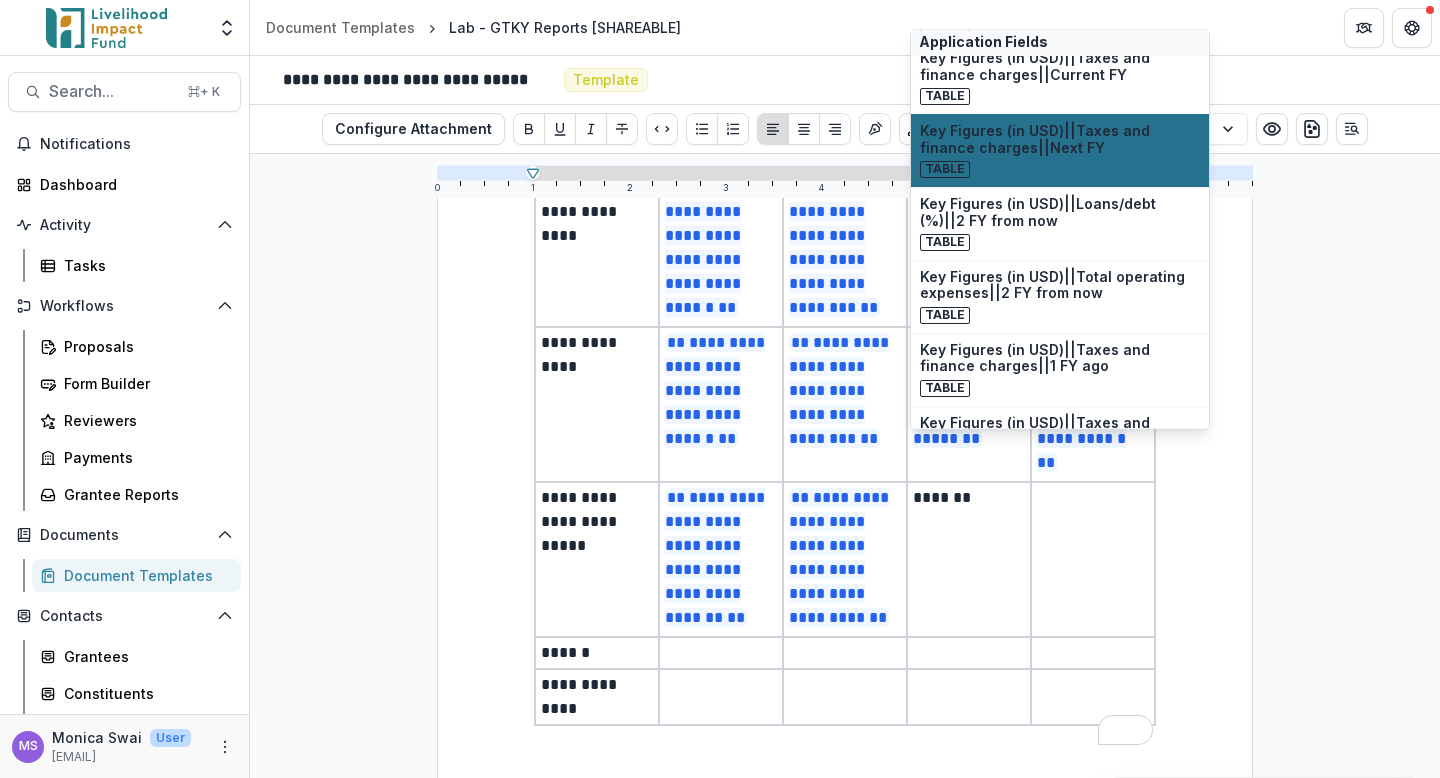 click on "Key Figures (in USD)||Taxes and finance charges||Next FY Table" at bounding box center (1060, 150) 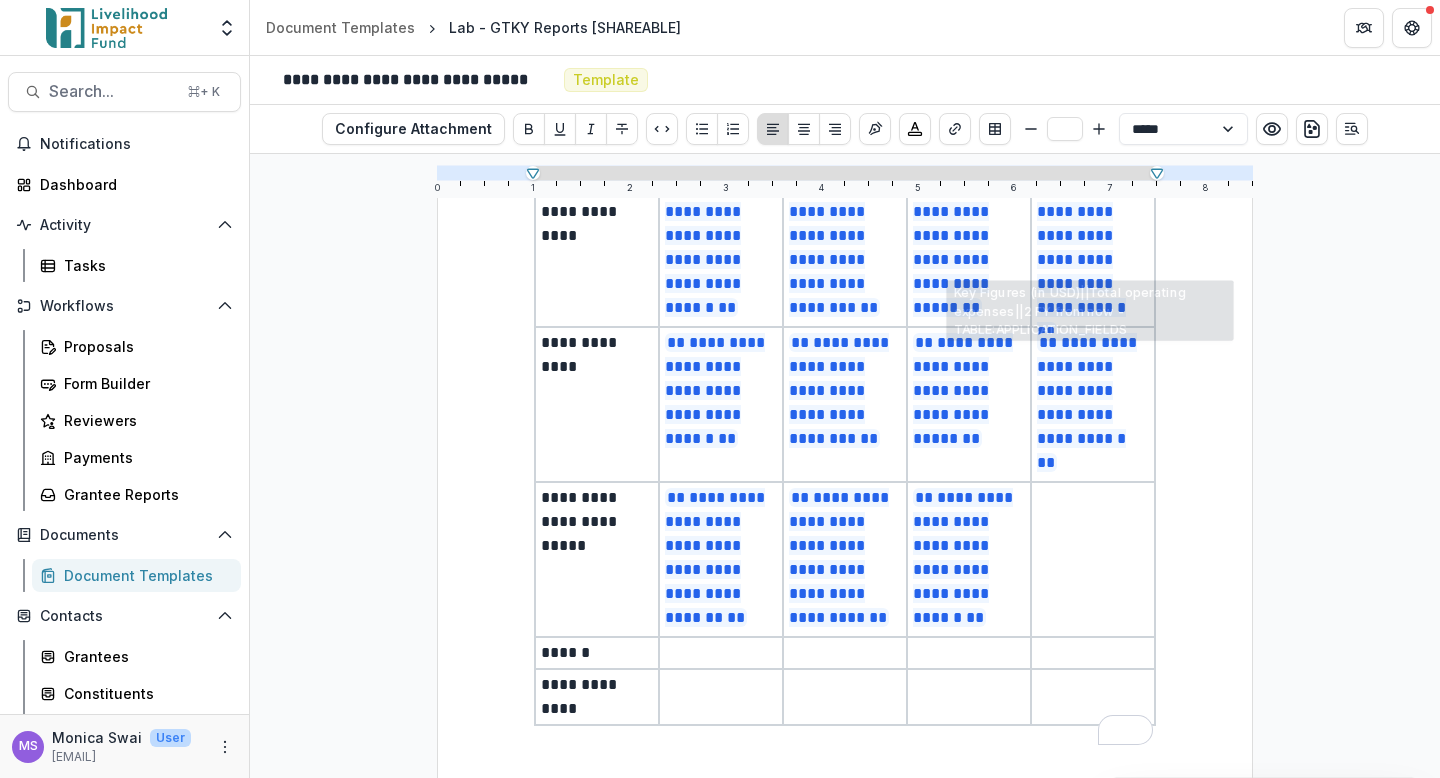 scroll, scrollTop: 2143, scrollLeft: 0, axis: vertical 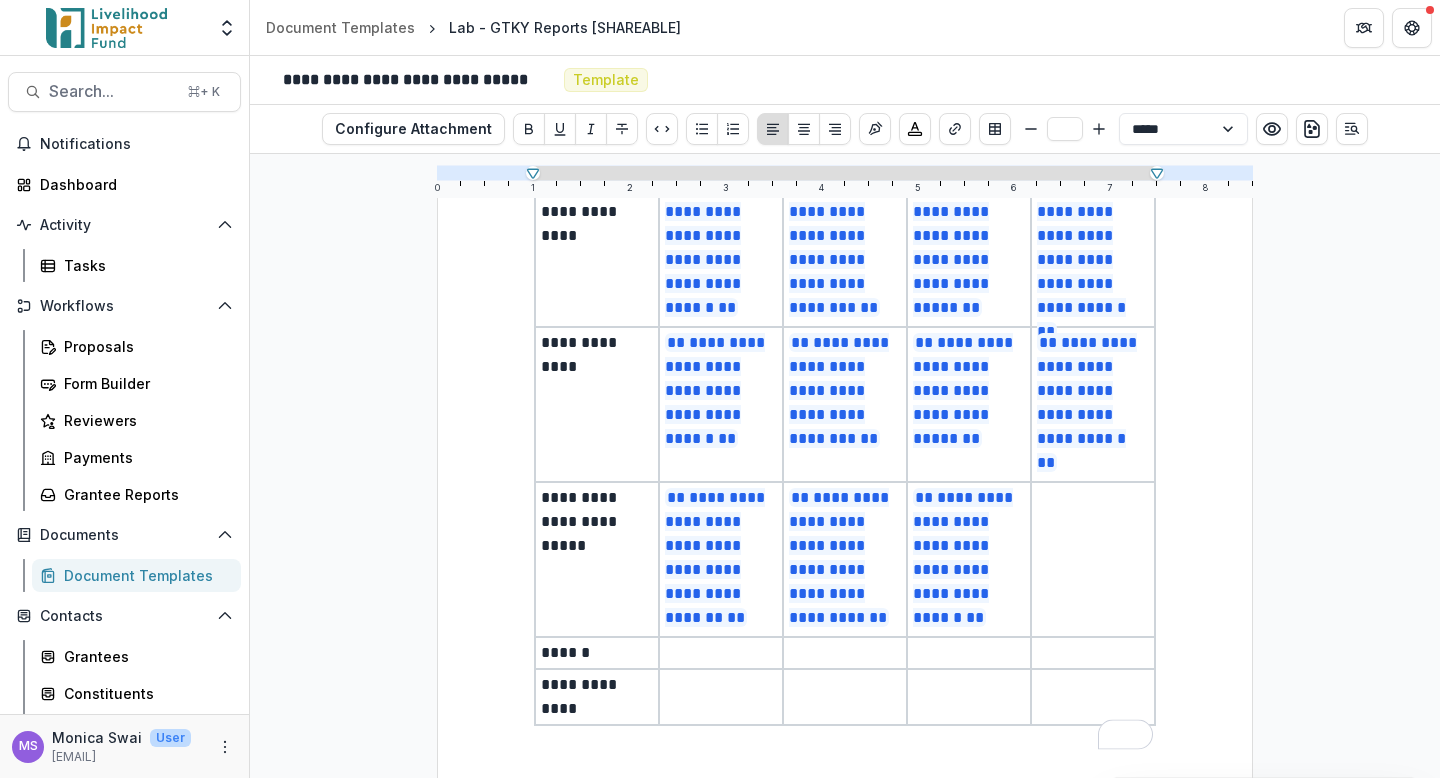 click at bounding box center (1093, 559) 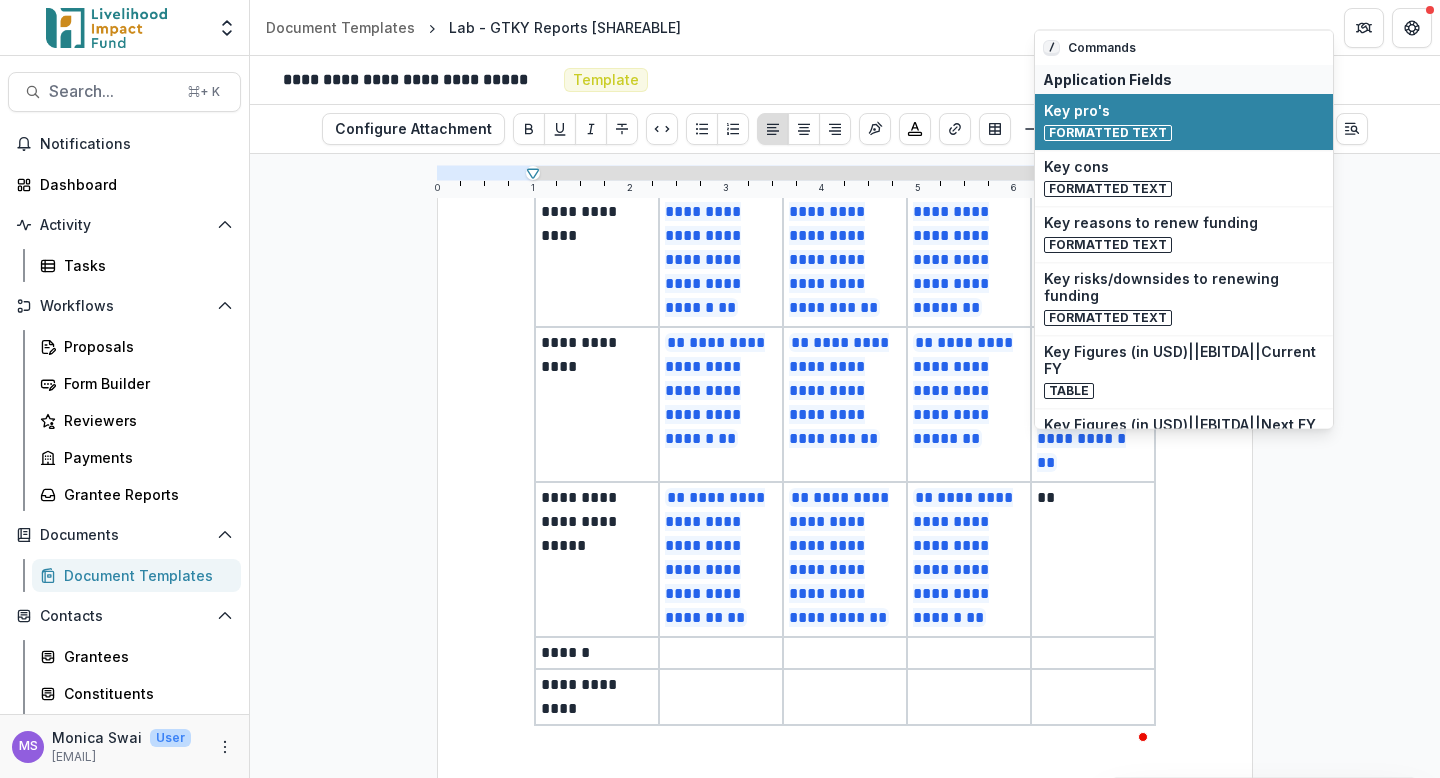scroll, scrollTop: 2150, scrollLeft: 0, axis: vertical 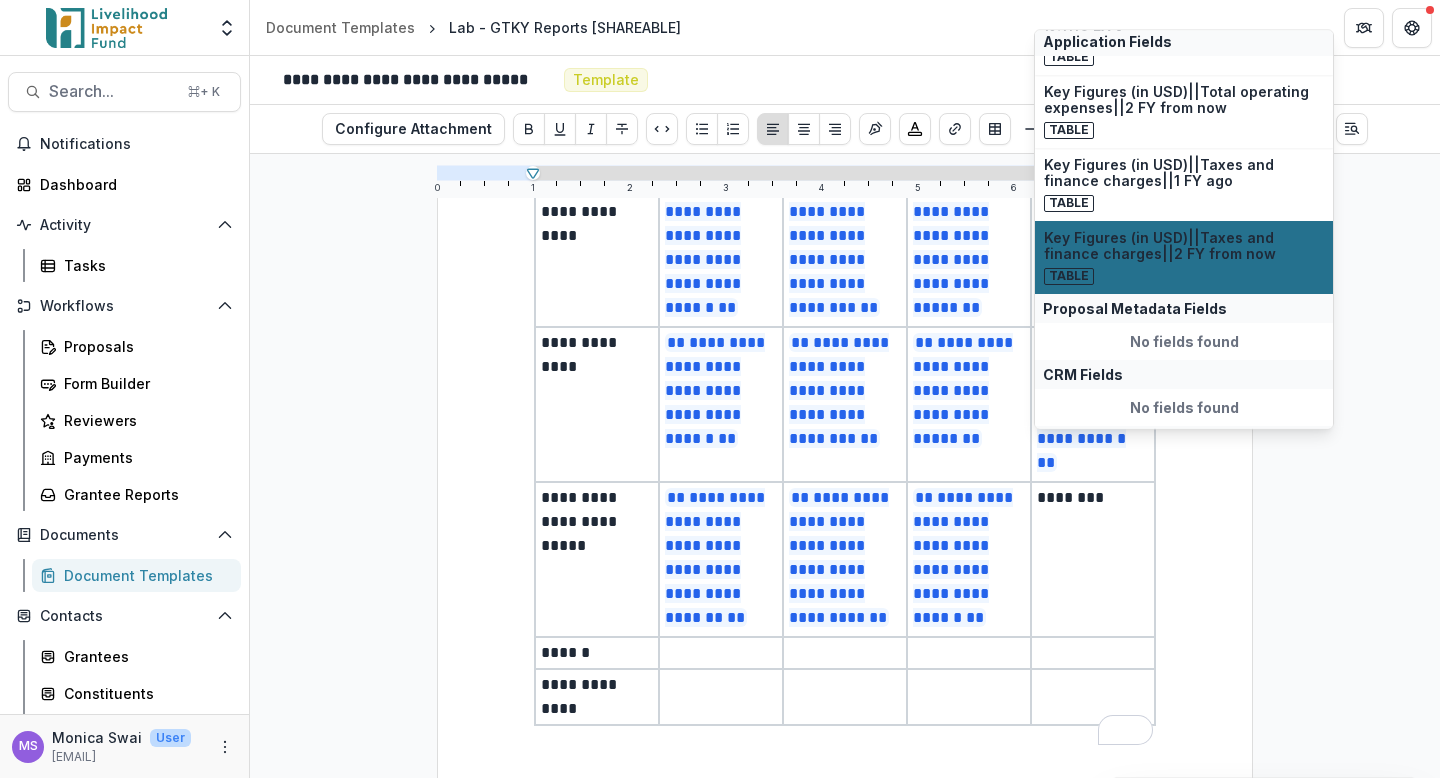 click on "Key Figures (in USD)||Taxes and finance charges||2 FY from now Table" at bounding box center [1184, 257] 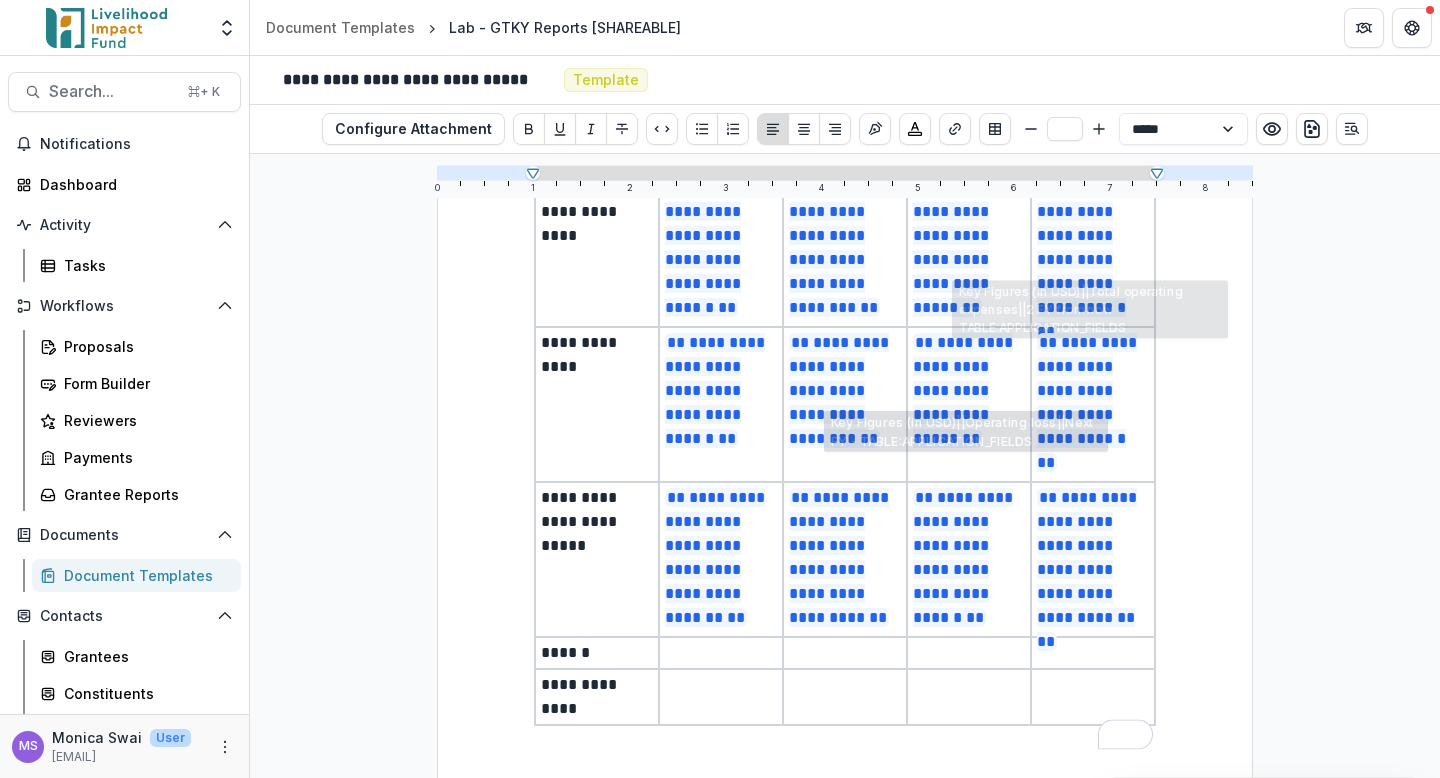 scroll, scrollTop: 2143, scrollLeft: 0, axis: vertical 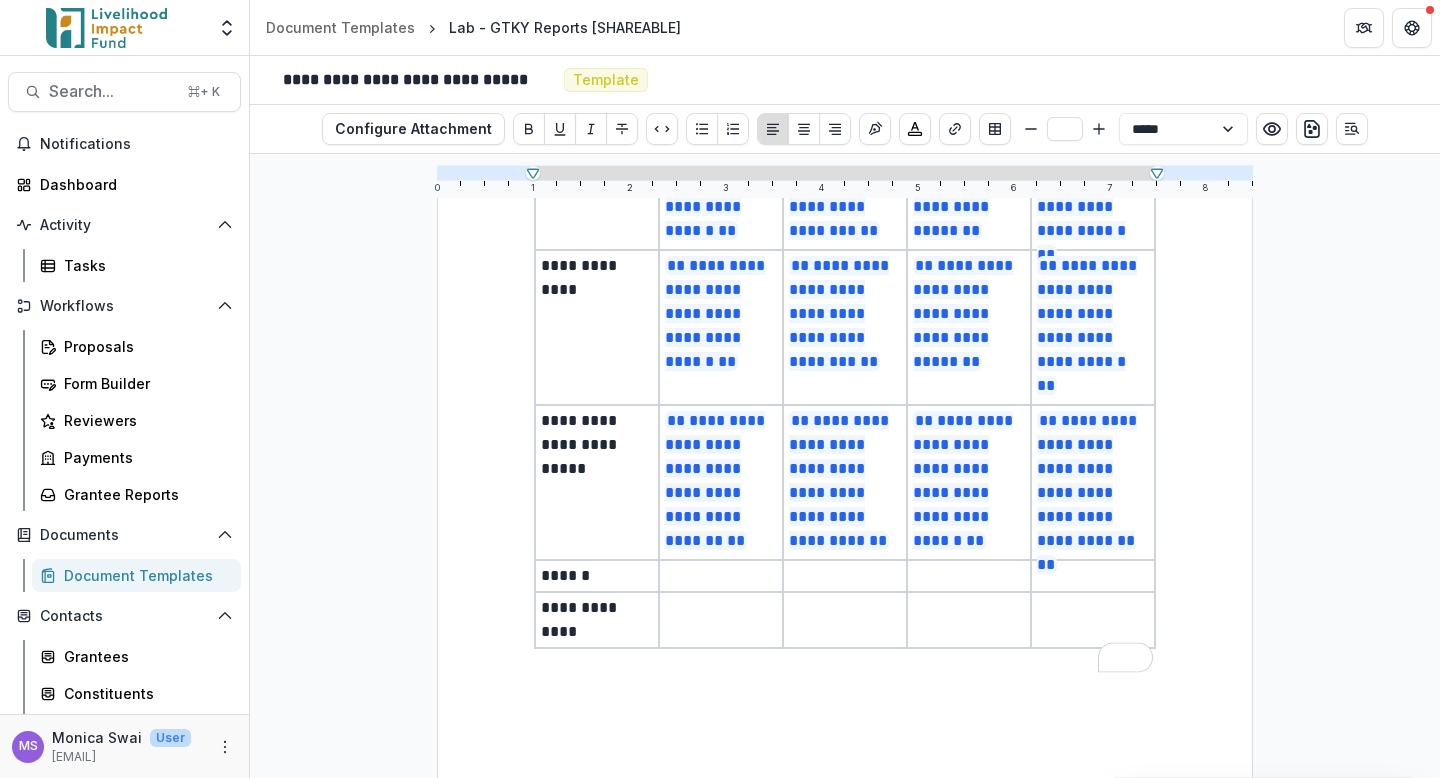 click at bounding box center [721, 576] 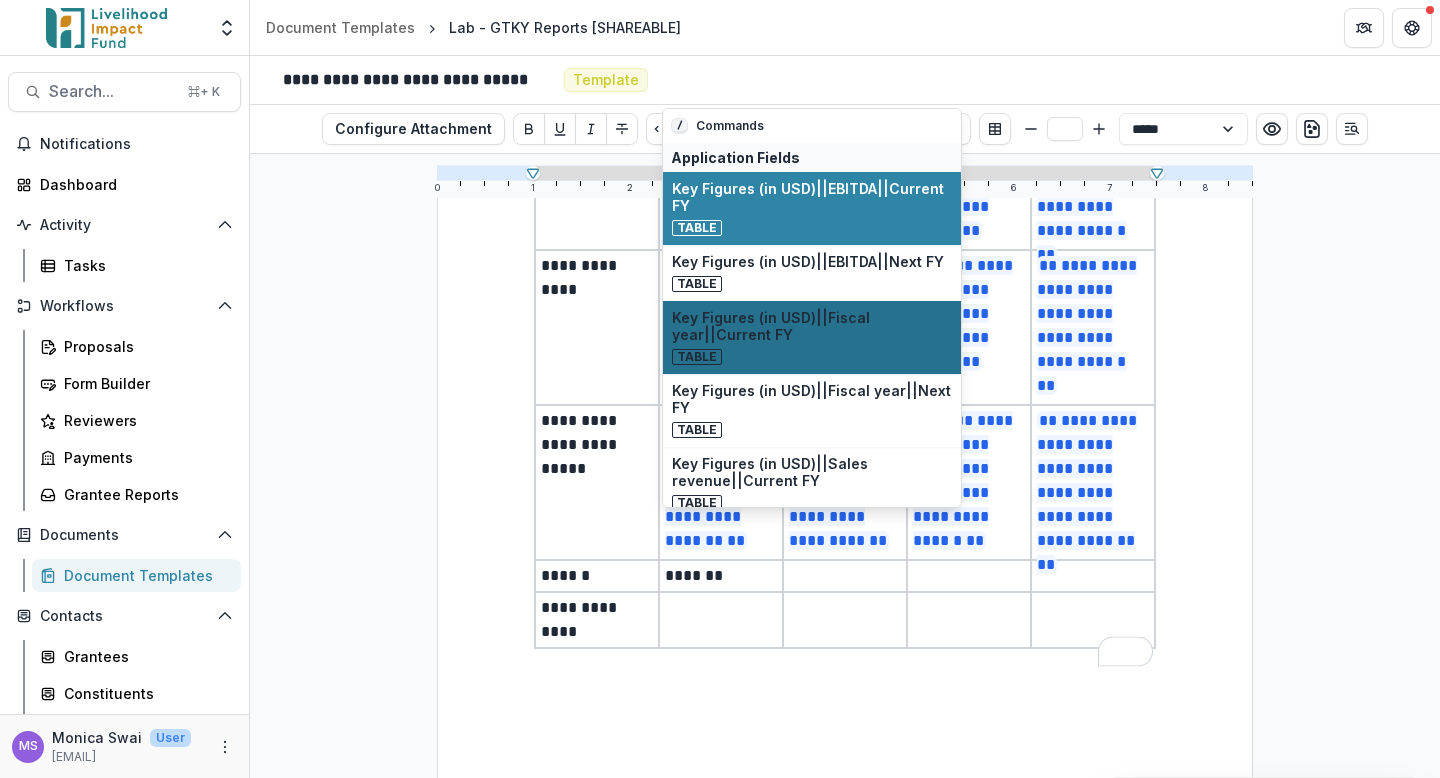 scroll, scrollTop: 2220, scrollLeft: 0, axis: vertical 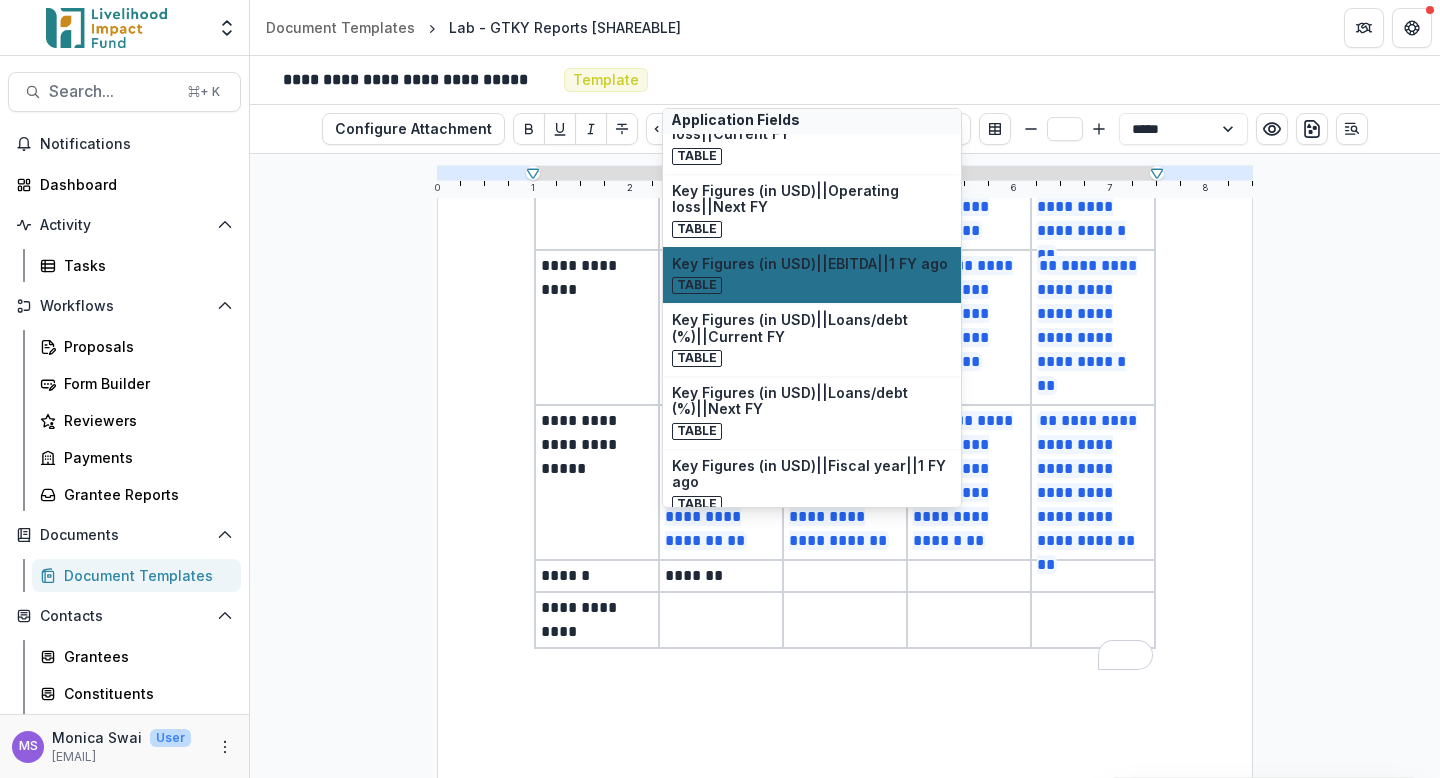 click on "Key Figures (in USD)||EBITDA||1 FY ago" at bounding box center (812, 264) 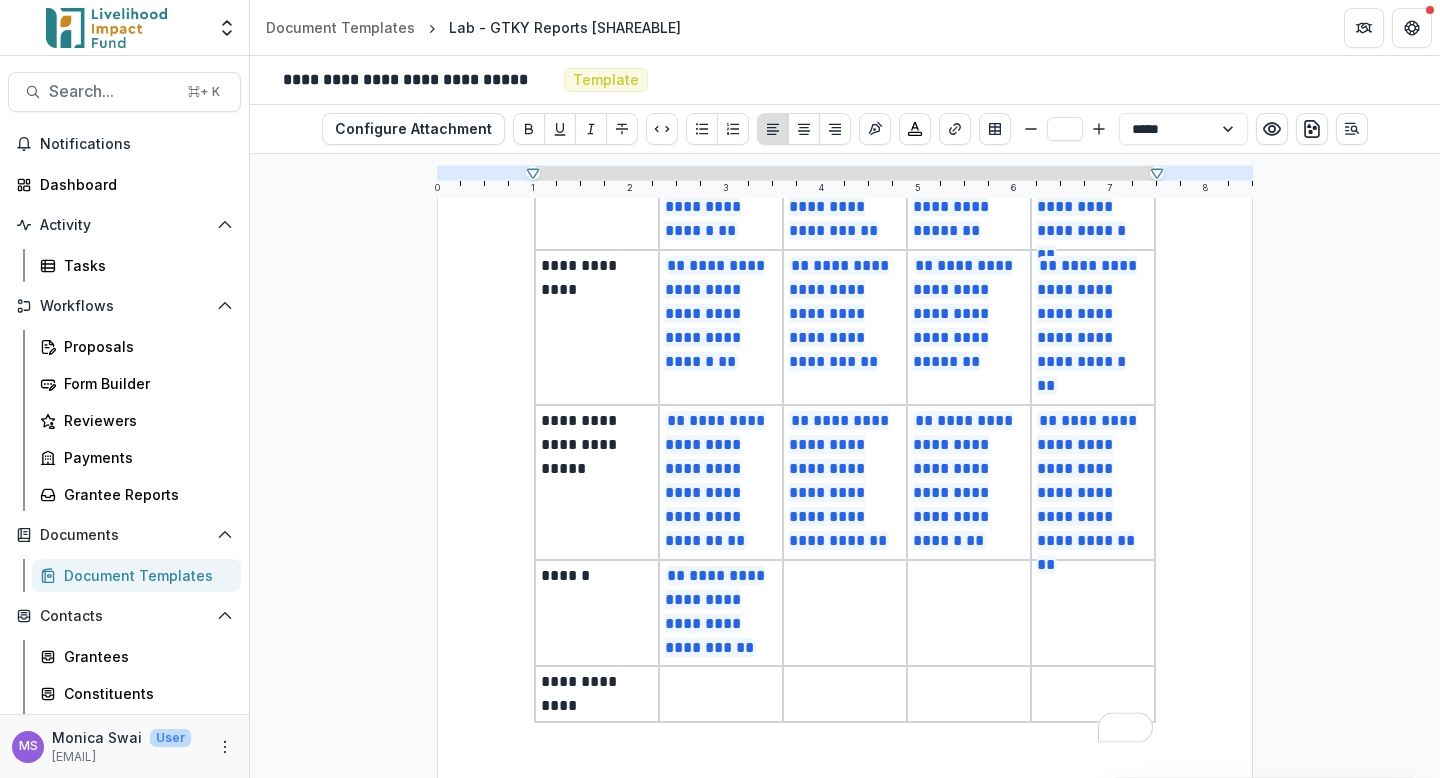 scroll, scrollTop: 2220, scrollLeft: 0, axis: vertical 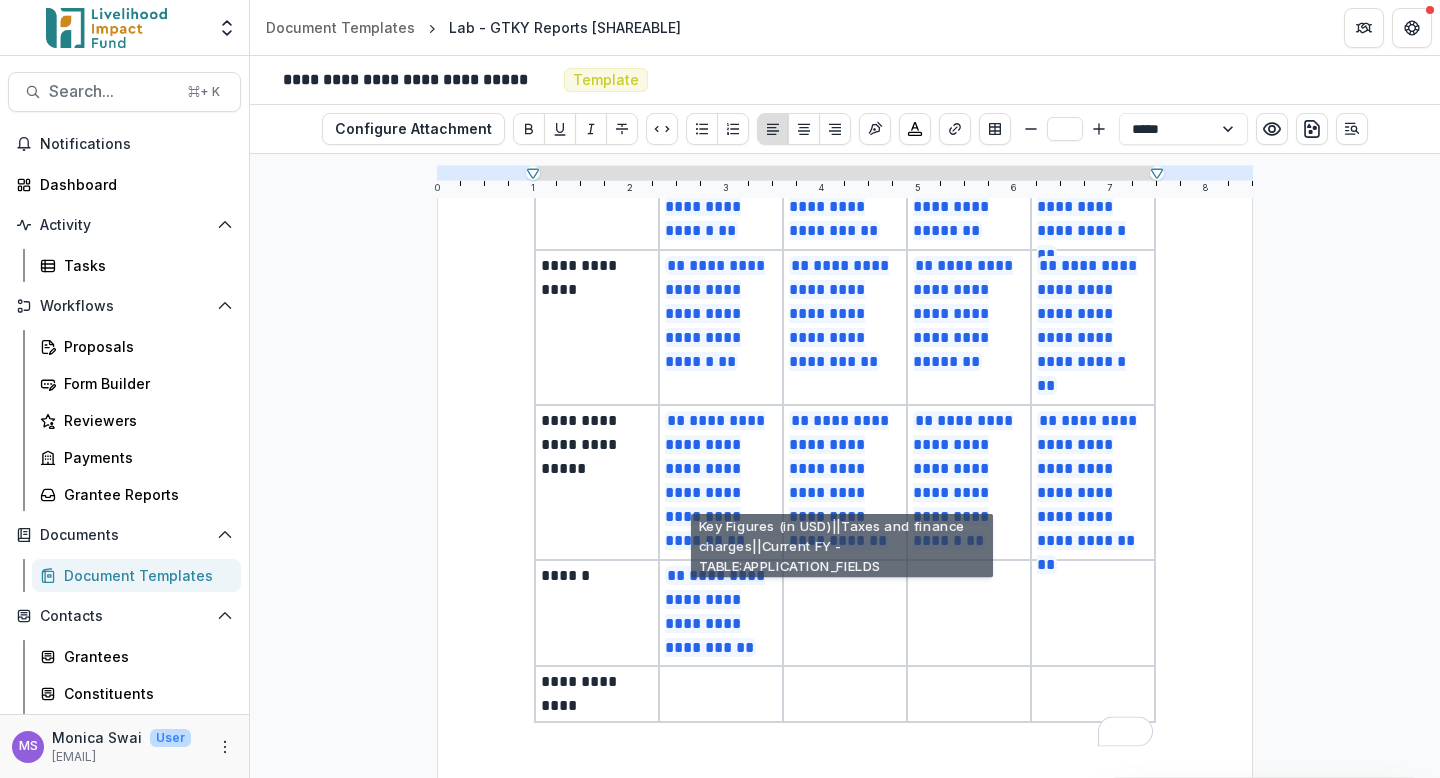 click at bounding box center (845, 613) 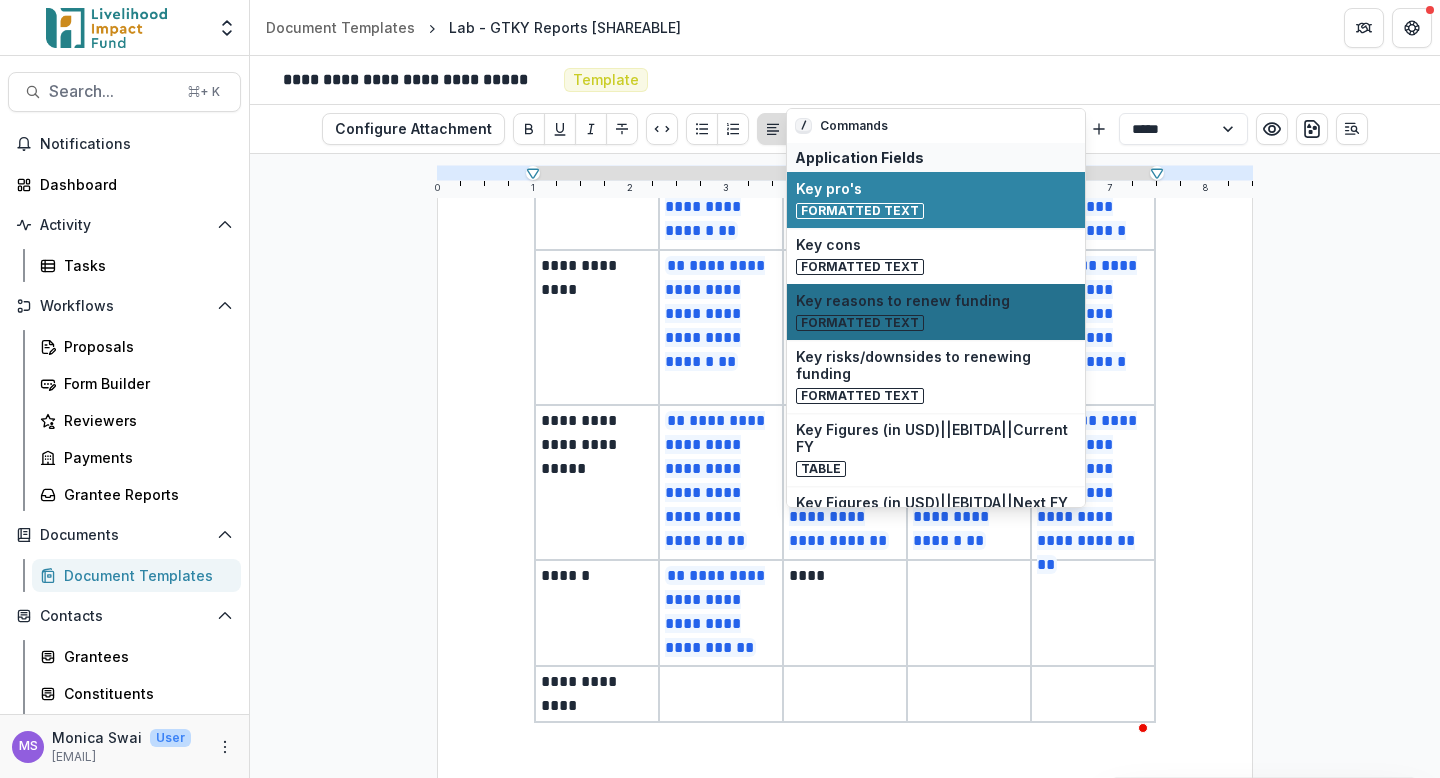 scroll, scrollTop: 2220, scrollLeft: 0, axis: vertical 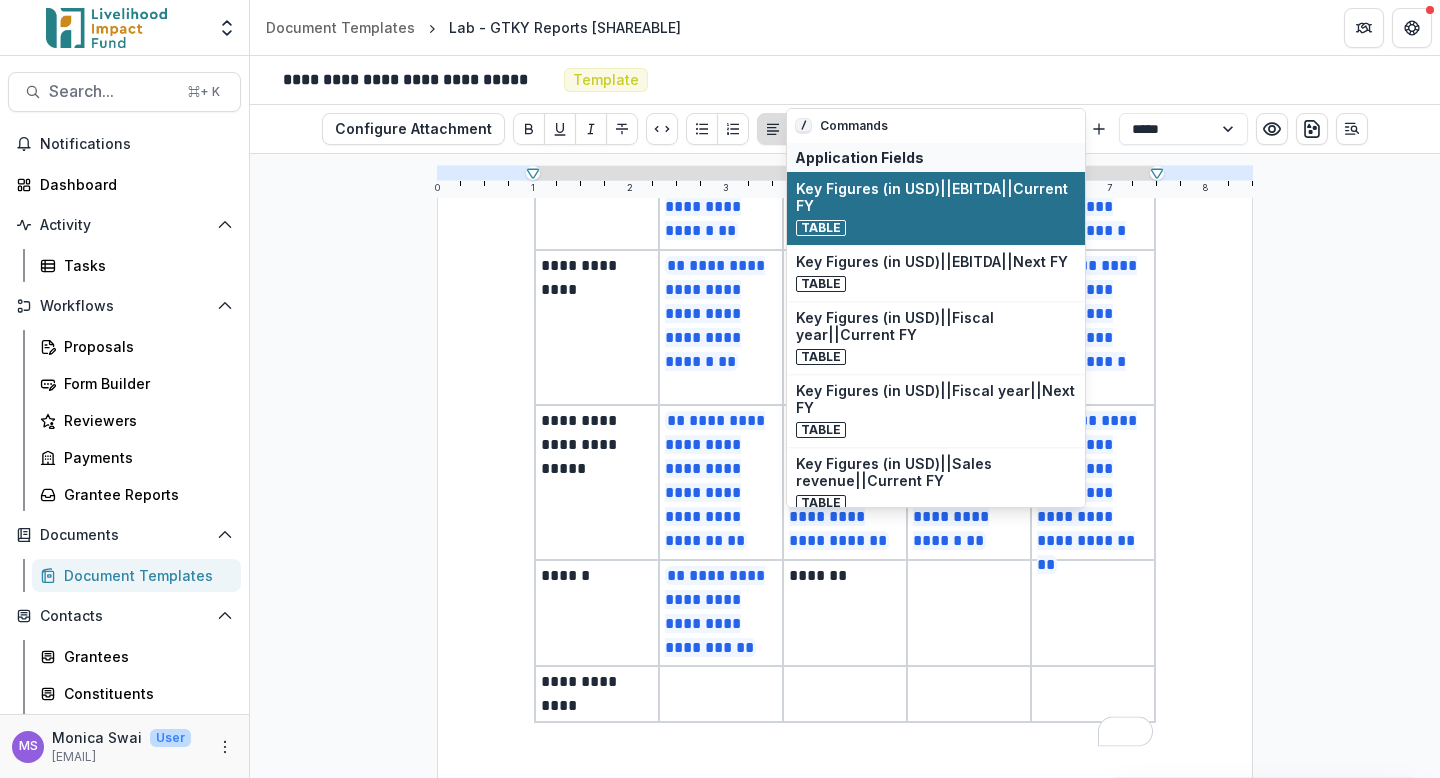 click on "Key Figures (in USD)||EBITDA||Current FY" at bounding box center (936, 198) 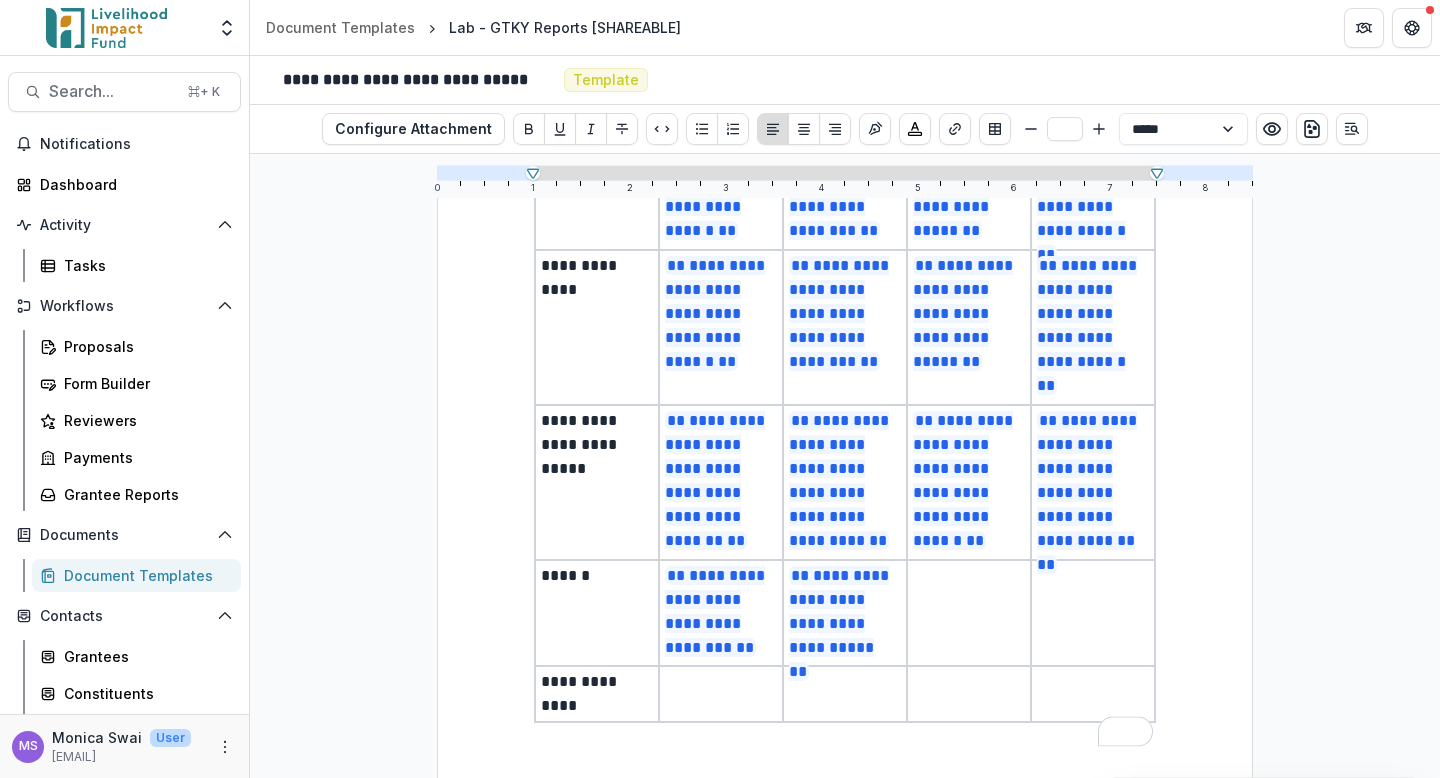 click at bounding box center (969, 613) 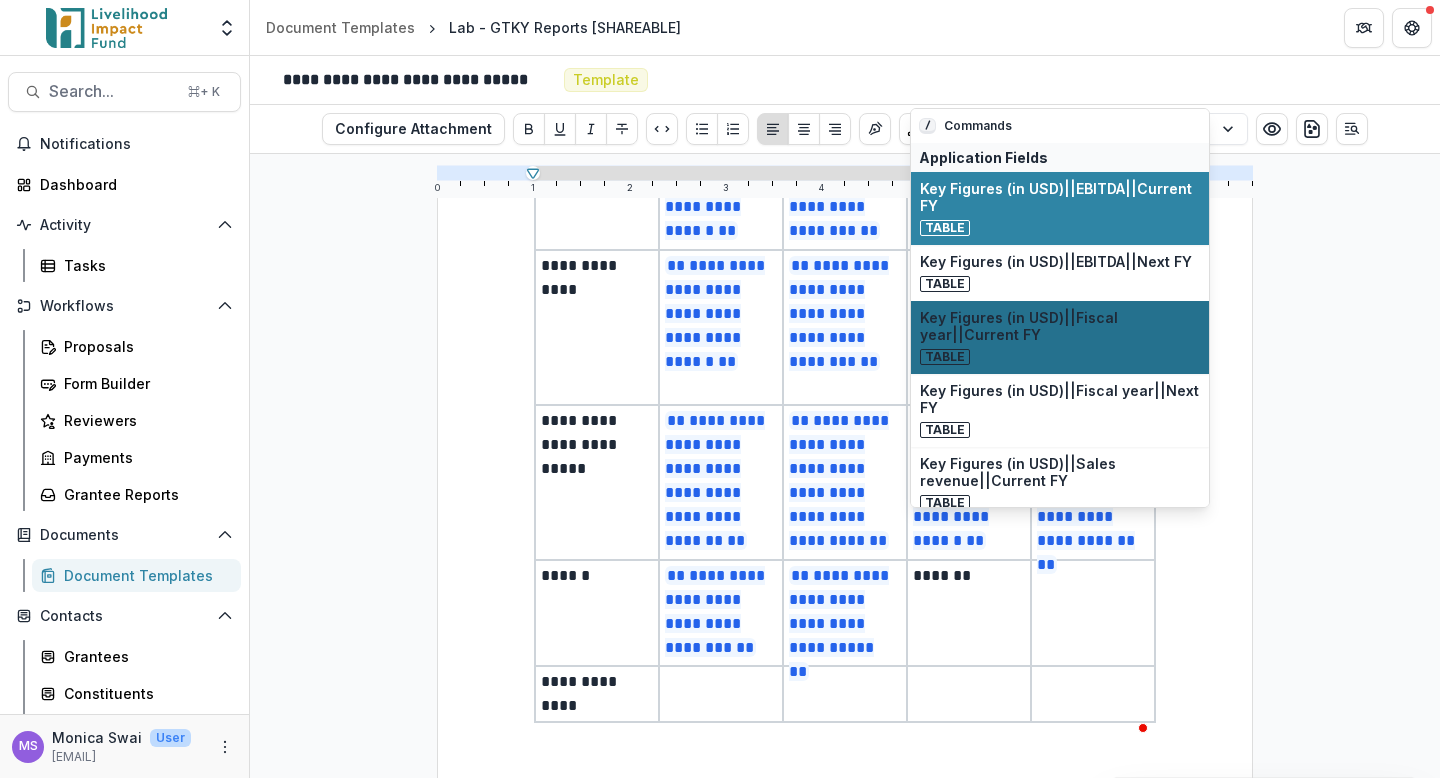 scroll, scrollTop: 2220, scrollLeft: 0, axis: vertical 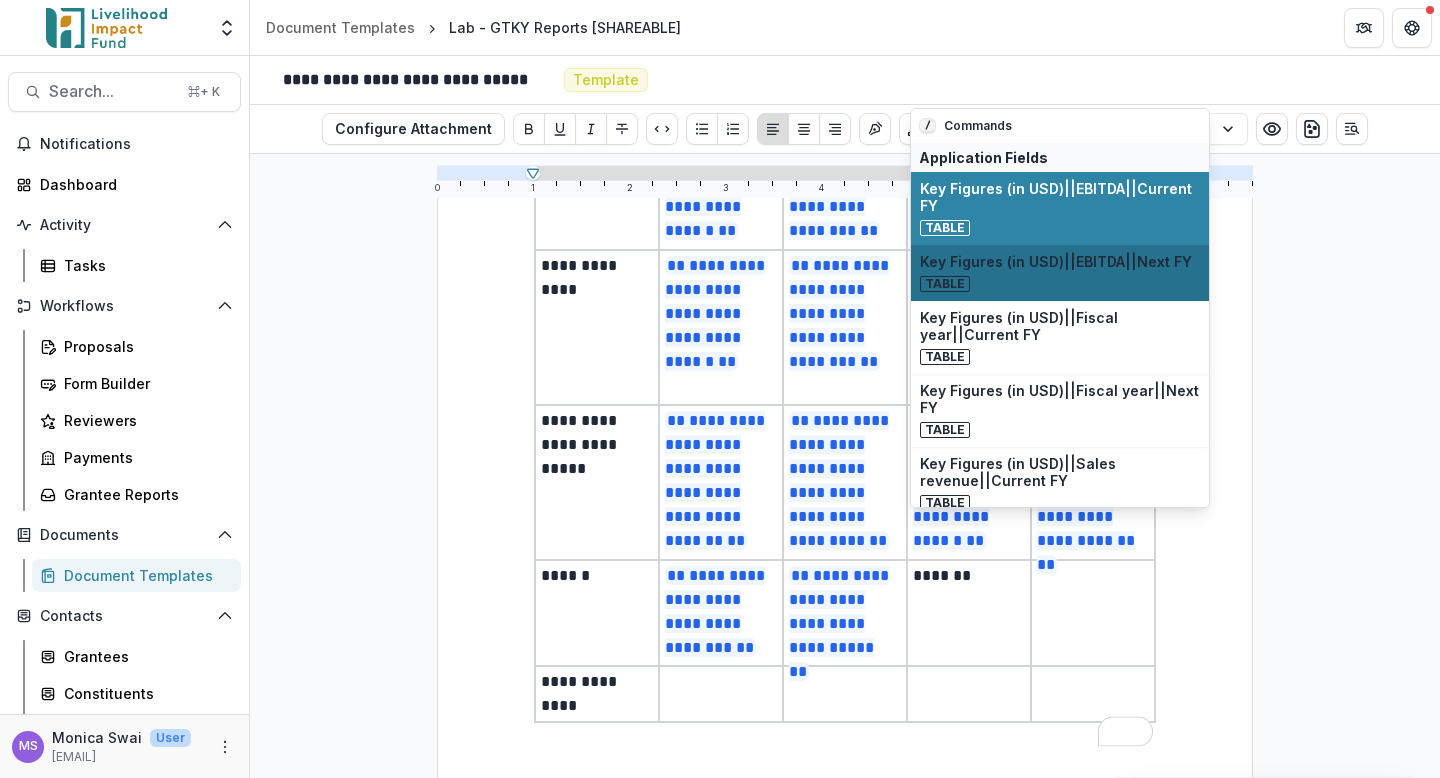click on "Key Figures (in USD)||EBITDA||Next FY" at bounding box center [1060, 262] 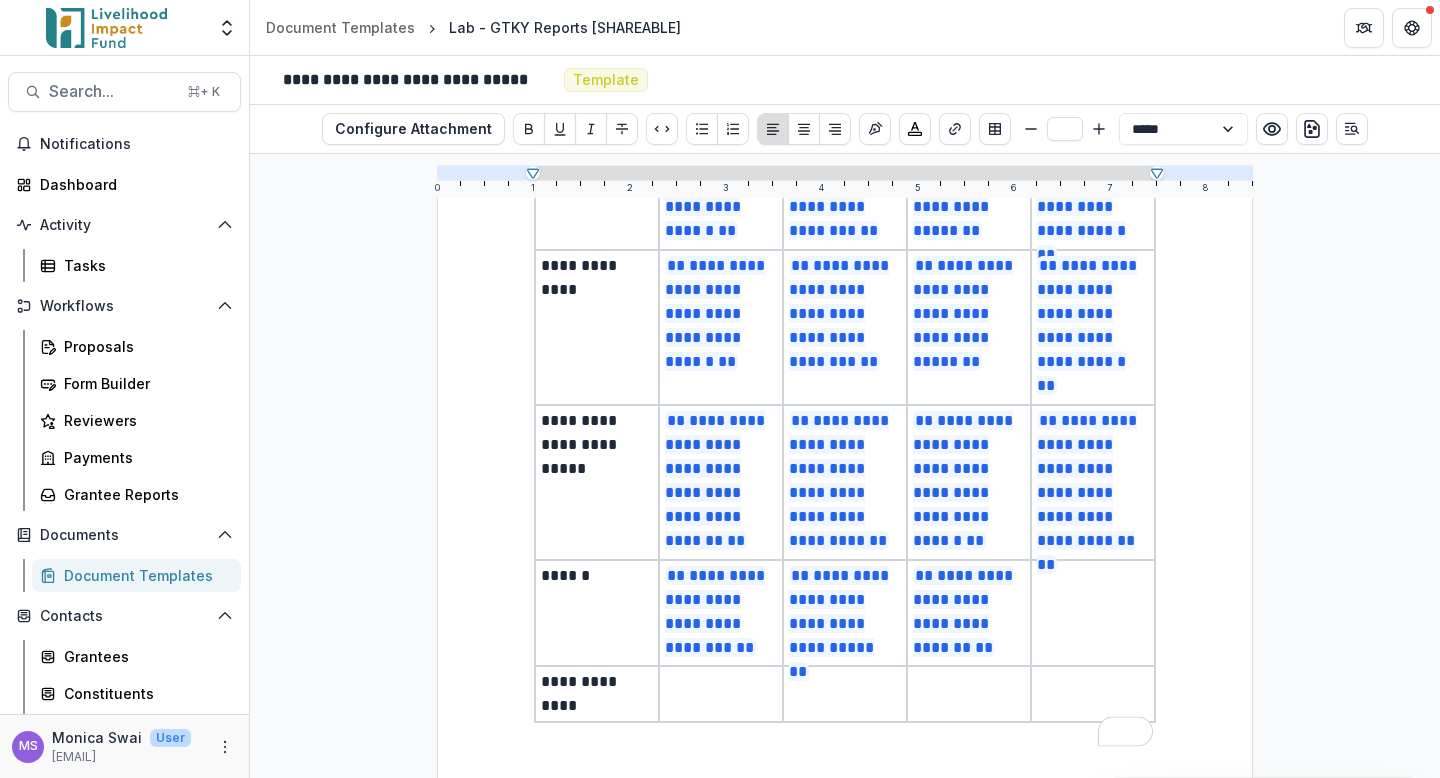 click at bounding box center [1093, 613] 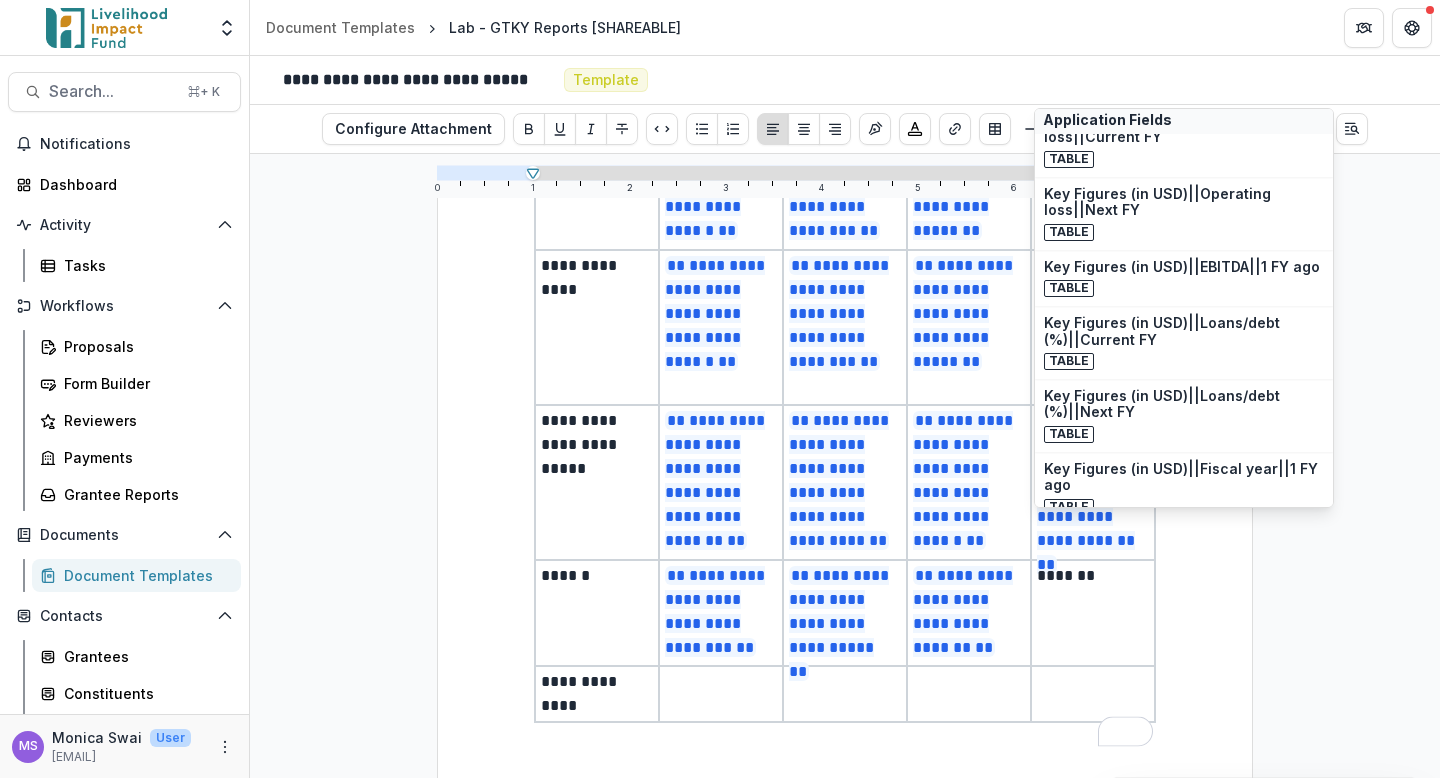 scroll, scrollTop: 922, scrollLeft: 0, axis: vertical 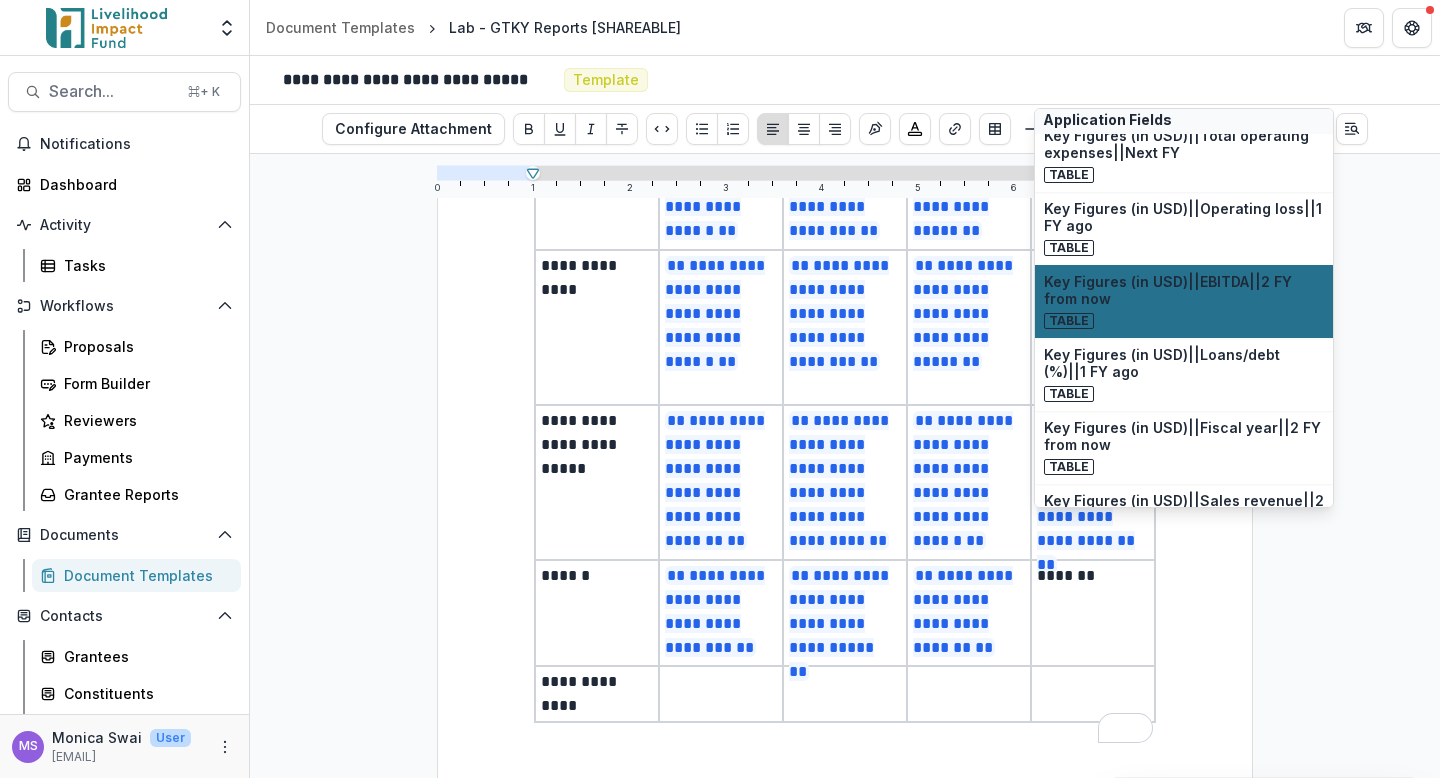 click on "Table" at bounding box center (1184, 320) 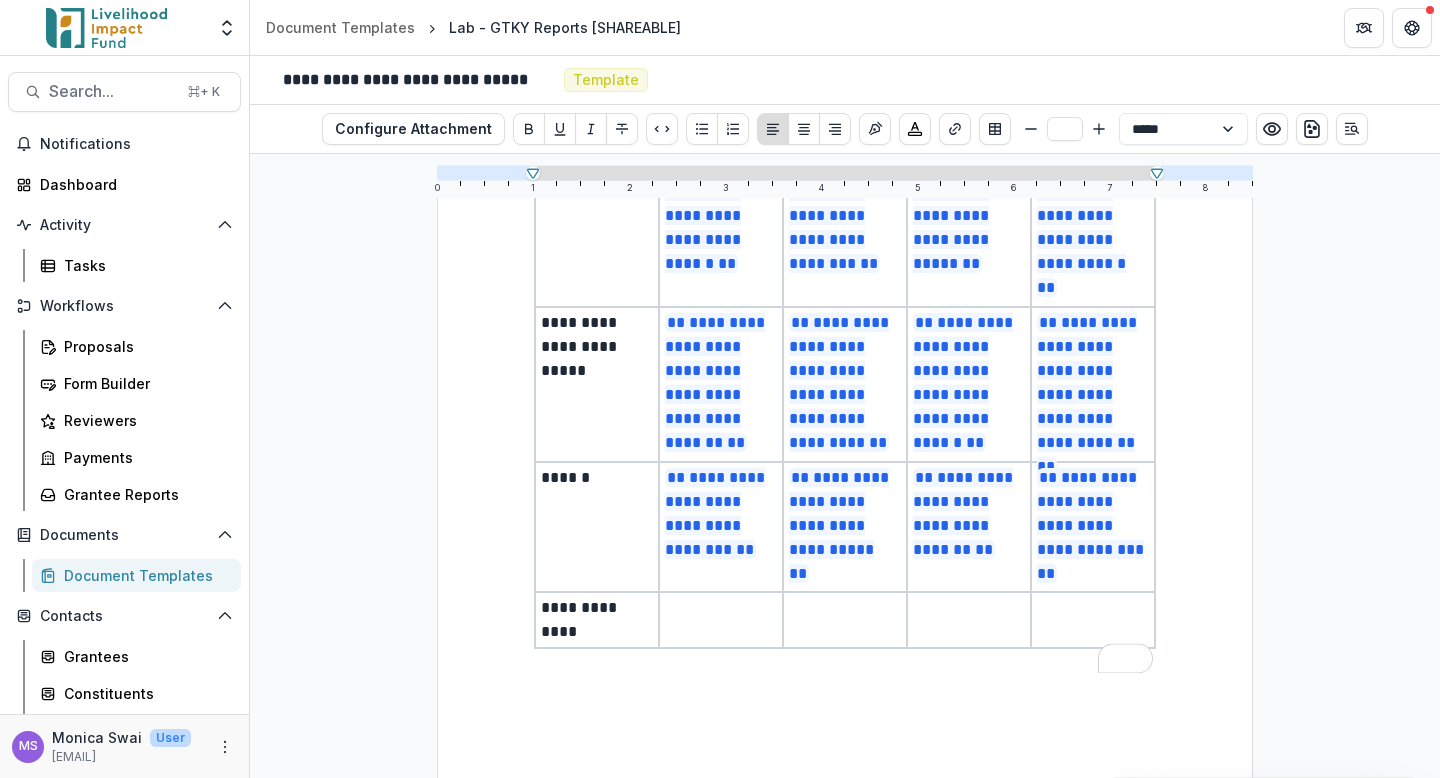 click at bounding box center [721, 608] 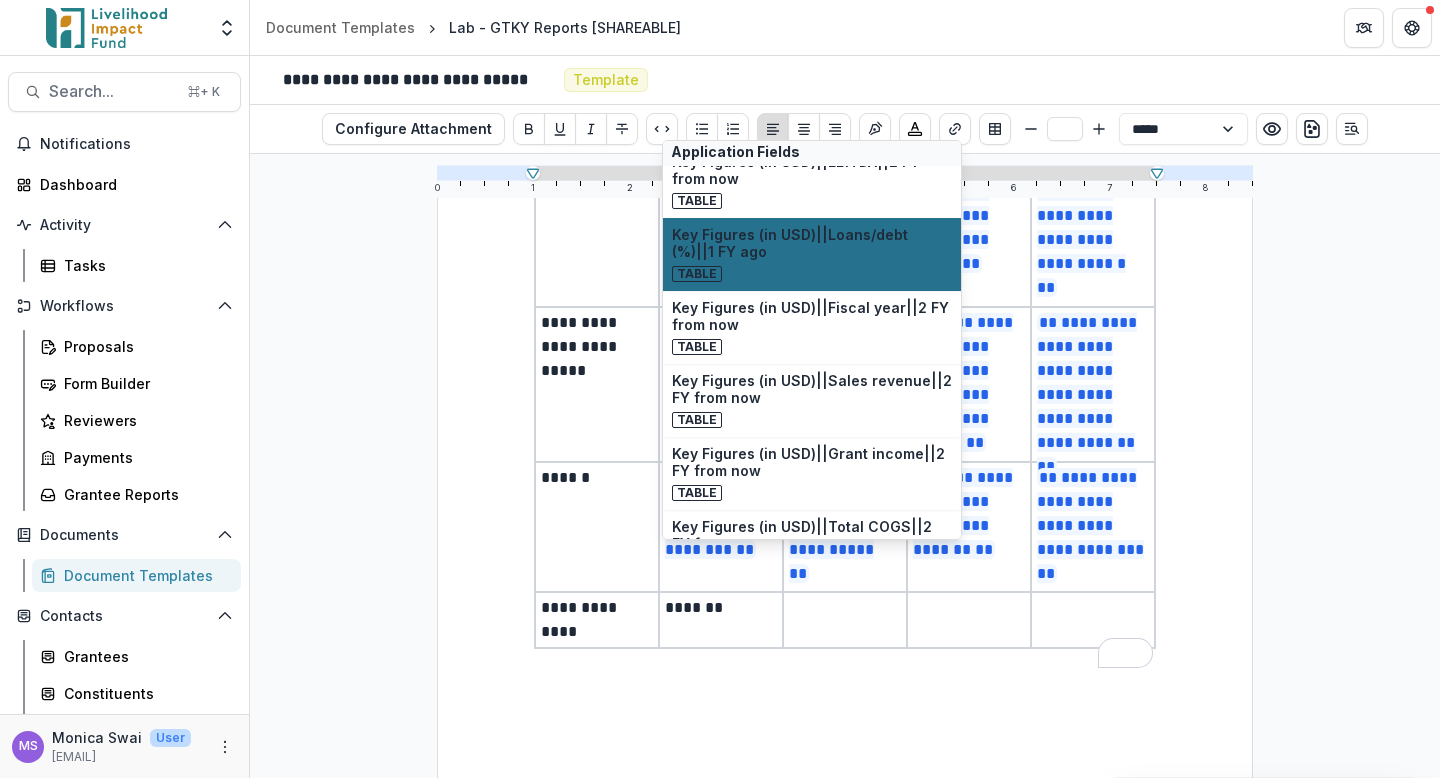 click on "Table" at bounding box center [812, 273] 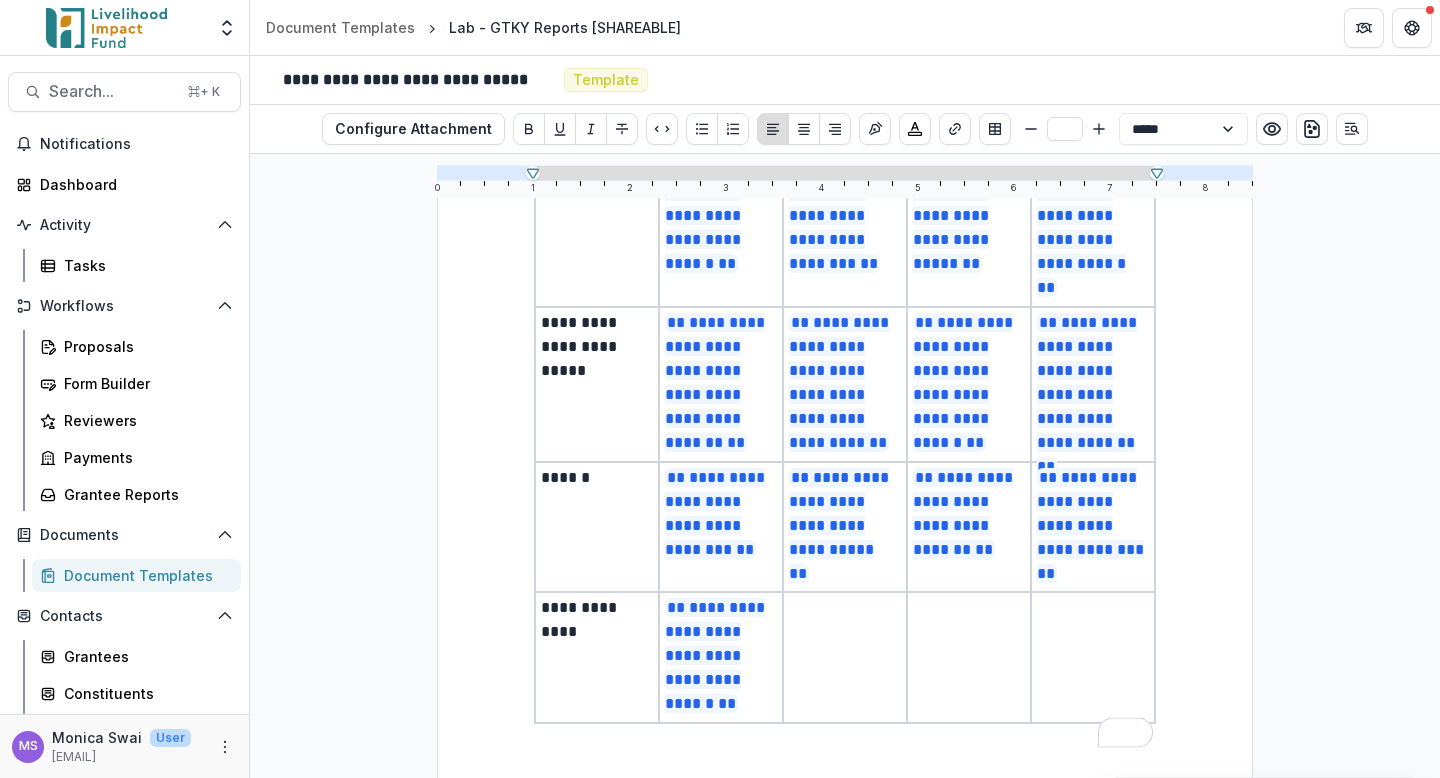 click at bounding box center [845, 657] 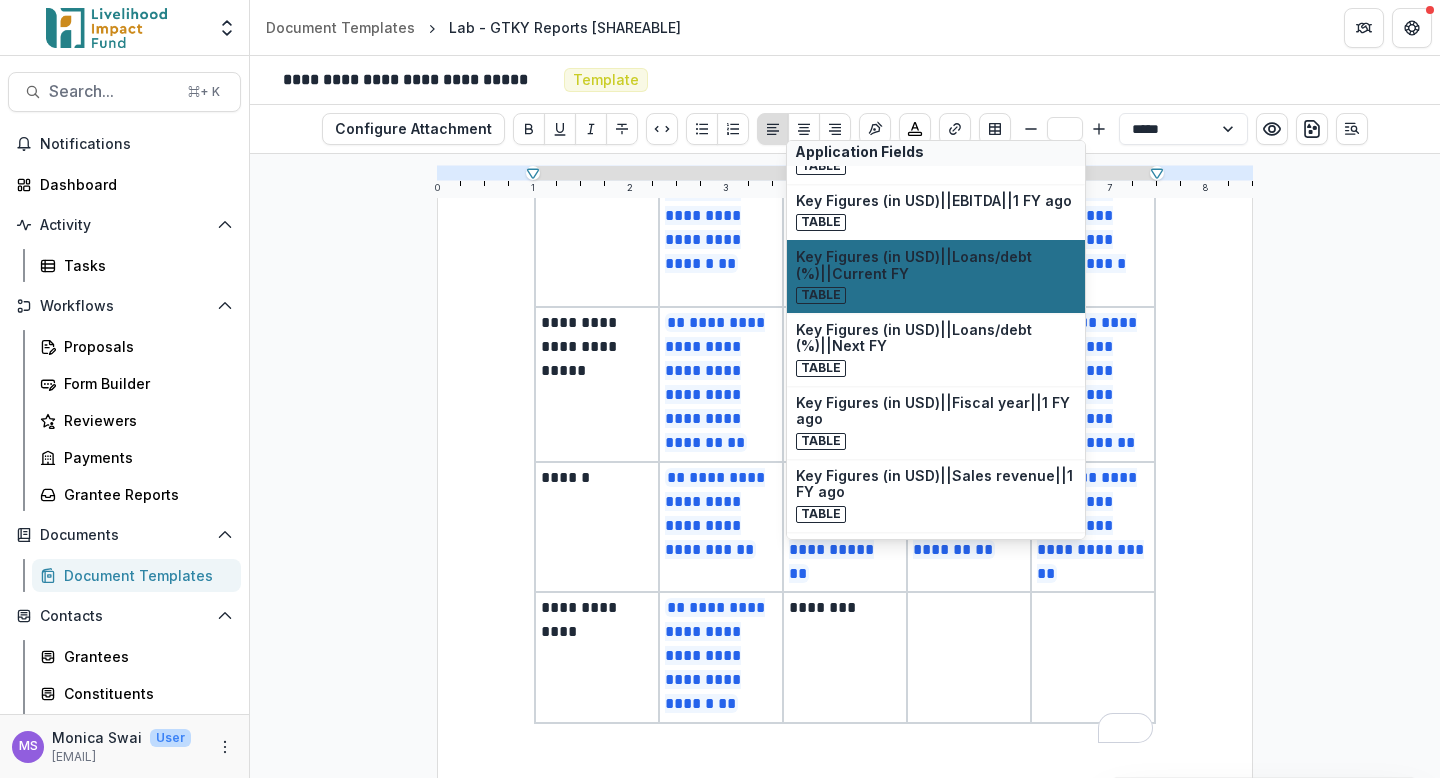 click on "Key Figures (in USD)||Loans/debt (%)||Current FY" at bounding box center [936, 266] 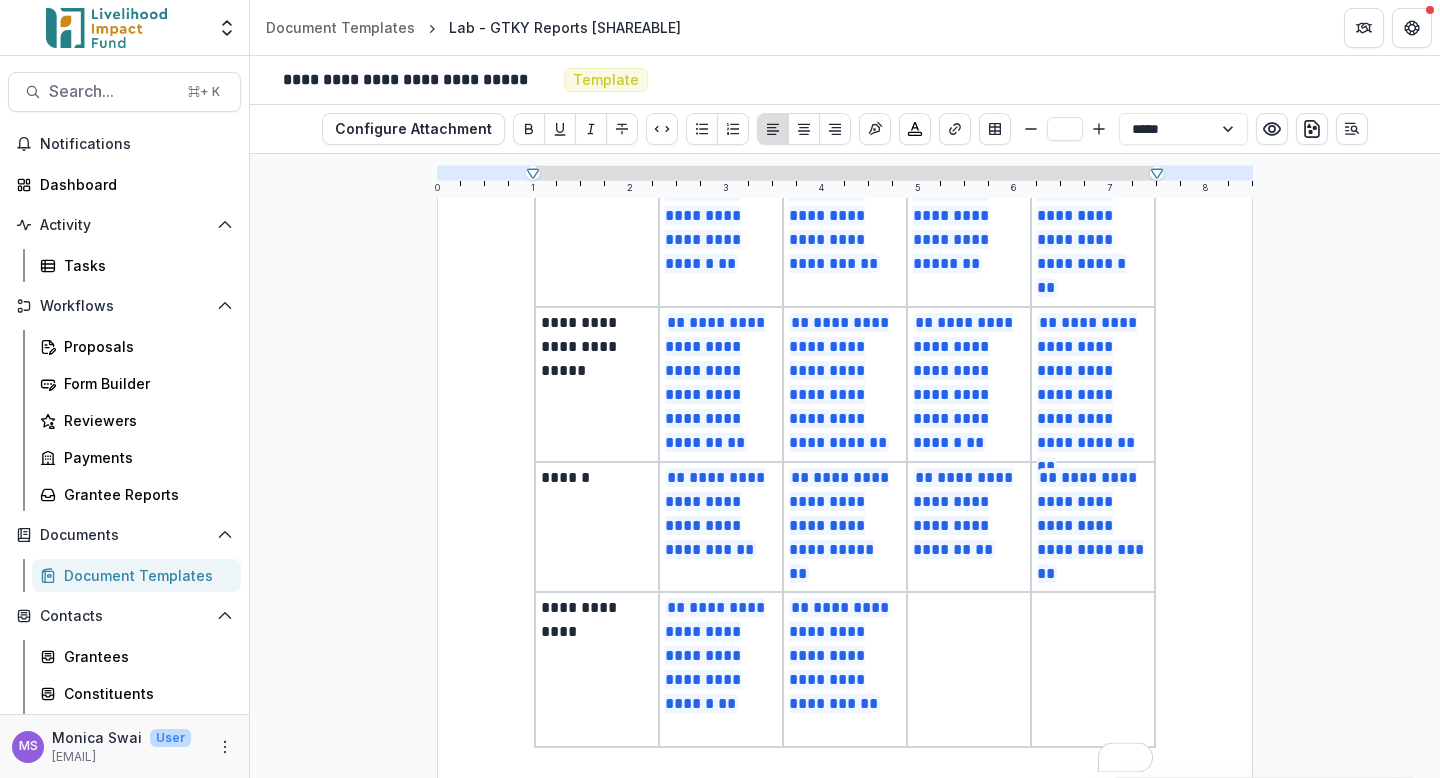click at bounding box center [969, 669] 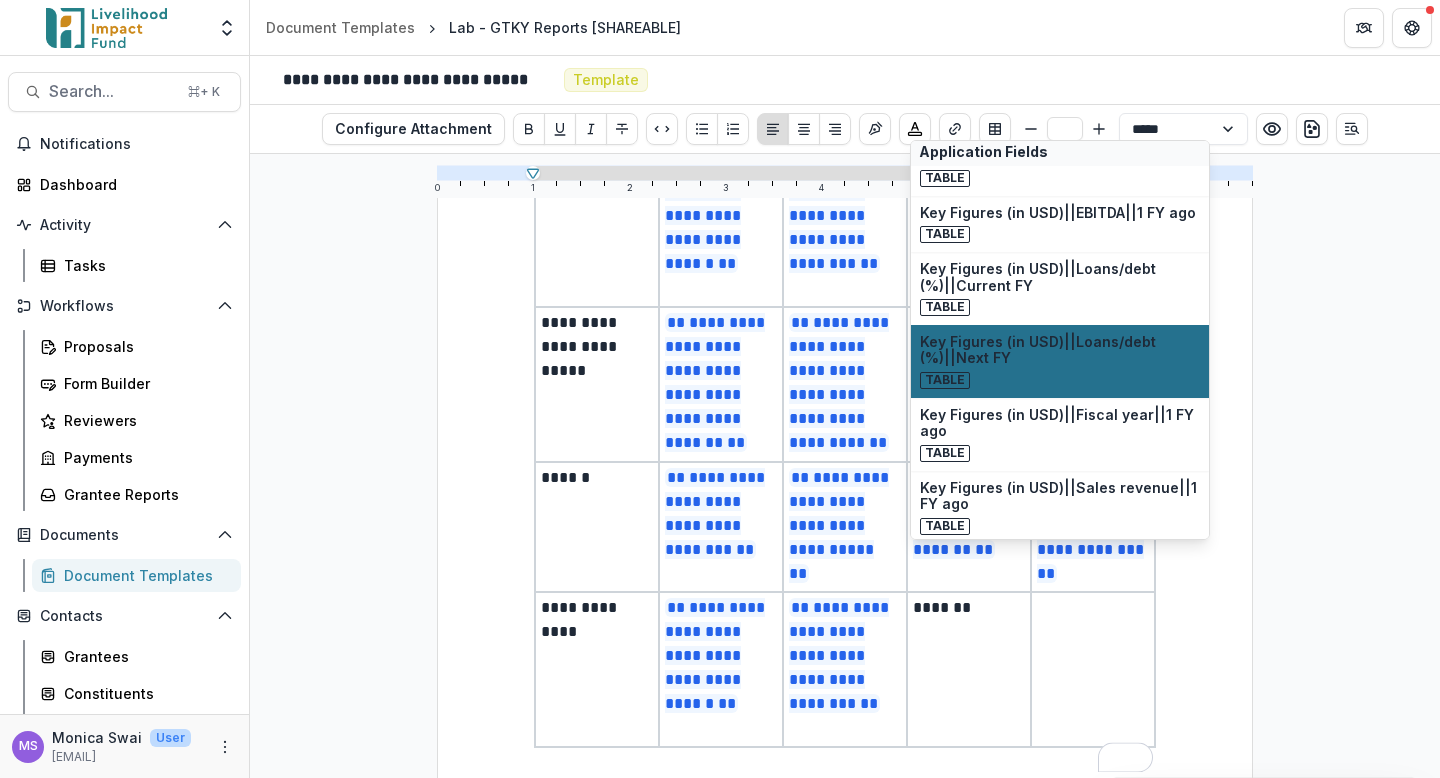 click on "Key Figures (in USD)||Loans/debt (%)||Next FY Table" at bounding box center [1060, 361] 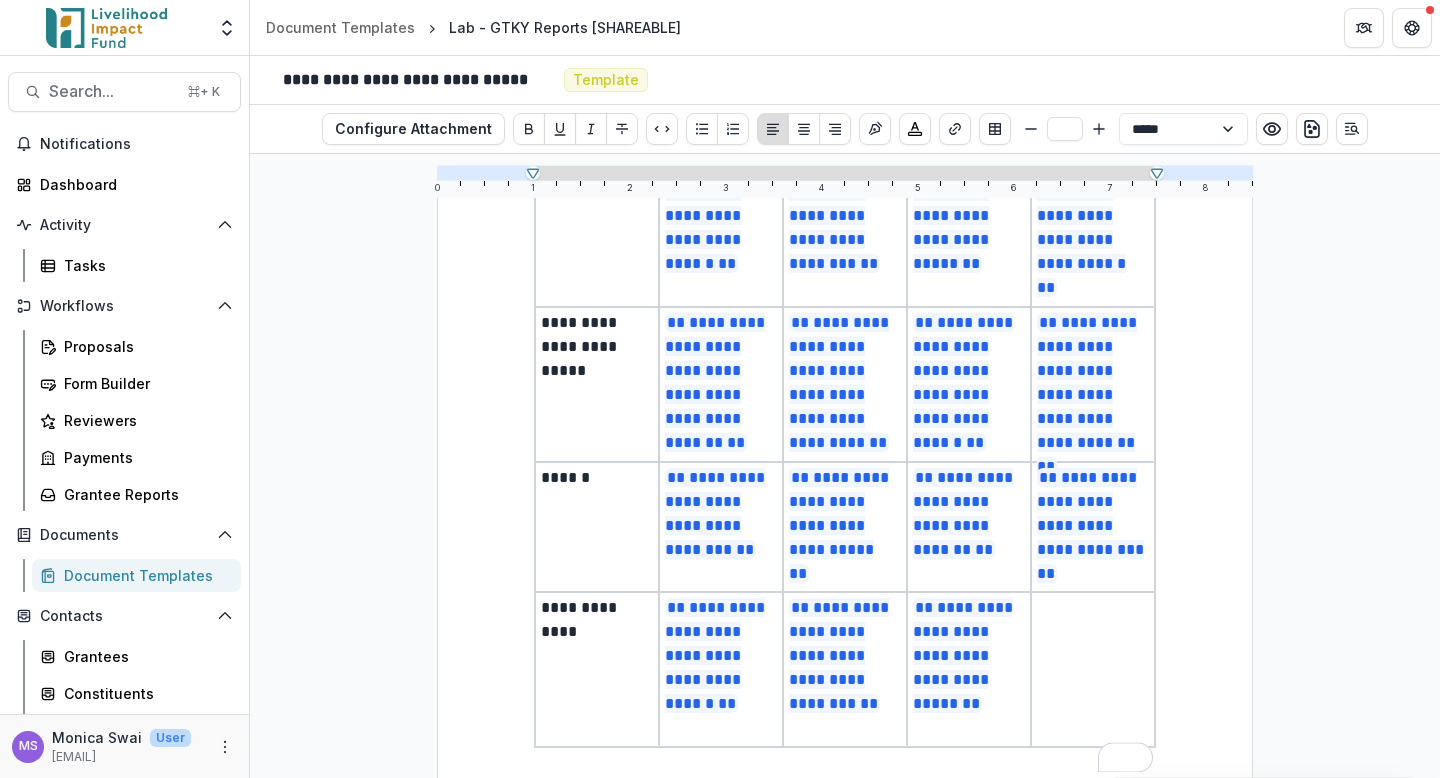 click at bounding box center (1093, 669) 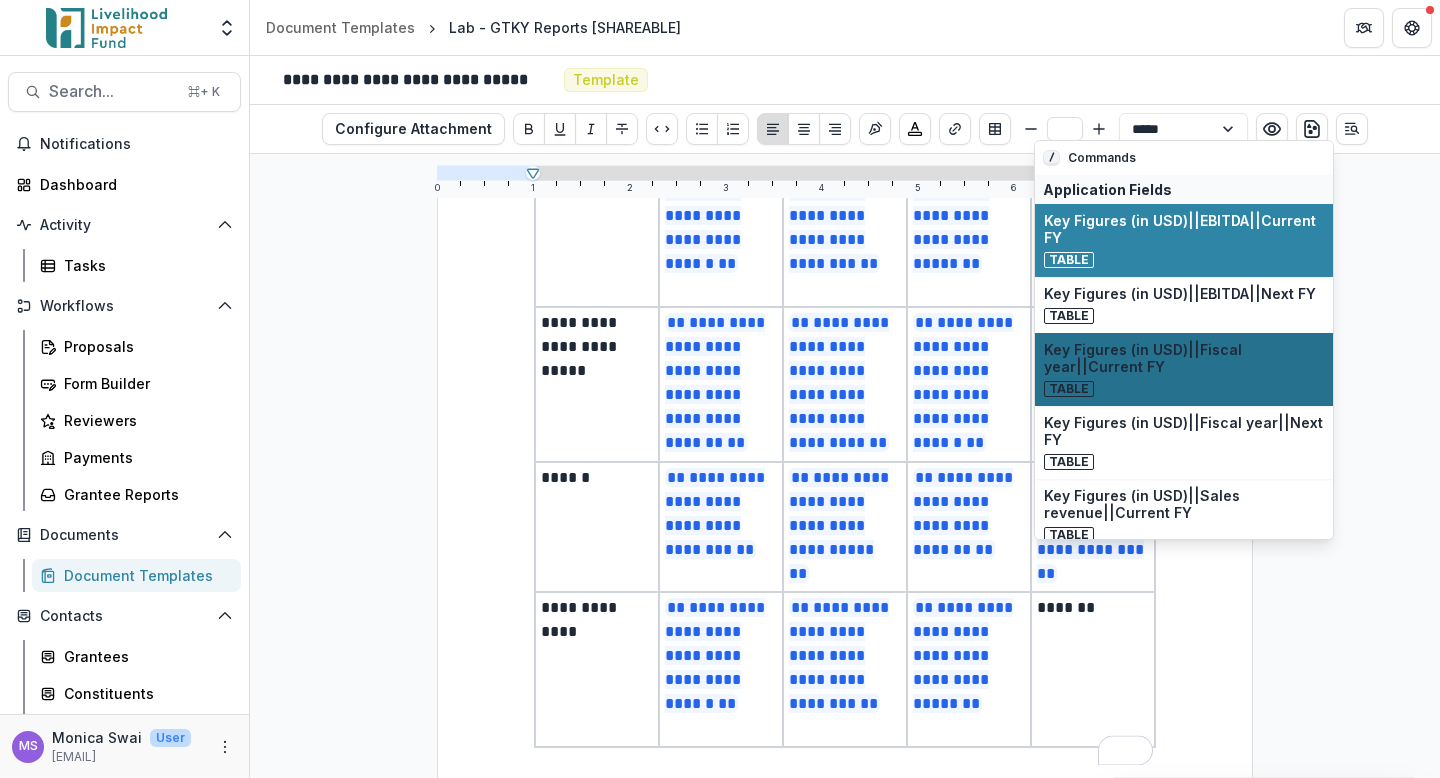 scroll, scrollTop: 2318, scrollLeft: 0, axis: vertical 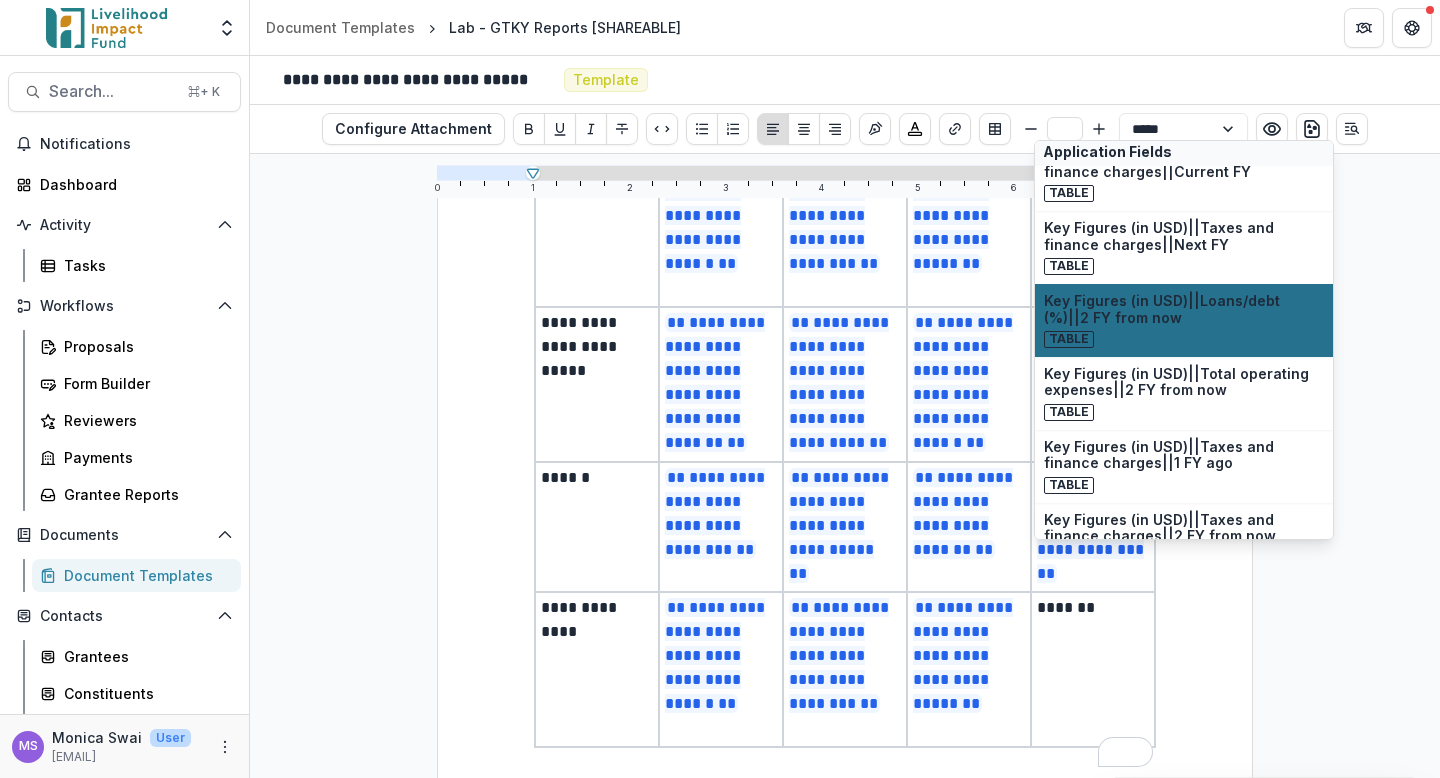click on "Key Figures (in USD)||Loans/debt (%)||2 FY from now" at bounding box center [1184, 310] 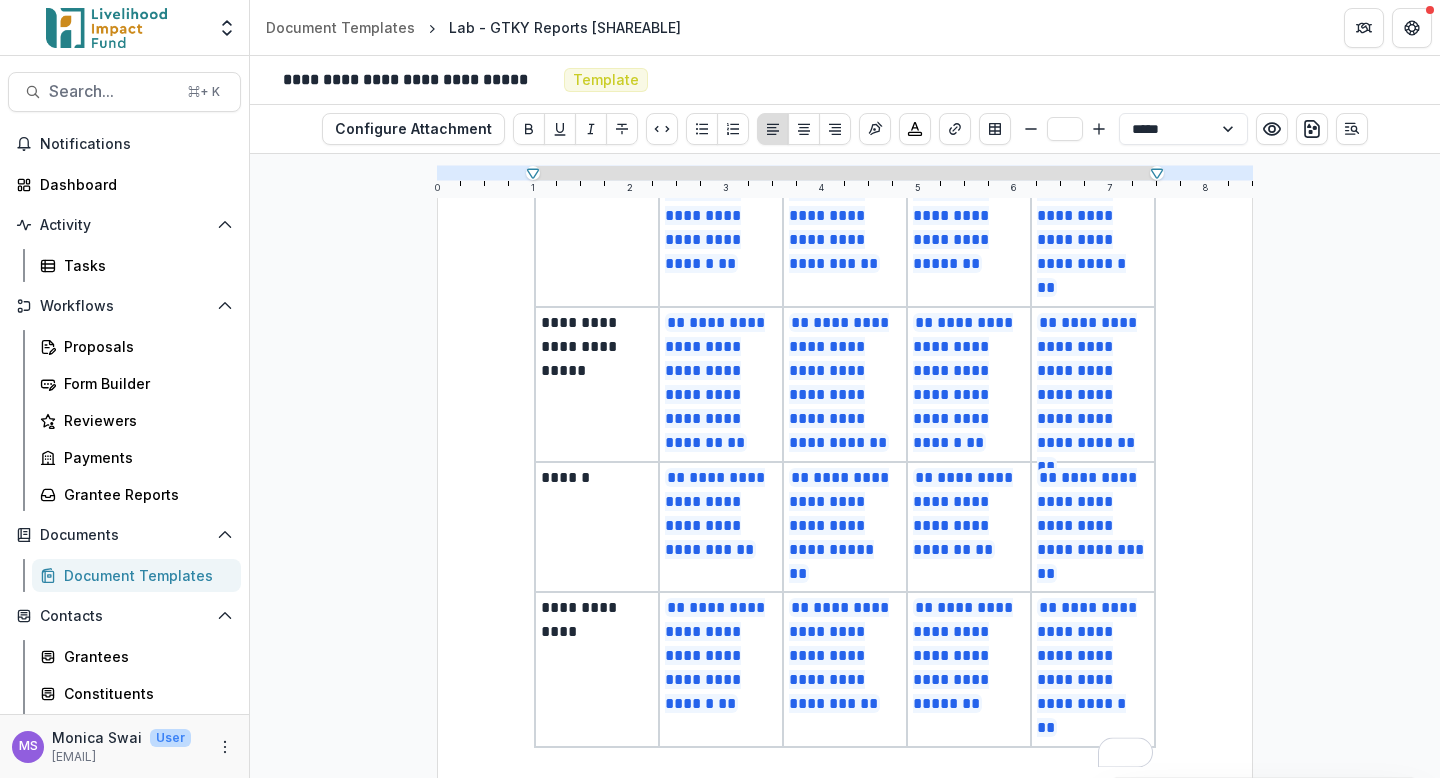 scroll, scrollTop: 2318, scrollLeft: 0, axis: vertical 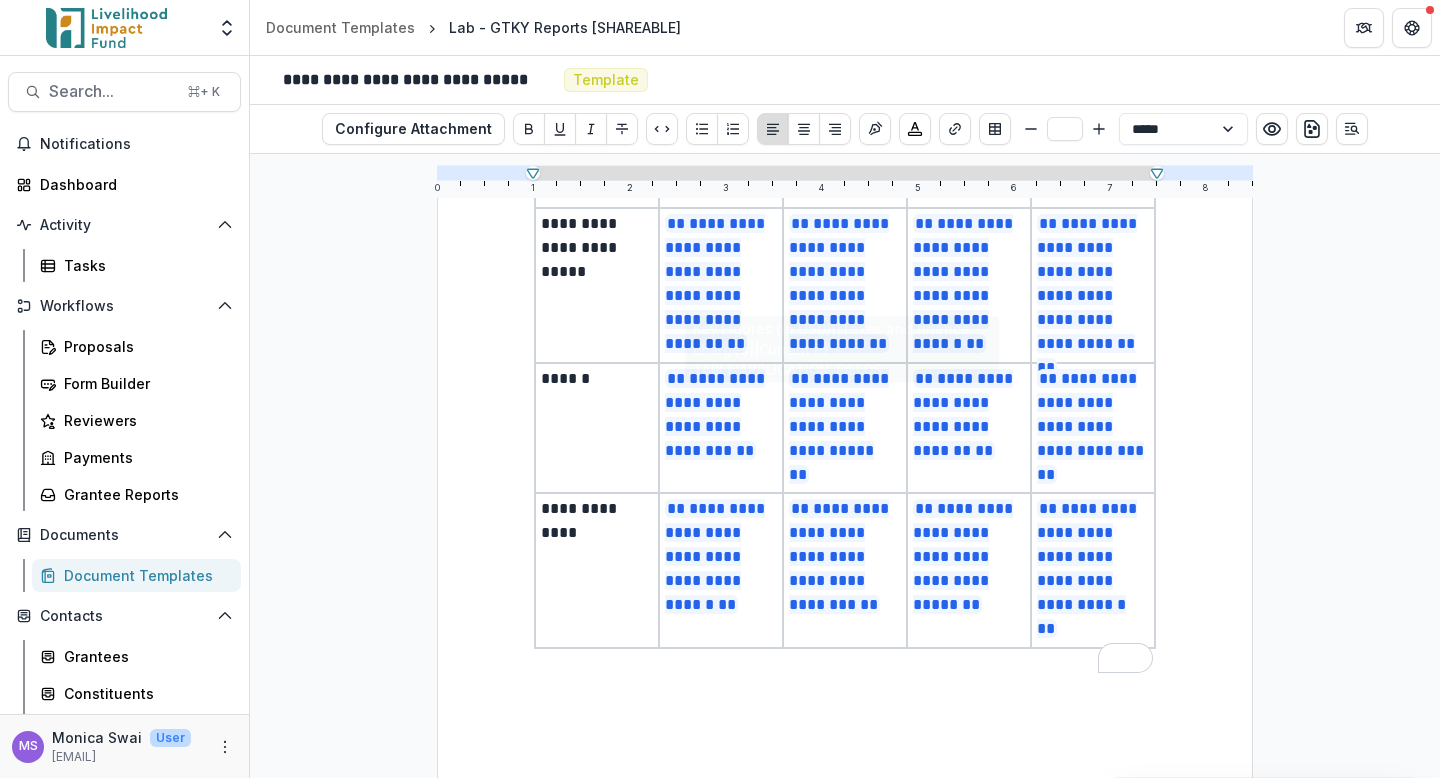 drag, startPoint x: 1176, startPoint y: 593, endPoint x: 865, endPoint y: 219, distance: 486.41238 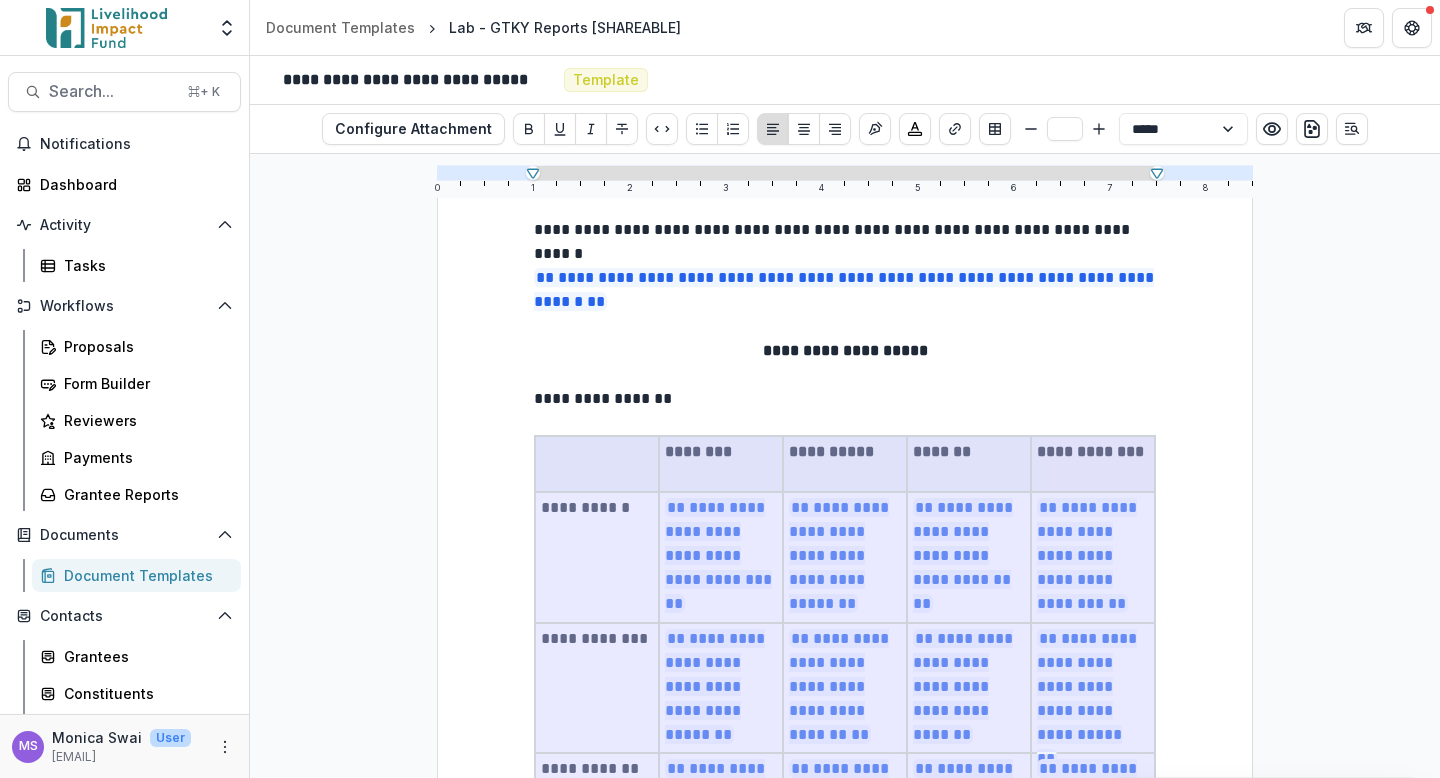 drag, startPoint x: 1061, startPoint y: 587, endPoint x: 612, endPoint y: 416, distance: 480.4602 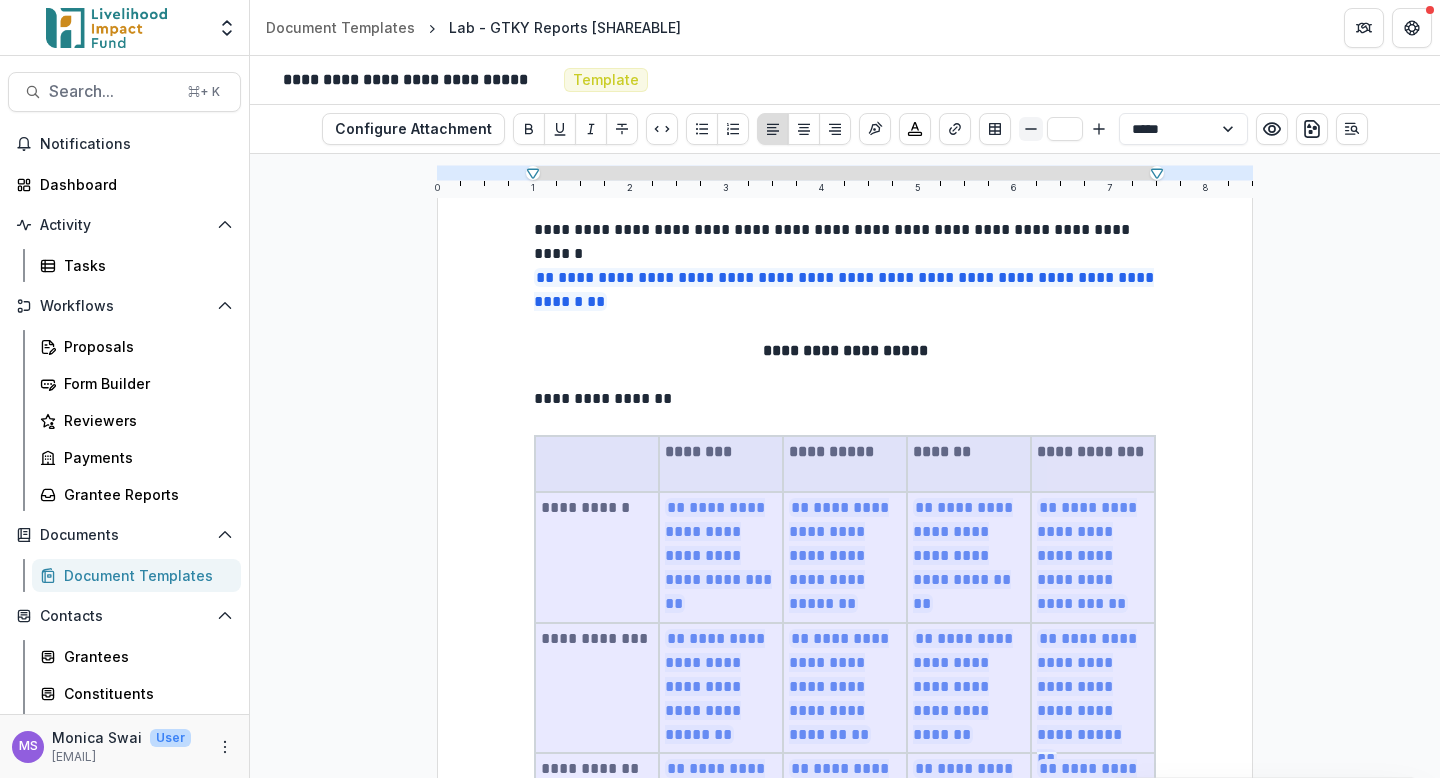 click 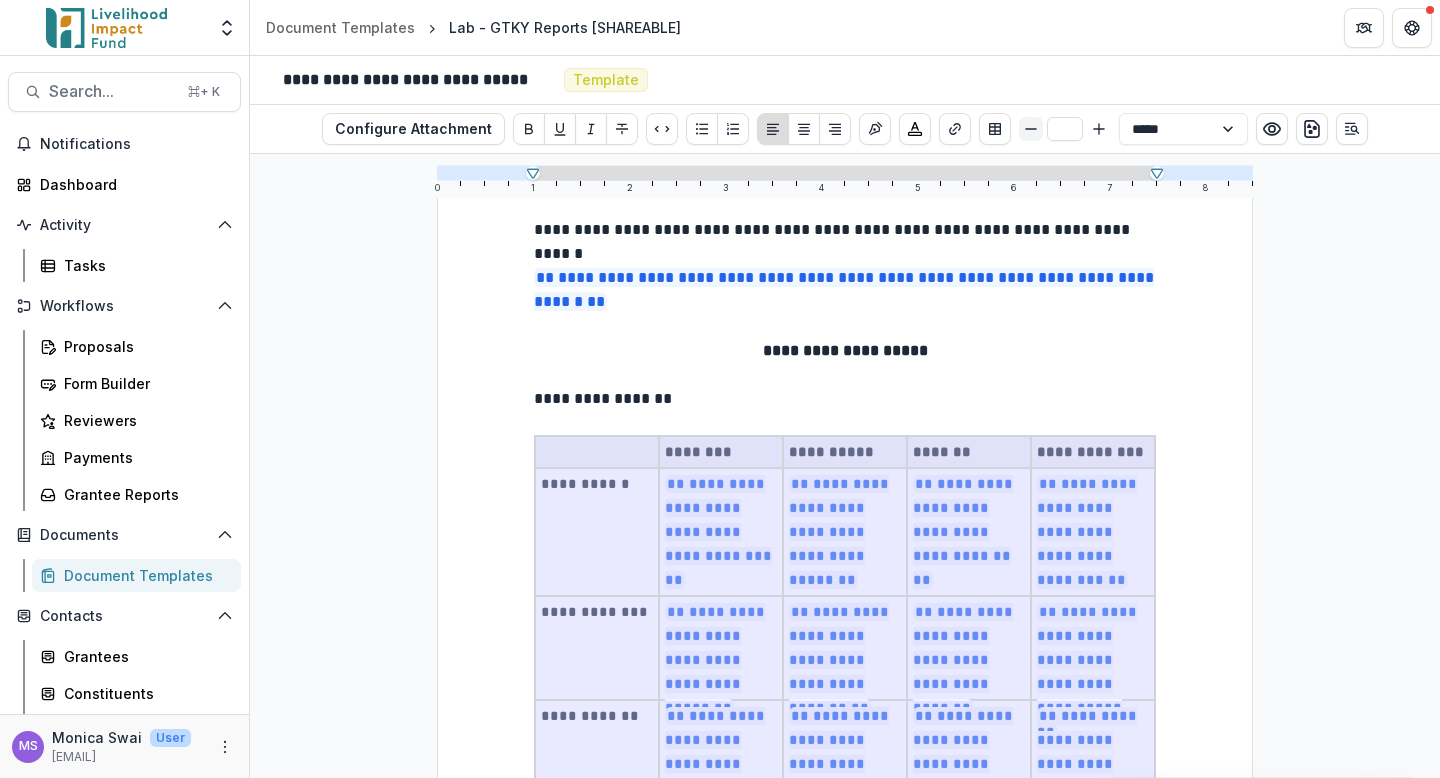click 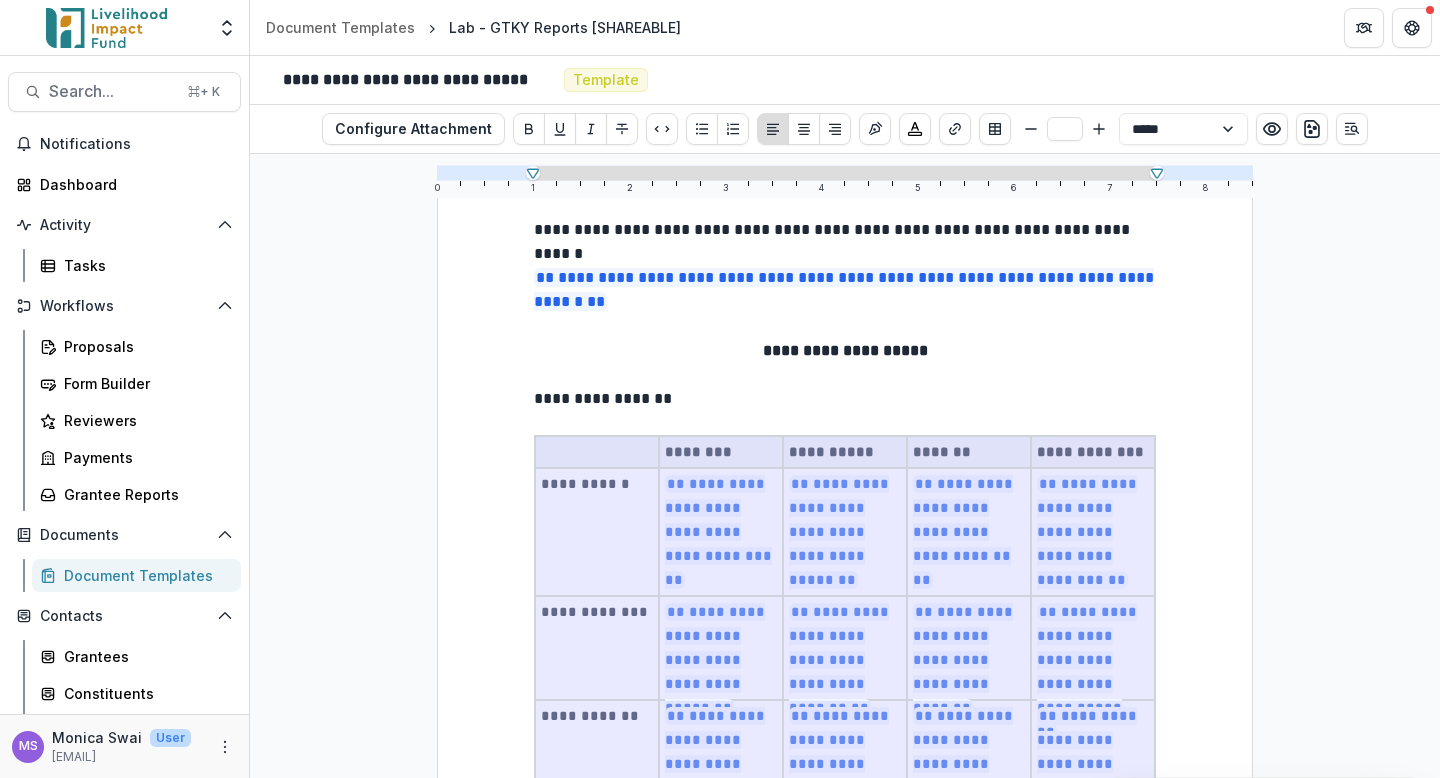 click at bounding box center [845, 423] 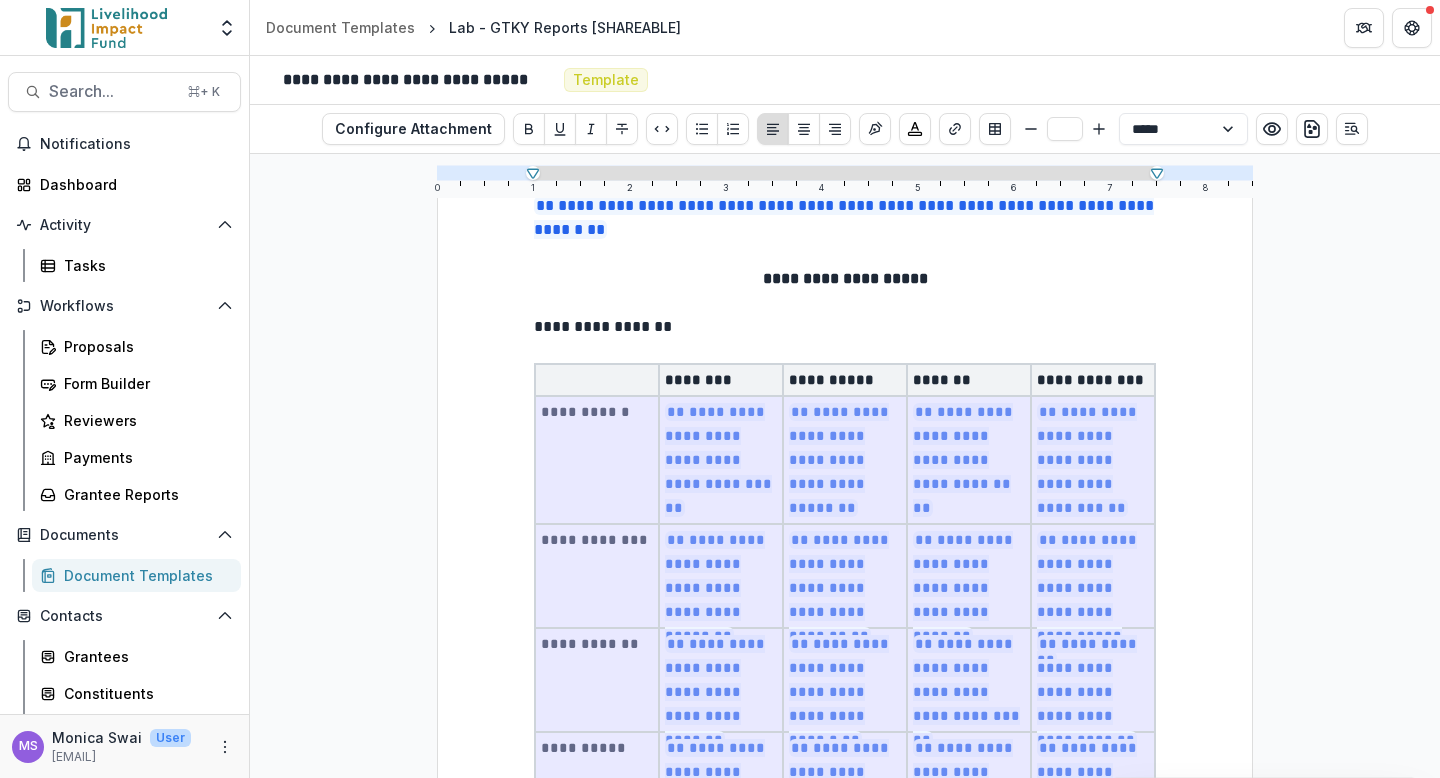 type on "**" 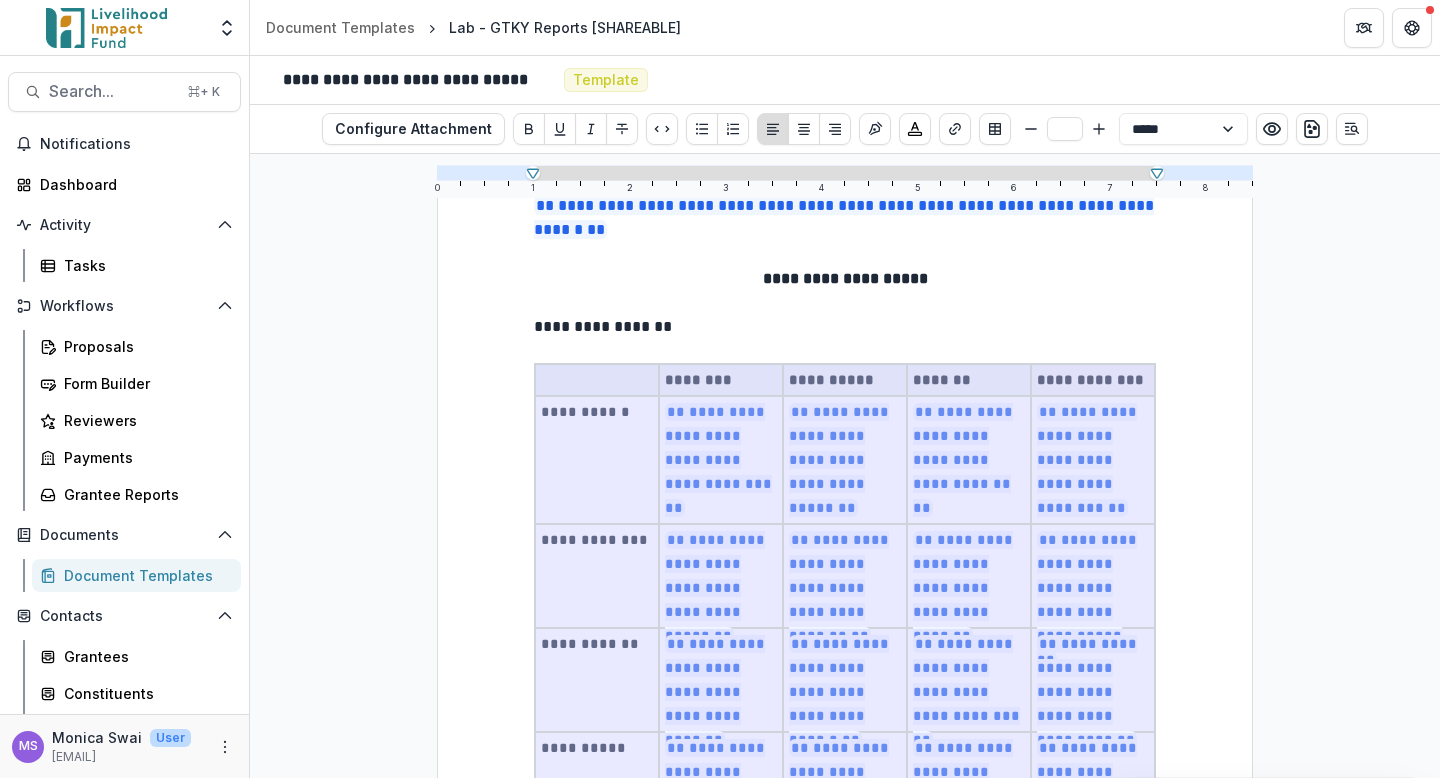 drag, startPoint x: 1129, startPoint y: 581, endPoint x: 603, endPoint y: 341, distance: 578.1661 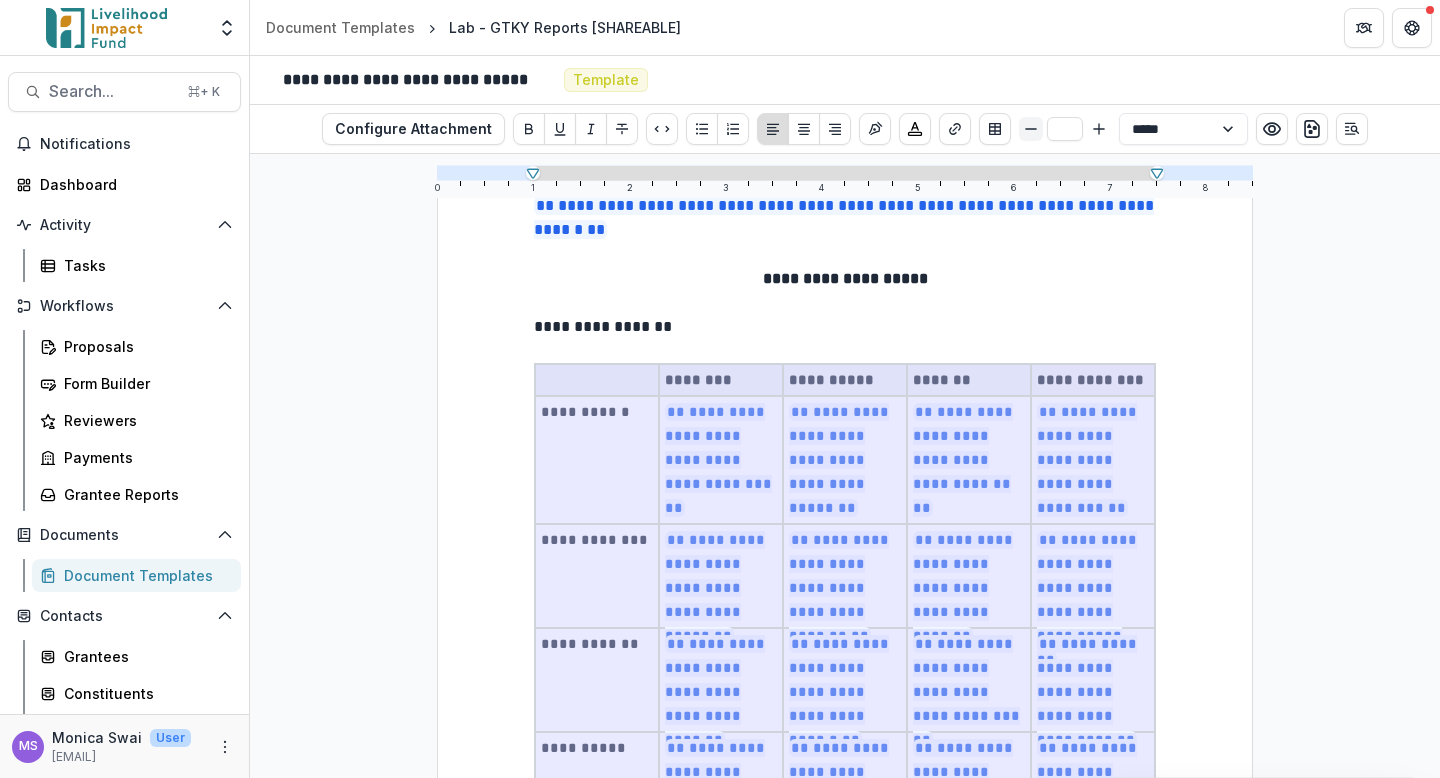 click 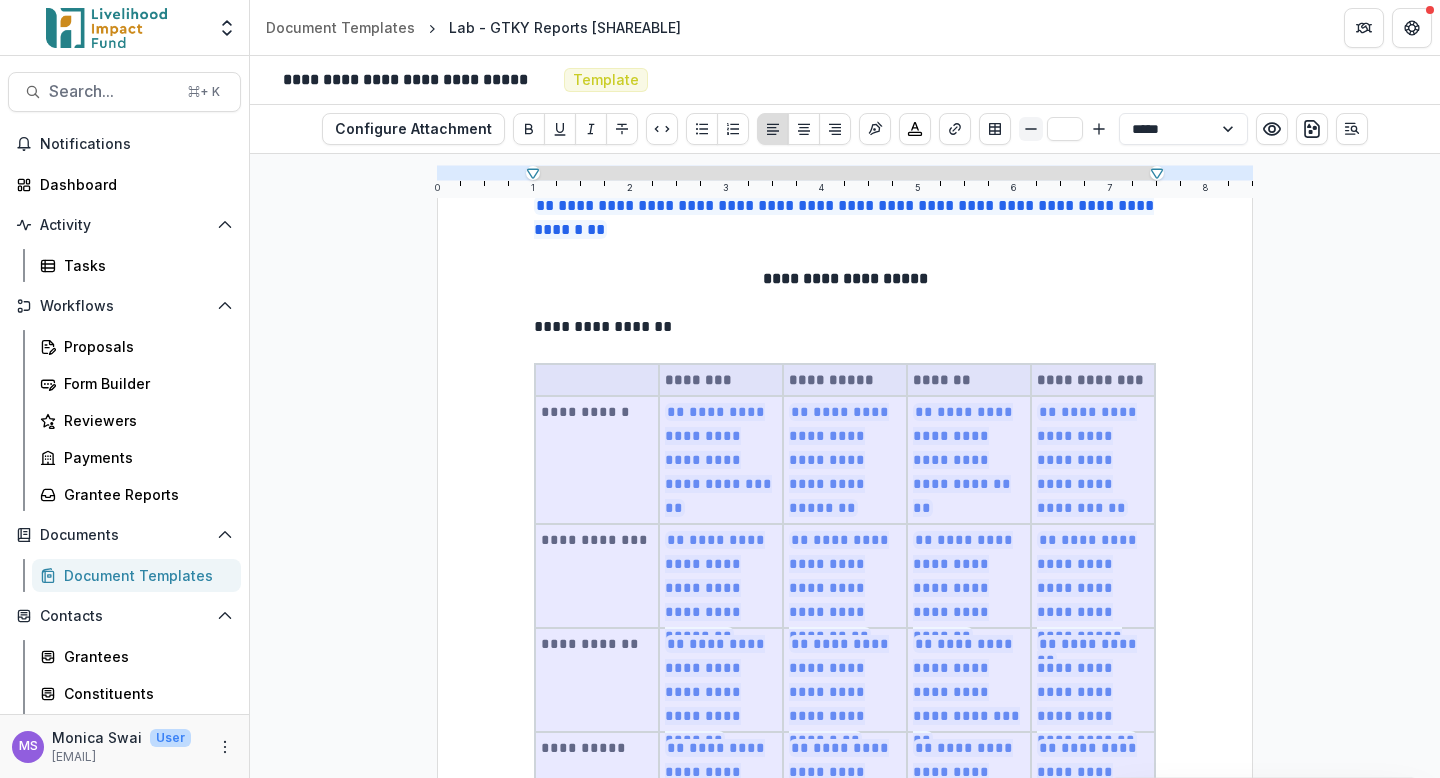 click 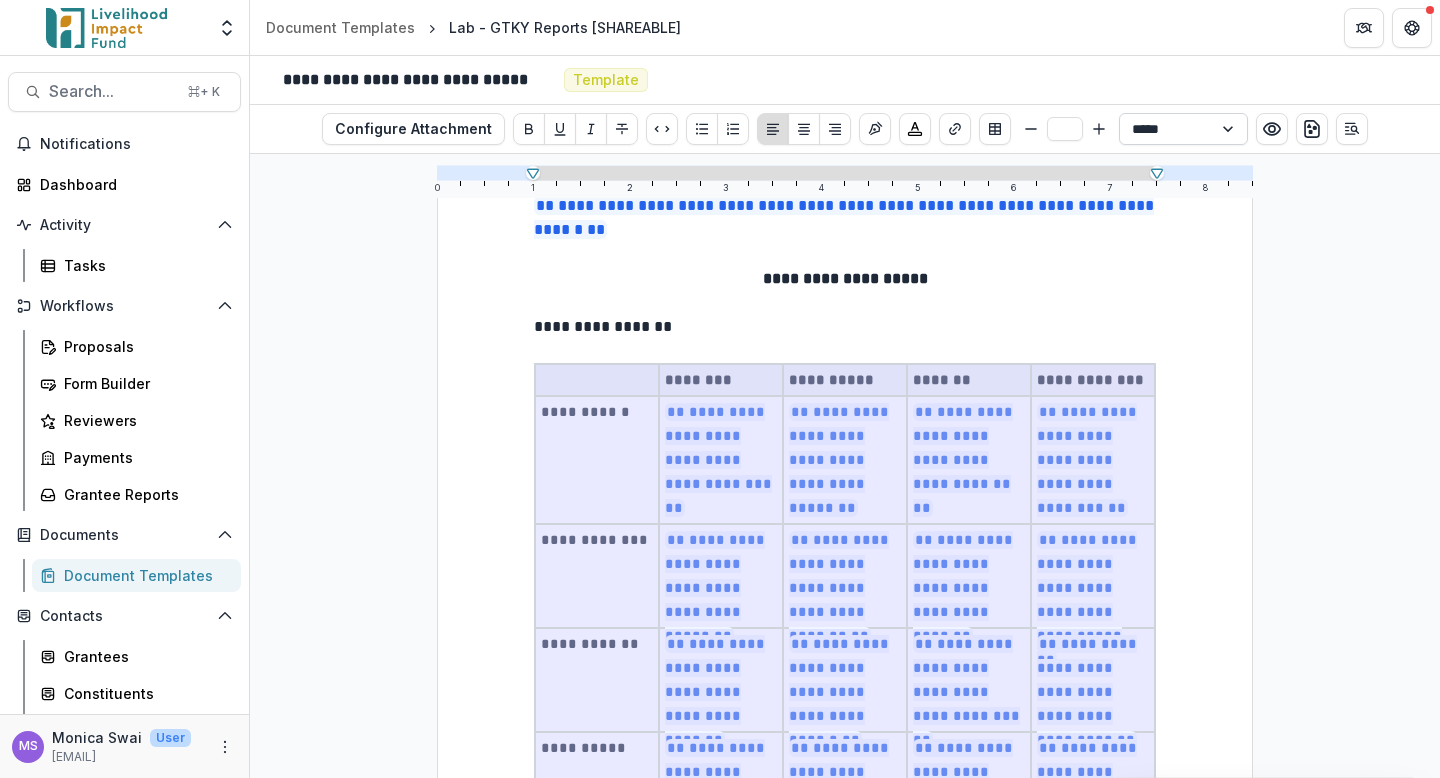 click on "**********" at bounding box center [1183, 129] 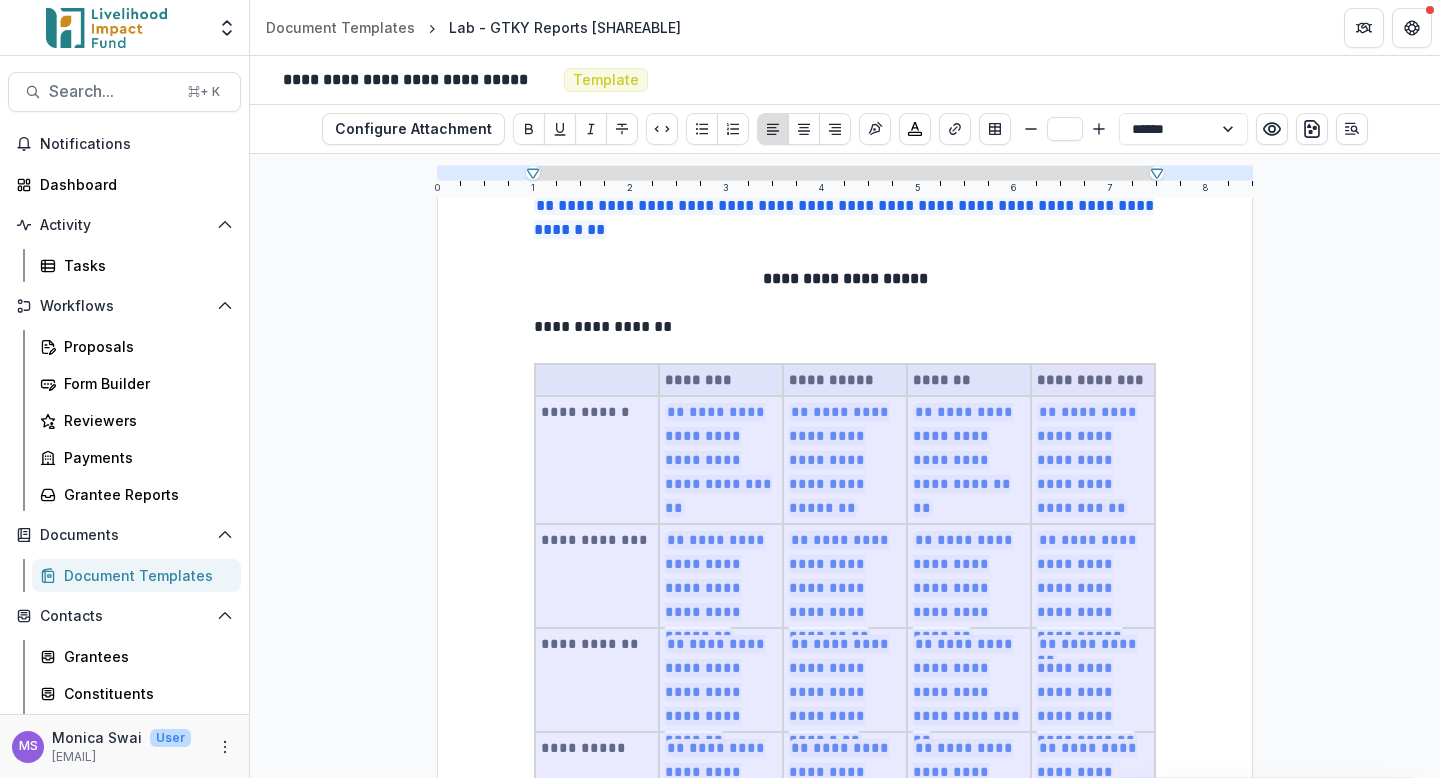 select on "**********" 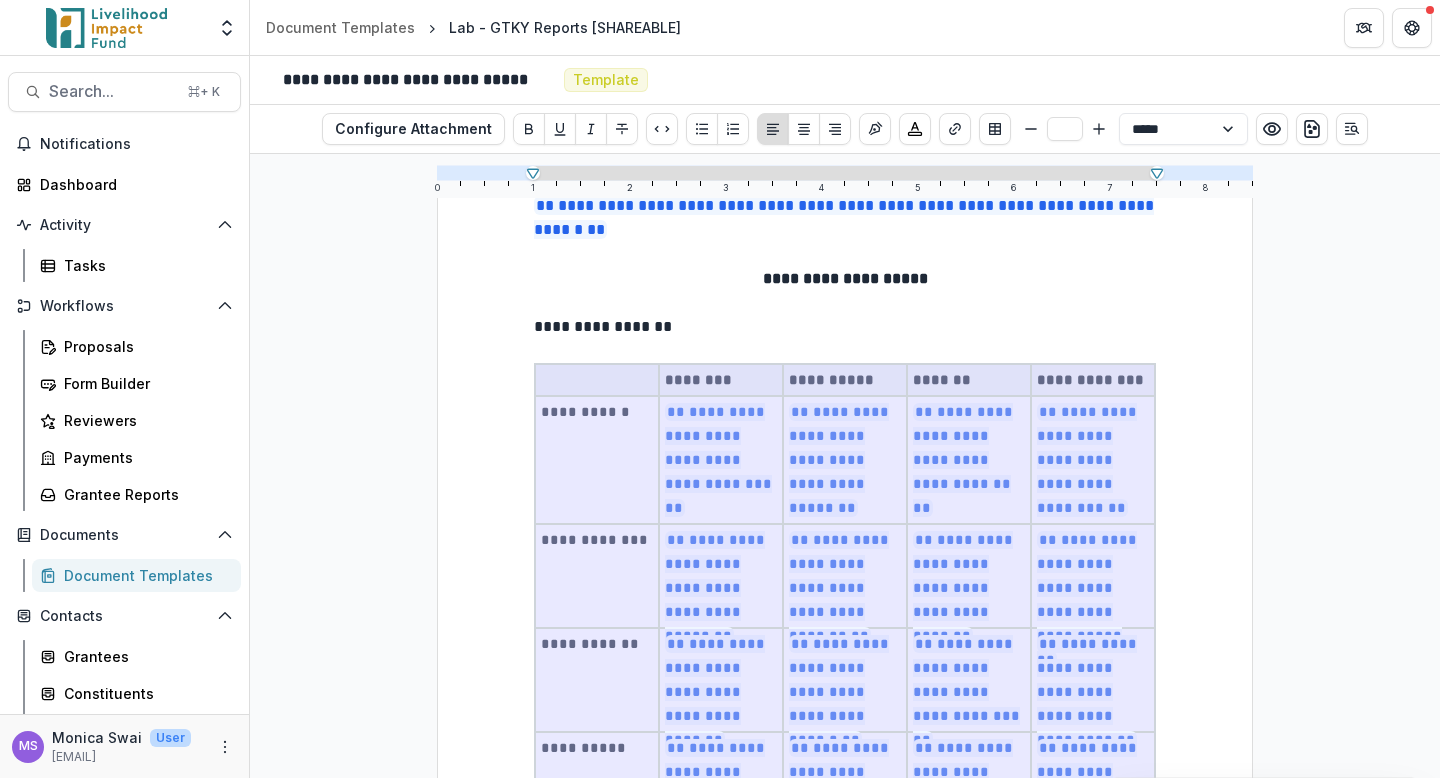 click on "**********" at bounding box center [845, 345] 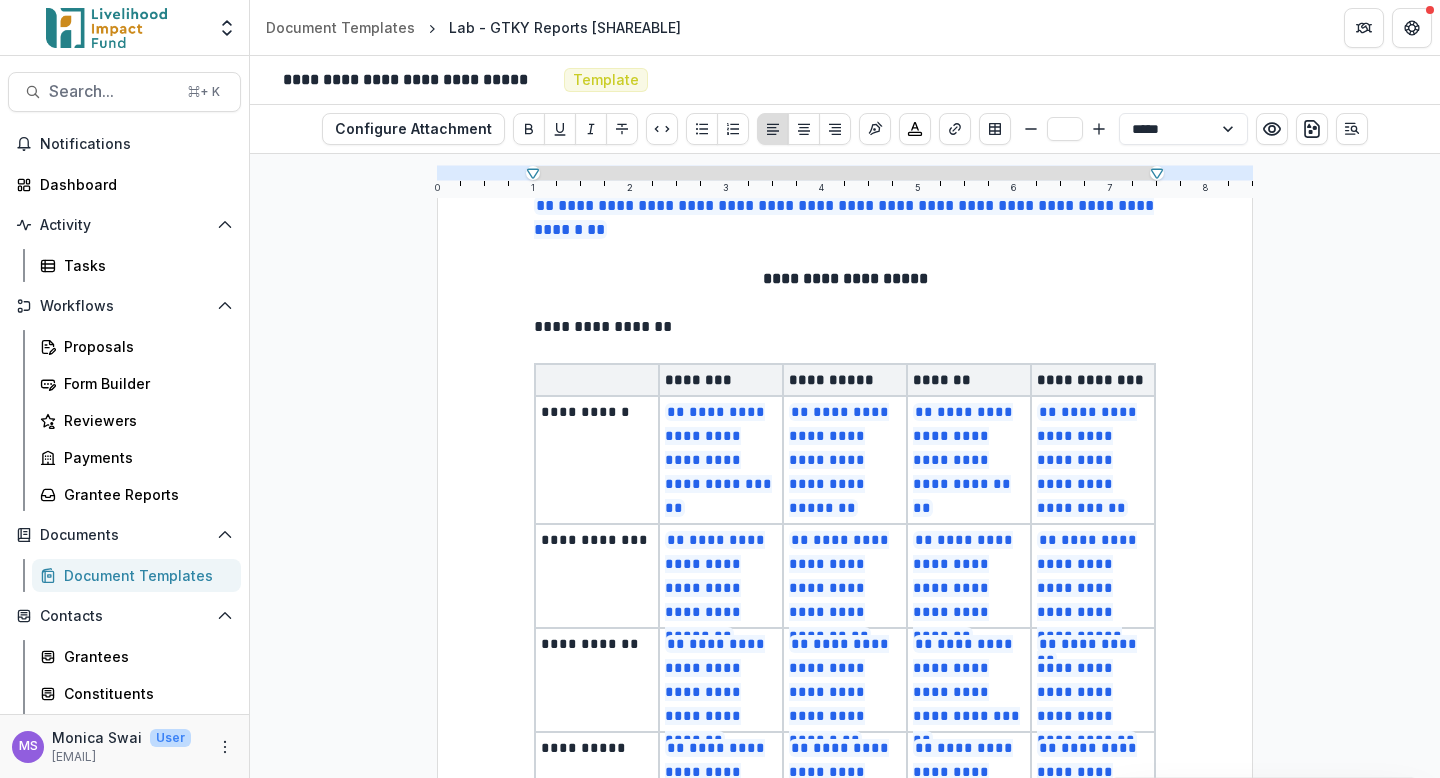 type on "**" 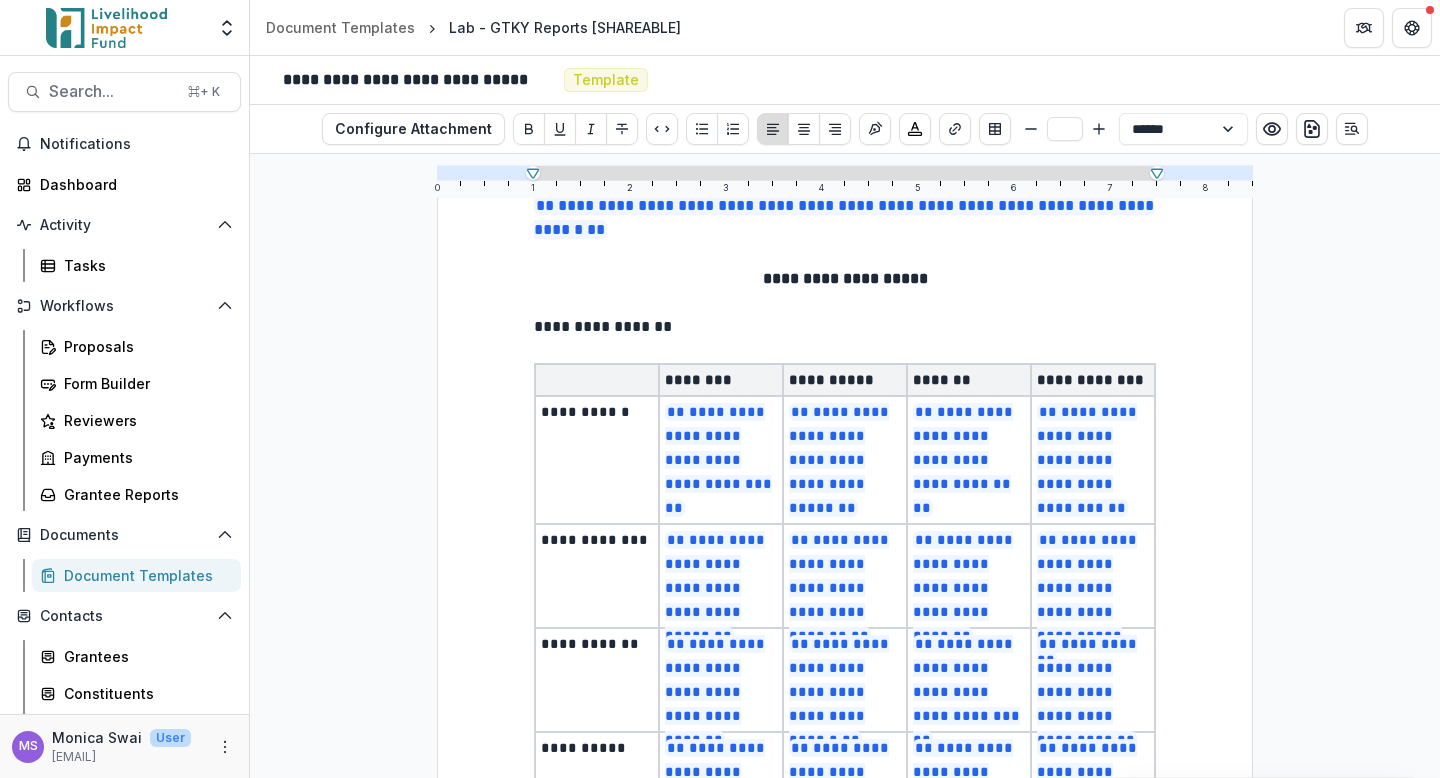 click on "**********" at bounding box center (1090, 380) 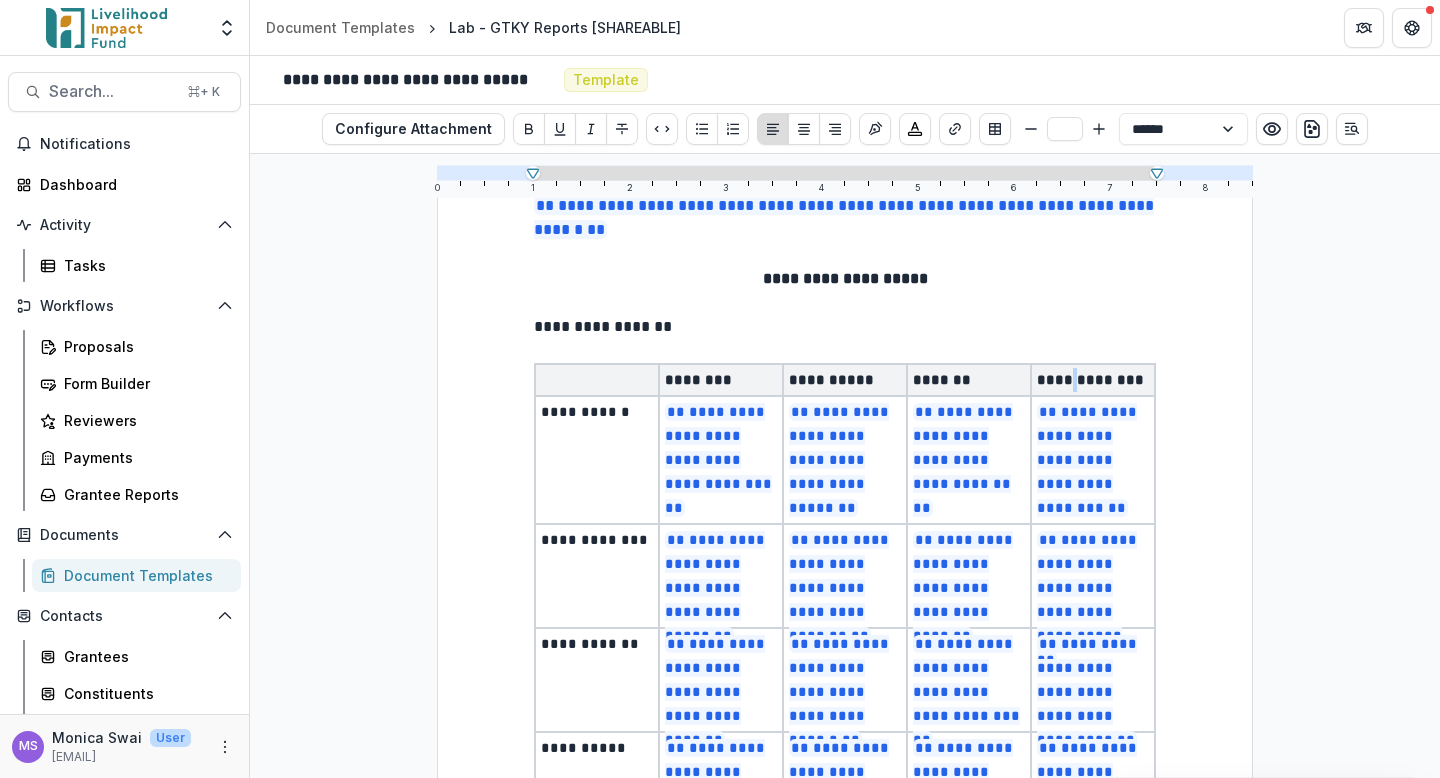 click on "**********" at bounding box center [1090, 380] 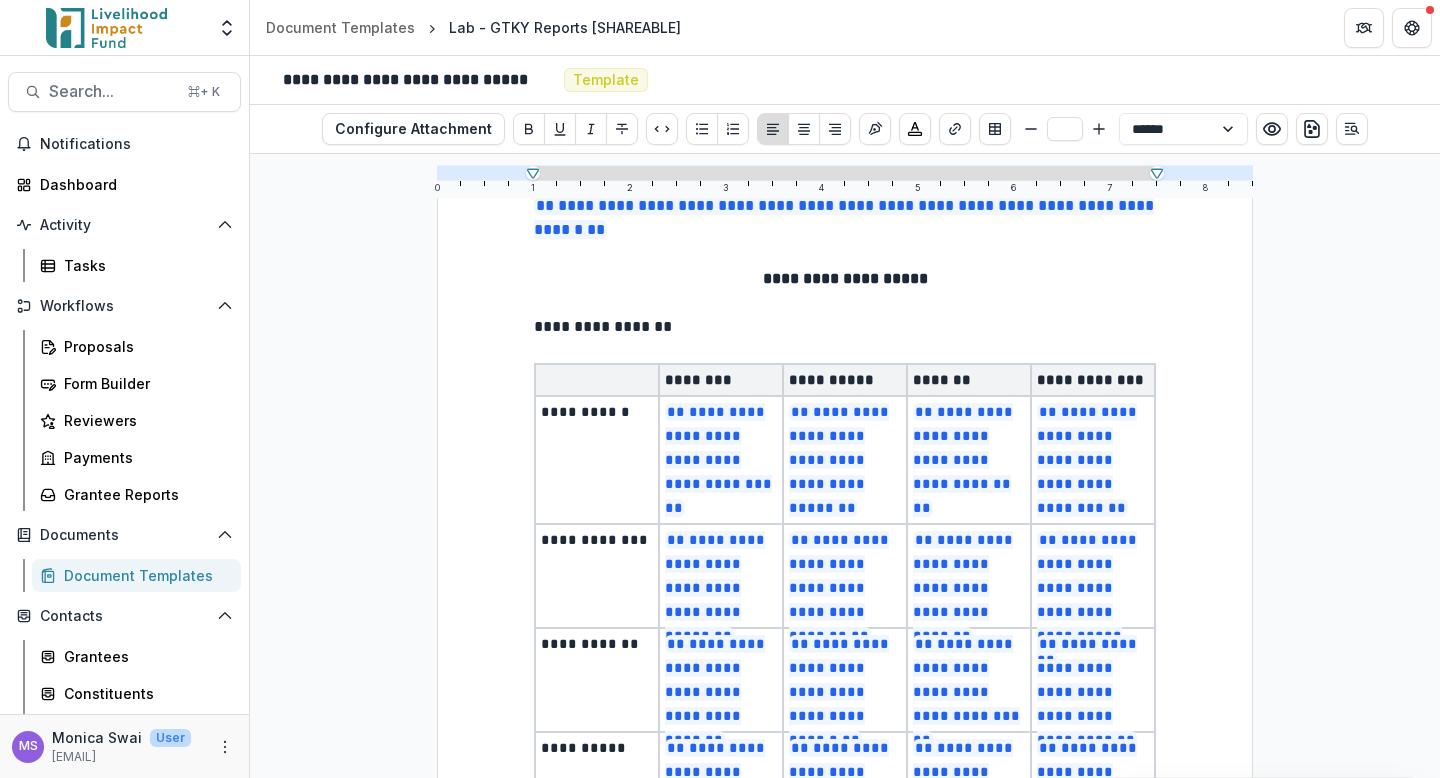 click on "*******" at bounding box center (969, 380) 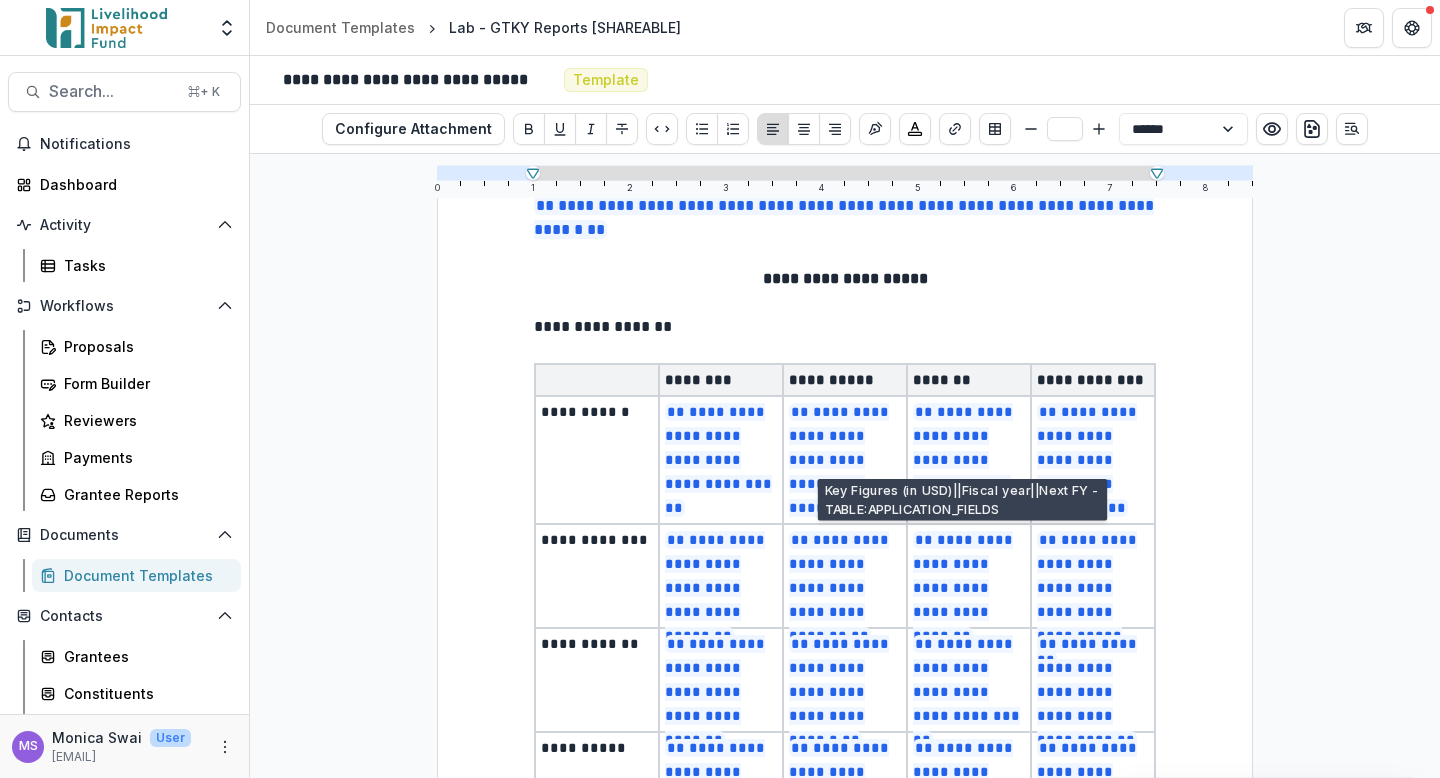click on "**********" at bounding box center (963, 460) 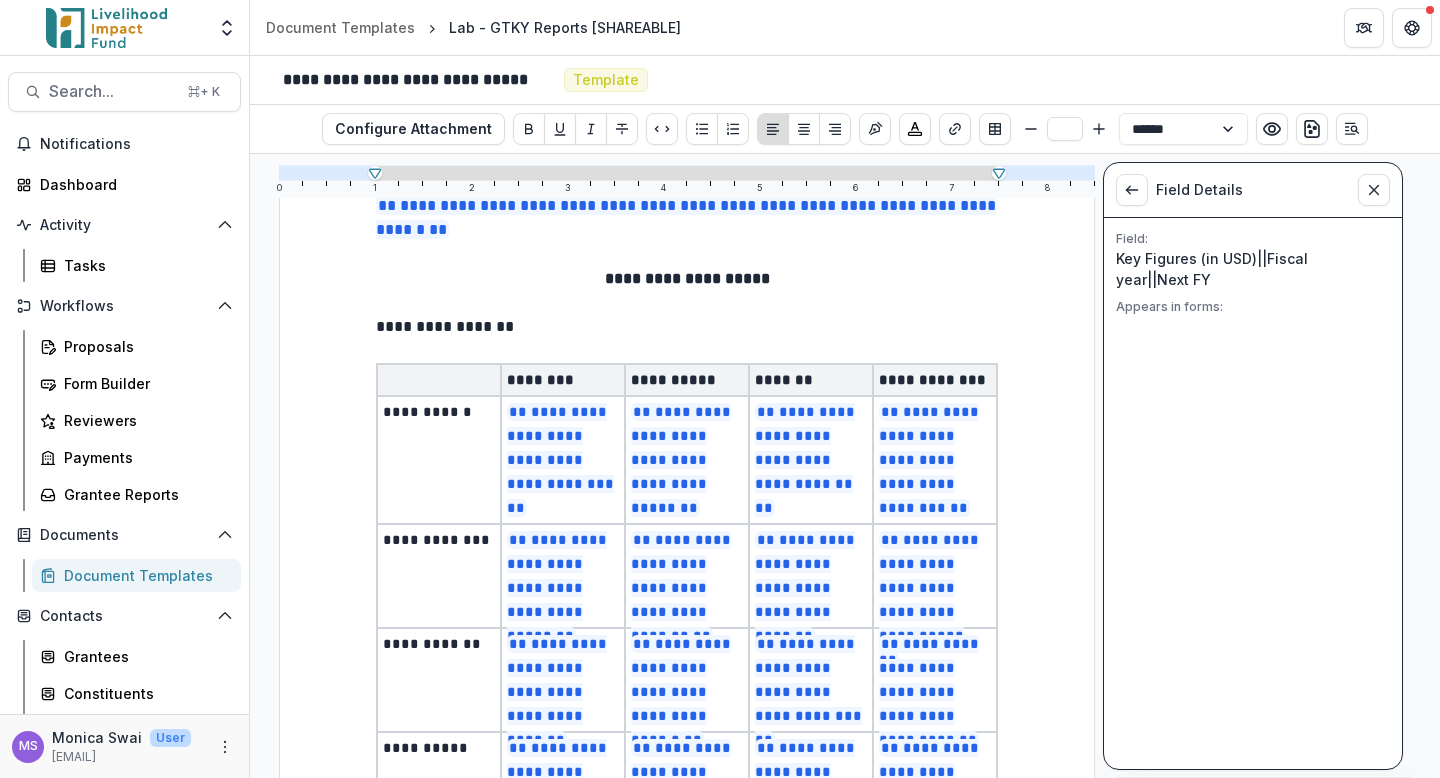 click 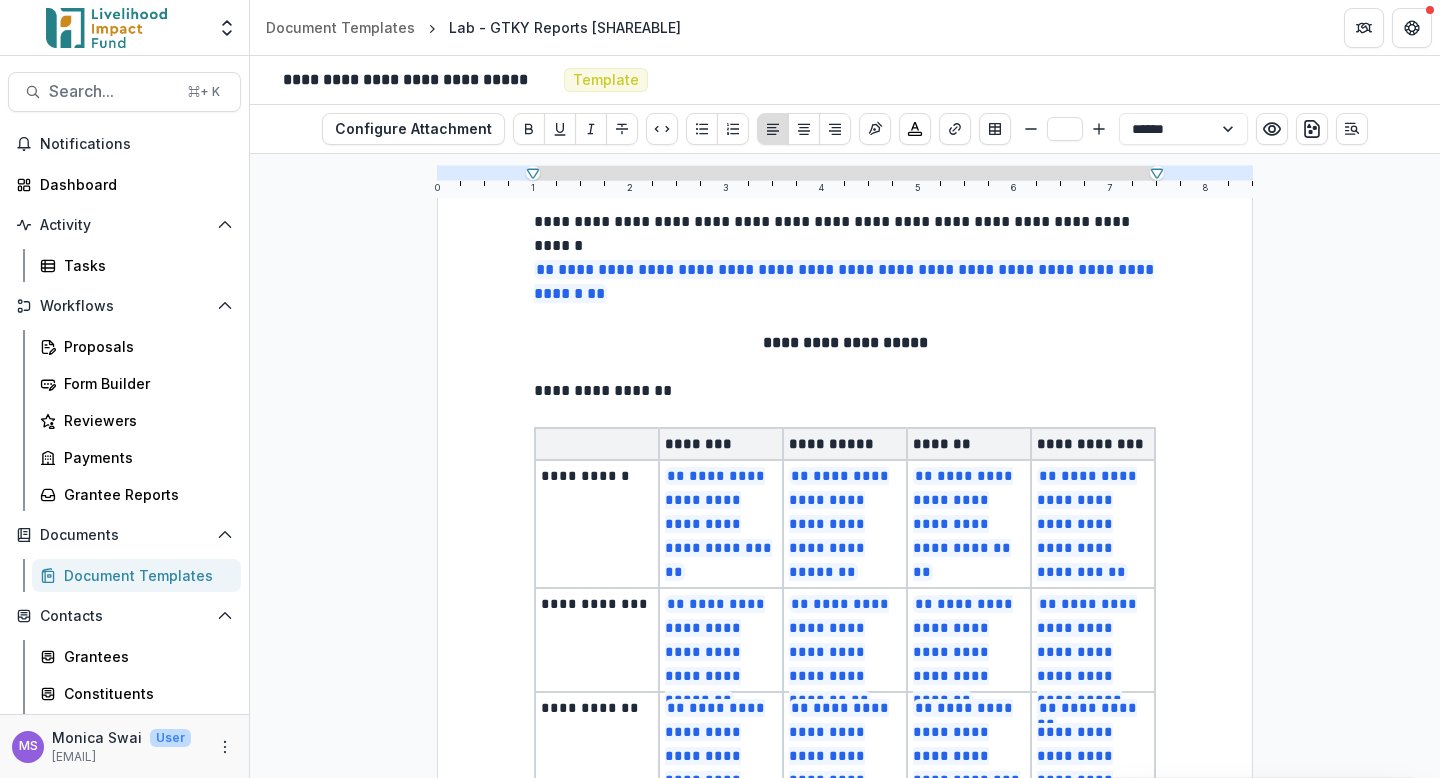 type on "**" 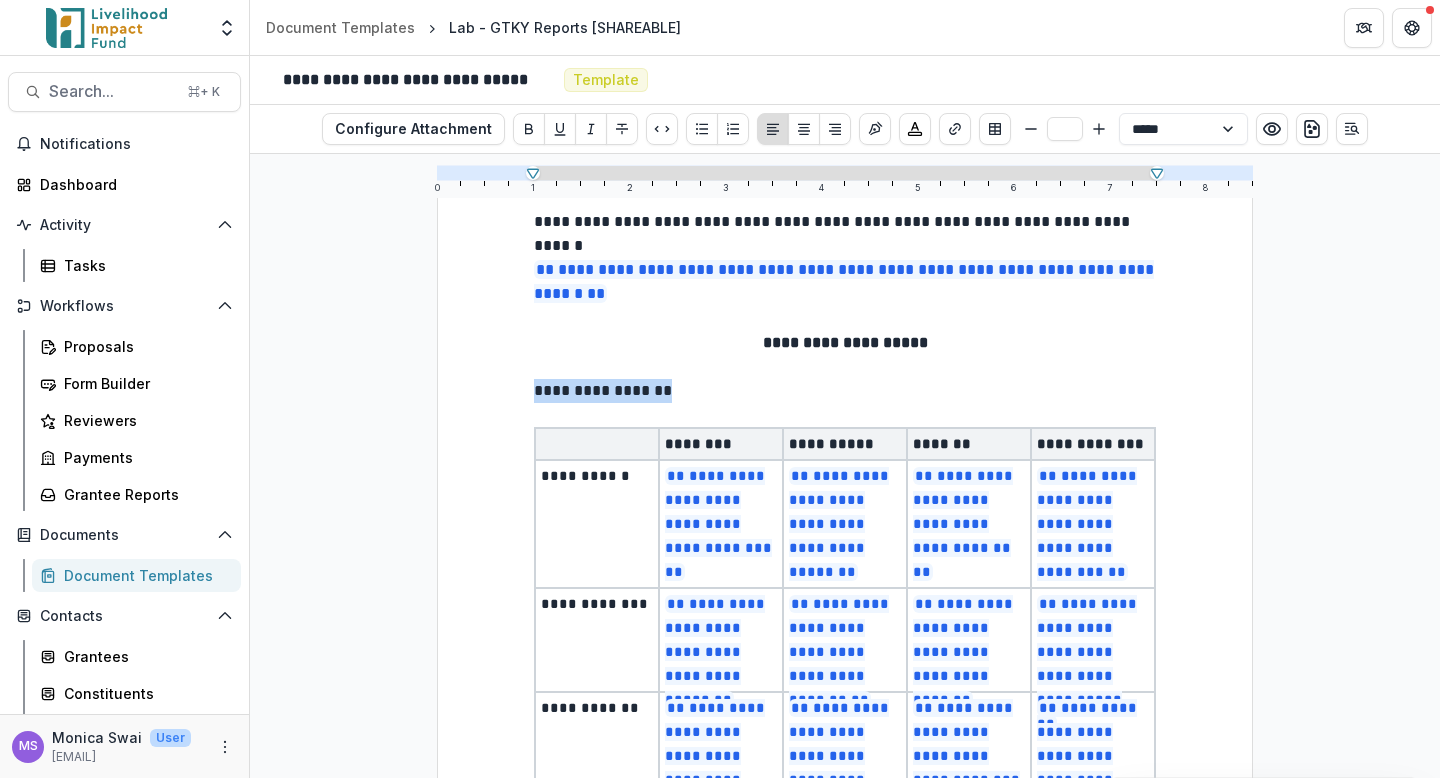 drag, startPoint x: 692, startPoint y: 344, endPoint x: 486, endPoint y: 342, distance: 206.0097 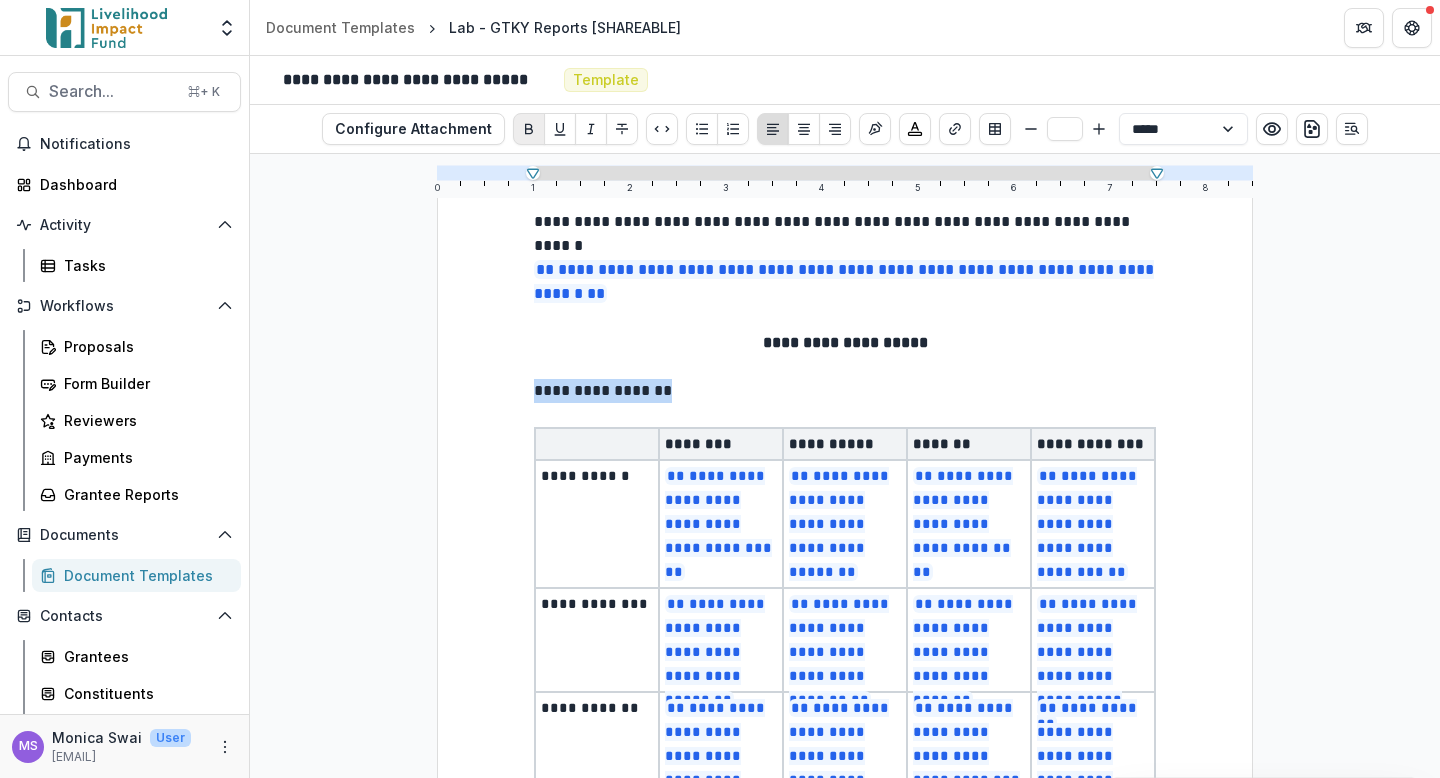 click 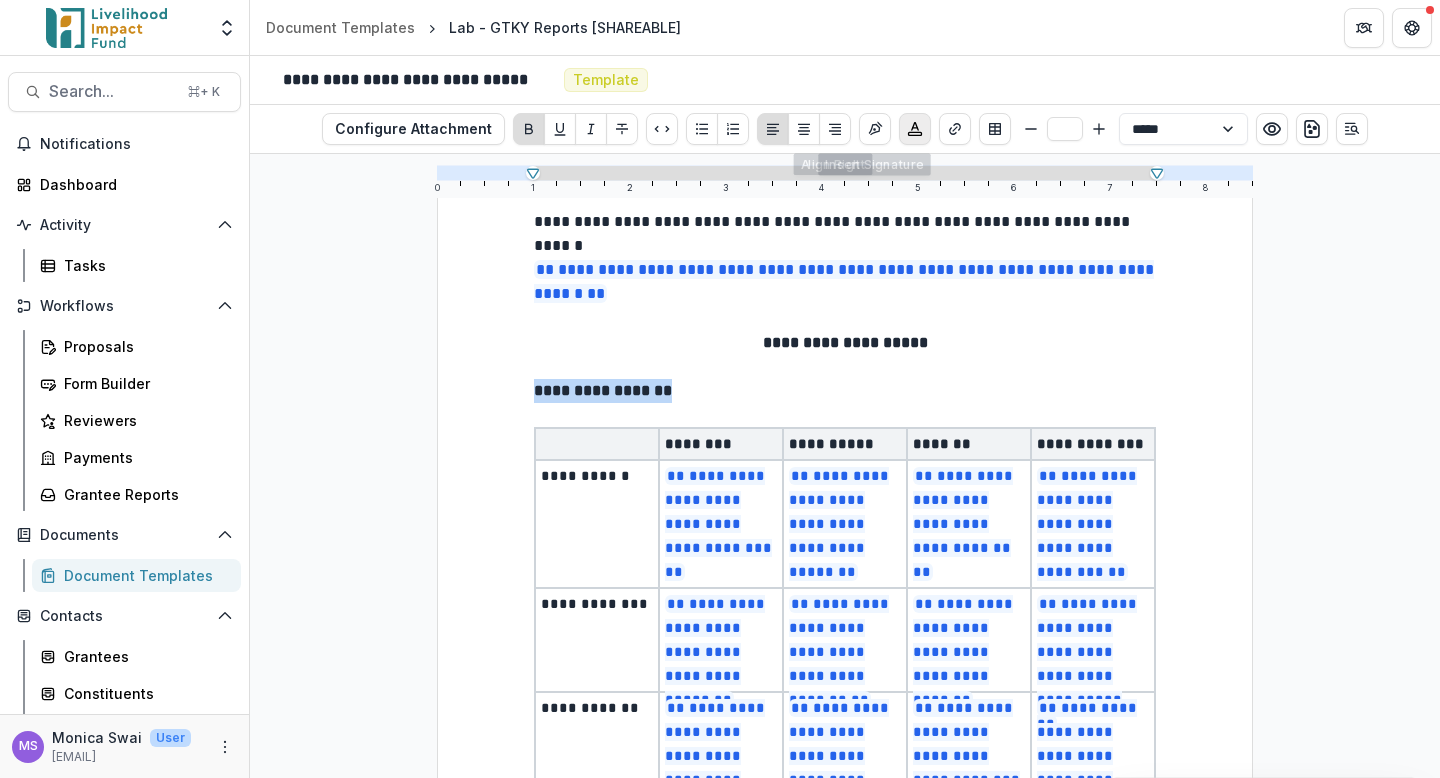 click at bounding box center [915, 129] 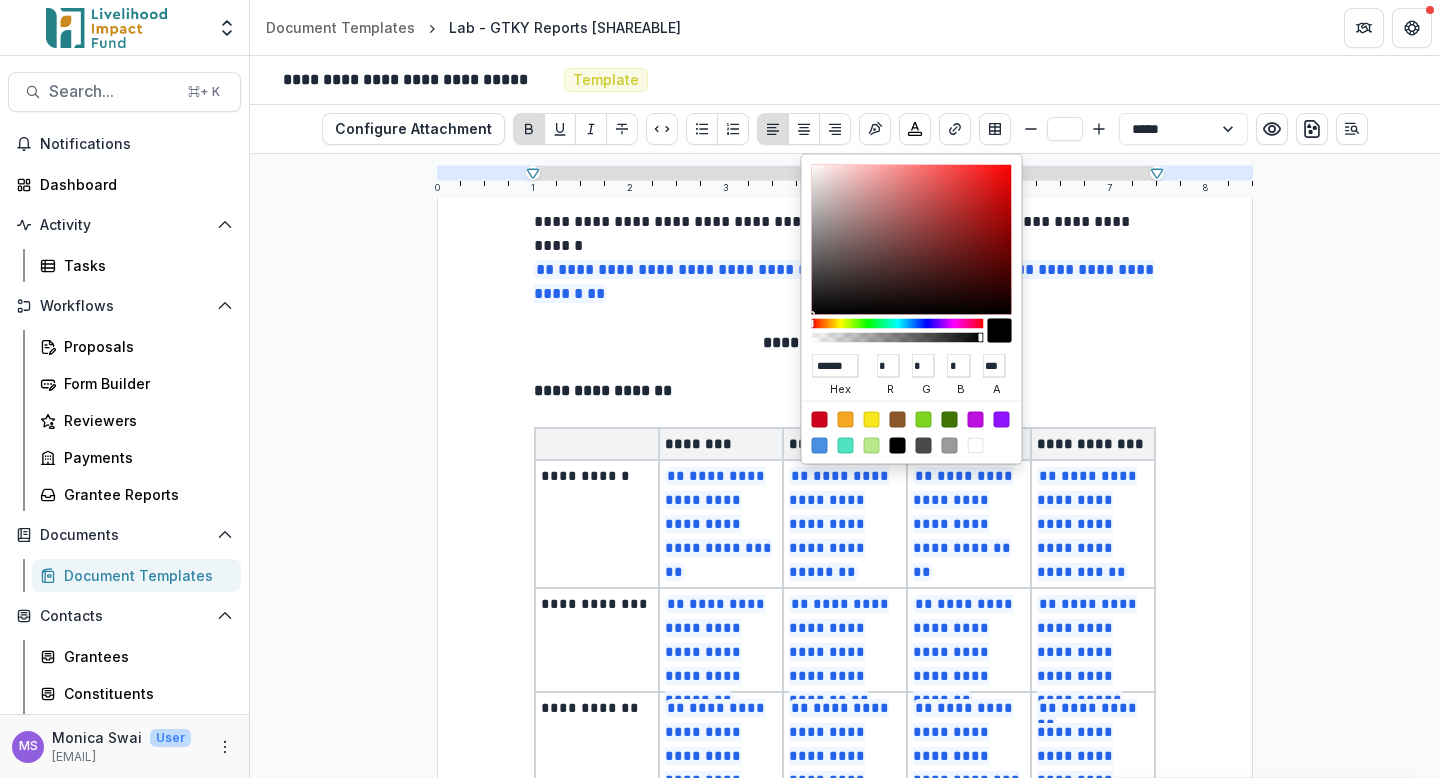 click at bounding box center [1002, 420] 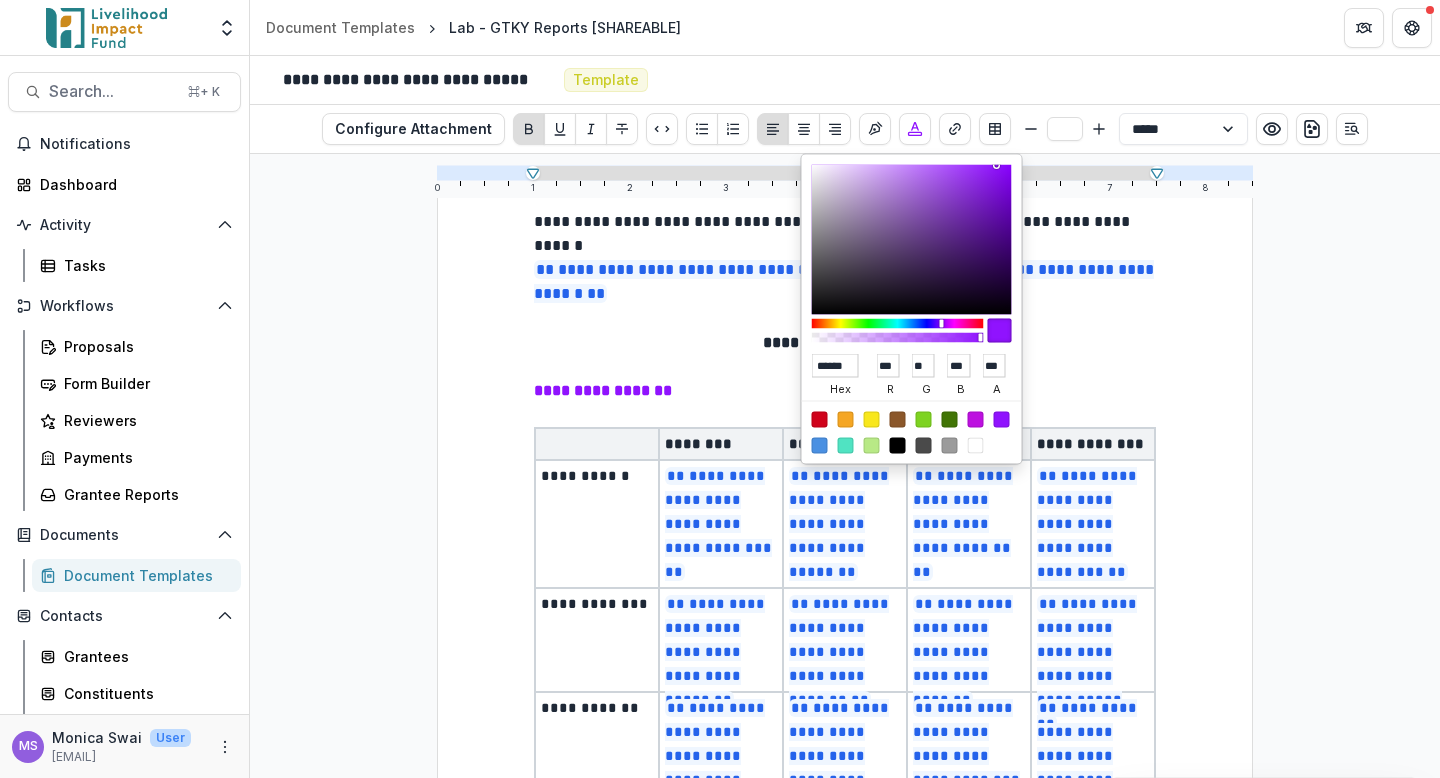 click on "**********" at bounding box center [845, 409] 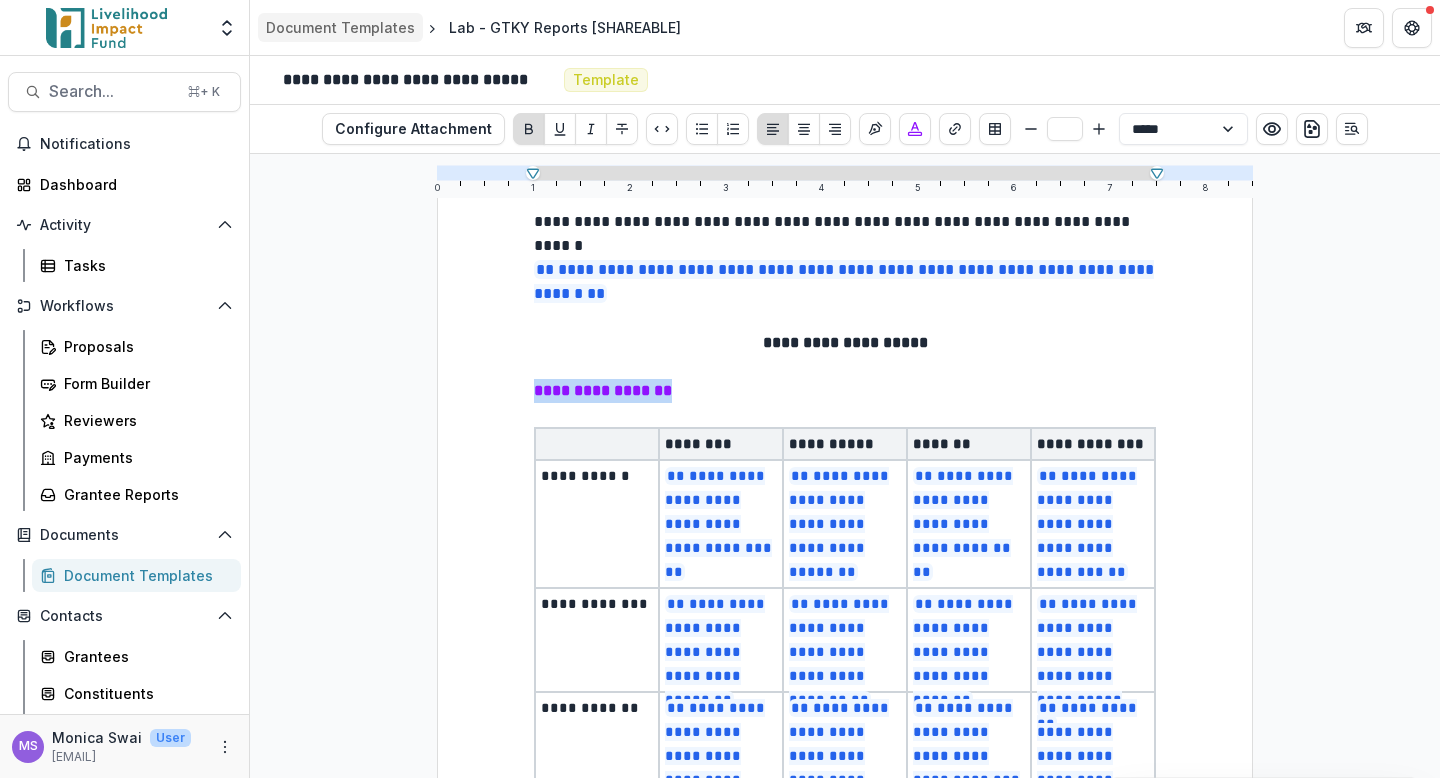 click on "Document Templates" at bounding box center [340, 27] 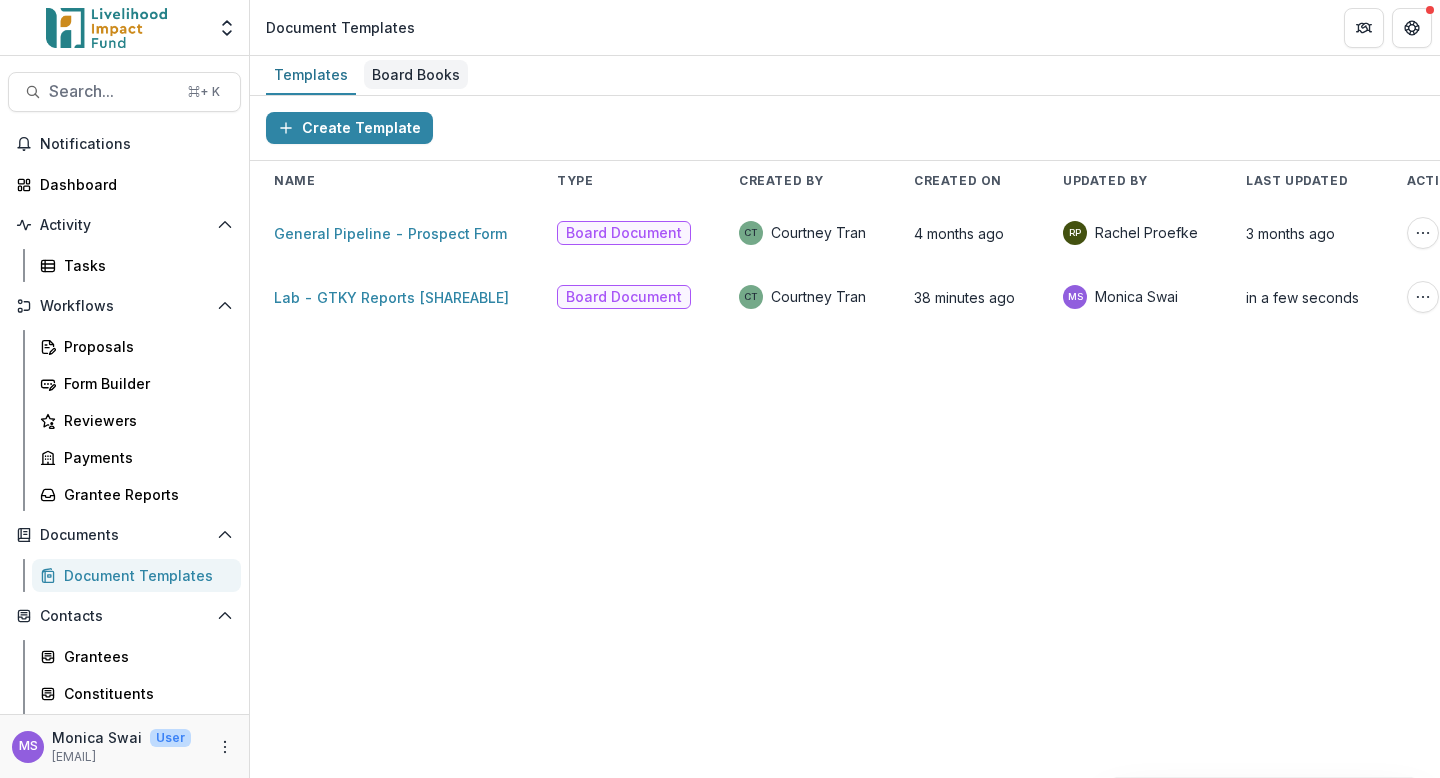 click on "Board Books" at bounding box center (416, 74) 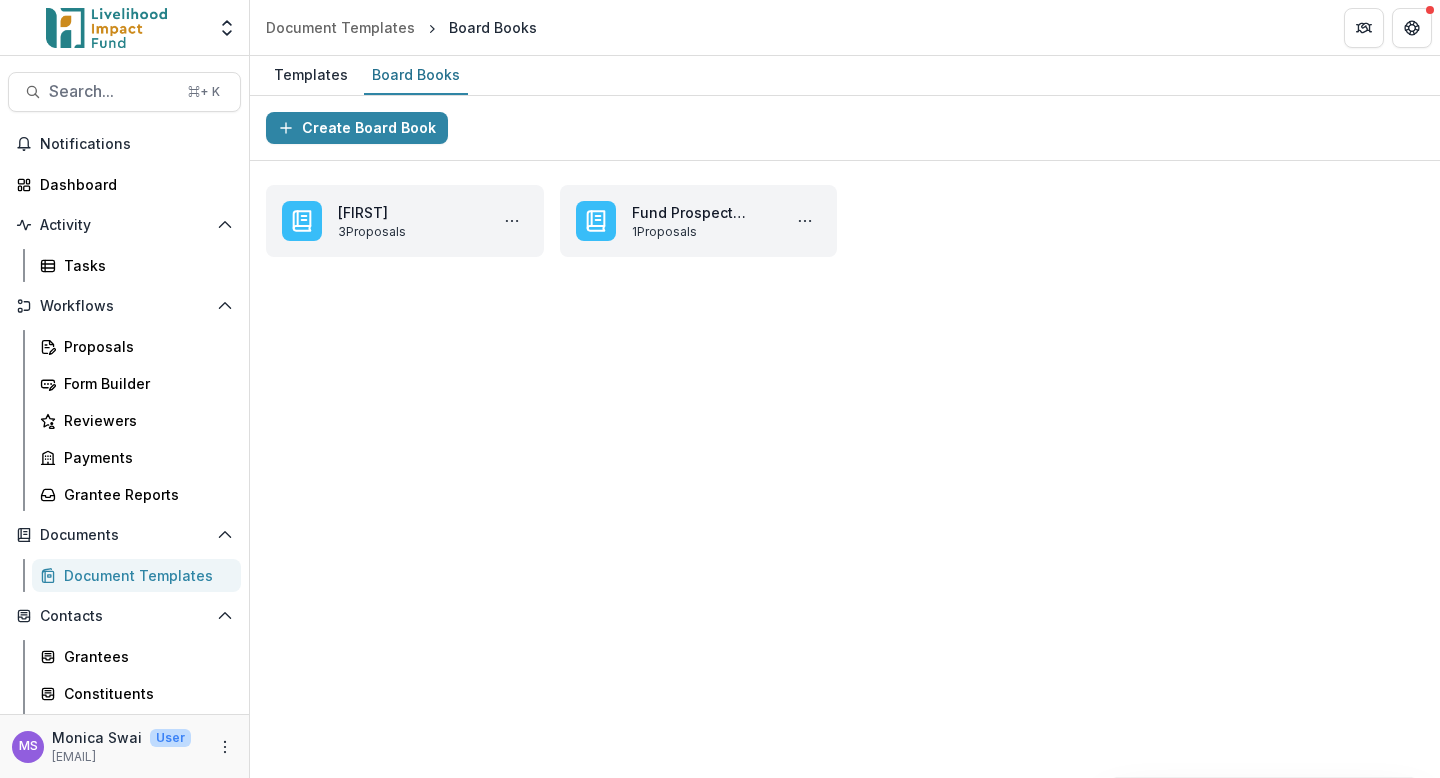 click on "Create Board Book" at bounding box center (845, 128) 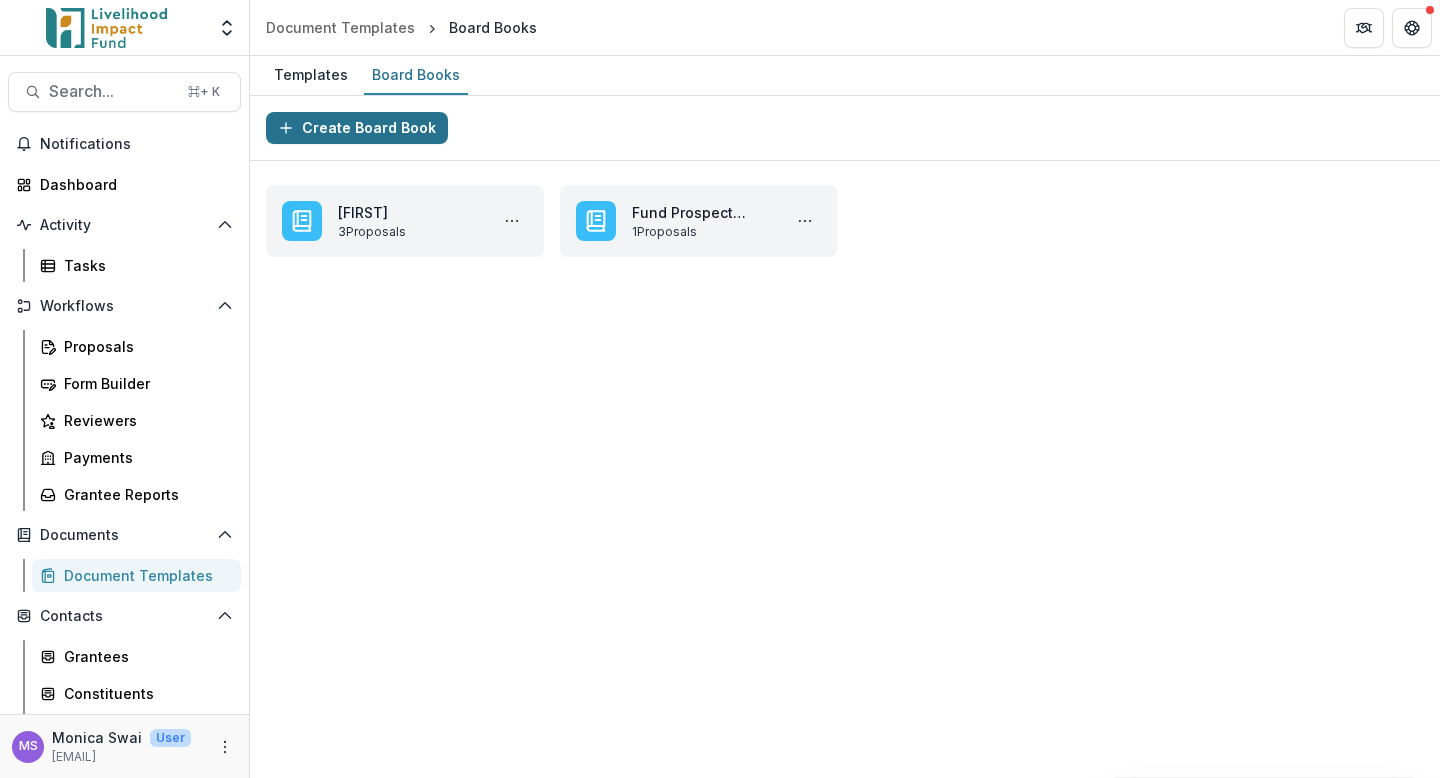 click on "Create Board Book" at bounding box center [357, 128] 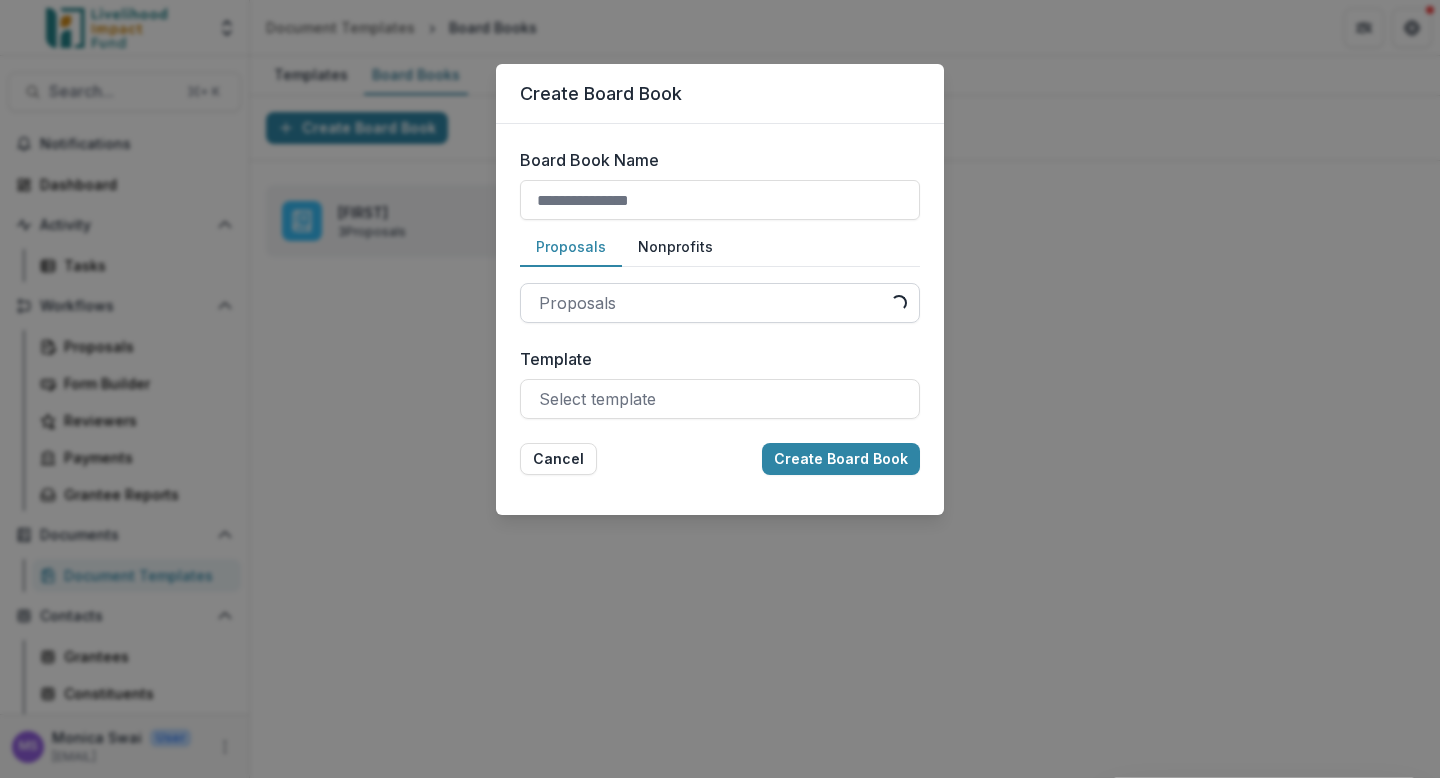 click at bounding box center [706, 303] 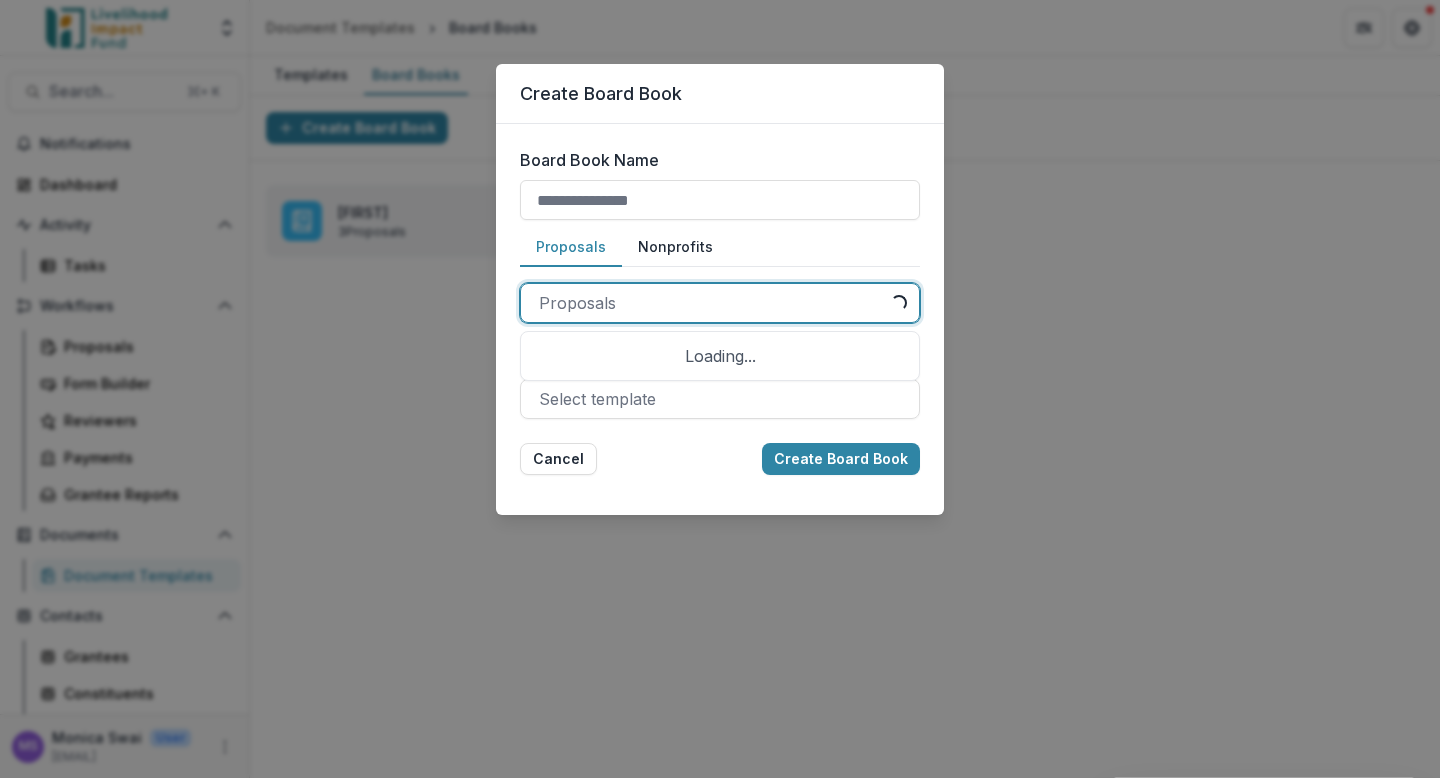 type on "*" 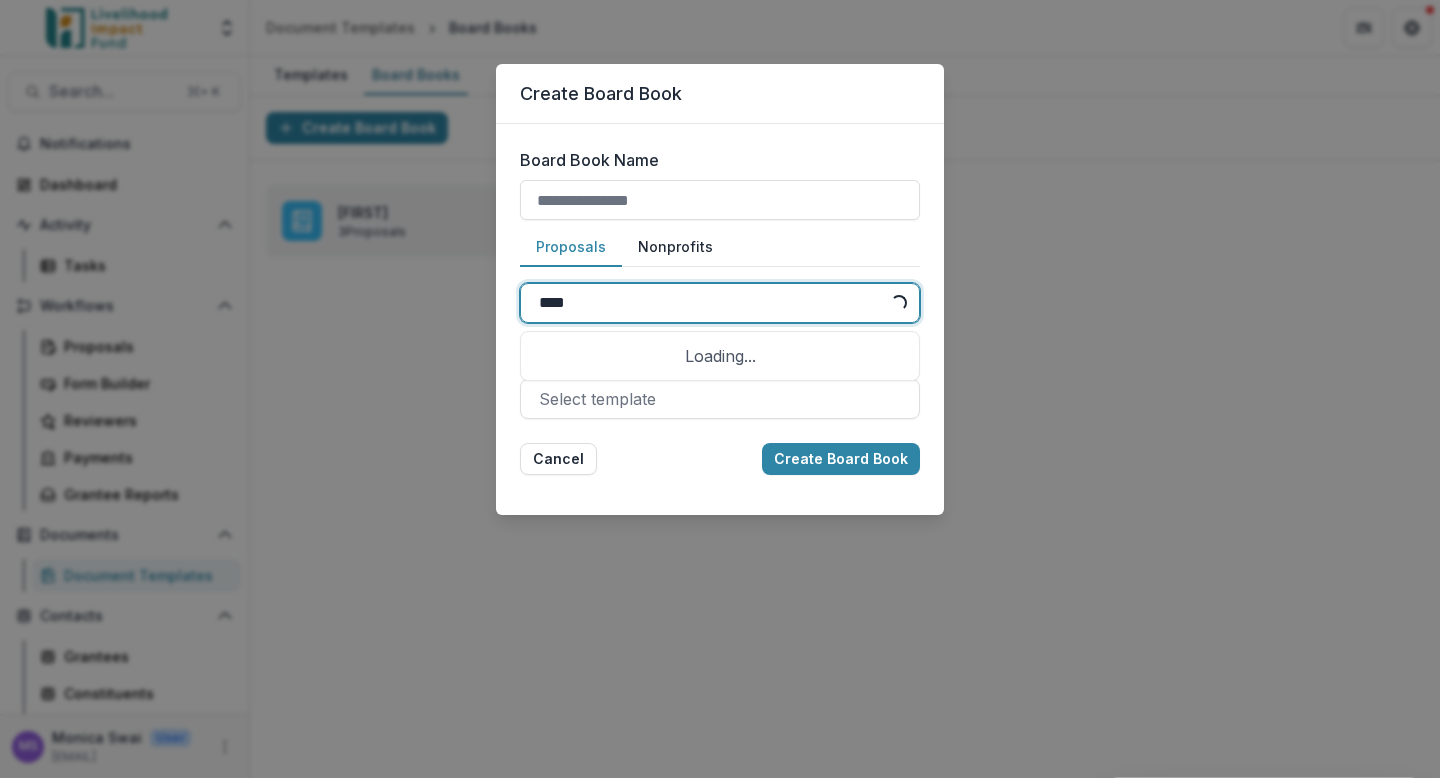 type on "*****" 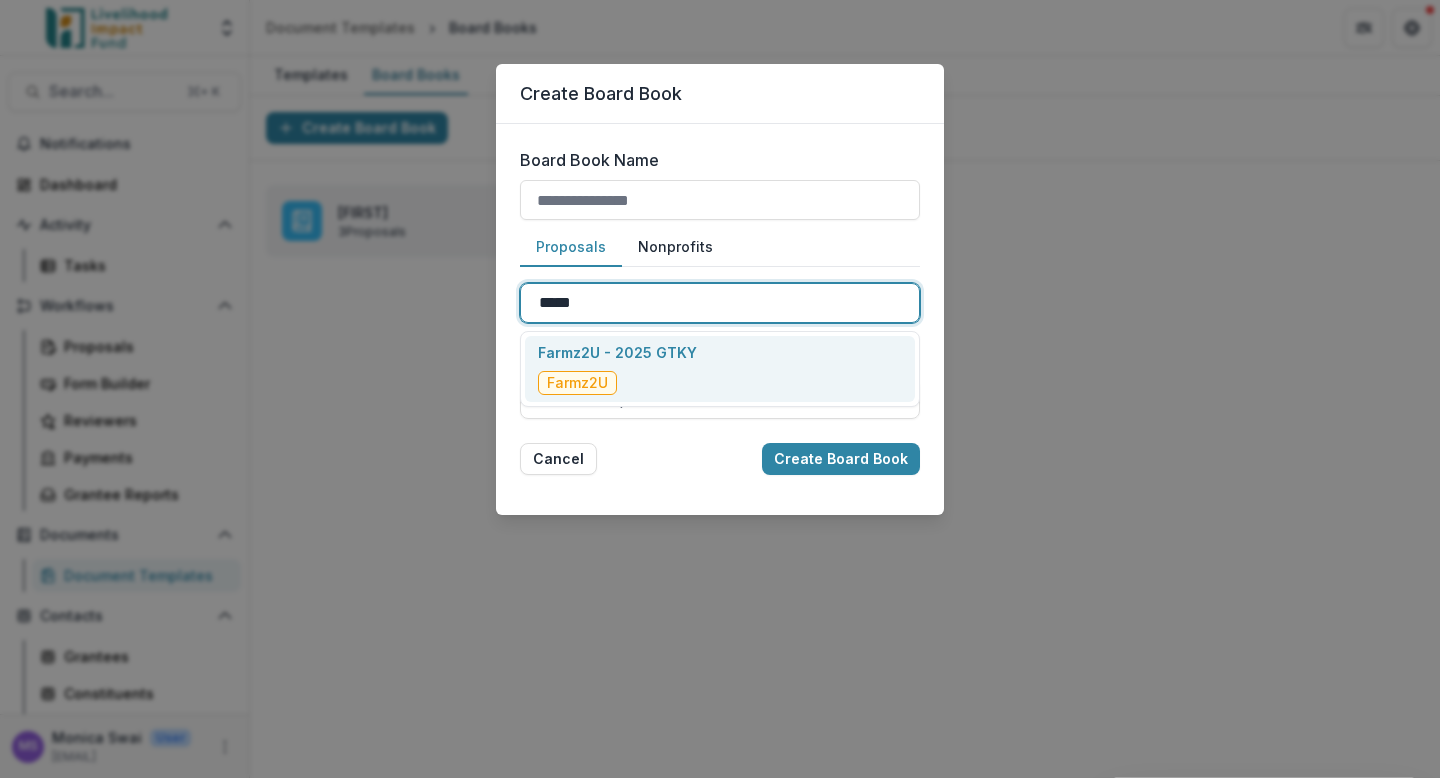 click on "Farmz2U - 2025 GTKY Farmz2U" at bounding box center [617, 368] 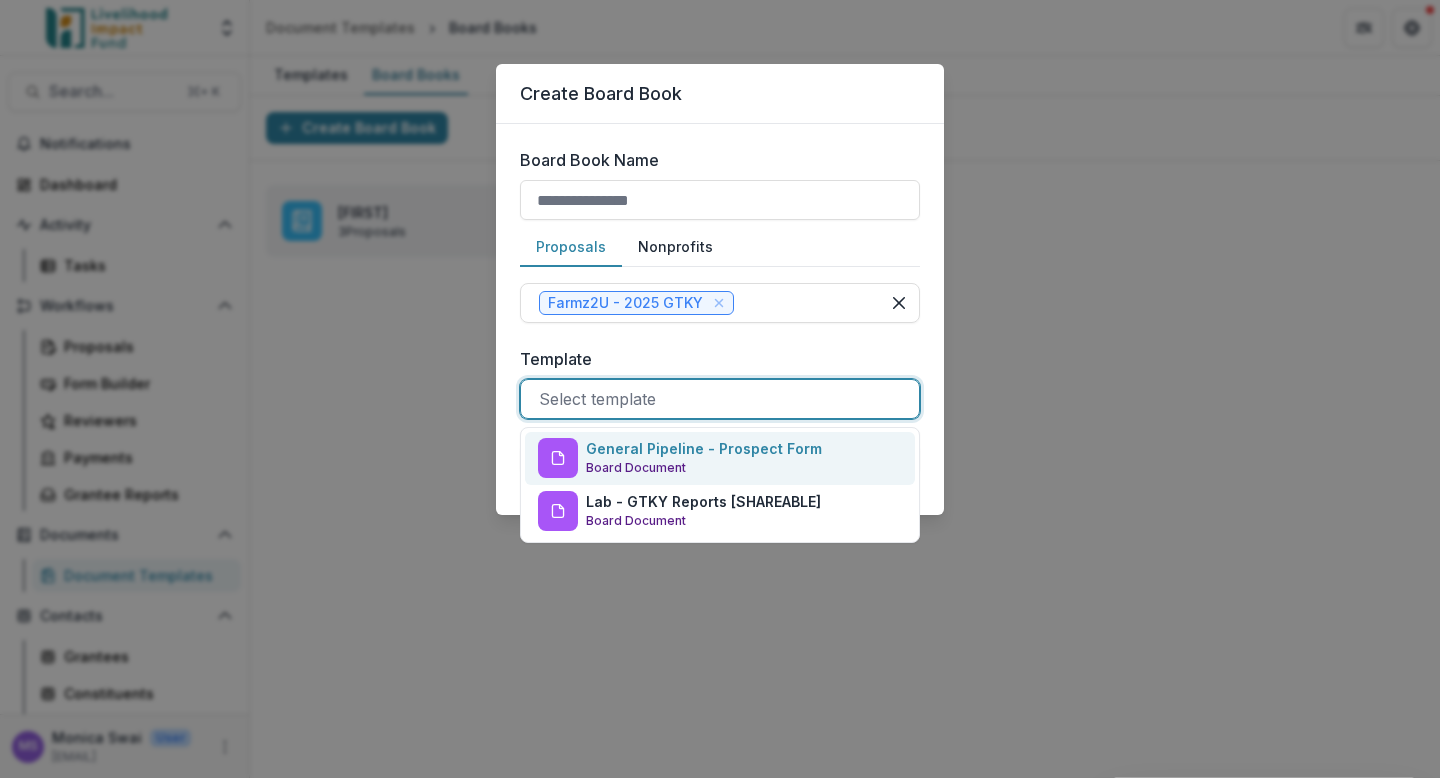 click at bounding box center [720, 399] 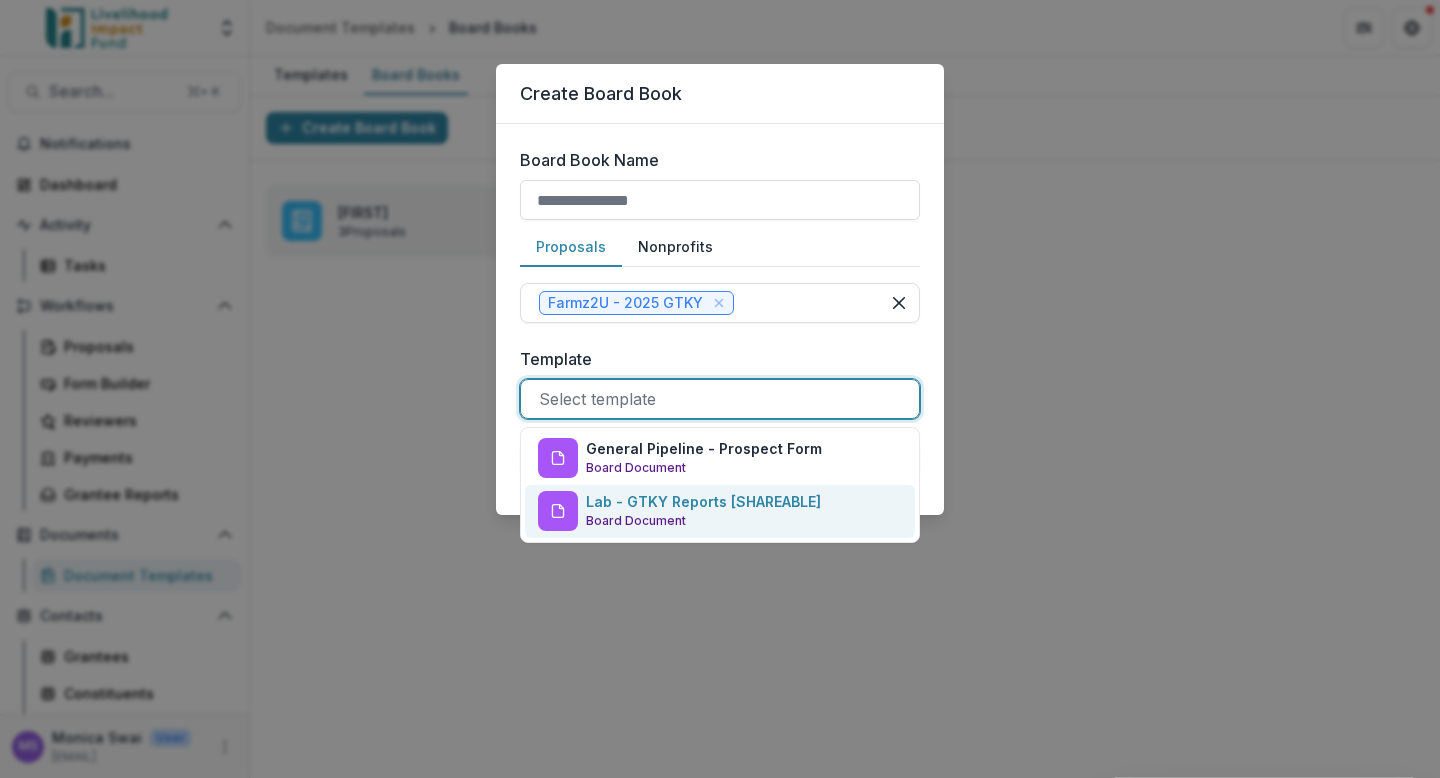 click on "Lab - GTKY Reports [SHAREABLE]" at bounding box center [703, 501] 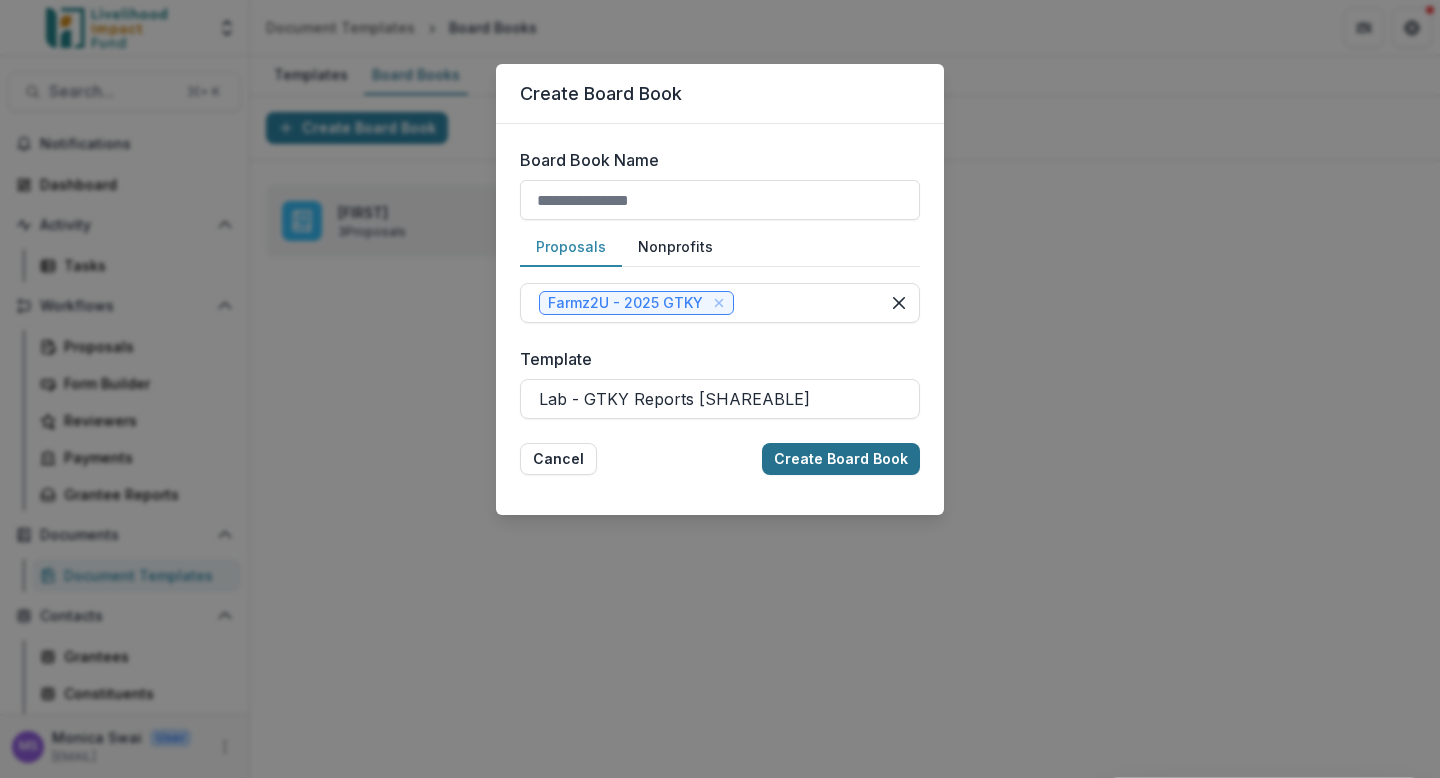 click on "Create Board Book" at bounding box center (841, 459) 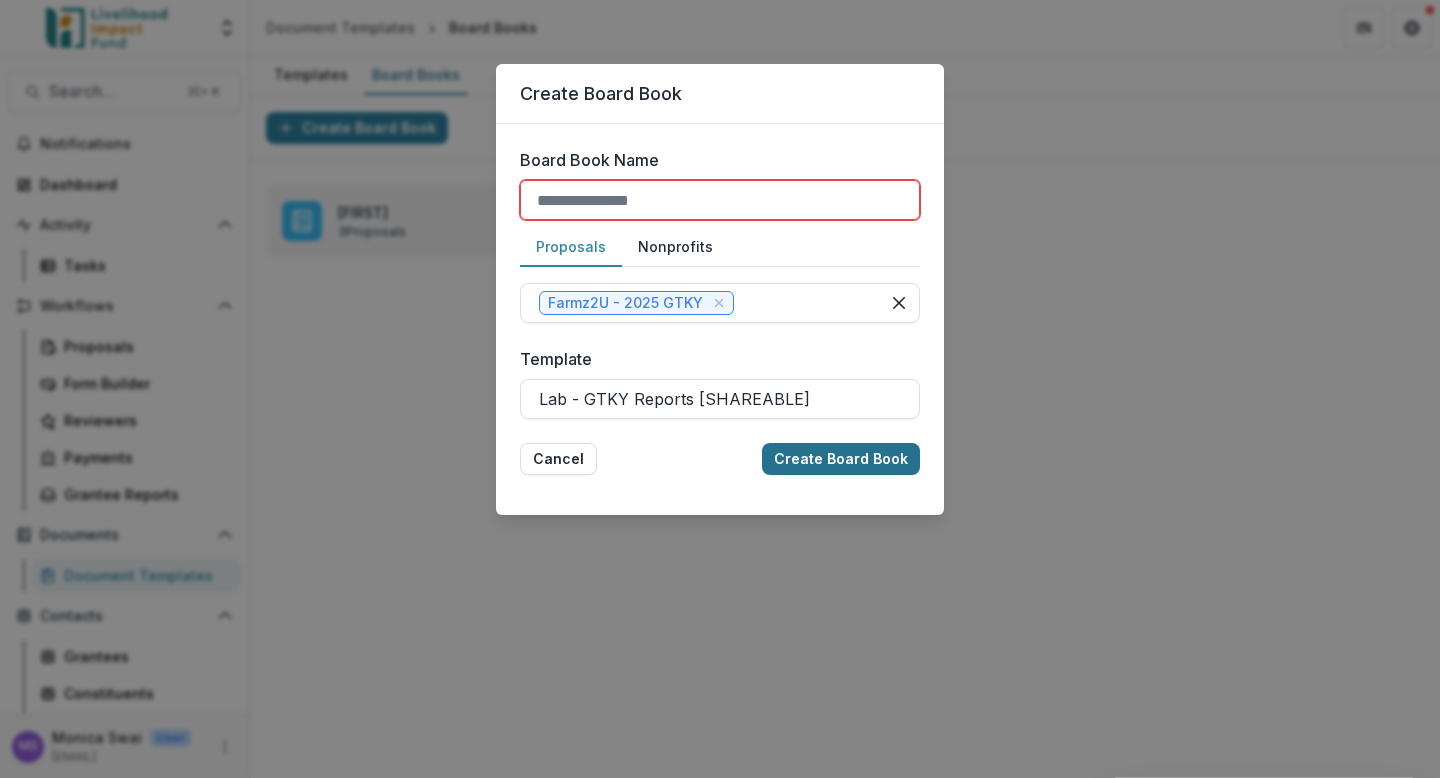 click on "Create Board Book" at bounding box center (841, 459) 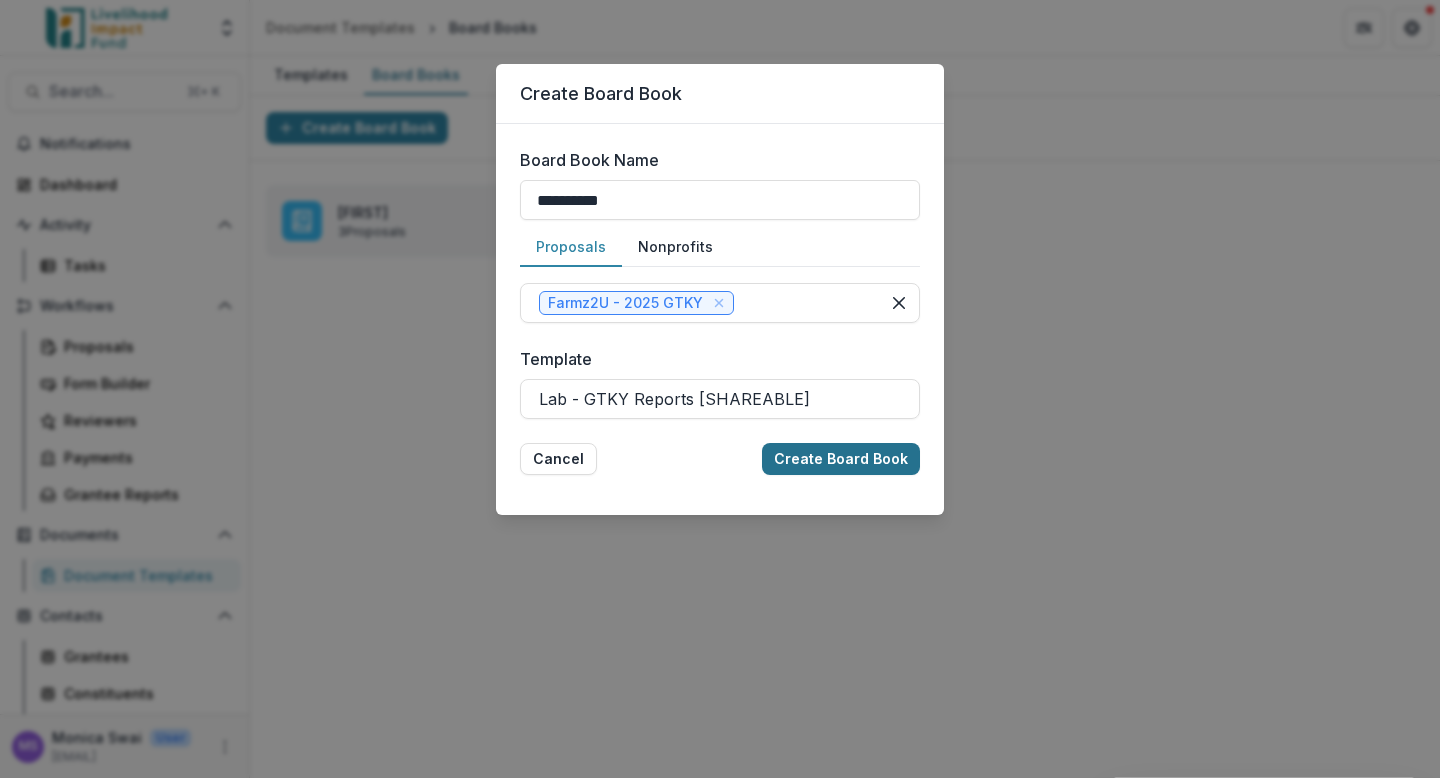 type on "**********" 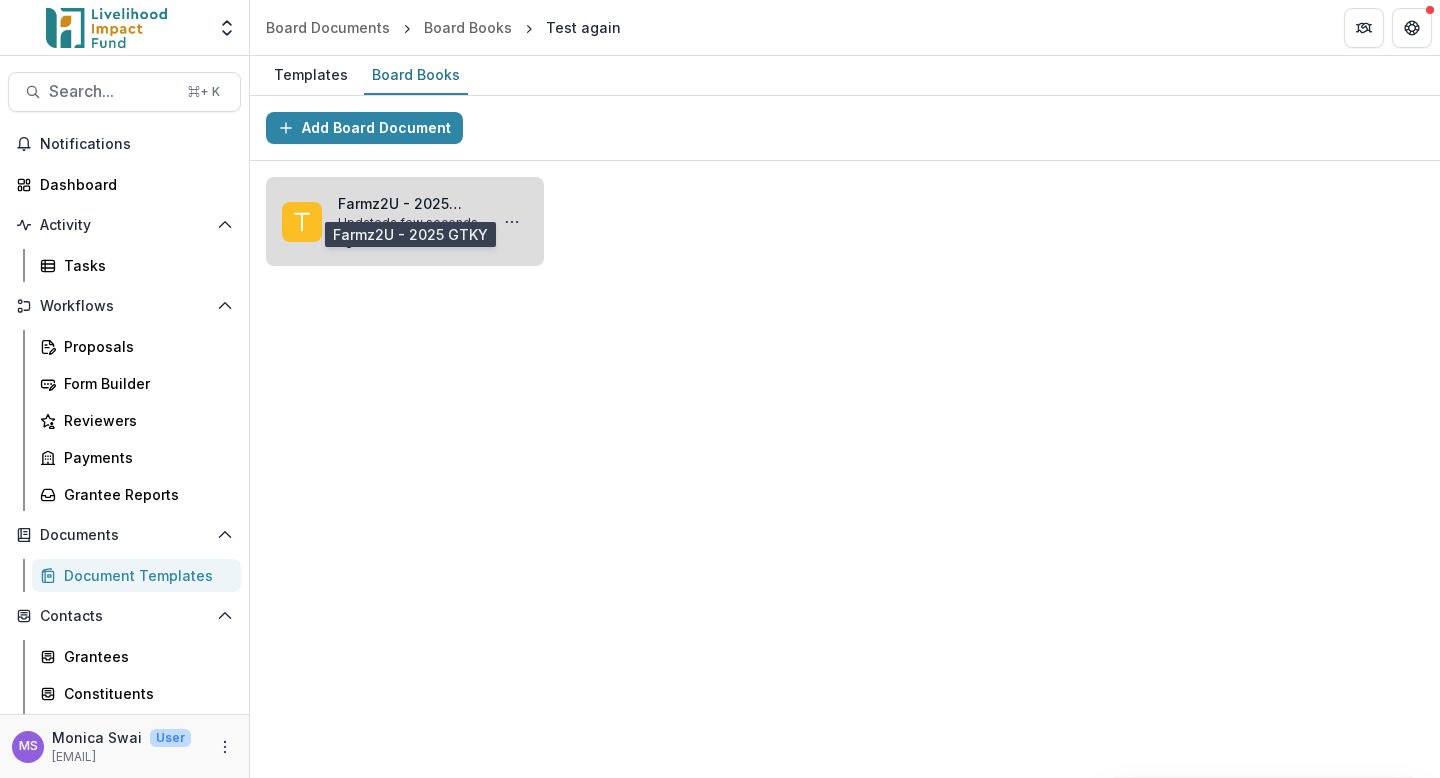 click on "Farmz2U - 2025 GTKY" at bounding box center (409, 203) 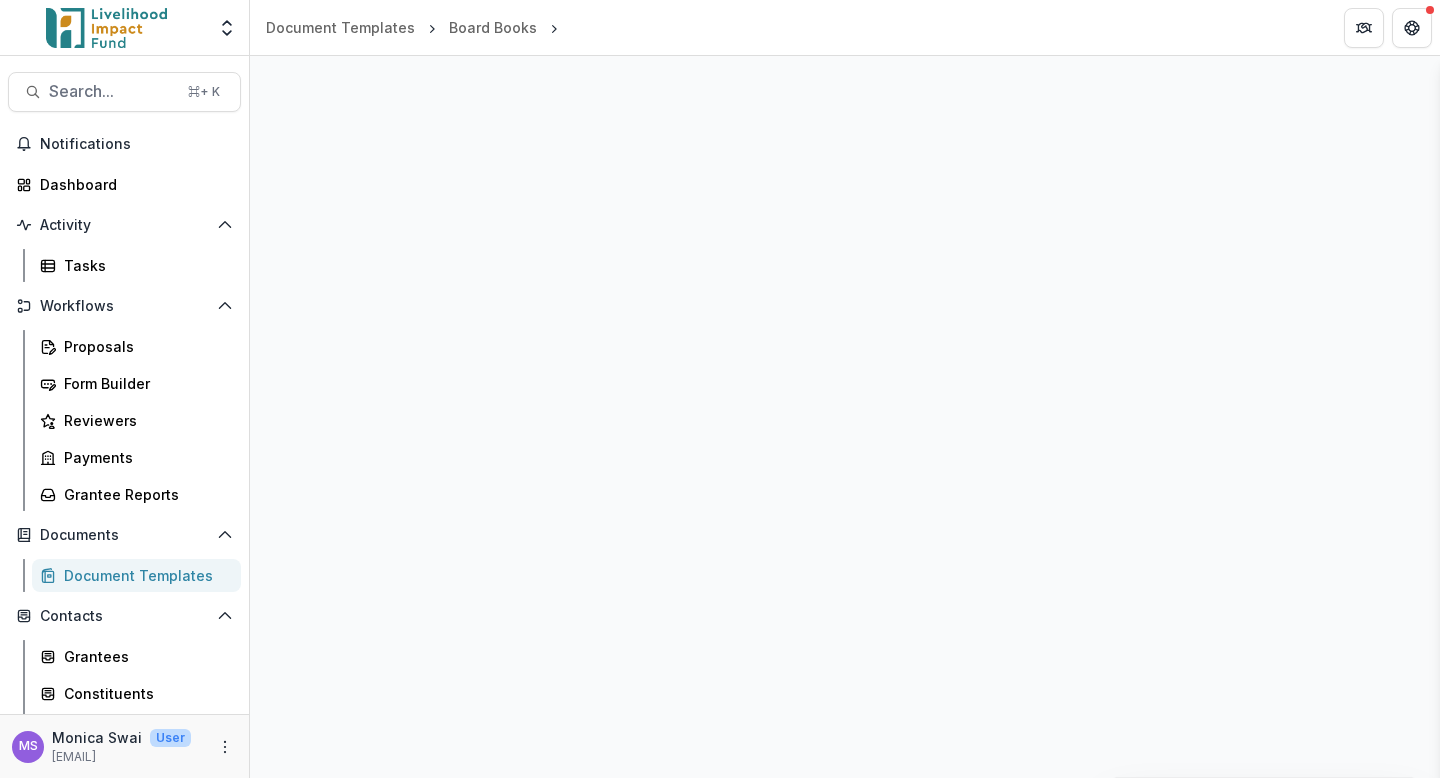 select on "**********" 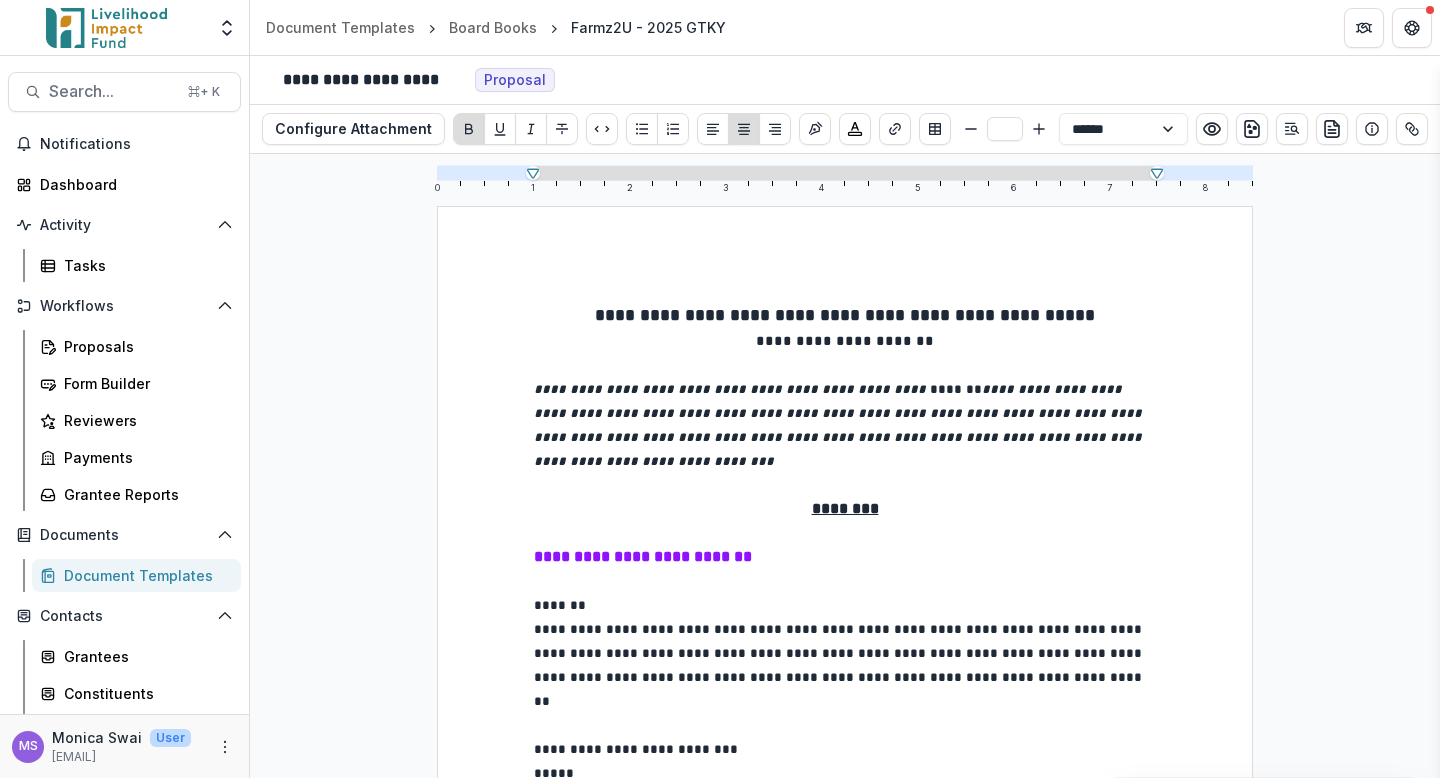 scroll, scrollTop: 111, scrollLeft: 0, axis: vertical 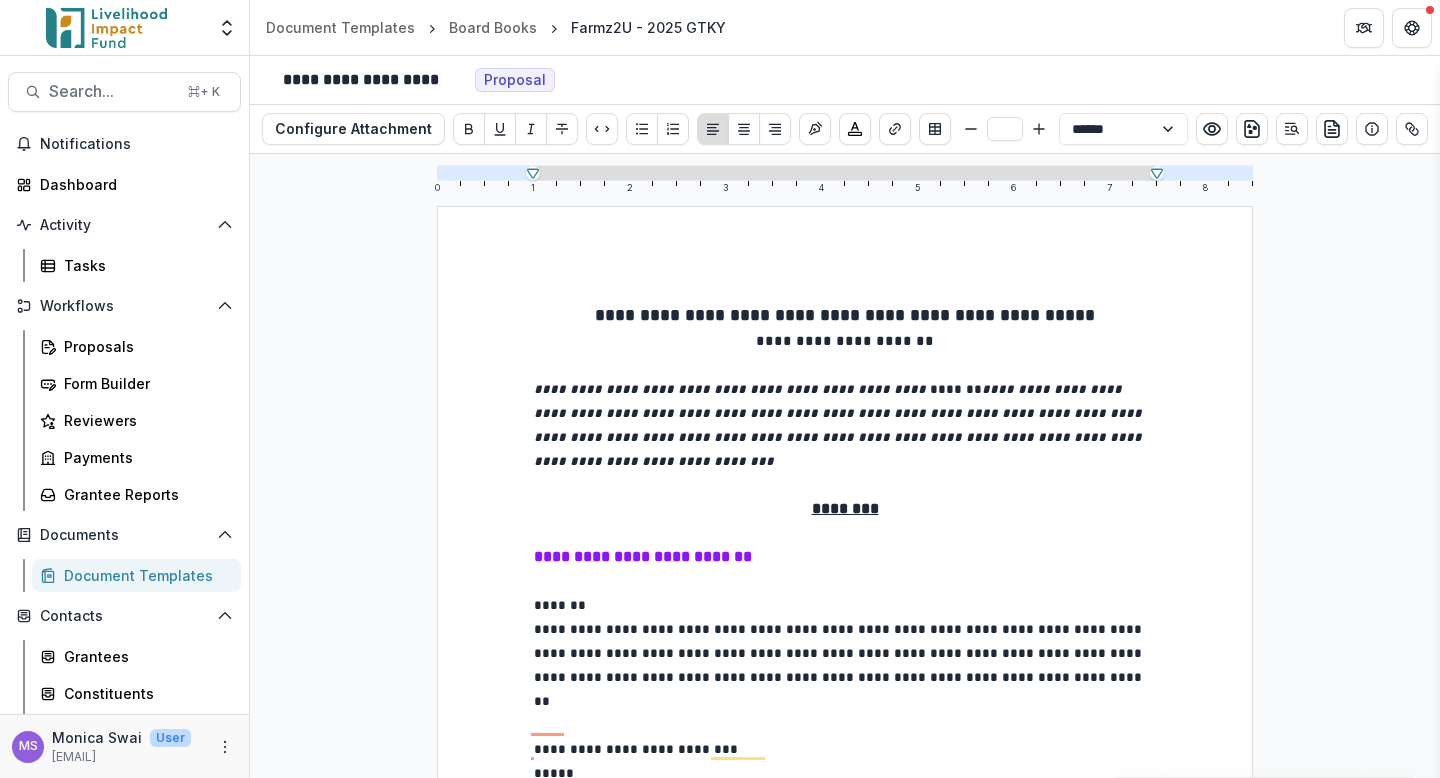 type 